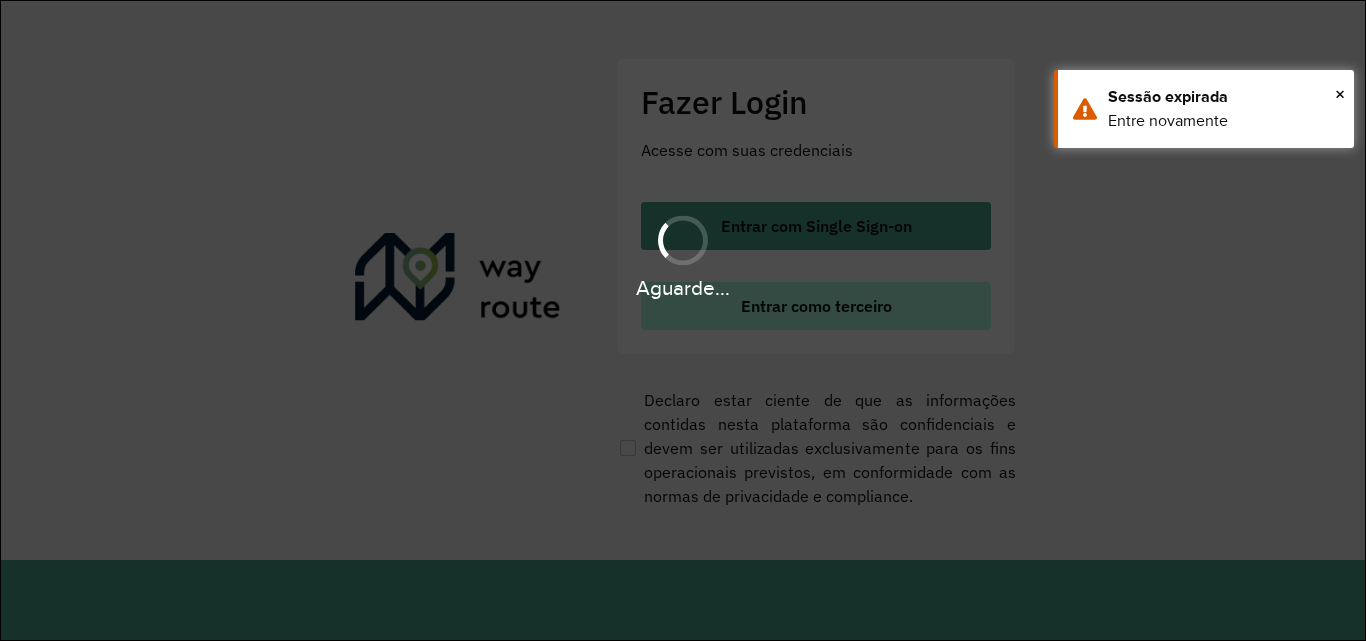 scroll, scrollTop: 0, scrollLeft: 0, axis: both 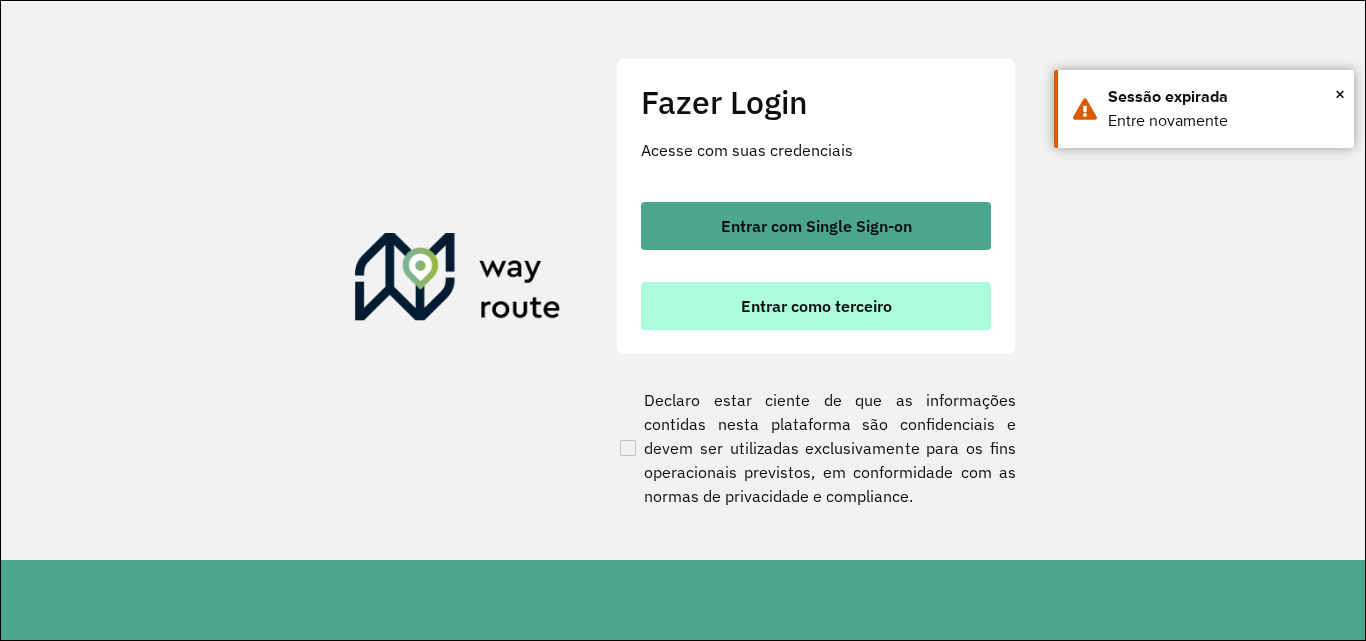 click on "Entrar como terceiro" at bounding box center (816, 306) 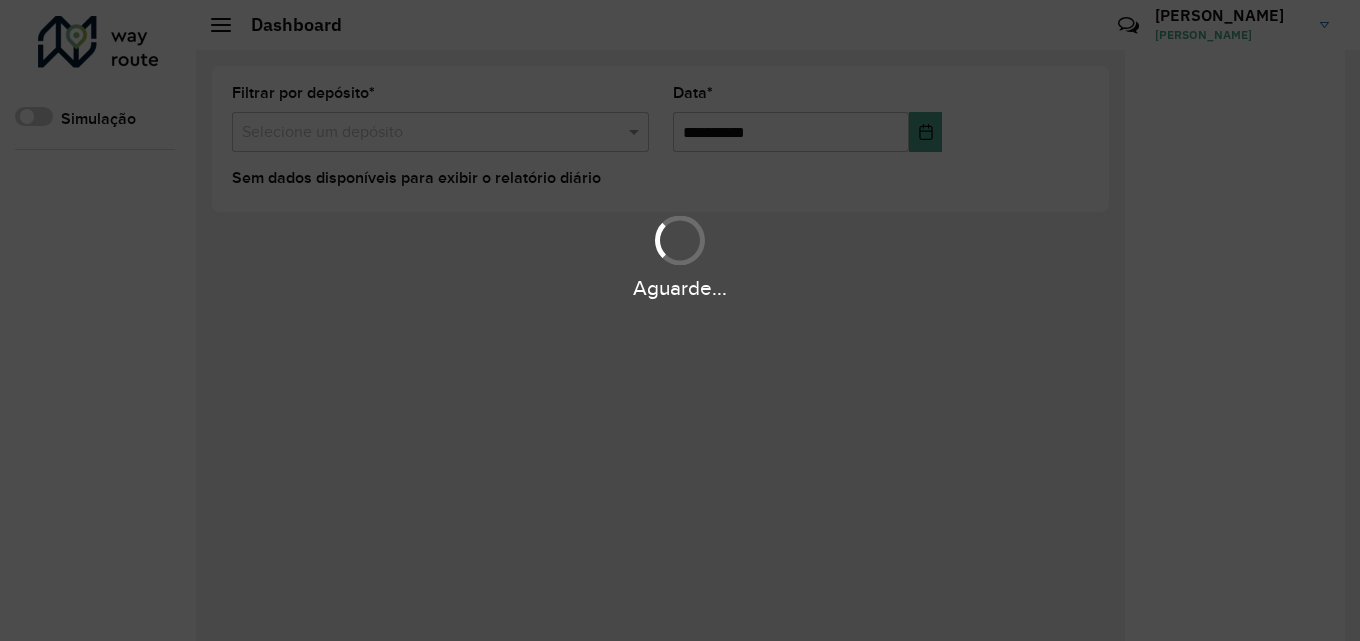 scroll, scrollTop: 0, scrollLeft: 0, axis: both 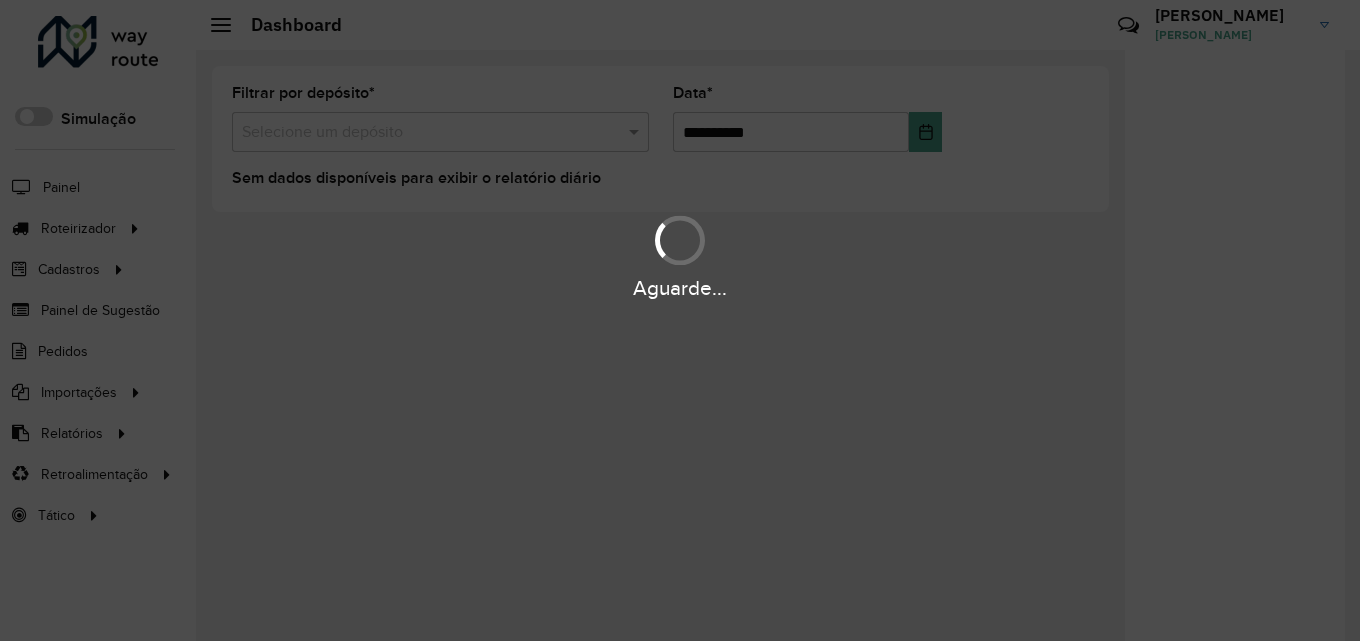 drag, startPoint x: 631, startPoint y: 292, endPoint x: 762, endPoint y: 293, distance: 131.00381 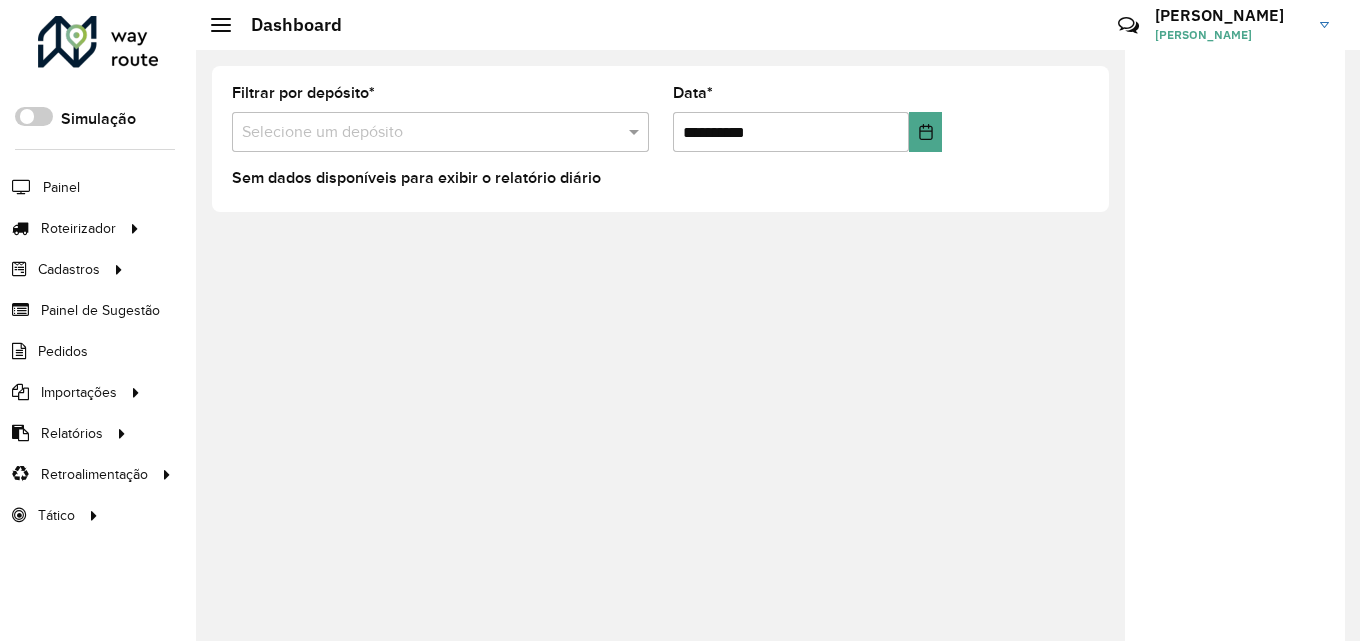 drag, startPoint x: 1145, startPoint y: 347, endPoint x: 1162, endPoint y: 348, distance: 17.029387 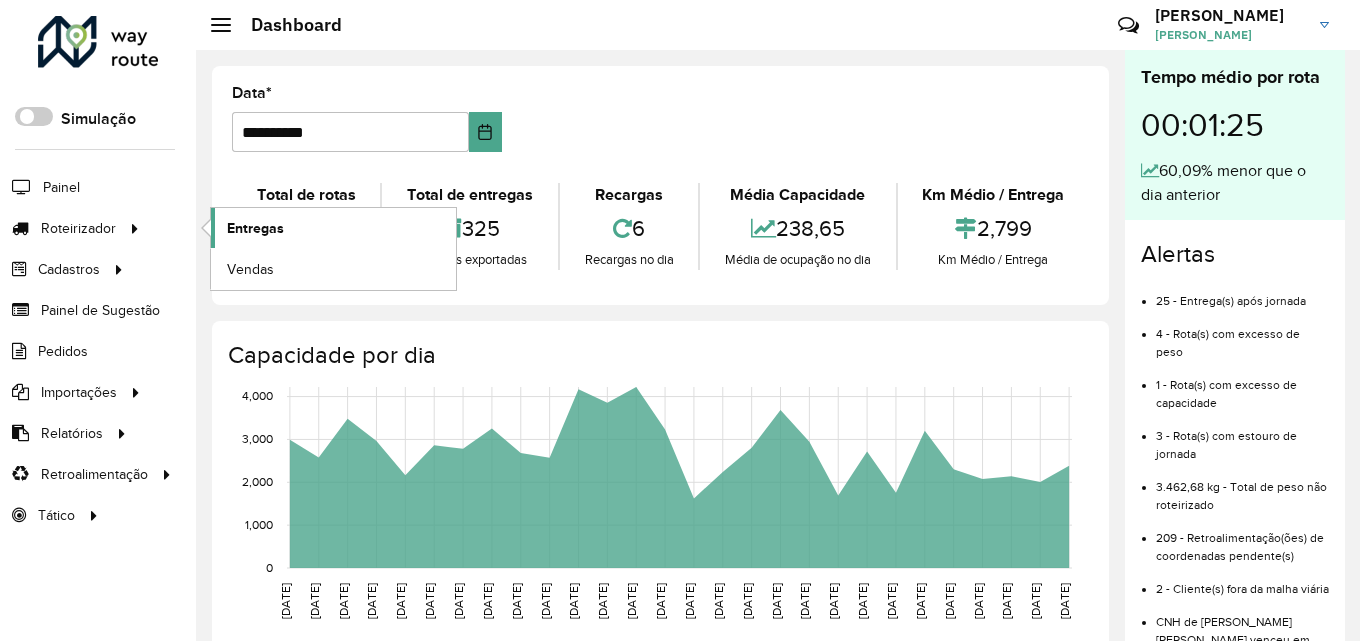 click on "Entregas" 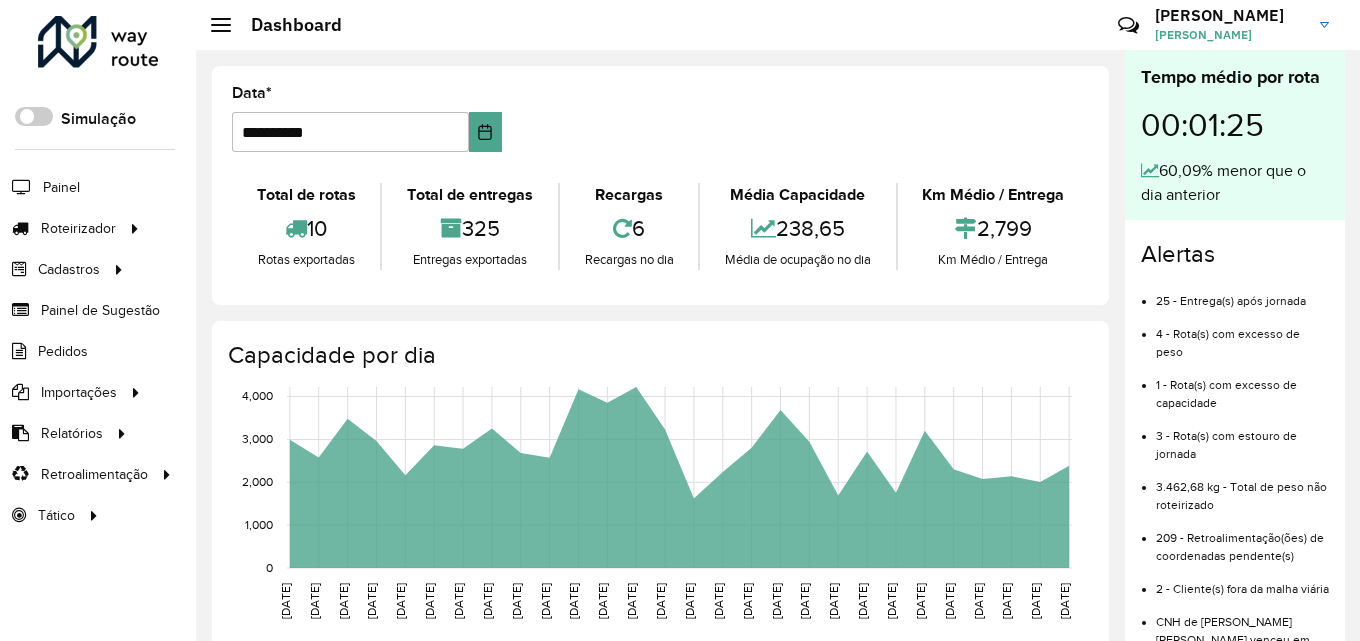 click on "2,799" 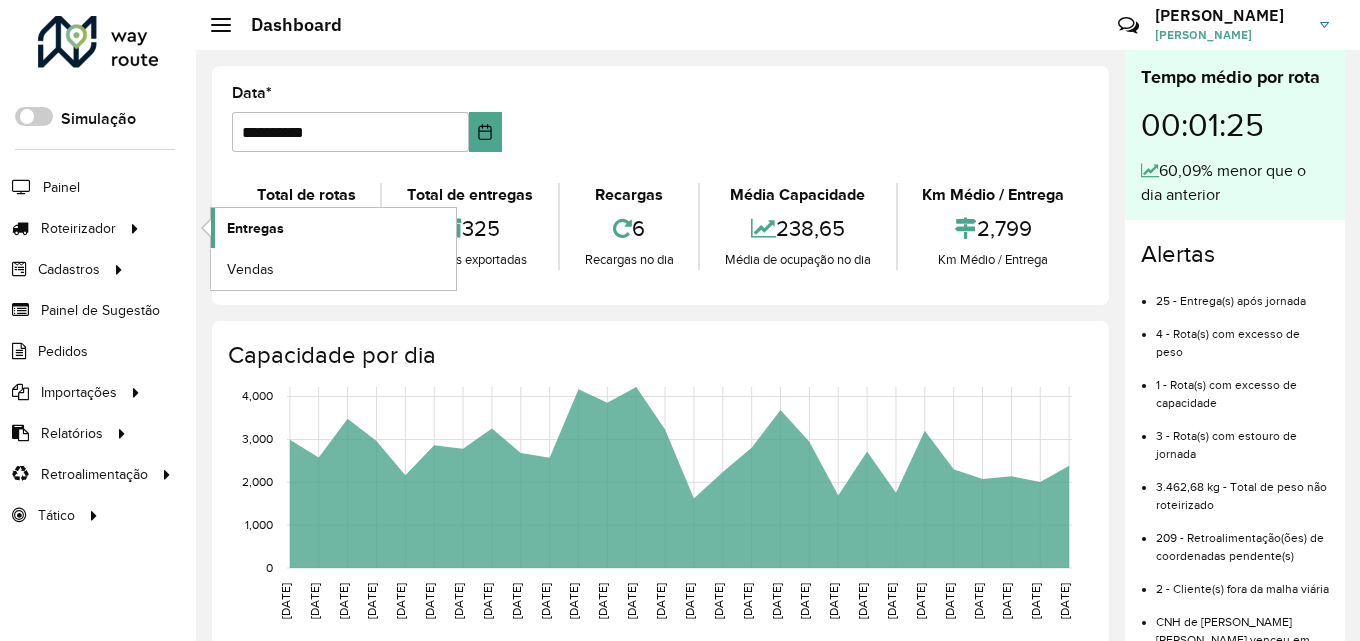 click on "Entregas" 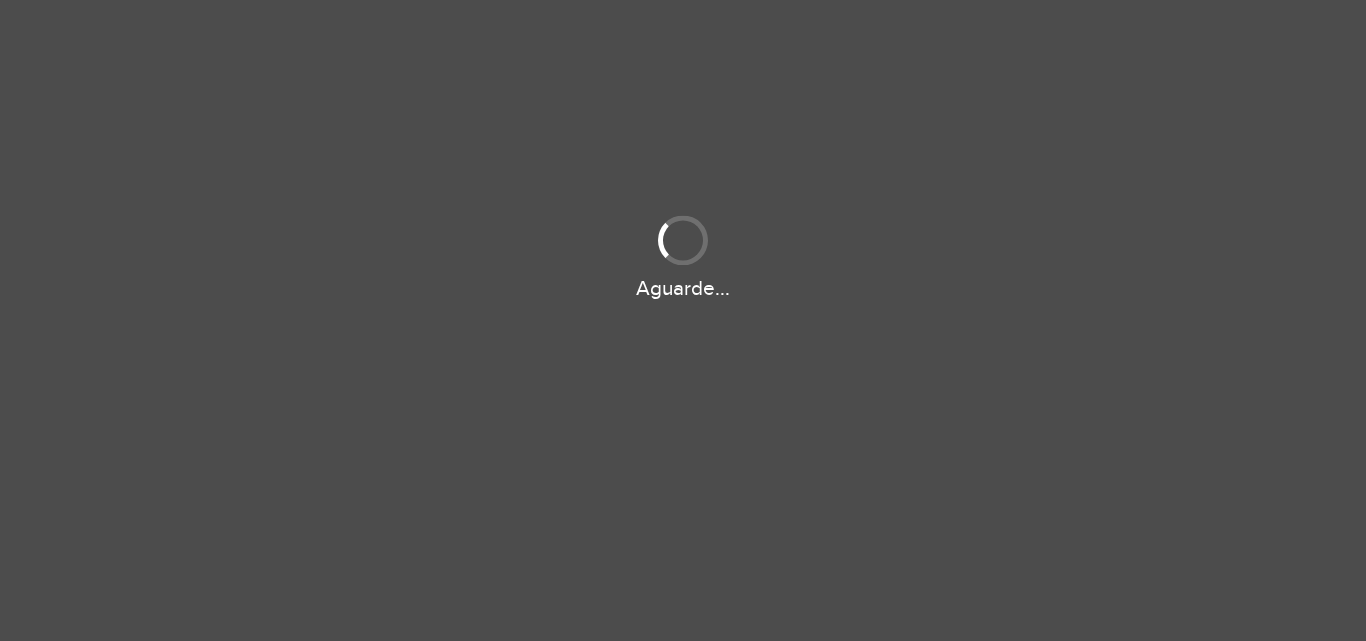 scroll, scrollTop: 0, scrollLeft: 0, axis: both 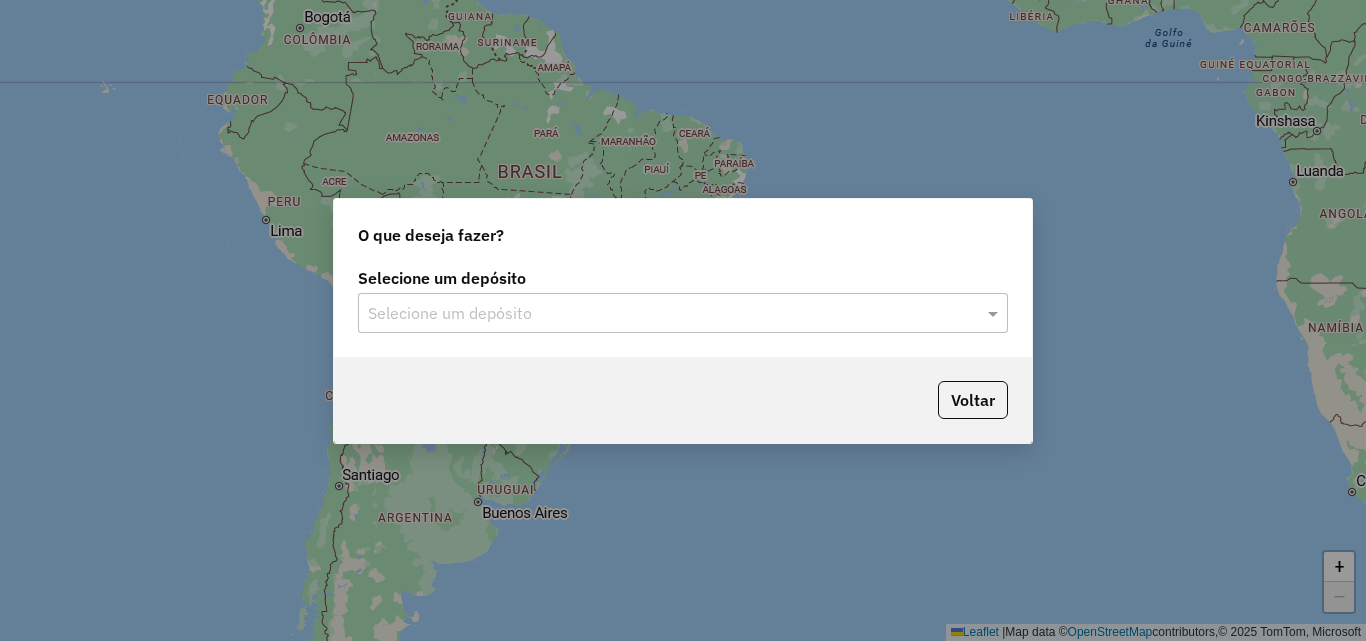 click 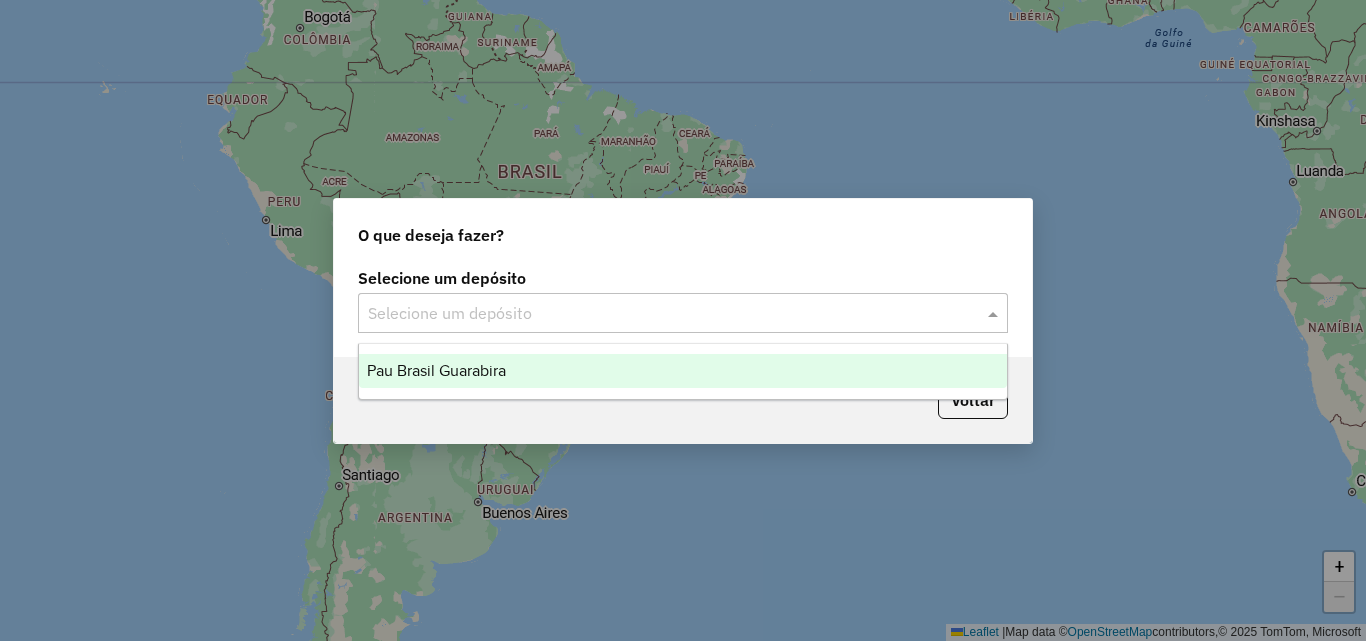 click on "Pau Brasil Guarabira" at bounding box center [436, 370] 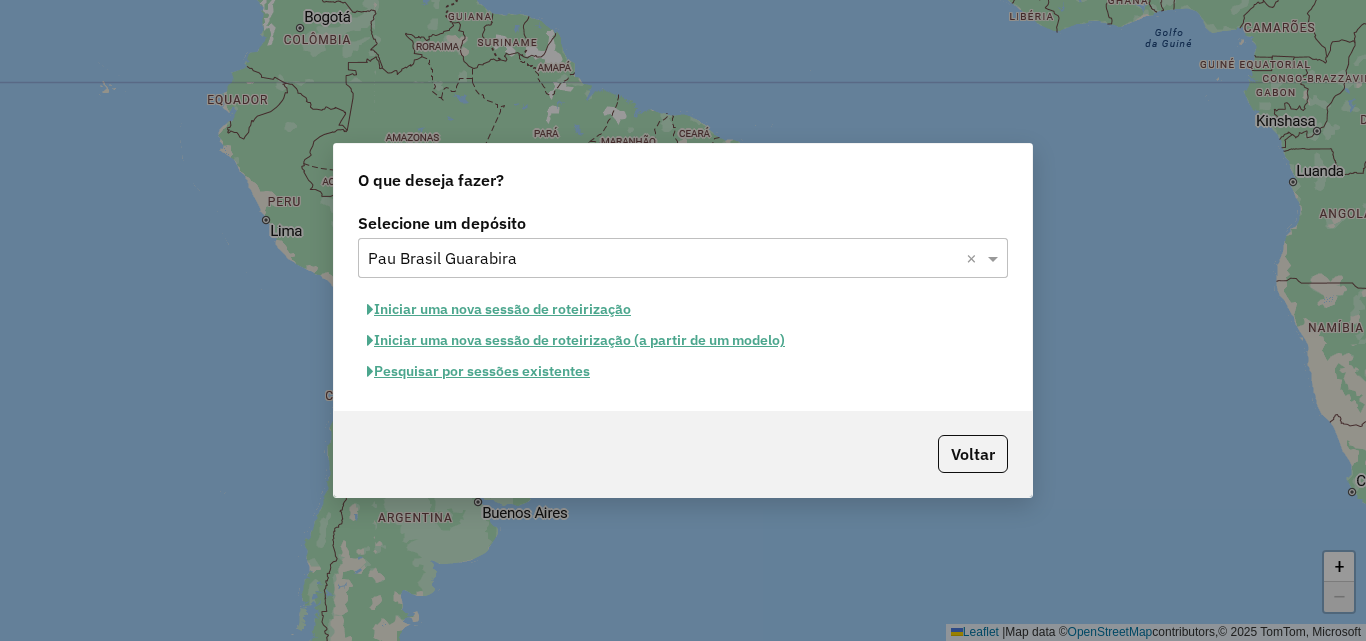 click on "Pesquisar por sessões existentes" 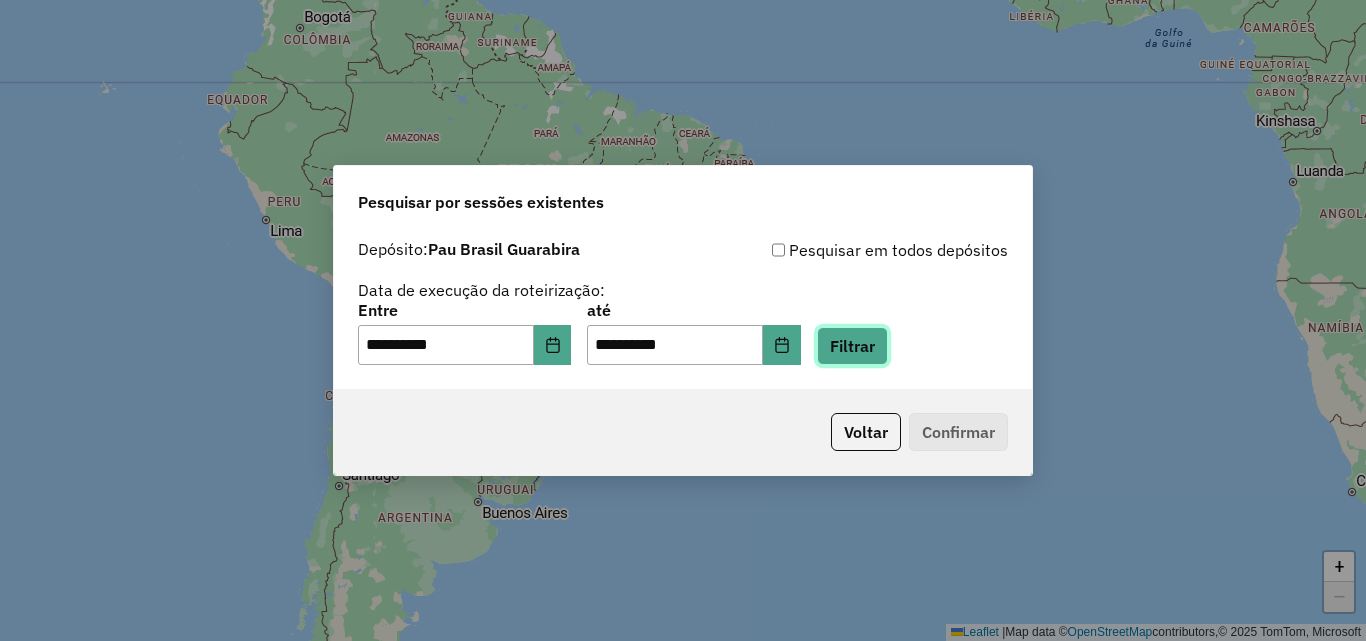 click on "Filtrar" 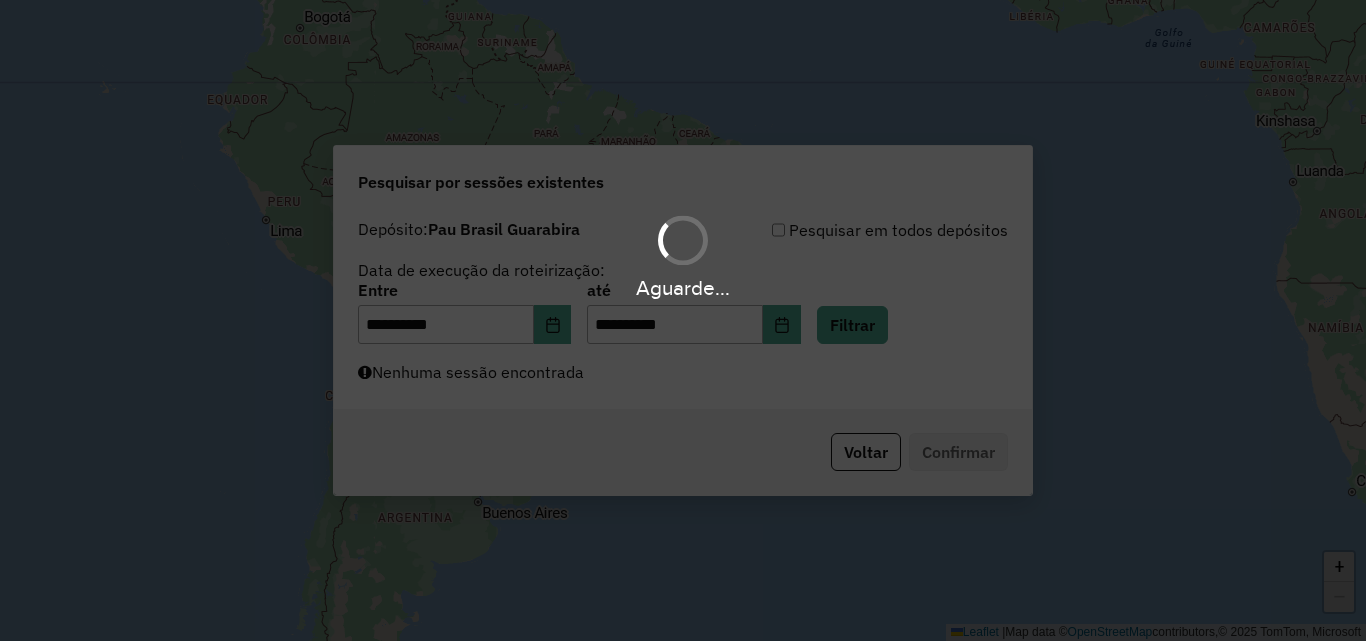 drag, startPoint x: 642, startPoint y: 290, endPoint x: 1043, endPoint y: 269, distance: 401.5495 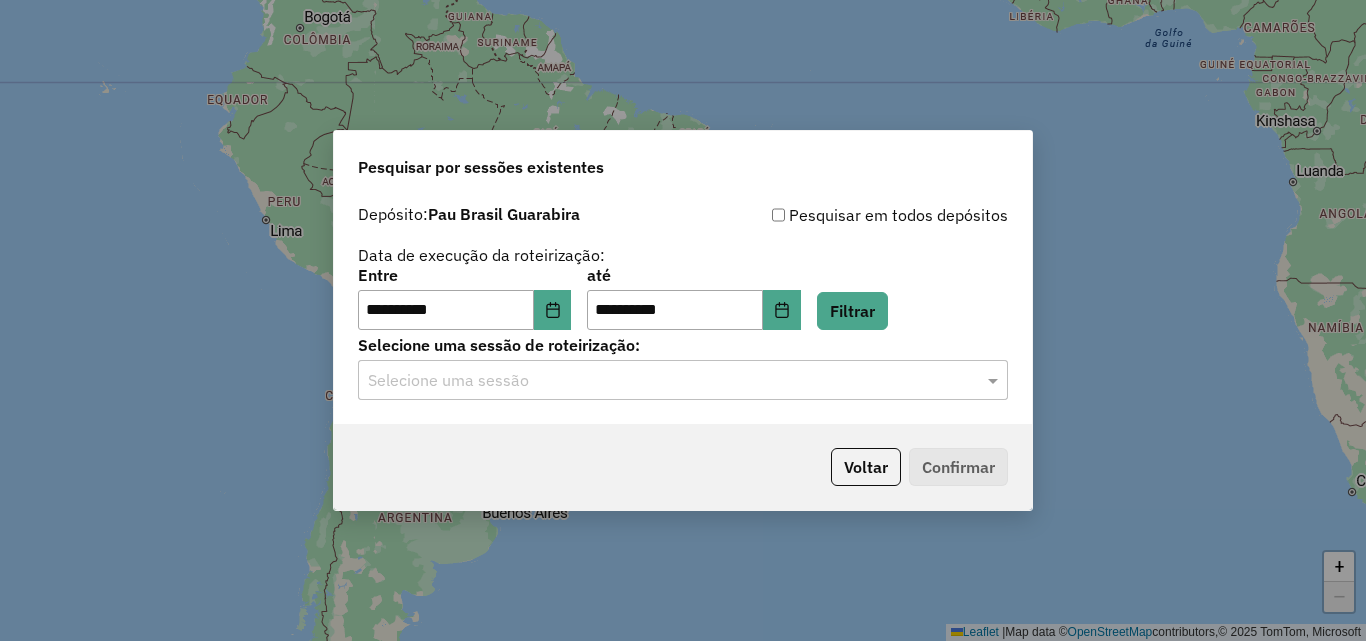 click 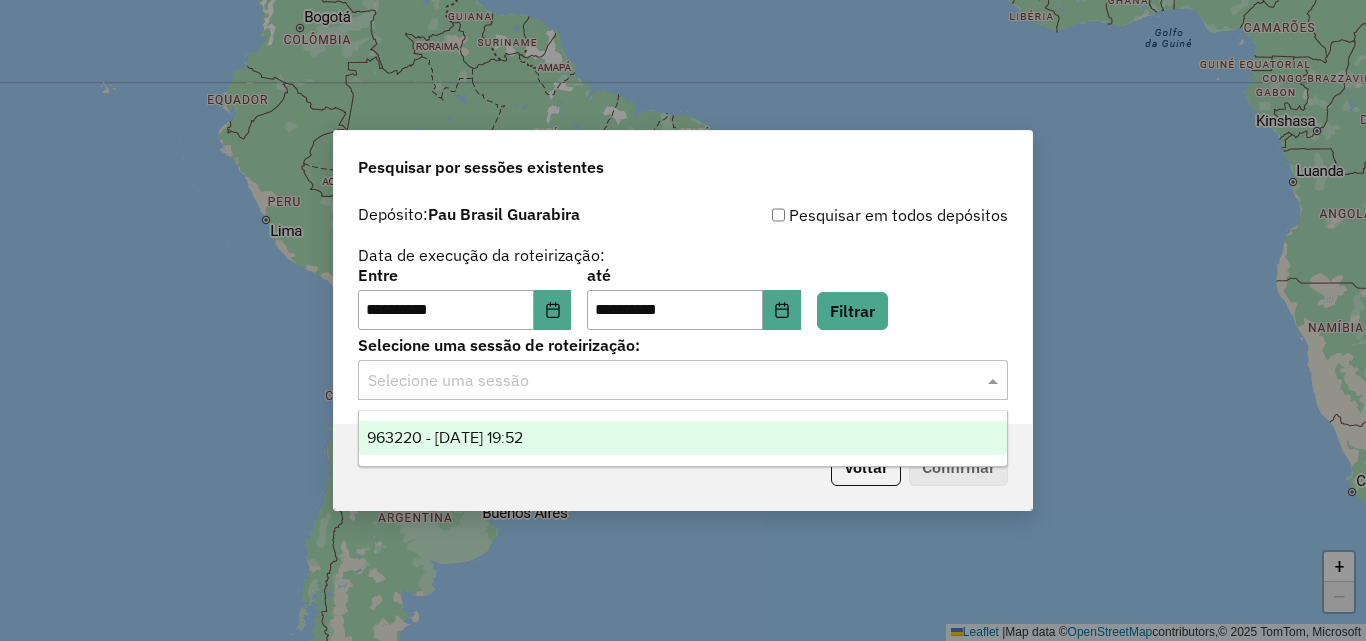 click on "963220 - 10/07/2025 19:52" at bounding box center (683, 438) 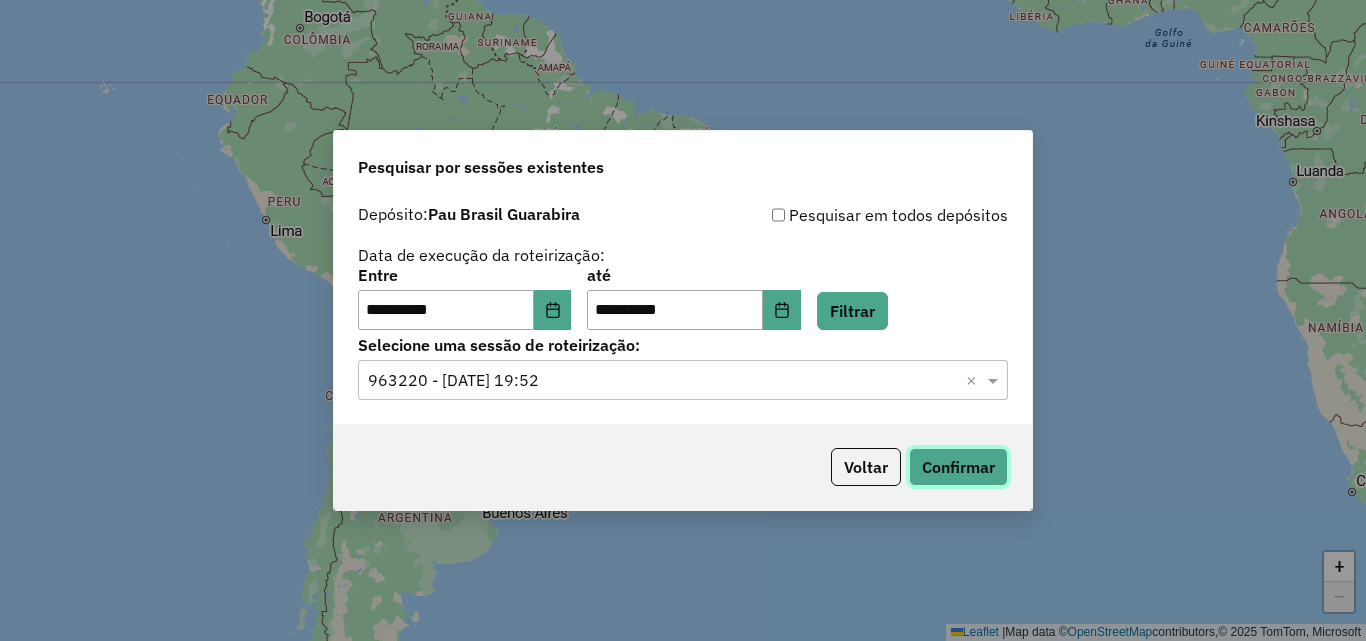 click on "Confirmar" 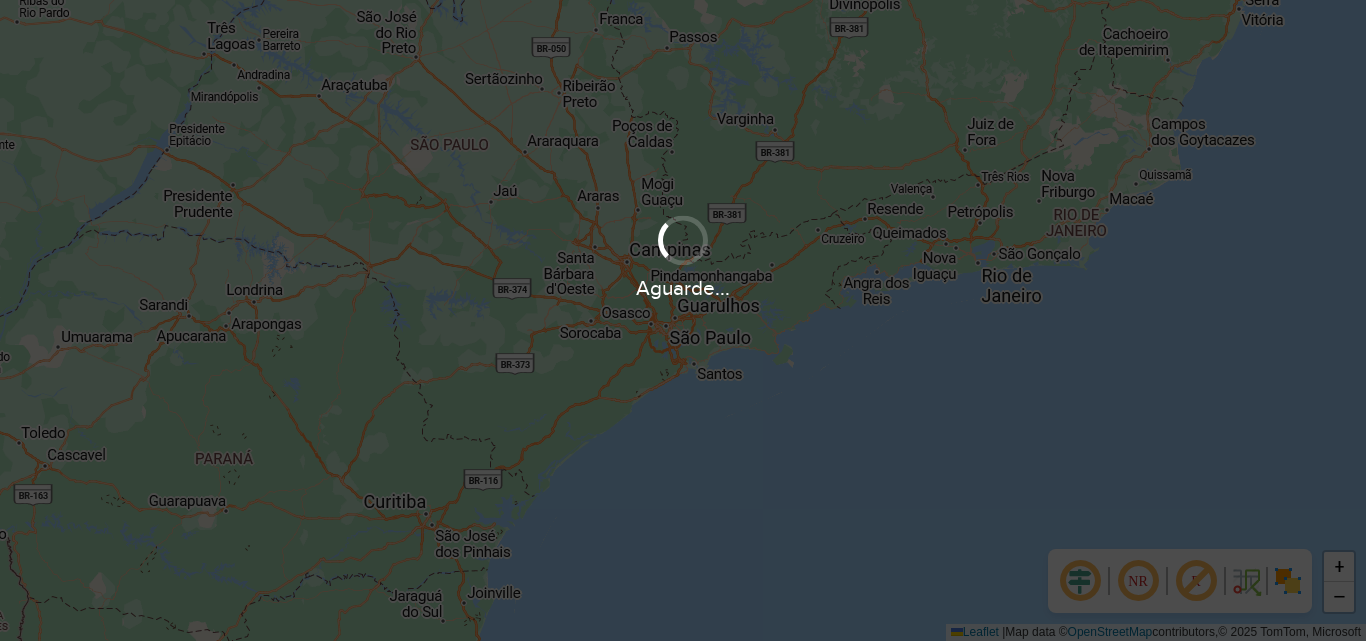 scroll, scrollTop: 0, scrollLeft: 0, axis: both 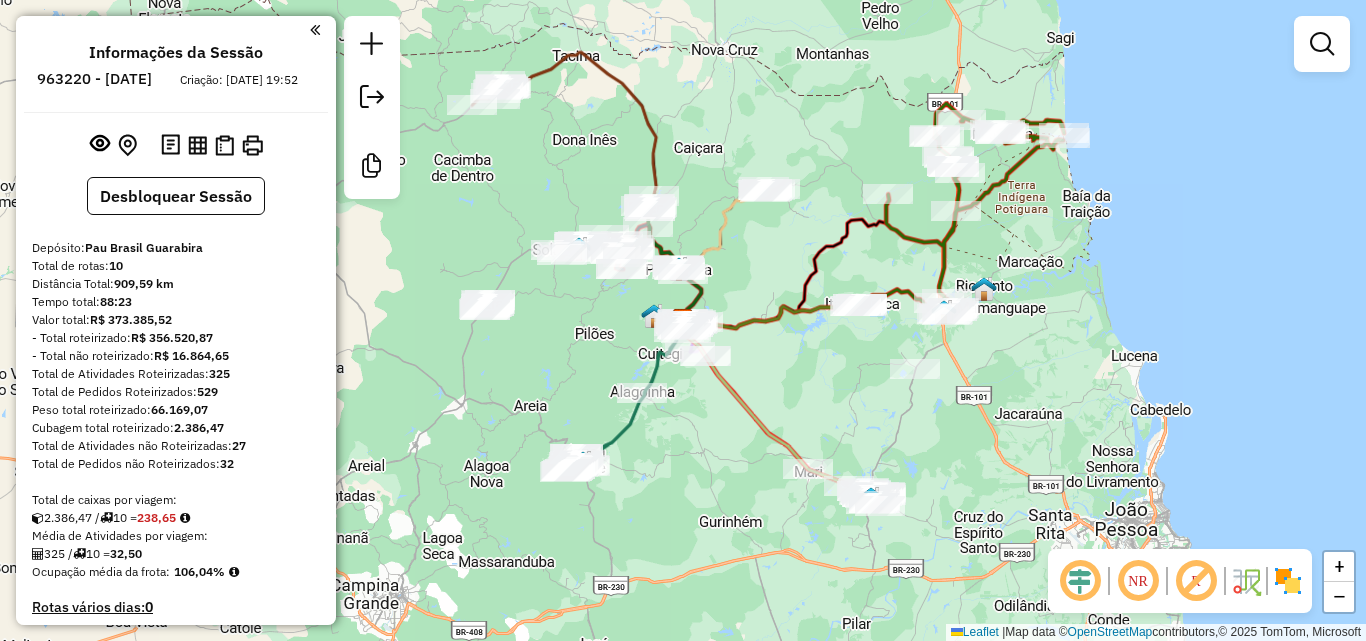 drag, startPoint x: 1124, startPoint y: 475, endPoint x: 681, endPoint y: 424, distance: 445.926 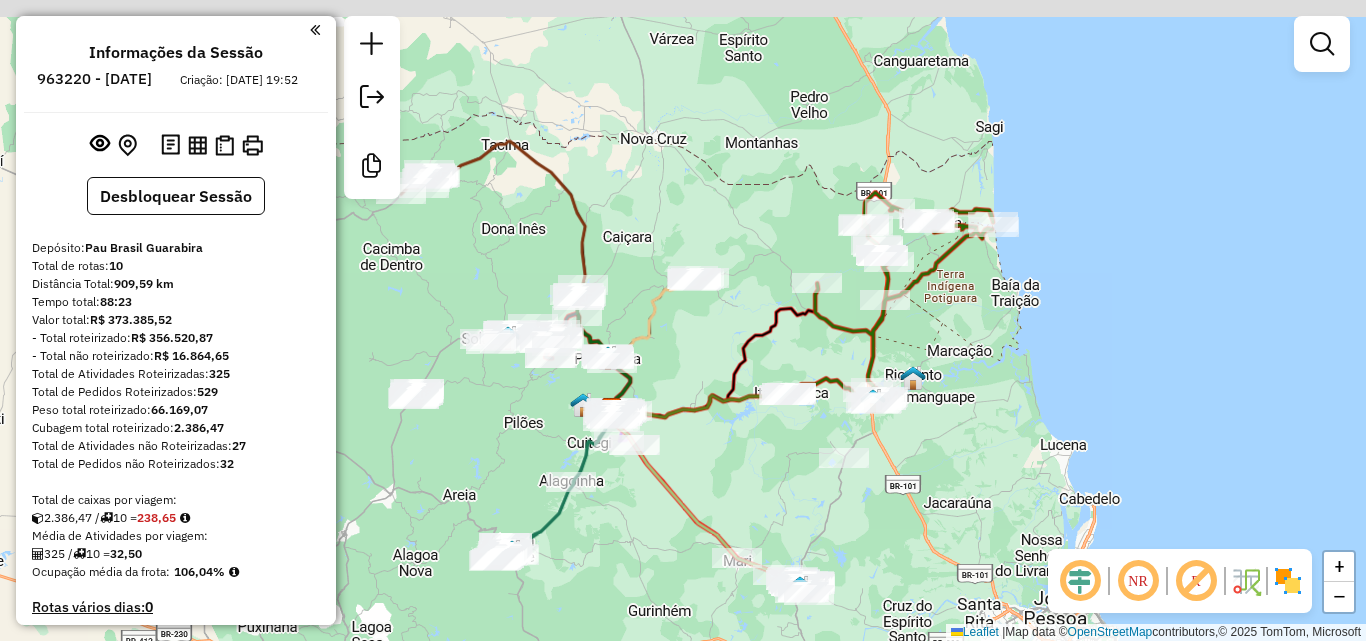 drag, startPoint x: 846, startPoint y: 362, endPoint x: 773, endPoint y: 459, distance: 121.40016 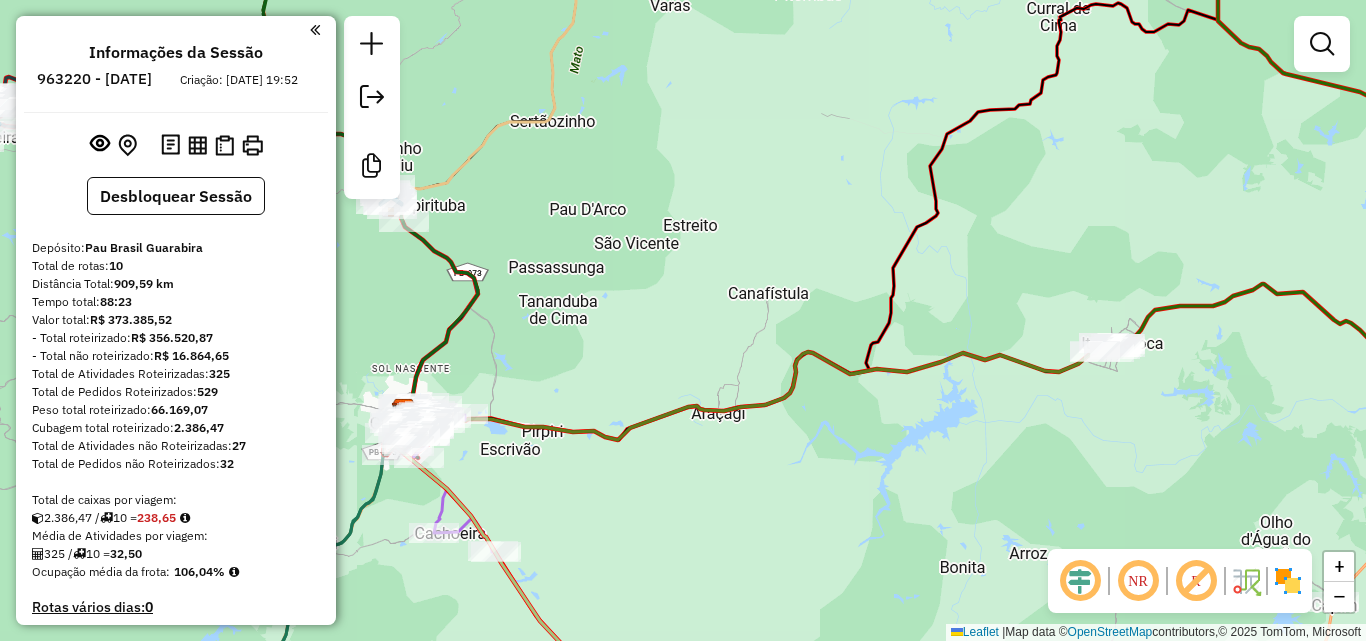 drag, startPoint x: 803, startPoint y: 355, endPoint x: 908, endPoint y: 359, distance: 105.076164 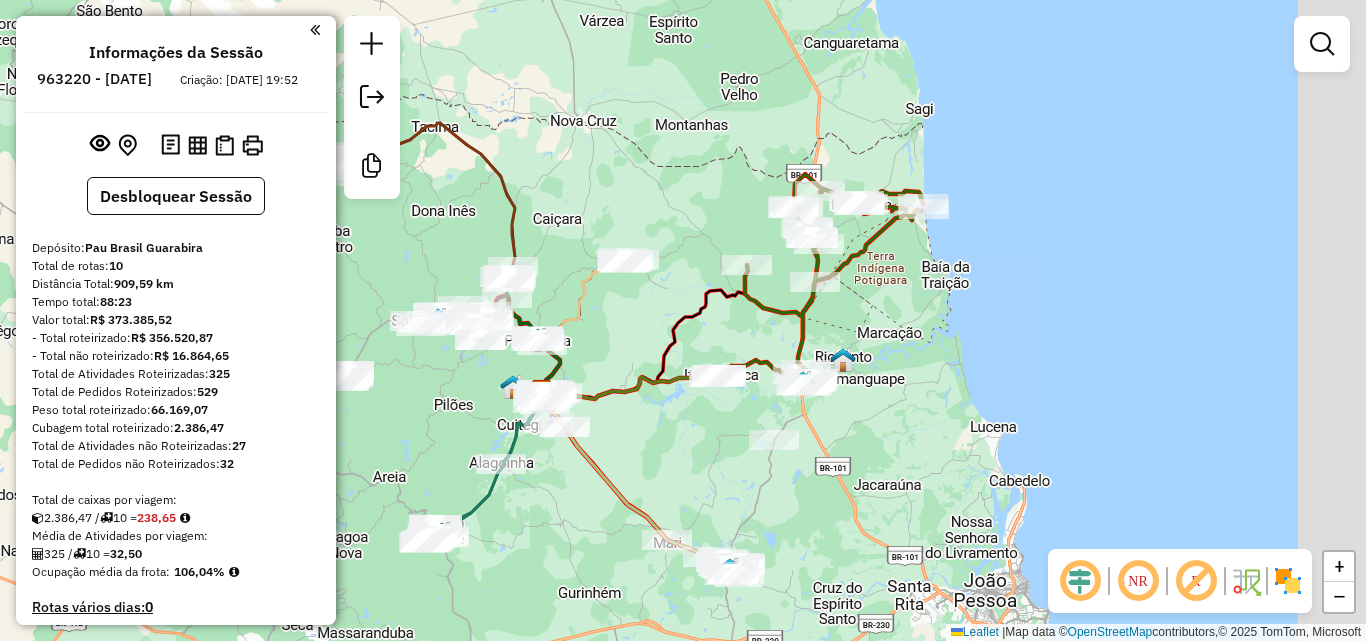 drag, startPoint x: 946, startPoint y: 345, endPoint x: 523, endPoint y: 393, distance: 425.7147 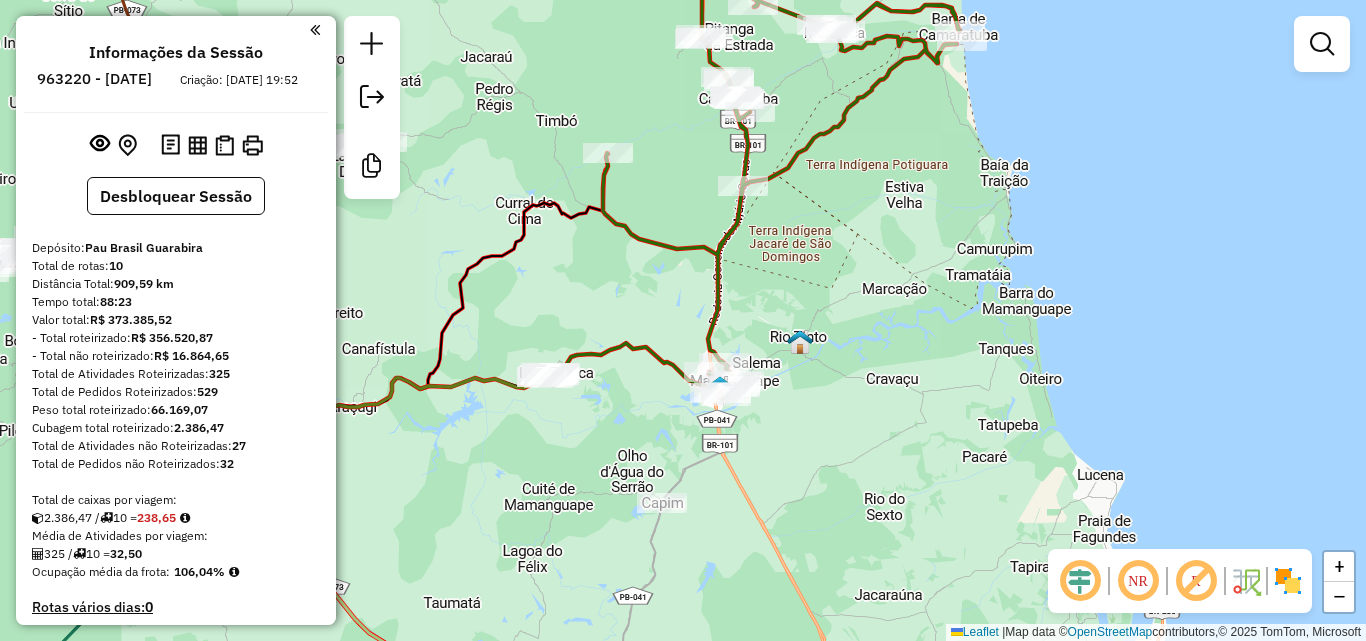 click on "Janela de atendimento Grade de atendimento Capacidade Transportadoras Veículos Cliente Pedidos  Rotas Selecione os dias de semana para filtrar as janelas de atendimento  Seg   Ter   Qua   Qui   Sex   Sáb   Dom  Informe o período da janela de atendimento: De: Até:  Filtrar exatamente a janela do cliente  Considerar janela de atendimento padrão  Selecione os dias de semana para filtrar as grades de atendimento  Seg   Ter   Qua   Qui   Sex   Sáb   Dom   Considerar clientes sem dia de atendimento cadastrado  Clientes fora do dia de atendimento selecionado Filtrar as atividades entre os valores definidos abaixo:  Peso mínimo:   Peso máximo:   Cubagem mínima:   Cubagem máxima:   De:   Até:  Filtrar as atividades entre o tempo de atendimento definido abaixo:  De:   Até:   Considerar capacidade total dos clientes não roteirizados Transportadora: Selecione um ou mais itens Tipo de veículo: Selecione um ou mais itens Veículo: Selecione um ou mais itens Motorista: Selecione um ou mais itens Nome: Rótulo:" 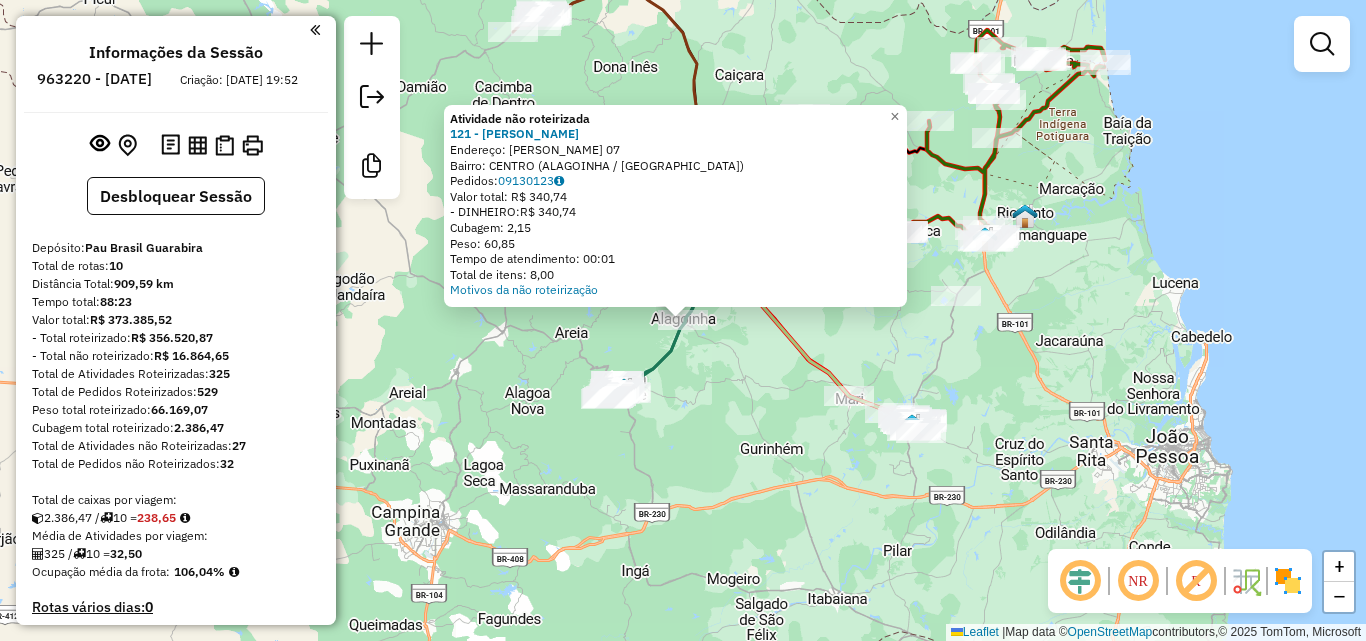 click on "Atividade não roteirizada 121 - MARIA SUZANA DA SILV  Endereço:  JOaO FERNANDES DE LIMA 07   Bairro: CENTRO (ALAGOINHA / PB)   Pedidos:  09130123   Valor total: R$ 340,74   - DINHEIRO:  R$ 340,74   Cubagem: 2,15   Peso: 60,85   Tempo de atendimento: 00:01   Total de itens: 8,00  Motivos da não roteirização × Janela de atendimento Grade de atendimento Capacidade Transportadoras Veículos Cliente Pedidos  Rotas Selecione os dias de semana para filtrar as janelas de atendimento  Seg   Ter   Qua   Qui   Sex   Sáb   Dom  Informe o período da janela de atendimento: De: Até:  Filtrar exatamente a janela do cliente  Considerar janela de atendimento padrão  Selecione os dias de semana para filtrar as grades de atendimento  Seg   Ter   Qua   Qui   Sex   Sáb   Dom   Considerar clientes sem dia de atendimento cadastrado  Clientes fora do dia de atendimento selecionado Filtrar as atividades entre os valores definidos abaixo:  Peso mínimo:   Peso máximo:   Cubagem mínima:   Cubagem máxima:   De:   Até:  De:" 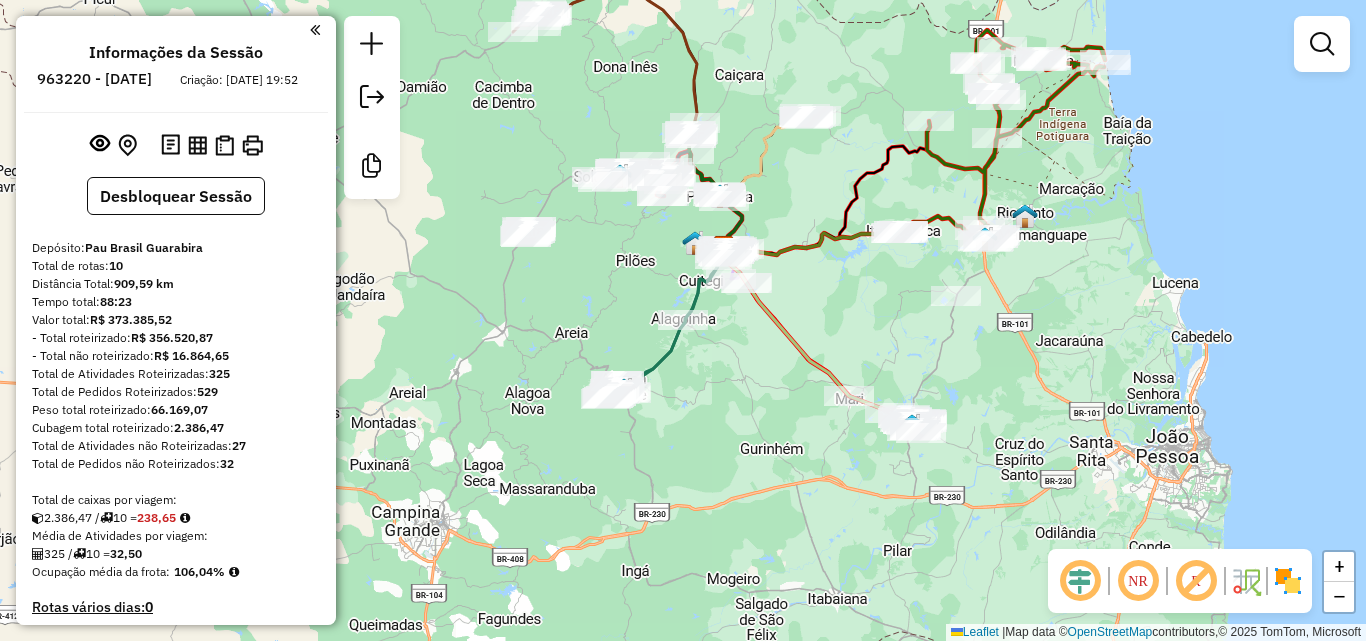 click 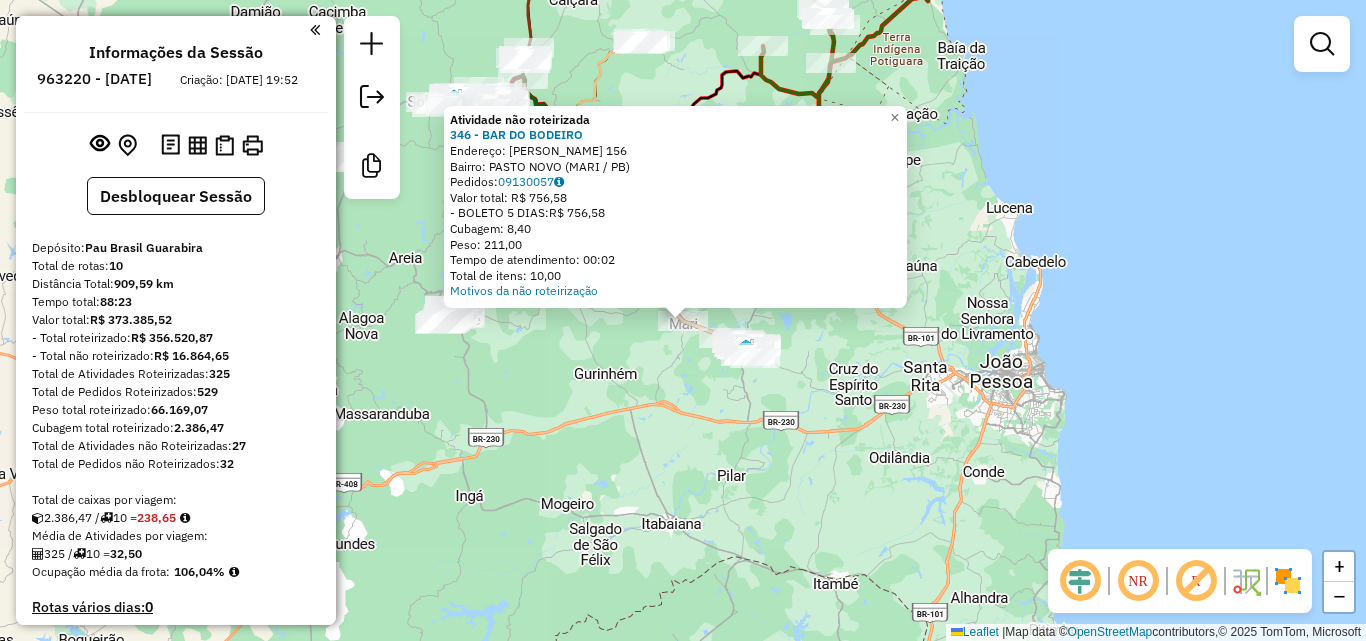 click on "Atividade não roteirizada 346 - BAR DO BODEIRO  Endereço:  EVERALDO DA SILVA FERREIRA 156   Bairro: PASTO NOVO (MARI / PB)   Pedidos:  09130057   Valor total: R$ 756,58   - BOLETO 5 DIAS:  R$ 756,58   Cubagem: 8,40   Peso: 211,00   Tempo de atendimento: 00:02   Total de itens: 10,00  Motivos da não roteirização × Janela de atendimento Grade de atendimento Capacidade Transportadoras Veículos Cliente Pedidos  Rotas Selecione os dias de semana para filtrar as janelas de atendimento  Seg   Ter   Qua   Qui   Sex   Sáb   Dom  Informe o período da janela de atendimento: De: Até:  Filtrar exatamente a janela do cliente  Considerar janela de atendimento padrão  Selecione os dias de semana para filtrar as grades de atendimento  Seg   Ter   Qua   Qui   Sex   Sáb   Dom   Considerar clientes sem dia de atendimento cadastrado  Clientes fora do dia de atendimento selecionado Filtrar as atividades entre os valores definidos abaixo:  Peso mínimo:   Peso máximo:   Cubagem mínima:   Cubagem máxima:   De:   De:" 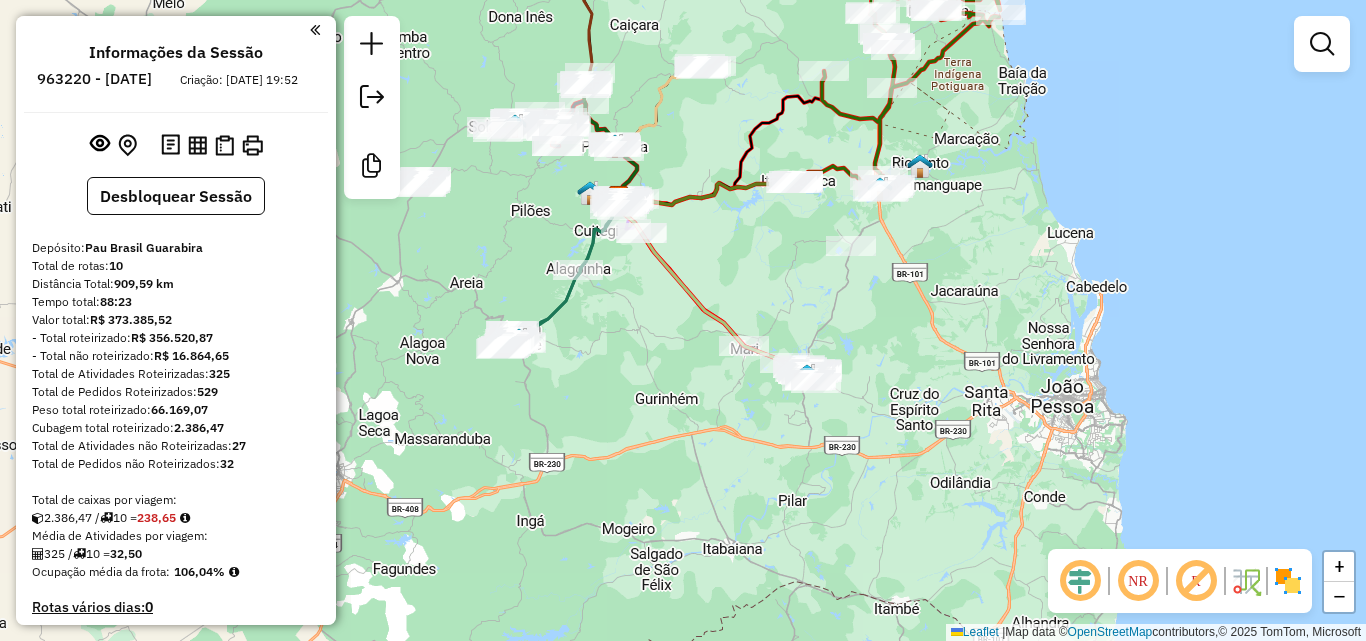 drag, startPoint x: 682, startPoint y: 474, endPoint x: 871, endPoint y: 484, distance: 189.26436 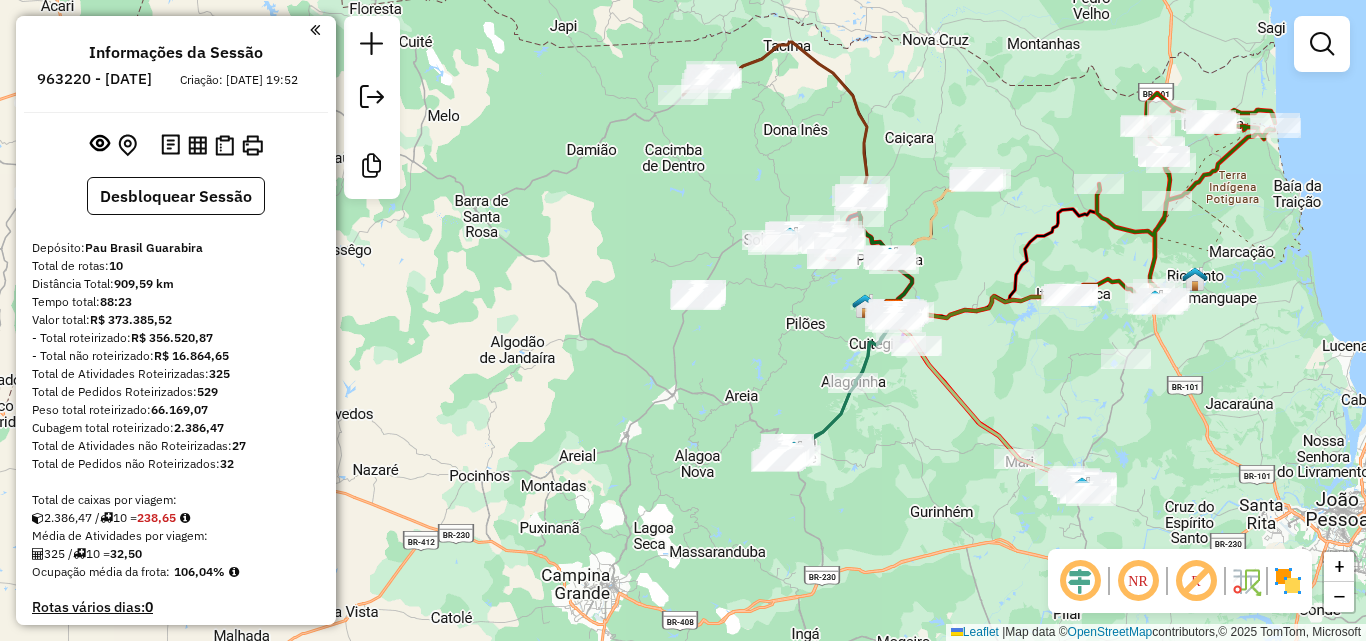 drag, startPoint x: 697, startPoint y: 313, endPoint x: 700, endPoint y: 427, distance: 114.03947 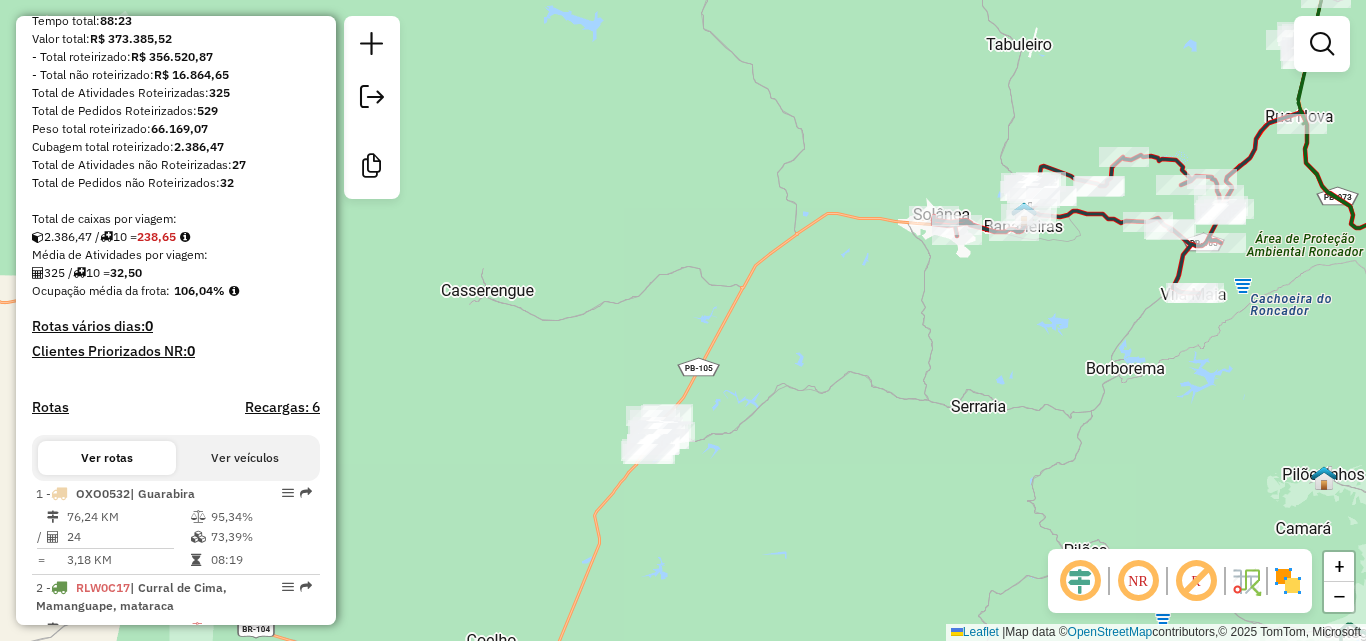 scroll, scrollTop: 279, scrollLeft: 0, axis: vertical 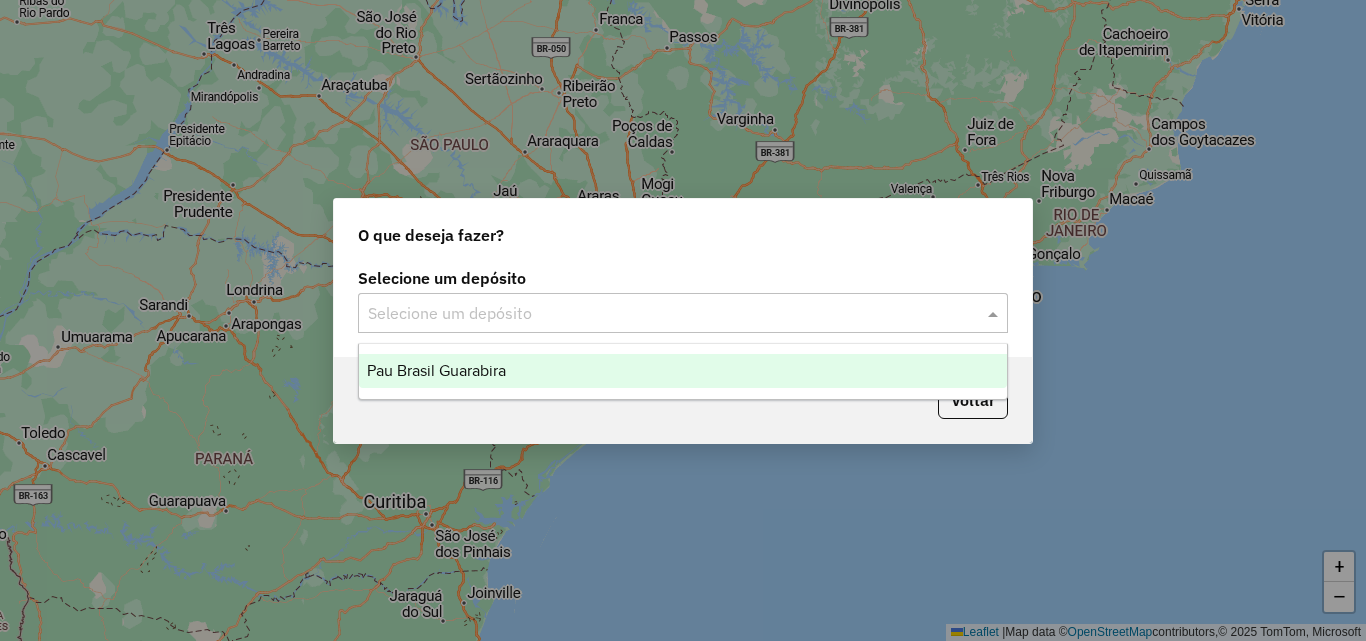 click 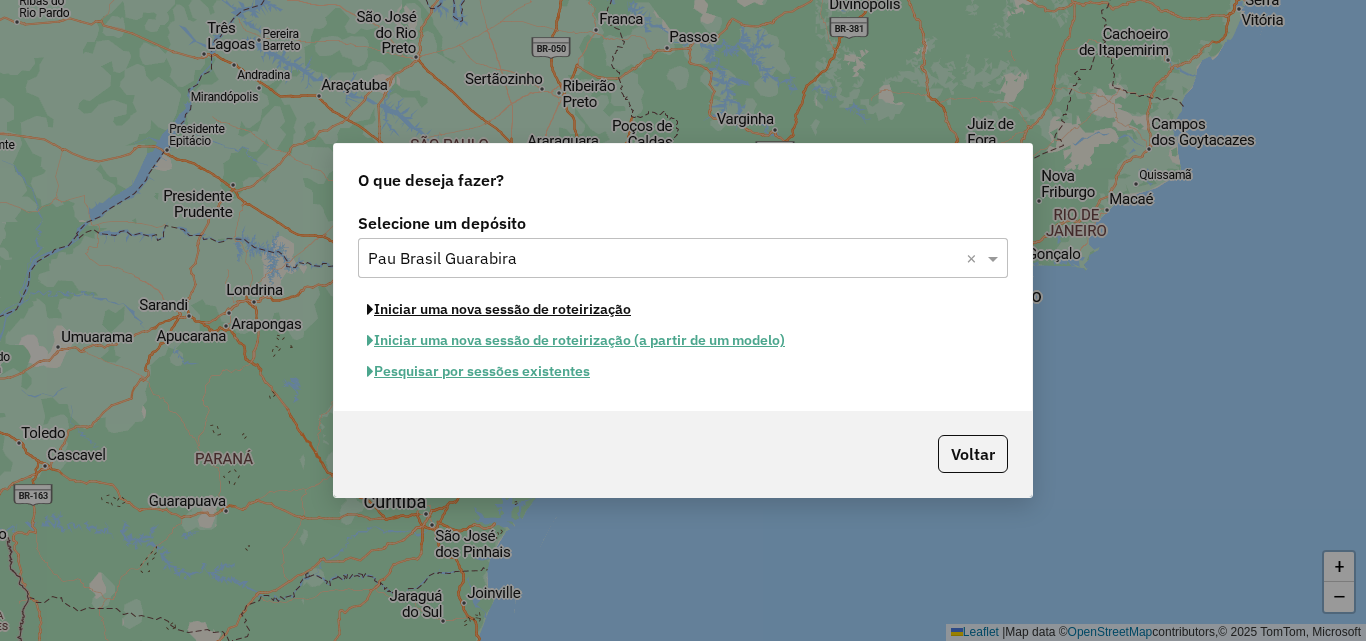 click on "Iniciar uma nova sessão de roteirização" 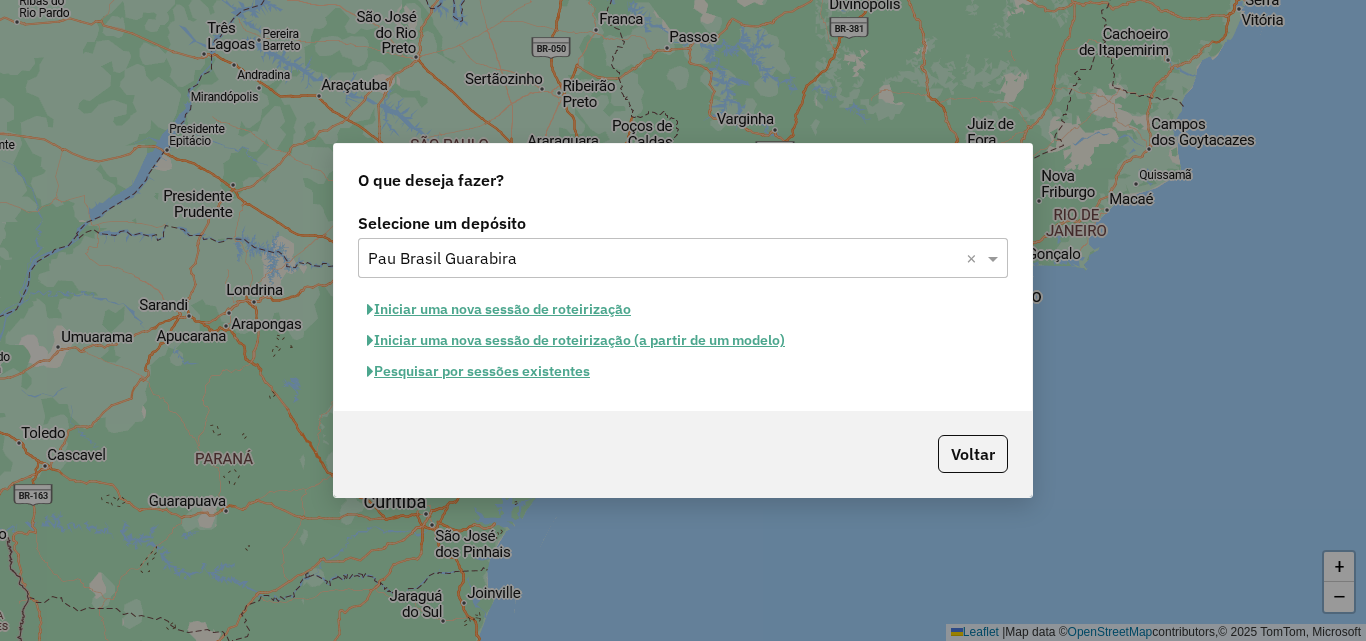 select on "*" 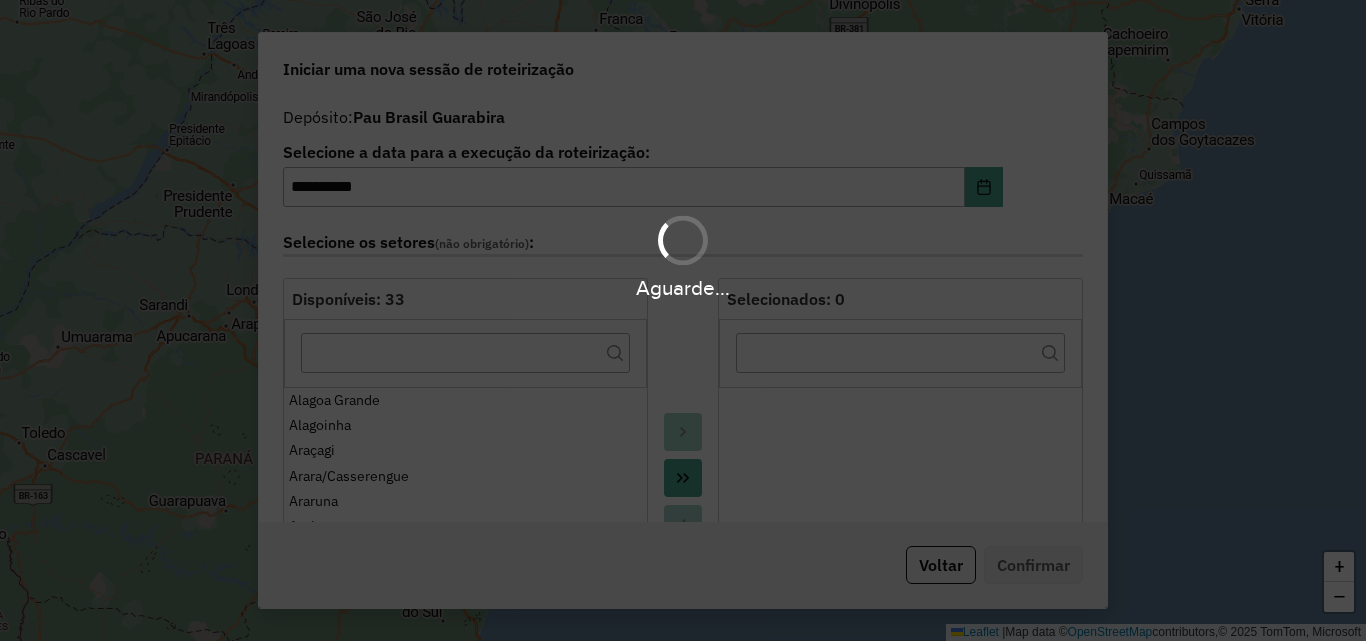 drag, startPoint x: 687, startPoint y: 287, endPoint x: 689, endPoint y: 304, distance: 17.117243 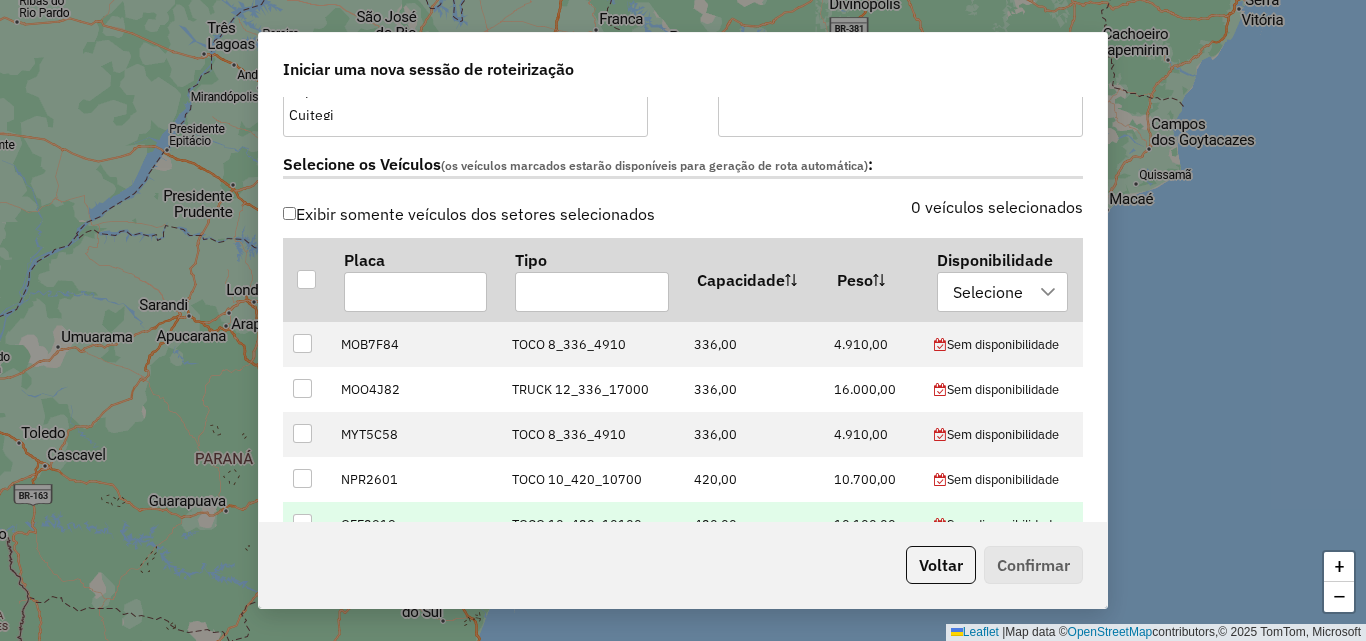 scroll, scrollTop: 800, scrollLeft: 0, axis: vertical 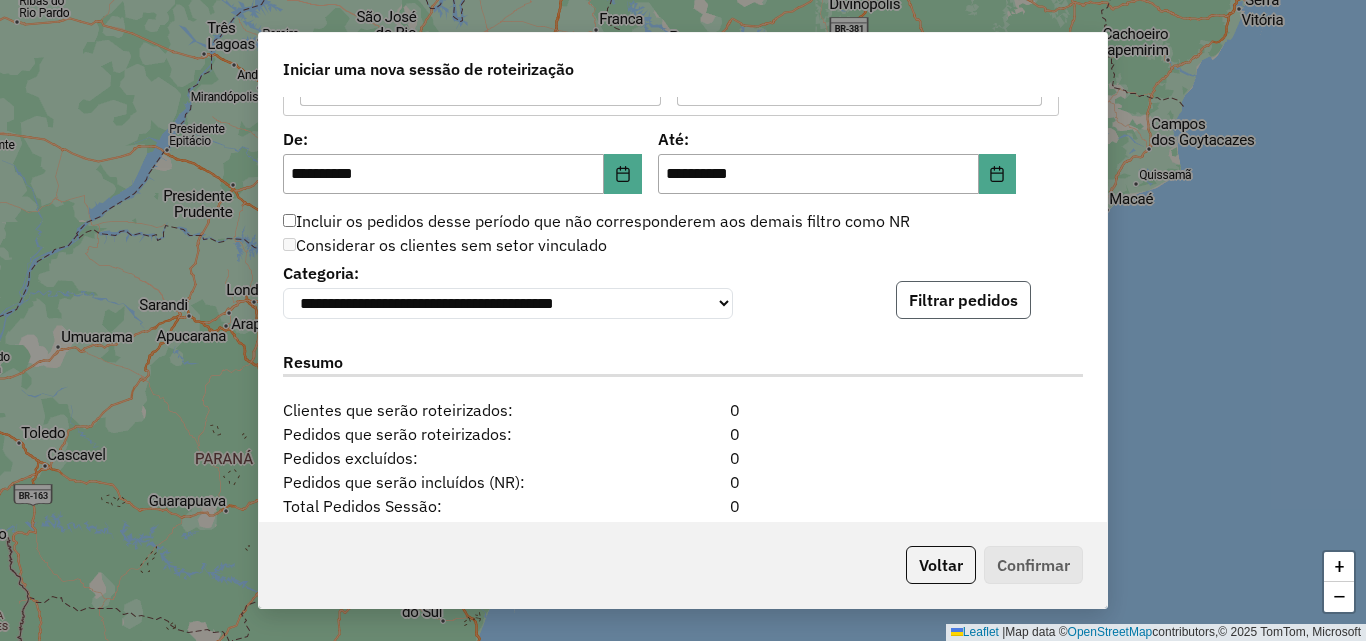click on "Filtrar pedidos" 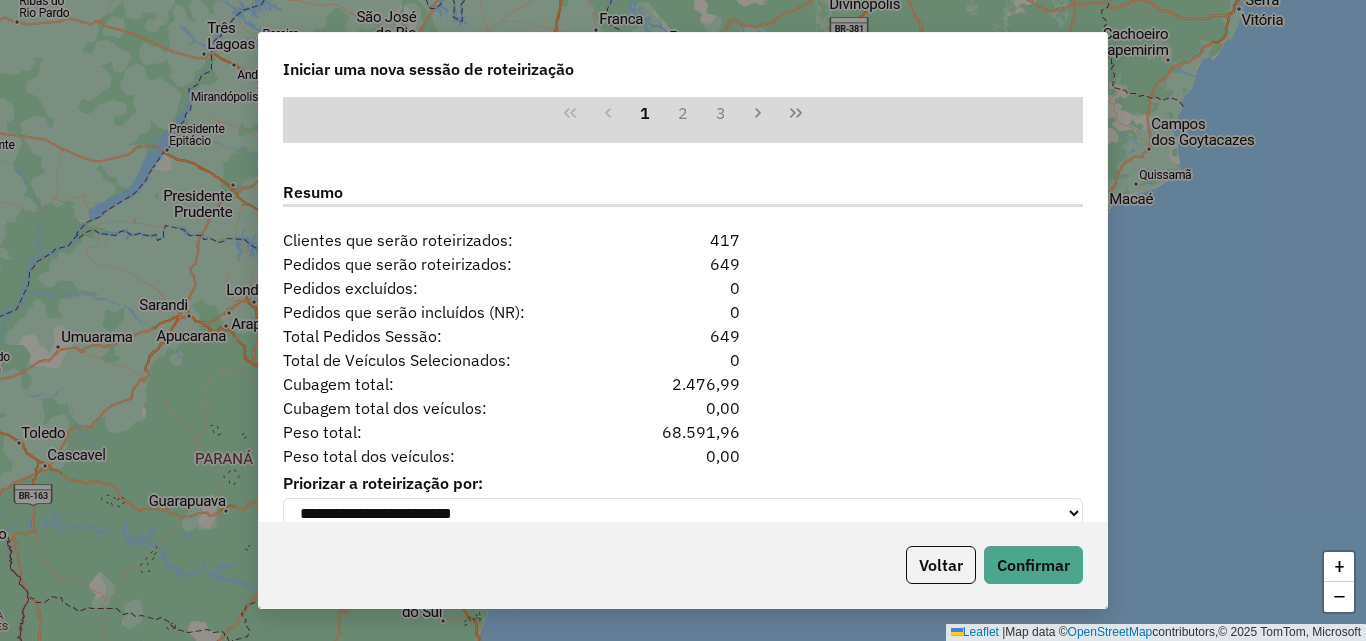 scroll, scrollTop: 2524, scrollLeft: 0, axis: vertical 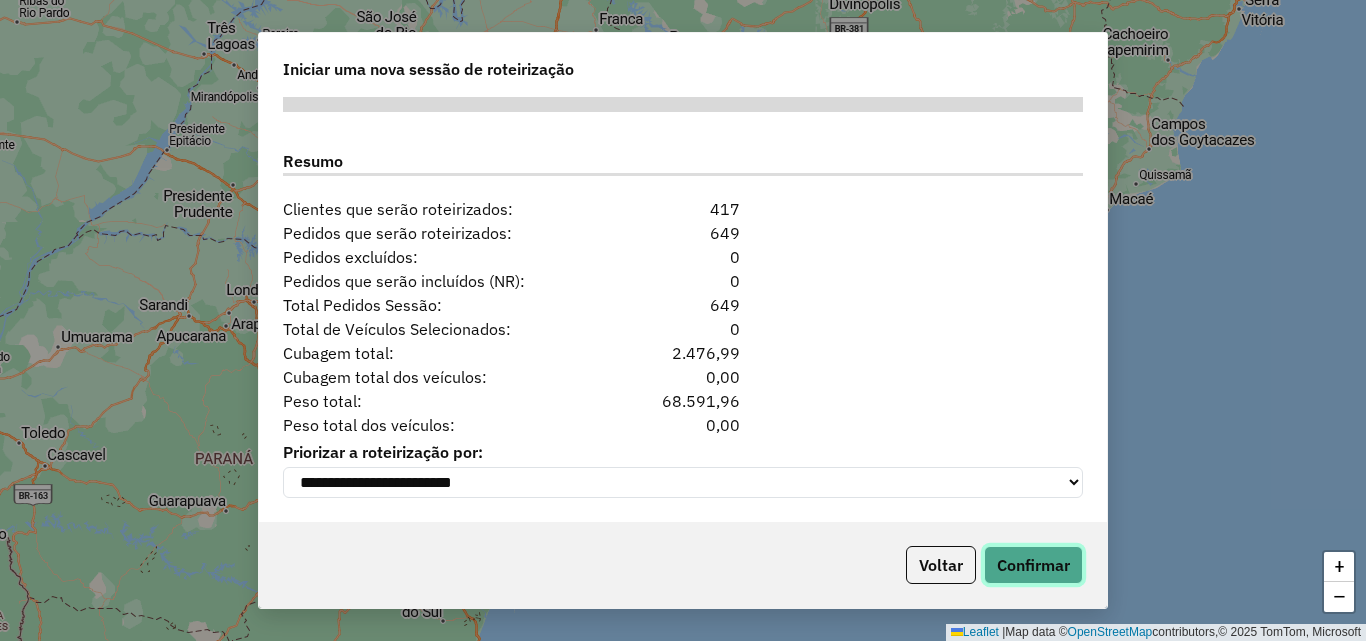 click on "Confirmar" 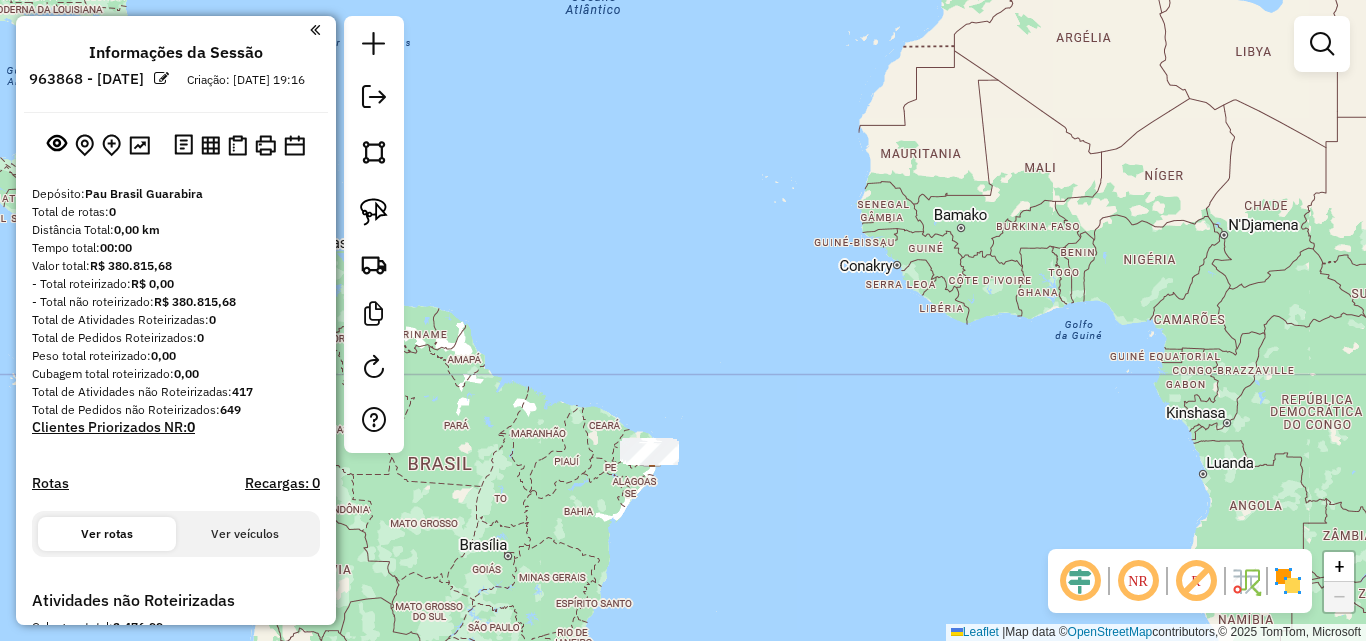 click on "Janela de atendimento Grade de atendimento Capacidade Transportadoras Veículos Cliente Pedidos  Rotas Selecione os dias de semana para filtrar as janelas de atendimento  Seg   Ter   Qua   Qui   Sex   Sáb   Dom  Informe o período da janela de atendimento: De: Até:  Filtrar exatamente a janela do cliente  Considerar janela de atendimento padrão  Selecione os dias de semana para filtrar as grades de atendimento  Seg   Ter   Qua   Qui   Sex   Sáb   Dom   Considerar clientes sem dia de atendimento cadastrado  Clientes fora do dia de atendimento selecionado Filtrar as atividades entre os valores definidos abaixo:  Peso mínimo:   Peso máximo:   Cubagem mínima:   Cubagem máxima:   De:   Até:  Filtrar as atividades entre o tempo de atendimento definido abaixo:  De:   Até:   Considerar capacidade total dos clientes não roteirizados Transportadora: Selecione um ou mais itens Tipo de veículo: Selecione um ou mais itens Veículo: Selecione um ou mais itens Motorista: Selecione um ou mais itens Nome: Rótulo:" 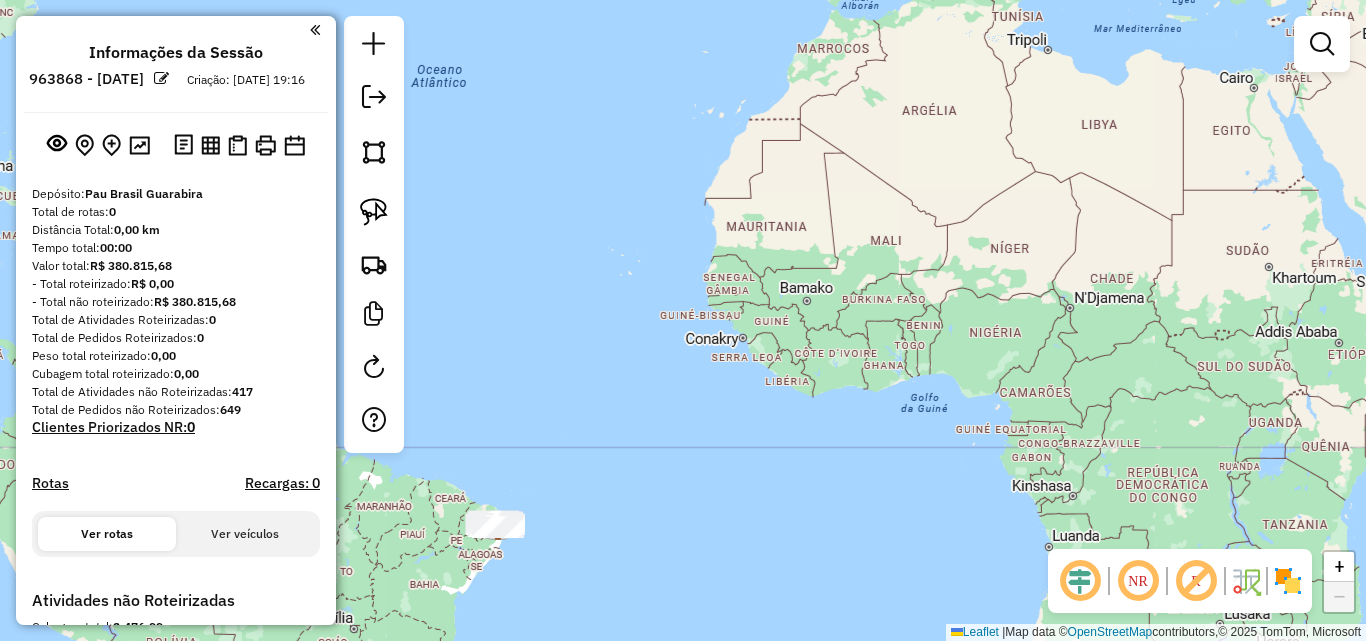 drag, startPoint x: 816, startPoint y: 449, endPoint x: 1103, endPoint y: 464, distance: 287.39172 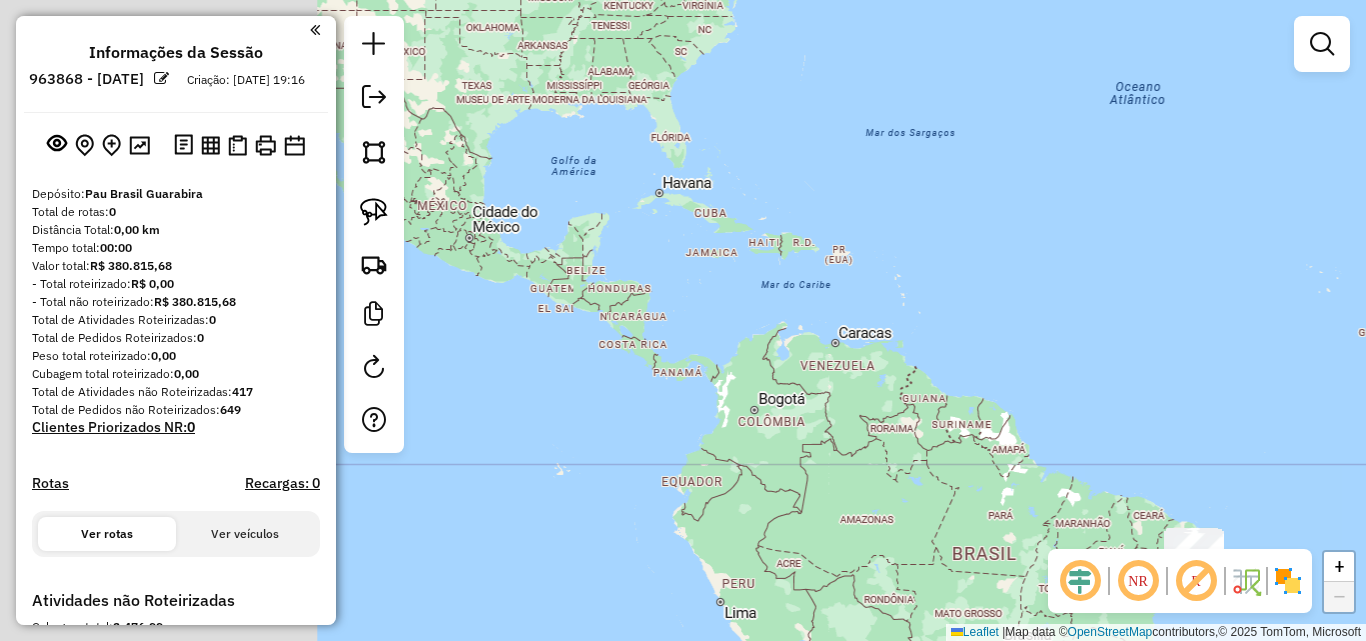 click on "Janela de atendimento Grade de atendimento Capacidade Transportadoras Veículos Cliente Pedidos  Rotas Selecione os dias de semana para filtrar as janelas de atendimento  Seg   Ter   Qua   Qui   Sex   Sáb   Dom  Informe o período da janela de atendimento: De: Até:  Filtrar exatamente a janela do cliente  Considerar janela de atendimento padrão  Selecione os dias de semana para filtrar as grades de atendimento  Seg   Ter   Qua   Qui   Sex   Sáb   Dom   Considerar clientes sem dia de atendimento cadastrado  Clientes fora do dia de atendimento selecionado Filtrar as atividades entre os valores definidos abaixo:  Peso mínimo:   Peso máximo:   Cubagem mínima:   Cubagem máxima:   De:   Até:  Filtrar as atividades entre o tempo de atendimento definido abaixo:  De:   Até:   Considerar capacidade total dos clientes não roteirizados Transportadora: Selecione um ou mais itens Tipo de veículo: Selecione um ou mais itens Veículo: Selecione um ou mais itens Motorista: Selecione um ou mais itens Nome: Rótulo:" 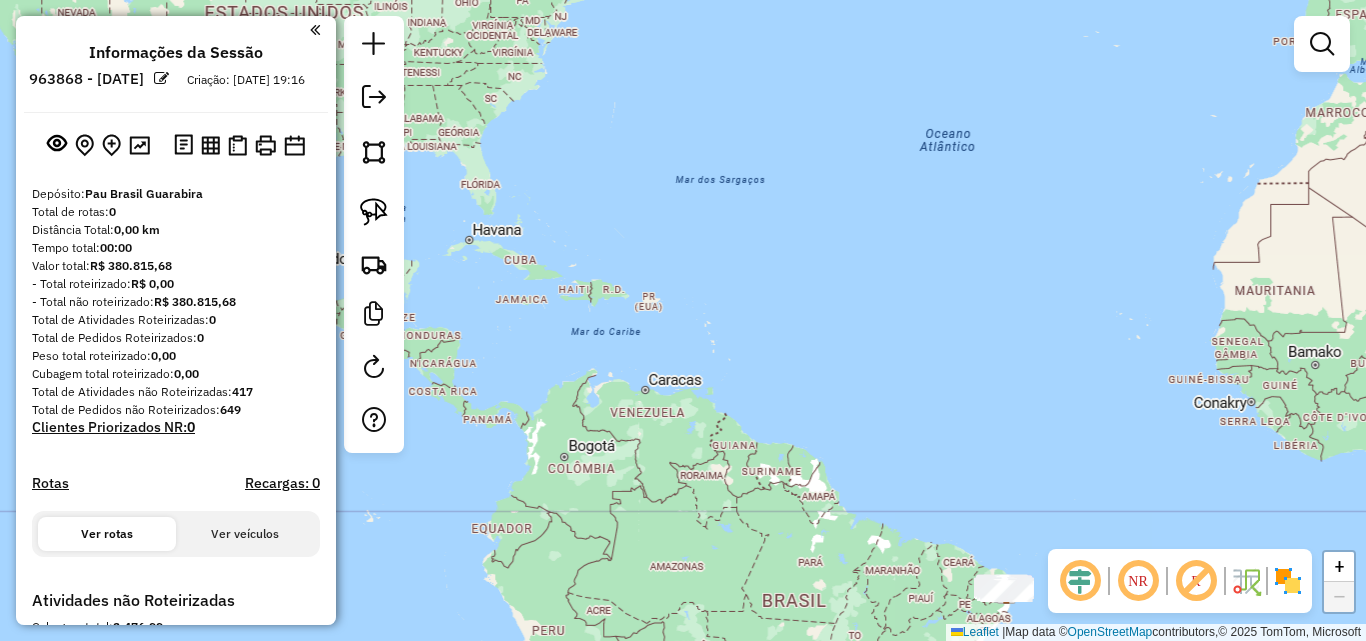drag, startPoint x: 664, startPoint y: 458, endPoint x: 770, endPoint y: 545, distance: 137.13132 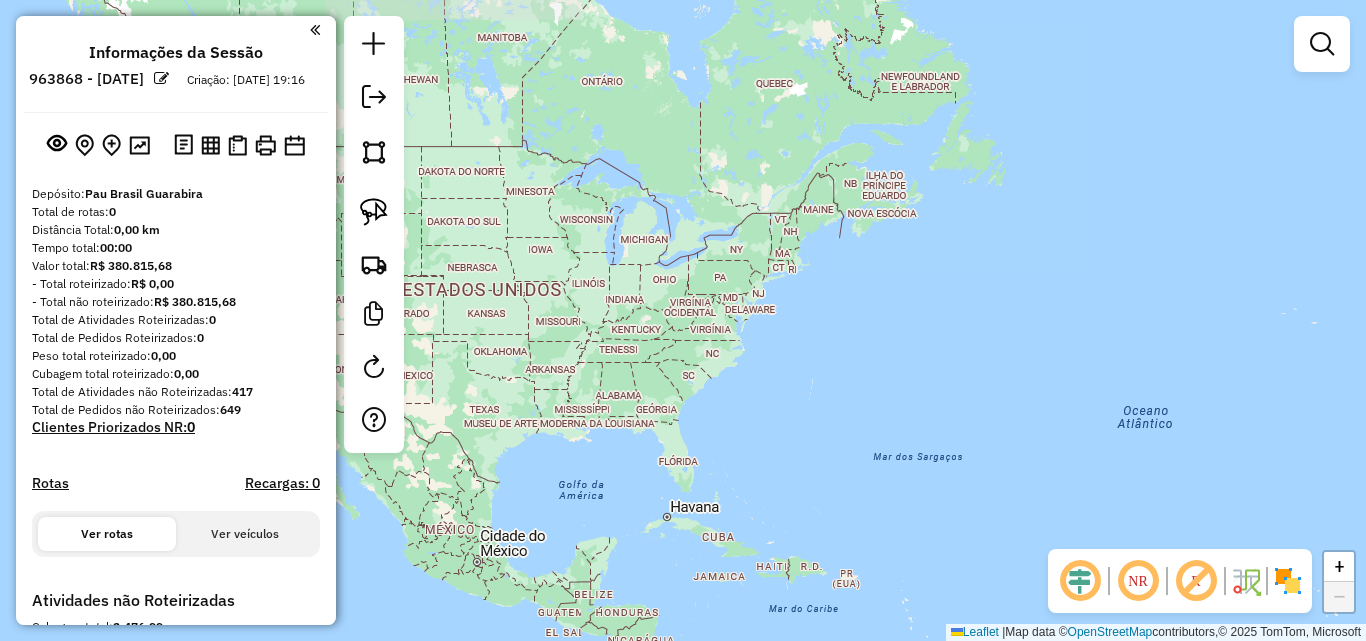 drag, startPoint x: 815, startPoint y: 365, endPoint x: 806, endPoint y: 510, distance: 145.27904 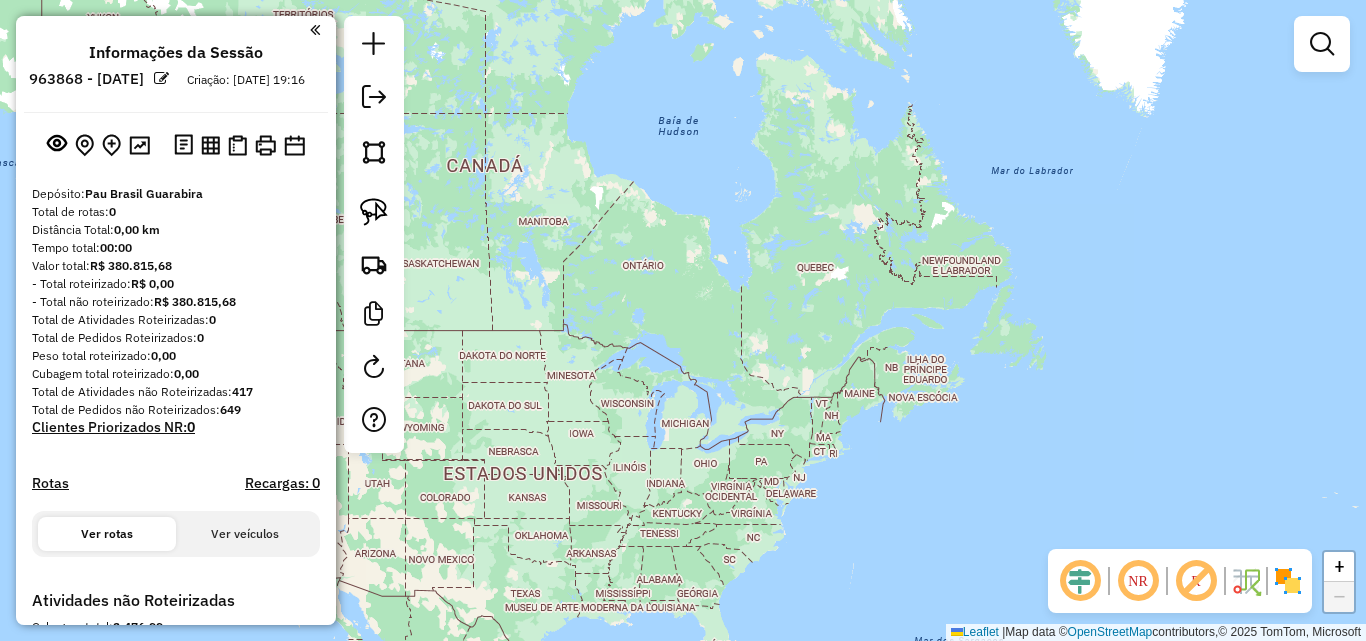 drag, startPoint x: 880, startPoint y: 476, endPoint x: 808, endPoint y: 437, distance: 81.88406 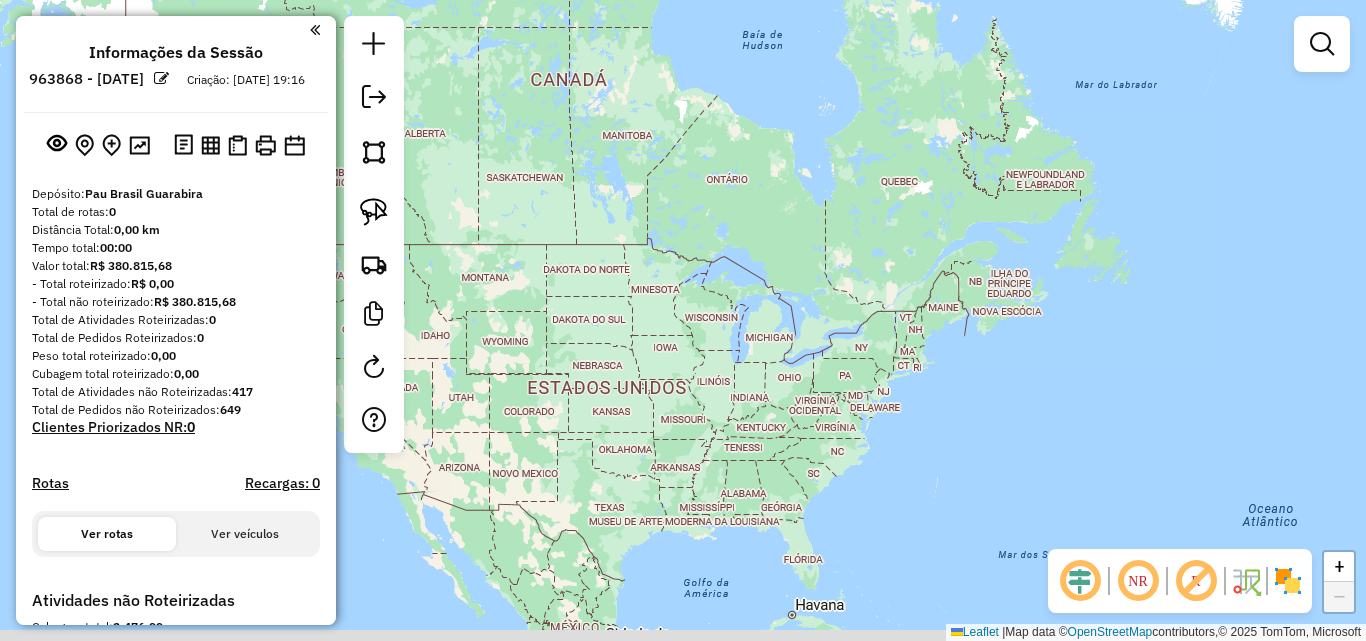 drag, startPoint x: 934, startPoint y: 403, endPoint x: 1026, endPoint y: 361, distance: 101.133575 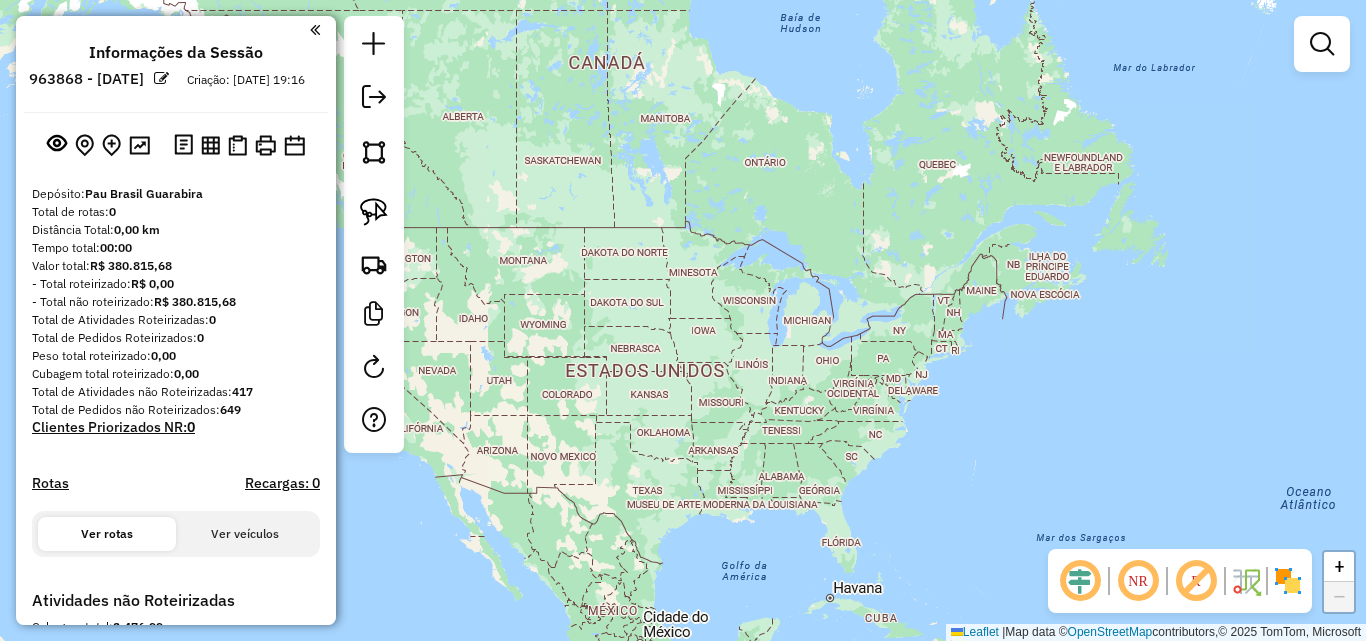 drag, startPoint x: 1012, startPoint y: 435, endPoint x: 1114, endPoint y: 444, distance: 102.396286 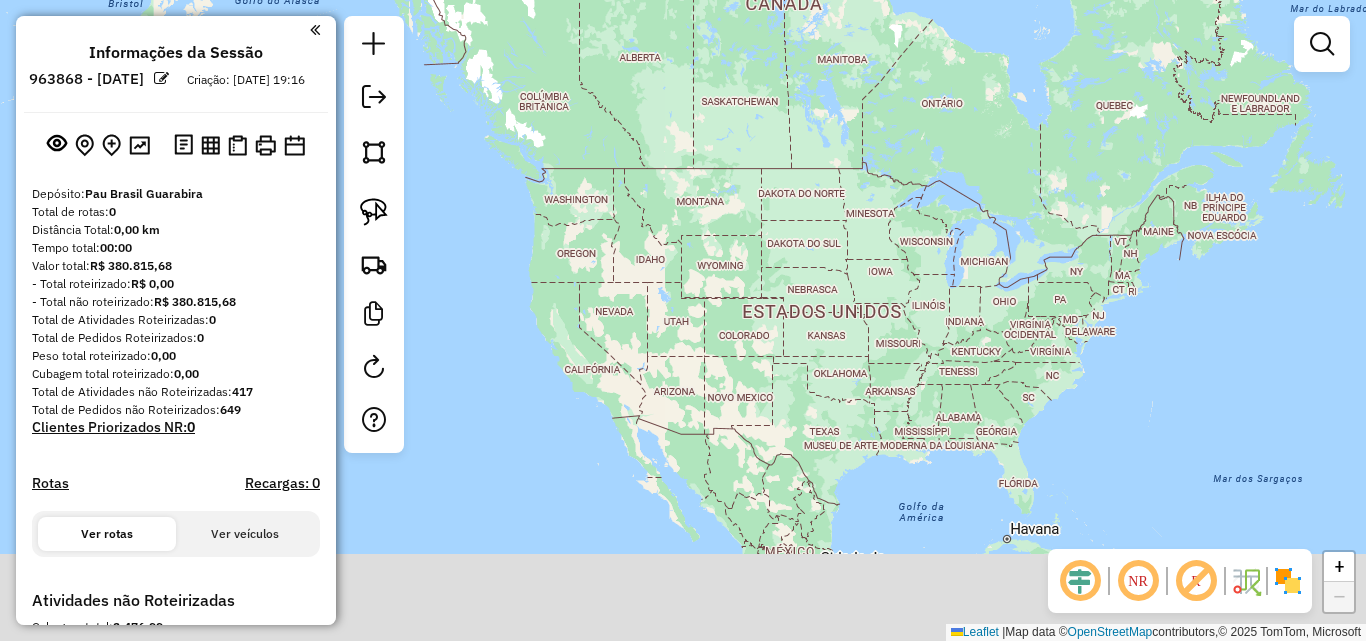drag, startPoint x: 916, startPoint y: 506, endPoint x: 835, endPoint y: 400, distance: 133.4054 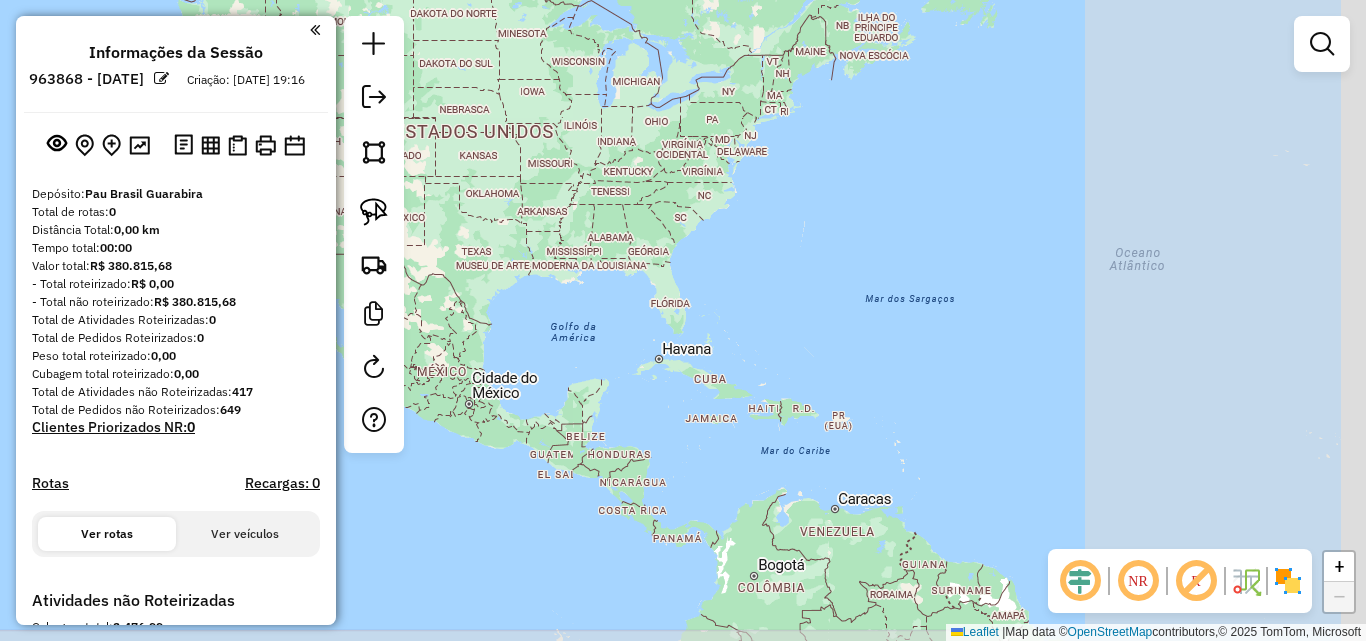 drag, startPoint x: 1236, startPoint y: 438, endPoint x: 731, endPoint y: 90, distance: 613.2936 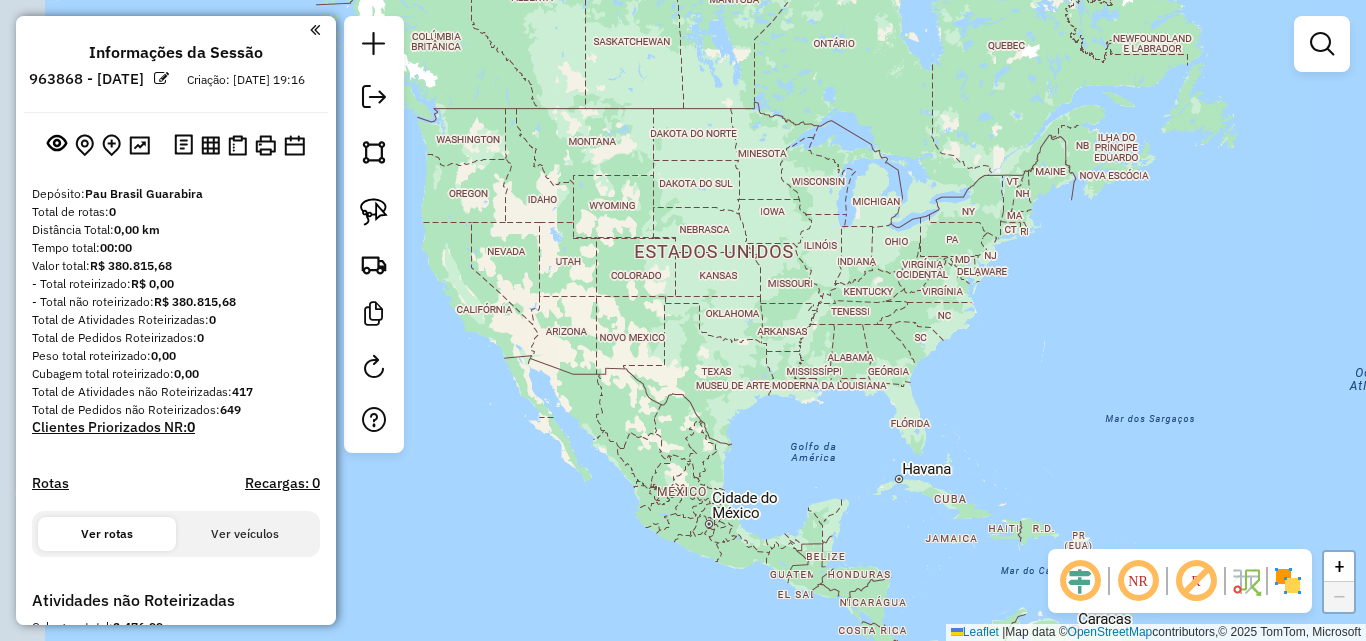 drag, startPoint x: 902, startPoint y: 276, endPoint x: 1053, endPoint y: 261, distance: 151.74321 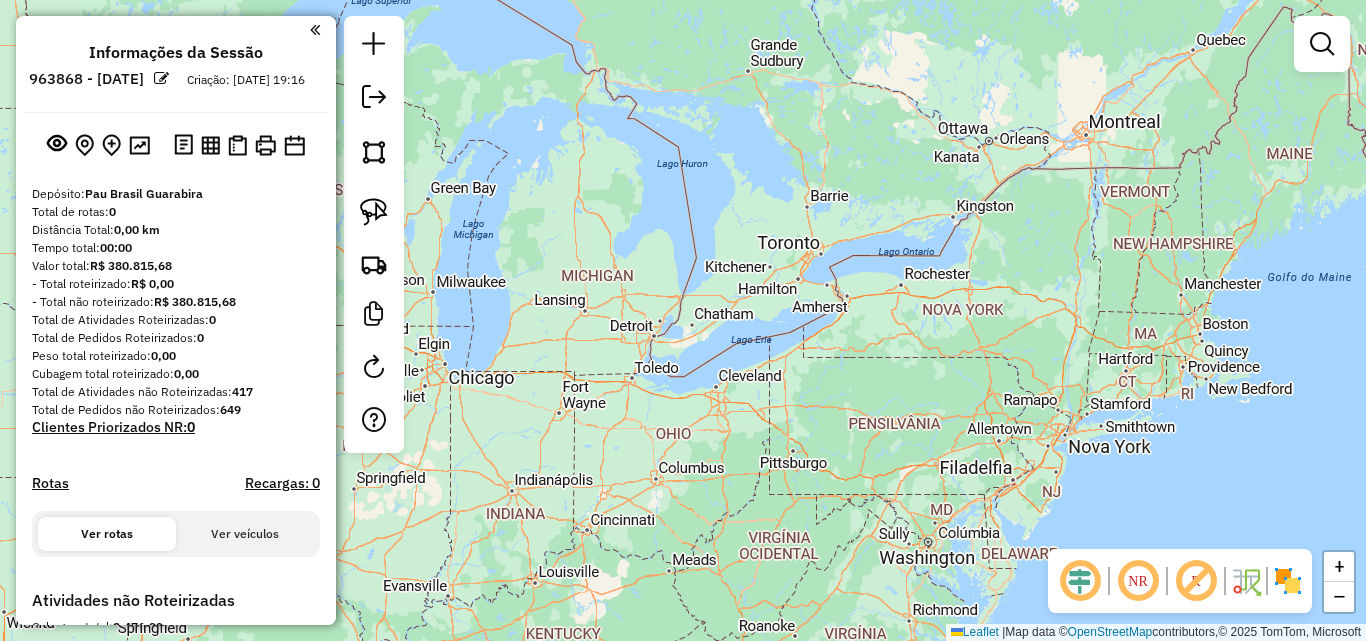 drag, startPoint x: 969, startPoint y: 254, endPoint x: 853, endPoint y: 445, distance: 223.46588 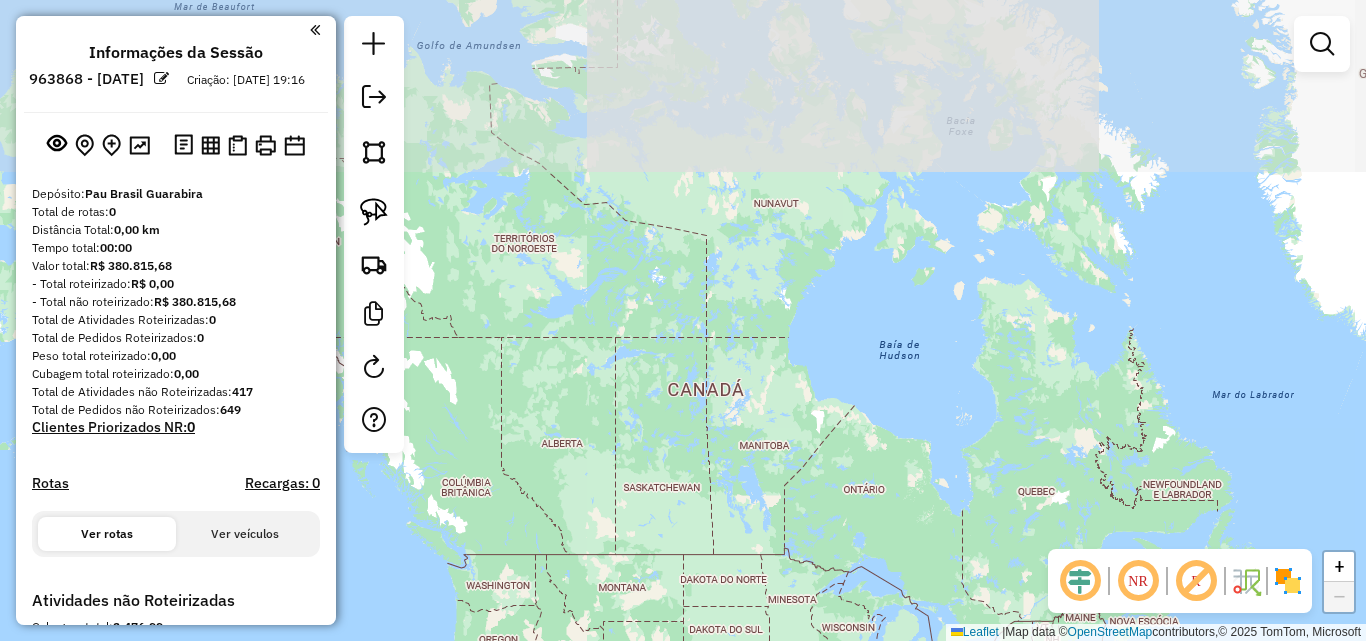 drag, startPoint x: 756, startPoint y: 414, endPoint x: 886, endPoint y: 633, distance: 254.67822 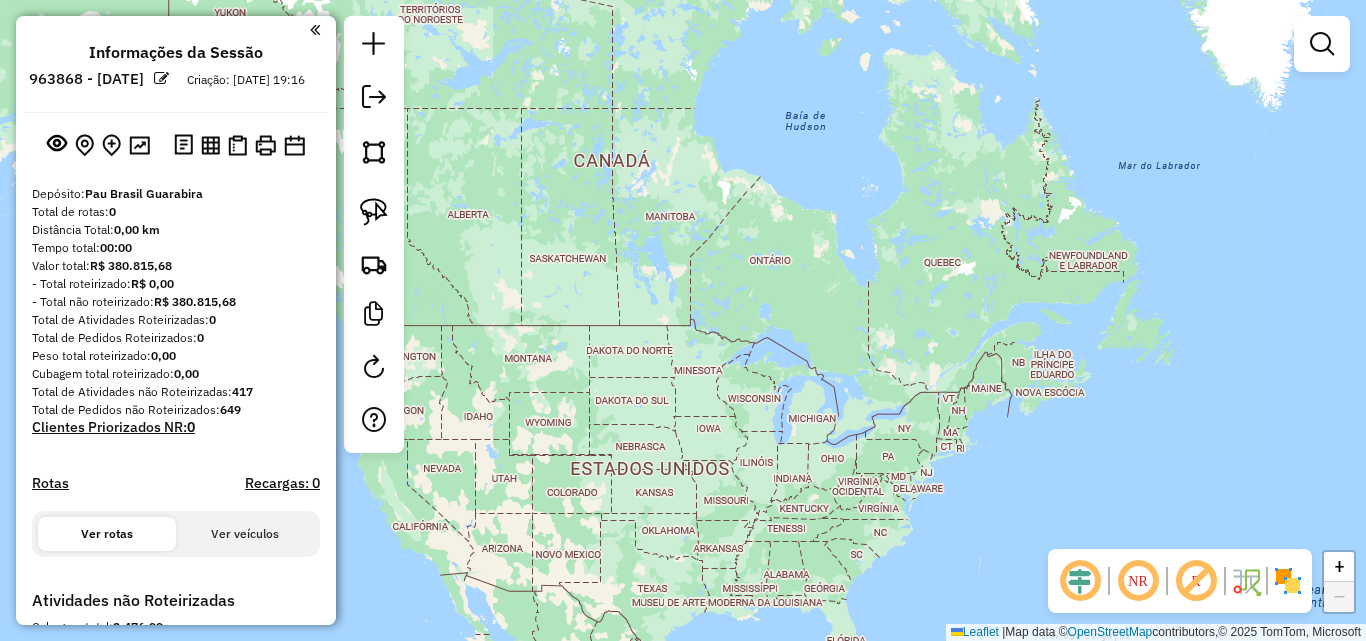 drag, startPoint x: 865, startPoint y: 549, endPoint x: 724, endPoint y: 218, distance: 359.7805 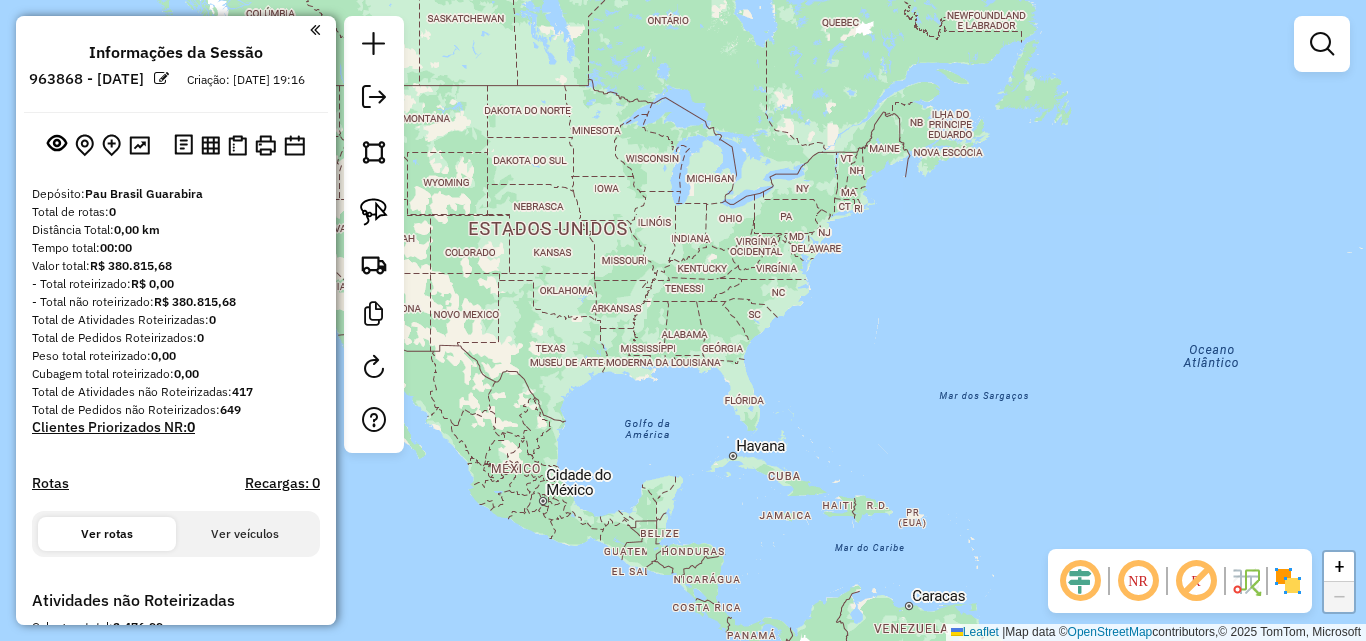 drag, startPoint x: 970, startPoint y: 370, endPoint x: 721, endPoint y: 131, distance: 345.14056 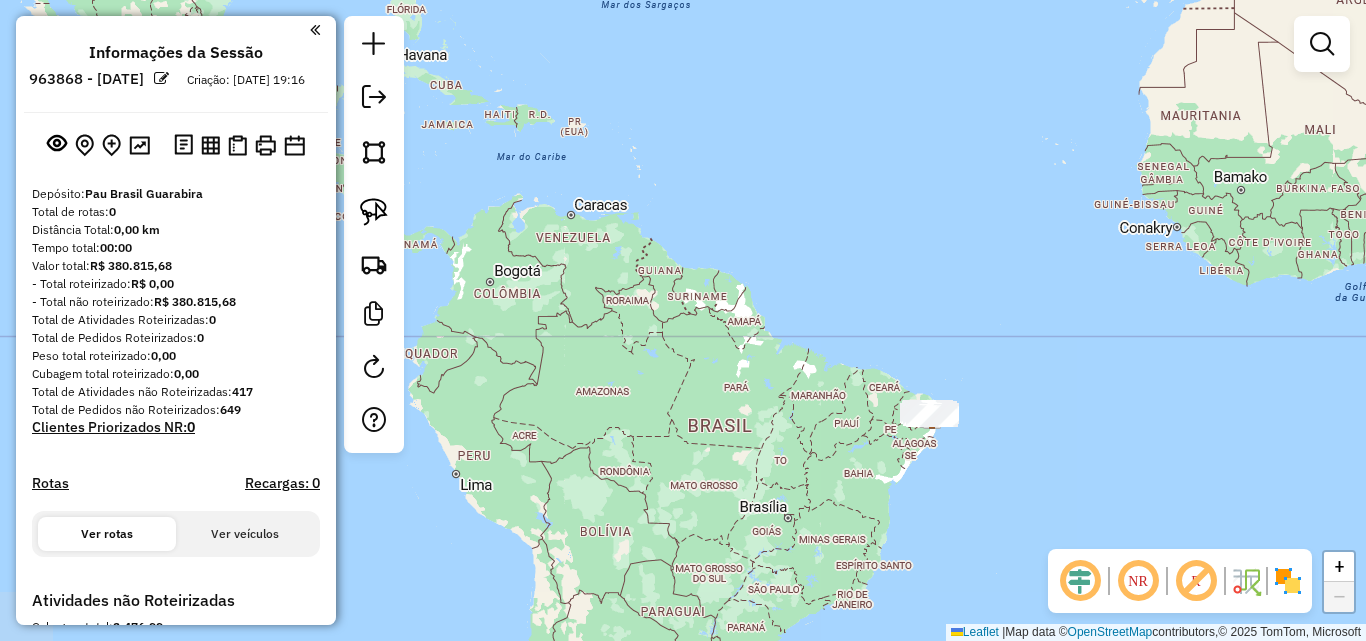 drag, startPoint x: 847, startPoint y: 425, endPoint x: 746, endPoint y: 324, distance: 142.83557 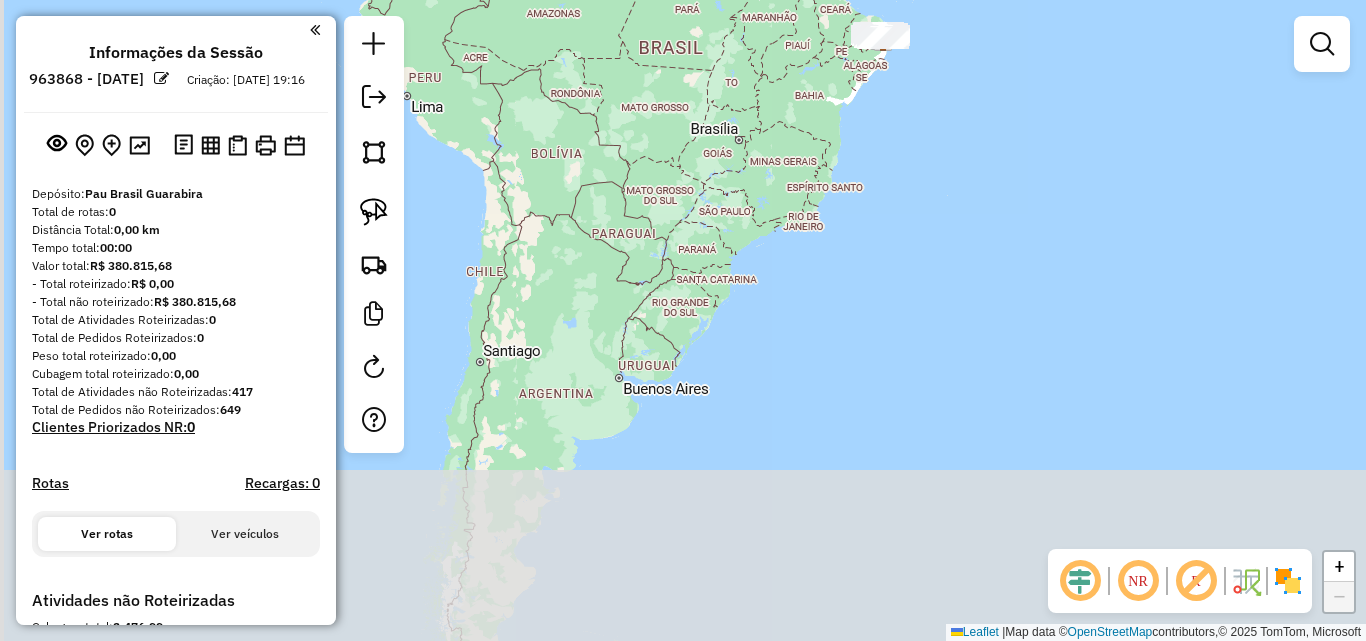 drag, startPoint x: 668, startPoint y: 415, endPoint x: 757, endPoint y: 156, distance: 273.86493 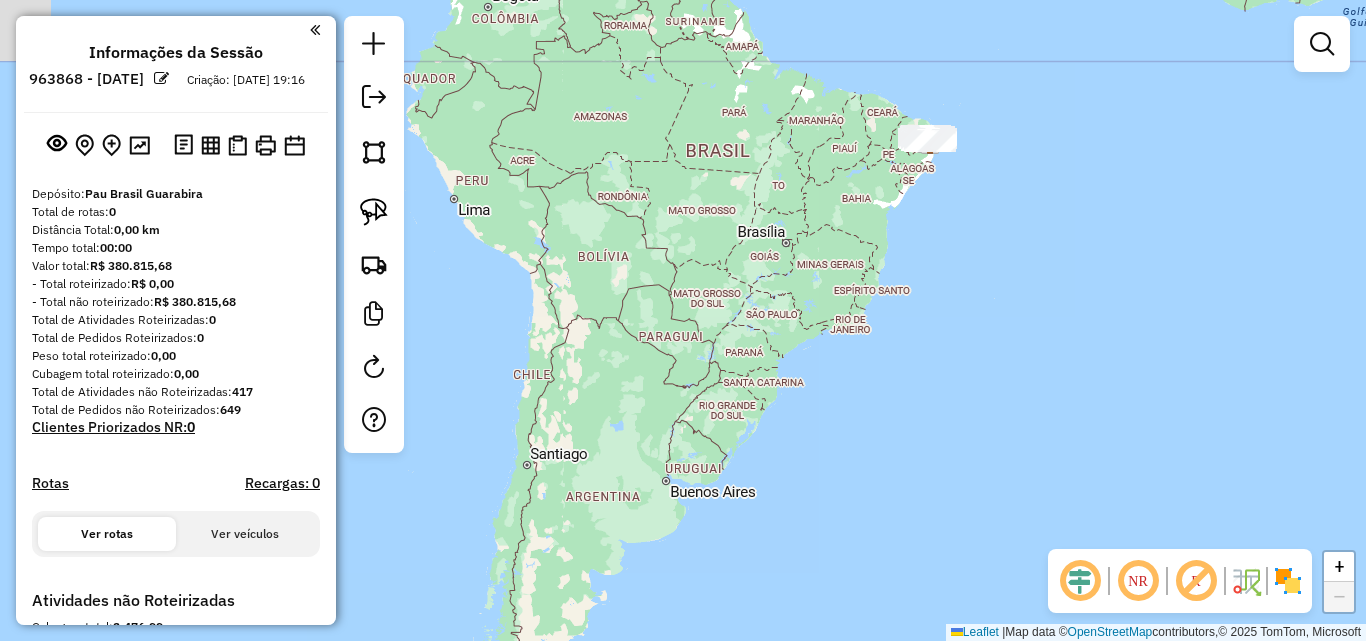 drag, startPoint x: 754, startPoint y: 195, endPoint x: 804, endPoint y: 324, distance: 138.351 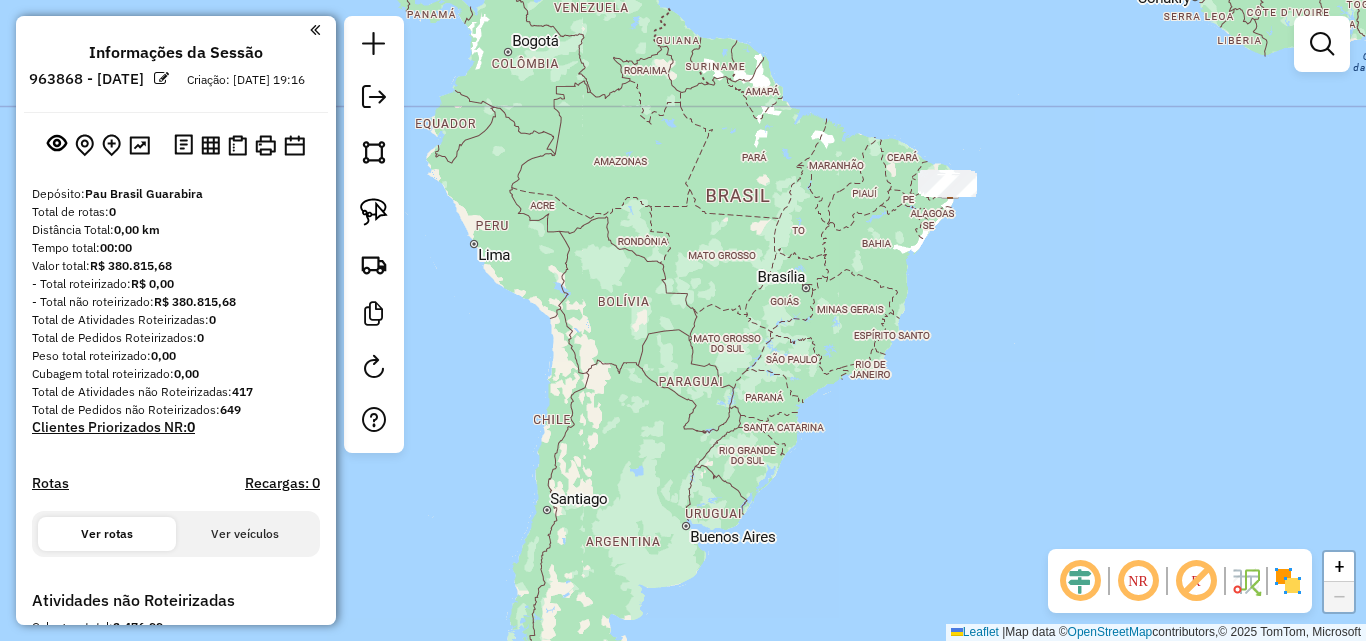 drag, startPoint x: 639, startPoint y: 273, endPoint x: 938, endPoint y: 540, distance: 400.86157 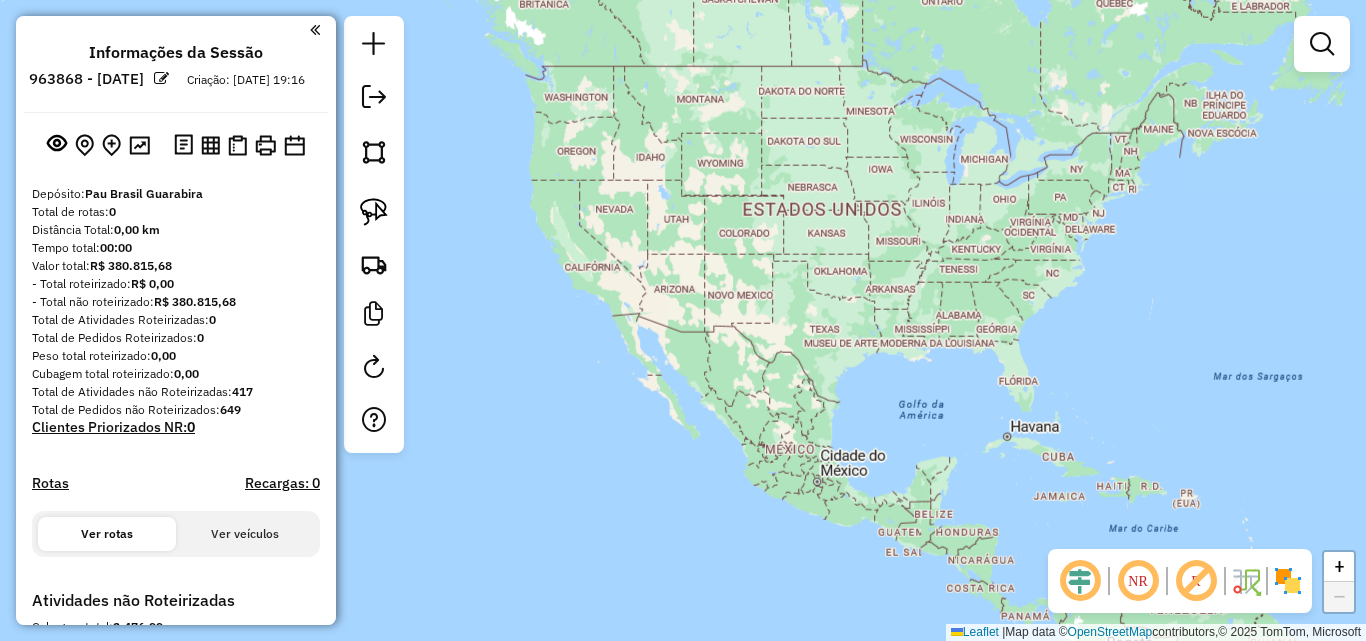 drag, startPoint x: 870, startPoint y: 344, endPoint x: 866, endPoint y: 372, distance: 28.284271 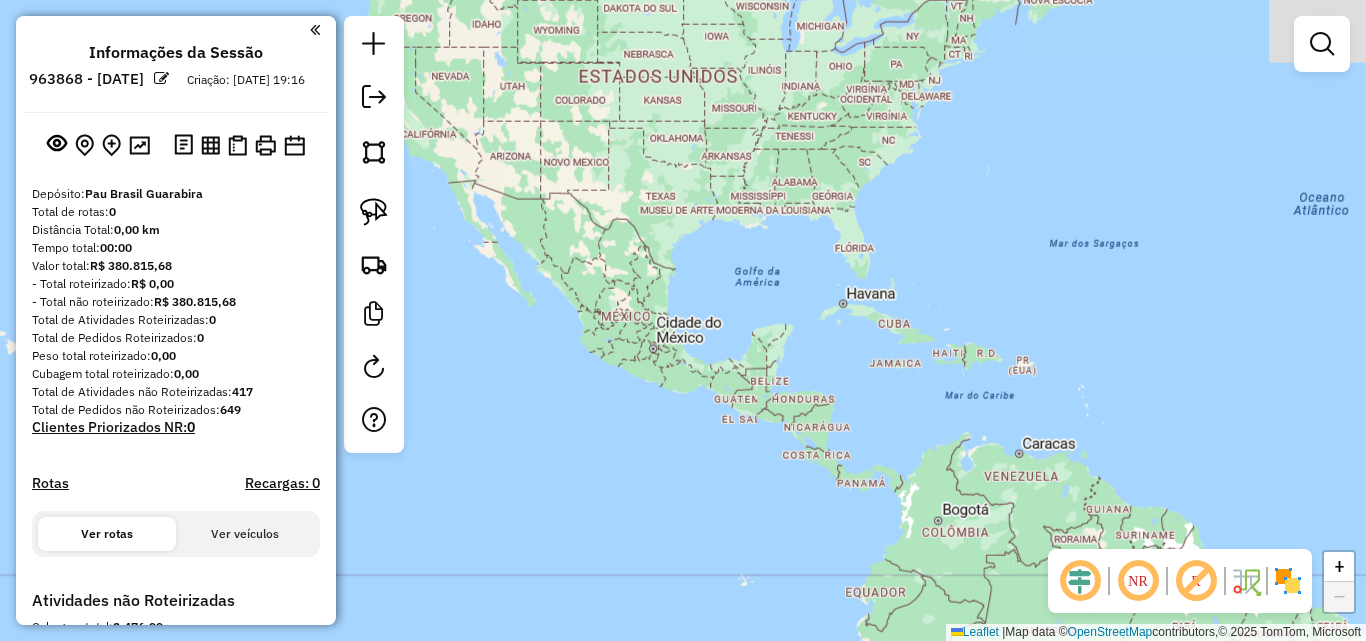 drag, startPoint x: 1050, startPoint y: 481, endPoint x: 692, endPoint y: 200, distance: 455.10986 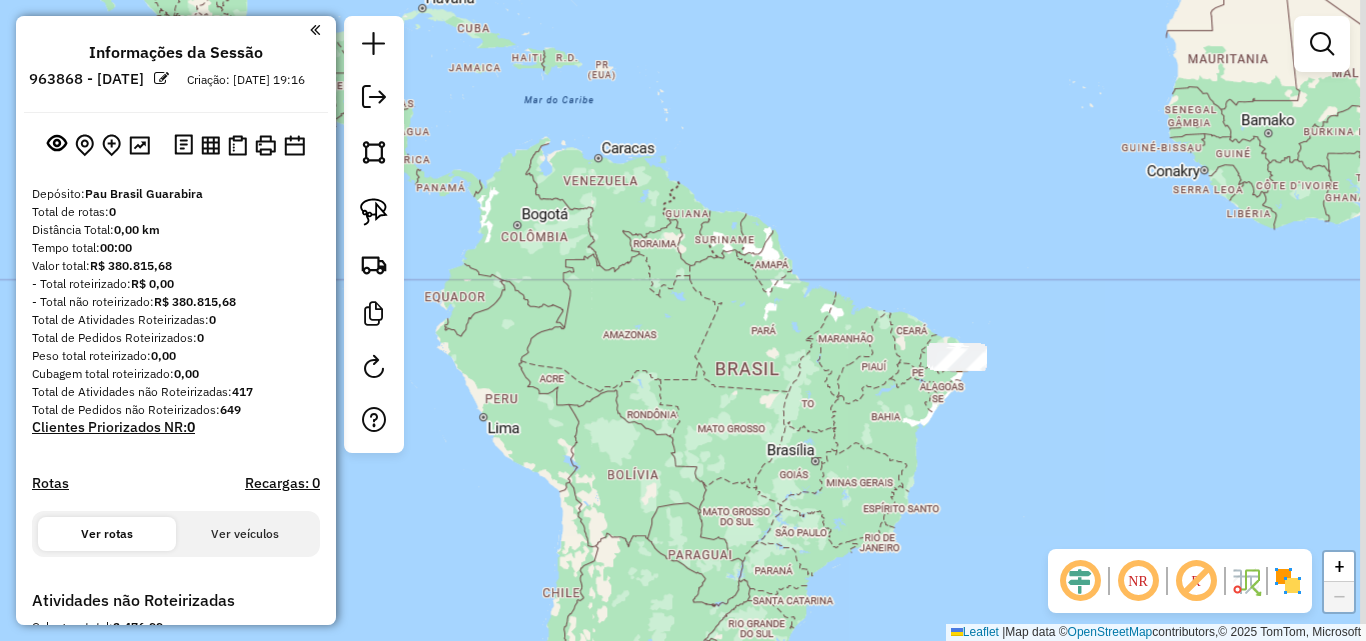 click on "Janela de atendimento Grade de atendimento Capacidade Transportadoras Veículos Cliente Pedidos  Rotas Selecione os dias de semana para filtrar as janelas de atendimento  Seg   Ter   Qua   Qui   Sex   Sáb   Dom  Informe o período da janela de atendimento: De: Até:  Filtrar exatamente a janela do cliente  Considerar janela de atendimento padrão  Selecione os dias de semana para filtrar as grades de atendimento  Seg   Ter   Qua   Qui   Sex   Sáb   Dom   Considerar clientes sem dia de atendimento cadastrado  Clientes fora do dia de atendimento selecionado Filtrar as atividades entre os valores definidos abaixo:  Peso mínimo:   Peso máximo:   Cubagem mínima:   Cubagem máxima:   De:   Até:  Filtrar as atividades entre o tempo de atendimento definido abaixo:  De:   Até:   Considerar capacidade total dos clientes não roteirizados Transportadora: Selecione um ou mais itens Tipo de veículo: Selecione um ou mais itens Veículo: Selecione um ou mais itens Motorista: Selecione um ou mais itens Nome: Rótulo:" 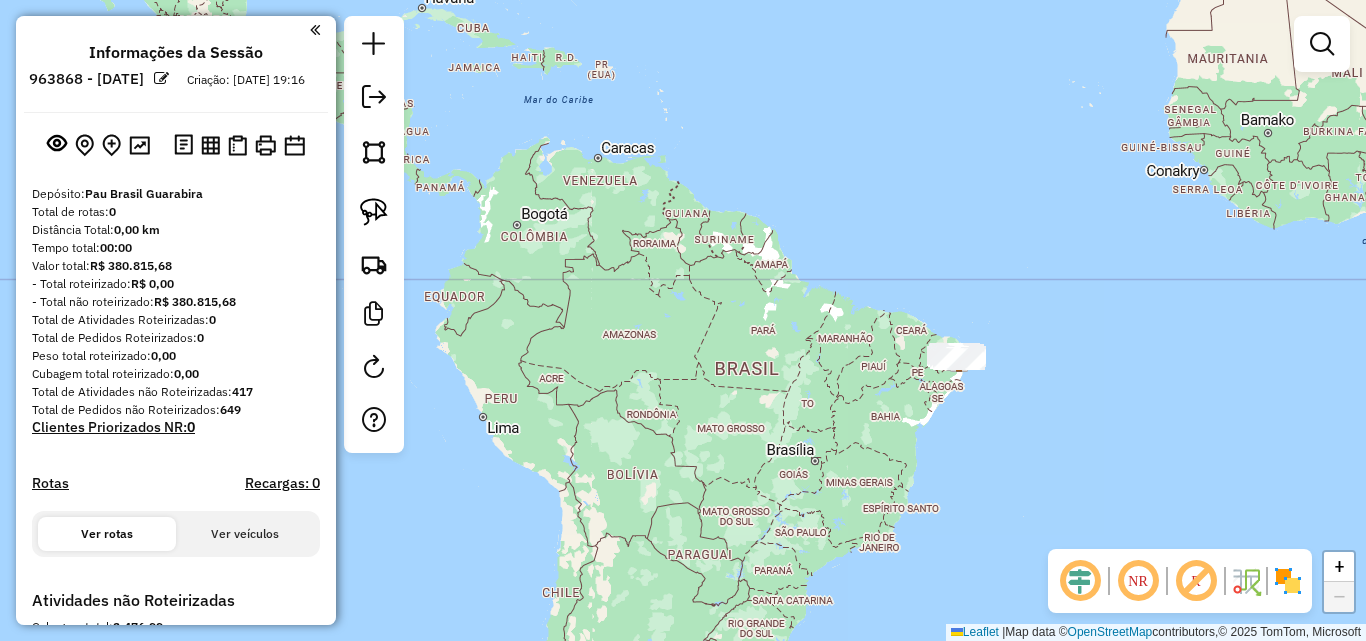 drag, startPoint x: 839, startPoint y: 367, endPoint x: 946, endPoint y: 458, distance: 140.46352 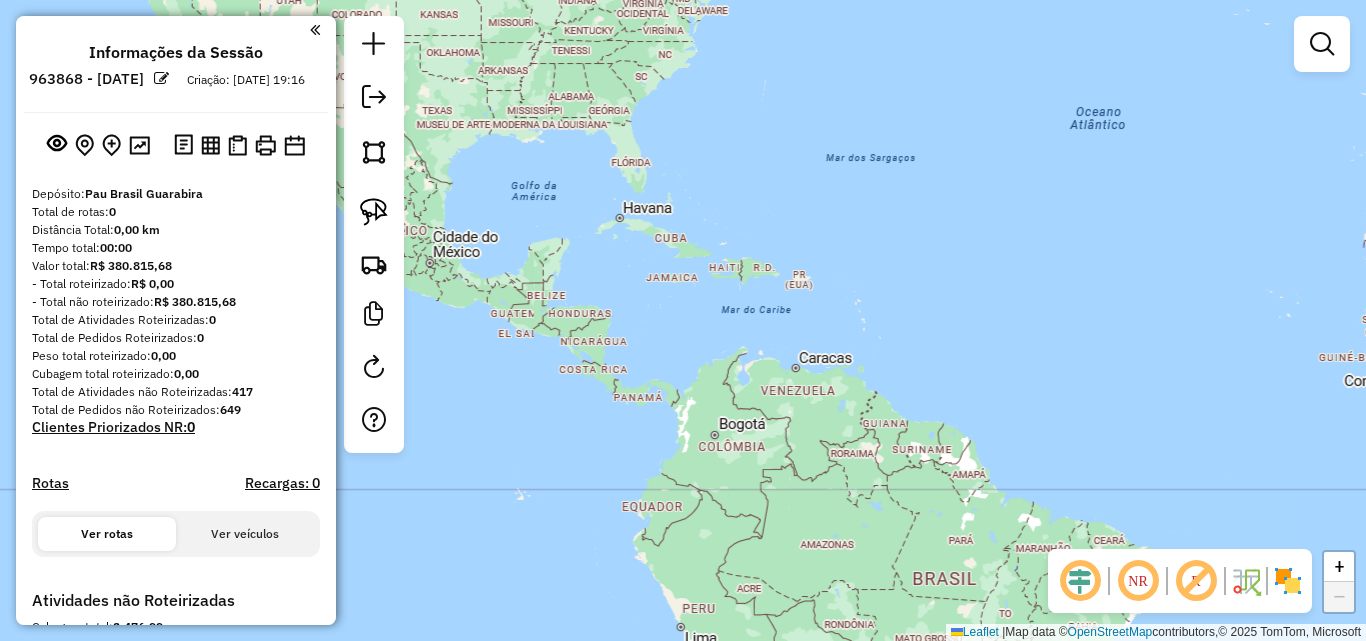 drag, startPoint x: 918, startPoint y: 425, endPoint x: 858, endPoint y: 345, distance: 100 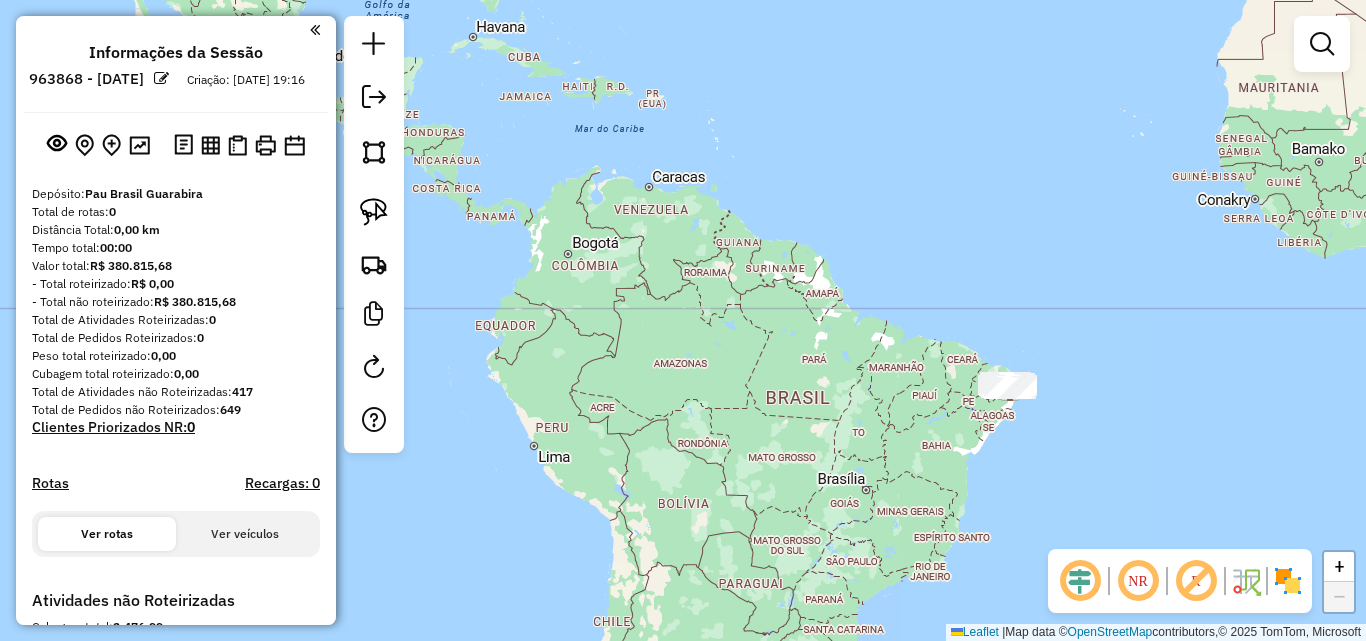 drag, startPoint x: 883, startPoint y: 445, endPoint x: 782, endPoint y: 331, distance: 152.30562 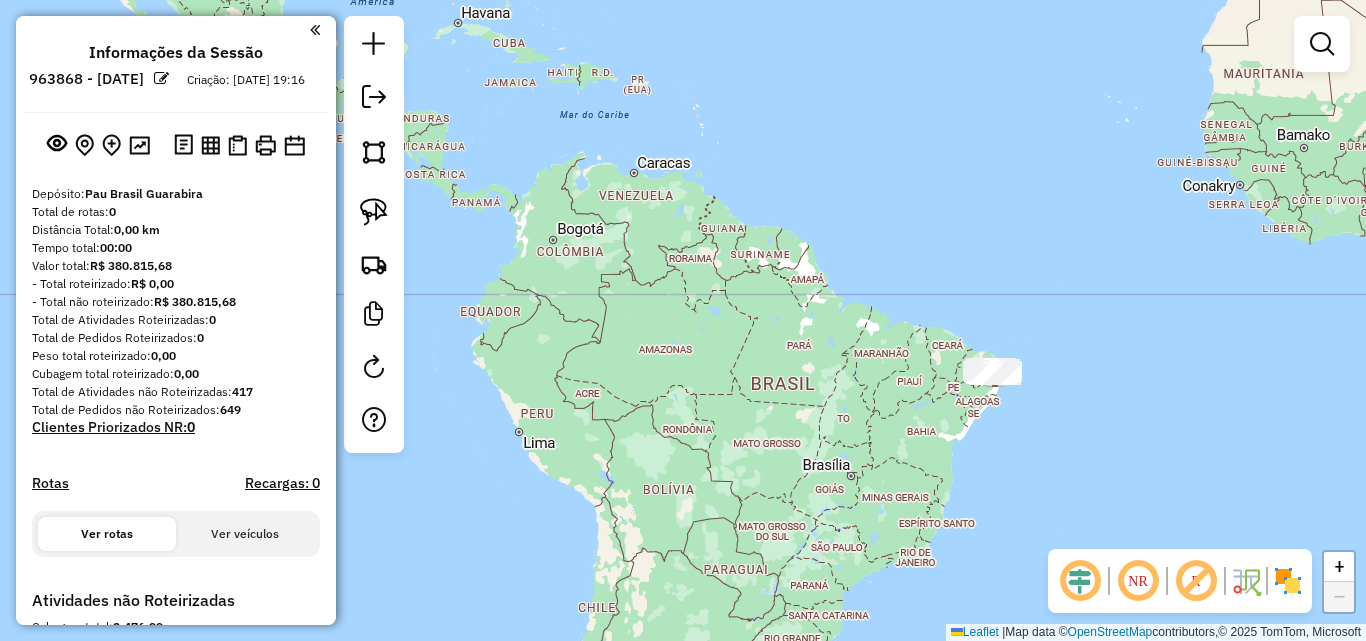 drag, startPoint x: 687, startPoint y: 367, endPoint x: 816, endPoint y: 483, distance: 173.48486 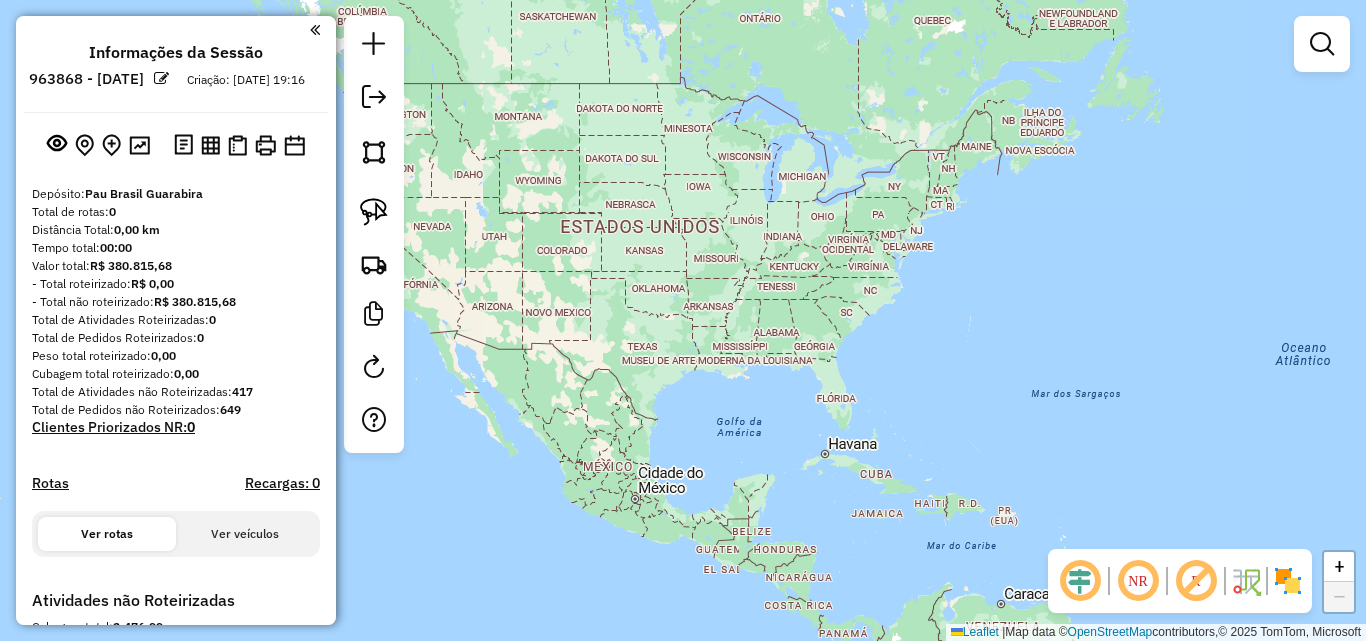 drag, startPoint x: 593, startPoint y: 262, endPoint x: 628, endPoint y: 329, distance: 75.591 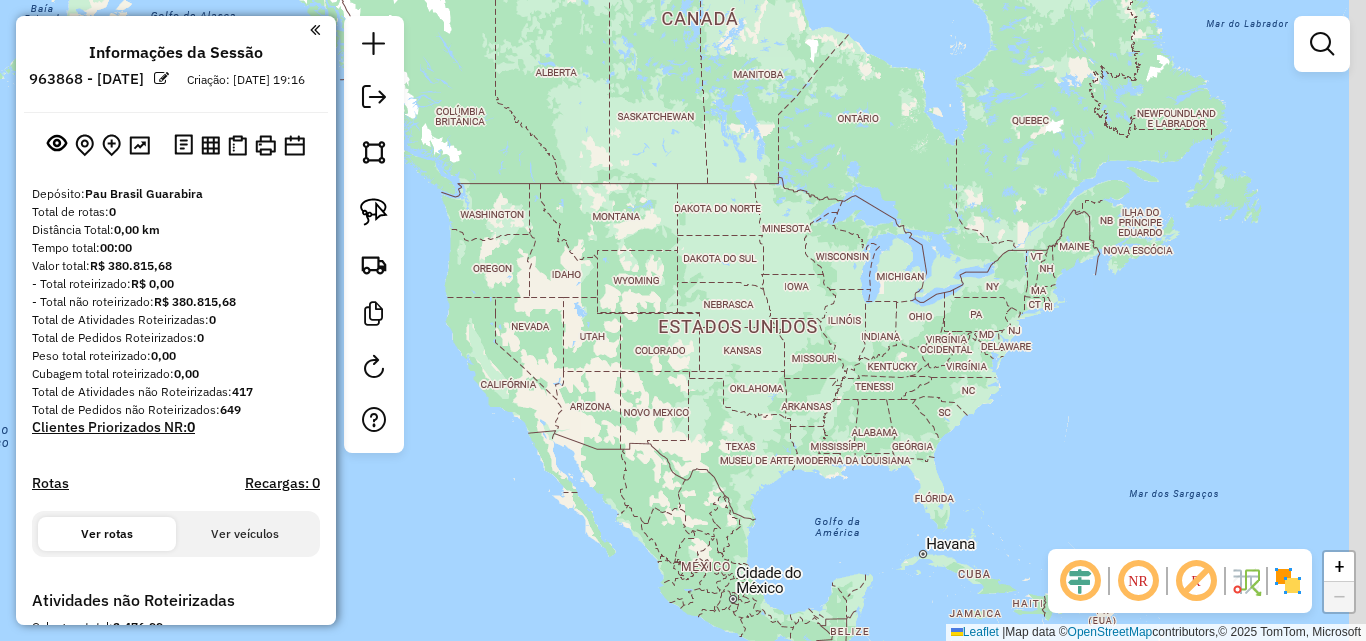 drag, startPoint x: 1056, startPoint y: 194, endPoint x: 714, endPoint y: 108, distance: 352.64713 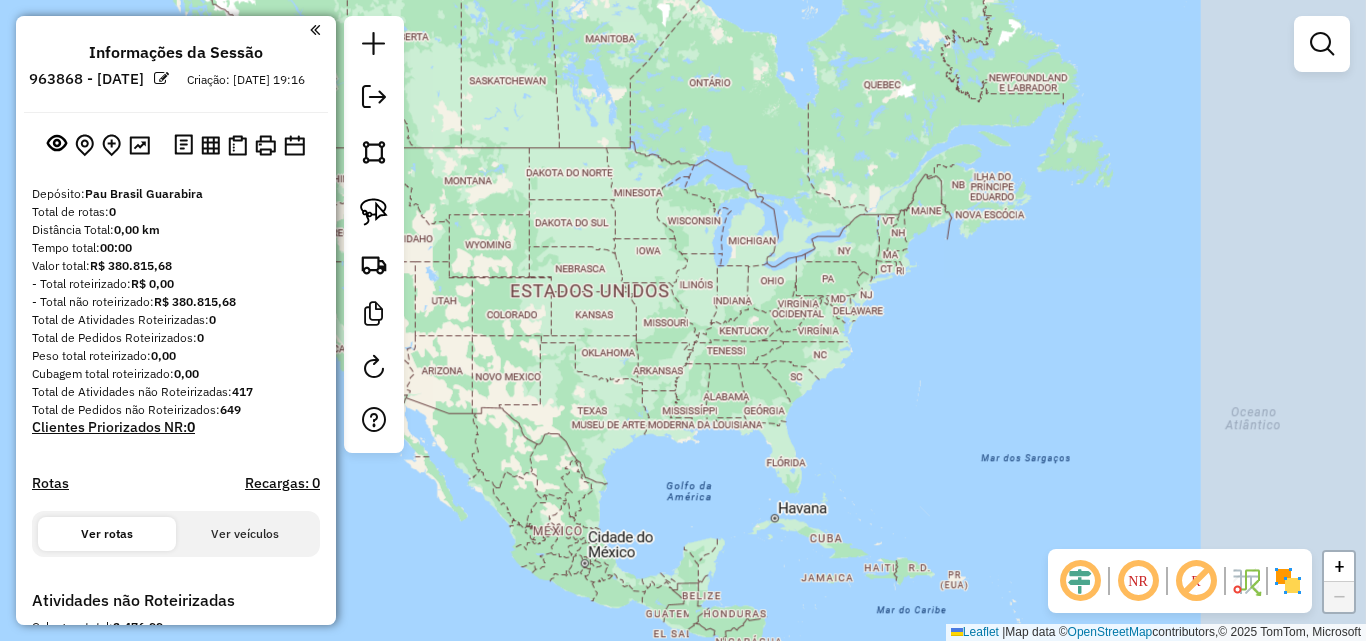 click on "Janela de atendimento Grade de atendimento Capacidade Transportadoras Veículos Cliente Pedidos  Rotas Selecione os dias de semana para filtrar as janelas de atendimento  Seg   Ter   Qua   Qui   Sex   Sáb   Dom  Informe o período da janela de atendimento: De: Até:  Filtrar exatamente a janela do cliente  Considerar janela de atendimento padrão  Selecione os dias de semana para filtrar as grades de atendimento  Seg   Ter   Qua   Qui   Sex   Sáb   Dom   Considerar clientes sem dia de atendimento cadastrado  Clientes fora do dia de atendimento selecionado Filtrar as atividades entre os valores definidos abaixo:  Peso mínimo:   Peso máximo:   Cubagem mínima:   Cubagem máxima:   De:   Até:  Filtrar as atividades entre o tempo de atendimento definido abaixo:  De:   Até:   Considerar capacidade total dos clientes não roteirizados Transportadora: Selecione um ou mais itens Tipo de veículo: Selecione um ou mais itens Veículo: Selecione um ou mais itens Motorista: Selecione um ou mais itens Nome: Rótulo:" 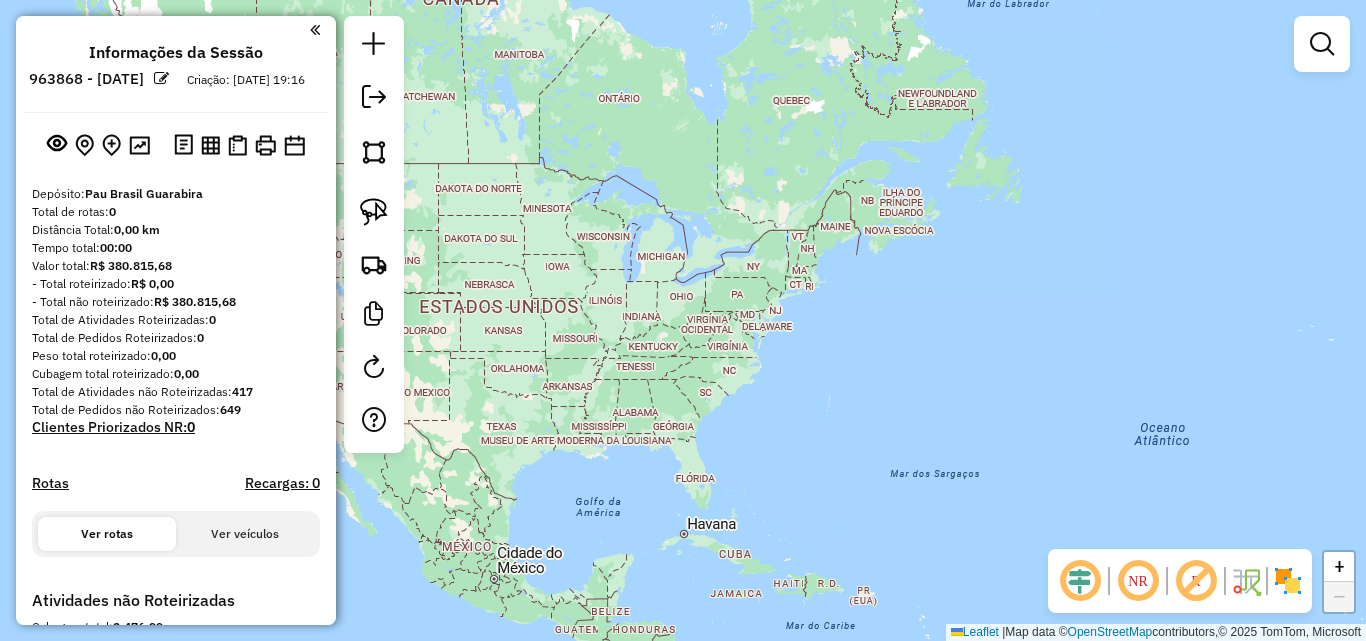 drag, startPoint x: 1176, startPoint y: 295, endPoint x: 947, endPoint y: 281, distance: 229.42755 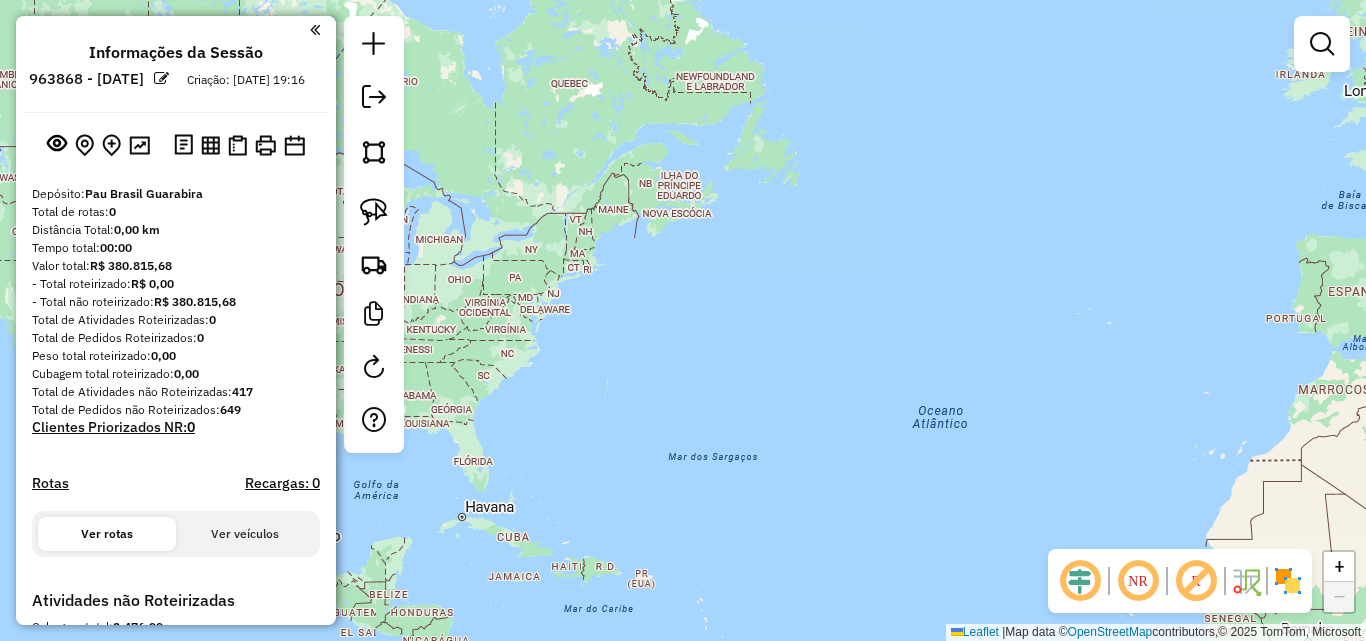 drag, startPoint x: 1029, startPoint y: 448, endPoint x: 942, endPoint y: 483, distance: 93.77633 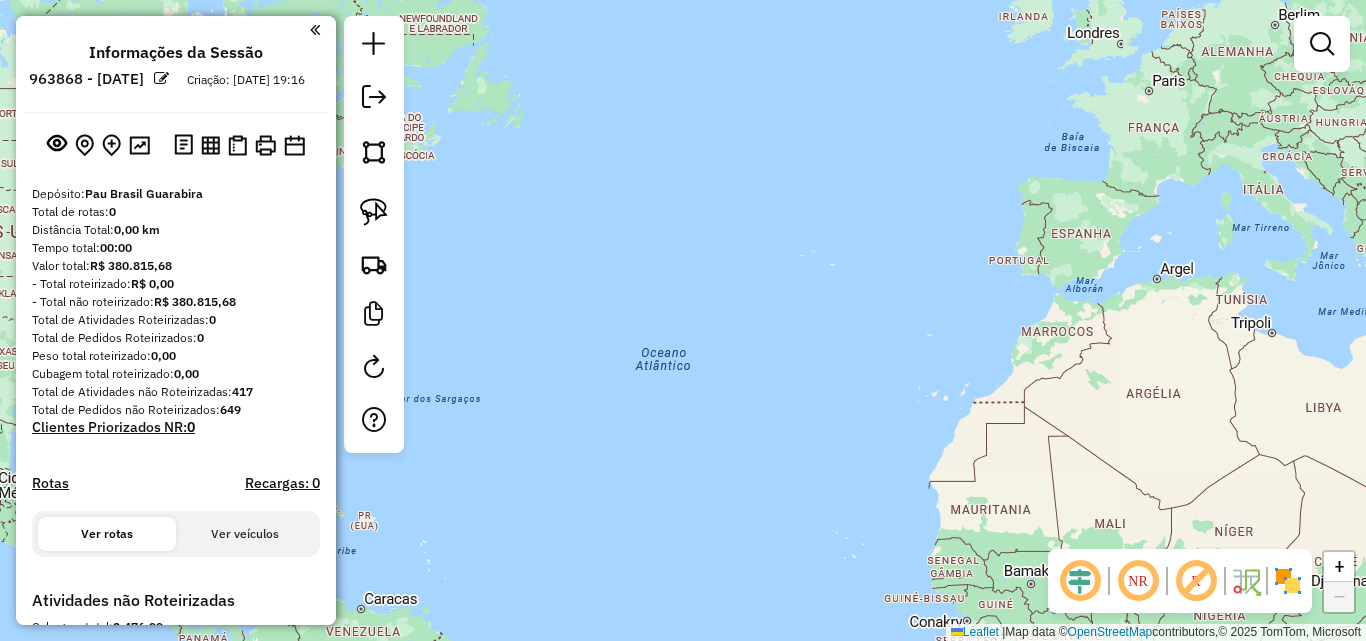 drag, startPoint x: 973, startPoint y: 523, endPoint x: 859, endPoint y: 310, distance: 241.58849 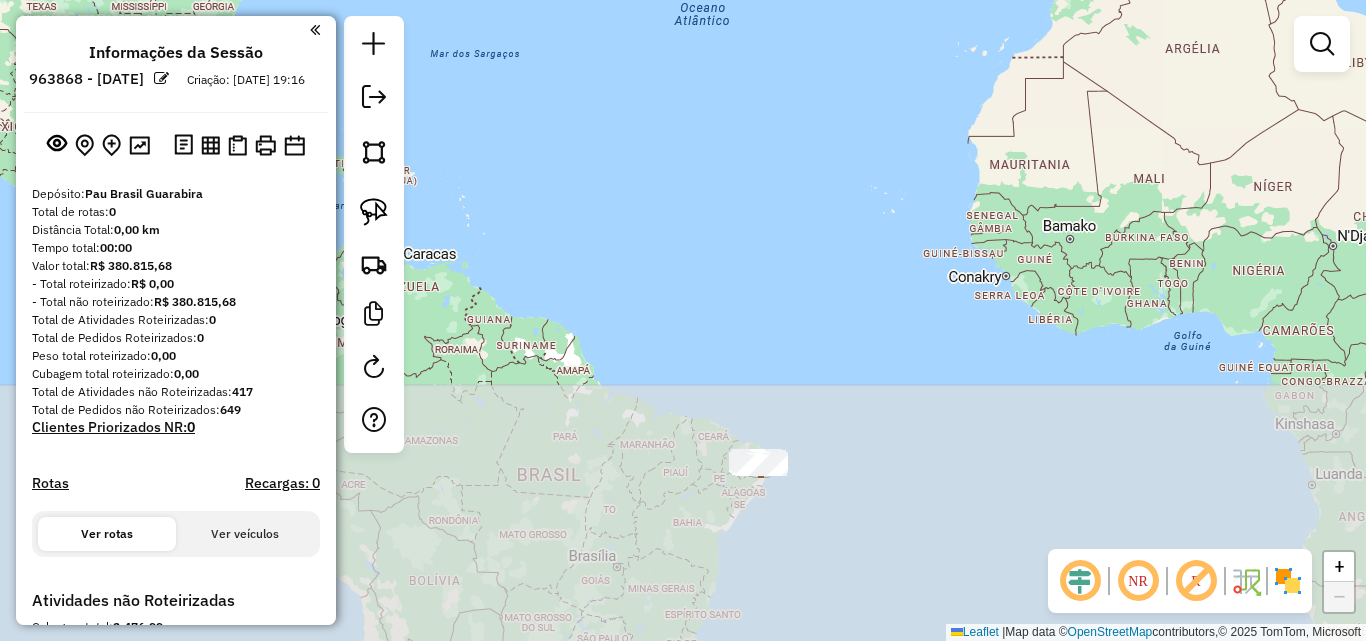 drag, startPoint x: 877, startPoint y: 455, endPoint x: 964, endPoint y: 179, distance: 289.3873 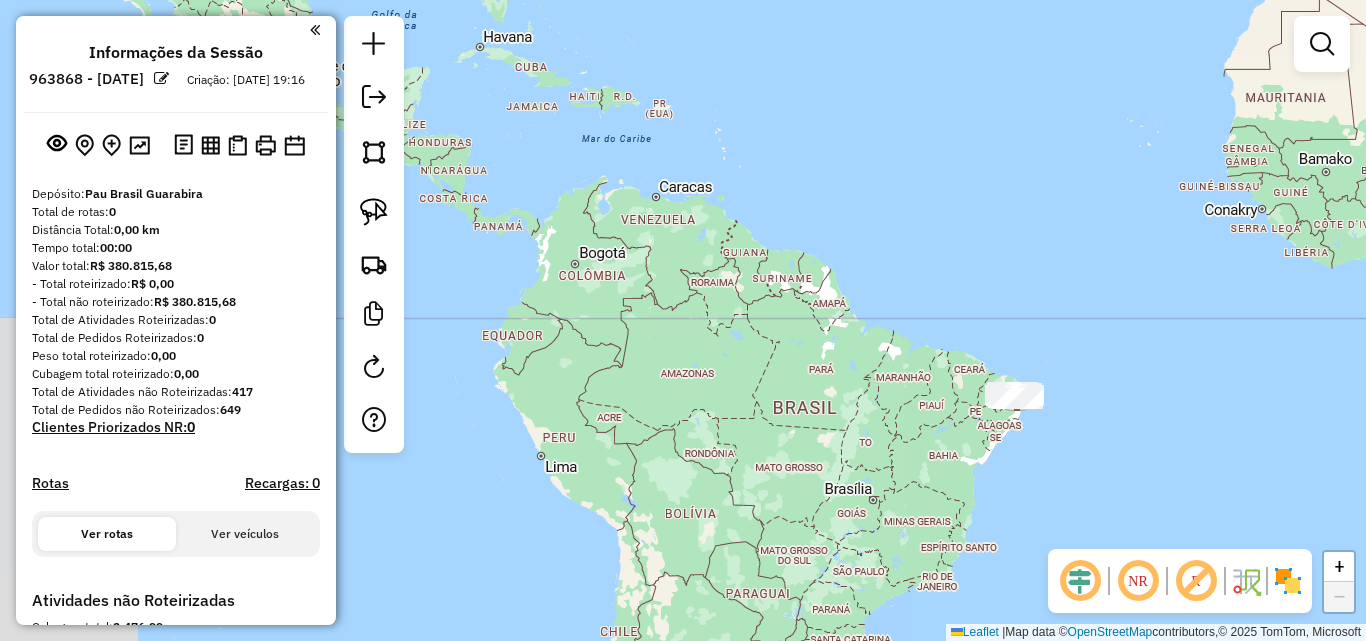 drag, startPoint x: 983, startPoint y: 321, endPoint x: 1141, endPoint y: 256, distance: 170.84789 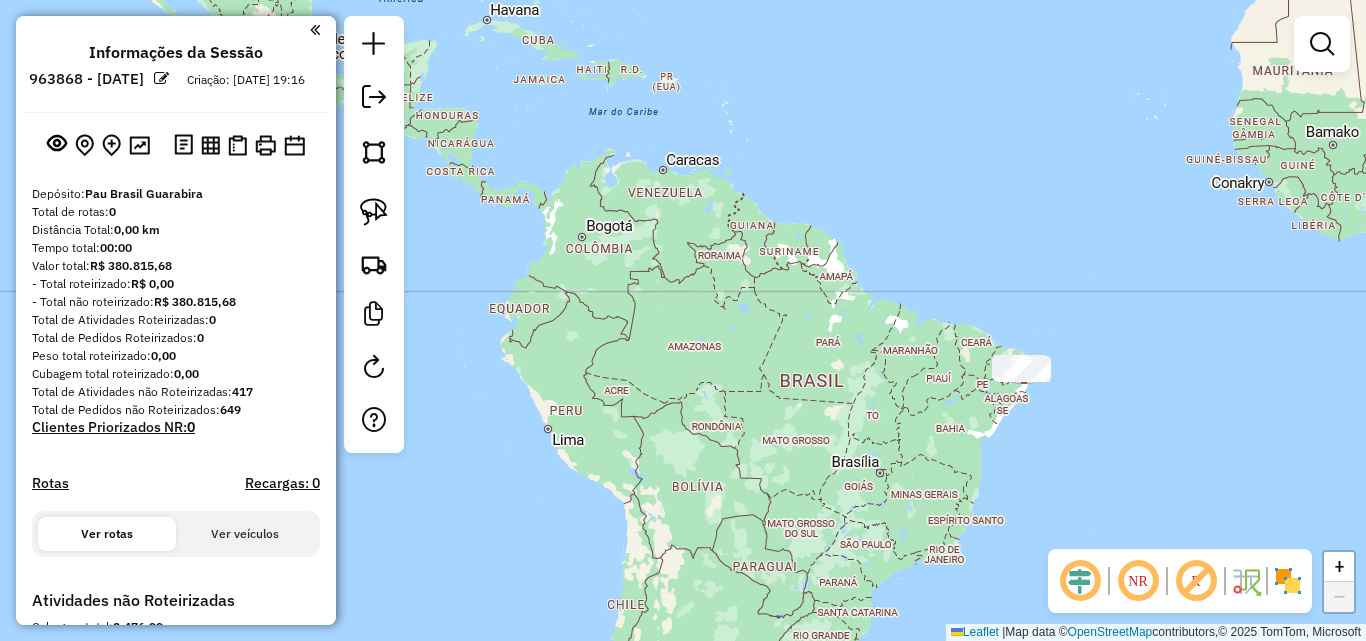 drag, startPoint x: 1135, startPoint y: 360, endPoint x: 907, endPoint y: 380, distance: 228.87552 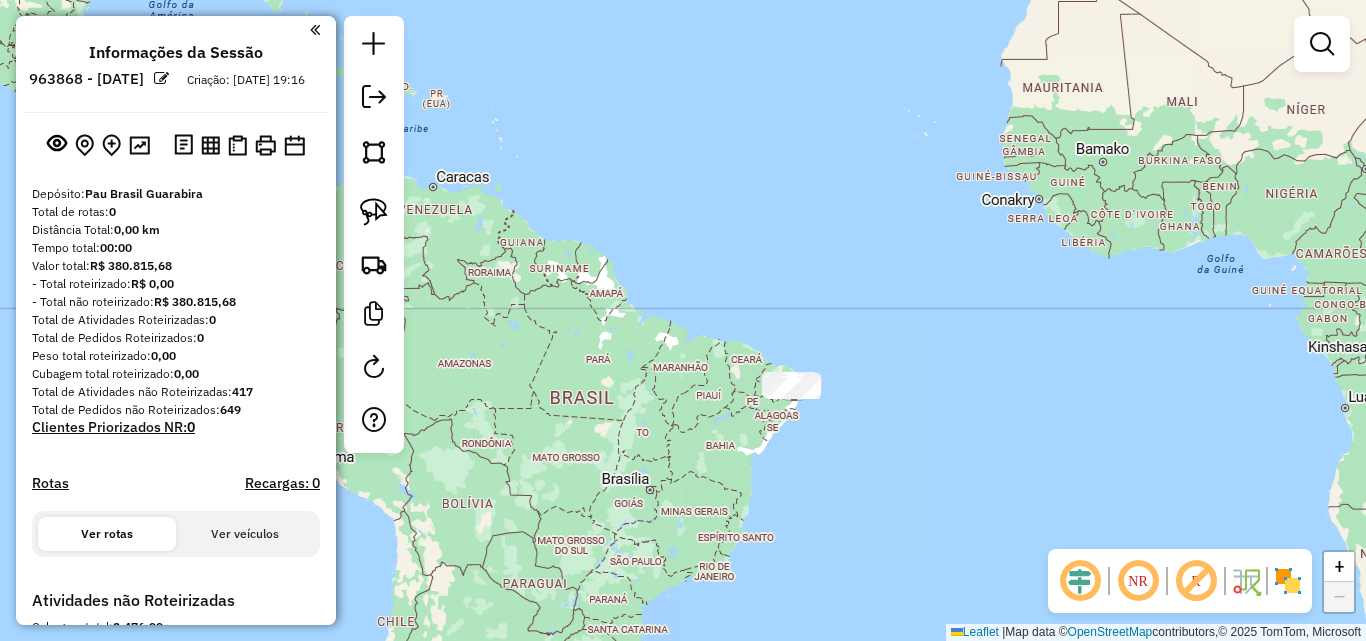 drag, startPoint x: 1050, startPoint y: 224, endPoint x: 739, endPoint y: 365, distance: 341.47034 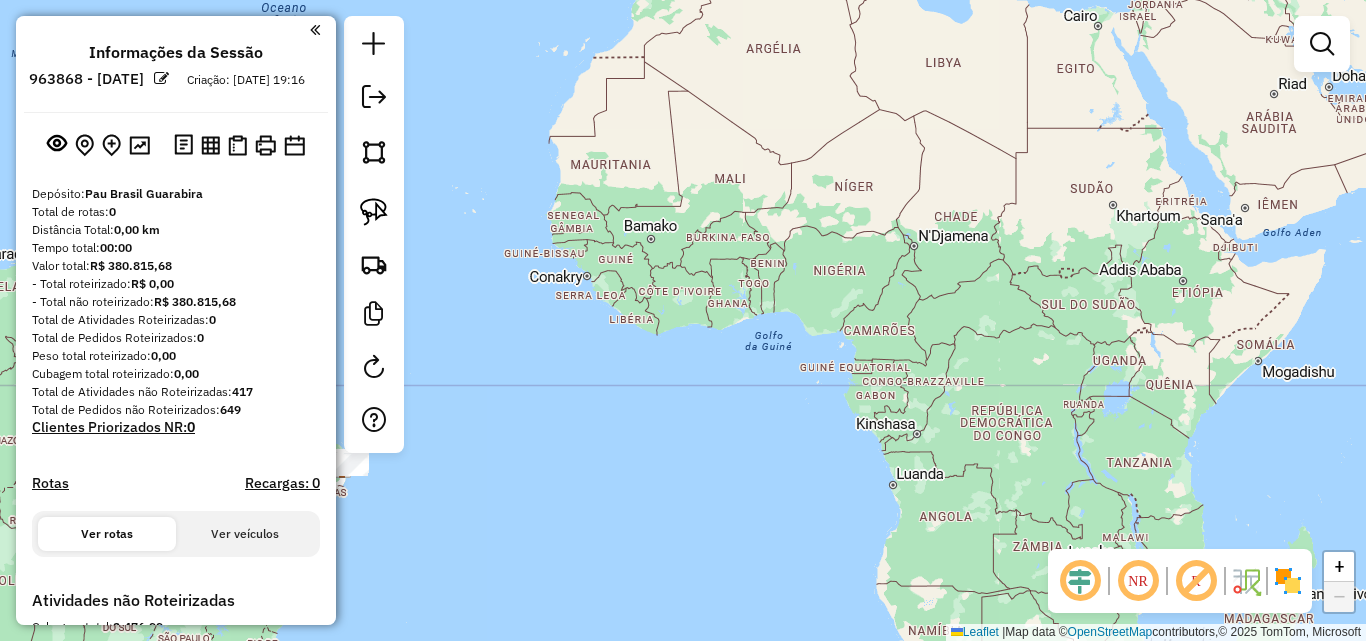 drag, startPoint x: 899, startPoint y: 275, endPoint x: 836, endPoint y: 234, distance: 75.16648 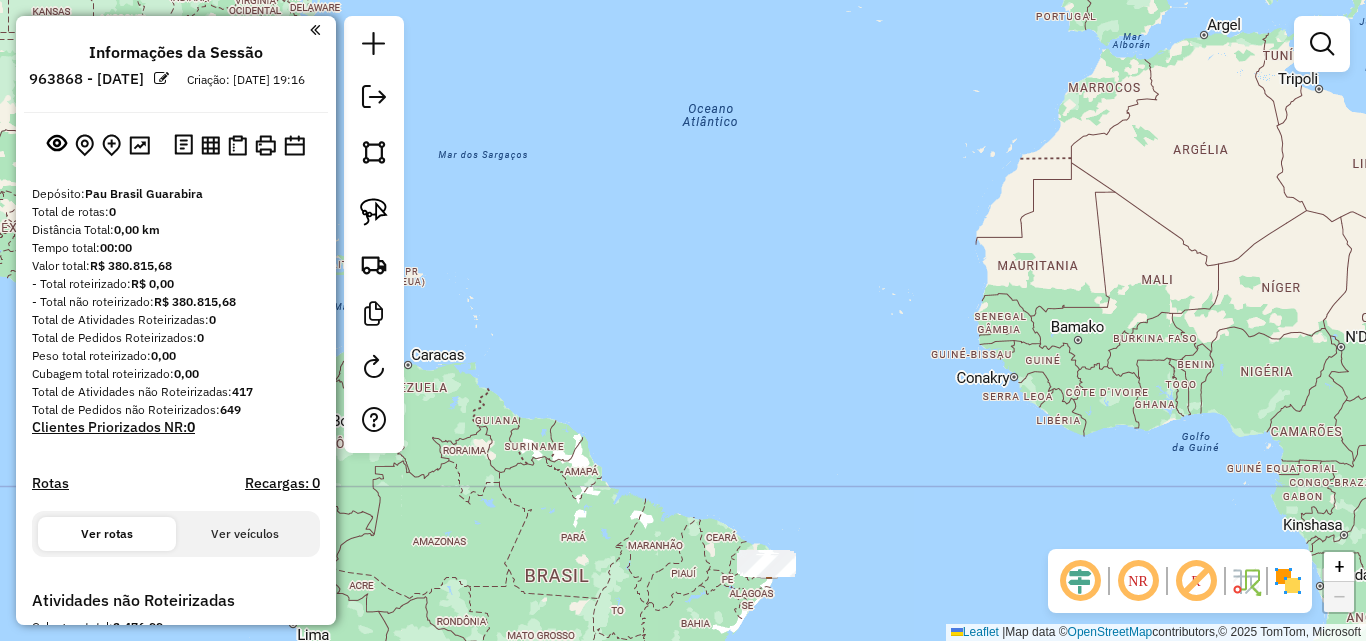 drag, startPoint x: 686, startPoint y: 265, endPoint x: 1054, endPoint y: 350, distance: 377.68903 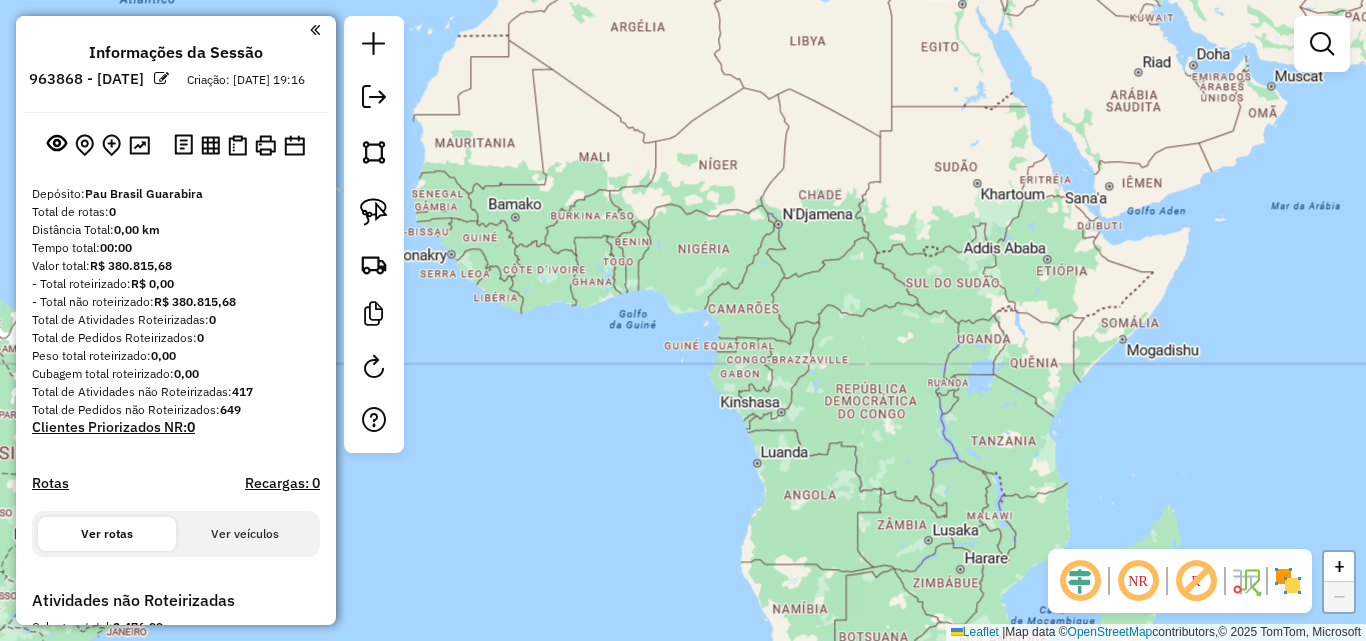 drag, startPoint x: 924, startPoint y: 298, endPoint x: 827, endPoint y: 235, distance: 115.66331 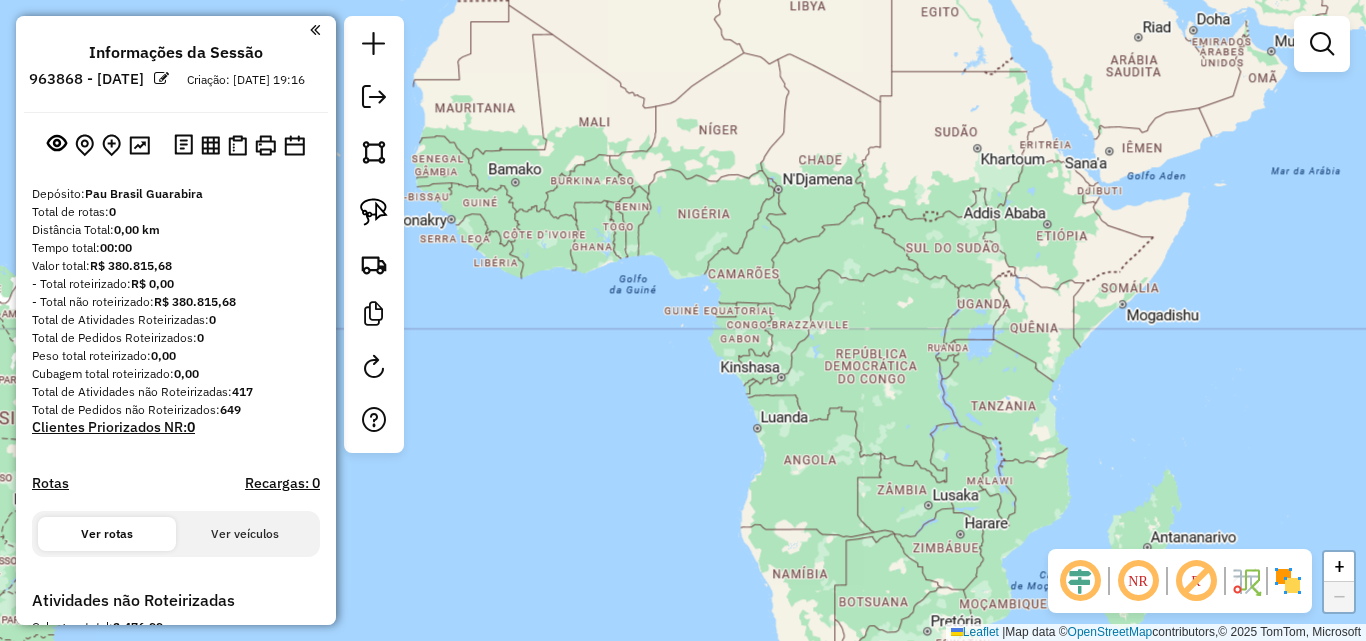 drag, startPoint x: 1067, startPoint y: 399, endPoint x: 999, endPoint y: 235, distance: 177.53873 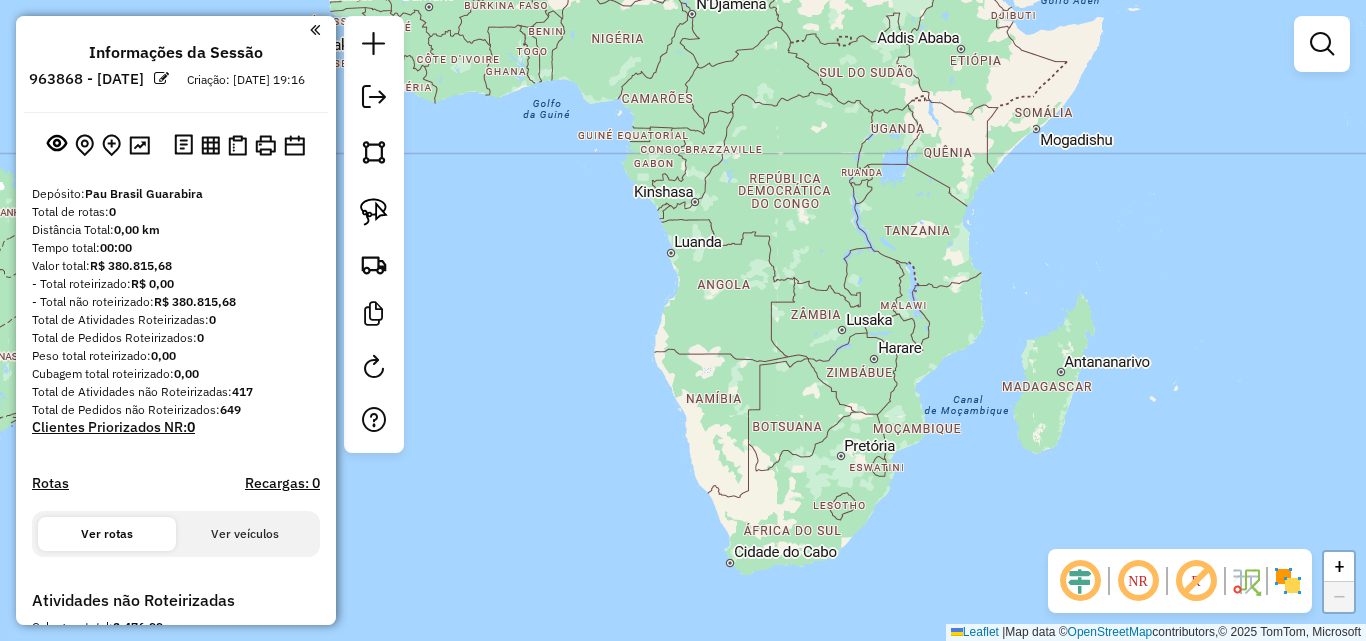 drag, startPoint x: 763, startPoint y: 400, endPoint x: 763, endPoint y: 412, distance: 12 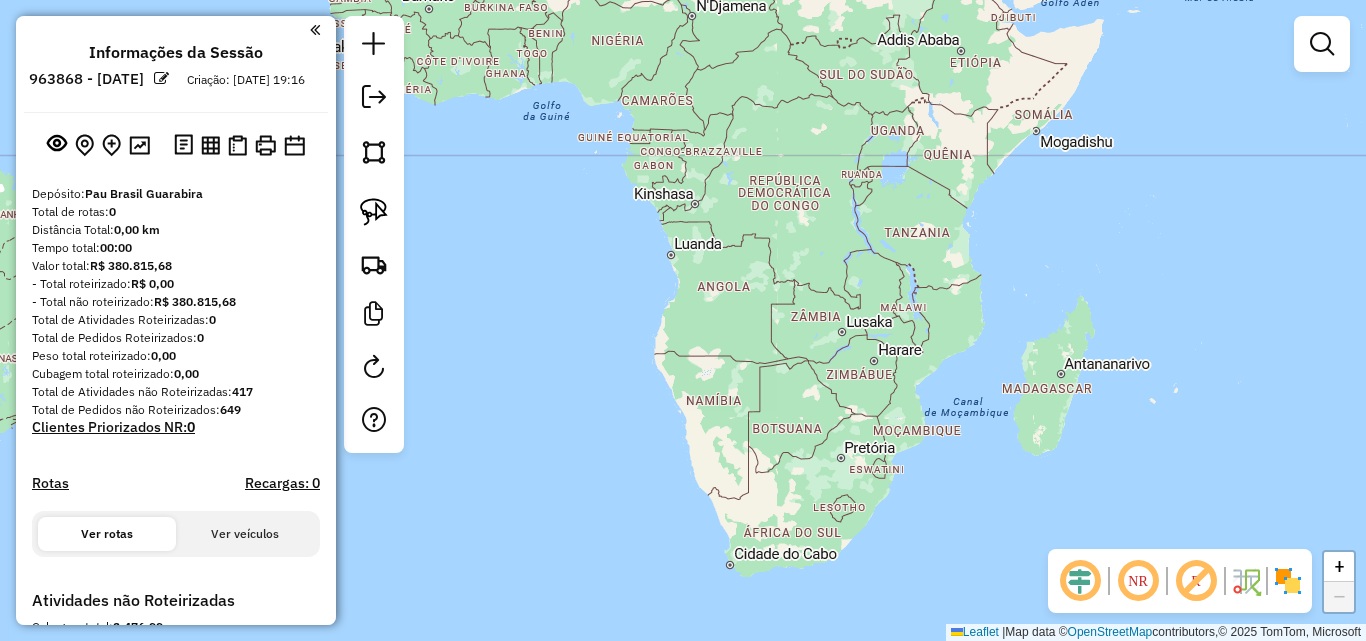drag, startPoint x: 817, startPoint y: 487, endPoint x: 828, endPoint y: 444, distance: 44.38468 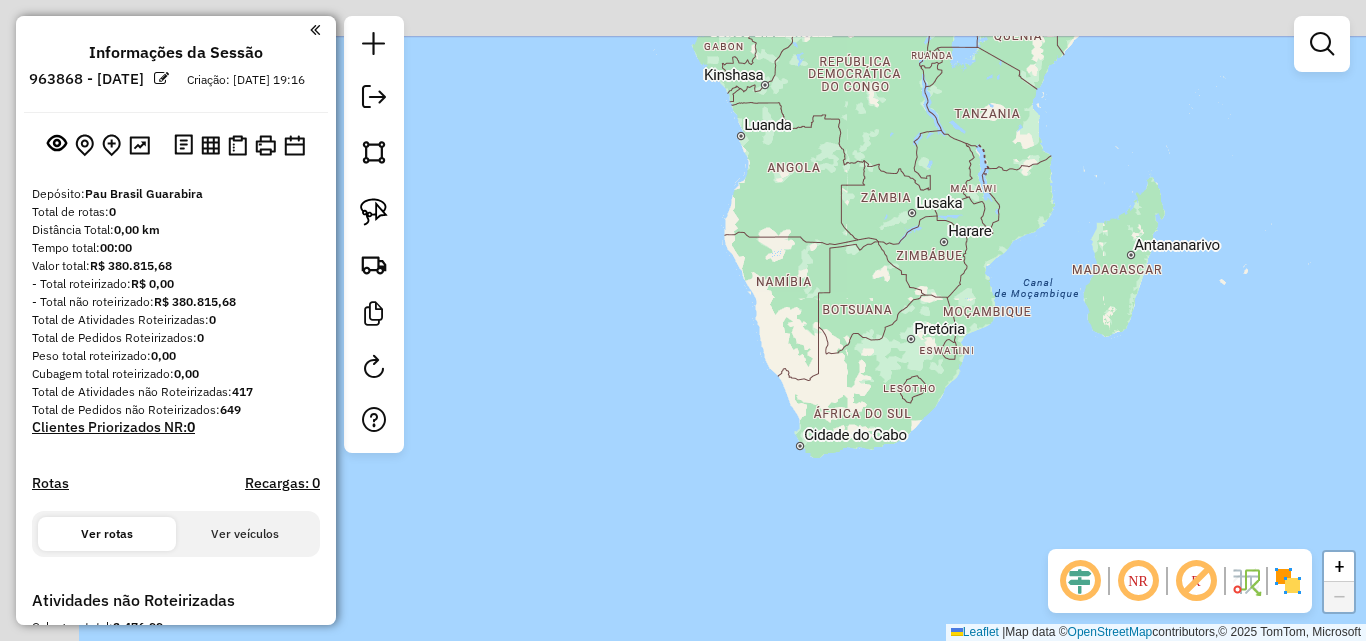 drag, startPoint x: 857, startPoint y: 442, endPoint x: 948, endPoint y: 508, distance: 112.41441 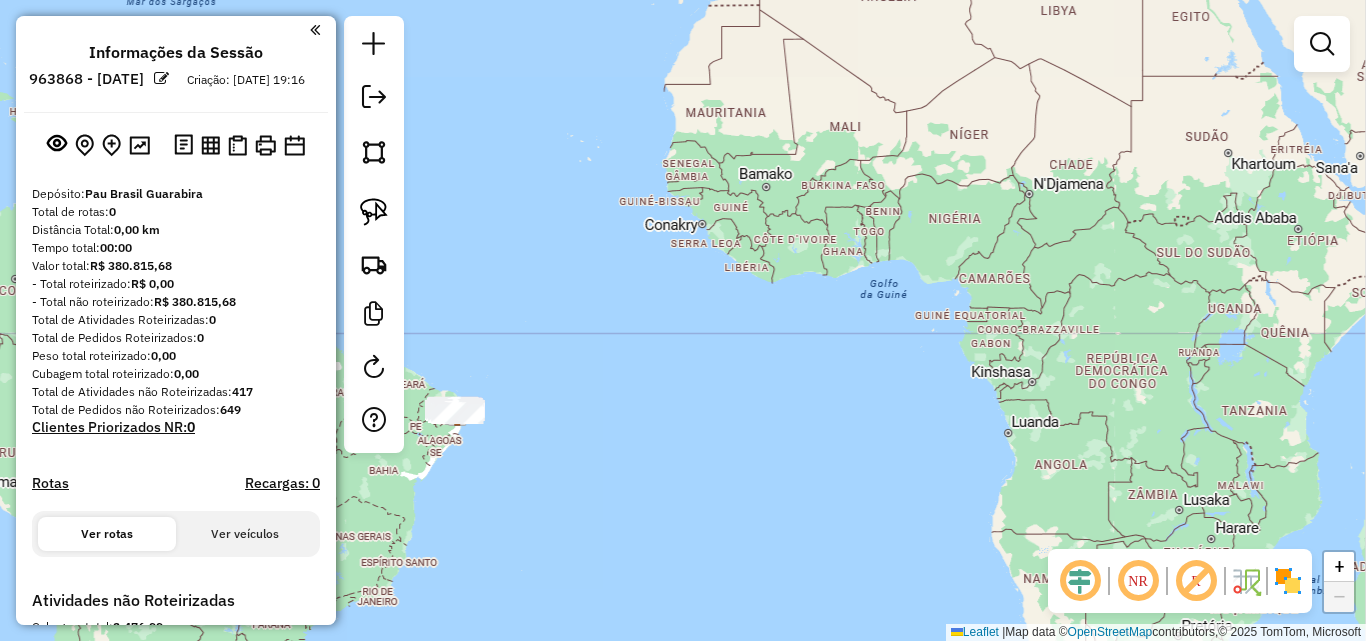 drag, startPoint x: 858, startPoint y: 383, endPoint x: 876, endPoint y: 445, distance: 64.56005 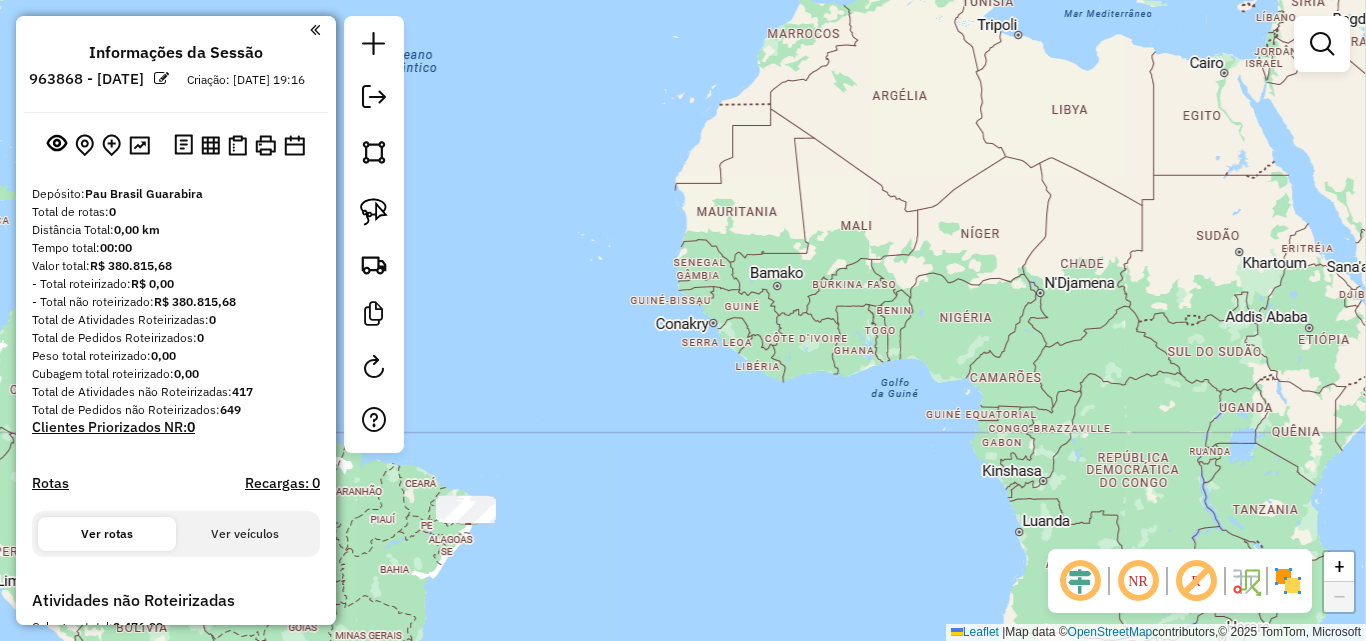 drag, startPoint x: 862, startPoint y: 442, endPoint x: 945, endPoint y: 674, distance: 246.40009 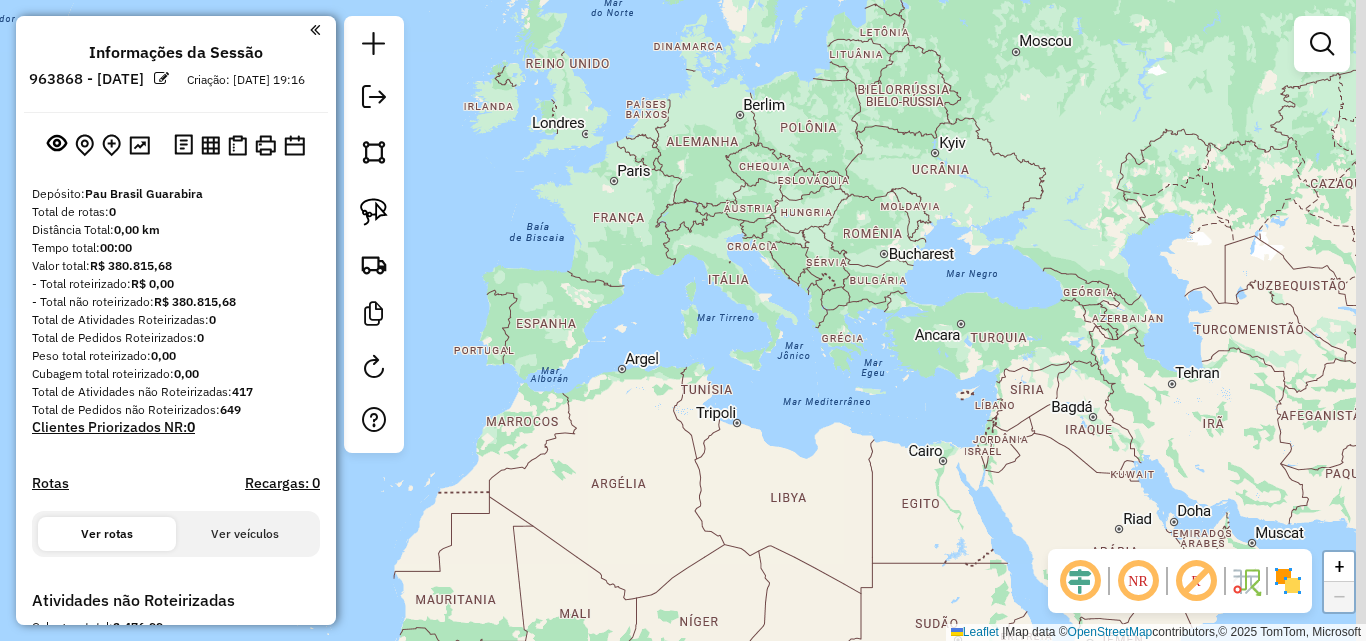 drag, startPoint x: 1029, startPoint y: 435, endPoint x: 688, endPoint y: 680, distance: 419.8881 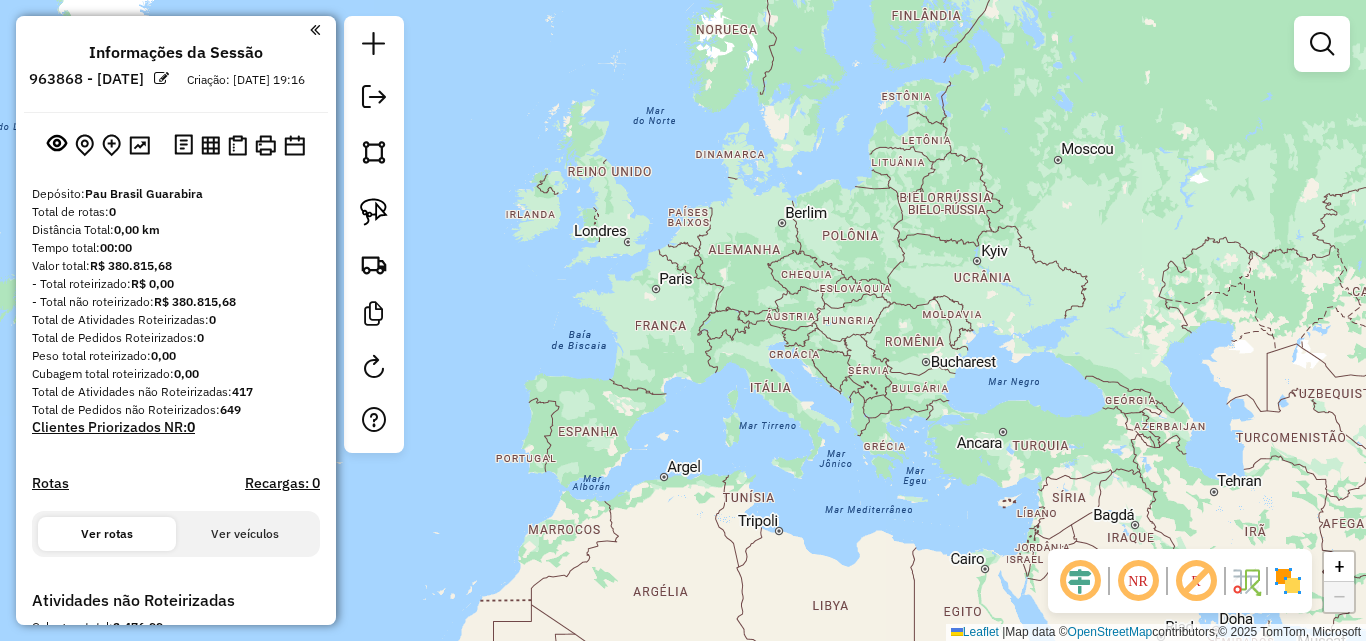 drag, startPoint x: 1003, startPoint y: 369, endPoint x: 1051, endPoint y: 475, distance: 116.3615 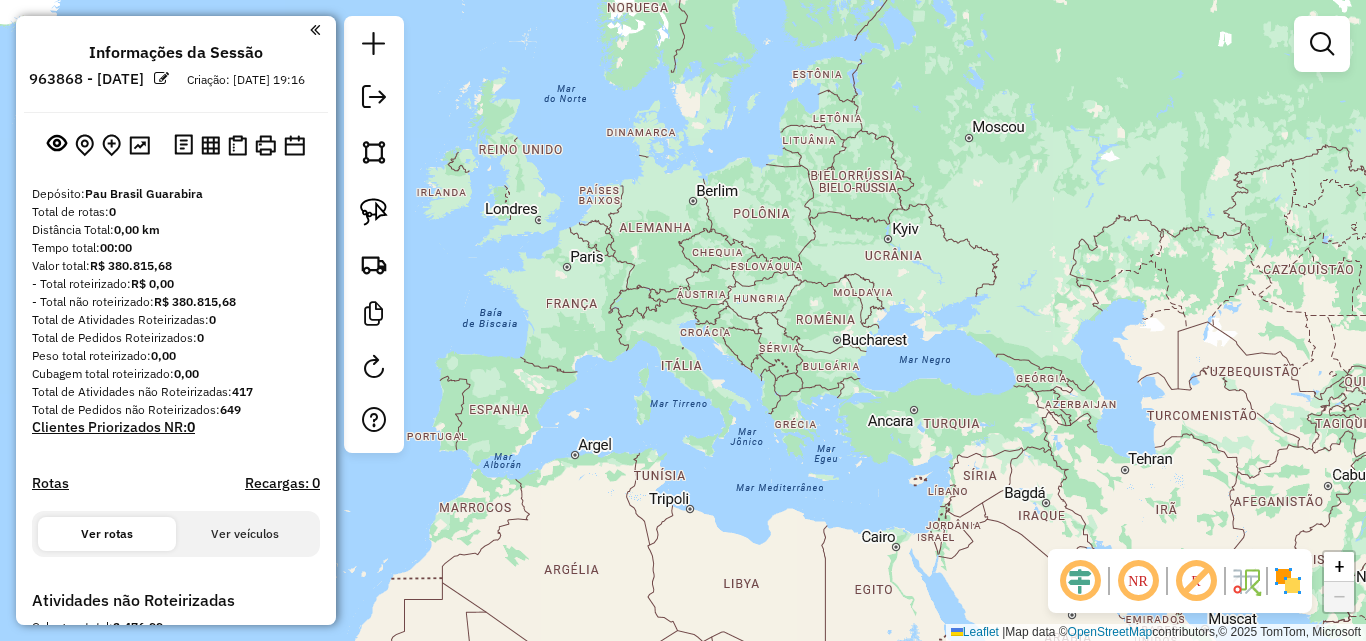 drag, startPoint x: 1146, startPoint y: 441, endPoint x: 1055, endPoint y: 419, distance: 93.62158 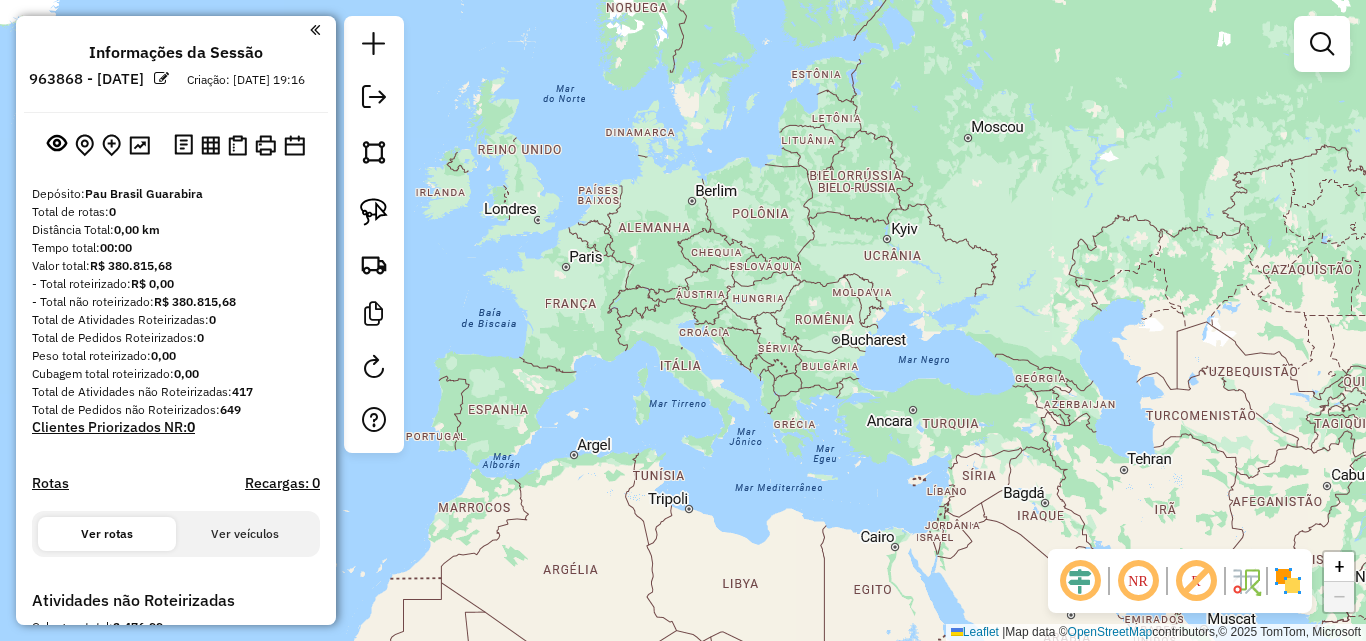 drag, startPoint x: 781, startPoint y: 458, endPoint x: 966, endPoint y: 292, distance: 248.55785 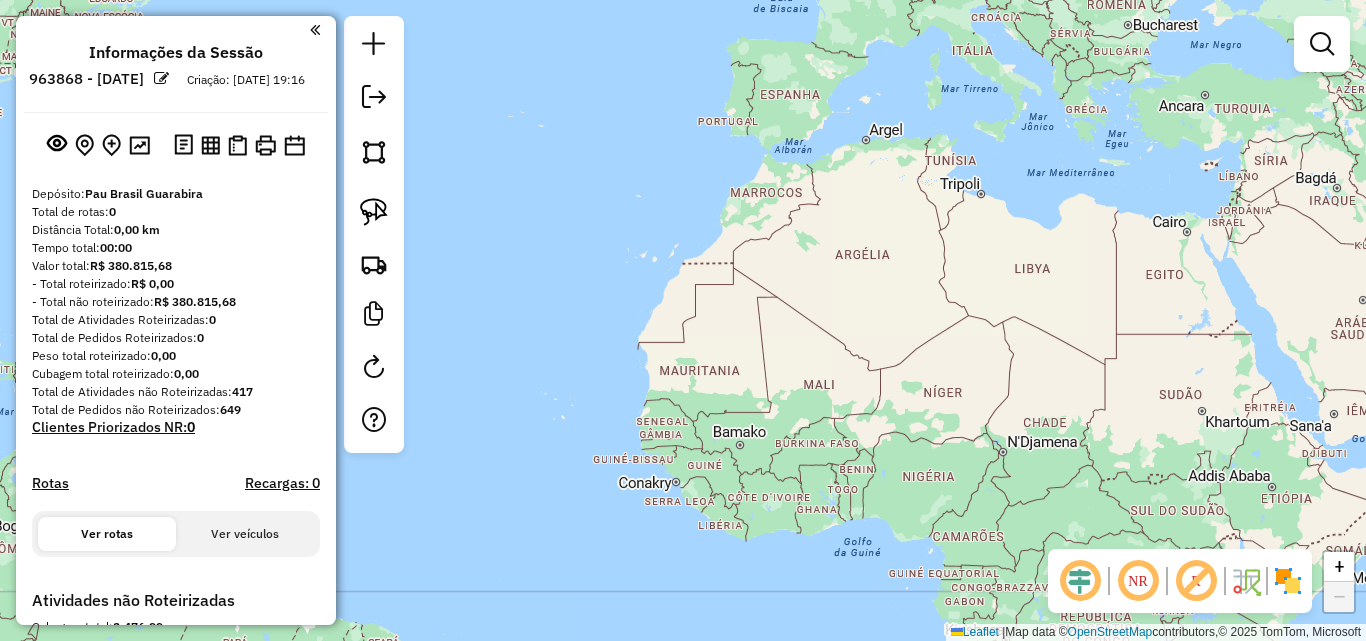 drag, startPoint x: 789, startPoint y: 433, endPoint x: 1073, endPoint y: 346, distance: 297.02695 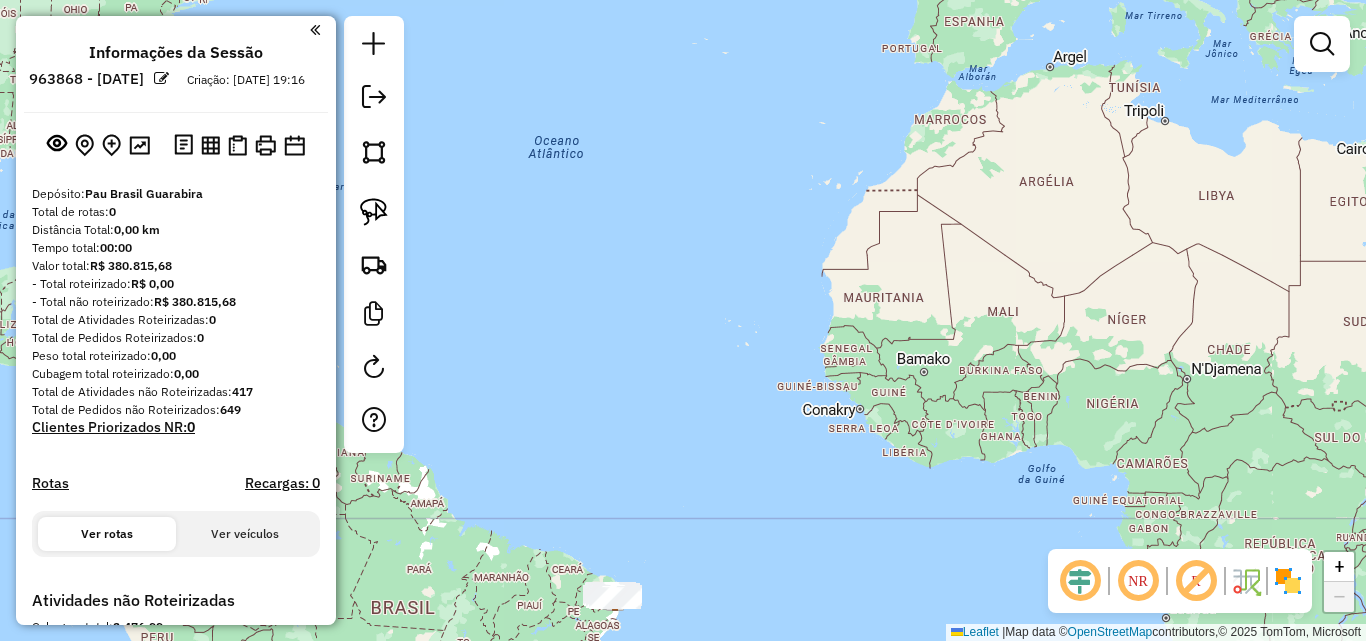 click on "Janela de atendimento Grade de atendimento Capacidade Transportadoras Veículos Cliente Pedidos  Rotas Selecione os dias de semana para filtrar as janelas de atendimento  Seg   Ter   Qua   Qui   Sex   Sáb   Dom  Informe o período da janela de atendimento: De: Até:  Filtrar exatamente a janela do cliente  Considerar janela de atendimento padrão  Selecione os dias de semana para filtrar as grades de atendimento  Seg   Ter   Qua   Qui   Sex   Sáb   Dom   Considerar clientes sem dia de atendimento cadastrado  Clientes fora do dia de atendimento selecionado Filtrar as atividades entre os valores definidos abaixo:  Peso mínimo:   Peso máximo:   Cubagem mínima:   Cubagem máxima:   De:   Até:  Filtrar as atividades entre o tempo de atendimento definido abaixo:  De:   Até:   Considerar capacidade total dos clientes não roteirizados Transportadora: Selecione um ou mais itens Tipo de veículo: Selecione um ou mais itens Veículo: Selecione um ou mais itens Motorista: Selecione um ou mais itens Nome: Rótulo:" 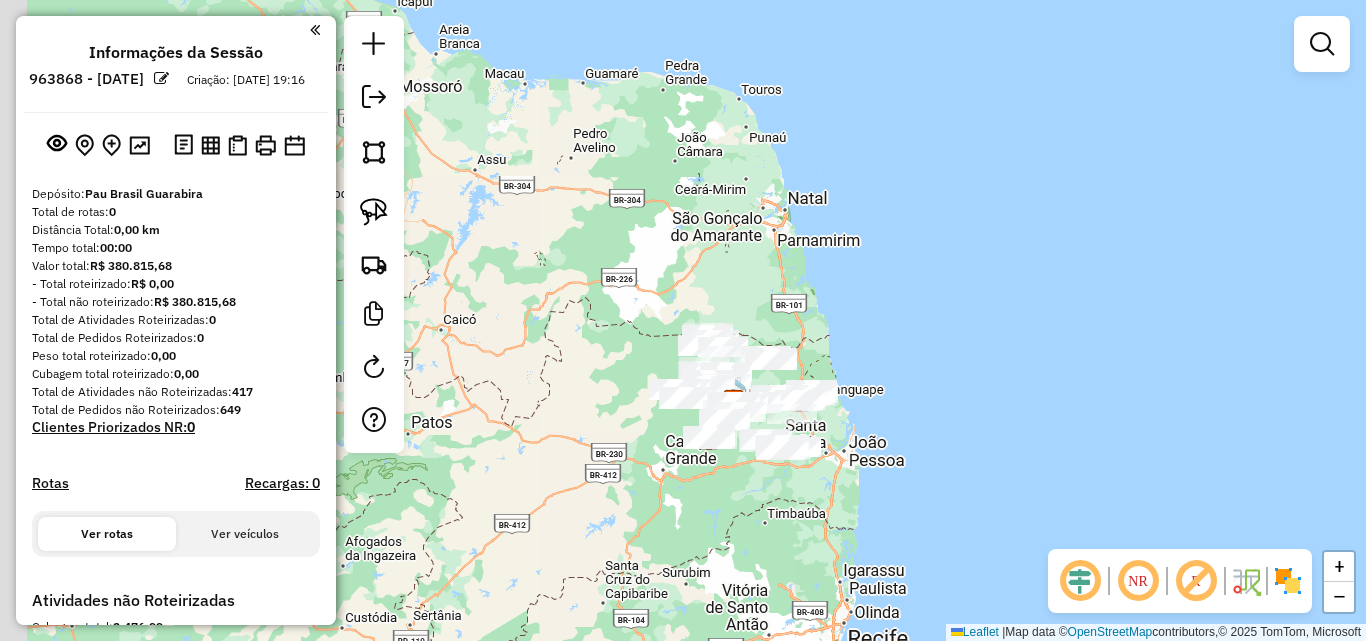 drag, startPoint x: 846, startPoint y: 401, endPoint x: 936, endPoint y: 367, distance: 96.20811 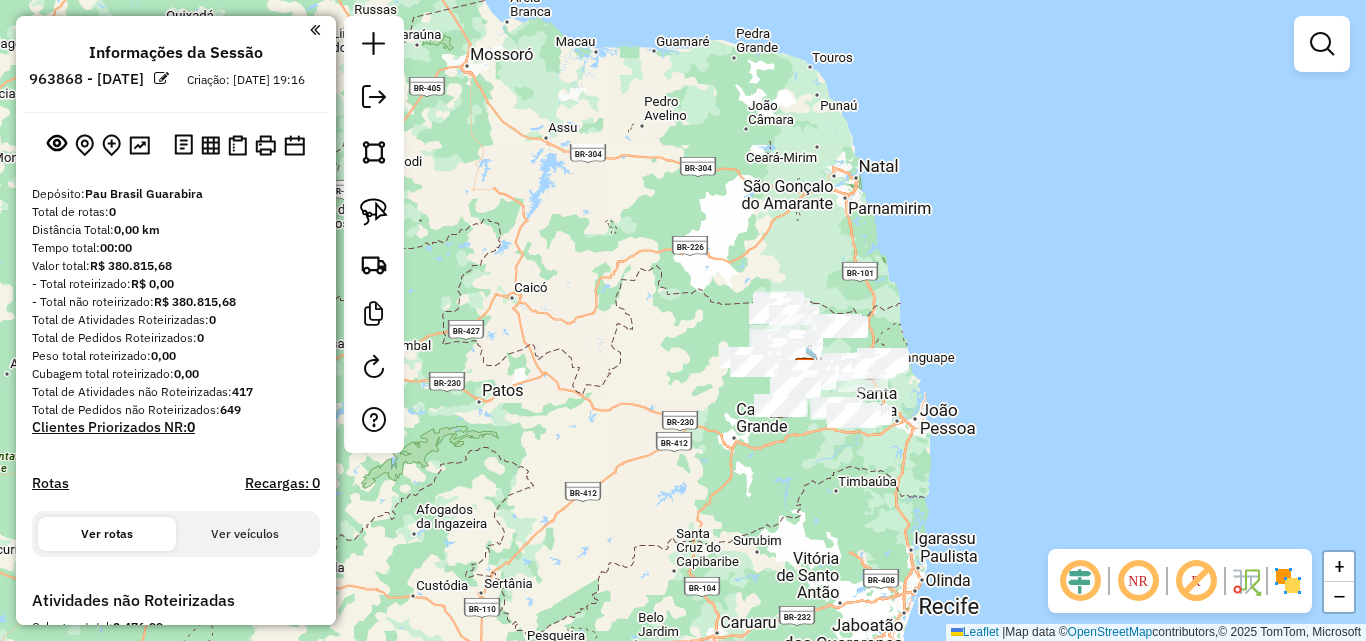 drag, startPoint x: 964, startPoint y: 441, endPoint x: 961, endPoint y: 429, distance: 12.369317 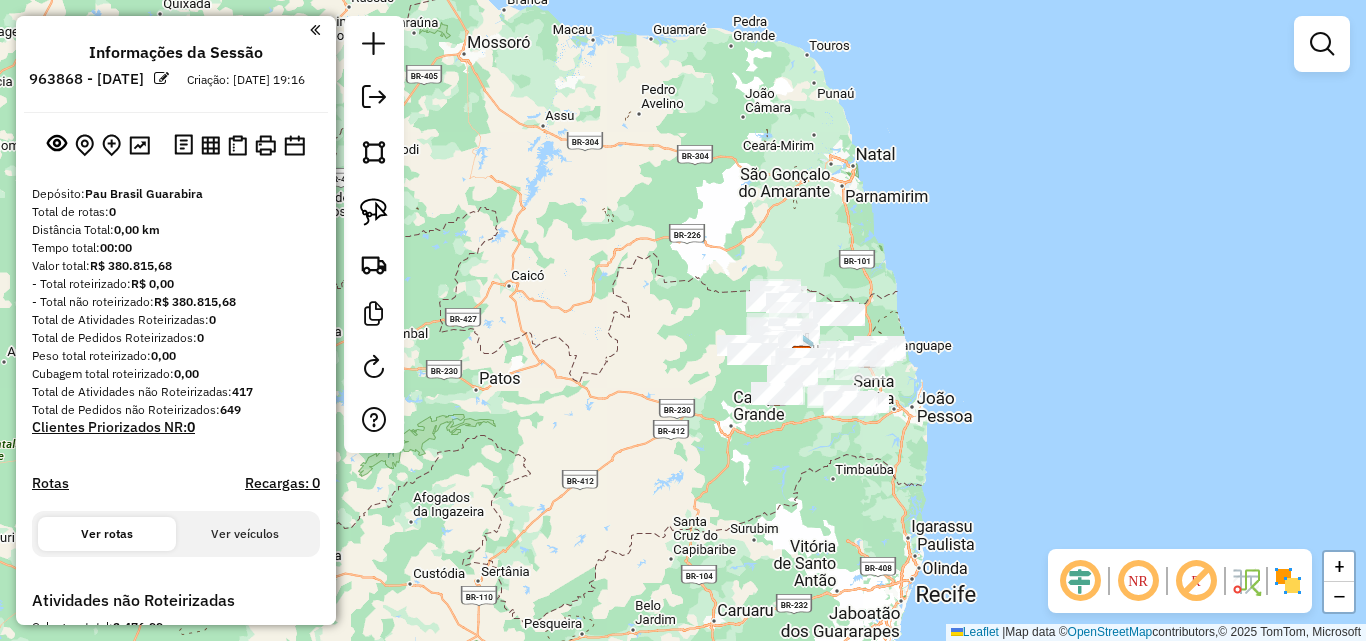 drag, startPoint x: 819, startPoint y: 231, endPoint x: 840, endPoint y: 379, distance: 149.48244 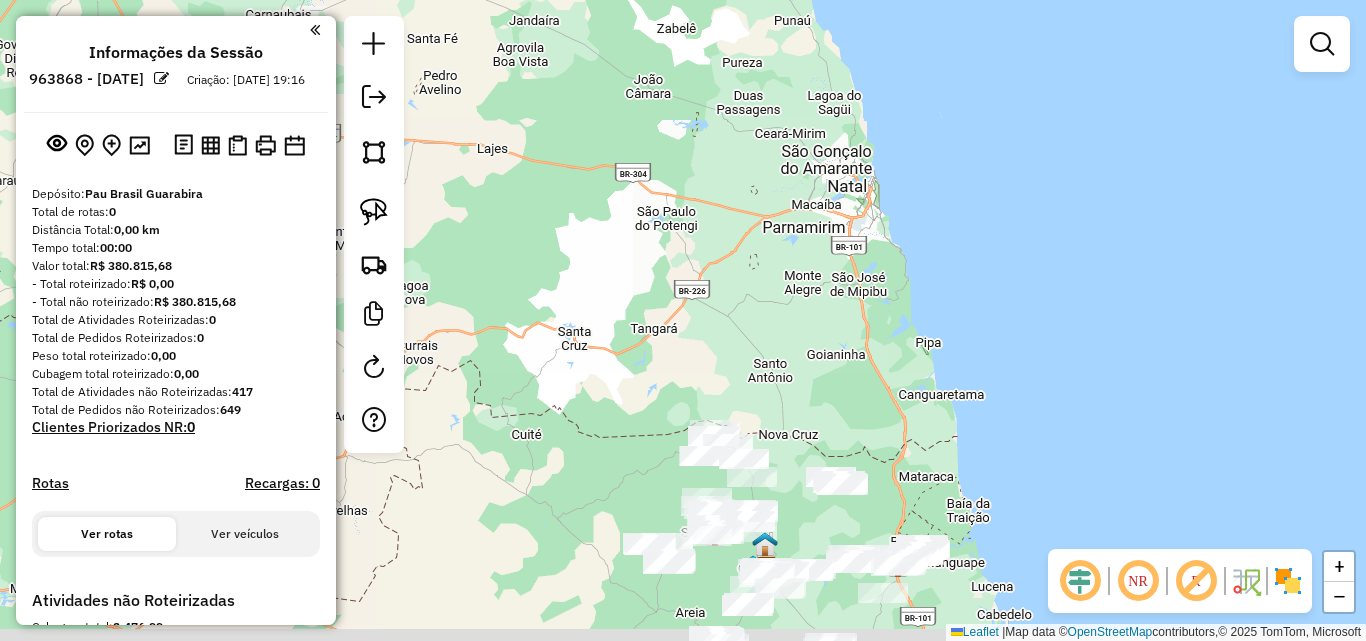 drag, startPoint x: 951, startPoint y: 385, endPoint x: 971, endPoint y: 328, distance: 60.40695 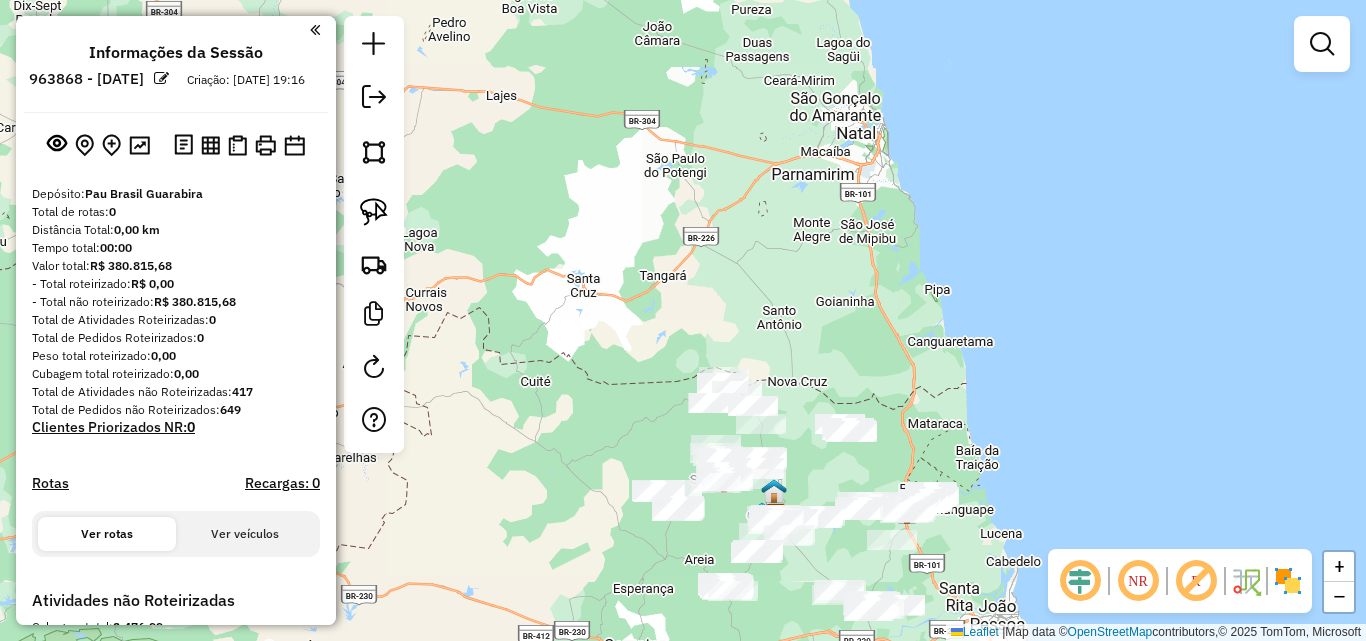 drag, startPoint x: 964, startPoint y: 387, endPoint x: 975, endPoint y: 366, distance: 23.70654 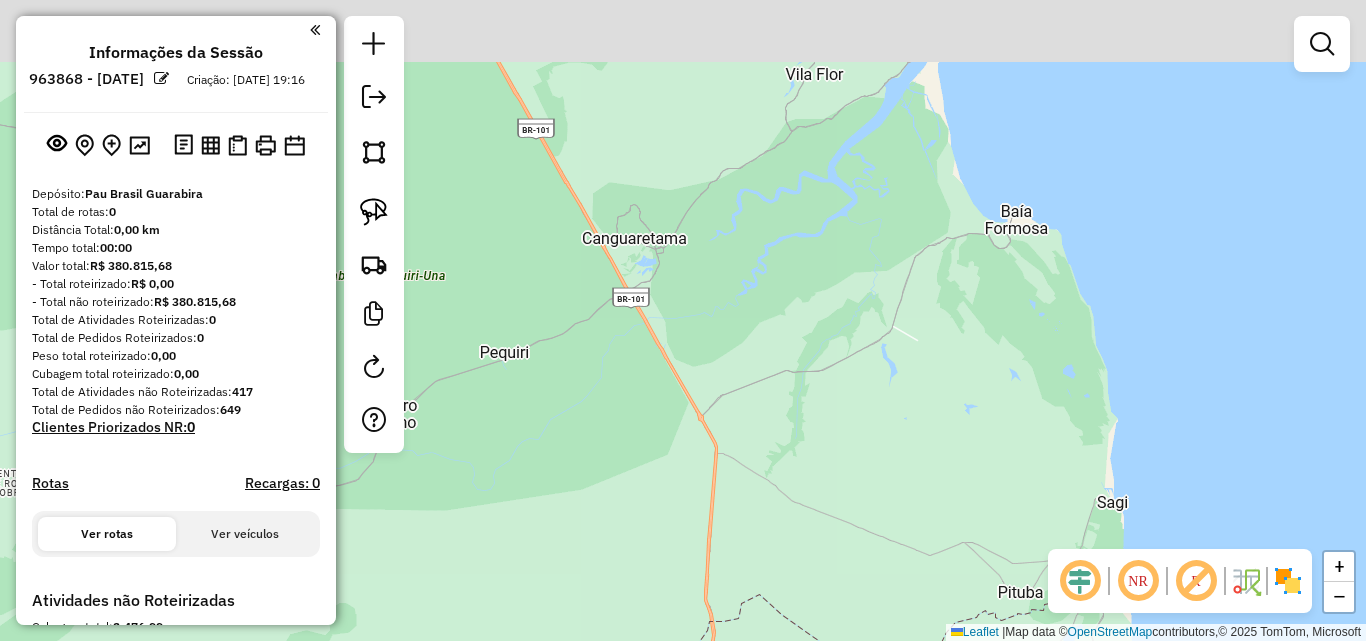 drag, startPoint x: 906, startPoint y: 297, endPoint x: 739, endPoint y: 419, distance: 206.81635 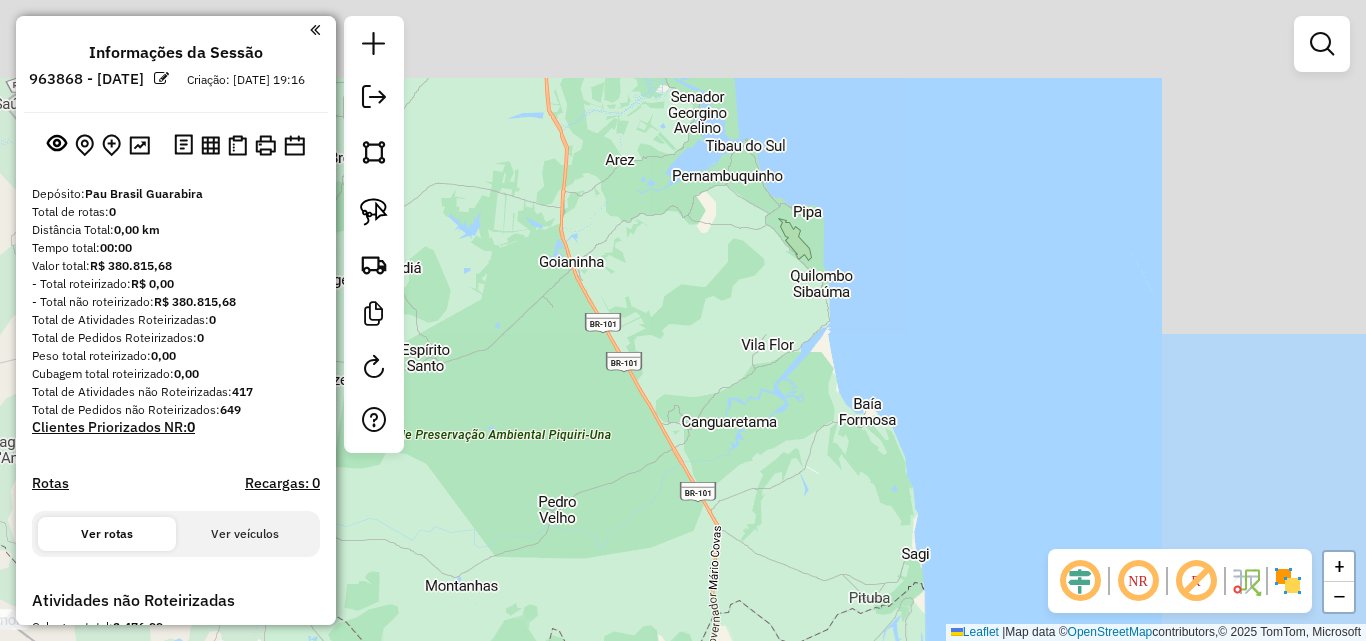 drag, startPoint x: 760, startPoint y: 367, endPoint x: 787, endPoint y: 493, distance: 128.86038 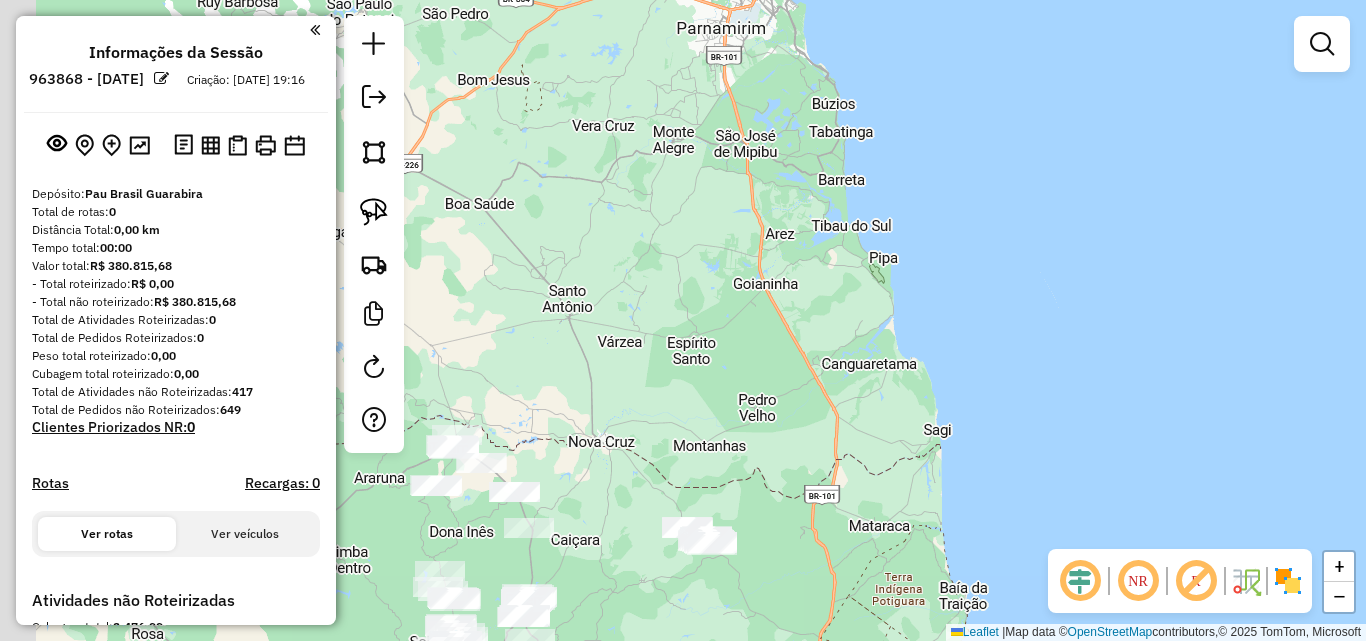 drag, startPoint x: 692, startPoint y: 405, endPoint x: 841, endPoint y: 338, distance: 163.37074 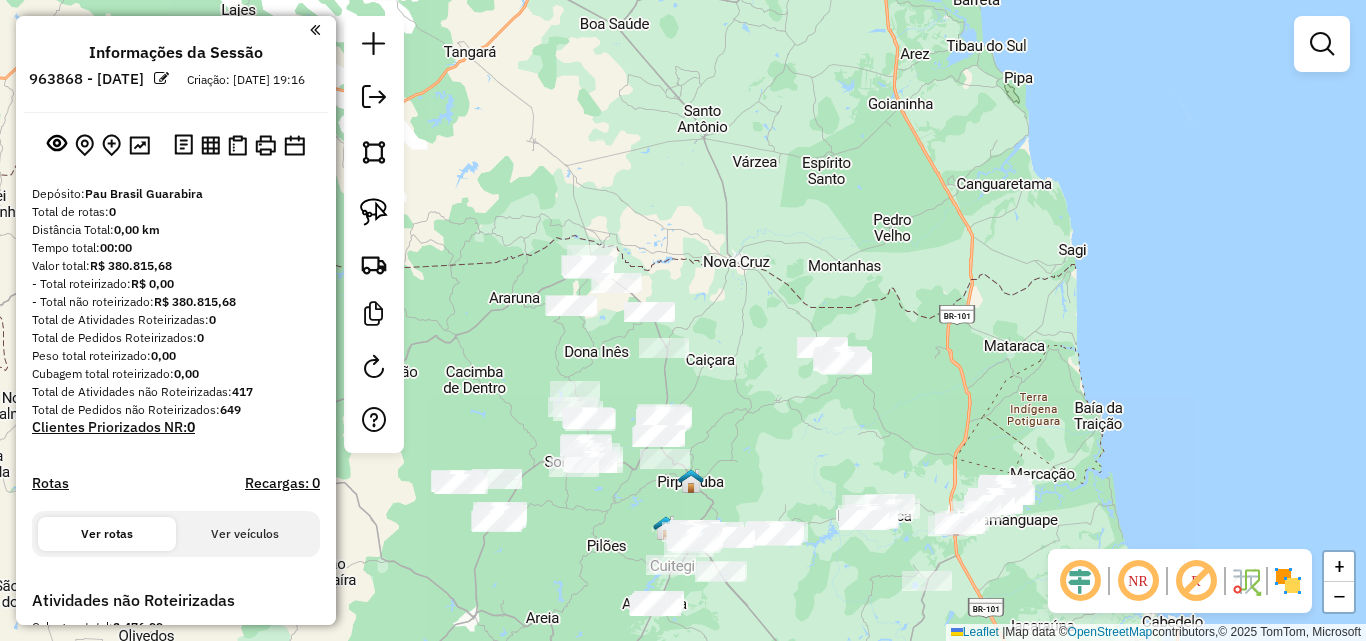 drag, startPoint x: 745, startPoint y: 371, endPoint x: 718, endPoint y: 245, distance: 128.86038 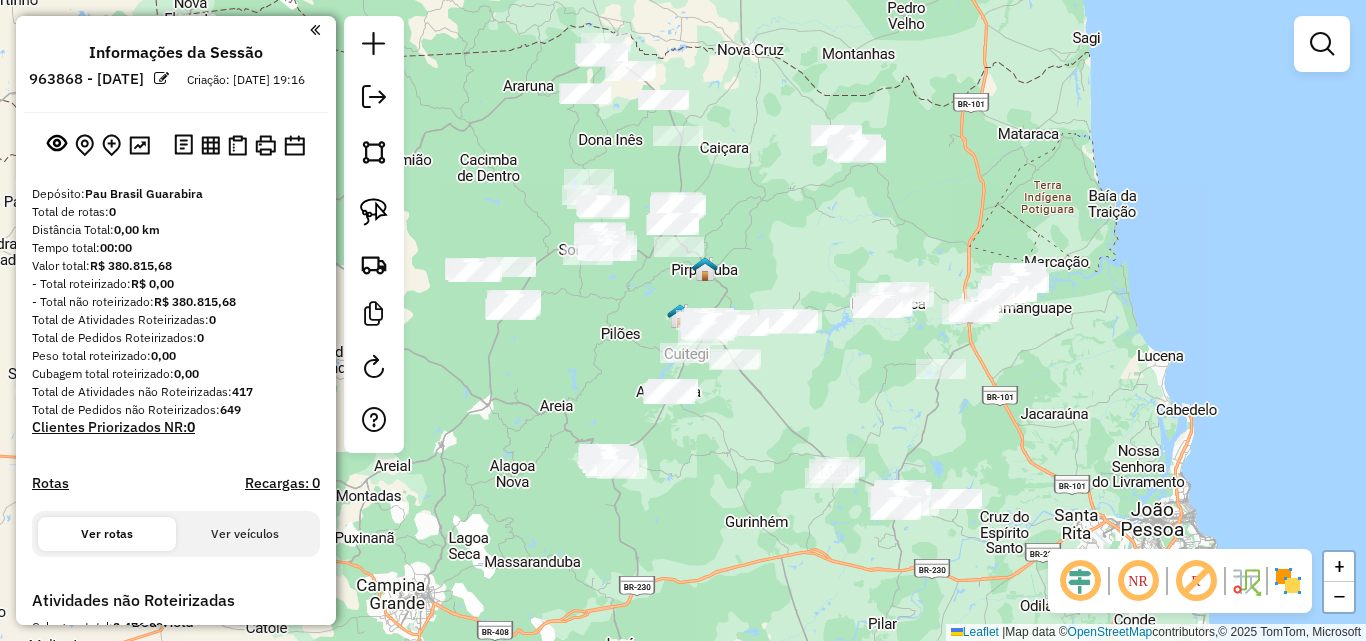 drag, startPoint x: 766, startPoint y: 200, endPoint x: 733, endPoint y: 249, distance: 59.07622 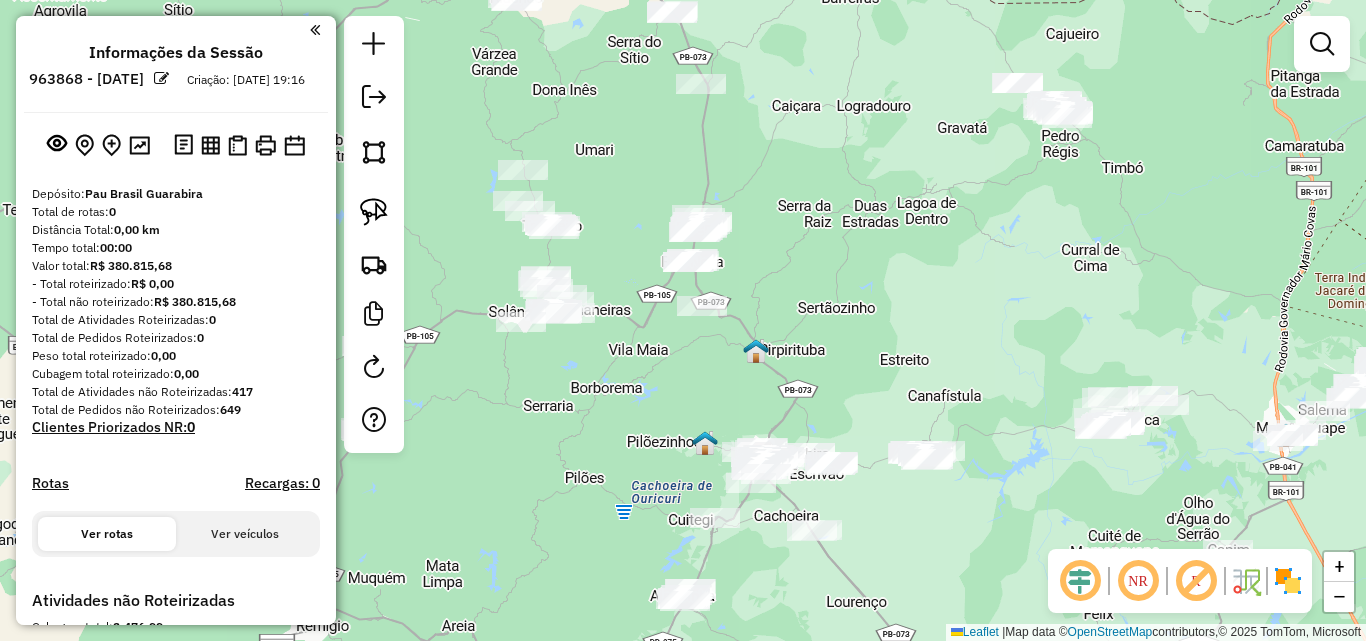 drag, startPoint x: 724, startPoint y: 252, endPoint x: 853, endPoint y: 262, distance: 129.38702 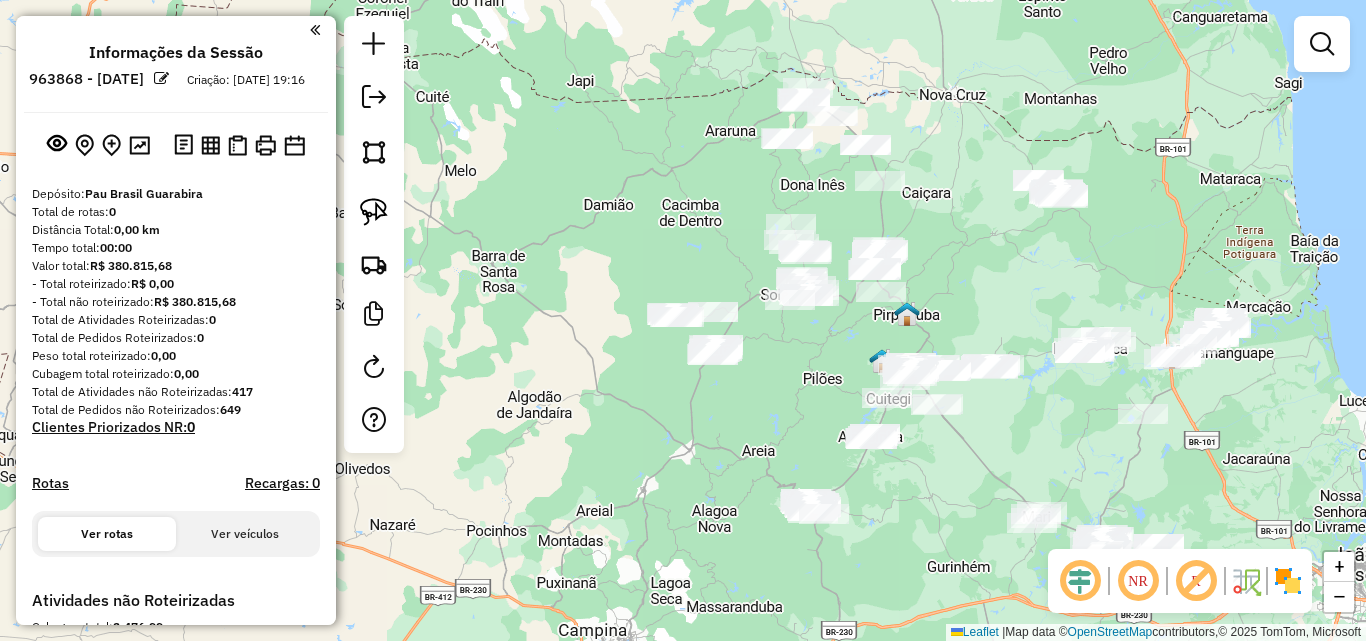drag, startPoint x: 1000, startPoint y: 290, endPoint x: 907, endPoint y: 325, distance: 99.368004 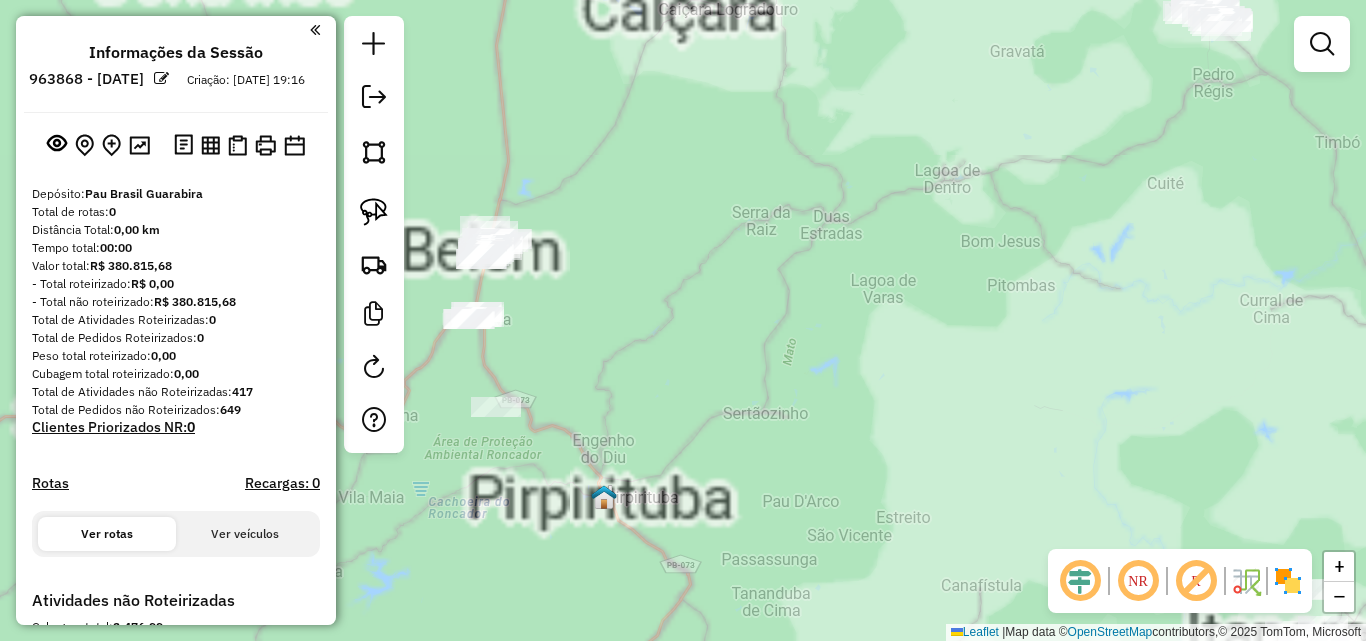 drag, startPoint x: 896, startPoint y: 383, endPoint x: 833, endPoint y: 135, distance: 255.87692 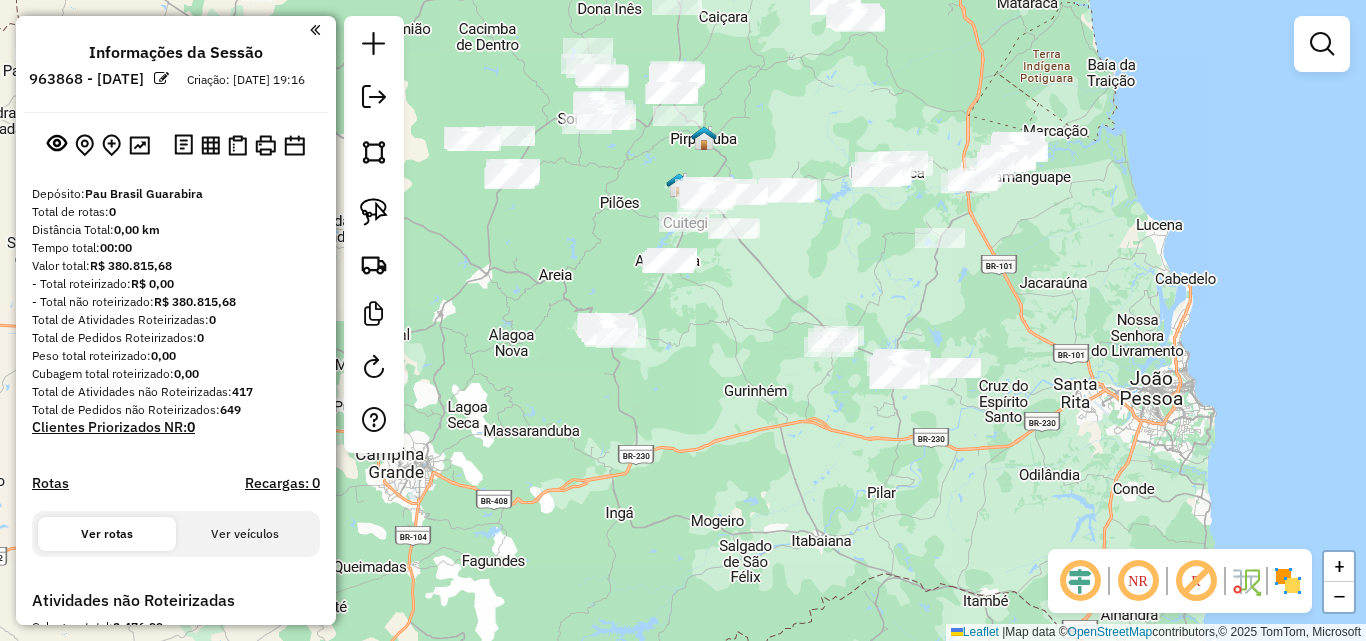 drag, startPoint x: 919, startPoint y: 273, endPoint x: 892, endPoint y: 292, distance: 33.01515 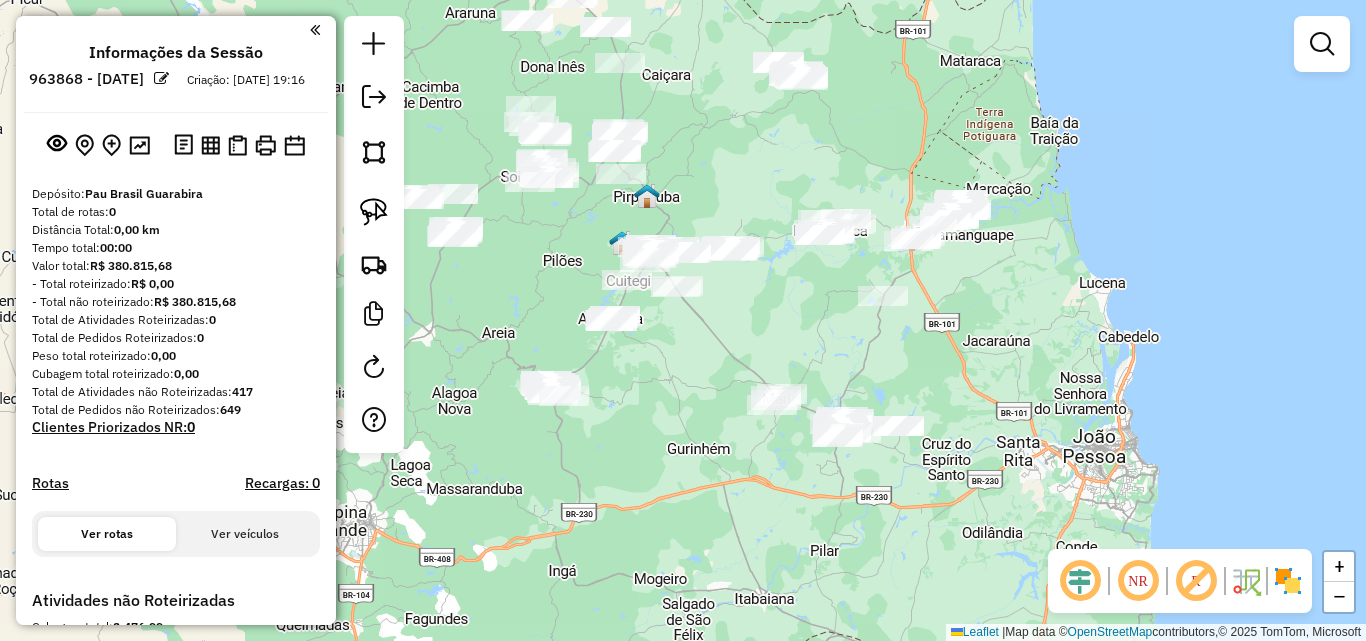 drag, startPoint x: 760, startPoint y: 377, endPoint x: 848, endPoint y: 398, distance: 90.47099 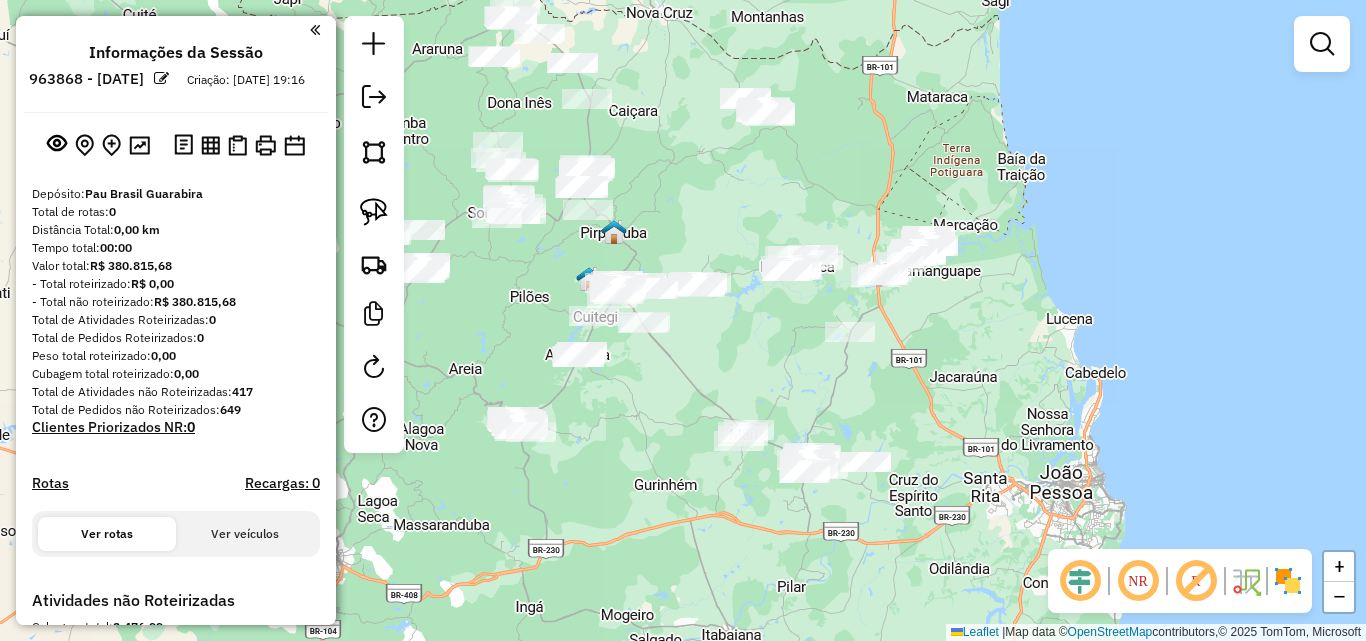drag, startPoint x: 892, startPoint y: 387, endPoint x: 922, endPoint y: 310, distance: 82.637764 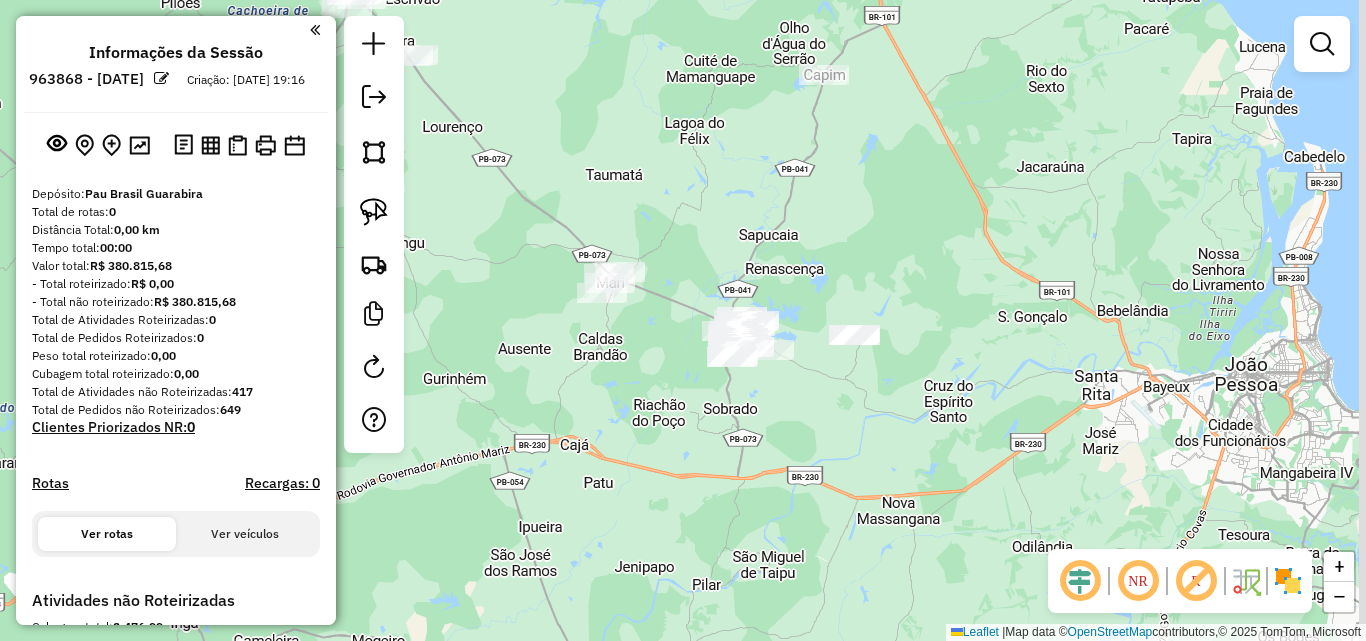 drag, startPoint x: 740, startPoint y: 407, endPoint x: 685, endPoint y: 369, distance: 66.85058 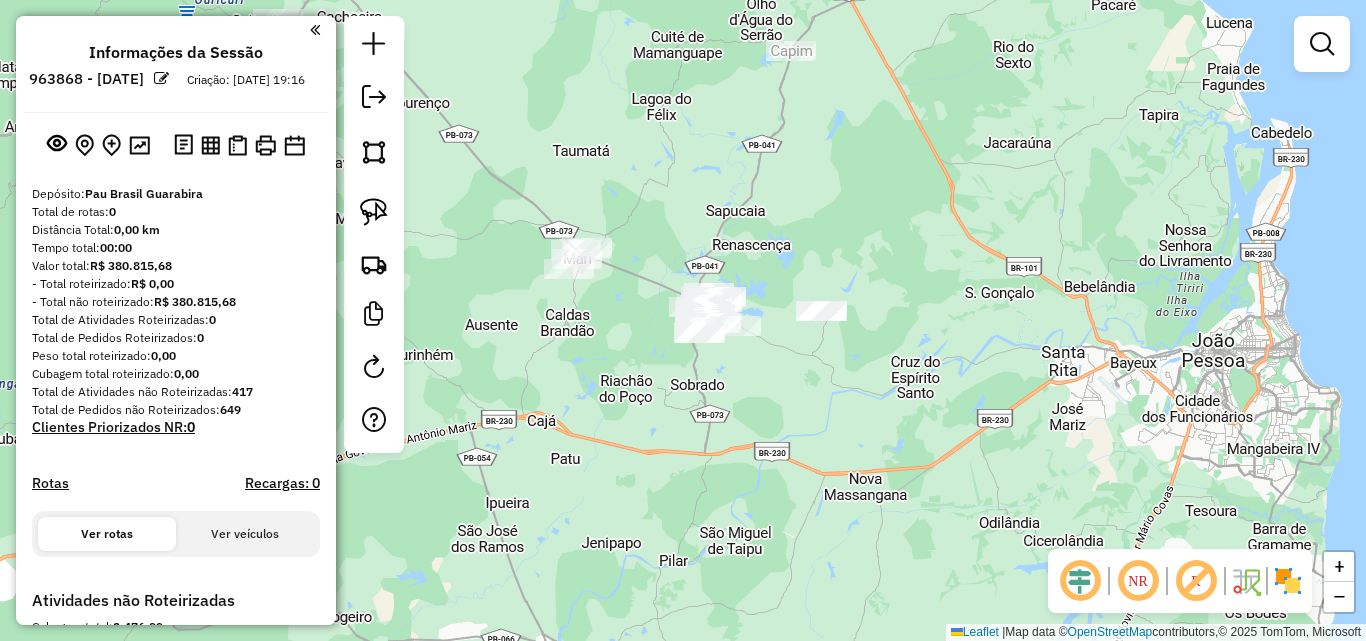 click 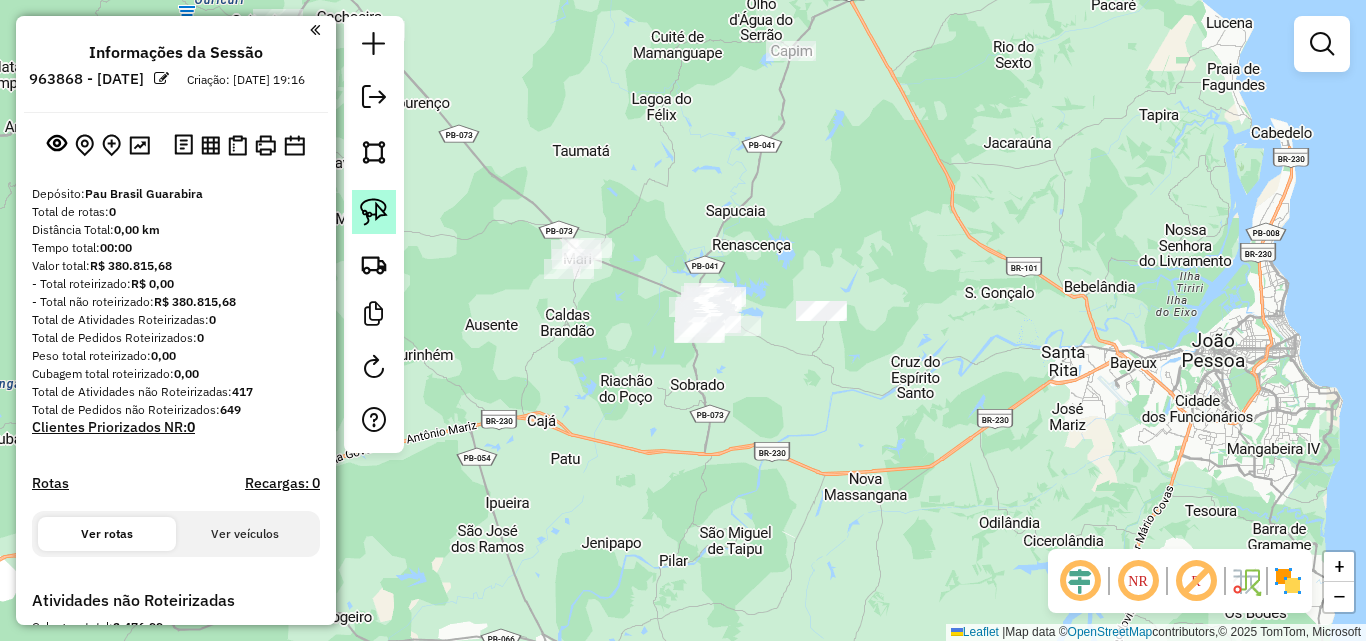 click 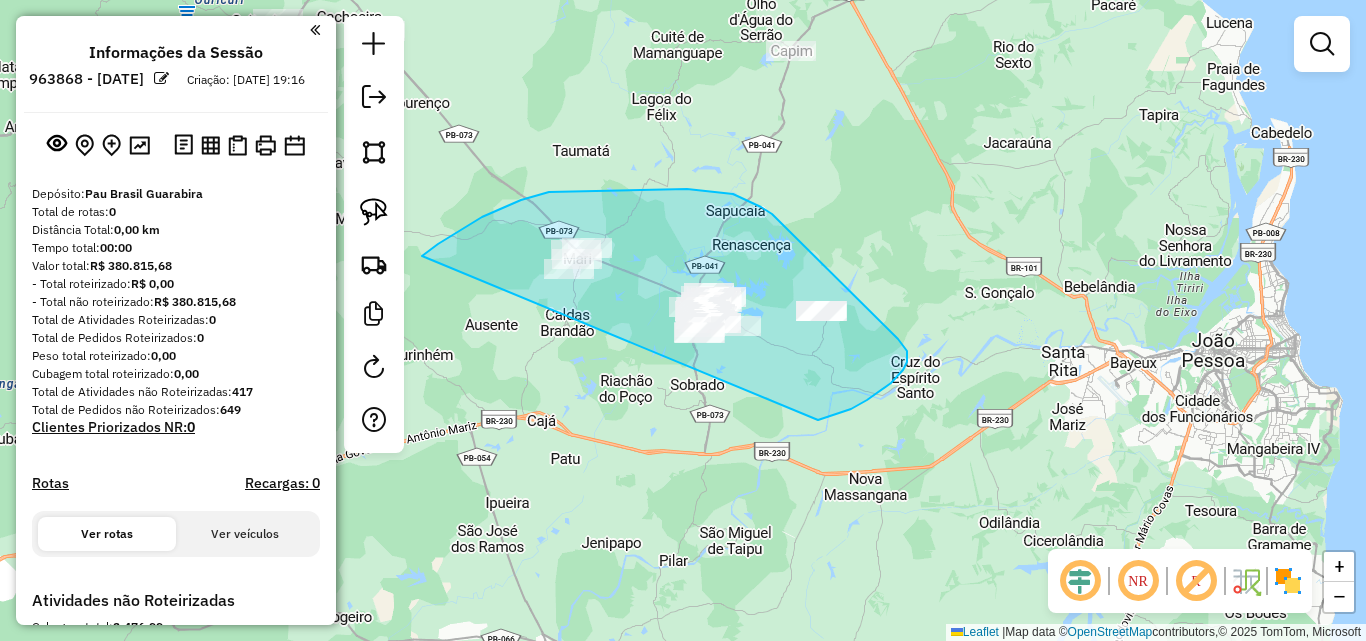 drag, startPoint x: 429, startPoint y: 252, endPoint x: 729, endPoint y: 422, distance: 344.8188 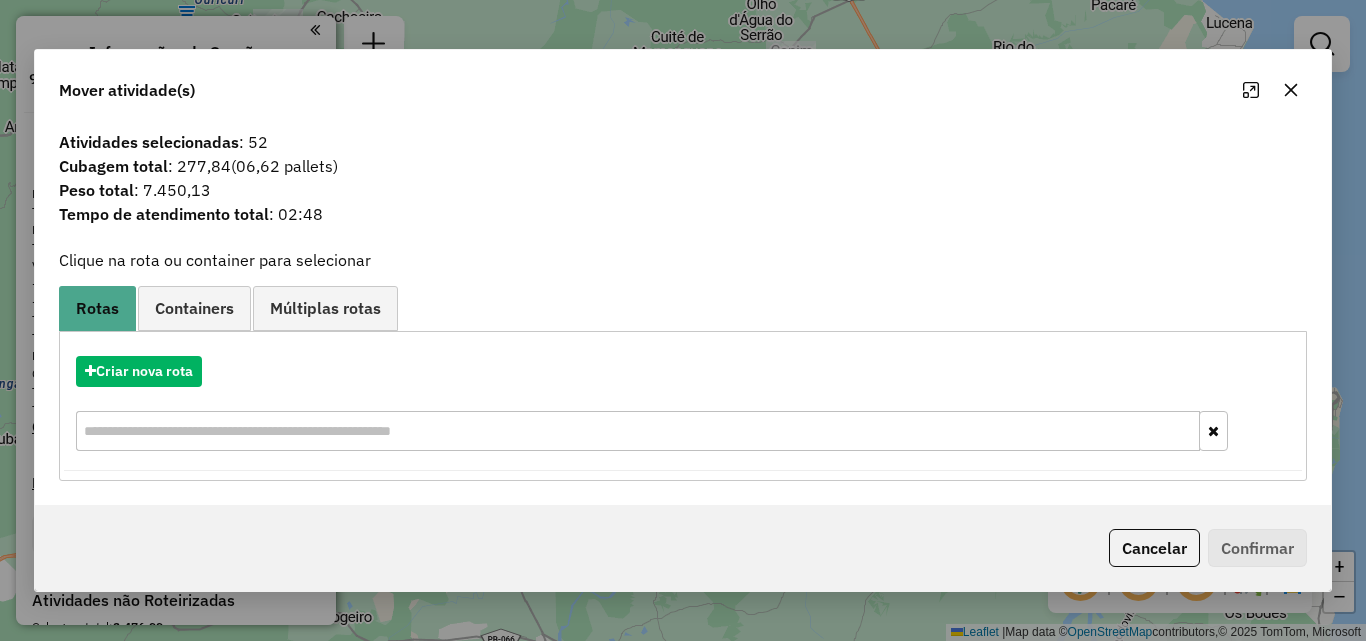 click 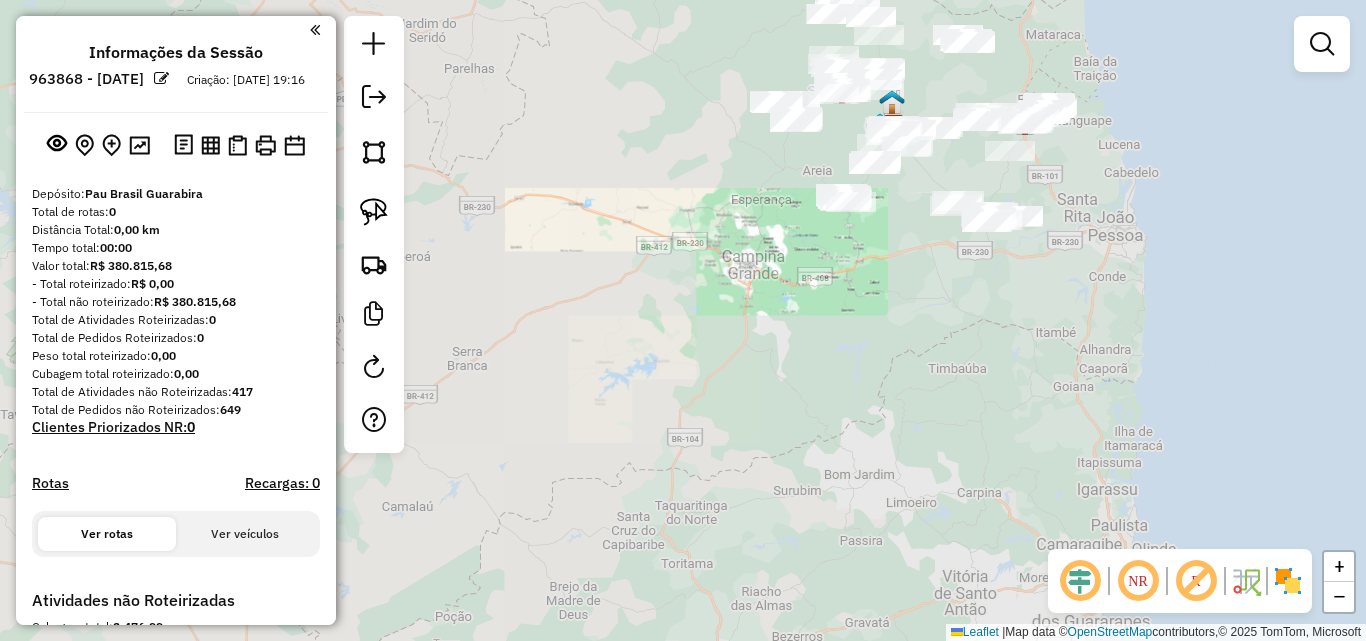 drag, startPoint x: 820, startPoint y: 332, endPoint x: 877, endPoint y: 388, distance: 79.9062 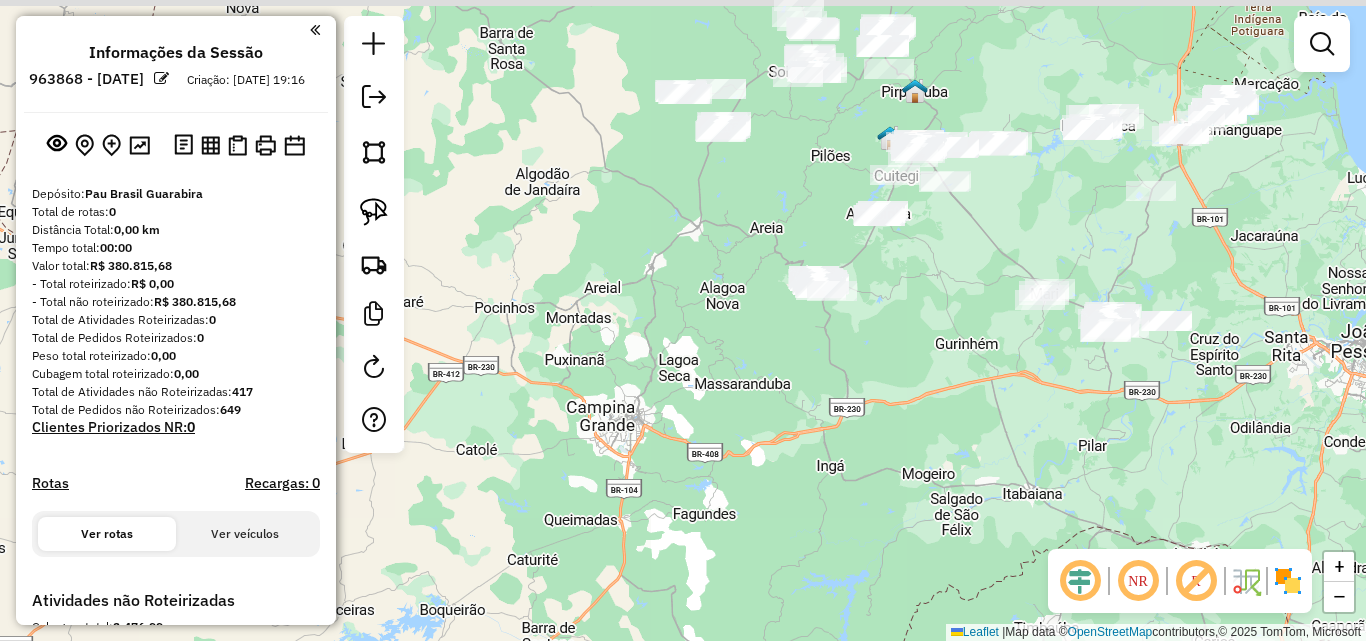 drag, startPoint x: 883, startPoint y: 347, endPoint x: 814, endPoint y: 381, distance: 76.922035 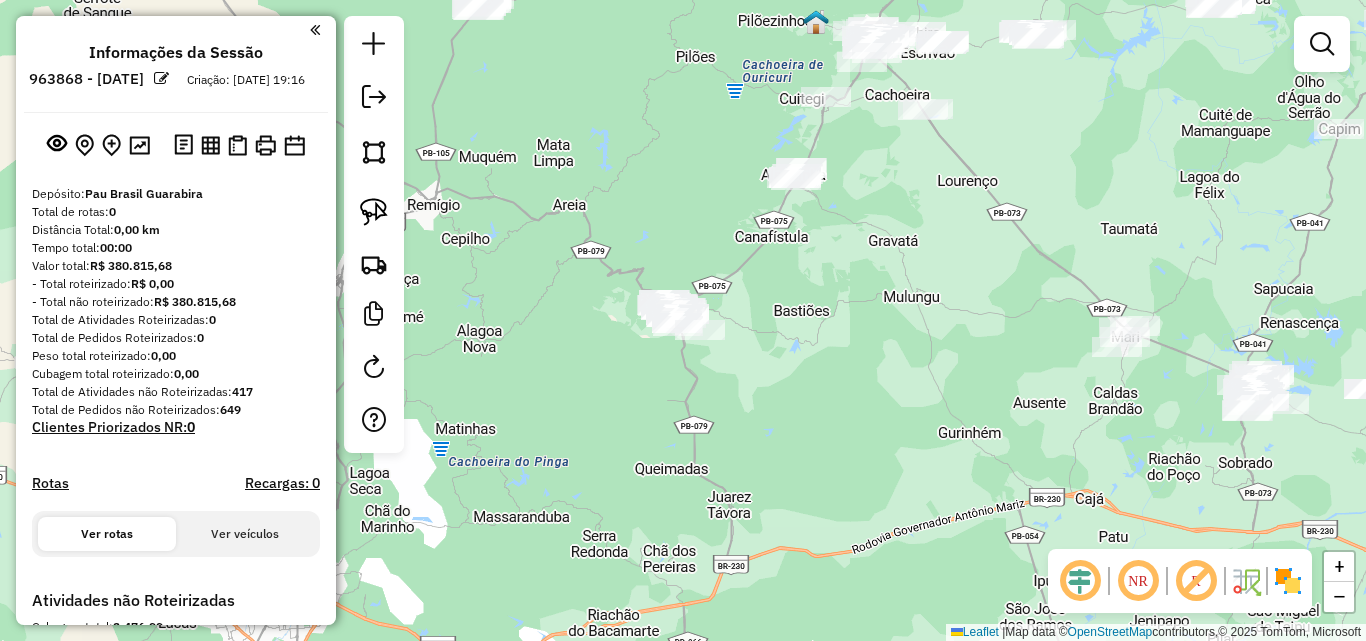 click on "Janela de atendimento Grade de atendimento Capacidade Transportadoras Veículos Cliente Pedidos  Rotas Selecione os dias de semana para filtrar as janelas de atendimento  Seg   Ter   Qua   Qui   Sex   Sáb   Dom  Informe o período da janela de atendimento: De: Até:  Filtrar exatamente a janela do cliente  Considerar janela de atendimento padrão  Selecione os dias de semana para filtrar as grades de atendimento  Seg   Ter   Qua   Qui   Sex   Sáb   Dom   Considerar clientes sem dia de atendimento cadastrado  Clientes fora do dia de atendimento selecionado Filtrar as atividades entre os valores definidos abaixo:  Peso mínimo:   Peso máximo:   Cubagem mínima:   Cubagem máxima:   De:   Até:  Filtrar as atividades entre o tempo de atendimento definido abaixo:  De:   Até:   Considerar capacidade total dos clientes não roteirizados Transportadora: Selecione um ou mais itens Tipo de veículo: Selecione um ou mais itens Veículo: Selecione um ou mais itens Motorista: Selecione um ou mais itens Nome: Rótulo:" 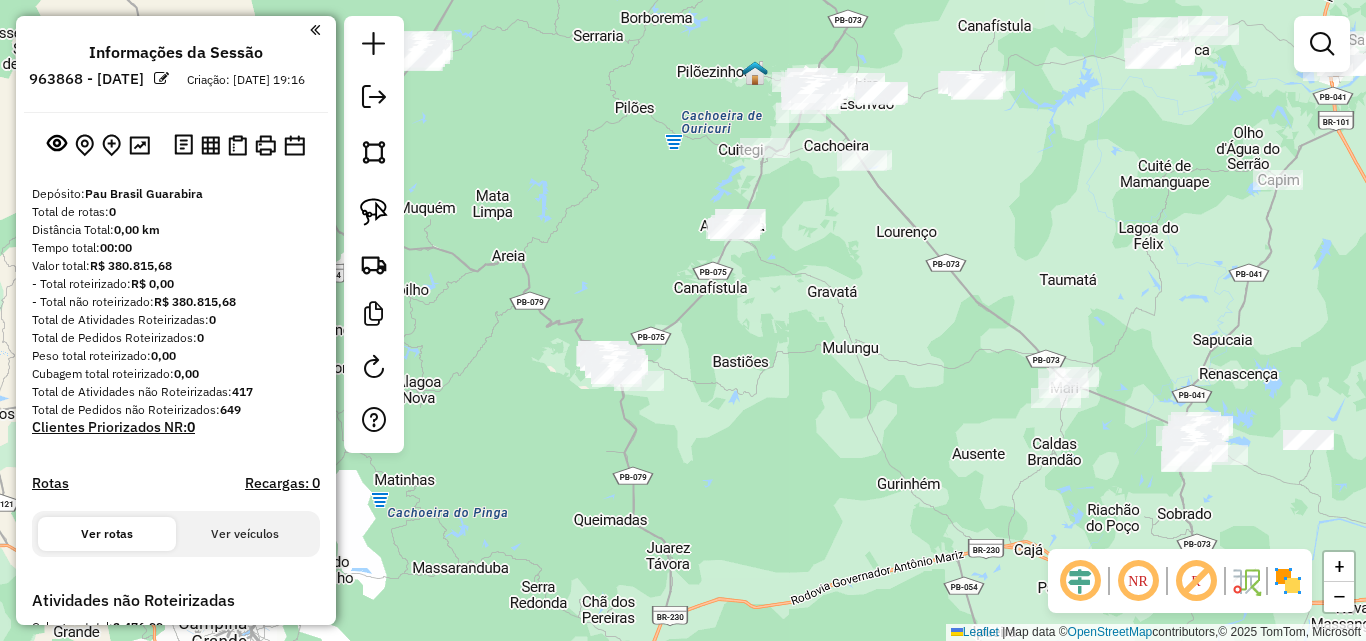 drag, startPoint x: 379, startPoint y: 220, endPoint x: 526, endPoint y: 172, distance: 154.63829 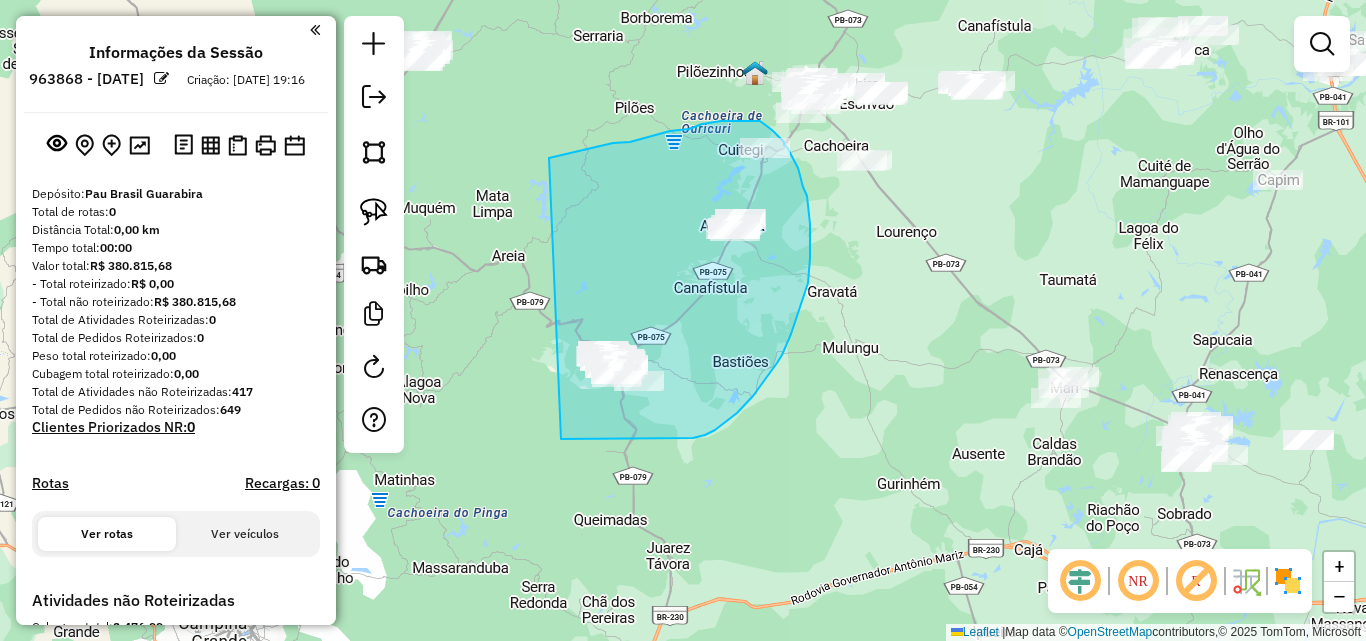drag, startPoint x: 549, startPoint y: 158, endPoint x: 561, endPoint y: 439, distance: 281.2561 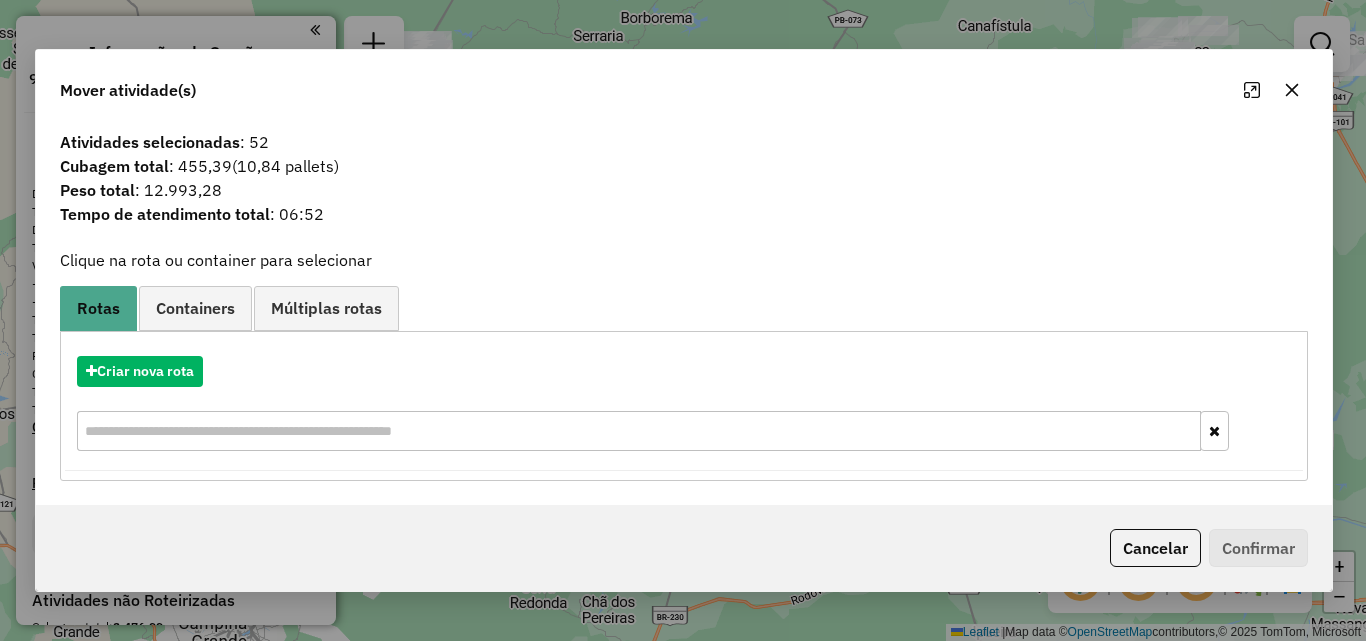 drag, startPoint x: 1291, startPoint y: 89, endPoint x: 1258, endPoint y: 105, distance: 36.67424 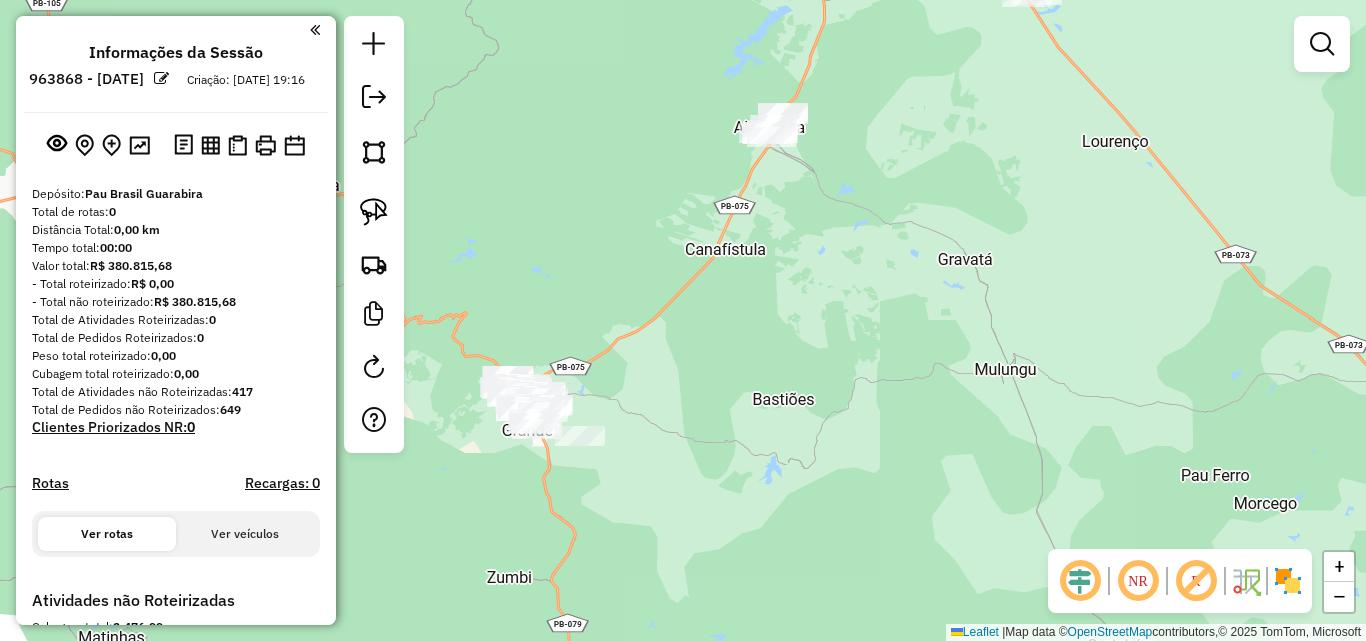 drag, startPoint x: 713, startPoint y: 328, endPoint x: 768, endPoint y: 313, distance: 57.00877 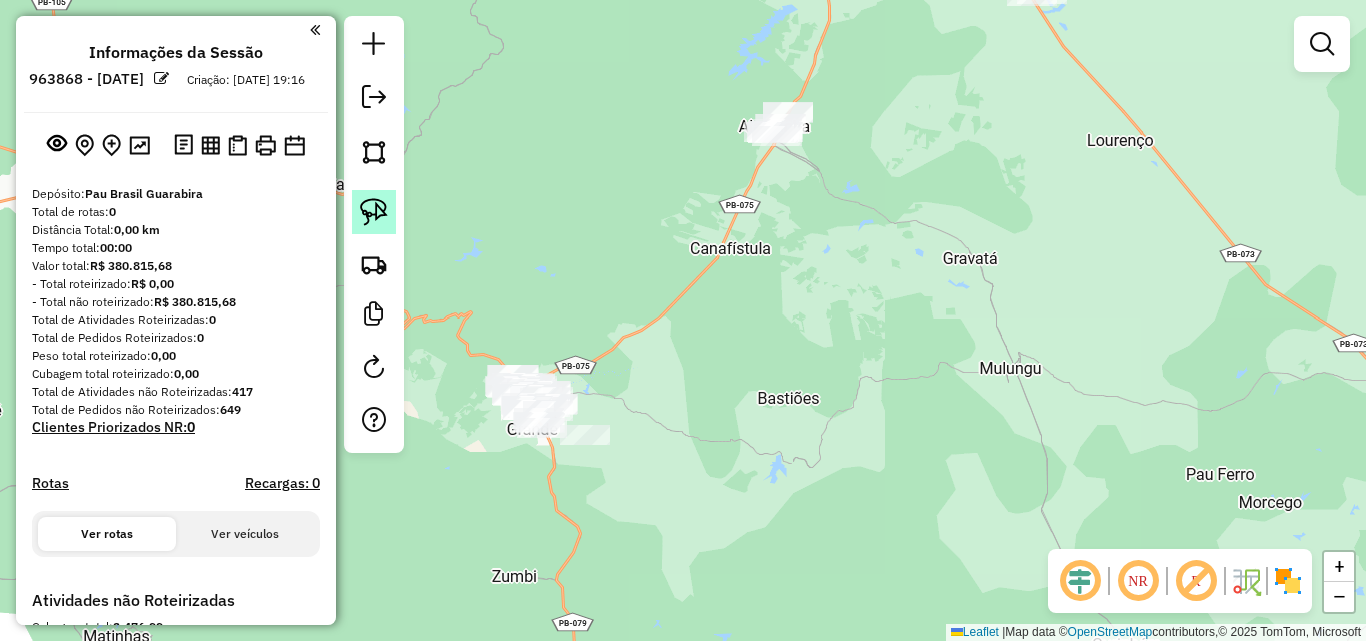 click 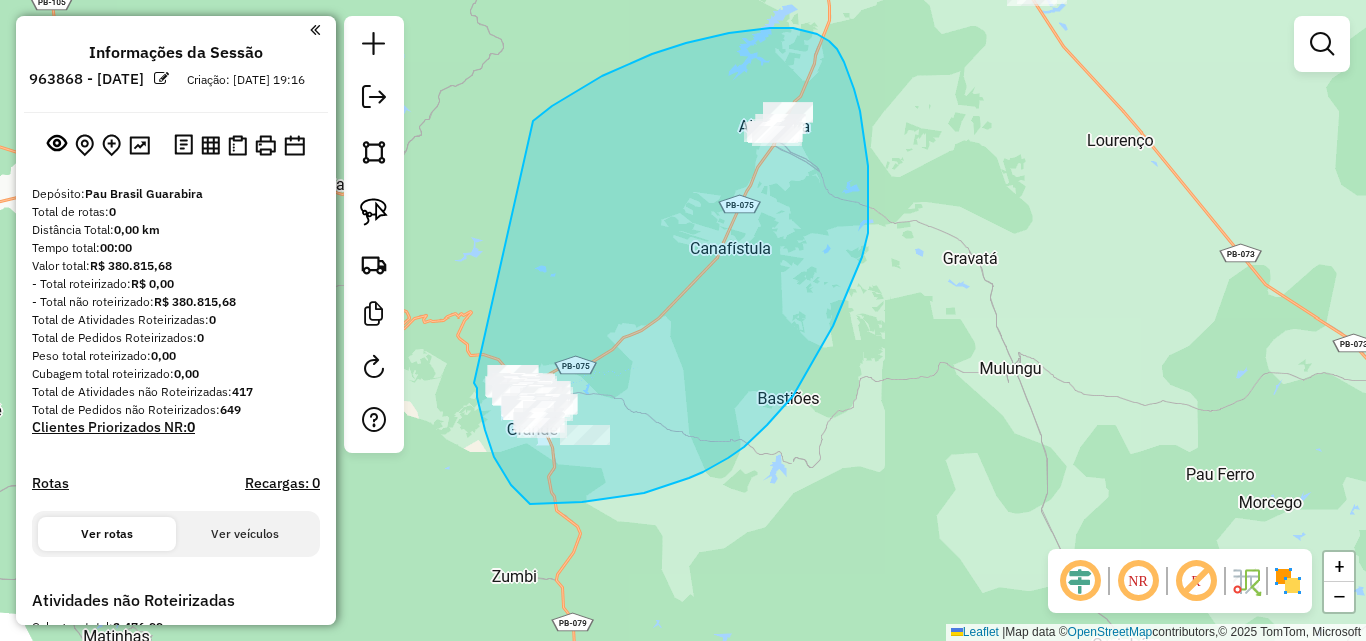 drag, startPoint x: 602, startPoint y: 76, endPoint x: 474, endPoint y: 380, distance: 329.84845 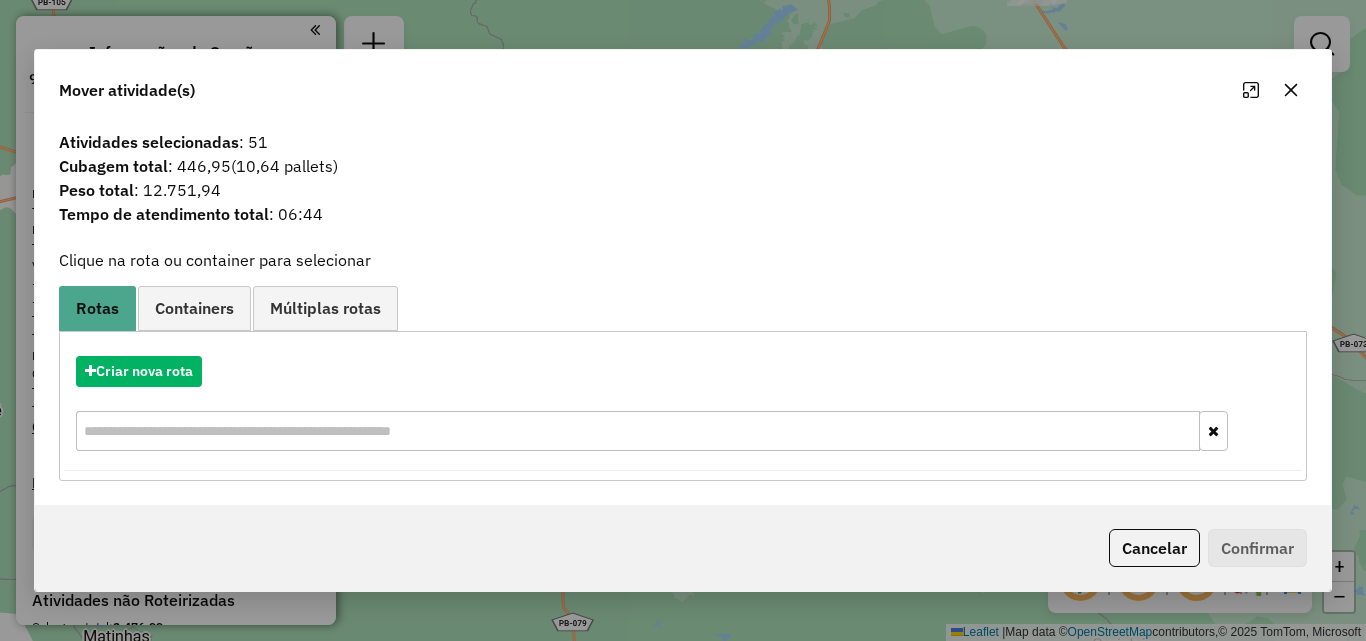 click 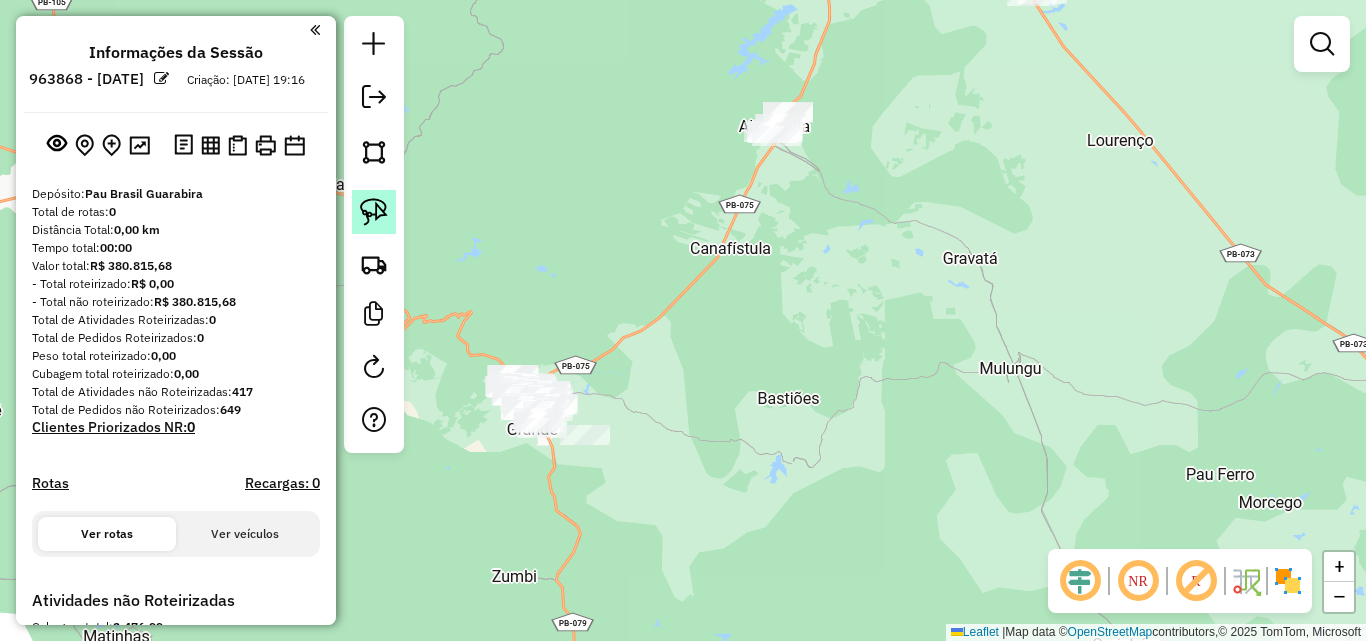 click 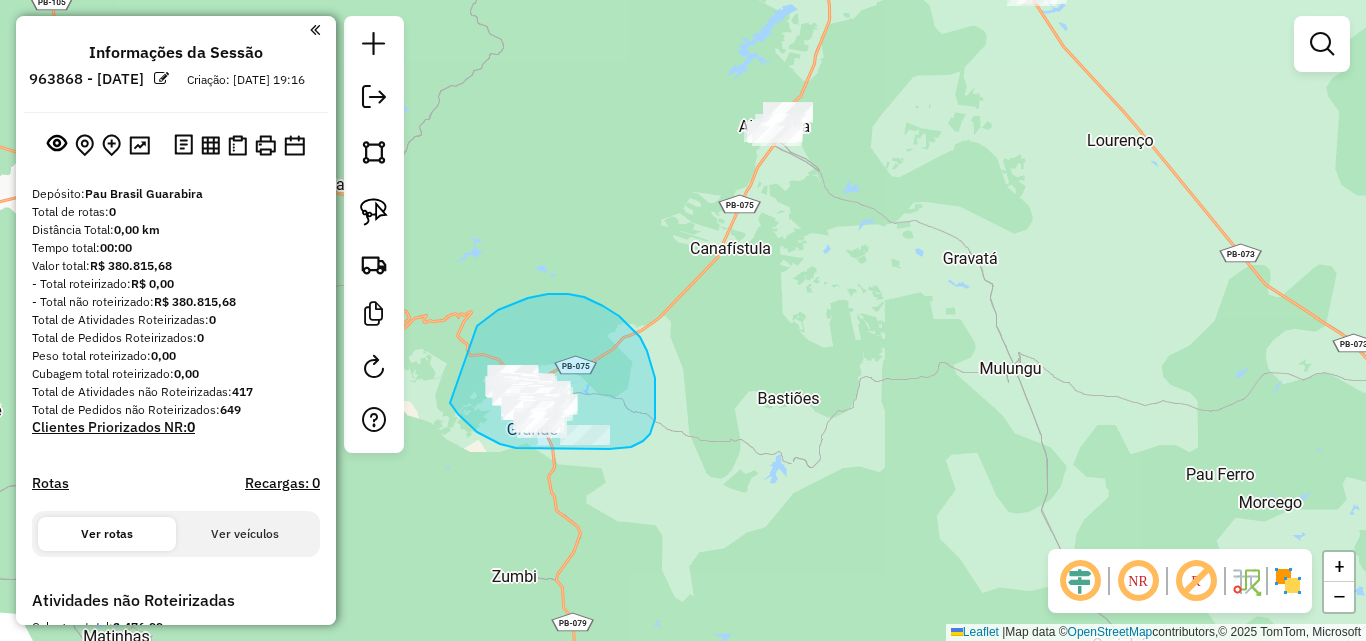 drag, startPoint x: 548, startPoint y: 294, endPoint x: 443, endPoint y: 386, distance: 139.60301 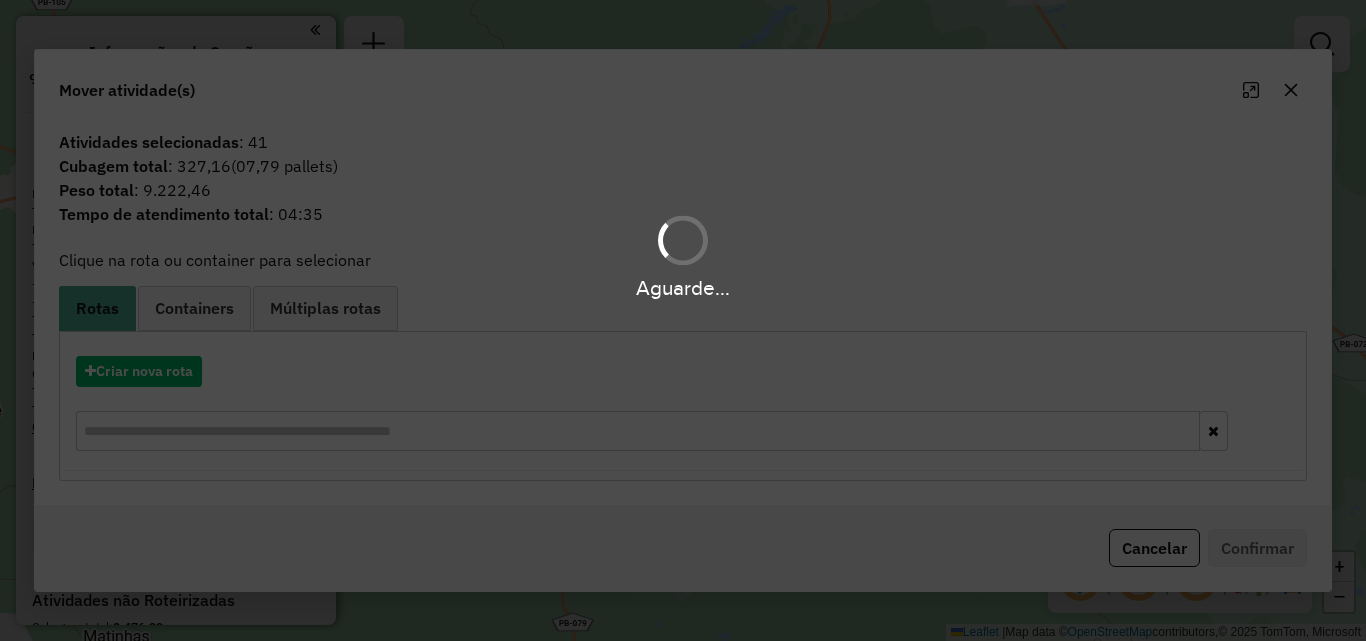 click on "Aguarde..." at bounding box center [683, 320] 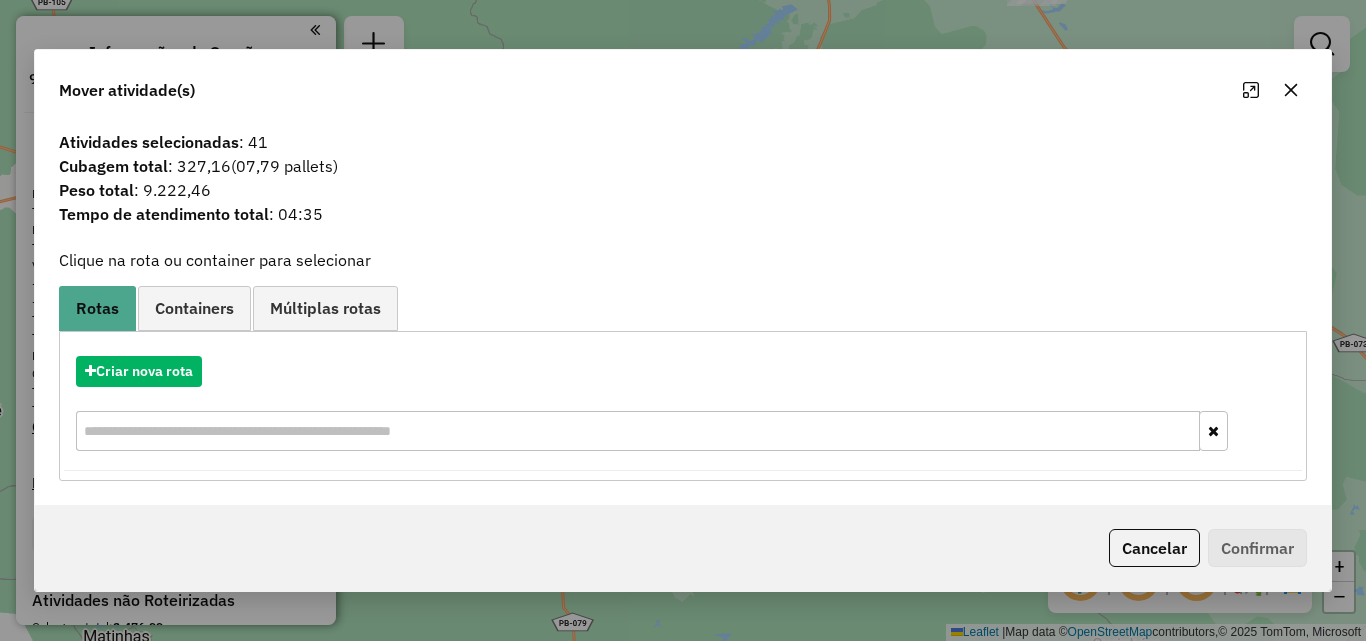 click 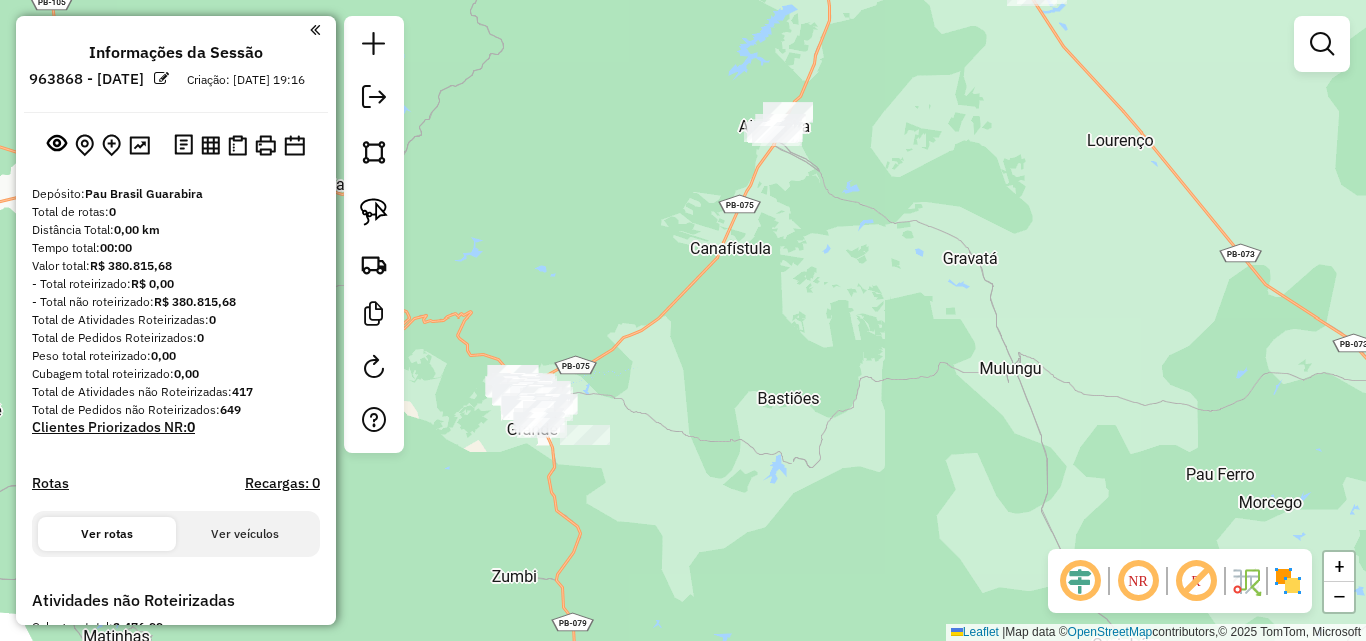 click 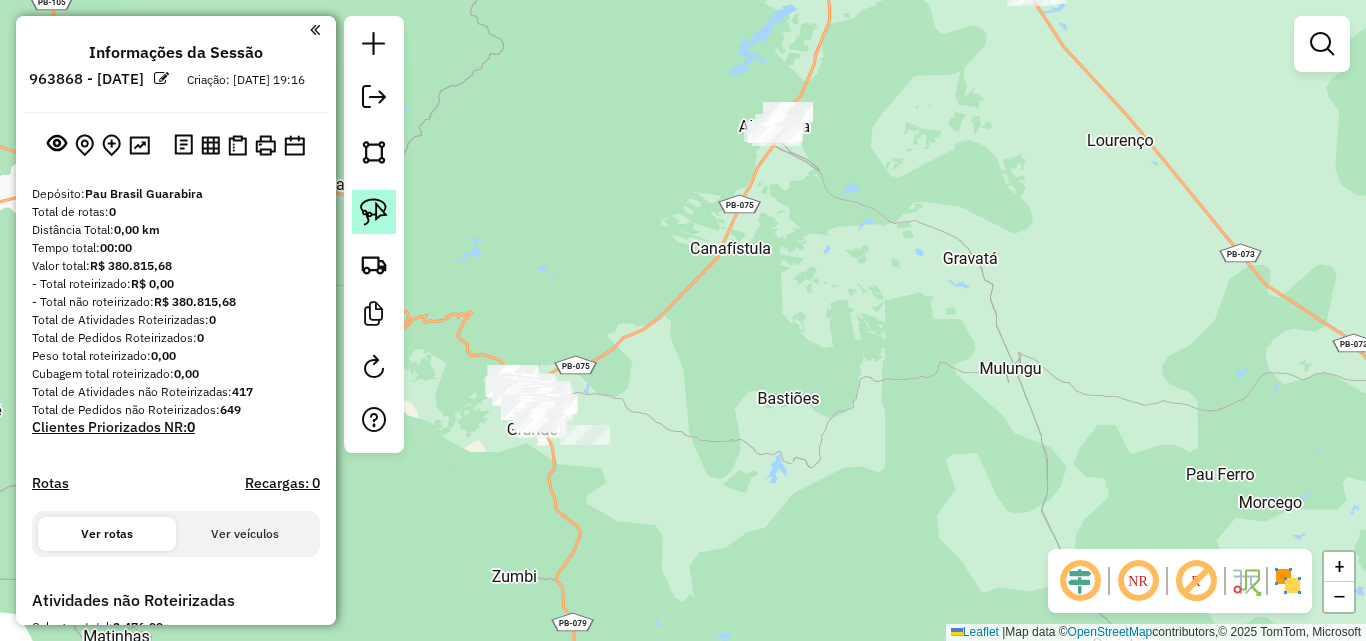 click 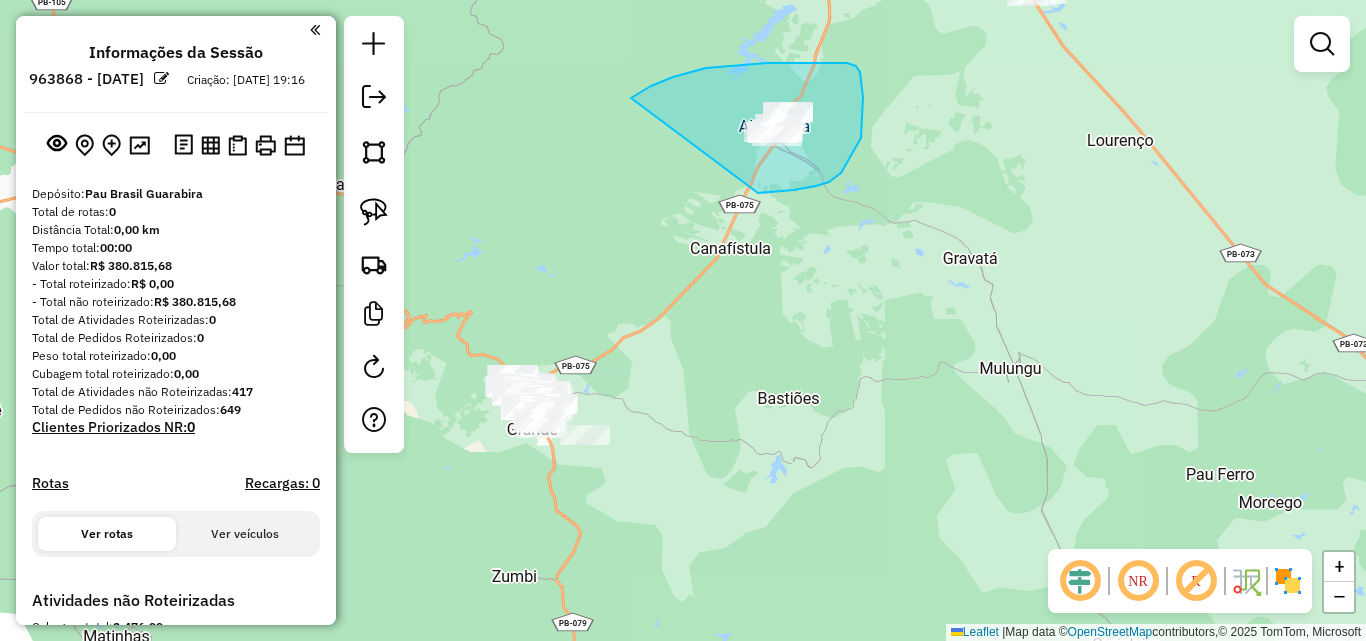 drag, startPoint x: 673, startPoint y: 77, endPoint x: 757, endPoint y: 193, distance: 143.22011 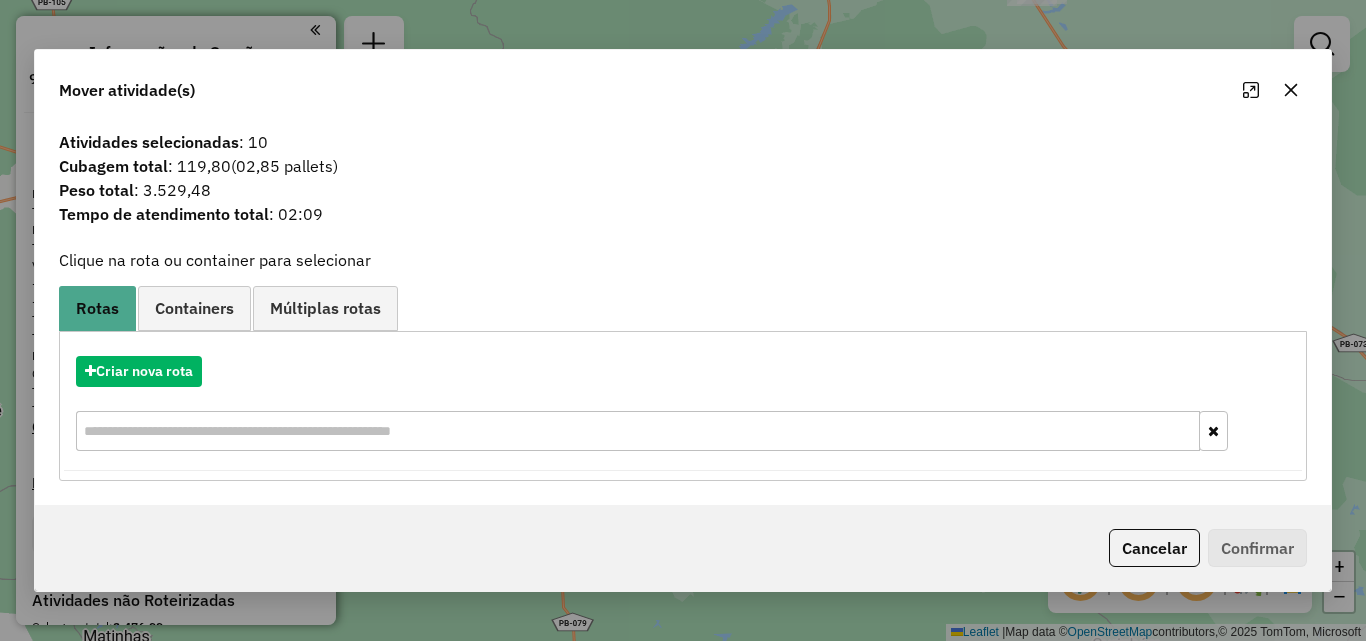click 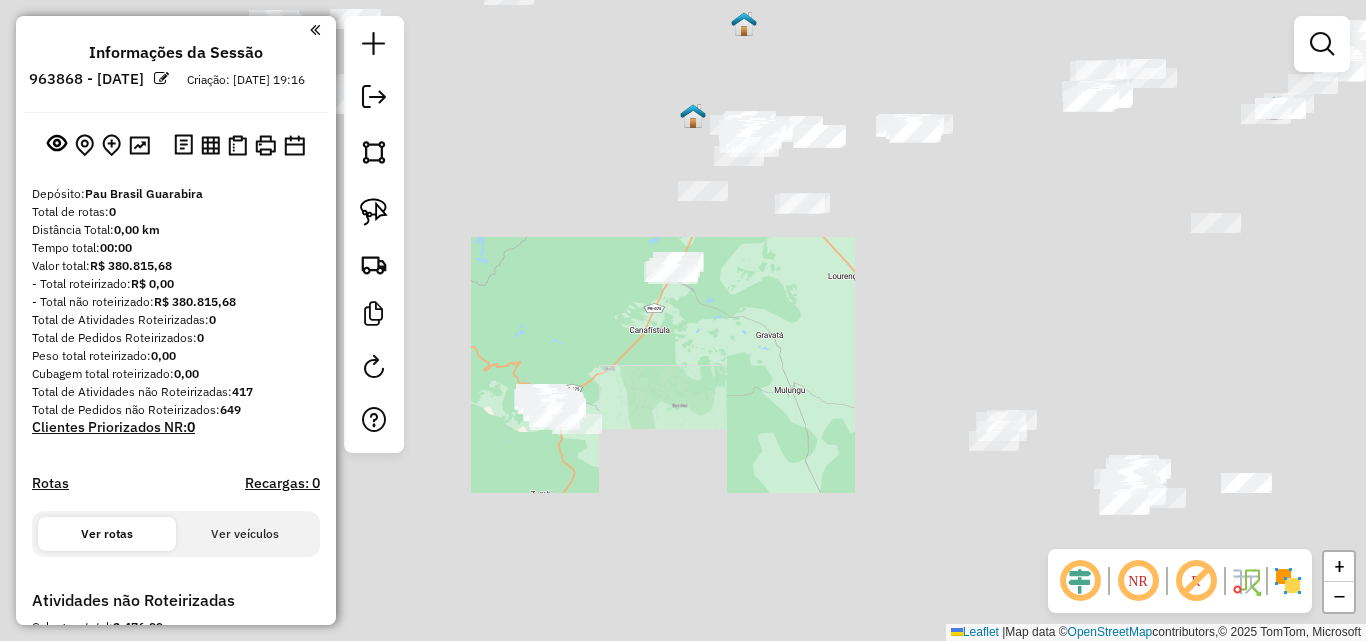 drag, startPoint x: 647, startPoint y: 376, endPoint x: 781, endPoint y: 539, distance: 211.00948 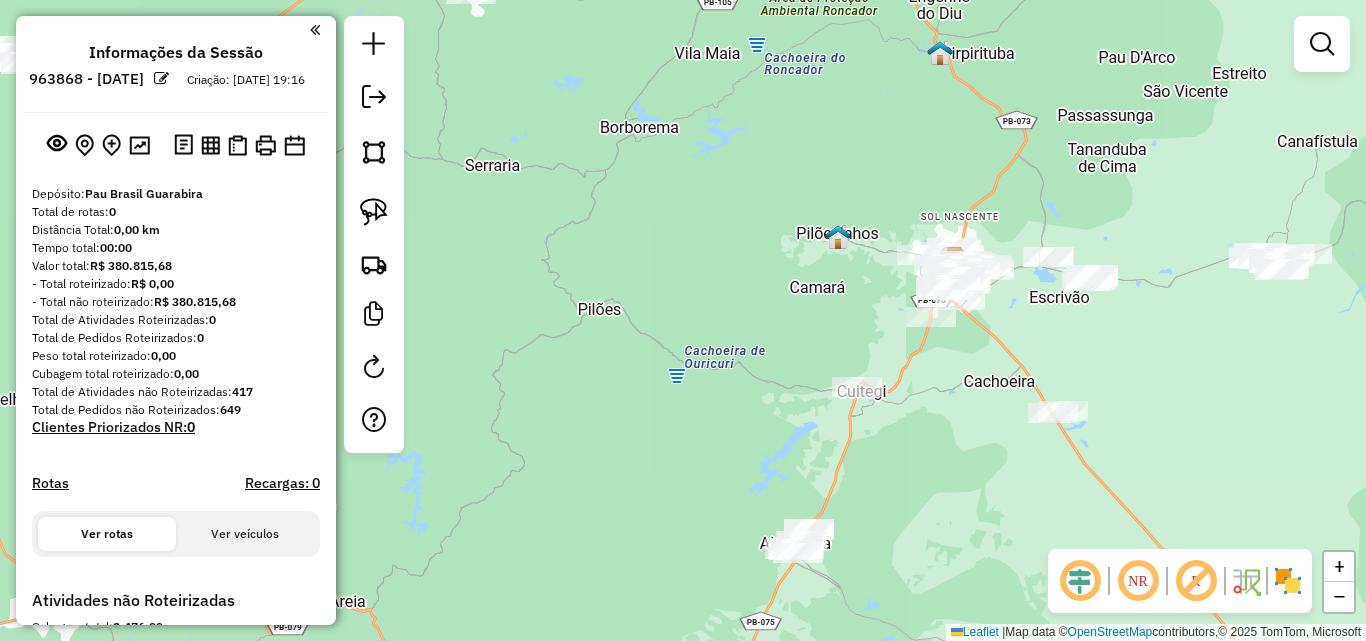 drag, startPoint x: 878, startPoint y: 461, endPoint x: 751, endPoint y: 539, distance: 149.04027 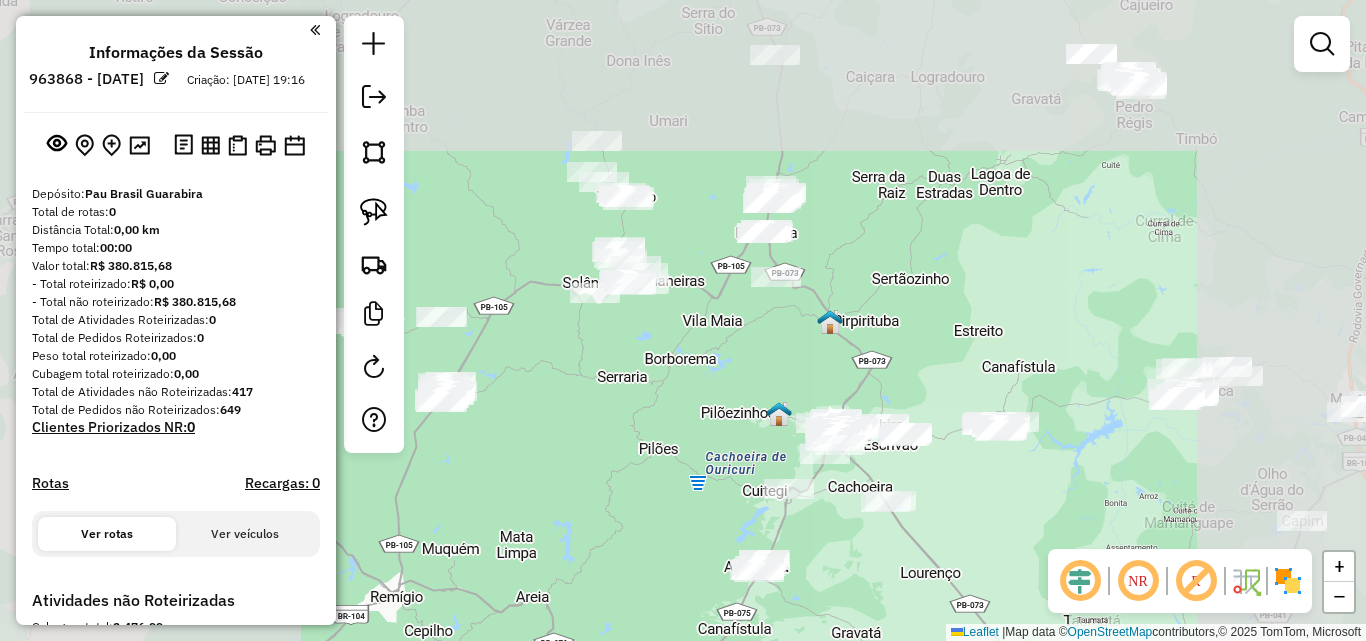 drag, startPoint x: 997, startPoint y: 476, endPoint x: 713, endPoint y: 444, distance: 285.79712 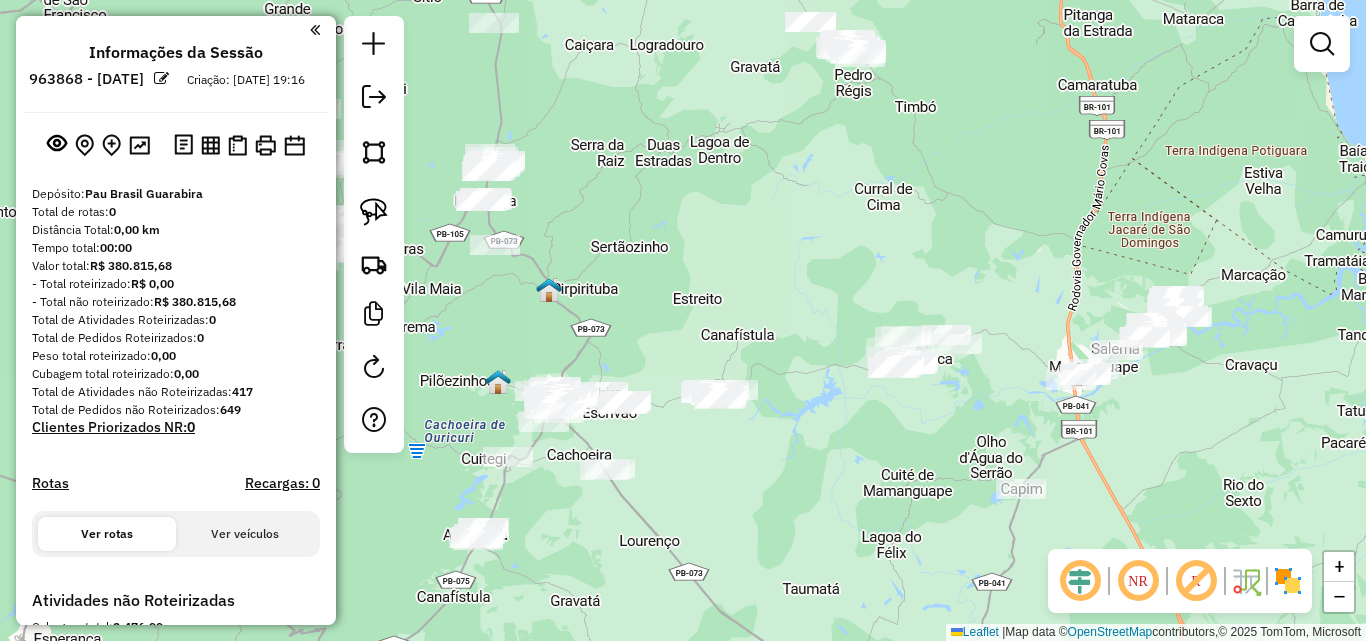drag, startPoint x: 1103, startPoint y: 453, endPoint x: 933, endPoint y: 411, distance: 175.11139 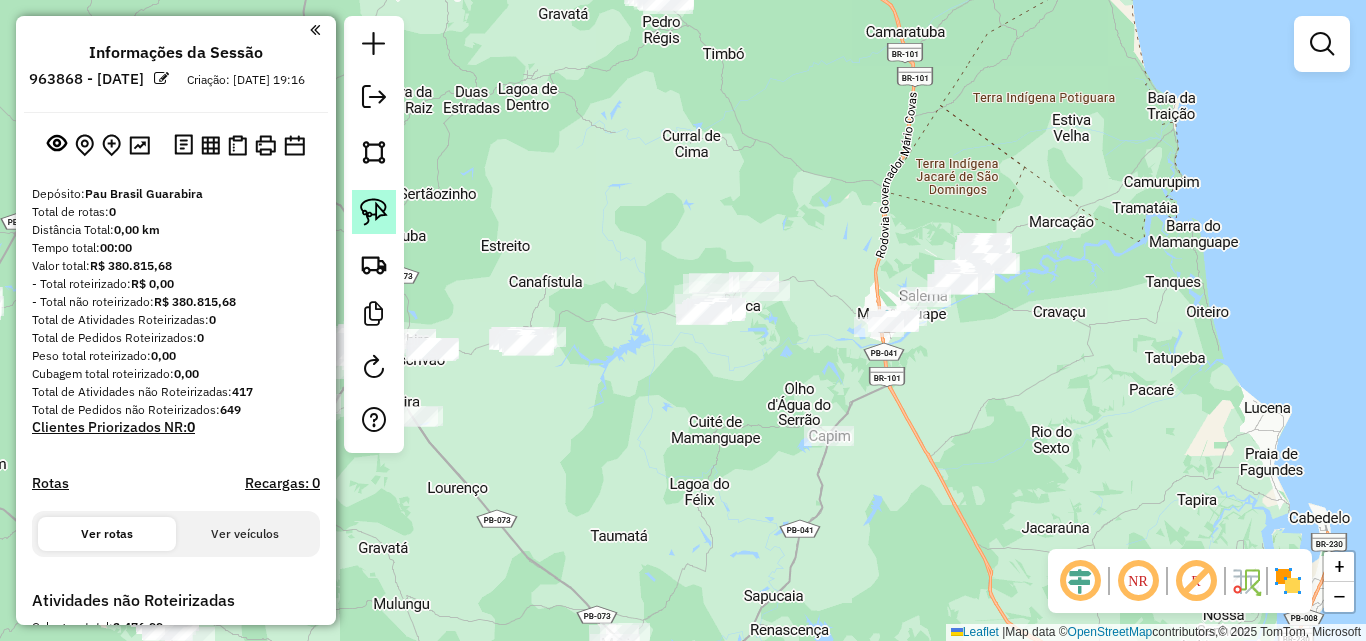 click 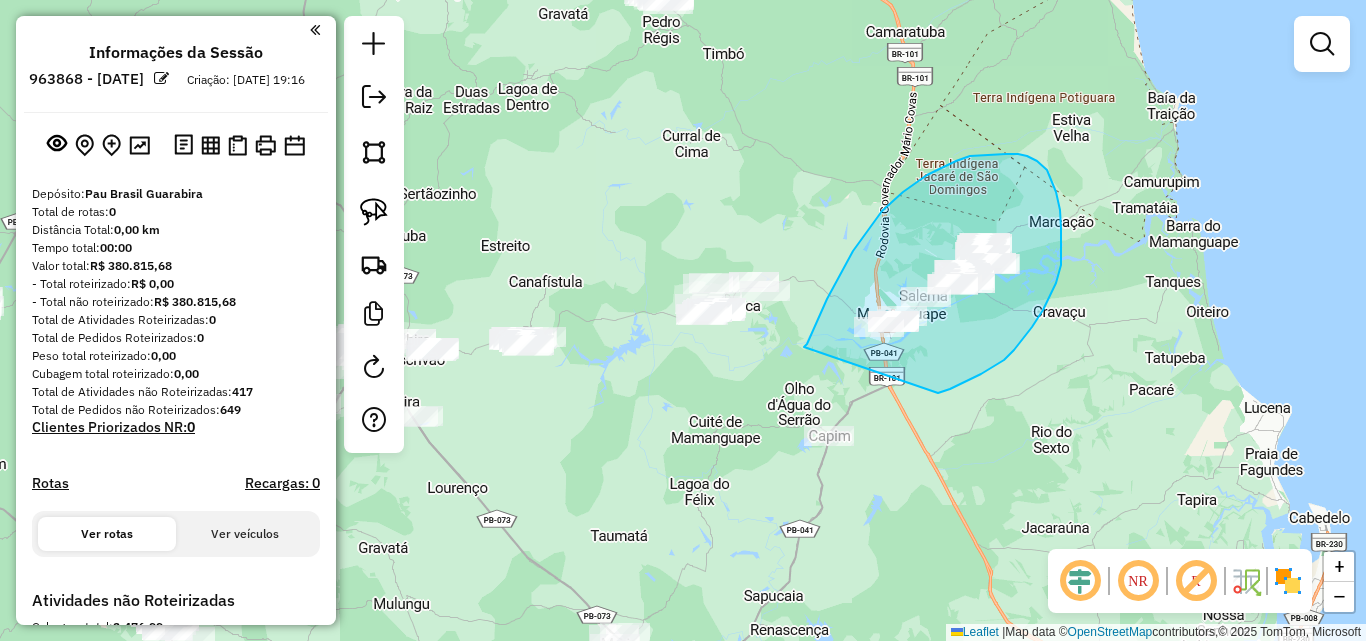 drag, startPoint x: 809, startPoint y: 338, endPoint x: 935, endPoint y: 395, distance: 138.29317 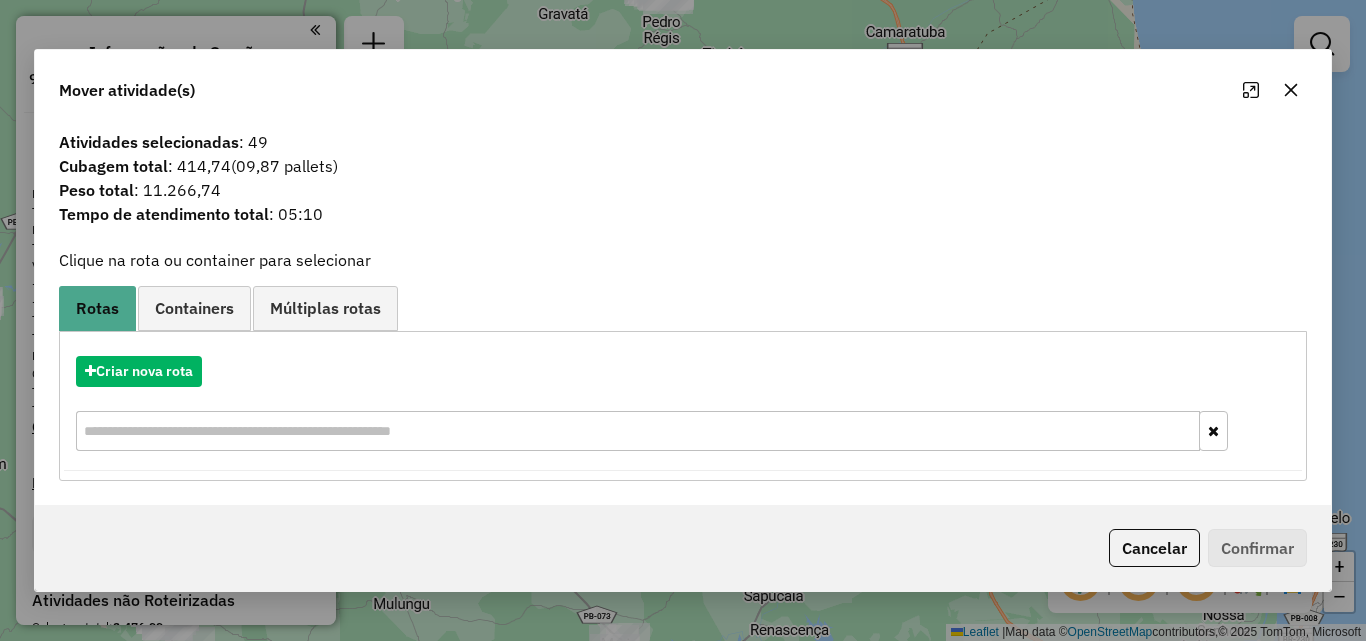 click 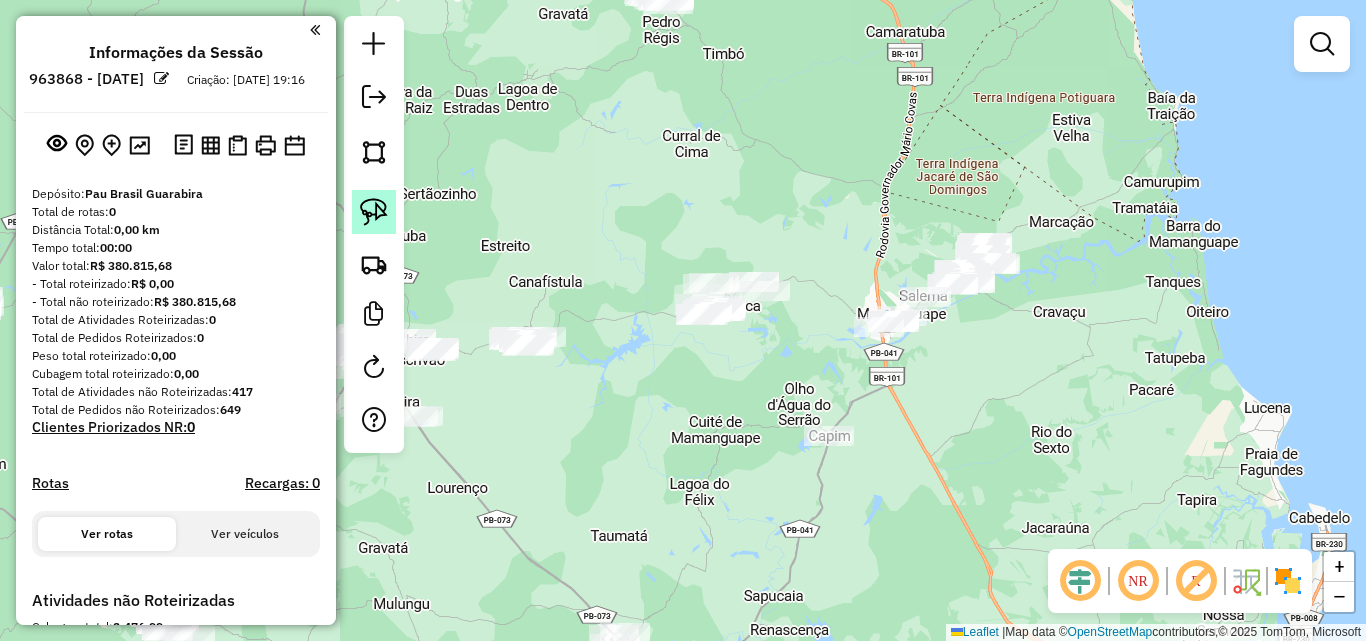click 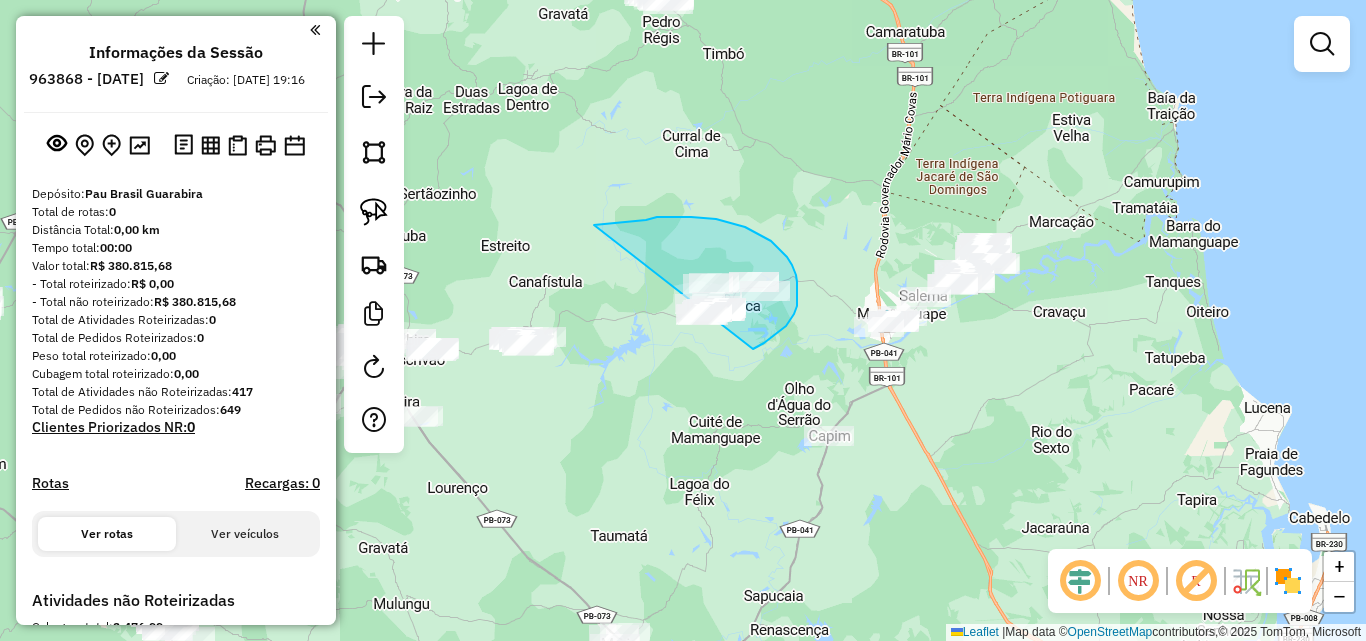 drag, startPoint x: 598, startPoint y: 225, endPoint x: 640, endPoint y: 364, distance: 145.20676 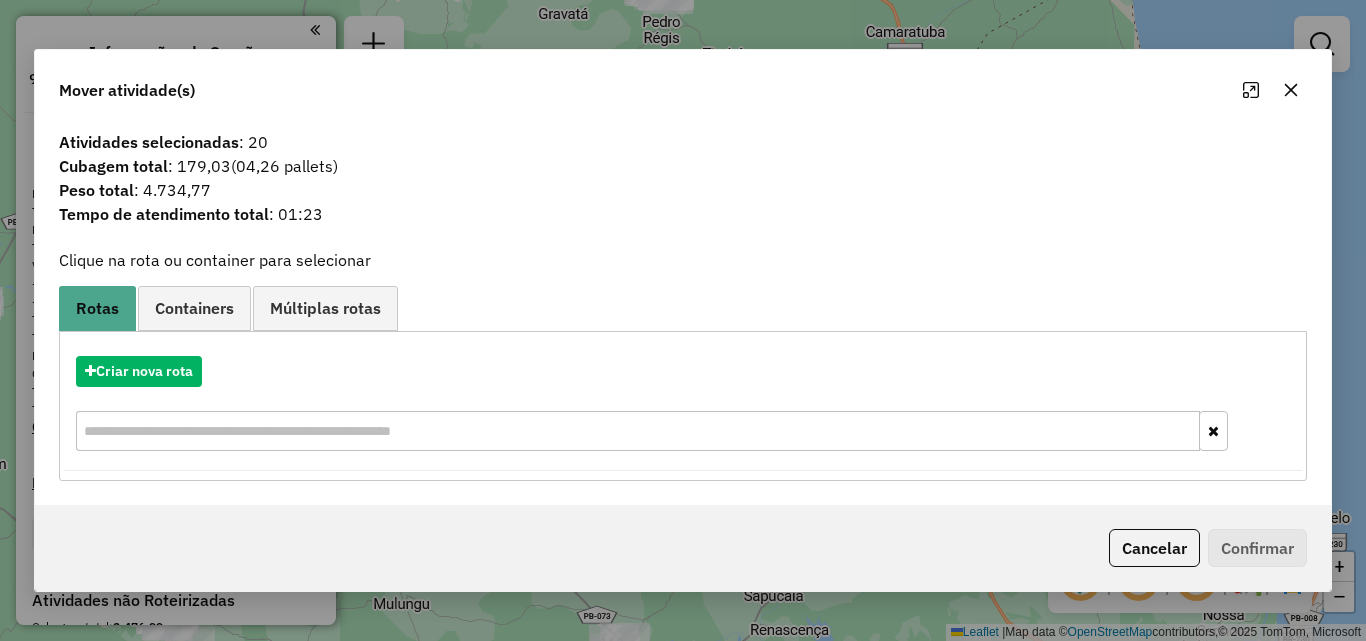 click 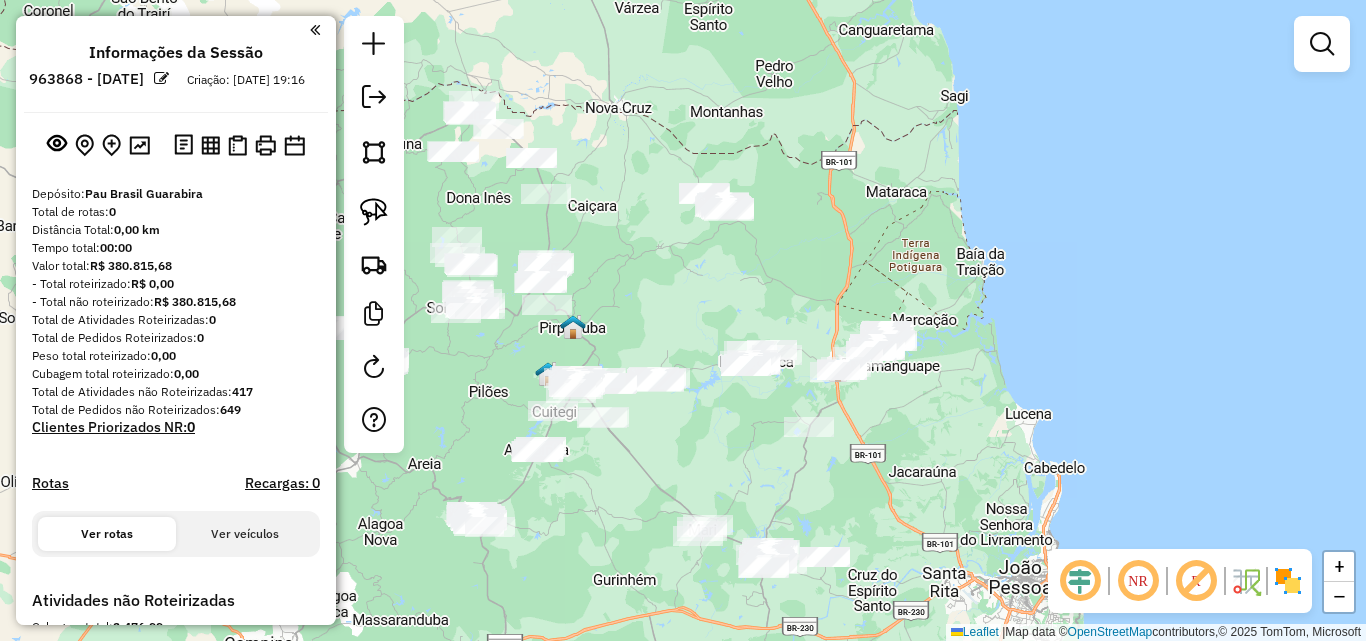 drag, startPoint x: 785, startPoint y: 181, endPoint x: 803, endPoint y: 386, distance: 205.78873 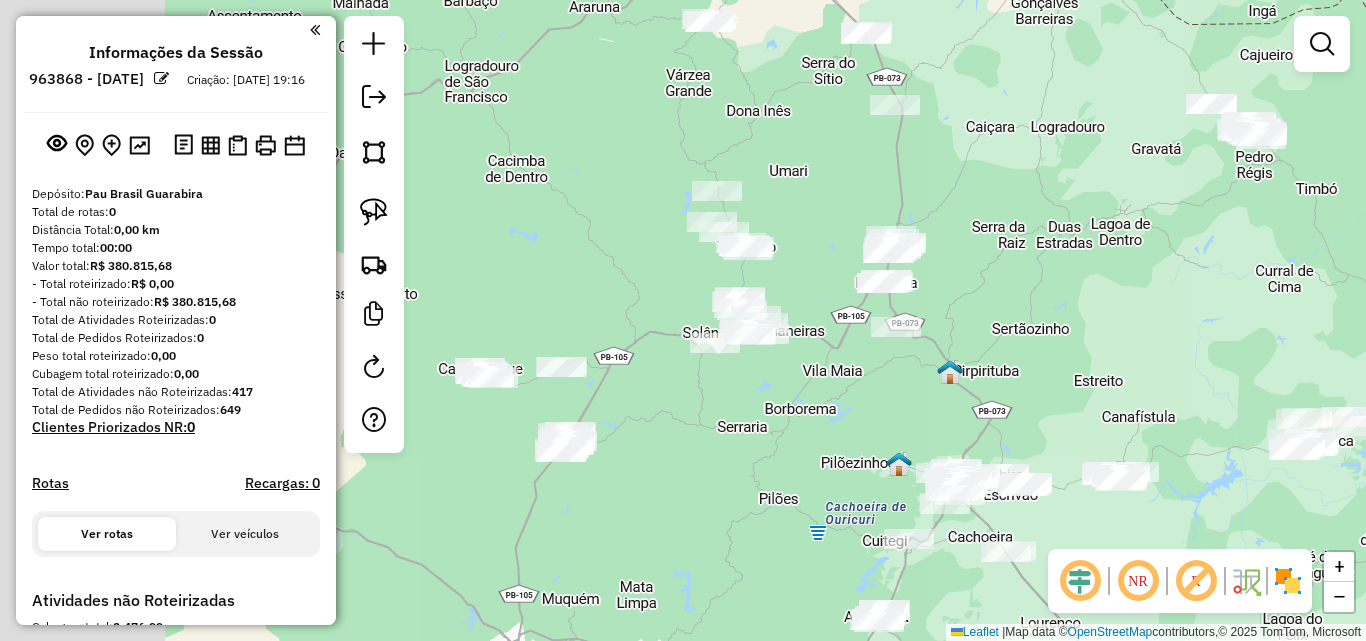 drag, startPoint x: 528, startPoint y: 462, endPoint x: 975, endPoint y: 419, distance: 449.06348 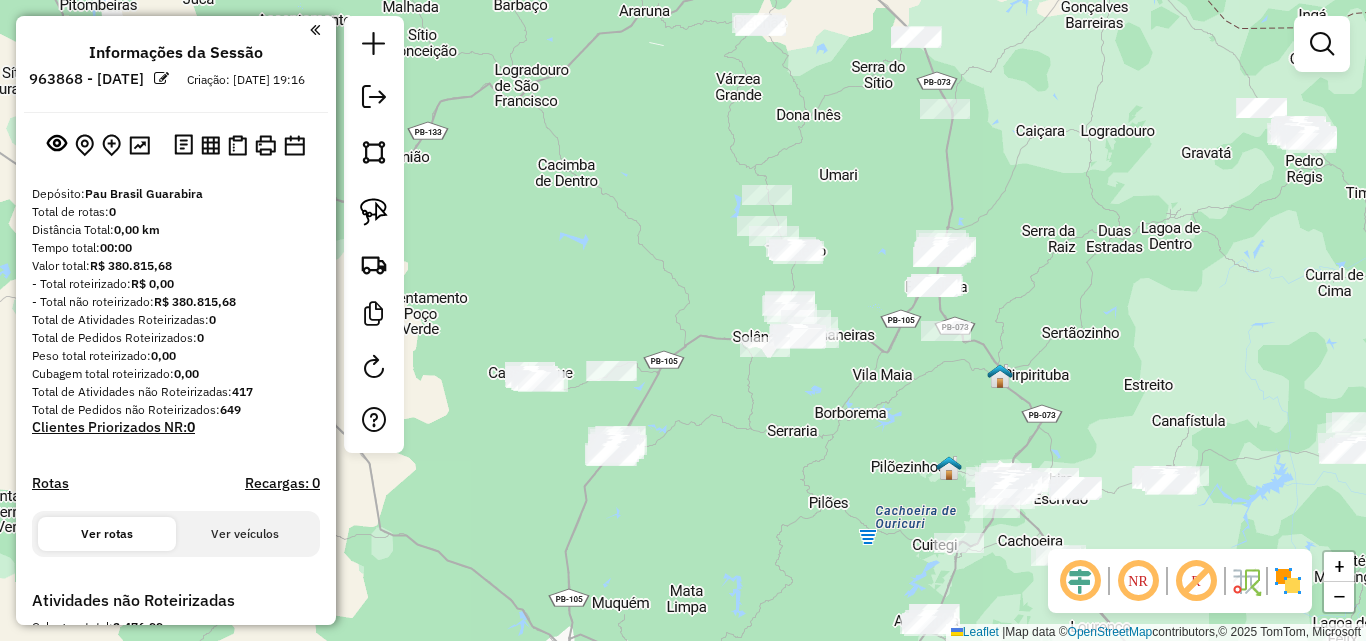 drag, startPoint x: 796, startPoint y: 401, endPoint x: 699, endPoint y: 486, distance: 128.97287 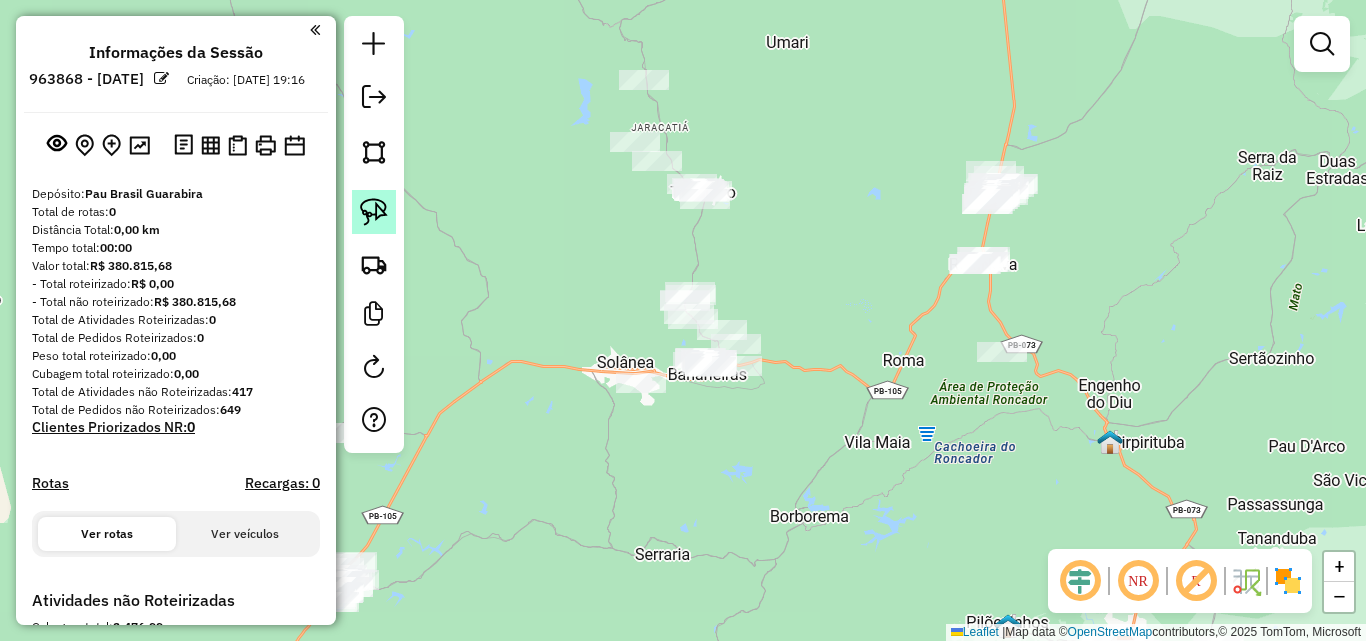 click 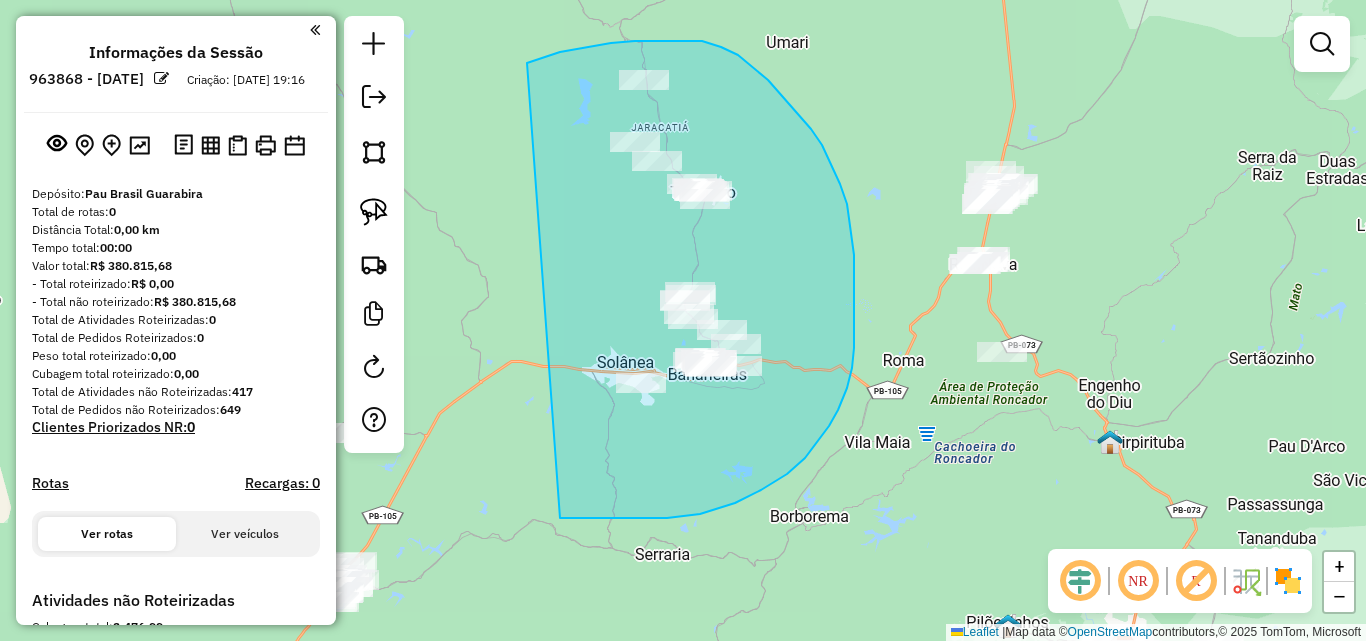 drag, startPoint x: 541, startPoint y: 58, endPoint x: 560, endPoint y: 518, distance: 460.3922 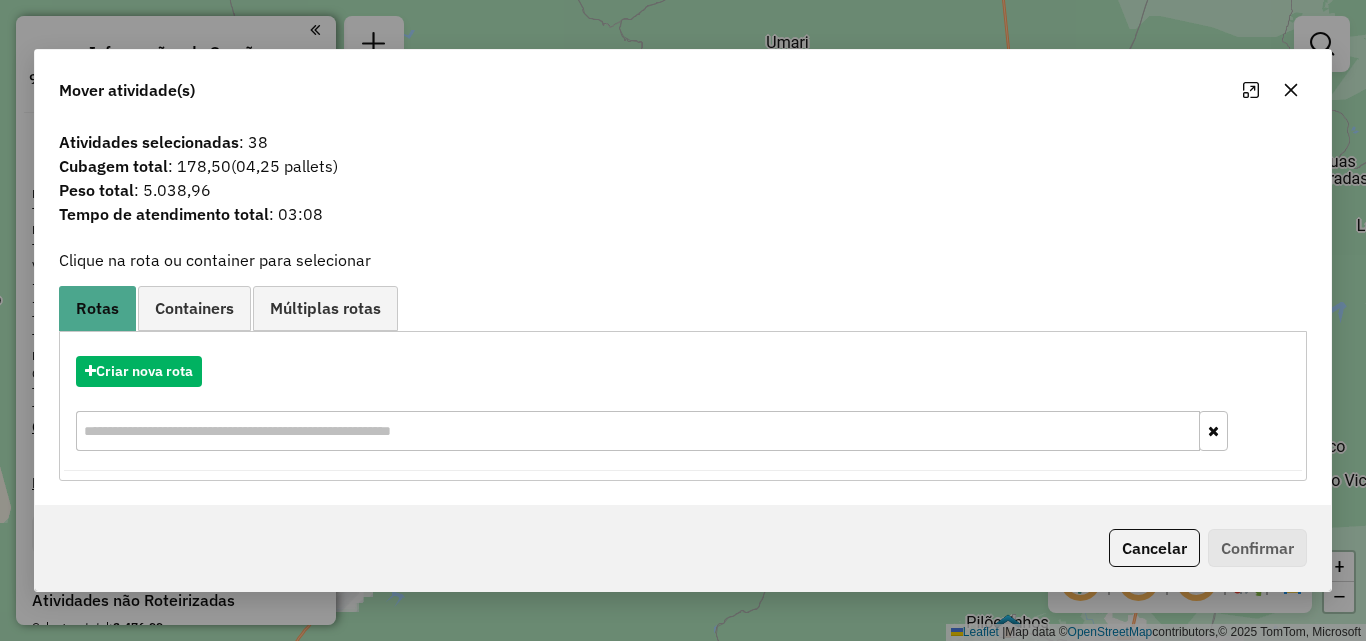 click 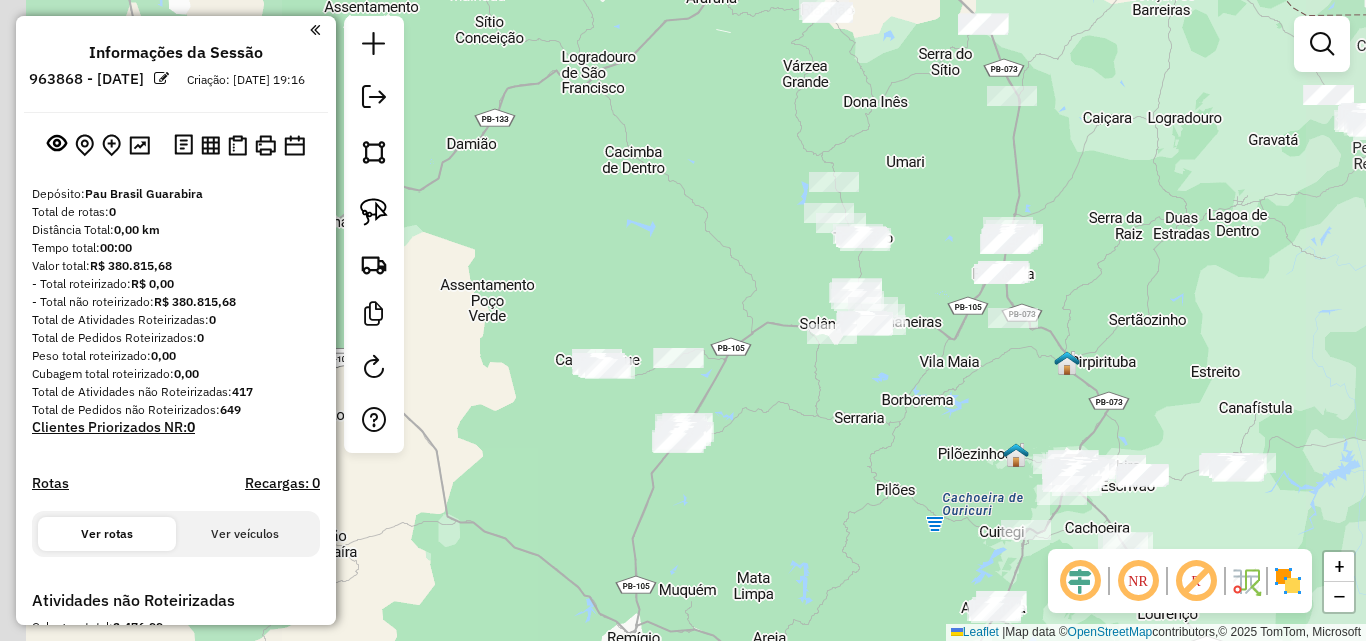 drag, startPoint x: 658, startPoint y: 421, endPoint x: 854, endPoint y: 417, distance: 196.04082 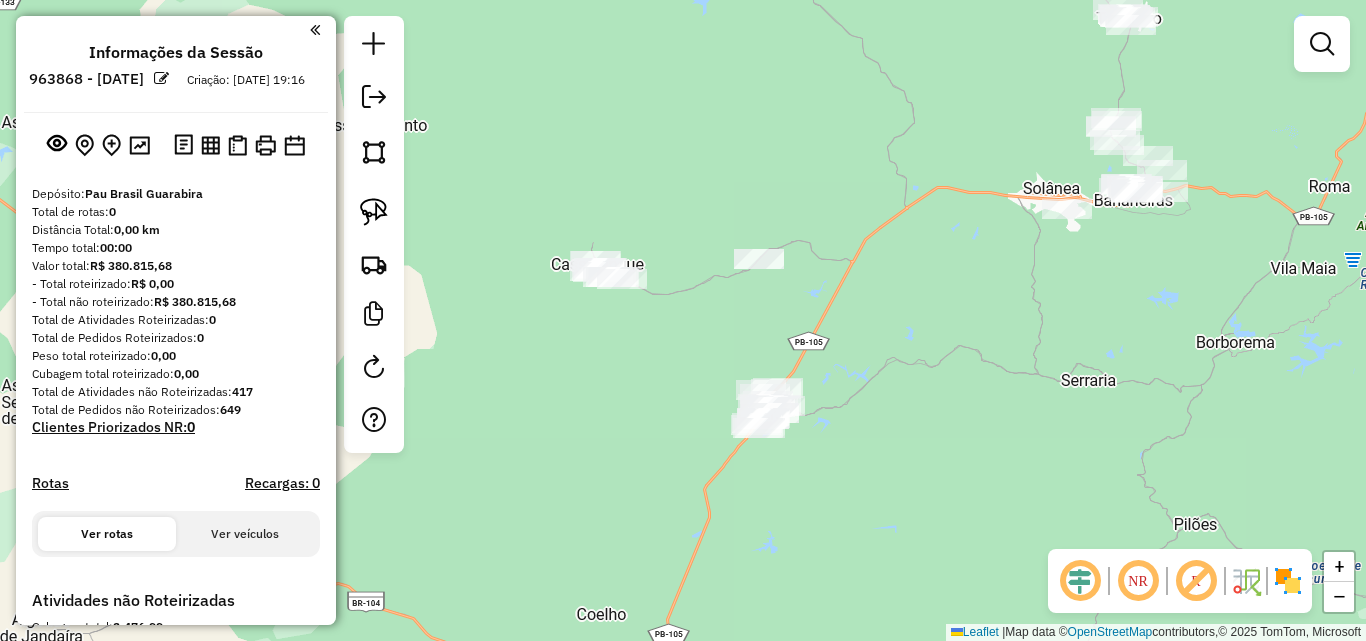 drag, startPoint x: 542, startPoint y: 410, endPoint x: 509, endPoint y: 347, distance: 71.11962 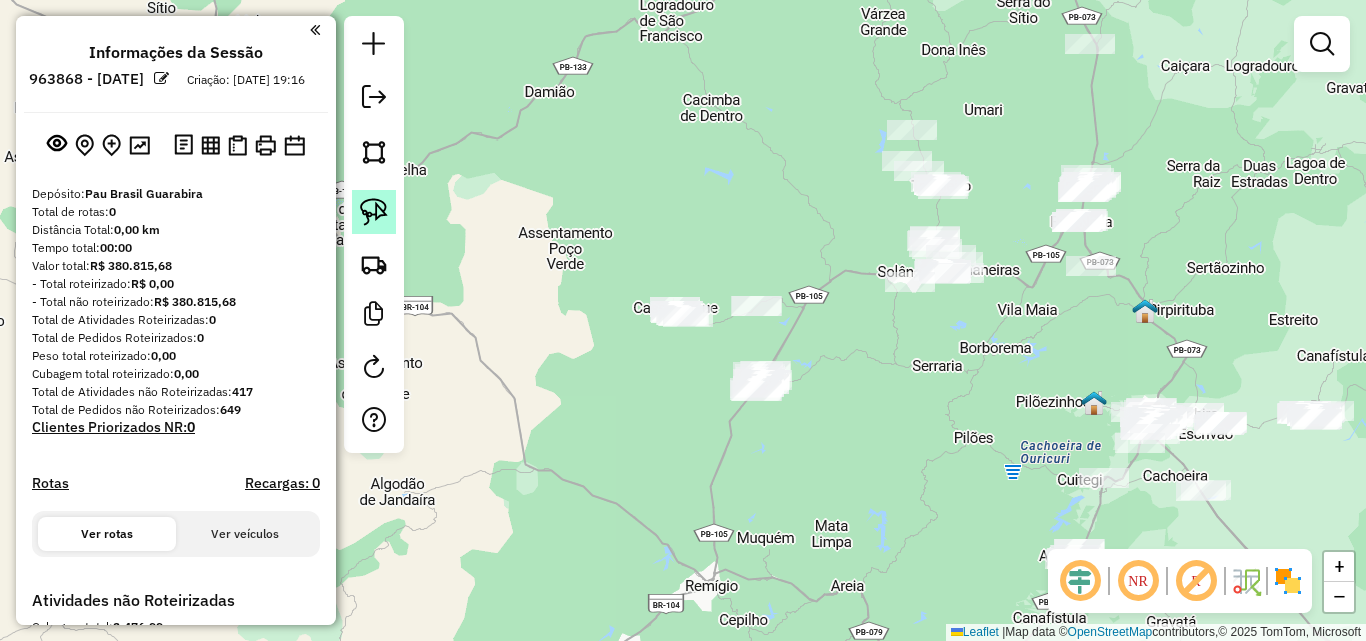 click 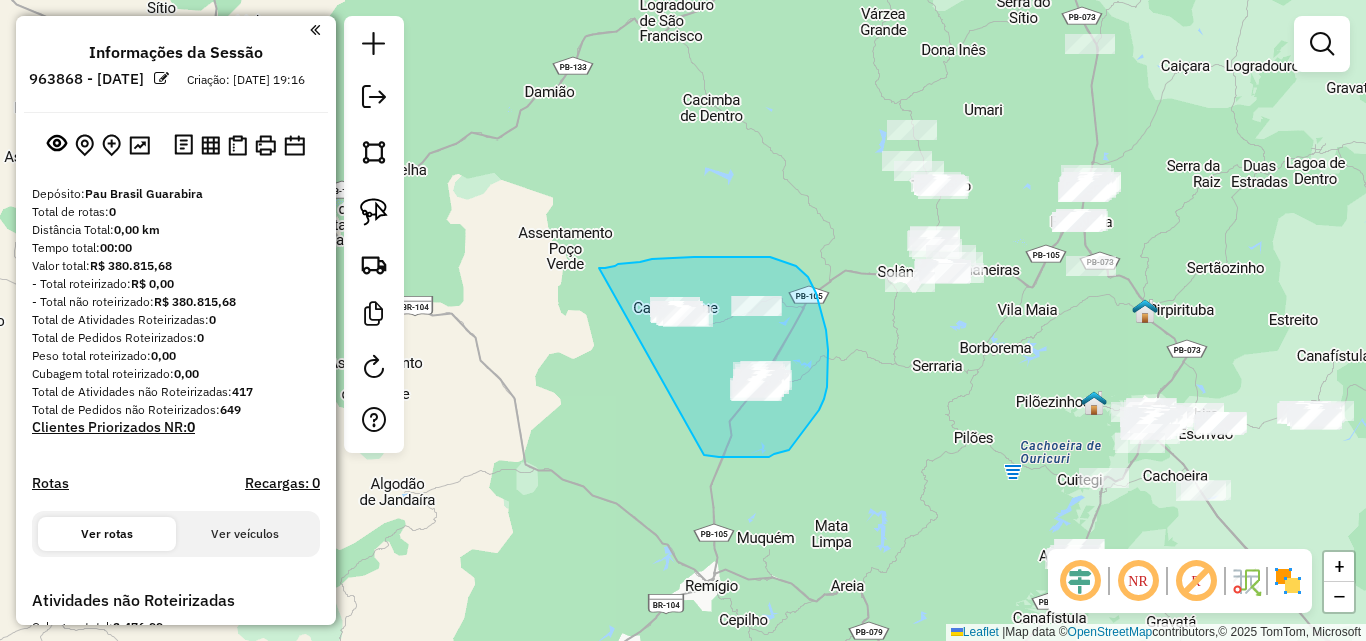 drag, startPoint x: 630, startPoint y: 263, endPoint x: 704, endPoint y: 455, distance: 205.76686 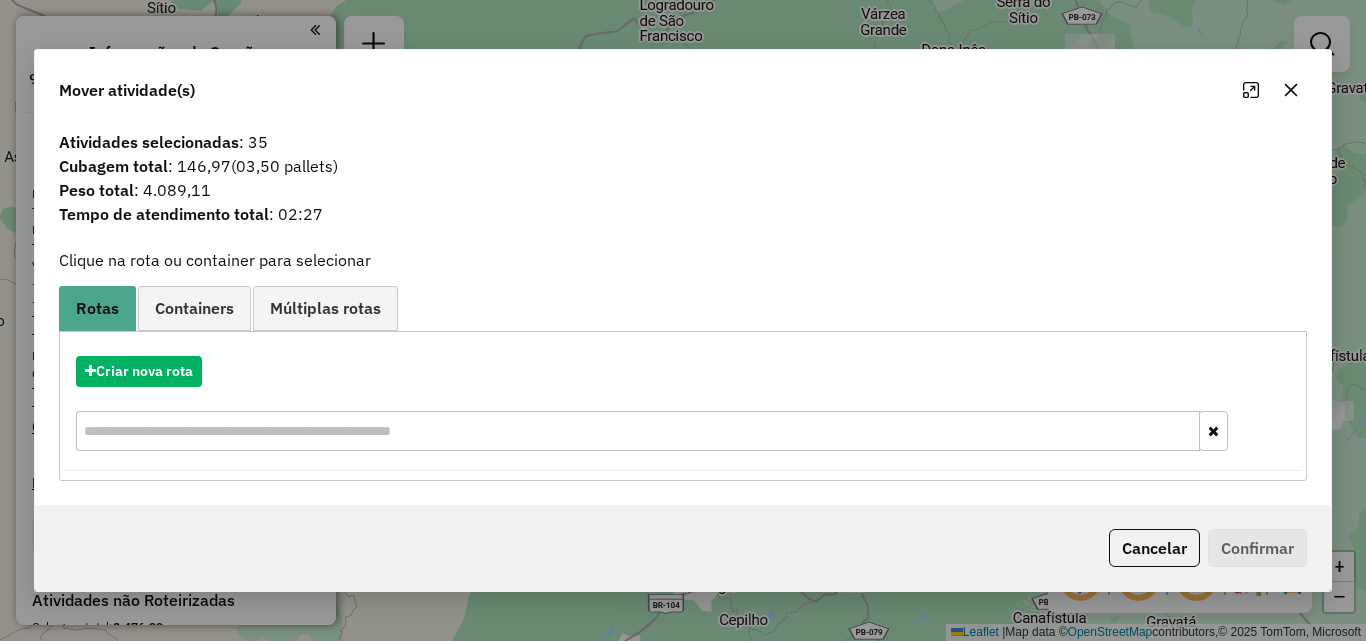 click 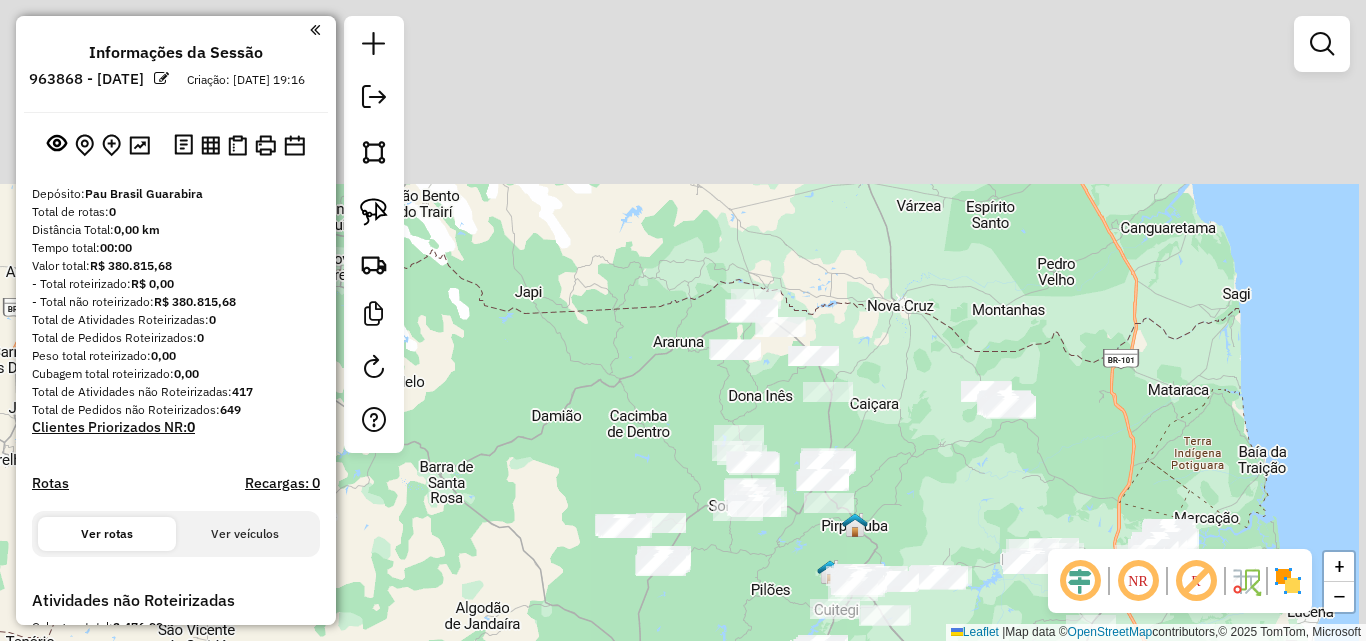 drag, startPoint x: 977, startPoint y: 391, endPoint x: 868, endPoint y: 511, distance: 162.11415 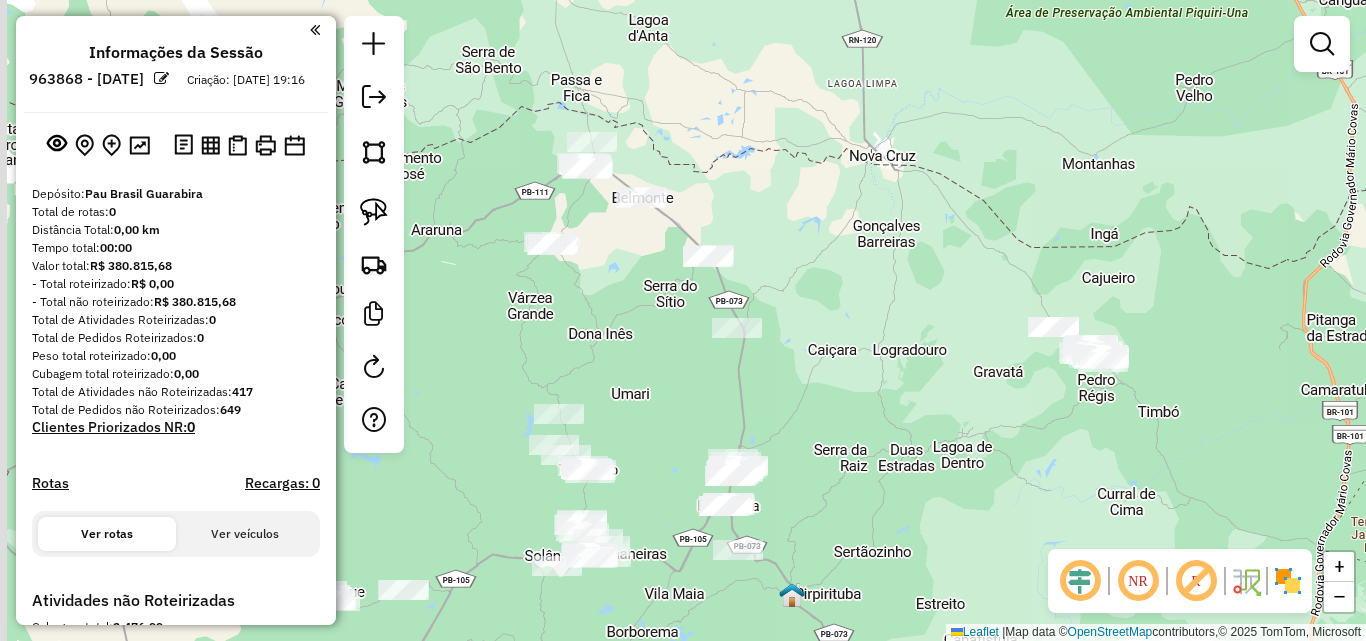 drag, startPoint x: 785, startPoint y: 466, endPoint x: 815, endPoint y: 294, distance: 174.59668 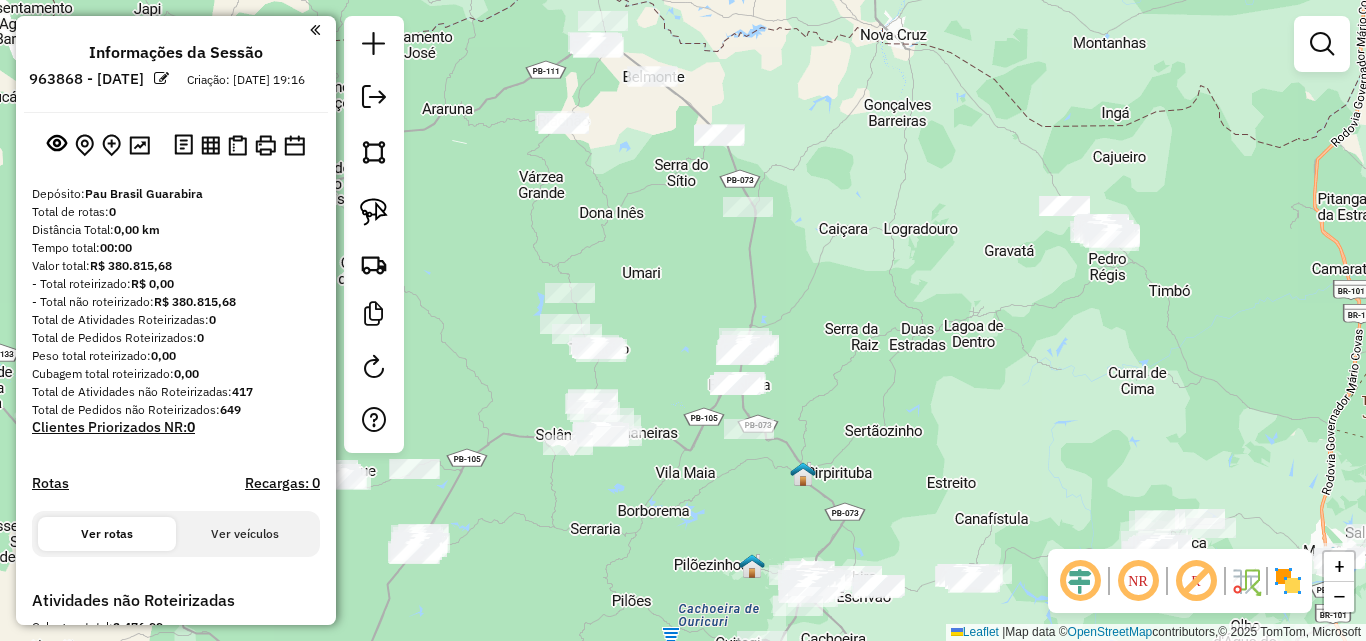 drag, startPoint x: 504, startPoint y: 203, endPoint x: 449, endPoint y: 273, distance: 89.02247 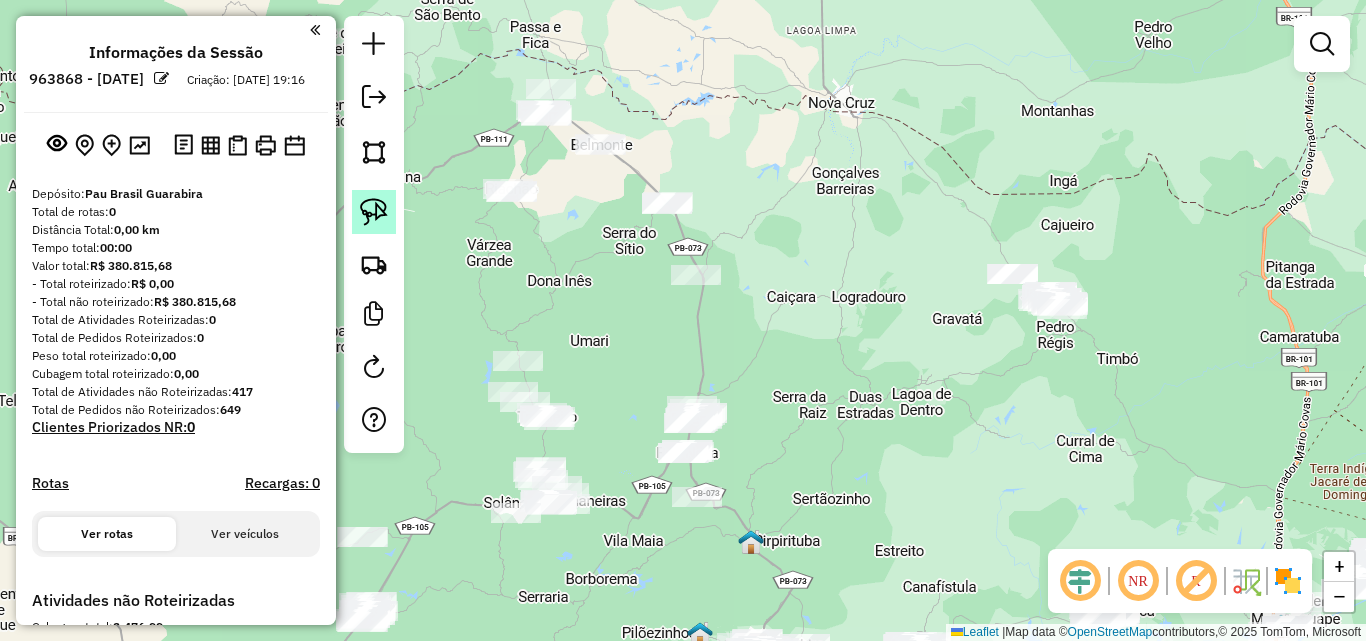 click 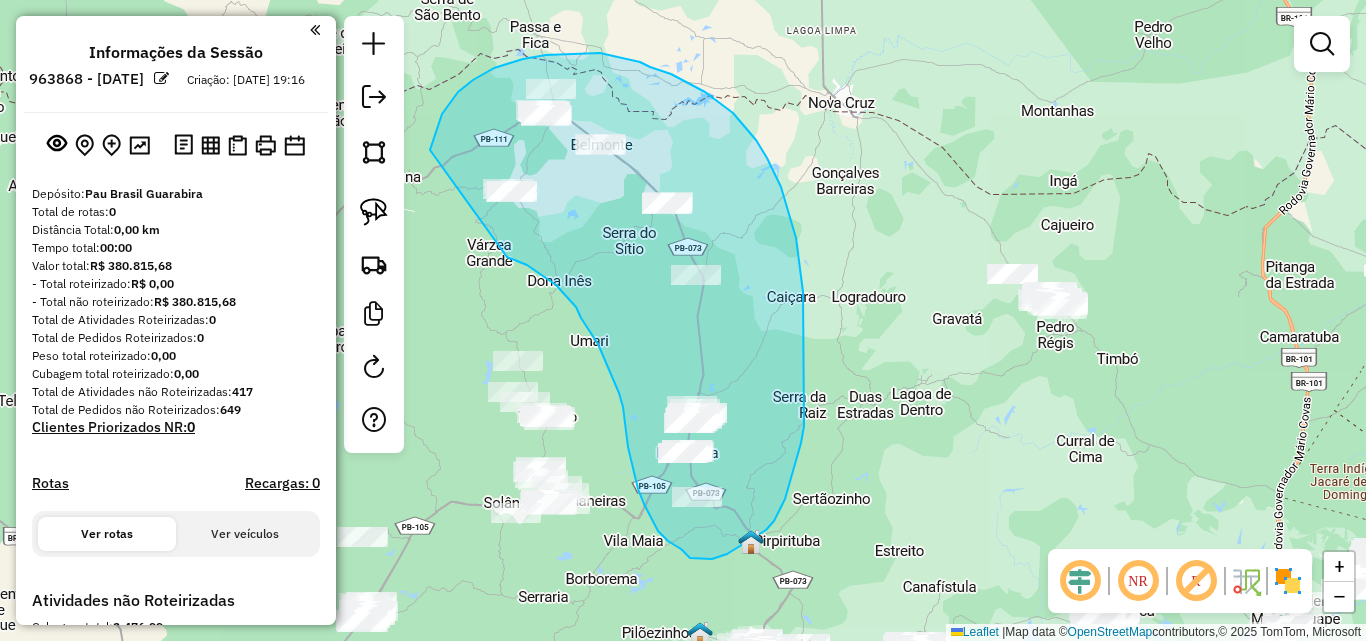 drag, startPoint x: 442, startPoint y: 114, endPoint x: 501, endPoint y: 254, distance: 151.92432 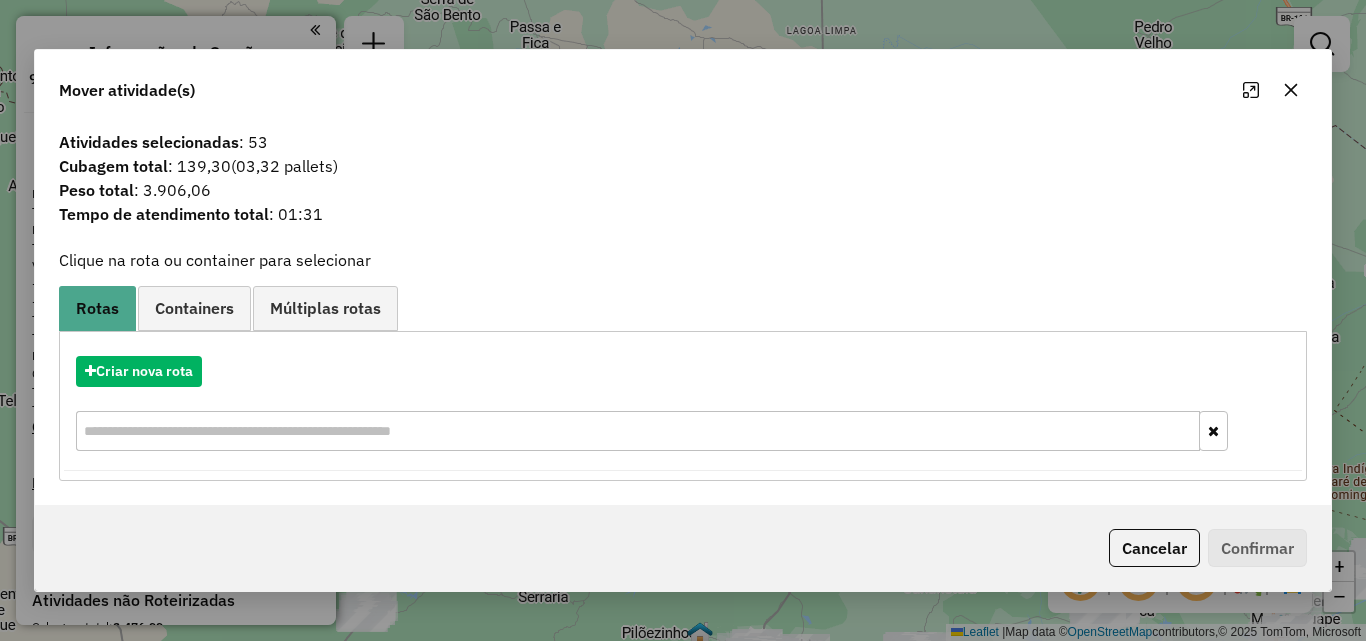 click 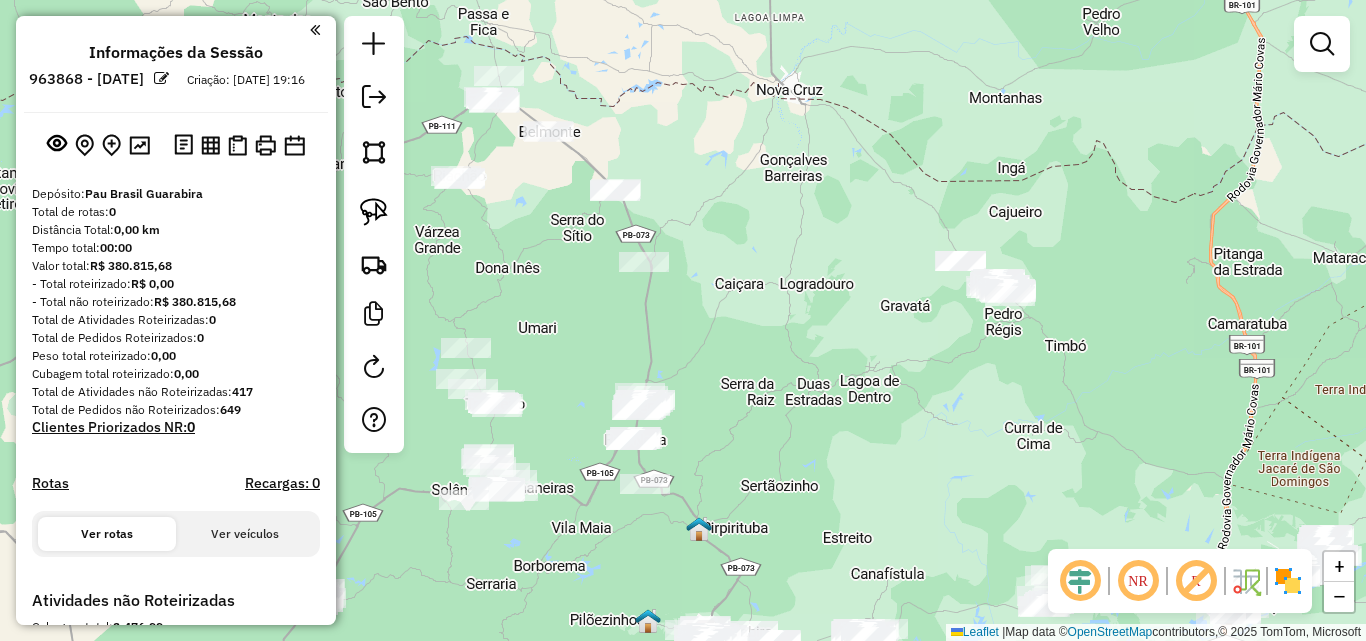 drag, startPoint x: 1098, startPoint y: 340, endPoint x: 725, endPoint y: 244, distance: 385.15582 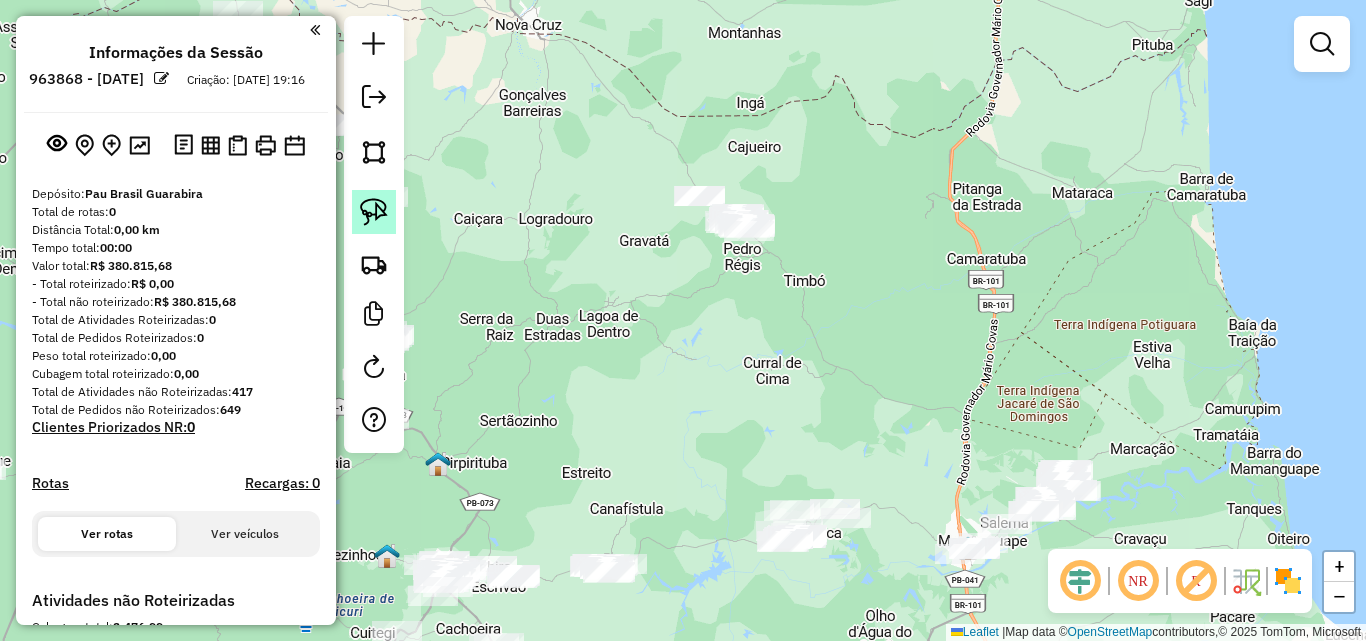 click 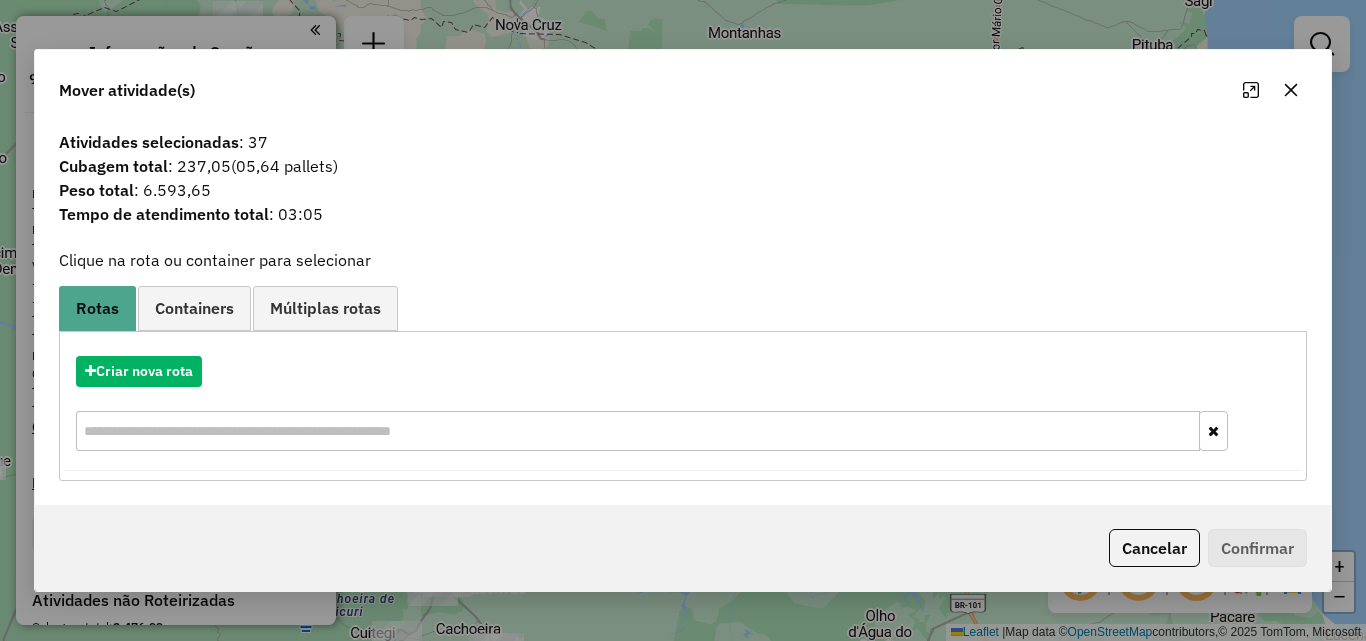 click 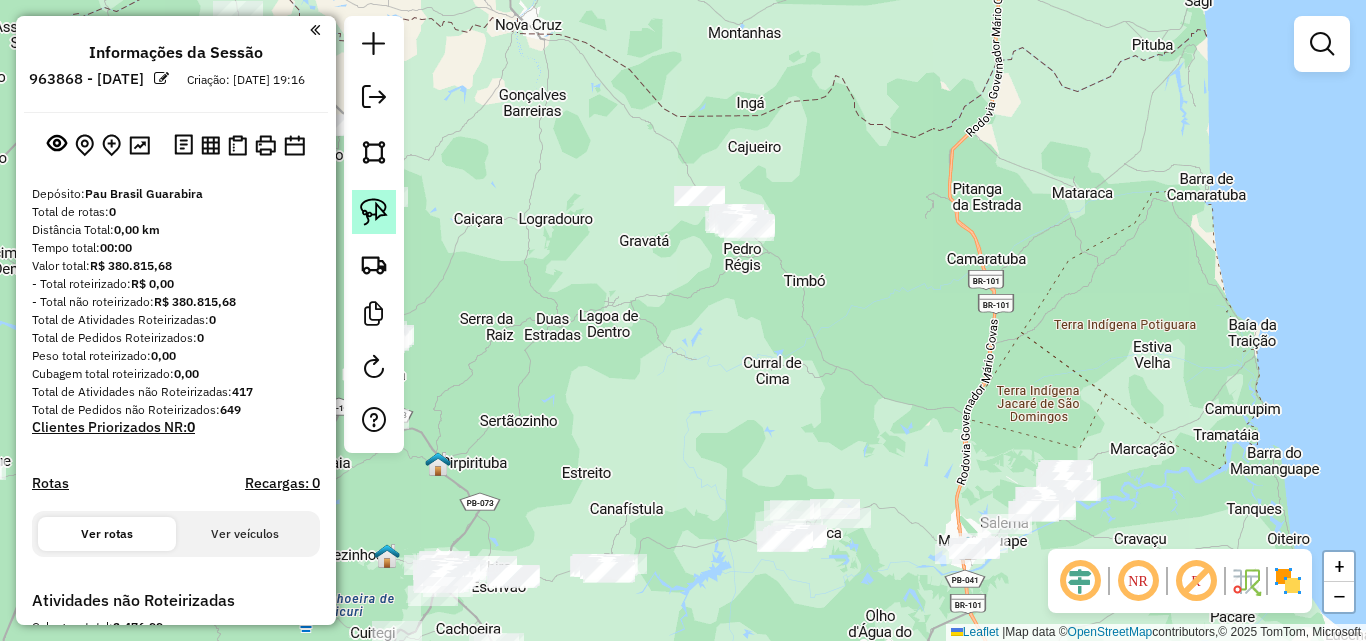 click 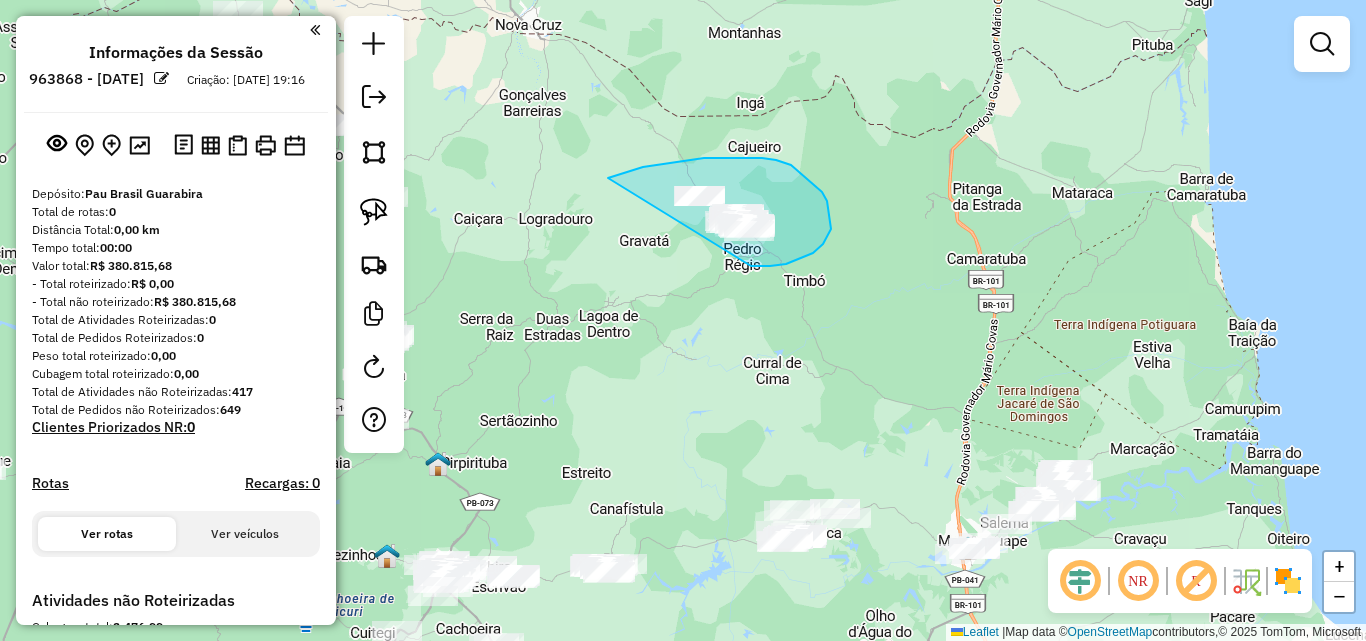drag, startPoint x: 720, startPoint y: 158, endPoint x: 695, endPoint y: 266, distance: 110.85576 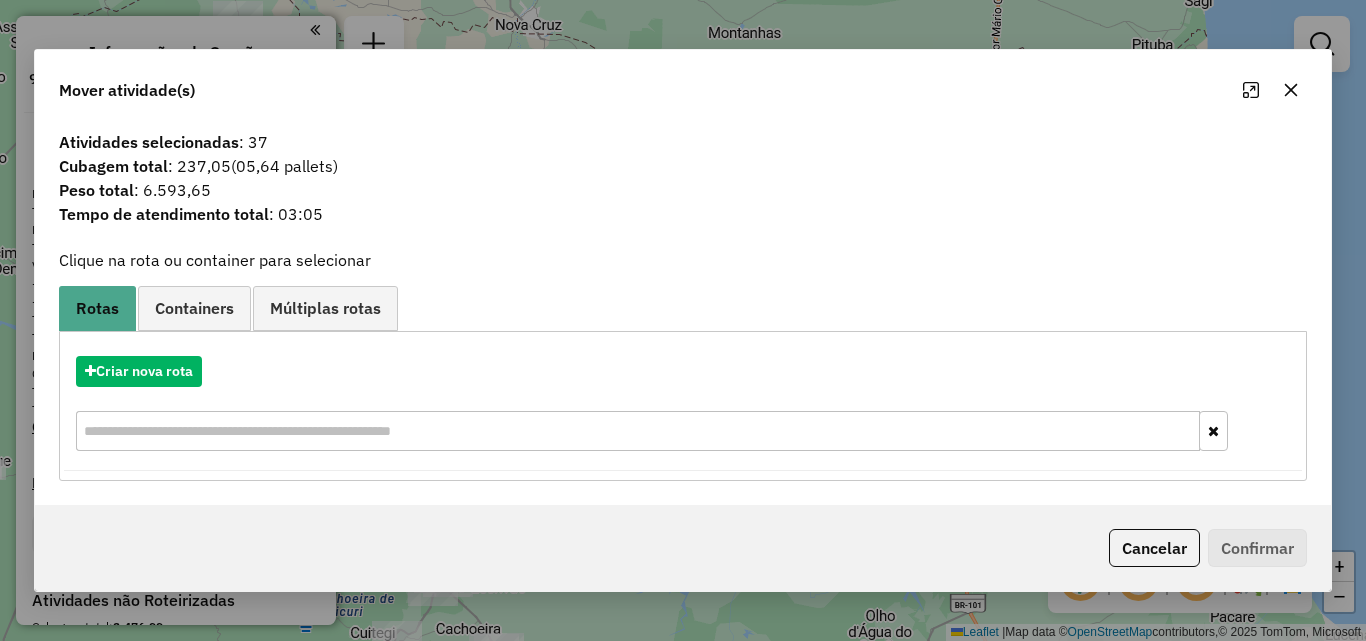 drag, startPoint x: 1297, startPoint y: 82, endPoint x: 1299, endPoint y: 94, distance: 12.165525 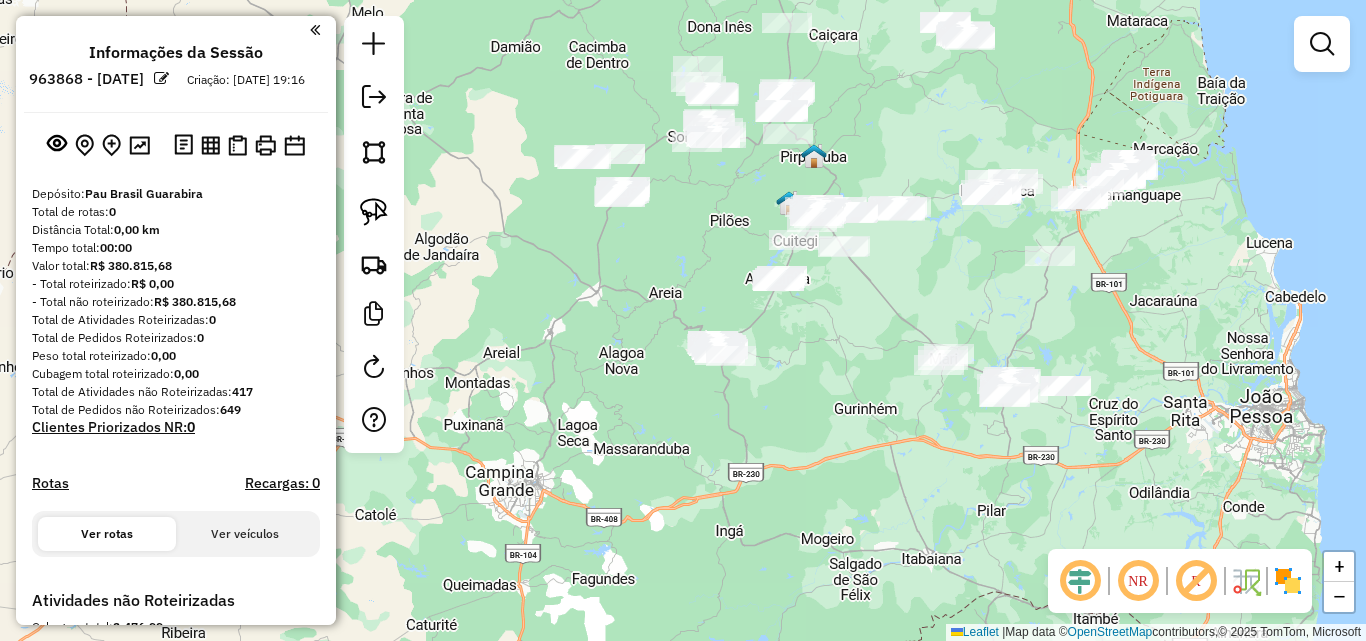 drag, startPoint x: 842, startPoint y: 359, endPoint x: 779, endPoint y: 447, distance: 108.226616 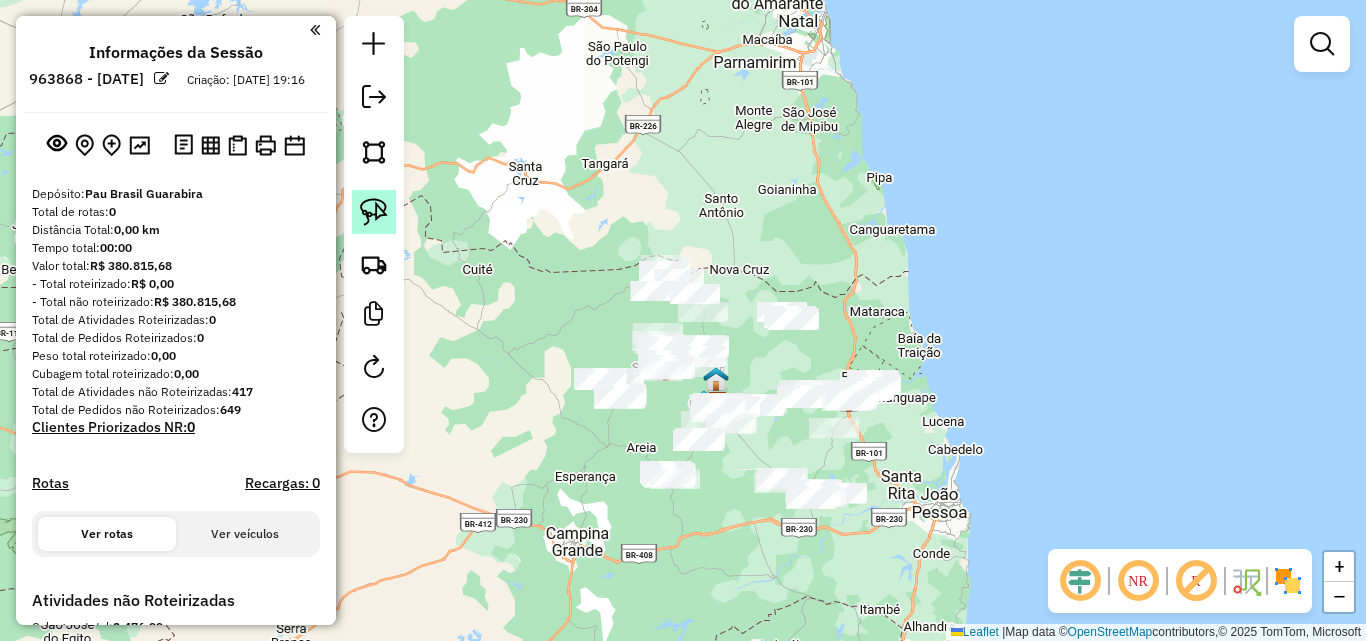 click 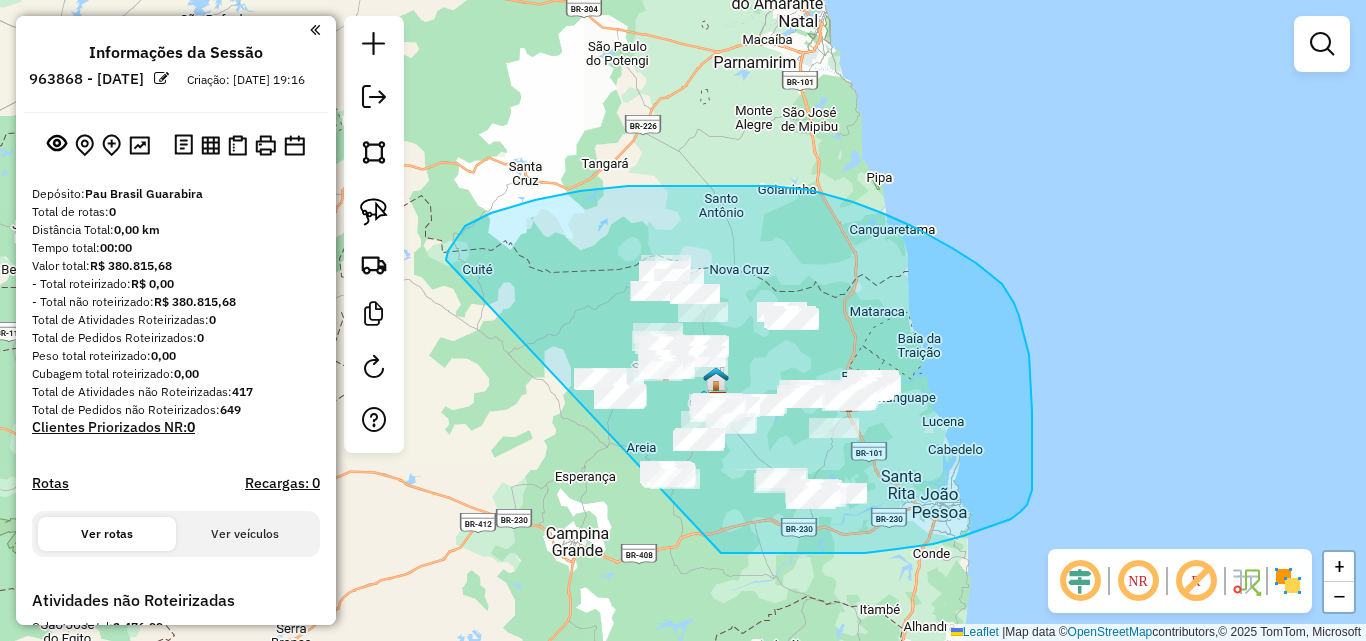 scroll, scrollTop: 0, scrollLeft: 0, axis: both 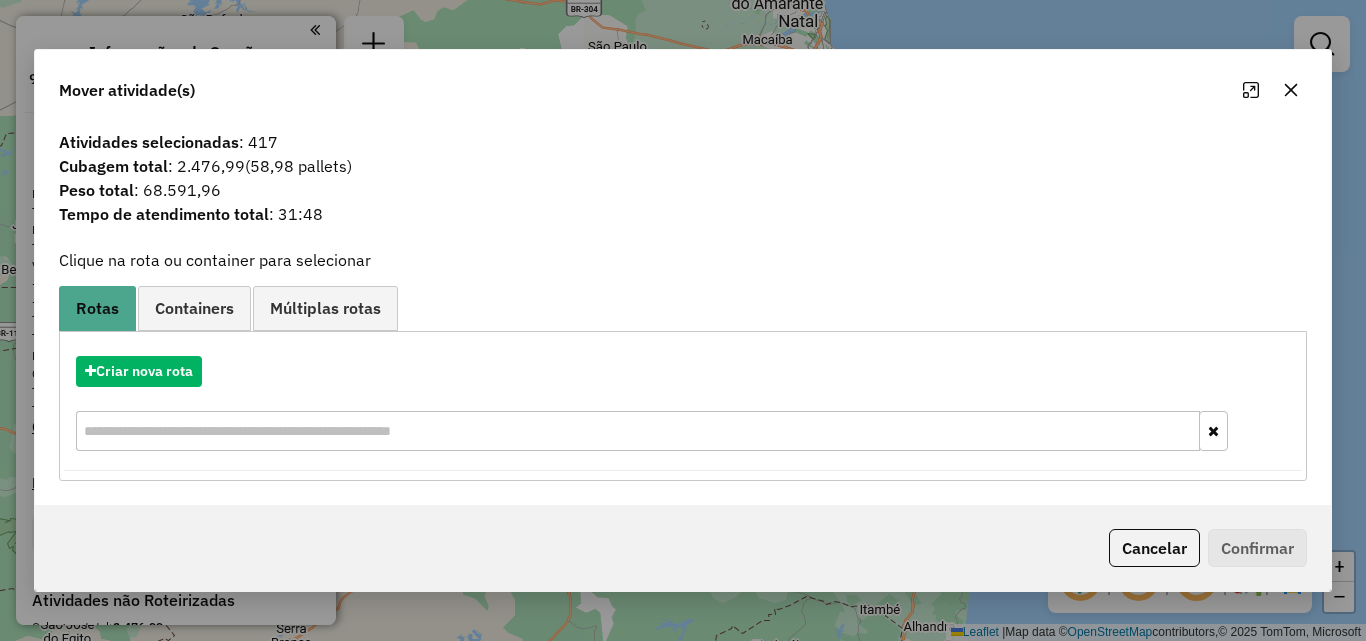 click 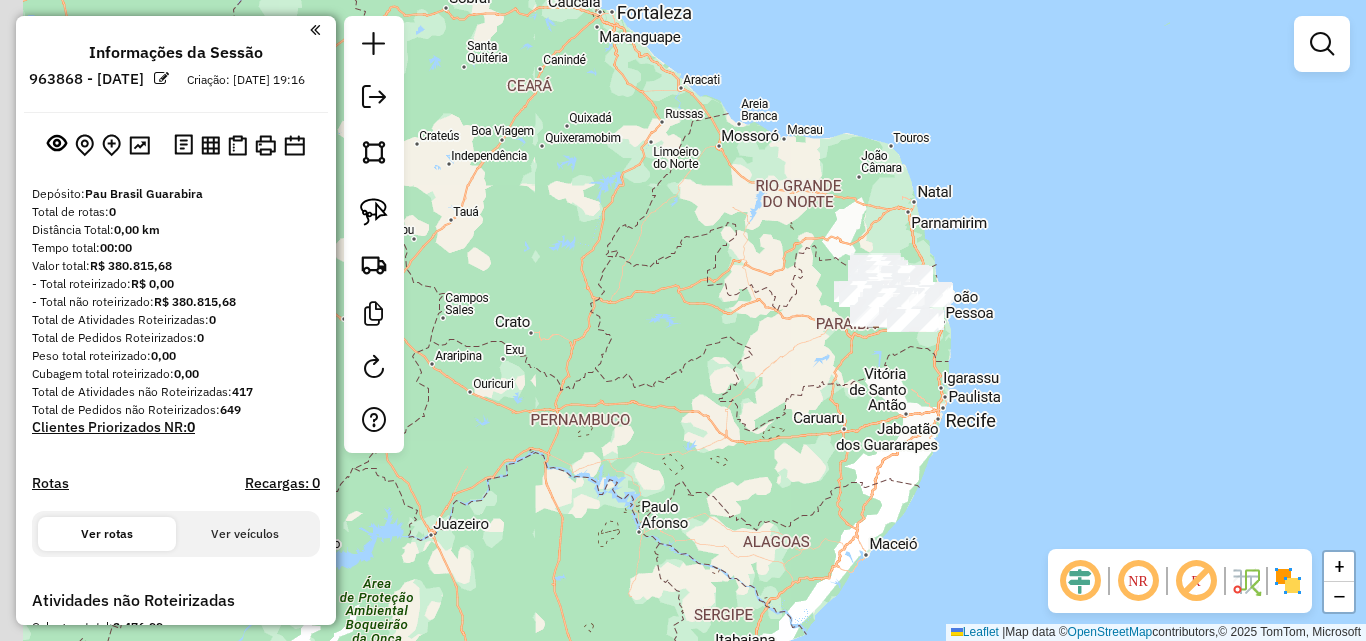 click on "Janela de atendimento Grade de atendimento Capacidade Transportadoras Veículos Cliente Pedidos  Rotas Selecione os dias de semana para filtrar as janelas de atendimento  Seg   Ter   Qua   Qui   Sex   Sáb   Dom  Informe o período da janela de atendimento: De: Até:  Filtrar exatamente a janela do cliente  Considerar janela de atendimento padrão  Selecione os dias de semana para filtrar as grades de atendimento  Seg   Ter   Qua   Qui   Sex   Sáb   Dom   Considerar clientes sem dia de atendimento cadastrado  Clientes fora do dia de atendimento selecionado Filtrar as atividades entre os valores definidos abaixo:  Peso mínimo:   Peso máximo:   Cubagem mínima:   Cubagem máxima:   De:   Até:  Filtrar as atividades entre o tempo de atendimento definido abaixo:  De:   Até:   Considerar capacidade total dos clientes não roteirizados Transportadora: Selecione um ou mais itens Tipo de veículo: Selecione um ou mais itens Veículo: Selecione um ou mais itens Motorista: Selecione um ou mais itens Nome: Rótulo:" 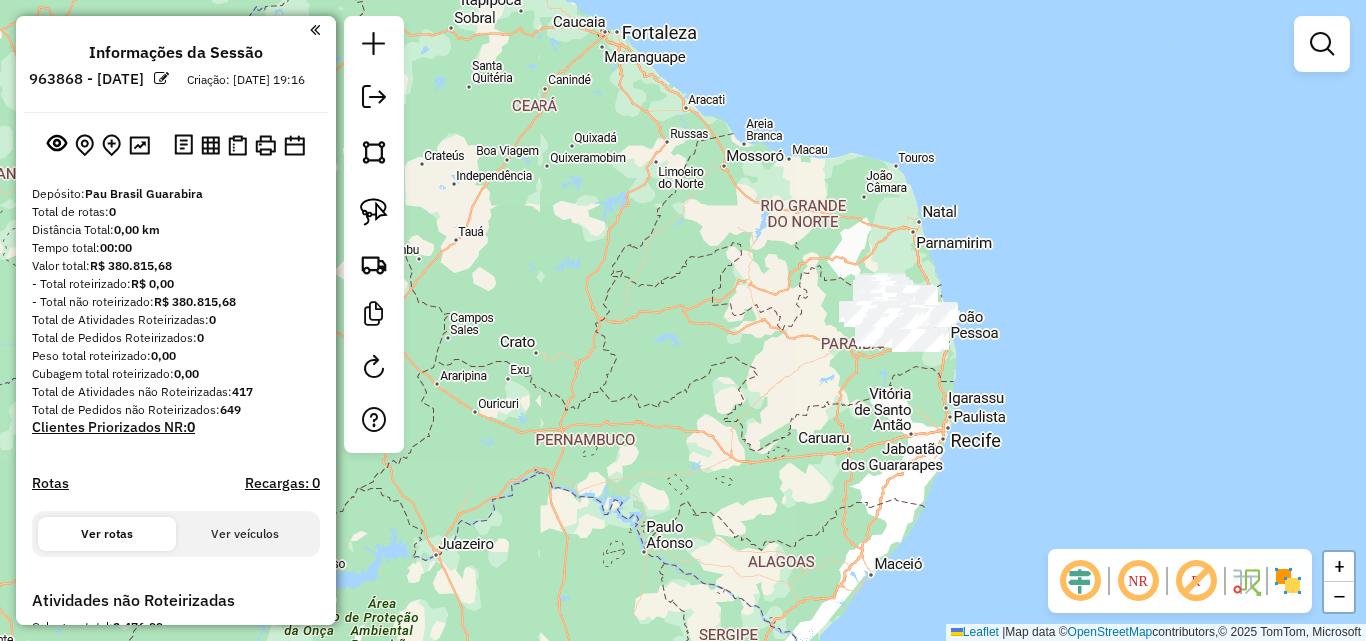 drag, startPoint x: 953, startPoint y: 377, endPoint x: 942, endPoint y: 418, distance: 42.44997 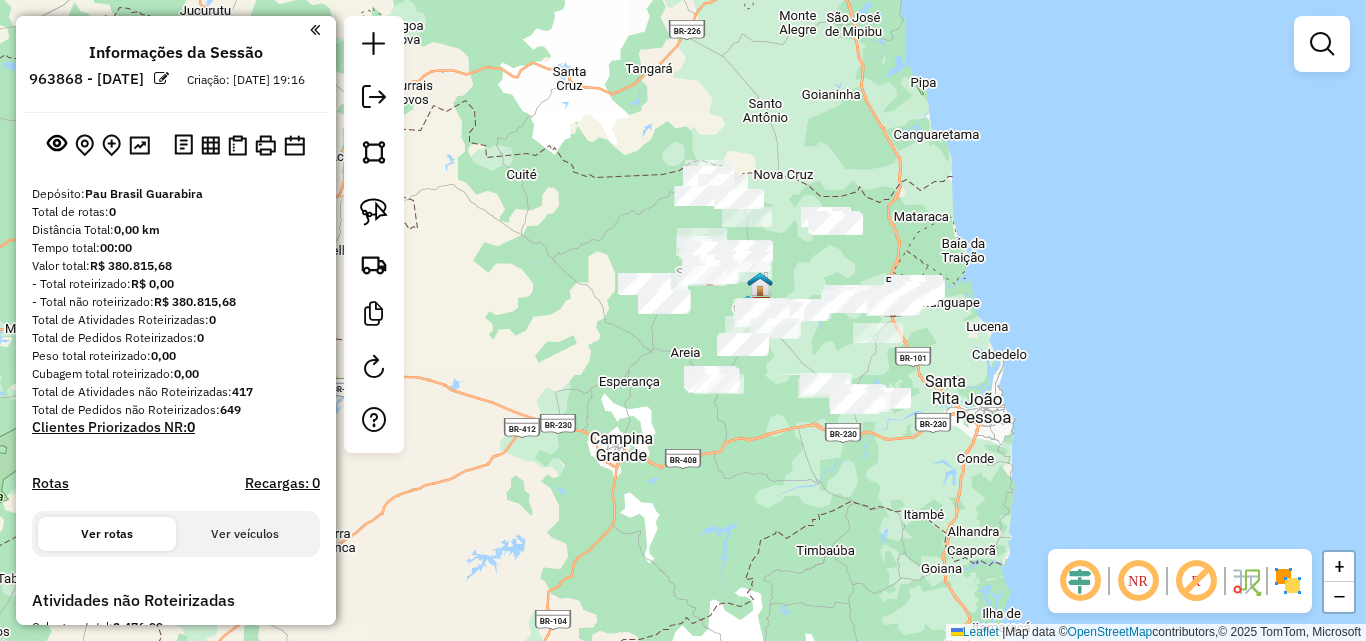 drag, startPoint x: 938, startPoint y: 346, endPoint x: 998, endPoint y: 402, distance: 82.073135 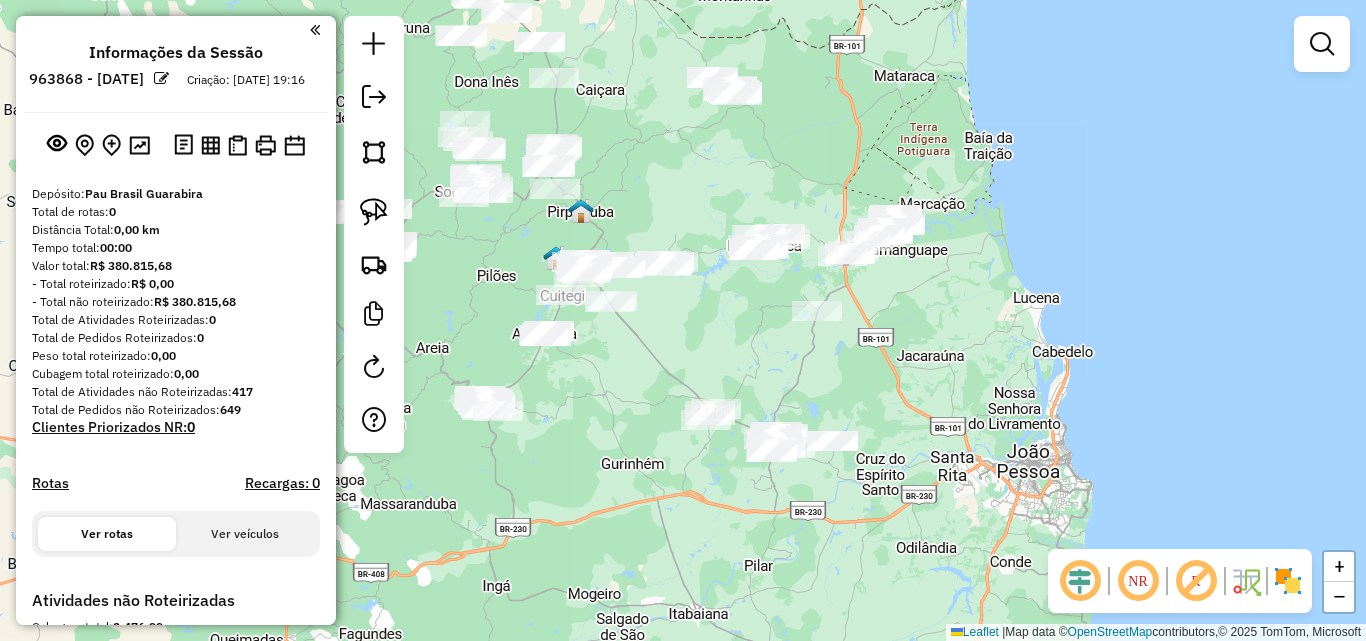 drag, startPoint x: 1043, startPoint y: 428, endPoint x: 1079, endPoint y: 436, distance: 36.878178 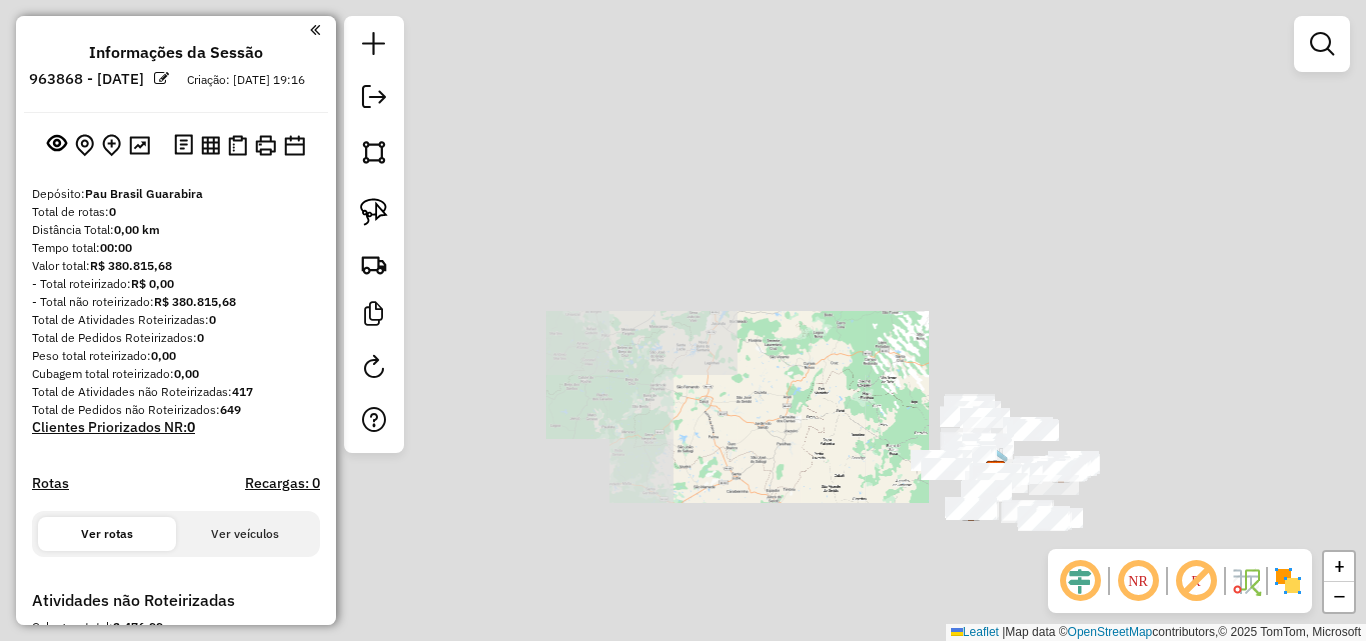 drag, startPoint x: 1097, startPoint y: 521, endPoint x: 1129, endPoint y: 555, distance: 46.69047 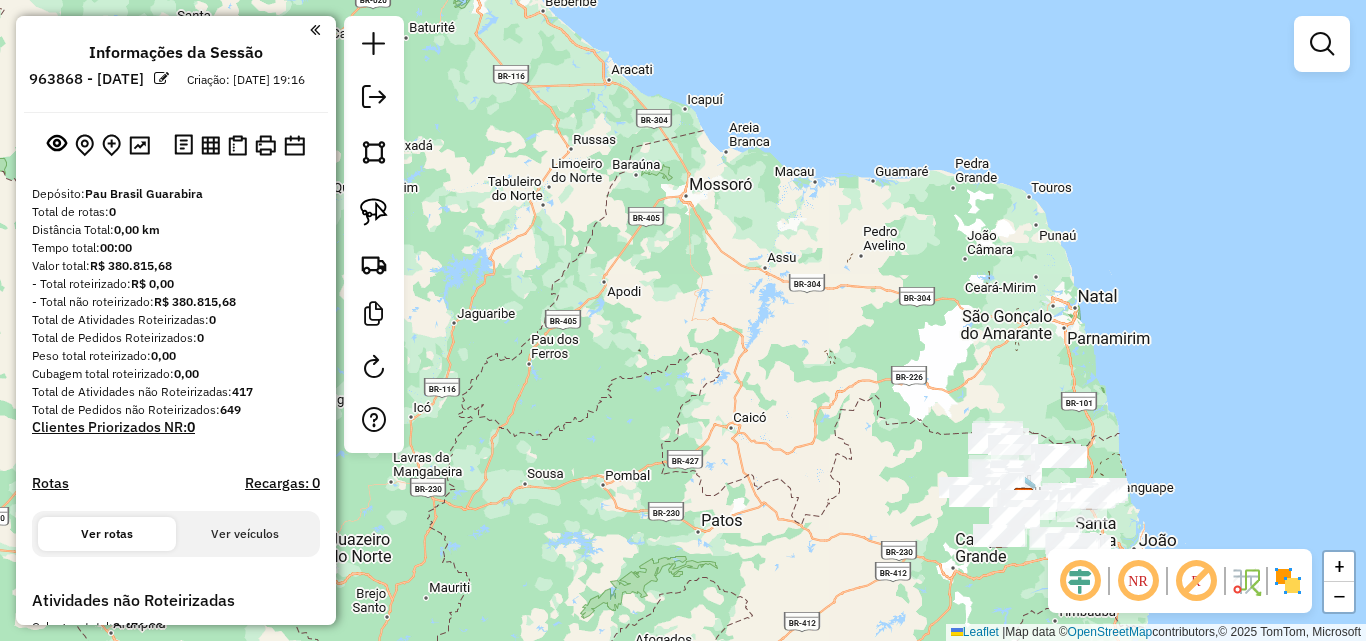 drag, startPoint x: 1190, startPoint y: 410, endPoint x: 1055, endPoint y: 297, distance: 176.05113 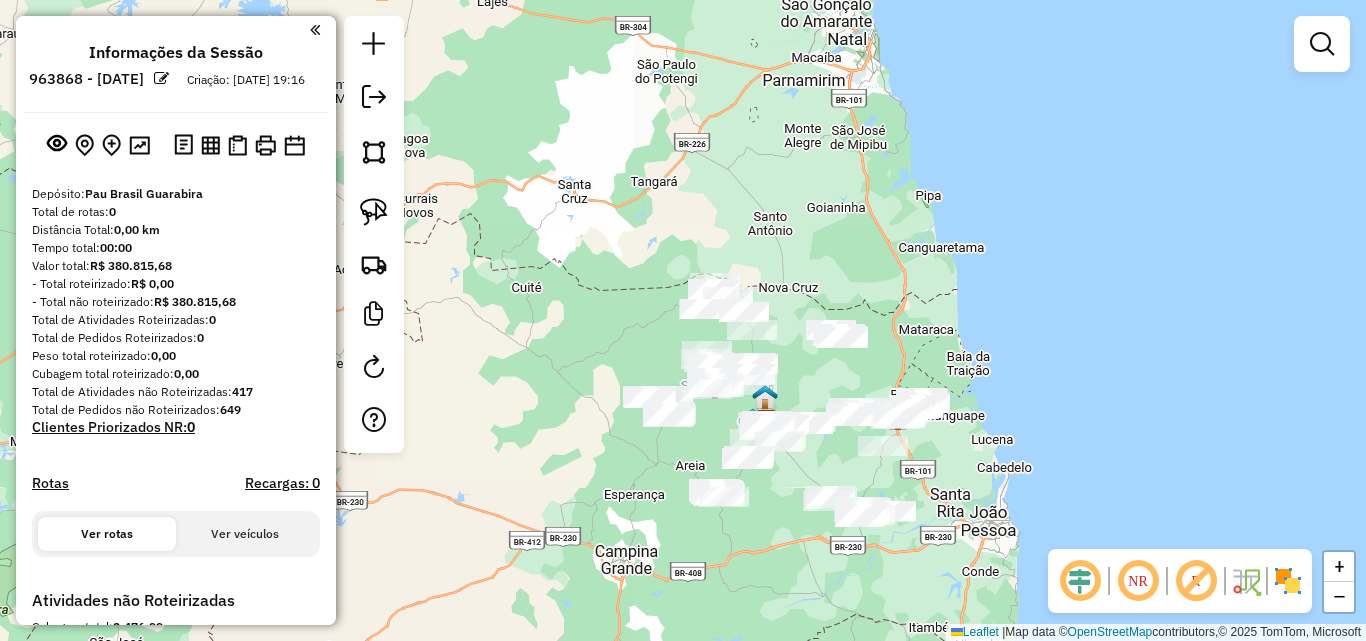 drag, startPoint x: 1030, startPoint y: 370, endPoint x: 1013, endPoint y: 336, distance: 38.013157 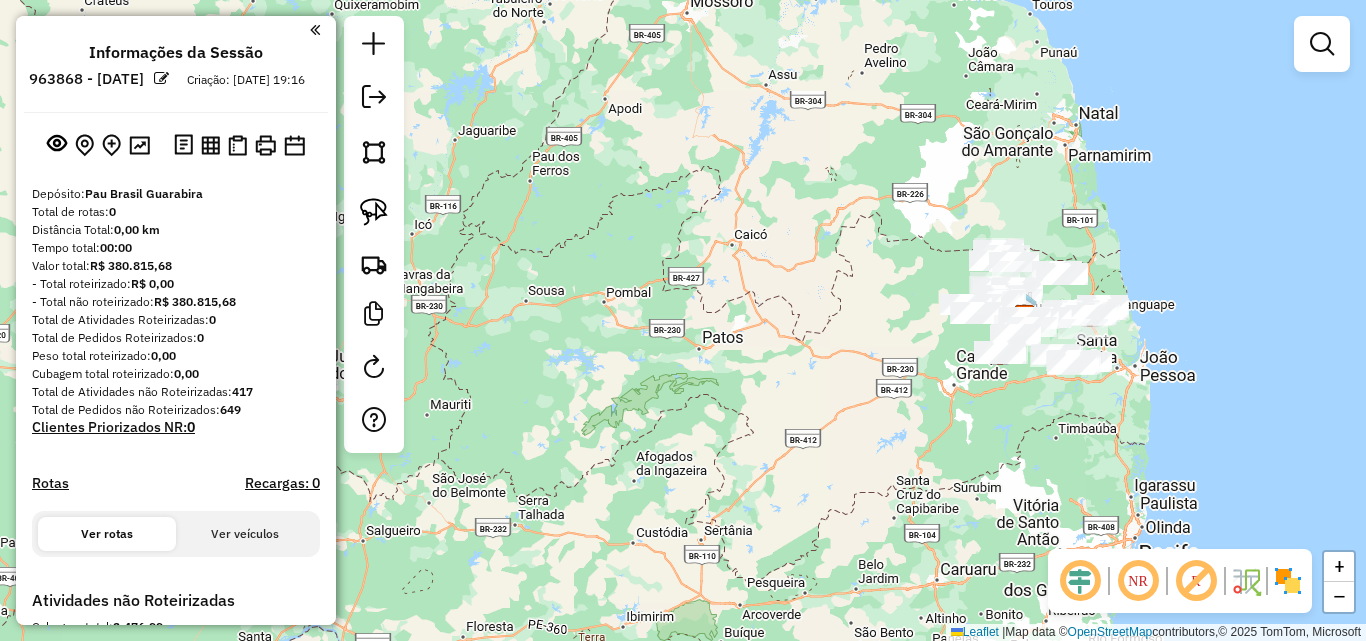 drag, startPoint x: 833, startPoint y: 343, endPoint x: 642, endPoint y: 388, distance: 196.22946 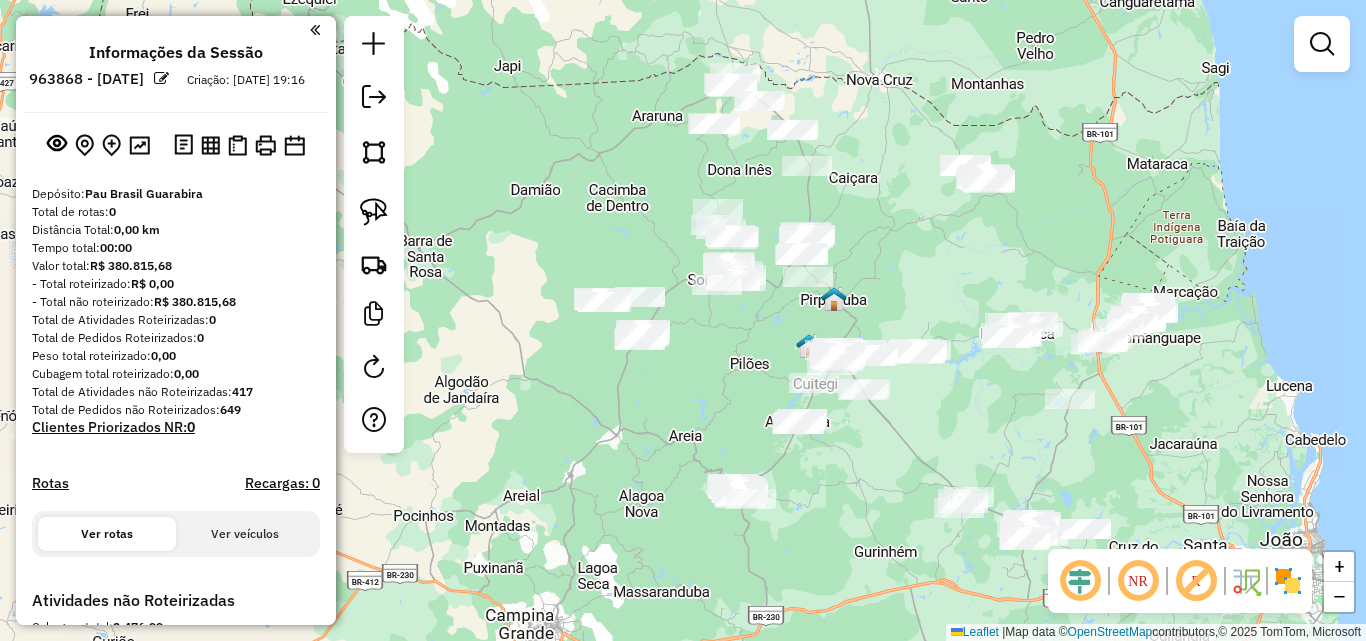 drag, startPoint x: 896, startPoint y: 438, endPoint x: 858, endPoint y: 463, distance: 45.486263 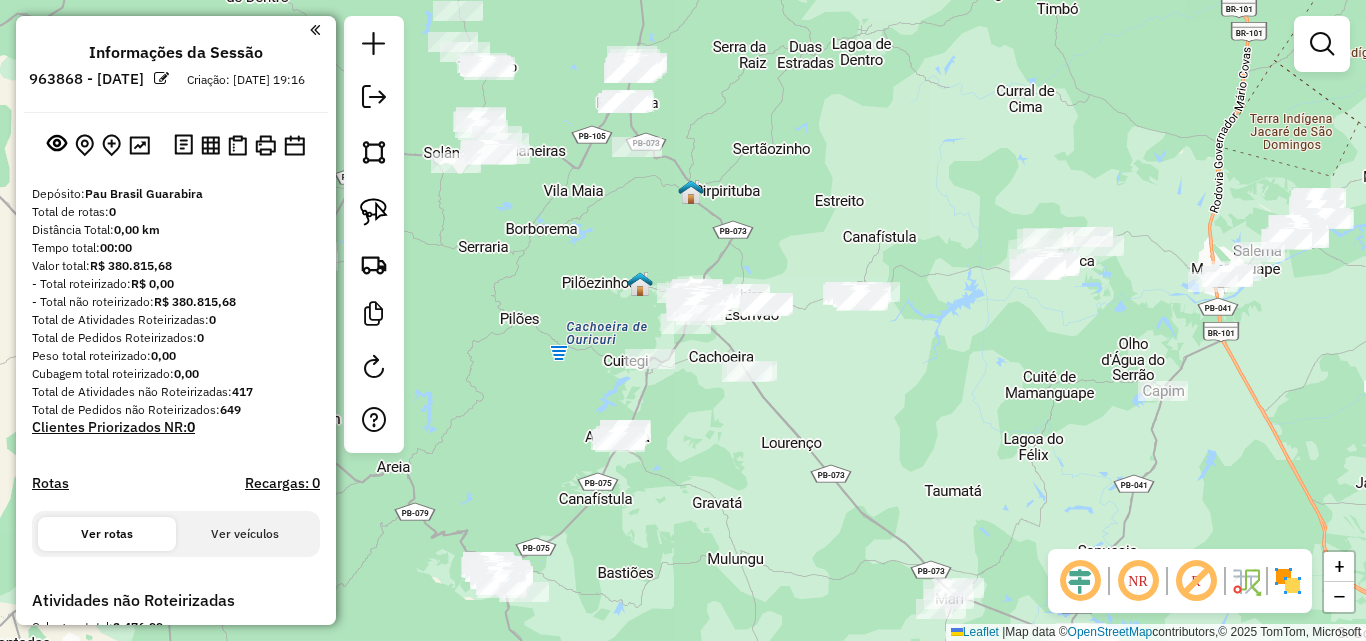 drag, startPoint x: 820, startPoint y: 466, endPoint x: 897, endPoint y: 355, distance: 135.09256 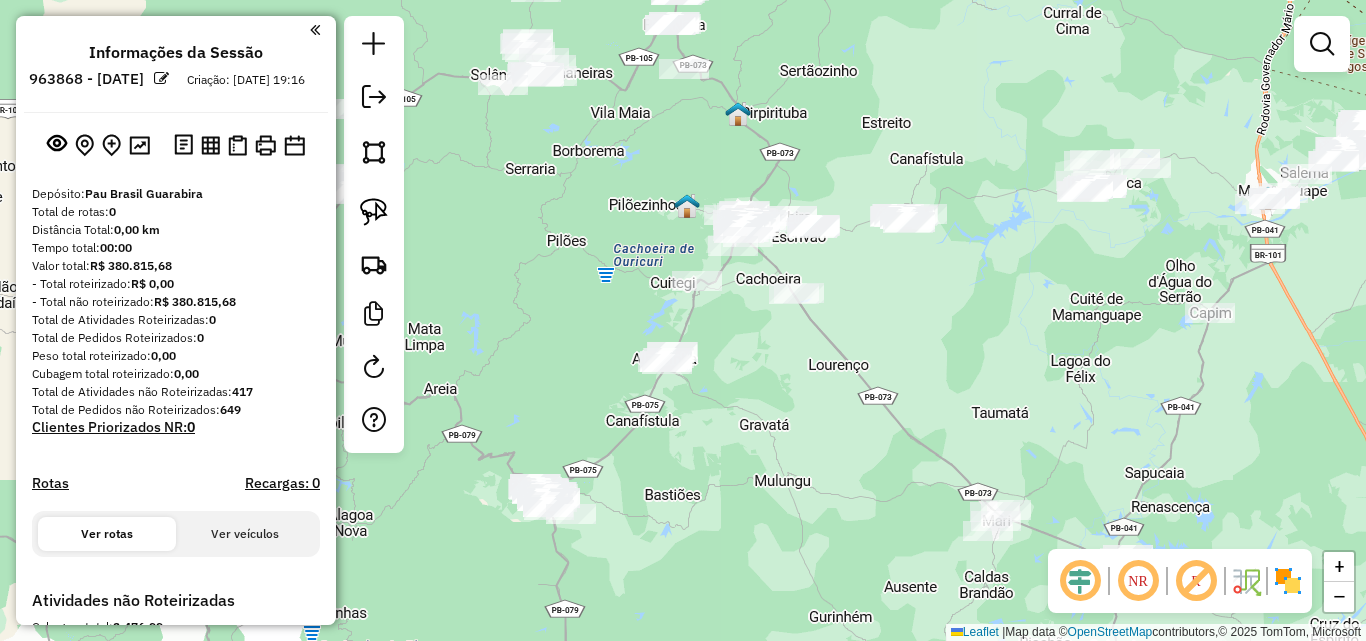 drag, startPoint x: 561, startPoint y: 299, endPoint x: 627, endPoint y: 425, distance: 142.23924 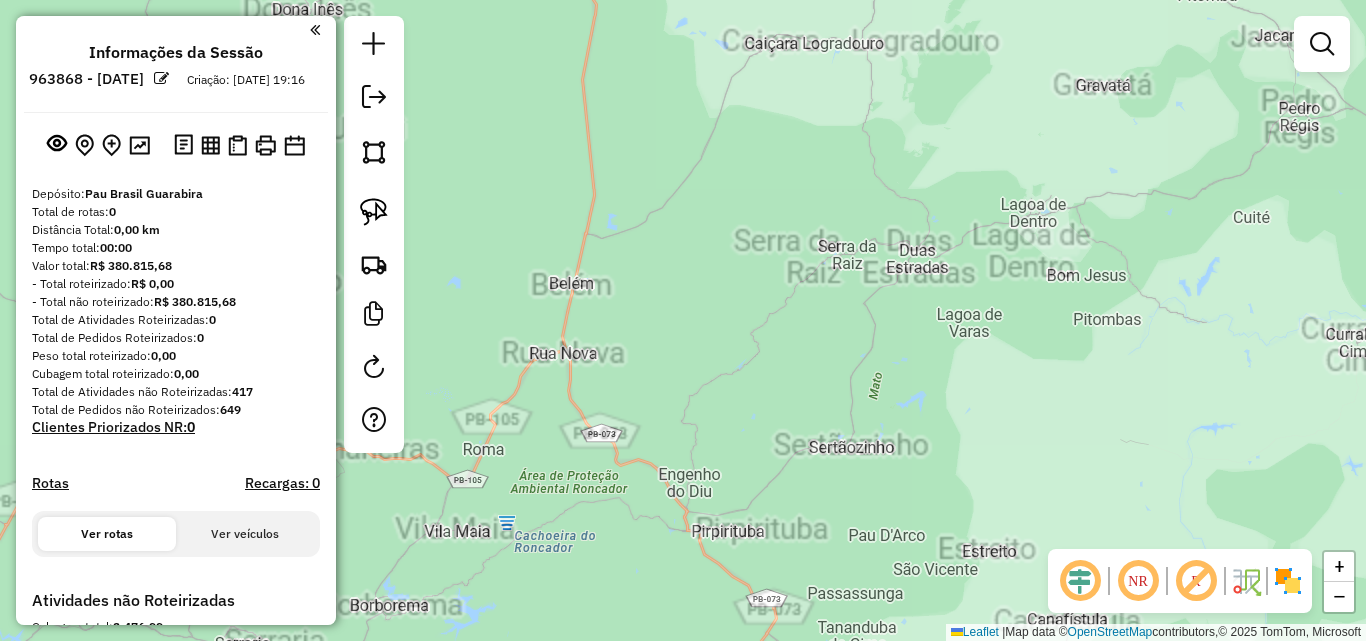 click on "Janela de atendimento Grade de atendimento Capacidade Transportadoras Veículos Cliente Pedidos  Rotas Selecione os dias de semana para filtrar as janelas de atendimento  Seg   Ter   Qua   Qui   Sex   Sáb   Dom  Informe o período da janela de atendimento: De: Até:  Filtrar exatamente a janela do cliente  Considerar janela de atendimento padrão  Selecione os dias de semana para filtrar as grades de atendimento  Seg   Ter   Qua   Qui   Sex   Sáb   Dom   Considerar clientes sem dia de atendimento cadastrado  Clientes fora do dia de atendimento selecionado Filtrar as atividades entre os valores definidos abaixo:  Peso mínimo:   Peso máximo:   Cubagem mínima:   Cubagem máxima:   De:   Até:  Filtrar as atividades entre o tempo de atendimento definido abaixo:  De:   Até:   Considerar capacidade total dos clientes não roteirizados Transportadora: Selecione um ou mais itens Tipo de veículo: Selecione um ou mais itens Veículo: Selecione um ou mais itens Motorista: Selecione um ou mais itens Nome: Rótulo:" 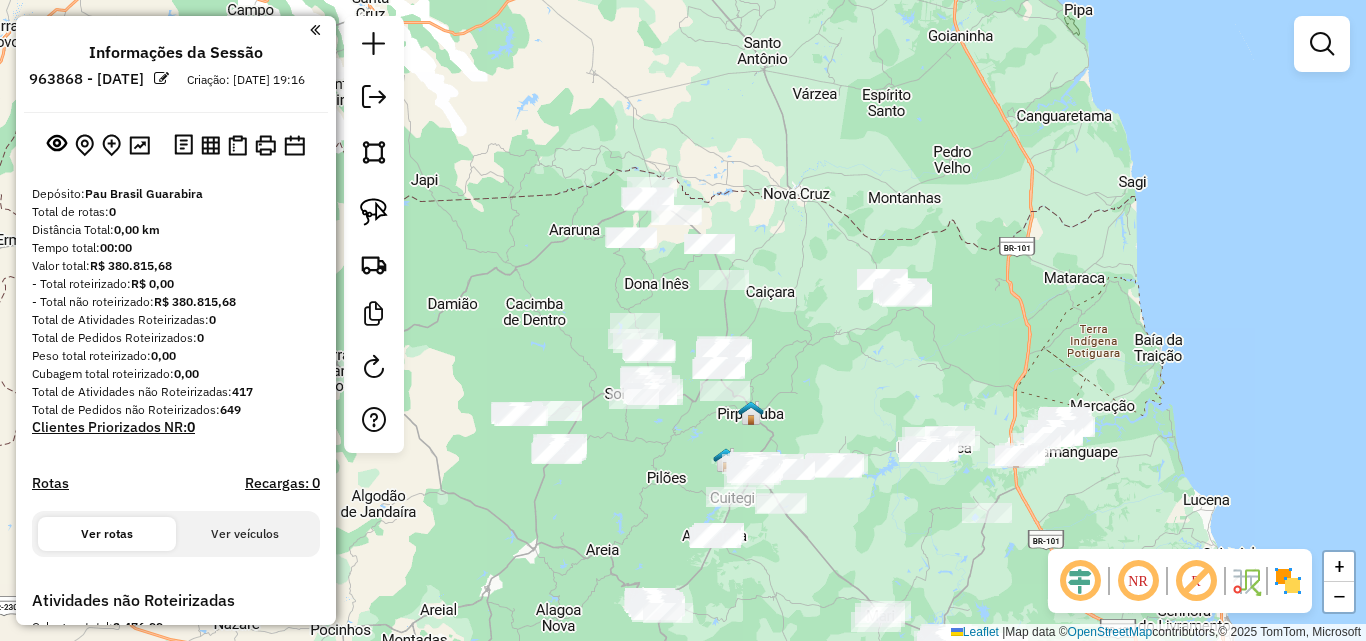 drag, startPoint x: 905, startPoint y: 389, endPoint x: 847, endPoint y: 289, distance: 115.60277 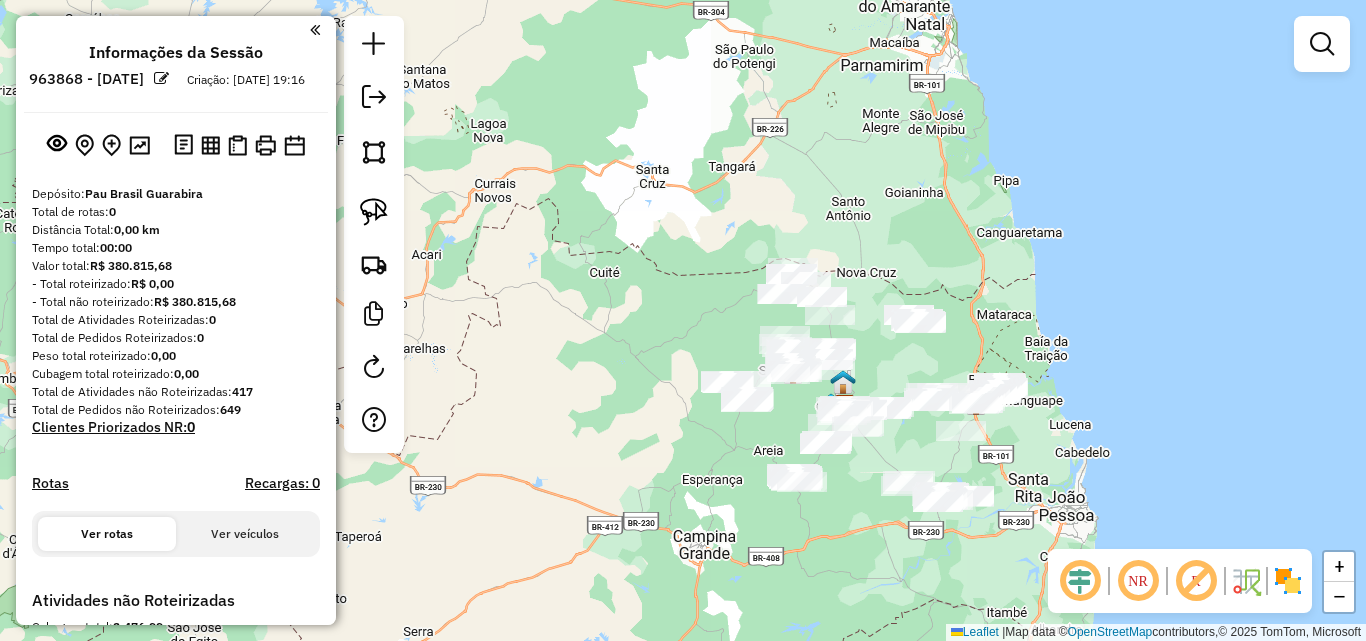 click on "Janela de atendimento Grade de atendimento Capacidade Transportadoras Veículos Cliente Pedidos  Rotas Selecione os dias de semana para filtrar as janelas de atendimento  Seg   Ter   Qua   Qui   Sex   Sáb   Dom  Informe o período da janela de atendimento: De: Até:  Filtrar exatamente a janela do cliente  Considerar janela de atendimento padrão  Selecione os dias de semana para filtrar as grades de atendimento  Seg   Ter   Qua   Qui   Sex   Sáb   Dom   Considerar clientes sem dia de atendimento cadastrado  Clientes fora do dia de atendimento selecionado Filtrar as atividades entre os valores definidos abaixo:  Peso mínimo:   Peso máximo:   Cubagem mínima:   Cubagem máxima:   De:   Até:  Filtrar as atividades entre o tempo de atendimento definido abaixo:  De:   Até:   Considerar capacidade total dos clientes não roteirizados Transportadora: Selecione um ou mais itens Tipo de veículo: Selecione um ou mais itens Veículo: Selecione um ou mais itens Motorista: Selecione um ou mais itens Nome: Rótulo:" 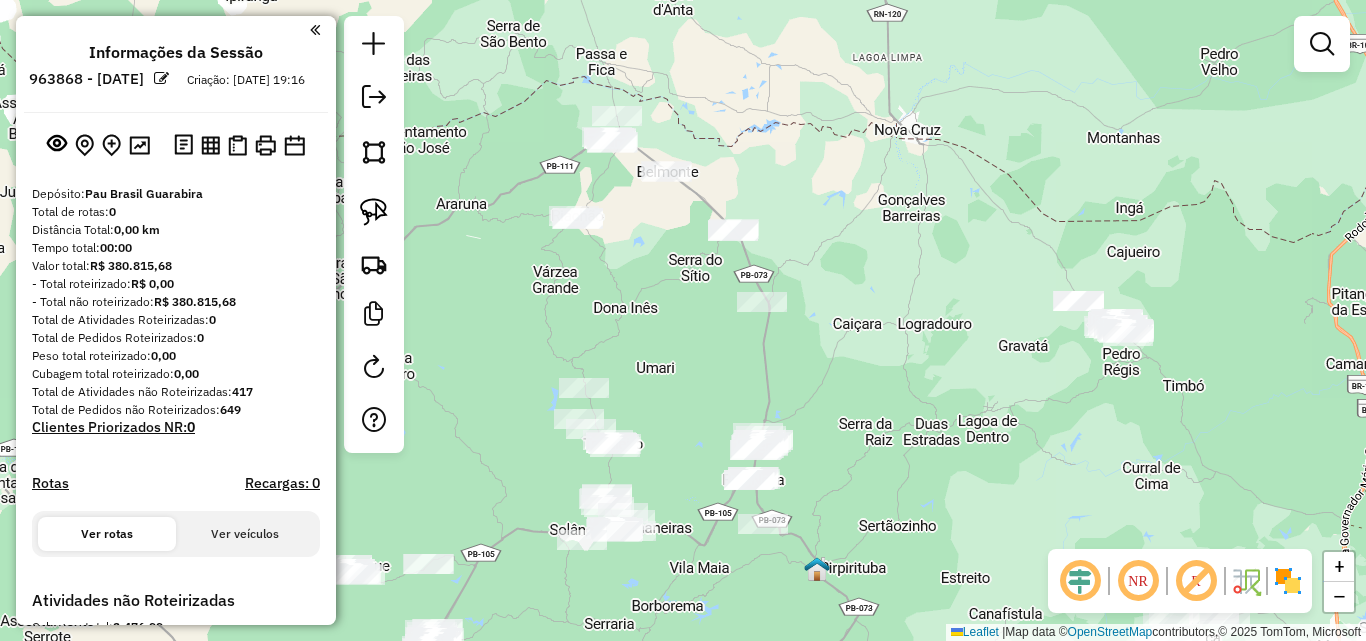 drag, startPoint x: 1001, startPoint y: 455, endPoint x: 1013, endPoint y: 404, distance: 52.392746 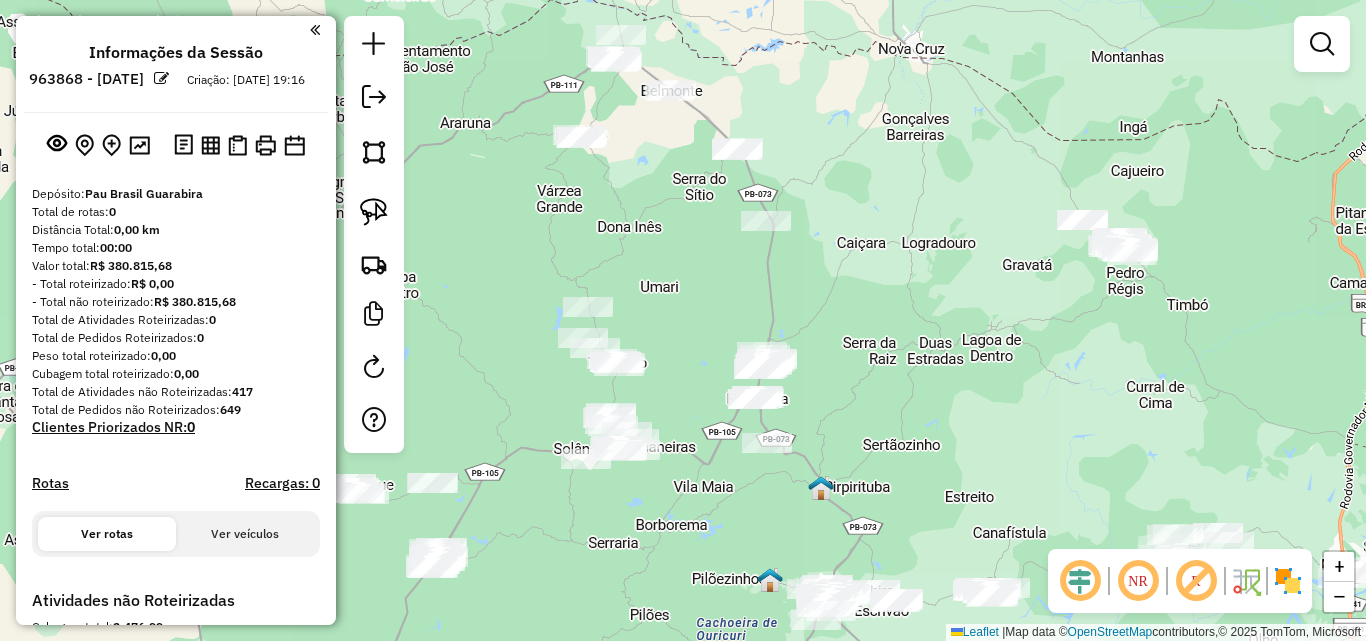 drag, startPoint x: 898, startPoint y: 462, endPoint x: 815, endPoint y: 462, distance: 83 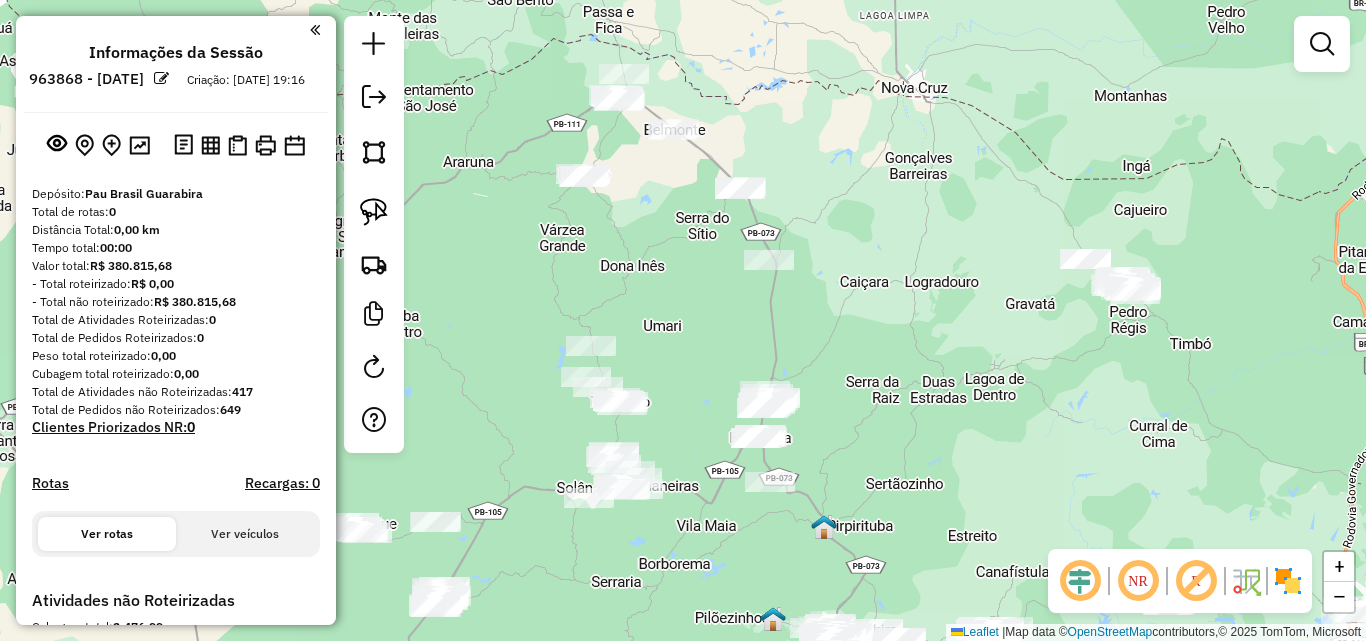 drag, startPoint x: 469, startPoint y: 224, endPoint x: 448, endPoint y: 281, distance: 60.74537 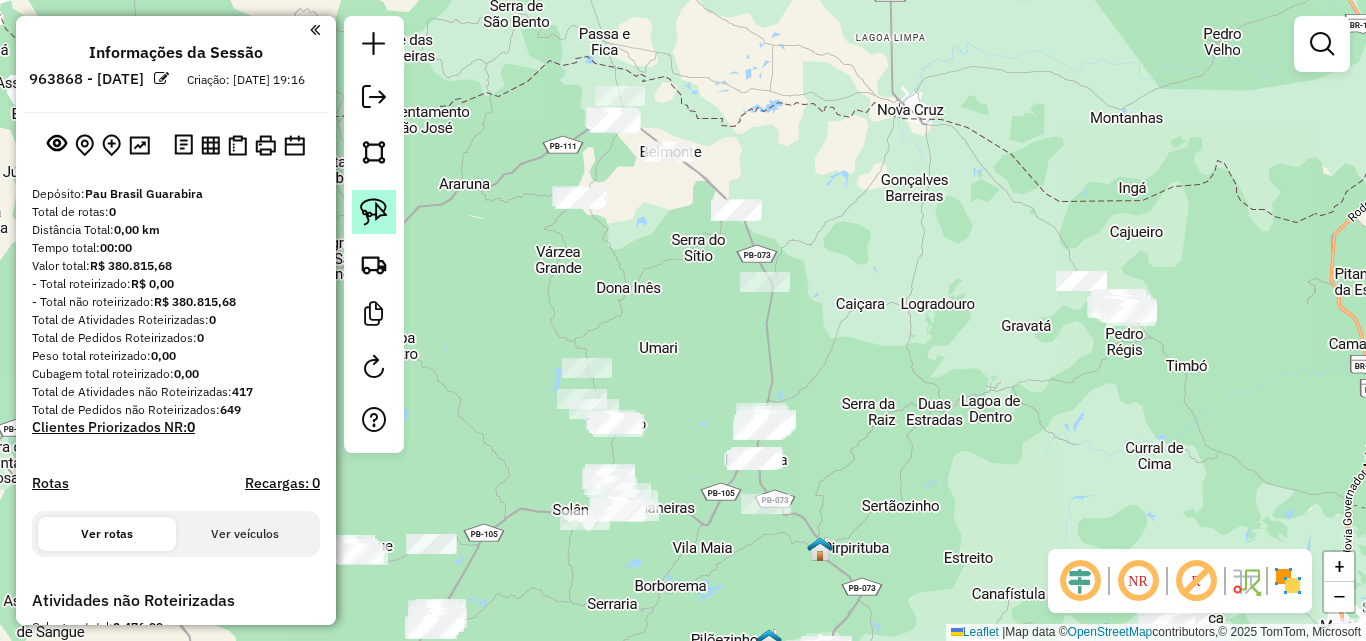 click 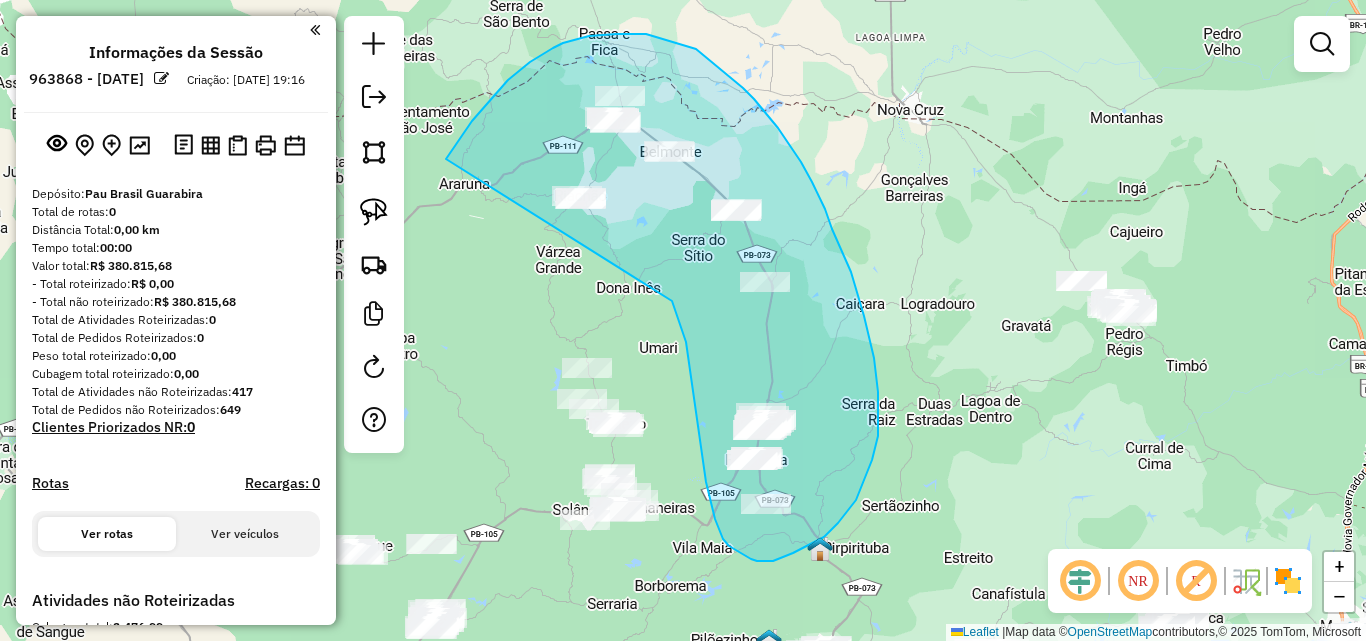 drag, startPoint x: 489, startPoint y: 102, endPoint x: 654, endPoint y: 281, distance: 243.44609 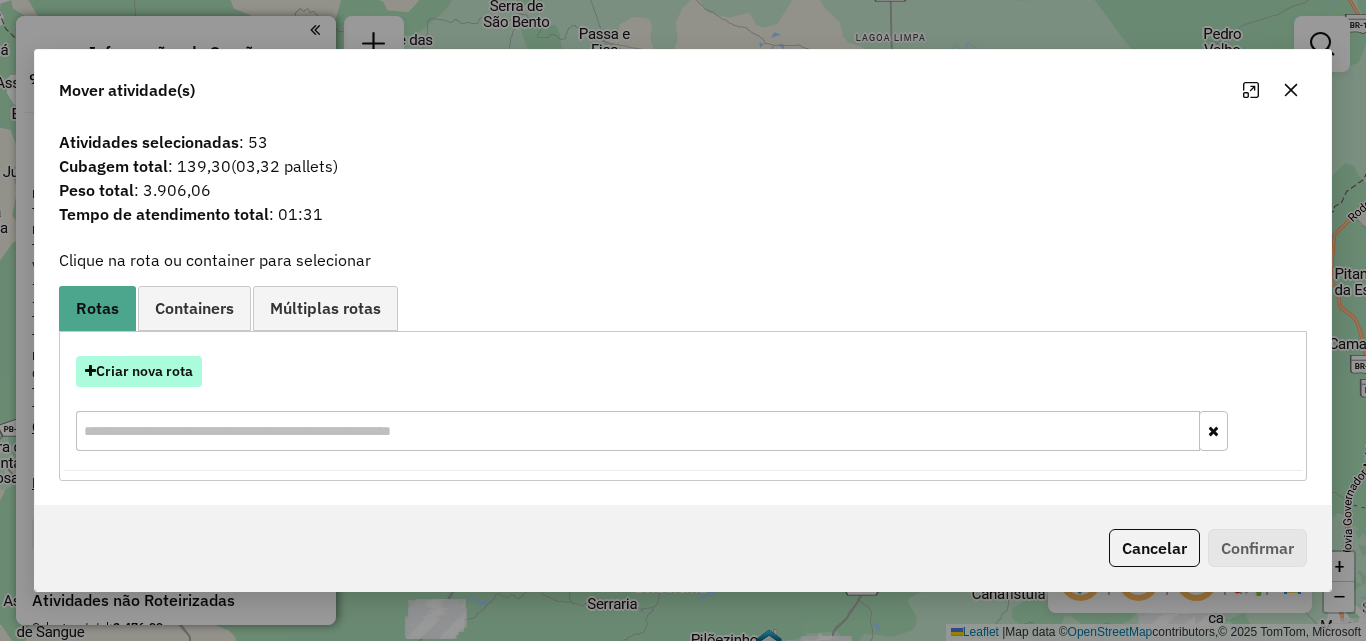 click on "Criar nova rota" at bounding box center (139, 371) 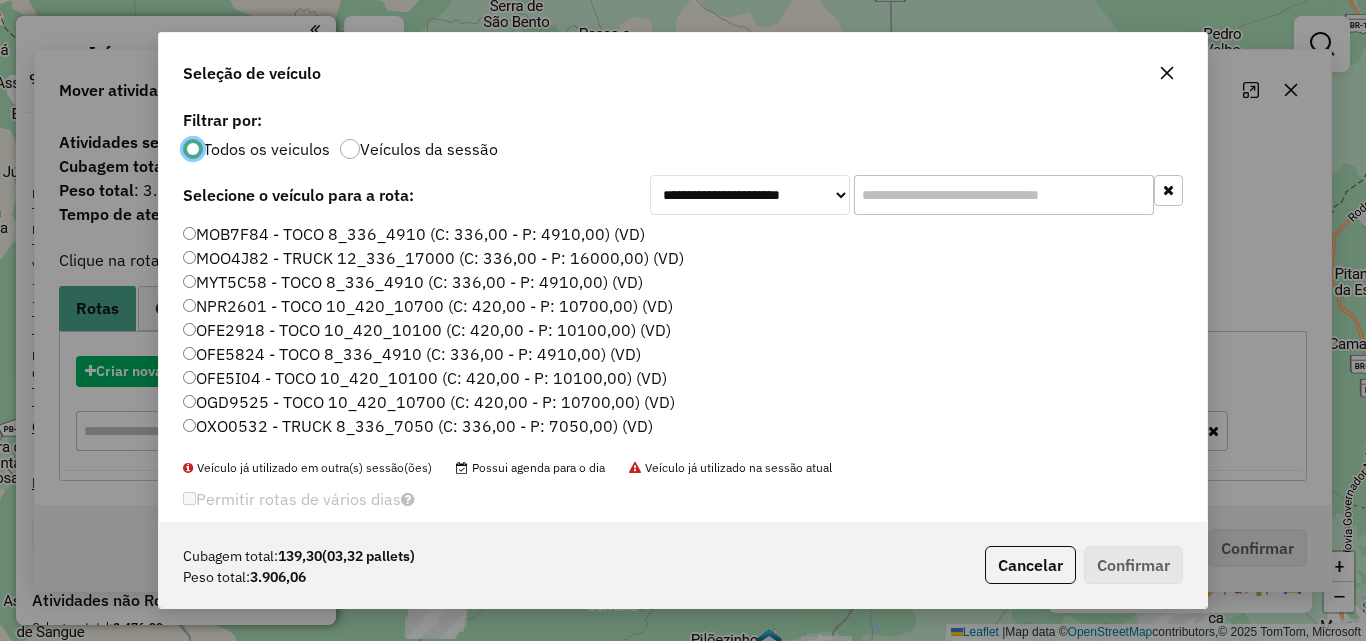 scroll, scrollTop: 11, scrollLeft: 6, axis: both 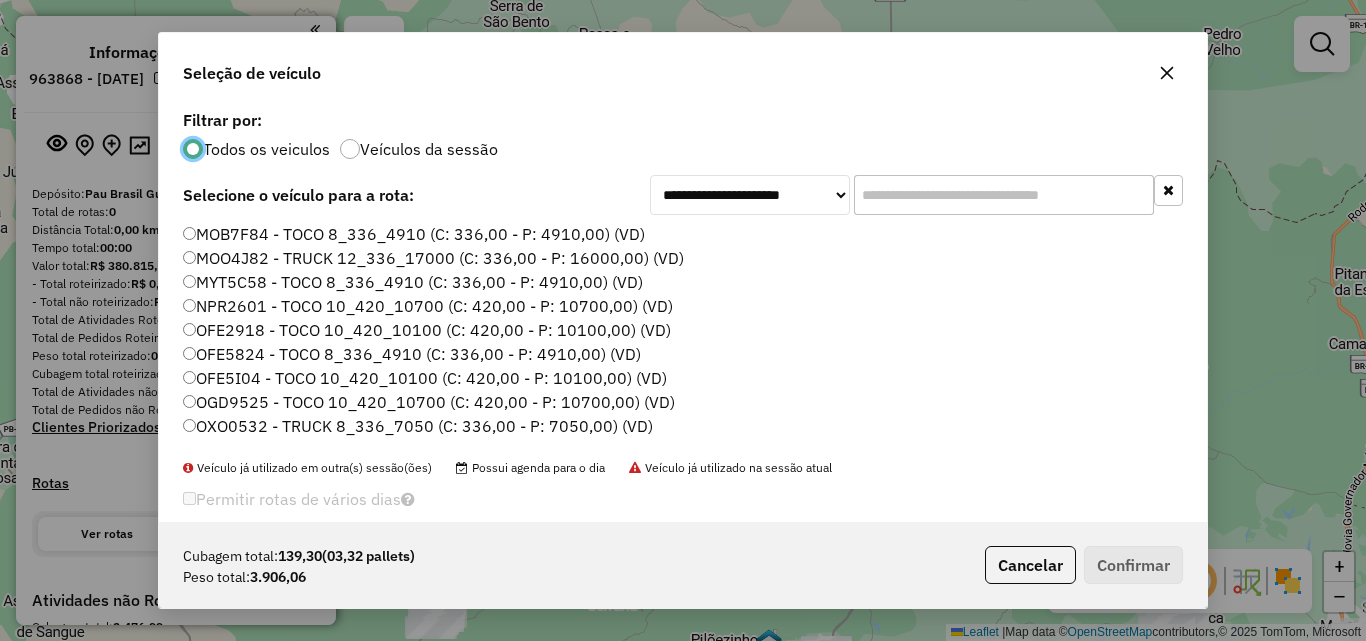 click 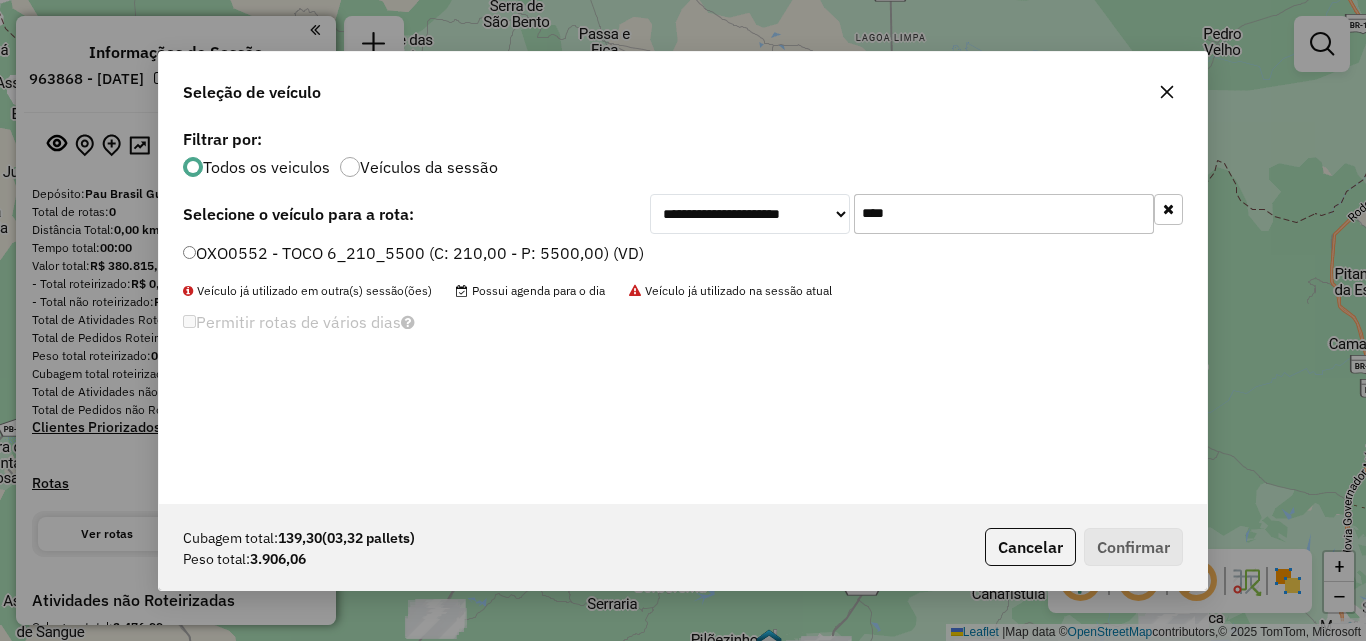type on "****" 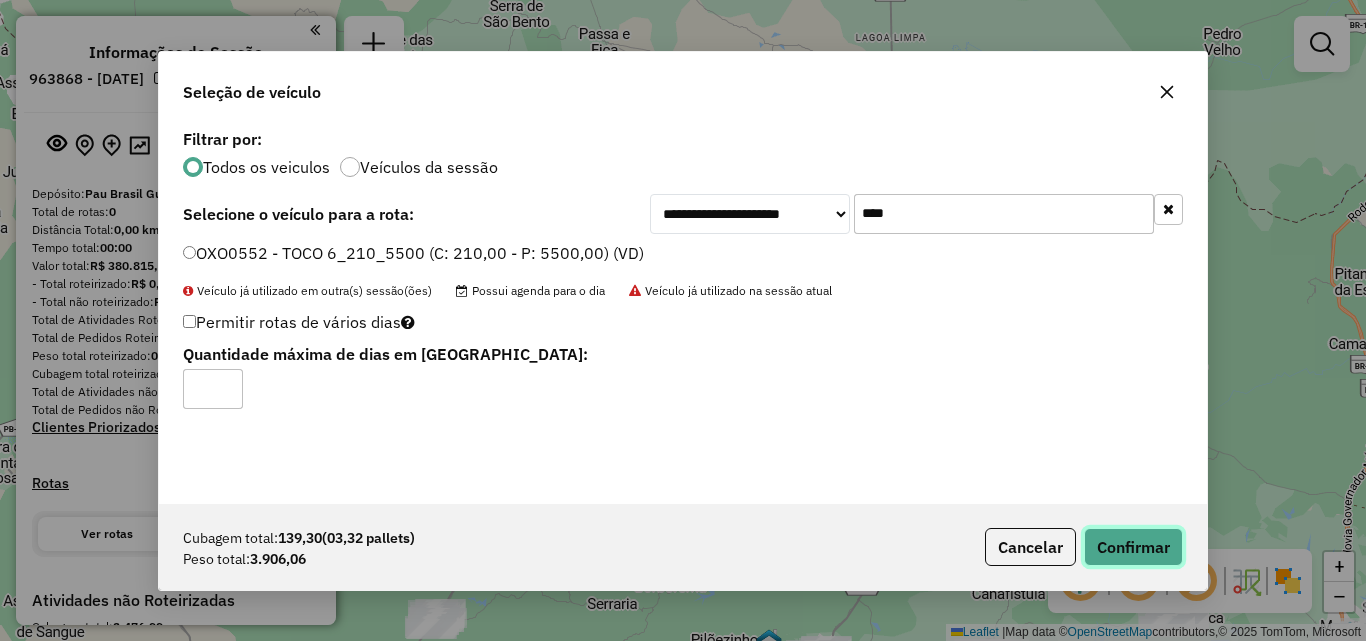 click on "Confirmar" 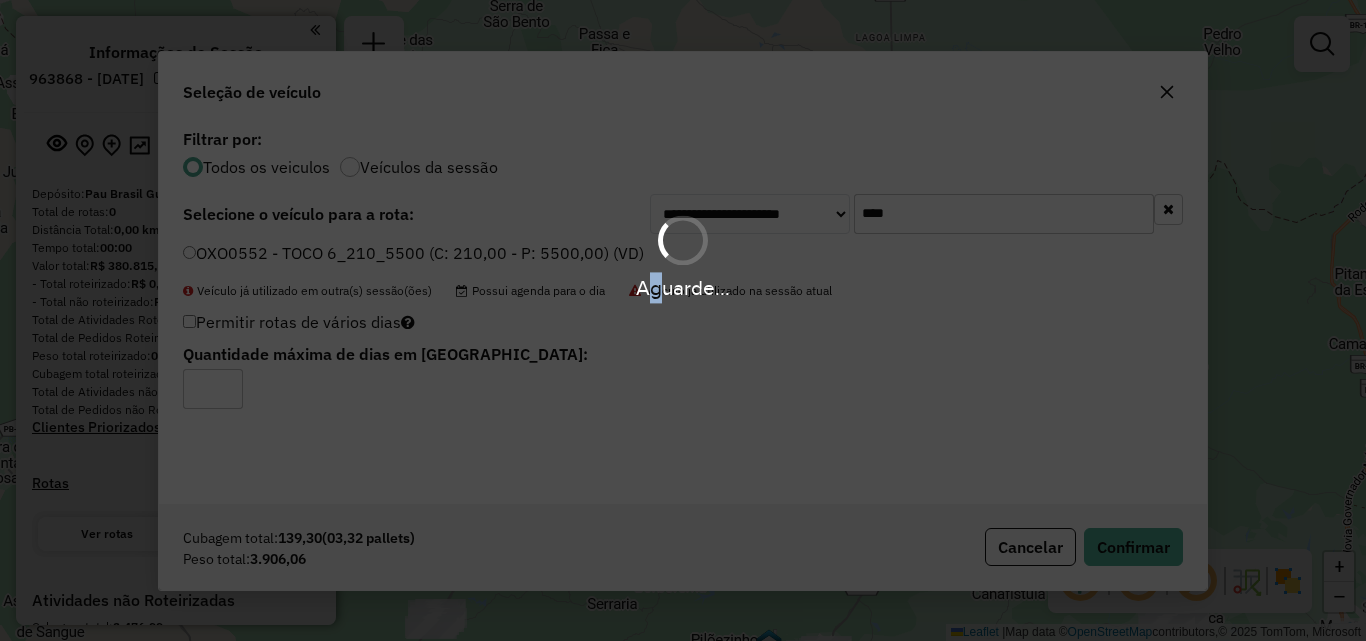 drag, startPoint x: 638, startPoint y: 299, endPoint x: 907, endPoint y: 296, distance: 269.01672 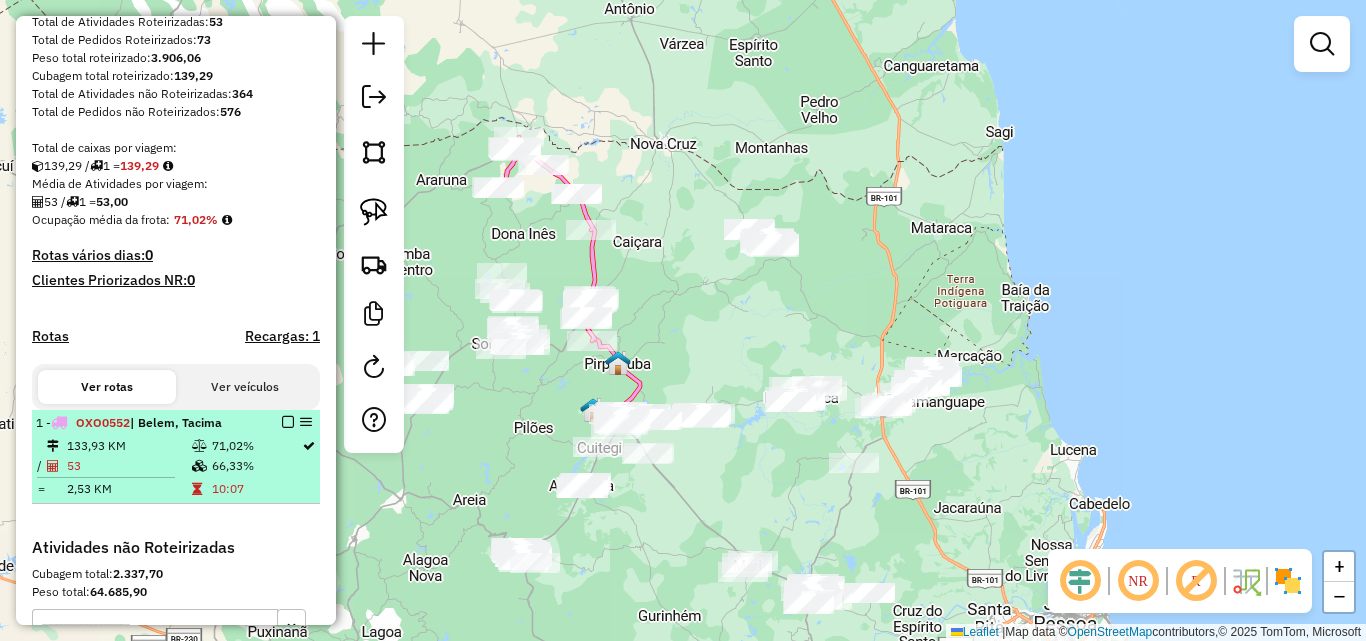 scroll, scrollTop: 300, scrollLeft: 0, axis: vertical 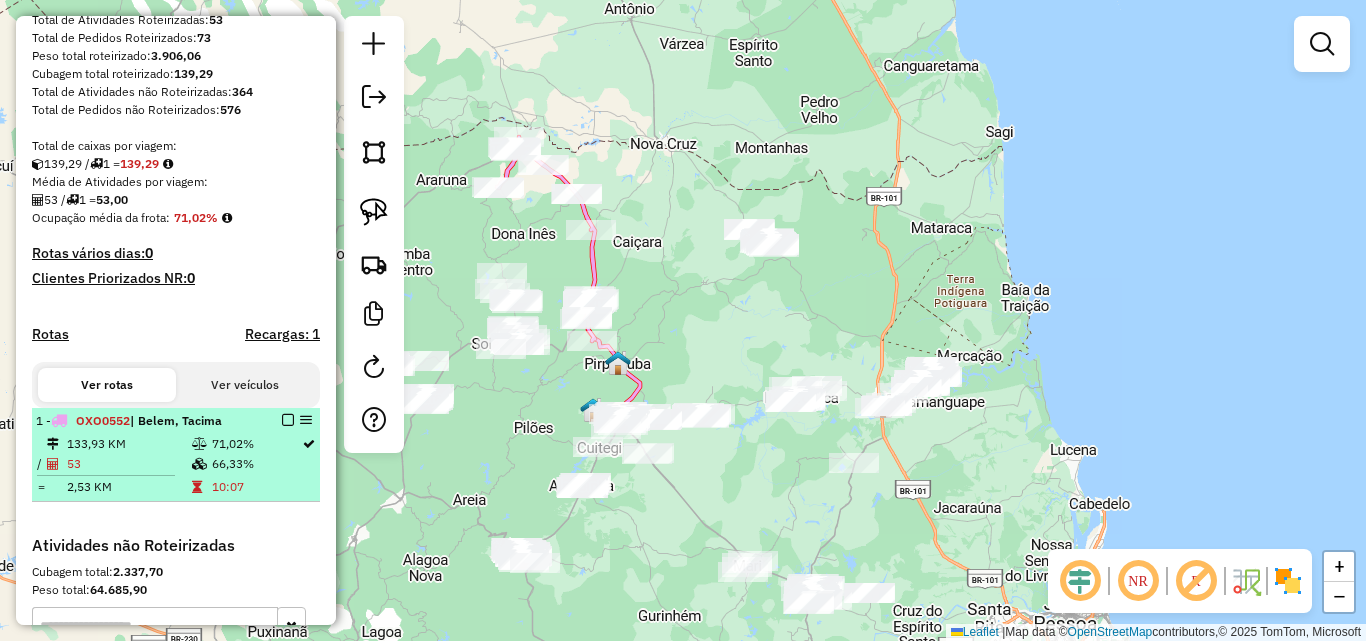 click at bounding box center (288, 420) 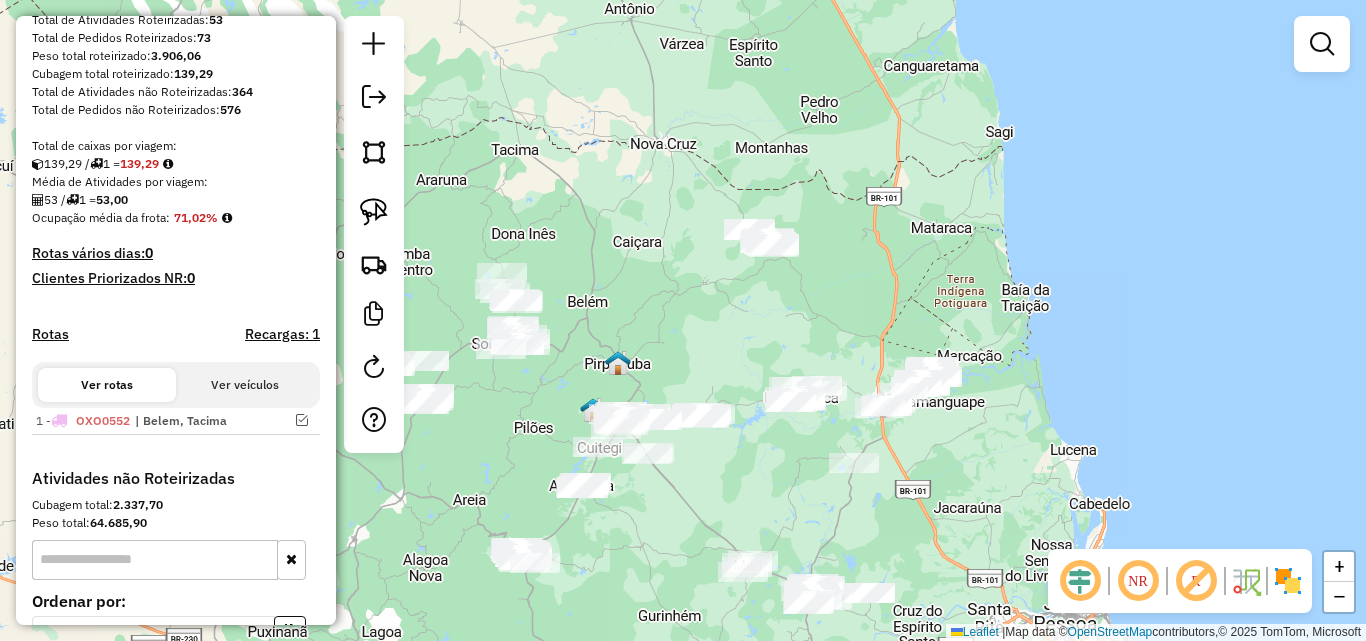 drag, startPoint x: 696, startPoint y: 350, endPoint x: 723, endPoint y: 312, distance: 46.615448 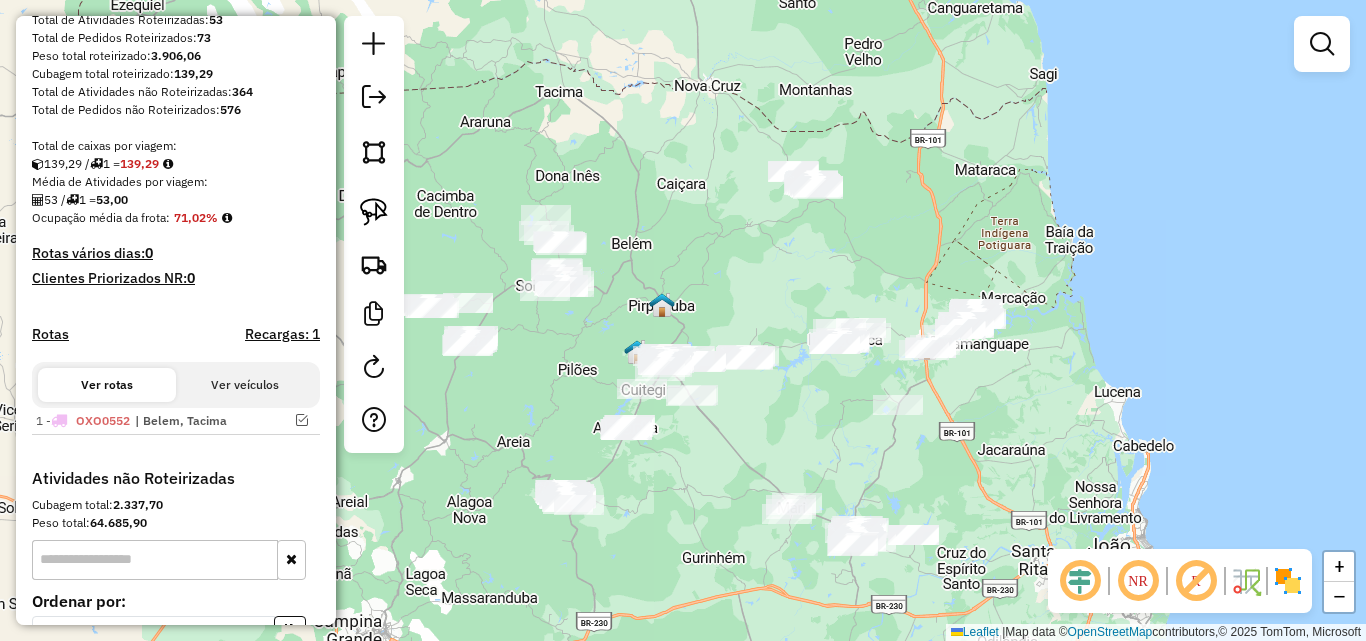 drag, startPoint x: 672, startPoint y: 475, endPoint x: 824, endPoint y: 510, distance: 155.97757 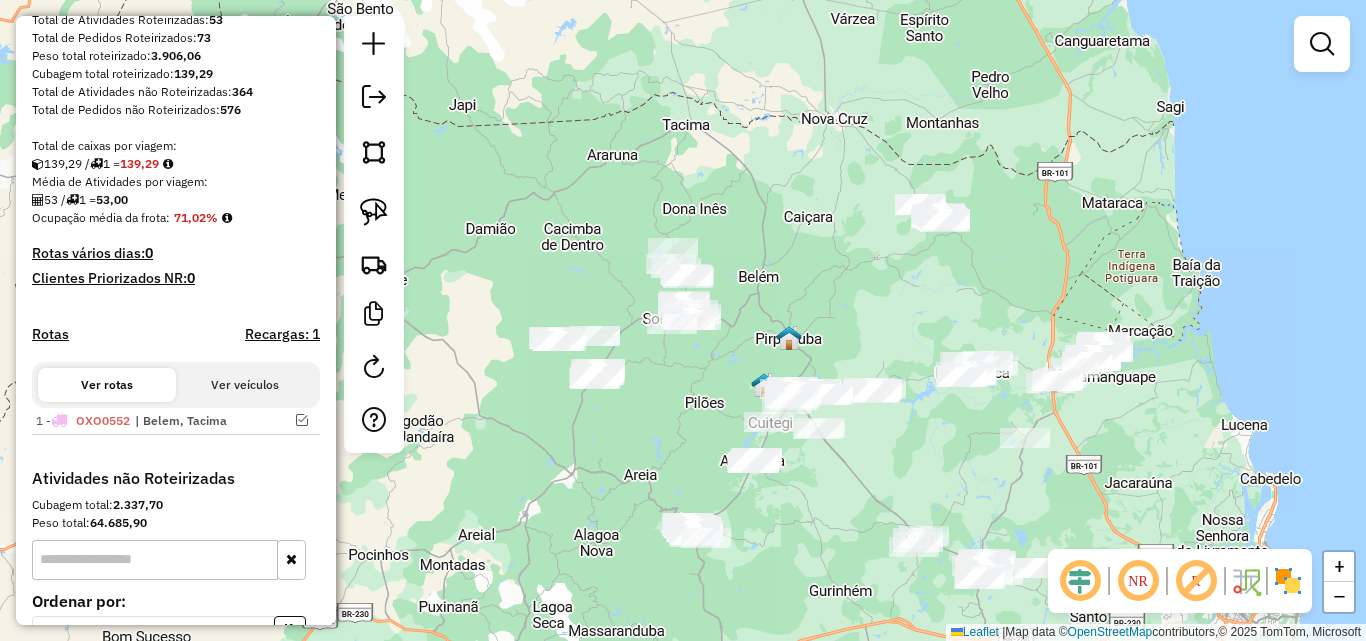 drag, startPoint x: 933, startPoint y: 324, endPoint x: 812, endPoint y: 421, distance: 155.08063 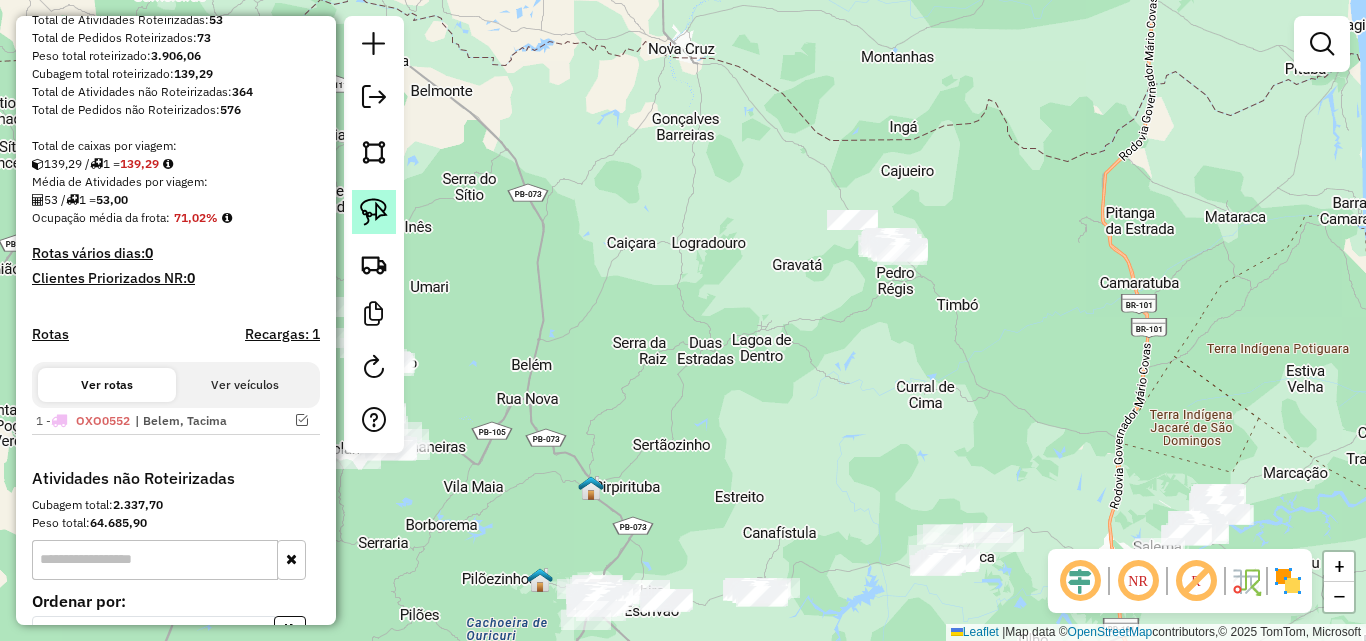 click 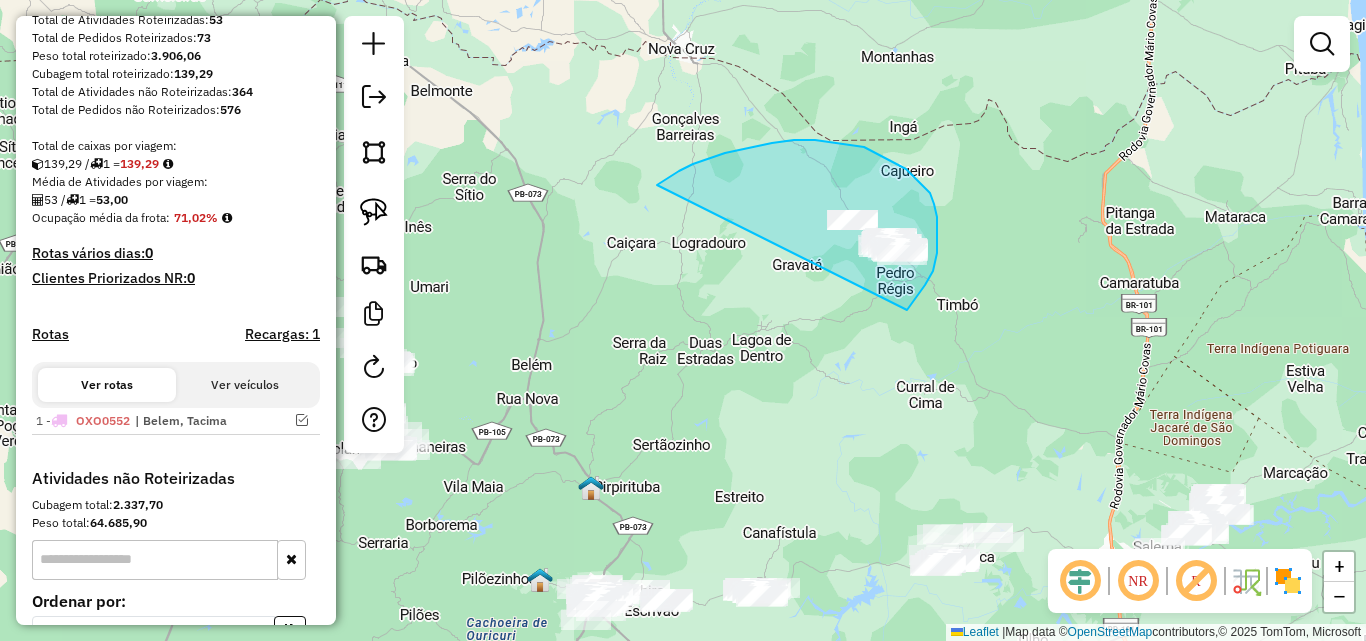 drag, startPoint x: 693, startPoint y: 164, endPoint x: 868, endPoint y: 335, distance: 244.6753 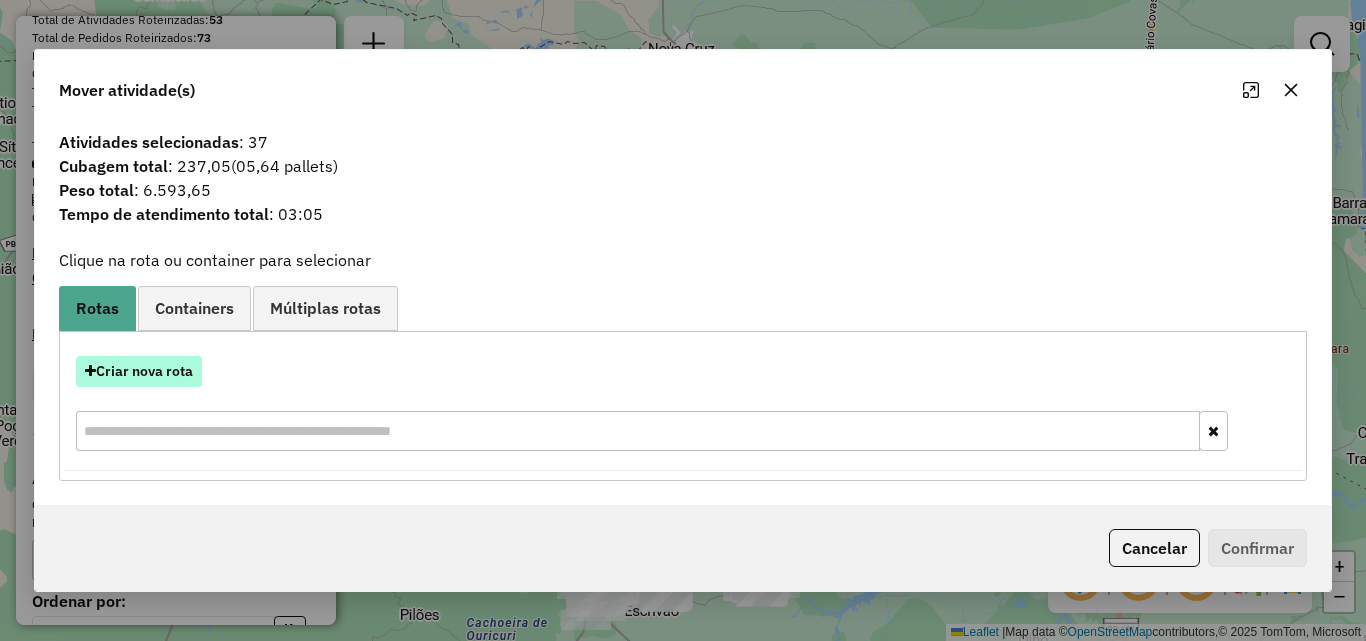 click on "Criar nova rota" at bounding box center (139, 371) 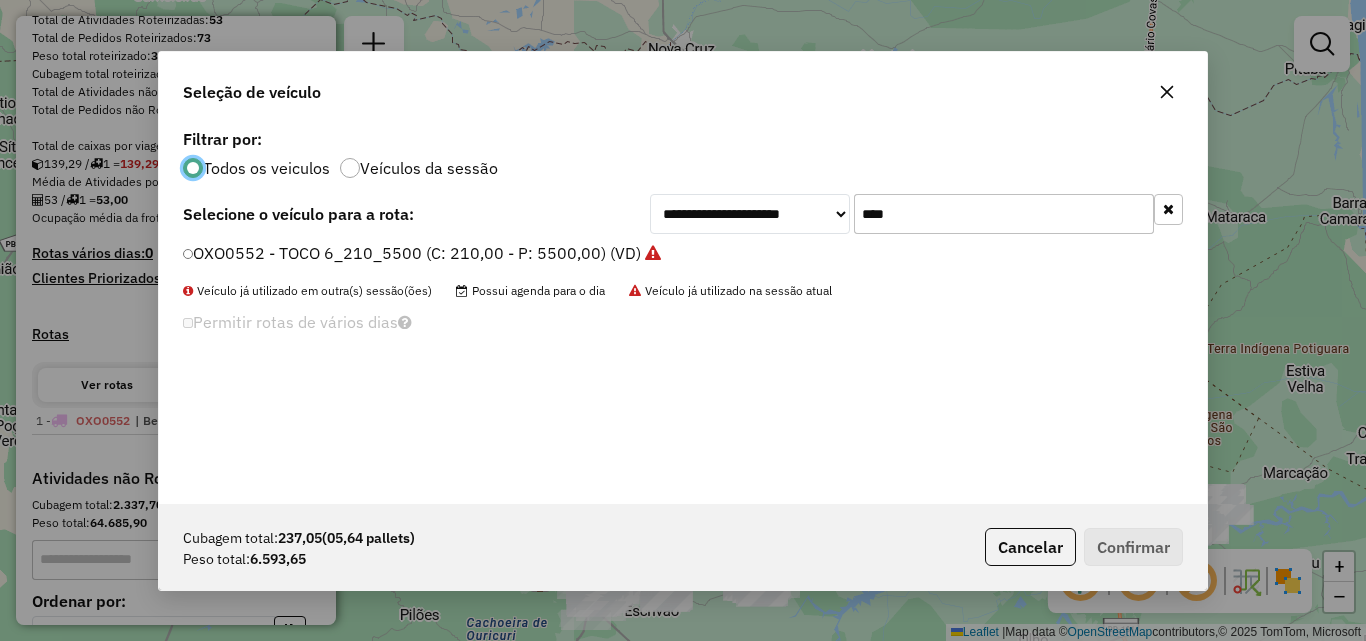 scroll, scrollTop: 11, scrollLeft: 6, axis: both 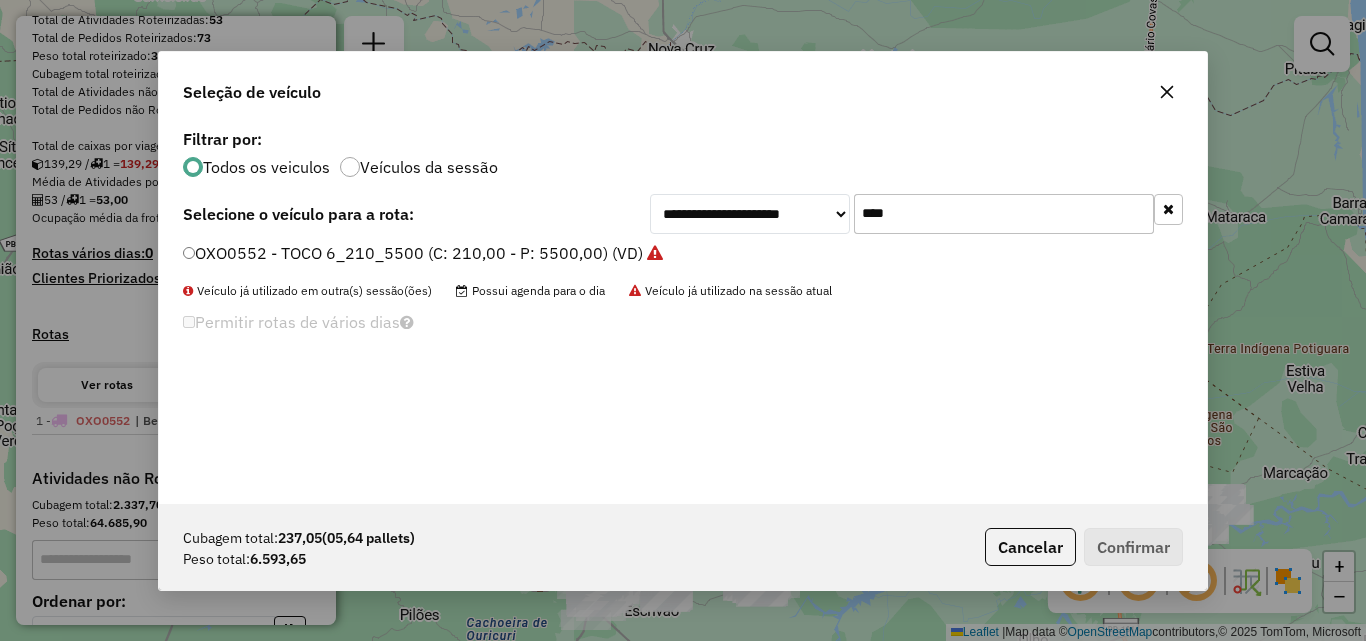 click on "****" 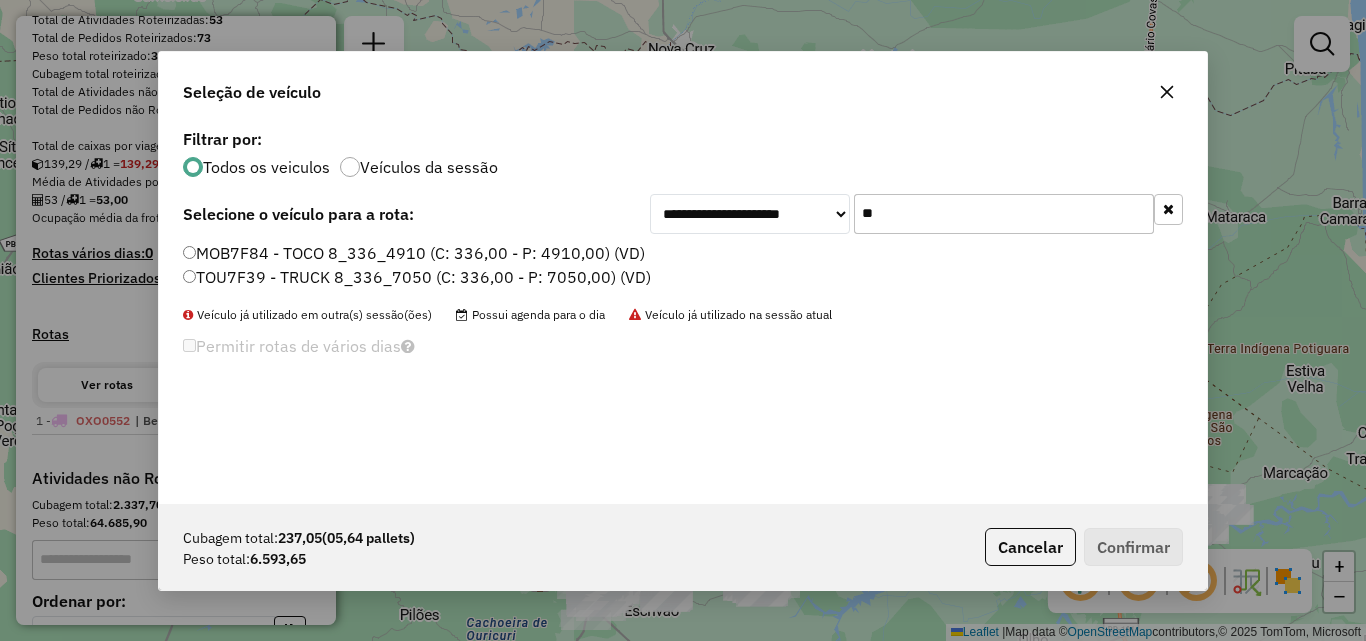 type on "**" 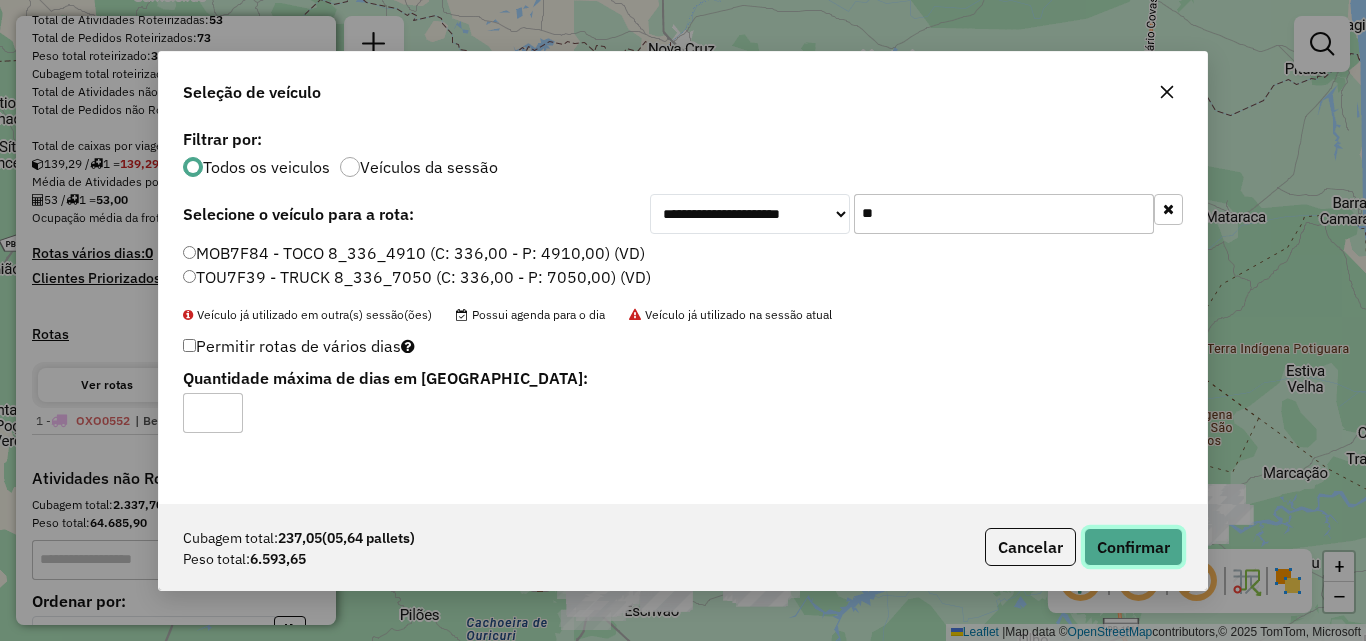 drag, startPoint x: 1110, startPoint y: 555, endPoint x: 1081, endPoint y: 539, distance: 33.12099 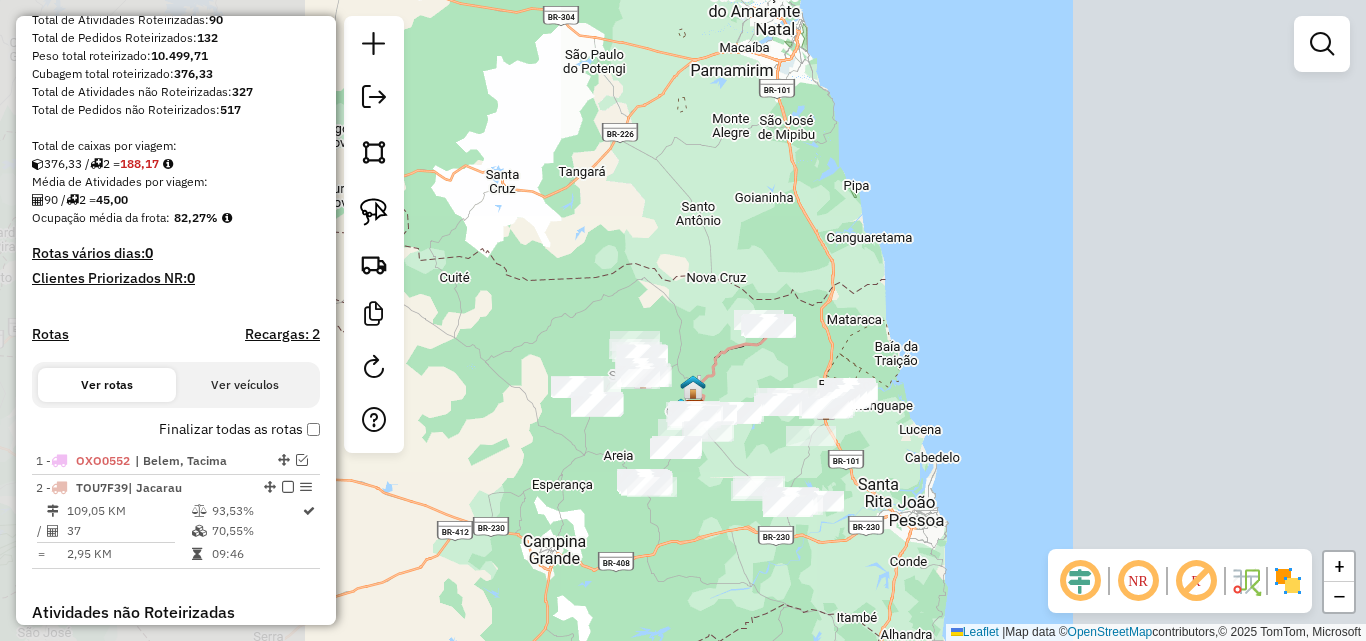 scroll, scrollTop: 600, scrollLeft: 0, axis: vertical 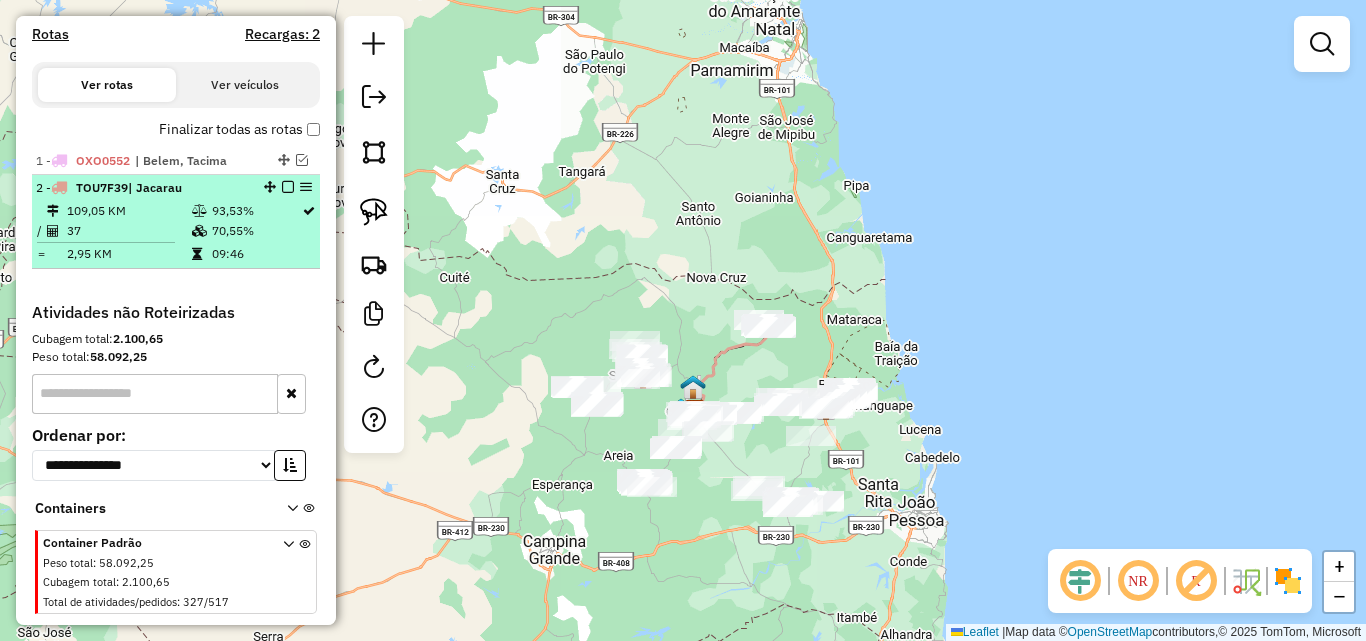 click at bounding box center (288, 187) 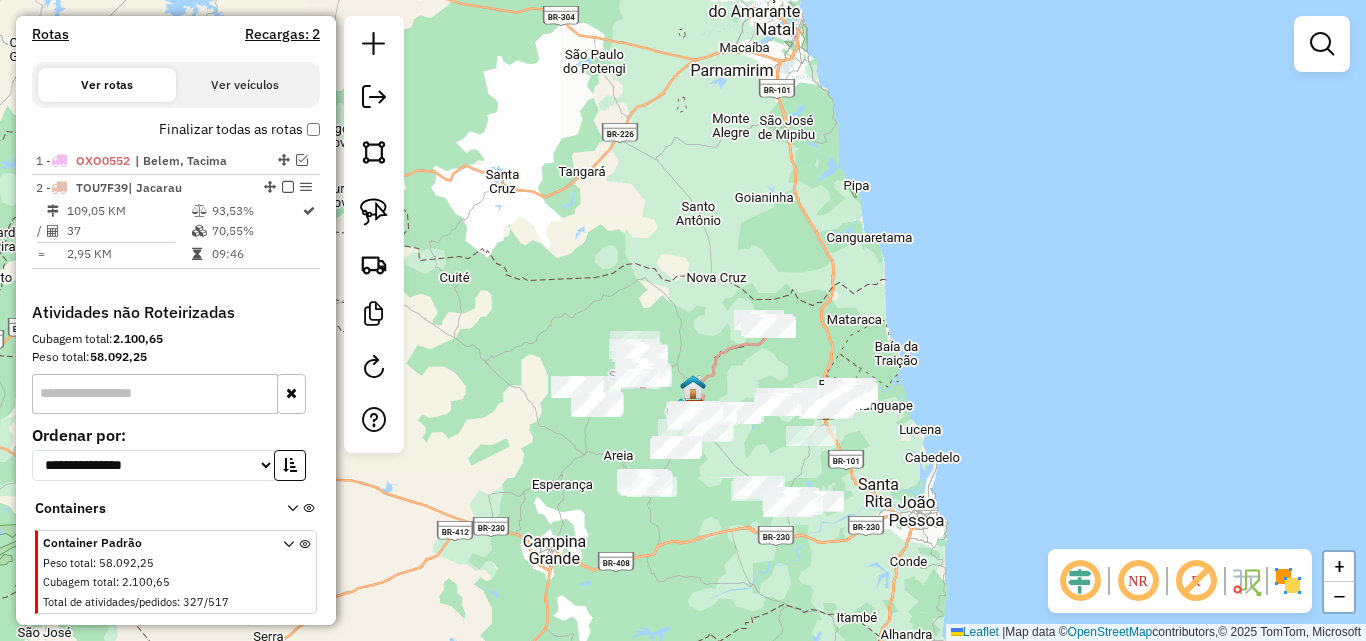 scroll, scrollTop: 588, scrollLeft: 0, axis: vertical 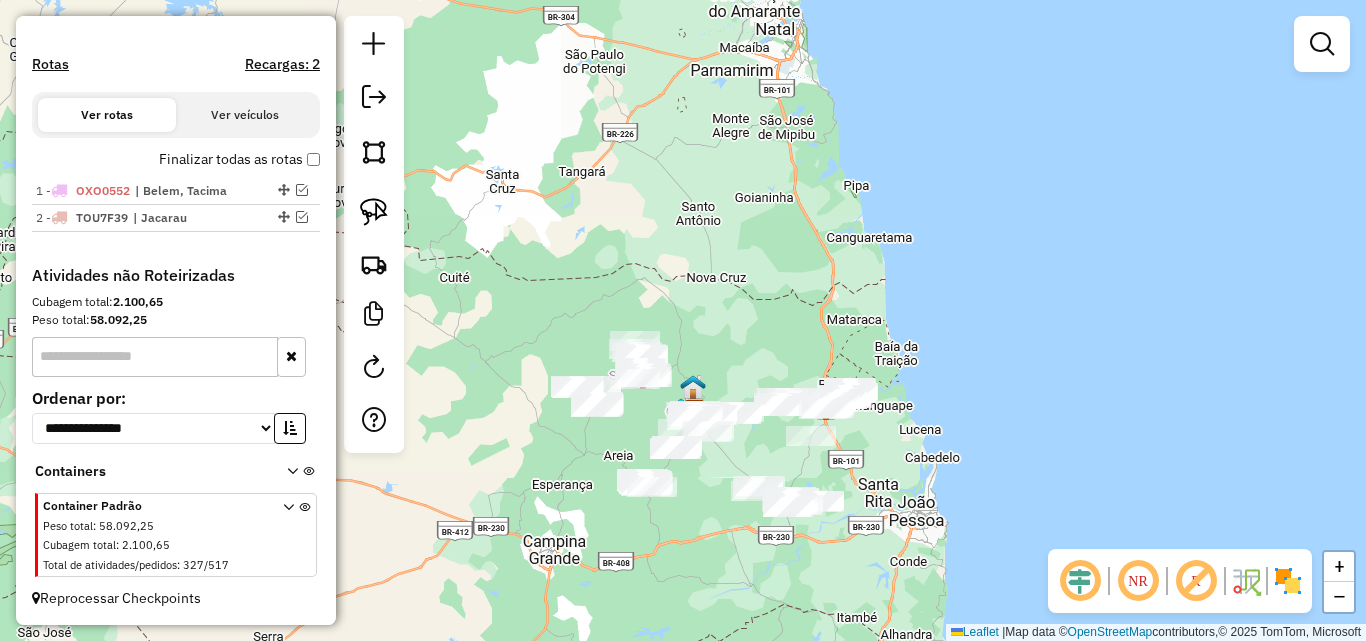 drag, startPoint x: 804, startPoint y: 213, endPoint x: 833, endPoint y: 203, distance: 30.675724 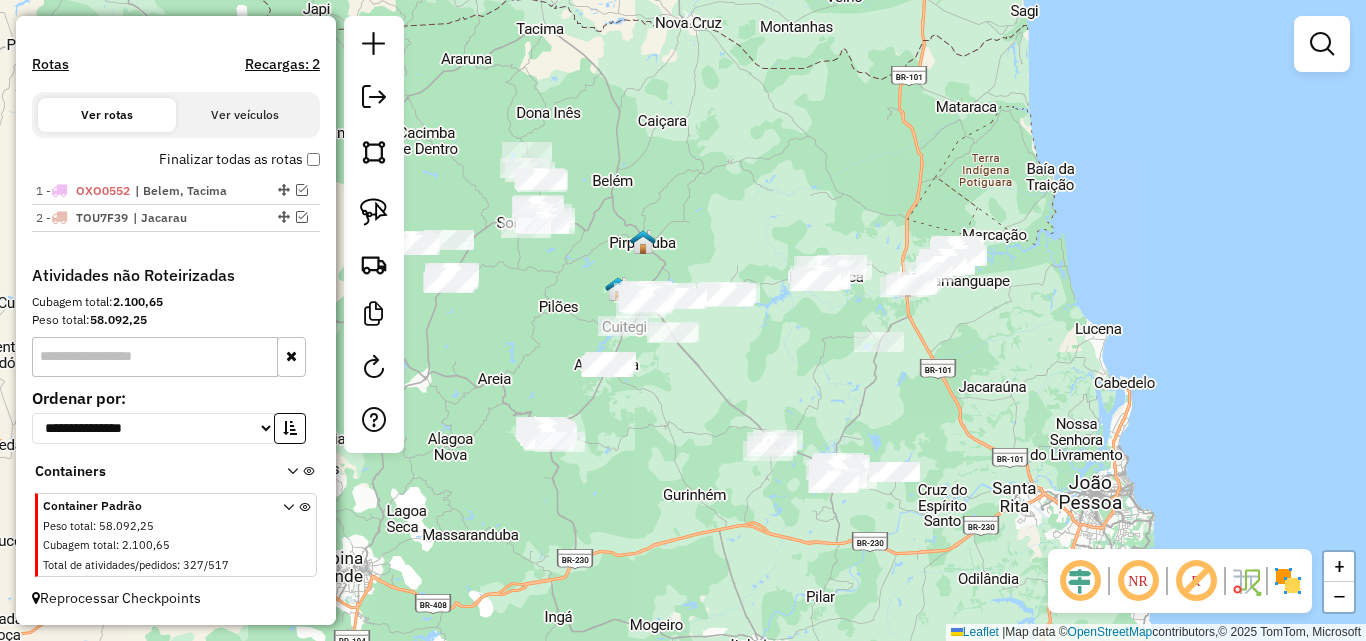 drag, startPoint x: 807, startPoint y: 352, endPoint x: 853, endPoint y: 373, distance: 50.566788 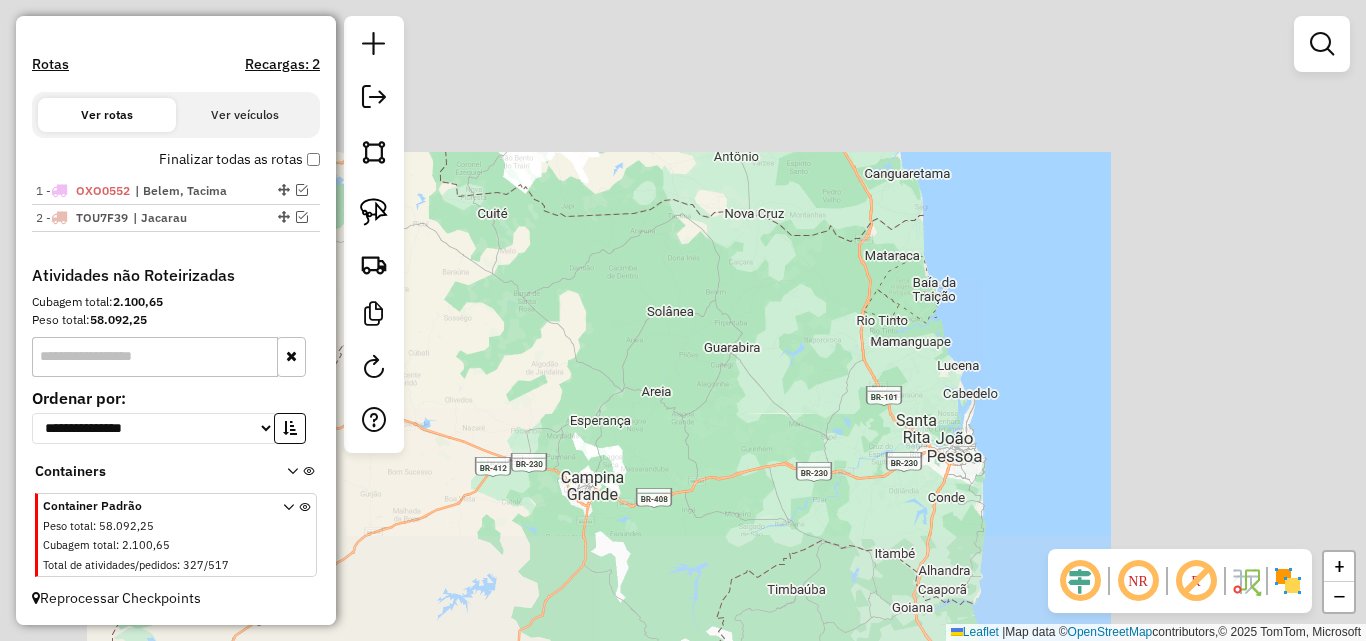 click on "Janela de atendimento Grade de atendimento Capacidade Transportadoras Veículos Cliente Pedidos  Rotas Selecione os dias de semana para filtrar as janelas de atendimento  Seg   Ter   Qua   Qui   Sex   Sáb   Dom  Informe o período da janela de atendimento: De: Até:  Filtrar exatamente a janela do cliente  Considerar janela de atendimento padrão  Selecione os dias de semana para filtrar as grades de atendimento  Seg   Ter   Qua   Qui   Sex   Sáb   Dom   Considerar clientes sem dia de atendimento cadastrado  Clientes fora do dia de atendimento selecionado Filtrar as atividades entre os valores definidos abaixo:  Peso mínimo:   Peso máximo:   Cubagem mínima:   Cubagem máxima:   De:   Até:  Filtrar as atividades entre o tempo de atendimento definido abaixo:  De:   Até:   Considerar capacidade total dos clientes não roteirizados Transportadora: Selecione um ou mais itens Tipo de veículo: Selecione um ou mais itens Veículo: Selecione um ou mais itens Motorista: Selecione um ou mais itens Nome: Rótulo:" 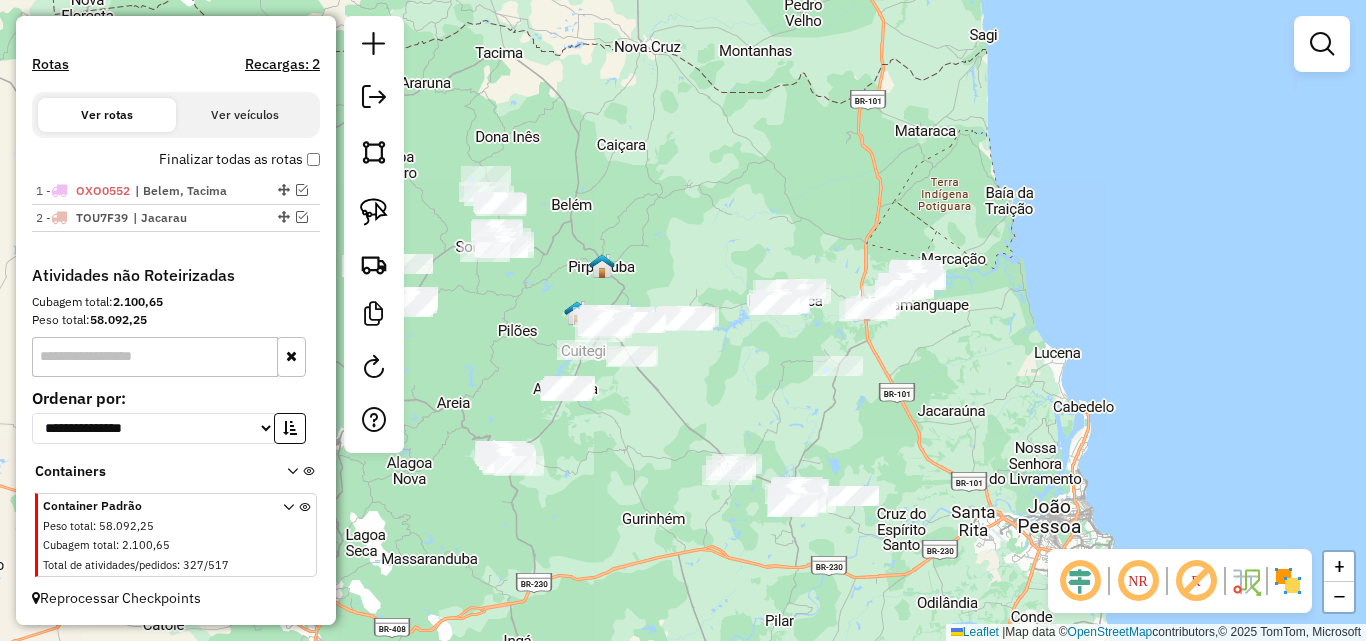 drag, startPoint x: 862, startPoint y: 454, endPoint x: 1021, endPoint y: 426, distance: 161.44658 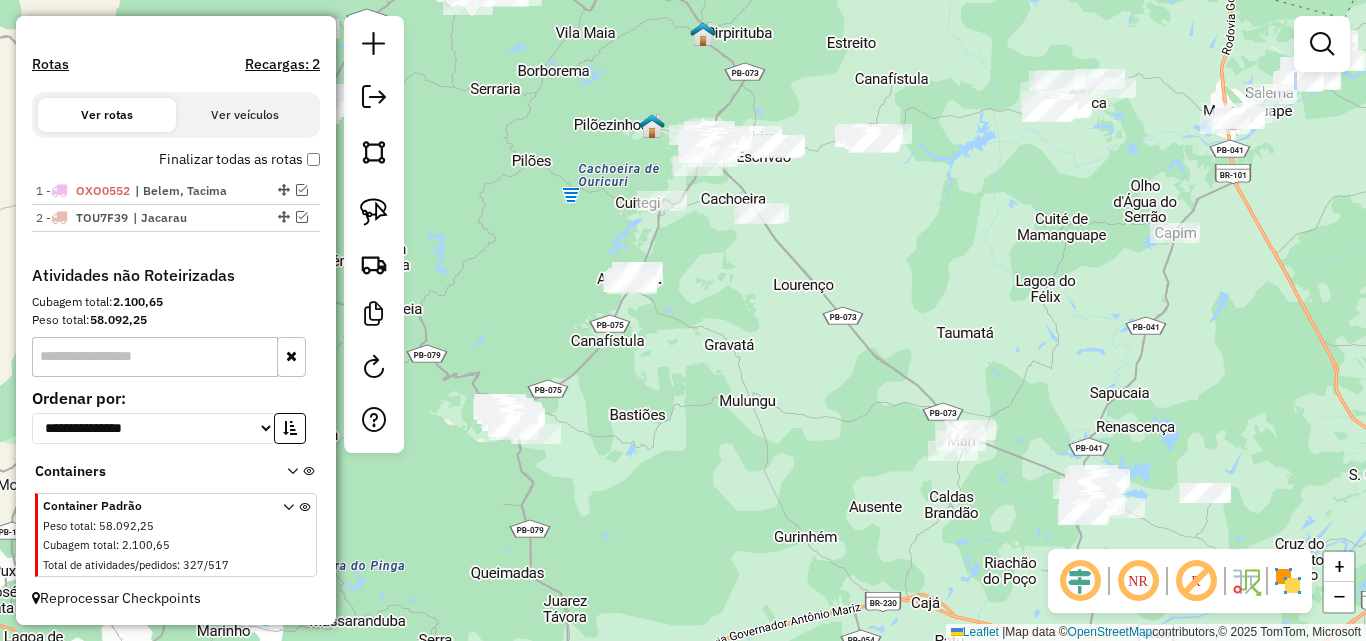 drag, startPoint x: 797, startPoint y: 435, endPoint x: 959, endPoint y: 509, distance: 178.10109 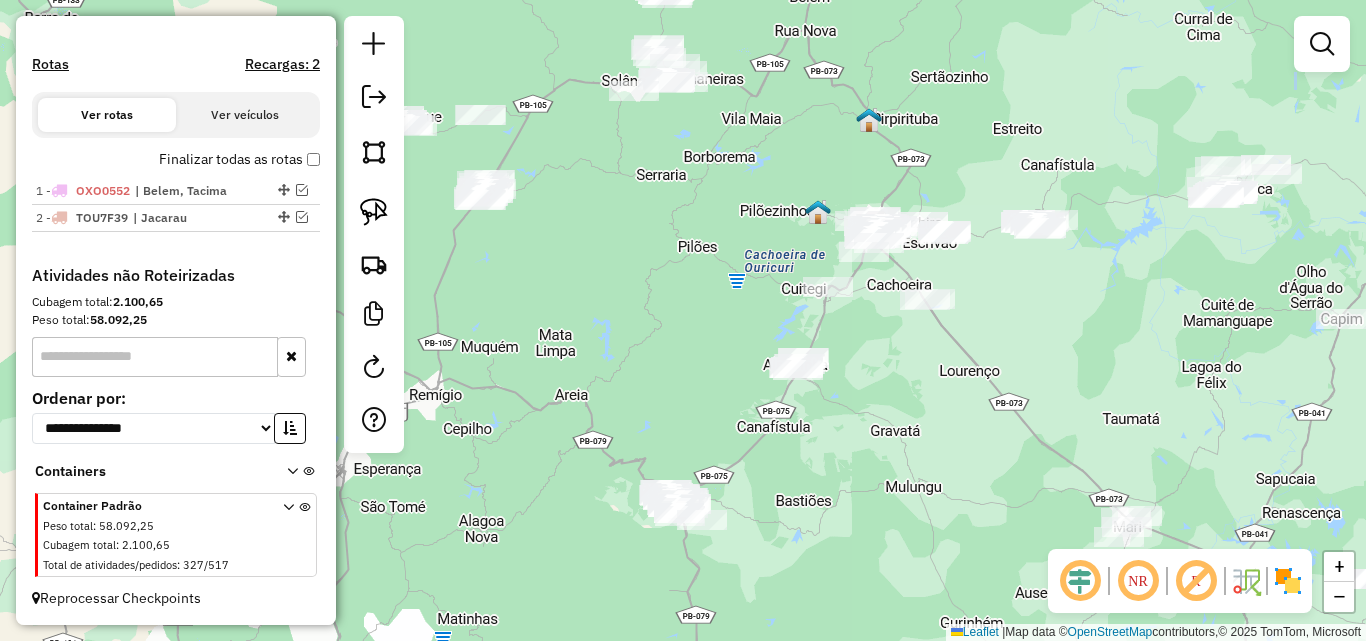 drag, startPoint x: 671, startPoint y: 337, endPoint x: 850, endPoint y: 485, distance: 232.26064 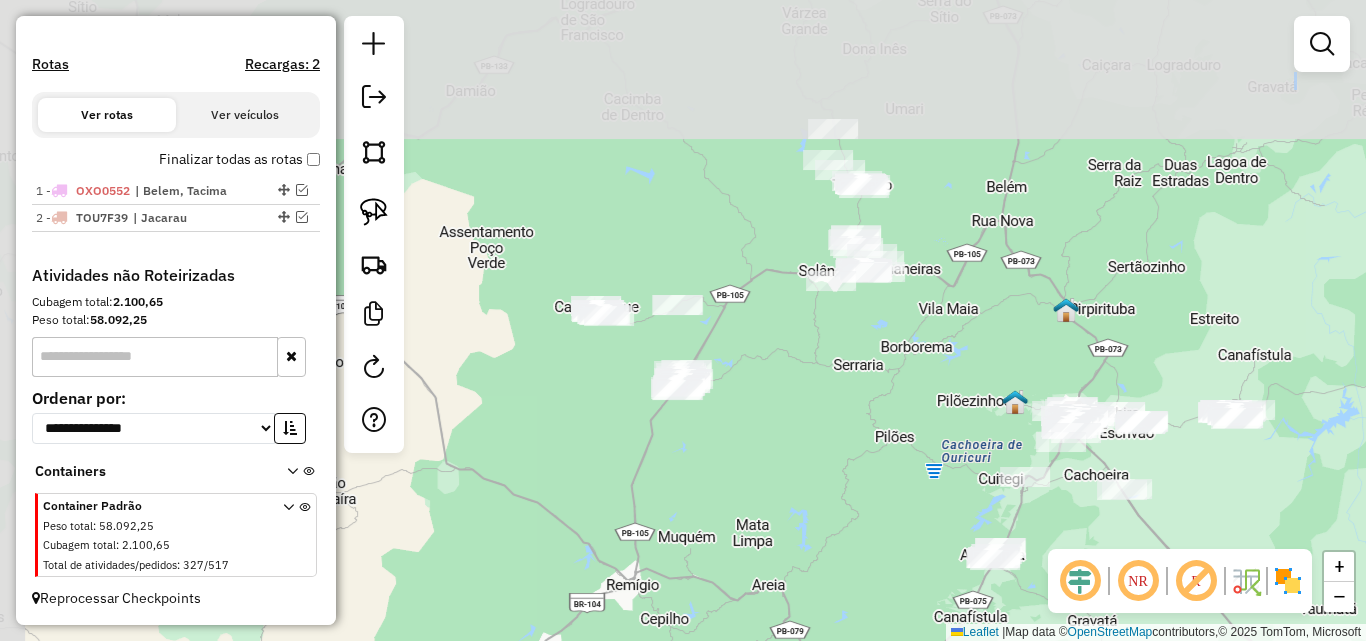 click on "Janela de atendimento Grade de atendimento Capacidade Transportadoras Veículos Cliente Pedidos  Rotas Selecione os dias de semana para filtrar as janelas de atendimento  Seg   Ter   Qua   Qui   Sex   Sáb   Dom  Informe o período da janela de atendimento: De: Até:  Filtrar exatamente a janela do cliente  Considerar janela de atendimento padrão  Selecione os dias de semana para filtrar as grades de atendimento  Seg   Ter   Qua   Qui   Sex   Sáb   Dom   Considerar clientes sem dia de atendimento cadastrado  Clientes fora do dia de atendimento selecionado Filtrar as atividades entre os valores definidos abaixo:  Peso mínimo:   Peso máximo:   Cubagem mínima:   Cubagem máxima:   De:   Até:  Filtrar as atividades entre o tempo de atendimento definido abaixo:  De:   Até:   Considerar capacidade total dos clientes não roteirizados Transportadora: Selecione um ou mais itens Tipo de veículo: Selecione um ou mais itens Veículo: Selecione um ou mais itens Motorista: Selecione um ou mais itens Nome: Rótulo:" 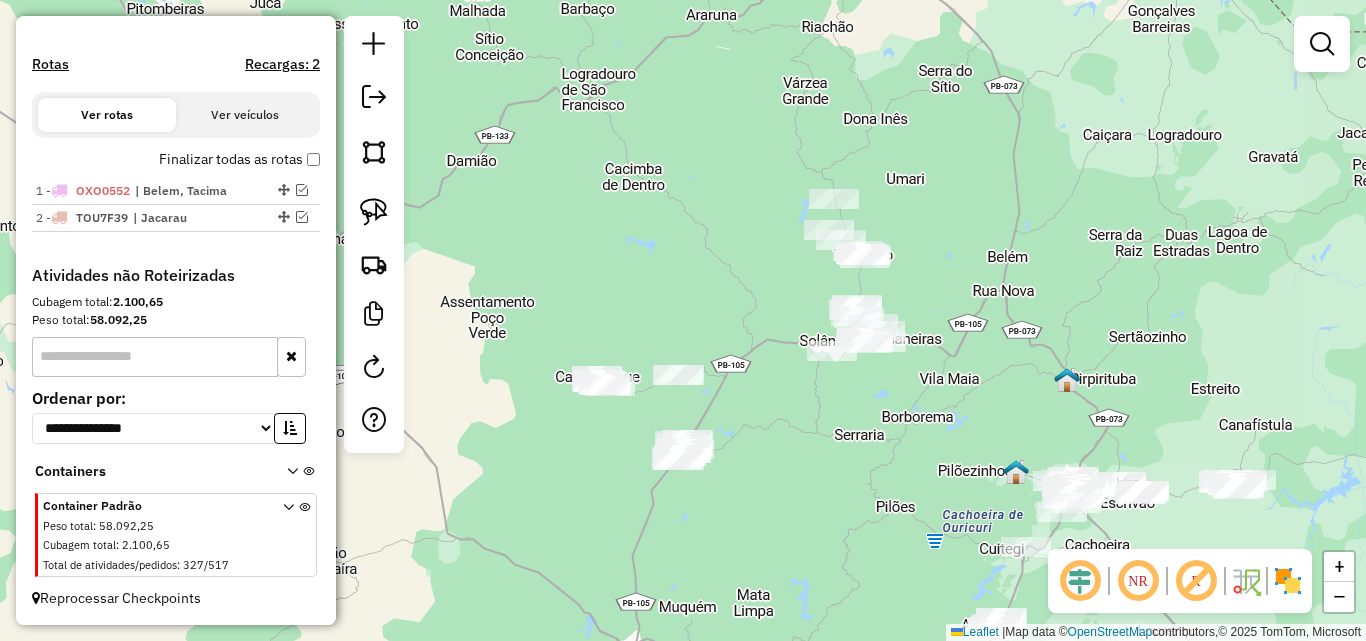 drag, startPoint x: 370, startPoint y: 216, endPoint x: 497, endPoint y: 211, distance: 127.09839 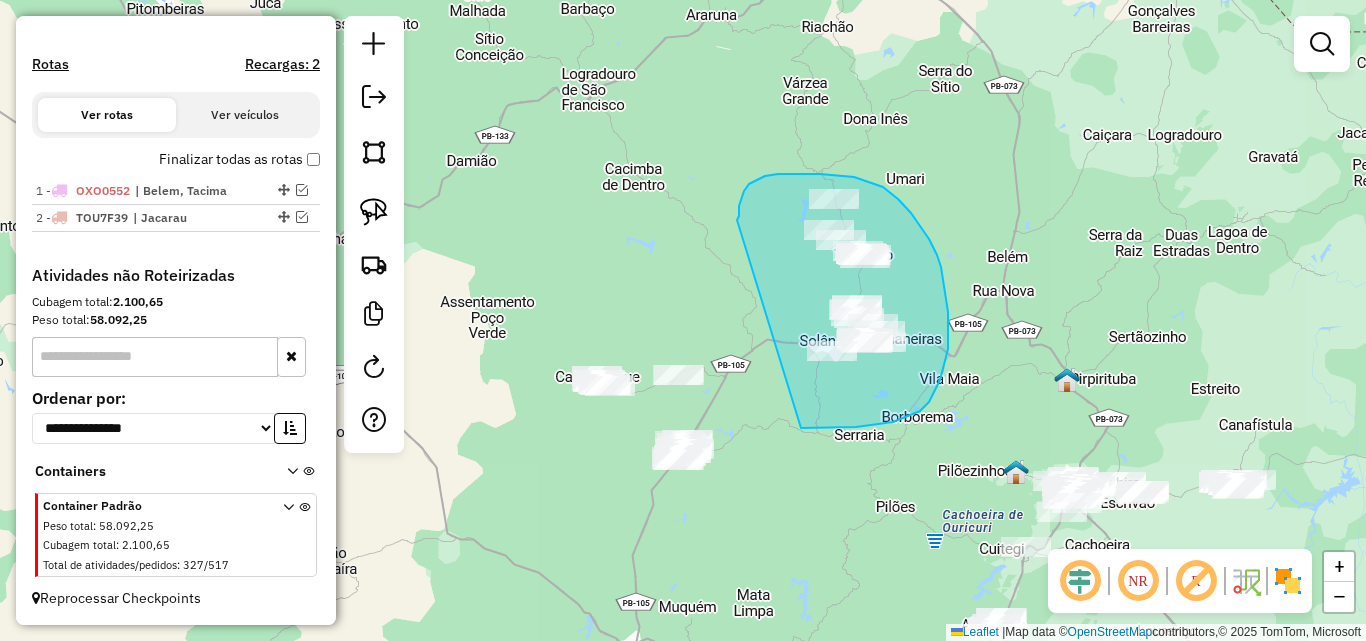 drag, startPoint x: 739, startPoint y: 216, endPoint x: 791, endPoint y: 421, distance: 211.49231 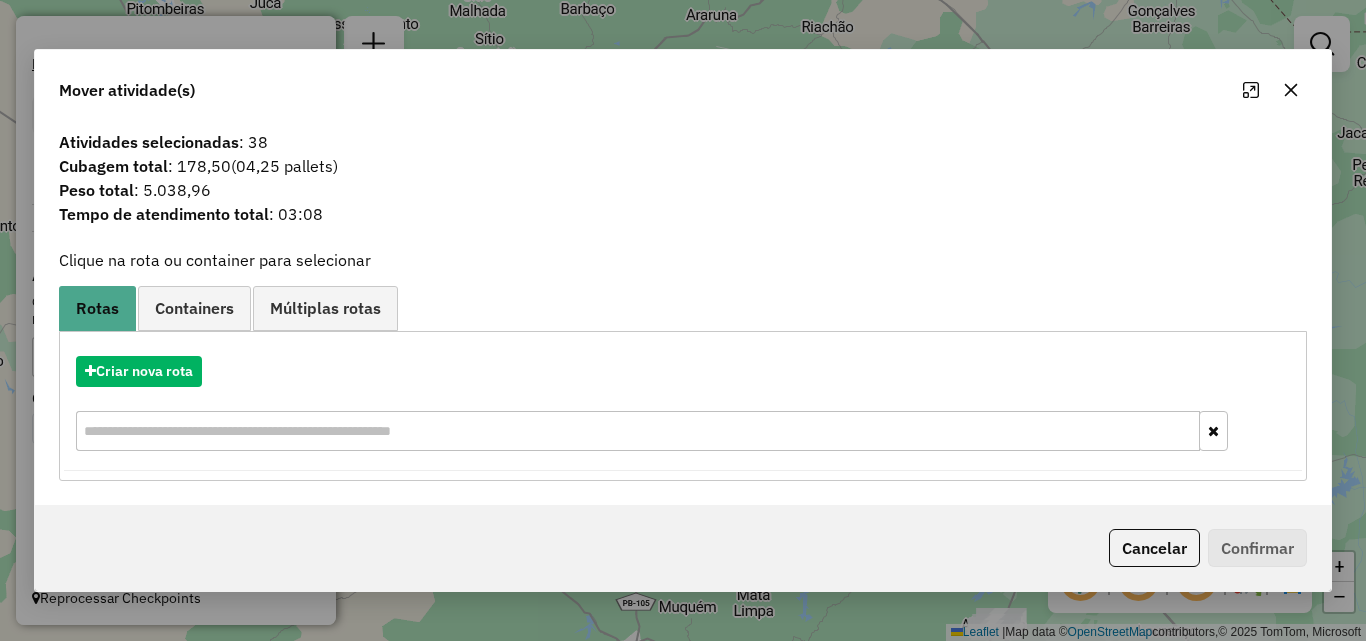 click 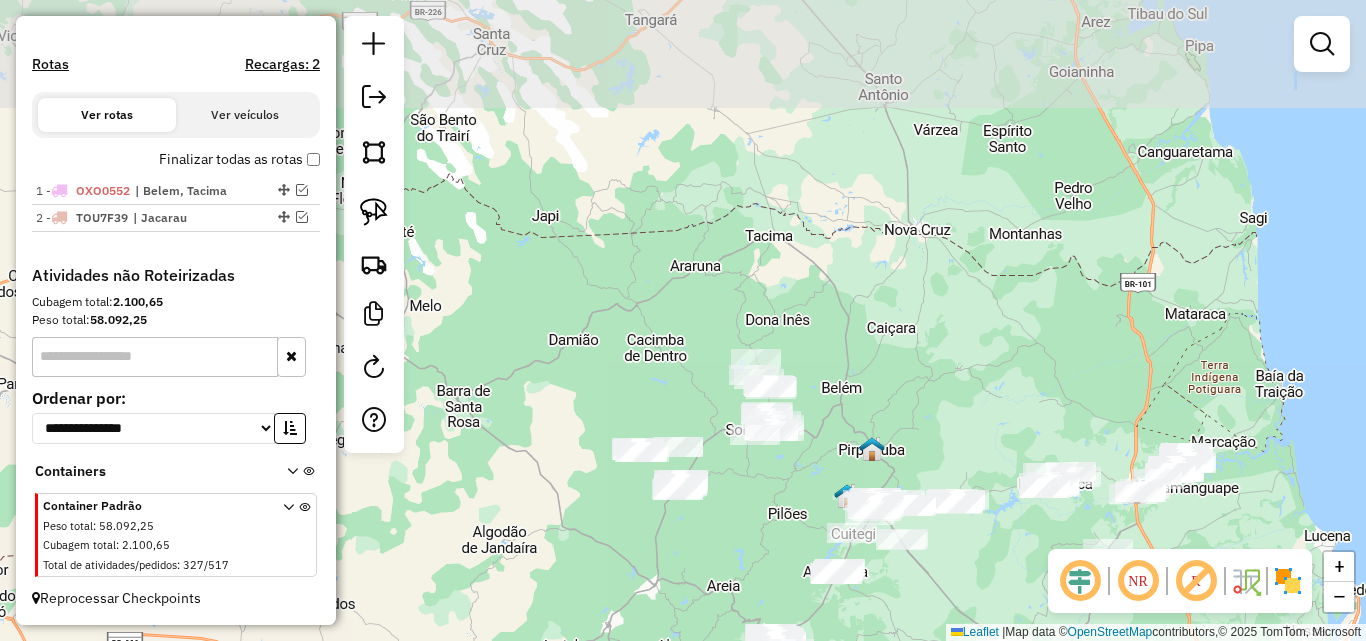 drag, startPoint x: 680, startPoint y: 186, endPoint x: 674, endPoint y: 350, distance: 164.10973 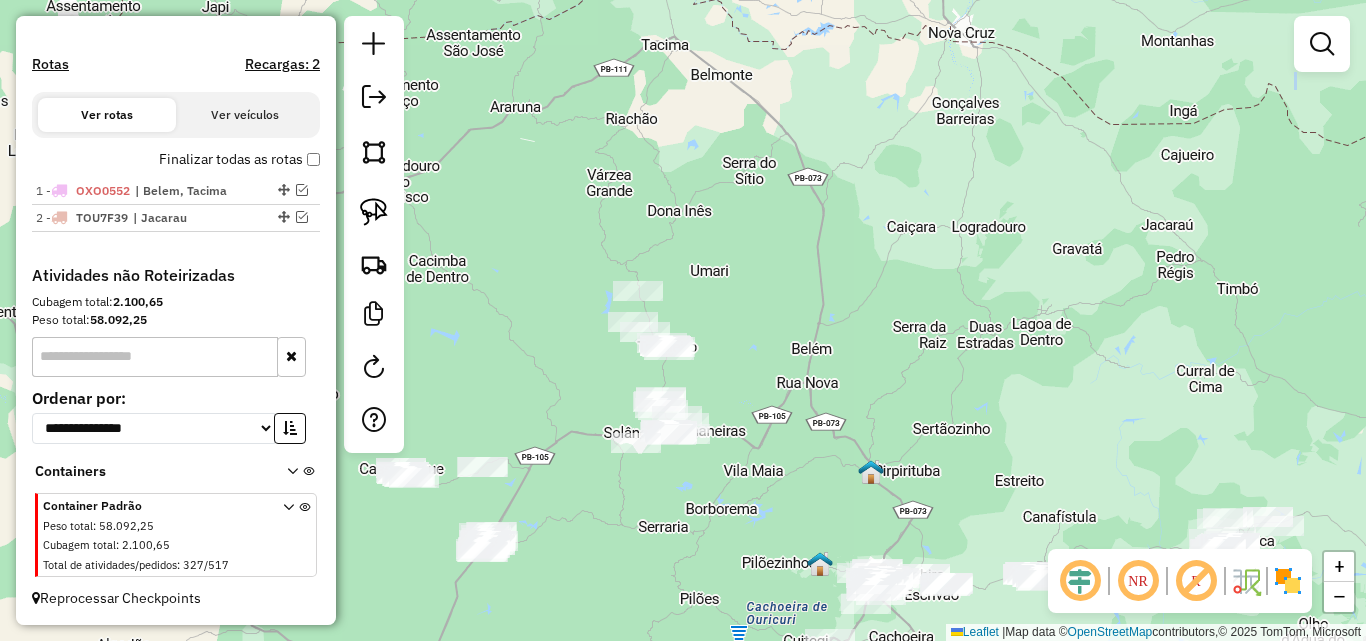 drag, startPoint x: 754, startPoint y: 473, endPoint x: 818, endPoint y: 424, distance: 80.60397 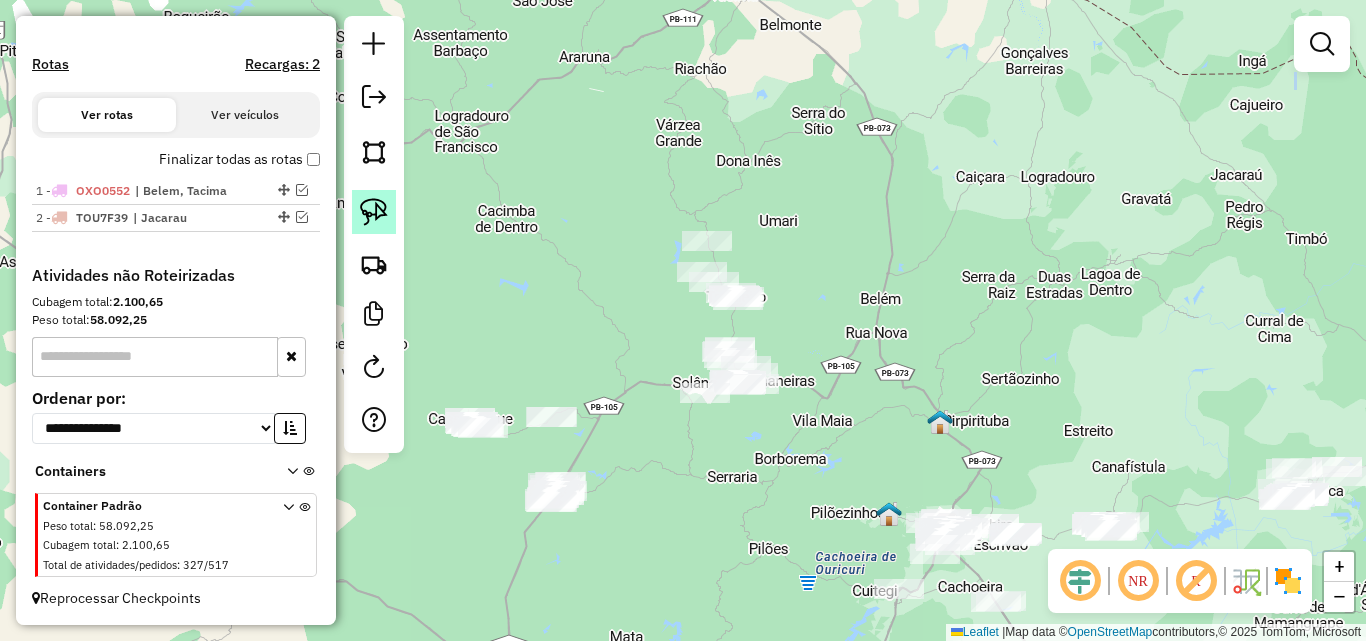 drag, startPoint x: 381, startPoint y: 208, endPoint x: 449, endPoint y: 225, distance: 70.0928 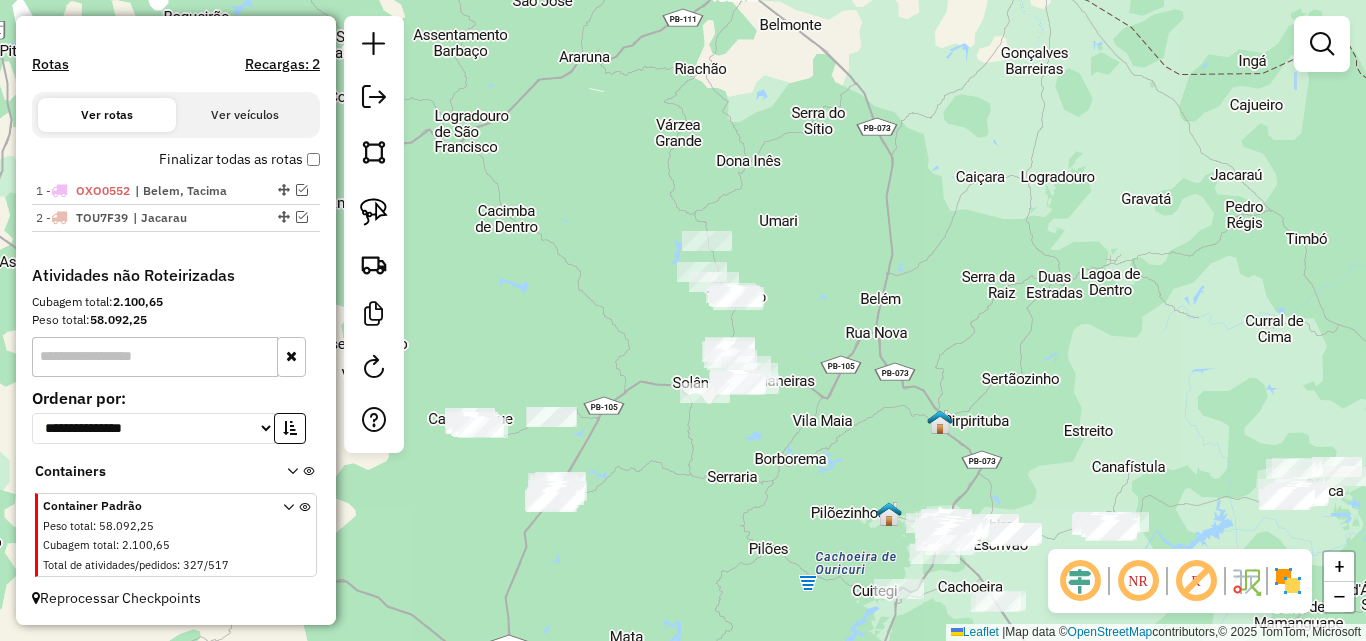click 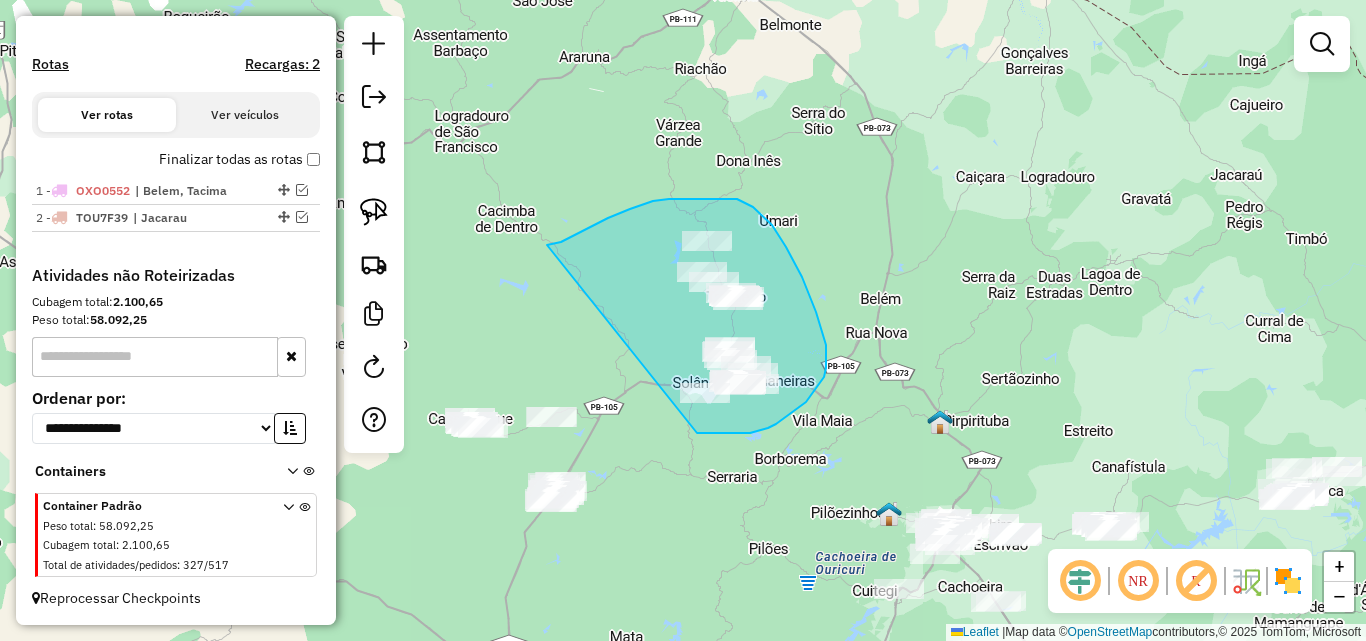 drag, startPoint x: 578, startPoint y: 234, endPoint x: 677, endPoint y: 433, distance: 222.26561 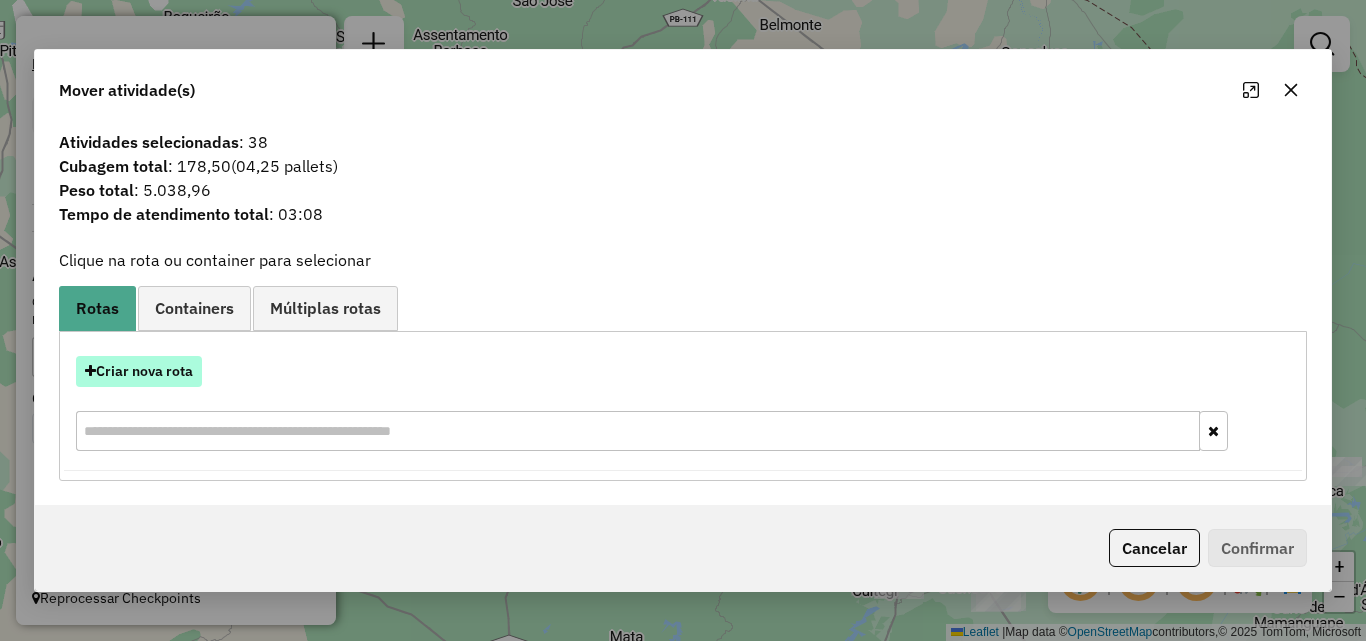 click on "Criar nova rota" at bounding box center [139, 371] 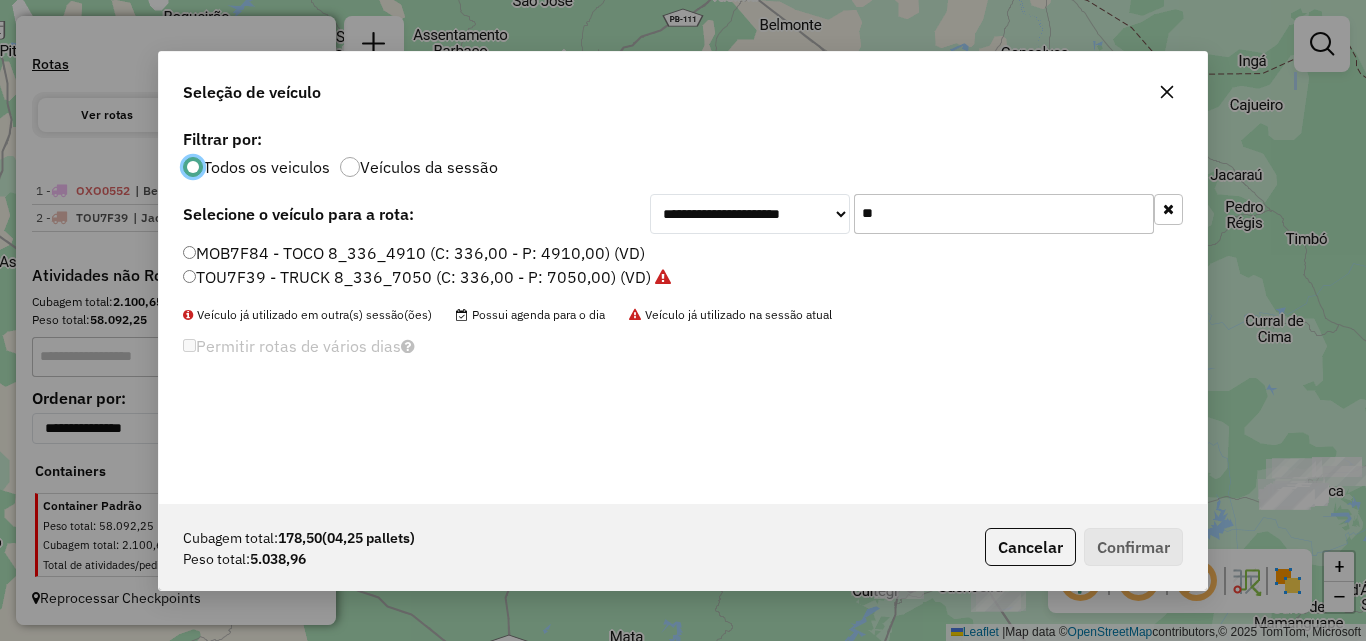 scroll, scrollTop: 11, scrollLeft: 6, axis: both 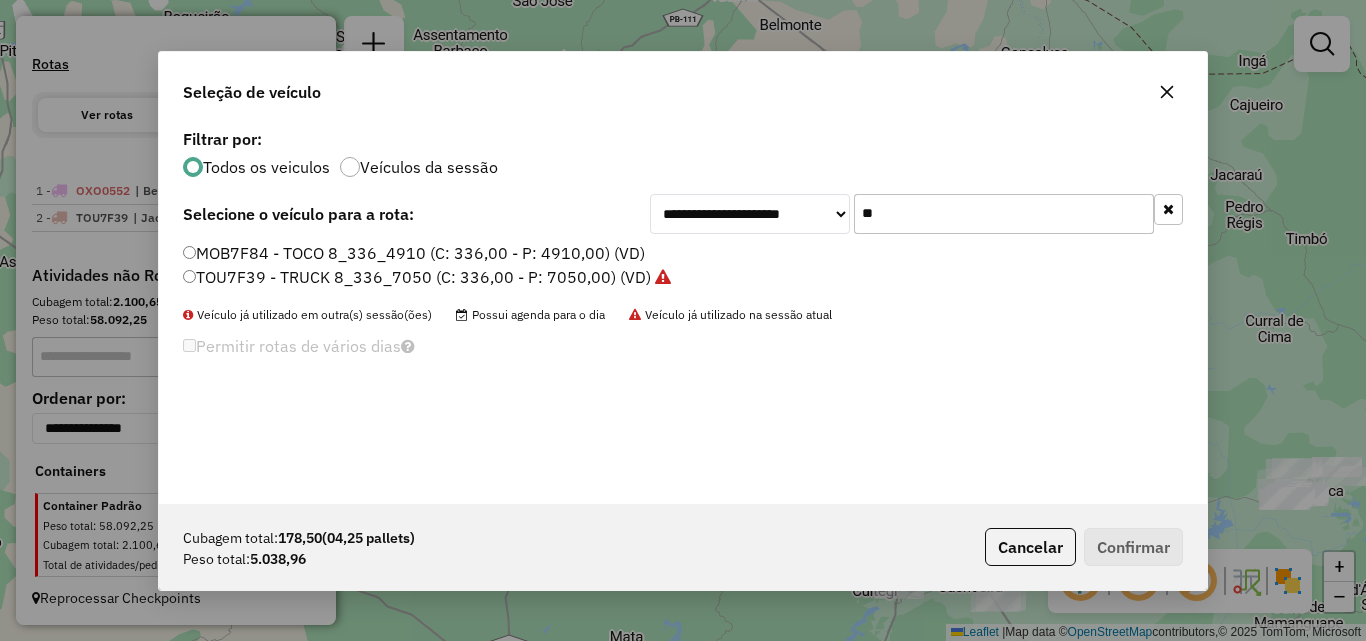 click on "**" 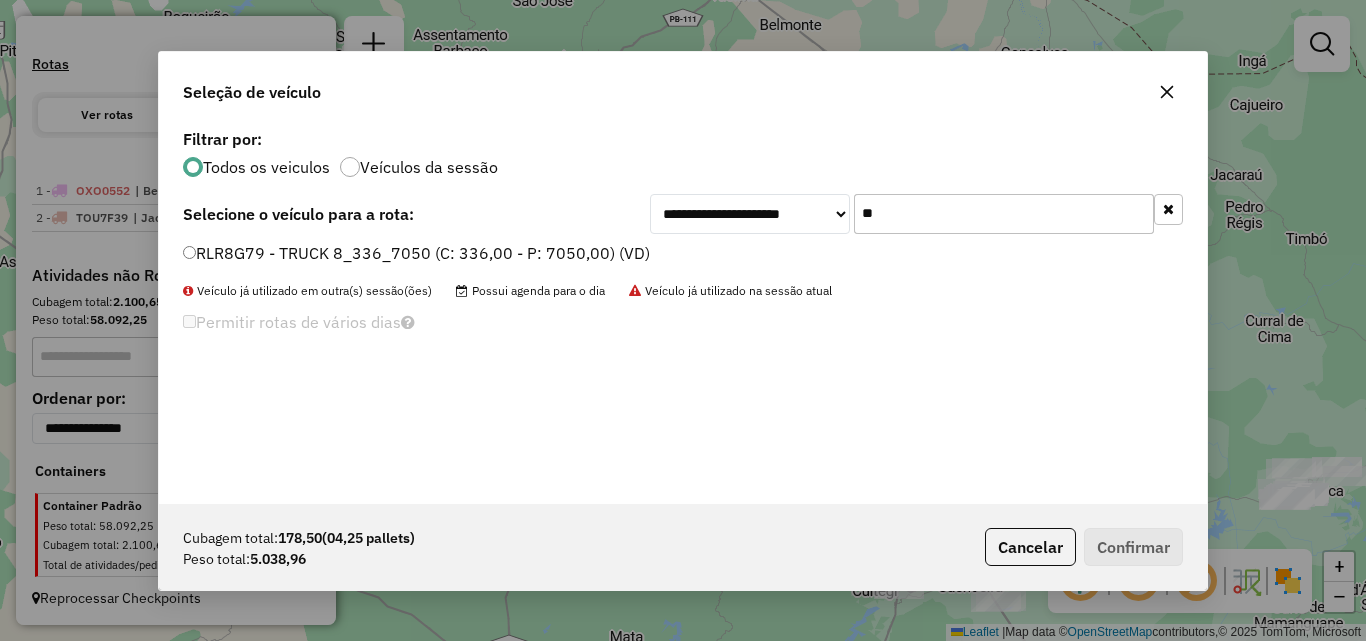 type on "**" 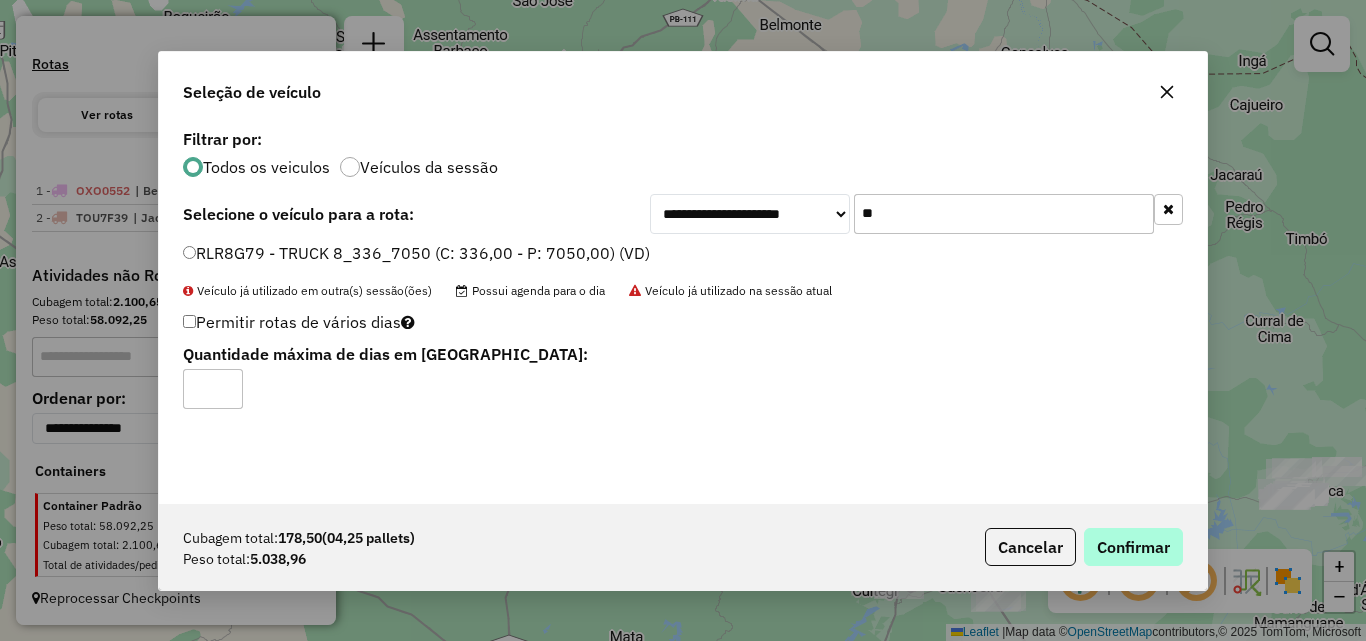 drag, startPoint x: 1187, startPoint y: 573, endPoint x: 1119, endPoint y: 542, distance: 74.73286 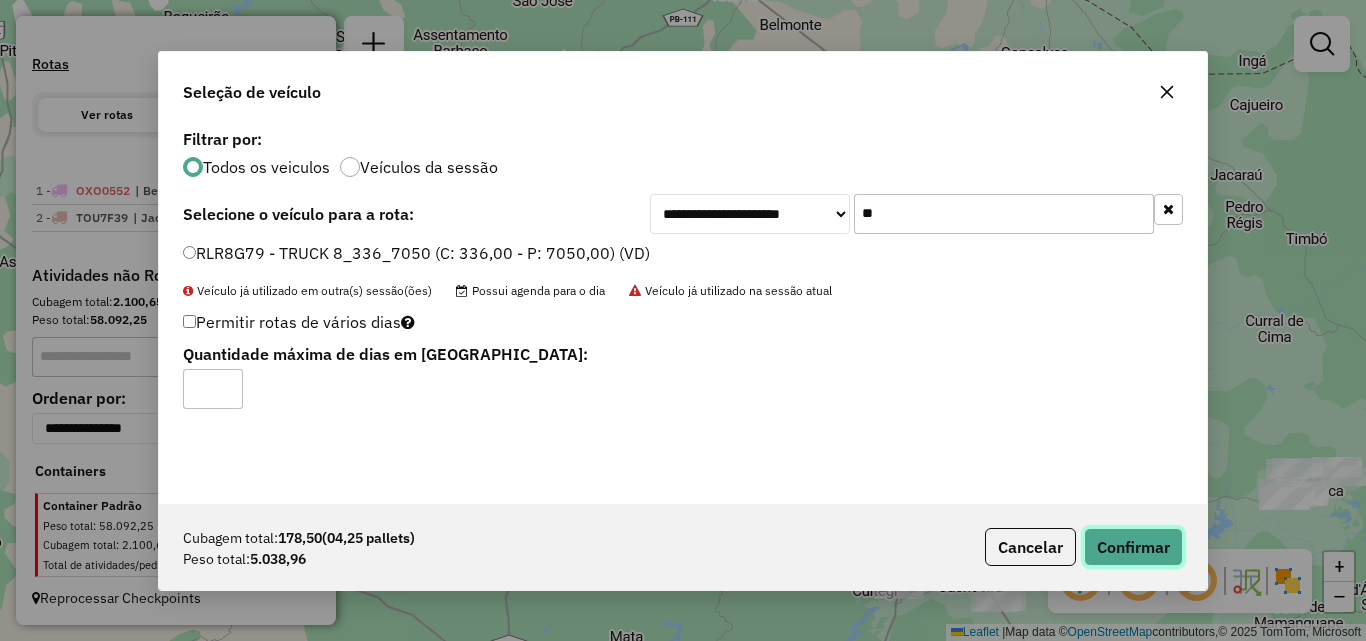 click on "Confirmar" 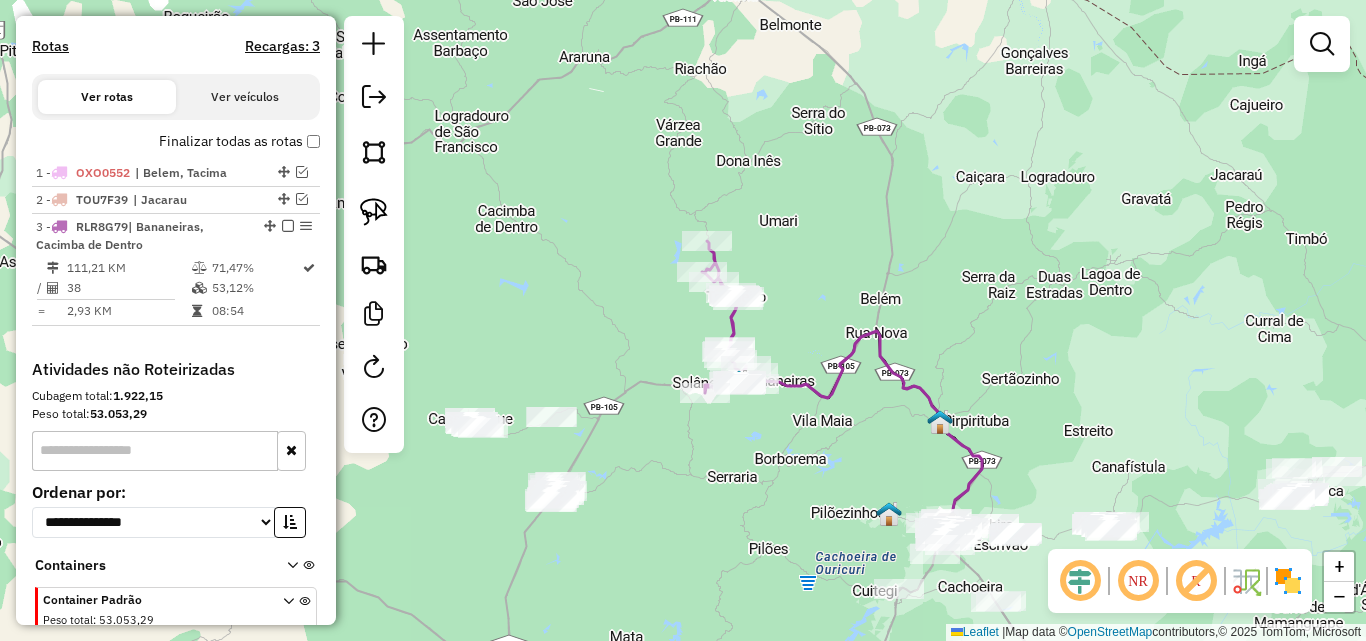 scroll, scrollTop: 600, scrollLeft: 0, axis: vertical 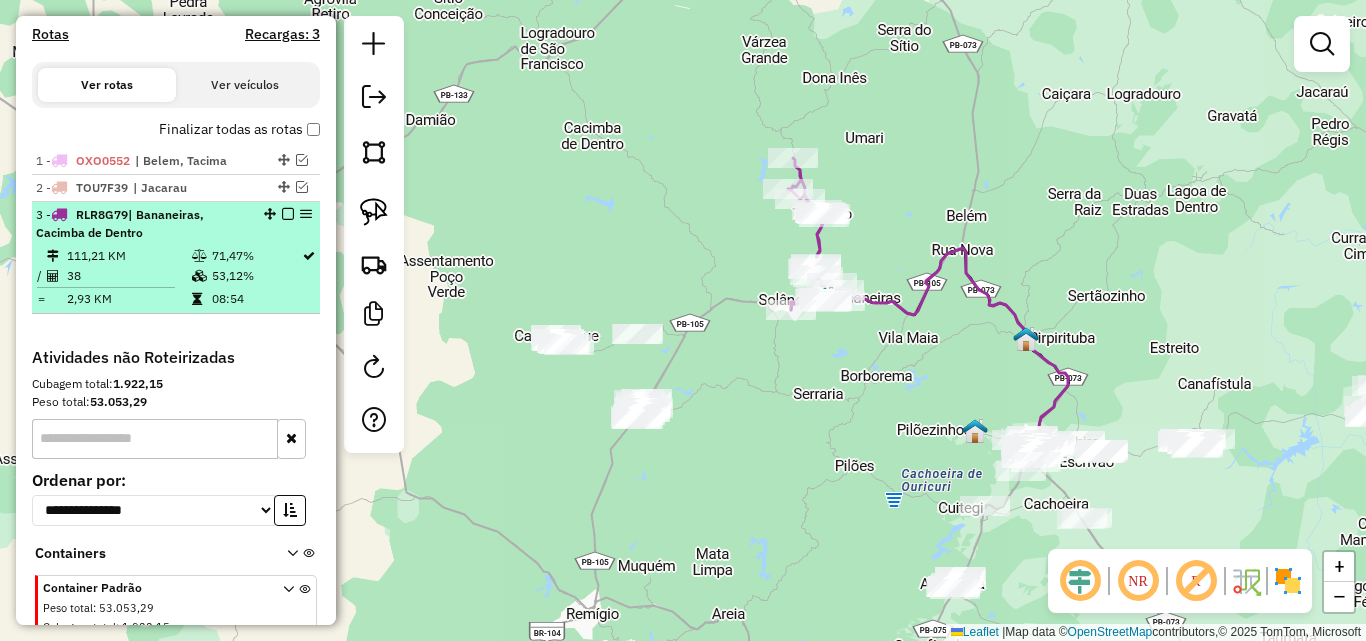 click at bounding box center (288, 214) 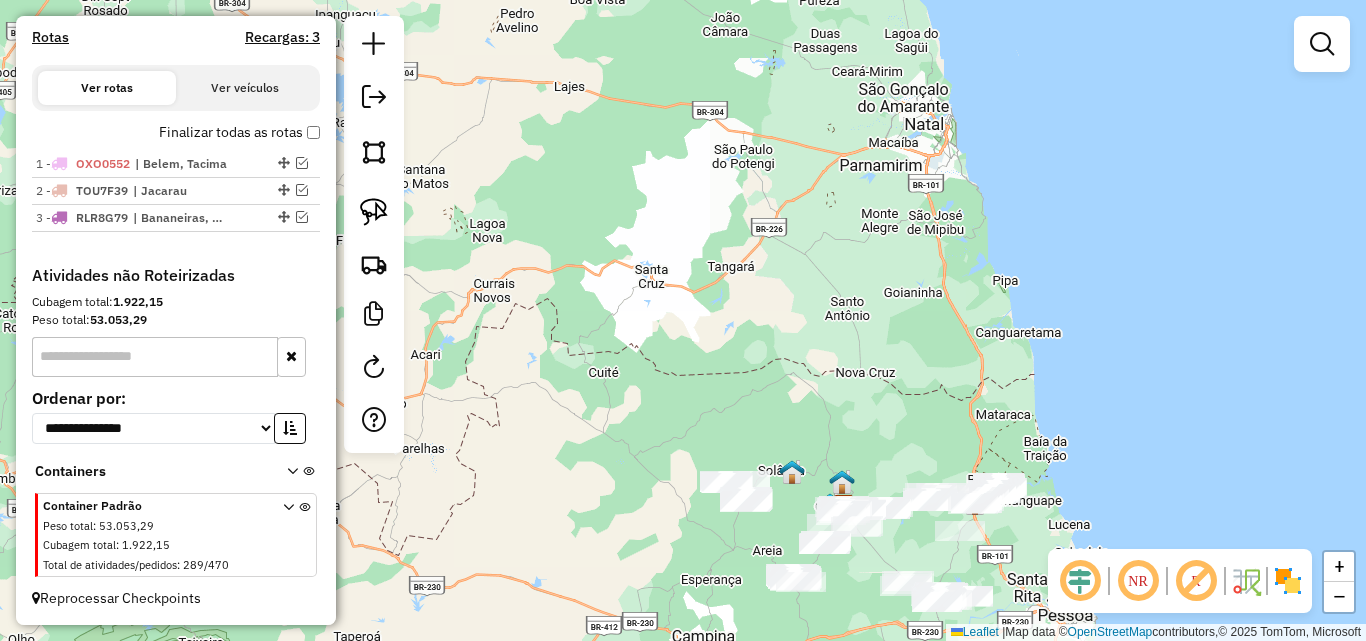 drag, startPoint x: 789, startPoint y: 444, endPoint x: 732, endPoint y: 380, distance: 85.70297 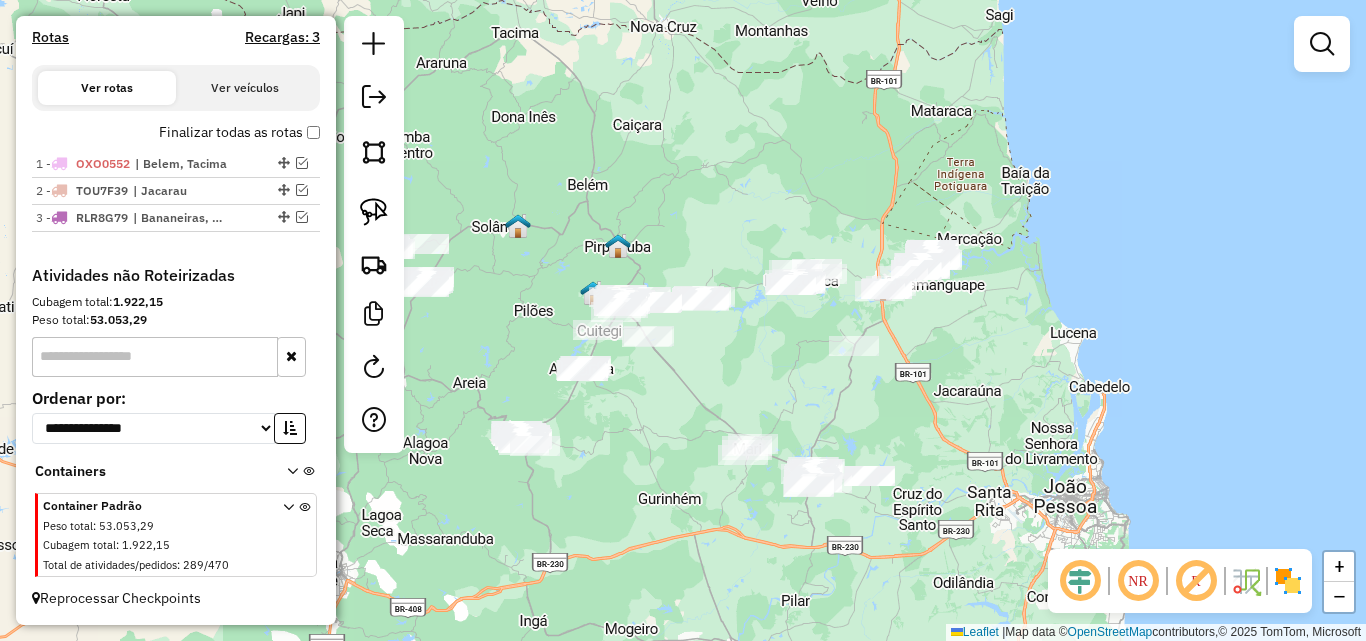 drag, startPoint x: 935, startPoint y: 506, endPoint x: 925, endPoint y: 485, distance: 23.259407 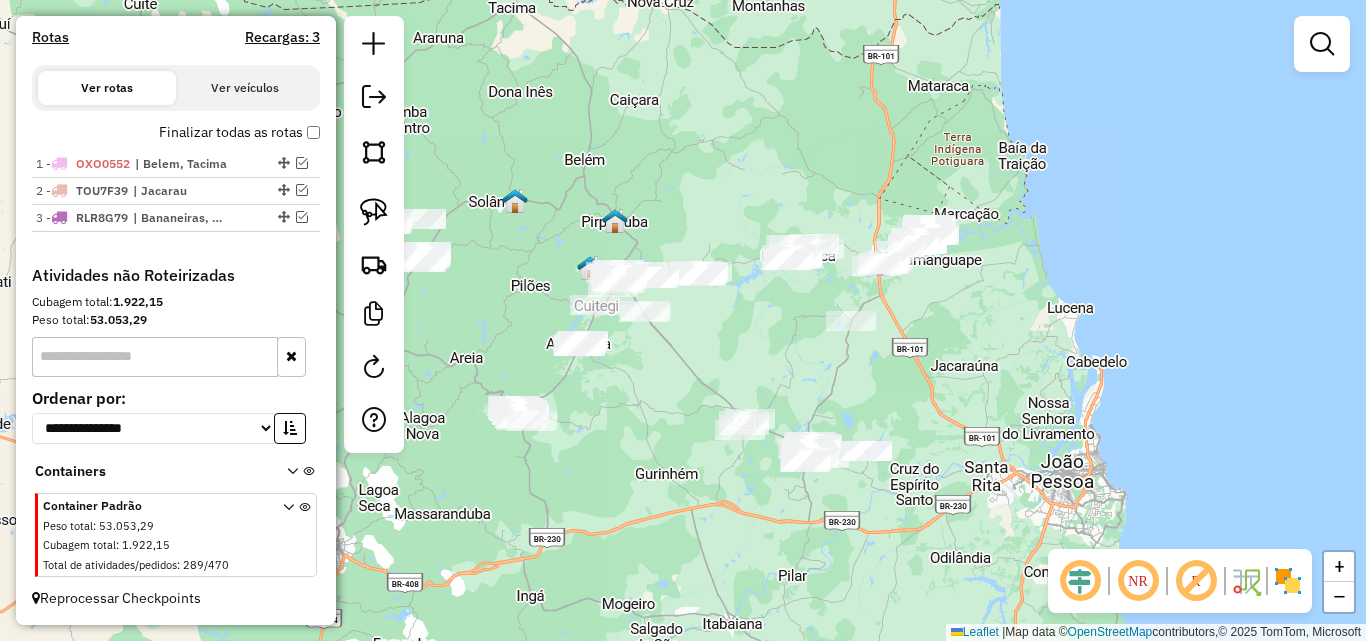 drag, startPoint x: 727, startPoint y: 507, endPoint x: 886, endPoint y: 506, distance: 159.00314 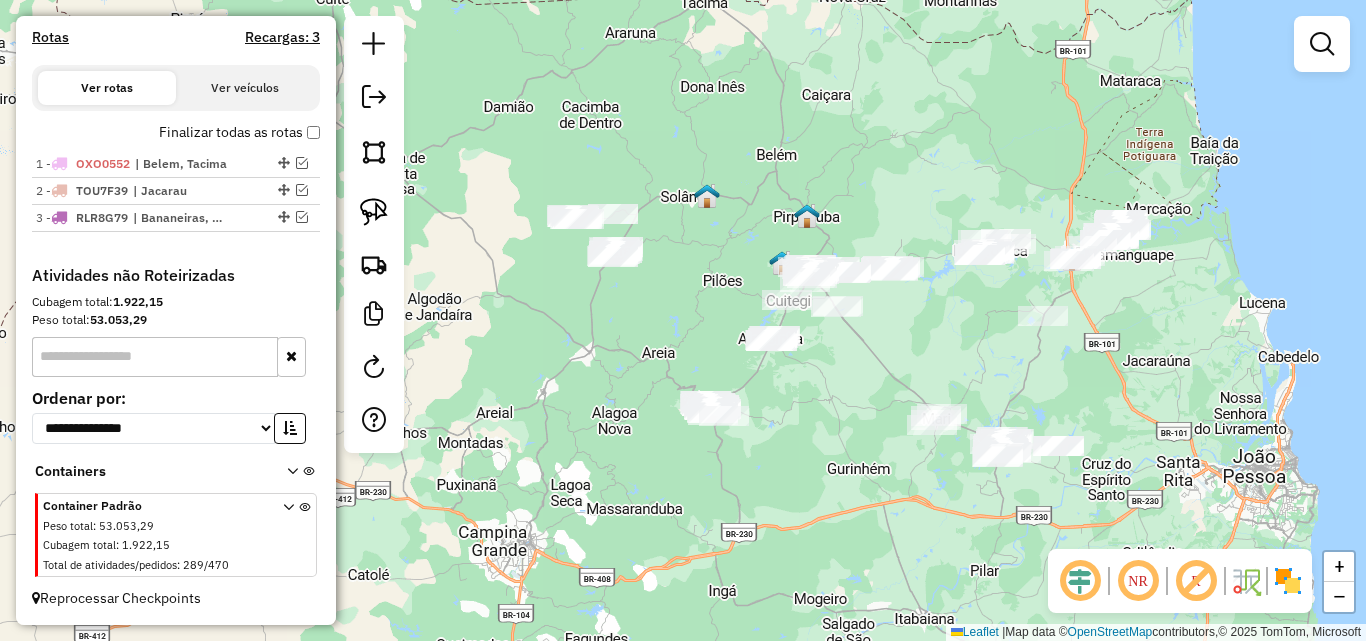 drag, startPoint x: 891, startPoint y: 375, endPoint x: 828, endPoint y: 429, distance: 82.9759 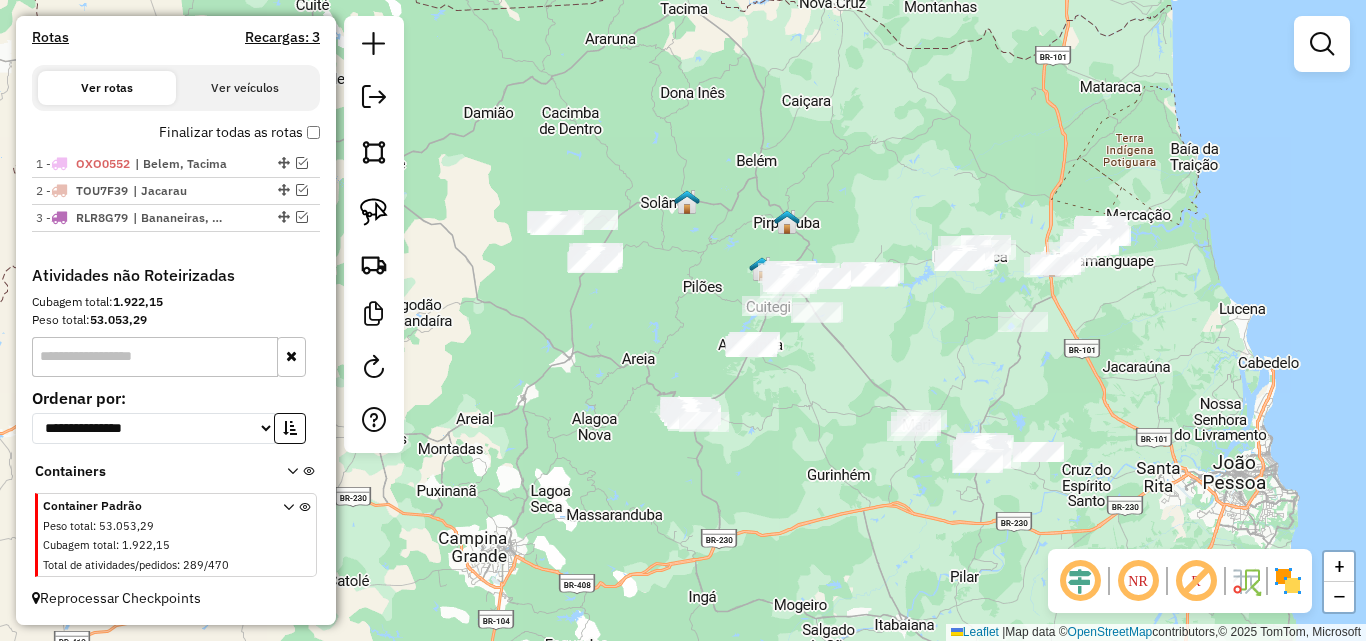 click on "Janela de atendimento Grade de atendimento Capacidade Transportadoras Veículos Cliente Pedidos  Rotas Selecione os dias de semana para filtrar as janelas de atendimento  Seg   Ter   Qua   Qui   Sex   Sáb   Dom  Informe o período da janela de atendimento: De: Até:  Filtrar exatamente a janela do cliente  Considerar janela de atendimento padrão  Selecione os dias de semana para filtrar as grades de atendimento  Seg   Ter   Qua   Qui   Sex   Sáb   Dom   Considerar clientes sem dia de atendimento cadastrado  Clientes fora do dia de atendimento selecionado Filtrar as atividades entre os valores definidos abaixo:  Peso mínimo:   Peso máximo:   Cubagem mínima:   Cubagem máxima:   De:   Até:  Filtrar as atividades entre o tempo de atendimento definido abaixo:  De:   Até:   Considerar capacidade total dos clientes não roteirizados Transportadora: Selecione um ou mais itens Tipo de veículo: Selecione um ou mais itens Veículo: Selecione um ou mais itens Motorista: Selecione um ou mais itens Nome: Rótulo:" 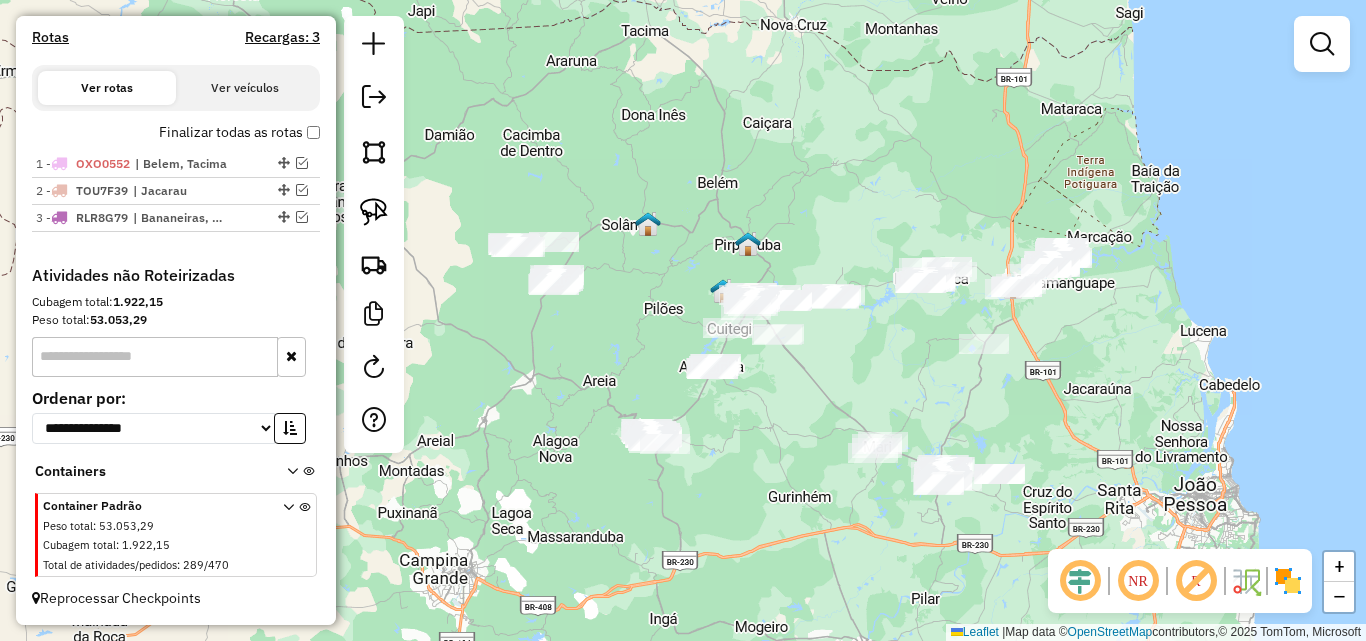drag, startPoint x: 823, startPoint y: 479, endPoint x: 860, endPoint y: 489, distance: 38.327538 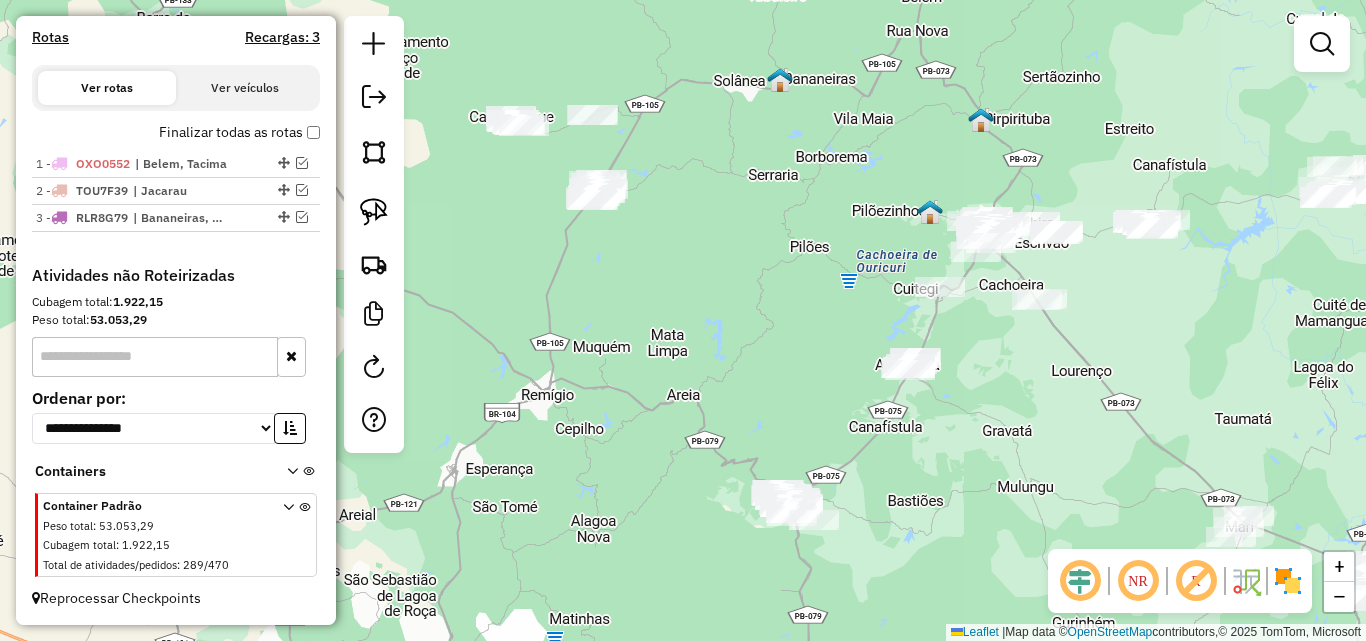 drag, startPoint x: 652, startPoint y: 360, endPoint x: 737, endPoint y: 478, distance: 145.42696 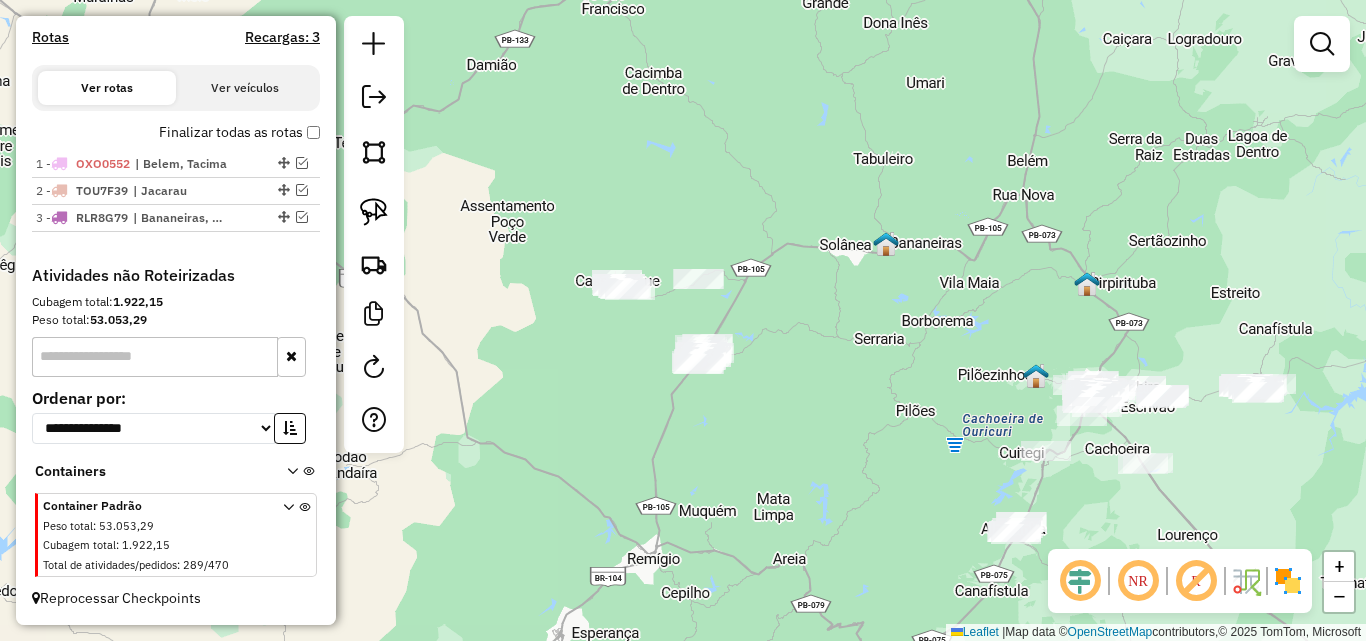 drag, startPoint x: 802, startPoint y: 419, endPoint x: 721, endPoint y: 305, distance: 139.84634 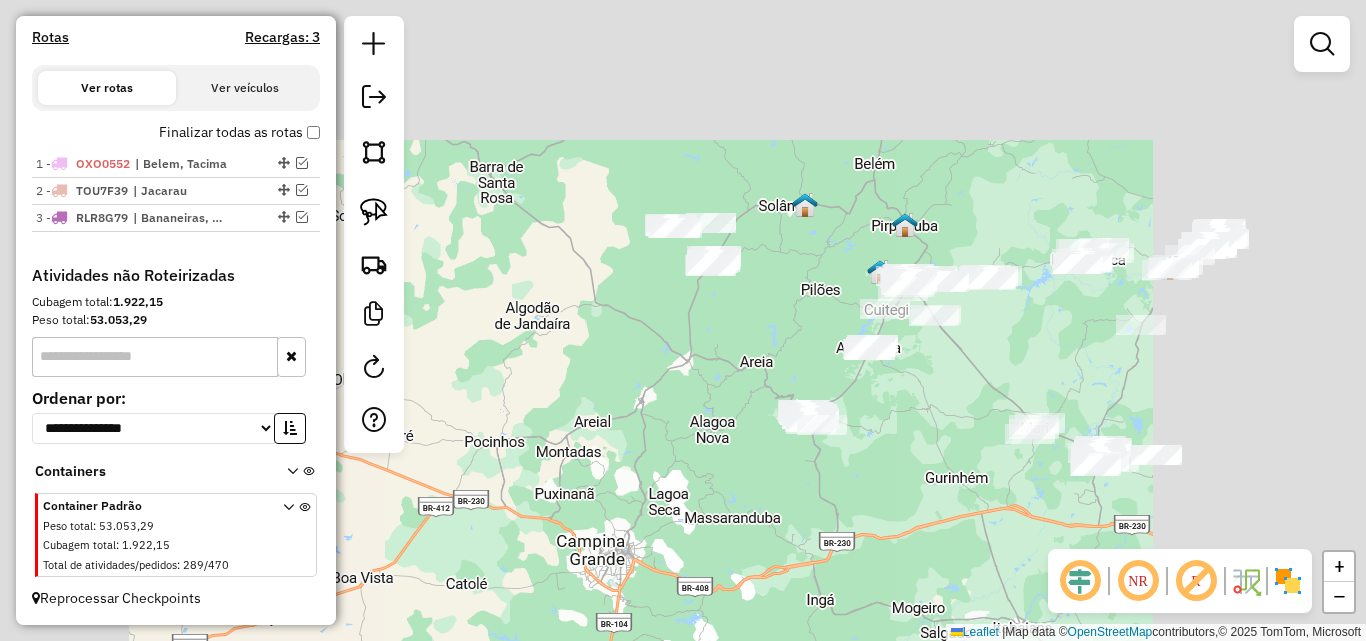 drag, startPoint x: 984, startPoint y: 433, endPoint x: 868, endPoint y: 408, distance: 118.66339 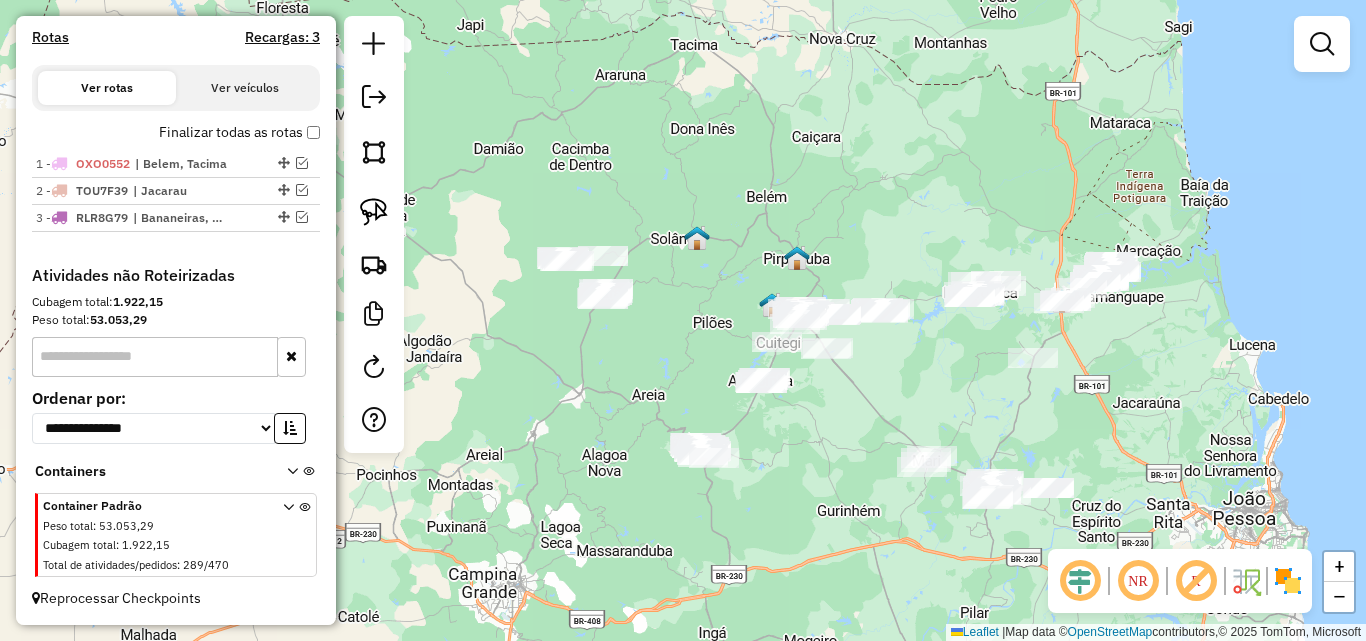 drag, startPoint x: 619, startPoint y: 375, endPoint x: 675, endPoint y: 458, distance: 100.12492 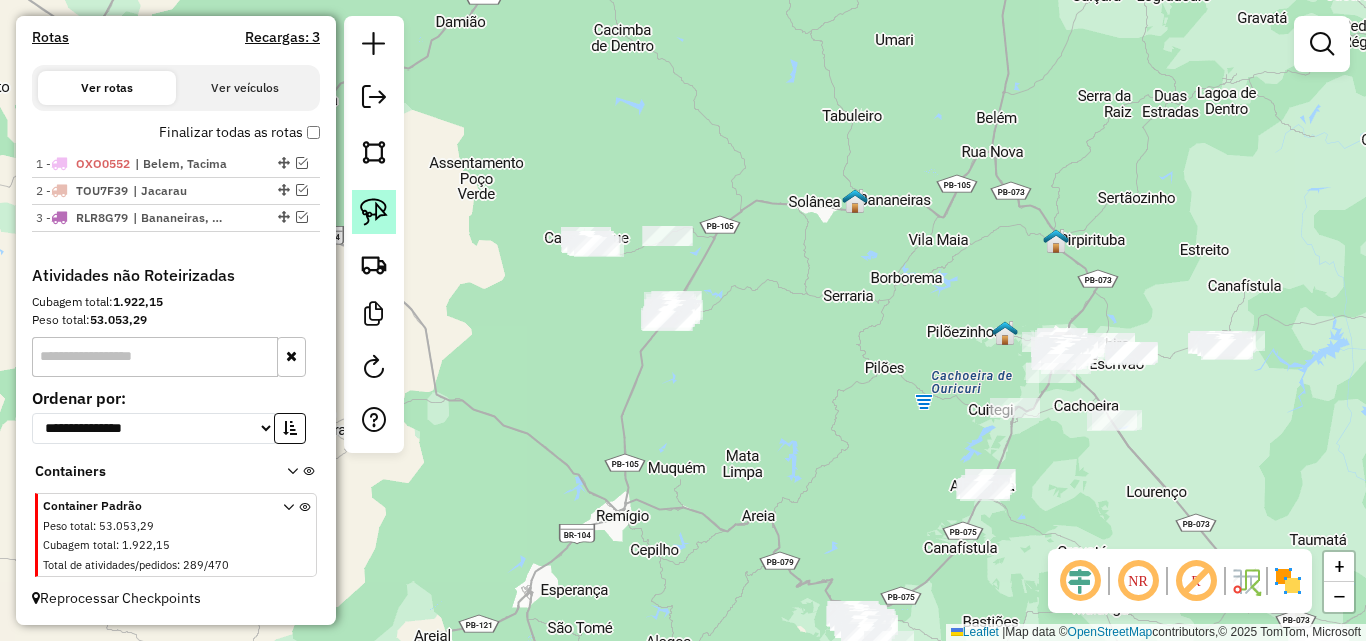 click 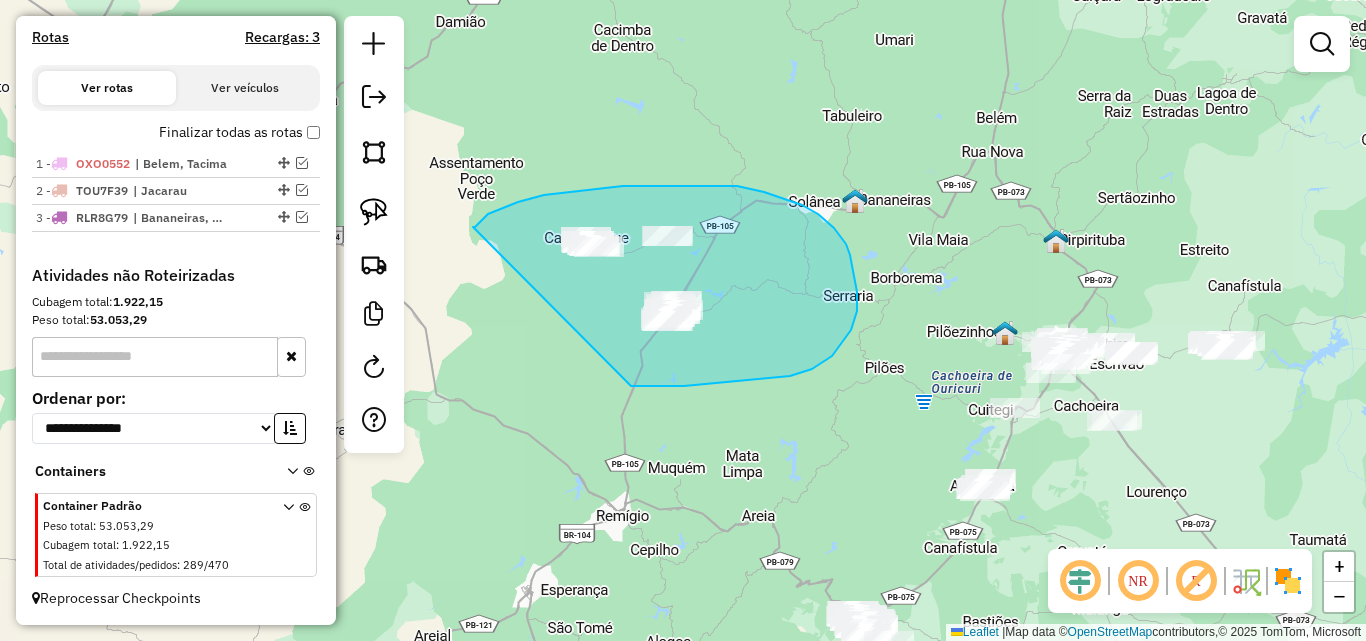 drag, startPoint x: 475, startPoint y: 227, endPoint x: 631, endPoint y: 386, distance: 222.74873 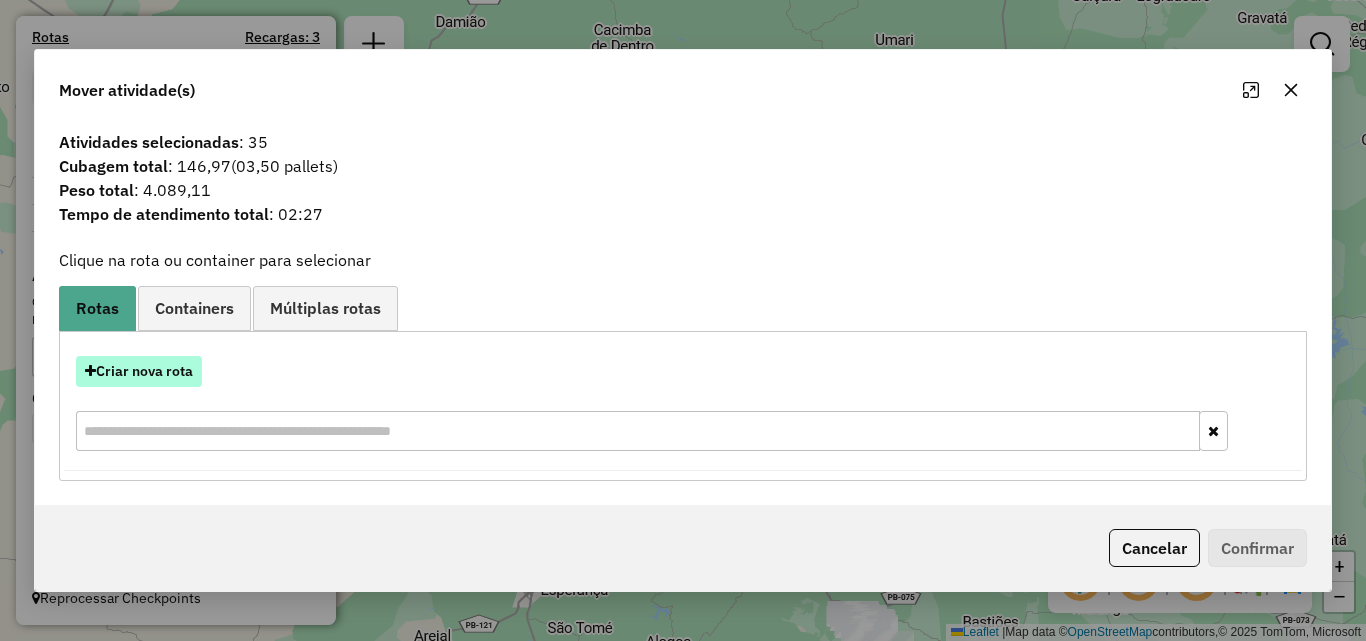 click on "Criar nova rota" at bounding box center [139, 371] 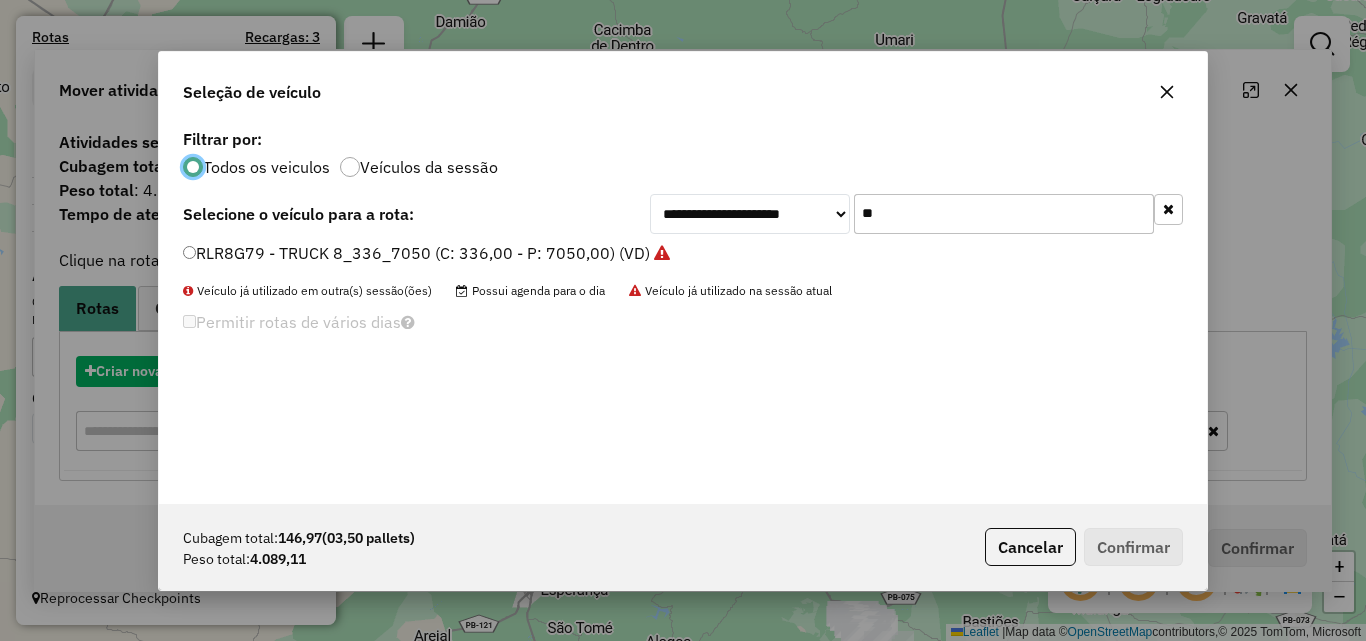 scroll, scrollTop: 11, scrollLeft: 6, axis: both 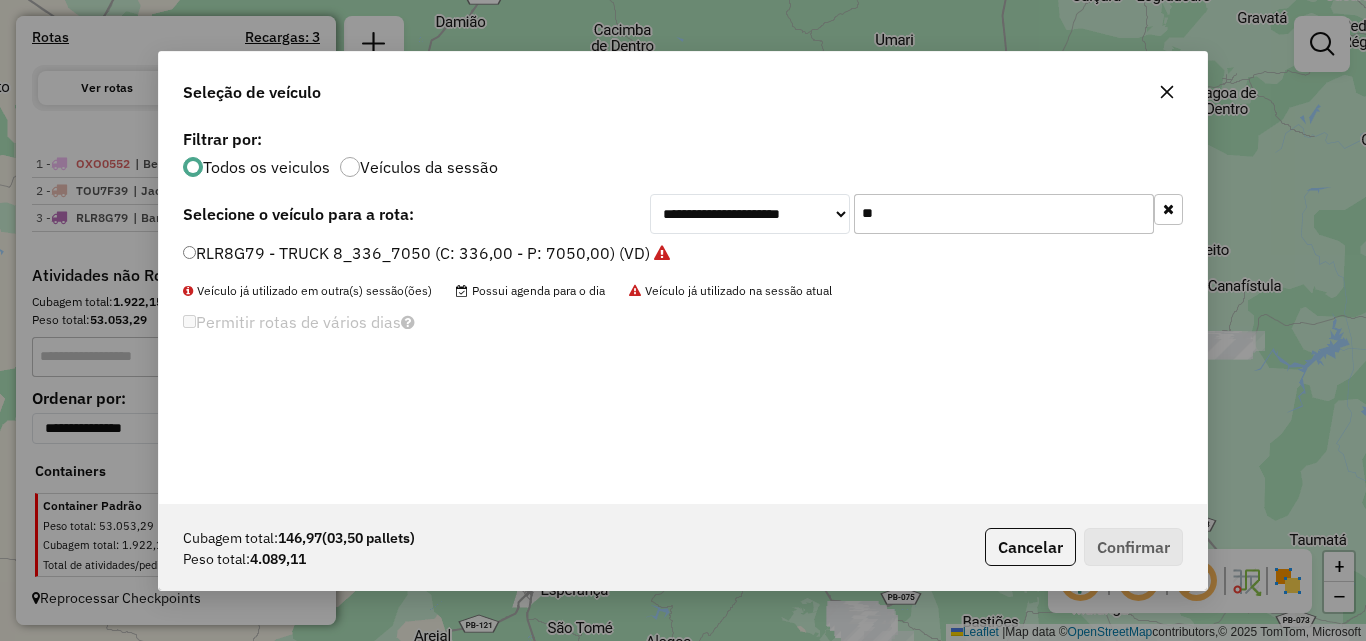 click on "**" 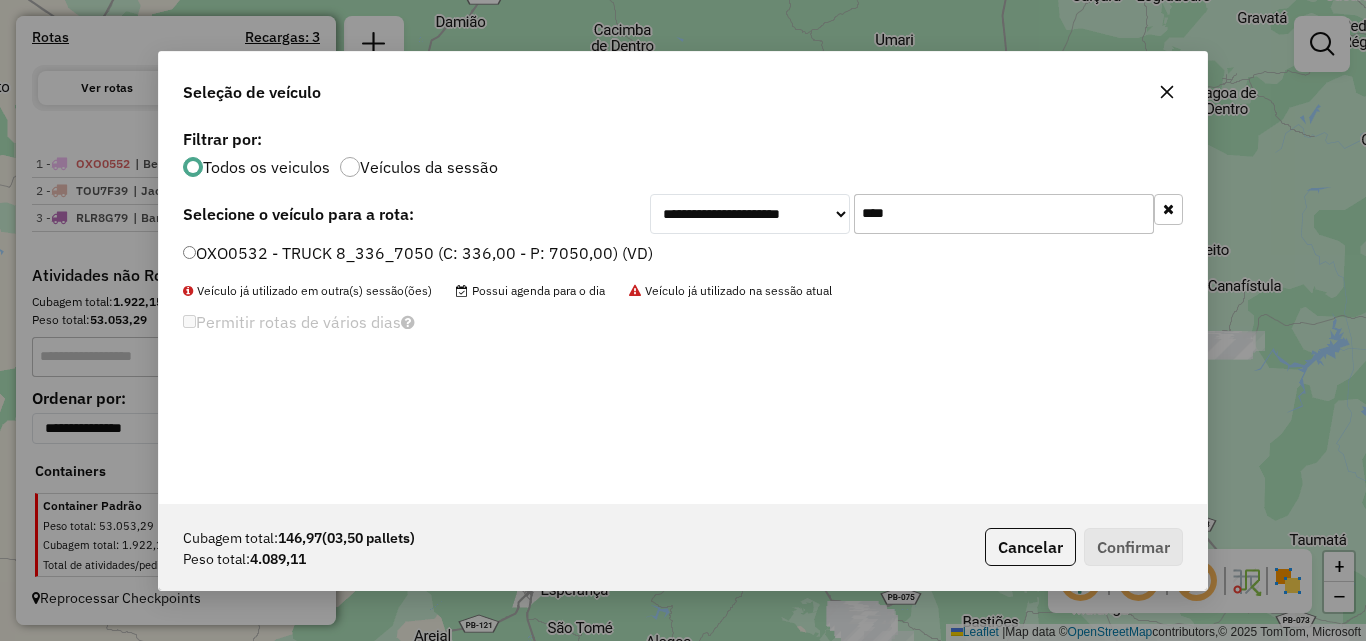 type on "****" 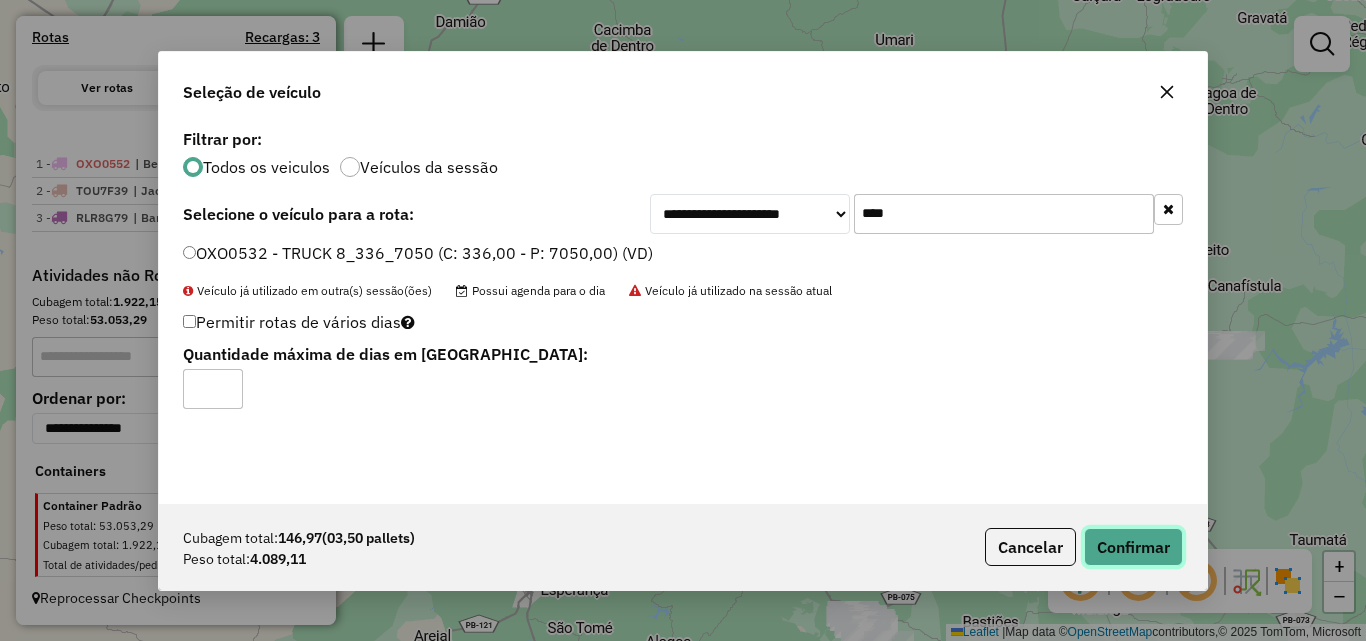 click on "Confirmar" 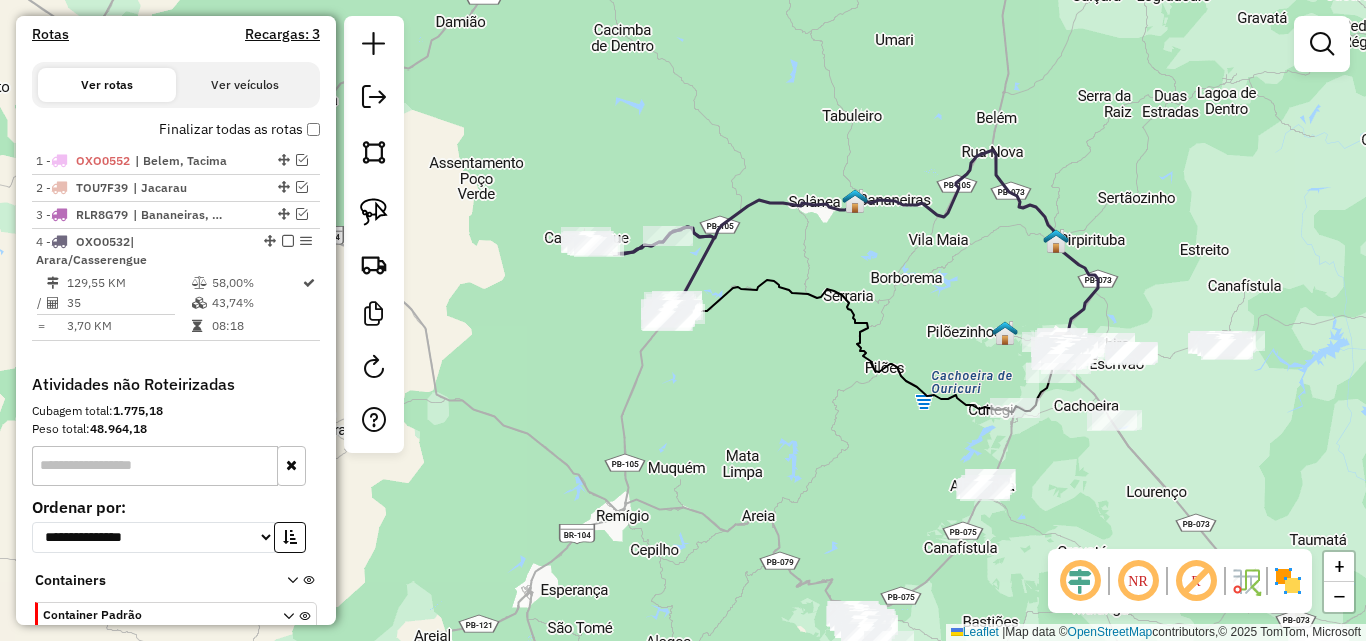 drag, startPoint x: 277, startPoint y: 259, endPoint x: 319, endPoint y: 258, distance: 42.0119 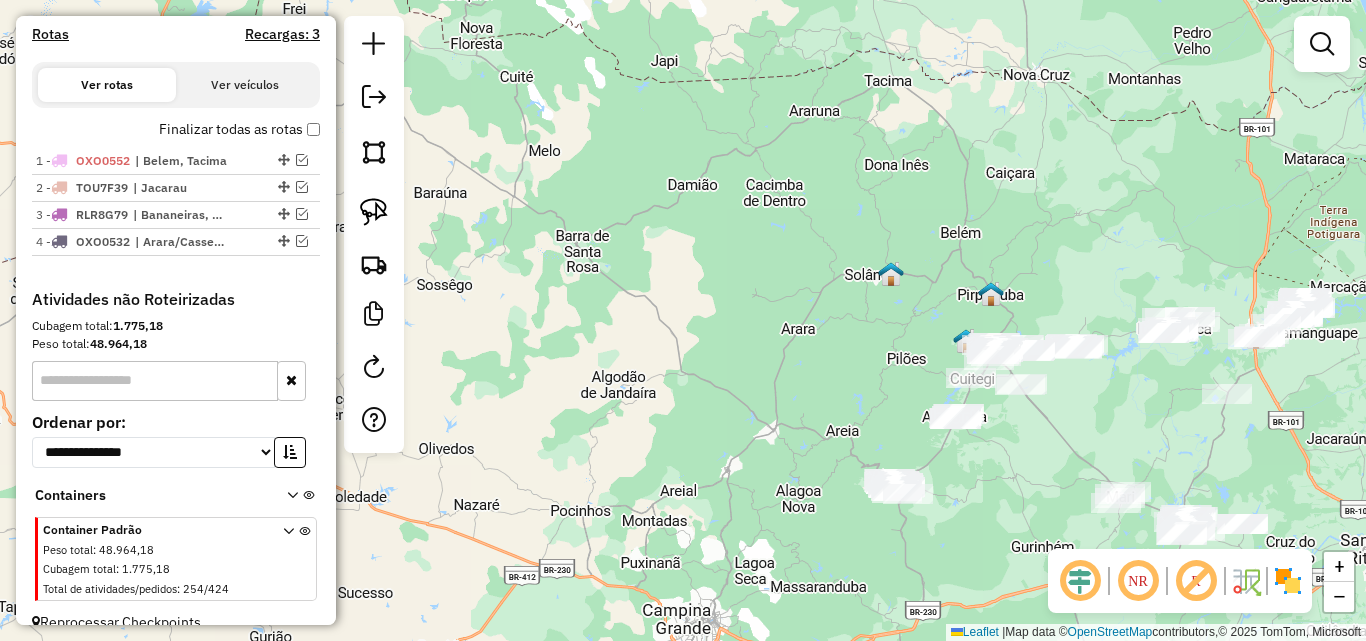 drag, startPoint x: 823, startPoint y: 387, endPoint x: 740, endPoint y: 343, distance: 93.941475 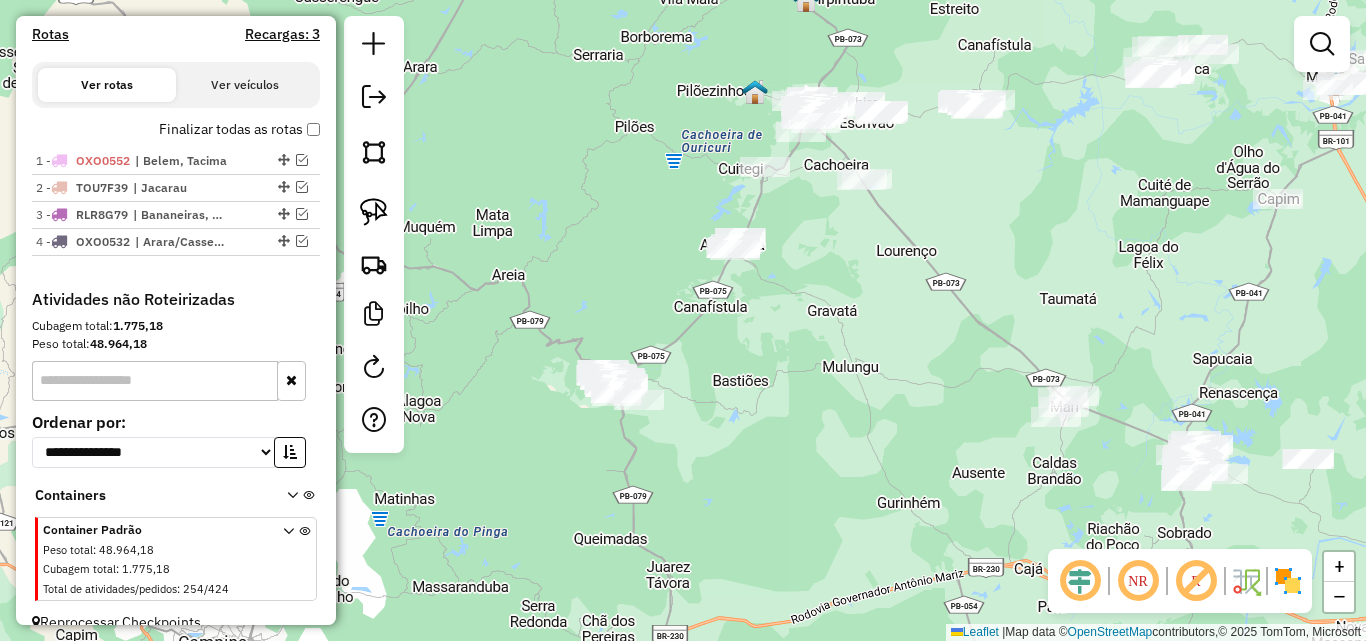 drag, startPoint x: 847, startPoint y: 439, endPoint x: 703, endPoint y: 473, distance: 147.95946 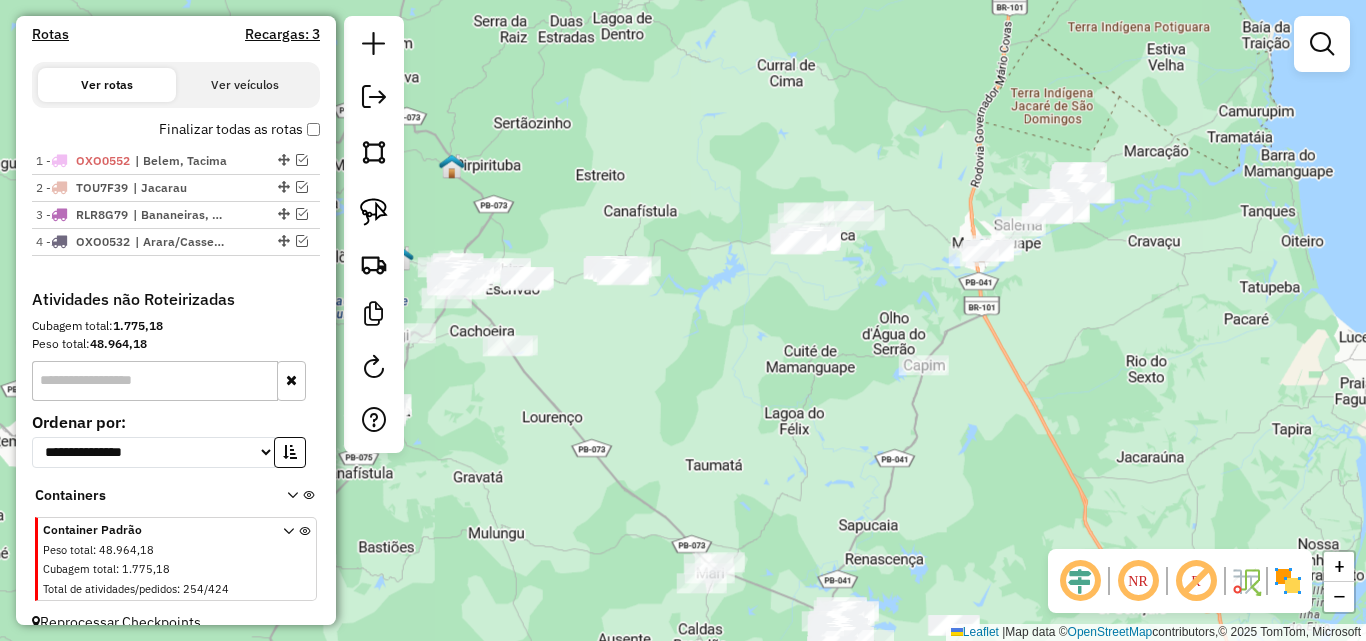 drag, startPoint x: 814, startPoint y: 477, endPoint x: 903, endPoint y: 497, distance: 91.21951 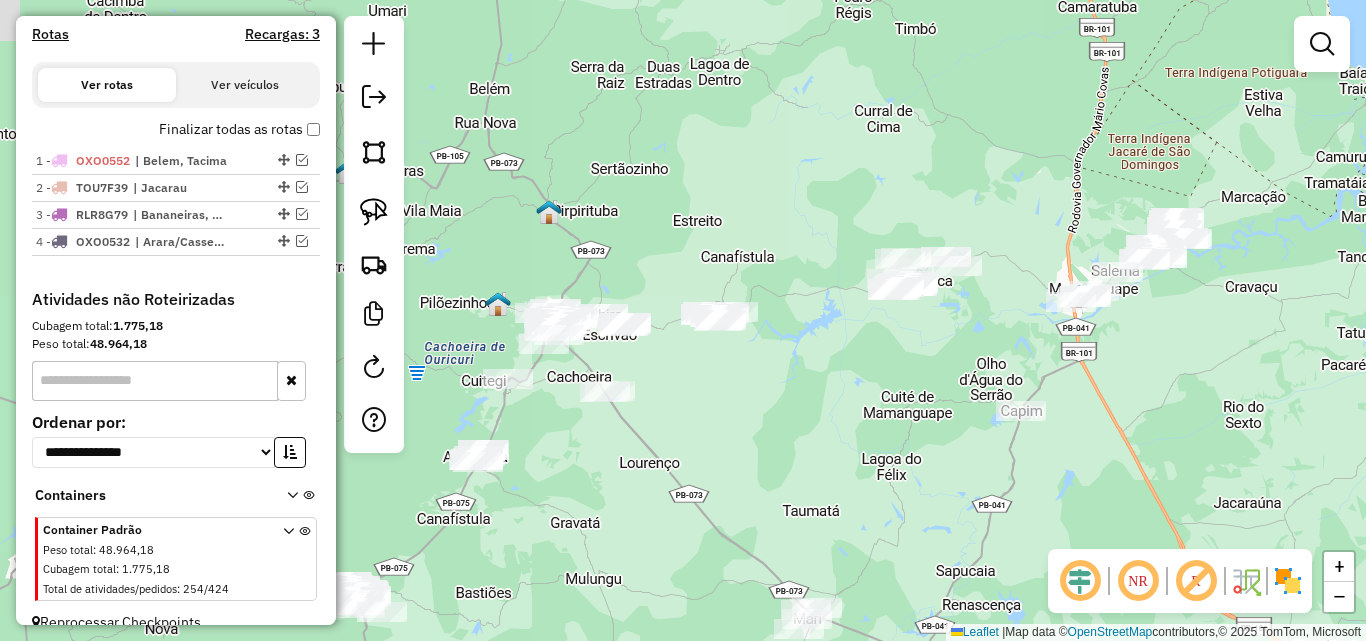 drag, startPoint x: 767, startPoint y: 469, endPoint x: 965, endPoint y: 495, distance: 199.69977 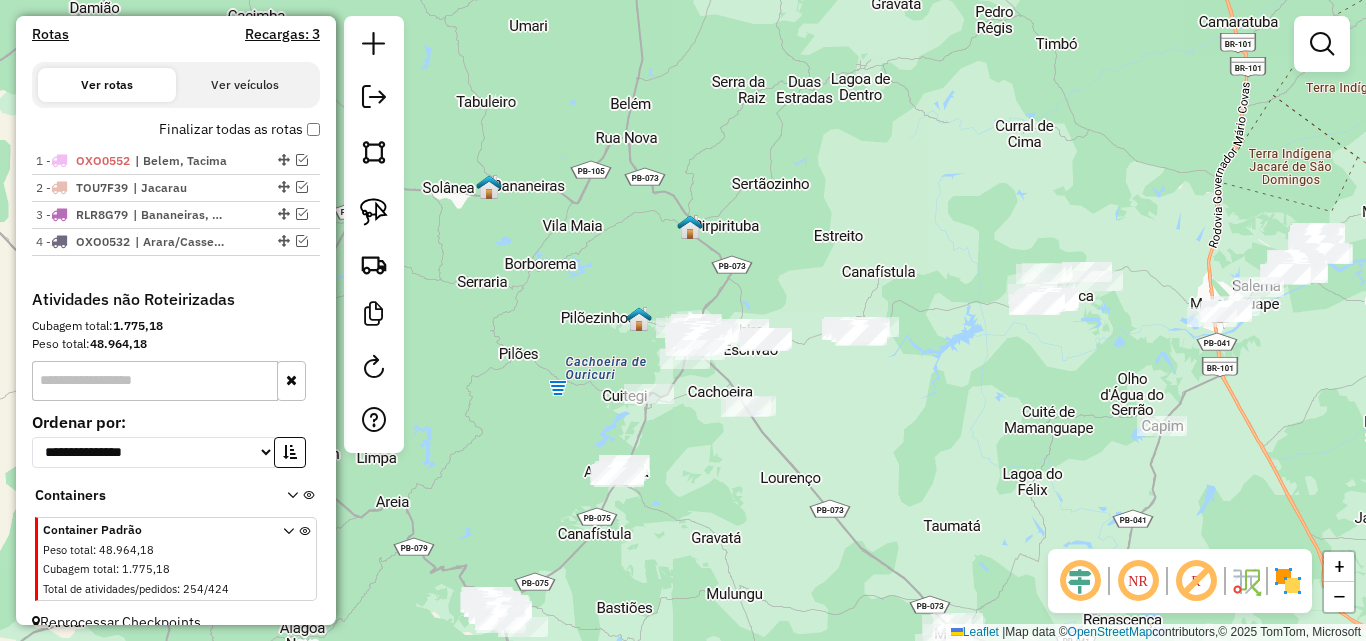 drag, startPoint x: 913, startPoint y: 484, endPoint x: 1015, endPoint y: 469, distance: 103.09704 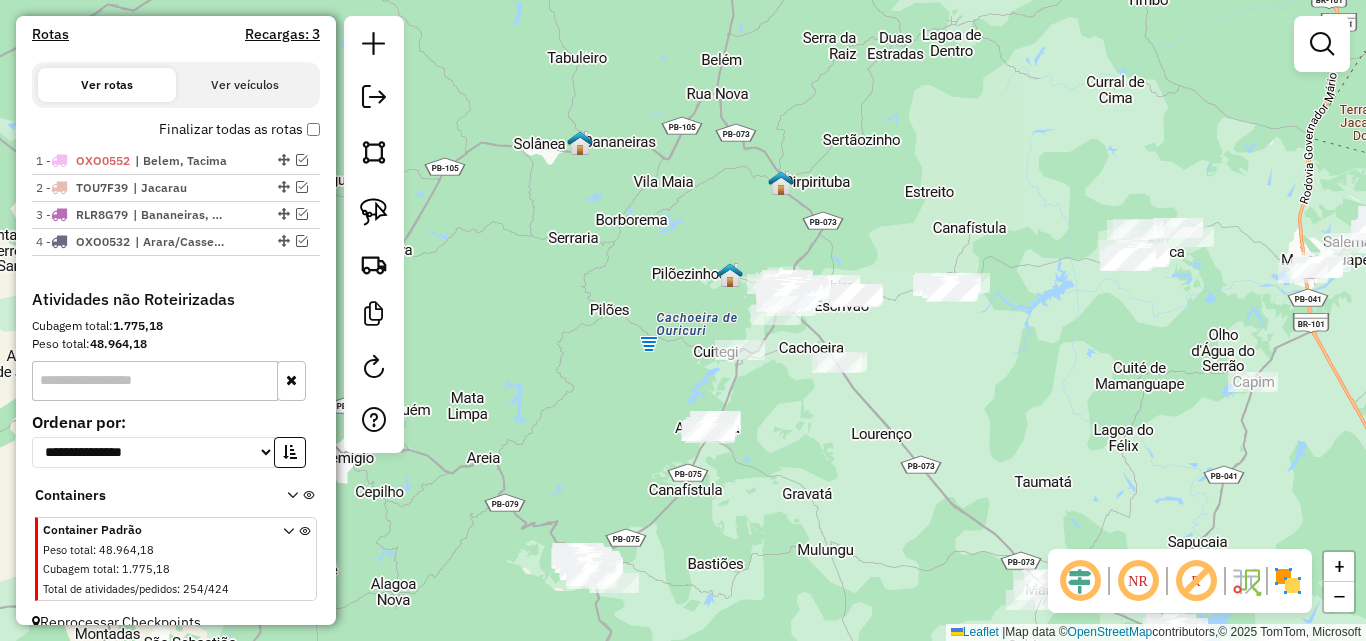drag, startPoint x: 924, startPoint y: 374, endPoint x: 855, endPoint y: 329, distance: 82.37718 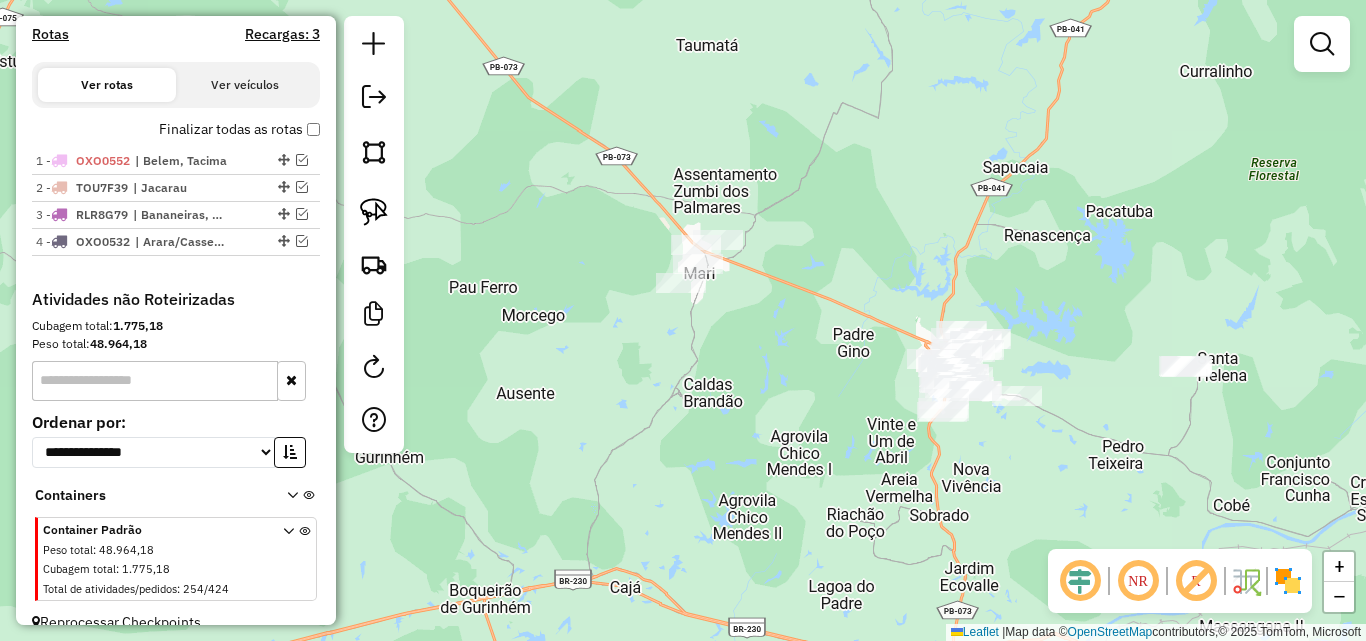 drag, startPoint x: 929, startPoint y: 443, endPoint x: 862, endPoint y: 320, distance: 140.06427 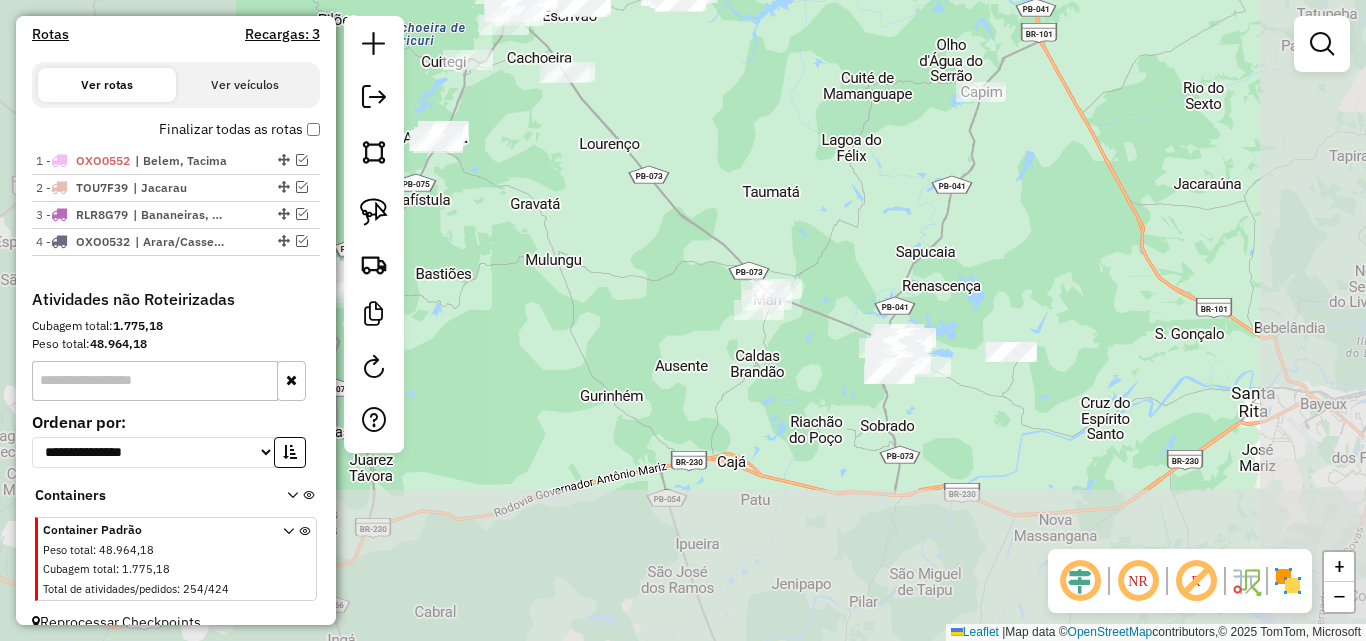 drag, startPoint x: 855, startPoint y: 409, endPoint x: 779, endPoint y: 399, distance: 76.655075 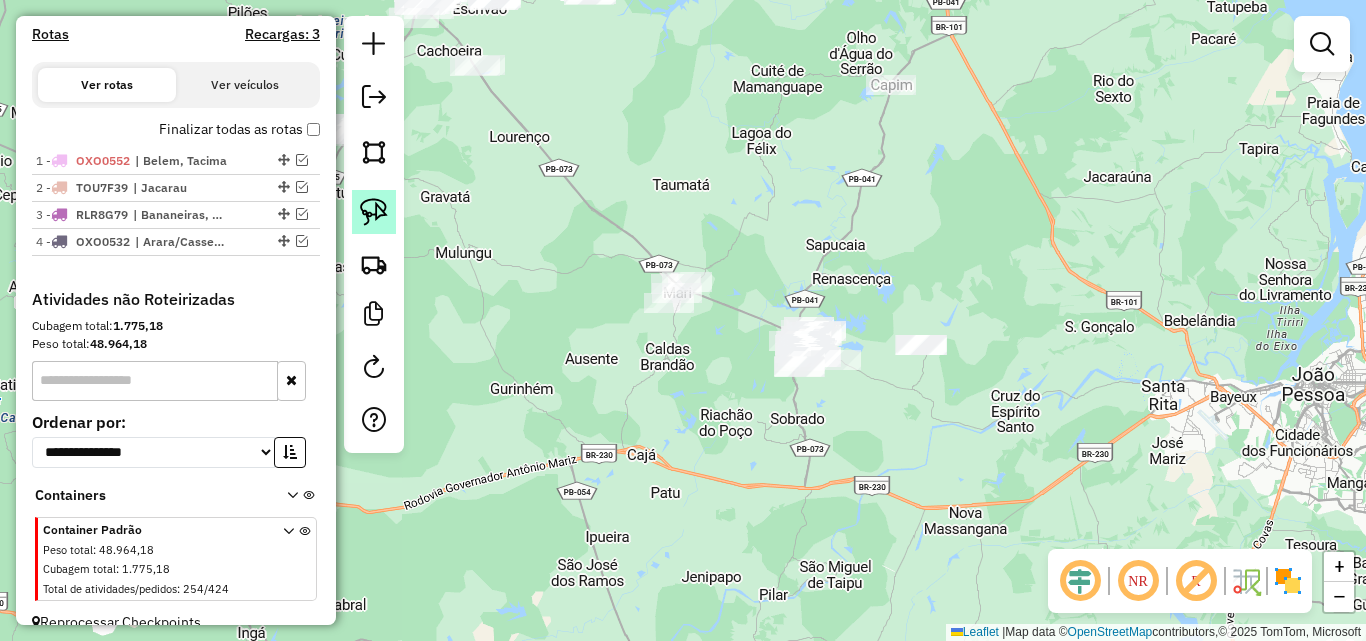 click 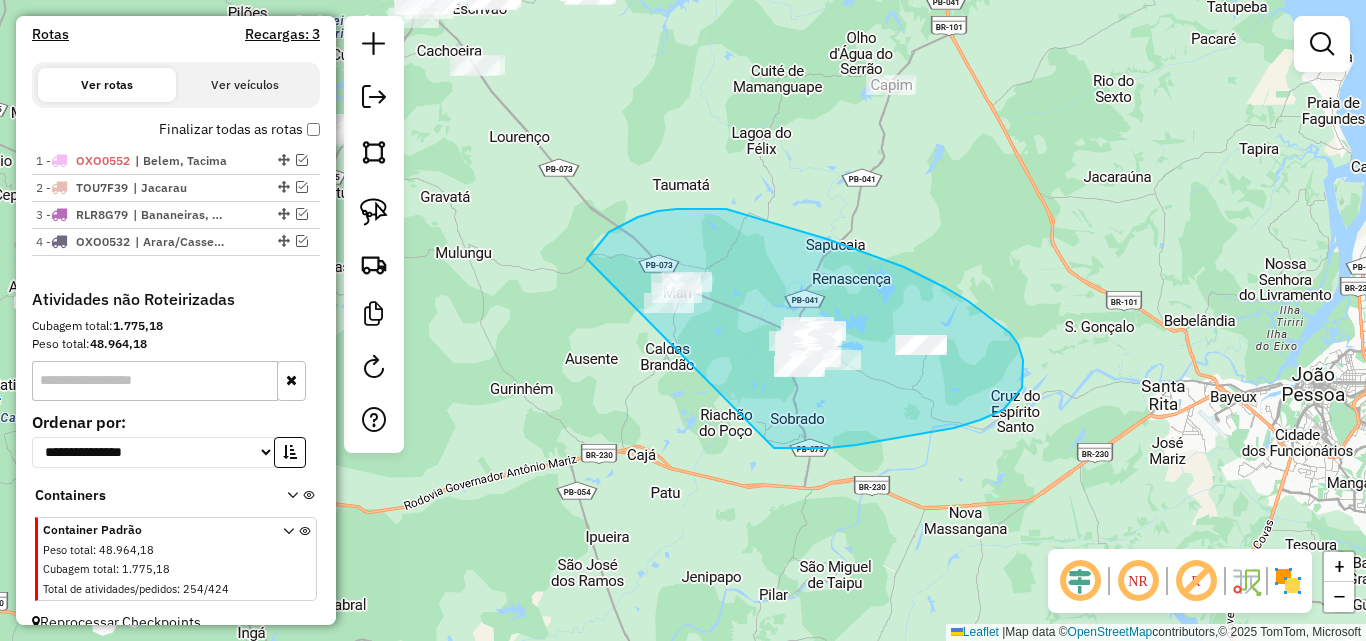 drag, startPoint x: 601, startPoint y: 242, endPoint x: 709, endPoint y: 448, distance: 232.59407 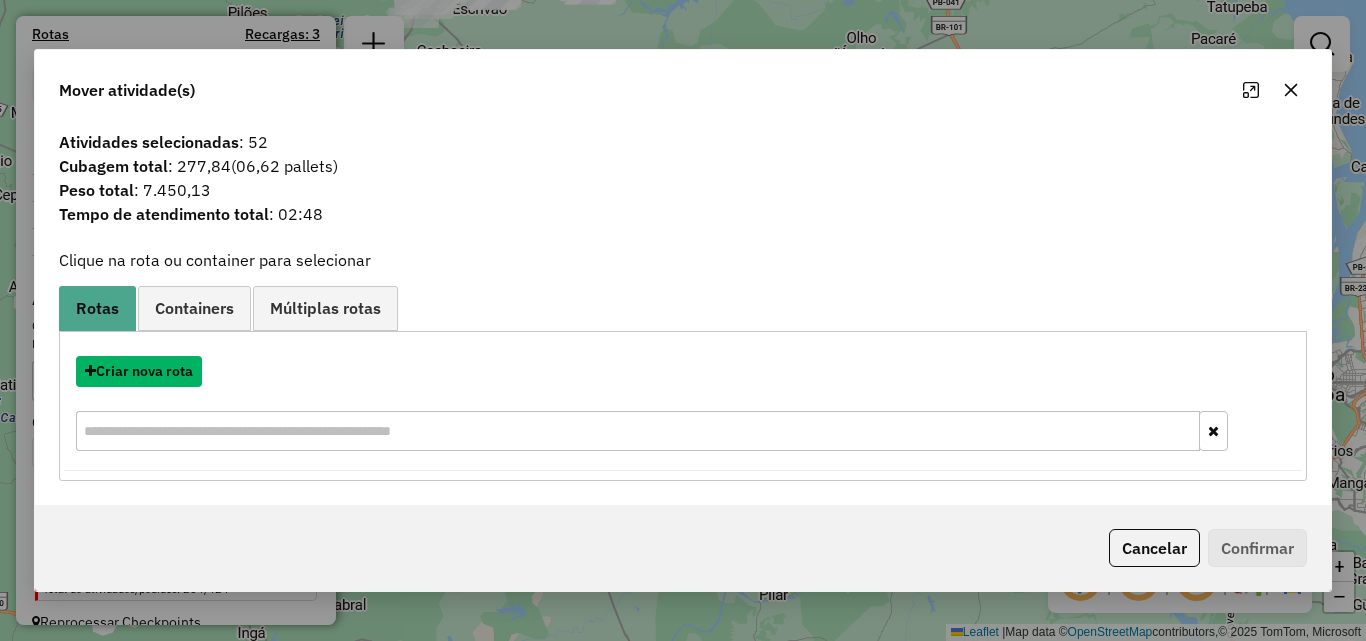 click on "Criar nova rota" at bounding box center [139, 371] 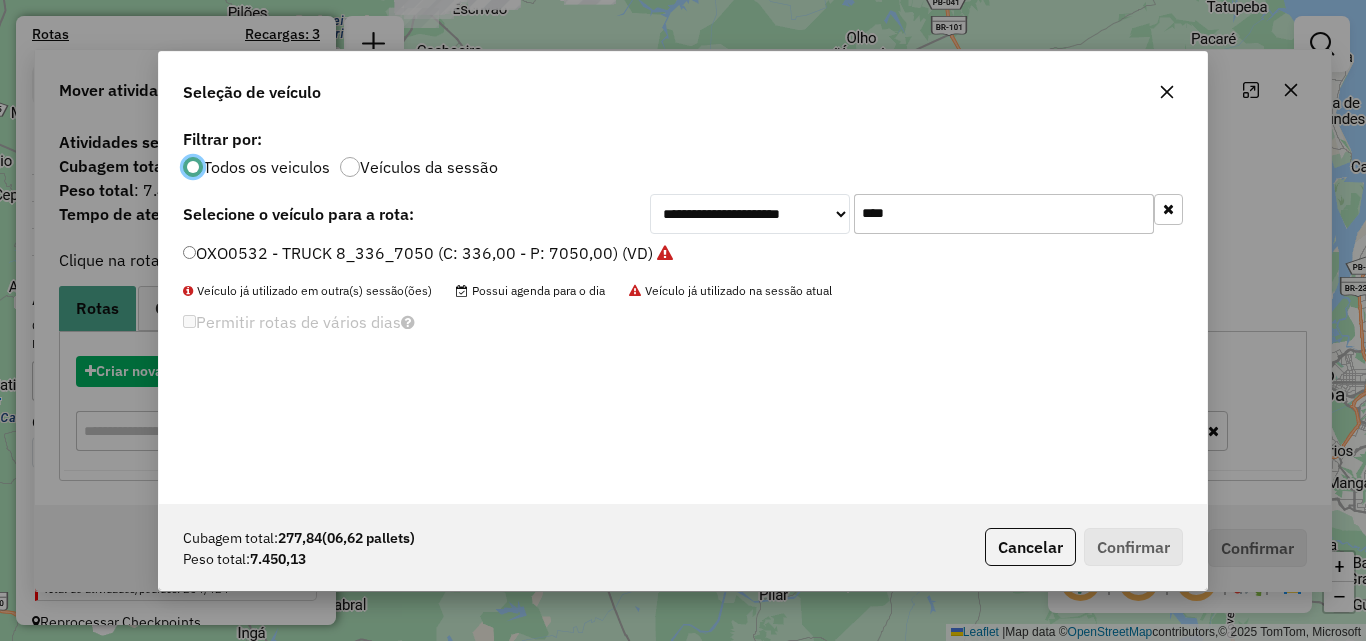 scroll, scrollTop: 11, scrollLeft: 6, axis: both 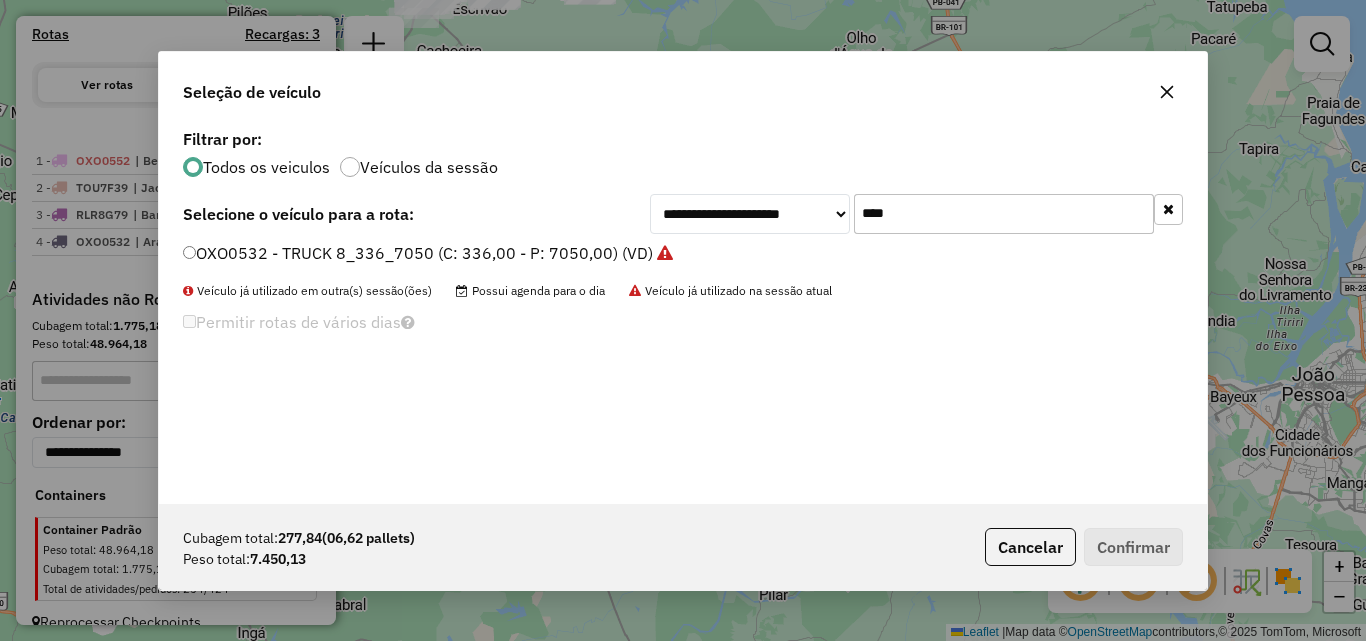 click on "****" 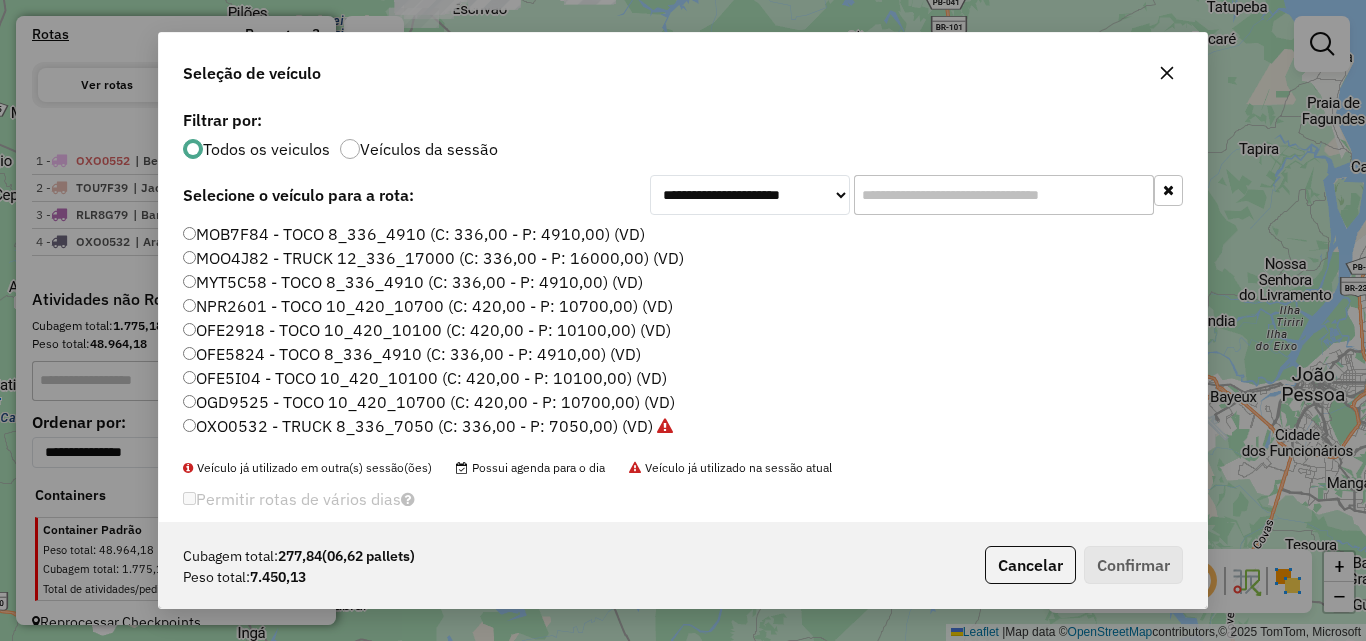 type 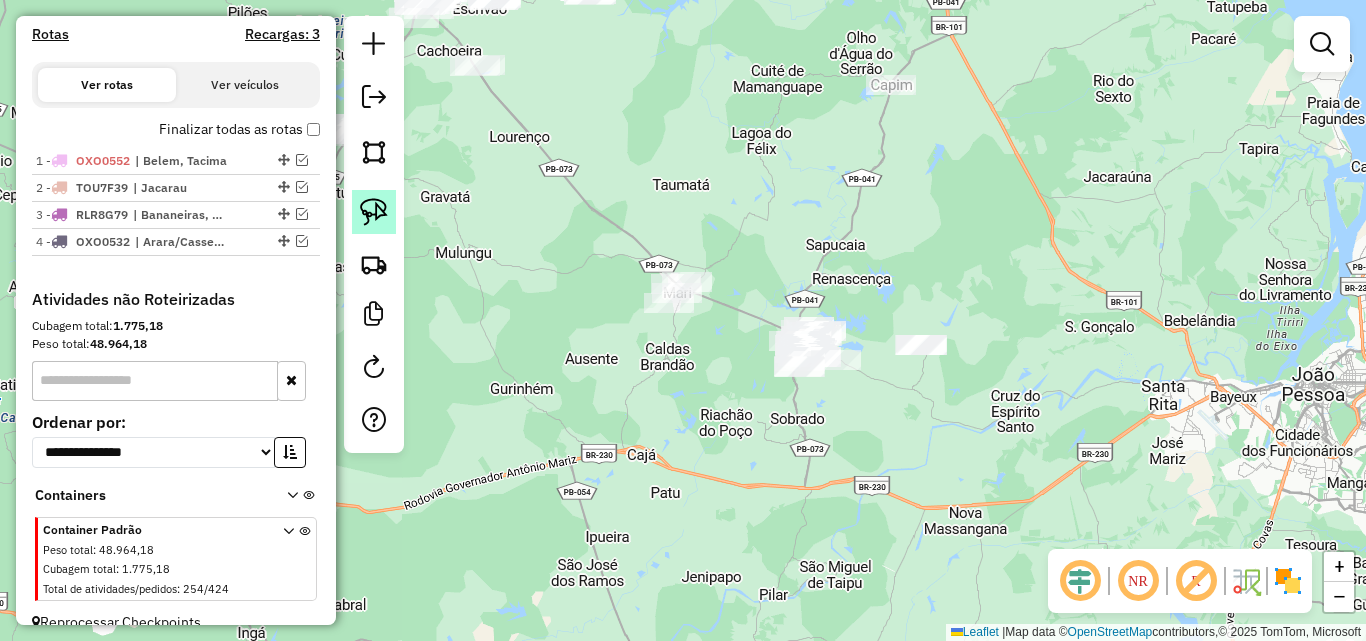 click 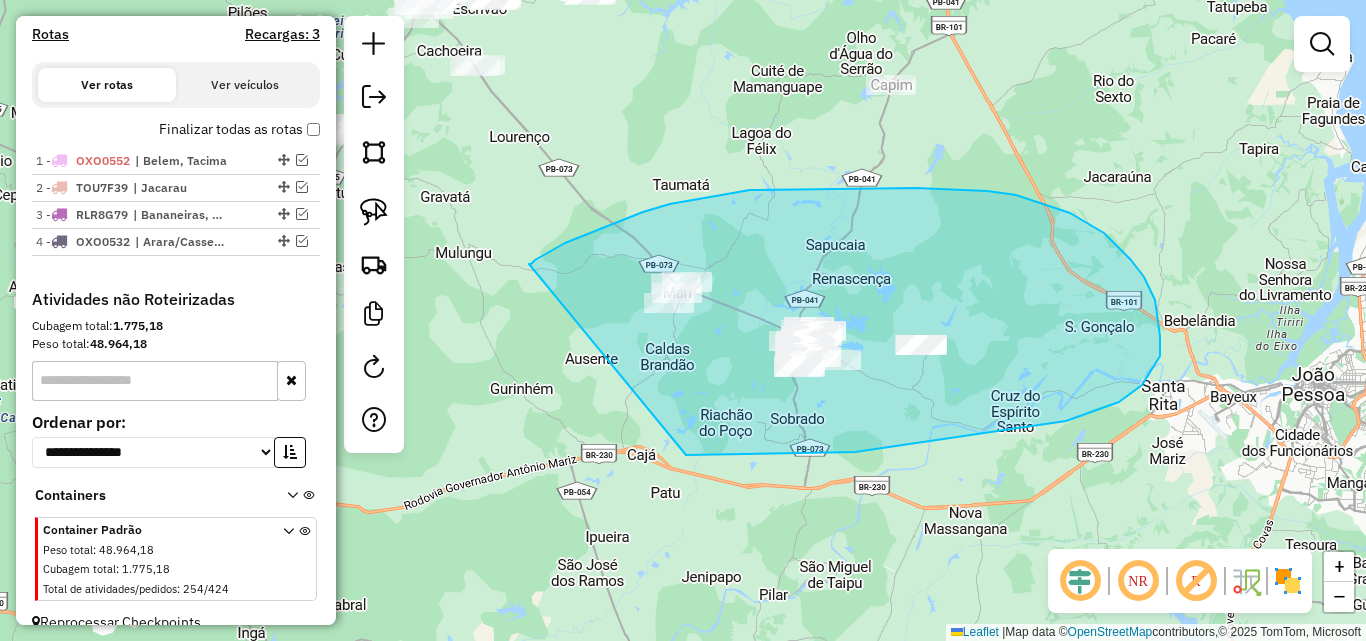 drag, startPoint x: 529, startPoint y: 264, endPoint x: 631, endPoint y: 455, distance: 216.52945 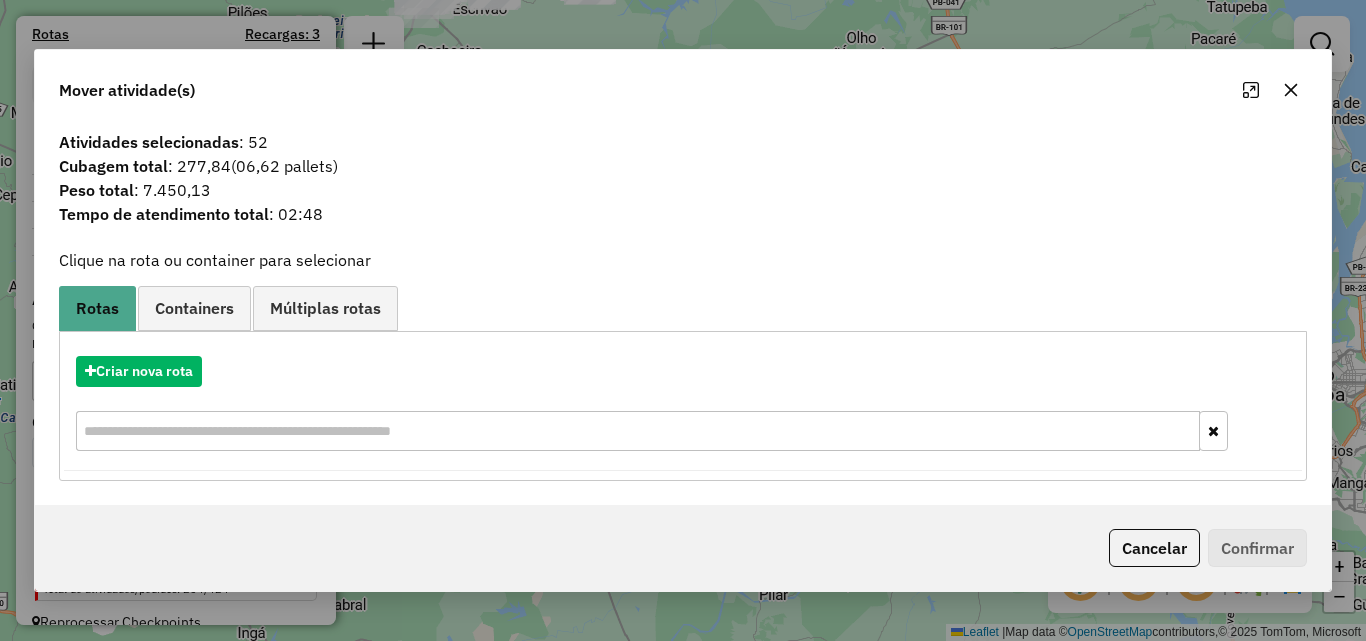 click on "Criar nova rota" at bounding box center (683, 406) 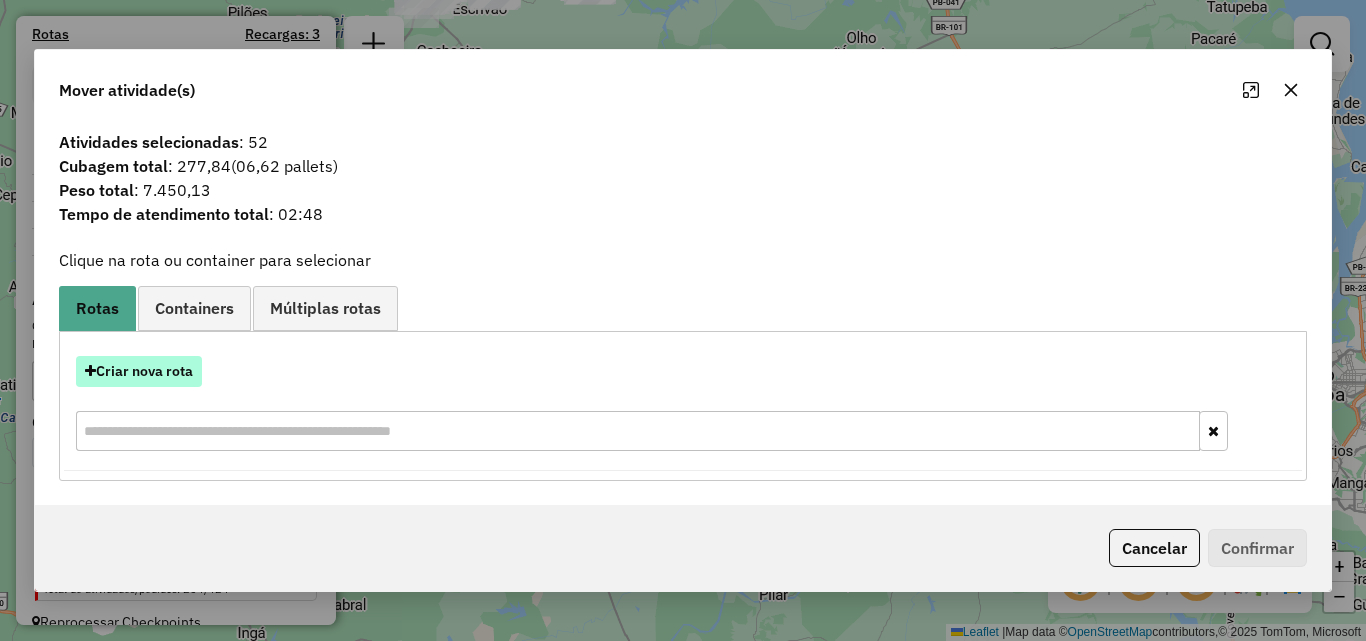 click on "Criar nova rota" at bounding box center [139, 371] 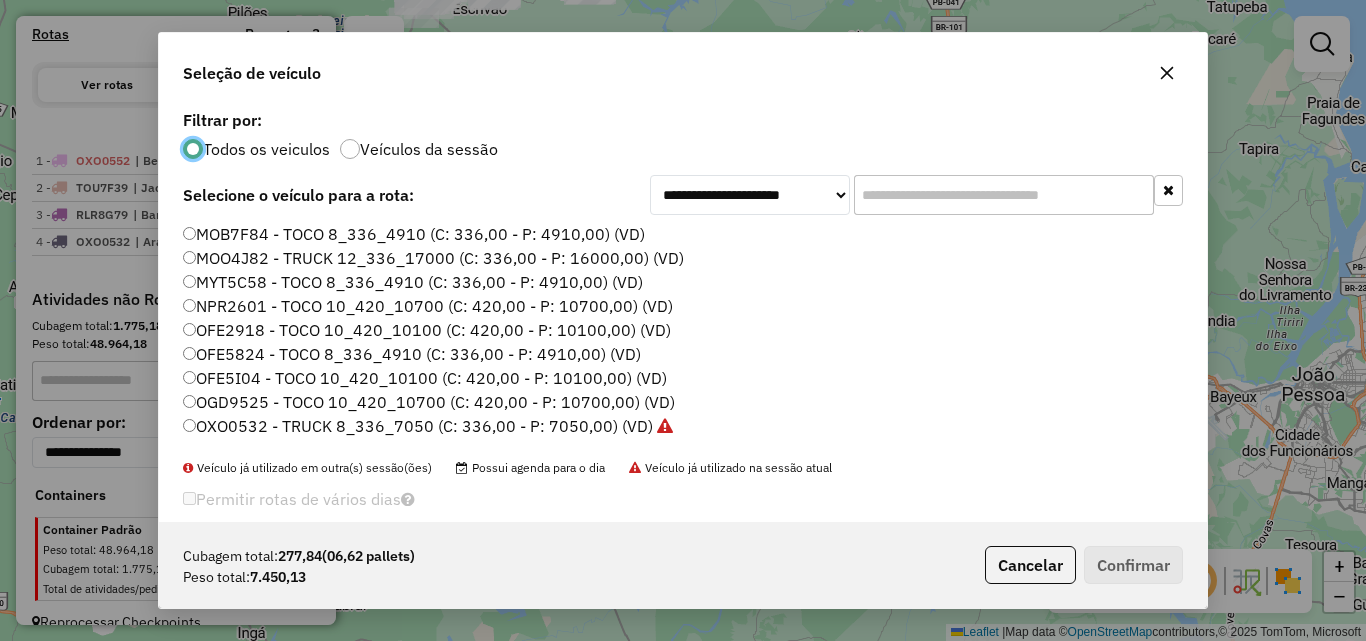 scroll, scrollTop: 11, scrollLeft: 6, axis: both 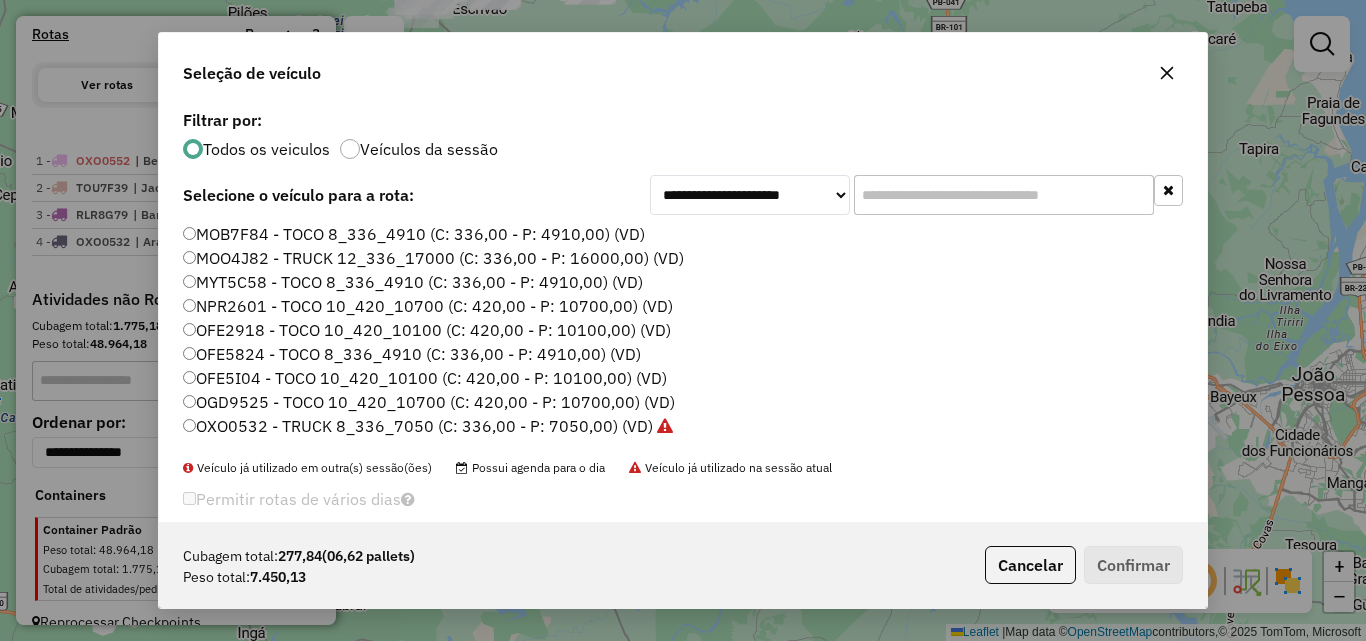 click 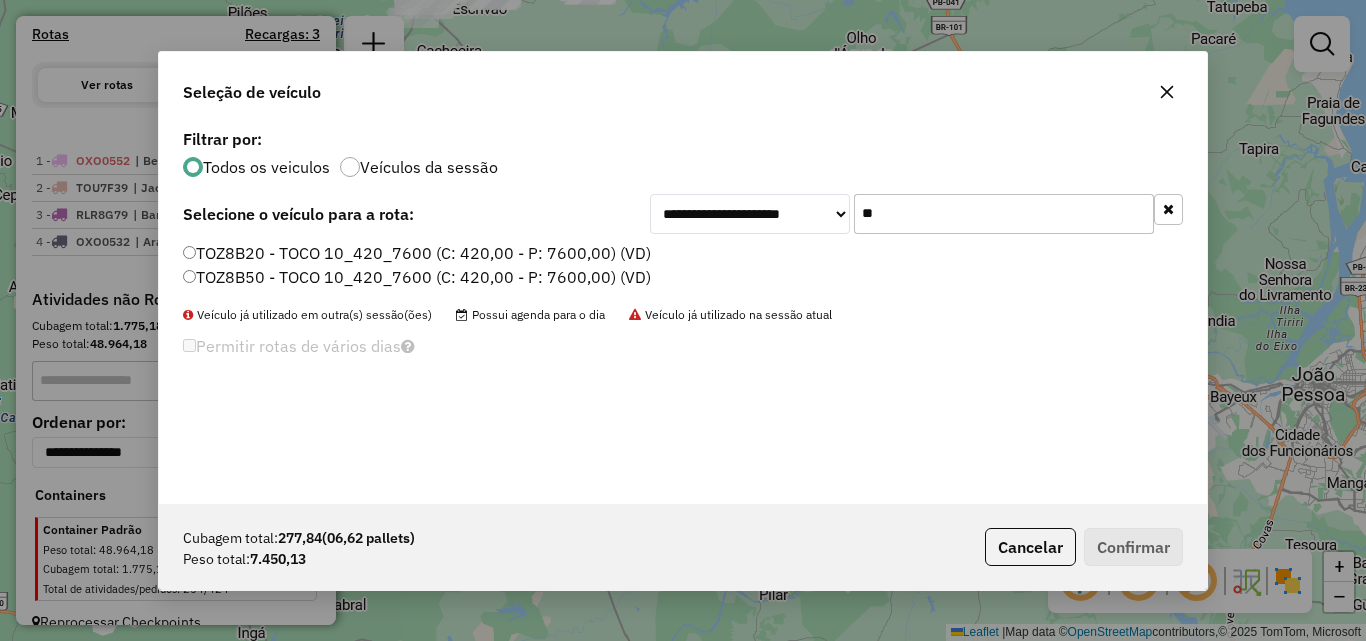 type on "**" 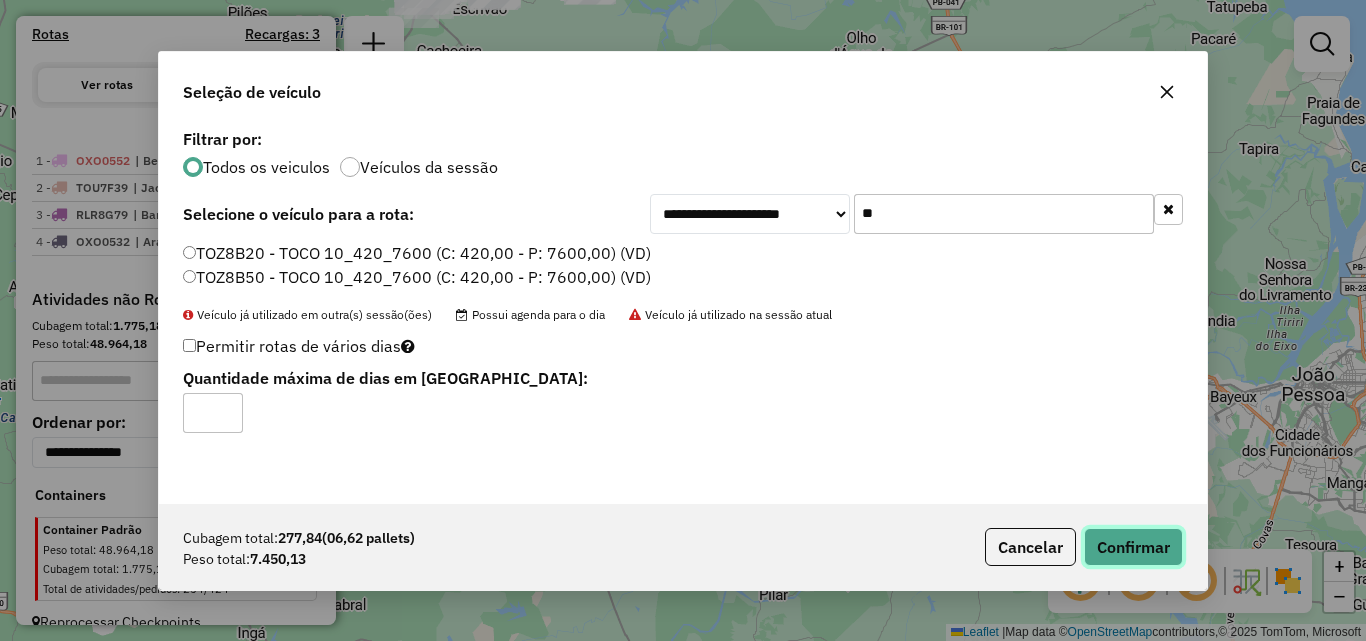 click on "Confirmar" 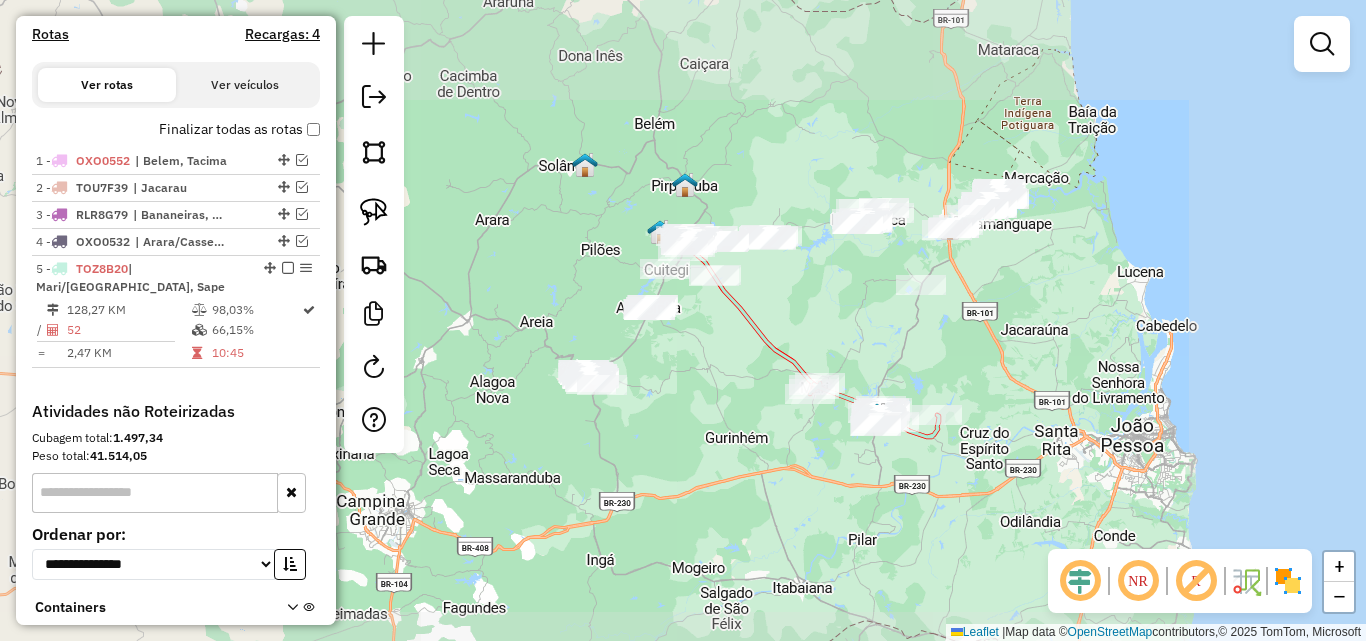 drag, startPoint x: 786, startPoint y: 449, endPoint x: 828, endPoint y: 543, distance: 102.9563 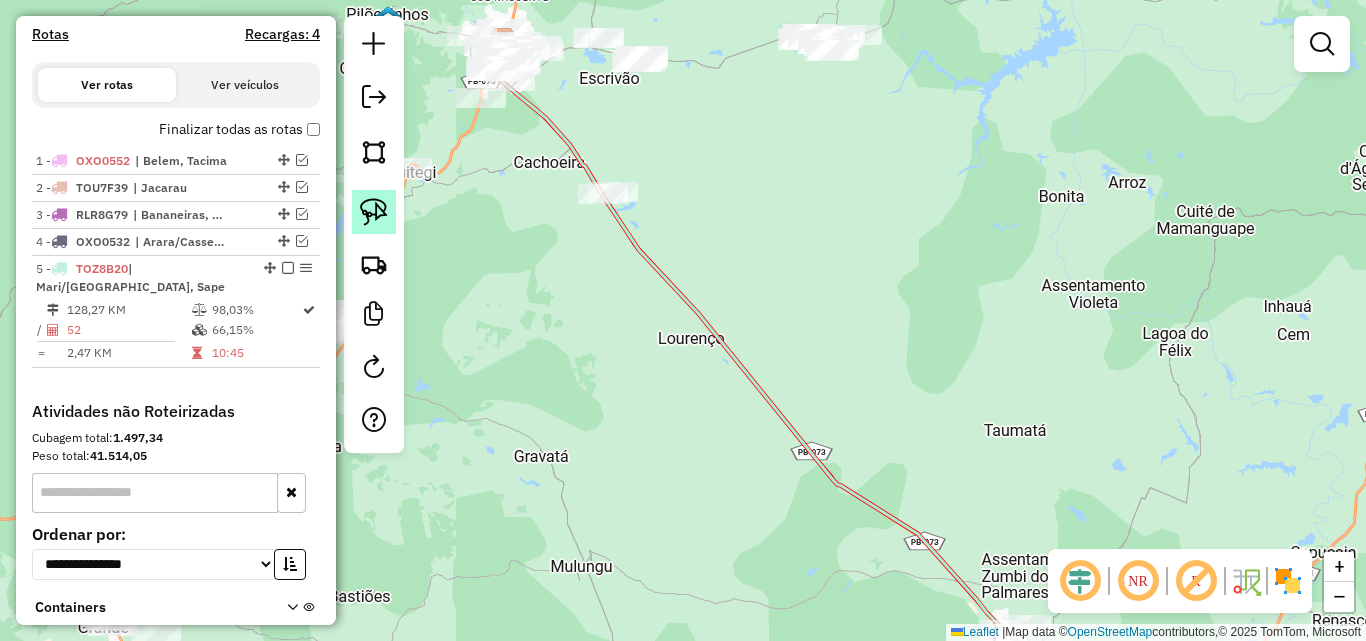 click 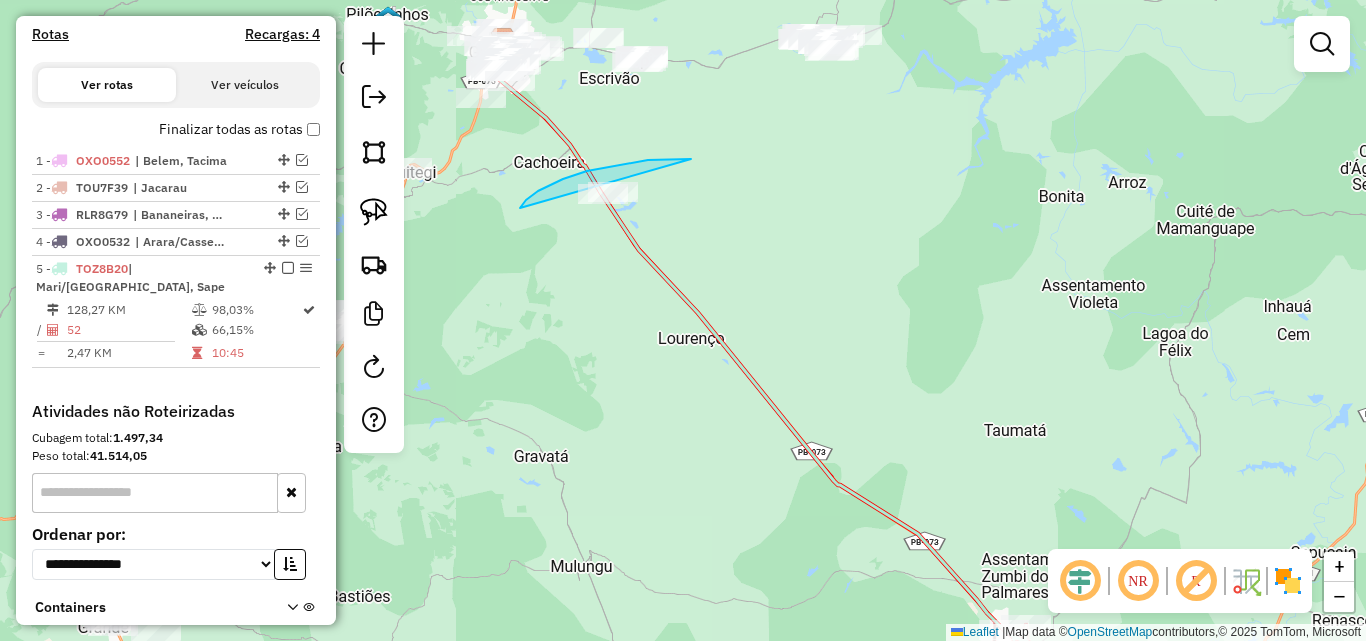 drag, startPoint x: 521, startPoint y: 207, endPoint x: 637, endPoint y: 208, distance: 116.00431 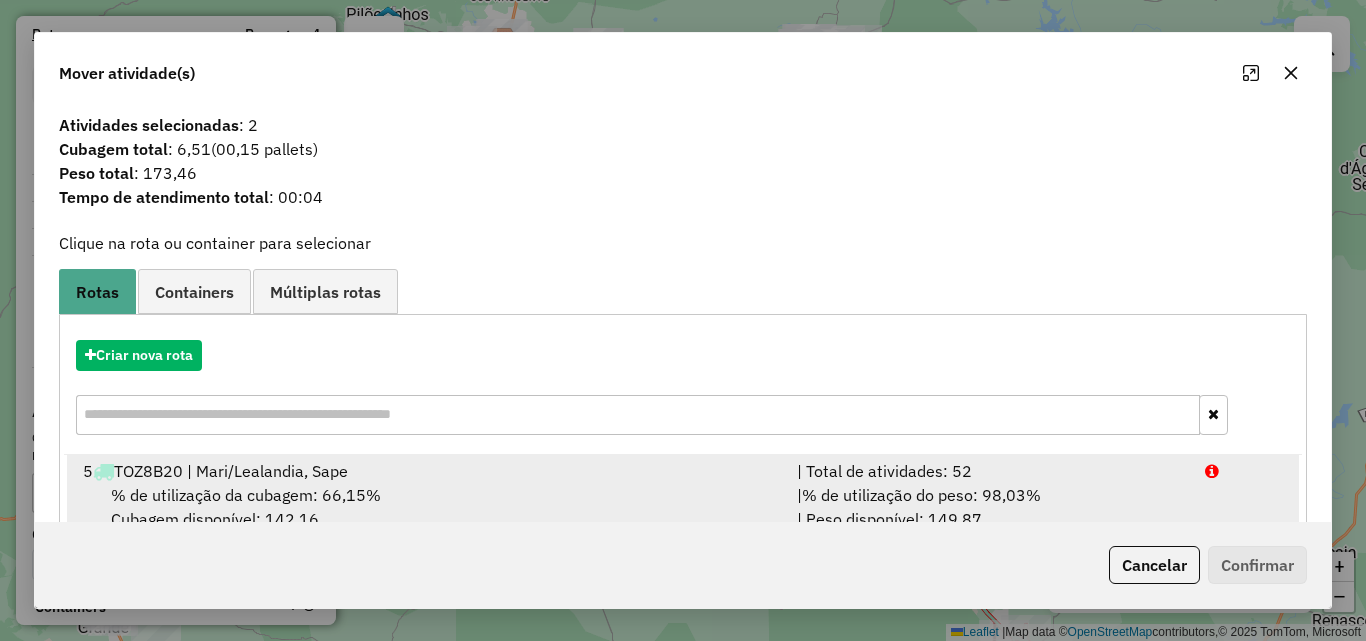 click on "| Total de atividades: 52" at bounding box center [989, 471] 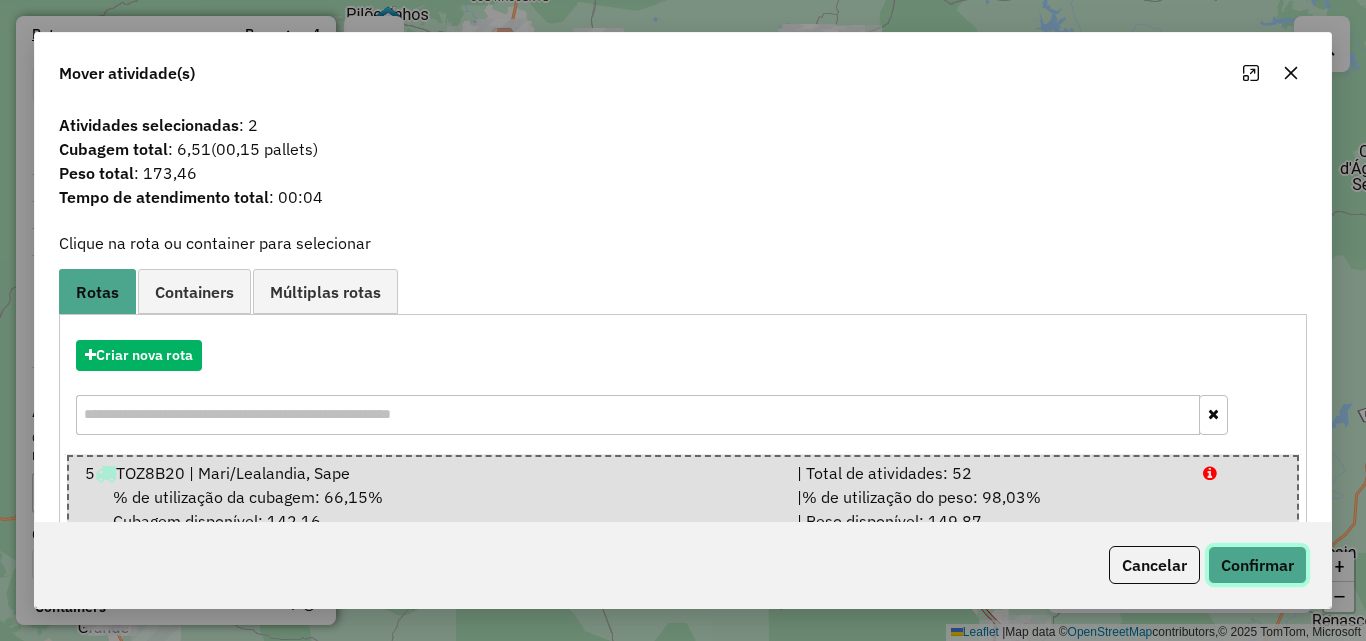 click on "Confirmar" 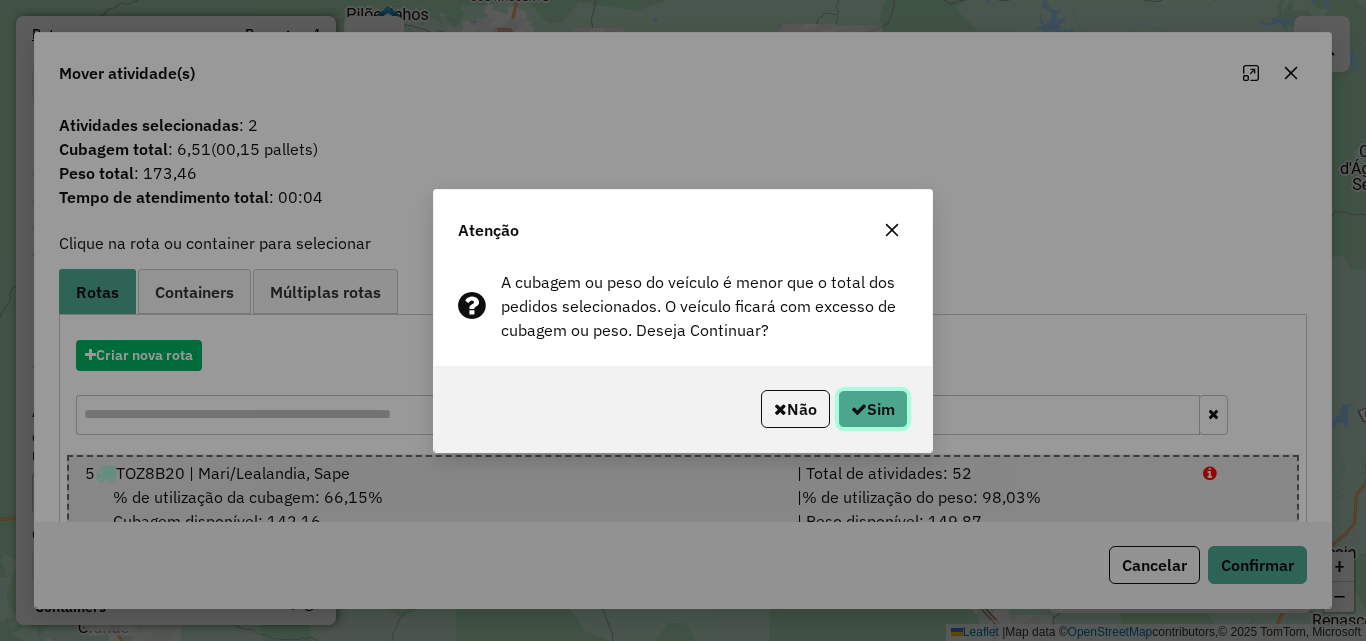 click on "Sim" 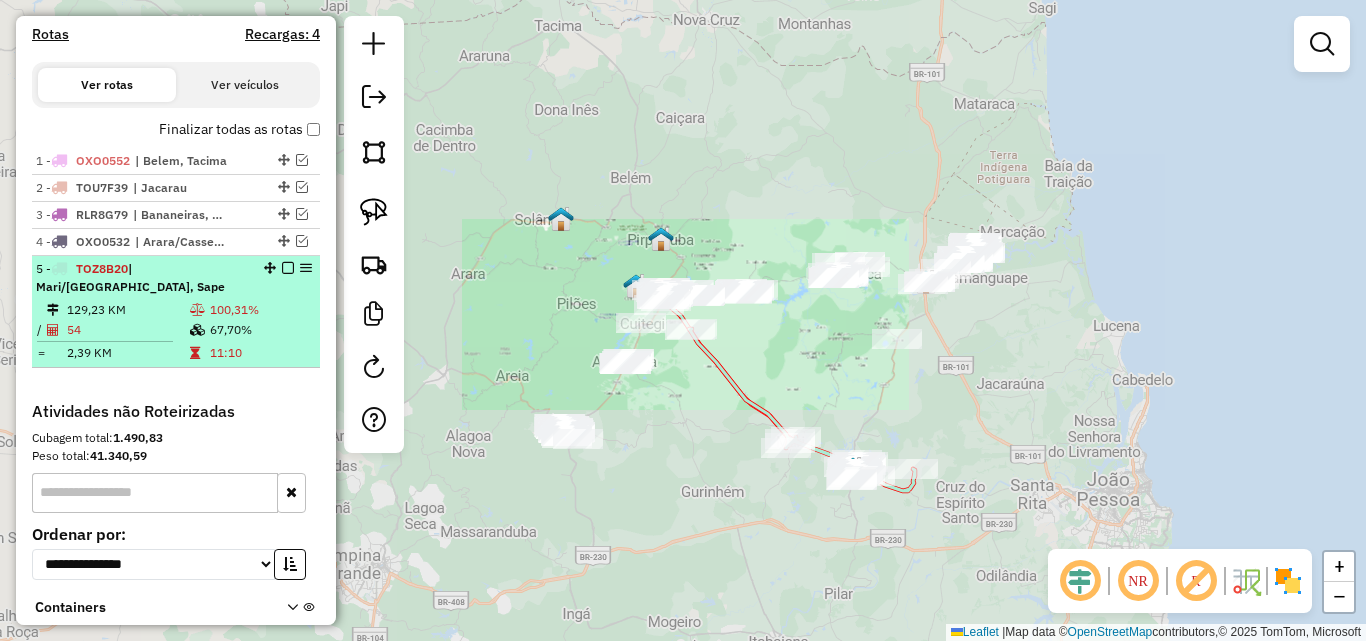 click on "54" at bounding box center [127, 330] 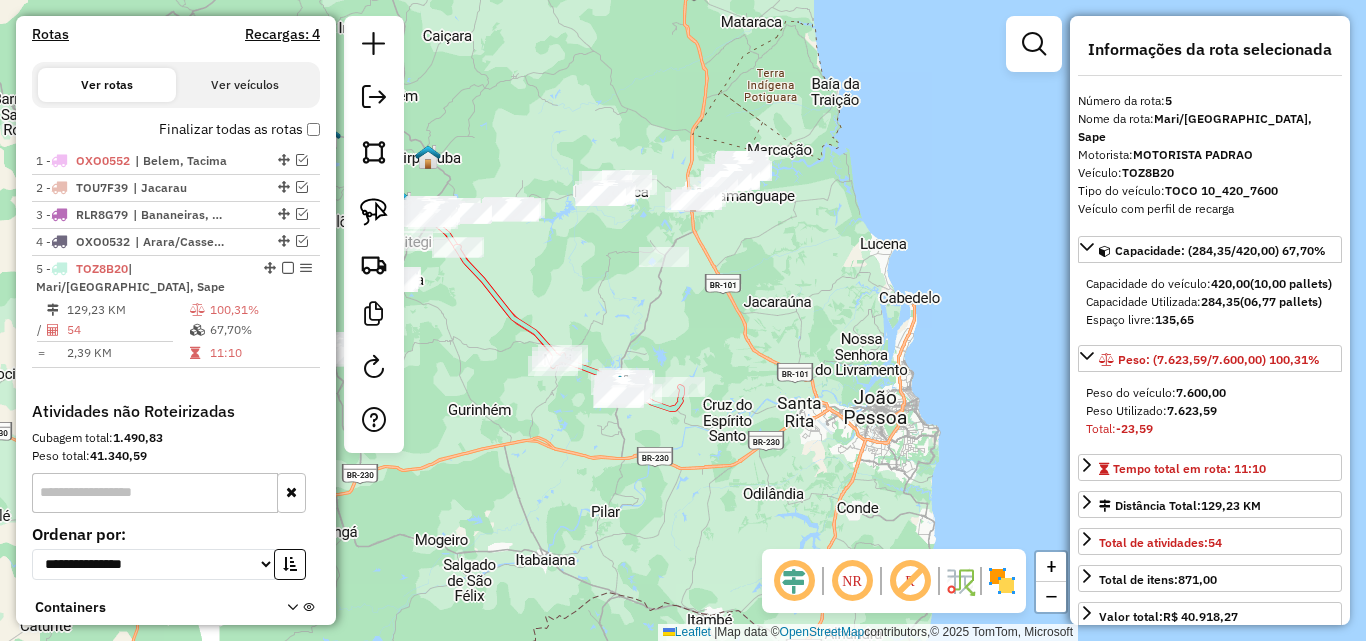drag, startPoint x: 280, startPoint y: 284, endPoint x: 429, endPoint y: 284, distance: 149 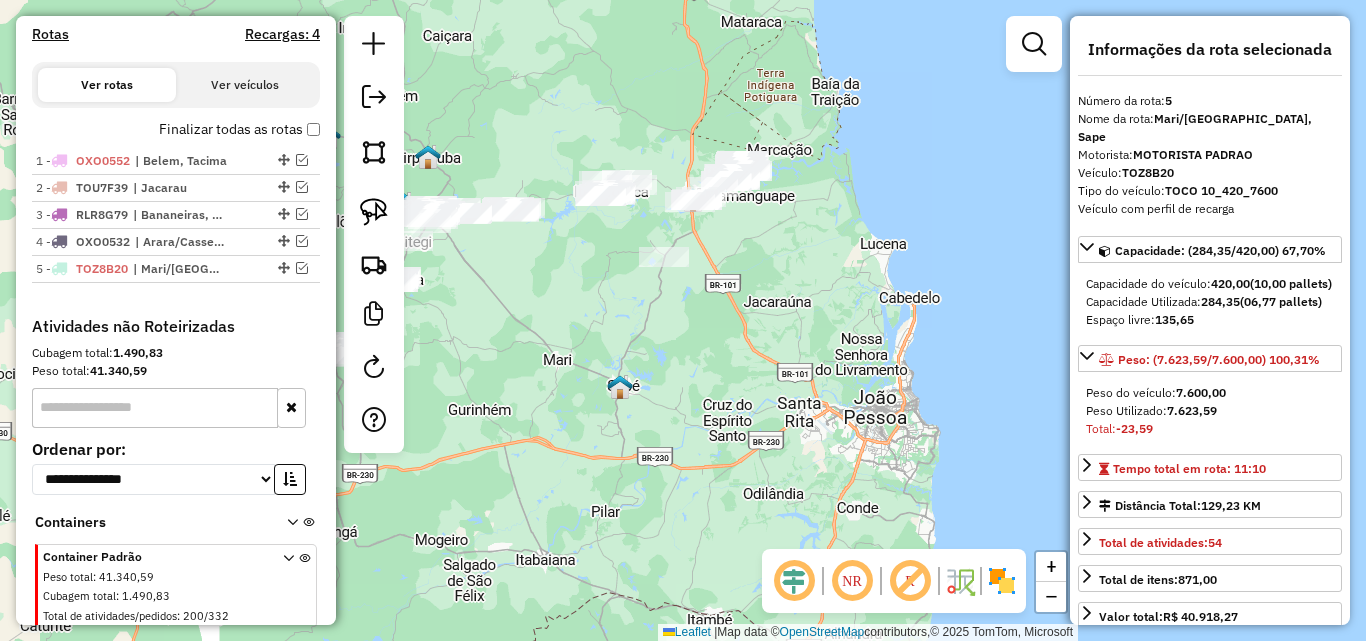 drag, startPoint x: 595, startPoint y: 294, endPoint x: 871, endPoint y: 370, distance: 286.27258 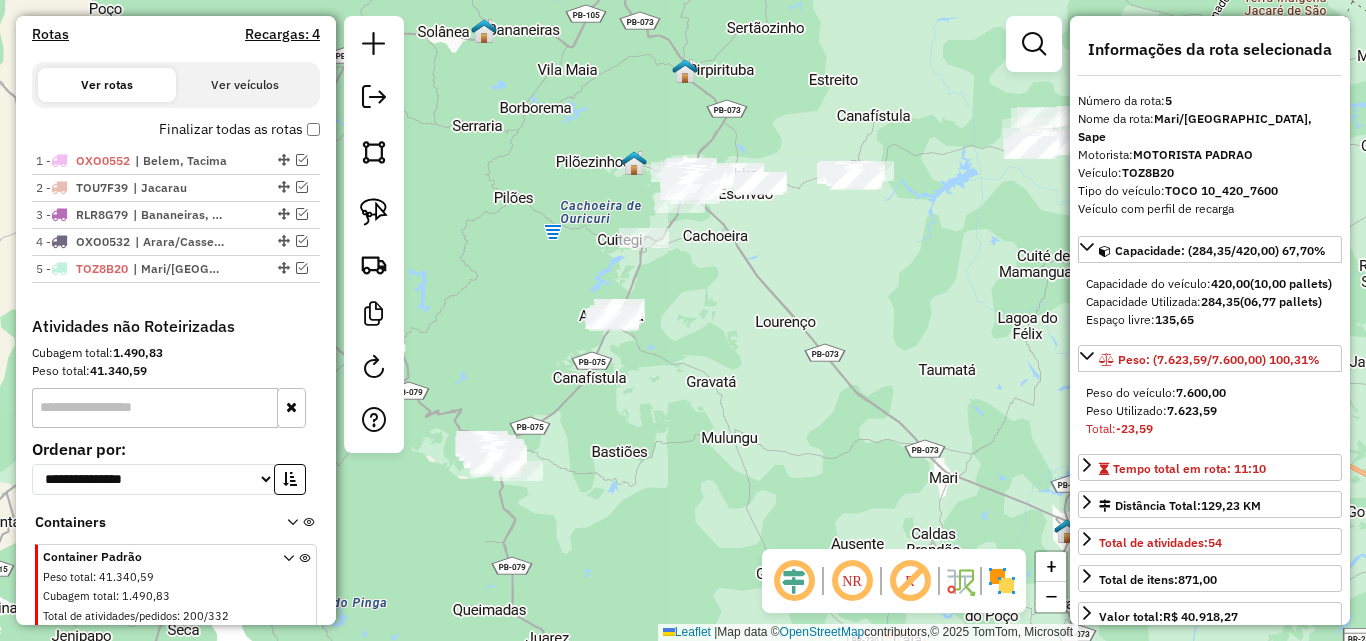 drag, startPoint x: 801, startPoint y: 427, endPoint x: 745, endPoint y: 473, distance: 72.47068 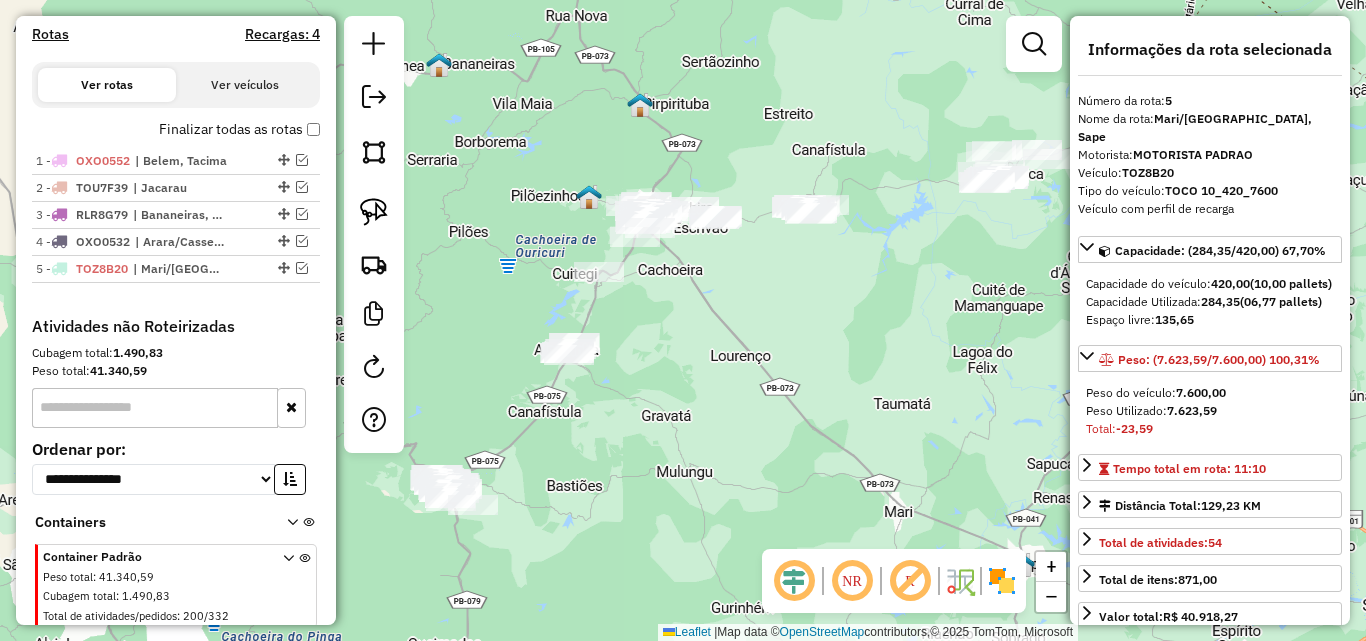 click on "Janela de atendimento Grade de atendimento Capacidade Transportadoras Veículos Cliente Pedidos  Rotas Selecione os dias de semana para filtrar as janelas de atendimento  Seg   Ter   Qua   Qui   Sex   Sáb   Dom  Informe o período da janela de atendimento: De: Até:  Filtrar exatamente a janela do cliente  Considerar janela de atendimento padrão  Selecione os dias de semana para filtrar as grades de atendimento  Seg   Ter   Qua   Qui   Sex   Sáb   Dom   Considerar clientes sem dia de atendimento cadastrado  Clientes fora do dia de atendimento selecionado Filtrar as atividades entre os valores definidos abaixo:  Peso mínimo:   Peso máximo:   Cubagem mínima:   Cubagem máxima:   De:   Até:  Filtrar as atividades entre o tempo de atendimento definido abaixo:  De:   Até:   Considerar capacidade total dos clientes não roteirizados Transportadora: Selecione um ou mais itens Tipo de veículo: Selecione um ou mais itens Veículo: Selecione um ou mais itens Motorista: Selecione um ou mais itens Nome: Rótulo:" 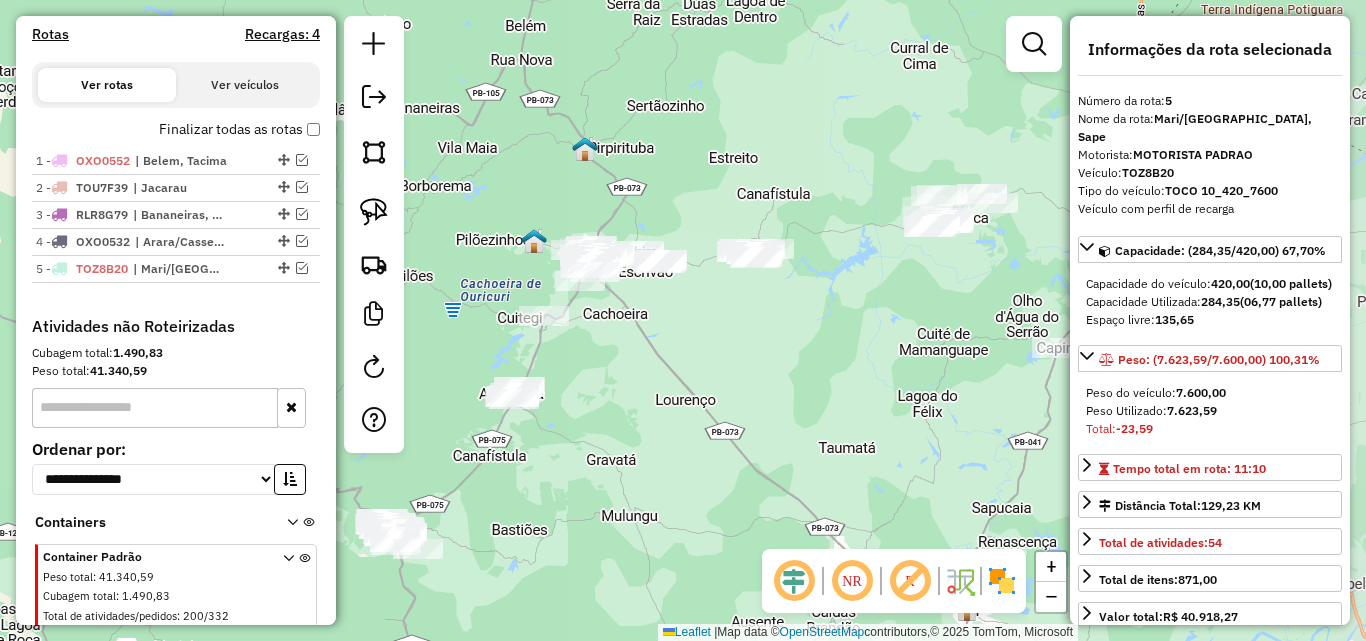 drag, startPoint x: 791, startPoint y: 383, endPoint x: 717, endPoint y: 433, distance: 89.30846 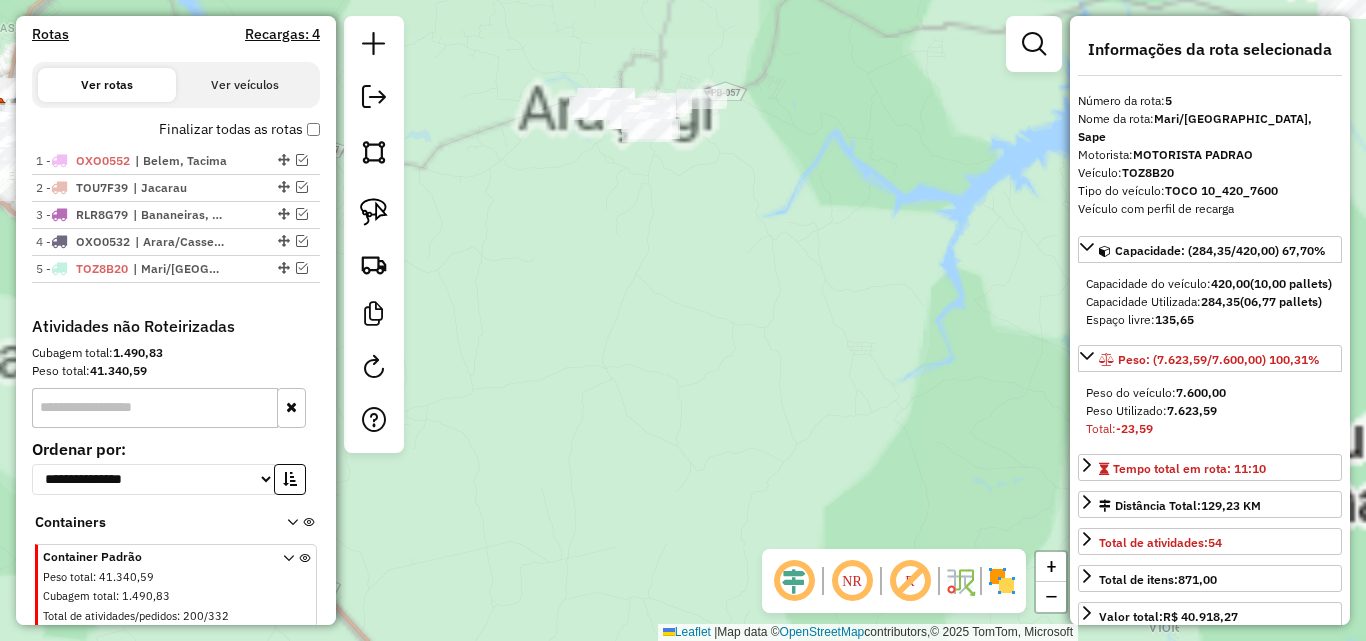 drag, startPoint x: 693, startPoint y: 437, endPoint x: 793, endPoint y: 495, distance: 115.60277 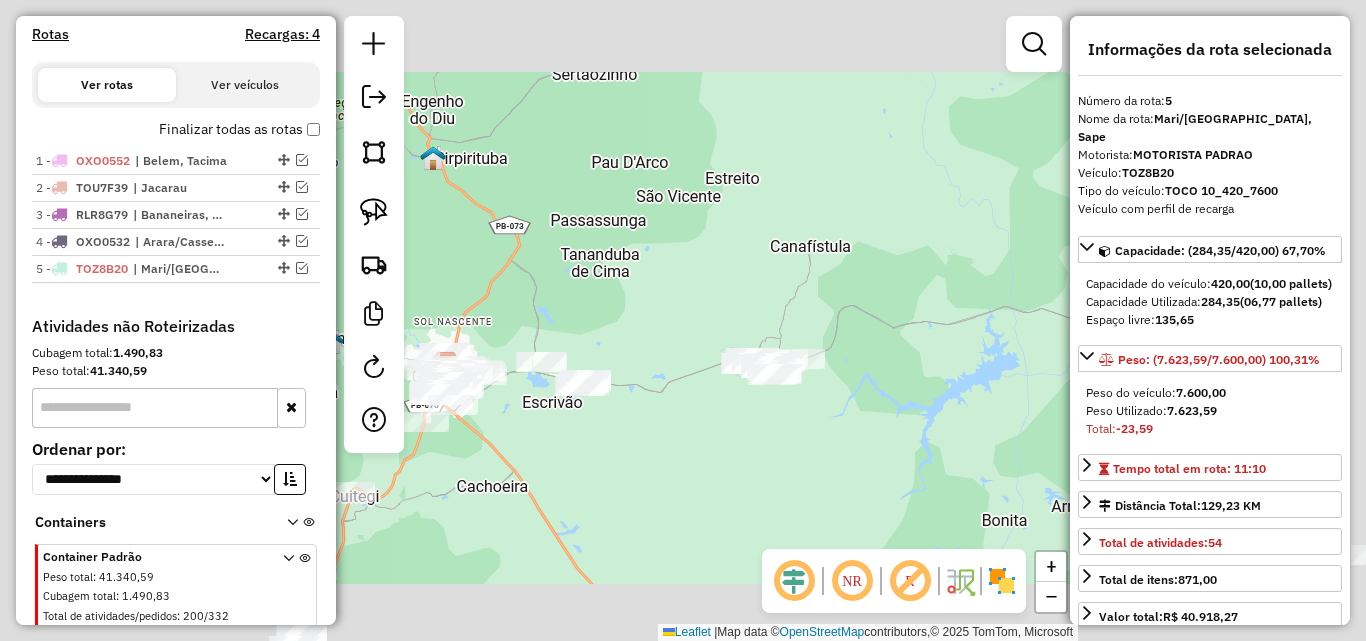 drag, startPoint x: 736, startPoint y: 473, endPoint x: 843, endPoint y: 486, distance: 107.78683 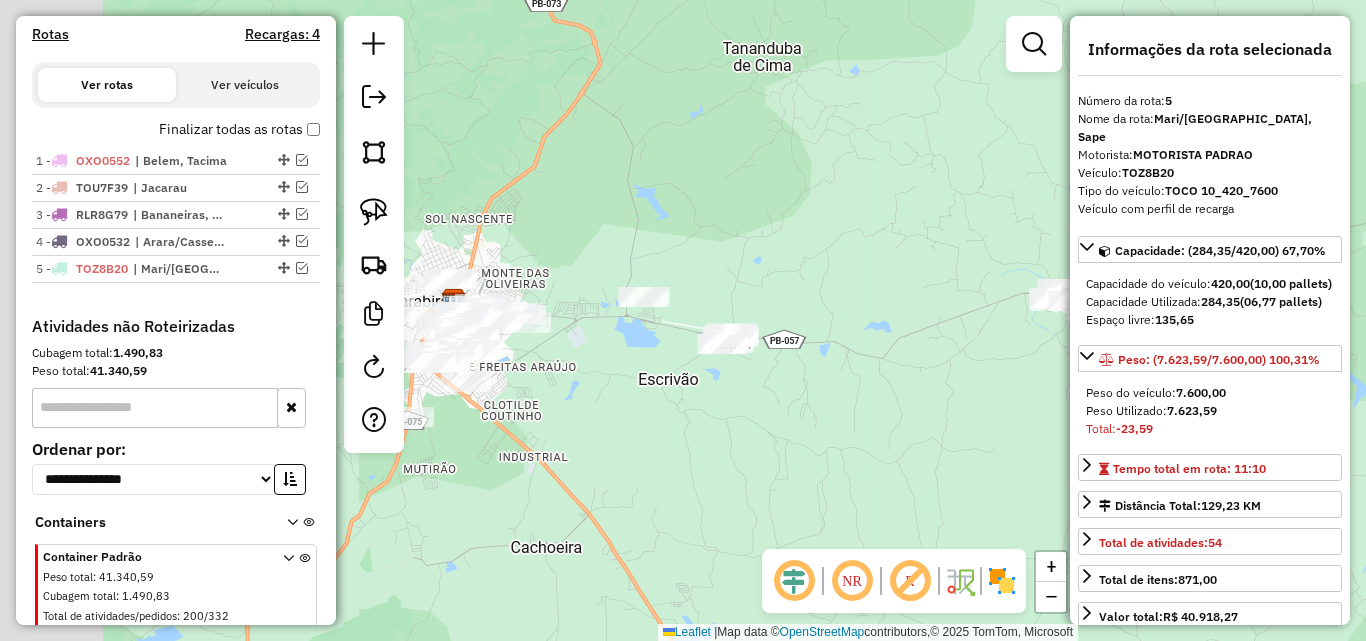 drag, startPoint x: 701, startPoint y: 451, endPoint x: 800, endPoint y: 439, distance: 99.724625 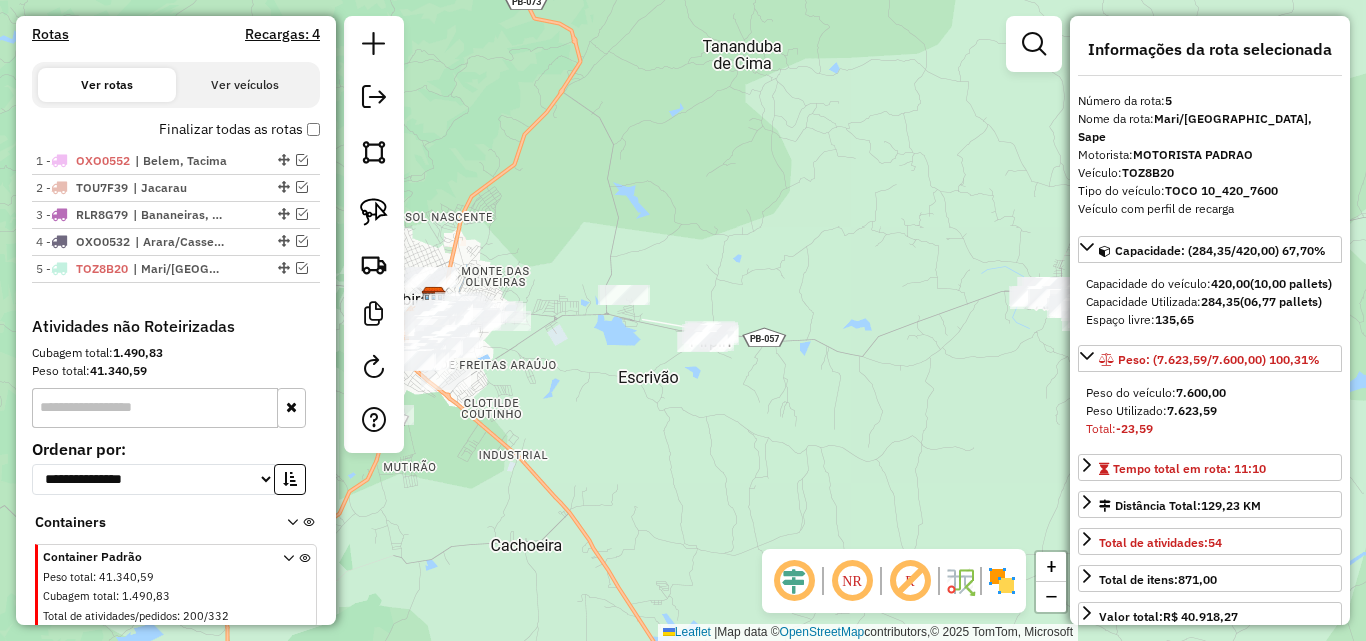 drag, startPoint x: 745, startPoint y: 433, endPoint x: 650, endPoint y: 420, distance: 95.885345 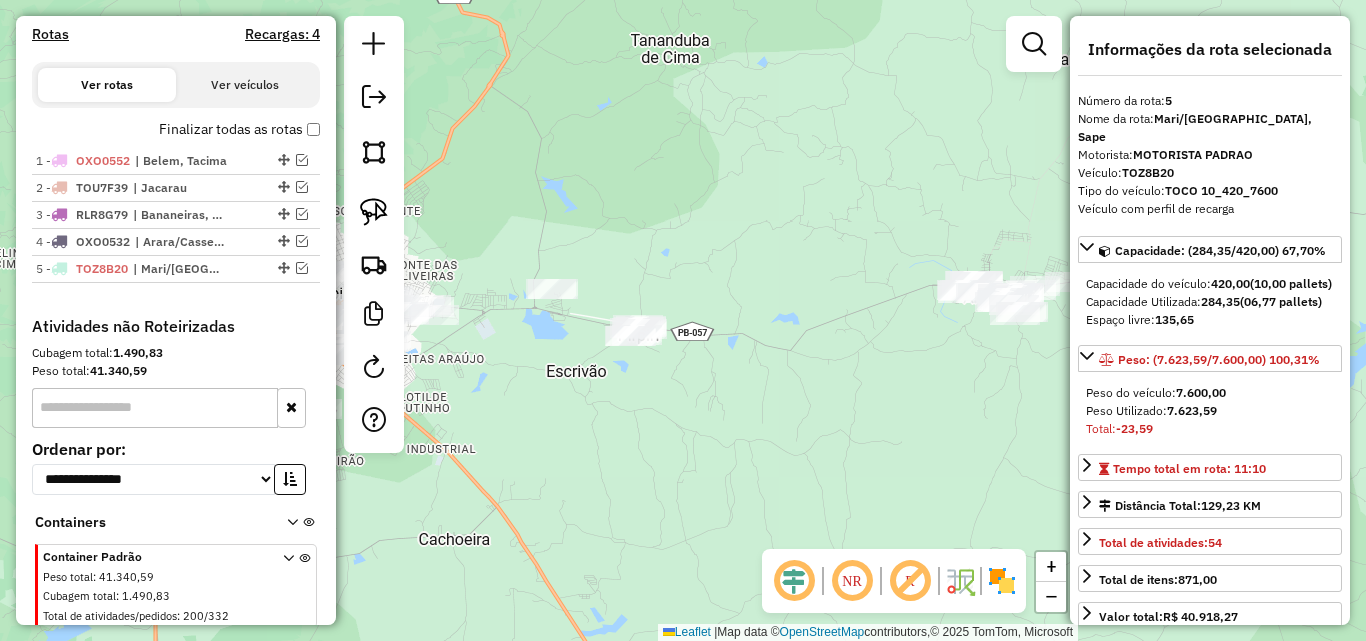 drag, startPoint x: 562, startPoint y: 395, endPoint x: 527, endPoint y: 395, distance: 35 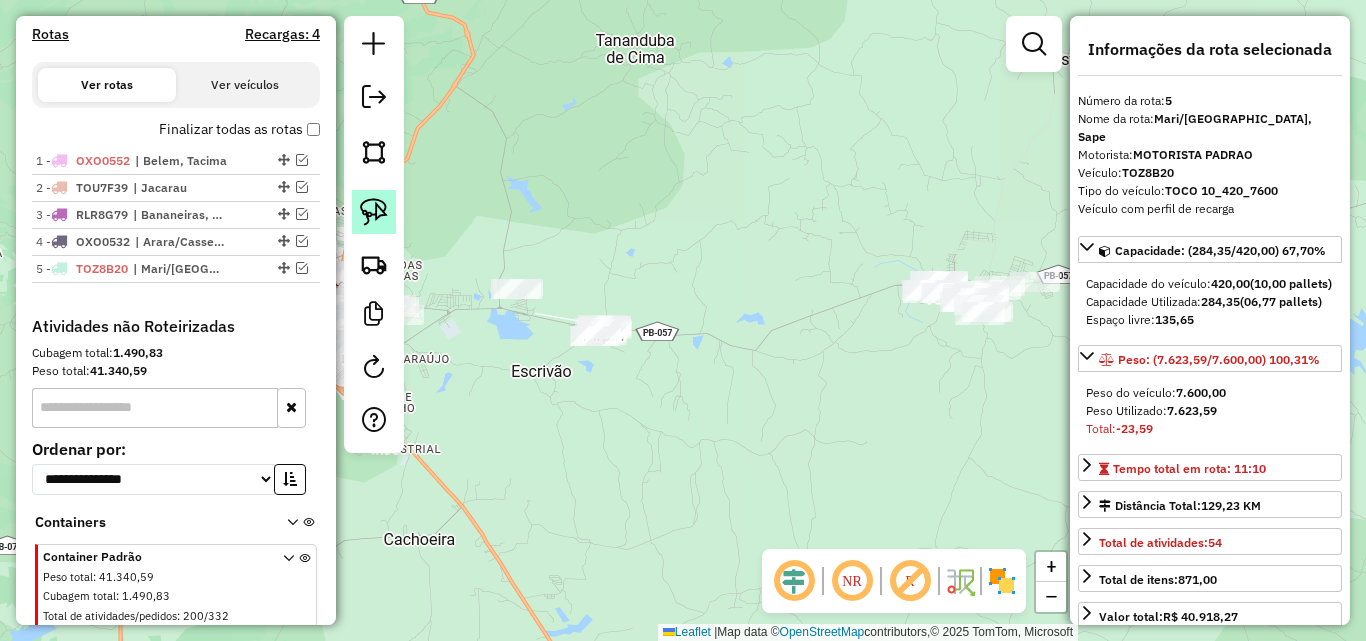 click 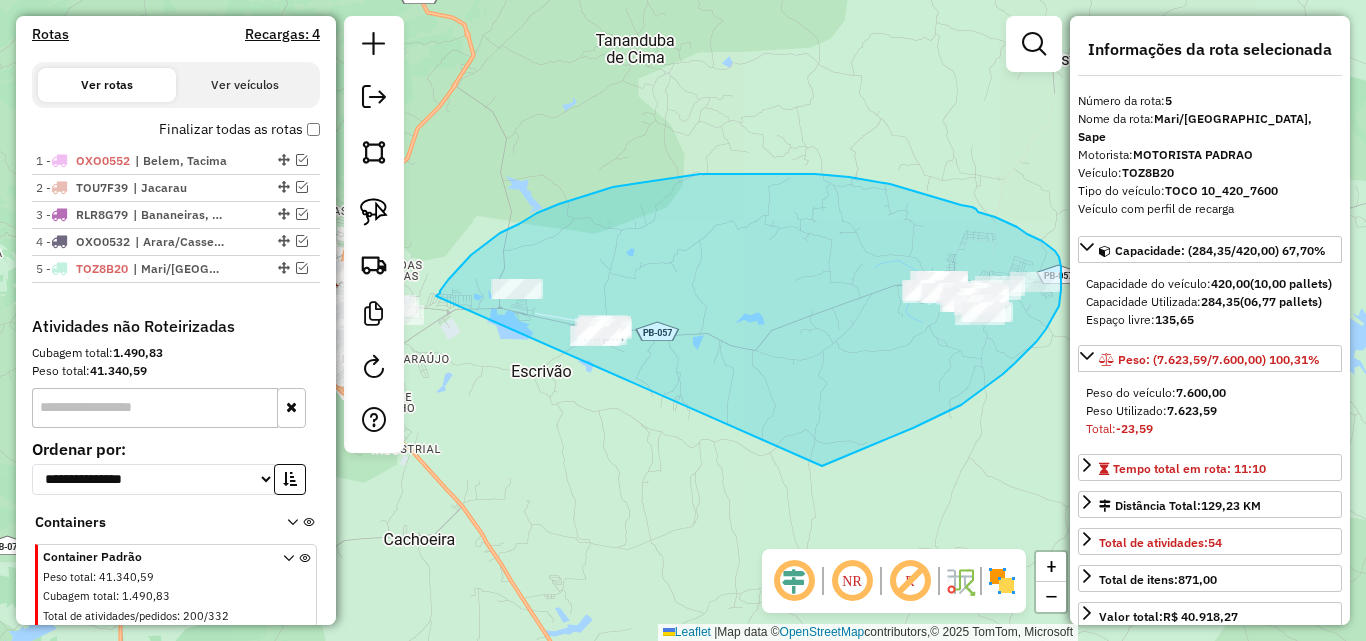 drag, startPoint x: 436, startPoint y: 296, endPoint x: 798, endPoint y: 475, distance: 403.83783 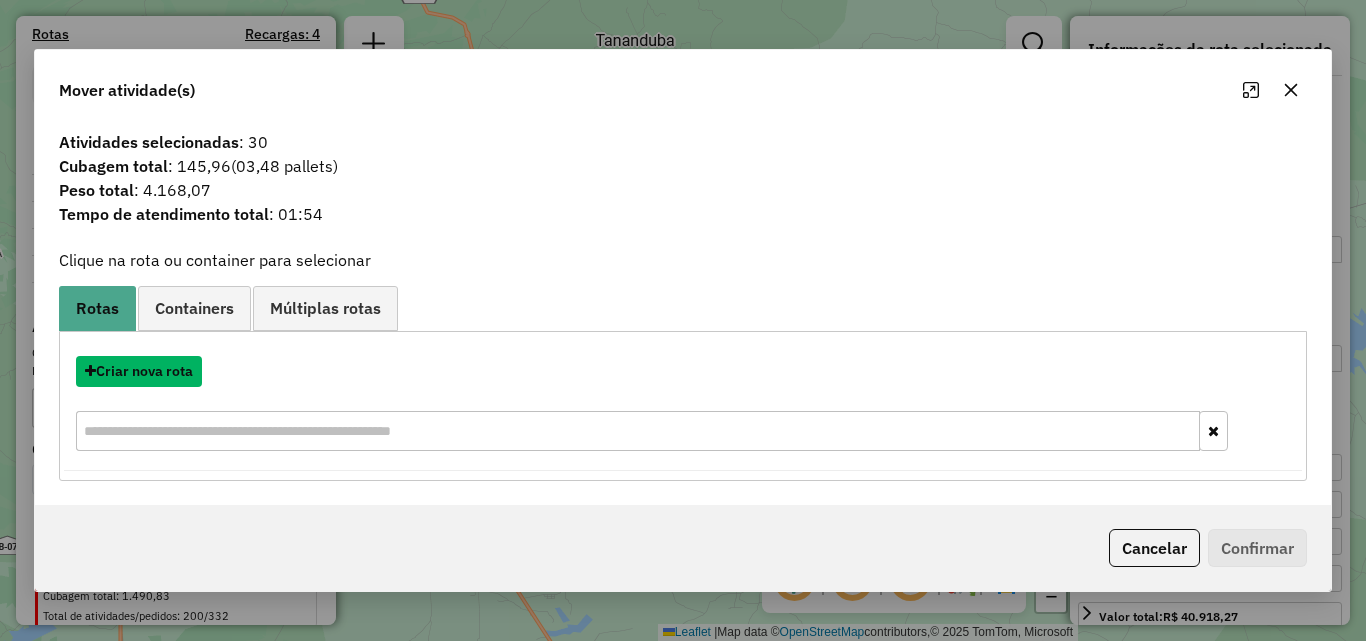 click on "Criar nova rota" at bounding box center (139, 371) 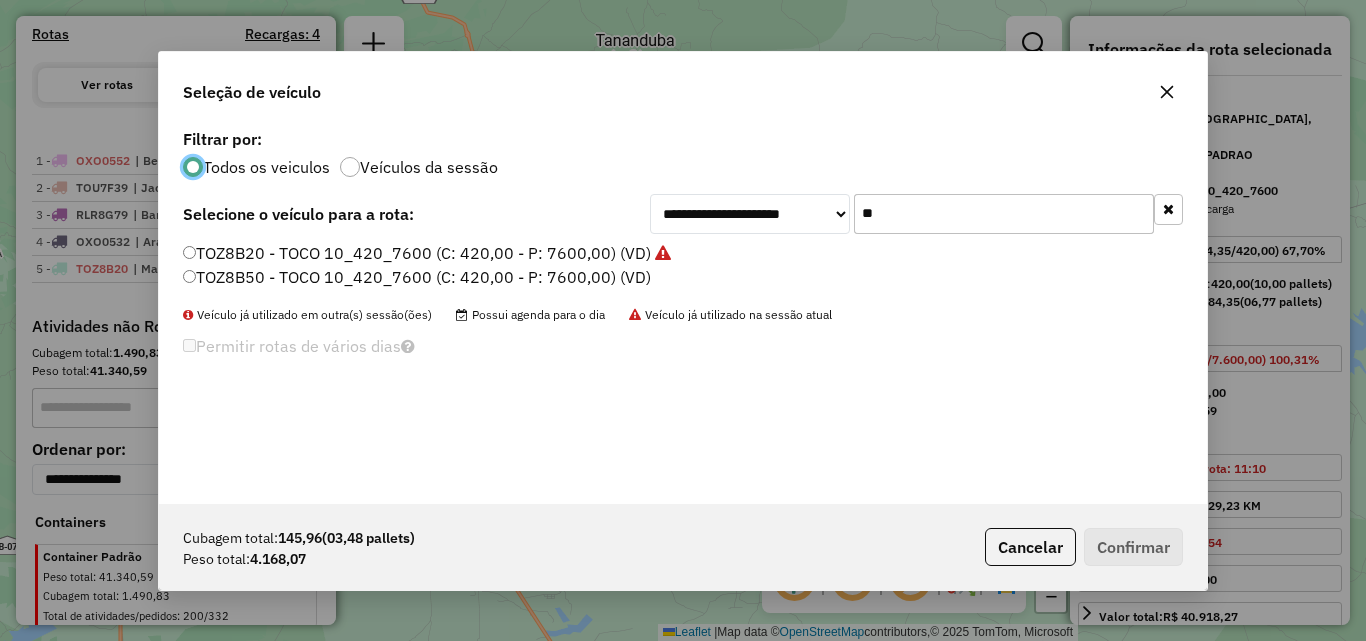 scroll, scrollTop: 11, scrollLeft: 6, axis: both 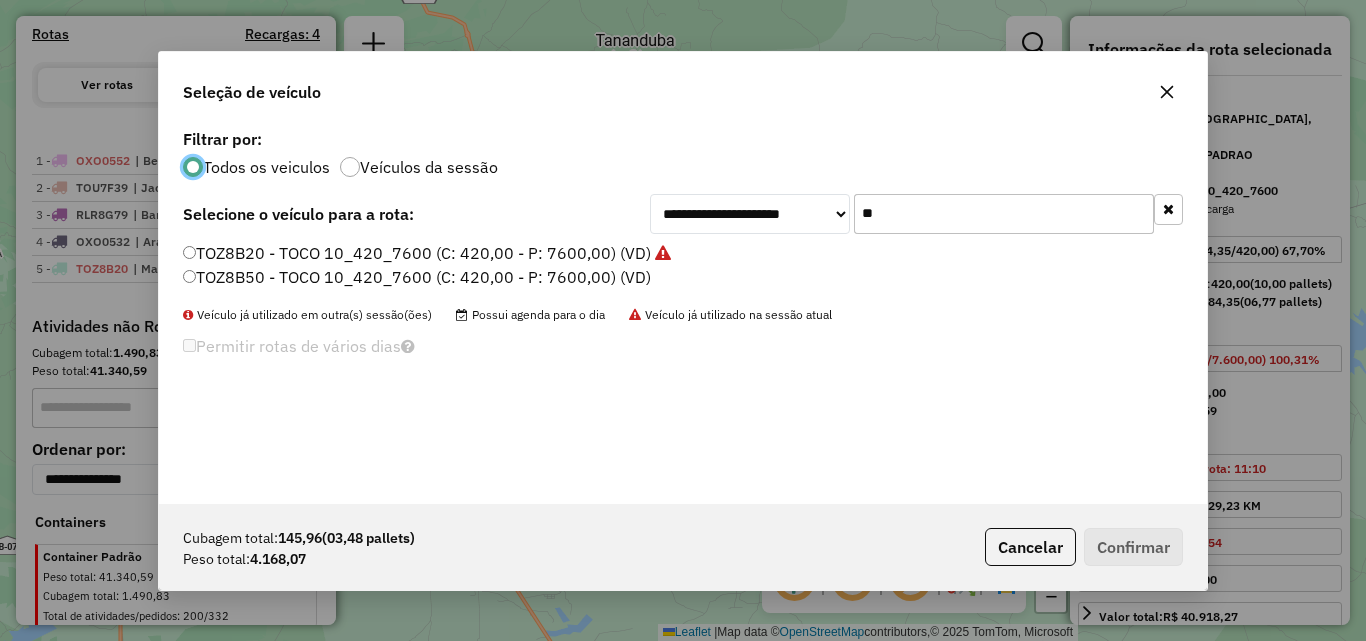 click on "**" 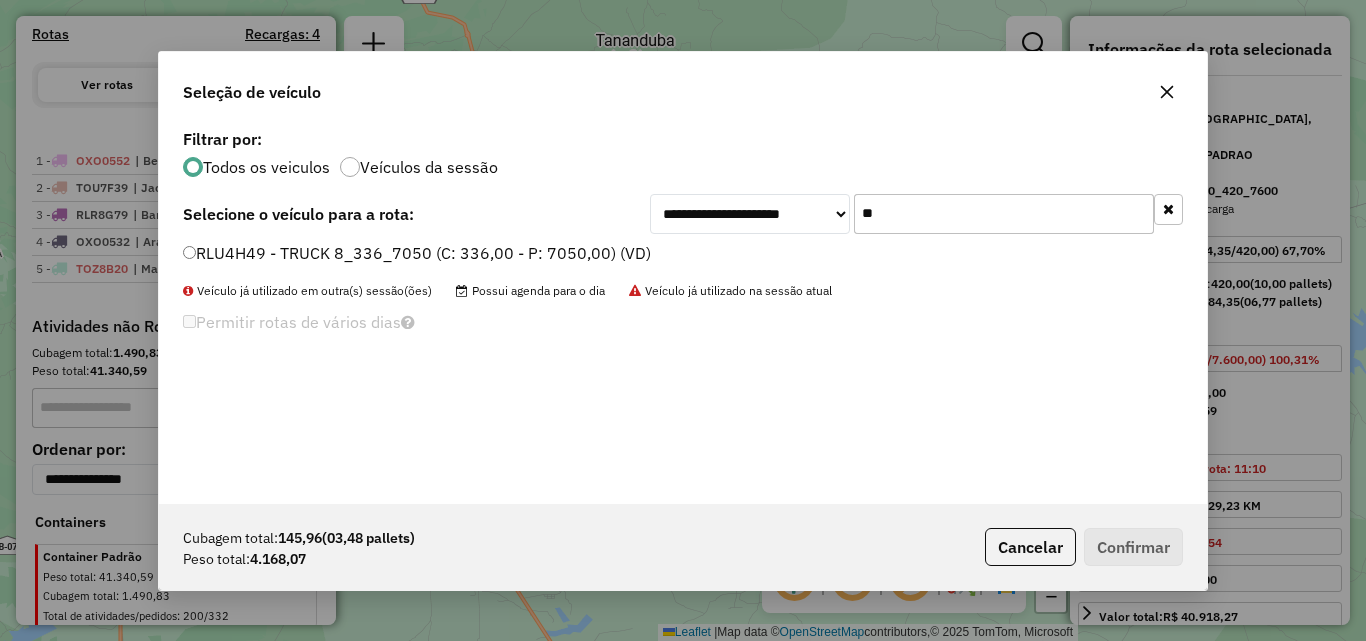 type on "**" 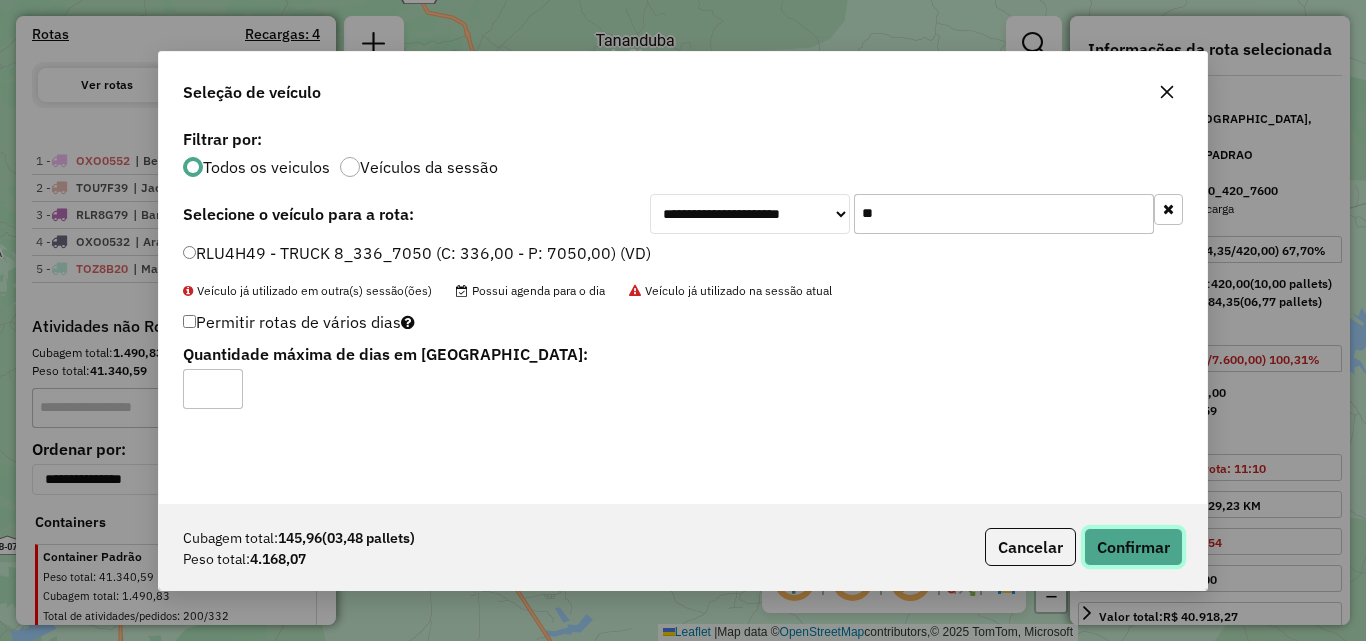drag, startPoint x: 1131, startPoint y: 527, endPoint x: 1102, endPoint y: 530, distance: 29.15476 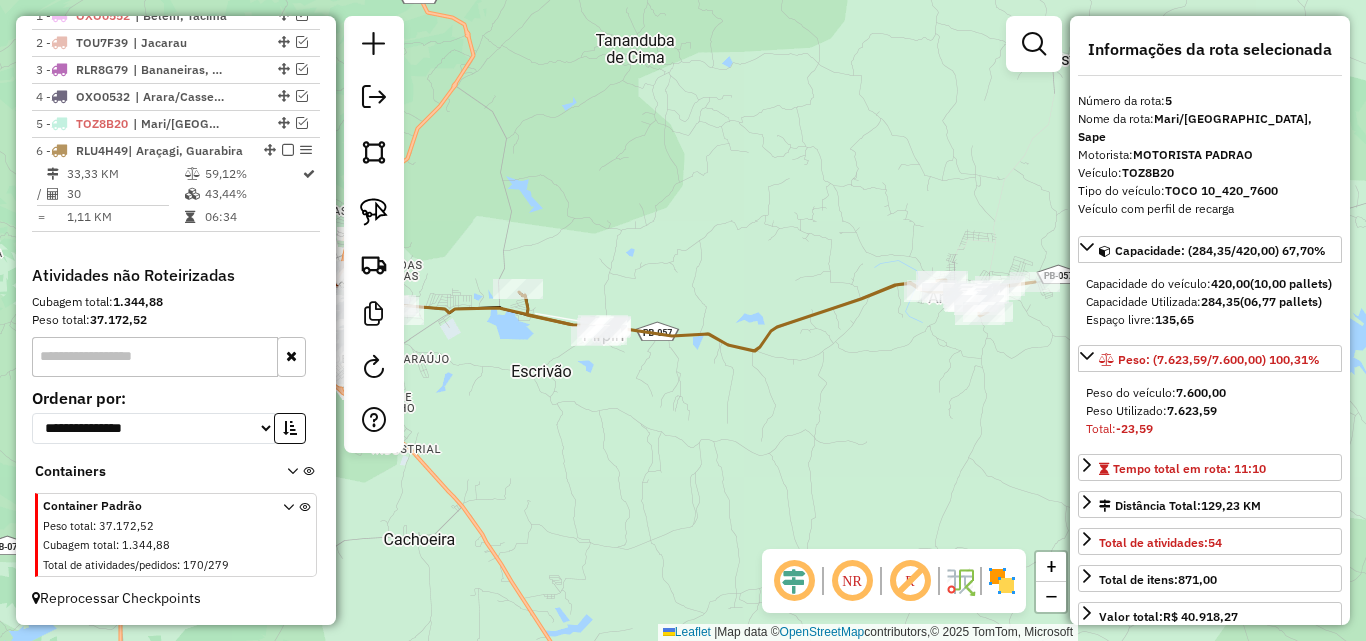 scroll, scrollTop: 781, scrollLeft: 0, axis: vertical 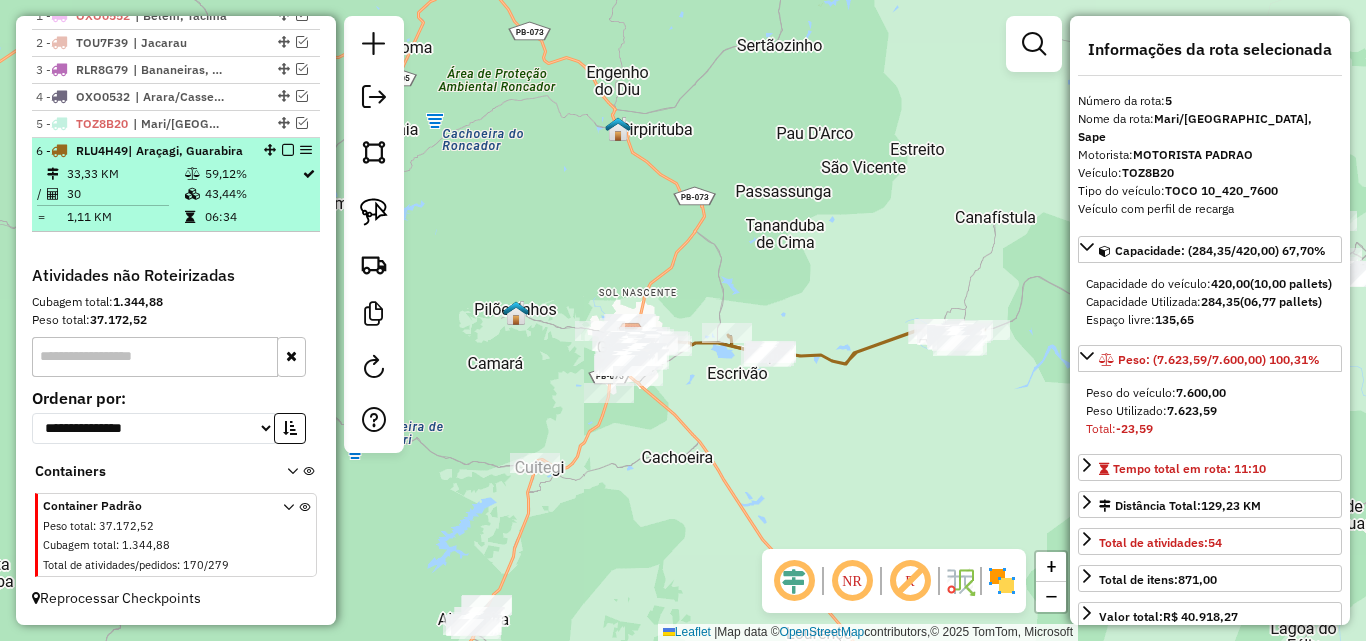 click at bounding box center [288, 150] 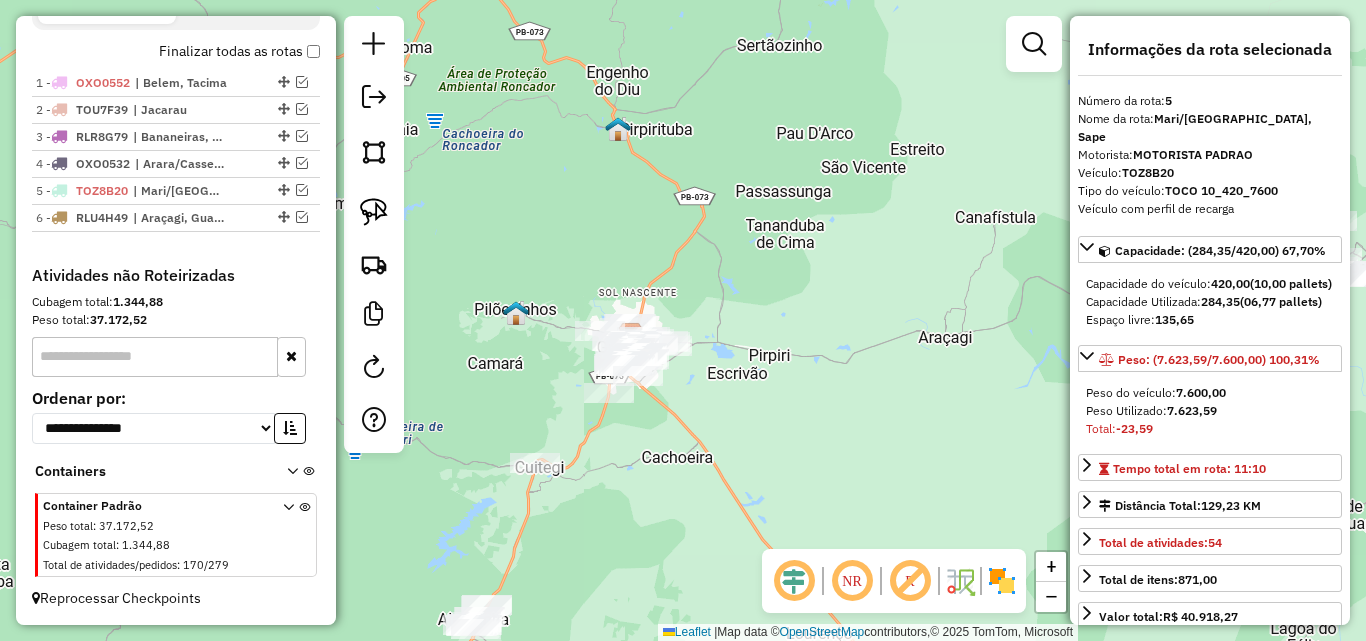 scroll, scrollTop: 696, scrollLeft: 0, axis: vertical 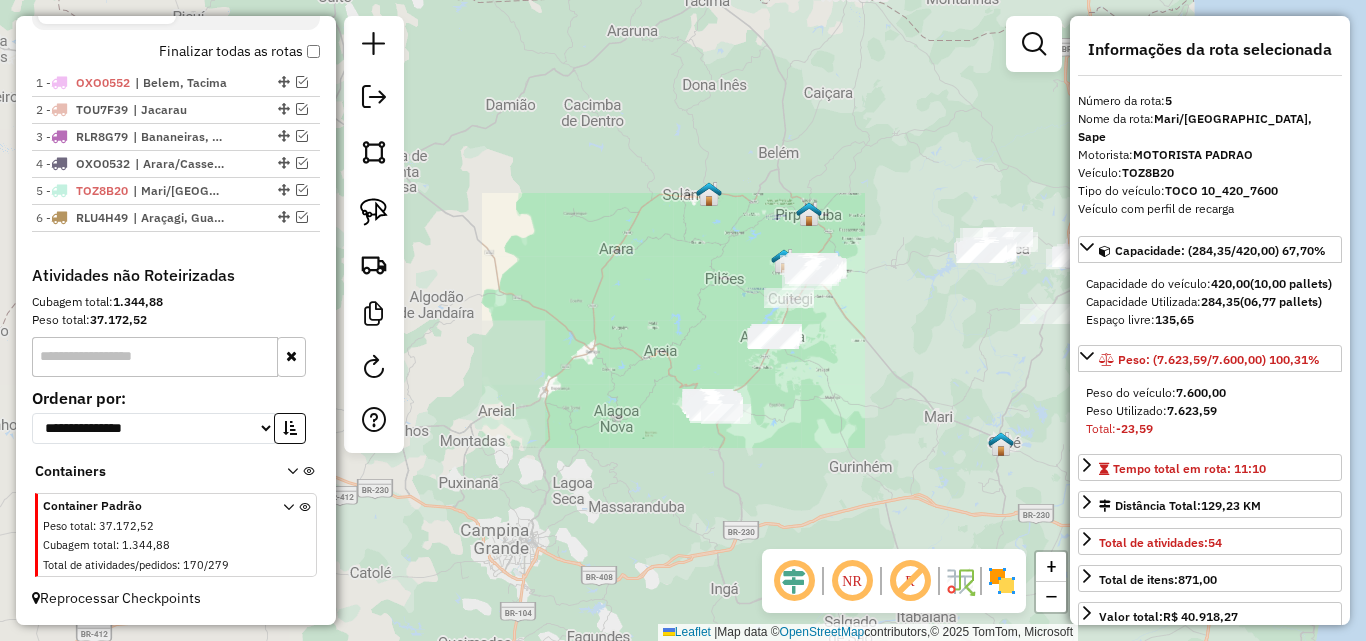 drag, startPoint x: 945, startPoint y: 372, endPoint x: 799, endPoint y: 442, distance: 161.91356 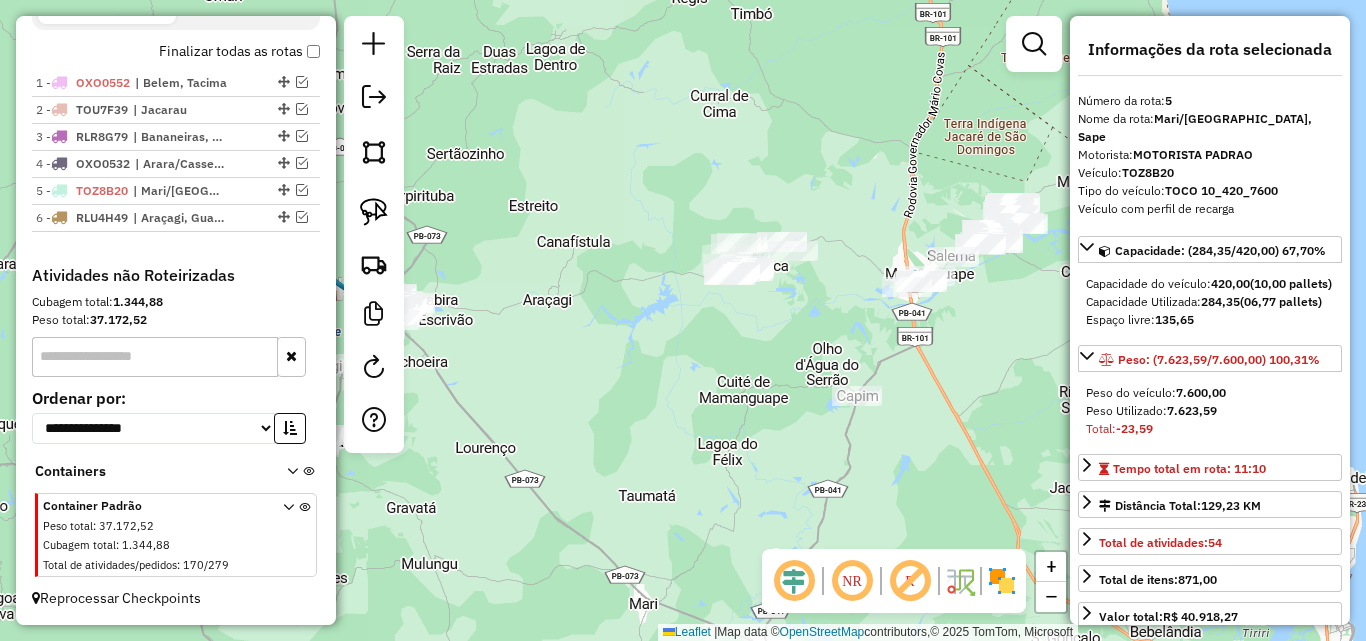 drag, startPoint x: 821, startPoint y: 399, endPoint x: 692, endPoint y: 393, distance: 129.13947 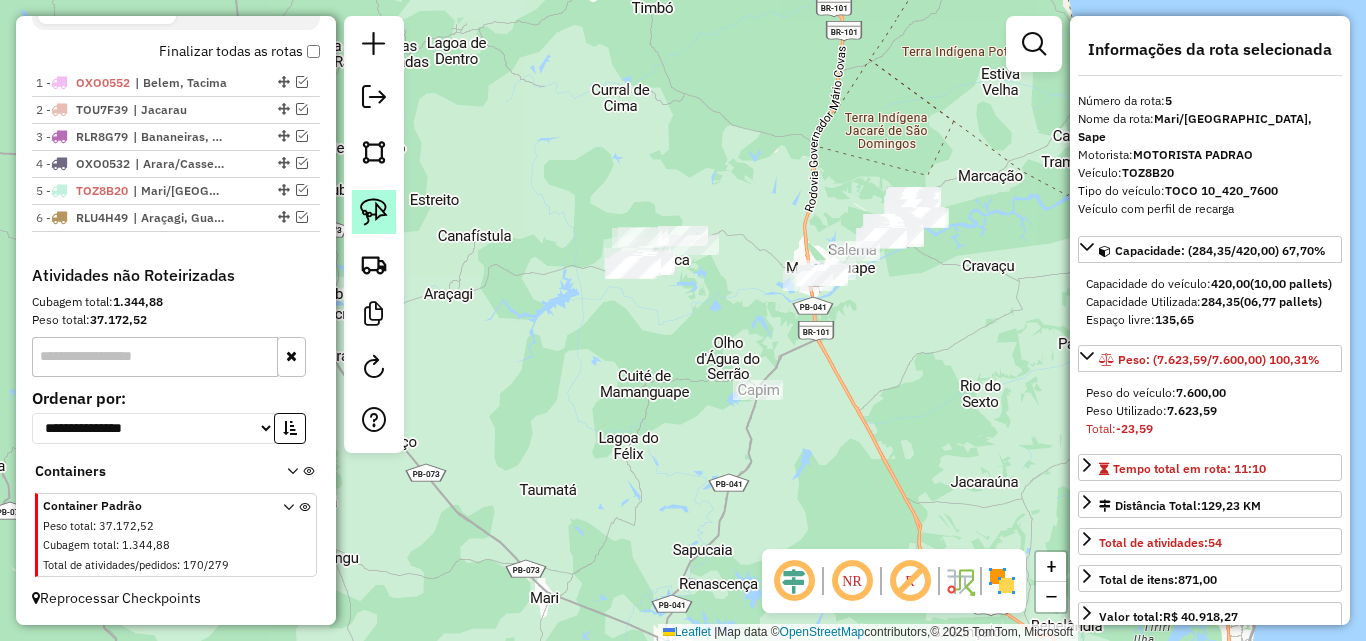 click 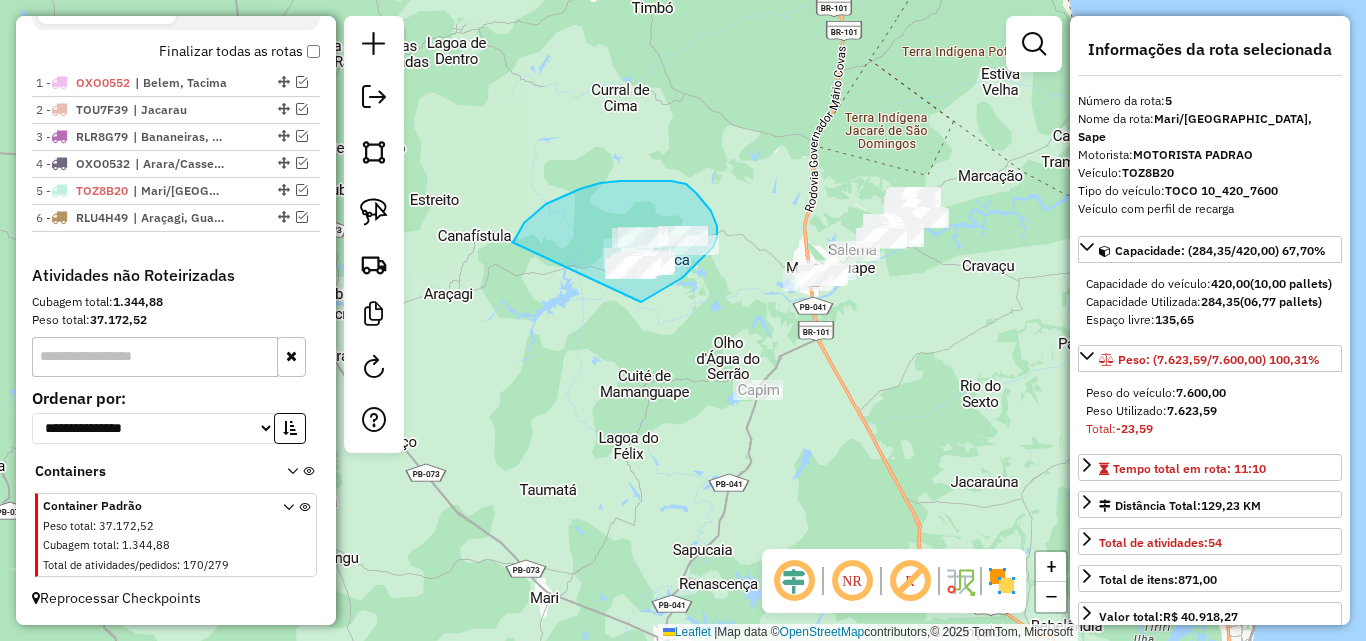 drag, startPoint x: 514, startPoint y: 241, endPoint x: 567, endPoint y: 312, distance: 88.60023 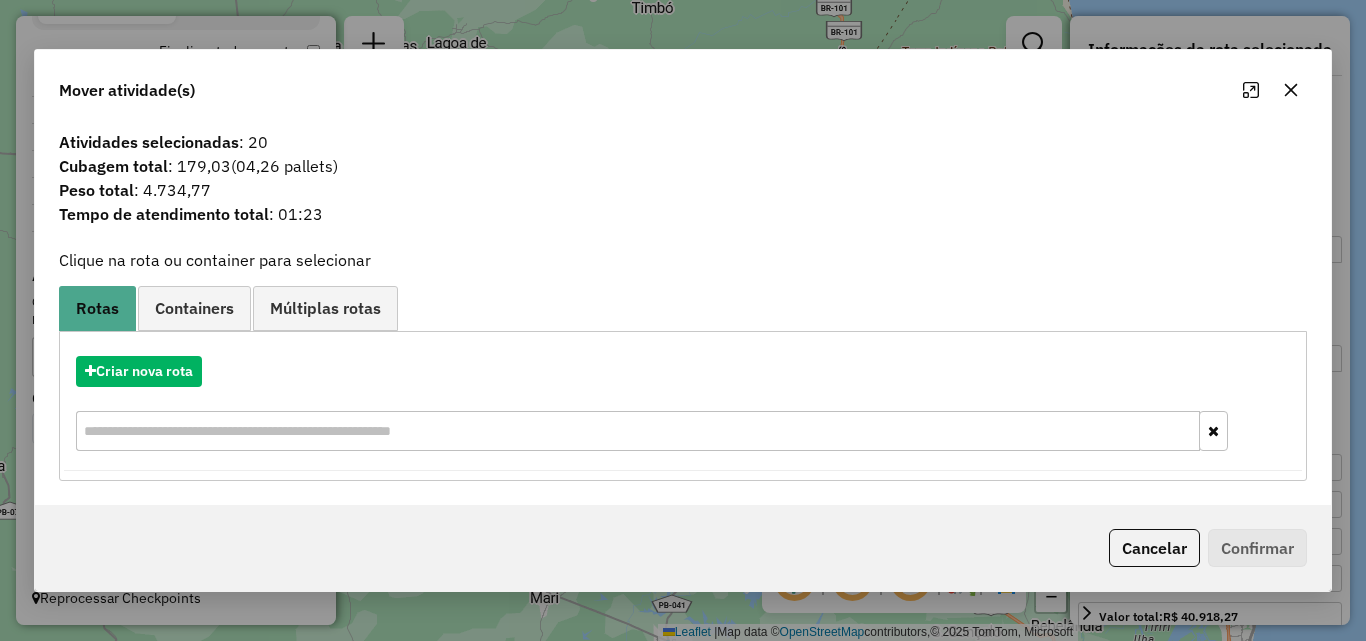 click 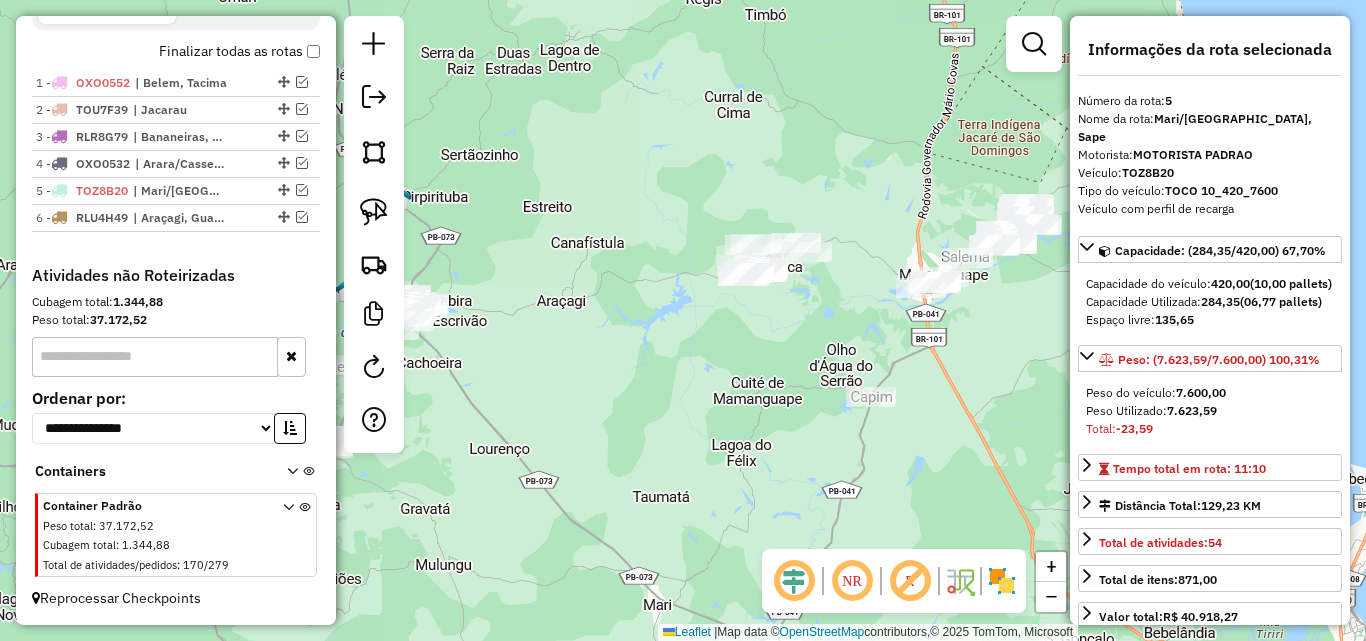 drag, startPoint x: 468, startPoint y: 317, endPoint x: 798, endPoint y: 358, distance: 332.5372 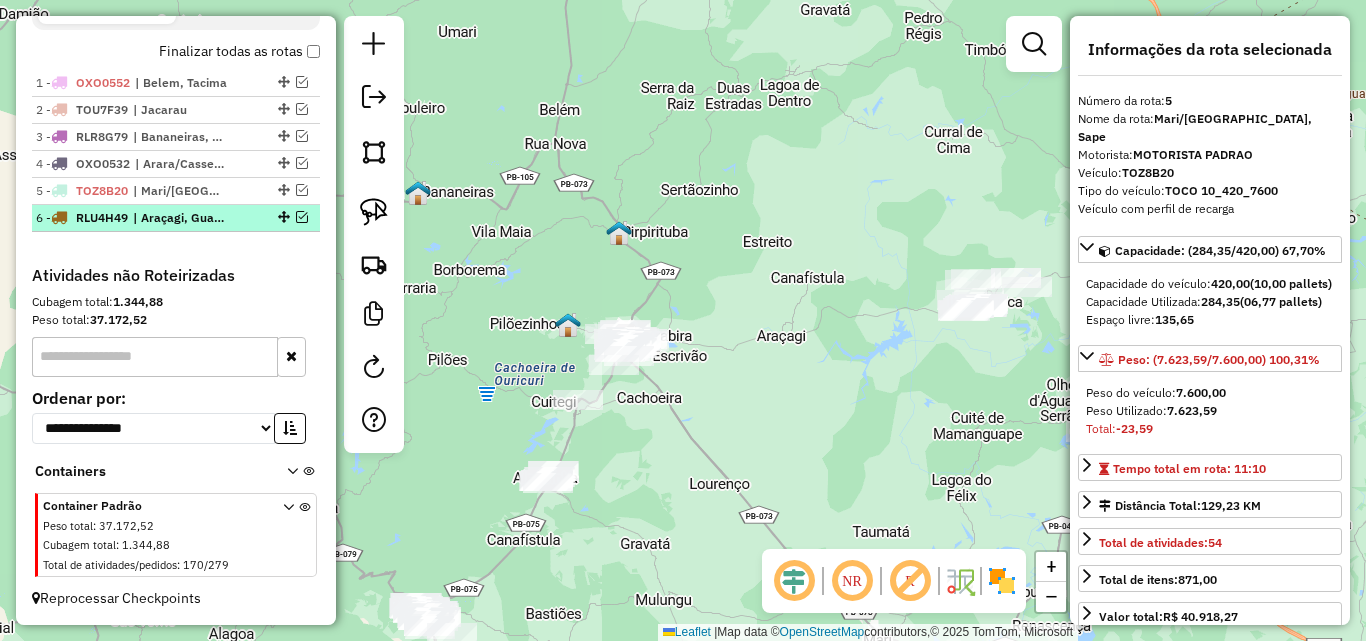 click at bounding box center [302, 217] 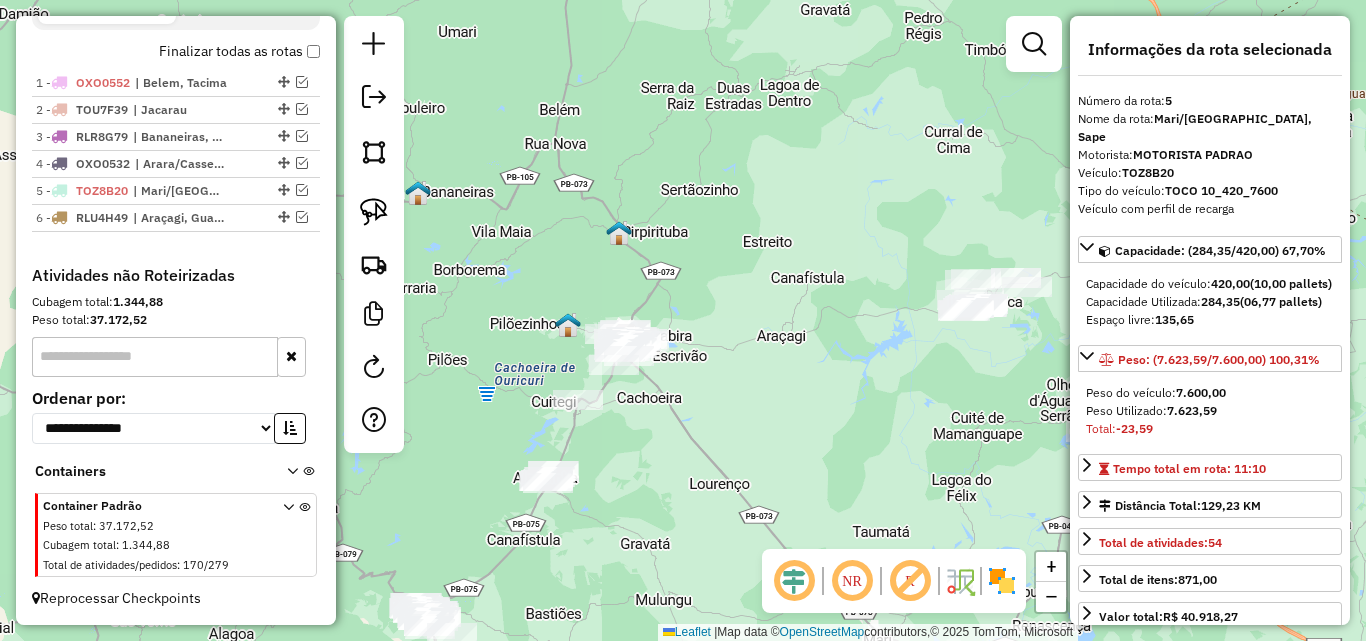scroll, scrollTop: 781, scrollLeft: 0, axis: vertical 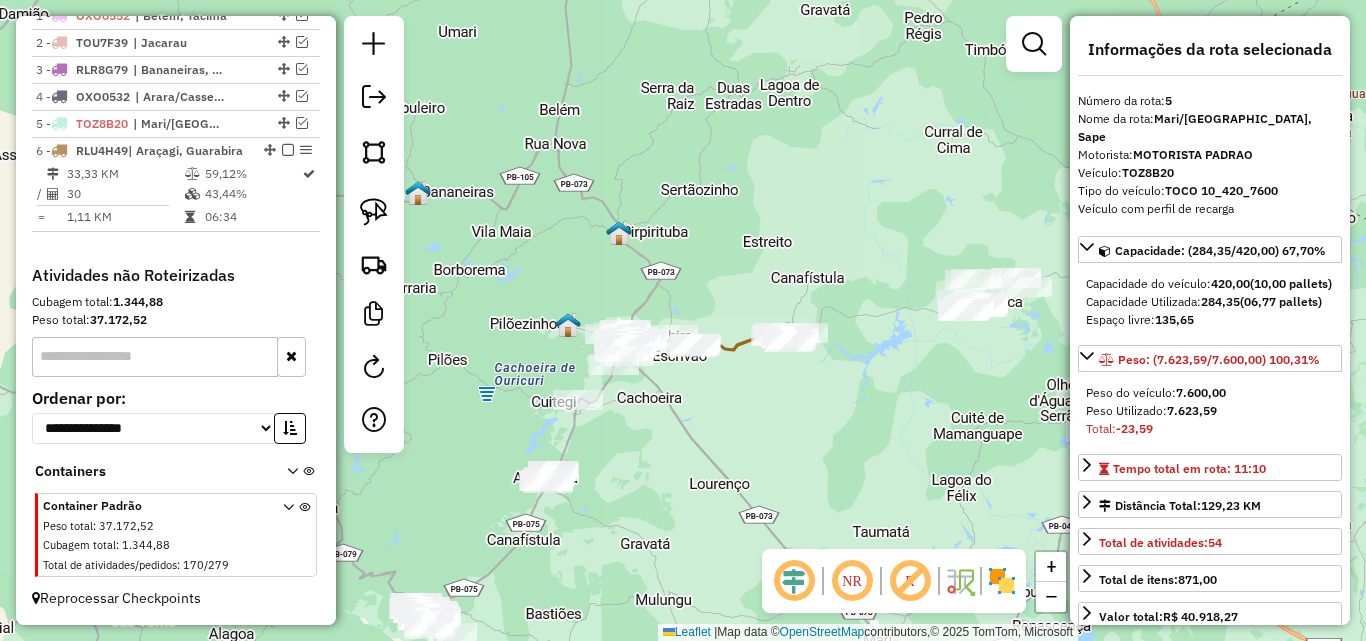 drag, startPoint x: 812, startPoint y: 415, endPoint x: 736, endPoint y: 405, distance: 76.655075 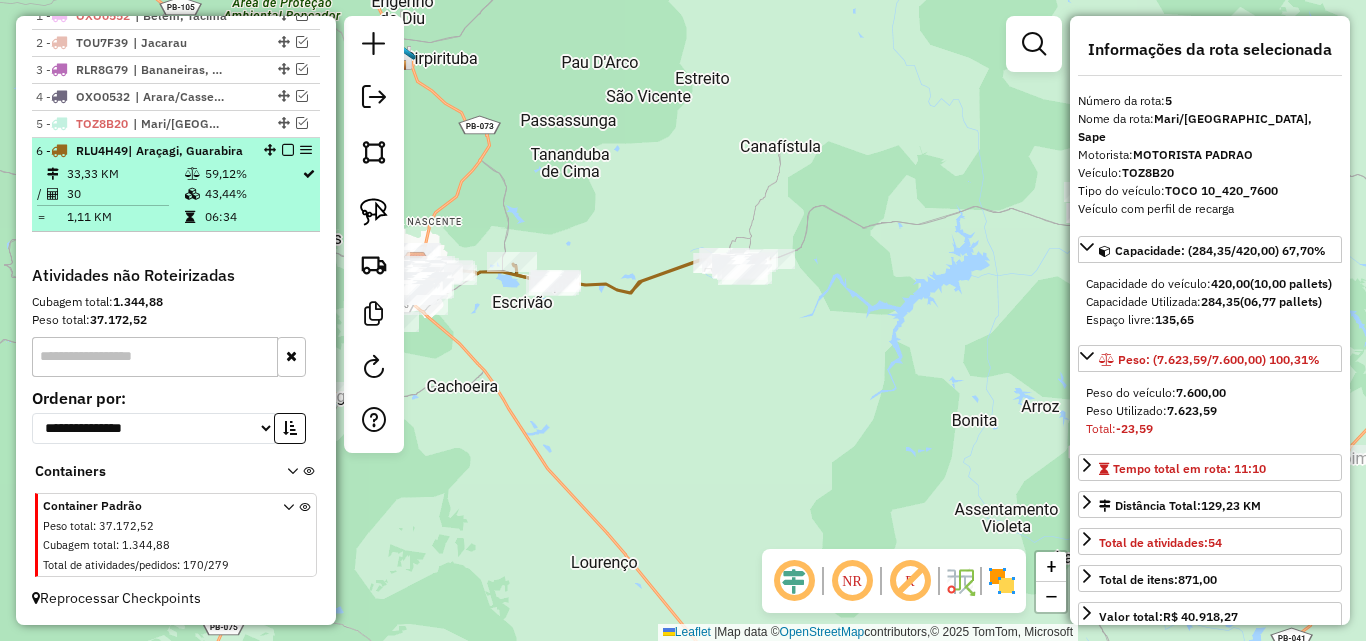 click on "06:34" at bounding box center [252, 217] 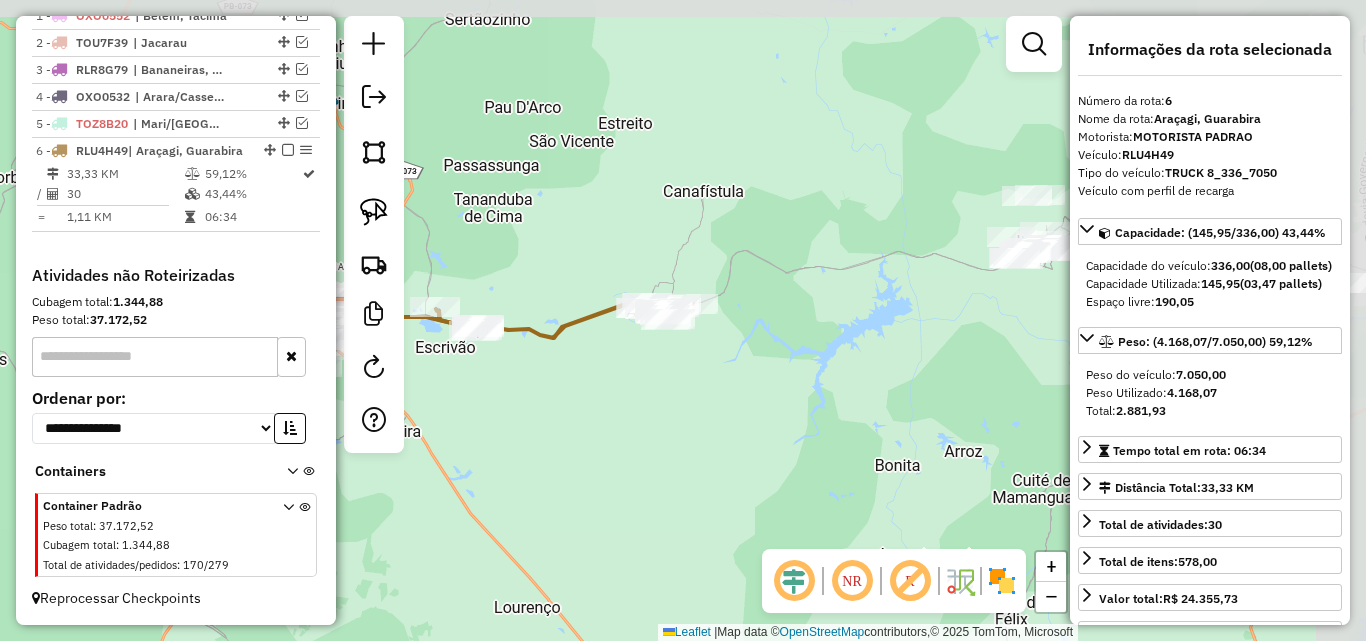 drag, startPoint x: 694, startPoint y: 362, endPoint x: 552, endPoint y: 399, distance: 146.74127 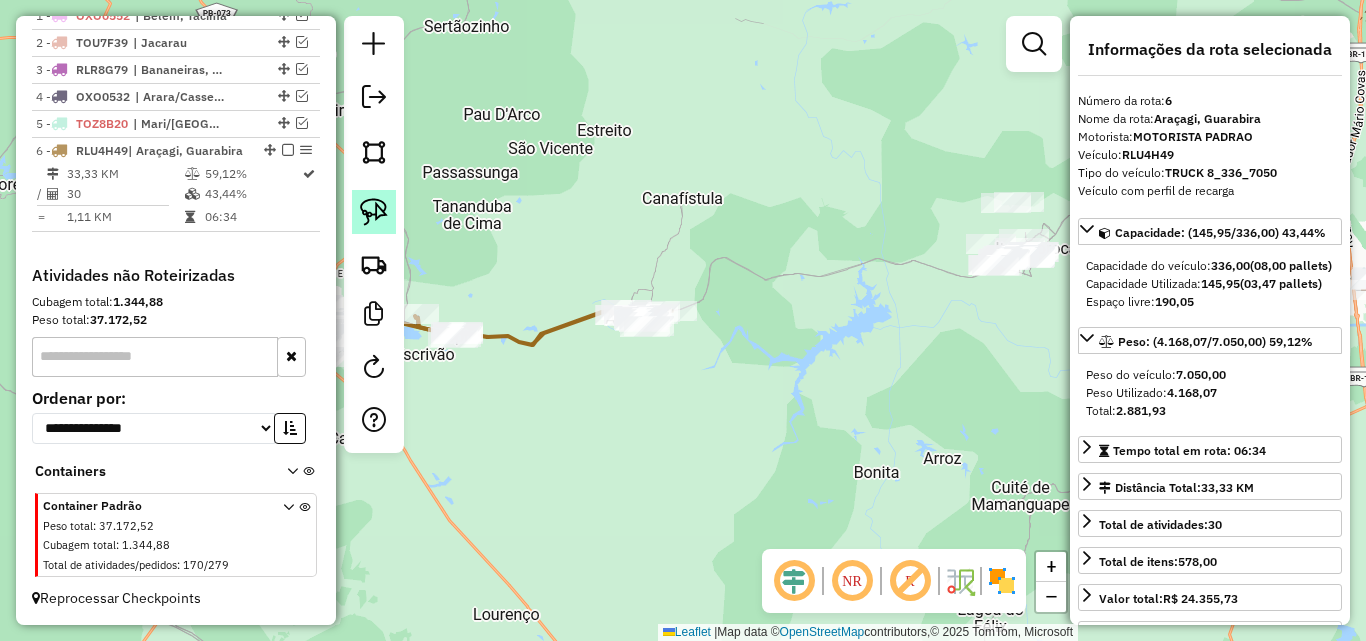 click 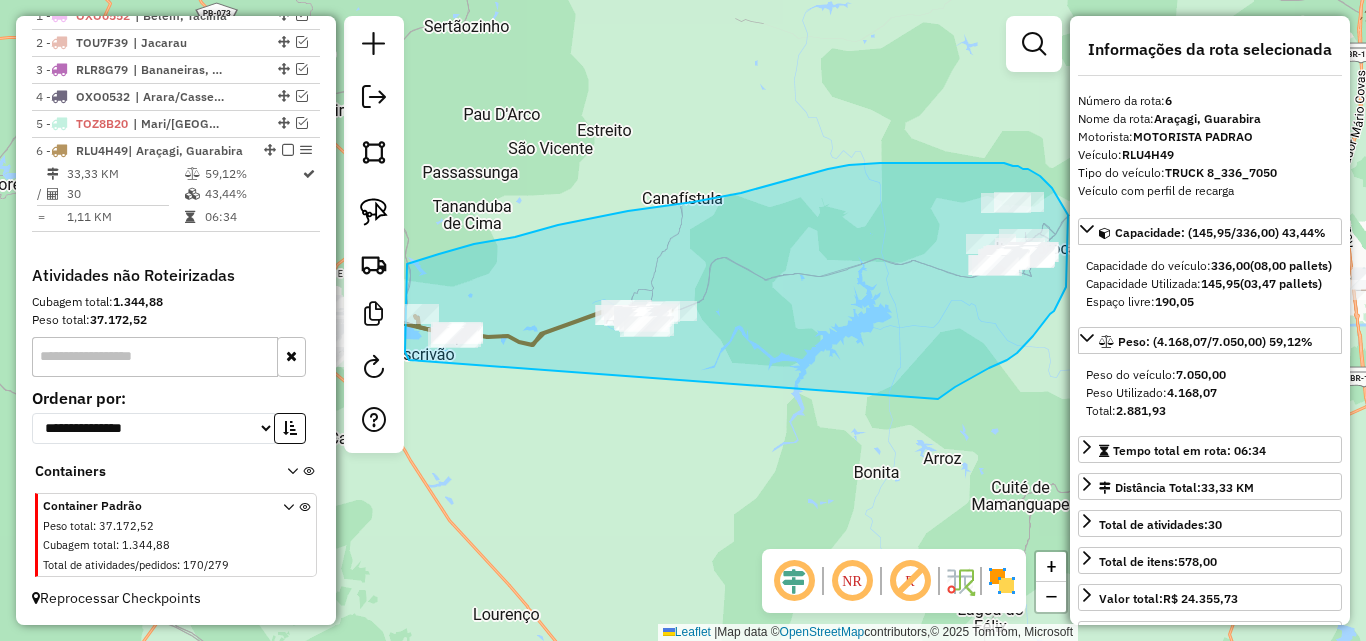 drag, startPoint x: 409, startPoint y: 360, endPoint x: 937, endPoint y: 399, distance: 529.43835 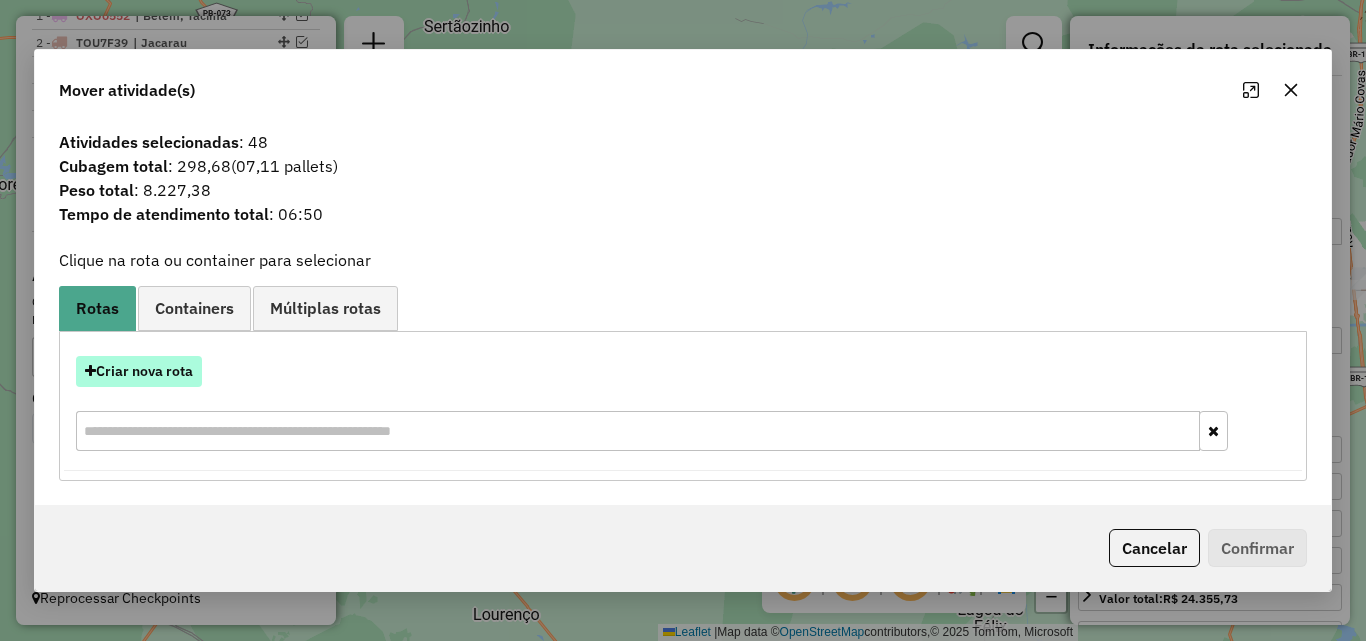 click on "Criar nova rota" at bounding box center [139, 371] 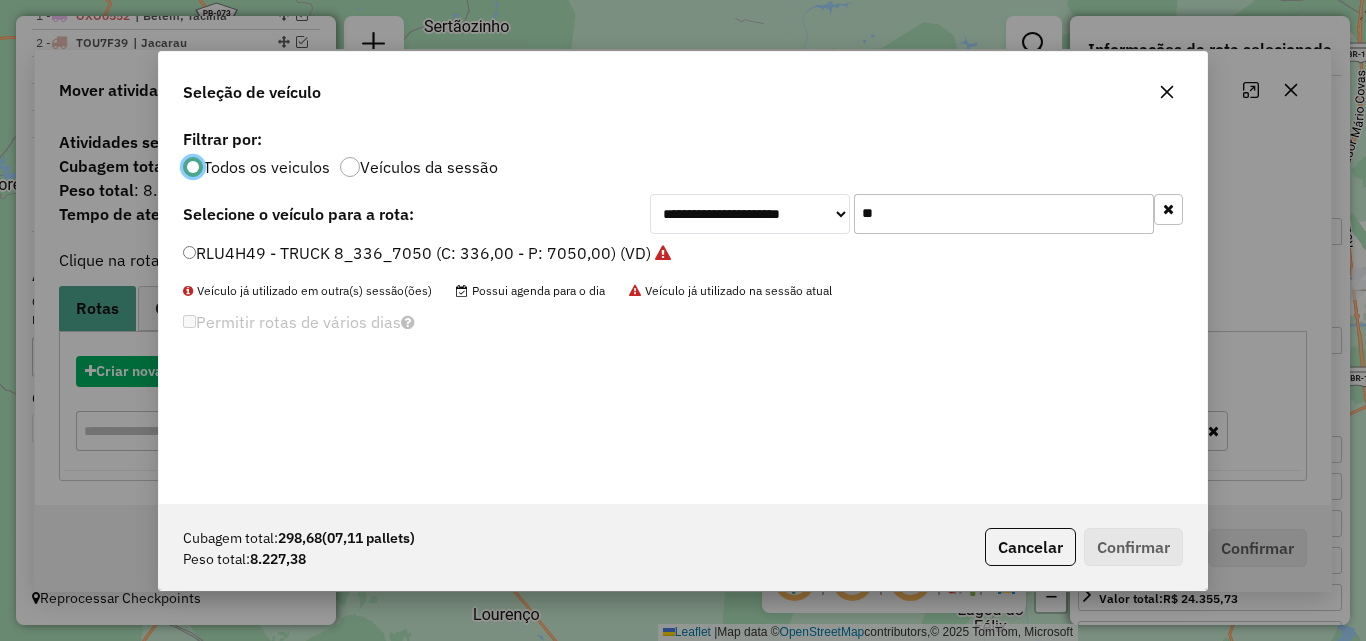 scroll, scrollTop: 11, scrollLeft: 6, axis: both 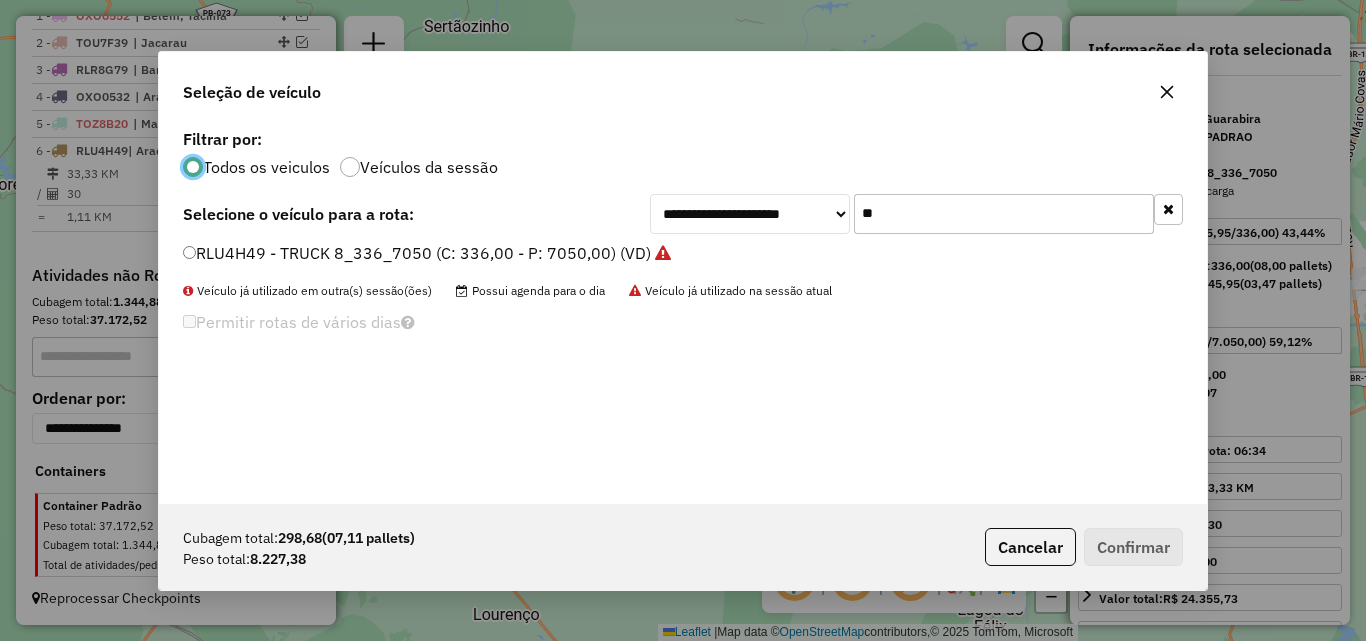 click 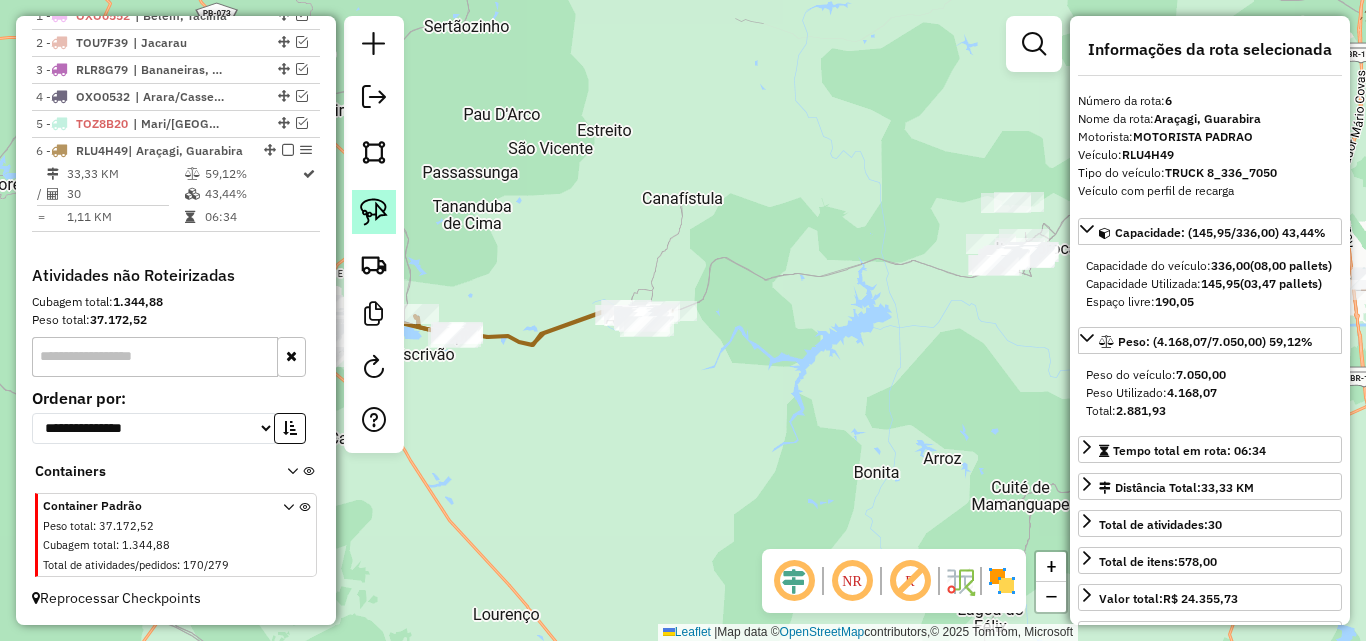 click 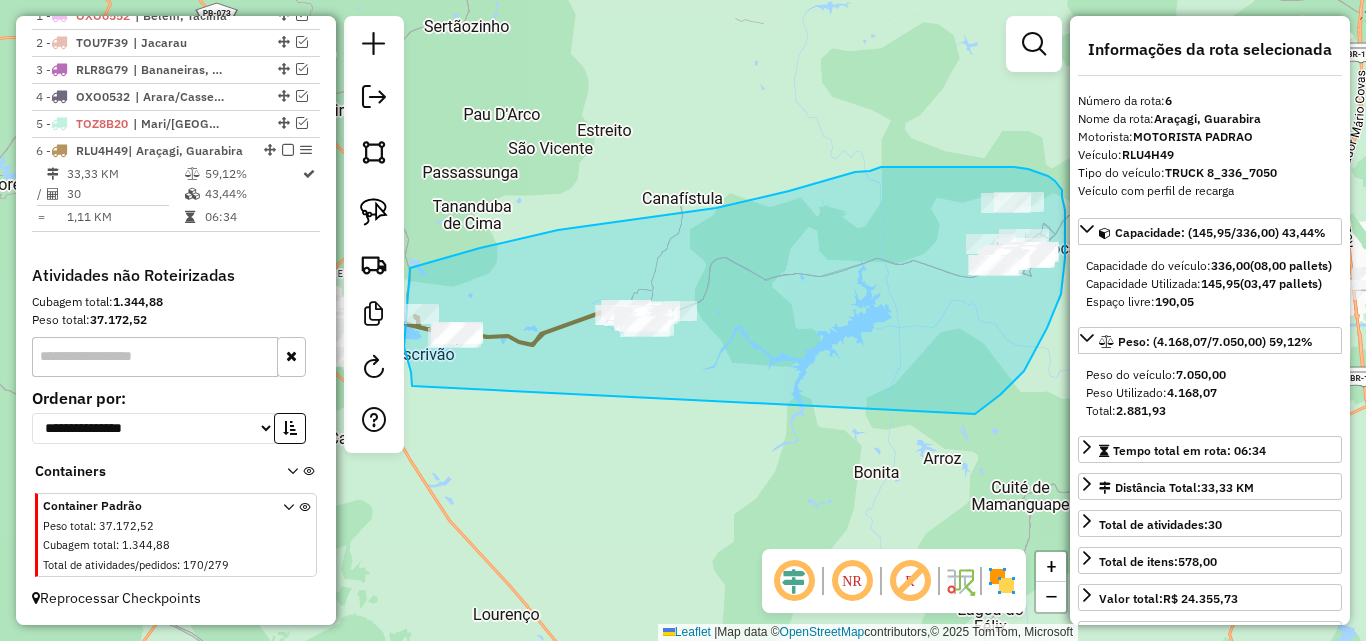 drag, startPoint x: 412, startPoint y: 386, endPoint x: 798, endPoint y: 452, distance: 391.60184 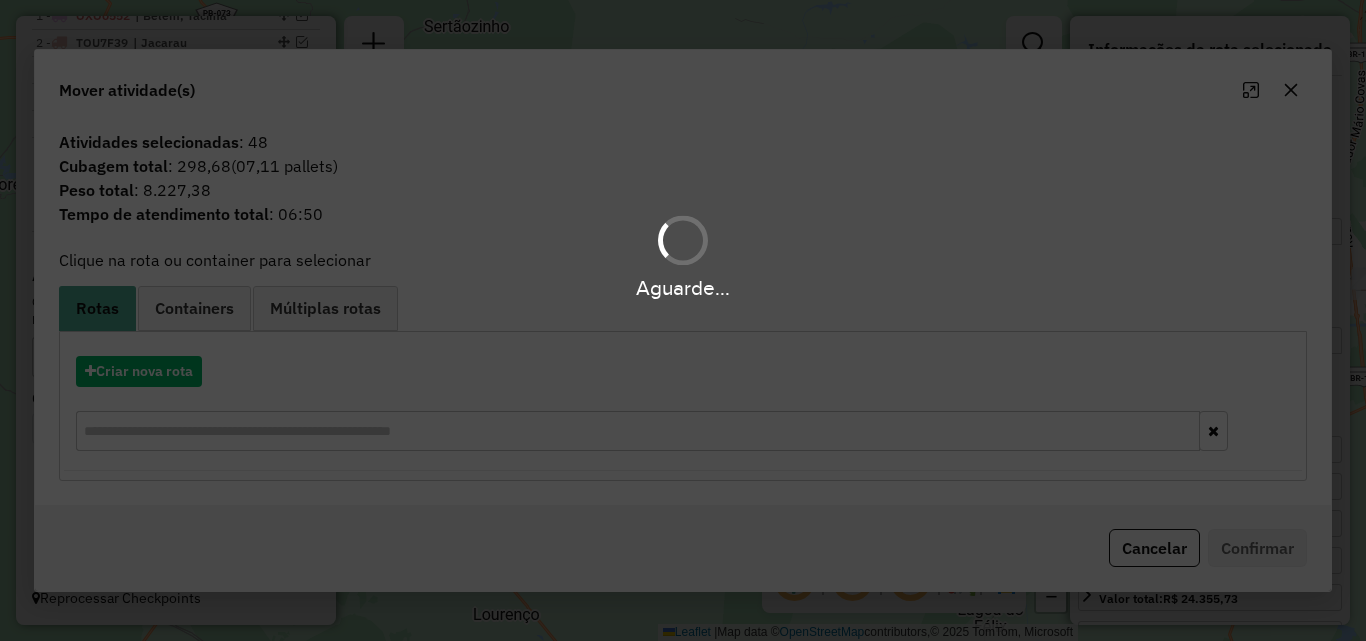 click on "Aguarde...  Pop-up bloqueado!  Seu navegador bloqueou automáticamente a abertura de uma nova janela.   Acesse as configurações e adicione o endereço do sistema a lista de permissão.   Fechar  Informações da Sessão 963868 - 11/07/2025     Criação: 10/07/2025 19:16   Depósito:  Pau Brasil Guarabira  Total de rotas:  6  Distância Total:  646,29 km  Tempo total:  54:49  Valor total:  R$ 380.815,65  - Total roteirizado:  R$ 169.281,77  - Total não roteirizado:  R$ 211.533,88  Total de Atividades Roteirizadas:  247  Total de Pedidos Roteirizados:  370  Peso total roteirizado:  31.419,44  Cubagem total roteirizado:  1.132,09  Total de Atividades não Roteirizadas:  170  Total de Pedidos não Roteirizados:  279 Total de caixas por viagem:  1.132,09 /   6 =  188,68 Média de Atividades por viagem:  247 /   6 =  41,17 Ocupação média da frota:  75,58%   Rotas vários dias:  0  Clientes Priorizados NR:  0 Rotas  Recargas: 5   Ver rotas   Ver veículos  Finalizar todas as rotas   1 -       OXO0552   2 -" at bounding box center [683, 320] 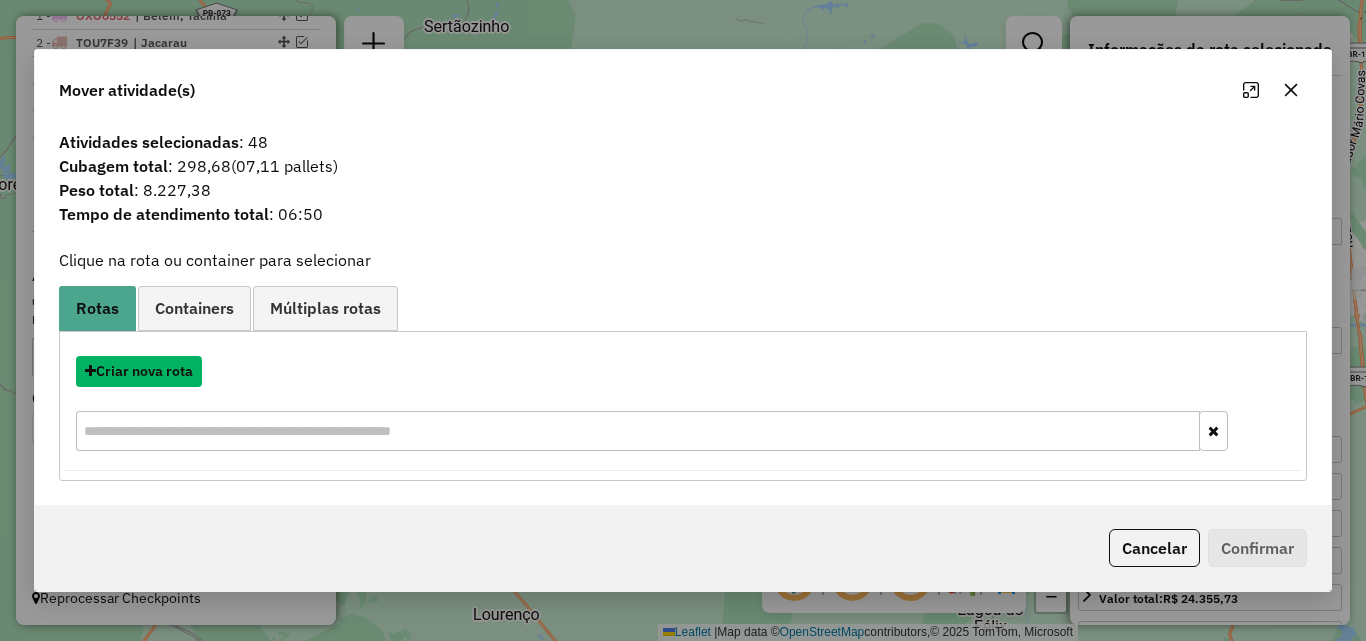 click on "Criar nova rota" at bounding box center (139, 371) 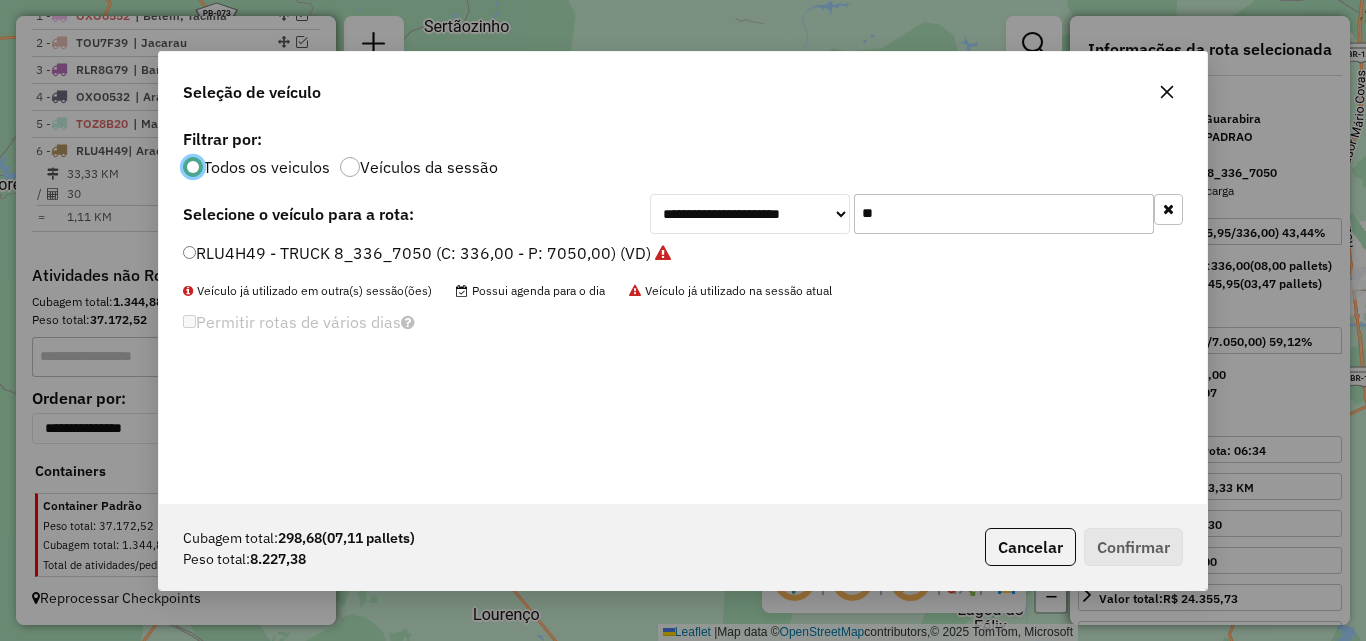 scroll, scrollTop: 11, scrollLeft: 6, axis: both 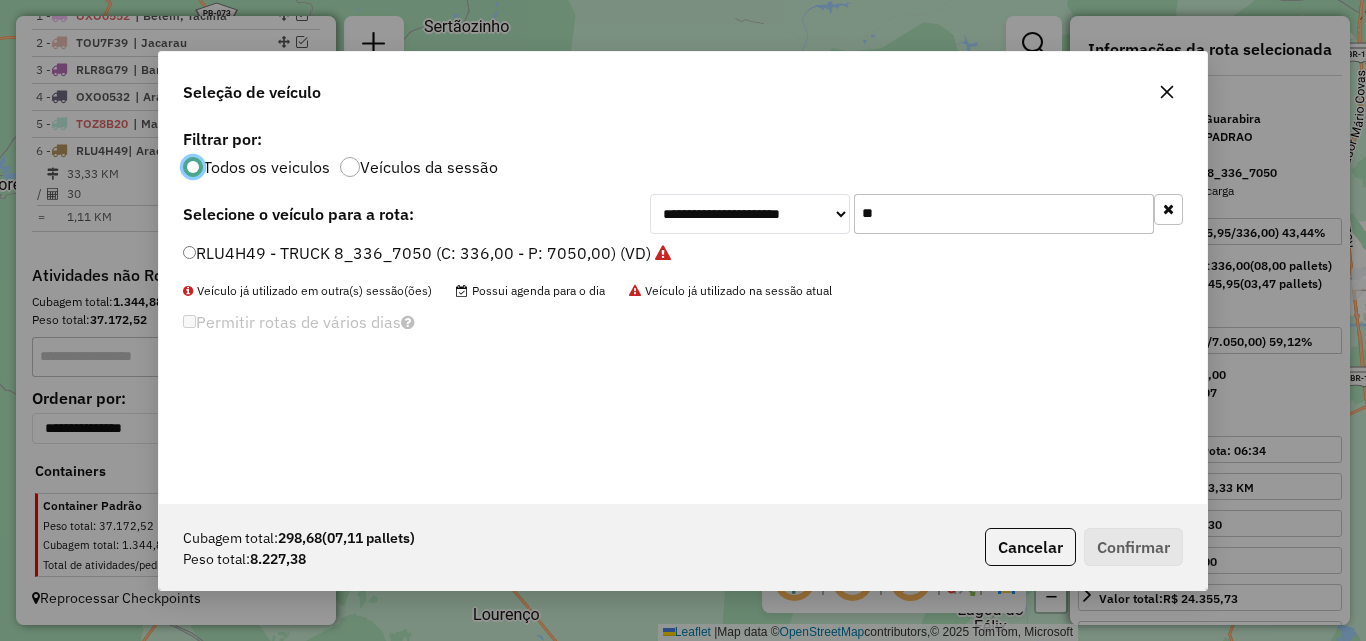 click on "**" 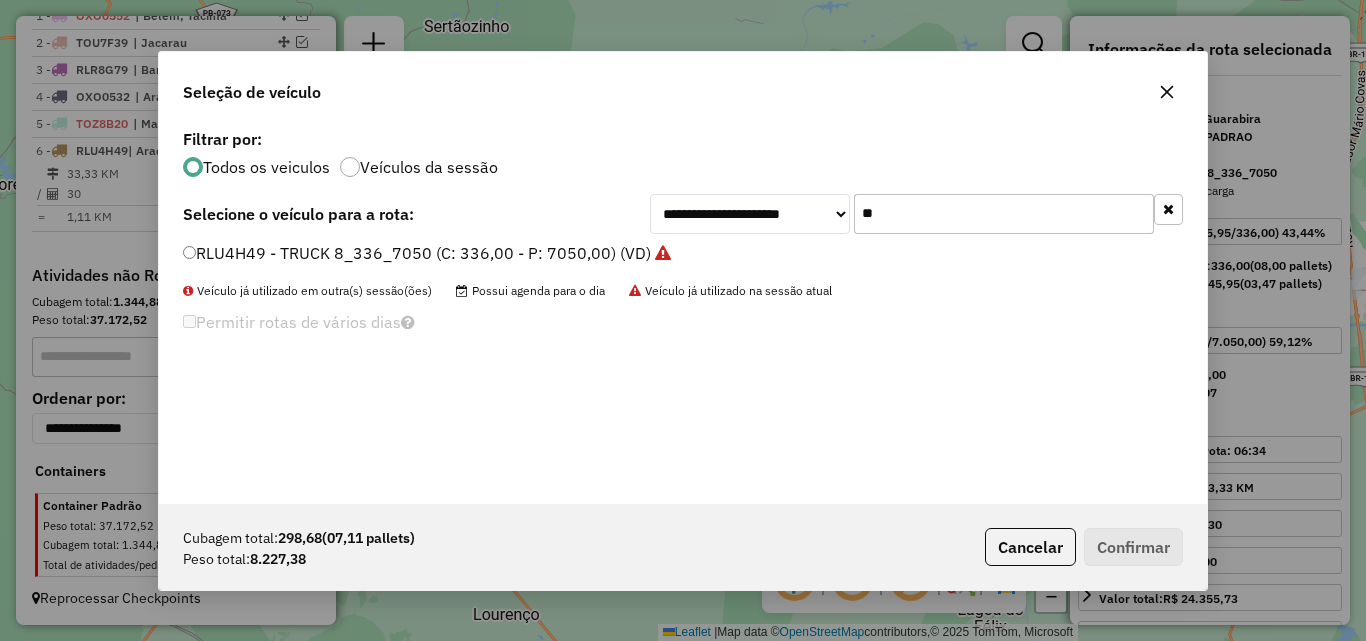 click on "**" 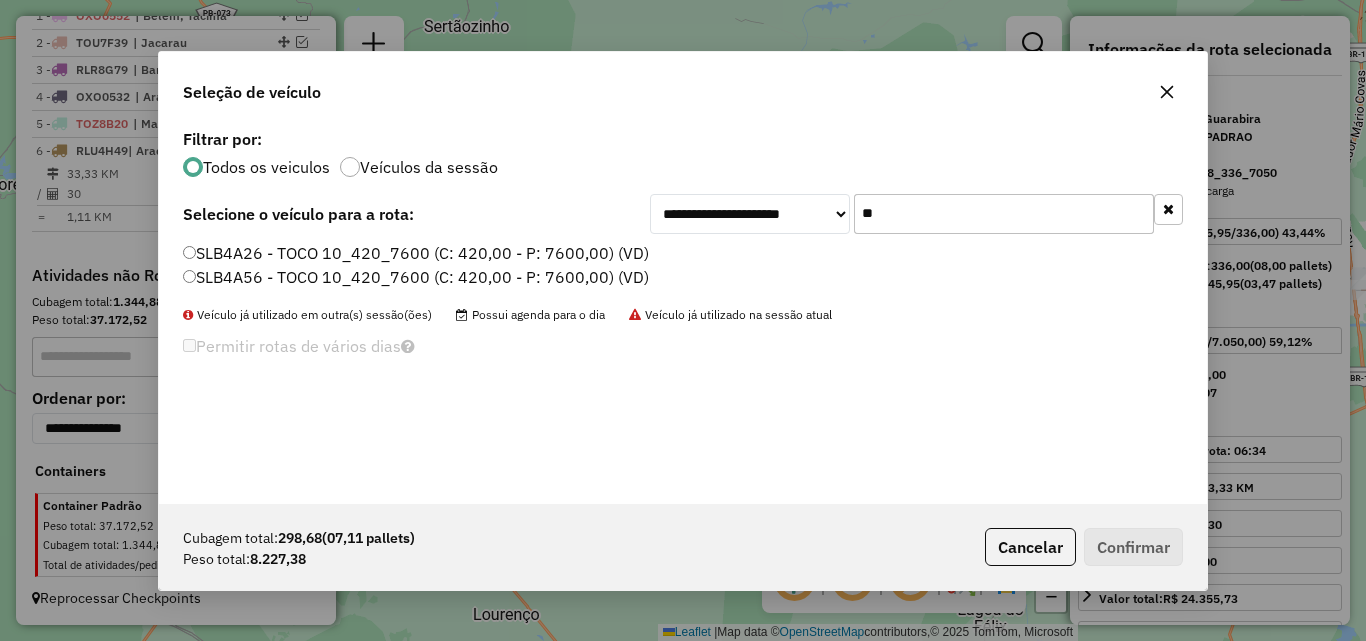 type on "**" 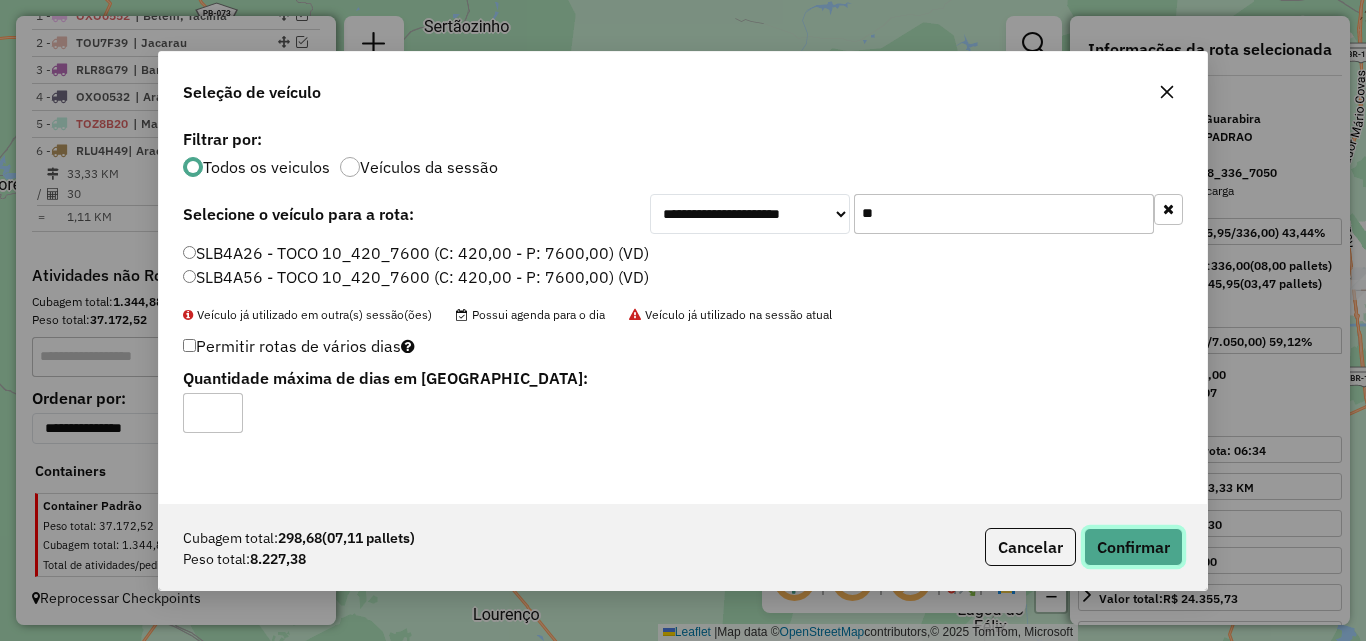 click on "Confirmar" 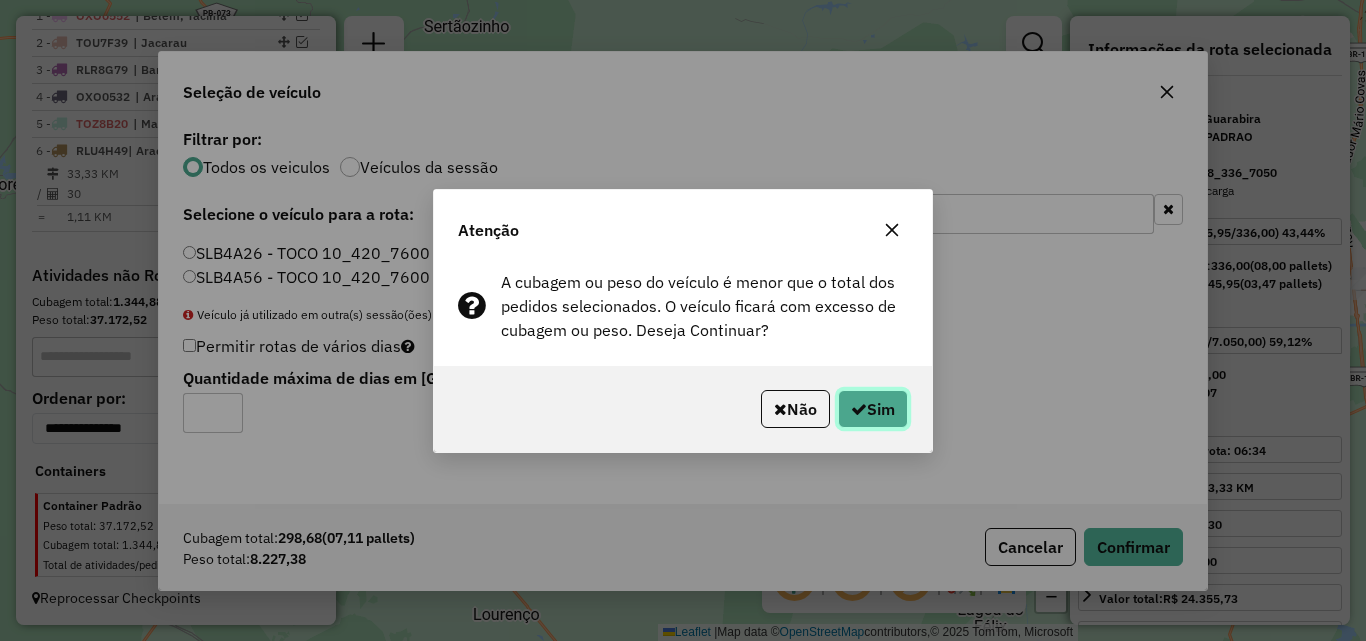 click on "Sim" 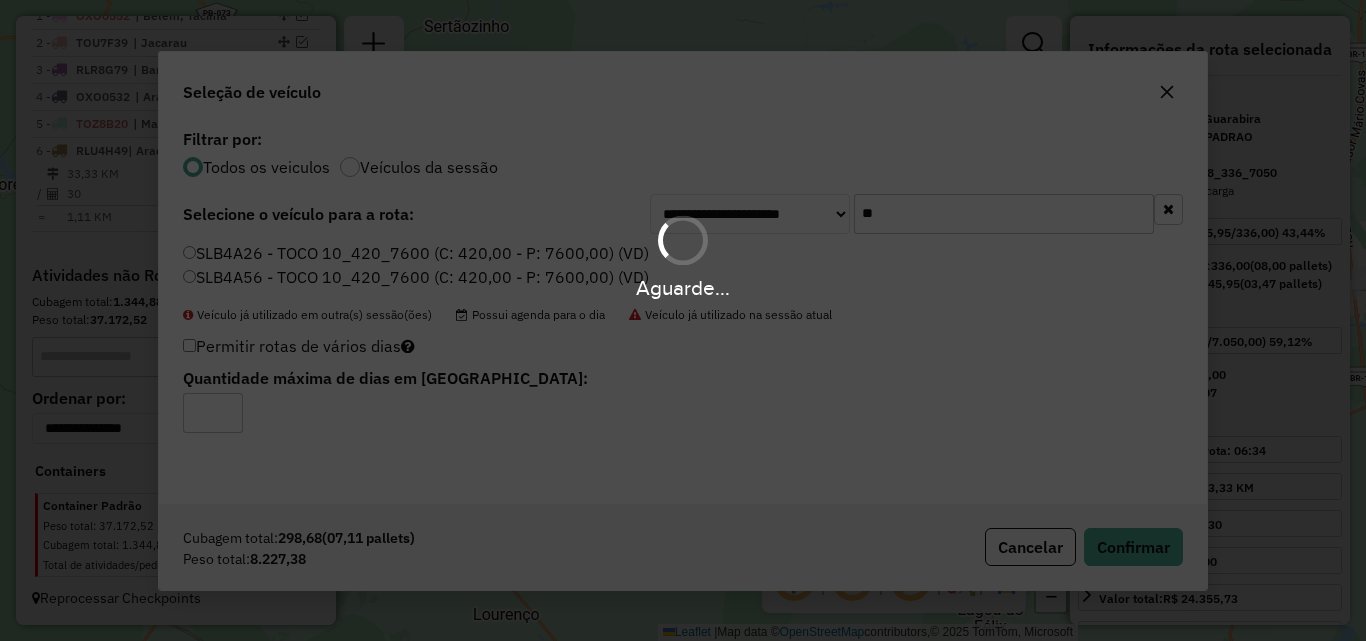 drag, startPoint x: 656, startPoint y: 291, endPoint x: 980, endPoint y: 292, distance: 324.00156 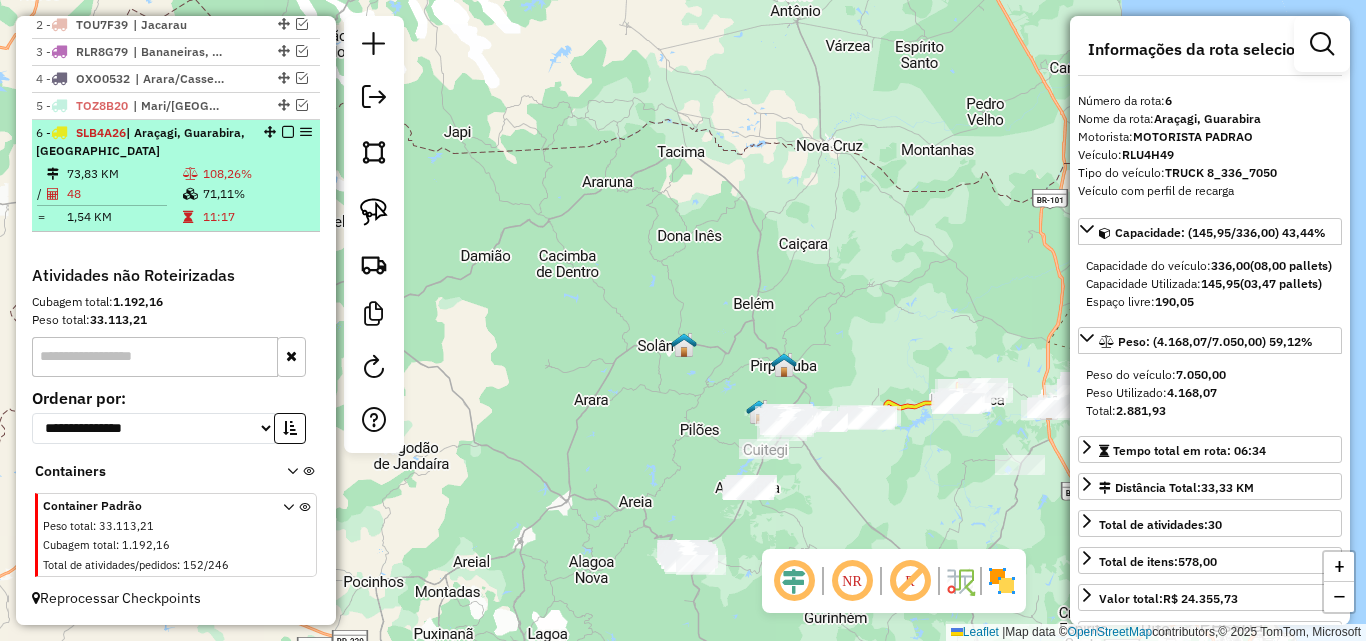 click at bounding box center [288, 132] 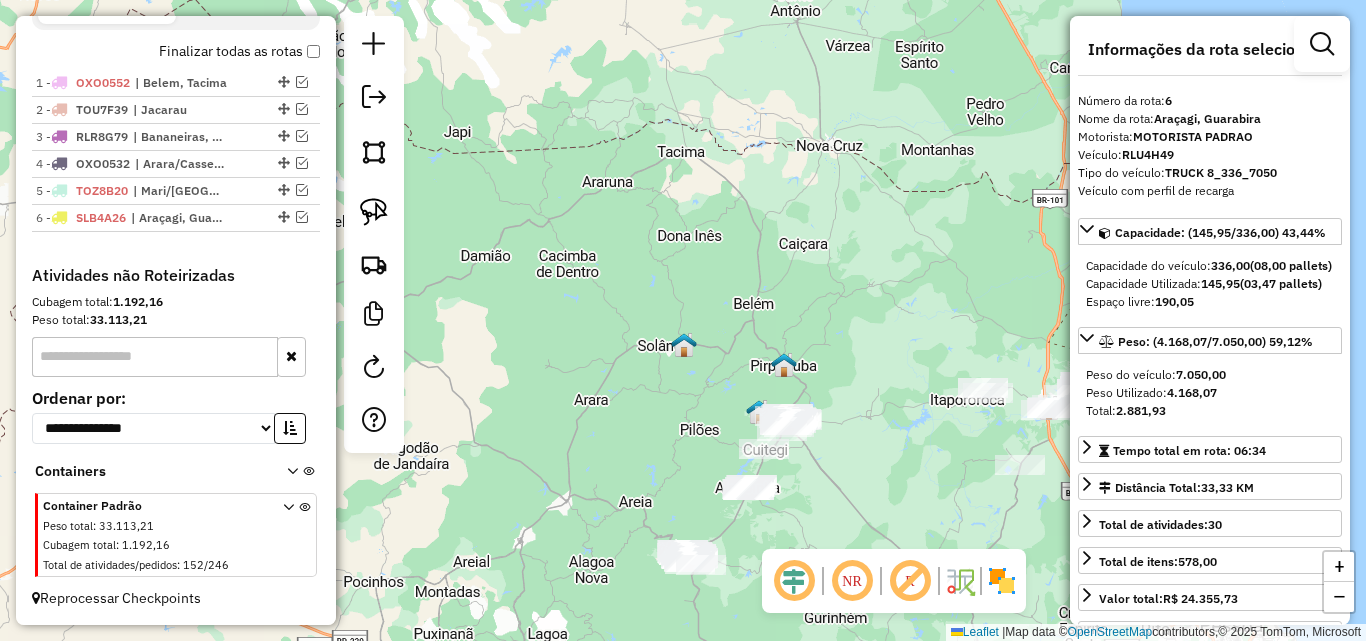 scroll, scrollTop: 696, scrollLeft: 0, axis: vertical 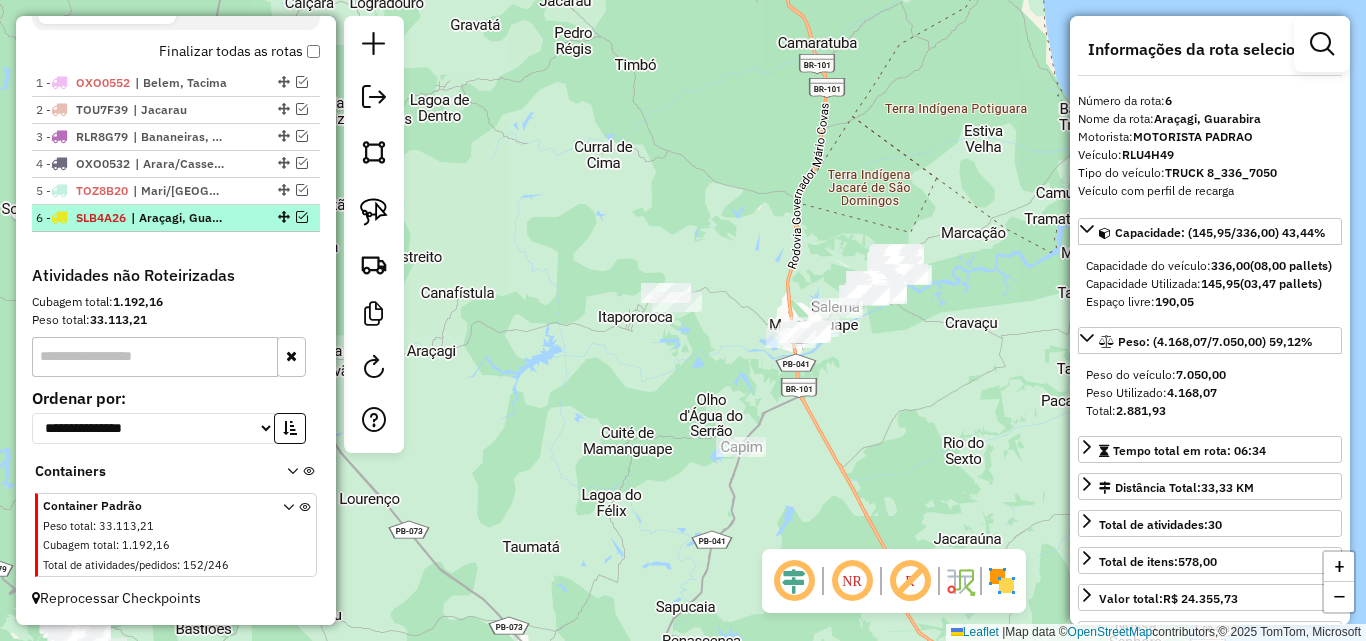 click at bounding box center [302, 217] 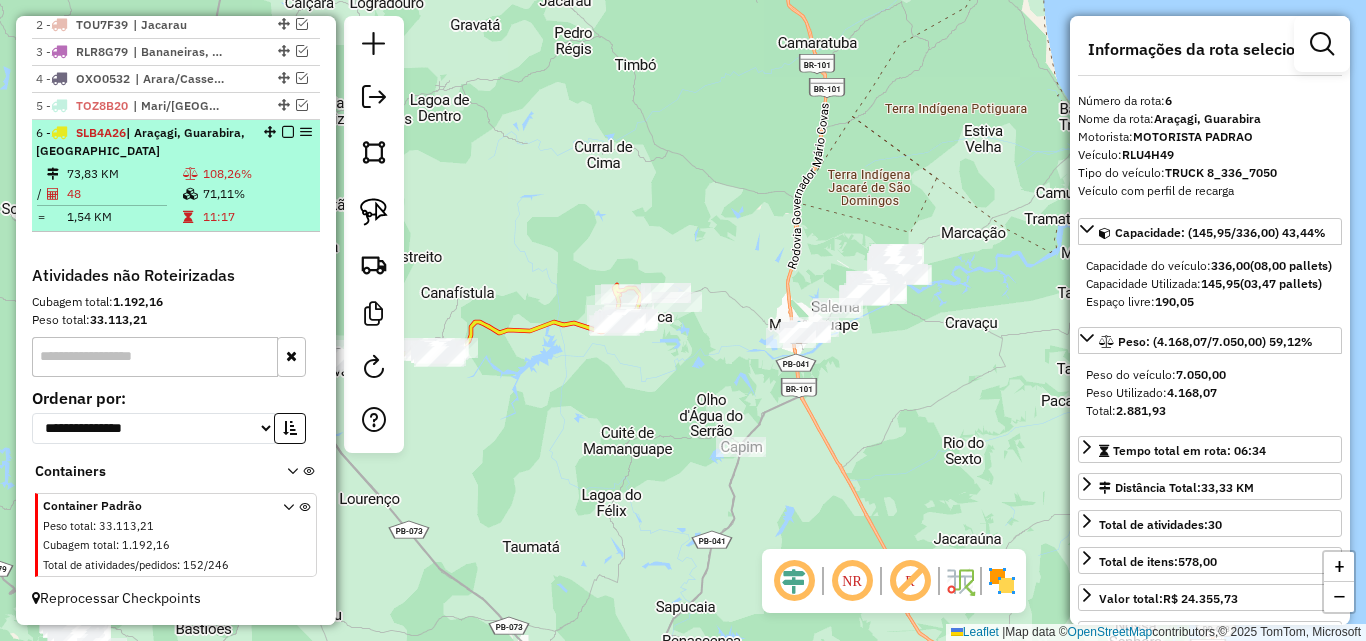 click on "11:17" at bounding box center [257, 217] 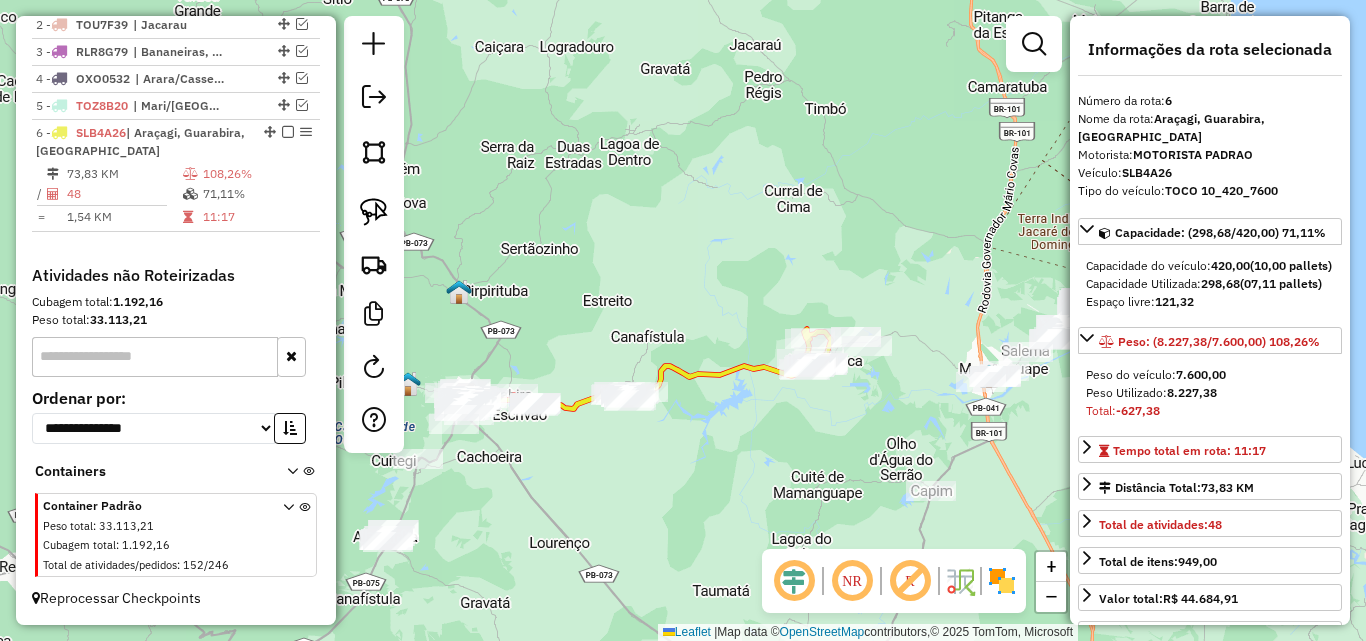 drag, startPoint x: 837, startPoint y: 466, endPoint x: 738, endPoint y: 467, distance: 99.00505 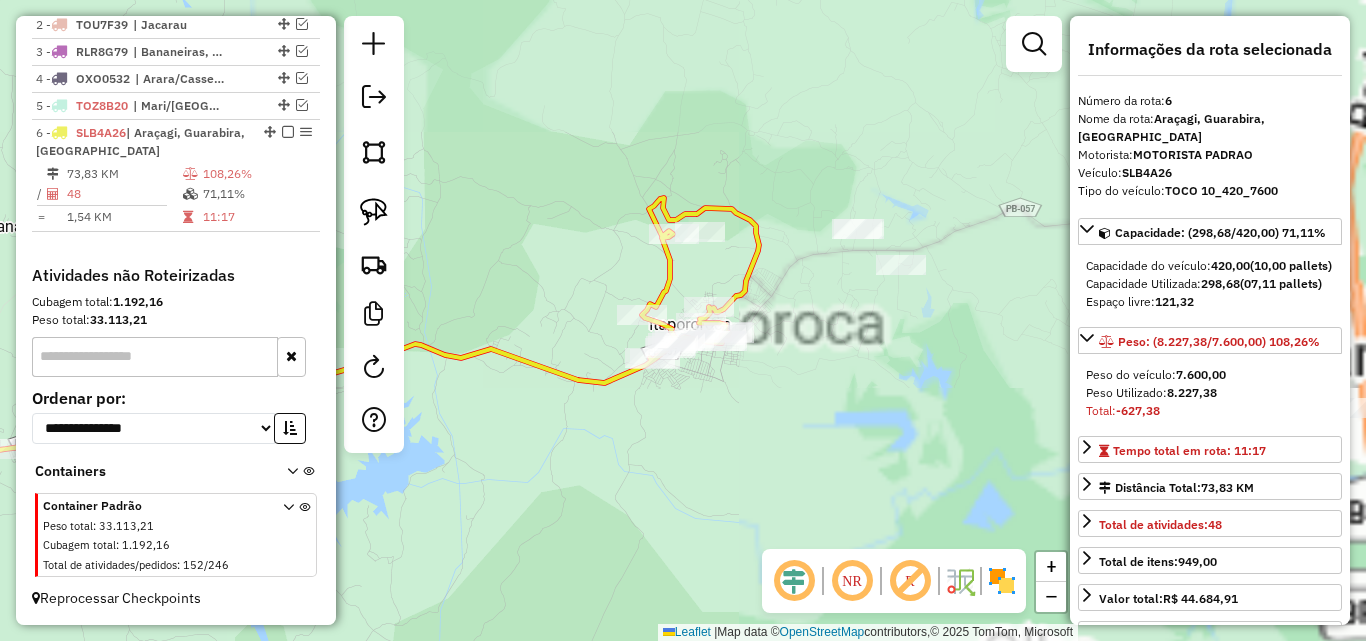 drag, startPoint x: 835, startPoint y: 415, endPoint x: 628, endPoint y: 352, distance: 216.37468 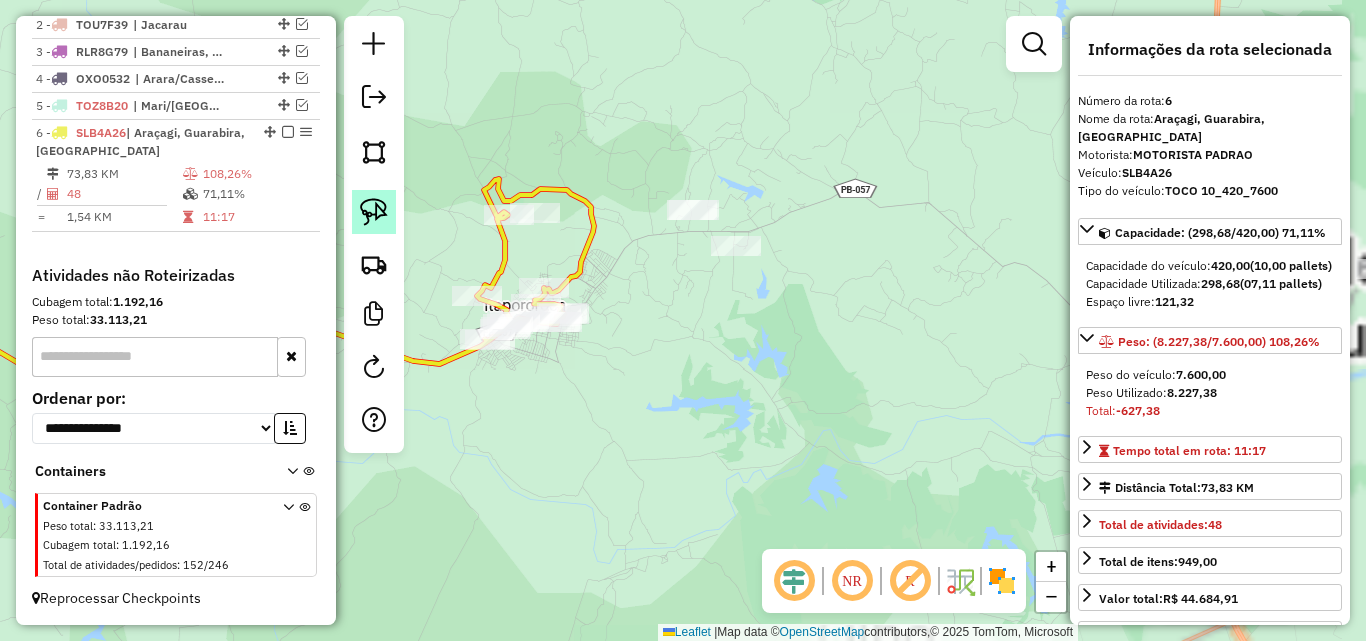 click 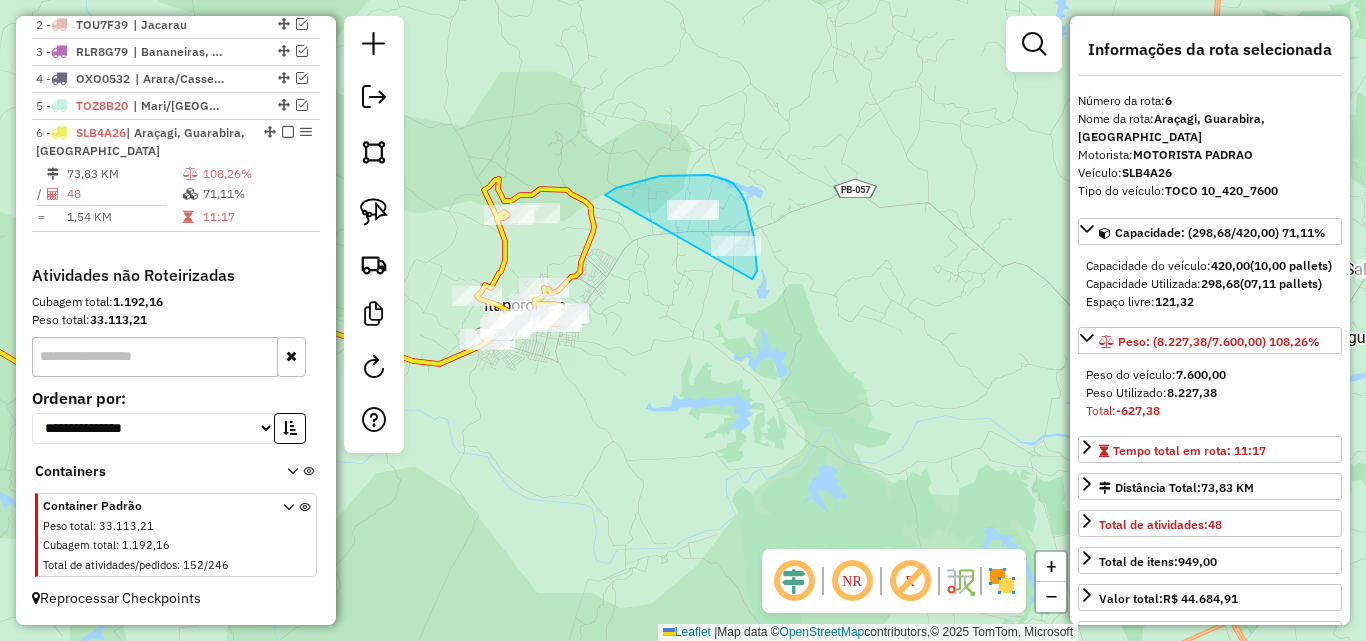drag, startPoint x: 605, startPoint y: 195, endPoint x: 718, endPoint y: 284, distance: 143.8402 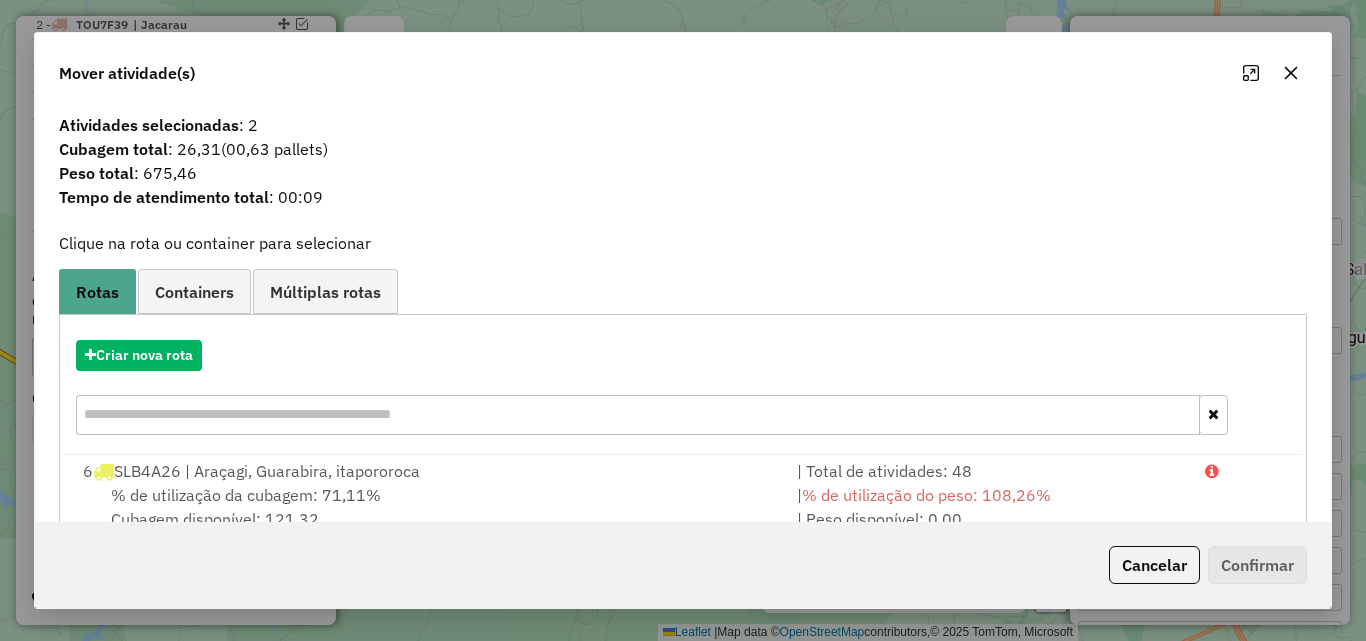 click 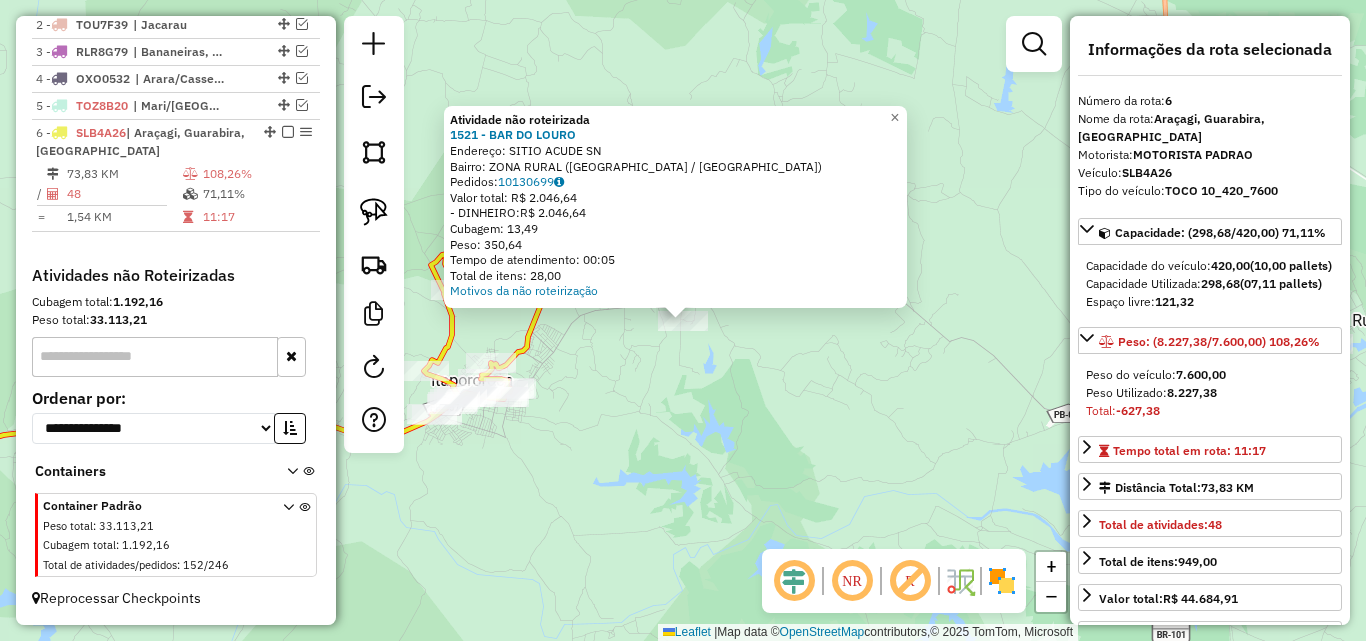 click on "× Atividade não roteirizada 1521 - BAR DO LOURO  Endereço:  SITIO ACUDE SN   Bairro: ZONA RURAL (ITAPOROROCA / PB)   Pedidos:  10130699   Valor total: R$ 2.046,64   - DINHEIRO:  R$ 2.046,64   Cubagem: 13,49   Peso: 350,64   Tempo de atendimento: 00:05   Total de itens: 28,00  Motivos da não roteirização × Janela de atendimento Grade de atendimento Capacidade Transportadoras Veículos Cliente Pedidos  Rotas Selecione os dias de semana para filtrar as janelas de atendimento  Seg   Ter   Qua   Qui   Sex   Sáb   Dom  Informe o período da janela de atendimento: De: Até:  Filtrar exatamente a janela do cliente  Considerar janela de atendimento padrão  Selecione os dias de semana para filtrar as grades de atendimento  Seg   Ter   Qua   Qui   Sex   Sáb   Dom   Considerar clientes sem dia de atendimento cadastrado  Clientes fora do dia de atendimento selecionado Filtrar as atividades entre os valores definidos abaixo:  Peso mínimo:   Peso máximo:   Cubagem mínima:   Cubagem máxima:   De:   Até:   De:" 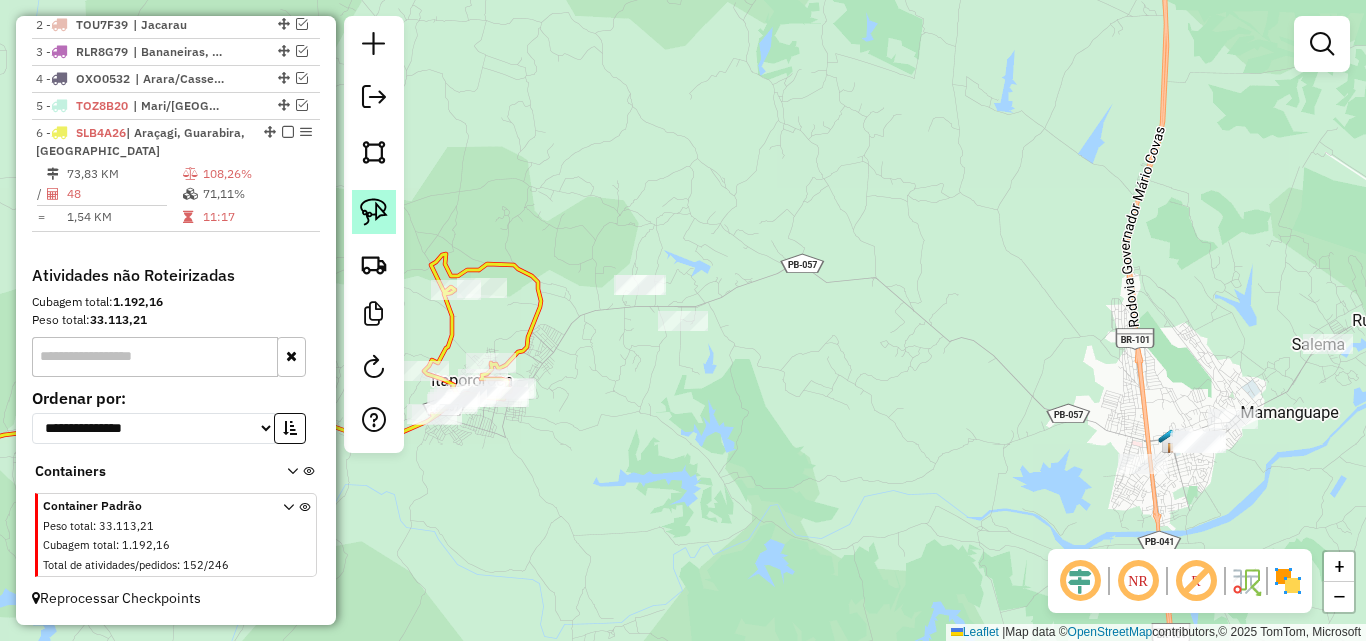 click 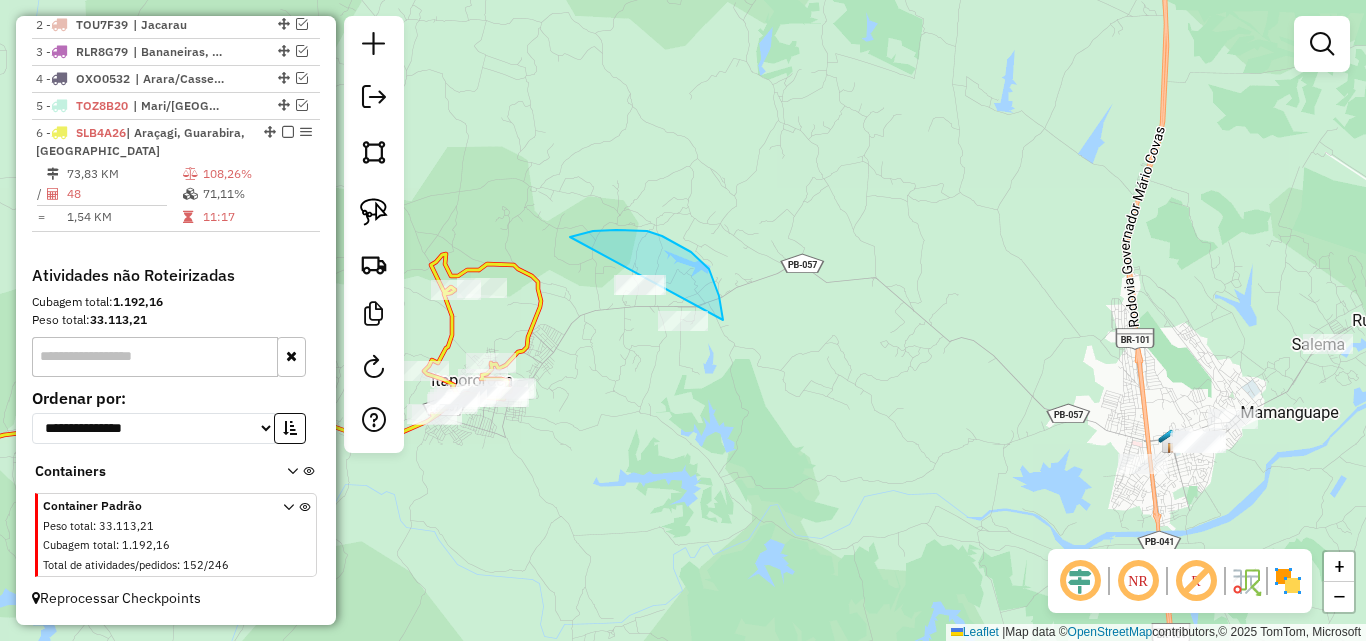 drag, startPoint x: 578, startPoint y: 234, endPoint x: 619, endPoint y: 366, distance: 138.22084 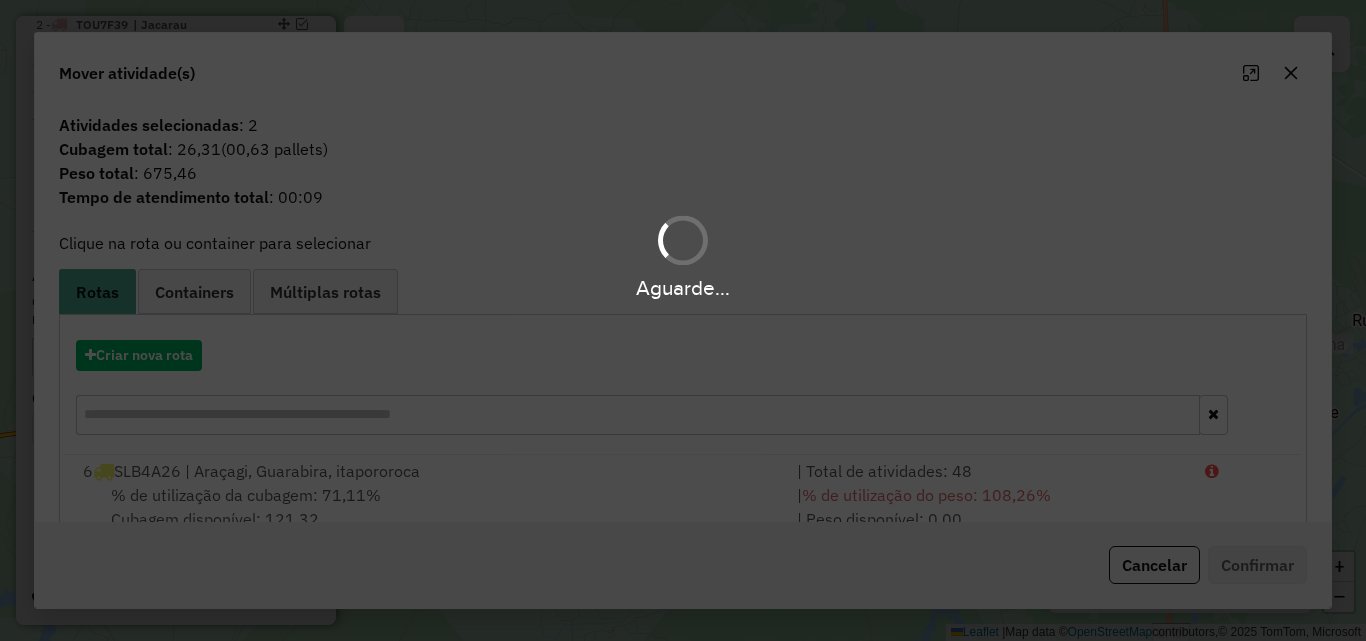 click on "Aguarde..." at bounding box center (683, 320) 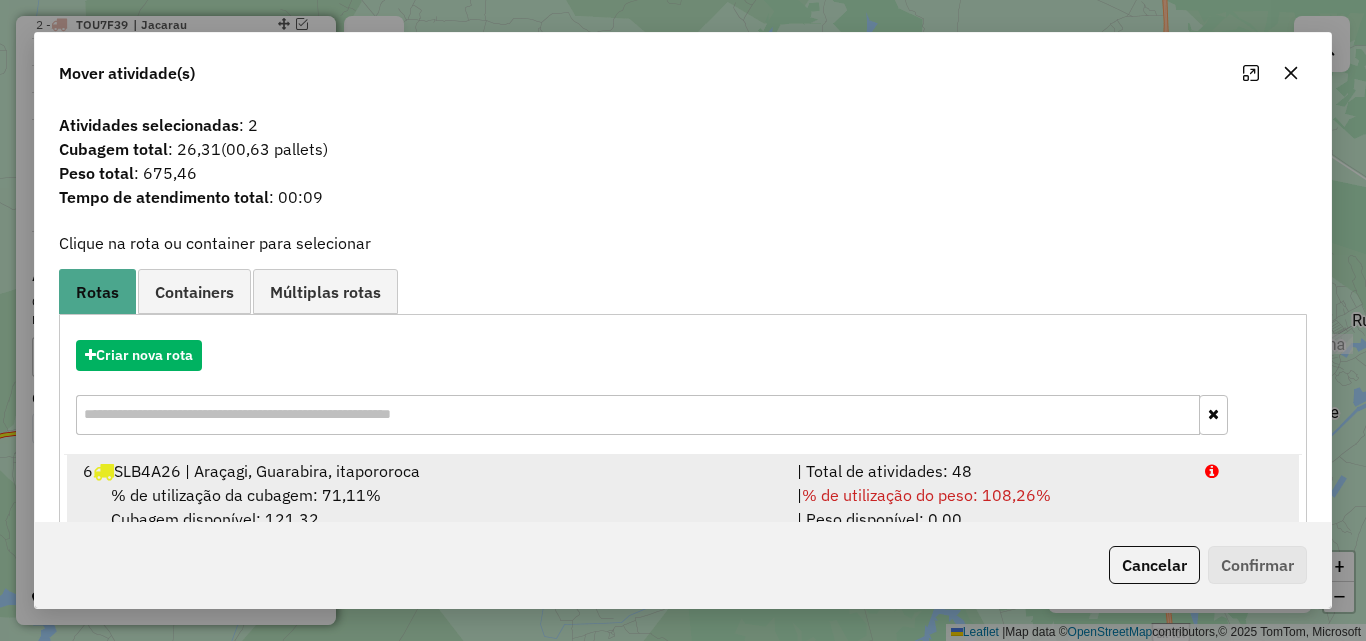 click on "% de utilização do peso: 108,26%" at bounding box center (926, 495) 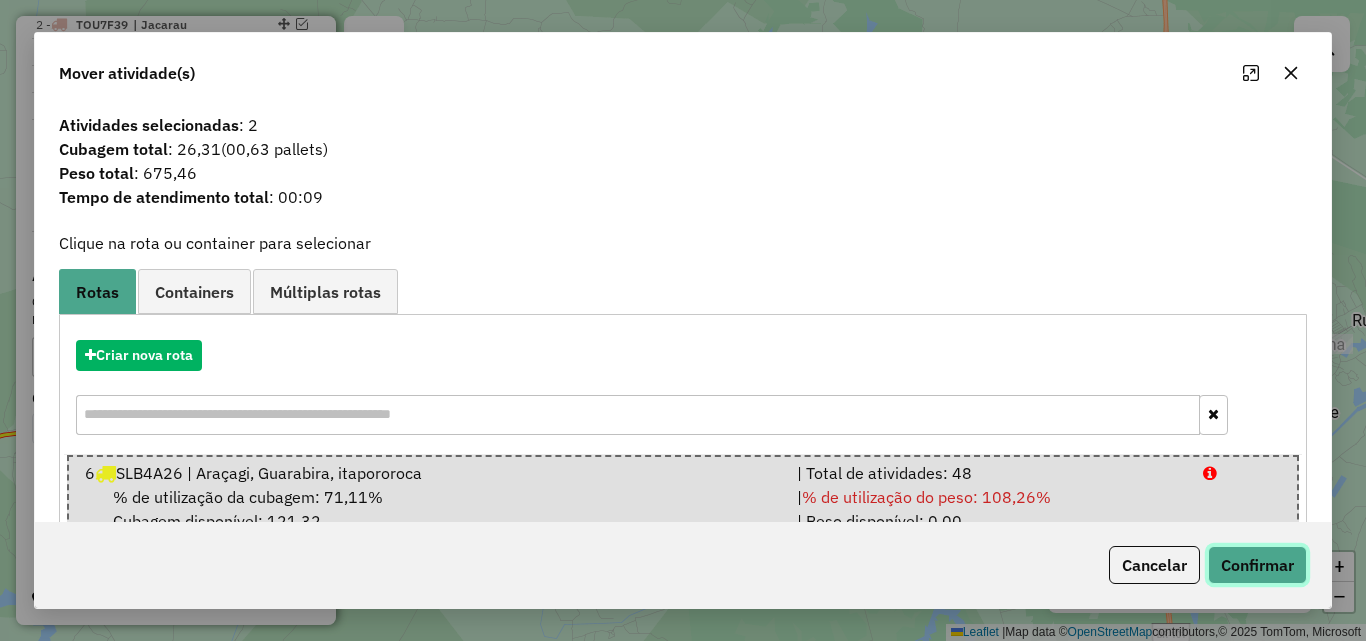click on "Confirmar" 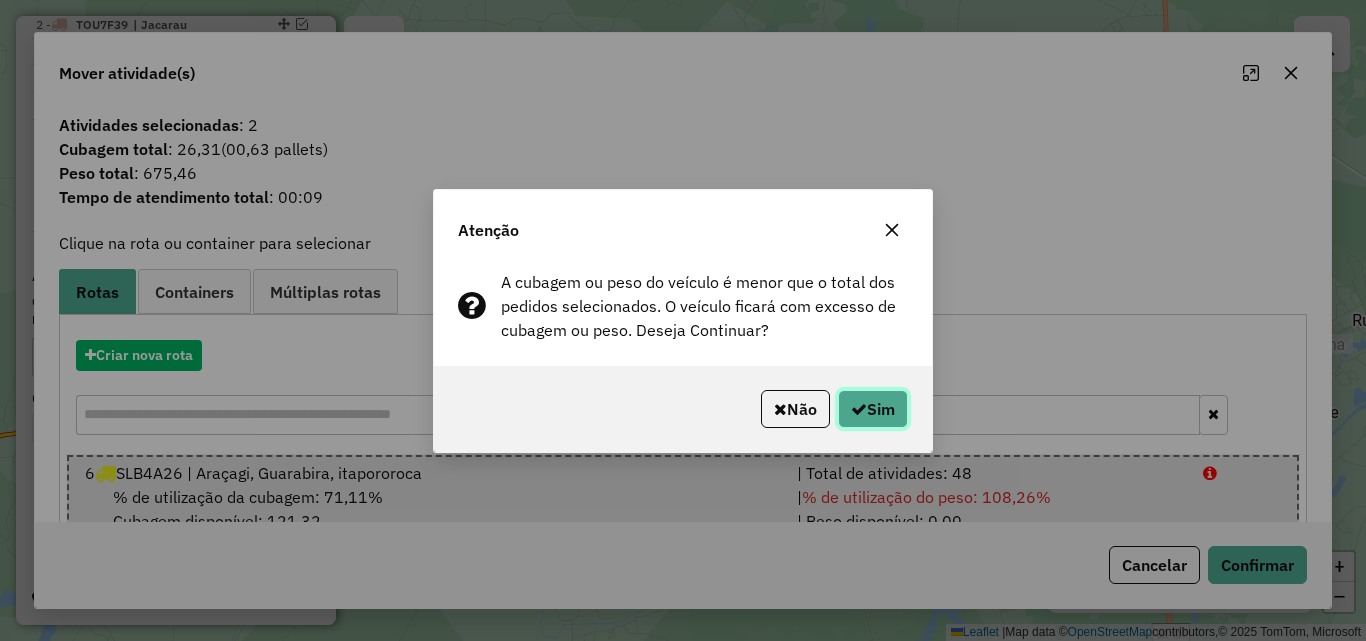 click on "Sim" 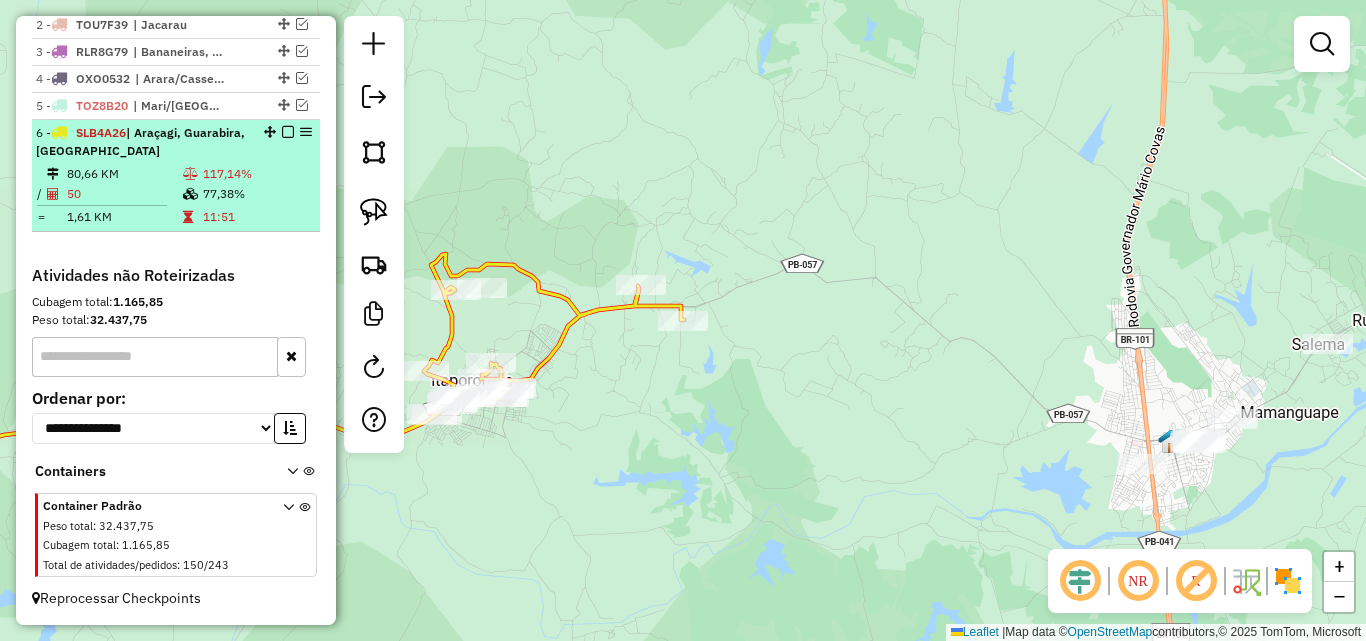 click at bounding box center (192, 217) 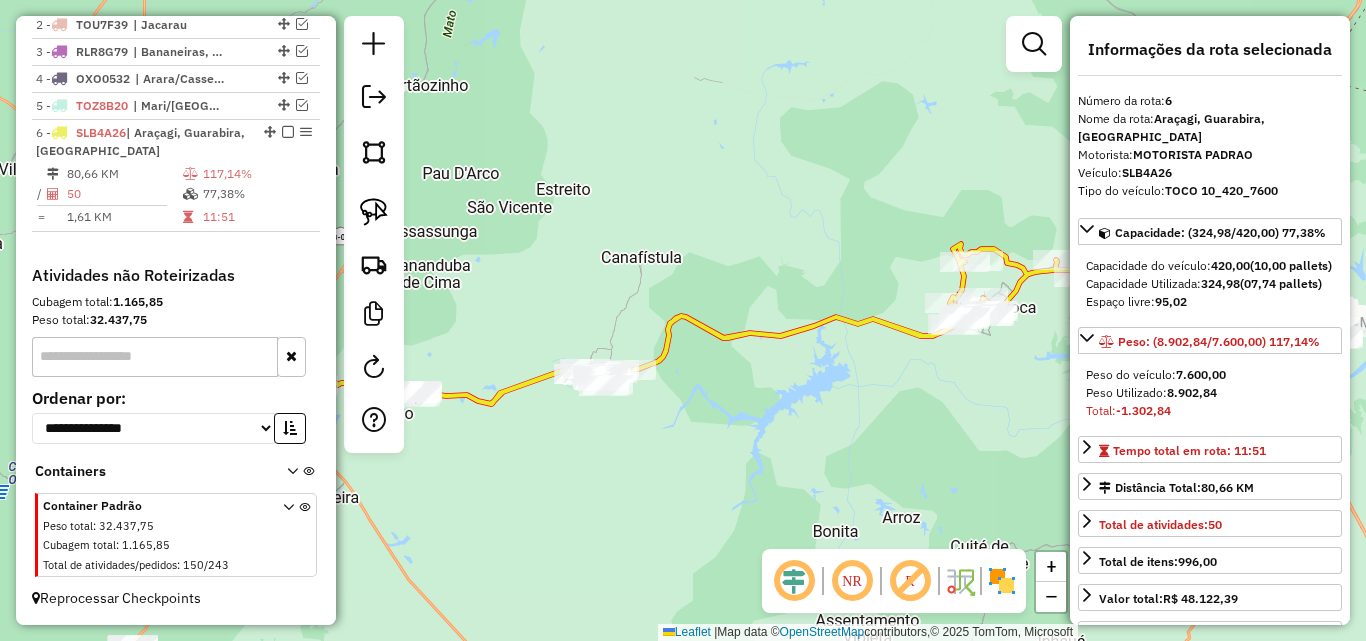 drag, startPoint x: 835, startPoint y: 432, endPoint x: 642, endPoint y: 438, distance: 193.09325 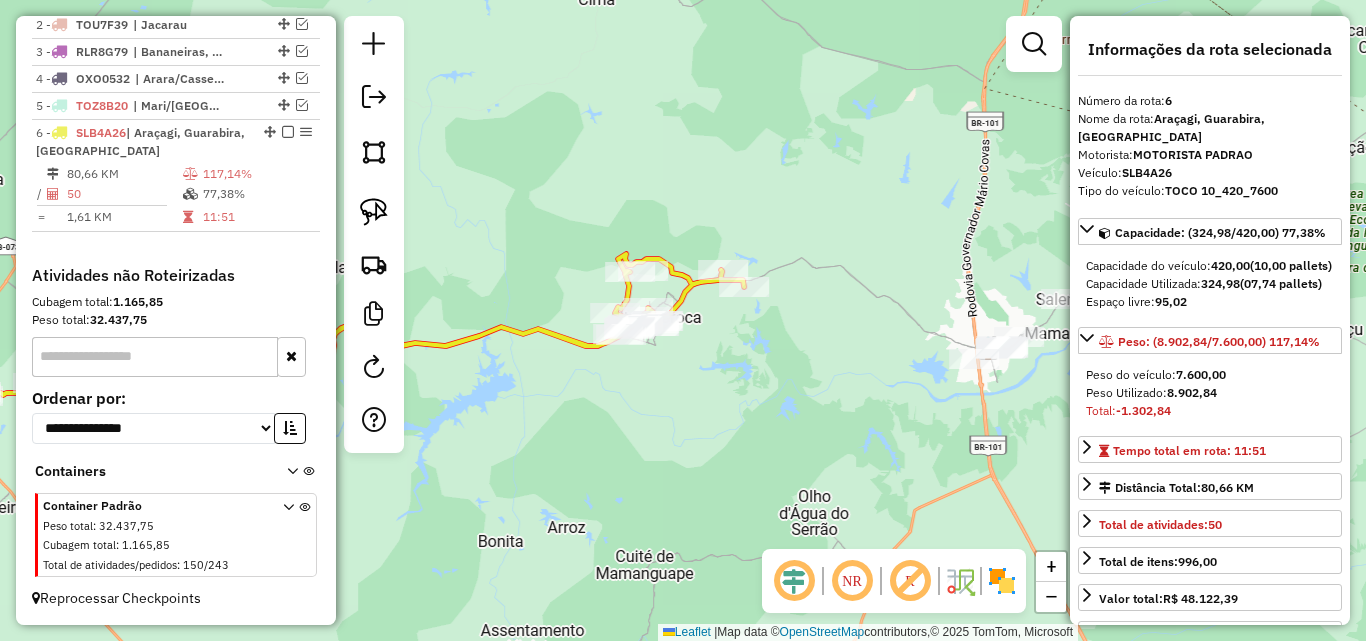 drag, startPoint x: 736, startPoint y: 433, endPoint x: 673, endPoint y: 452, distance: 65.802734 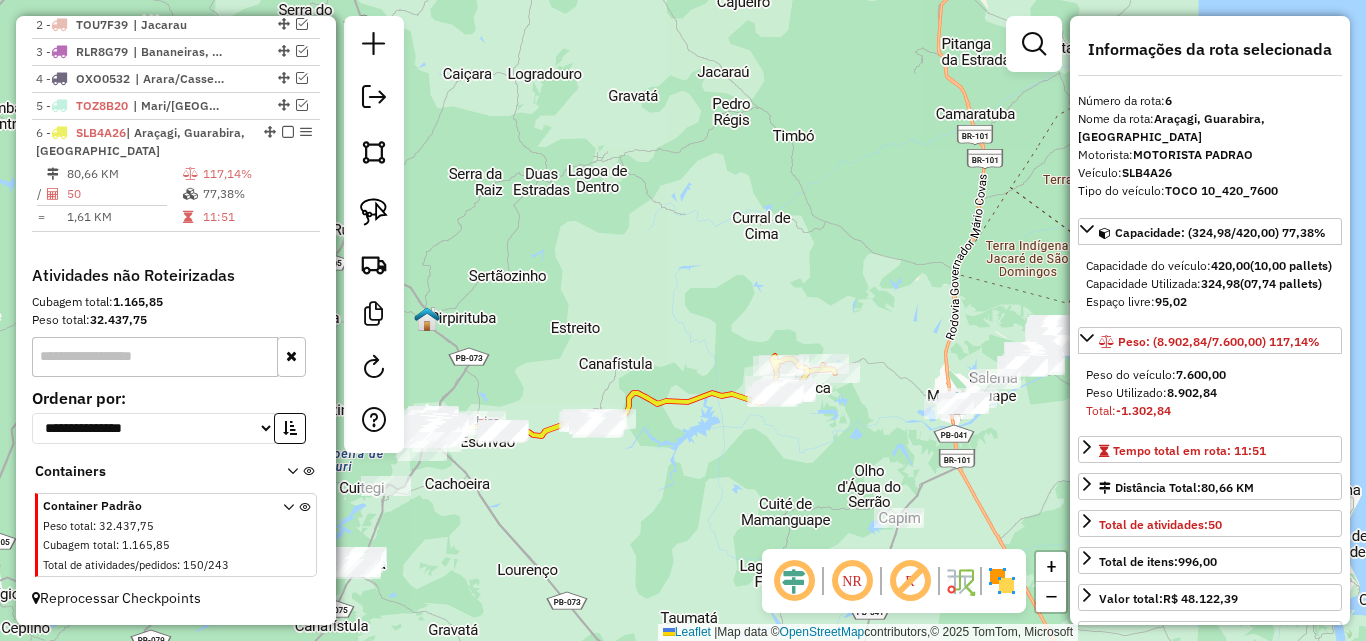 drag, startPoint x: 740, startPoint y: 463, endPoint x: 847, endPoint y: 452, distance: 107.563934 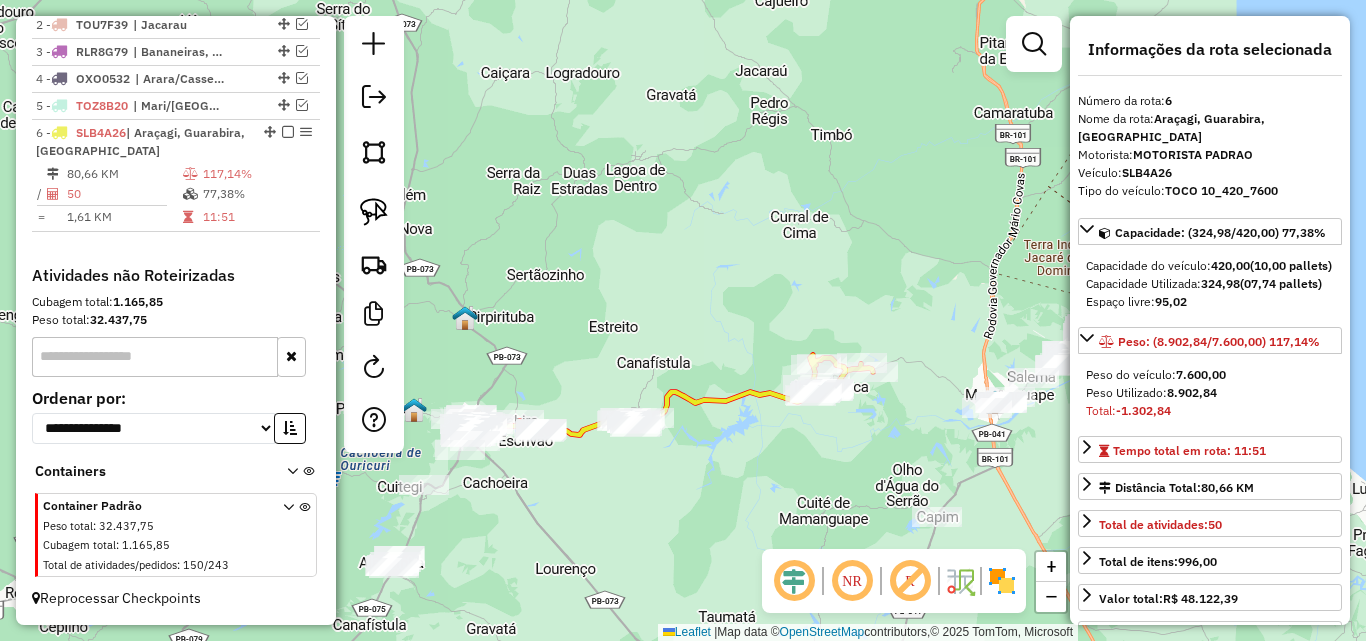 drag, startPoint x: 665, startPoint y: 478, endPoint x: 779, endPoint y: 475, distance: 114.03947 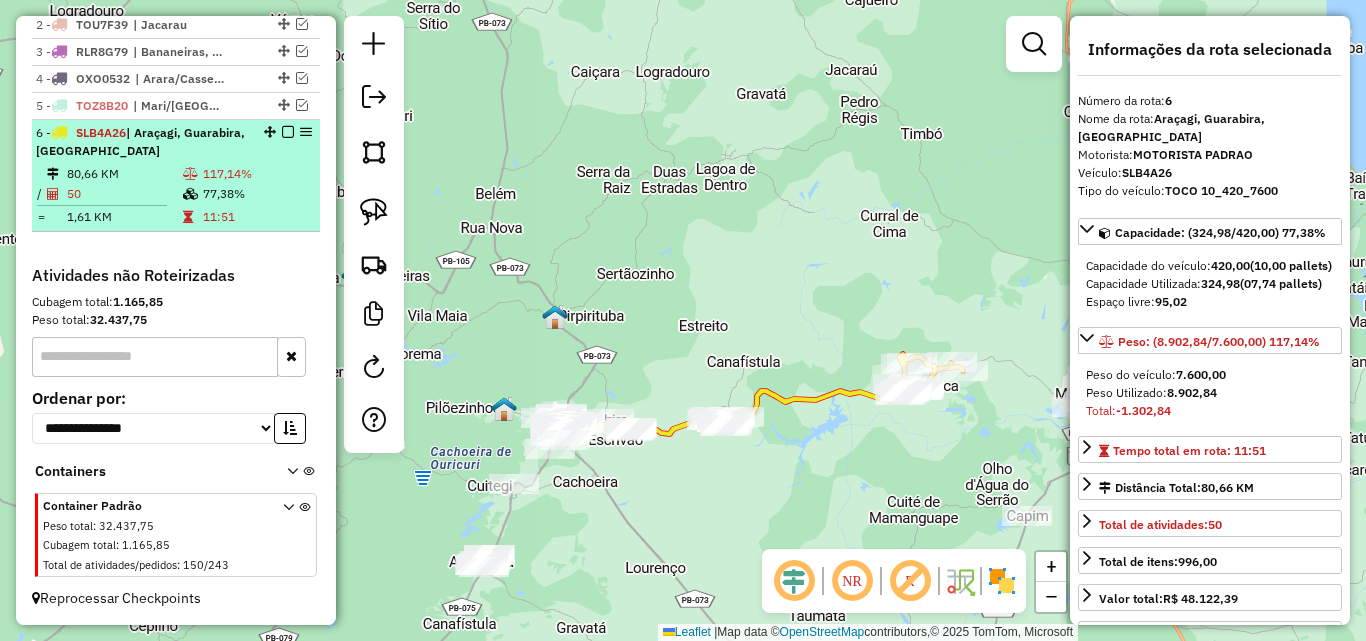 click at bounding box center [288, 132] 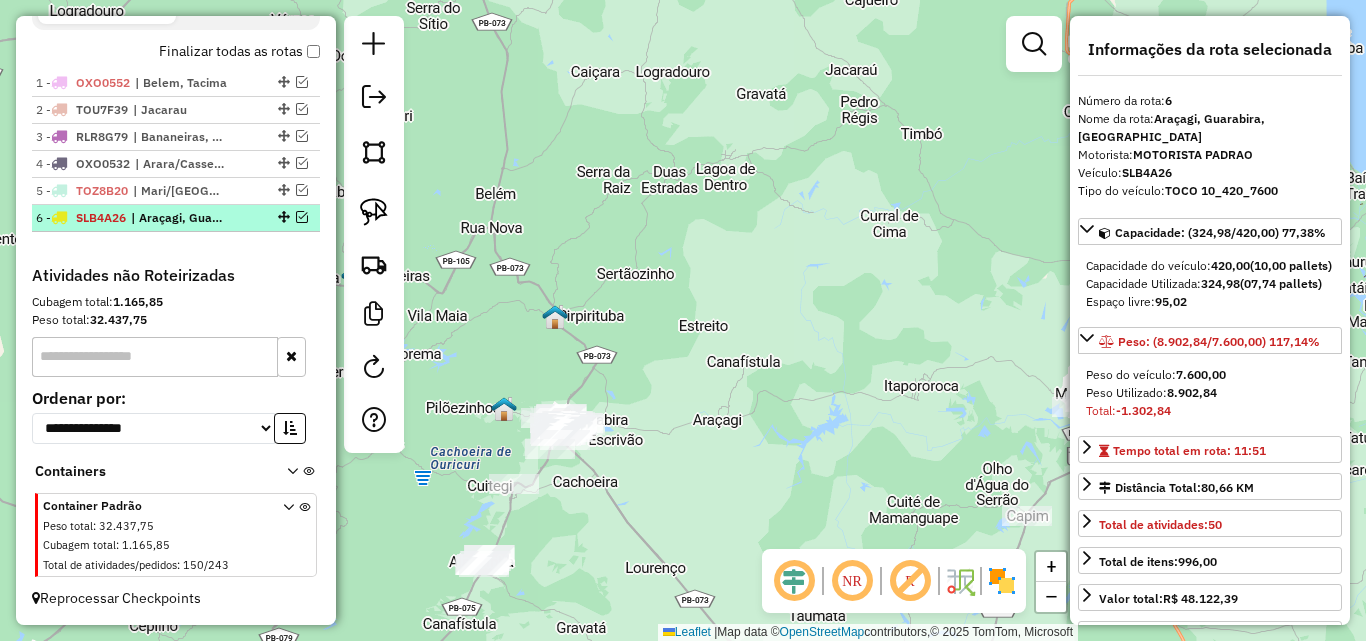 scroll, scrollTop: 696, scrollLeft: 0, axis: vertical 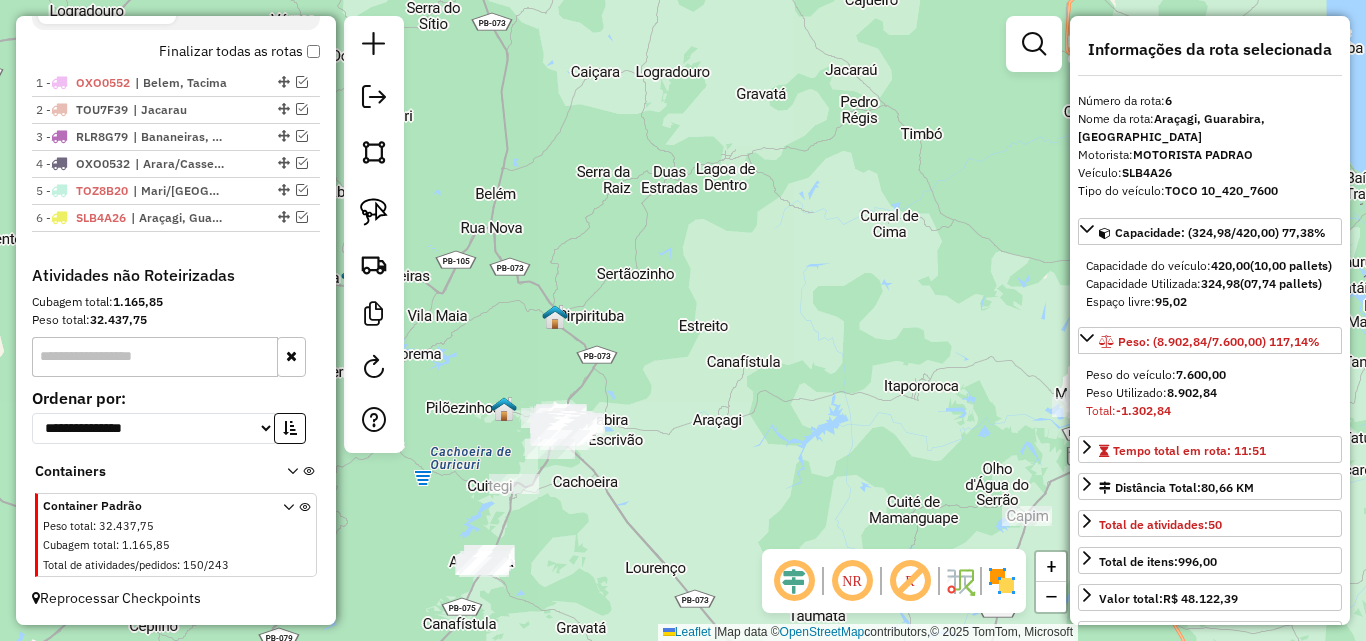 drag, startPoint x: 806, startPoint y: 440, endPoint x: 598, endPoint y: 411, distance: 210.0119 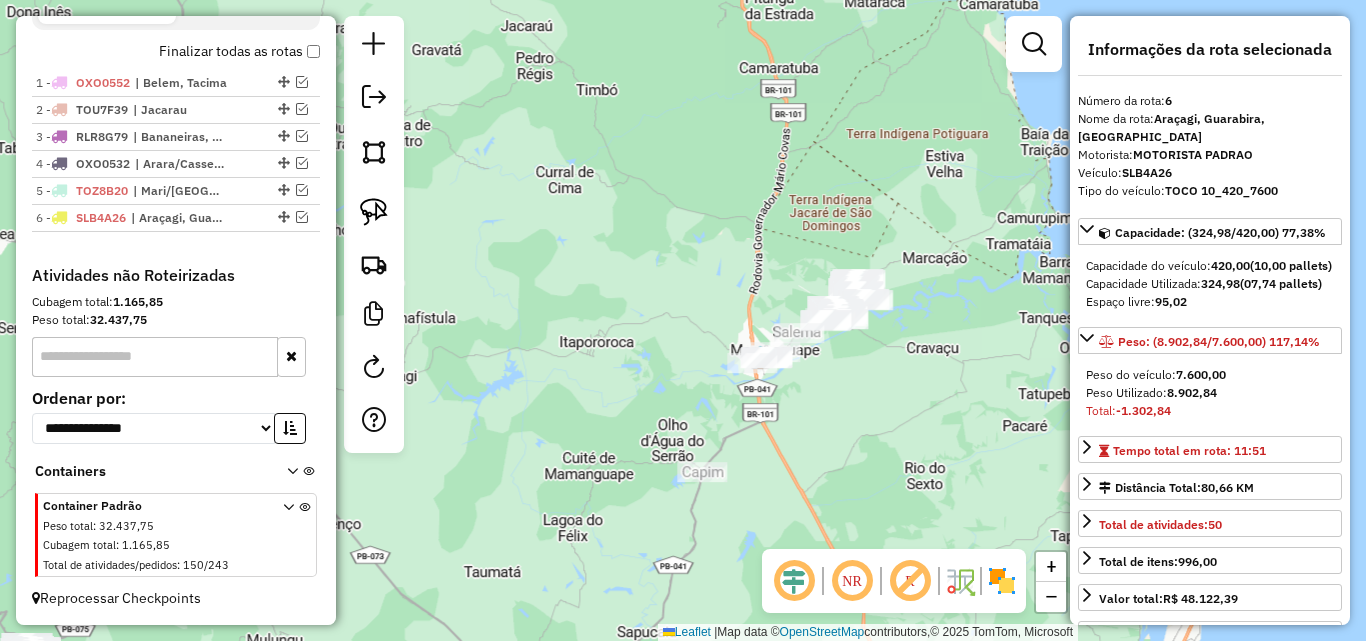click on "Janela de atendimento Grade de atendimento Capacidade Transportadoras Veículos Cliente Pedidos  Rotas Selecione os dias de semana para filtrar as janelas de atendimento  Seg   Ter   Qua   Qui   Sex   Sáb   Dom  Informe o período da janela de atendimento: De: Até:  Filtrar exatamente a janela do cliente  Considerar janela de atendimento padrão  Selecione os dias de semana para filtrar as grades de atendimento  Seg   Ter   Qua   Qui   Sex   Sáb   Dom   Considerar clientes sem dia de atendimento cadastrado  Clientes fora do dia de atendimento selecionado Filtrar as atividades entre os valores definidos abaixo:  Peso mínimo:   Peso máximo:   Cubagem mínima:   Cubagem máxima:   De:   Até:  Filtrar as atividades entre o tempo de atendimento definido abaixo:  De:   Até:   Considerar capacidade total dos clientes não roteirizados Transportadora: Selecione um ou mais itens Tipo de veículo: Selecione um ou mais itens Veículo: Selecione um ou mais itens Motorista: Selecione um ou mais itens Nome: Rótulo:" 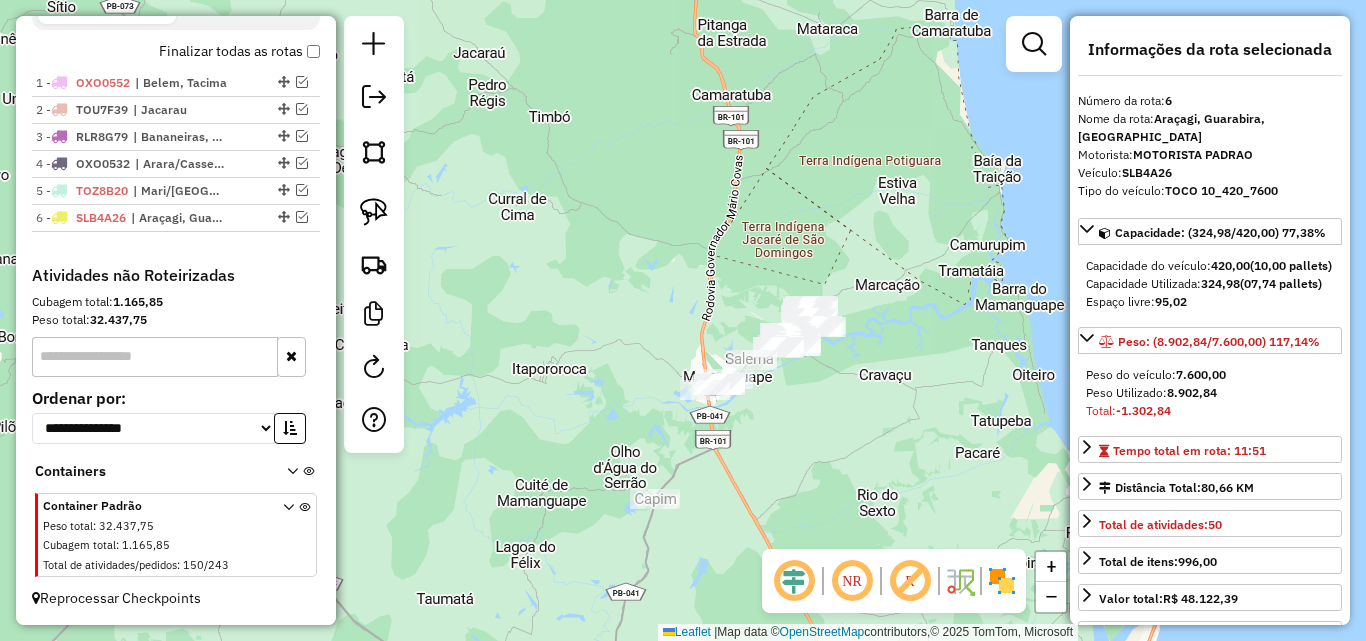 drag, startPoint x: 749, startPoint y: 450, endPoint x: 728, endPoint y: 426, distance: 31.890438 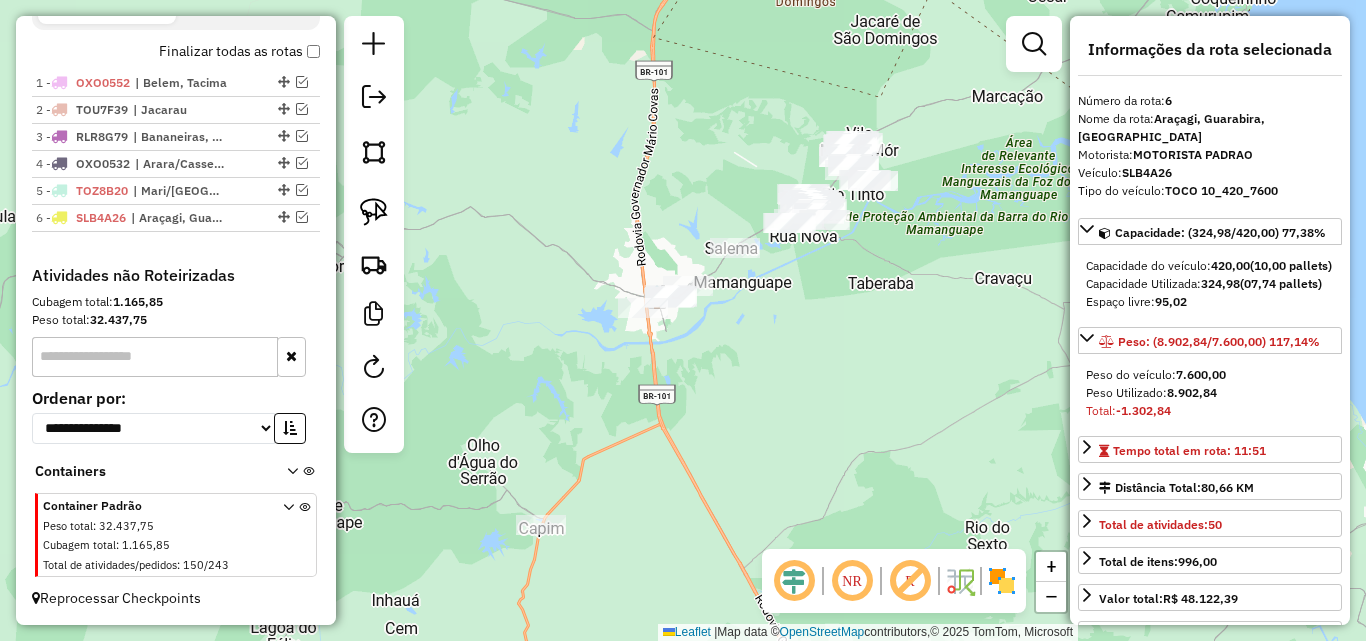 click on "Janela de atendimento Grade de atendimento Capacidade Transportadoras Veículos Cliente Pedidos  Rotas Selecione os dias de semana para filtrar as janelas de atendimento  Seg   Ter   Qua   Qui   Sex   Sáb   Dom  Informe o período da janela de atendimento: De: Até:  Filtrar exatamente a janela do cliente  Considerar janela de atendimento padrão  Selecione os dias de semana para filtrar as grades de atendimento  Seg   Ter   Qua   Qui   Sex   Sáb   Dom   Considerar clientes sem dia de atendimento cadastrado  Clientes fora do dia de atendimento selecionado Filtrar as atividades entre os valores definidos abaixo:  Peso mínimo:   Peso máximo:   Cubagem mínima:   Cubagem máxima:   De:   Até:  Filtrar as atividades entre o tempo de atendimento definido abaixo:  De:   Até:   Considerar capacidade total dos clientes não roteirizados Transportadora: Selecione um ou mais itens Tipo de veículo: Selecione um ou mais itens Veículo: Selecione um ou mais itens Motorista: Selecione um ou mais itens Nome: Rótulo:" 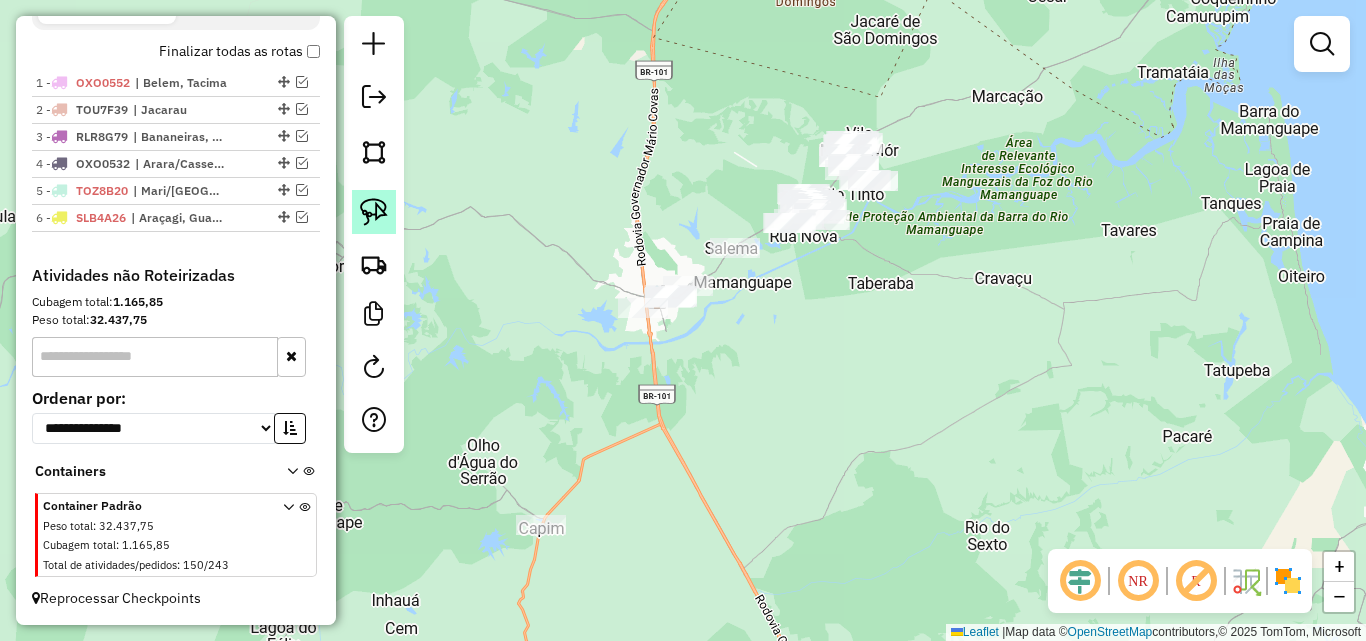click 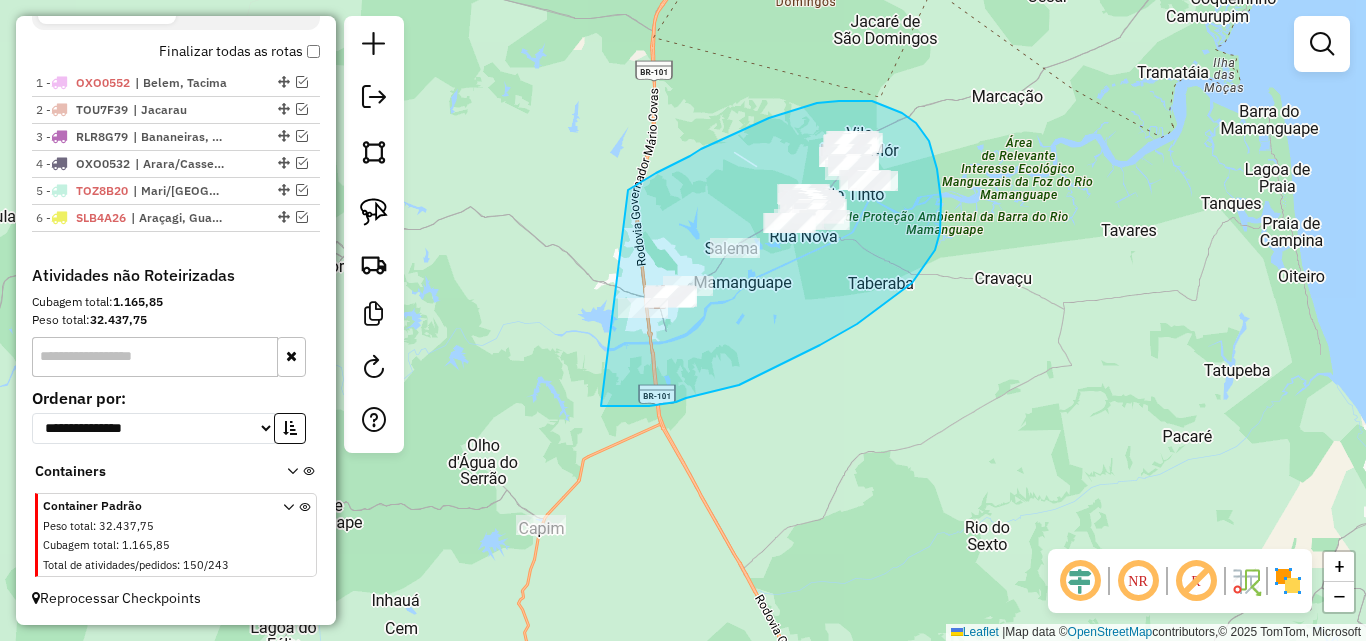 drag, startPoint x: 701, startPoint y: 149, endPoint x: 574, endPoint y: 394, distance: 275.96014 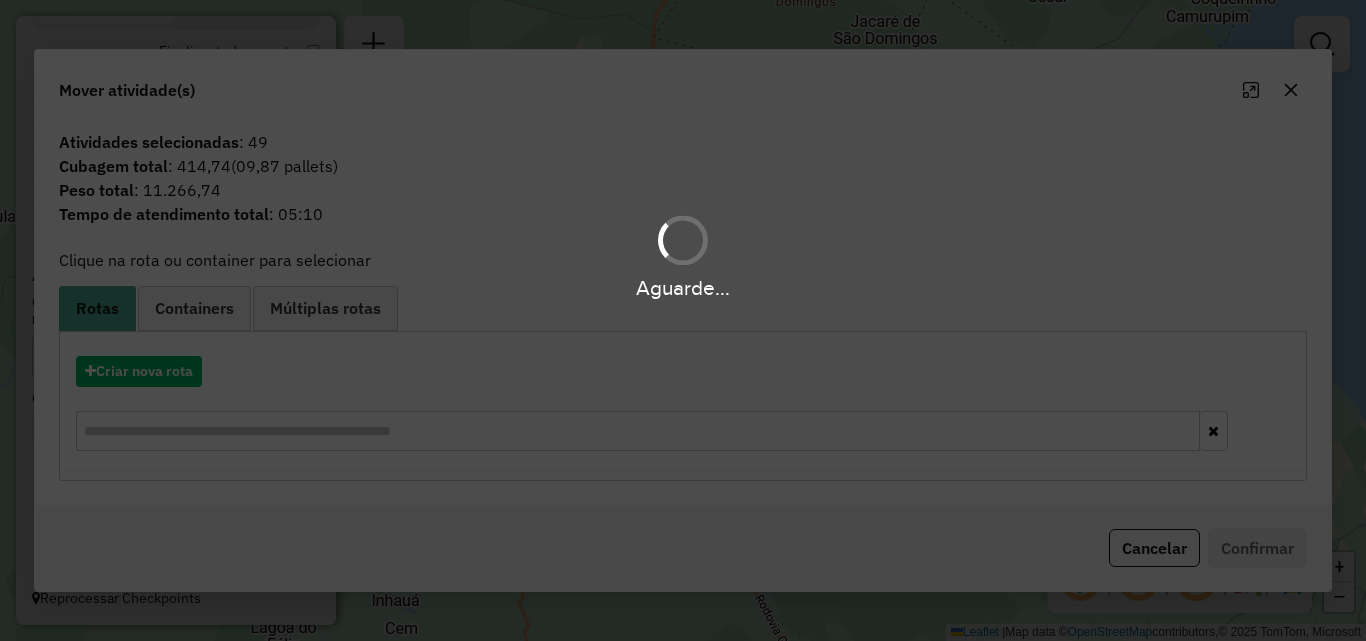 click on "Aguarde...  Pop-up bloqueado!  Seu navegador bloqueou automáticamente a abertura de uma nova janela.   Acesse as configurações e adicione o endereço do sistema a lista de permissão.   Fechar  Informações da Sessão 963868 - 11/07/2025     Criação: 10/07/2025 19:16   Depósito:  Pau Brasil Guarabira  Total de rotas:  6  Distância Total:  693,62 km  Tempo total:  60:06  Valor total:  R$ 380.815,65  - Total roteirizado:  R$ 193.048,43  - Total não roteirizado:  R$ 187.767,22  Total de Atividades Roteirizadas:  267  Total de Pedidos Roteirizados:  406  Peso total roteirizado:  36.154,21  Cubagem total roteirizado:  1.311,12  Total de Atividades não Roteirizadas:  150  Total de Pedidos não Roteirizados:  243 Total de caixas por viagem:  1.311,12 /   6 =  218,52 Média de Atividades por viagem:  267 /   6 =  44,50 Ocupação média da frota:  85,25%   Rotas vários dias:  0  Clientes Priorizados NR:  0 Rotas  Recargas: 4   Ver rotas   Ver veículos  Finalizar todas as rotas   1 -       OXO0552   2 -" at bounding box center (683, 320) 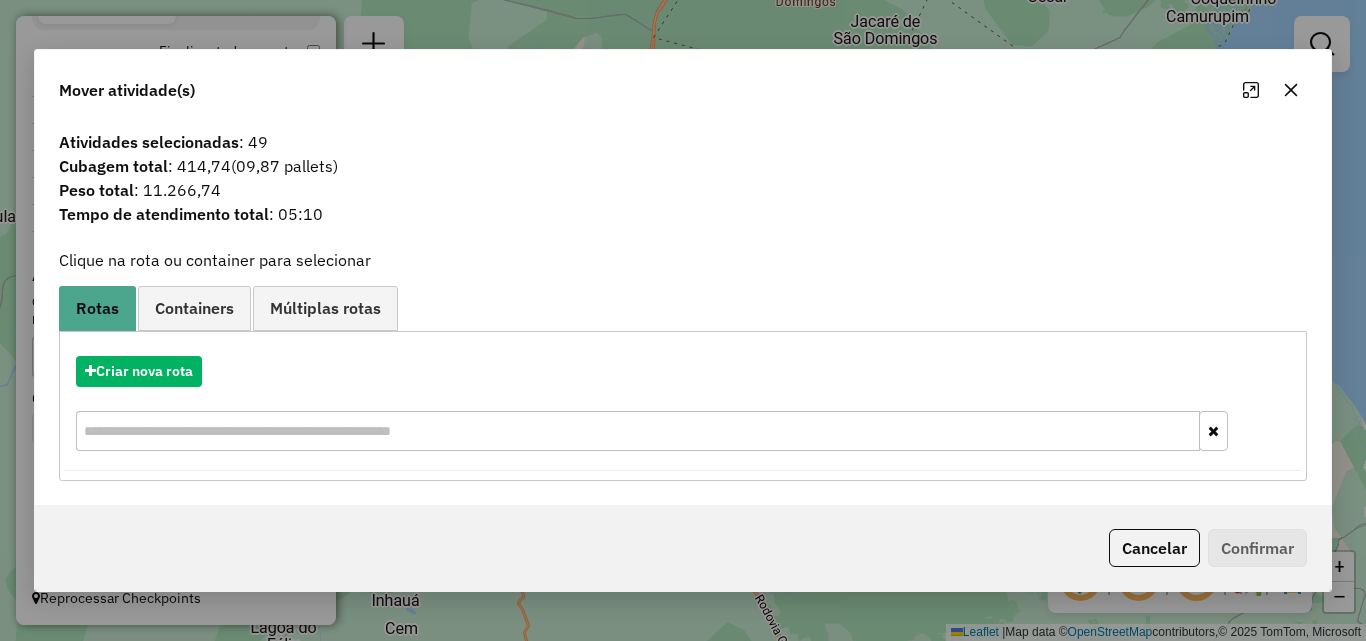 click 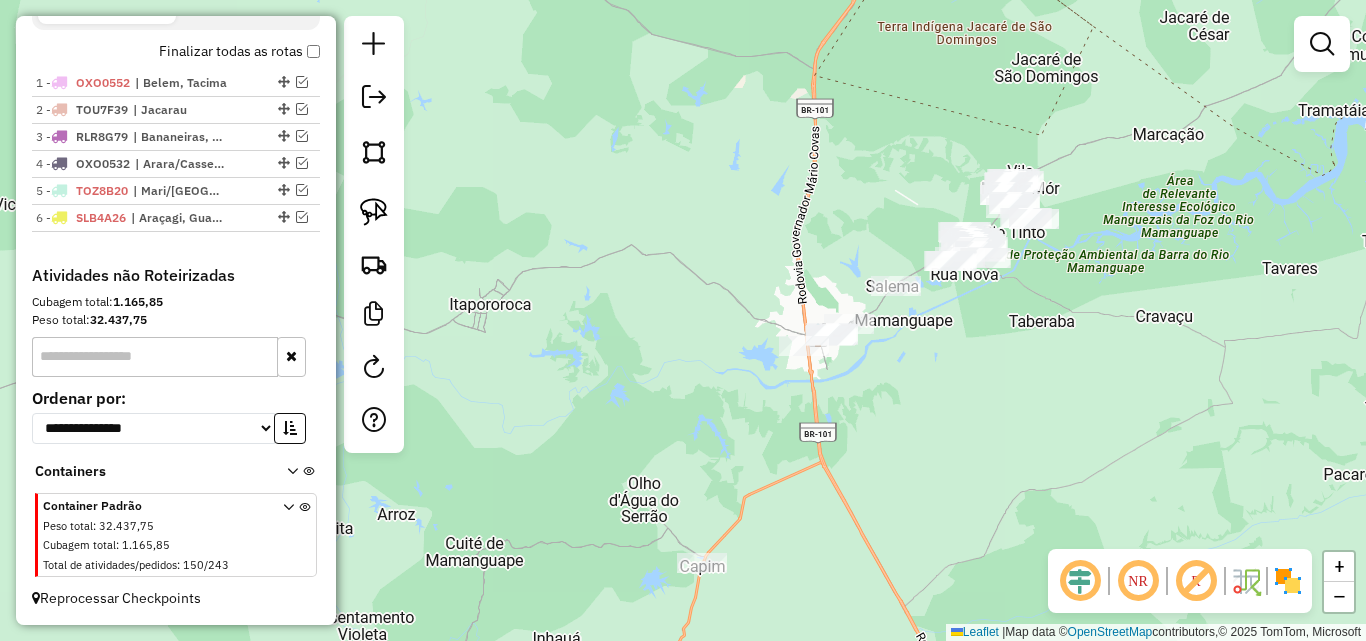 drag, startPoint x: 806, startPoint y: 408, endPoint x: 734, endPoint y: 392, distance: 73.756355 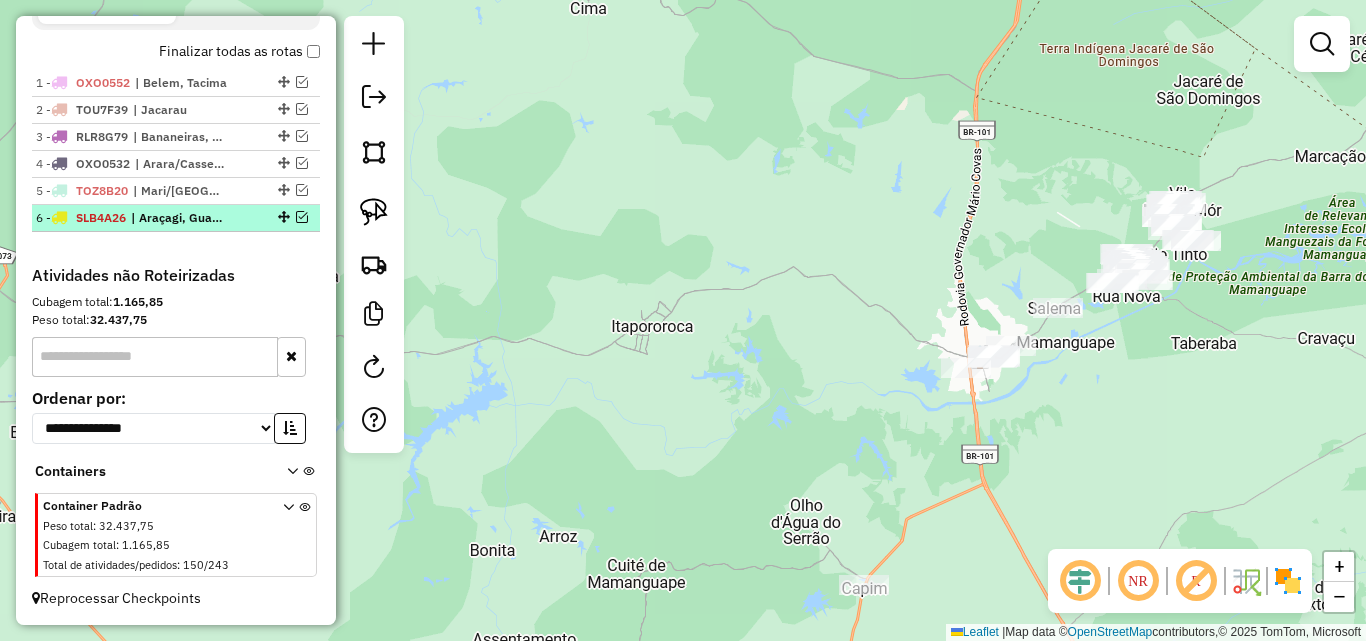 click at bounding box center (302, 217) 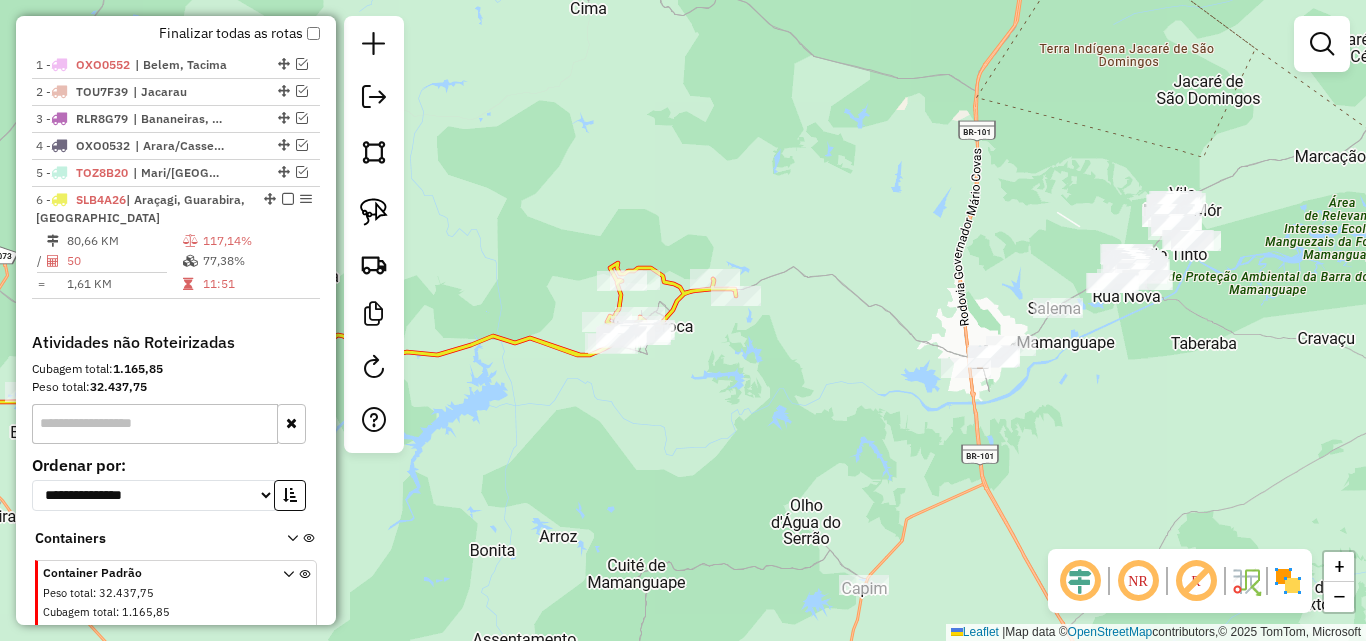 scroll, scrollTop: 781, scrollLeft: 0, axis: vertical 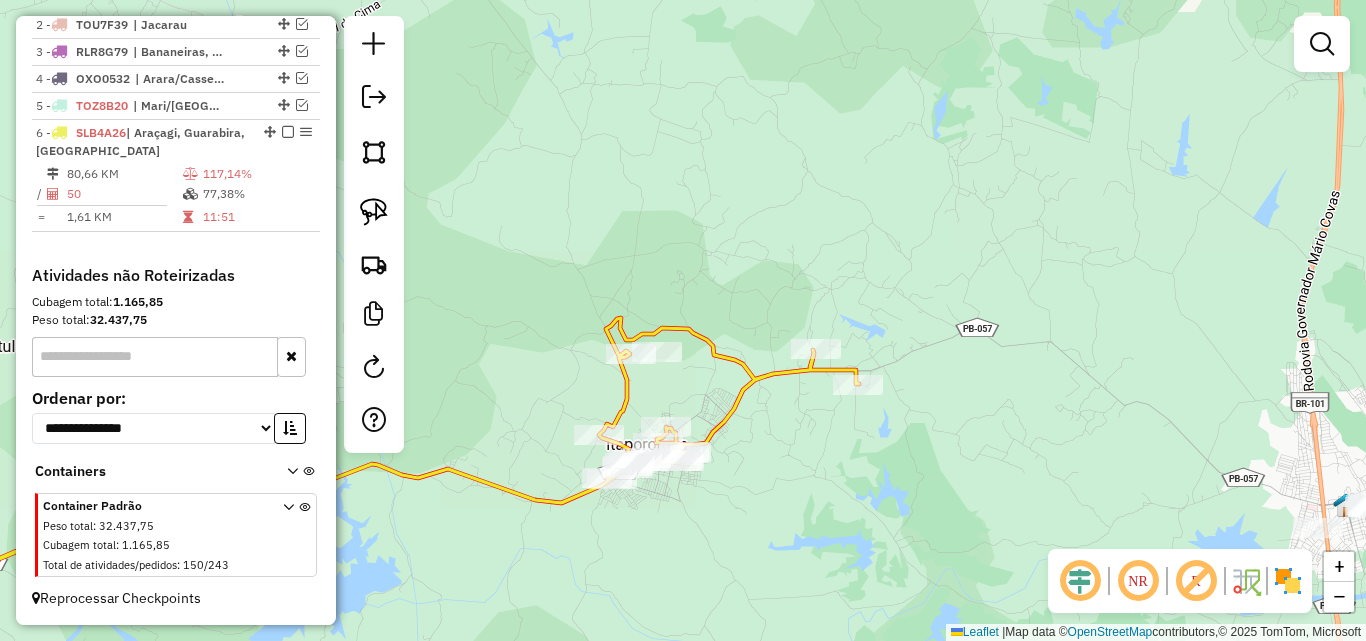 click on "Janela de atendimento Grade de atendimento Capacidade Transportadoras Veículos Cliente Pedidos  Rotas Selecione os dias de semana para filtrar as janelas de atendimento  Seg   Ter   Qua   Qui   Sex   Sáb   Dom  Informe o período da janela de atendimento: De: Até:  Filtrar exatamente a janela do cliente  Considerar janela de atendimento padrão  Selecione os dias de semana para filtrar as grades de atendimento  Seg   Ter   Qua   Qui   Sex   Sáb   Dom   Considerar clientes sem dia de atendimento cadastrado  Clientes fora do dia de atendimento selecionado Filtrar as atividades entre os valores definidos abaixo:  Peso mínimo:   Peso máximo:   Cubagem mínima:   Cubagem máxima:   De:   Até:  Filtrar as atividades entre o tempo de atendimento definido abaixo:  De:   Até:   Considerar capacidade total dos clientes não roteirizados Transportadora: Selecione um ou mais itens Tipo de veículo: Selecione um ou mais itens Veículo: Selecione um ou mais itens Motorista: Selecione um ou mais itens Nome: Rótulo:" 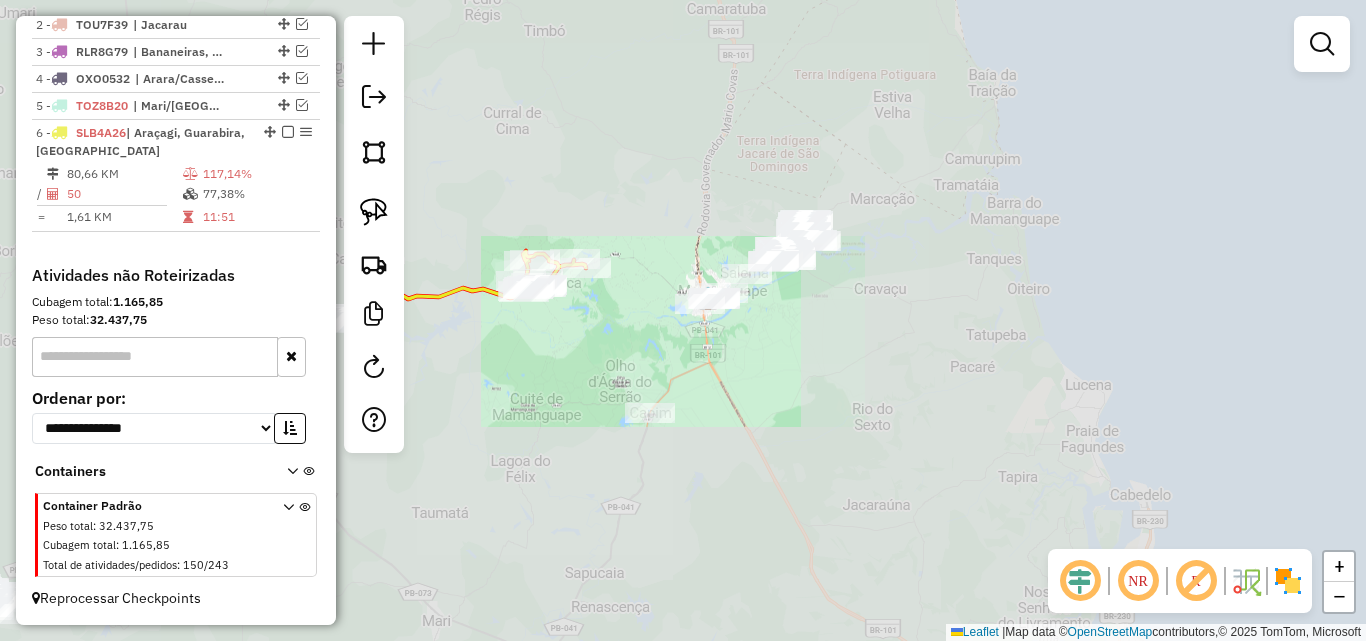 drag, startPoint x: 589, startPoint y: 382, endPoint x: 1009, endPoint y: 420, distance: 421.71555 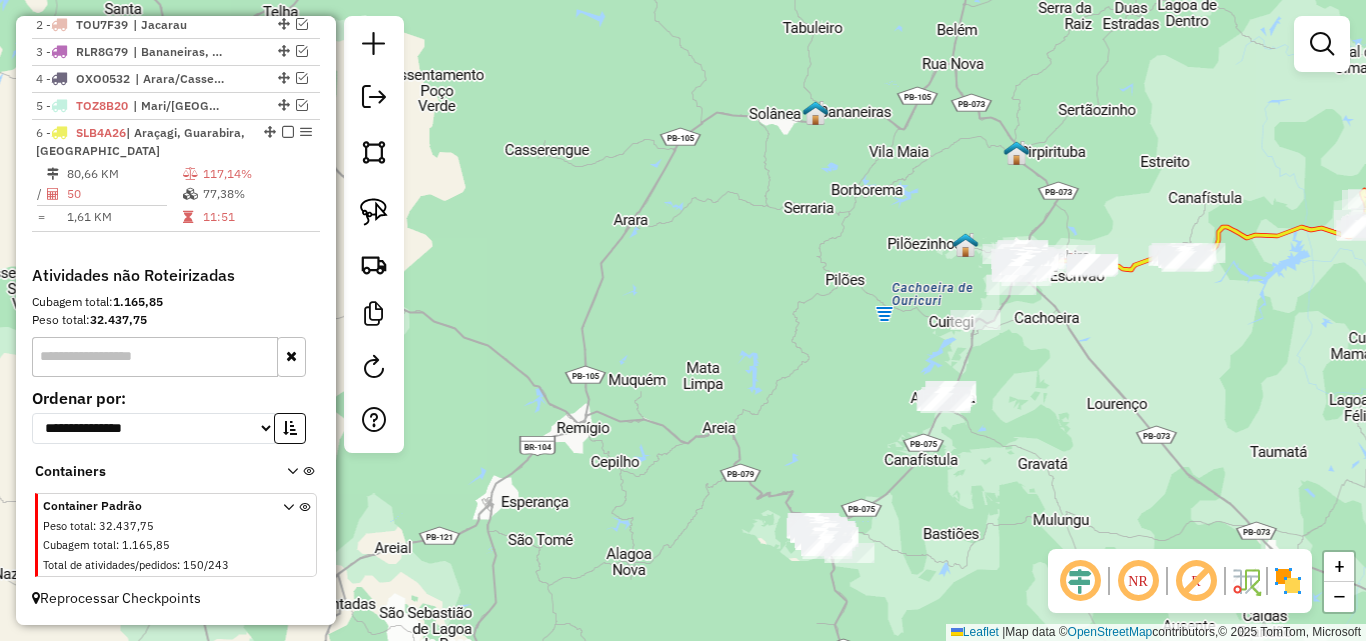 drag, startPoint x: 1078, startPoint y: 486, endPoint x: 1042, endPoint y: 310, distance: 179.64409 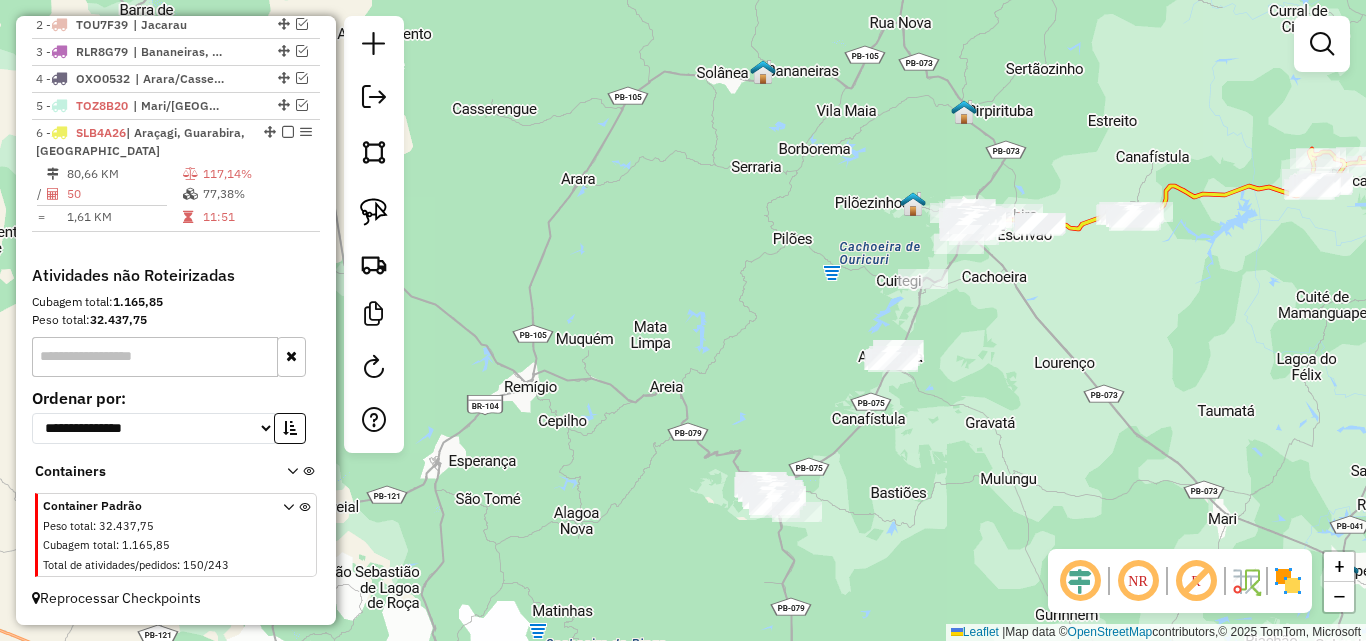 drag, startPoint x: 994, startPoint y: 273, endPoint x: 955, endPoint y: 416, distance: 148.22281 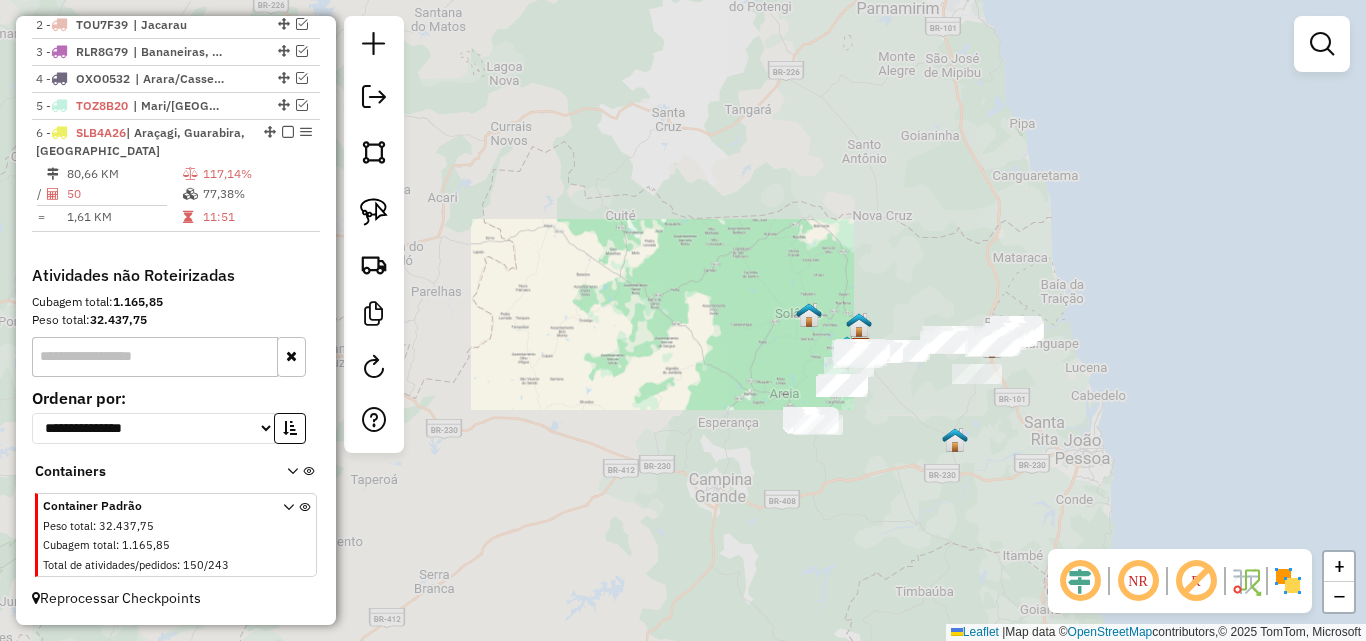 click on "Janela de atendimento Grade de atendimento Capacidade Transportadoras Veículos Cliente Pedidos  Rotas Selecione os dias de semana para filtrar as janelas de atendimento  Seg   Ter   Qua   Qui   Sex   Sáb   Dom  Informe o período da janela de atendimento: De: Até:  Filtrar exatamente a janela do cliente  Considerar janela de atendimento padrão  Selecione os dias de semana para filtrar as grades de atendimento  Seg   Ter   Qua   Qui   Sex   Sáb   Dom   Considerar clientes sem dia de atendimento cadastrado  Clientes fora do dia de atendimento selecionado Filtrar as atividades entre os valores definidos abaixo:  Peso mínimo:   Peso máximo:   Cubagem mínima:   Cubagem máxima:   De:   Até:  Filtrar as atividades entre o tempo de atendimento definido abaixo:  De:   Até:   Considerar capacidade total dos clientes não roteirizados Transportadora: Selecione um ou mais itens Tipo de veículo: Selecione um ou mais itens Veículo: Selecione um ou mais itens Motorista: Selecione um ou mais itens Nome: Rótulo:" 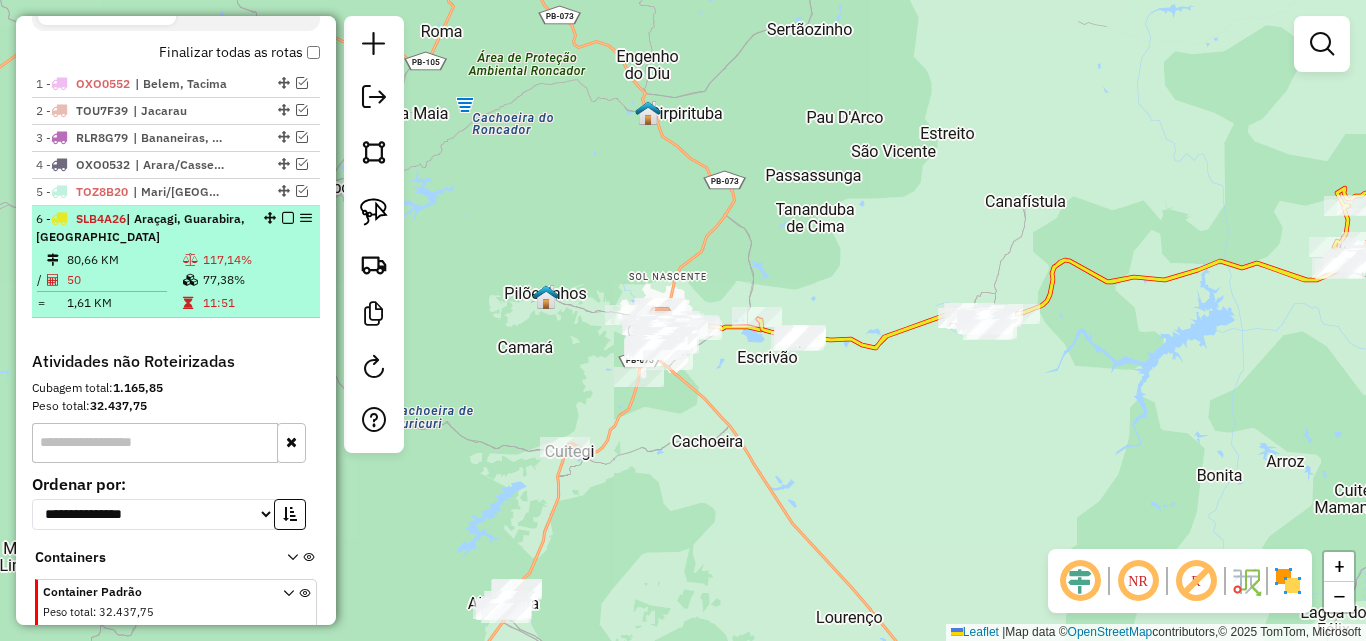 scroll, scrollTop: 581, scrollLeft: 0, axis: vertical 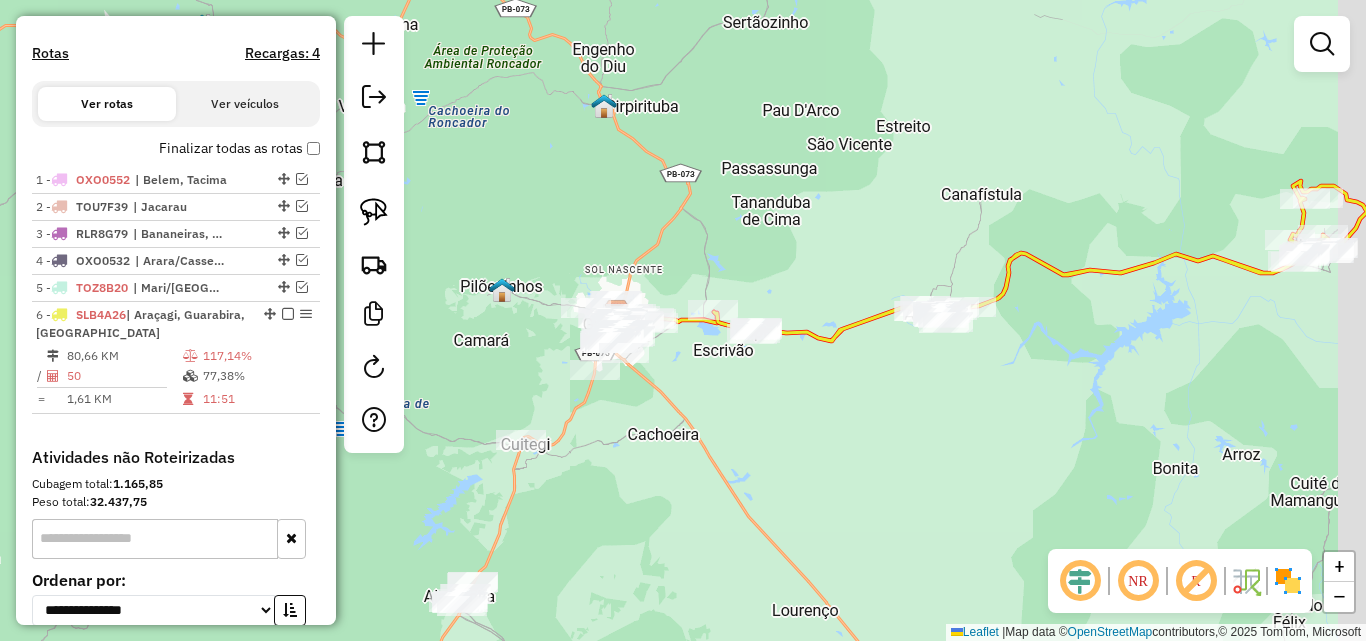 drag, startPoint x: 957, startPoint y: 447, endPoint x: 812, endPoint y: 425, distance: 146.65947 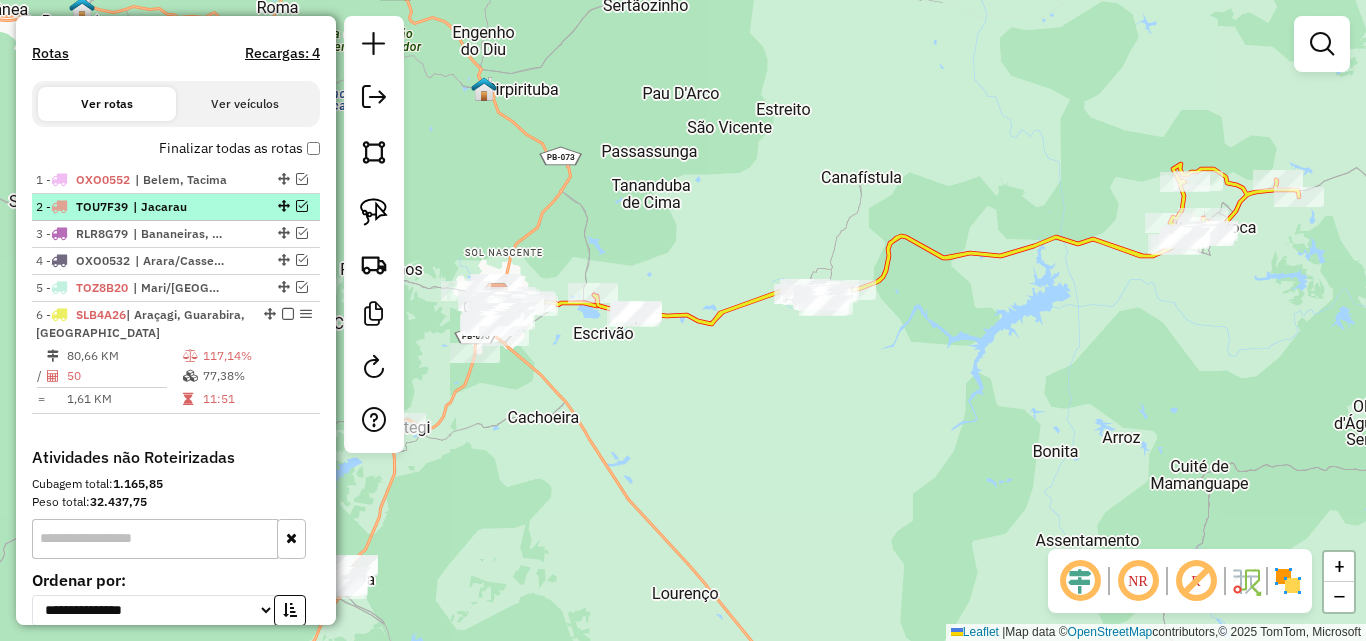 click on "2 -       TOU7F39   | Jacarau" at bounding box center [176, 207] 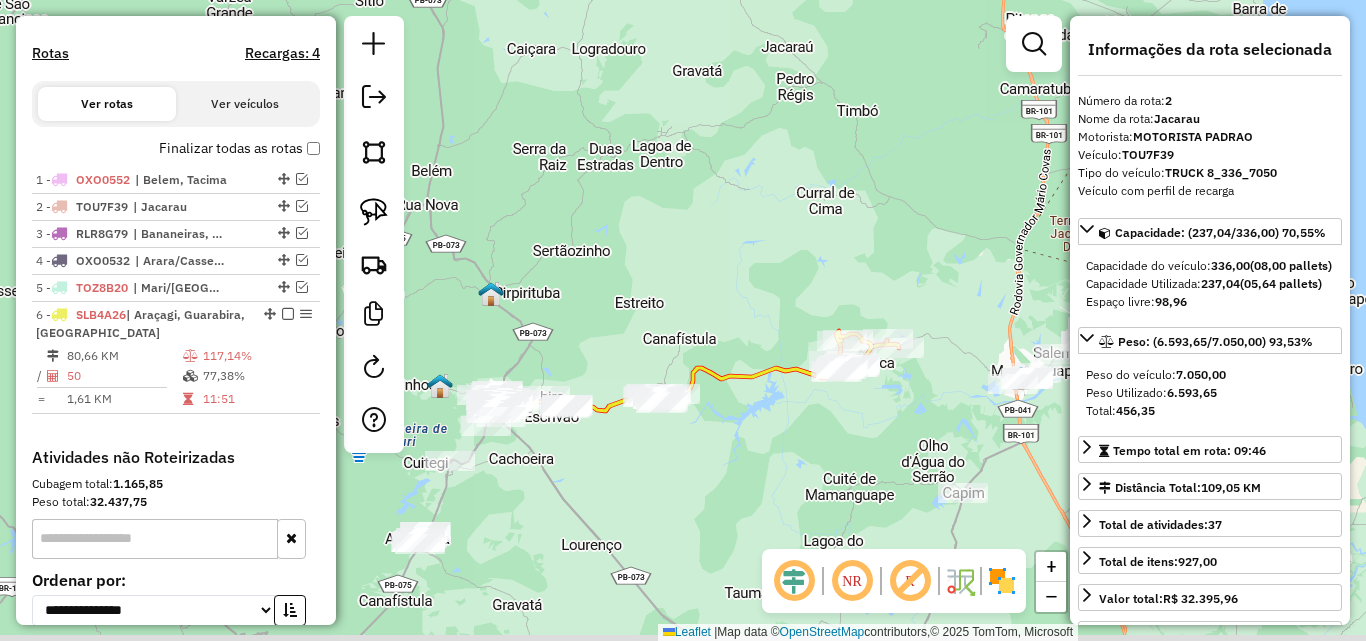 drag, startPoint x: 769, startPoint y: 514, endPoint x: 732, endPoint y: 395, distance: 124.61942 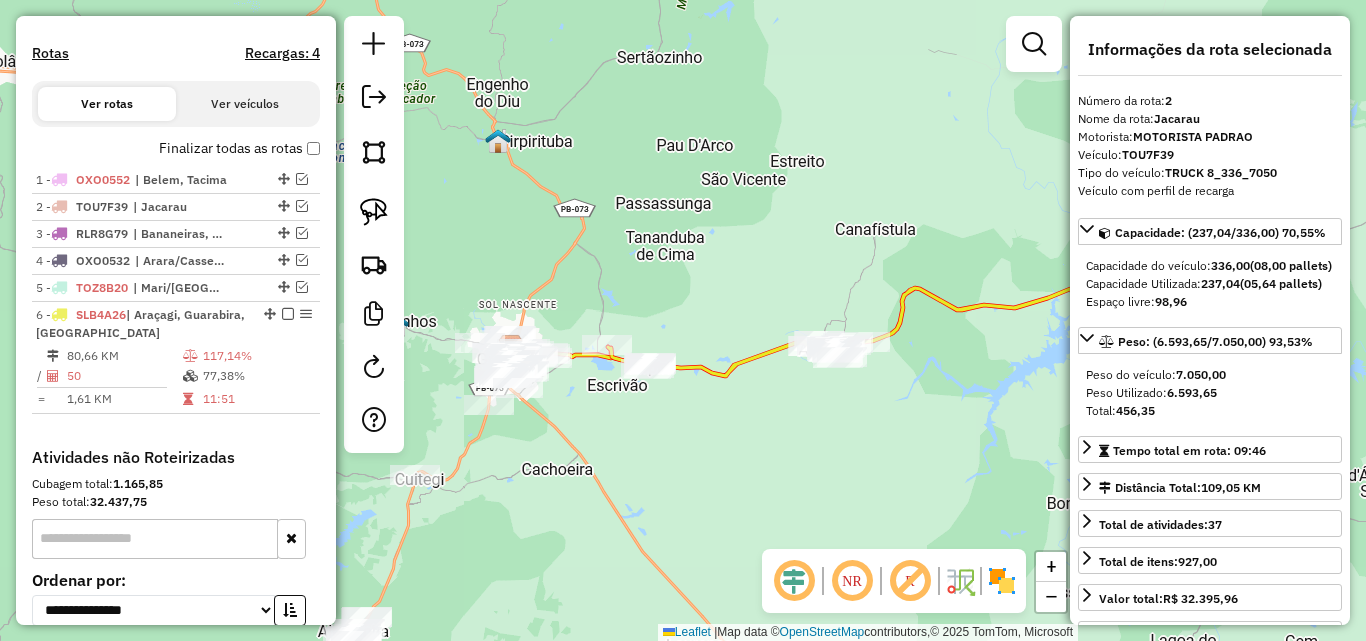 drag, startPoint x: 617, startPoint y: 428, endPoint x: 804, endPoint y: 411, distance: 187.77113 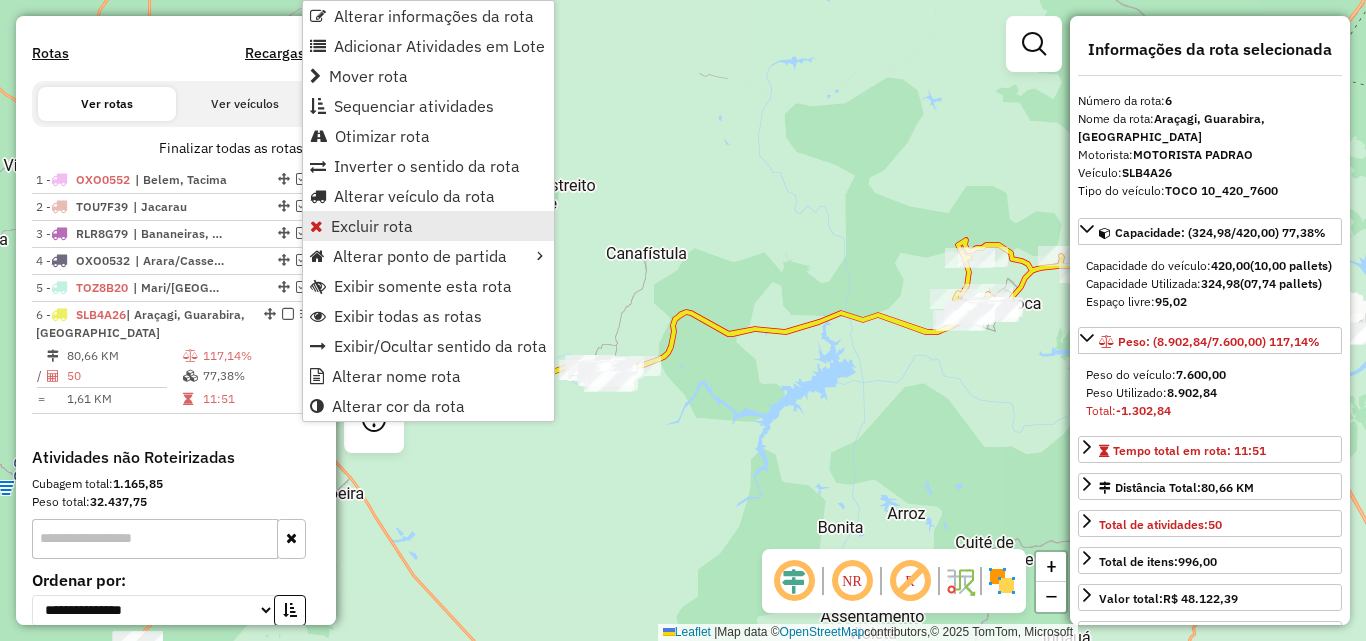 click at bounding box center [316, 226] 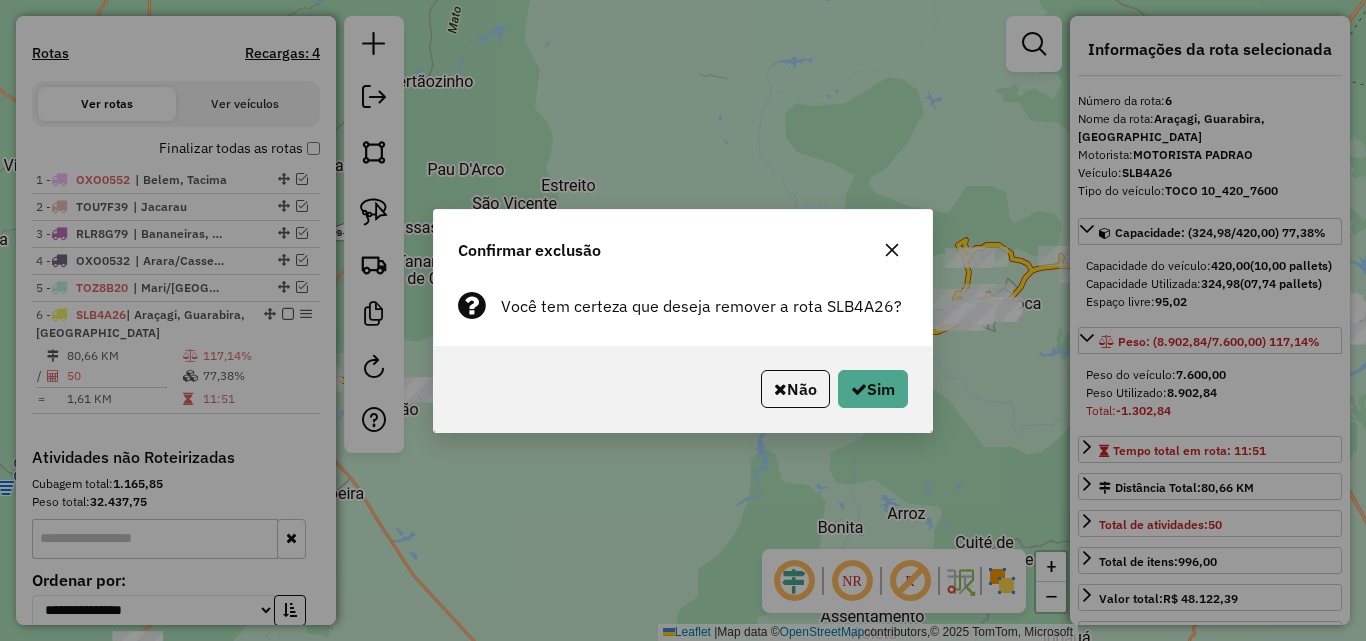 click on "Não   Sim" 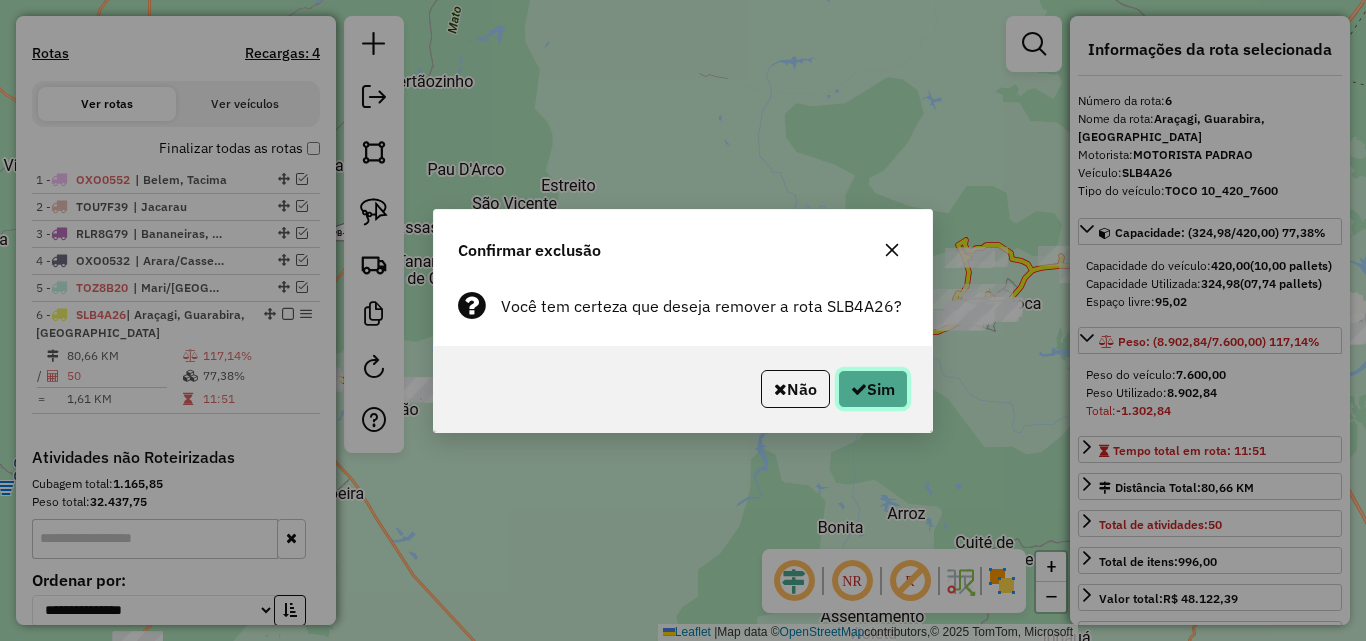 click on "Sim" 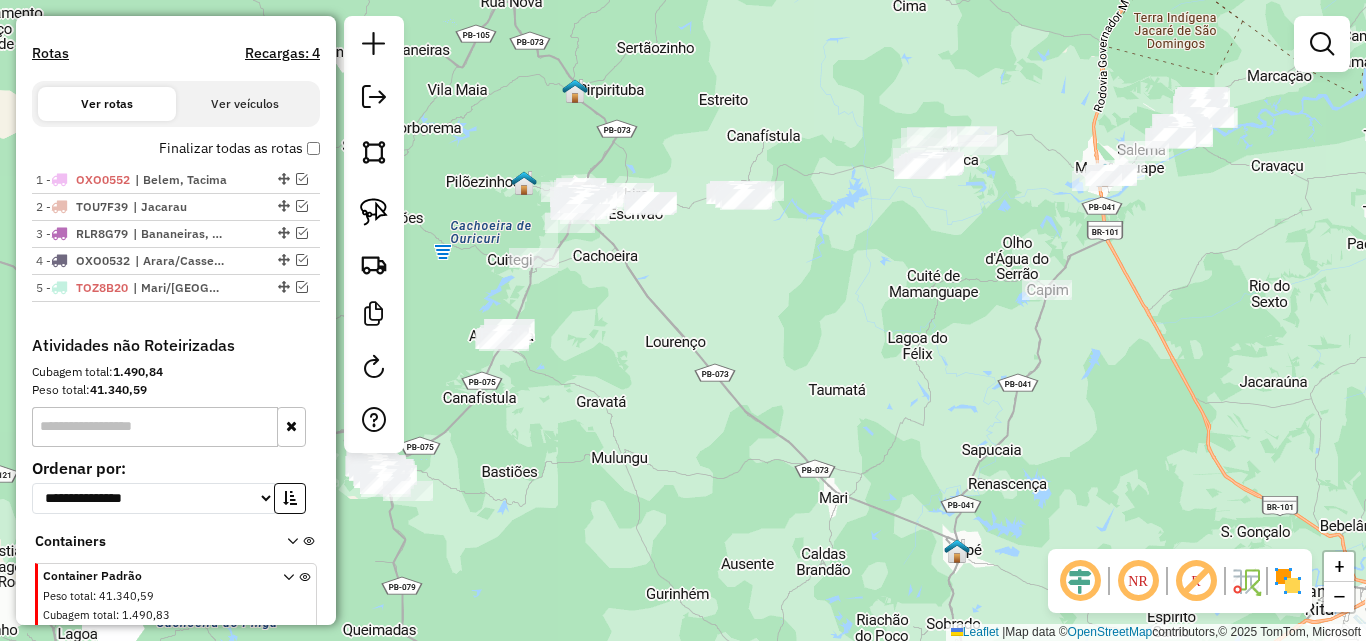drag, startPoint x: 817, startPoint y: 418, endPoint x: 715, endPoint y: 451, distance: 107.205414 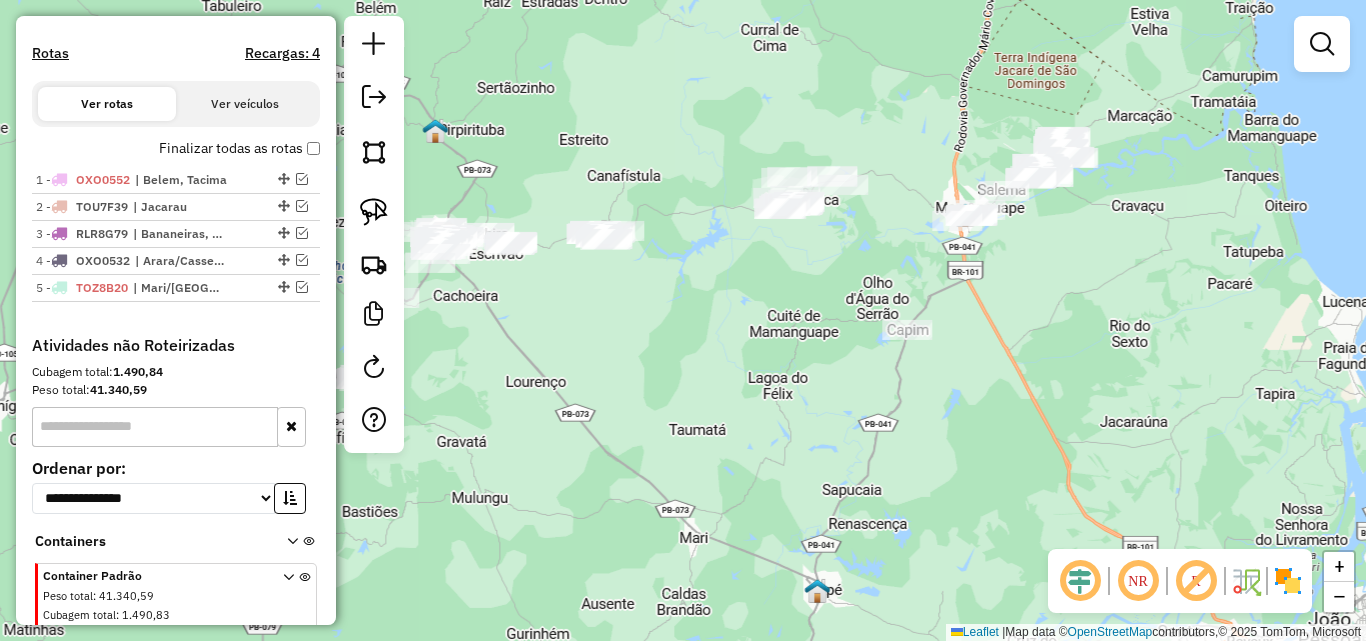 click on "Janela de atendimento Grade de atendimento Capacidade Transportadoras Veículos Cliente Pedidos  Rotas Selecione os dias de semana para filtrar as janelas de atendimento  Seg   Ter   Qua   Qui   Sex   Sáb   Dom  Informe o período da janela de atendimento: De: Até:  Filtrar exatamente a janela do cliente  Considerar janela de atendimento padrão  Selecione os dias de semana para filtrar as grades de atendimento  Seg   Ter   Qua   Qui   Sex   Sáb   Dom   Considerar clientes sem dia de atendimento cadastrado  Clientes fora do dia de atendimento selecionado Filtrar as atividades entre os valores definidos abaixo:  Peso mínimo:   Peso máximo:   Cubagem mínima:   Cubagem máxima:   De:   Até:  Filtrar as atividades entre o tempo de atendimento definido abaixo:  De:   Até:   Considerar capacidade total dos clientes não roteirizados Transportadora: Selecione um ou mais itens Tipo de veículo: Selecione um ou mais itens Veículo: Selecione um ou mais itens Motorista: Selecione um ou mais itens Nome: Rótulo:" 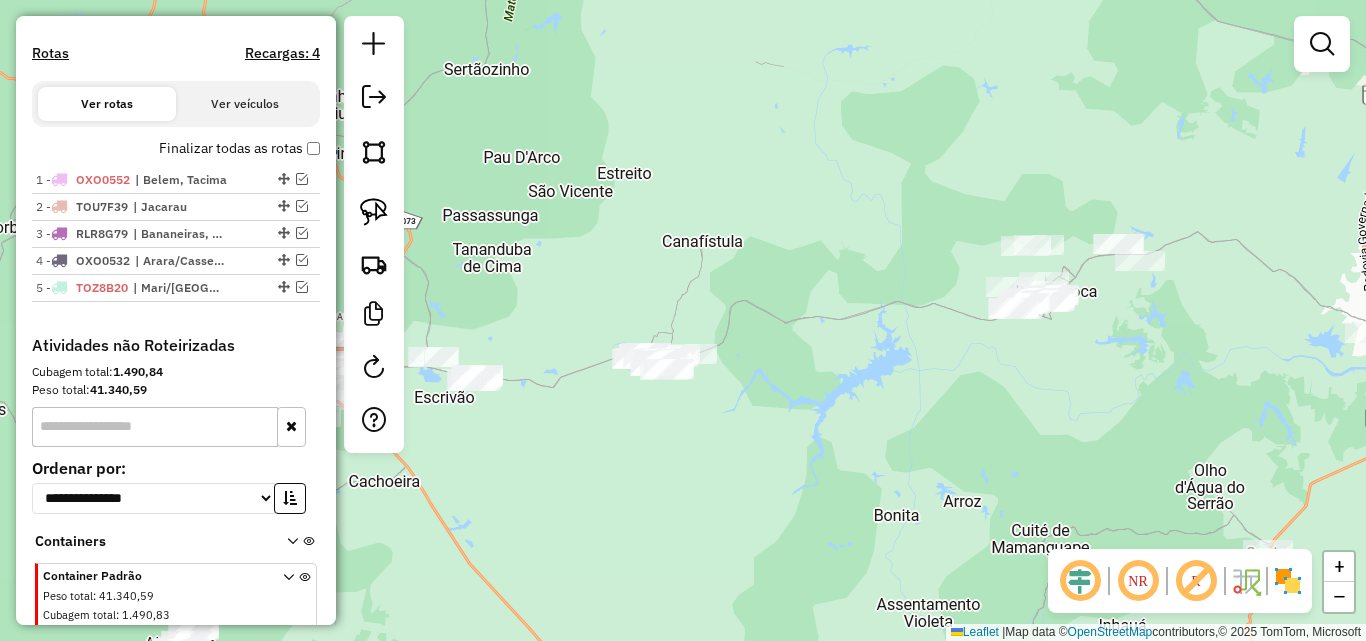 drag, startPoint x: 652, startPoint y: 486, endPoint x: 808, endPoint y: 484, distance: 156.01282 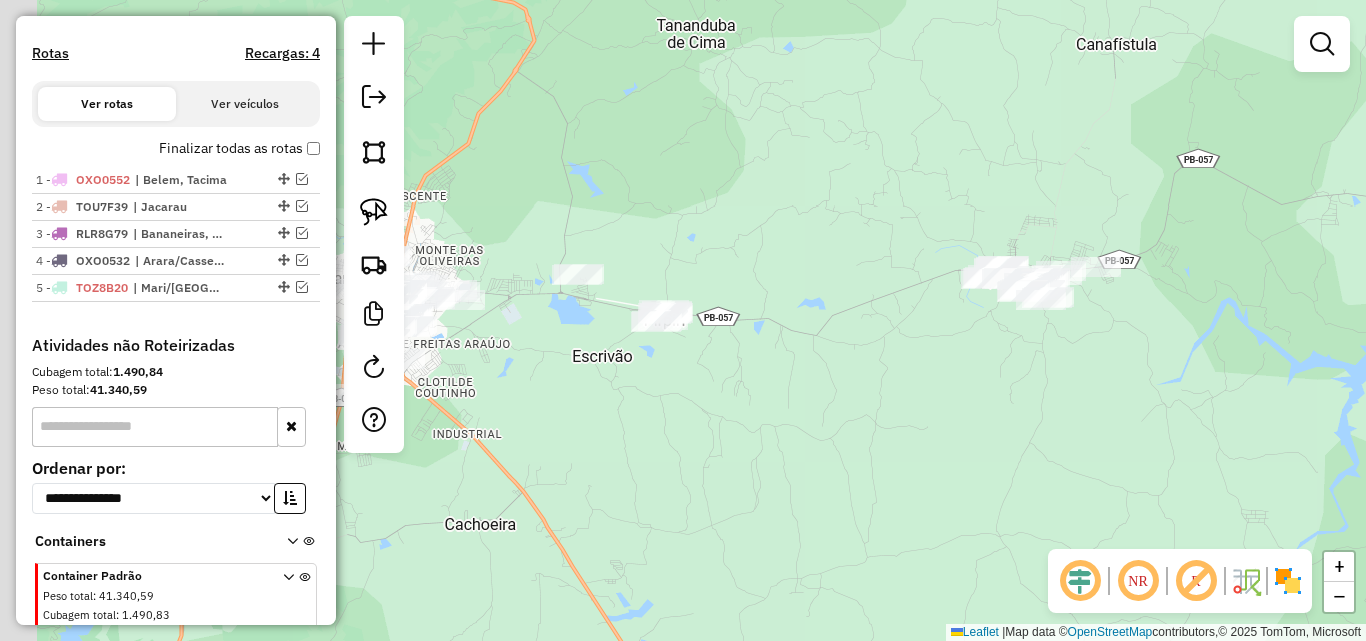 drag, startPoint x: 626, startPoint y: 447, endPoint x: 696, endPoint y: 460, distance: 71.19691 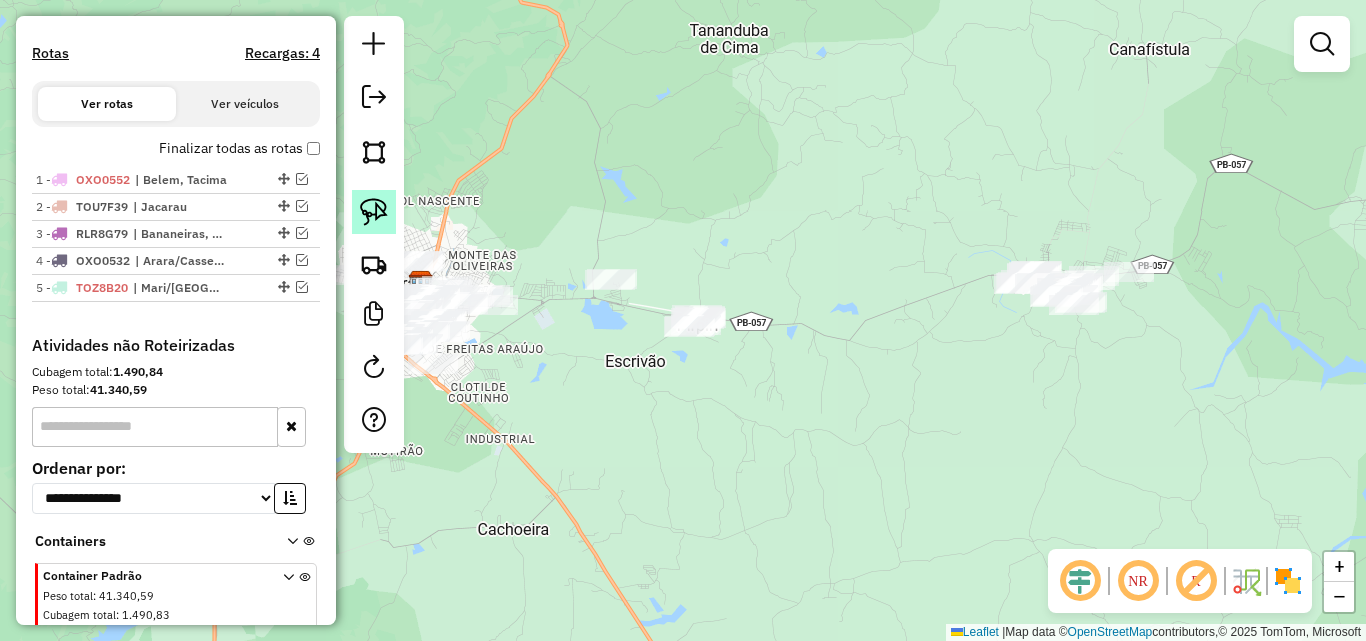 click 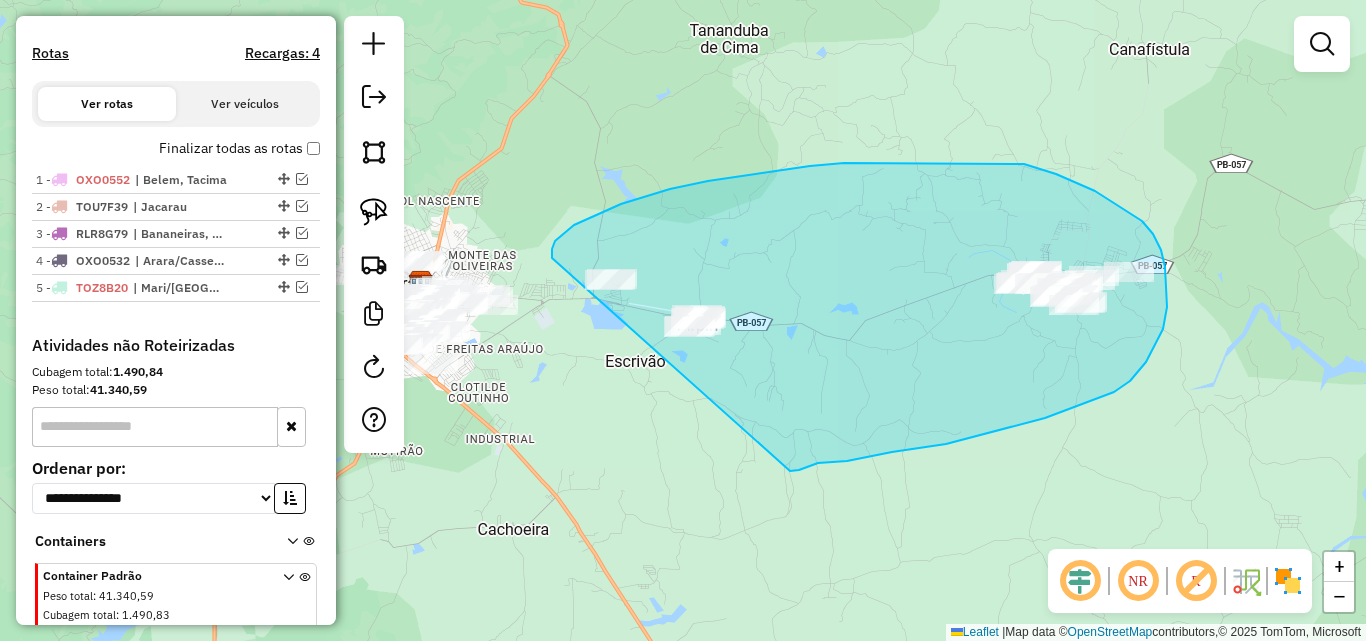 drag, startPoint x: 552, startPoint y: 254, endPoint x: 781, endPoint y: 474, distance: 317.55472 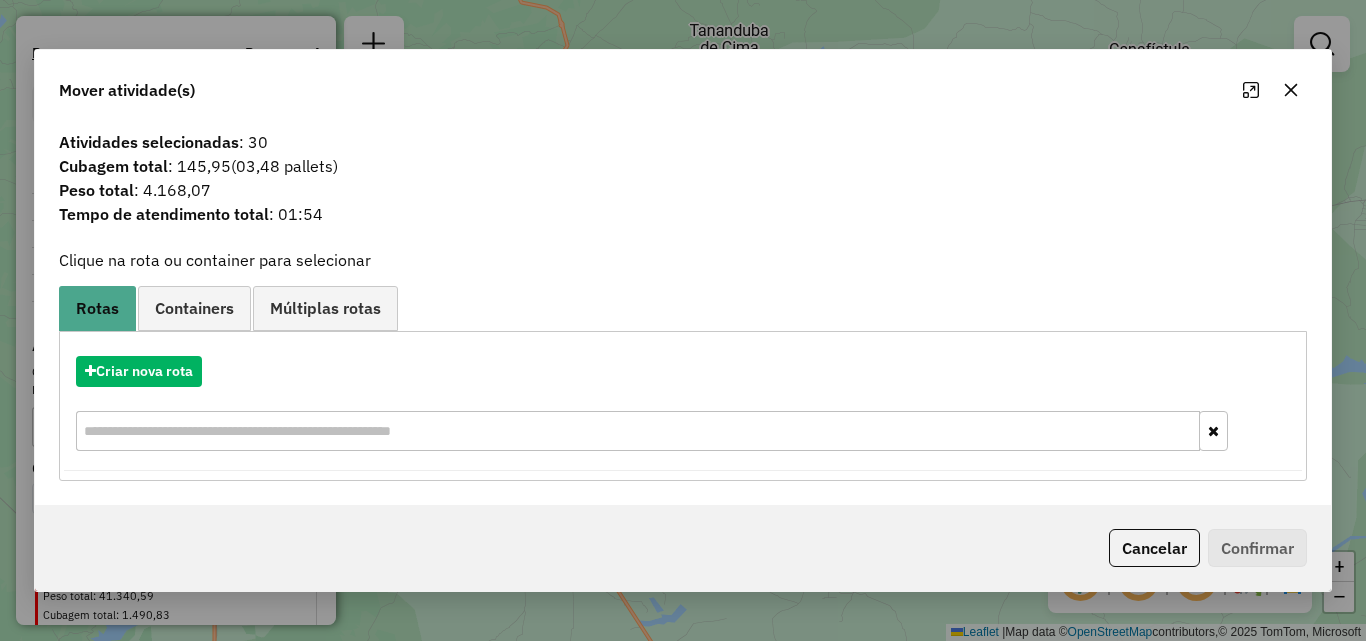 click on "Mover atividade(s)" 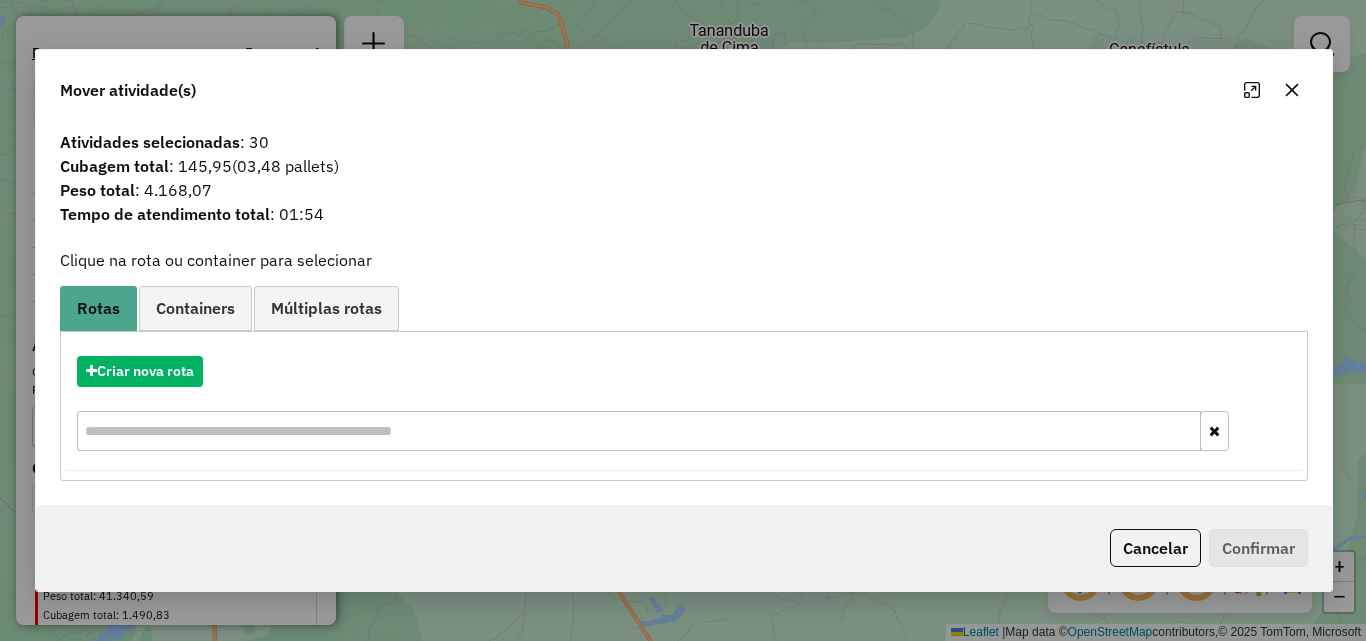 click 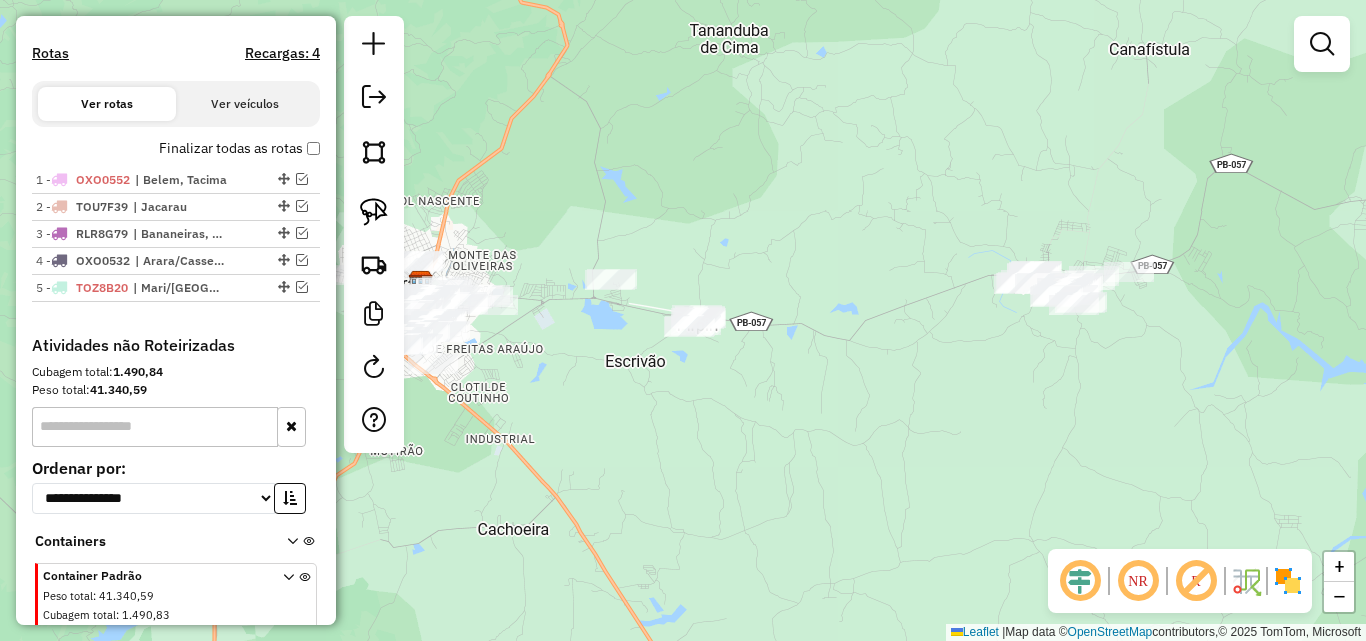 drag, startPoint x: 1190, startPoint y: 320, endPoint x: 779, endPoint y: 393, distance: 417.43262 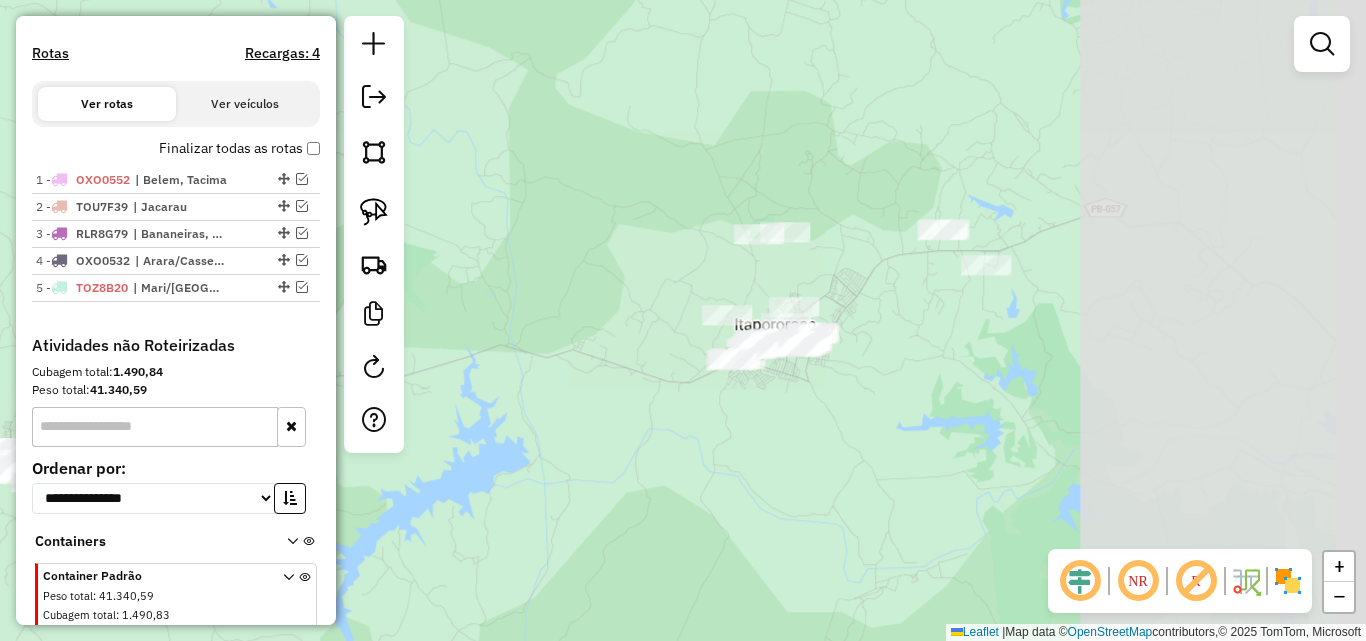 drag, startPoint x: 923, startPoint y: 420, endPoint x: 910, endPoint y: 427, distance: 14.764823 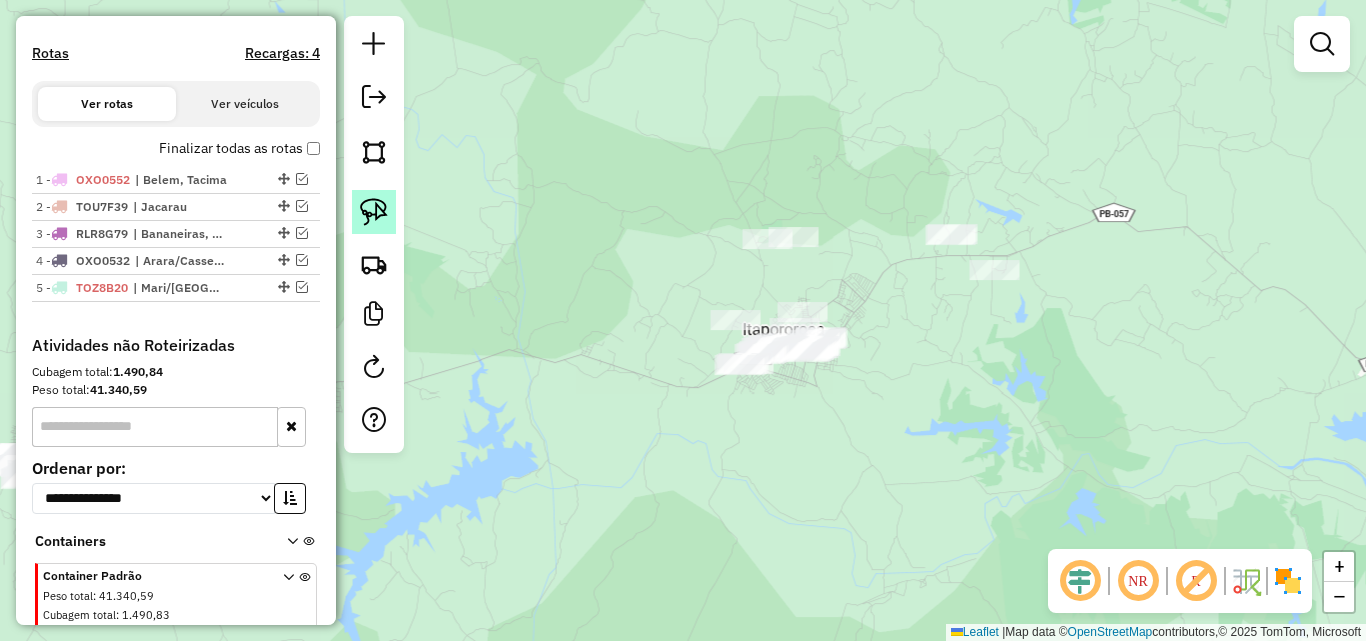 click 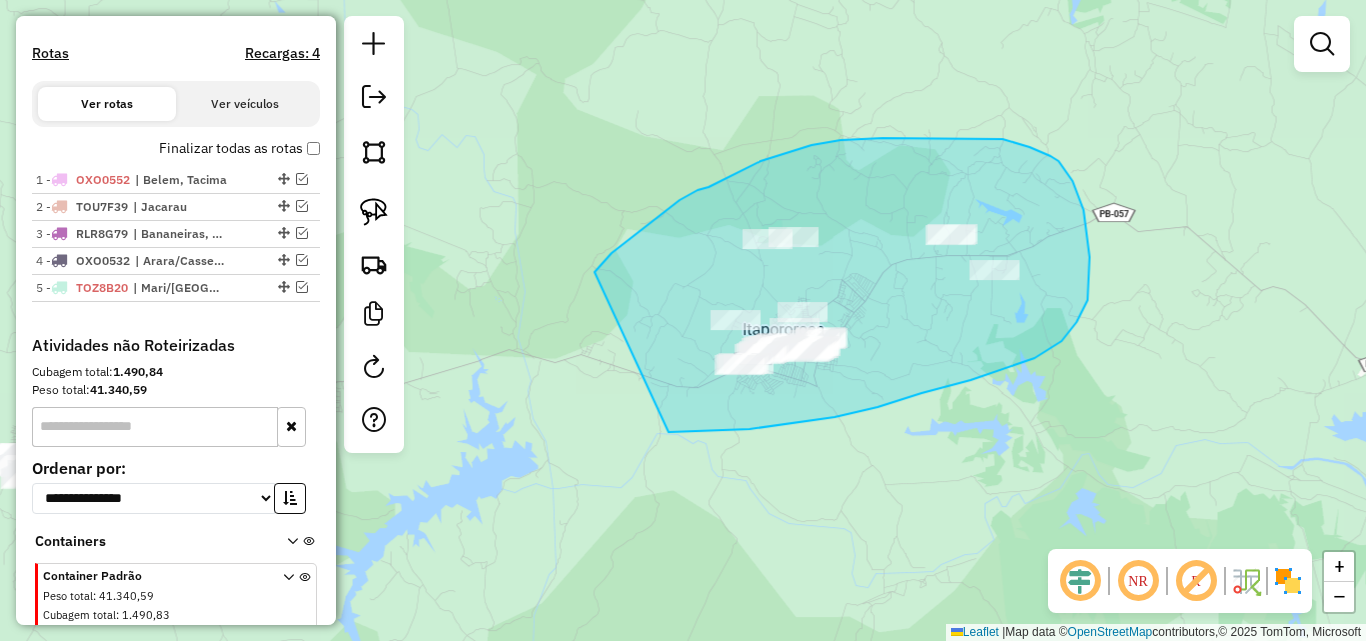 drag, startPoint x: 698, startPoint y: 190, endPoint x: 591, endPoint y: 441, distance: 272.8553 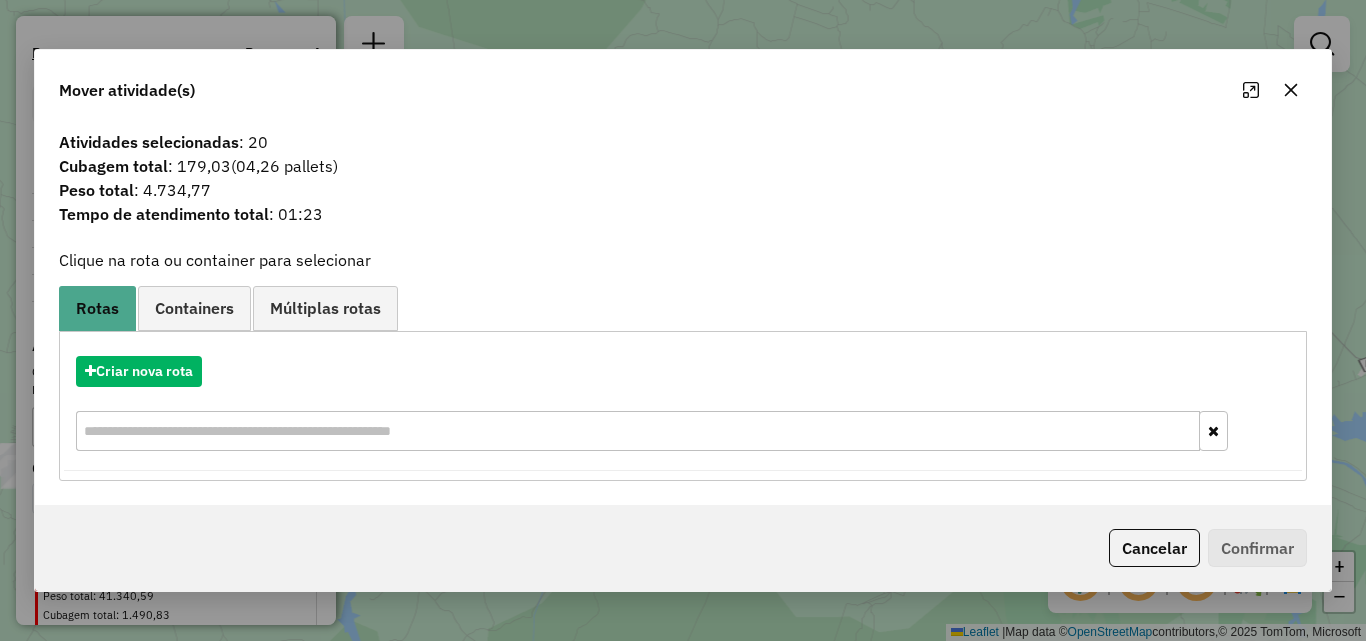 drag, startPoint x: 1286, startPoint y: 101, endPoint x: 1265, endPoint y: 119, distance: 27.658634 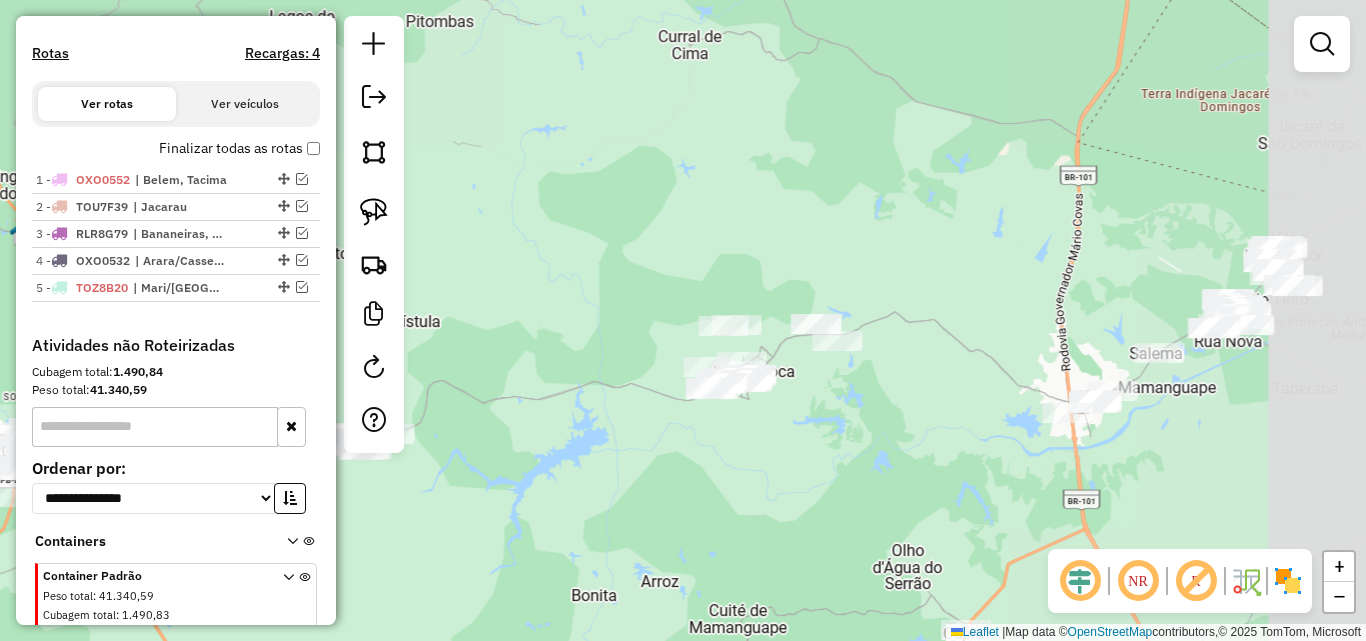 drag, startPoint x: 1026, startPoint y: 395, endPoint x: 781, endPoint y: 457, distance: 252.72318 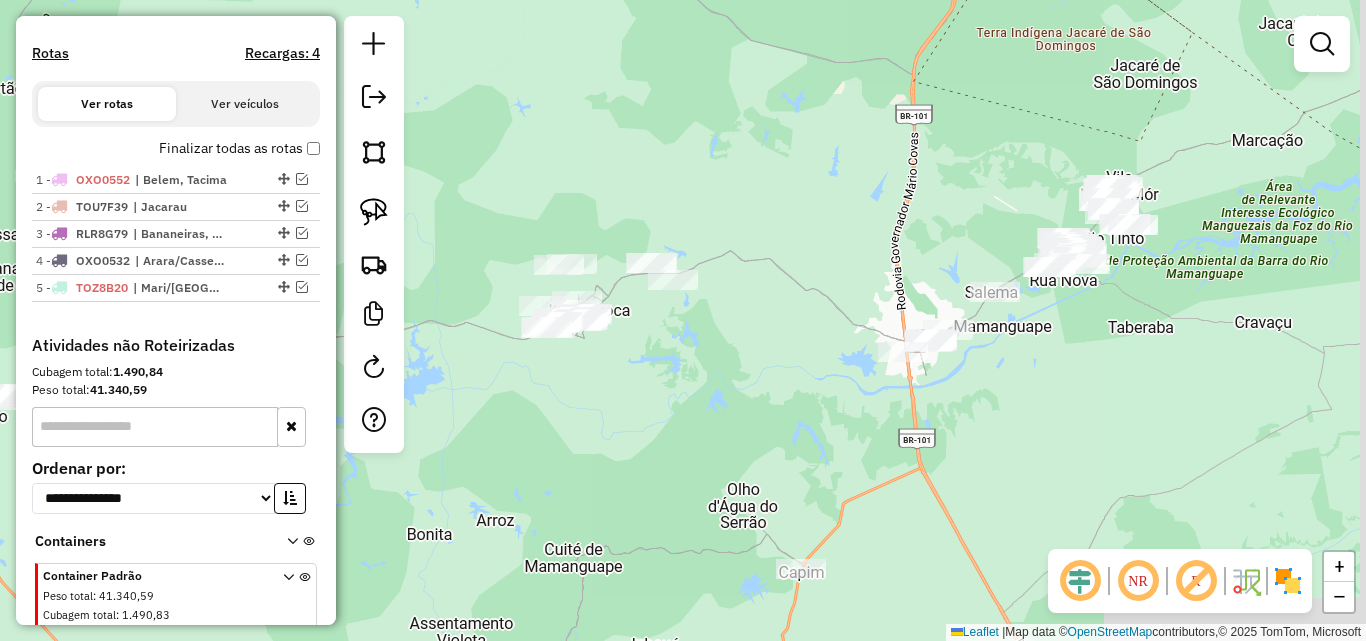 drag, startPoint x: 880, startPoint y: 486, endPoint x: 831, endPoint y: 392, distance: 106.004715 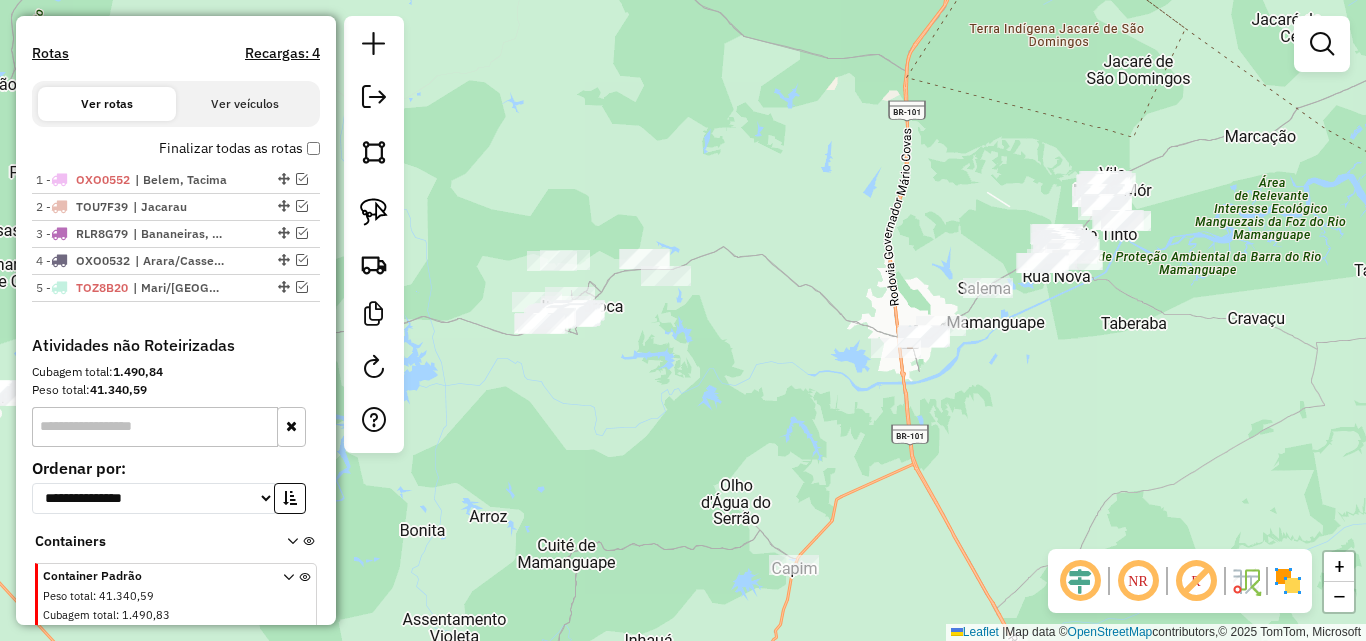 drag, startPoint x: 716, startPoint y: 369, endPoint x: 509, endPoint y: 346, distance: 208.27386 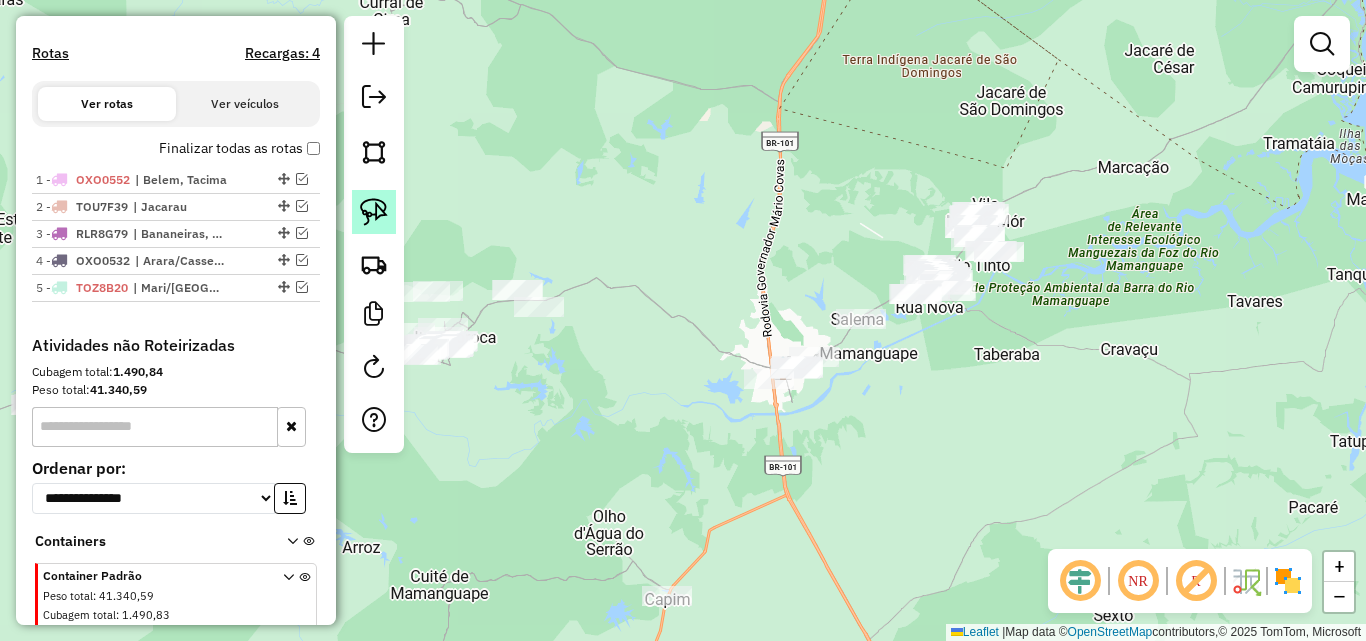 click 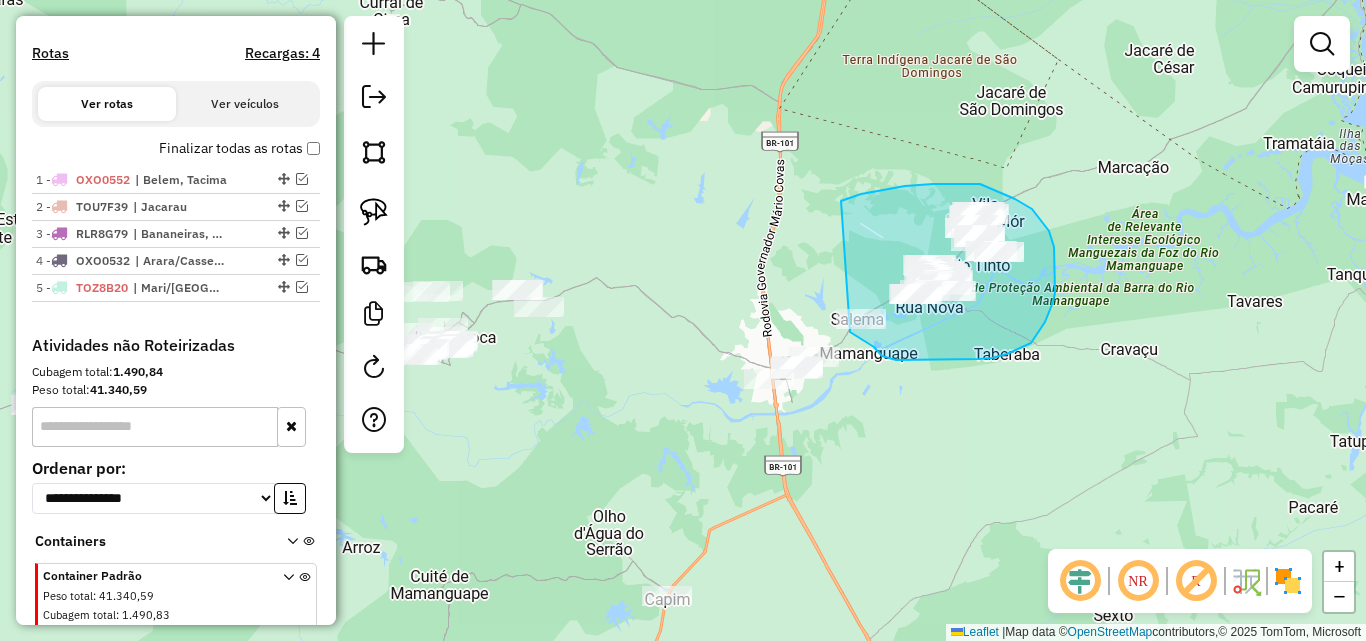 drag, startPoint x: 847, startPoint y: 198, endPoint x: 804, endPoint y: 303, distance: 113.46365 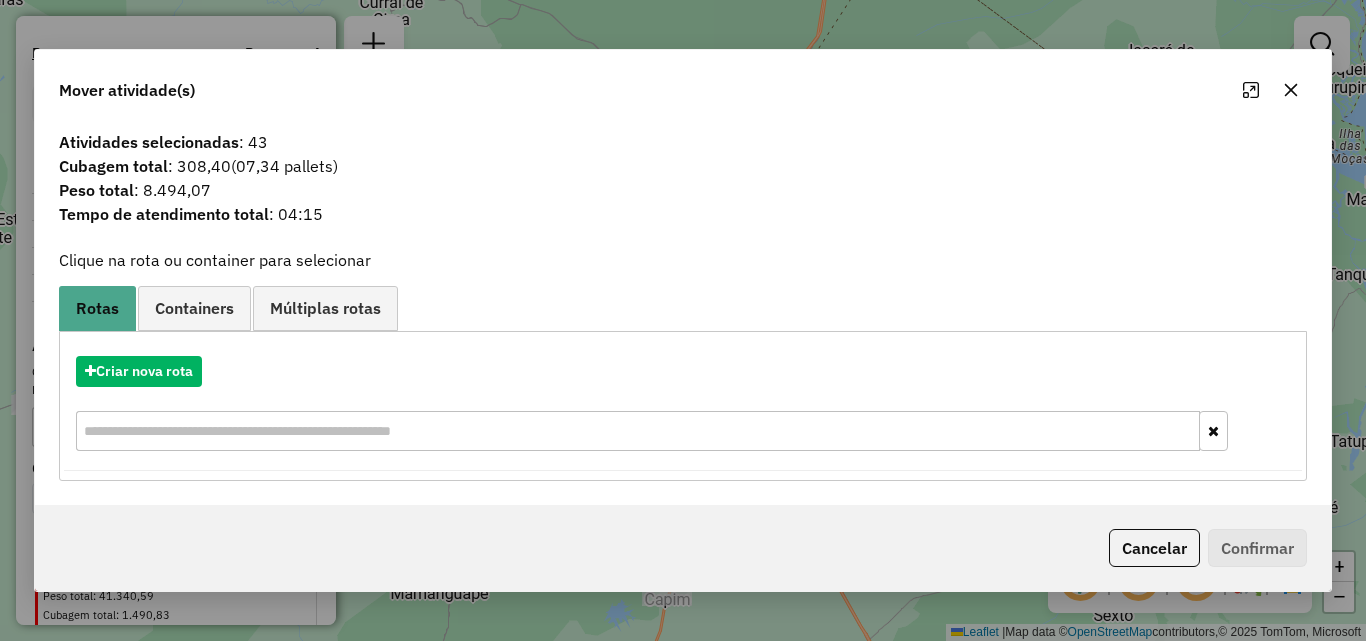 click 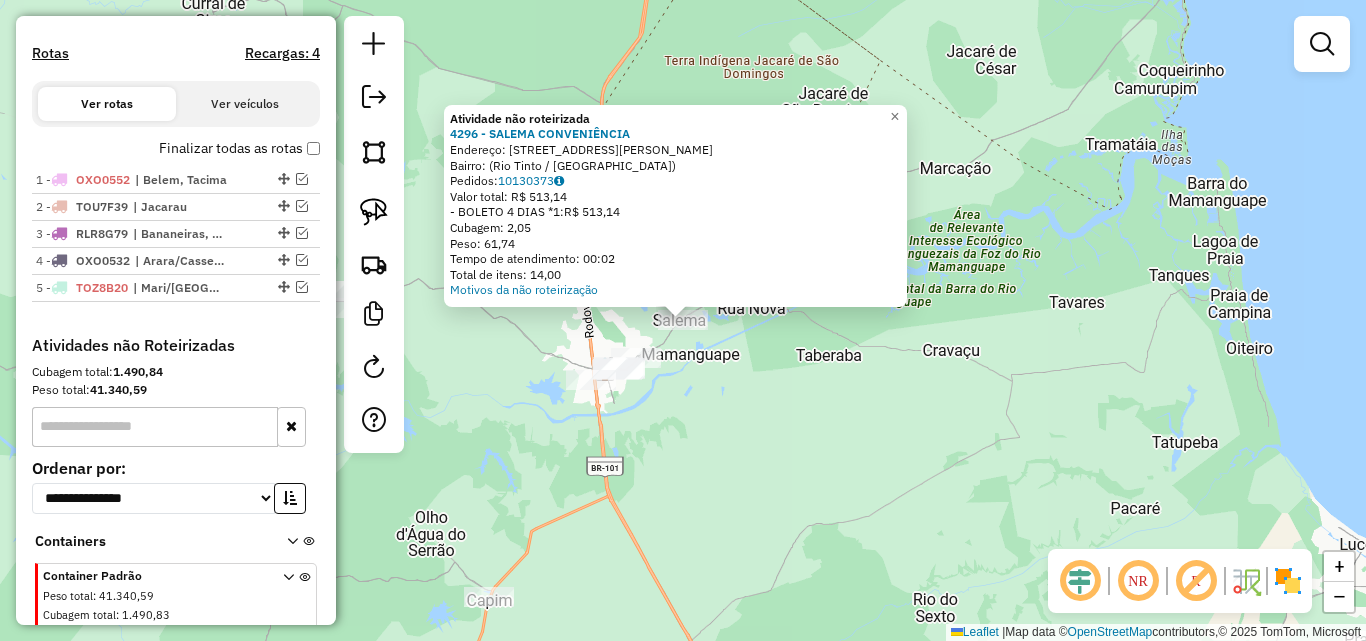 click on "Atividade não roteirizada 4296 - SALEMA CONVENIÊNCIA  Endereço: Avenida Manoel de Deus, 21   Bairro:  (Rio Tinto / PB)   Pedidos:  10130373   Valor total: R$ 513,14   - BOLETO 4 DIAS *1:  R$ 513,14   Cubagem: 2,05   Peso: 61,74   Tempo de atendimento: 00:02   Total de itens: 14,00  Motivos da não roteirização × Janela de atendimento Grade de atendimento Capacidade Transportadoras Veículos Cliente Pedidos  Rotas Selecione os dias de semana para filtrar as janelas de atendimento  Seg   Ter   Qua   Qui   Sex   Sáb   Dom  Informe o período da janela de atendimento: De: Até:  Filtrar exatamente a janela do cliente  Considerar janela de atendimento padrão  Selecione os dias de semana para filtrar as grades de atendimento  Seg   Ter   Qua   Qui   Sex   Sáb   Dom   Considerar clientes sem dia de atendimento cadastrado  Clientes fora do dia de atendimento selecionado Filtrar as atividades entre os valores definidos abaixo:  Peso mínimo:   Peso máximo:   Cubagem mínima:   Cubagem máxima:   De:   Até:" 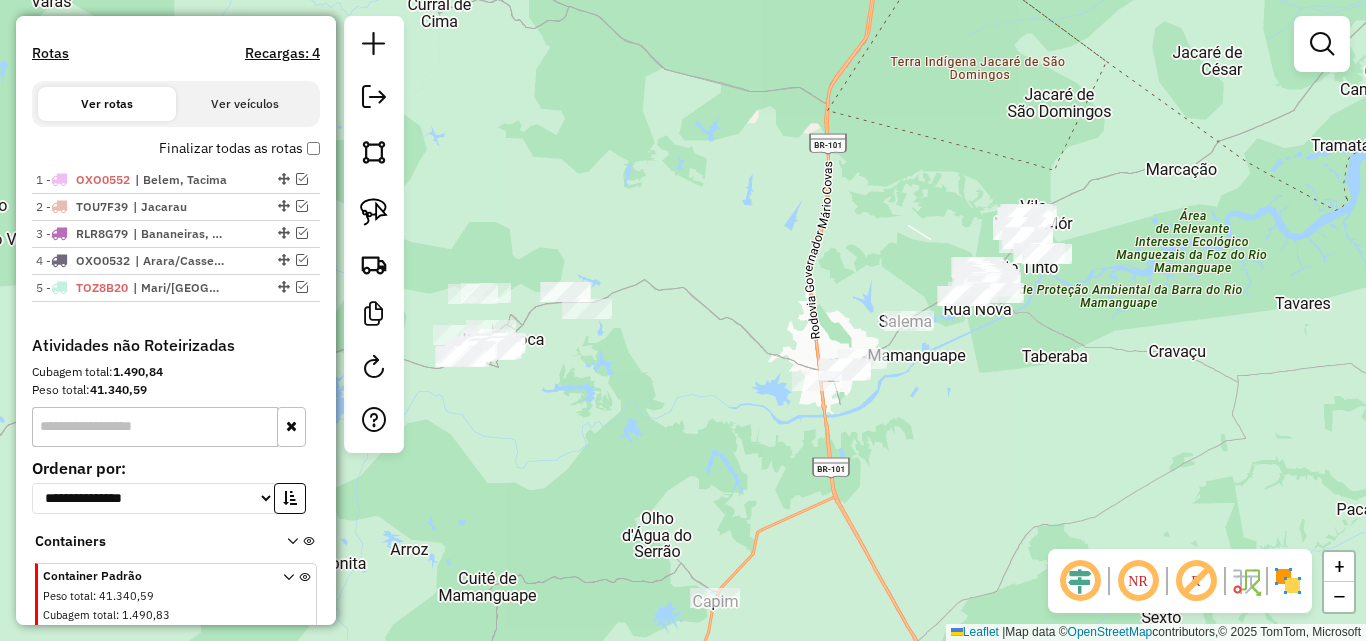 drag, startPoint x: 859, startPoint y: 412, endPoint x: 1007, endPoint y: 420, distance: 148.21606 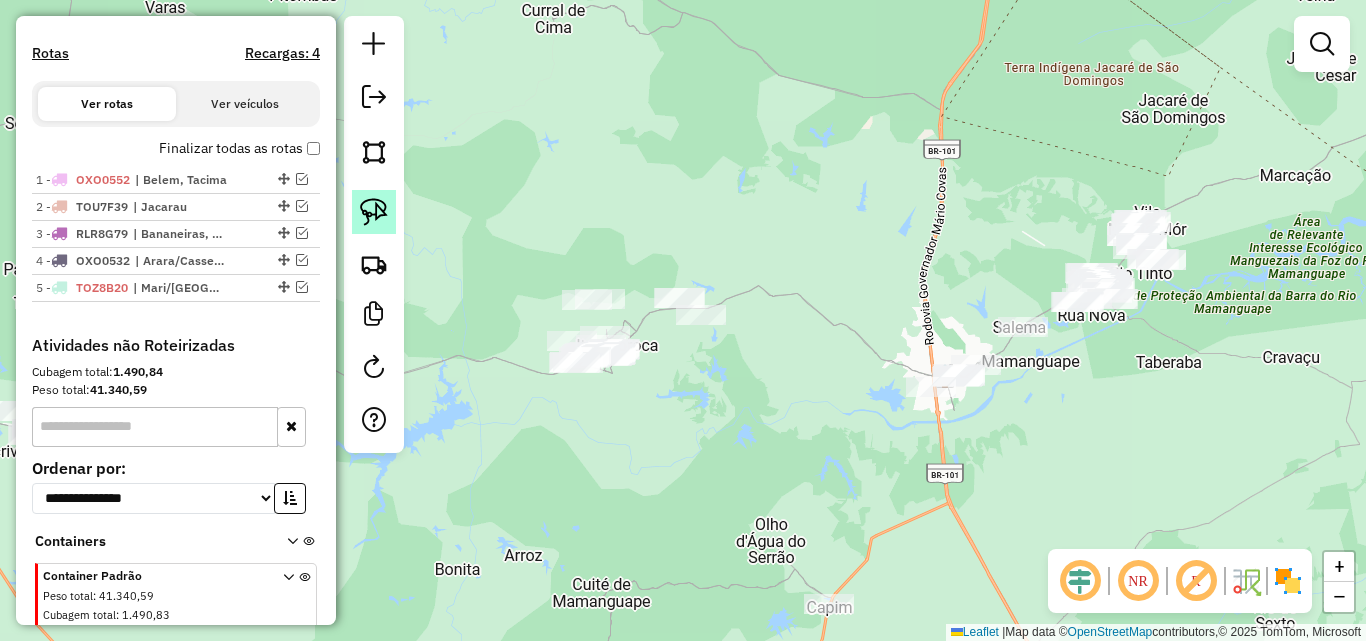 click 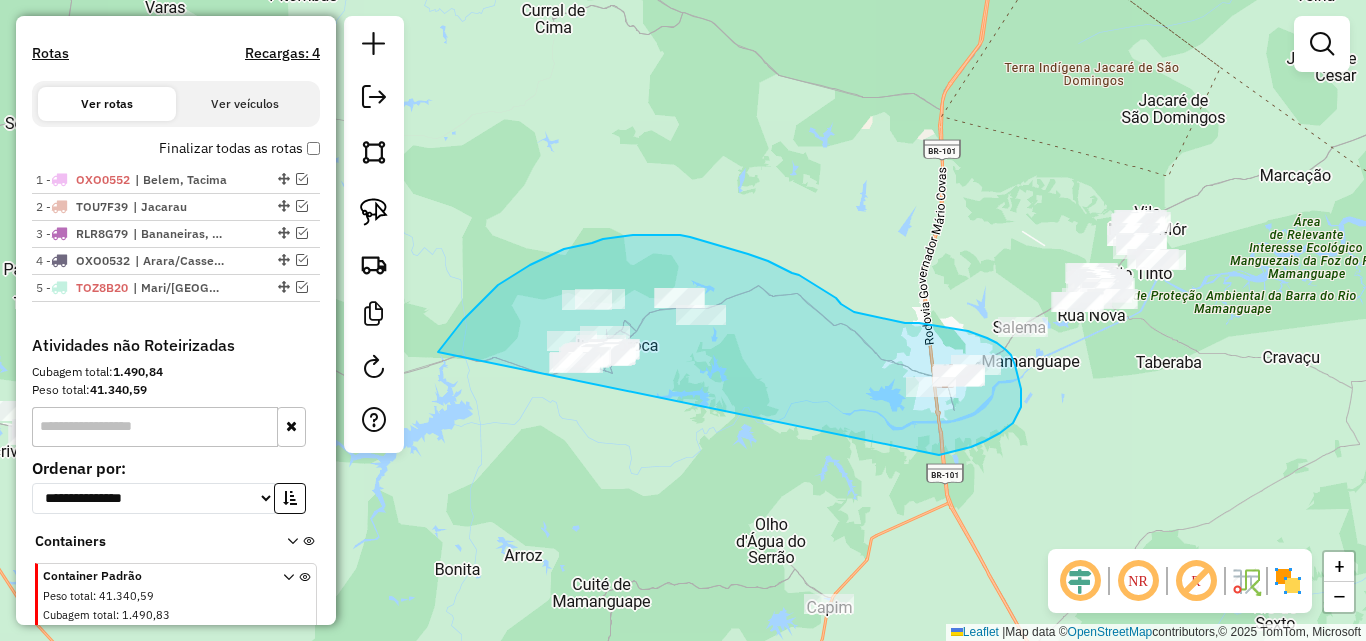 drag, startPoint x: 463, startPoint y: 320, endPoint x: 720, endPoint y: 461, distance: 293.13818 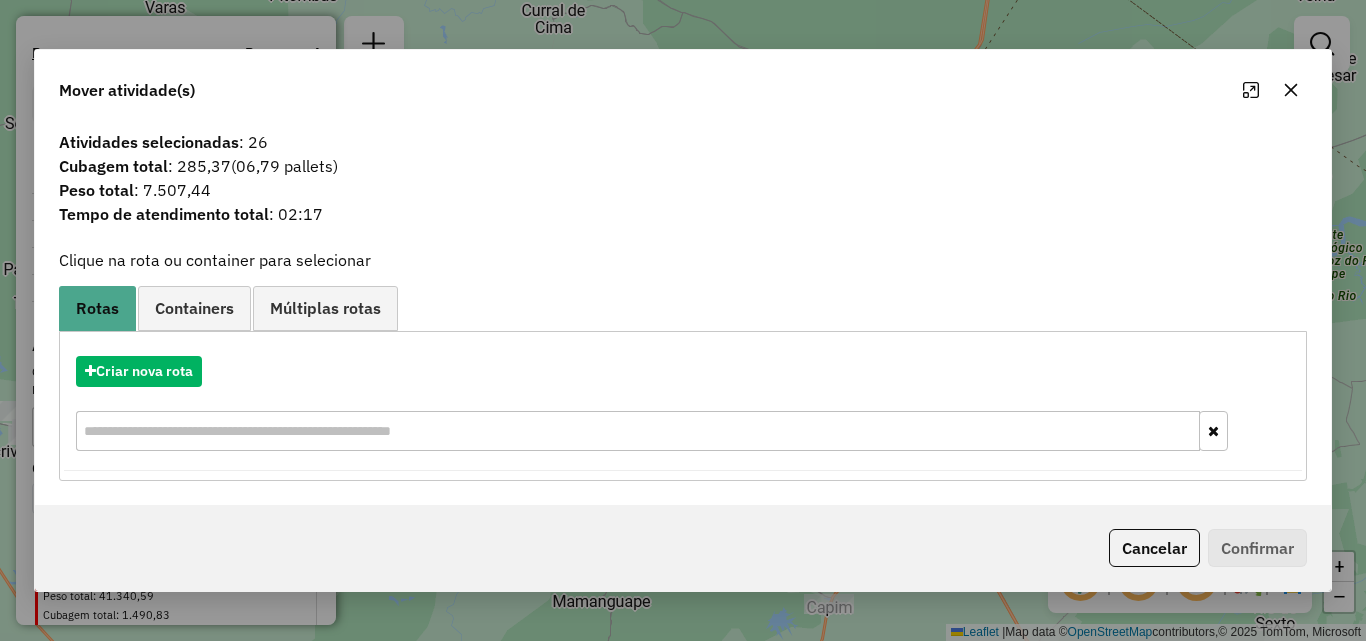click on "Mover atividade(s)" 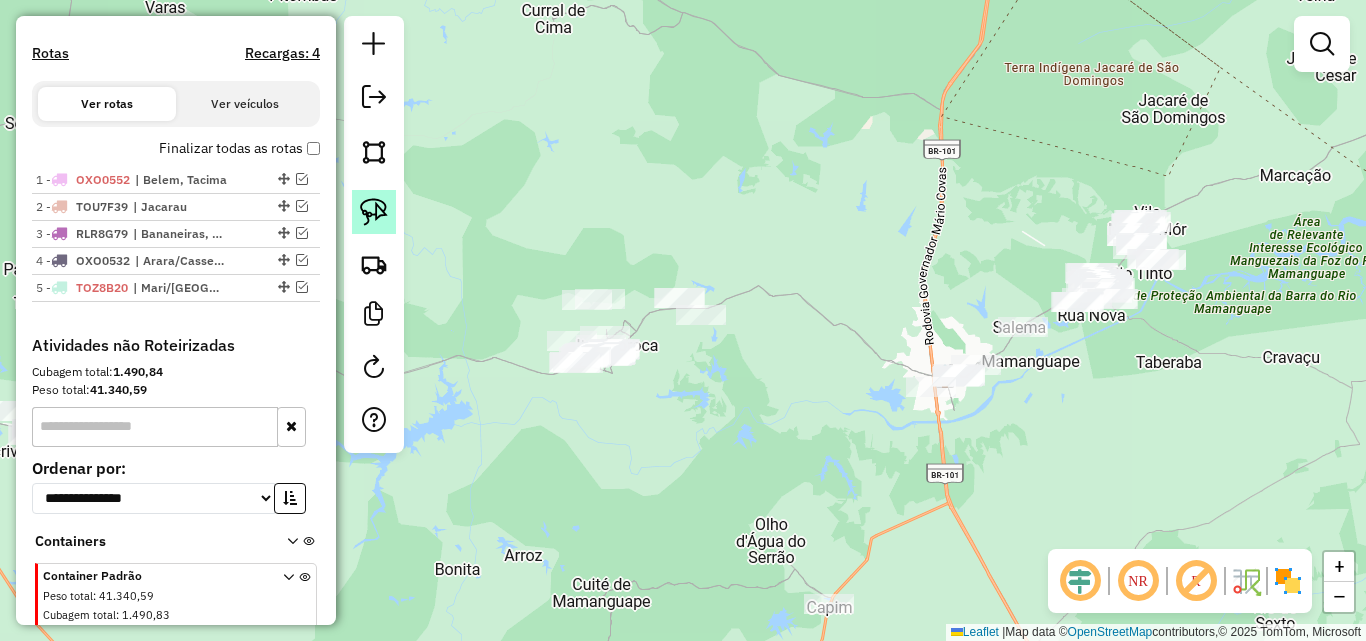 click 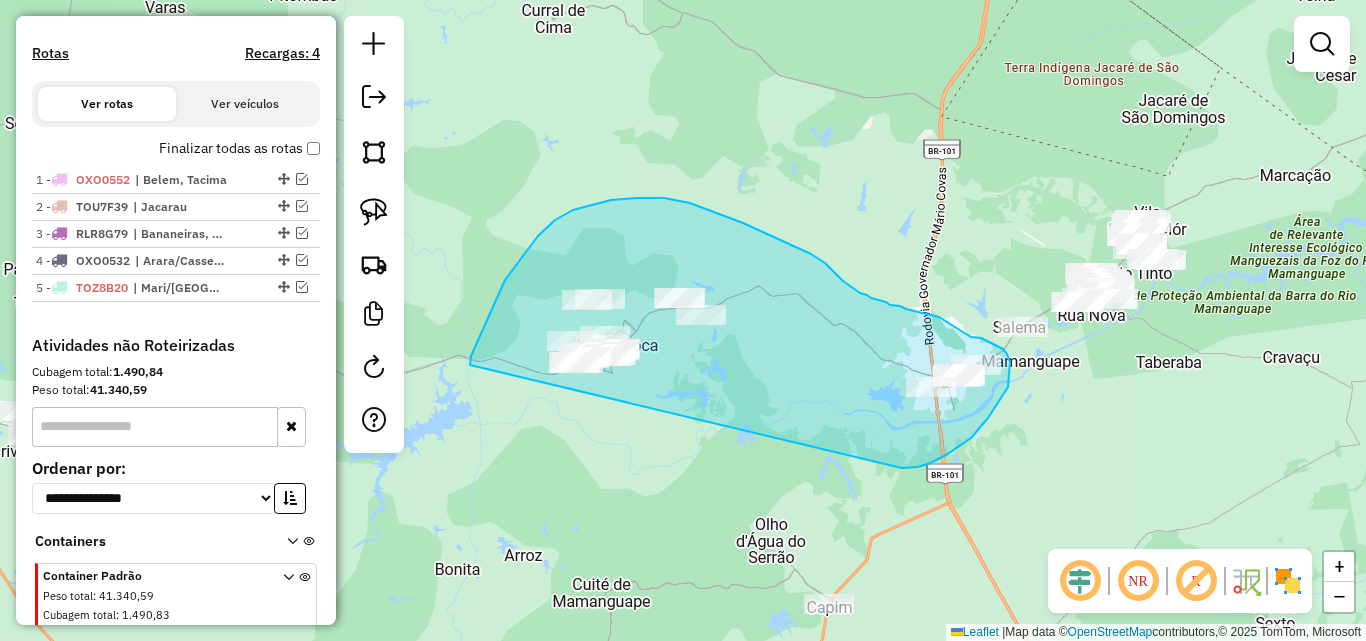 drag, startPoint x: 485, startPoint y: 325, endPoint x: 868, endPoint y: 469, distance: 409.176 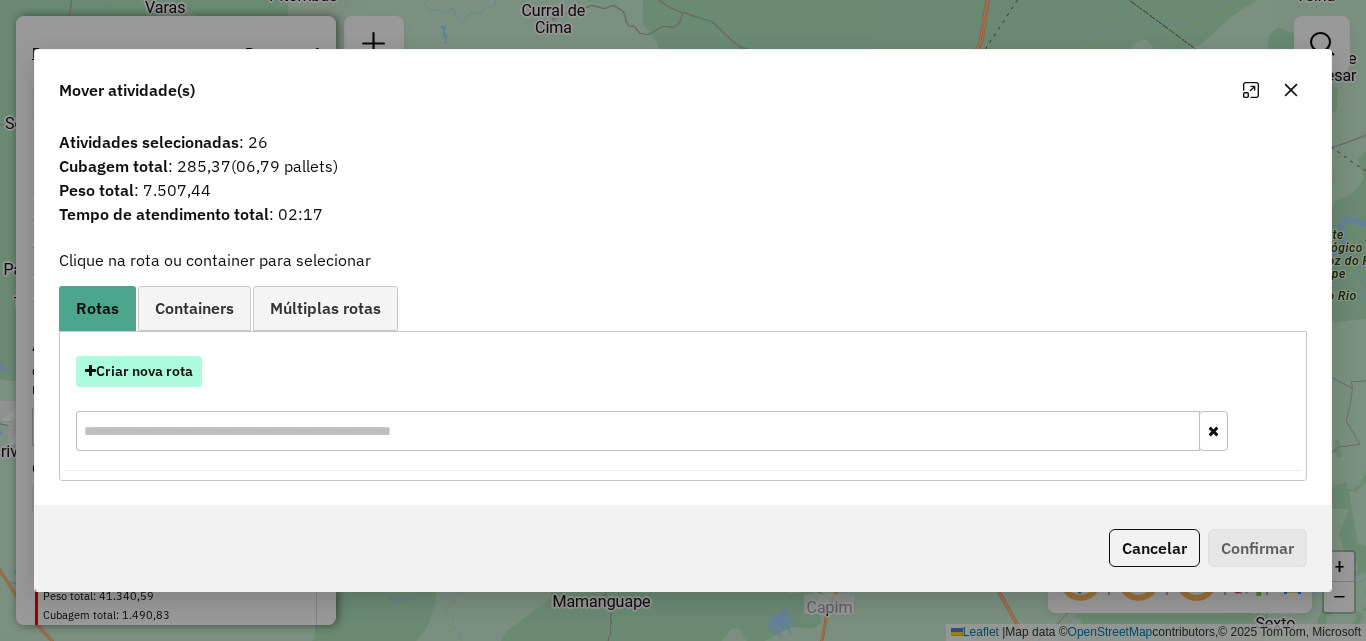 click on "Criar nova rota" at bounding box center (139, 371) 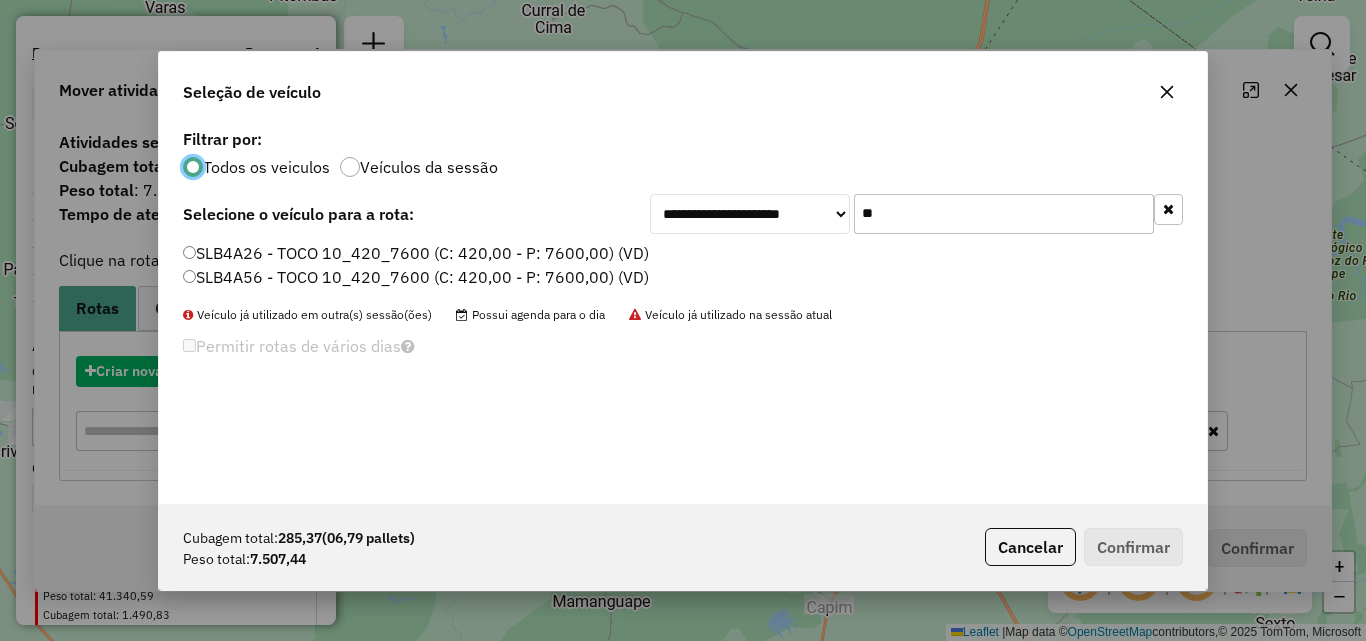 scroll, scrollTop: 11, scrollLeft: 6, axis: both 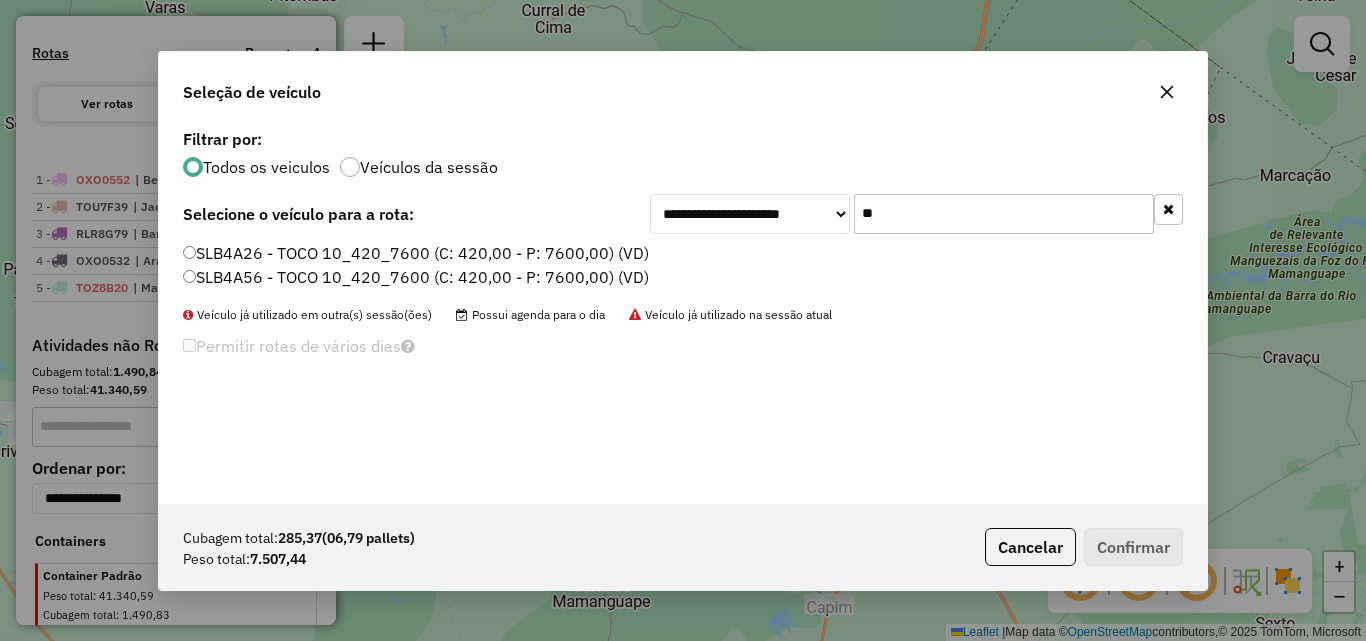 click on "**" 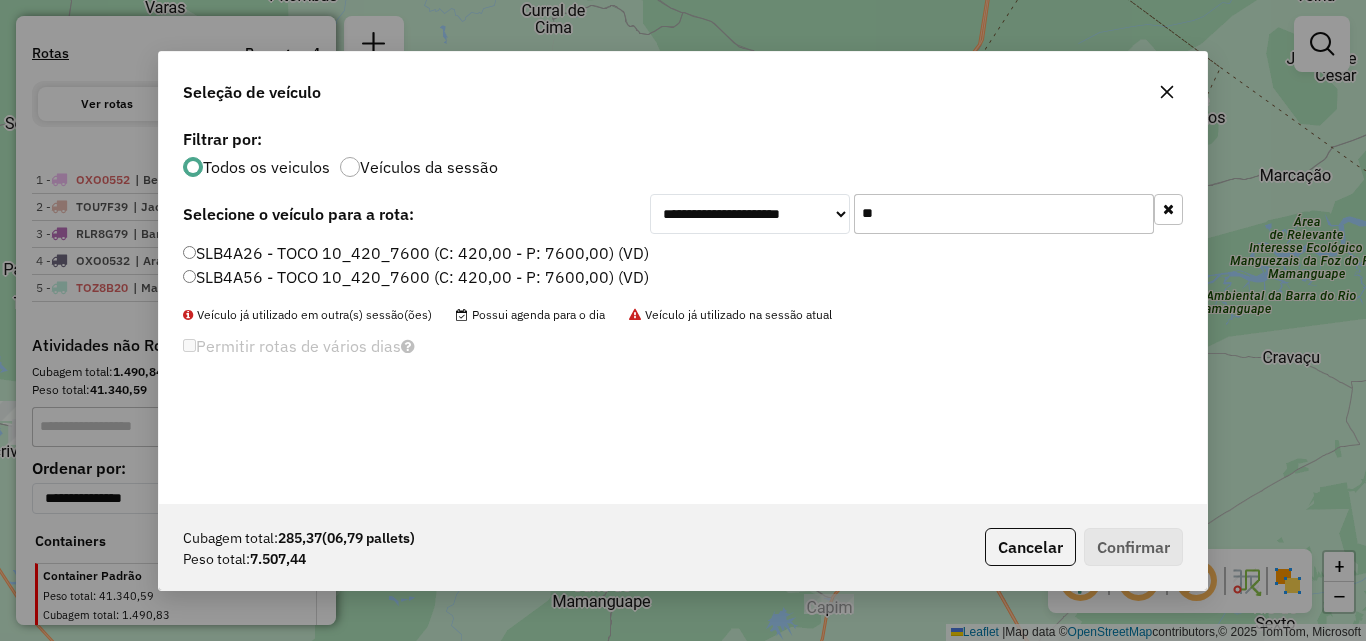 click on "SLB4A26 - TOCO 10_420_7600 (C: 420,00 - P: 7600,00) (VD)" 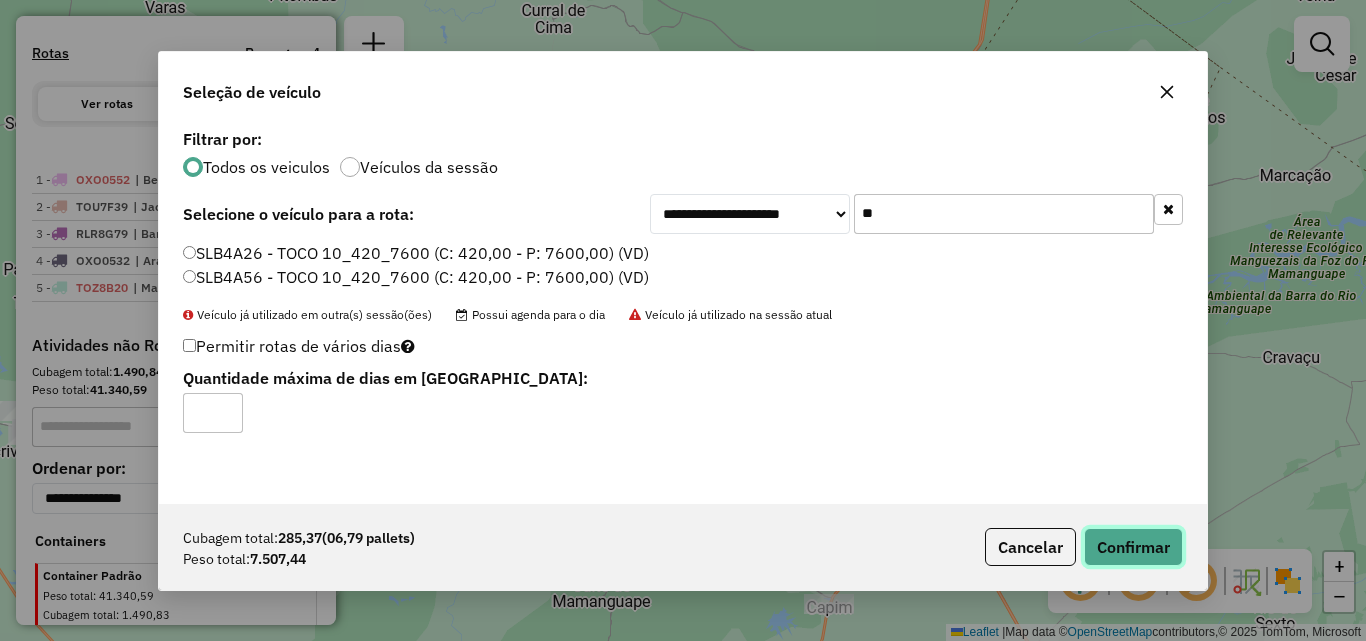 click on "Confirmar" 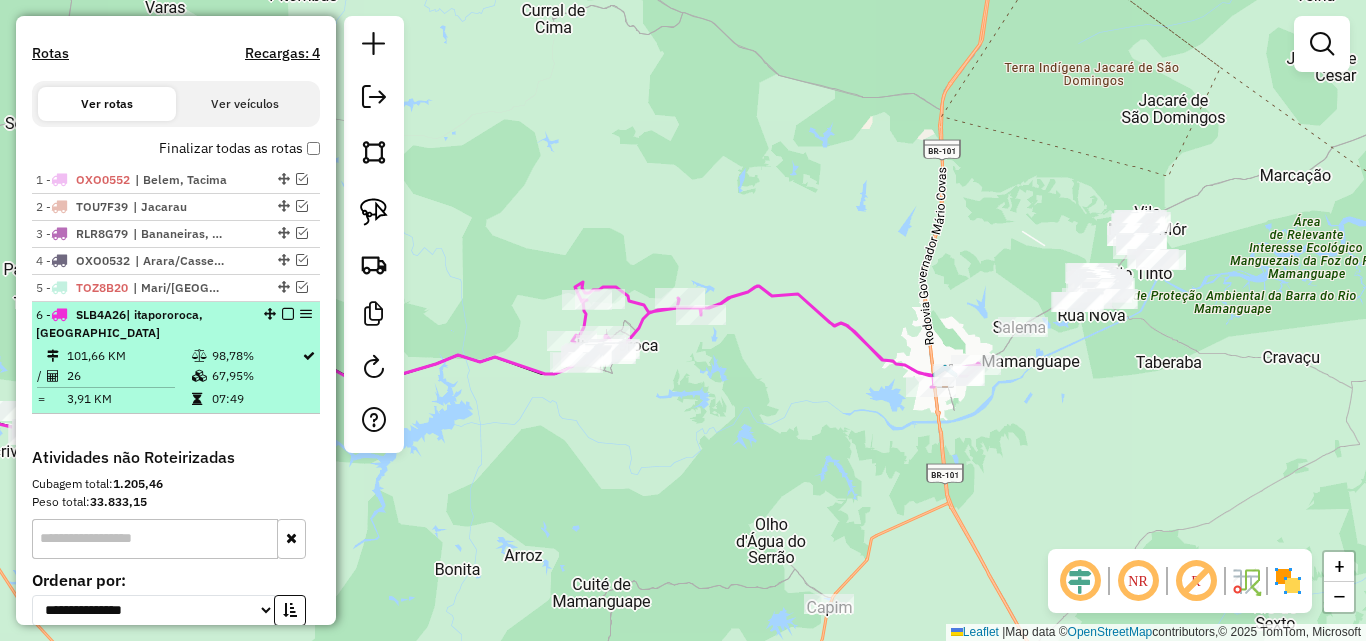 click at bounding box center (308, 376) 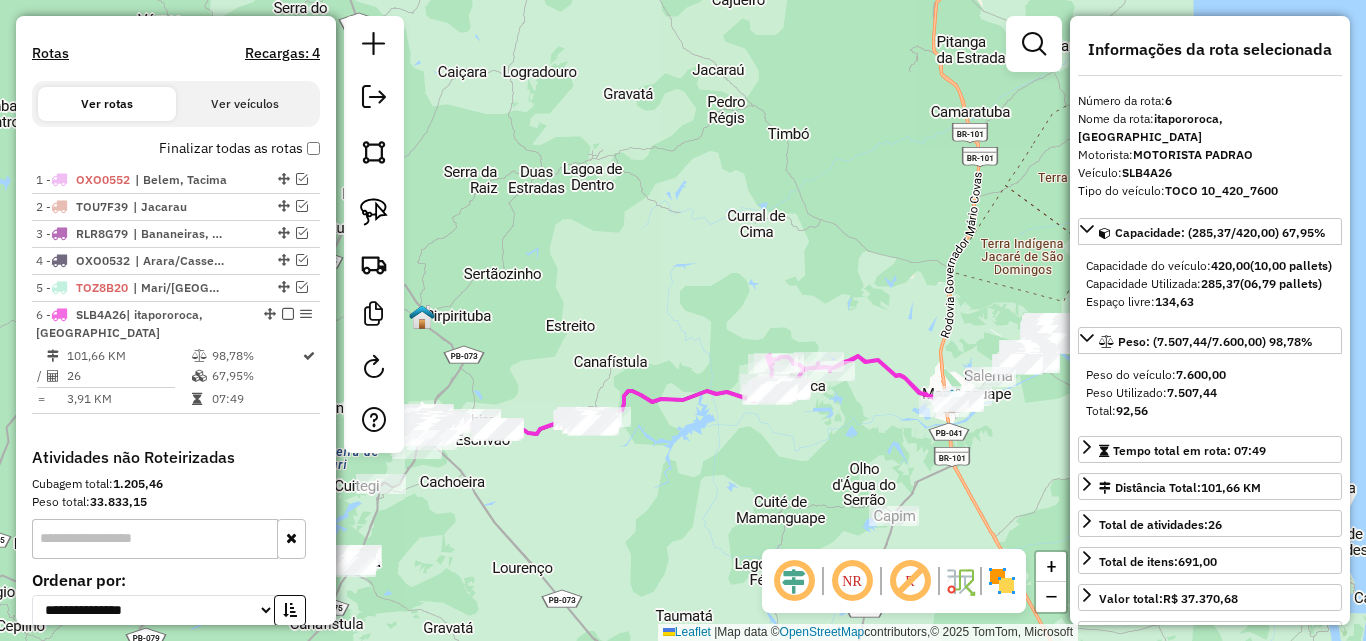 drag, startPoint x: 723, startPoint y: 477, endPoint x: 634, endPoint y: 471, distance: 89.20202 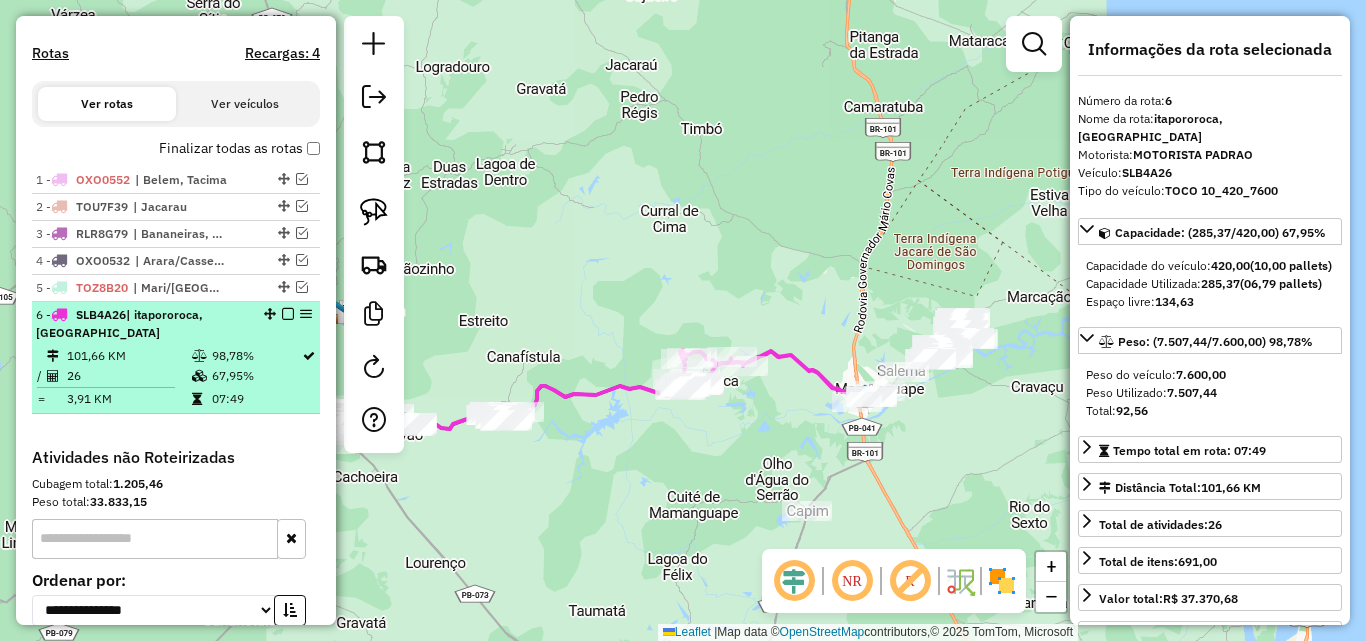 click on "6 -       SLB4A26   | itapororoca, Mamanguape  101,66 KM   98,78%  /  26   67,95%     =  3,91 KM   07:49" at bounding box center [176, 358] 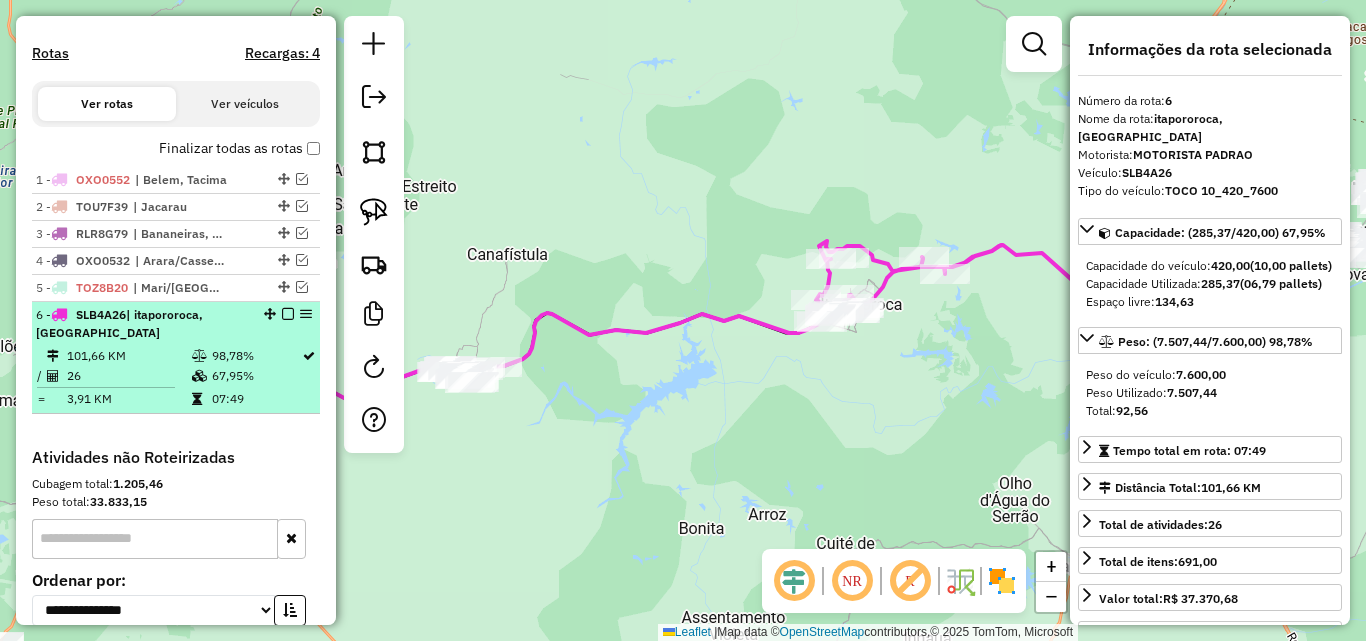 click at bounding box center [288, 314] 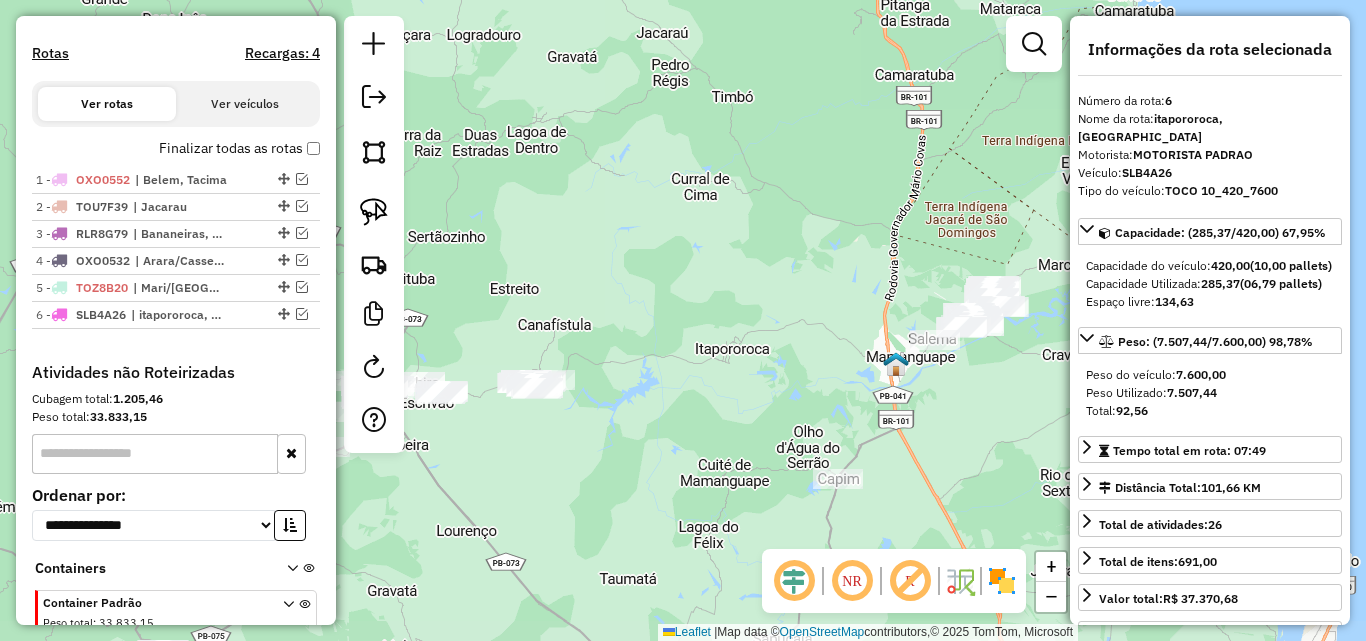 drag, startPoint x: 831, startPoint y: 434, endPoint x: 694, endPoint y: 429, distance: 137.09122 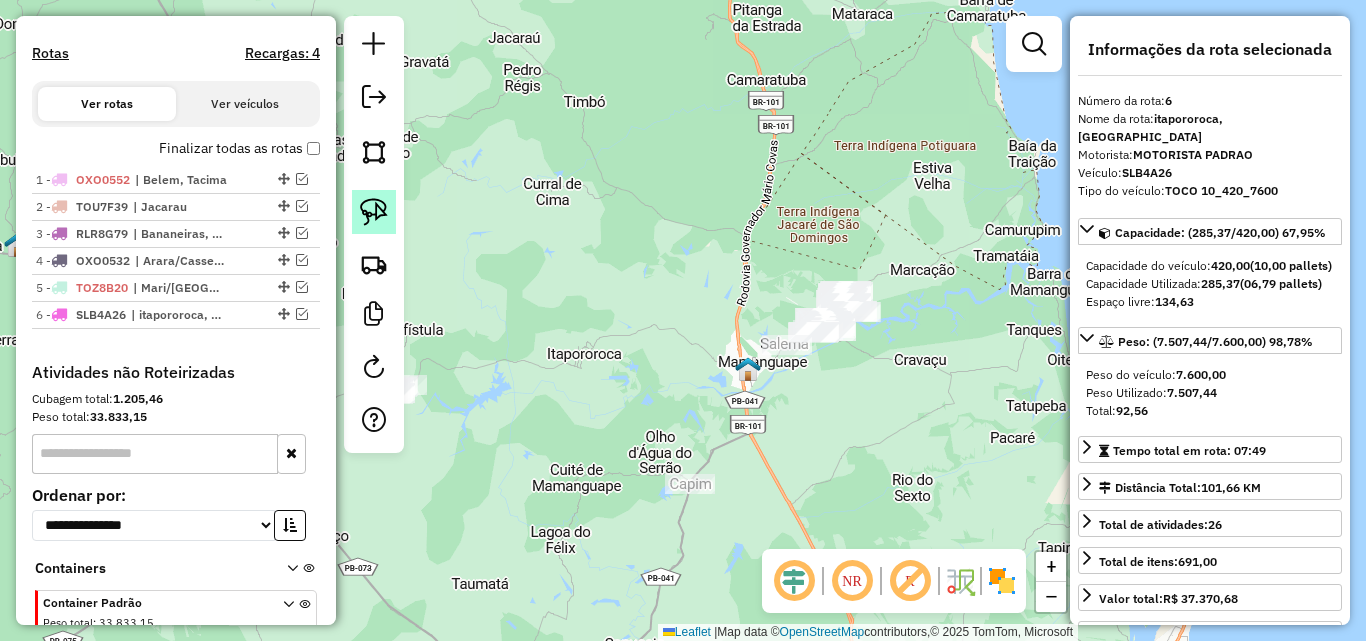 click 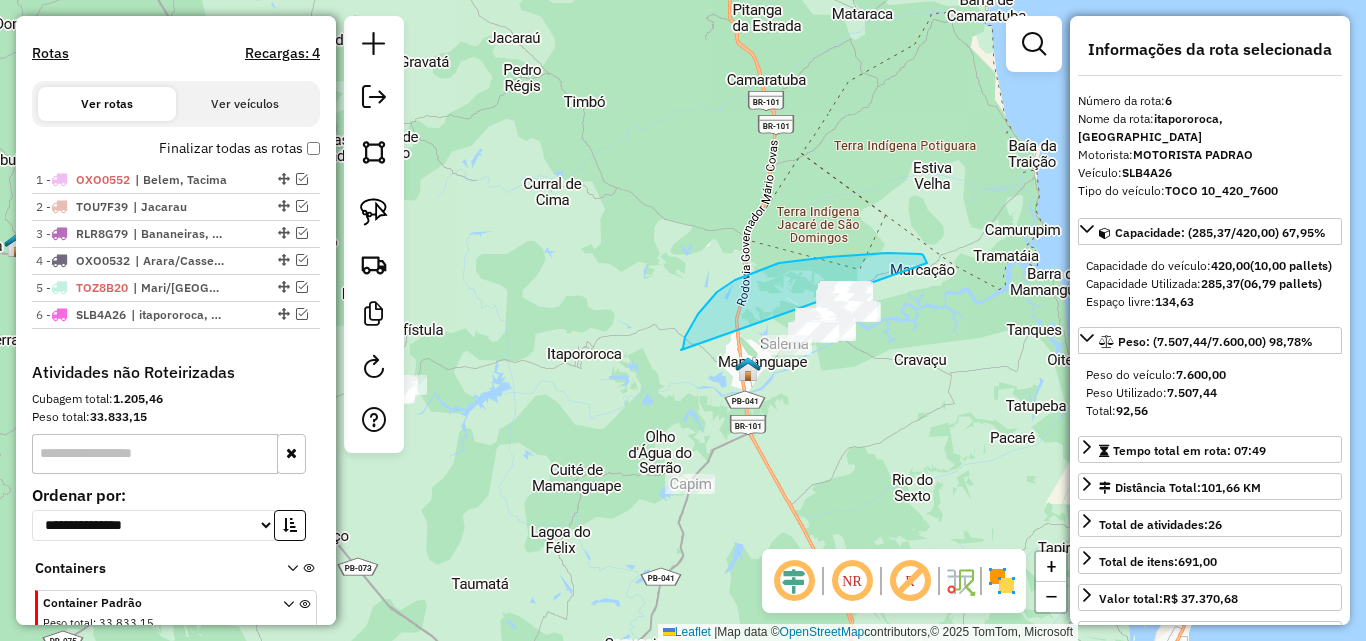 drag, startPoint x: 681, startPoint y: 350, endPoint x: 775, endPoint y: 392, distance: 102.9563 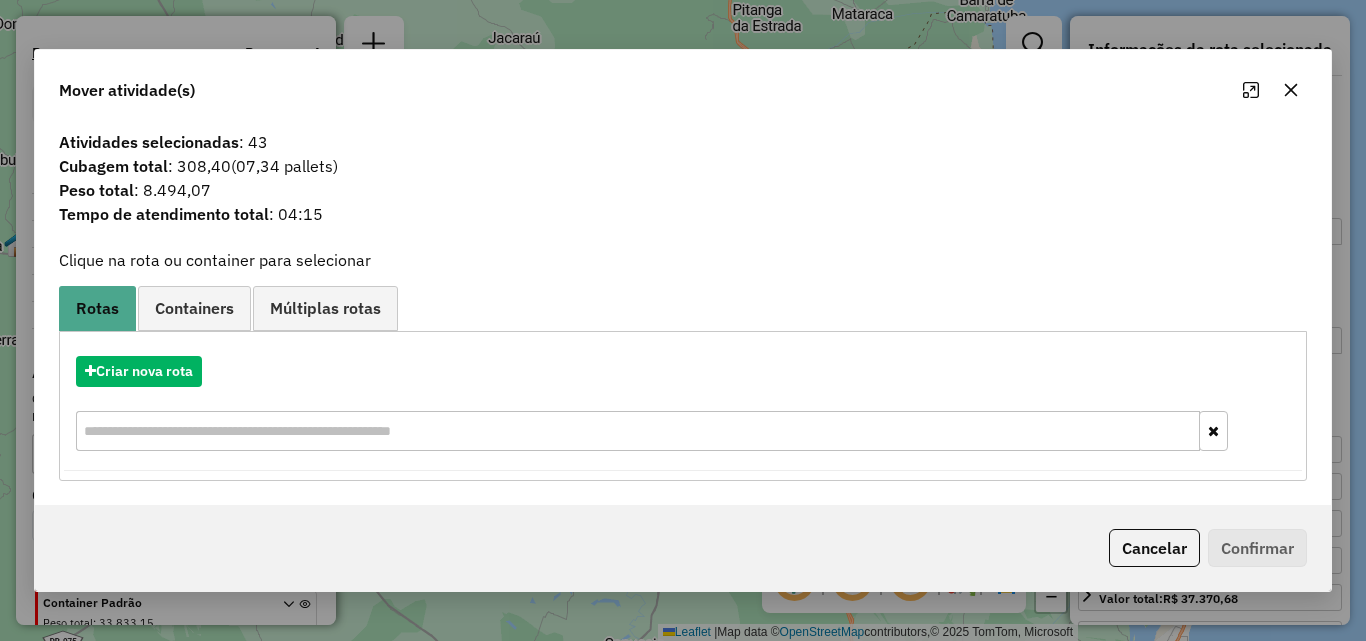 click 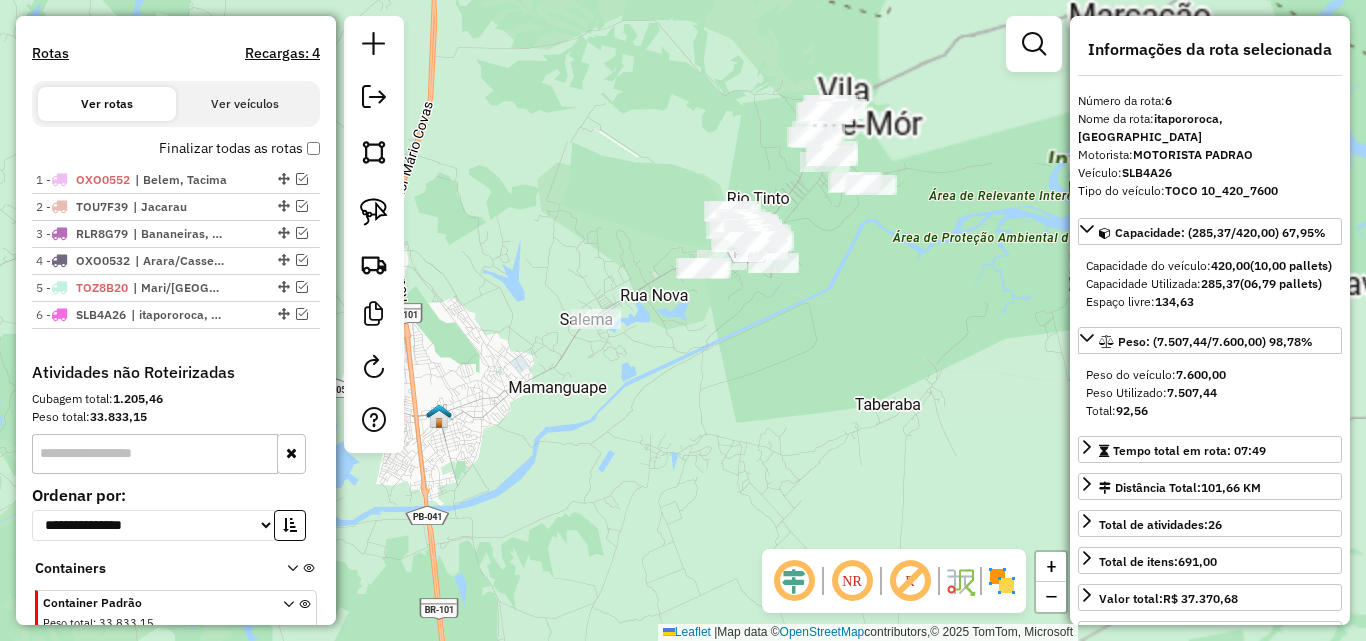 drag, startPoint x: 611, startPoint y: 414, endPoint x: 555, endPoint y: 424, distance: 56.88585 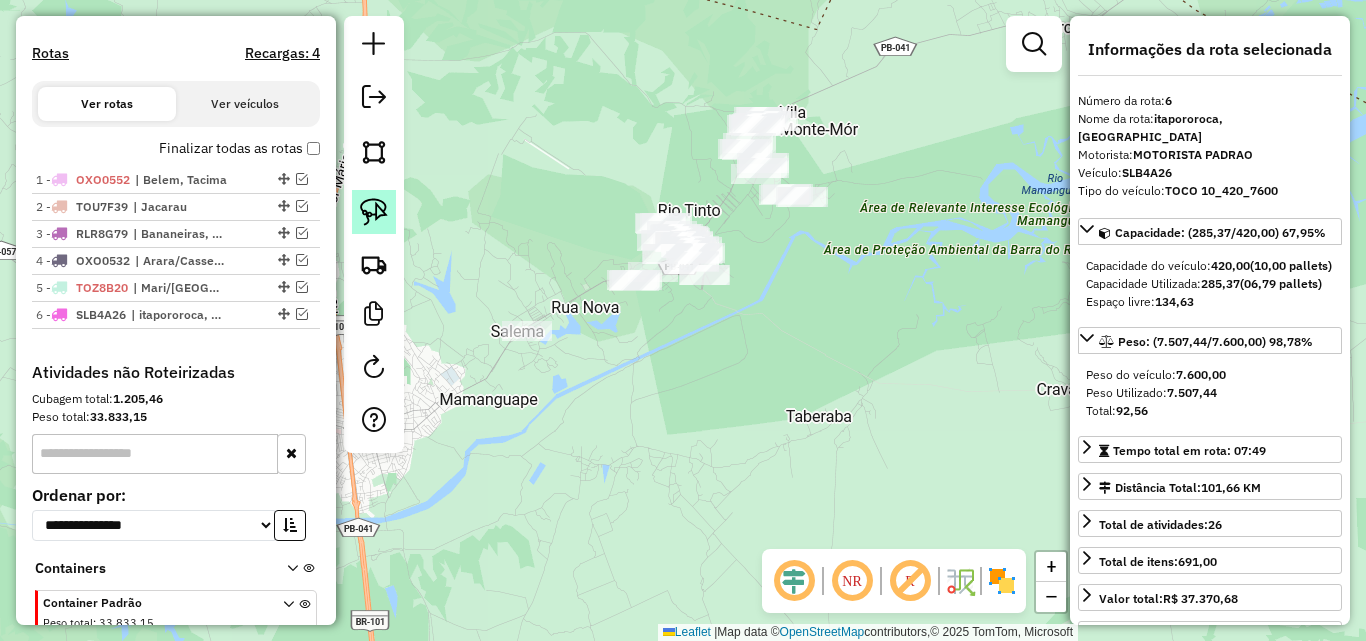 click 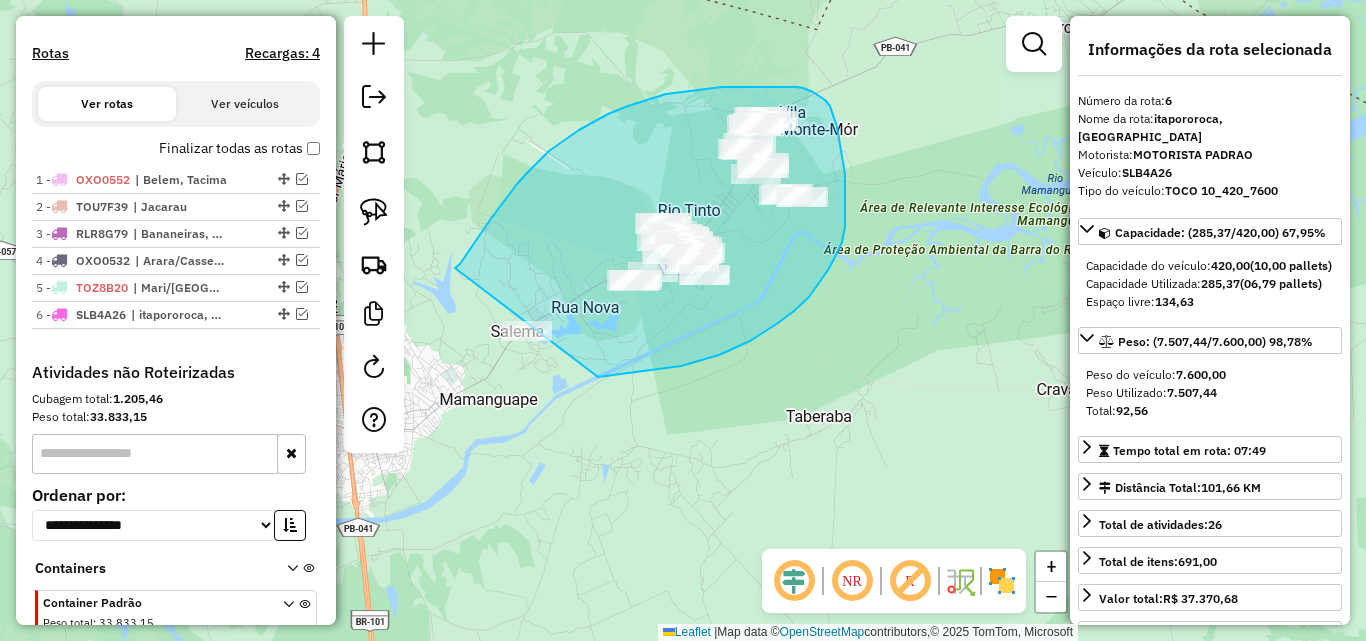 drag, startPoint x: 479, startPoint y: 236, endPoint x: 478, endPoint y: 395, distance: 159.00314 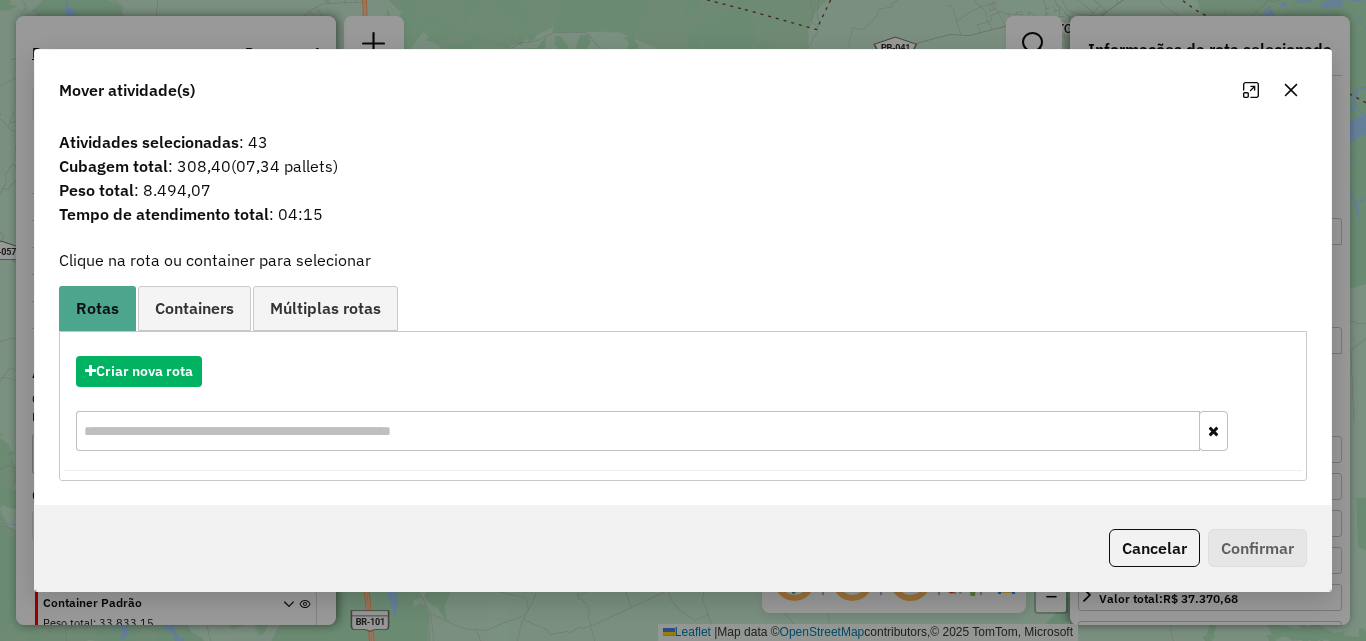 click 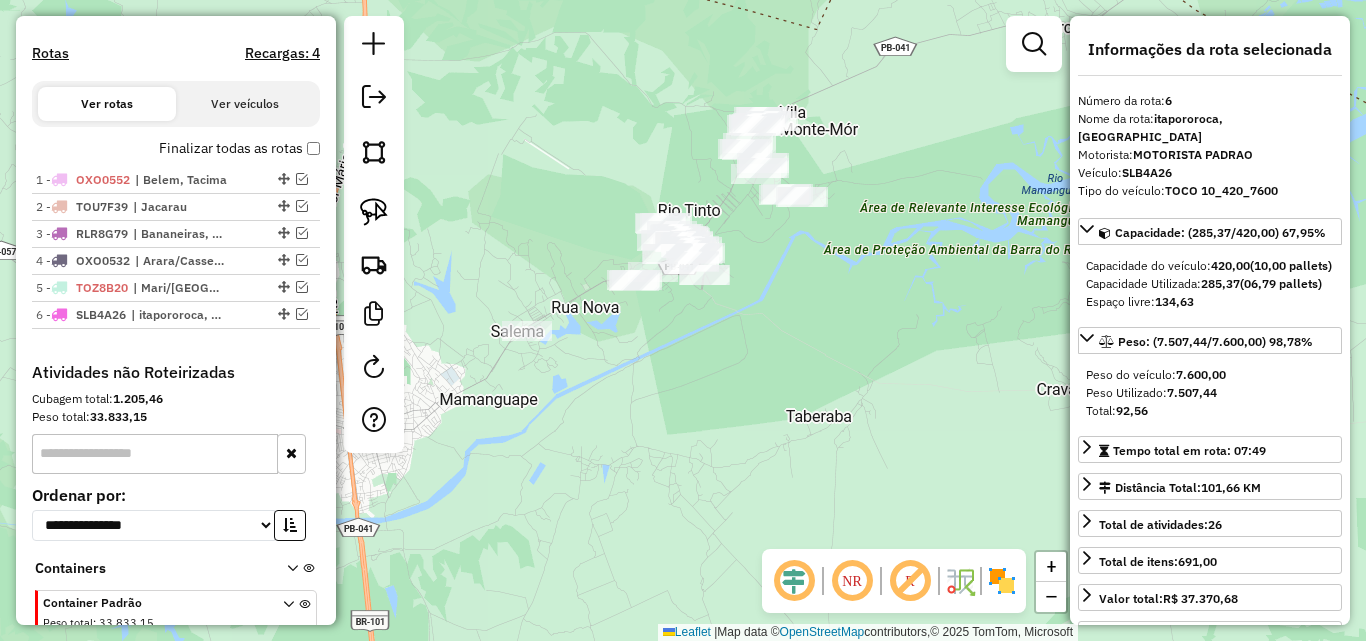 click 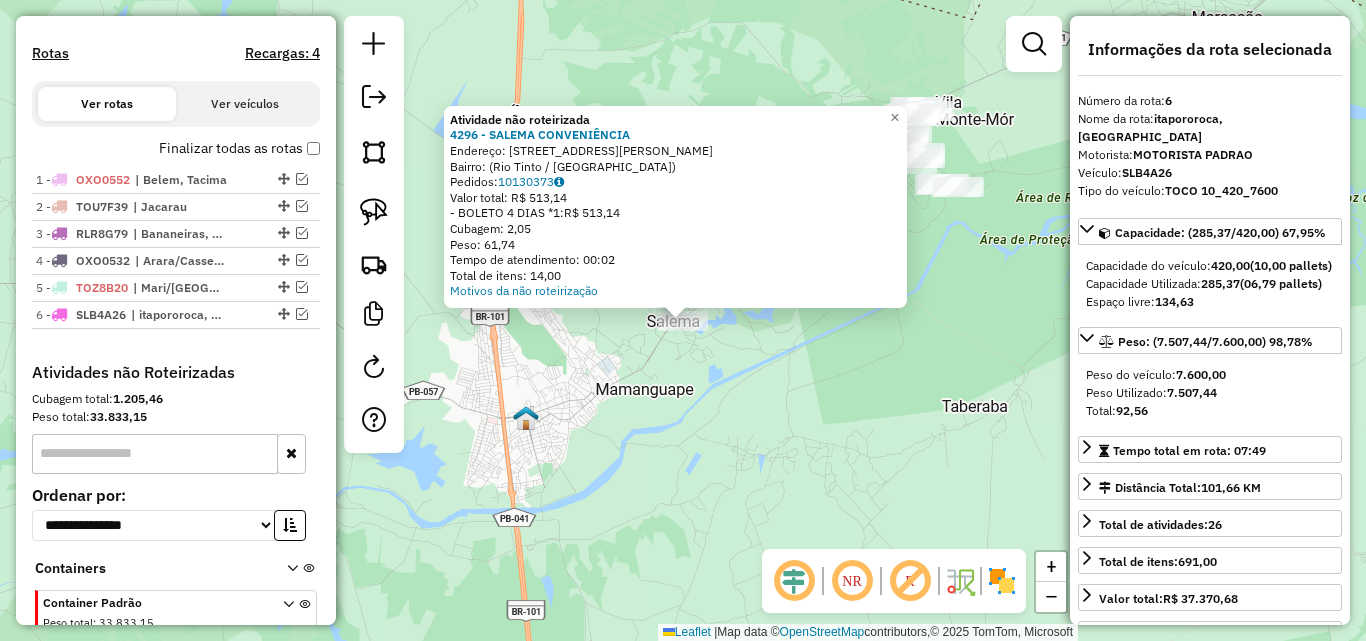 click on "Atividade não roteirizada 4296 - SALEMA CONVENIÊNCIA  Endereço: Avenida Manoel de Deus, 21   Bairro:  (Rio Tinto / PB)   Pedidos:  10130373   Valor total: R$ 513,14   - BOLETO 4 DIAS *1:  R$ 513,14   Cubagem: 2,05   Peso: 61,74   Tempo de atendimento: 00:02   Total de itens: 14,00  Motivos da não roteirização × Janela de atendimento Grade de atendimento Capacidade Transportadoras Veículos Cliente Pedidos  Rotas Selecione os dias de semana para filtrar as janelas de atendimento  Seg   Ter   Qua   Qui   Sex   Sáb   Dom  Informe o período da janela de atendimento: De: Até:  Filtrar exatamente a janela do cliente  Considerar janela de atendimento padrão  Selecione os dias de semana para filtrar as grades de atendimento  Seg   Ter   Qua   Qui   Sex   Sáb   Dom   Considerar clientes sem dia de atendimento cadastrado  Clientes fora do dia de atendimento selecionado Filtrar as atividades entre os valores definidos abaixo:  Peso mínimo:   Peso máximo:   Cubagem mínima:   Cubagem máxima:   De:   Até:" 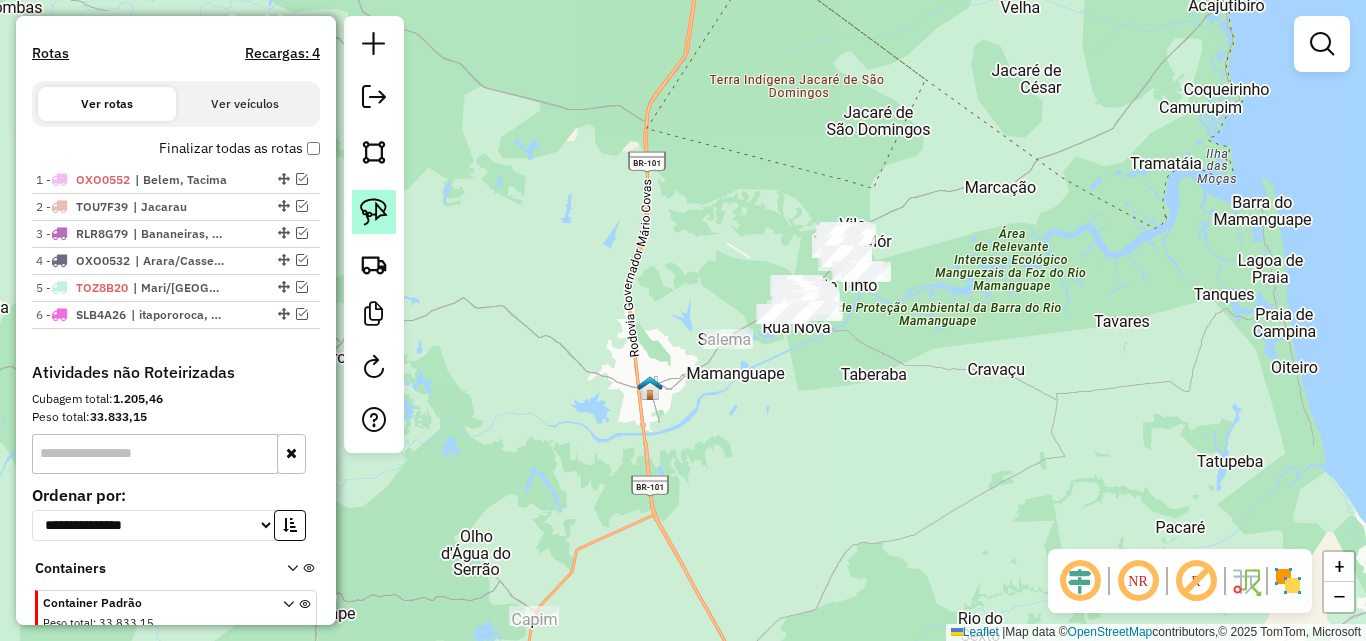click 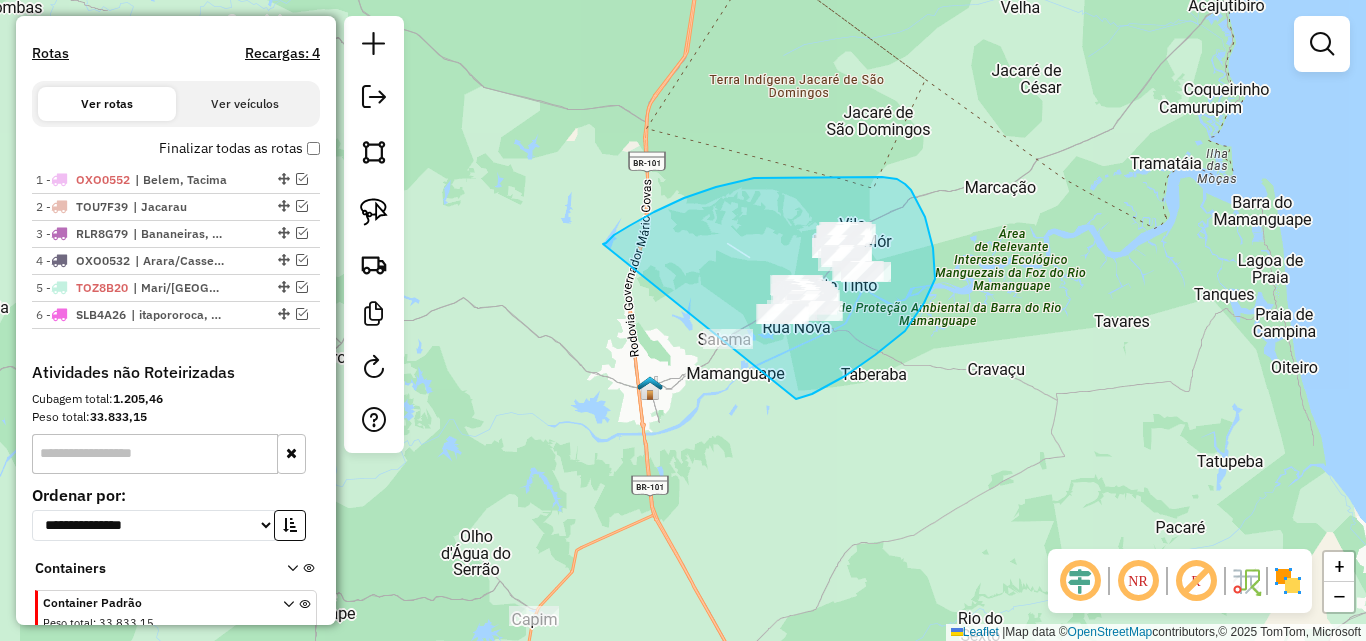 drag, startPoint x: 664, startPoint y: 208, endPoint x: 740, endPoint y: 414, distance: 219.57231 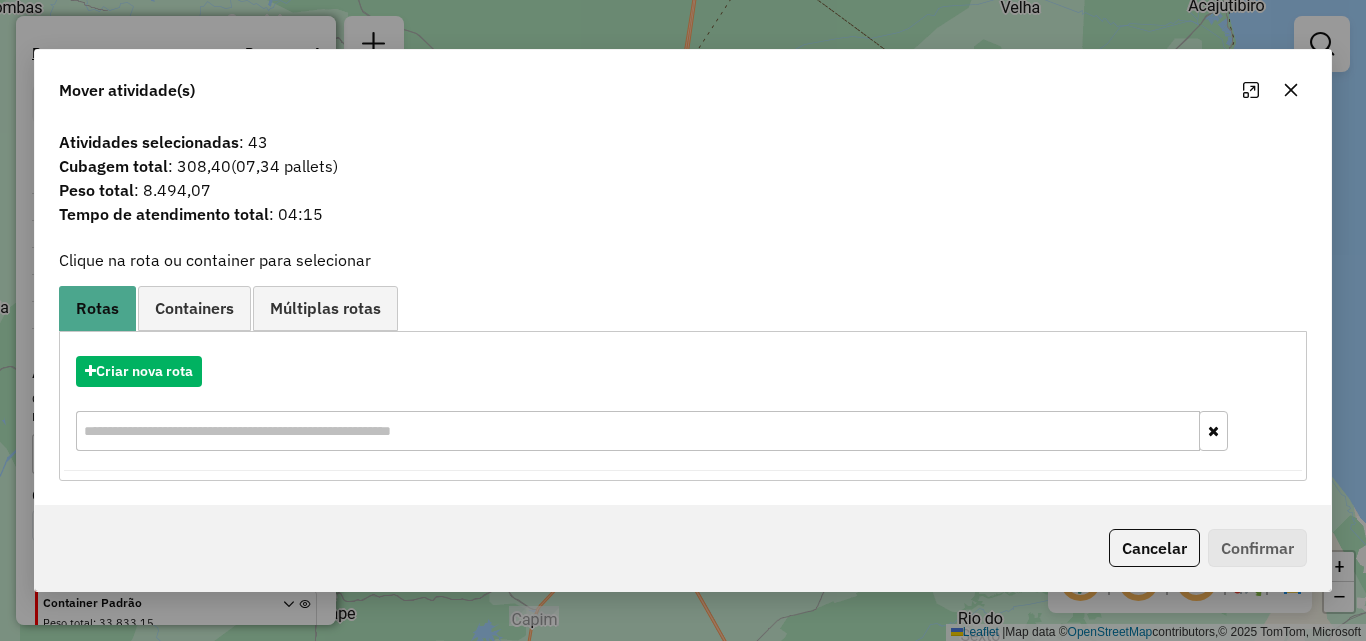 click 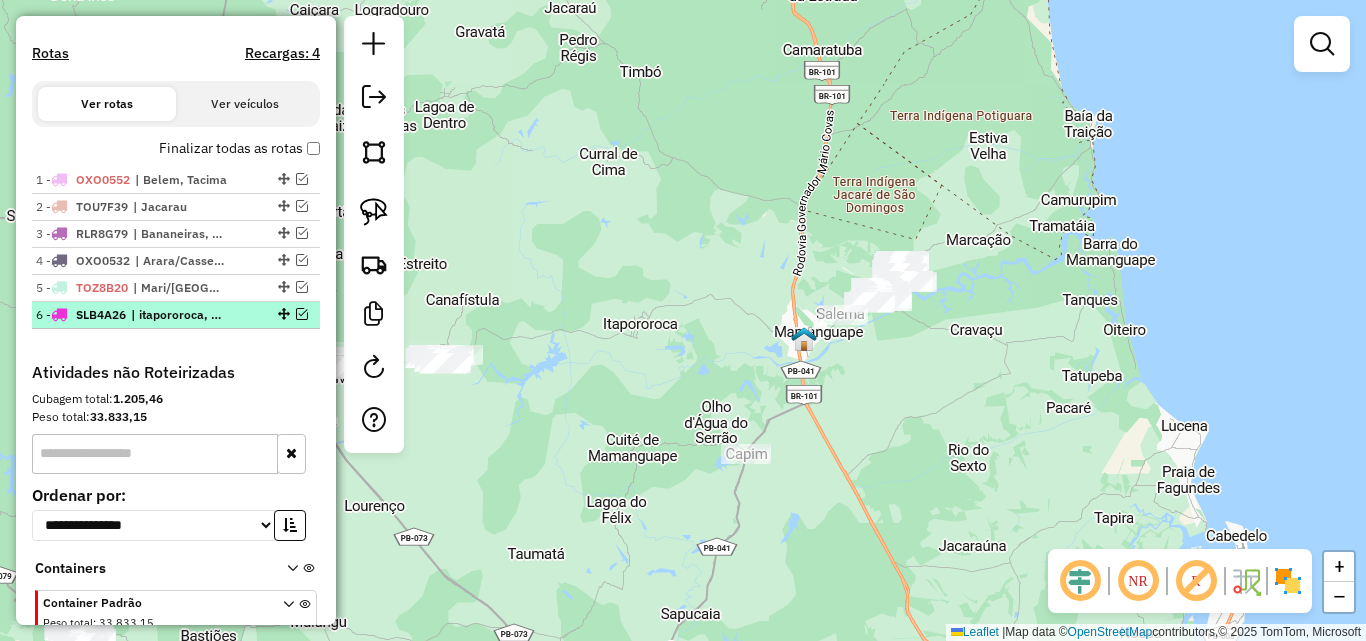 drag, startPoint x: 178, startPoint y: 339, endPoint x: 195, endPoint y: 336, distance: 17.262676 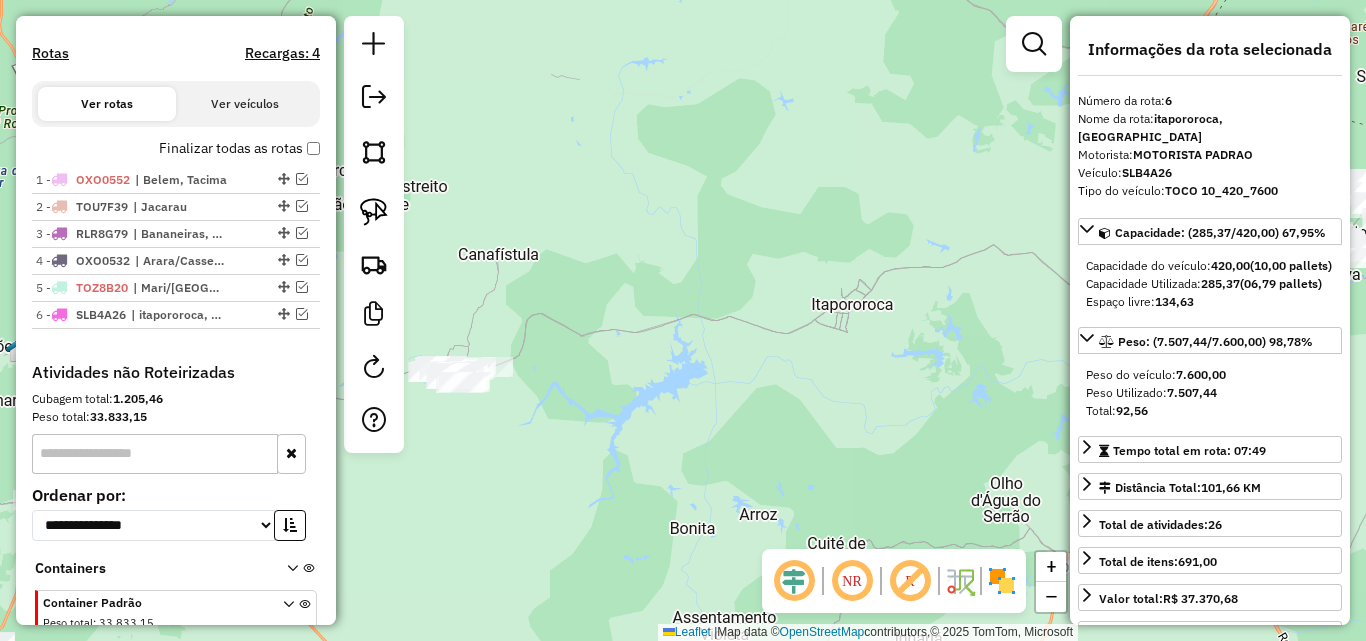 drag, startPoint x: 809, startPoint y: 404, endPoint x: 649, endPoint y: 398, distance: 160.11246 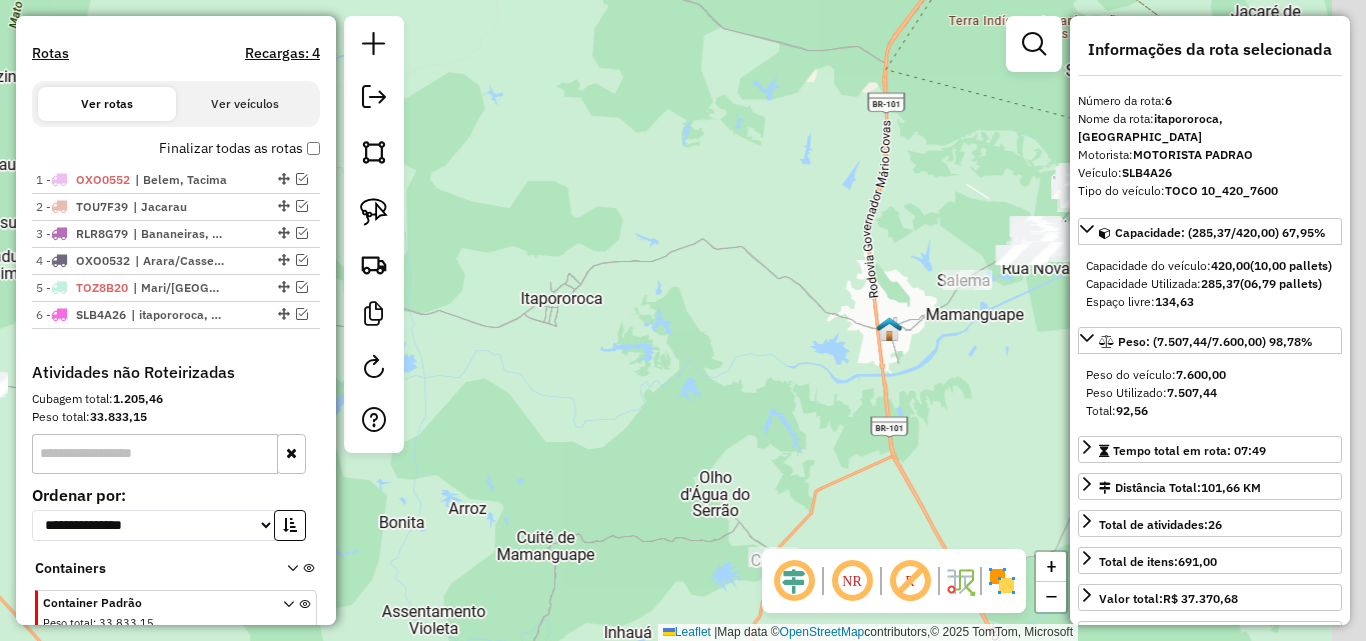 drag, startPoint x: 733, startPoint y: 400, endPoint x: 673, endPoint y: 400, distance: 60 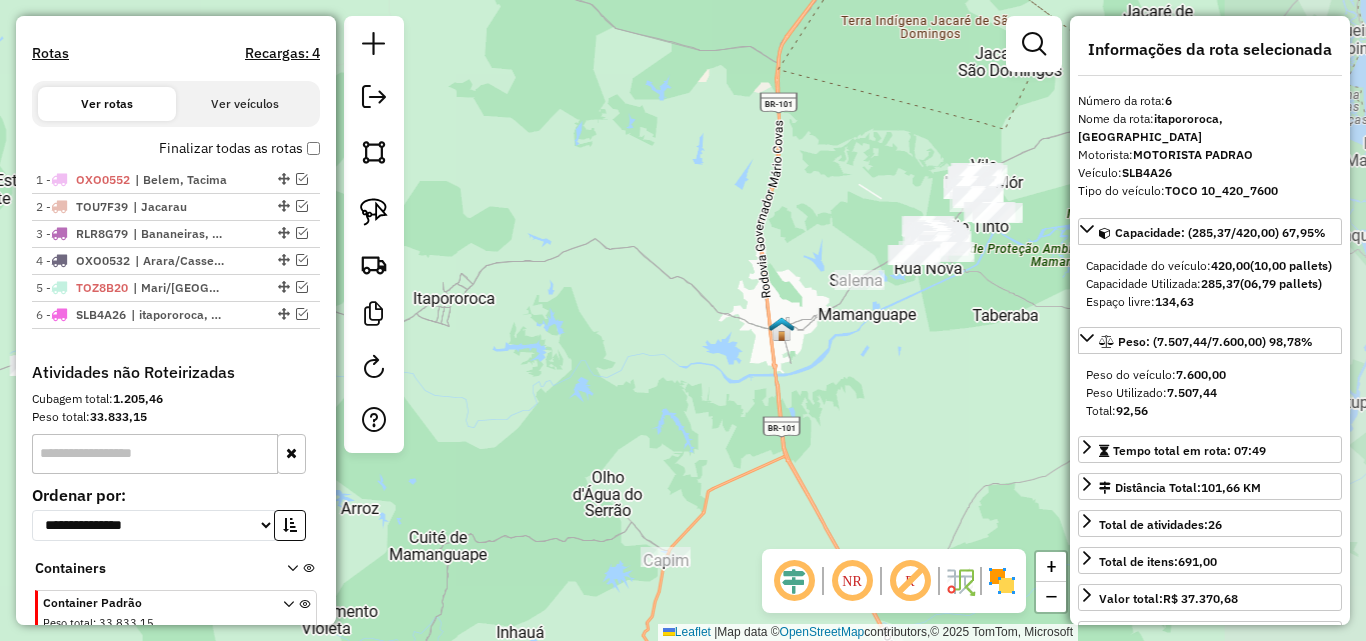 drag, startPoint x: 729, startPoint y: 395, endPoint x: 692, endPoint y: 403, distance: 37.85499 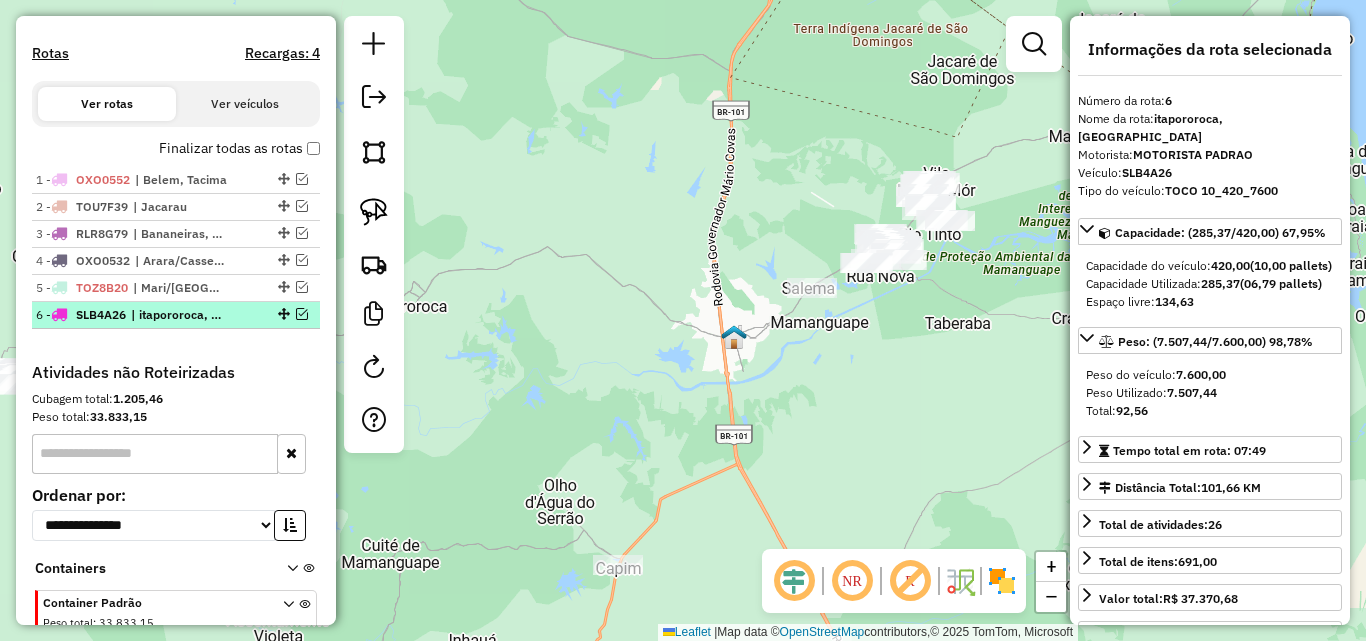 click at bounding box center (302, 314) 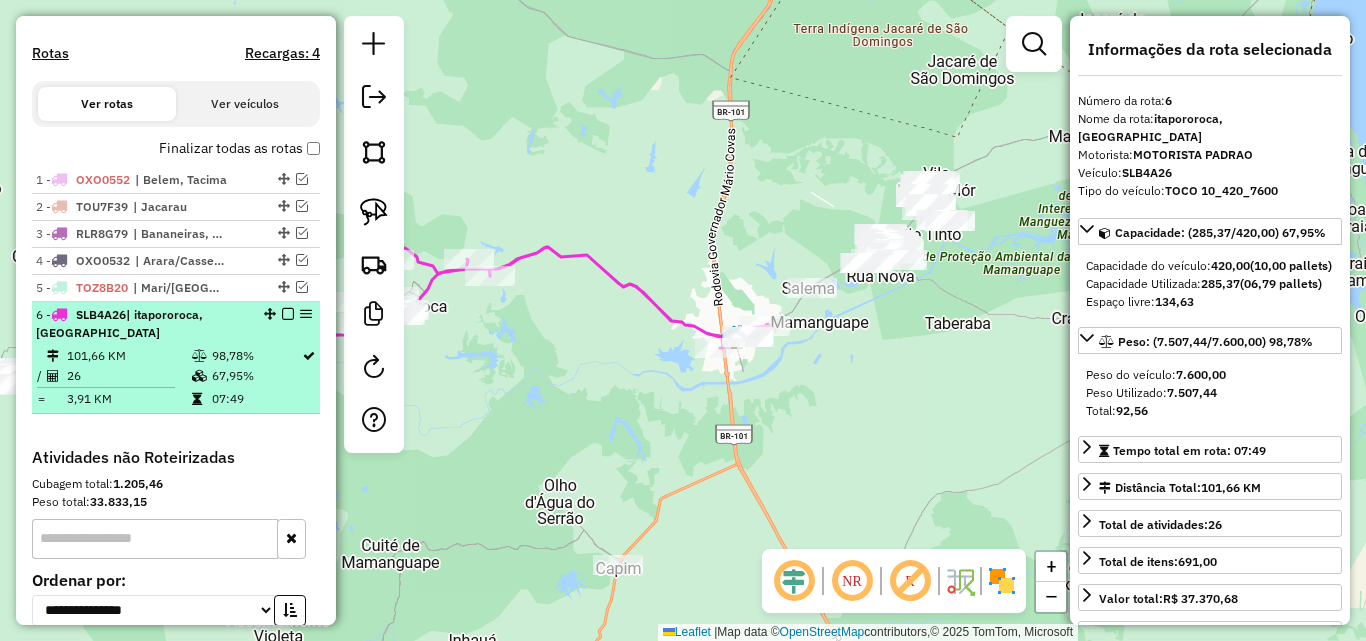 click on "6 -       SLB4A26   | itapororoca, Mamanguape" at bounding box center [142, 324] 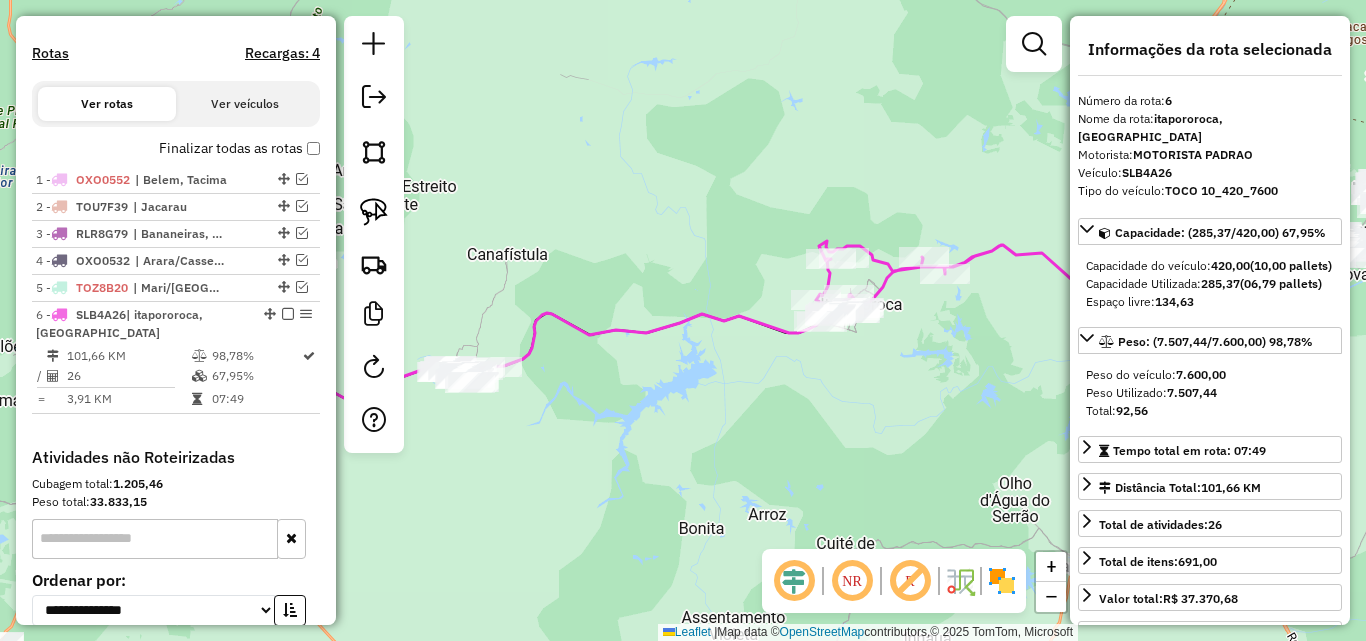 drag, startPoint x: 946, startPoint y: 358, endPoint x: 803, endPoint y: 368, distance: 143.34923 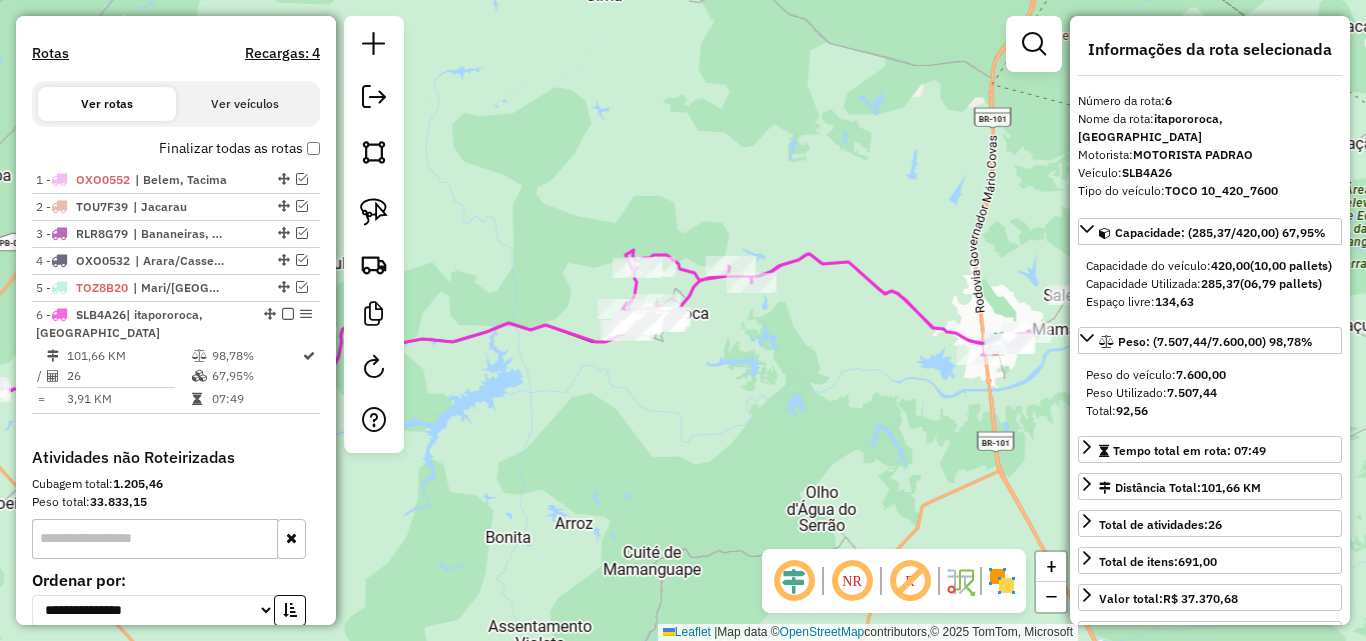 drag, startPoint x: 910, startPoint y: 379, endPoint x: 677, endPoint y: 396, distance: 233.61935 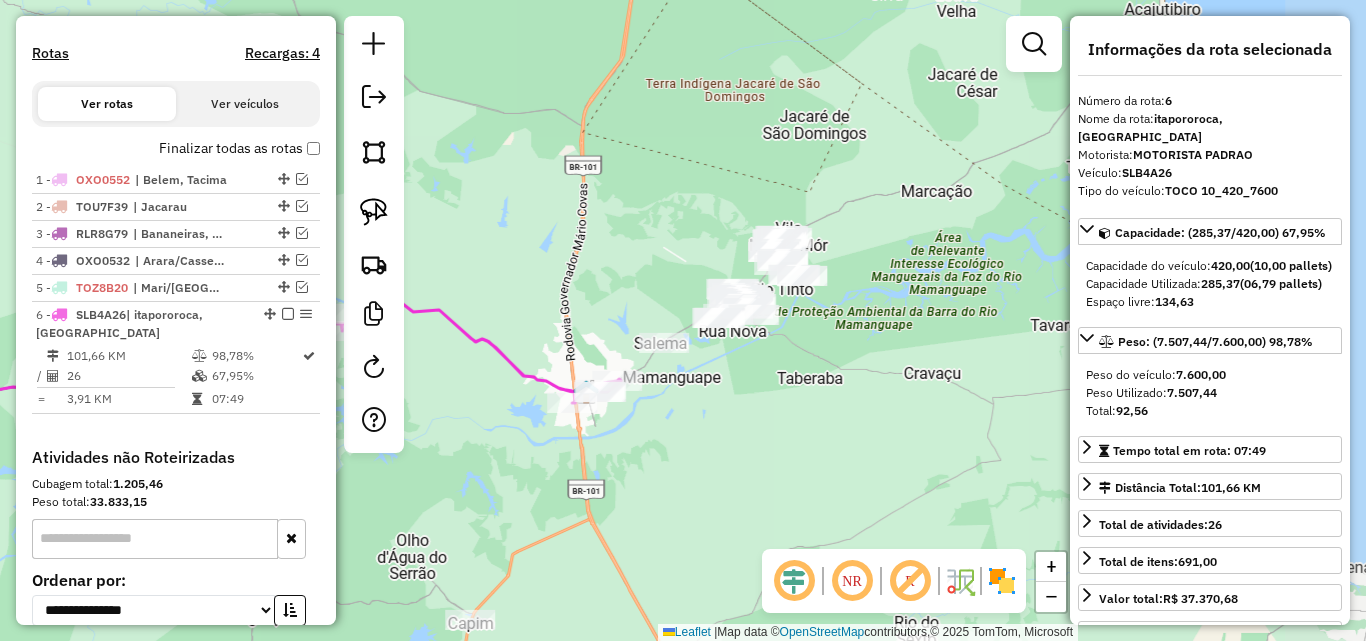 drag, startPoint x: 831, startPoint y: 394, endPoint x: 739, endPoint y: 422, distance: 96.16652 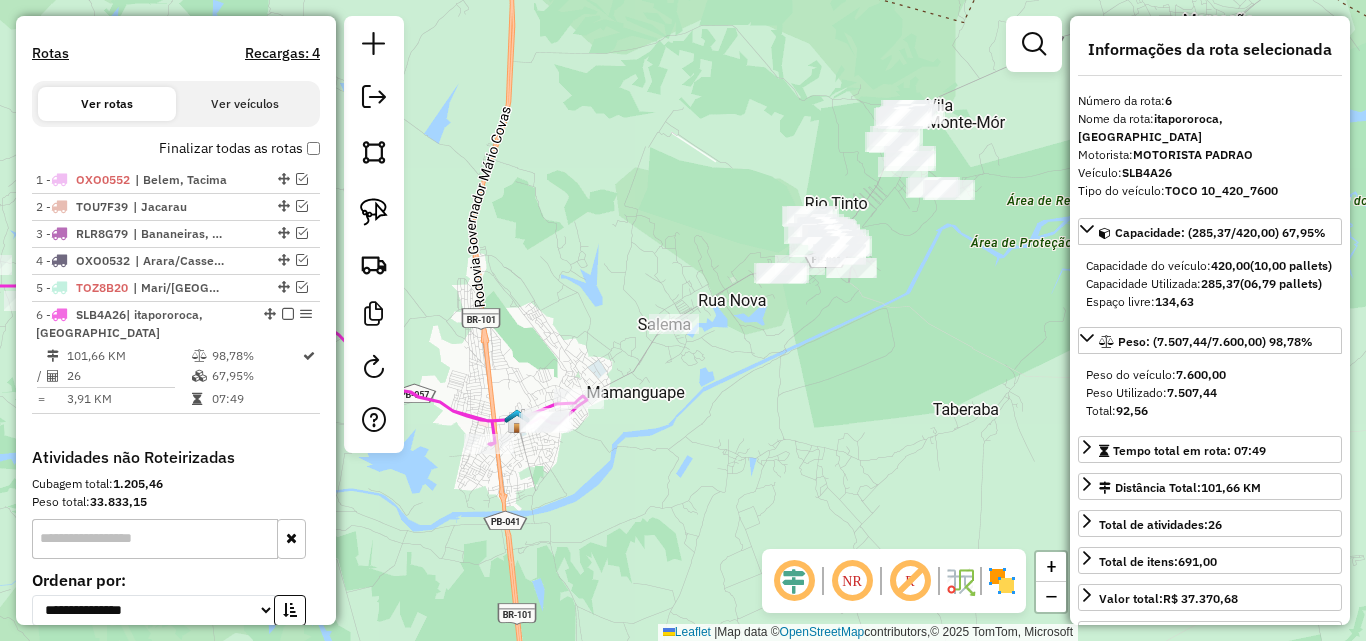 drag, startPoint x: 821, startPoint y: 342, endPoint x: 760, endPoint y: 400, distance: 84.17244 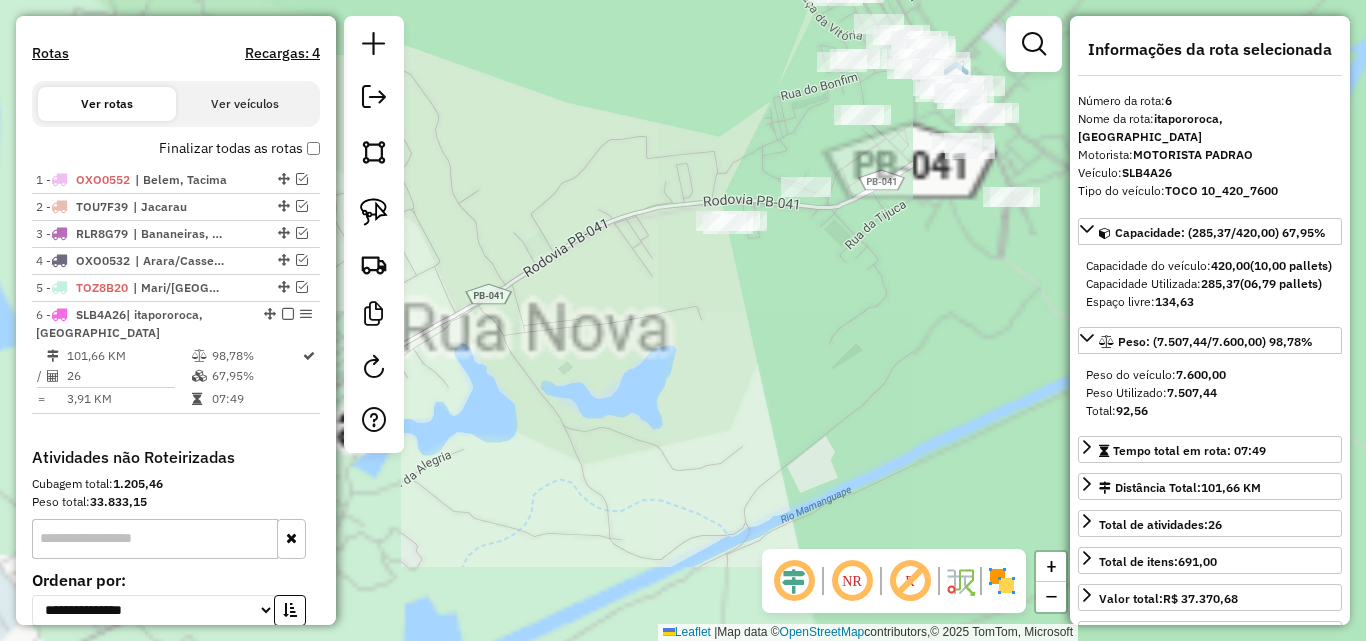 click 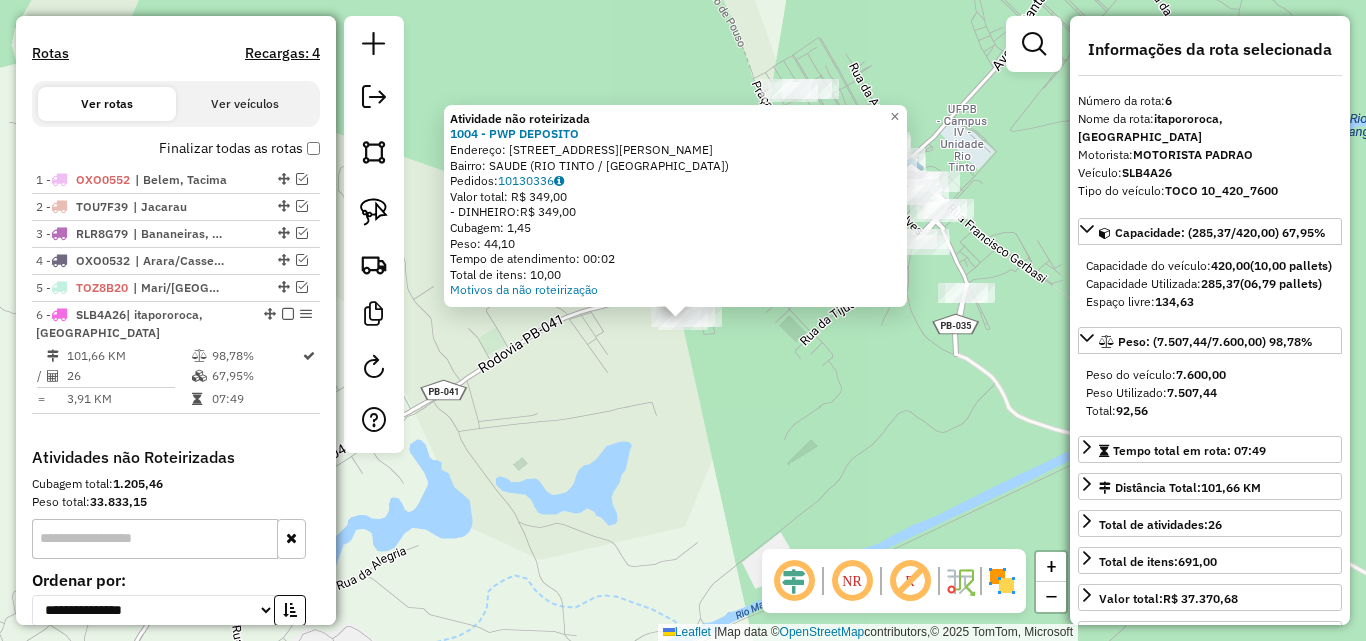 click on "Atividade não roteirizada 1004 - PWP DEPOSITO  Endereço:  Rua Sacadura Cabral 5468   Bairro: SAUDE (RIO TINTO / PB)   Pedidos:  10130336   Valor total: R$ 349,00   - DINHEIRO:  R$ 349,00   Cubagem: 1,45   Peso: 44,10   Tempo de atendimento: 00:02   Total de itens: 10,00  Motivos da não roteirização × Janela de atendimento Grade de atendimento Capacidade Transportadoras Veículos Cliente Pedidos  Rotas Selecione os dias de semana para filtrar as janelas de atendimento  Seg   Ter   Qua   Qui   Sex   Sáb   Dom  Informe o período da janela de atendimento: De: Até:  Filtrar exatamente a janela do cliente  Considerar janela de atendimento padrão  Selecione os dias de semana para filtrar as grades de atendimento  Seg   Ter   Qua   Qui   Sex   Sáb   Dom   Considerar clientes sem dia de atendimento cadastrado  Clientes fora do dia de atendimento selecionado Filtrar as atividades entre os valores definidos abaixo:  Peso mínimo:   Peso máximo:   Cubagem mínima:   Cubagem máxima:   De:   Até:   De:  Nome:" 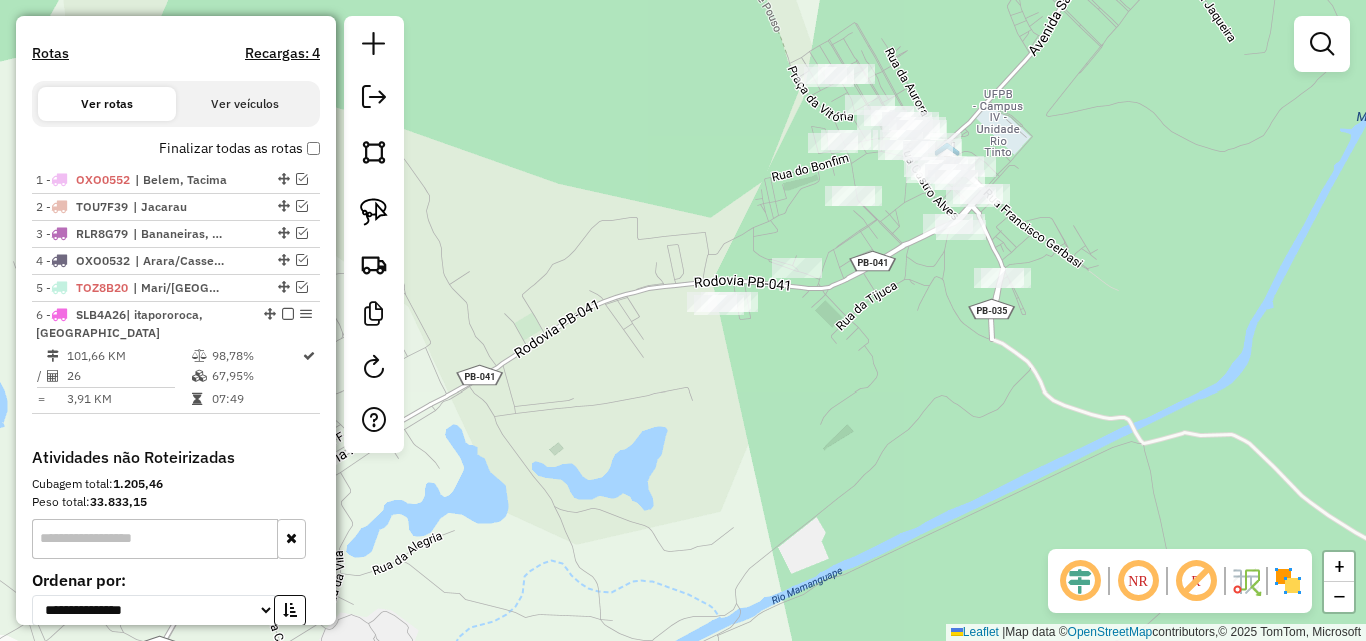 drag, startPoint x: 620, startPoint y: 372, endPoint x: 797, endPoint y: 315, distance: 185.9516 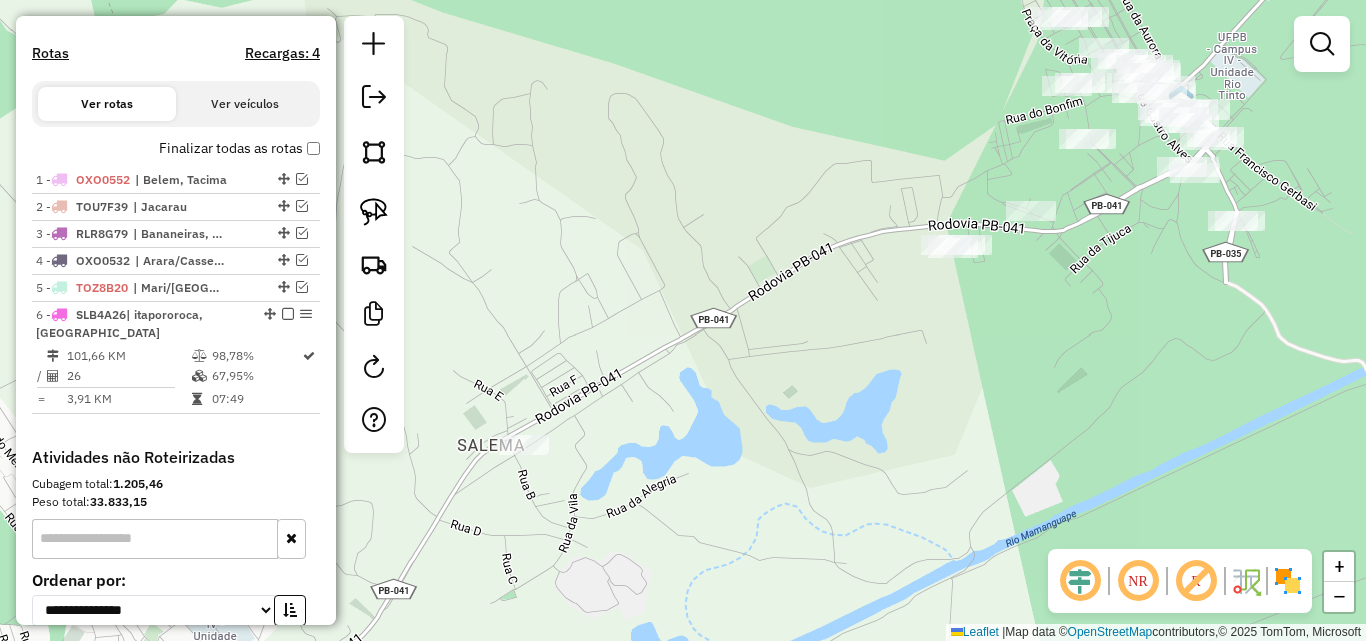 drag, startPoint x: 754, startPoint y: 334, endPoint x: 776, endPoint y: 331, distance: 22.203604 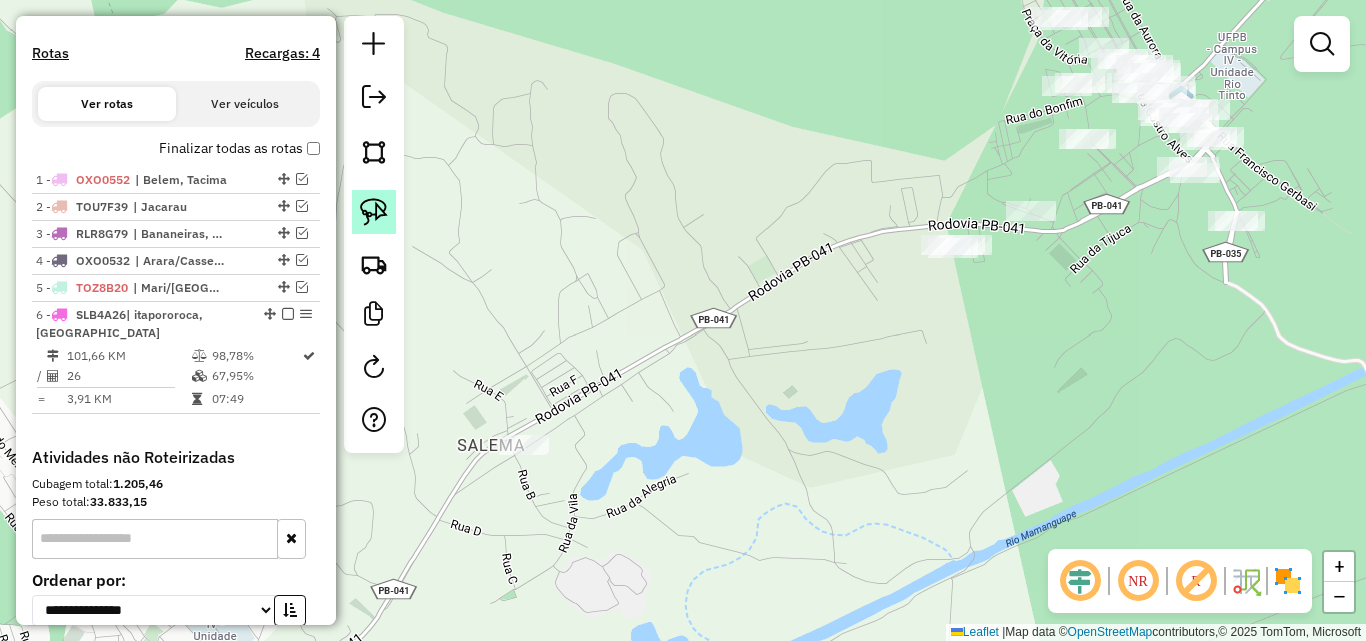 click 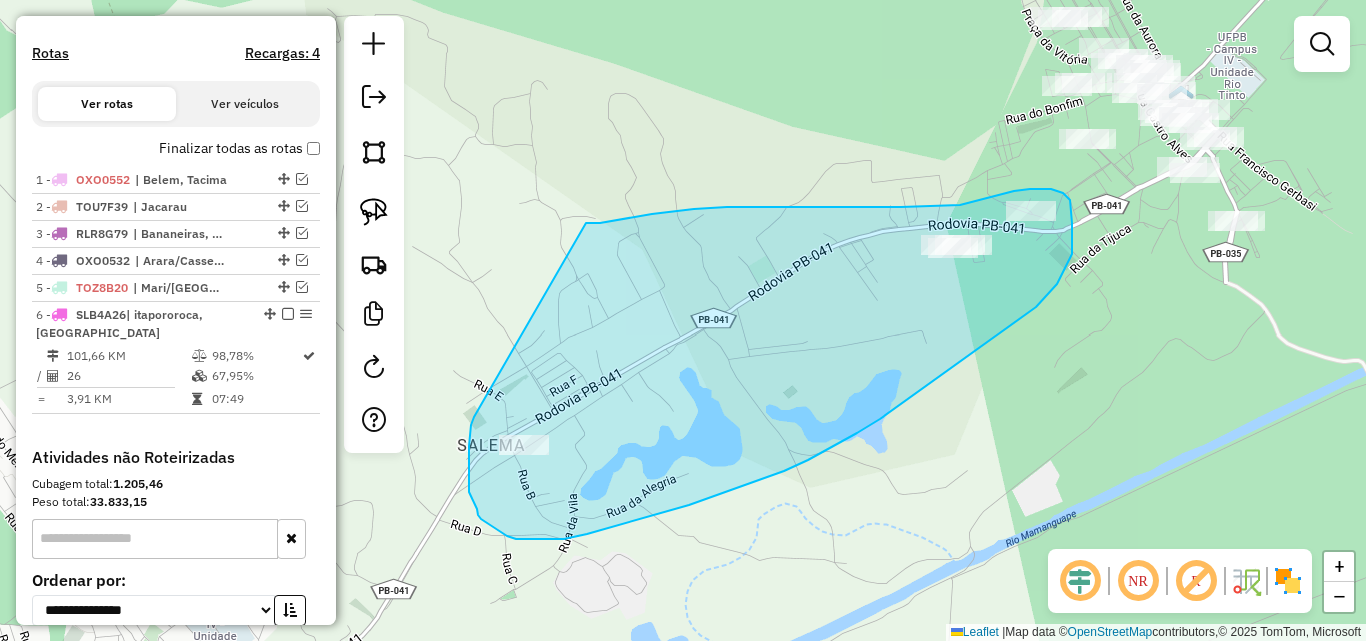drag, startPoint x: 600, startPoint y: 223, endPoint x: 475, endPoint y: 411, distance: 225.76315 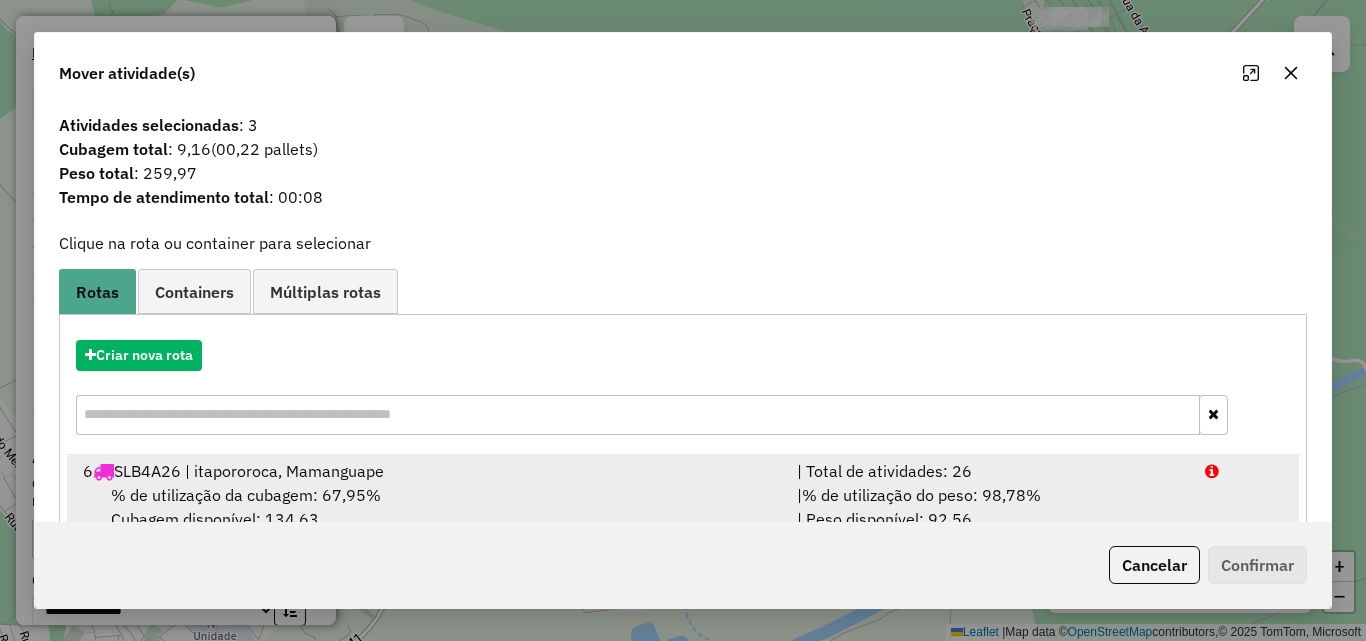 click on "6  SLB4A26 | itapororoca, Mamanguape" at bounding box center [428, 471] 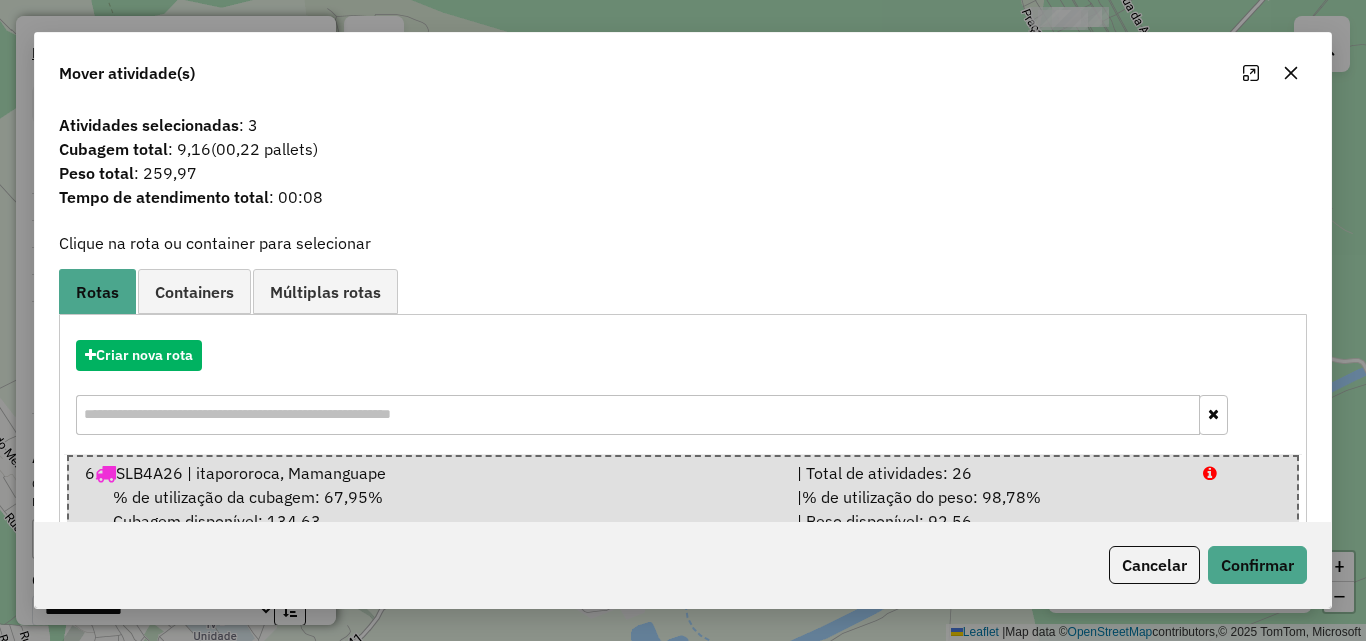 click 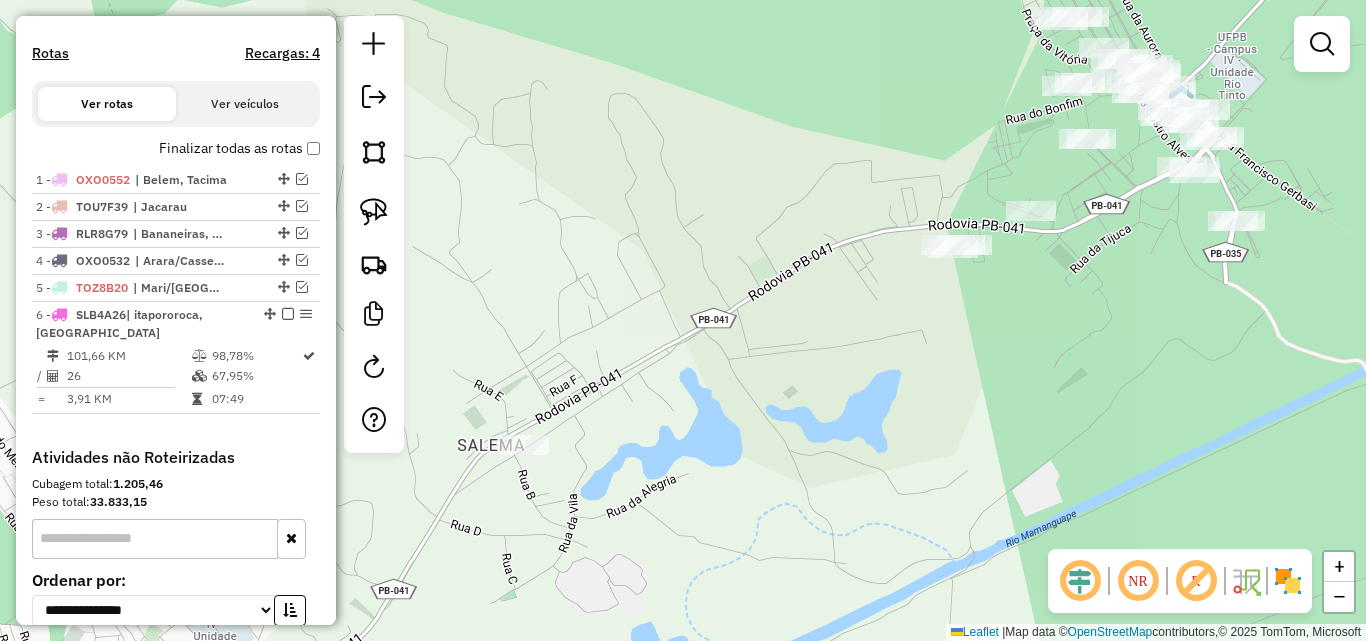 drag, startPoint x: 1075, startPoint y: 288, endPoint x: 961, endPoint y: 353, distance: 131.2288 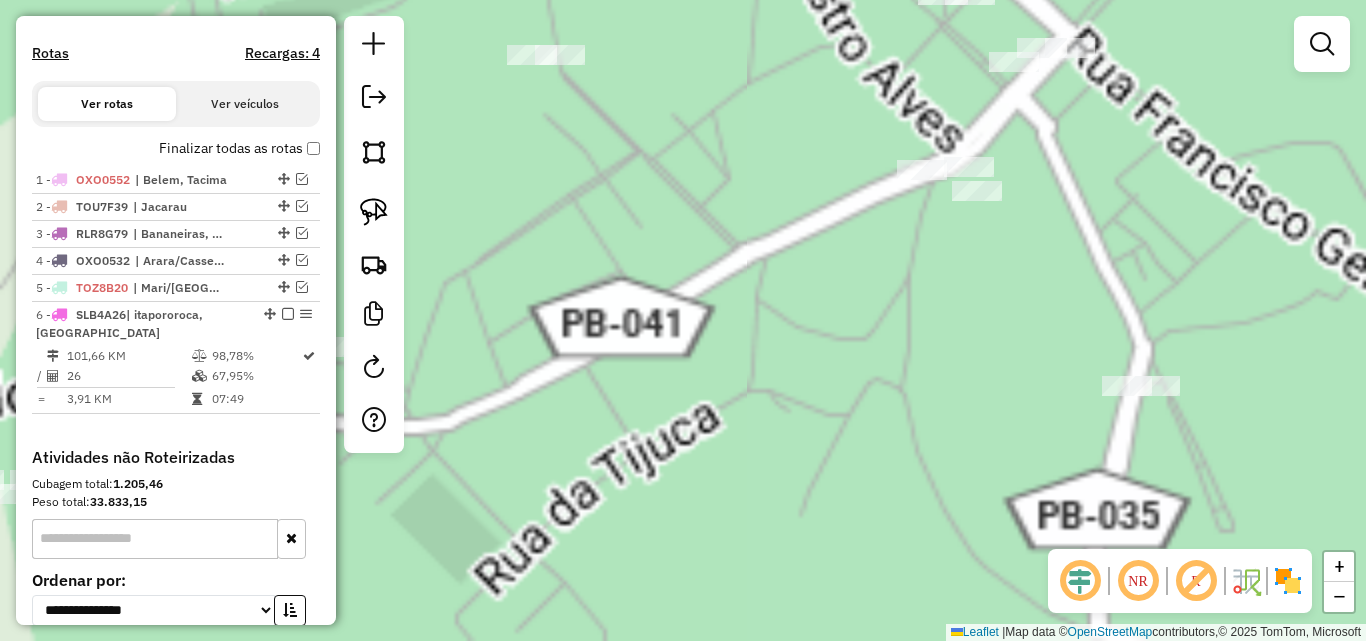 click on "Janela de atendimento Grade de atendimento Capacidade Transportadoras Veículos Cliente Pedidos  Rotas Selecione os dias de semana para filtrar as janelas de atendimento  Seg   Ter   Qua   Qui   Sex   Sáb   Dom  Informe o período da janela de atendimento: De: Até:  Filtrar exatamente a janela do cliente  Considerar janela de atendimento padrão  Selecione os dias de semana para filtrar as grades de atendimento  Seg   Ter   Qua   Qui   Sex   Sáb   Dom   Considerar clientes sem dia de atendimento cadastrado  Clientes fora do dia de atendimento selecionado Filtrar as atividades entre os valores definidos abaixo:  Peso mínimo:   Peso máximo:   Cubagem mínima:   Cubagem máxima:   De:   Até:  Filtrar as atividades entre o tempo de atendimento definido abaixo:  De:   Até:   Considerar capacidade total dos clientes não roteirizados Transportadora: Selecione um ou mais itens Tipo de veículo: Selecione um ou mais itens Veículo: Selecione um ou mais itens Motorista: Selecione um ou mais itens Nome: Rótulo:" 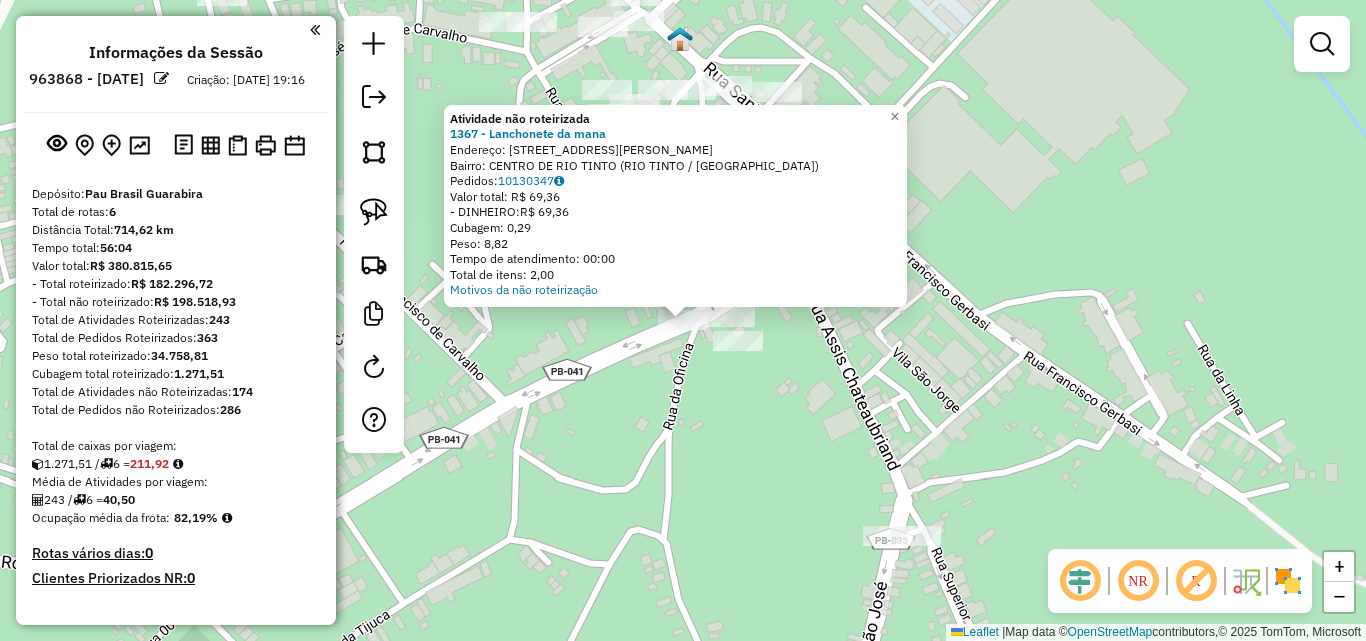 scroll, scrollTop: 0, scrollLeft: 0, axis: both 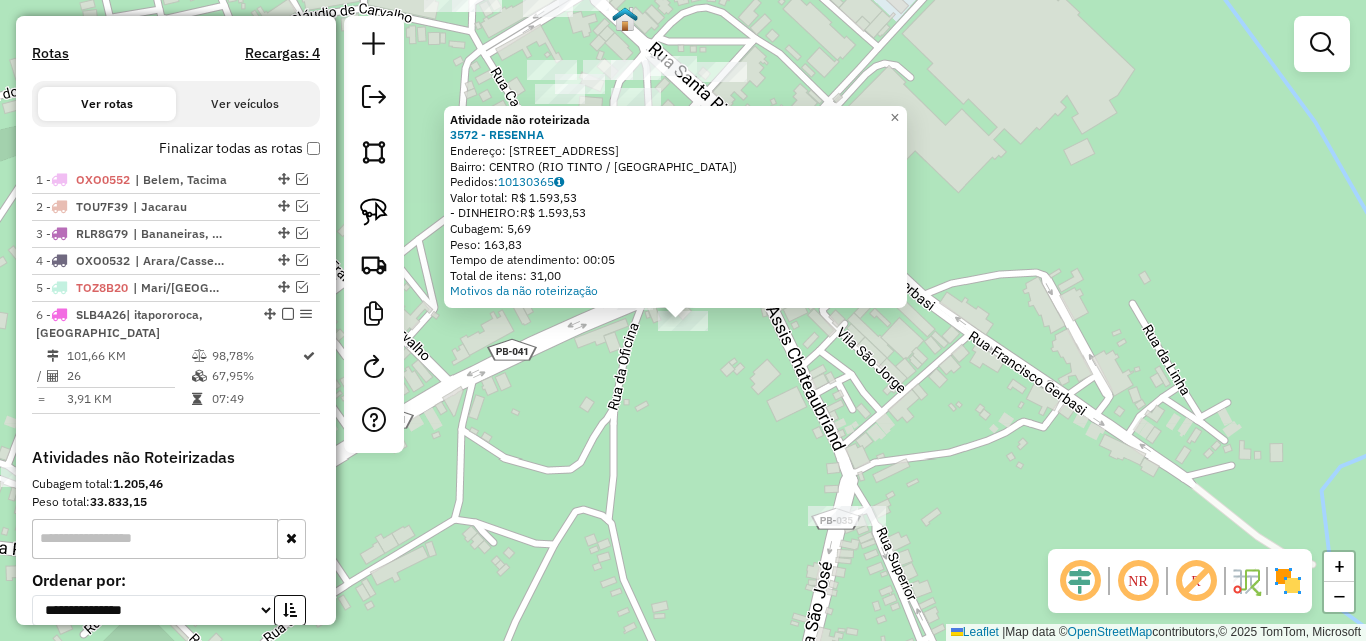 click on "Atividade não roteirizada 3572 - RESENHA  Endereço:  RUA DA MANGUEIRA 51   Bairro: CENTRO (RIO TINTO / PB)   Pedidos:  10130365   Valor total: R$ 1.593,53   - DINHEIRO:  R$ 1.593,53   Cubagem: 5,69   Peso: 163,83   Tempo de atendimento: 00:05   Total de itens: 31,00  Motivos da não roteirização × Janela de atendimento Grade de atendimento Capacidade Transportadoras Veículos Cliente Pedidos  Rotas Selecione os dias de semana para filtrar as janelas de atendimento  Seg   Ter   Qua   Qui   Sex   Sáb   Dom  Informe o período da janela de atendimento: De: Até:  Filtrar exatamente a janela do cliente  Considerar janela de atendimento padrão  Selecione os dias de semana para filtrar as grades de atendimento  Seg   Ter   Qua   Qui   Sex   Sáb   Dom   Considerar clientes sem dia de atendimento cadastrado  Clientes fora do dia de atendimento selecionado Filtrar as atividades entre os valores definidos abaixo:  Peso mínimo:   Peso máximo:   Cubagem mínima:   Cubagem máxima:   De:   Até:   De:   Até:  +" 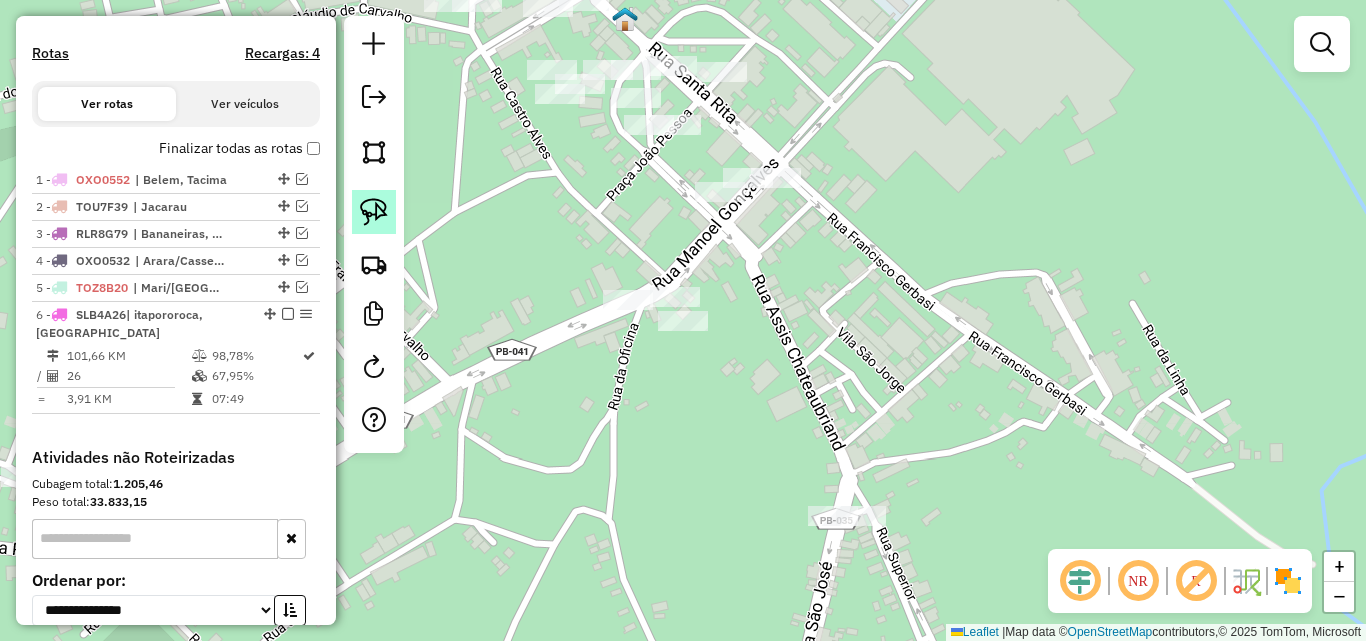 click 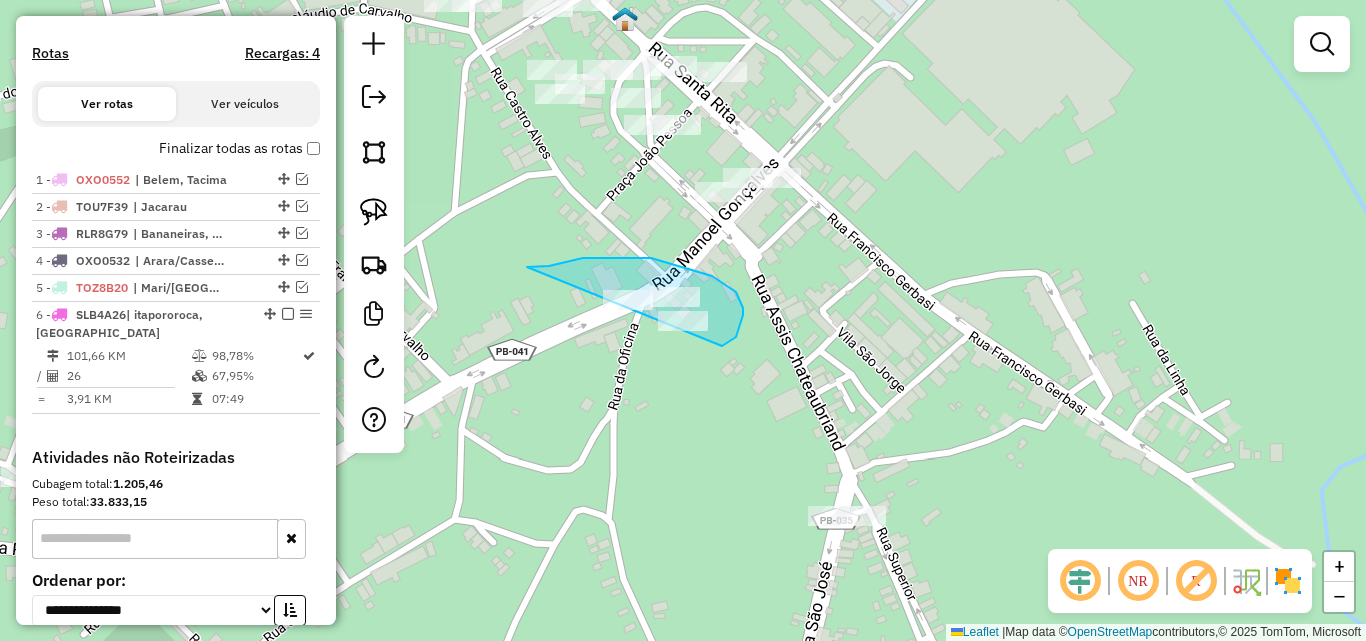 drag, startPoint x: 583, startPoint y: 258, endPoint x: 587, endPoint y: 355, distance: 97.082436 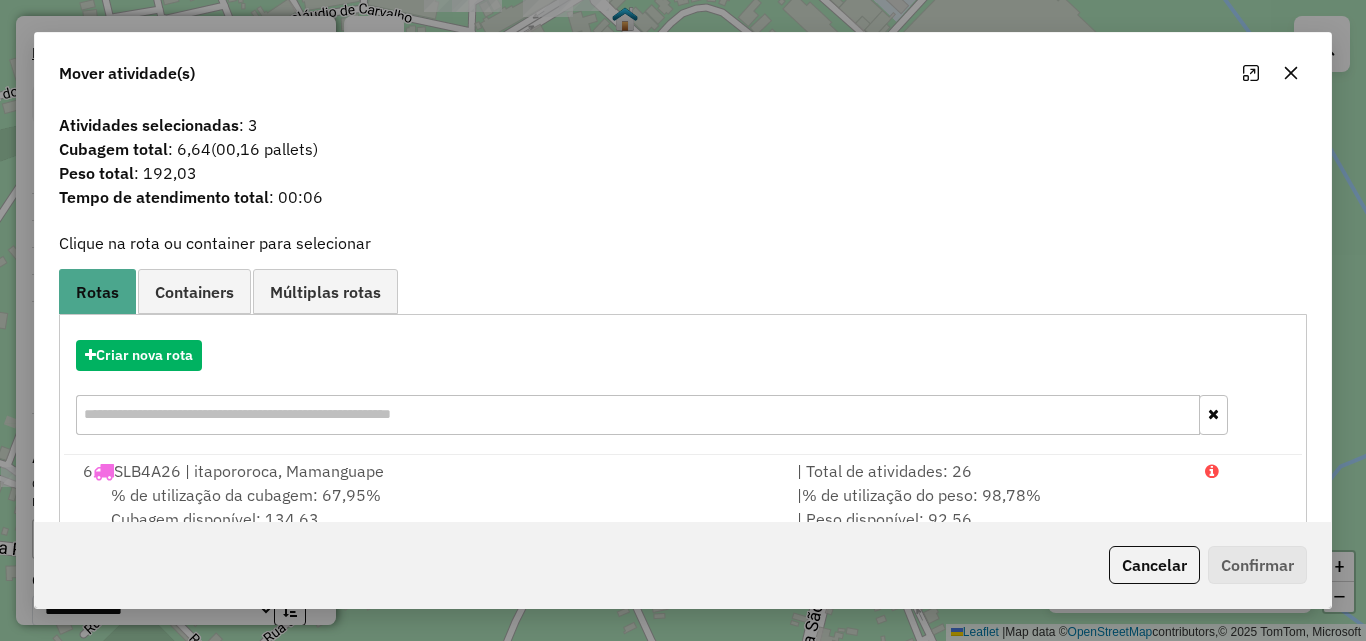 click 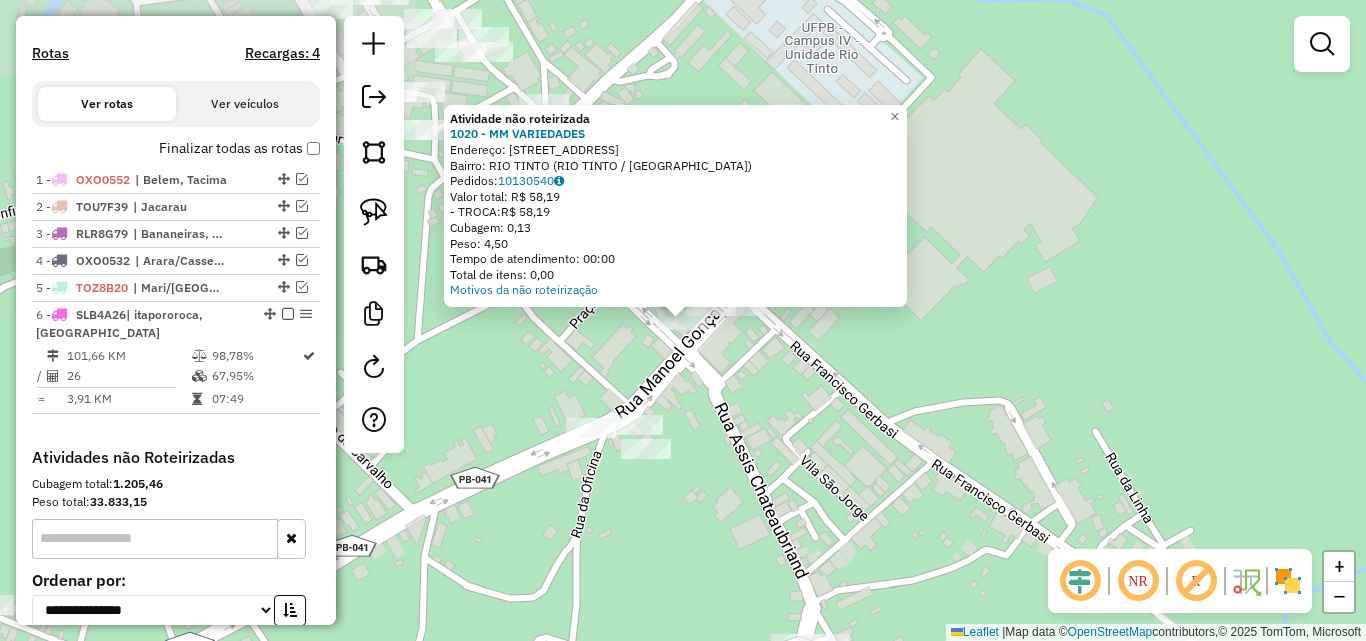 click on "Atividade não roteirizada 1020 - MM VARIEDADES  Endereço:  Rua Eustaquio da Silva 124   Bairro: RIO TINTO (RIO TINTO / PB)   Pedidos:  10130540   Valor total: R$ 58,19   - TROCA:  R$ 58,19   Cubagem: 0,13   Peso: 4,50   Tempo de atendimento: 00:00   Total de itens: 0,00  Motivos da não roteirização × Janela de atendimento Grade de atendimento Capacidade Transportadoras Veículos Cliente Pedidos  Rotas Selecione os dias de semana para filtrar as janelas de atendimento  Seg   Ter   Qua   Qui   Sex   Sáb   Dom  Informe o período da janela de atendimento: De: Até:  Filtrar exatamente a janela do cliente  Considerar janela de atendimento padrão  Selecione os dias de semana para filtrar as grades de atendimento  Seg   Ter   Qua   Qui   Sex   Sáb   Dom   Considerar clientes sem dia de atendimento cadastrado  Clientes fora do dia de atendimento selecionado Filtrar as atividades entre os valores definidos abaixo:  Peso mínimo:   Peso máximo:   Cubagem mínima:   Cubagem máxima:   De:   Até:   De:  Nome:" 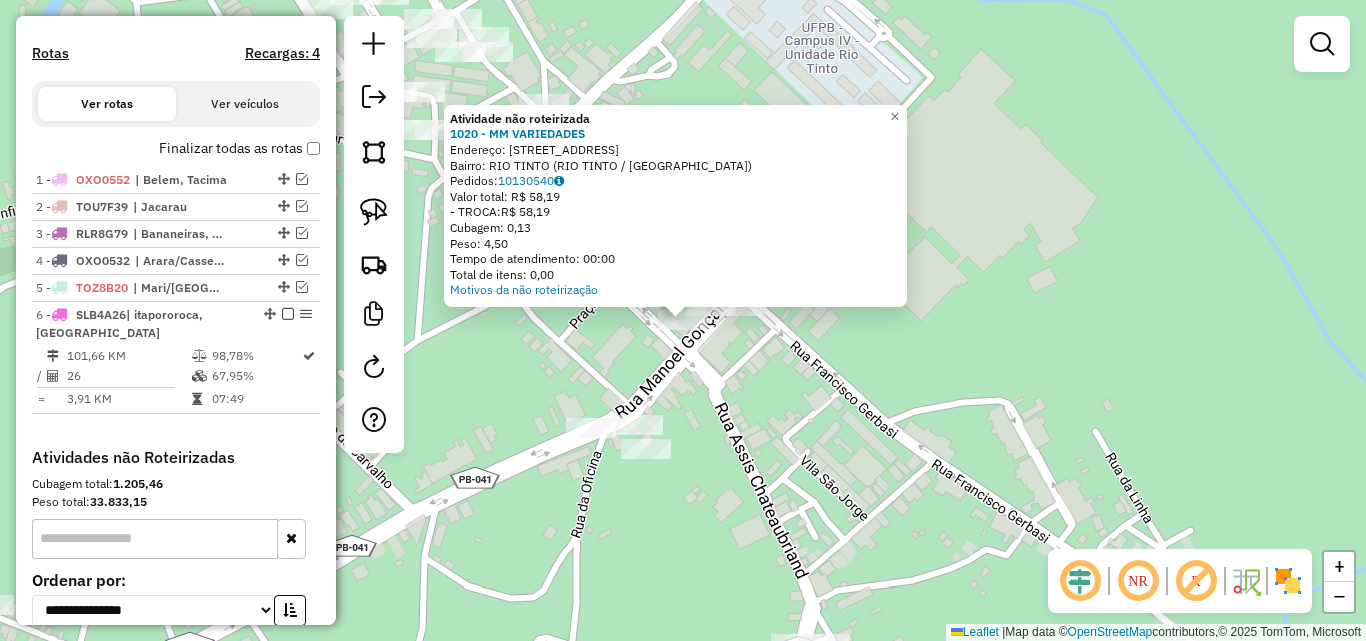 click on "Atividade não roteirizada 1020 - MM VARIEDADES  Endereço:  Rua Eustaquio da Silva 124   Bairro: RIO TINTO (RIO TINTO / PB)   Pedidos:  10130540   Valor total: R$ 58,19   - TROCA:  R$ 58,19   Cubagem: 0,13   Peso: 4,50   Tempo de atendimento: 00:00   Total de itens: 0,00  Motivos da não roteirização × Janela de atendimento Grade de atendimento Capacidade Transportadoras Veículos Cliente Pedidos  Rotas Selecione os dias de semana para filtrar as janelas de atendimento  Seg   Ter   Qua   Qui   Sex   Sáb   Dom  Informe o período da janela de atendimento: De: Até:  Filtrar exatamente a janela do cliente  Considerar janela de atendimento padrão  Selecione os dias de semana para filtrar as grades de atendimento  Seg   Ter   Qua   Qui   Sex   Sáb   Dom   Considerar clientes sem dia de atendimento cadastrado  Clientes fora do dia de atendimento selecionado Filtrar as atividades entre os valores definidos abaixo:  Peso mínimo:   Peso máximo:   Cubagem mínima:   Cubagem máxima:   De:   Até:   De:  Nome:" 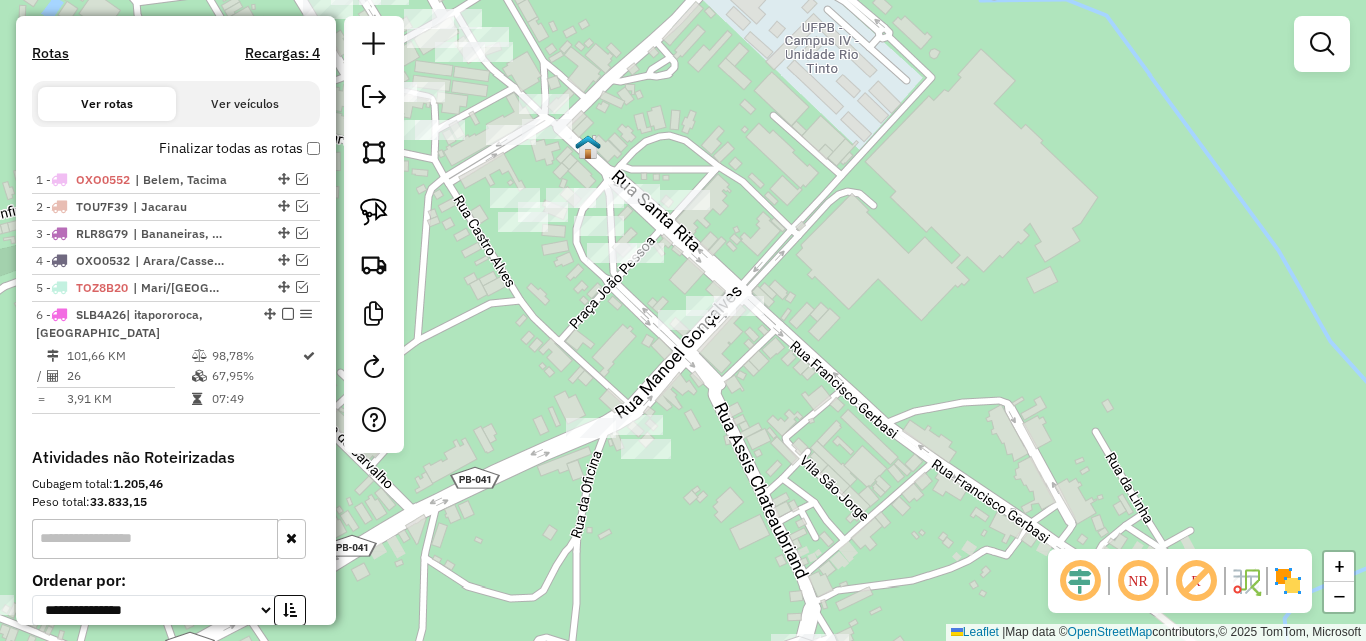 click on "Atividade não roteirizada 1020 - MM VARIEDADES  Endereço:  Rua Eustaquio da Silva 124   Bairro: RIO TINTO (RIO TINTO / PB)   Pedidos:  10130540   Valor total: R$ 58,19   - TROCA:  R$ 58,19   Cubagem: 0,13   Peso: 4,50   Tempo de atendimento: 00:00   Total de itens: 0,00  Motivos da não roteirização × Janela de atendimento Grade de atendimento Capacidade Transportadoras Veículos Cliente Pedidos  Rotas Selecione os dias de semana para filtrar as janelas de atendimento  Seg   Ter   Qua   Qui   Sex   Sáb   Dom  Informe o período da janela de atendimento: De: Até:  Filtrar exatamente a janela do cliente  Considerar janela de atendimento padrão  Selecione os dias de semana para filtrar as grades de atendimento  Seg   Ter   Qua   Qui   Sex   Sáb   Dom   Considerar clientes sem dia de atendimento cadastrado  Clientes fora do dia de atendimento selecionado Filtrar as atividades entre os valores definidos abaixo:  Peso mínimo:   Peso máximo:   Cubagem mínima:   Cubagem máxima:   De:   Até:   De:  Nome:" 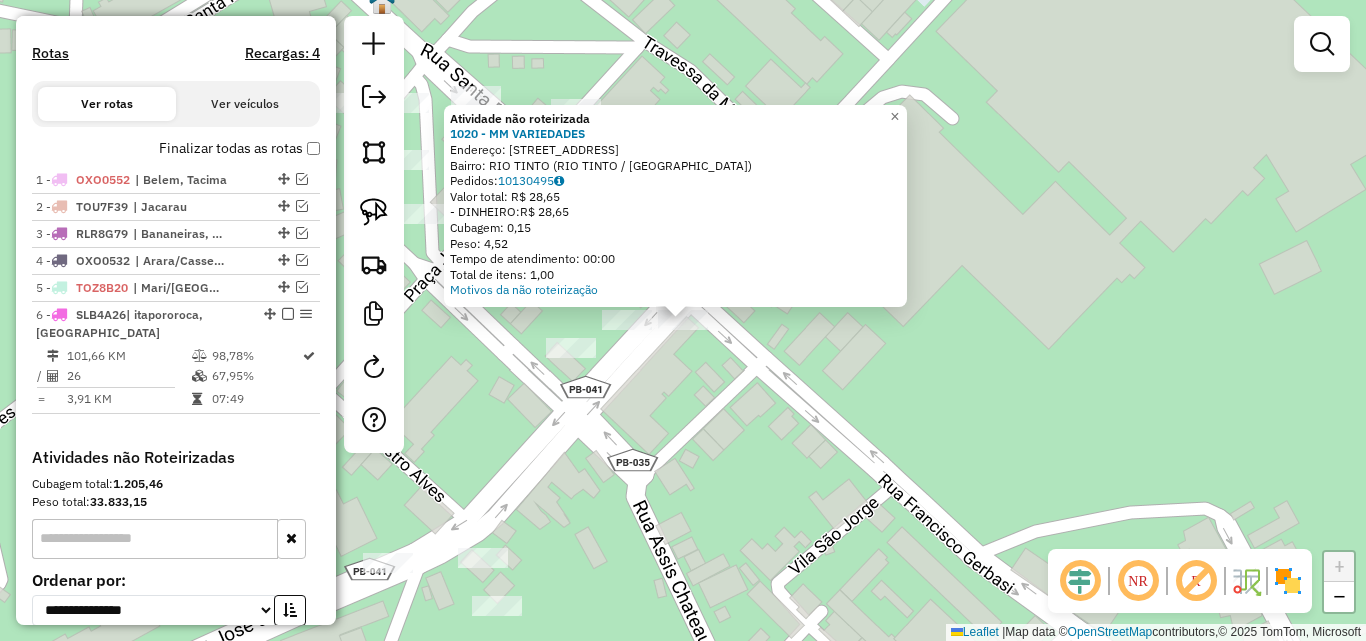 click on "Atividade não roteirizada 1020 - MM VARIEDADES  Endereço:  Rua Eustaquio da Silva 124   Bairro: RIO TINTO (RIO TINTO / PB)   Pedidos:  10130495   Valor total: R$ 28,65   - DINHEIRO:  R$ 28,65   Cubagem: 0,15   Peso: 4,52   Tempo de atendimento: 00:00   Total de itens: 1,00  Motivos da não roteirização × Janela de atendimento Grade de atendimento Capacidade Transportadoras Veículos Cliente Pedidos  Rotas Selecione os dias de semana para filtrar as janelas de atendimento  Seg   Ter   Qua   Qui   Sex   Sáb   Dom  Informe o período da janela de atendimento: De: Até:  Filtrar exatamente a janela do cliente  Considerar janela de atendimento padrão  Selecione os dias de semana para filtrar as grades de atendimento  Seg   Ter   Qua   Qui   Sex   Sáb   Dom   Considerar clientes sem dia de atendimento cadastrado  Clientes fora do dia de atendimento selecionado Filtrar as atividades entre os valores definidos abaixo:  Peso mínimo:   Peso máximo:   Cubagem mínima:   Cubagem máxima:   De:   Até:   De:  +" 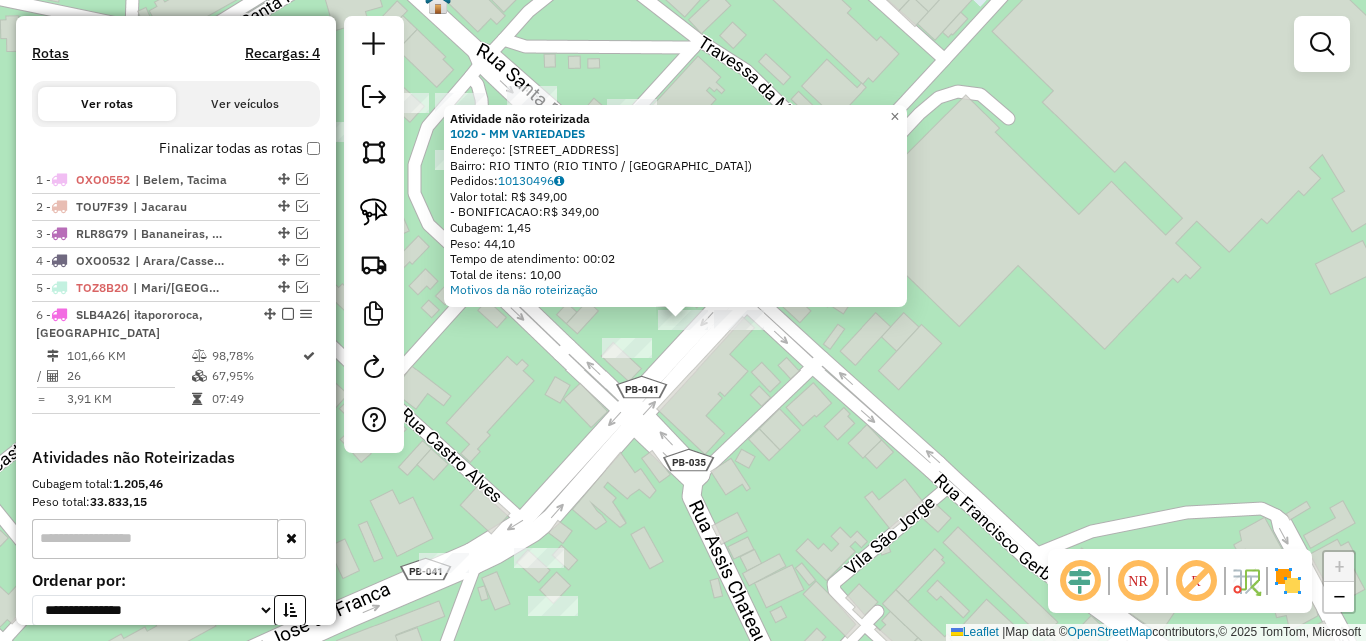 click 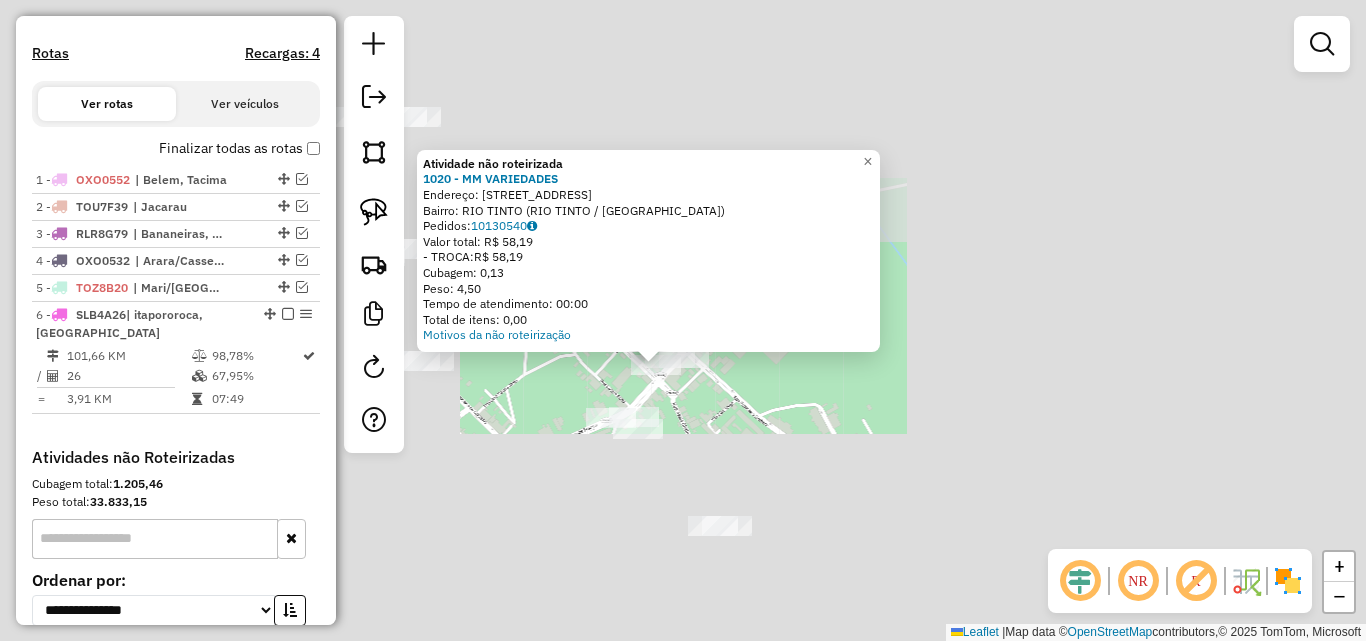 click on "Atividade não roteirizada 1020 - MM VARIEDADES  Endereço:  Rua Eustaquio da Silva 124   Bairro: RIO TINTO (RIO TINTO / PB)   Pedidos:  10130540   Valor total: R$ 58,19   - TROCA:  R$ 58,19   Cubagem: 0,13   Peso: 4,50   Tempo de atendimento: 00:00   Total de itens: 0,00  Motivos da não roteirização × Janela de atendimento Grade de atendimento Capacidade Transportadoras Veículos Cliente Pedidos  Rotas Selecione os dias de semana para filtrar as janelas de atendimento  Seg   Ter   Qua   Qui   Sex   Sáb   Dom  Informe o período da janela de atendimento: De: Até:  Filtrar exatamente a janela do cliente  Considerar janela de atendimento padrão  Selecione os dias de semana para filtrar as grades de atendimento  Seg   Ter   Qua   Qui   Sex   Sáb   Dom   Considerar clientes sem dia de atendimento cadastrado  Clientes fora do dia de atendimento selecionado Filtrar as atividades entre os valores definidos abaixo:  Peso mínimo:   Peso máximo:   Cubagem mínima:   Cubagem máxima:   De:   Até:   De:  Nome:" 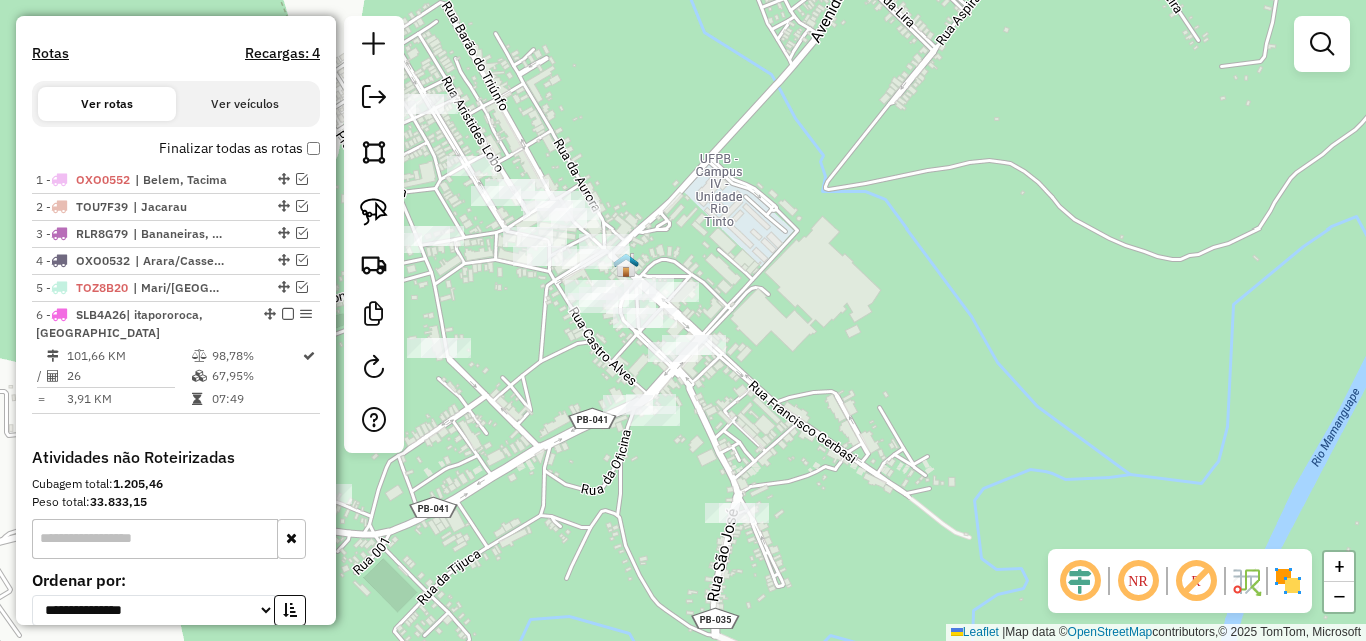 drag, startPoint x: 739, startPoint y: 429, endPoint x: 890, endPoint y: 315, distance: 189.20096 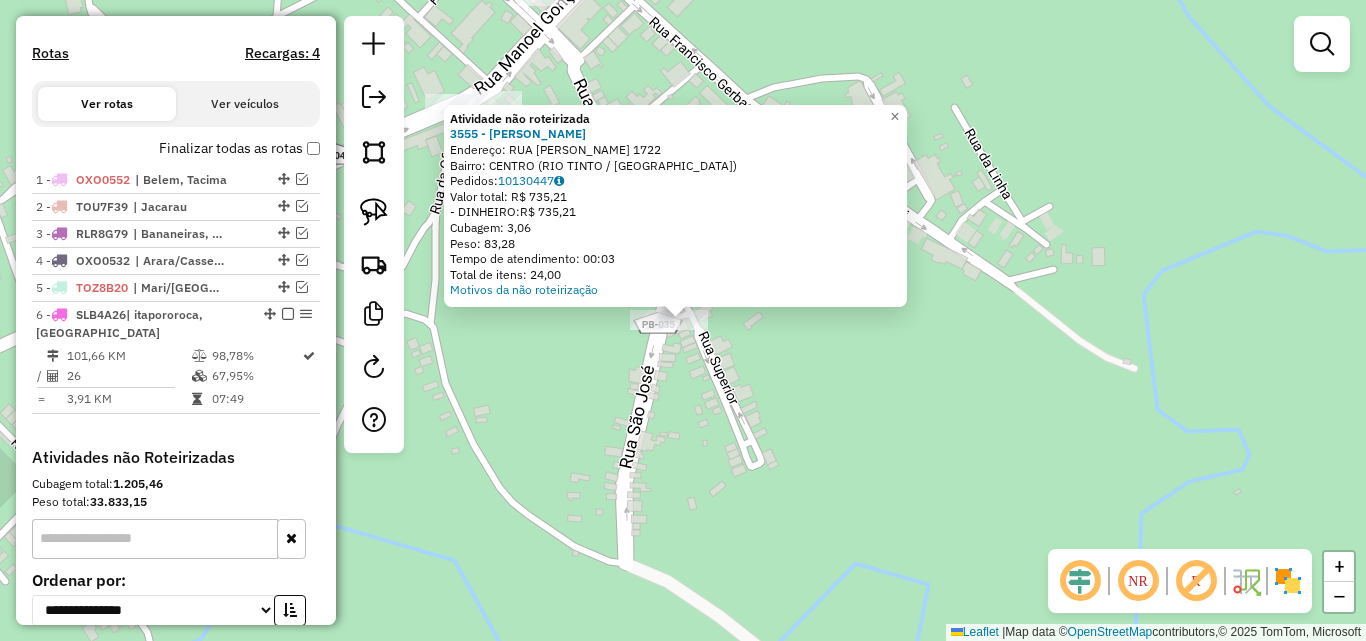 click on "Atividade não roteirizada 3555 - SELMA ILANE  VASCONC  Endereço:  RUA ASSIS CHATEAUBRIAND 1722   Bairro: CENTRO (RIO TINTO / PB)   Pedidos:  10130447   Valor total: R$ 735,21   - DINHEIRO:  R$ 735,21   Cubagem: 3,06   Peso: 83,28   Tempo de atendimento: 00:03   Total de itens: 24,00  Motivos da não roteirização × Janela de atendimento Grade de atendimento Capacidade Transportadoras Veículos Cliente Pedidos  Rotas Selecione os dias de semana para filtrar as janelas de atendimento  Seg   Ter   Qua   Qui   Sex   Sáb   Dom  Informe o período da janela de atendimento: De: Até:  Filtrar exatamente a janela do cliente  Considerar janela de atendimento padrão  Selecione os dias de semana para filtrar as grades de atendimento  Seg   Ter   Qua   Qui   Sex   Sáb   Dom   Considerar clientes sem dia de atendimento cadastrado  Clientes fora do dia de atendimento selecionado Filtrar as atividades entre os valores definidos abaixo:  Peso mínimo:   Peso máximo:   Cubagem mínima:   Cubagem máxima:   De:   De:" 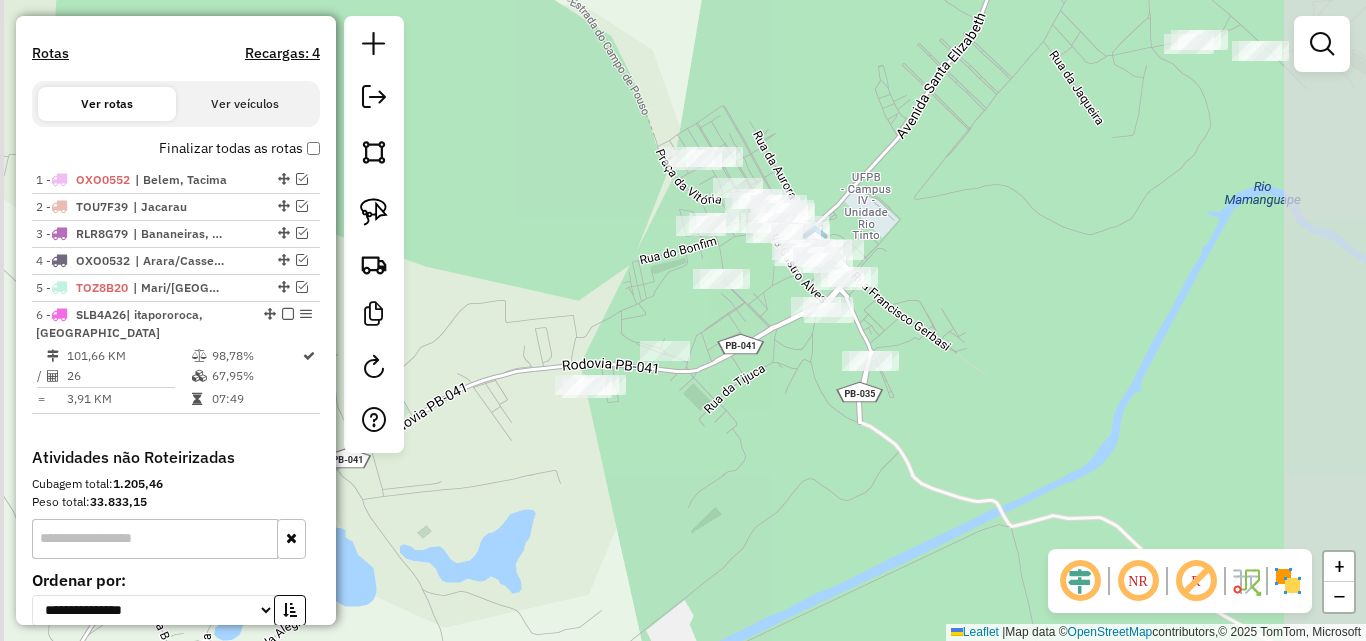 drag, startPoint x: 822, startPoint y: 414, endPoint x: 859, endPoint y: 400, distance: 39.56008 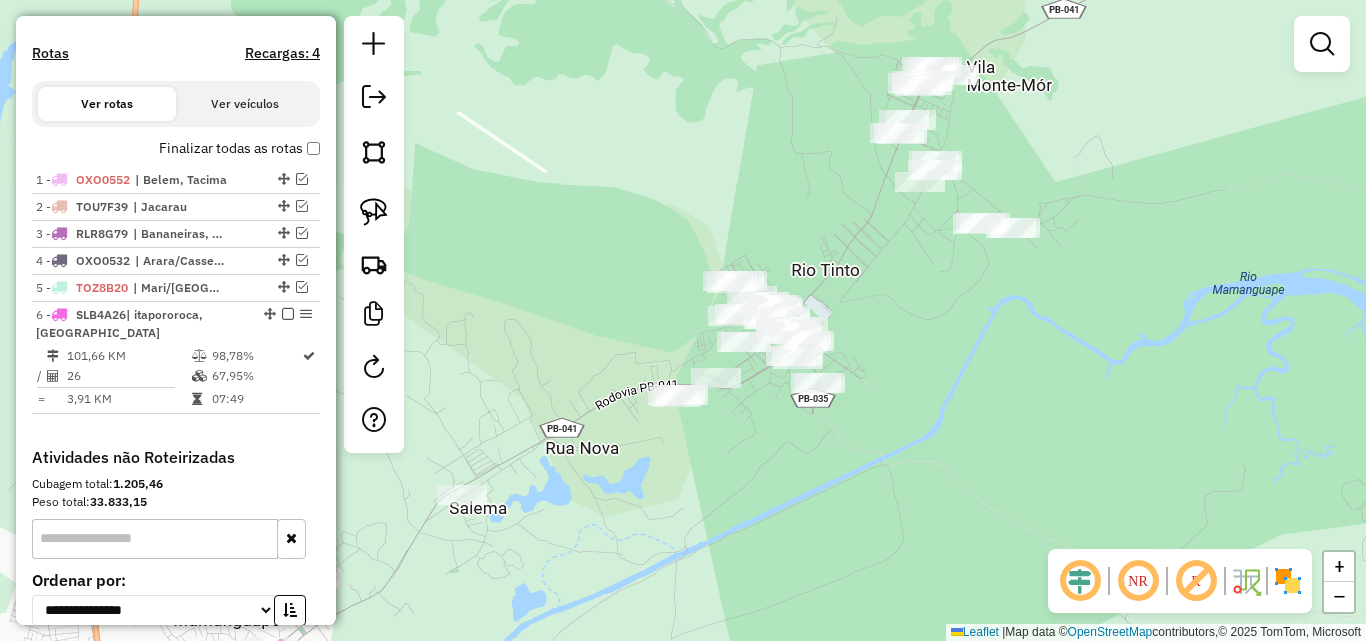 click on "Janela de atendimento Grade de atendimento Capacidade Transportadoras Veículos Cliente Pedidos  Rotas Selecione os dias de semana para filtrar as janelas de atendimento  Seg   Ter   Qua   Qui   Sex   Sáb   Dom  Informe o período da janela de atendimento: De: Até:  Filtrar exatamente a janela do cliente  Considerar janela de atendimento padrão  Selecione os dias de semana para filtrar as grades de atendimento  Seg   Ter   Qua   Qui   Sex   Sáb   Dom   Considerar clientes sem dia de atendimento cadastrado  Clientes fora do dia de atendimento selecionado Filtrar as atividades entre os valores definidos abaixo:  Peso mínimo:   Peso máximo:   Cubagem mínima:   Cubagem máxima:   De:   Até:  Filtrar as atividades entre o tempo de atendimento definido abaixo:  De:   Até:   Considerar capacidade total dos clientes não roteirizados Transportadora: Selecione um ou mais itens Tipo de veículo: Selecione um ou mais itens Veículo: Selecione um ou mais itens Motorista: Selecione um ou mais itens Nome: Rótulo:" 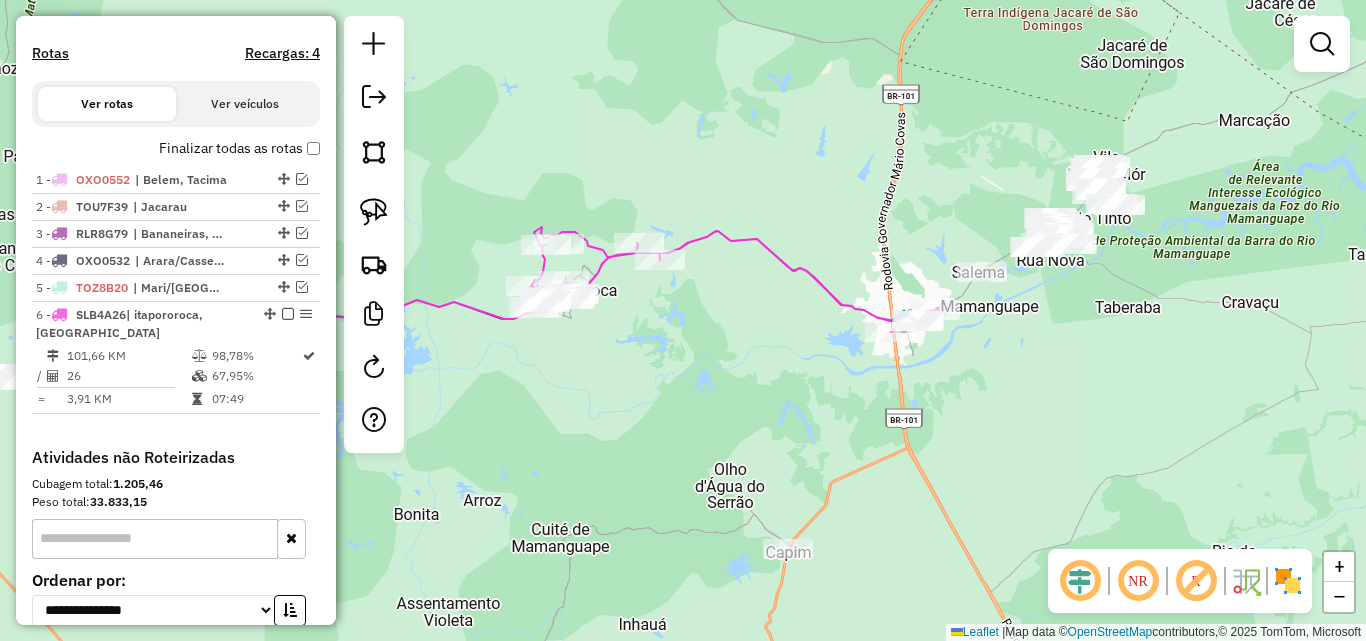 drag, startPoint x: 894, startPoint y: 412, endPoint x: 959, endPoint y: 395, distance: 67.18631 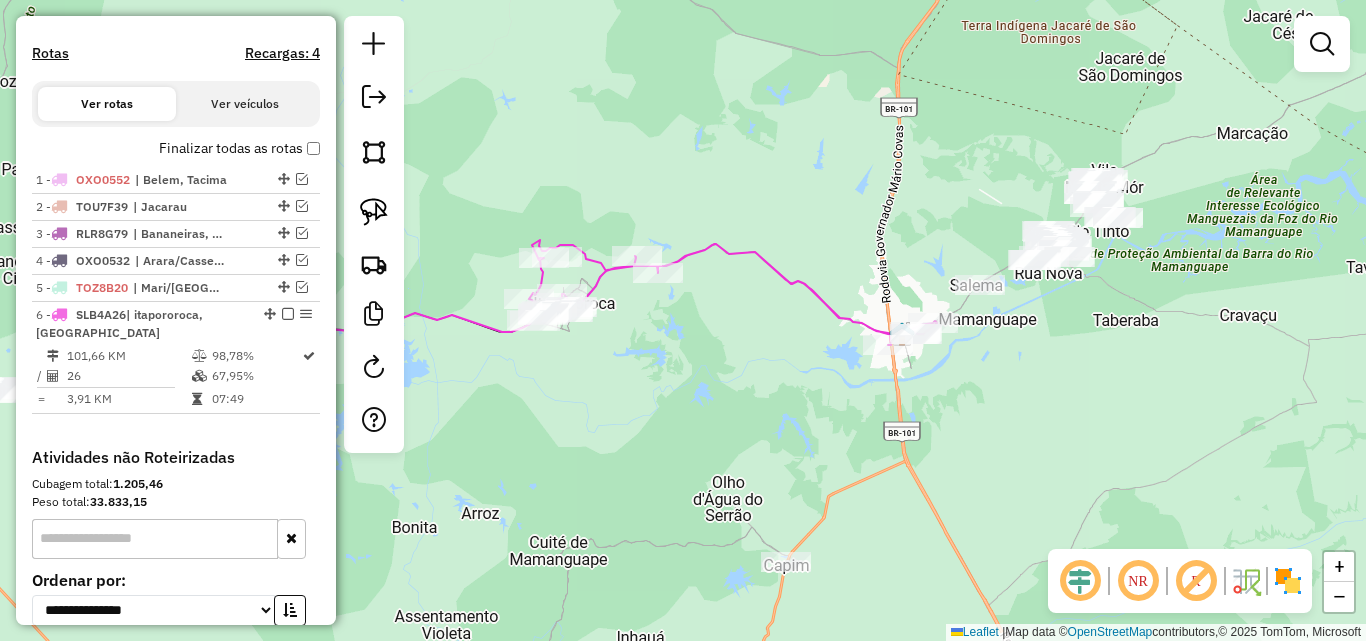 drag, startPoint x: 918, startPoint y: 404, endPoint x: 884, endPoint y: 423, distance: 38.948685 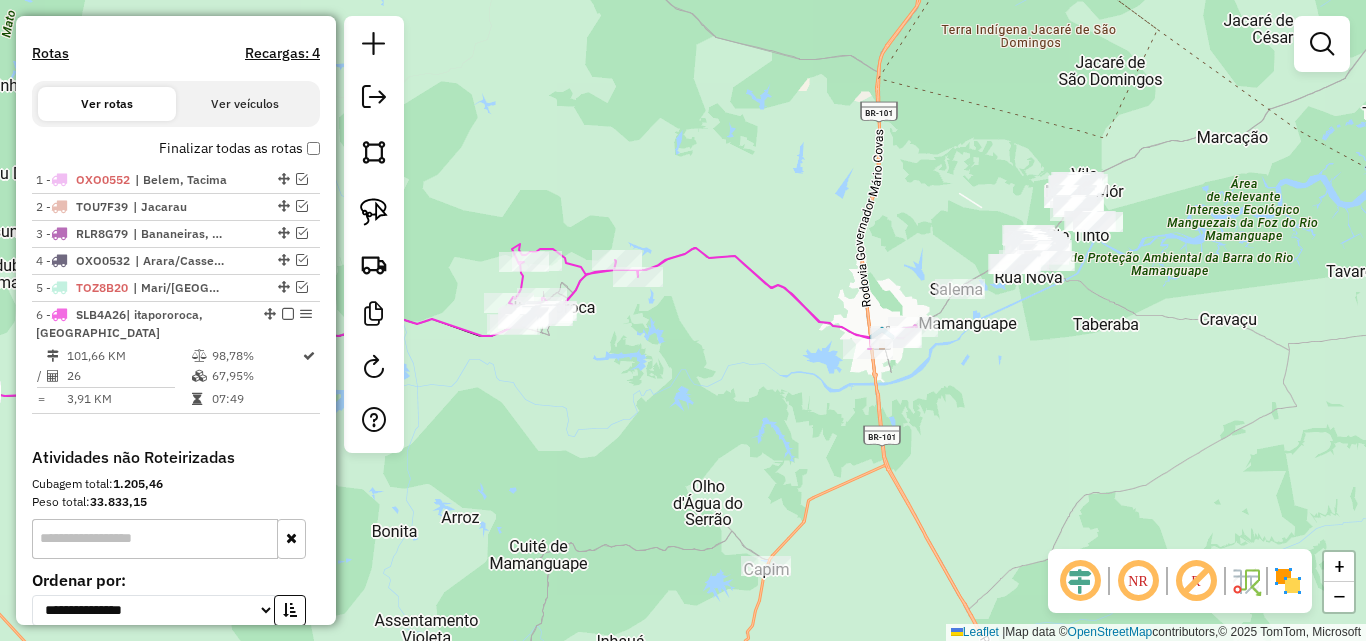 drag, startPoint x: 1012, startPoint y: 366, endPoint x: 894, endPoint y: 405, distance: 124.277916 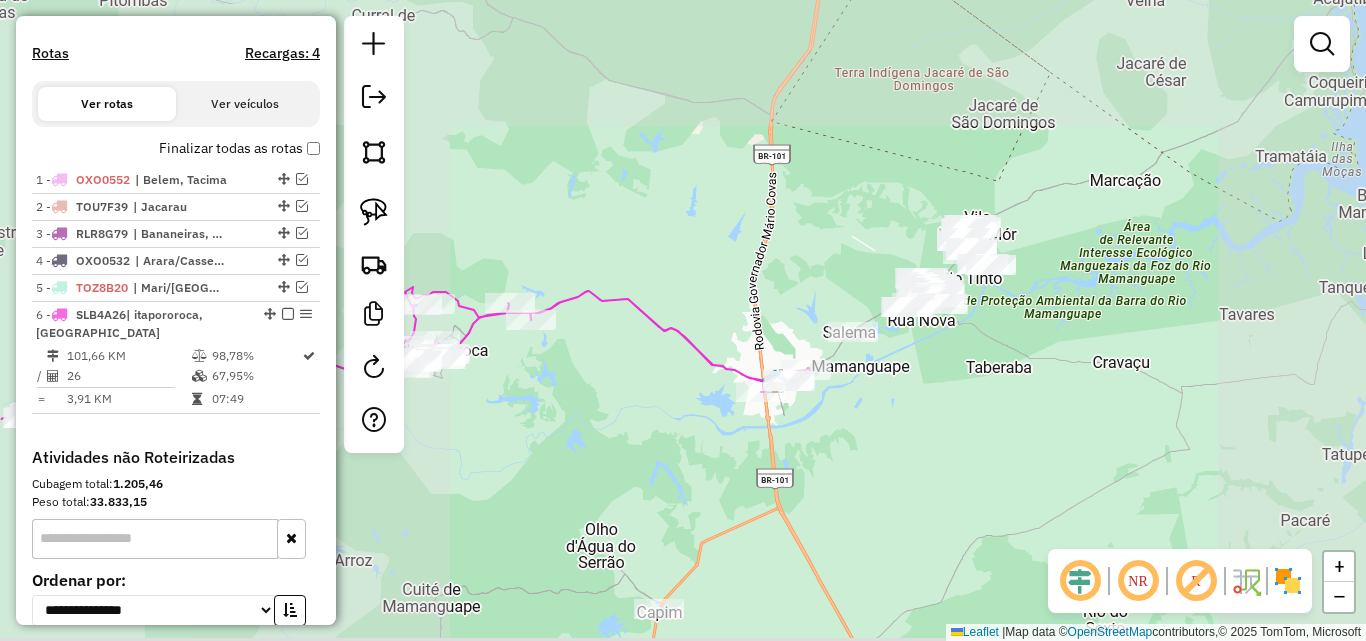 drag, startPoint x: 708, startPoint y: 424, endPoint x: 985, endPoint y: 385, distance: 279.73203 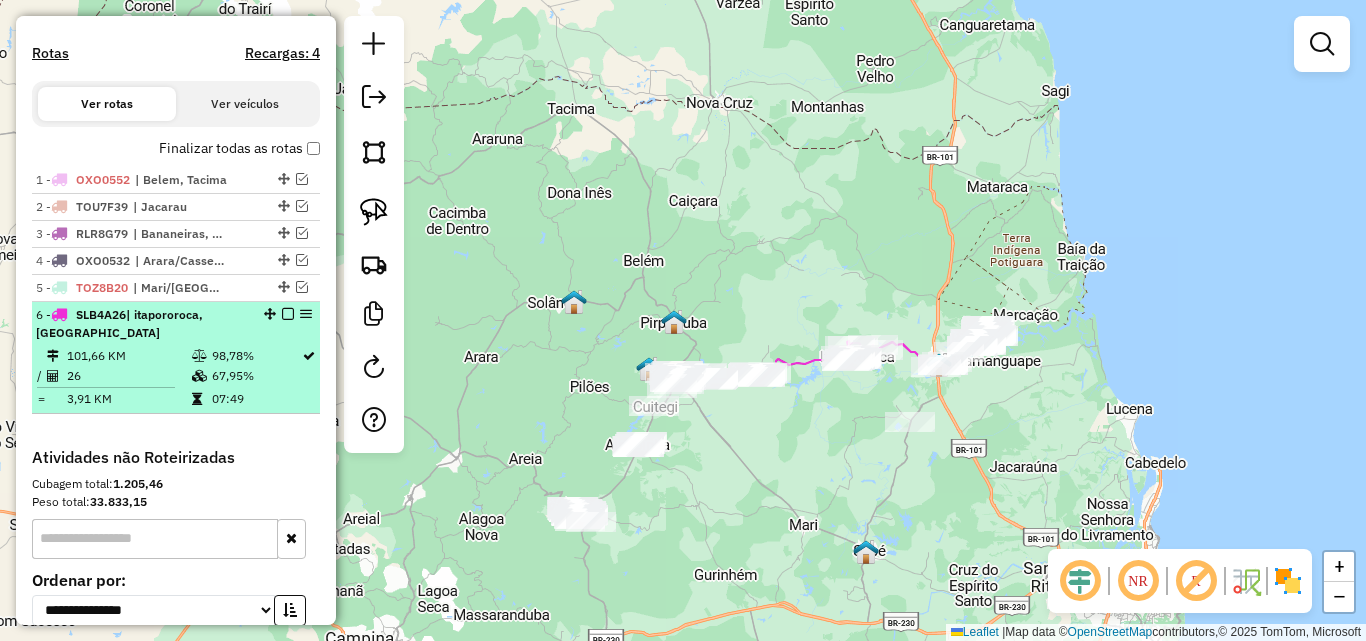 drag, startPoint x: 280, startPoint y: 332, endPoint x: 292, endPoint y: 333, distance: 12.0415945 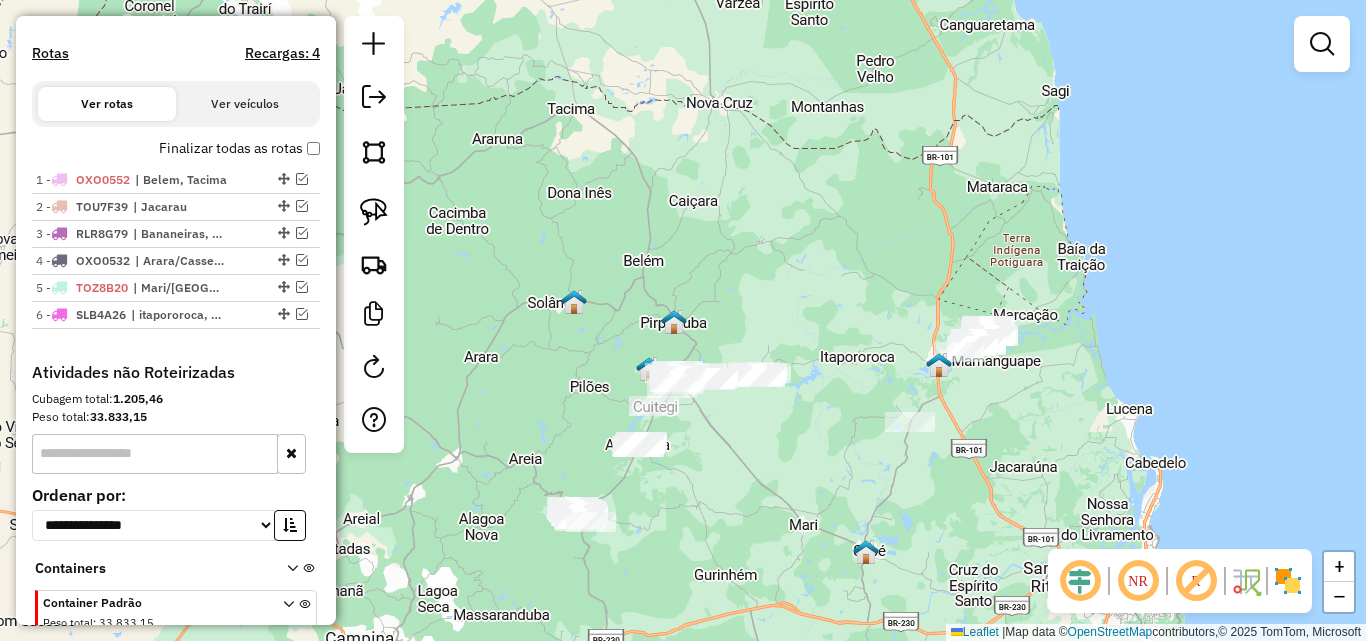 drag, startPoint x: 1230, startPoint y: 446, endPoint x: 1002, endPoint y: 450, distance: 228.03508 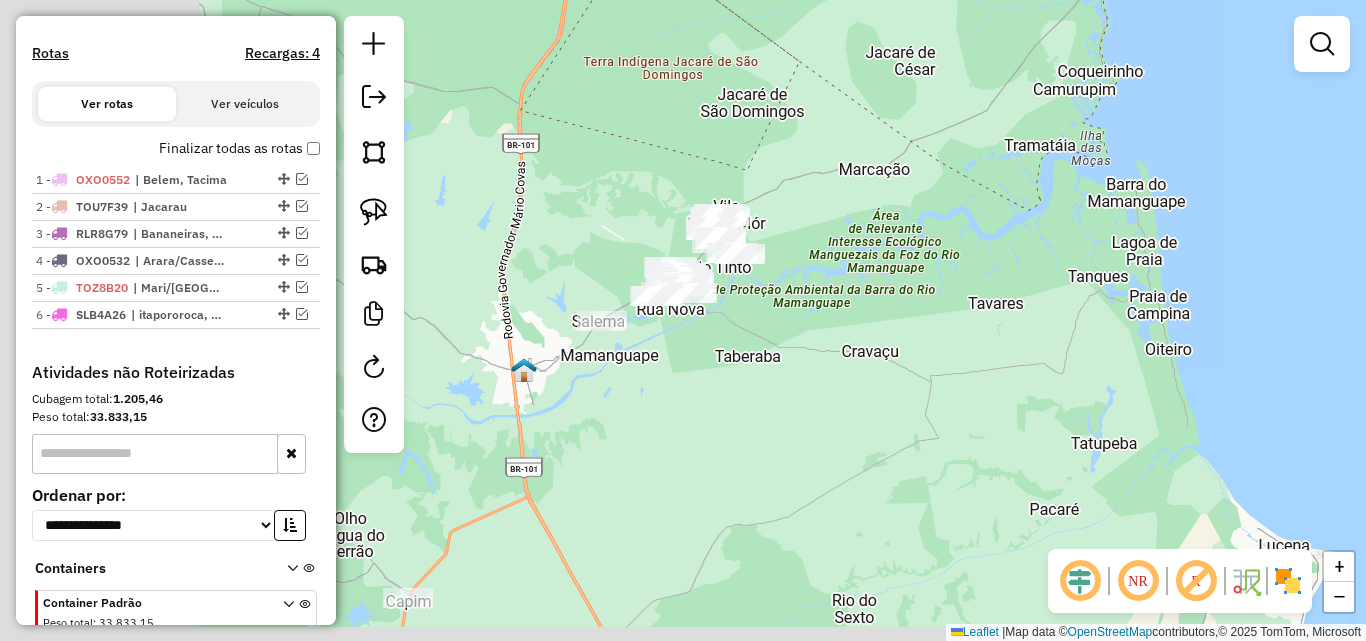 drag, startPoint x: 670, startPoint y: 368, endPoint x: 1073, endPoint y: 287, distance: 411.0596 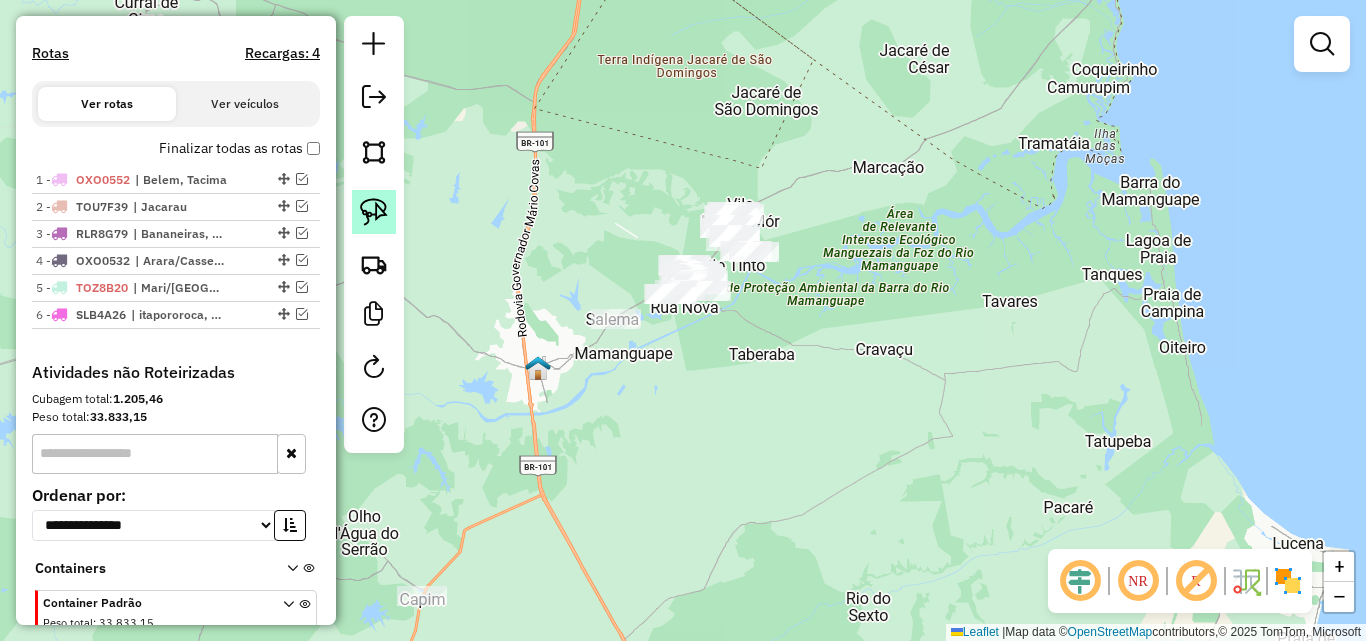 drag, startPoint x: 377, startPoint y: 211, endPoint x: 387, endPoint y: 215, distance: 10.770329 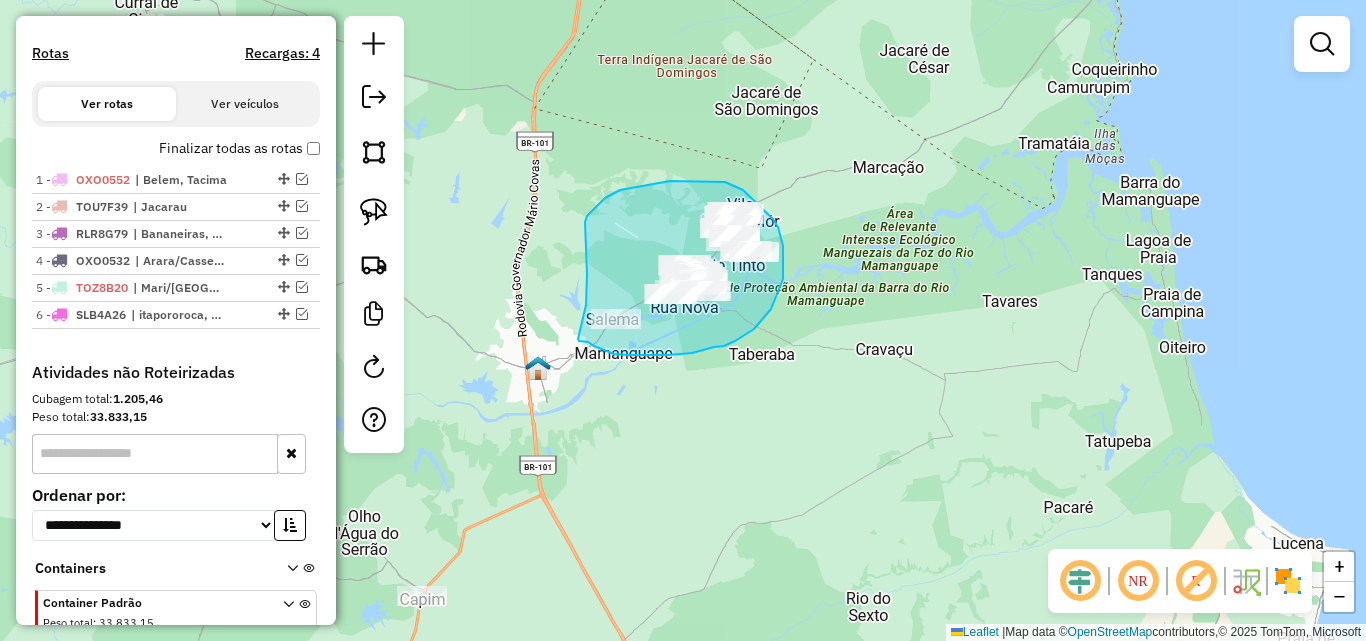 drag, startPoint x: 586, startPoint y: 305, endPoint x: 578, endPoint y: 339, distance: 34.928497 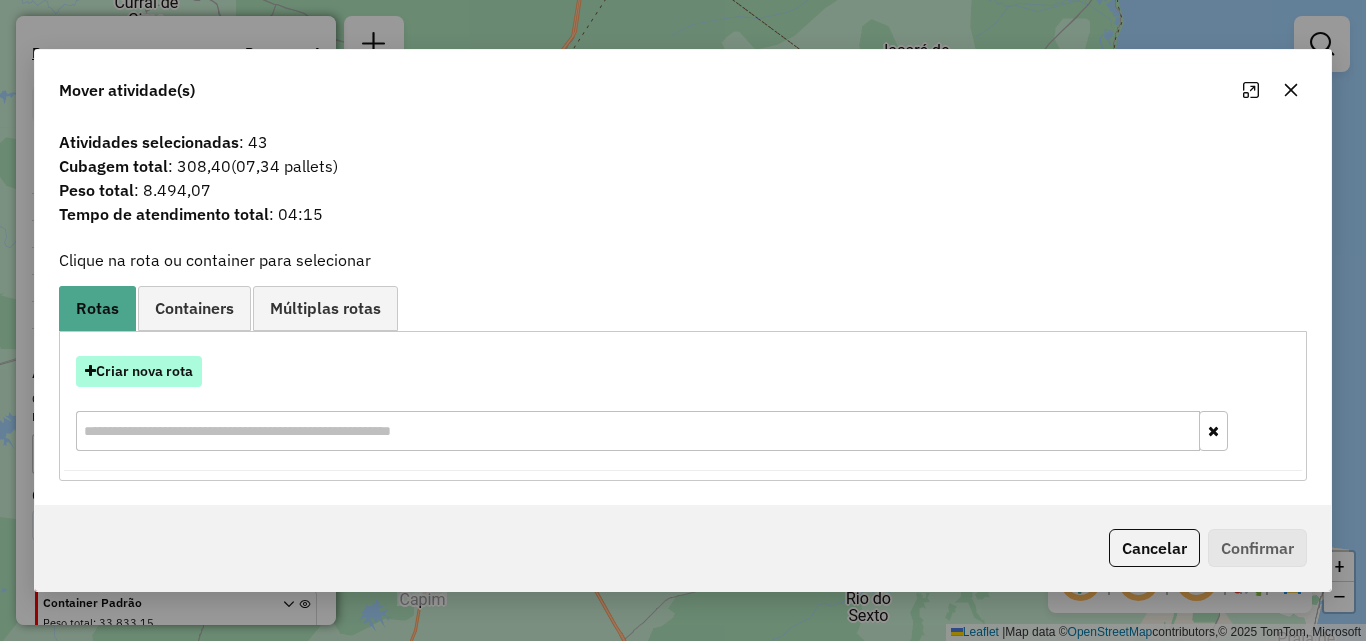 click on "Criar nova rota" at bounding box center [139, 371] 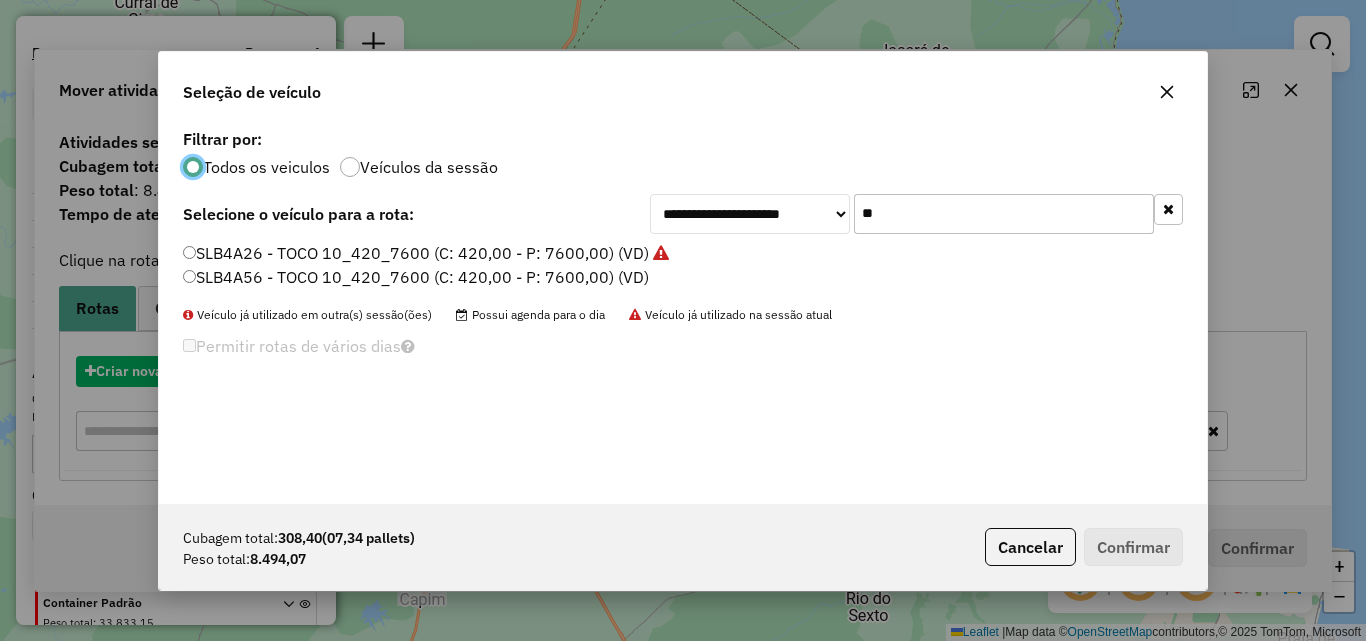 scroll, scrollTop: 11, scrollLeft: 6, axis: both 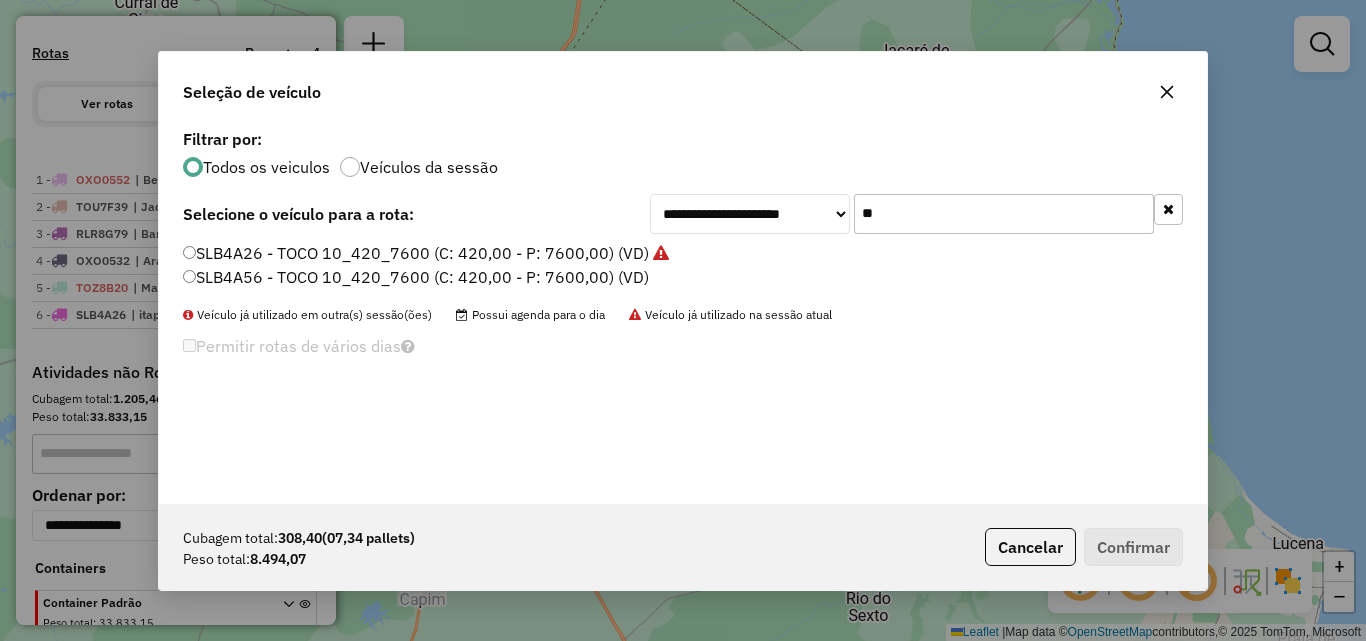 click on "**" 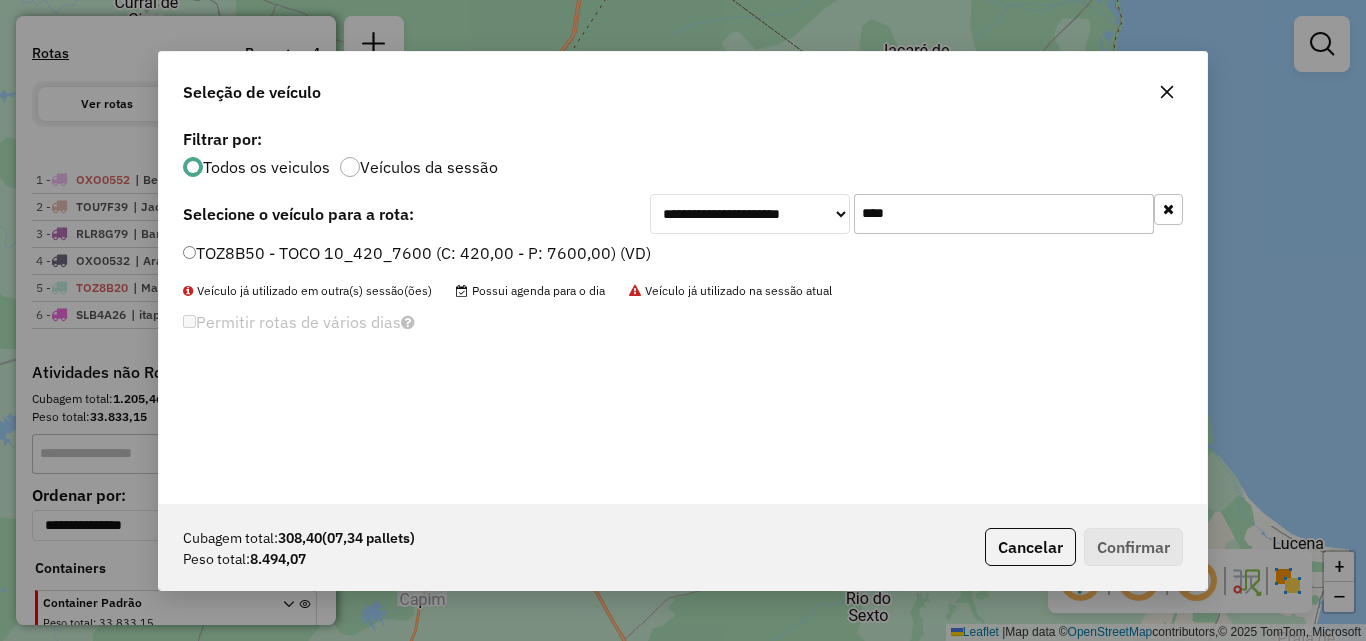 type on "****" 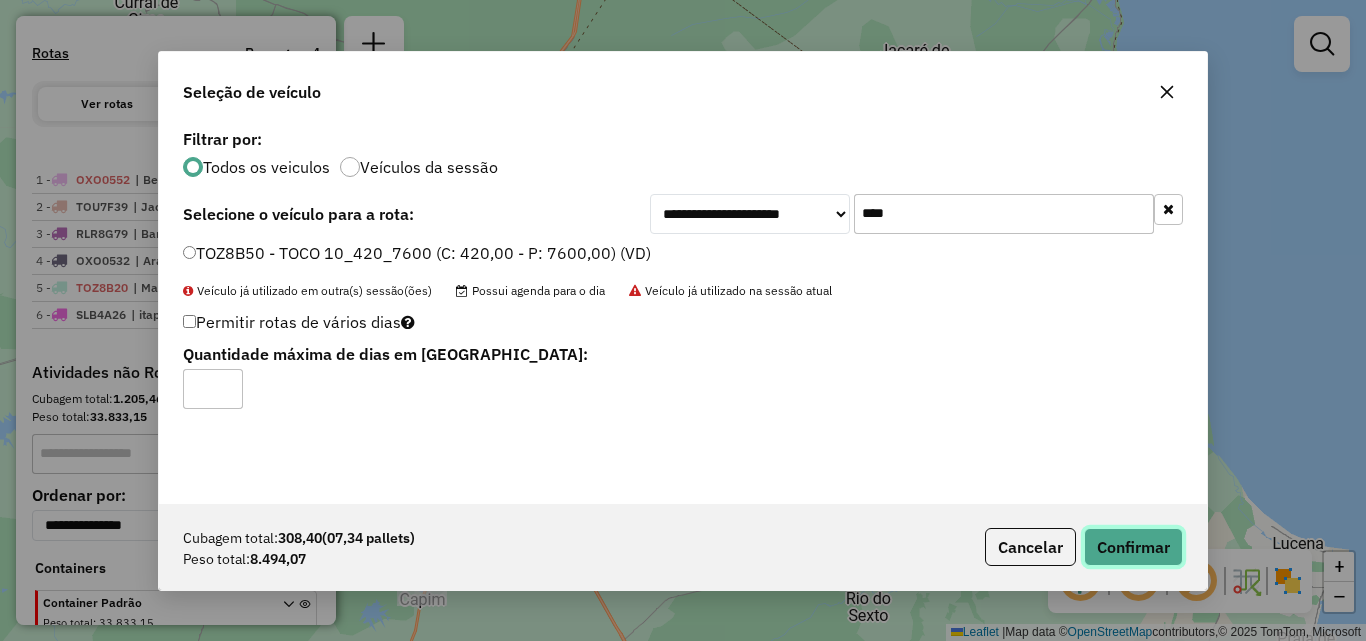 click on "Confirmar" 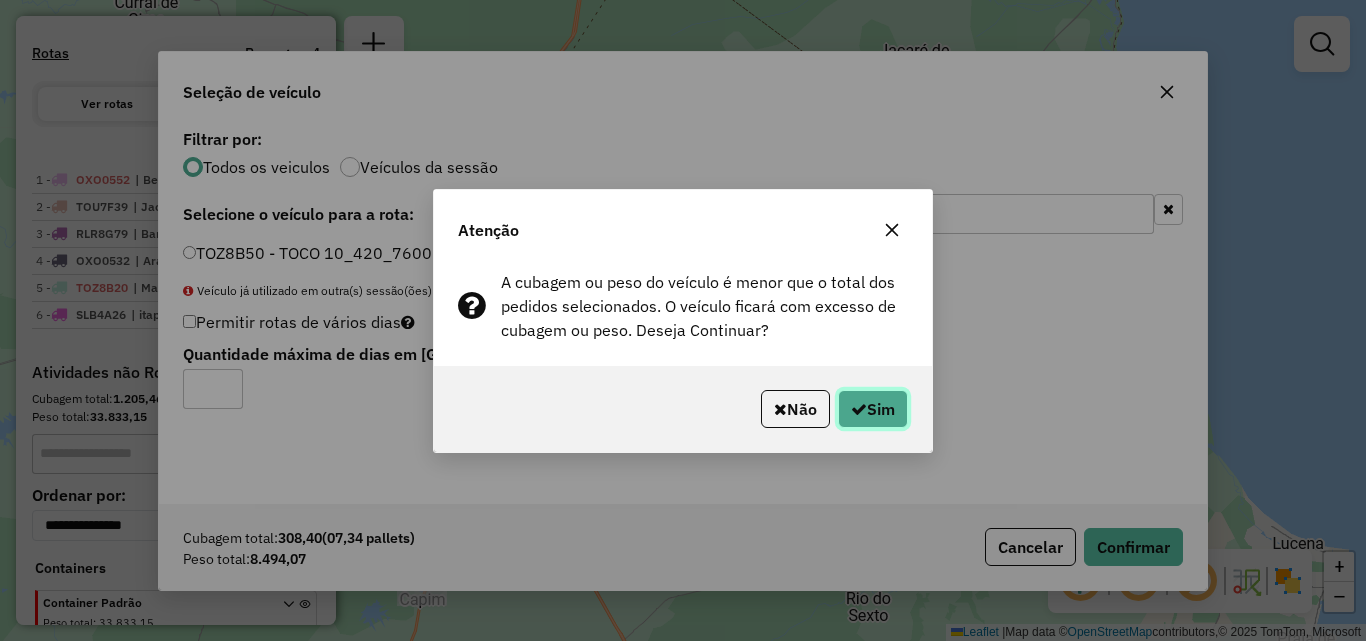 click on "Sim" 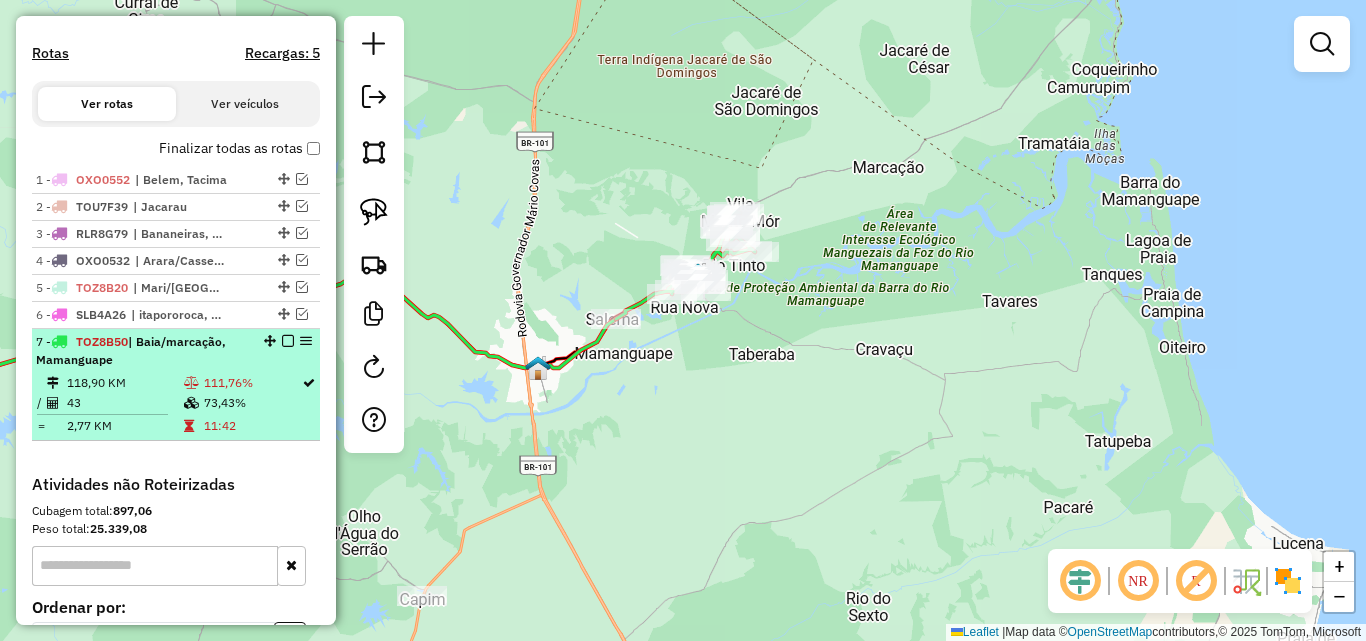 click on "111,76%" at bounding box center (252, 383) 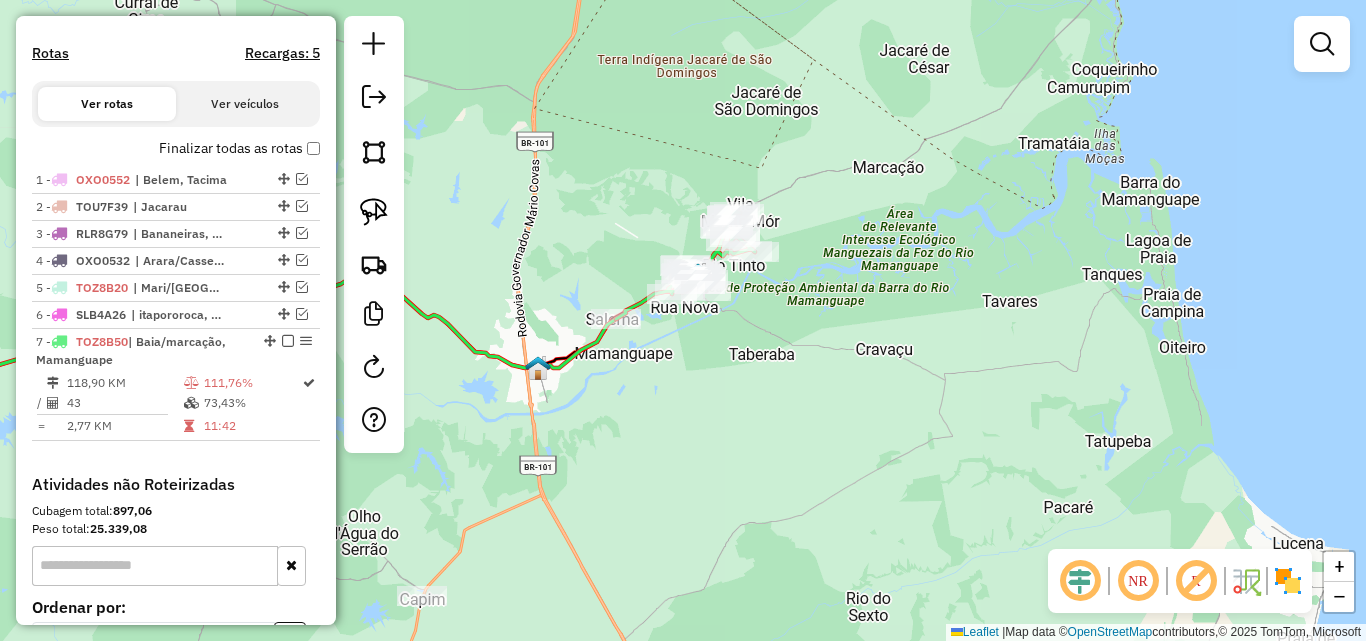 select on "**********" 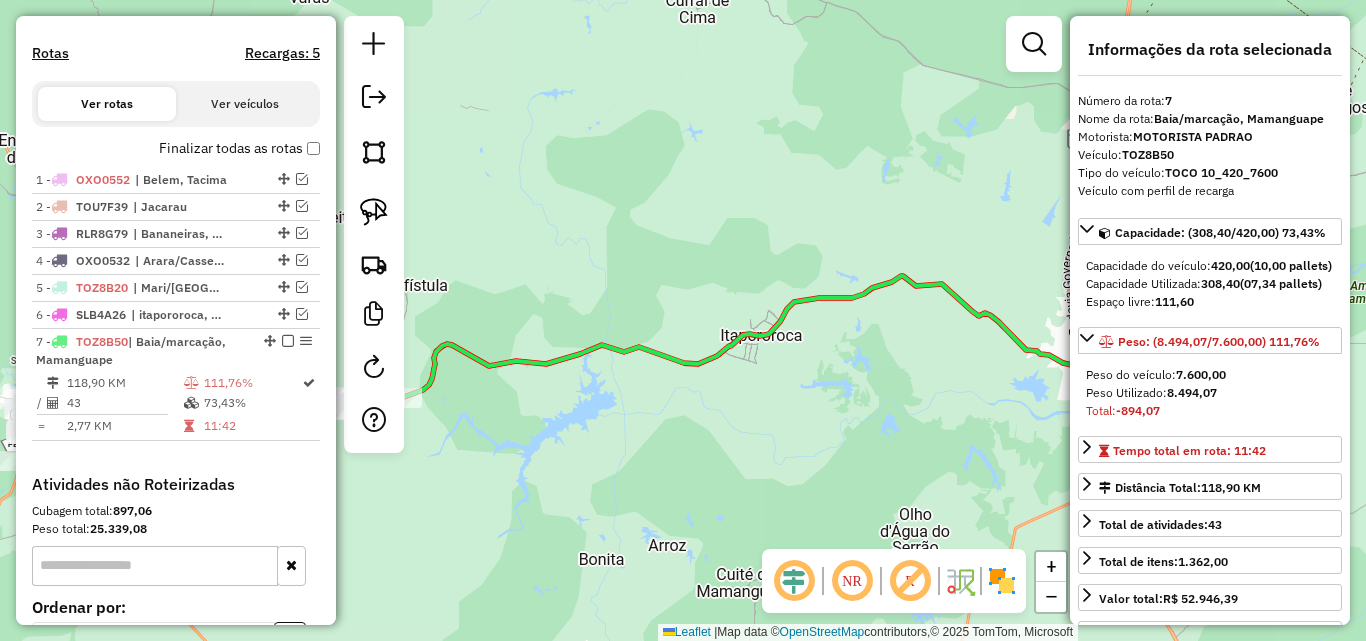 drag, startPoint x: 861, startPoint y: 433, endPoint x: 796, endPoint y: 411, distance: 68.622154 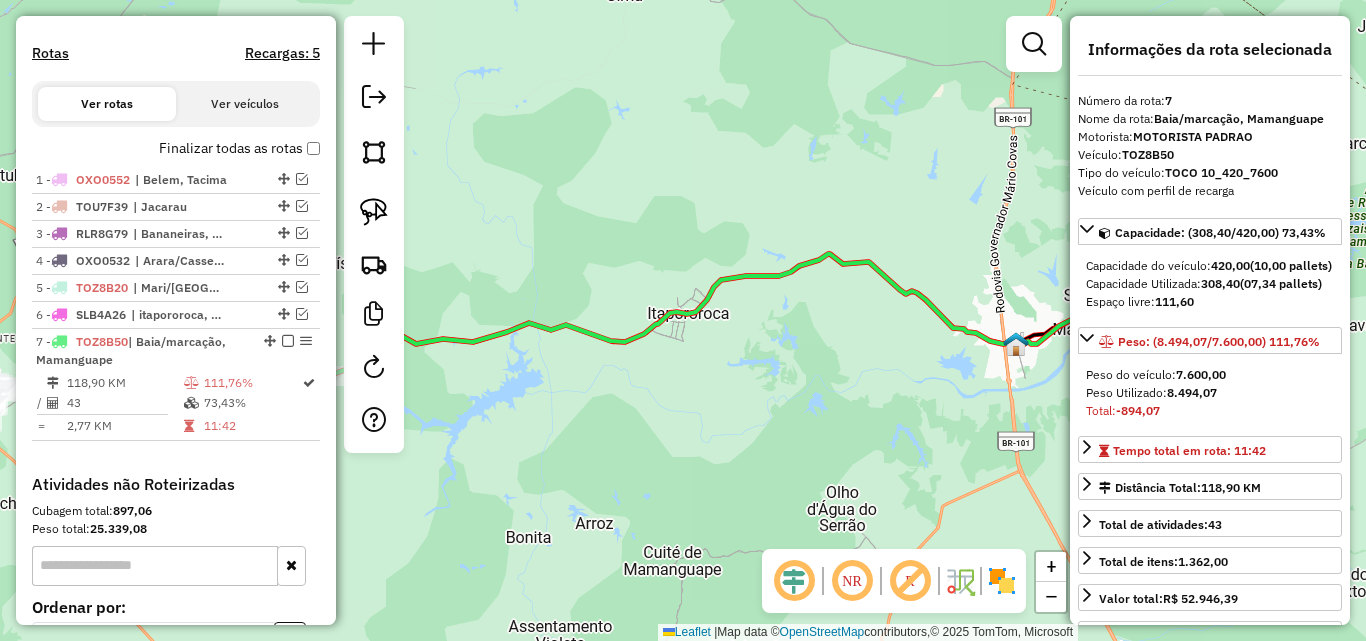 drag, startPoint x: 839, startPoint y: 433, endPoint x: 789, endPoint y: 425, distance: 50.635956 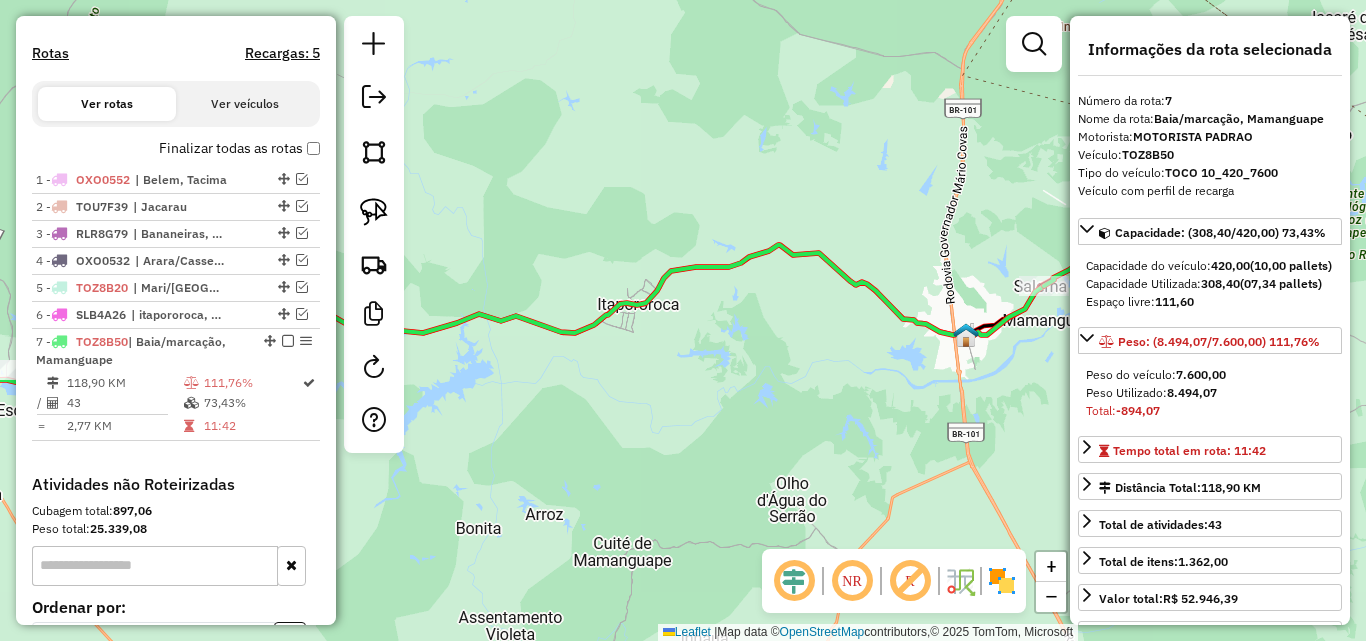 drag, startPoint x: 692, startPoint y: 426, endPoint x: 815, endPoint y: 449, distance: 125.13193 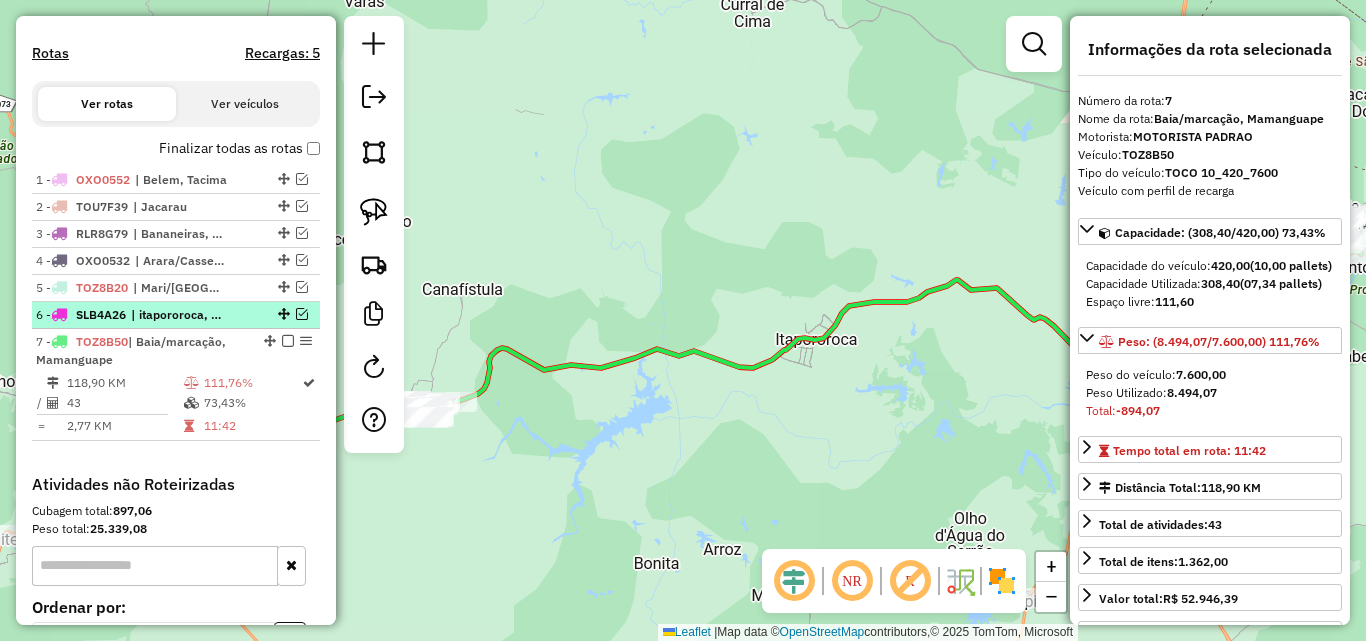 click on "| itapororoca, [GEOGRAPHIC_DATA]" at bounding box center [177, 315] 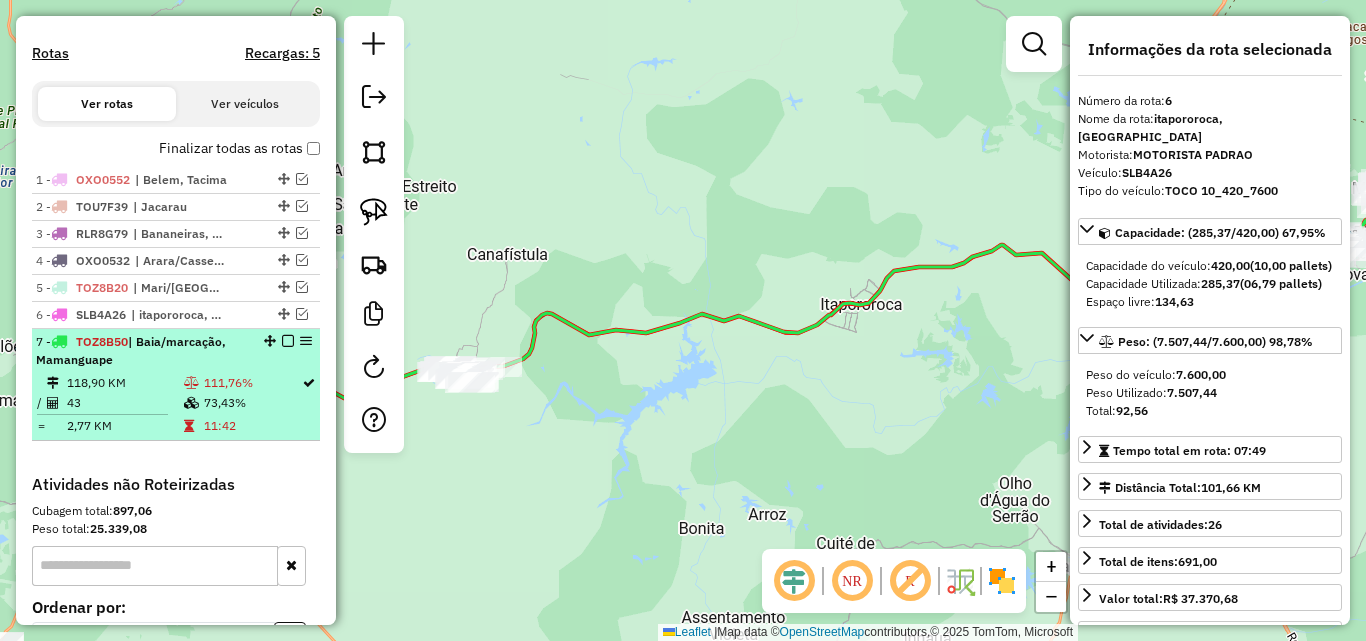 click on "111,76%" at bounding box center (252, 383) 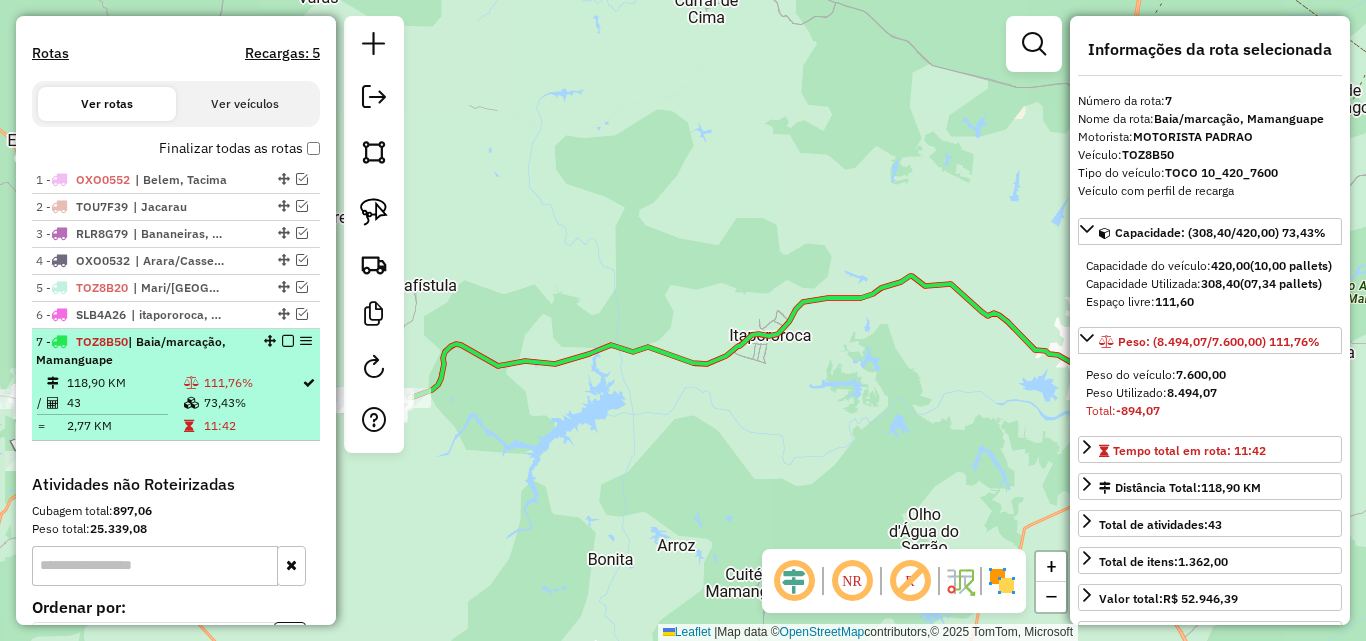 click on "111,76%" at bounding box center (252, 383) 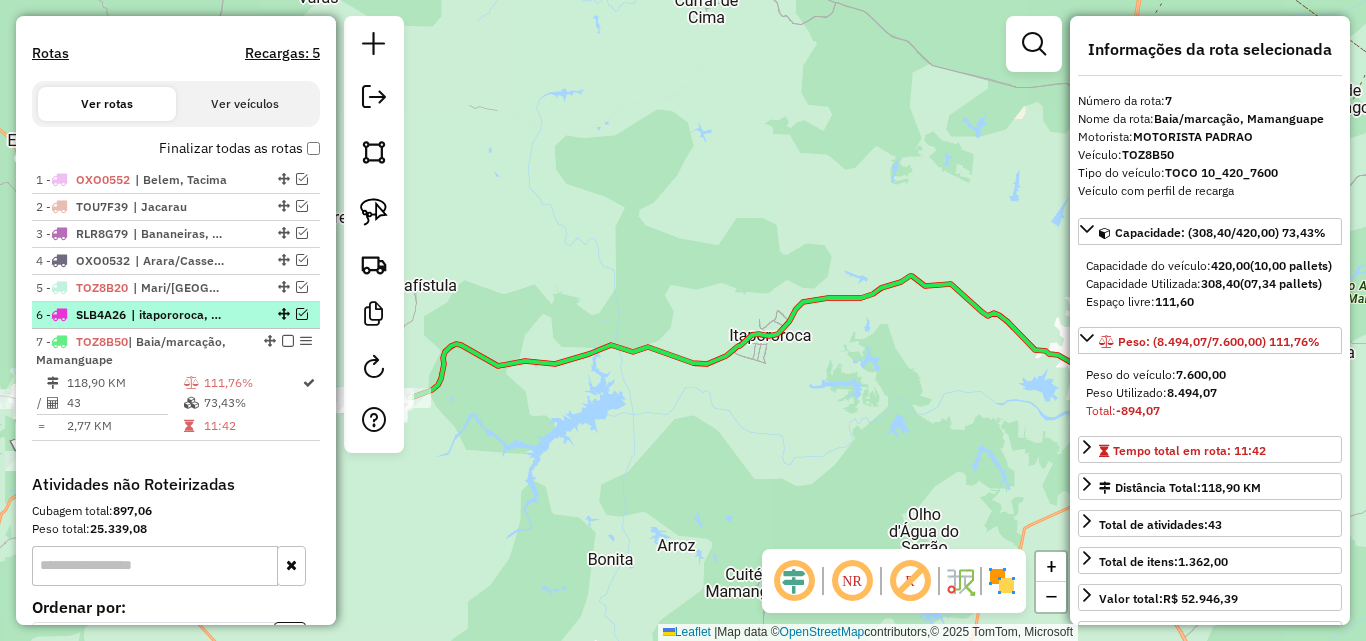 click on "| itapororoca, [GEOGRAPHIC_DATA]" at bounding box center [177, 315] 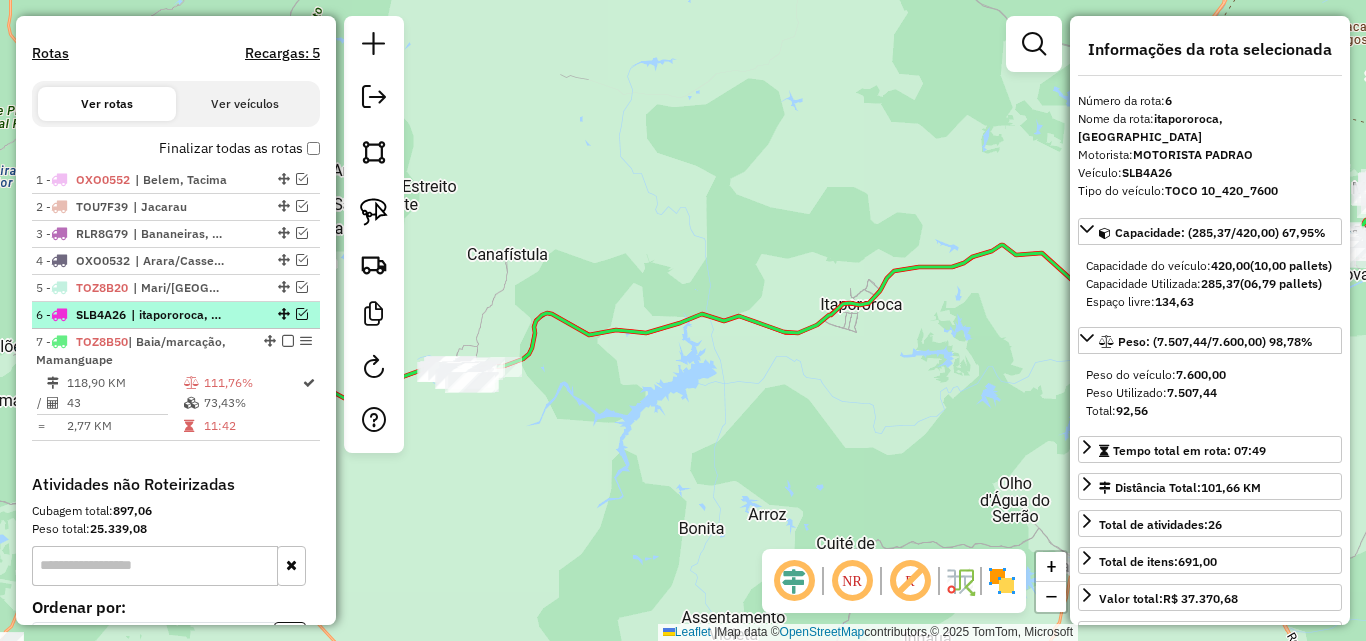 click at bounding box center [302, 314] 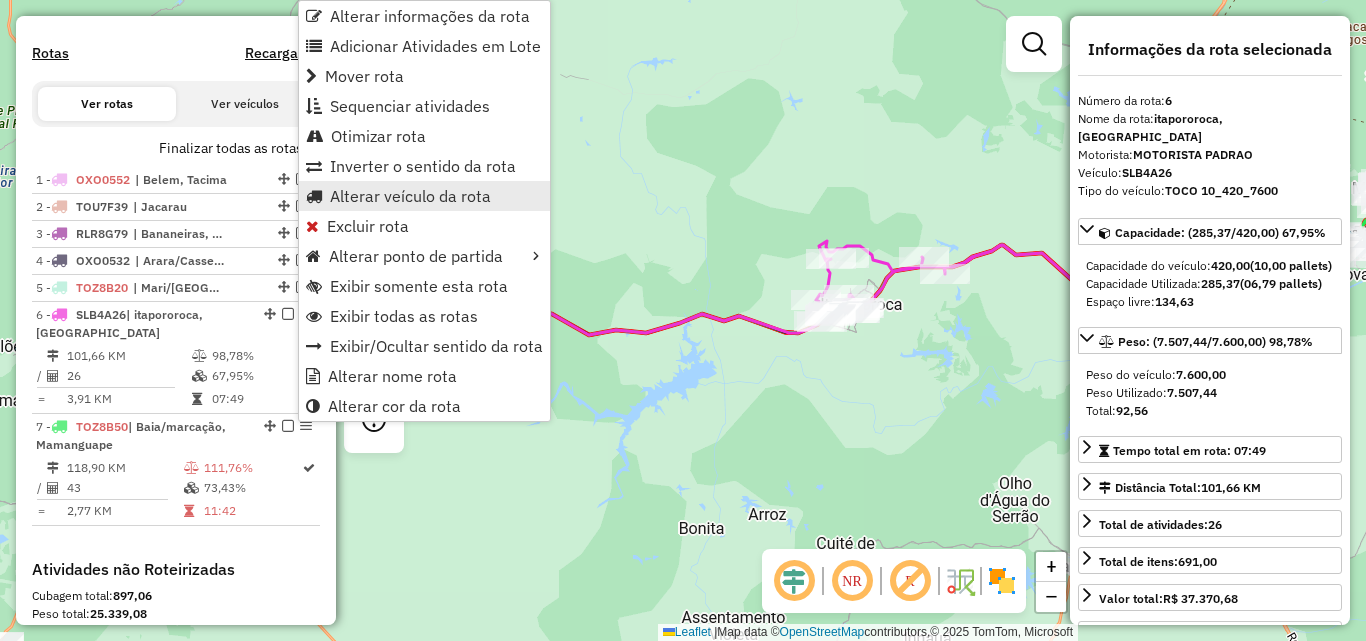 click on "Alterar veículo da rota" at bounding box center (410, 196) 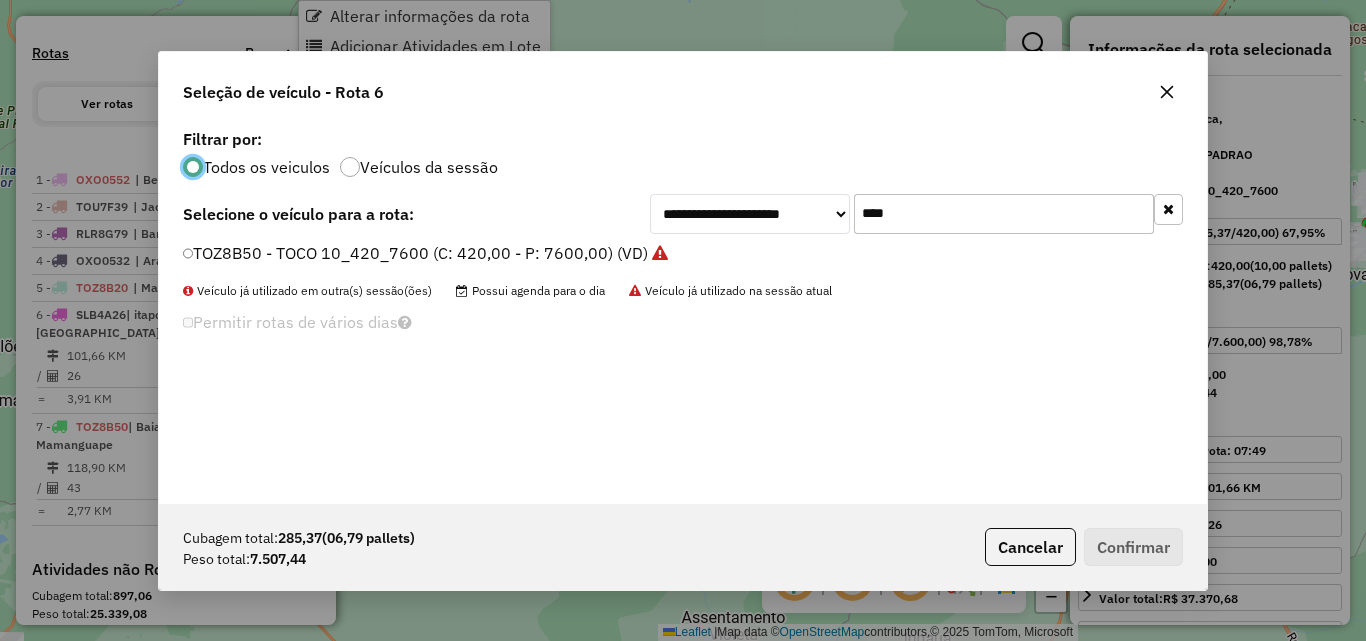 scroll, scrollTop: 11, scrollLeft: 6, axis: both 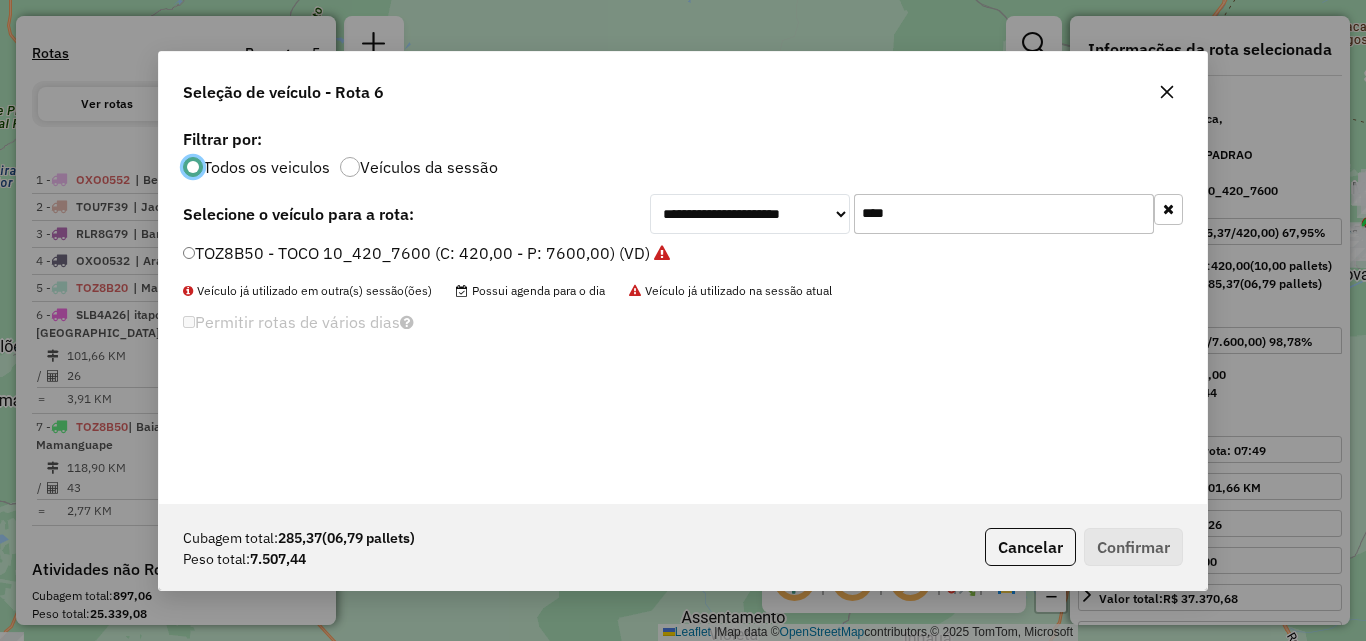 click on "**********" 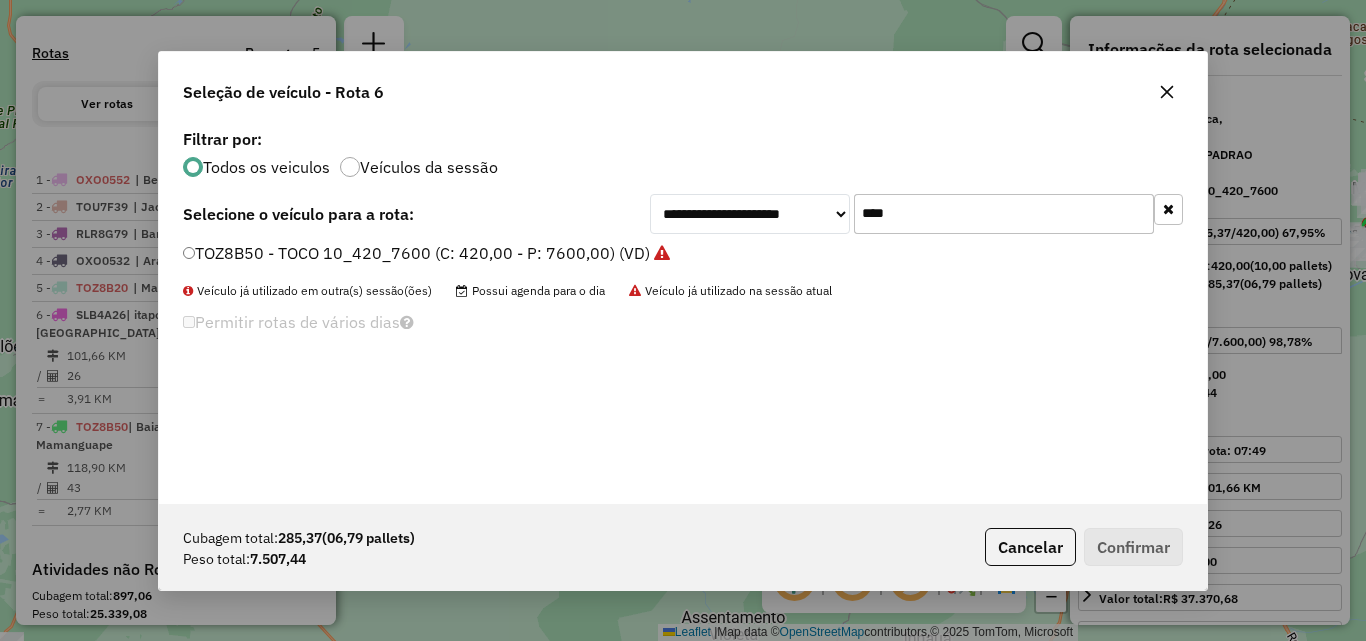 click on "**********" 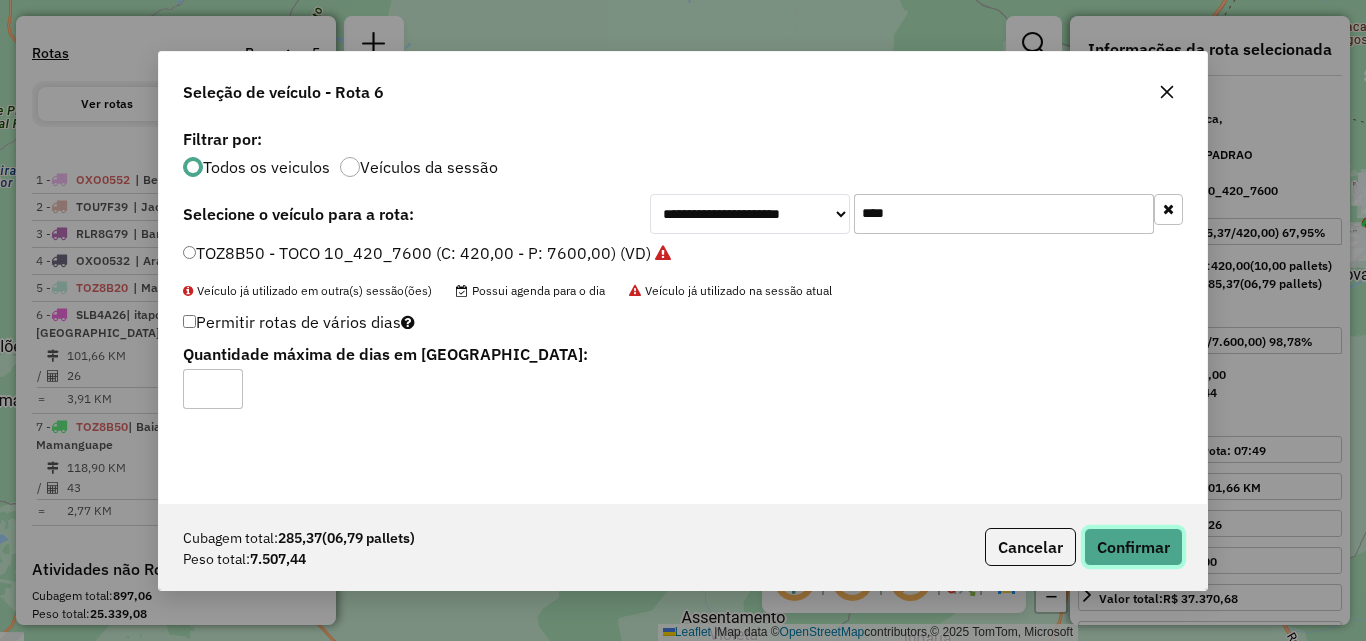 click on "Confirmar" 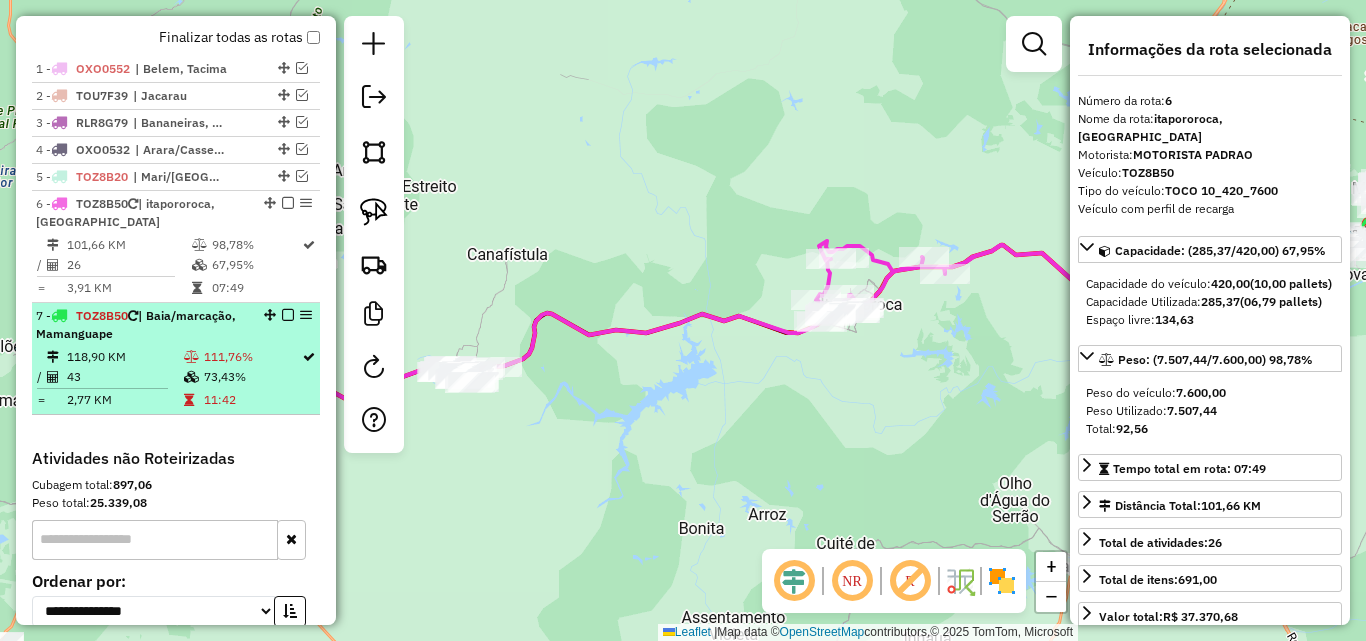 scroll, scrollTop: 685, scrollLeft: 0, axis: vertical 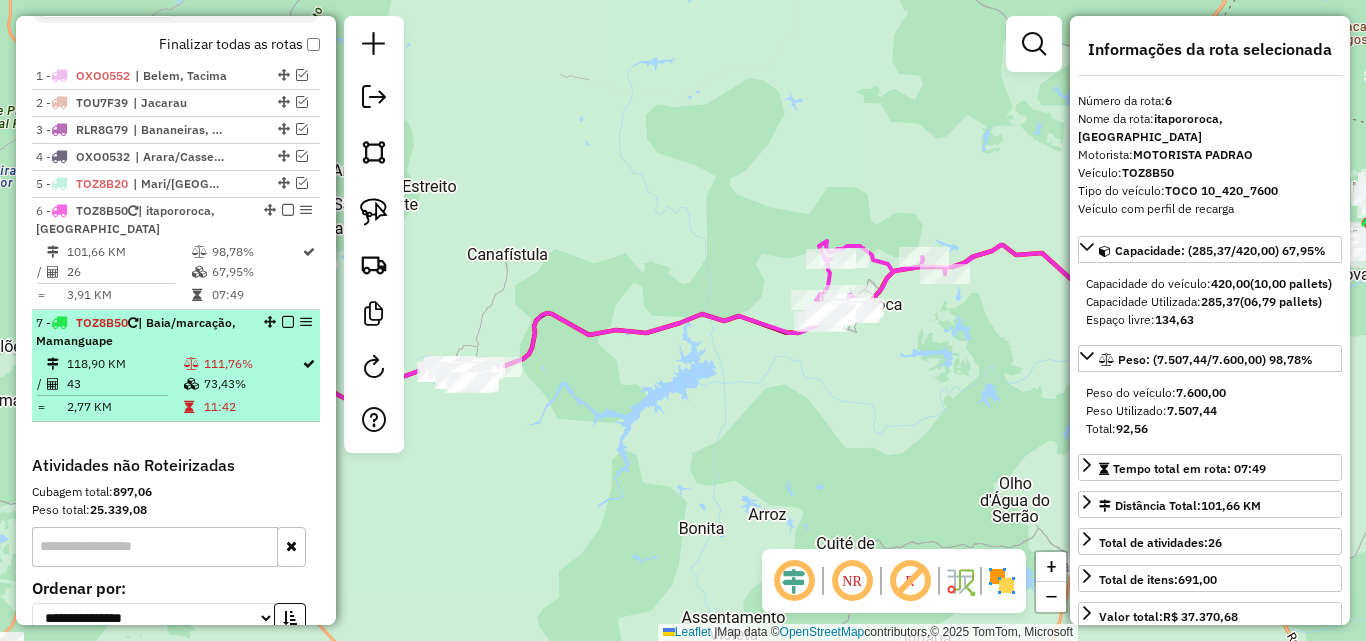 click on "7 -       TOZ8B50   | Baia/marcação, Mamanguape" at bounding box center (176, 332) 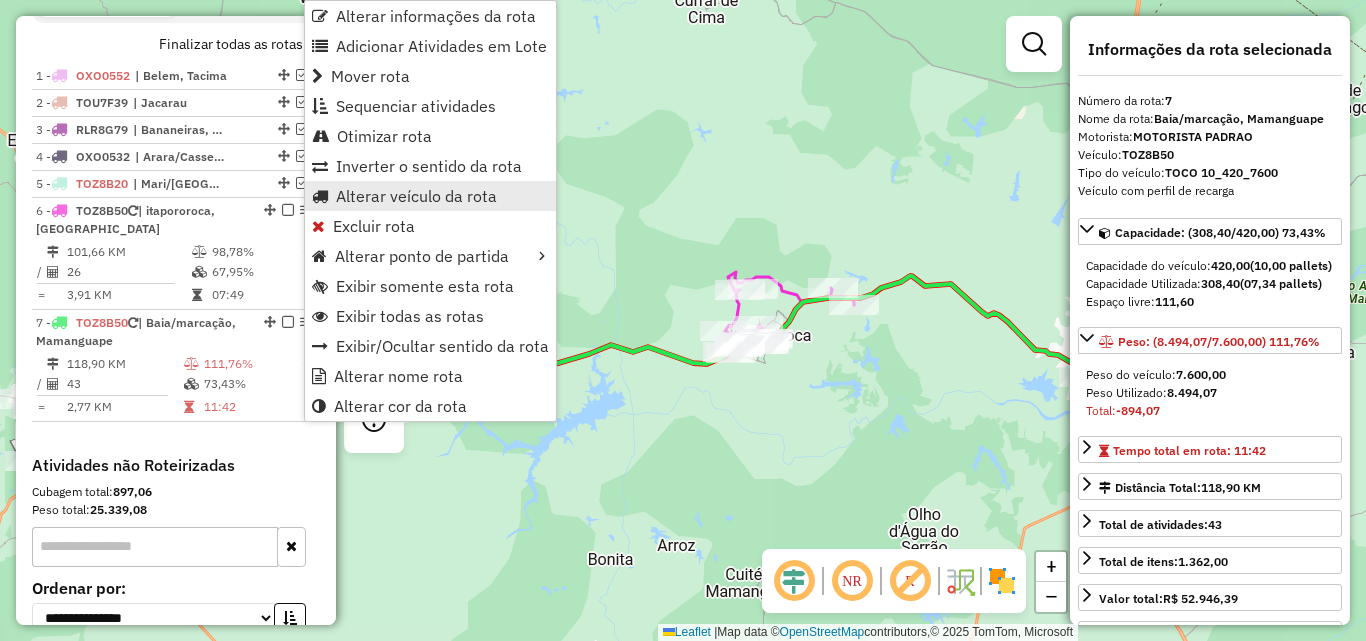click on "Alterar veículo da rota" at bounding box center [416, 196] 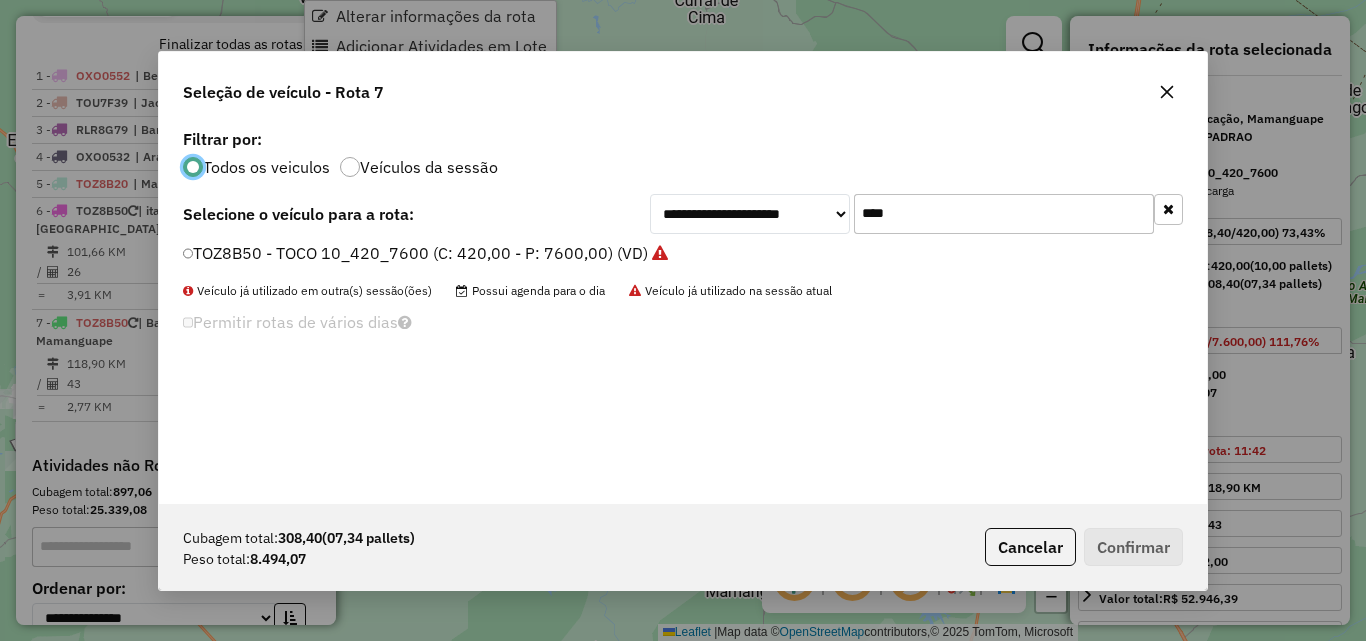 scroll, scrollTop: 11, scrollLeft: 6, axis: both 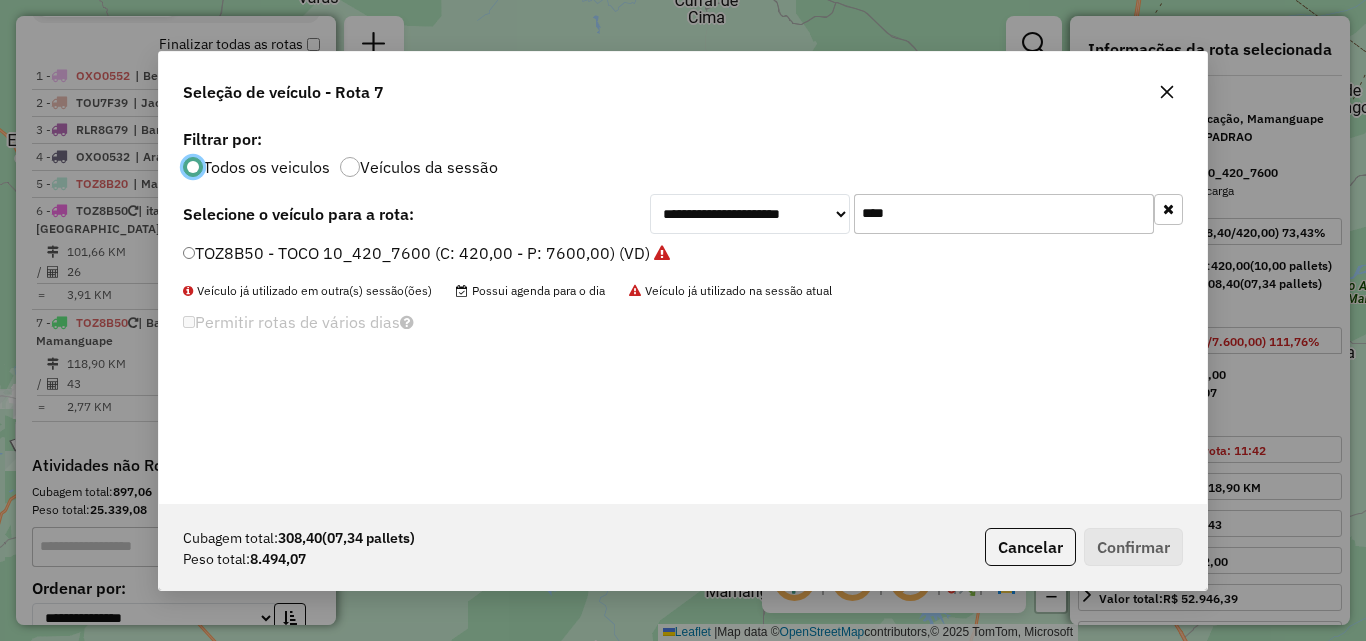 click on "****" 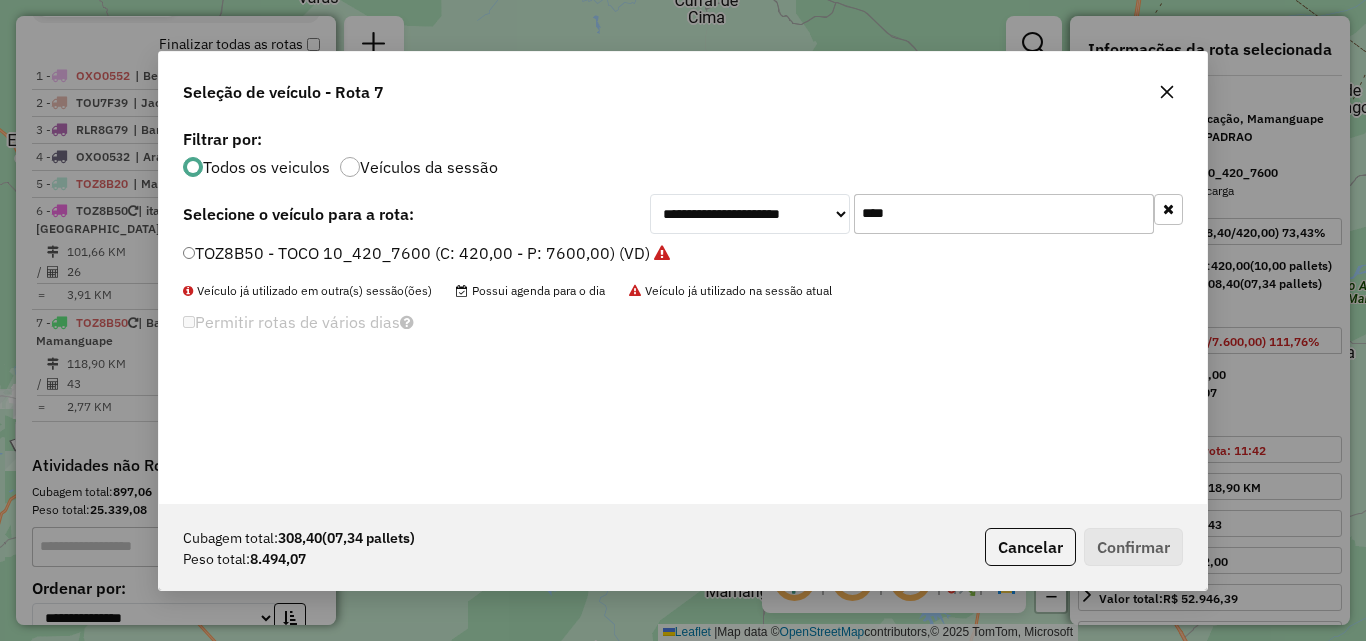 drag, startPoint x: 926, startPoint y: 217, endPoint x: 940, endPoint y: 213, distance: 14.56022 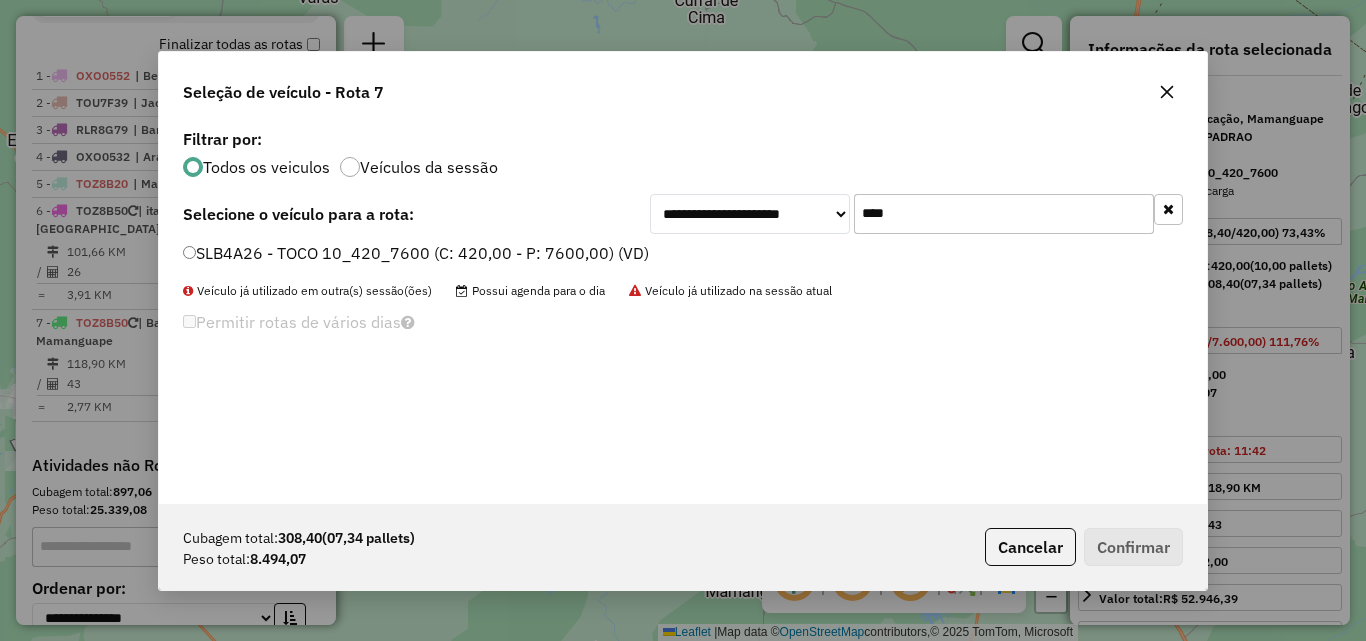 type on "****" 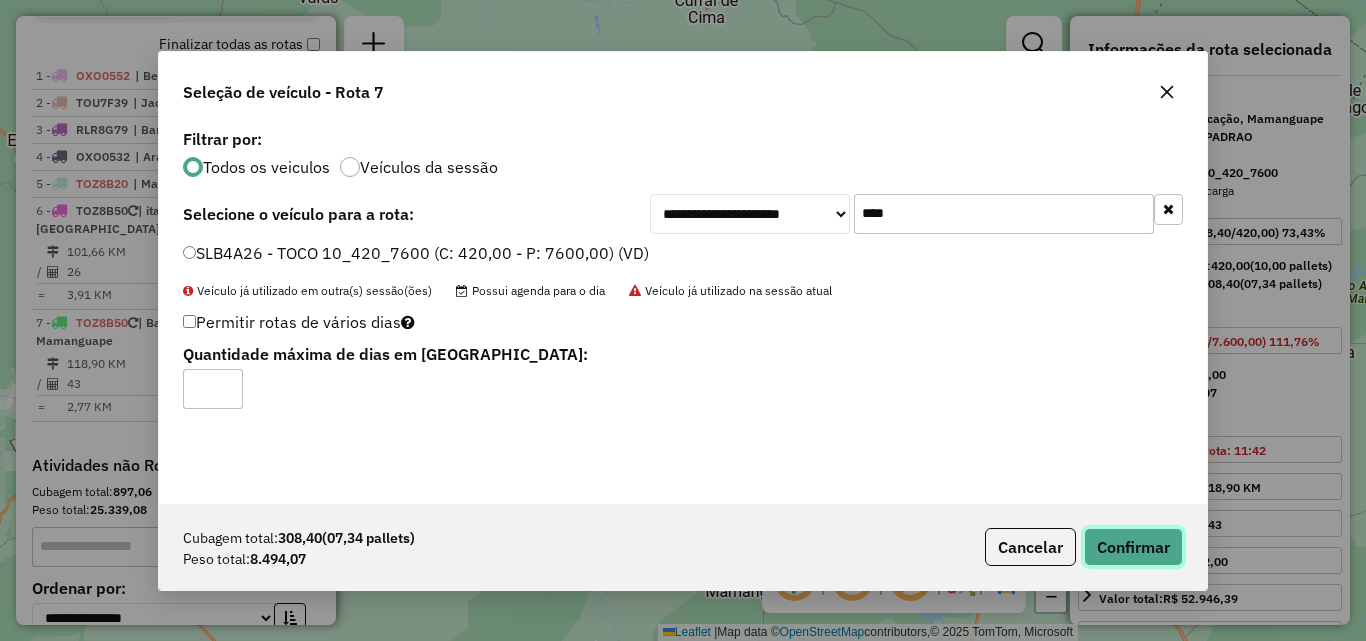 click on "Confirmar" 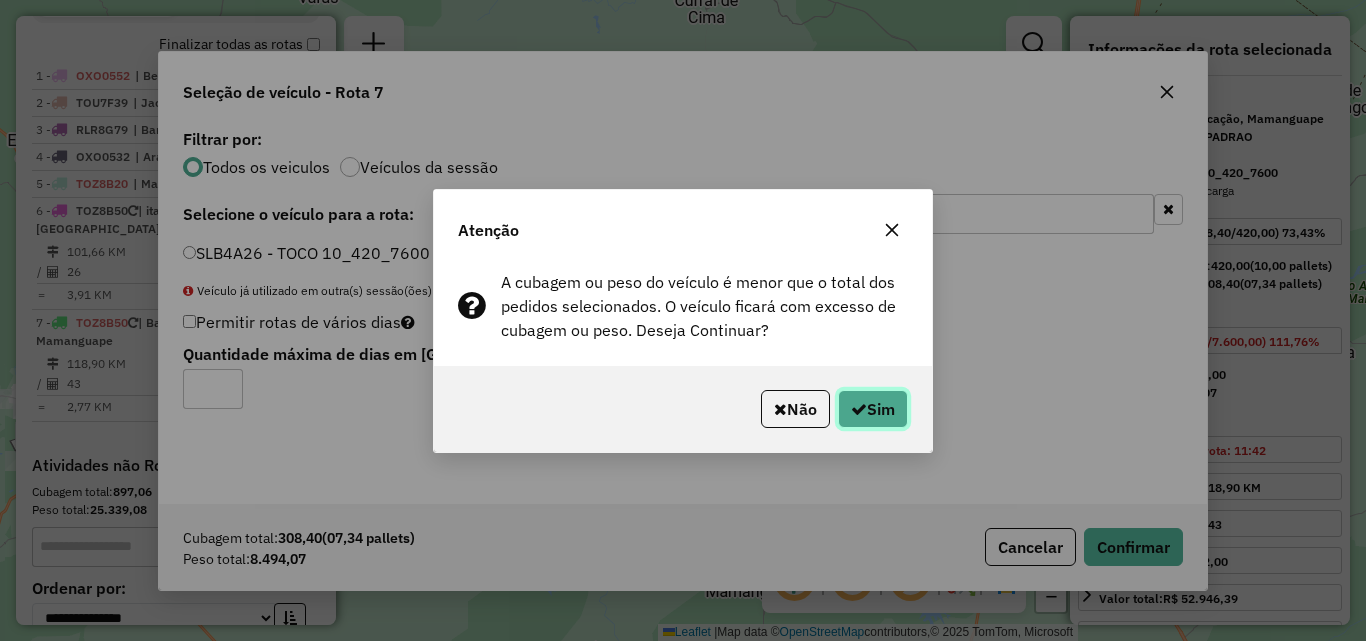 click on "Sim" 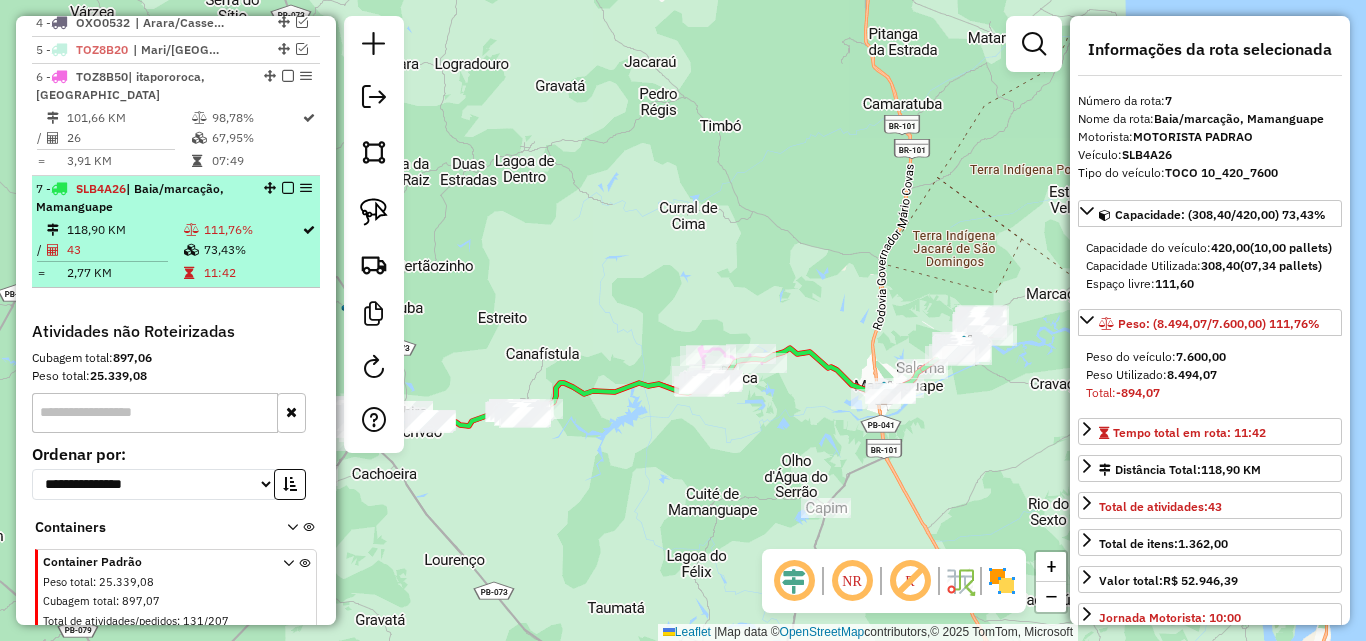 scroll, scrollTop: 793, scrollLeft: 0, axis: vertical 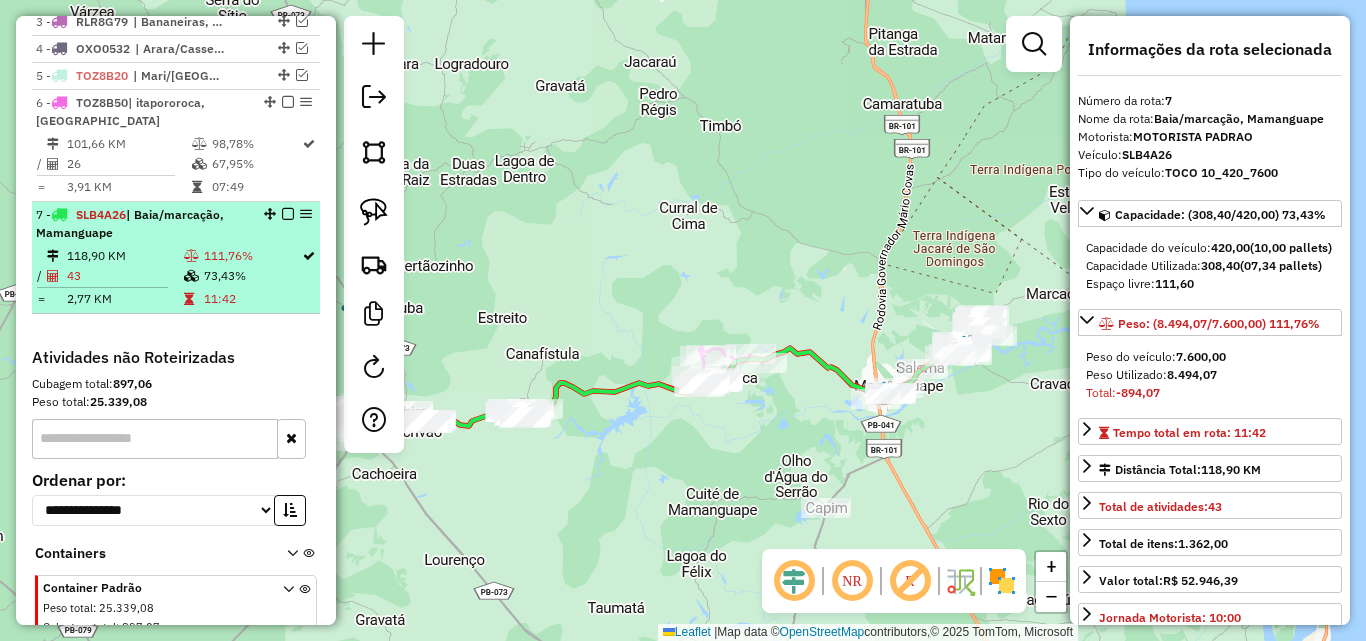click at bounding box center [282, 214] 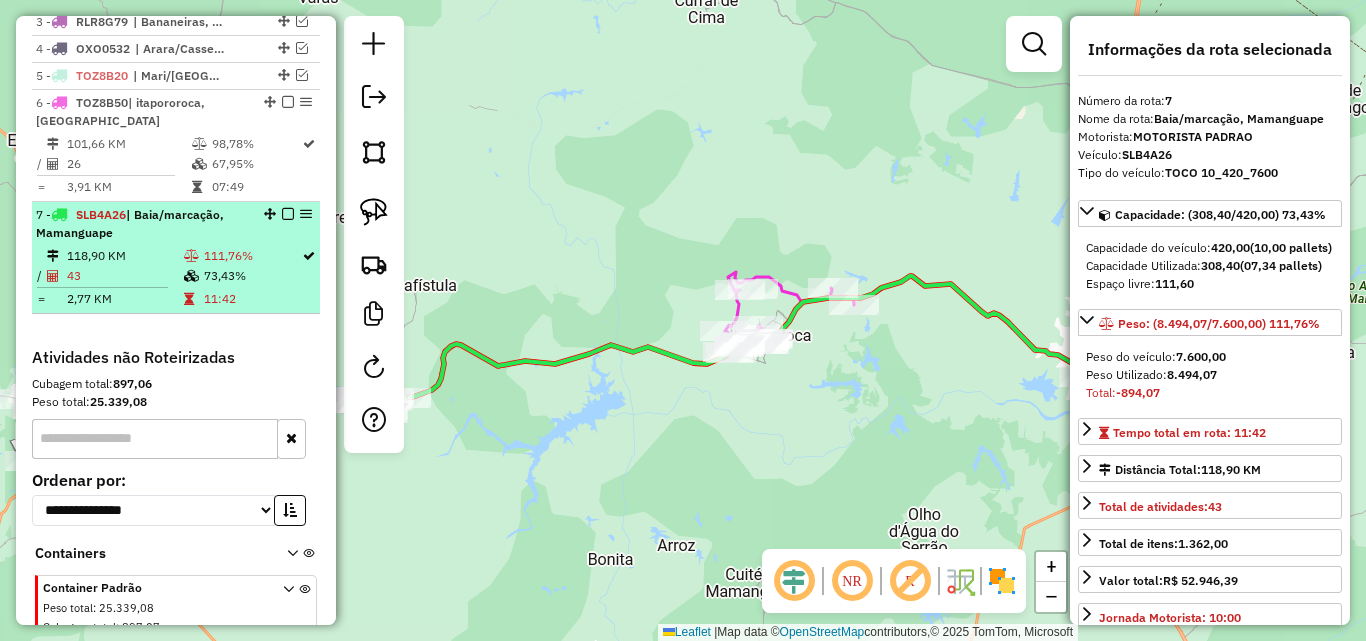 click at bounding box center (288, 214) 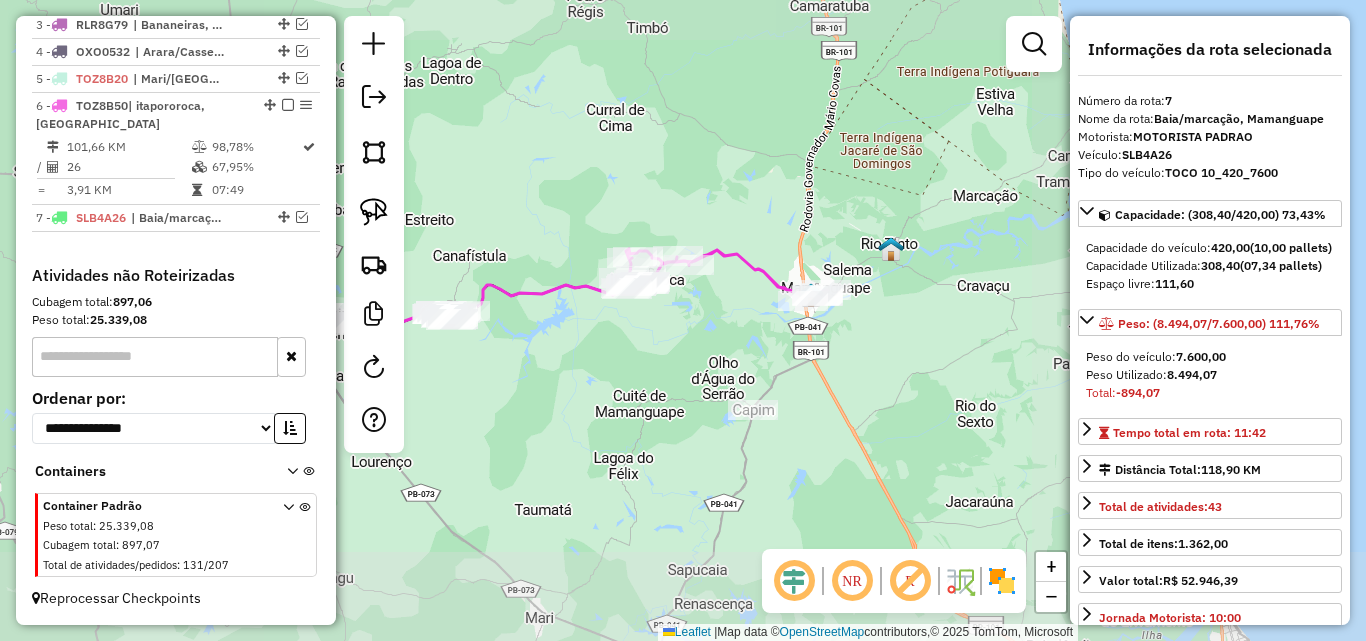 drag, startPoint x: 715, startPoint y: 357, endPoint x: 674, endPoint y: 399, distance: 58.694122 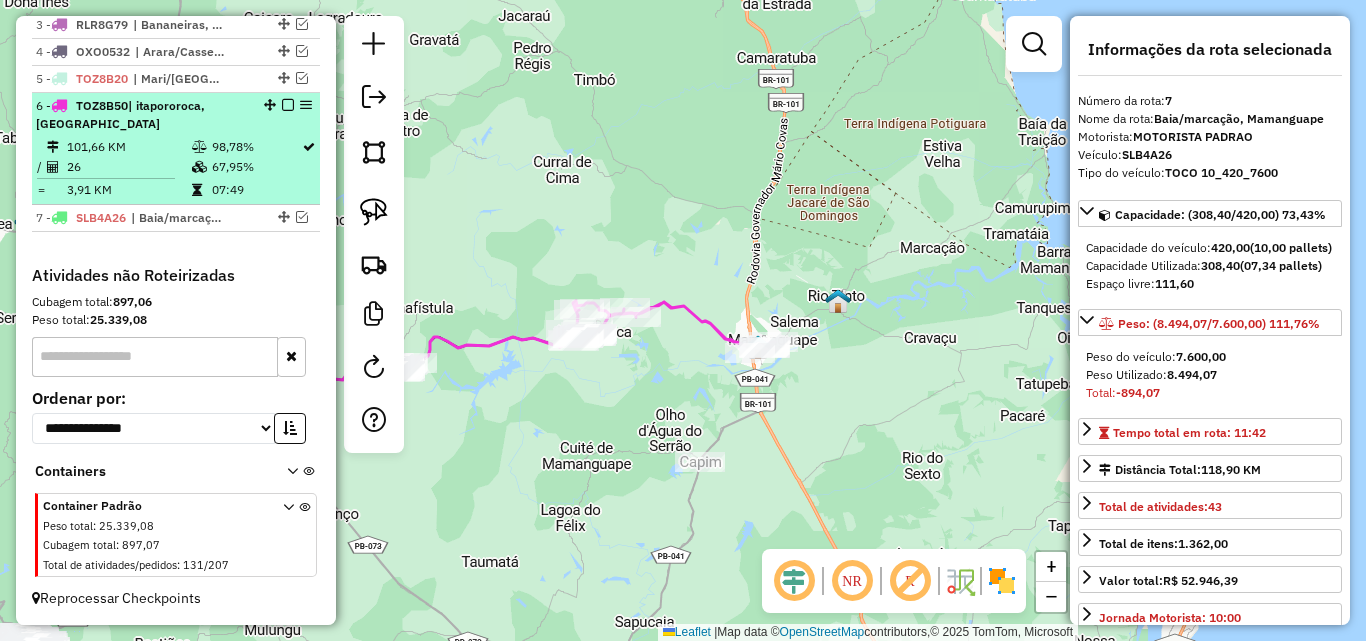 click at bounding box center [288, 105] 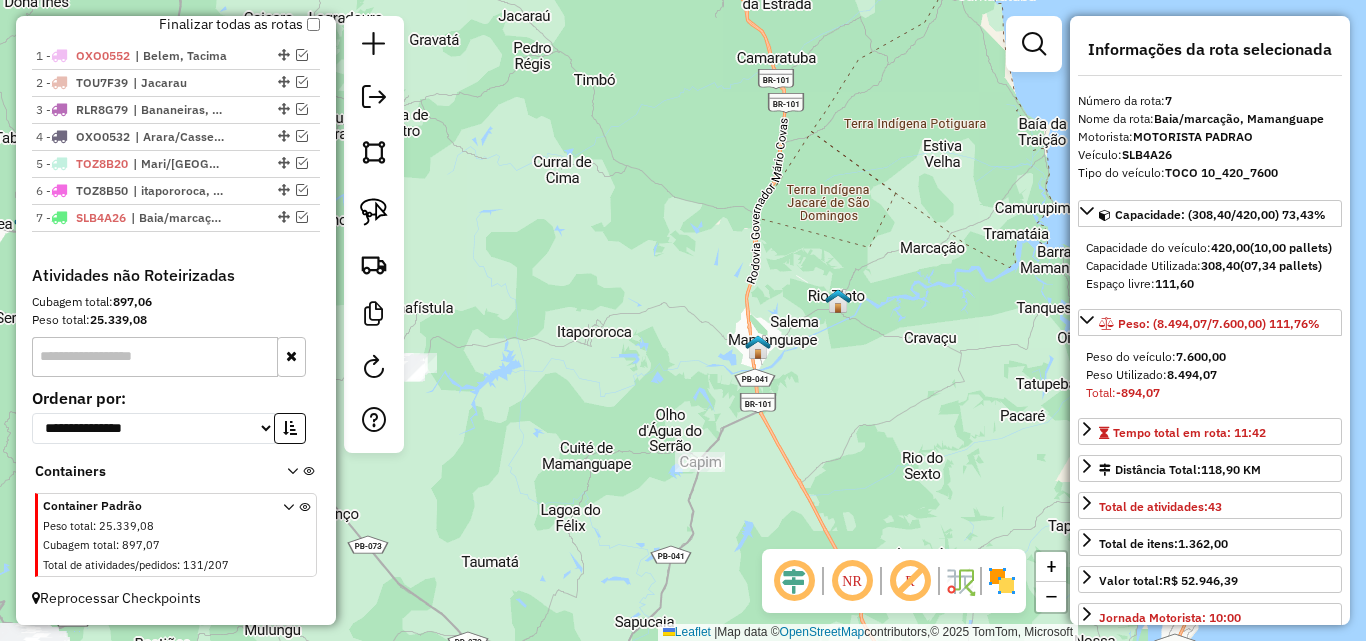 scroll, scrollTop: 723, scrollLeft: 0, axis: vertical 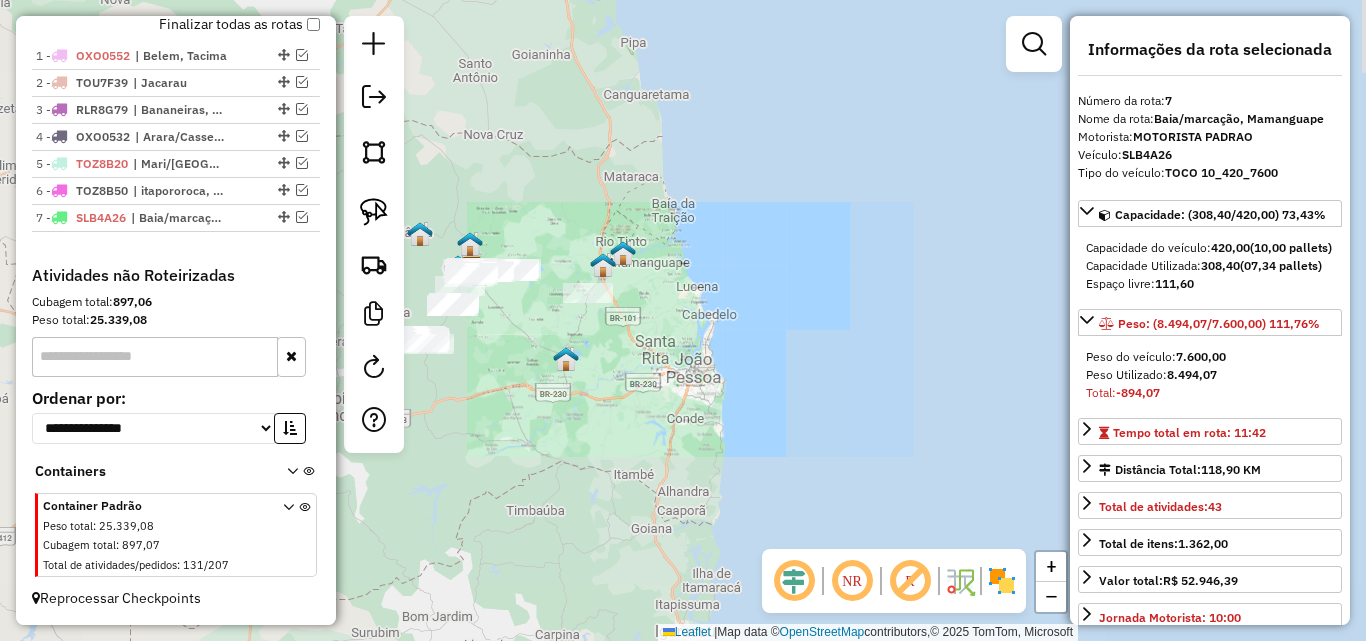drag, startPoint x: 699, startPoint y: 403, endPoint x: 767, endPoint y: 418, distance: 69.63476 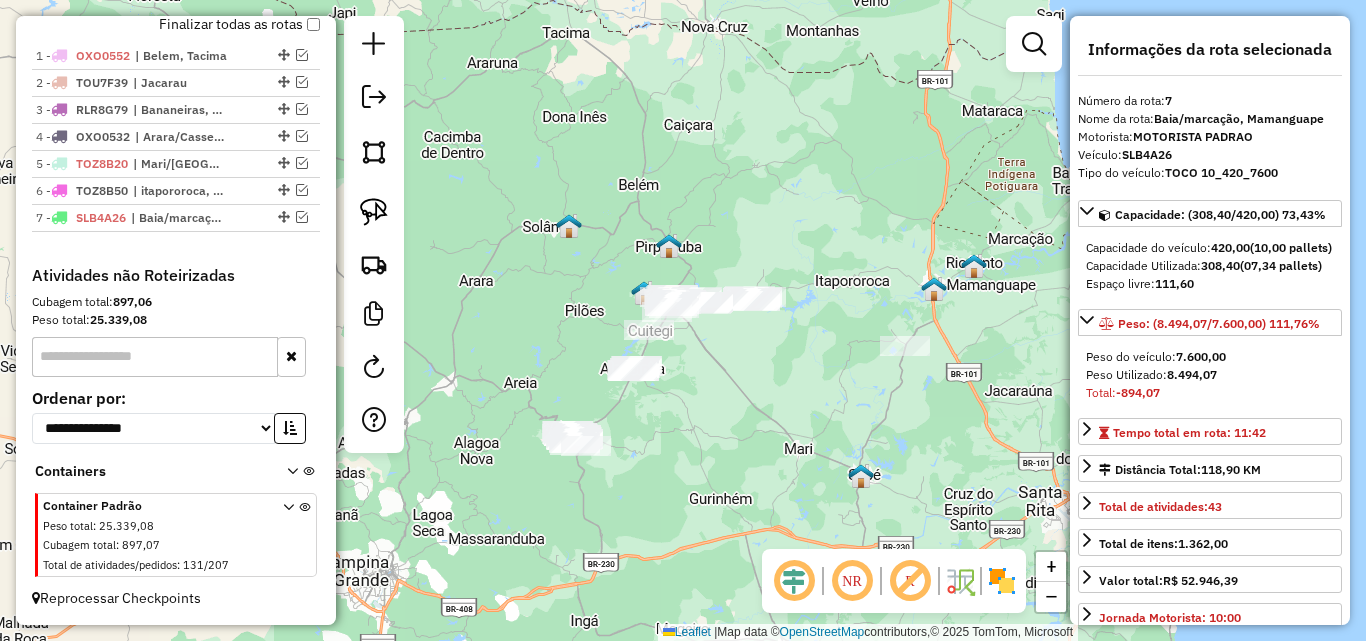 drag, startPoint x: 736, startPoint y: 415, endPoint x: 830, endPoint y: 419, distance: 94.08507 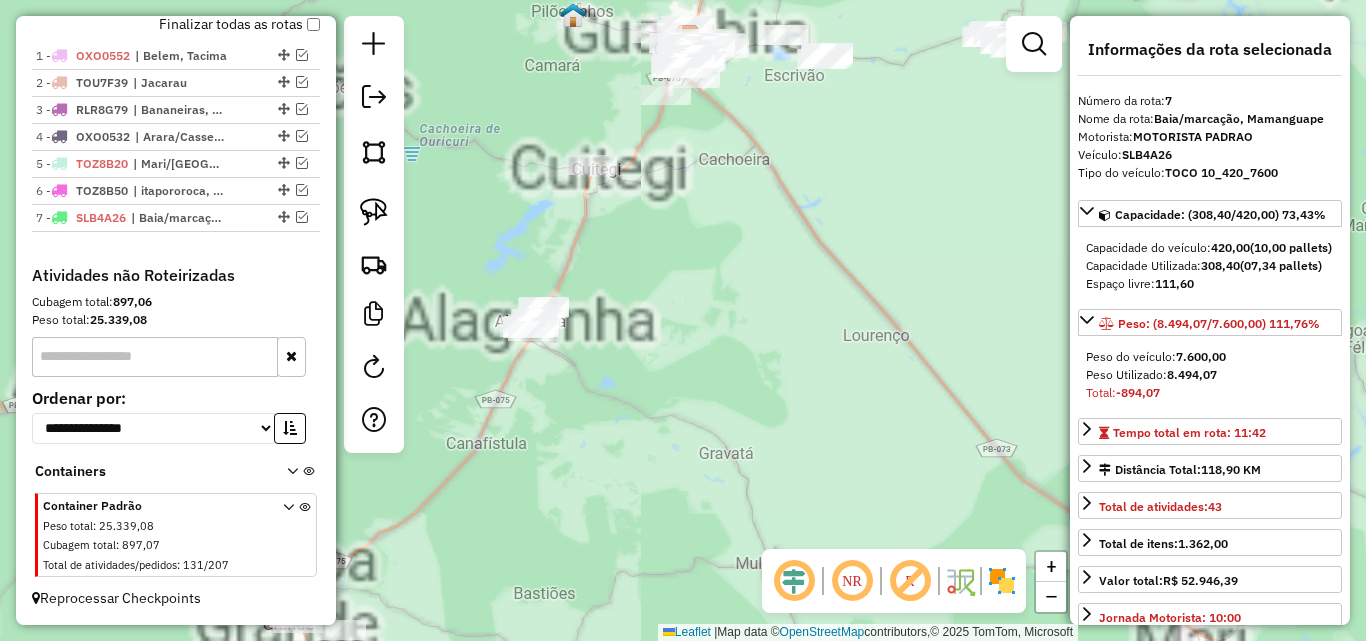 drag, startPoint x: 725, startPoint y: 471, endPoint x: 930, endPoint y: 364, distance: 231.24446 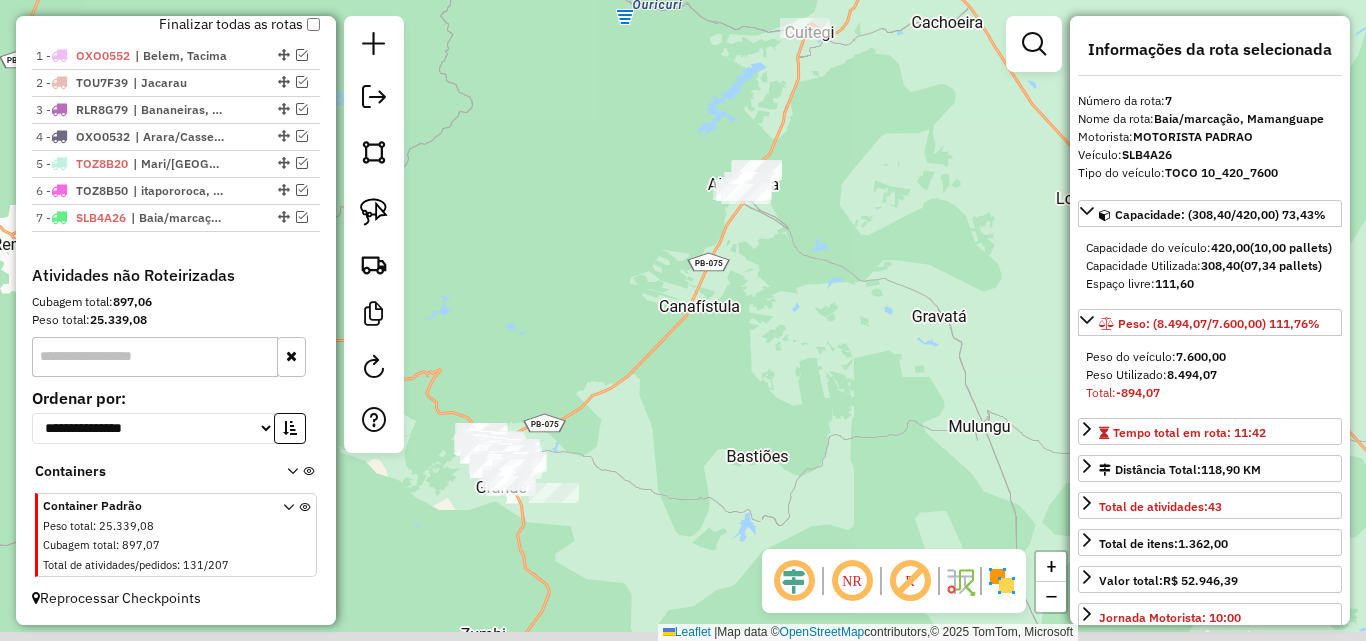 drag, startPoint x: 803, startPoint y: 448, endPoint x: 854, endPoint y: 395, distance: 73.552704 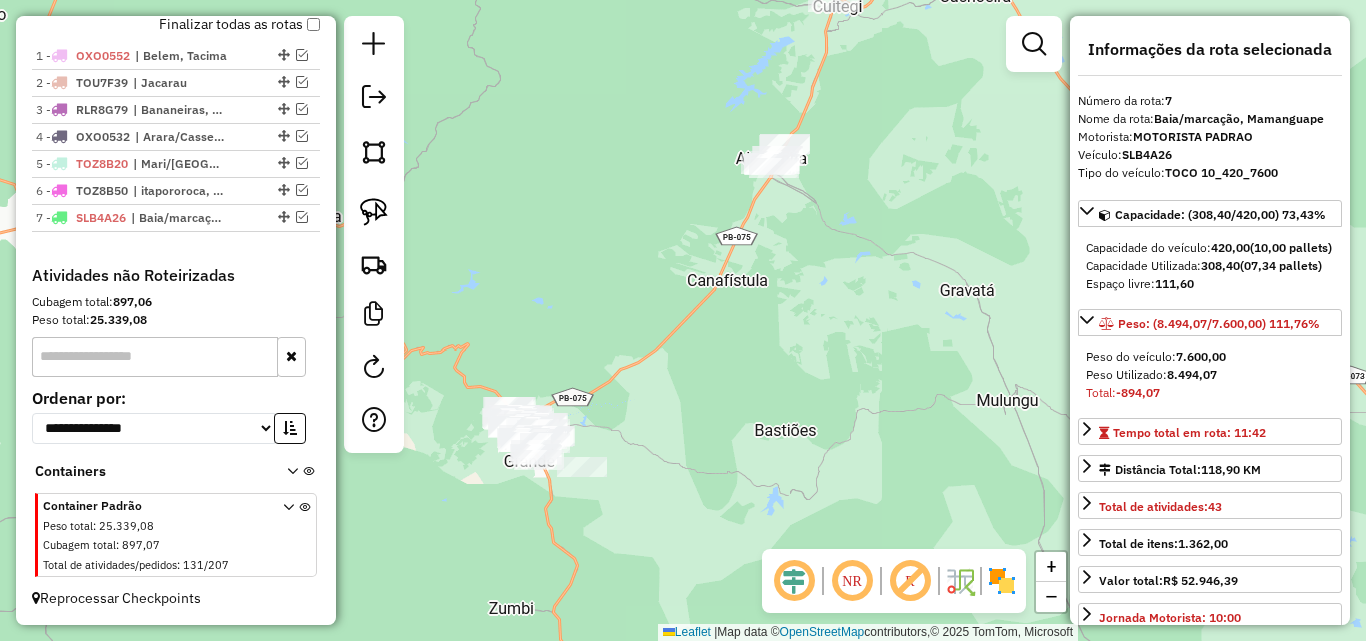 drag, startPoint x: 754, startPoint y: 388, endPoint x: 796, endPoint y: 351, distance: 55.97321 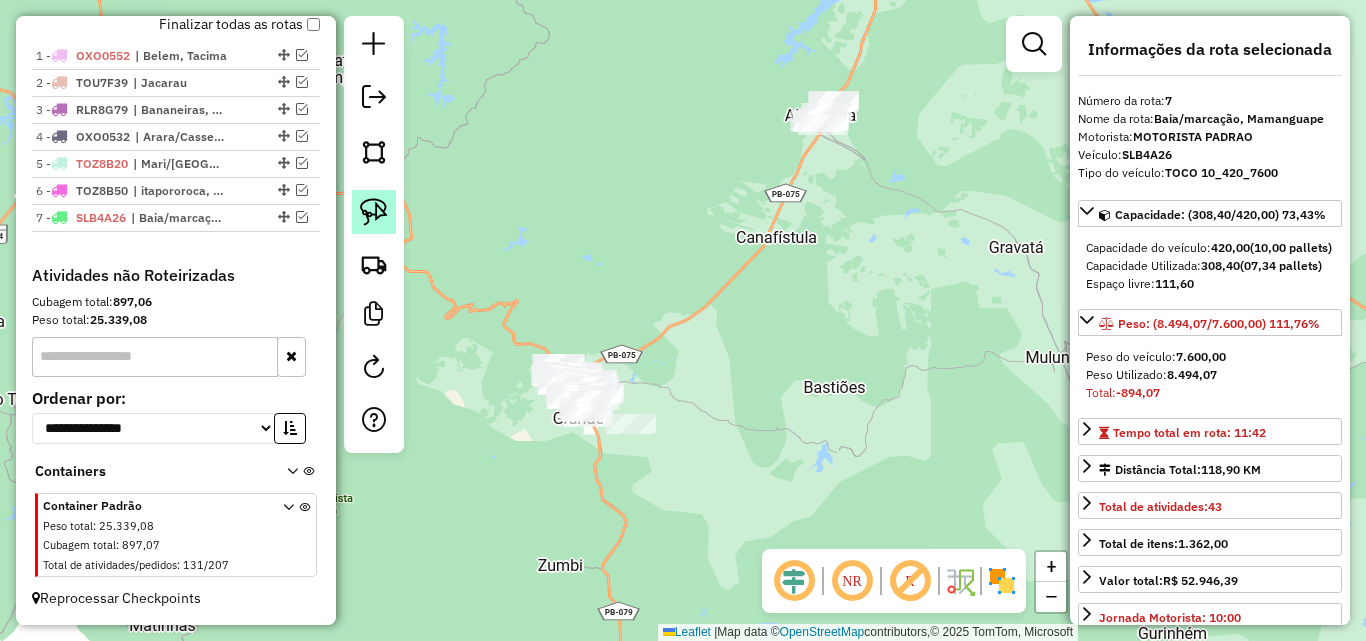 click 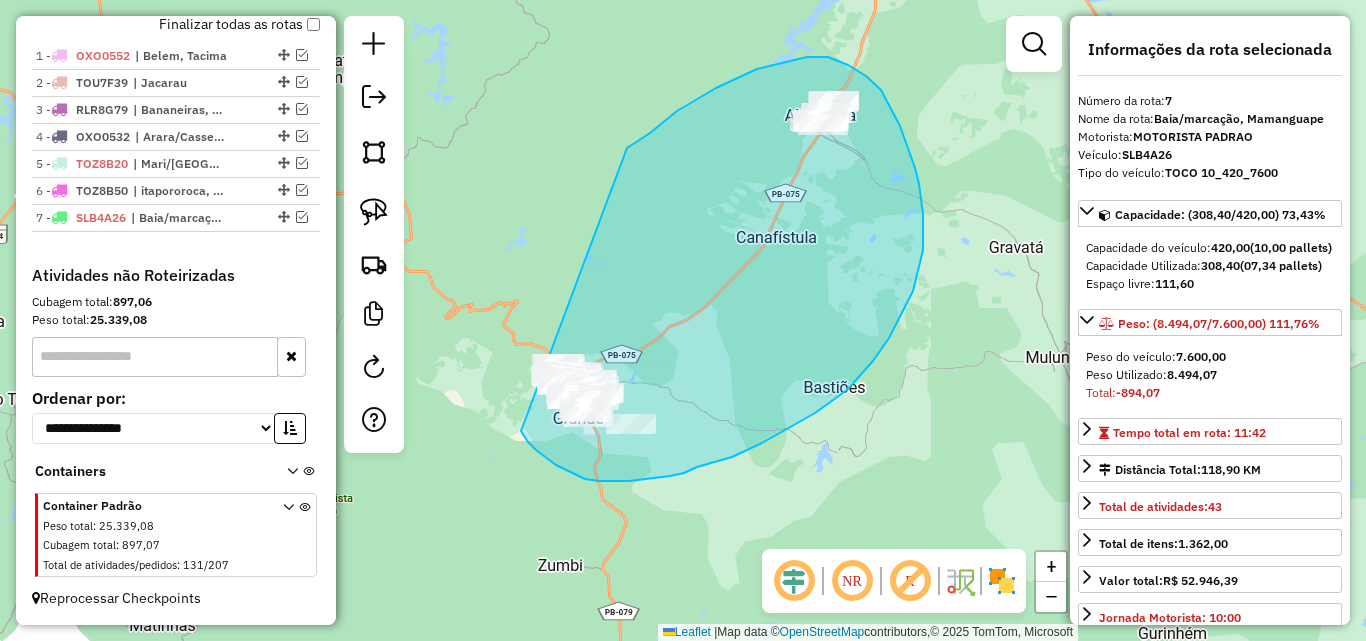 drag, startPoint x: 661, startPoint y: 124, endPoint x: 504, endPoint y: 346, distance: 271.90622 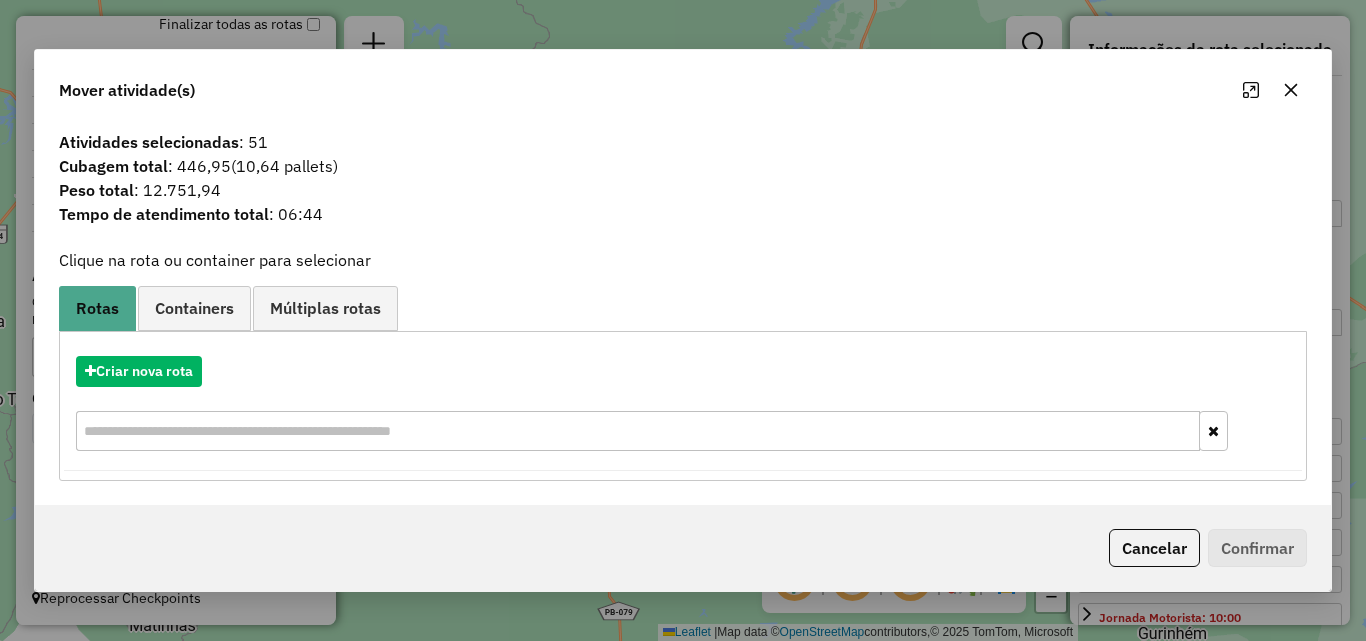 click 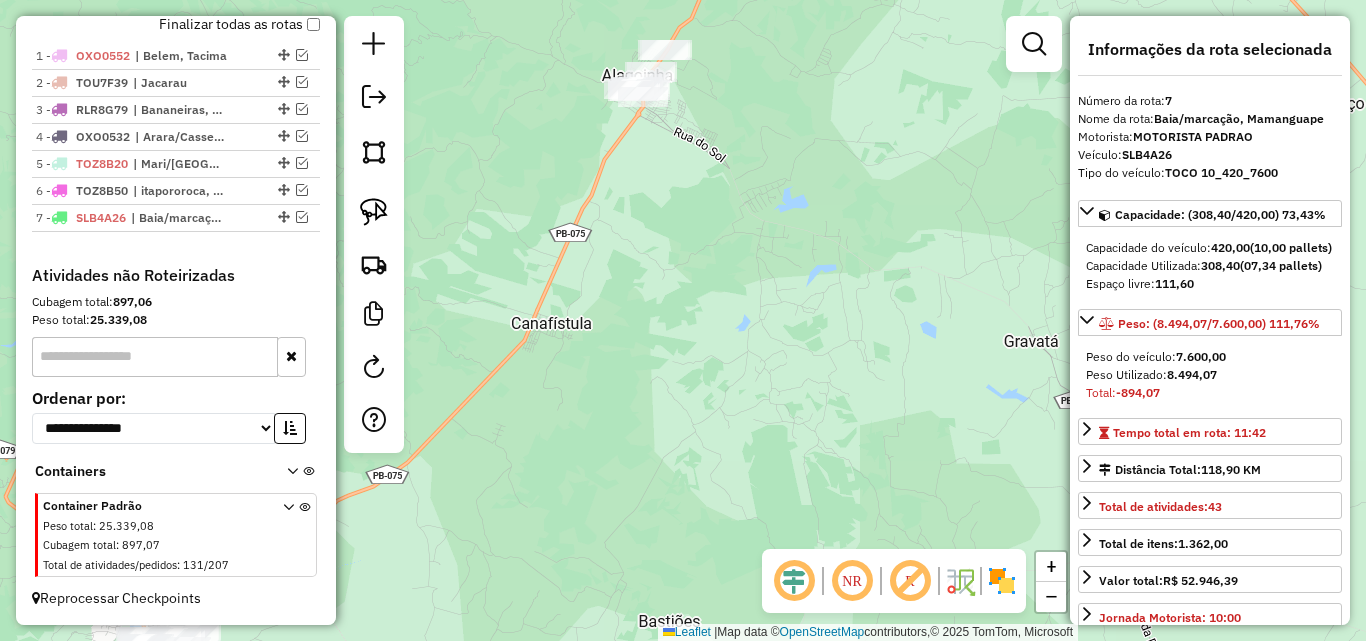 drag, startPoint x: 855, startPoint y: 429, endPoint x: 887, endPoint y: 465, distance: 48.166378 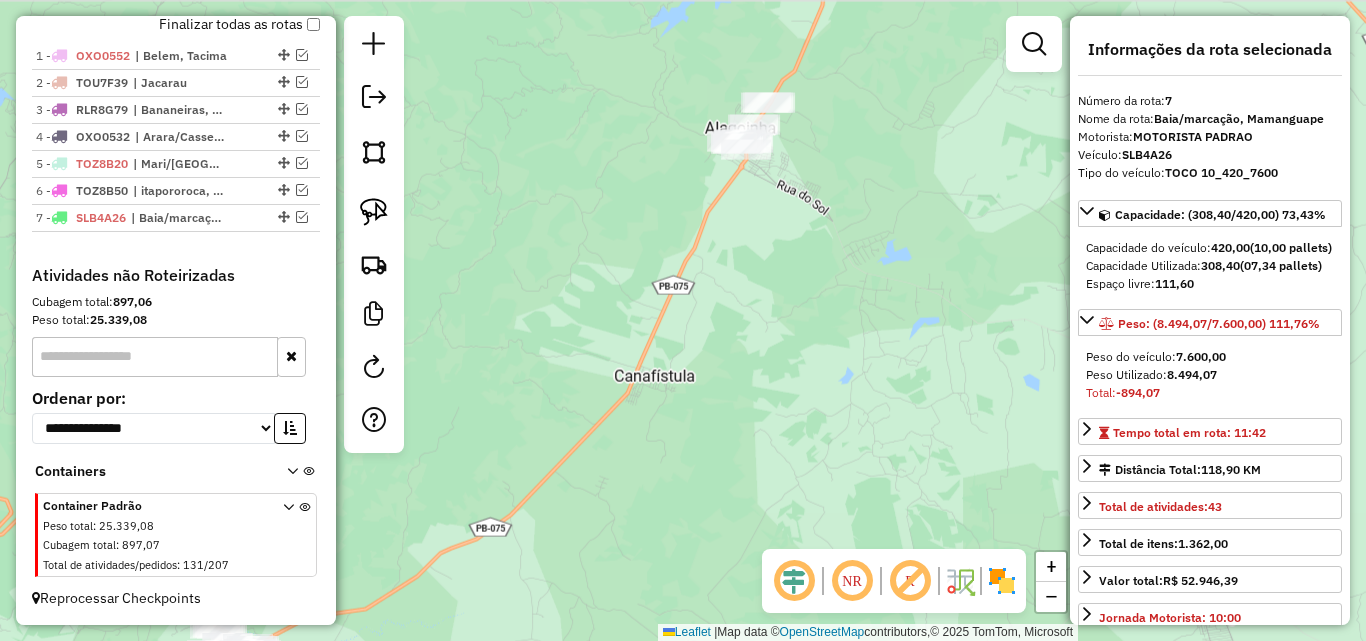 drag, startPoint x: 800, startPoint y: 444, endPoint x: 699, endPoint y: 380, distance: 119.57006 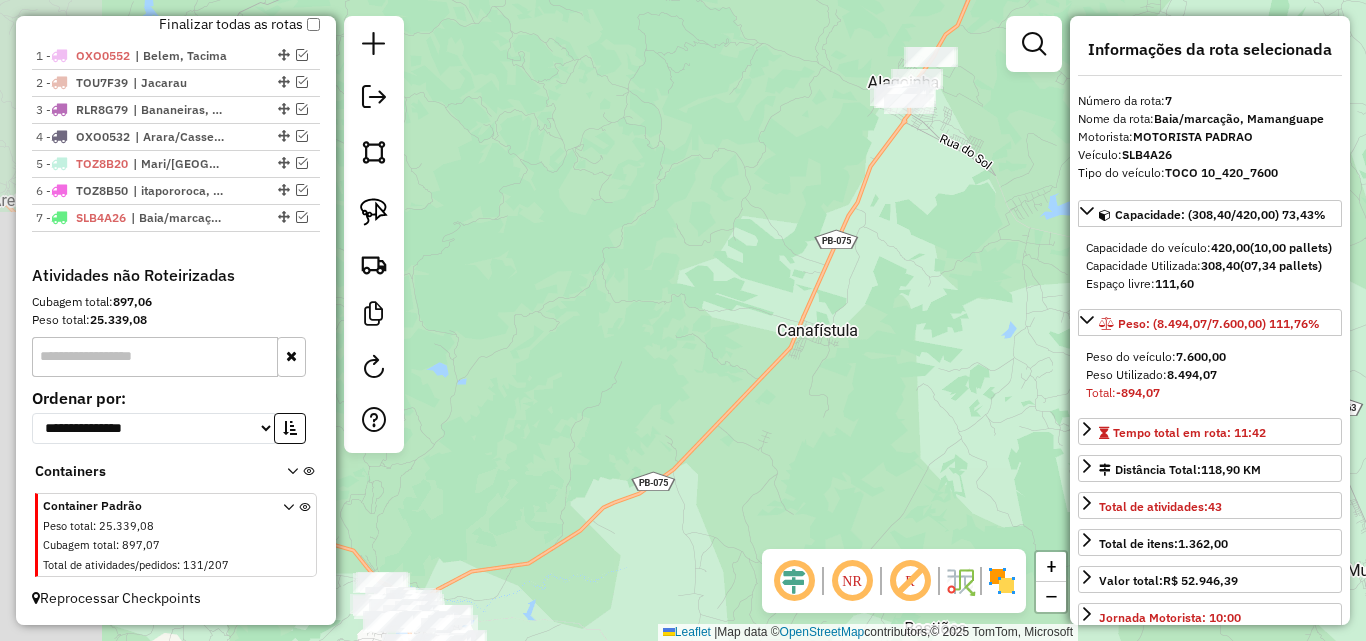 drag, startPoint x: 730, startPoint y: 81, endPoint x: 669, endPoint y: 158, distance: 98.23441 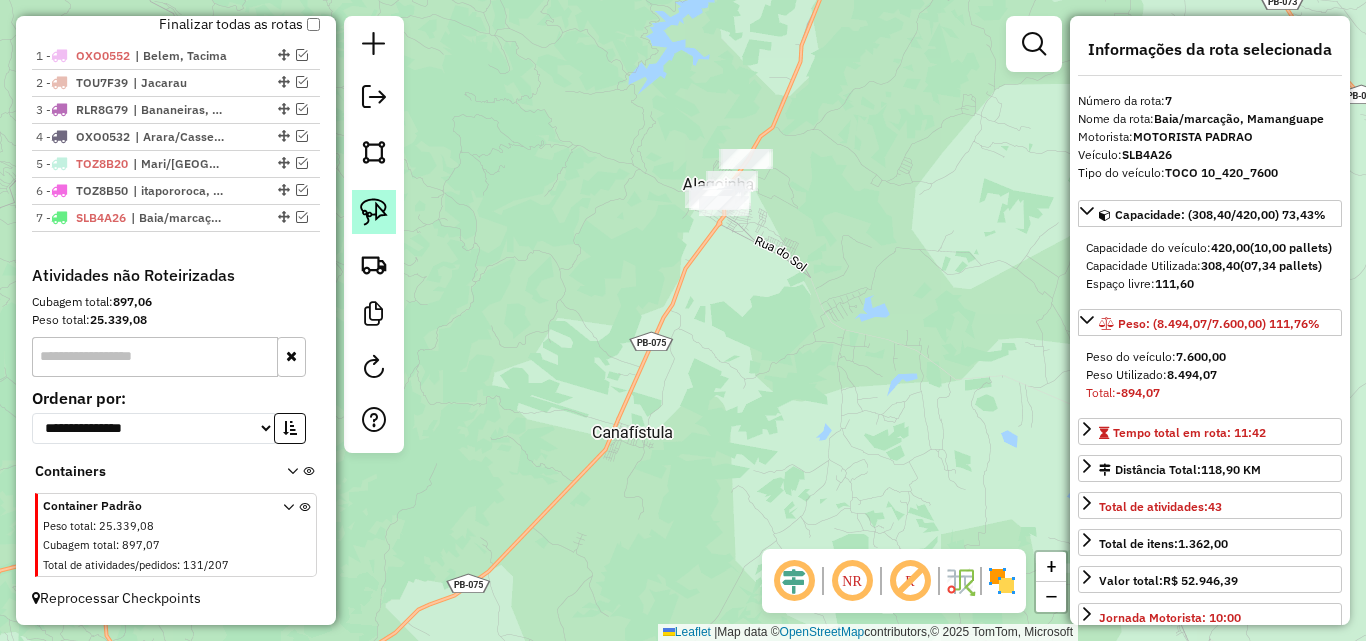 click 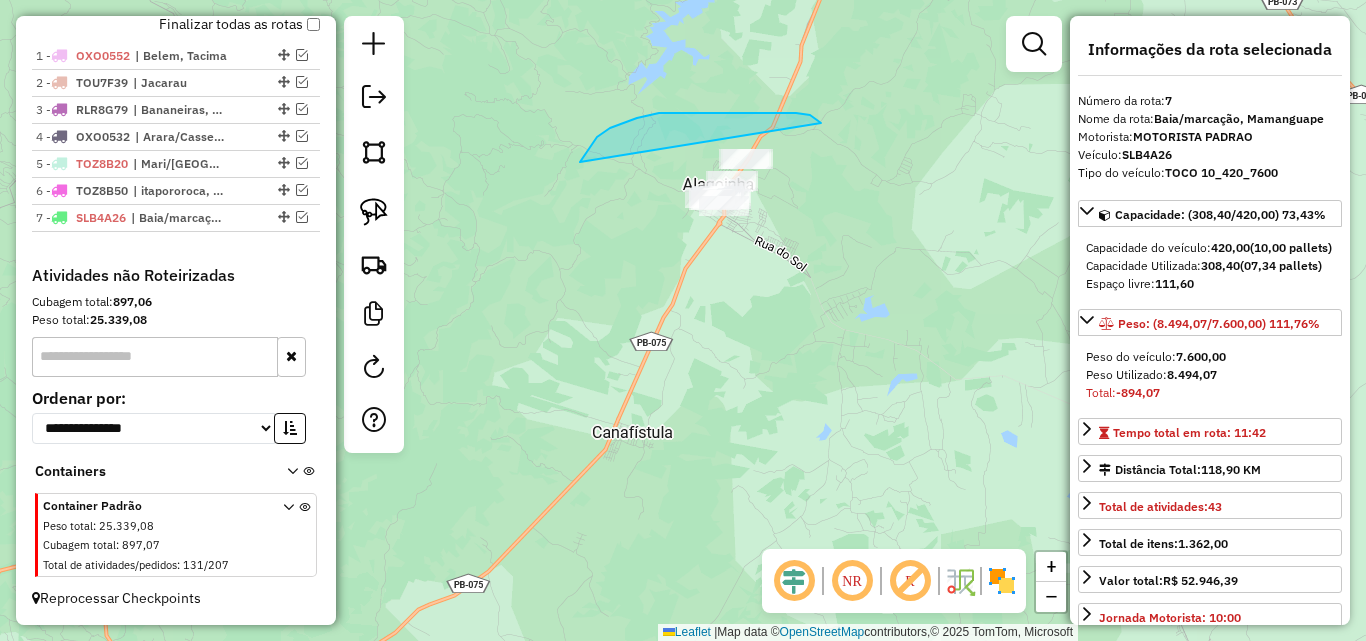 drag, startPoint x: 583, startPoint y: 158, endPoint x: 661, endPoint y: 252, distance: 122.14745 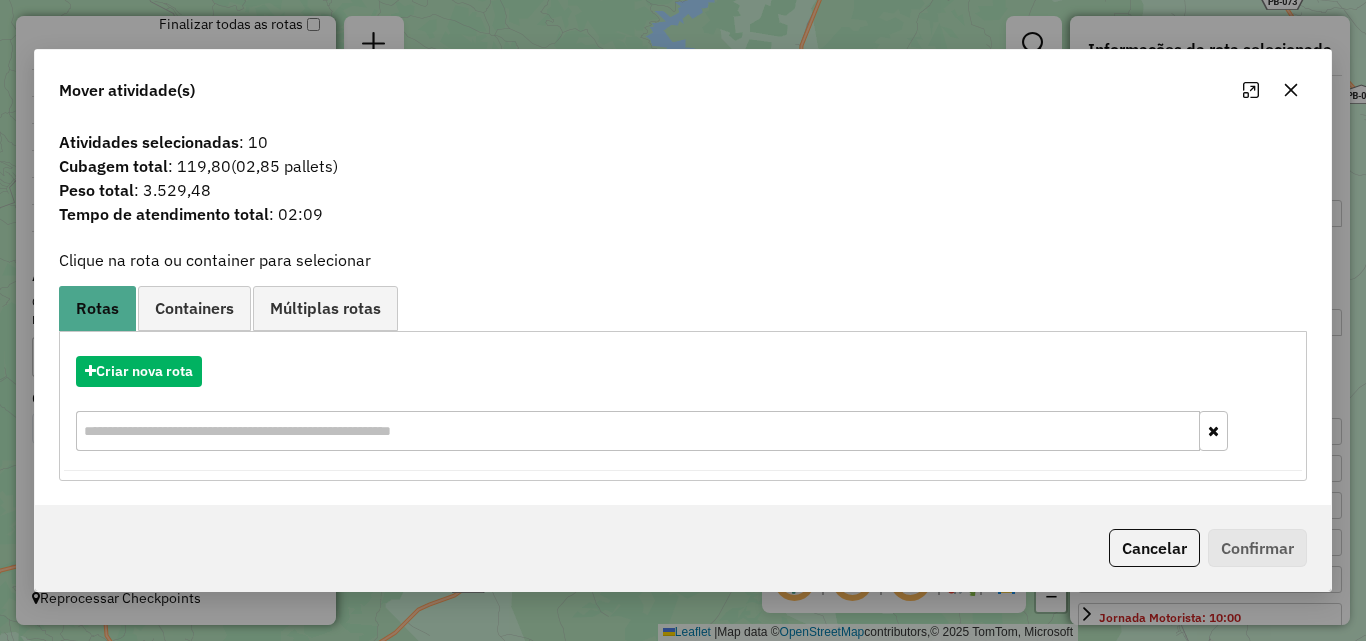 click on "Criar nova rota" at bounding box center [683, 406] 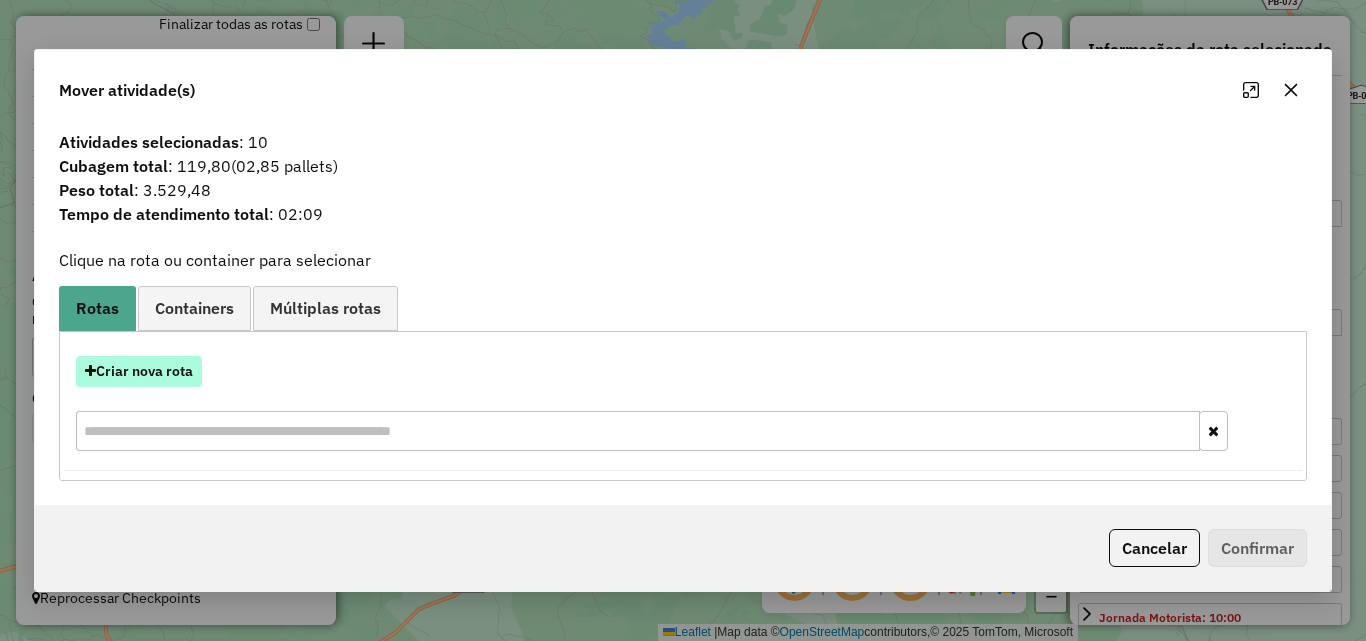 click on "Criar nova rota" at bounding box center (139, 371) 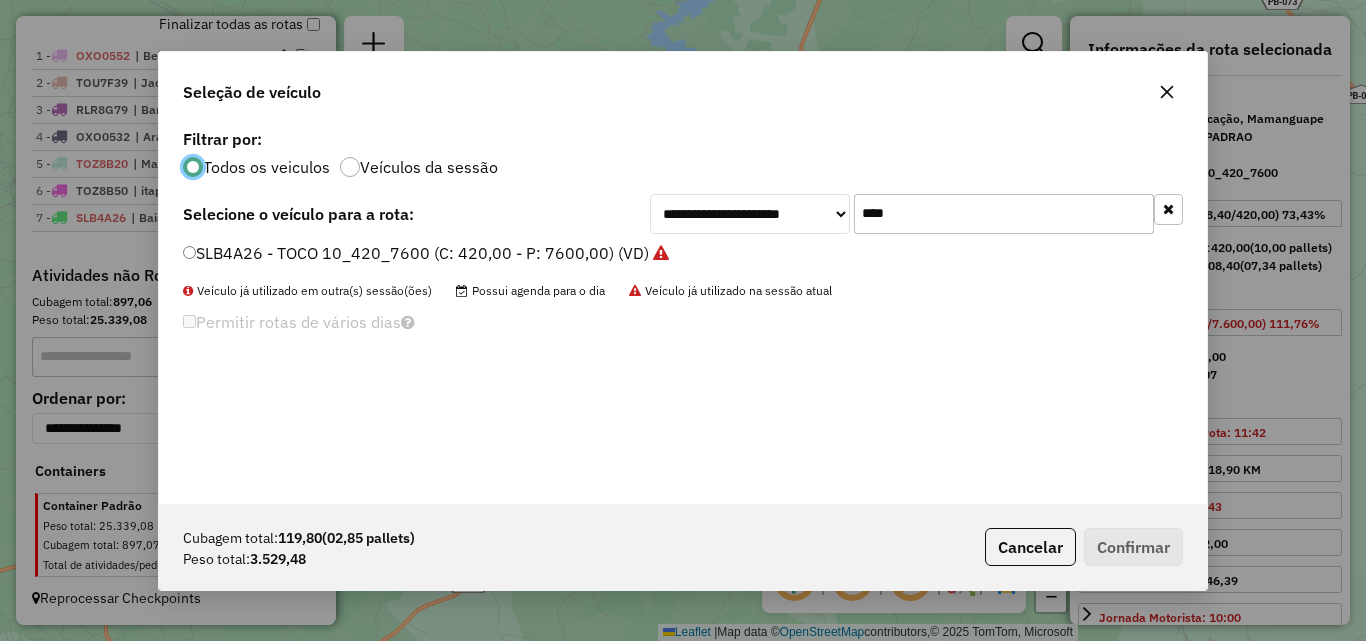 scroll, scrollTop: 11, scrollLeft: 6, axis: both 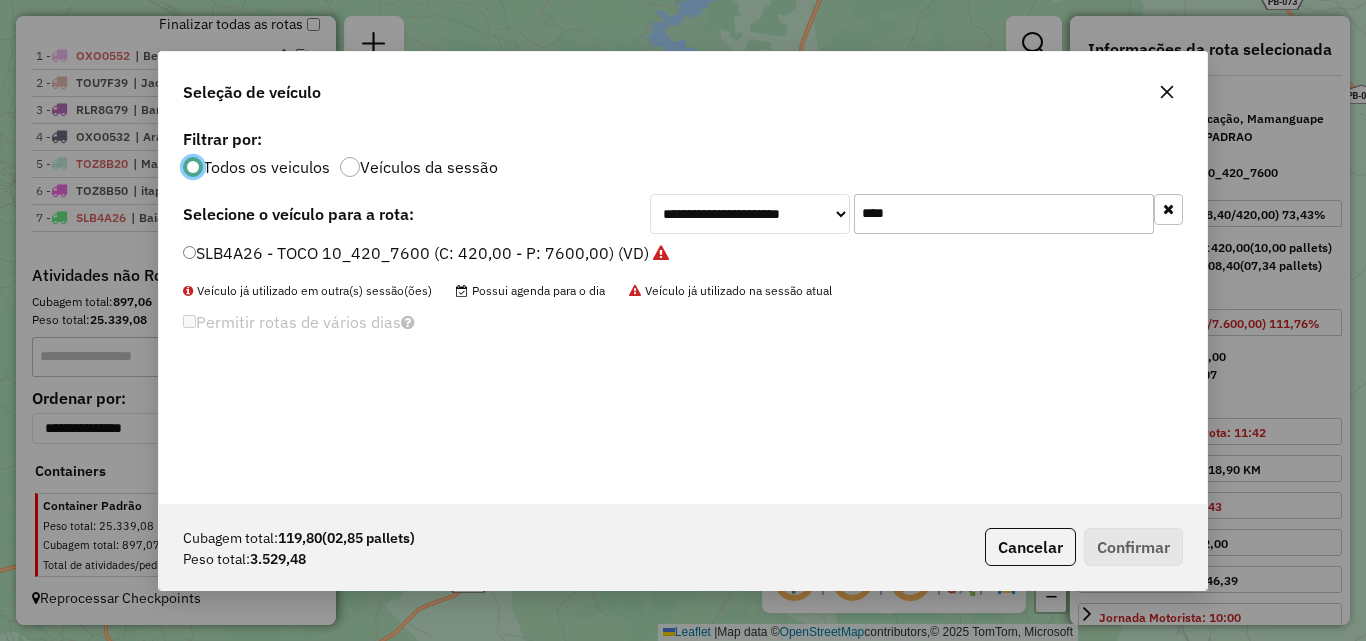 click on "****" 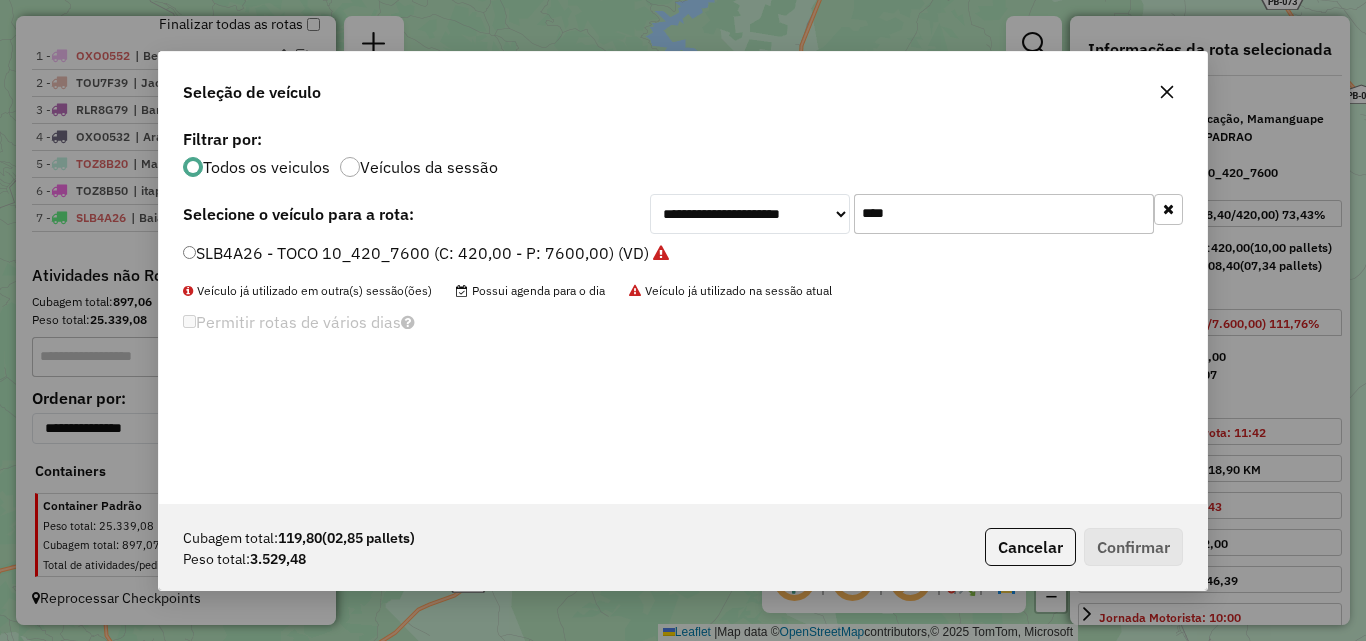 click on "****" 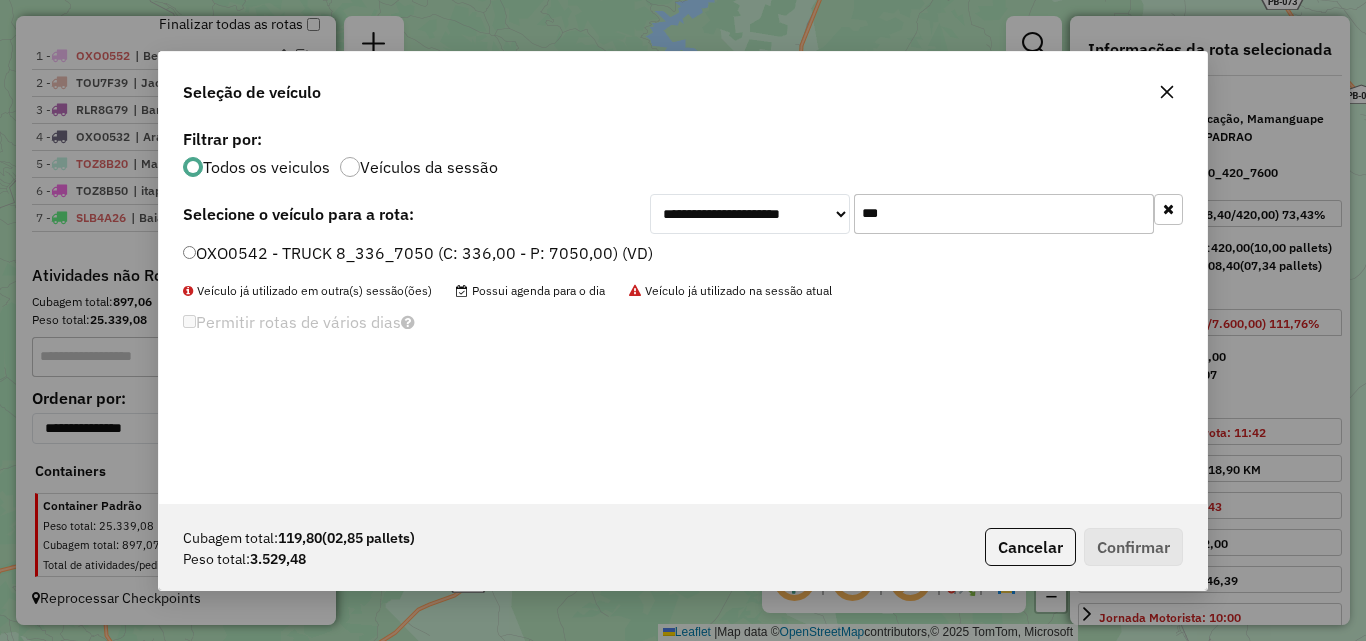 type on "***" 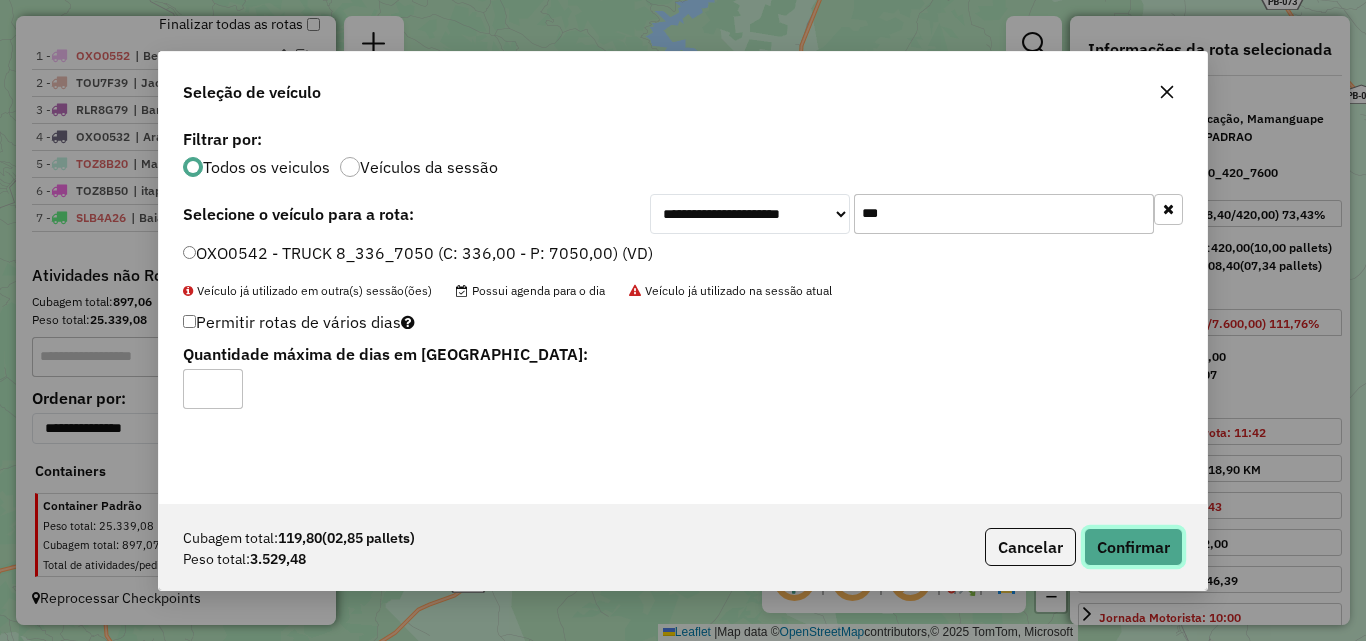 click on "Confirmar" 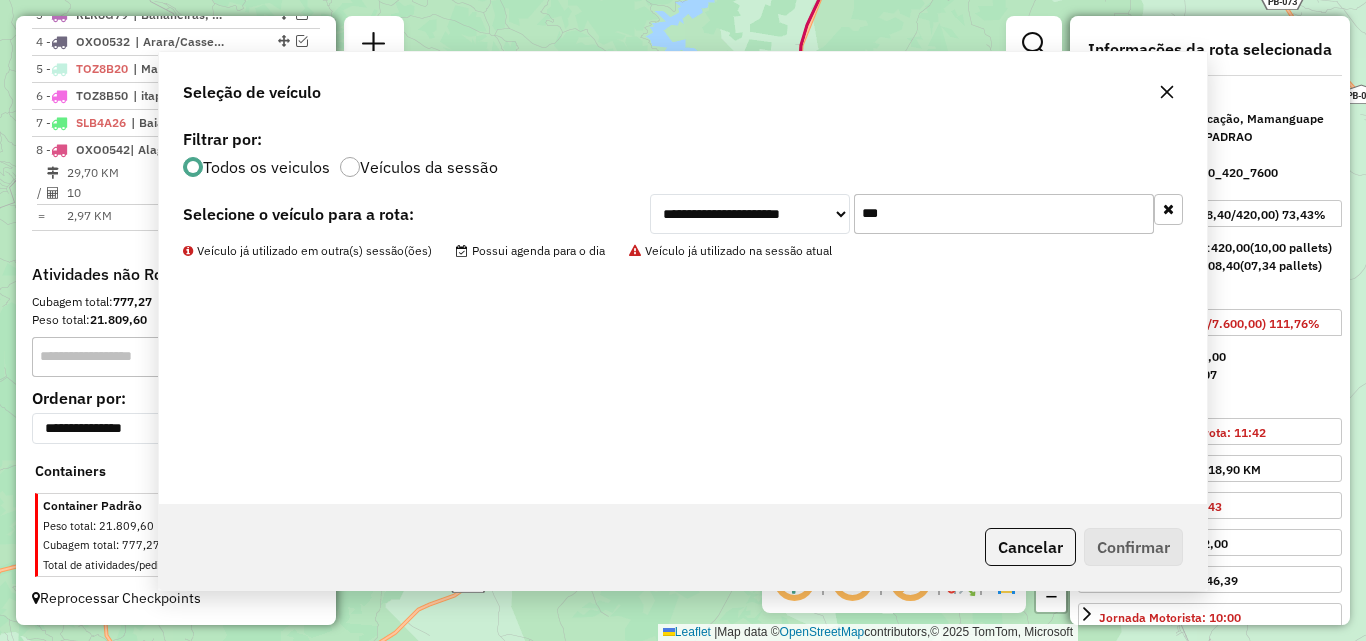 scroll, scrollTop: 842, scrollLeft: 0, axis: vertical 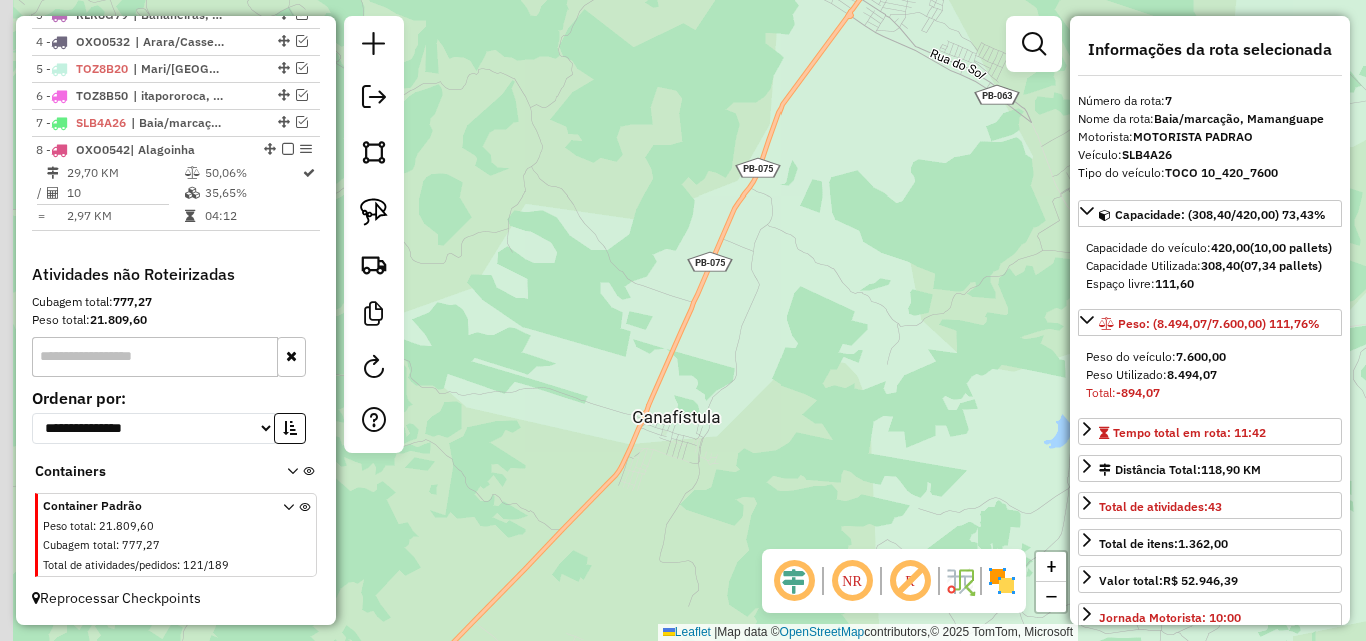 drag, startPoint x: 715, startPoint y: 406, endPoint x: 963, endPoint y: 288, distance: 274.64157 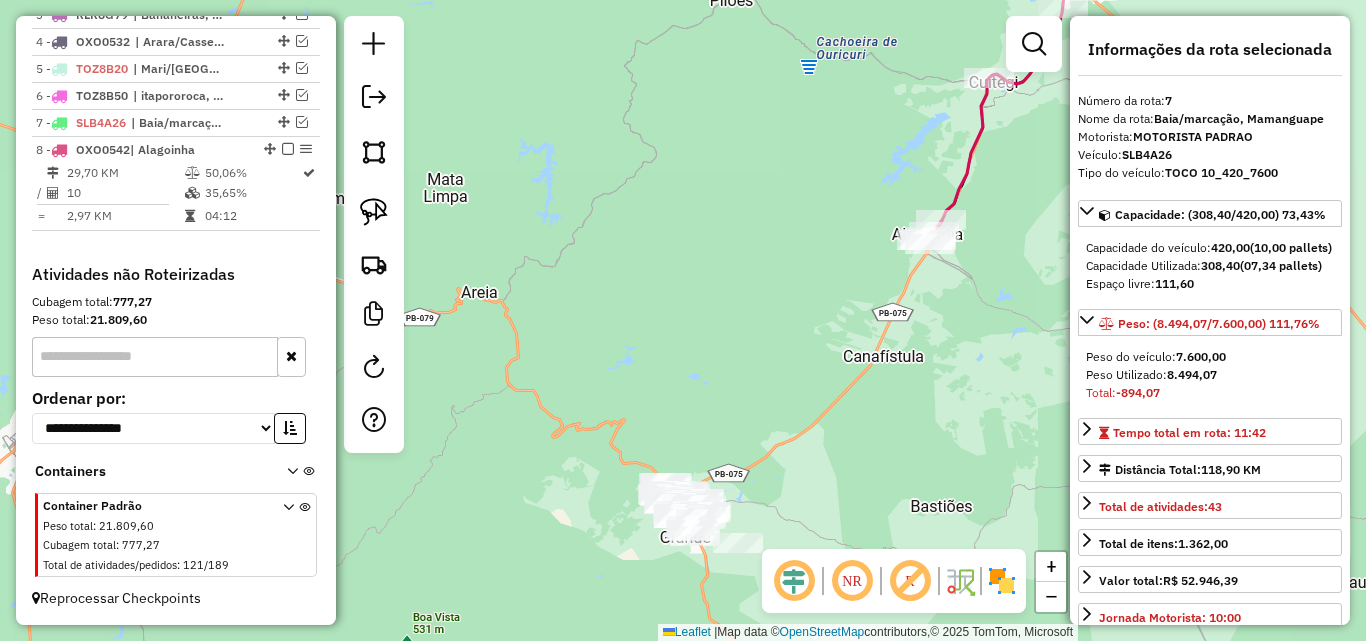 drag, startPoint x: 863, startPoint y: 421, endPoint x: 825, endPoint y: 376, distance: 58.898216 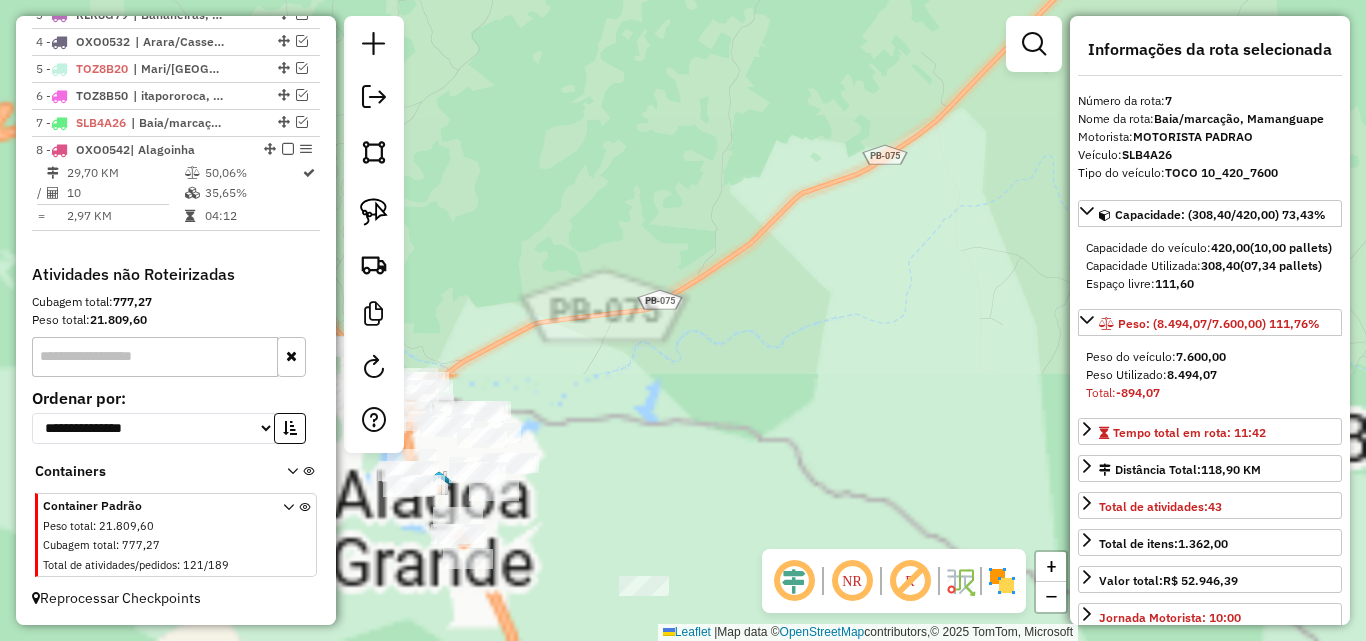 drag, startPoint x: 759, startPoint y: 482, endPoint x: 940, endPoint y: 354, distance: 221.68672 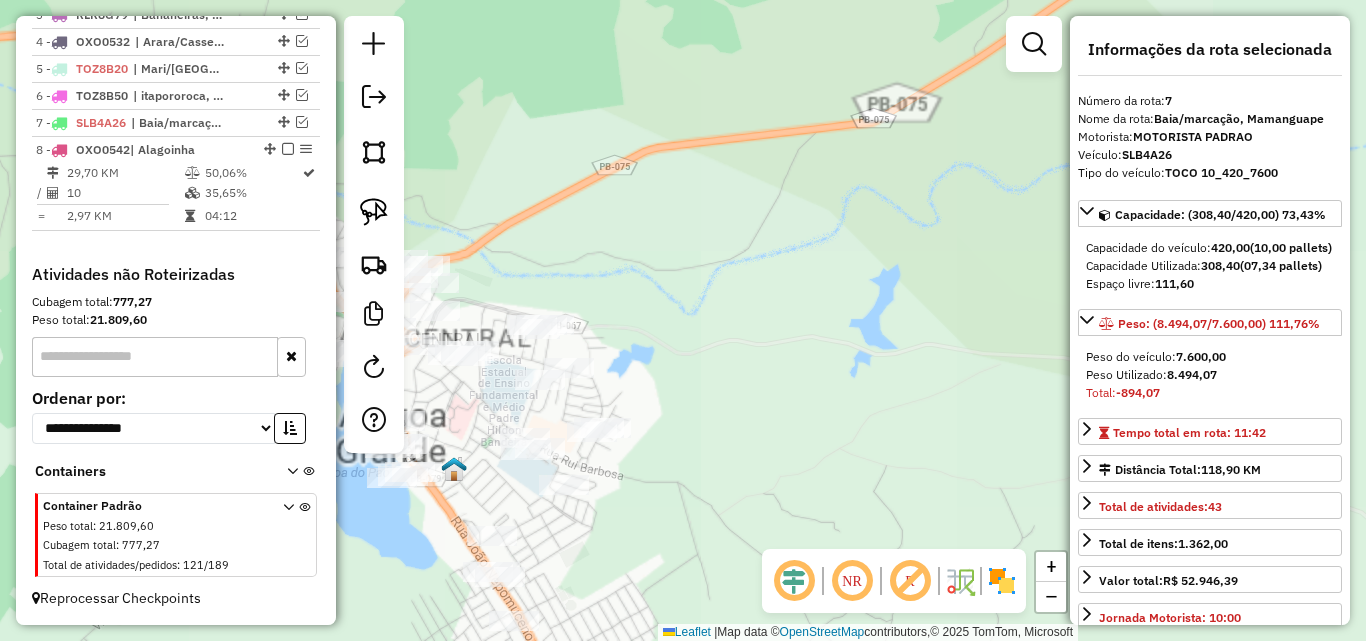 drag, startPoint x: 655, startPoint y: 354, endPoint x: 851, endPoint y: 363, distance: 196.20653 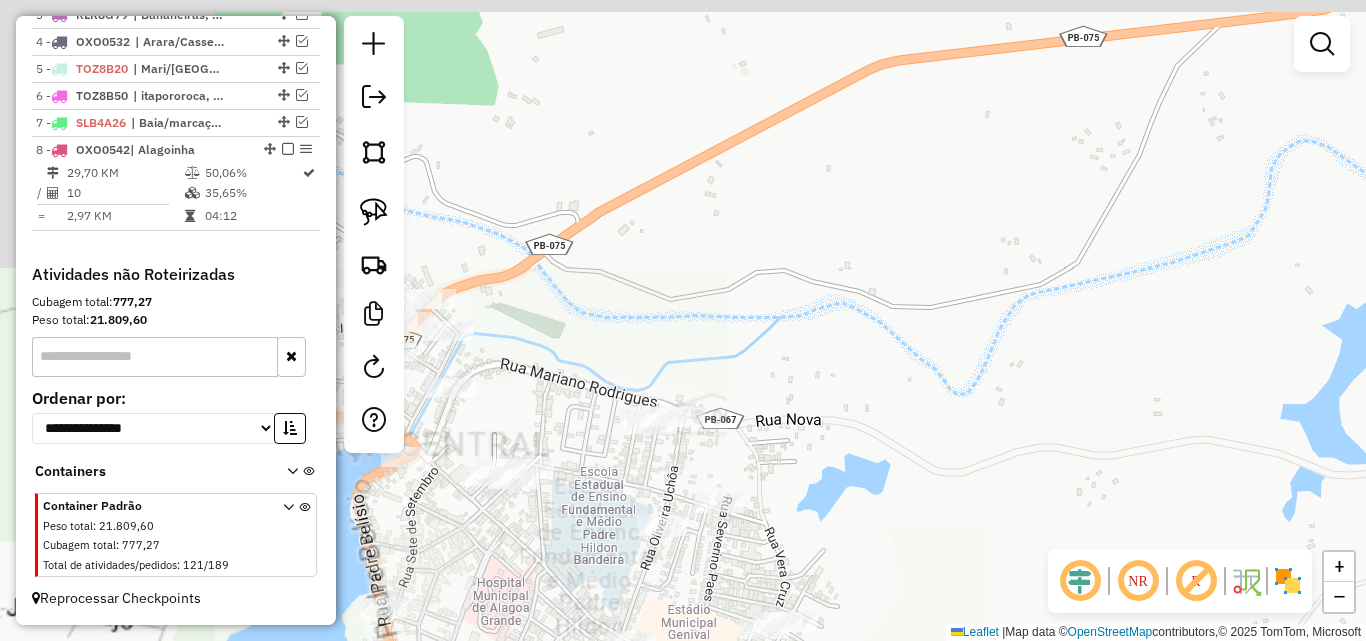 drag, startPoint x: 661, startPoint y: 273, endPoint x: 1022, endPoint y: 366, distance: 372.7868 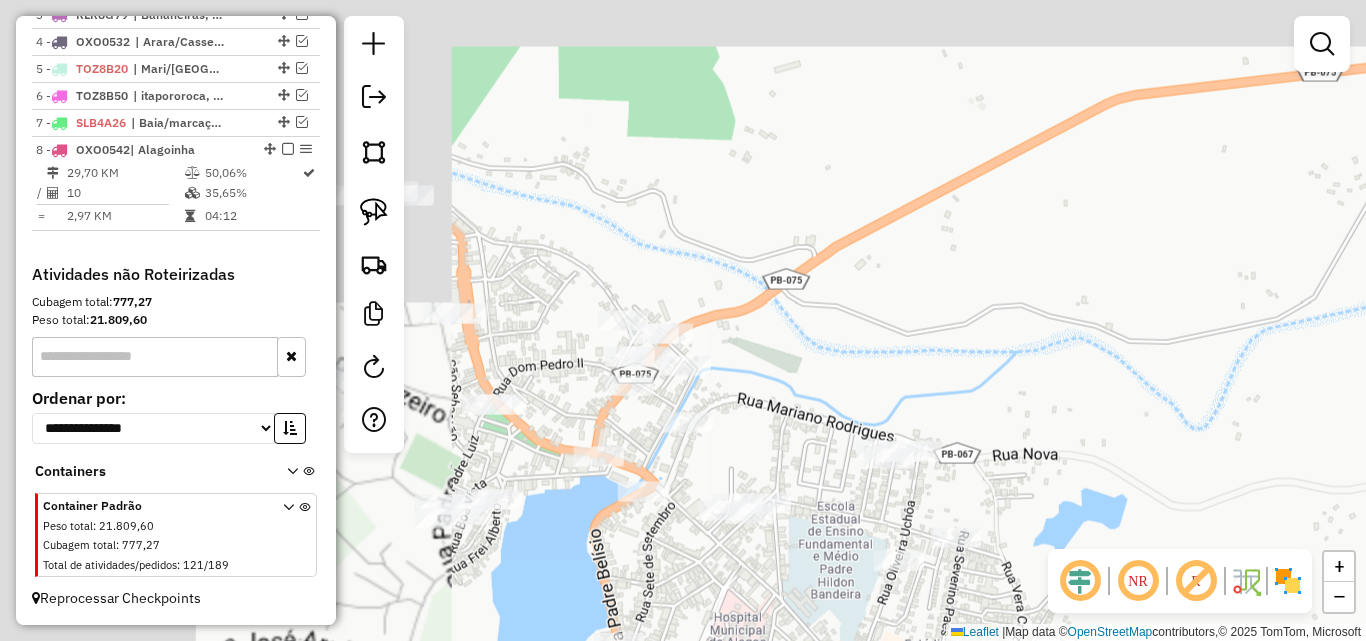 drag, startPoint x: 849, startPoint y: 350, endPoint x: 1062, endPoint y: 359, distance: 213.19006 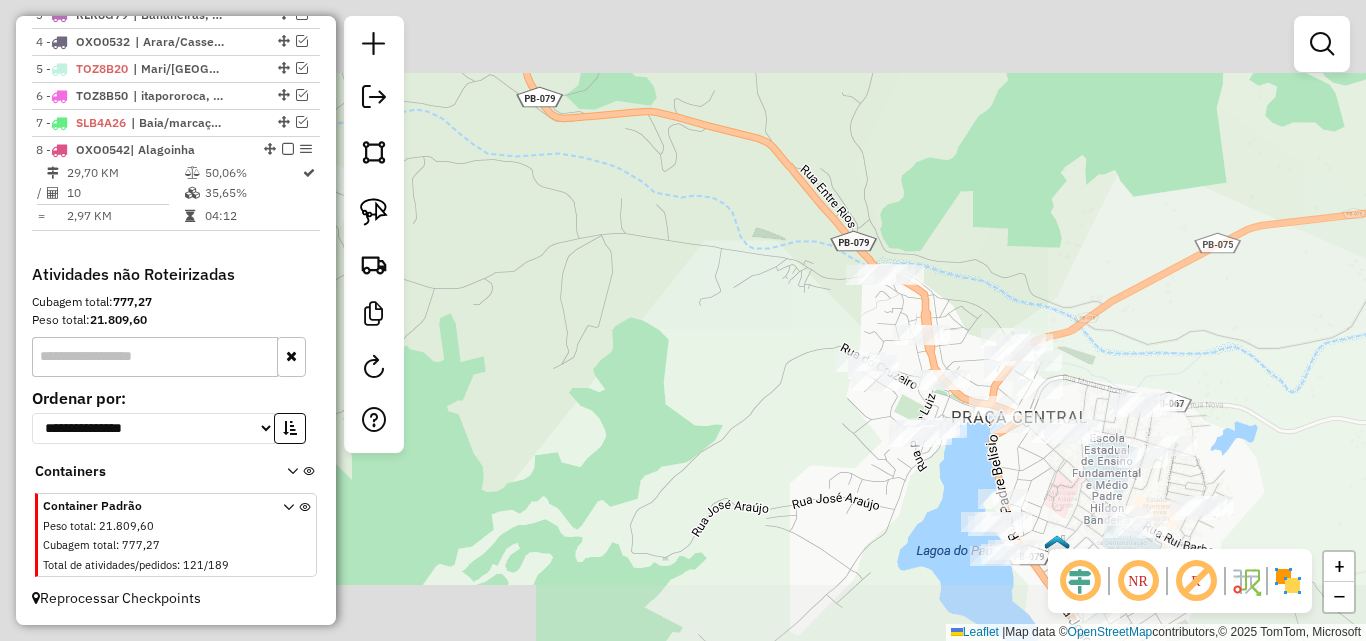 drag, startPoint x: 1101, startPoint y: 371, endPoint x: 1079, endPoint y: 365, distance: 22.803509 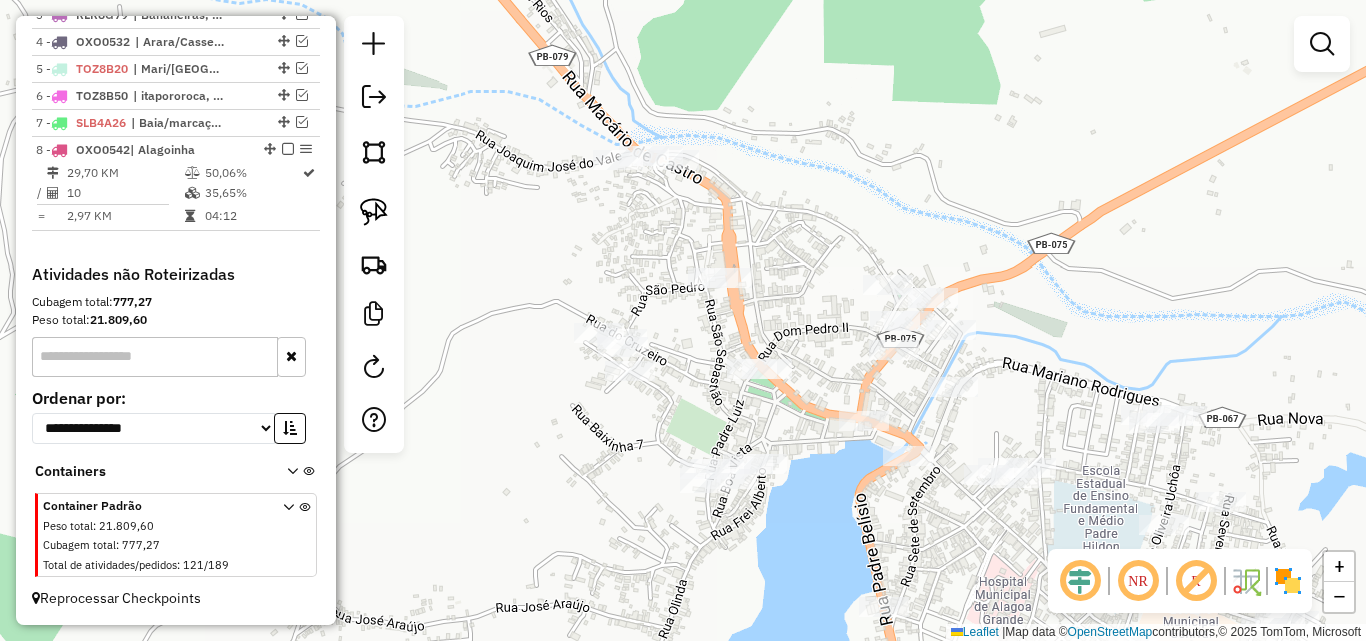 drag, startPoint x: 1014, startPoint y: 378, endPoint x: 880, endPoint y: 329, distance: 142.67796 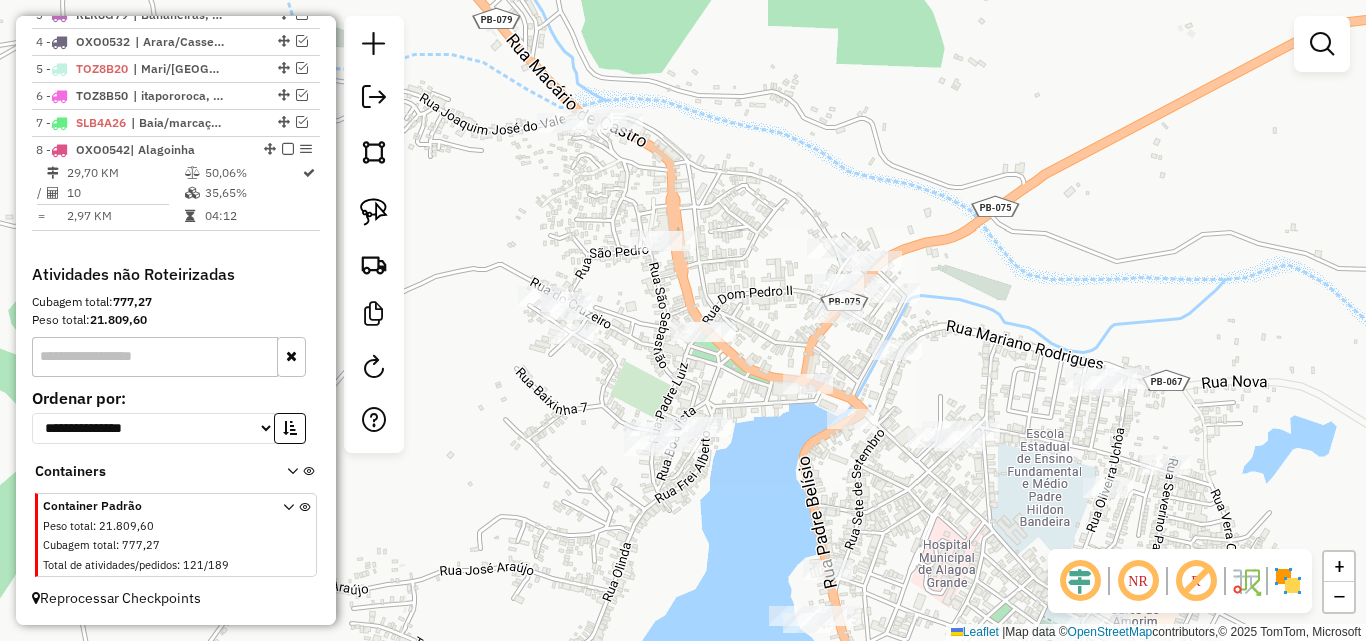 drag, startPoint x: 403, startPoint y: 207, endPoint x: 388, endPoint y: 209, distance: 15.132746 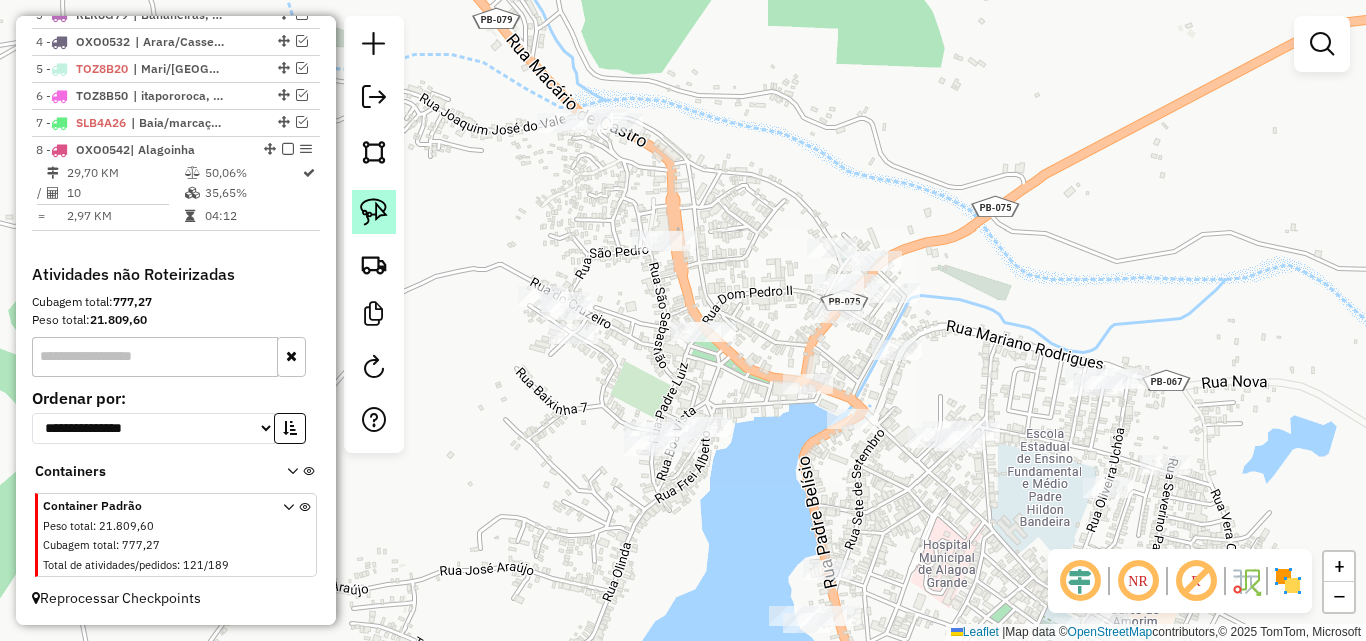 click 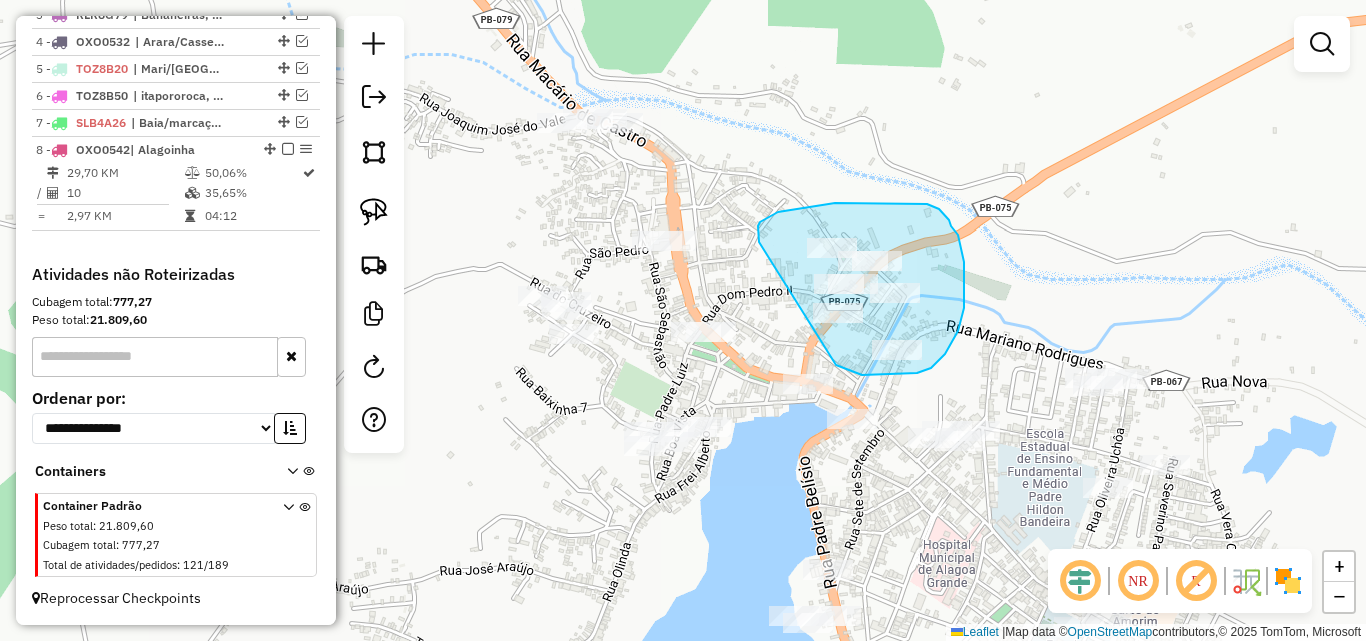 drag, startPoint x: 758, startPoint y: 239, endPoint x: 825, endPoint y: 361, distance: 139.18692 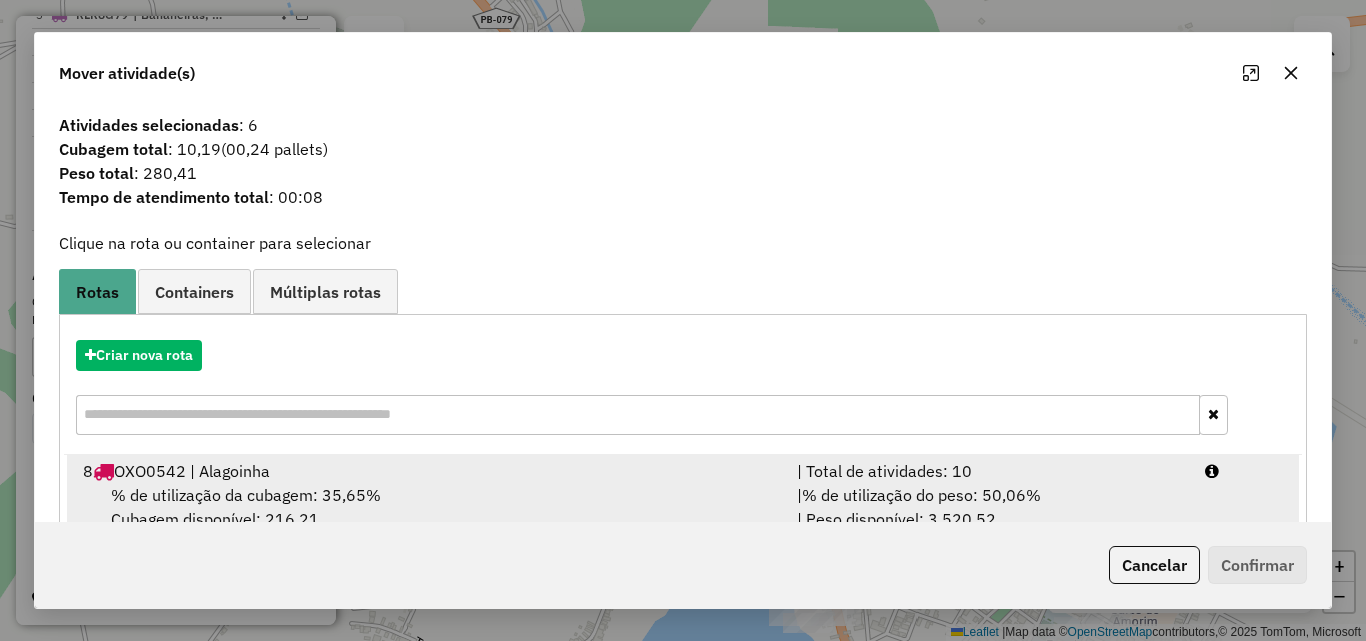 click on "% de utilização da cubagem: 35,65%  Cubagem disponível: 216,21" at bounding box center [428, 507] 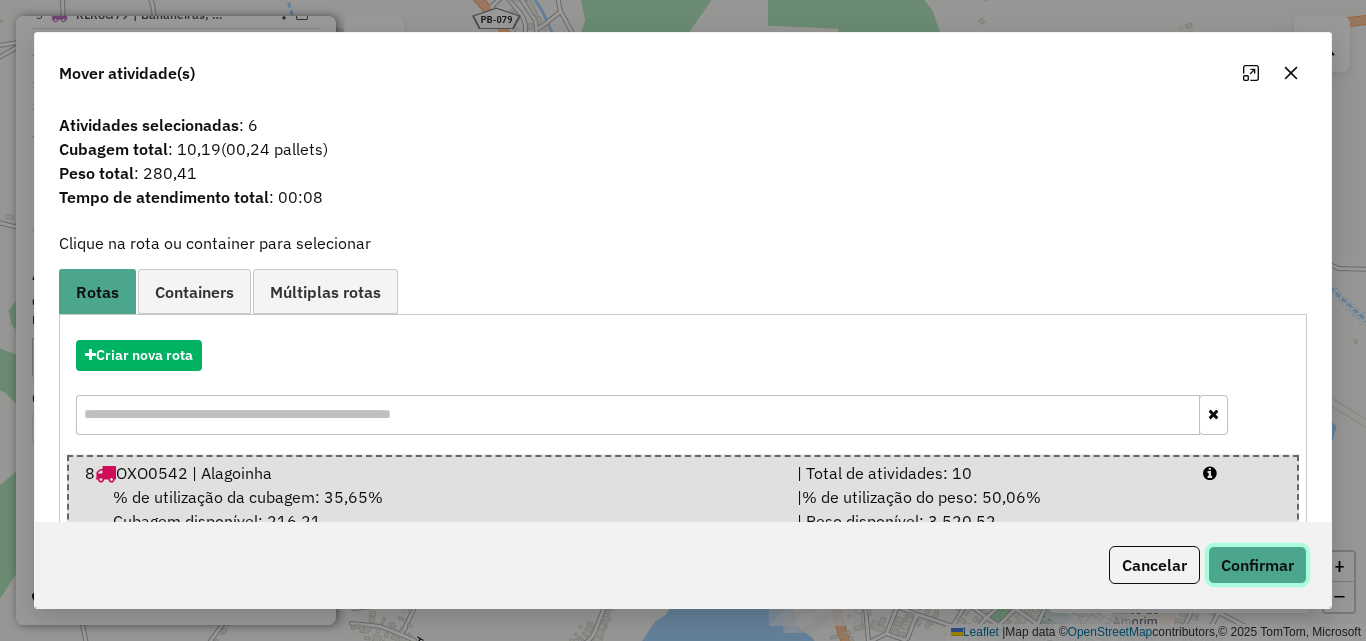 drag, startPoint x: 1242, startPoint y: 581, endPoint x: 1210, endPoint y: 574, distance: 32.75668 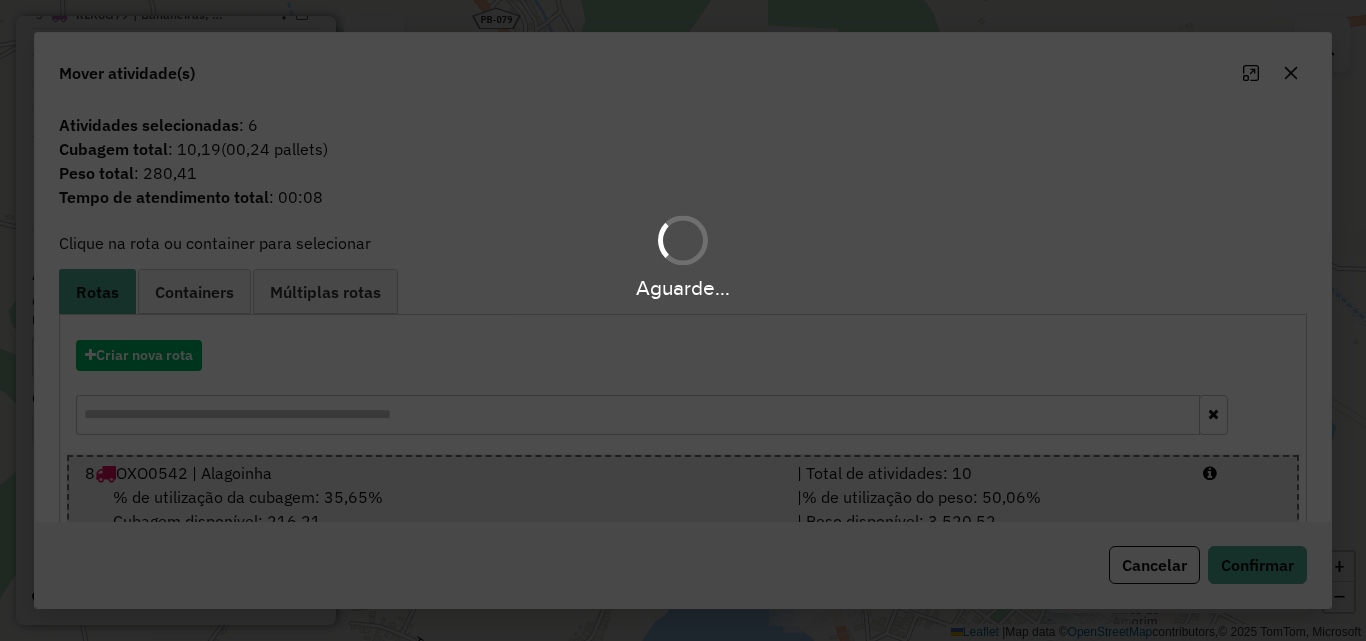 scroll, scrollTop: 817, scrollLeft: 0, axis: vertical 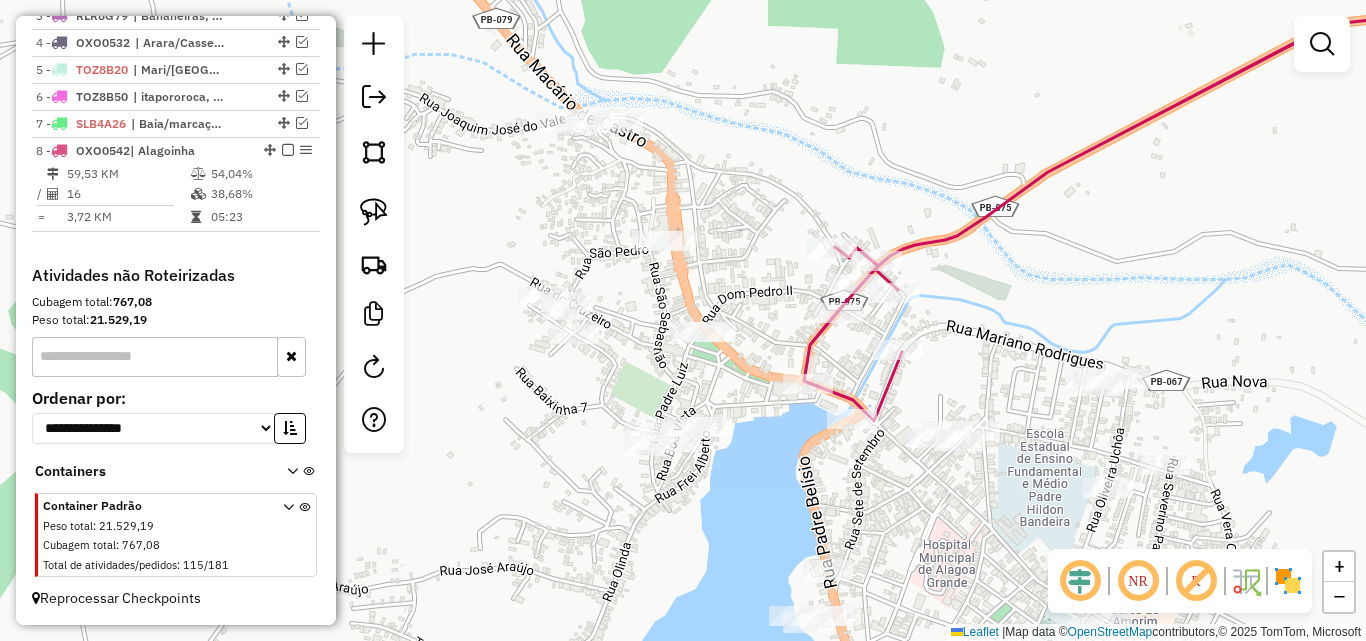 drag, startPoint x: 753, startPoint y: 387, endPoint x: 733, endPoint y: 374, distance: 23.853722 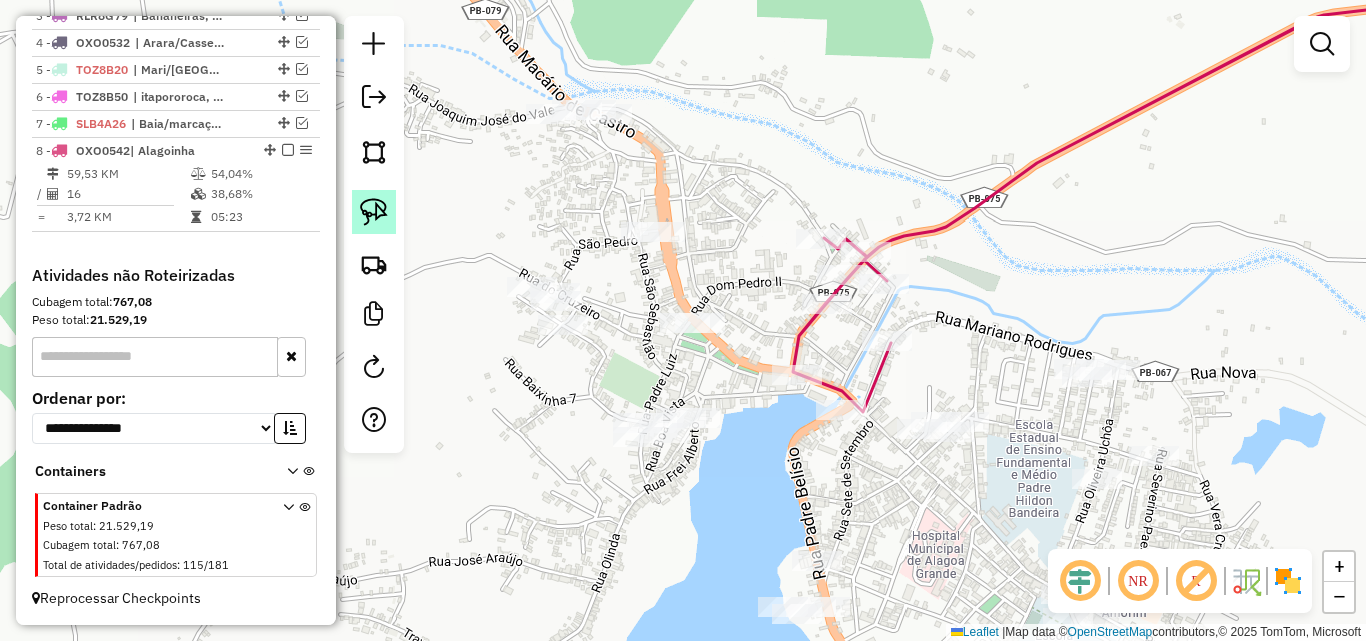 click 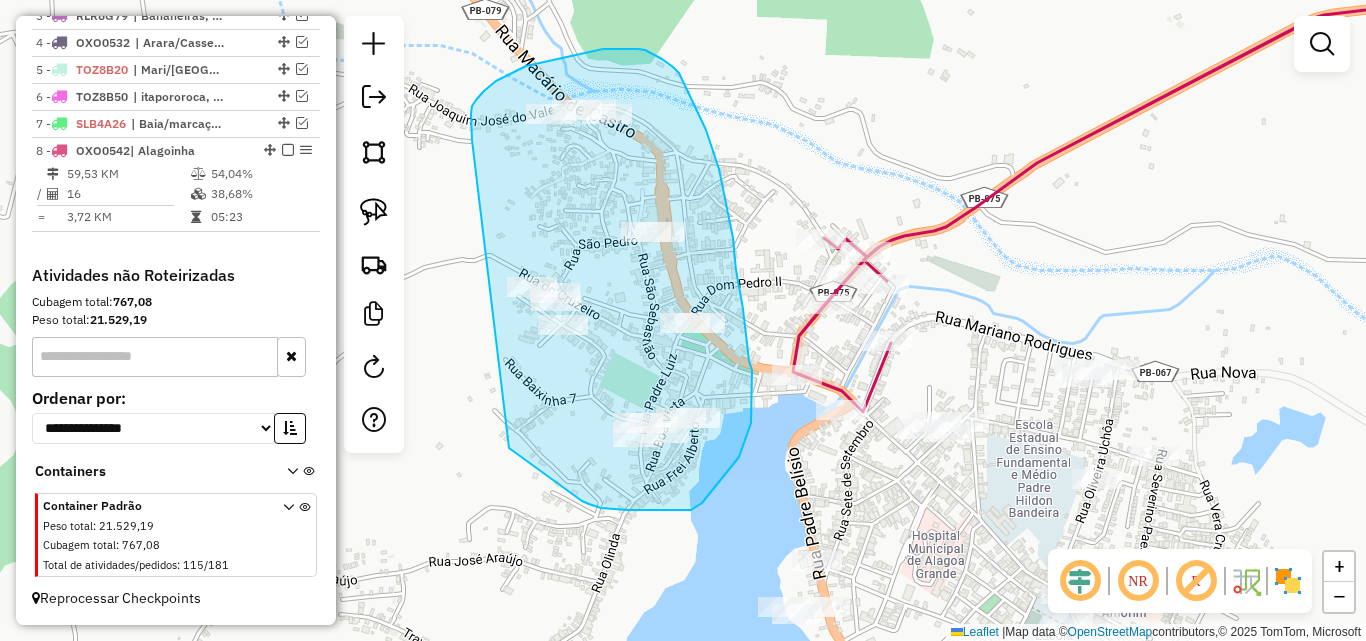 drag, startPoint x: 472, startPoint y: 140, endPoint x: 501, endPoint y: 438, distance: 299.40775 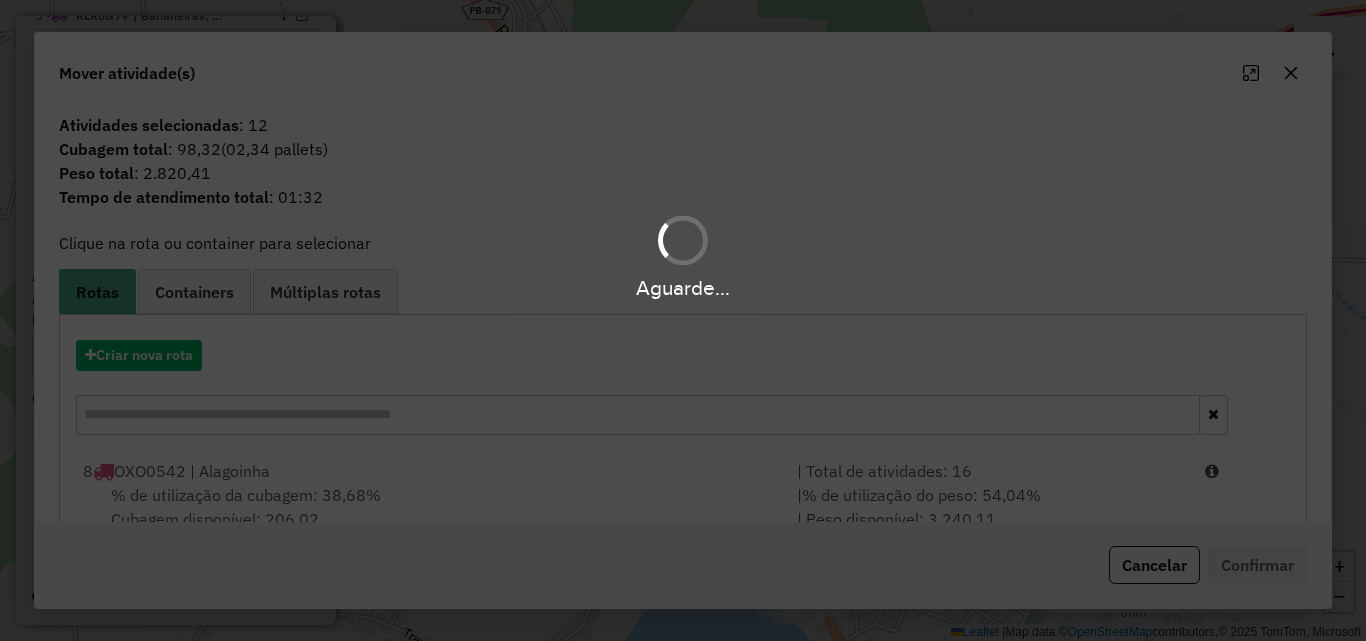 click on "Aguarde...  Pop-up bloqueado!  Seu navegador bloqueou automáticamente a abertura de uma nova janela.   Acesse as configurações e adicione o endereço do sistema a lista de permissão.   Fechar  Informações da Sessão 963868 - 11/07/2025     Criação: 10/07/2025 19:16   Depósito:  Pau Brasil Guarabira  Total de rotas:  8  Distância Total:  893,05 km  Tempo total:  73:09  Valor total:  R$ 380.815,65  - Total roteirizado:  R$ 259.825,29  - Total não roteirizado:  R$ 120.990,36  Total de Atividades Roteirizadas:  302  Total de Pedidos Roteirizados:  468  Peso total roteirizado:  47.062,77  Cubagem total roteirizado:  1.709,89  Total de Atividades não Roteirizadas:  115  Total de Pedidos não Roteirizados:  181 Total de caixas por viagem:  1.709,89 /   8 =  213,74 Média de Atividades por viagem:  302 /   8 =  37,75 Ocupação média da frota:  82,36%   Rotas vários dias:  0  Clientes Priorizados NR:  0 Rotas  Recargas: 5   Ver rotas   Ver veículos  Finalizar todas as rotas   1 -       OXO0552   2 -" at bounding box center (683, 320) 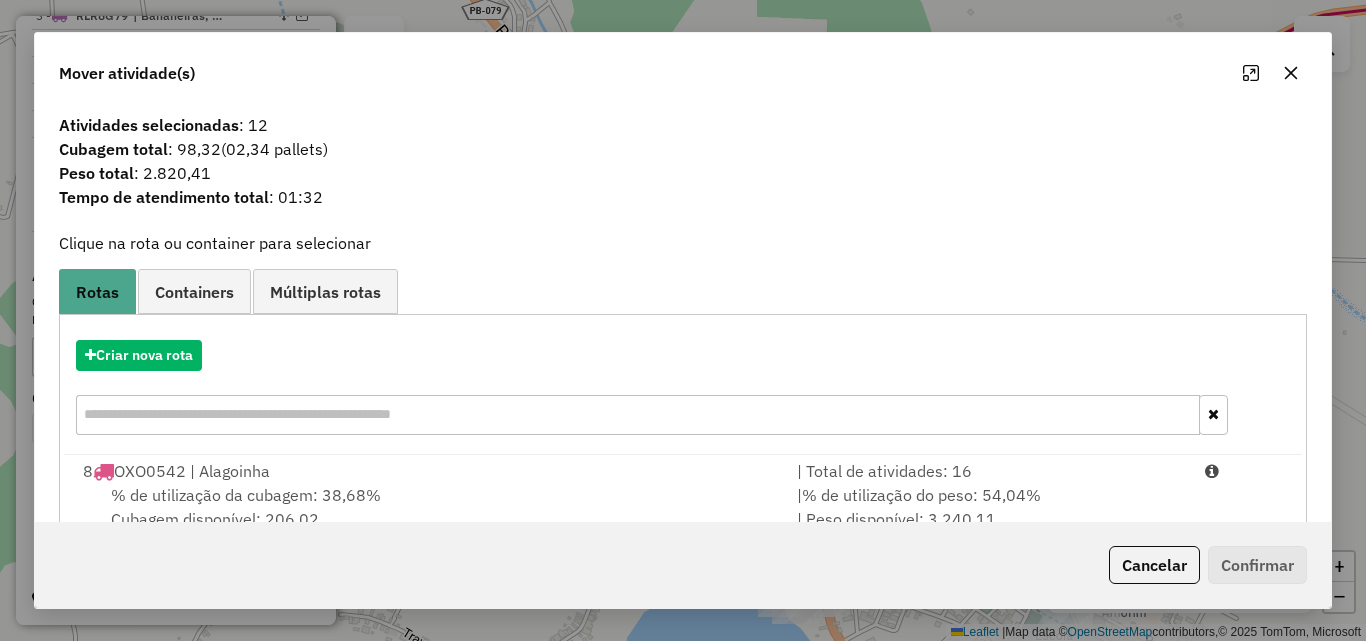click 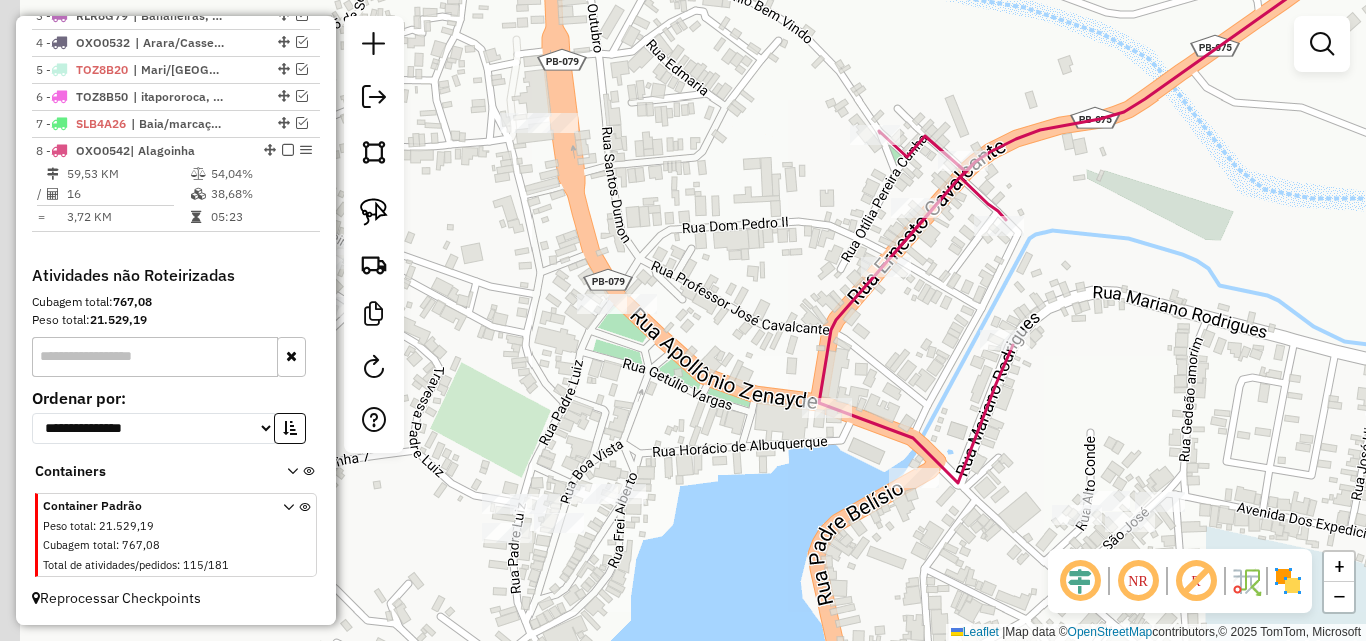 drag, startPoint x: 652, startPoint y: 456, endPoint x: 851, endPoint y: 461, distance: 199.0628 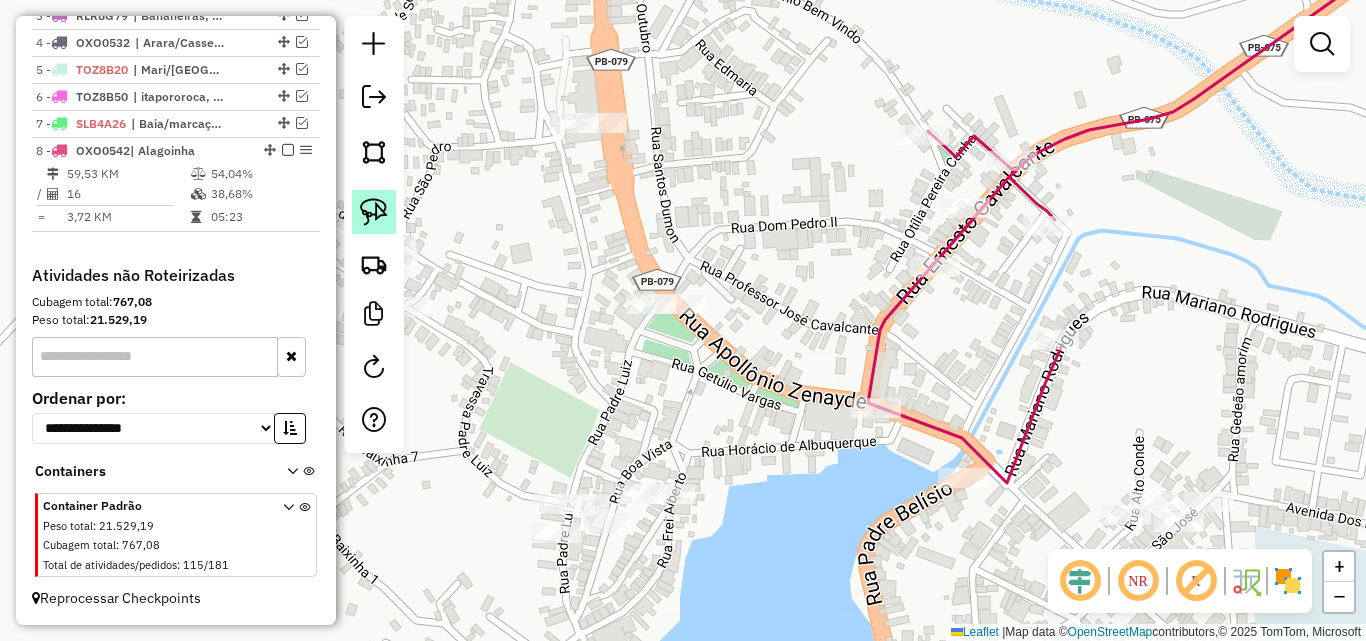 click 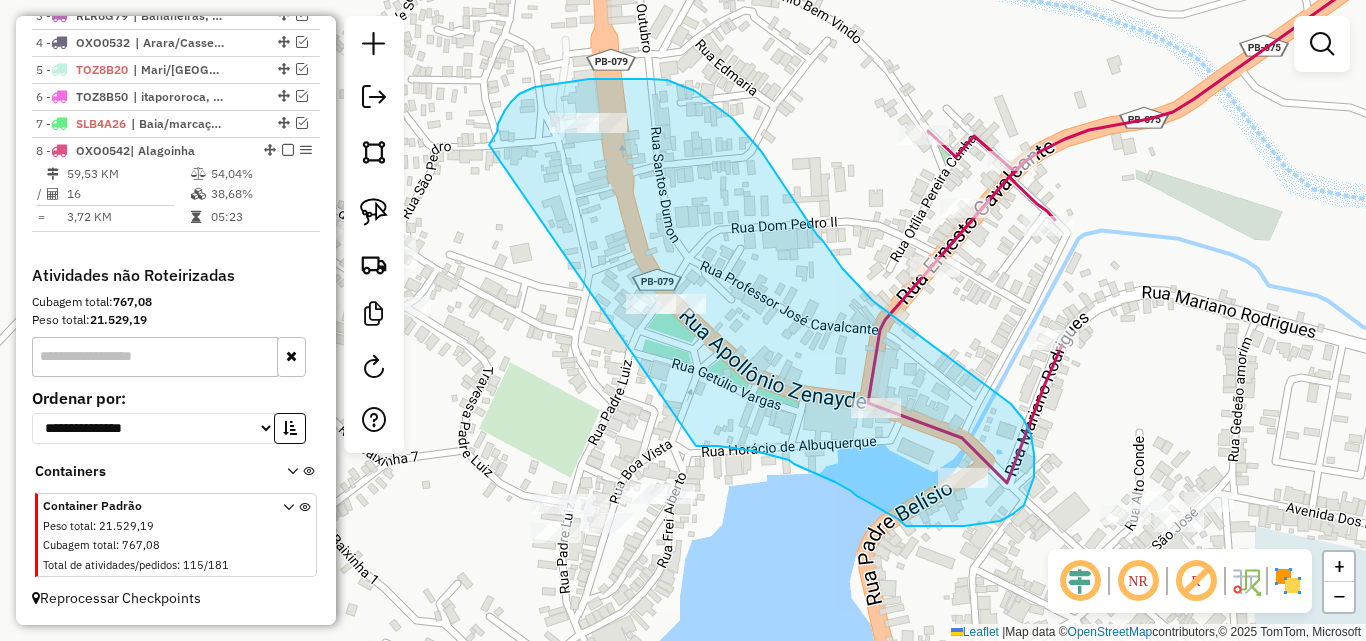 drag, startPoint x: 489, startPoint y: 145, endPoint x: 661, endPoint y: 446, distance: 346.6771 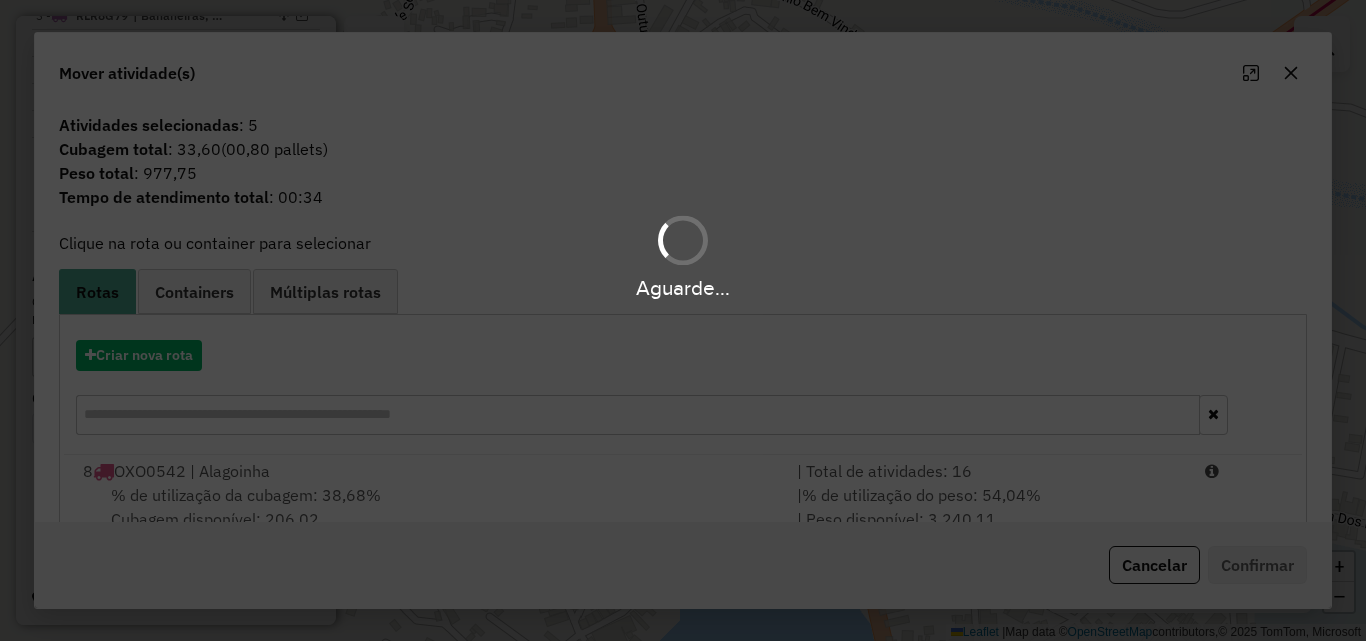 click on "Aguarde..." at bounding box center (683, 320) 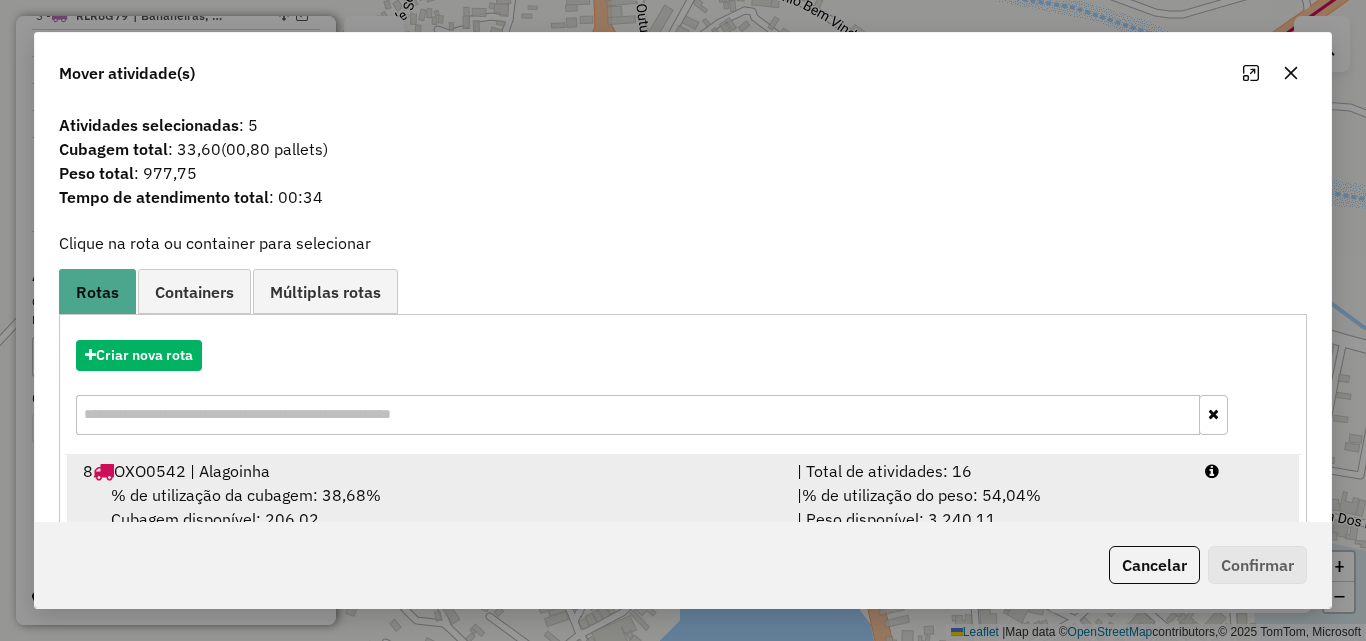click on "% de utilização da cubagem: 38,68%  Cubagem disponível: 206,02" at bounding box center [428, 507] 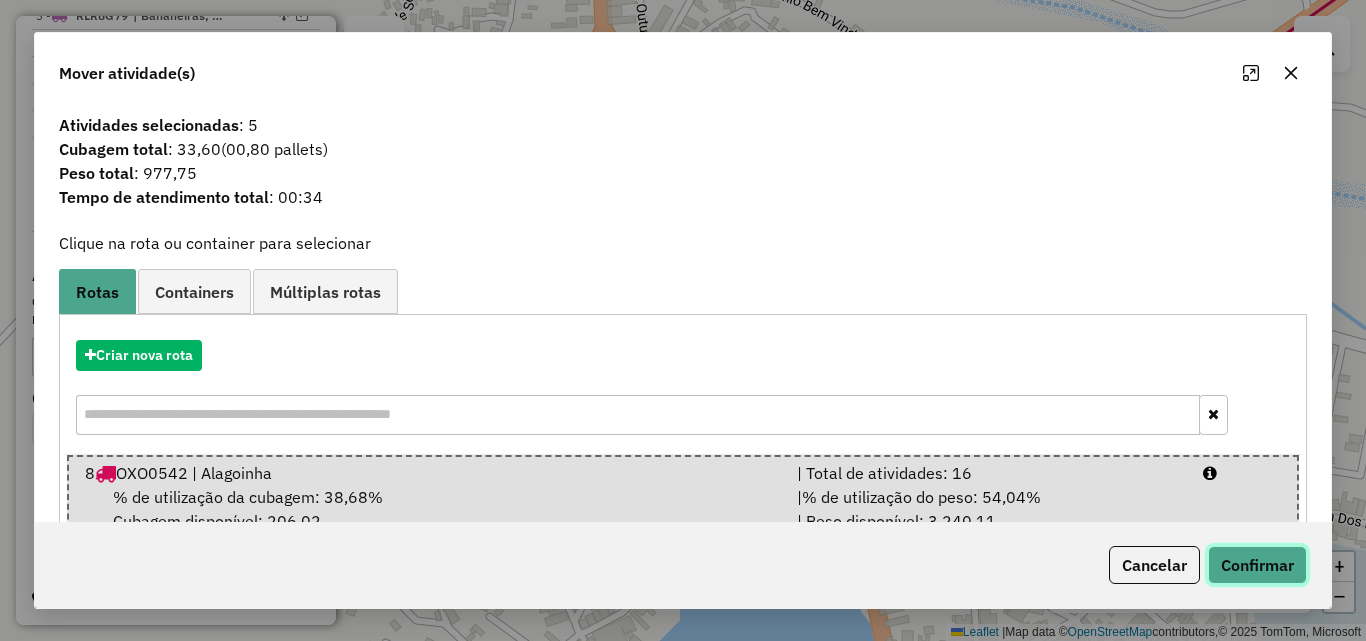 click on "Confirmar" 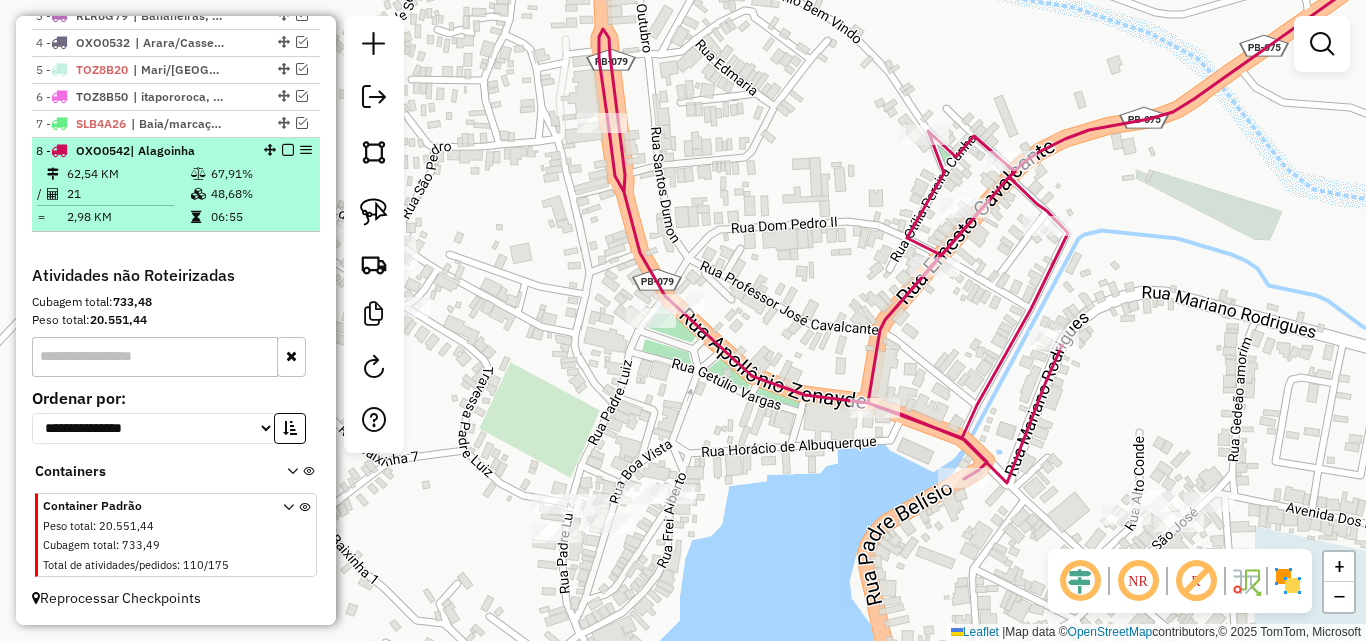 click on "2,98 KM" at bounding box center [128, 217] 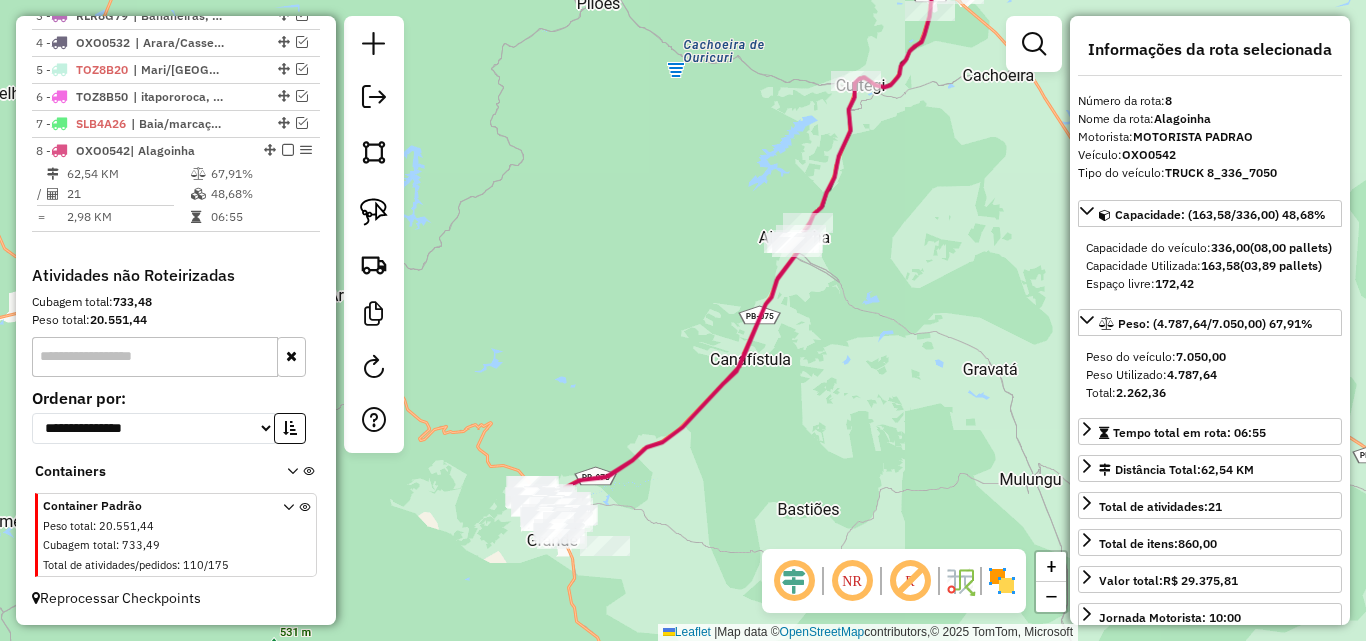 drag, startPoint x: 632, startPoint y: 427, endPoint x: 717, endPoint y: 332, distance: 127.47549 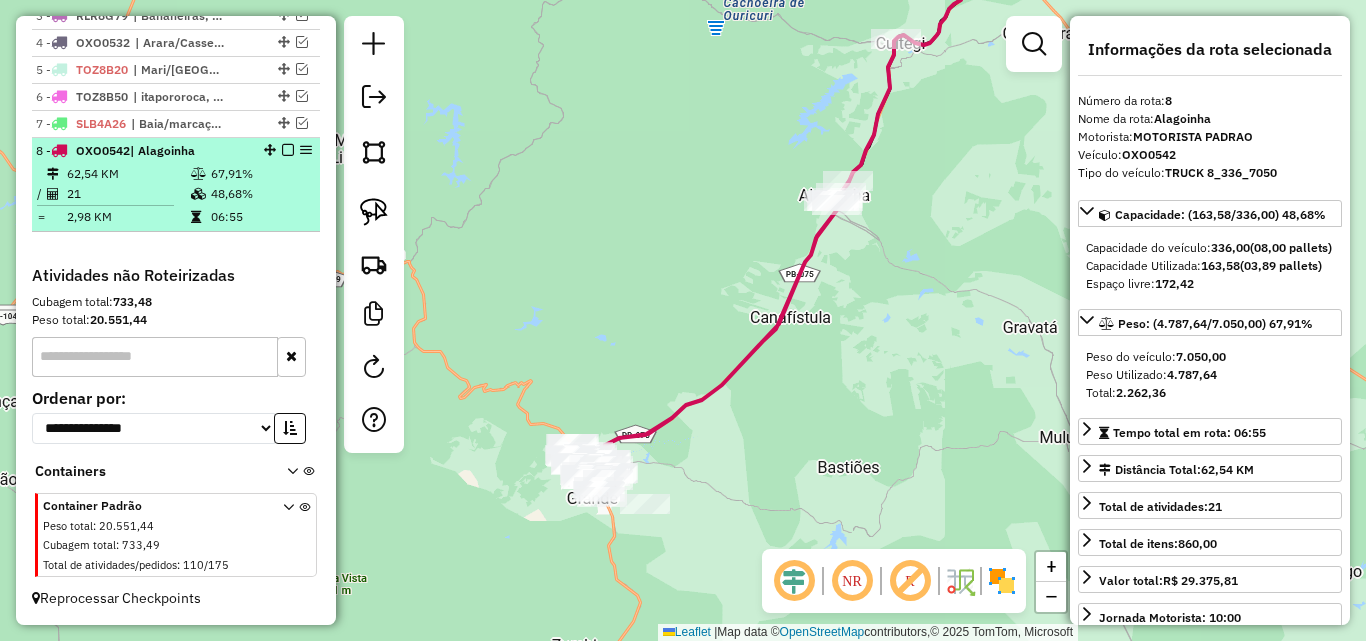 click at bounding box center [288, 150] 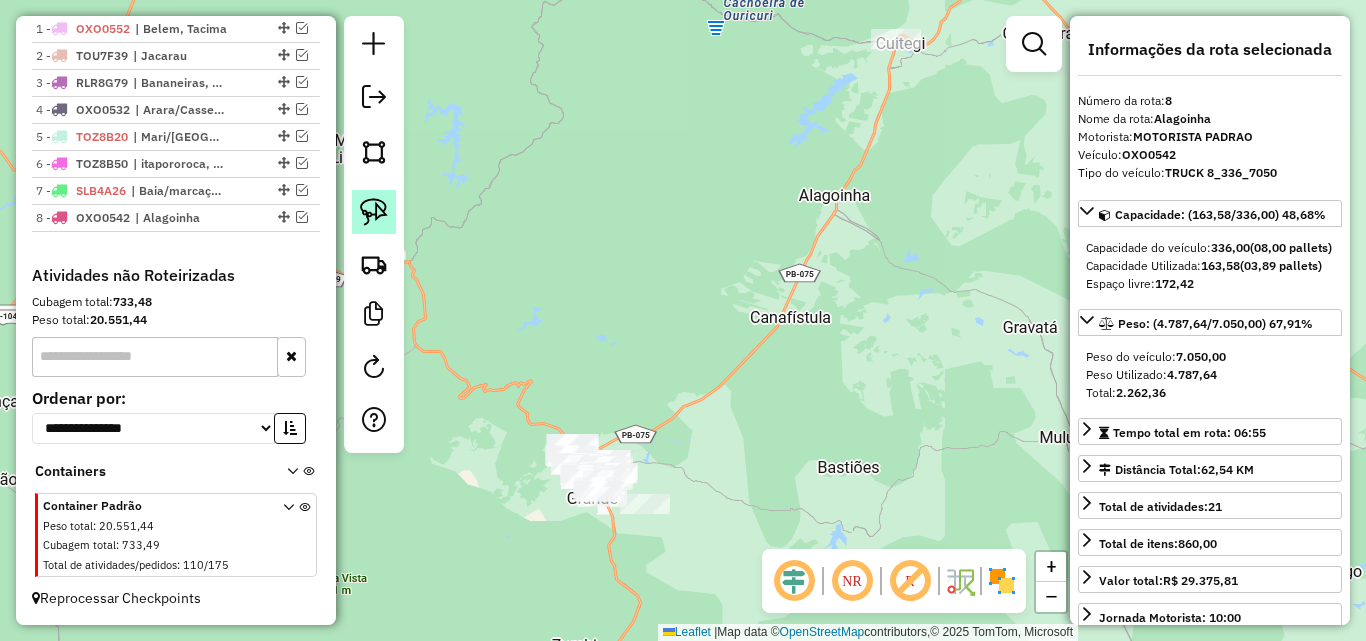 click 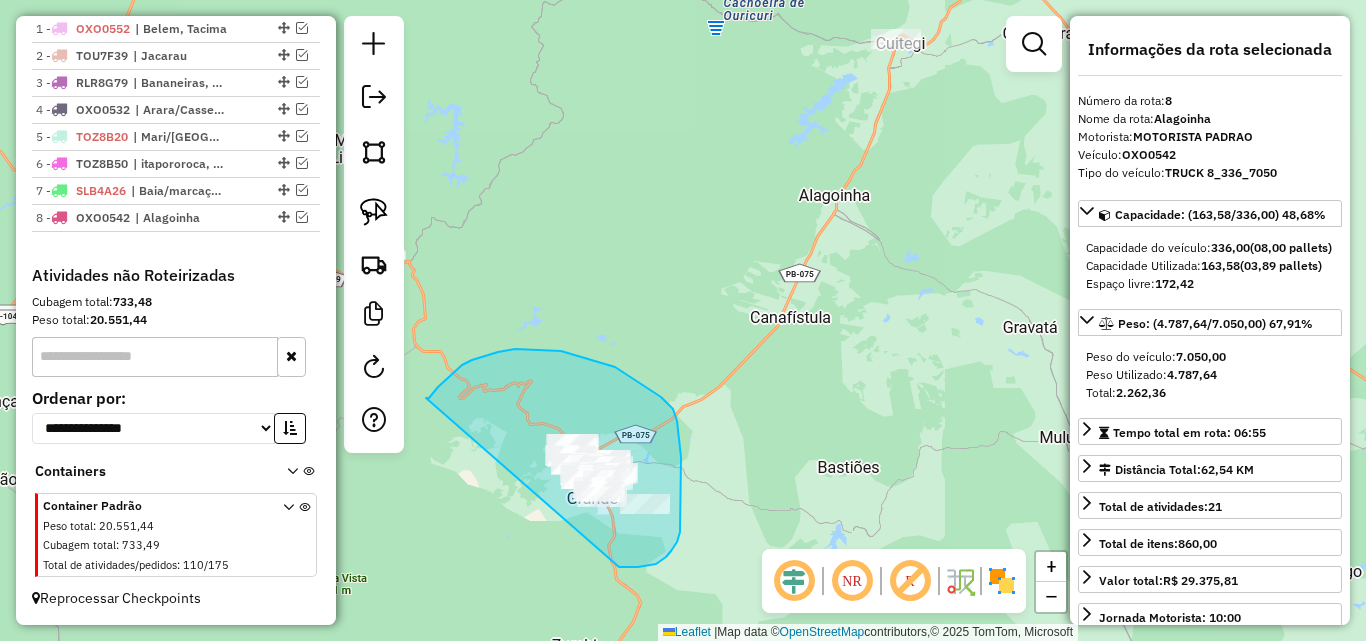 drag, startPoint x: 430, startPoint y: 397, endPoint x: 619, endPoint y: 567, distance: 254.2066 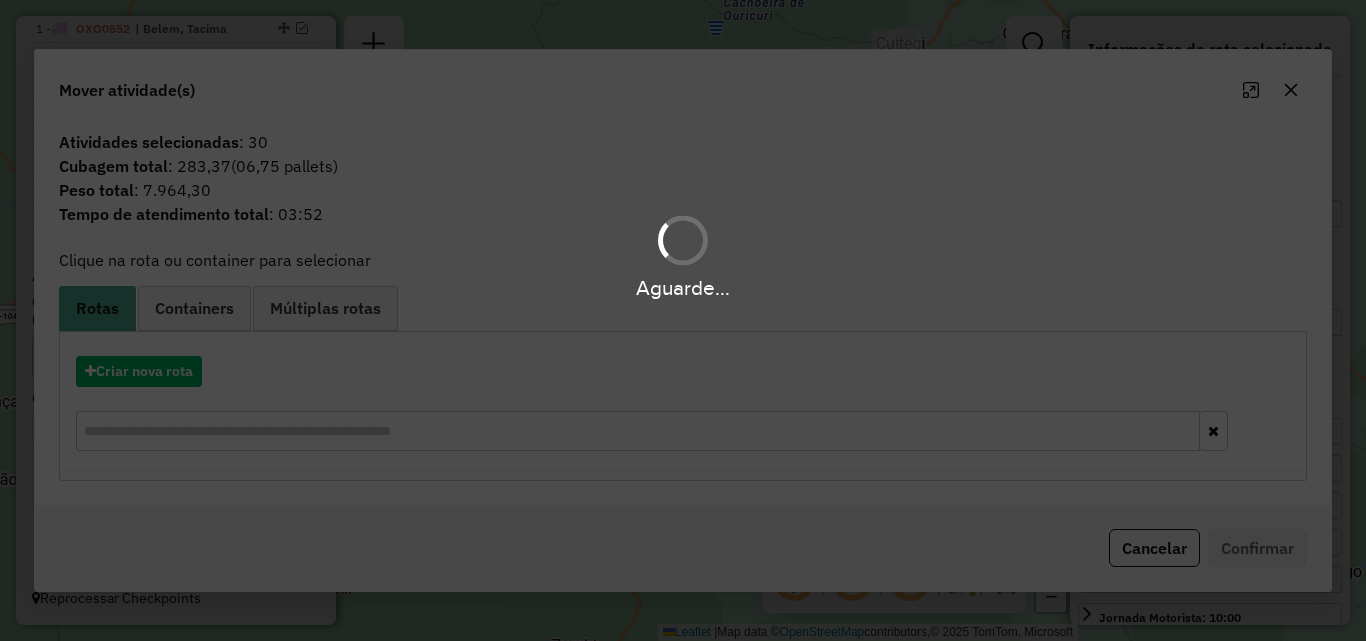 click 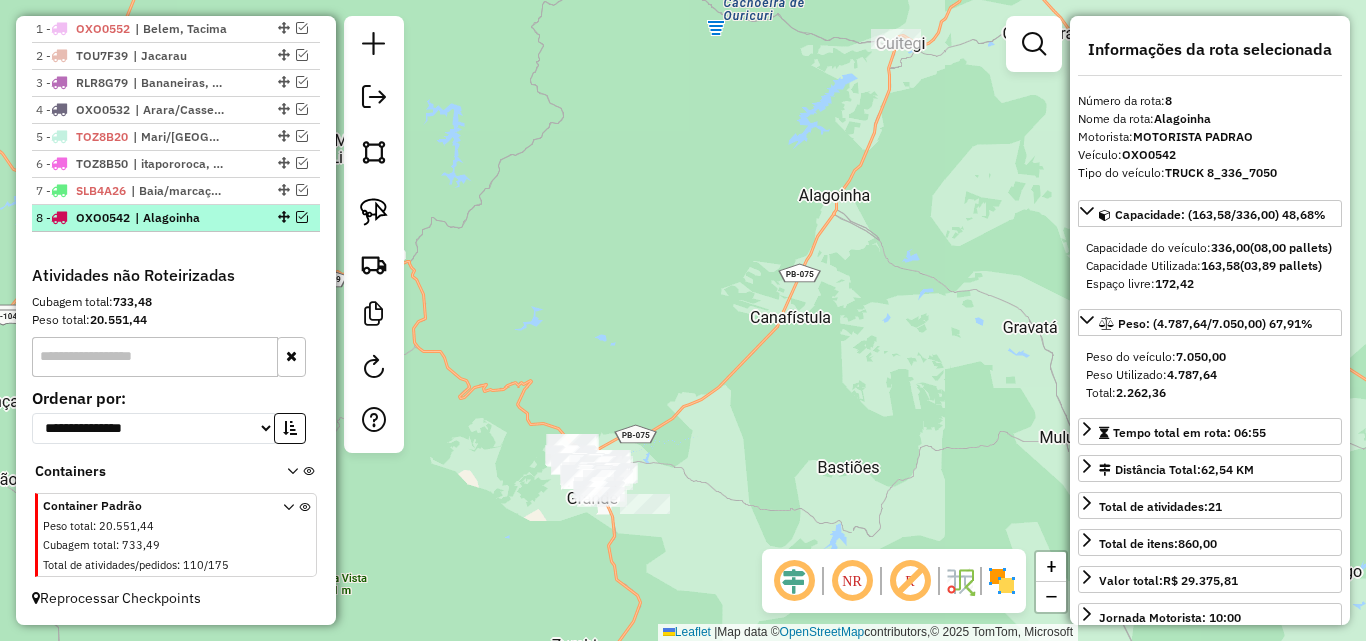 click at bounding box center (302, 217) 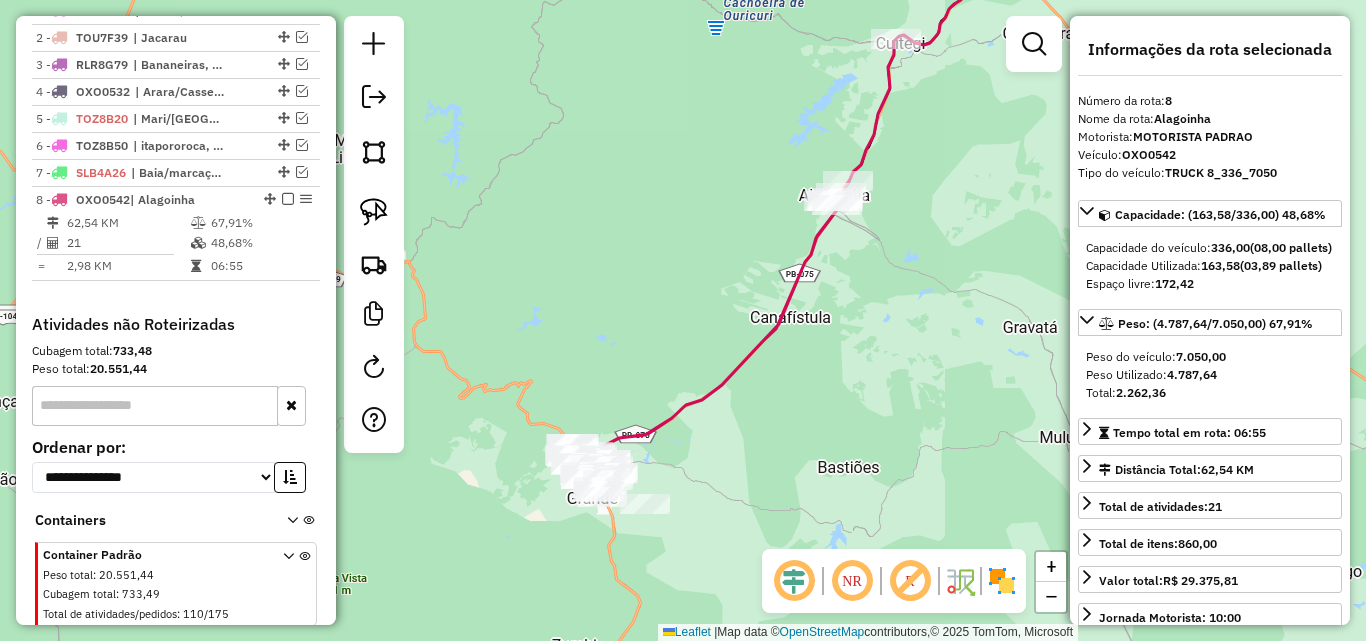 scroll, scrollTop: 817, scrollLeft: 0, axis: vertical 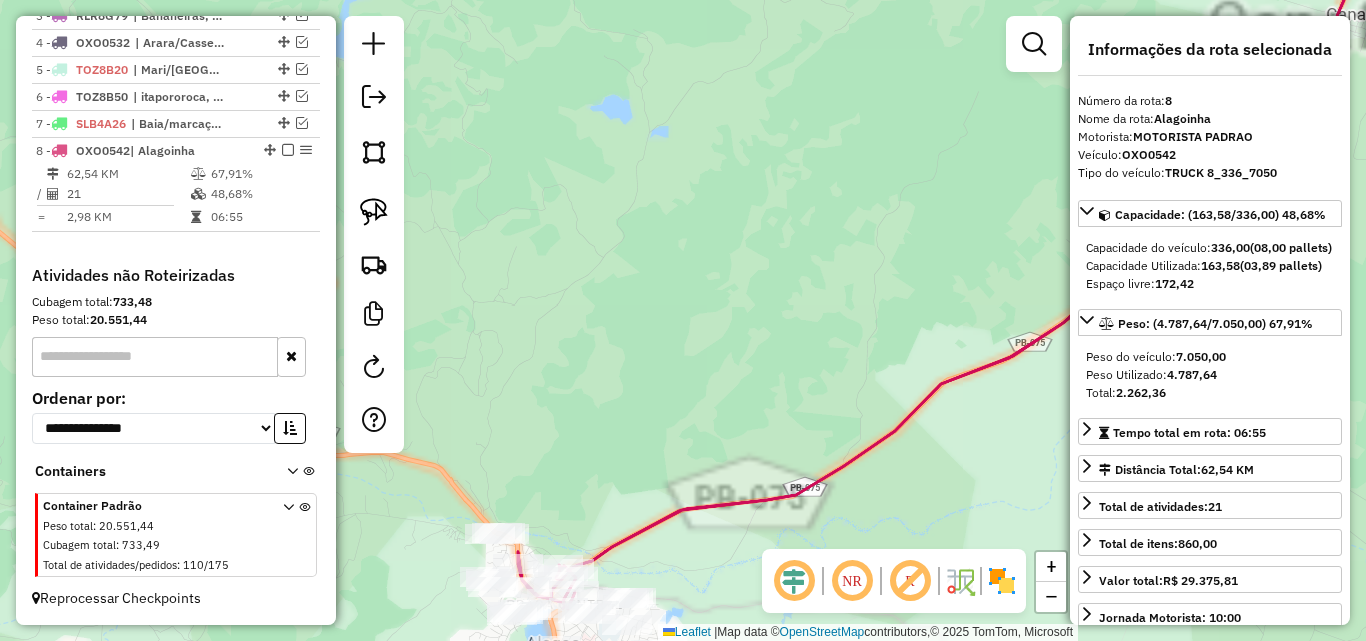 drag, startPoint x: 667, startPoint y: 545, endPoint x: 815, endPoint y: 394, distance: 211.43556 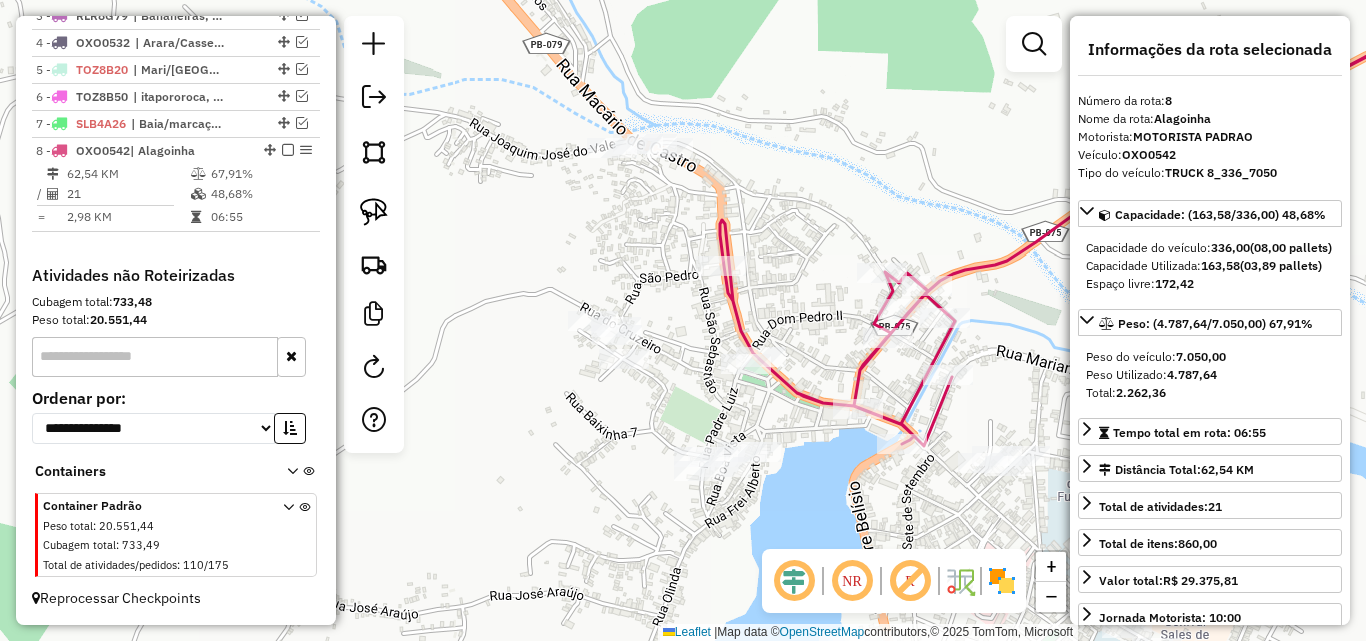 drag, startPoint x: 618, startPoint y: 501, endPoint x: 671, endPoint y: 319, distance: 189.56001 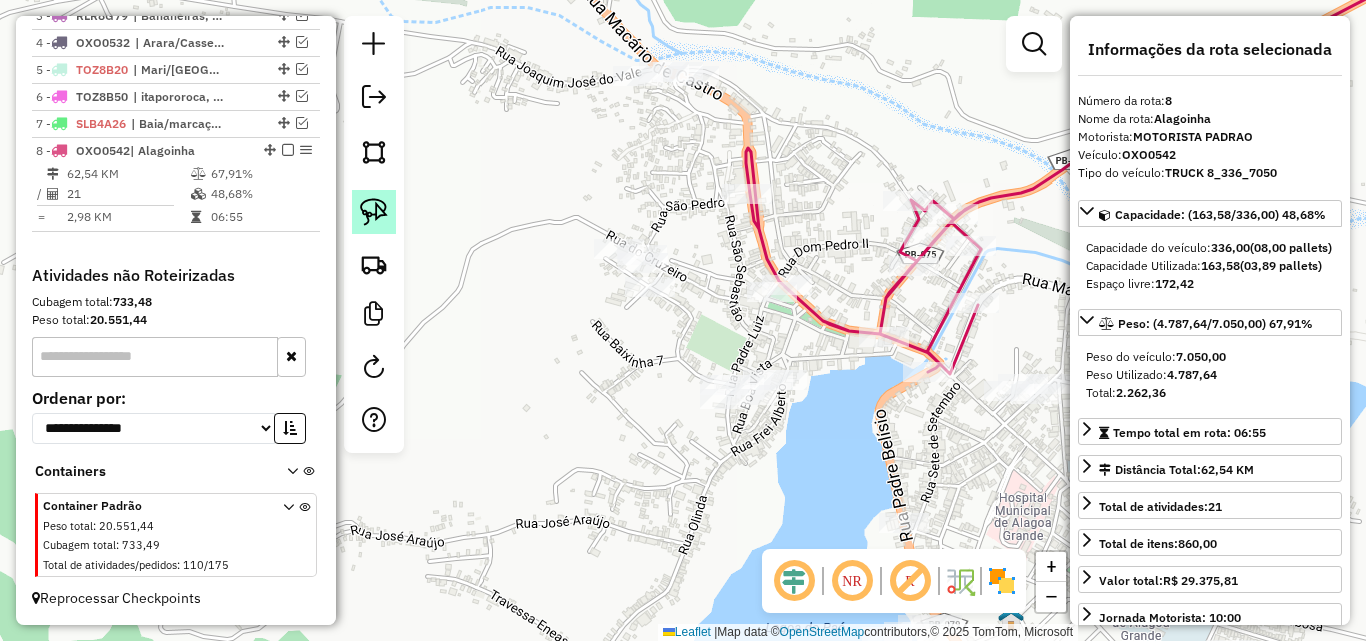 drag, startPoint x: 397, startPoint y: 234, endPoint x: 363, endPoint y: 211, distance: 41.04875 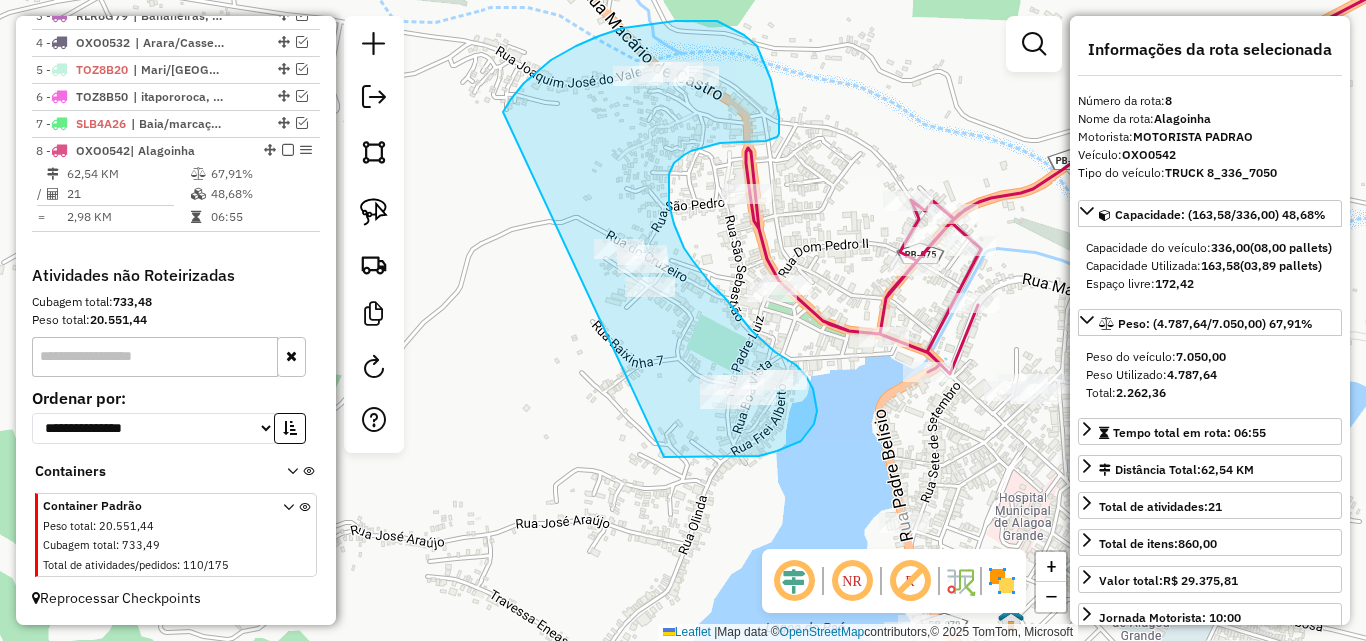 drag, startPoint x: 511, startPoint y: 99, endPoint x: 556, endPoint y: 418, distance: 322.15836 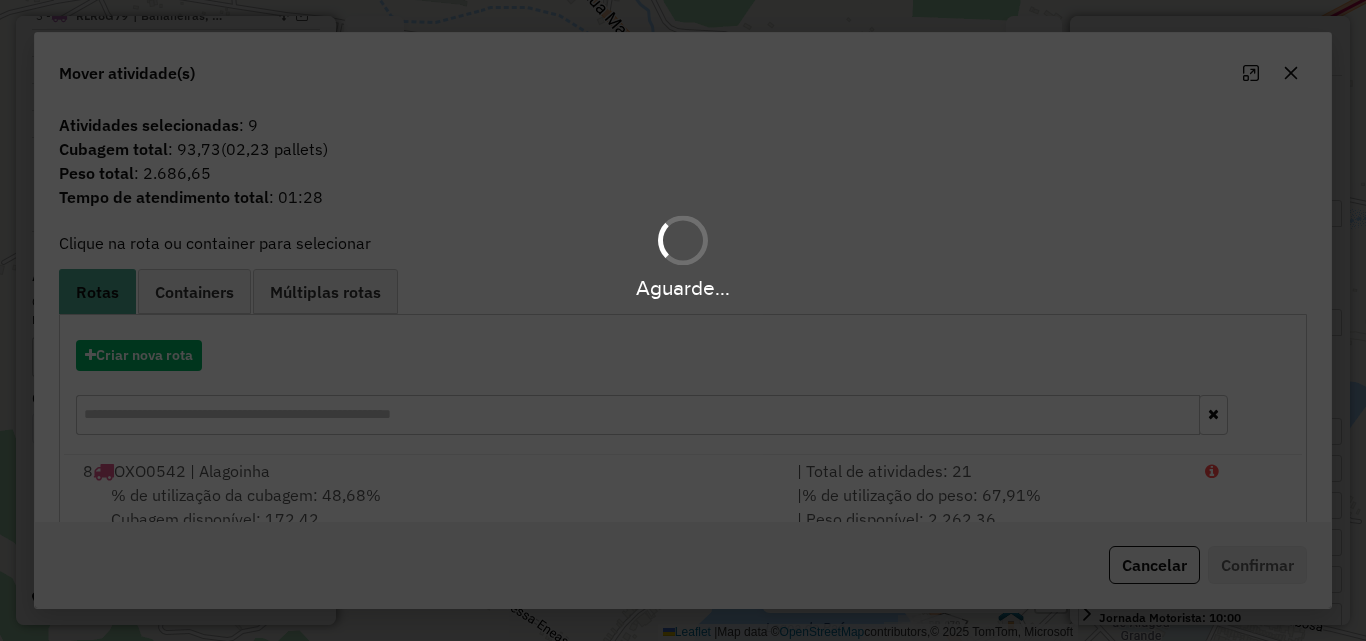 click on "8  OXO0542 | Alagoinha" at bounding box center [428, 471] 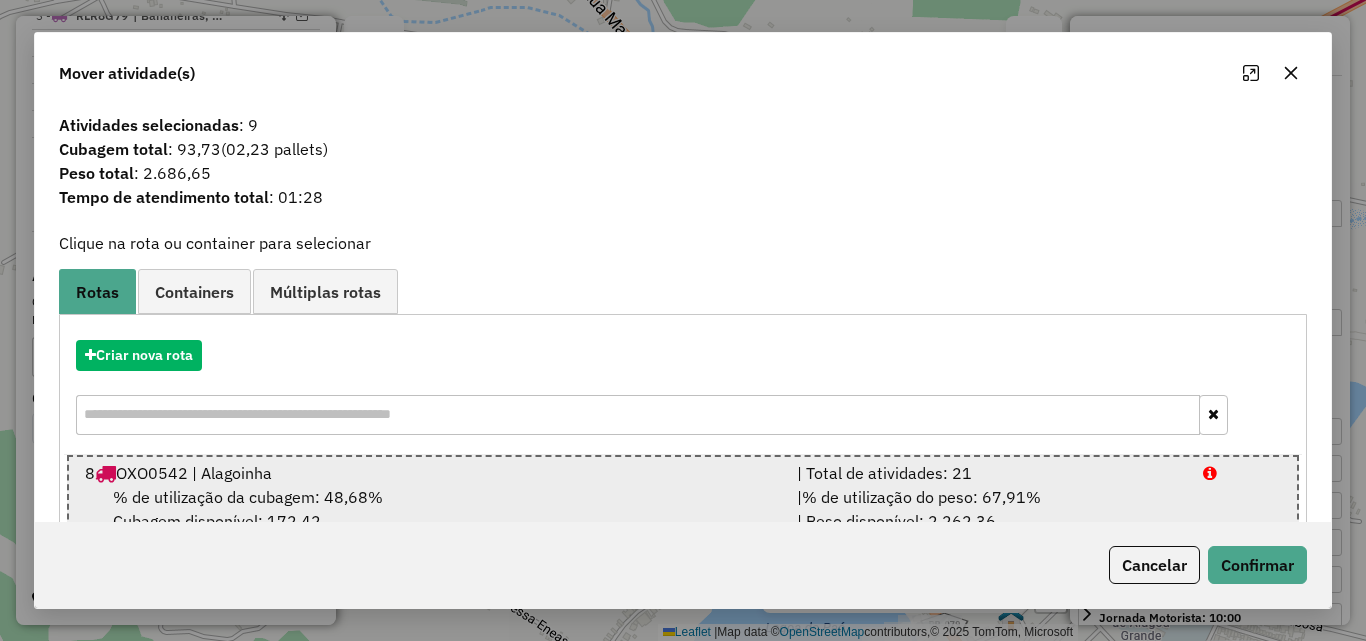 drag, startPoint x: 465, startPoint y: 480, endPoint x: 812, endPoint y: 510, distance: 348.2944 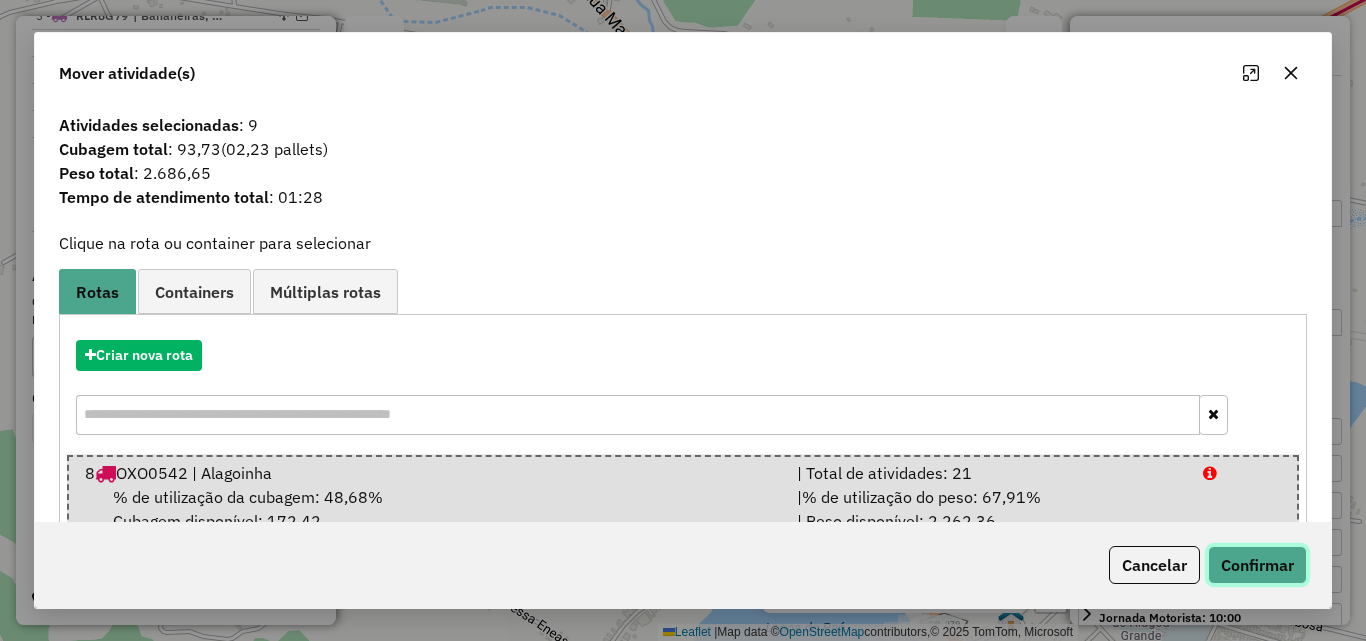 click on "Confirmar" 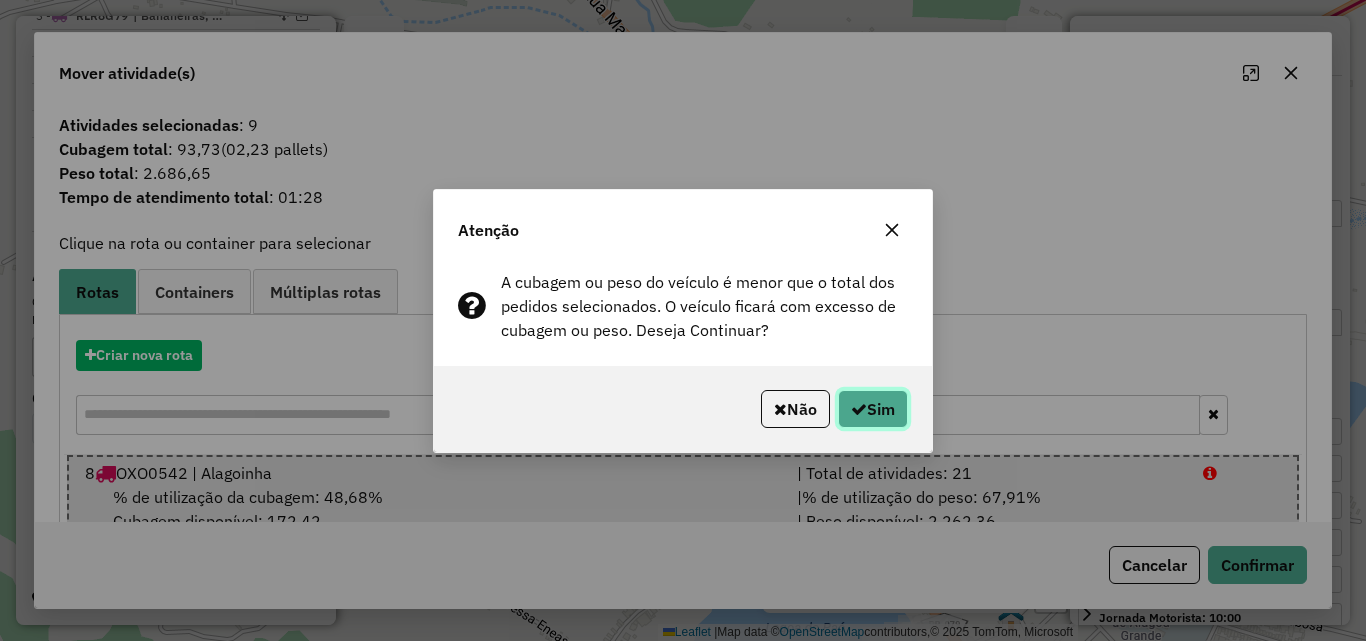 click on "Sim" 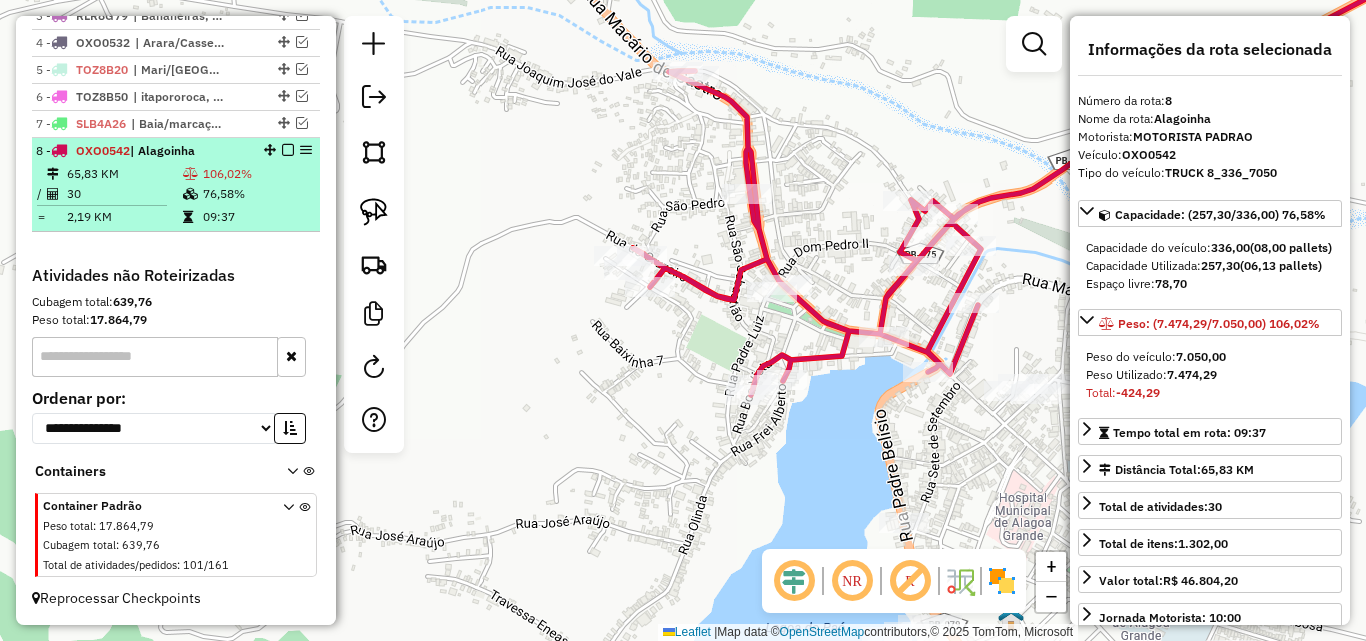 click on "65,83 KM" at bounding box center [124, 174] 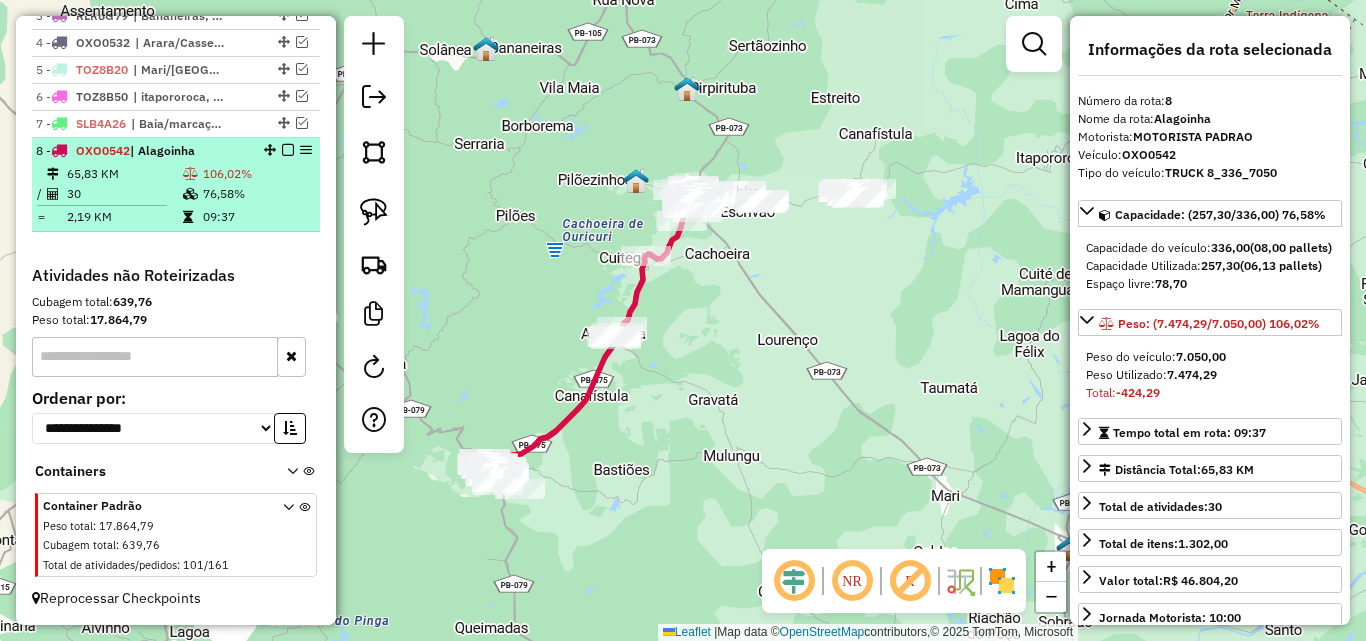 click at bounding box center [288, 150] 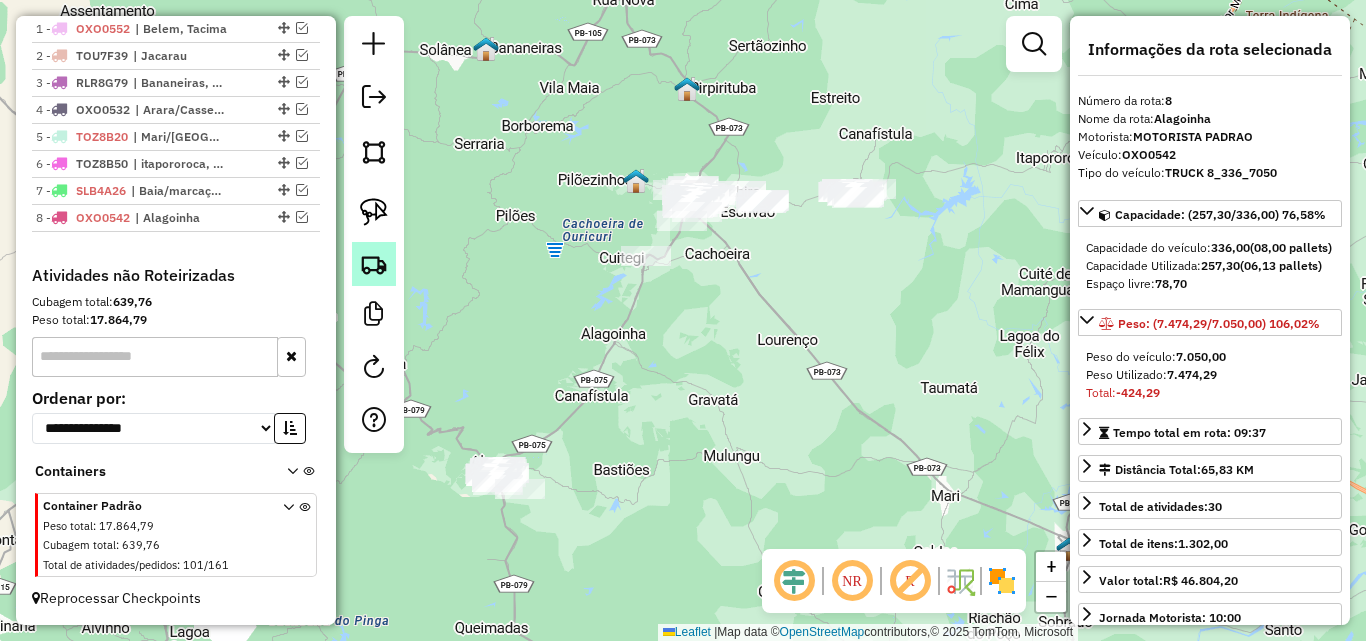 scroll, scrollTop: 750, scrollLeft: 0, axis: vertical 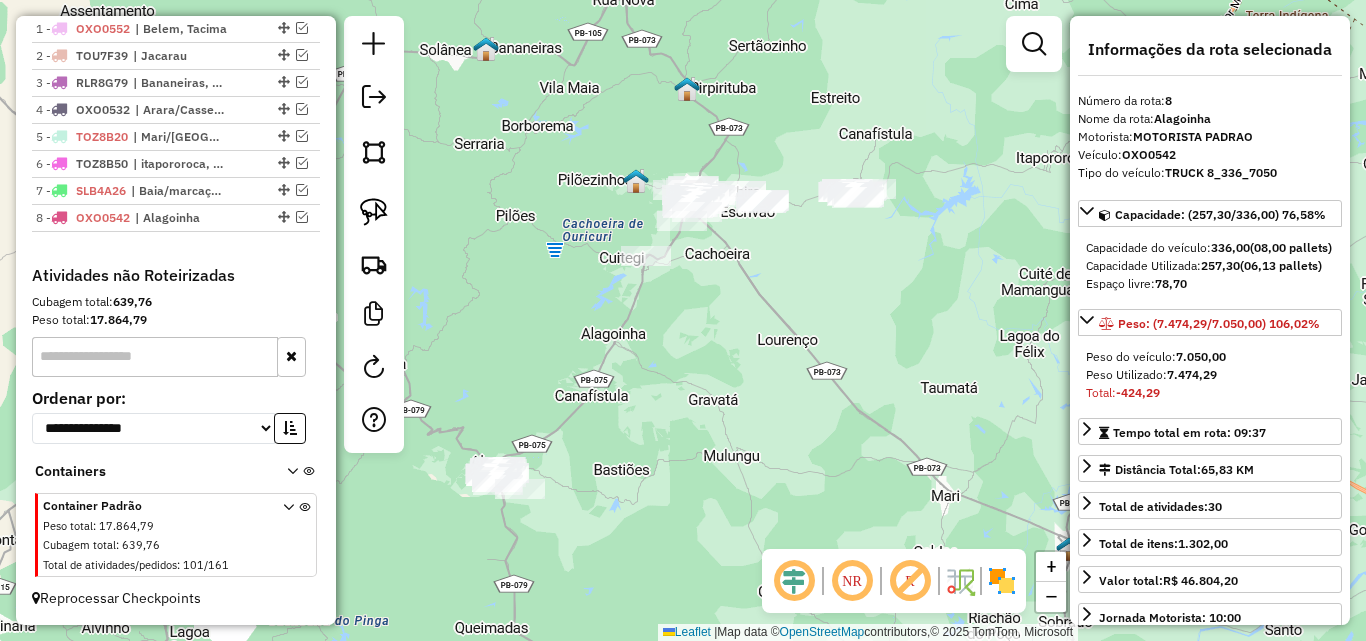 drag, startPoint x: 480, startPoint y: 309, endPoint x: 514, endPoint y: 264, distance: 56.400356 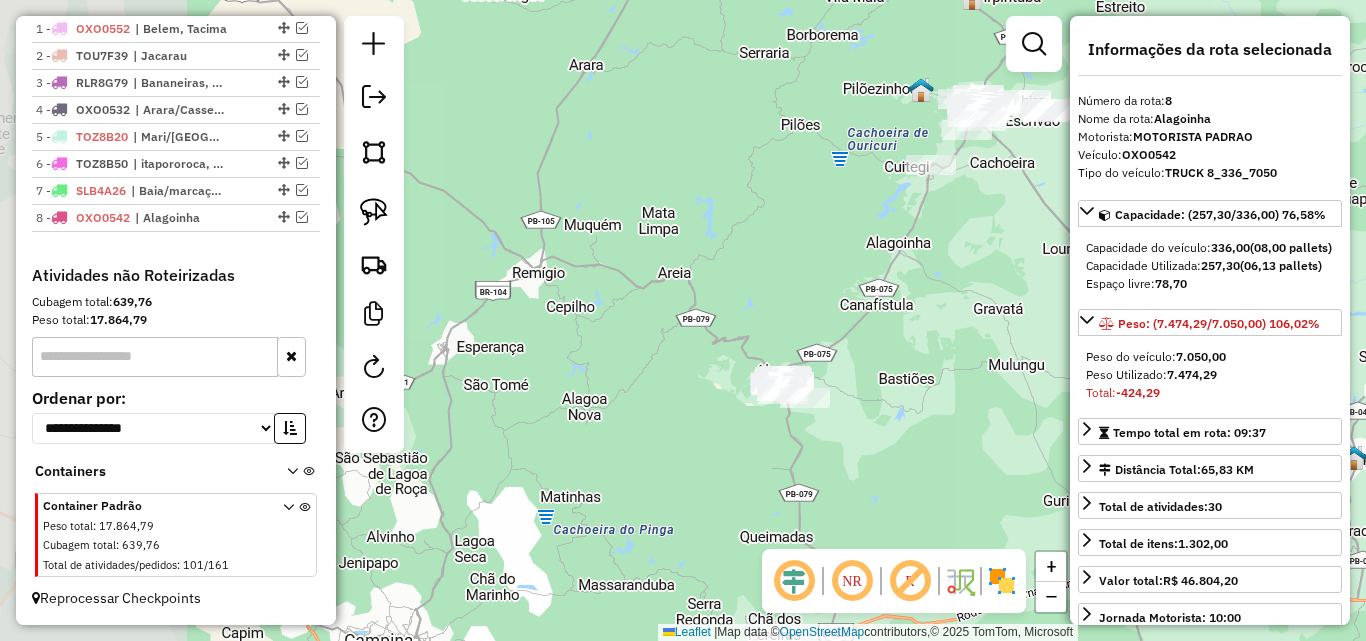 drag, startPoint x: 471, startPoint y: 341, endPoint x: 474, endPoint y: 279, distance: 62.072536 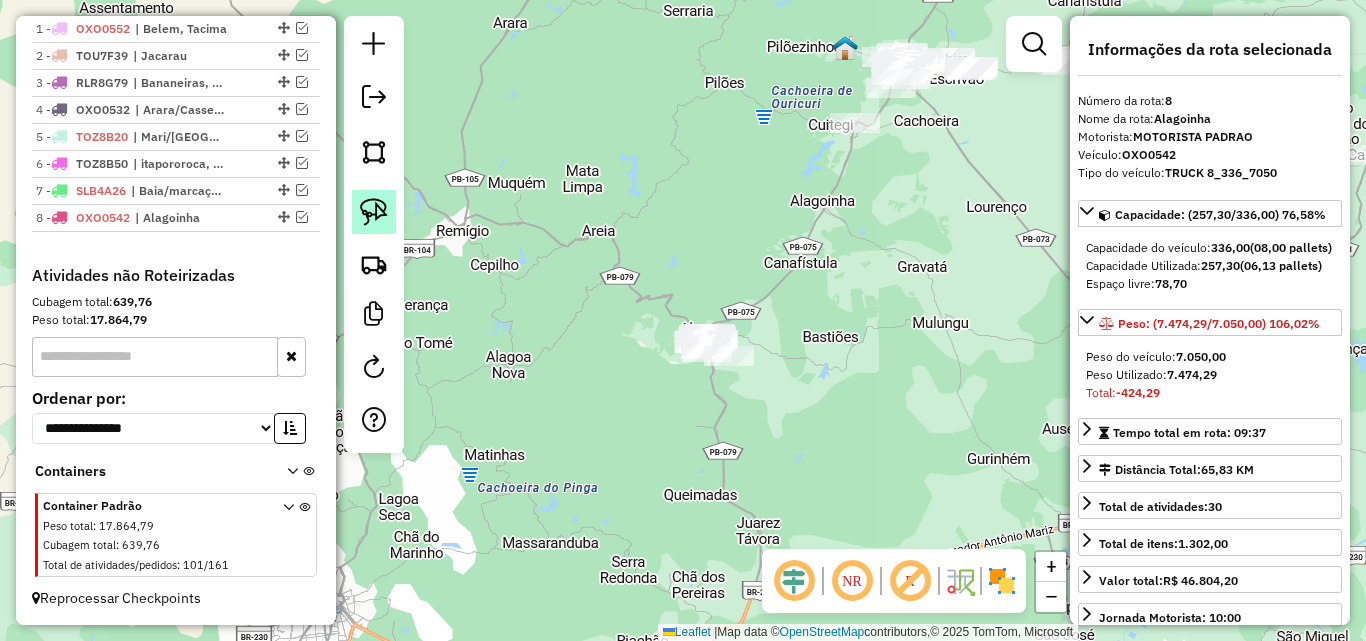 click 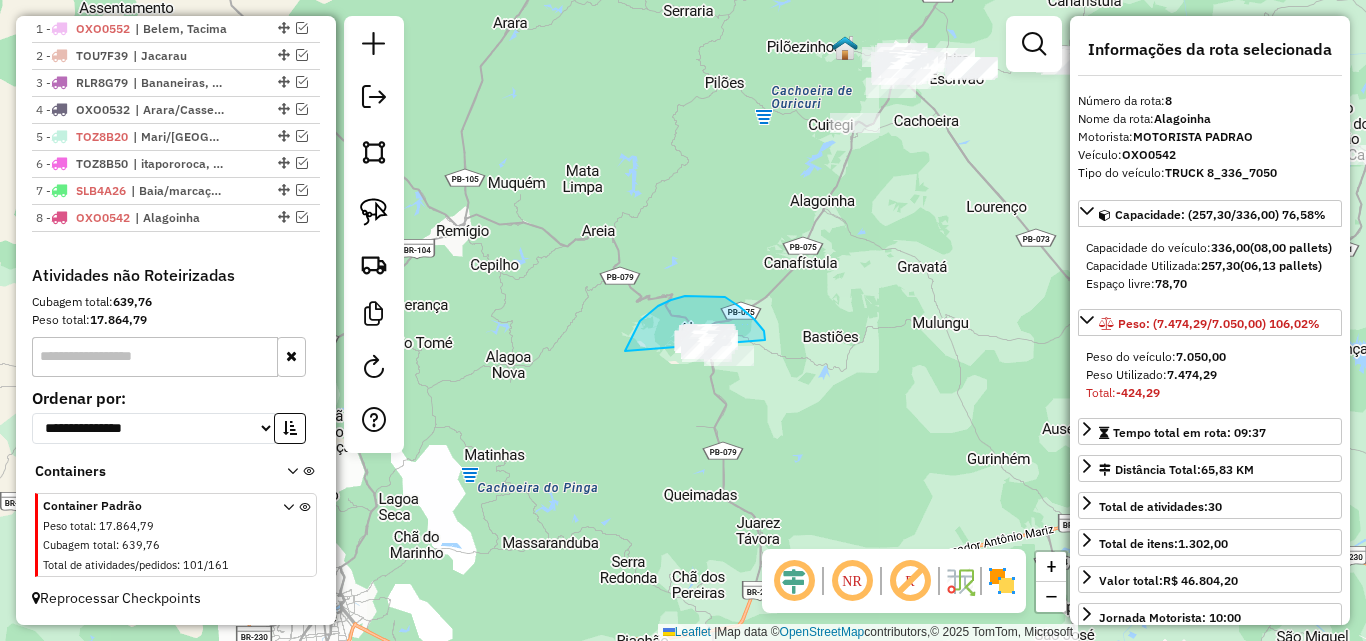 drag, startPoint x: 630, startPoint y: 342, endPoint x: 620, endPoint y: 350, distance: 12.806249 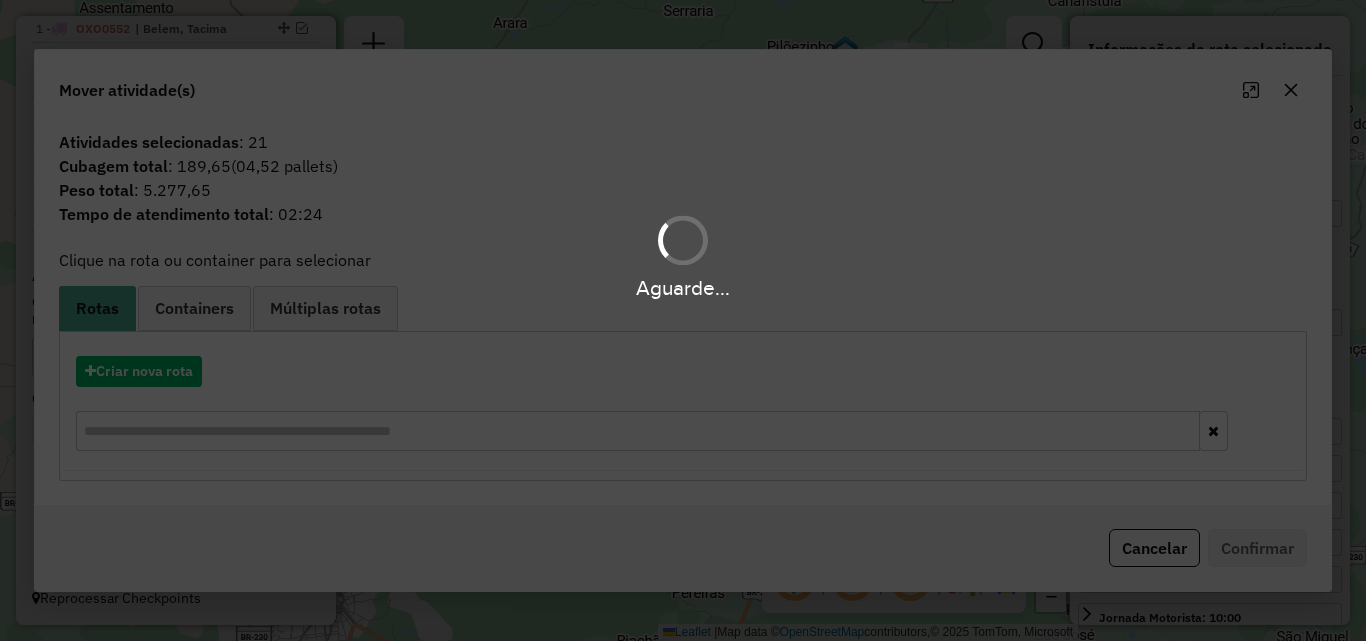 click on "Aguarde..." at bounding box center [683, 320] 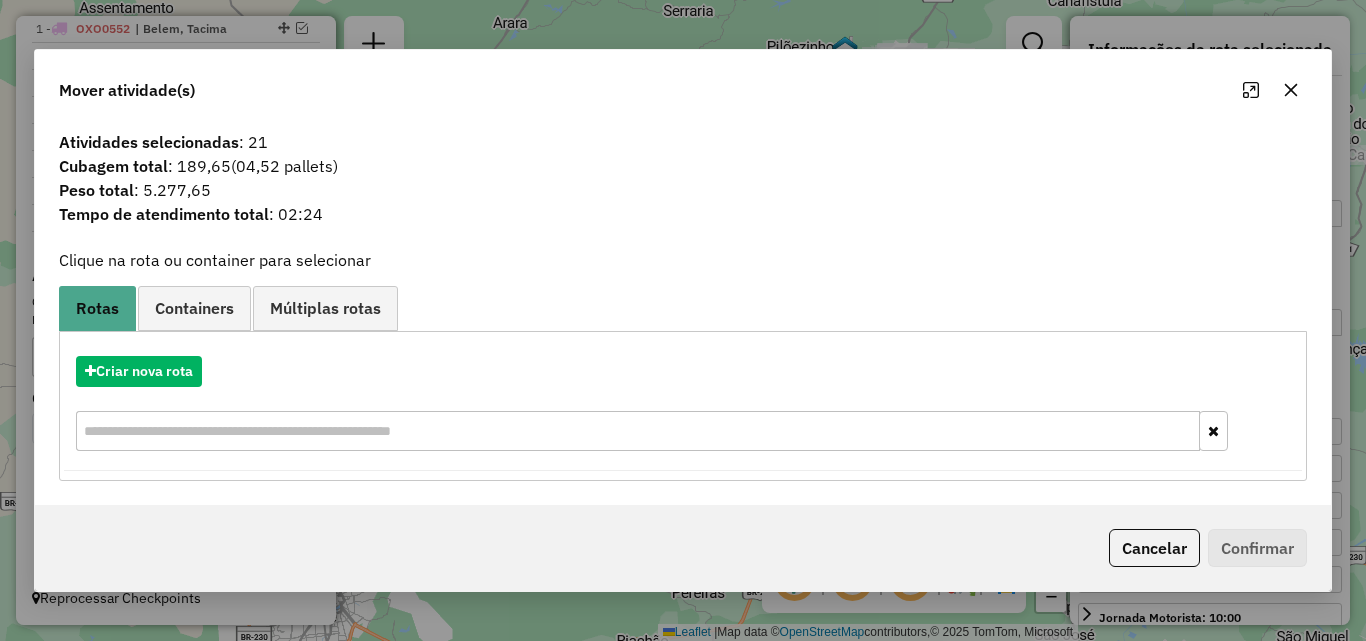 click 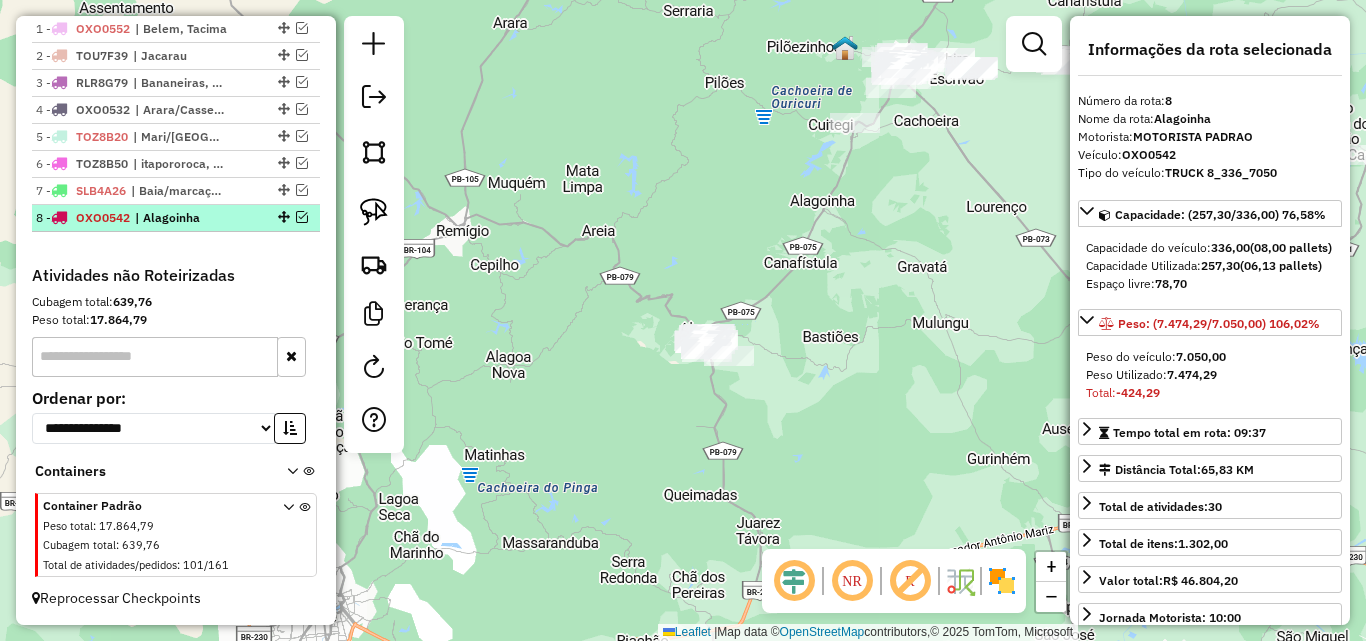 click at bounding box center (302, 217) 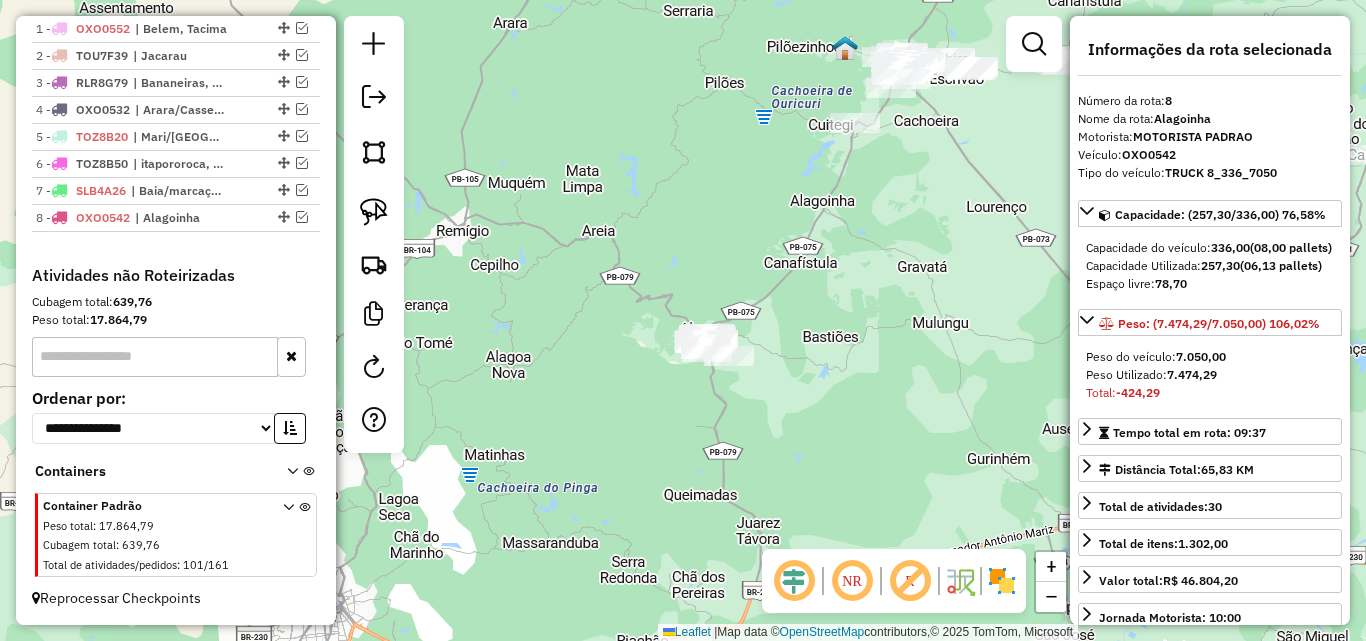 scroll, scrollTop: 817, scrollLeft: 0, axis: vertical 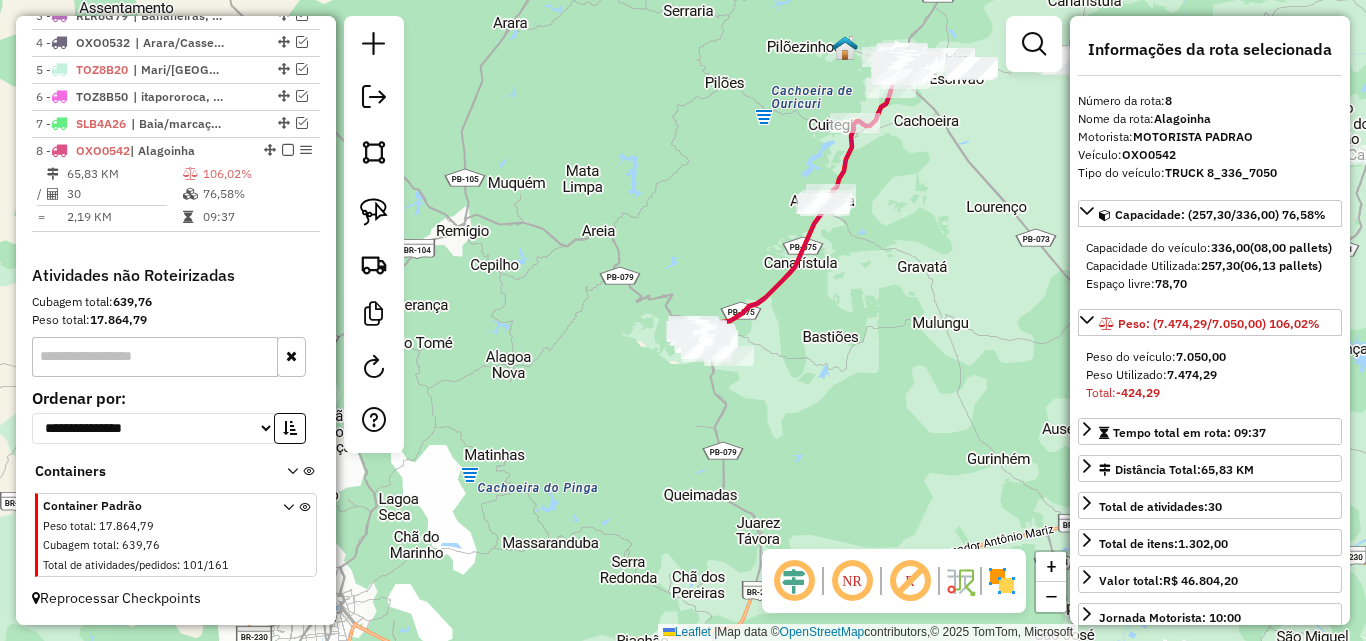 drag, startPoint x: 177, startPoint y: 234, endPoint x: 256, endPoint y: 228, distance: 79.22752 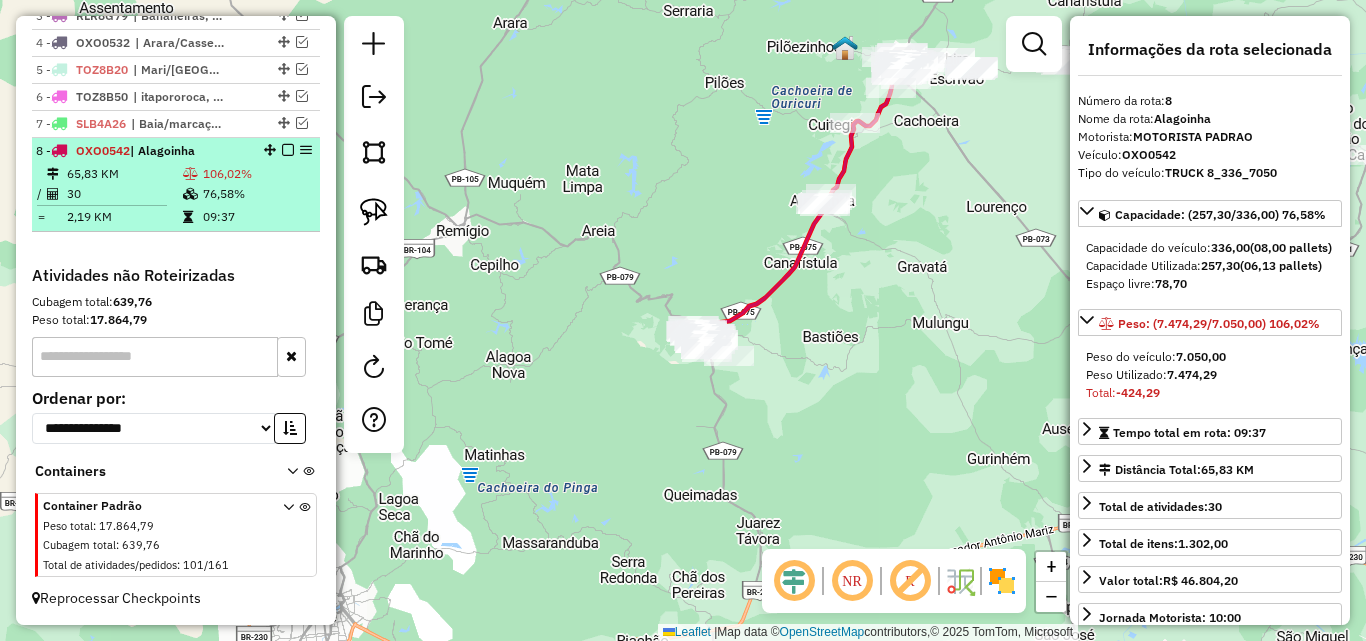 click on "09:37" at bounding box center (257, 217) 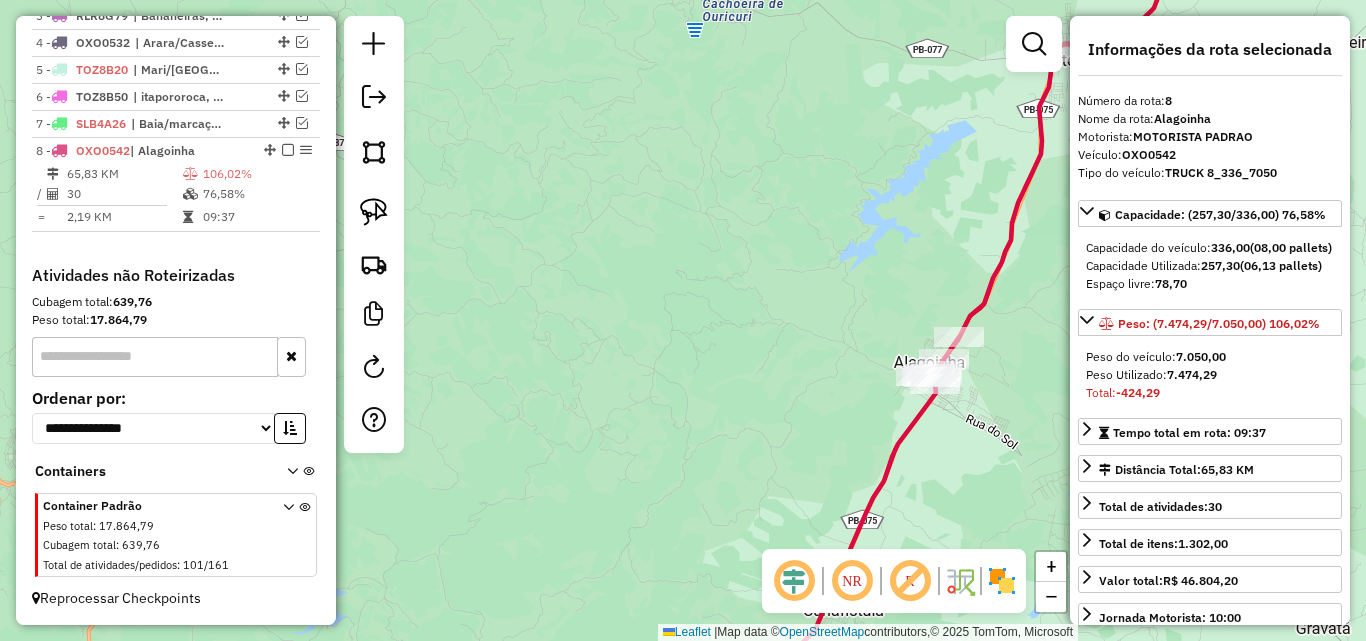 drag, startPoint x: 576, startPoint y: 460, endPoint x: 733, endPoint y: 10, distance: 476.6015 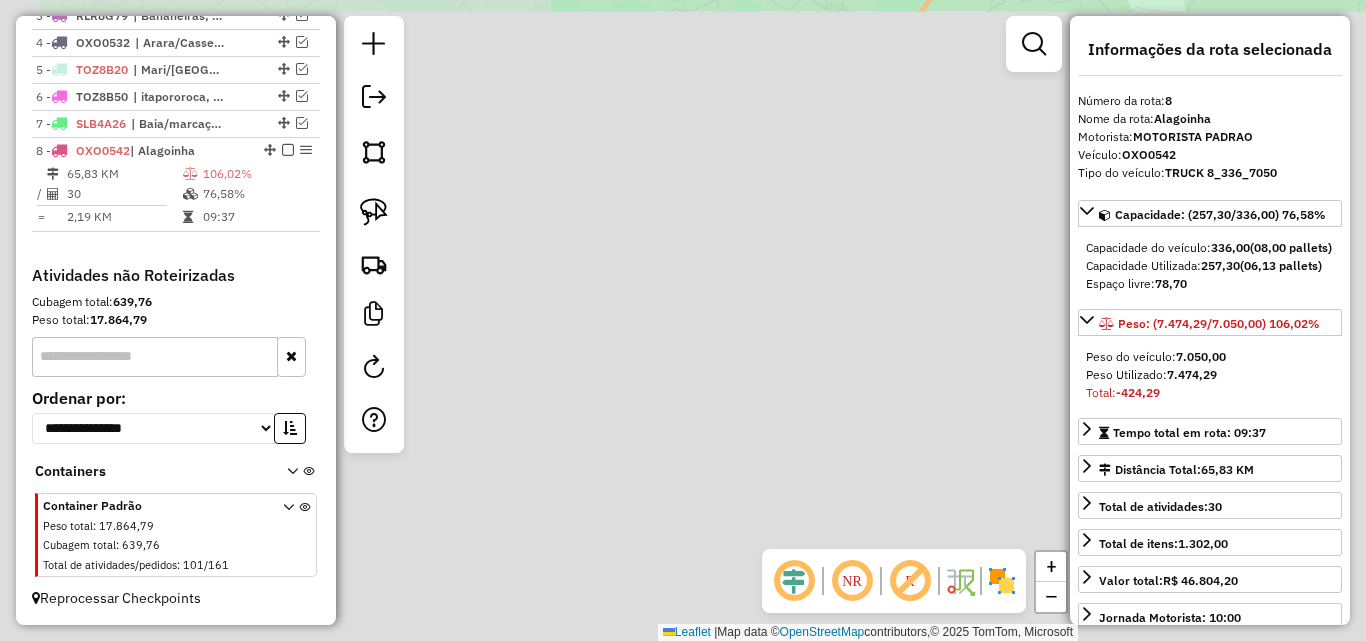 drag, startPoint x: 735, startPoint y: 261, endPoint x: 583, endPoint y: 421, distance: 220.68983 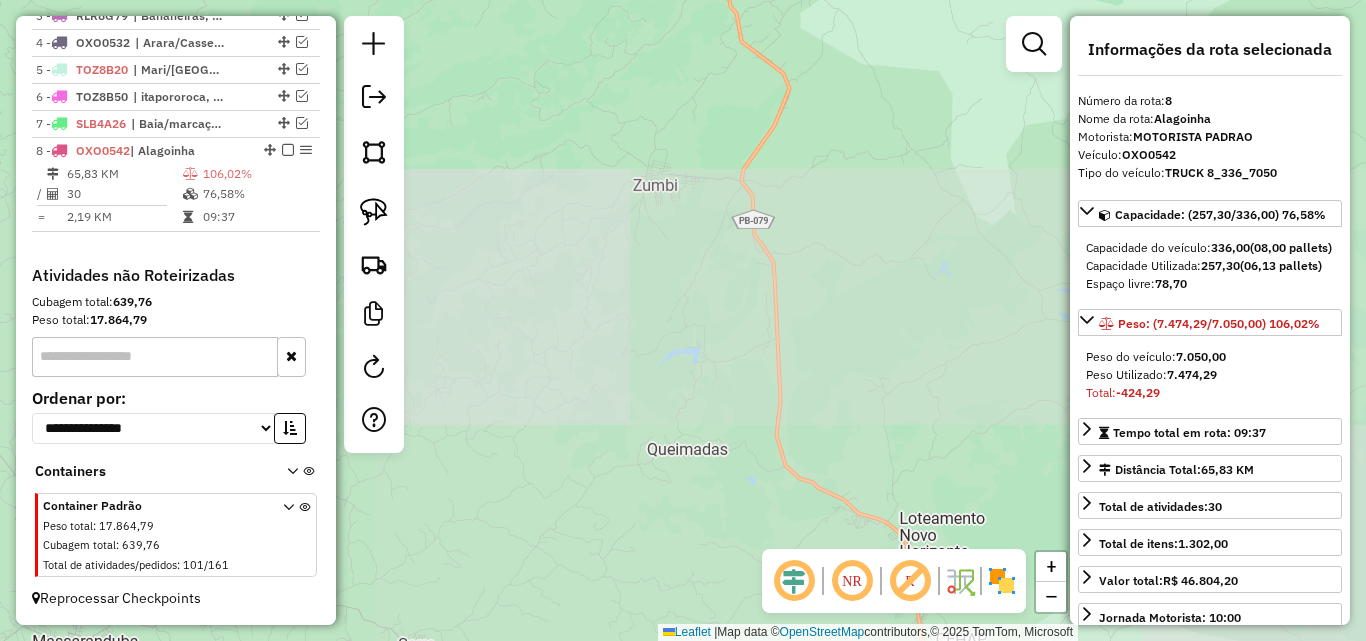 drag, startPoint x: 625, startPoint y: 145, endPoint x: 664, endPoint y: 381, distance: 239.20076 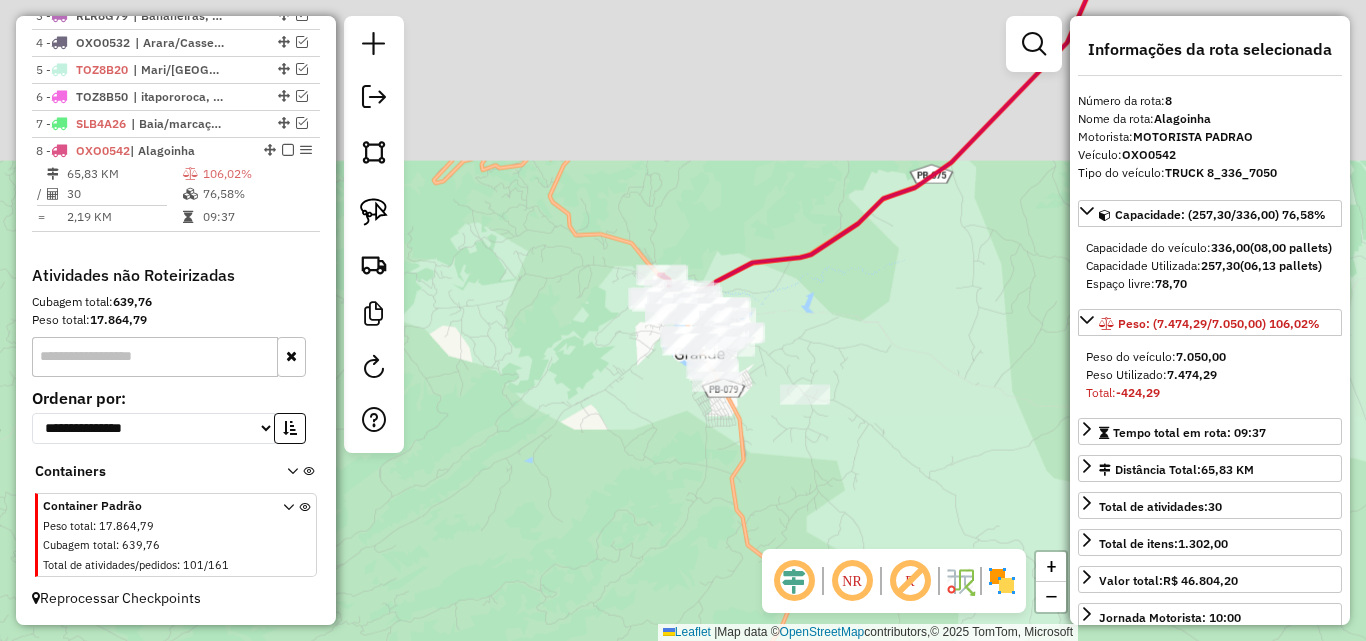 drag, startPoint x: 667, startPoint y: 428, endPoint x: 688, endPoint y: 465, distance: 42.544094 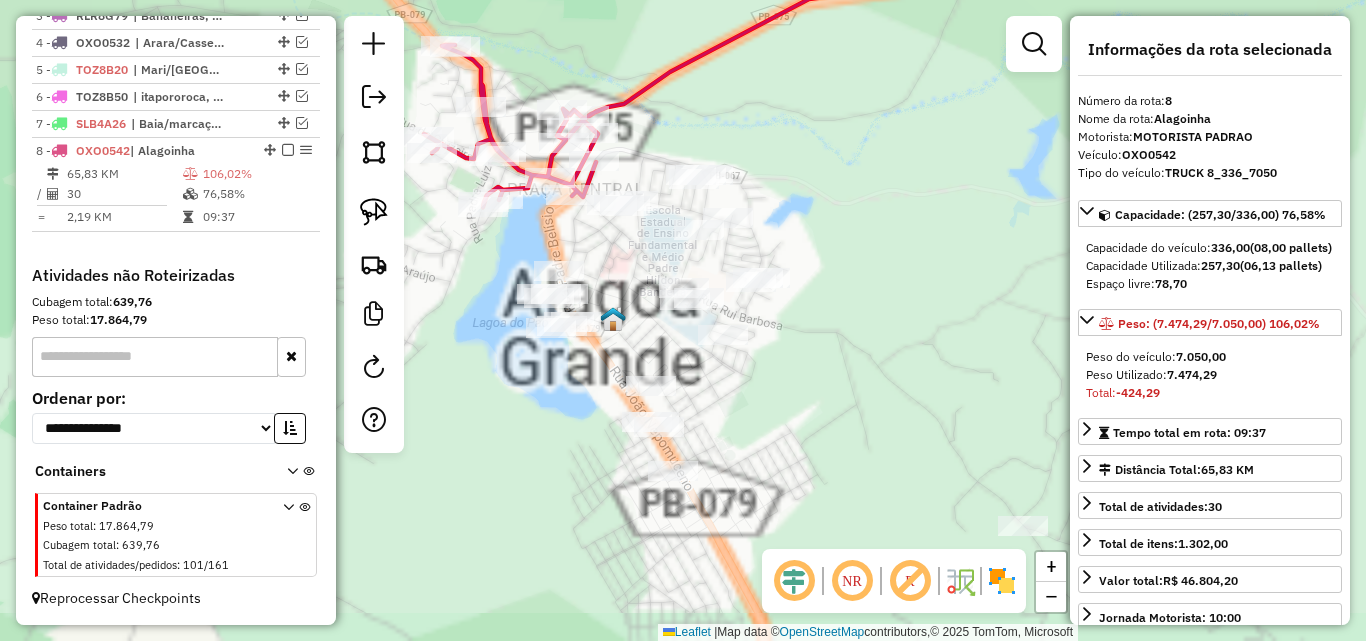drag, startPoint x: 822, startPoint y: 377, endPoint x: 907, endPoint y: 419, distance: 94.81033 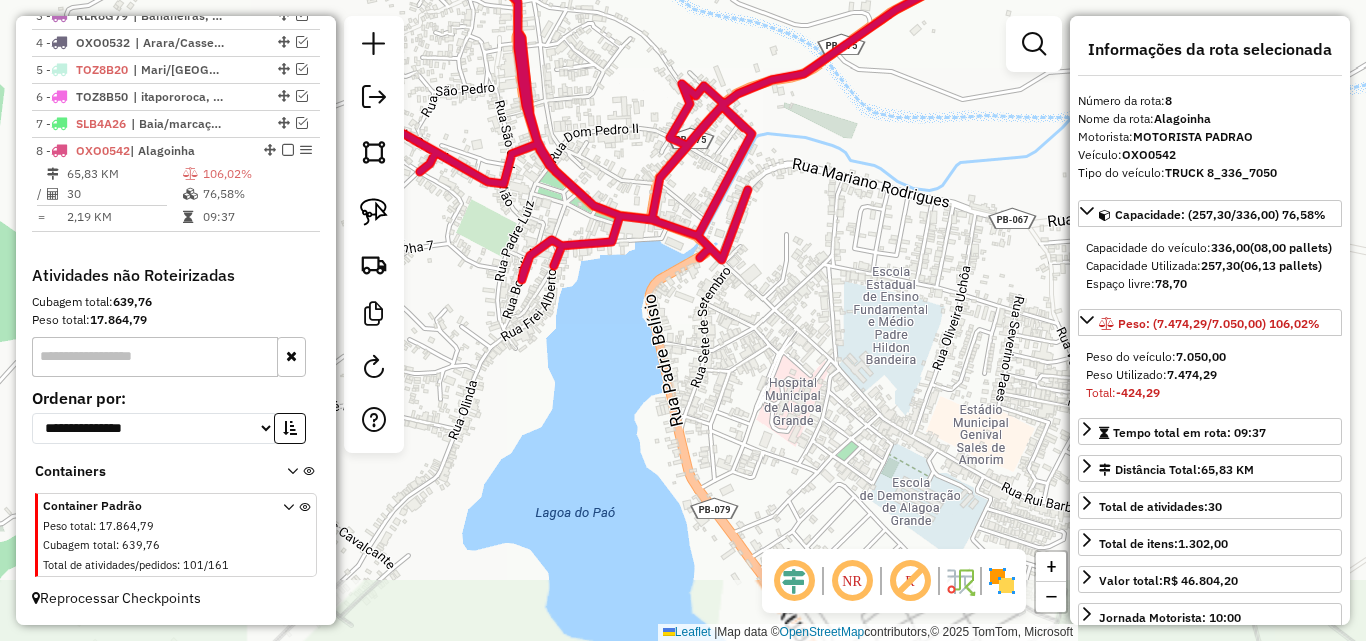 click on "Janela de atendimento Grade de atendimento Capacidade Transportadoras Veículos Cliente Pedidos  Rotas Selecione os dias de semana para filtrar as janelas de atendimento  Seg   Ter   Qua   Qui   Sex   Sáb   Dom  Informe o período da janela de atendimento: De: Até:  Filtrar exatamente a janela do cliente  Considerar janela de atendimento padrão  Selecione os dias de semana para filtrar as grades de atendimento  Seg   Ter   Qua   Qui   Sex   Sáb   Dom   Considerar clientes sem dia de atendimento cadastrado  Clientes fora do dia de atendimento selecionado Filtrar as atividades entre os valores definidos abaixo:  Peso mínimo:   Peso máximo:   Cubagem mínima:   Cubagem máxima:   De:   Até:  Filtrar as atividades entre o tempo de atendimento definido abaixo:  De:   Até:   Considerar capacidade total dos clientes não roteirizados Transportadora: Selecione um ou mais itens Tipo de veículo: Selecione um ou mais itens Veículo: Selecione um ou mais itens Motorista: Selecione um ou mais itens Nome: Rótulo:" 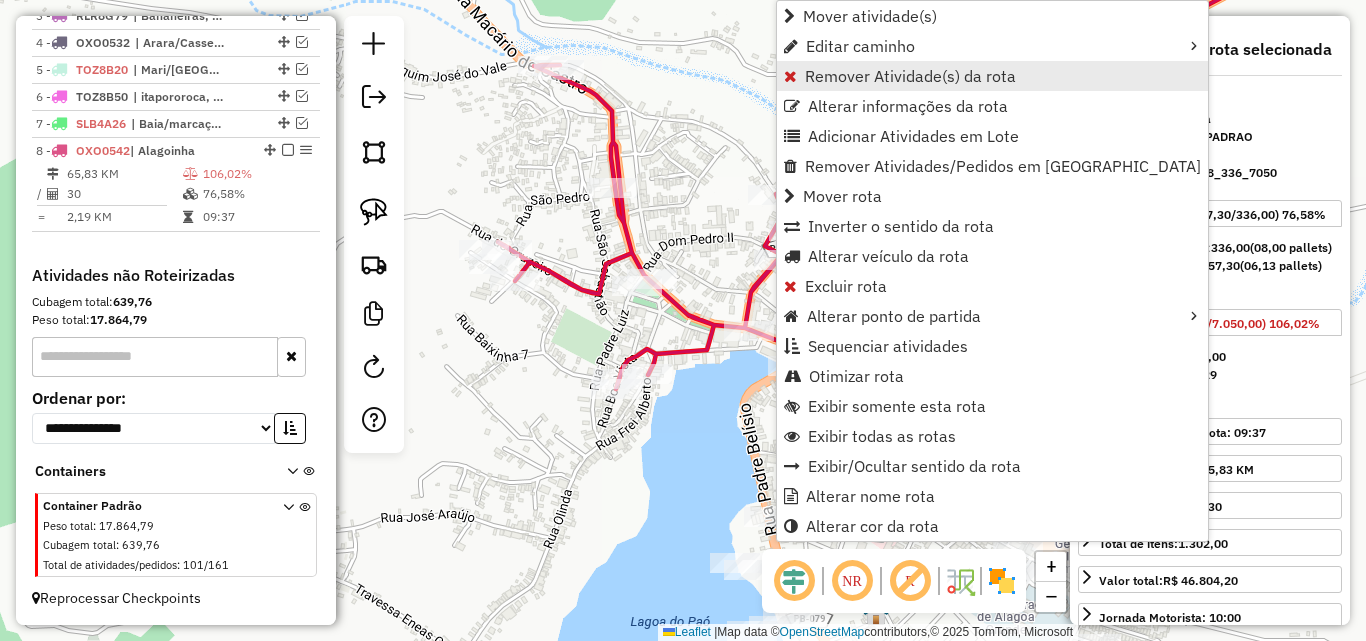 click on "Remover Atividade(s) da rota" at bounding box center [910, 76] 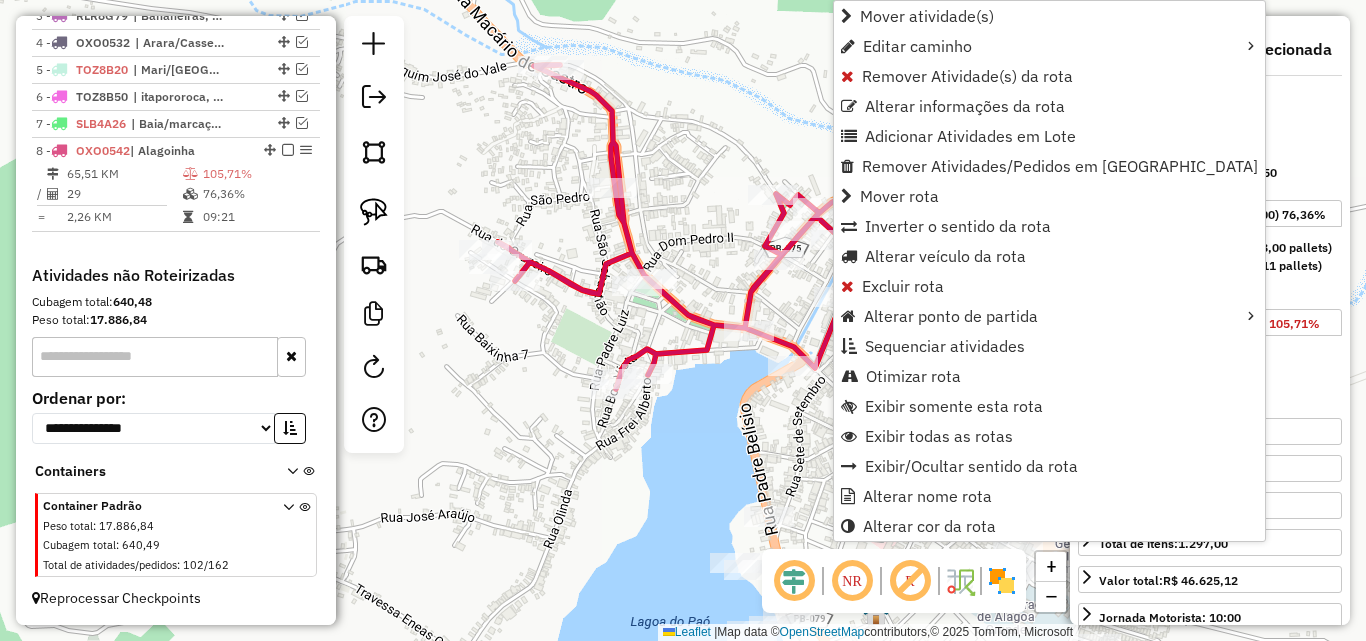 click on "Remover Atividade(s) da rota" at bounding box center (967, 76) 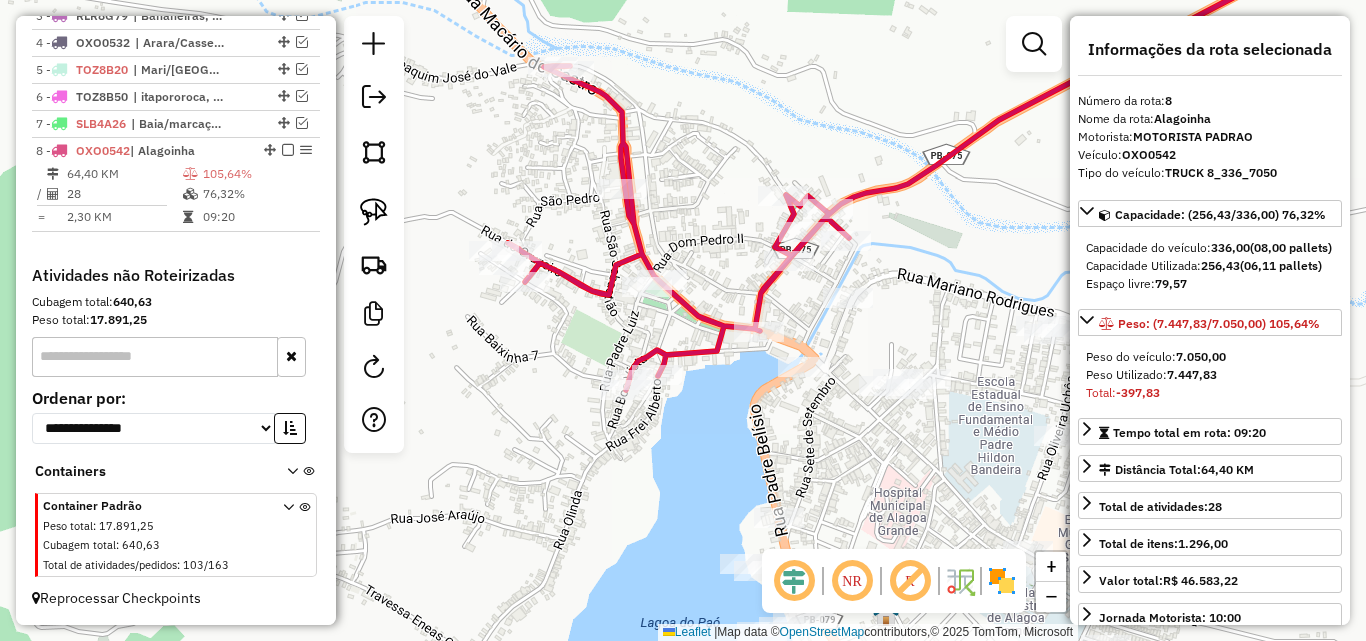 drag, startPoint x: 750, startPoint y: 422, endPoint x: 795, endPoint y: 416, distance: 45.39824 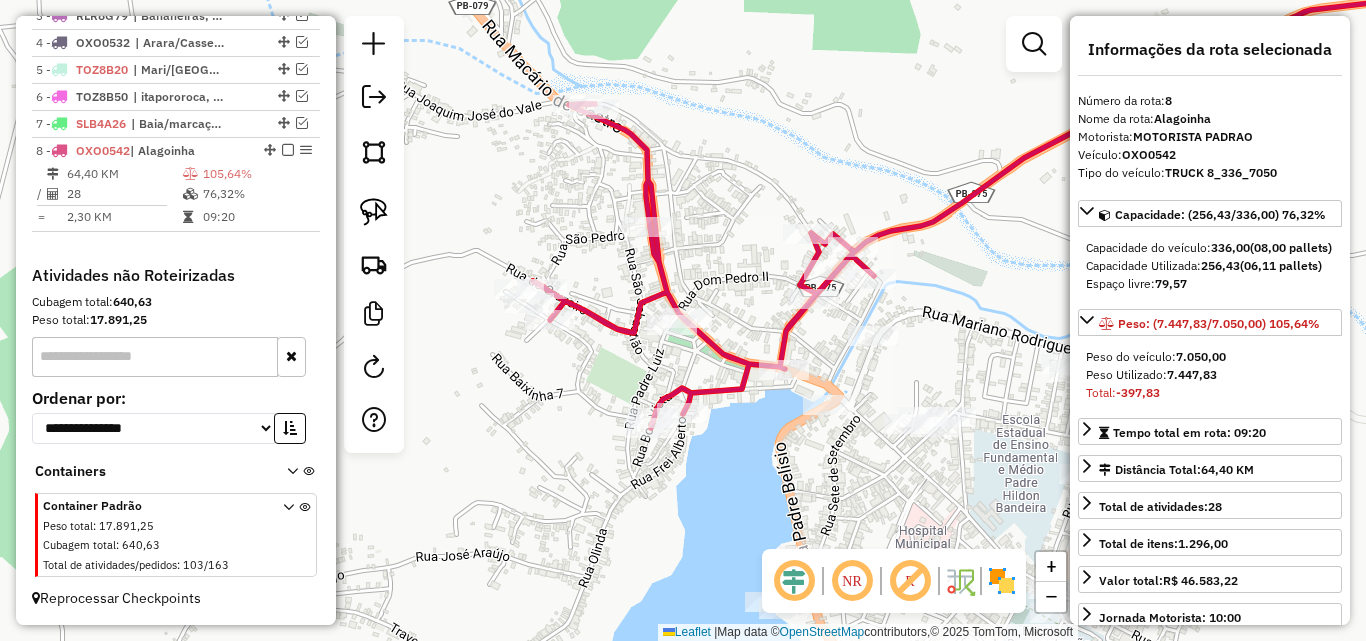 drag, startPoint x: 950, startPoint y: 379, endPoint x: 933, endPoint y: 405, distance: 31.06445 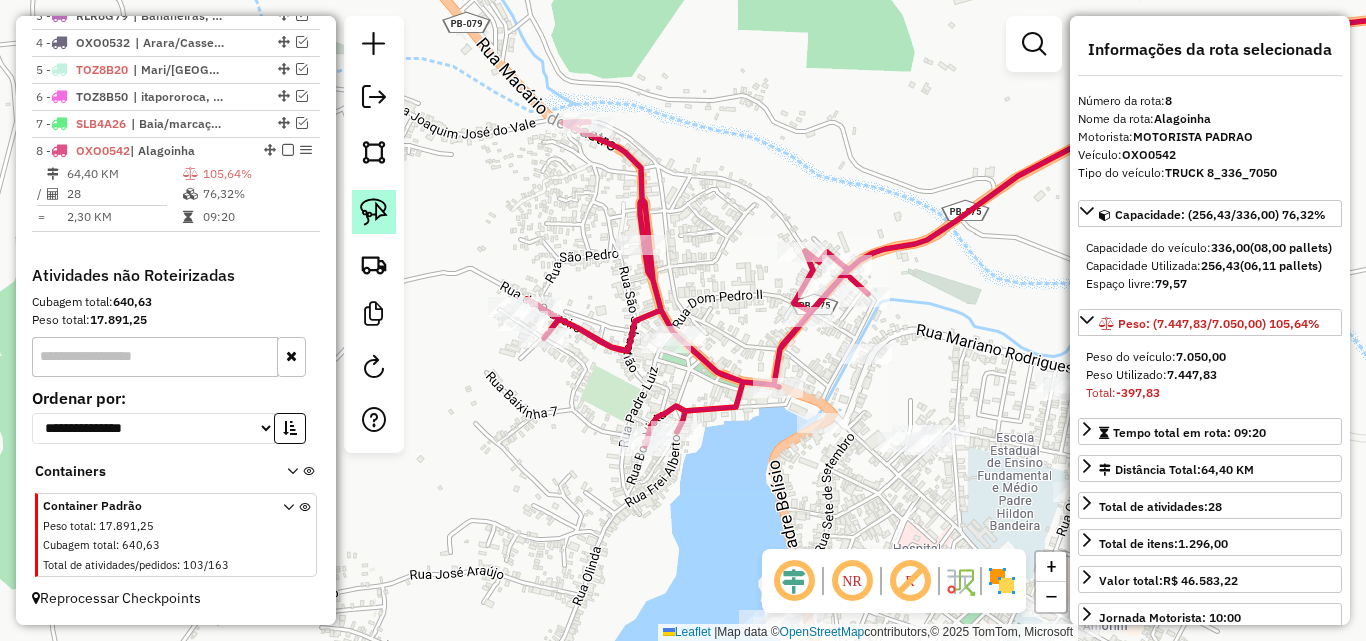 click 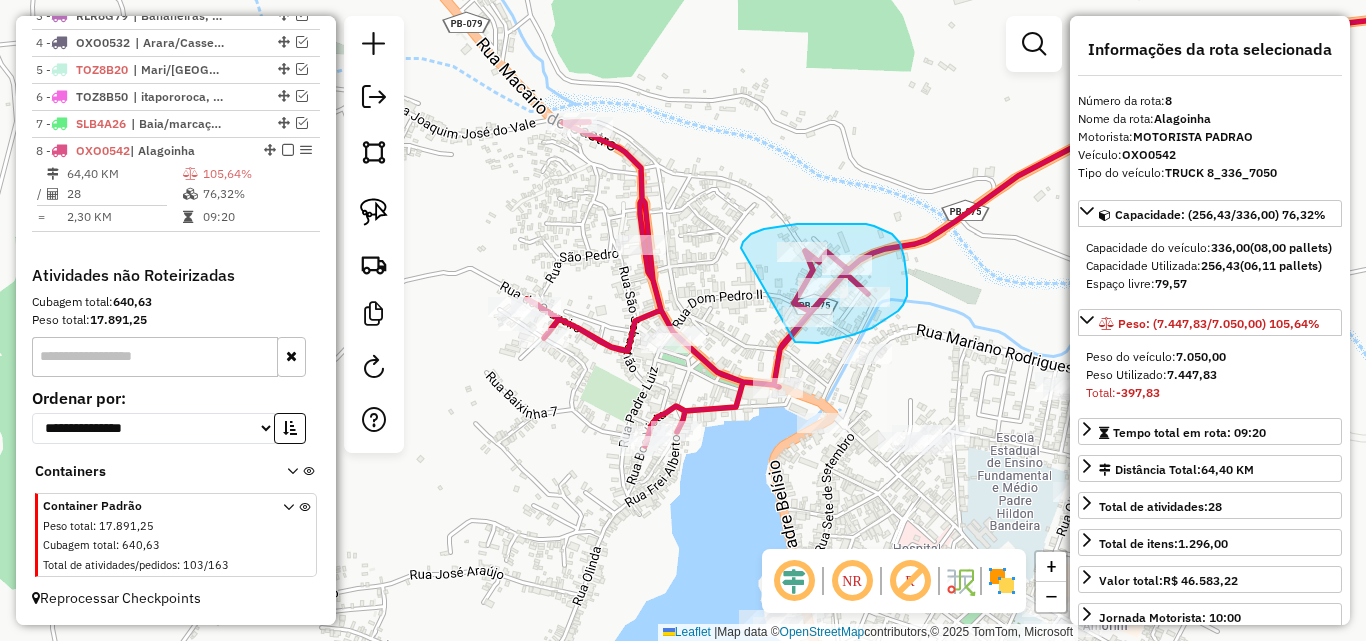 drag, startPoint x: 741, startPoint y: 248, endPoint x: 787, endPoint y: 337, distance: 100.18483 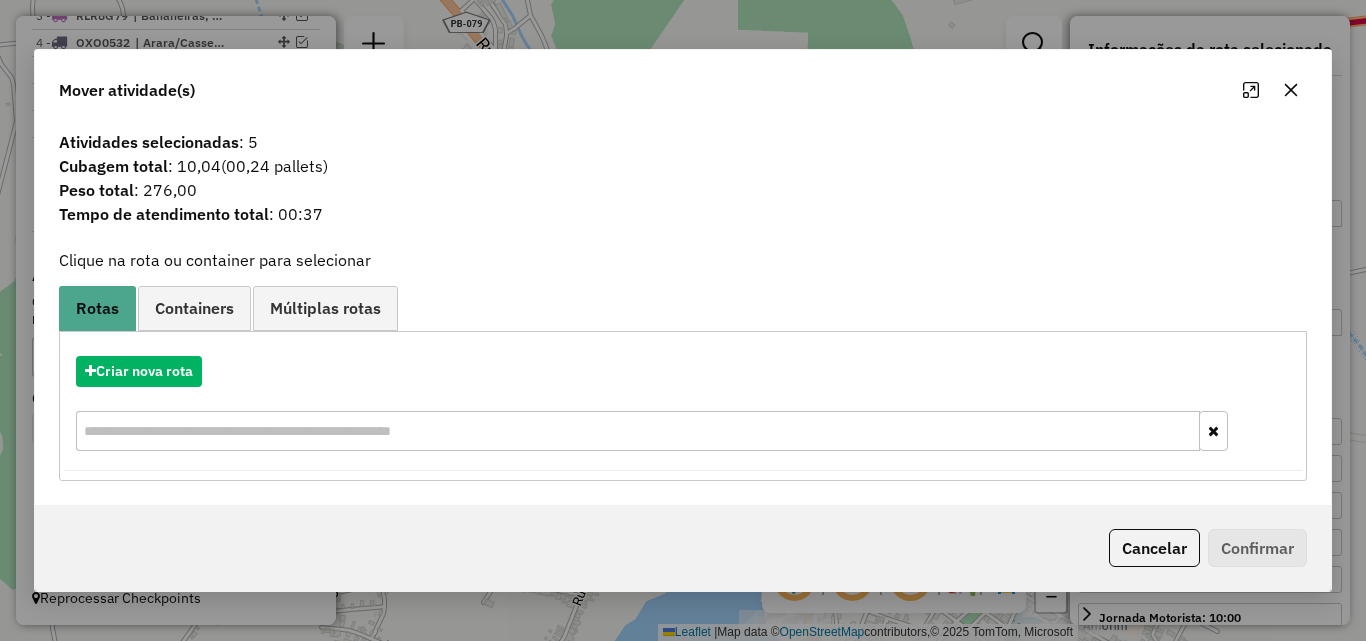 click 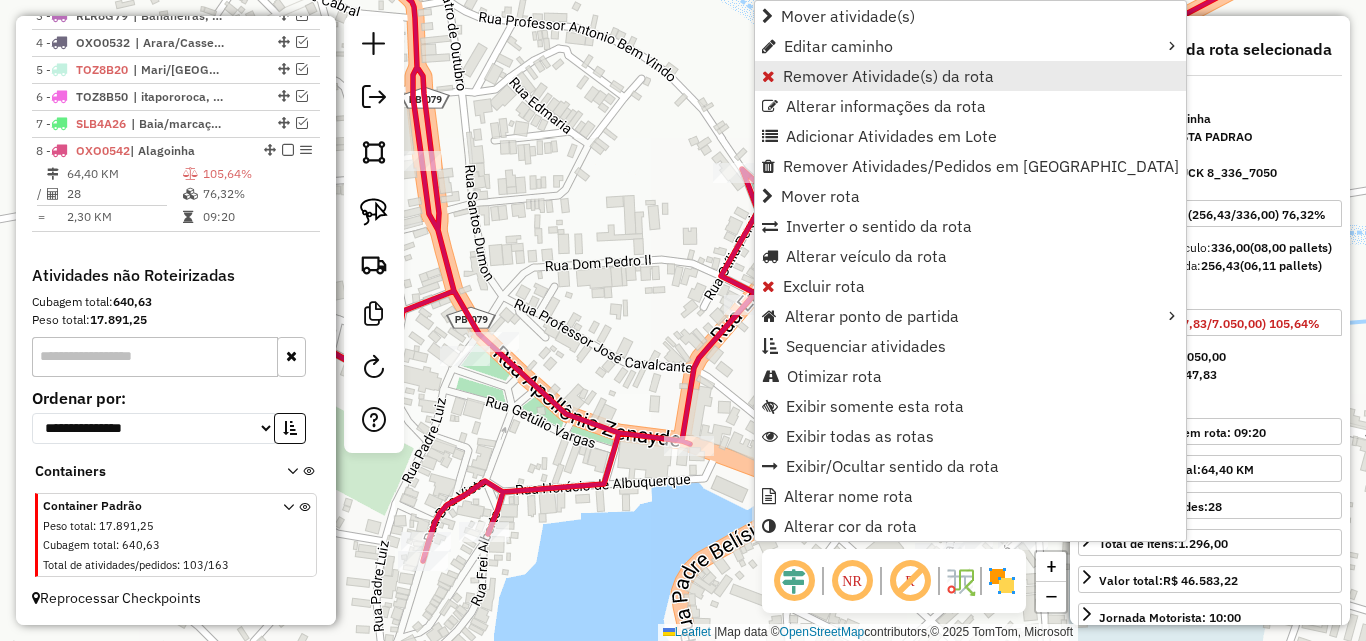 click on "Remover Atividade(s) da rota" at bounding box center [888, 76] 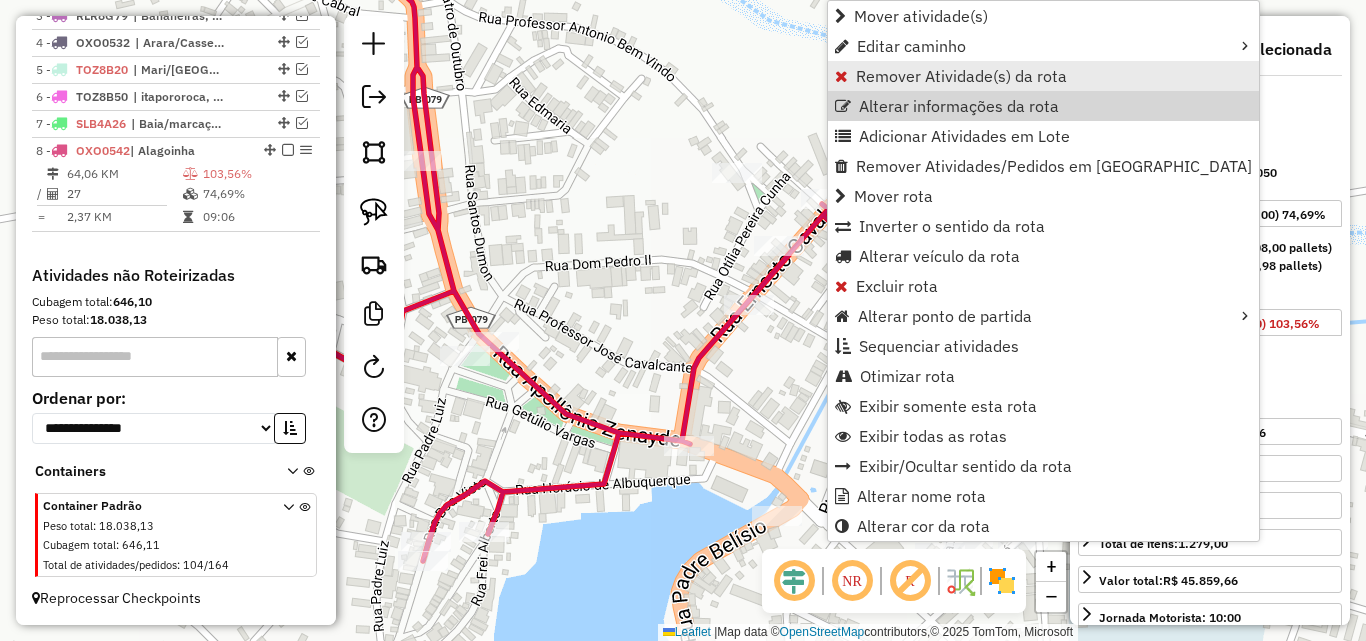 click on "Remover Atividade(s) da rota" at bounding box center (961, 76) 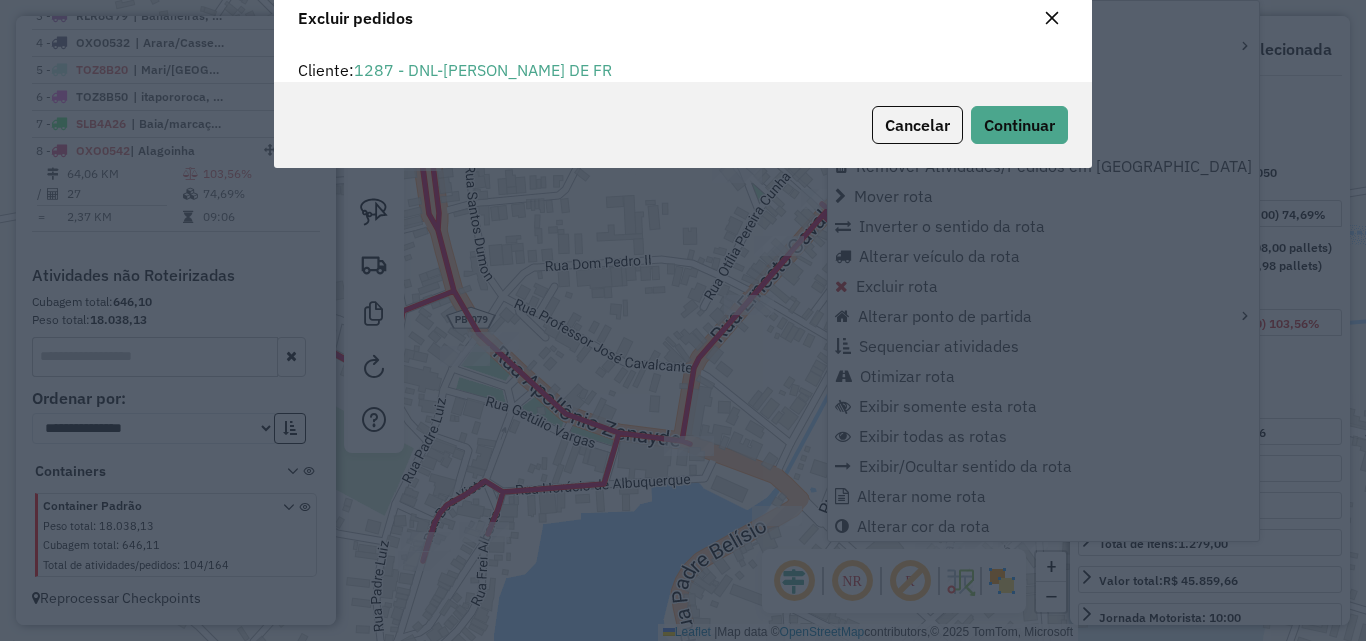 scroll, scrollTop: 11, scrollLeft: 6, axis: both 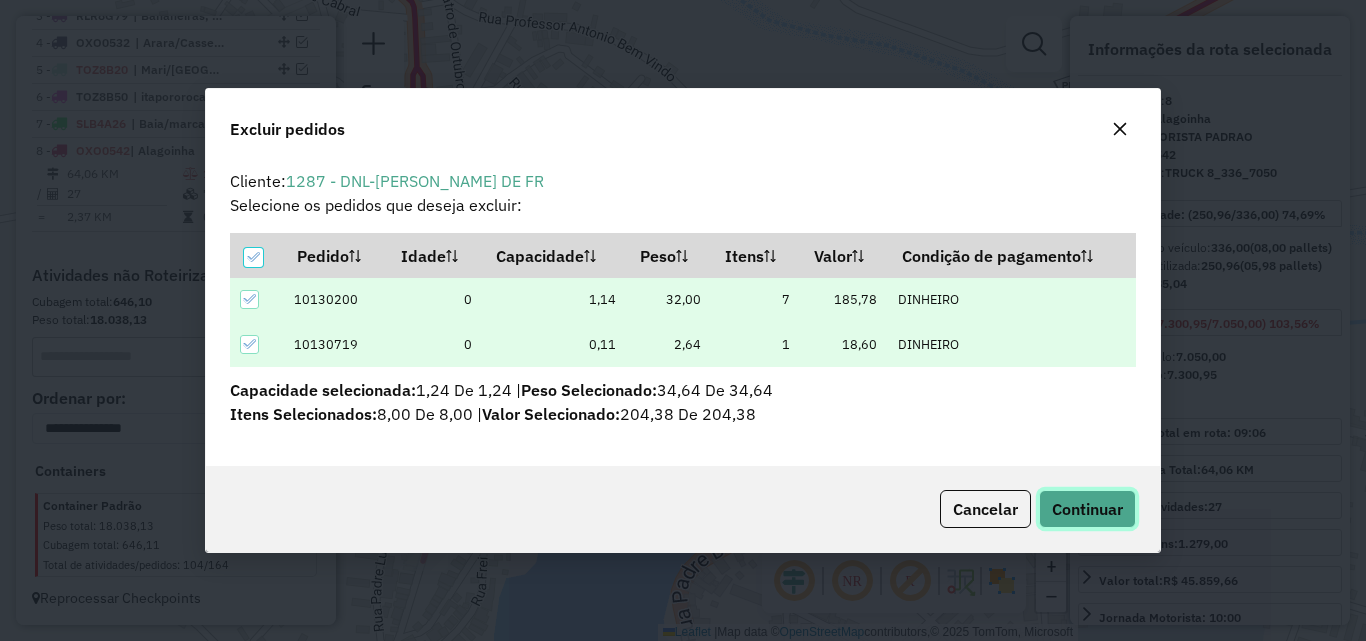 click on "Continuar" 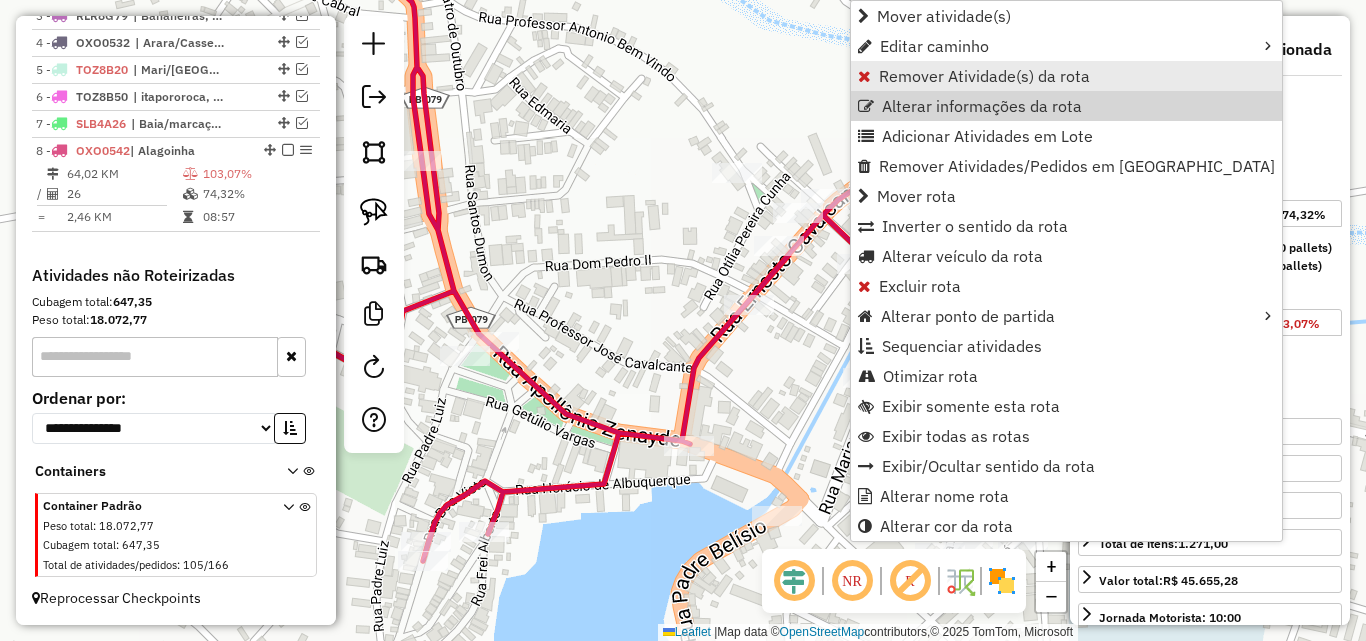 click on "Remover Atividade(s) da rota" at bounding box center [984, 76] 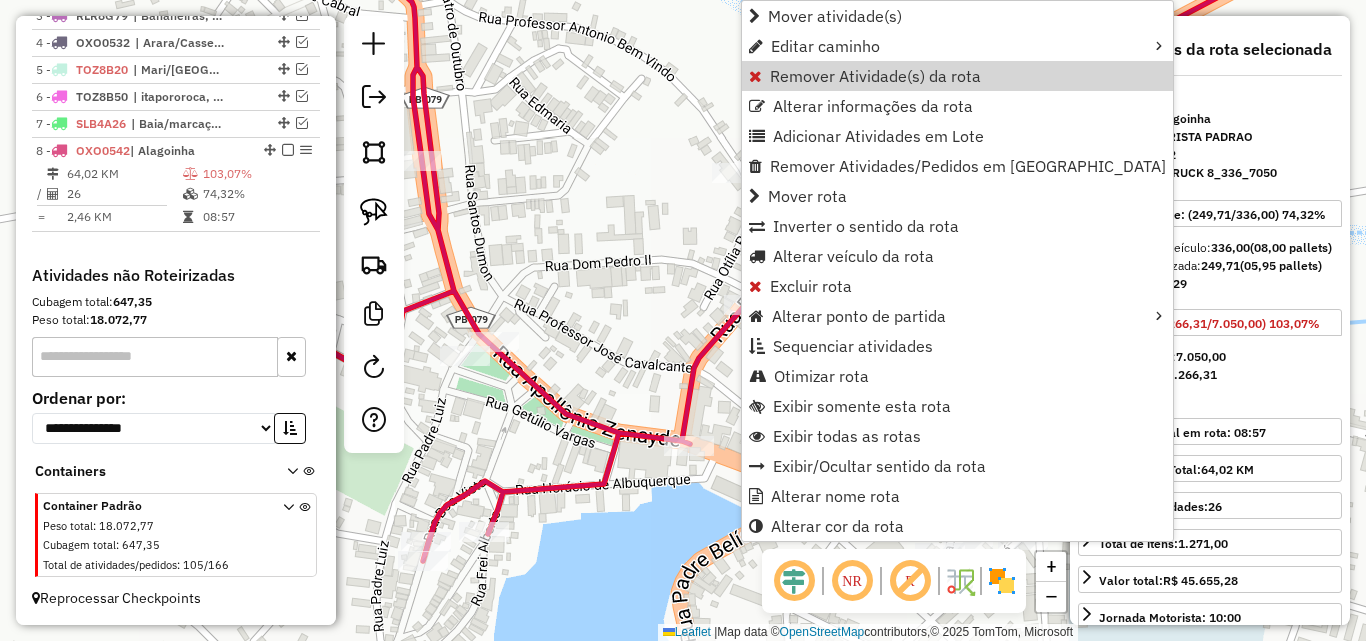 click on "Remover Atividade(s) da rota" at bounding box center [875, 76] 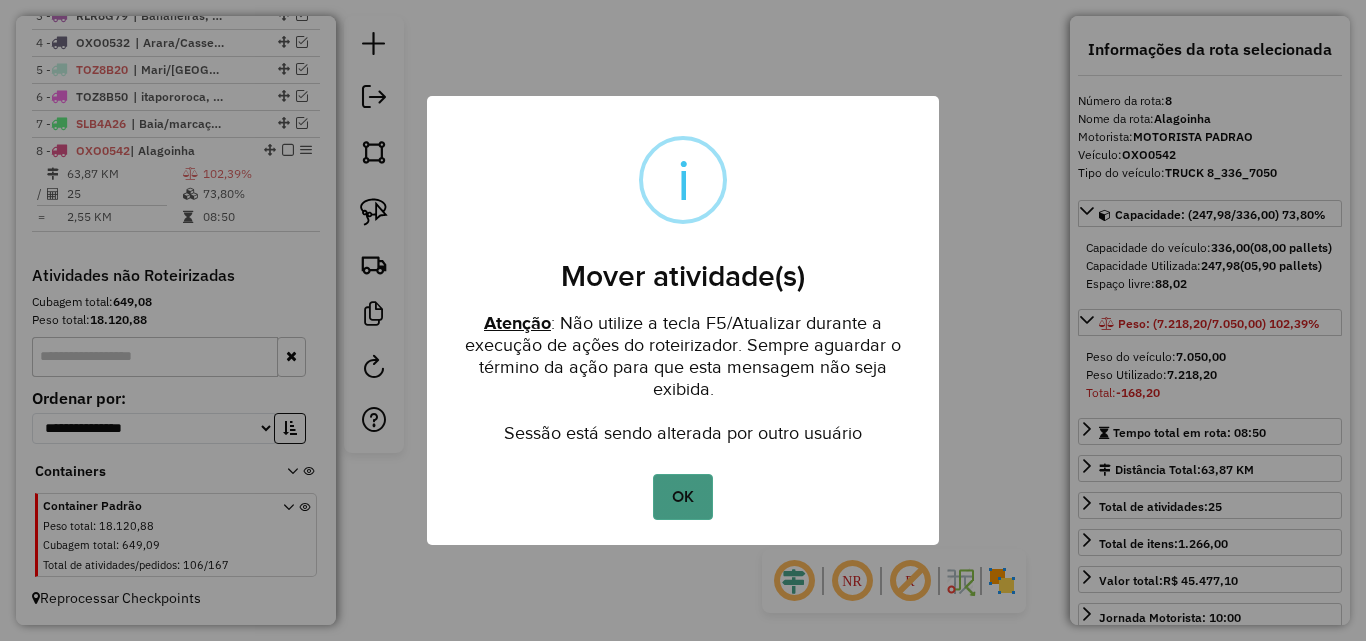 click on "OK" at bounding box center [682, 497] 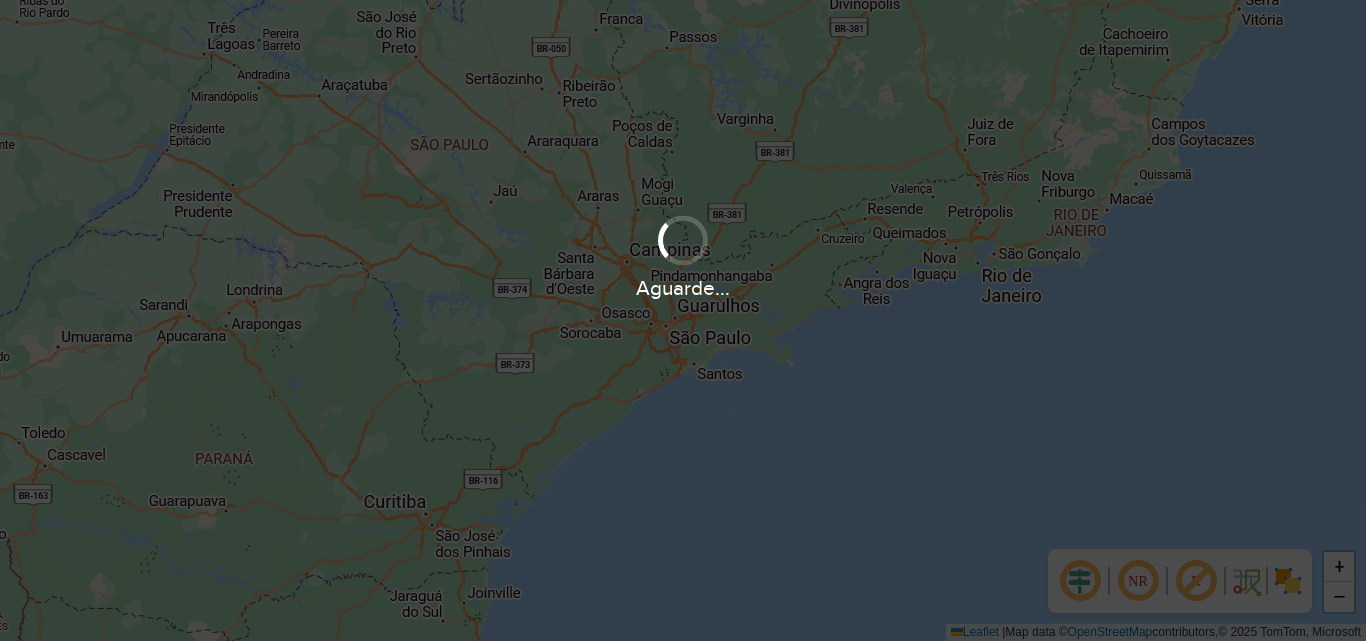 scroll, scrollTop: 0, scrollLeft: 0, axis: both 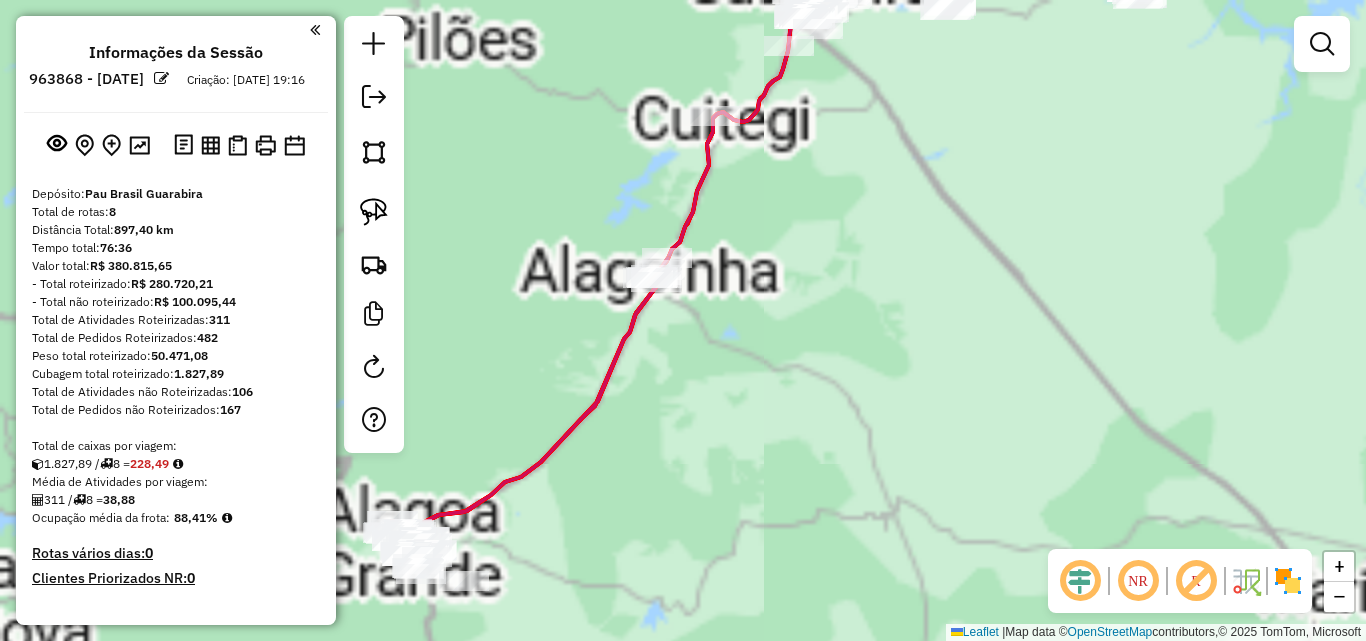 drag, startPoint x: 657, startPoint y: 502, endPoint x: 973, endPoint y: 462, distance: 318.52158 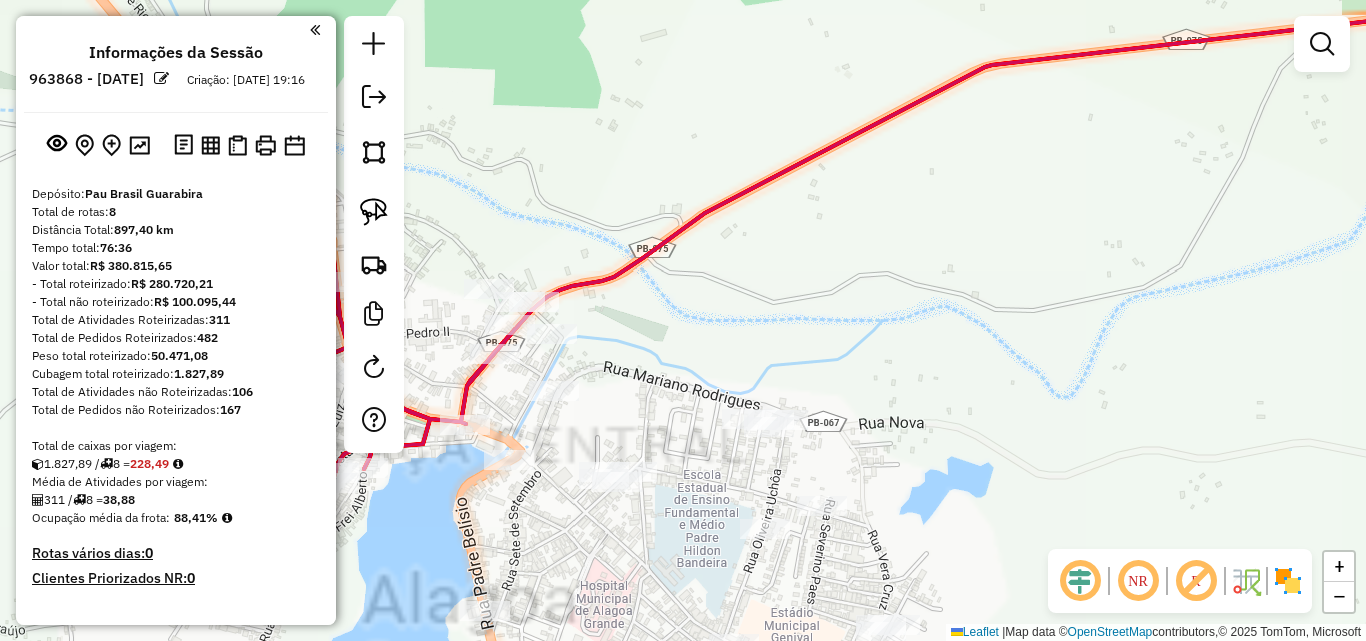 drag, startPoint x: 748, startPoint y: 442, endPoint x: 1006, endPoint y: 459, distance: 258.55948 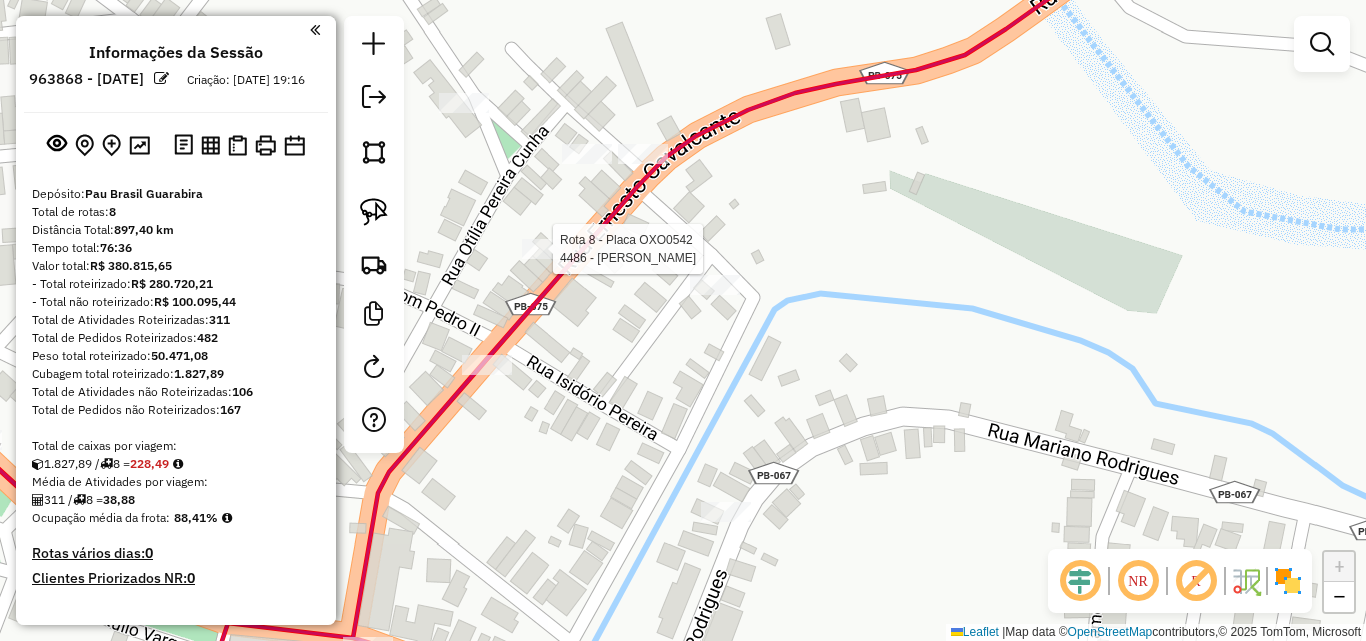 select on "**********" 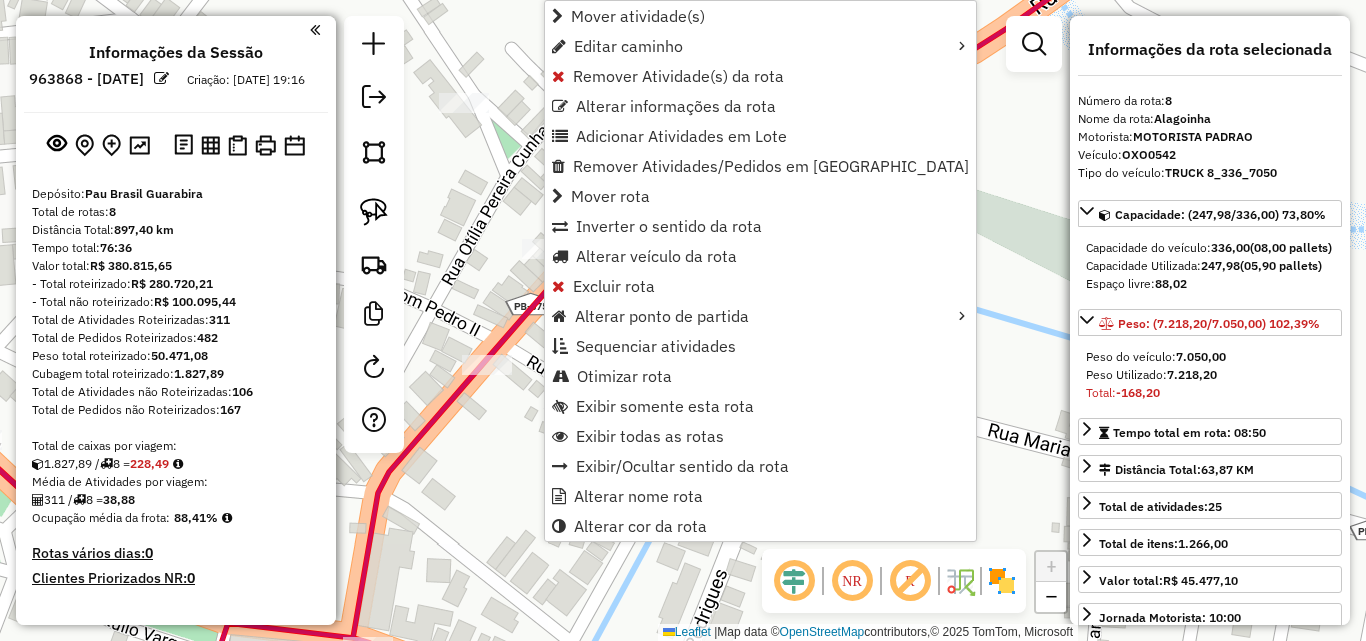 scroll, scrollTop: 817, scrollLeft: 0, axis: vertical 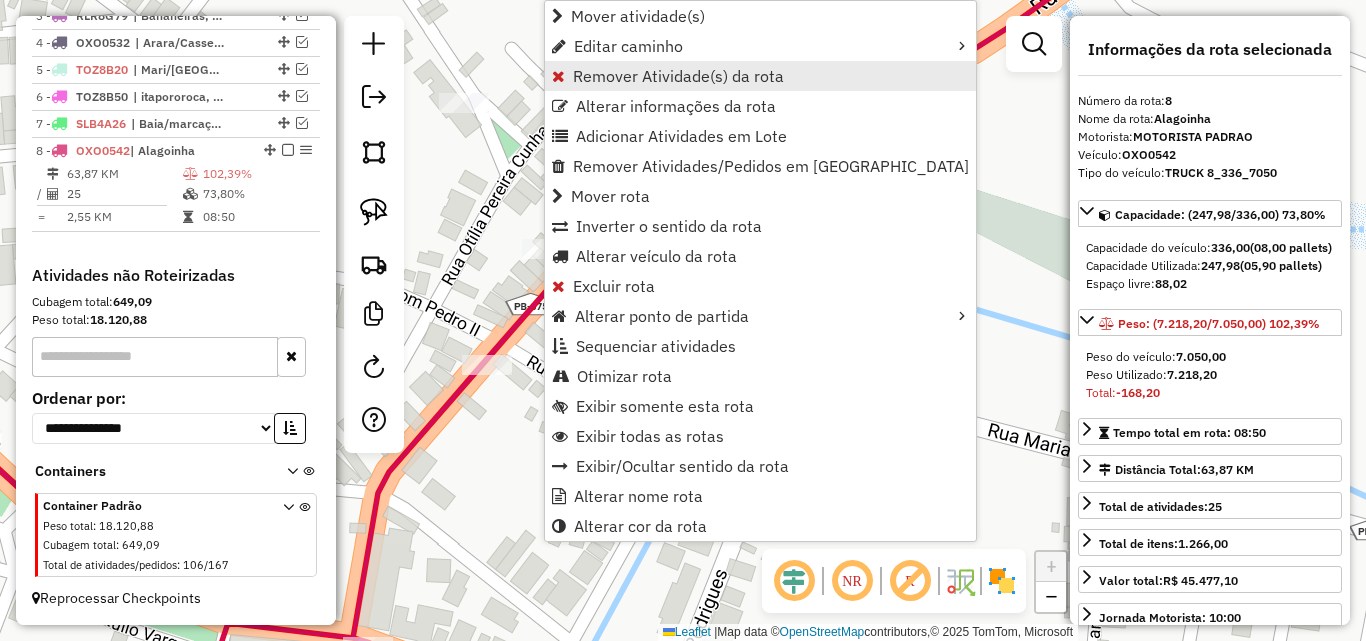 click on "Remover Atividade(s) da rota" at bounding box center (678, 76) 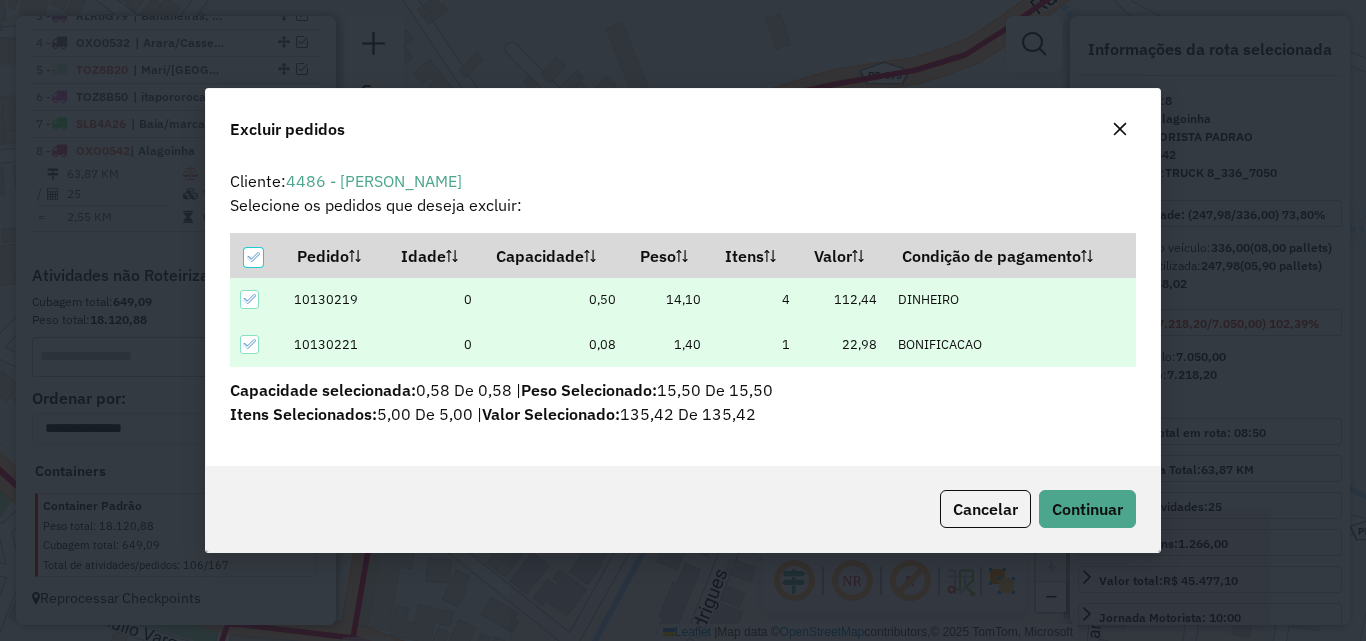 scroll, scrollTop: 0, scrollLeft: 0, axis: both 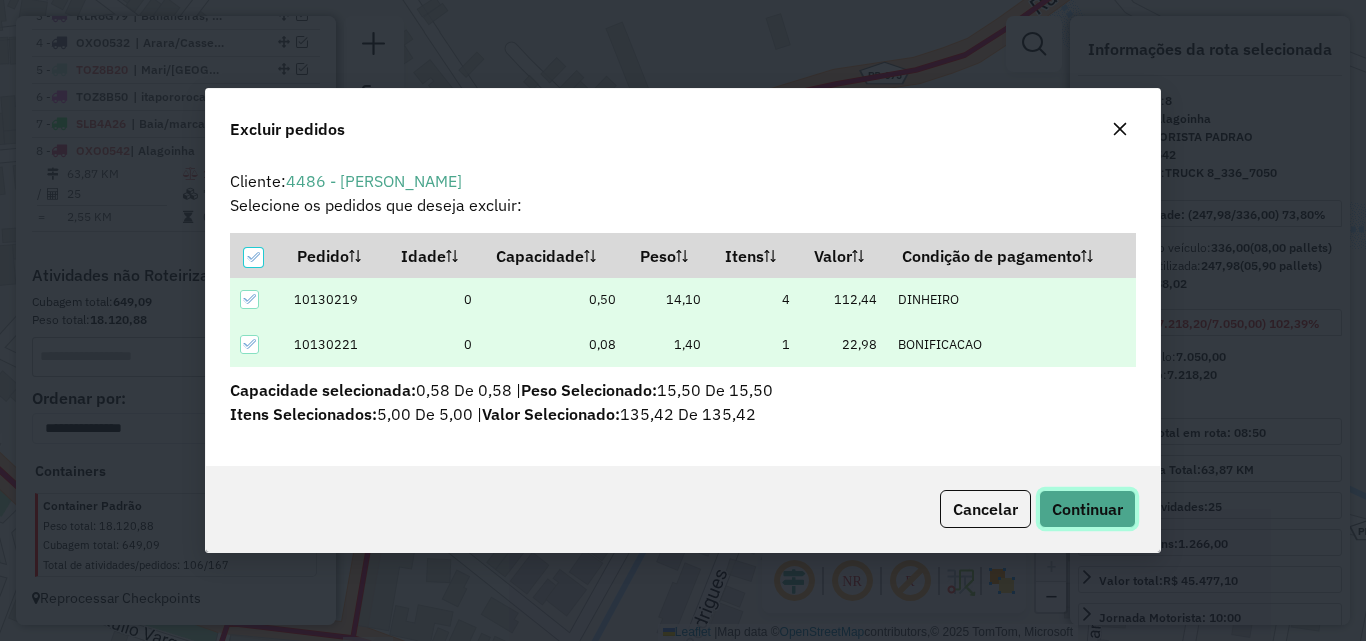 click on "Continuar" 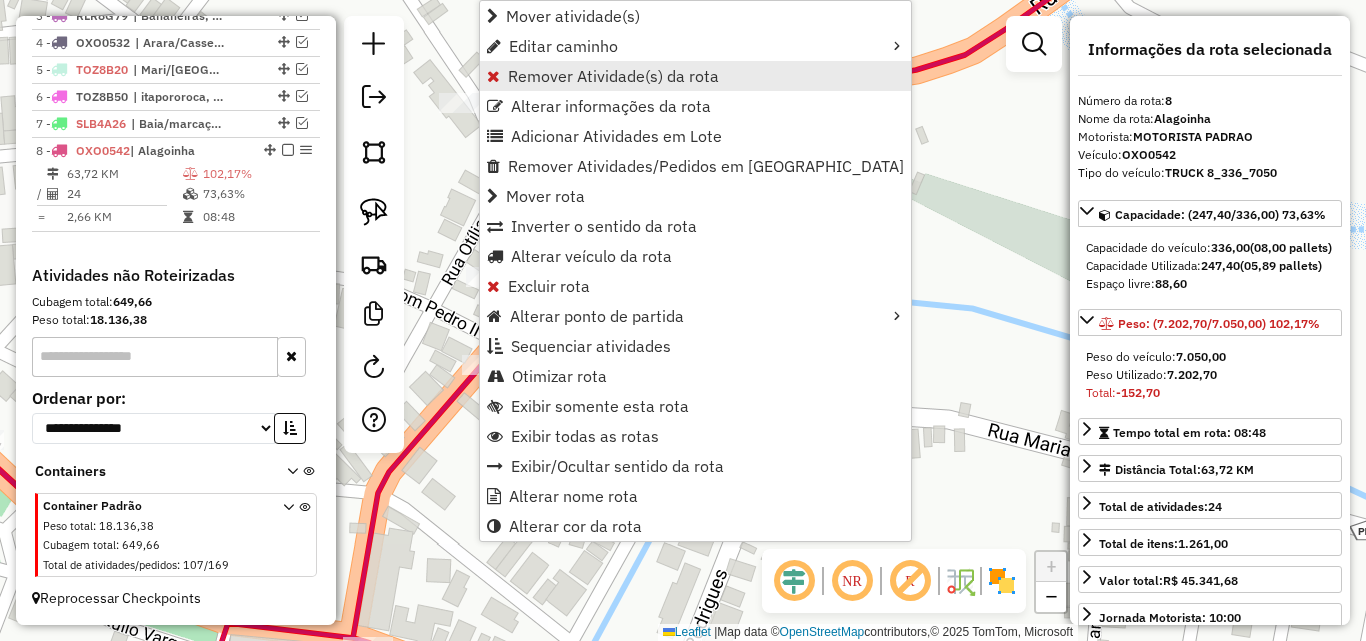 click on "Remover Atividade(s) da rota" at bounding box center [613, 76] 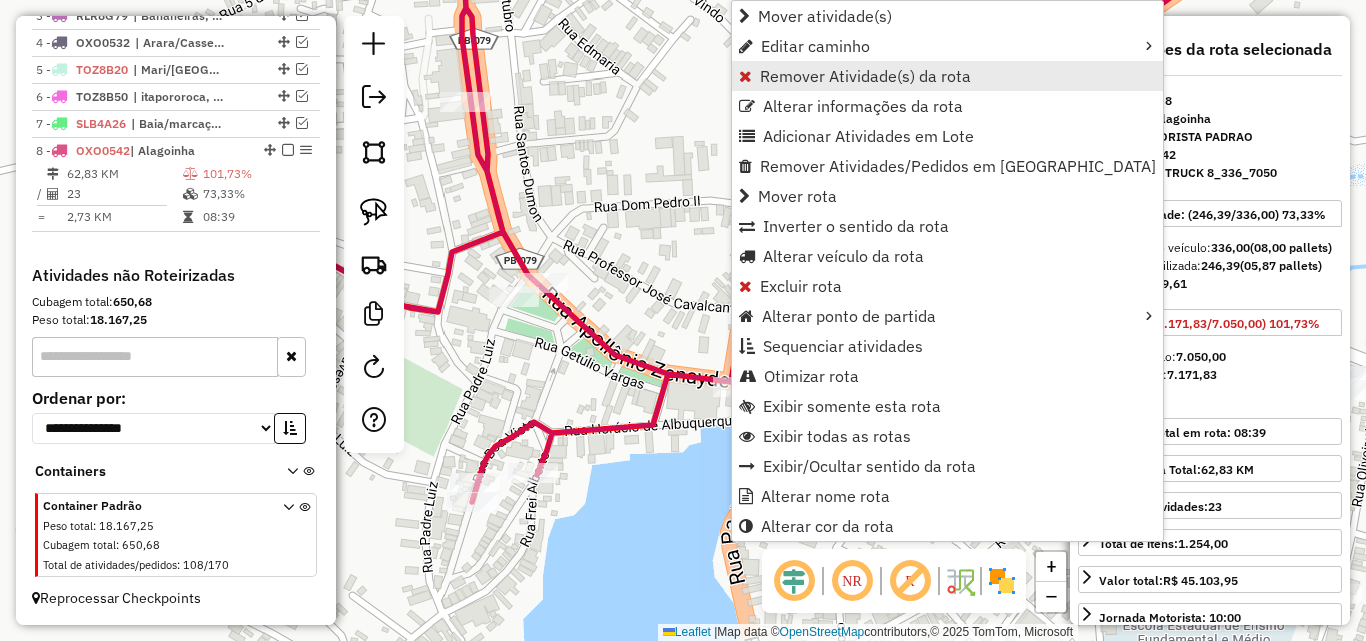 click on "Remover Atividade(s) da rota" at bounding box center (865, 76) 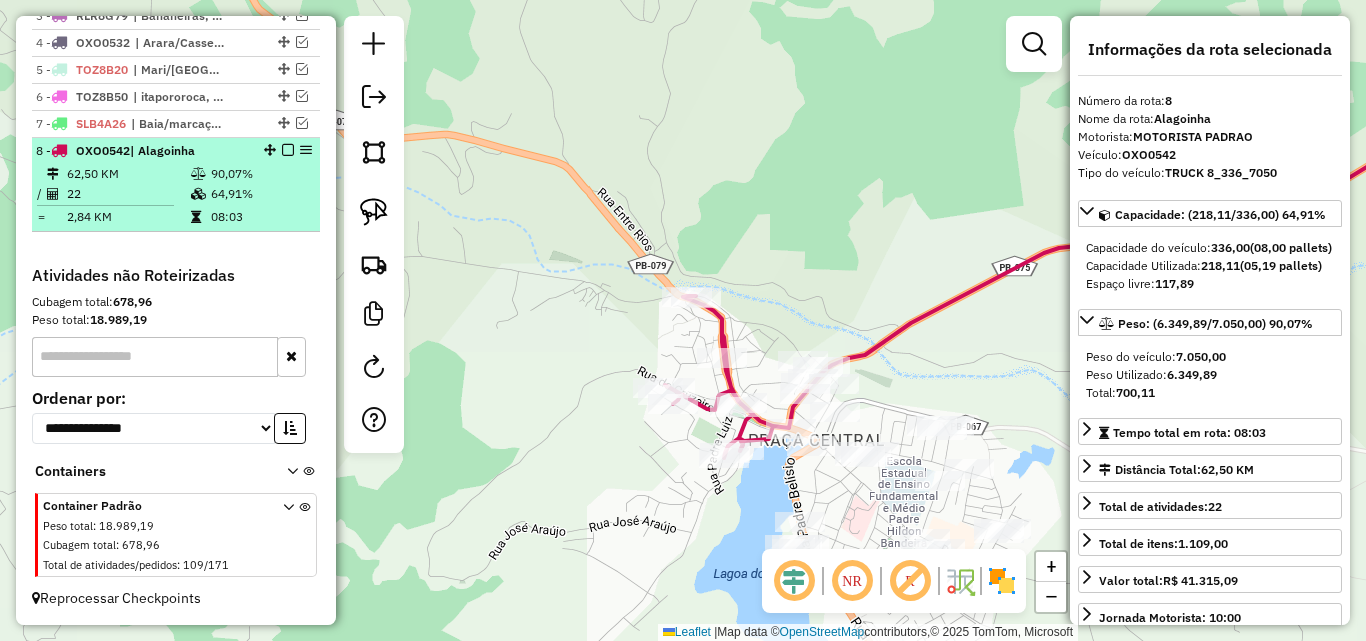 click on "64,91%" at bounding box center [260, 194] 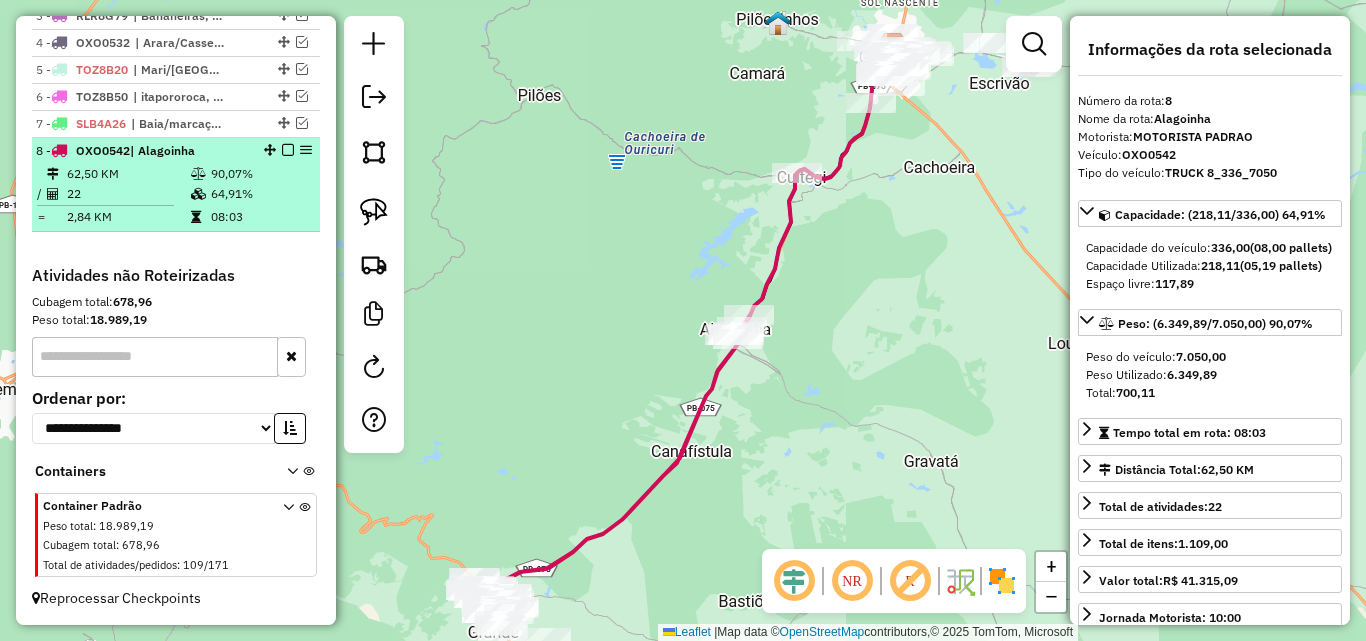 click at bounding box center [288, 150] 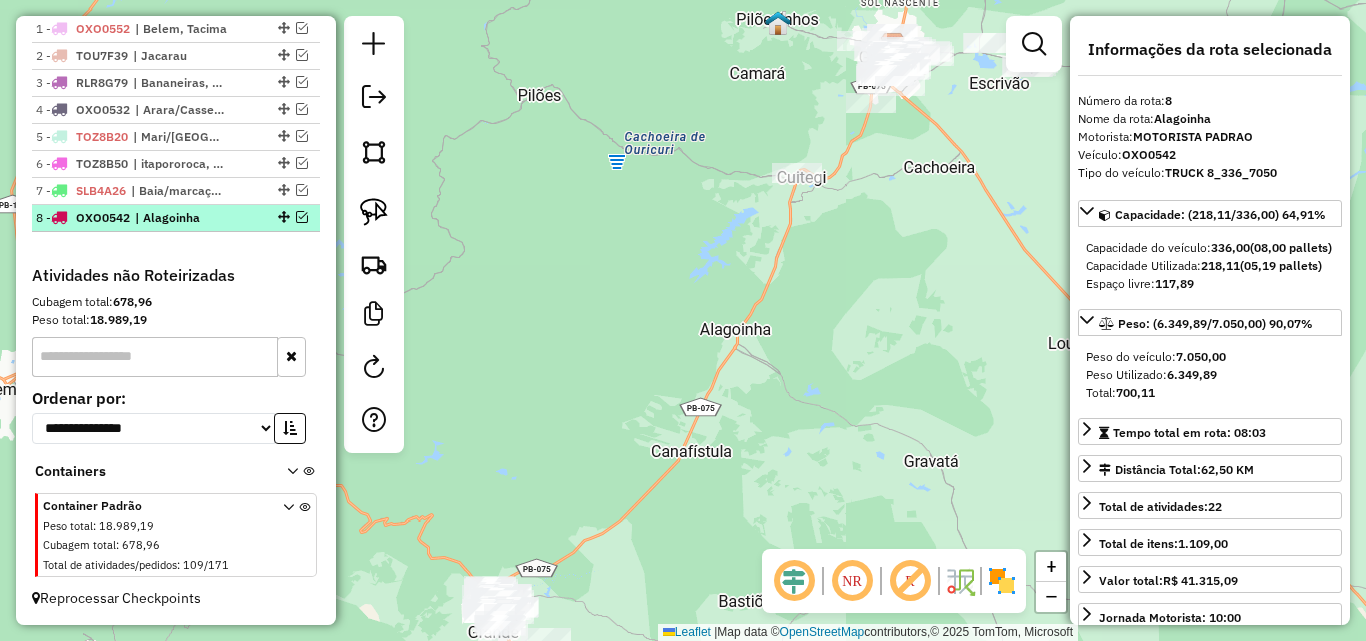 scroll, scrollTop: 750, scrollLeft: 0, axis: vertical 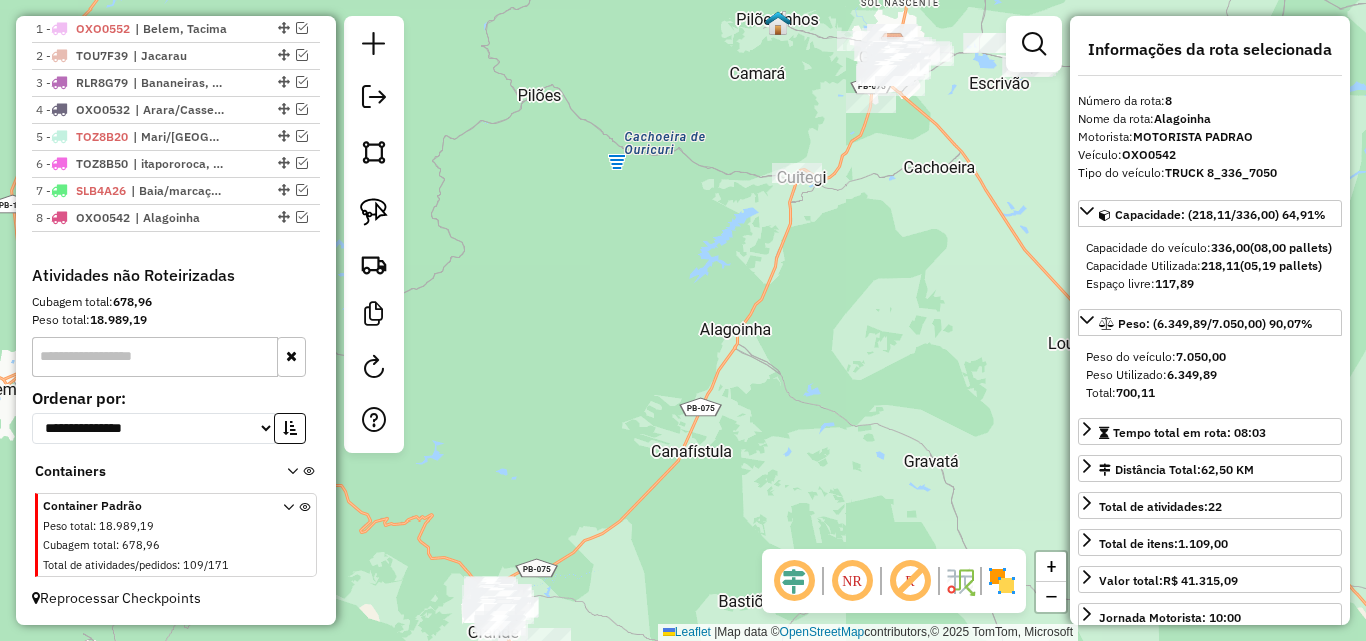 drag, startPoint x: 745, startPoint y: 473, endPoint x: 887, endPoint y: 314, distance: 213.17833 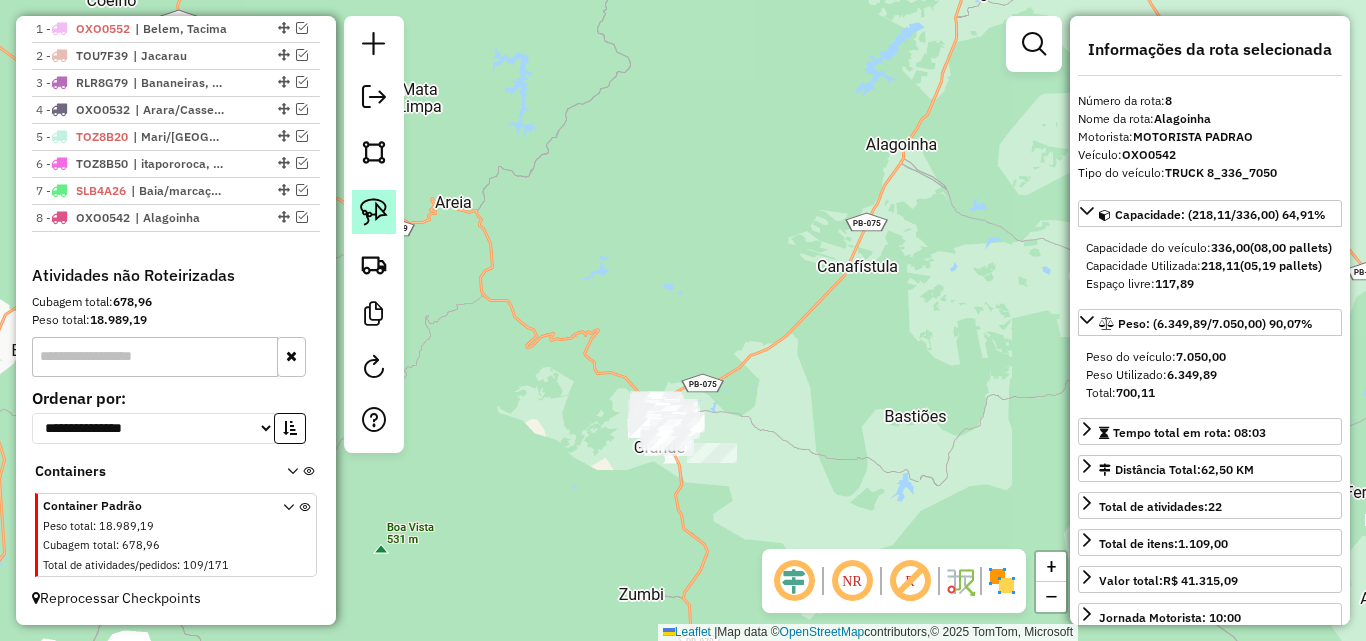 click 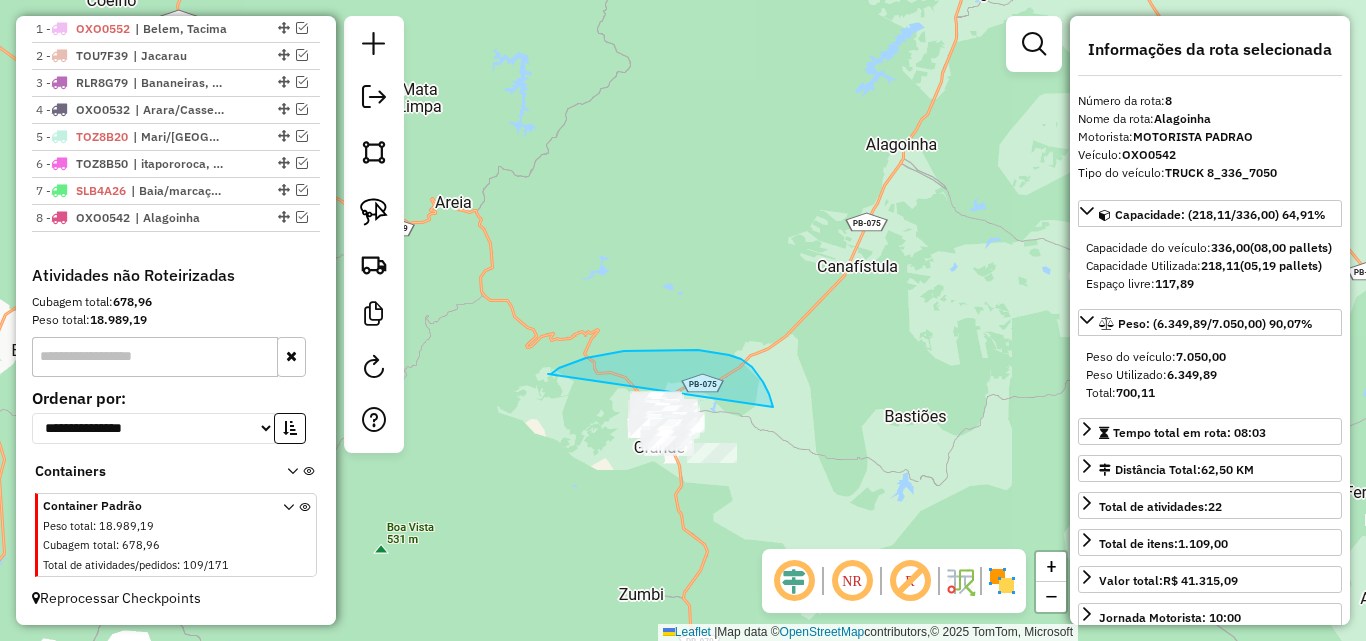 drag, startPoint x: 548, startPoint y: 374, endPoint x: 609, endPoint y: 501, distance: 140.89003 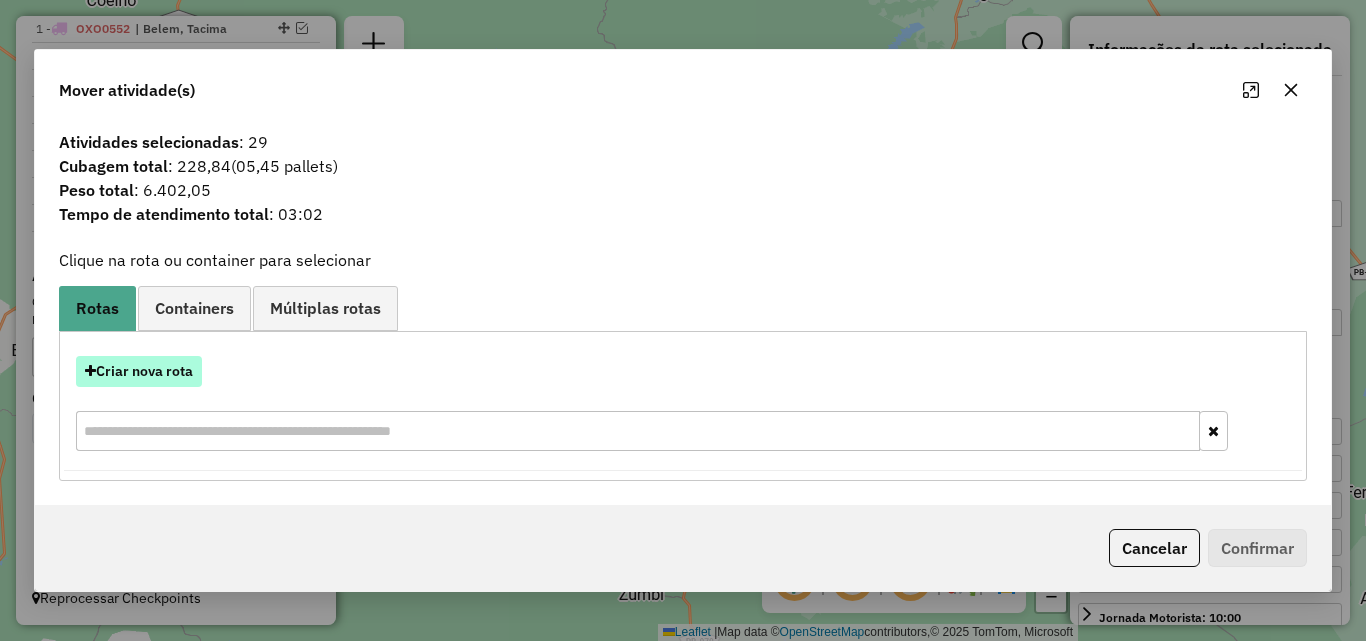 click on "Criar nova rota" at bounding box center [139, 371] 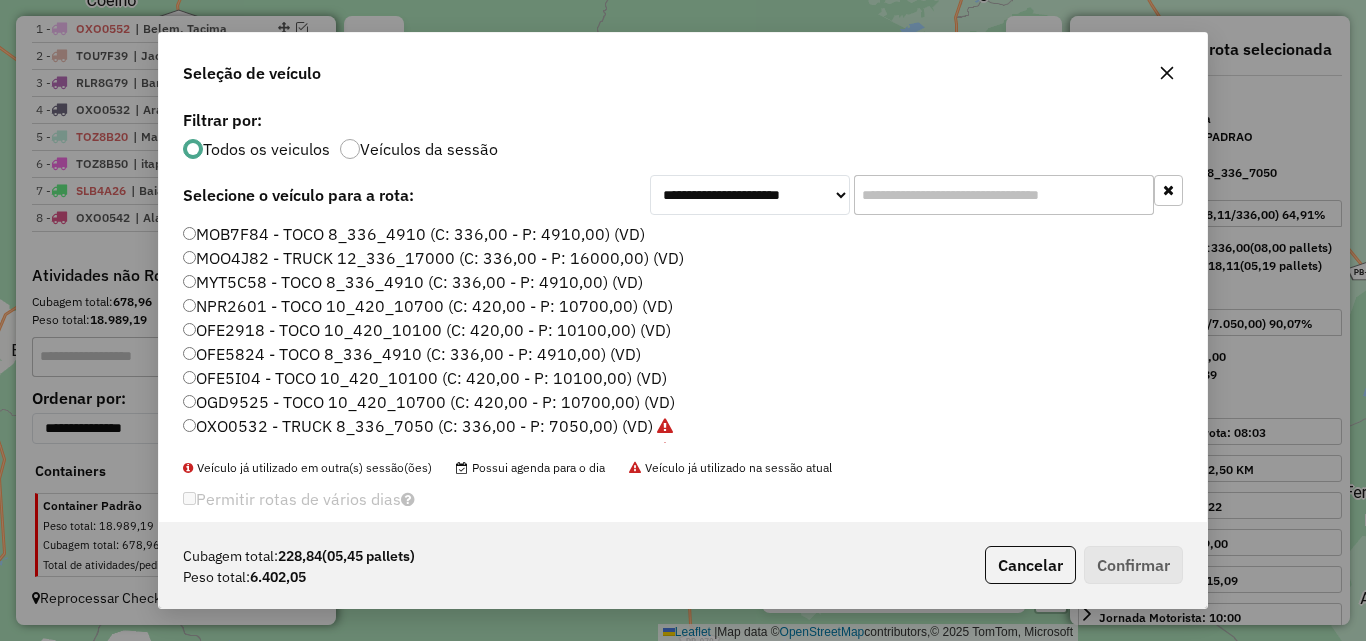 scroll, scrollTop: 11, scrollLeft: 6, axis: both 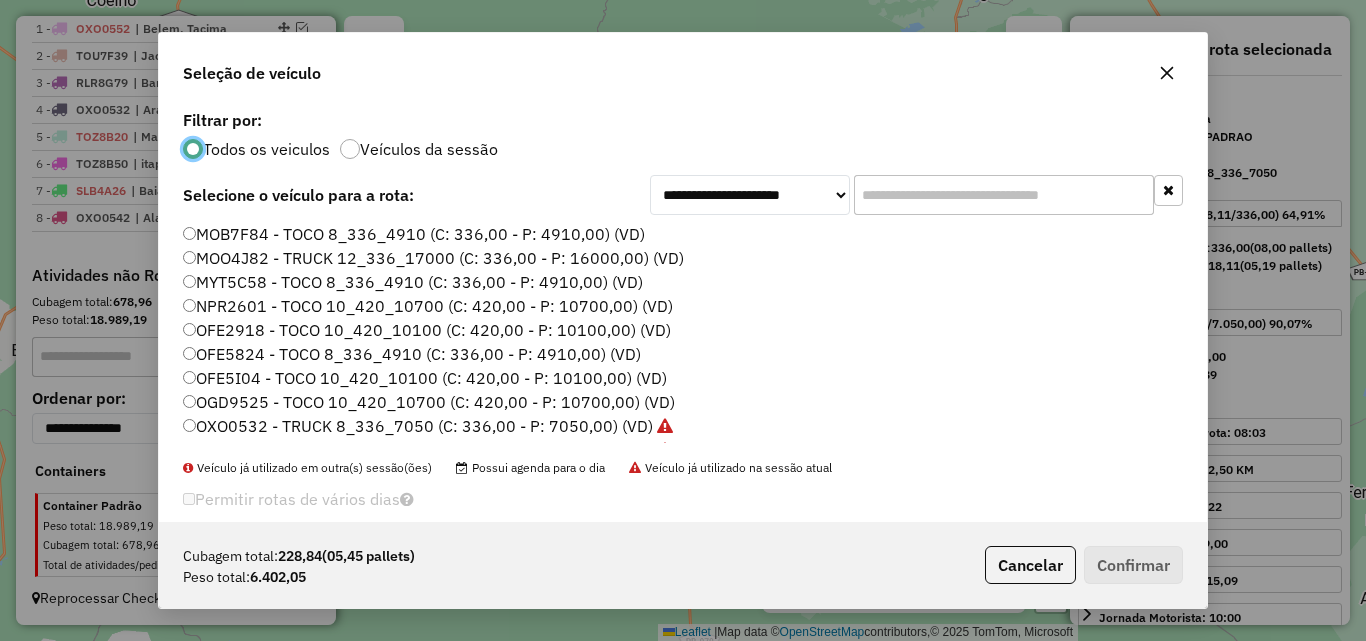 click 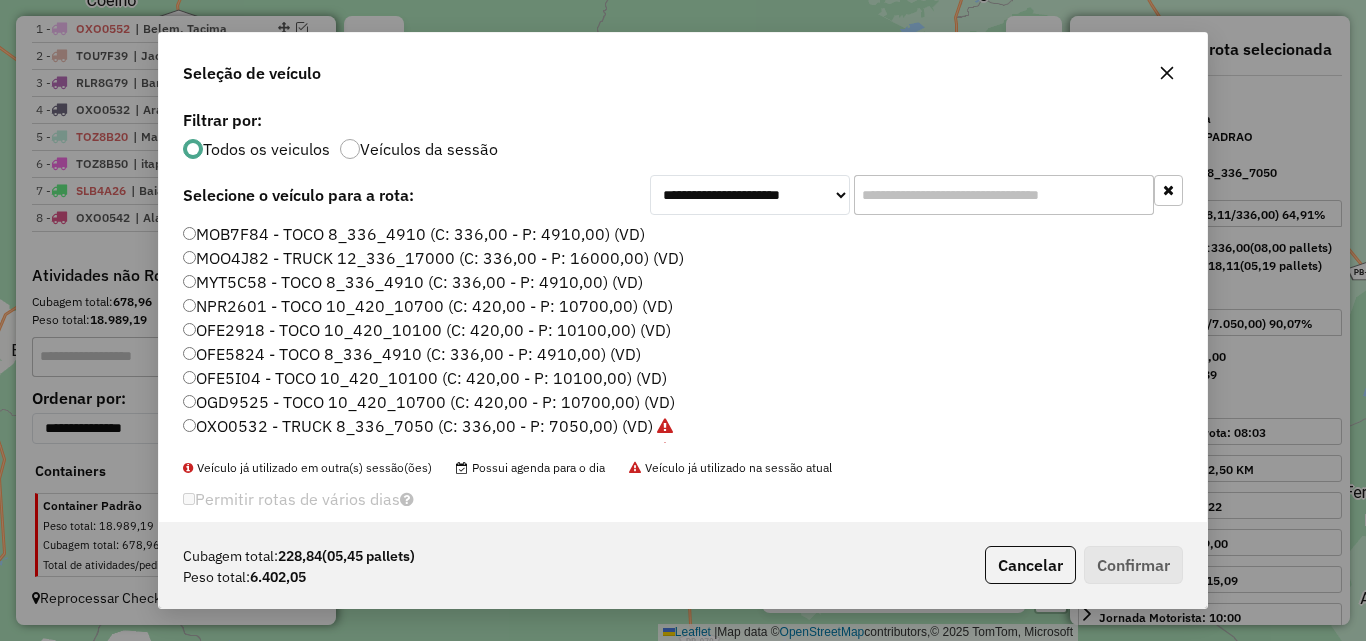 click 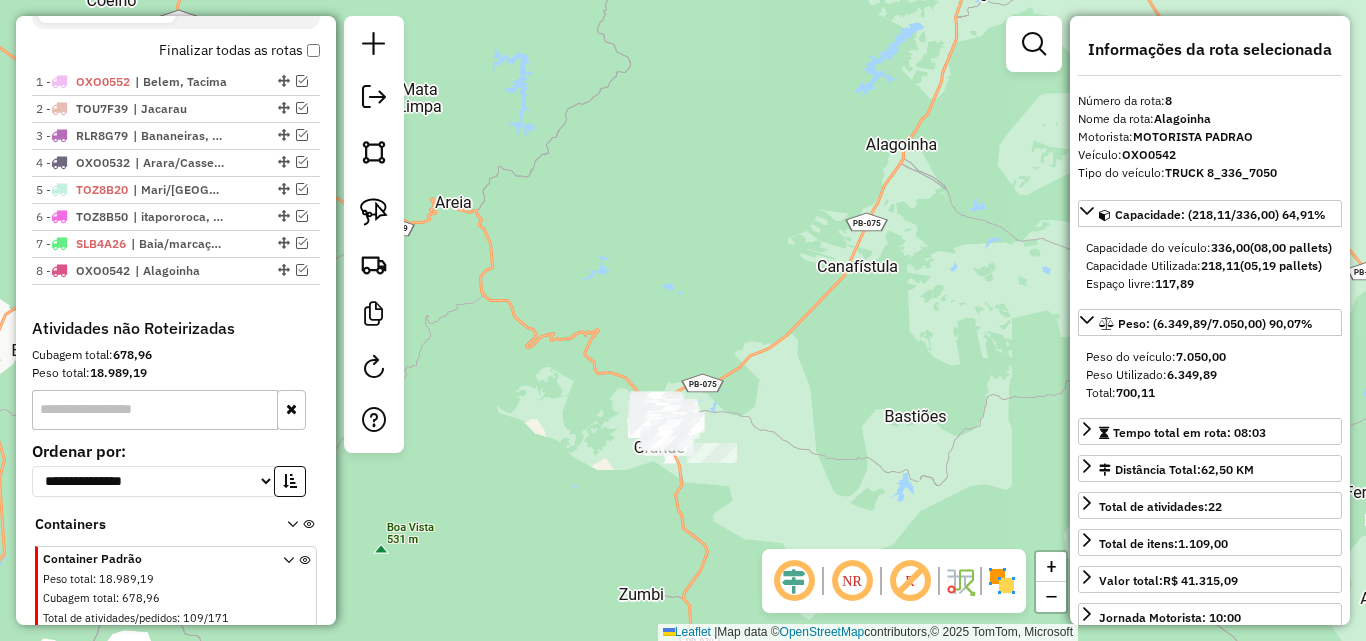 scroll, scrollTop: 650, scrollLeft: 0, axis: vertical 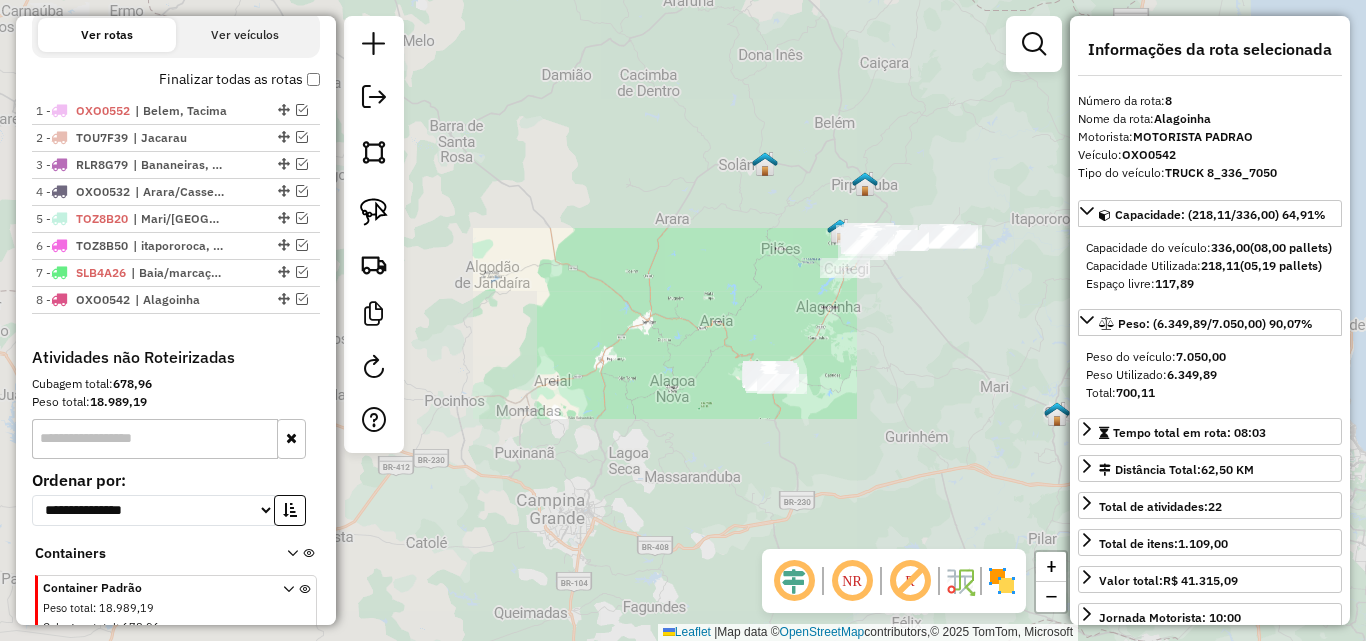 drag, startPoint x: 885, startPoint y: 353, endPoint x: 827, endPoint y: 432, distance: 98.005104 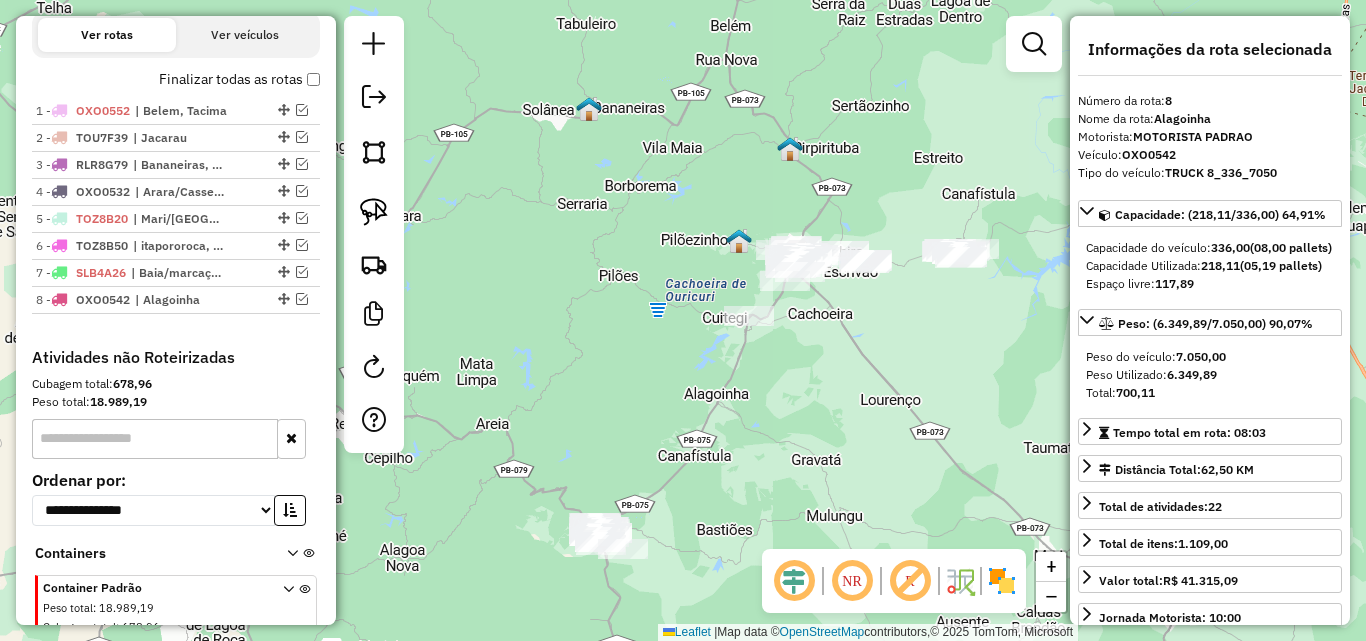 drag, startPoint x: 839, startPoint y: 386, endPoint x: 813, endPoint y: 440, distance: 59.933296 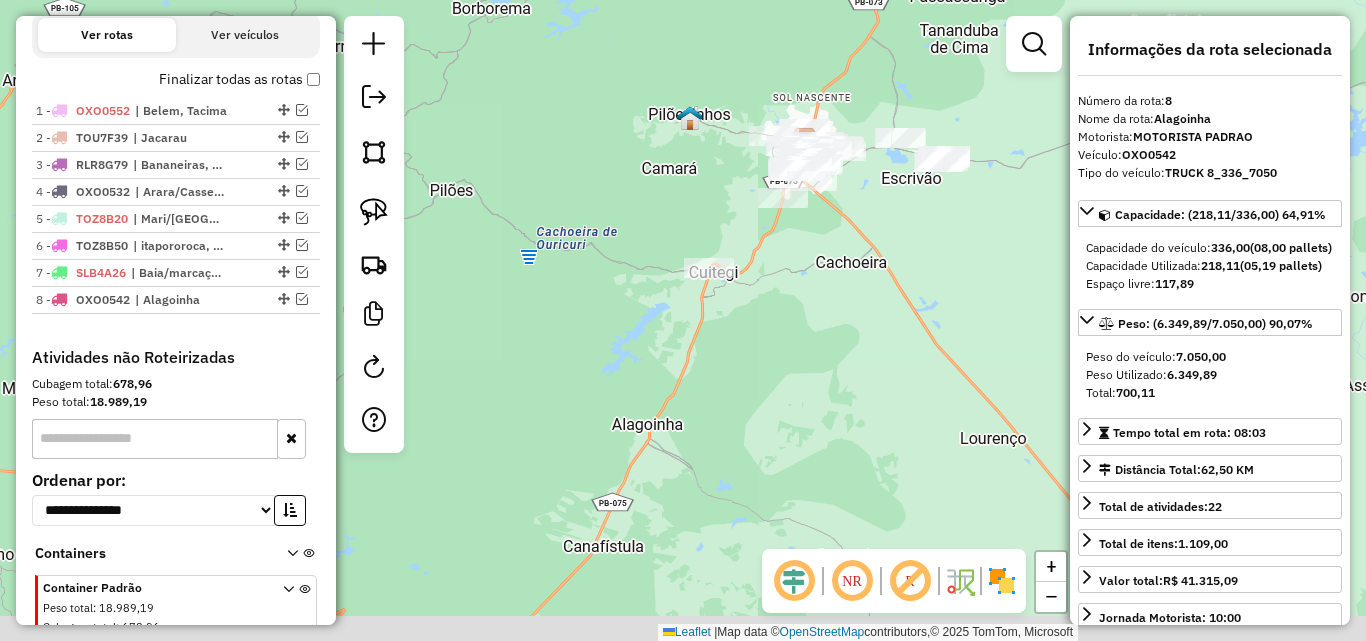 drag, startPoint x: 719, startPoint y: 554, endPoint x: 797, endPoint y: 349, distance: 219.33765 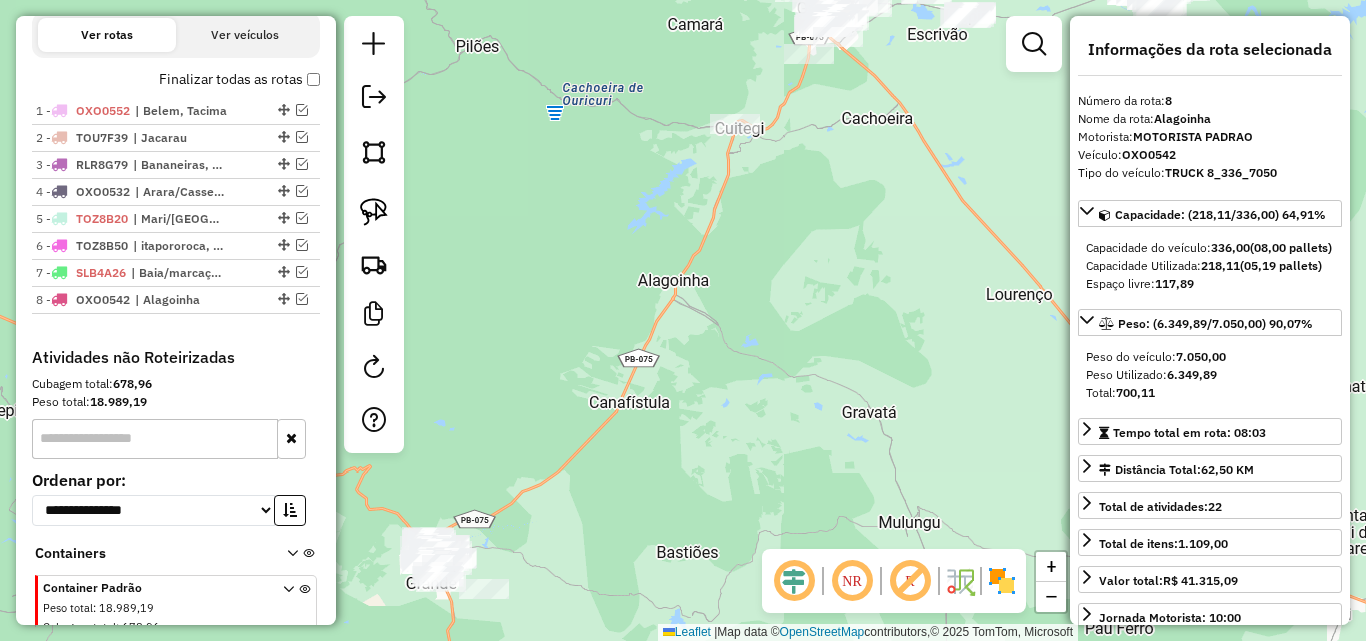 drag, startPoint x: 809, startPoint y: 436, endPoint x: 694, endPoint y: 465, distance: 118.60017 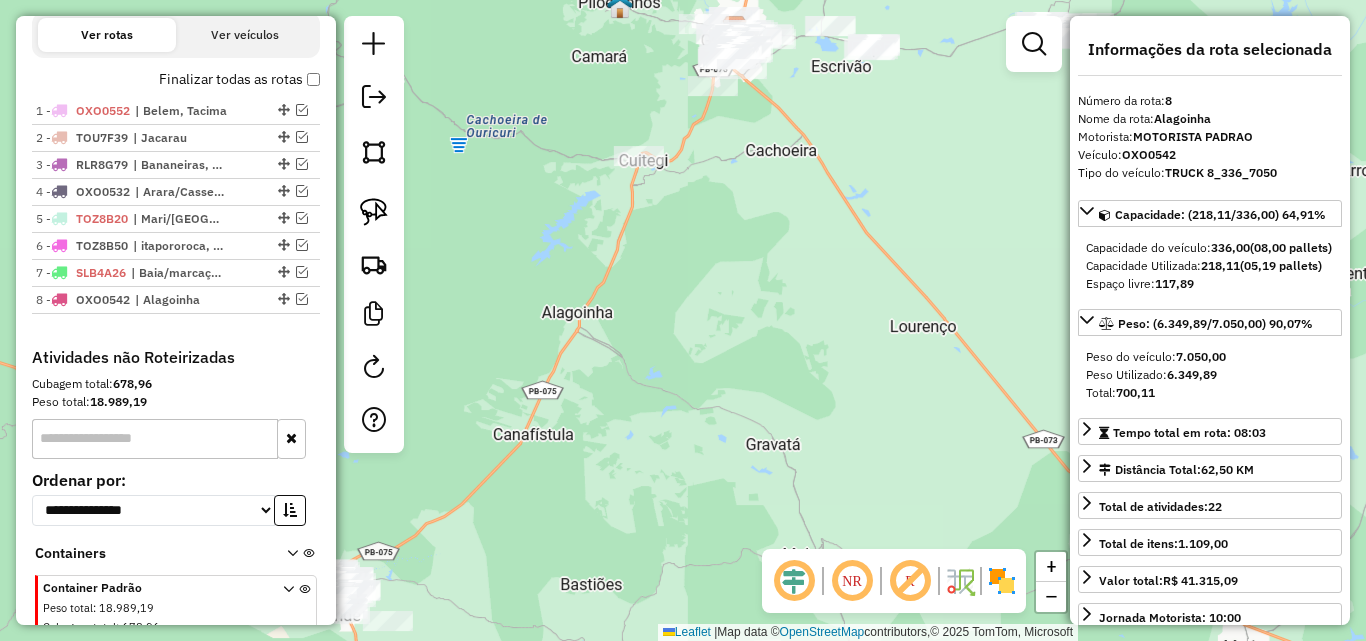 click on "Janela de atendimento Grade de atendimento Capacidade Transportadoras Veículos Cliente Pedidos  Rotas Selecione os dias de semana para filtrar as janelas de atendimento  Seg   Ter   Qua   Qui   Sex   Sáb   Dom  Informe o período da janela de atendimento: De: Até:  Filtrar exatamente a janela do cliente  Considerar janela de atendimento padrão  Selecione os dias de semana para filtrar as grades de atendimento  Seg   Ter   Qua   Qui   Sex   Sáb   Dom   Considerar clientes sem dia de atendimento cadastrado  Clientes fora do dia de atendimento selecionado Filtrar as atividades entre os valores definidos abaixo:  Peso mínimo:   Peso máximo:   Cubagem mínima:   Cubagem máxima:   De:   Até:  Filtrar as atividades entre o tempo de atendimento definido abaixo:  De:   Até:   Considerar capacidade total dos clientes não roteirizados Transportadora: Selecione um ou mais itens Tipo de veículo: Selecione um ou mais itens Veículo: Selecione um ou mais itens Motorista: Selecione um ou mais itens Nome: Rótulo:" 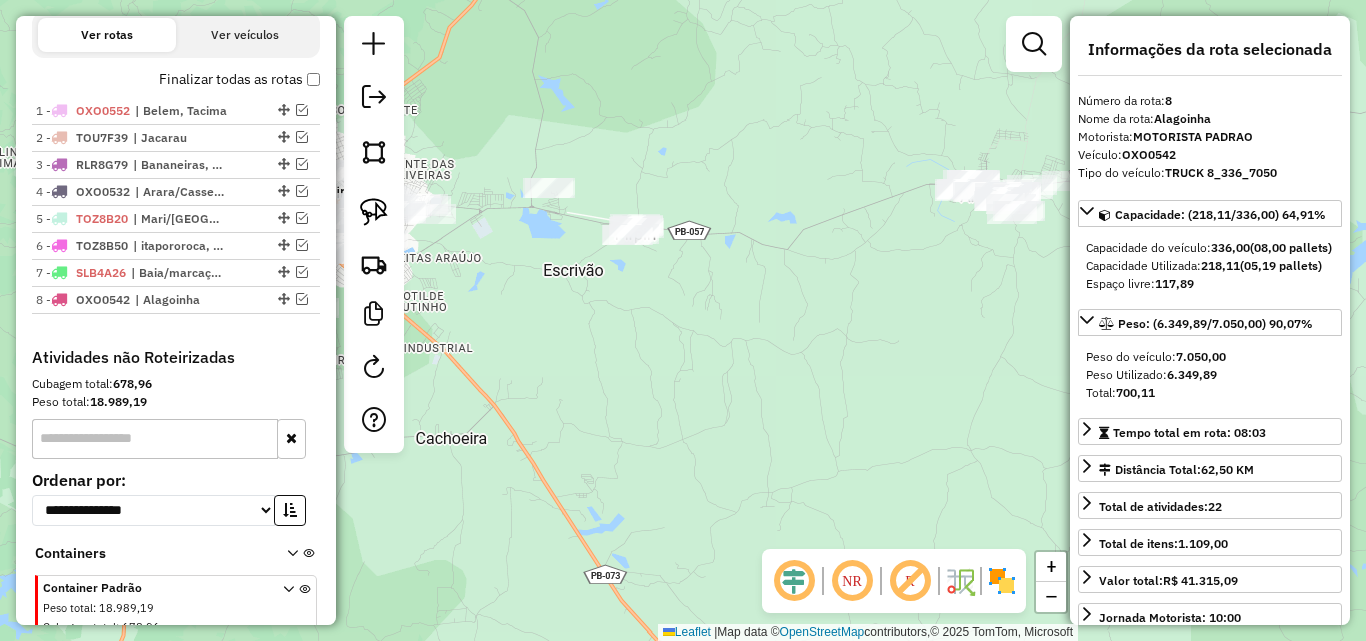 drag, startPoint x: 726, startPoint y: 453, endPoint x: 743, endPoint y: 479, distance: 31.06445 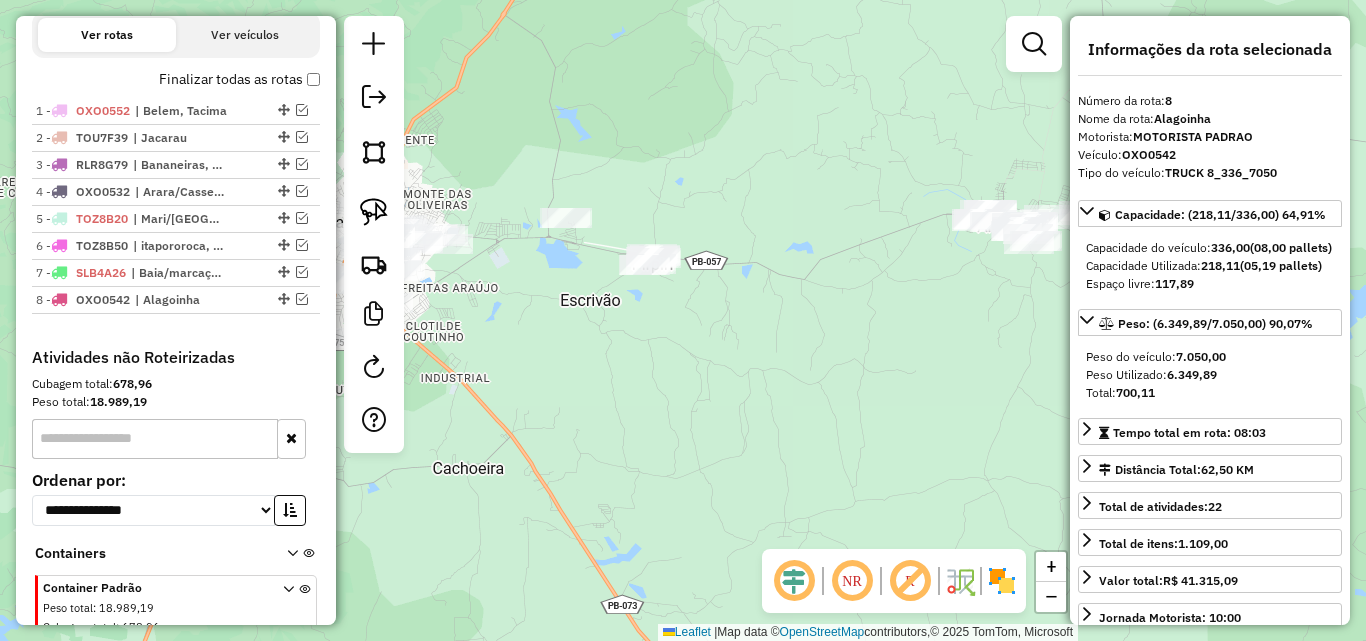 drag, startPoint x: 651, startPoint y: 486, endPoint x: 754, endPoint y: 486, distance: 103 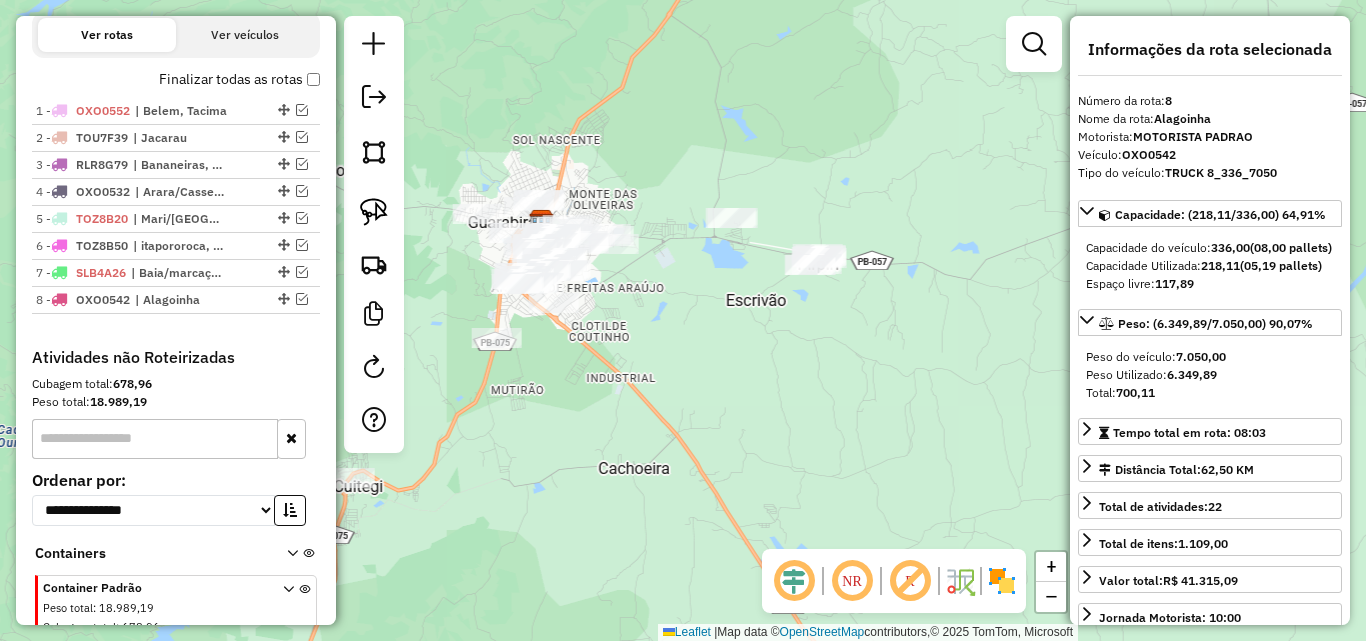drag, startPoint x: 743, startPoint y: 473, endPoint x: 718, endPoint y: 487, distance: 28.653097 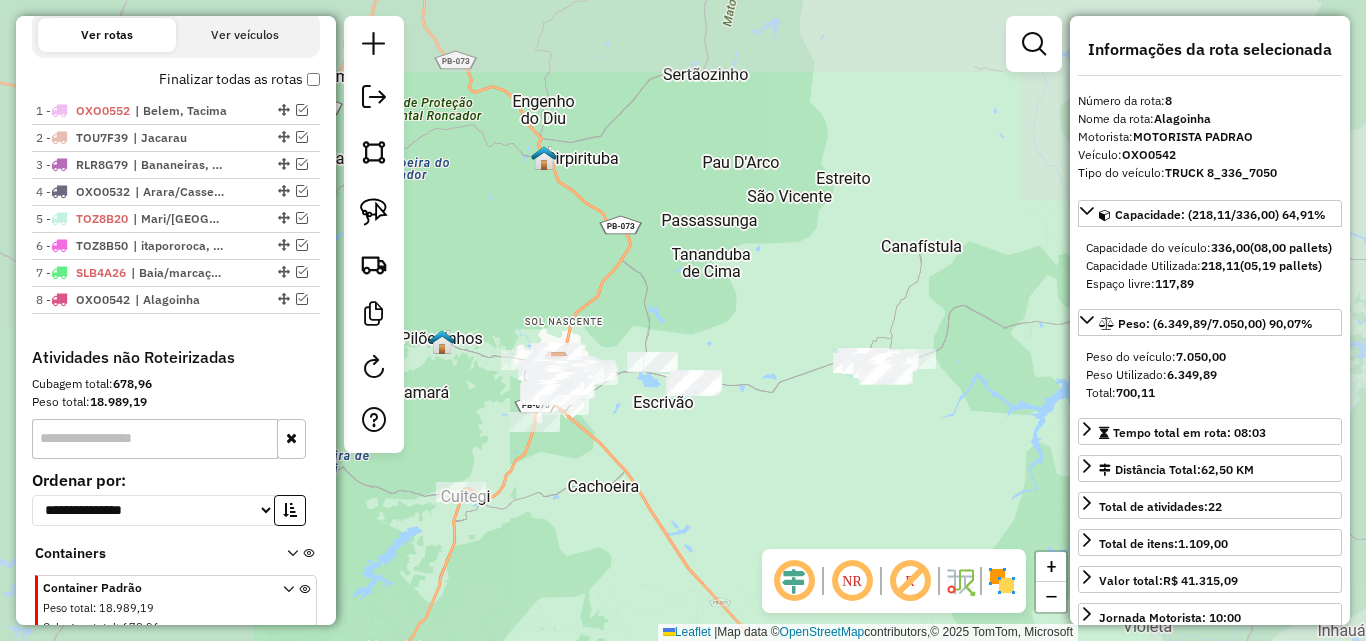 drag, startPoint x: 779, startPoint y: 489, endPoint x: 707, endPoint y: 488, distance: 72.00694 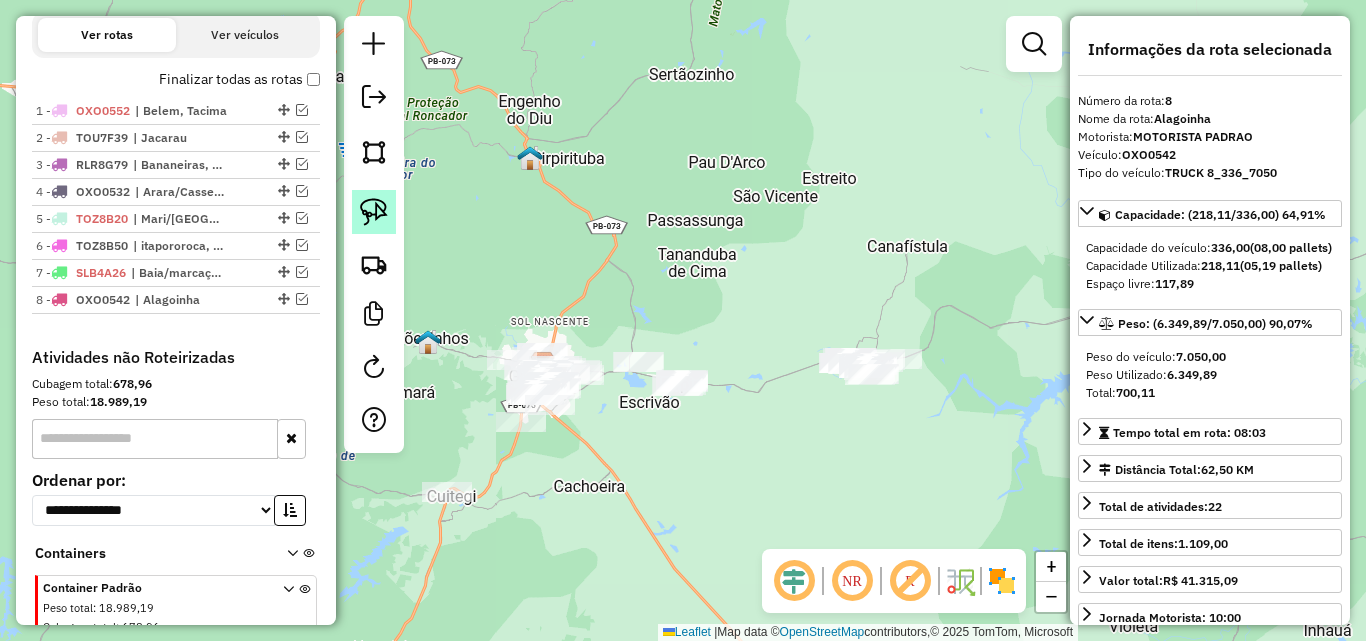 click 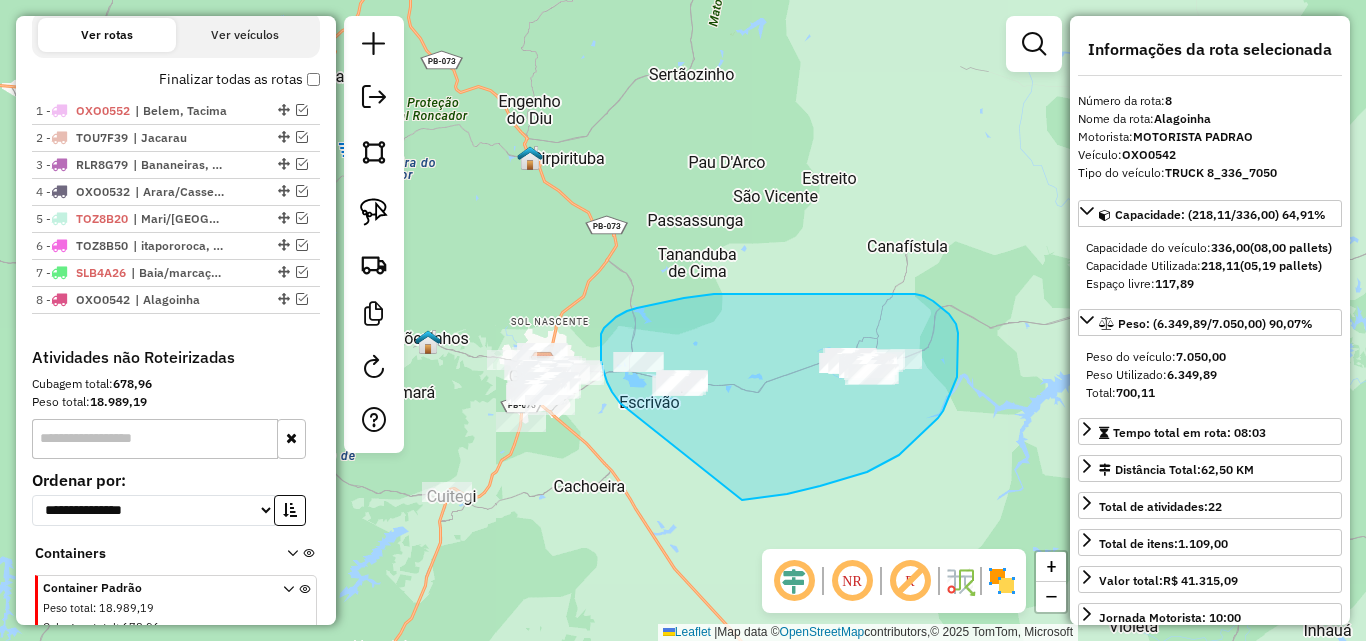 drag, startPoint x: 620, startPoint y: 403, endPoint x: 742, endPoint y: 500, distance: 155.86212 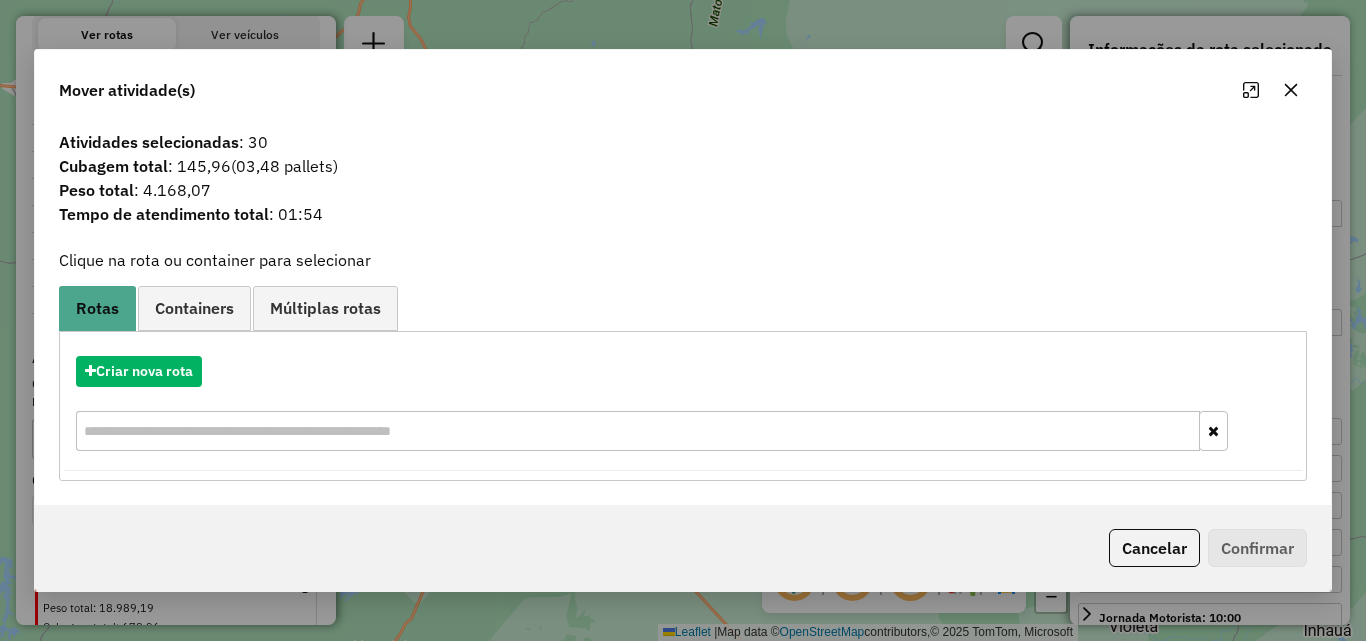 click 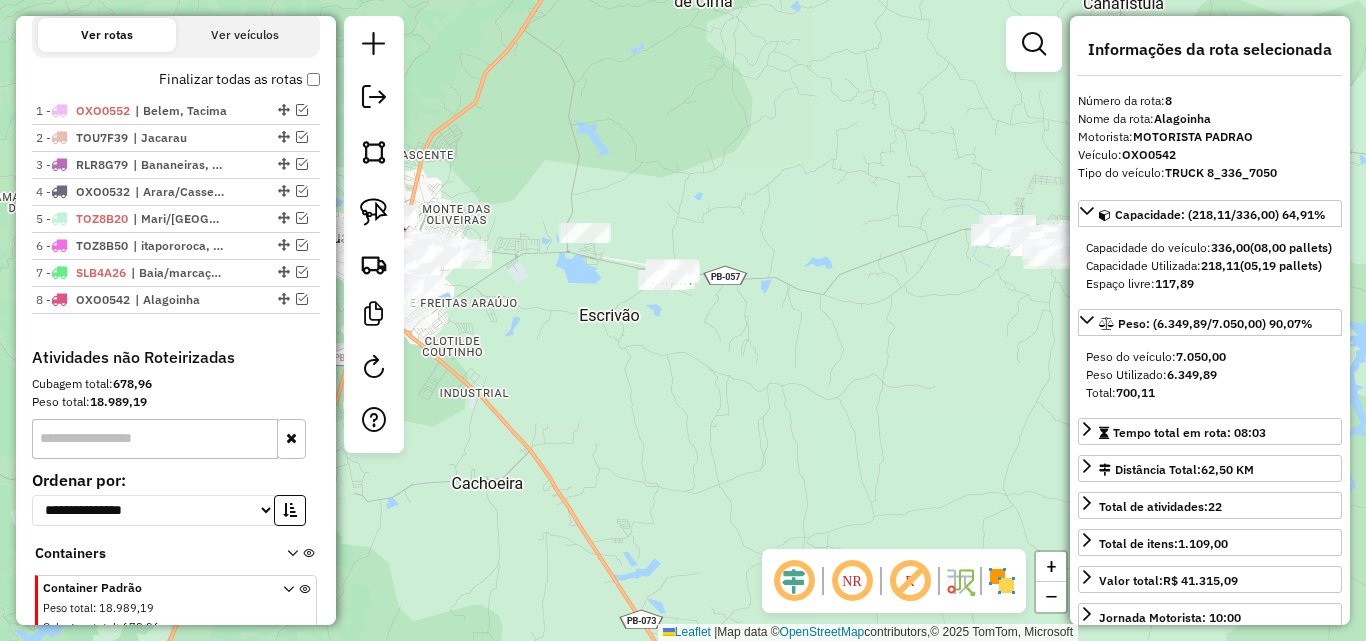 drag, startPoint x: 659, startPoint y: 485, endPoint x: 787, endPoint y: 514, distance: 131.24405 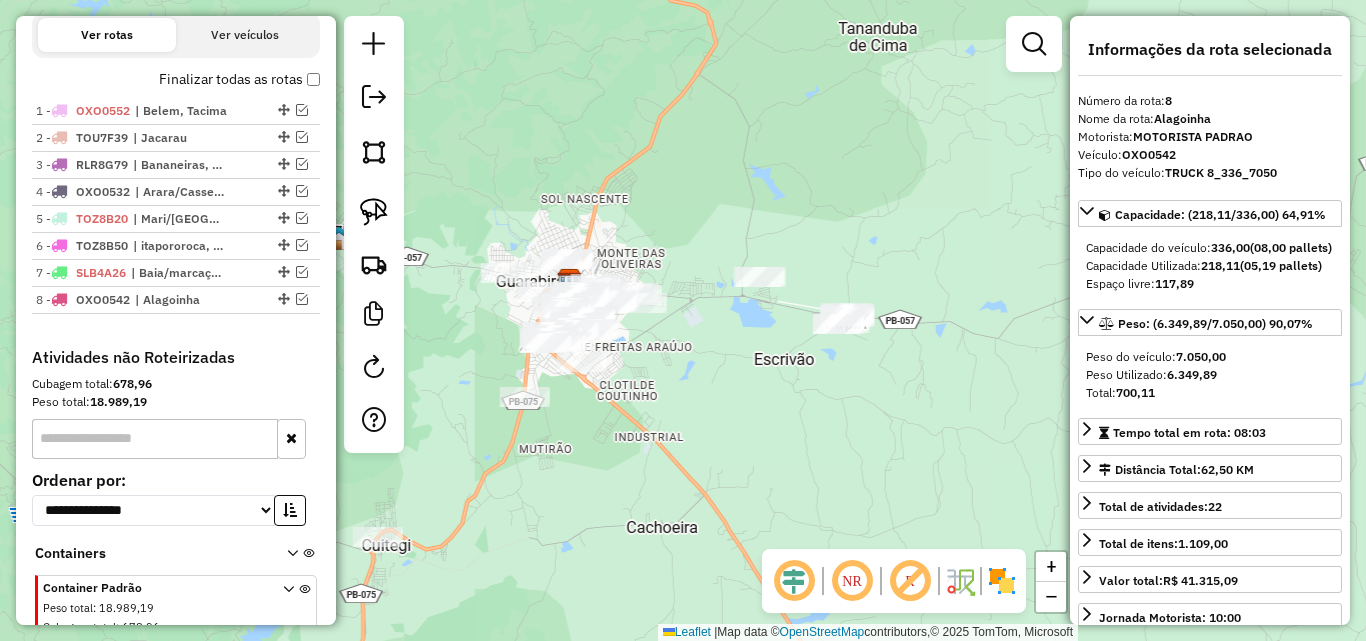 drag, startPoint x: 642, startPoint y: 441, endPoint x: 712, endPoint y: 487, distance: 83.761566 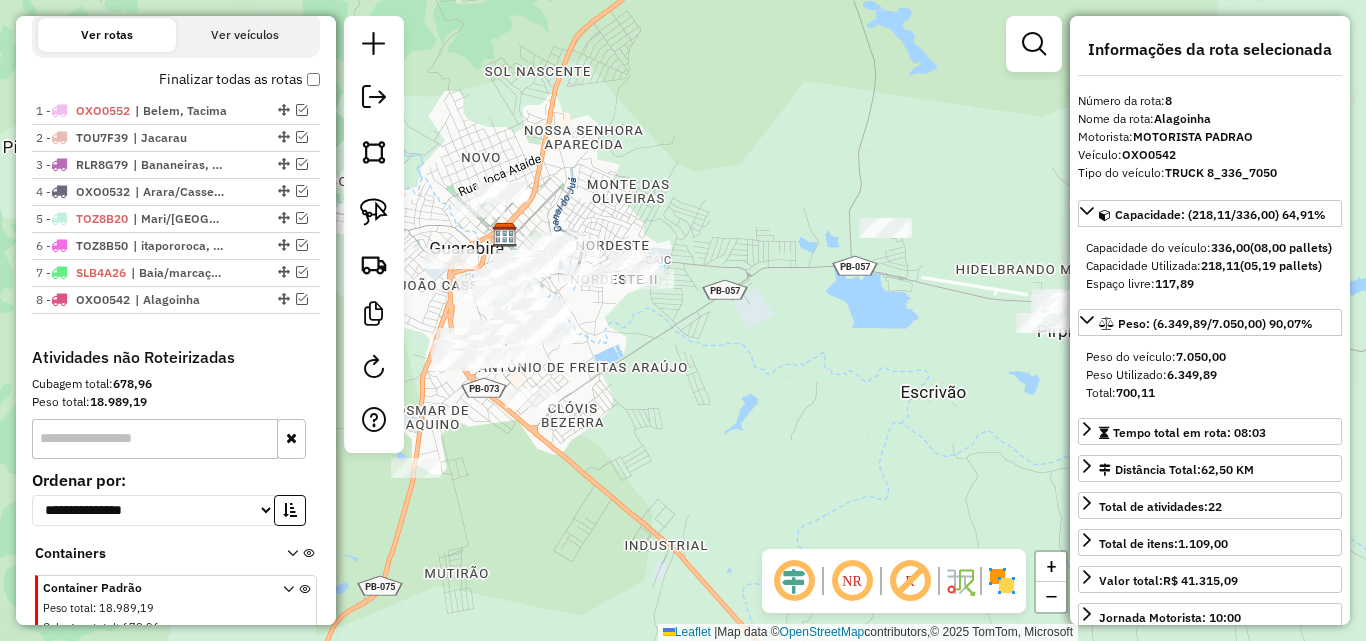 drag, startPoint x: 684, startPoint y: 429, endPoint x: 755, endPoint y: 489, distance: 92.95698 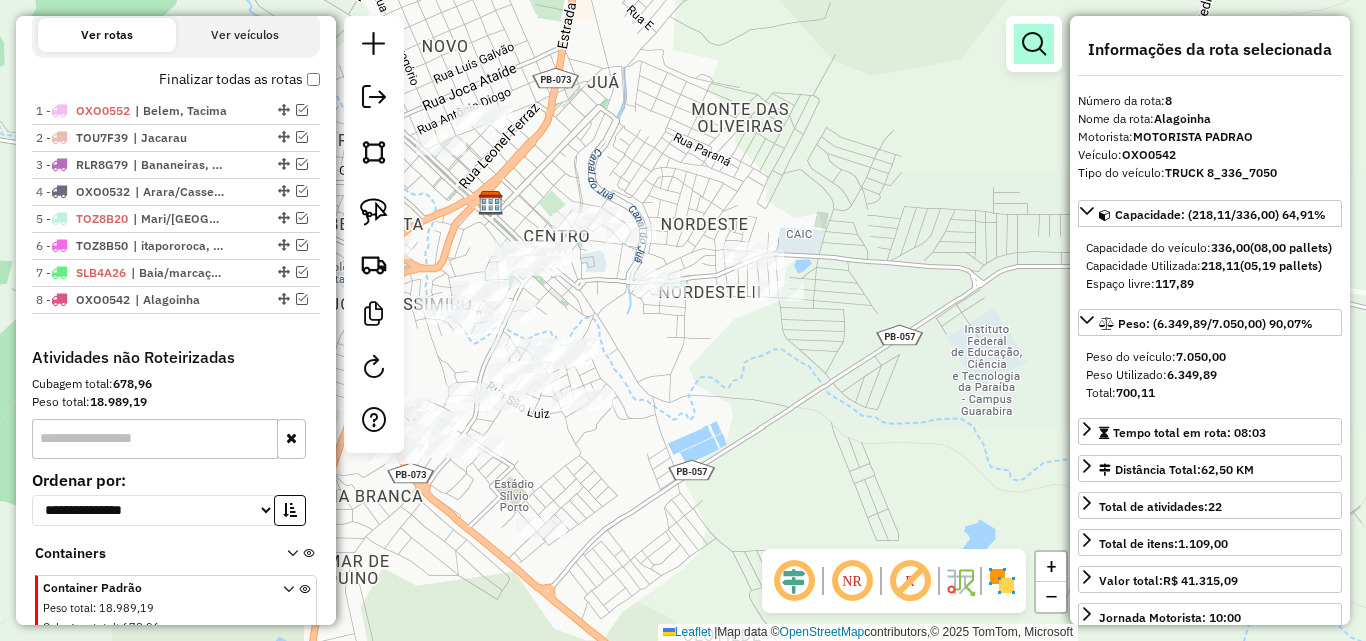 click at bounding box center [1034, 44] 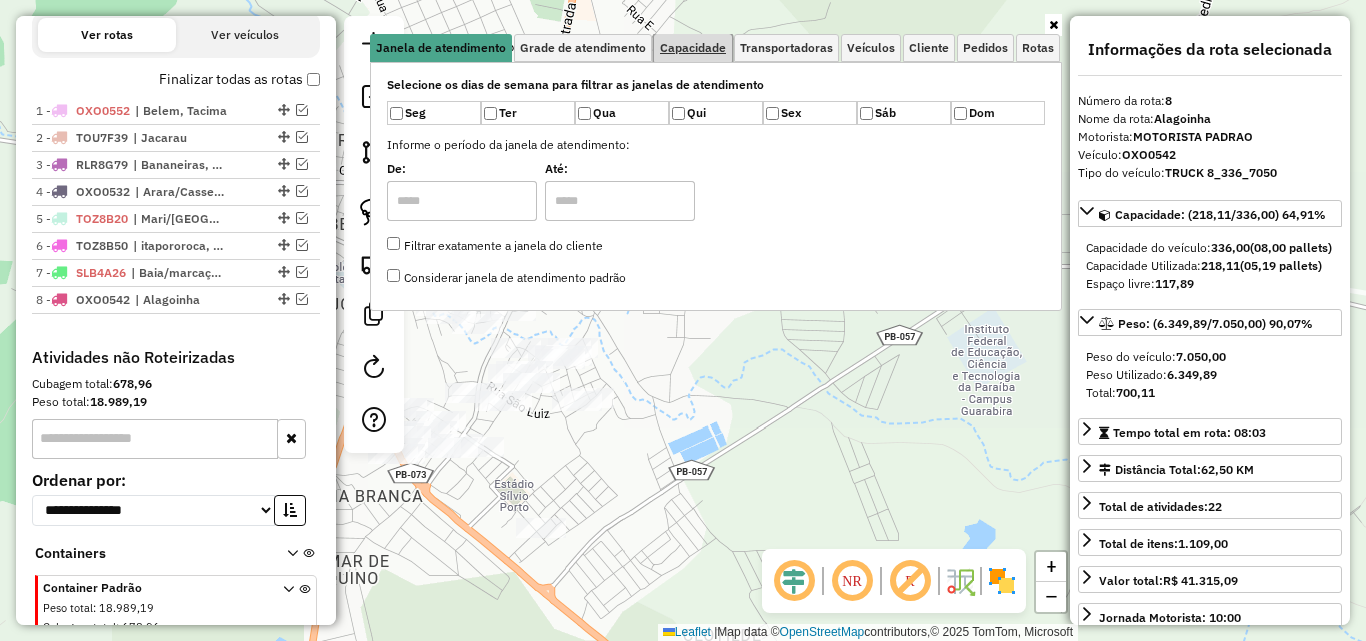 click on "Capacidade" at bounding box center [693, 48] 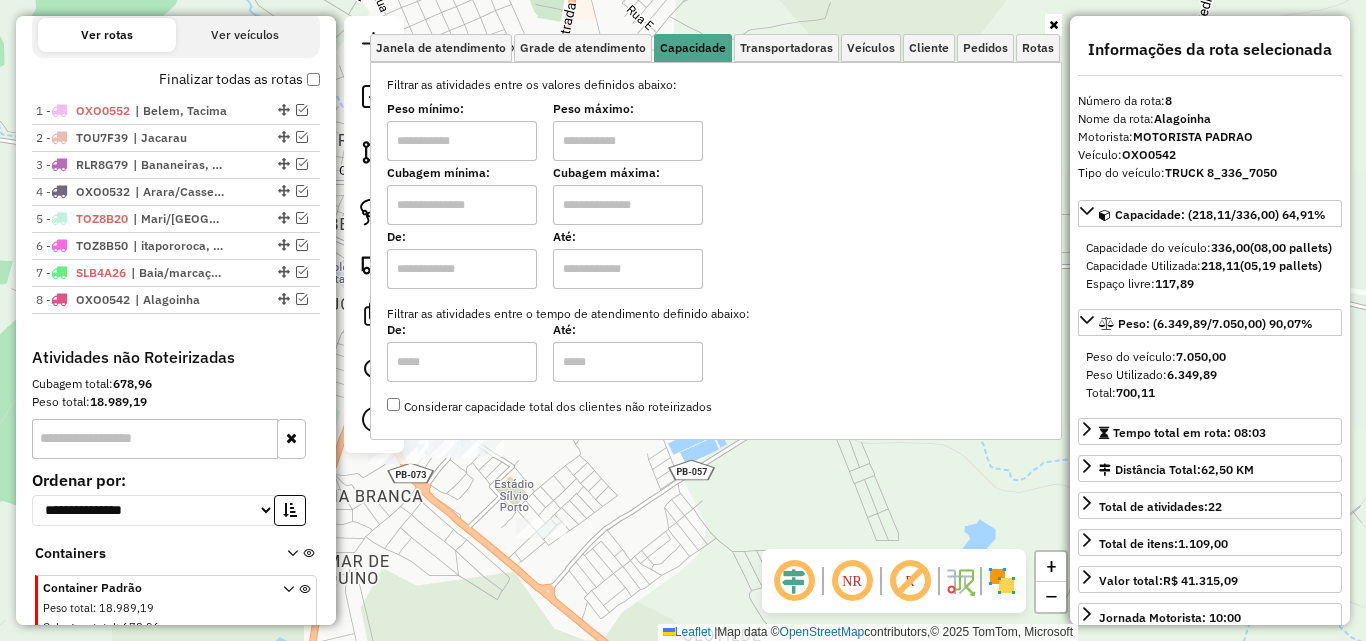 click on "Cubagem mínima:" at bounding box center [462, 173] 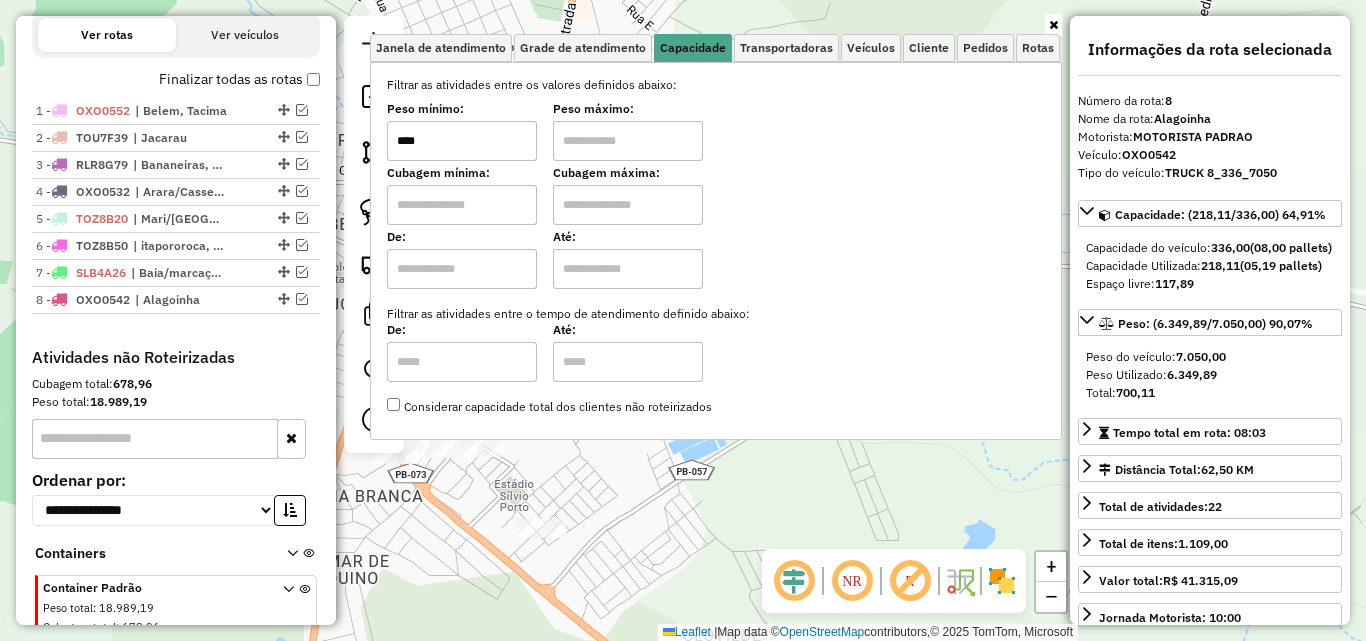 drag, startPoint x: 629, startPoint y: 137, endPoint x: 630, endPoint y: 147, distance: 10.049875 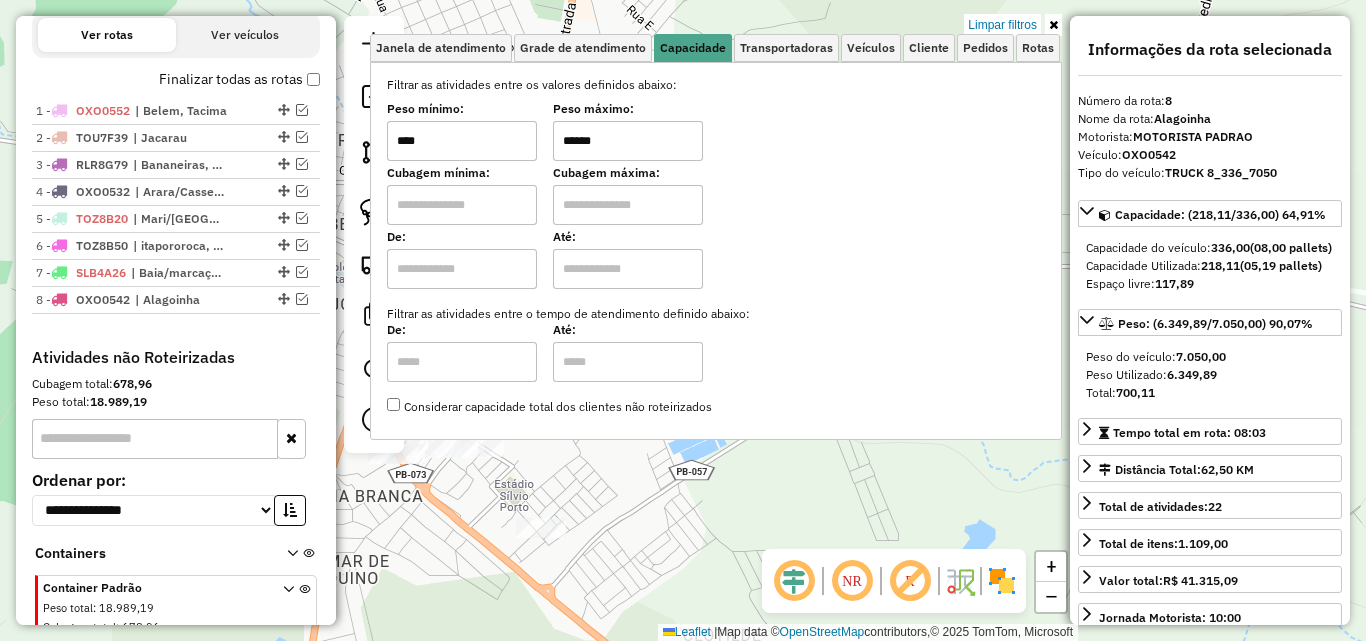 click on "Limpar filtros Janela de atendimento Grade de atendimento Capacidade Transportadoras Veículos Cliente Pedidos  Rotas Selecione os dias de semana para filtrar as janelas de atendimento  Seg   Ter   Qua   Qui   Sex   Sáb   Dom  Informe o período da janela de atendimento: De: Até:  Filtrar exatamente a janela do cliente  Considerar janela de atendimento padrão  Selecione os dias de semana para filtrar as grades de atendimento  Seg   Ter   Qua   Qui   Sex   Sáb   Dom   Considerar clientes sem dia de atendimento cadastrado  Clientes fora do dia de atendimento selecionado Filtrar as atividades entre os valores definidos abaixo:  Peso mínimo:  ****  Peso máximo:  ******  Cubagem mínima:   Cubagem máxima:   De:   Até:  Filtrar as atividades entre o tempo de atendimento definido abaixo:  De:   Até:   Considerar capacidade total dos clientes não roteirizados Transportadora: Selecione um ou mais itens Tipo de veículo: Selecione um ou mais itens Veículo: Selecione um ou mais itens Motorista: Nome: Rótulo:" 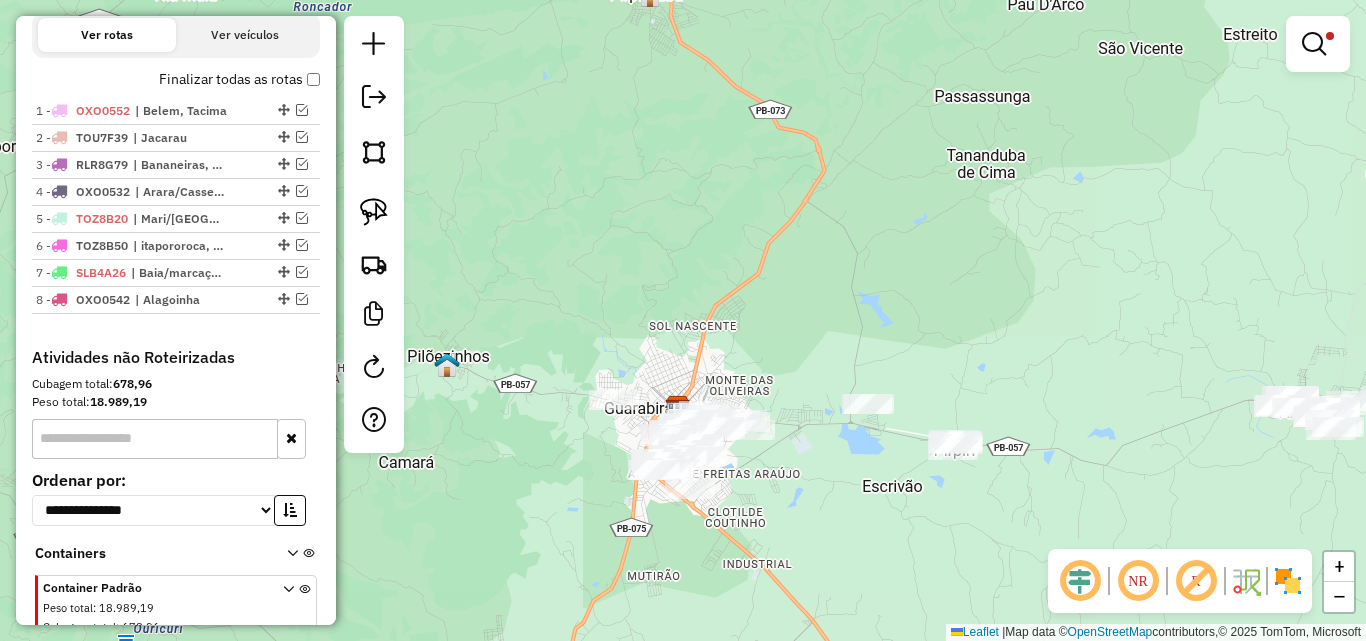 drag, startPoint x: 749, startPoint y: 511, endPoint x: 808, endPoint y: 421, distance: 107.61505 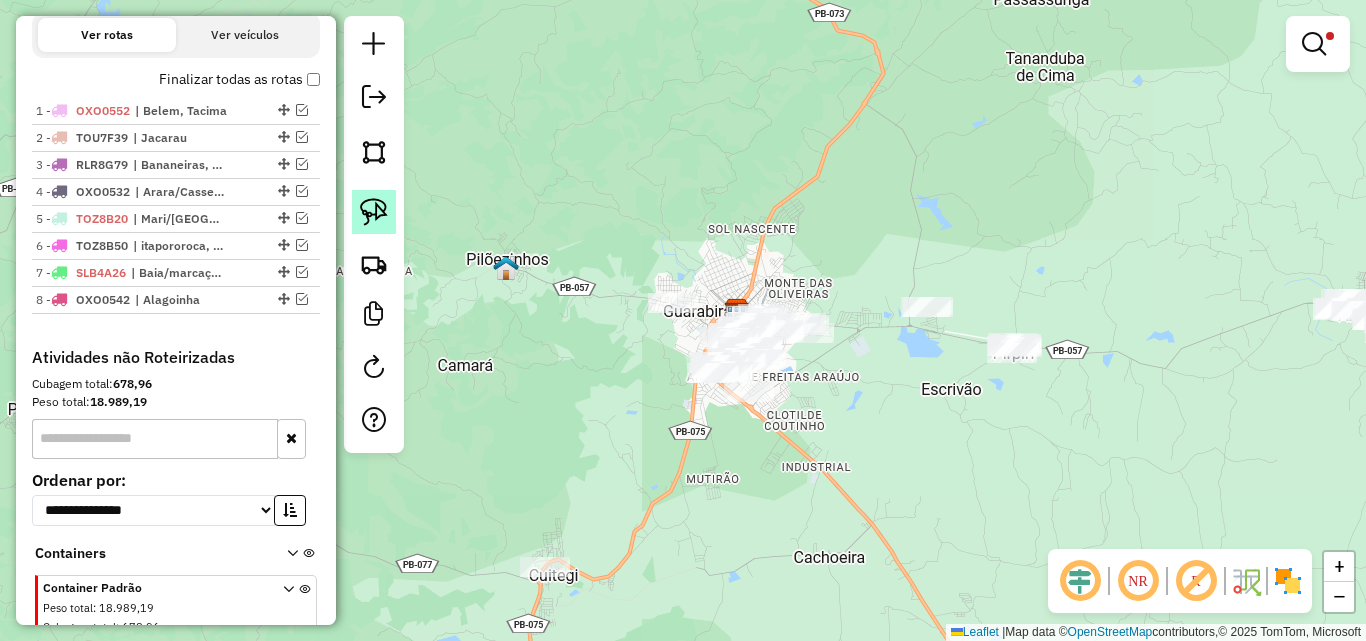 click 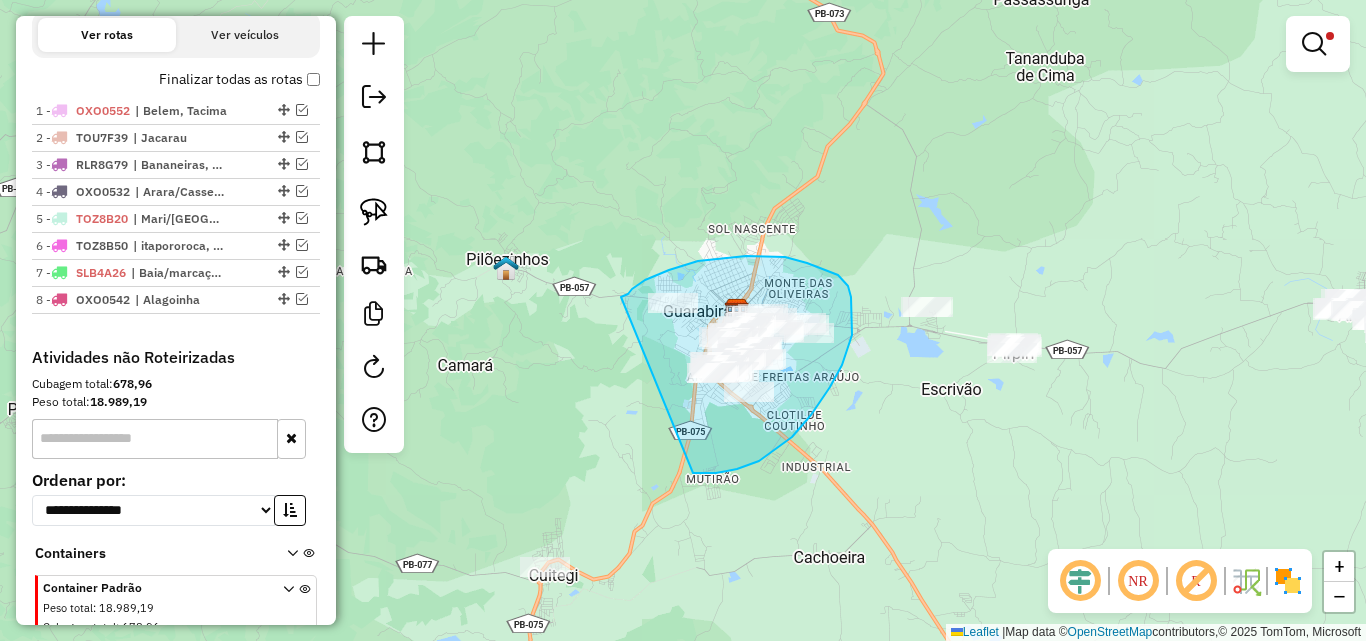 drag, startPoint x: 621, startPoint y: 297, endPoint x: 637, endPoint y: 439, distance: 142.89856 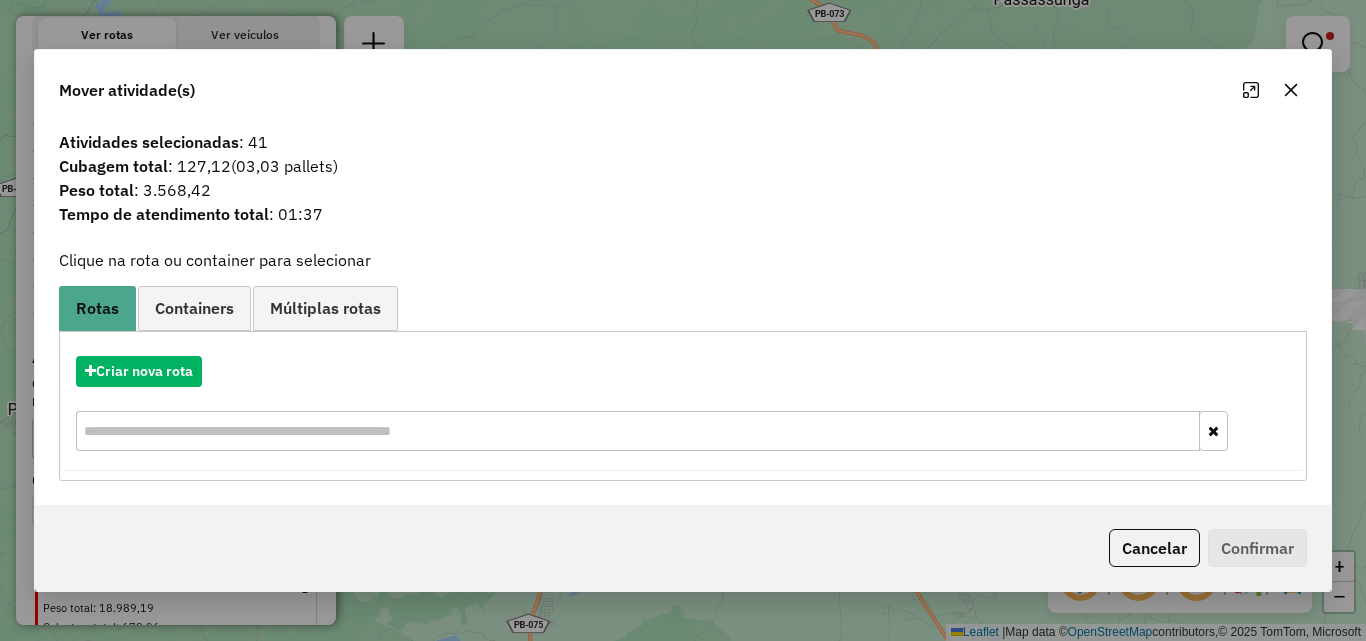 click 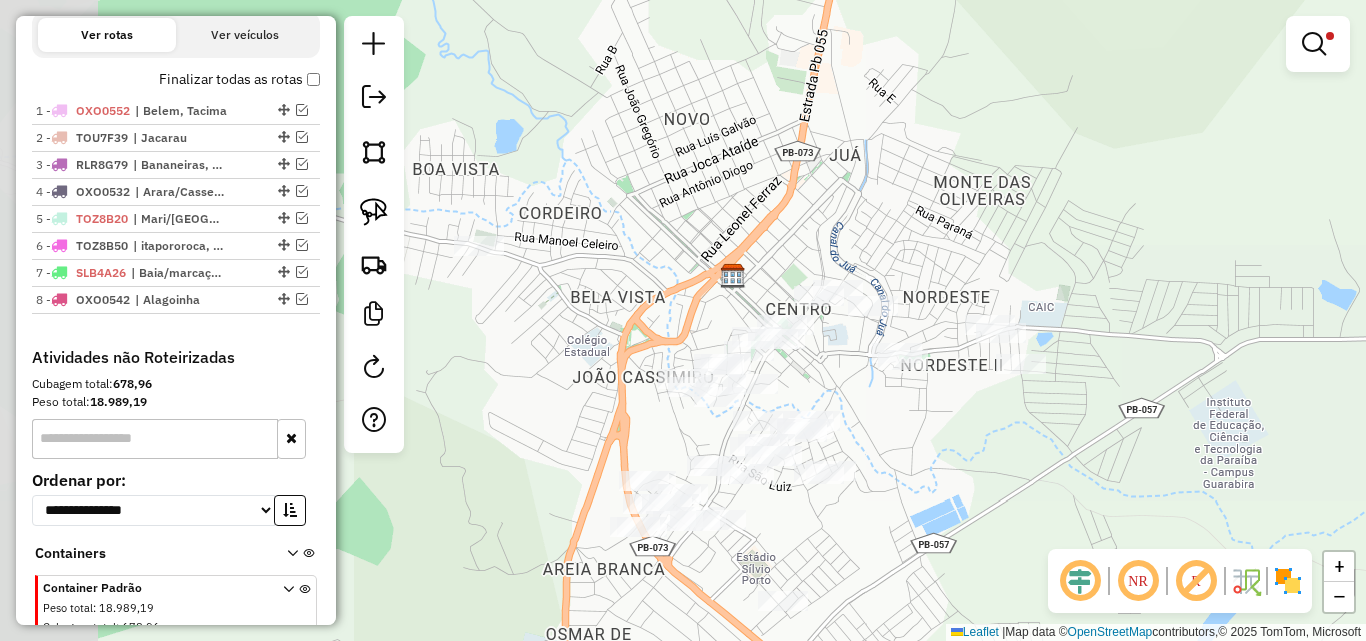 drag, startPoint x: 782, startPoint y: 380, endPoint x: 949, endPoint y: 495, distance: 202.76587 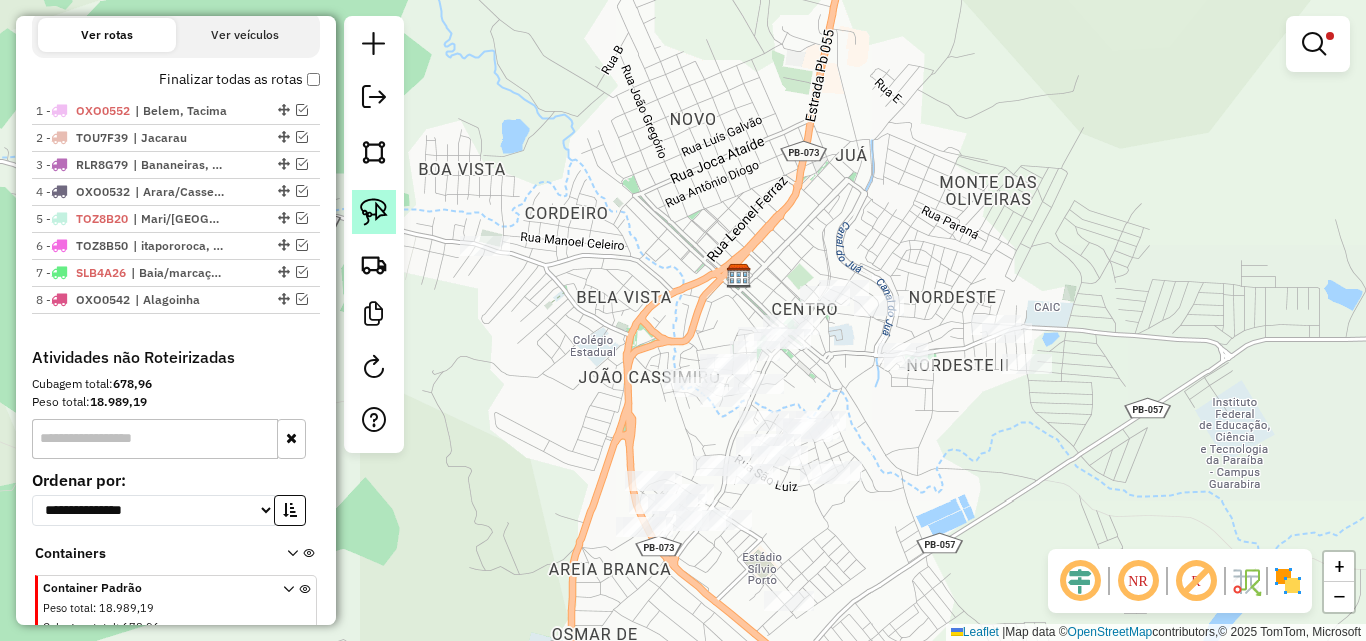 click 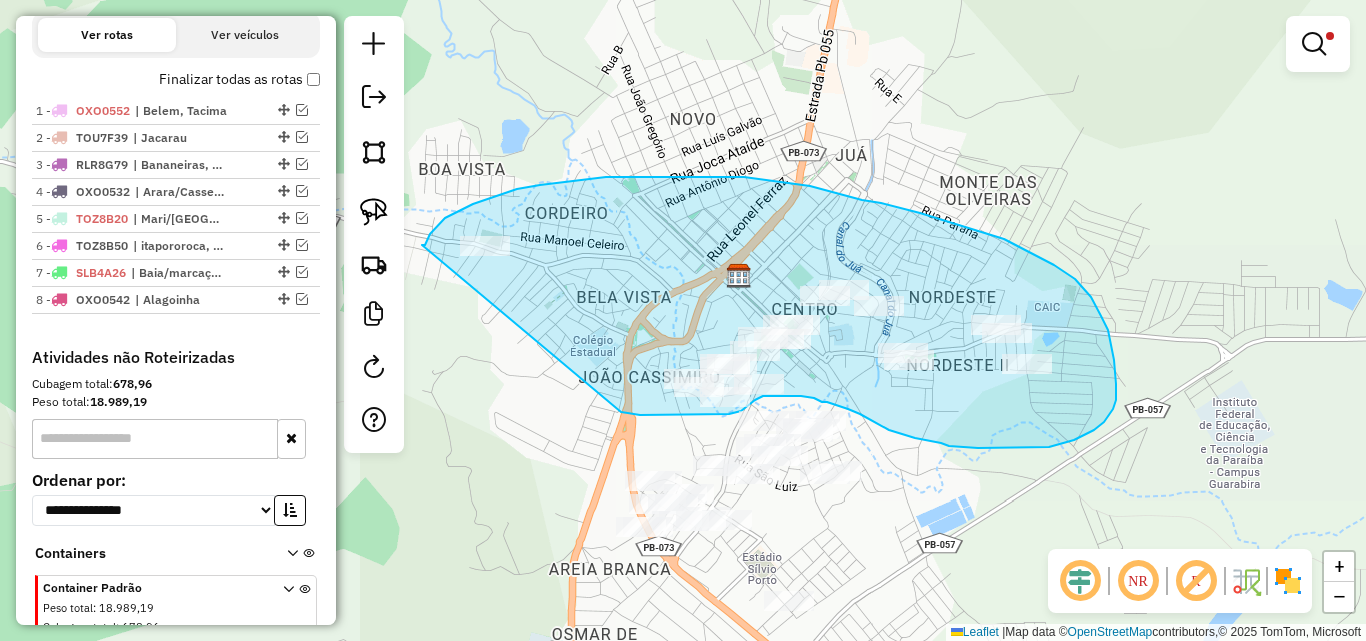 drag, startPoint x: 430, startPoint y: 234, endPoint x: 607, endPoint y: 411, distance: 250.3158 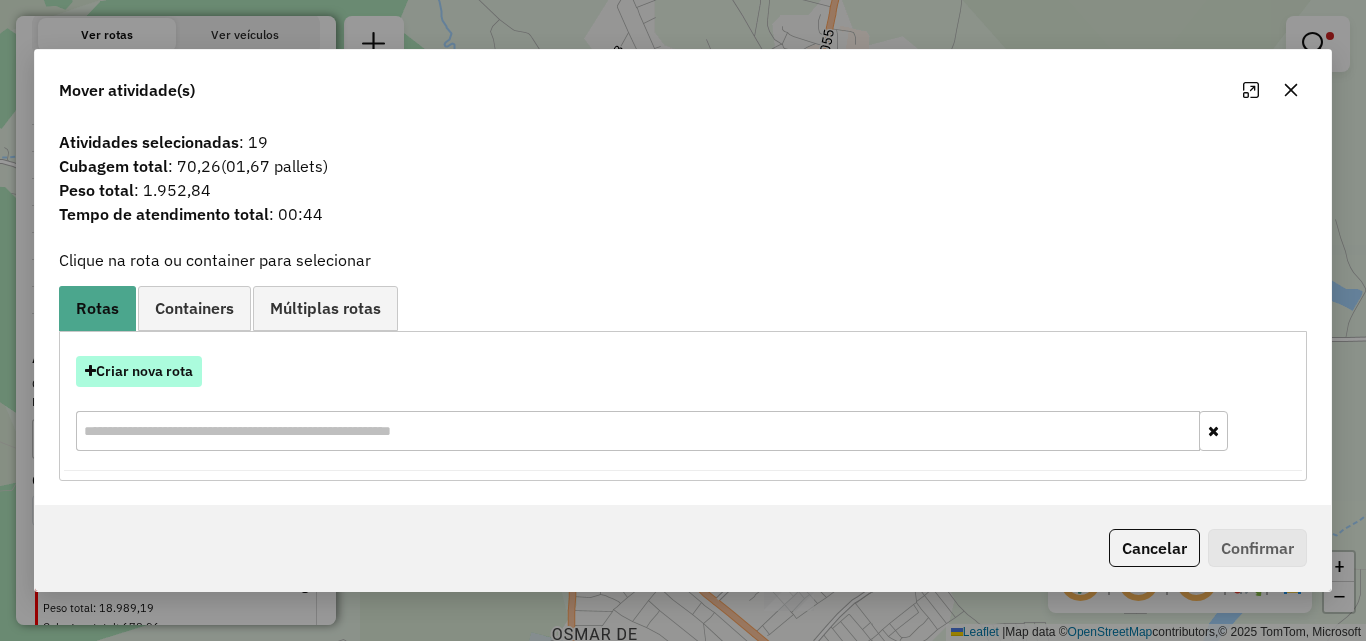 click on "Criar nova rota" at bounding box center (139, 371) 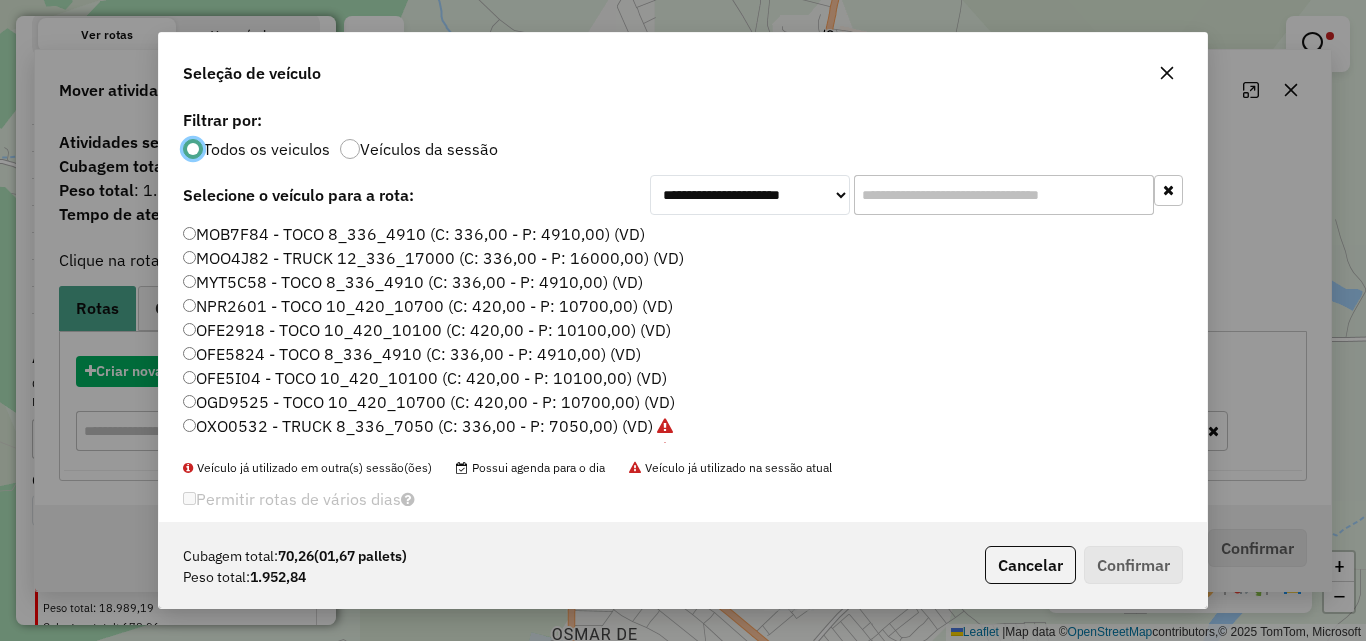 scroll, scrollTop: 11, scrollLeft: 6, axis: both 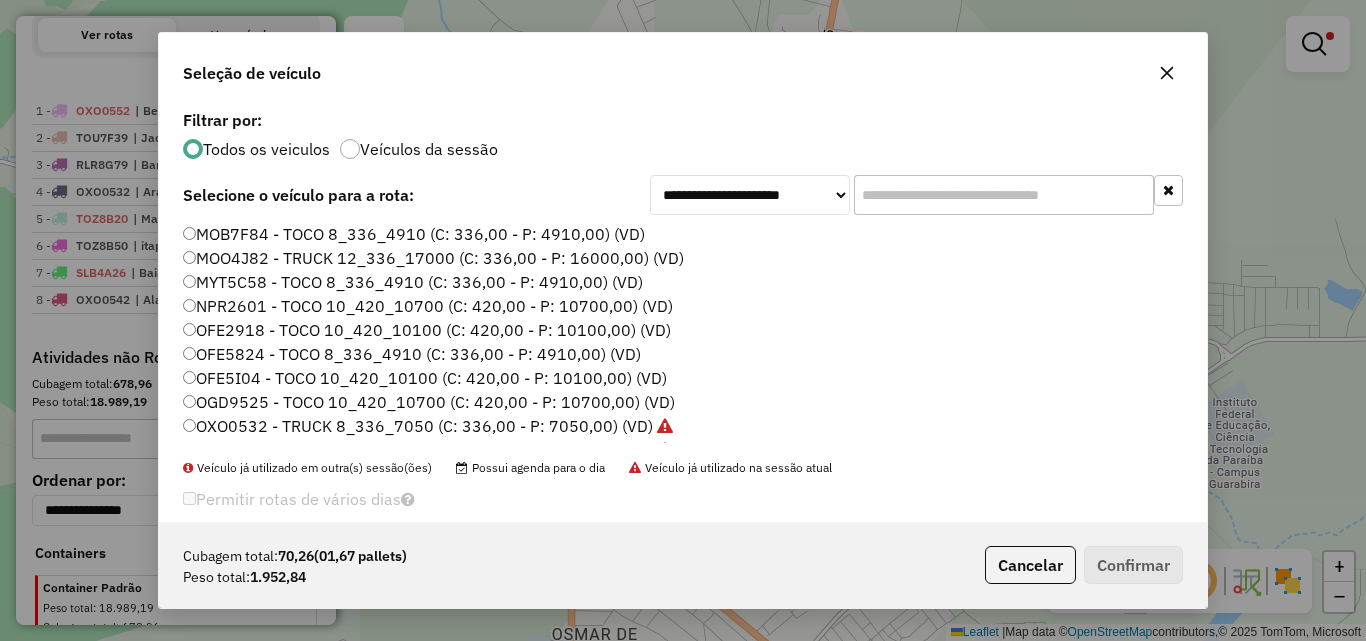click 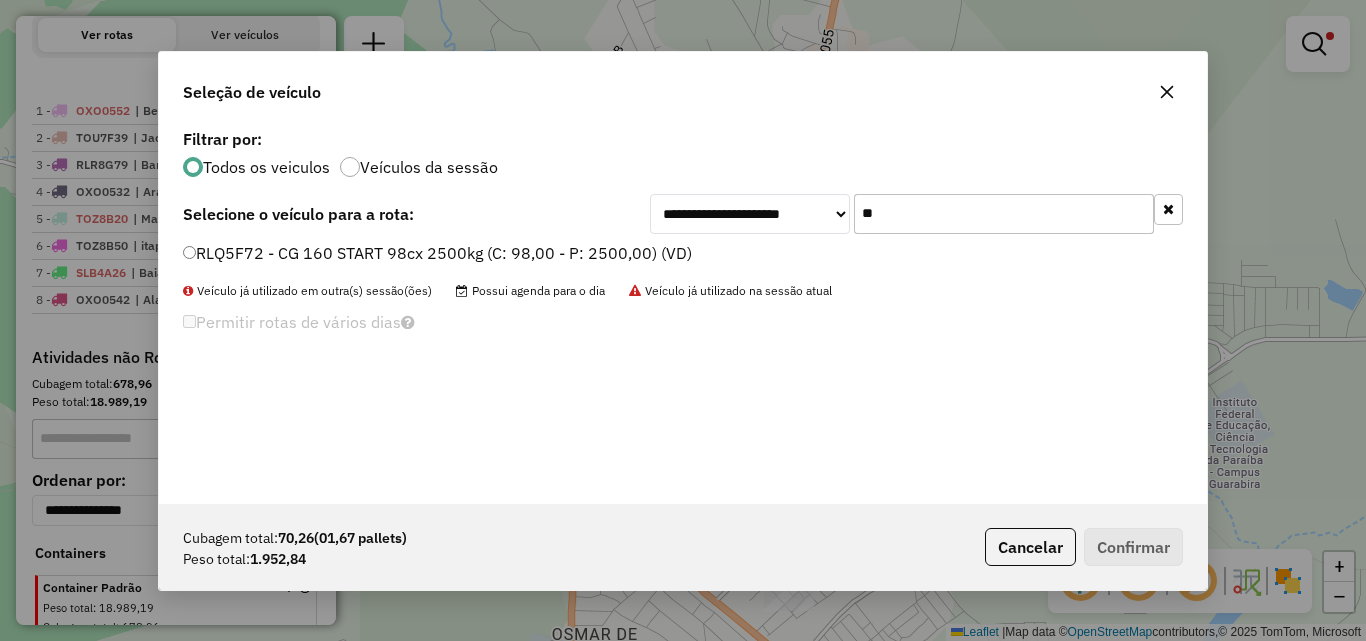 type on "**" 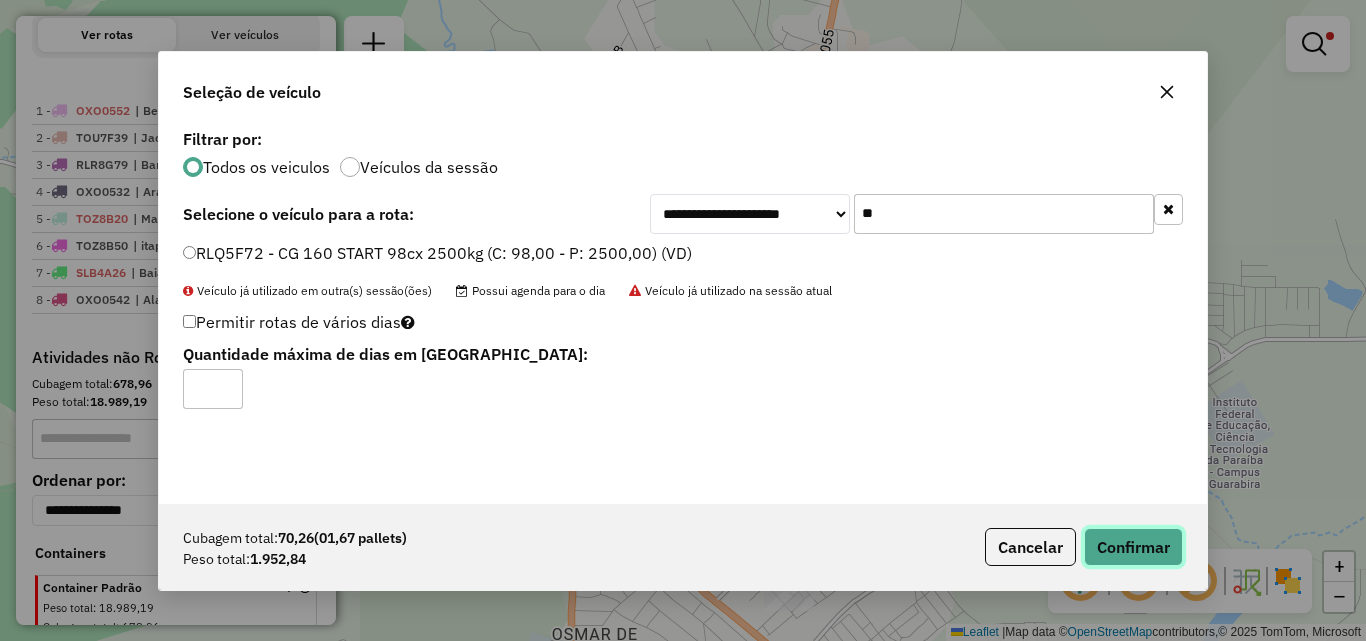 click on "Confirmar" 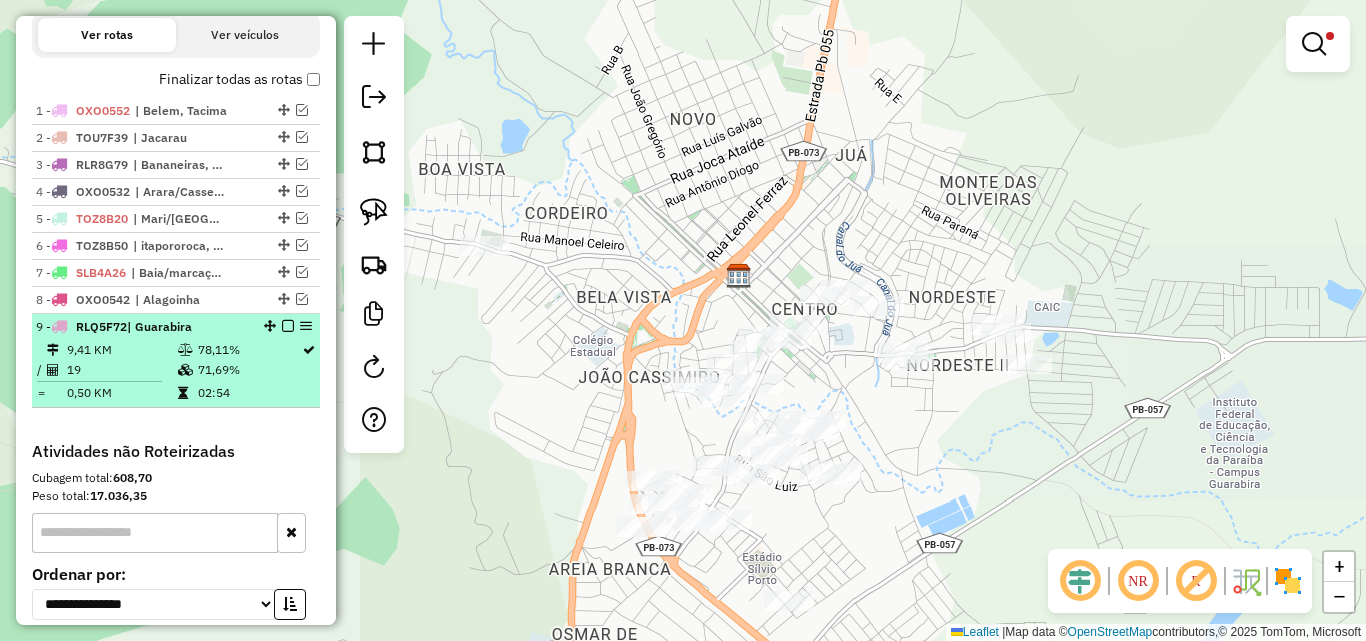 click at bounding box center (288, 326) 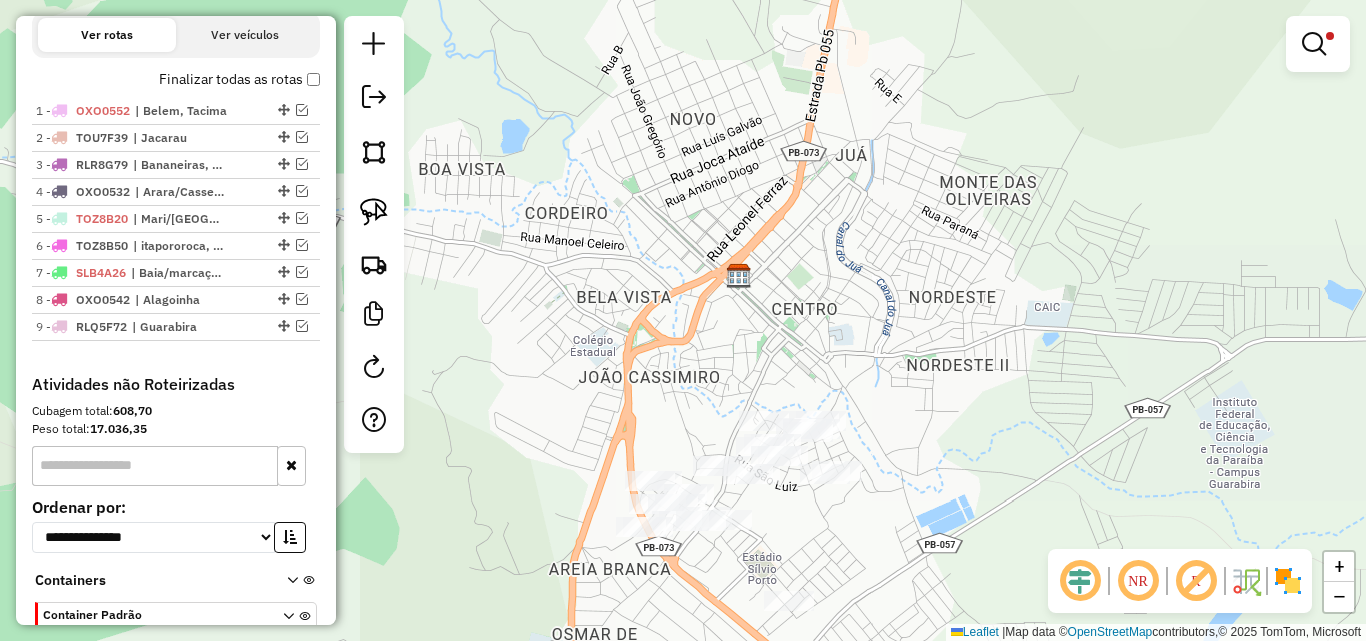 drag, startPoint x: 899, startPoint y: 576, endPoint x: 908, endPoint y: 411, distance: 165.24527 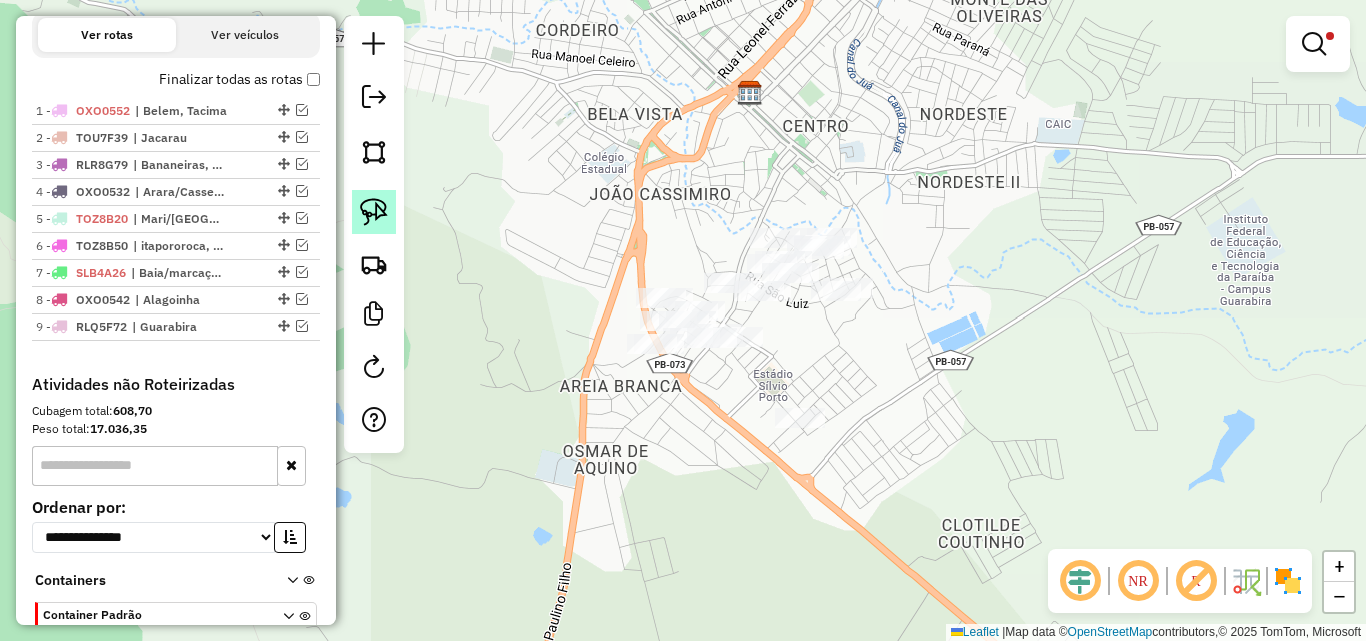 click 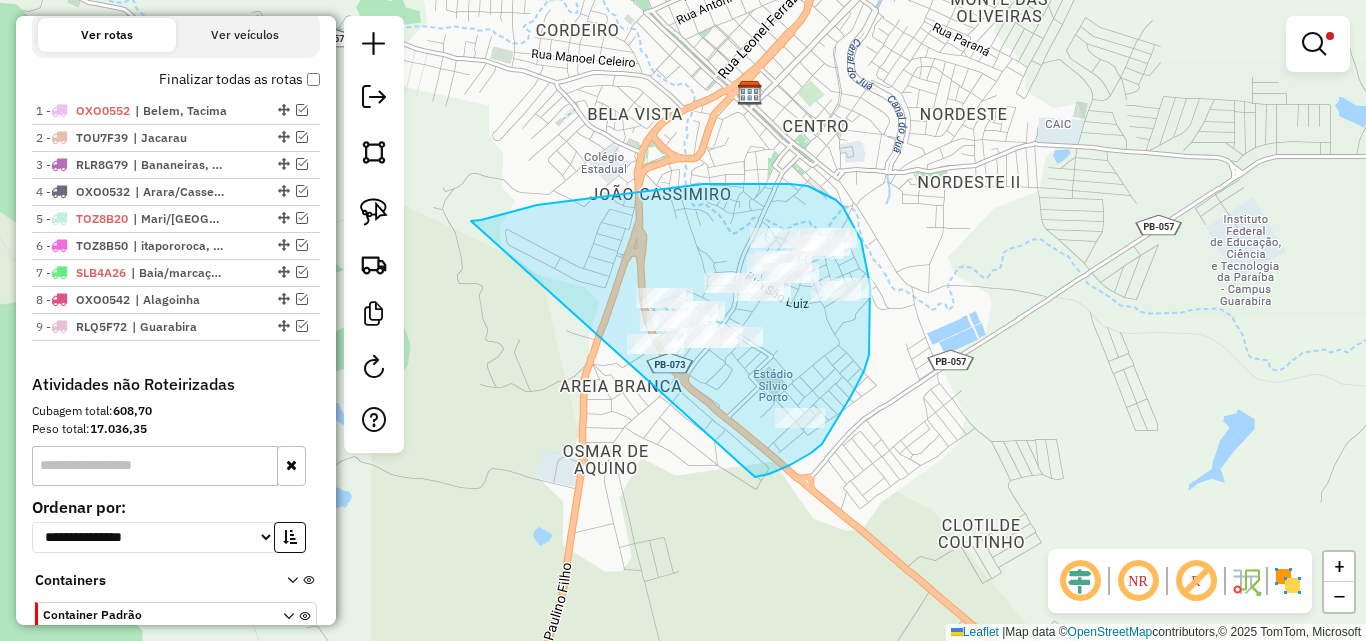 drag, startPoint x: 488, startPoint y: 218, endPoint x: 744, endPoint y: 478, distance: 364.87805 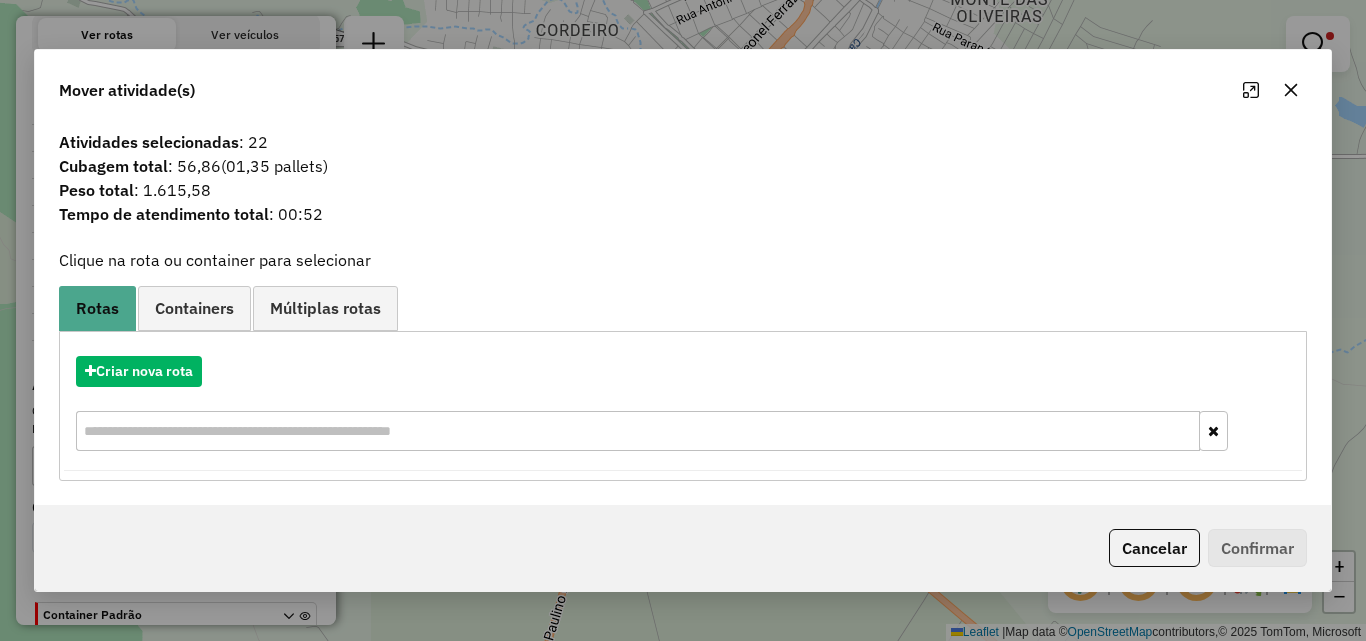 click 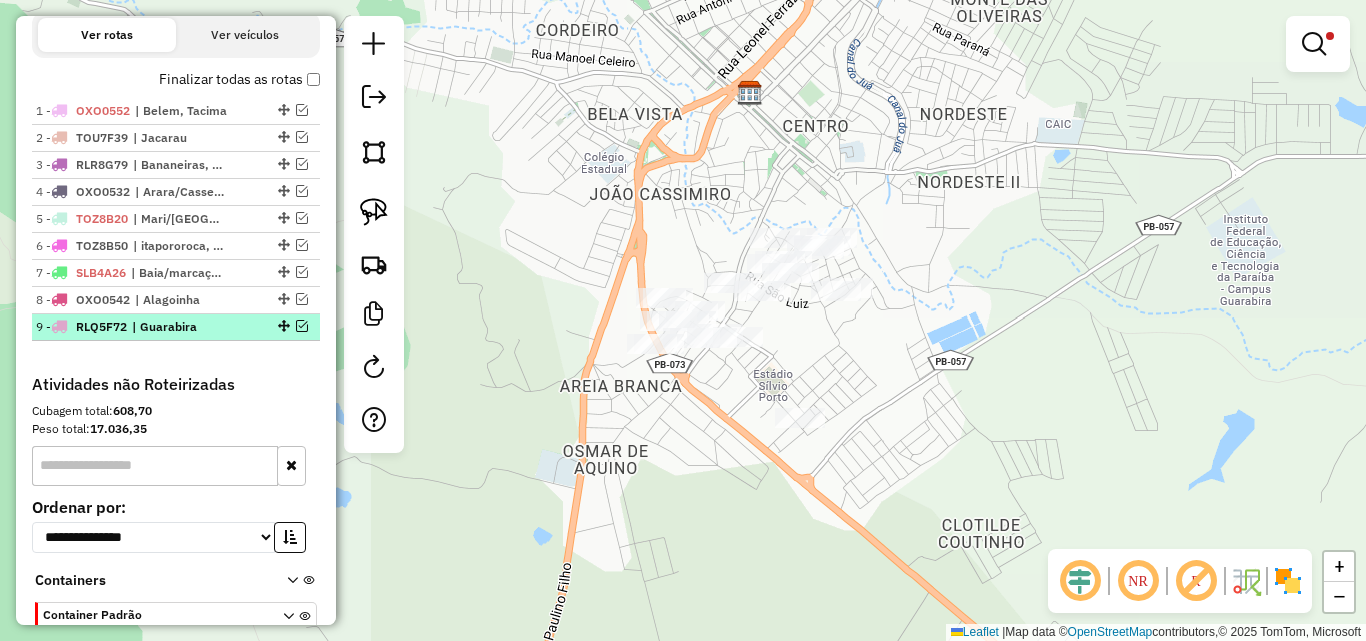 click at bounding box center (302, 326) 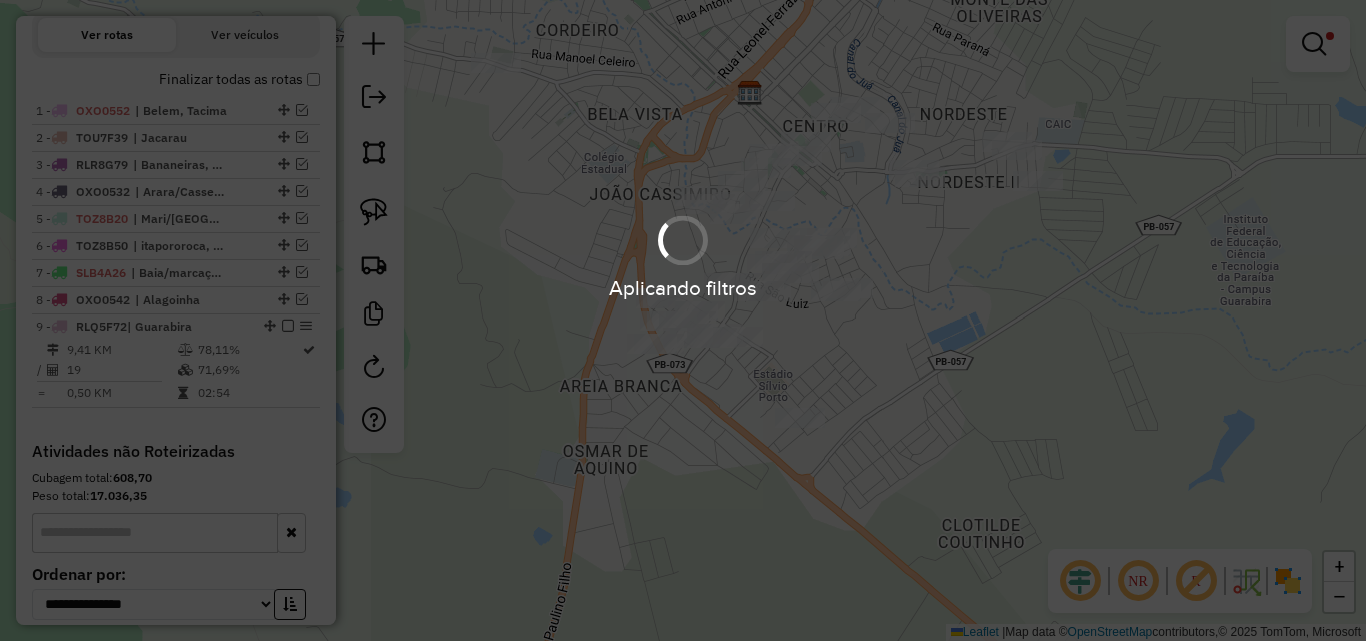 click on "Aplicando filtros" at bounding box center (683, 320) 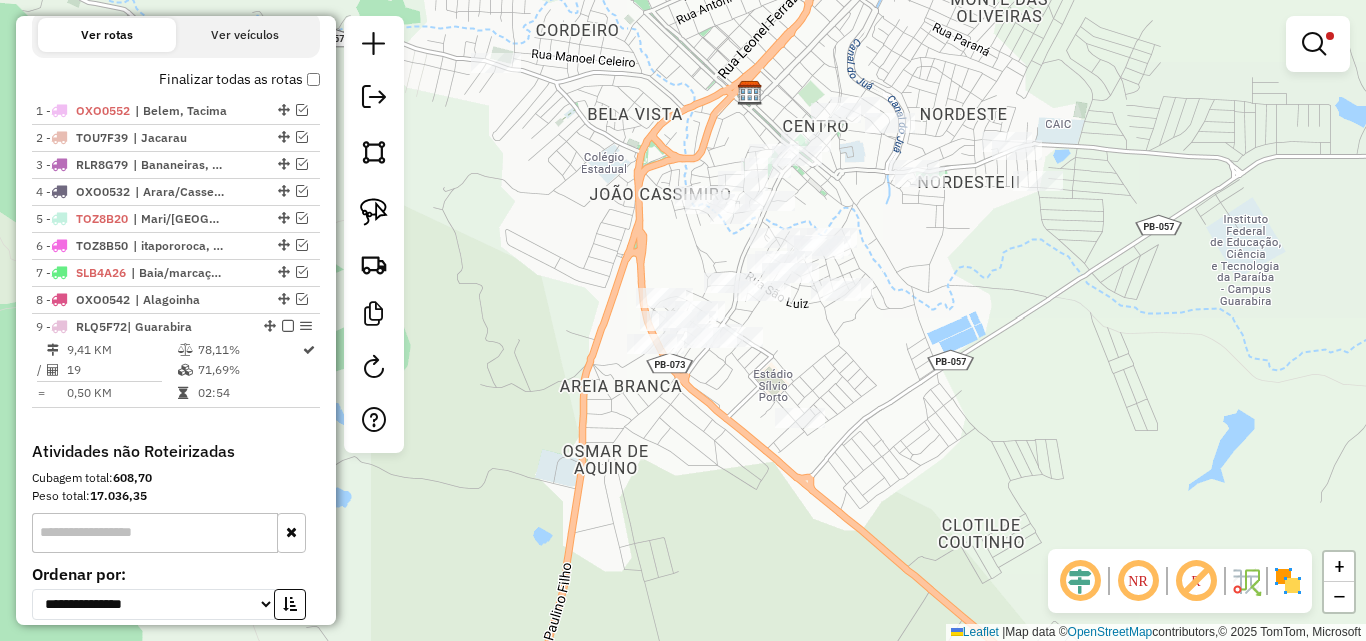 click on "9 -       RLQ5F72   | Guarabira" at bounding box center [142, 327] 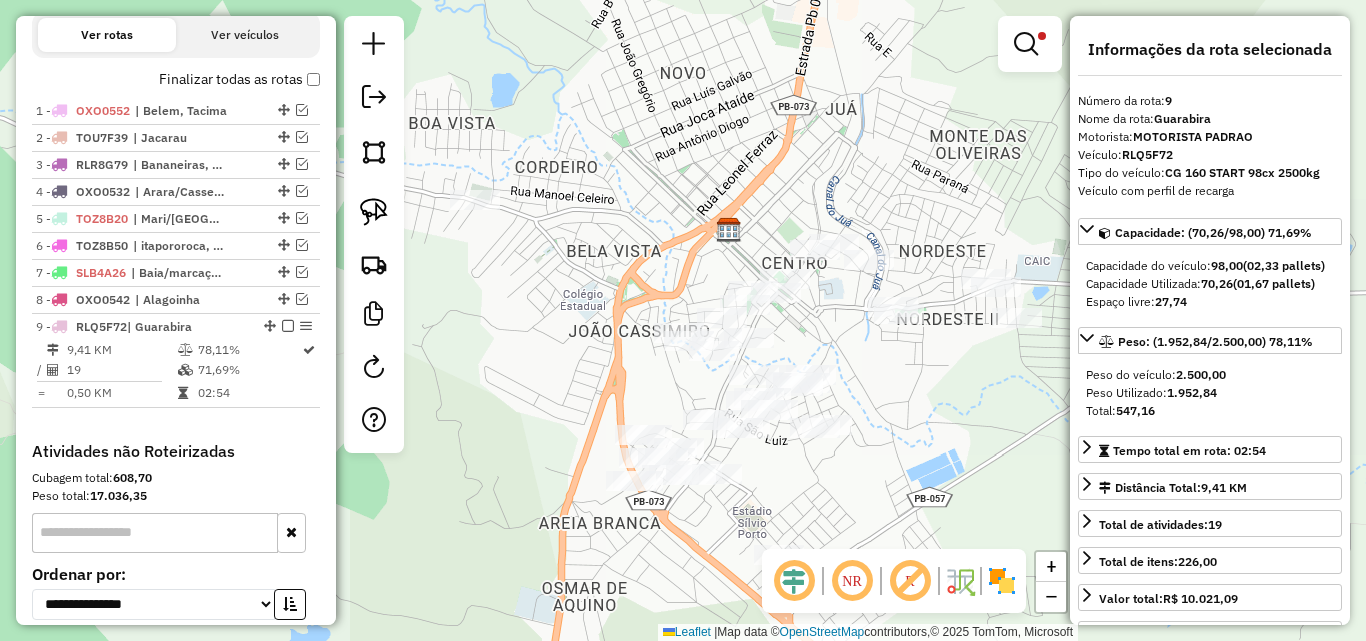 drag, startPoint x: 812, startPoint y: 443, endPoint x: 796, endPoint y: 315, distance: 128.99612 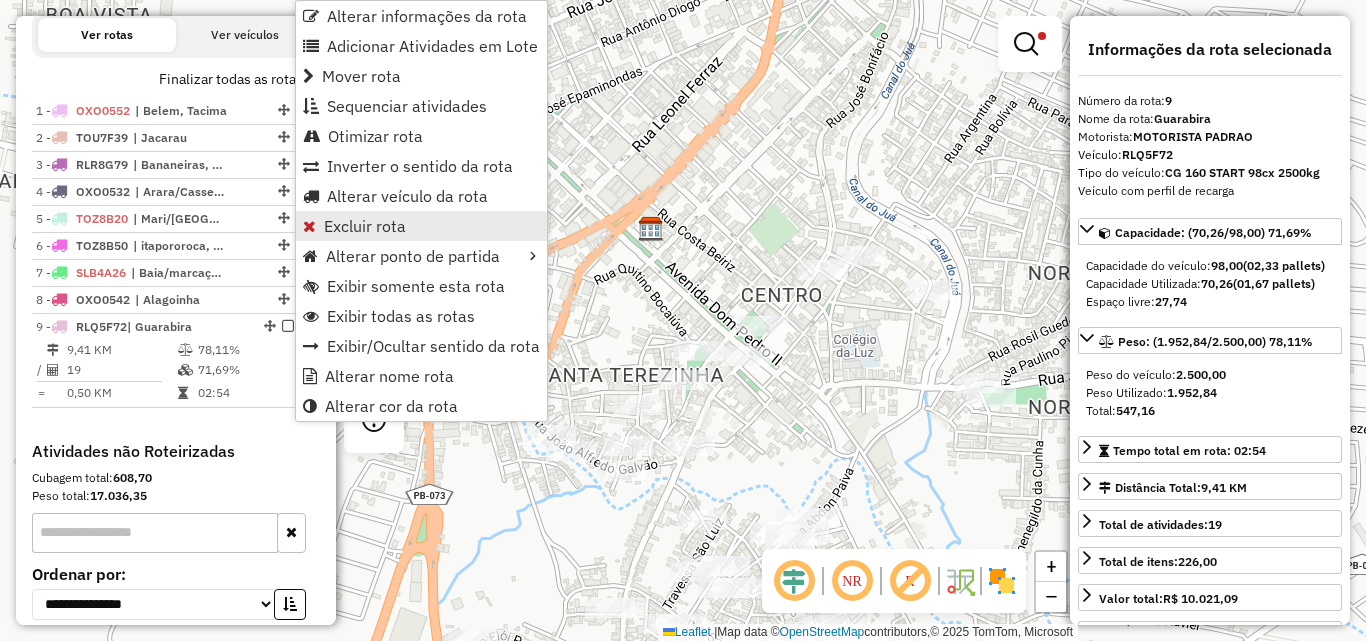 click on "Excluir rota" at bounding box center [365, 226] 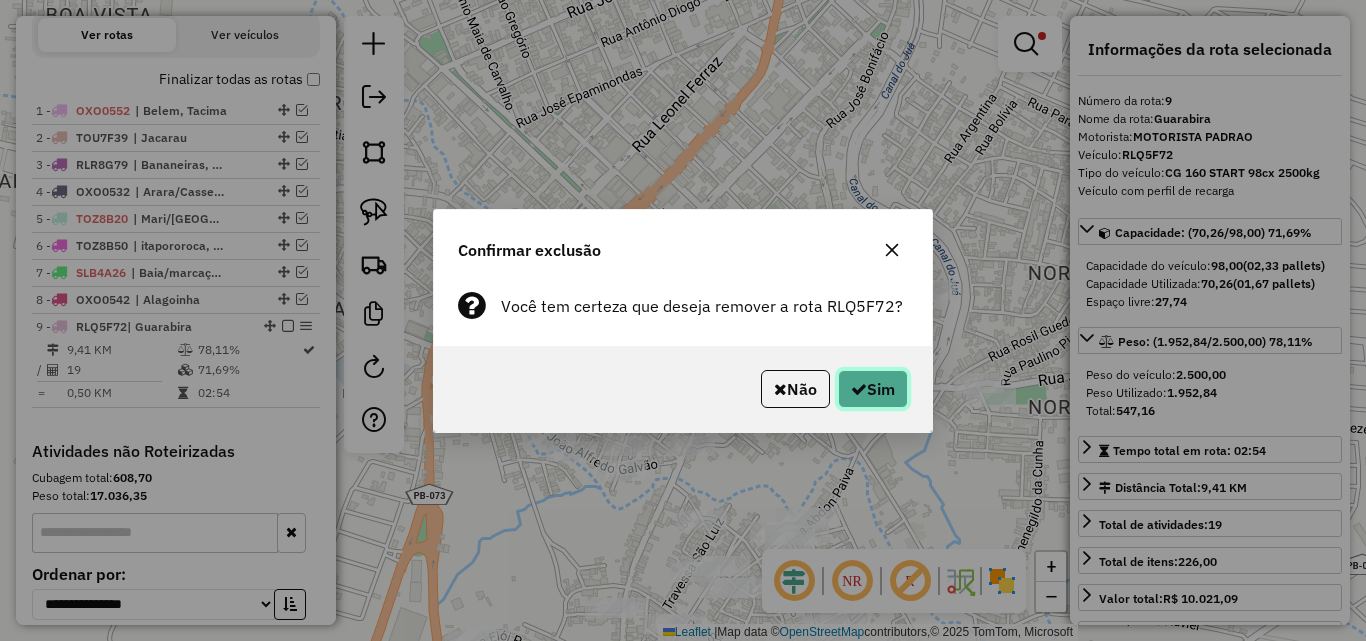 click on "Sim" 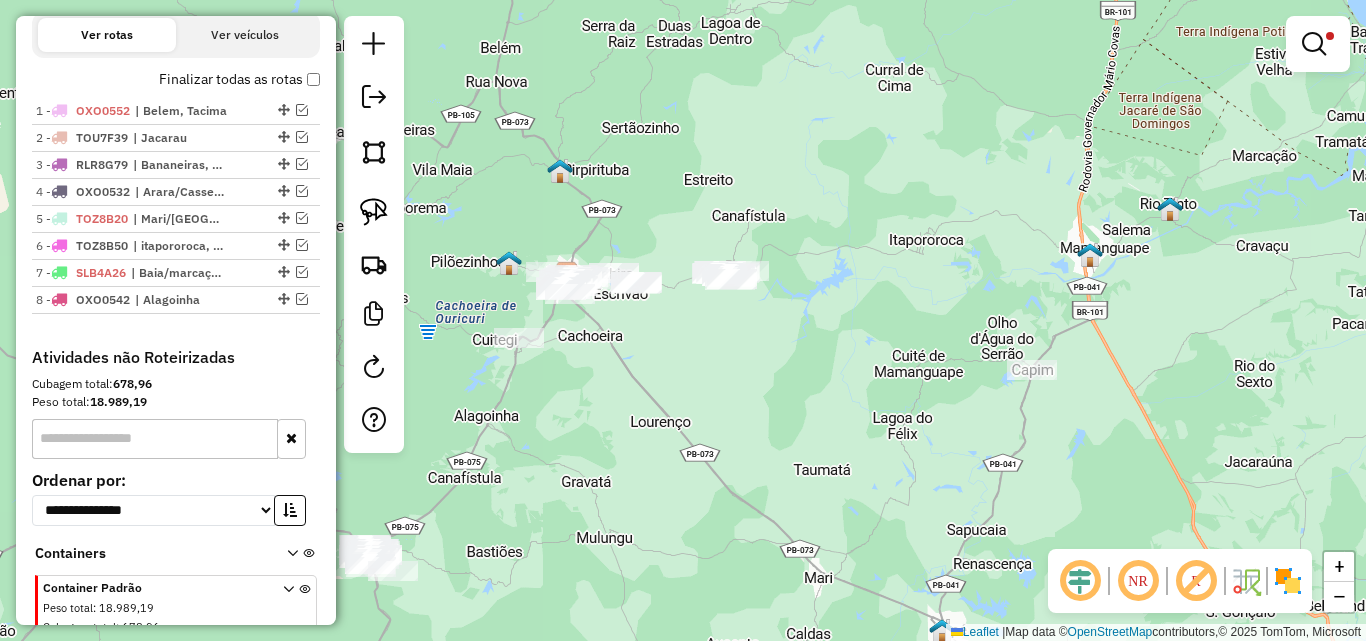 drag, startPoint x: 618, startPoint y: 374, endPoint x: 808, endPoint y: 496, distance: 225.79637 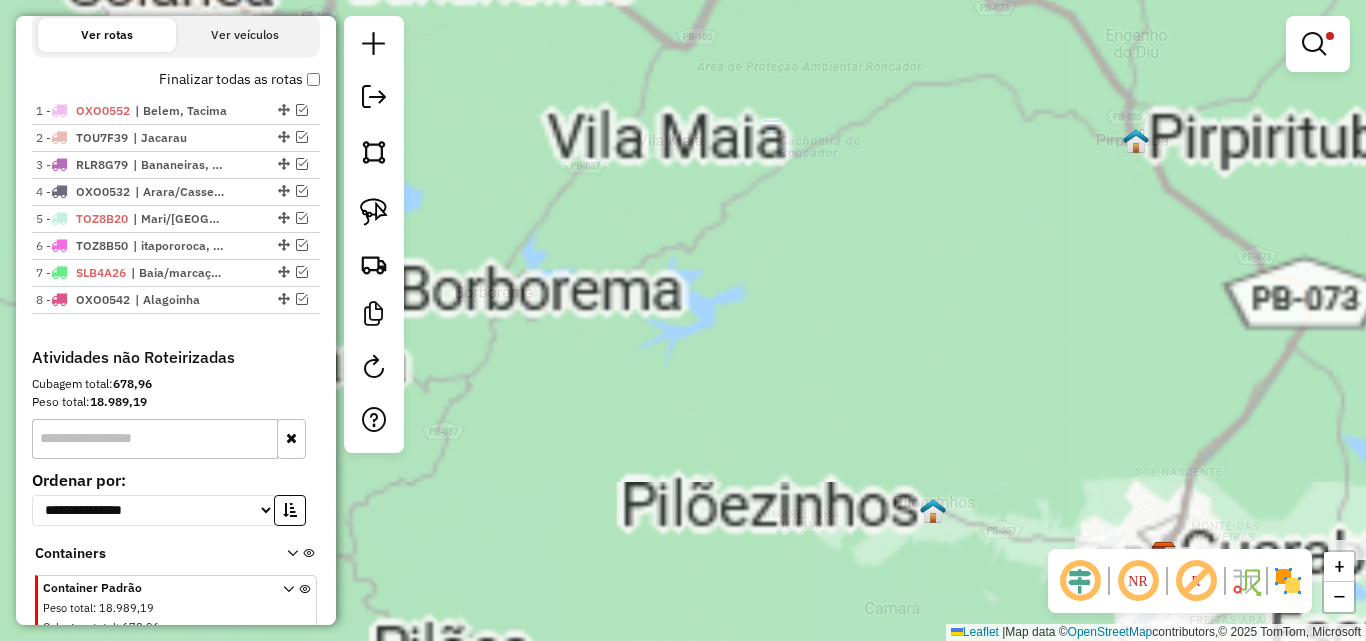drag, startPoint x: 848, startPoint y: 433, endPoint x: 569, endPoint y: 227, distance: 346.80975 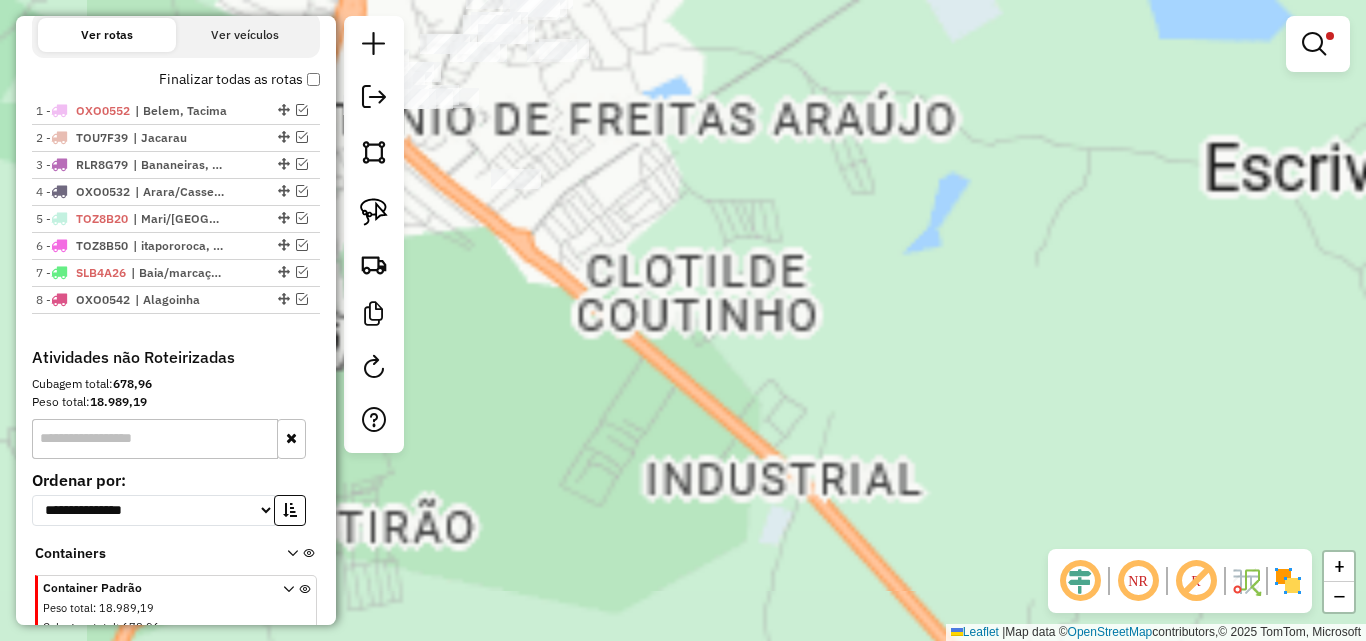 drag, startPoint x: 772, startPoint y: 283, endPoint x: 902, endPoint y: 490, distance: 244.43608 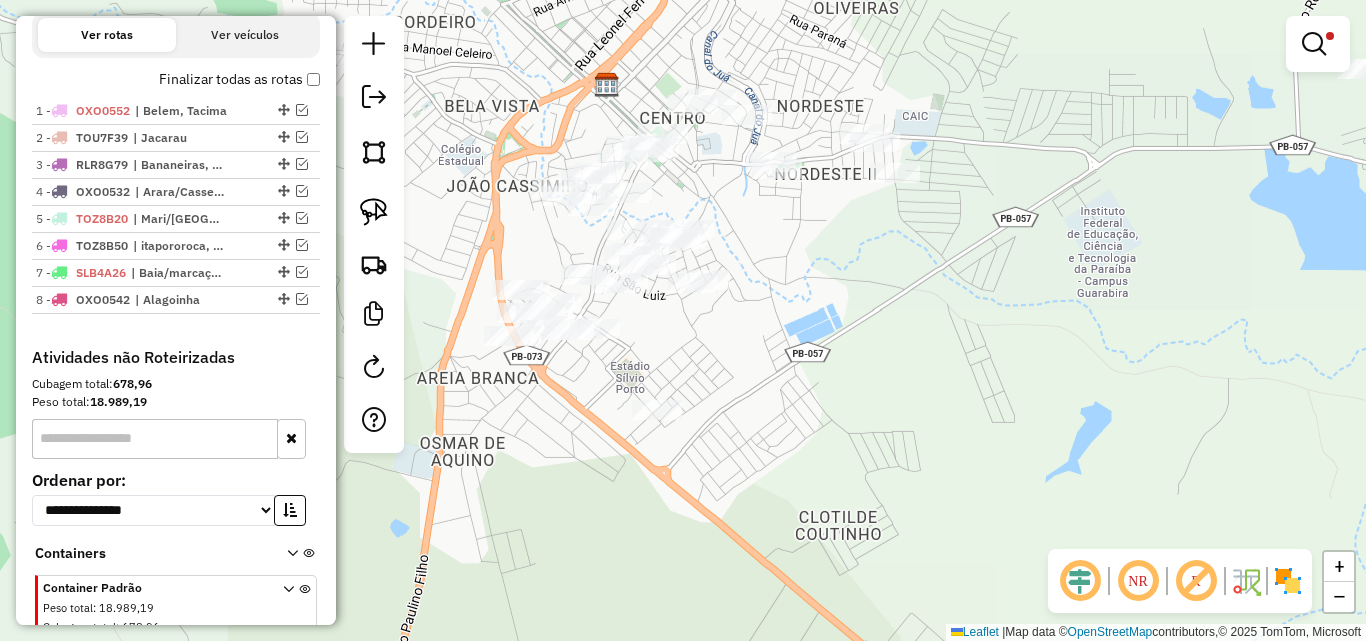 drag, startPoint x: 820, startPoint y: 433, endPoint x: 933, endPoint y: 491, distance: 127.01575 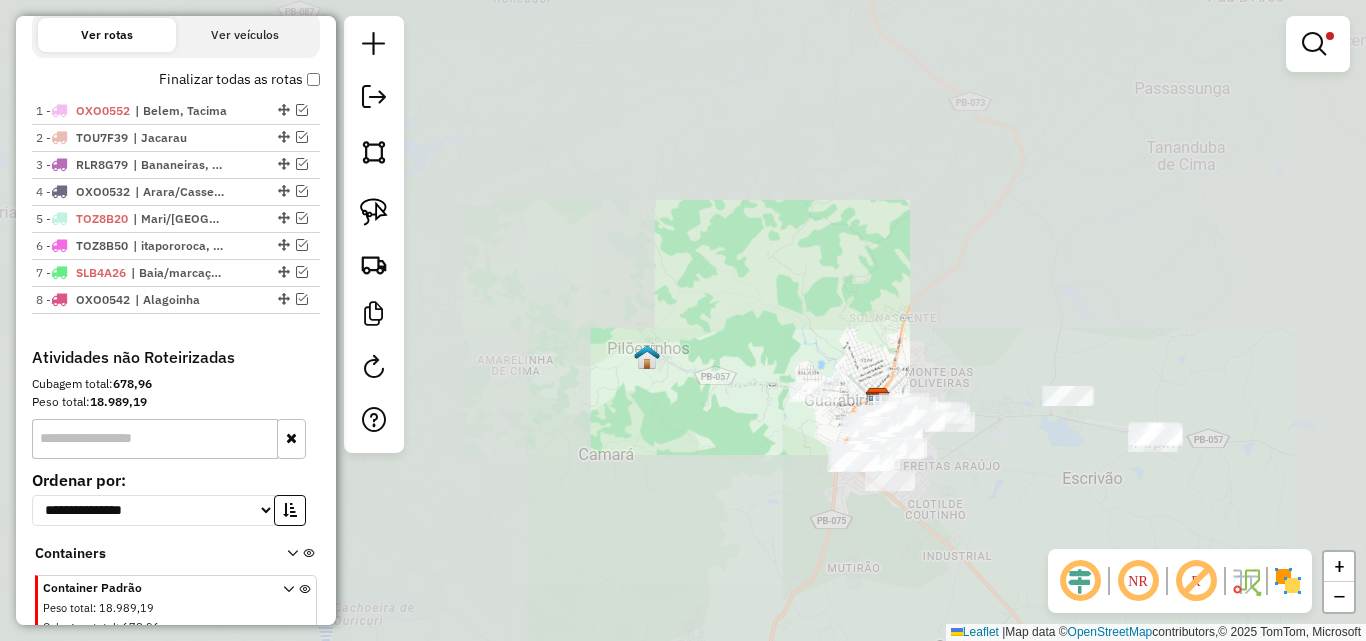 drag, startPoint x: 976, startPoint y: 510, endPoint x: 833, endPoint y: 306, distance: 249.12848 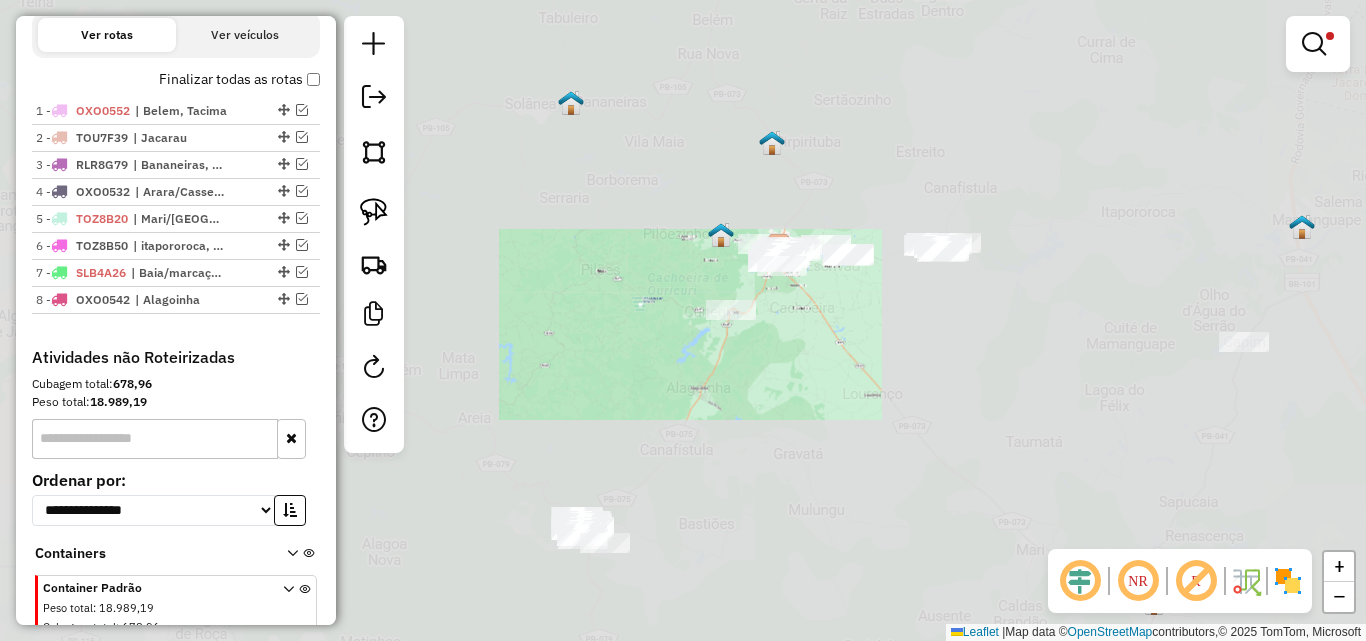 drag, startPoint x: 780, startPoint y: 450, endPoint x: 882, endPoint y: 381, distance: 123.146255 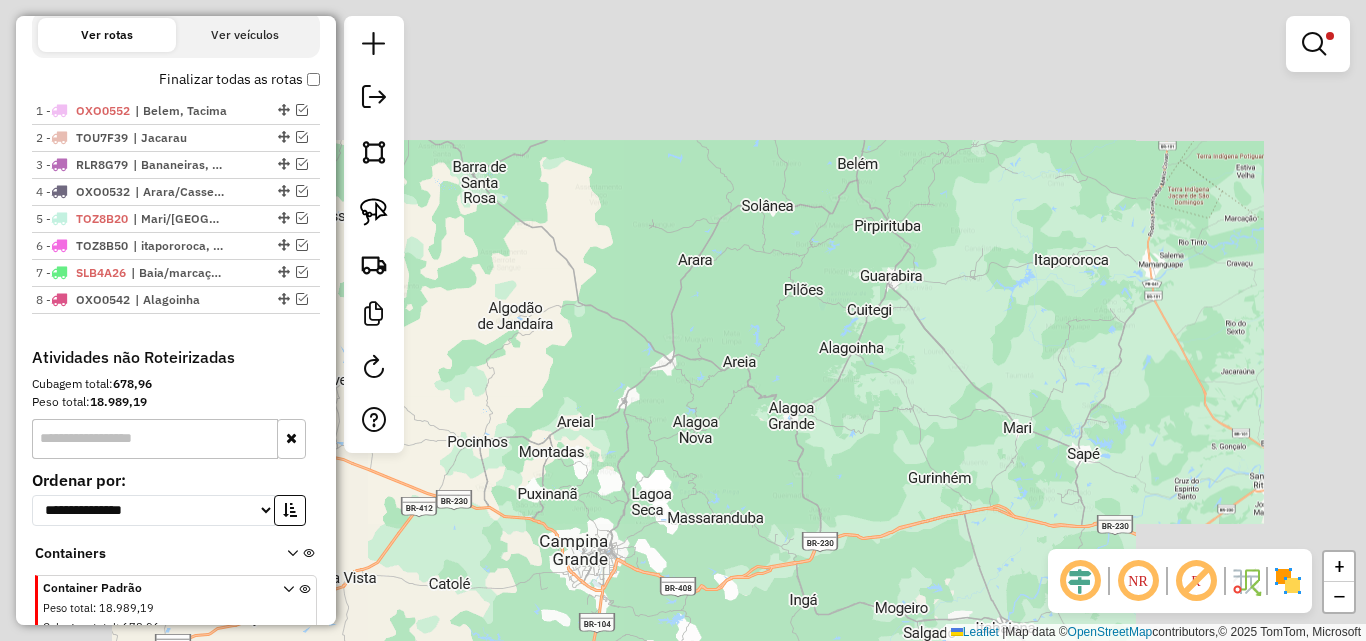 drag, startPoint x: 851, startPoint y: 446, endPoint x: 800, endPoint y: 510, distance: 81.8352 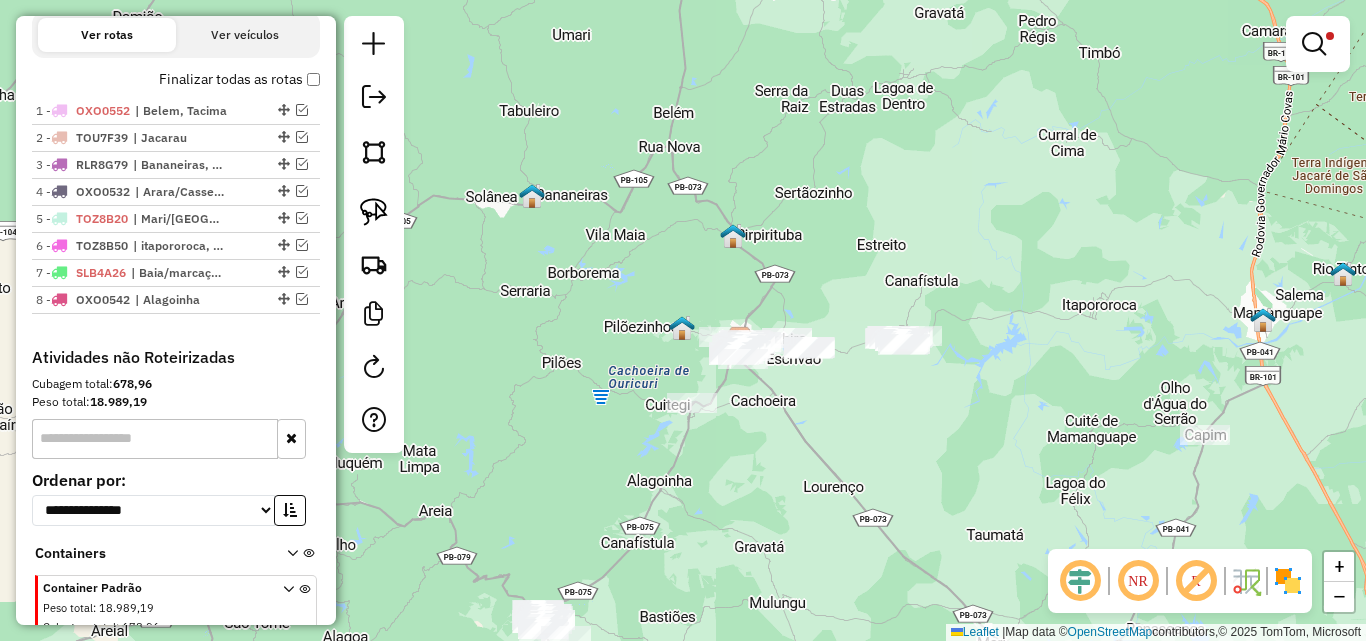 click on "Limpar filtros Janela de atendimento Grade de atendimento Capacidade Transportadoras Veículos Cliente Pedidos  Rotas Selecione os dias de semana para filtrar as janelas de atendimento  Seg   Ter   Qua   Qui   Sex   Sáb   Dom  Informe o período da janela de atendimento: De: Até:  Filtrar exatamente a janela do cliente  Considerar janela de atendimento padrão  Selecione os dias de semana para filtrar as grades de atendimento  Seg   Ter   Qua   Qui   Sex   Sáb   Dom   Considerar clientes sem dia de atendimento cadastrado  Clientes fora do dia de atendimento selecionado Filtrar as atividades entre os valores definidos abaixo:  Peso mínimo:  ****  Peso máximo:  ******  Cubagem mínima:   Cubagem máxima:   De:   Até:  Filtrar as atividades entre o tempo de atendimento definido abaixo:  De:   Até:   Considerar capacidade total dos clientes não roteirizados Transportadora: Selecione um ou mais itens Tipo de veículo: Selecione um ou mais itens Veículo: Selecione um ou mais itens Motorista: Nome: Rótulo:" 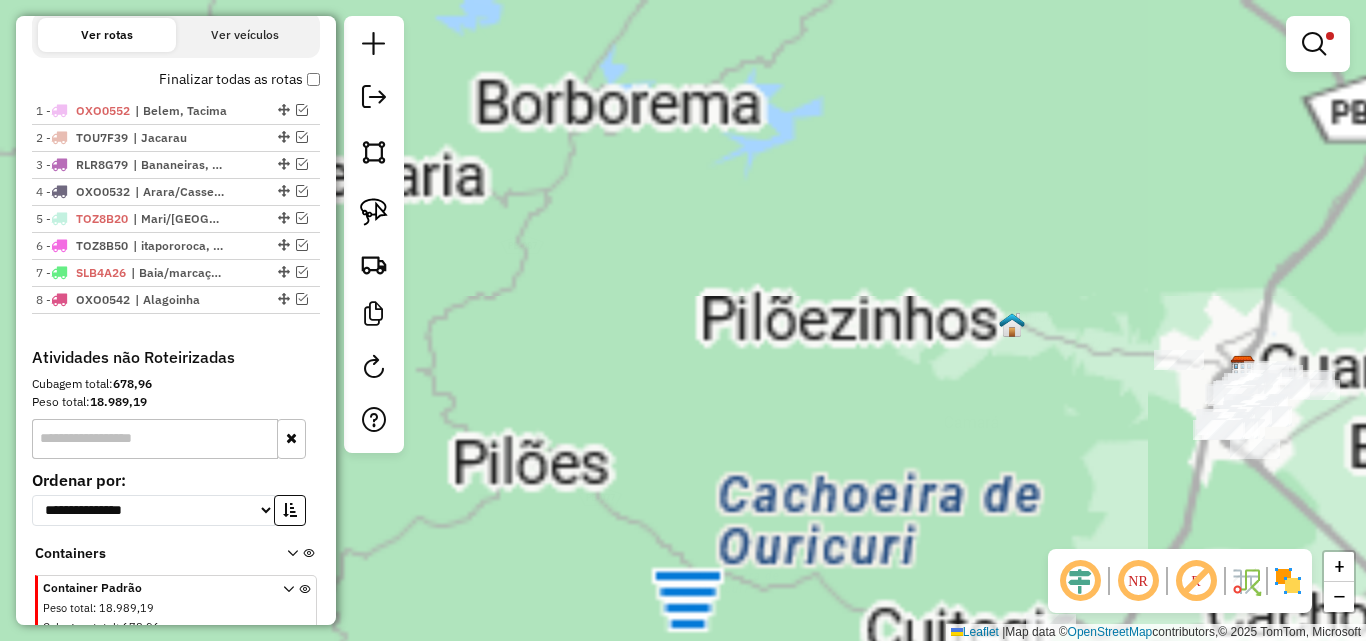 click on "Limpar filtros Janela de atendimento Grade de atendimento Capacidade Transportadoras Veículos Cliente Pedidos  Rotas Selecione os dias de semana para filtrar as janelas de atendimento  Seg   Ter   Qua   Qui   Sex   Sáb   Dom  Informe o período da janela de atendimento: De: Até:  Filtrar exatamente a janela do cliente  Considerar janela de atendimento padrão  Selecione os dias de semana para filtrar as grades de atendimento  Seg   Ter   Qua   Qui   Sex   Sáb   Dom   Considerar clientes sem dia de atendimento cadastrado  Clientes fora do dia de atendimento selecionado Filtrar as atividades entre os valores definidos abaixo:  Peso mínimo:  ****  Peso máximo:  ******  Cubagem mínima:   Cubagem máxima:   De:   Até:  Filtrar as atividades entre o tempo de atendimento definido abaixo:  De:   Até:   Considerar capacidade total dos clientes não roteirizados Transportadora: Selecione um ou mais itens Tipo de veículo: Selecione um ou mais itens Veículo: Selecione um ou mais itens Motorista: Nome: Rótulo:" 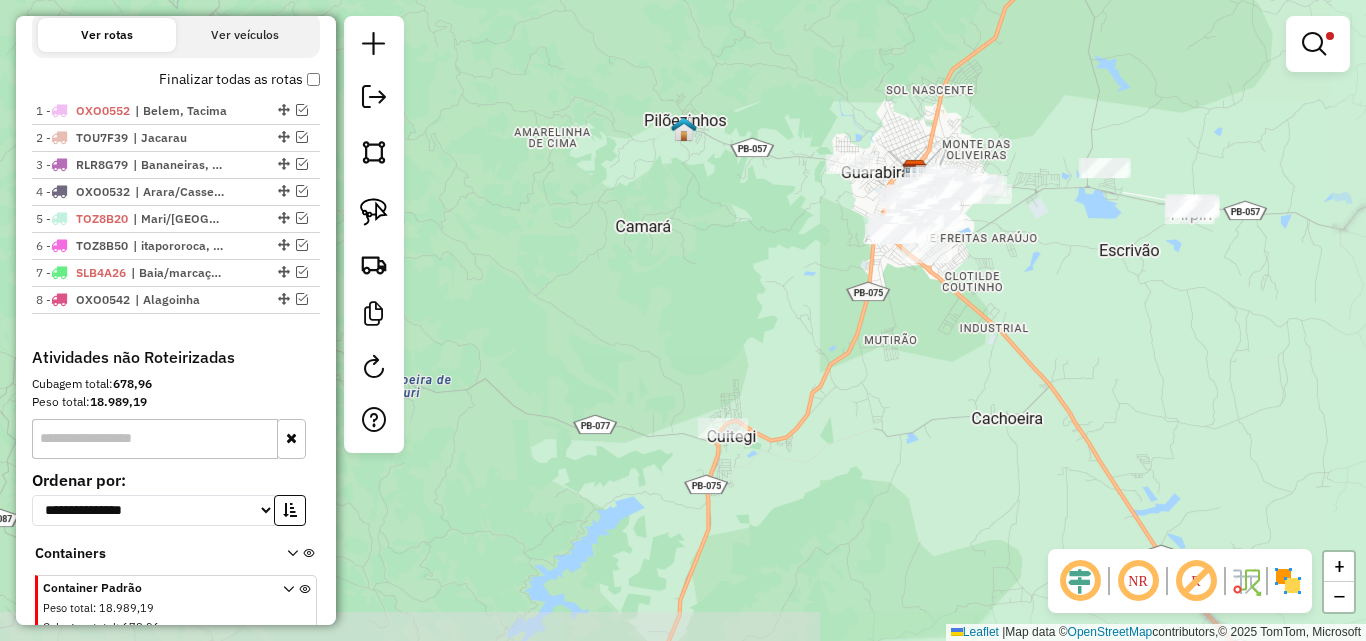 drag, startPoint x: 971, startPoint y: 404, endPoint x: 954, endPoint y: 472, distance: 70.0928 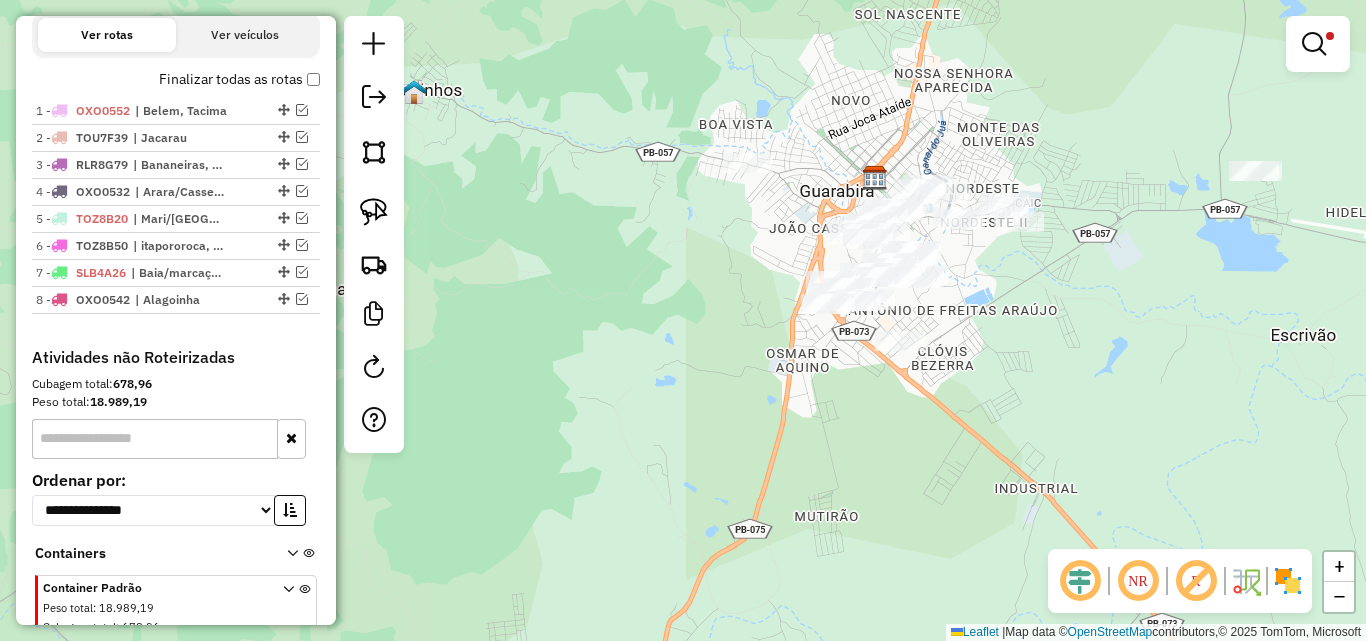 drag, startPoint x: 955, startPoint y: 359, endPoint x: 886, endPoint y: 465, distance: 126.47925 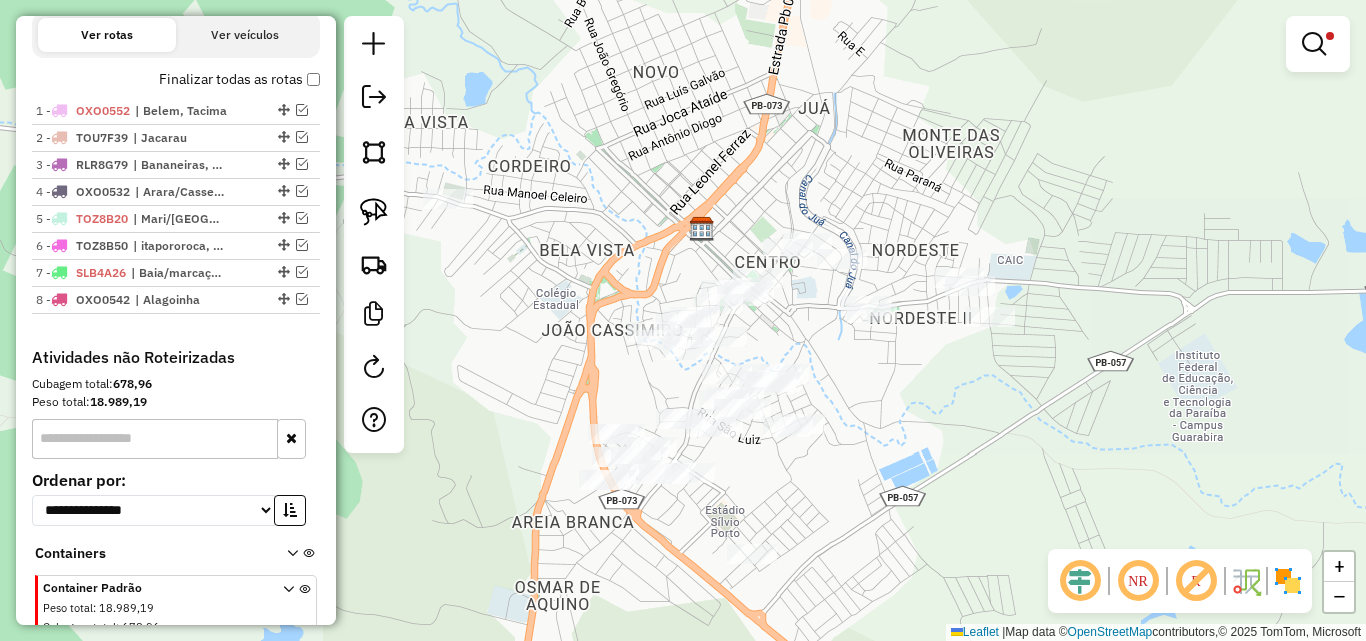 click on "Limpar filtros Janela de atendimento Grade de atendimento Capacidade Transportadoras Veículos Cliente Pedidos  Rotas Selecione os dias de semana para filtrar as janelas de atendimento  Seg   Ter   Qua   Qui   Sex   Sáb   Dom  Informe o período da janela de atendimento: De: Até:  Filtrar exatamente a janela do cliente  Considerar janela de atendimento padrão  Selecione os dias de semana para filtrar as grades de atendimento  Seg   Ter   Qua   Qui   Sex   Sáb   Dom   Considerar clientes sem dia de atendimento cadastrado  Clientes fora do dia de atendimento selecionado Filtrar as atividades entre os valores definidos abaixo:  Peso mínimo:  ****  Peso máximo:  ******  Cubagem mínima:   Cubagem máxima:   De:   Até:  Filtrar as atividades entre o tempo de atendimento definido abaixo:  De:   Até:   Considerar capacidade total dos clientes não roteirizados Transportadora: Selecione um ou mais itens Tipo de veículo: Selecione um ou mais itens Veículo: Selecione um ou mais itens Motorista: Nome: Rótulo:" 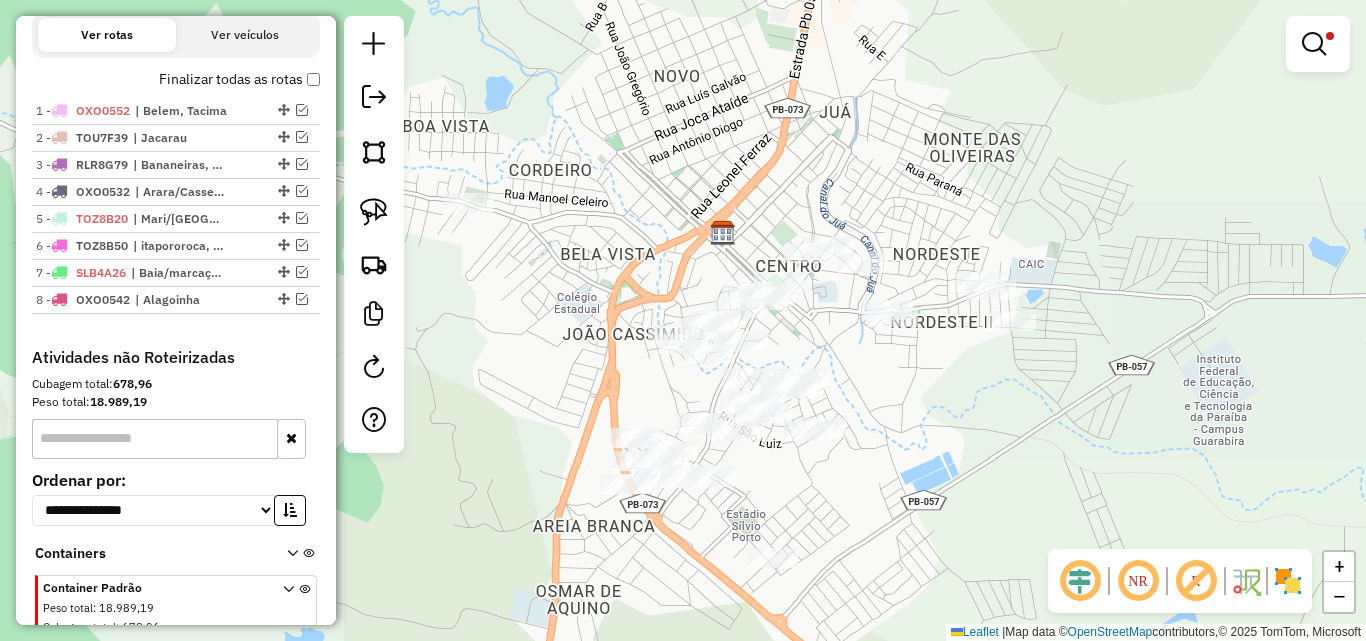 drag, startPoint x: 573, startPoint y: 367, endPoint x: 589, endPoint y: 381, distance: 21.260292 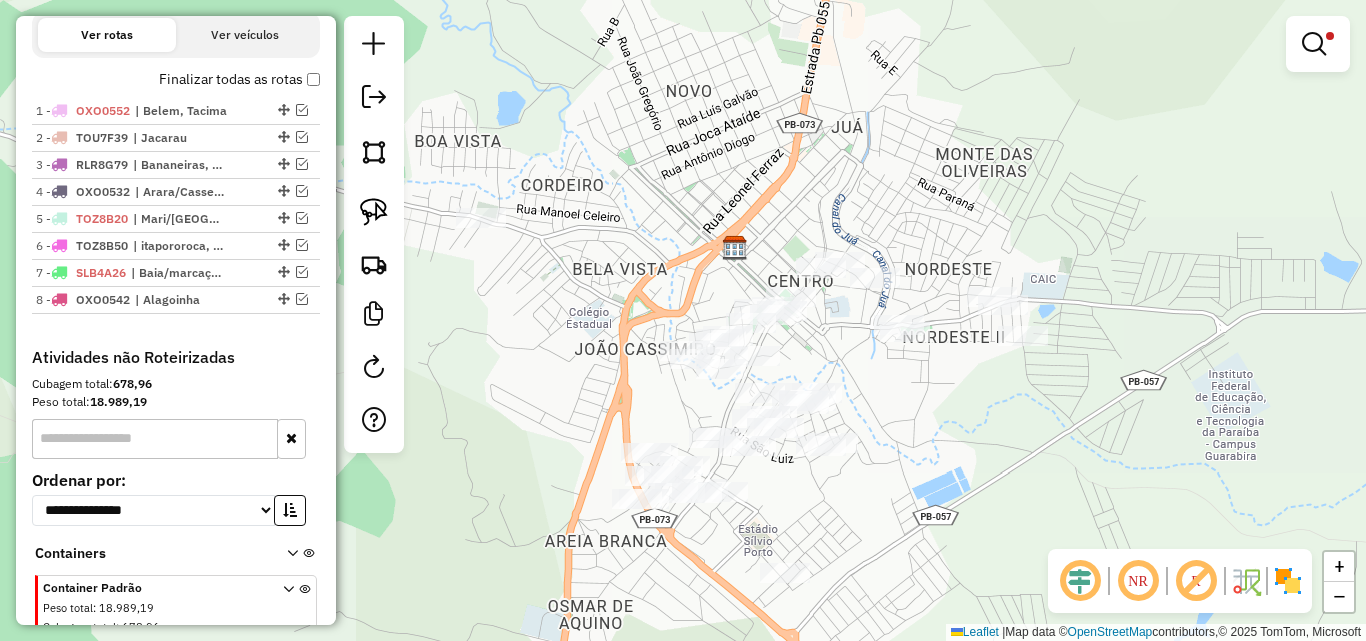 drag, startPoint x: 369, startPoint y: 219, endPoint x: 408, endPoint y: 224, distance: 39.319206 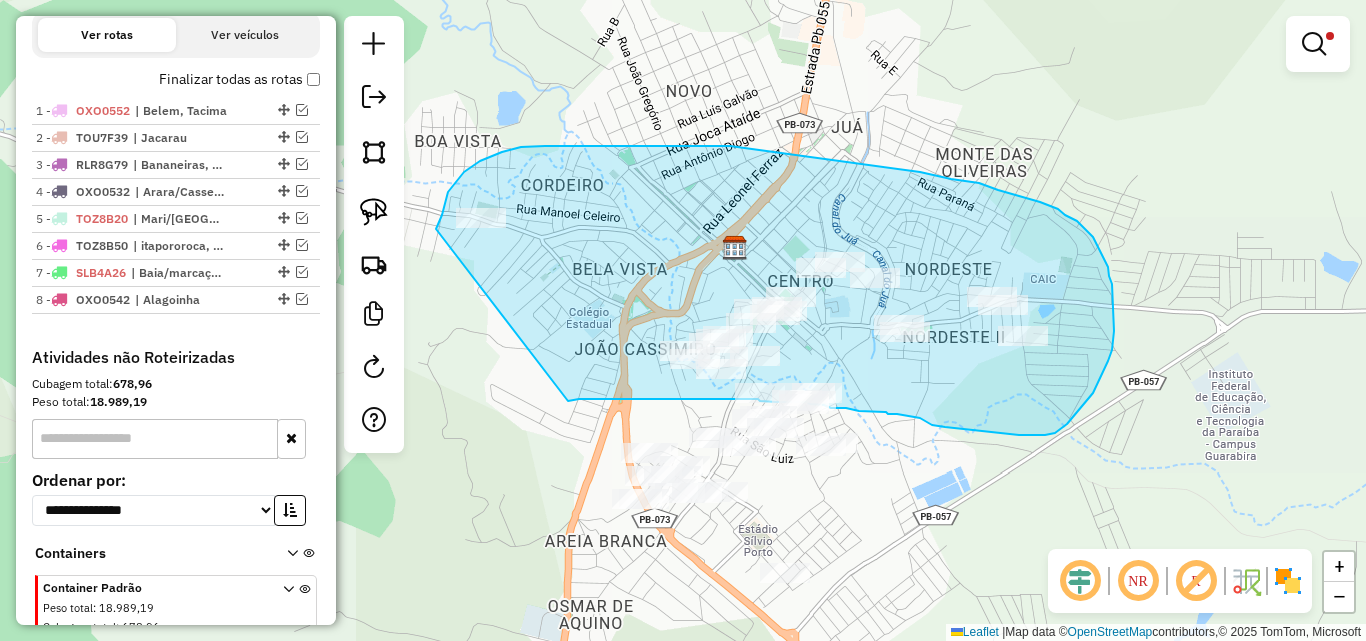 drag, startPoint x: 443, startPoint y: 211, endPoint x: 568, endPoint y: 401, distance: 227.4313 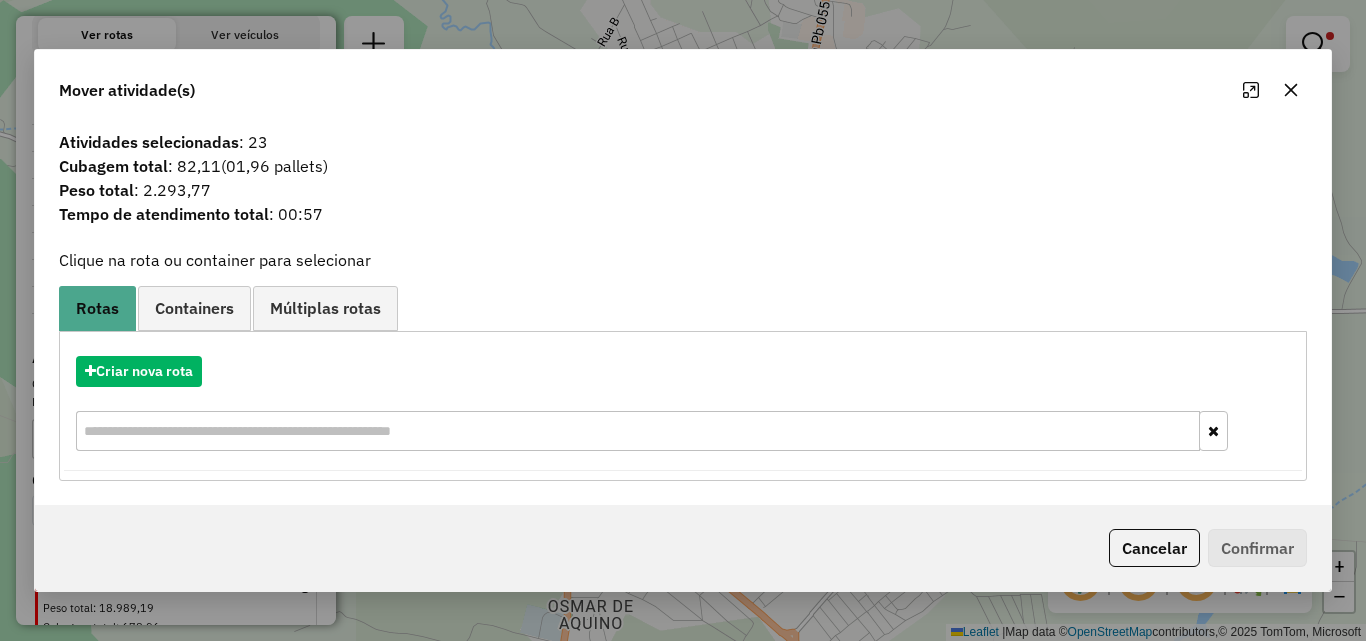 click 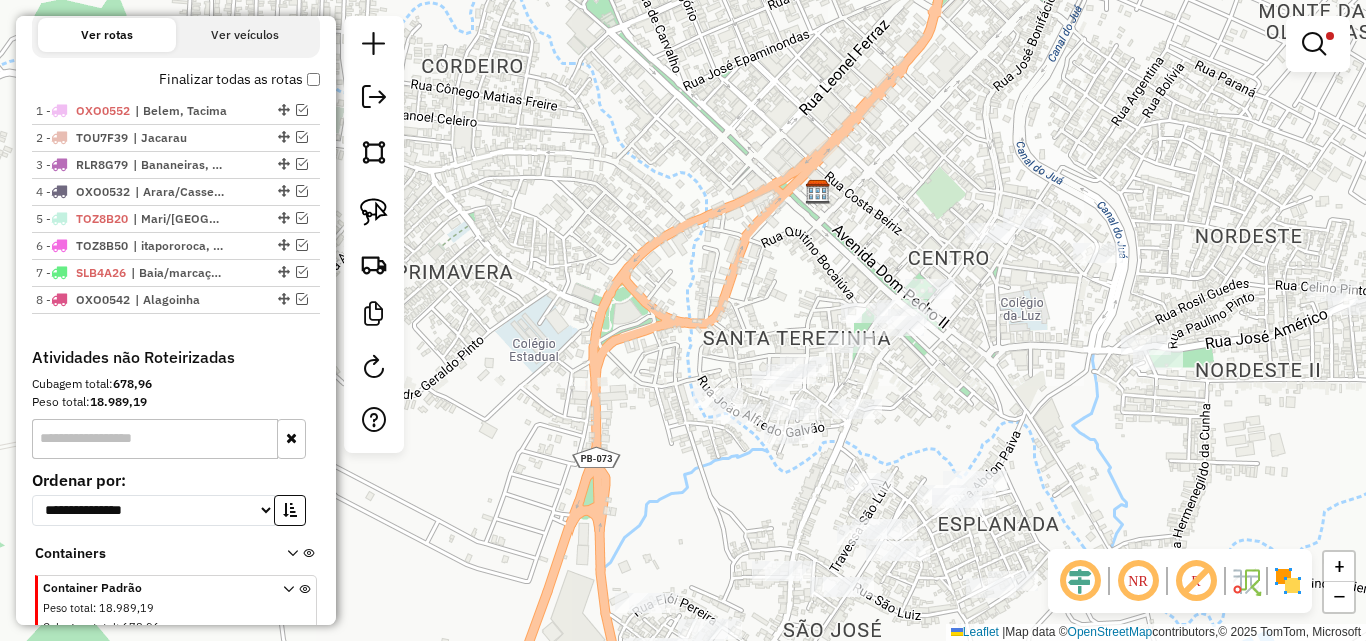 drag, startPoint x: 899, startPoint y: 431, endPoint x: 1262, endPoint y: 476, distance: 365.77863 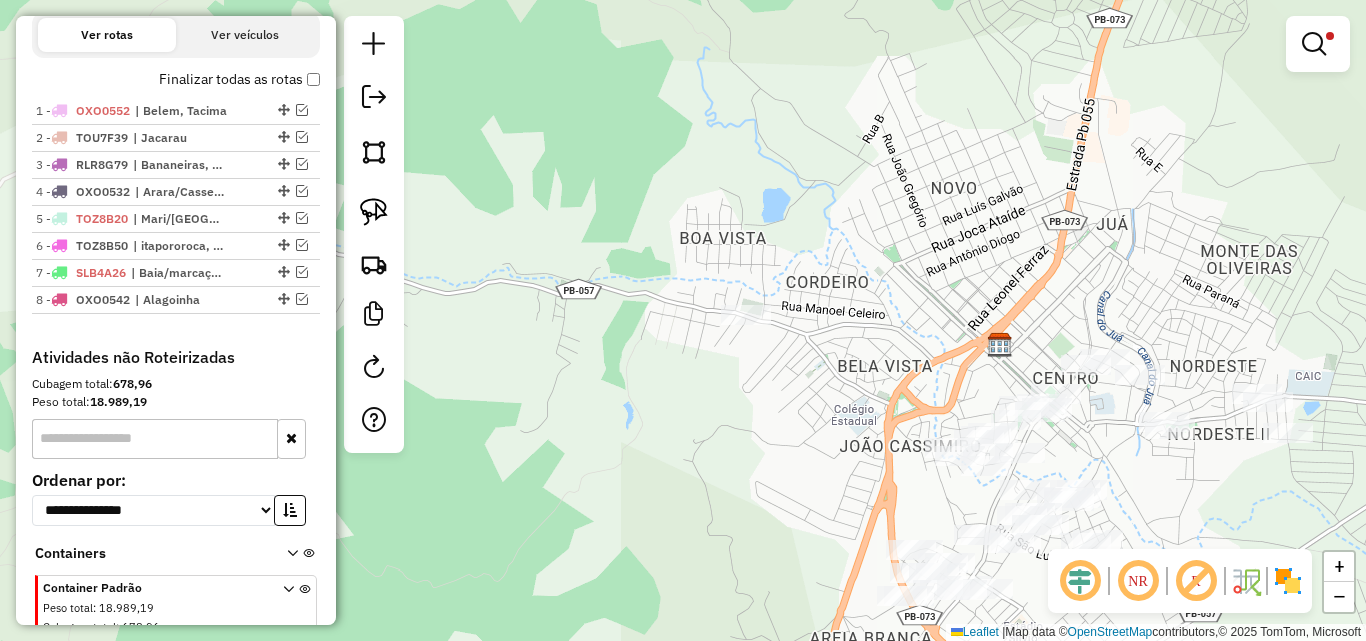 drag, startPoint x: 1222, startPoint y: 478, endPoint x: 1170, endPoint y: 476, distance: 52.03845 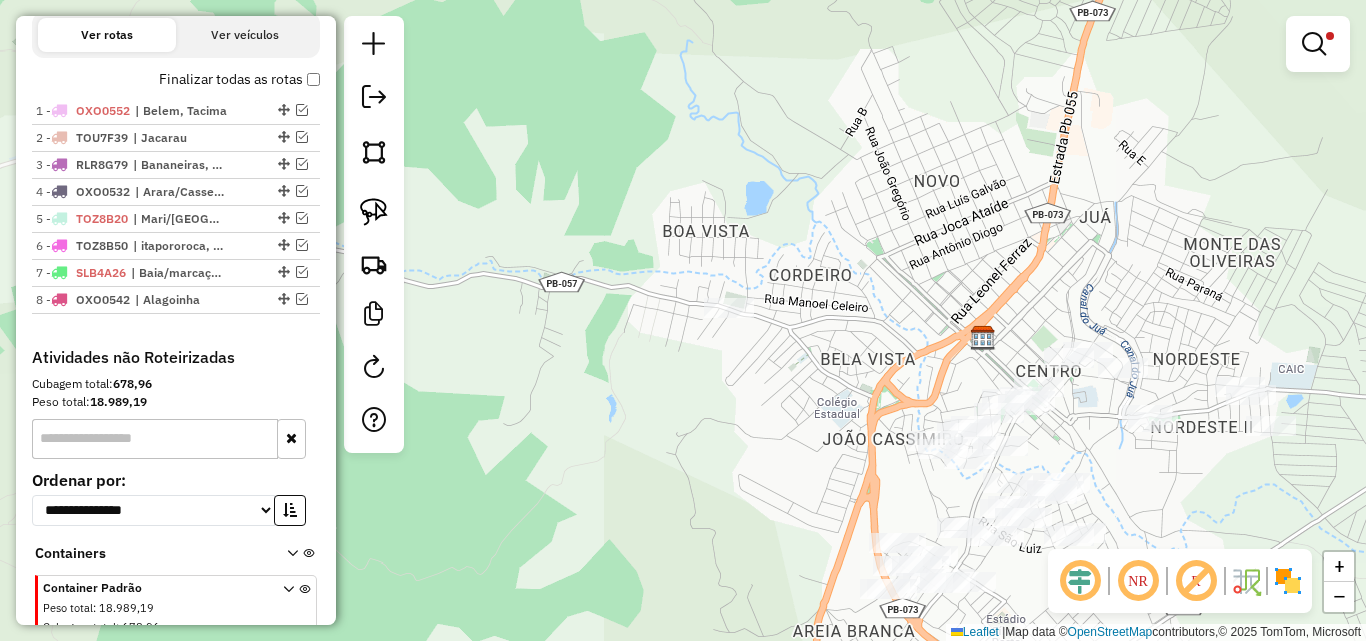 drag, startPoint x: 1129, startPoint y: 461, endPoint x: 1115, endPoint y: 455, distance: 15.231546 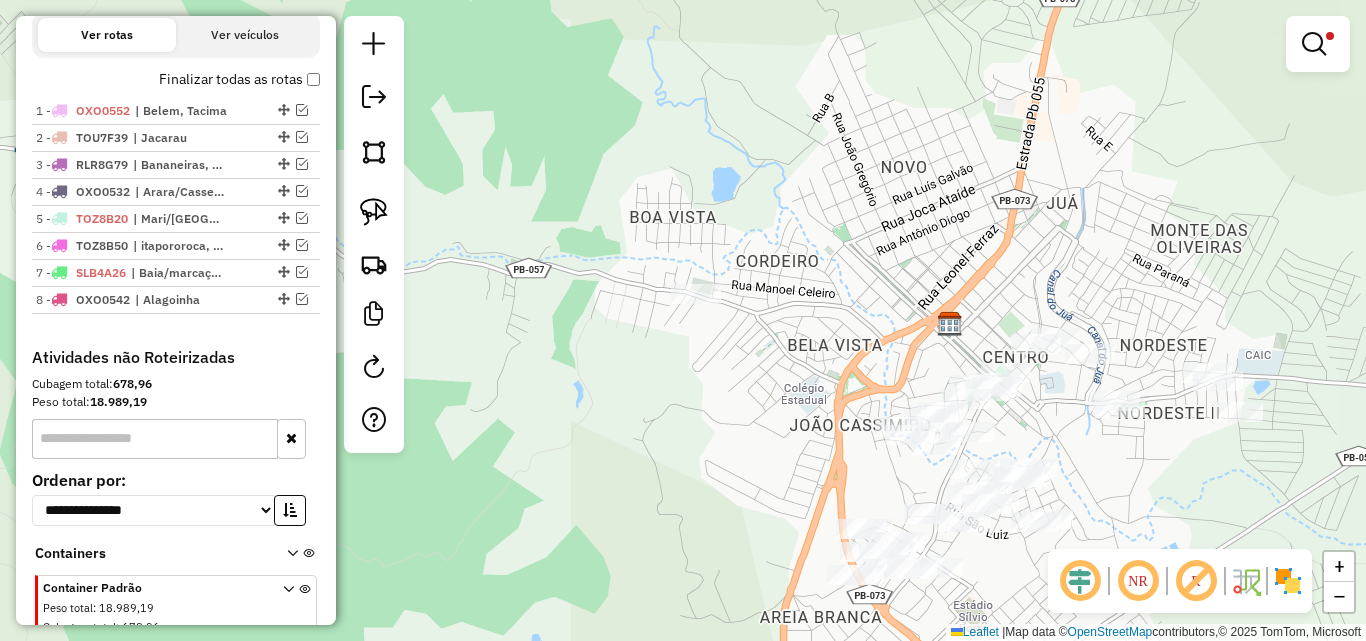 drag, startPoint x: 1118, startPoint y: 469, endPoint x: 988, endPoint y: 364, distance: 167.10774 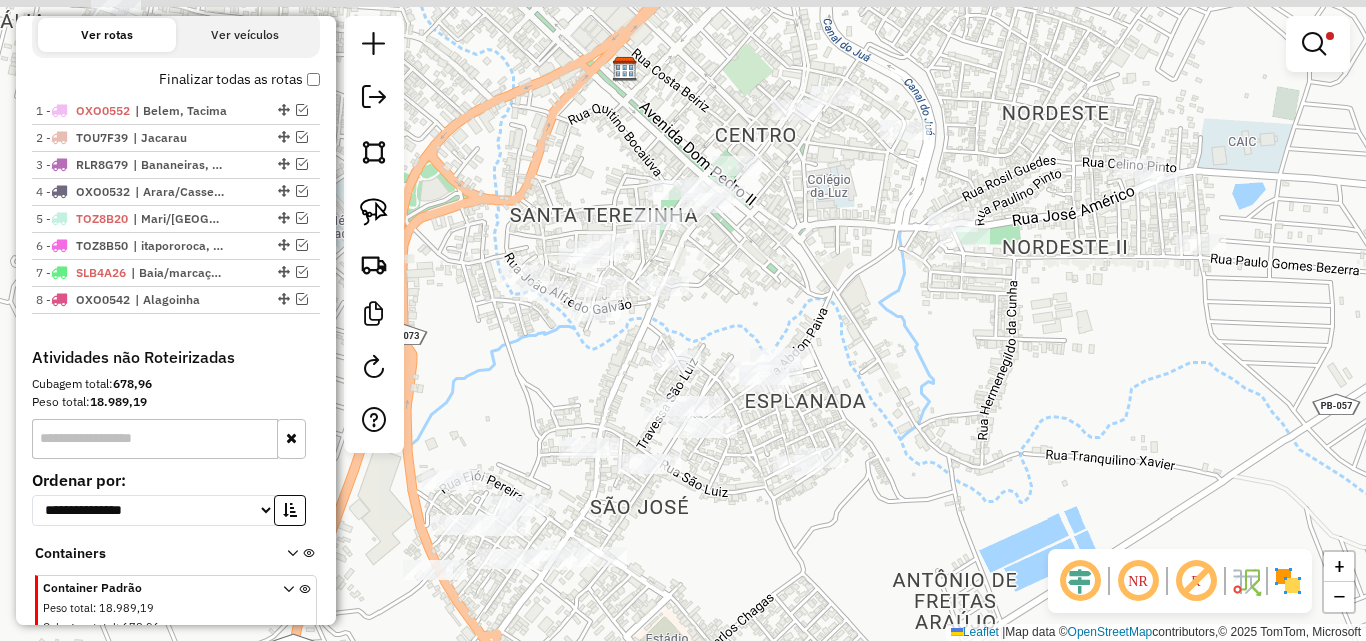 drag, startPoint x: 951, startPoint y: 382, endPoint x: 937, endPoint y: 419, distance: 39.56008 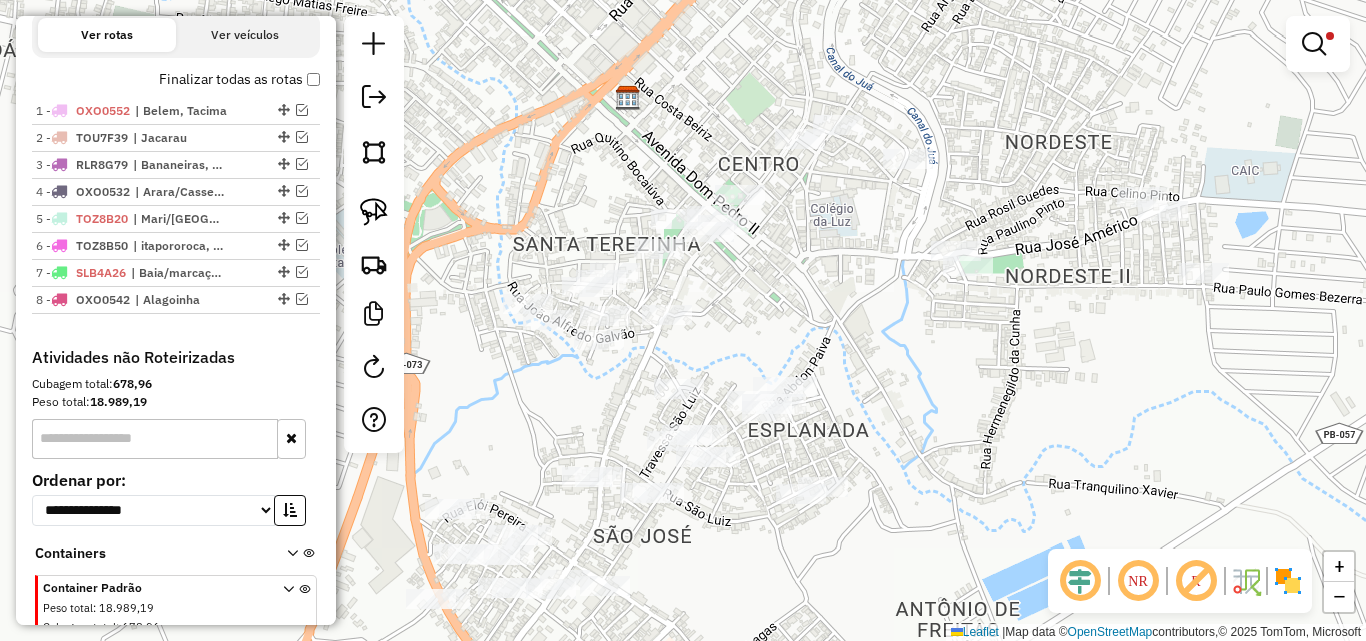drag, startPoint x: 374, startPoint y: 216, endPoint x: 447, endPoint y: 190, distance: 77.491936 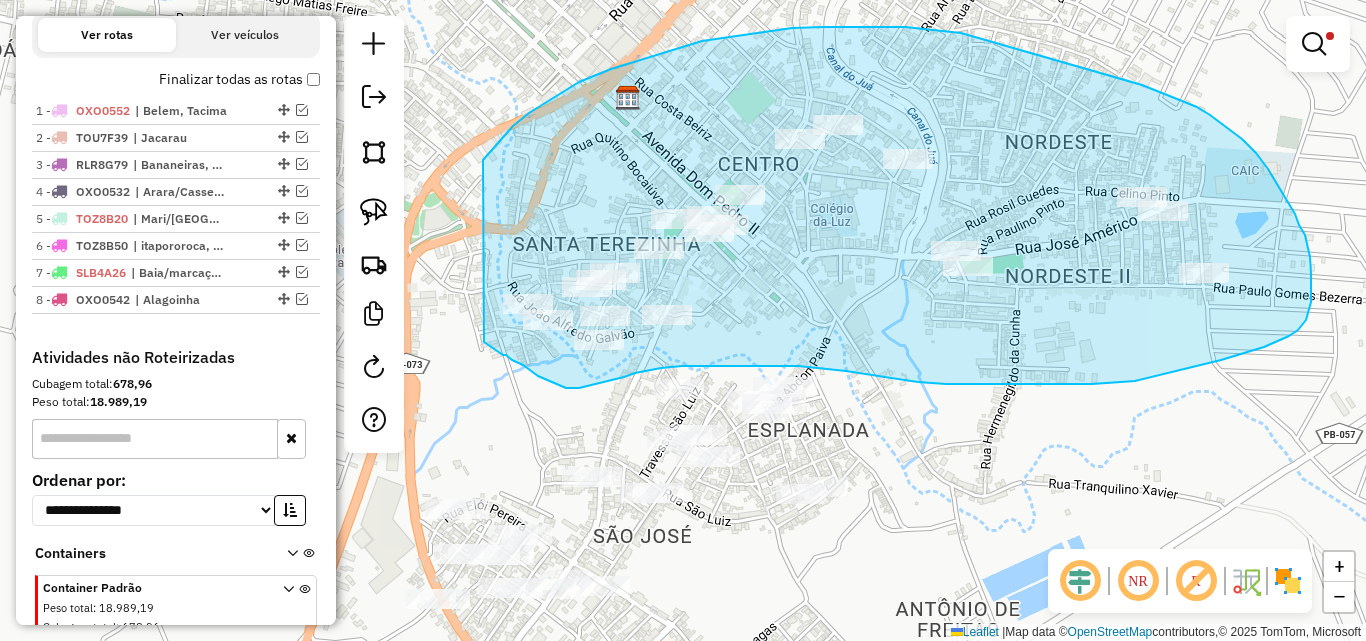 drag, startPoint x: 529, startPoint y: 113, endPoint x: 659, endPoint y: 308, distance: 234.36084 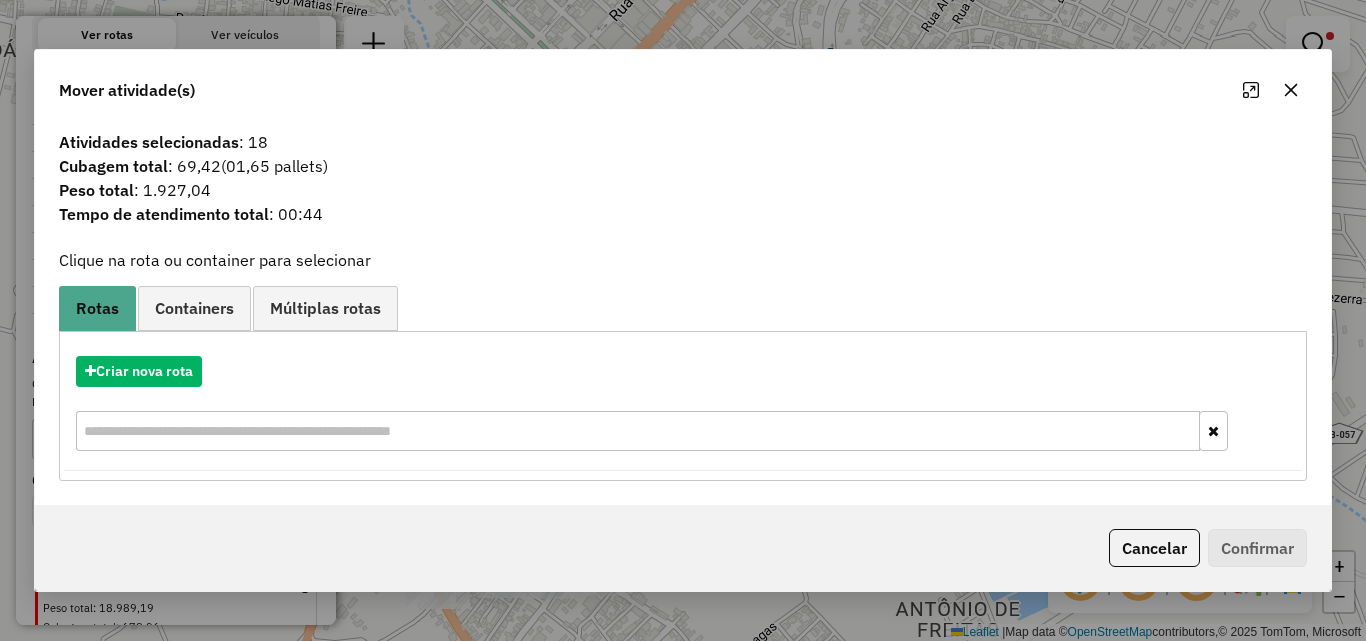 click 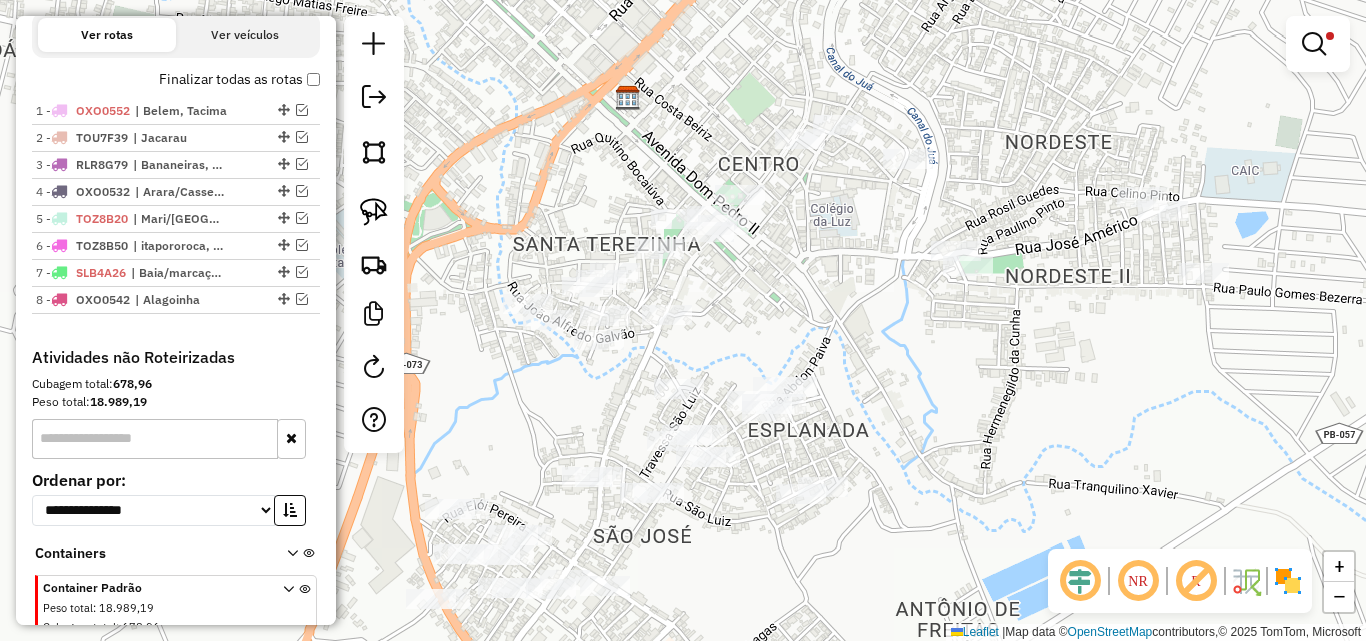 drag, startPoint x: 971, startPoint y: 307, endPoint x: 984, endPoint y: 269, distance: 40.16217 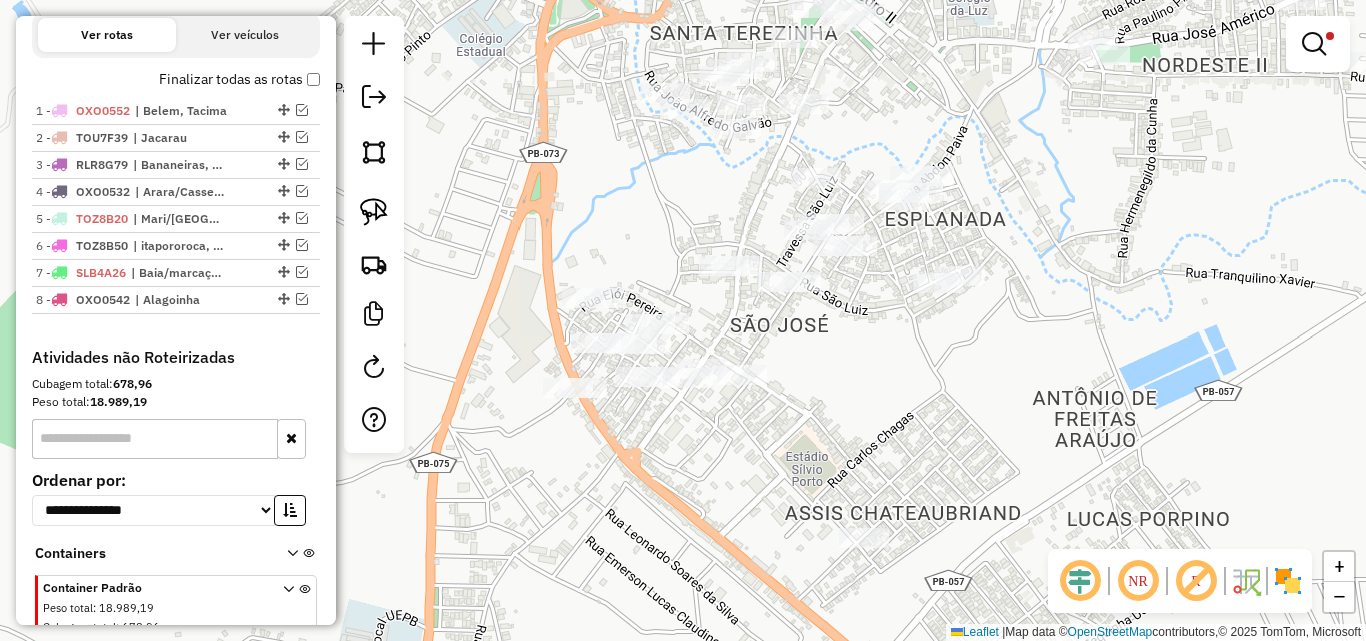 drag, startPoint x: 1174, startPoint y: 313, endPoint x: 1112, endPoint y: 395, distance: 102.80078 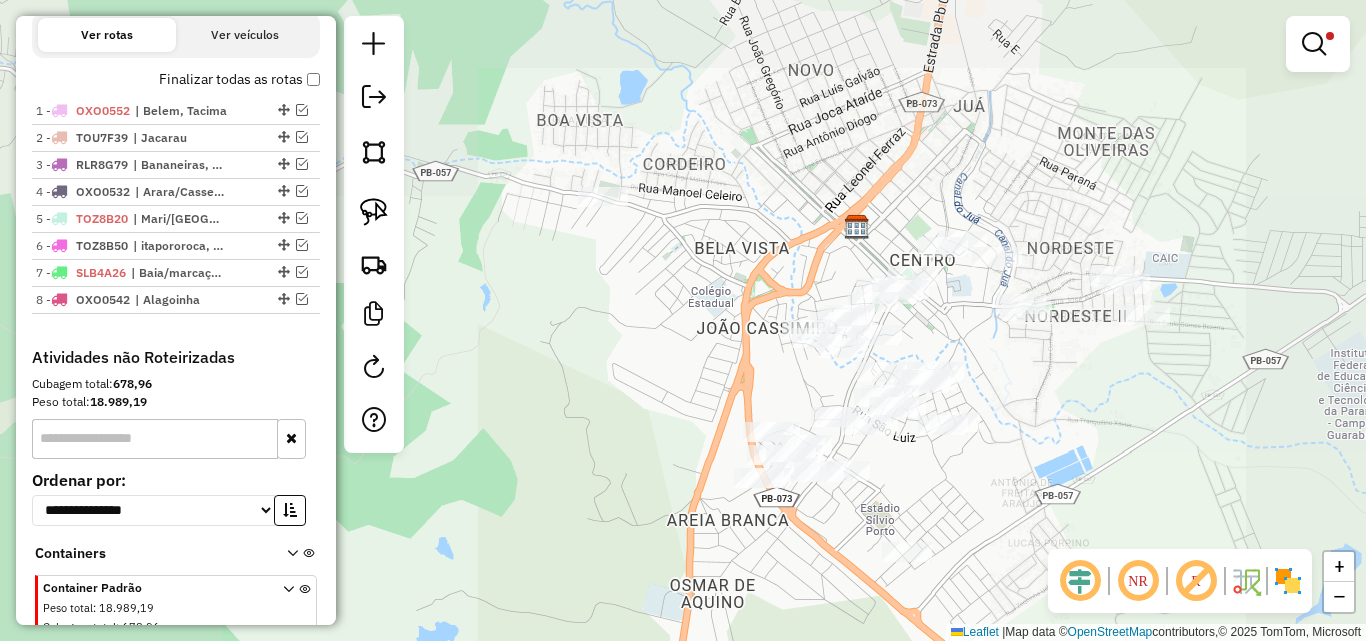 drag, startPoint x: 1084, startPoint y: 361, endPoint x: 1005, endPoint y: 468, distance: 133.00375 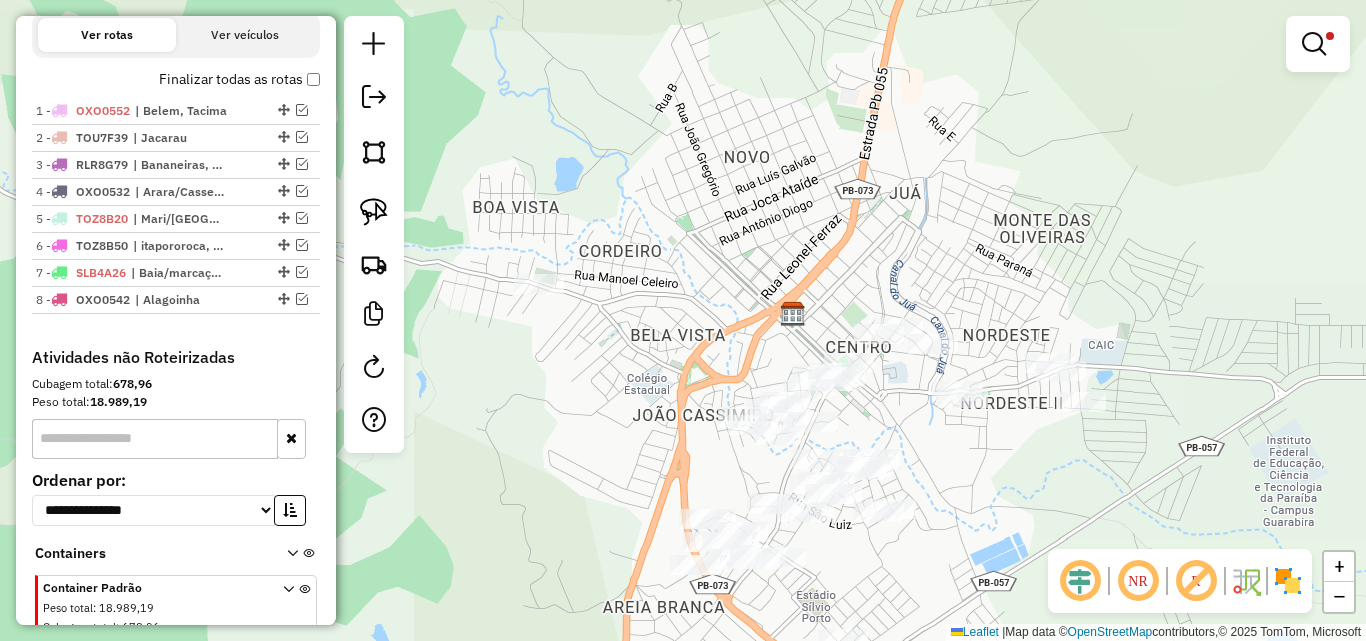 click on "Limpar filtros Janela de atendimento Grade de atendimento Capacidade Transportadoras Veículos Cliente Pedidos  Rotas Selecione os dias de semana para filtrar as janelas de atendimento  Seg   Ter   Qua   Qui   Sex   Sáb   Dom  Informe o período da janela de atendimento: De: Até:  Filtrar exatamente a janela do cliente  Considerar janela de atendimento padrão  Selecione os dias de semana para filtrar as grades de atendimento  Seg   Ter   Qua   Qui   Sex   Sáb   Dom   Considerar clientes sem dia de atendimento cadastrado  Clientes fora do dia de atendimento selecionado Filtrar as atividades entre os valores definidos abaixo:  Peso mínimo:  ****  Peso máximo:  ******  Cubagem mínima:   Cubagem máxima:   De:   Até:  Filtrar as atividades entre o tempo de atendimento definido abaixo:  De:   Até:   Considerar capacidade total dos clientes não roteirizados Transportadora: Selecione um ou mais itens Tipo de veículo: Selecione um ou mais itens Veículo: Selecione um ou mais itens Motorista: Nome: Rótulo:" 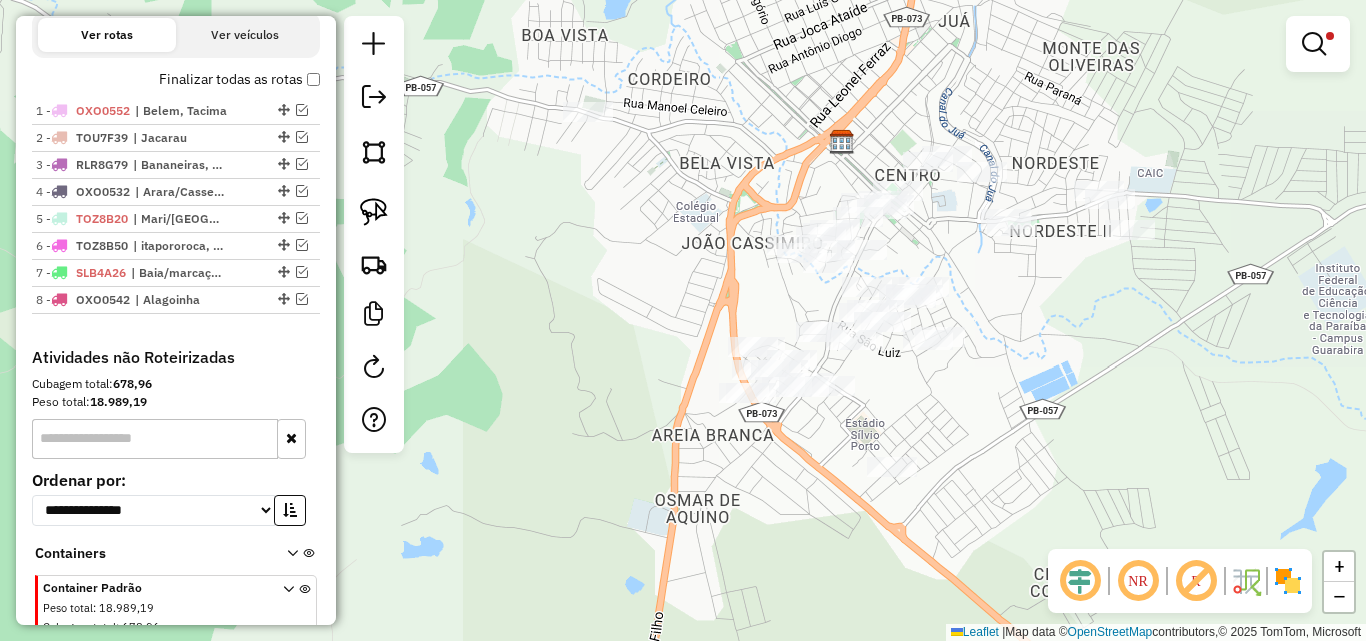 drag, startPoint x: 1026, startPoint y: 379, endPoint x: 1059, endPoint y: 439, distance: 68.47627 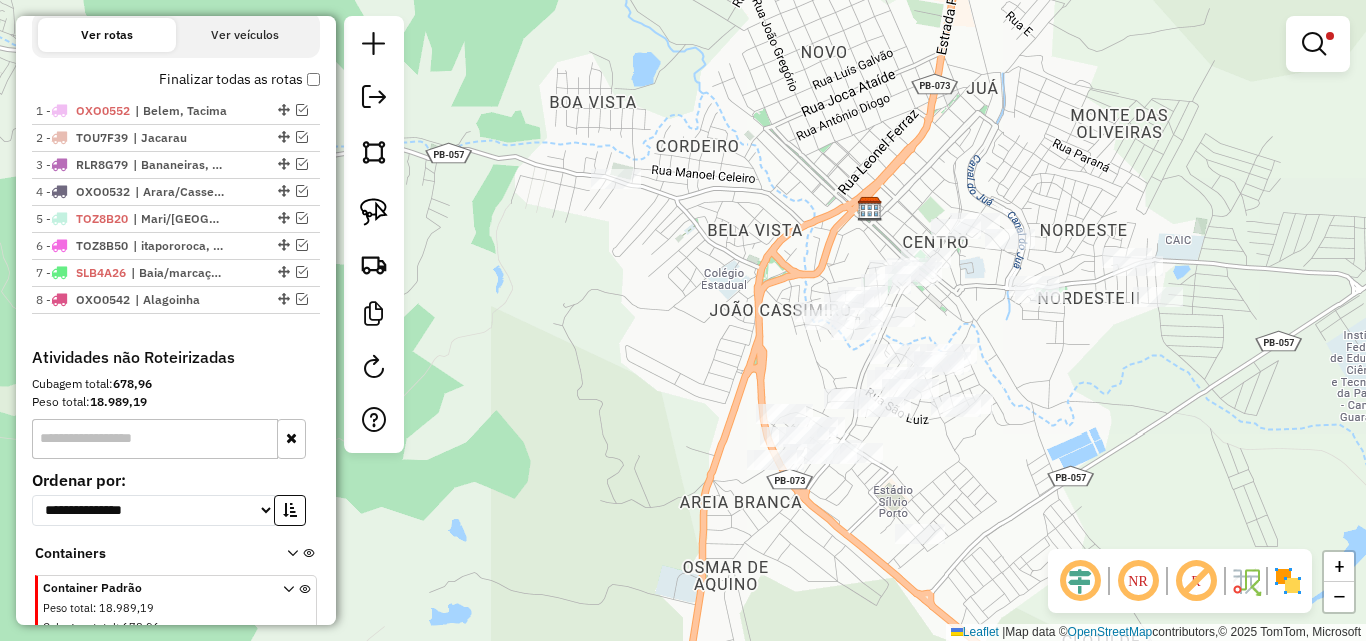 click 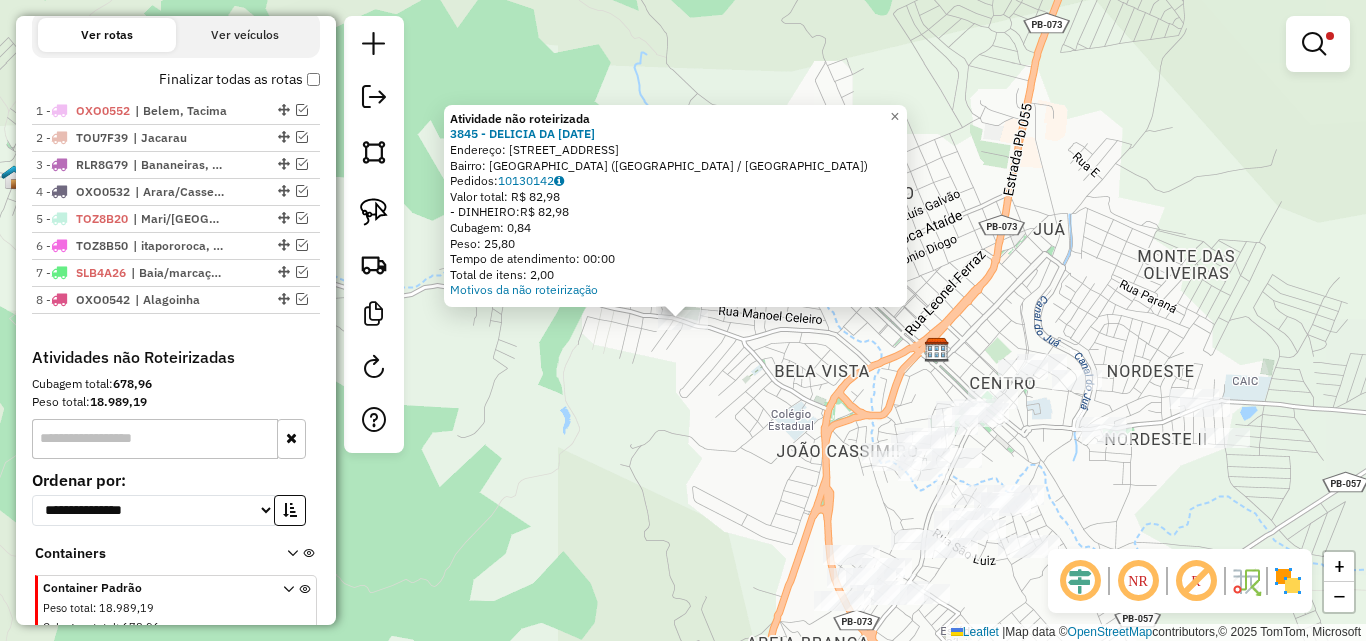 click on "Atividade não roteirizada 3845 - DELICIA DA [DATE][PERSON_NAME]:  [STREET_ADDRESS]   Pedidos:  10130142   Valor total: R$ 82,98   - DINHEIRO:  R$ 82,98   Cubagem: 0,84   Peso: 25,80   Tempo de atendimento: 00:00   Total de itens: 2,00  Motivos da não roteirização × Limpar filtros Janela de atendimento Grade de atendimento Capacidade Transportadoras Veículos Cliente Pedidos  Rotas Selecione os dias de semana para filtrar as janelas de atendimento  Seg   Ter   Qua   Qui   Sex   Sáb   Dom  Informe o período da janela de atendimento: De: Até:  Filtrar exatamente a janela do cliente  Considerar janela de atendimento padrão  Selecione os dias de semana para filtrar as grades de atendimento  Seg   Ter   Qua   Qui   Sex   Sáb   Dom   Considerar clientes sem dia de atendimento cadastrado  Clientes fora do dia de atendimento selecionado Filtrar as atividades entre os valores definidos abaixo:  Peso mínimo:  ****  Peso máximo:  ******  Cubagem mínima:  +" 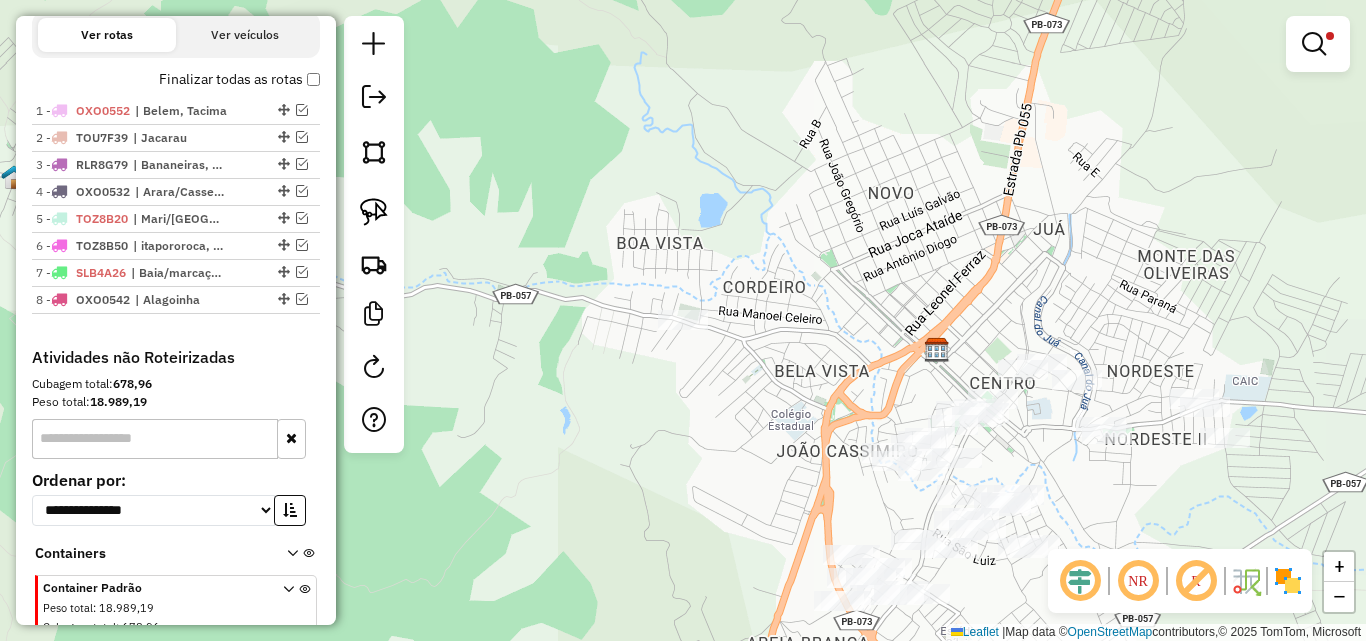 drag, startPoint x: 749, startPoint y: 436, endPoint x: 592, endPoint y: 350, distance: 179.01117 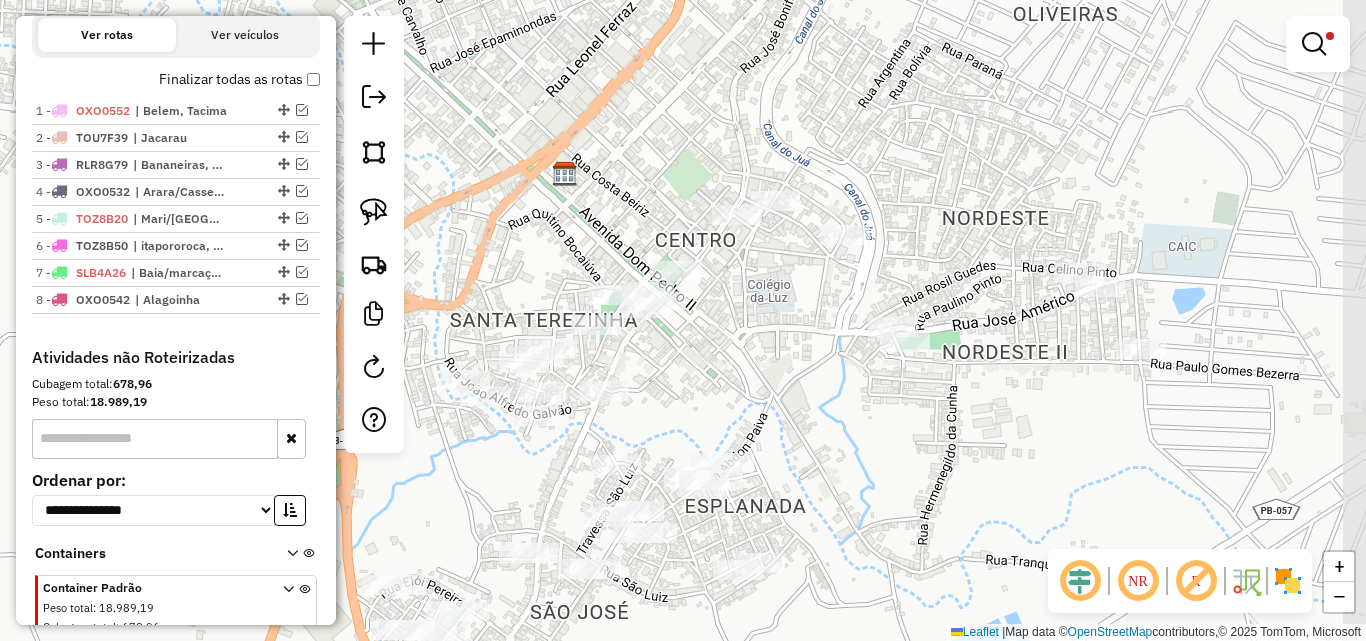 drag, startPoint x: 1055, startPoint y: 360, endPoint x: 965, endPoint y: 357, distance: 90.04999 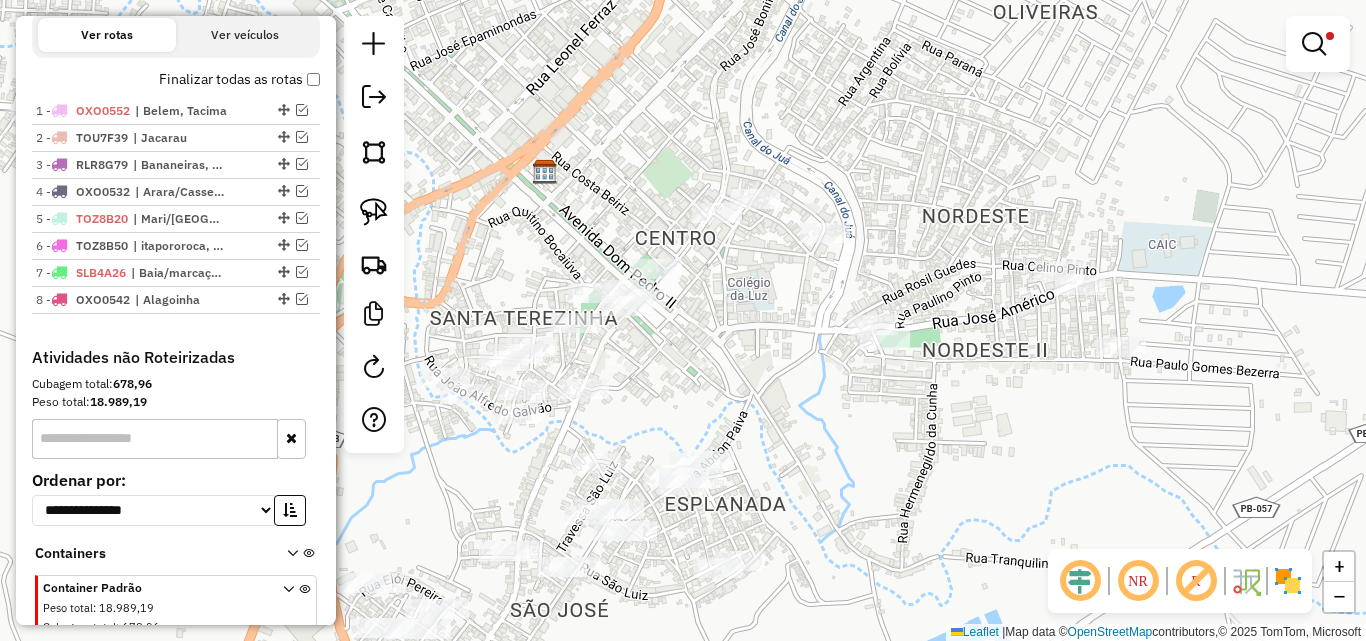 drag, startPoint x: 1005, startPoint y: 415, endPoint x: 874, endPoint y: 434, distance: 132.3707 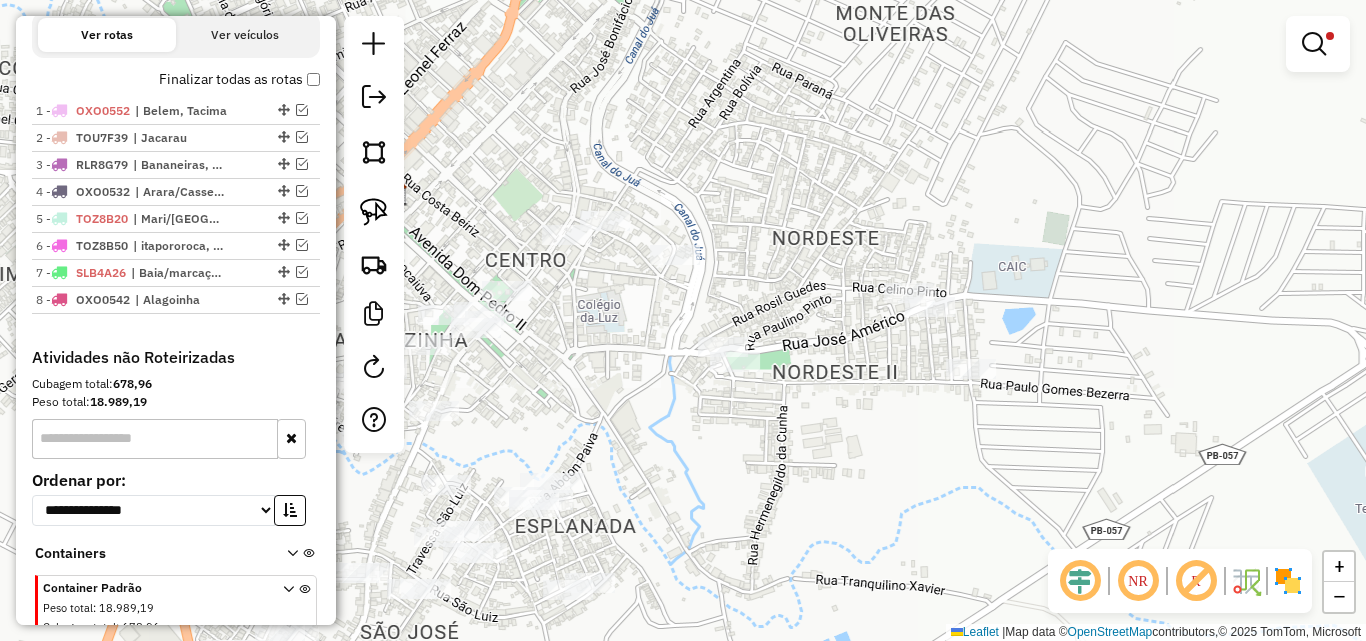 drag, startPoint x: 876, startPoint y: 481, endPoint x: 1073, endPoint y: 465, distance: 197.64868 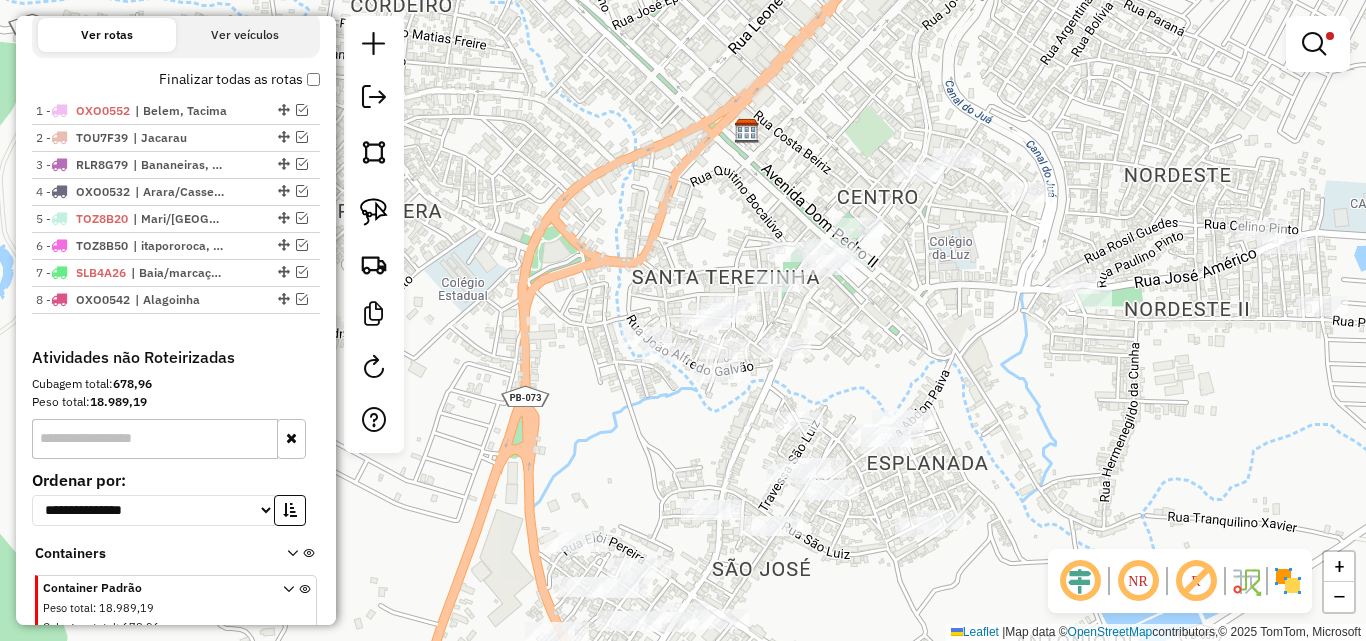 drag, startPoint x: 918, startPoint y: 484, endPoint x: 1035, endPoint y: 411, distance: 137.90576 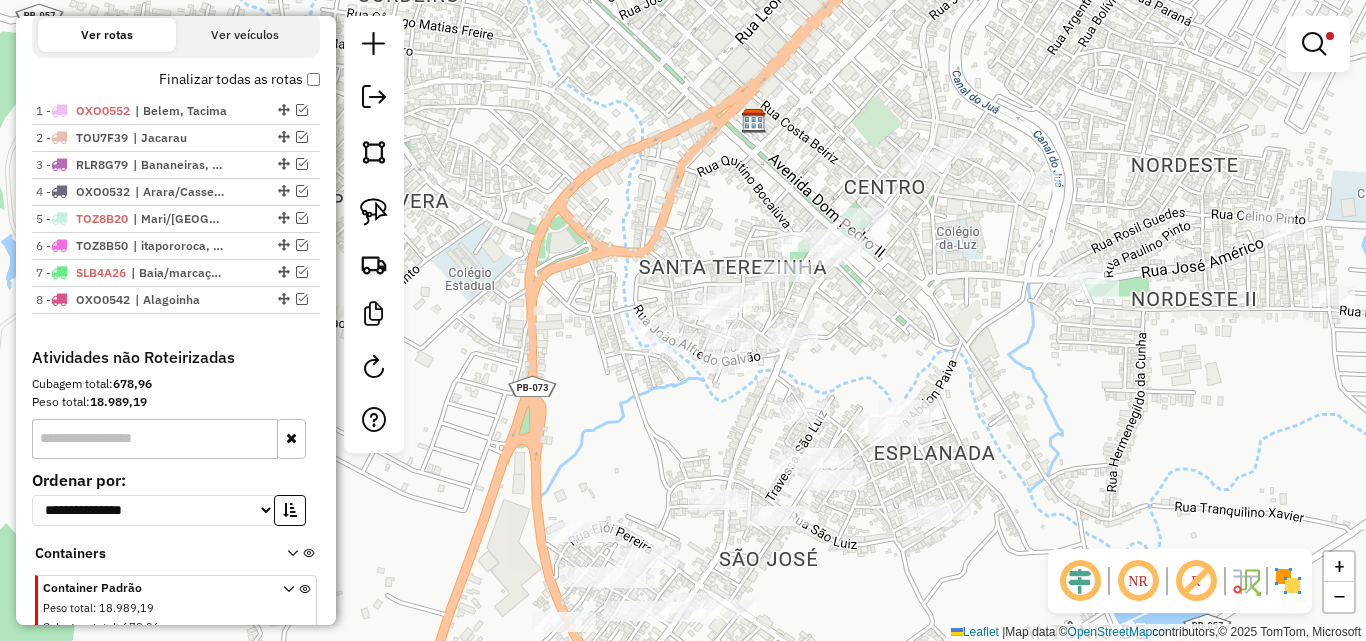 drag, startPoint x: 1057, startPoint y: 405, endPoint x: 963, endPoint y: 467, distance: 112.60551 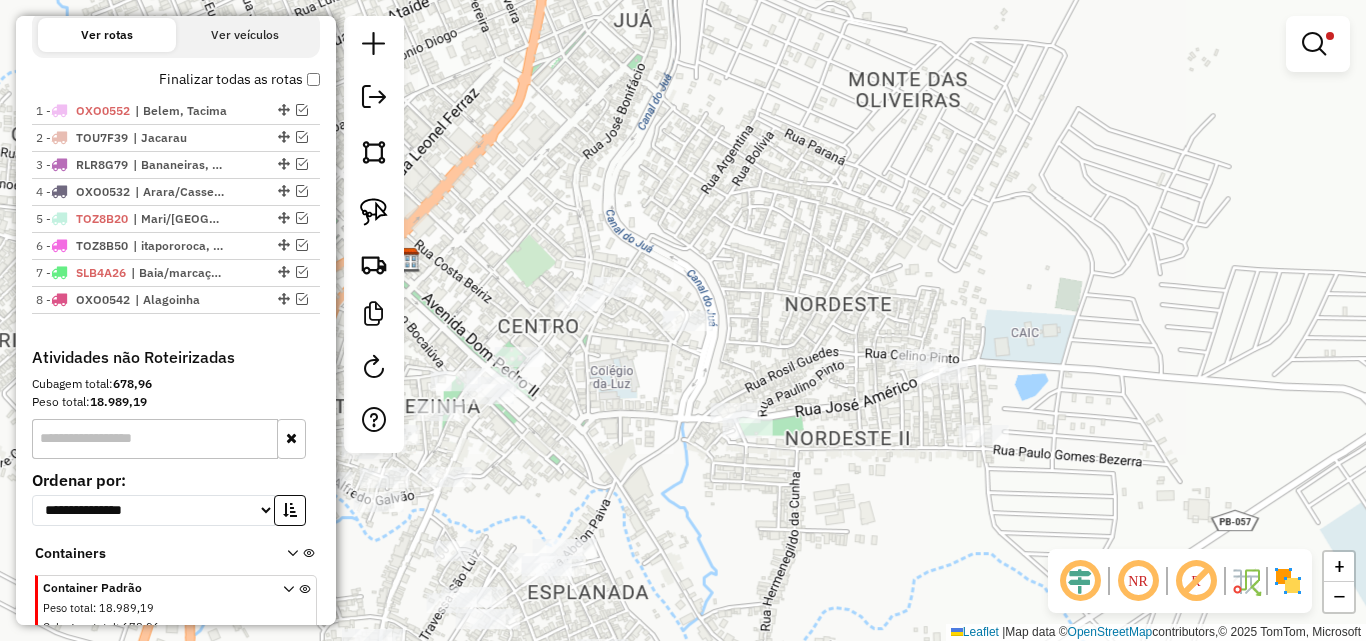 click on "Limpar filtros Janela de atendimento Grade de atendimento Capacidade Transportadoras Veículos Cliente Pedidos  Rotas Selecione os dias de semana para filtrar as janelas de atendimento  Seg   Ter   Qua   Qui   Sex   Sáb   Dom  Informe o período da janela de atendimento: De: Até:  Filtrar exatamente a janela do cliente  Considerar janela de atendimento padrão  Selecione os dias de semana para filtrar as grades de atendimento  Seg   Ter   Qua   Qui   Sex   Sáb   Dom   Considerar clientes sem dia de atendimento cadastrado  Clientes fora do dia de atendimento selecionado Filtrar as atividades entre os valores definidos abaixo:  Peso mínimo:  ****  Peso máximo:  ******  Cubagem mínima:   Cubagem máxima:   De:   Até:  Filtrar as atividades entre o tempo de atendimento definido abaixo:  De:   Até:   Considerar capacidade total dos clientes não roteirizados Transportadora: Selecione um ou mais itens Tipo de veículo: Selecione um ou mais itens Veículo: Selecione um ou mais itens Motorista: Nome: Rótulo:" 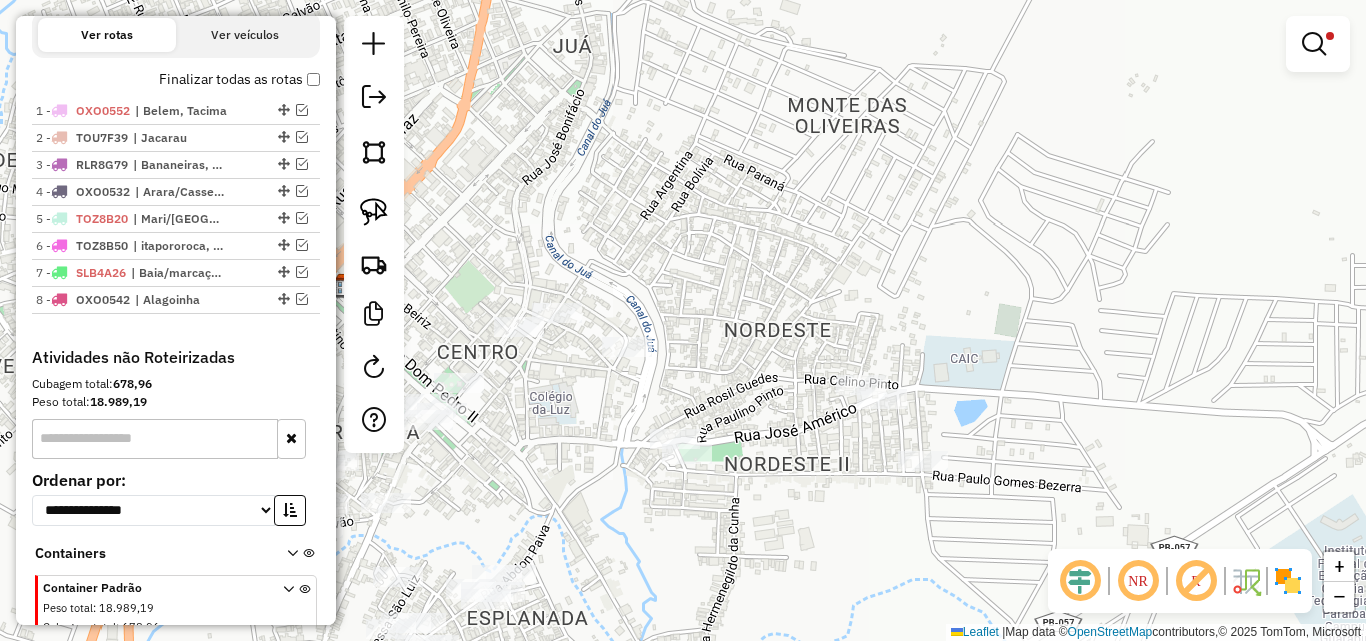drag, startPoint x: 763, startPoint y: 533, endPoint x: 1093, endPoint y: 533, distance: 330 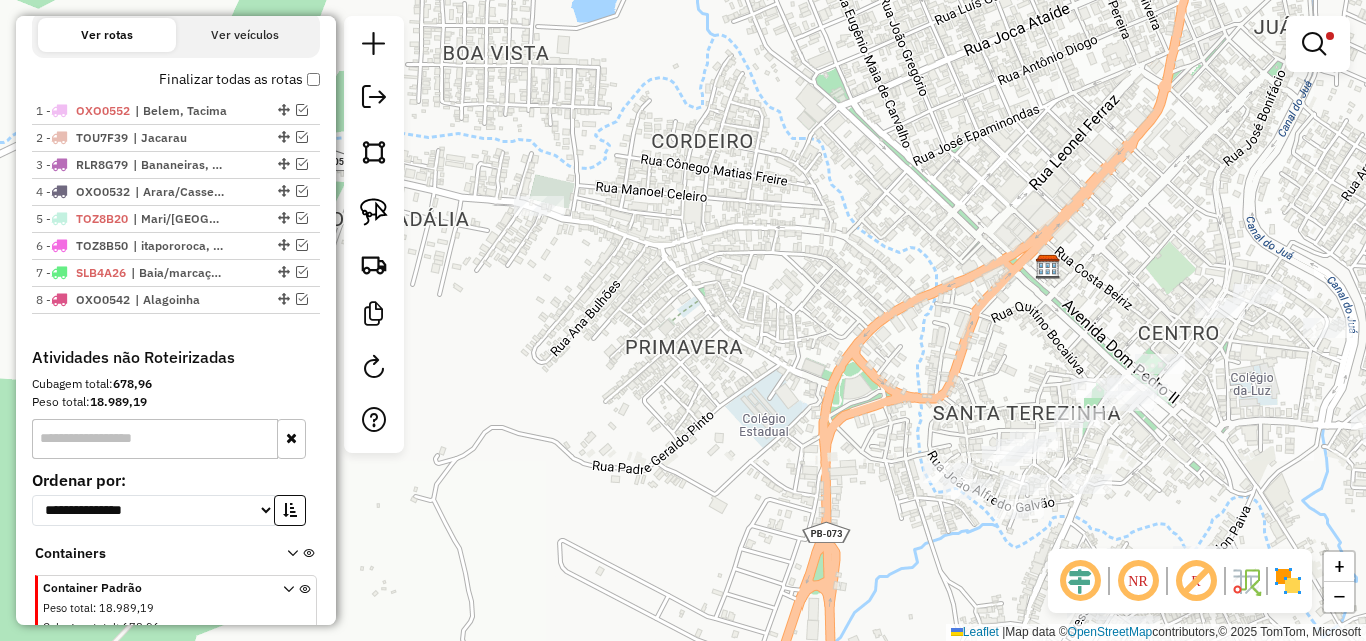 drag 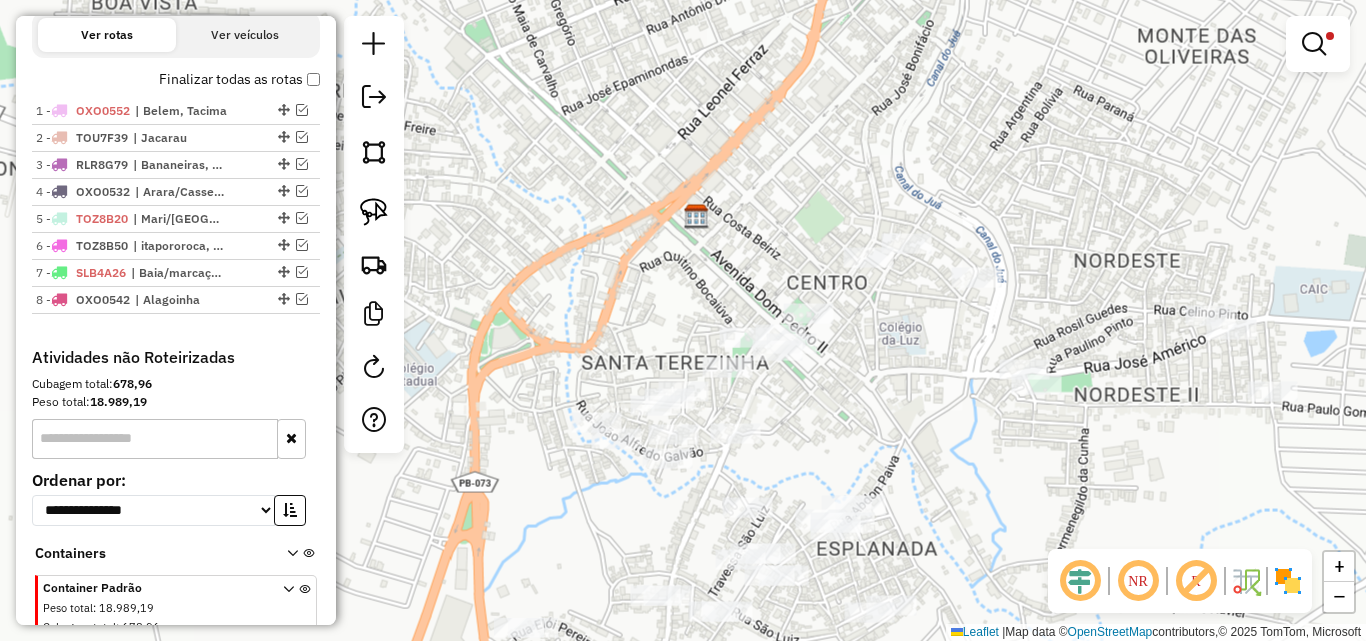 click on "Limpar filtros Janela de atendimento Grade de atendimento Capacidade Transportadoras Veículos Cliente Pedidos  Rotas Selecione os dias de semana para filtrar as janelas de atendimento  Seg   Ter   Qua   Qui   Sex   Sáb   Dom  Informe o período da janela de atendimento: De: Até:  Filtrar exatamente a janela do cliente  Considerar janela de atendimento padrão  Selecione os dias de semana para filtrar as grades de atendimento  Seg   Ter   Qua   Qui   Sex   Sáb   Dom   Considerar clientes sem dia de atendimento cadastrado  Clientes fora do dia de atendimento selecionado Filtrar as atividades entre os valores definidos abaixo:  Peso mínimo:  ****  Peso máximo:  ******  Cubagem mínima:   Cubagem máxima:   De:   Até:  Filtrar as atividades entre o tempo de atendimento definido abaixo:  De:   Até:   Considerar capacidade total dos clientes não roteirizados Transportadora: Selecione um ou mais itens Tipo de veículo: Selecione um ou mais itens Veículo: Selecione um ou mais itens Motorista: Nome: Rótulo:" 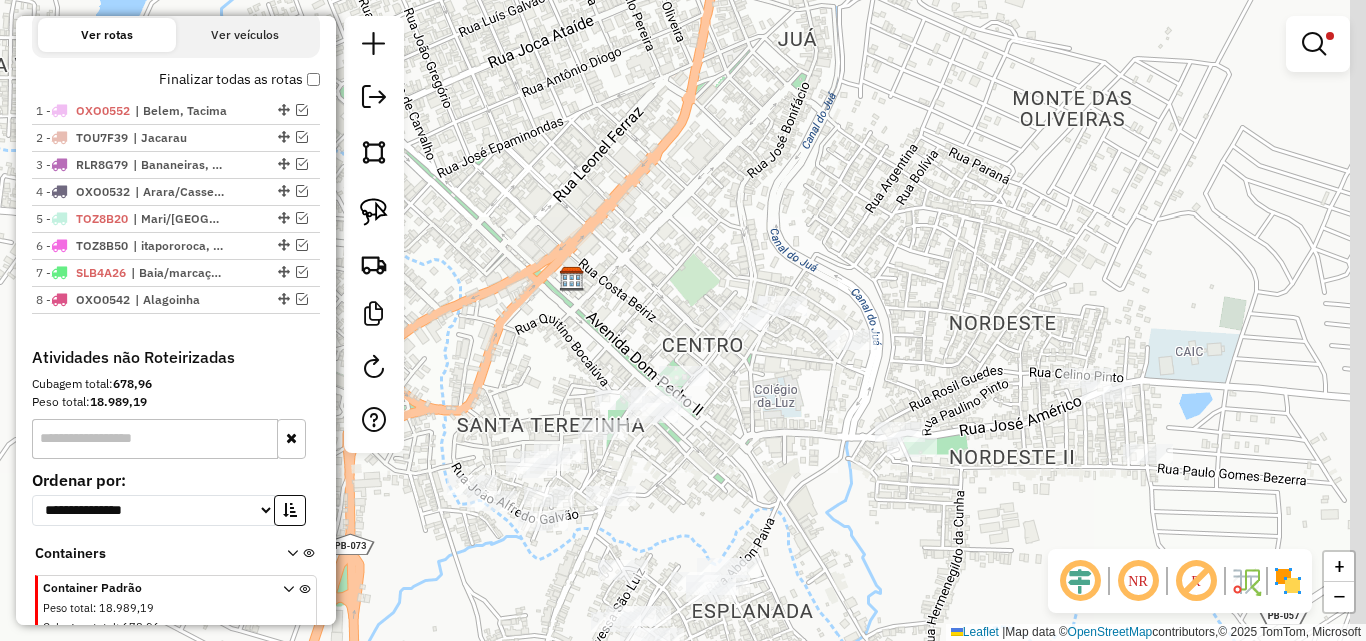 click on "Limpar filtros Janela de atendimento Grade de atendimento Capacidade Transportadoras Veículos Cliente Pedidos  Rotas Selecione os dias de semana para filtrar as janelas de atendimento  Seg   Ter   Qua   Qui   Sex   Sáb   Dom  Informe o período da janela de atendimento: De: Até:  Filtrar exatamente a janela do cliente  Considerar janela de atendimento padrão  Selecione os dias de semana para filtrar as grades de atendimento  Seg   Ter   Qua   Qui   Sex   Sáb   Dom   Considerar clientes sem dia de atendimento cadastrado  Clientes fora do dia de atendimento selecionado Filtrar as atividades entre os valores definidos abaixo:  Peso mínimo:  ****  Peso máximo:  ******  Cubagem mínima:   Cubagem máxima:   De:   Até:  Filtrar as atividades entre o tempo de atendimento definido abaixo:  De:   Até:   Considerar capacidade total dos clientes não roteirizados Transportadora: Selecione um ou mais itens Tipo de veículo: Selecione um ou mais itens Veículo: Selecione um ou mais itens Motorista: Nome: Rótulo:" 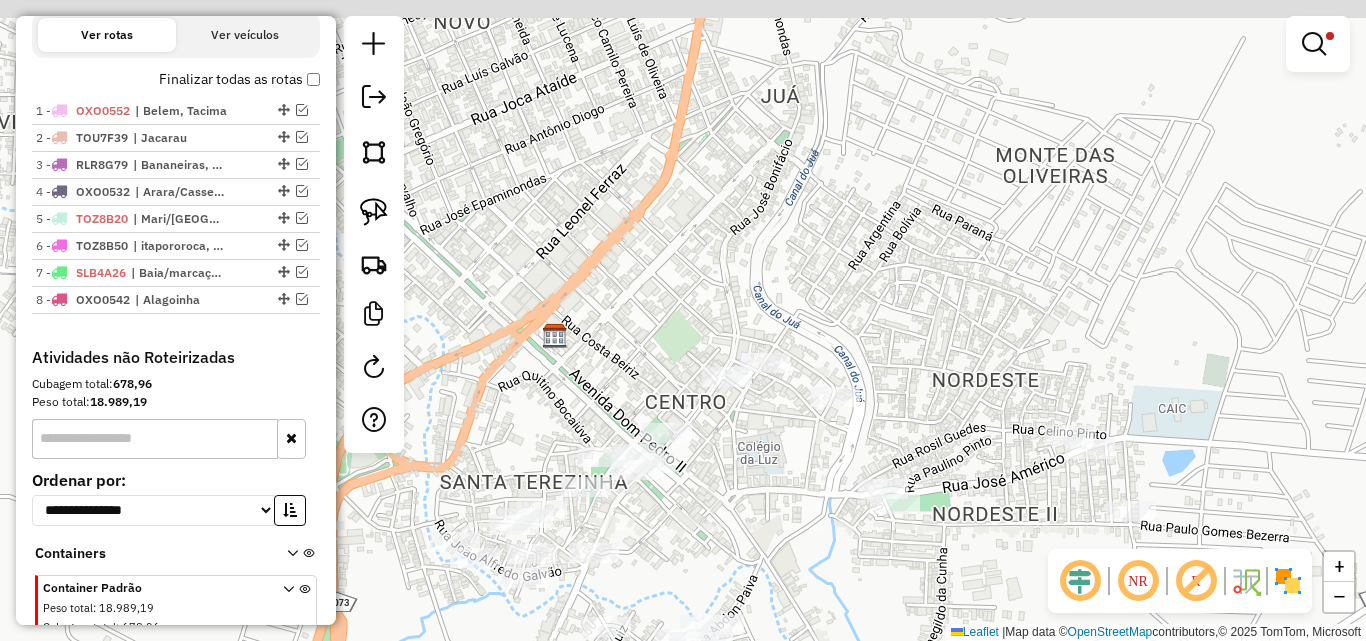 click on "Limpar filtros Janela de atendimento Grade de atendimento Capacidade Transportadoras Veículos Cliente Pedidos  Rotas Selecione os dias de semana para filtrar as janelas de atendimento  Seg   Ter   Qua   Qui   Sex   Sáb   Dom  Informe o período da janela de atendimento: De: Até:  Filtrar exatamente a janela do cliente  Considerar janela de atendimento padrão  Selecione os dias de semana para filtrar as grades de atendimento  Seg   Ter   Qua   Qui   Sex   Sáb   Dom   Considerar clientes sem dia de atendimento cadastrado  Clientes fora do dia de atendimento selecionado Filtrar as atividades entre os valores definidos abaixo:  Peso mínimo:  ****  Peso máximo:  ******  Cubagem mínima:   Cubagem máxima:   De:   Até:  Filtrar as atividades entre o tempo de atendimento definido abaixo:  De:   Até:   Considerar capacidade total dos clientes não roteirizados Transportadora: Selecione um ou mais itens Tipo de veículo: Selecione um ou mais itens Veículo: Selecione um ou mais itens Motorista: Nome: Rótulo:" 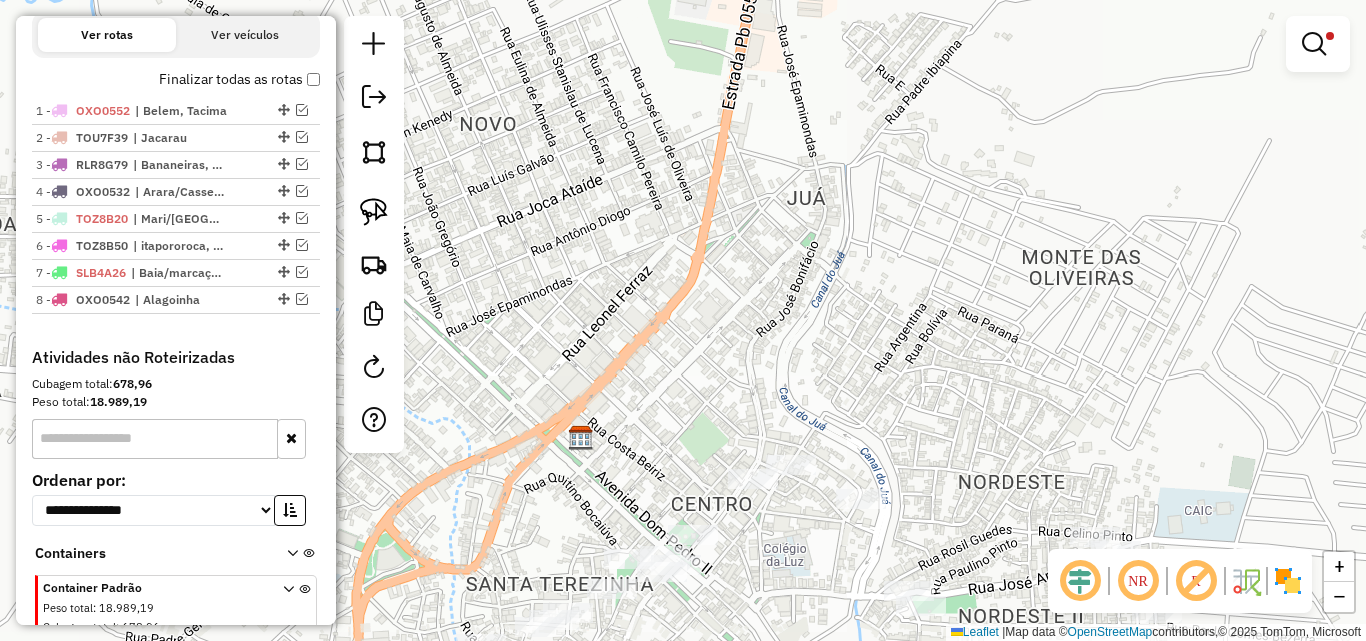 click on "Limpar filtros Janela de atendimento Grade de atendimento Capacidade Transportadoras Veículos Cliente Pedidos  Rotas Selecione os dias de semana para filtrar as janelas de atendimento  Seg   Ter   Qua   Qui   Sex   Sáb   Dom  Informe o período da janela de atendimento: De: Até:  Filtrar exatamente a janela do cliente  Considerar janela de atendimento padrão  Selecione os dias de semana para filtrar as grades de atendimento  Seg   Ter   Qua   Qui   Sex   Sáb   Dom   Considerar clientes sem dia de atendimento cadastrado  Clientes fora do dia de atendimento selecionado Filtrar as atividades entre os valores definidos abaixo:  Peso mínimo:  ****  Peso máximo:  ******  Cubagem mínima:   Cubagem máxima:   De:   Até:  Filtrar as atividades entre o tempo de atendimento definido abaixo:  De:   Até:   Considerar capacidade total dos clientes não roteirizados Transportadora: Selecione um ou mais itens Tipo de veículo: Selecione um ou mais itens Veículo: Selecione um ou mais itens Motorista: Nome: Rótulo:" 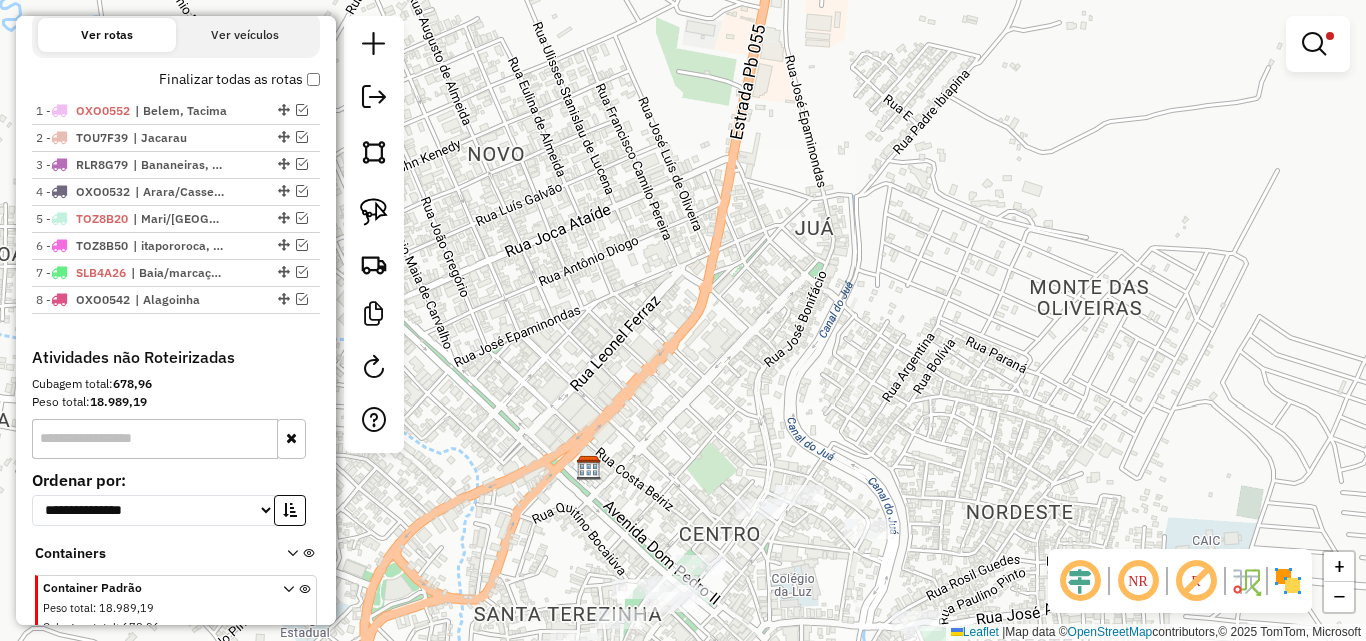 click on "Limpar filtros Janela de atendimento Grade de atendimento Capacidade Transportadoras Veículos Cliente Pedidos  Rotas Selecione os dias de semana para filtrar as janelas de atendimento  Seg   Ter   Qua   Qui   Sex   Sáb   Dom  Informe o período da janela de atendimento: De: Até:  Filtrar exatamente a janela do cliente  Considerar janela de atendimento padrão  Selecione os dias de semana para filtrar as grades de atendimento  Seg   Ter   Qua   Qui   Sex   Sáb   Dom   Considerar clientes sem dia de atendimento cadastrado  Clientes fora do dia de atendimento selecionado Filtrar as atividades entre os valores definidos abaixo:  Peso mínimo:  ****  Peso máximo:  ******  Cubagem mínima:   Cubagem máxima:   De:   Até:  Filtrar as atividades entre o tempo de atendimento definido abaixo:  De:   Até:   Considerar capacidade total dos clientes não roteirizados Transportadora: Selecione um ou mais itens Tipo de veículo: Selecione um ou mais itens Veículo: Selecione um ou mais itens Motorista: Nome: Rótulo:" 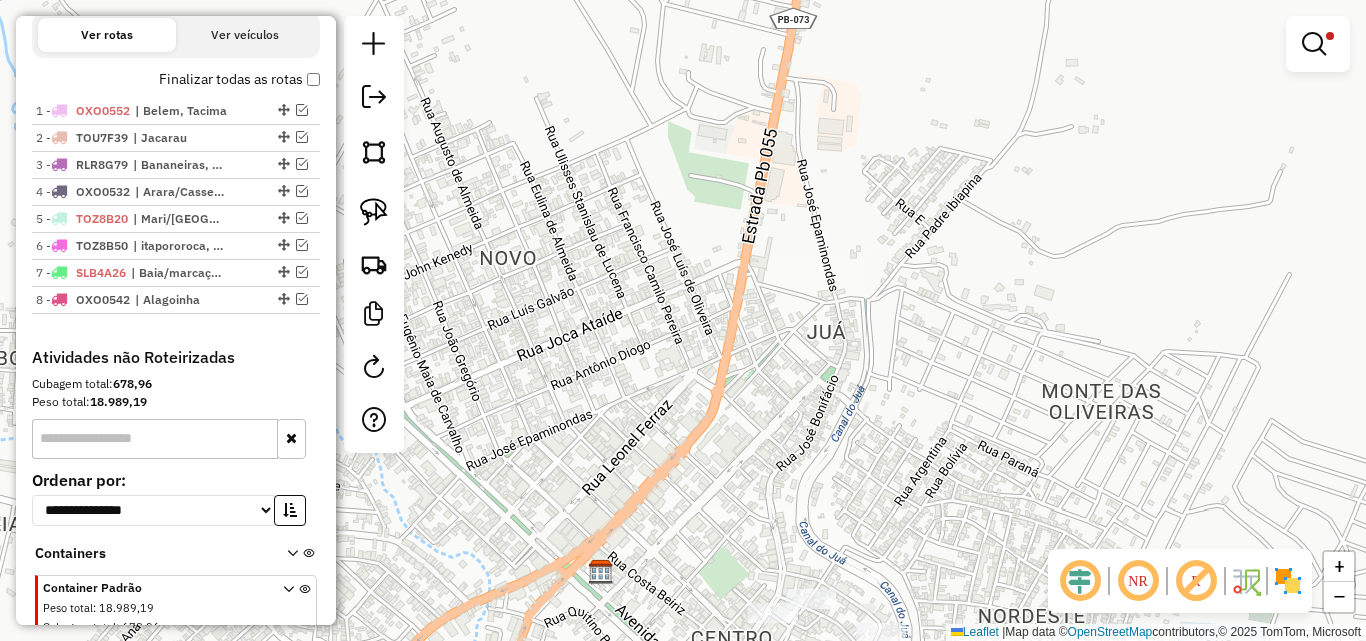 click on "Limpar filtros Janela de atendimento Grade de atendimento Capacidade Transportadoras Veículos Cliente Pedidos  Rotas Selecione os dias de semana para filtrar as janelas de atendimento  Seg   Ter   Qua   Qui   Sex   Sáb   Dom  Informe o período da janela de atendimento: De: Até:  Filtrar exatamente a janela do cliente  Considerar janela de atendimento padrão  Selecione os dias de semana para filtrar as grades de atendimento  Seg   Ter   Qua   Qui   Sex   Sáb   Dom   Considerar clientes sem dia de atendimento cadastrado  Clientes fora do dia de atendimento selecionado Filtrar as atividades entre os valores definidos abaixo:  Peso mínimo:  ****  Peso máximo:  ******  Cubagem mínima:   Cubagem máxima:   De:   Até:  Filtrar as atividades entre o tempo de atendimento definido abaixo:  De:   Até:   Considerar capacidade total dos clientes não roteirizados Transportadora: Selecione um ou mais itens Tipo de veículo: Selecione um ou mais itens Veículo: Selecione um ou mais itens Motorista: Nome: Rótulo:" 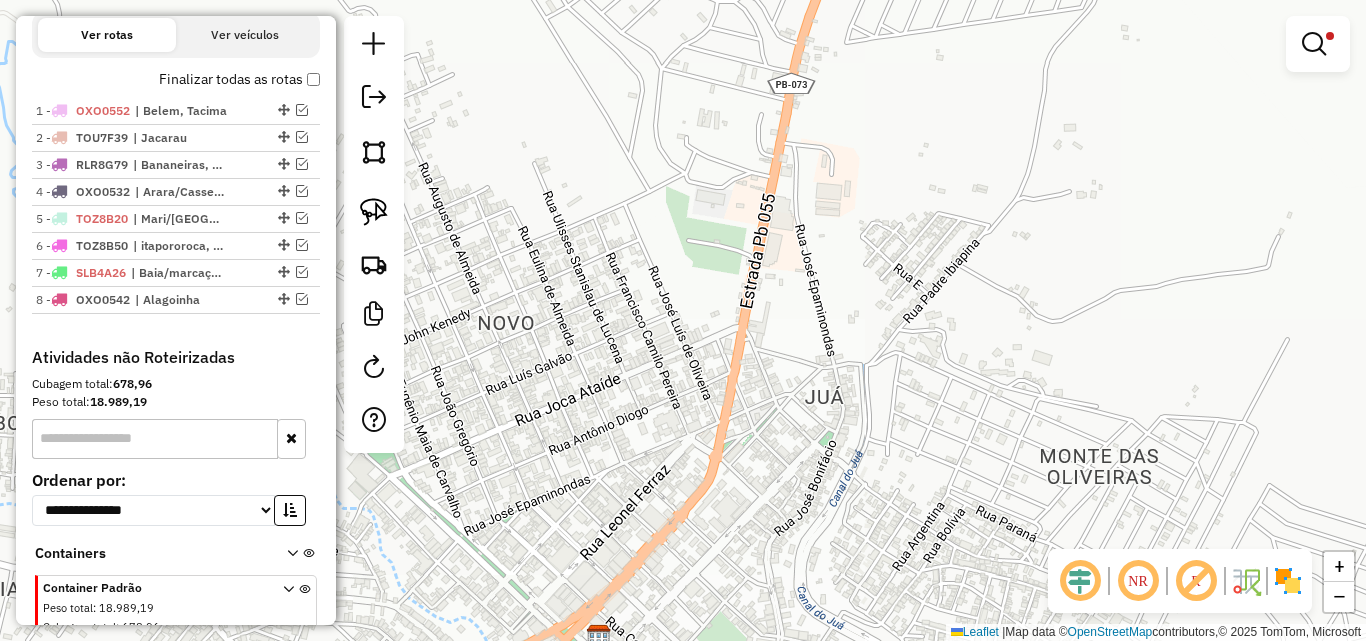 click on "Limpar filtros Janela de atendimento Grade de atendimento Capacidade Transportadoras Veículos Cliente Pedidos  Rotas Selecione os dias de semana para filtrar as janelas de atendimento  Seg   Ter   Qua   Qui   Sex   Sáb   Dom  Informe o período da janela de atendimento: De: Até:  Filtrar exatamente a janela do cliente  Considerar janela de atendimento padrão  Selecione os dias de semana para filtrar as grades de atendimento  Seg   Ter   Qua   Qui   Sex   Sáb   Dom   Considerar clientes sem dia de atendimento cadastrado  Clientes fora do dia de atendimento selecionado Filtrar as atividades entre os valores definidos abaixo:  Peso mínimo:  ****  Peso máximo:  ******  Cubagem mínima:   Cubagem máxima:   De:   Até:  Filtrar as atividades entre o tempo de atendimento definido abaixo:  De:   Até:   Considerar capacidade total dos clientes não roteirizados Transportadora: Selecione um ou mais itens Tipo de veículo: Selecione um ou mais itens Veículo: Selecione um ou mais itens Motorista: Nome: Rótulo:" 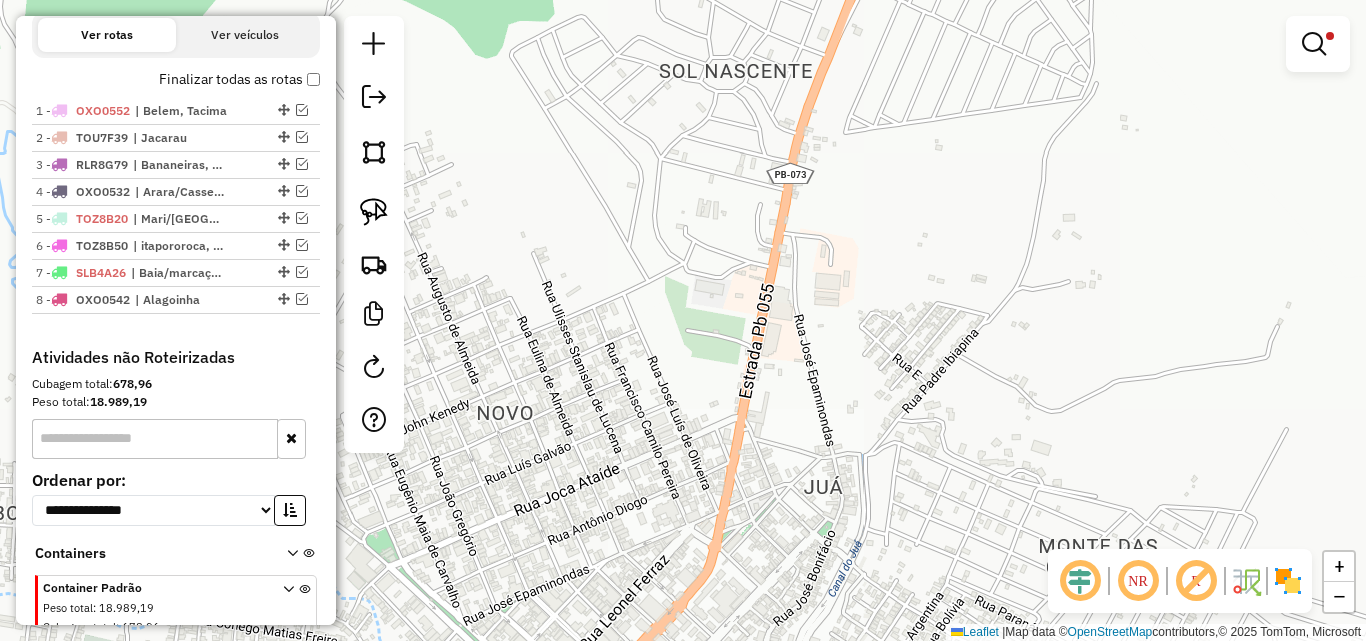 click on "Limpar filtros Janela de atendimento Grade de atendimento Capacidade Transportadoras Veículos Cliente Pedidos  Rotas Selecione os dias de semana para filtrar as janelas de atendimento  Seg   Ter   Qua   Qui   Sex   Sáb   Dom  Informe o período da janela de atendimento: De: Até:  Filtrar exatamente a janela do cliente  Considerar janela de atendimento padrão  Selecione os dias de semana para filtrar as grades de atendimento  Seg   Ter   Qua   Qui   Sex   Sáb   Dom   Considerar clientes sem dia de atendimento cadastrado  Clientes fora do dia de atendimento selecionado Filtrar as atividades entre os valores definidos abaixo:  Peso mínimo:  ****  Peso máximo:  ******  Cubagem mínima:   Cubagem máxima:   De:   Até:  Filtrar as atividades entre o tempo de atendimento definido abaixo:  De:   Até:   Considerar capacidade total dos clientes não roteirizados Transportadora: Selecione um ou mais itens Tipo de veículo: Selecione um ou mais itens Veículo: Selecione um ou mais itens Motorista: Nome: Rótulo:" 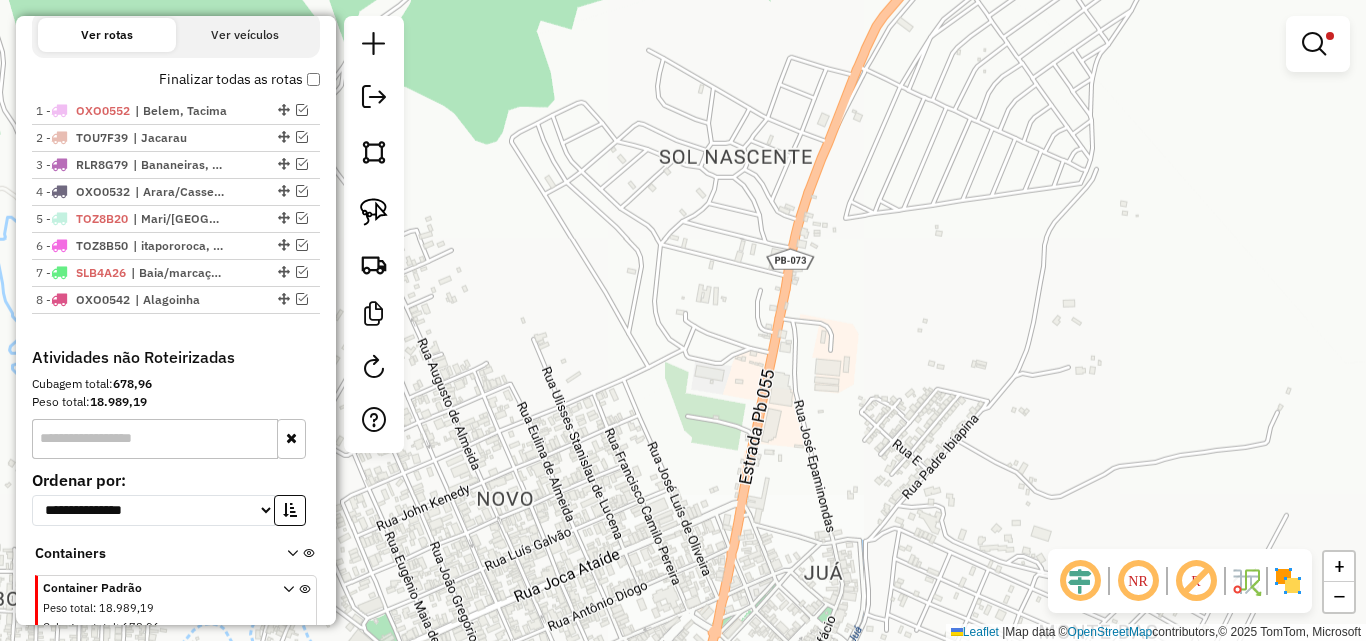 click on "Limpar filtros Janela de atendimento Grade de atendimento Capacidade Transportadoras Veículos Cliente Pedidos  Rotas Selecione os dias de semana para filtrar as janelas de atendimento  Seg   Ter   Qua   Qui   Sex   Sáb   Dom  Informe o período da janela de atendimento: De: Até:  Filtrar exatamente a janela do cliente  Considerar janela de atendimento padrão  Selecione os dias de semana para filtrar as grades de atendimento  Seg   Ter   Qua   Qui   Sex   Sáb   Dom   Considerar clientes sem dia de atendimento cadastrado  Clientes fora do dia de atendimento selecionado Filtrar as atividades entre os valores definidos abaixo:  Peso mínimo:  ****  Peso máximo:  ******  Cubagem mínima:   Cubagem máxima:   De:   Até:  Filtrar as atividades entre o tempo de atendimento definido abaixo:  De:   Até:   Considerar capacidade total dos clientes não roteirizados Transportadora: Selecione um ou mais itens Tipo de veículo: Selecione um ou mais itens Veículo: Selecione um ou mais itens Motorista: Nome: Rótulo:" 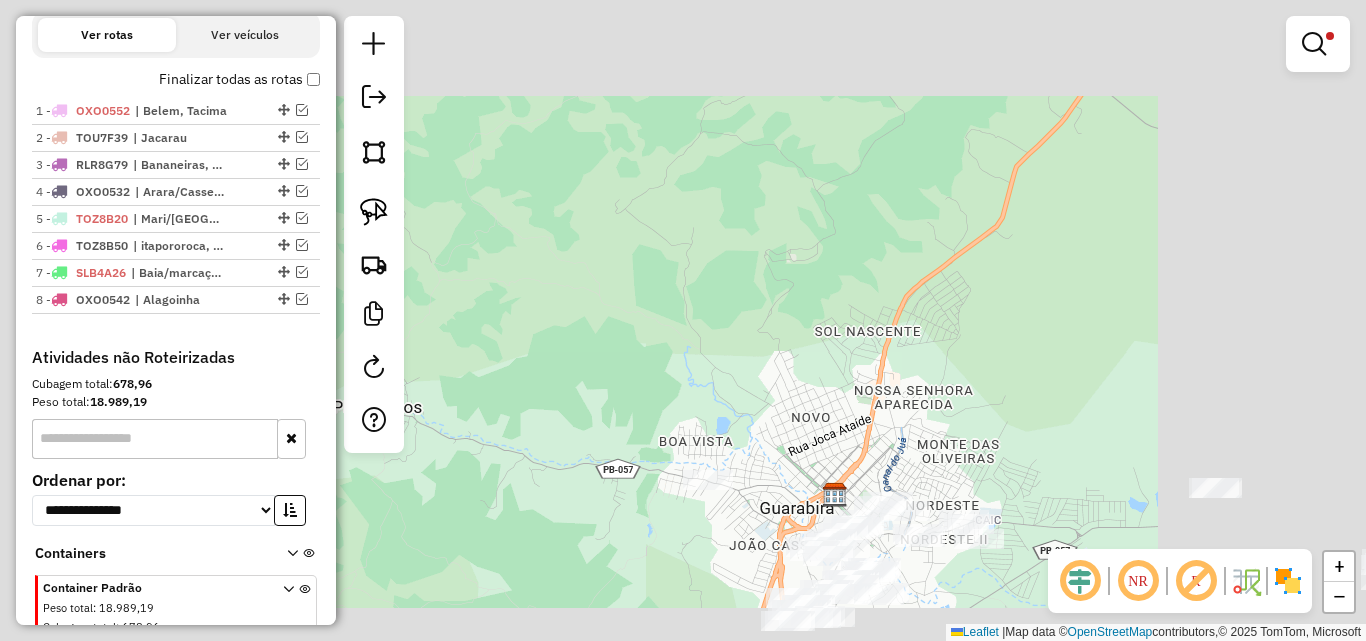 click on "Limpar filtros Janela de atendimento Grade de atendimento Capacidade Transportadoras Veículos Cliente Pedidos  Rotas Selecione os dias de semana para filtrar as janelas de atendimento  Seg   Ter   Qua   Qui   Sex   Sáb   Dom  Informe o período da janela de atendimento: De: Até:  Filtrar exatamente a janela do cliente  Considerar janela de atendimento padrão  Selecione os dias de semana para filtrar as grades de atendimento  Seg   Ter   Qua   Qui   Sex   Sáb   Dom   Considerar clientes sem dia de atendimento cadastrado  Clientes fora do dia de atendimento selecionado Filtrar as atividades entre os valores definidos abaixo:  Peso mínimo:  ****  Peso máximo:  ******  Cubagem mínima:   Cubagem máxima:   De:   Até:  Filtrar as atividades entre o tempo de atendimento definido abaixo:  De:   Até:   Considerar capacidade total dos clientes não roteirizados Transportadora: Selecione um ou mais itens Tipo de veículo: Selecione um ou mais itens Veículo: Selecione um ou mais itens Motorista: Nome: Rótulo:" 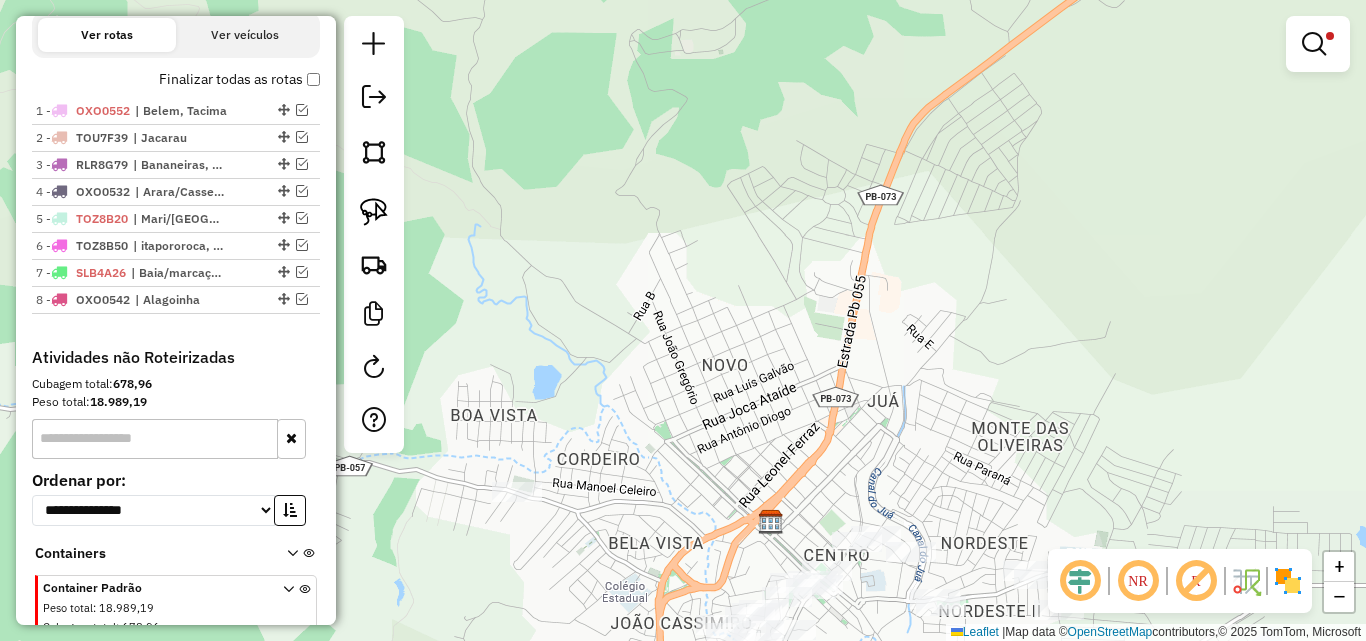 click on "Limpar filtros Janela de atendimento Grade de atendimento Capacidade Transportadoras Veículos Cliente Pedidos  Rotas Selecione os dias de semana para filtrar as janelas de atendimento  Seg   Ter   Qua   Qui   Sex   Sáb   Dom  Informe o período da janela de atendimento: De: Até:  Filtrar exatamente a janela do cliente  Considerar janela de atendimento padrão  Selecione os dias de semana para filtrar as grades de atendimento  Seg   Ter   Qua   Qui   Sex   Sáb   Dom   Considerar clientes sem dia de atendimento cadastrado  Clientes fora do dia de atendimento selecionado Filtrar as atividades entre os valores definidos abaixo:  Peso mínimo:  ****  Peso máximo:  ******  Cubagem mínima:   Cubagem máxima:   De:   Até:  Filtrar as atividades entre o tempo de atendimento definido abaixo:  De:   Até:   Considerar capacidade total dos clientes não roteirizados Transportadora: Selecione um ou mais itens Tipo de veículo: Selecione um ou mais itens Veículo: Selecione um ou mais itens Motorista: Nome: Rótulo:" 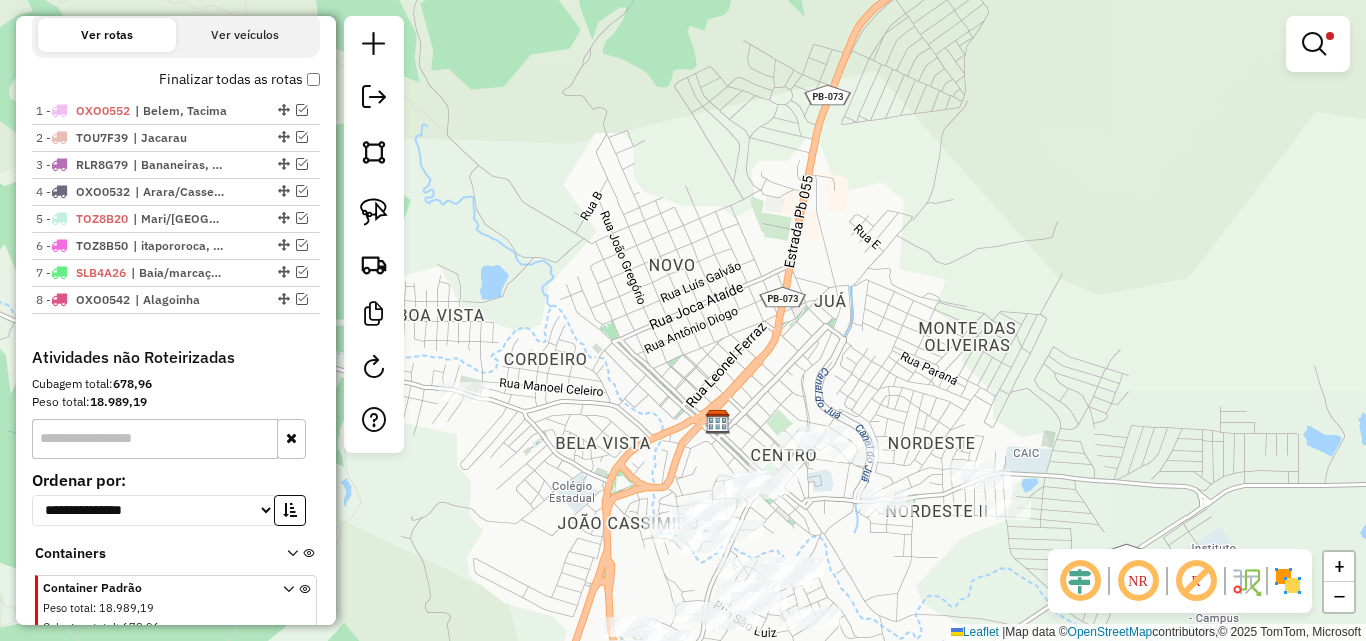click on "Limpar filtros Janela de atendimento Grade de atendimento Capacidade Transportadoras Veículos Cliente Pedidos  Rotas Selecione os dias de semana para filtrar as janelas de atendimento  Seg   Ter   Qua   Qui   Sex   Sáb   Dom  Informe o período da janela de atendimento: De: Até:  Filtrar exatamente a janela do cliente  Considerar janela de atendimento padrão  Selecione os dias de semana para filtrar as grades de atendimento  Seg   Ter   Qua   Qui   Sex   Sáb   Dom   Considerar clientes sem dia de atendimento cadastrado  Clientes fora do dia de atendimento selecionado Filtrar as atividades entre os valores definidos abaixo:  Peso mínimo:  ****  Peso máximo:  ******  Cubagem mínima:   Cubagem máxima:   De:   Até:  Filtrar as atividades entre o tempo de atendimento definido abaixo:  De:   Até:   Considerar capacidade total dos clientes não roteirizados Transportadora: Selecione um ou mais itens Tipo de veículo: Selecione um ou mais itens Veículo: Selecione um ou mais itens Motorista: Nome: Rótulo:" 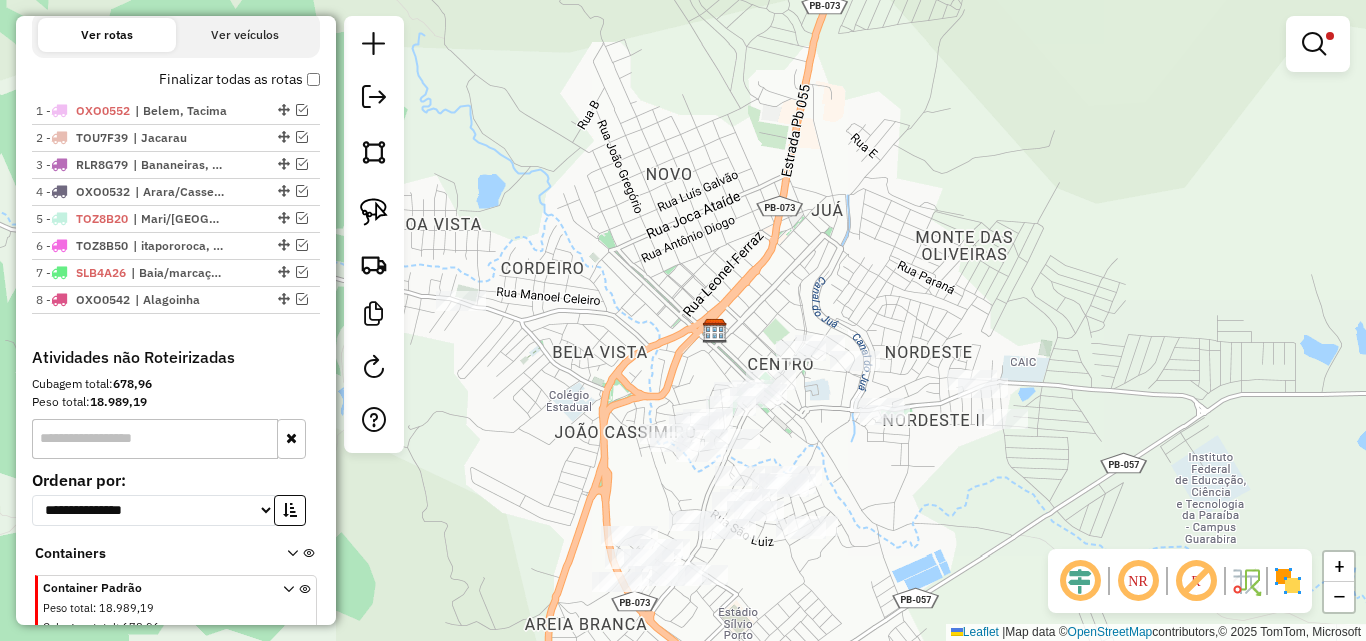 click on "Limpar filtros Janela de atendimento Grade de atendimento Capacidade Transportadoras Veículos Cliente Pedidos  Rotas Selecione os dias de semana para filtrar as janelas de atendimento  Seg   Ter   Qua   Qui   Sex   Sáb   Dom  Informe o período da janela de atendimento: De: Até:  Filtrar exatamente a janela do cliente  Considerar janela de atendimento padrão  Selecione os dias de semana para filtrar as grades de atendimento  Seg   Ter   Qua   Qui   Sex   Sáb   Dom   Considerar clientes sem dia de atendimento cadastrado  Clientes fora do dia de atendimento selecionado Filtrar as atividades entre os valores definidos abaixo:  Peso mínimo:  ****  Peso máximo:  ******  Cubagem mínima:   Cubagem máxima:   De:   Até:  Filtrar as atividades entre o tempo de atendimento definido abaixo:  De:   Até:   Considerar capacidade total dos clientes não roteirizados Transportadora: Selecione um ou mais itens Tipo de veículo: Selecione um ou mais itens Veículo: Selecione um ou mais itens Motorista: Nome: Rótulo:" 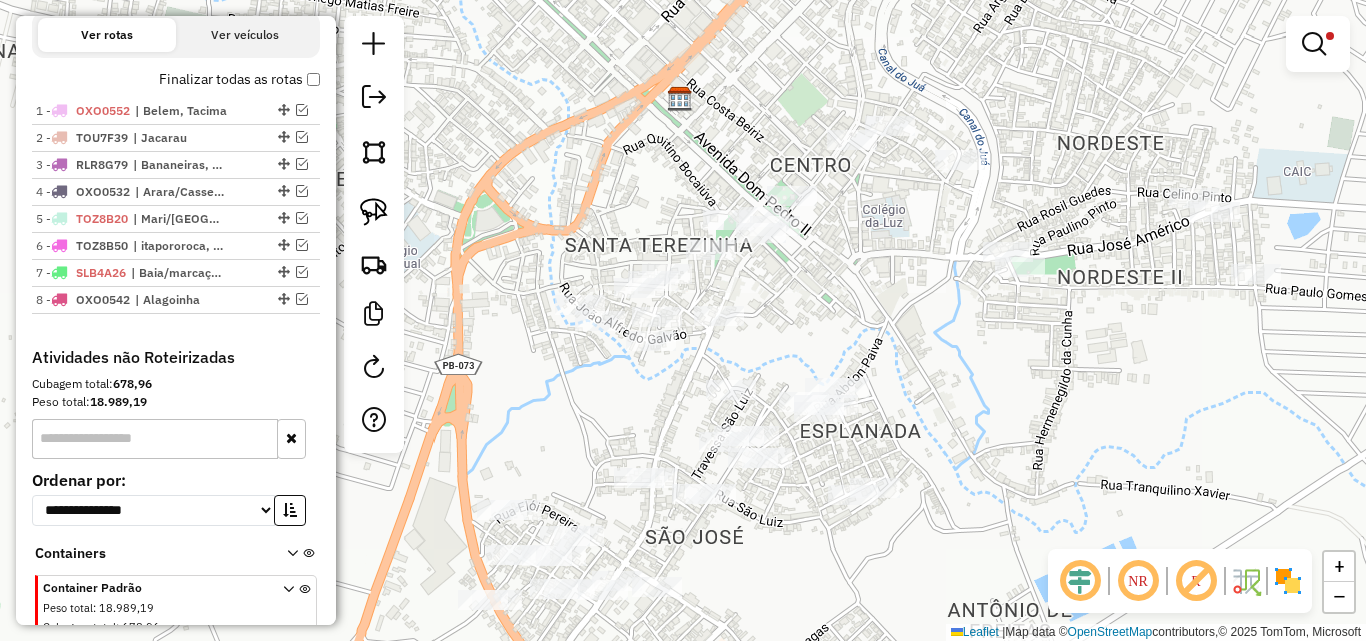 click on "Limpar filtros Janela de atendimento Grade de atendimento Capacidade Transportadoras Veículos Cliente Pedidos  Rotas Selecione os dias de semana para filtrar as janelas de atendimento  Seg   Ter   Qua   Qui   Sex   Sáb   Dom  Informe o período da janela de atendimento: De: Até:  Filtrar exatamente a janela do cliente  Considerar janela de atendimento padrão  Selecione os dias de semana para filtrar as grades de atendimento  Seg   Ter   Qua   Qui   Sex   Sáb   Dom   Considerar clientes sem dia de atendimento cadastrado  Clientes fora do dia de atendimento selecionado Filtrar as atividades entre os valores definidos abaixo:  Peso mínimo:  ****  Peso máximo:  ******  Cubagem mínima:   Cubagem máxima:   De:   Até:  Filtrar as atividades entre o tempo de atendimento definido abaixo:  De:   Até:   Considerar capacidade total dos clientes não roteirizados Transportadora: Selecione um ou mais itens Tipo de veículo: Selecione um ou mais itens Veículo: Selecione um ou mais itens Motorista: Nome: Rótulo:" 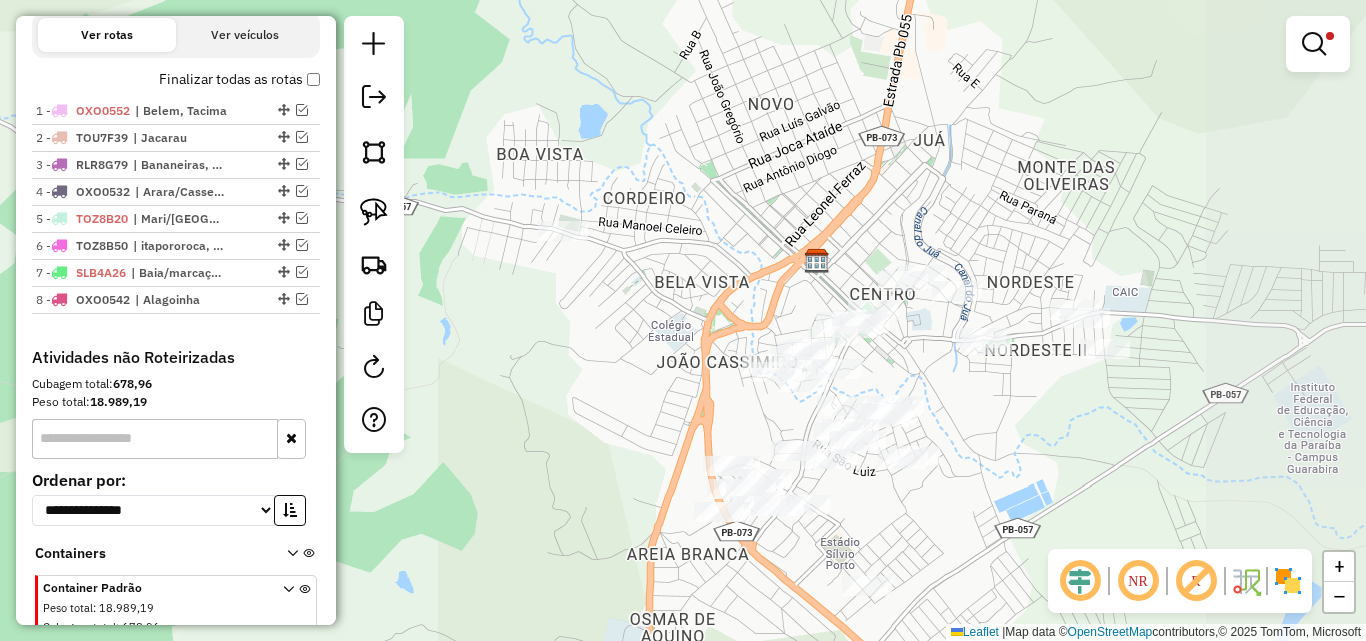 click on "Limpar filtros Janela de atendimento Grade de atendimento Capacidade Transportadoras Veículos Cliente Pedidos  Rotas Selecione os dias de semana para filtrar as janelas de atendimento  Seg   Ter   Qua   Qui   Sex   Sáb   Dom  Informe o período da janela de atendimento: De: Até:  Filtrar exatamente a janela do cliente  Considerar janela de atendimento padrão  Selecione os dias de semana para filtrar as grades de atendimento  Seg   Ter   Qua   Qui   Sex   Sáb   Dom   Considerar clientes sem dia de atendimento cadastrado  Clientes fora do dia de atendimento selecionado Filtrar as atividades entre os valores definidos abaixo:  Peso mínimo:  ****  Peso máximo:  ******  Cubagem mínima:   Cubagem máxima:   De:   Até:  Filtrar as atividades entre o tempo de atendimento definido abaixo:  De:   Até:   Considerar capacidade total dos clientes não roteirizados Transportadora: Selecione um ou mais itens Tipo de veículo: Selecione um ou mais itens Veículo: Selecione um ou mais itens Motorista: Nome: Rótulo:" 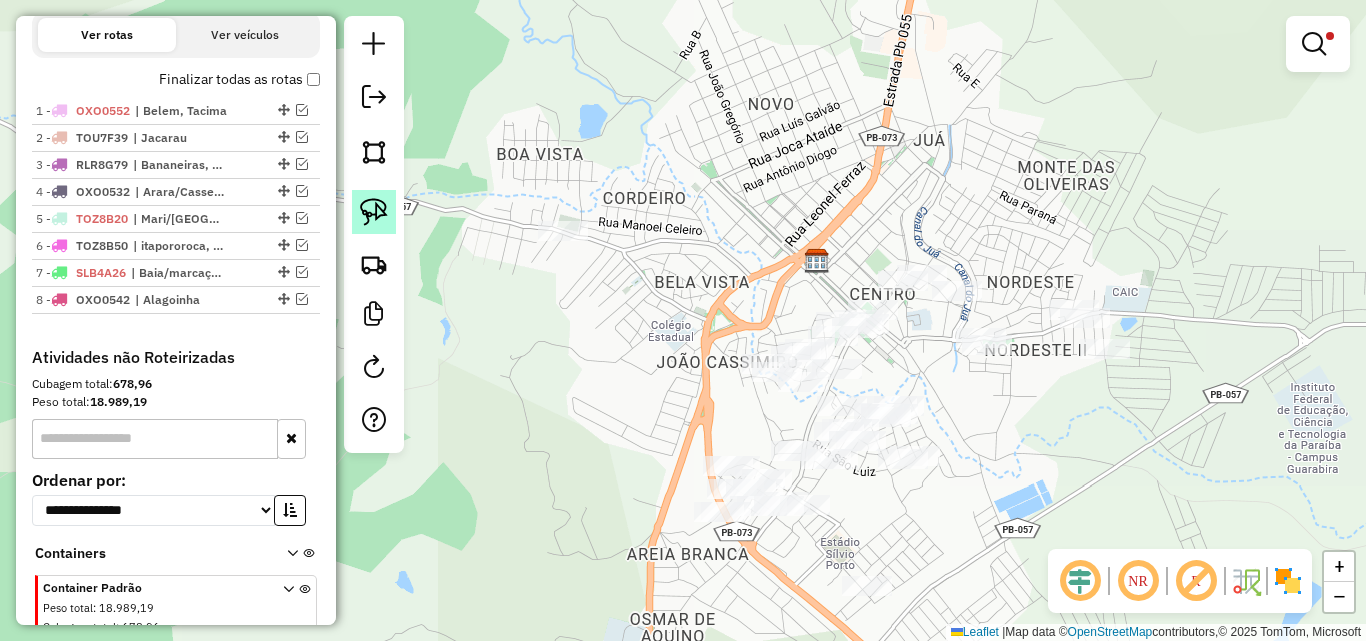 click 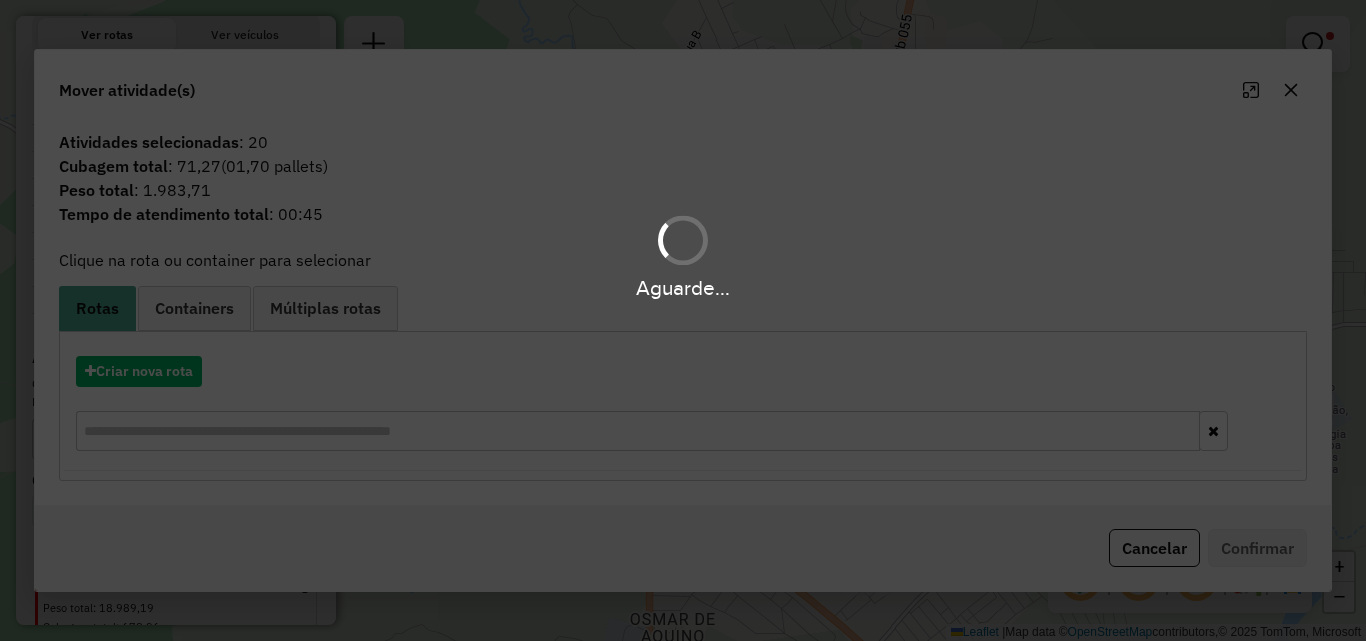 click on "Aguarde..." at bounding box center (683, 320) 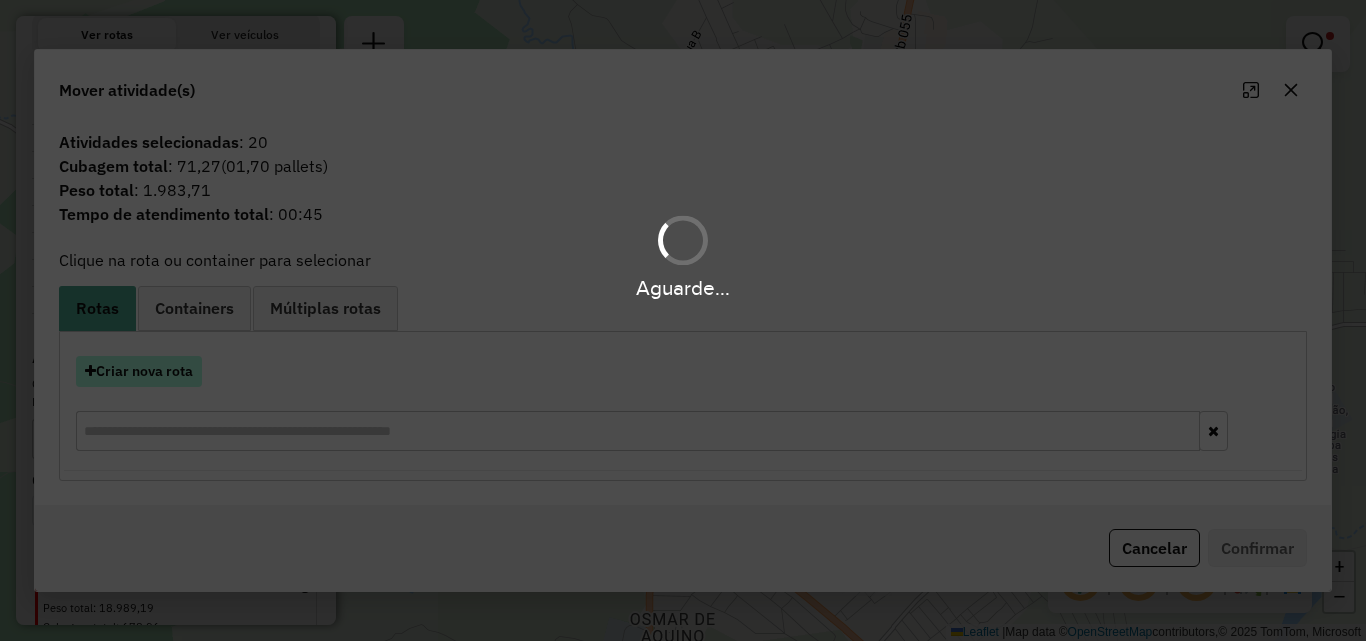 click on "Aguarde..." at bounding box center (683, 320) 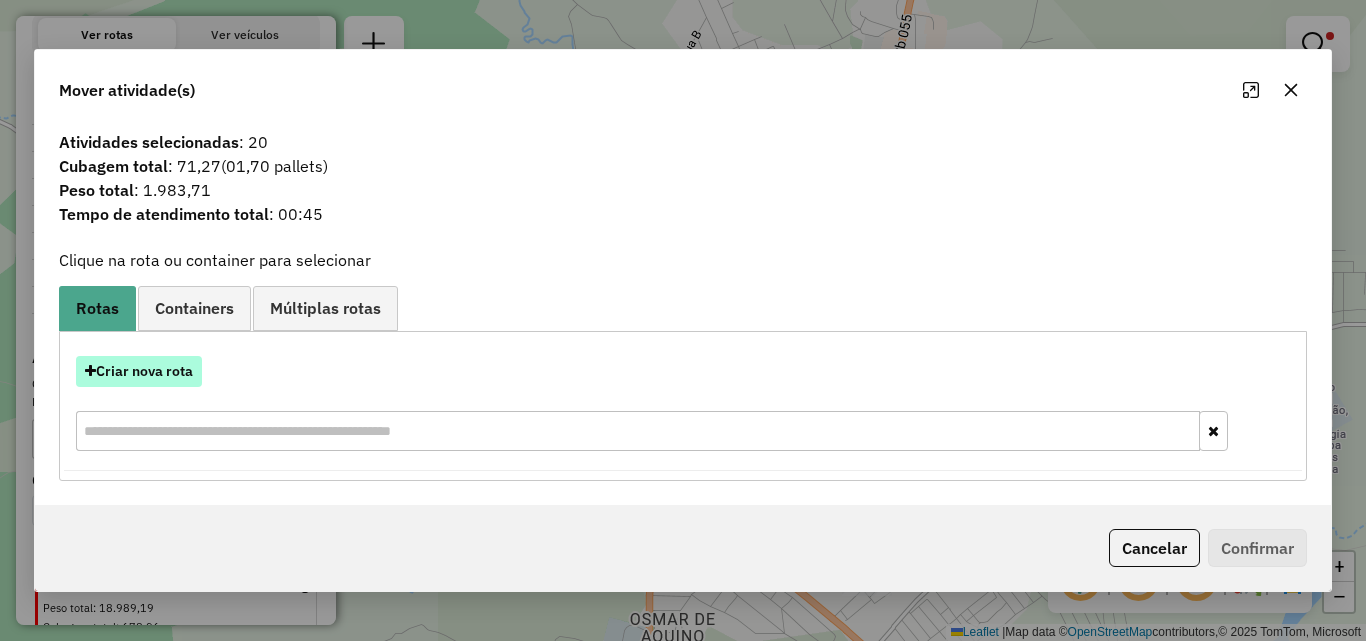 click on "Criar nova rota" at bounding box center (139, 371) 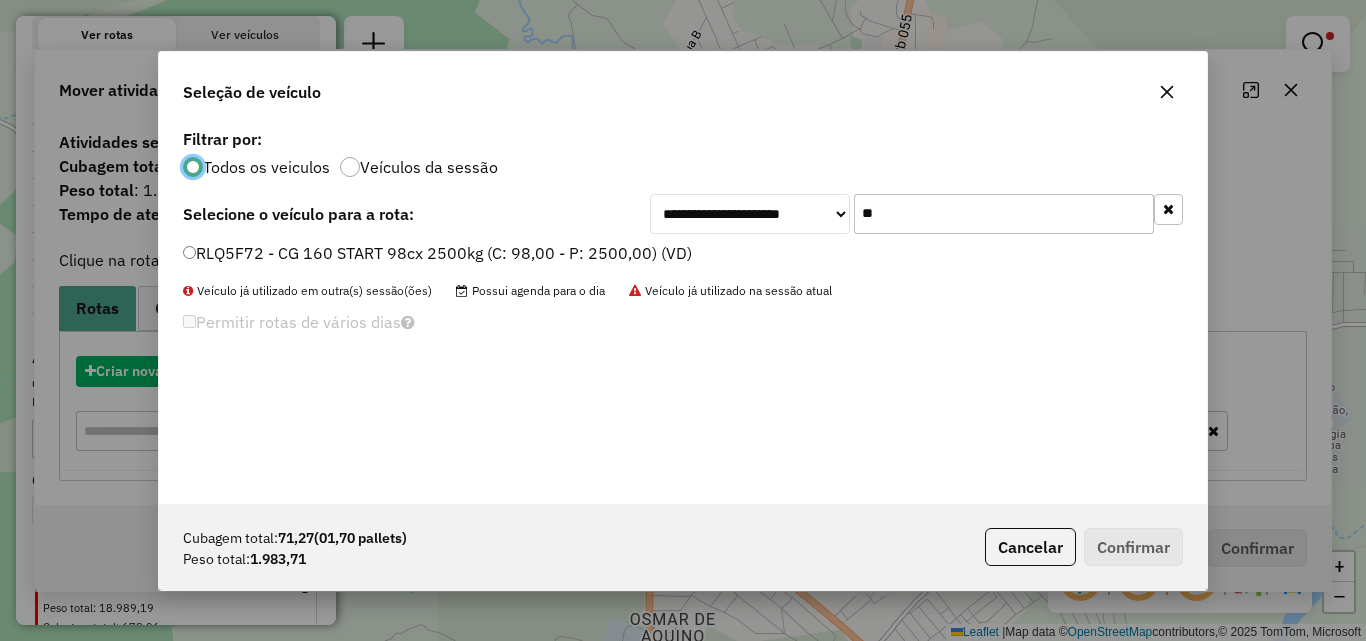 scroll, scrollTop: 11, scrollLeft: 6, axis: both 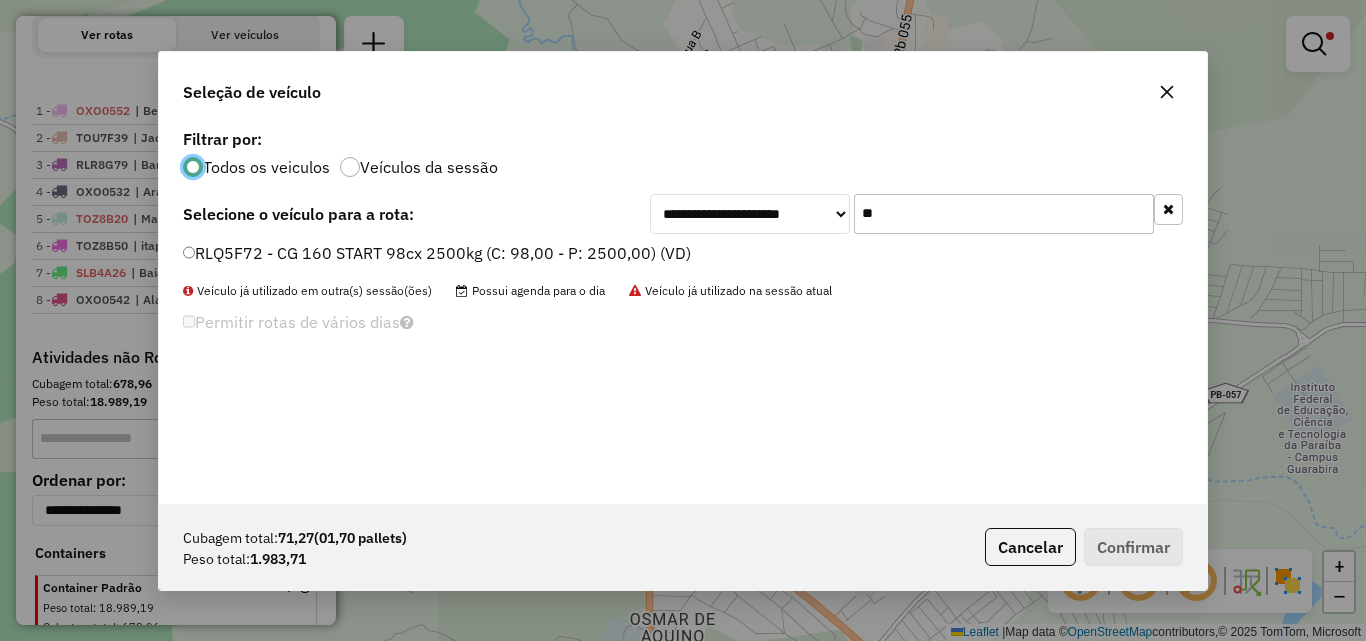 click on "RLQ5F72 - CG 160 START 98cx 2500kg (C: 98,00 - P: 2500,00) (VD)" 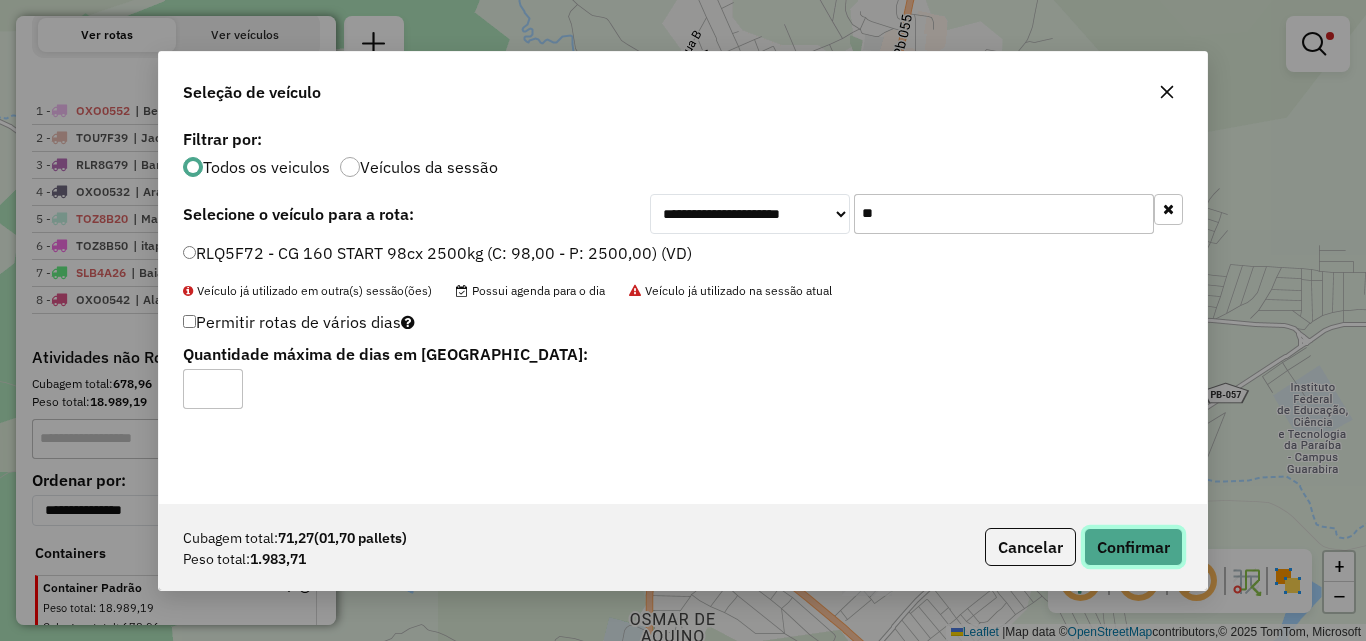 drag, startPoint x: 1122, startPoint y: 538, endPoint x: 1133, endPoint y: 543, distance: 12.083046 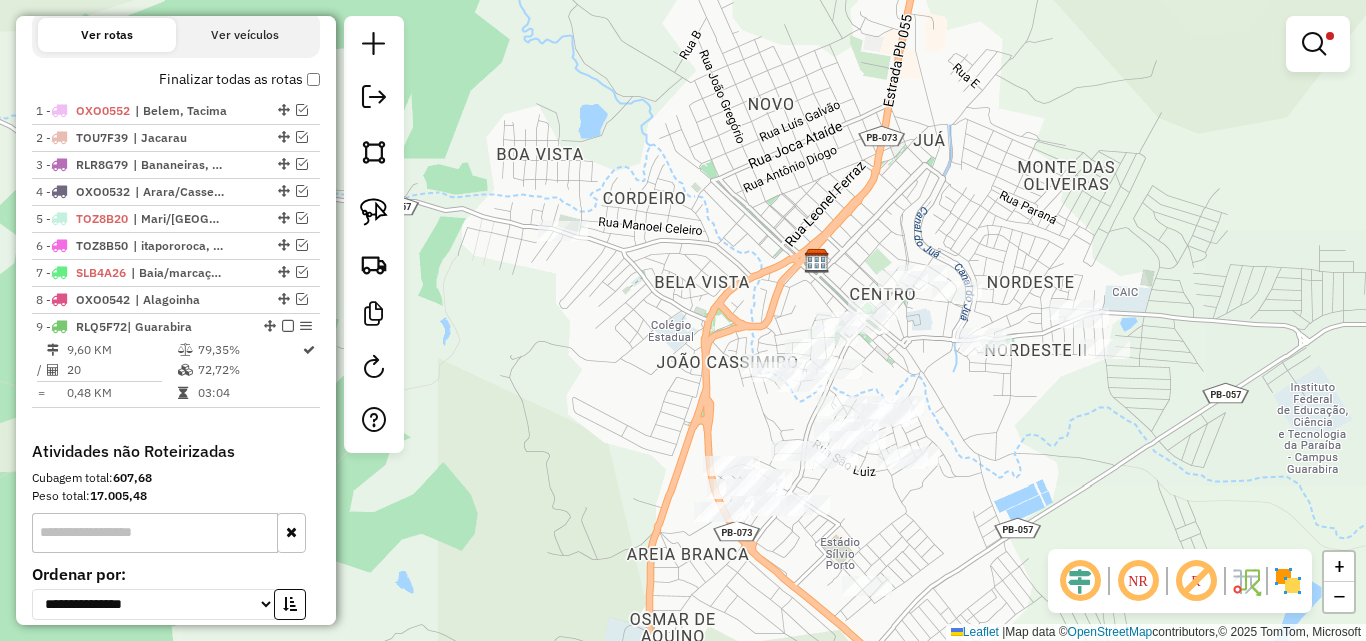 drag, startPoint x: 516, startPoint y: 336, endPoint x: 709, endPoint y: 368, distance: 195.63486 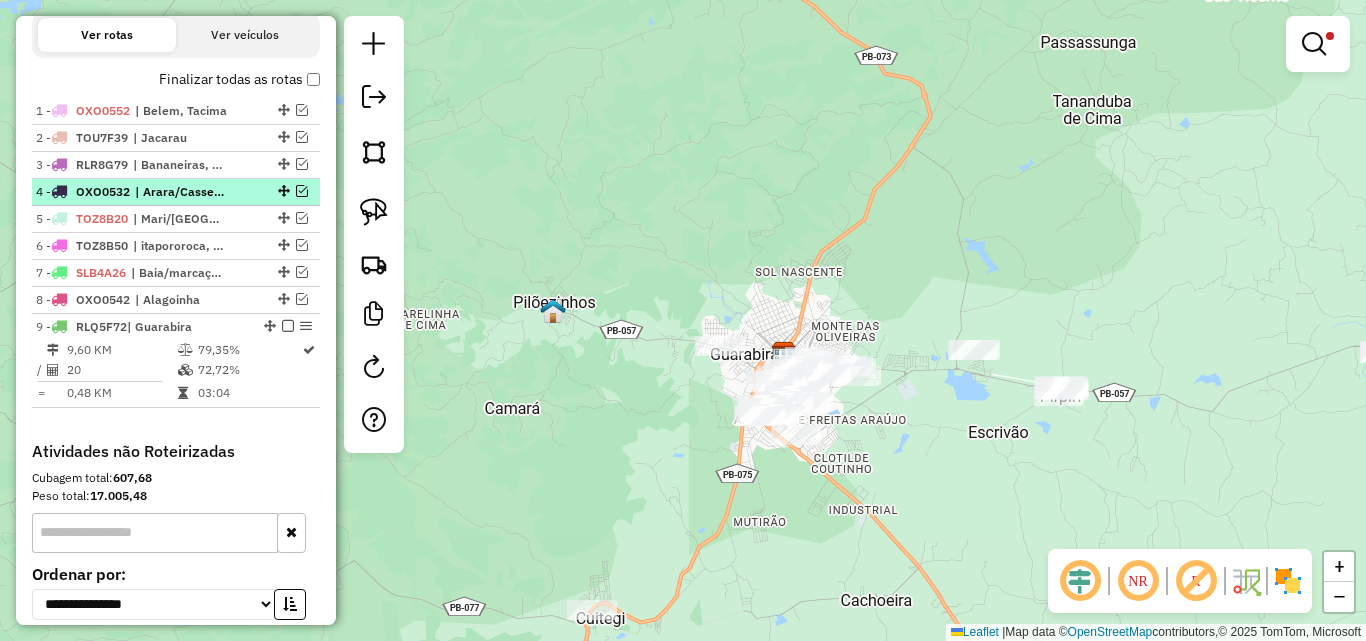 click at bounding box center (302, 191) 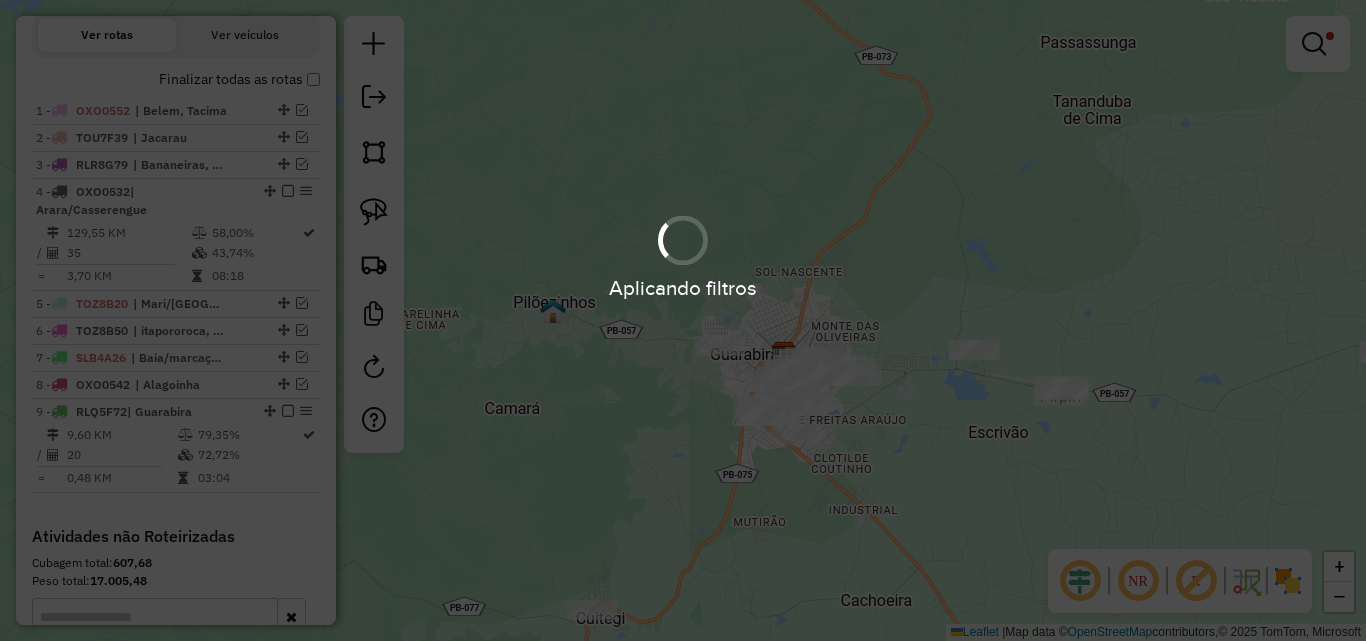 click on "Aplicando filtros" at bounding box center [683, 256] 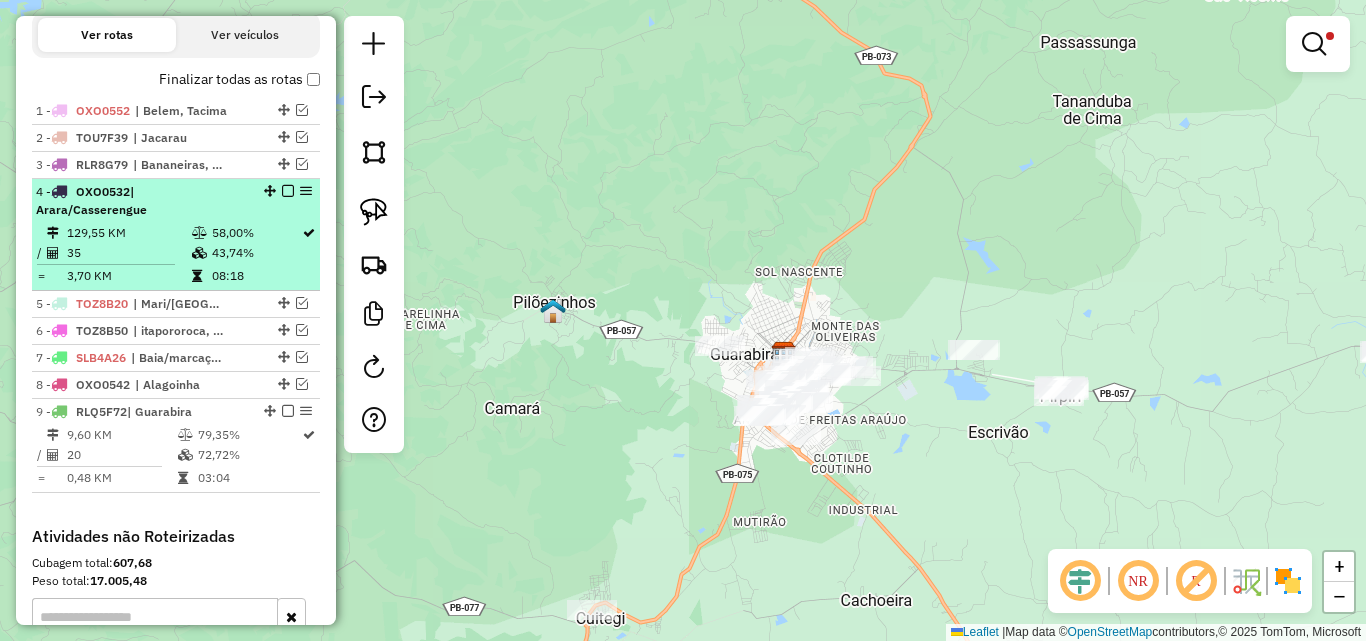 drag, startPoint x: 215, startPoint y: 213, endPoint x: 228, endPoint y: 217, distance: 13.601471 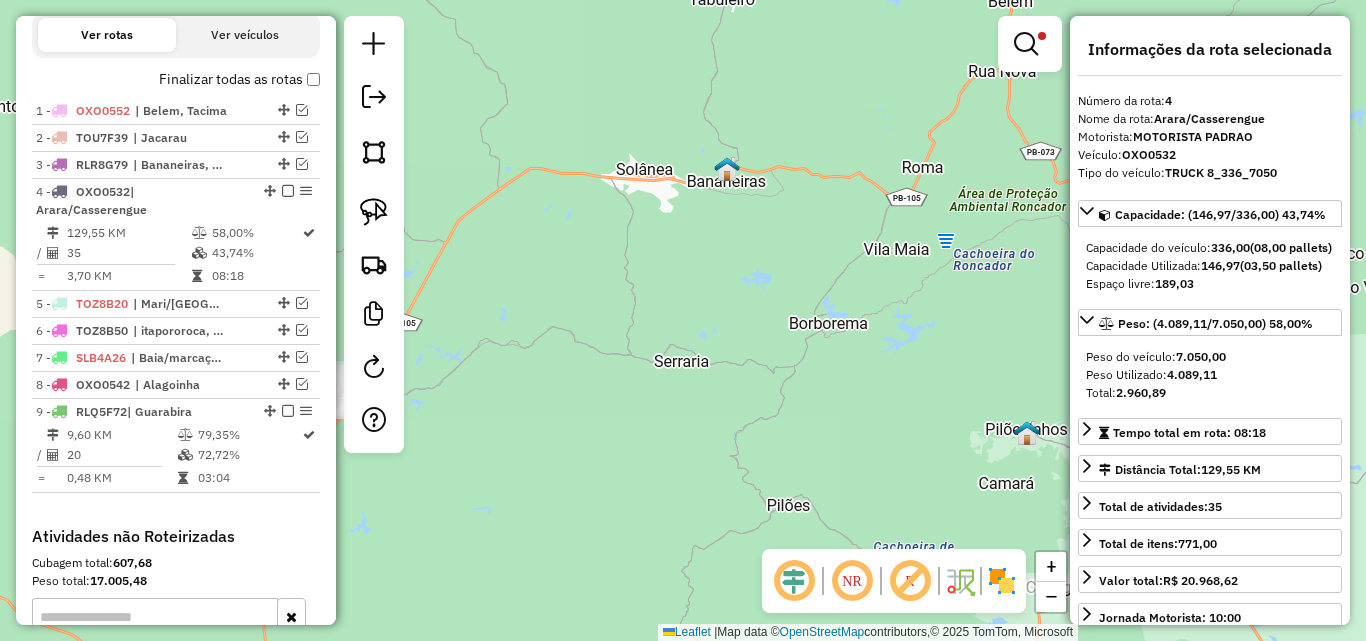 drag, startPoint x: 660, startPoint y: 467, endPoint x: 786, endPoint y: 485, distance: 127.27922 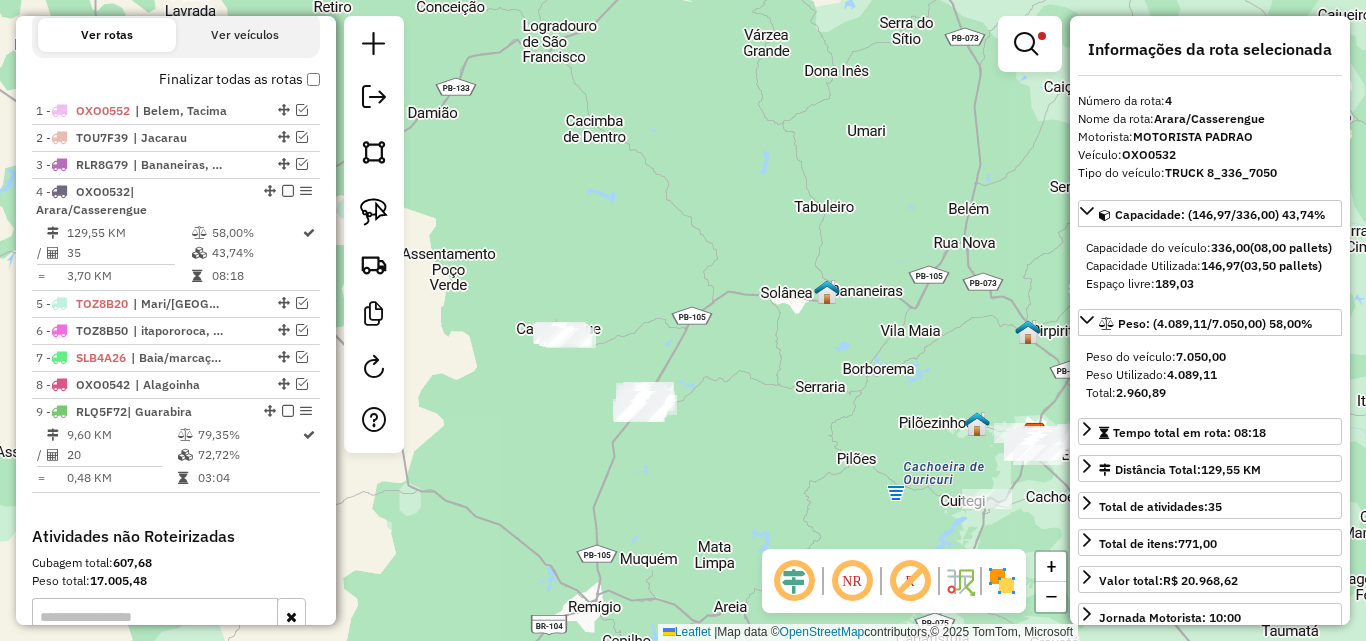 drag, startPoint x: 717, startPoint y: 454, endPoint x: 829, endPoint y: 420, distance: 117.047 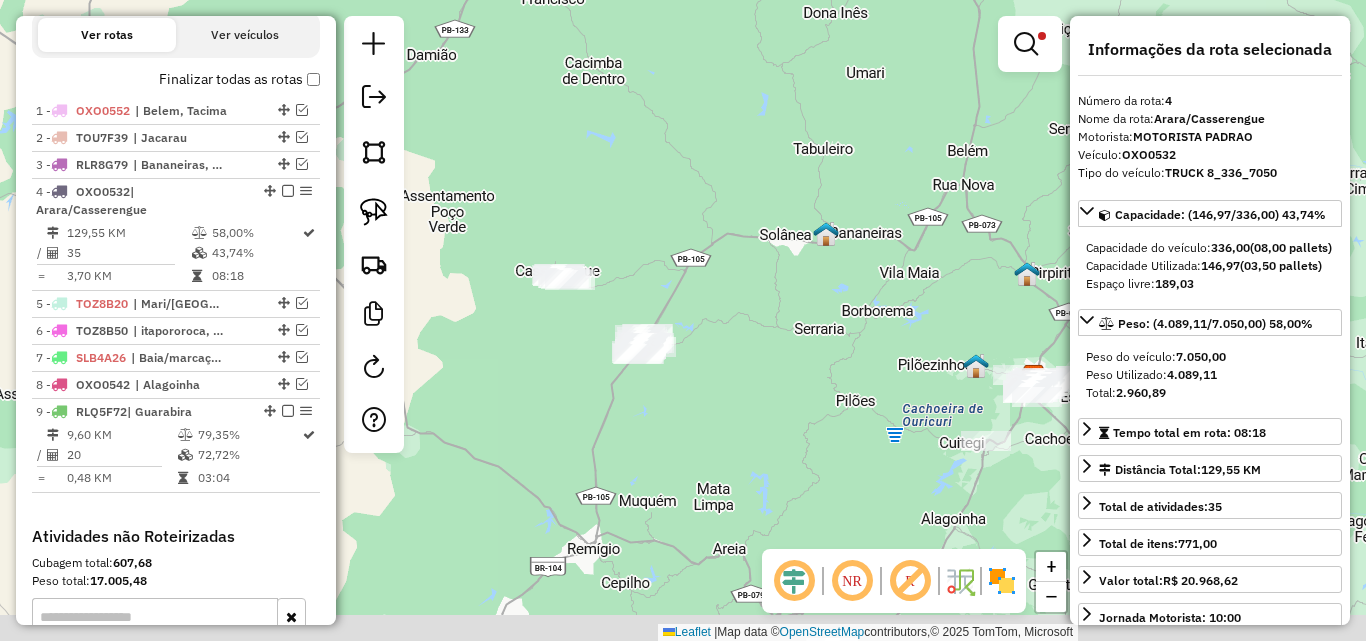 drag, startPoint x: 760, startPoint y: 391, endPoint x: 651, endPoint y: 393, distance: 109.01835 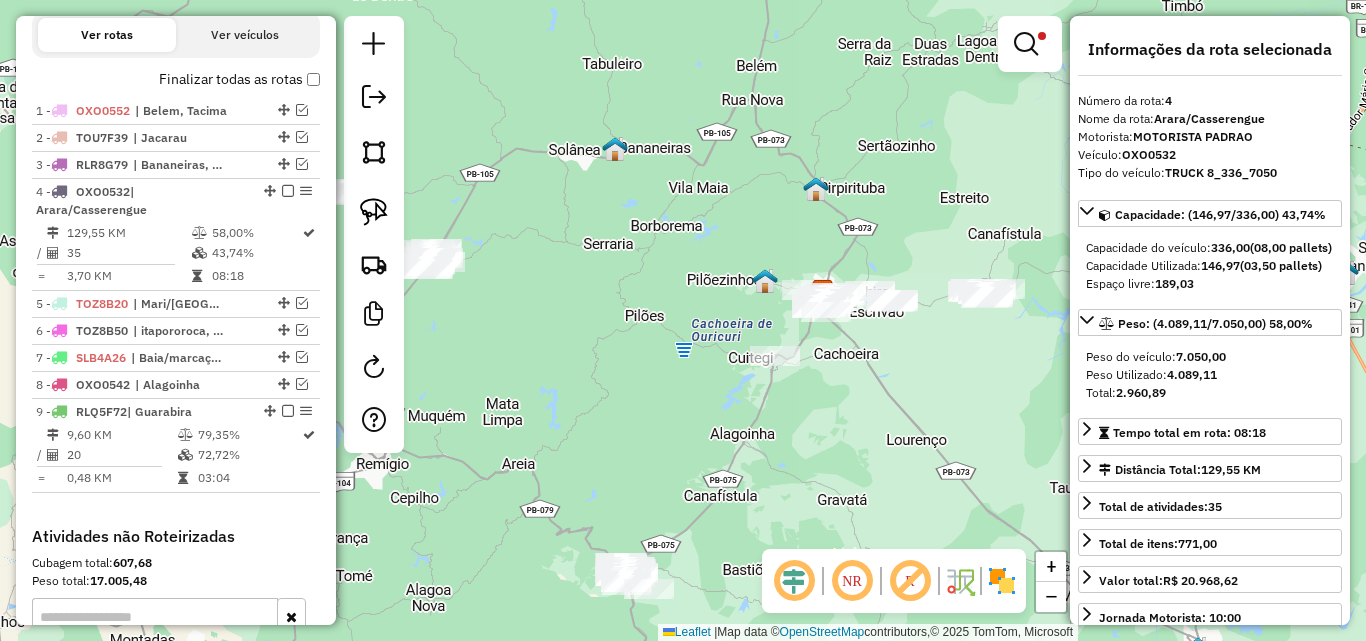 click on "Limpar filtros Janela de atendimento Grade de atendimento Capacidade Transportadoras Veículos Cliente Pedidos  Rotas Selecione os dias de semana para filtrar as janelas de atendimento  Seg   Ter   Qua   Qui   Sex   Sáb   Dom  Informe o período da janela de atendimento: De: Até:  Filtrar exatamente a janela do cliente  Considerar janela de atendimento padrão  Selecione os dias de semana para filtrar as grades de atendimento  Seg   Ter   Qua   Qui   Sex   Sáb   Dom   Considerar clientes sem dia de atendimento cadastrado  Clientes fora do dia de atendimento selecionado Filtrar as atividades entre os valores definidos abaixo:  Peso mínimo:  ****  Peso máximo:  ******  Cubagem mínima:   Cubagem máxima:   De:   Até:  Filtrar as atividades entre o tempo de atendimento definido abaixo:  De:   Até:   Considerar capacidade total dos clientes não roteirizados Transportadora: Selecione um ou mais itens Tipo de veículo: Selecione um ou mais itens Veículo: Selecione um ou mais itens Motorista: Nome: Rótulo:" 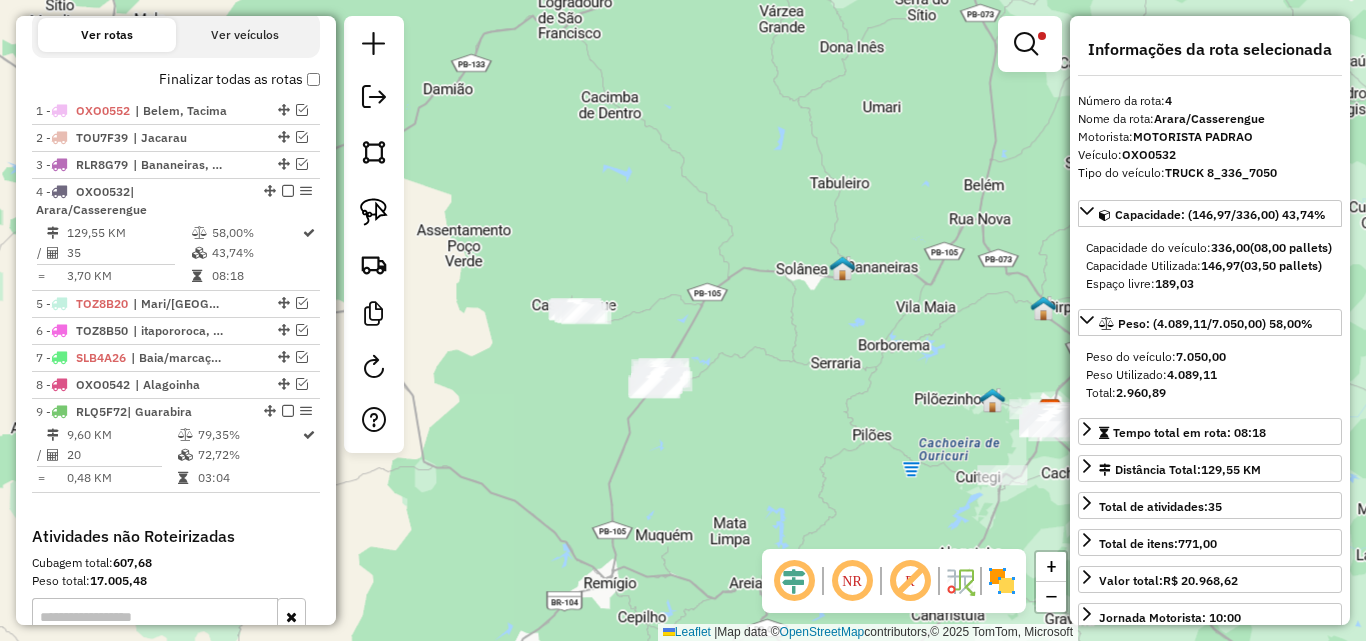 drag, startPoint x: 832, startPoint y: 471, endPoint x: 921, endPoint y: 571, distance: 133.86934 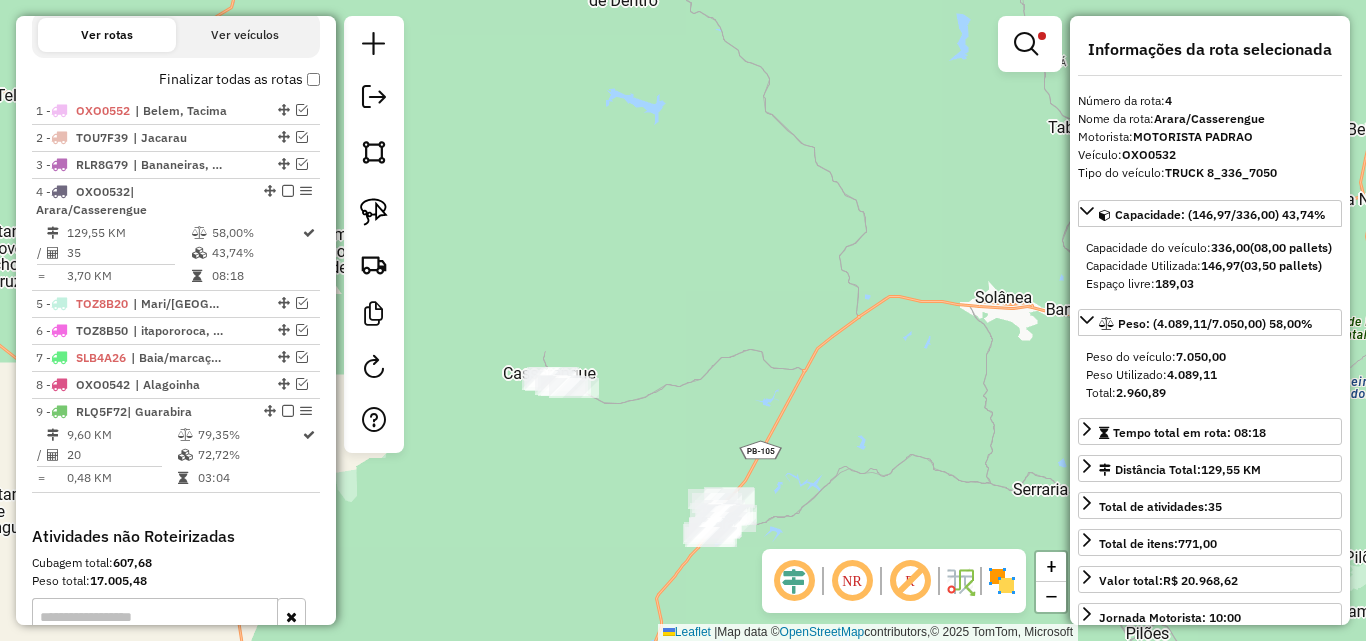 drag, startPoint x: 840, startPoint y: 504, endPoint x: 847, endPoint y: 409, distance: 95.257545 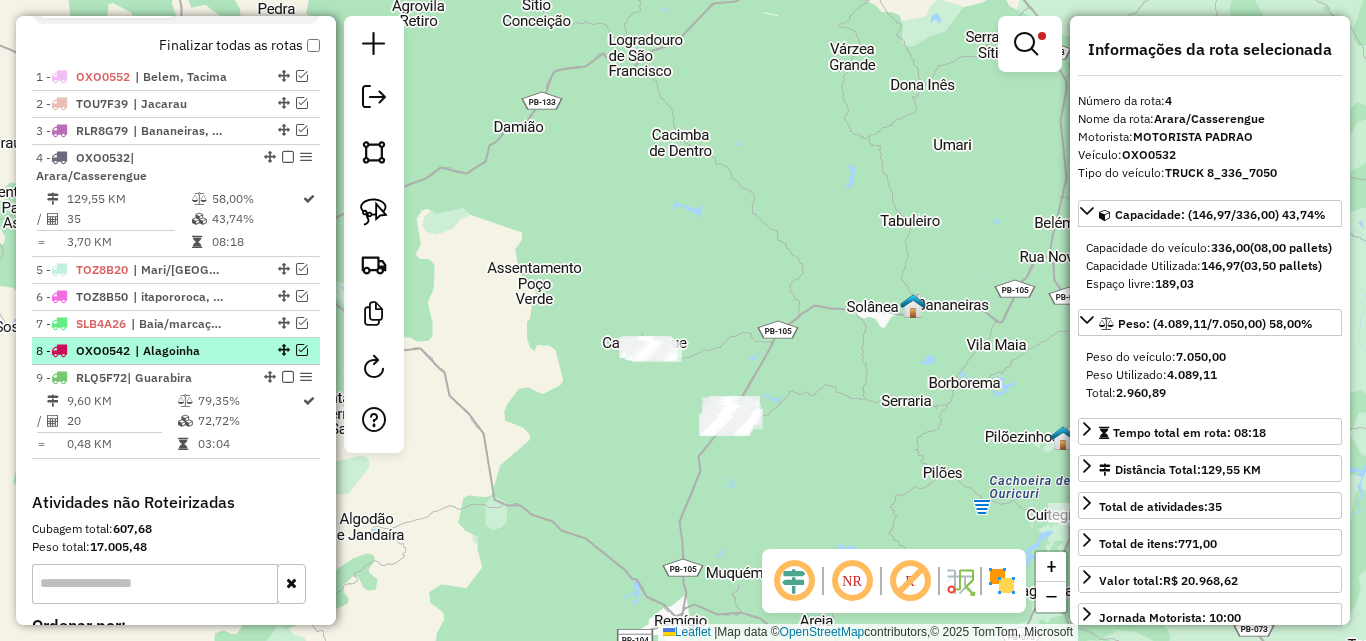 scroll, scrollTop: 650, scrollLeft: 0, axis: vertical 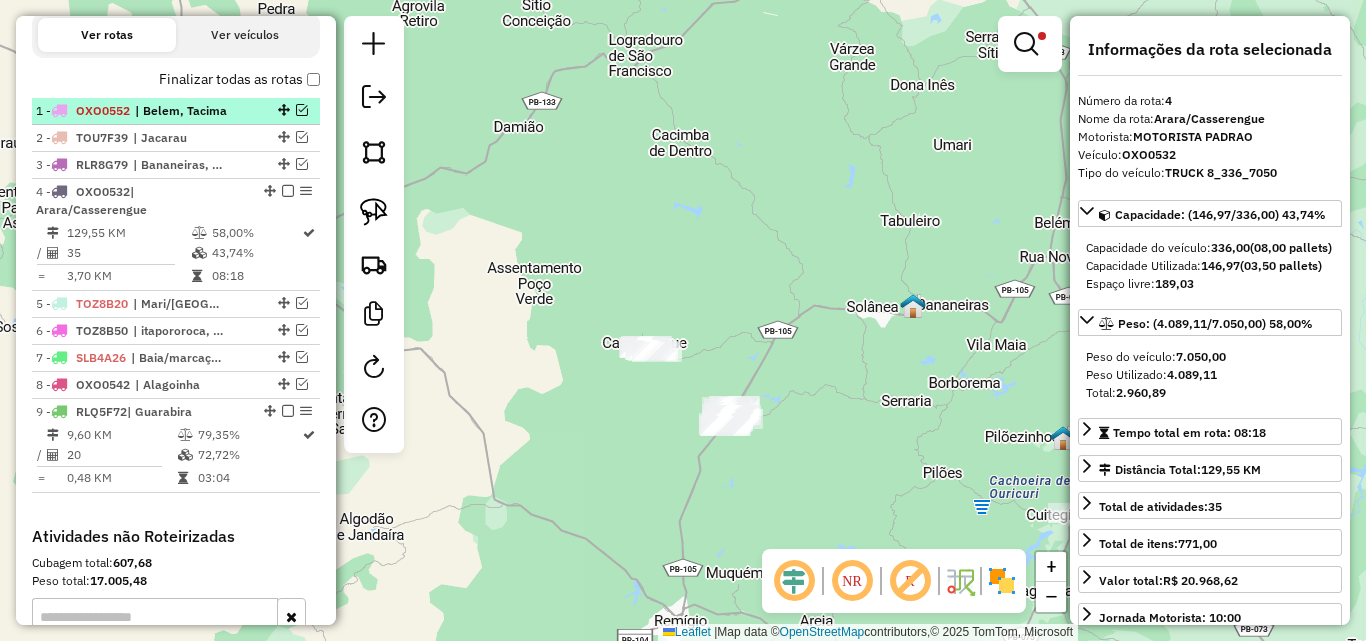 click on "| Belem, Tacima" at bounding box center (181, 111) 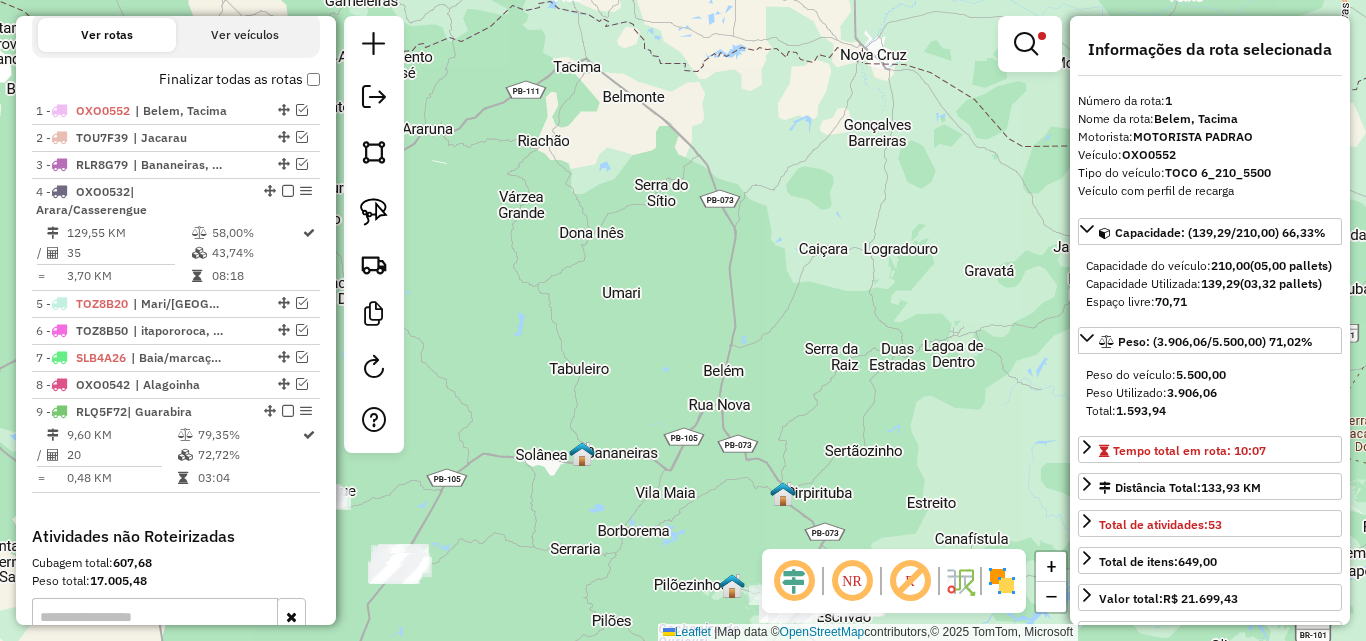click on "Limpar filtros Janela de atendimento Grade de atendimento Capacidade Transportadoras Veículos Cliente Pedidos  Rotas Selecione os dias de semana para filtrar as janelas de atendimento  Seg   Ter   Qua   Qui   Sex   Sáb   Dom  Informe o período da janela de atendimento: De: Até:  Filtrar exatamente a janela do cliente  Considerar janela de atendimento padrão  Selecione os dias de semana para filtrar as grades de atendimento  Seg   Ter   Qua   Qui   Sex   Sáb   Dom   Considerar clientes sem dia de atendimento cadastrado  Clientes fora do dia de atendimento selecionado Filtrar as atividades entre os valores definidos abaixo:  Peso mínimo:  ****  Peso máximo:  ******  Cubagem mínima:   Cubagem máxima:   De:   Até:  Filtrar as atividades entre o tempo de atendimento definido abaixo:  De:   Até:   Considerar capacidade total dos clientes não roteirizados Transportadora: Selecione um ou mais itens Tipo de veículo: Selecione um ou mais itens Veículo: Selecione um ou mais itens Motorista: Nome: Rótulo:" 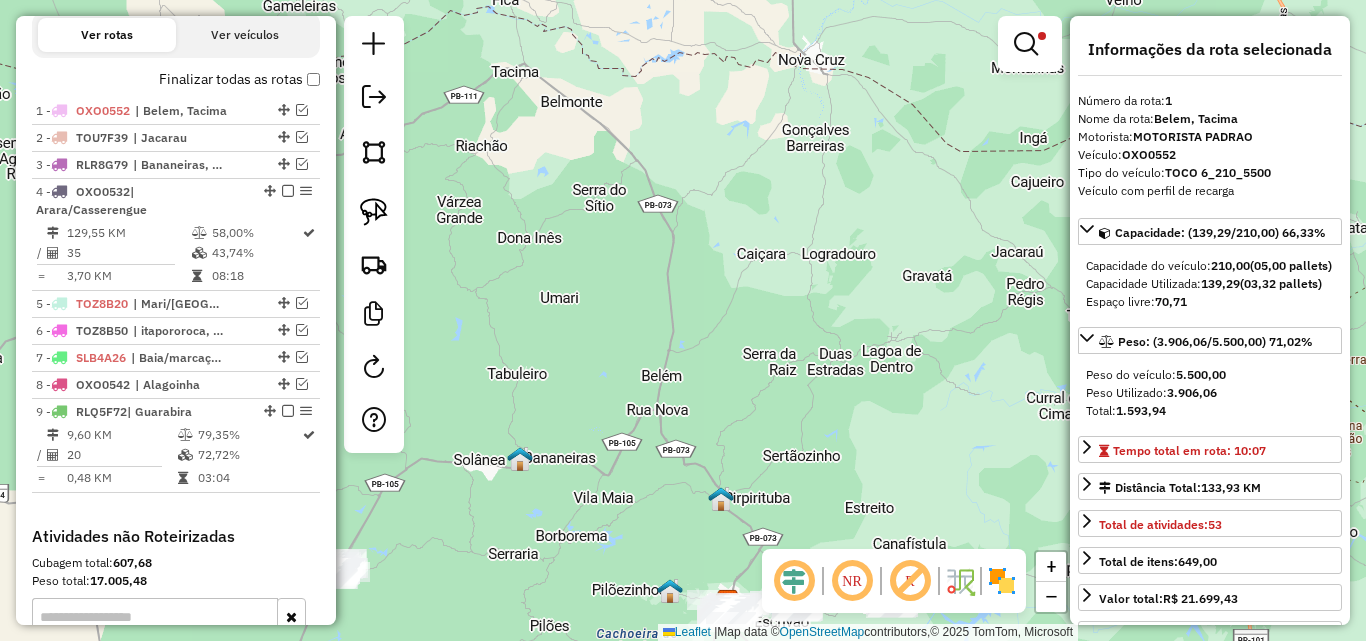 drag, startPoint x: 648, startPoint y: 398, endPoint x: 680, endPoint y: 326, distance: 78.79086 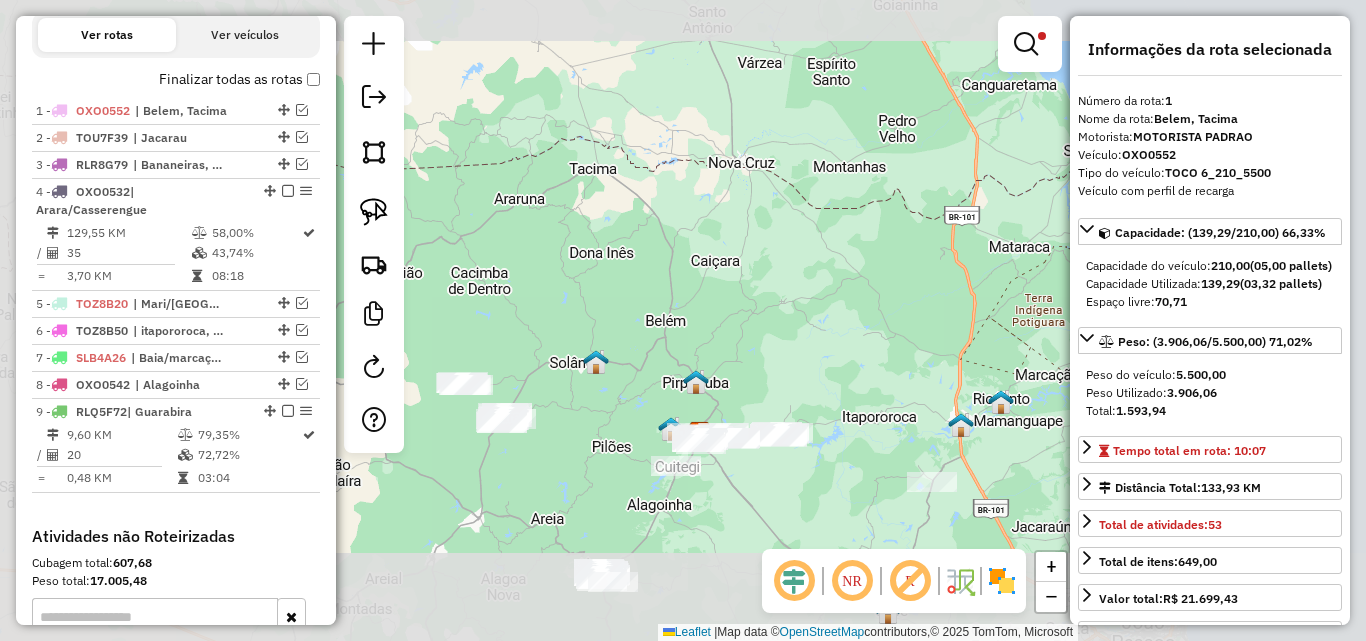 click on "Limpar filtros Janela de atendimento Grade de atendimento Capacidade Transportadoras Veículos Cliente Pedidos  Rotas Selecione os dias de semana para filtrar as janelas de atendimento  Seg   Ter   Qua   Qui   Sex   Sáb   Dom  Informe o período da janela de atendimento: De: Até:  Filtrar exatamente a janela do cliente  Considerar janela de atendimento padrão  Selecione os dias de semana para filtrar as grades de atendimento  Seg   Ter   Qua   Qui   Sex   Sáb   Dom   Considerar clientes sem dia de atendimento cadastrado  Clientes fora do dia de atendimento selecionado Filtrar as atividades entre os valores definidos abaixo:  Peso mínimo:  ****  Peso máximo:  ******  Cubagem mínima:   Cubagem máxima:   De:   Até:  Filtrar as atividades entre o tempo de atendimento definido abaixo:  De:   Até:   Considerar capacidade total dos clientes não roteirizados Transportadora: Selecione um ou mais itens Tipo de veículo: Selecione um ou mais itens Veículo: Selecione um ou mais itens Motorista: Nome: Rótulo:" 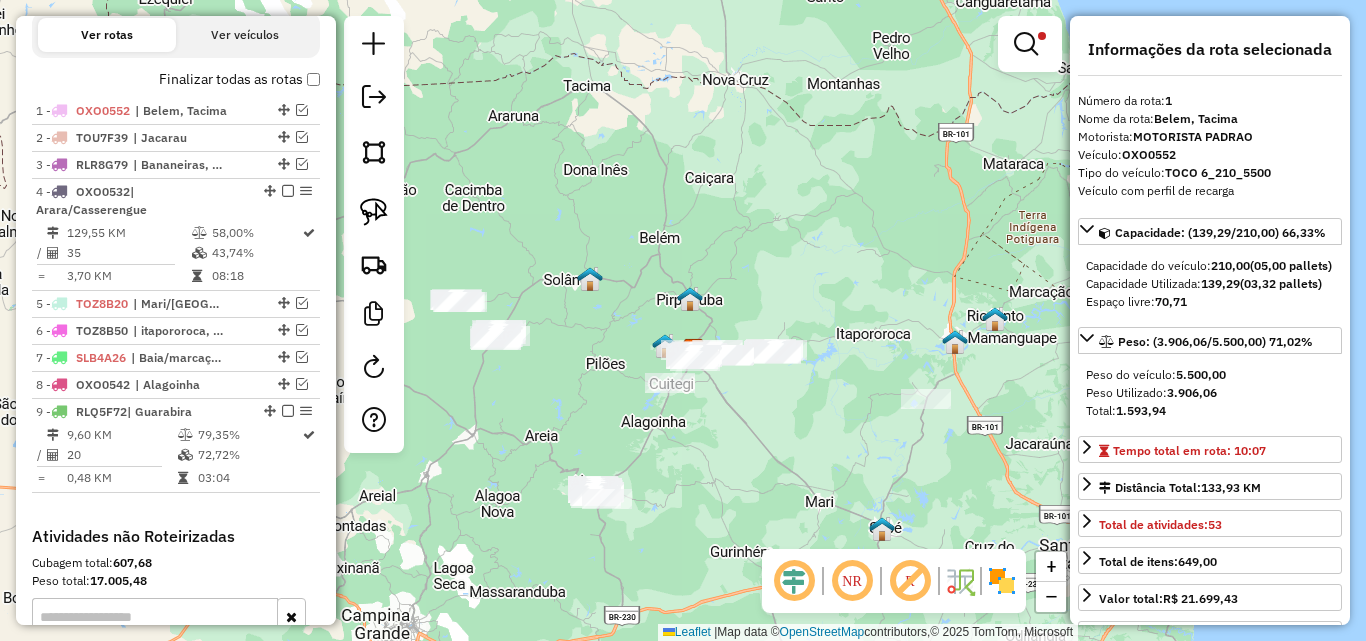 click on "Limpar filtros Janela de atendimento Grade de atendimento Capacidade Transportadoras Veículos Cliente Pedidos  Rotas Selecione os dias de semana para filtrar as janelas de atendimento  Seg   Ter   Qua   Qui   Sex   Sáb   Dom  Informe o período da janela de atendimento: De: Até:  Filtrar exatamente a janela do cliente  Considerar janela de atendimento padrão  Selecione os dias de semana para filtrar as grades de atendimento  Seg   Ter   Qua   Qui   Sex   Sáb   Dom   Considerar clientes sem dia de atendimento cadastrado  Clientes fora do dia de atendimento selecionado Filtrar as atividades entre os valores definidos abaixo:  Peso mínimo:  ****  Peso máximo:  ******  Cubagem mínima:   Cubagem máxima:   De:   Até:  Filtrar as atividades entre o tempo de atendimento definido abaixo:  De:   Até:   Considerar capacidade total dos clientes não roteirizados Transportadora: Selecione um ou mais itens Tipo de veículo: Selecione um ou mais itens Veículo: Selecione um ou mais itens Motorista: Nome: Rótulo:" 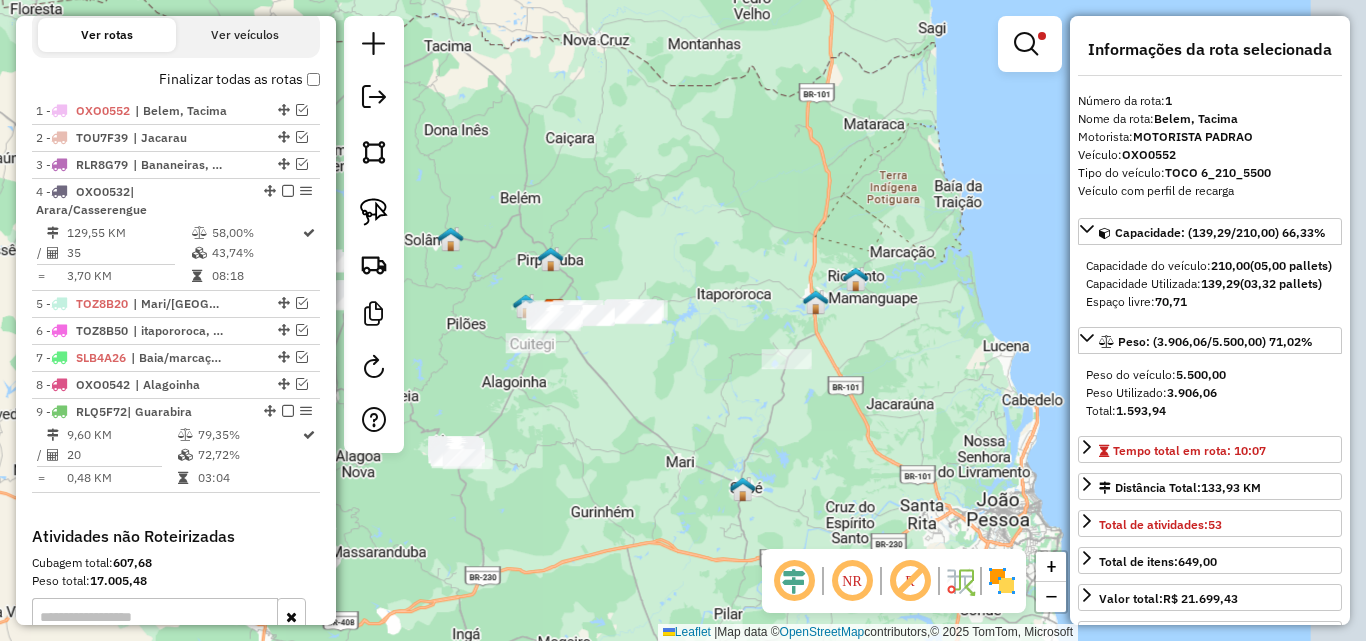 click on "Limpar filtros Janela de atendimento Grade de atendimento Capacidade Transportadoras Veículos Cliente Pedidos  Rotas Selecione os dias de semana para filtrar as janelas de atendimento  Seg   Ter   Qua   Qui   Sex   Sáb   Dom  Informe o período da janela de atendimento: De: Até:  Filtrar exatamente a janela do cliente  Considerar janela de atendimento padrão  Selecione os dias de semana para filtrar as grades de atendimento  Seg   Ter   Qua   Qui   Sex   Sáb   Dom   Considerar clientes sem dia de atendimento cadastrado  Clientes fora do dia de atendimento selecionado Filtrar as atividades entre os valores definidos abaixo:  Peso mínimo:  ****  Peso máximo:  ******  Cubagem mínima:   Cubagem máxima:   De:   Até:  Filtrar as atividades entre o tempo de atendimento definido abaixo:  De:   Até:   Considerar capacidade total dos clientes não roteirizados Transportadora: Selecione um ou mais itens Tipo de veículo: Selecione um ou mais itens Veículo: Selecione um ou mais itens Motorista: Nome: Rótulo:" 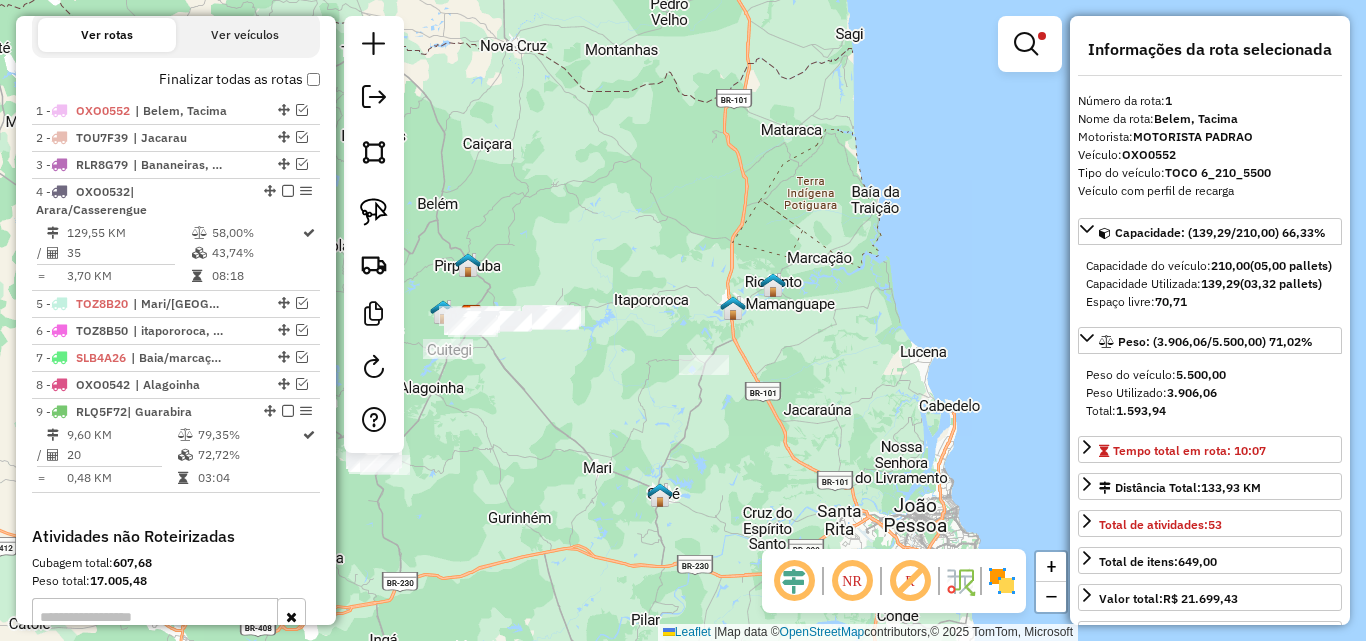 click on "Limpar filtros Janela de atendimento Grade de atendimento Capacidade Transportadoras Veículos Cliente Pedidos  Rotas Selecione os dias de semana para filtrar as janelas de atendimento  Seg   Ter   Qua   Qui   Sex   Sáb   Dom  Informe o período da janela de atendimento: De: Até:  Filtrar exatamente a janela do cliente  Considerar janela de atendimento padrão  Selecione os dias de semana para filtrar as grades de atendimento  Seg   Ter   Qua   Qui   Sex   Sáb   Dom   Considerar clientes sem dia de atendimento cadastrado  Clientes fora do dia de atendimento selecionado Filtrar as atividades entre os valores definidos abaixo:  Peso mínimo:  ****  Peso máximo:  ******  Cubagem mínima:   Cubagem máxima:   De:   Até:  Filtrar as atividades entre o tempo de atendimento definido abaixo:  De:   Até:   Considerar capacidade total dos clientes não roteirizados Transportadora: Selecione um ou mais itens Tipo de veículo: Selecione um ou mais itens Veículo: Selecione um ou mais itens Motorista: Nome: Rótulo:" 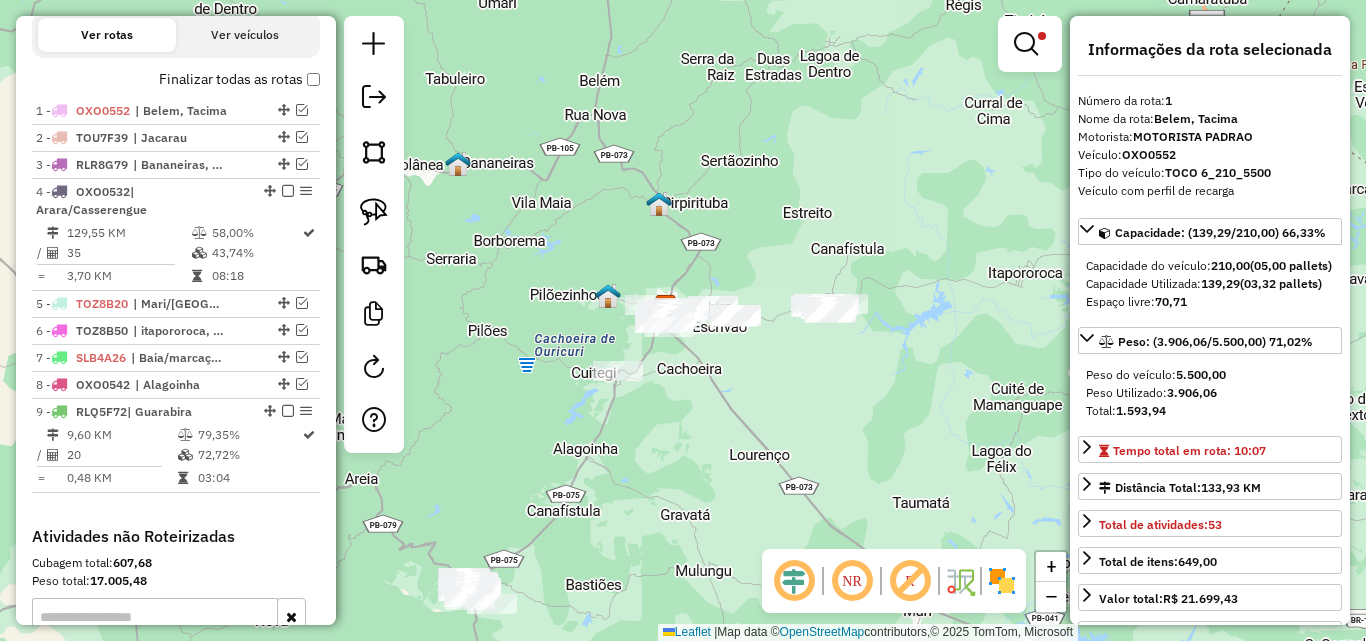 click on "Limpar filtros Janela de atendimento Grade de atendimento Capacidade Transportadoras Veículos Cliente Pedidos  Rotas Selecione os dias de semana para filtrar as janelas de atendimento  Seg   Ter   Qua   Qui   Sex   Sáb   Dom  Informe o período da janela de atendimento: De: Até:  Filtrar exatamente a janela do cliente  Considerar janela de atendimento padrão  Selecione os dias de semana para filtrar as grades de atendimento  Seg   Ter   Qua   Qui   Sex   Sáb   Dom   Considerar clientes sem dia de atendimento cadastrado  Clientes fora do dia de atendimento selecionado Filtrar as atividades entre os valores definidos abaixo:  Peso mínimo:  ****  Peso máximo:  ******  Cubagem mínima:   Cubagem máxima:   De:   Até:  Filtrar as atividades entre o tempo de atendimento definido abaixo:  De:   Até:   Considerar capacidade total dos clientes não roteirizados Transportadora: Selecione um ou mais itens Tipo de veículo: Selecione um ou mais itens Veículo: Selecione um ou mais itens Motorista: Nome: Rótulo:" 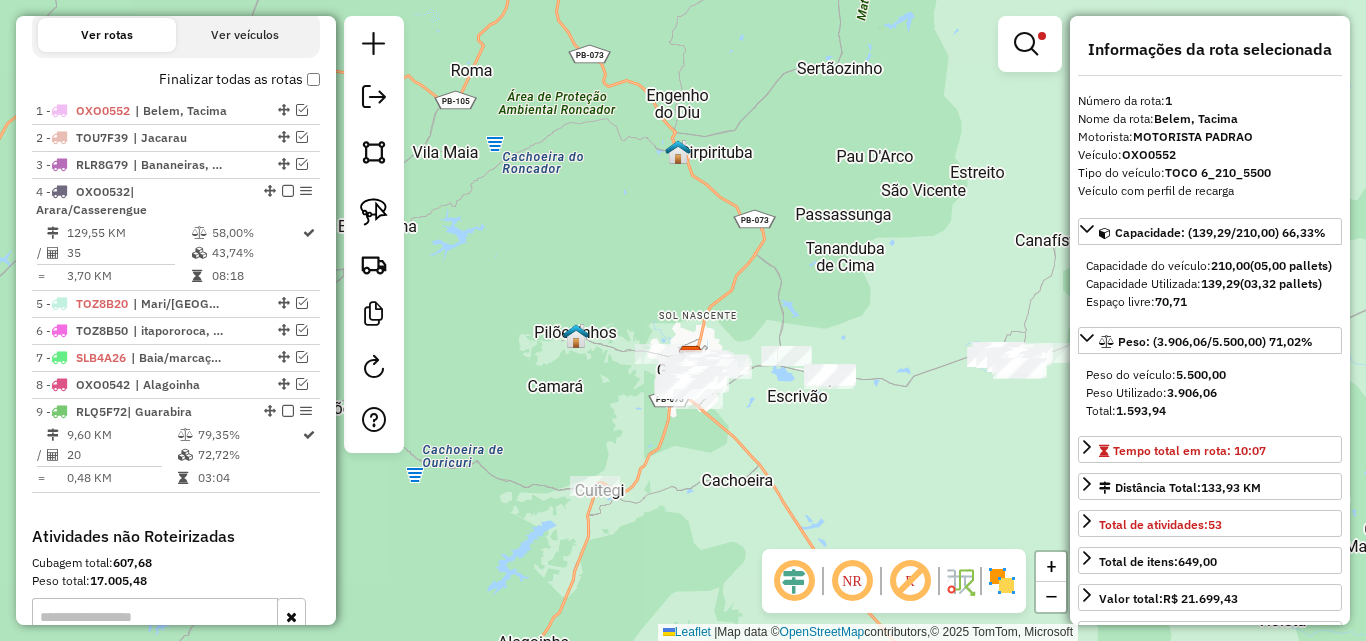 click on "Limpar filtros Janela de atendimento Grade de atendimento Capacidade Transportadoras Veículos Cliente Pedidos  Rotas Selecione os dias de semana para filtrar as janelas de atendimento  Seg   Ter   Qua   Qui   Sex   Sáb   Dom  Informe o período da janela de atendimento: De: Até:  Filtrar exatamente a janela do cliente  Considerar janela de atendimento padrão  Selecione os dias de semana para filtrar as grades de atendimento  Seg   Ter   Qua   Qui   Sex   Sáb   Dom   Considerar clientes sem dia de atendimento cadastrado  Clientes fora do dia de atendimento selecionado Filtrar as atividades entre os valores definidos abaixo:  Peso mínimo:  ****  Peso máximo:  ******  Cubagem mínima:   Cubagem máxima:   De:   Até:  Filtrar as atividades entre o tempo de atendimento definido abaixo:  De:   Até:   Considerar capacidade total dos clientes não roteirizados Transportadora: Selecione um ou mais itens Tipo de veículo: Selecione um ou mais itens Veículo: Selecione um ou mais itens Motorista: Nome: Rótulo:" 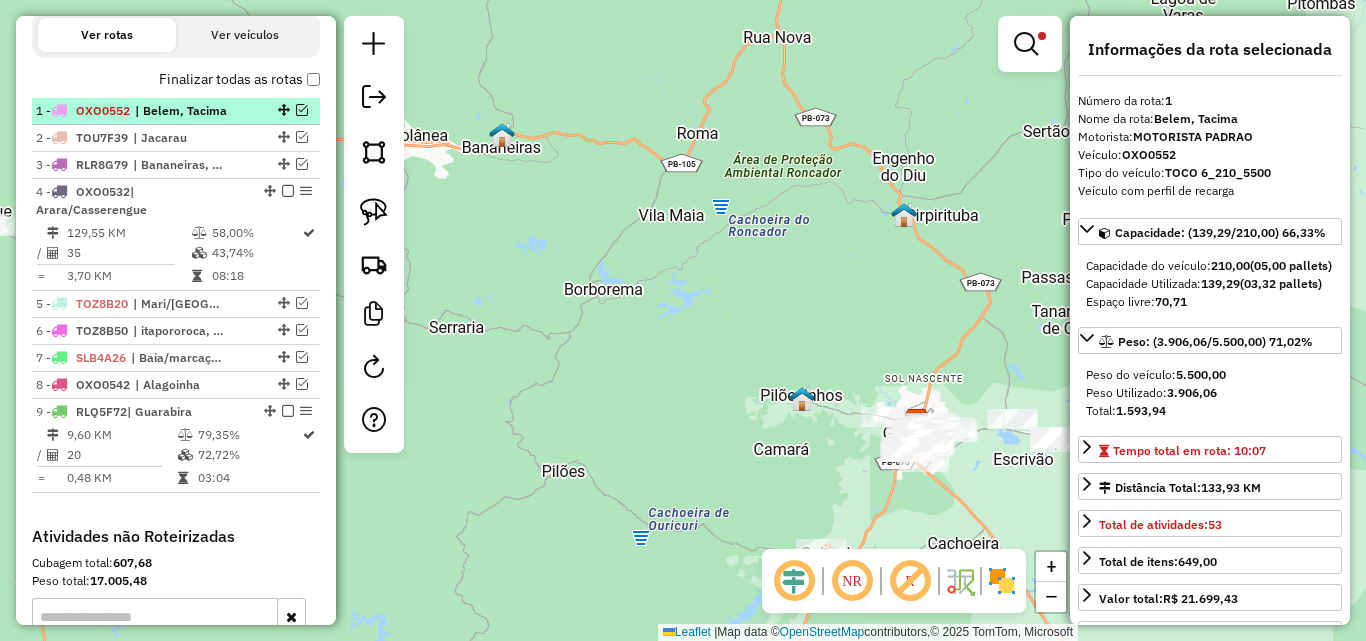 click on "| Belem, Tacima" at bounding box center (181, 111) 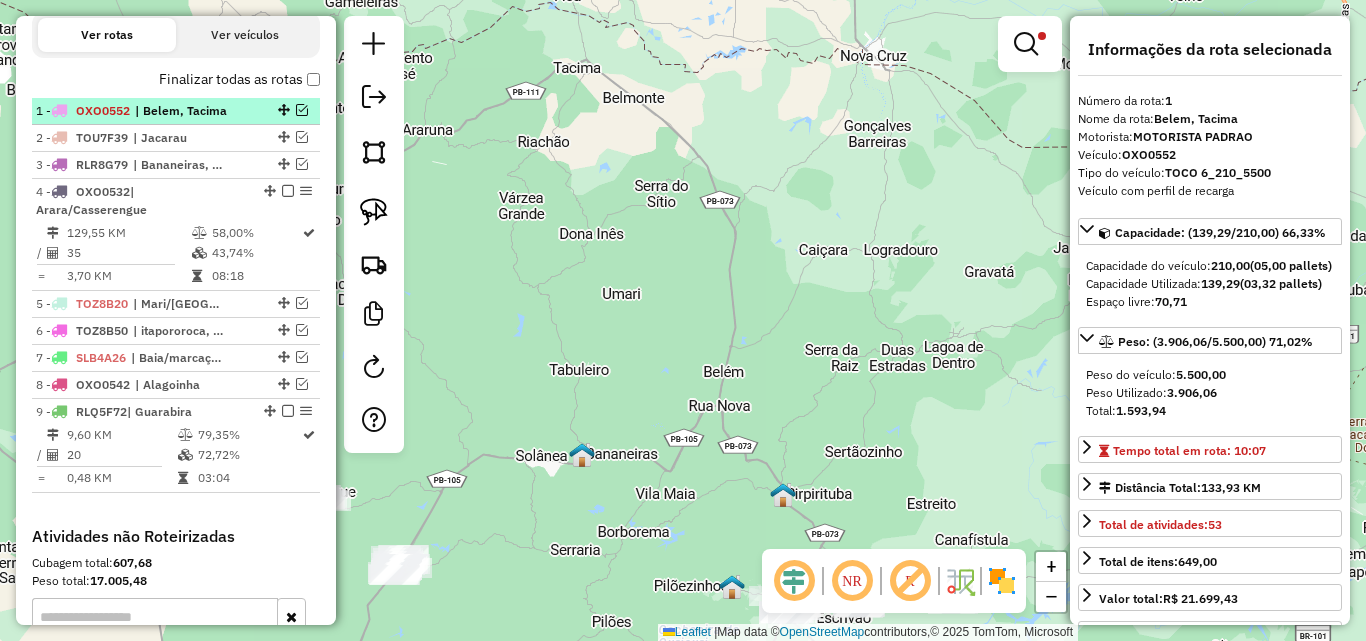 click at bounding box center [302, 110] 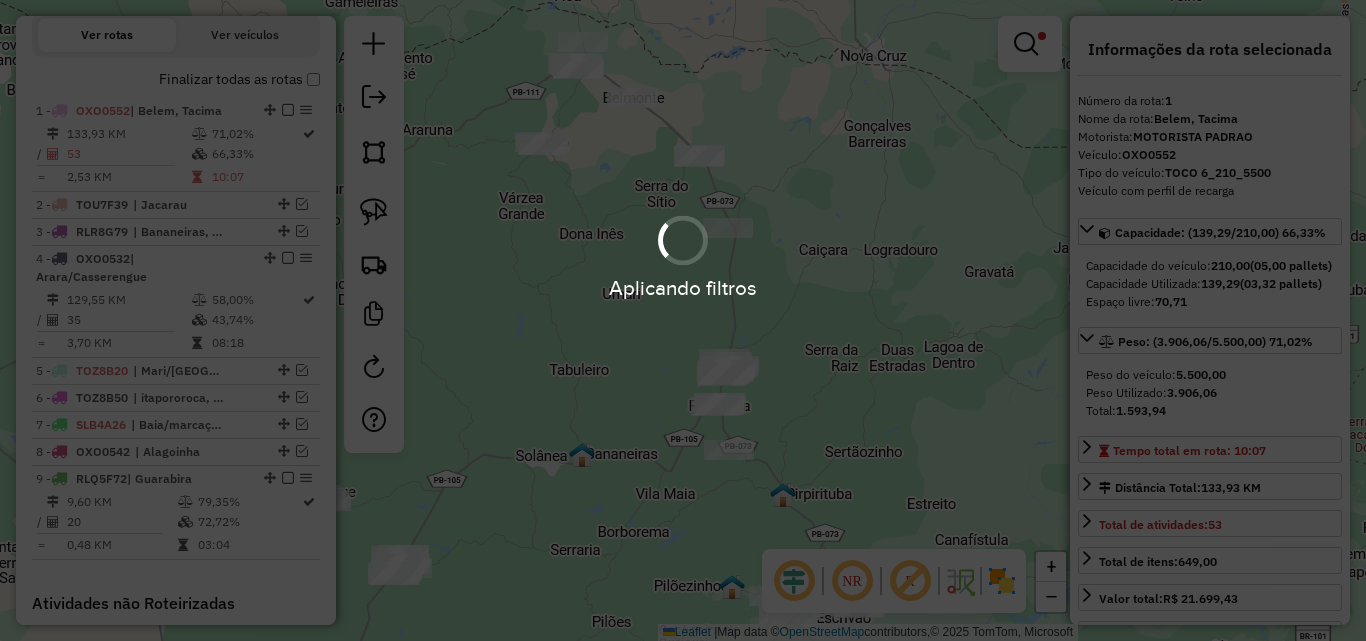 click on "Aplicando filtros" at bounding box center (683, 320) 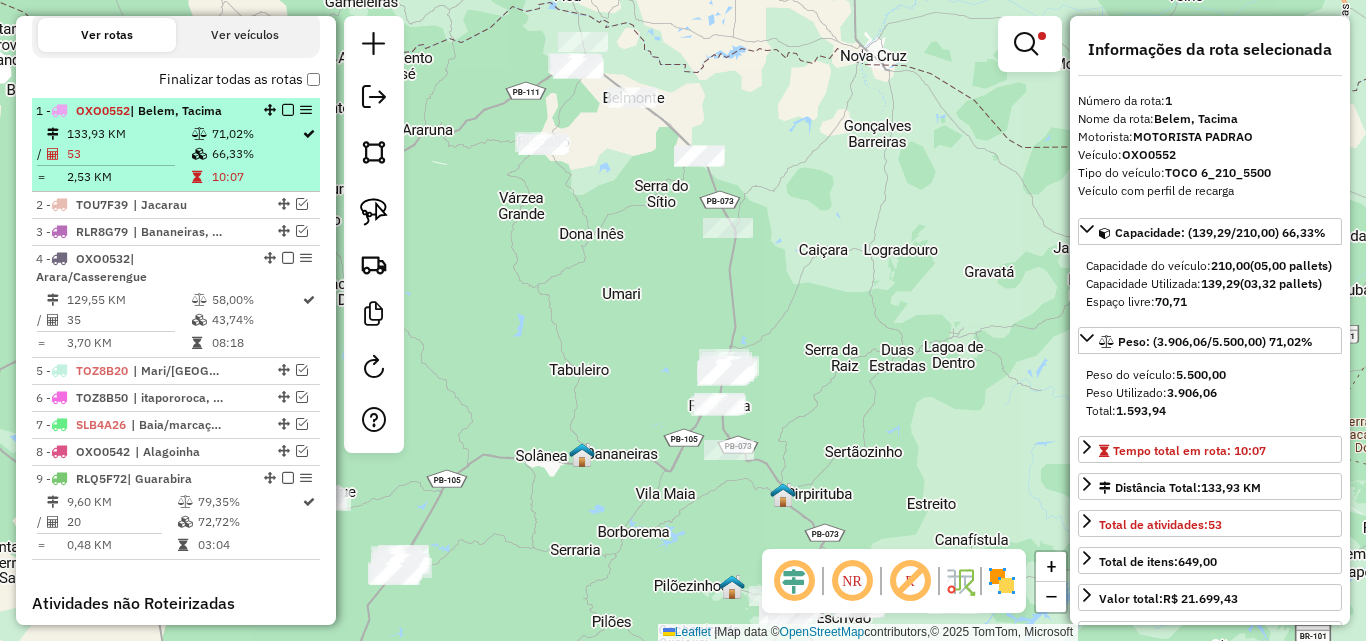 click on "71,02%" at bounding box center (256, 134) 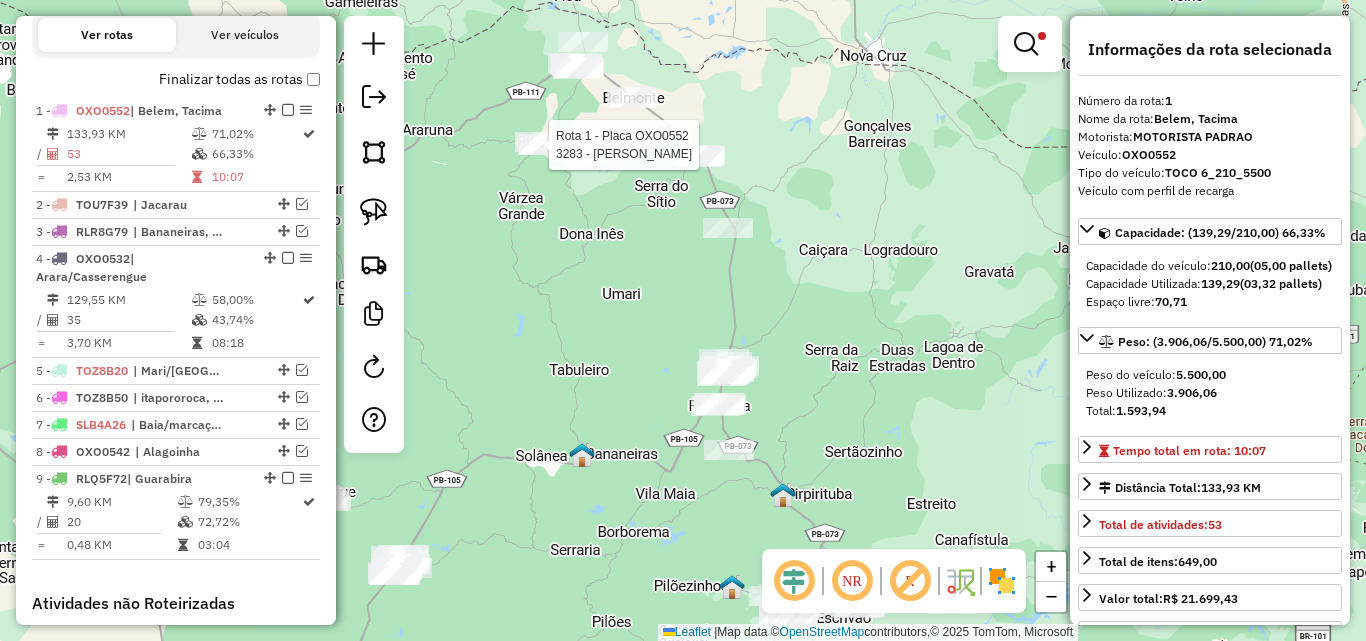 click 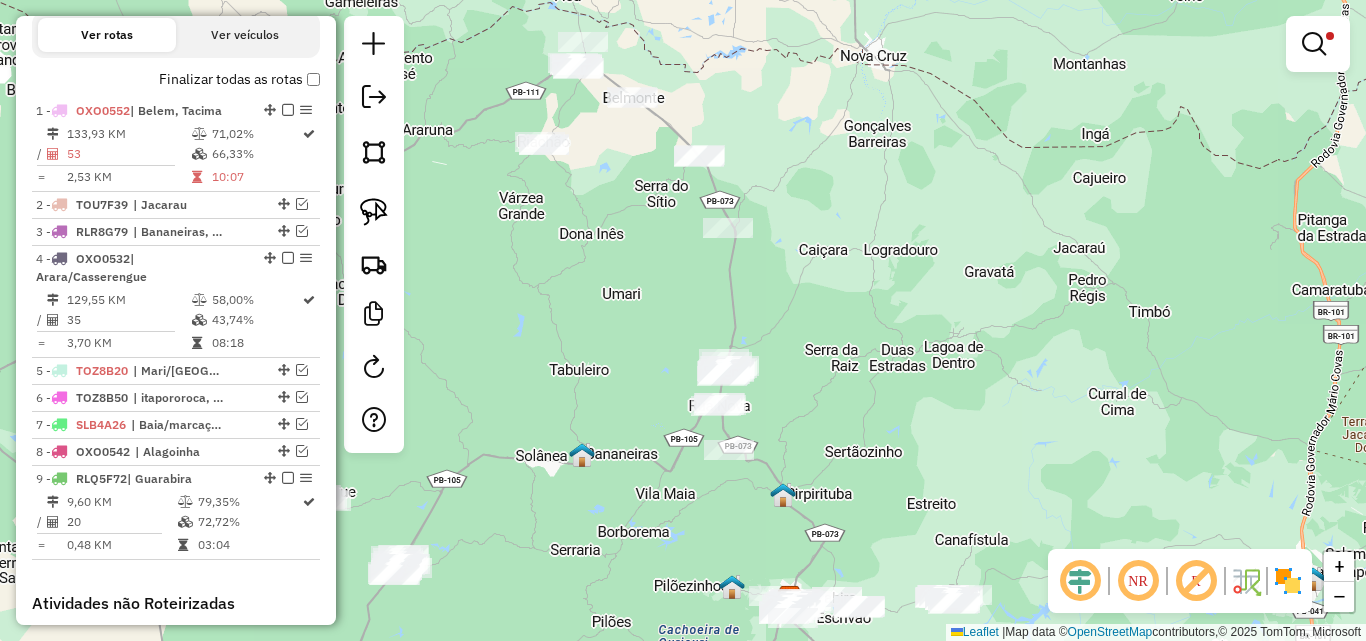 click 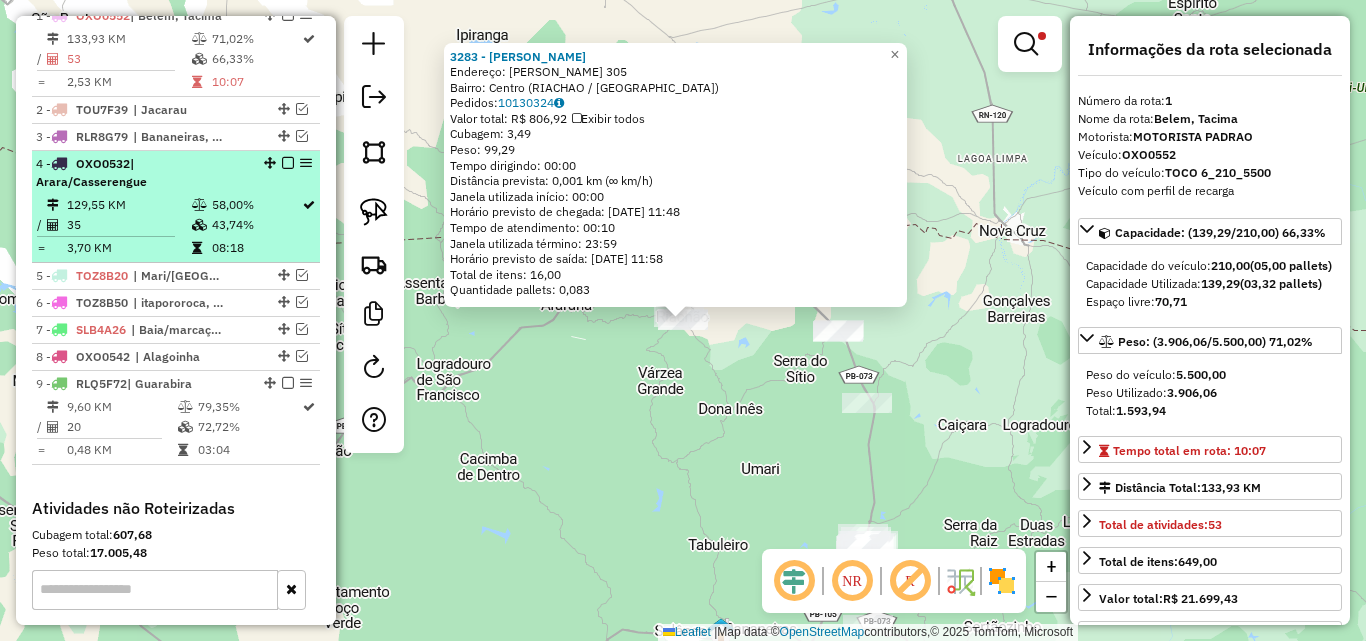scroll, scrollTop: 750, scrollLeft: 0, axis: vertical 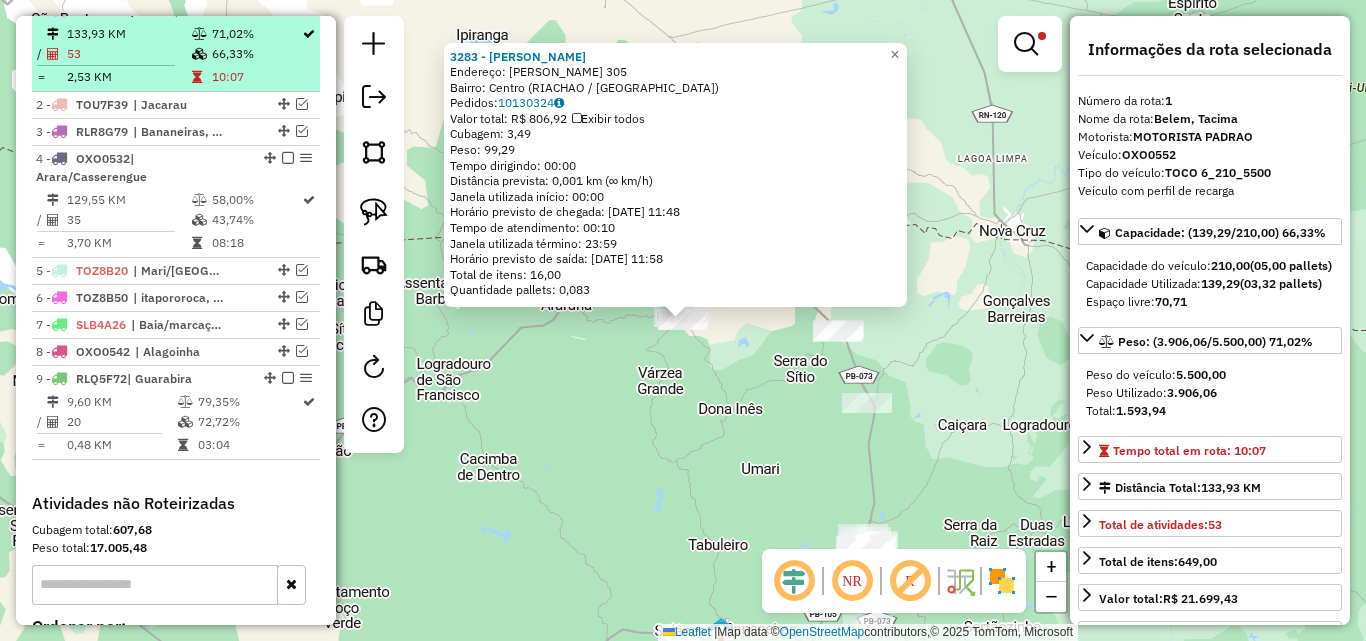 click at bounding box center (201, 77) 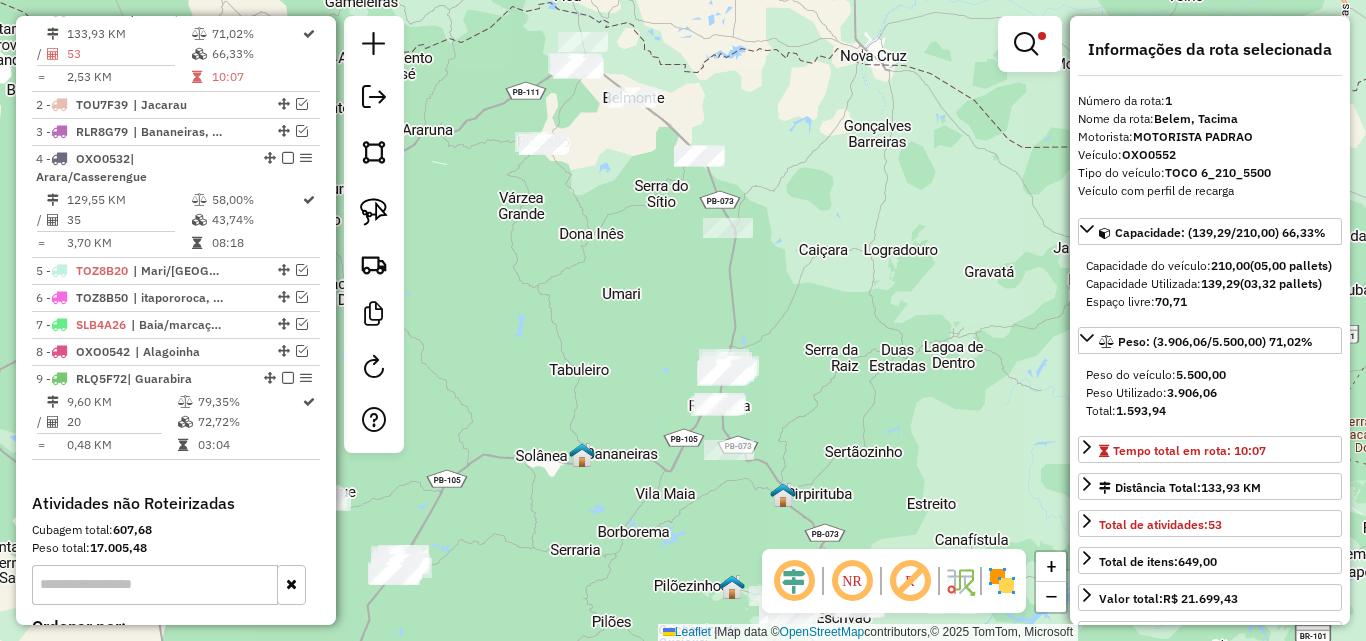 drag, startPoint x: 617, startPoint y: 439, endPoint x: 579, endPoint y: 302, distance: 142.17242 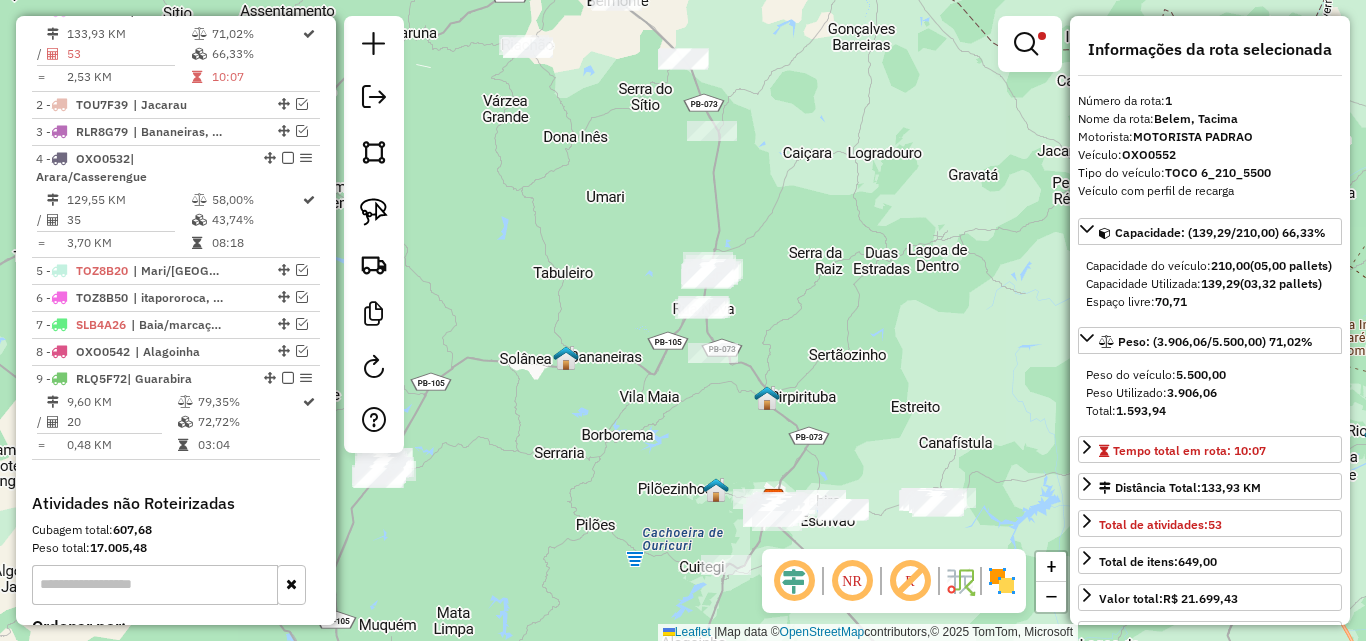 drag, startPoint x: 854, startPoint y: 183, endPoint x: 912, endPoint y: 269, distance: 103.73042 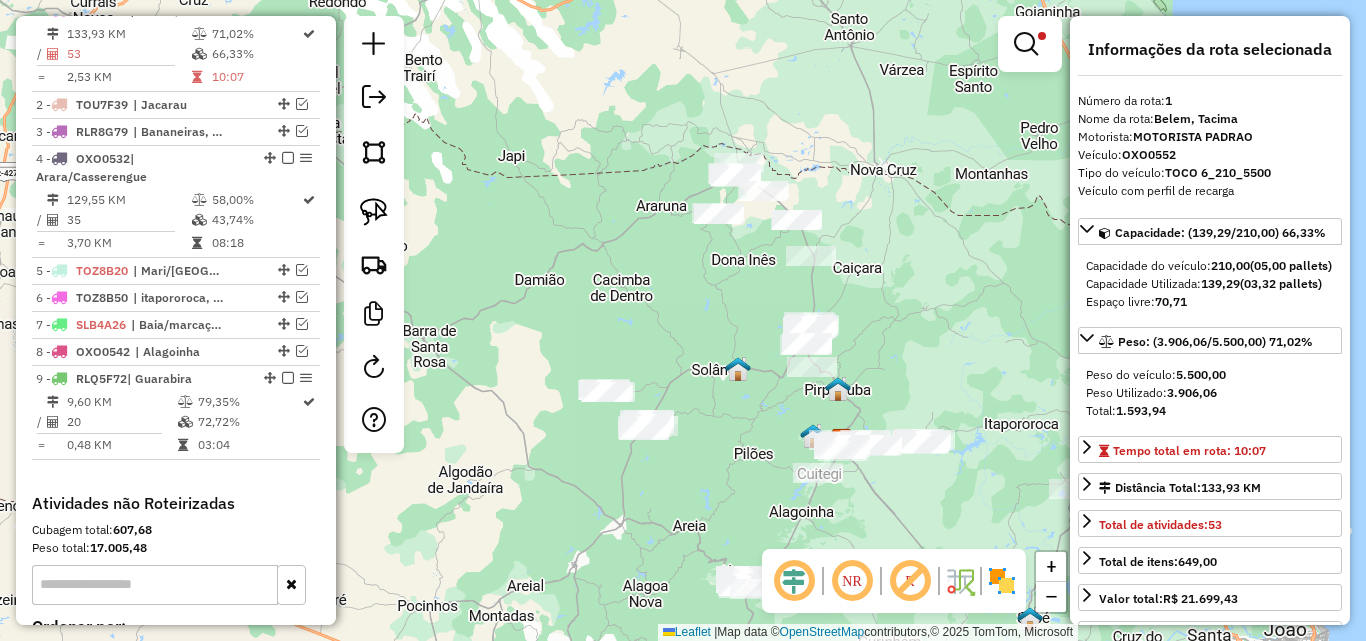 drag, startPoint x: 901, startPoint y: 367, endPoint x: 878, endPoint y: 371, distance: 23.345236 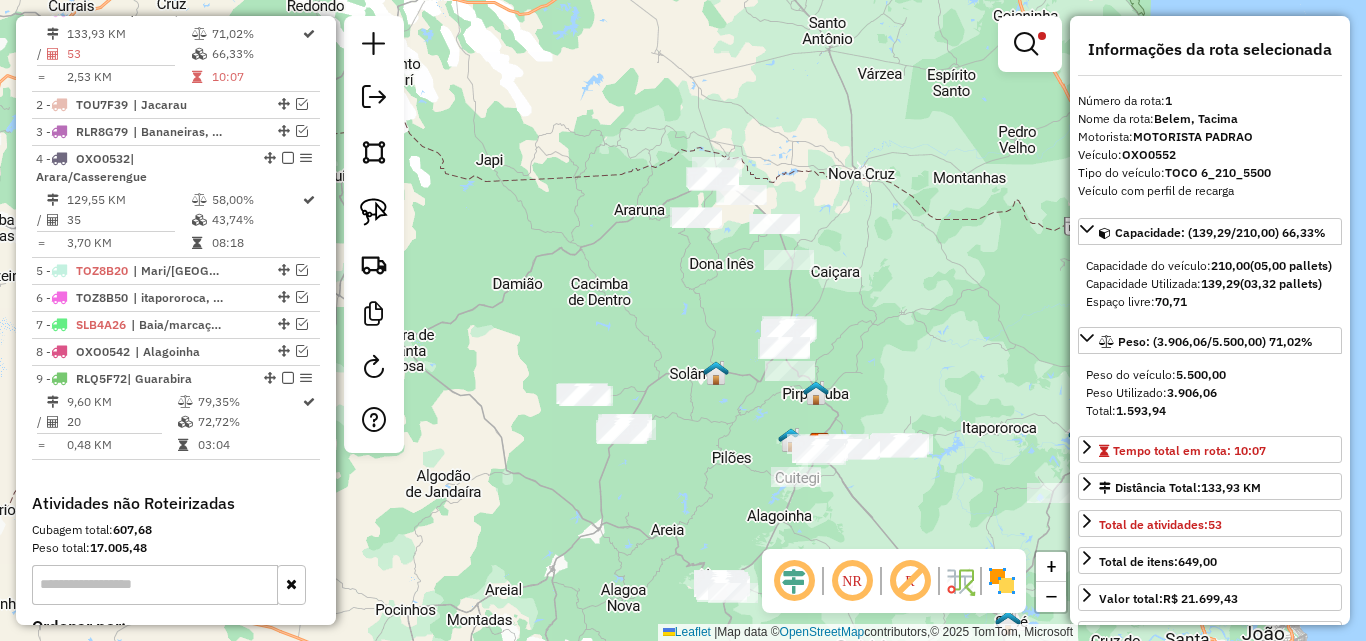 drag, startPoint x: 760, startPoint y: 169, endPoint x: 723, endPoint y: 224, distance: 66.287254 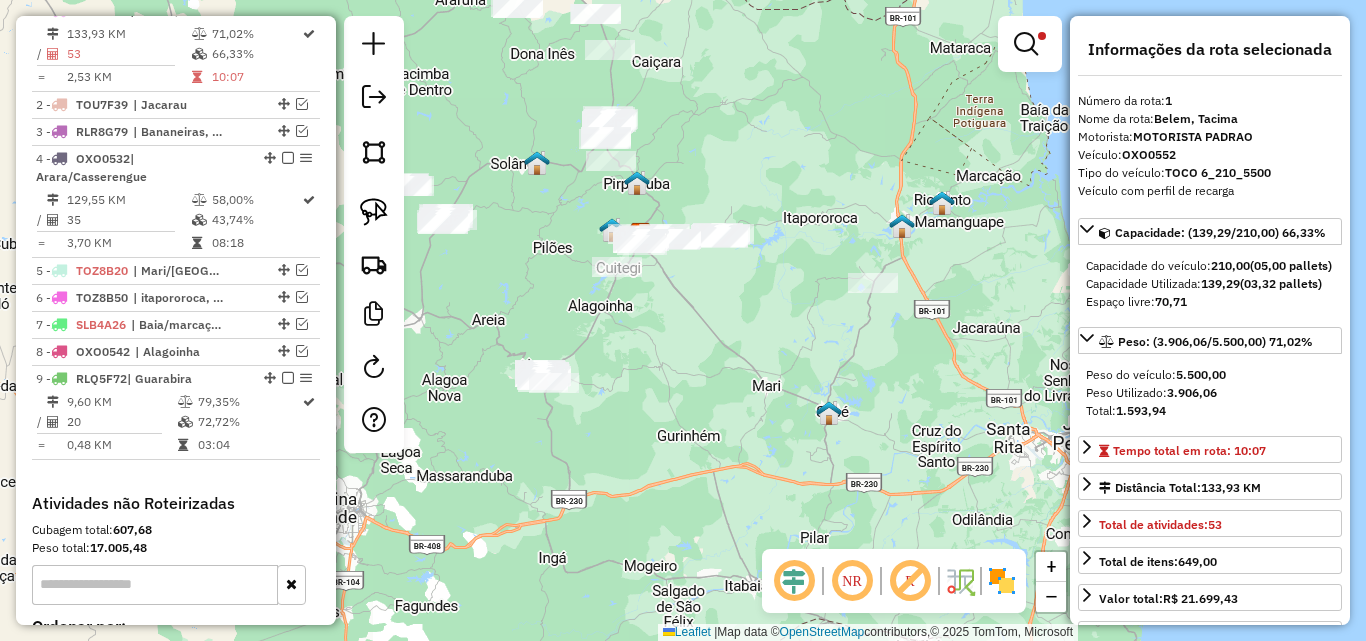 drag, startPoint x: 666, startPoint y: 317, endPoint x: 762, endPoint y: 381, distance: 115.37764 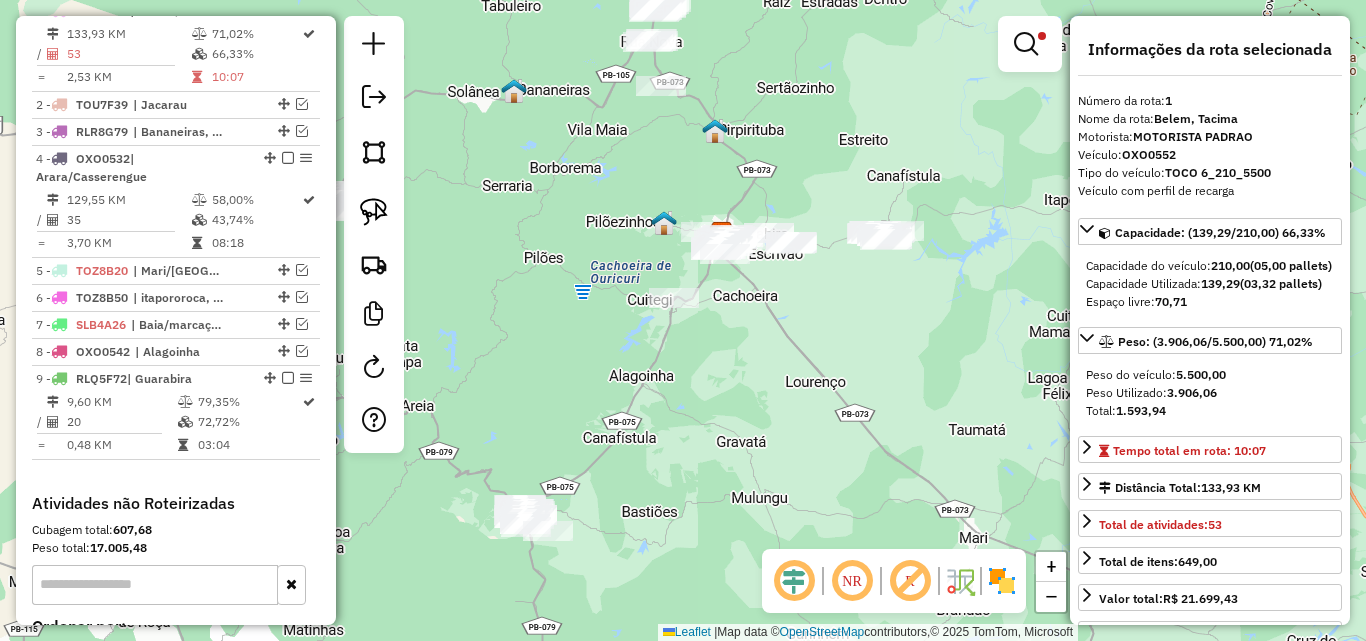 click on "Limpar filtros Janela de atendimento Grade de atendimento Capacidade Transportadoras Veículos Cliente Pedidos  Rotas Selecione os dias de semana para filtrar as janelas de atendimento  Seg   Ter   Qua   Qui   Sex   Sáb   Dom  Informe o período da janela de atendimento: De: Até:  Filtrar exatamente a janela do cliente  Considerar janela de atendimento padrão  Selecione os dias de semana para filtrar as grades de atendimento  Seg   Ter   Qua   Qui   Sex   Sáb   Dom   Considerar clientes sem dia de atendimento cadastrado  Clientes fora do dia de atendimento selecionado Filtrar as atividades entre os valores definidos abaixo:  Peso mínimo:  ****  Peso máximo:  ******  Cubagem mínima:   Cubagem máxima:   De:   Até:  Filtrar as atividades entre o tempo de atendimento definido abaixo:  De:   Até:   Considerar capacidade total dos clientes não roteirizados Transportadora: Selecione um ou mais itens Tipo de veículo: Selecione um ou mais itens Veículo: Selecione um ou mais itens Motorista: Nome: Rótulo:" 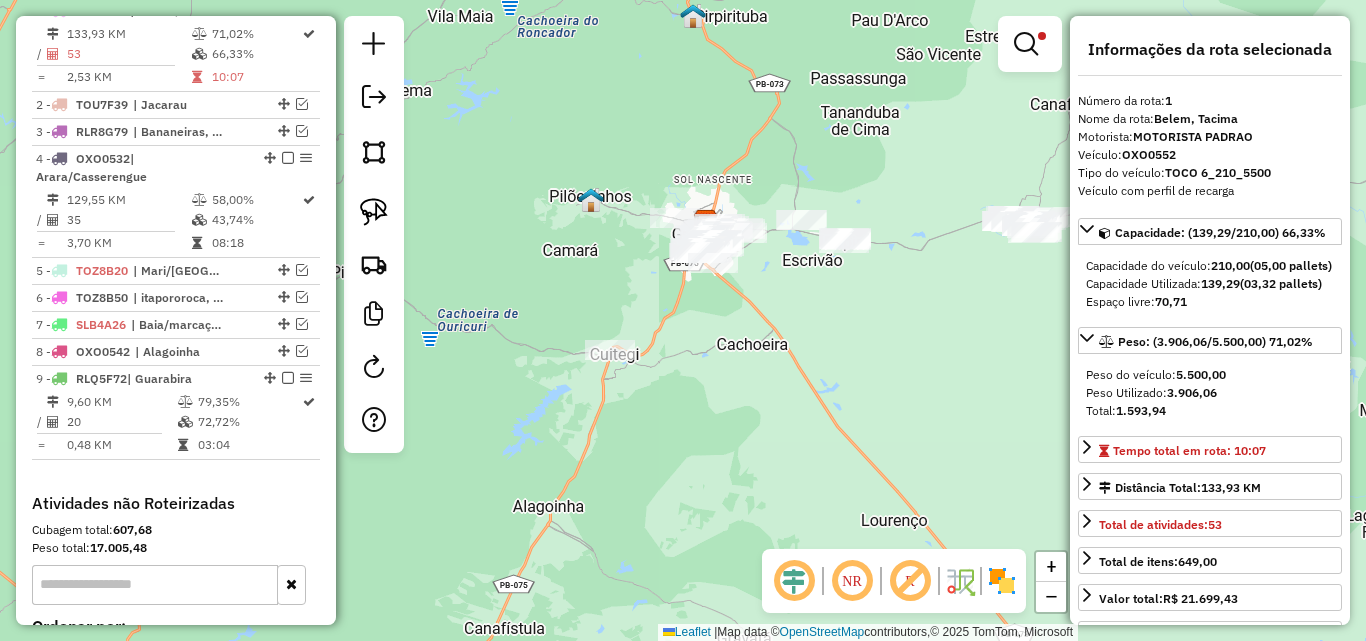 click on "Limpar filtros Janela de atendimento Grade de atendimento Capacidade Transportadoras Veículos Cliente Pedidos  Rotas Selecione os dias de semana para filtrar as janelas de atendimento  Seg   Ter   Qua   Qui   Sex   Sáb   Dom  Informe o período da janela de atendimento: De: Até:  Filtrar exatamente a janela do cliente  Considerar janela de atendimento padrão  Selecione os dias de semana para filtrar as grades de atendimento  Seg   Ter   Qua   Qui   Sex   Sáb   Dom   Considerar clientes sem dia de atendimento cadastrado  Clientes fora do dia de atendimento selecionado Filtrar as atividades entre os valores definidos abaixo:  Peso mínimo:  ****  Peso máximo:  ******  Cubagem mínima:   Cubagem máxima:   De:   Até:  Filtrar as atividades entre o tempo de atendimento definido abaixo:  De:   Até:   Considerar capacidade total dos clientes não roteirizados Transportadora: Selecione um ou mais itens Tipo de veículo: Selecione um ou mais itens Veículo: Selecione um ou mais itens Motorista: Nome: Rótulo:" 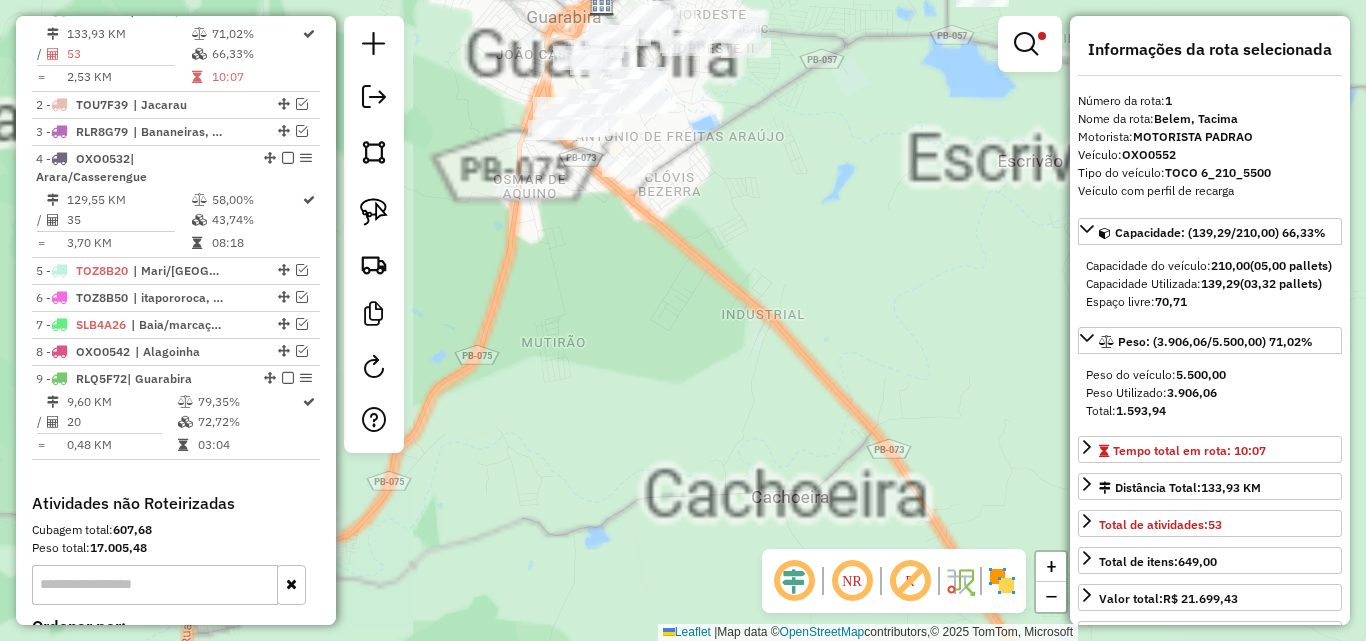 drag, startPoint x: 738, startPoint y: 383, endPoint x: 784, endPoint y: 508, distance: 133.19534 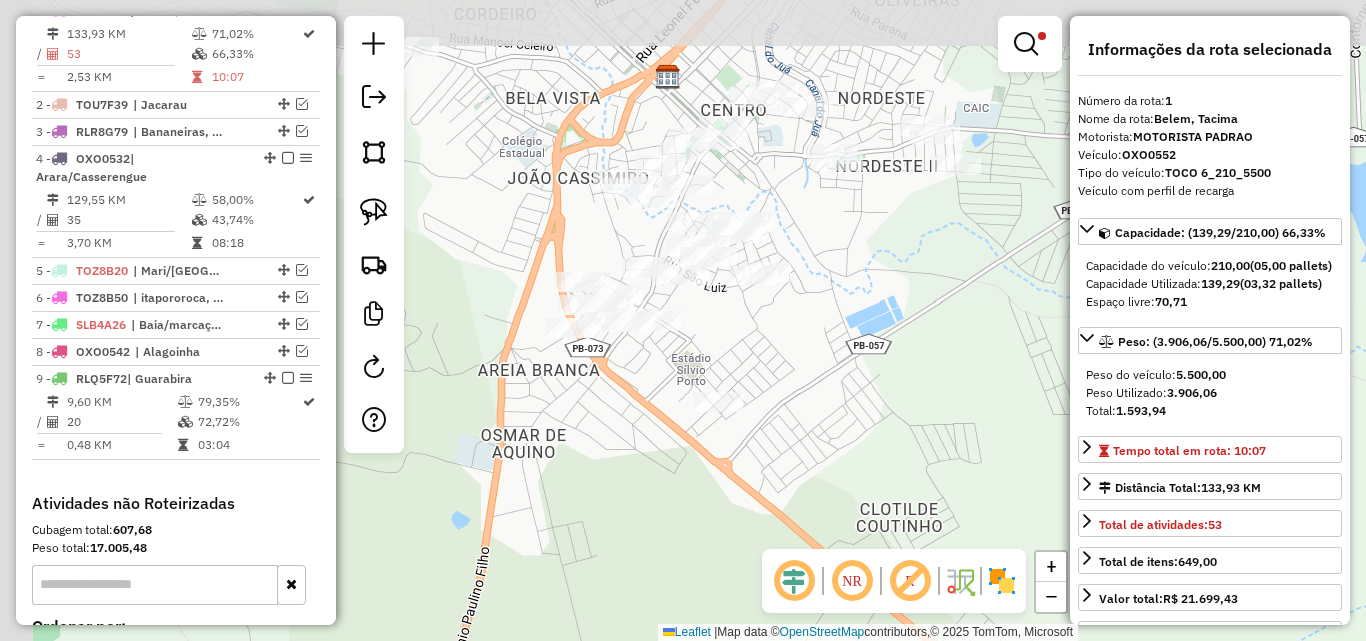 drag, startPoint x: 816, startPoint y: 364, endPoint x: 882, endPoint y: 384, distance: 68.96376 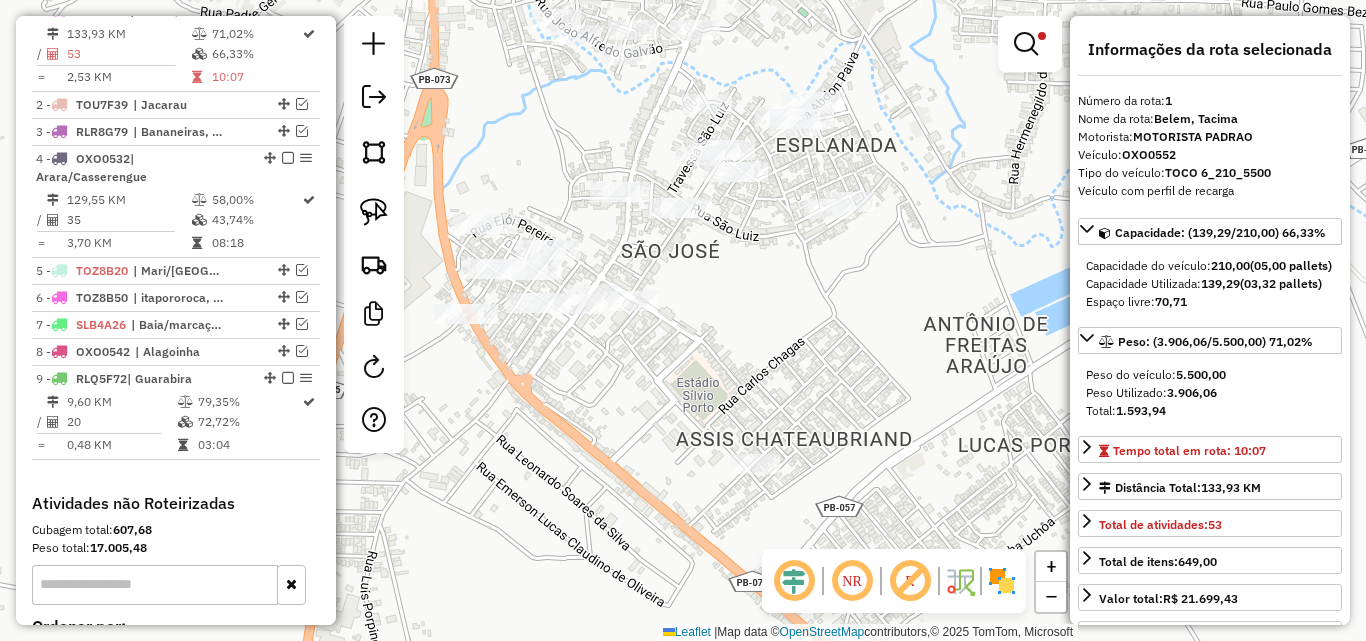 drag, startPoint x: 837, startPoint y: 376, endPoint x: 951, endPoint y: 388, distance: 114.62984 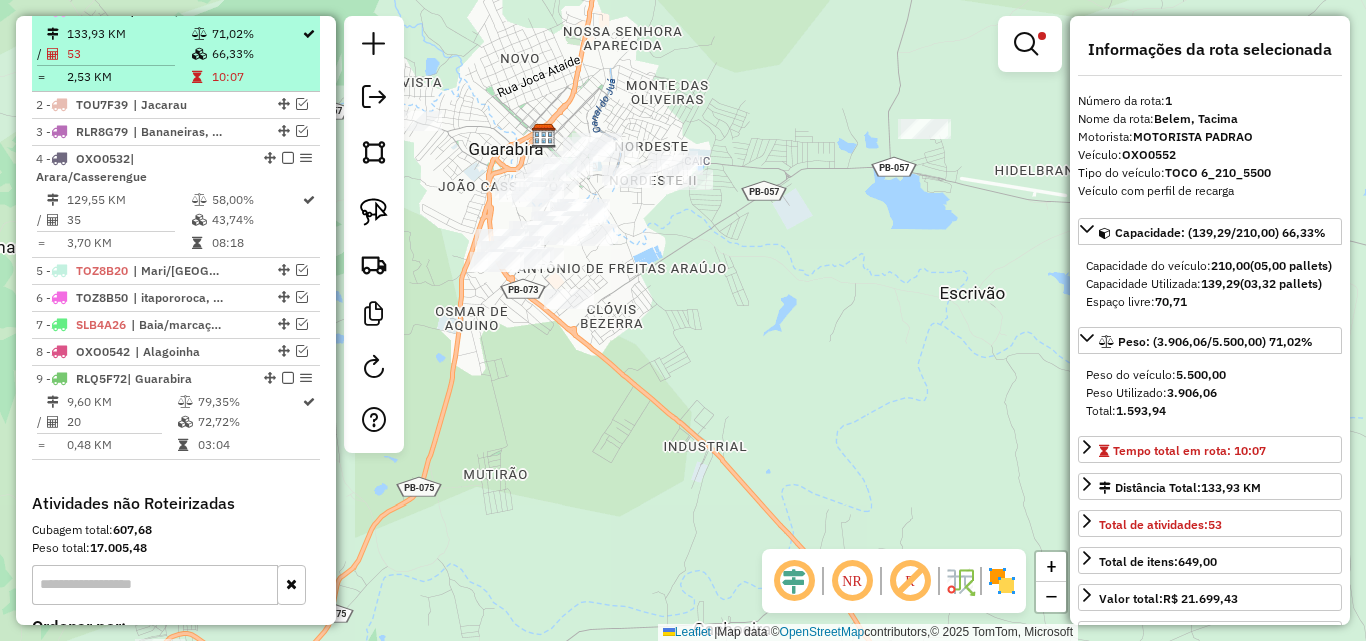 click at bounding box center [288, 10] 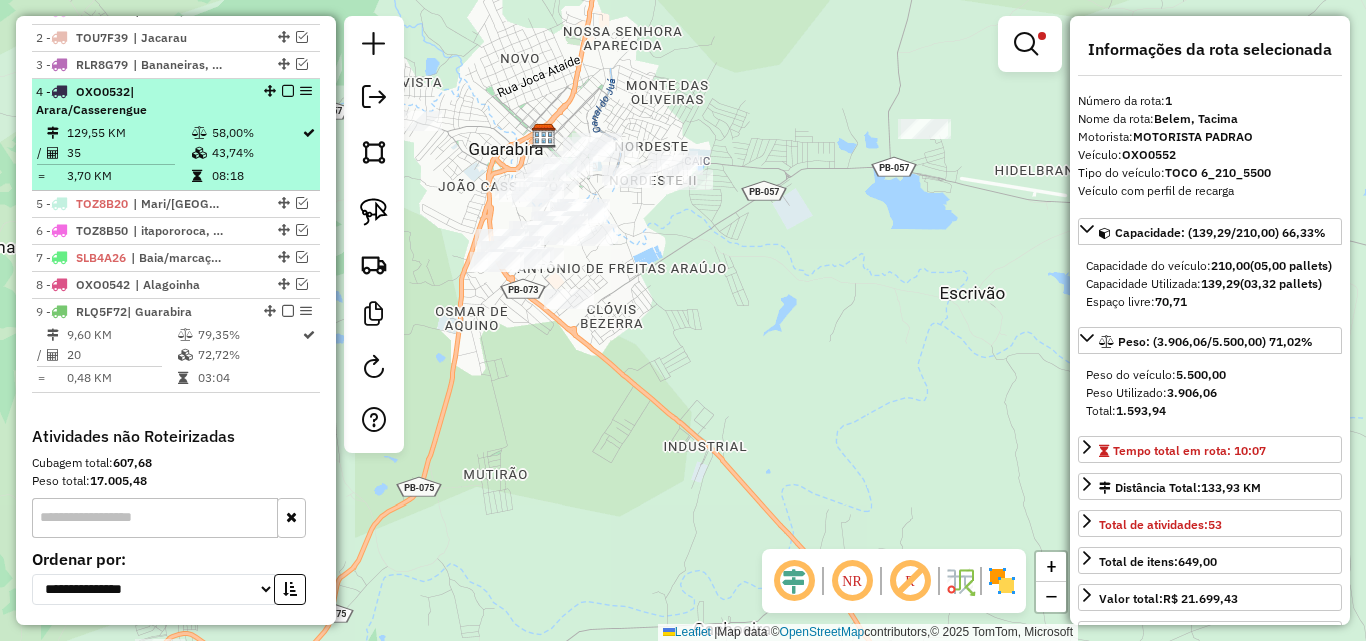 click at bounding box center [288, 91] 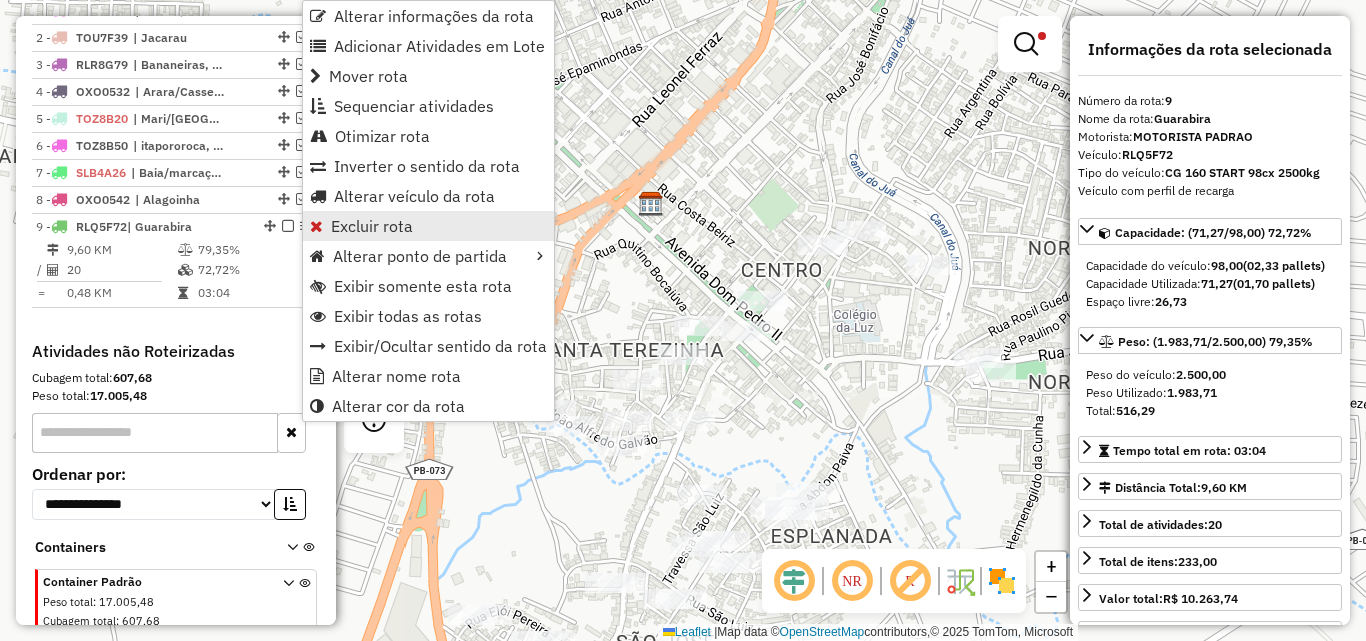 click on "Excluir rota" at bounding box center [372, 226] 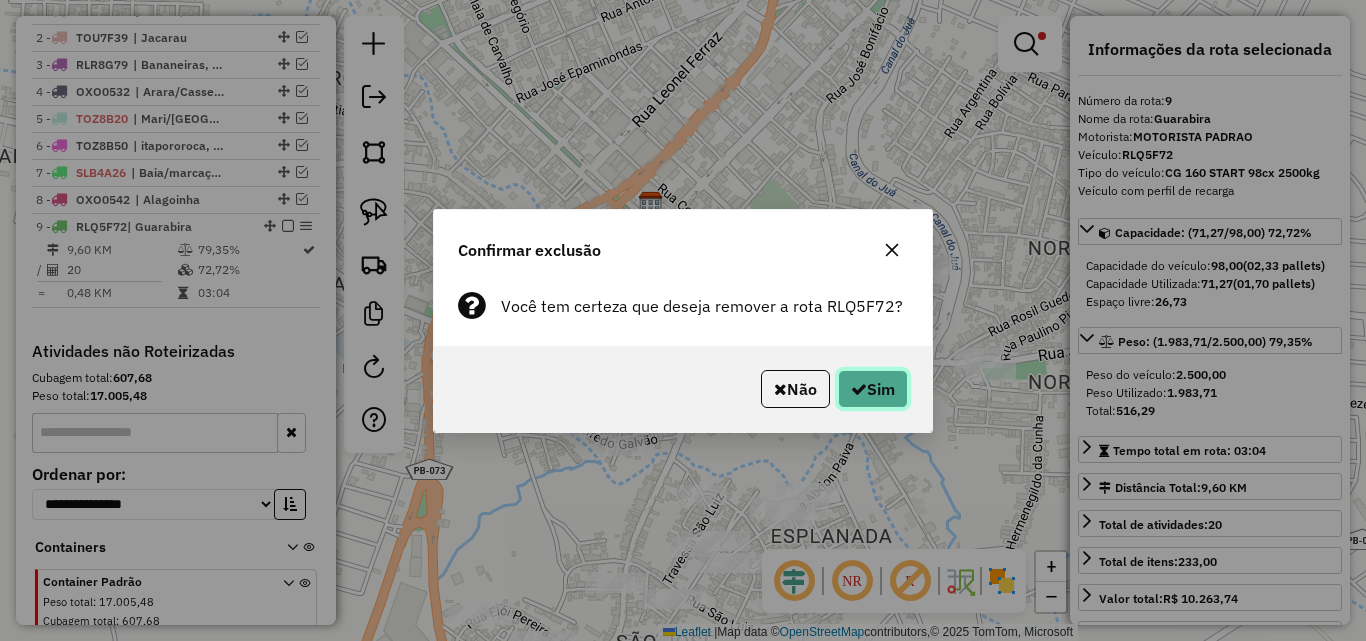click on "Sim" 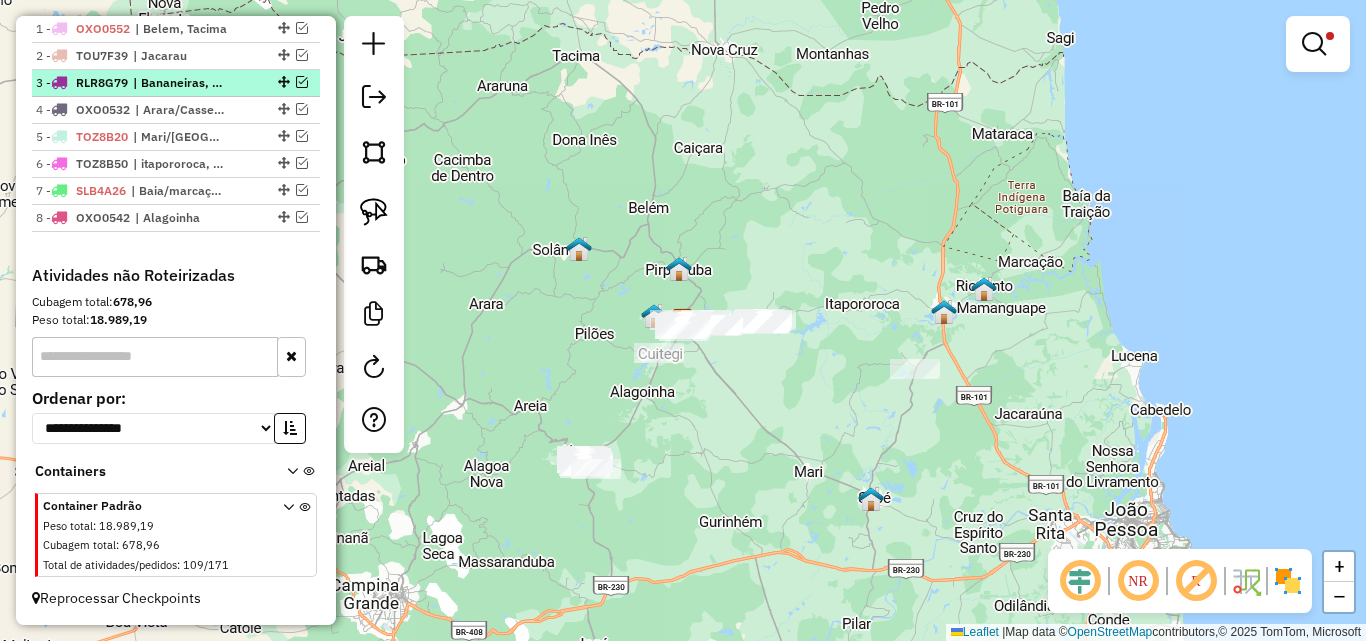 click on "| Bananeiras, Cacimba de Dentro" at bounding box center [179, 83] 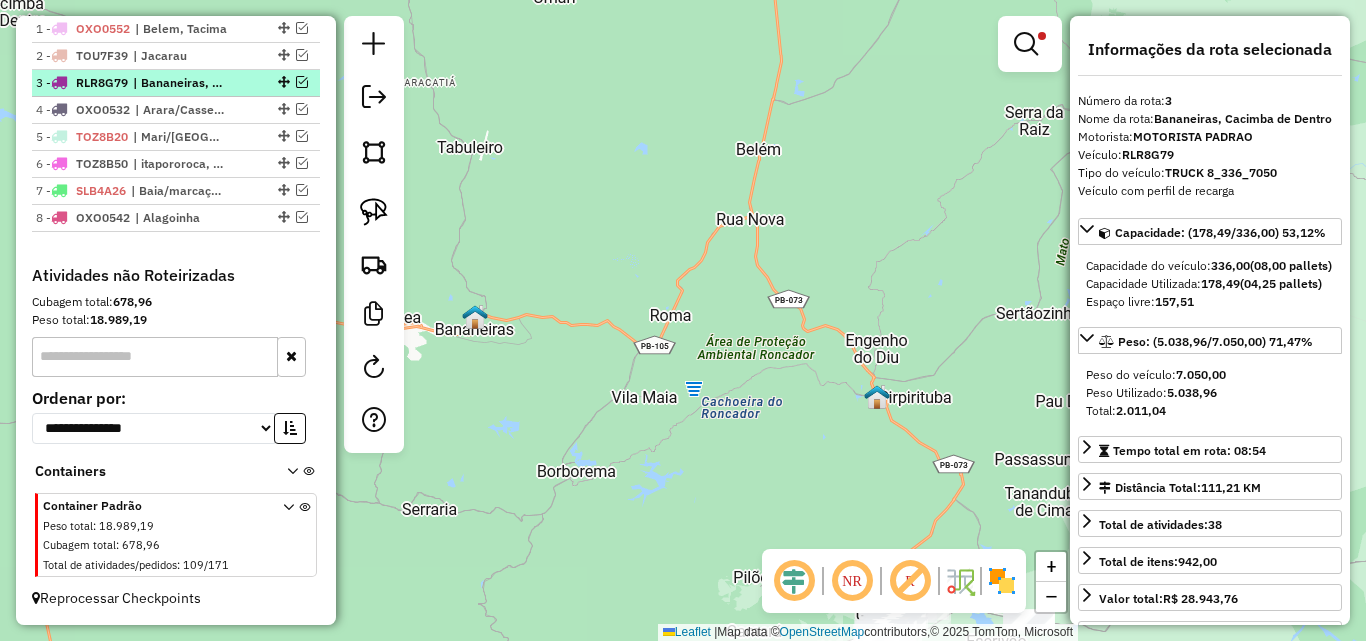 click at bounding box center (302, 82) 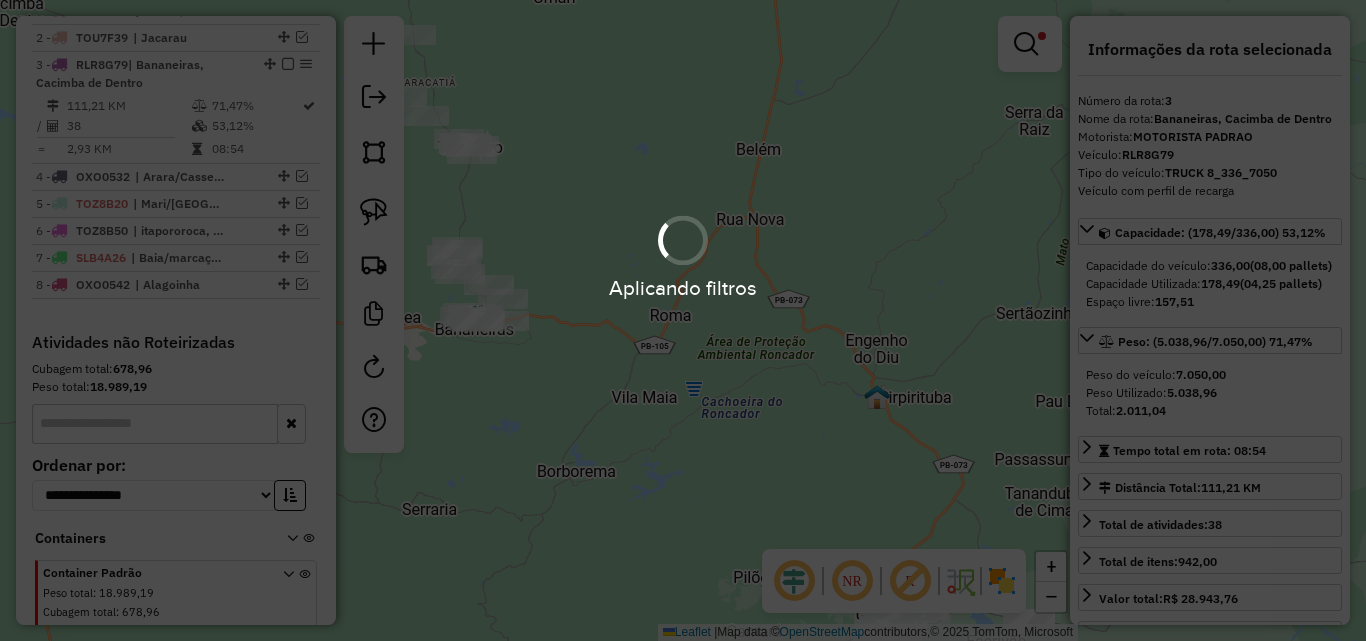 click on "Aplicando filtros" at bounding box center [683, 320] 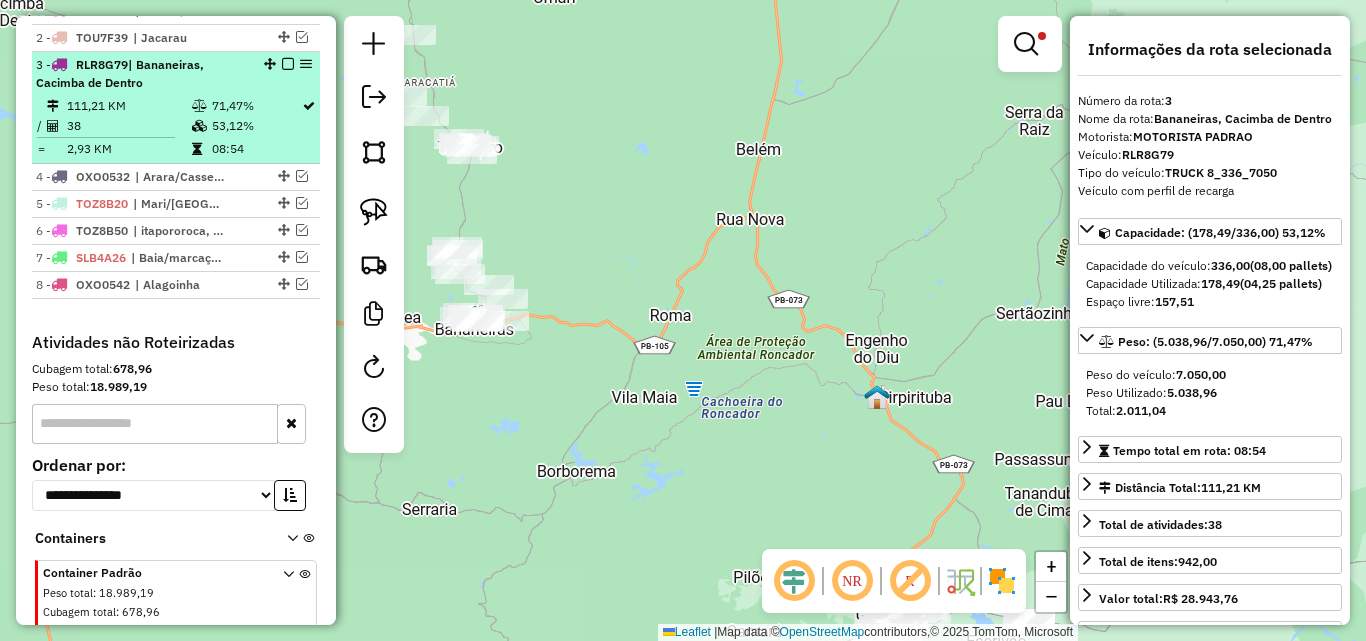 click on "3 -       RLR8G79   | [GEOGRAPHIC_DATA], Cacimba de Dentro" at bounding box center (142, 74) 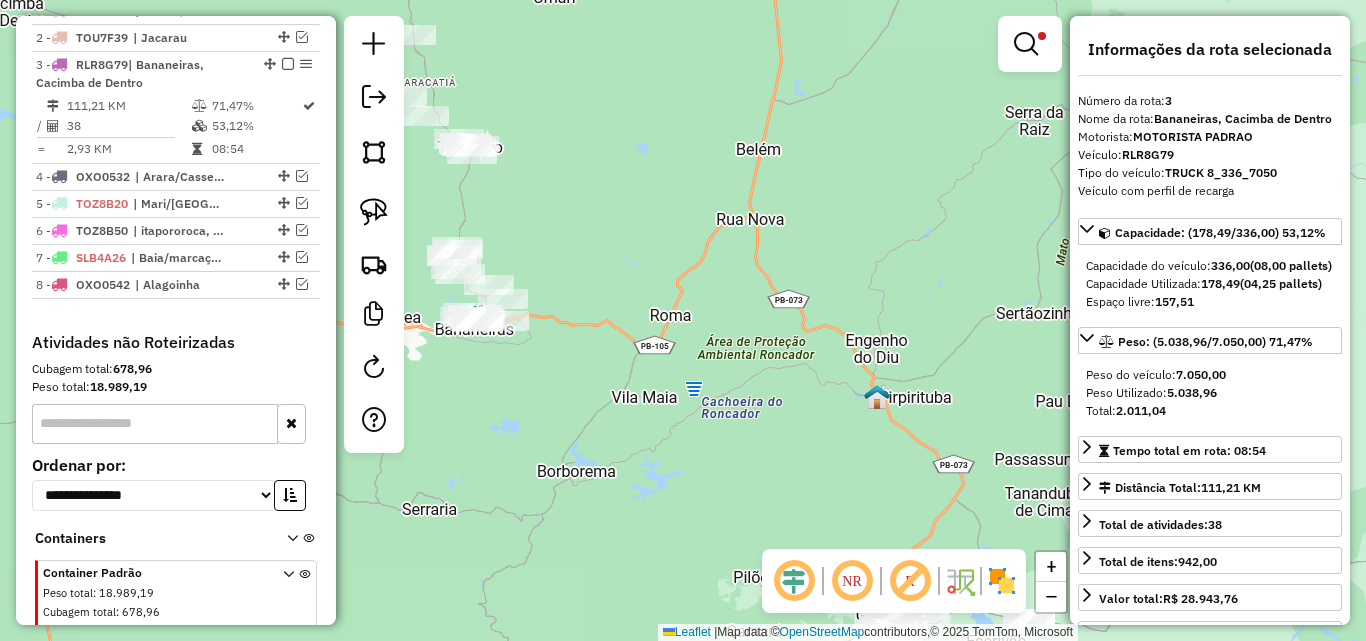 drag, startPoint x: 671, startPoint y: 233, endPoint x: 785, endPoint y: 273, distance: 120.8139 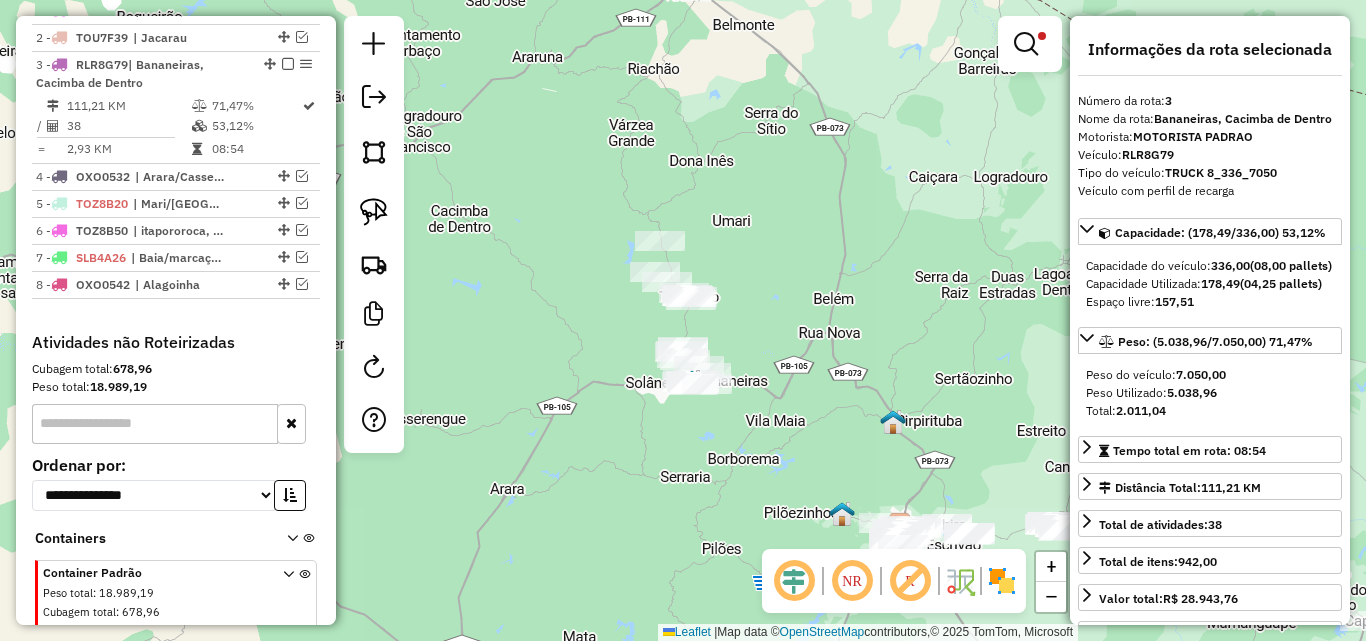 drag, startPoint x: 777, startPoint y: 387, endPoint x: 732, endPoint y: 445, distance: 73.409805 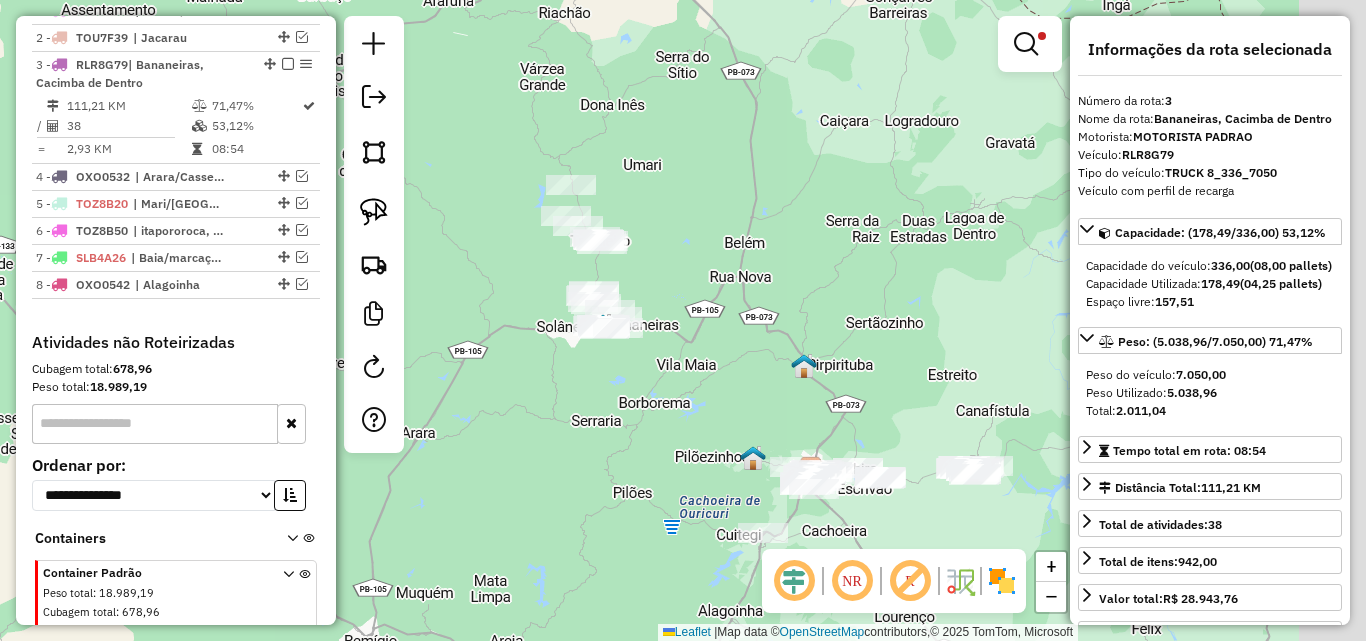 drag, startPoint x: 795, startPoint y: 464, endPoint x: 610, endPoint y: 253, distance: 280.6172 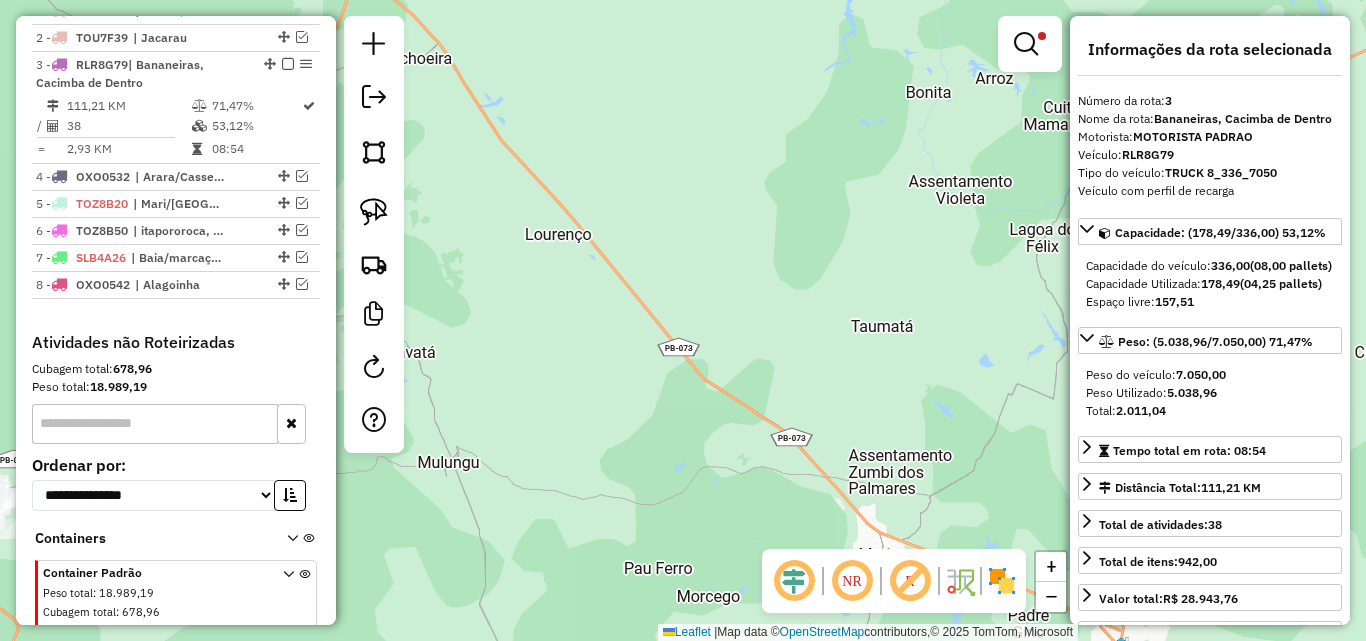 drag, startPoint x: 582, startPoint y: 239, endPoint x: 748, endPoint y: 417, distance: 243.39268 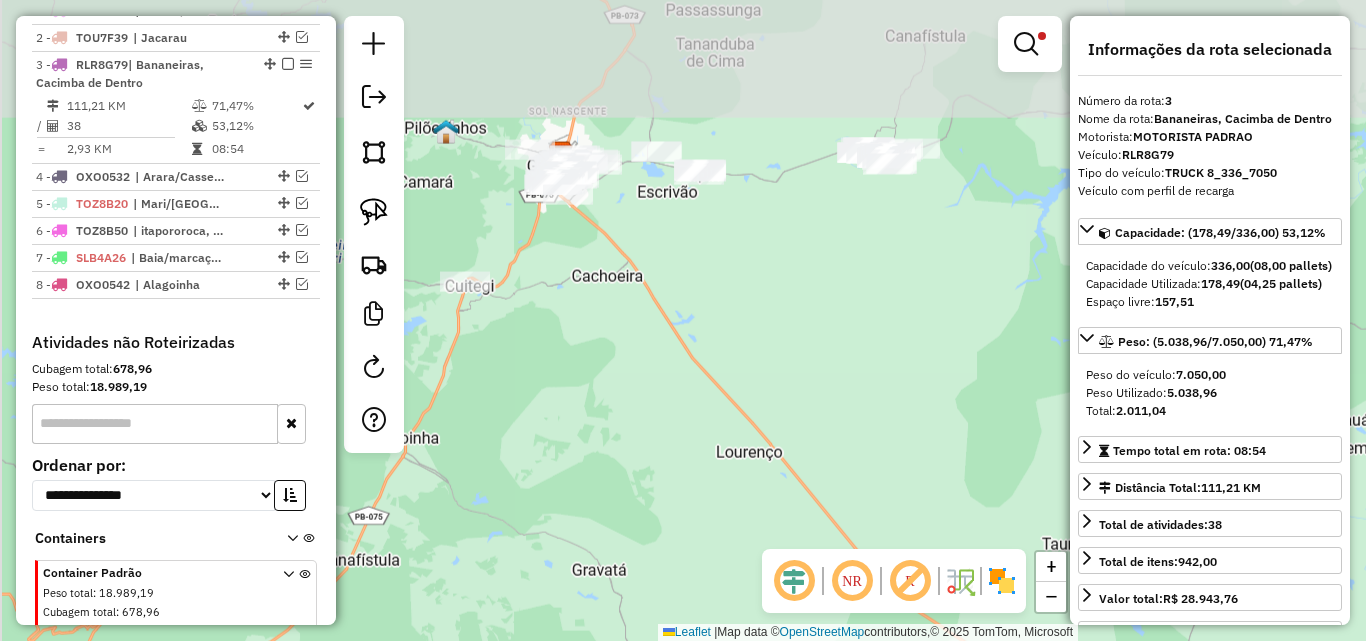 click on "Limpar filtros Janela de atendimento Grade de atendimento Capacidade Transportadoras Veículos Cliente Pedidos  Rotas Selecione os dias de semana para filtrar as janelas de atendimento  Seg   Ter   Qua   Qui   Sex   Sáb   Dom  Informe o período da janela de atendimento: De: Até:  Filtrar exatamente a janela do cliente  Considerar janela de atendimento padrão  Selecione os dias de semana para filtrar as grades de atendimento  Seg   Ter   Qua   Qui   Sex   Sáb   Dom   Considerar clientes sem dia de atendimento cadastrado  Clientes fora do dia de atendimento selecionado Filtrar as atividades entre os valores definidos abaixo:  Peso mínimo:  ****  Peso máximo:  ******  Cubagem mínima:   Cubagem máxima:   De:   Até:  Filtrar as atividades entre o tempo de atendimento definido abaixo:  De:   Até:   Considerar capacidade total dos clientes não roteirizados Transportadora: Selecione um ou mais itens Tipo de veículo: Selecione um ou mais itens Veículo: Selecione um ou mais itens Motorista: Nome: Rótulo:" 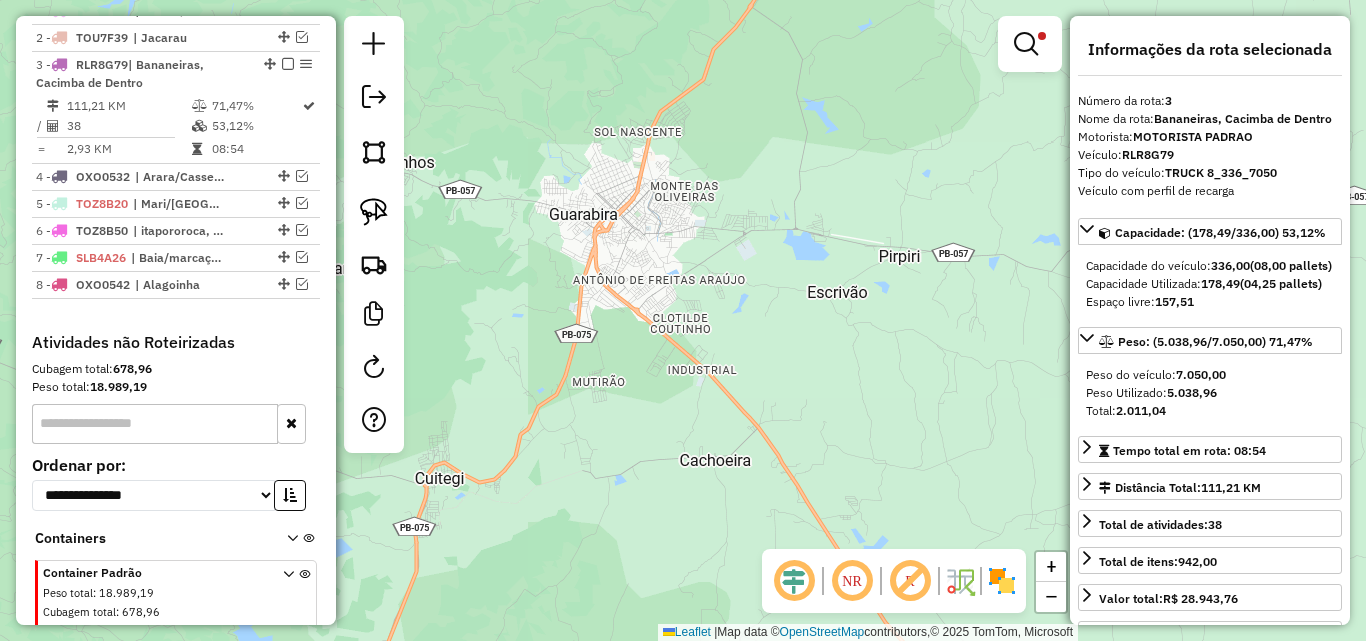 drag, startPoint x: 721, startPoint y: 444, endPoint x: 756, endPoint y: 479, distance: 49.497475 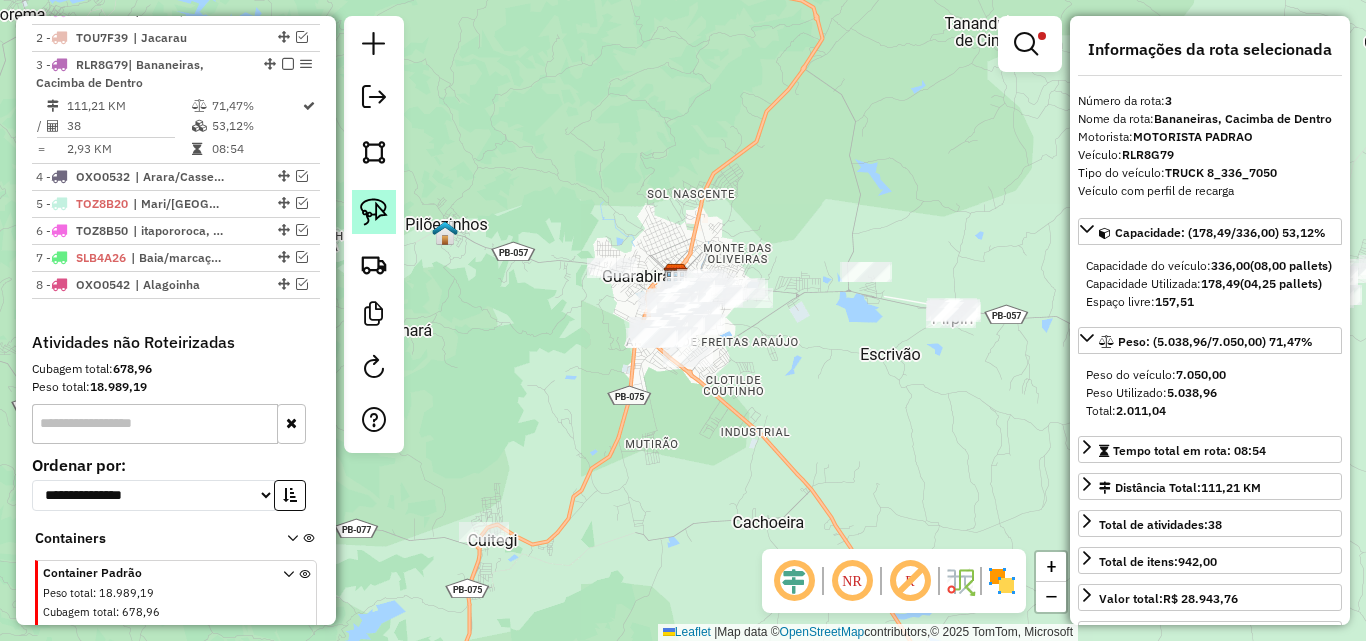 click 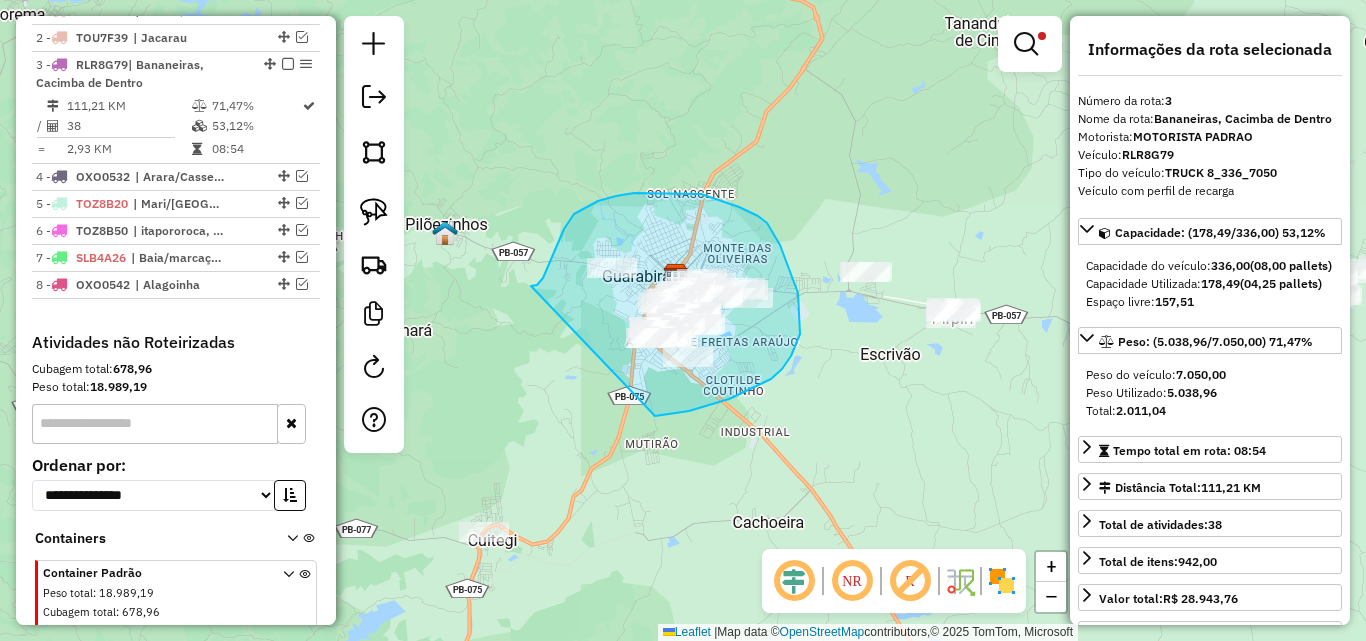 drag, startPoint x: 531, startPoint y: 286, endPoint x: 606, endPoint y: 401, distance: 137.2953 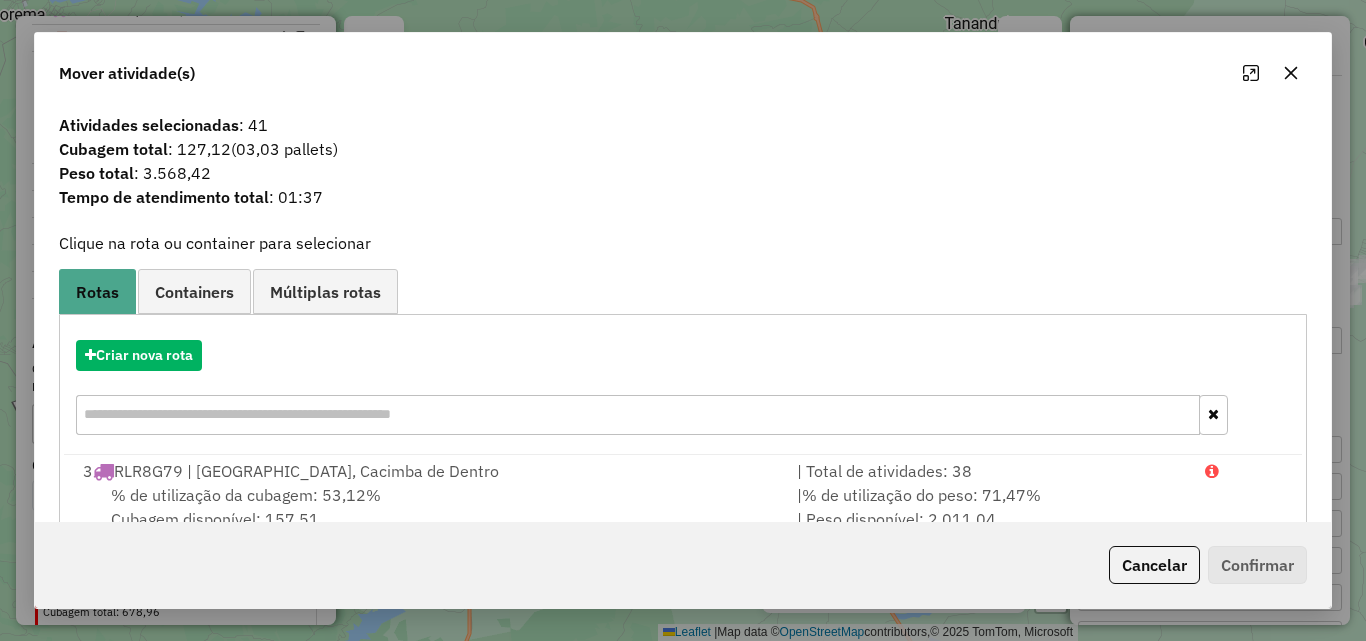 click 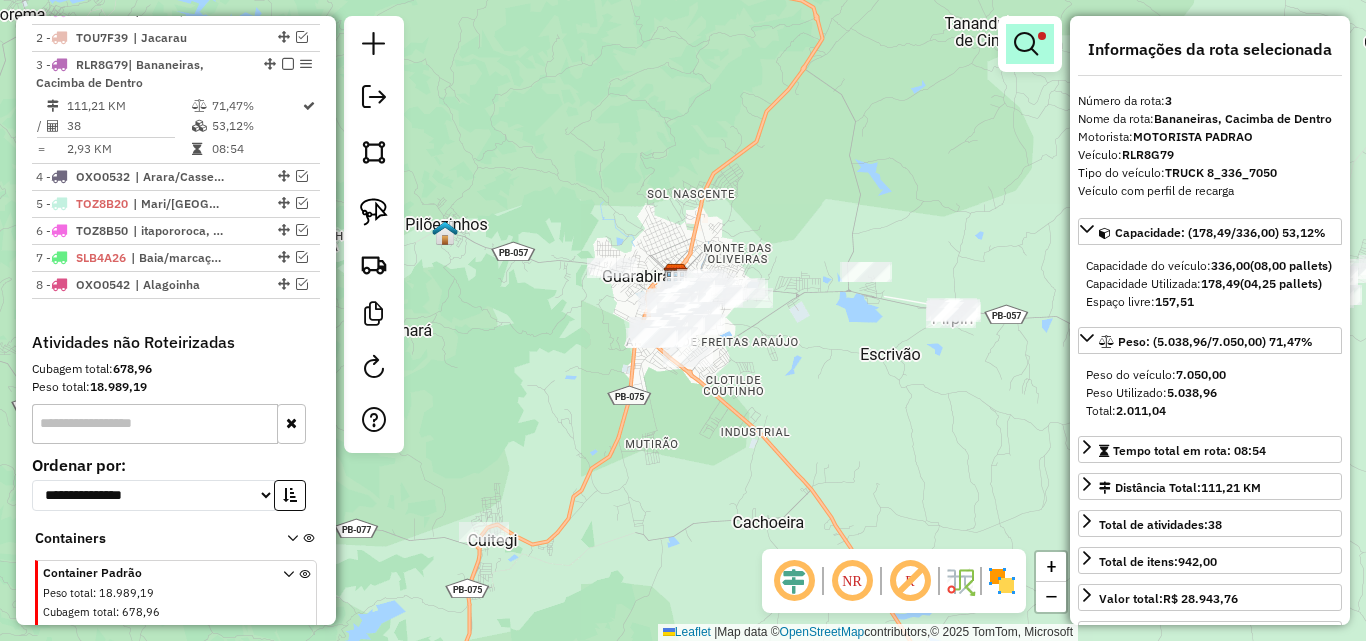 click at bounding box center [1030, 44] 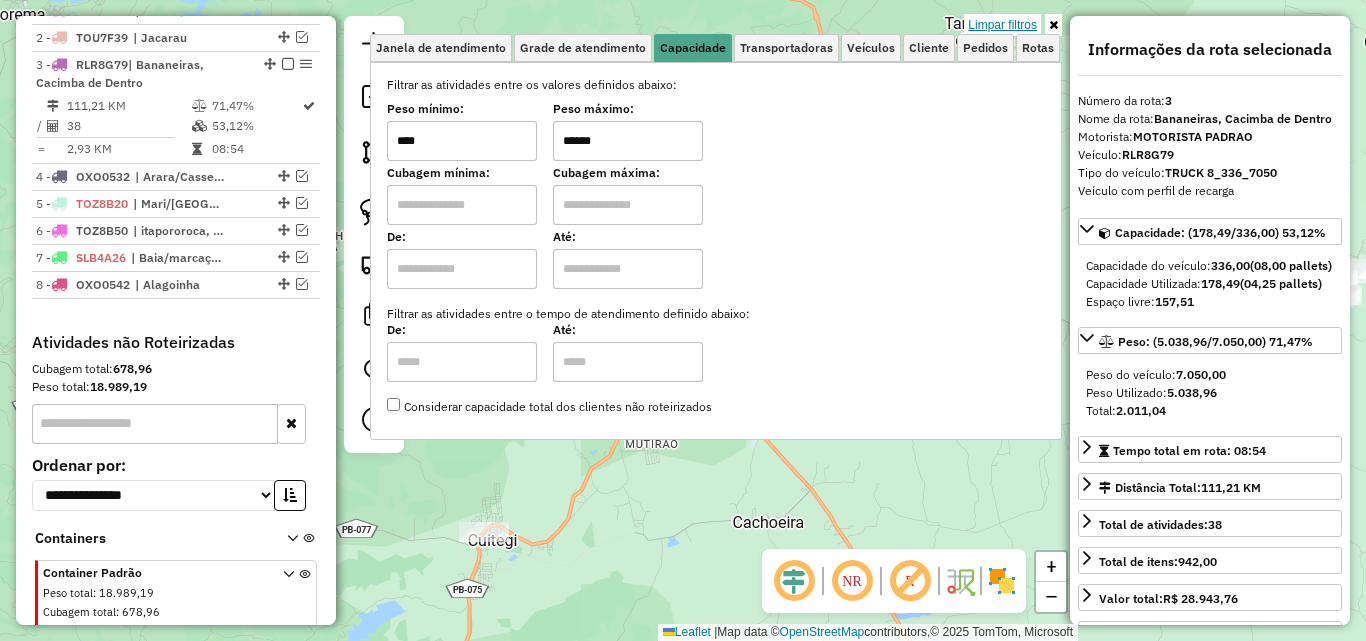 click on "Limpar filtros" at bounding box center [1002, 25] 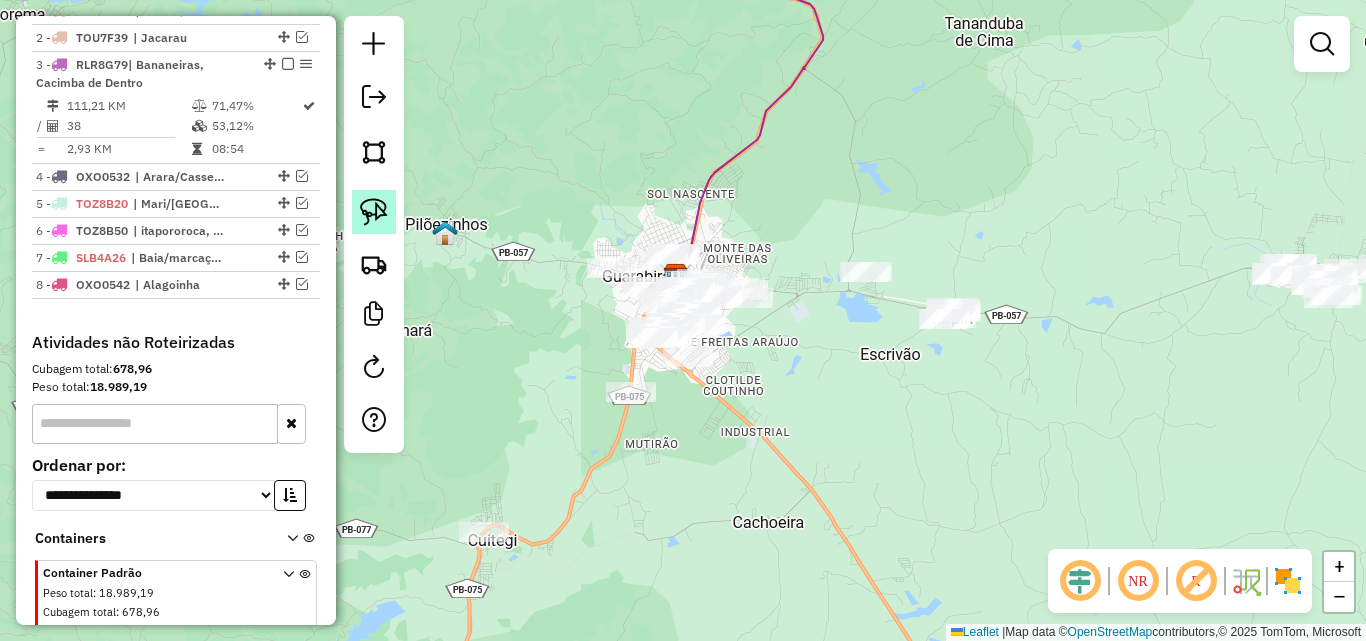 click 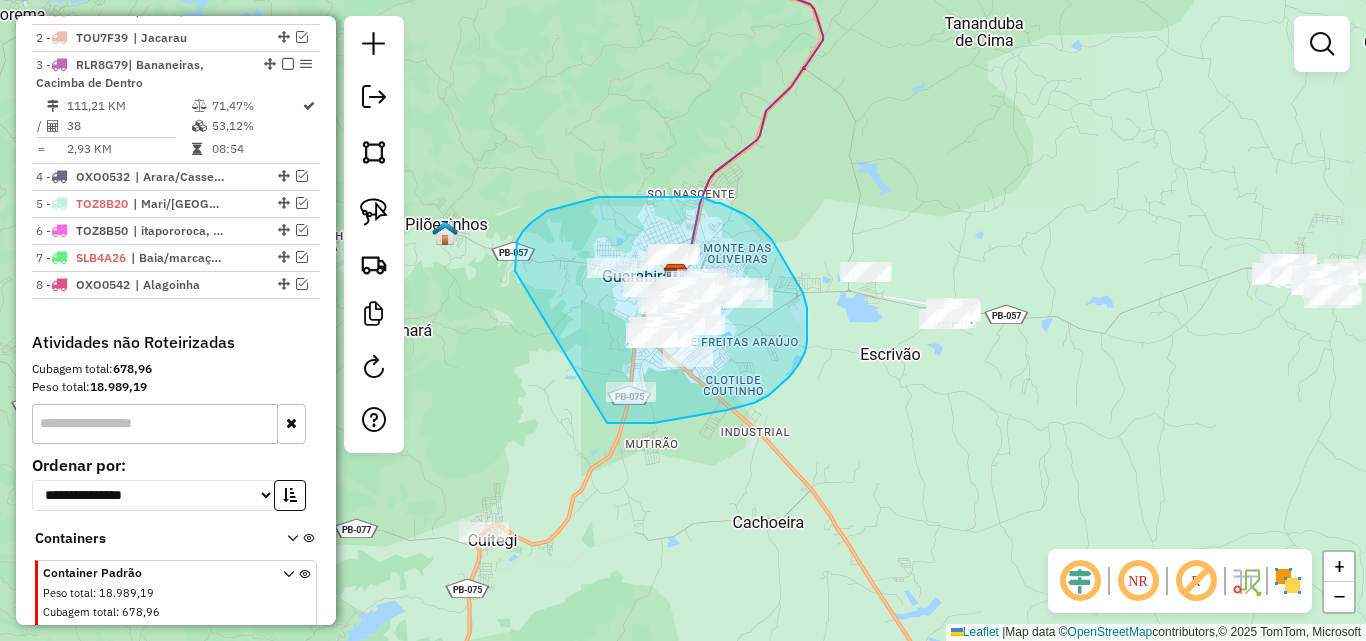 drag, startPoint x: 516, startPoint y: 269, endPoint x: 560, endPoint y: 413, distance: 150.57224 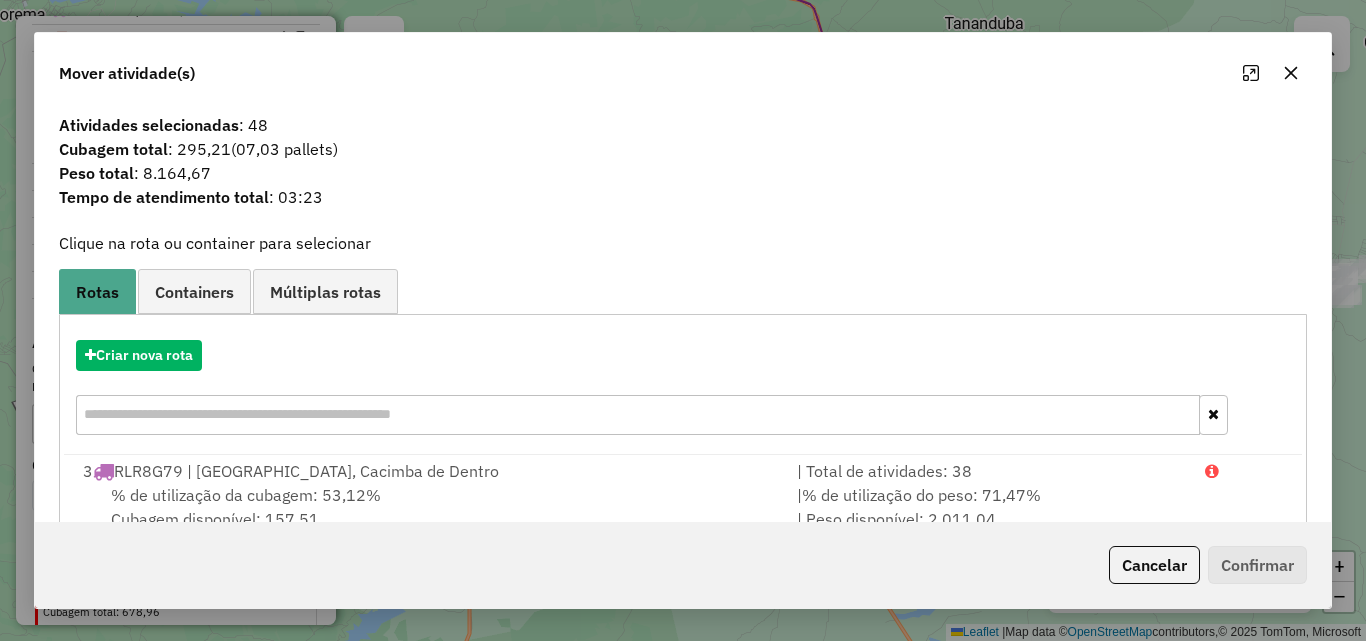 click 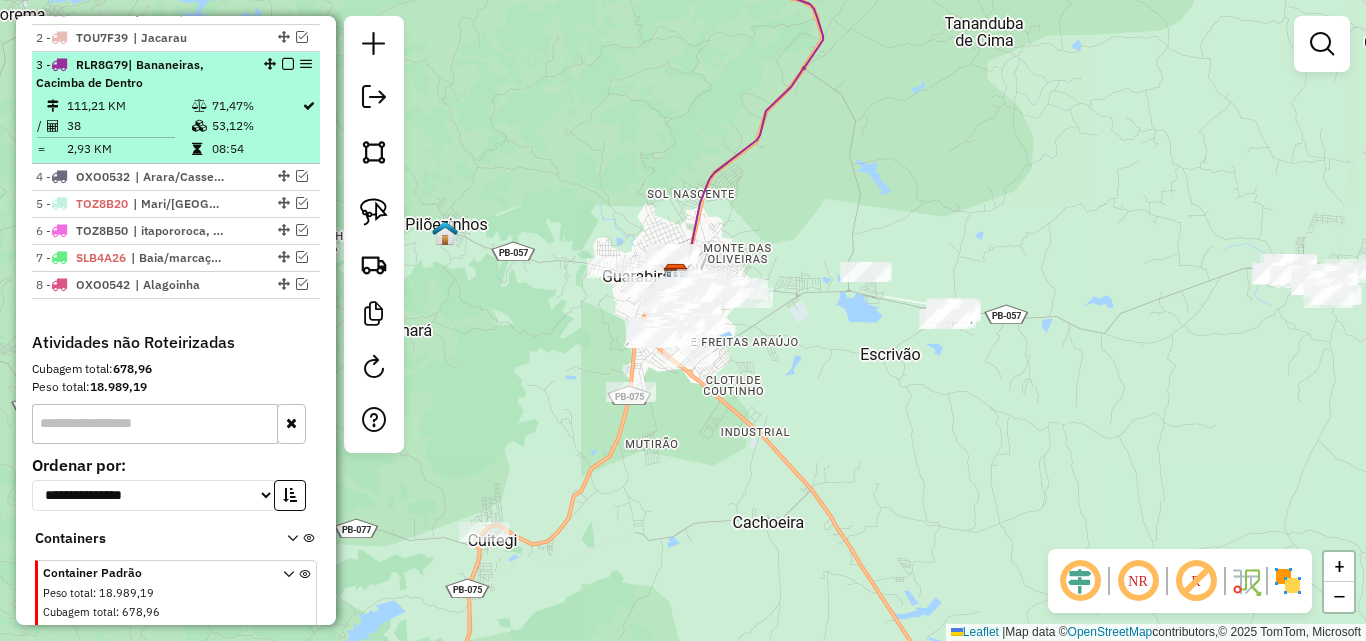 click on "38" at bounding box center [128, 126] 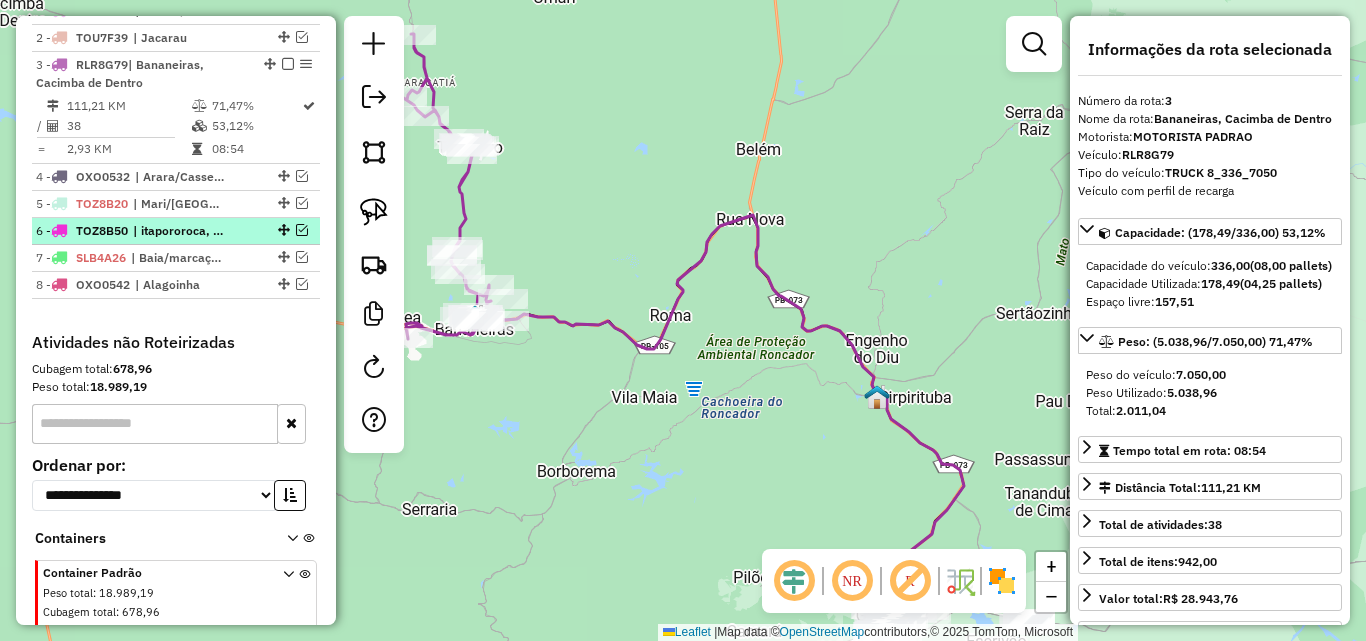 scroll, scrollTop: 650, scrollLeft: 0, axis: vertical 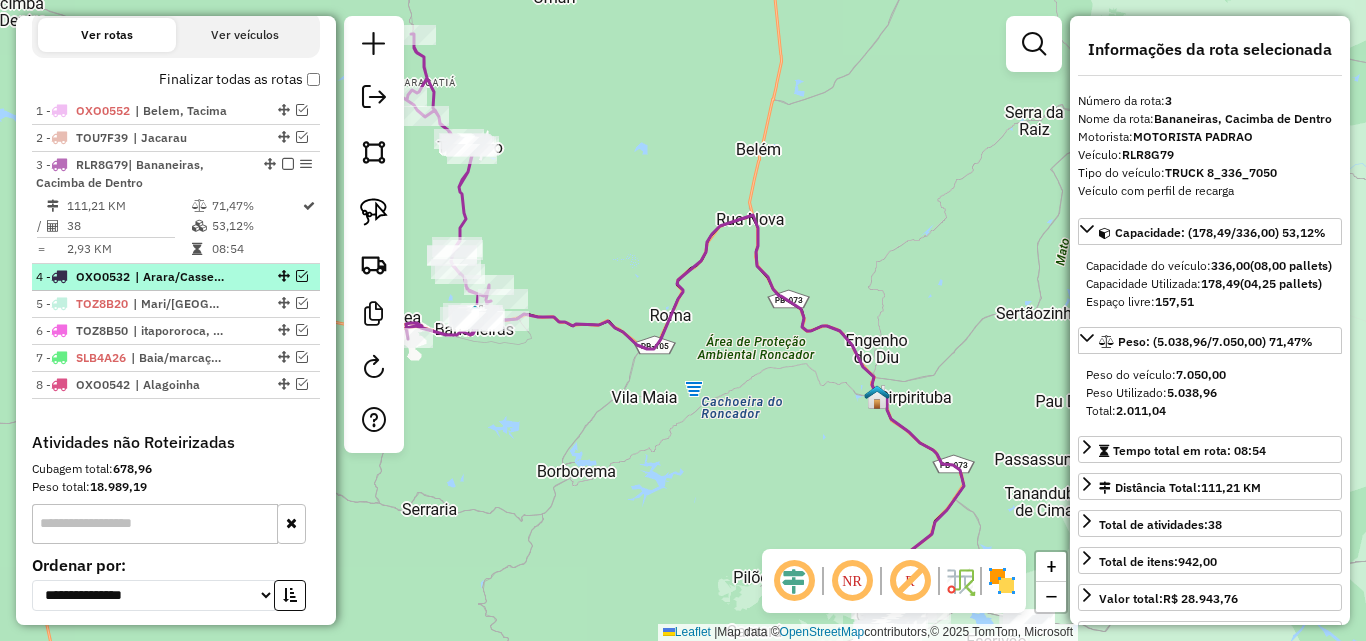 click on "| Arara/Casserengue" at bounding box center (181, 277) 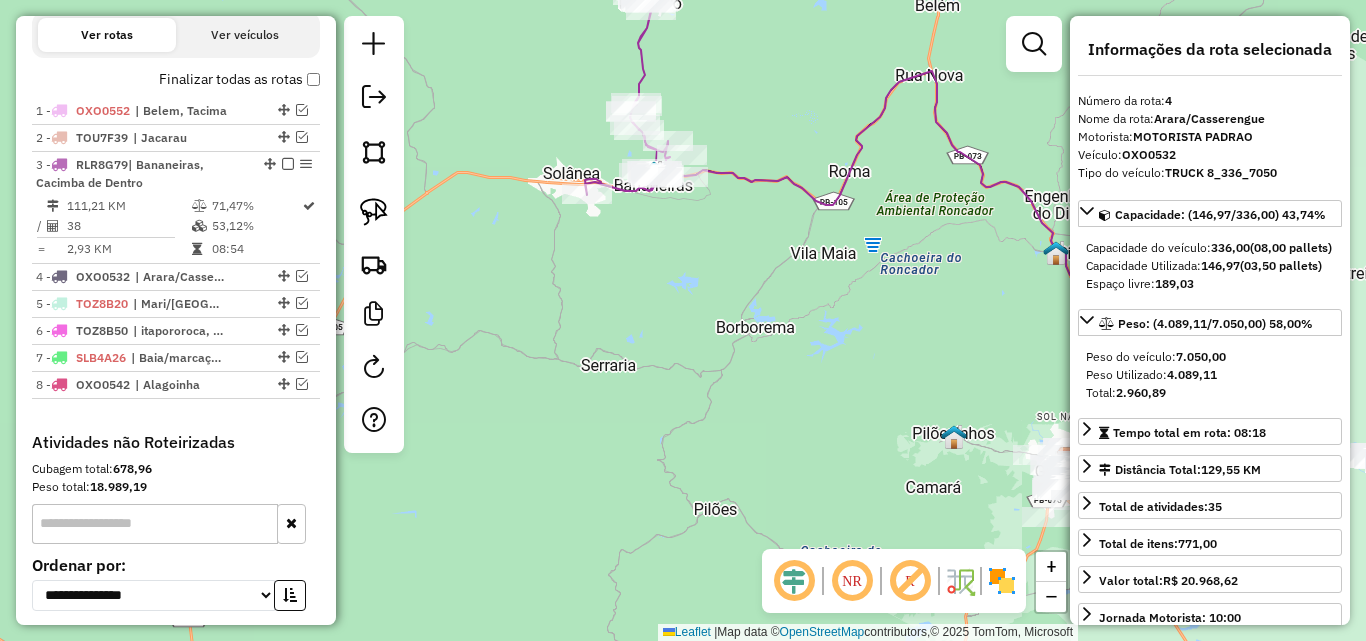 drag, startPoint x: 815, startPoint y: 329, endPoint x: 737, endPoint y: 333, distance: 78.10249 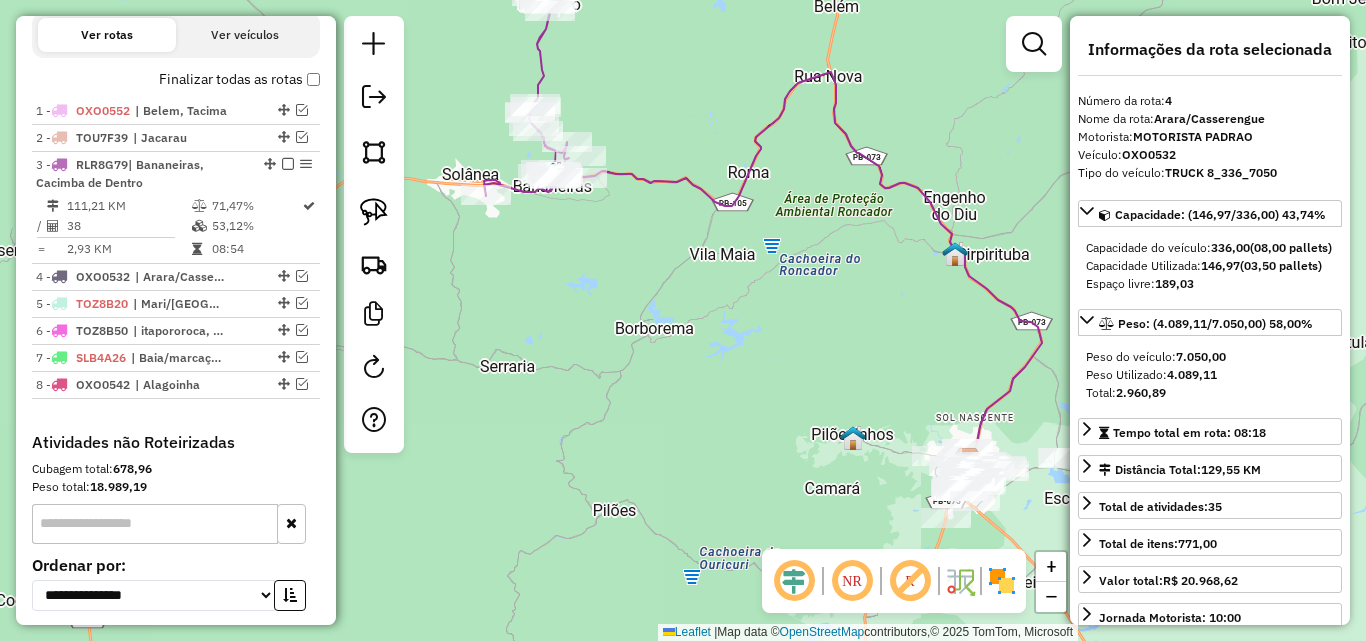 click on "Janela de atendimento Grade de atendimento Capacidade Transportadoras Veículos Cliente Pedidos  Rotas Selecione os dias de semana para filtrar as janelas de atendimento  Seg   Ter   Qua   Qui   Sex   Sáb   Dom  Informe o período da janela de atendimento: De: Até:  Filtrar exatamente a janela do cliente  Considerar janela de atendimento padrão  Selecione os dias de semana para filtrar as grades de atendimento  Seg   Ter   Qua   Qui   Sex   Sáb   Dom   Considerar clientes sem dia de atendimento cadastrado  Clientes fora do dia de atendimento selecionado Filtrar as atividades entre os valores definidos abaixo:  Peso mínimo:   Peso máximo:   Cubagem mínima:   Cubagem máxima:   De:   Até:  Filtrar as atividades entre o tempo de atendimento definido abaixo:  De:   Até:   Considerar capacidade total dos clientes não roteirizados Transportadora: Selecione um ou mais itens Tipo de veículo: Selecione um ou mais itens Veículo: Selecione um ou mais itens Motorista: Selecione um ou mais itens Nome: Rótulo:" 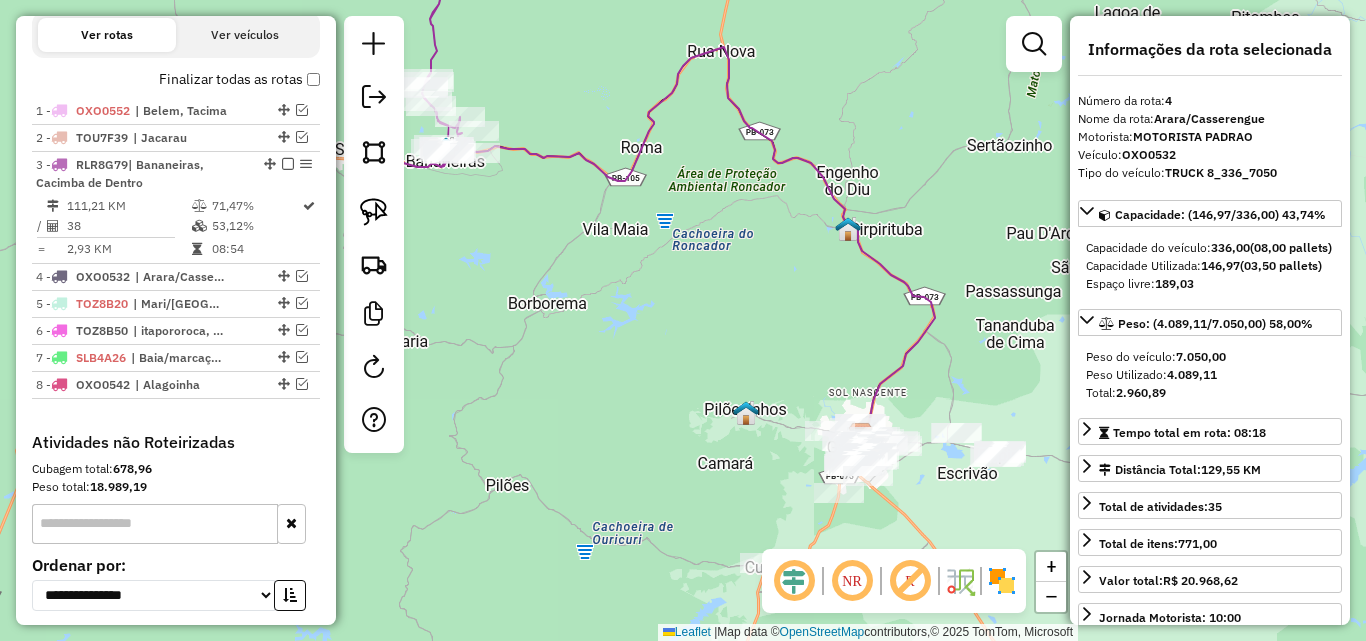 drag, startPoint x: 634, startPoint y: 396, endPoint x: 661, endPoint y: 414, distance: 32.449963 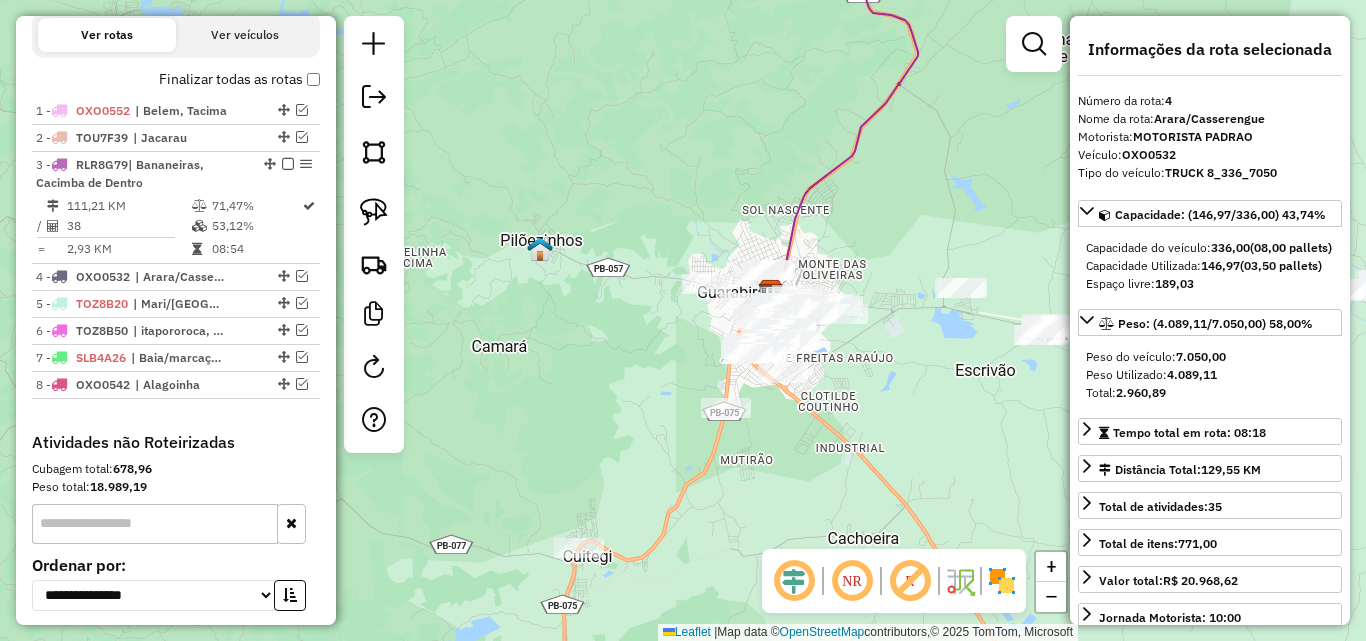 drag, startPoint x: 765, startPoint y: 456, endPoint x: 699, endPoint y: 445, distance: 66.910385 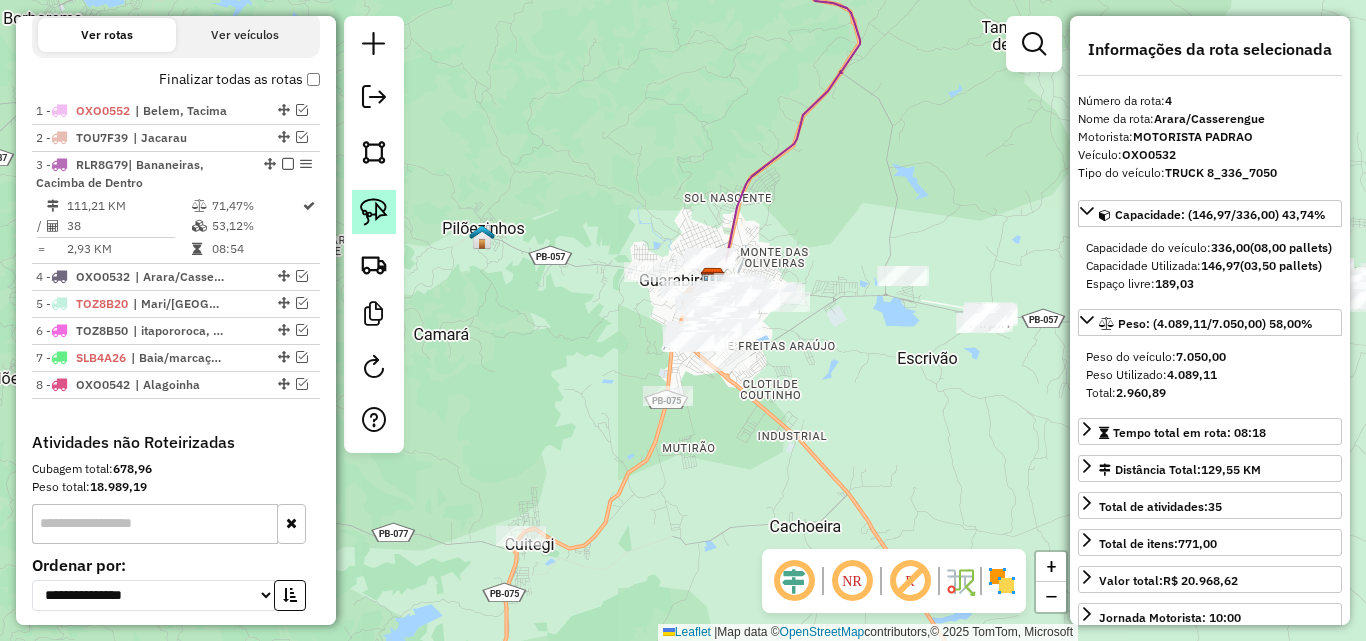 click 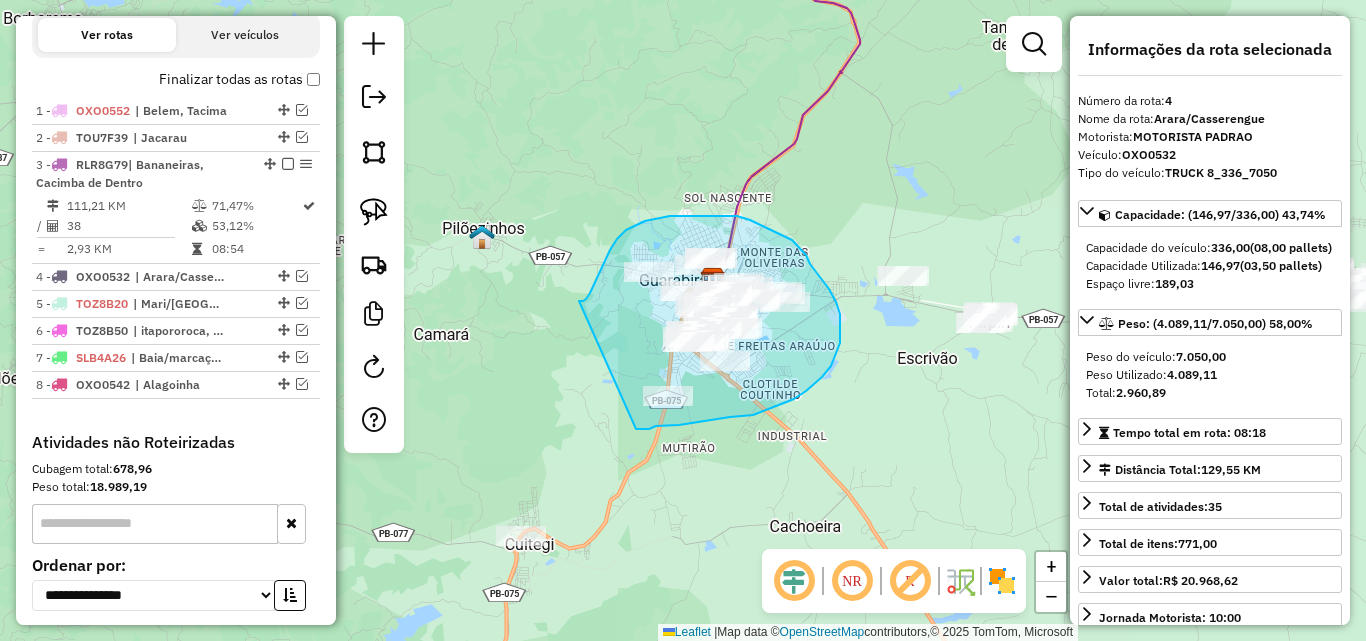 drag, startPoint x: 579, startPoint y: 301, endPoint x: 634, endPoint y: 428, distance: 138.39798 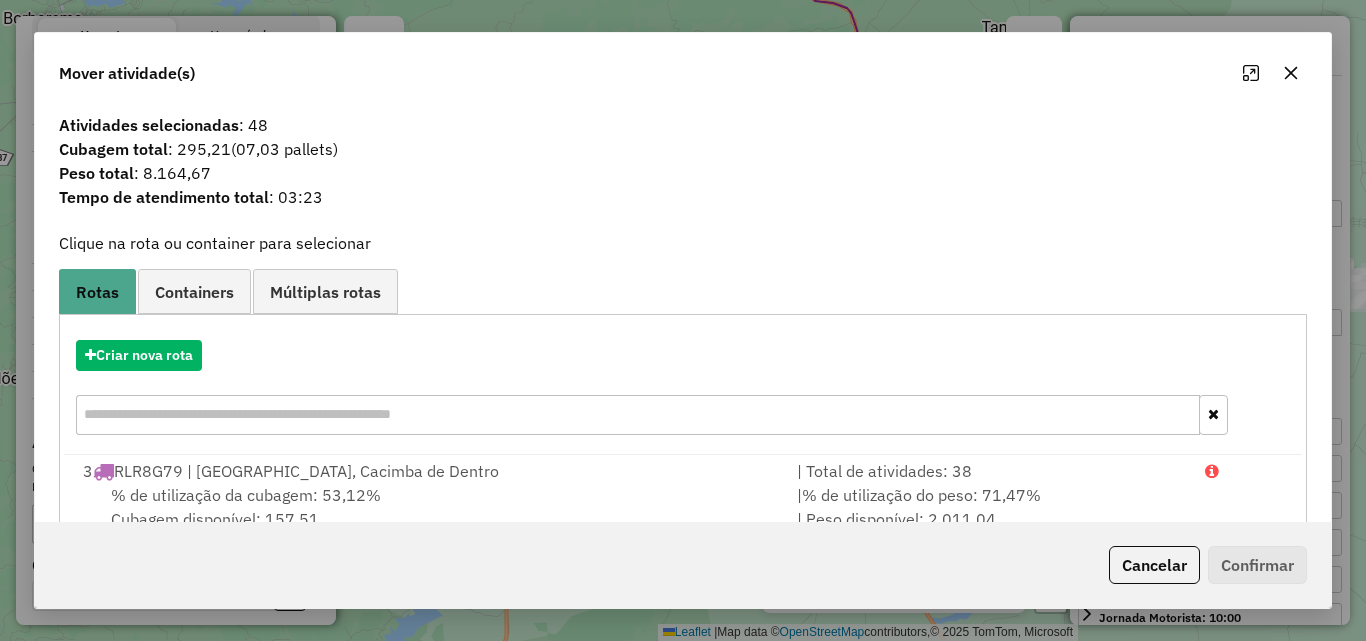 click 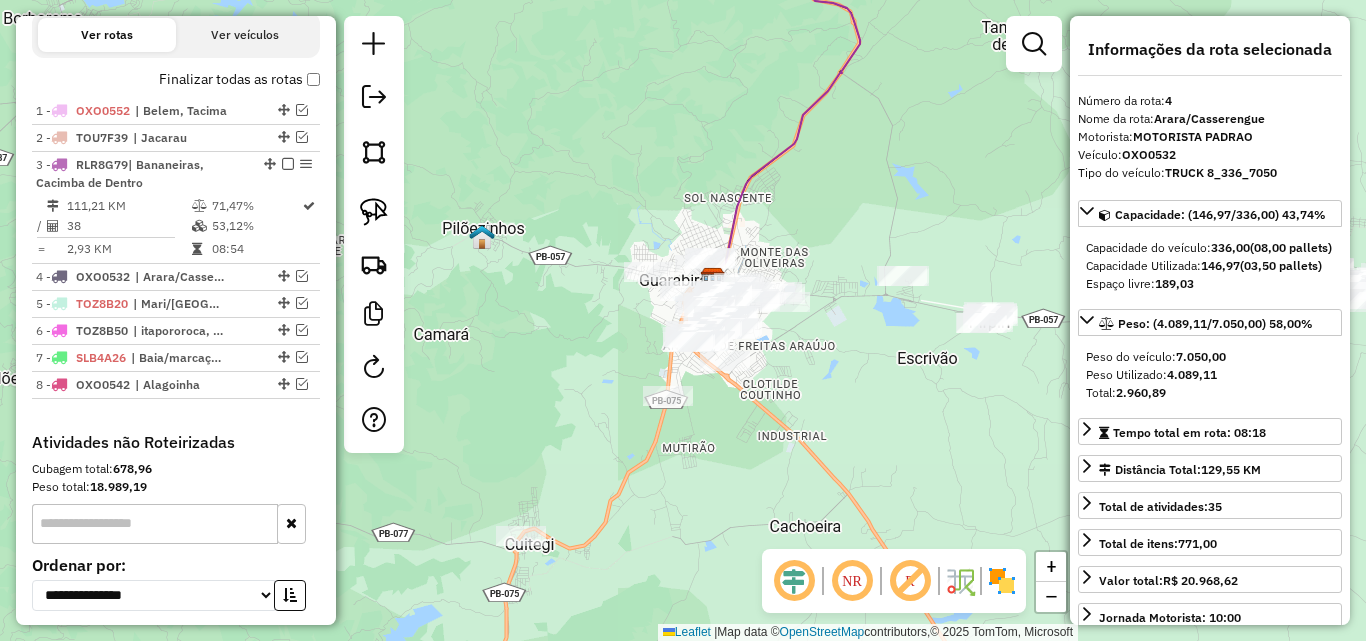 click at bounding box center (1034, 44) 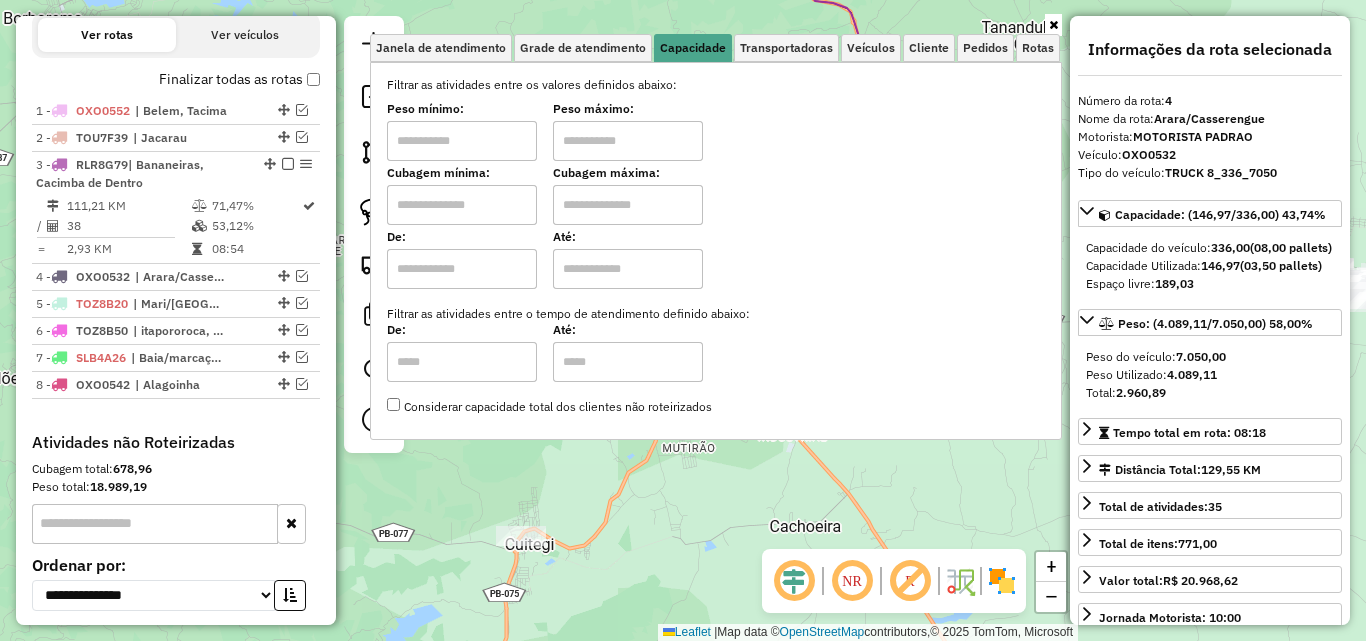 drag, startPoint x: 497, startPoint y: 134, endPoint x: 496, endPoint y: 145, distance: 11.045361 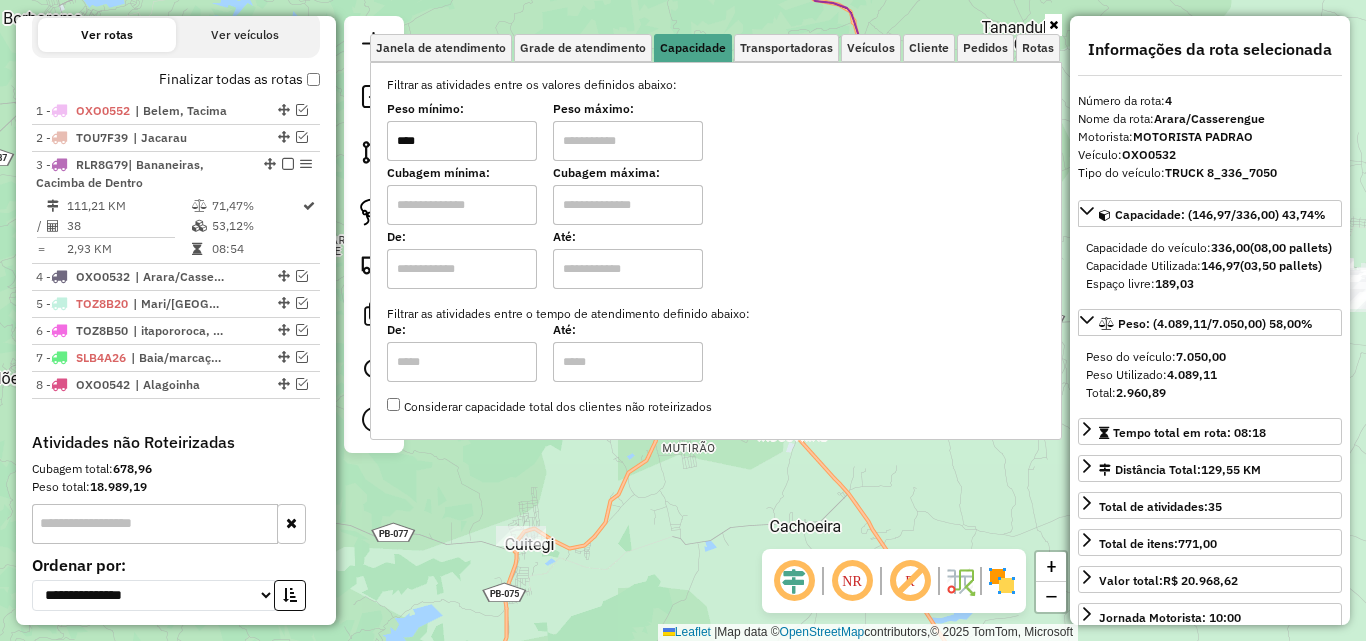 click at bounding box center (628, 141) 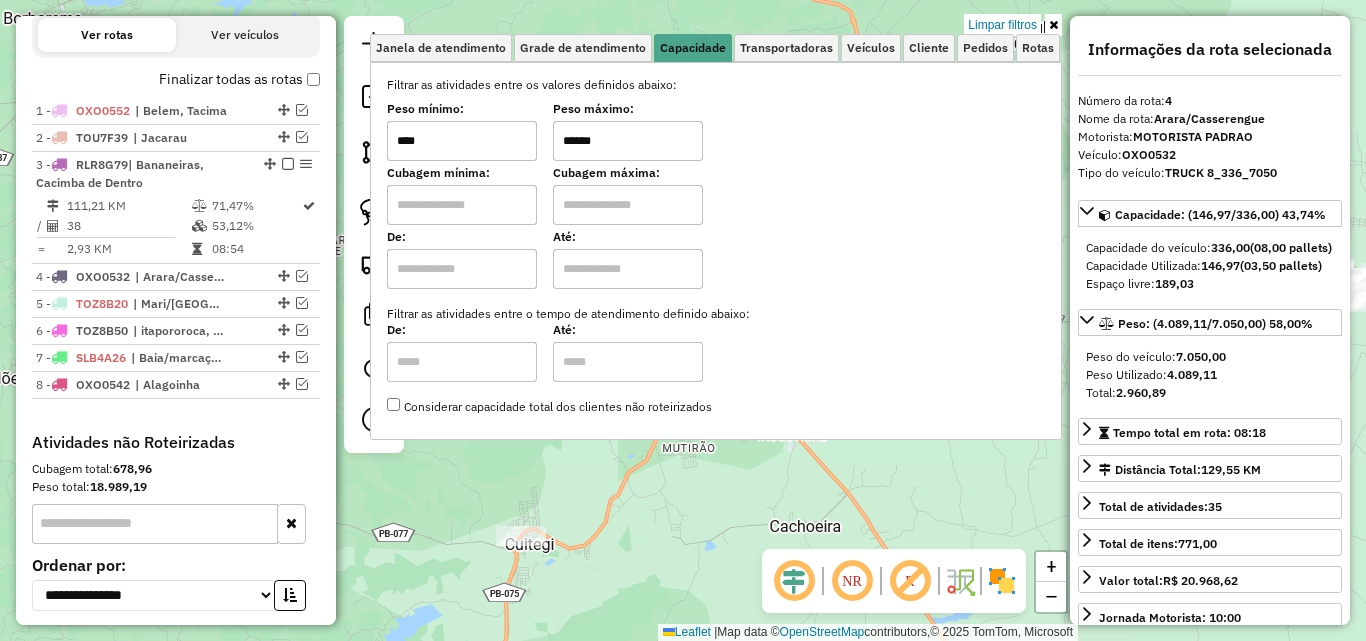 click on "Limpar filtros Janela de atendimento Grade de atendimento Capacidade Transportadoras Veículos Cliente Pedidos  Rotas Selecione os dias de semana para filtrar as janelas de atendimento  Seg   Ter   Qua   Qui   Sex   Sáb   Dom  Informe o período da janela de atendimento: De: Até:  Filtrar exatamente a janela do cliente  Considerar janela de atendimento padrão  Selecione os dias de semana para filtrar as grades de atendimento  Seg   Ter   Qua   Qui   Sex   Sáb   Dom   Considerar clientes sem dia de atendimento cadastrado  Clientes fora do dia de atendimento selecionado Filtrar as atividades entre os valores definidos abaixo:  Peso mínimo:  ****  Peso máximo:  ******  Cubagem mínima:   Cubagem máxima:   De:   Até:  Filtrar as atividades entre o tempo de atendimento definido abaixo:  De:   Até:   Considerar capacidade total dos clientes não roteirizados Transportadora: Selecione um ou mais itens Tipo de veículo: Selecione um ou mais itens Veículo: Selecione um ou mais itens Motorista: Nome: Rótulo:" 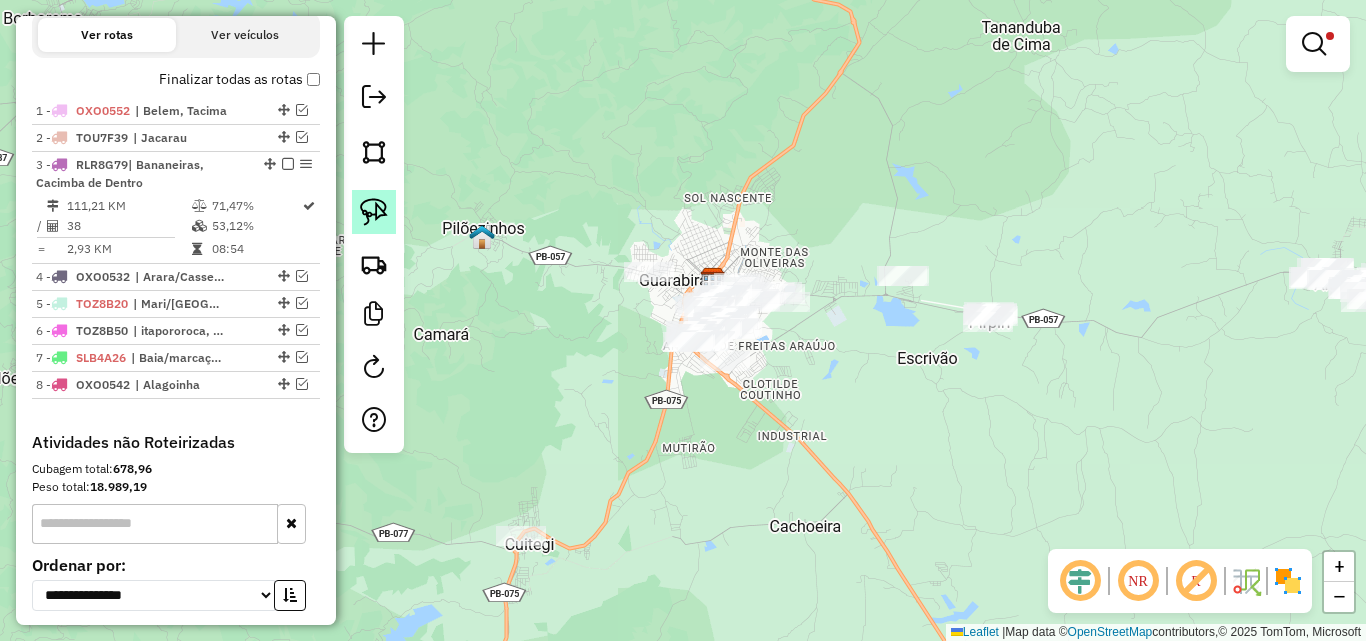 click 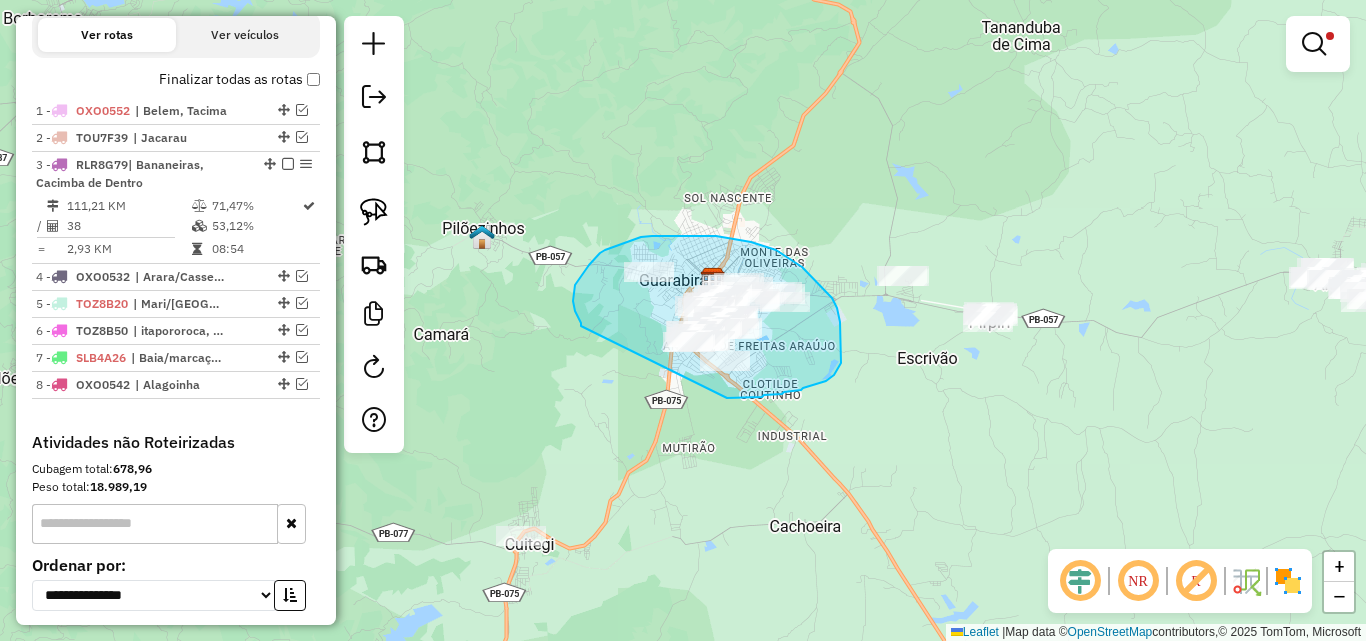 drag, startPoint x: 573, startPoint y: 296, endPoint x: 711, endPoint y: 398, distance: 171.6042 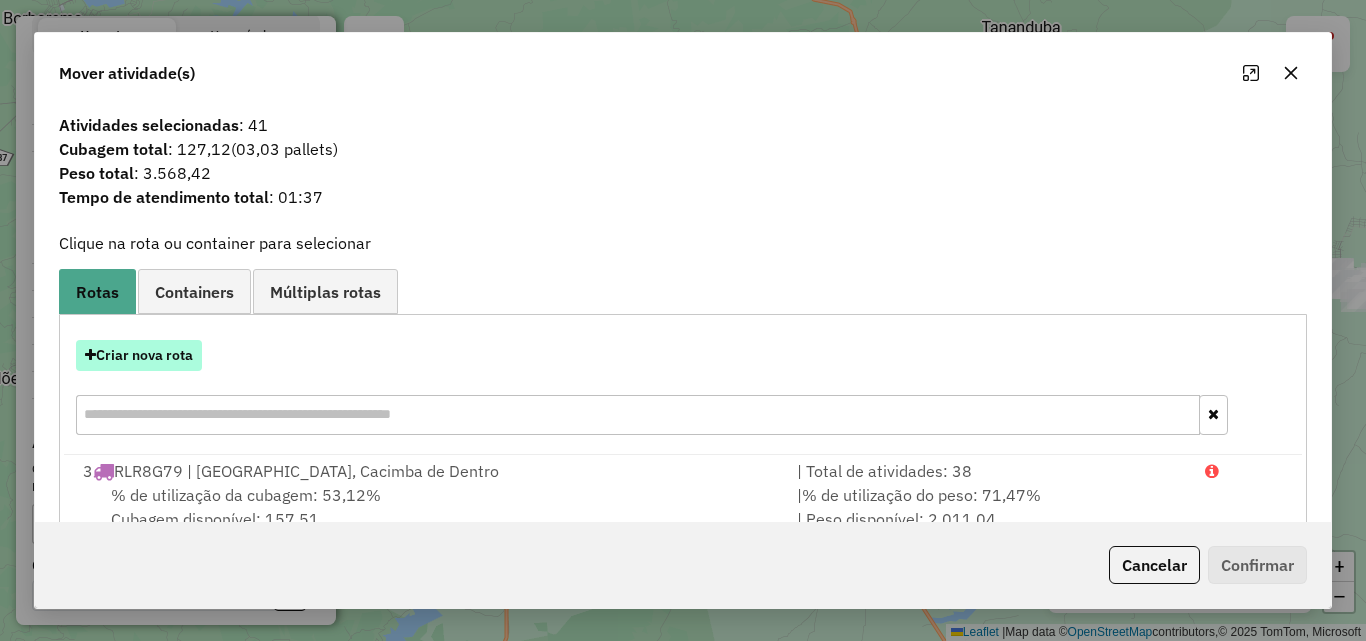 click on "Criar nova rota" at bounding box center (139, 355) 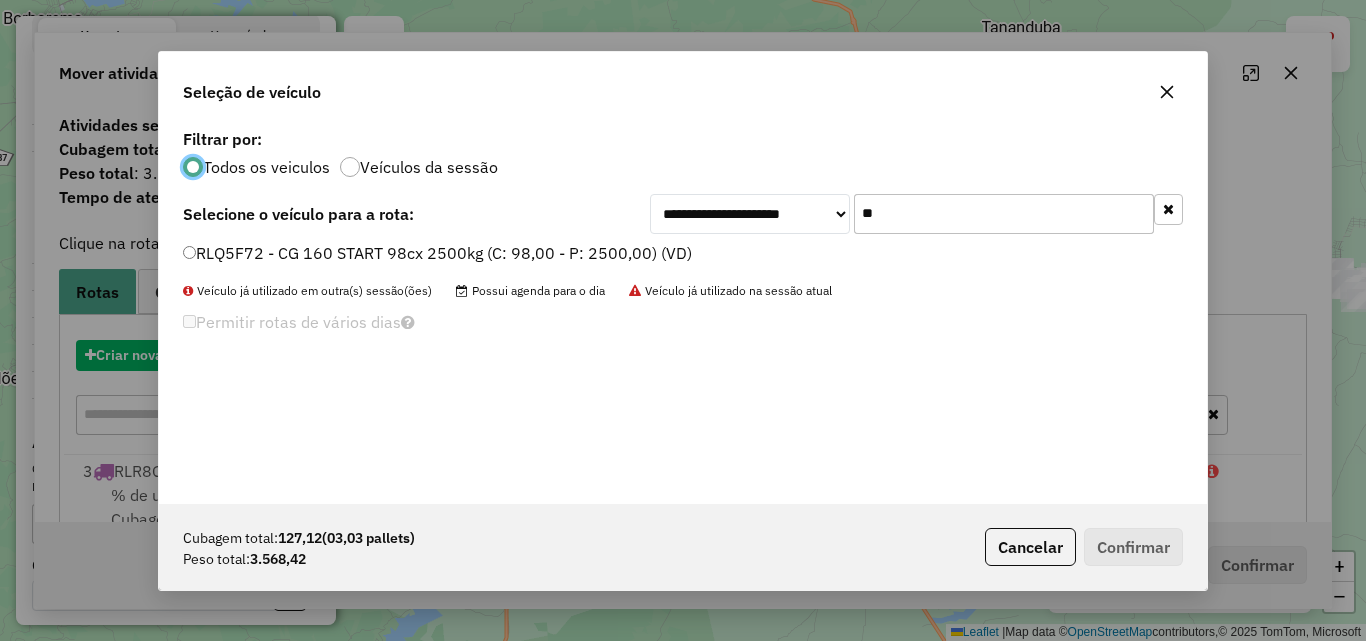 scroll, scrollTop: 11, scrollLeft: 6, axis: both 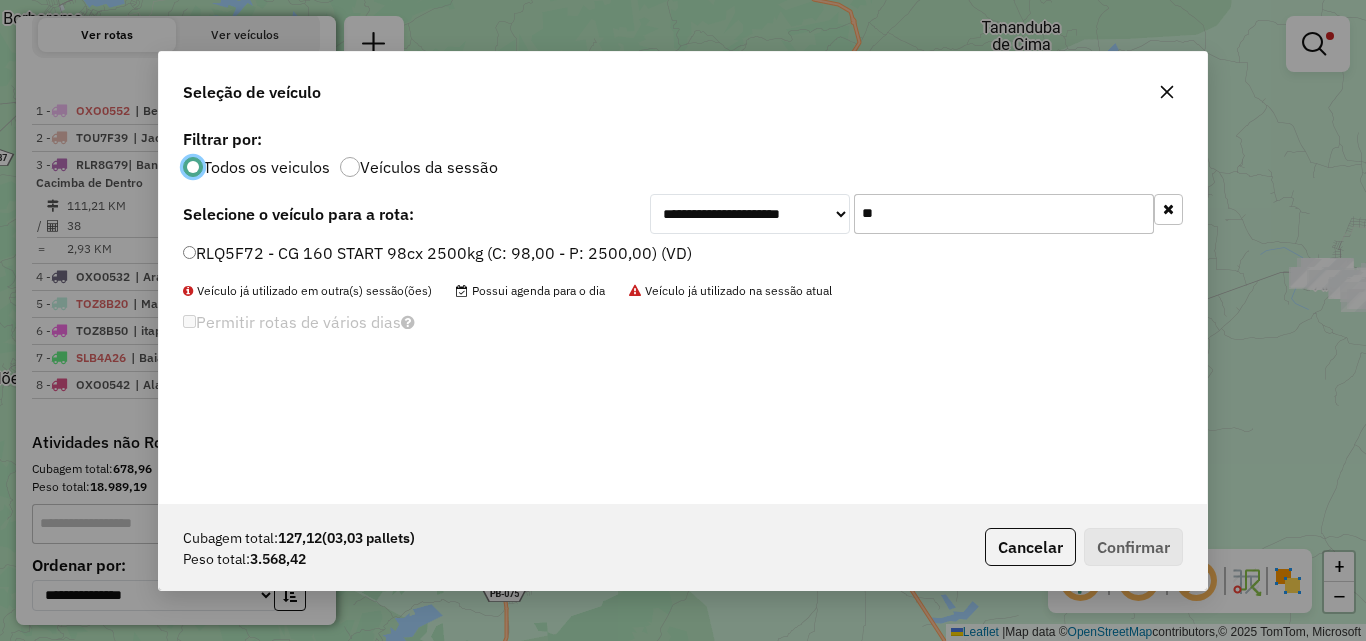drag, startPoint x: 452, startPoint y: 257, endPoint x: 750, endPoint y: 340, distance: 309.34286 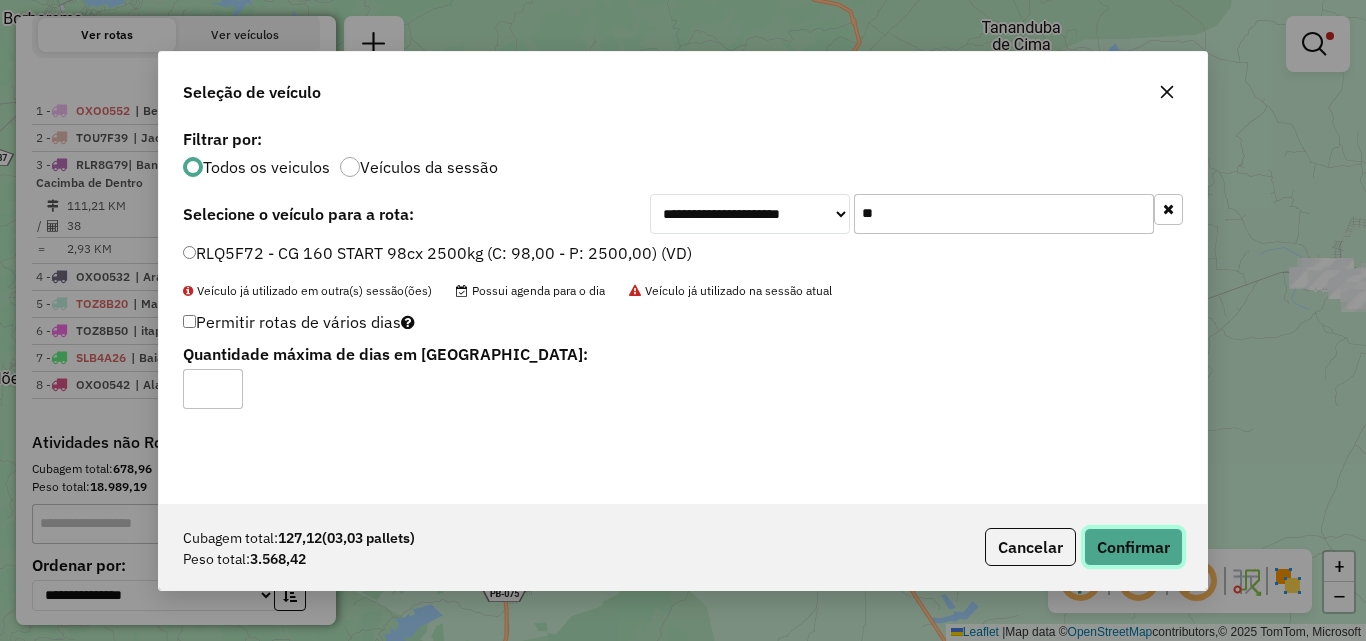 click on "Confirmar" 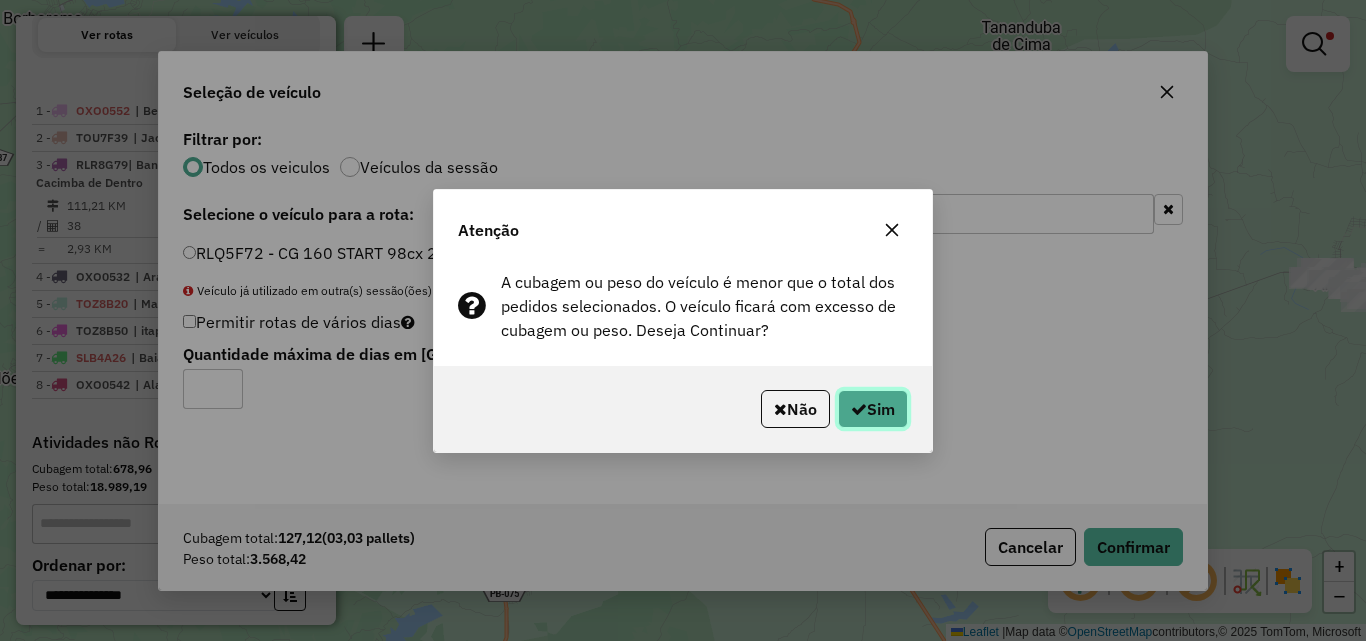 drag, startPoint x: 890, startPoint y: 414, endPoint x: 922, endPoint y: 404, distance: 33.526108 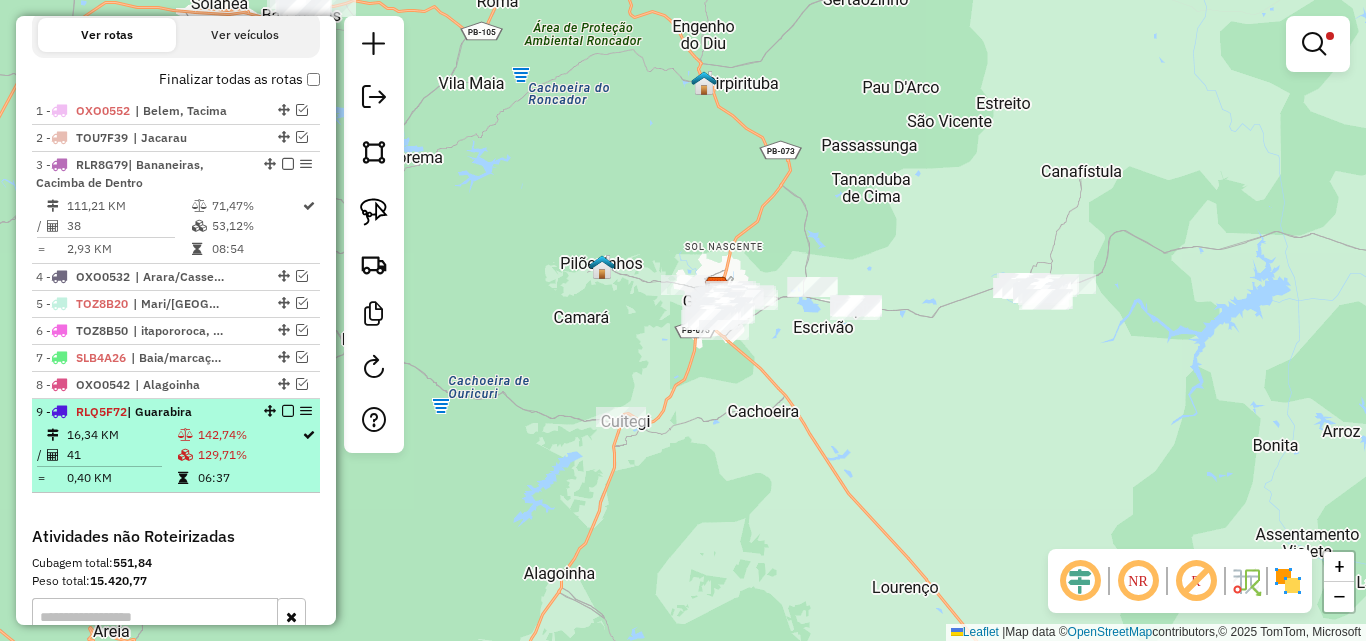 click at bounding box center (288, 411) 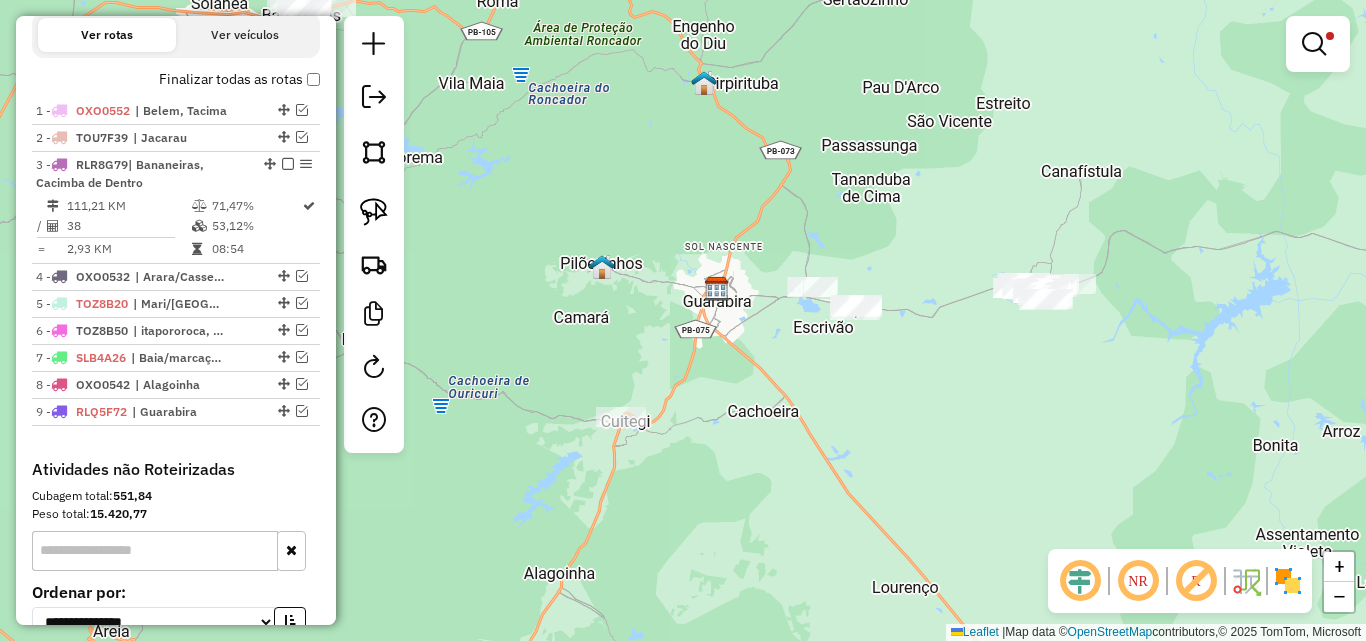 drag, startPoint x: 788, startPoint y: 415, endPoint x: 772, endPoint y: 442, distance: 31.38471 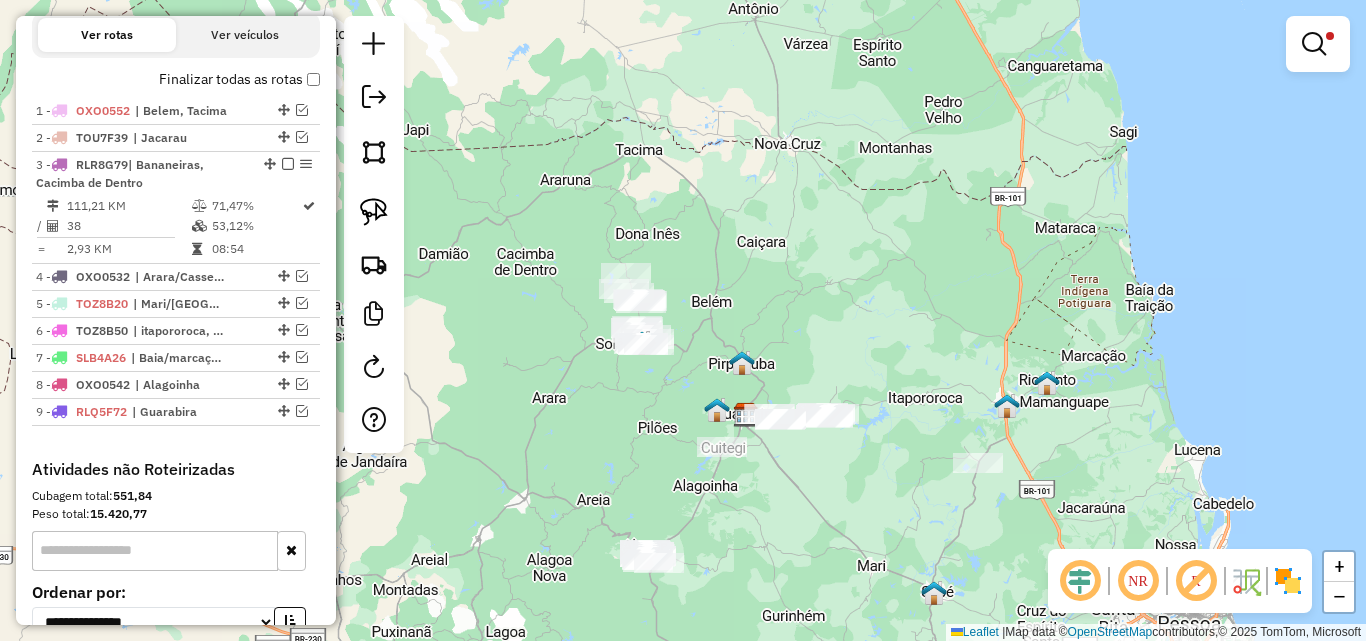 click 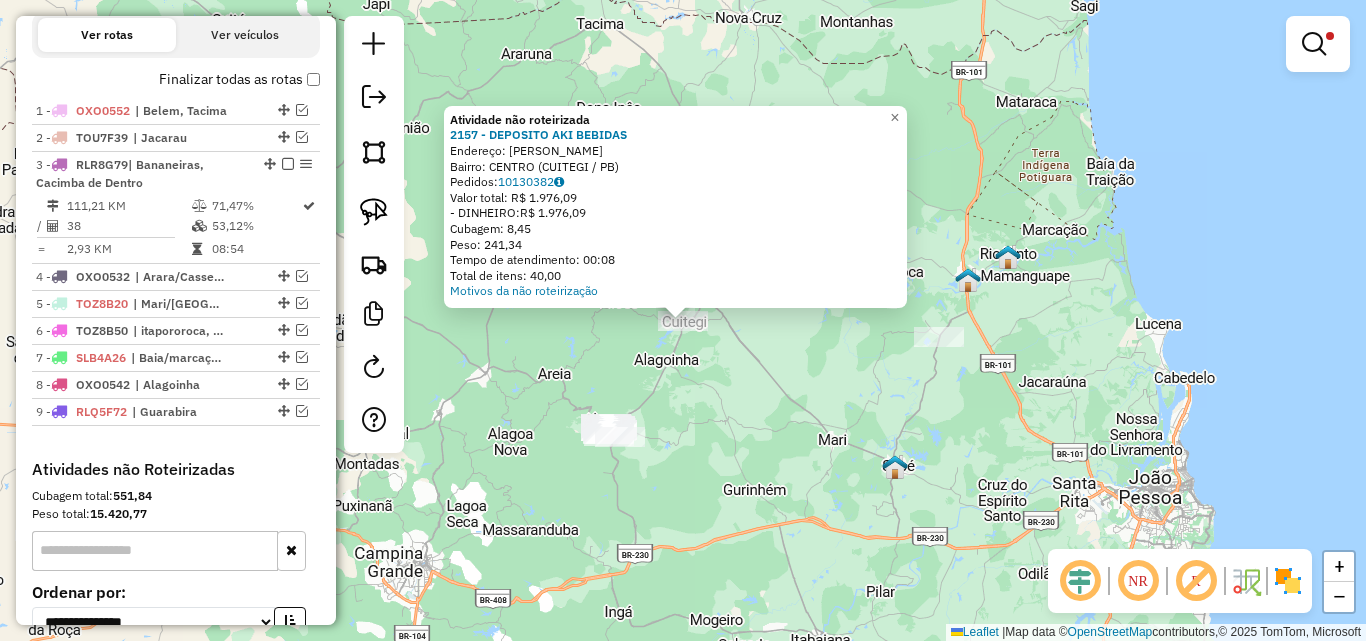 click on "Atividade não roteirizada 2157 - DEPOSITO AKI BEBIDAS  Endereço:  JOSE JOAQUIM DE MELO SN   Bairro: CENTRO (CUITEGI / PB)   Pedidos:  10130382   Valor total: R$ 1.976,09   - DINHEIRO:  R$ 1.976,09   Cubagem: 8,45   Peso: 241,34   Tempo de atendimento: 00:08   Total de itens: 40,00  Motivos da não roteirização × Limpar filtros Janela de atendimento Grade de atendimento Capacidade Transportadoras Veículos Cliente Pedidos  Rotas Selecione os dias de semana para filtrar as janelas de atendimento  Seg   Ter   Qua   Qui   Sex   Sáb   Dom  Informe o período da janela de atendimento: De: Até:  Filtrar exatamente a janela do cliente  Considerar janela de atendimento padrão  Selecione os dias de semana para filtrar as grades de atendimento  Seg   Ter   Qua   Qui   Sex   Sáb   Dom   Considerar clientes sem dia de atendimento cadastrado  Clientes fora do dia de atendimento selecionado Filtrar as atividades entre os valores definidos abaixo:  Peso mínimo:  ****  Peso máximo:  ******  Cubagem mínima:   De:" 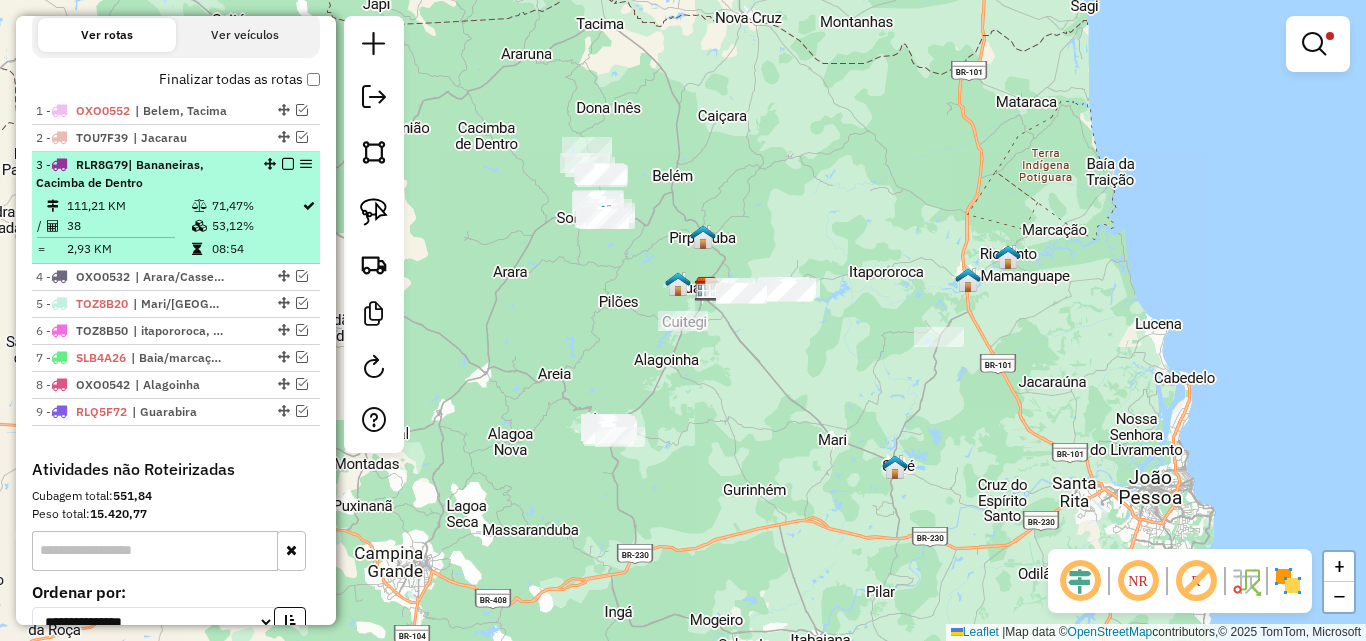 click at bounding box center (288, 164) 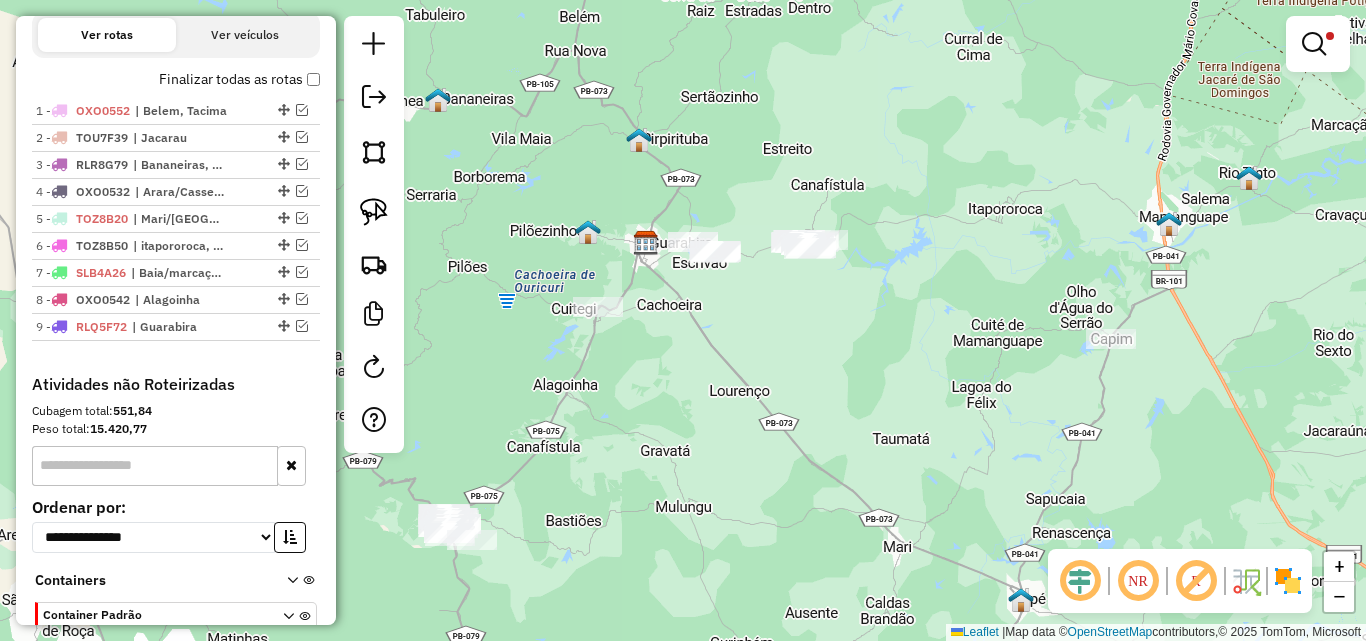 drag, startPoint x: 762, startPoint y: 323, endPoint x: 705, endPoint y: 380, distance: 80.610176 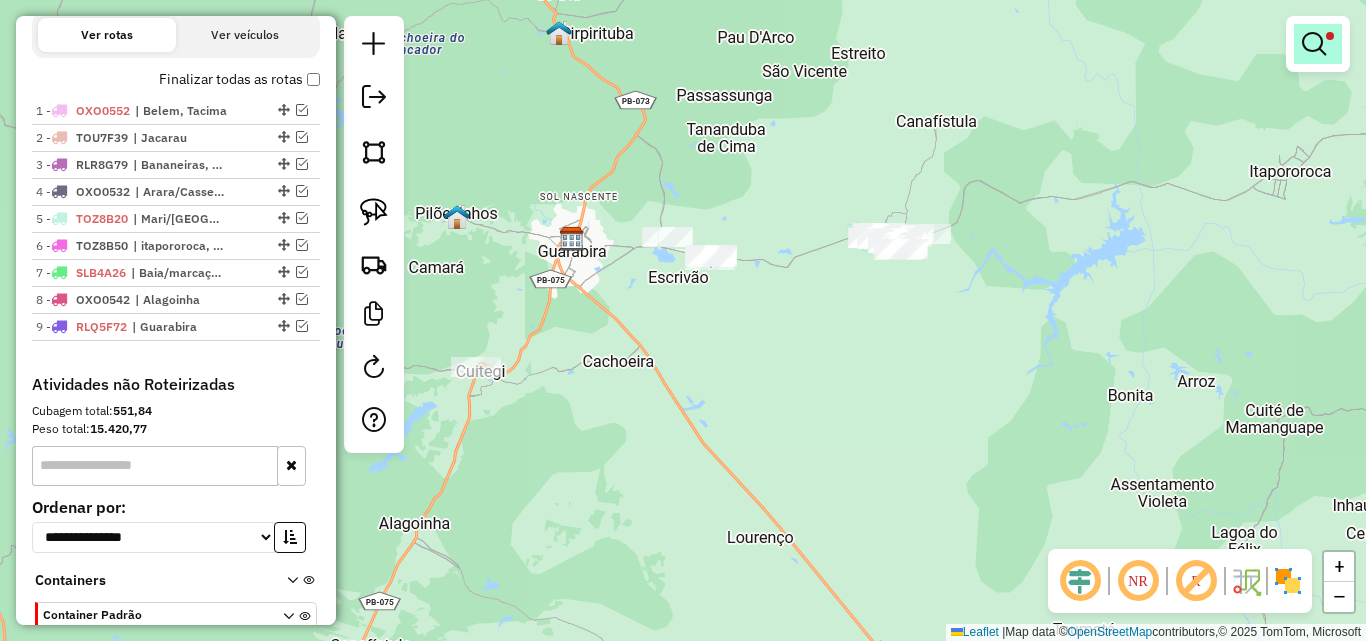 click at bounding box center [1318, 44] 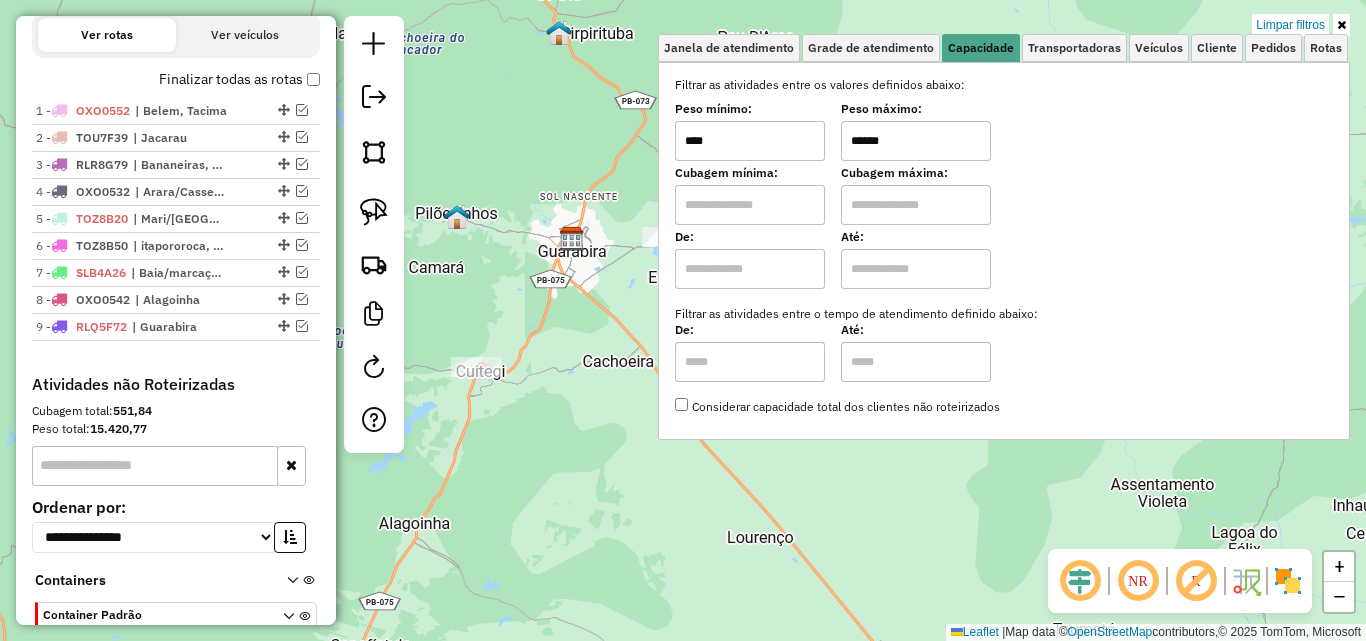 click on "Limpar filtros" at bounding box center (1290, 25) 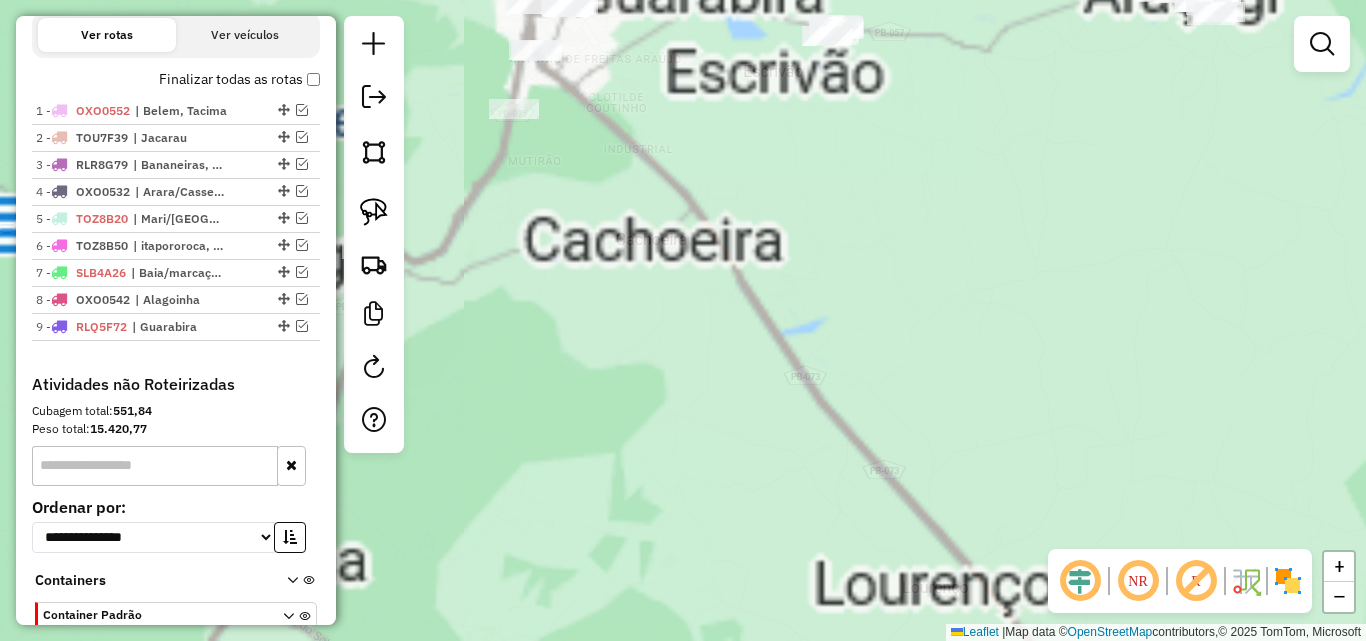 drag, startPoint x: 603, startPoint y: 243, endPoint x: 707, endPoint y: 386, distance: 176.81912 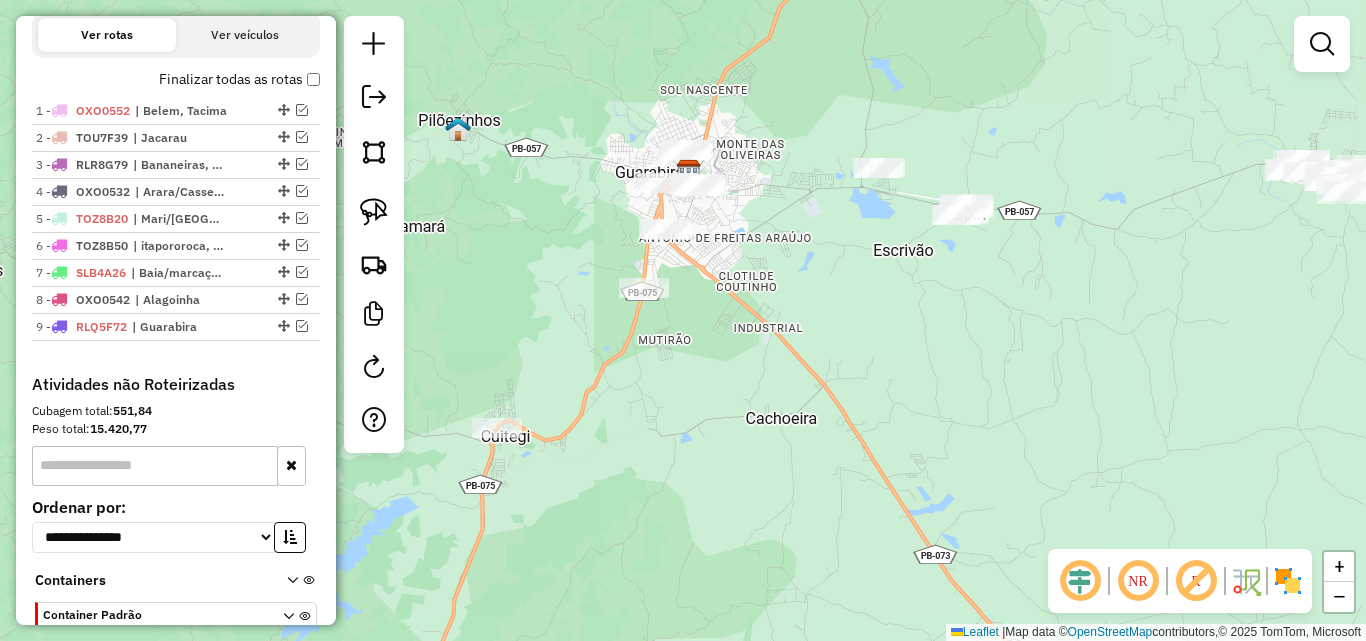 drag, startPoint x: 510, startPoint y: 281, endPoint x: 511, endPoint y: 332, distance: 51.009804 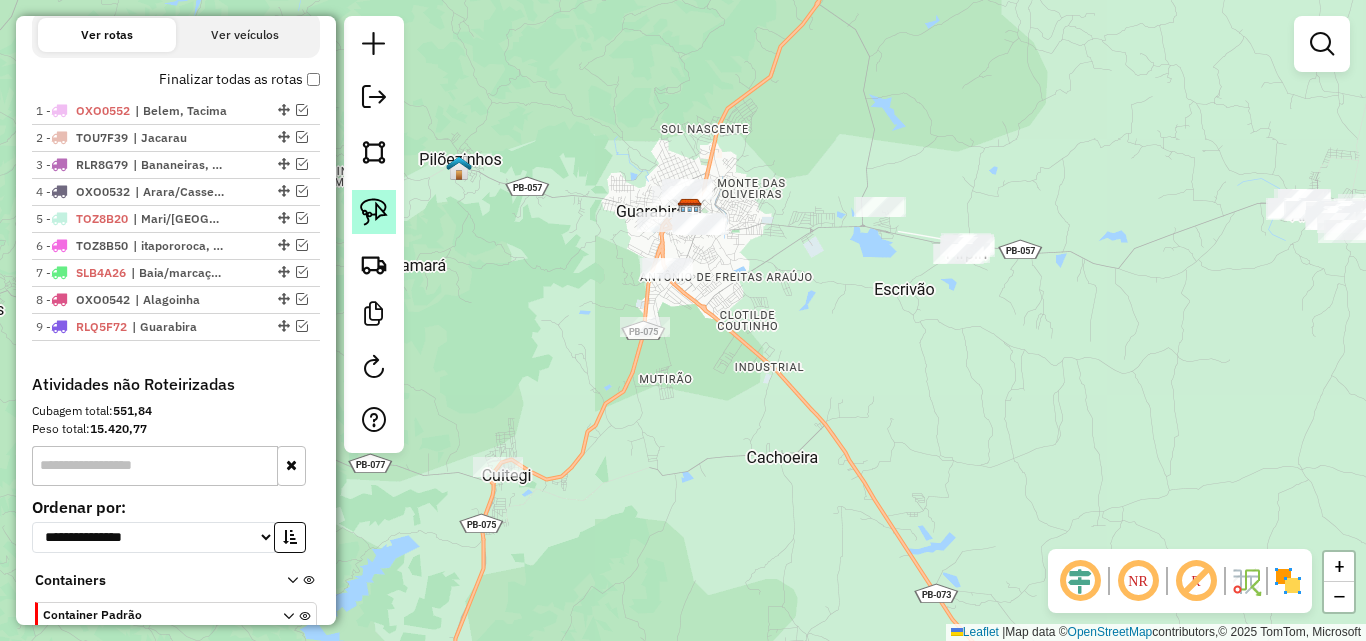 click 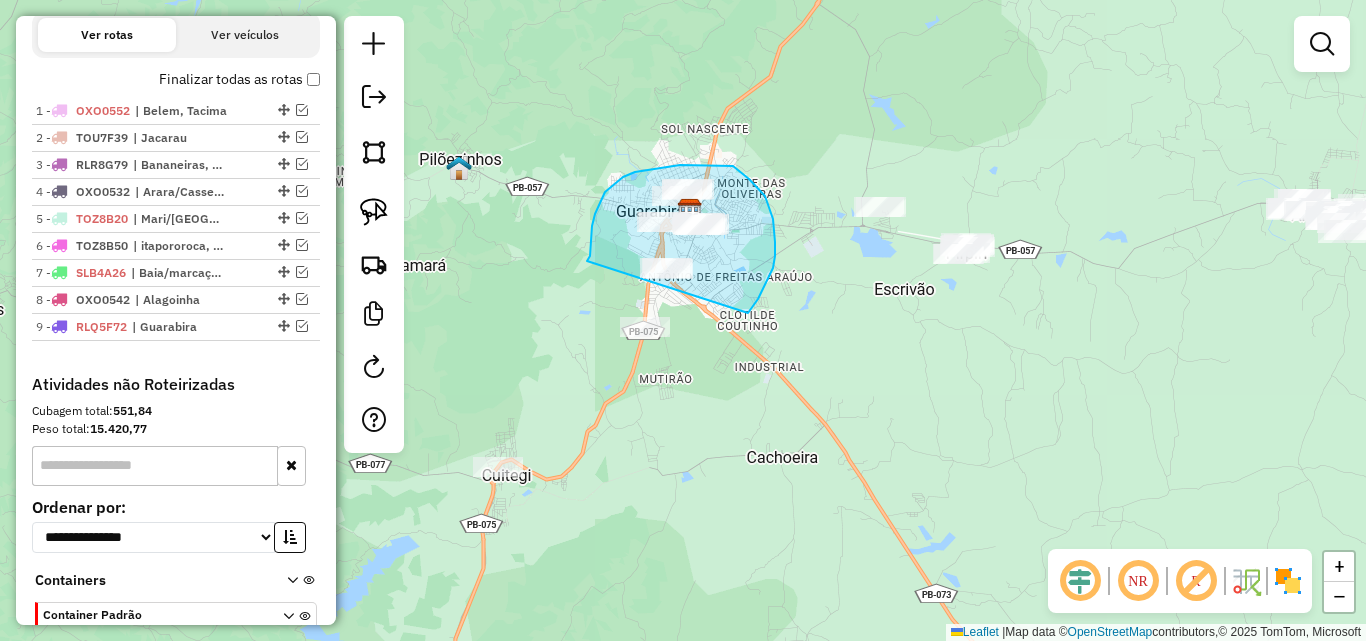 drag, startPoint x: 591, startPoint y: 249, endPoint x: 609, endPoint y: 353, distance: 105.546196 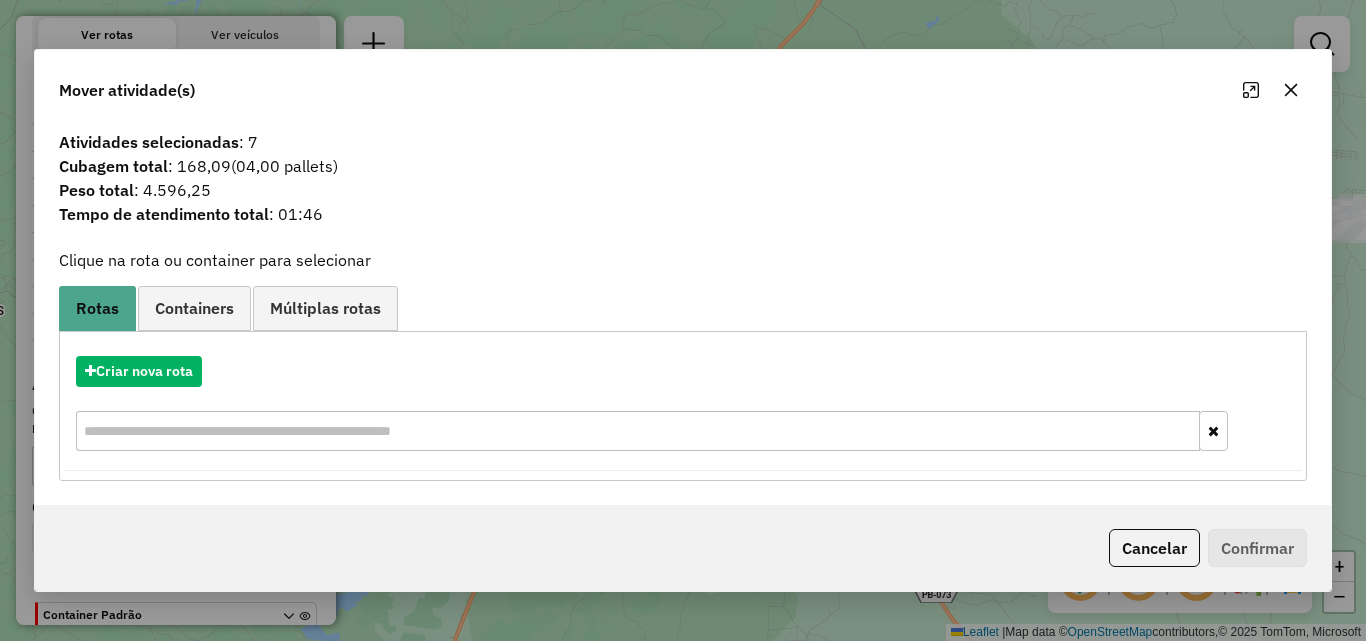 click 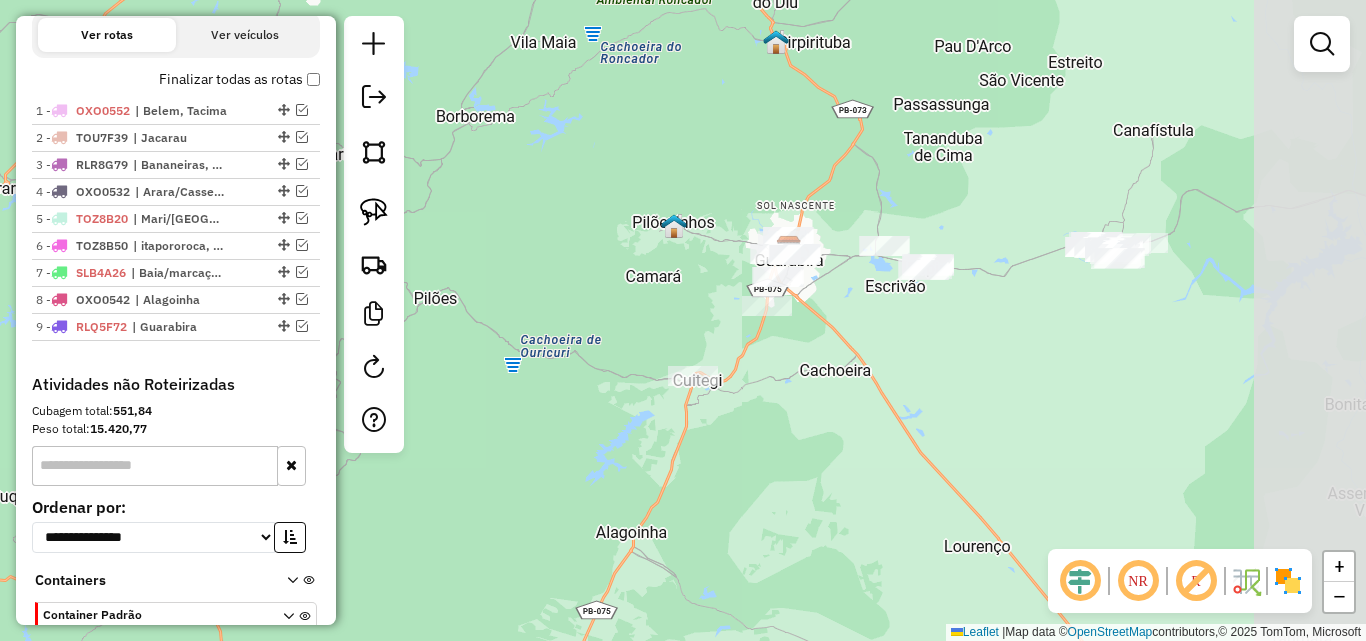 drag, startPoint x: 980, startPoint y: 368, endPoint x: 820, endPoint y: 380, distance: 160.44937 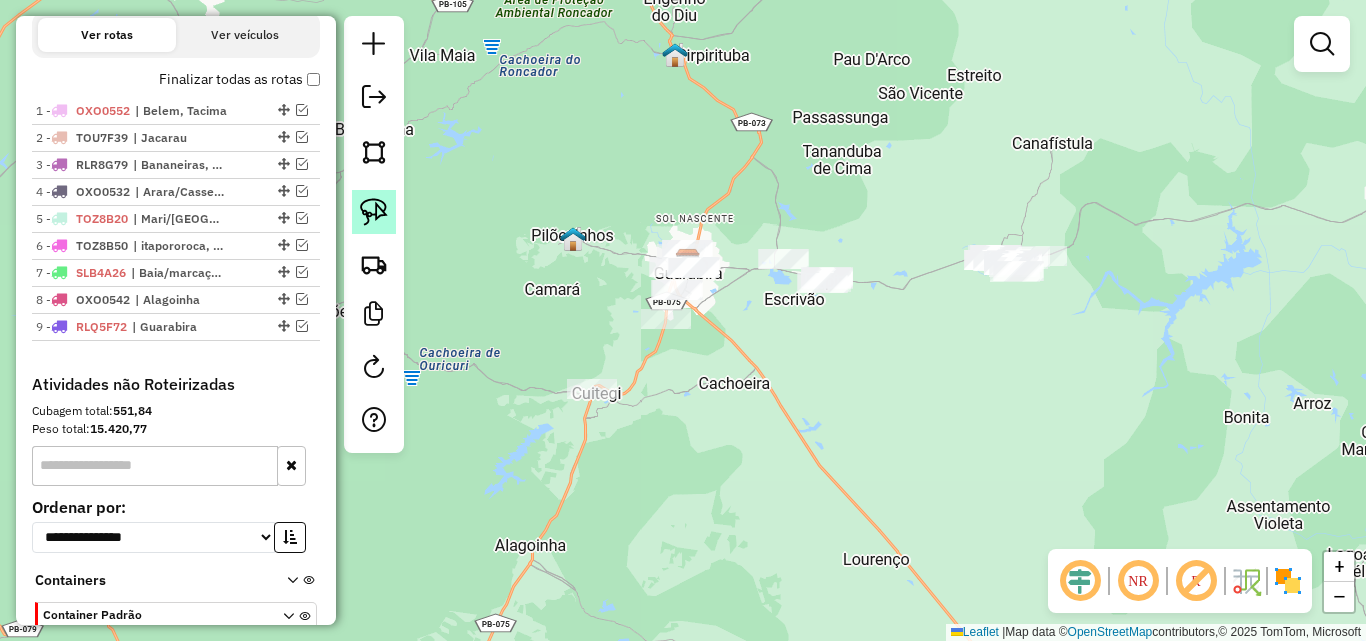 click 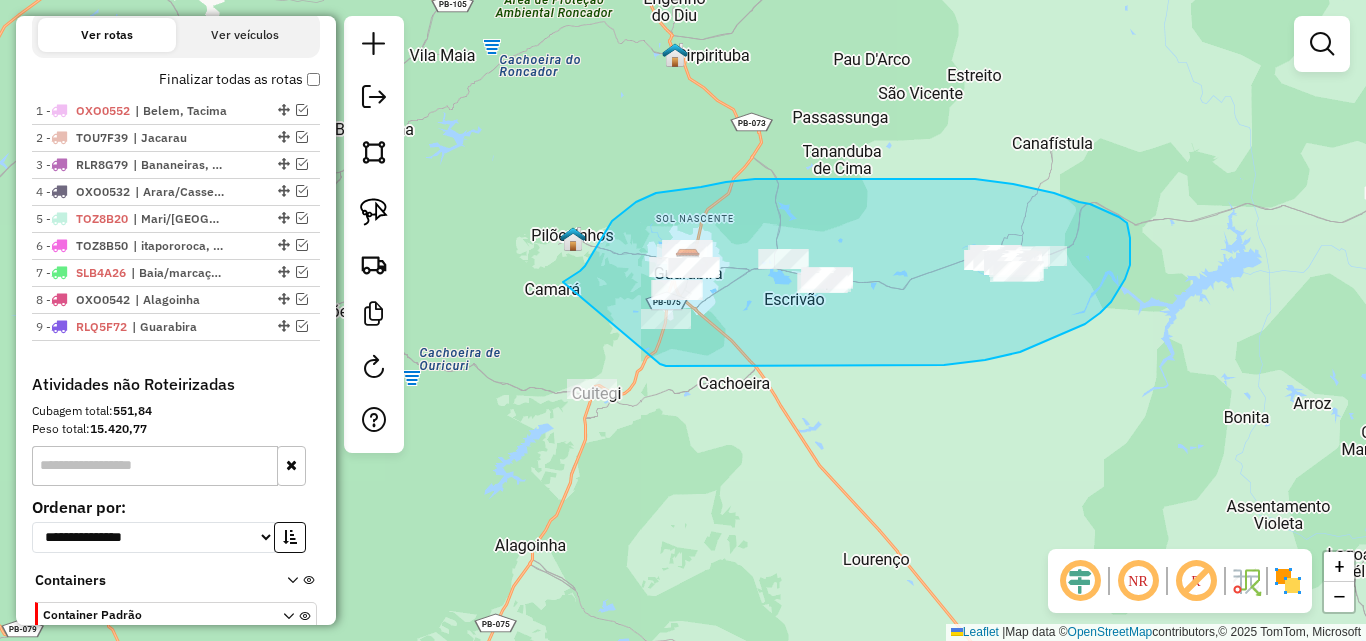 drag, startPoint x: 588, startPoint y: 261, endPoint x: 660, endPoint y: 364, distance: 125.670204 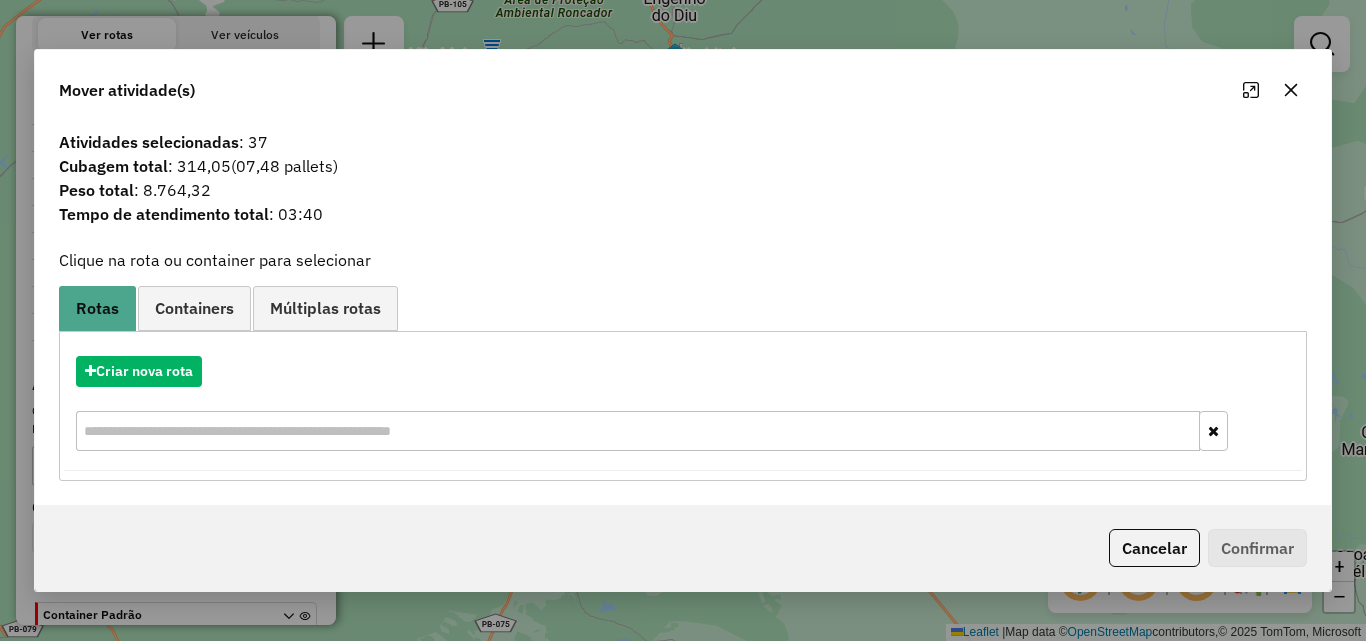 click 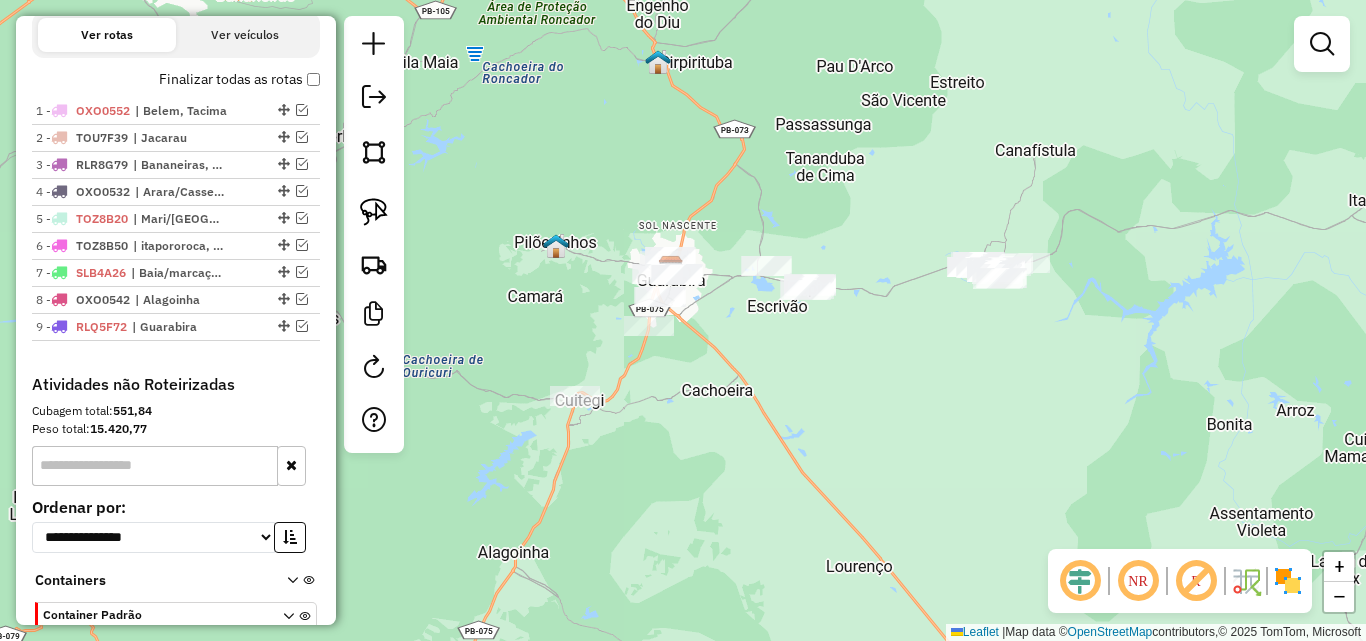 drag, startPoint x: 1149, startPoint y: 291, endPoint x: 651, endPoint y: 296, distance: 498.0251 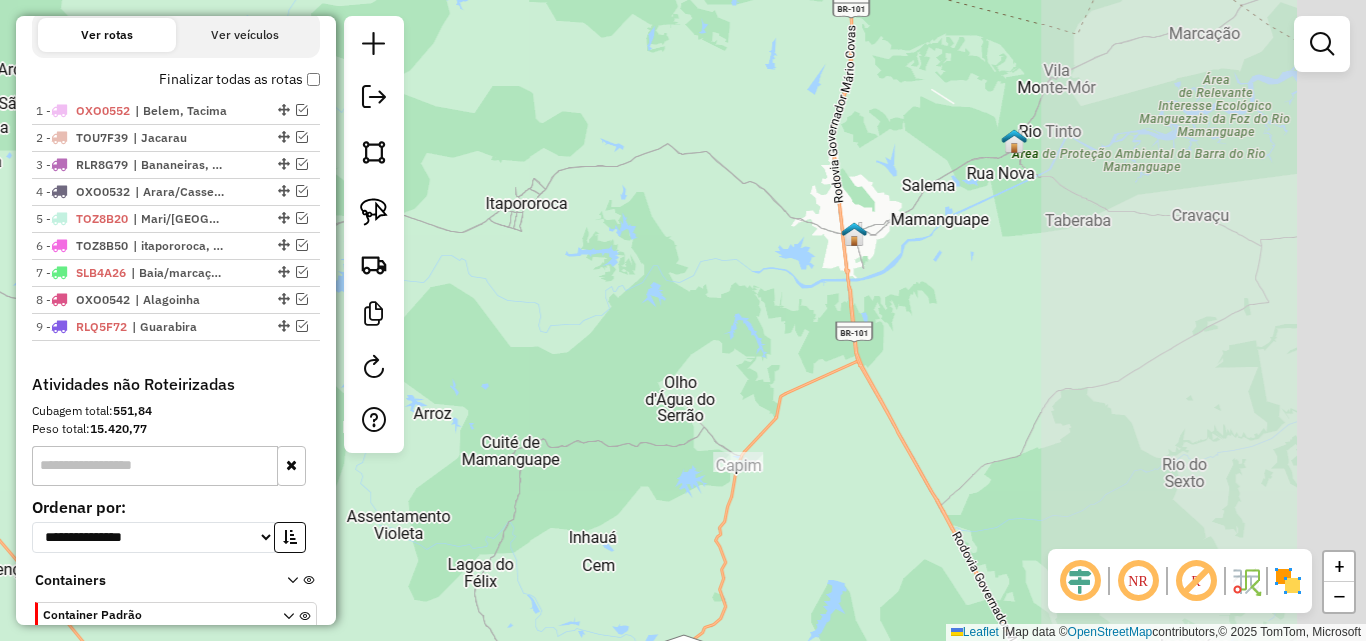 drag, startPoint x: 849, startPoint y: 359, endPoint x: 702, endPoint y: 364, distance: 147.085 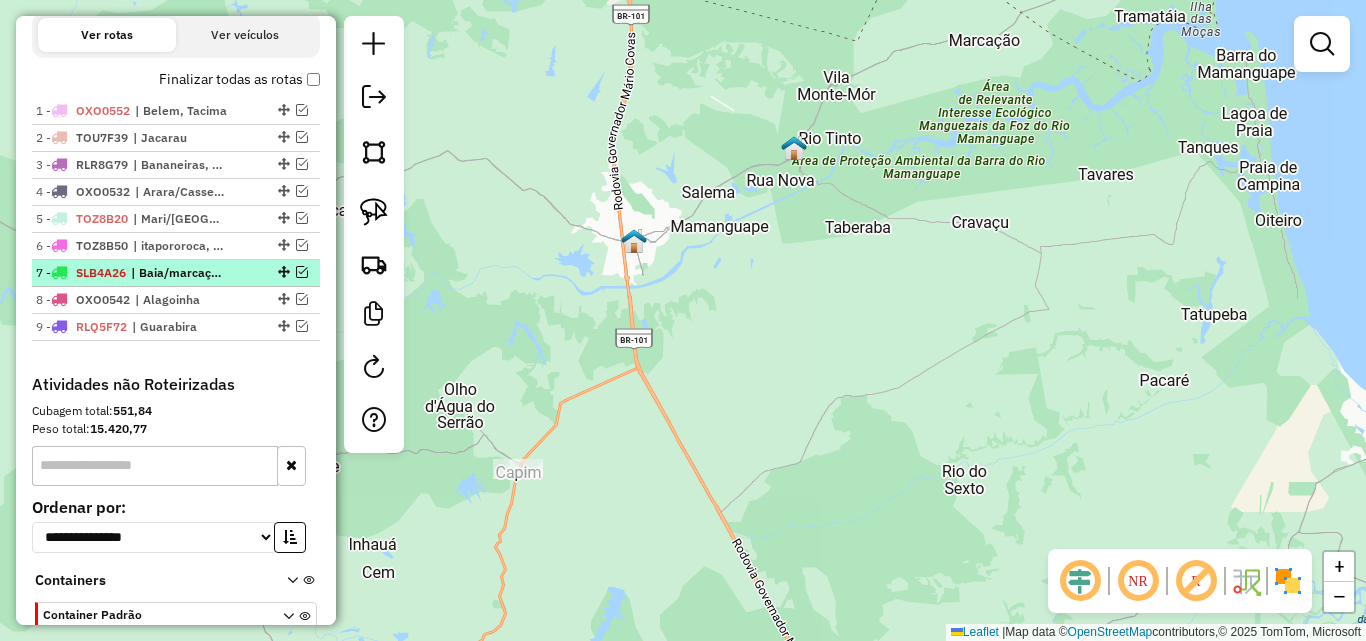 click on "| Baia/marcação, Mamanguape" at bounding box center [177, 273] 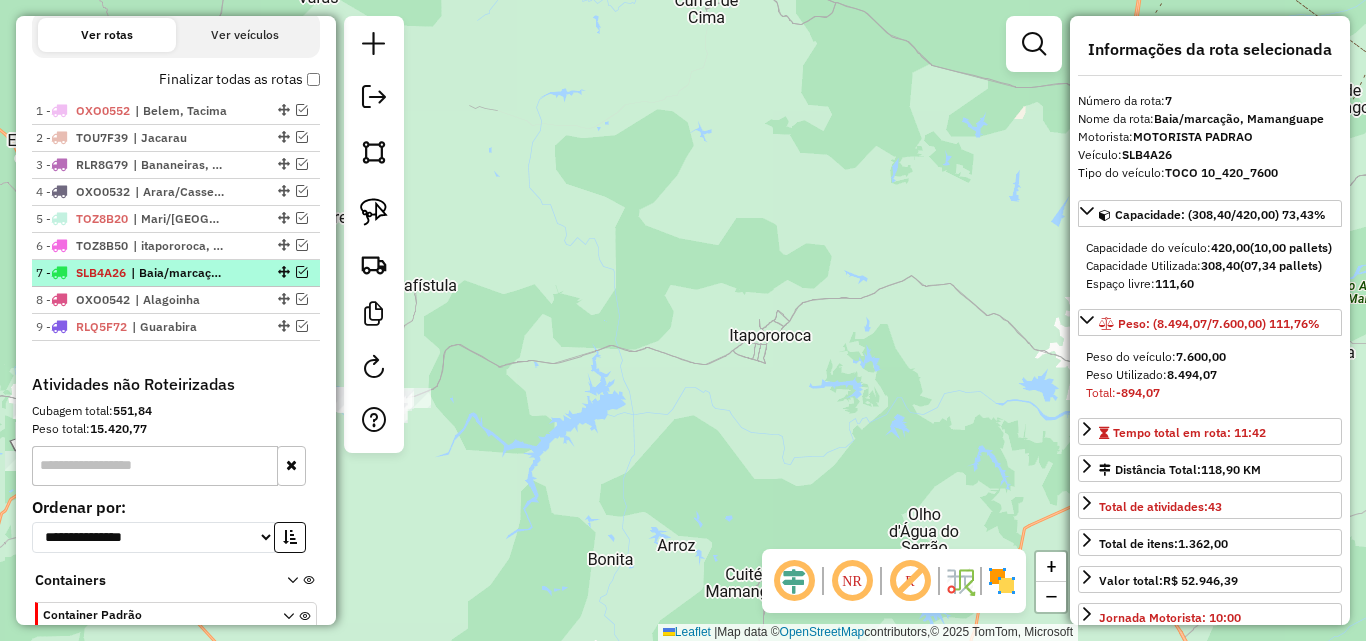 click at bounding box center [302, 272] 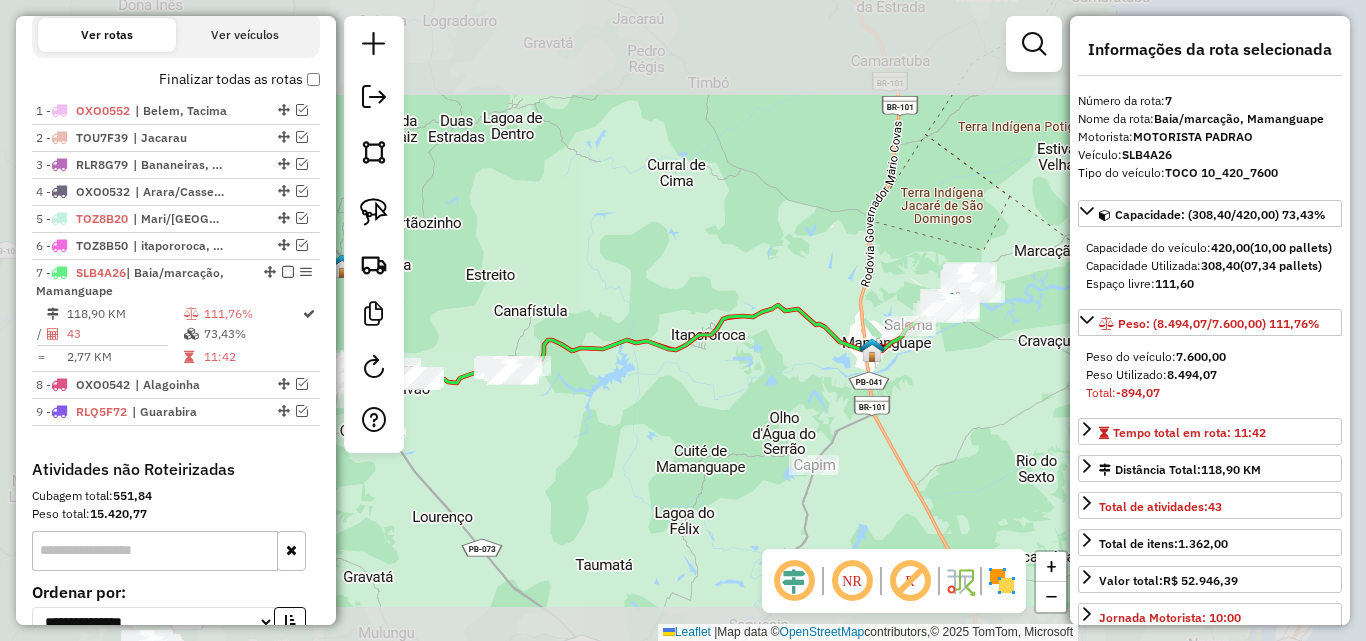 drag, startPoint x: 827, startPoint y: 405, endPoint x: 664, endPoint y: 439, distance: 166.50826 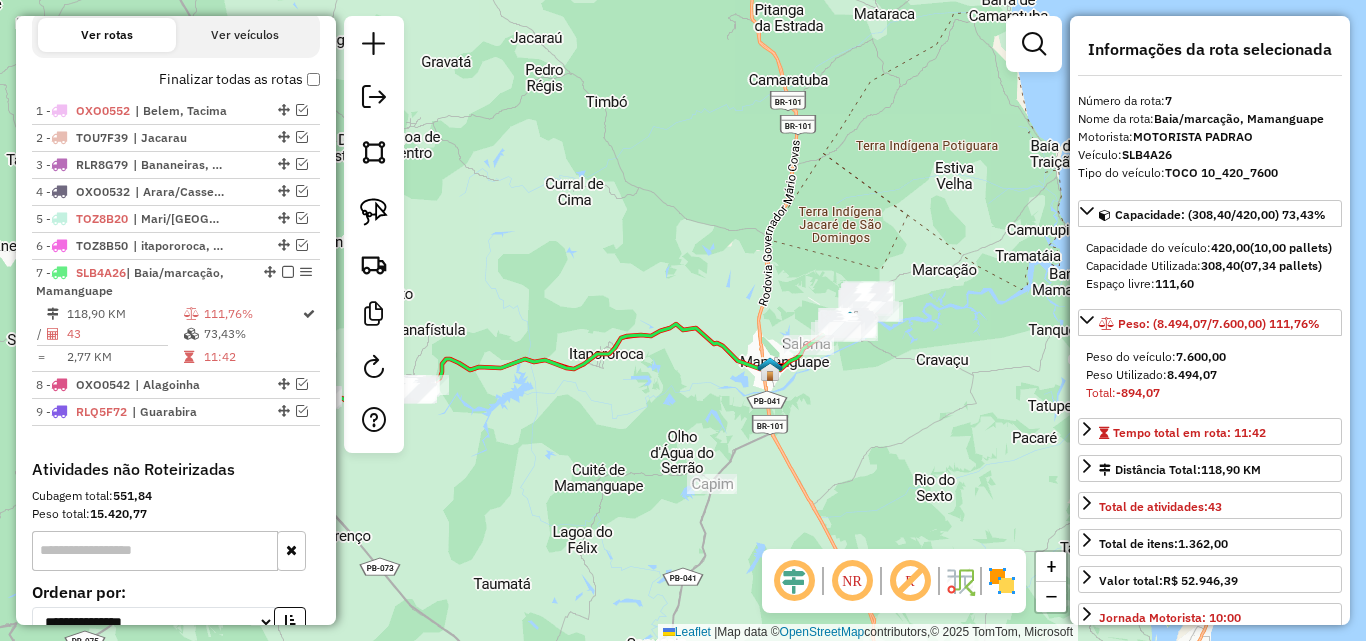drag, startPoint x: 648, startPoint y: 436, endPoint x: 830, endPoint y: 423, distance: 182.4637 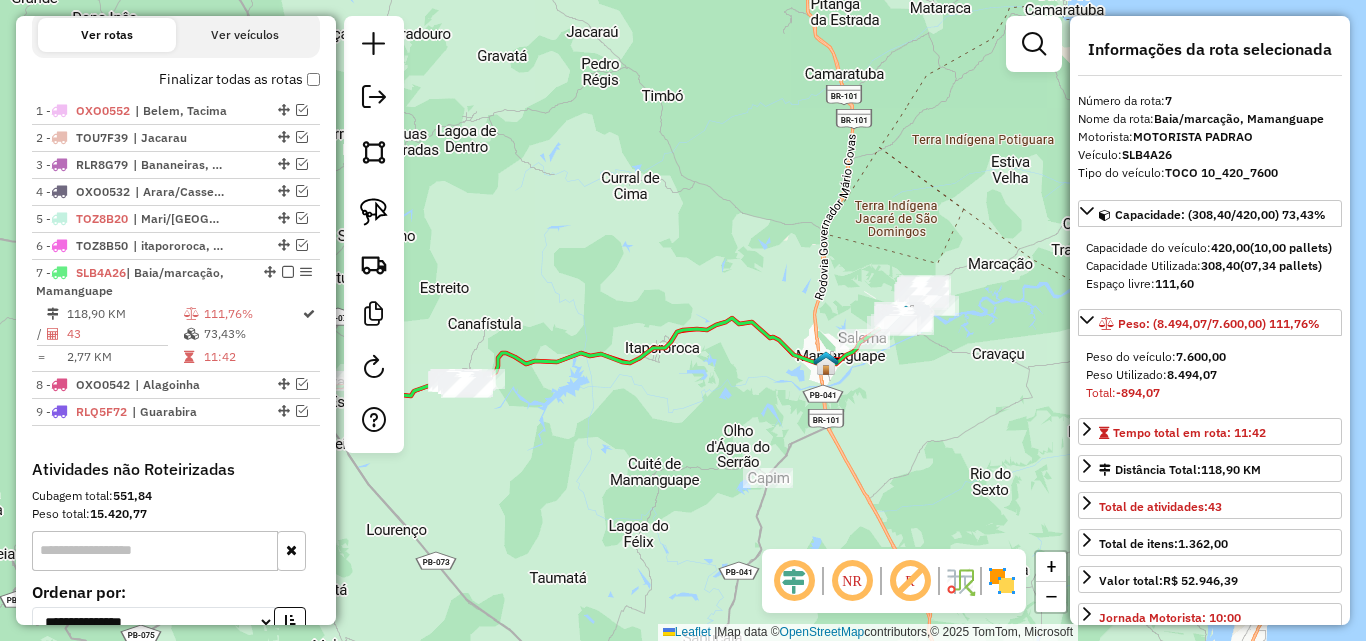 drag, startPoint x: 859, startPoint y: 422, endPoint x: 771, endPoint y: 488, distance: 110 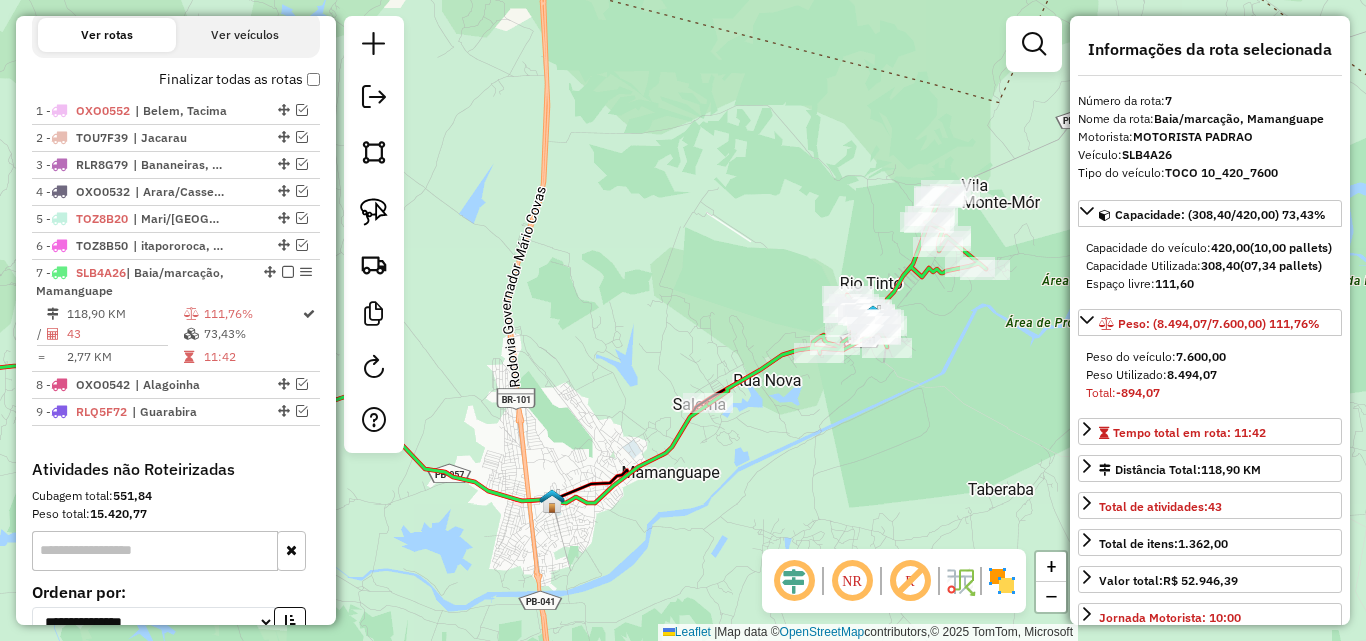 drag, startPoint x: 739, startPoint y: 490, endPoint x: 836, endPoint y: 412, distance: 124.47088 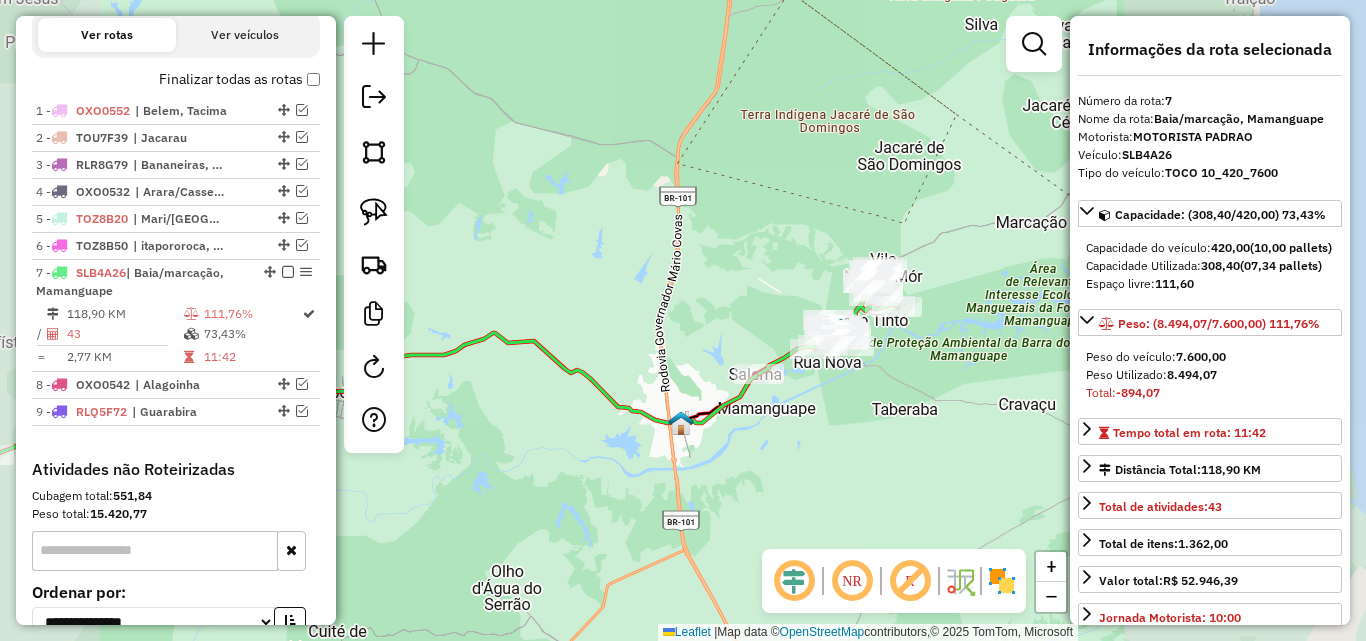 drag, startPoint x: 931, startPoint y: 441, endPoint x: 1011, endPoint y: 419, distance: 82.96987 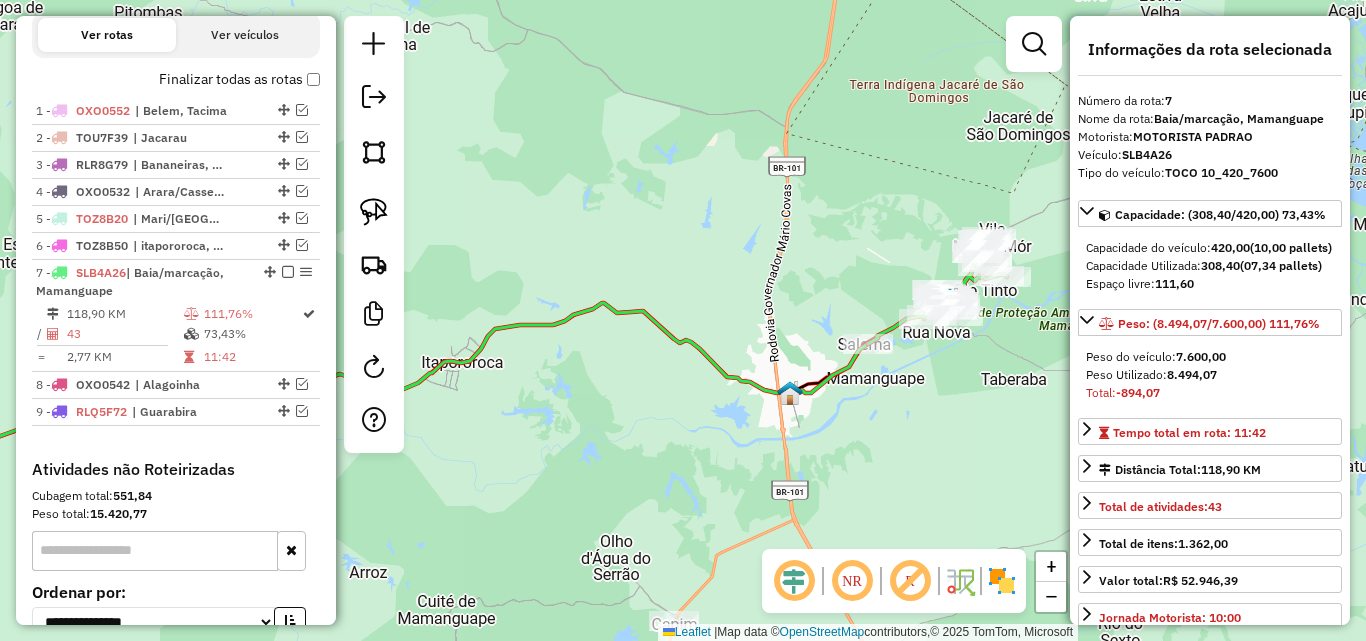 drag, startPoint x: 682, startPoint y: 451, endPoint x: 829, endPoint y: 441, distance: 147.33974 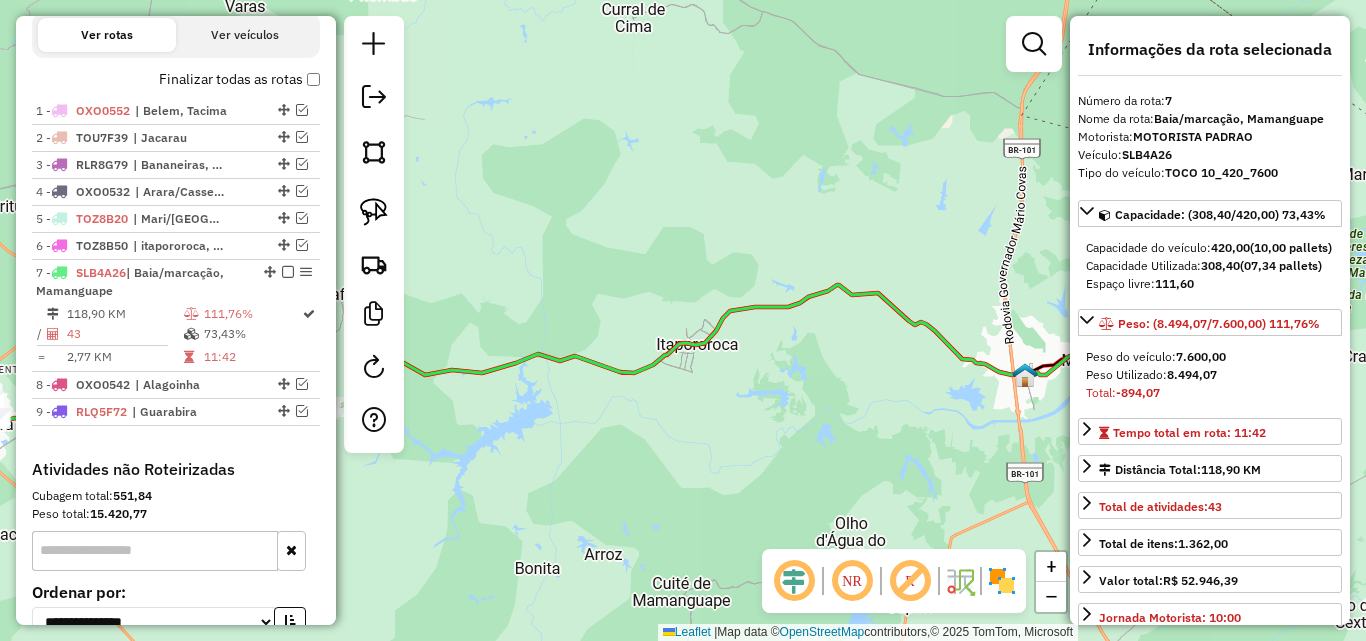 drag, startPoint x: 764, startPoint y: 459, endPoint x: 864, endPoint y: 461, distance: 100.02 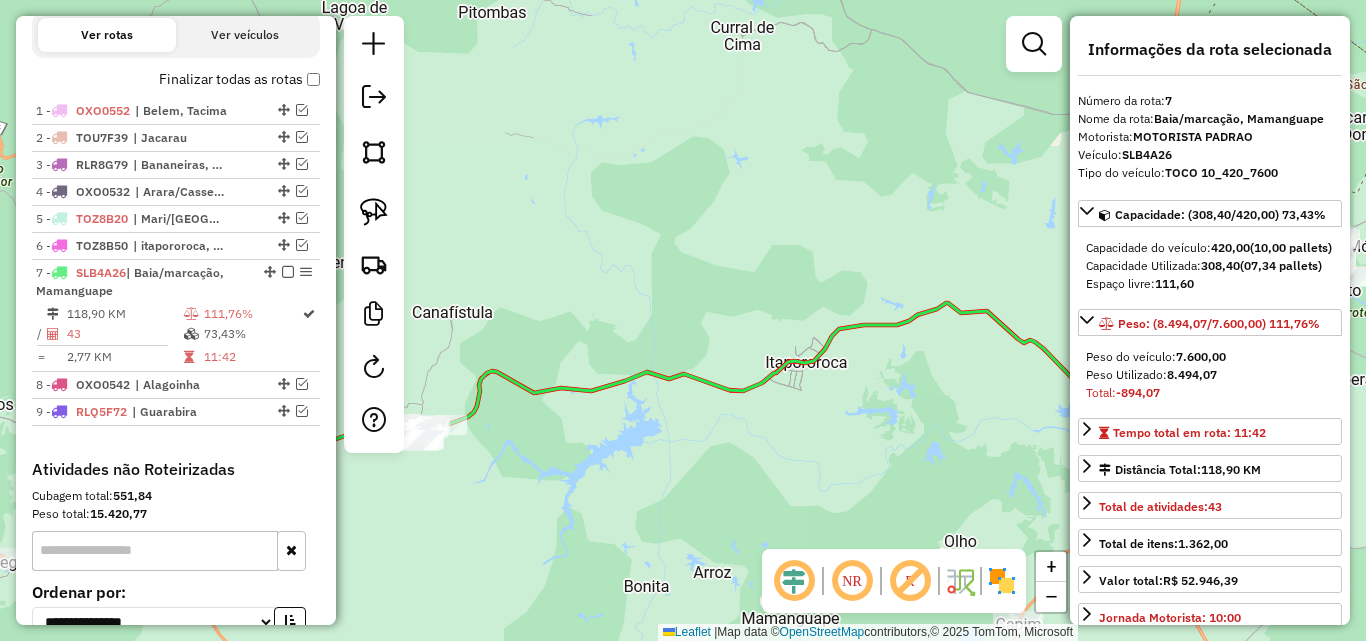 drag, startPoint x: 648, startPoint y: 396, endPoint x: 718, endPoint y: 425, distance: 75.76939 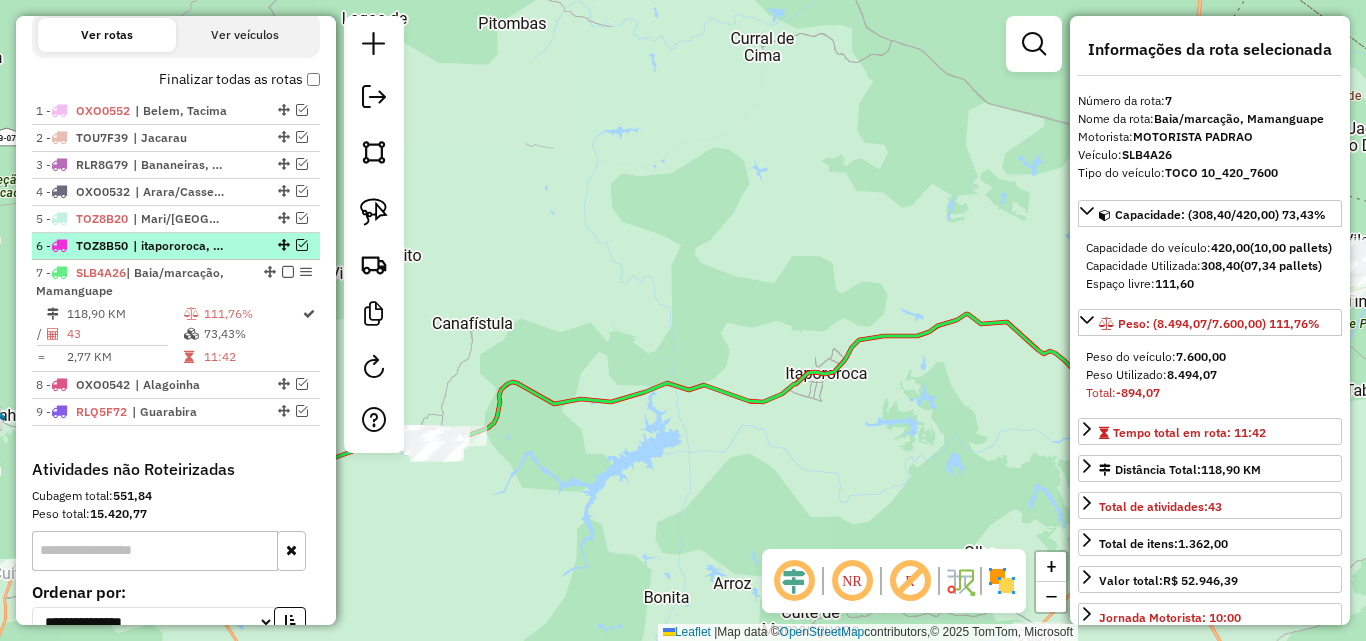 click on "| itapororoca, Mamanguape" at bounding box center (179, 246) 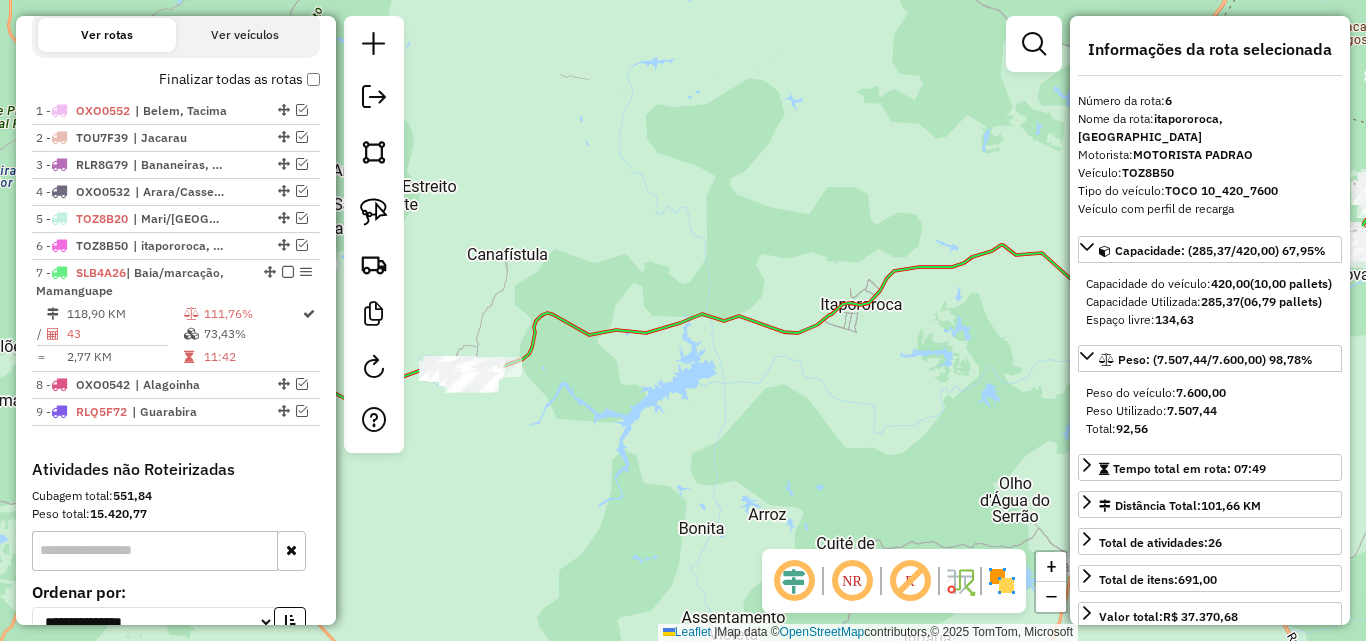 click on "Janela de atendimento Grade de atendimento Capacidade Transportadoras Veículos Cliente Pedidos  Rotas Selecione os dias de semana para filtrar as janelas de atendimento  Seg   Ter   Qua   Qui   Sex   Sáb   Dom  Informe o período da janela de atendimento: De: Até:  Filtrar exatamente a janela do cliente  Considerar janela de atendimento padrão  Selecione os dias de semana para filtrar as grades de atendimento  Seg   Ter   Qua   Qui   Sex   Sáb   Dom   Considerar clientes sem dia de atendimento cadastrado  Clientes fora do dia de atendimento selecionado Filtrar as atividades entre os valores definidos abaixo:  Peso mínimo:   Peso máximo:   Cubagem mínima:   Cubagem máxima:   De:   Até:  Filtrar as atividades entre o tempo de atendimento definido abaixo:  De:   Até:   Considerar capacidade total dos clientes não roteirizados Transportadora: Selecione um ou mais itens Tipo de veículo: Selecione um ou mais itens Veículo: Selecione um ou mais itens Motorista: Selecione um ou mais itens Nome: Rótulo:" 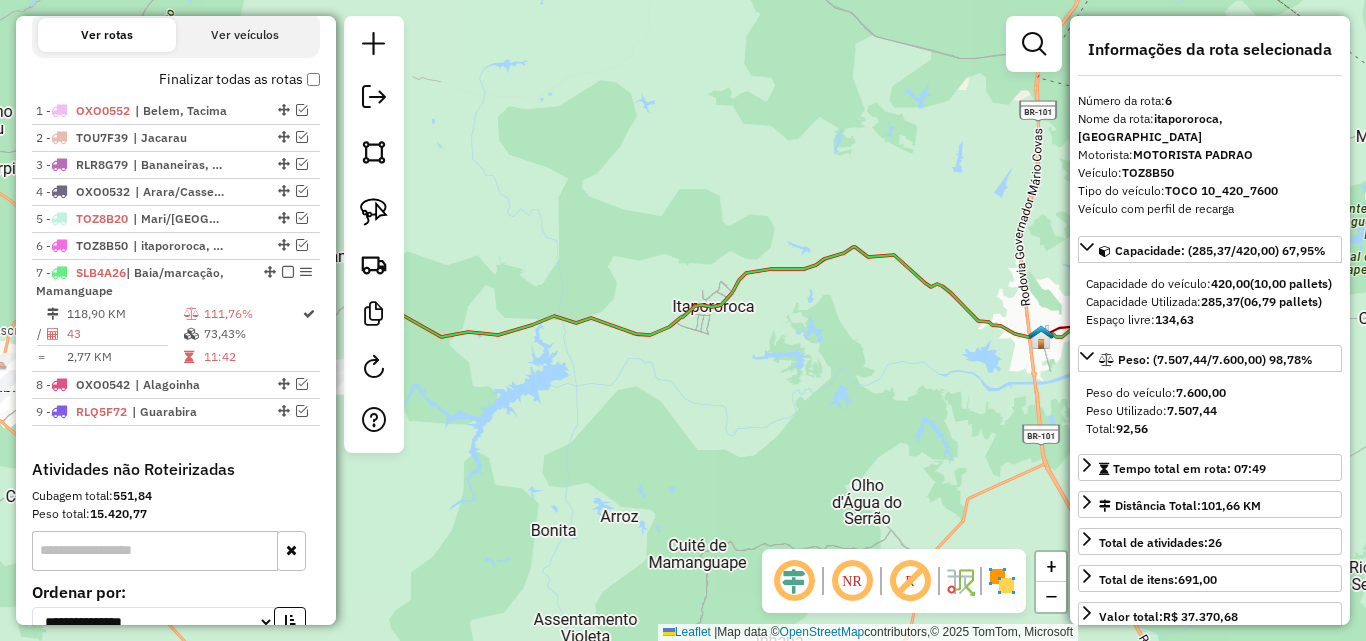 click on "Janela de atendimento Grade de atendimento Capacidade Transportadoras Veículos Cliente Pedidos  Rotas Selecione os dias de semana para filtrar as janelas de atendimento  Seg   Ter   Qua   Qui   Sex   Sáb   Dom  Informe o período da janela de atendimento: De: Até:  Filtrar exatamente a janela do cliente  Considerar janela de atendimento padrão  Selecione os dias de semana para filtrar as grades de atendimento  Seg   Ter   Qua   Qui   Sex   Sáb   Dom   Considerar clientes sem dia de atendimento cadastrado  Clientes fora do dia de atendimento selecionado Filtrar as atividades entre os valores definidos abaixo:  Peso mínimo:   Peso máximo:   Cubagem mínima:   Cubagem máxima:   De:   Até:  Filtrar as atividades entre o tempo de atendimento definido abaixo:  De:   Até:   Considerar capacidade total dos clientes não roteirizados Transportadora: Selecione um ou mais itens Tipo de veículo: Selecione um ou mais itens Veículo: Selecione um ou mais itens Motorista: Selecione um ou mais itens Nome: Rótulo:" 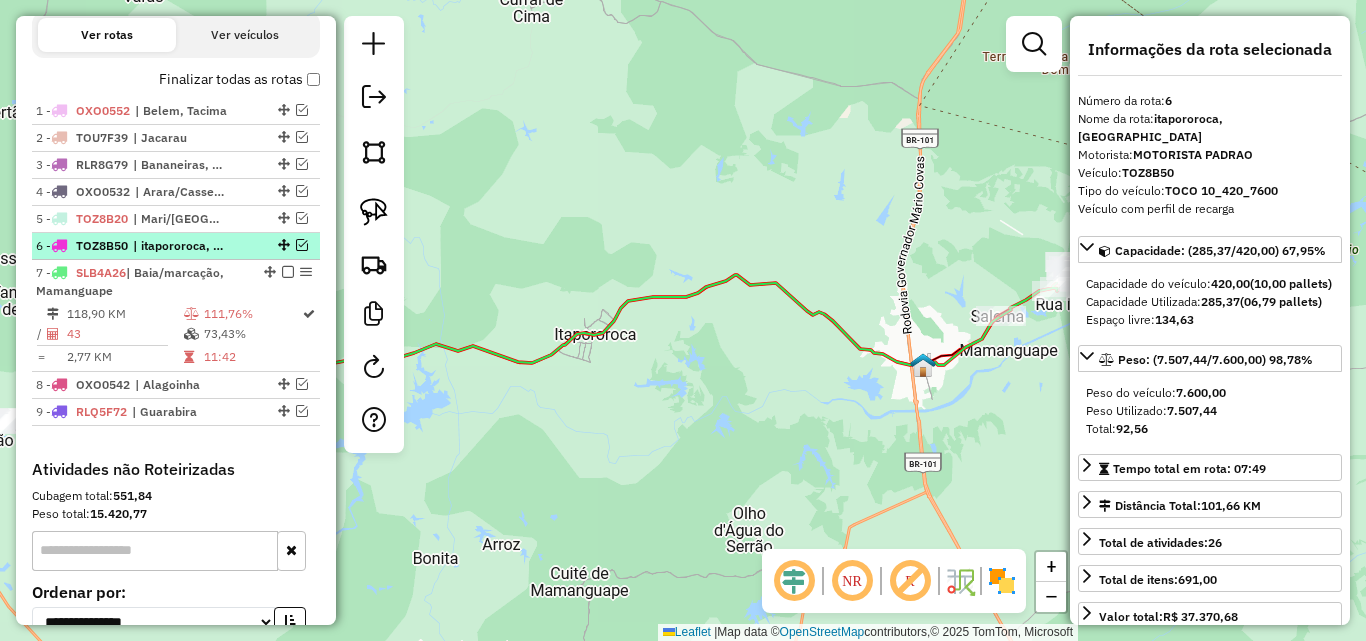 click at bounding box center (302, 245) 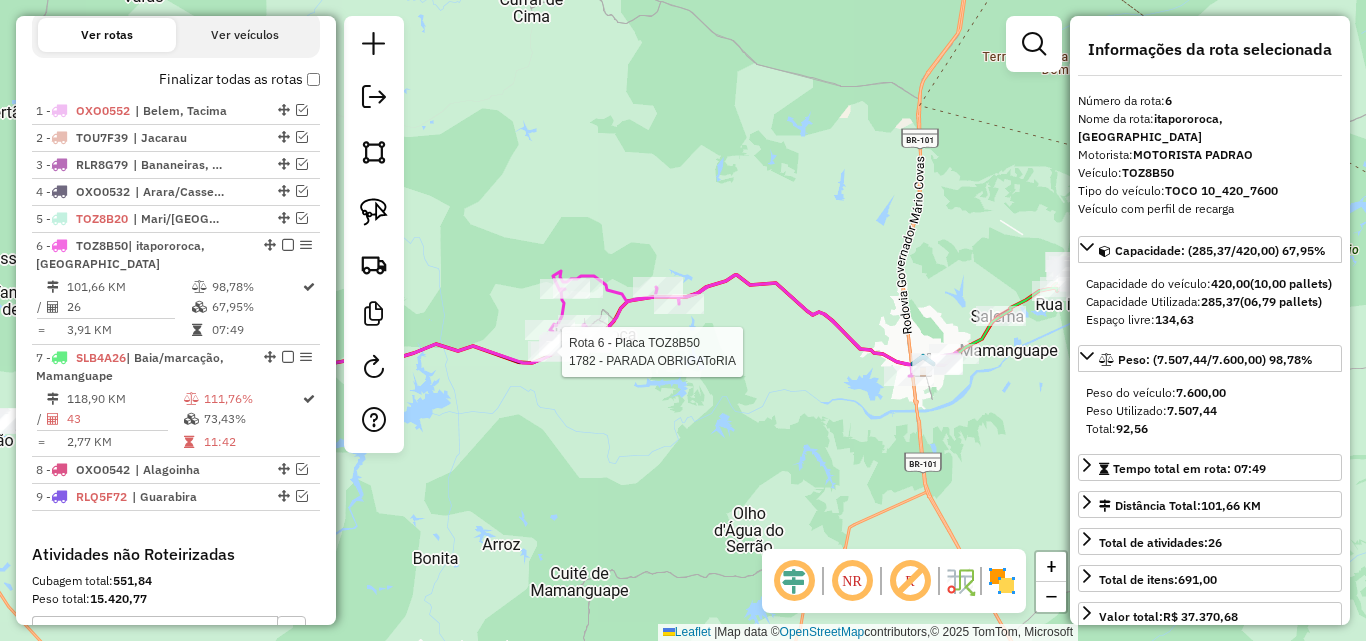 drag, startPoint x: 562, startPoint y: 381, endPoint x: 714, endPoint y: 374, distance: 152.1611 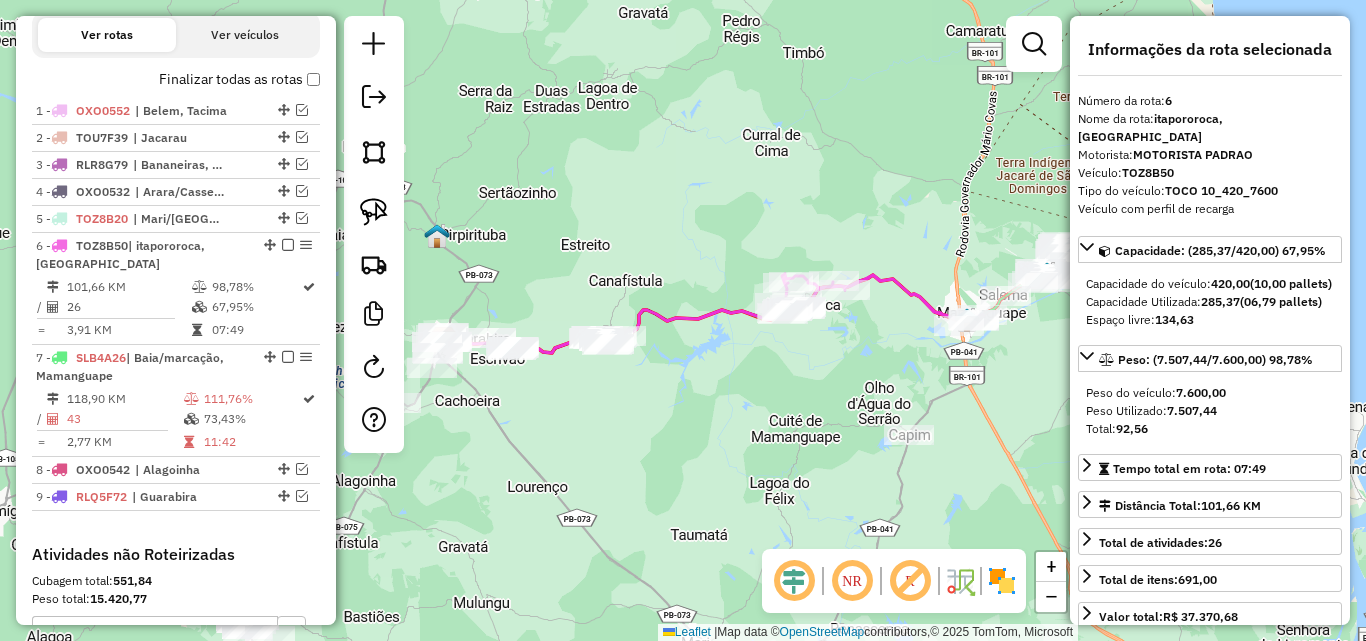 drag, startPoint x: 666, startPoint y: 424, endPoint x: 637, endPoint y: 438, distance: 32.202484 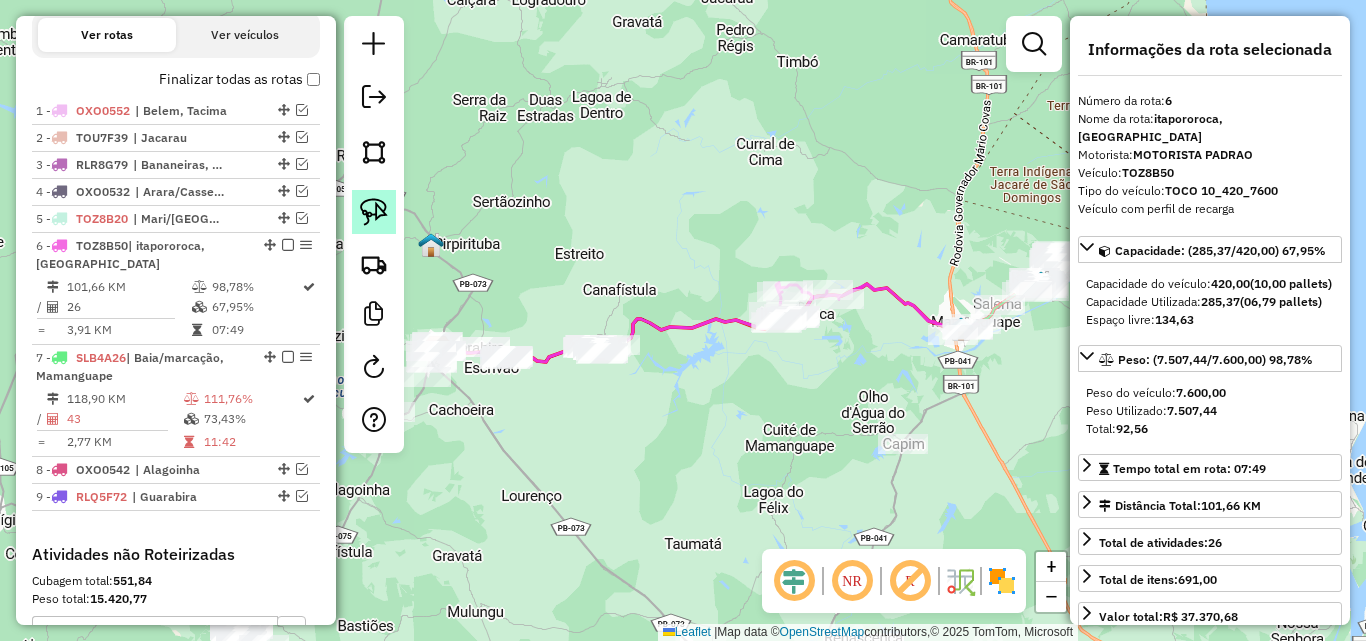 click 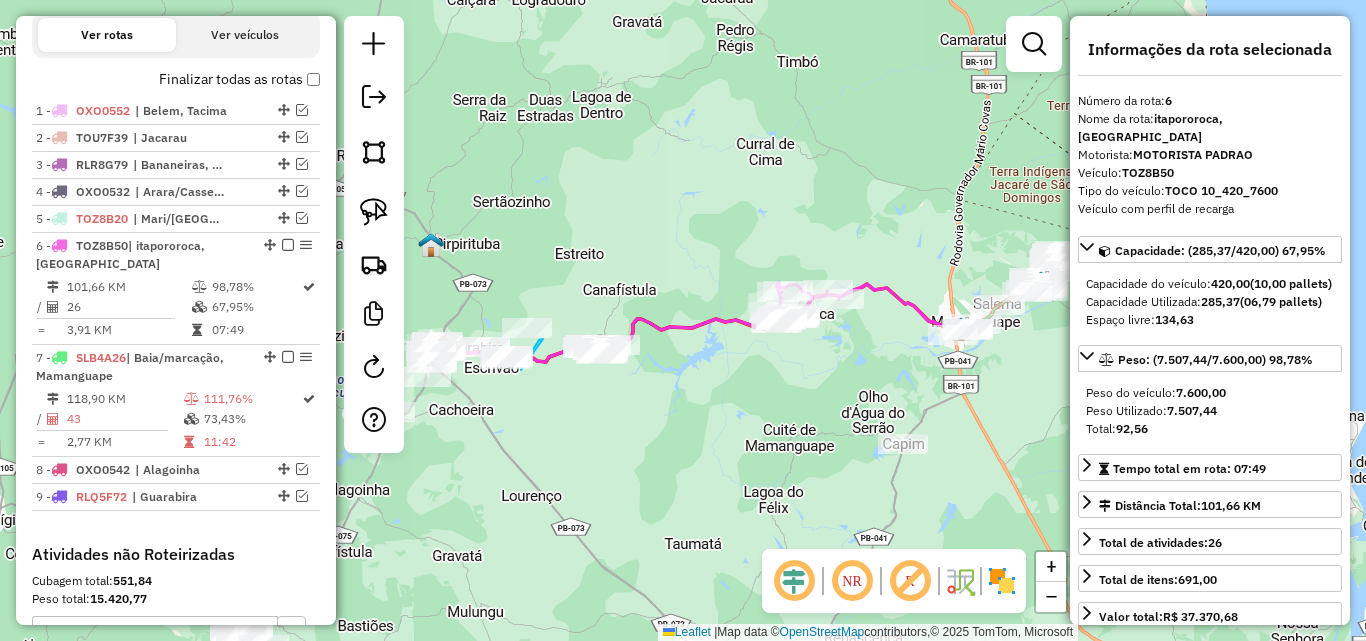 drag, startPoint x: 521, startPoint y: 370, endPoint x: 543, endPoint y: 339, distance: 38.013157 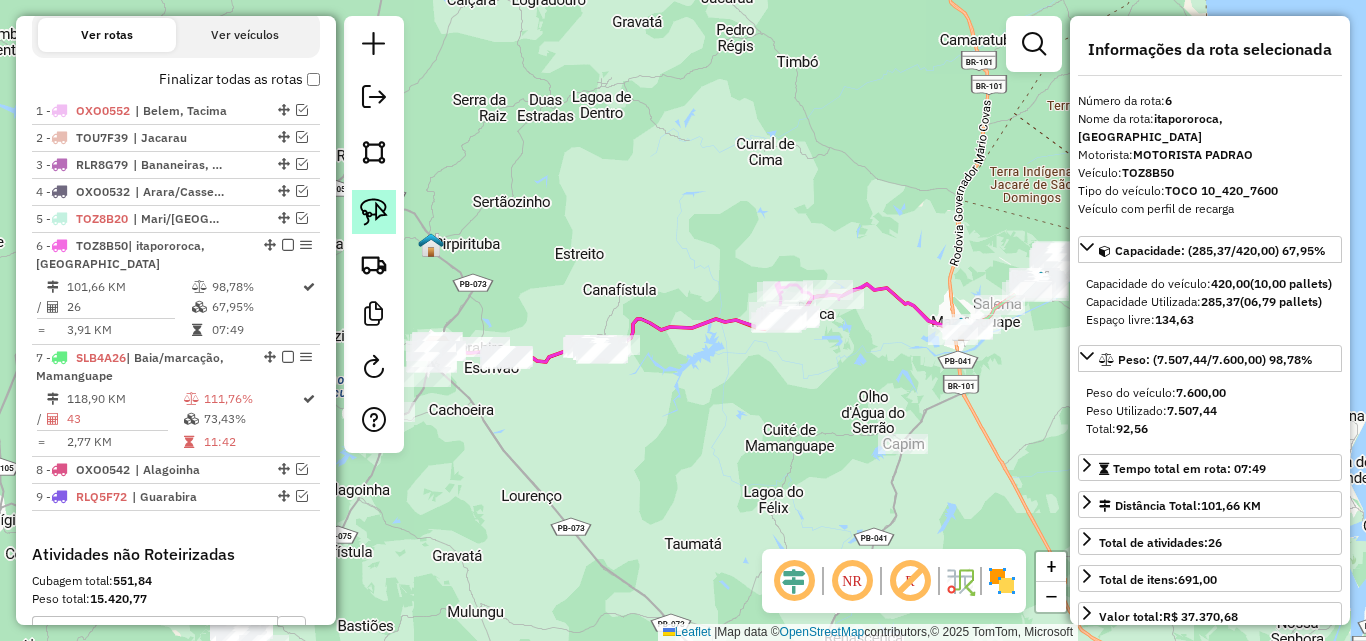 click 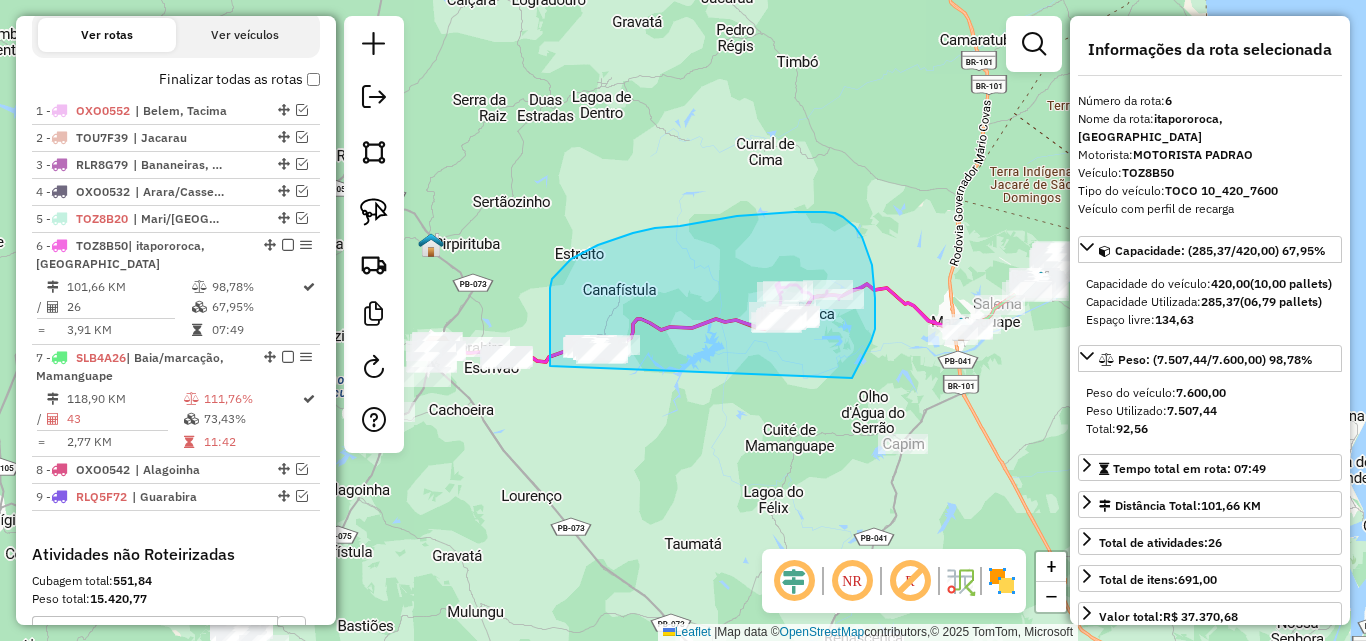 drag, startPoint x: 550, startPoint y: 366, endPoint x: 714, endPoint y: 425, distance: 174.29 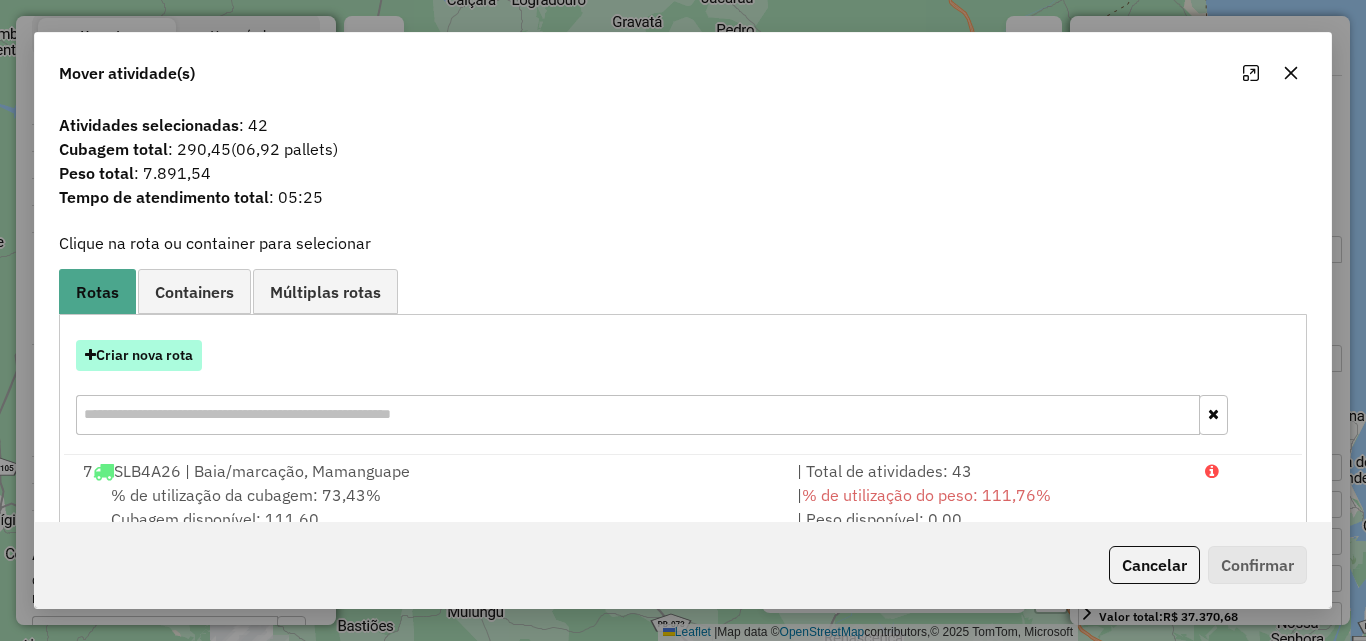 click on "Criar nova rota" at bounding box center (139, 355) 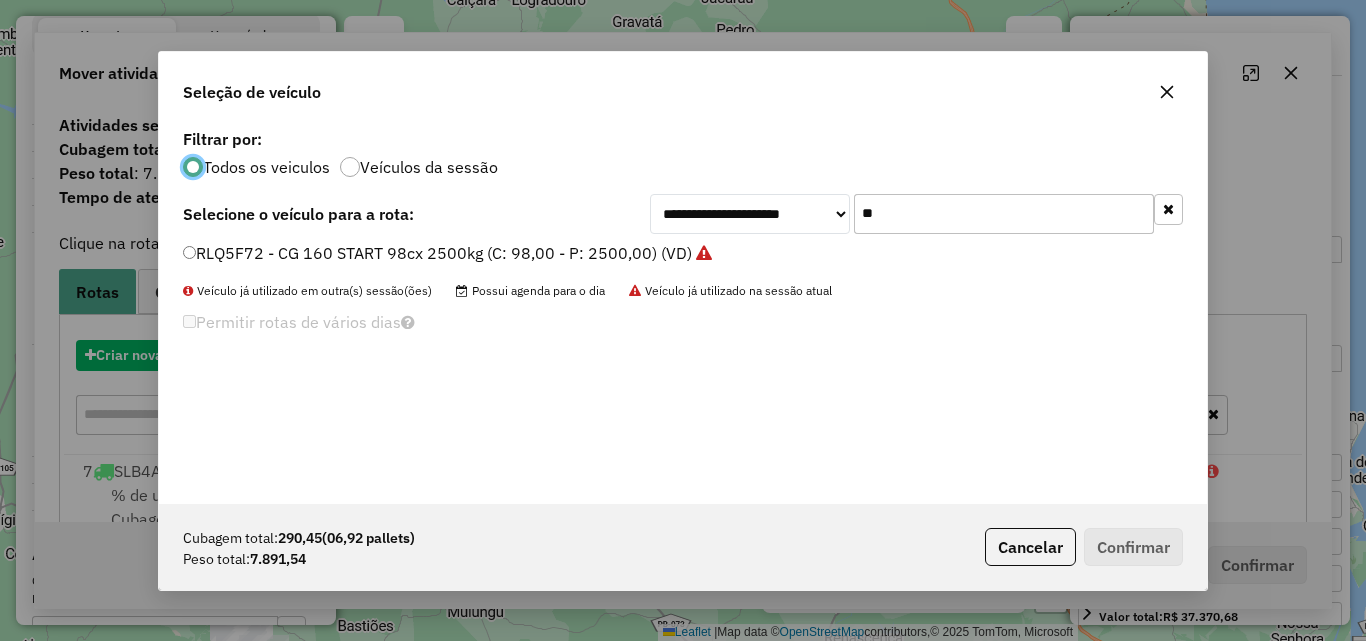 scroll, scrollTop: 11, scrollLeft: 6, axis: both 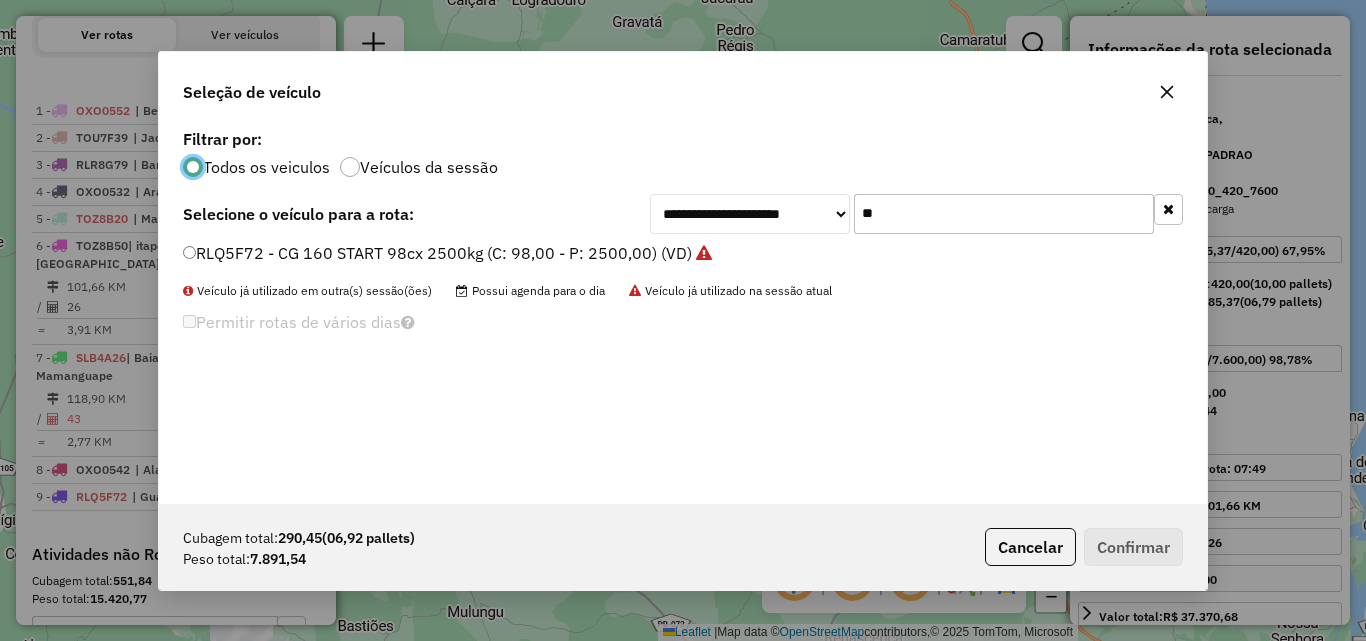click on "**" 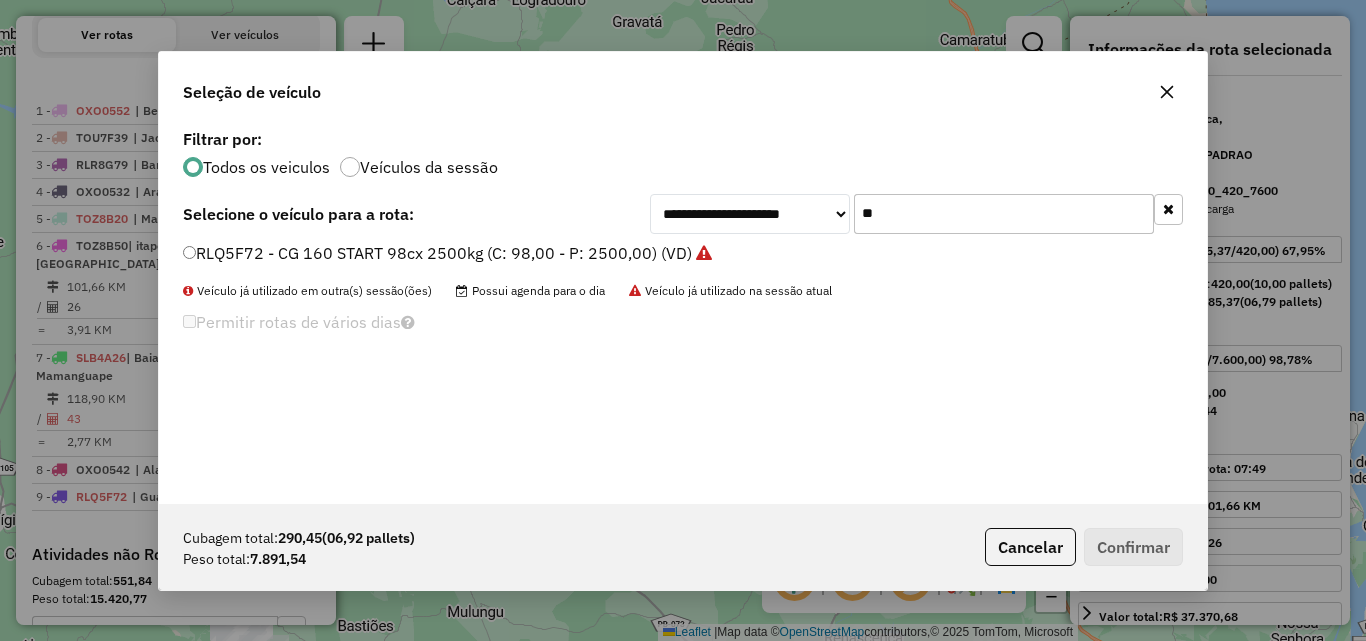 click on "**" 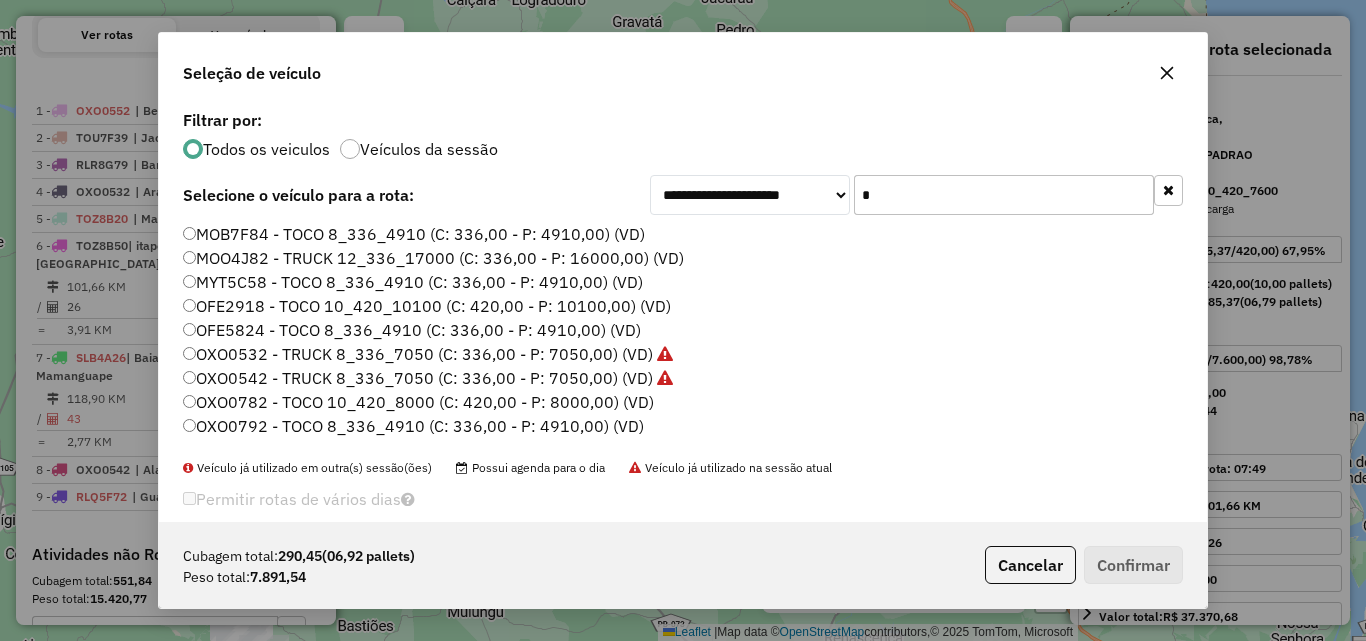 type on "*" 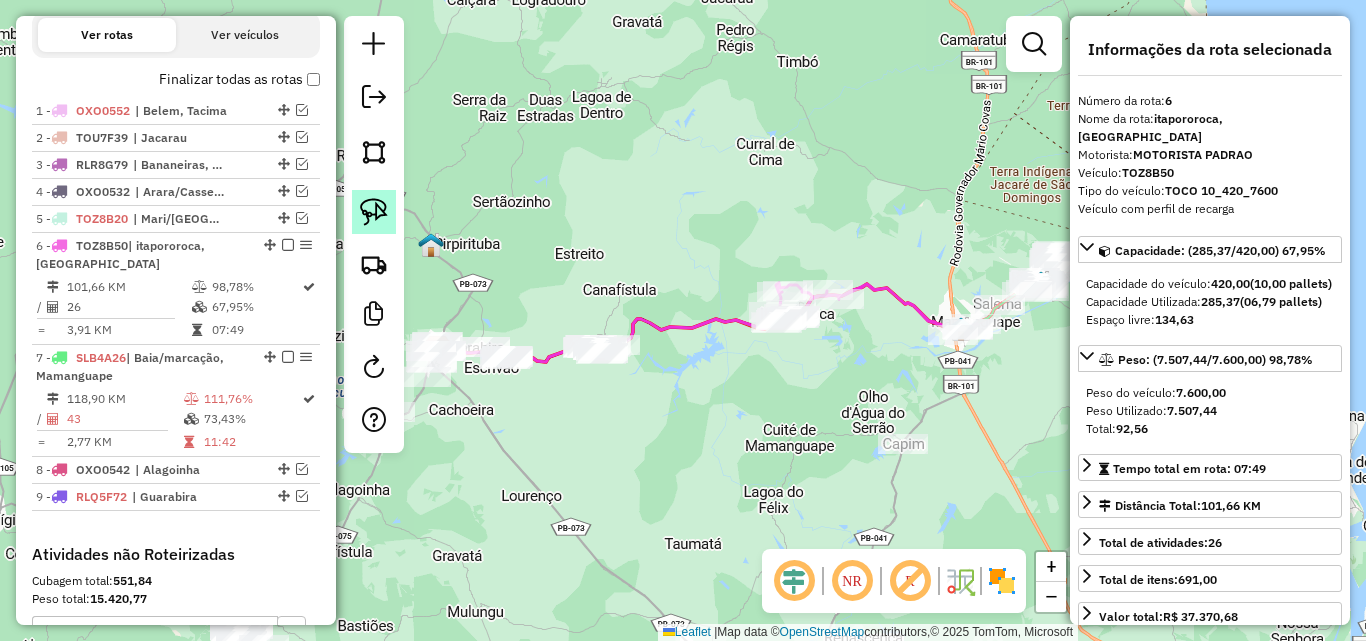 click 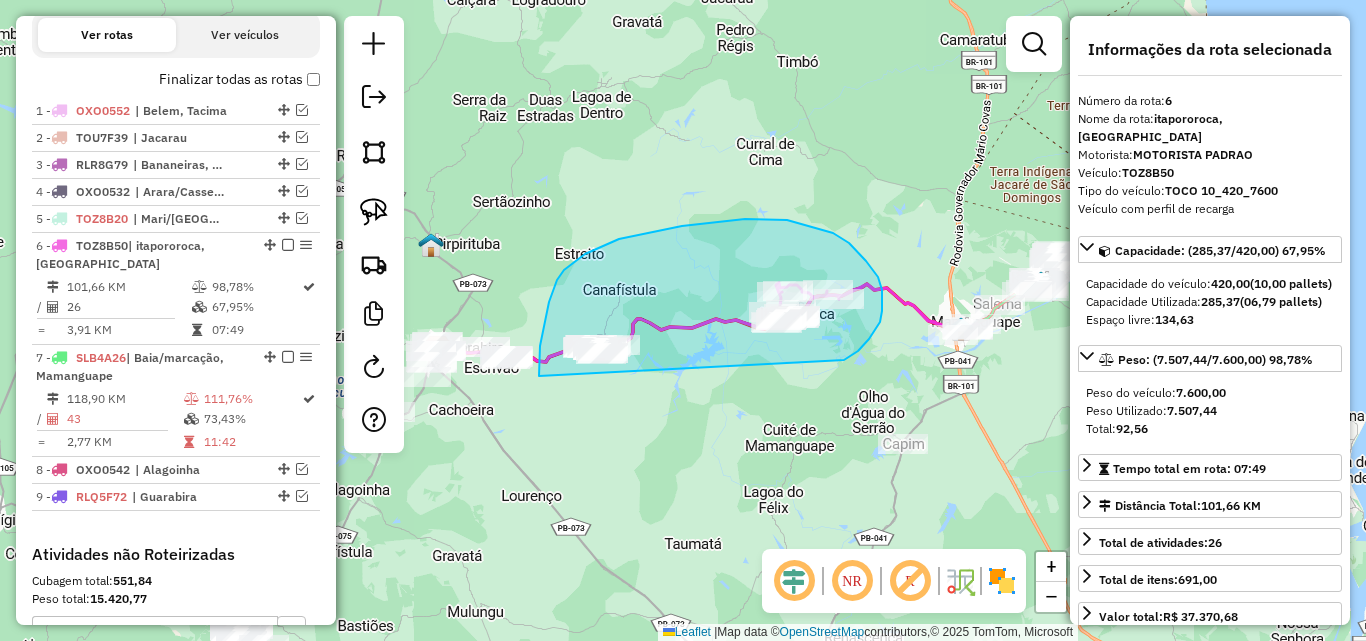 drag, startPoint x: 539, startPoint y: 376, endPoint x: 761, endPoint y: 398, distance: 223.08743 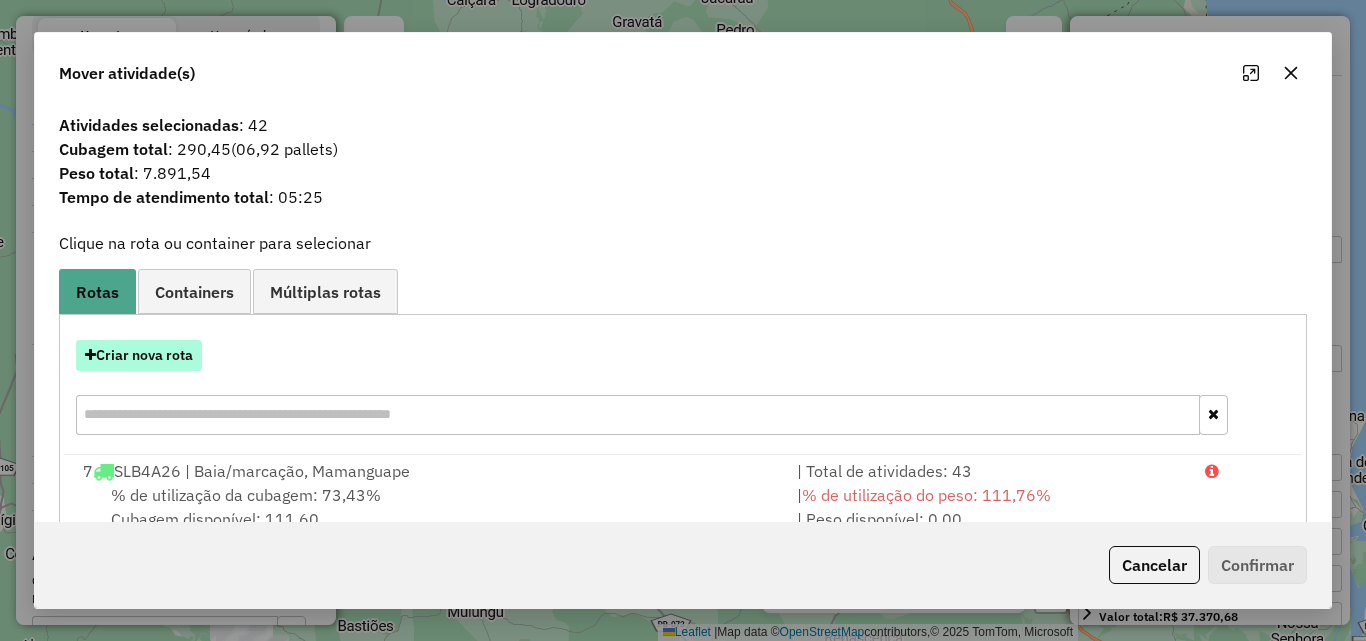 click on "Criar nova rota" at bounding box center (139, 355) 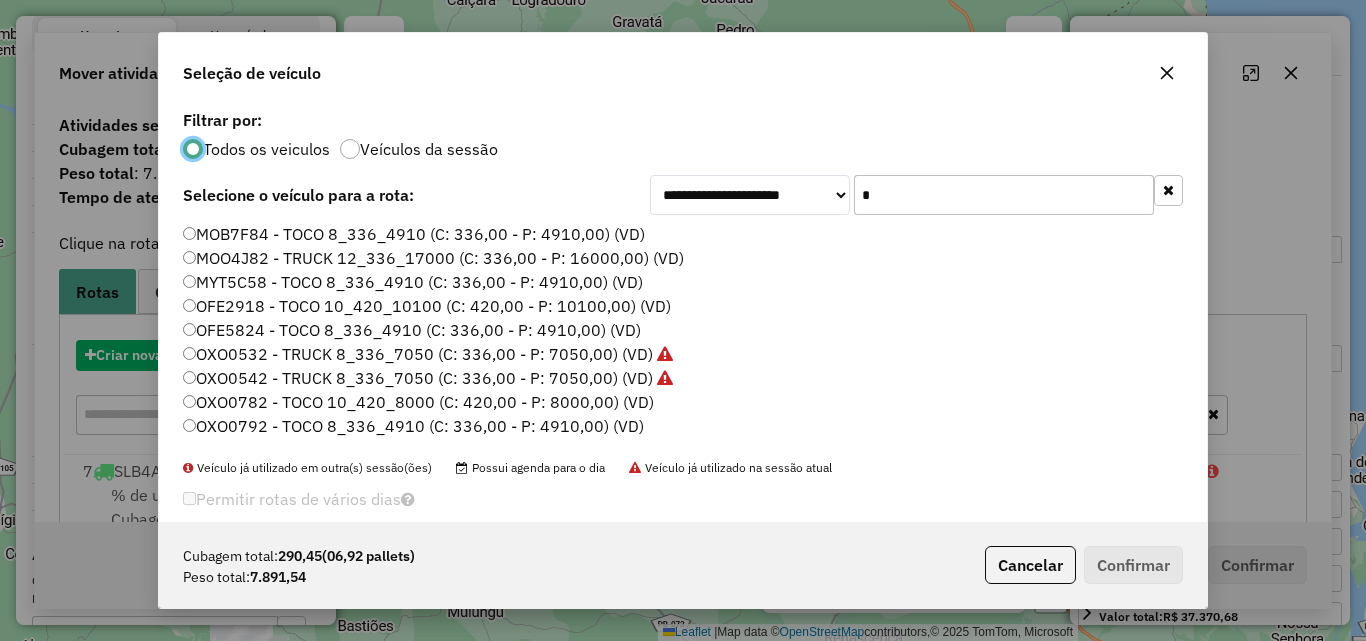 scroll, scrollTop: 11, scrollLeft: 6, axis: both 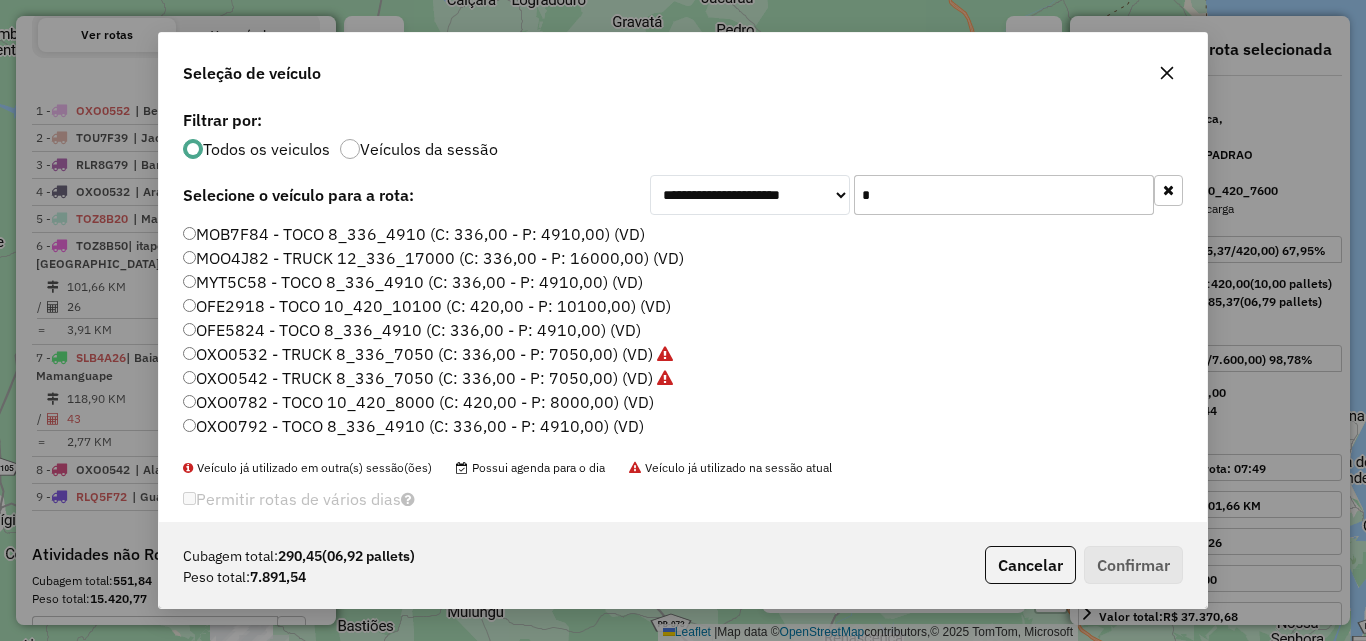 click on "*" 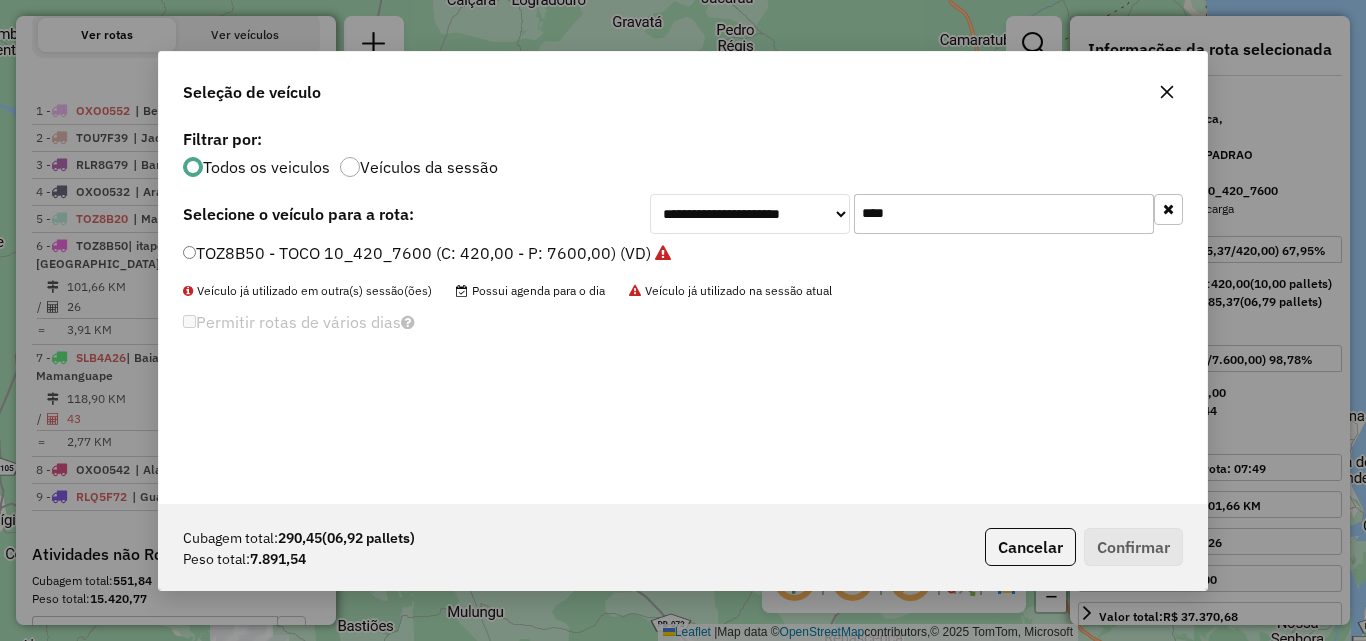 type on "****" 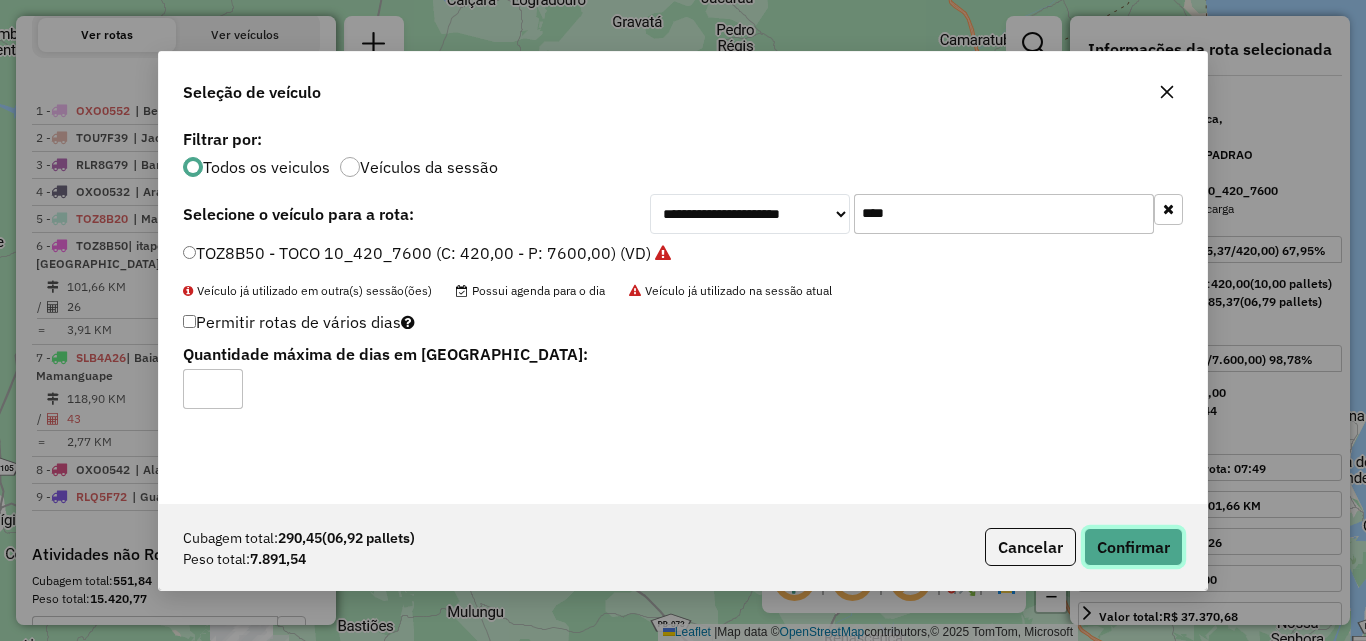 click on "Confirmar" 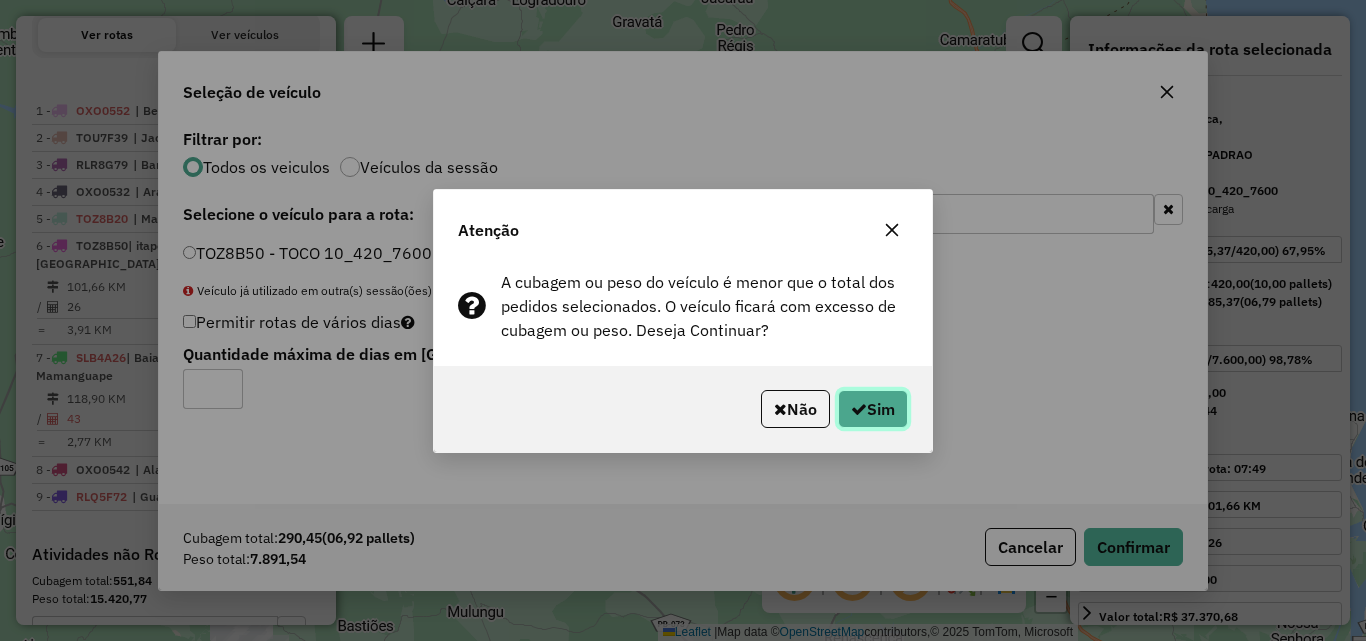 click on "Sim" 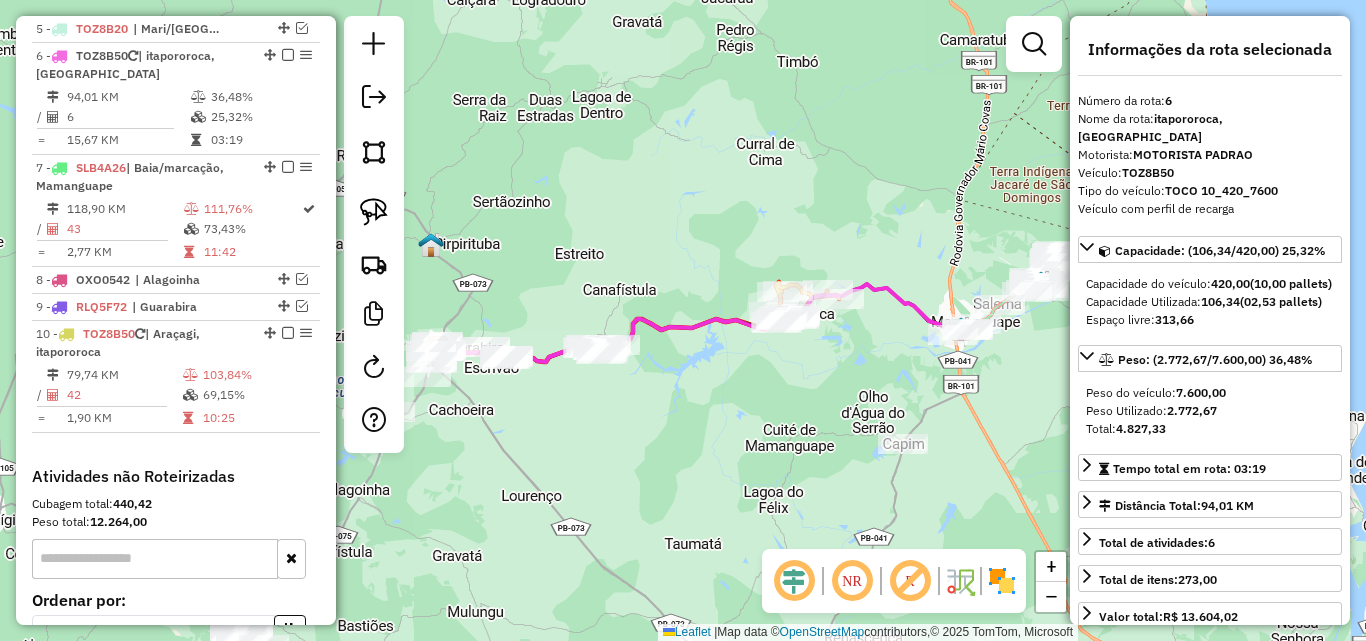 scroll, scrollTop: 885, scrollLeft: 0, axis: vertical 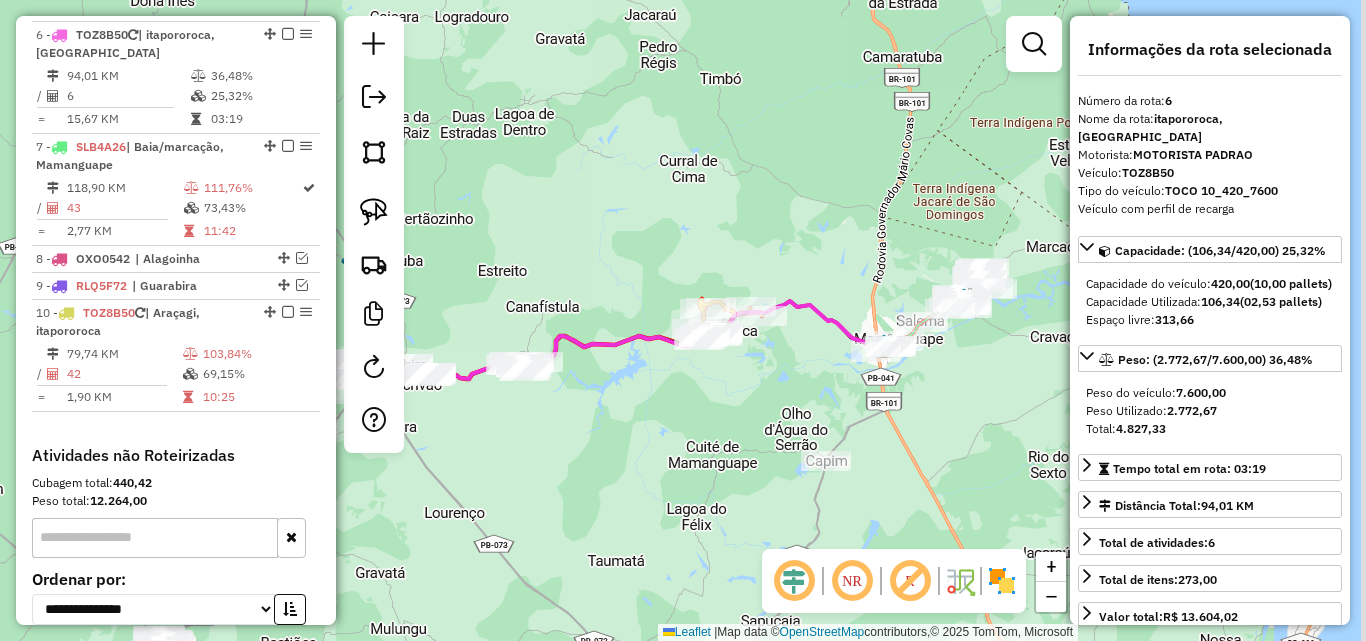 drag, startPoint x: 799, startPoint y: 377, endPoint x: 748, endPoint y: 392, distance: 53.160137 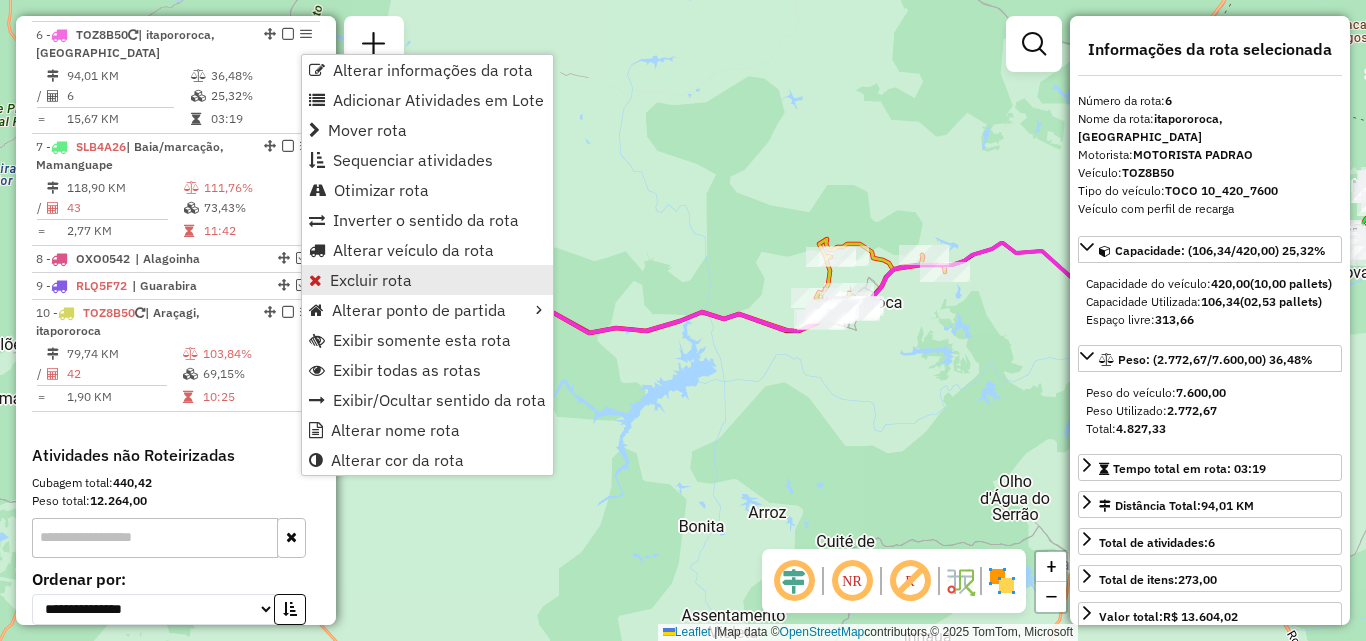 click on "Excluir rota" at bounding box center (371, 280) 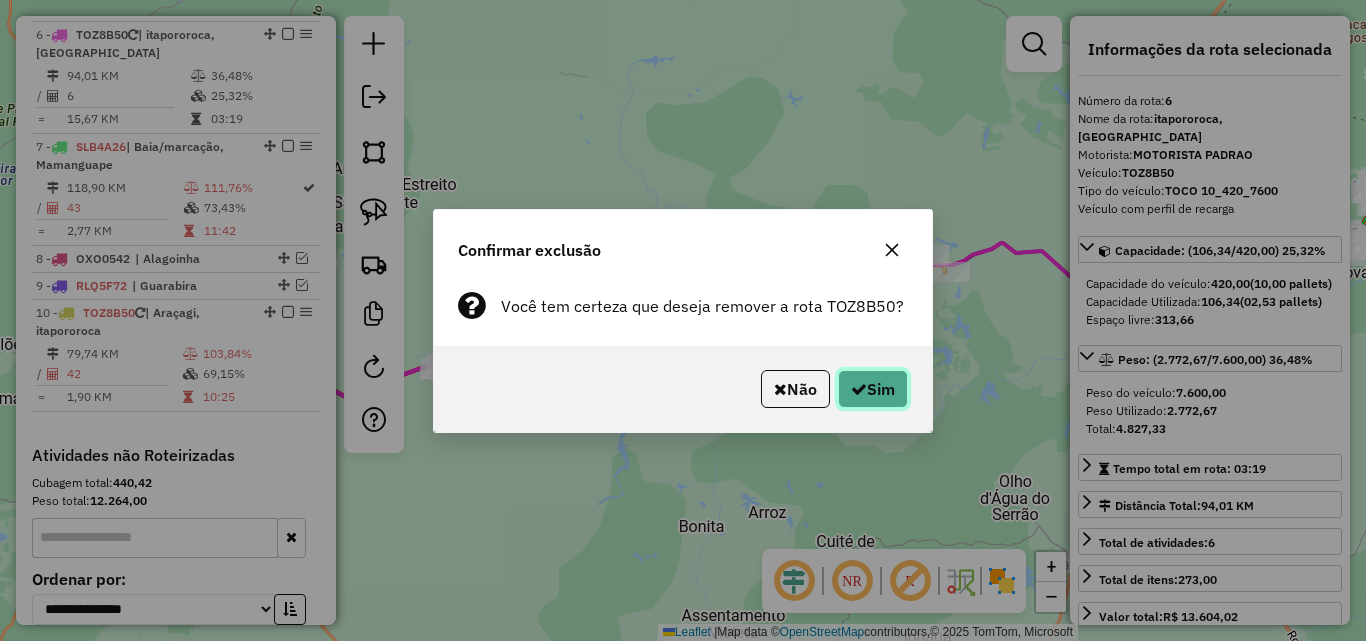 click on "Sim" 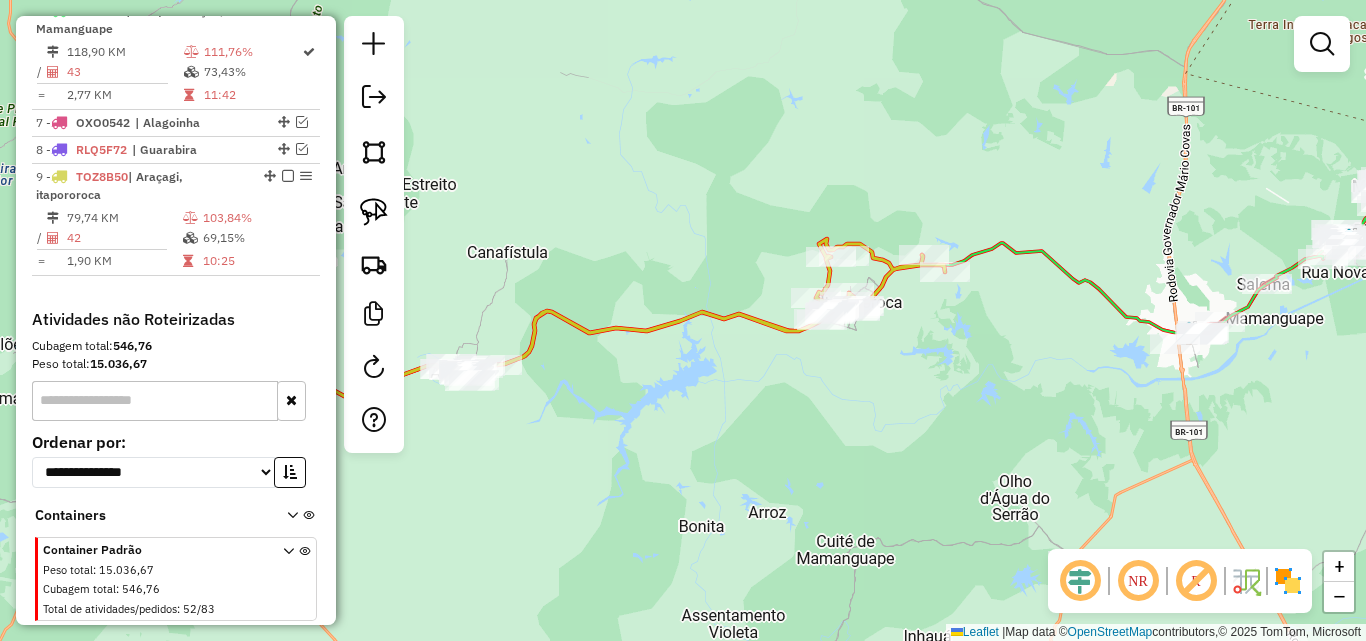 scroll, scrollTop: 861, scrollLeft: 0, axis: vertical 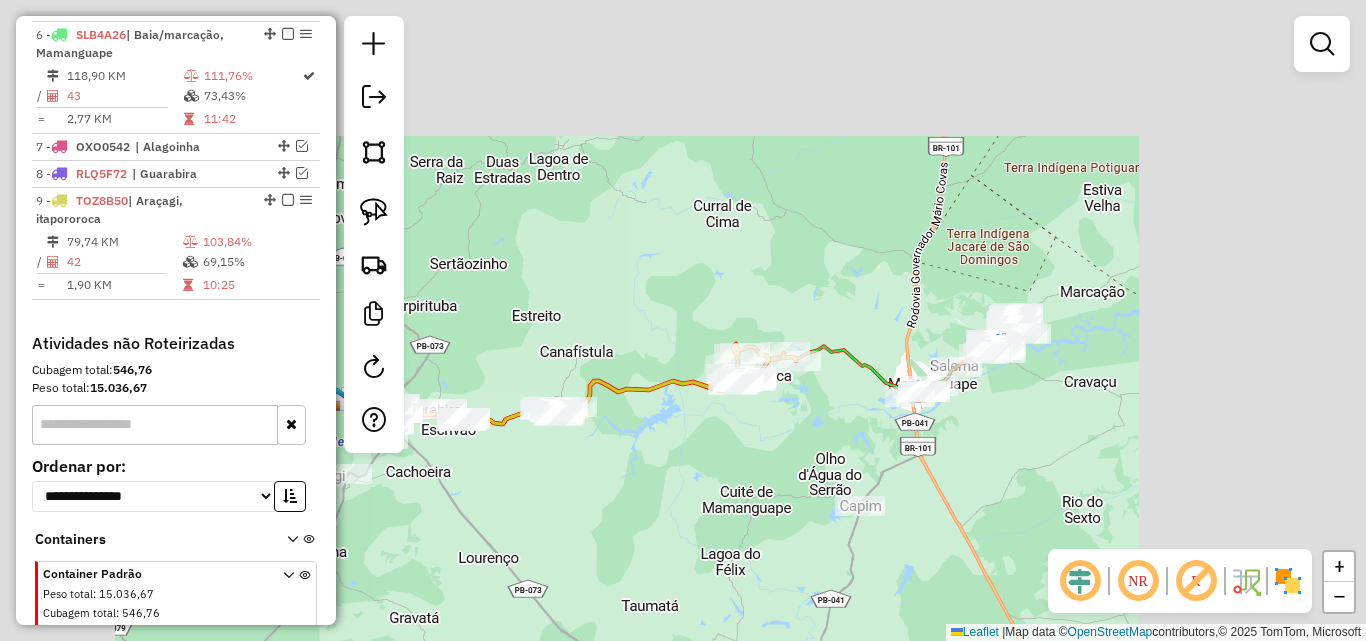 drag, startPoint x: 724, startPoint y: 459, endPoint x: 844, endPoint y: 442, distance: 121.19818 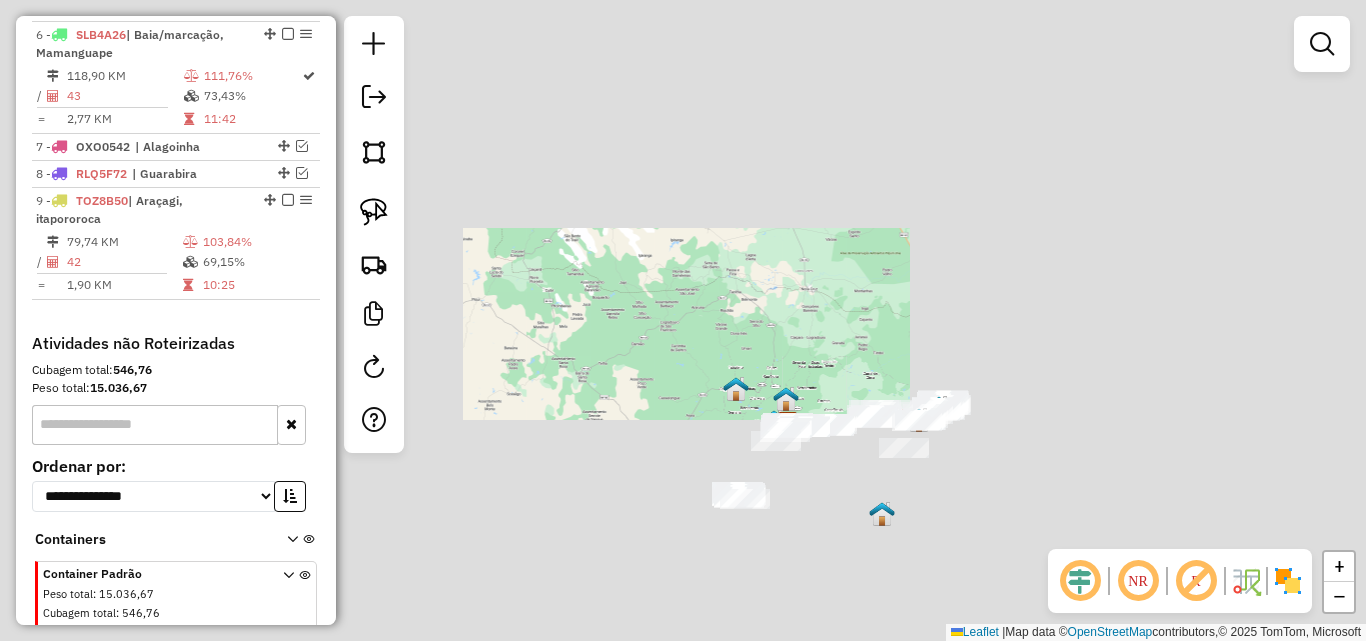 drag, startPoint x: 825, startPoint y: 514, endPoint x: 850, endPoint y: 463, distance: 56.797886 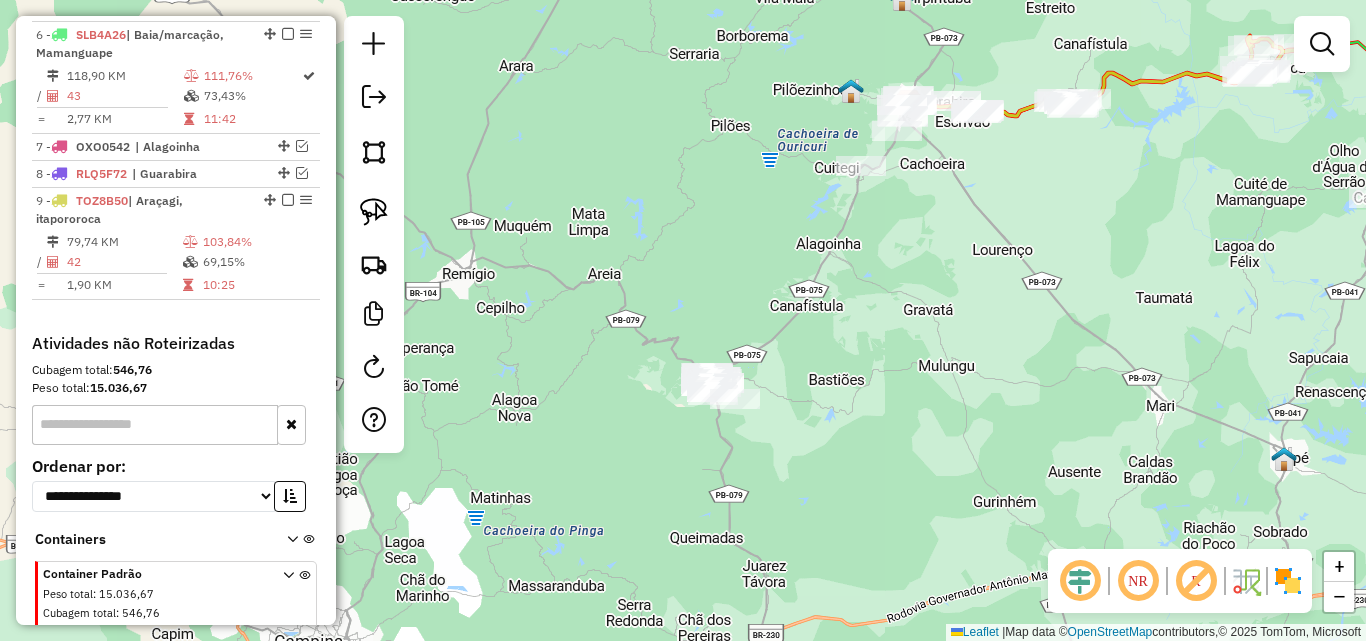drag, startPoint x: 818, startPoint y: 421, endPoint x: 783, endPoint y: 475, distance: 64.3506 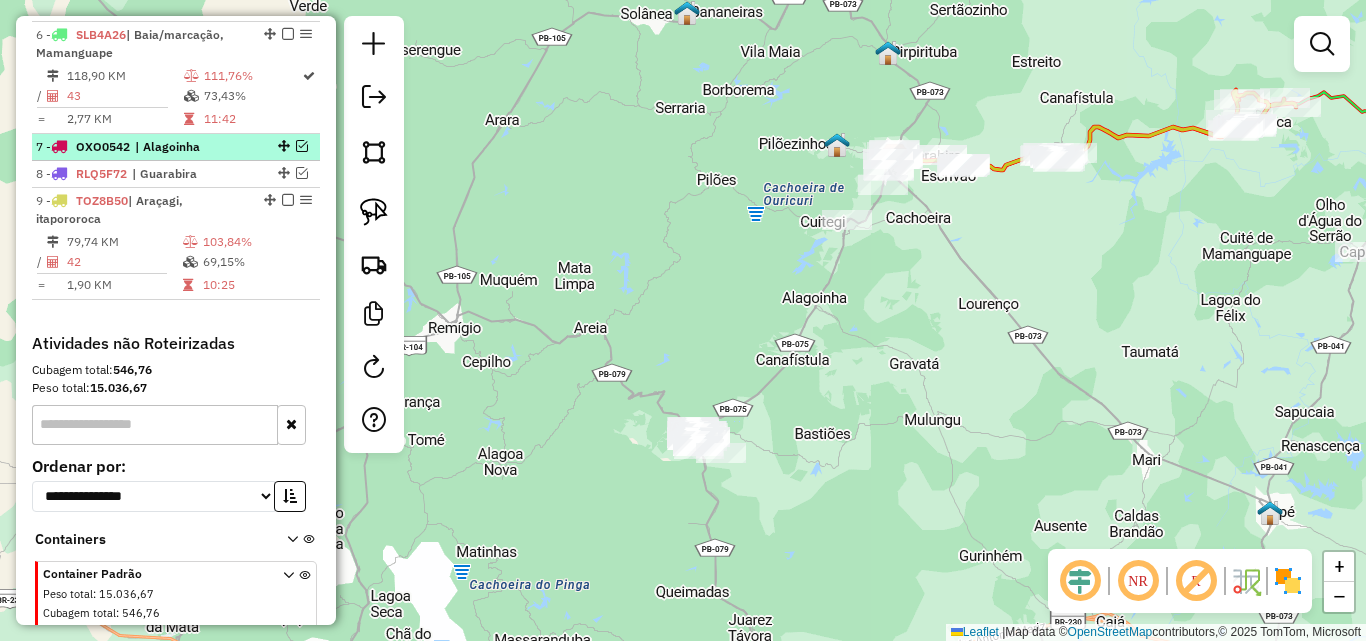 click at bounding box center (302, 146) 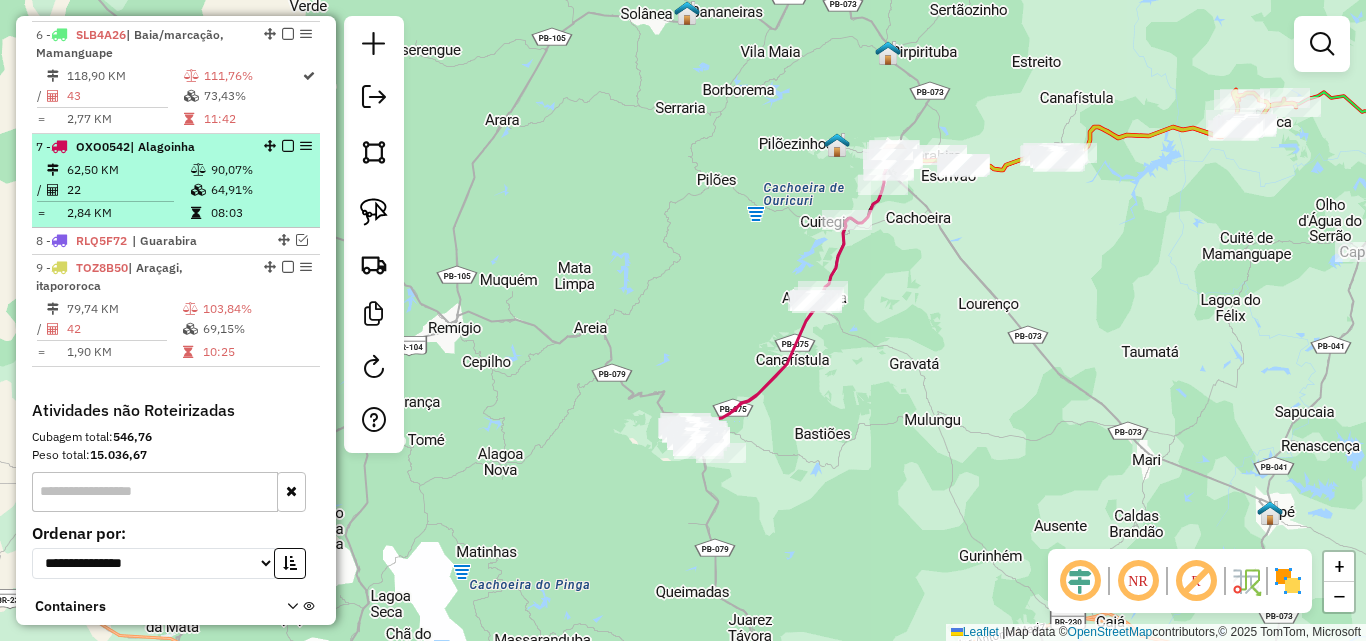 click on "7 -       OXO0542   | Alagoinha  62,50 KM   90,07%  /  22   64,91%     =  2,84 KM   08:03" at bounding box center [176, 181] 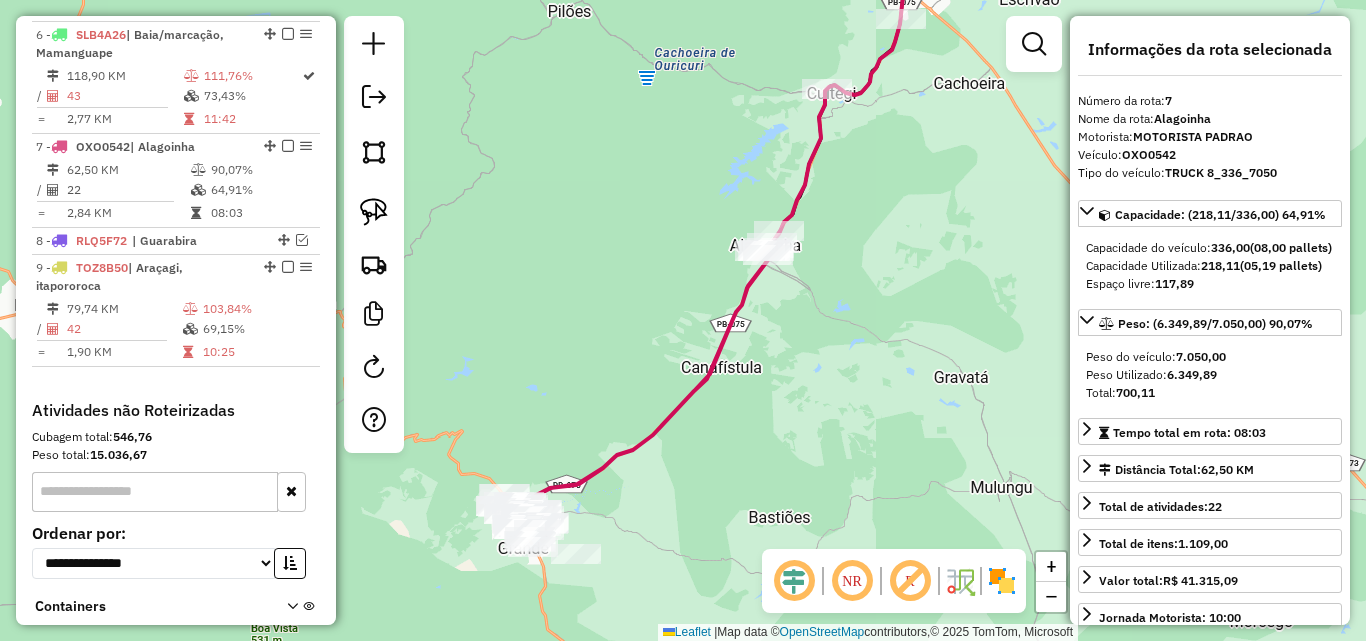 drag, startPoint x: 891, startPoint y: 385, endPoint x: 825, endPoint y: 367, distance: 68.41052 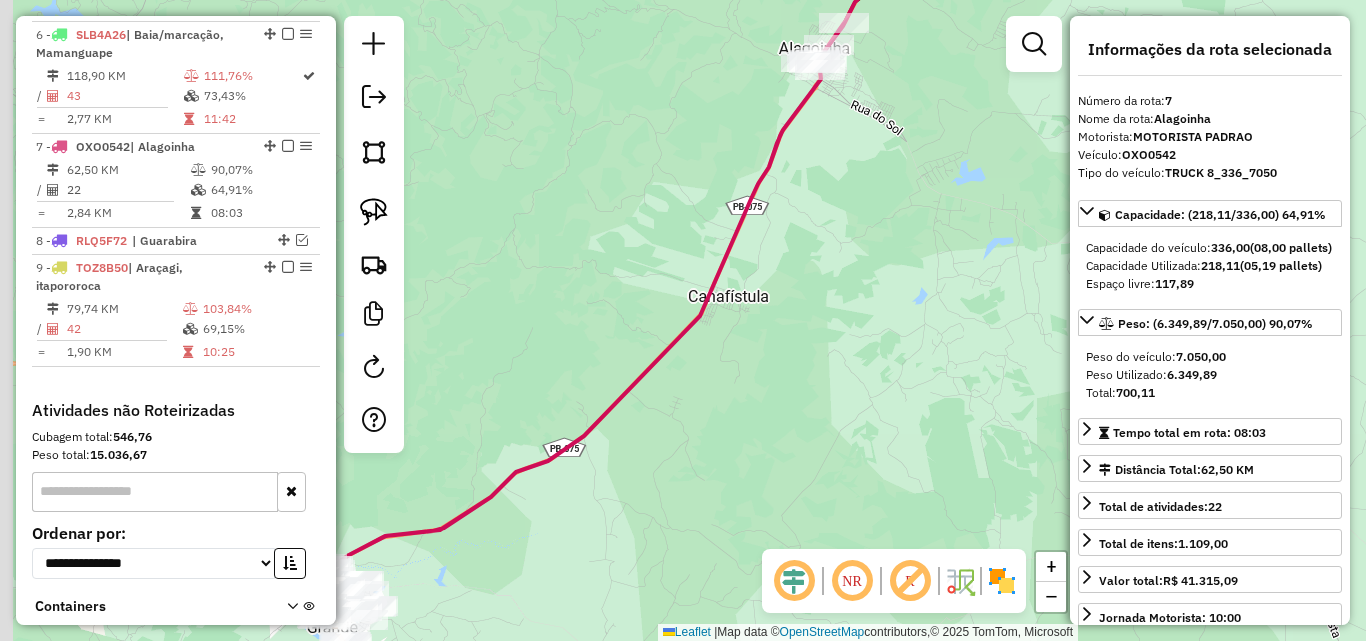 drag, startPoint x: 751, startPoint y: 420, endPoint x: 910, endPoint y: 315, distance: 190.54134 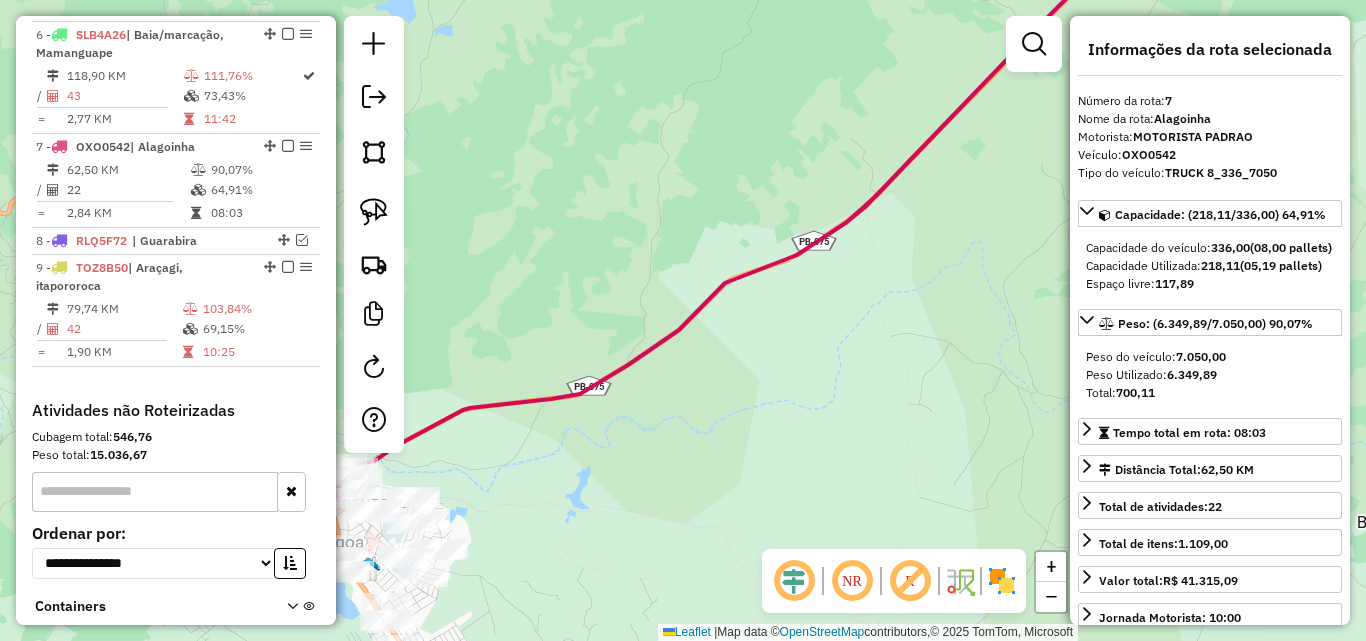 drag, startPoint x: 677, startPoint y: 484, endPoint x: 892, endPoint y: 403, distance: 229.75204 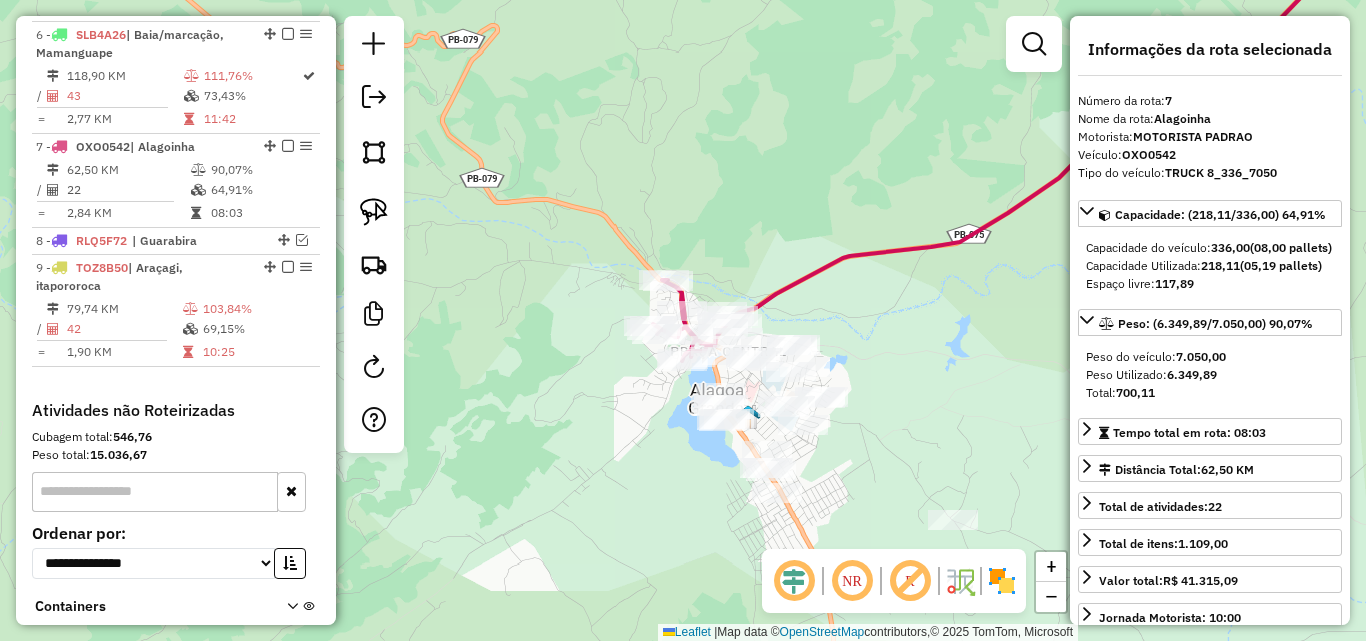 click on "Janela de atendimento Grade de atendimento Capacidade Transportadoras Veículos Cliente Pedidos  Rotas Selecione os dias de semana para filtrar as janelas de atendimento  Seg   Ter   Qua   Qui   Sex   Sáb   Dom  Informe o período da janela de atendimento: De: Até:  Filtrar exatamente a janela do cliente  Considerar janela de atendimento padrão  Selecione os dias de semana para filtrar as grades de atendimento  Seg   Ter   Qua   Qui   Sex   Sáb   Dom   Considerar clientes sem dia de atendimento cadastrado  Clientes fora do dia de atendimento selecionado Filtrar as atividades entre os valores definidos abaixo:  Peso mínimo:   Peso máximo:   Cubagem mínima:   Cubagem máxima:   De:   Até:  Filtrar as atividades entre o tempo de atendimento definido abaixo:  De:   Até:   Considerar capacidade total dos clientes não roteirizados Transportadora: Selecione um ou mais itens Tipo de veículo: Selecione um ou mais itens Veículo: Selecione um ou mais itens Motorista: Selecione um ou mais itens Nome: Rótulo:" 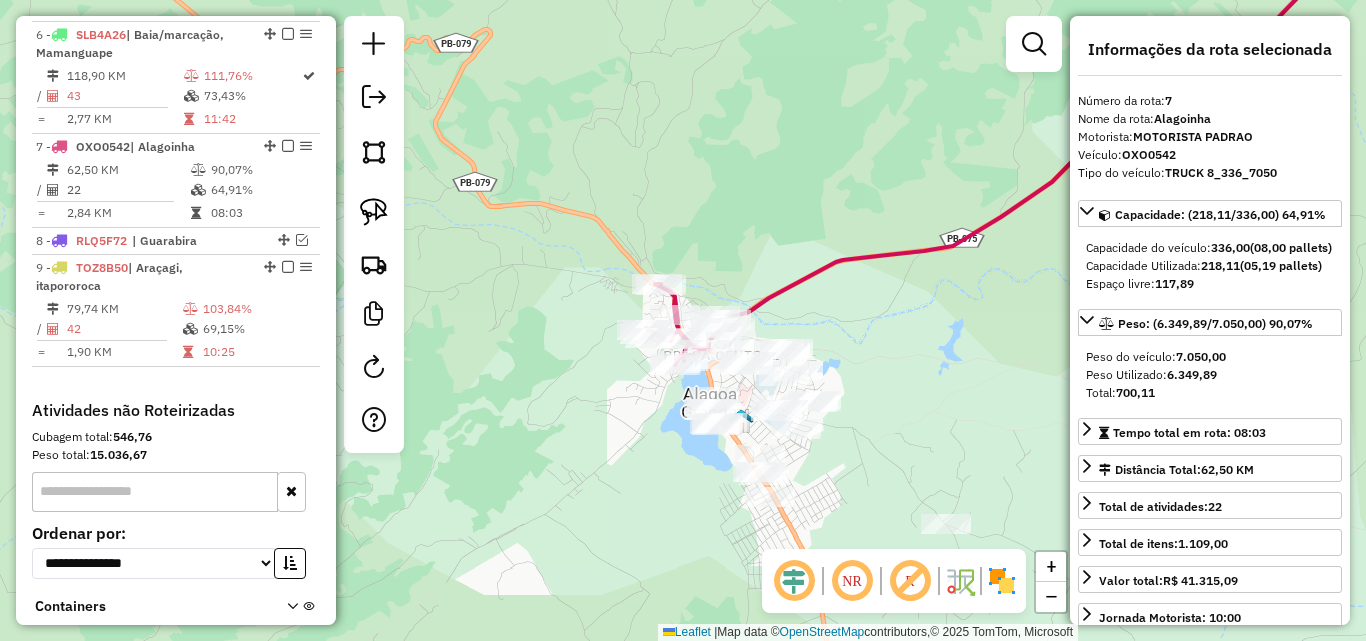 click on "Janela de atendimento Grade de atendimento Capacidade Transportadoras Veículos Cliente Pedidos  Rotas Selecione os dias de semana para filtrar as janelas de atendimento  Seg   Ter   Qua   Qui   Sex   Sáb   Dom  Informe o período da janela de atendimento: De: Até:  Filtrar exatamente a janela do cliente  Considerar janela de atendimento padrão  Selecione os dias de semana para filtrar as grades de atendimento  Seg   Ter   Qua   Qui   Sex   Sáb   Dom   Considerar clientes sem dia de atendimento cadastrado  Clientes fora do dia de atendimento selecionado Filtrar as atividades entre os valores definidos abaixo:  Peso mínimo:   Peso máximo:   Cubagem mínima:   Cubagem máxima:   De:   Até:  Filtrar as atividades entre o tempo de atendimento definido abaixo:  De:   Até:   Considerar capacidade total dos clientes não roteirizados Transportadora: Selecione um ou mais itens Tipo de veículo: Selecione um ou mais itens Veículo: Selecione um ou mais itens Motorista: Selecione um ou mais itens Nome: Rótulo:" 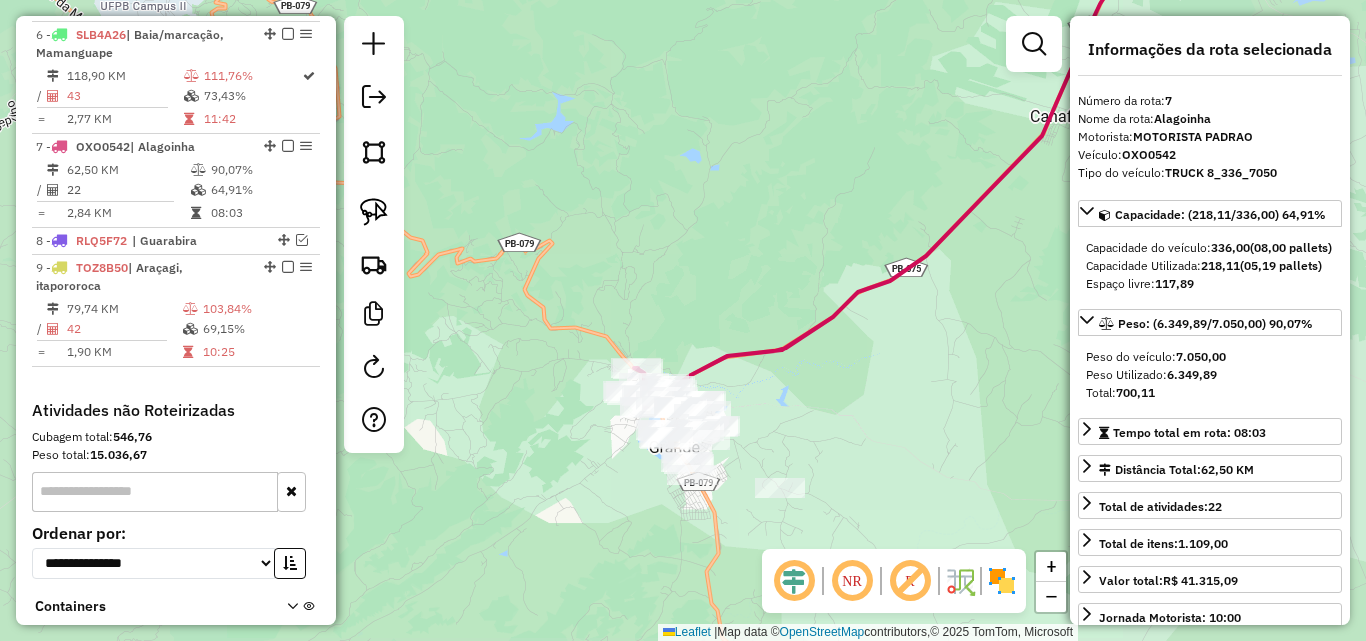 drag, startPoint x: 861, startPoint y: 392, endPoint x: 776, endPoint y: 421, distance: 89.81091 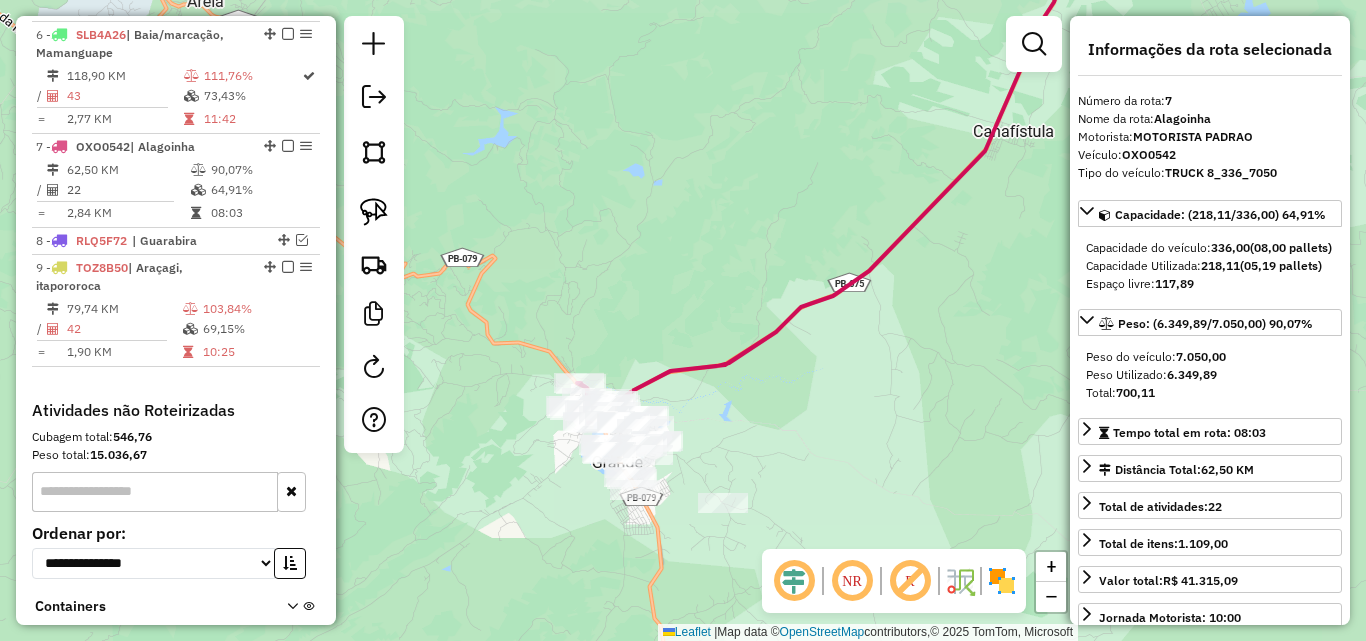 click on "Janela de atendimento Grade de atendimento Capacidade Transportadoras Veículos Cliente Pedidos  Rotas Selecione os dias de semana para filtrar as janelas de atendimento  Seg   Ter   Qua   Qui   Sex   Sáb   Dom  Informe o período da janela de atendimento: De: Até:  Filtrar exatamente a janela do cliente  Considerar janela de atendimento padrão  Selecione os dias de semana para filtrar as grades de atendimento  Seg   Ter   Qua   Qui   Sex   Sáb   Dom   Considerar clientes sem dia de atendimento cadastrado  Clientes fora do dia de atendimento selecionado Filtrar as atividades entre os valores definidos abaixo:  Peso mínimo:   Peso máximo:   Cubagem mínima:   Cubagem máxima:   De:   Até:  Filtrar as atividades entre o tempo de atendimento definido abaixo:  De:   Até:   Considerar capacidade total dos clientes não roteirizados Transportadora: Selecione um ou mais itens Tipo de veículo: Selecione um ou mais itens Veículo: Selecione um ou mais itens Motorista: Selecione um ou mais itens Nome: Rótulo:" 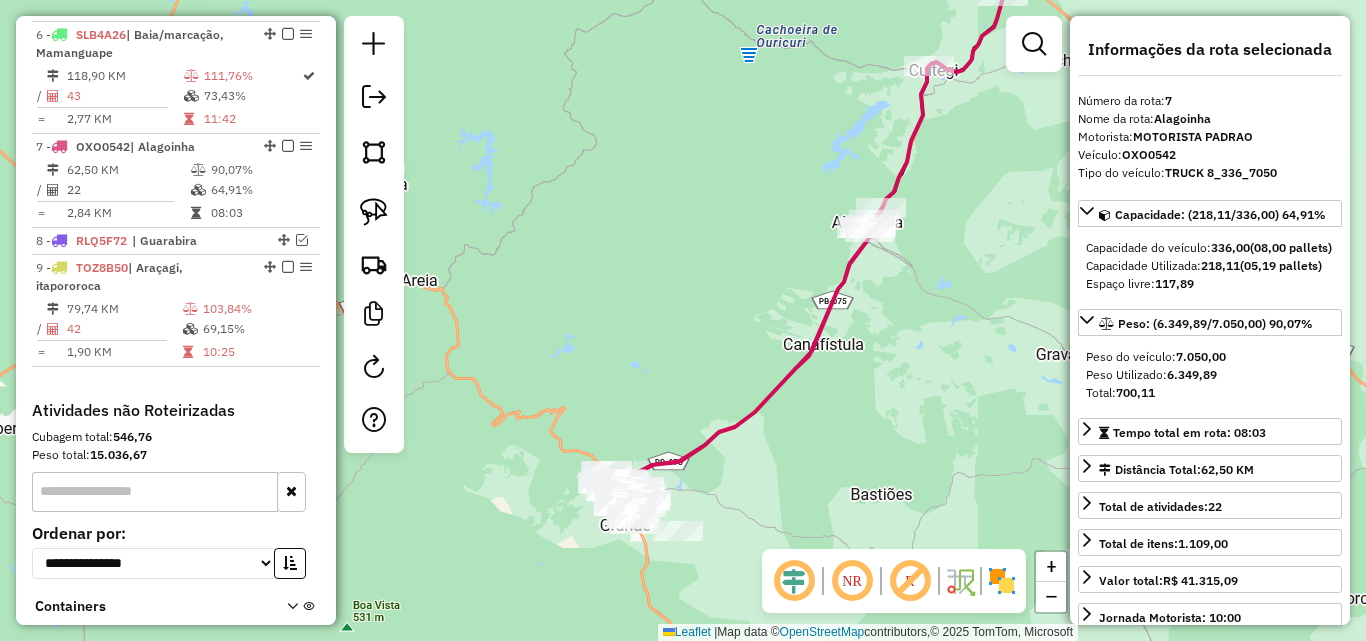 drag, startPoint x: 721, startPoint y: 432, endPoint x: 665, endPoint y: 437, distance: 56.22277 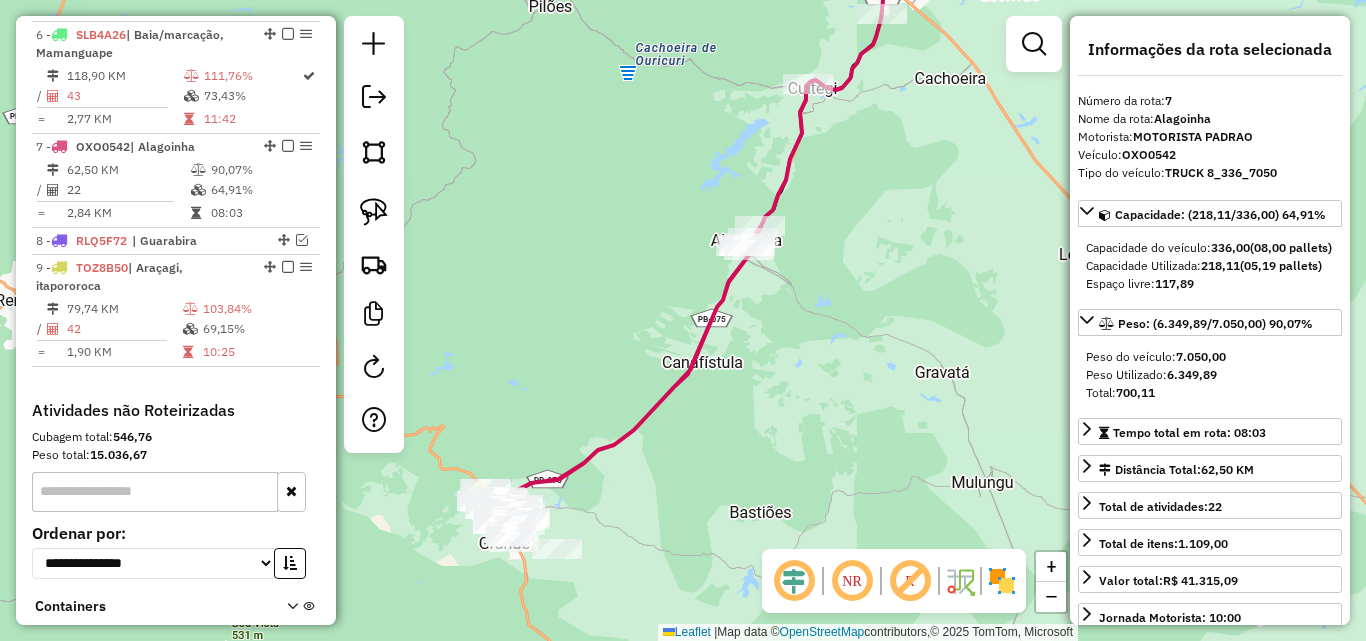 drag, startPoint x: 667, startPoint y: 426, endPoint x: 786, endPoint y: 382, distance: 126.873955 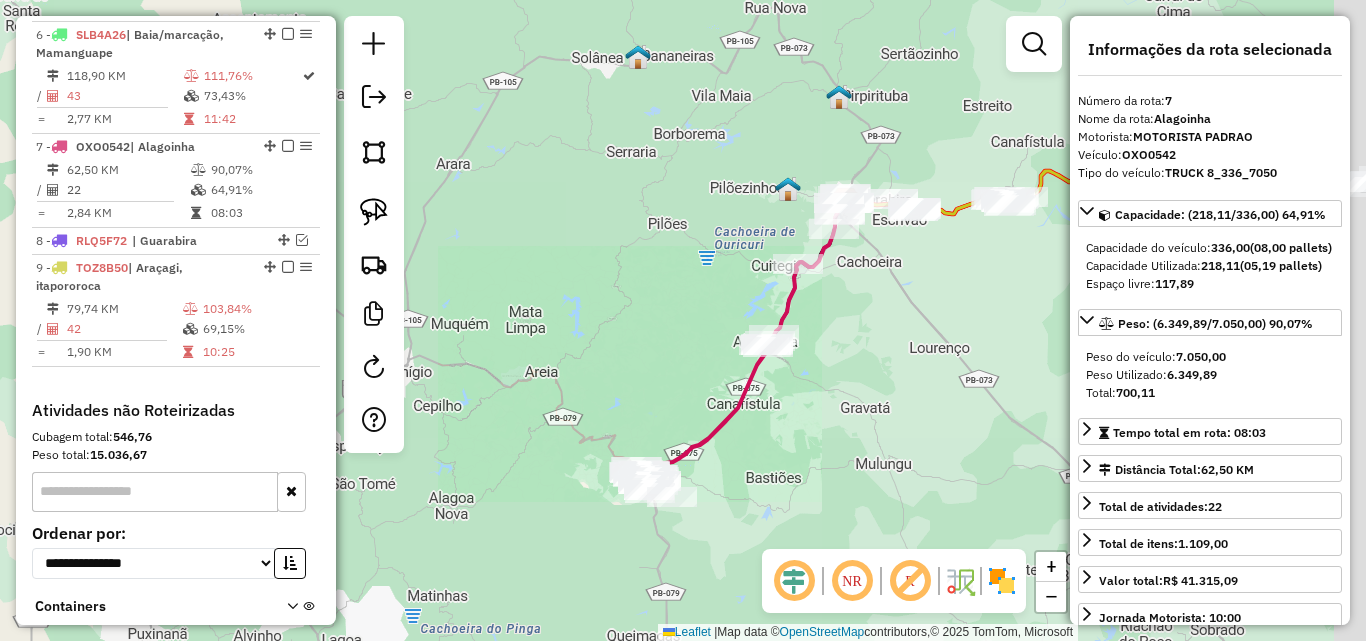 drag, startPoint x: 882, startPoint y: 413, endPoint x: 779, endPoint y: 462, distance: 114.061386 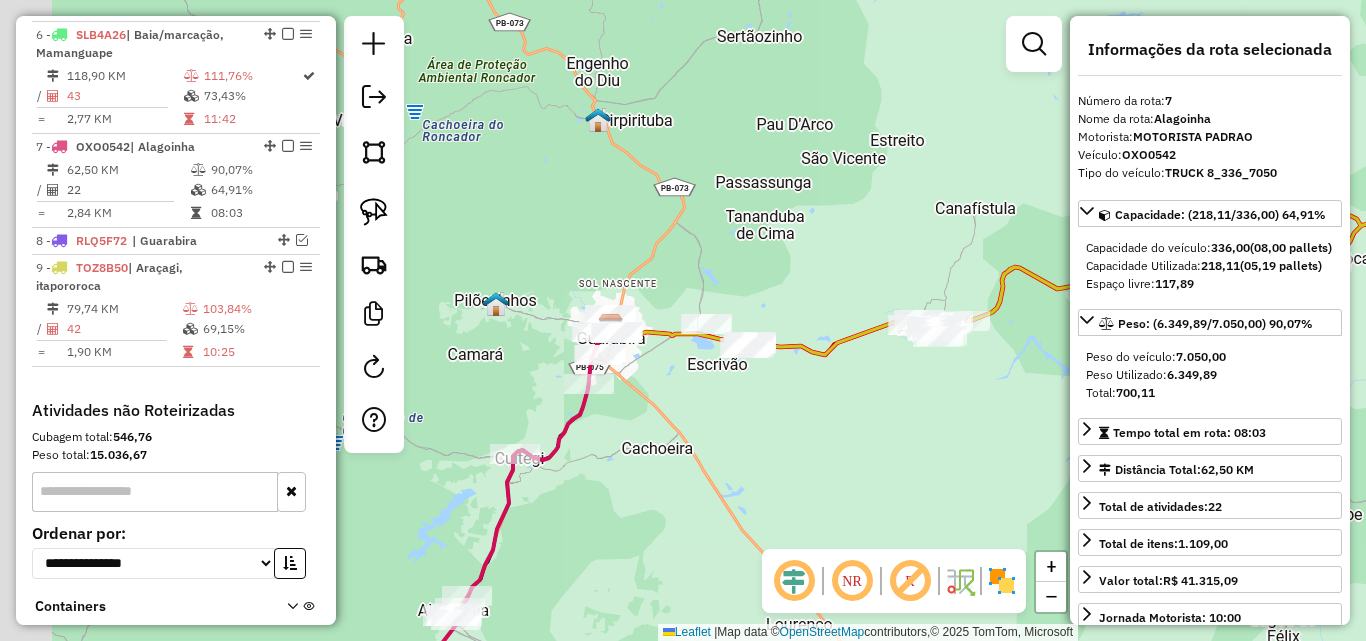 drag, startPoint x: 677, startPoint y: 395, endPoint x: 837, endPoint y: 413, distance: 161.00932 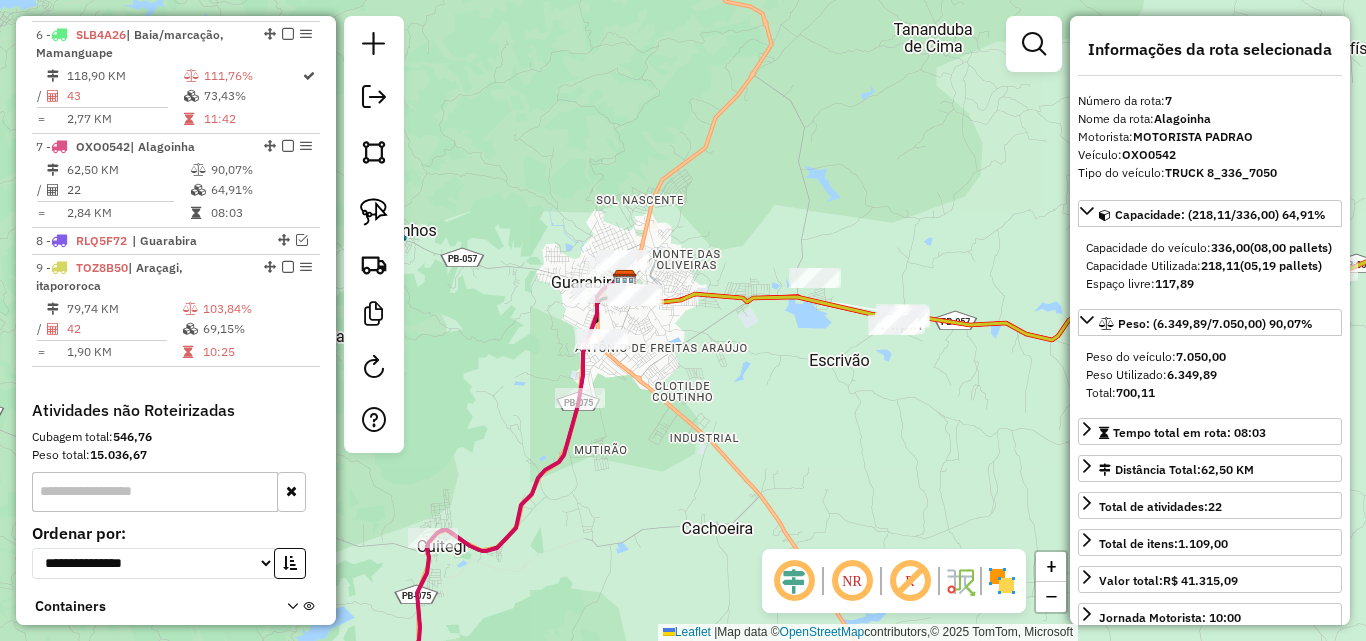 drag, startPoint x: 769, startPoint y: 414, endPoint x: 620, endPoint y: 371, distance: 155.08063 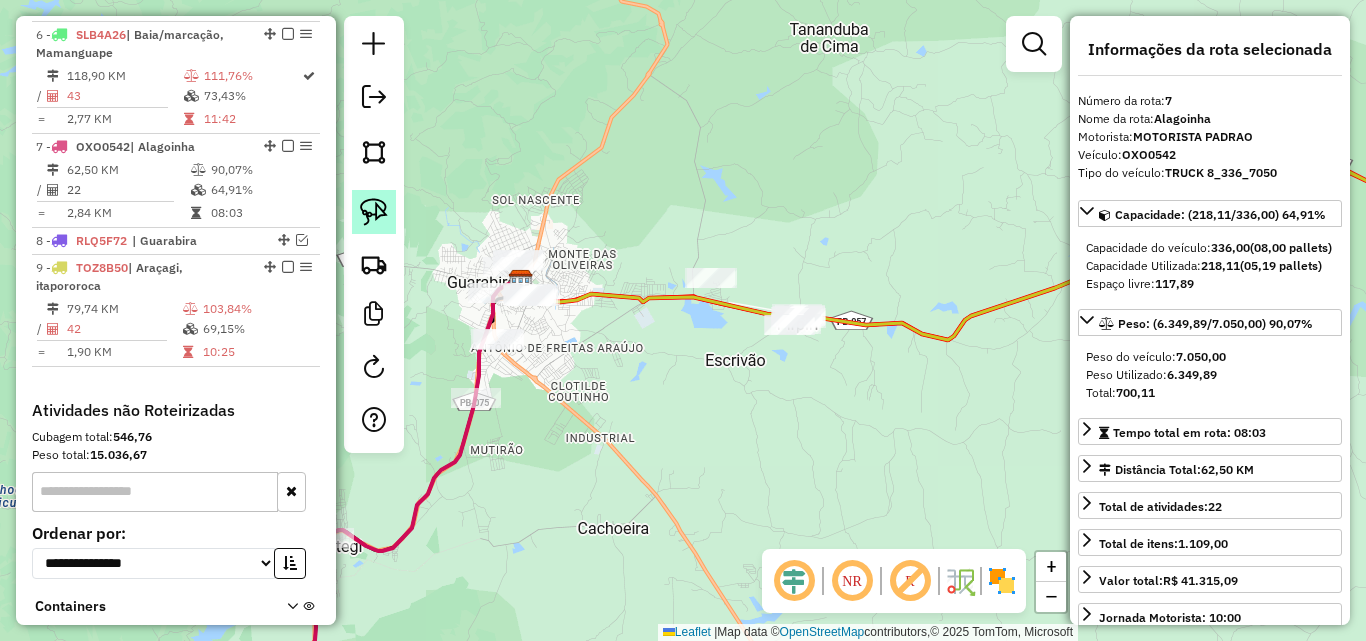 click 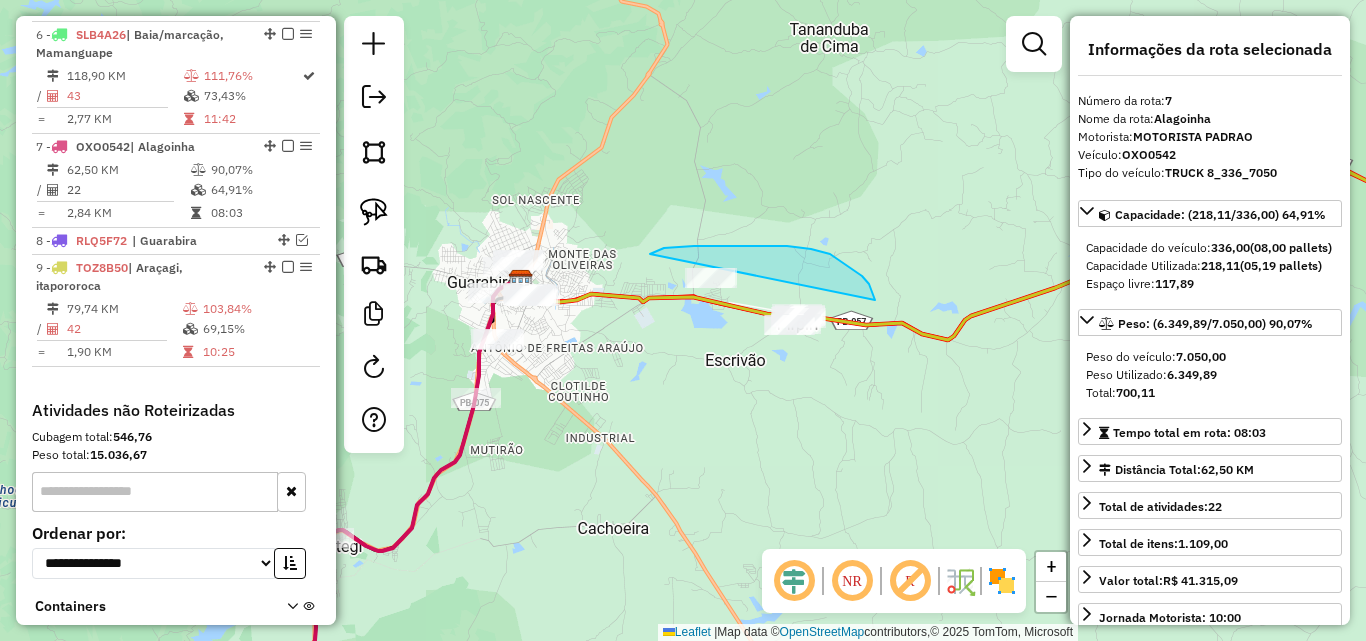 drag, startPoint x: 659, startPoint y: 251, endPoint x: 697, endPoint y: 373, distance: 127.78106 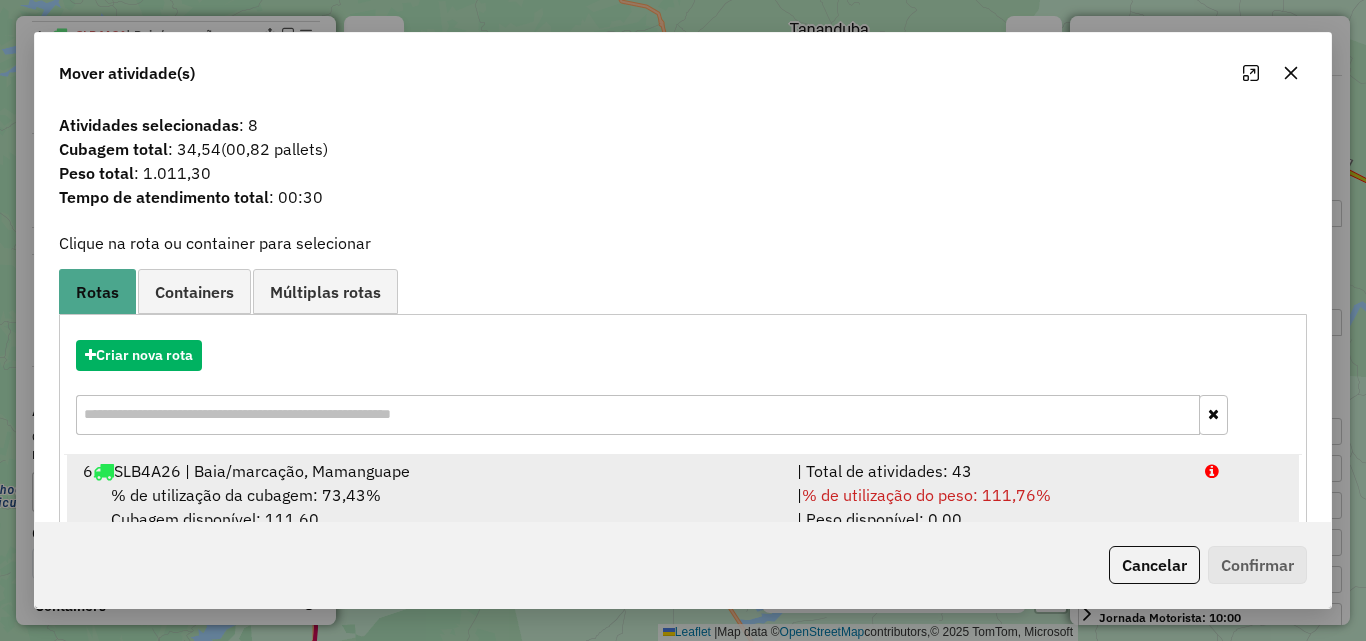 drag, startPoint x: 747, startPoint y: 501, endPoint x: 932, endPoint y: 512, distance: 185.32674 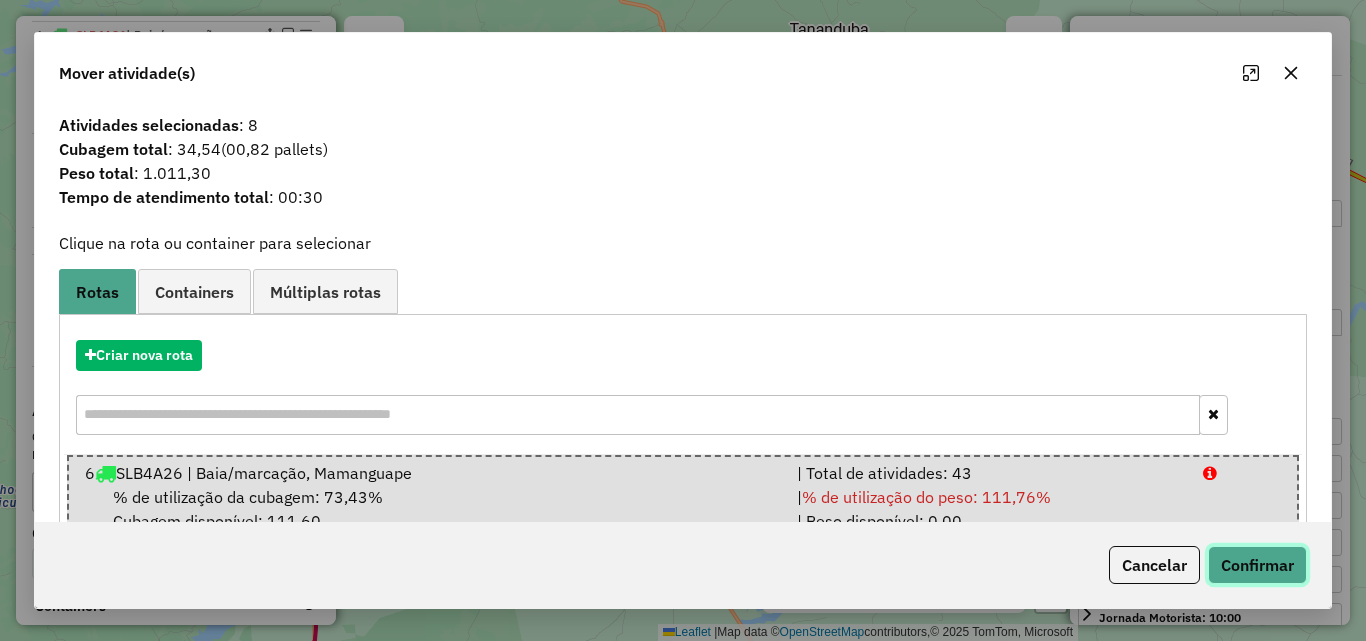 click on "Confirmar" 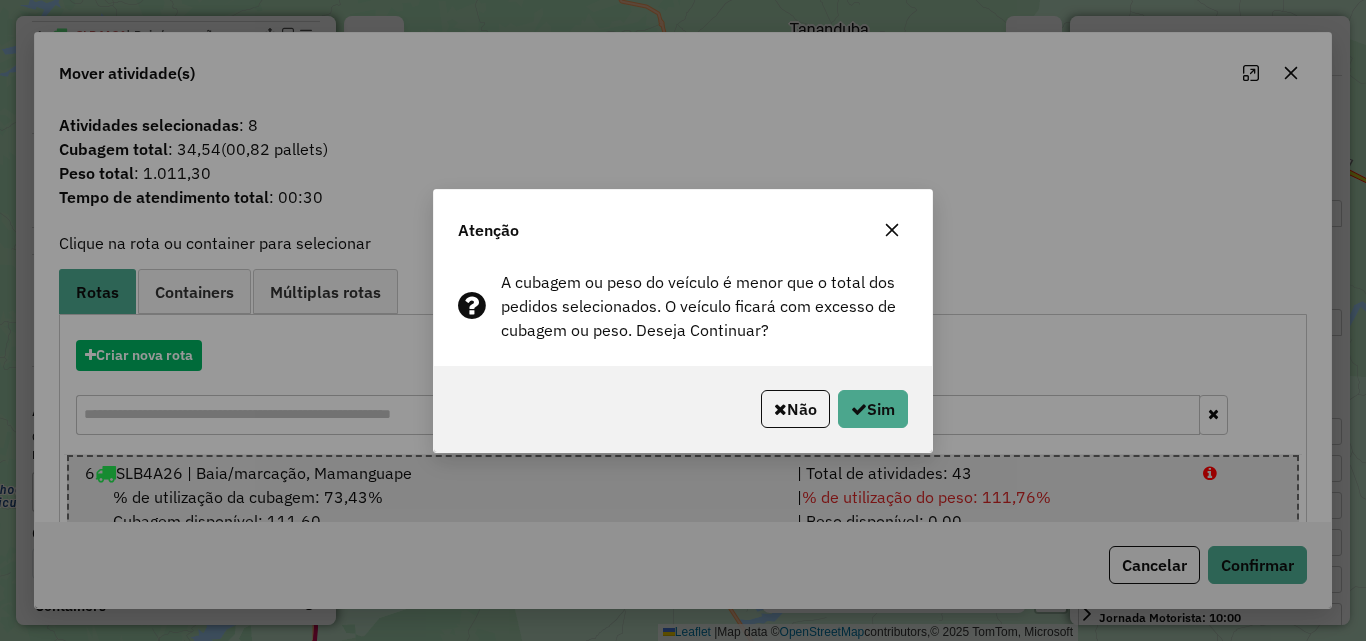 click on "Não   Sim" 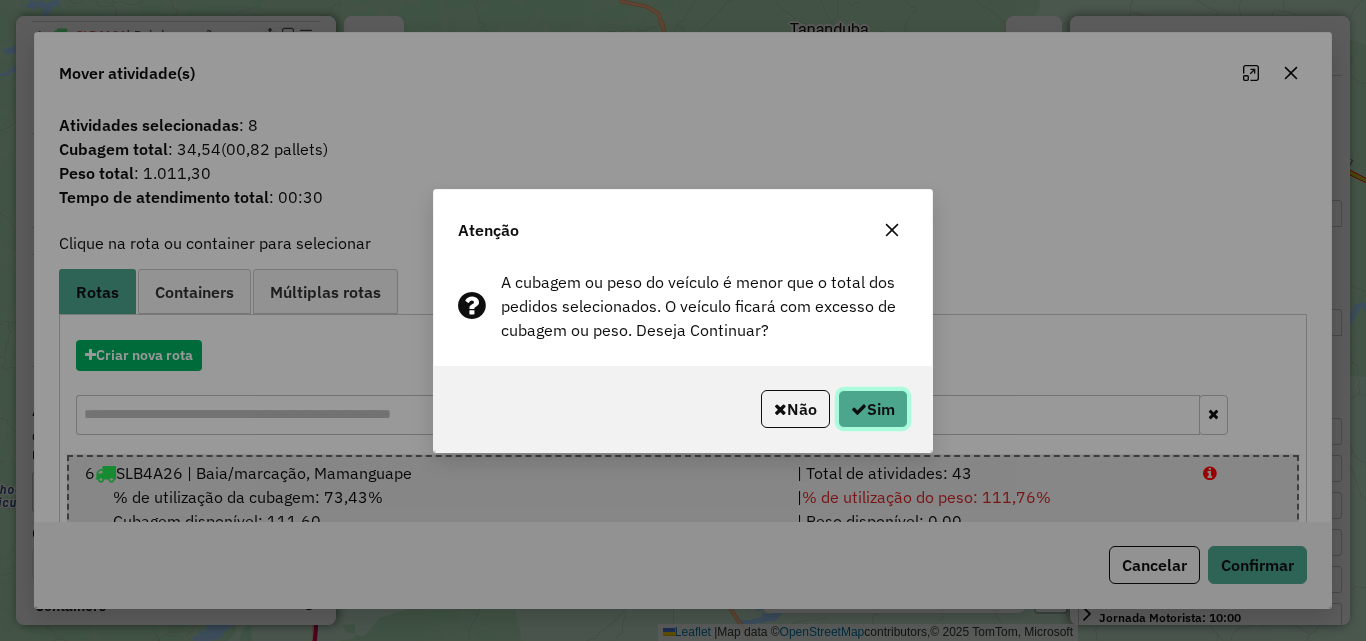 click on "Sim" 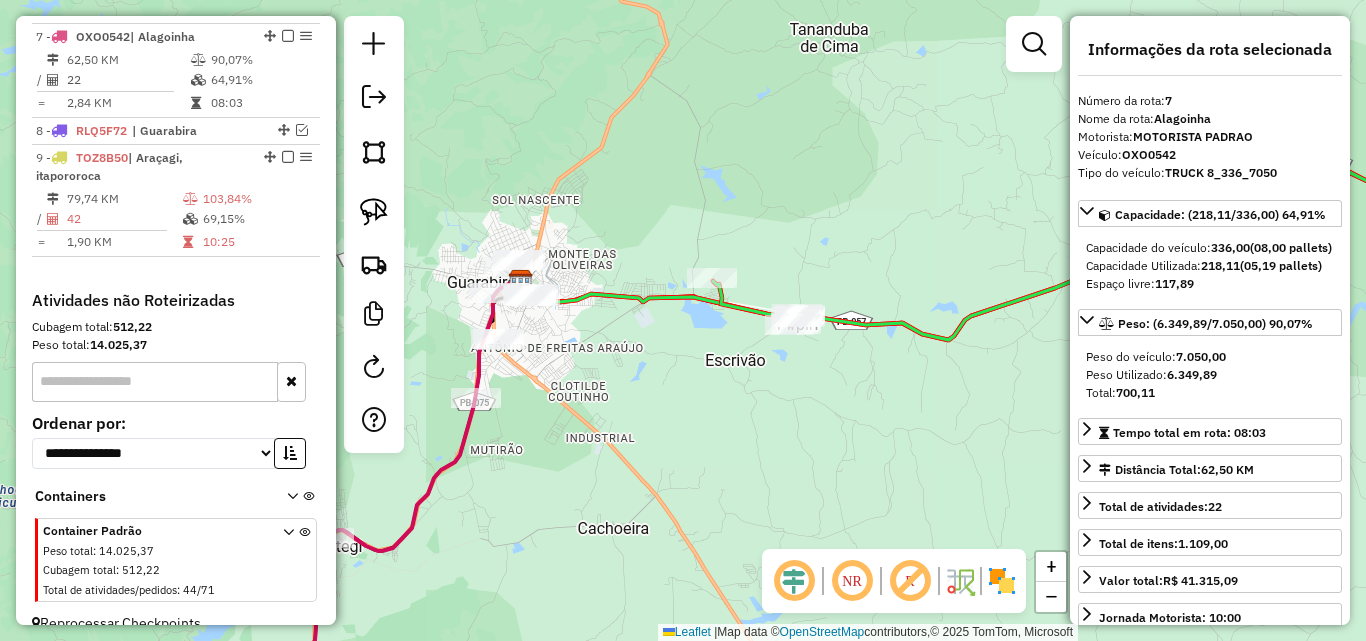 scroll, scrollTop: 997, scrollLeft: 0, axis: vertical 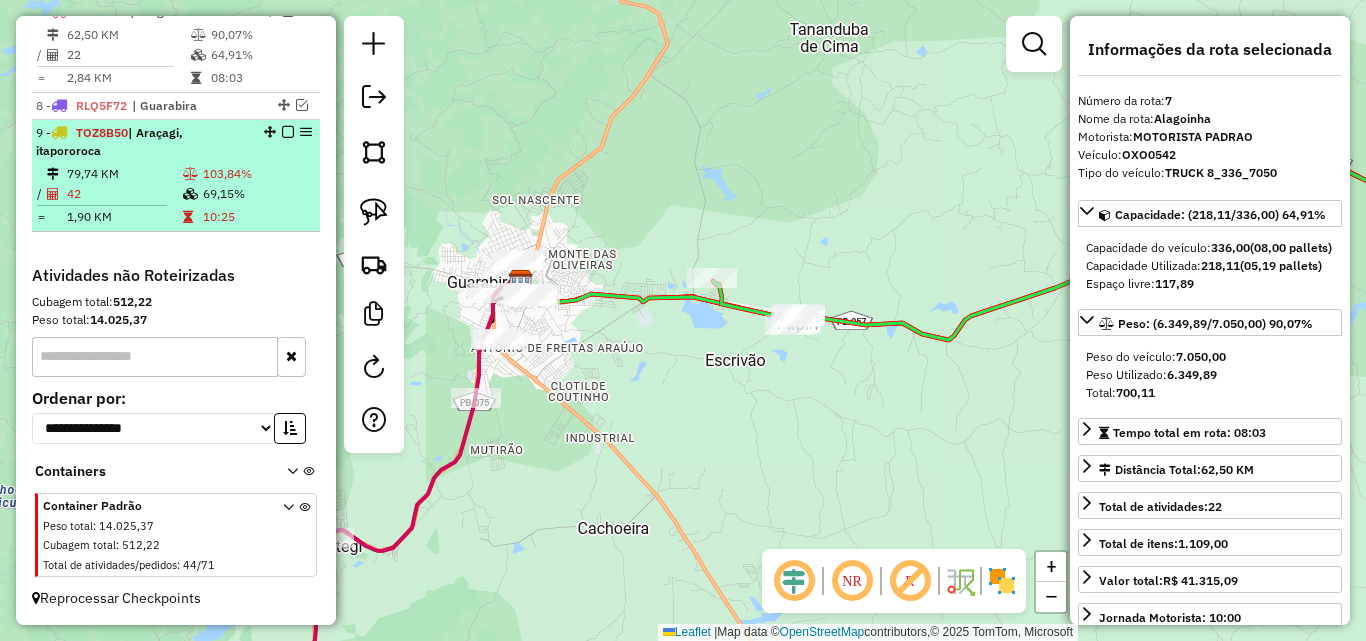 click on "103,84%" at bounding box center [257, 174] 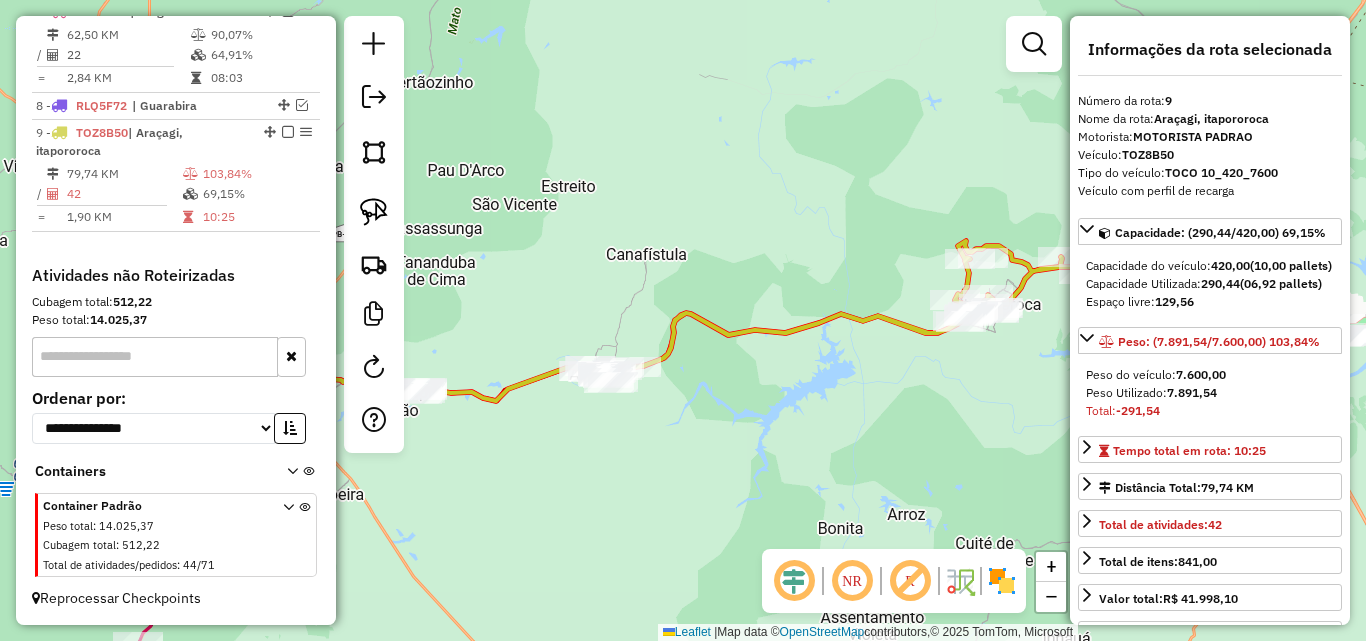drag, startPoint x: 604, startPoint y: 462, endPoint x: 760, endPoint y: 464, distance: 156.01282 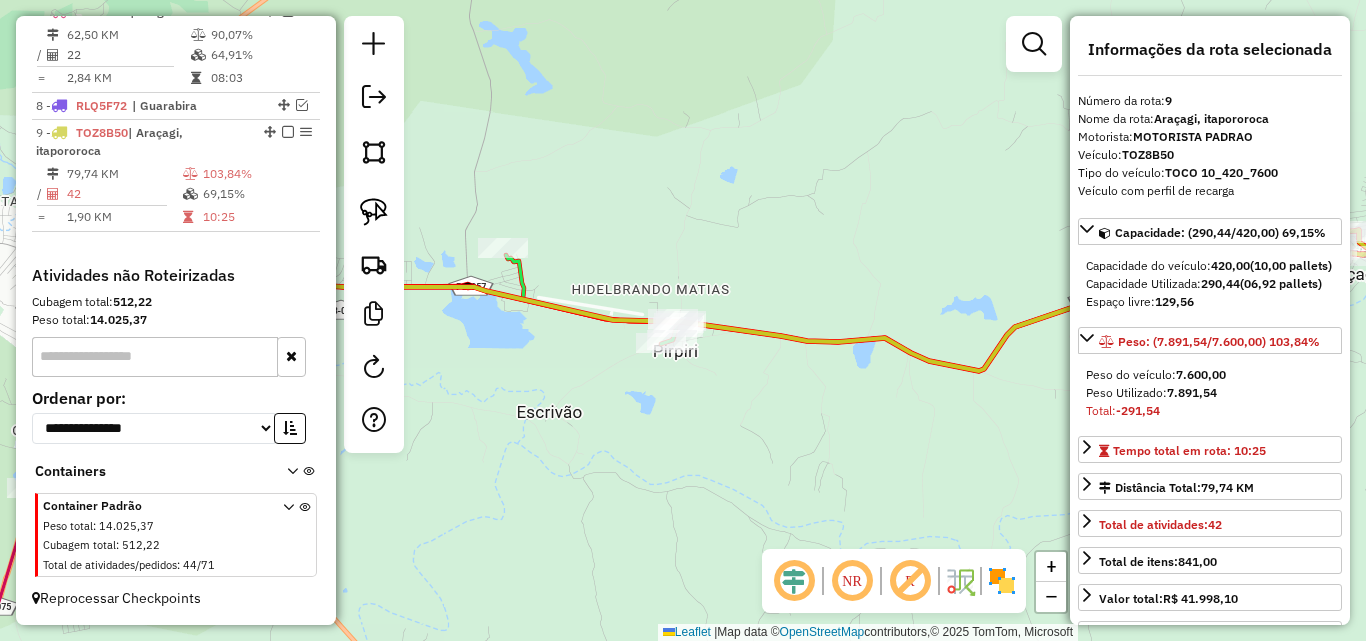 drag, startPoint x: 575, startPoint y: 414, endPoint x: 674, endPoint y: 489, distance: 124.20145 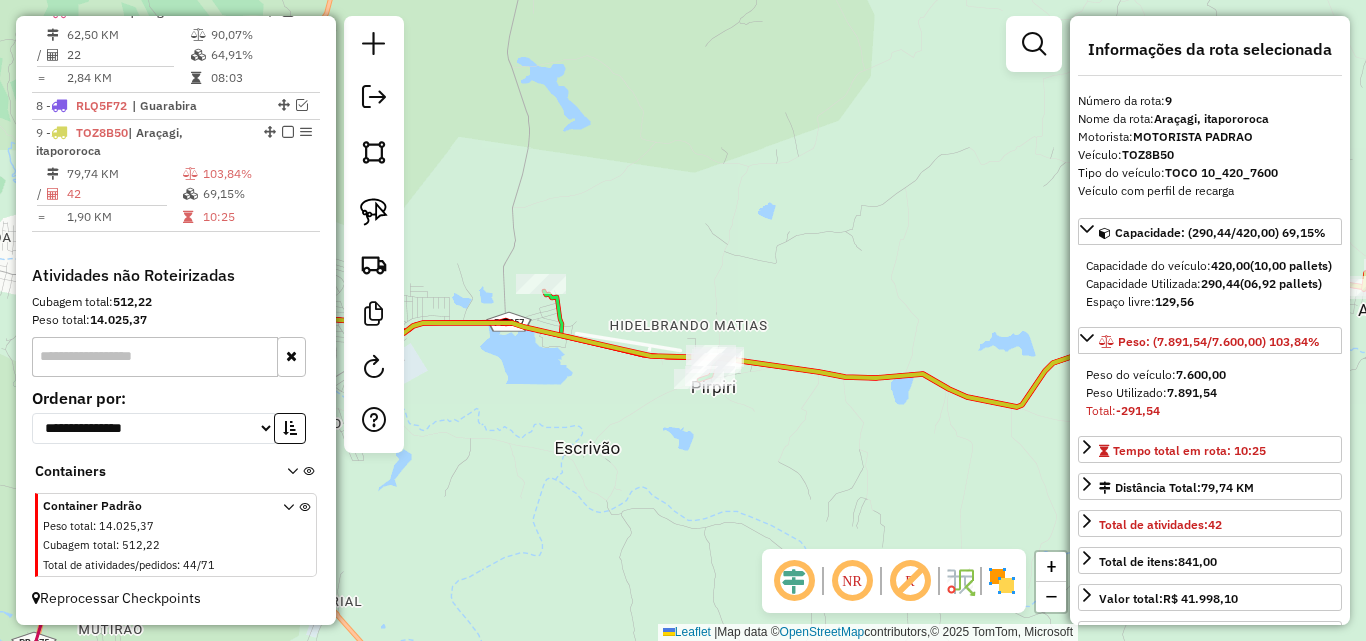 scroll, scrollTop: 897, scrollLeft: 0, axis: vertical 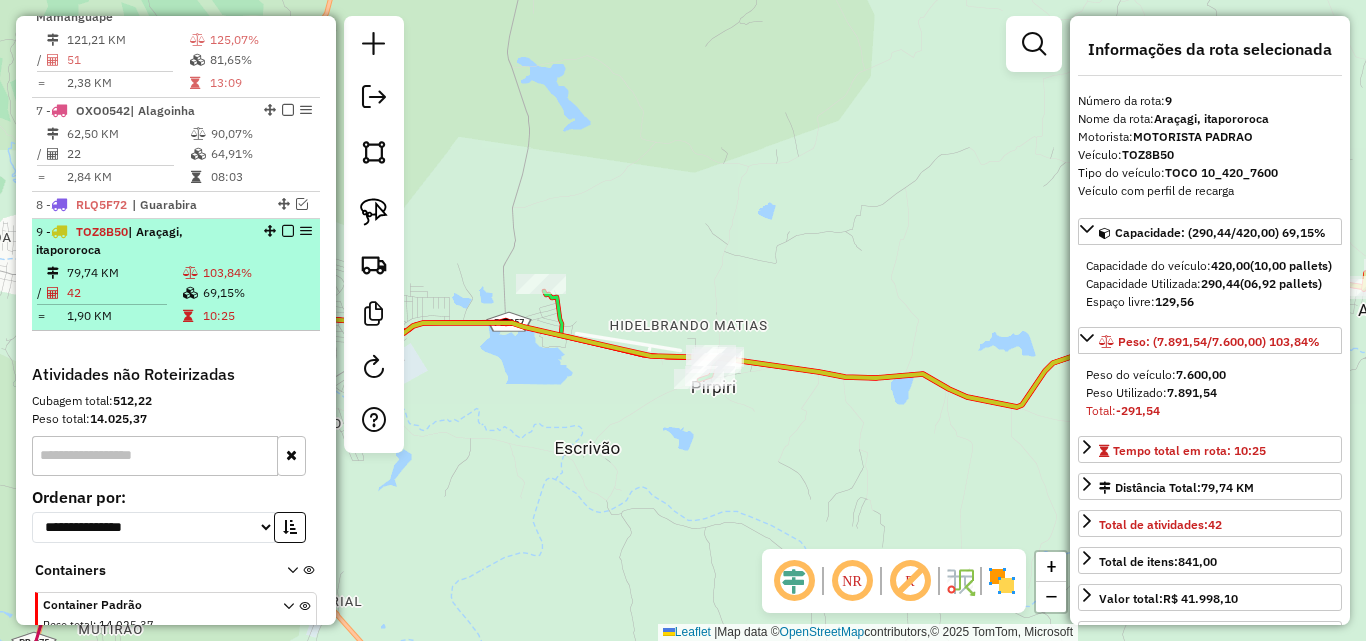 click at bounding box center (188, 316) 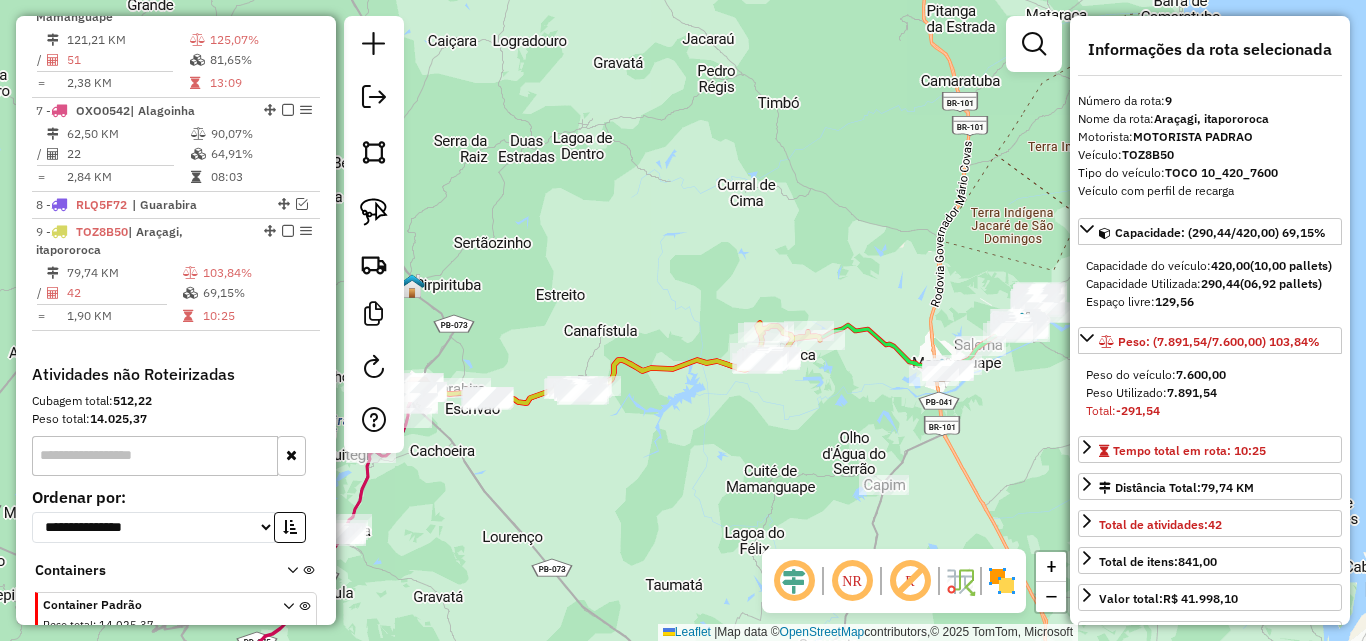 drag, startPoint x: 639, startPoint y: 451, endPoint x: 805, endPoint y: 476, distance: 167.87198 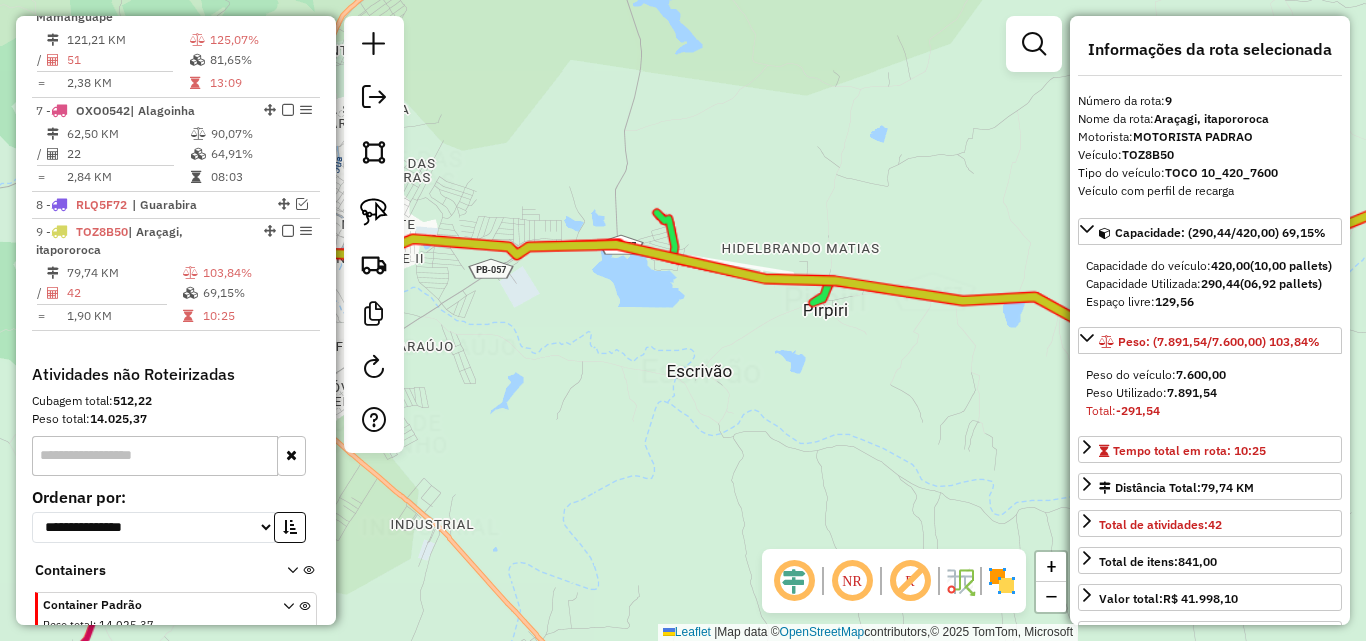 drag, startPoint x: 713, startPoint y: 359, endPoint x: 670, endPoint y: 350, distance: 43.931767 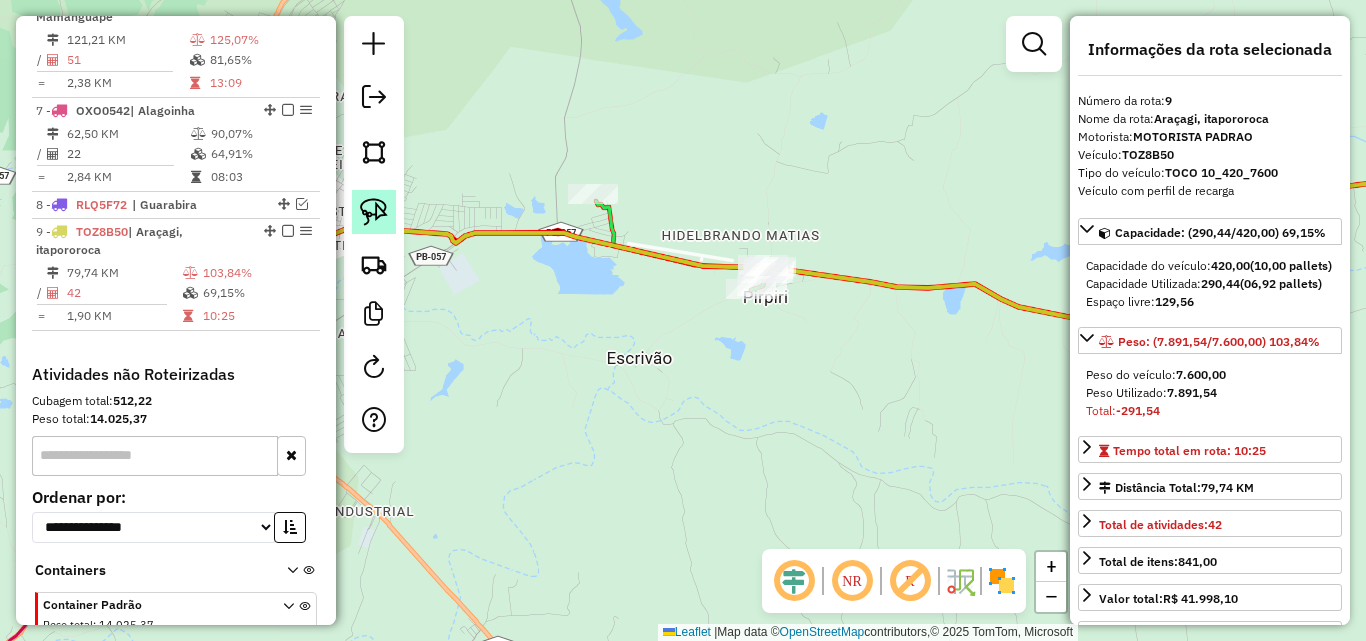 click 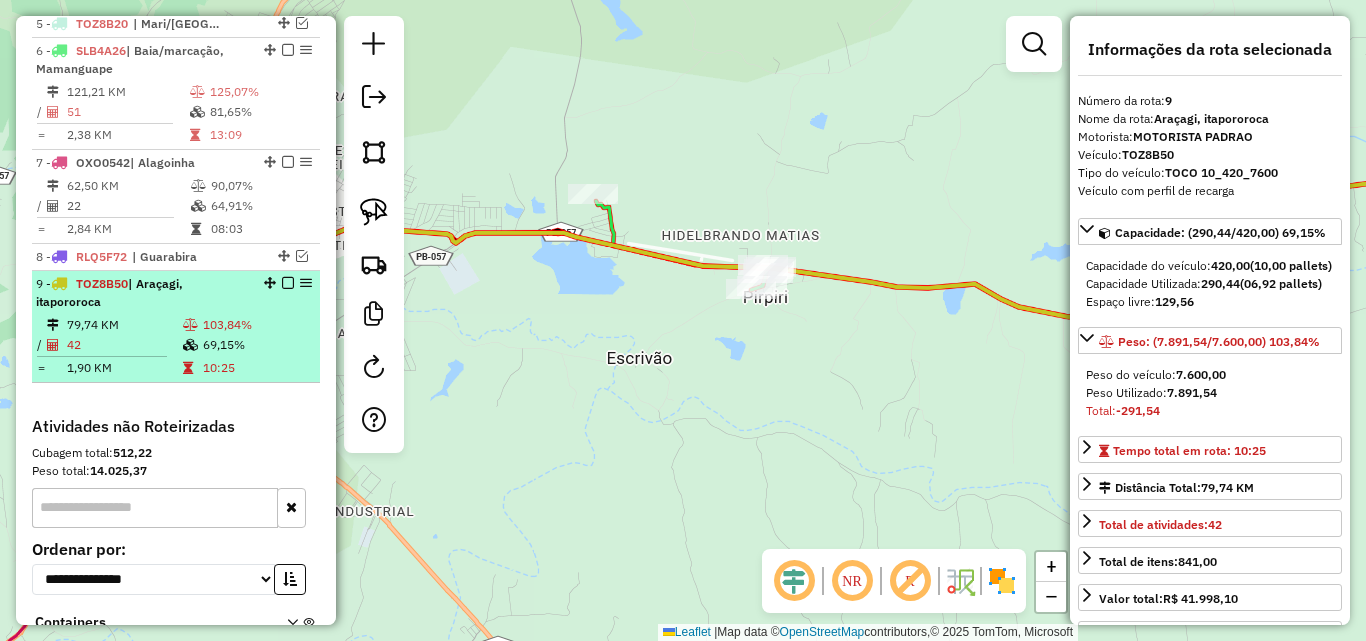 scroll, scrollTop: 797, scrollLeft: 0, axis: vertical 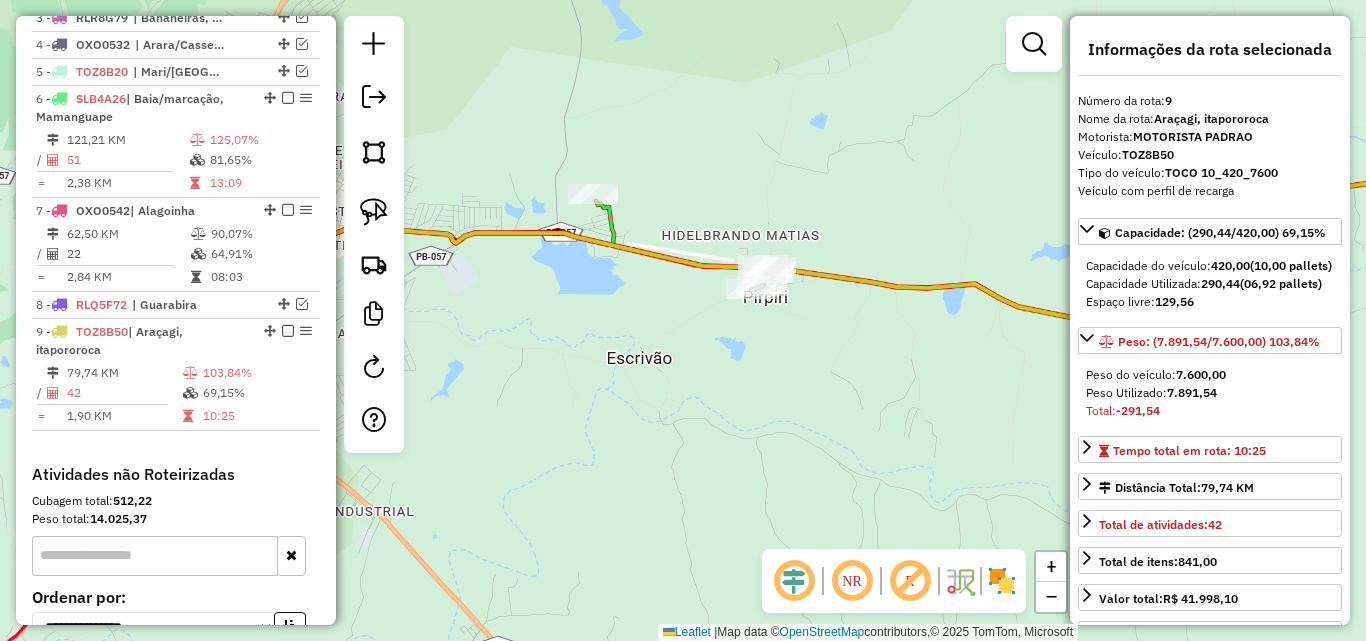 drag, startPoint x: 691, startPoint y: 374, endPoint x: 446, endPoint y: 381, distance: 245.09998 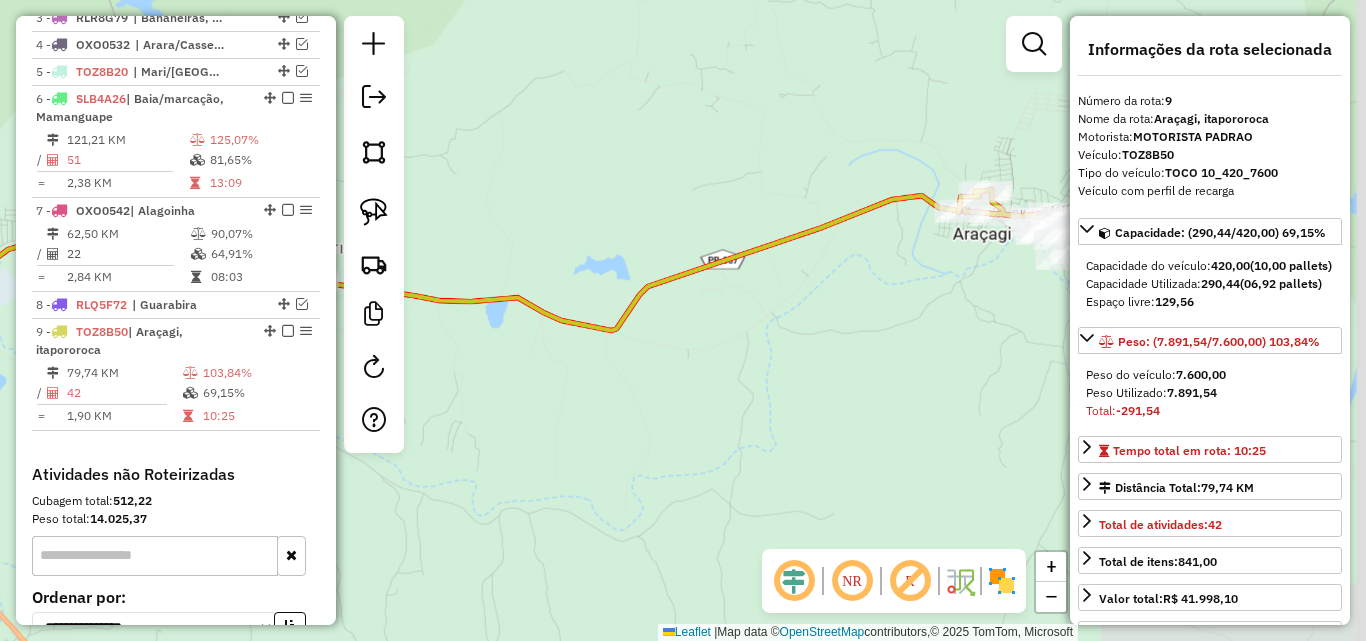 drag, startPoint x: 796, startPoint y: 416, endPoint x: 746, endPoint y: 407, distance: 50.803543 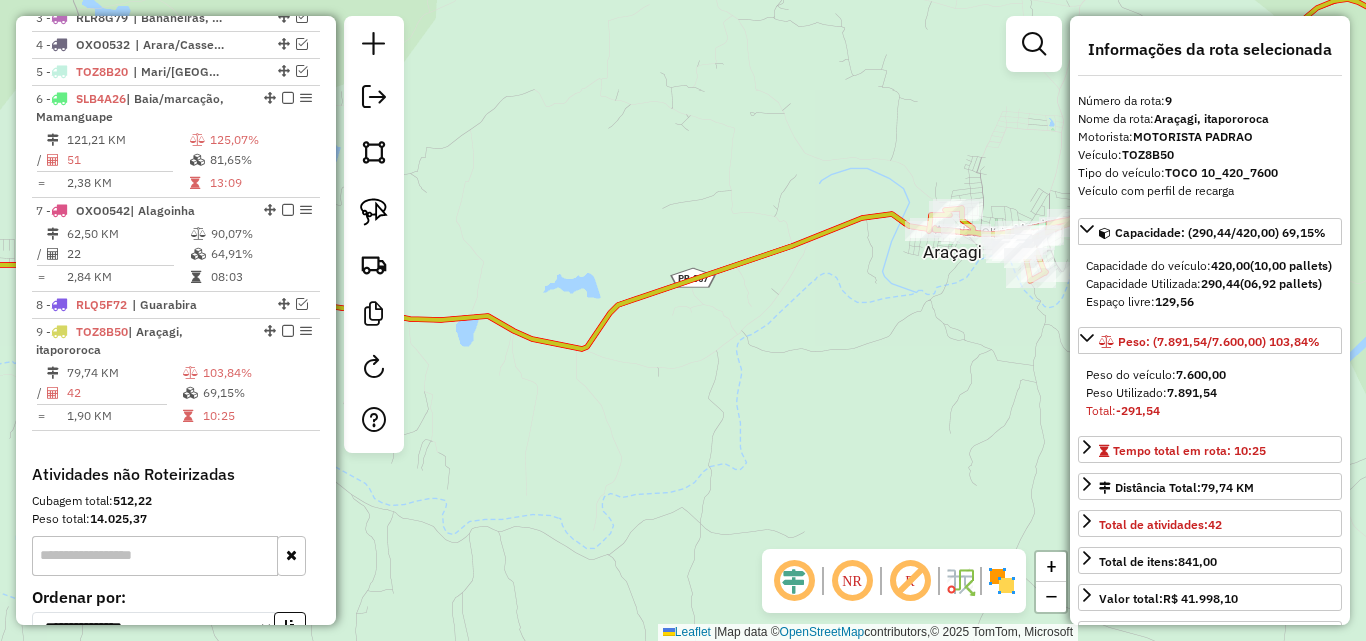 drag, startPoint x: 660, startPoint y: 440, endPoint x: 747, endPoint y: 442, distance: 87.02299 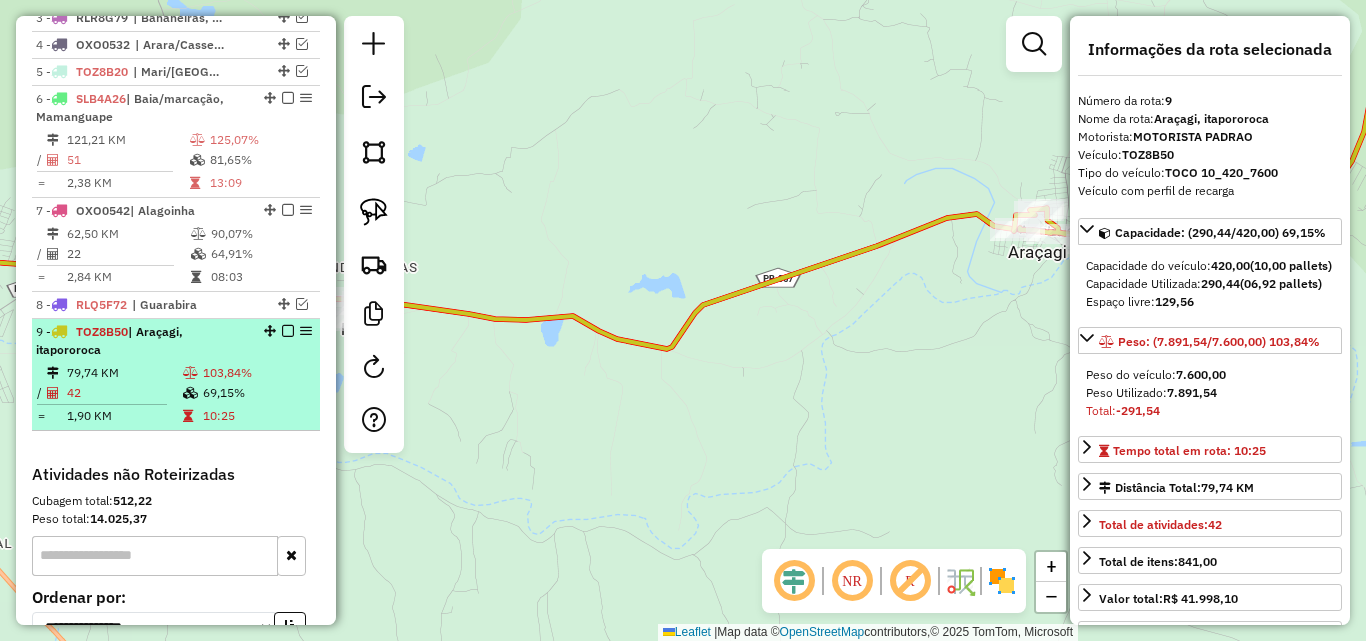 click on "103,84%" at bounding box center [257, 373] 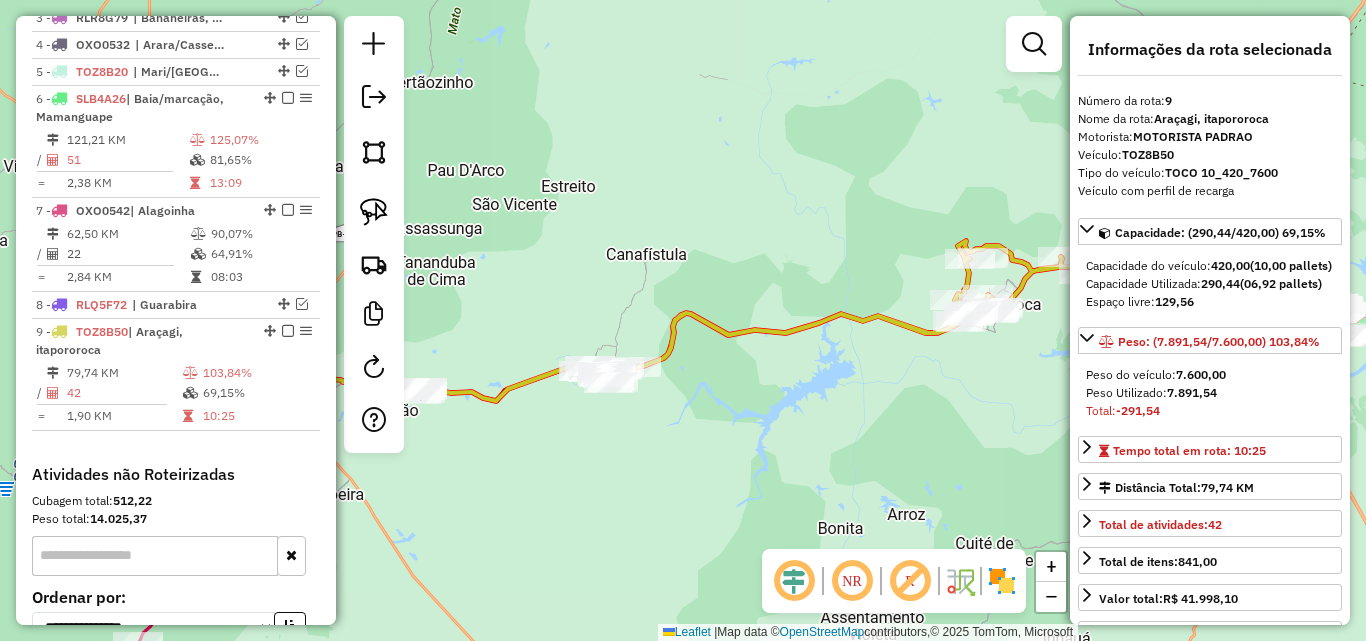 drag, startPoint x: 495, startPoint y: 428, endPoint x: 712, endPoint y: 454, distance: 218.55205 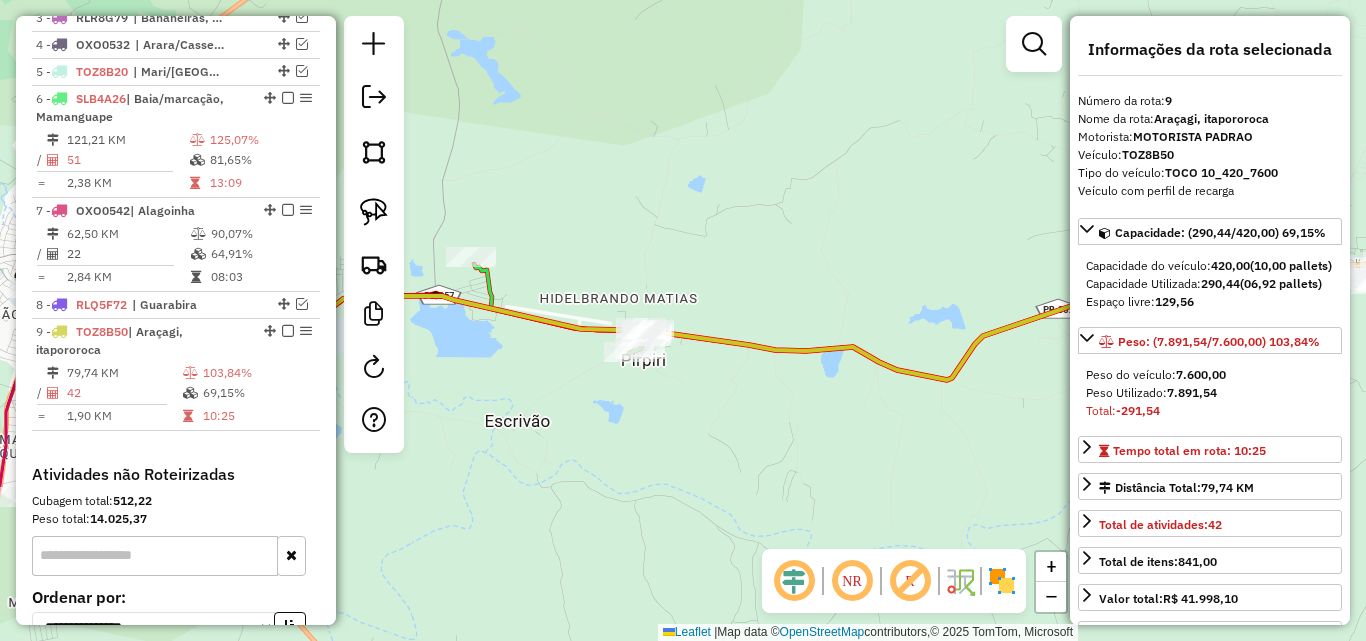 drag, startPoint x: 359, startPoint y: 206, endPoint x: 400, endPoint y: 214, distance: 41.773197 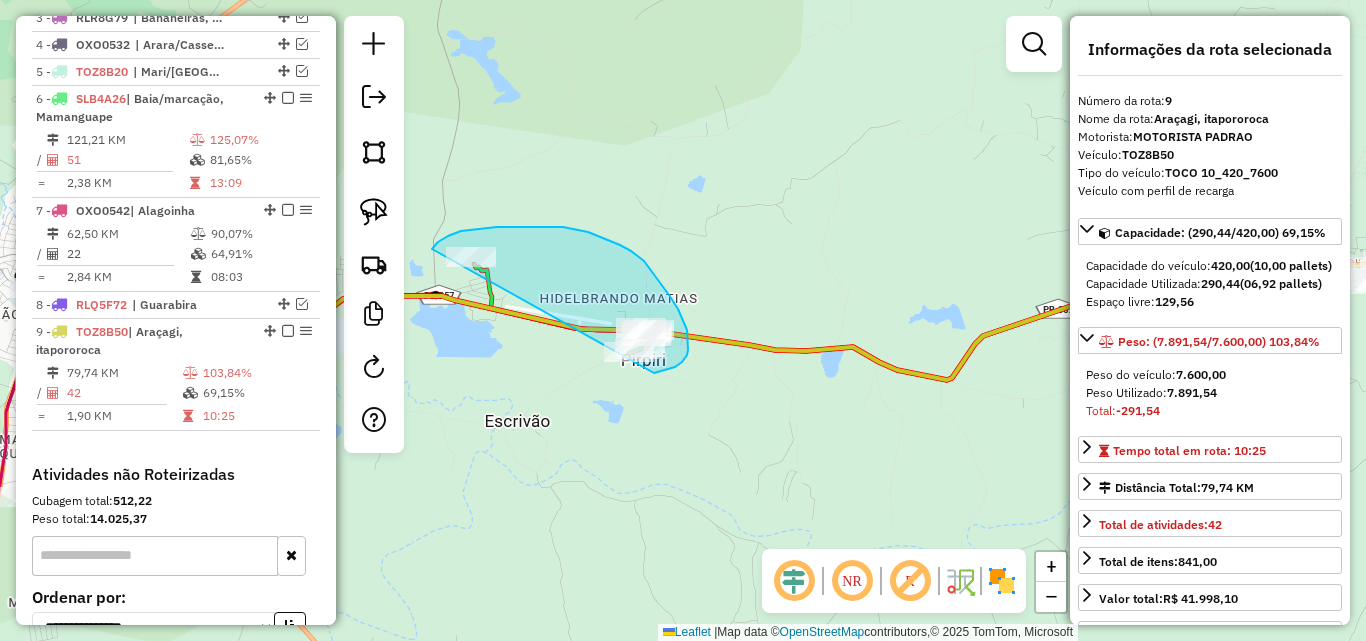 drag, startPoint x: 432, startPoint y: 249, endPoint x: 604, endPoint y: 374, distance: 212.62408 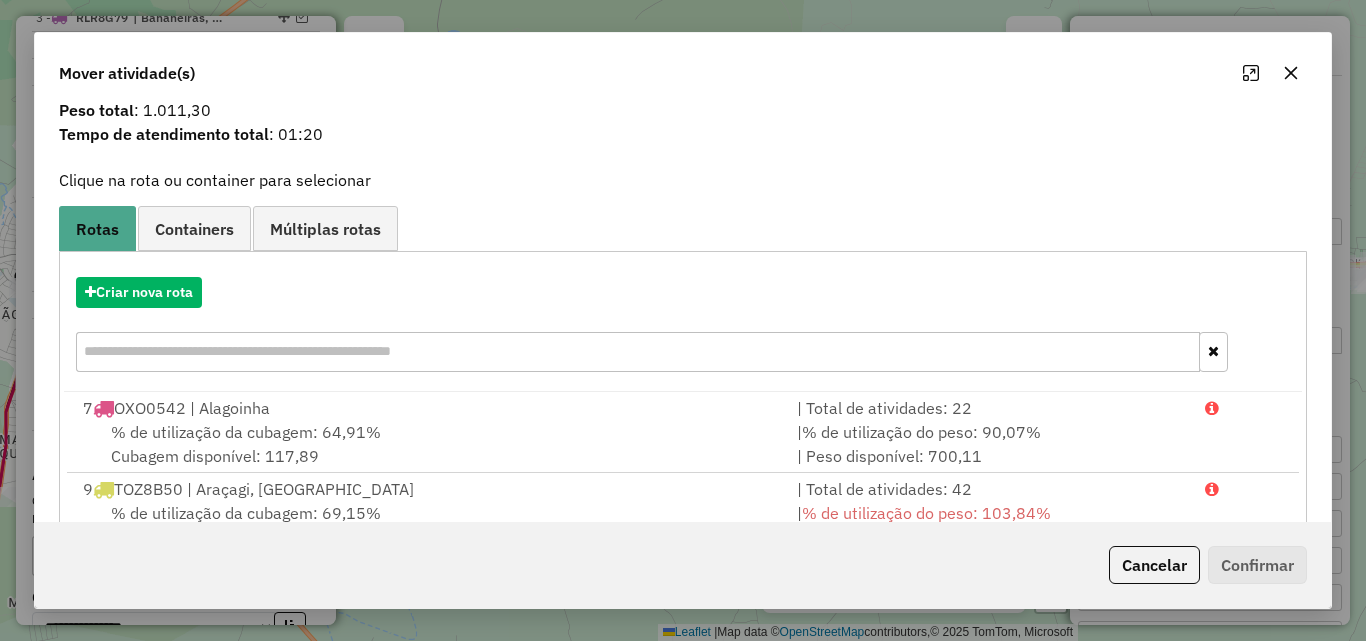 scroll, scrollTop: 129, scrollLeft: 0, axis: vertical 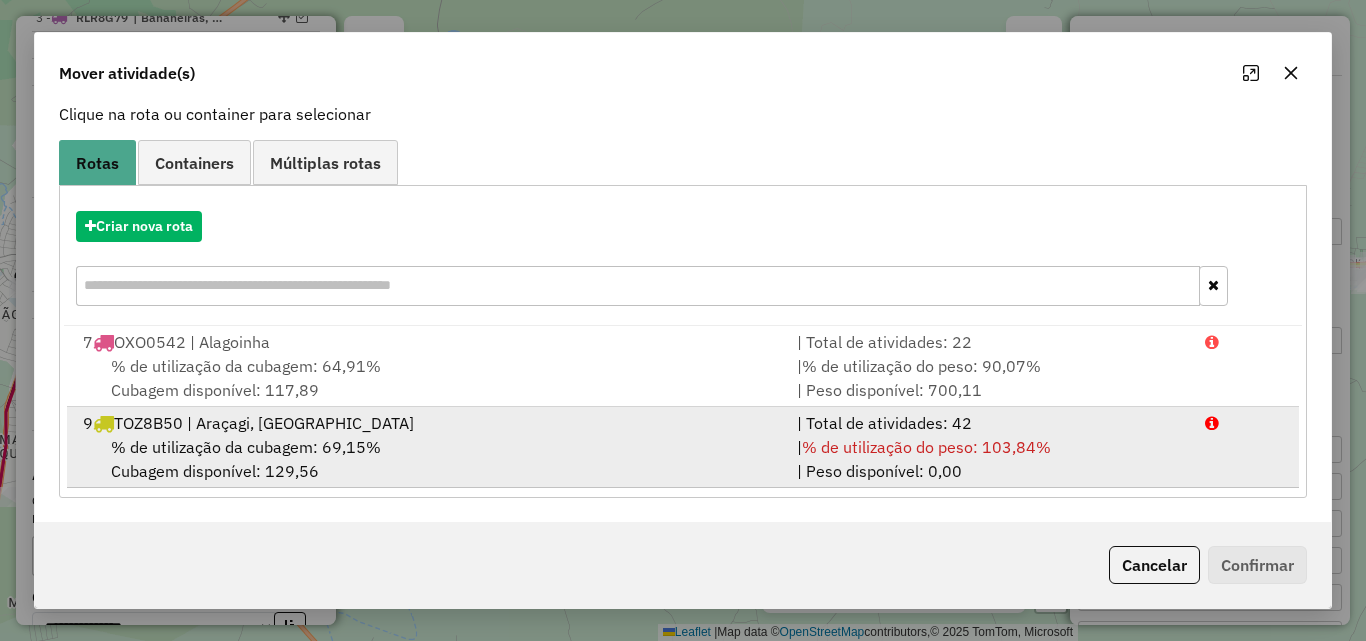 click on "% de utilização da cubagem: 69,15%  Cubagem disponível: 129,56" at bounding box center [428, 459] 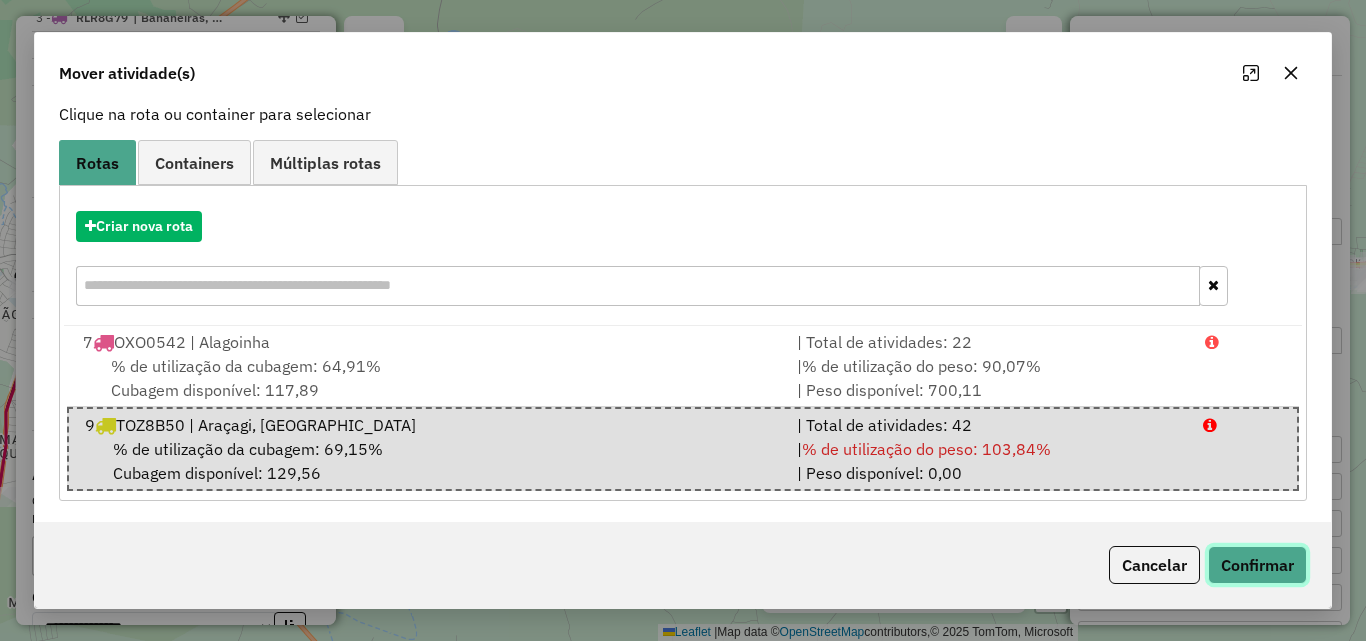 click on "Confirmar" 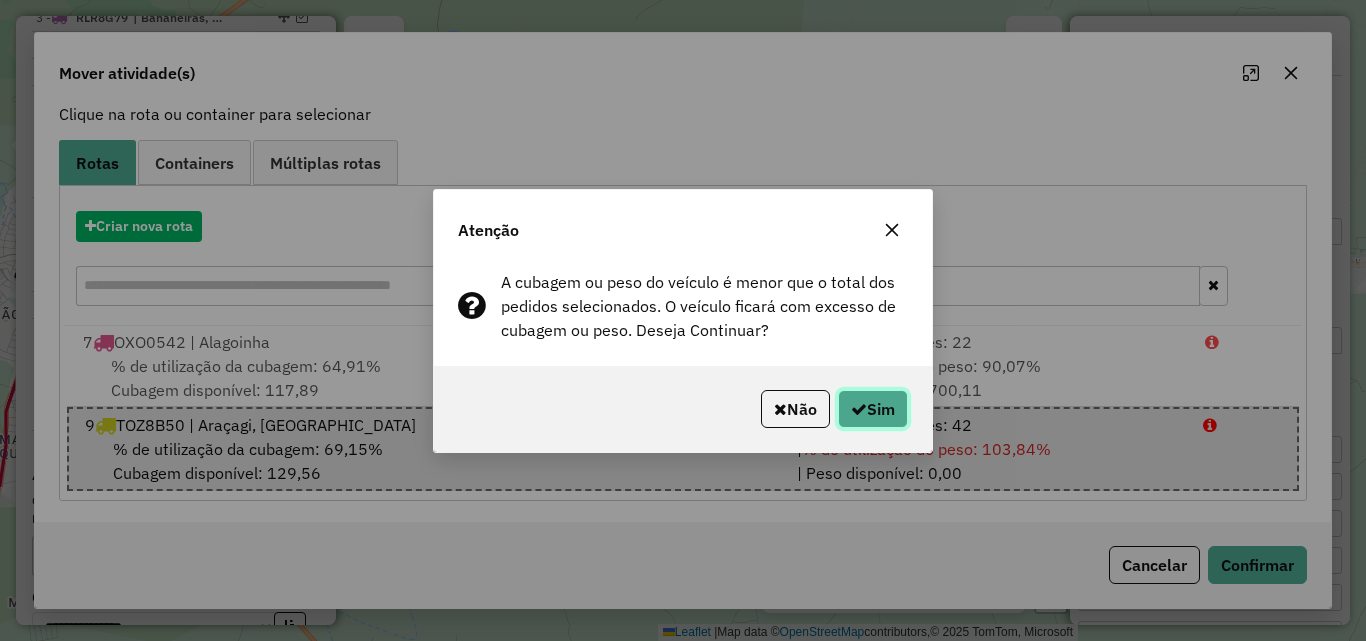 click on "Sim" 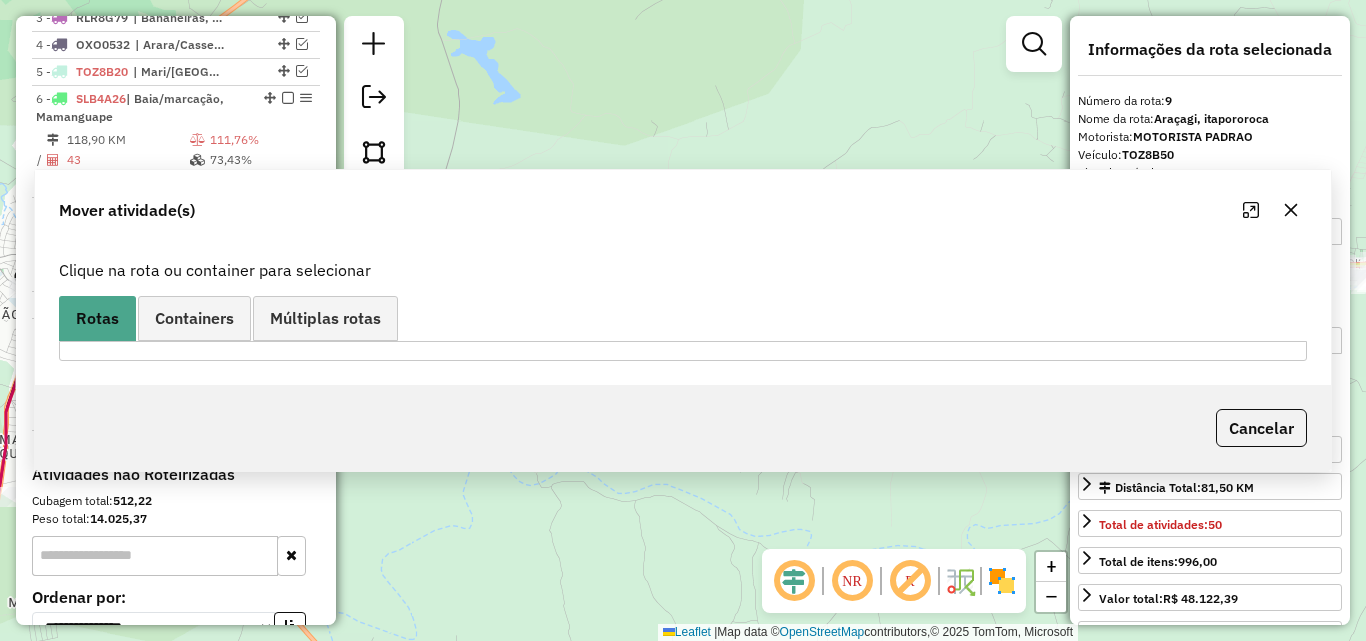 scroll, scrollTop: 0, scrollLeft: 0, axis: both 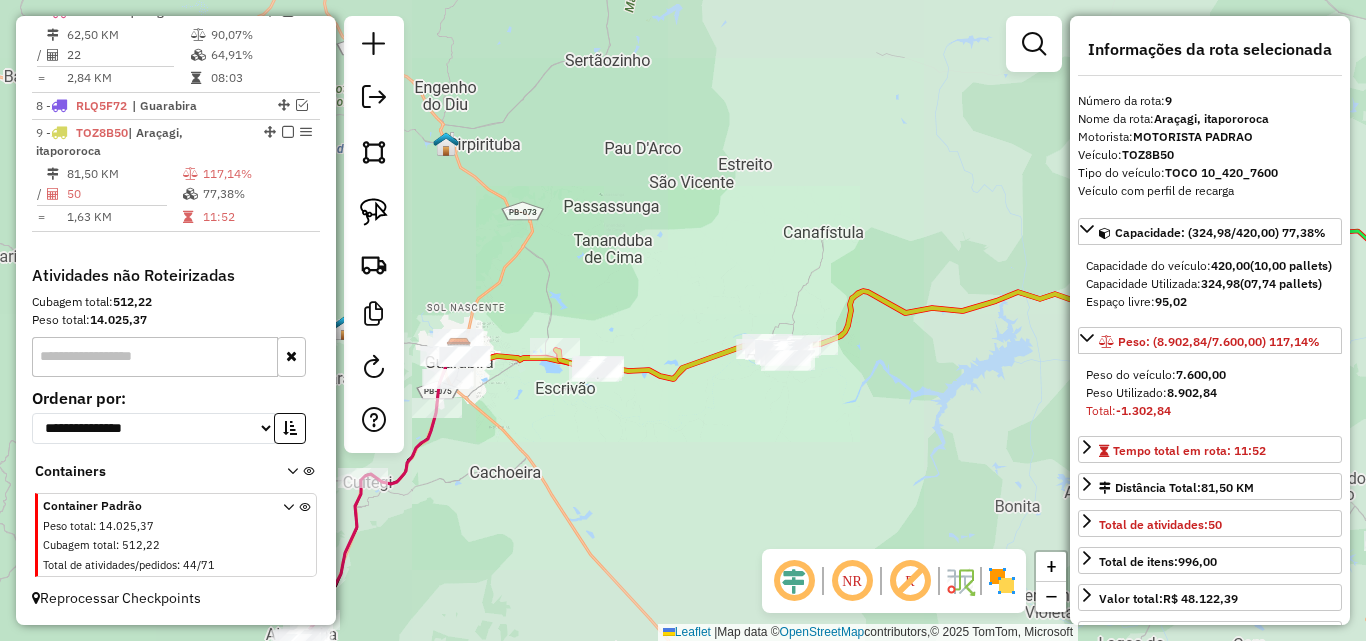 drag, startPoint x: 694, startPoint y: 428, endPoint x: 607, endPoint y: 453, distance: 90.52071 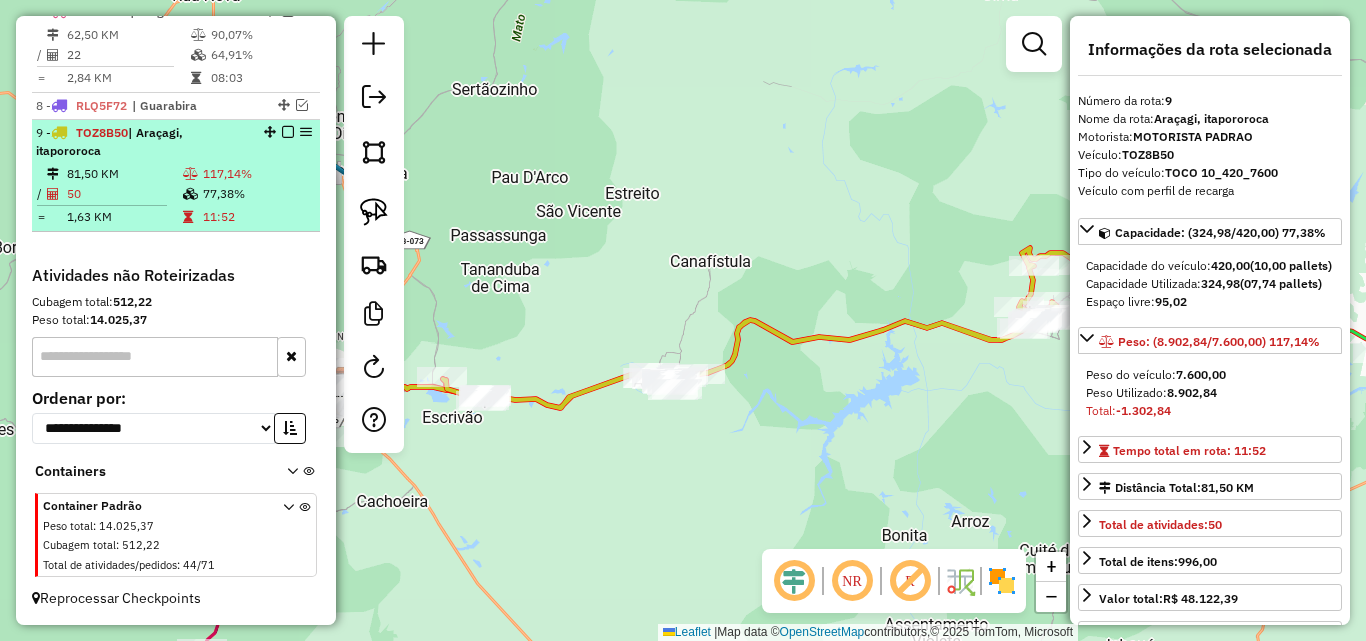 drag, startPoint x: 294, startPoint y: 236, endPoint x: 223, endPoint y: 200, distance: 79.60528 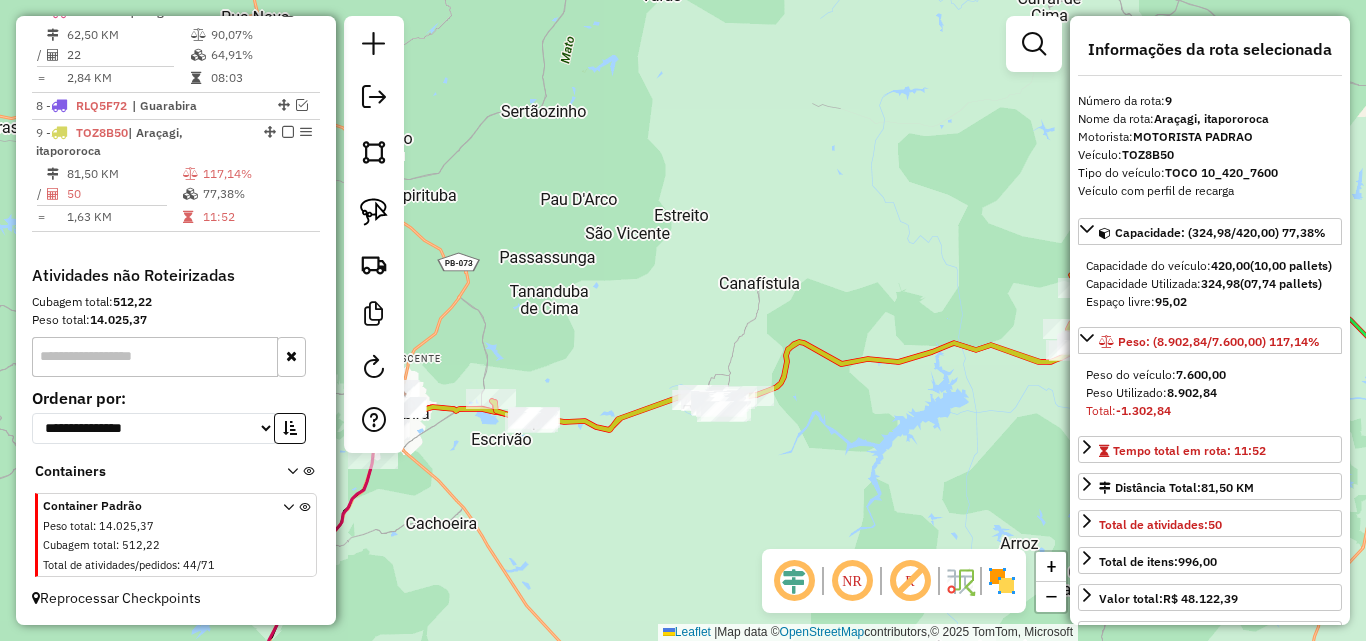 drag, startPoint x: 627, startPoint y: 436, endPoint x: 738, endPoint y: 454, distance: 112.44999 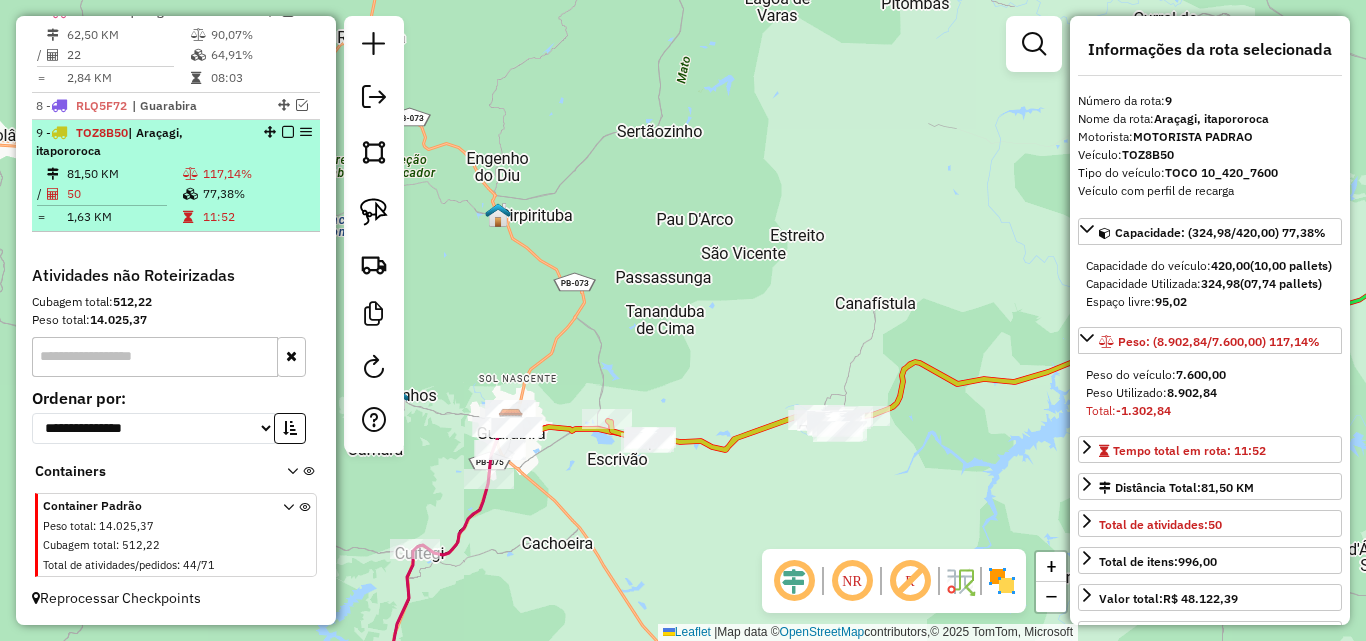 click at bounding box center [288, 132] 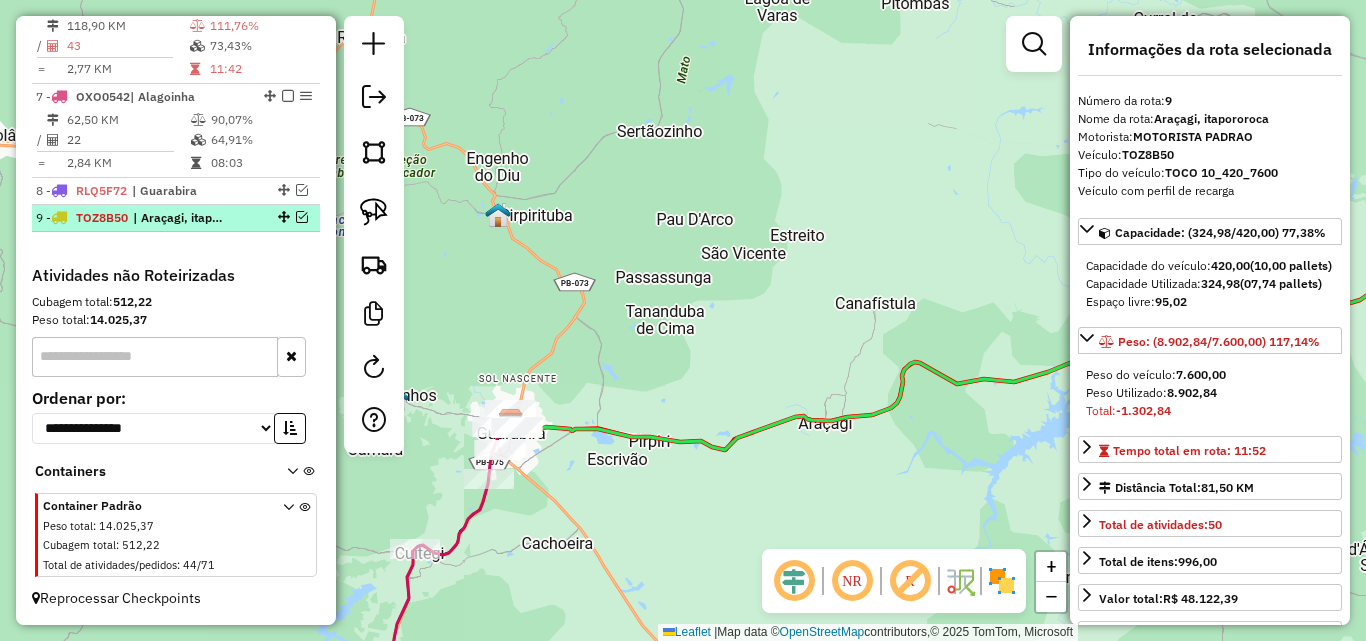 scroll, scrollTop: 929, scrollLeft: 0, axis: vertical 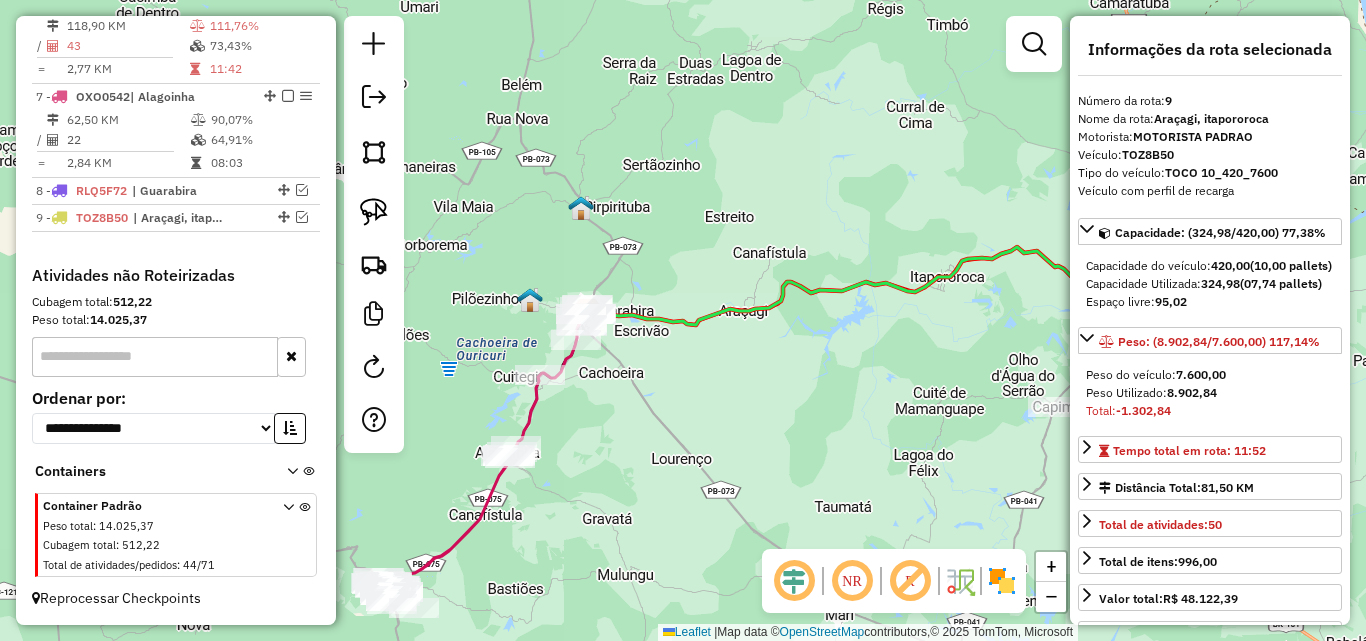 drag, startPoint x: 689, startPoint y: 233, endPoint x: 713, endPoint y: 217, distance: 28.84441 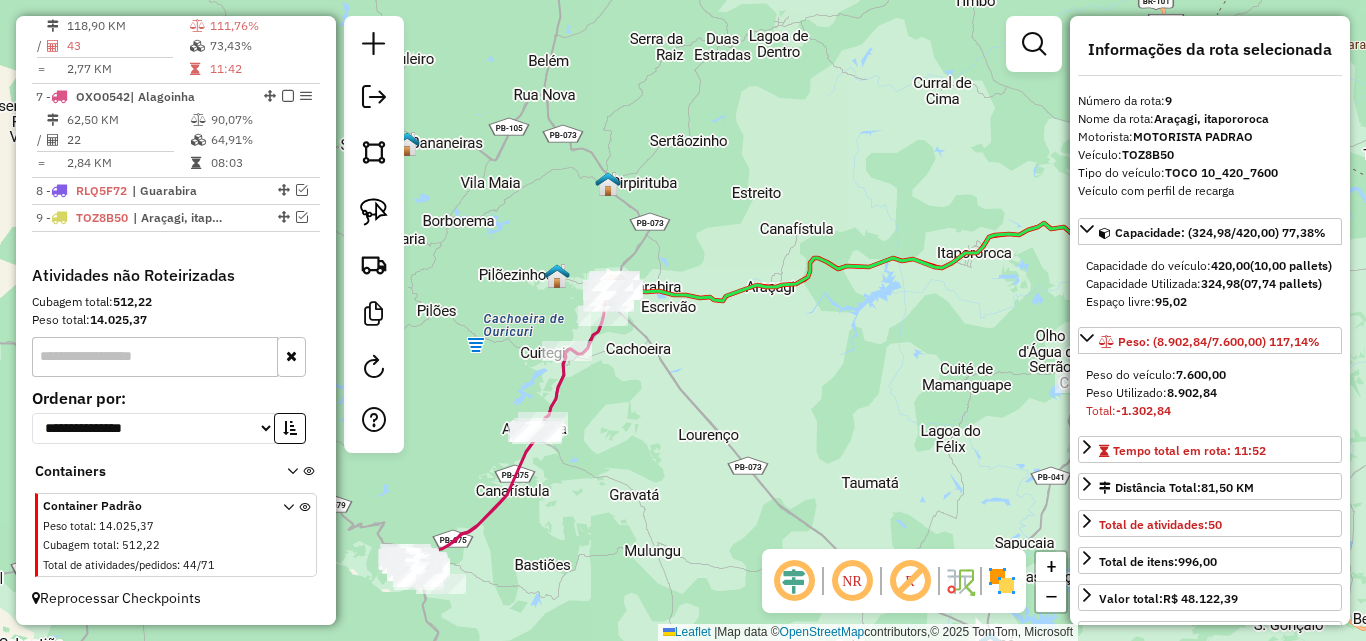 drag, startPoint x: 601, startPoint y: 496, endPoint x: 734, endPoint y: 424, distance: 151.23822 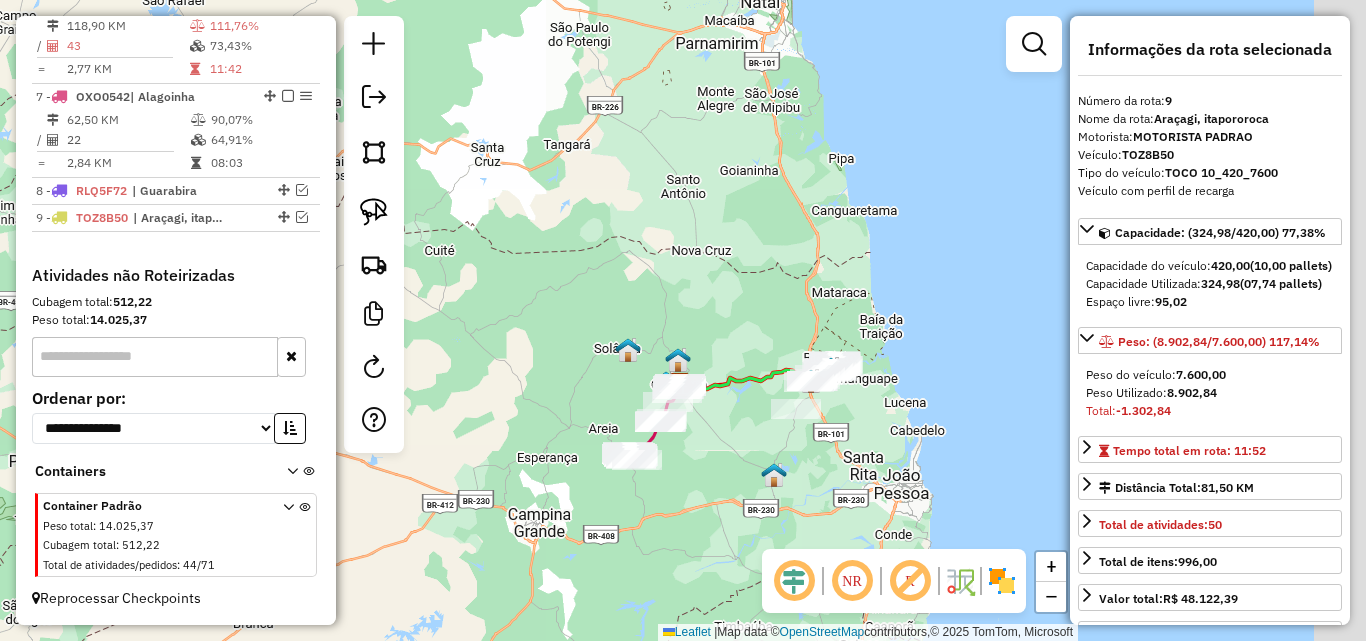 drag, startPoint x: 684, startPoint y: 451, endPoint x: 669, endPoint y: 445, distance: 16.155495 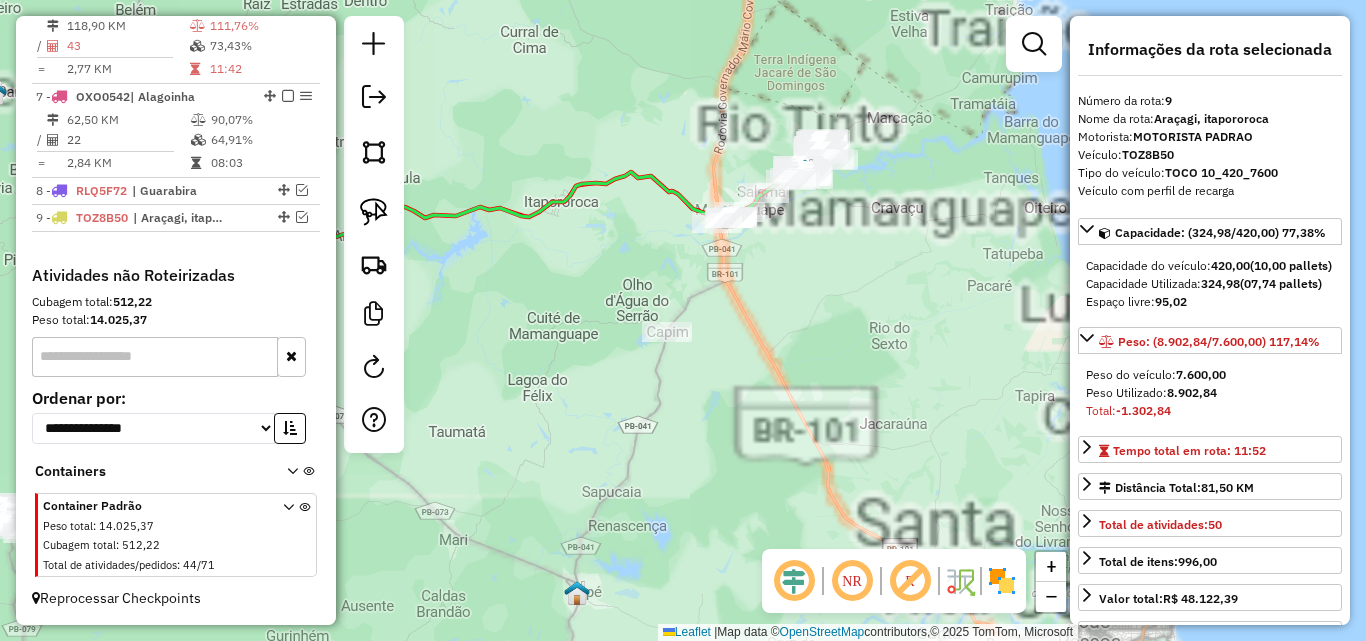 drag, startPoint x: 770, startPoint y: 363, endPoint x: 768, endPoint y: 410, distance: 47.042534 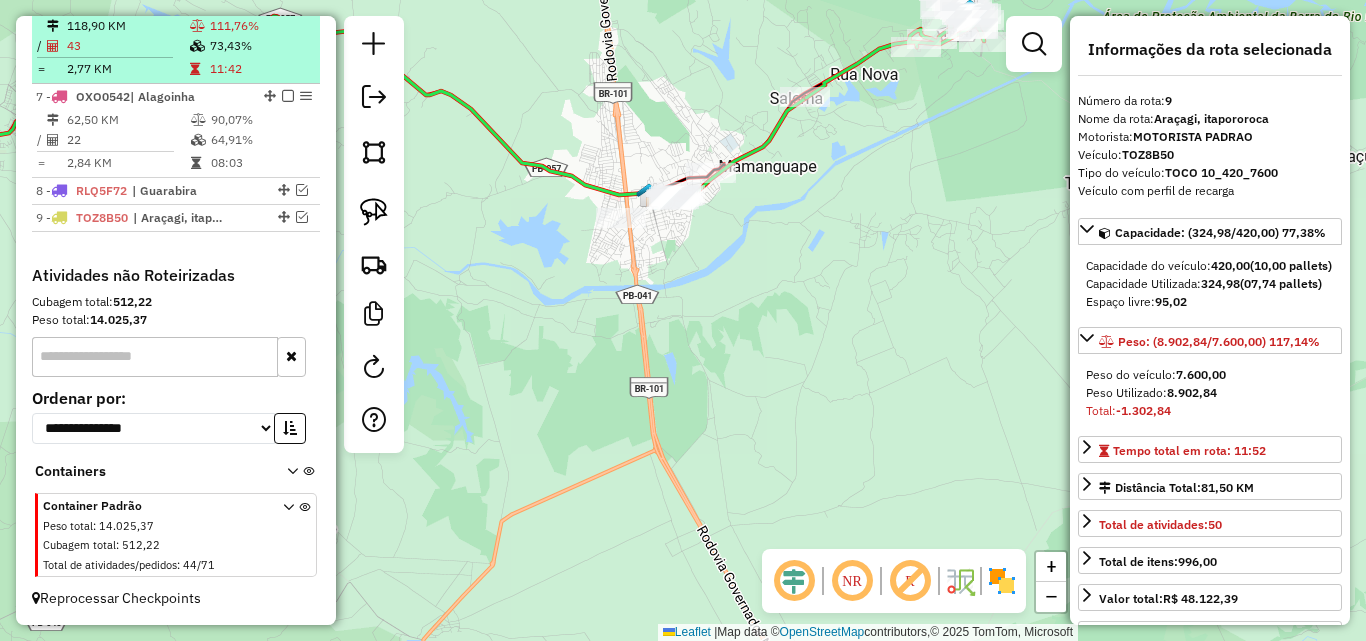 scroll, scrollTop: 729, scrollLeft: 0, axis: vertical 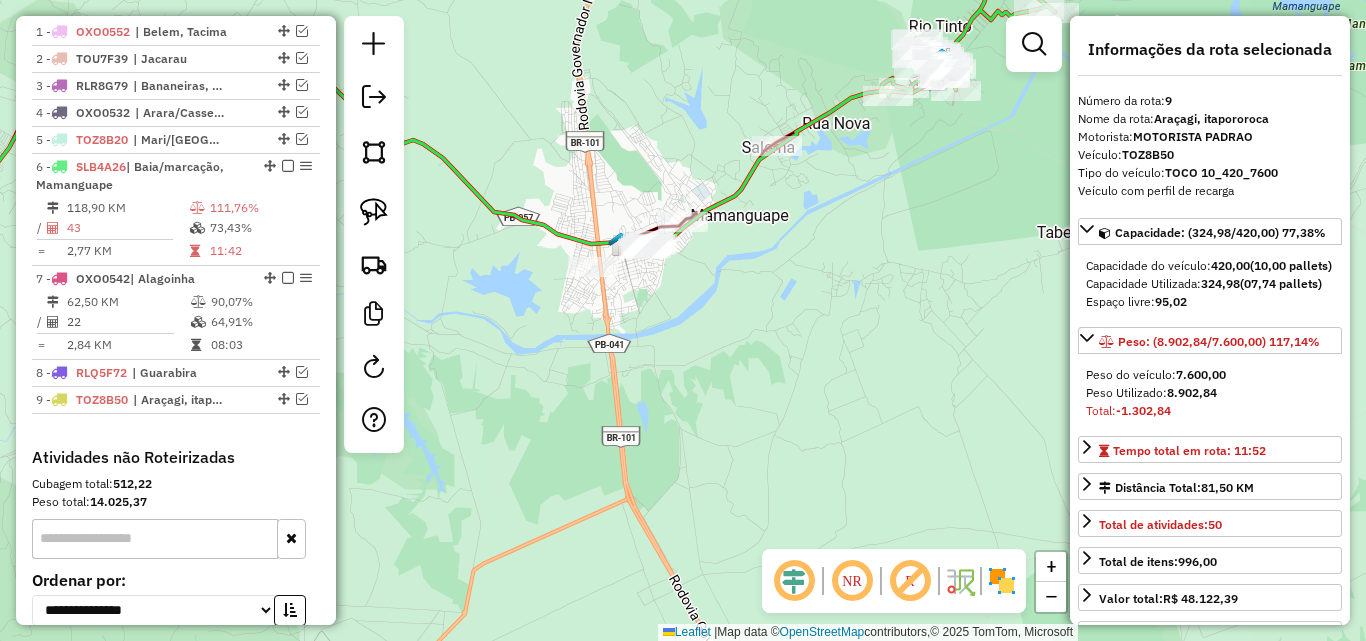 drag, startPoint x: 562, startPoint y: 263, endPoint x: 514, endPoint y: 305, distance: 63.780876 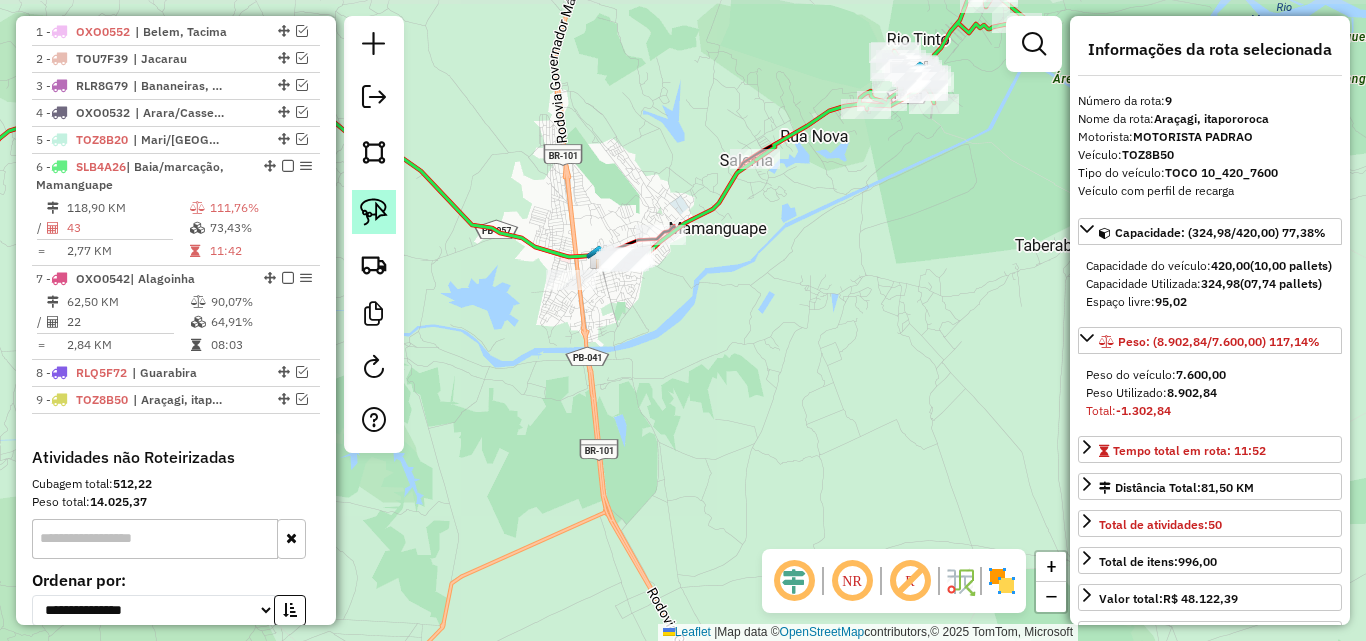 click 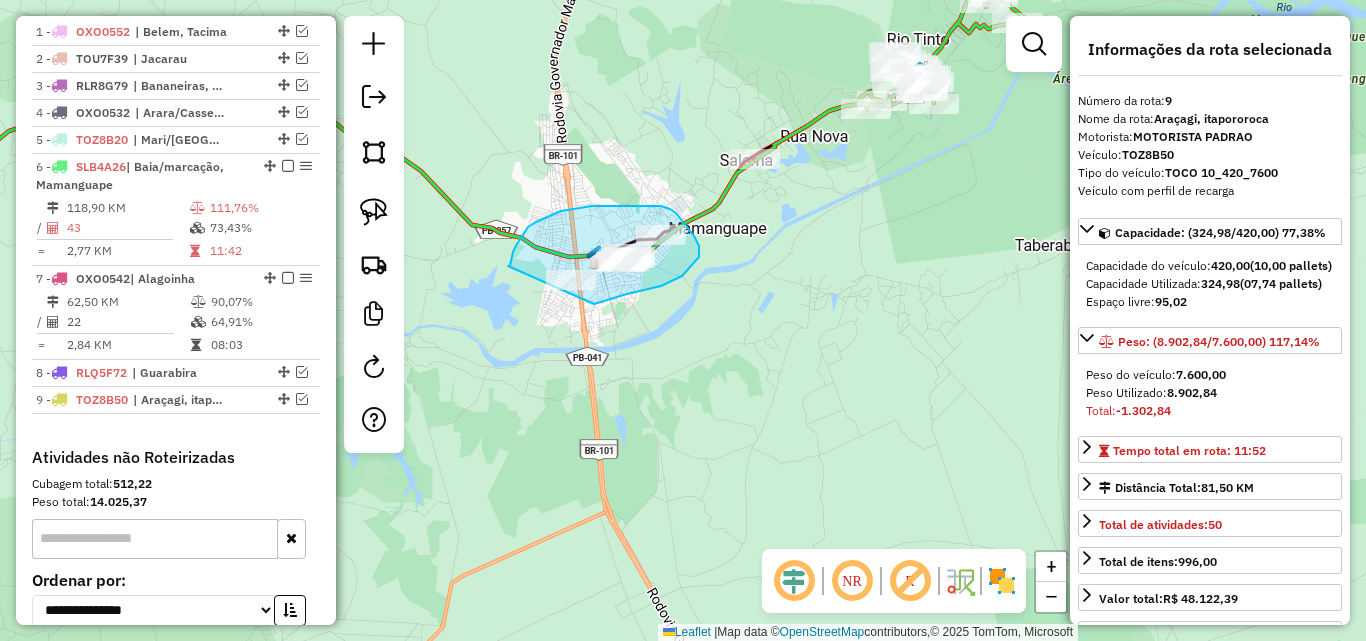 drag, startPoint x: 513, startPoint y: 252, endPoint x: 538, endPoint y: 313, distance: 65.9242 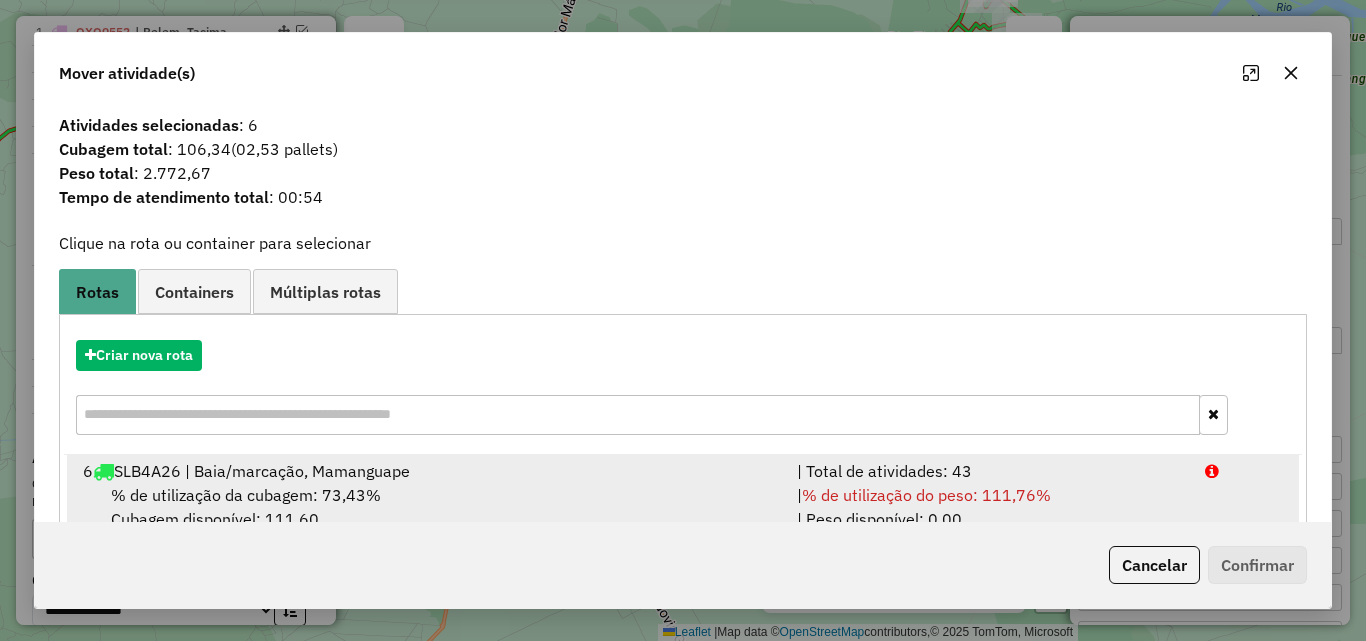 click on "% de utilização da cubagem: 73,43%  Cubagem disponível: 111,60" at bounding box center [428, 507] 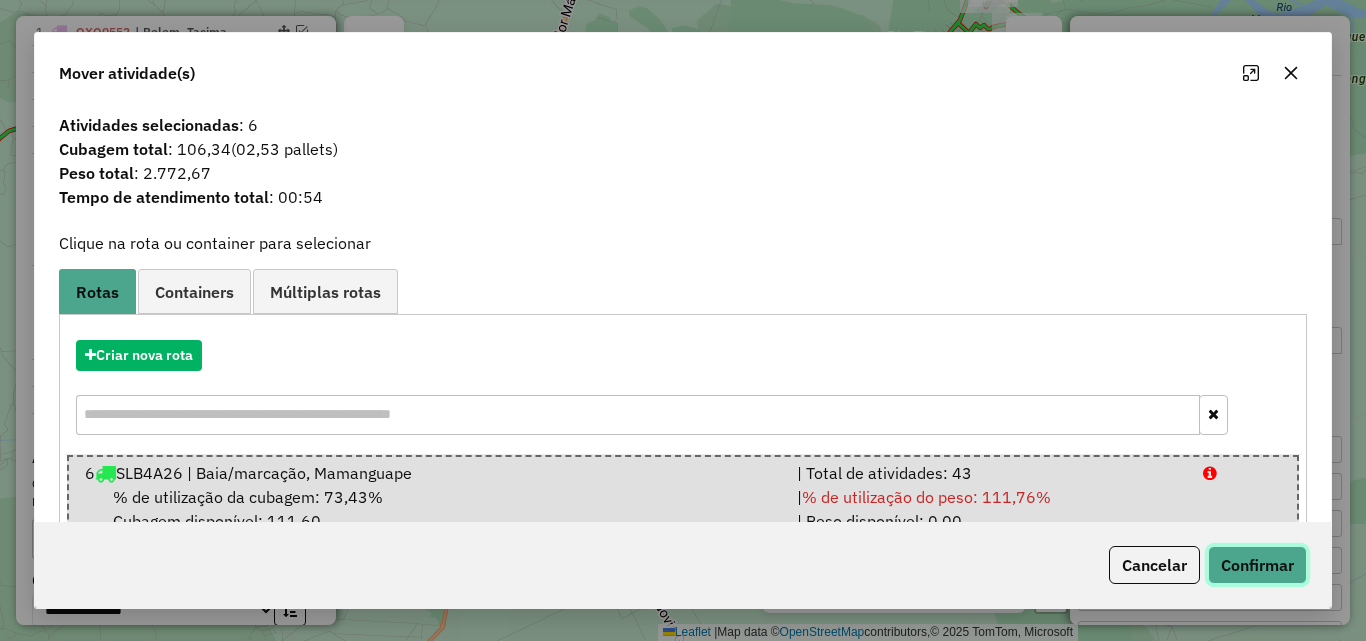 click on "Confirmar" 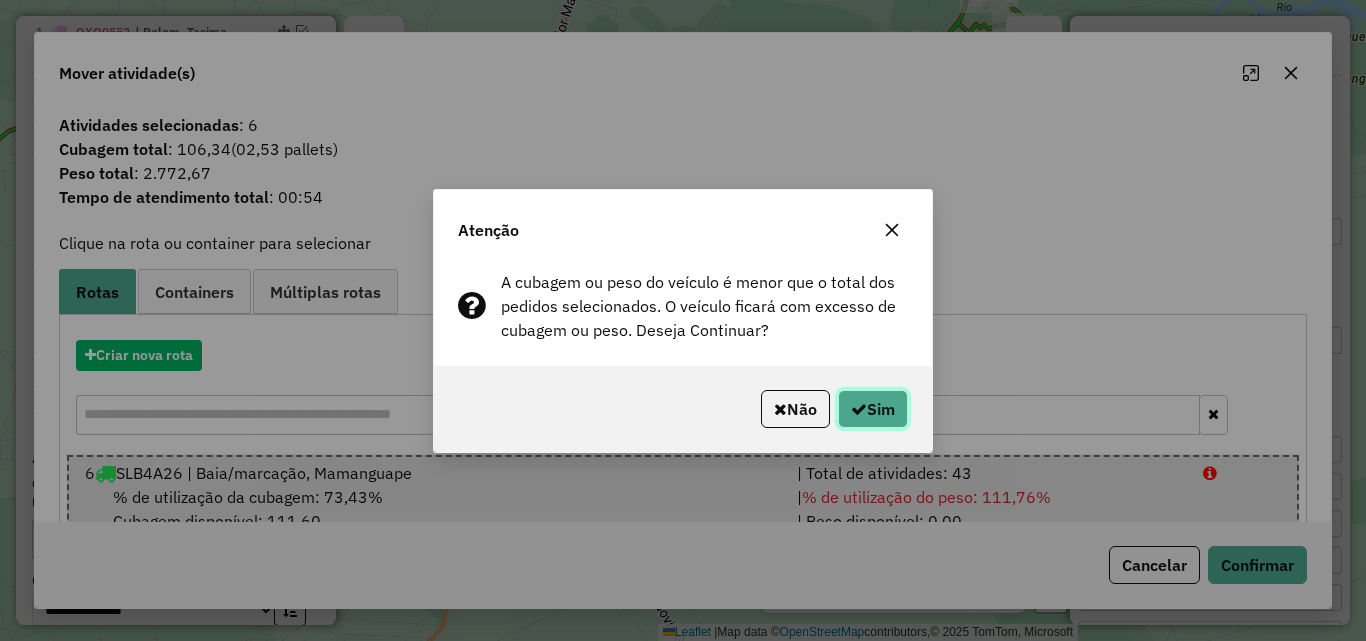 click on "Sim" 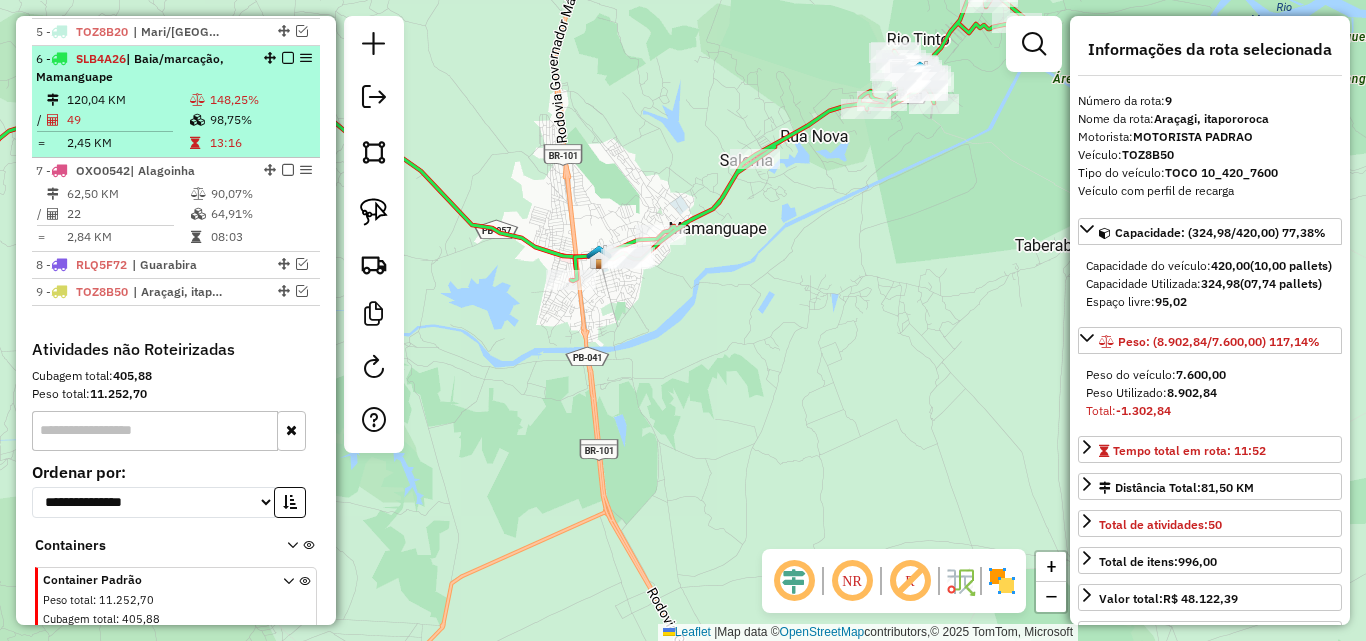 scroll, scrollTop: 729, scrollLeft: 0, axis: vertical 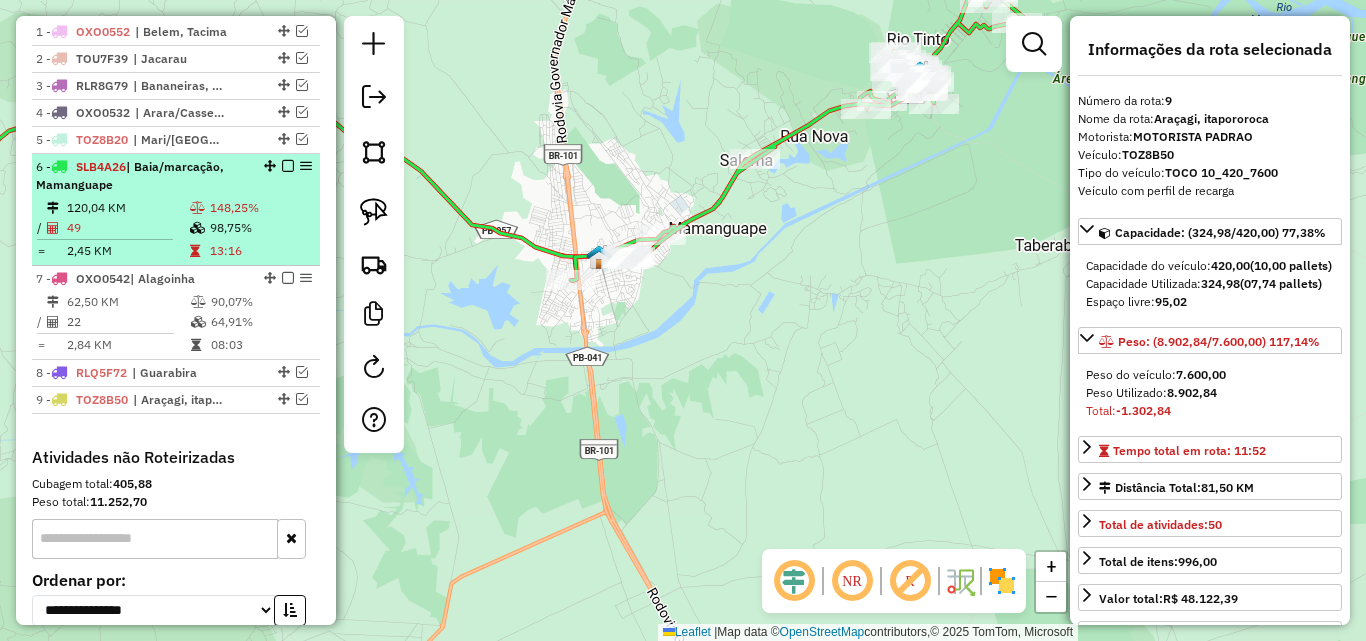 click at bounding box center (199, 251) 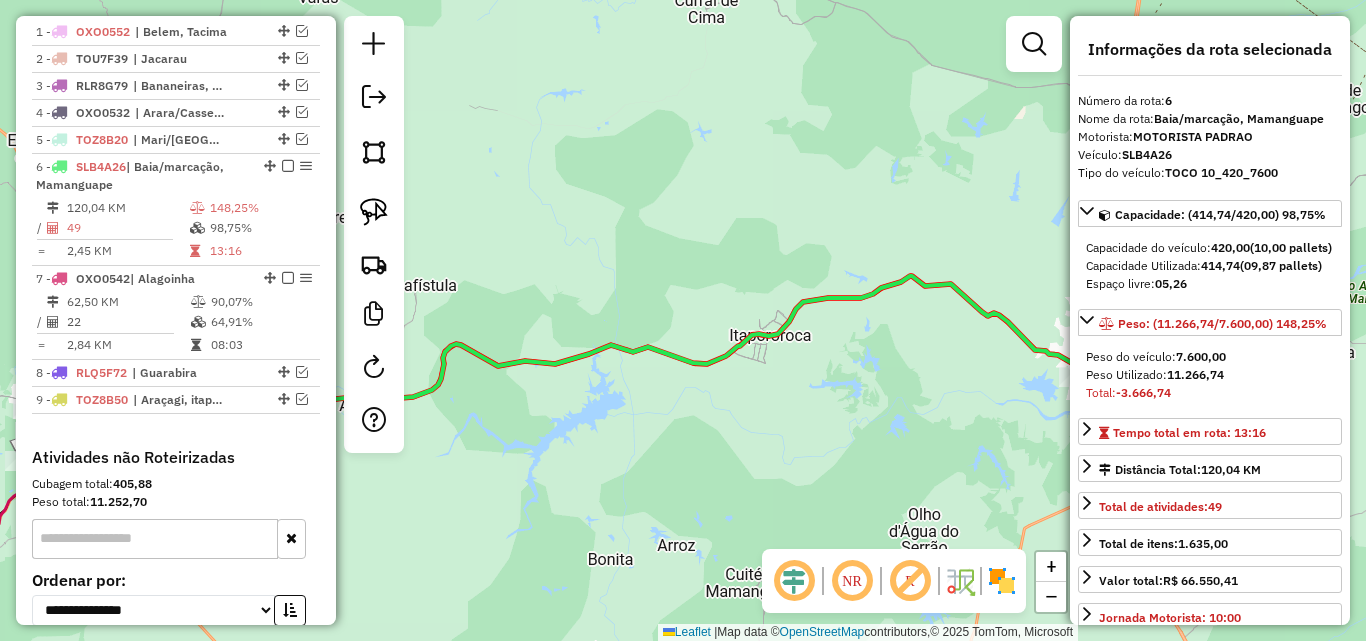 click on "Janela de atendimento Grade de atendimento Capacidade Transportadoras Veículos Cliente Pedidos  Rotas Selecione os dias de semana para filtrar as janelas de atendimento  Seg   Ter   Qua   Qui   Sex   Sáb   Dom  Informe o período da janela de atendimento: De: Até:  Filtrar exatamente a janela do cliente  Considerar janela de atendimento padrão  Selecione os dias de semana para filtrar as grades de atendimento  Seg   Ter   Qua   Qui   Sex   Sáb   Dom   Considerar clientes sem dia de atendimento cadastrado  Clientes fora do dia de atendimento selecionado Filtrar as atividades entre os valores definidos abaixo:  Peso mínimo:   Peso máximo:   Cubagem mínima:   Cubagem máxima:   De:   Até:  Filtrar as atividades entre o tempo de atendimento definido abaixo:  De:   Até:   Considerar capacidade total dos clientes não roteirizados Transportadora: Selecione um ou mais itens Tipo de veículo: Selecione um ou mais itens Veículo: Selecione um ou mais itens Motorista: Selecione um ou mais itens Nome: Rótulo:" 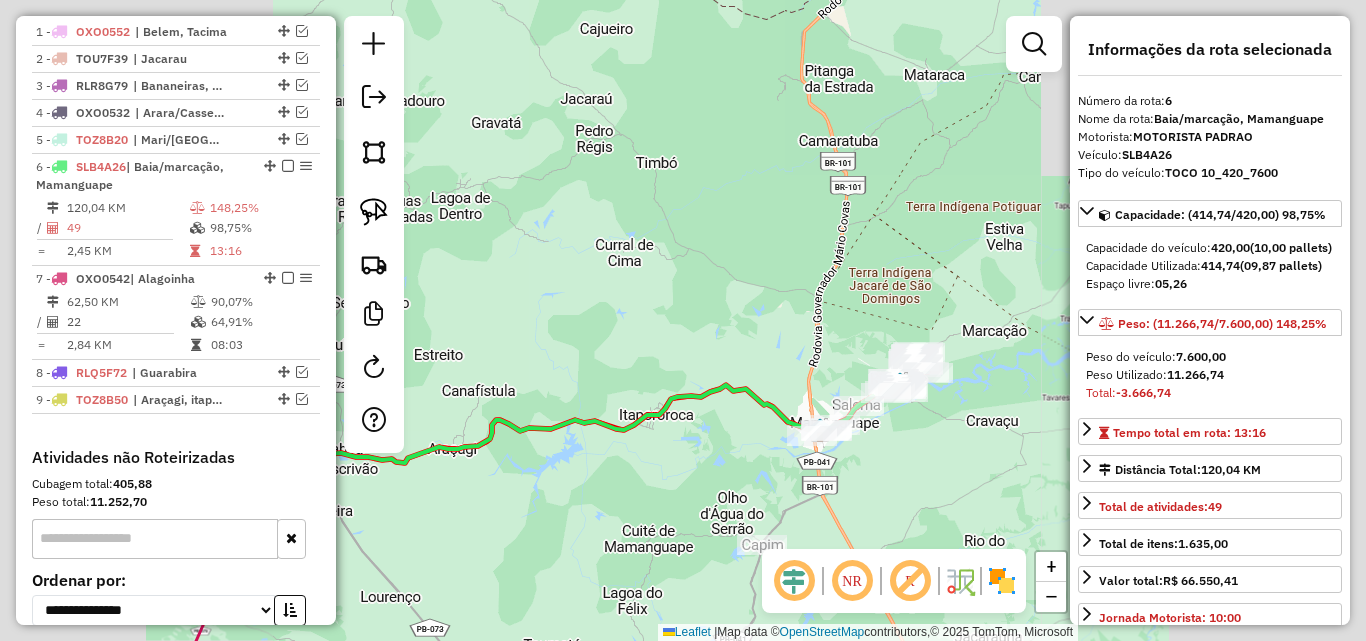 drag, startPoint x: 722, startPoint y: 496, endPoint x: 944, endPoint y: 517, distance: 222.99103 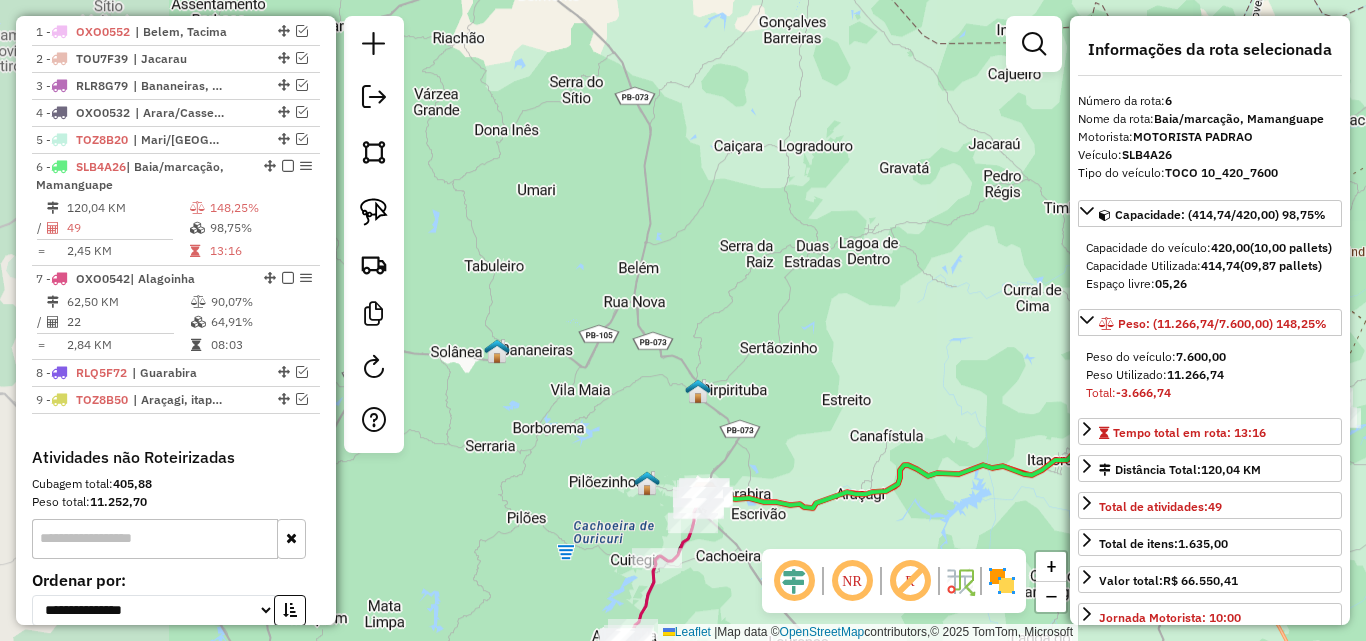 drag, startPoint x: 799, startPoint y: 414, endPoint x: 787, endPoint y: 359, distance: 56.293873 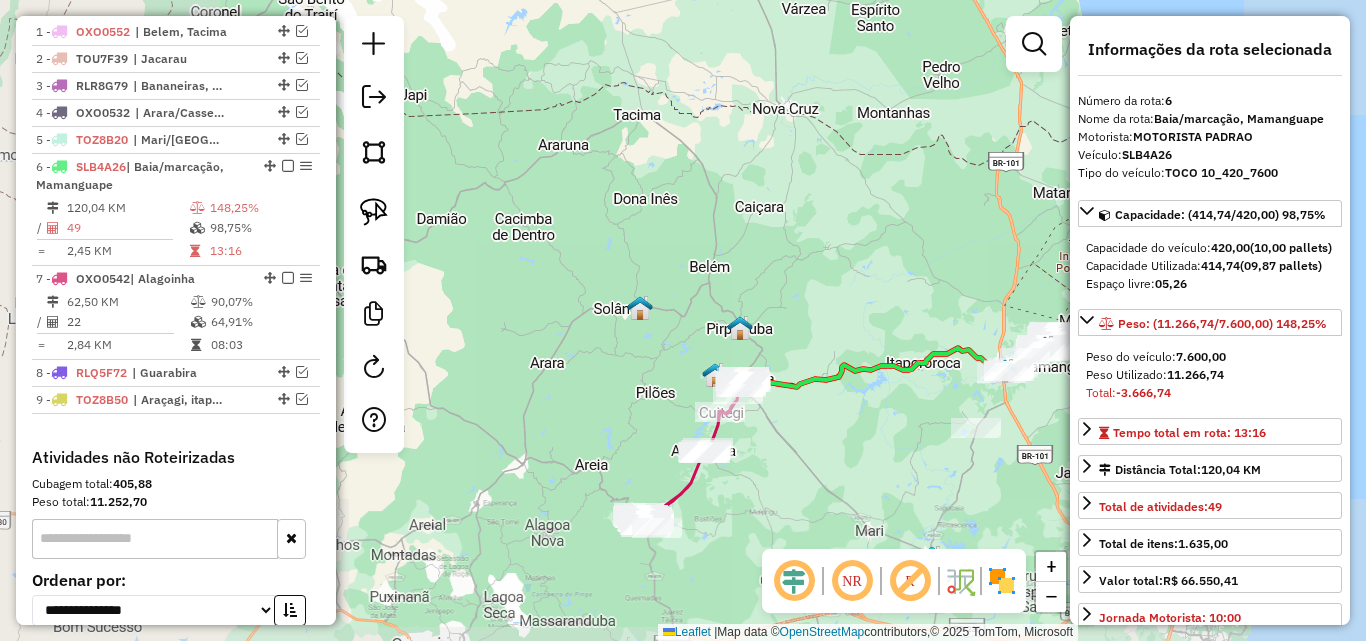 drag, startPoint x: 793, startPoint y: 482, endPoint x: 802, endPoint y: 437, distance: 45.891174 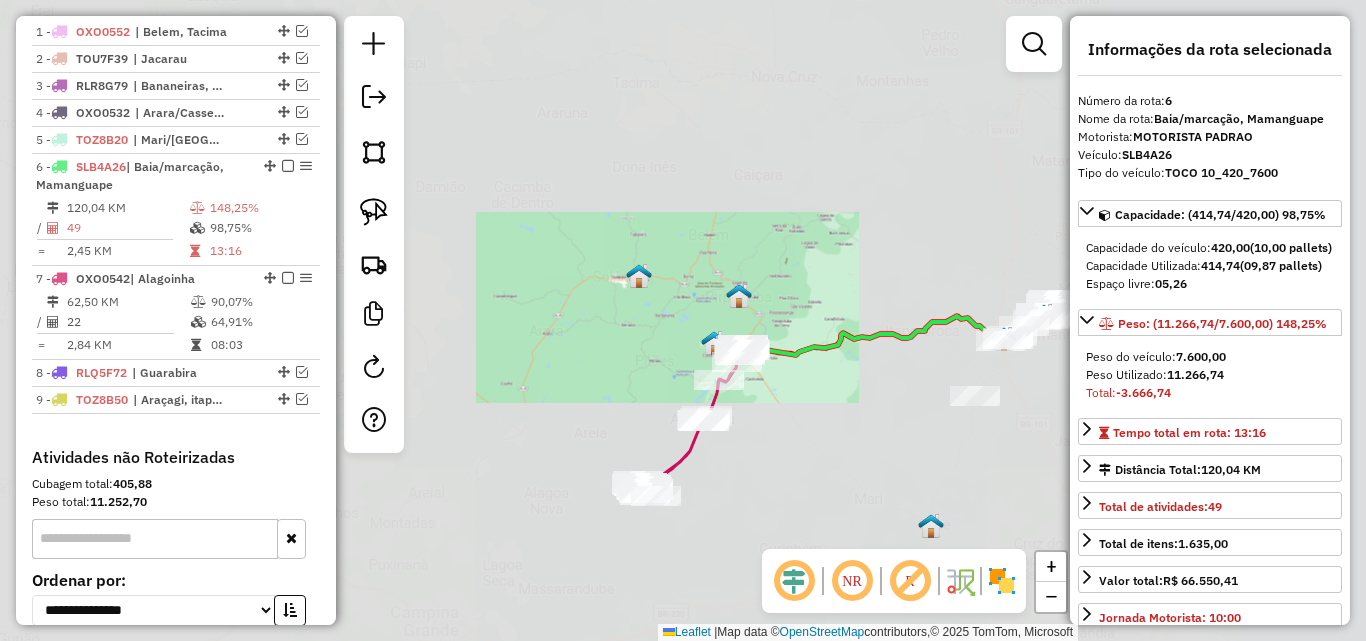 click on "Janela de atendimento Grade de atendimento Capacidade Transportadoras Veículos Cliente Pedidos  Rotas Selecione os dias de semana para filtrar as janelas de atendimento  Seg   Ter   Qua   Qui   Sex   Sáb   Dom  Informe o período da janela de atendimento: De: Até:  Filtrar exatamente a janela do cliente  Considerar janela de atendimento padrão  Selecione os dias de semana para filtrar as grades de atendimento  Seg   Ter   Qua   Qui   Sex   Sáb   Dom   Considerar clientes sem dia de atendimento cadastrado  Clientes fora do dia de atendimento selecionado Filtrar as atividades entre os valores definidos abaixo:  Peso mínimo:   Peso máximo:   Cubagem mínima:   Cubagem máxima:   De:   Até:  Filtrar as atividades entre o tempo de atendimento definido abaixo:  De:   Até:   Considerar capacidade total dos clientes não roteirizados Transportadora: Selecione um ou mais itens Tipo de veículo: Selecione um ou mais itens Veículo: Selecione um ou mais itens Motorista: Selecione um ou mais itens Nome: Rótulo:" 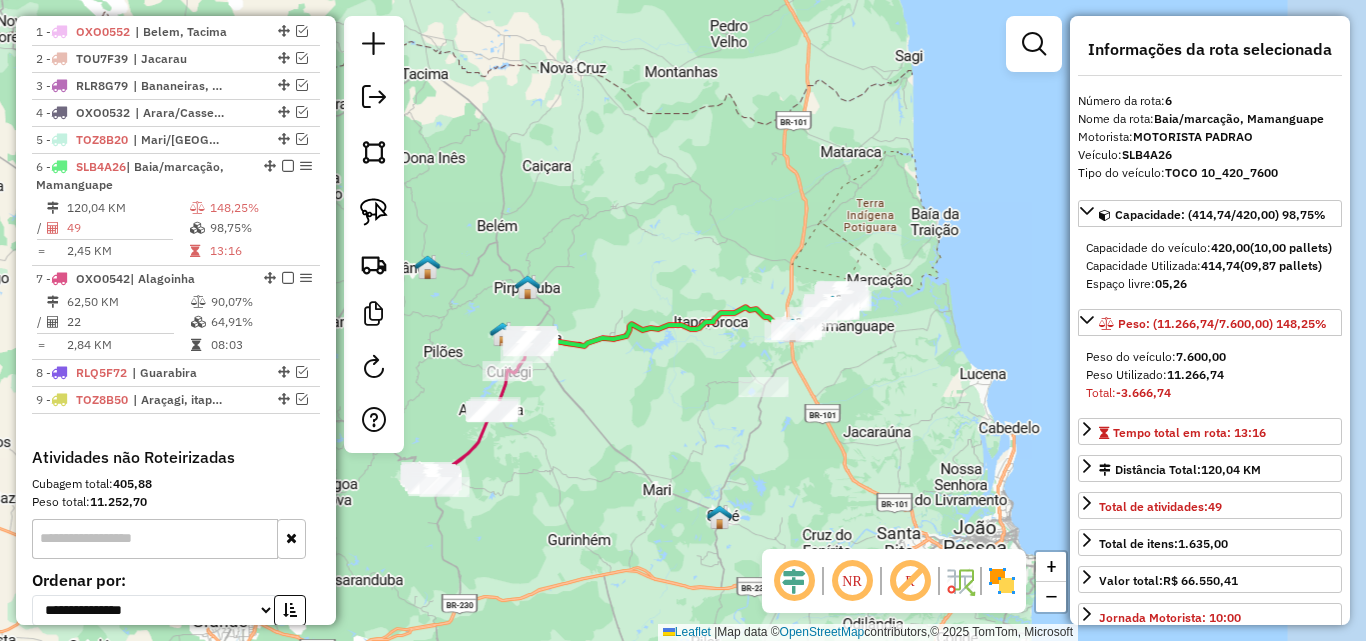 drag, startPoint x: 800, startPoint y: 476, endPoint x: 808, endPoint y: 536, distance: 60.530983 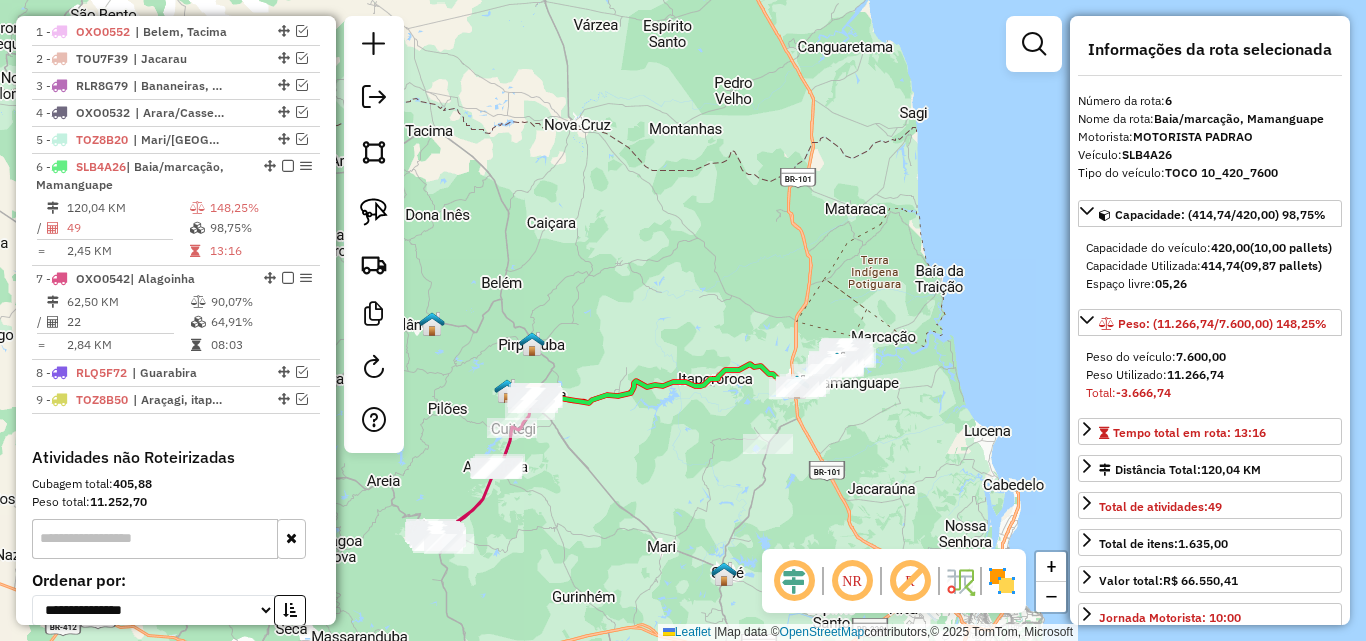 drag, startPoint x: 639, startPoint y: 507, endPoint x: 700, endPoint y: 470, distance: 71.34424 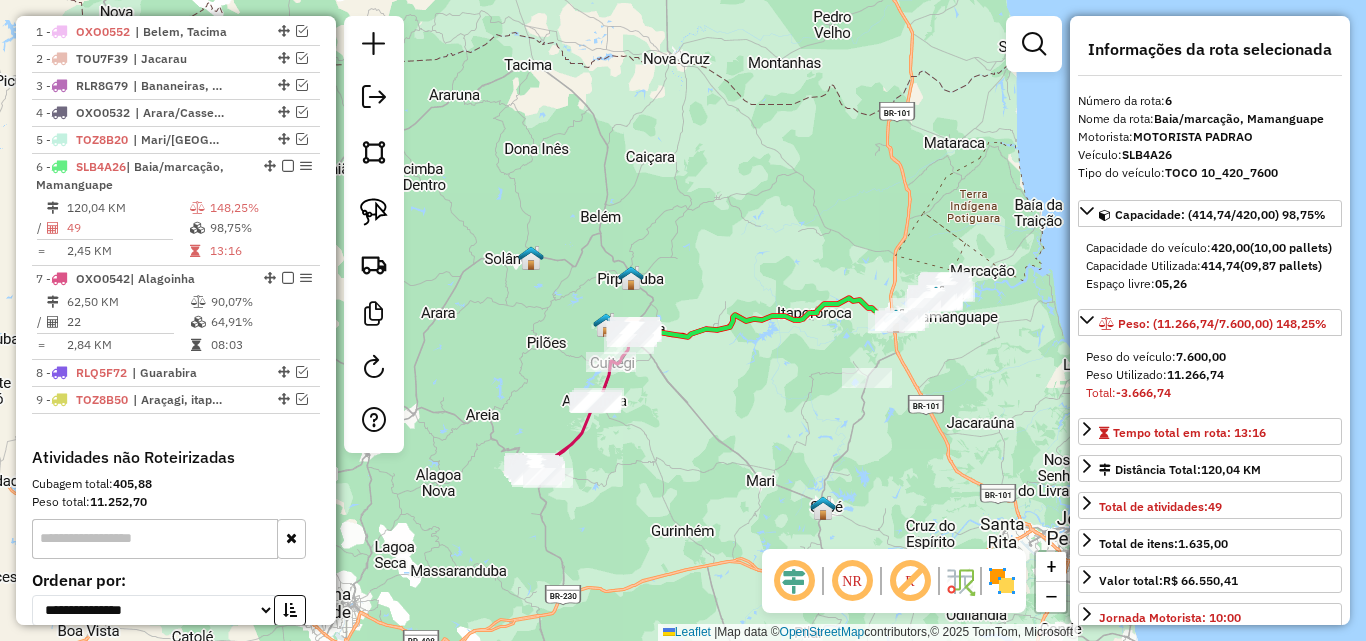 drag, startPoint x: 667, startPoint y: 466, endPoint x: 806, endPoint y: 518, distance: 148.40822 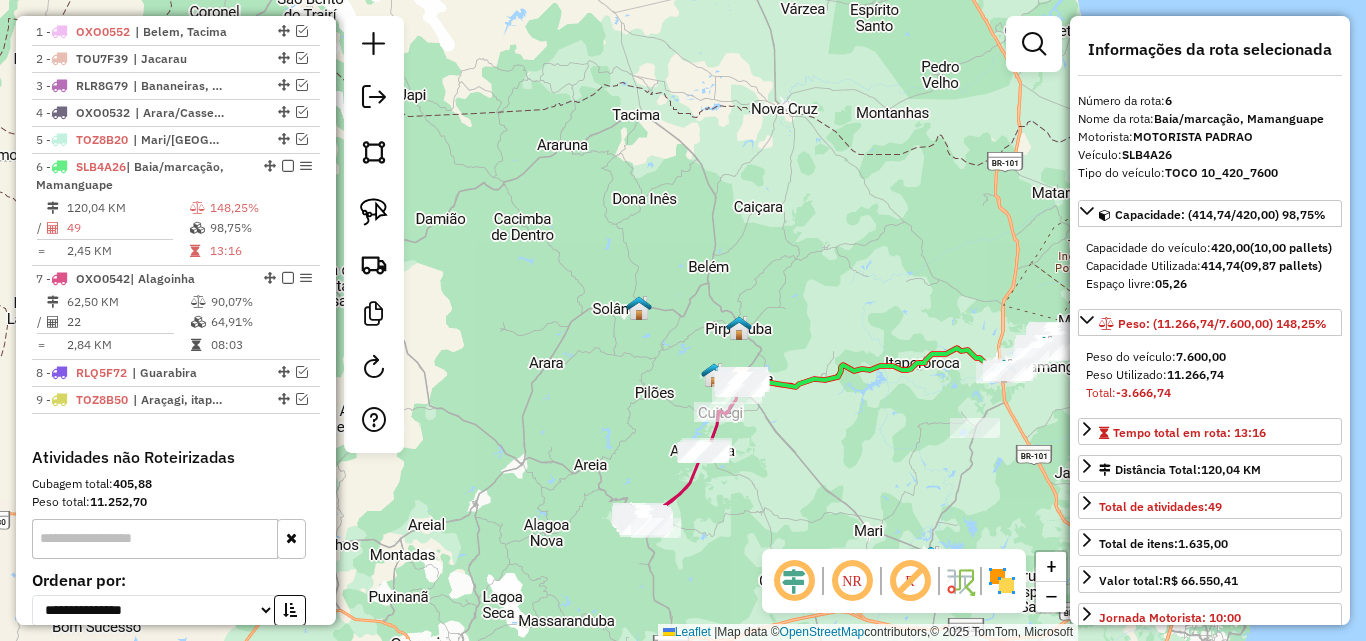 click 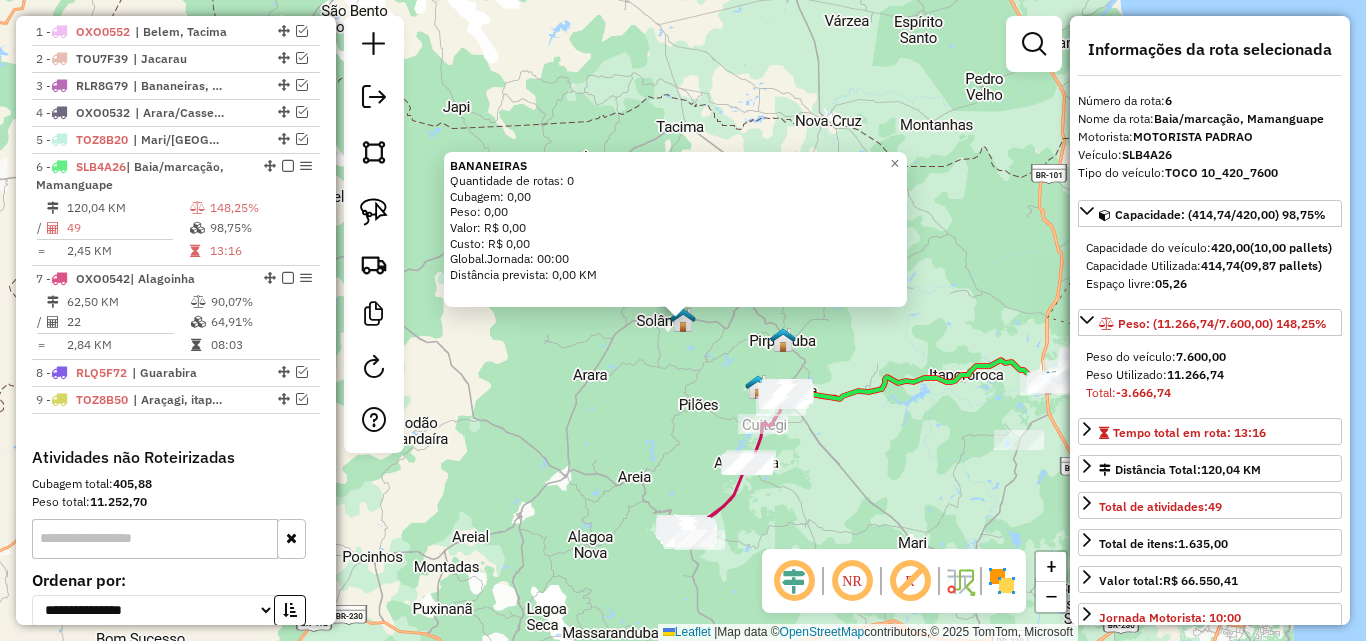 click on "BANANEIRAS  Quantidade de rotas: 0   Cubagem: 0,00  Peso: 0,00  Valor: R$ 0,00   Custo: R$ 0,00  Global.Jornada: 00:00  Distância prevista: 0,00 KM  × Janela de atendimento Grade de atendimento Capacidade Transportadoras Veículos Cliente Pedidos  Rotas Selecione os dias de semana para filtrar as janelas de atendimento  Seg   Ter   Qua   Qui   Sex   Sáb   Dom  Informe o período da janela de atendimento: De: Até:  Filtrar exatamente a janela do cliente  Considerar janela de atendimento padrão  Selecione os dias de semana para filtrar as grades de atendimento  Seg   Ter   Qua   Qui   Sex   Sáb   Dom   Considerar clientes sem dia de atendimento cadastrado  Clientes fora do dia de atendimento selecionado Filtrar as atividades entre os valores definidos abaixo:  Peso mínimo:   Peso máximo:   Cubagem mínima:   Cubagem máxima:   De:   Até:  Filtrar as atividades entre o tempo de atendimento definido abaixo:  De:   Até:   Considerar capacidade total dos clientes não roteirizados Transportadora: Nome: +" 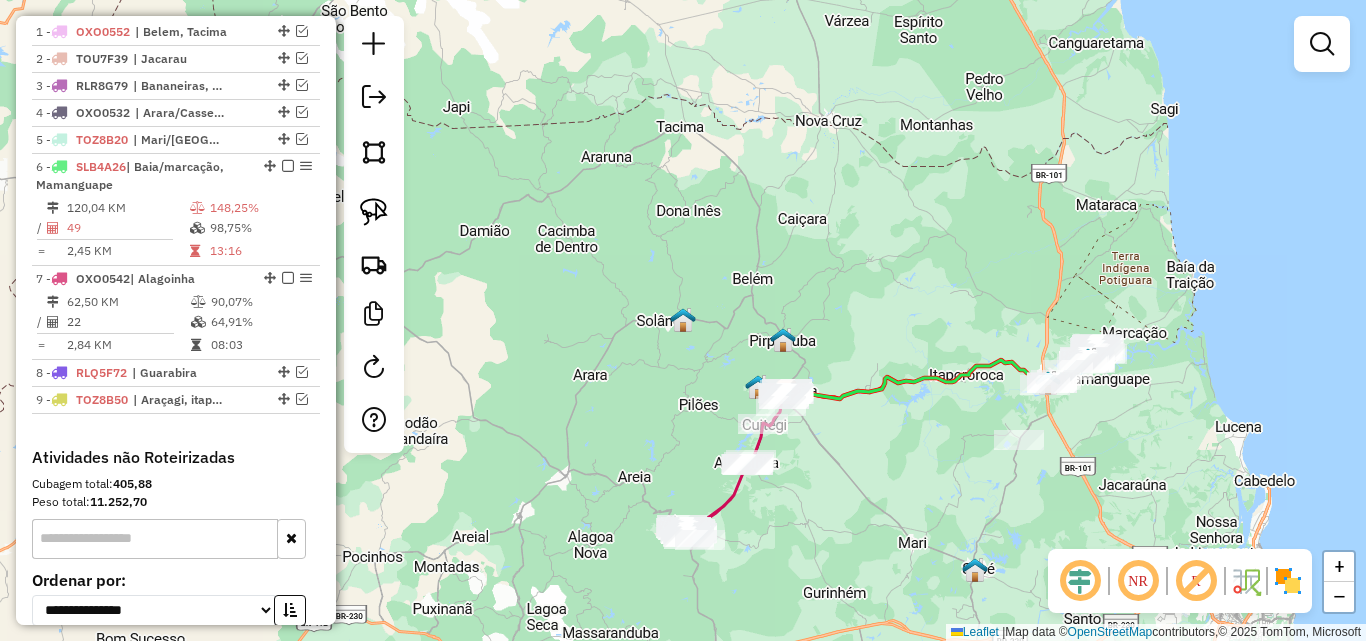 click on "Janela de atendimento Grade de atendimento Capacidade Transportadoras Veículos Cliente Pedidos  Rotas Selecione os dias de semana para filtrar as janelas de atendimento  Seg   Ter   Qua   Qui   Sex   Sáb   Dom  Informe o período da janela de atendimento: De: Até:  Filtrar exatamente a janela do cliente  Considerar janela de atendimento padrão  Selecione os dias de semana para filtrar as grades de atendimento  Seg   Ter   Qua   Qui   Sex   Sáb   Dom   Considerar clientes sem dia de atendimento cadastrado  Clientes fora do dia de atendimento selecionado Filtrar as atividades entre os valores definidos abaixo:  Peso mínimo:   Peso máximo:   Cubagem mínima:   Cubagem máxima:   De:   Até:  Filtrar as atividades entre o tempo de atendimento definido abaixo:  De:   Até:   Considerar capacidade total dos clientes não roteirizados Transportadora: Selecione um ou mais itens Tipo de veículo: Selecione um ou mais itens Veículo: Selecione um ou mais itens Motorista: Selecione um ou mais itens Nome: Rótulo:" 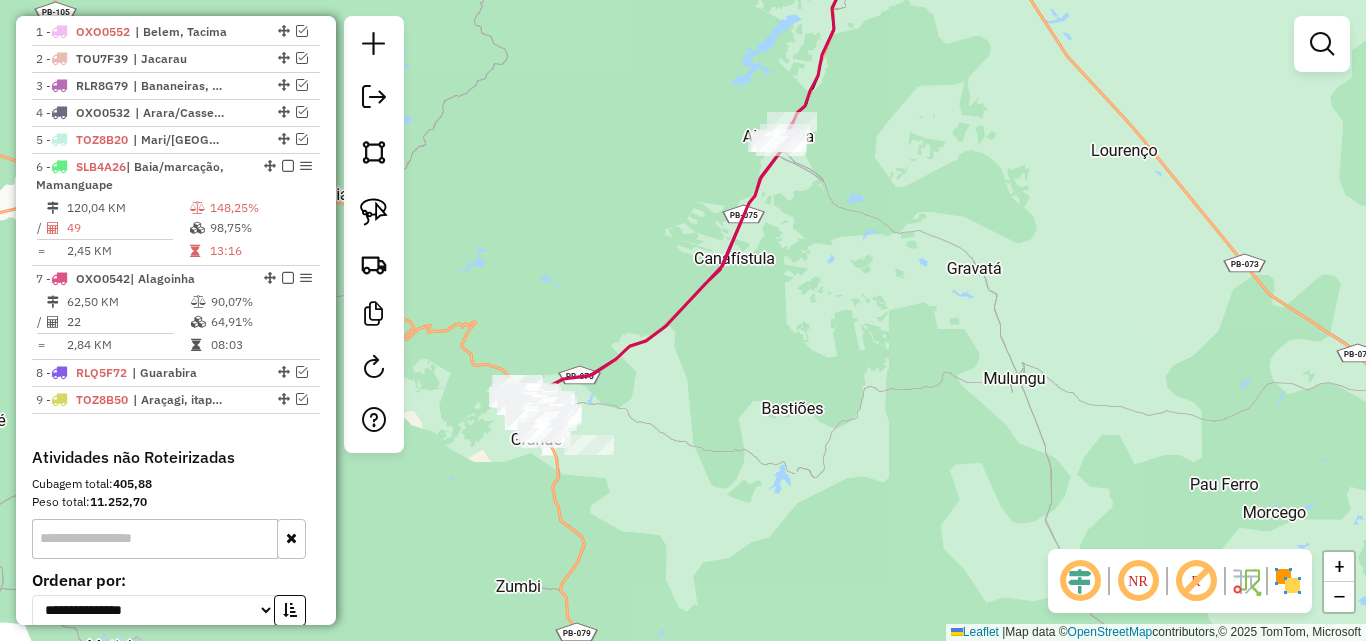 click on "Janela de atendimento Grade de atendimento Capacidade Transportadoras Veículos Cliente Pedidos  Rotas Selecione os dias de semana para filtrar as janelas de atendimento  Seg   Ter   Qua   Qui   Sex   Sáb   Dom  Informe o período da janela de atendimento: De: Até:  Filtrar exatamente a janela do cliente  Considerar janela de atendimento padrão  Selecione os dias de semana para filtrar as grades de atendimento  Seg   Ter   Qua   Qui   Sex   Sáb   Dom   Considerar clientes sem dia de atendimento cadastrado  Clientes fora do dia de atendimento selecionado Filtrar as atividades entre os valores definidos abaixo:  Peso mínimo:   Peso máximo:   Cubagem mínima:   Cubagem máxima:   De:   Até:  Filtrar as atividades entre o tempo de atendimento definido abaixo:  De:   Até:   Considerar capacidade total dos clientes não roteirizados Transportadora: Selecione um ou mais itens Tipo de veículo: Selecione um ou mais itens Veículo: Selecione um ou mais itens Motorista: Selecione um ou mais itens Nome: Rótulo:" 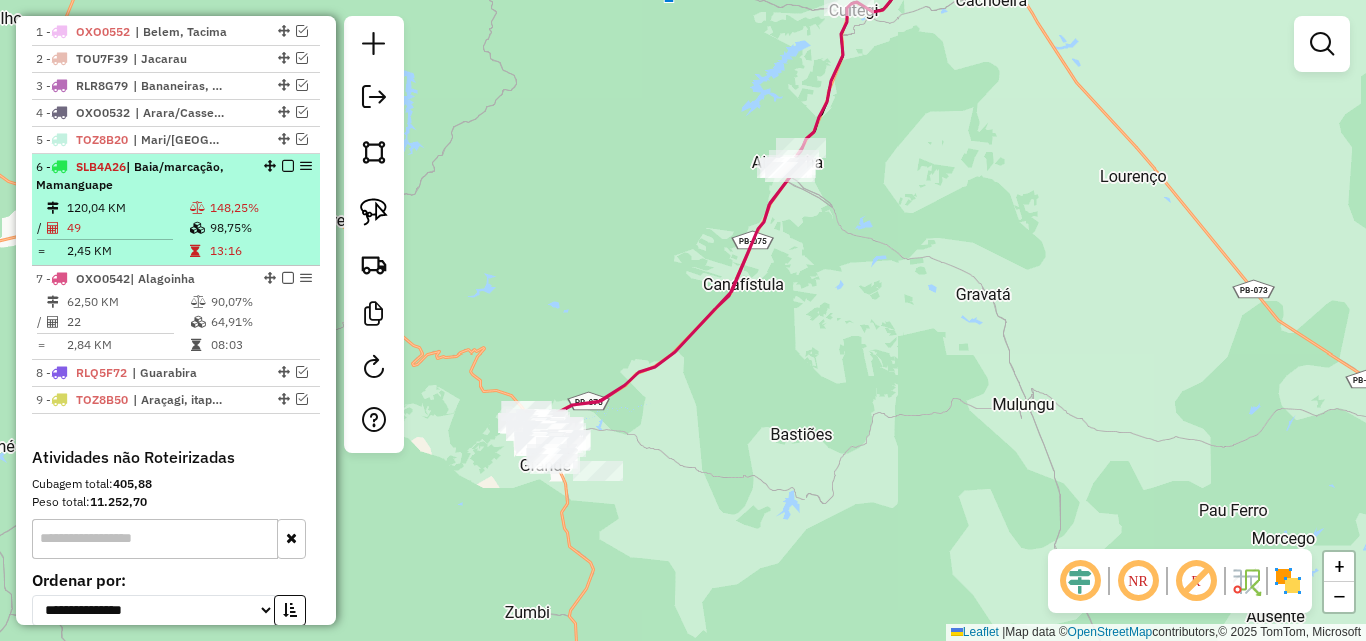 click on "6 -       SLB4A26   | Baia/marcação, Mamanguape" at bounding box center [176, 176] 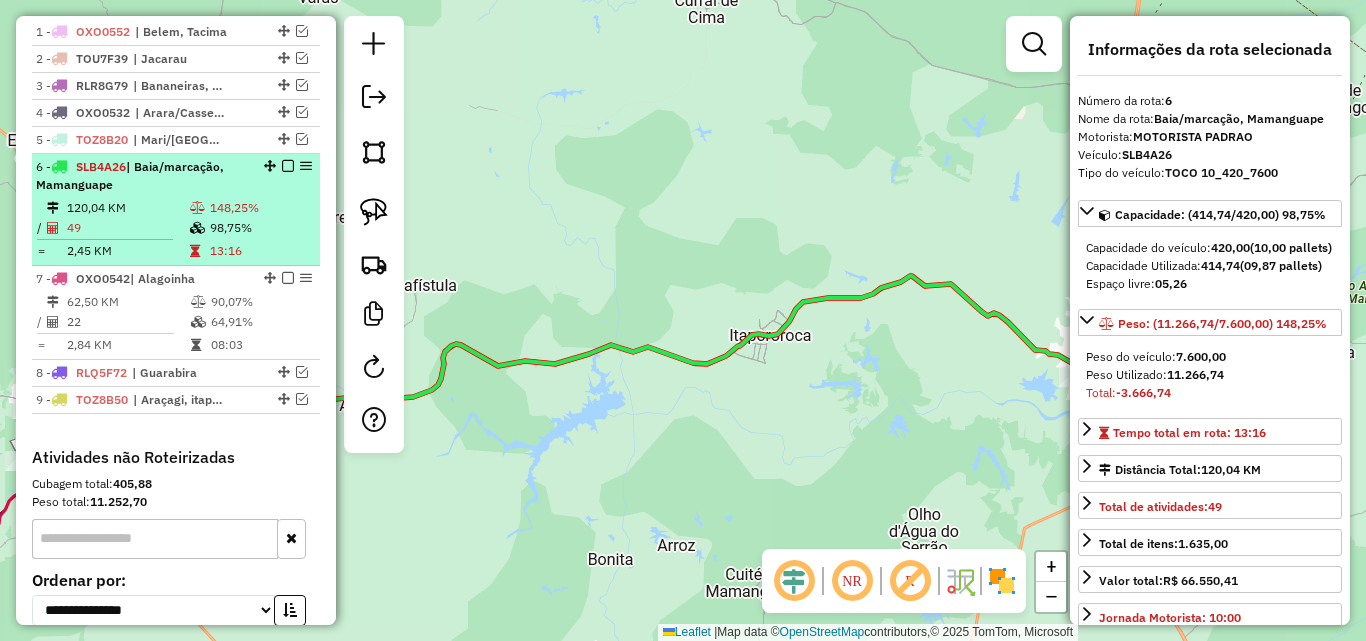 click at bounding box center [288, 166] 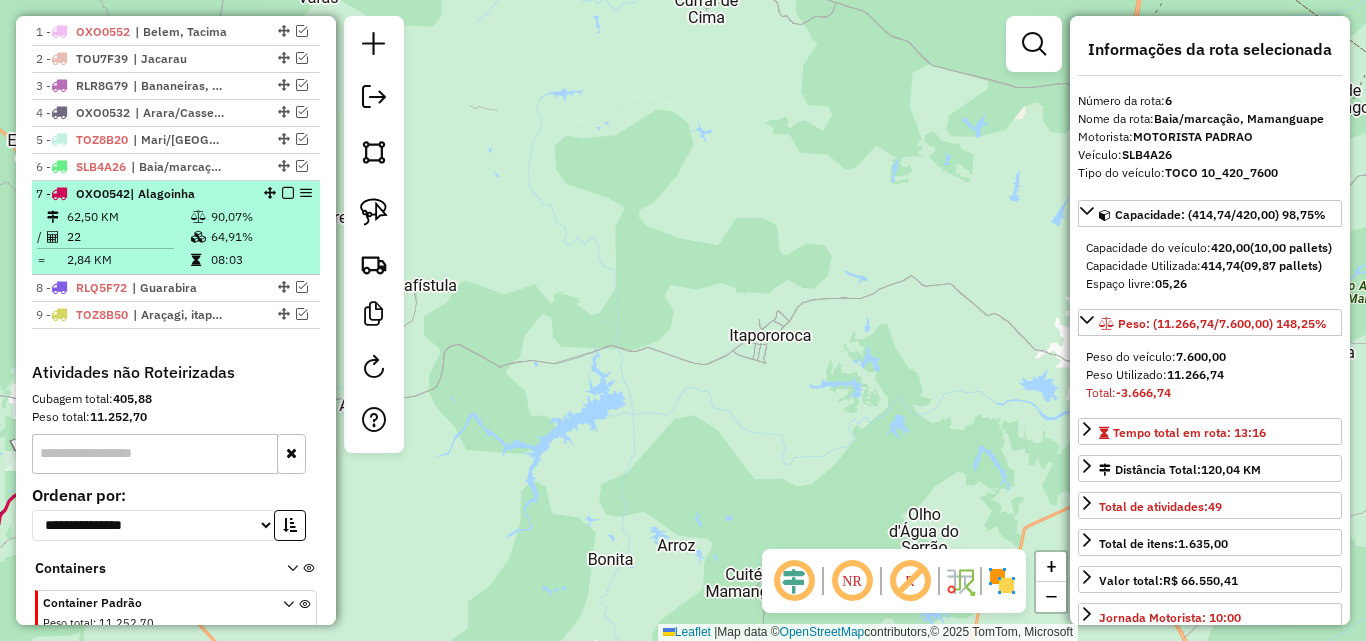 click at bounding box center (288, 193) 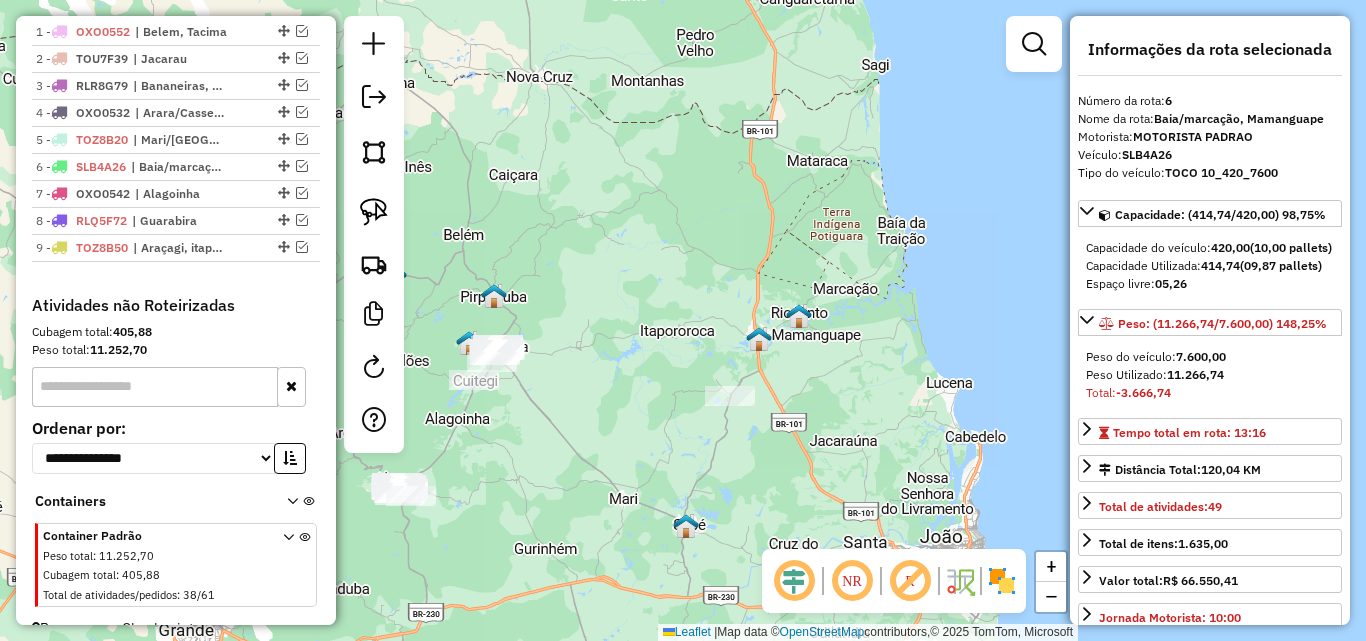 drag, startPoint x: 773, startPoint y: 422, endPoint x: 799, endPoint y: 477, distance: 60.835846 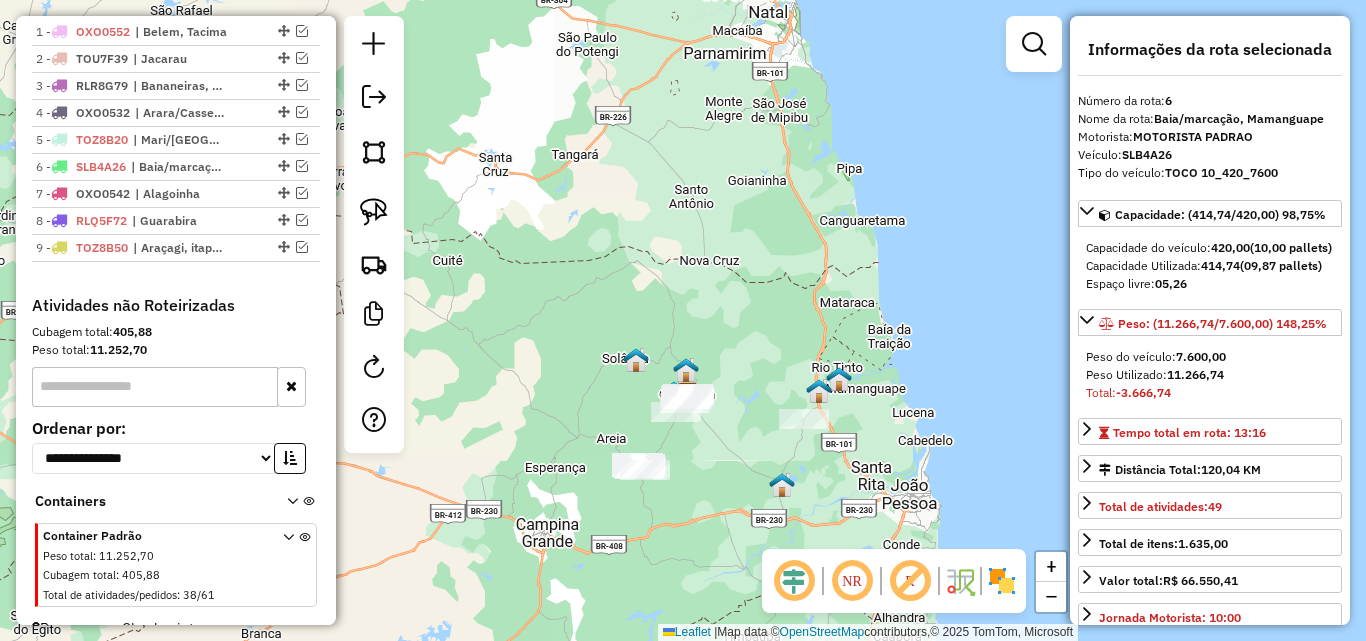 drag, startPoint x: 696, startPoint y: 538, endPoint x: 735, endPoint y: 449, distance: 97.16995 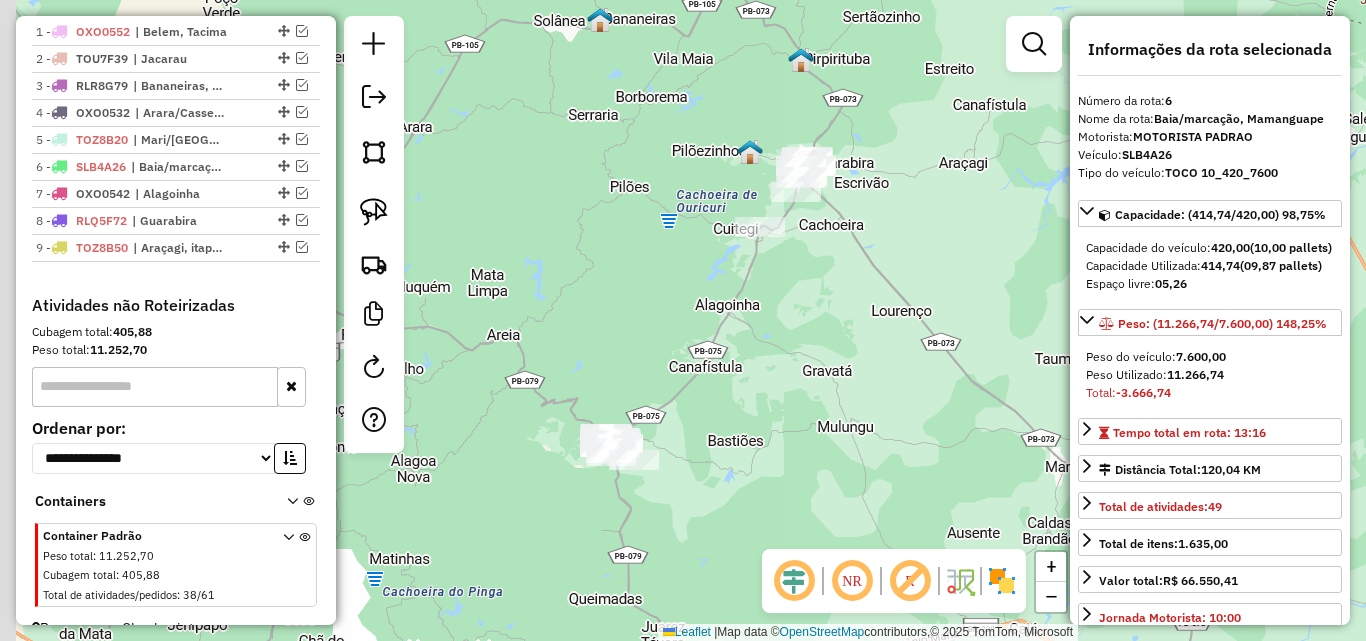 drag, startPoint x: 737, startPoint y: 479, endPoint x: 803, endPoint y: 502, distance: 69.89278 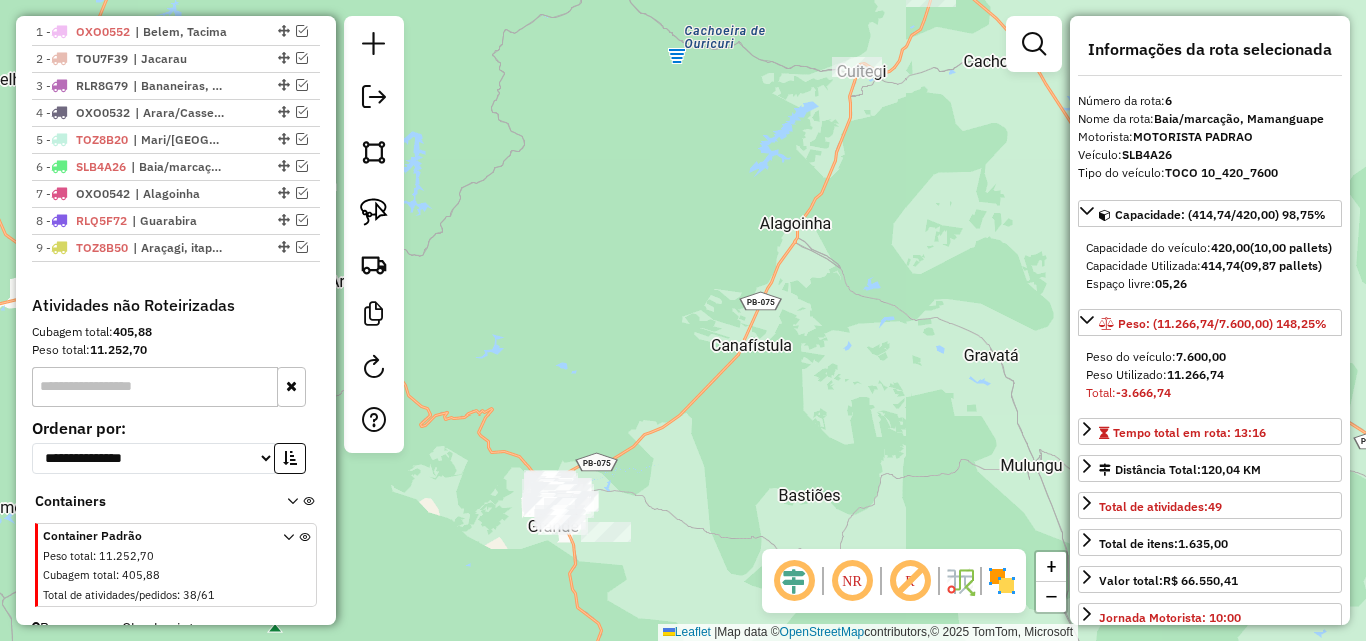 drag, startPoint x: 807, startPoint y: 521, endPoint x: 821, endPoint y: 572, distance: 52.886673 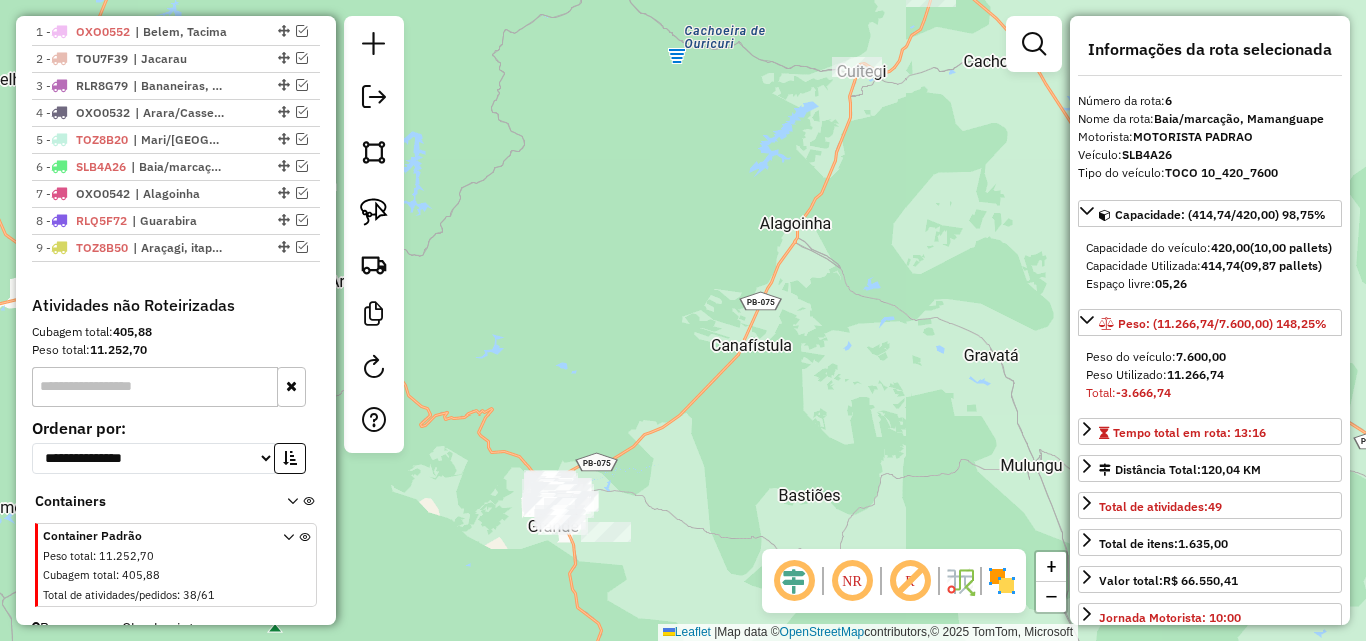 drag, startPoint x: 862, startPoint y: 524, endPoint x: 827, endPoint y: 569, distance: 57.00877 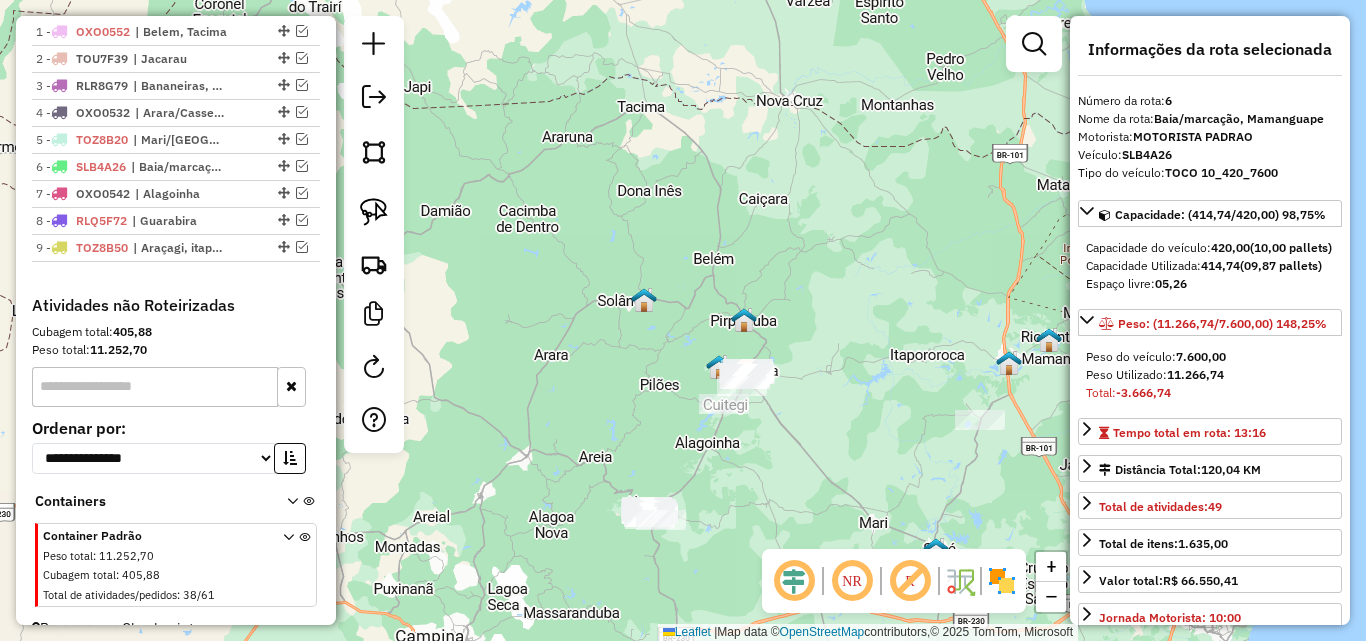 drag, startPoint x: 839, startPoint y: 483, endPoint x: 725, endPoint y: 467, distance: 115.11733 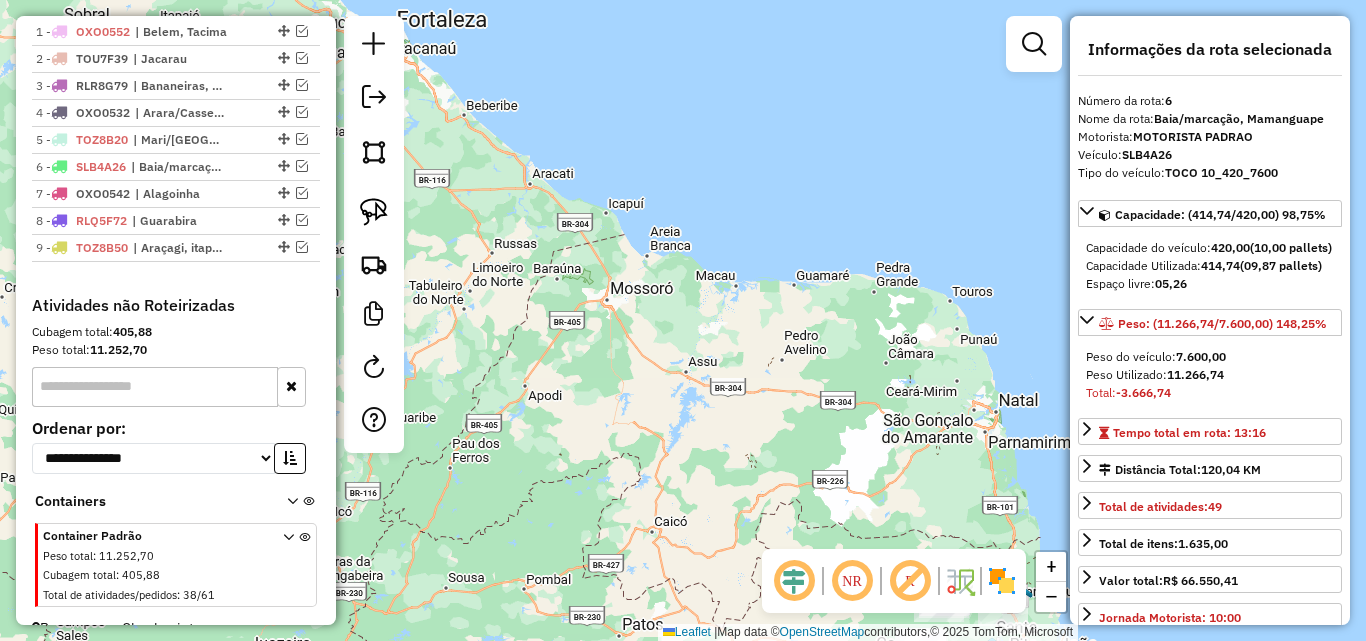 drag, startPoint x: 604, startPoint y: 365, endPoint x: 684, endPoint y: 378, distance: 81.04937 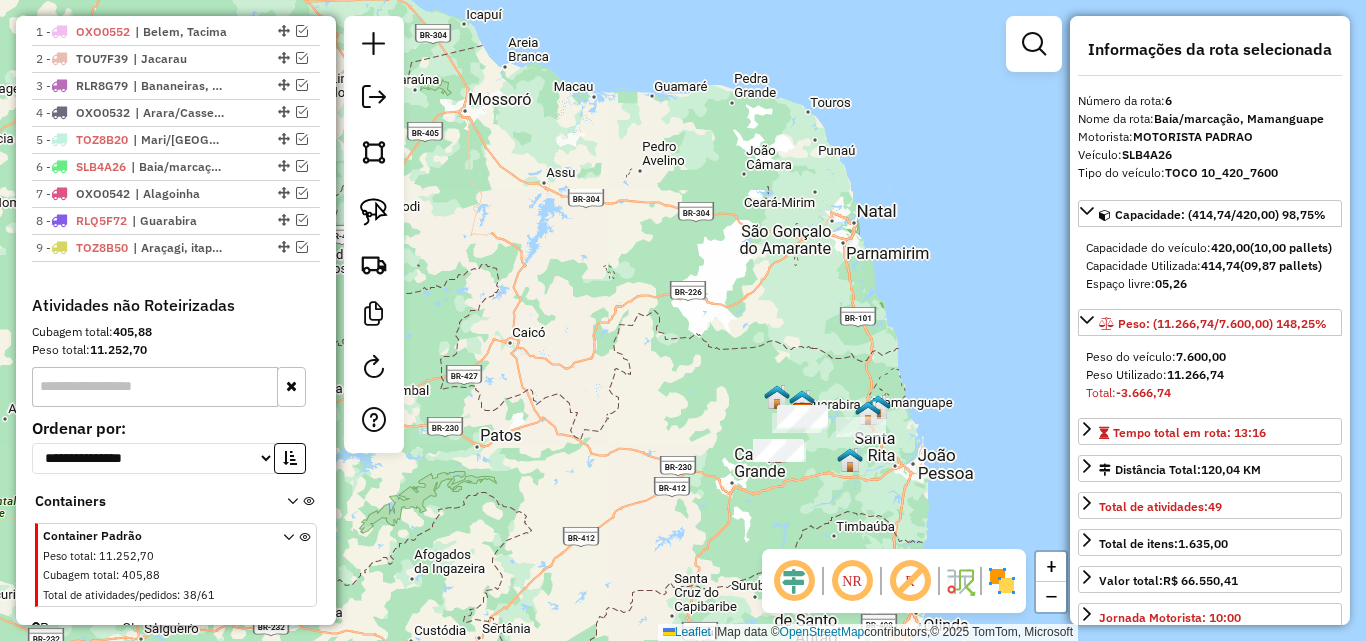 drag, startPoint x: 643, startPoint y: 269, endPoint x: 704, endPoint y: 249, distance: 64.195015 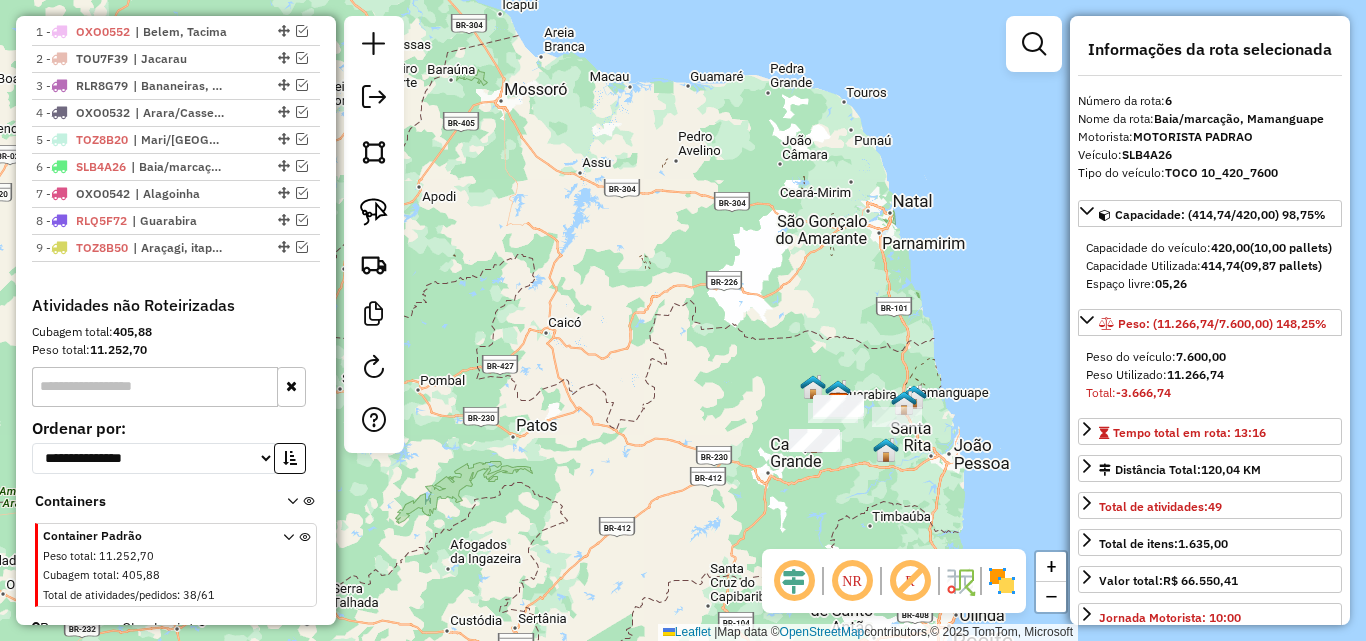 drag, startPoint x: 566, startPoint y: 346, endPoint x: 630, endPoint y: 416, distance: 94.847244 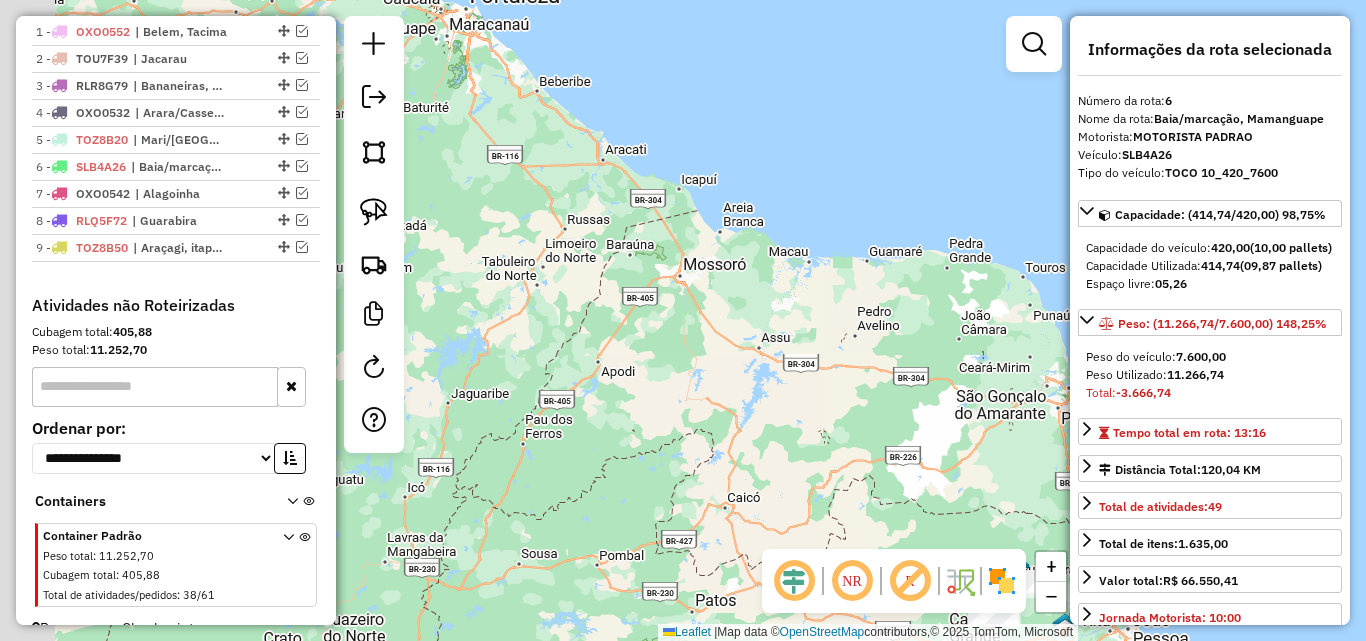 drag, startPoint x: 520, startPoint y: 354, endPoint x: 709, endPoint y: 500, distance: 238.8242 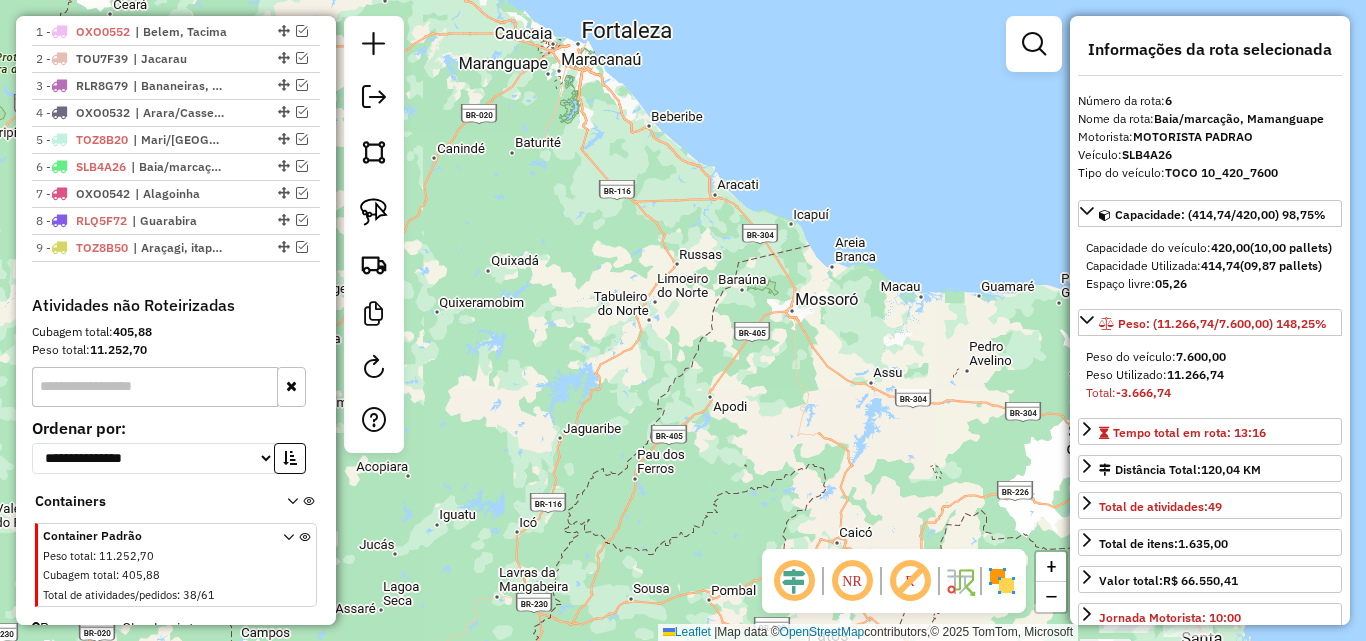 drag, startPoint x: 697, startPoint y: 436, endPoint x: 677, endPoint y: 388, distance: 52 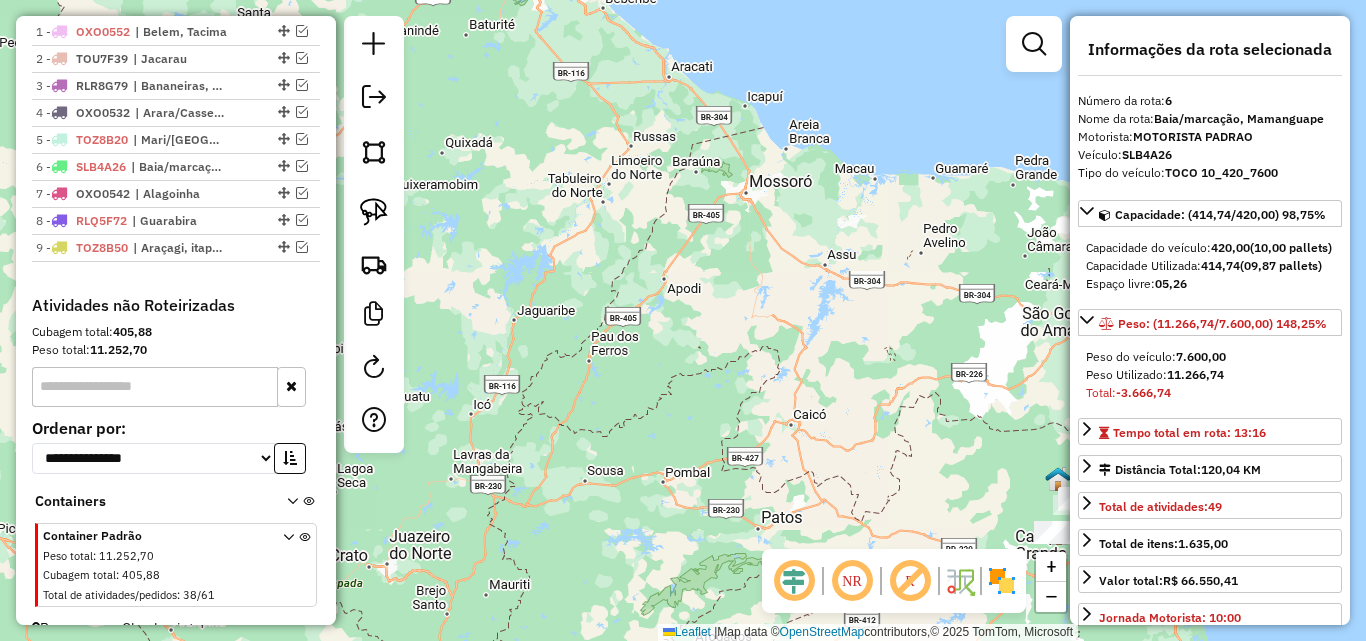 drag, startPoint x: 724, startPoint y: 473, endPoint x: 693, endPoint y: 353, distance: 123.9395 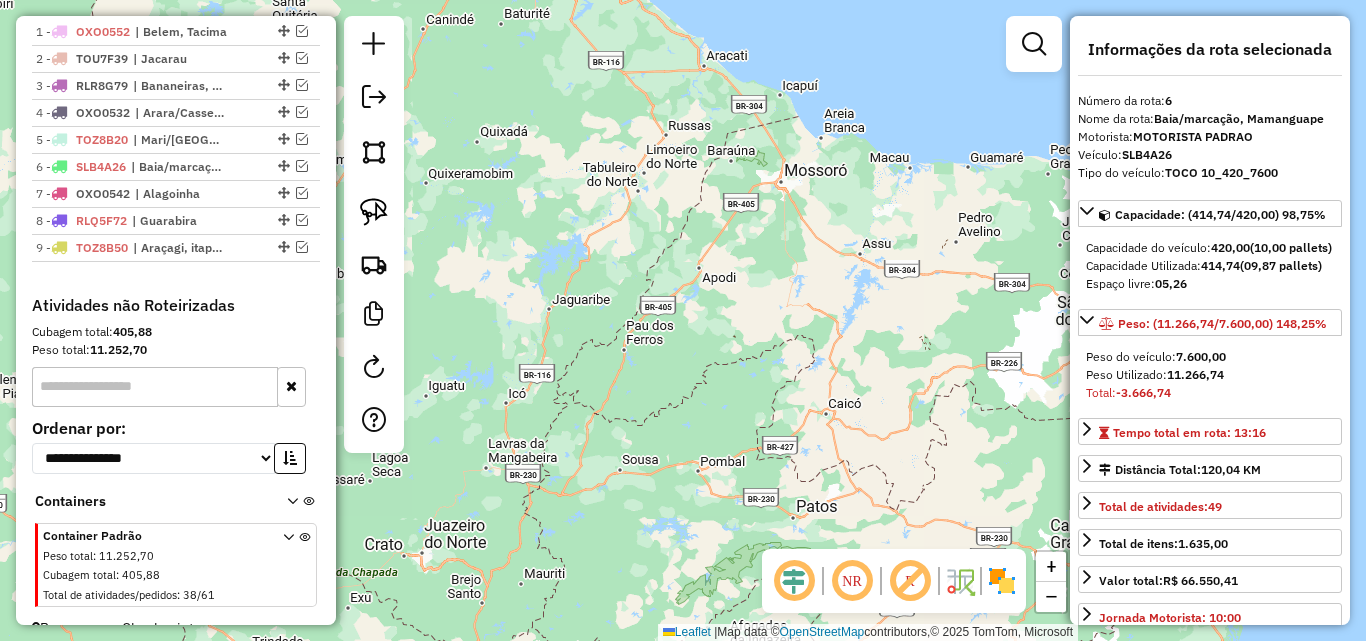 drag, startPoint x: 733, startPoint y: 443, endPoint x: 770, endPoint y: 477, distance: 50.24938 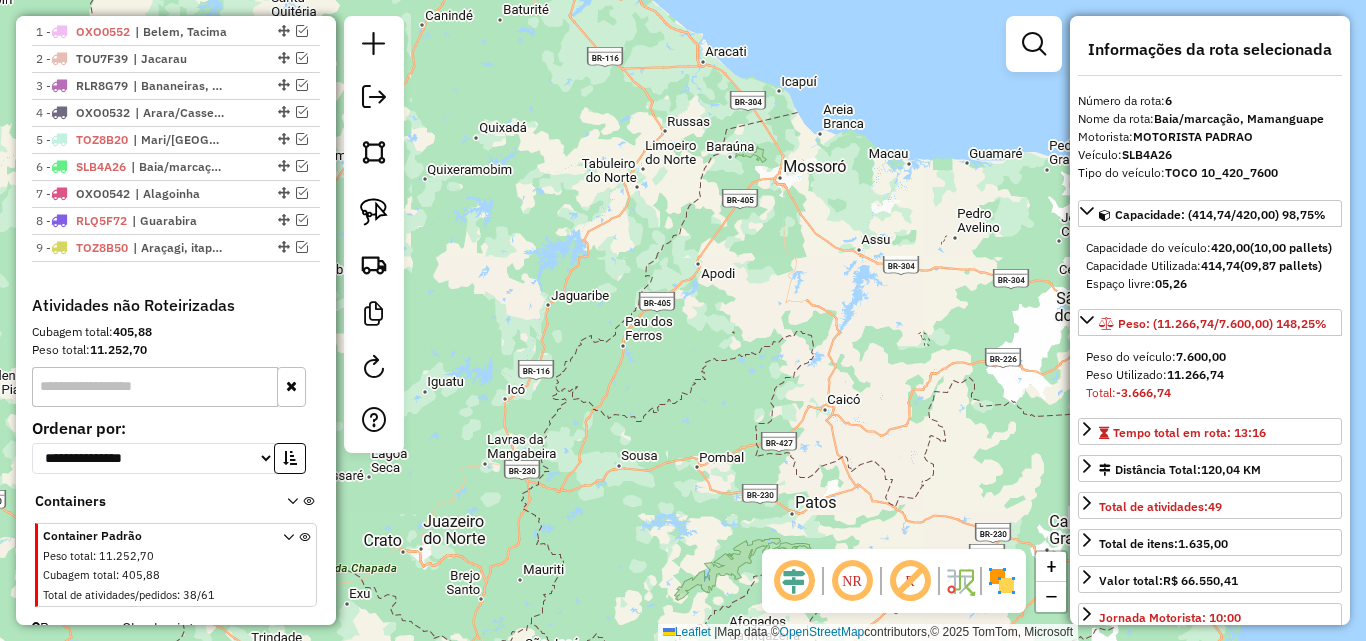drag, startPoint x: 707, startPoint y: 487, endPoint x: 894, endPoint y: 392, distance: 209.74747 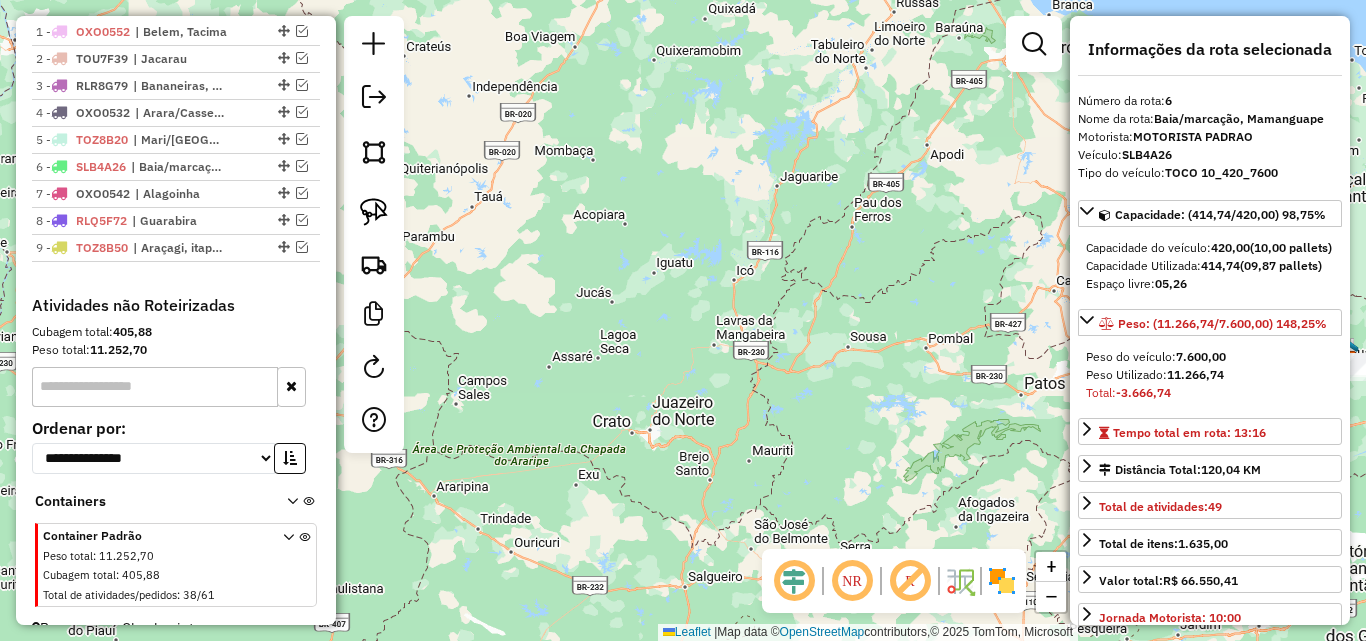 drag, startPoint x: 737, startPoint y: 406, endPoint x: 872, endPoint y: 299, distance: 172.26143 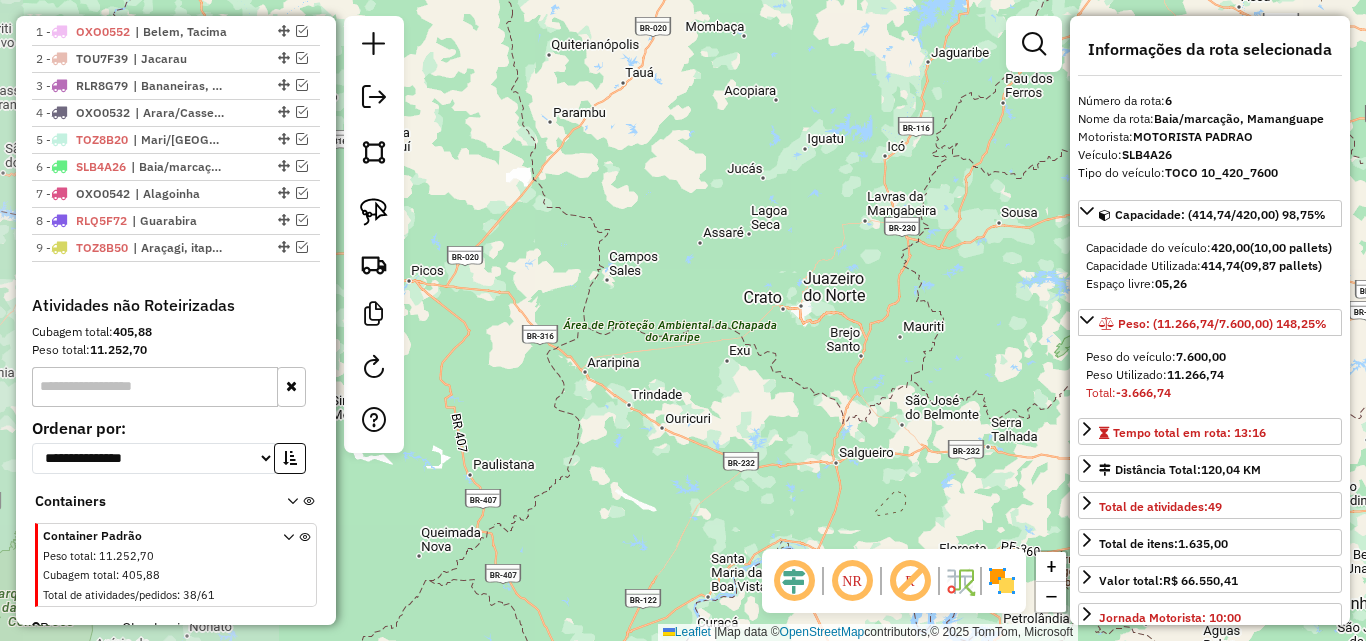 drag, startPoint x: 870, startPoint y: 327, endPoint x: 518, endPoint y: 335, distance: 352.0909 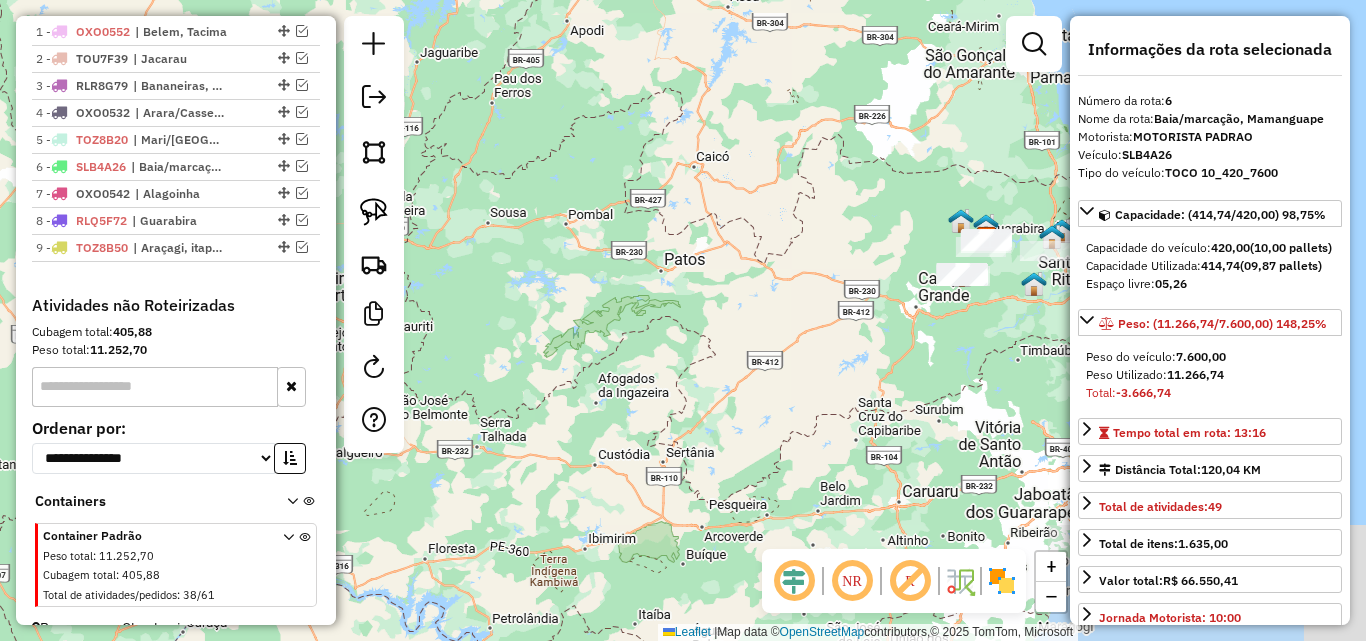 click on "Janela de atendimento Grade de atendimento Capacidade Transportadoras Veículos Cliente Pedidos  Rotas Selecione os dias de semana para filtrar as janelas de atendimento  Seg   Ter   Qua   Qui   Sex   Sáb   Dom  Informe o período da janela de atendimento: De: Até:  Filtrar exatamente a janela do cliente  Considerar janela de atendimento padrão  Selecione os dias de semana para filtrar as grades de atendimento  Seg   Ter   Qua   Qui   Sex   Sáb   Dom   Considerar clientes sem dia de atendimento cadastrado  Clientes fora do dia de atendimento selecionado Filtrar as atividades entre os valores definidos abaixo:  Peso mínimo:   Peso máximo:   Cubagem mínima:   Cubagem máxima:   De:   Até:  Filtrar as atividades entre o tempo de atendimento definido abaixo:  De:   Até:   Considerar capacidade total dos clientes não roteirizados Transportadora: Selecione um ou mais itens Tipo de veículo: Selecione um ou mais itens Veículo: Selecione um ou mais itens Motorista: Selecione um ou mais itens Nome: Rótulo:" 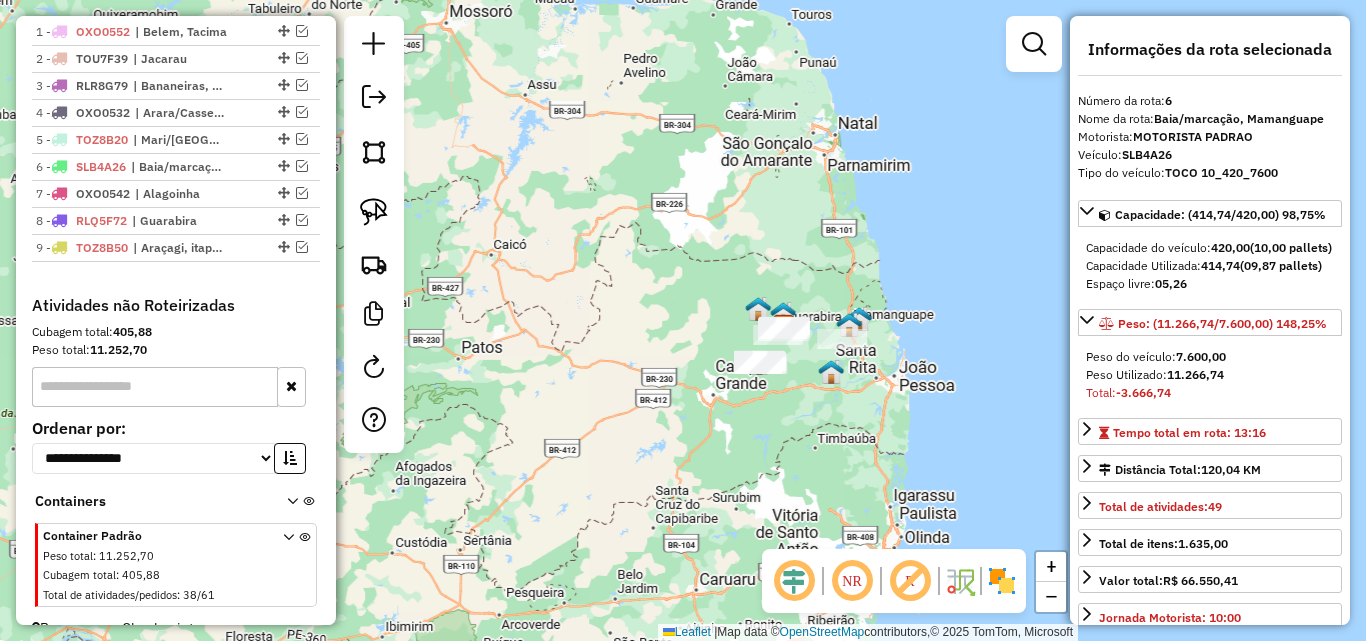 drag, startPoint x: 632, startPoint y: 401, endPoint x: 722, endPoint y: 542, distance: 167.27522 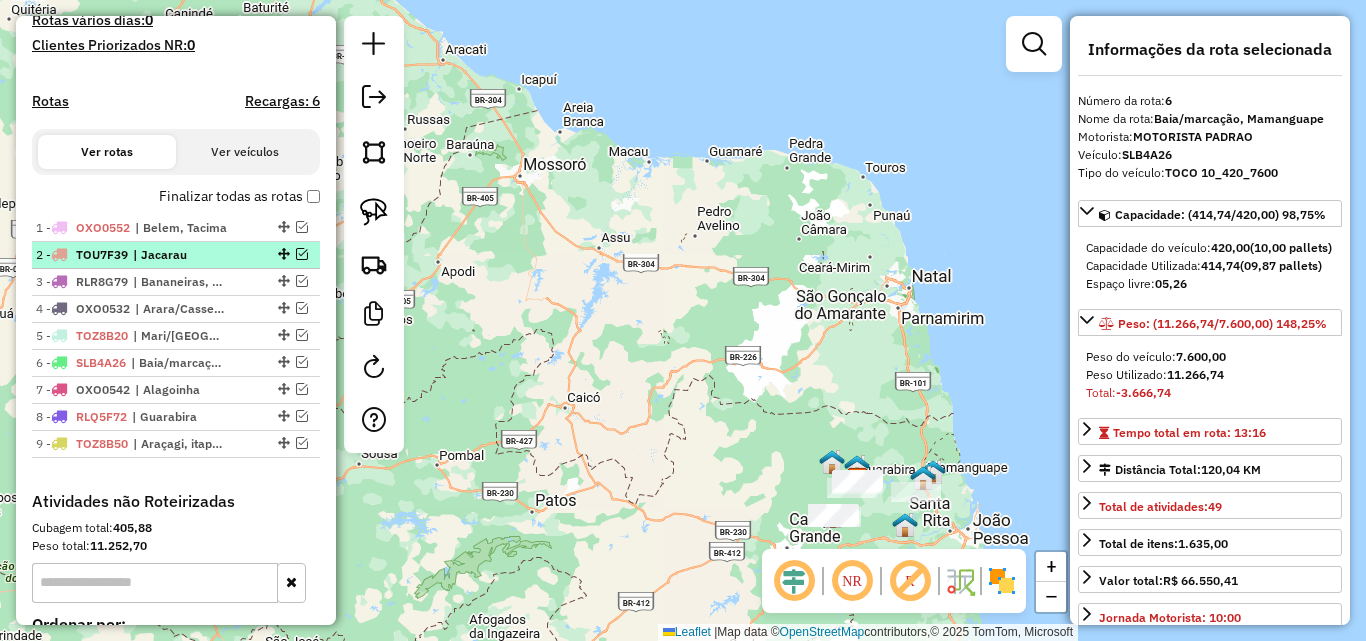 scroll, scrollTop: 529, scrollLeft: 0, axis: vertical 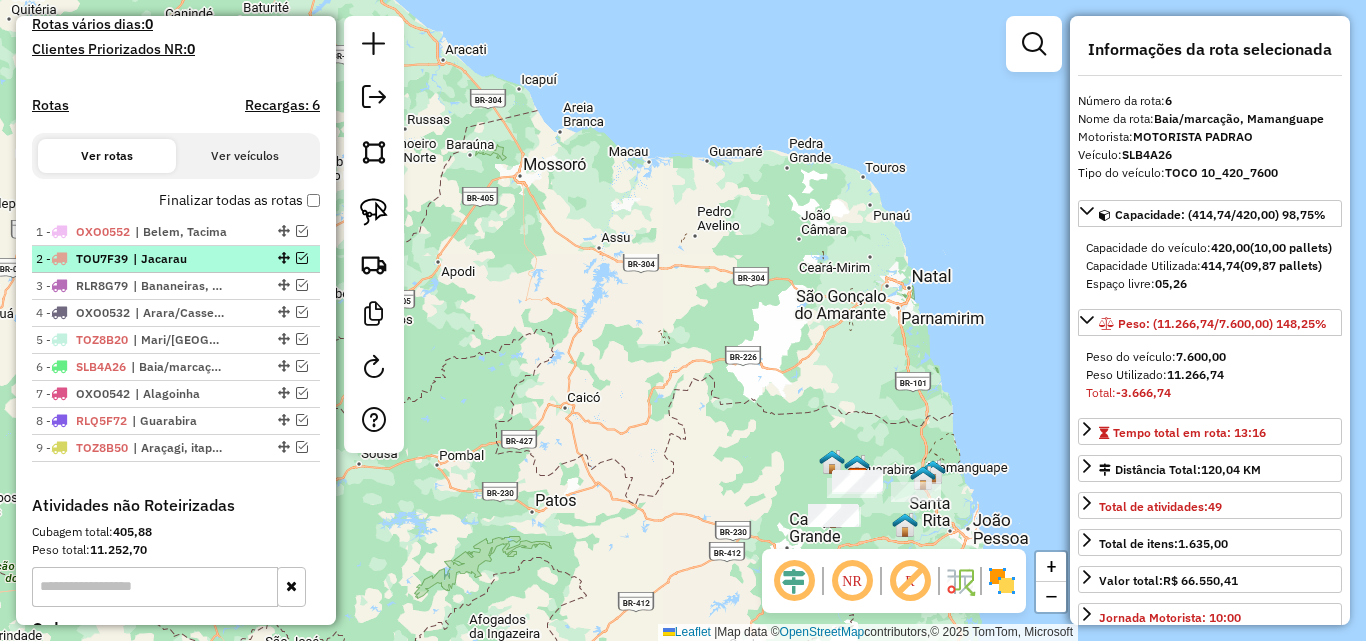 click at bounding box center (302, 258) 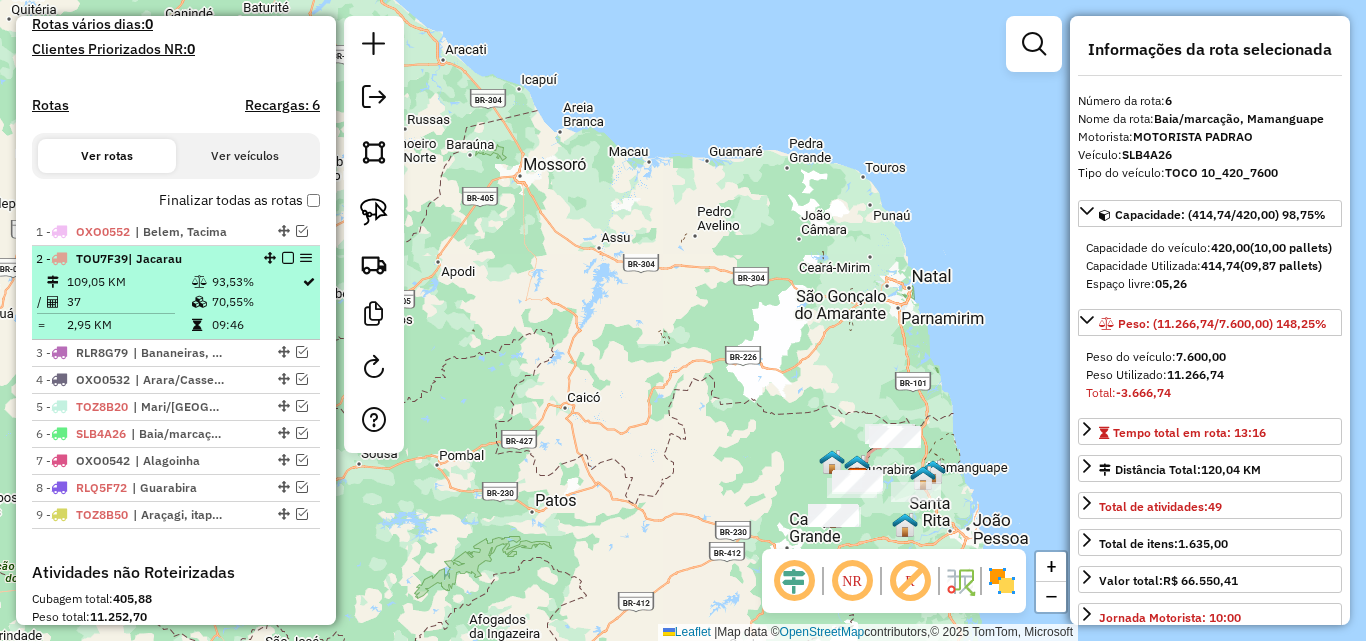 click on "| Jacarau" at bounding box center (155, 258) 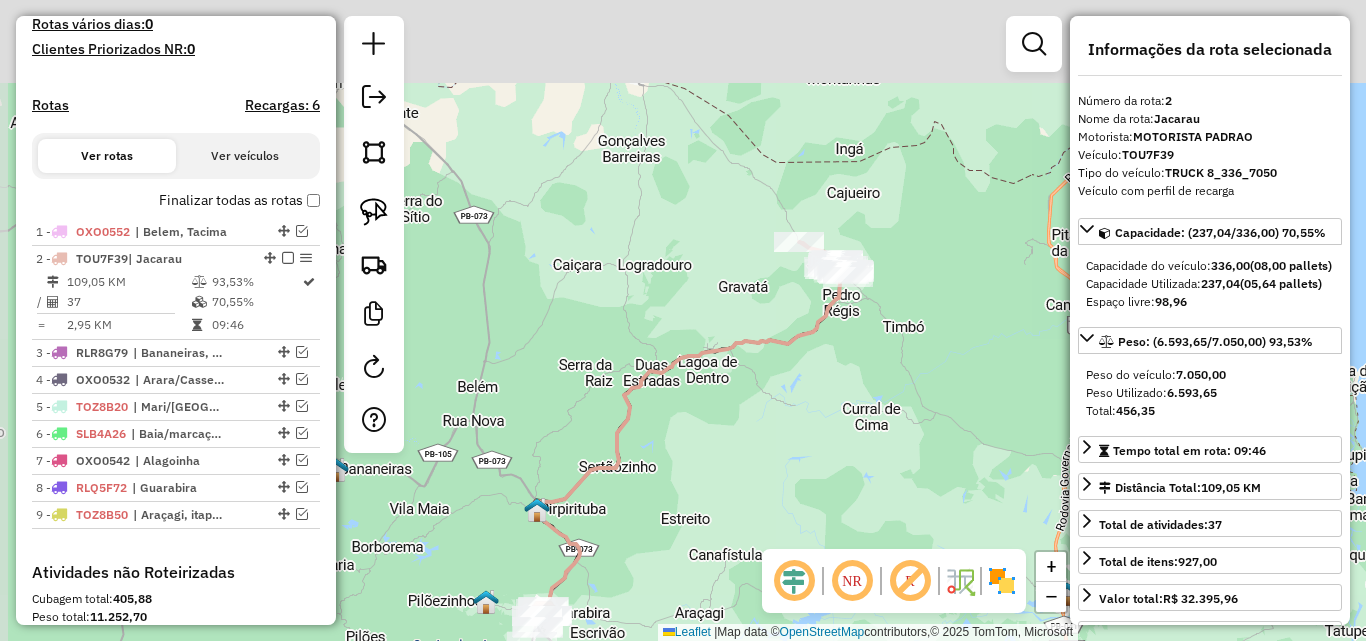 drag, startPoint x: 797, startPoint y: 481, endPoint x: 791, endPoint y: 512, distance: 31.575306 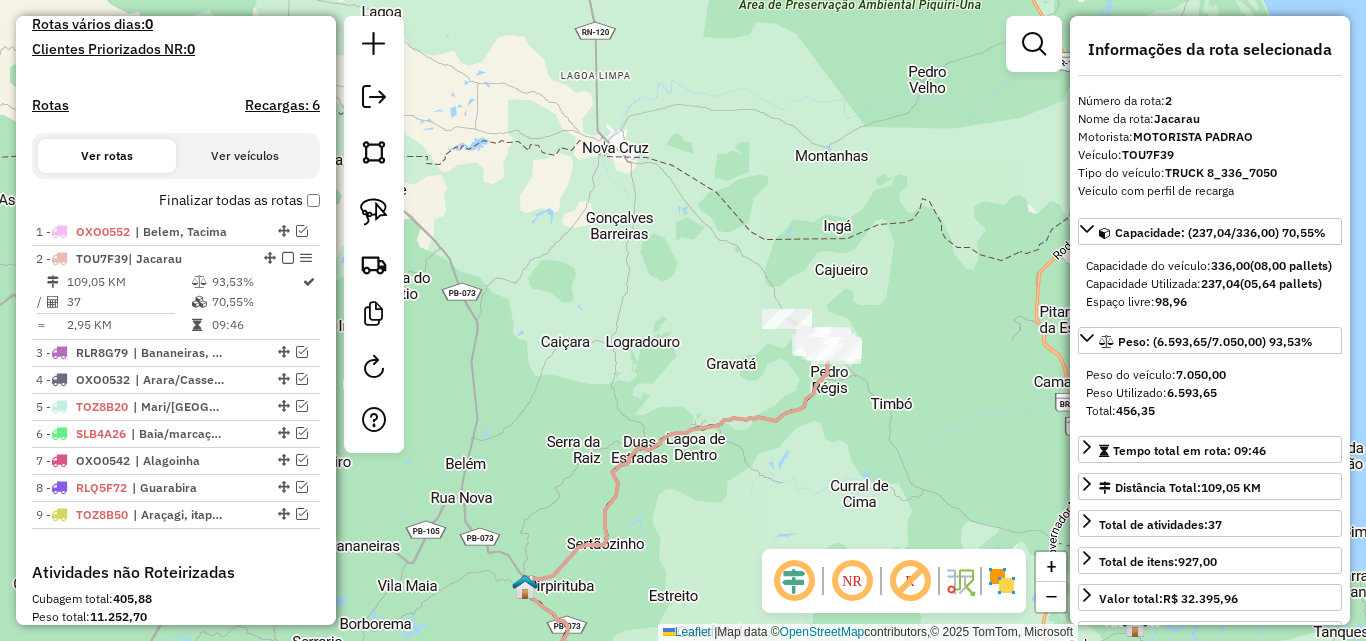 drag, startPoint x: 859, startPoint y: 451, endPoint x: 773, endPoint y: 436, distance: 87.29834 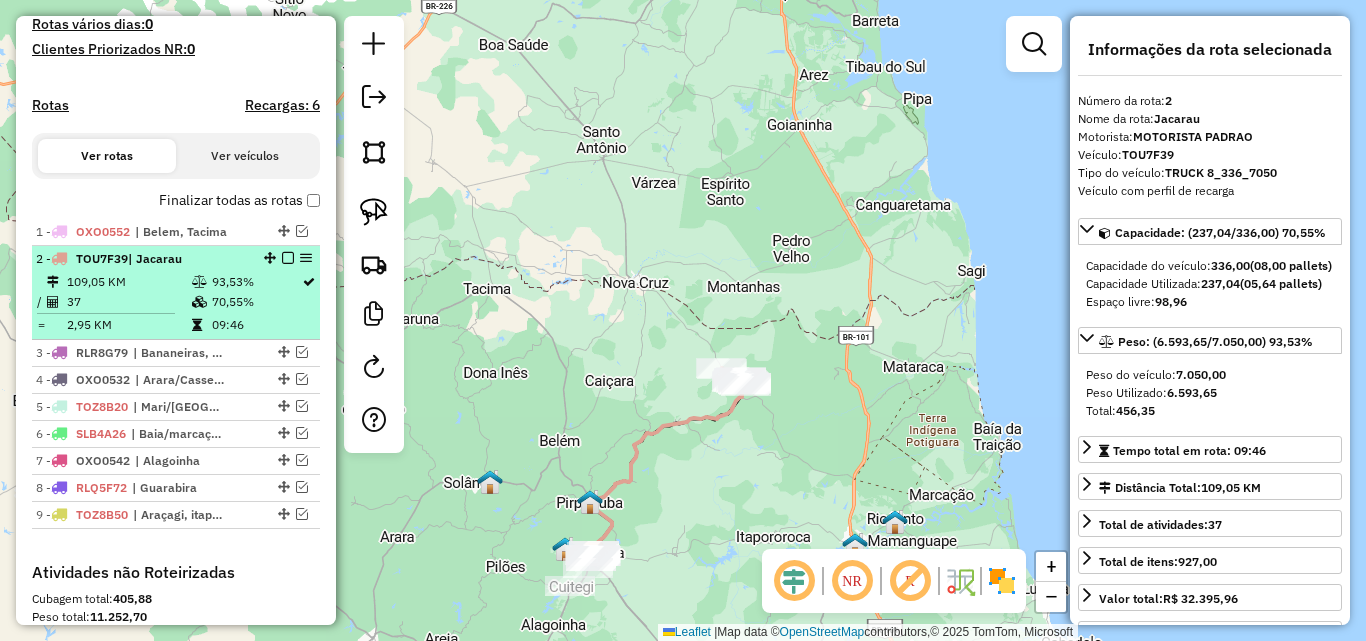 click at bounding box center [288, 258] 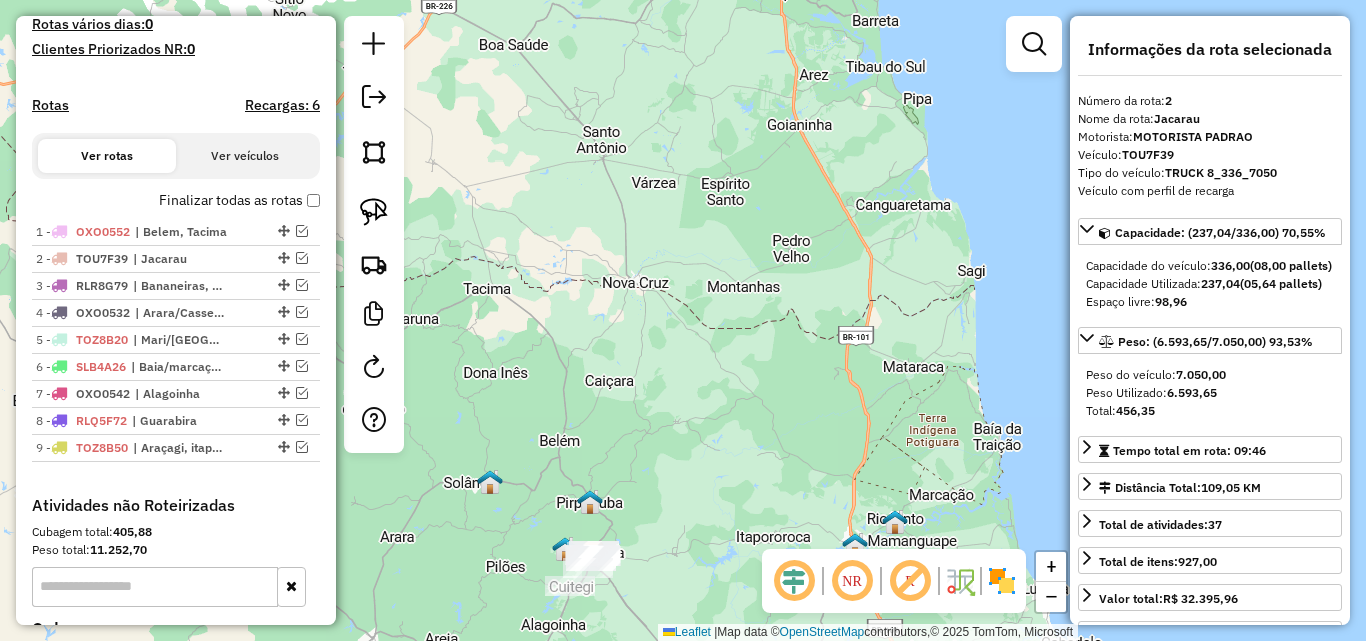 click on "Janela de atendimento Grade de atendimento Capacidade Transportadoras Veículos Cliente Pedidos  Rotas Selecione os dias de semana para filtrar as janelas de atendimento  Seg   Ter   Qua   Qui   Sex   Sáb   Dom  Informe o período da janela de atendimento: De: Até:  Filtrar exatamente a janela do cliente  Considerar janela de atendimento padrão  Selecione os dias de semana para filtrar as grades de atendimento  Seg   Ter   Qua   Qui   Sex   Sáb   Dom   Considerar clientes sem dia de atendimento cadastrado  Clientes fora do dia de atendimento selecionado Filtrar as atividades entre os valores definidos abaixo:  Peso mínimo:   Peso máximo:   Cubagem mínima:   Cubagem máxima:   De:   Até:  Filtrar as atividades entre o tempo de atendimento definido abaixo:  De:   Até:   Considerar capacidade total dos clientes não roteirizados Transportadora: Selecione um ou mais itens Tipo de veículo: Selecione um ou mais itens Veículo: Selecione um ou mais itens Motorista: Selecione um ou mais itens Nome: Rótulo:" 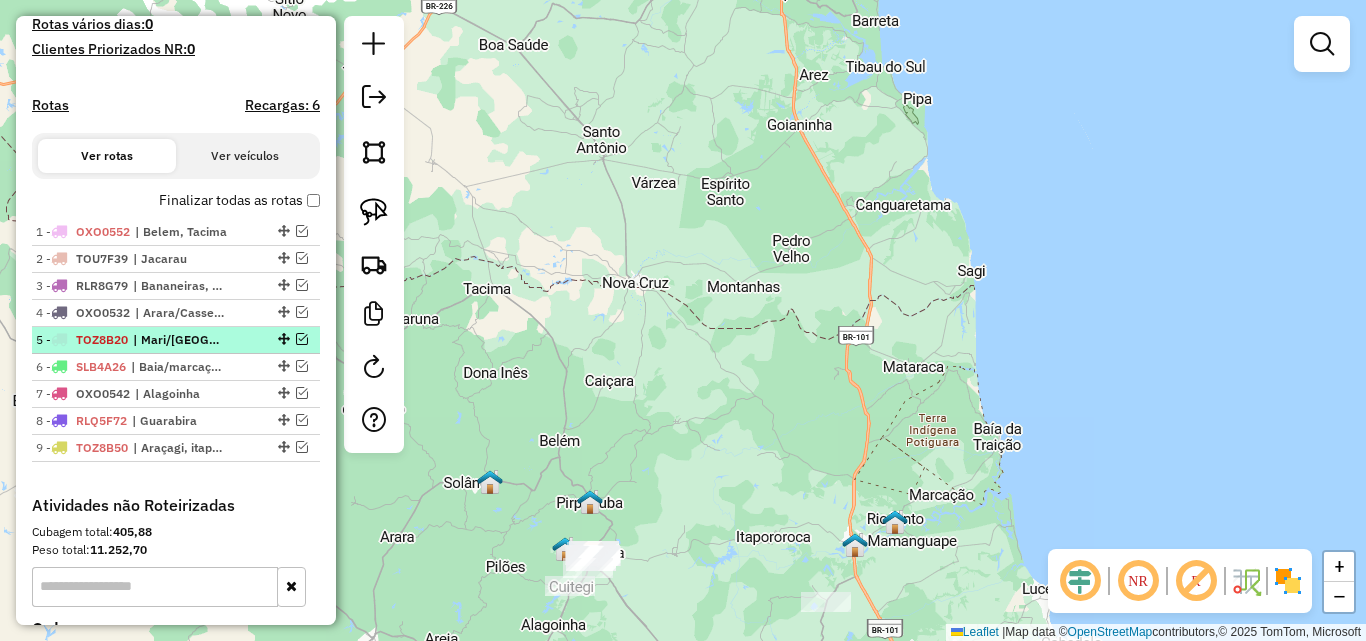 click at bounding box center (302, 339) 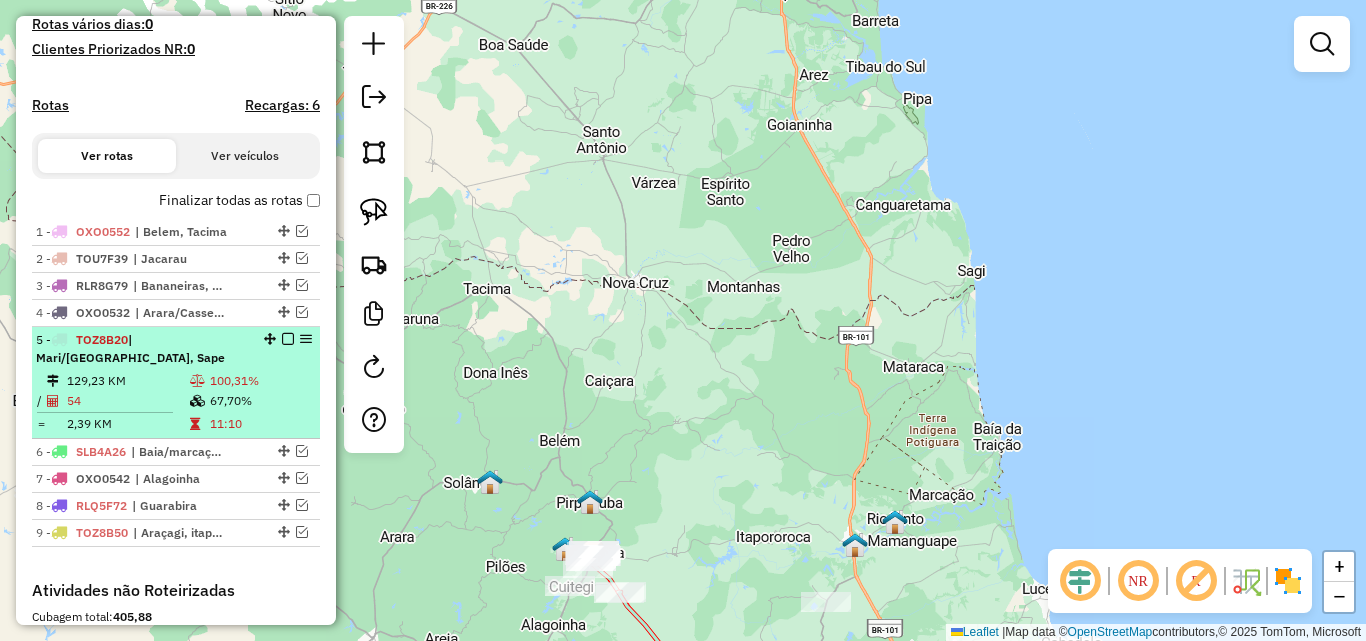 click on "| Mari/[GEOGRAPHIC_DATA], Sape" at bounding box center [130, 348] 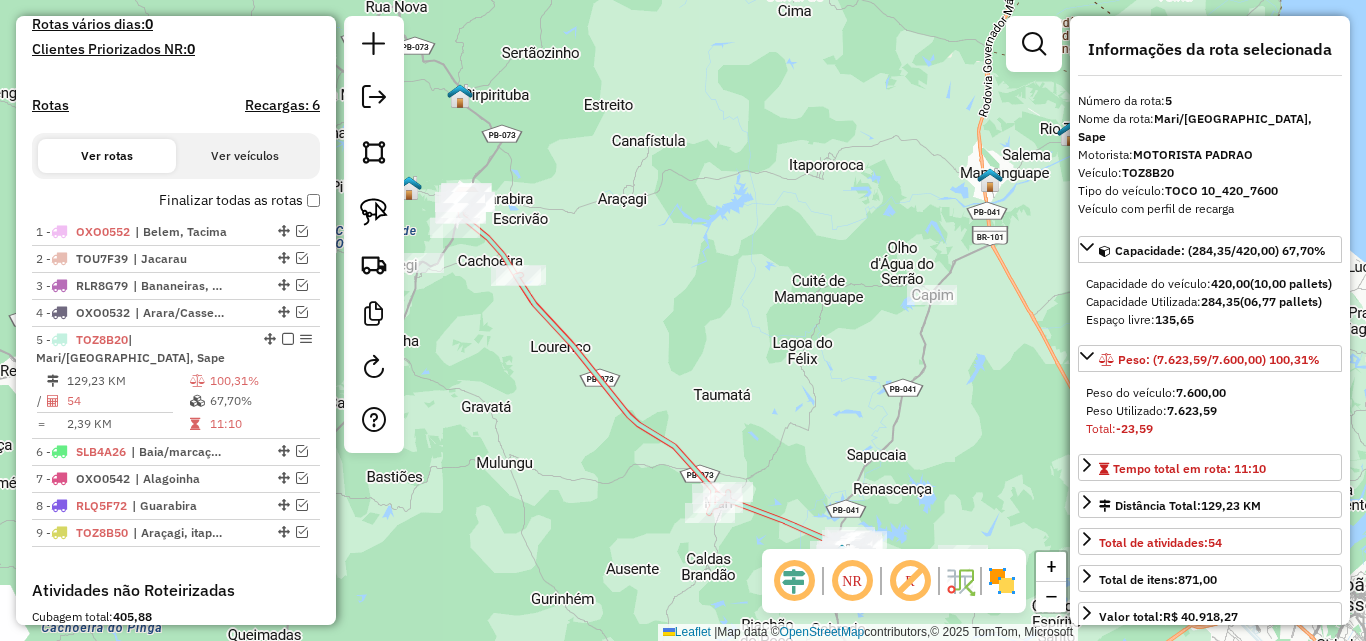 drag, startPoint x: 465, startPoint y: 341, endPoint x: 519, endPoint y: 391, distance: 73.593475 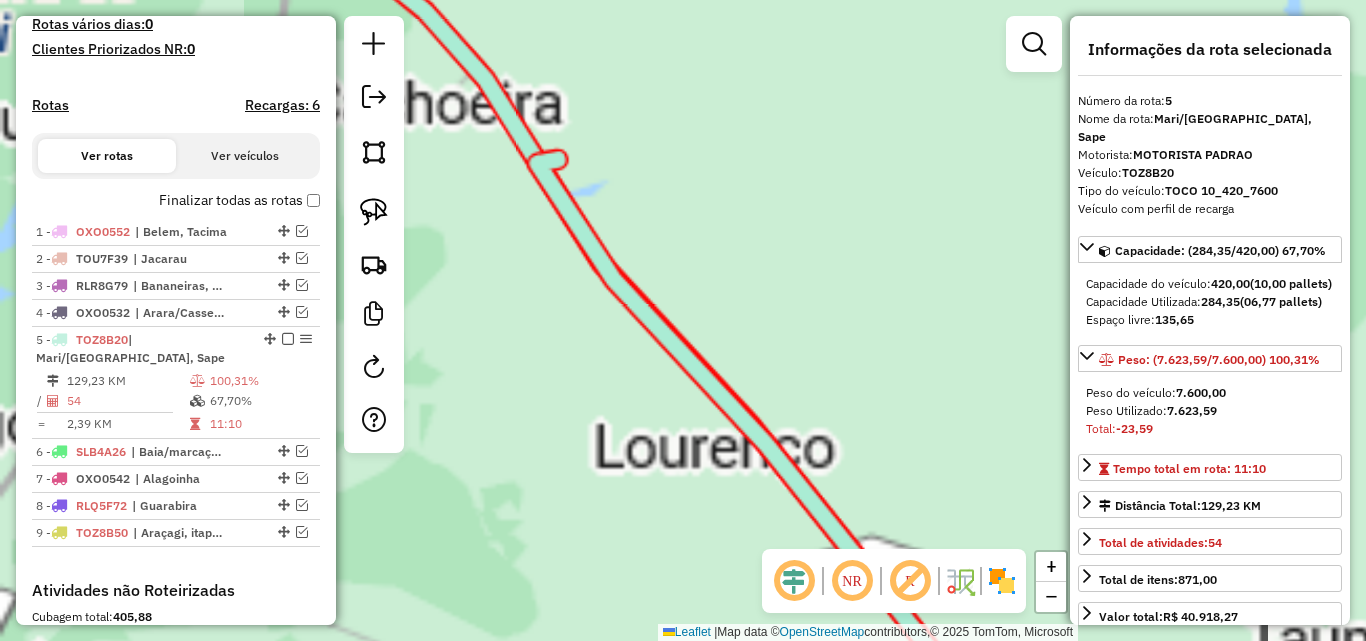 click on "Janela de atendimento Grade de atendimento Capacidade Transportadoras Veículos Cliente Pedidos  Rotas Selecione os dias de semana para filtrar as janelas de atendimento  Seg   Ter   Qua   Qui   Sex   Sáb   Dom  Informe o período da janela de atendimento: De: Até:  Filtrar exatamente a janela do cliente  Considerar janela de atendimento padrão  Selecione os dias de semana para filtrar as grades de atendimento  Seg   Ter   Qua   Qui   Sex   Sáb   Dom   Considerar clientes sem dia de atendimento cadastrado  Clientes fora do dia de atendimento selecionado Filtrar as atividades entre os valores definidos abaixo:  Peso mínimo:   Peso máximo:   Cubagem mínima:   Cubagem máxima:   De:   Até:  Filtrar as atividades entre o tempo de atendimento definido abaixo:  De:   Até:   Considerar capacidade total dos clientes não roteirizados Transportadora: Selecione um ou mais itens Tipo de veículo: Selecione um ou mais itens Veículo: Selecione um ou mais itens Motorista: Selecione um ou mais itens Nome: Rótulo:" 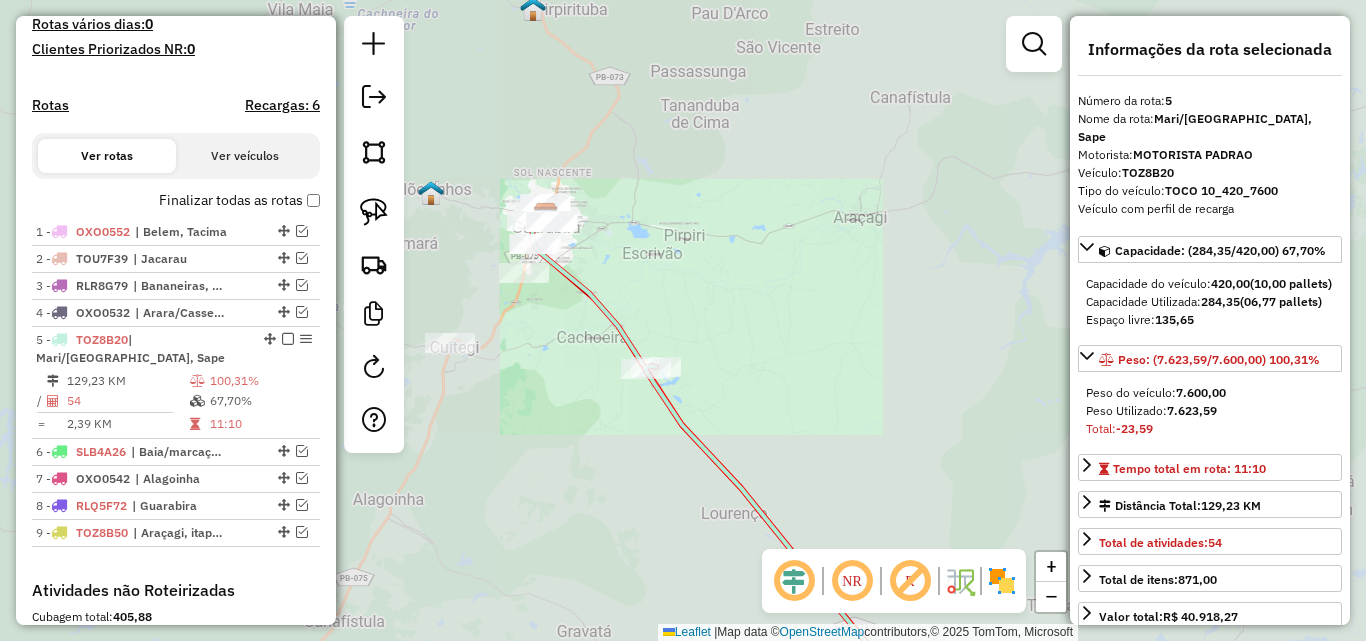 drag, startPoint x: 763, startPoint y: 424, endPoint x: 661, endPoint y: 305, distance: 156.73225 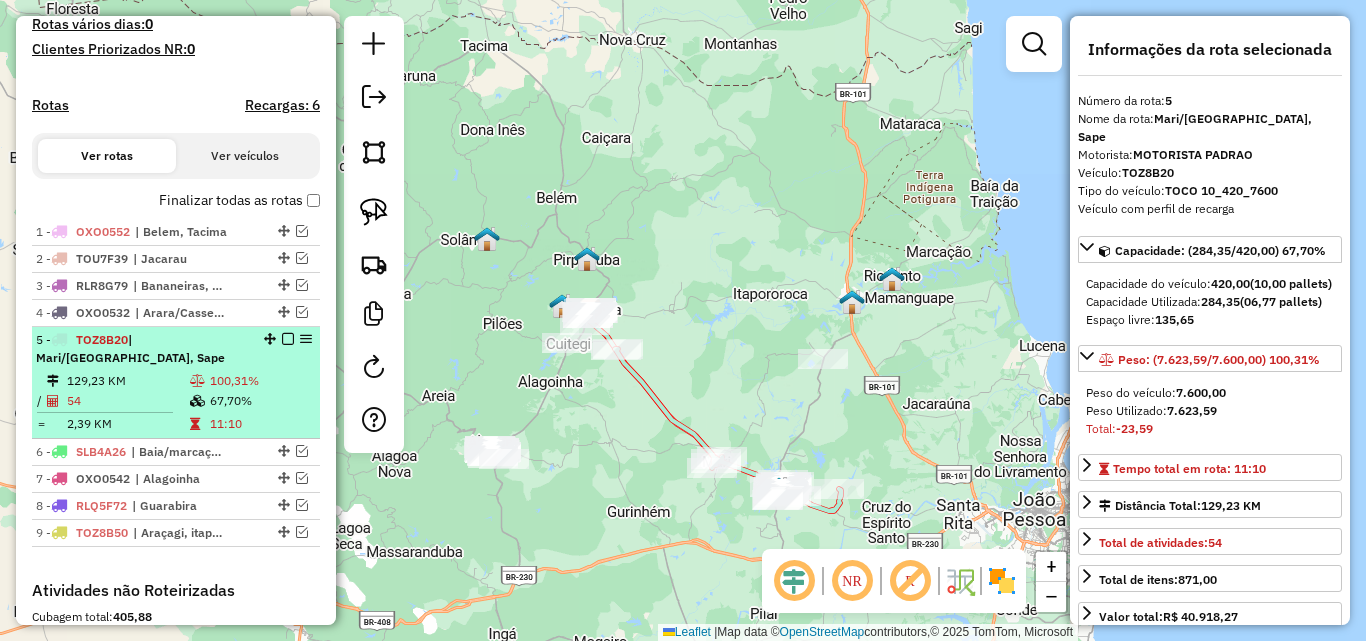 click on "5 -       TOZ8B20   | Mari/Lealandia, Sape" at bounding box center (142, 349) 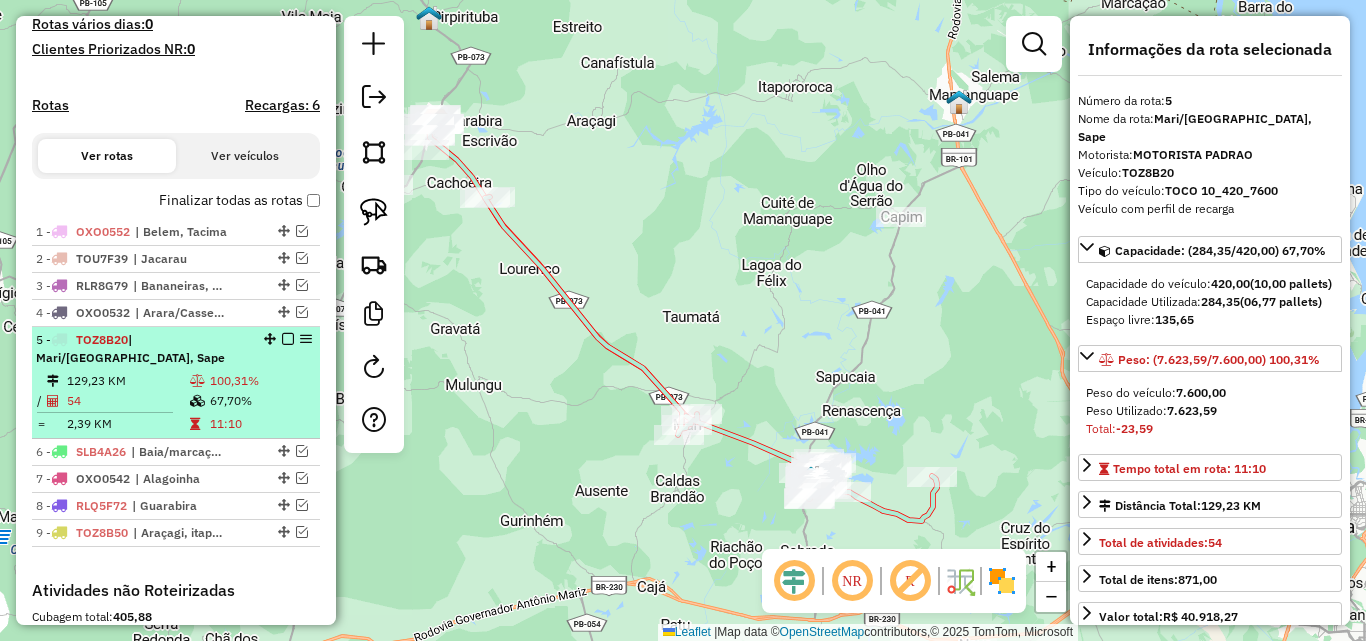 click on "5 -       TOZ8B20   | Mari/Lealandia, Sape" at bounding box center [142, 349] 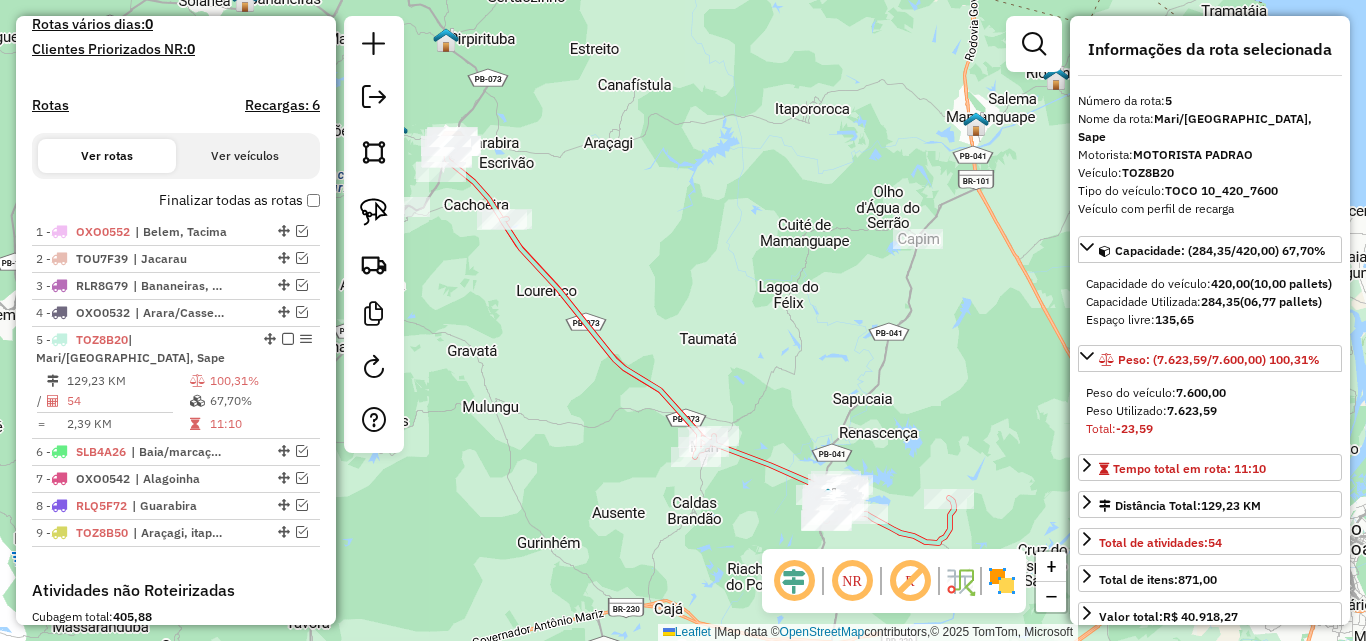 drag, startPoint x: 552, startPoint y: 372, endPoint x: 624, endPoint y: 418, distance: 85.44004 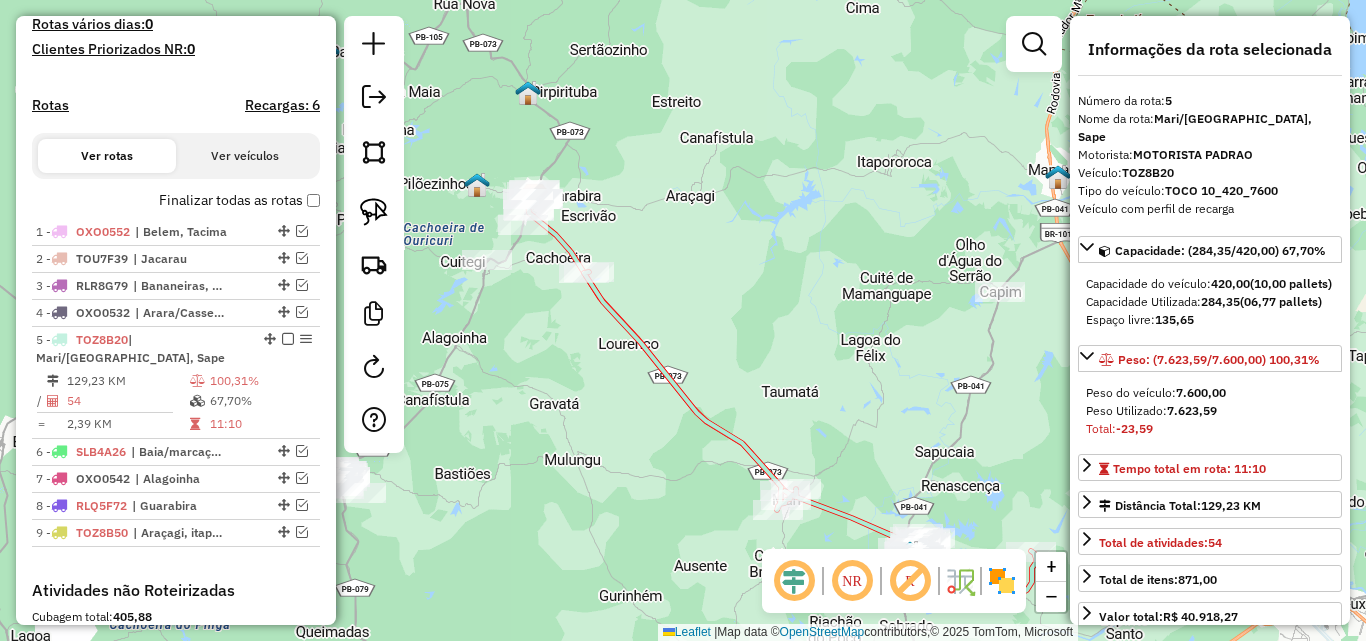 drag, startPoint x: 616, startPoint y: 412, endPoint x: 599, endPoint y: 384, distance: 32.75668 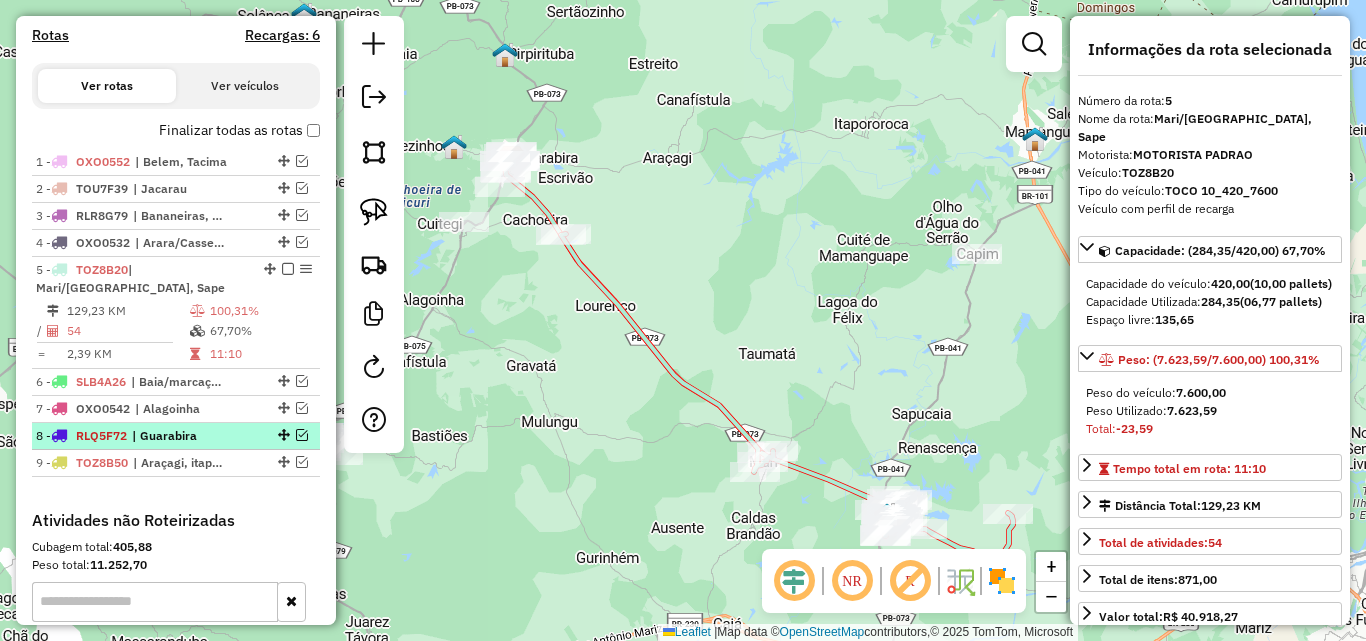 scroll, scrollTop: 629, scrollLeft: 0, axis: vertical 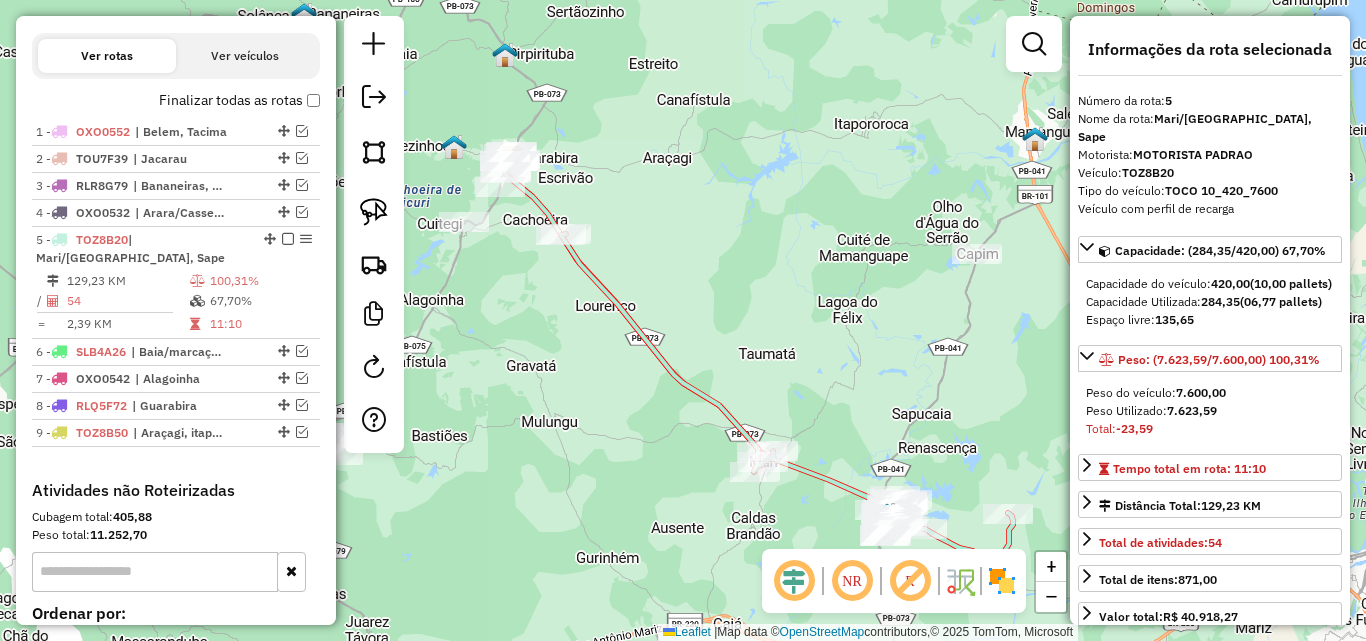 click on "Janela de atendimento Grade de atendimento Capacidade Transportadoras Veículos Cliente Pedidos  Rotas Selecione os dias de semana para filtrar as janelas de atendimento  Seg   Ter   Qua   Qui   Sex   Sáb   Dom  Informe o período da janela de atendimento: De: Até:  Filtrar exatamente a janela do cliente  Considerar janela de atendimento padrão  Selecione os dias de semana para filtrar as grades de atendimento  Seg   Ter   Qua   Qui   Sex   Sáb   Dom   Considerar clientes sem dia de atendimento cadastrado  Clientes fora do dia de atendimento selecionado Filtrar as atividades entre os valores definidos abaixo:  Peso mínimo:   Peso máximo:   Cubagem mínima:   Cubagem máxima:   De:   Até:  Filtrar as atividades entre o tempo de atendimento definido abaixo:  De:   Até:   Considerar capacidade total dos clientes não roteirizados Transportadora: Selecione um ou mais itens Tipo de veículo: Selecione um ou mais itens Veículo: Selecione um ou mais itens Motorista: Selecione um ou mais itens Nome: Rótulo:" 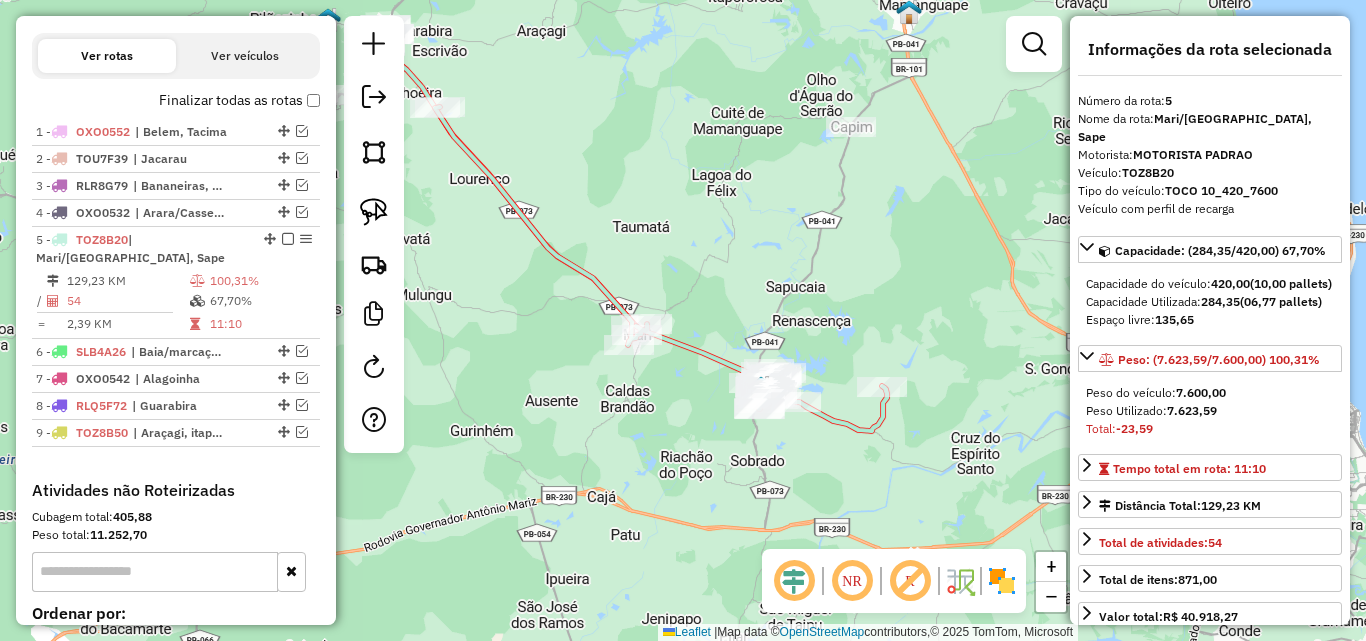 drag, startPoint x: 753, startPoint y: 462, endPoint x: 652, endPoint y: 451, distance: 101.597244 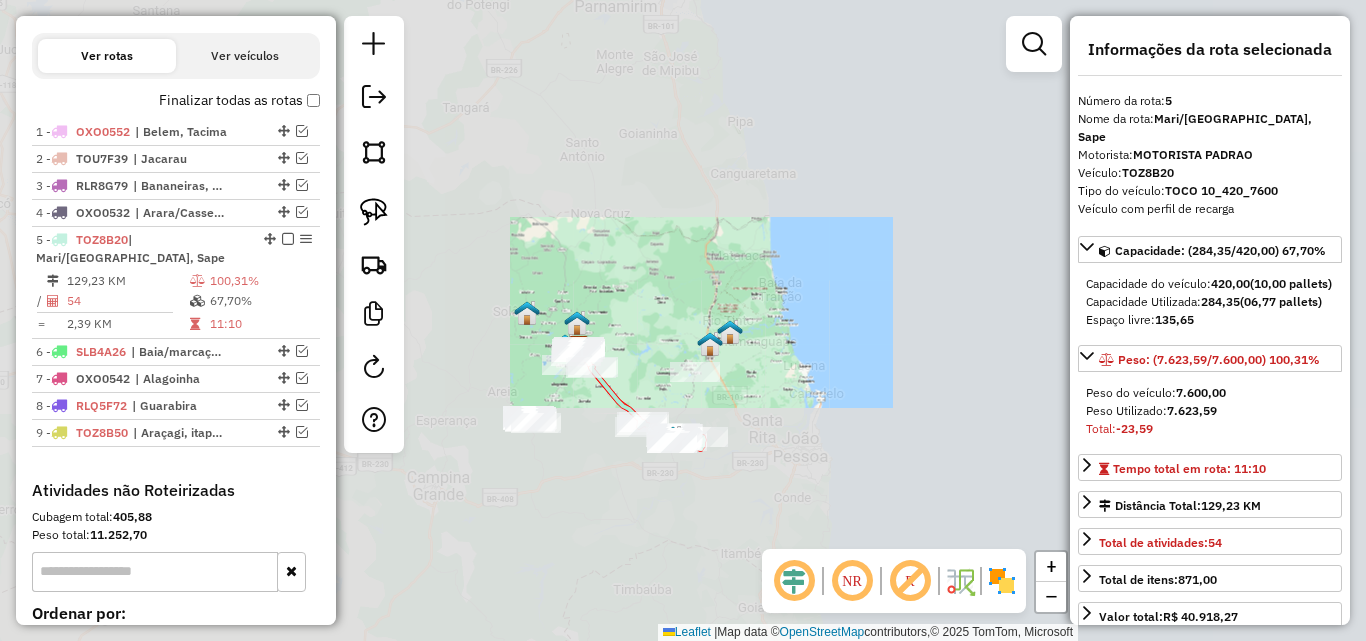 click on "Janela de atendimento Grade de atendimento Capacidade Transportadoras Veículos Cliente Pedidos  Rotas Selecione os dias de semana para filtrar as janelas de atendimento  Seg   Ter   Qua   Qui   Sex   Sáb   Dom  Informe o período da janela de atendimento: De: Até:  Filtrar exatamente a janela do cliente  Considerar janela de atendimento padrão  Selecione os dias de semana para filtrar as grades de atendimento  Seg   Ter   Qua   Qui   Sex   Sáb   Dom   Considerar clientes sem dia de atendimento cadastrado  Clientes fora do dia de atendimento selecionado Filtrar as atividades entre os valores definidos abaixo:  Peso mínimo:   Peso máximo:   Cubagem mínima:   Cubagem máxima:   De:   Até:  Filtrar as atividades entre o tempo de atendimento definido abaixo:  De:   Até:   Considerar capacidade total dos clientes não roteirizados Transportadora: Selecione um ou mais itens Tipo de veículo: Selecione um ou mais itens Veículo: Selecione um ou mais itens Motorista: Selecione um ou mais itens Nome: Rótulo:" 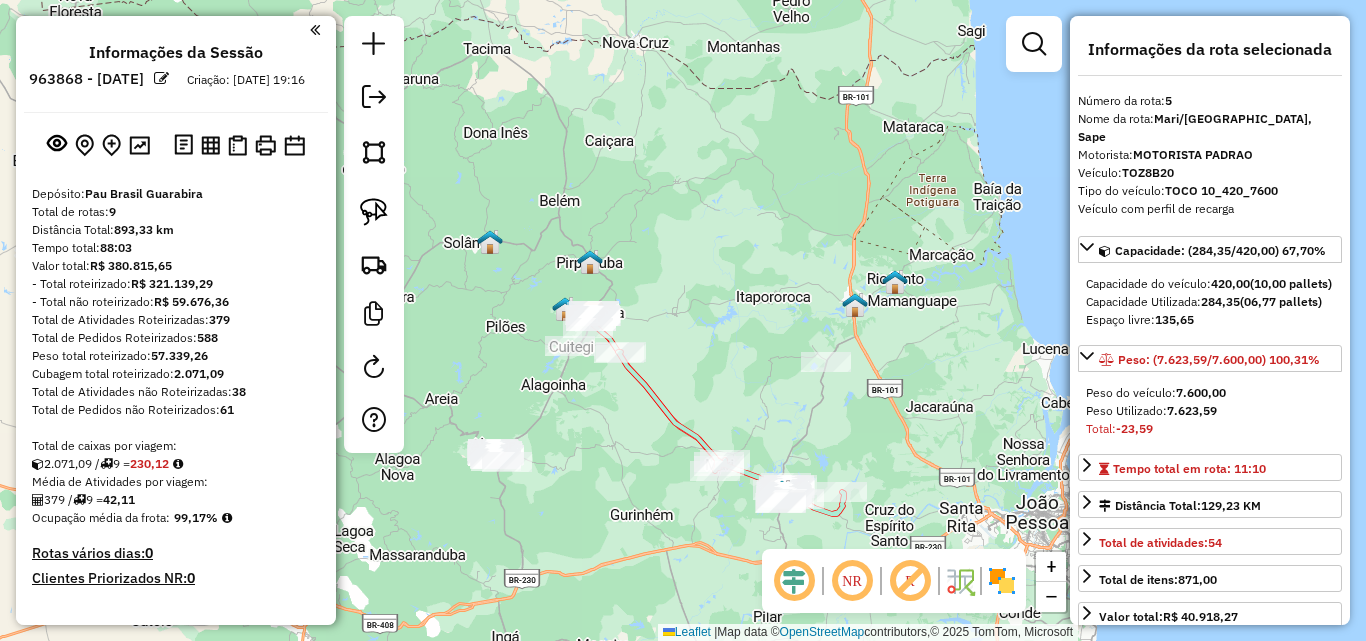 select on "**********" 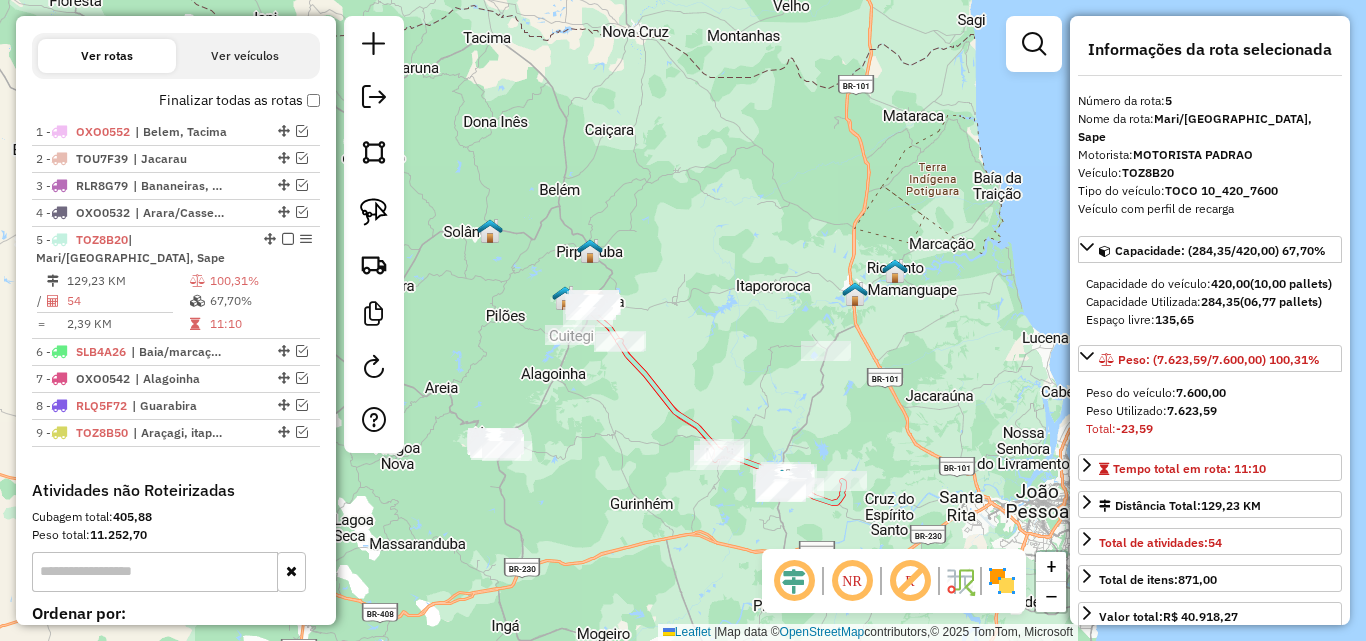 drag, startPoint x: 646, startPoint y: 483, endPoint x: 637, endPoint y: 466, distance: 19.235384 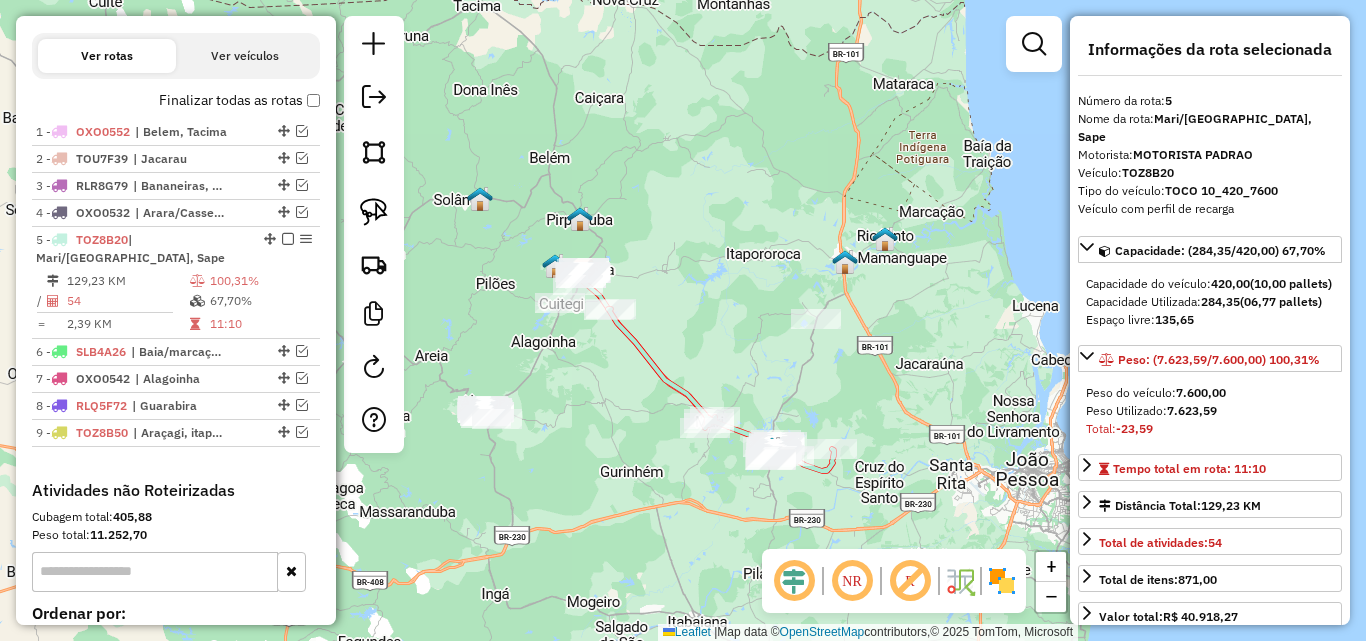 drag, startPoint x: 632, startPoint y: 469, endPoint x: 594, endPoint y: 402, distance: 77.02597 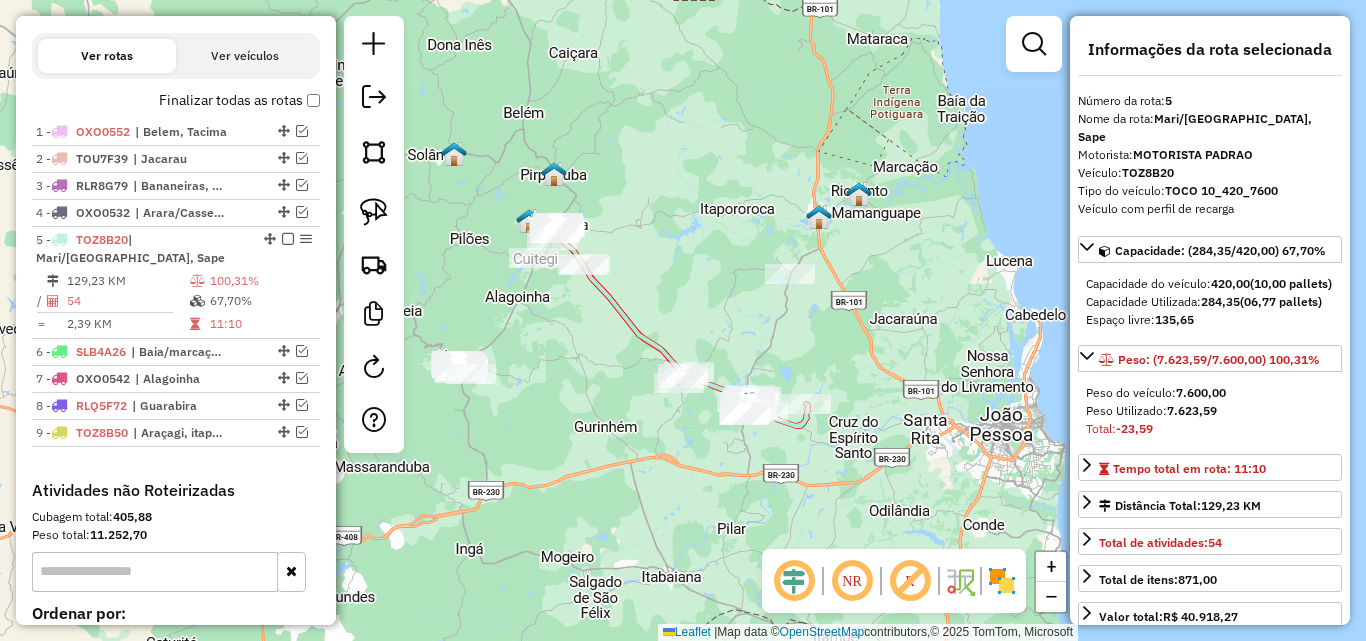 drag, startPoint x: 623, startPoint y: 458, endPoint x: 616, endPoint y: 442, distance: 17.464249 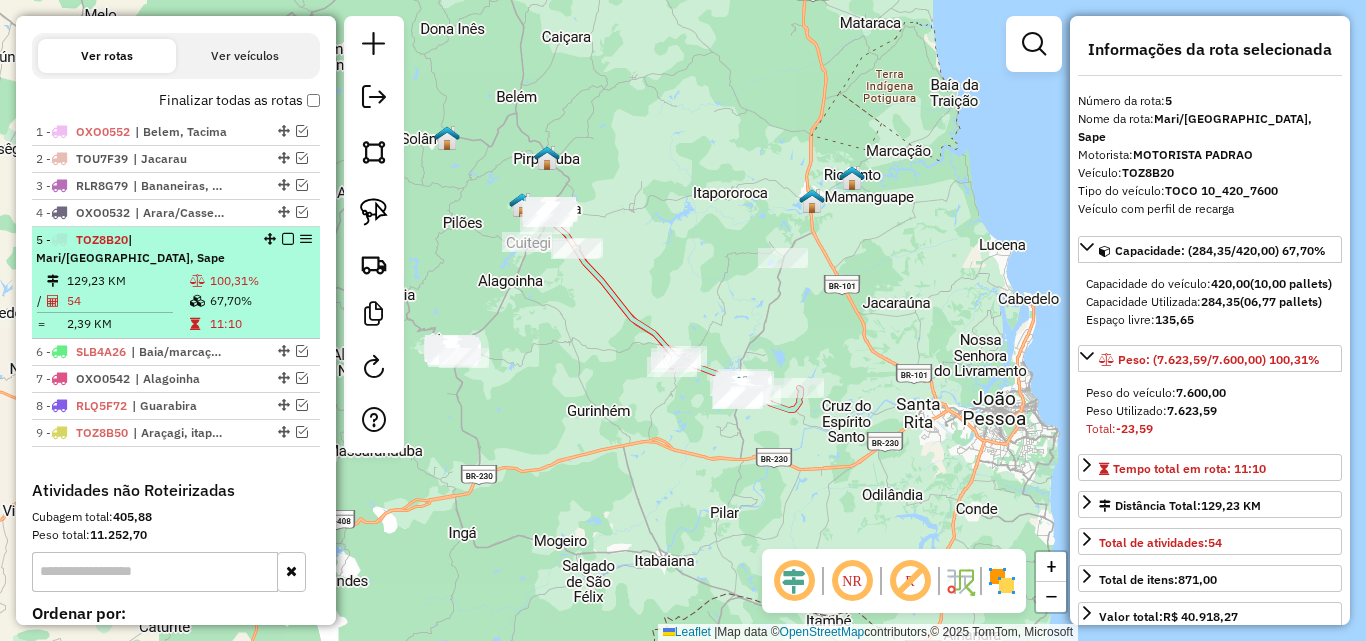 click at bounding box center [288, 239] 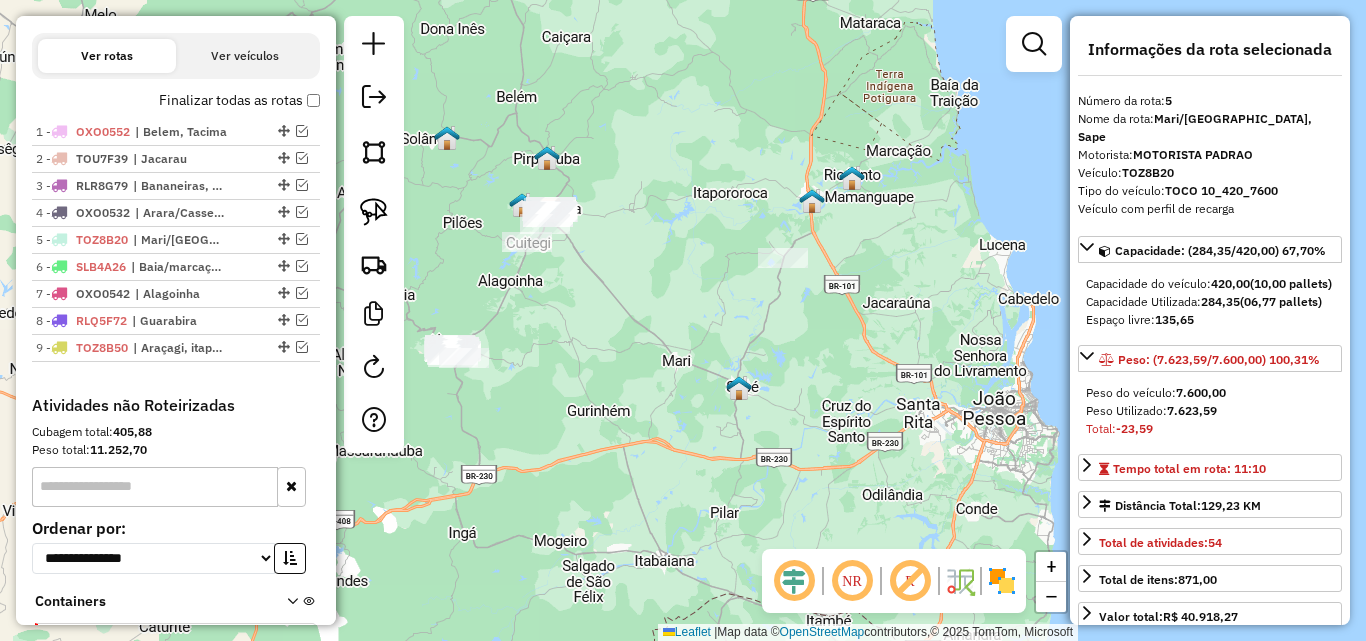 drag, startPoint x: 598, startPoint y: 335, endPoint x: 671, endPoint y: 383, distance: 87.36704 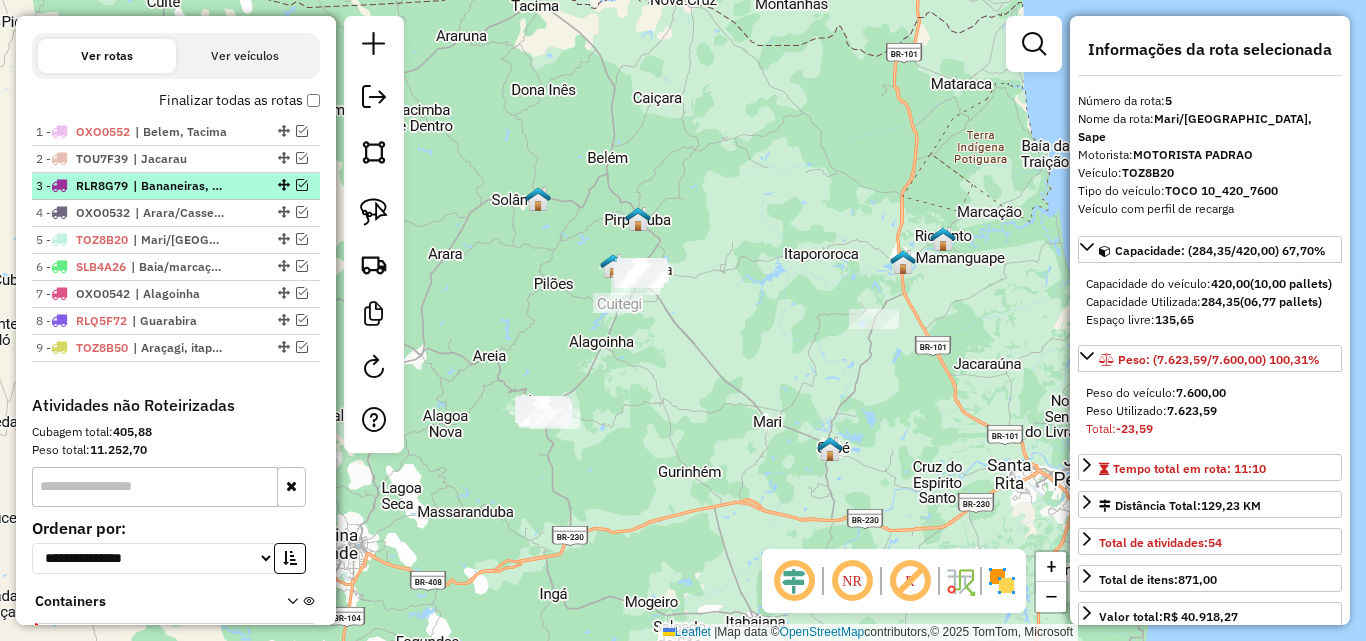 click at bounding box center (302, 185) 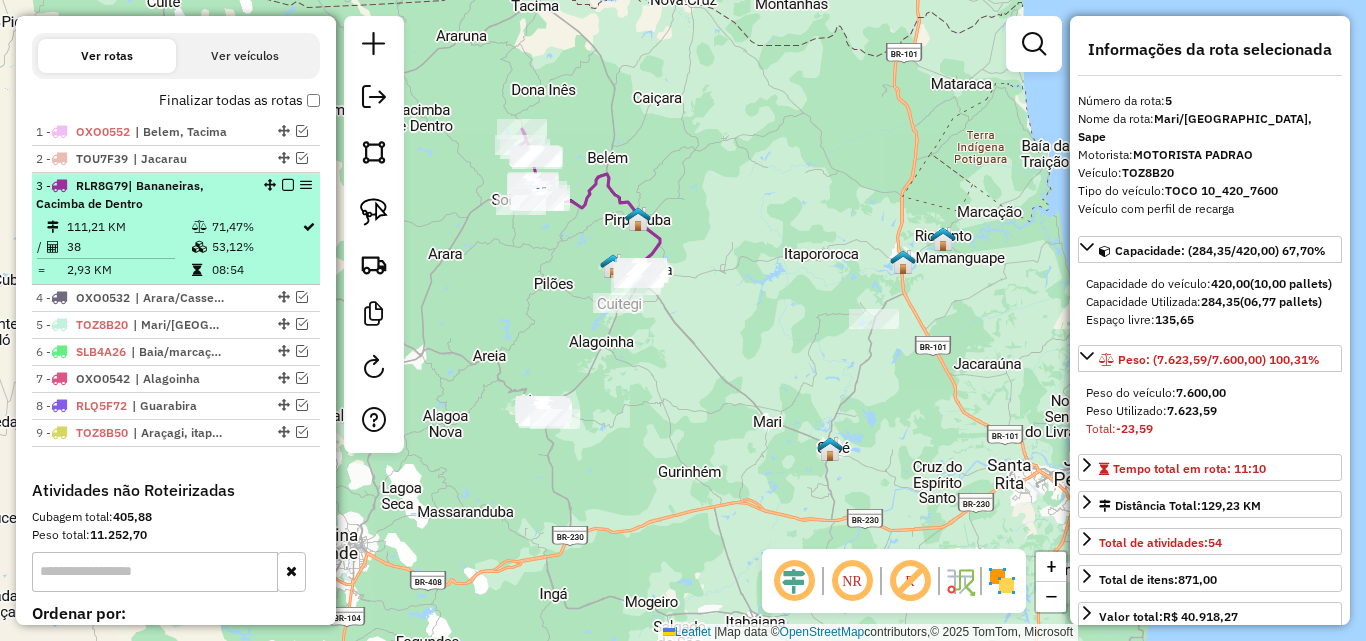 click on "3 -       RLR8G79   | [GEOGRAPHIC_DATA], Cacimba de Dentro" at bounding box center [142, 195] 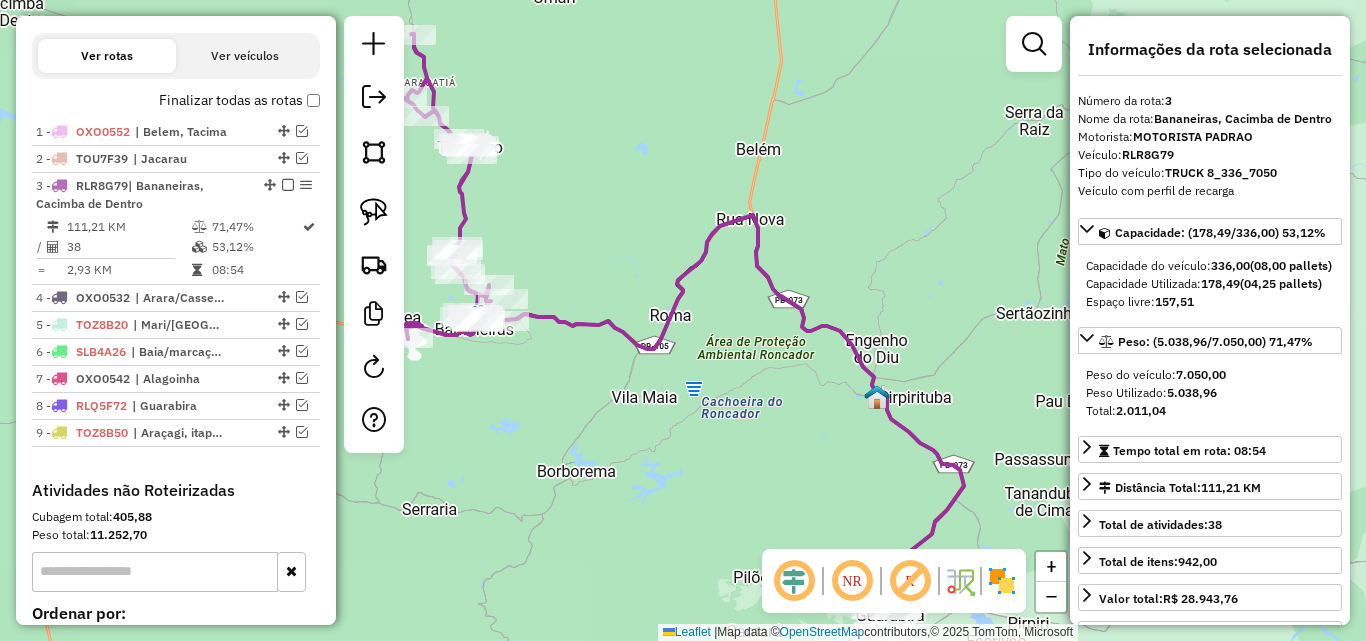 drag, startPoint x: 576, startPoint y: 270, endPoint x: 650, endPoint y: 303, distance: 81.02469 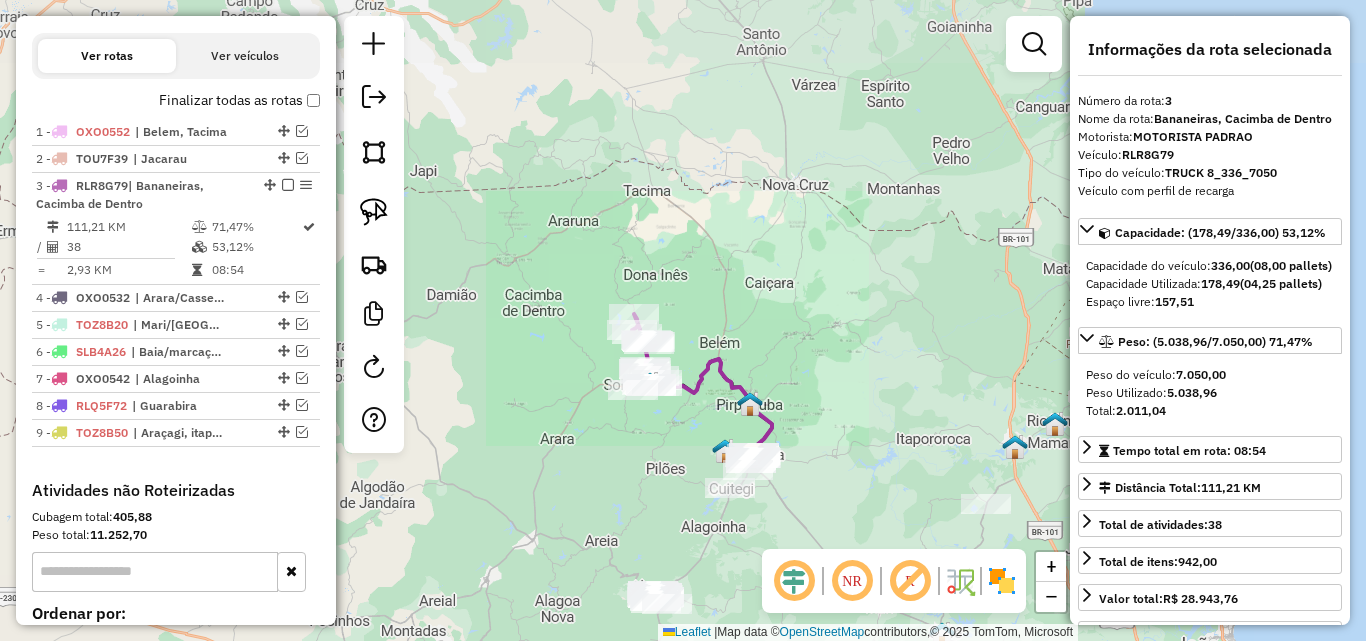 drag, startPoint x: 686, startPoint y: 455, endPoint x: 724, endPoint y: 512, distance: 68.50548 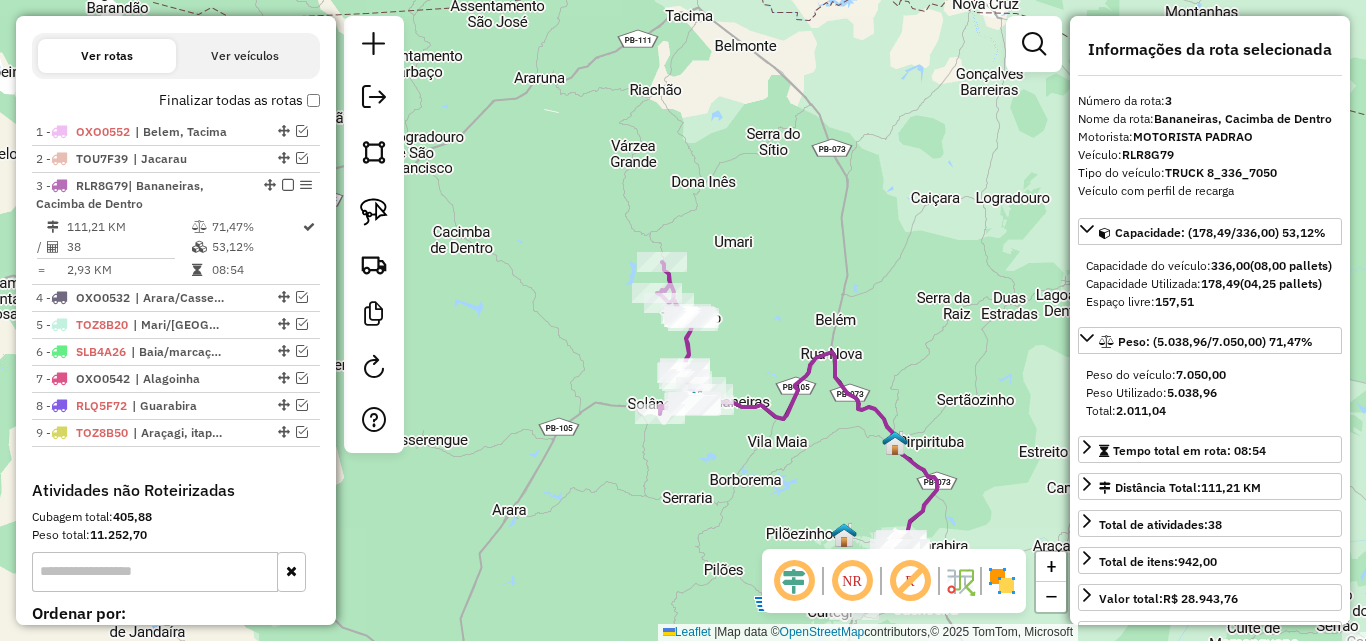 drag, startPoint x: 687, startPoint y: 532, endPoint x: 614, endPoint y: 538, distance: 73.24616 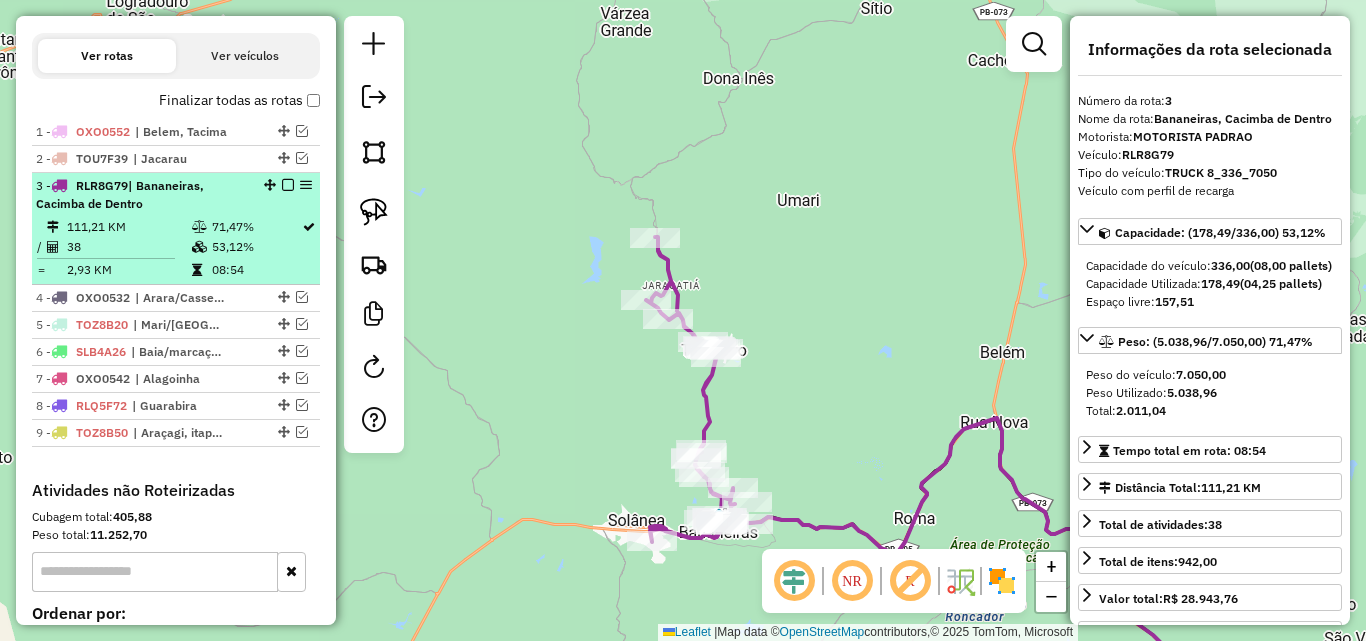 click on "08:54" at bounding box center [256, 270] 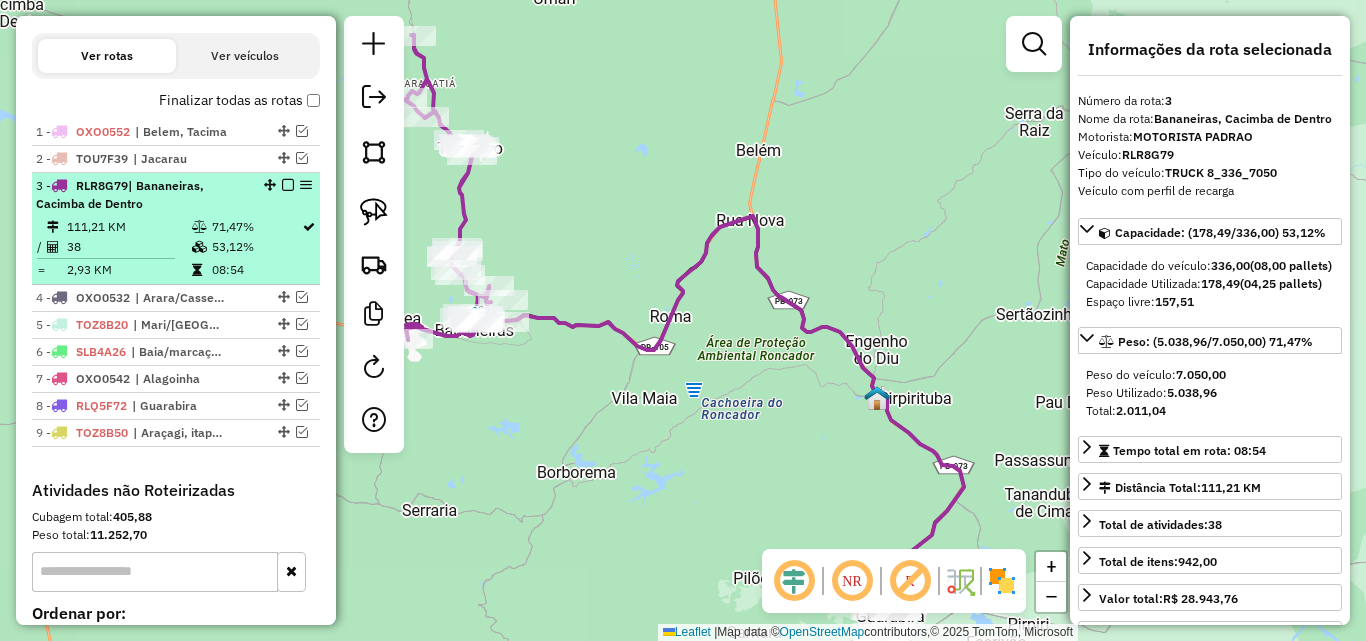 click at bounding box center [288, 185] 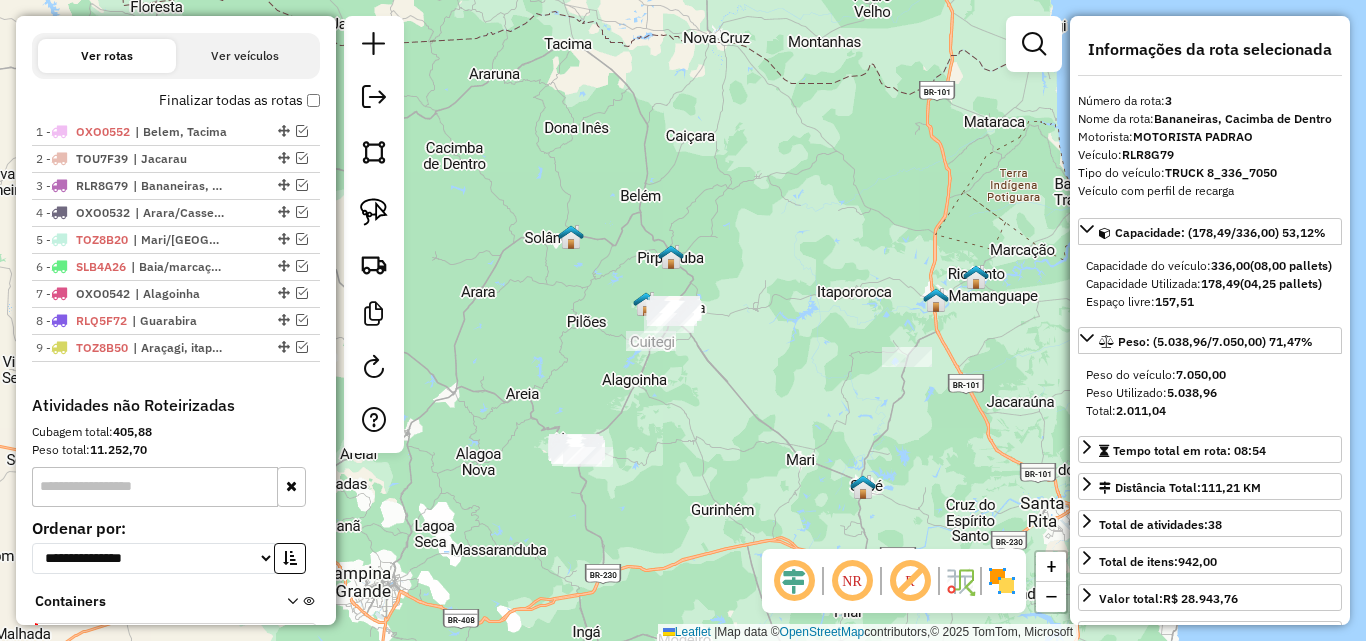drag, startPoint x: 637, startPoint y: 443, endPoint x: 749, endPoint y: 438, distance: 112.11155 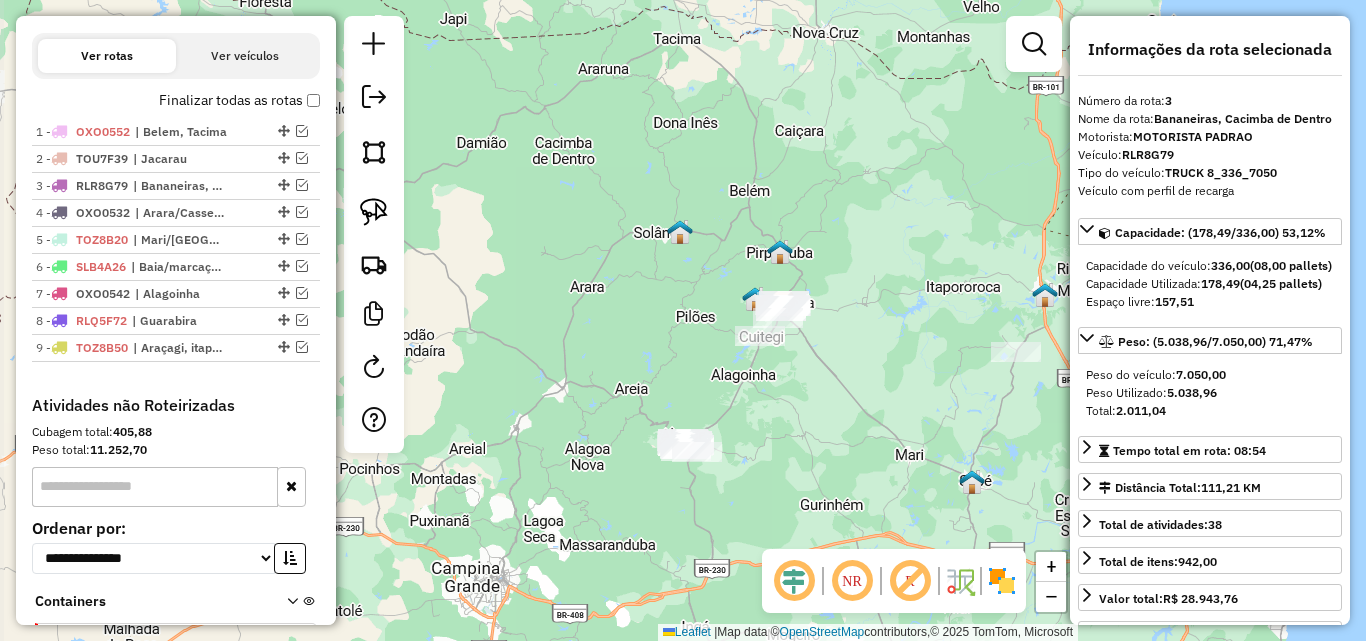 drag, startPoint x: 849, startPoint y: 417, endPoint x: 697, endPoint y: 415, distance: 152.01315 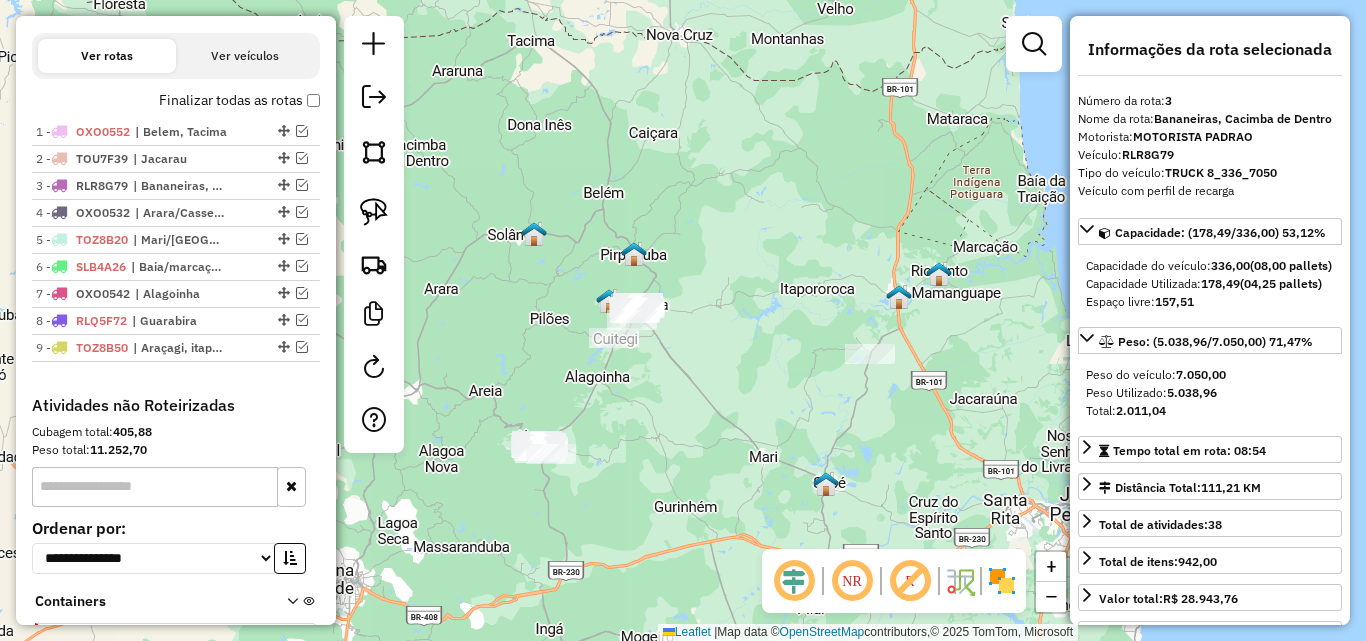 drag, startPoint x: 733, startPoint y: 448, endPoint x: 753, endPoint y: 449, distance: 20.024984 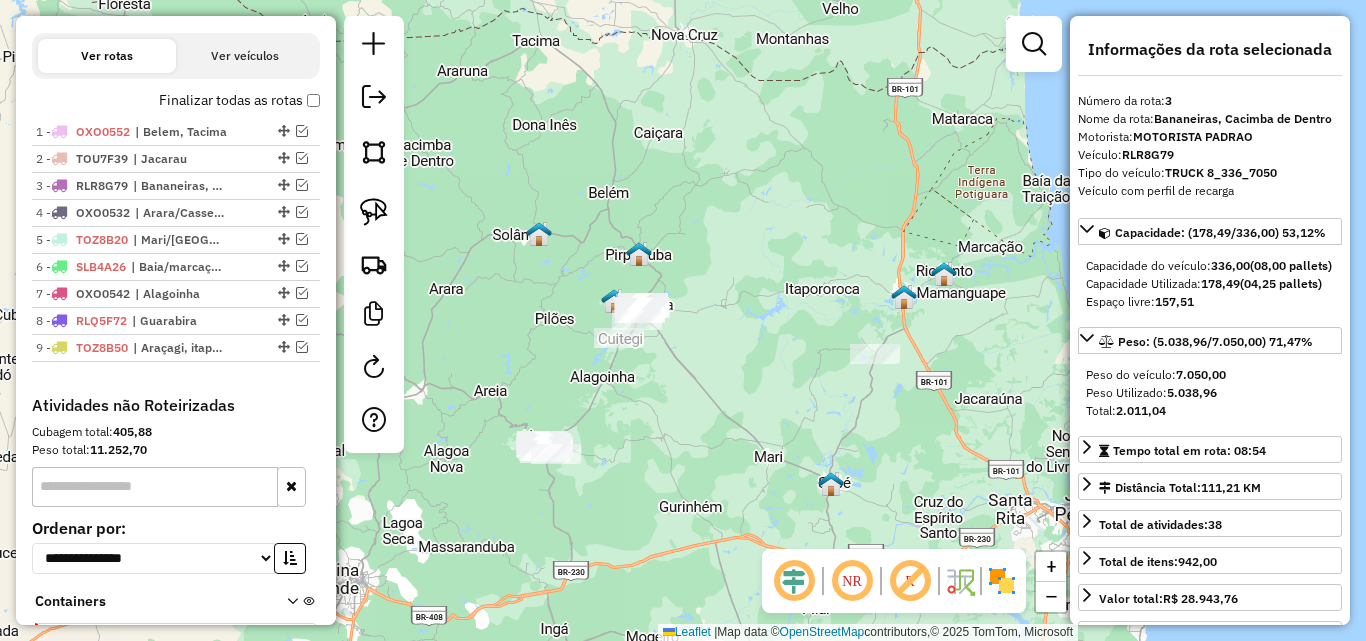drag, startPoint x: 737, startPoint y: 407, endPoint x: 731, endPoint y: 435, distance: 28.635643 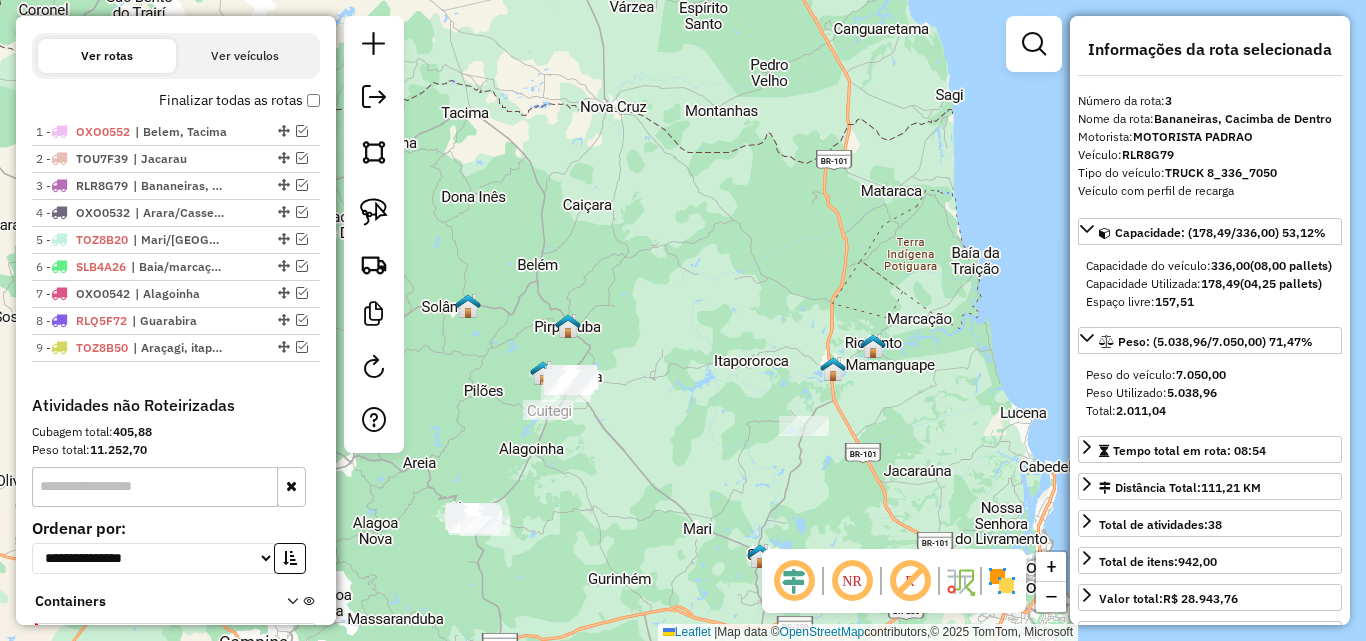 drag, startPoint x: 785, startPoint y: 445, endPoint x: 865, endPoint y: 396, distance: 93.813644 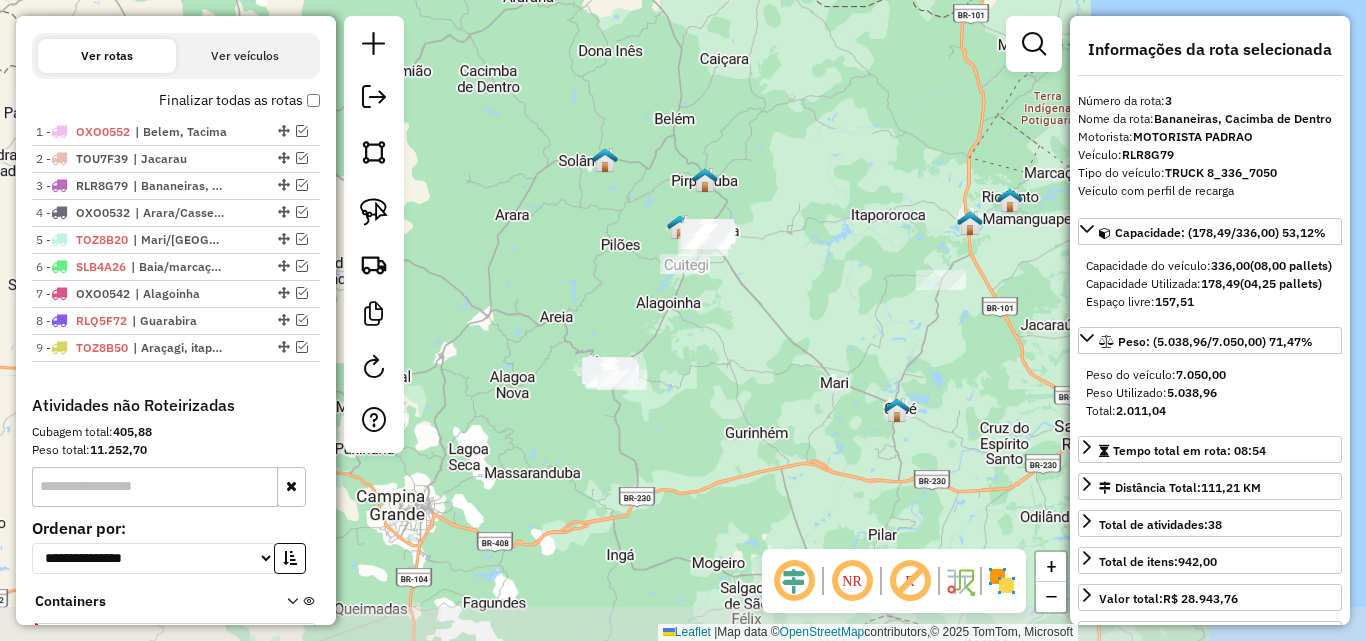drag, startPoint x: 699, startPoint y: 469, endPoint x: 895, endPoint y: 585, distance: 227.75426 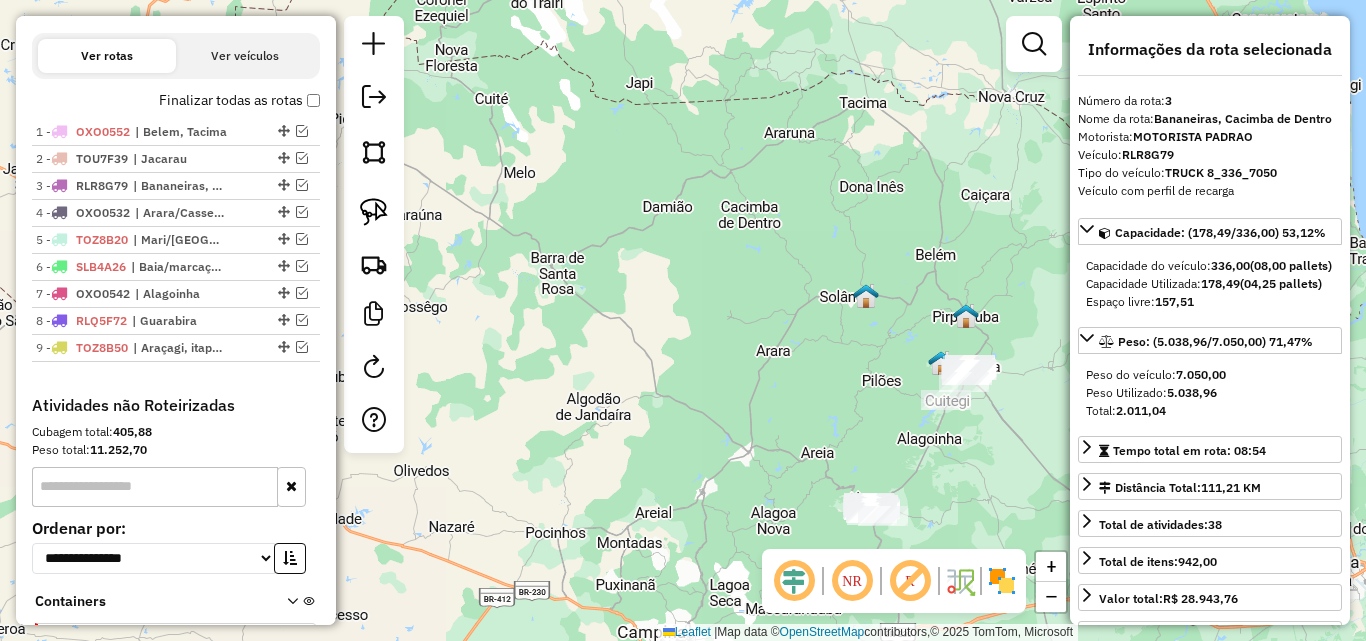 drag, startPoint x: 807, startPoint y: 493, endPoint x: 711, endPoint y: 399, distance: 134.35773 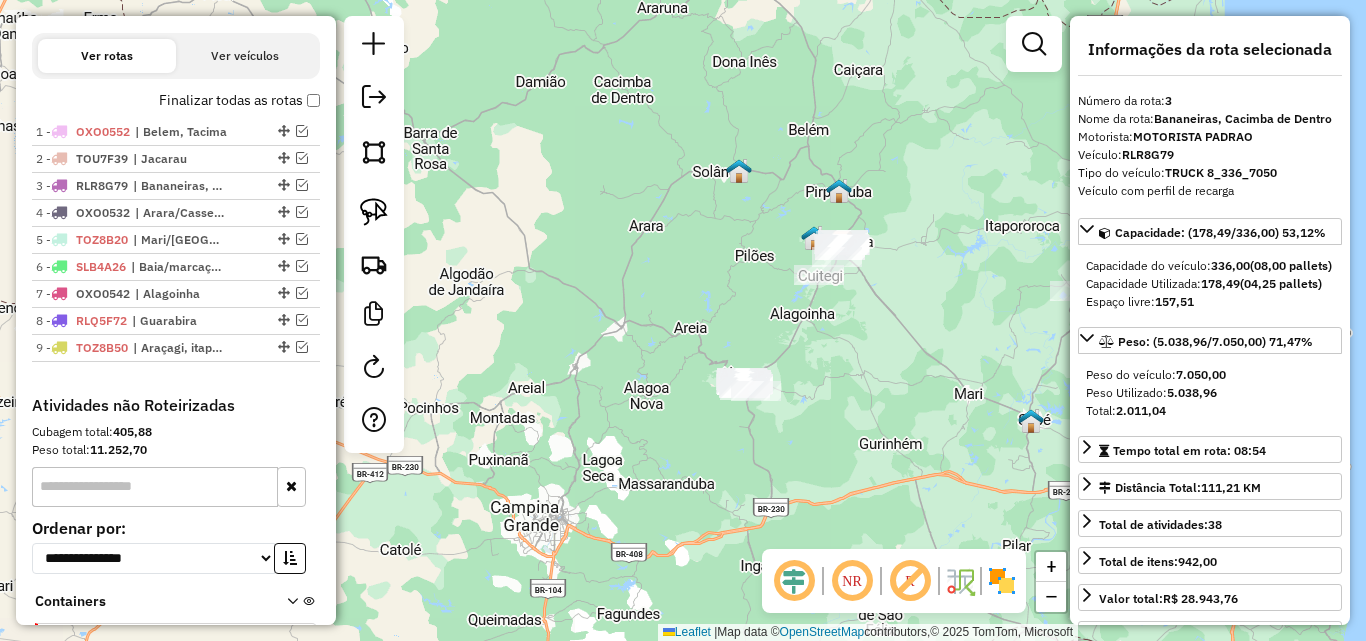 drag, startPoint x: 825, startPoint y: 355, endPoint x: 777, endPoint y: 443, distance: 100.239716 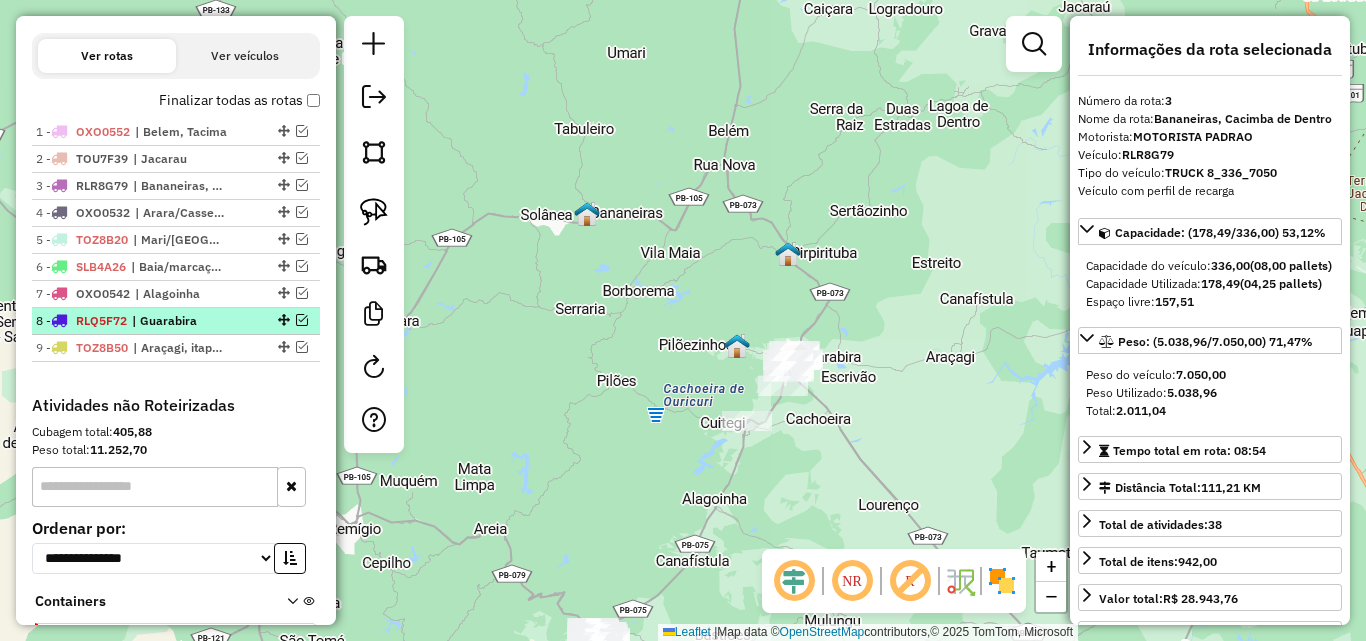click on "| Guarabira" at bounding box center [178, 321] 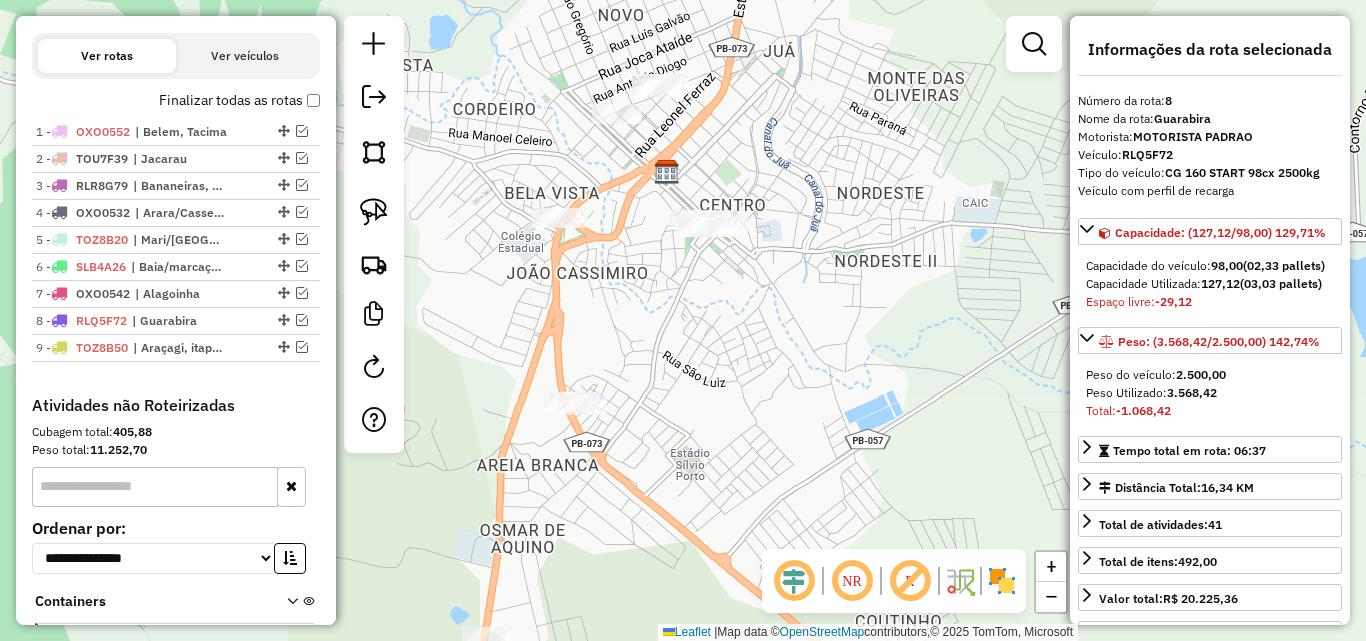 drag, startPoint x: 875, startPoint y: 437, endPoint x: 743, endPoint y: 432, distance: 132.09467 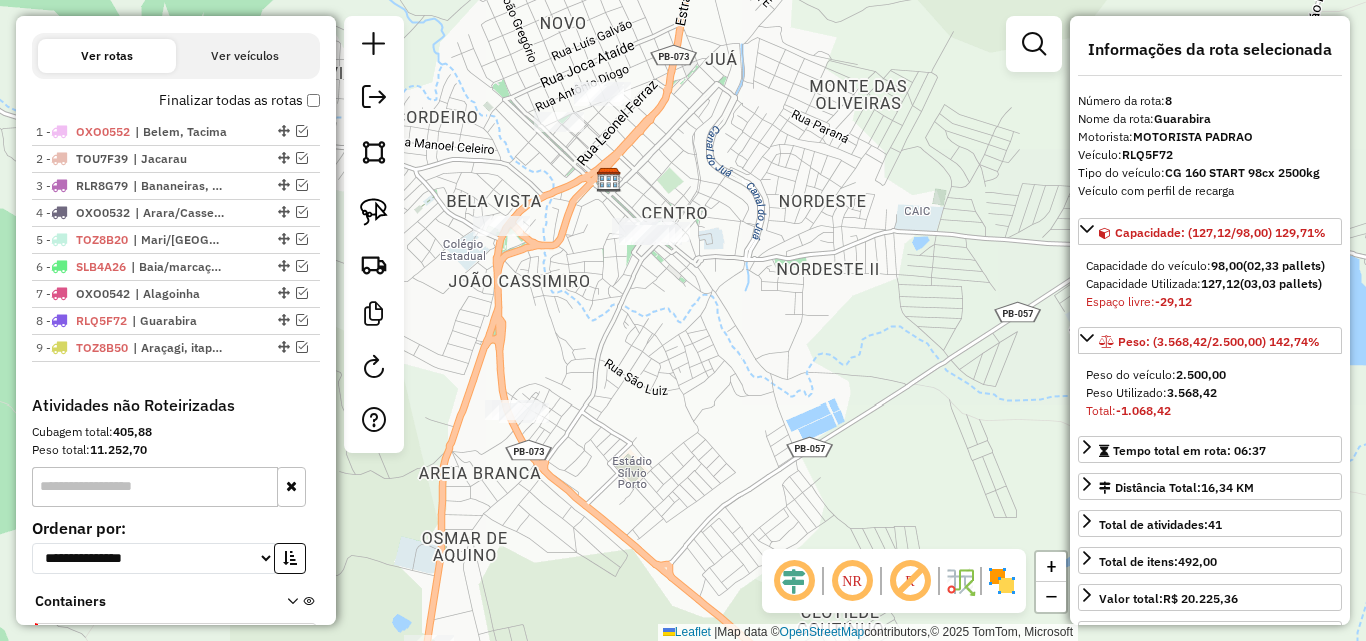 drag, startPoint x: 742, startPoint y: 416, endPoint x: 902, endPoint y: 429, distance: 160.52725 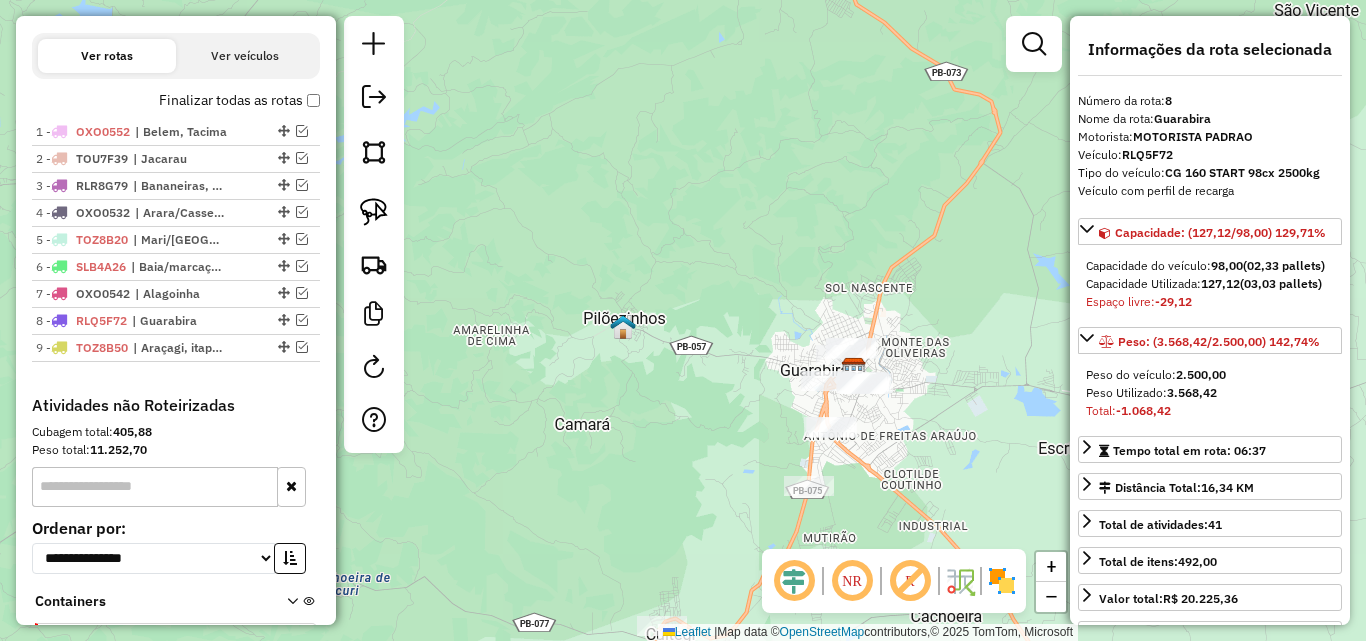 drag, startPoint x: 883, startPoint y: 455, endPoint x: 826, endPoint y: 469, distance: 58.694122 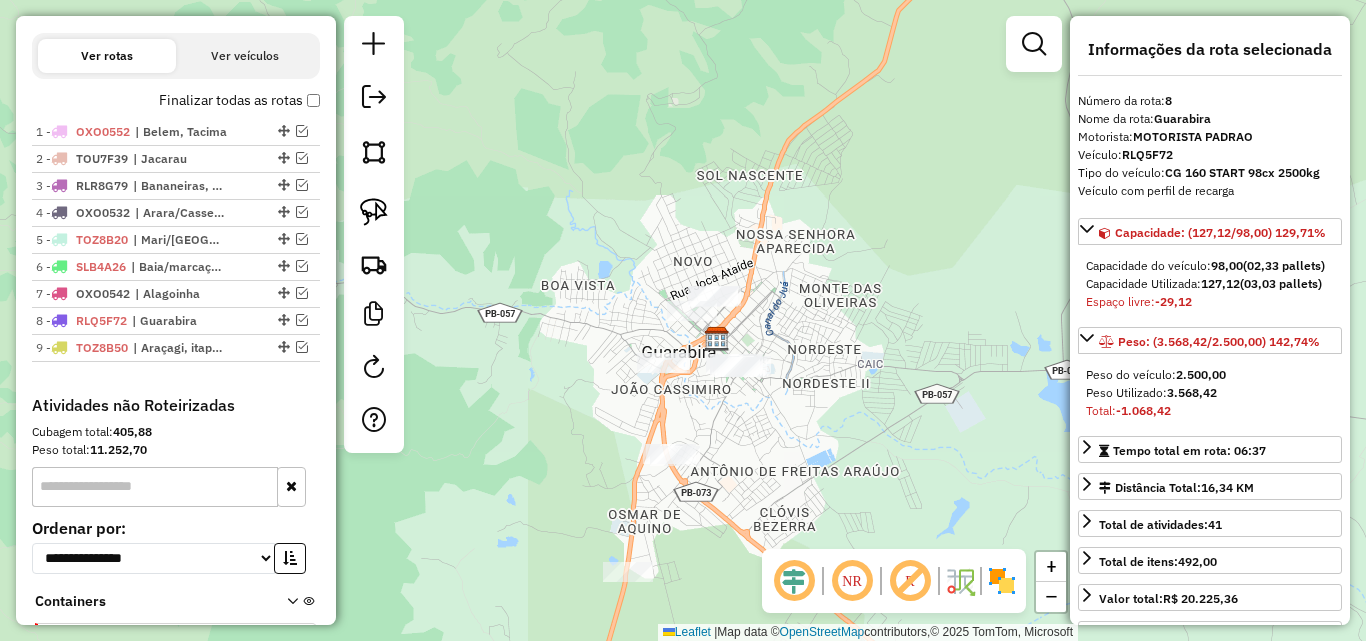 drag, startPoint x: 740, startPoint y: 484, endPoint x: 720, endPoint y: 475, distance: 21.931713 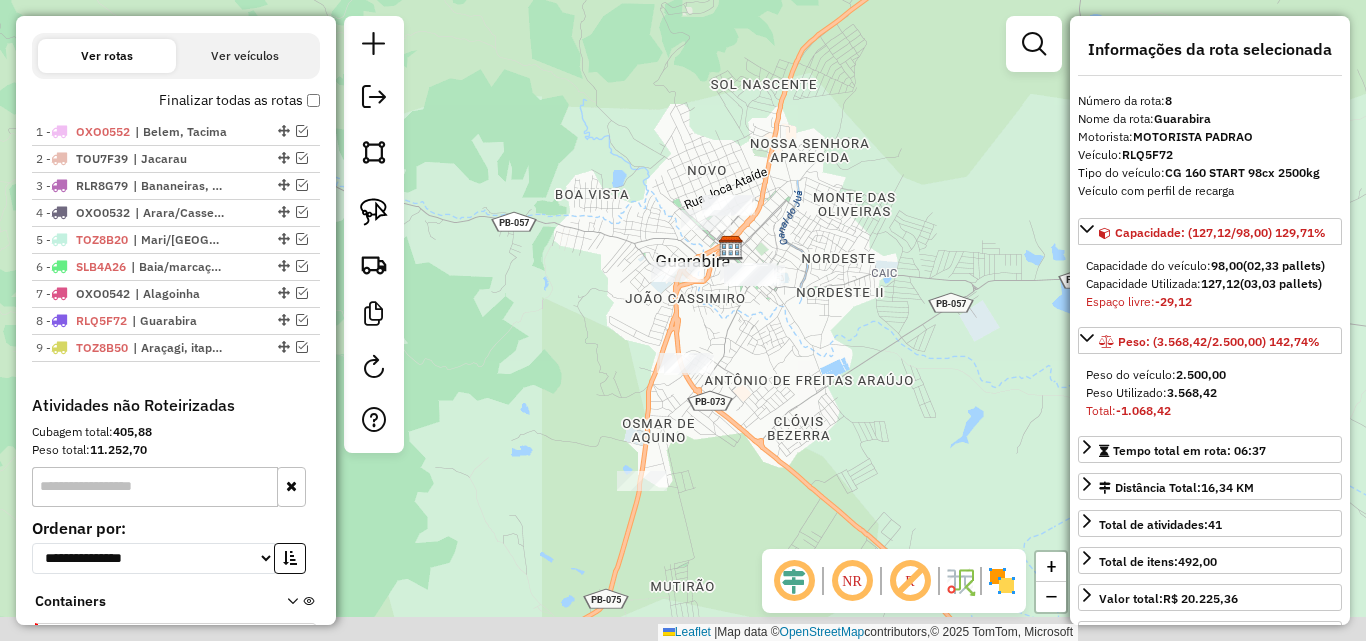 drag, startPoint x: 490, startPoint y: 300, endPoint x: 540, endPoint y: 200, distance: 111.8034 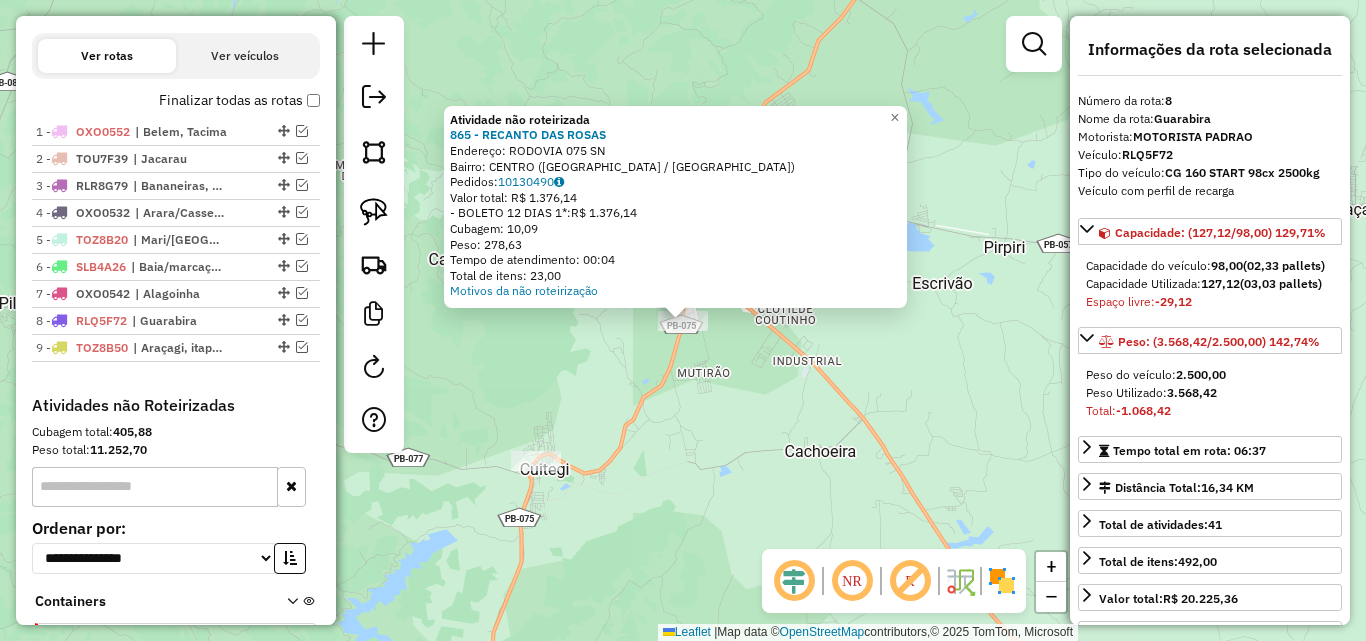click on "Atividade não roteirizada 865 - RECANTO DAS ROSAS  Endereço:  RODOVIA  075 SN   Bairro: [GEOGRAPHIC_DATA] ([GEOGRAPHIC_DATA] / [GEOGRAPHIC_DATA])   Pedidos:  10130490   Valor total: R$ 1.376,14   - BOLETO 12 DIAS 1*:  R$ 1.376,14   Cubagem: 10,09   Peso: 278,63   Tempo de atendimento: 00:04   Total de itens: 23,00  Motivos da não roteirização × Janela de atendimento Grade de atendimento Capacidade Transportadoras Veículos Cliente Pedidos  Rotas Selecione os dias de semana para filtrar as janelas de atendimento  Seg   Ter   Qua   Qui   Sex   Sáb   Dom  Informe o período da janela de atendimento: De: Até:  Filtrar exatamente a janela do cliente  Considerar janela de atendimento padrão  Selecione os dias de semana para filtrar as grades de atendimento  Seg   Ter   Qua   Qui   Sex   Sáb   Dom   Considerar clientes sem dia de atendimento cadastrado  Clientes fora do dia de atendimento selecionado Filtrar as atividades entre os valores definidos abaixo:  Peso mínimo:   Peso máximo:   Cubagem mínima:   Cubagem máxima:   De:   Até:" 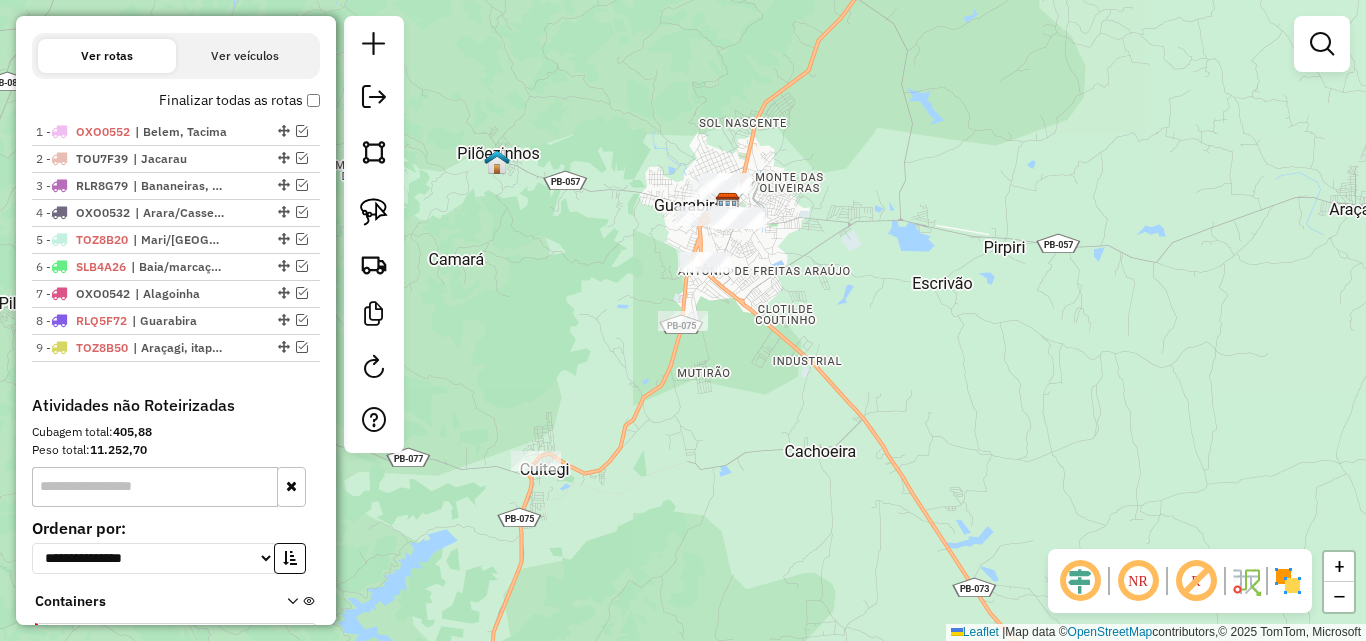 drag, startPoint x: 730, startPoint y: 368, endPoint x: 727, endPoint y: 401, distance: 33.13608 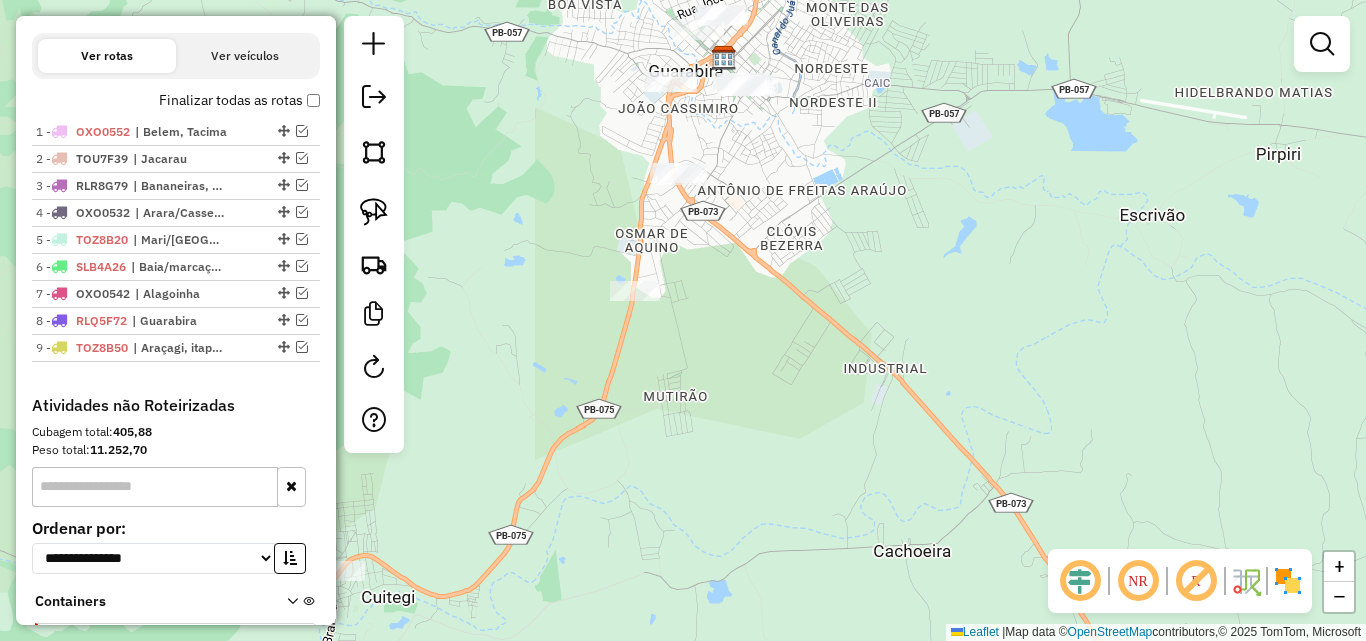 drag, startPoint x: 724, startPoint y: 410, endPoint x: 725, endPoint y: 483, distance: 73.00685 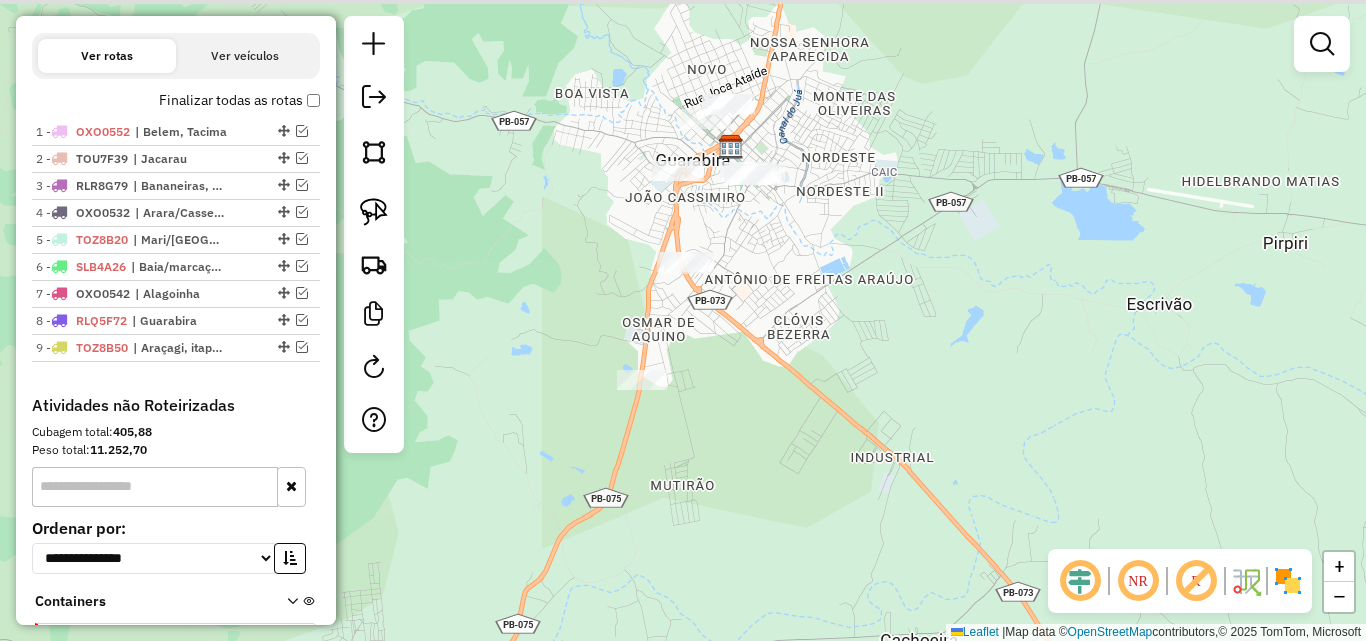 drag, startPoint x: 706, startPoint y: 422, endPoint x: 725, endPoint y: 517, distance: 96.88137 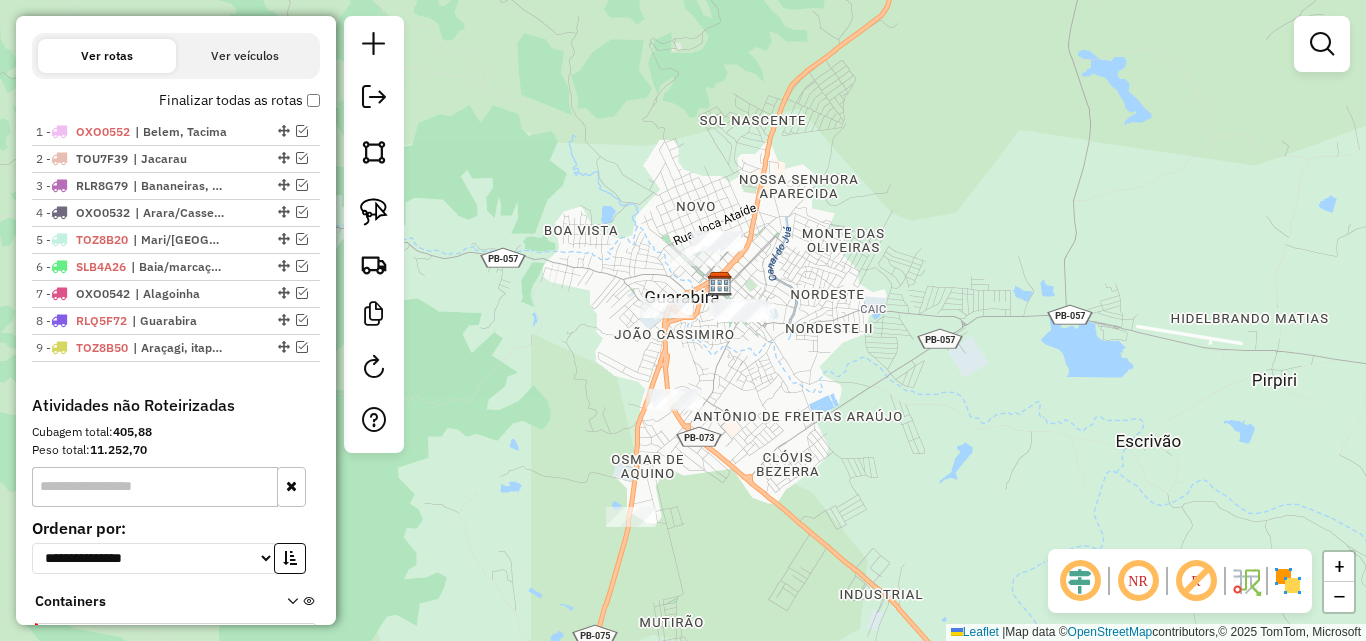 drag, startPoint x: 768, startPoint y: 506, endPoint x: 712, endPoint y: 517, distance: 57.070133 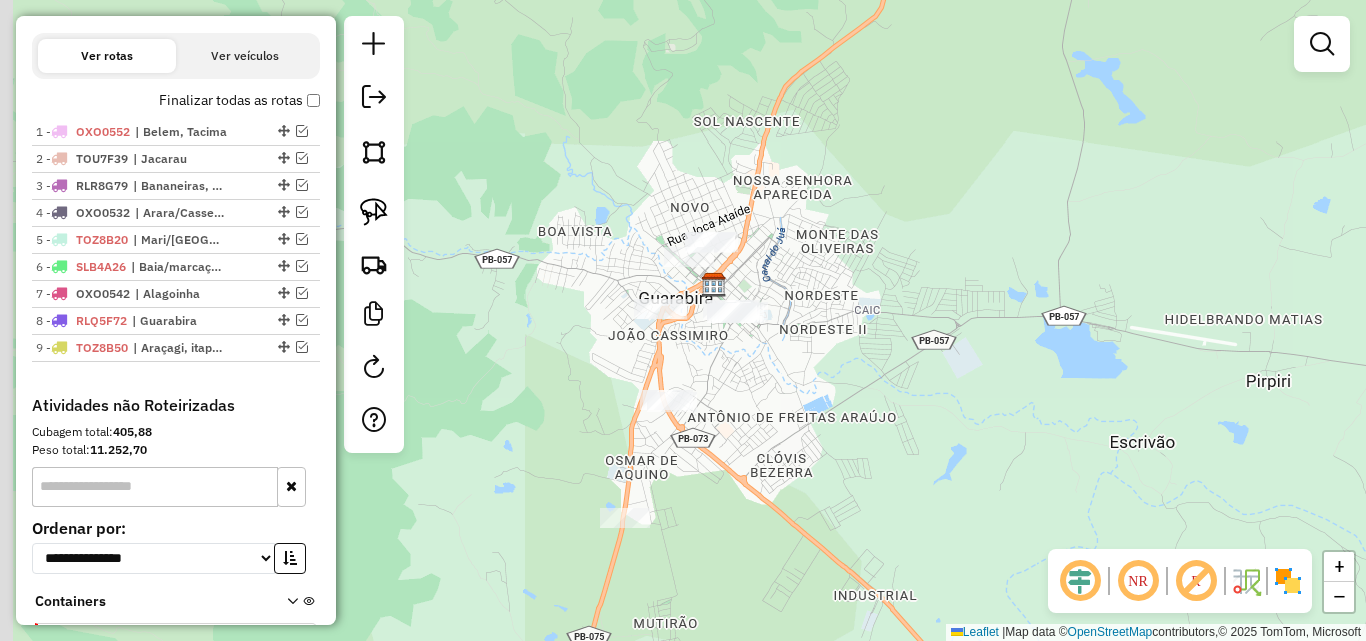 drag, startPoint x: 688, startPoint y: 499, endPoint x: 754, endPoint y: 463, distance: 75.17979 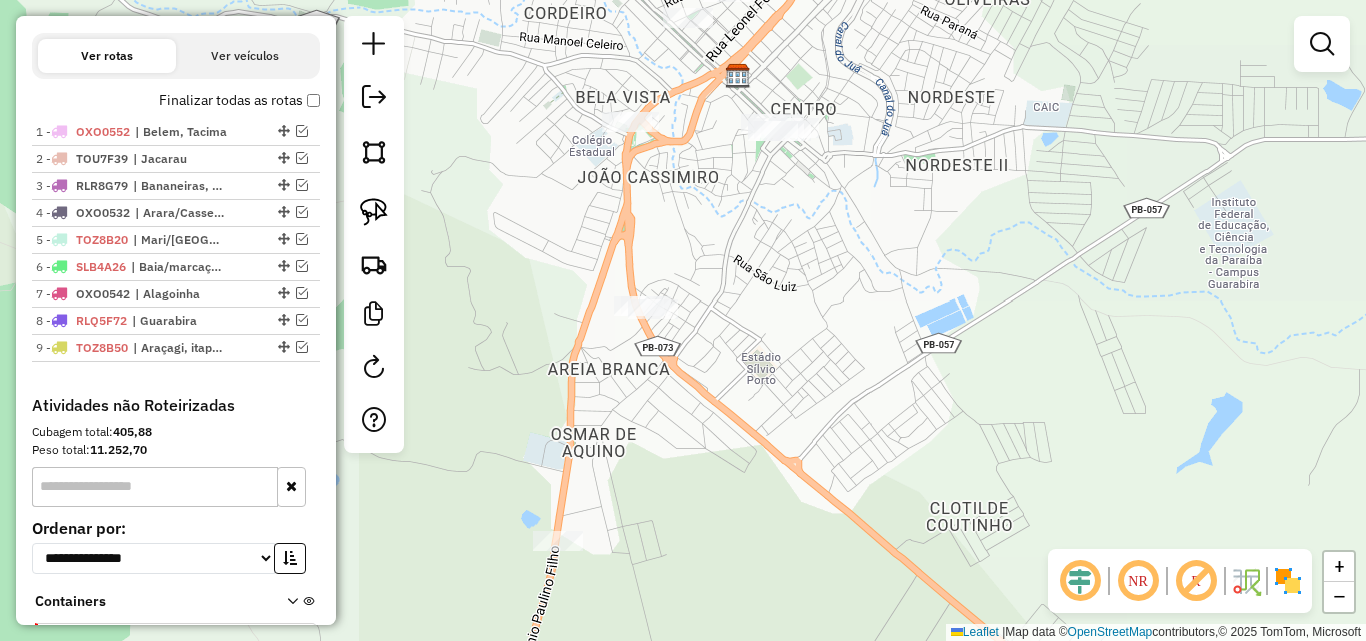 drag, startPoint x: 770, startPoint y: 458, endPoint x: 761, endPoint y: 493, distance: 36.138622 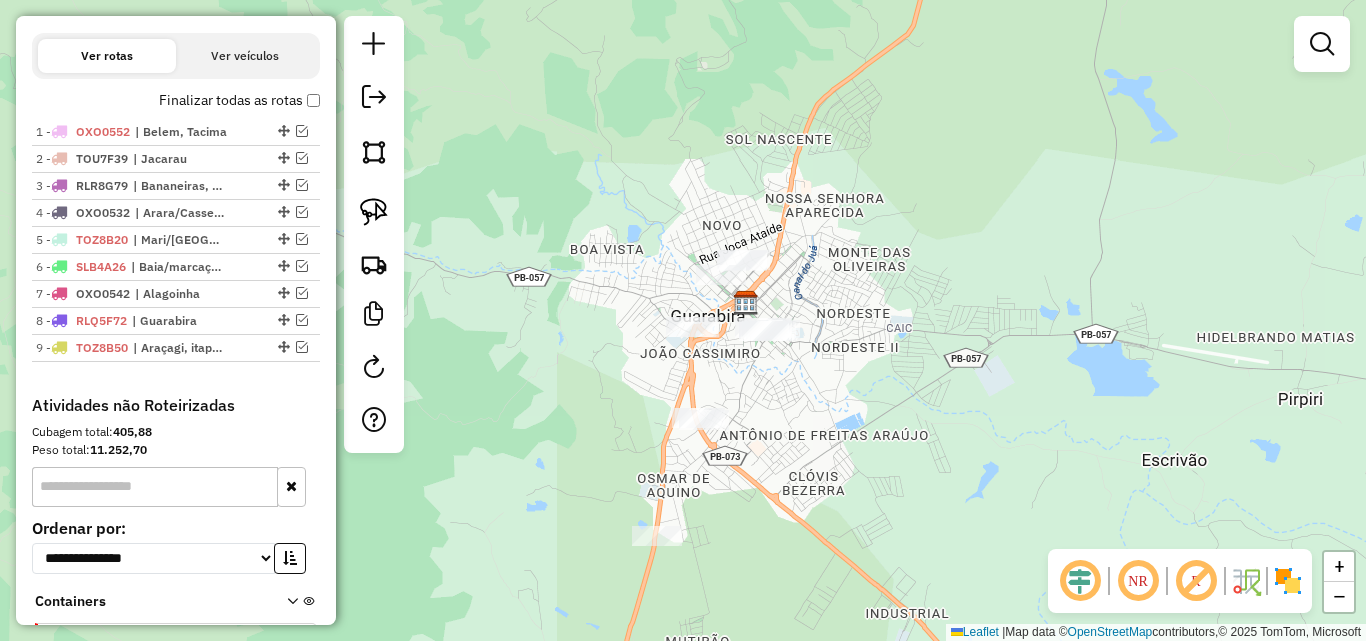 drag, startPoint x: 771, startPoint y: 482, endPoint x: 772, endPoint y: 456, distance: 26.019224 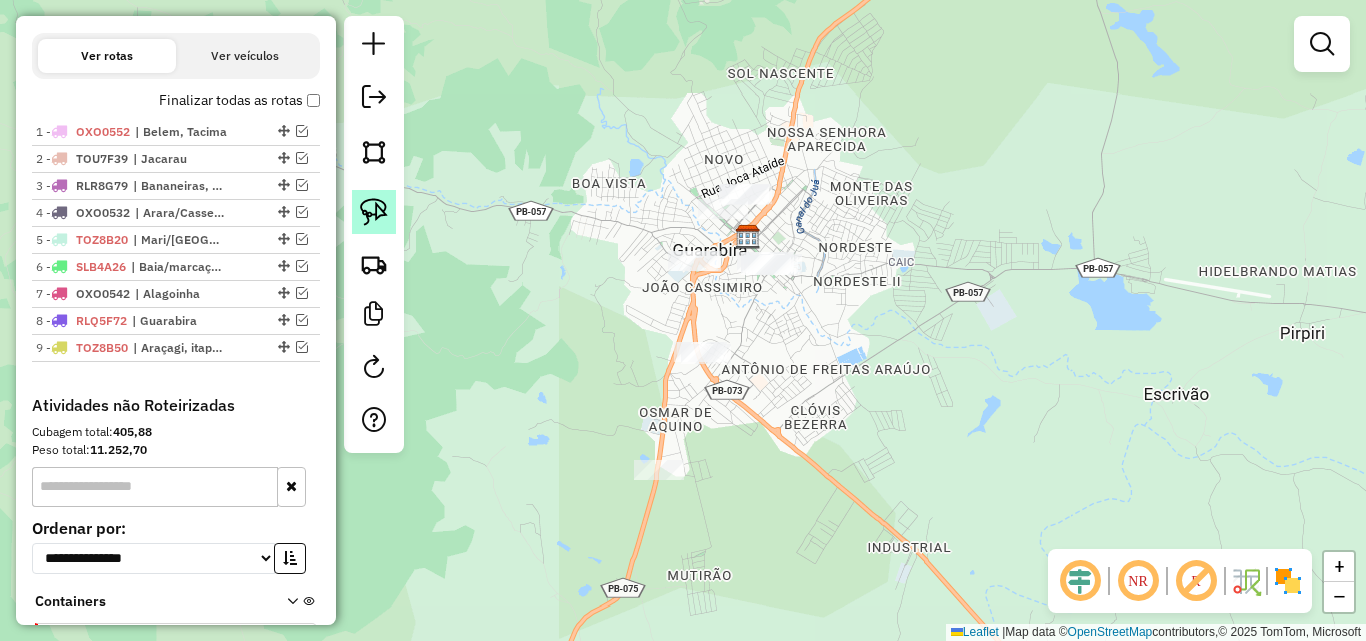 click 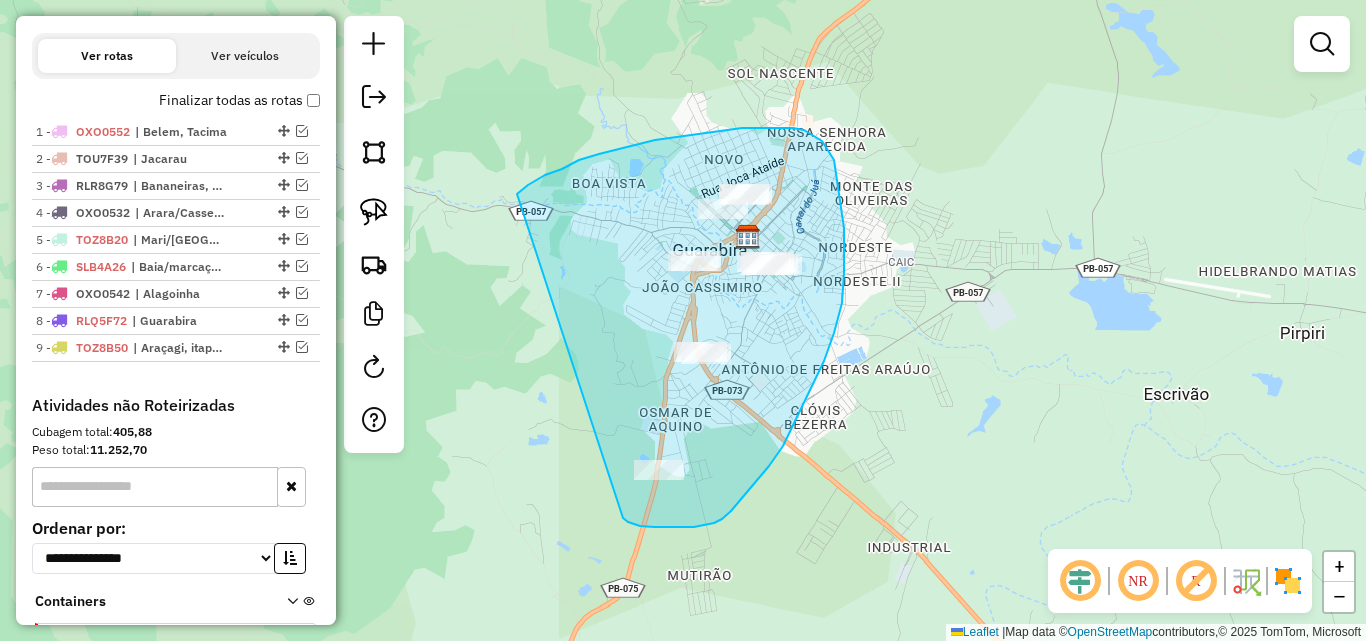 drag, startPoint x: 521, startPoint y: 191, endPoint x: 577, endPoint y: 482, distance: 296.33932 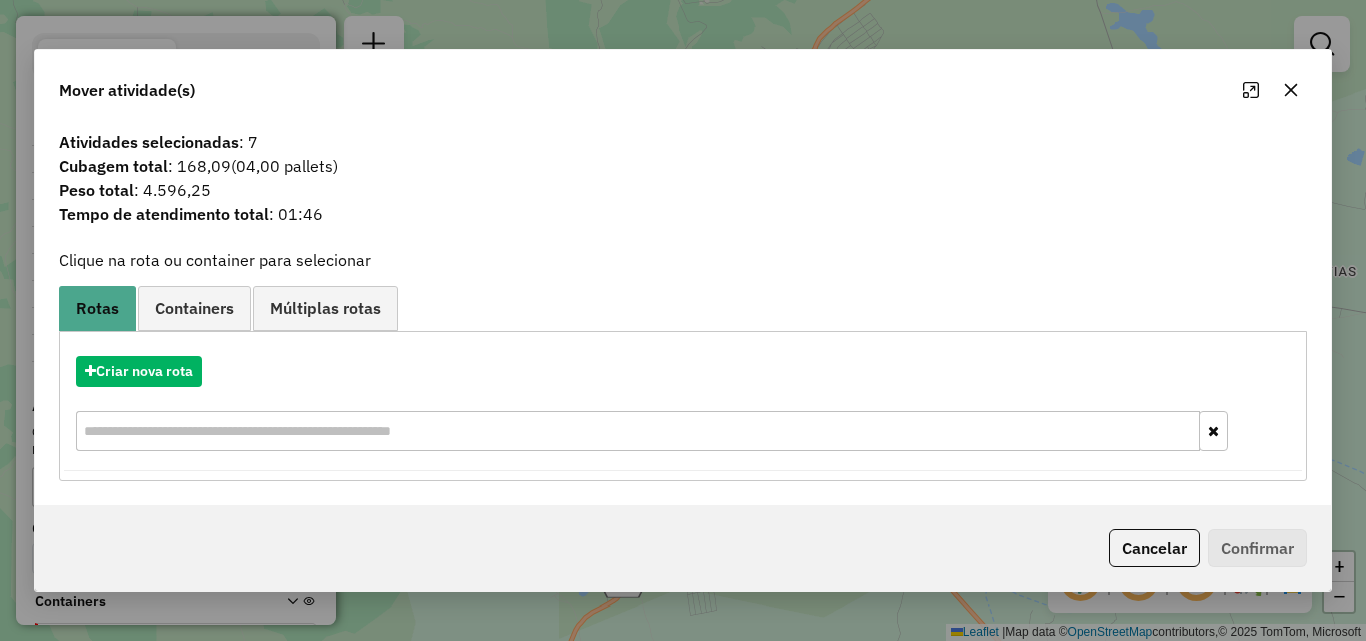 click 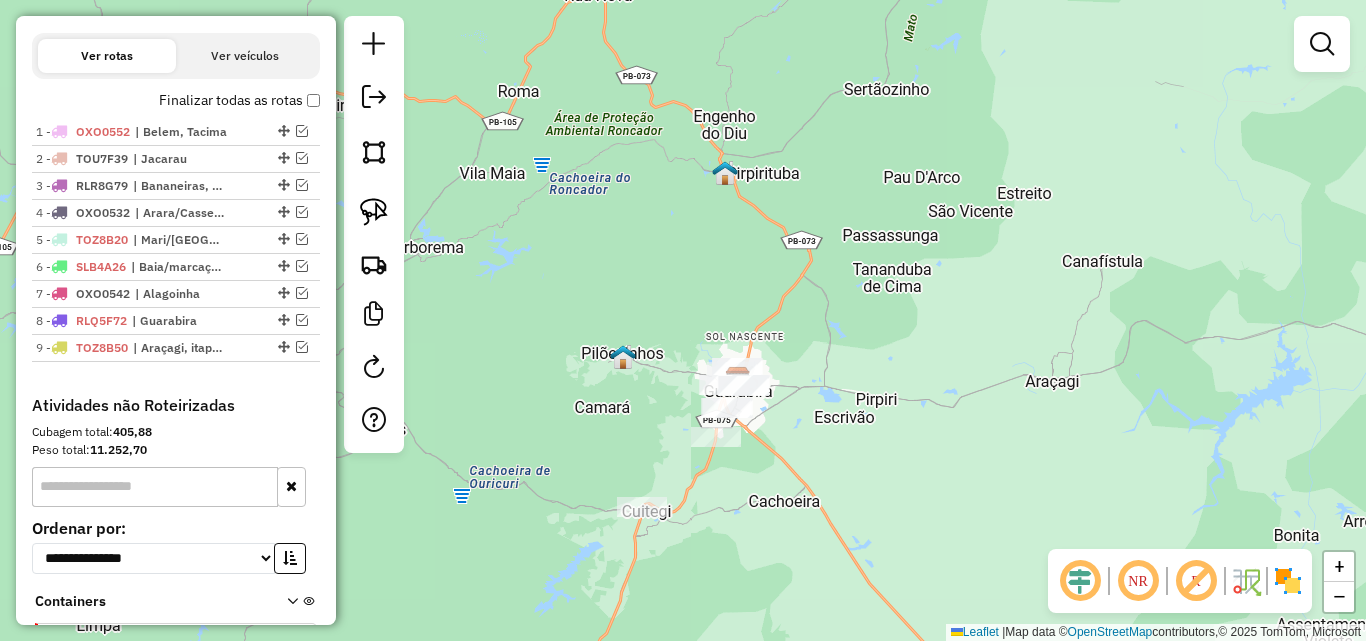 drag, startPoint x: 755, startPoint y: 534, endPoint x: 759, endPoint y: 468, distance: 66.1211 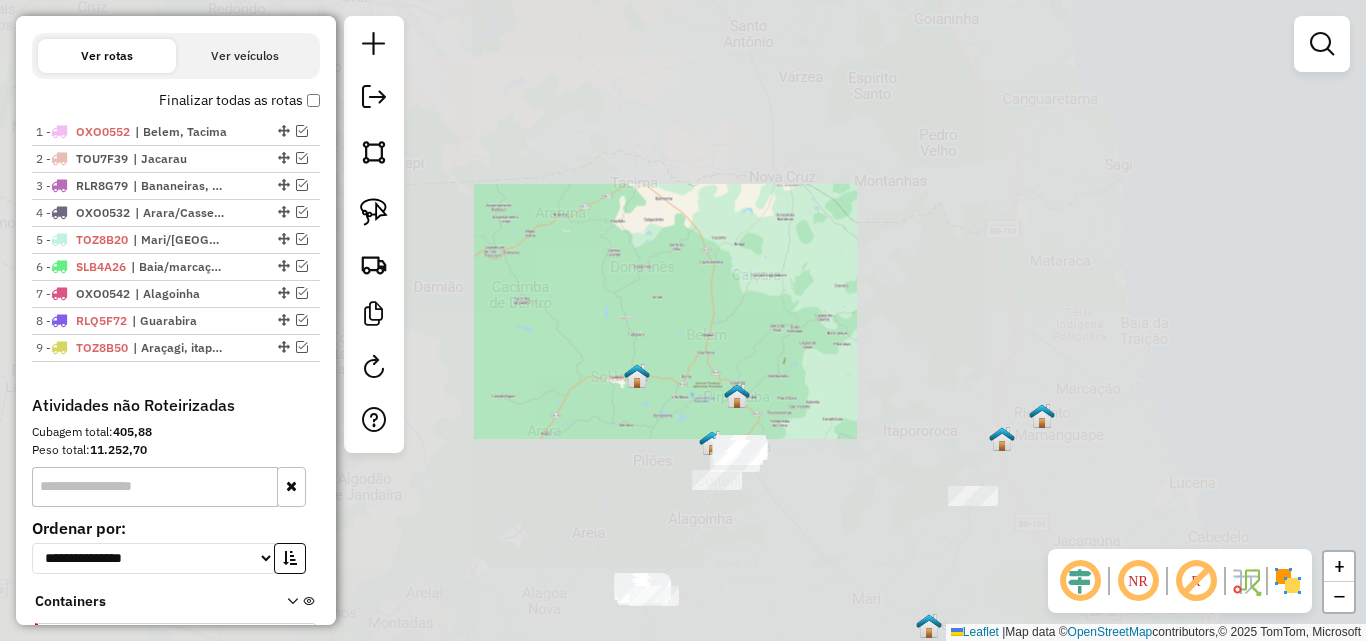 drag, startPoint x: 772, startPoint y: 443, endPoint x: 776, endPoint y: 387, distance: 56.142673 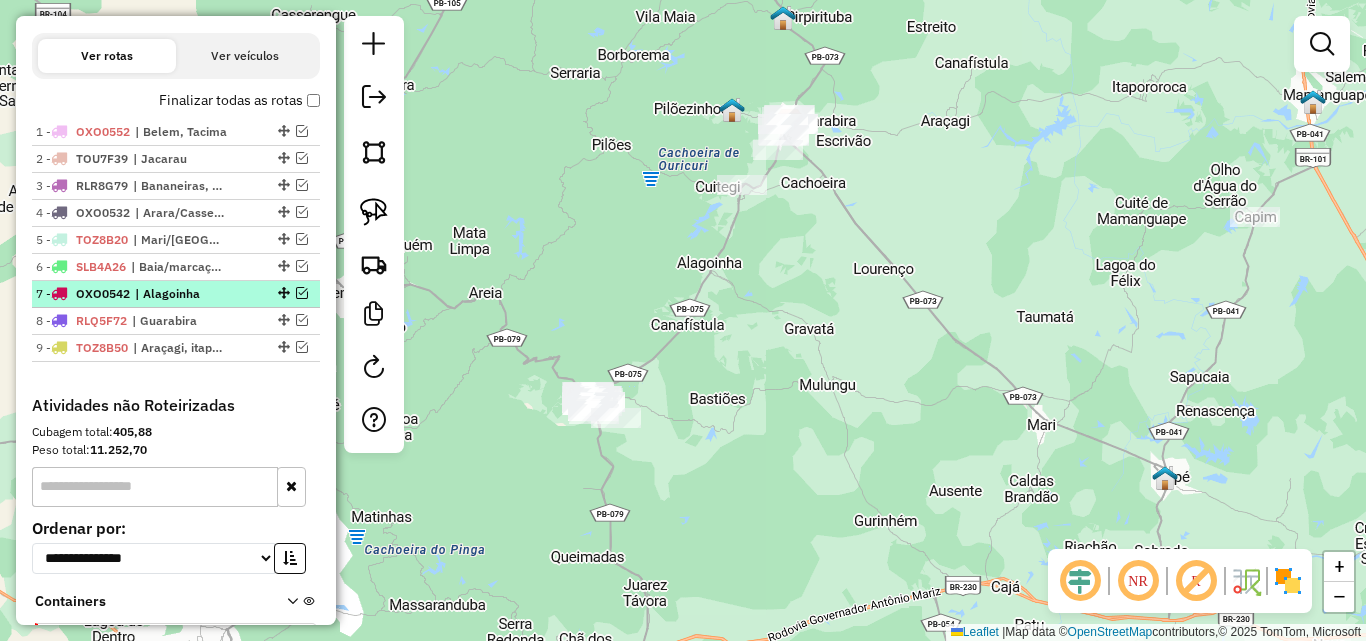 click at bounding box center [302, 293] 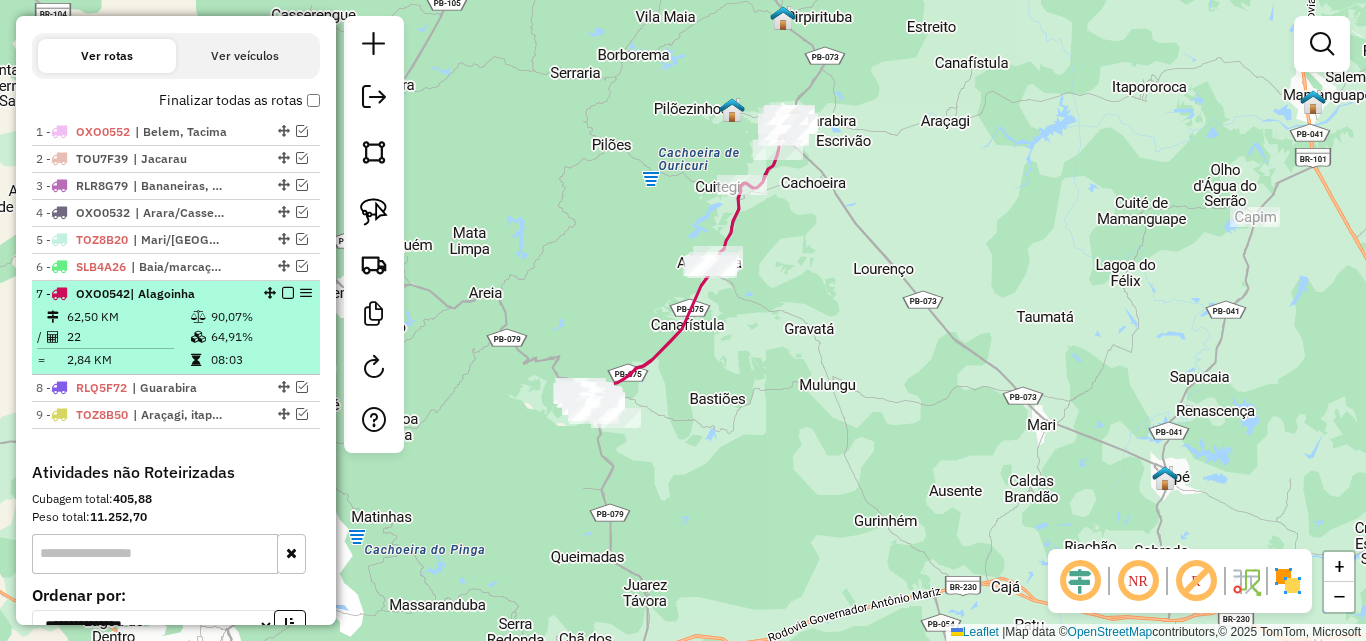 click on "90,07%" at bounding box center (260, 317) 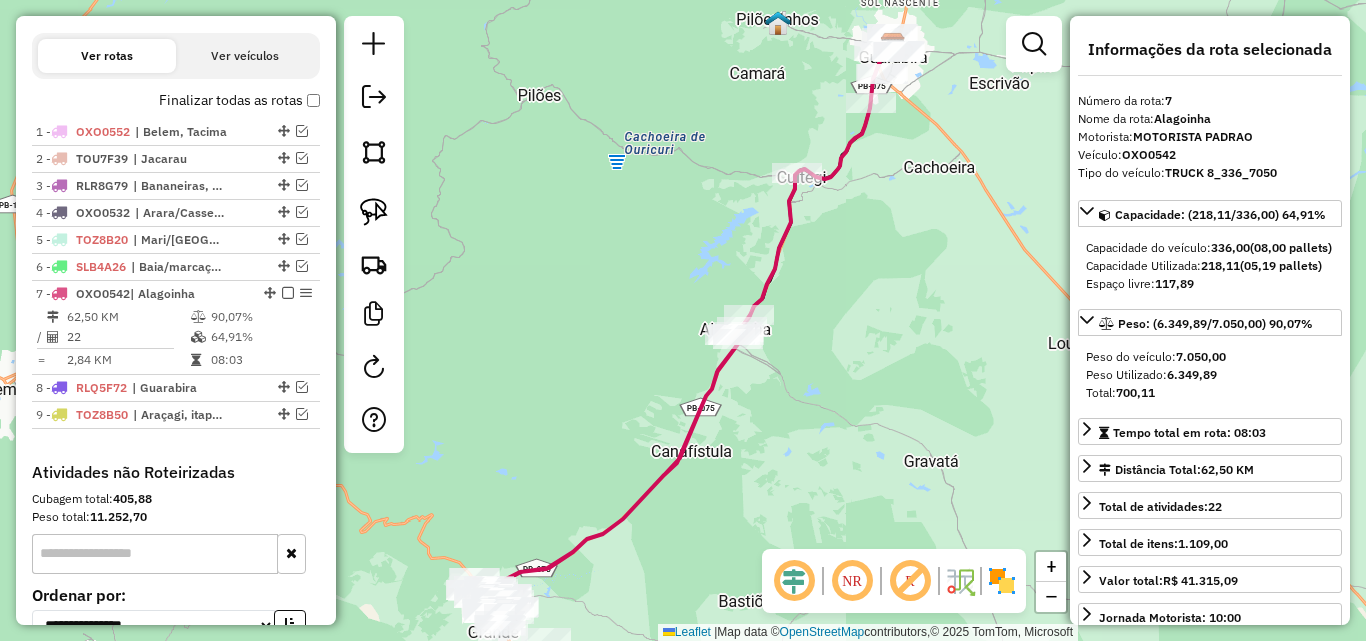 drag, startPoint x: 841, startPoint y: 340, endPoint x: 882, endPoint y: 301, distance: 56.586216 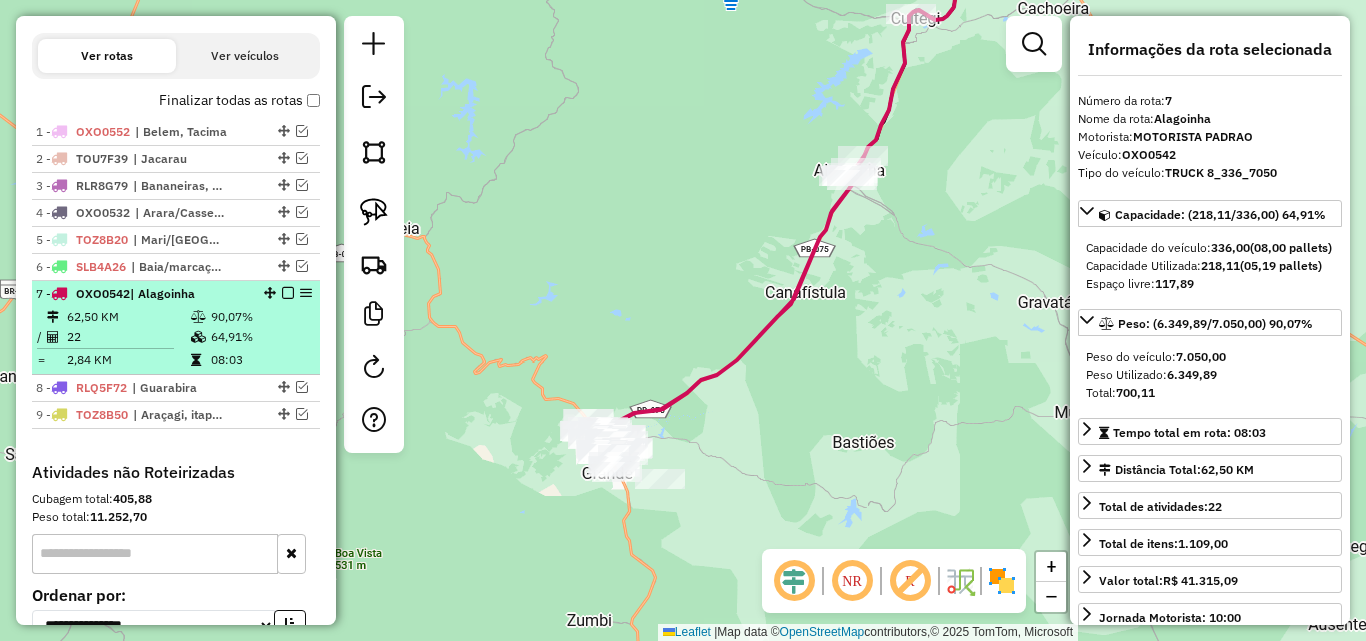 click at bounding box center [198, 337] 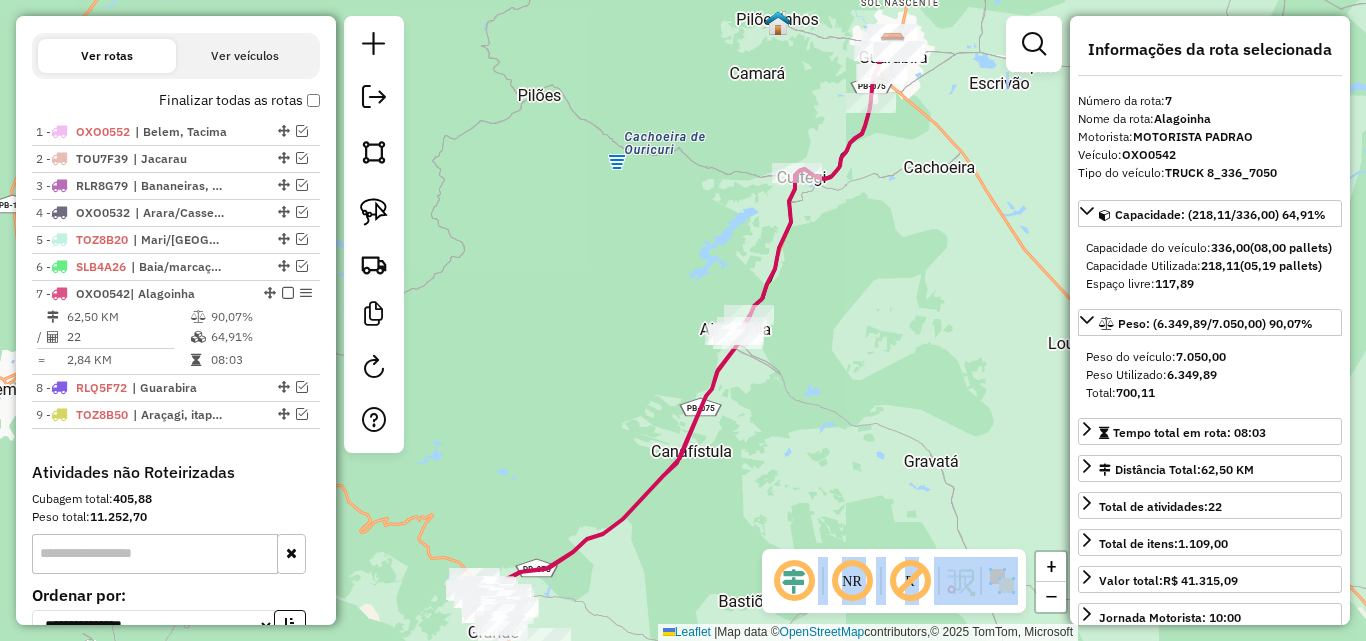 drag, startPoint x: 804, startPoint y: 446, endPoint x: 828, endPoint y: 408, distance: 44.94441 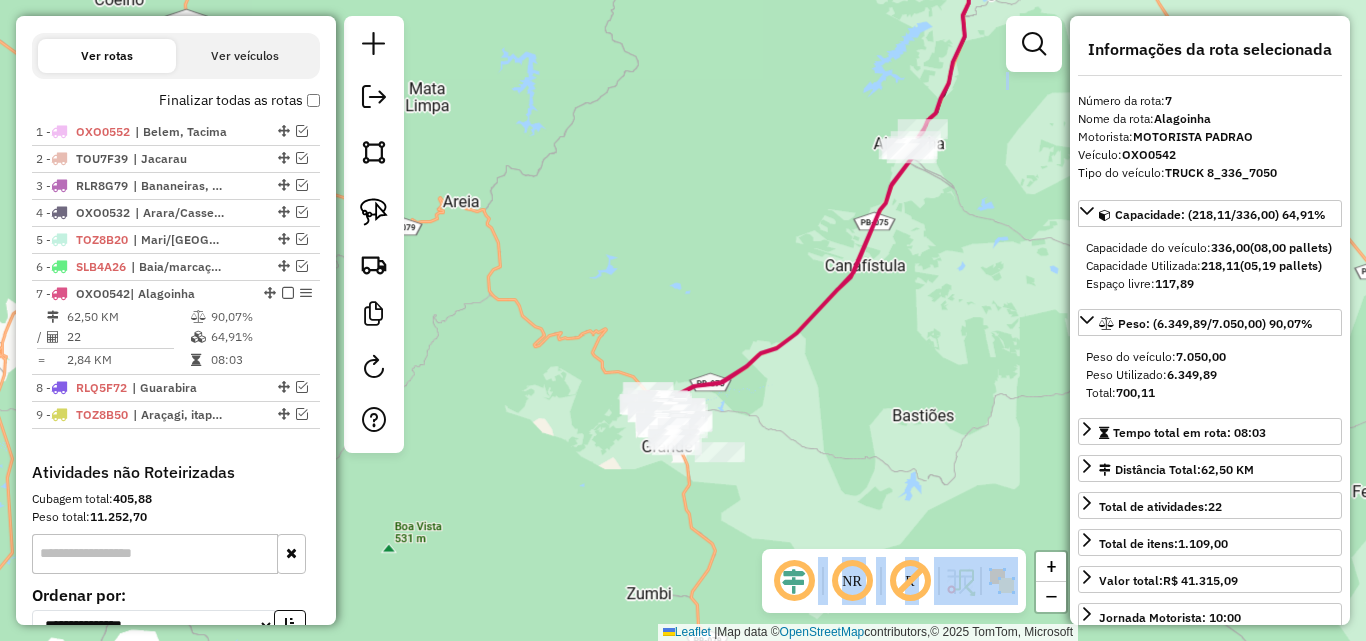 click on "Janela de atendimento Grade de atendimento Capacidade Transportadoras Veículos Cliente Pedidos  Rotas Selecione os dias de semana para filtrar as janelas de atendimento  Seg   Ter   Qua   Qui   Sex   Sáb   Dom  Informe o período da janela de atendimento: De: Até:  Filtrar exatamente a janela do cliente  Considerar janela de atendimento padrão  Selecione os dias de semana para filtrar as grades de atendimento  Seg   Ter   Qua   Qui   Sex   Sáb   Dom   Considerar clientes sem dia de atendimento cadastrado  Clientes fora do dia de atendimento selecionado Filtrar as atividades entre os valores definidos abaixo:  Peso mínimo:   Peso máximo:   Cubagem mínima:   Cubagem máxima:   De:   Até:  Filtrar as atividades entre o tempo de atendimento definido abaixo:  De:   Até:   Considerar capacidade total dos clientes não roteirizados Transportadora: Selecione um ou mais itens Tipo de veículo: Selecione um ou mais itens Veículo: Selecione um ou mais itens Motorista: Selecione um ou mais itens Nome: Rótulo:" 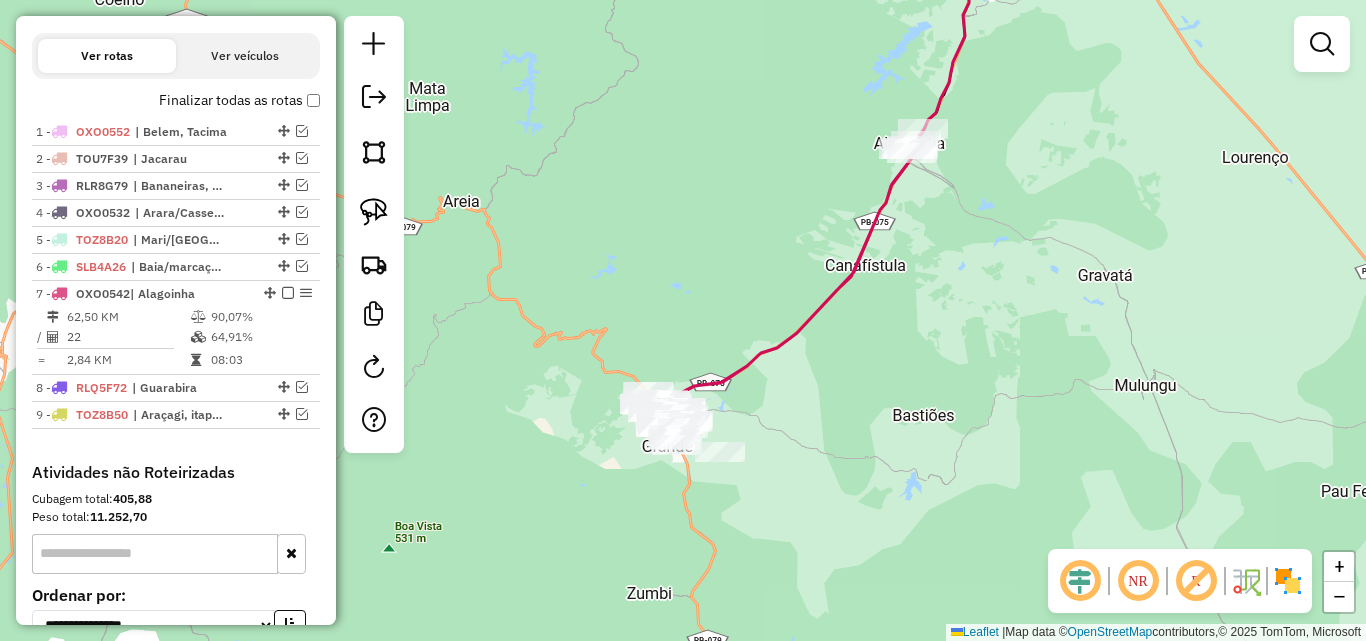 click on "Janela de atendimento Grade de atendimento Capacidade Transportadoras Veículos Cliente Pedidos  Rotas Selecione os dias de semana para filtrar as janelas de atendimento  Seg   Ter   Qua   Qui   Sex   Sáb   Dom  Informe o período da janela de atendimento: De: Até:  Filtrar exatamente a janela do cliente  Considerar janela de atendimento padrão  Selecione os dias de semana para filtrar as grades de atendimento  Seg   Ter   Qua   Qui   Sex   Sáb   Dom   Considerar clientes sem dia de atendimento cadastrado  Clientes fora do dia de atendimento selecionado Filtrar as atividades entre os valores definidos abaixo:  Peso mínimo:   Peso máximo:   Cubagem mínima:   Cubagem máxima:   De:   Até:  Filtrar as atividades entre o tempo de atendimento definido abaixo:  De:   Até:   Considerar capacidade total dos clientes não roteirizados Transportadora: Selecione um ou mais itens Tipo de veículo: Selecione um ou mais itens Veículo: Selecione um ou mais itens Motorista: Selecione um ou mais itens Nome: Rótulo:" 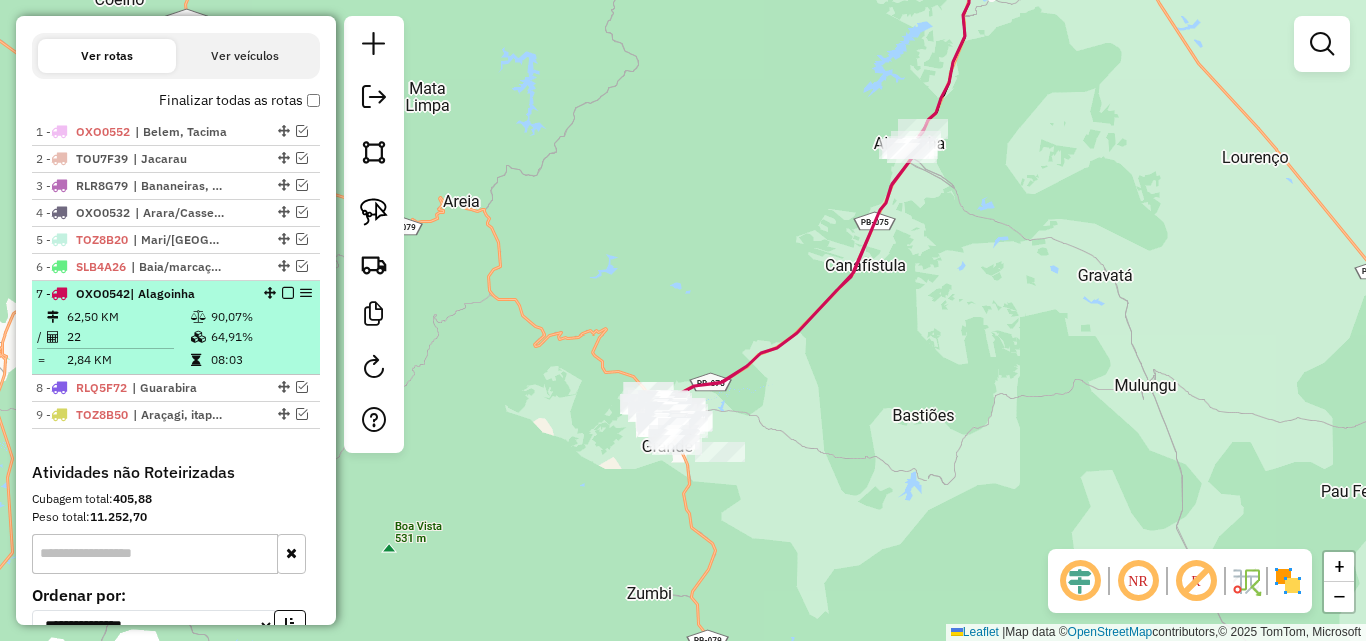 click on "22" at bounding box center (128, 337) 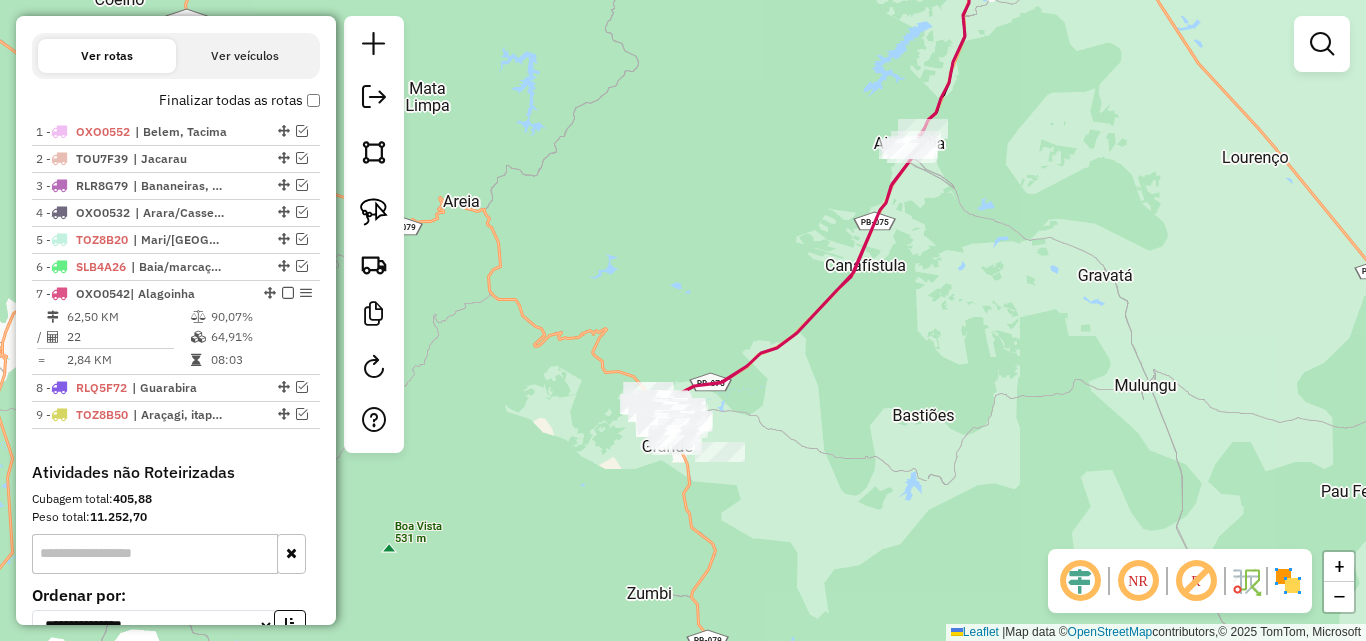 select on "**********" 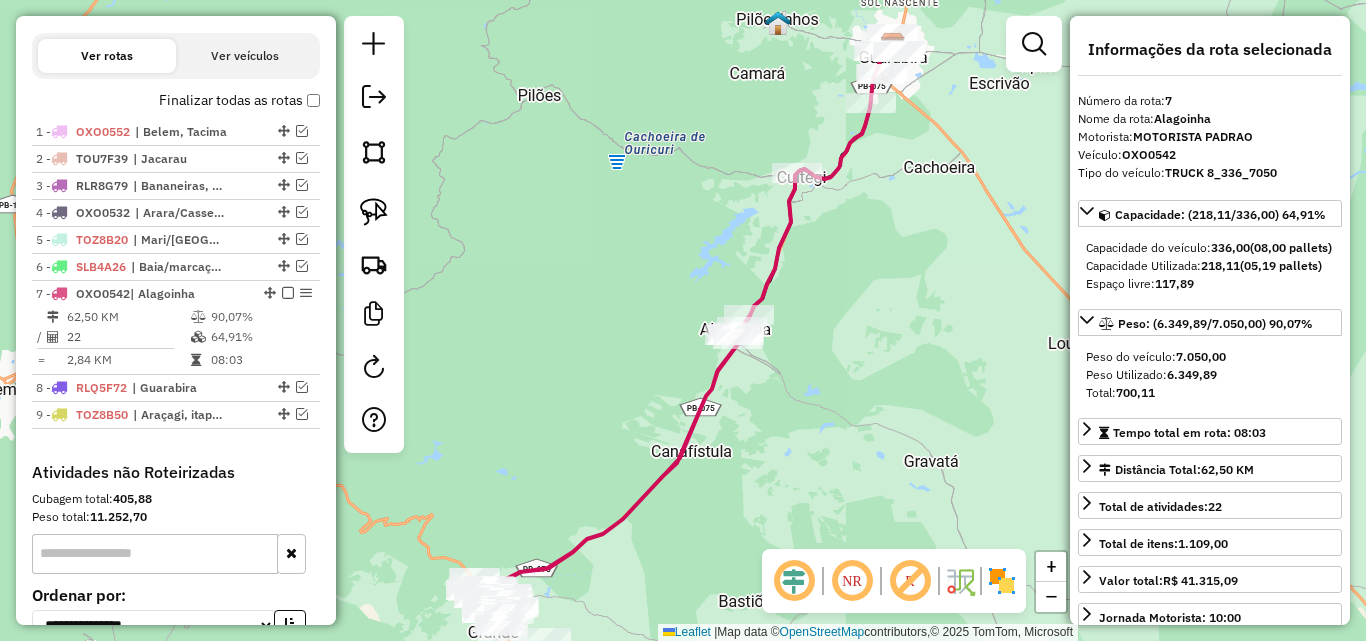 drag, startPoint x: 615, startPoint y: 335, endPoint x: 669, endPoint y: 298, distance: 65.459915 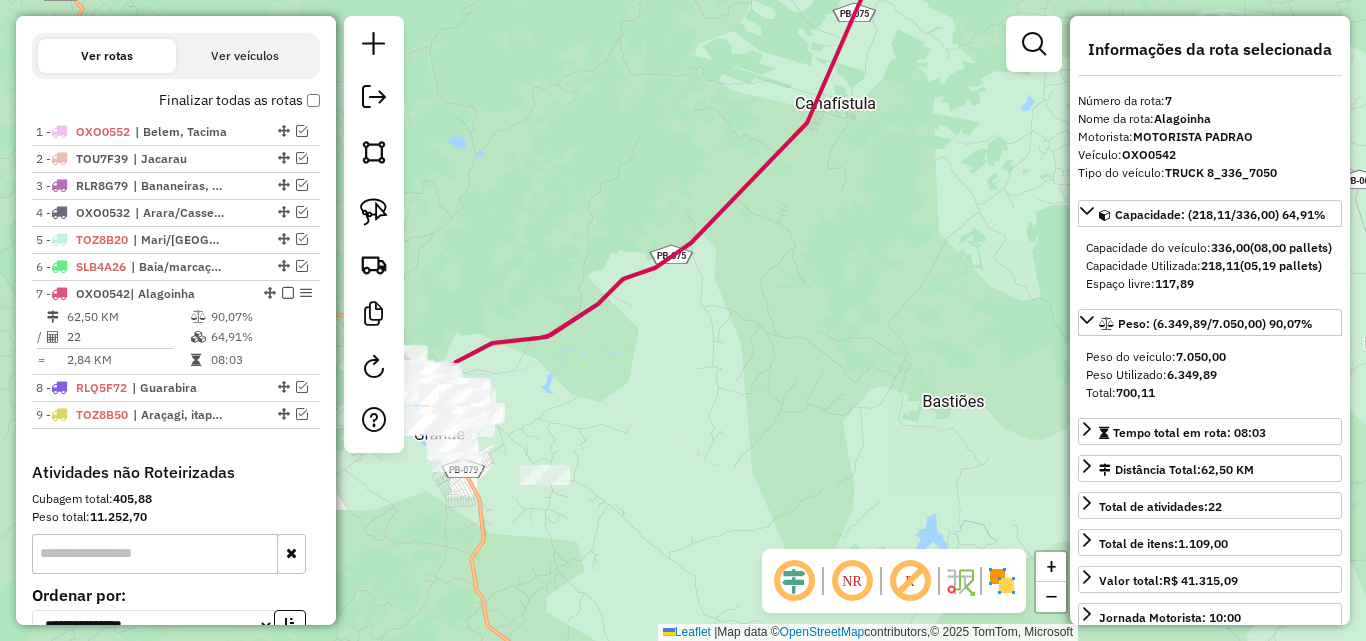 drag, startPoint x: 614, startPoint y: 419, endPoint x: 859, endPoint y: 505, distance: 259.65555 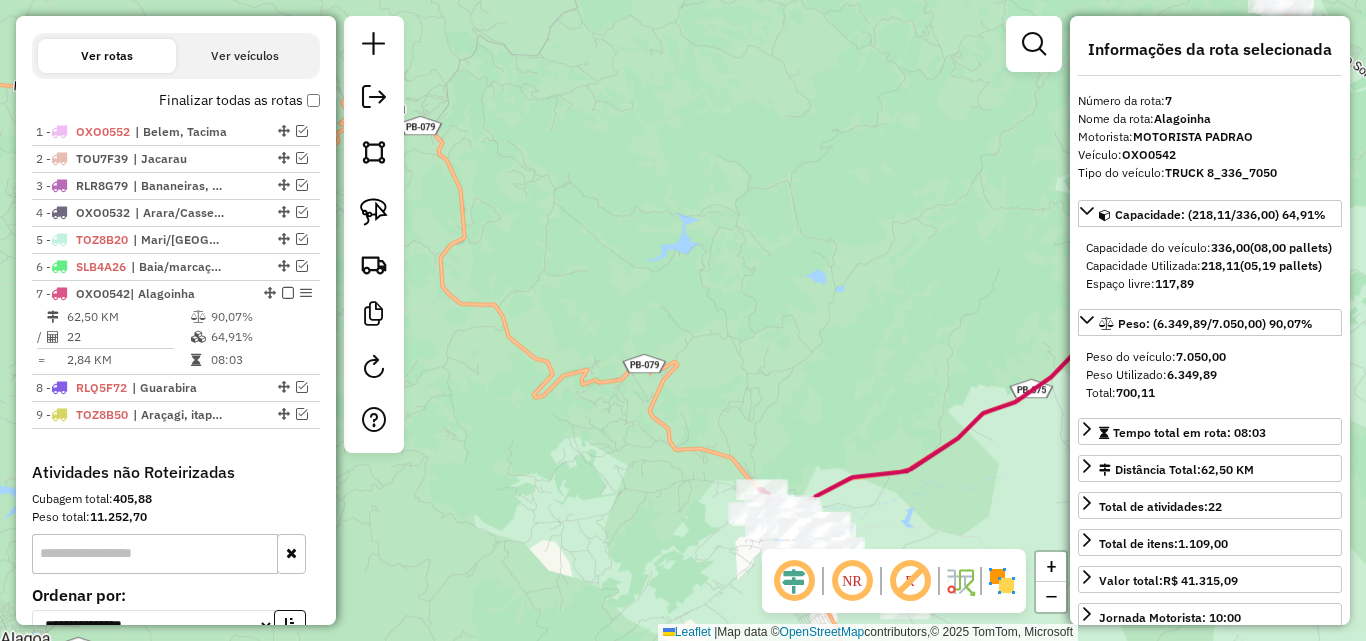 drag, startPoint x: 832, startPoint y: 420, endPoint x: 764, endPoint y: 319, distance: 121.75796 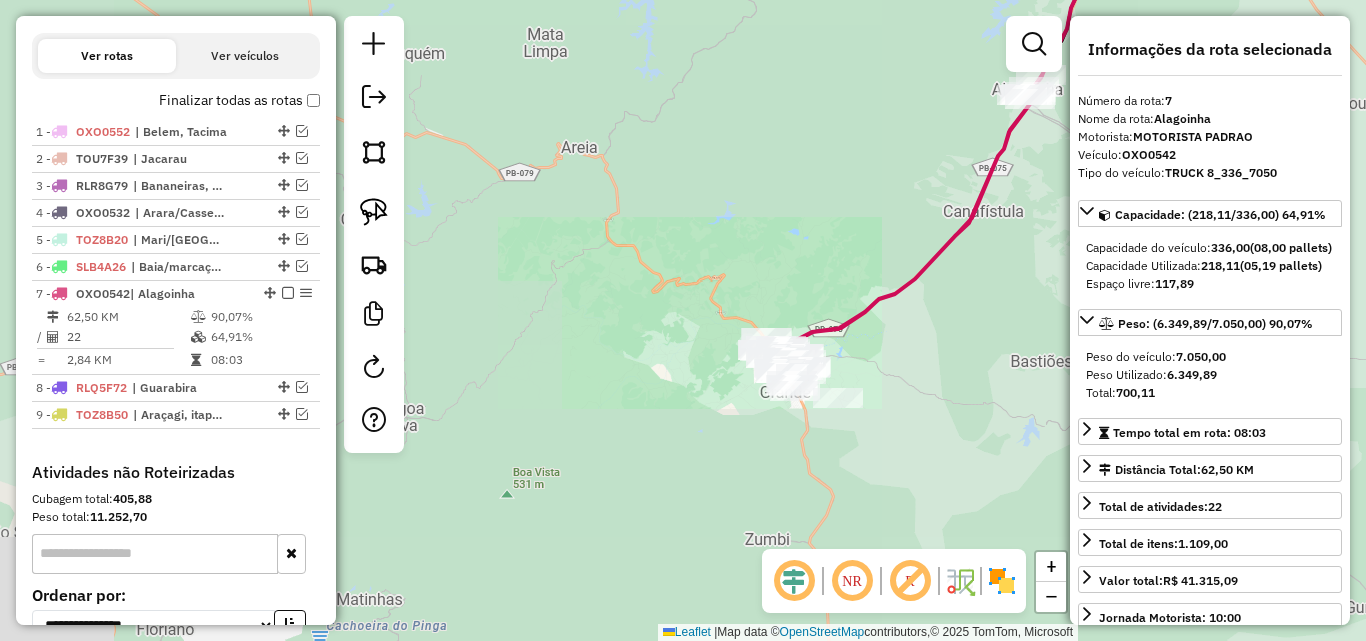 drag, startPoint x: 952, startPoint y: 367, endPoint x: 852, endPoint y: 420, distance: 113.17685 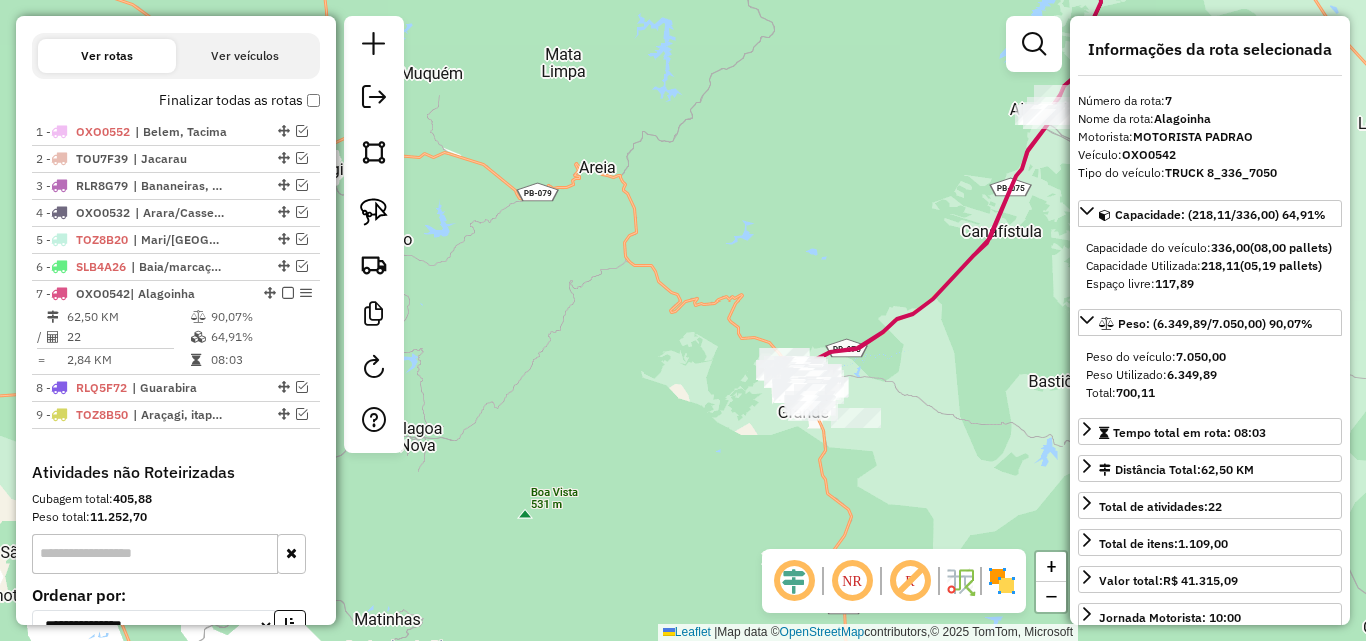 drag, startPoint x: 724, startPoint y: 407, endPoint x: 639, endPoint y: 383, distance: 88.32327 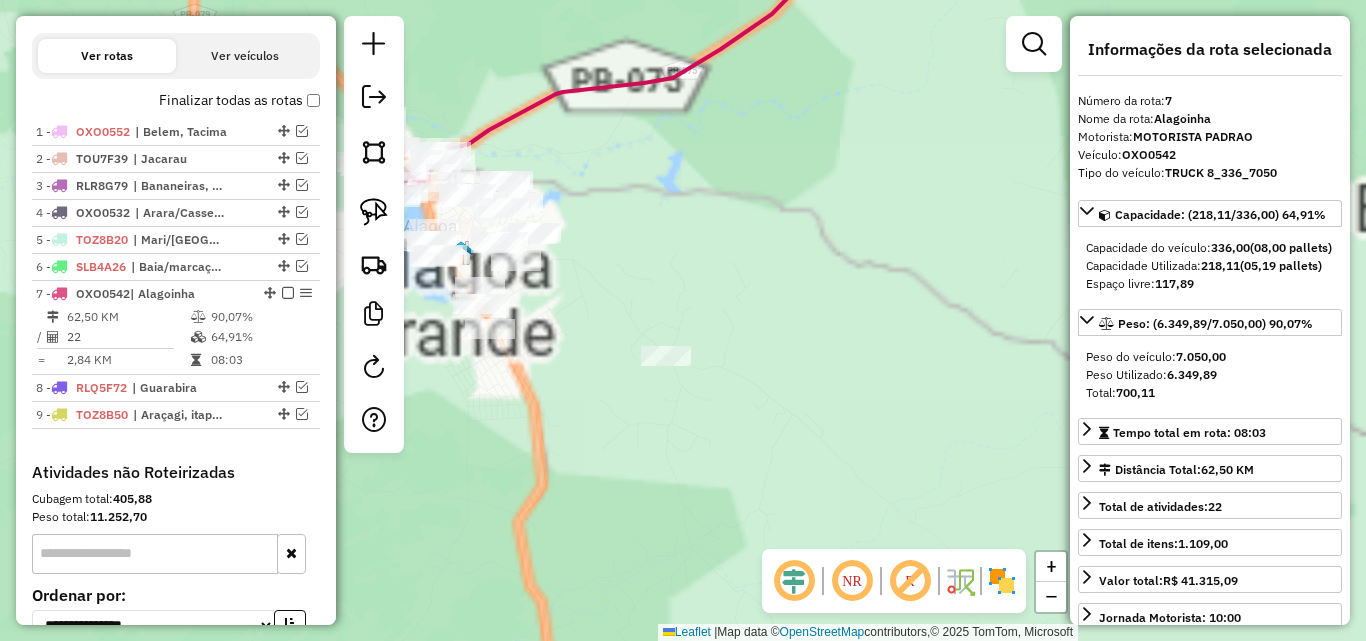 drag, startPoint x: 675, startPoint y: 382, endPoint x: 839, endPoint y: 397, distance: 164.68454 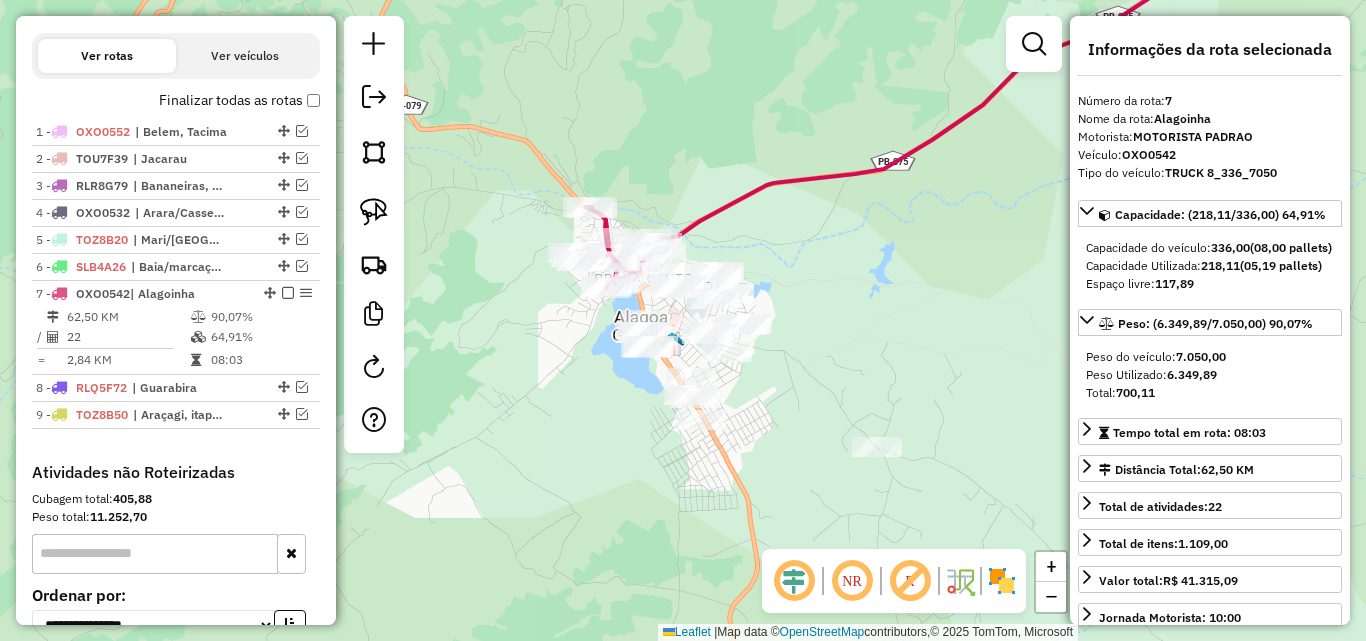 drag, startPoint x: 641, startPoint y: 430, endPoint x: 623, endPoint y: 475, distance: 48.466484 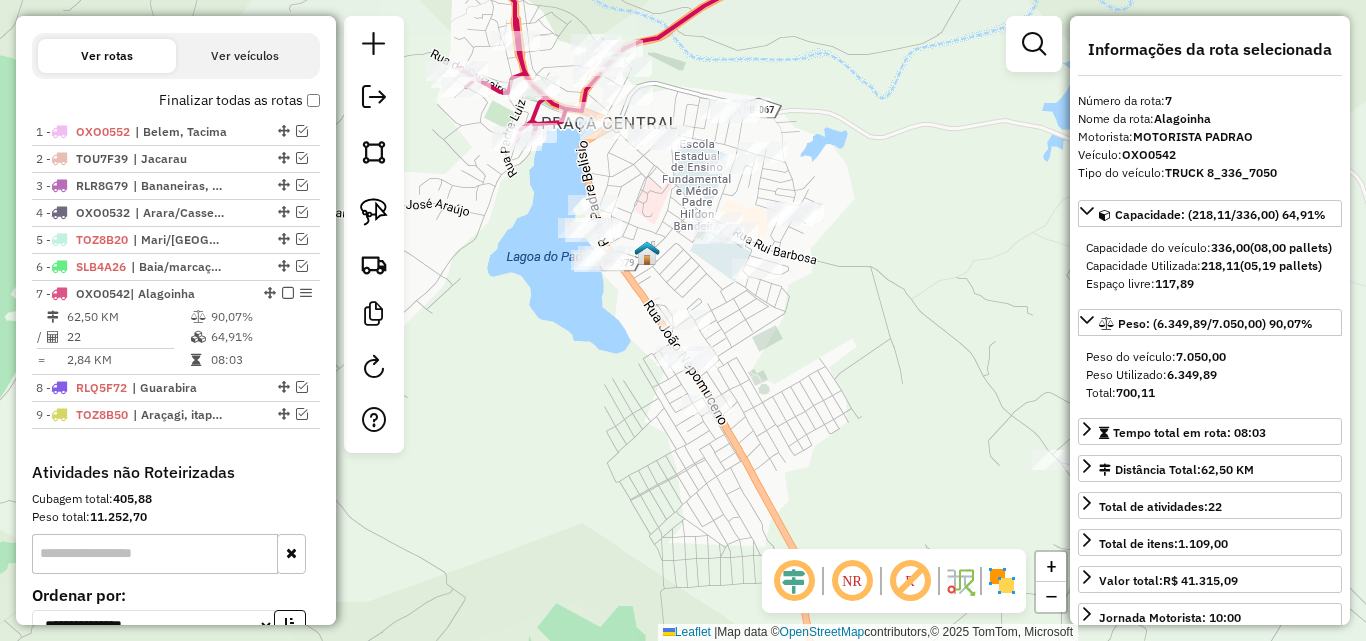 drag, startPoint x: 627, startPoint y: 472, endPoint x: 496, endPoint y: 441, distance: 134.61798 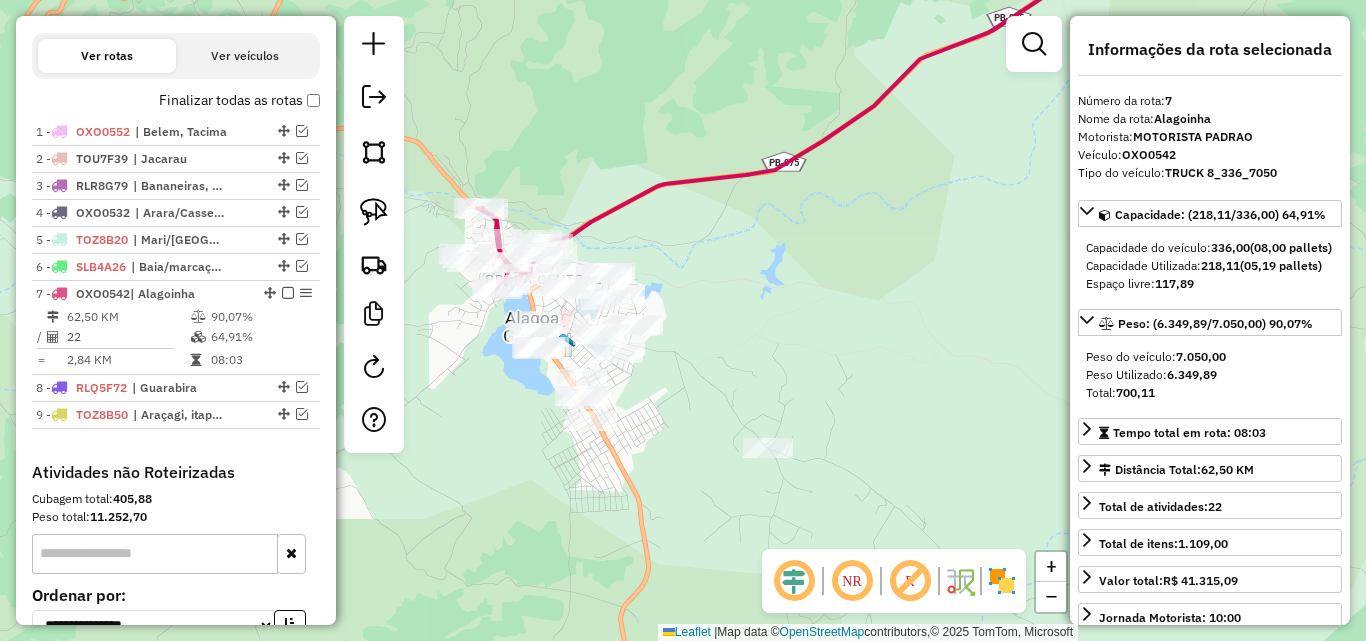 drag, startPoint x: 478, startPoint y: 415, endPoint x: 526, endPoint y: 460, distance: 65.795135 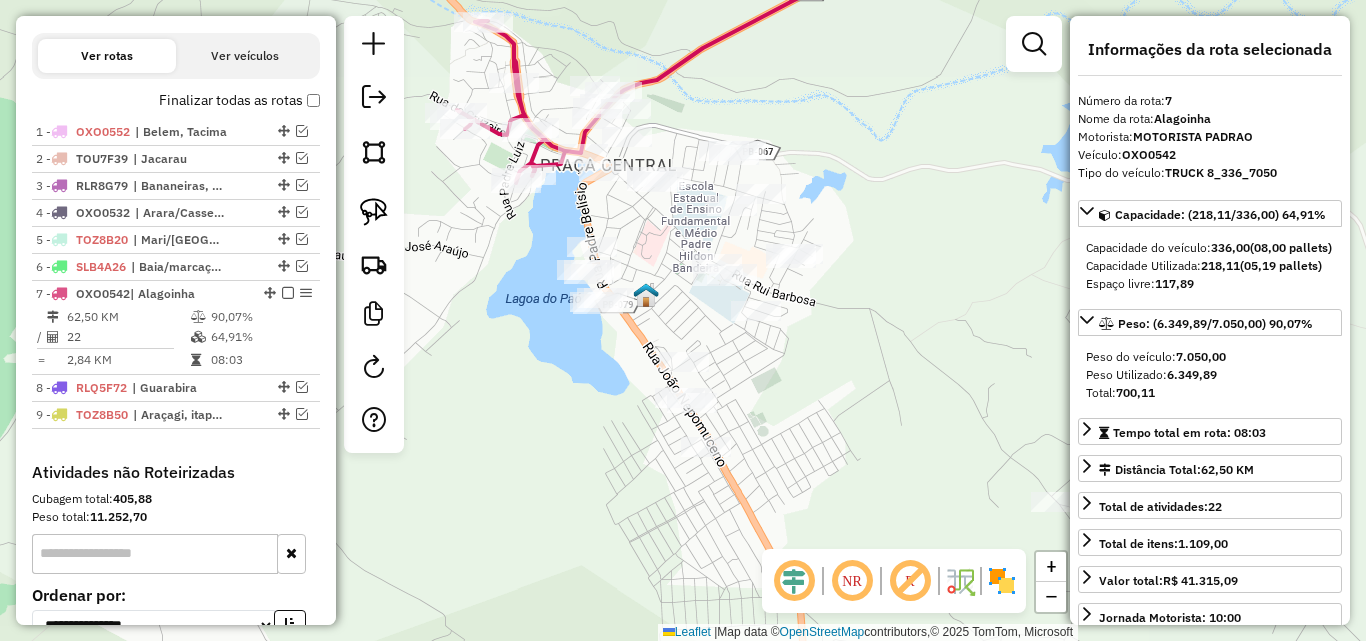 drag, startPoint x: 521, startPoint y: 450, endPoint x: 507, endPoint y: 447, distance: 14.3178215 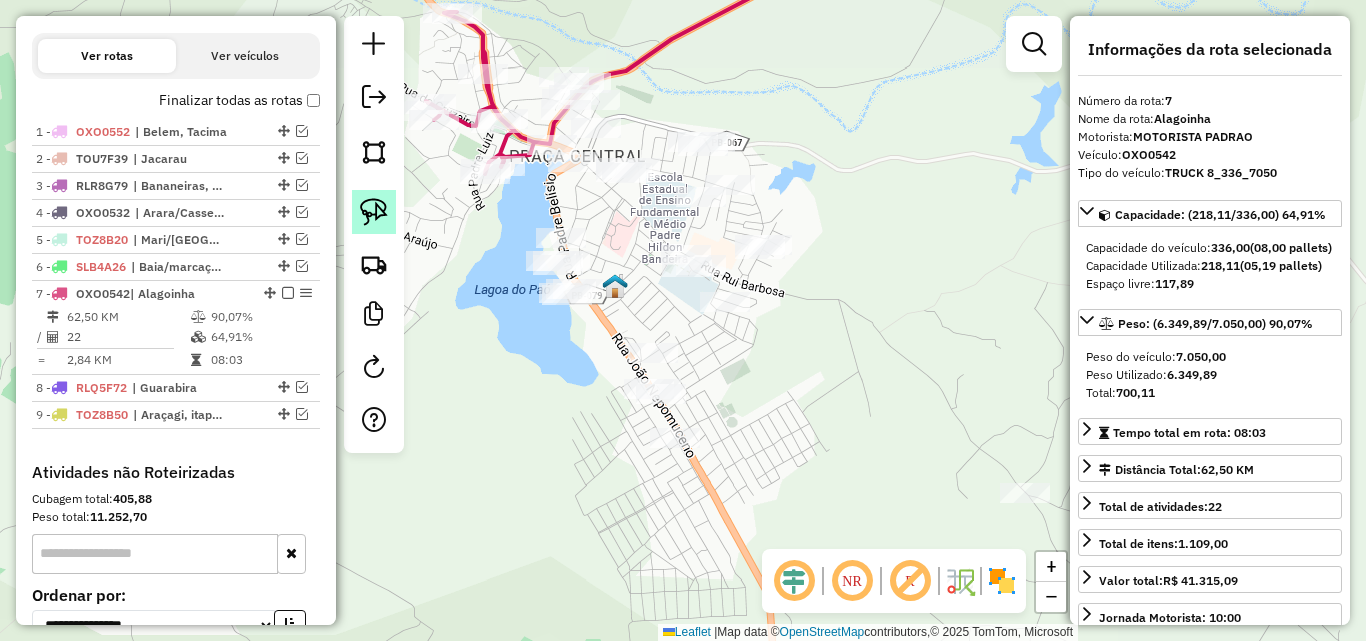 click 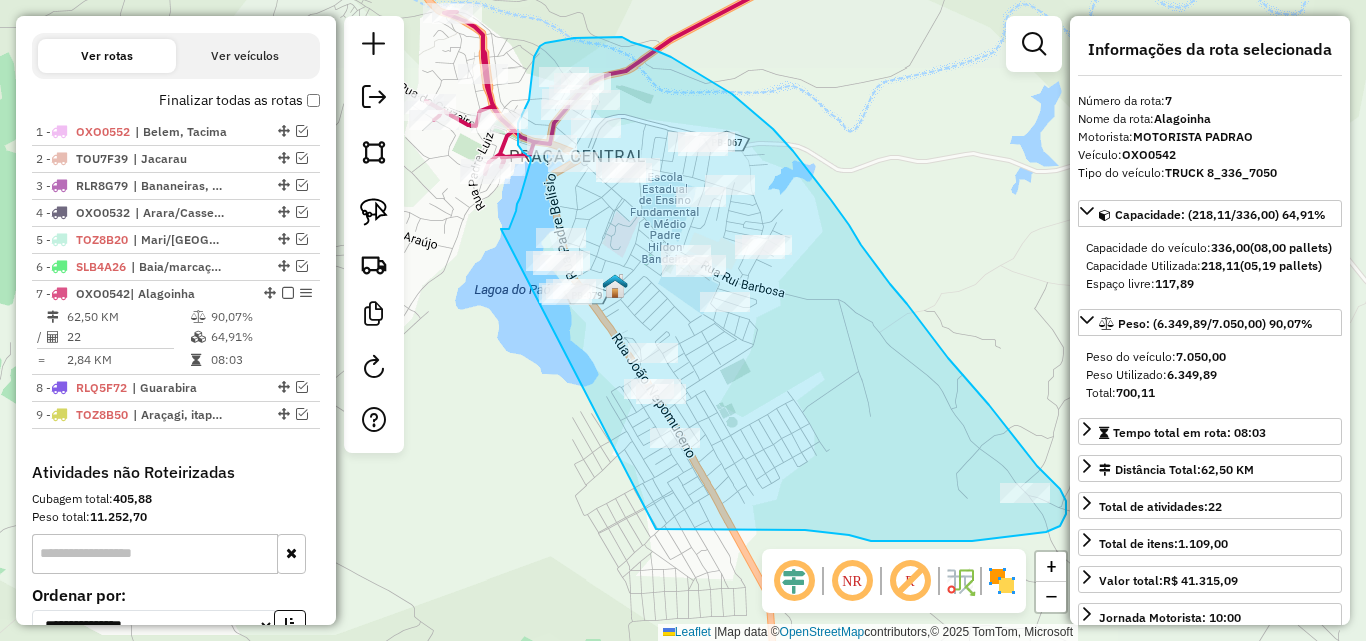 drag, startPoint x: 503, startPoint y: 230, endPoint x: 656, endPoint y: 529, distance: 335.872 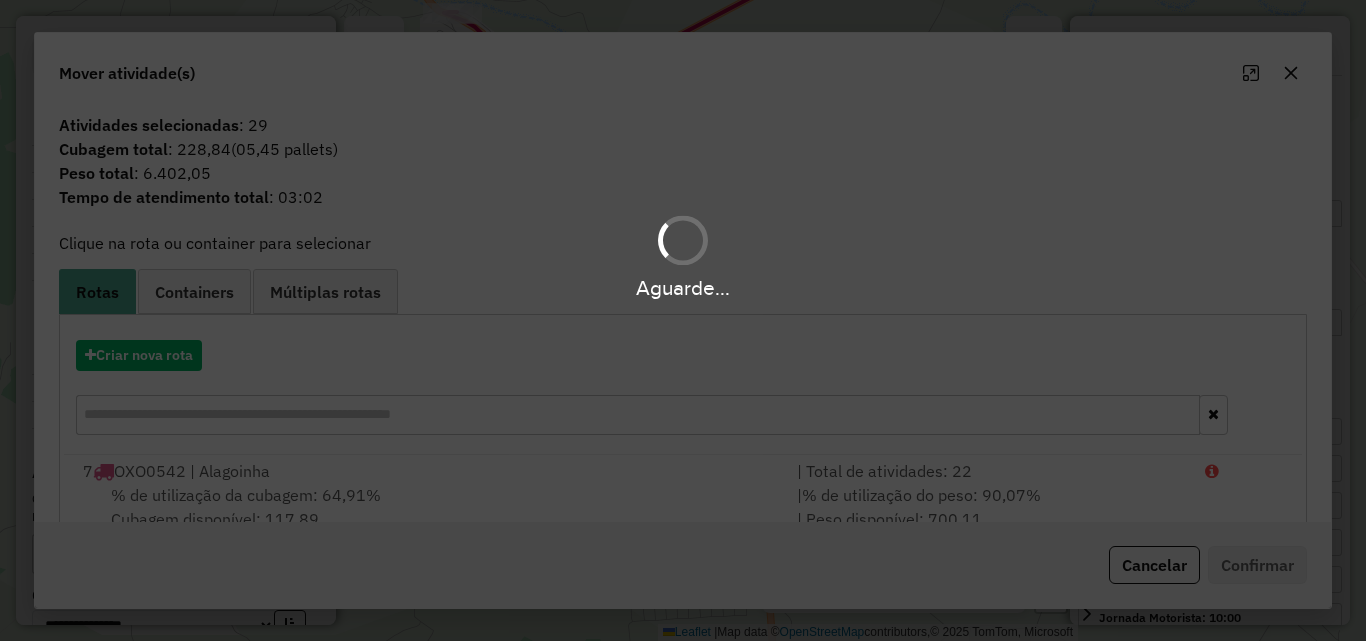 click on "Aguarde...  Pop-up bloqueado!  Seu navegador bloqueou automáticamente a abertura de uma nova janela.   Acesse as configurações e adicione o endereço do sistema a lista de permissão.   Fechar  Informações da Sessão 963868 - [DATE]     Criação: [DATE] 19:16   Depósito:  Pau [GEOGRAPHIC_DATA] Guarabira  Total de rotas:  9  Distância Total:  893,33 km  Tempo total:  88:03  Valor total:  R$ 380.815,65  - Total roteirizado:  R$ 321.139,29  - Total não roteirizado:  R$ 59.676,36  Total de Atividades Roteirizadas:  379  Total de Pedidos Roteirizados:  588  Peso total roteirizado:  57.339,26  Cubagem total roteirizado:  2.071,09  Total de Atividades não Roteirizadas:  38  Total de Pedidos não Roteirizados:  61 Total de caixas por viagem:  2.071,09 /   9 =  230,12 Média de Atividades por viagem:  379 /   9 =  42,11 Ocupação média da frota:  99,17%   Rotas vários dias:  0  Clientes Priorizados NR:  0 Rotas  Recargas: 6   Ver rotas   Ver veículos  Finalizar todas as rotas   1 -       OXO0552   2 -  /" at bounding box center (683, 320) 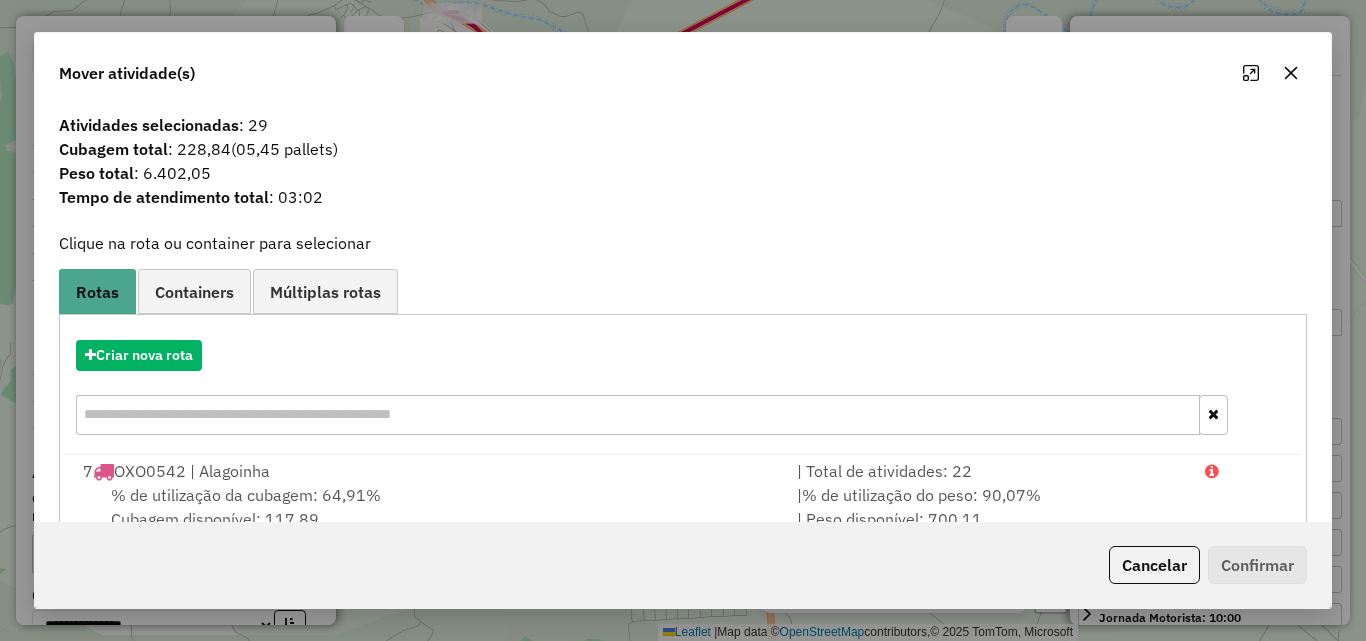 click 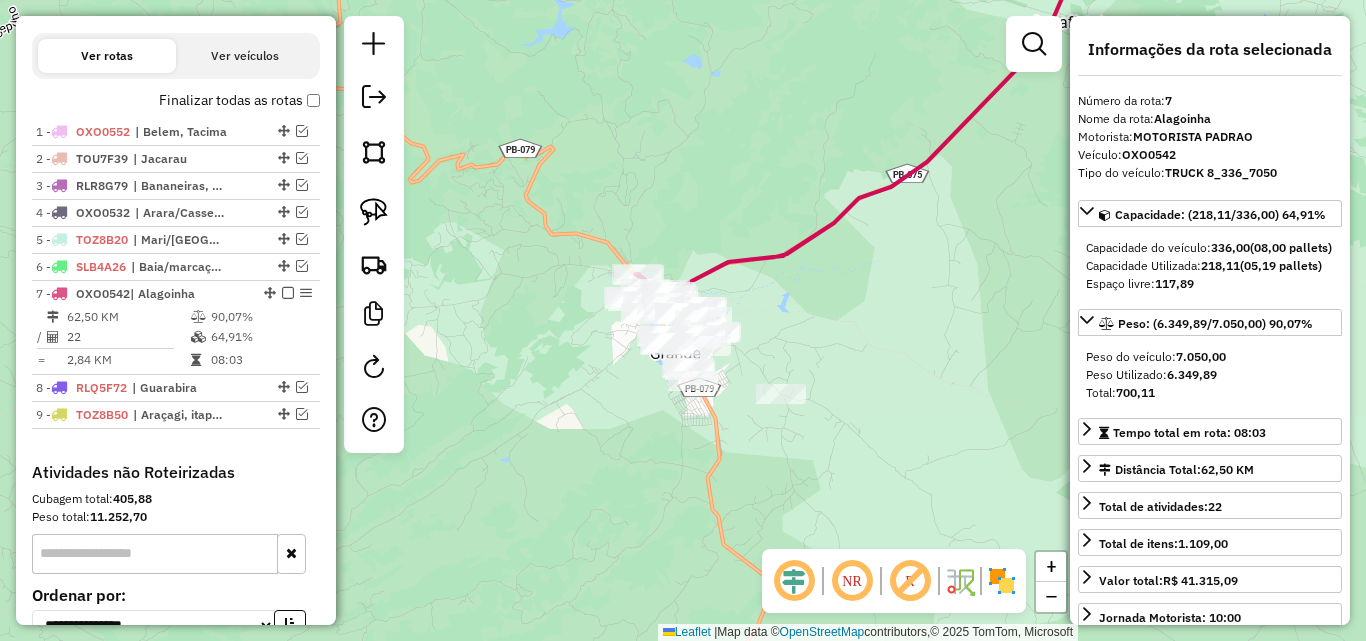 click on "Janela de atendimento Grade de atendimento Capacidade Transportadoras Veículos Cliente Pedidos  Rotas Selecione os dias de semana para filtrar as janelas de atendimento  Seg   Ter   Qua   Qui   Sex   Sáb   Dom  Informe o período da janela de atendimento: De: Até:  Filtrar exatamente a janela do cliente  Considerar janela de atendimento padrão  Selecione os dias de semana para filtrar as grades de atendimento  Seg   Ter   Qua   Qui   Sex   Sáb   Dom   Considerar clientes sem dia de atendimento cadastrado  Clientes fora do dia de atendimento selecionado Filtrar as atividades entre os valores definidos abaixo:  Peso mínimo:   Peso máximo:   Cubagem mínima:   Cubagem máxima:   De:   Até:  Filtrar as atividades entre o tempo de atendimento definido abaixo:  De:   Até:   Considerar capacidade total dos clientes não roteirizados Transportadora: Selecione um ou mais itens Tipo de veículo: Selecione um ou mais itens Veículo: Selecione um ou mais itens Motorista: Selecione um ou mais itens Nome: Rótulo:" 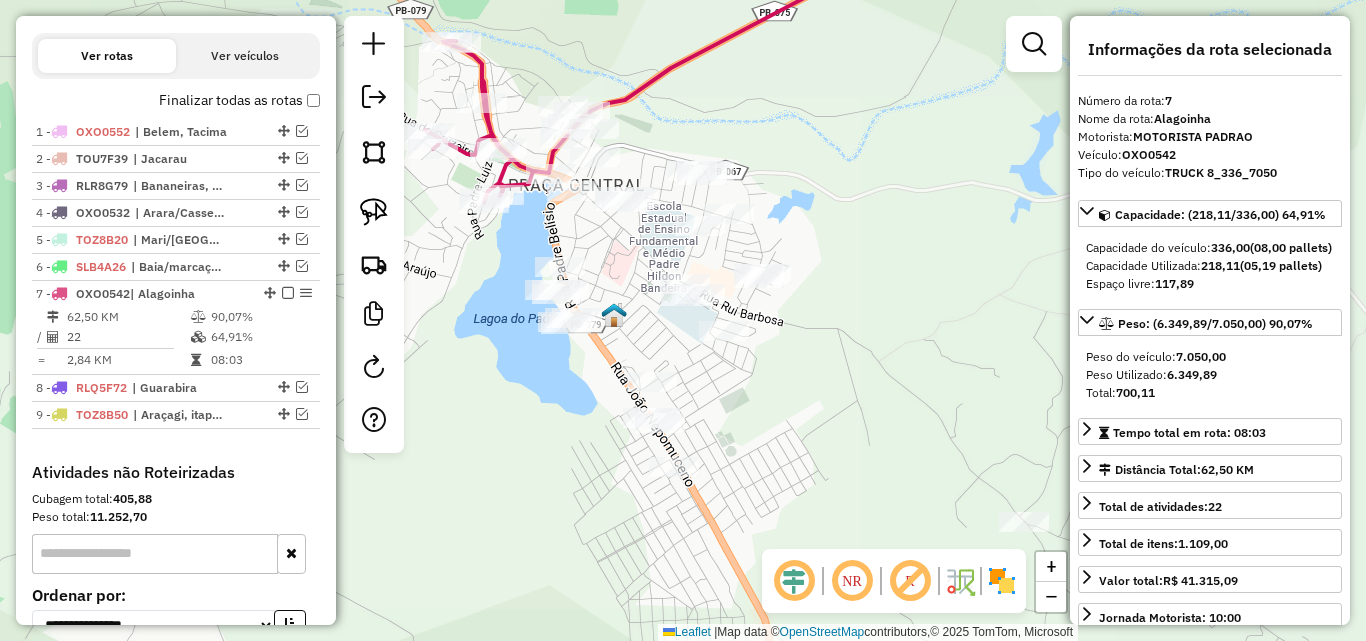 drag, startPoint x: 592, startPoint y: 512, endPoint x: 619, endPoint y: 544, distance: 41.868843 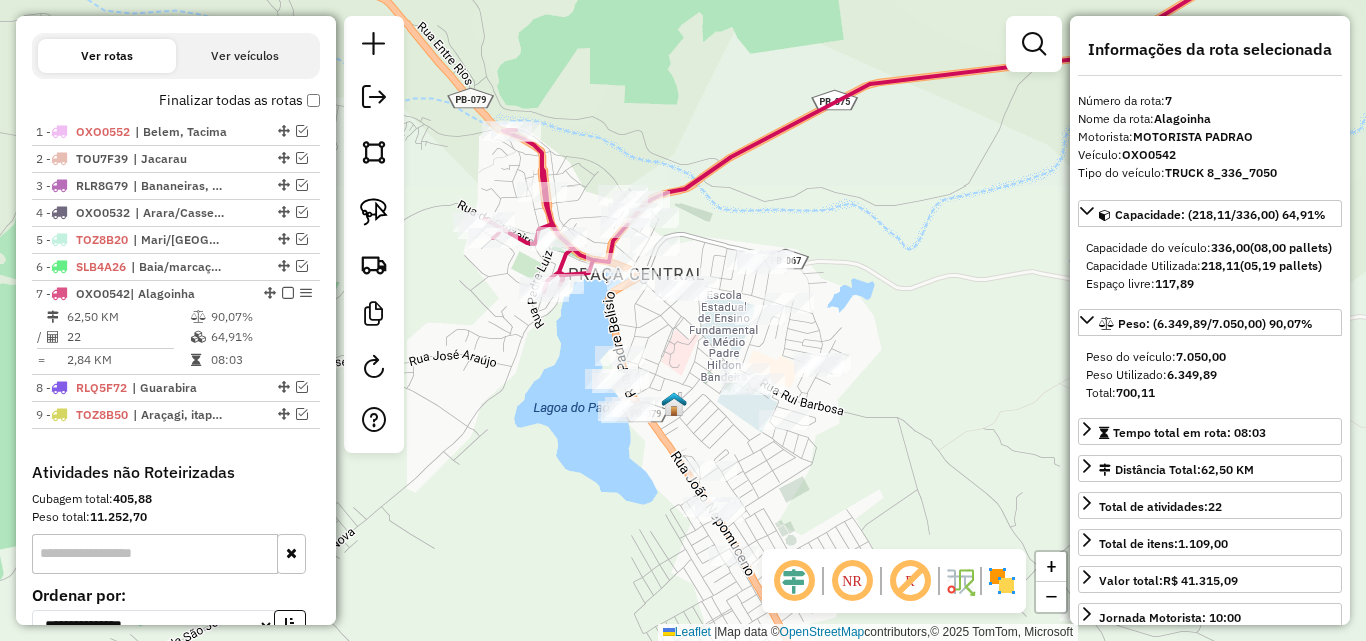 click on "Janela de atendimento Grade de atendimento Capacidade Transportadoras Veículos Cliente Pedidos  Rotas Selecione os dias de semana para filtrar as janelas de atendimento  Seg   Ter   Qua   Qui   Sex   Sáb   Dom  Informe o período da janela de atendimento: De: Até:  Filtrar exatamente a janela do cliente  Considerar janela de atendimento padrão  Selecione os dias de semana para filtrar as grades de atendimento  Seg   Ter   Qua   Qui   Sex   Sáb   Dom   Considerar clientes sem dia de atendimento cadastrado  Clientes fora do dia de atendimento selecionado Filtrar as atividades entre os valores definidos abaixo:  Peso mínimo:   Peso máximo:   Cubagem mínima:   Cubagem máxima:   De:   Até:  Filtrar as atividades entre o tempo de atendimento definido abaixo:  De:   Até:   Considerar capacidade total dos clientes não roteirizados Transportadora: Selecione um ou mais itens Tipo de veículo: Selecione um ou mais itens Veículo: Selecione um ou mais itens Motorista: Selecione um ou mais itens Nome: Rótulo:" 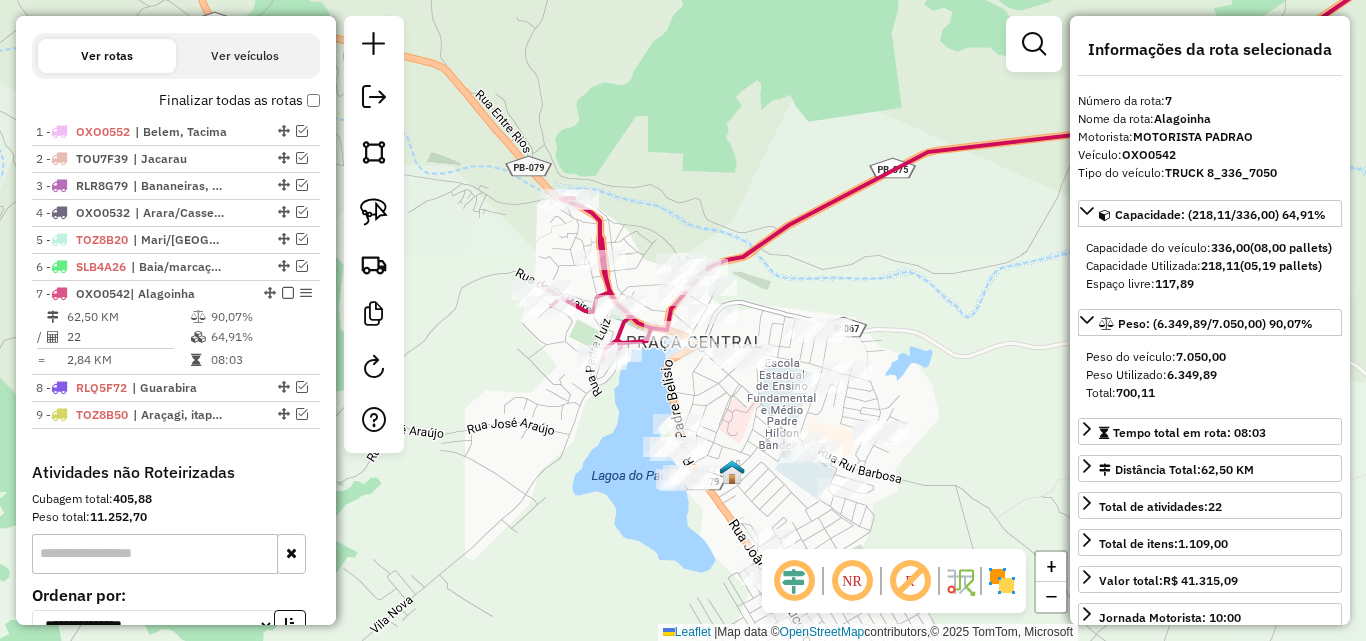 drag, startPoint x: 551, startPoint y: 447, endPoint x: 436, endPoint y: 347, distance: 152.3975 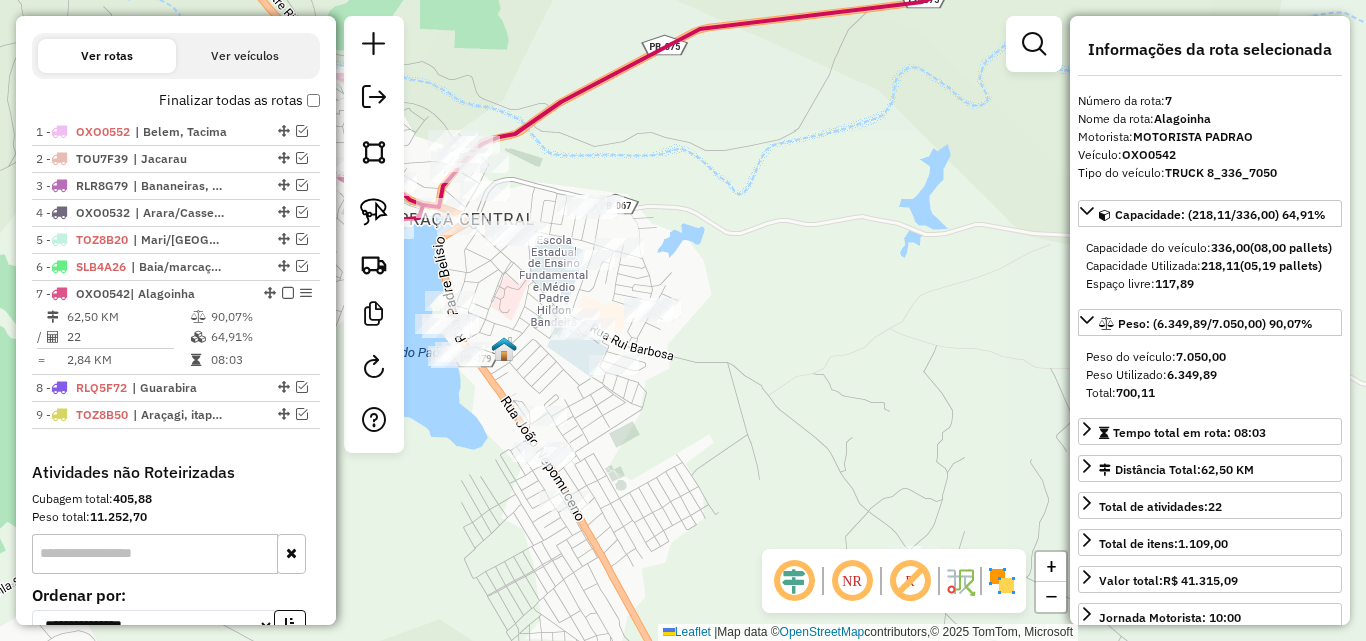 drag, startPoint x: 999, startPoint y: 382, endPoint x: 970, endPoint y: 398, distance: 33.12099 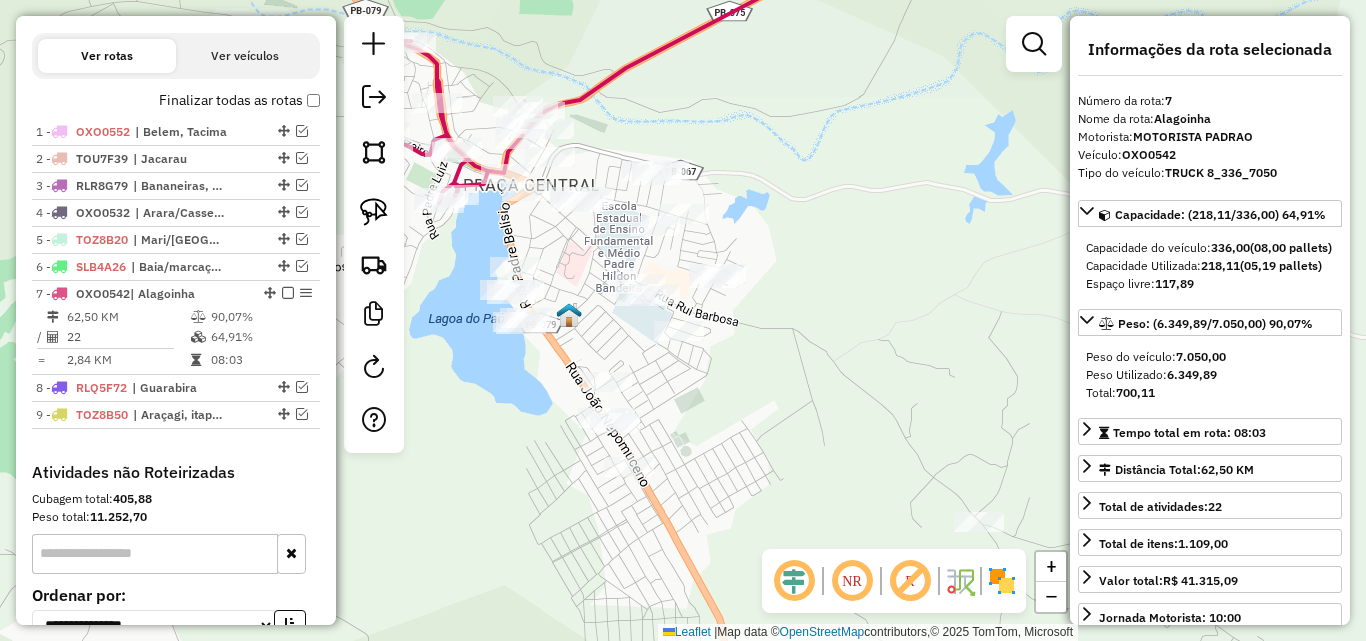 drag, startPoint x: 802, startPoint y: 409, endPoint x: 941, endPoint y: 335, distance: 157.47063 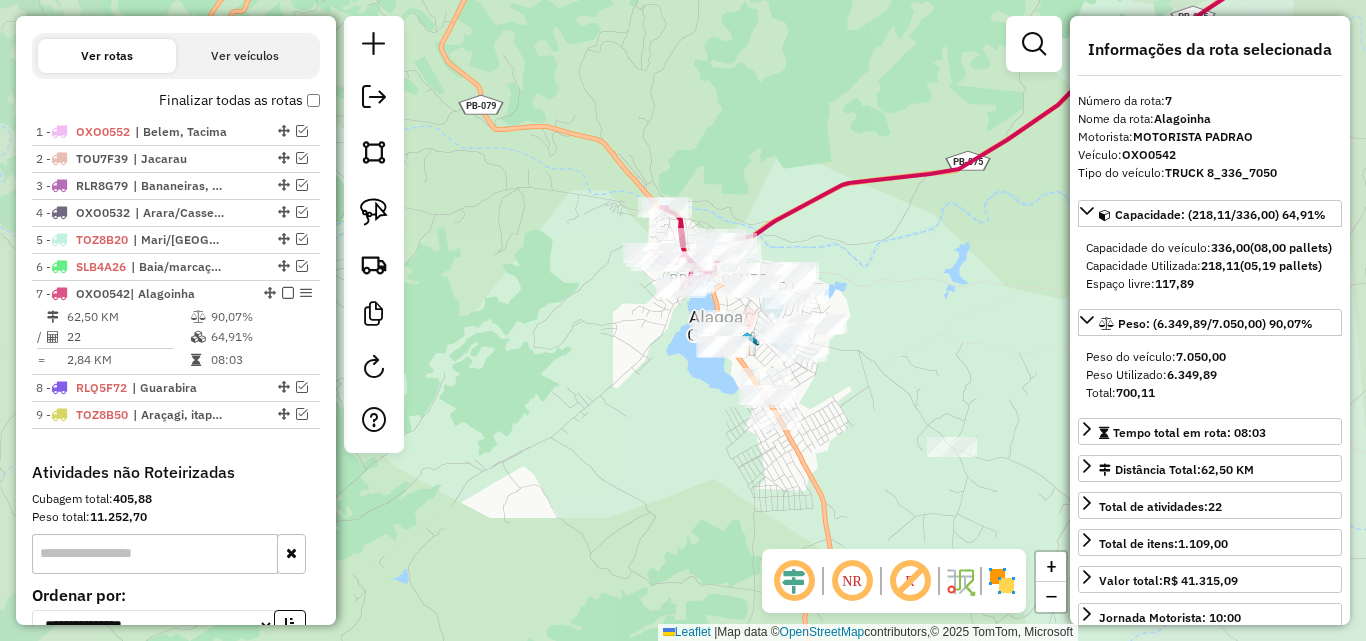 drag, startPoint x: 892, startPoint y: 380, endPoint x: 806, endPoint y: 458, distance: 116.1034 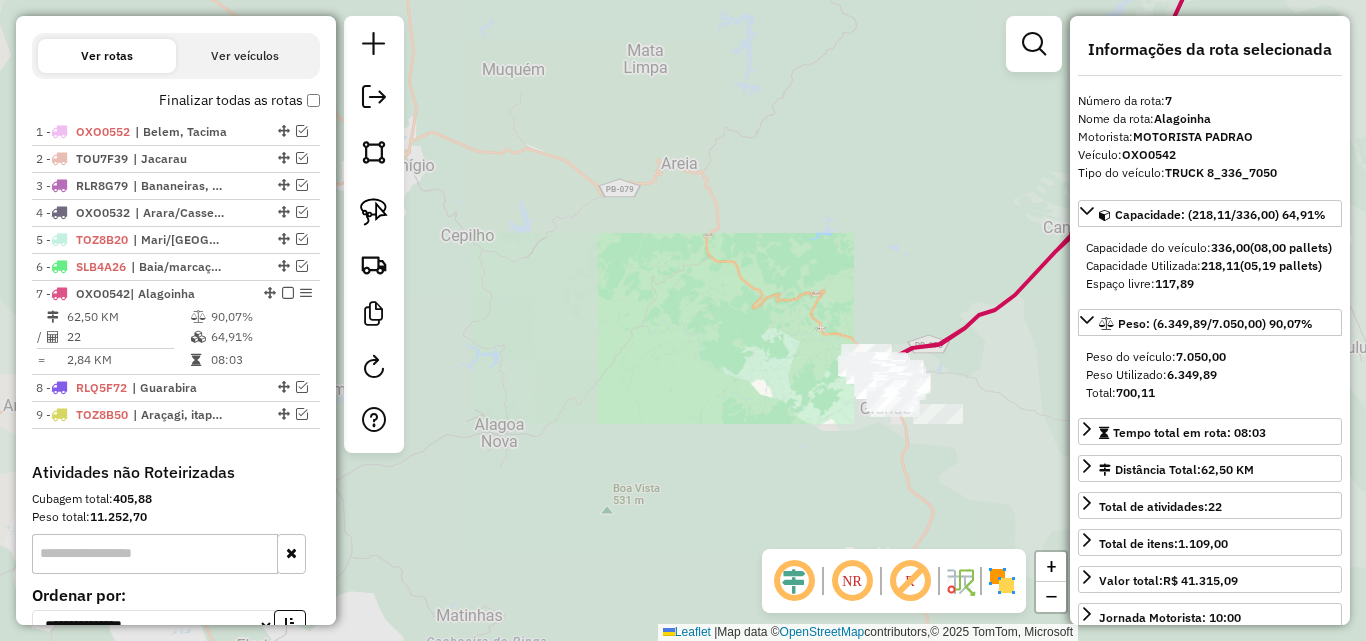 drag, startPoint x: 1011, startPoint y: 379, endPoint x: 833, endPoint y: 391, distance: 178.40404 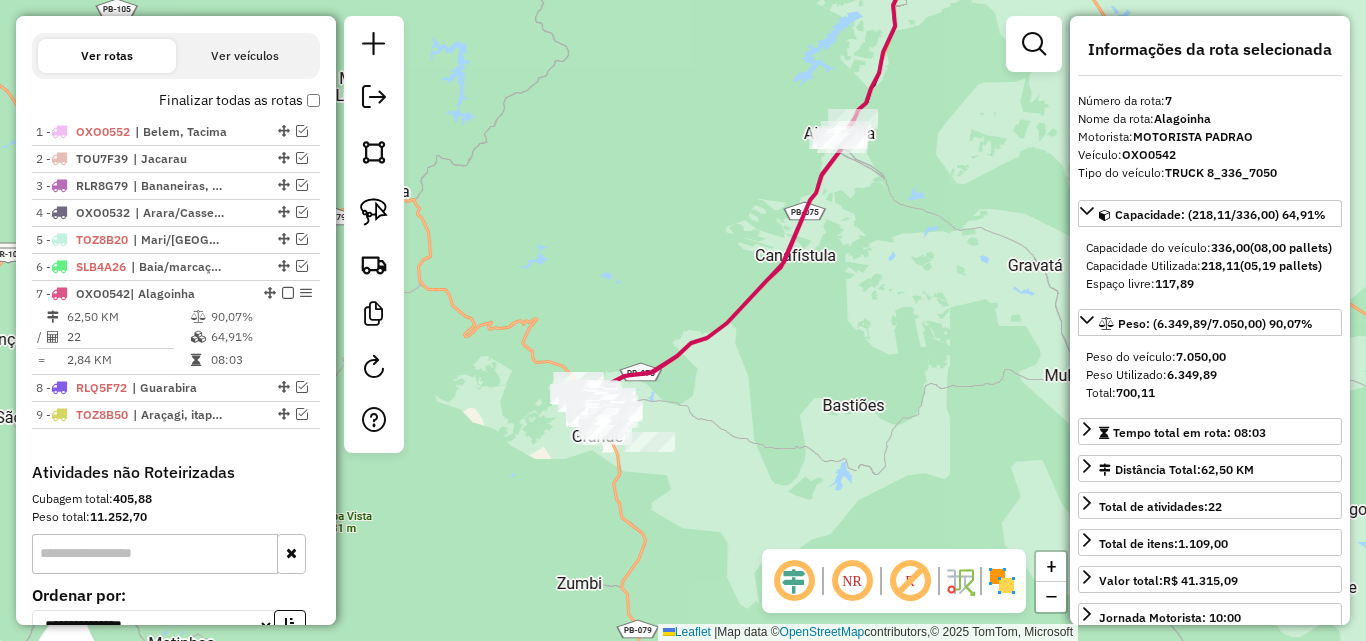 drag, startPoint x: 819, startPoint y: 399, endPoint x: 925, endPoint y: 501, distance: 147.10541 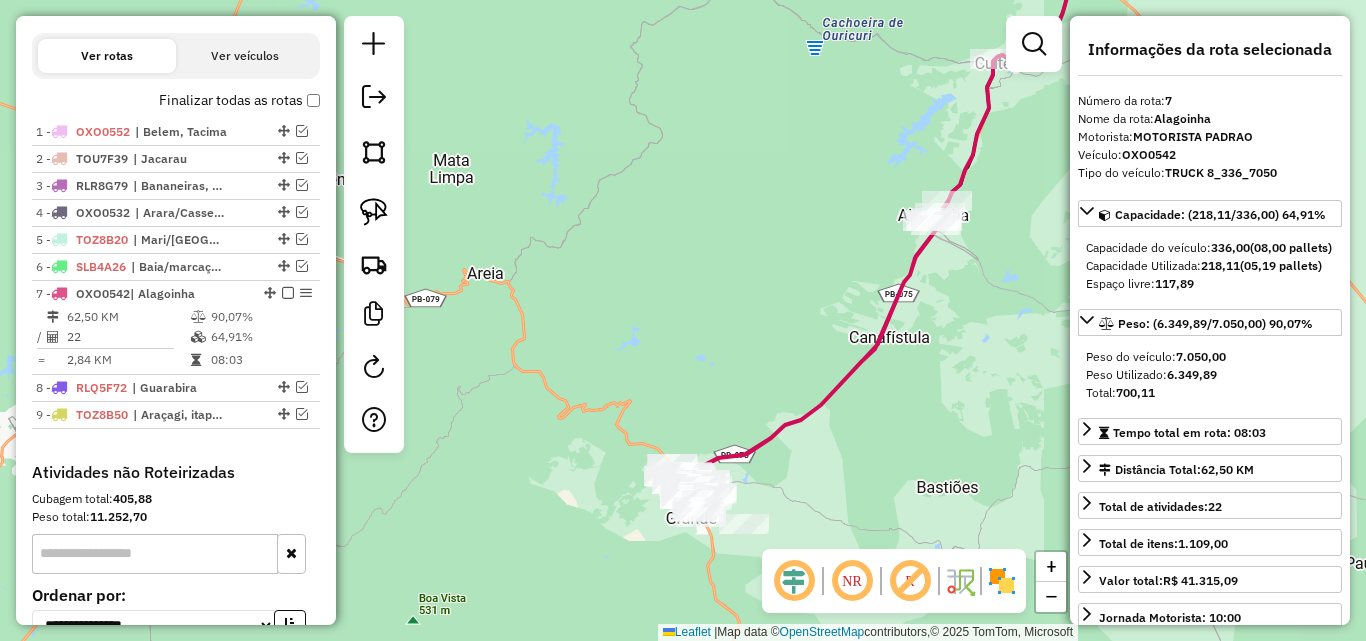 drag, startPoint x: 855, startPoint y: 481, endPoint x: 842, endPoint y: 404, distance: 78.08969 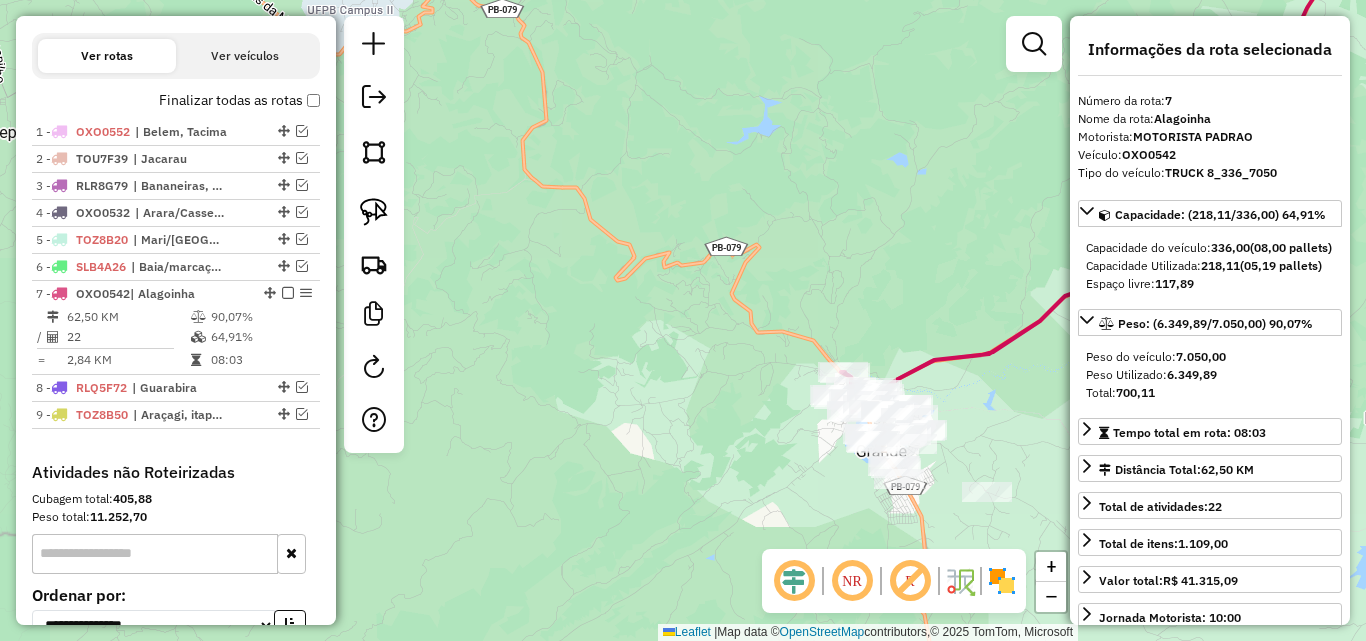 drag, startPoint x: 671, startPoint y: 451, endPoint x: 449, endPoint y: 415, distance: 224.89998 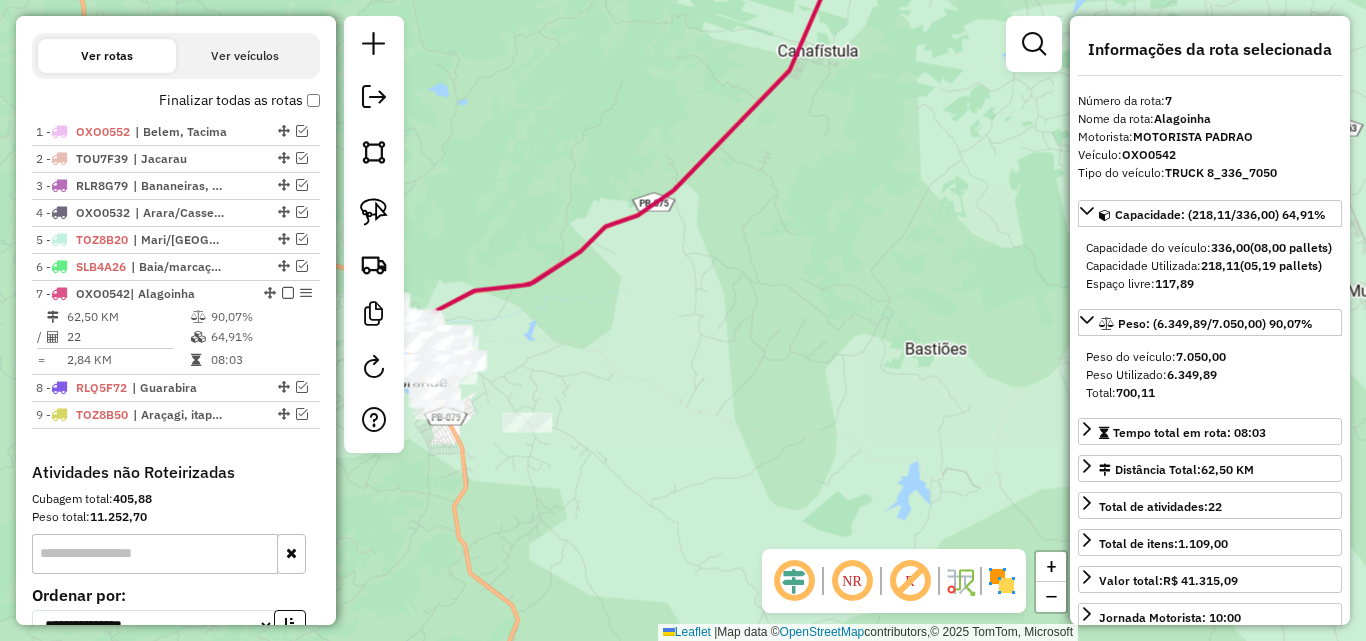 drag, startPoint x: 579, startPoint y: 449, endPoint x: 727, endPoint y: 471, distance: 149.6262 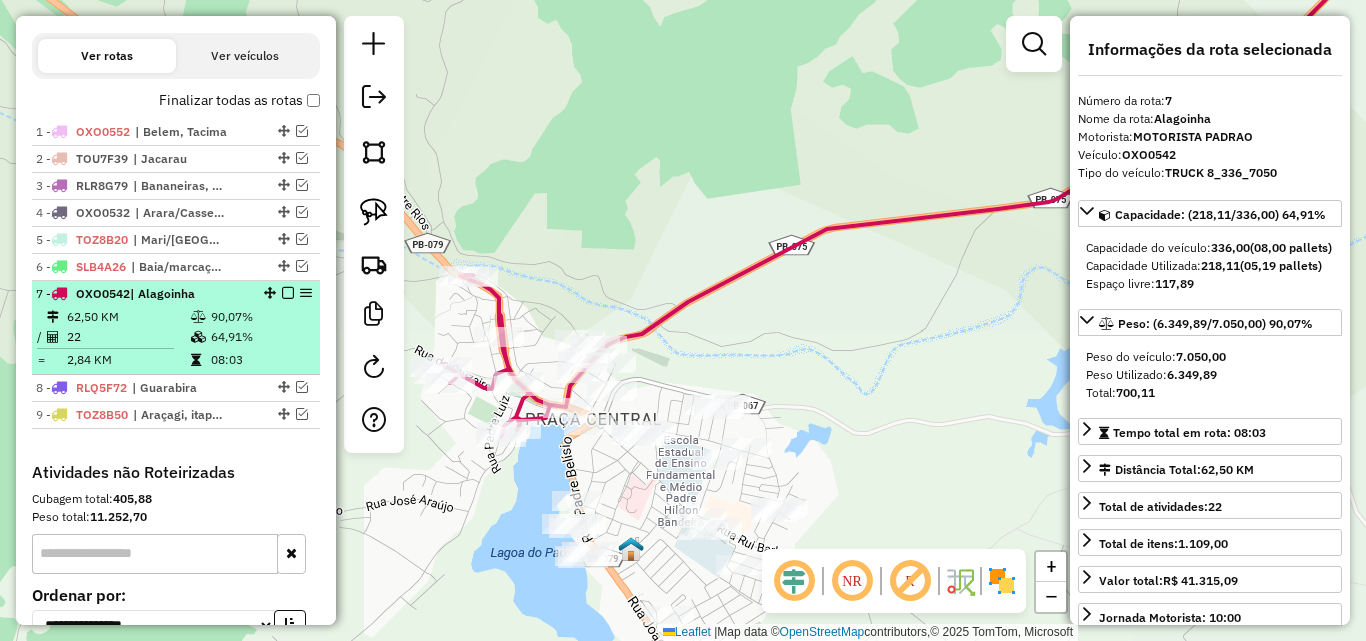 click at bounding box center [288, 293] 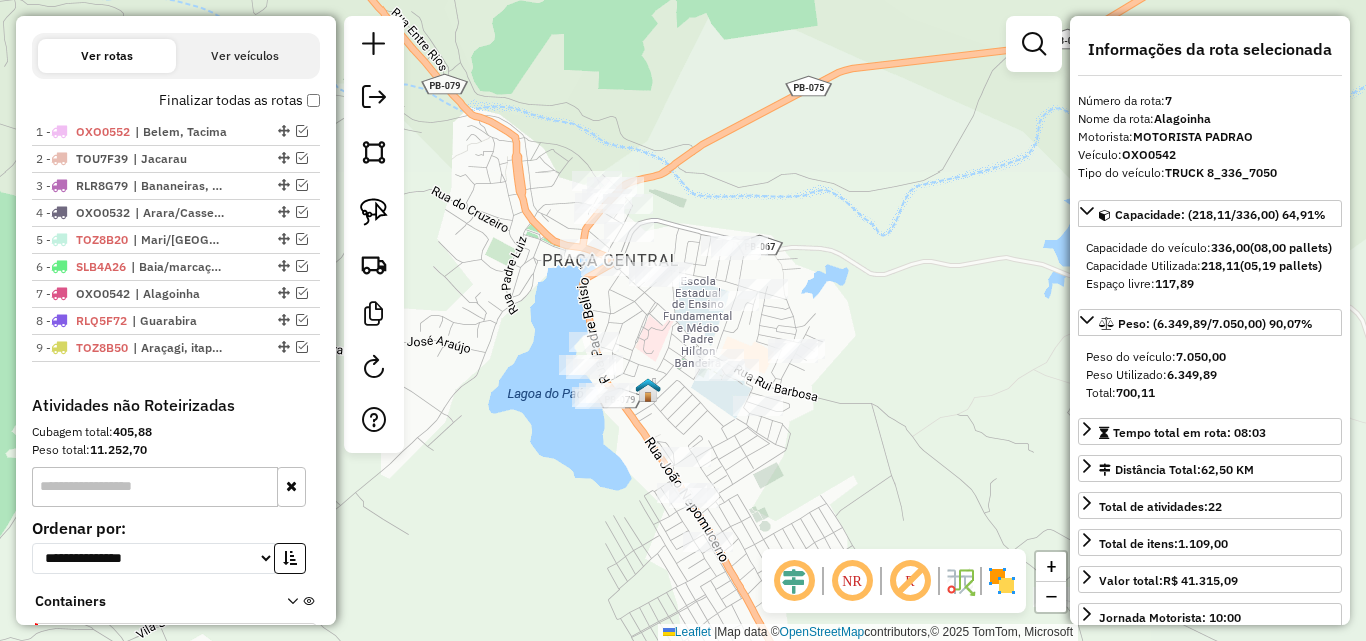 drag, startPoint x: 486, startPoint y: 472, endPoint x: 503, endPoint y: 297, distance: 175.82378 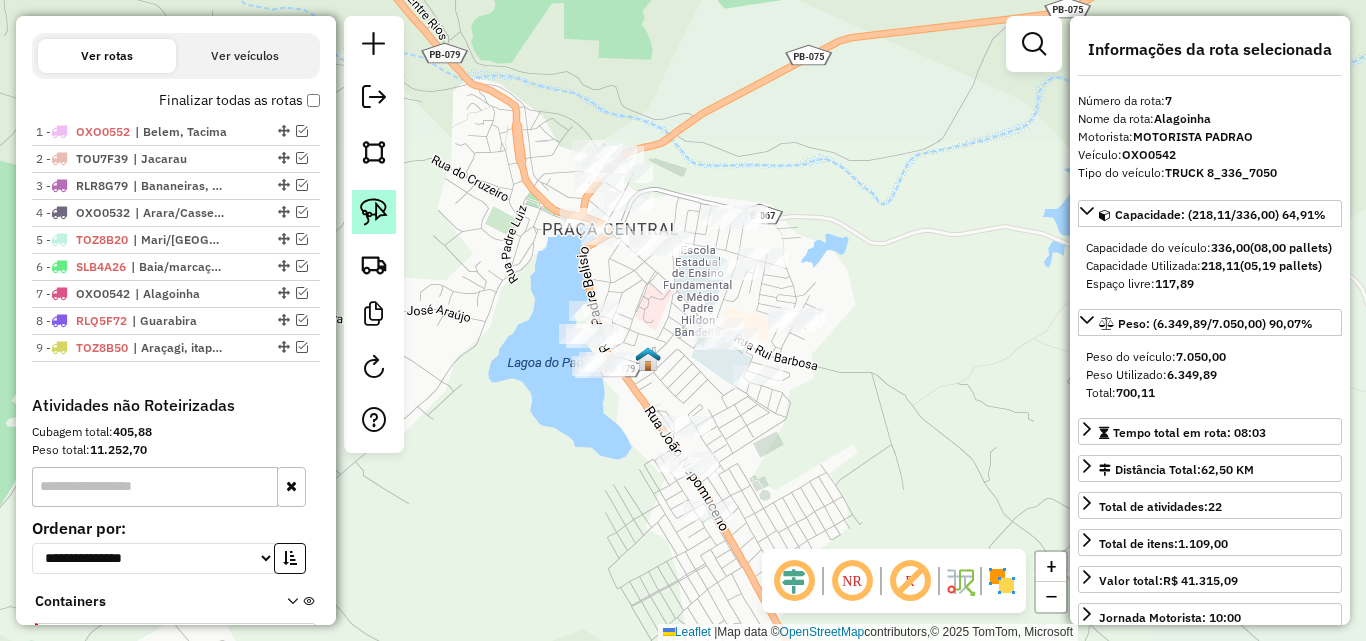 click 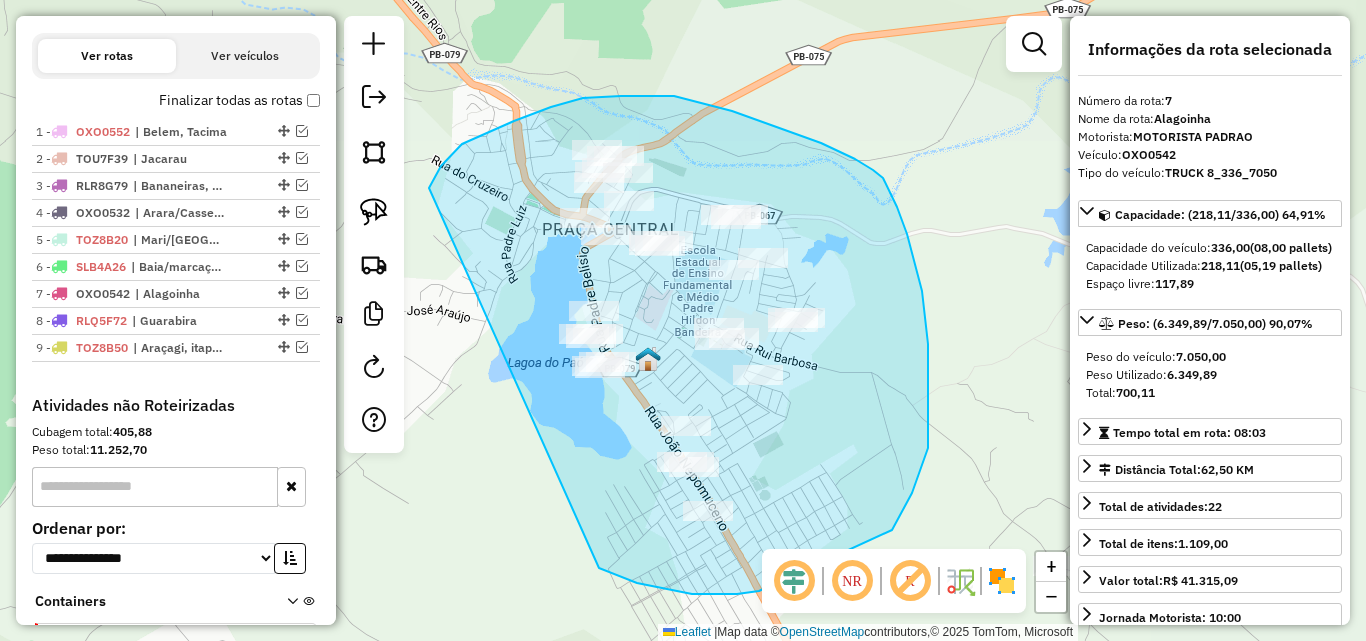 drag, startPoint x: 430, startPoint y: 187, endPoint x: 599, endPoint y: 556, distance: 405.8596 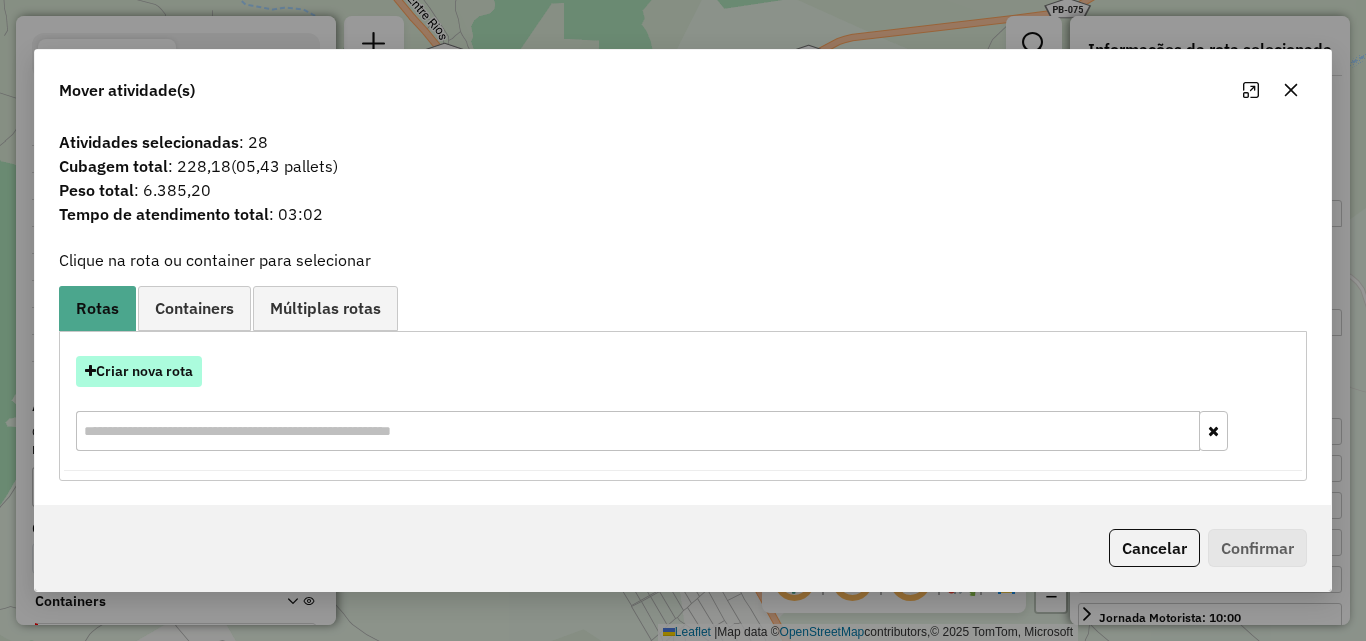 click on "Criar nova rota" at bounding box center (139, 371) 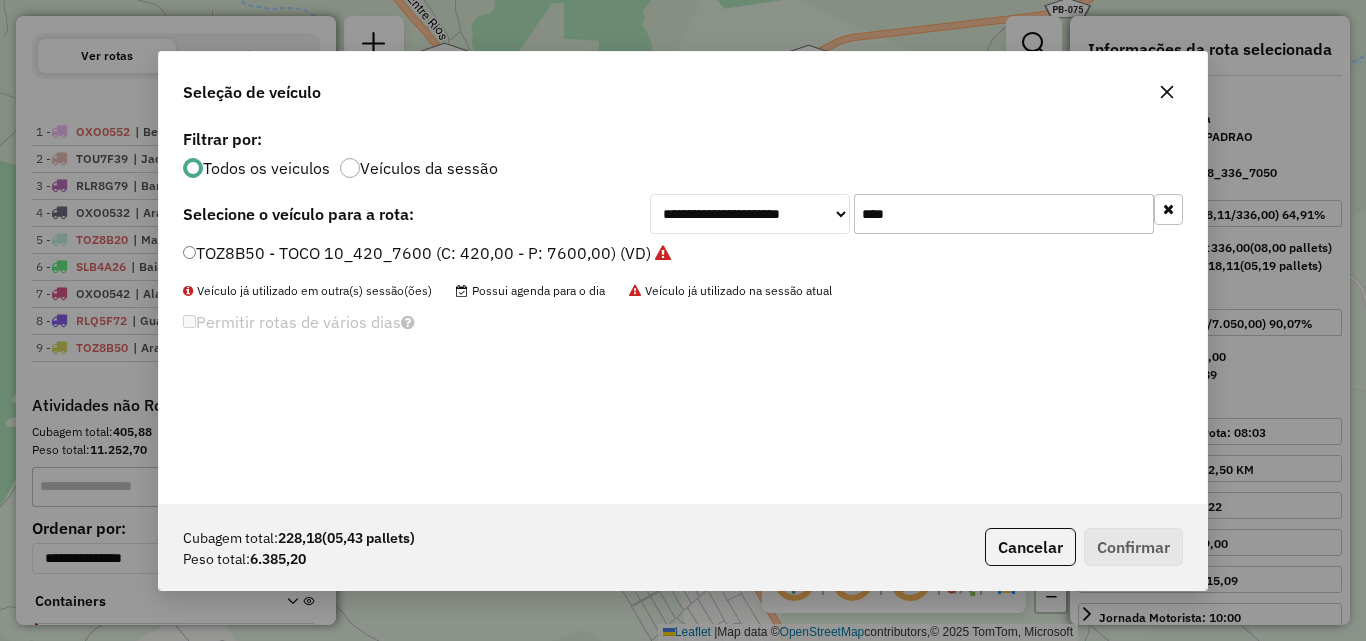 scroll, scrollTop: 11, scrollLeft: 6, axis: both 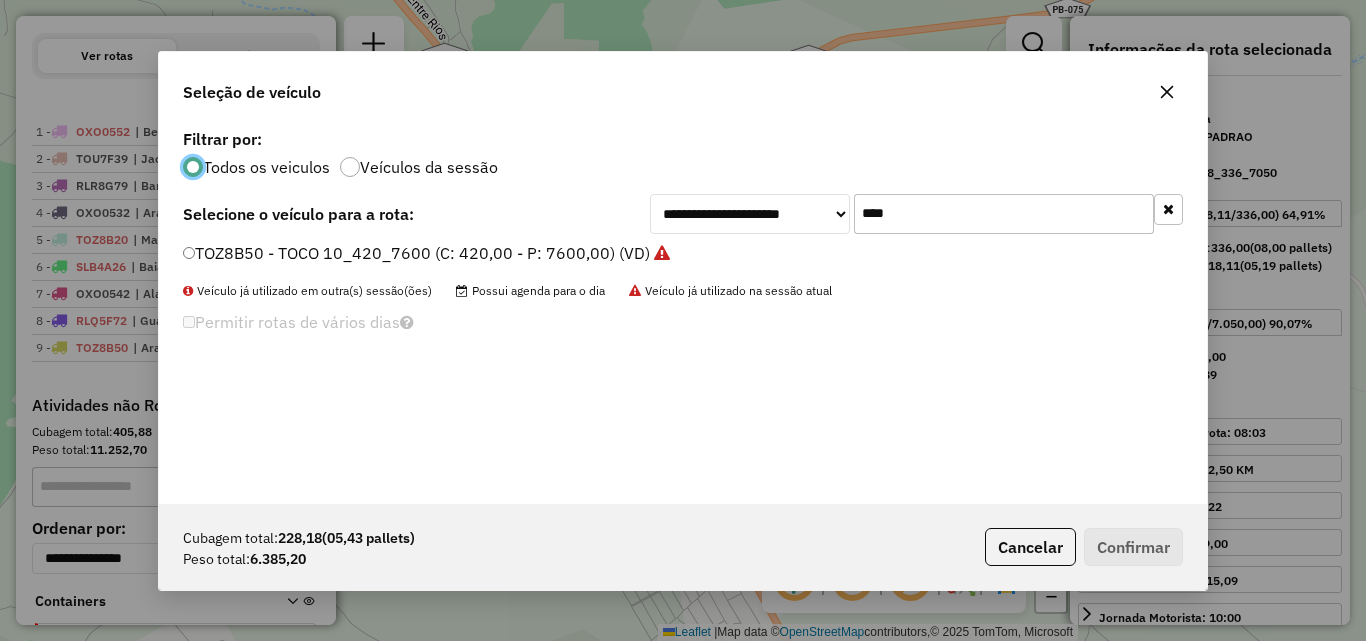 click on "****" 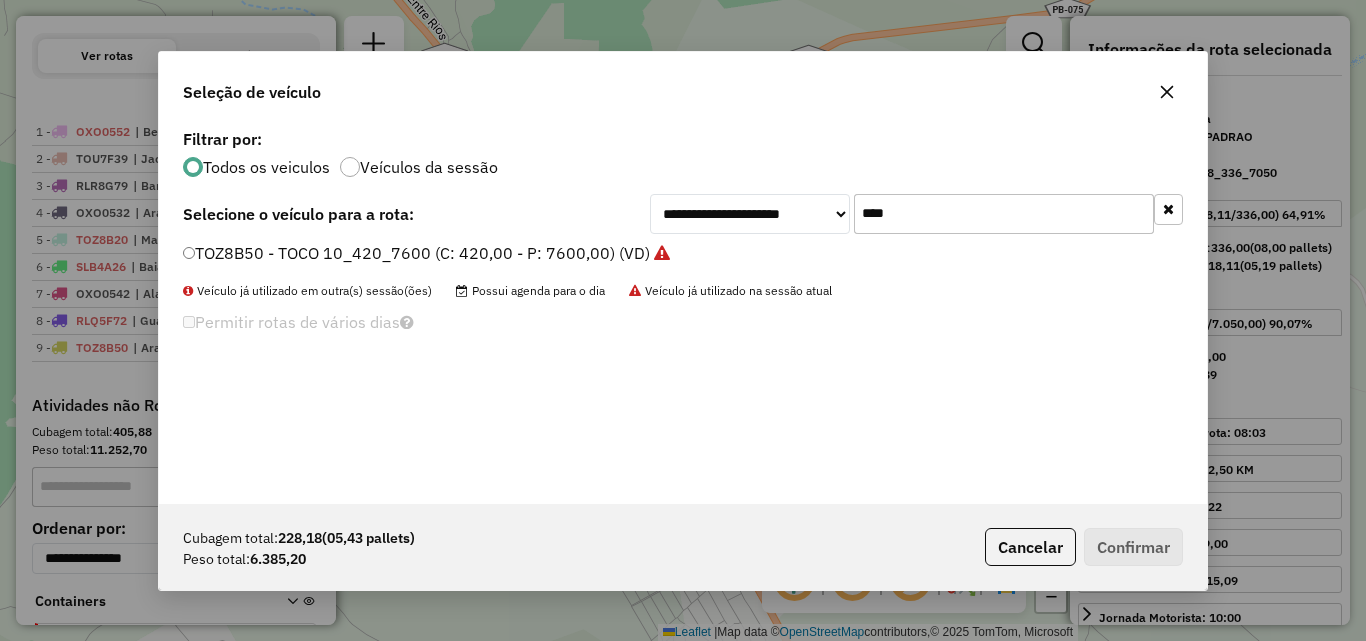 click on "****" 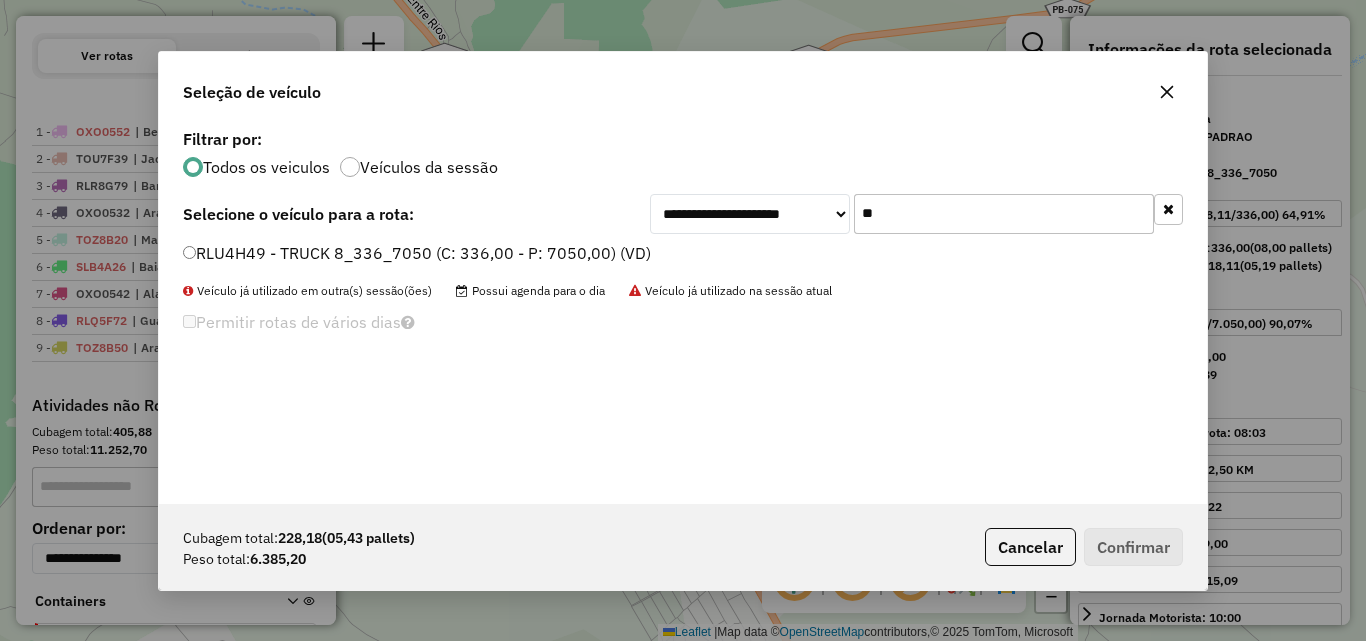 type on "**" 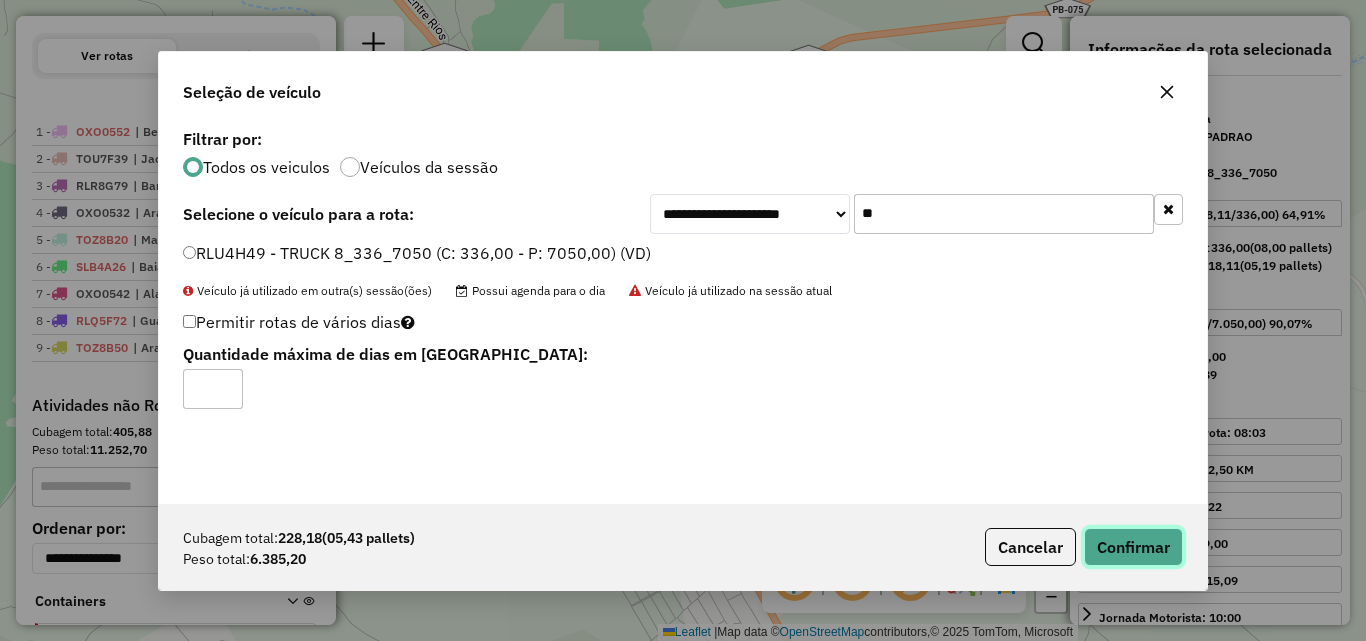click on "Confirmar" 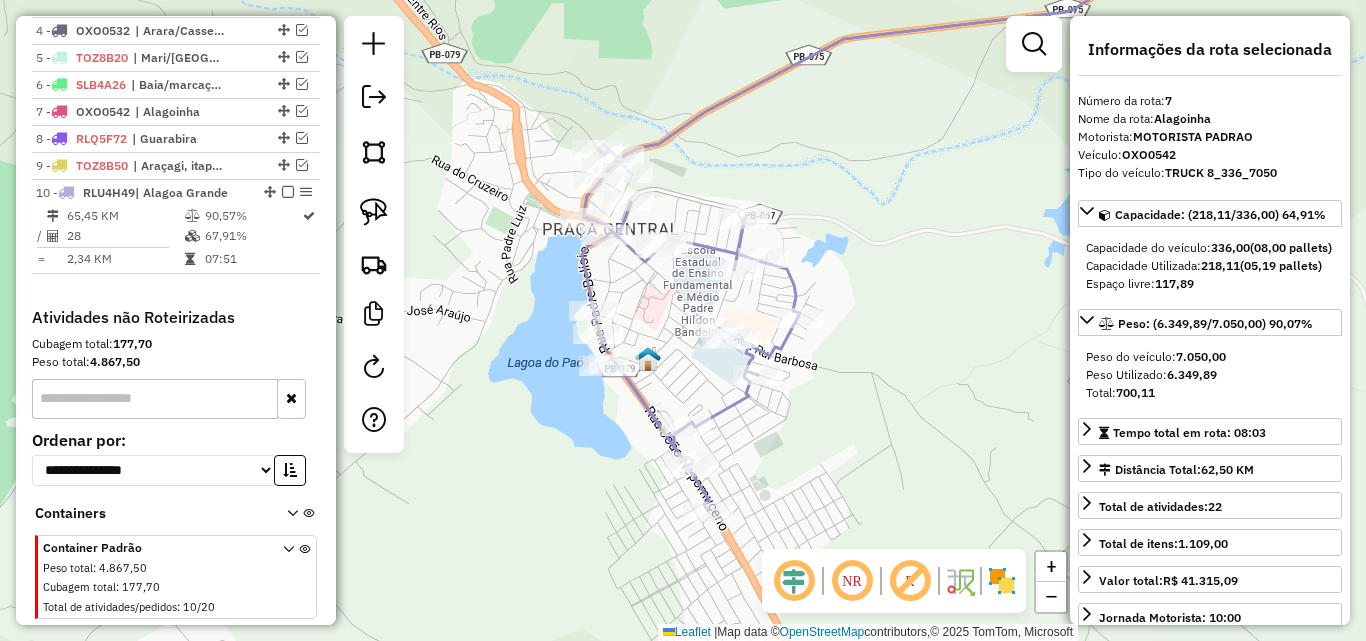 scroll, scrollTop: 871, scrollLeft: 0, axis: vertical 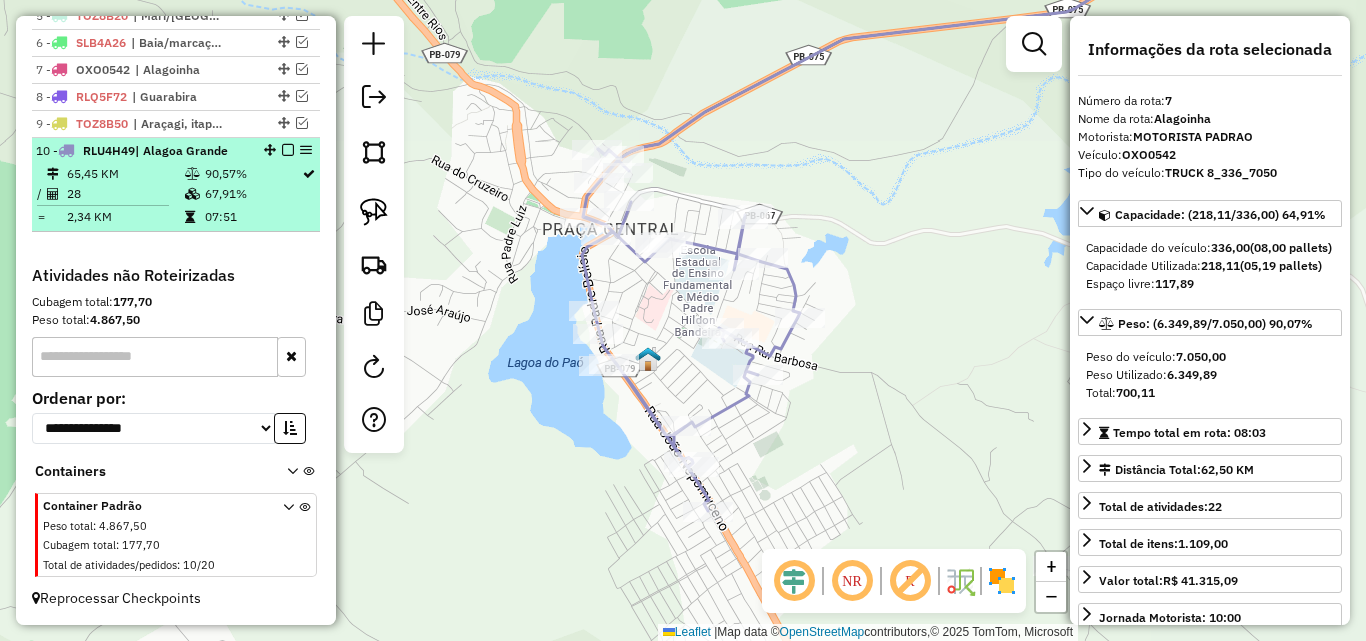 click on "1 -       OXO0552   | Belem, Tacima   2 -       TOU7F39   | Jacarau   3 -       RLR8G79   | Bananeiras, Cacimba de Dentro   4 -       OXO0532   | Arara/Casserengue   5 -       TOZ8B20   | Mari/[GEOGRAPHIC_DATA], Sape   6 -       SLB4A26   | Baia/marcação, Mamanguape   7 -       OXO0542   | Alagoinha   8 -       RLQ5F72   | Guarabira   9 -       TOZ8B50   | [GEOGRAPHIC_DATA], itapororoca   10 -       RLU4H49   | [GEOGRAPHIC_DATA]  65,45 KM   90,57%  /  28   67,91%     =  2,34 KM   07:51" at bounding box center (176, 80) 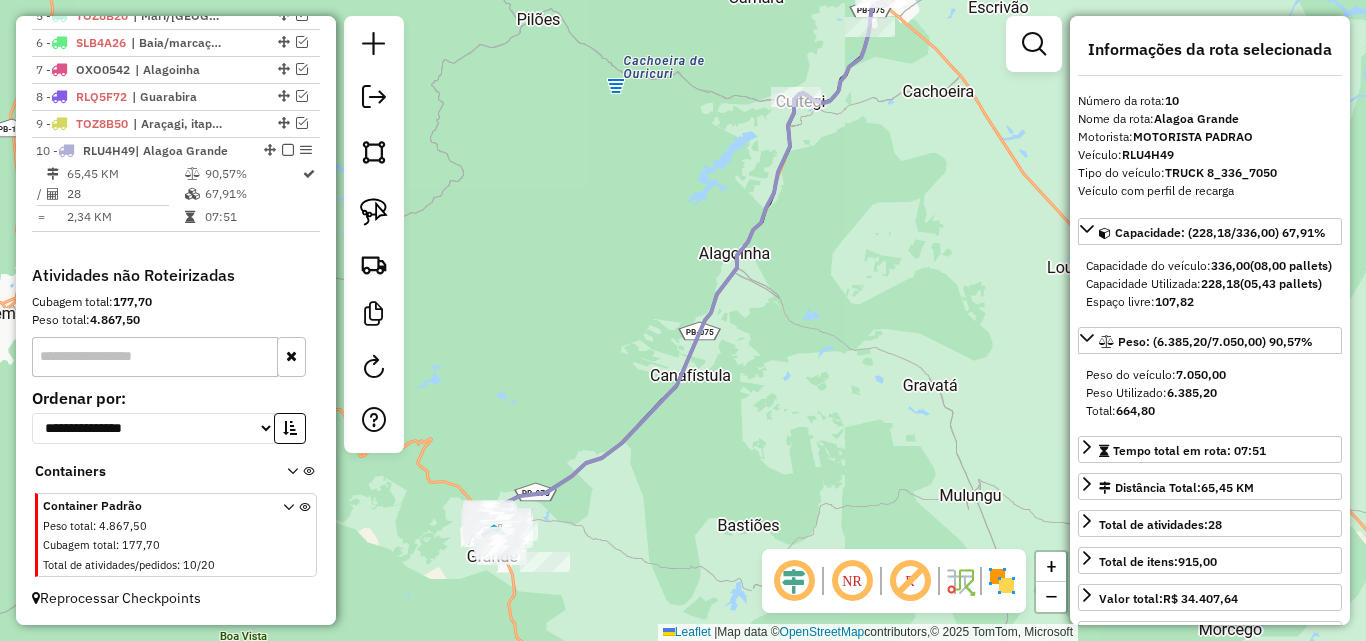 drag, startPoint x: 861, startPoint y: 467, endPoint x: 900, endPoint y: 303, distance: 168.57343 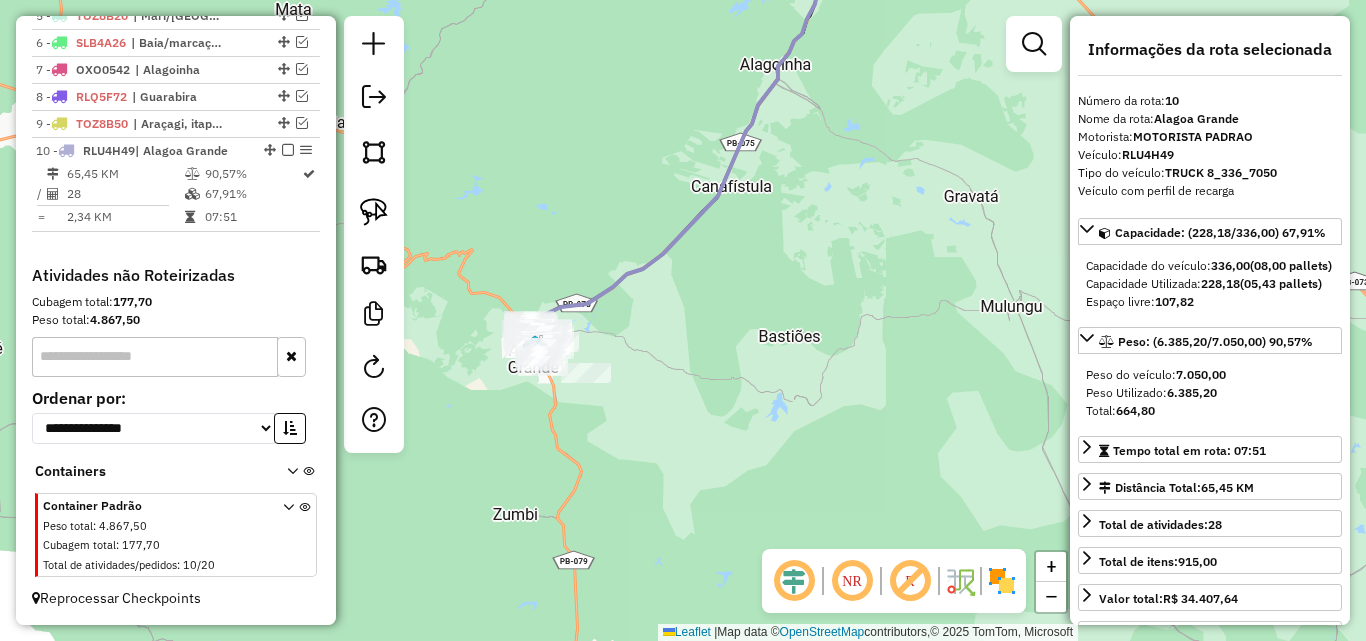 click on "Janela de atendimento Grade de atendimento Capacidade Transportadoras Veículos Cliente Pedidos  Rotas Selecione os dias de semana para filtrar as janelas de atendimento  Seg   Ter   Qua   Qui   Sex   Sáb   Dom  Informe o período da janela de atendimento: De: Até:  Filtrar exatamente a janela do cliente  Considerar janela de atendimento padrão  Selecione os dias de semana para filtrar as grades de atendimento  Seg   Ter   Qua   Qui   Sex   Sáb   Dom   Considerar clientes sem dia de atendimento cadastrado  Clientes fora do dia de atendimento selecionado Filtrar as atividades entre os valores definidos abaixo:  Peso mínimo:   Peso máximo:   Cubagem mínima:   Cubagem máxima:   De:   Até:  Filtrar as atividades entre o tempo de atendimento definido abaixo:  De:   Até:   Considerar capacidade total dos clientes não roteirizados Transportadora: Selecione um ou mais itens Tipo de veículo: Selecione um ou mais itens Veículo: Selecione um ou mais itens Motorista: Selecione um ou mais itens Nome: Rótulo:" 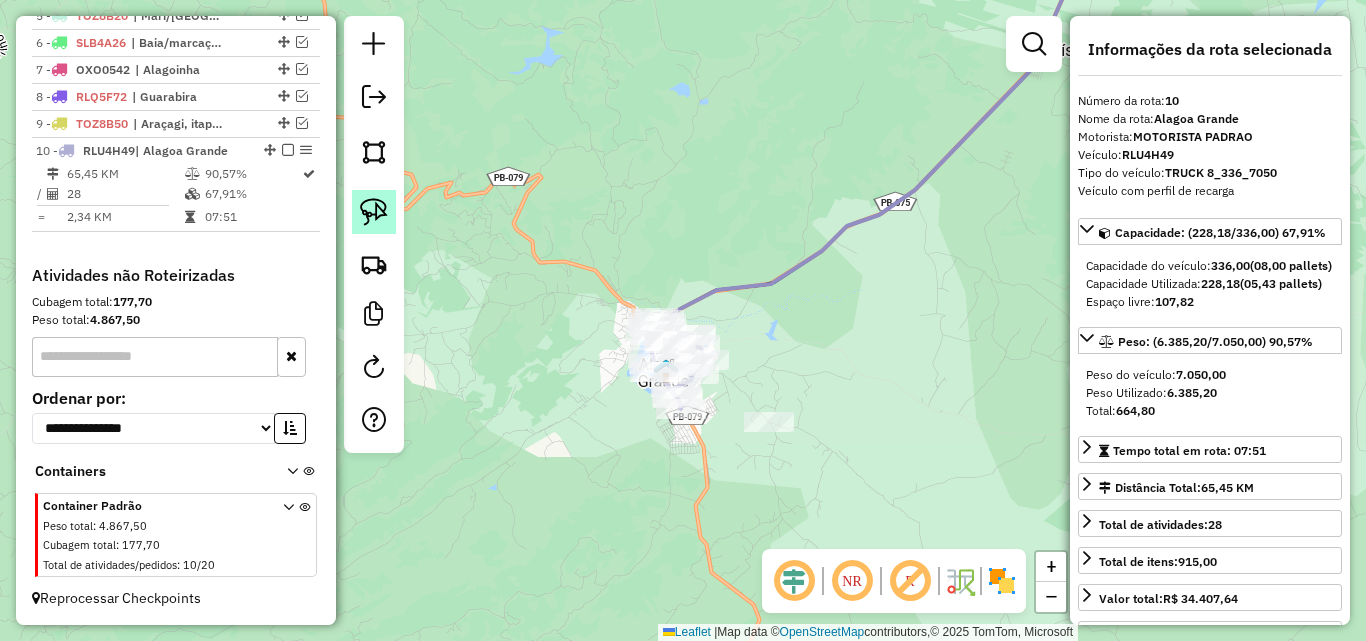 click 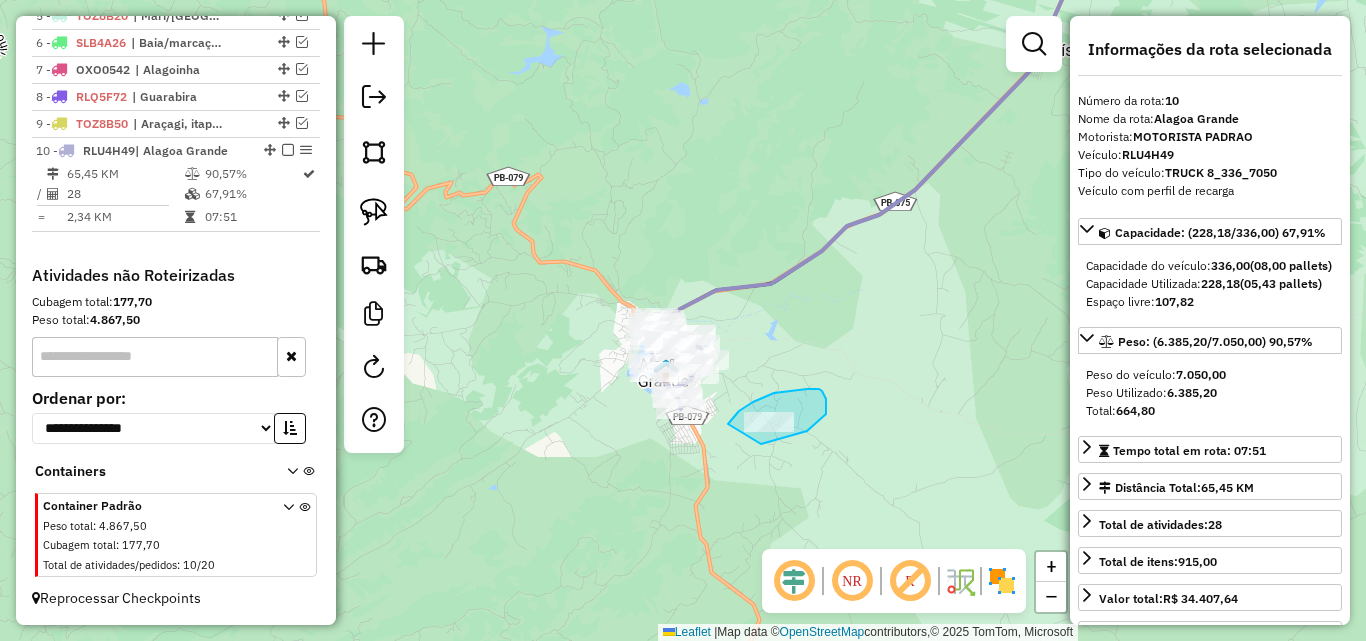 drag, startPoint x: 748, startPoint y: 405, endPoint x: 723, endPoint y: 448, distance: 49.73932 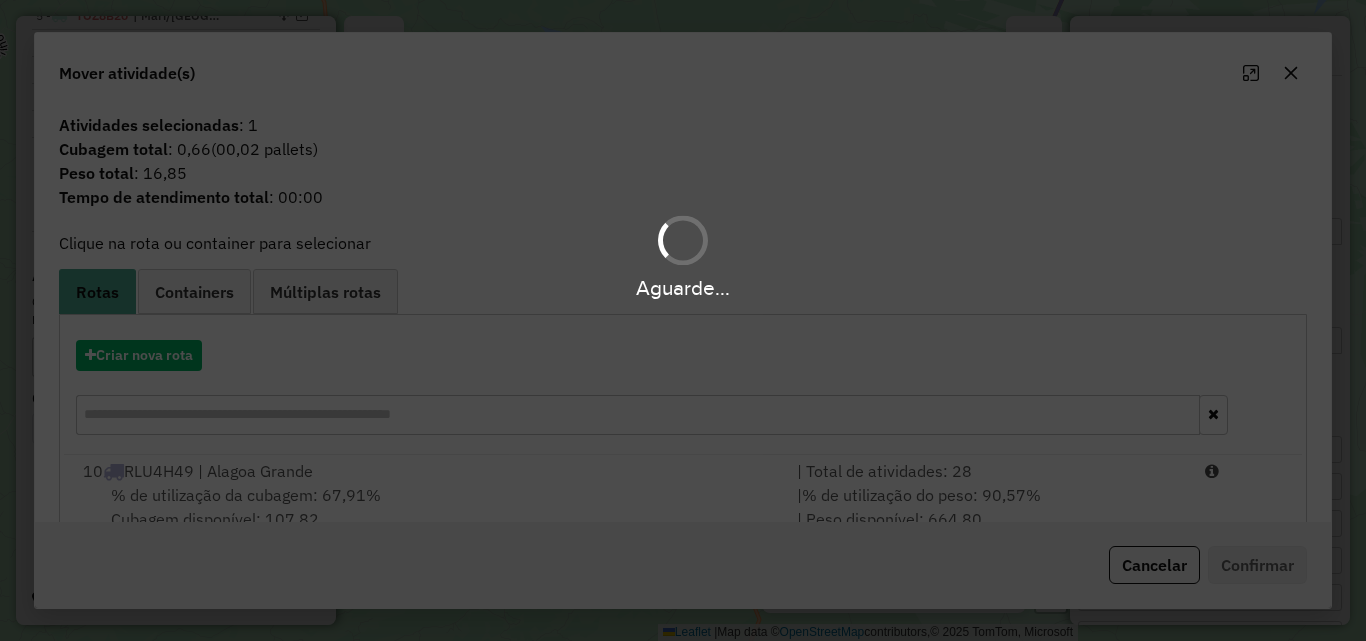 click on "Aguarde..." at bounding box center (683, 320) 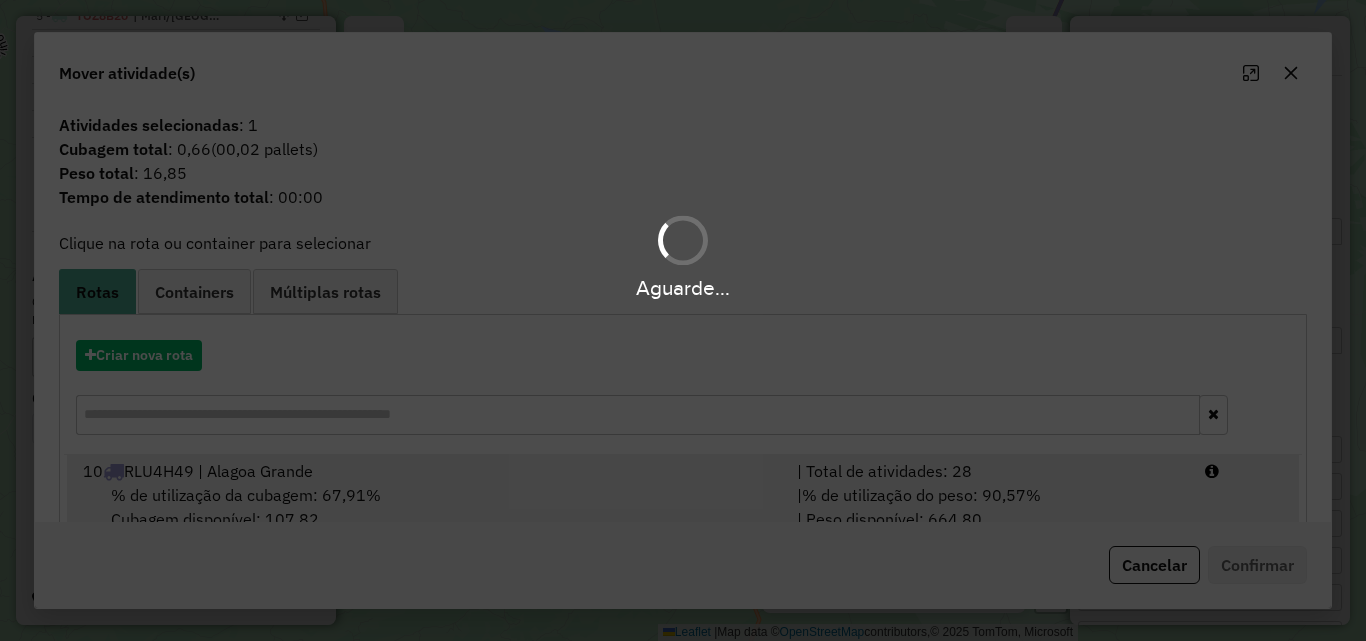 click on "10  RLU4H49 | Alagoa Grande" at bounding box center [428, 471] 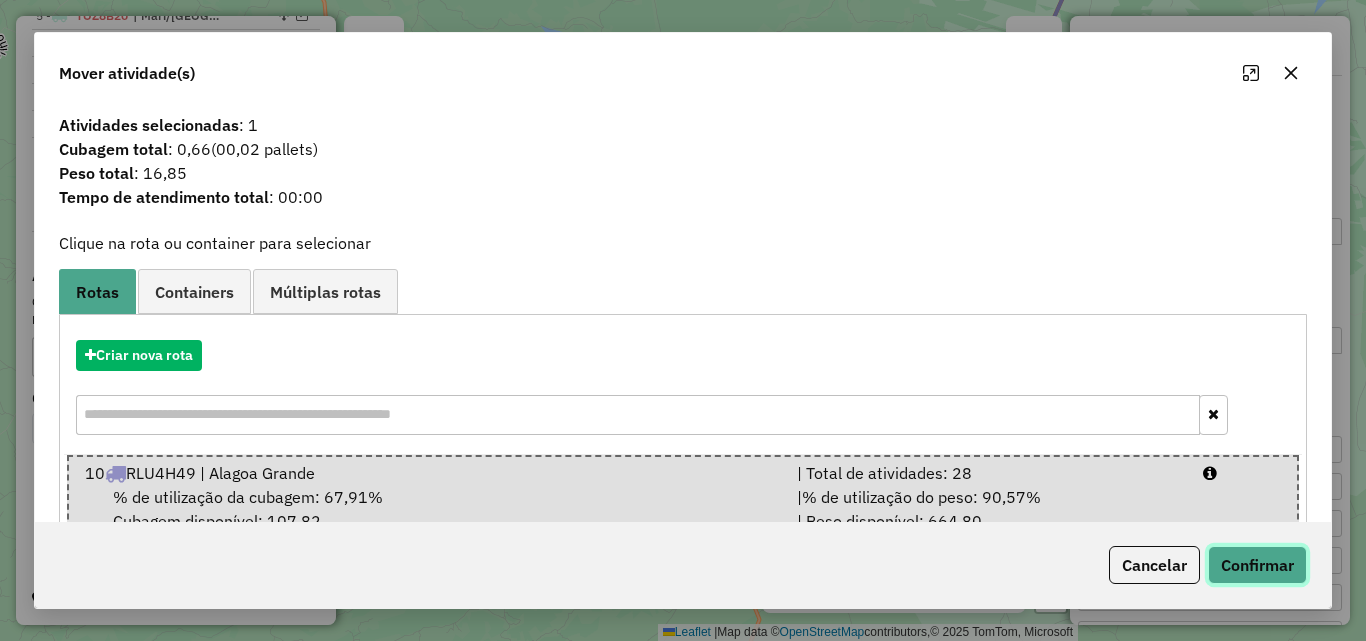 click on "Confirmar" 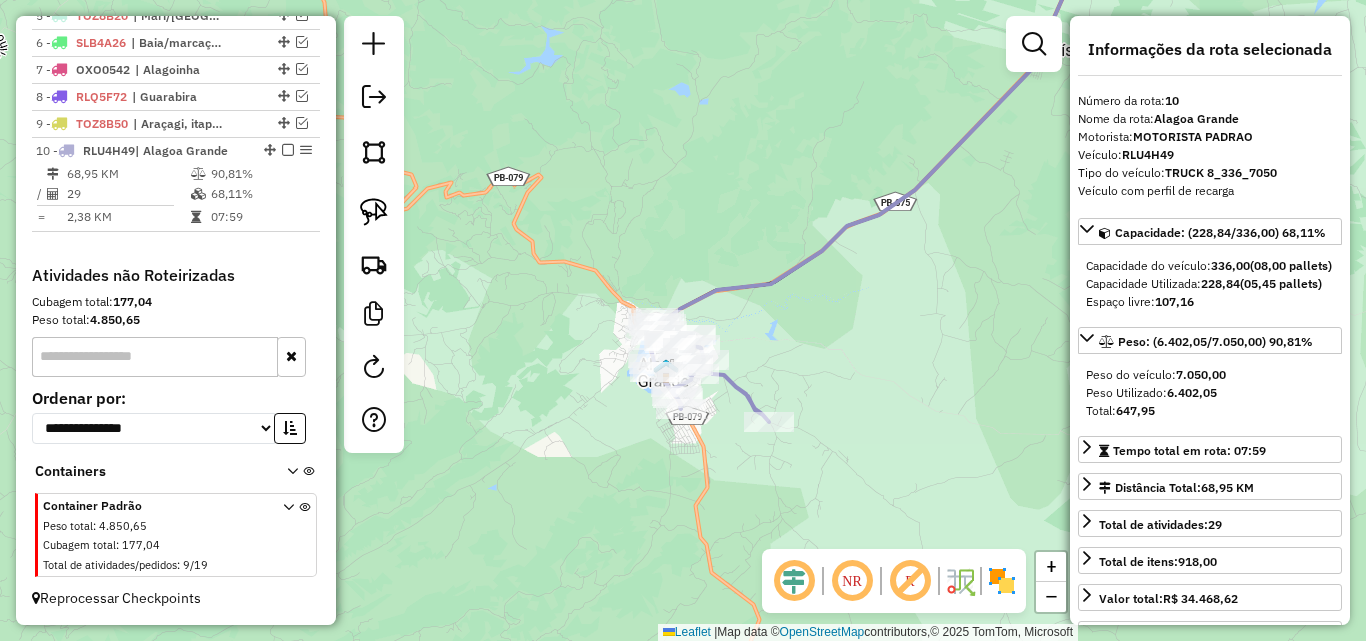 click on "**********" at bounding box center (176, 423) 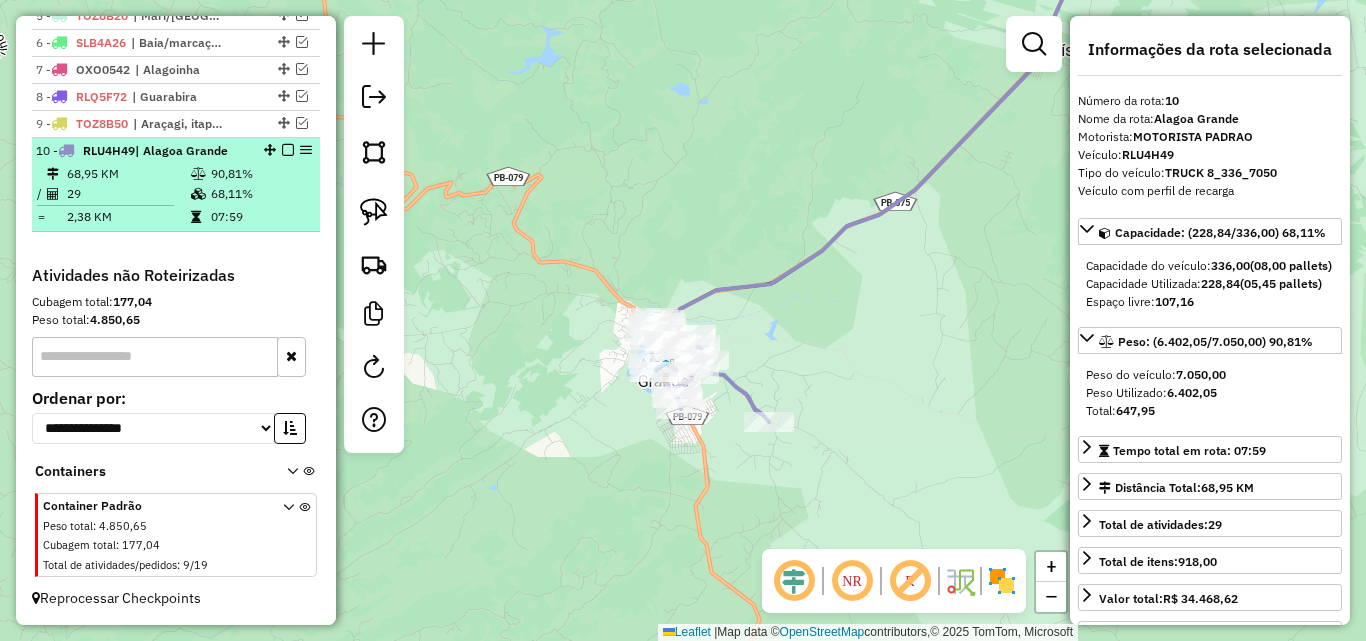 click on "07:59" at bounding box center [260, 217] 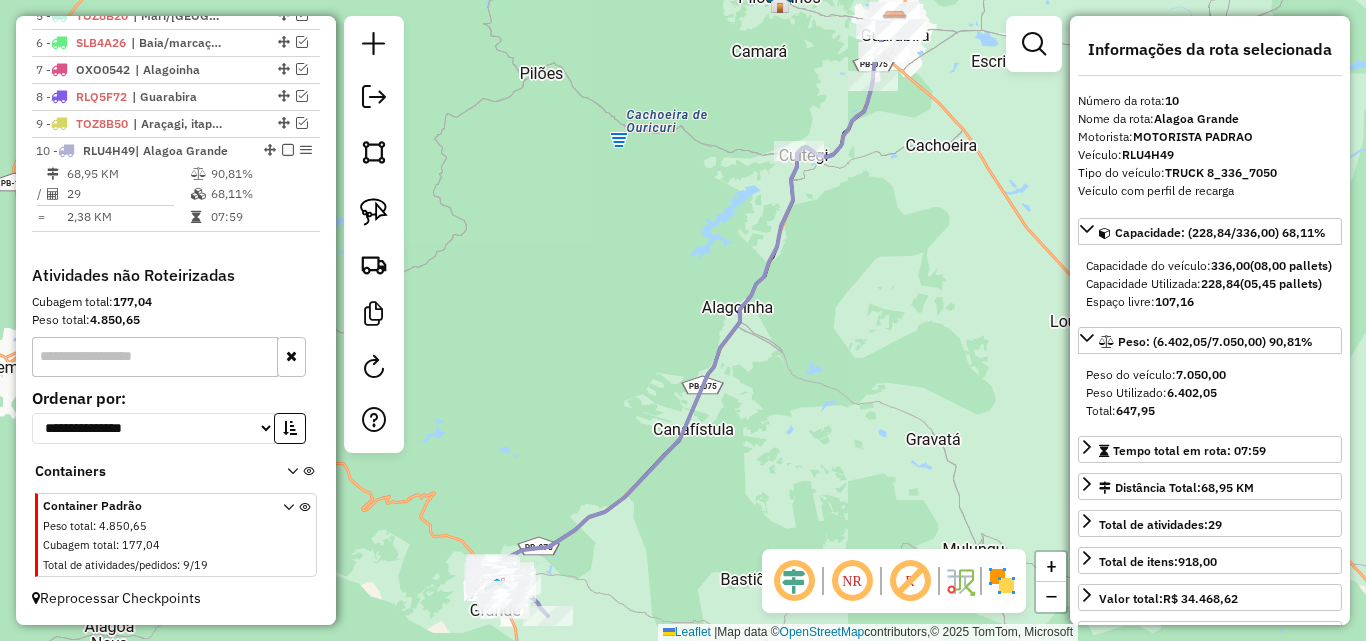 drag, startPoint x: 845, startPoint y: 453, endPoint x: 886, endPoint y: 431, distance: 46.52956 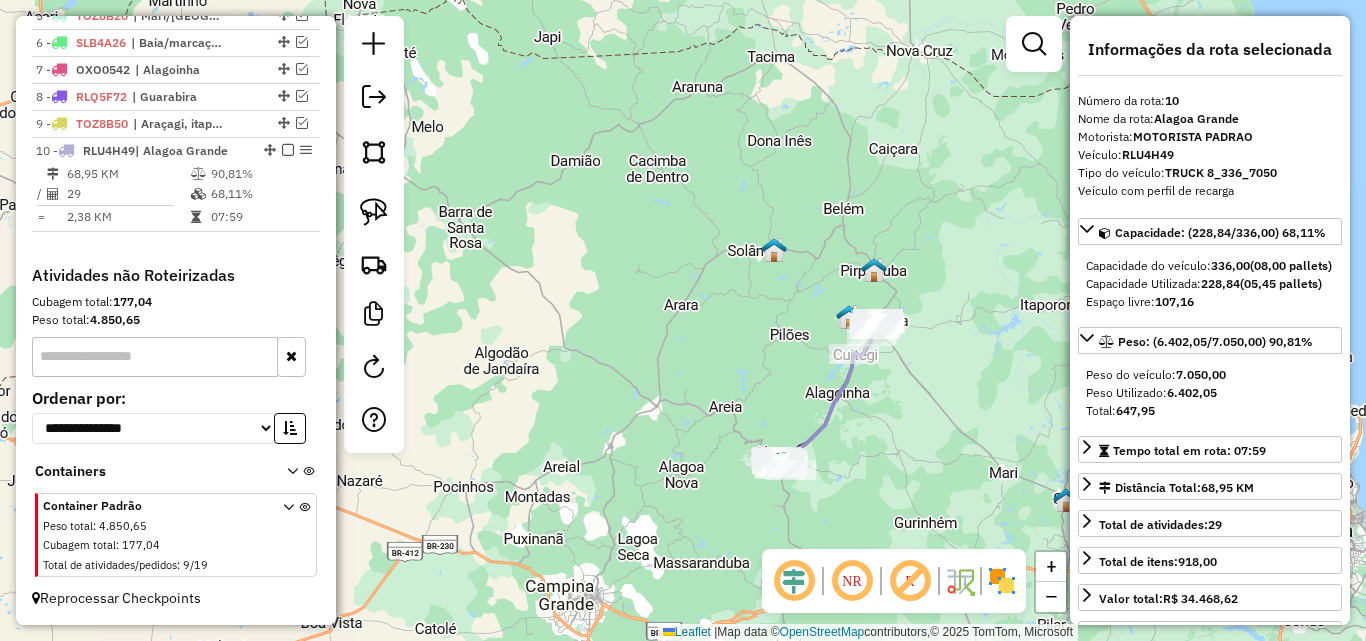 drag, startPoint x: 901, startPoint y: 438, endPoint x: 817, endPoint y: 453, distance: 85.32877 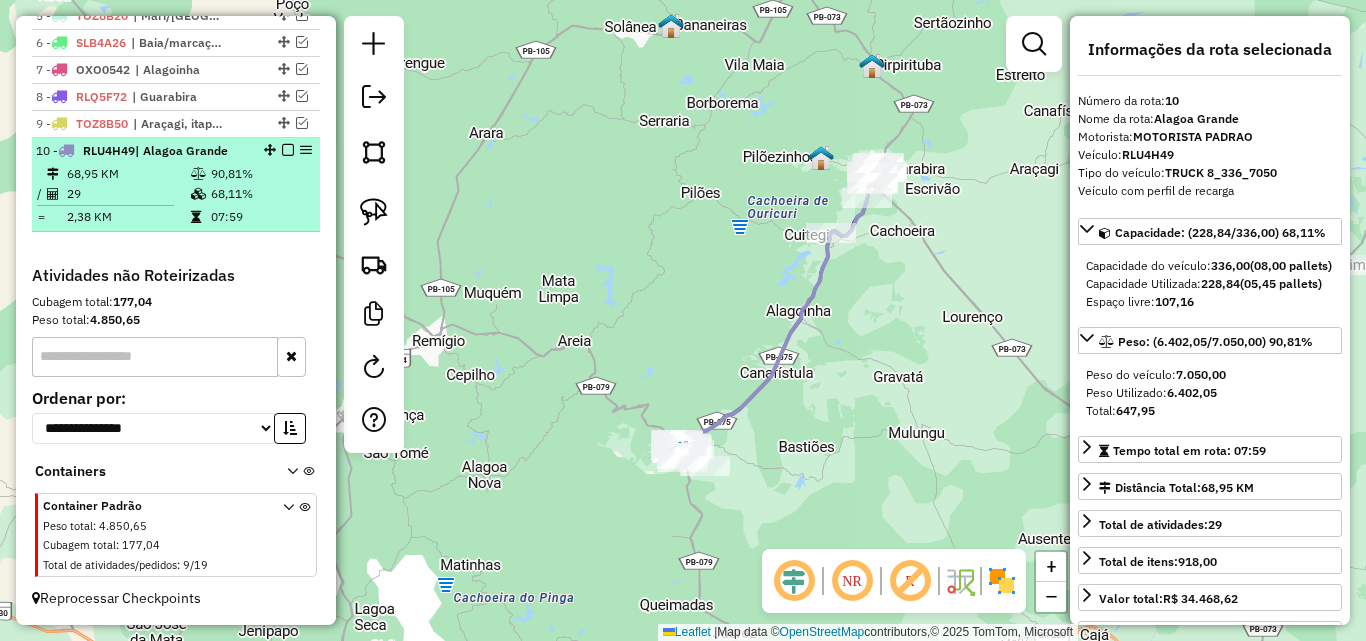 click at bounding box center [288, 150] 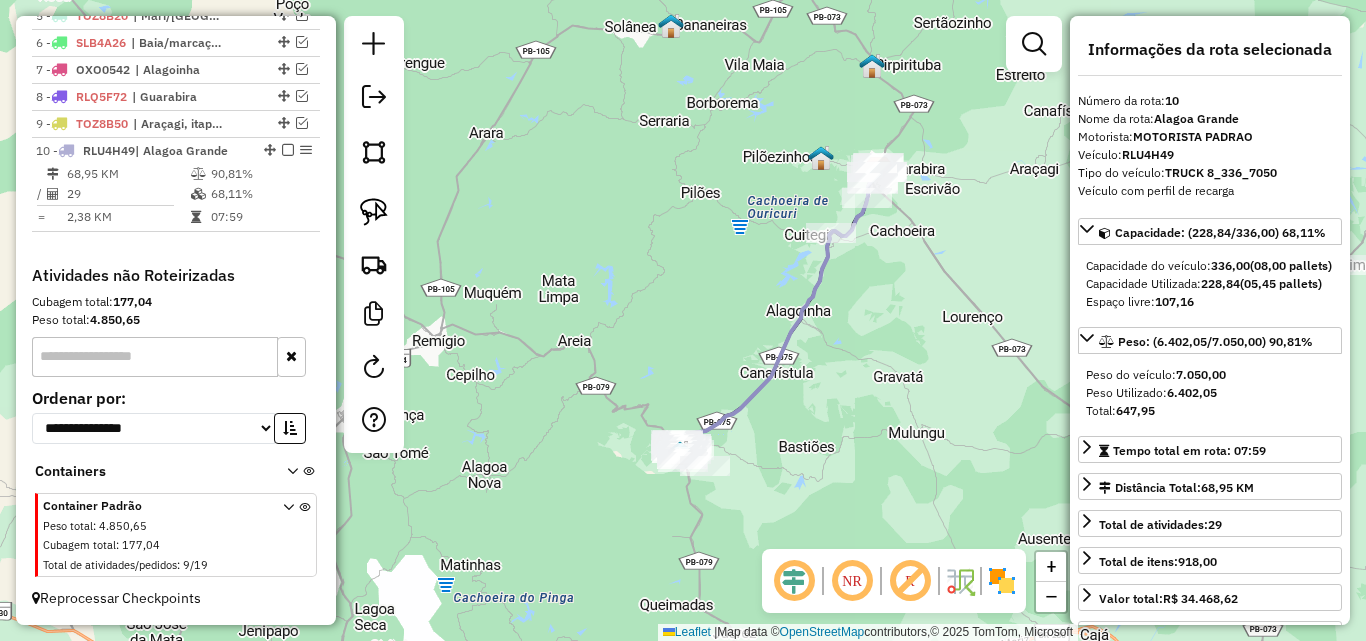 scroll, scrollTop: 804, scrollLeft: 0, axis: vertical 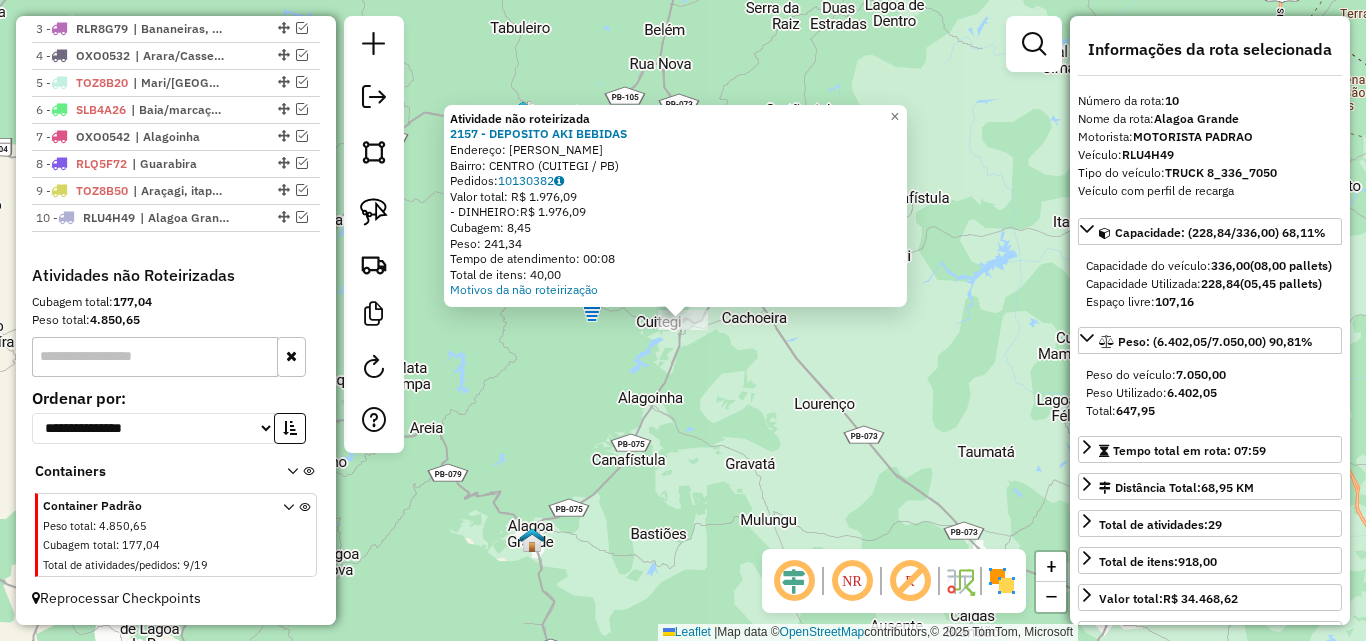 click on "Atividade não roteirizada 2157 - DEPOSITO AKI BEBIDAS  Endereço:  [PERSON_NAME]: CENTRO (CUITEGI / PB)   Pedidos:  10130382   Valor total: R$ 1.976,09   - DINHEIRO:  R$ 1.976,09   Cubagem: 8,45   Peso: 241,34   Tempo de atendimento: 00:08   Total de itens: 40,00  Motivos da não roteirização × Janela de atendimento Grade de atendimento Capacidade Transportadoras Veículos Cliente Pedidos  Rotas Selecione os dias de semana para filtrar as janelas de atendimento  Seg   Ter   Qua   Qui   Sex   Sáb   Dom  Informe o período da janela de atendimento: De: Até:  Filtrar exatamente a janela do cliente  Considerar janela de atendimento padrão  Selecione os dias de semana para filtrar as grades de atendimento  Seg   Ter   Qua   Qui   Sex   Sáb   Dom   Considerar clientes sem dia de atendimento cadastrado  Clientes fora do dia de atendimento selecionado Filtrar as atividades entre os valores definidos abaixo:  Peso mínimo:   Peso máximo:   Cubagem mínima:   Cubagem máxima:   De:   Até:" 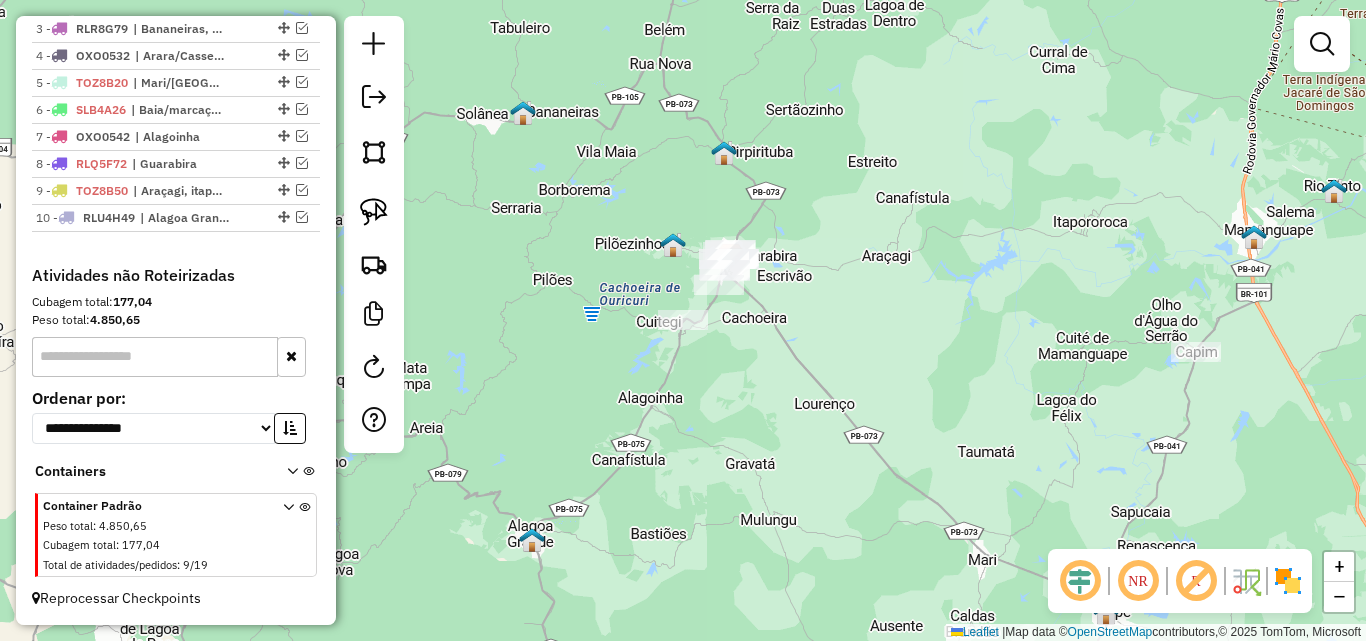 click 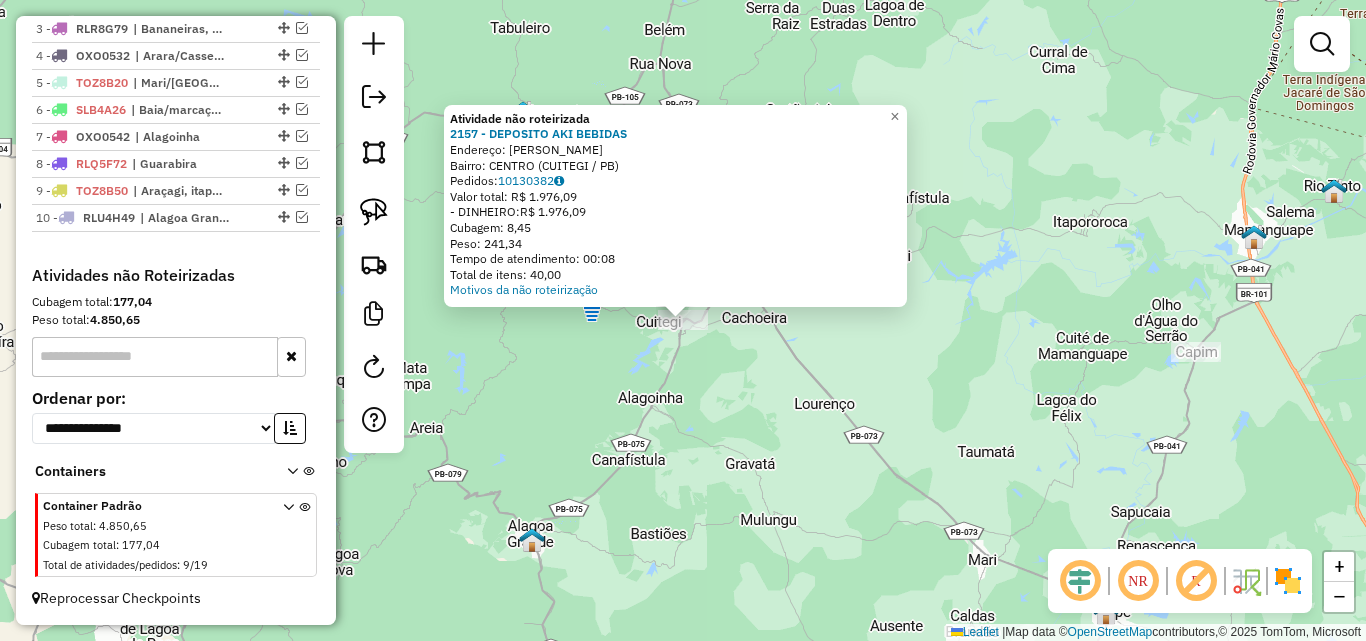 click on "Atividade não roteirizada 2157 - DEPOSITO AKI BEBIDAS  Endereço:  [PERSON_NAME]: CENTRO (CUITEGI / PB)   Pedidos:  10130382   Valor total: R$ 1.976,09   - DINHEIRO:  R$ 1.976,09   Cubagem: 8,45   Peso: 241,34   Tempo de atendimento: 00:08   Total de itens: 40,00  Motivos da não roteirização × Janela de atendimento Grade de atendimento Capacidade Transportadoras Veículos Cliente Pedidos  Rotas Selecione os dias de semana para filtrar as janelas de atendimento  Seg   Ter   Qua   Qui   Sex   Sáb   Dom  Informe o período da janela de atendimento: De: Até:  Filtrar exatamente a janela do cliente  Considerar janela de atendimento padrão  Selecione os dias de semana para filtrar as grades de atendimento  Seg   Ter   Qua   Qui   Sex   Sáb   Dom   Considerar clientes sem dia de atendimento cadastrado  Clientes fora do dia de atendimento selecionado Filtrar as atividades entre os valores definidos abaixo:  Peso mínimo:   Peso máximo:   Cubagem mínima:   Cubagem máxima:   De:   Até:" 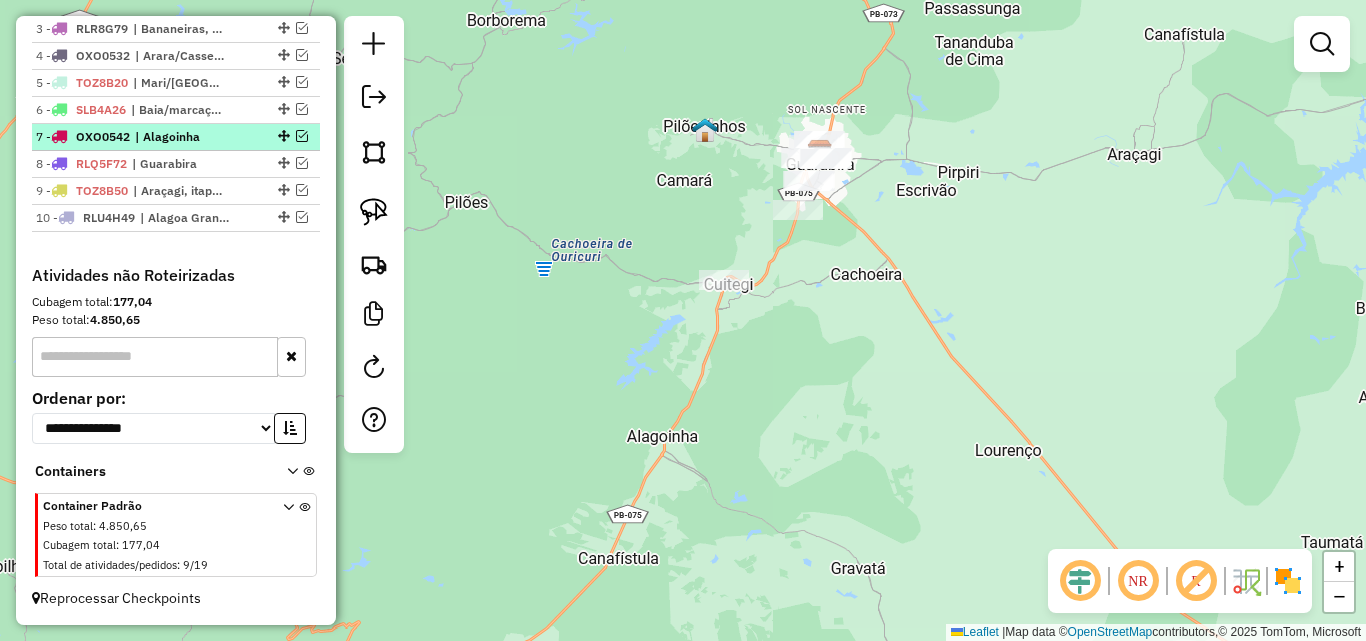 click at bounding box center [302, 136] 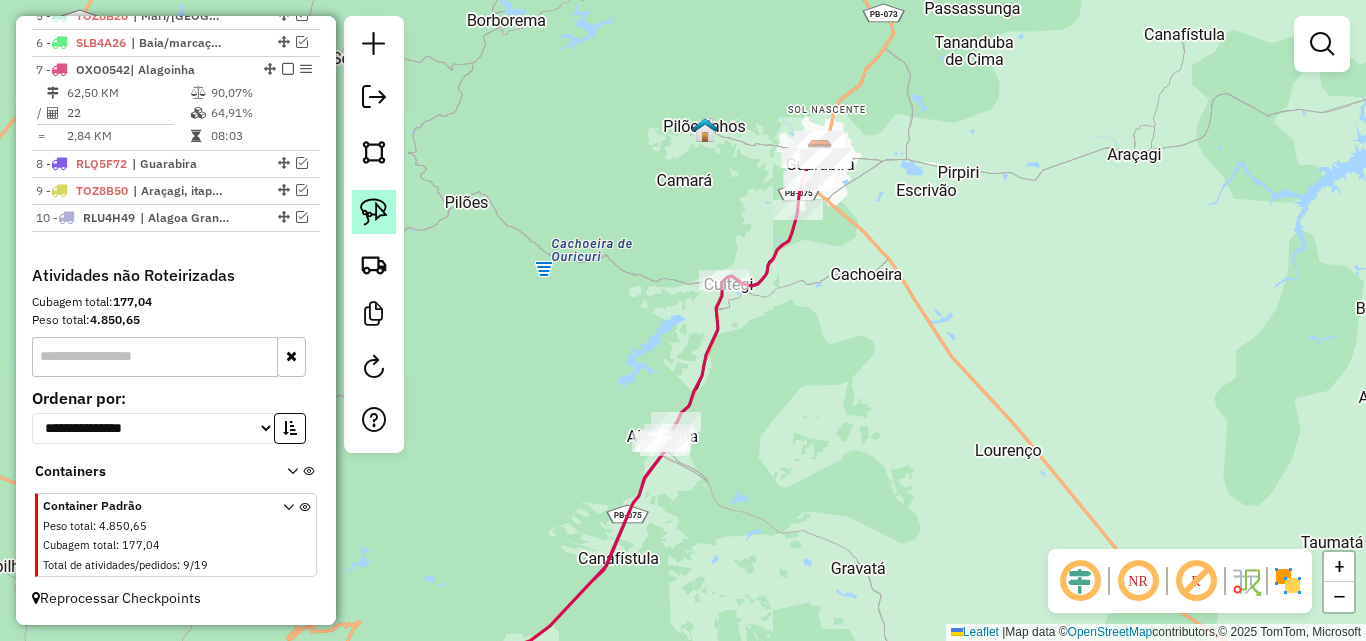 click 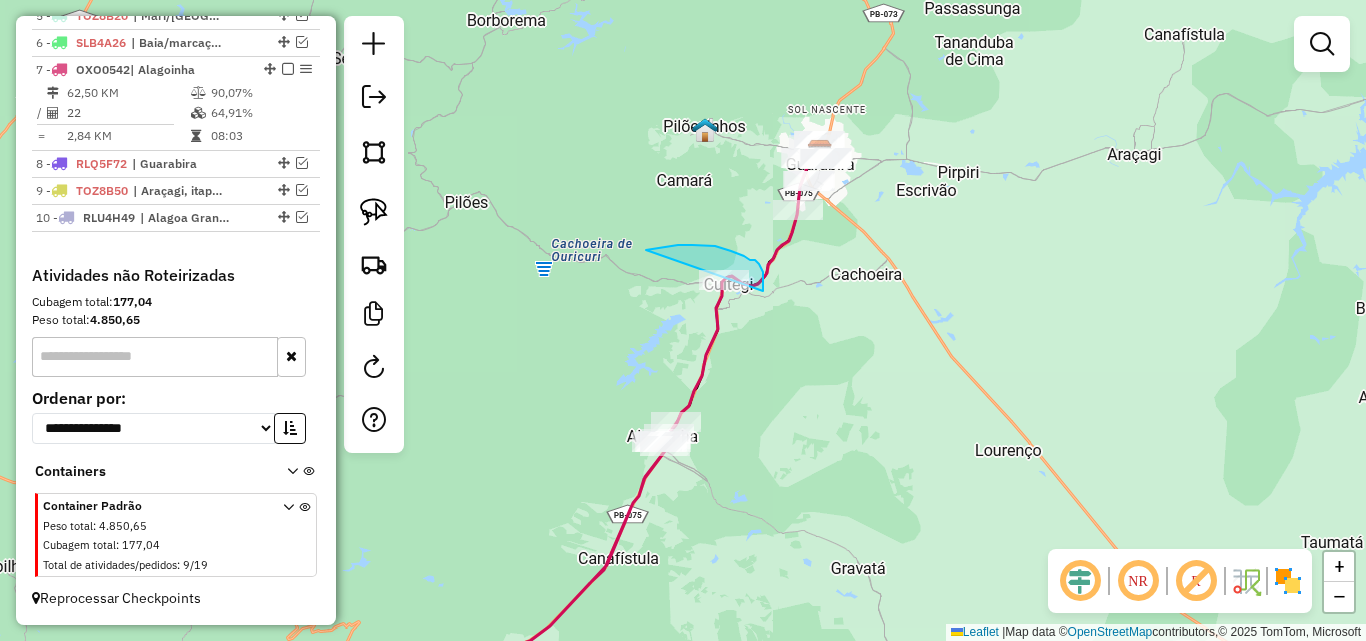 drag, startPoint x: 664, startPoint y: 247, endPoint x: 570, endPoint y: 300, distance: 107.912 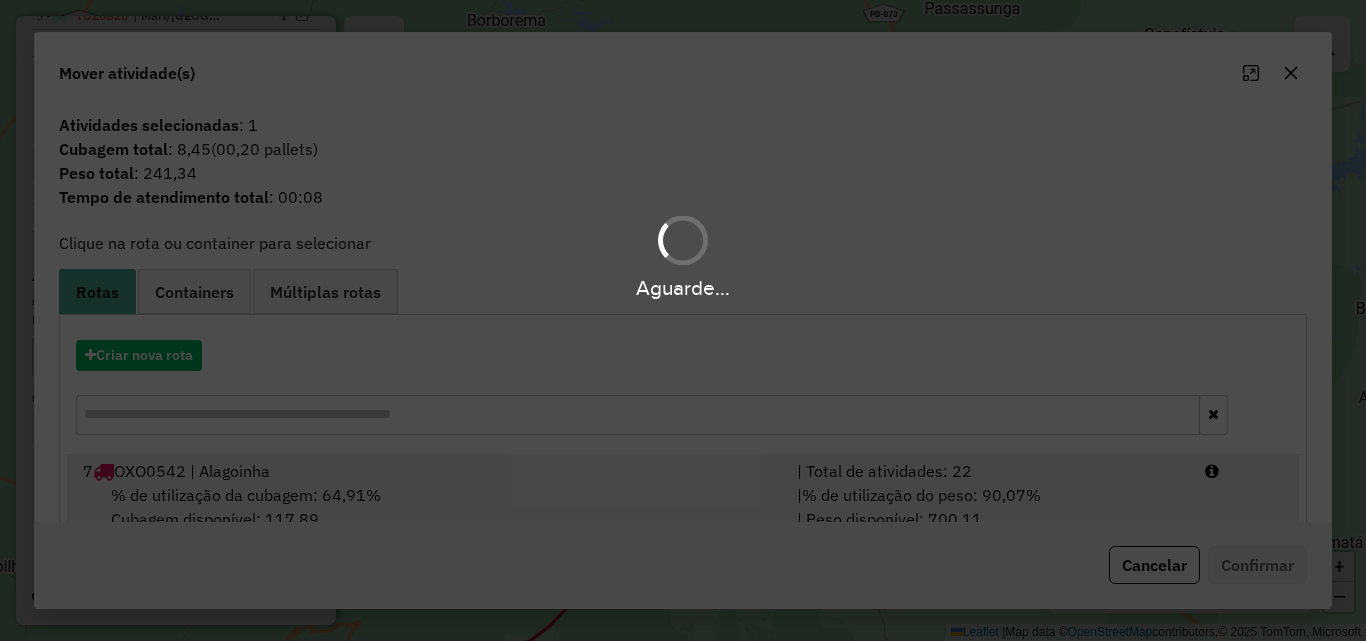 click on "% de utilização da cubagem: 64,91%  Cubagem disponível: 117,89" at bounding box center (428, 507) 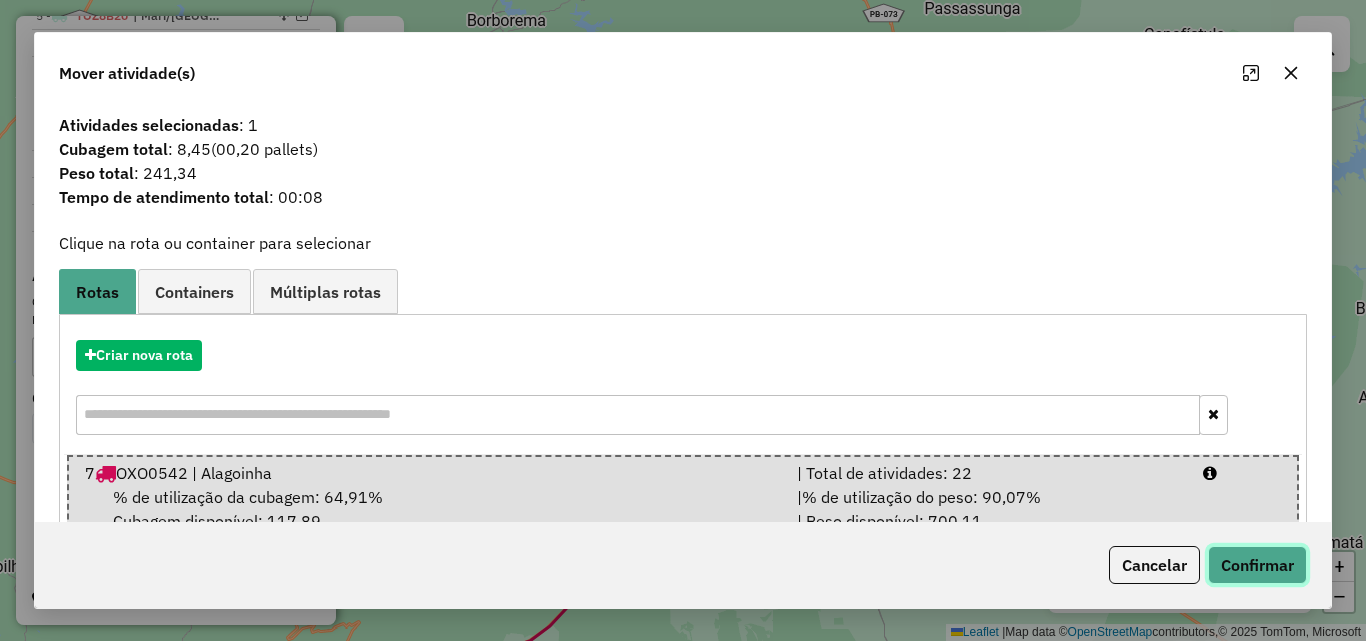 click on "Confirmar" 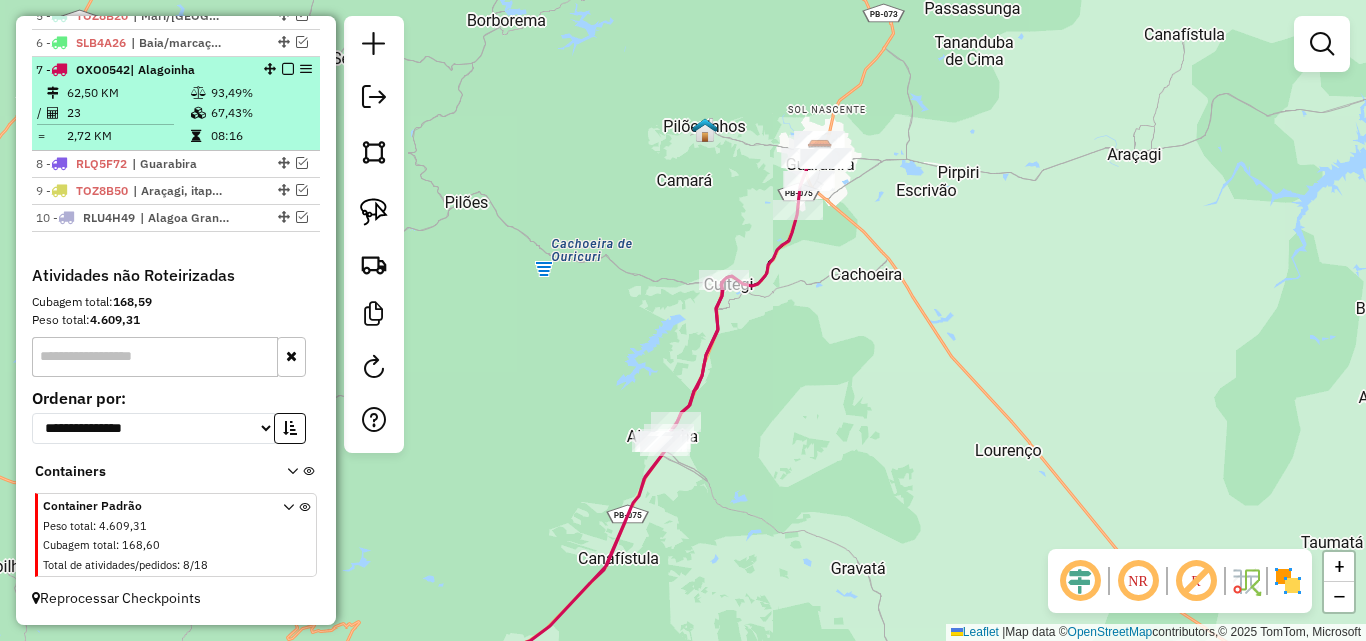 click on "93,49%" at bounding box center (260, 93) 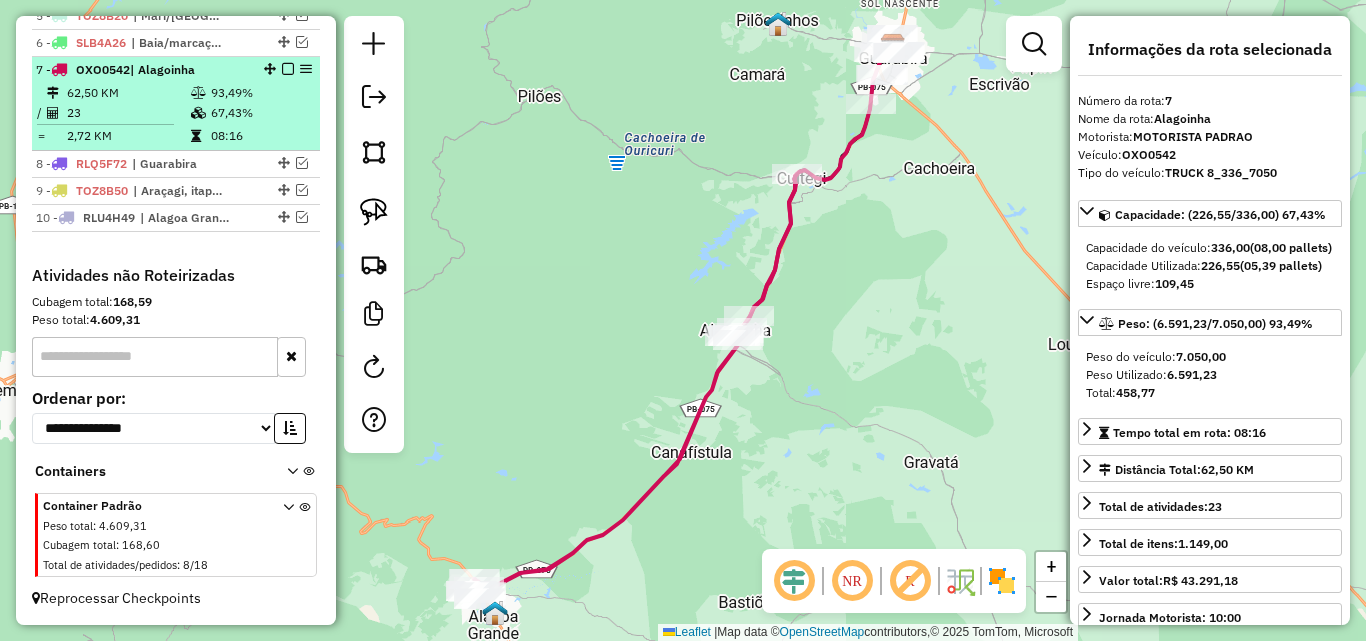 click at bounding box center (288, 69) 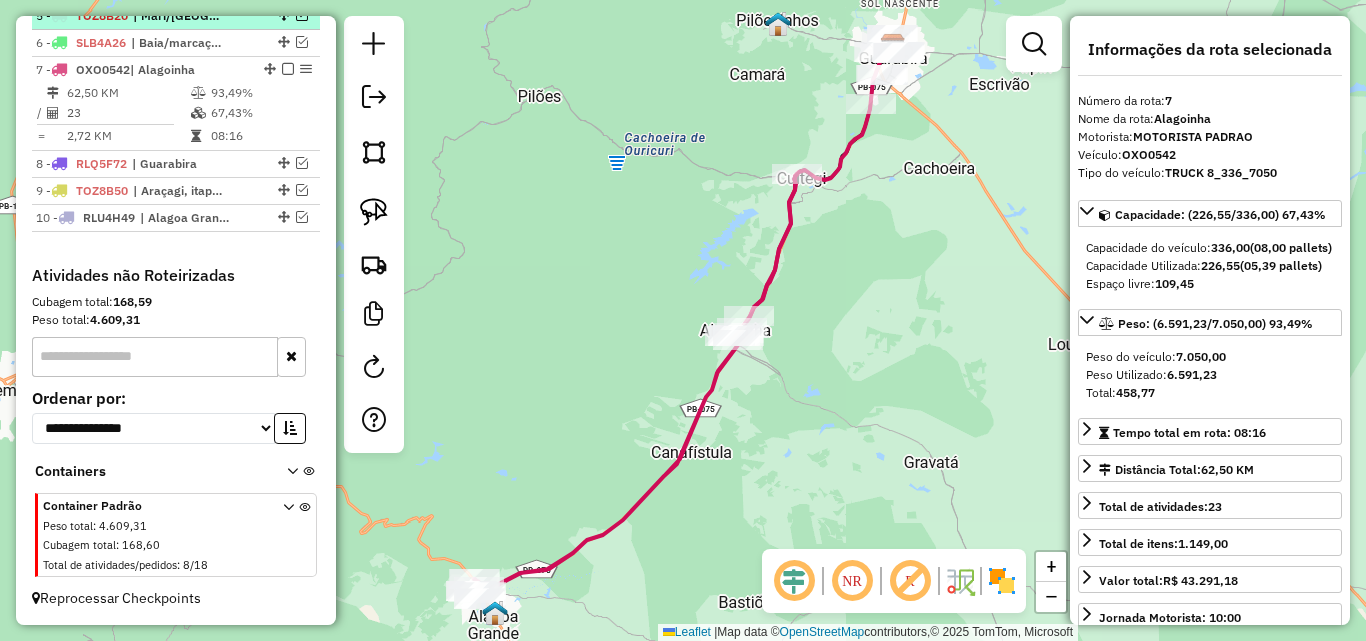 scroll, scrollTop: 804, scrollLeft: 0, axis: vertical 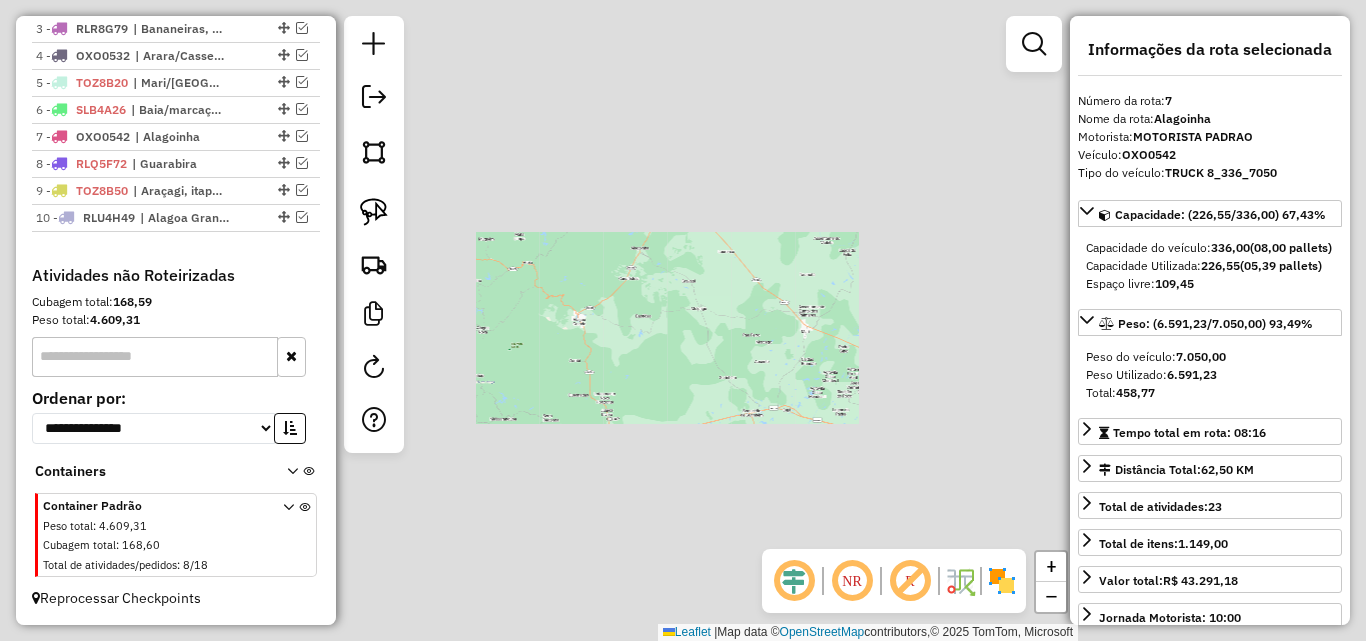 drag, startPoint x: 764, startPoint y: 312, endPoint x: 758, endPoint y: 450, distance: 138.13037 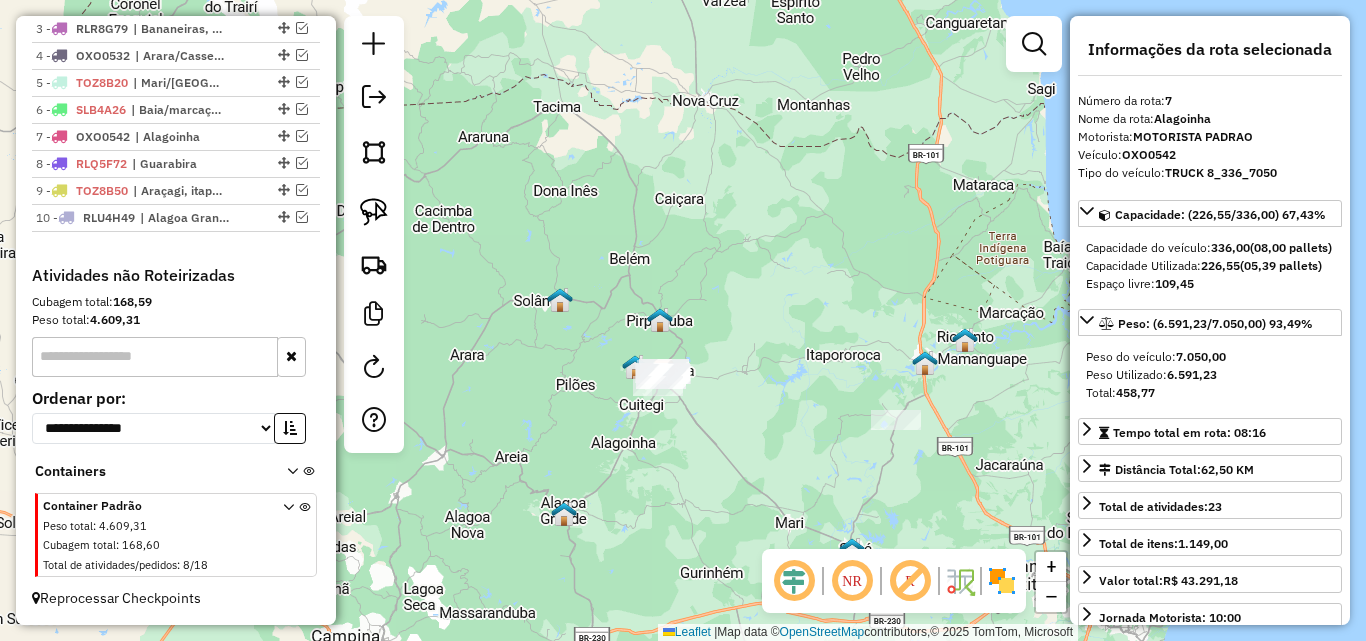 drag, startPoint x: 632, startPoint y: 425, endPoint x: 615, endPoint y: 417, distance: 18.788294 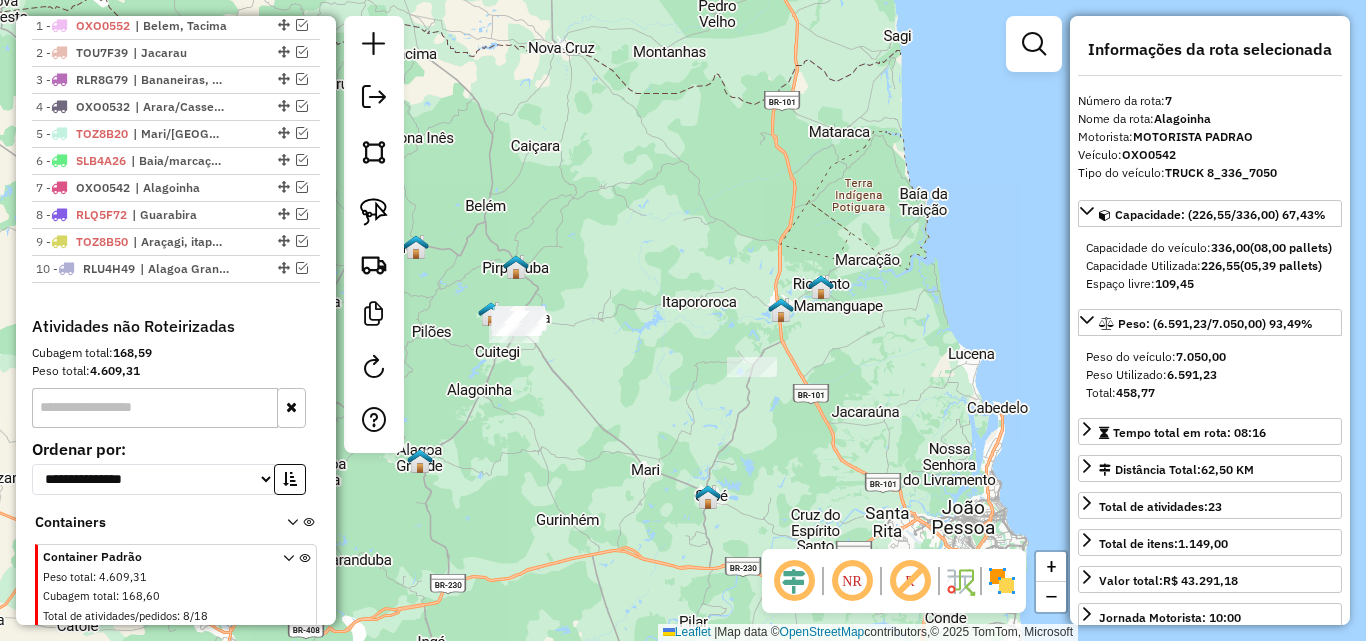 scroll, scrollTop: 704, scrollLeft: 0, axis: vertical 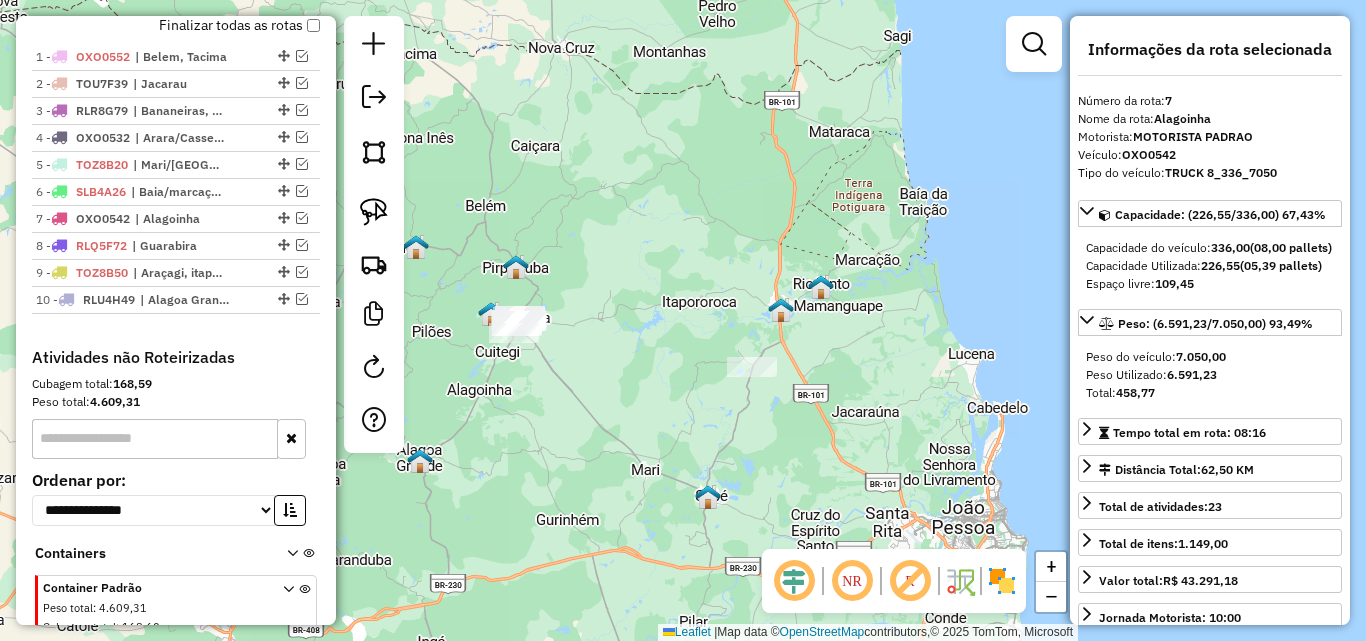 drag, startPoint x: 583, startPoint y: 419, endPoint x: 641, endPoint y: 409, distance: 58.855755 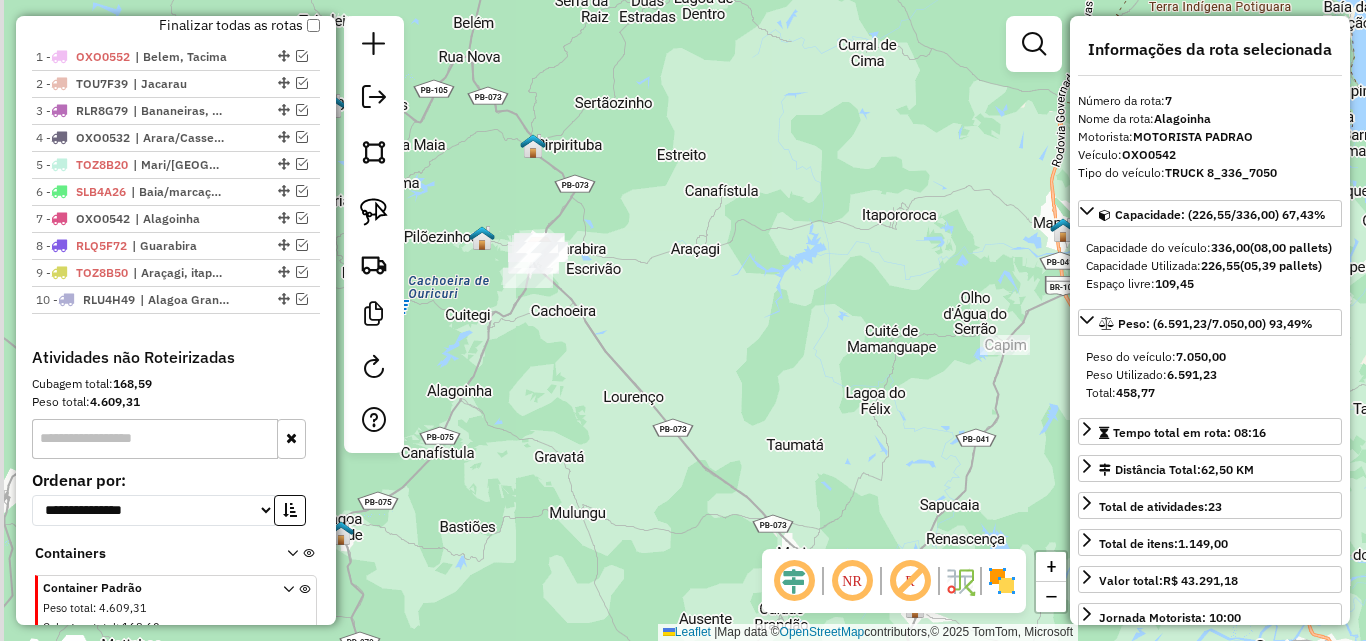 drag, startPoint x: 633, startPoint y: 414, endPoint x: 659, endPoint y: 459, distance: 51.971146 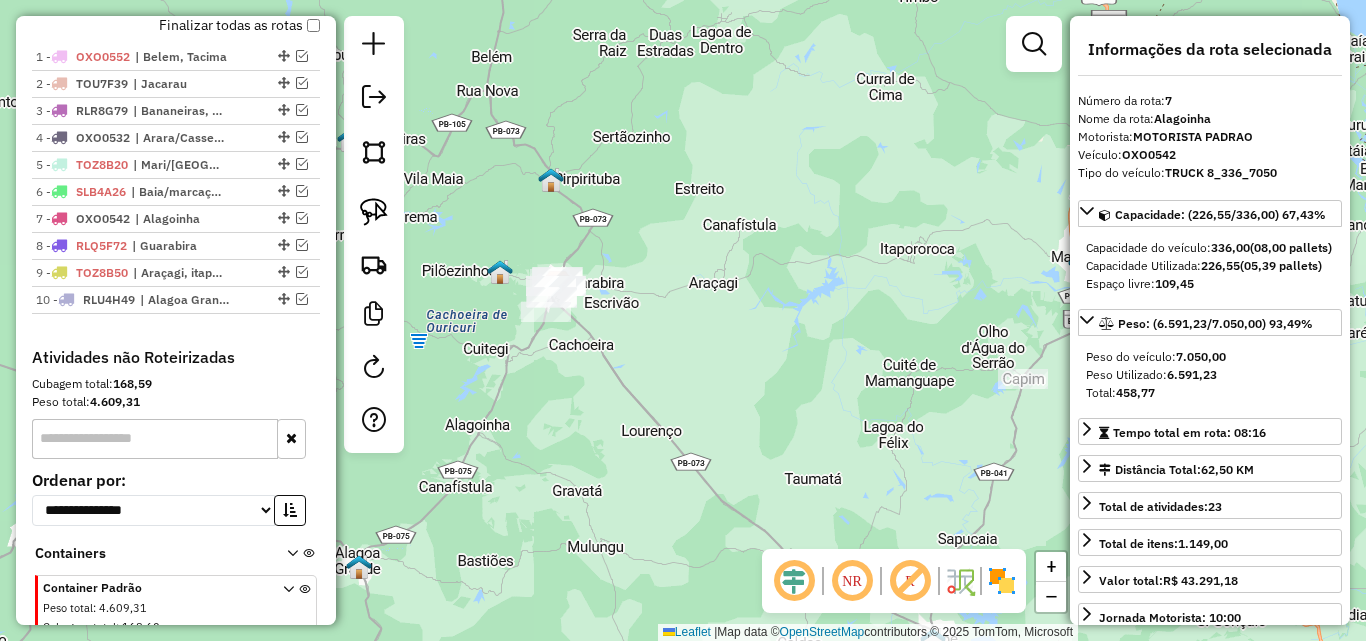 drag, startPoint x: 729, startPoint y: 384, endPoint x: 490, endPoint y: 384, distance: 239 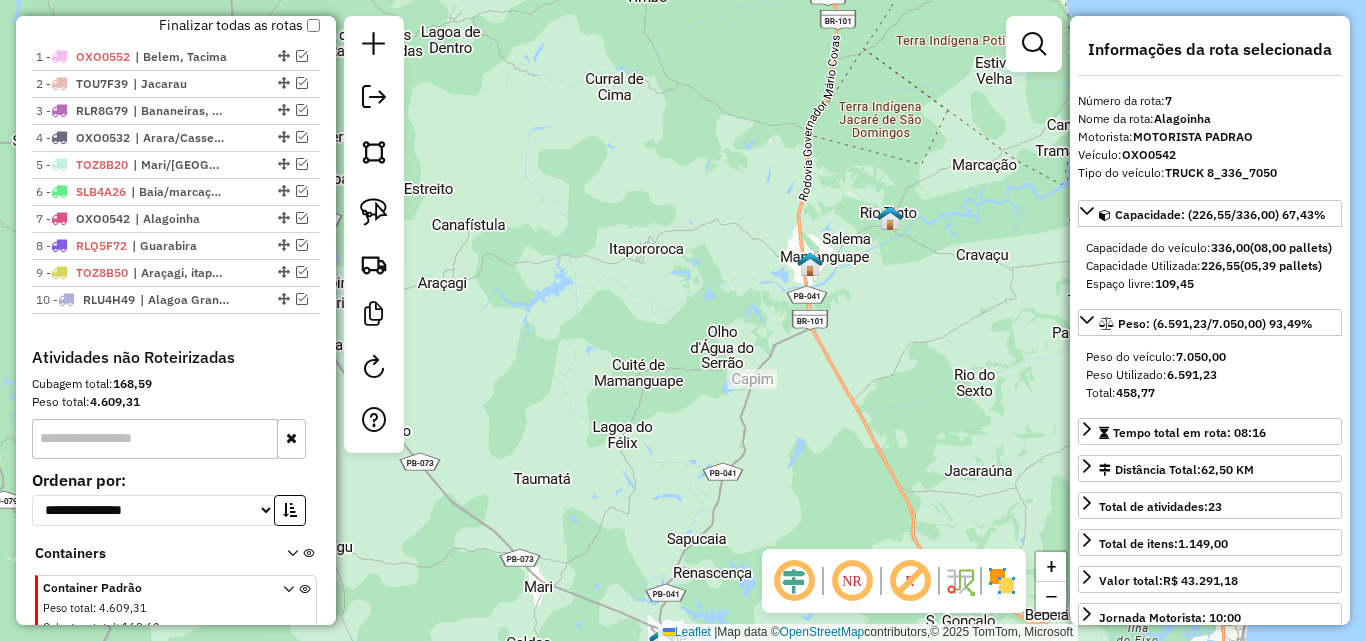 click on "Depósito:  Pau Brasil Guarabira  Total de rotas:  10  Distância Total:  962,28 km  Tempo total:  96:15  Valor total:  R$ 380.815,64  - Total roteirizado:  R$ 357.584,00  - Total não roteirizado:  R$ 23.231,64  Total de Atividades Roteirizadas:  409  Total de Pedidos Roteirizados:  631  Peso total roteirizado:  63.982,65  Cubagem total roteirizado:  2.308,37  Total de Atividades não Roteirizadas:  8  Total de Pedidos não Roteirizados:  18 Total de caixas por viagem:  2.308,37 /   10 =  230,84 Média de Atividades por viagem:  409 /   10 =  40,90 Ocupação média da frota:  98,68%   Rotas vários dias:  0  Clientes Priorizados NR:  0 Rotas  Recargas: 7   Ver rotas   Ver veículos  Finalizar todas as rotas   1 -       OXO0552   | Belem, Tacima   2 -       TOU7F39   | Jacarau   3 -       RLR8G79   | [GEOGRAPHIC_DATA], Cacimba de Dentro   4 -       OXO0532   | Arara/Casserengue   5 -       TOZ8B20   | Mari/[GEOGRAPHIC_DATA], Sape   6 -       SLB4A26   | Baia/marcação, Mamanguape   7 -       OXO0542   | [GEOGRAPHIC_DATA]" at bounding box center (176, -86) 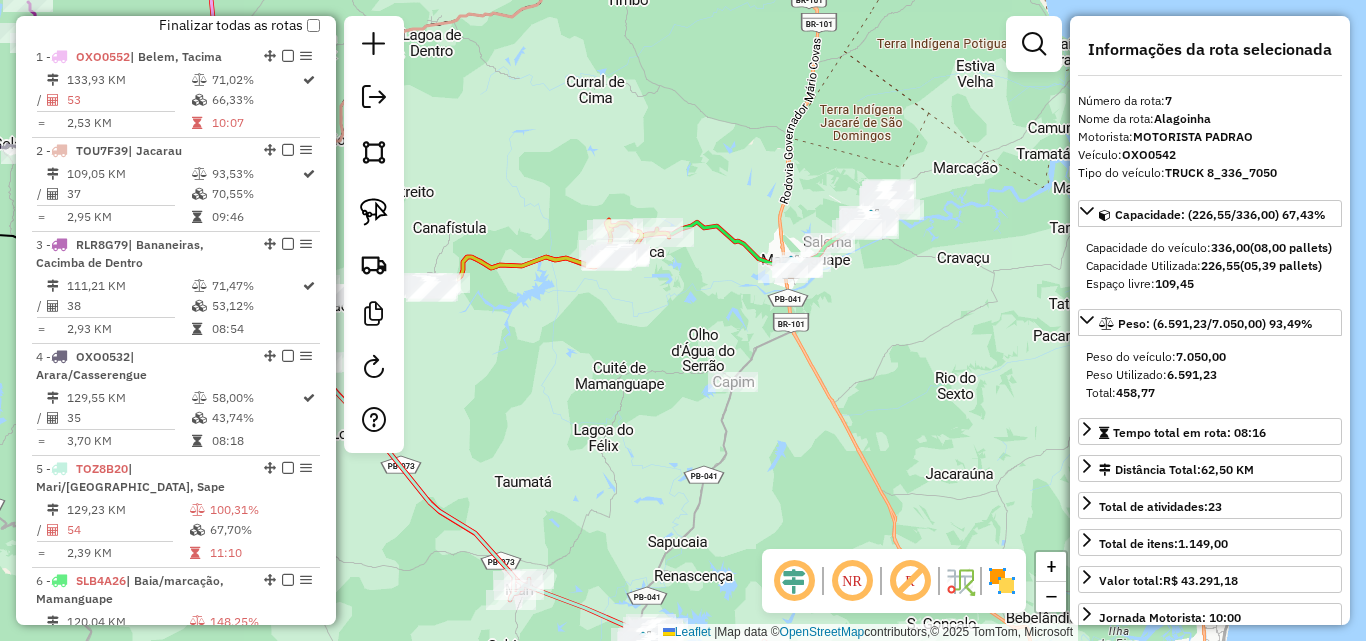 drag, startPoint x: 873, startPoint y: 366, endPoint x: 799, endPoint y: 362, distance: 74.10803 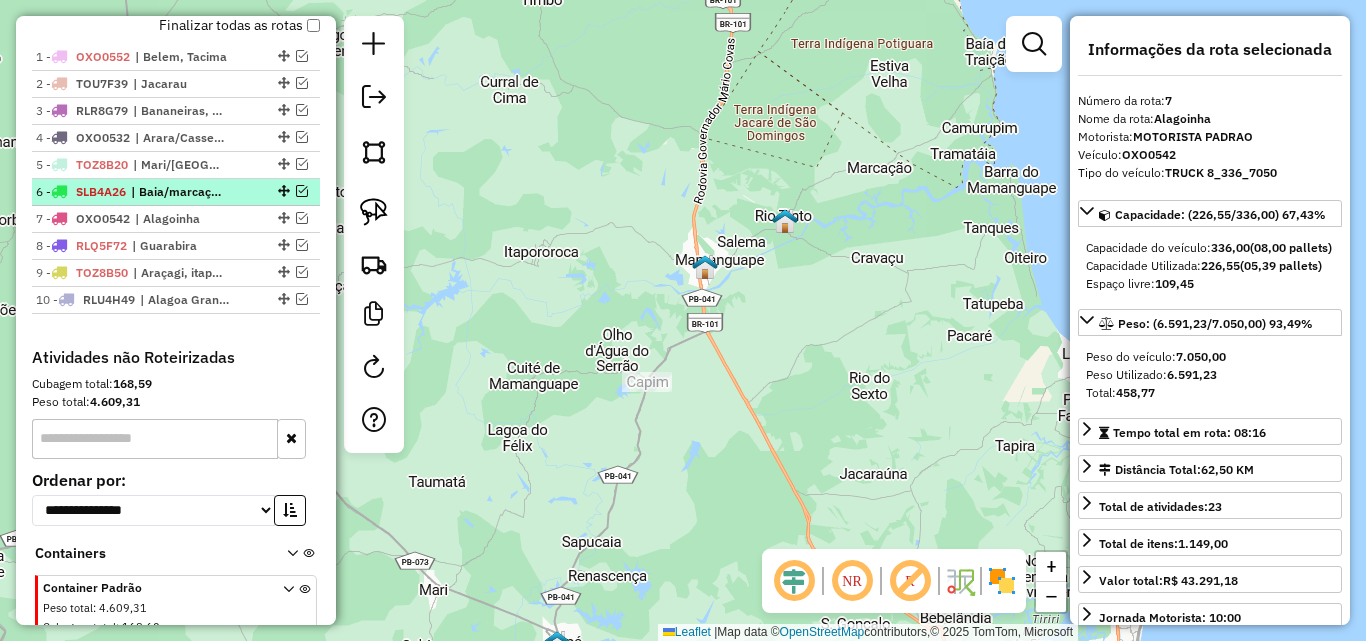 click at bounding box center (302, 191) 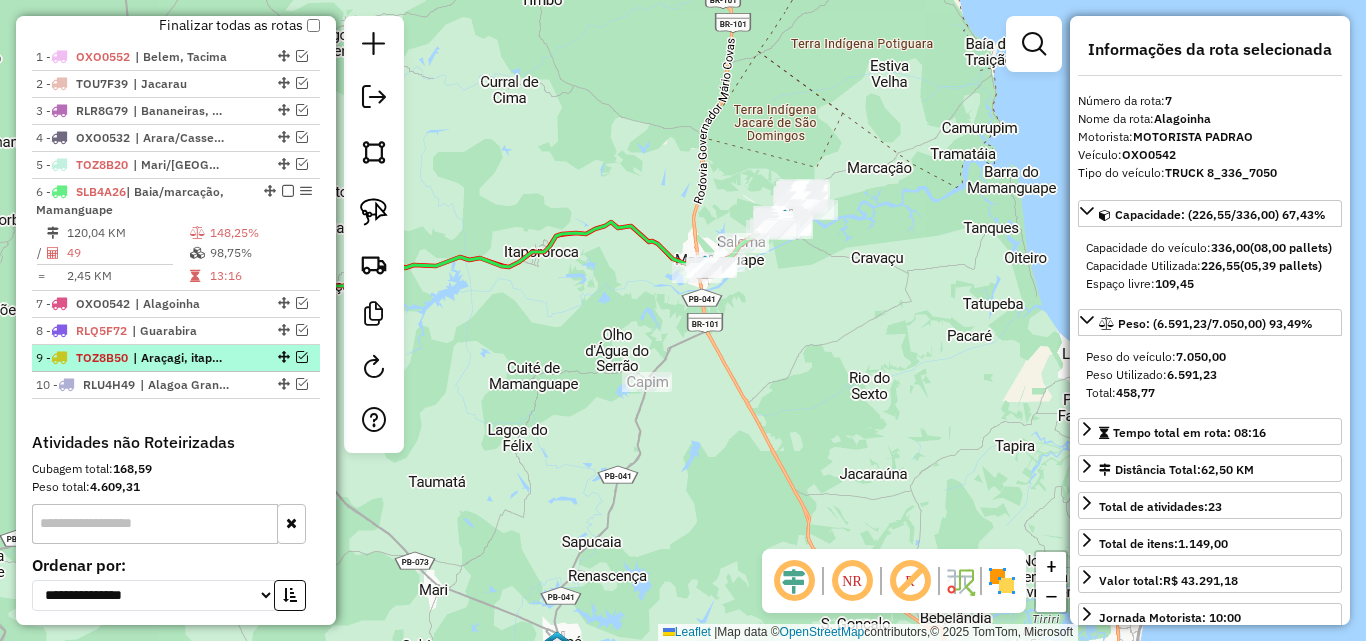 drag, startPoint x: 194, startPoint y: 381, endPoint x: 227, endPoint y: 374, distance: 33.734257 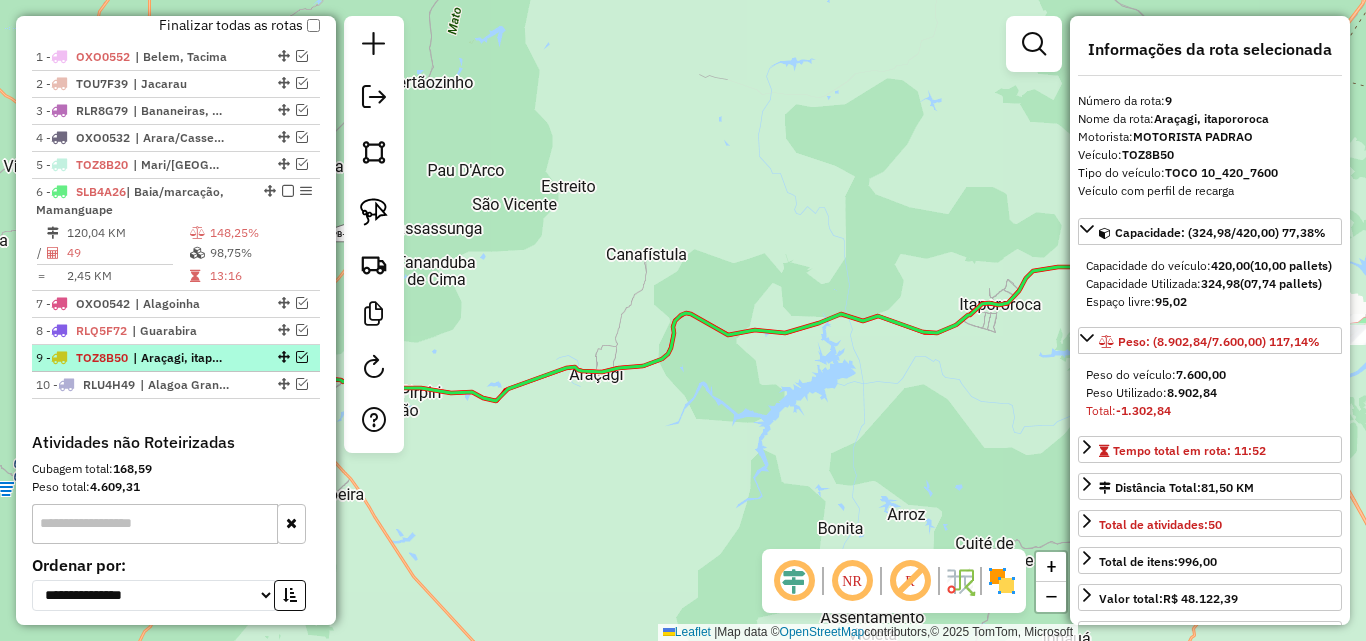 click on "9 -       TOZ8B50   | [GEOGRAPHIC_DATA], [GEOGRAPHIC_DATA]" at bounding box center (142, 358) 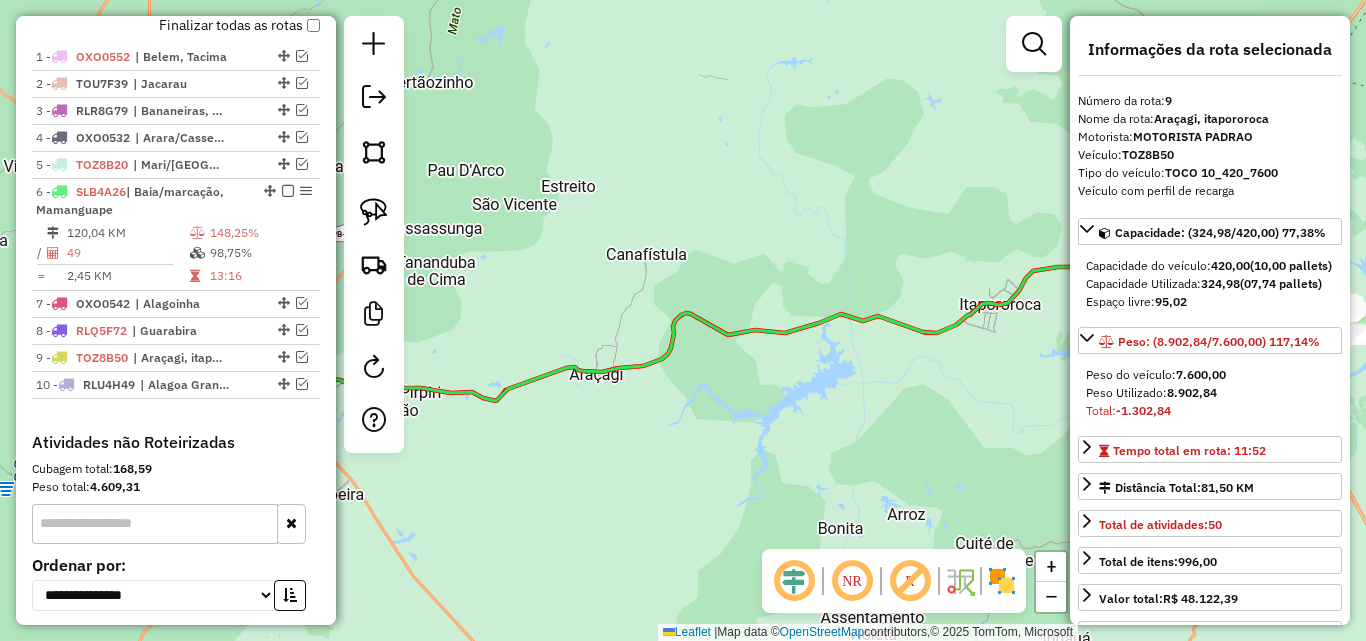 drag, startPoint x: 832, startPoint y: 391, endPoint x: 777, endPoint y: 391, distance: 55 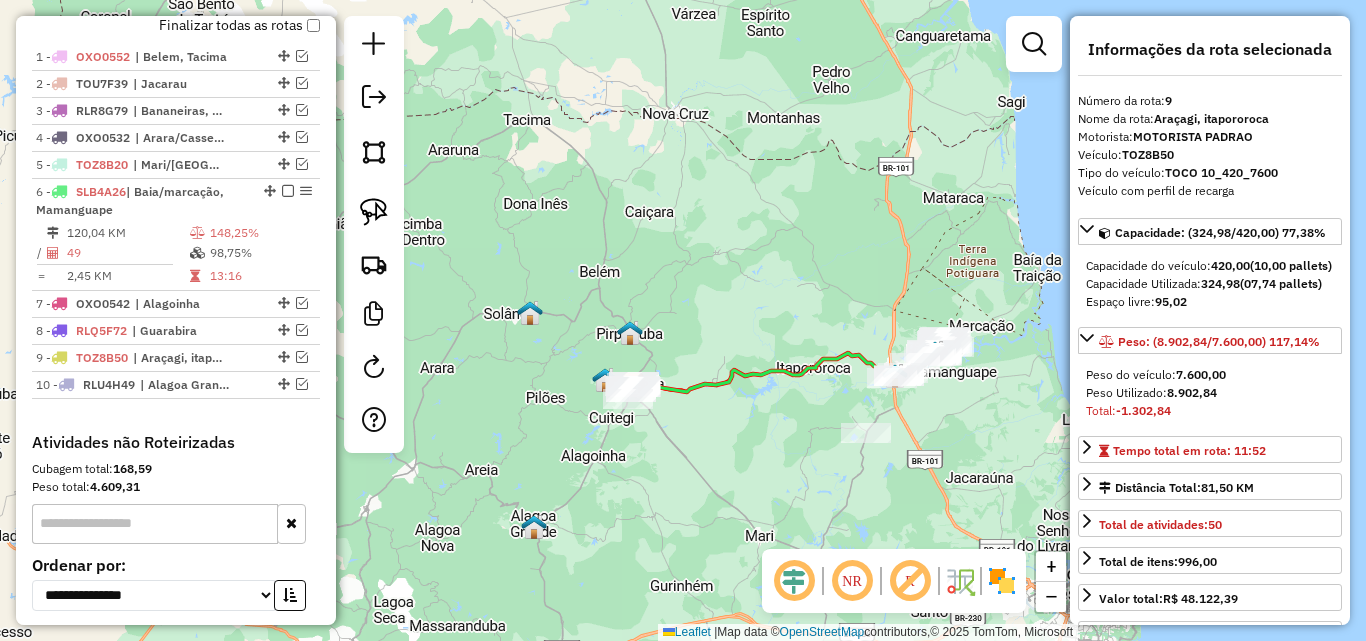 drag, startPoint x: 786, startPoint y: 428, endPoint x: 741, endPoint y: 447, distance: 48.8467 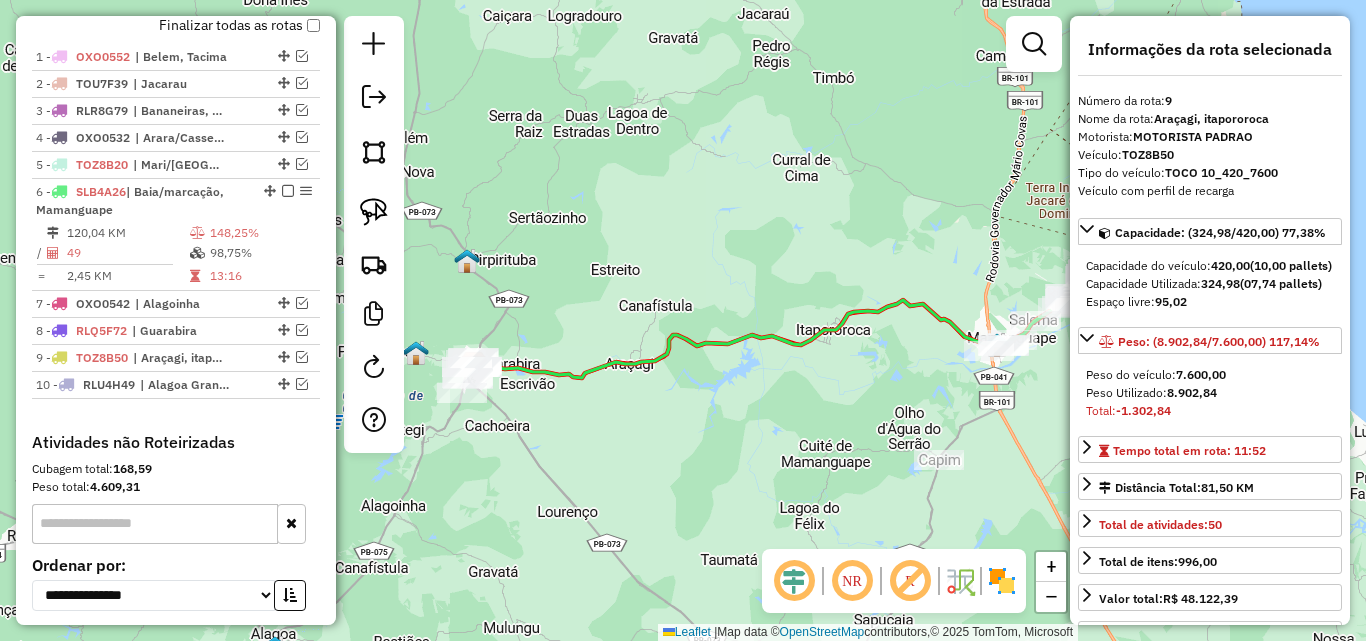 click on "Janela de atendimento Grade de atendimento Capacidade Transportadoras Veículos Cliente Pedidos  Rotas Selecione os dias de semana para filtrar as janelas de atendimento  Seg   Ter   Qua   Qui   Sex   Sáb   Dom  Informe o período da janela de atendimento: De: Até:  Filtrar exatamente a janela do cliente  Considerar janela de atendimento padrão  Selecione os dias de semana para filtrar as grades de atendimento  Seg   Ter   Qua   Qui   Sex   Sáb   Dom   Considerar clientes sem dia de atendimento cadastrado  Clientes fora do dia de atendimento selecionado Filtrar as atividades entre os valores definidos abaixo:  Peso mínimo:   Peso máximo:   Cubagem mínima:   Cubagem máxima:   De:   Até:  Filtrar as atividades entre o tempo de atendimento definido abaixo:  De:   Até:   Considerar capacidade total dos clientes não roteirizados Transportadora: Selecione um ou mais itens Tipo de veículo: Selecione um ou mais itens Veículo: Selecione um ou mais itens Motorista: Selecione um ou mais itens Nome: Rótulo:" 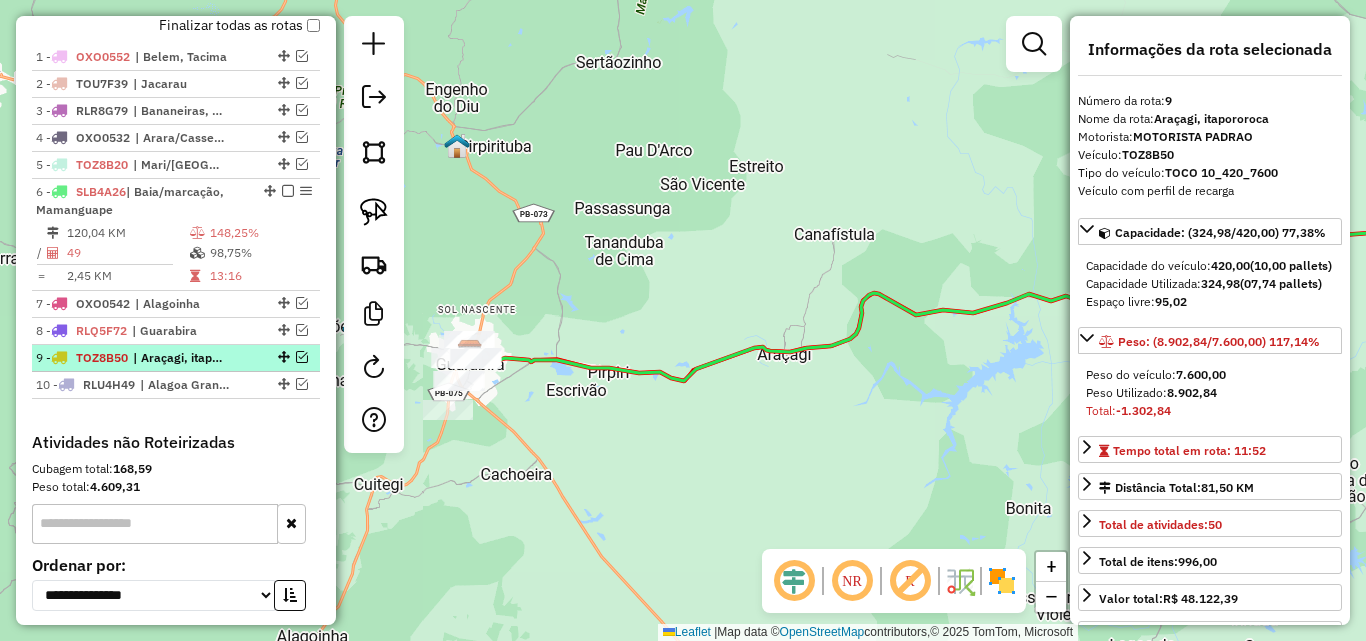 click at bounding box center (302, 357) 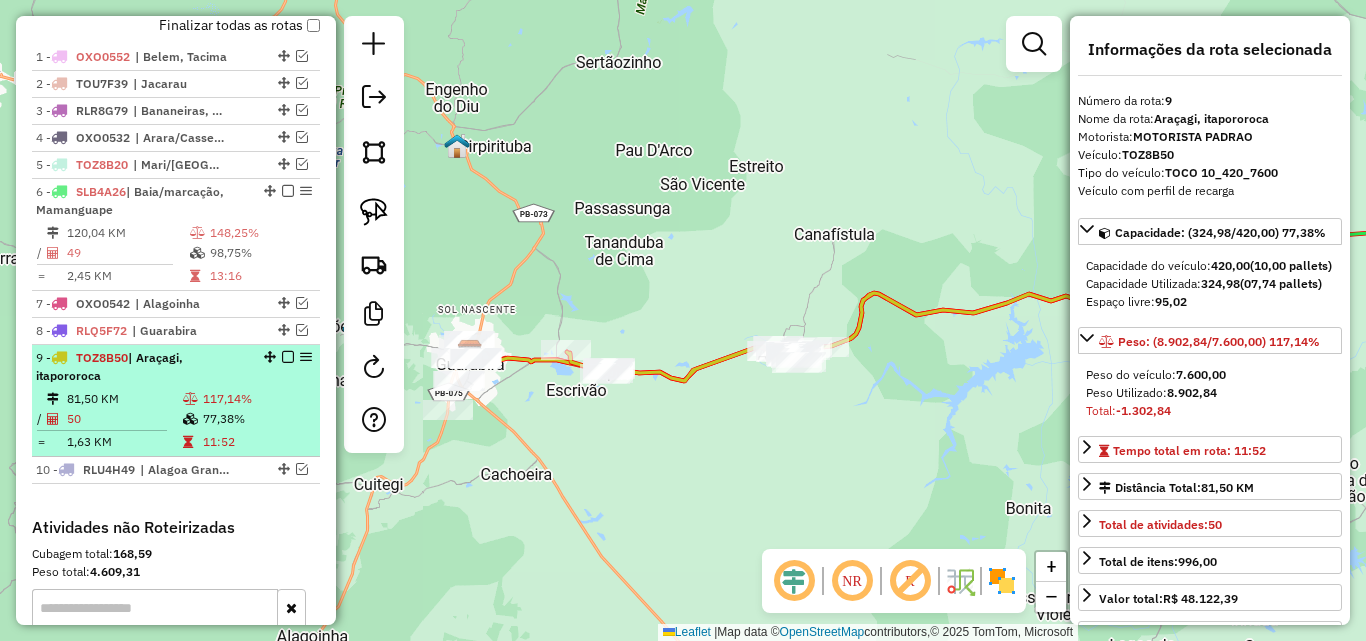 click on "9 -       TOZ8B50   | [GEOGRAPHIC_DATA], [GEOGRAPHIC_DATA]" at bounding box center (142, 367) 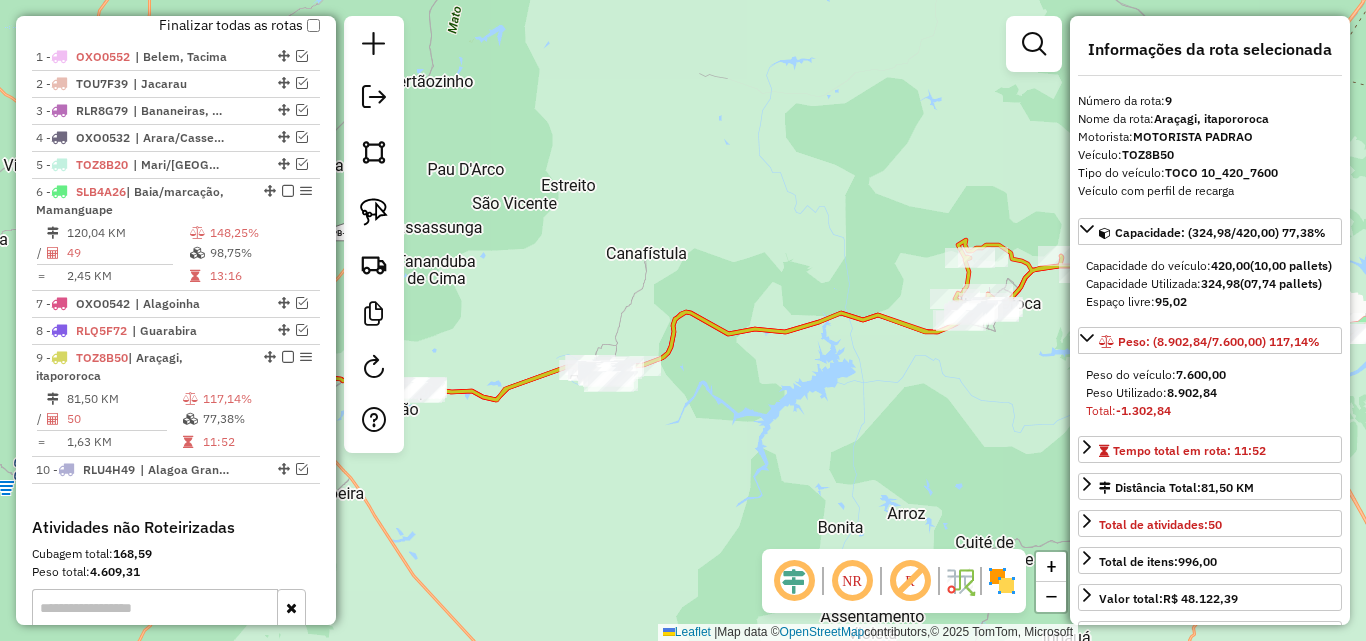 drag, startPoint x: 508, startPoint y: 420, endPoint x: 664, endPoint y: 444, distance: 157.83536 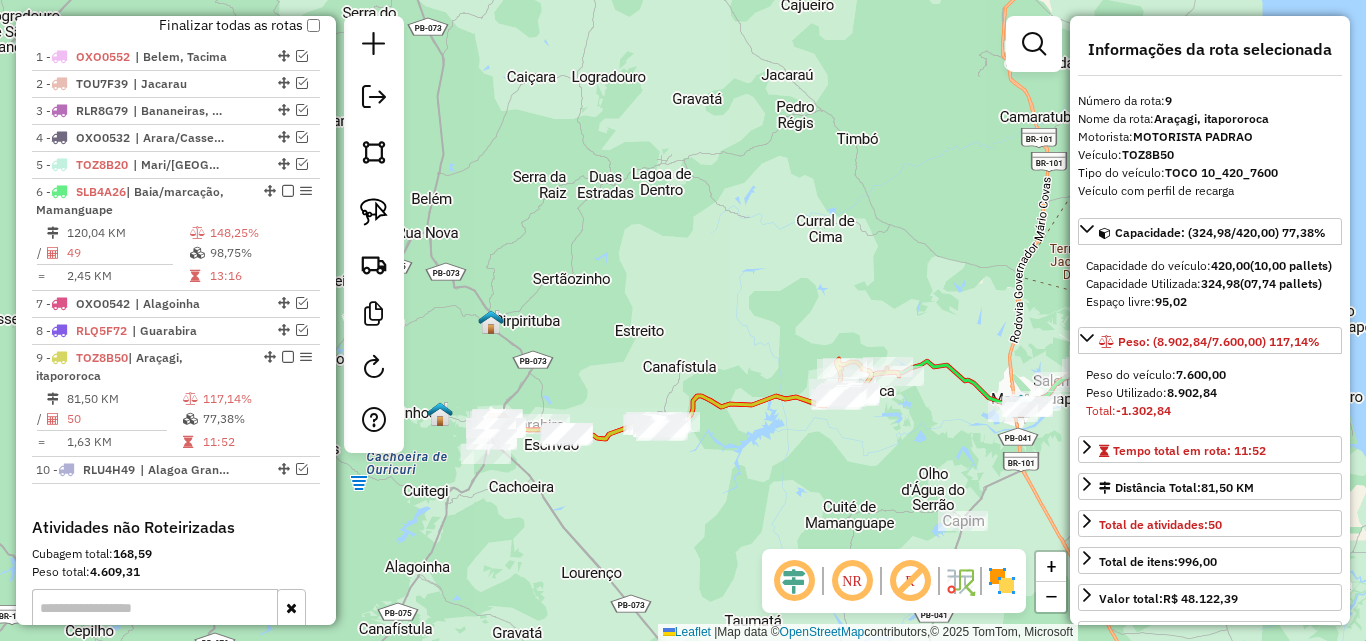 drag, startPoint x: 653, startPoint y: 474, endPoint x: 562, endPoint y: 474, distance: 91 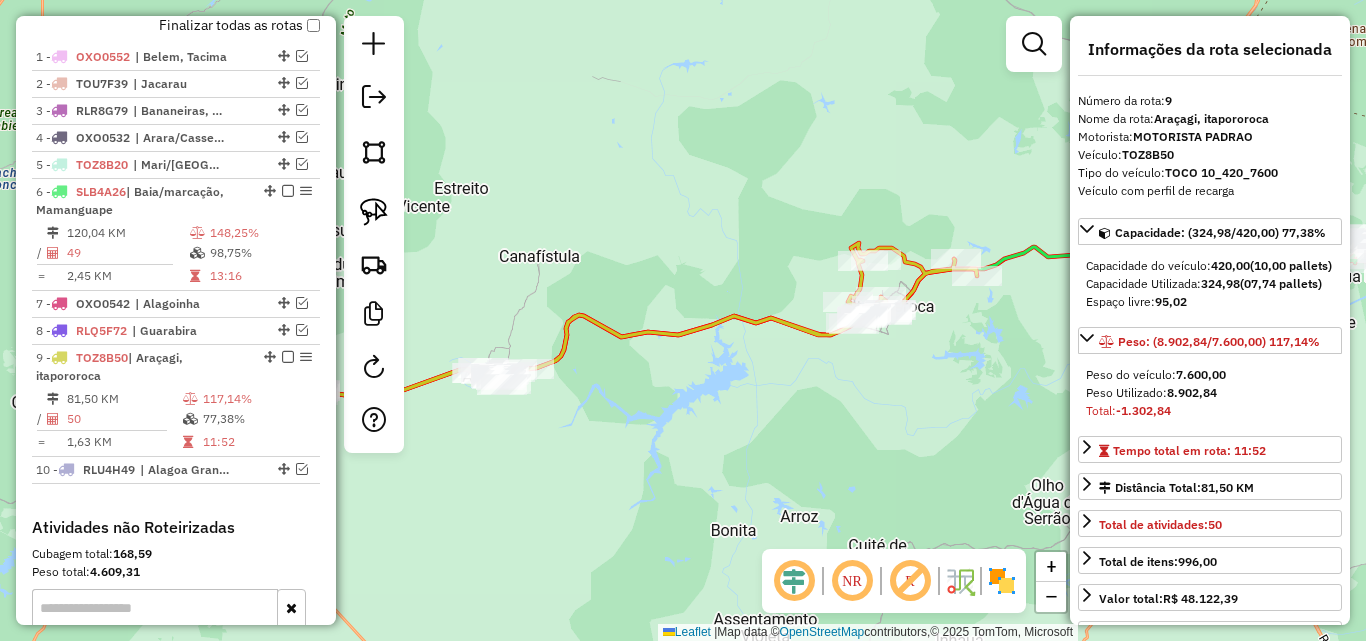 click on "Janela de atendimento Grade de atendimento Capacidade Transportadoras Veículos Cliente Pedidos  Rotas Selecione os dias de semana para filtrar as janelas de atendimento  Seg   Ter   Qua   Qui   Sex   Sáb   Dom  Informe o período da janela de atendimento: De: Até:  Filtrar exatamente a janela do cliente  Considerar janela de atendimento padrão  Selecione os dias de semana para filtrar as grades de atendimento  Seg   Ter   Qua   Qui   Sex   Sáb   Dom   Considerar clientes sem dia de atendimento cadastrado  Clientes fora do dia de atendimento selecionado Filtrar as atividades entre os valores definidos abaixo:  Peso mínimo:   Peso máximo:   Cubagem mínima:   Cubagem máxima:   De:   Até:  Filtrar as atividades entre o tempo de atendimento definido abaixo:  De:   Até:   Considerar capacidade total dos clientes não roteirizados Transportadora: Selecione um ou mais itens Tipo de veículo: Selecione um ou mais itens Veículo: Selecione um ou mais itens Motorista: Selecione um ou mais itens Nome: Rótulo:" 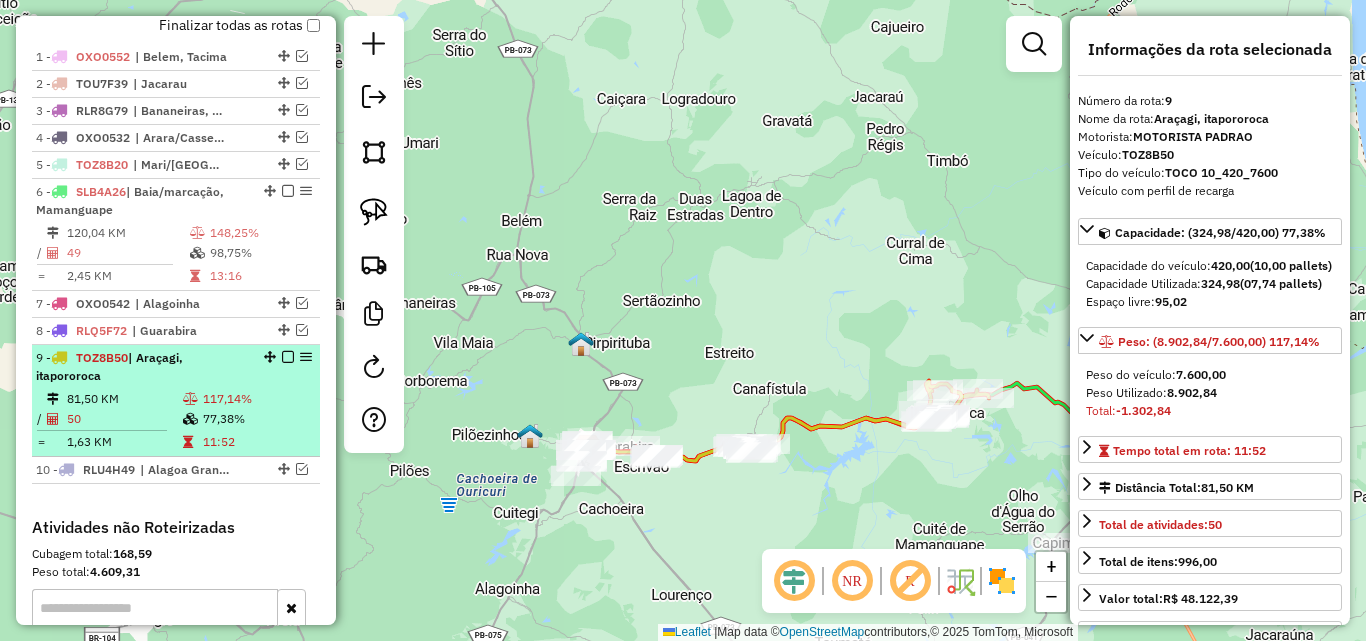 click on "9 -       TOZ8B50   | [GEOGRAPHIC_DATA], [GEOGRAPHIC_DATA]  81,50 KM   117,14%  /  50   77,38%     =  1,63 KM   11:52" at bounding box center (176, 401) 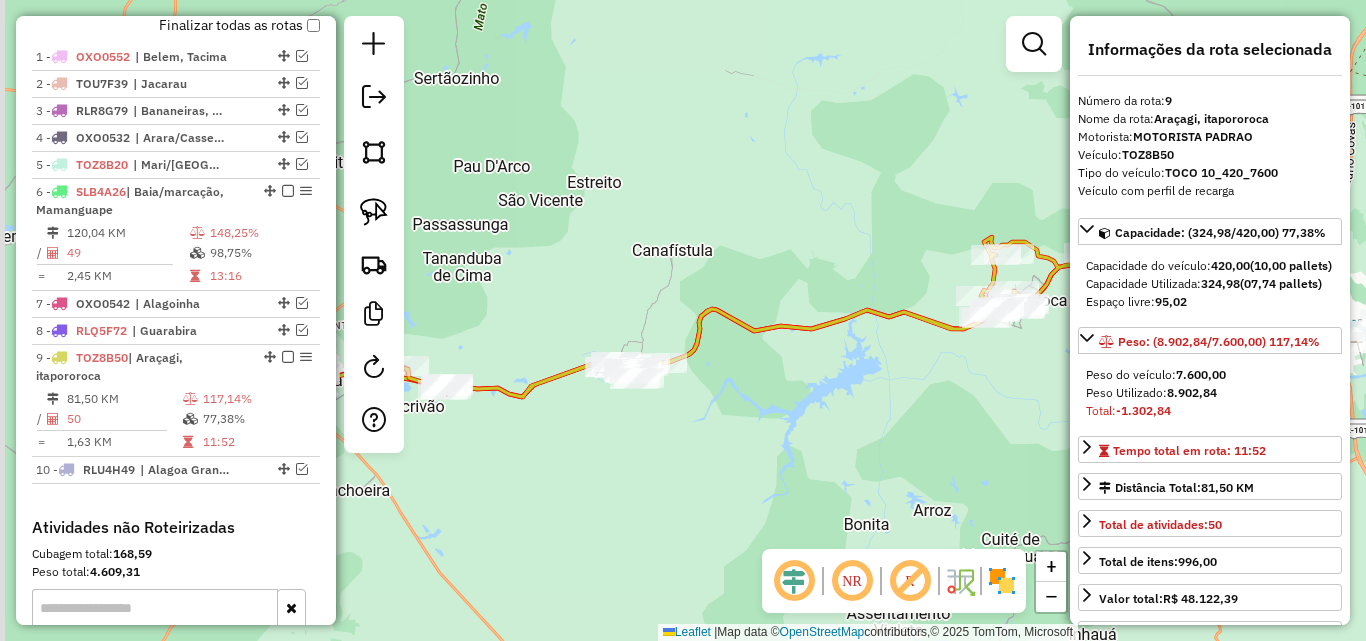 drag, startPoint x: 636, startPoint y: 488, endPoint x: 717, endPoint y: 466, distance: 83.9345 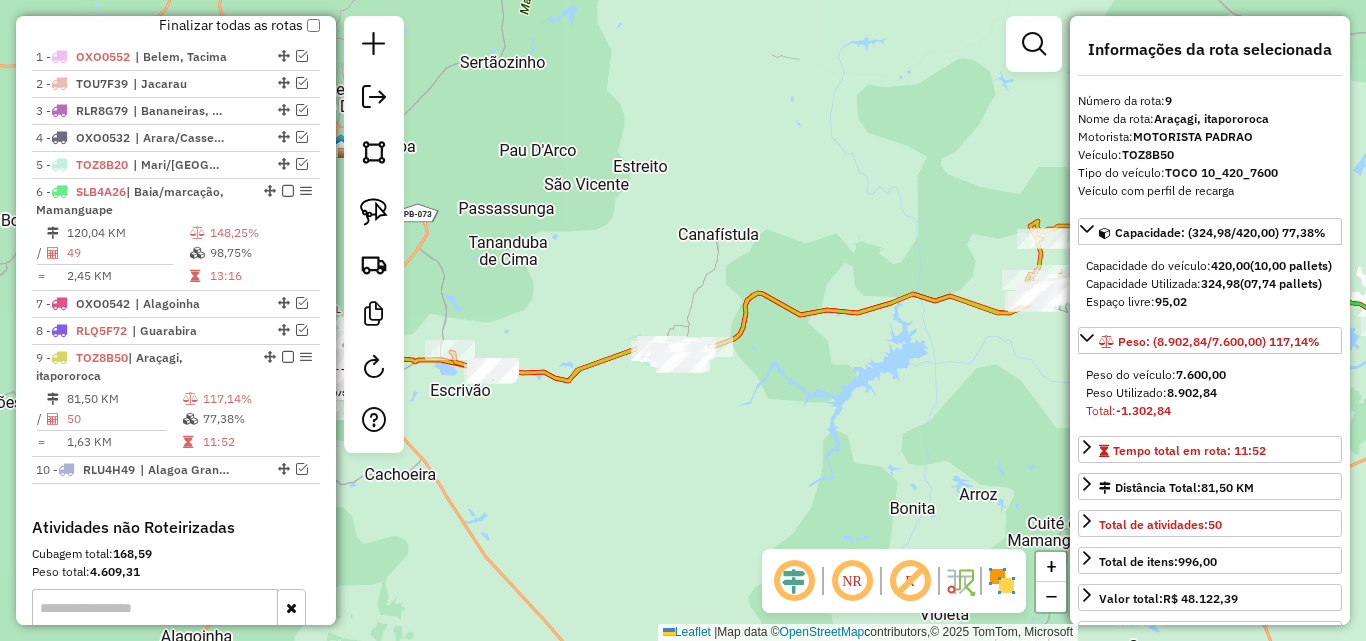 drag, startPoint x: 686, startPoint y: 444, endPoint x: 804, endPoint y: 452, distance: 118.270874 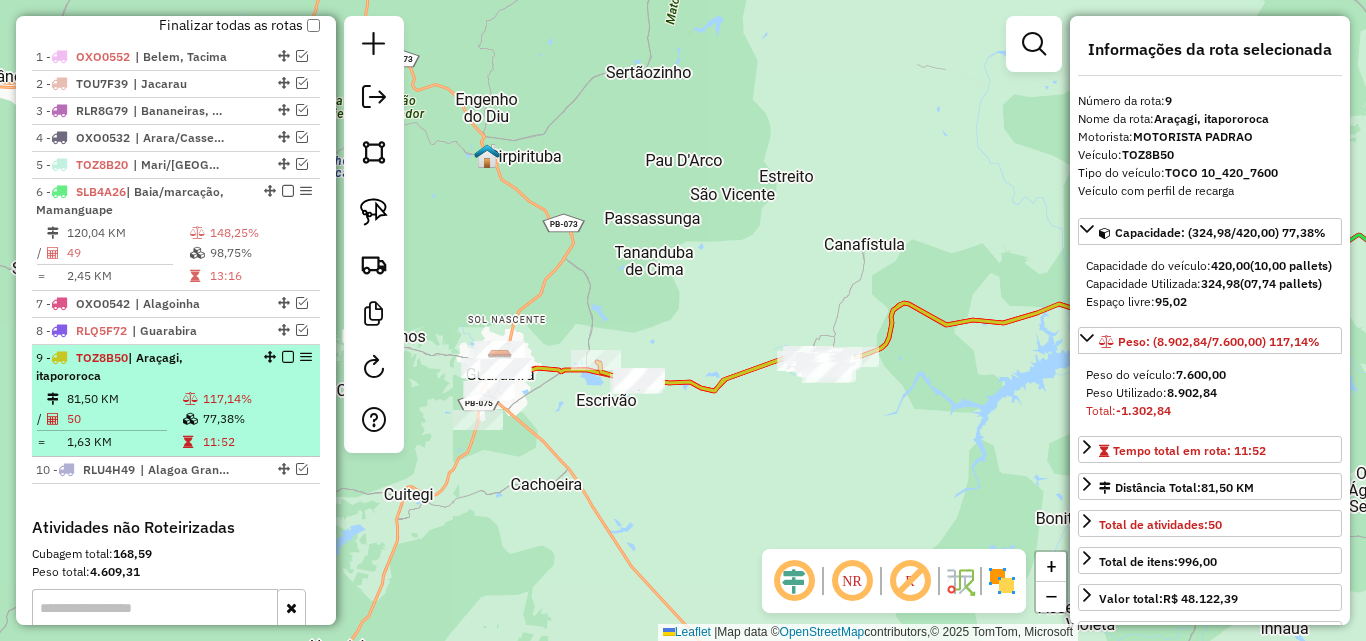 drag, startPoint x: 295, startPoint y: 362, endPoint x: 290, endPoint y: 385, distance: 23.537205 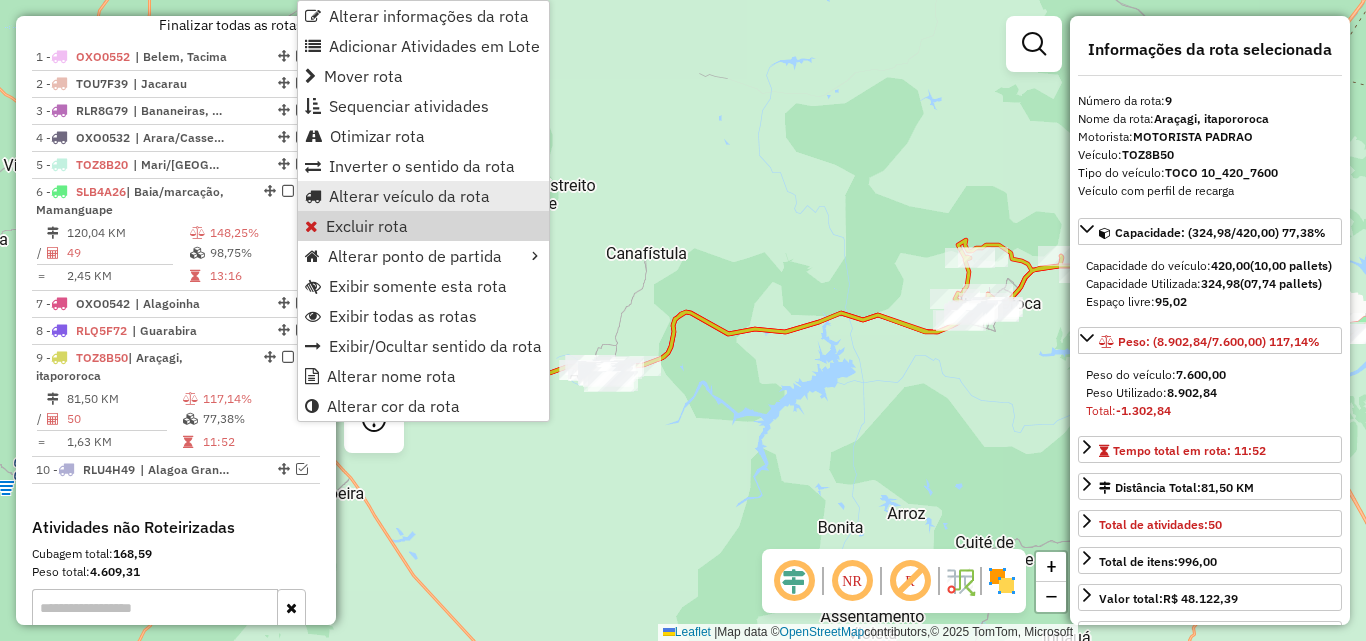 click on "Alterar veículo da rota" at bounding box center [423, 196] 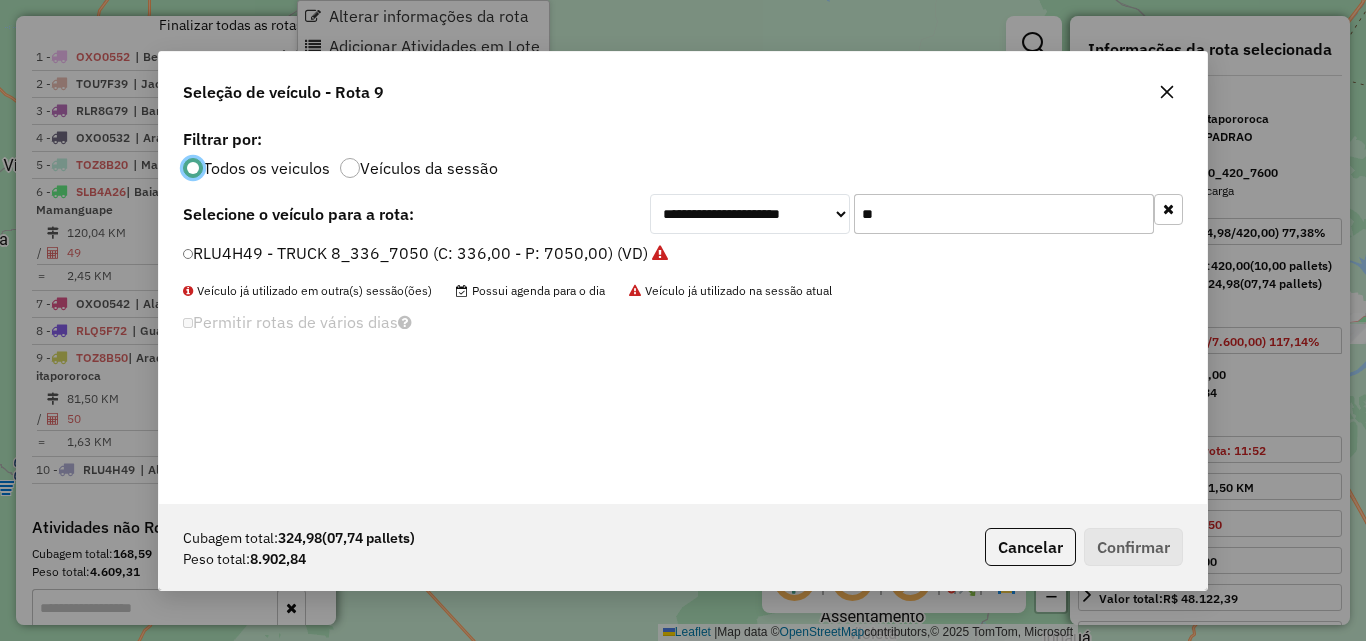 scroll, scrollTop: 11, scrollLeft: 6, axis: both 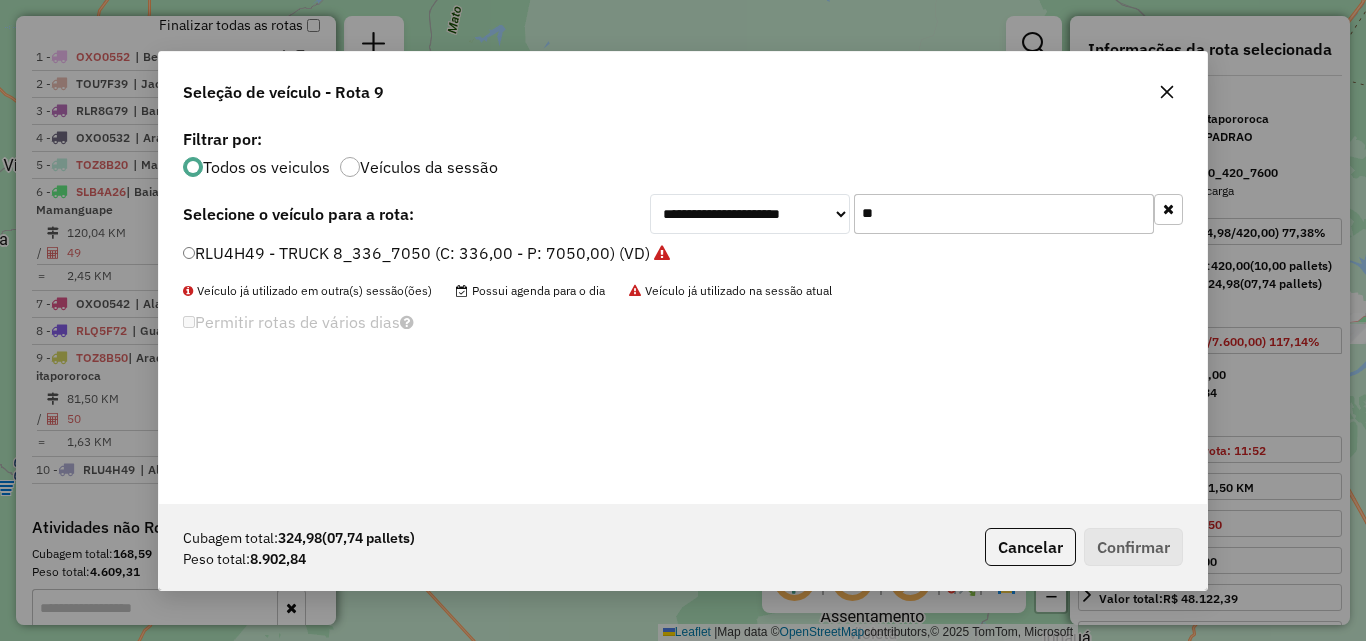 click on "**" 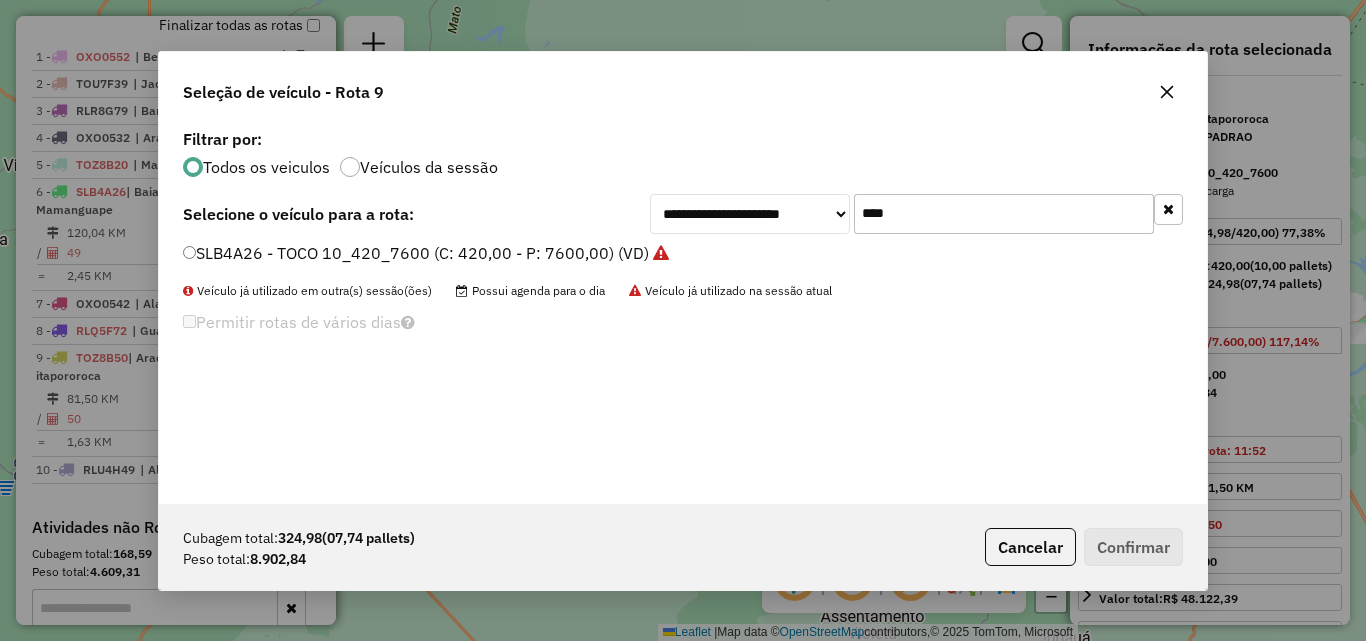 type on "****" 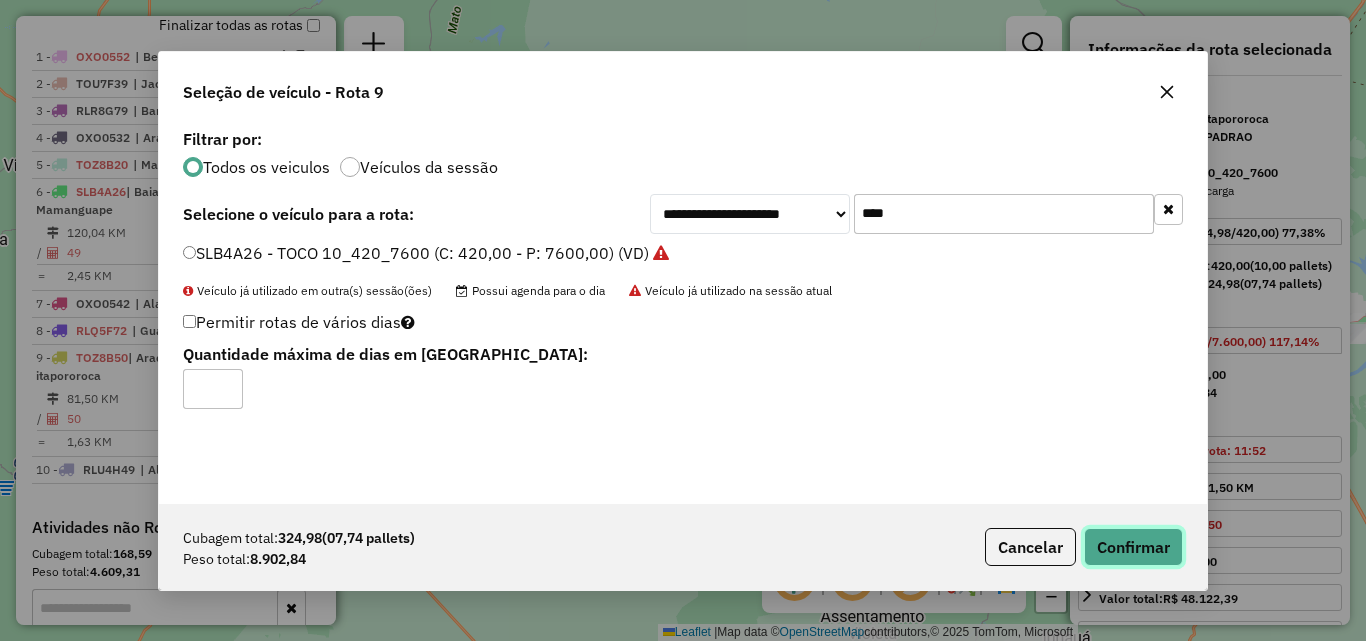 click on "Confirmar" 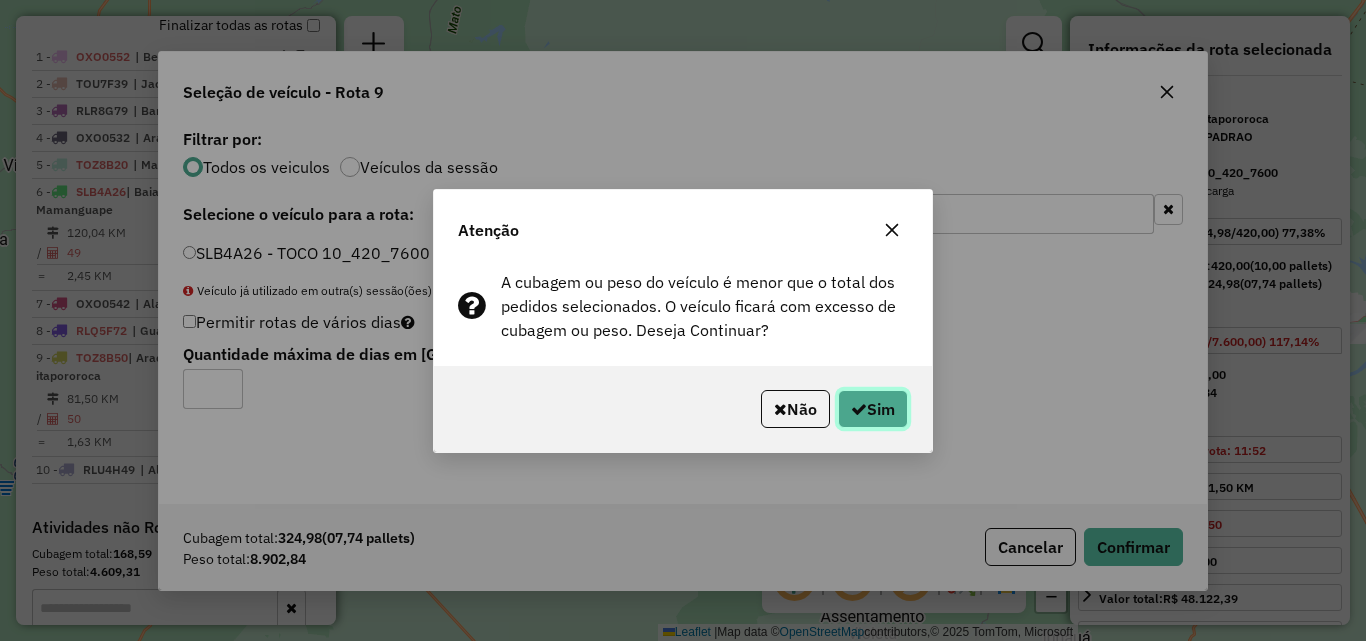 click on "Sim" 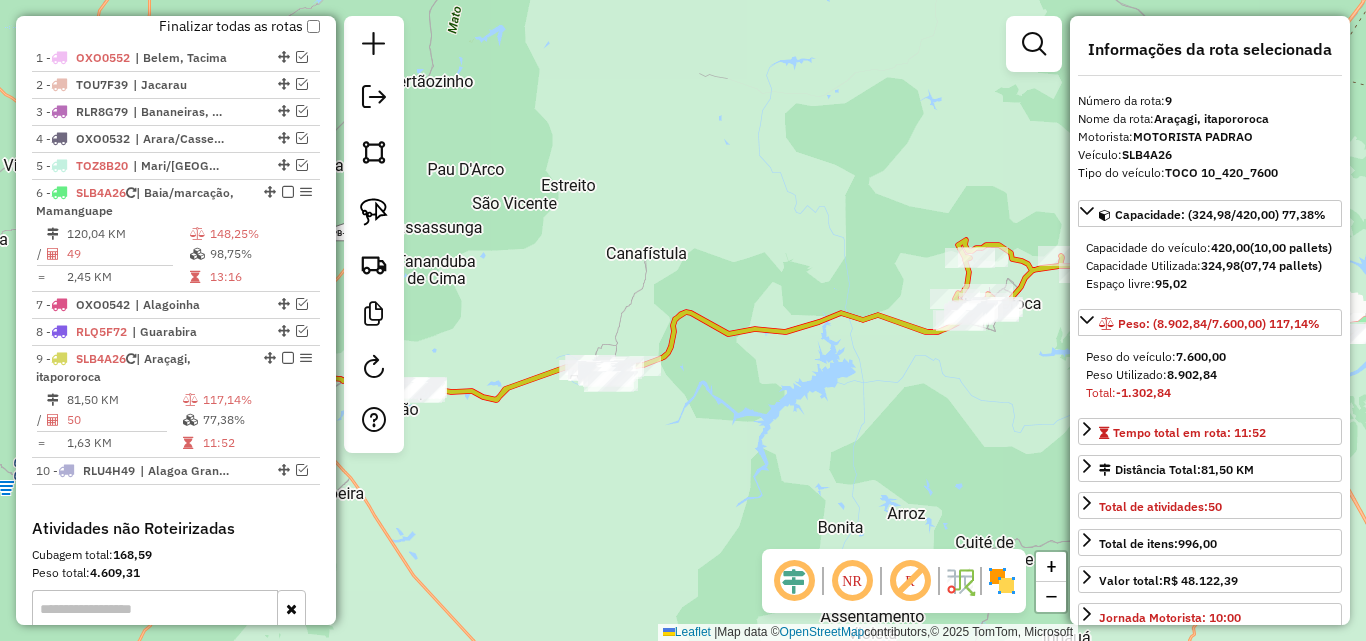 scroll, scrollTop: 674, scrollLeft: 0, axis: vertical 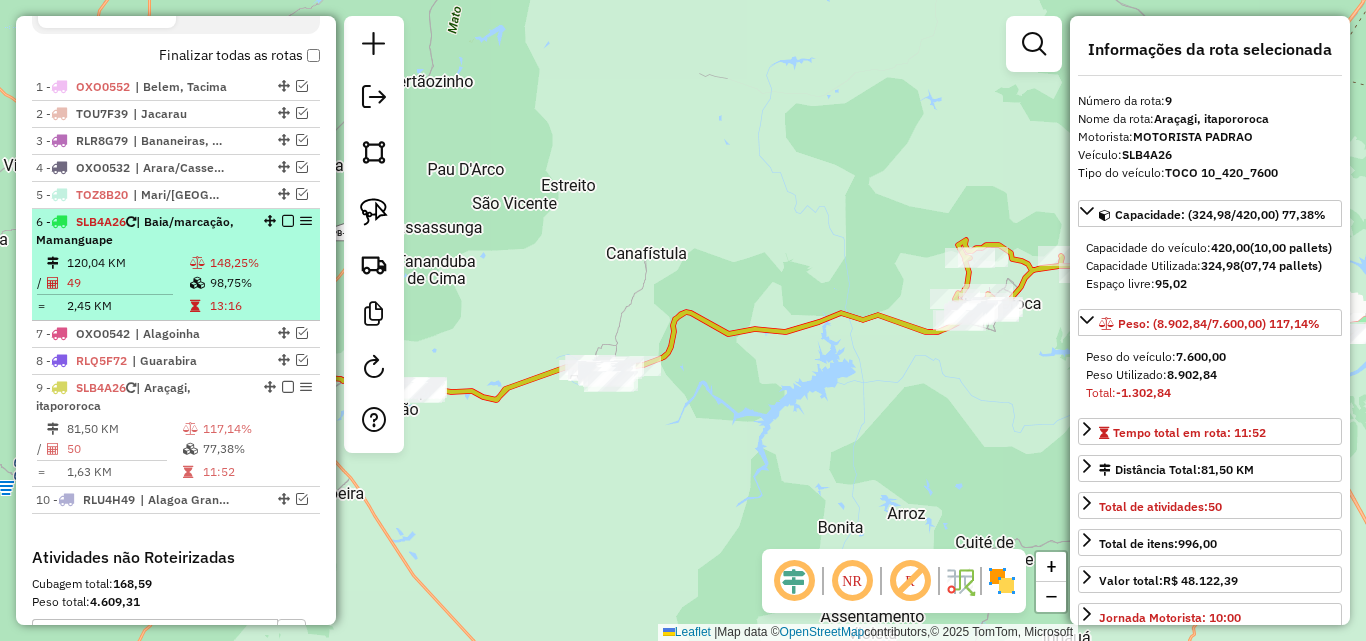 click on "6 -       SLB4A26   | Baia/marcação, Mamanguape" at bounding box center [176, 231] 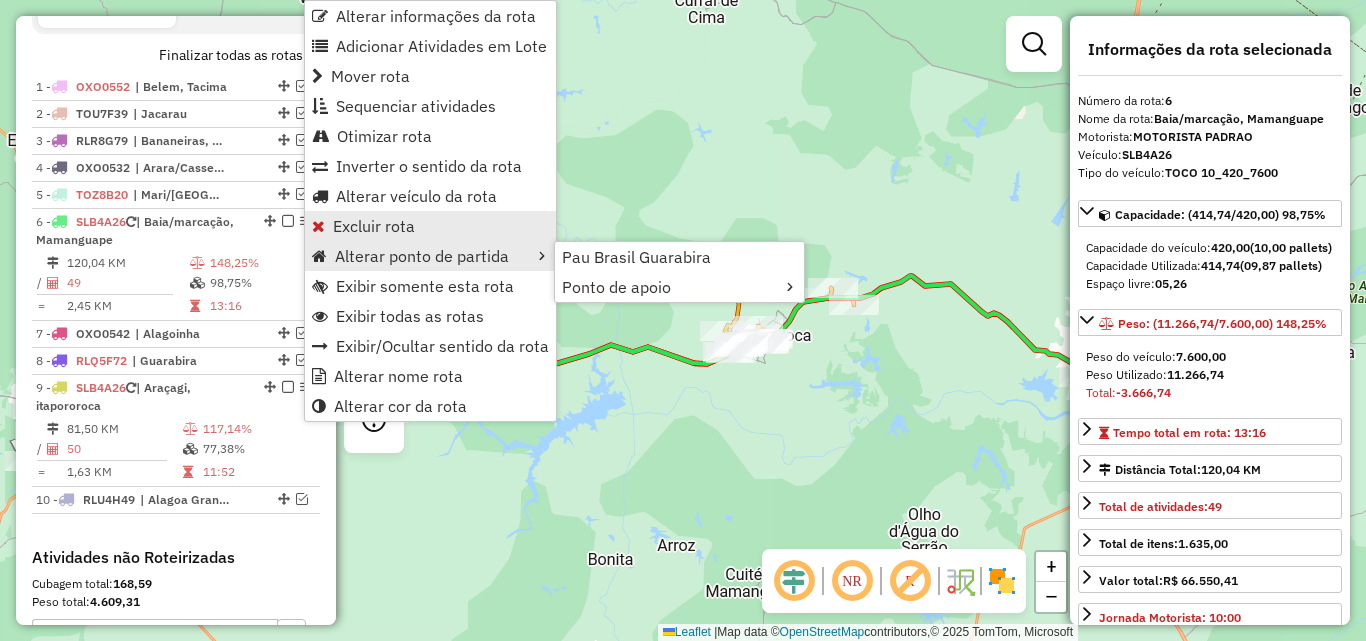 click on "Excluir rota" at bounding box center (374, 226) 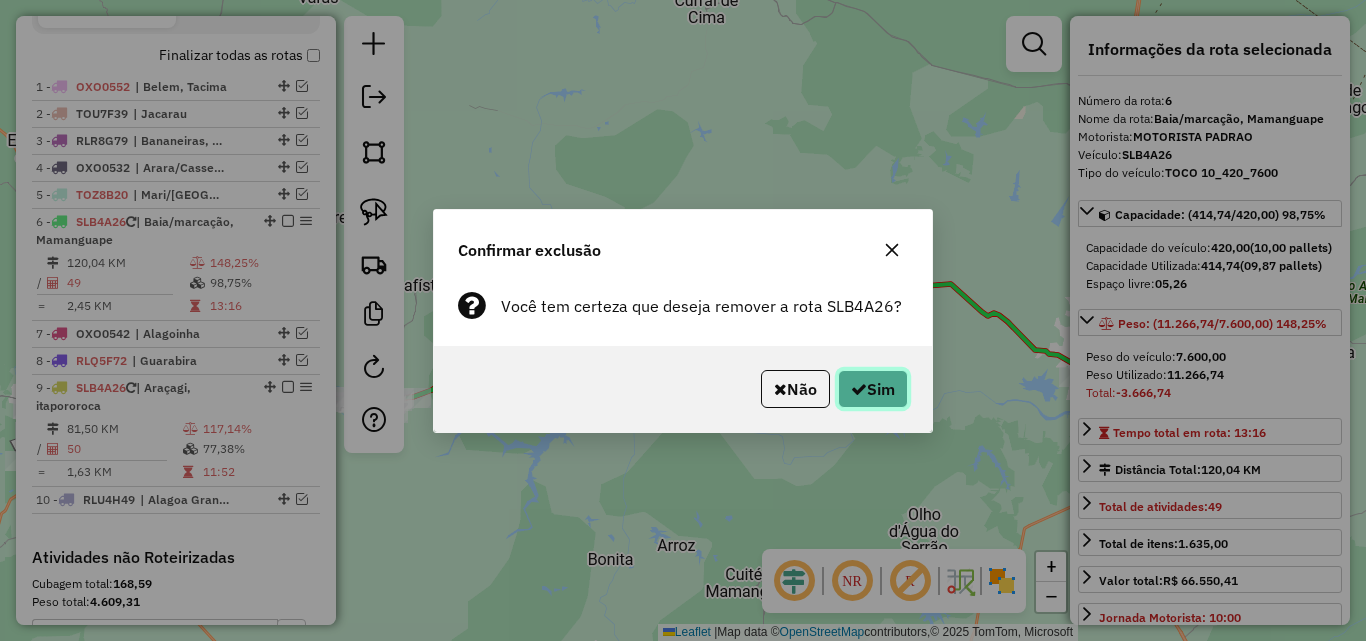 click on "Sim" 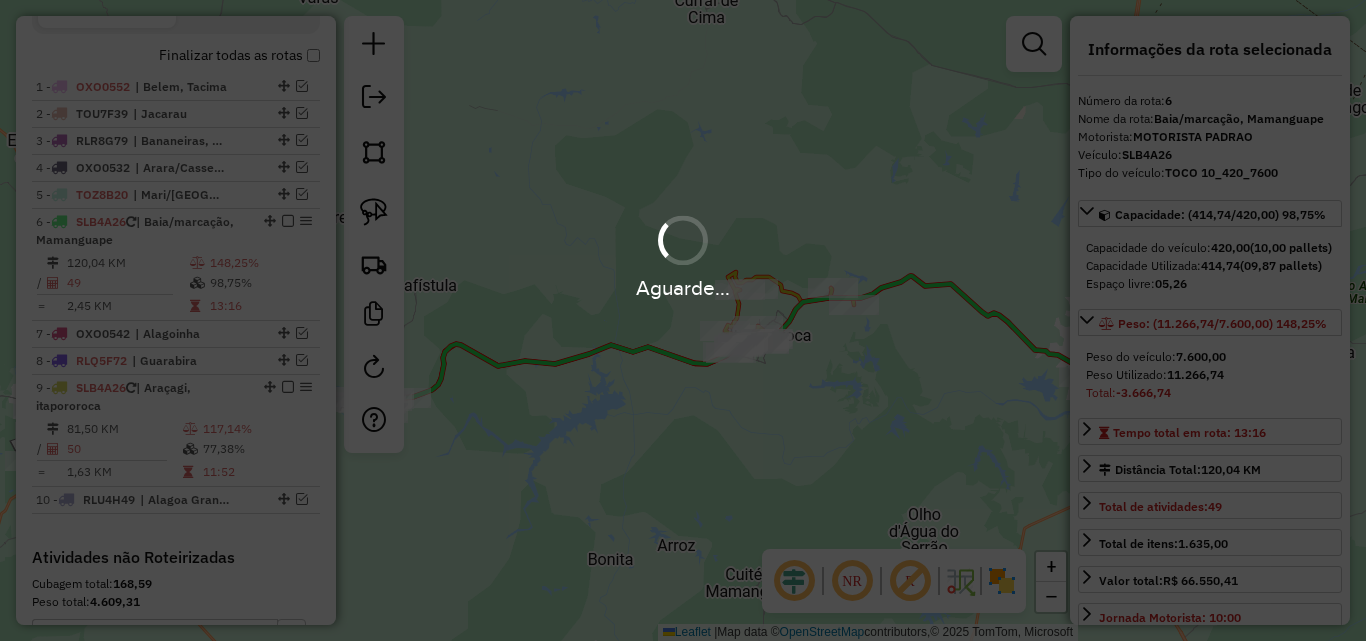 click on "Aguarde..." at bounding box center (683, 320) 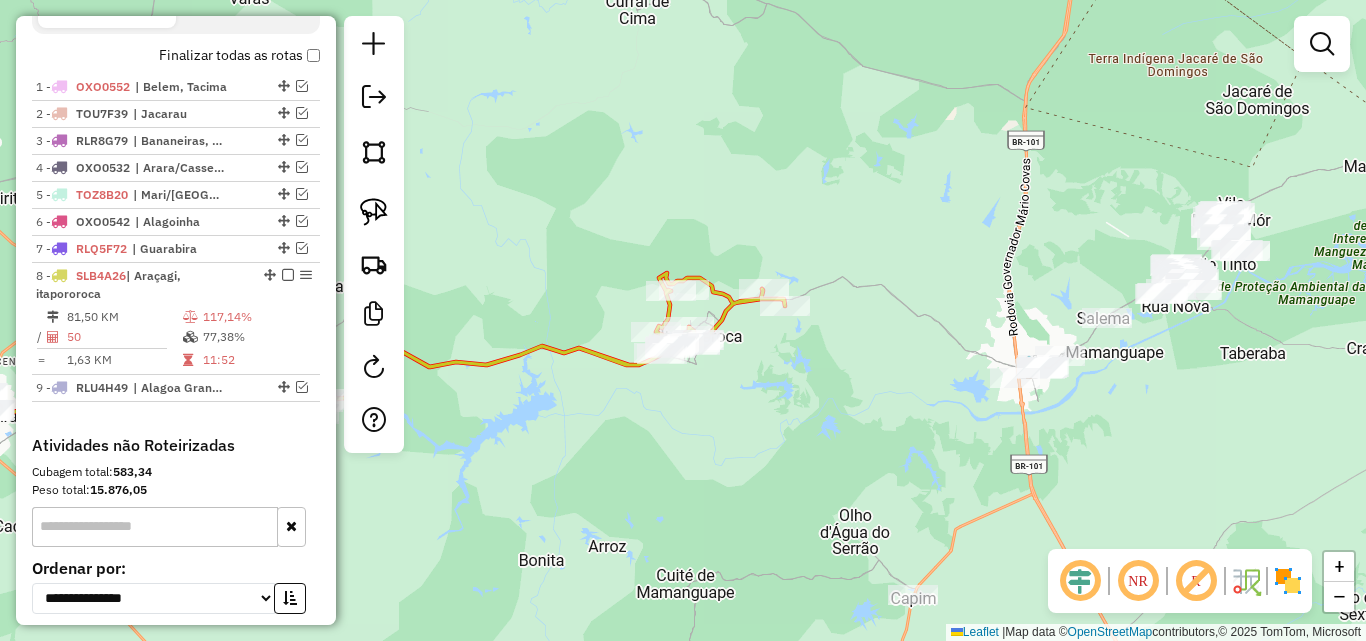 drag, startPoint x: 971, startPoint y: 393, endPoint x: 852, endPoint y: 382, distance: 119.507324 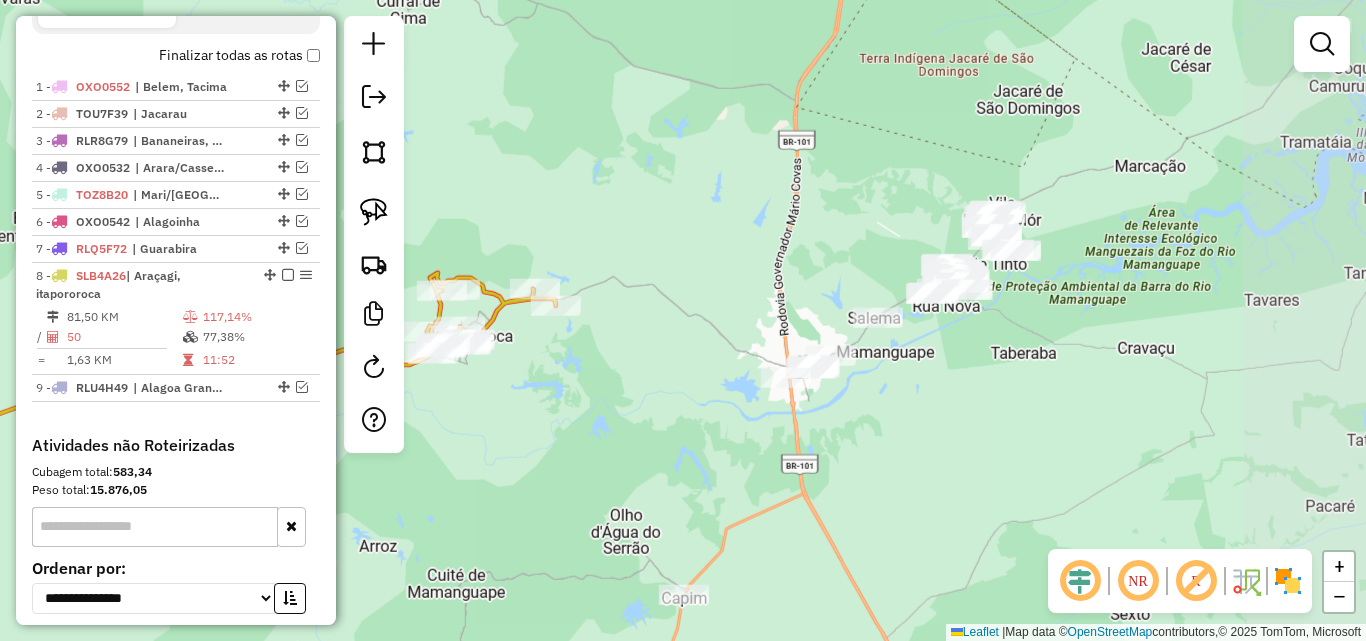 drag, startPoint x: 953, startPoint y: 414, endPoint x: 914, endPoint y: 452, distance: 54.451813 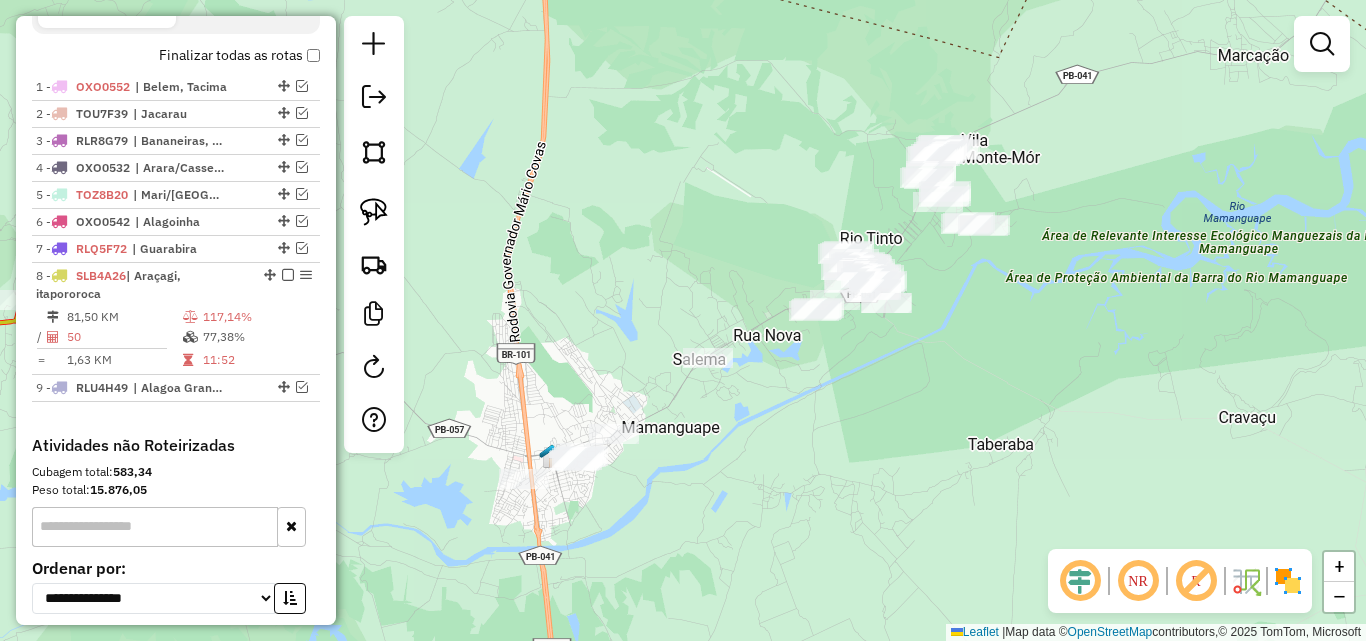 drag, startPoint x: 832, startPoint y: 423, endPoint x: 808, endPoint y: 436, distance: 27.294687 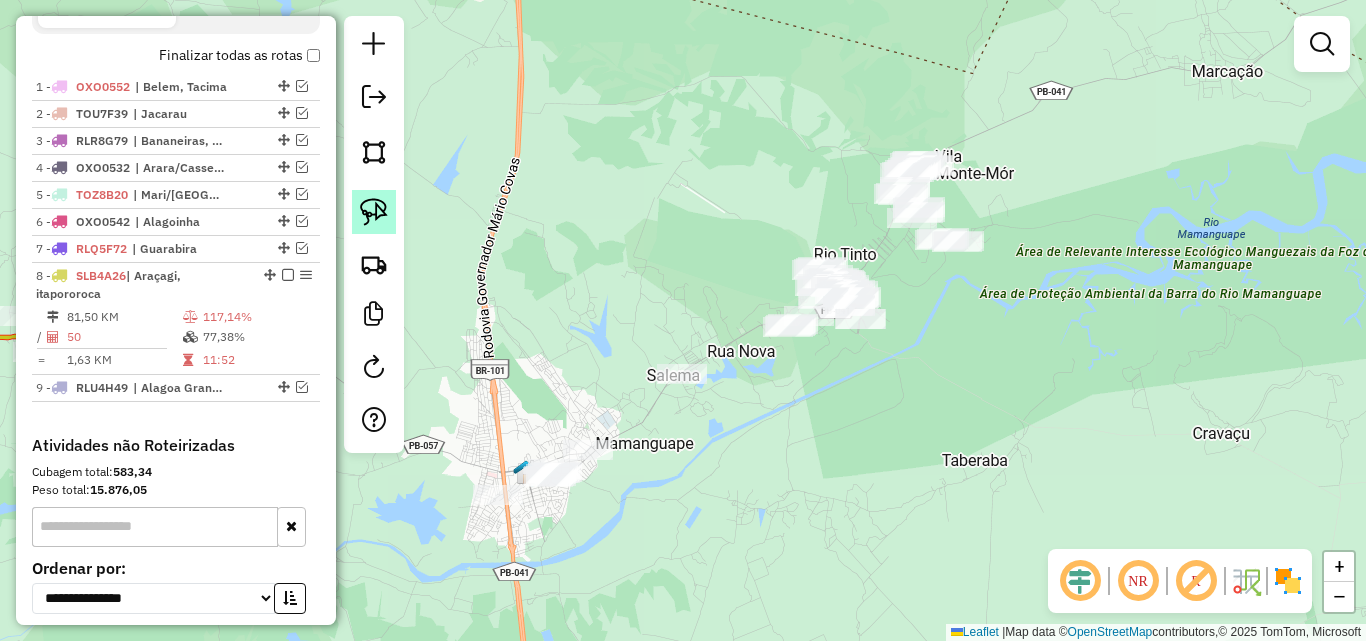 click 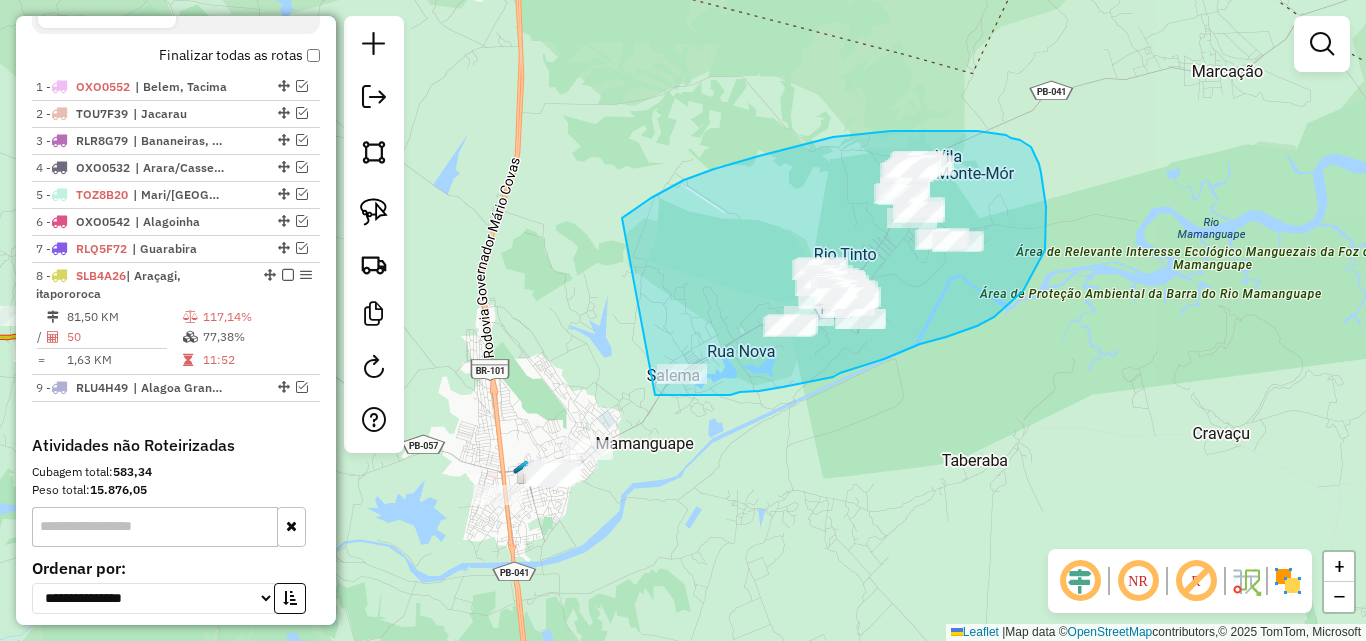 drag, startPoint x: 622, startPoint y: 218, endPoint x: 645, endPoint y: 390, distance: 173.53098 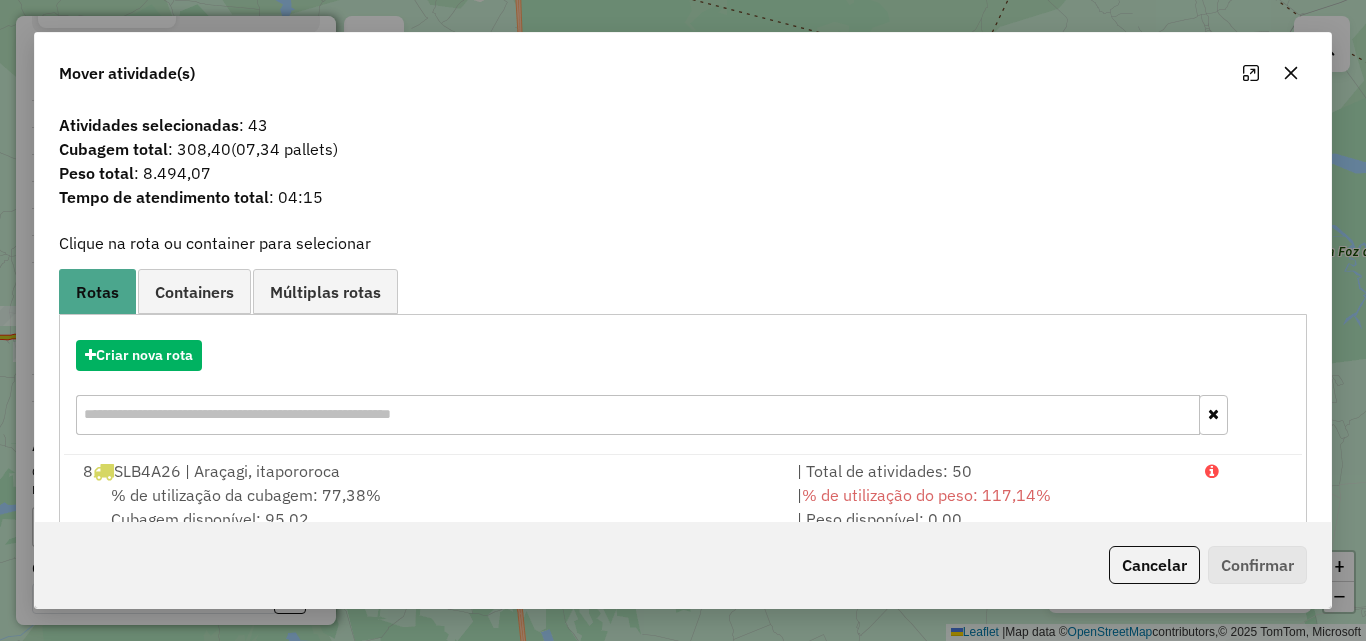 click on "Criar nova rota" at bounding box center [683, 390] 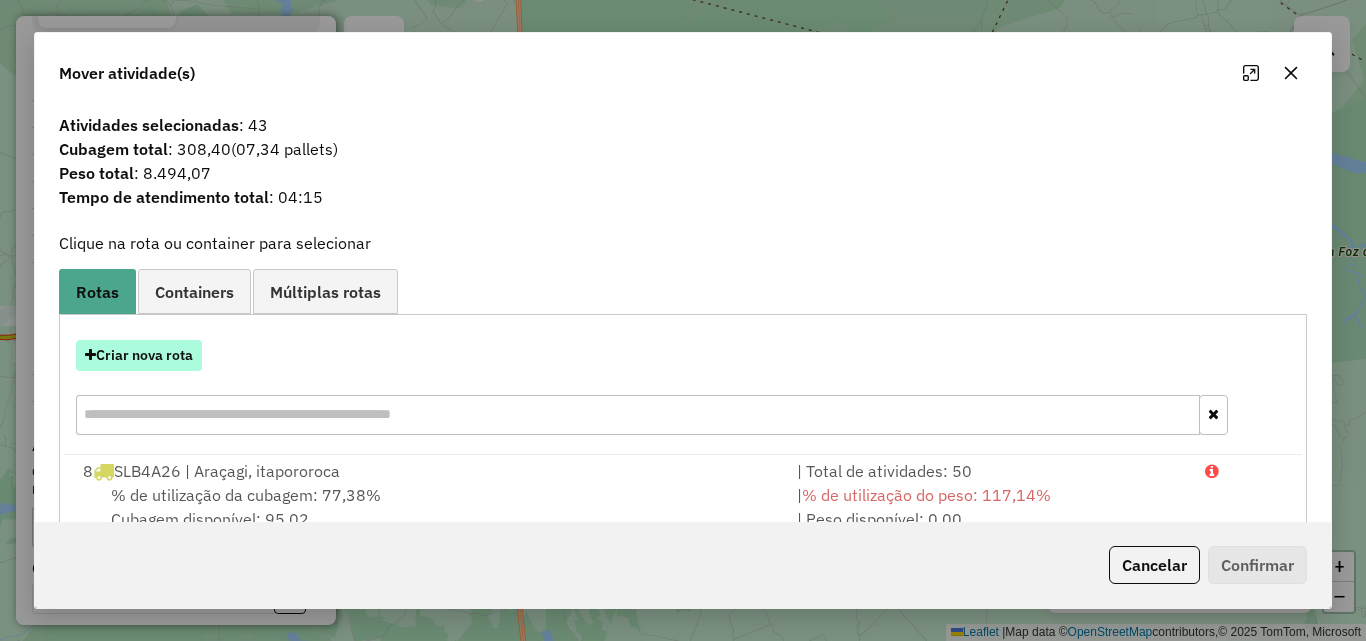 click on "Criar nova rota" at bounding box center [139, 355] 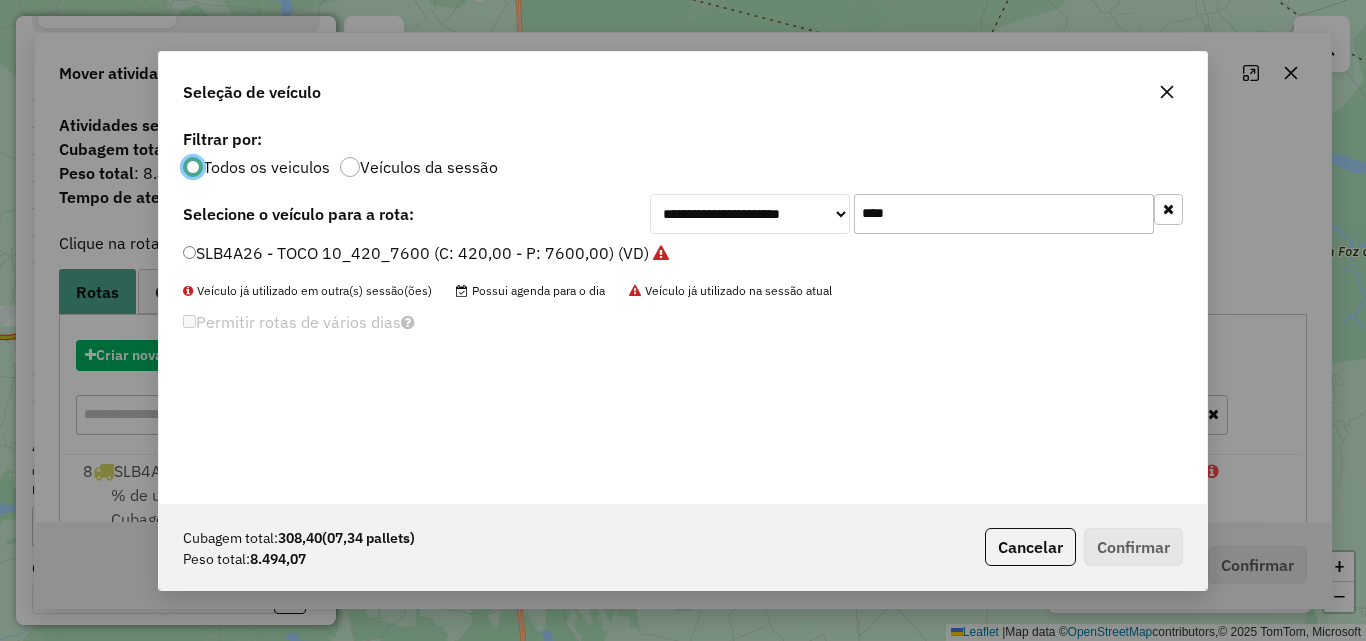 scroll, scrollTop: 11, scrollLeft: 6, axis: both 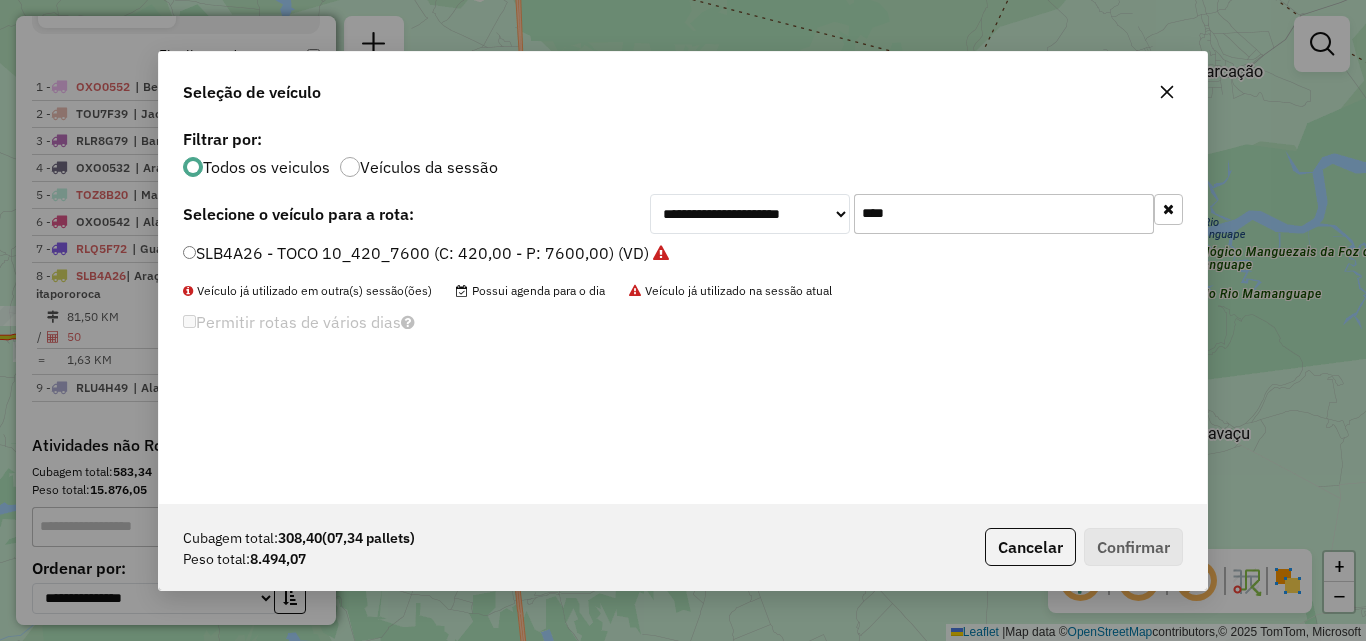click on "****" 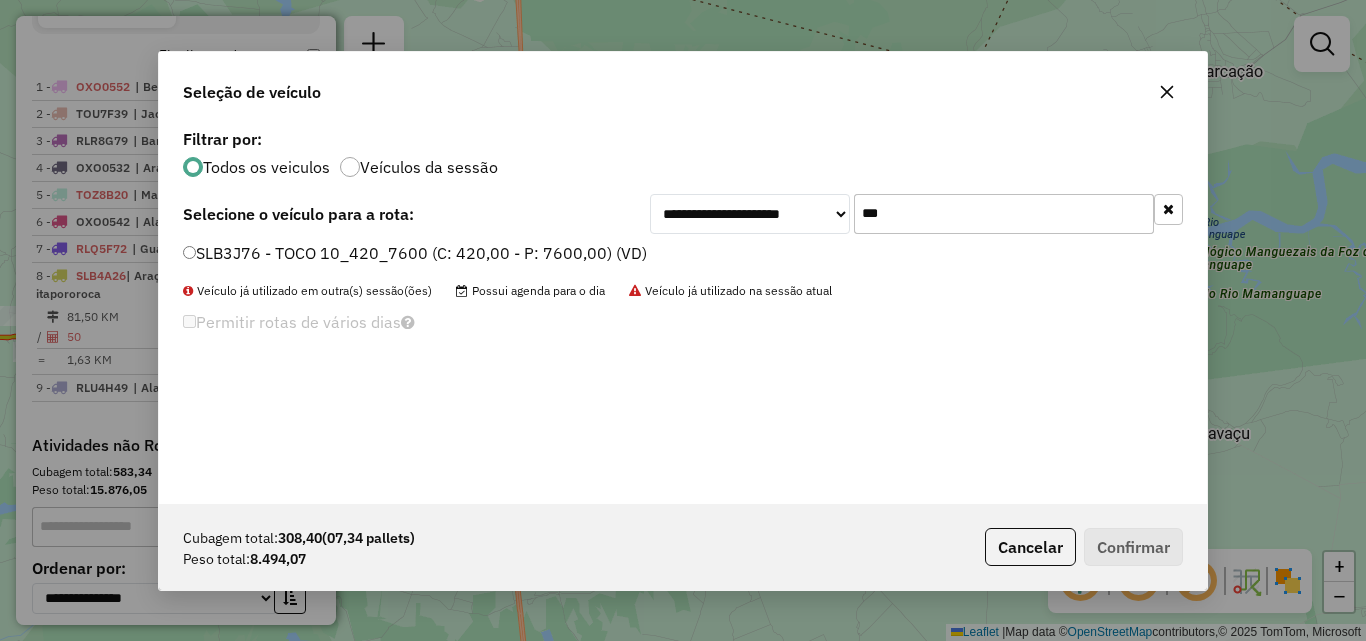 type on "***" 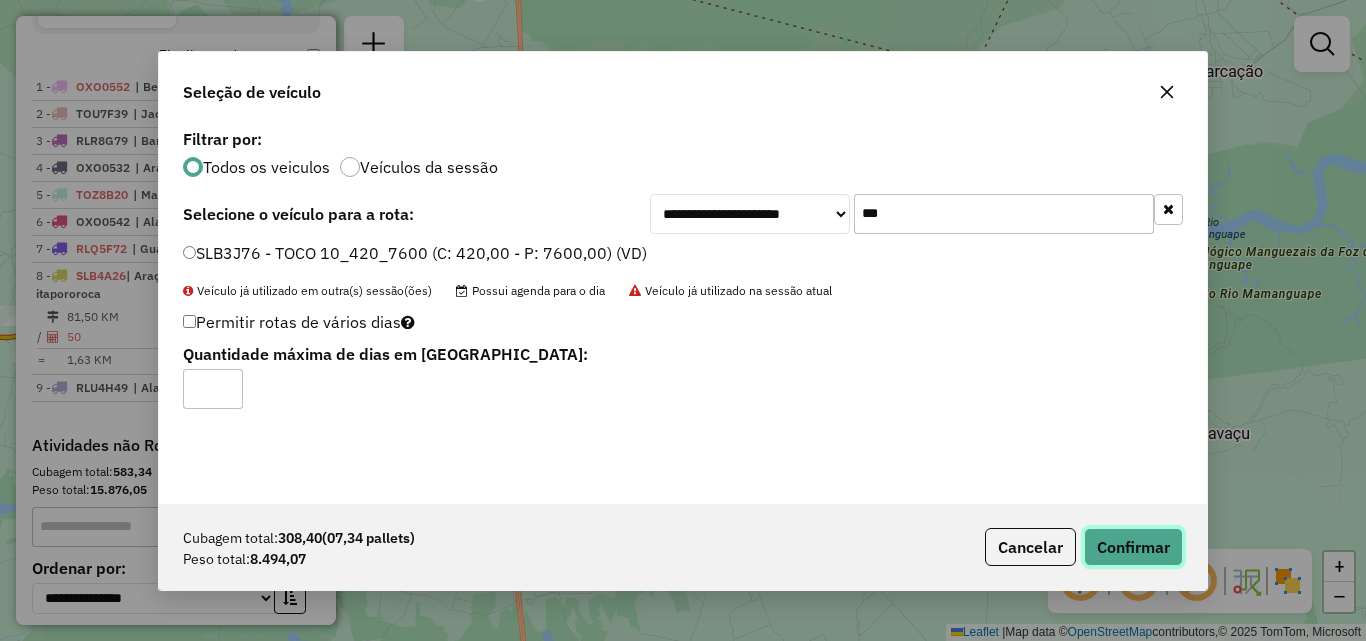 click on "Confirmar" 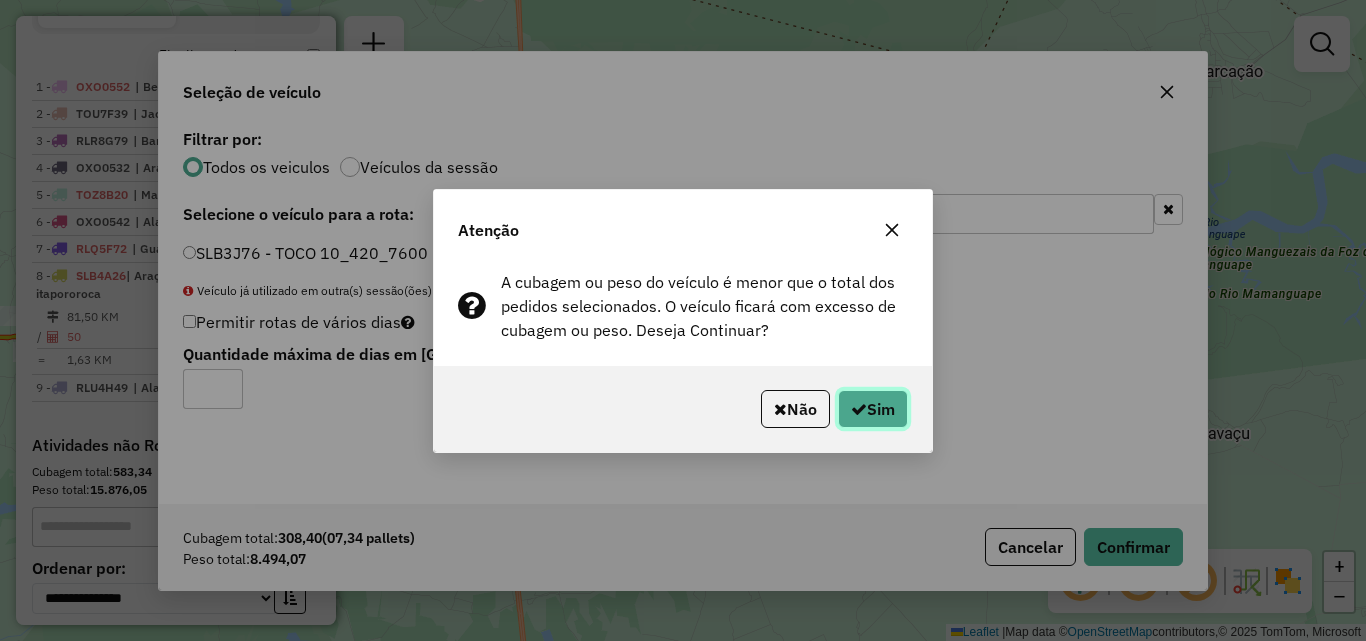 click on "Sim" 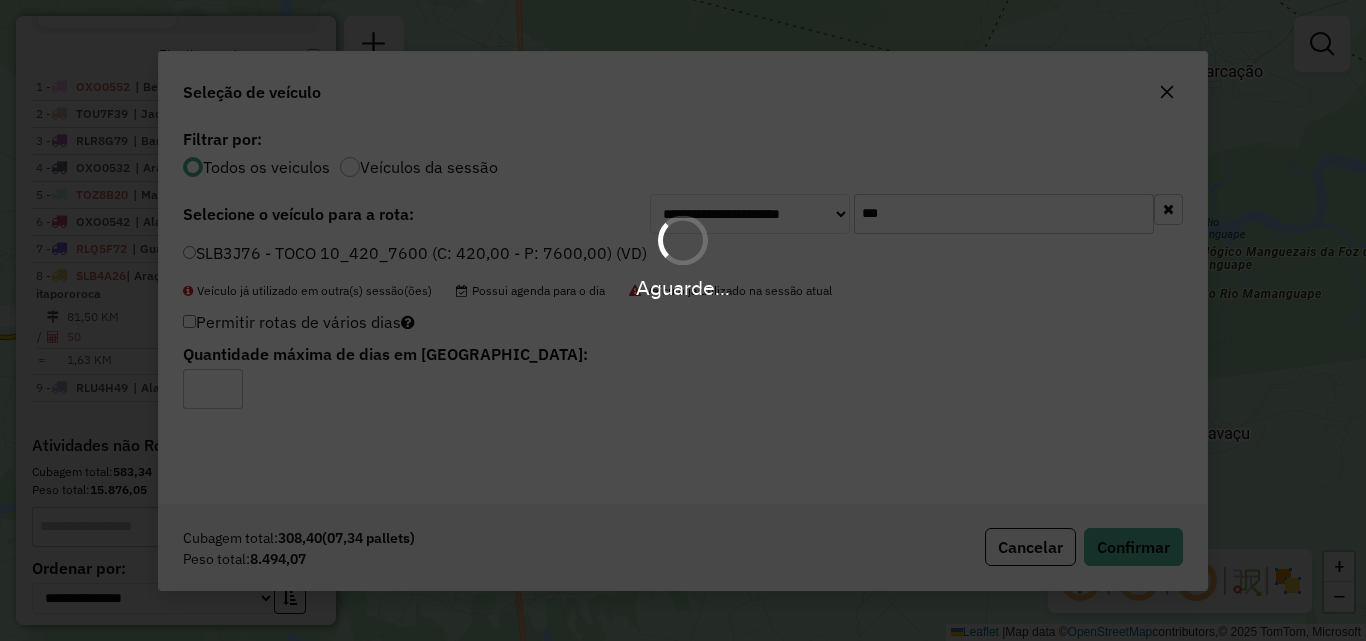 drag, startPoint x: 666, startPoint y: 284, endPoint x: 909, endPoint y: 306, distance: 243.99385 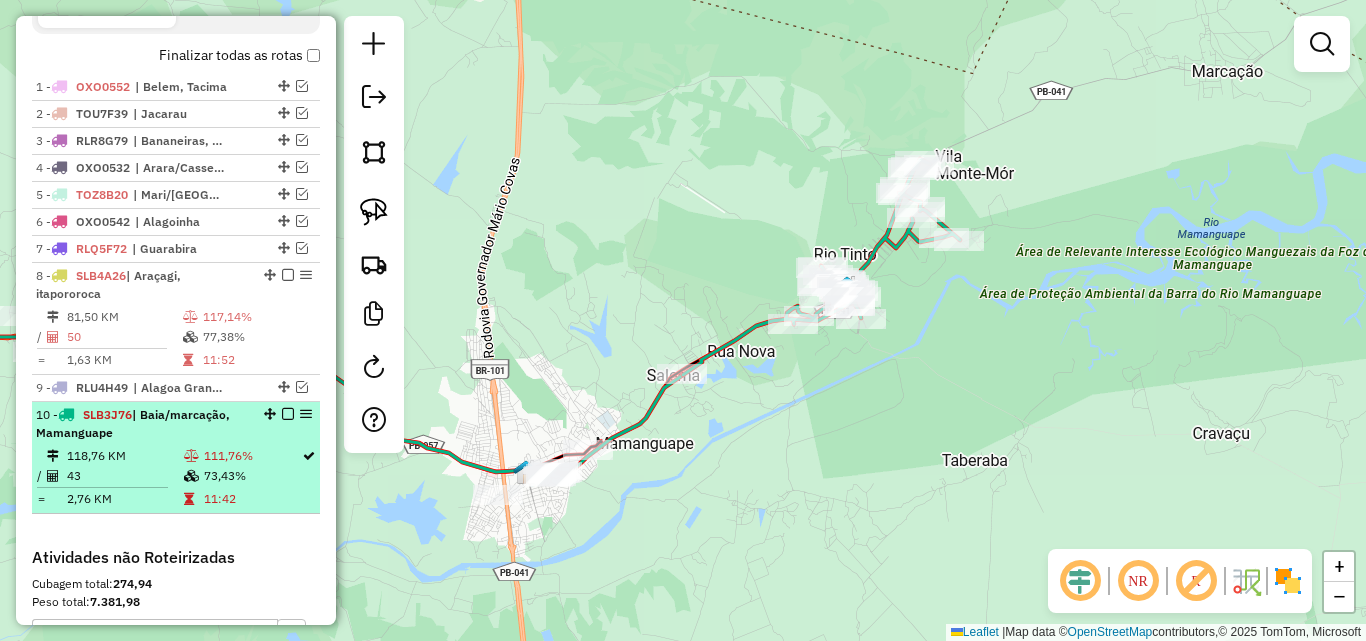 select on "**********" 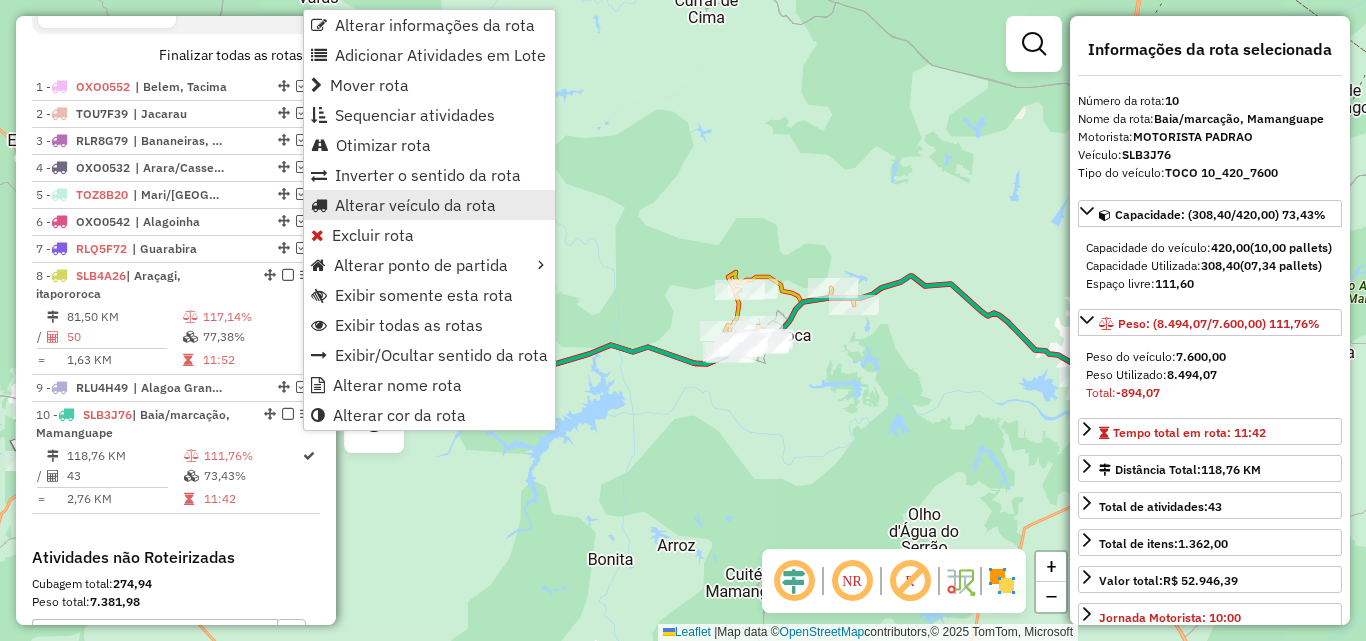 click on "Alterar veículo da rota" at bounding box center (415, 205) 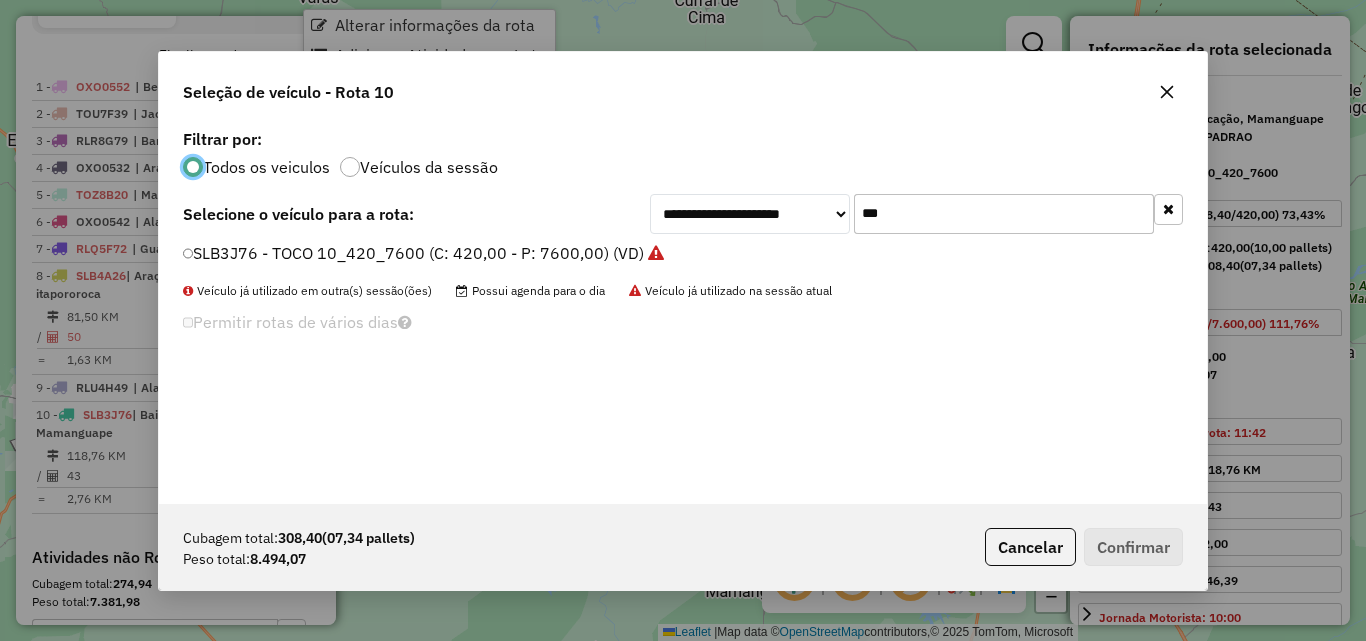 scroll, scrollTop: 11, scrollLeft: 6, axis: both 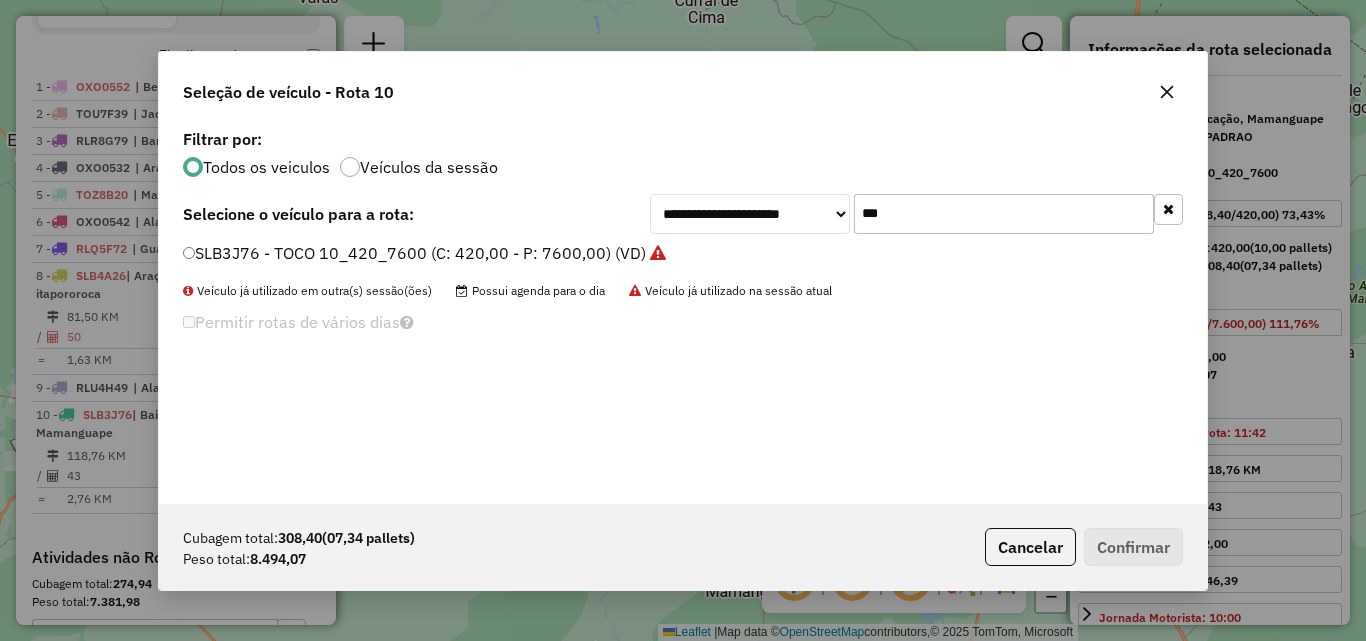 click on "***" 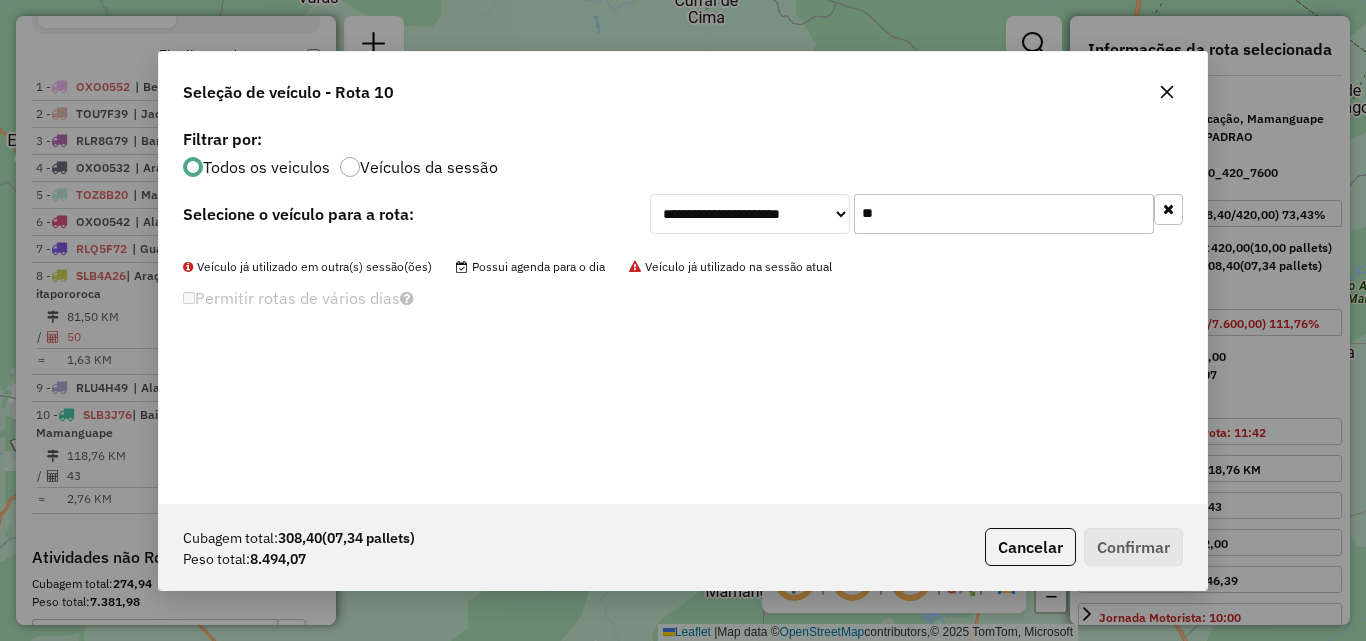 type on "*" 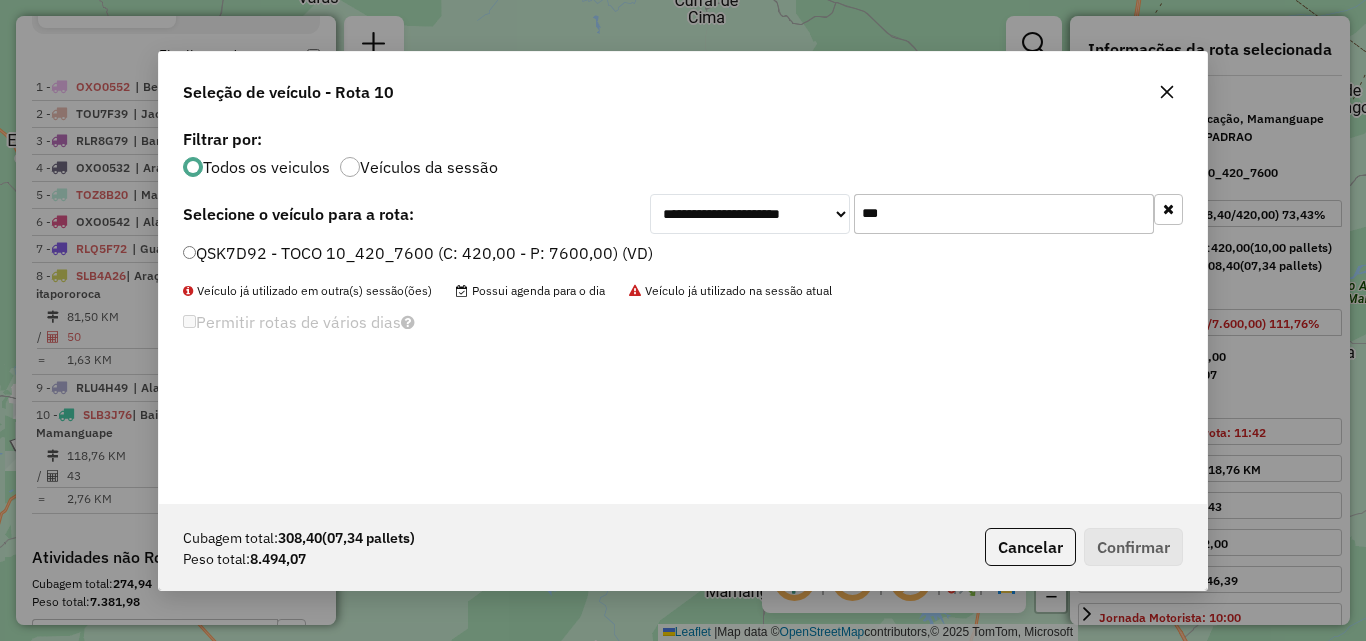 type on "***" 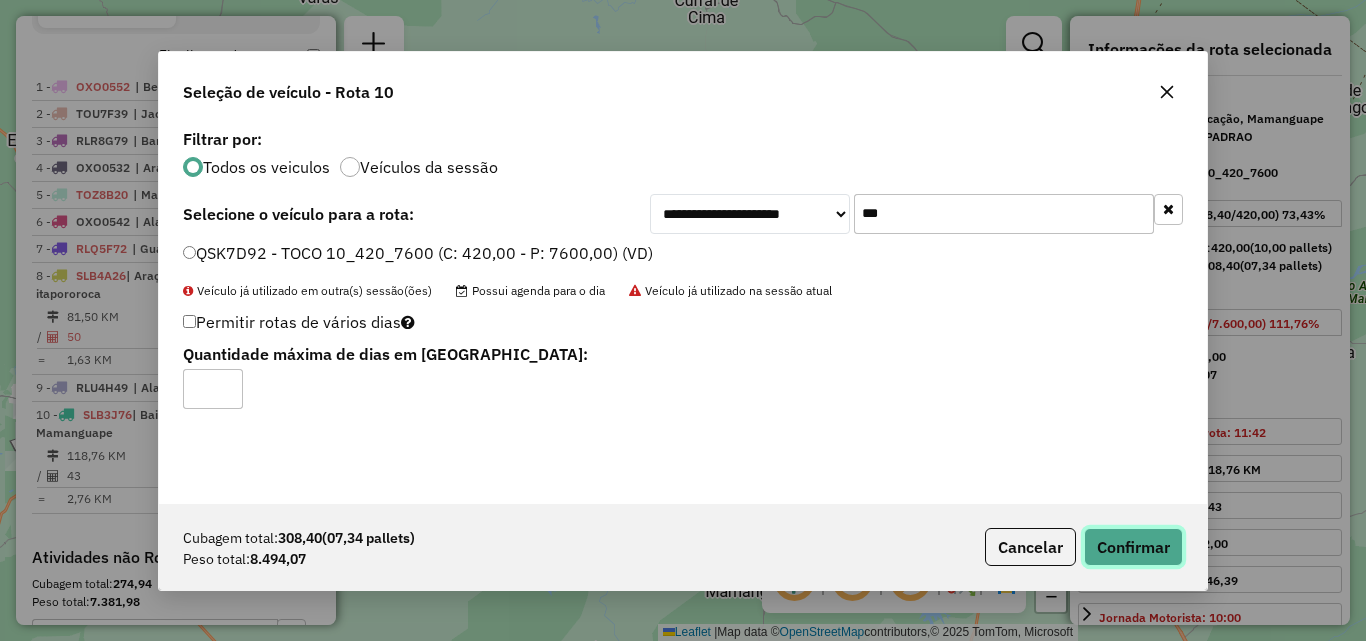 click on "Confirmar" 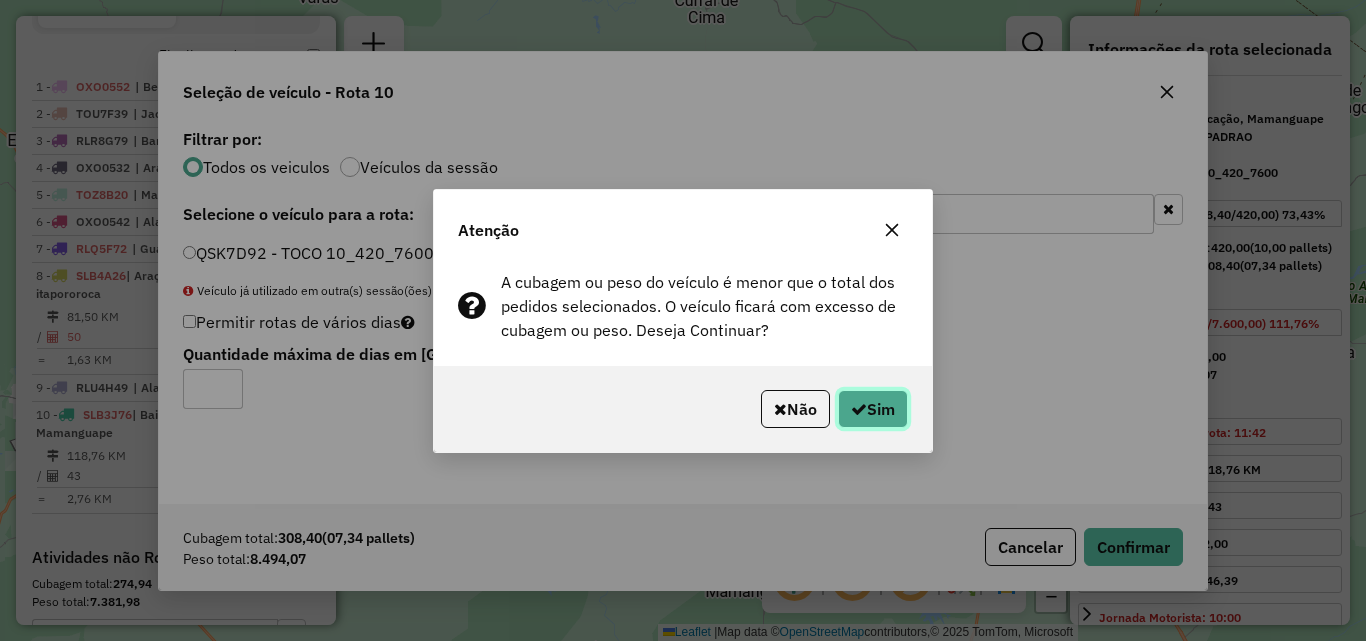 click on "Sim" 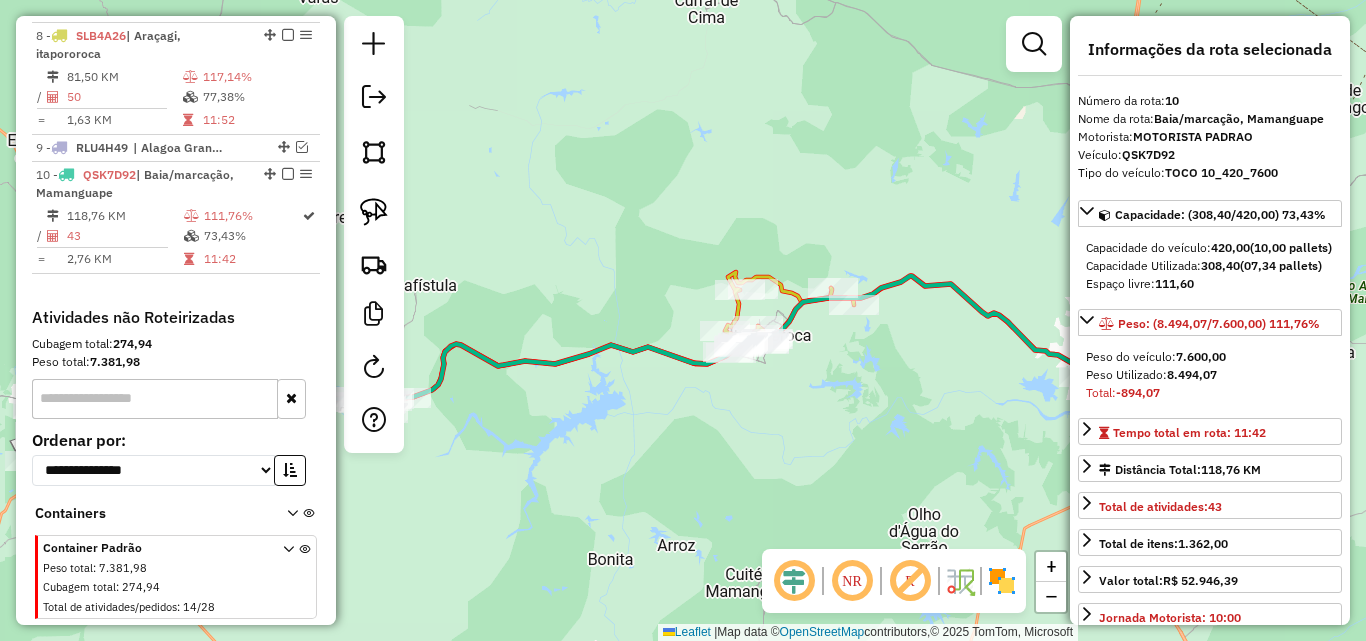 scroll, scrollTop: 974, scrollLeft: 0, axis: vertical 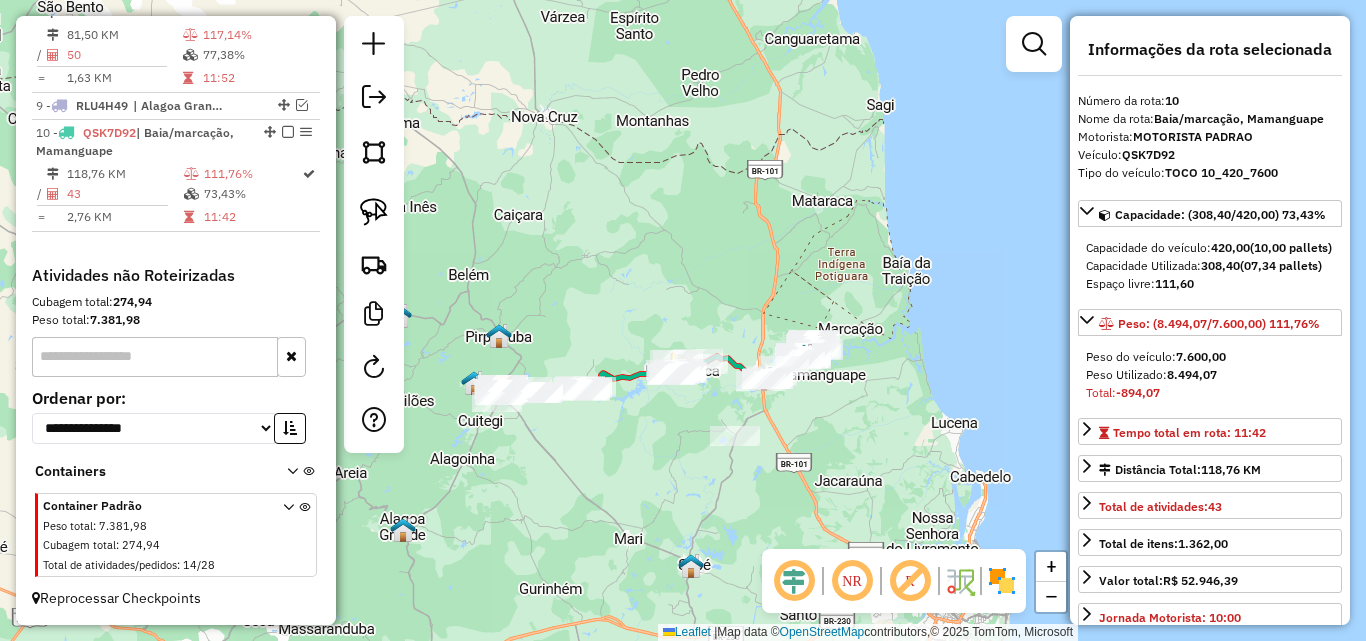 drag, startPoint x: 763, startPoint y: 421, endPoint x: 756, endPoint y: 450, distance: 29.832869 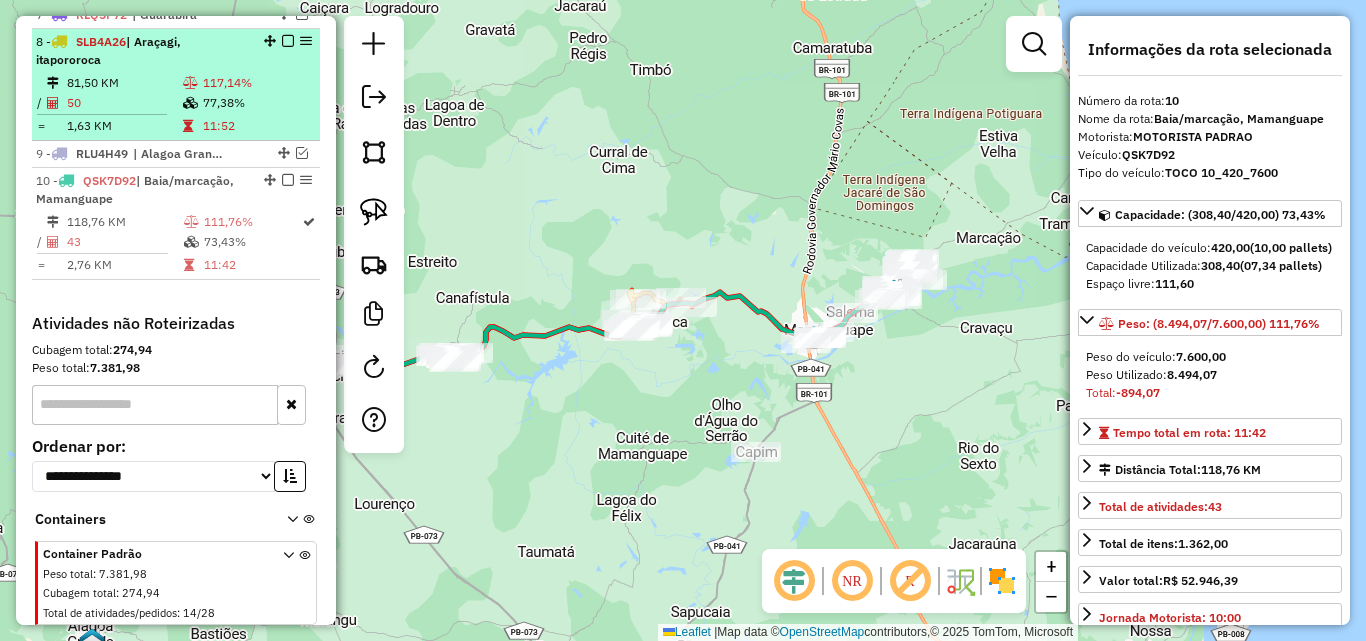 scroll, scrollTop: 874, scrollLeft: 0, axis: vertical 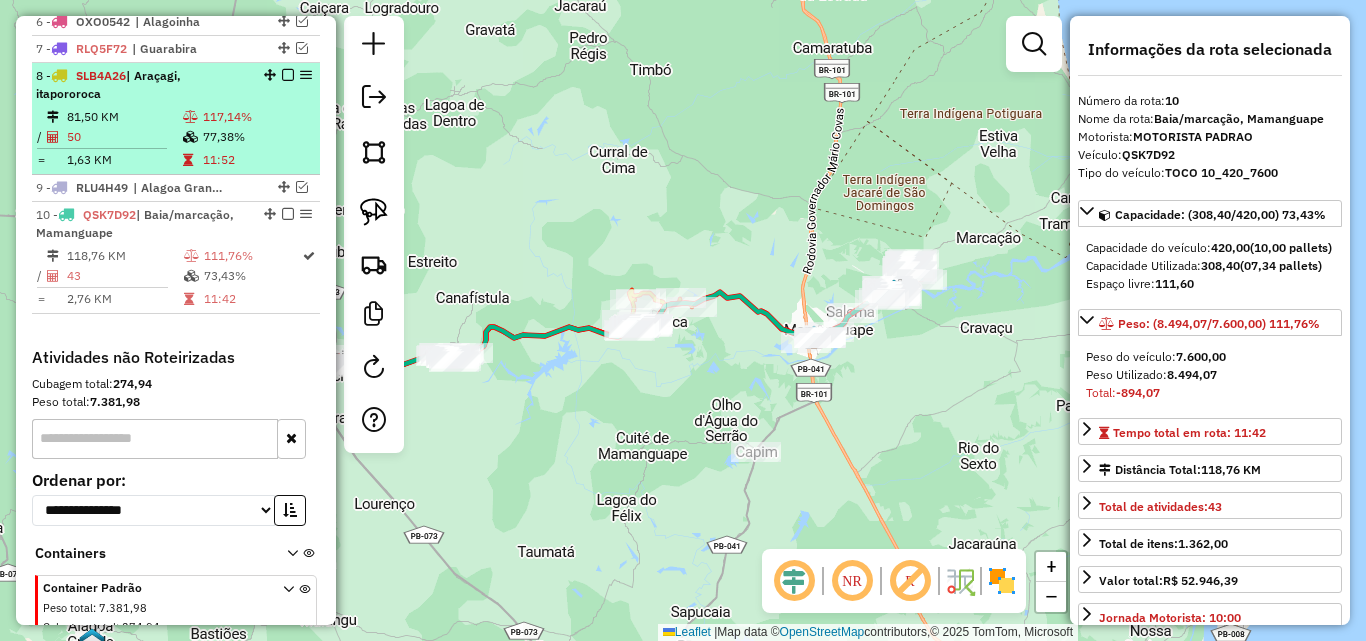 click at bounding box center [288, 75] 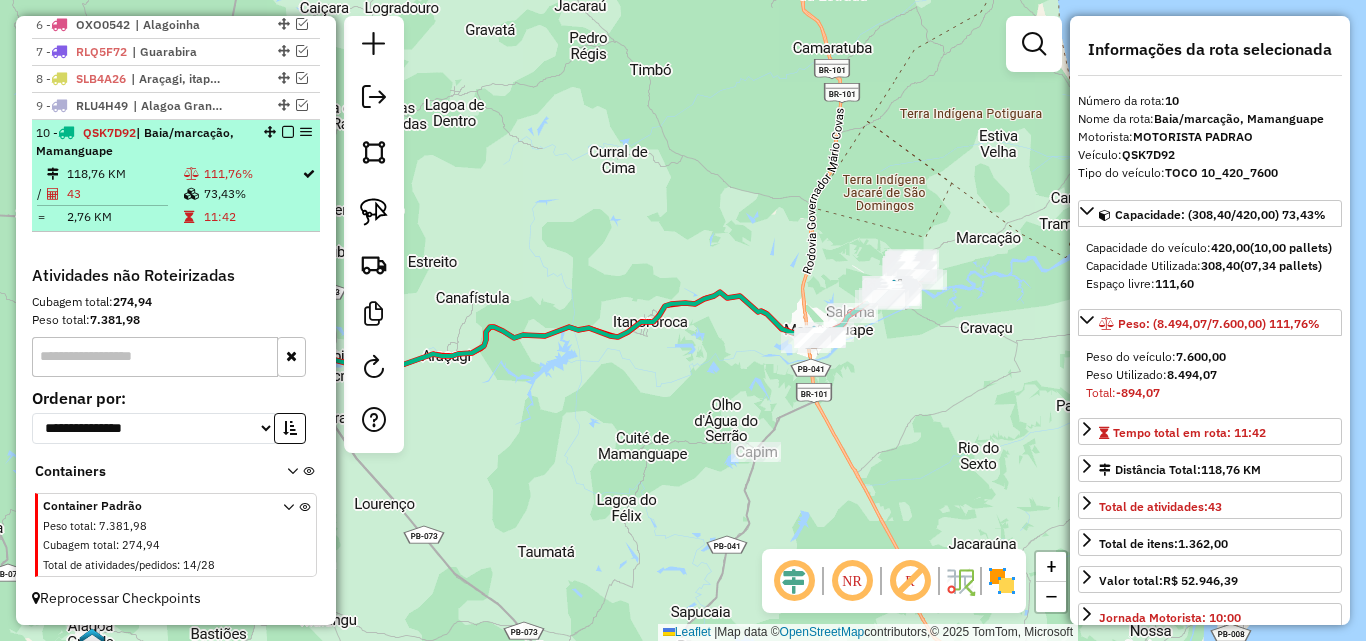 click on "10 -       QSK7D92   | Baia/marcação, Mamanguape" at bounding box center [176, 142] 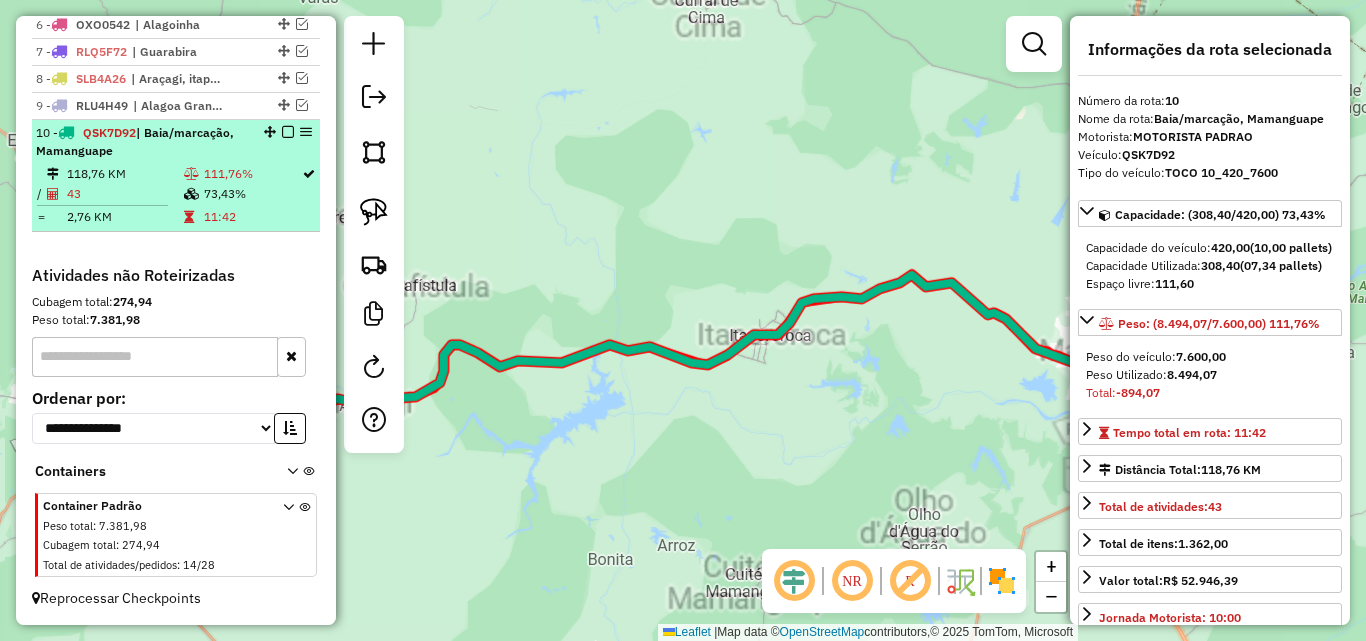 click at bounding box center (288, 132) 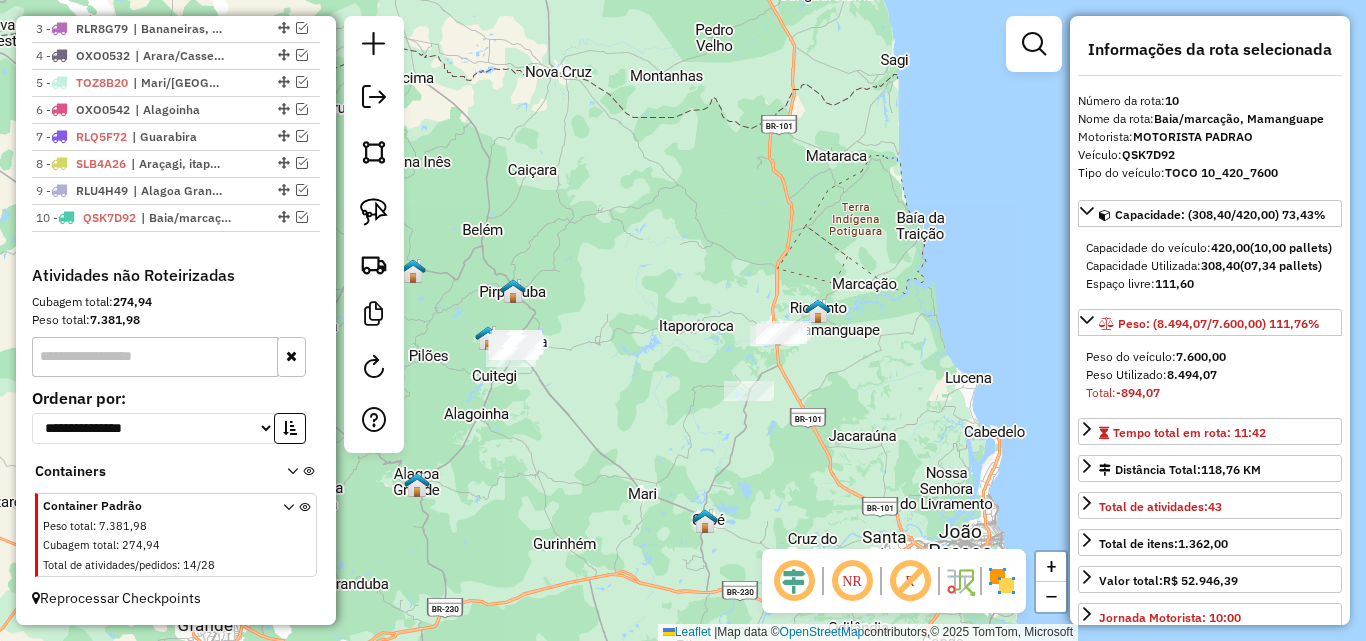 drag, startPoint x: 687, startPoint y: 411, endPoint x: 827, endPoint y: 419, distance: 140.22838 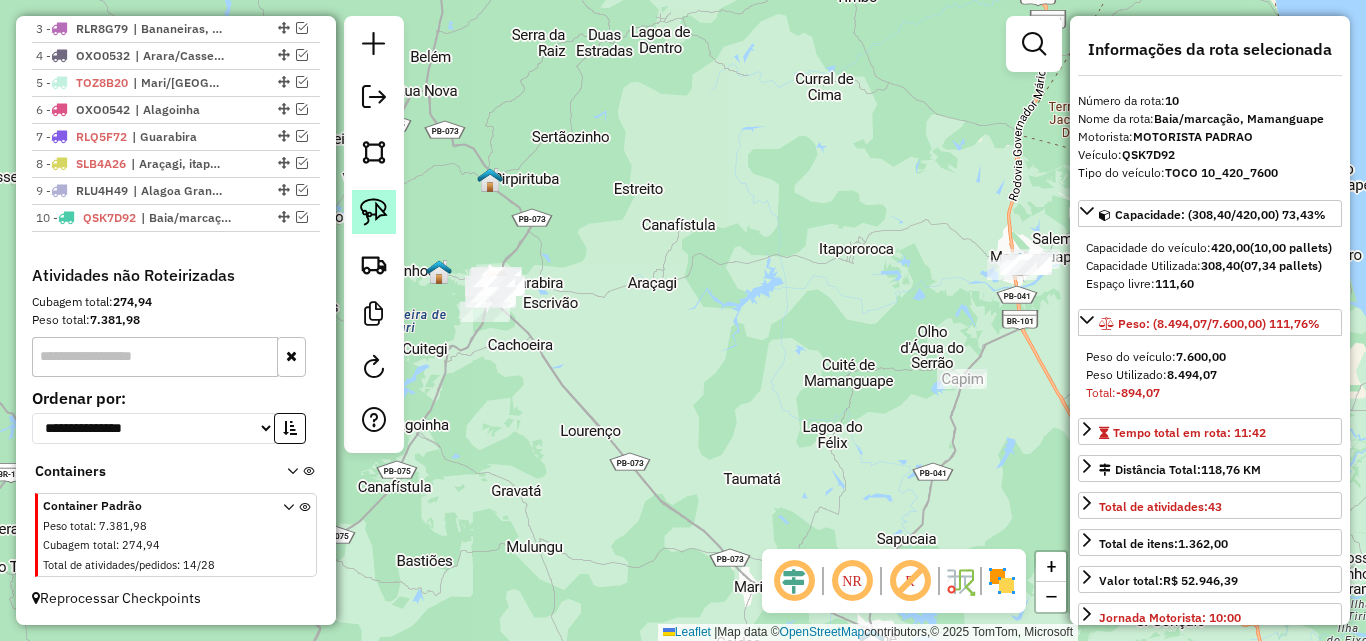 click 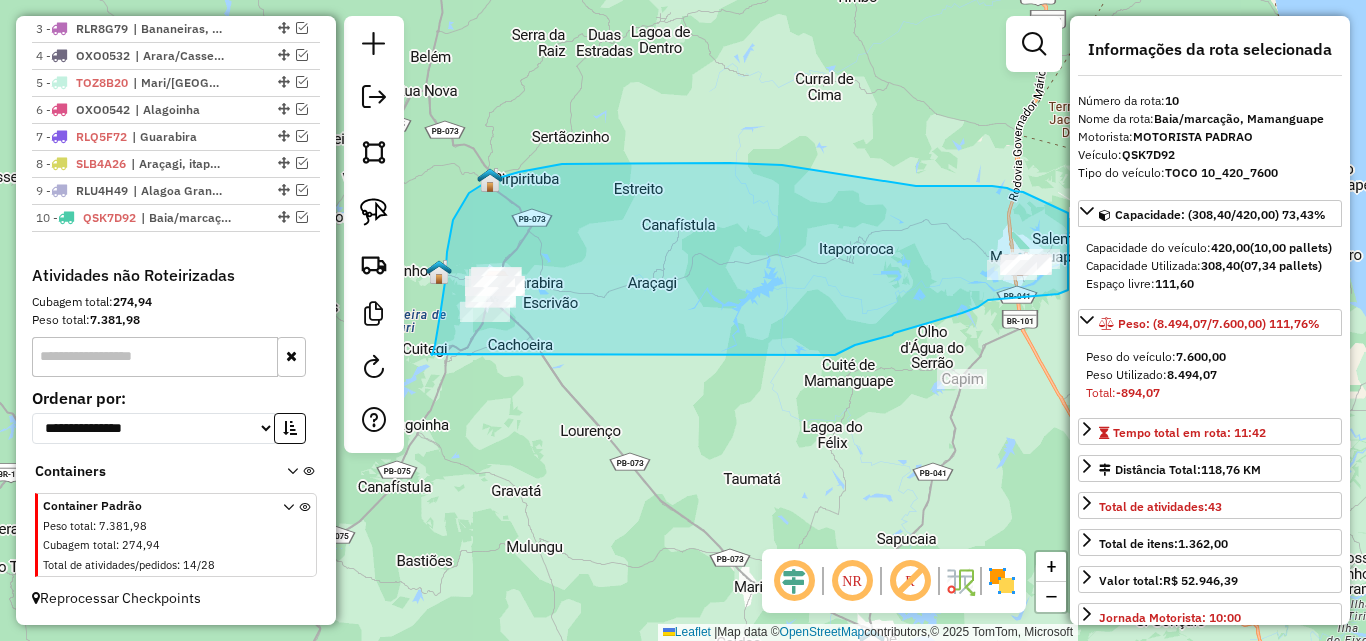 drag, startPoint x: 431, startPoint y: 354, endPoint x: 787, endPoint y: 362, distance: 356.08987 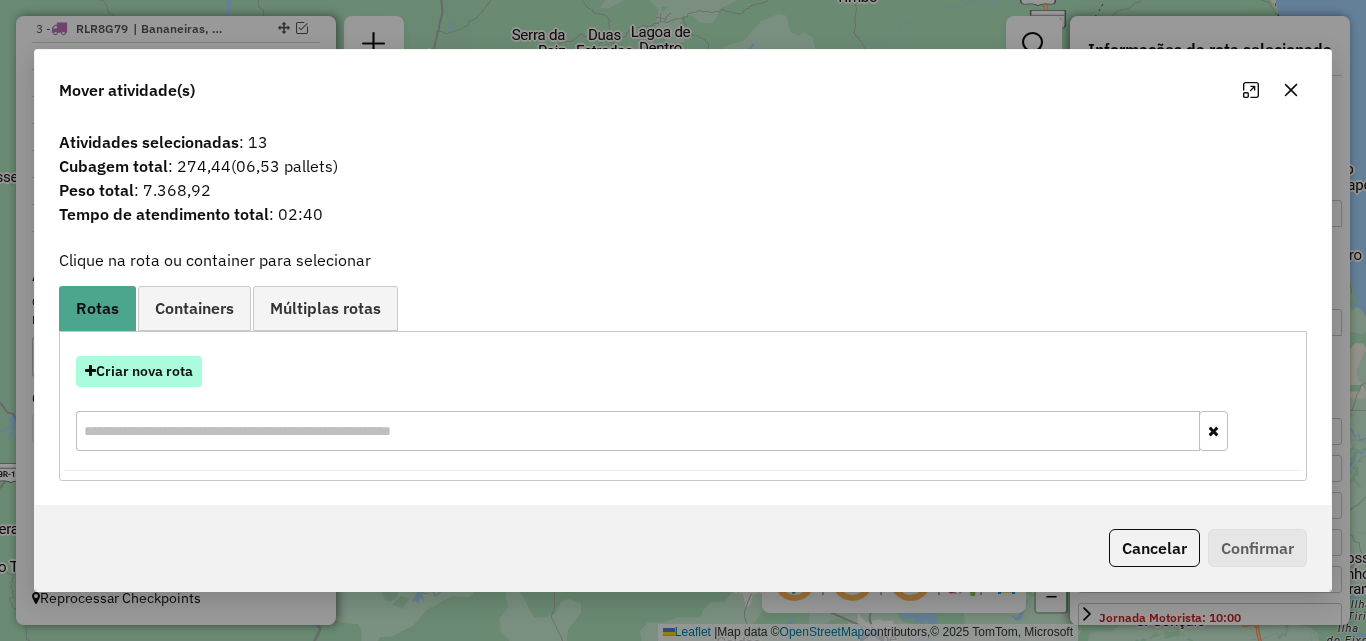 click on "Criar nova rota" at bounding box center (139, 371) 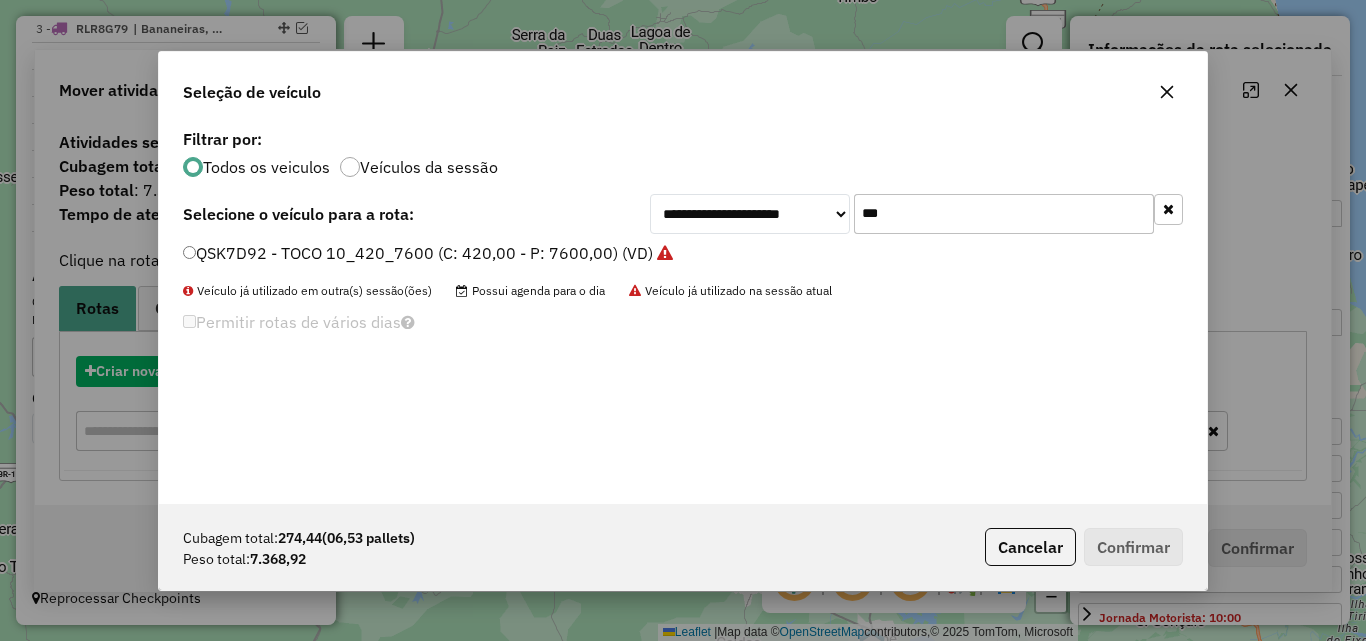 scroll, scrollTop: 11, scrollLeft: 6, axis: both 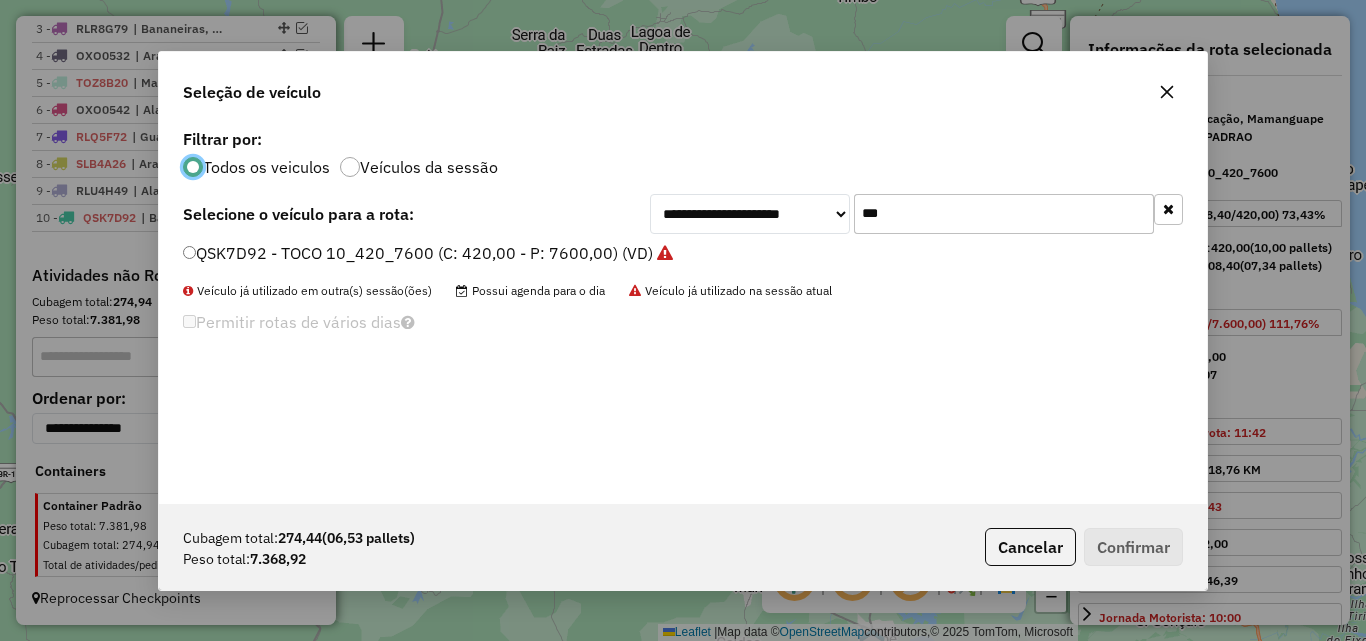 click on "***" 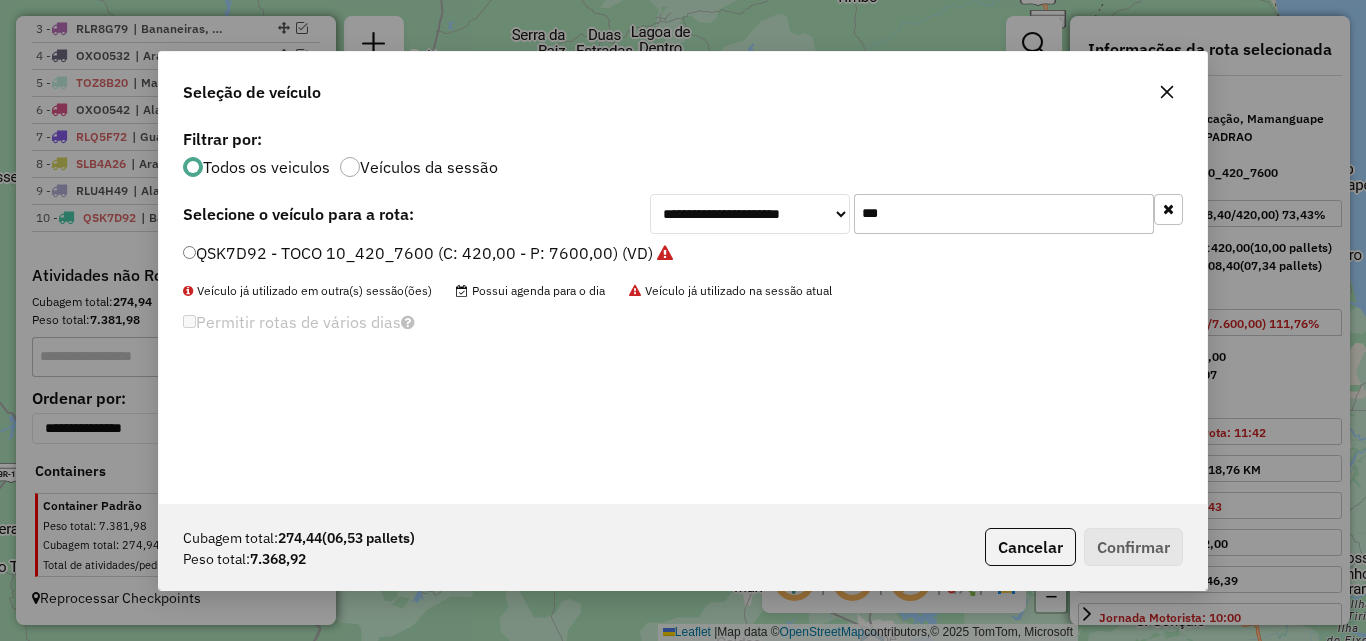 click on "***" 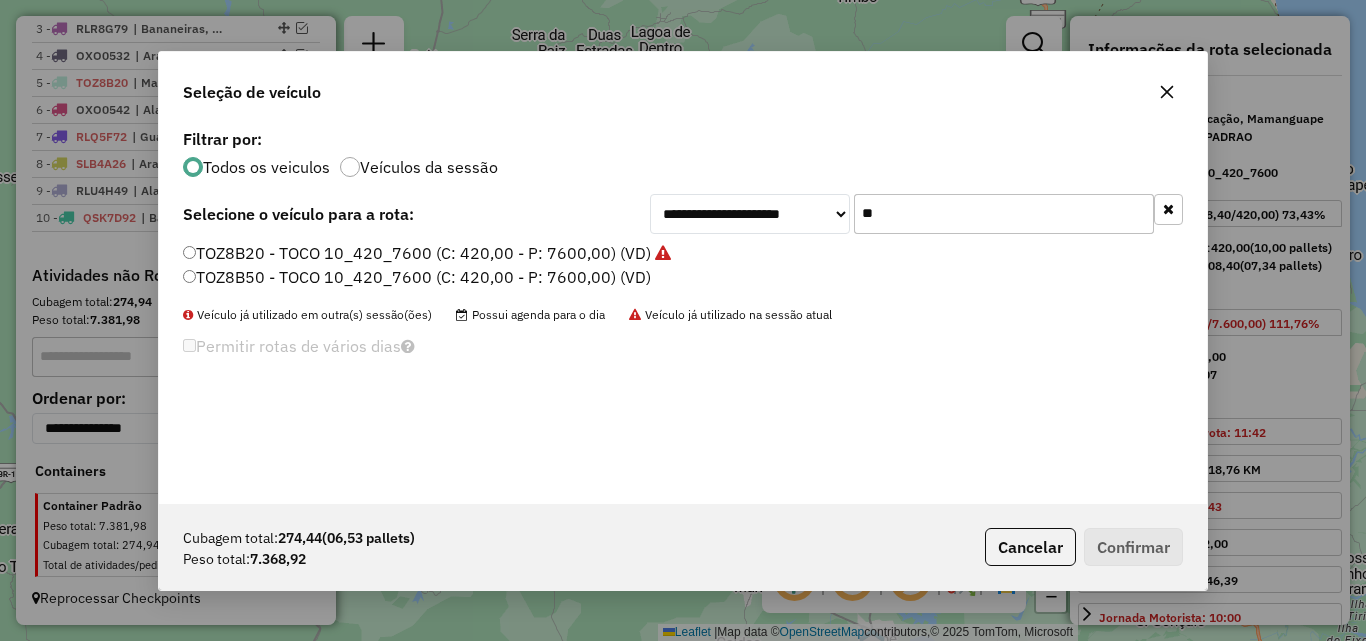 type on "**" 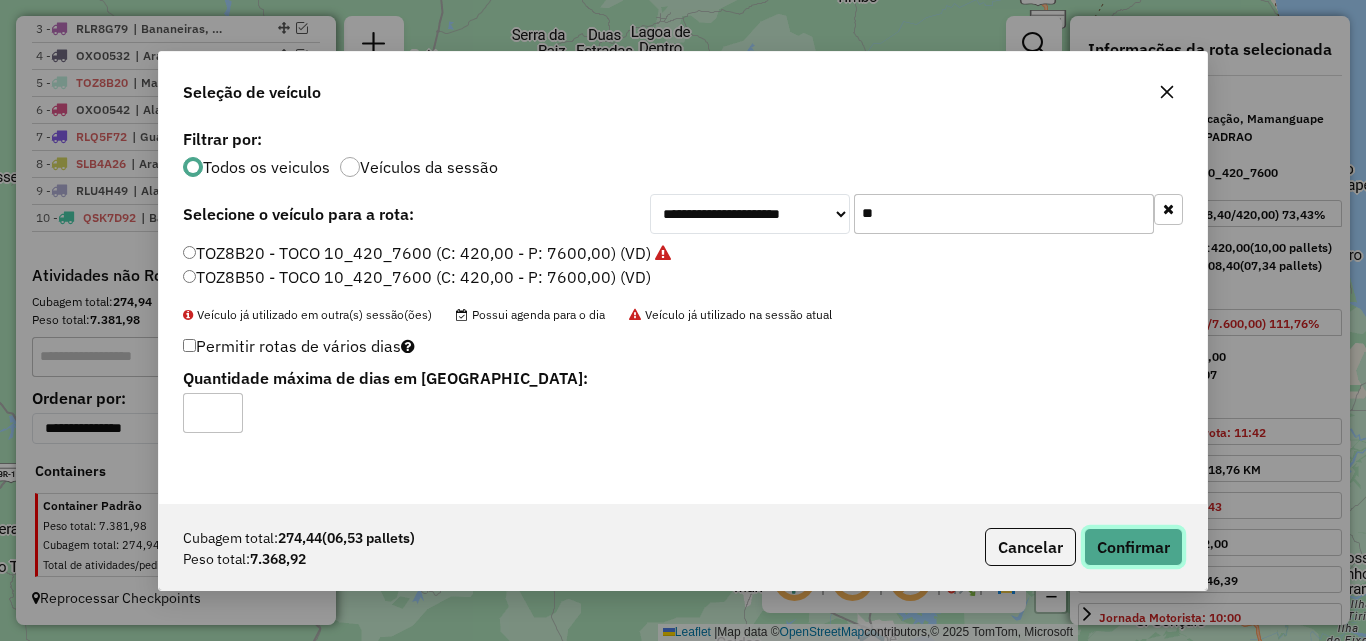 drag, startPoint x: 1115, startPoint y: 538, endPoint x: 1021, endPoint y: 438, distance: 137.24431 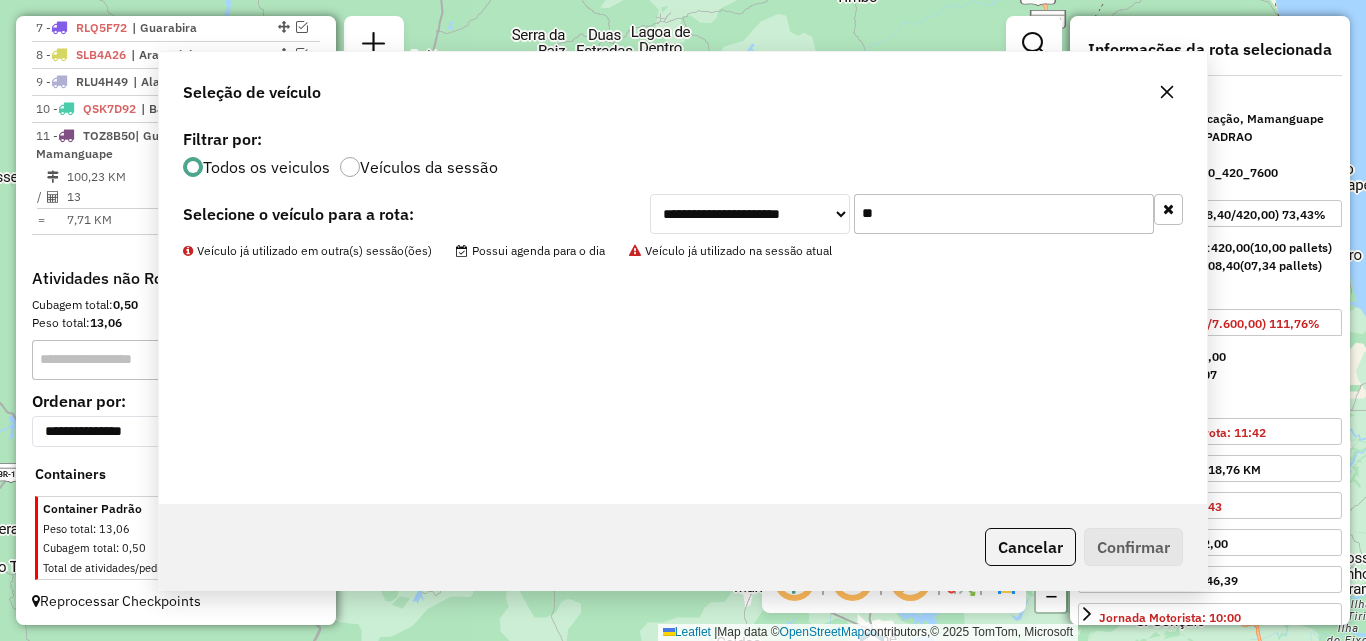 scroll, scrollTop: 916, scrollLeft: 0, axis: vertical 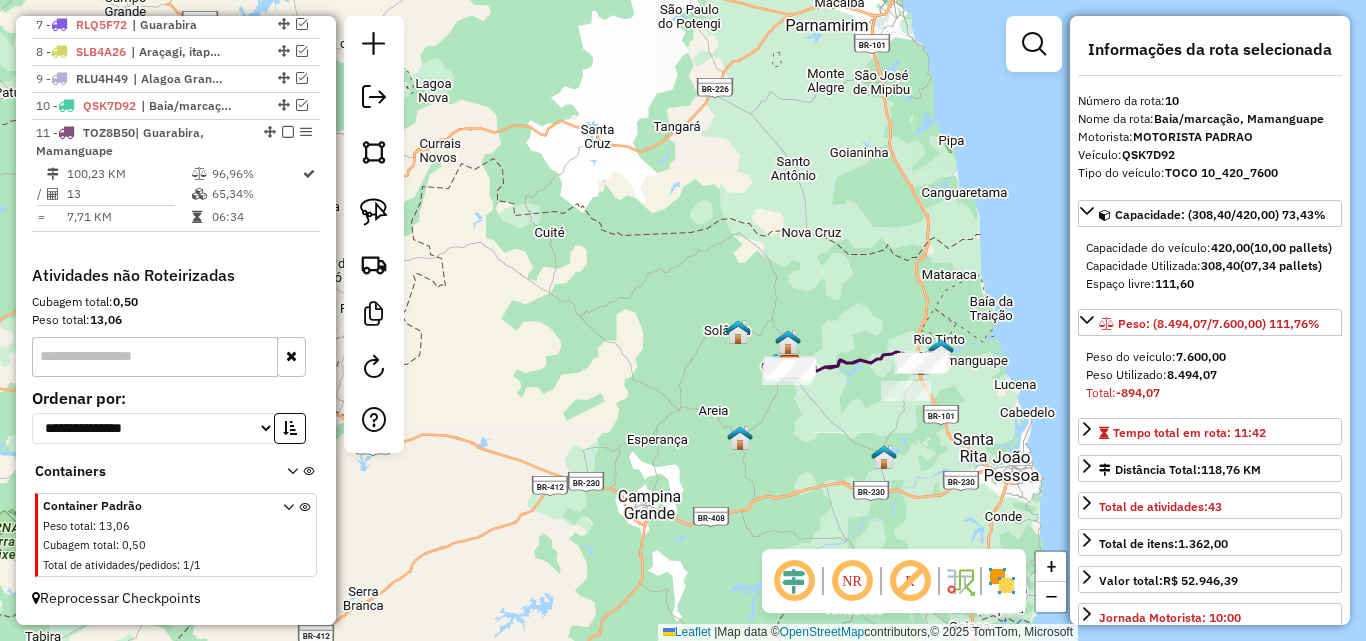 drag, startPoint x: 875, startPoint y: 369, endPoint x: 744, endPoint y: 394, distance: 133.36417 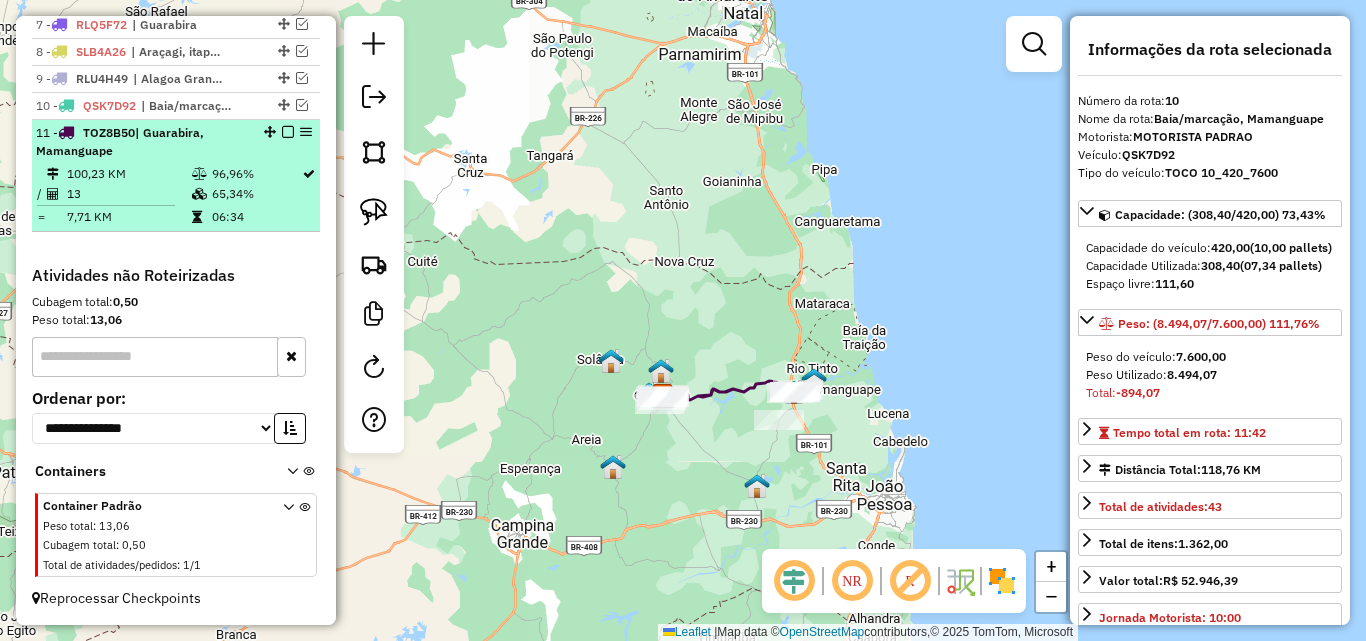 click at bounding box center [288, 132] 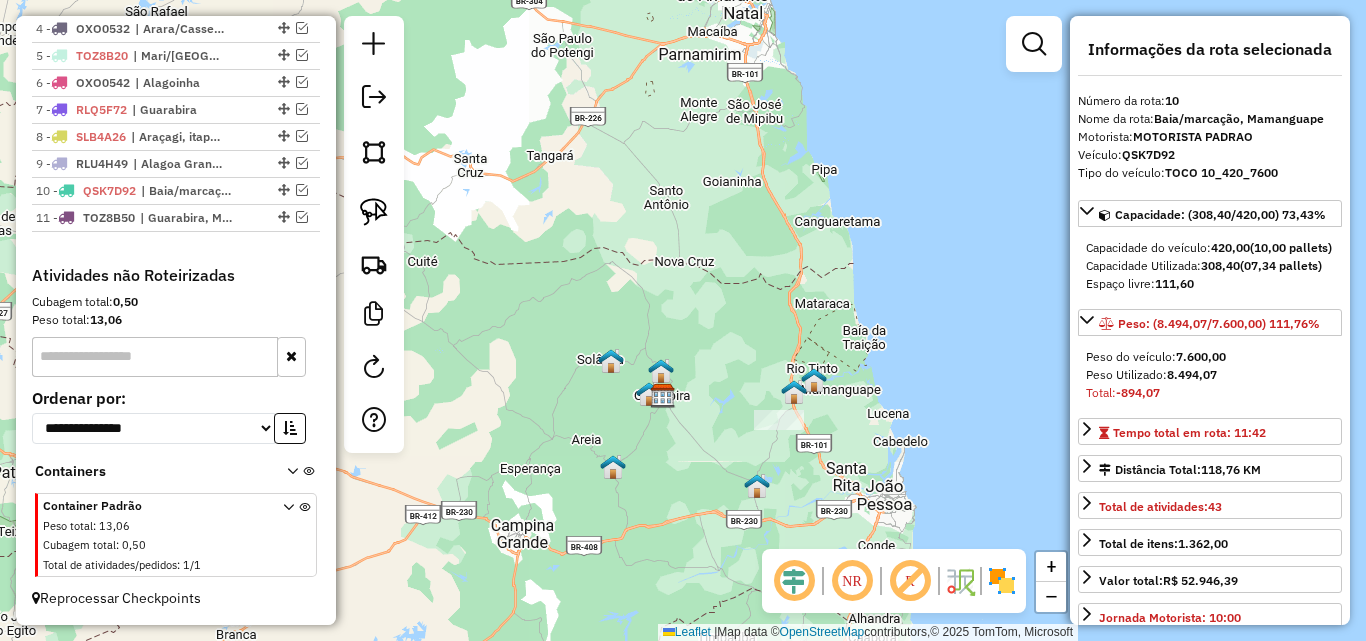 scroll, scrollTop: 831, scrollLeft: 0, axis: vertical 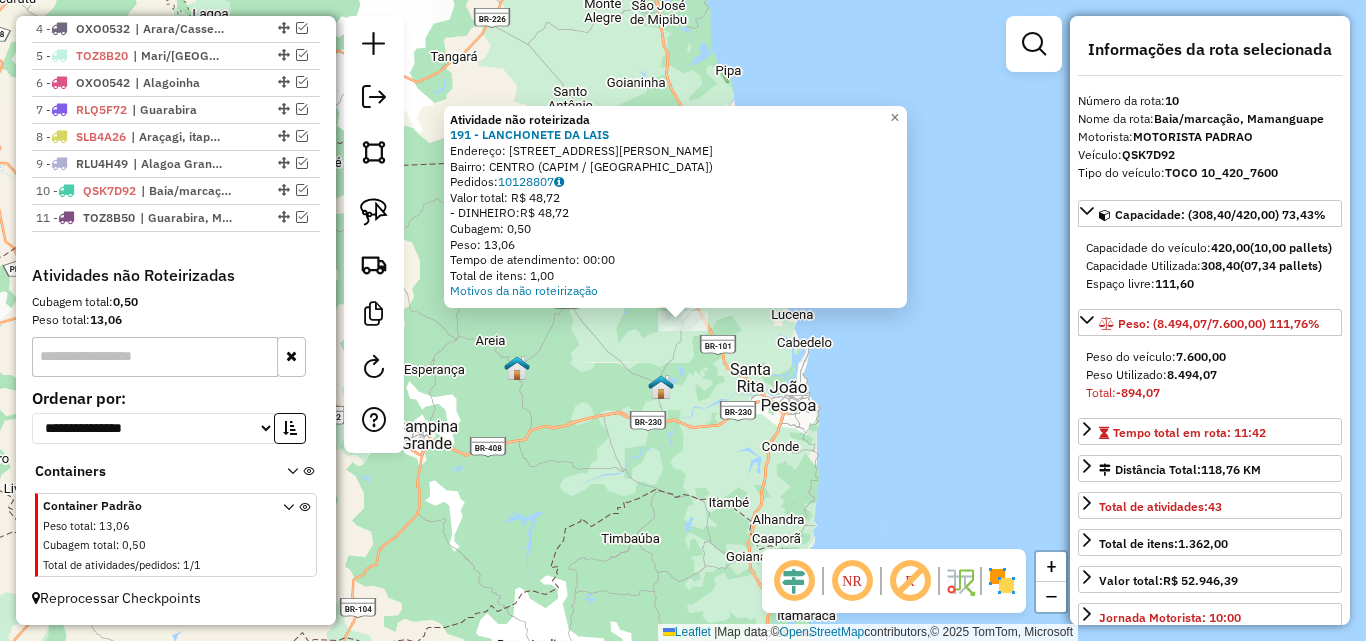 click on "Atividade não roteirizada 191 - LANCHONETE  DA LAIS  Endereço:  RUA [PERSON_NAME] 00   Bairro: CENTRO (CAPIM / PB)   Pedidos:  10128807   Valor total: R$ 48,72   - DINHEIRO:  R$ 48,72   Cubagem: 0,50   Peso: 13,06   Tempo de atendimento: 00:00   Total de itens: 1,00  Motivos da não roteirização × Janela de atendimento Grade de atendimento Capacidade Transportadoras Veículos Cliente Pedidos  Rotas Selecione os dias de semana para filtrar as janelas de atendimento  Seg   Ter   Qua   Qui   Sex   Sáb   Dom  Informe o período da janela de atendimento: De: Até:  Filtrar exatamente a janela do cliente  Considerar janela de atendimento padrão  Selecione os dias de semana para filtrar as grades de atendimento  Seg   Ter   Qua   Qui   Sex   Sáb   Dom   Considerar clientes sem dia de atendimento cadastrado  Clientes fora do dia de atendimento selecionado Filtrar as atividades entre os valores definidos abaixo:  Peso mínimo:   Peso máximo:   Cubagem mínima:   Cubagem máxima:   De:   Até:   De:  Nome:" 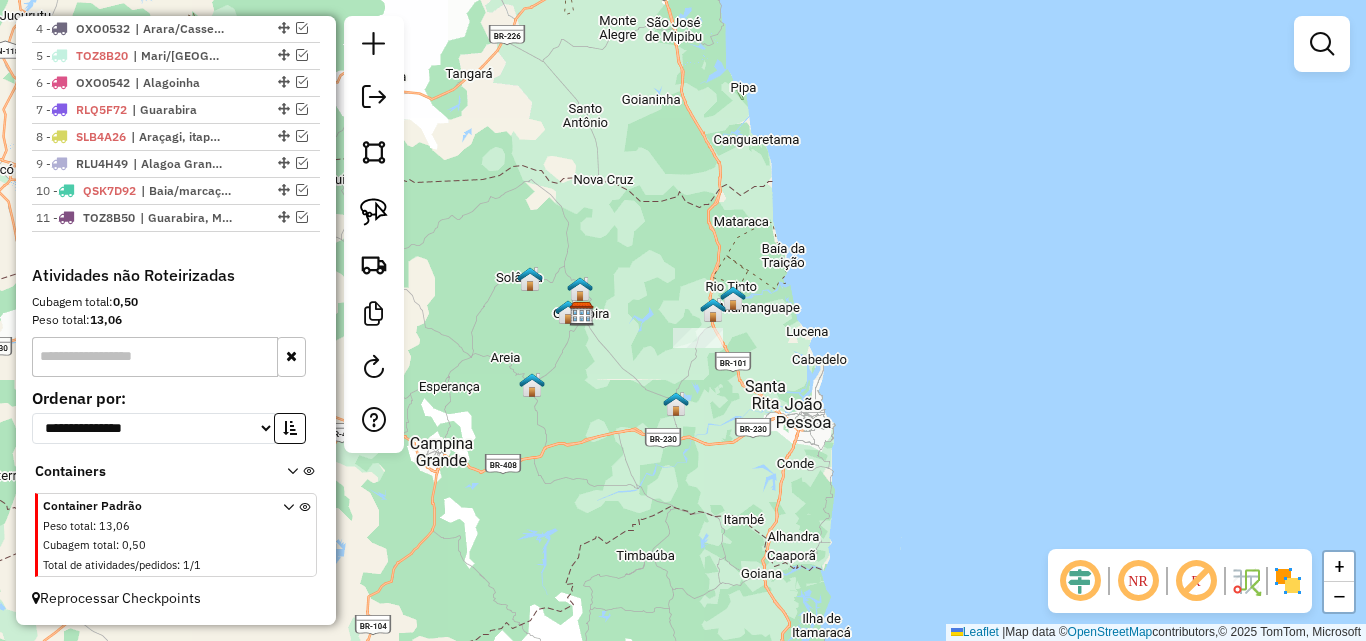 drag, startPoint x: 608, startPoint y: 410, endPoint x: 623, endPoint y: 466, distance: 57.974133 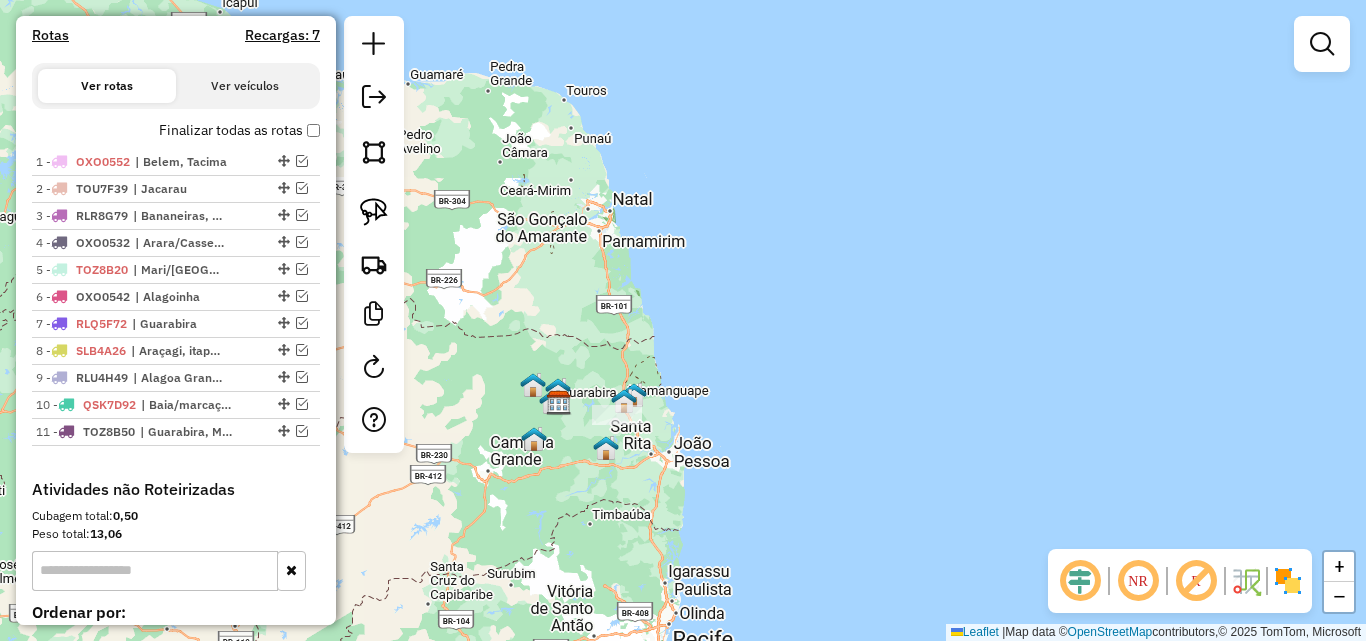 scroll, scrollTop: 631, scrollLeft: 0, axis: vertical 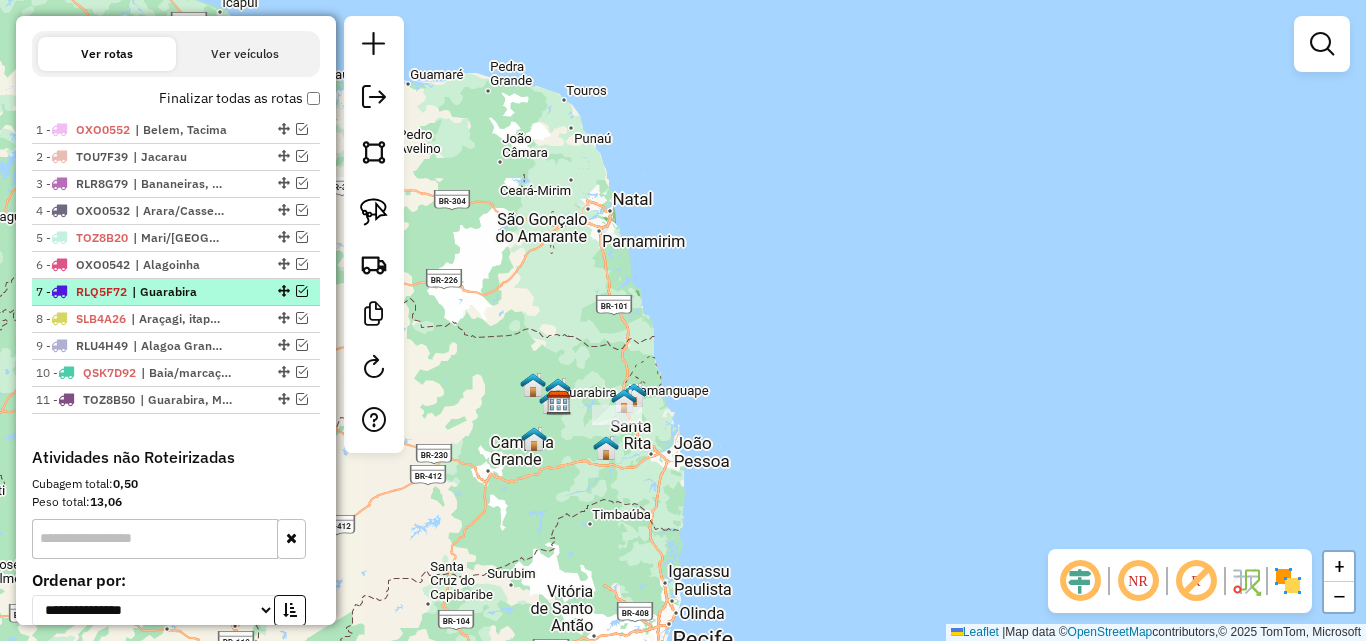 drag, startPoint x: 170, startPoint y: 291, endPoint x: 170, endPoint y: 318, distance: 27 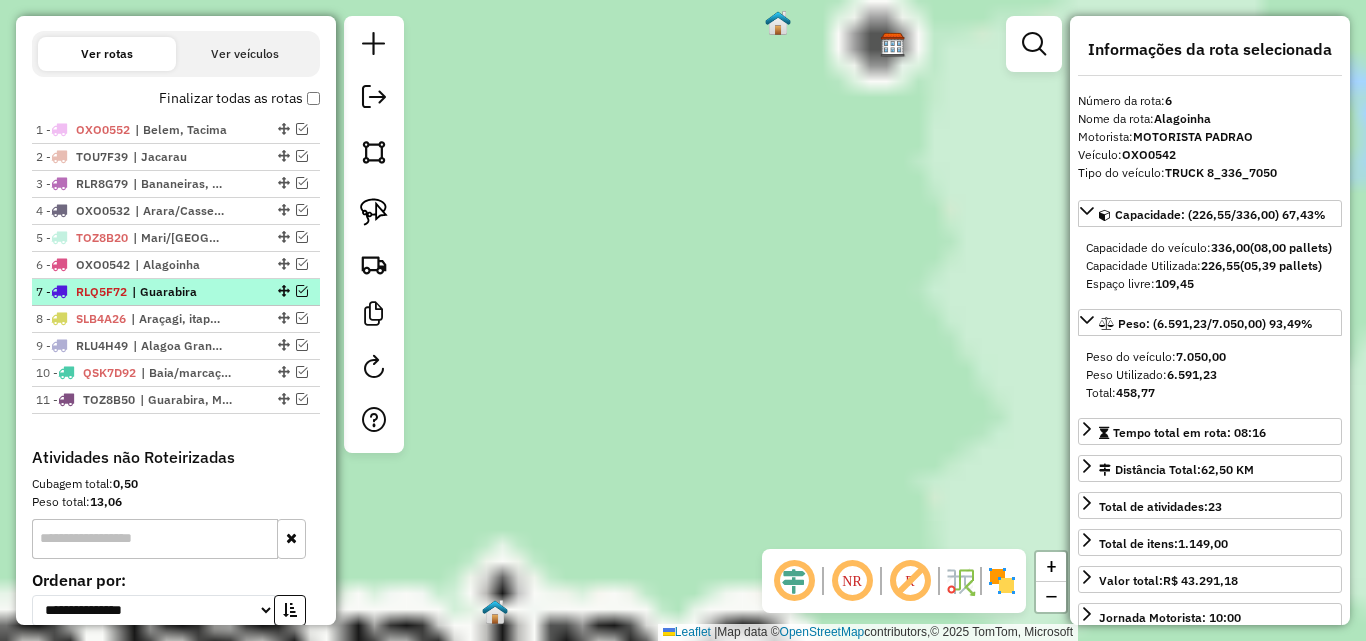 click on "| Guarabira" at bounding box center (178, 292) 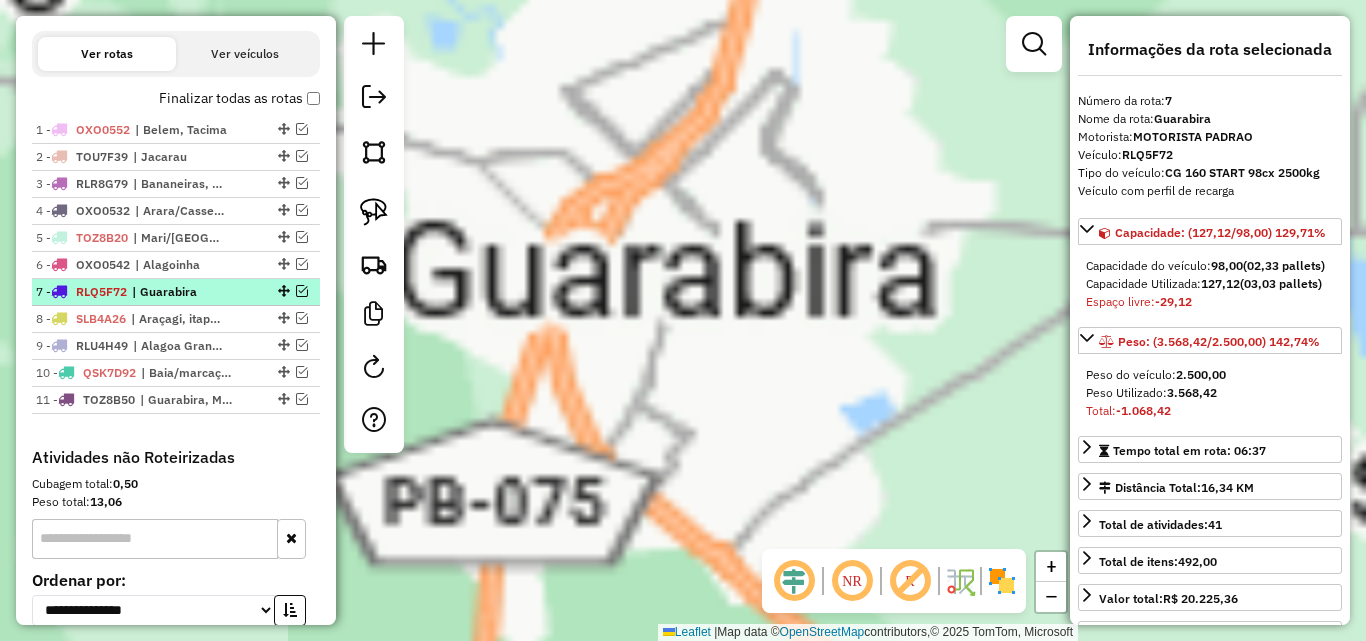 click on "| Guarabira" at bounding box center [178, 292] 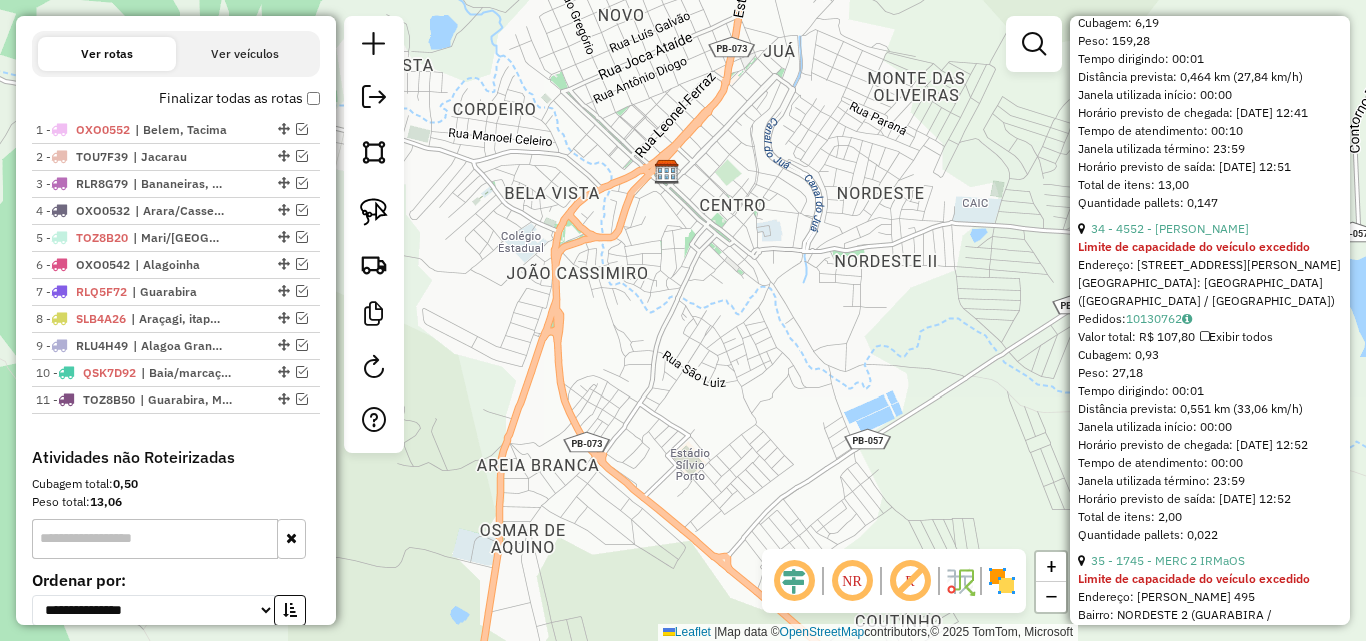 scroll, scrollTop: 11100, scrollLeft: 0, axis: vertical 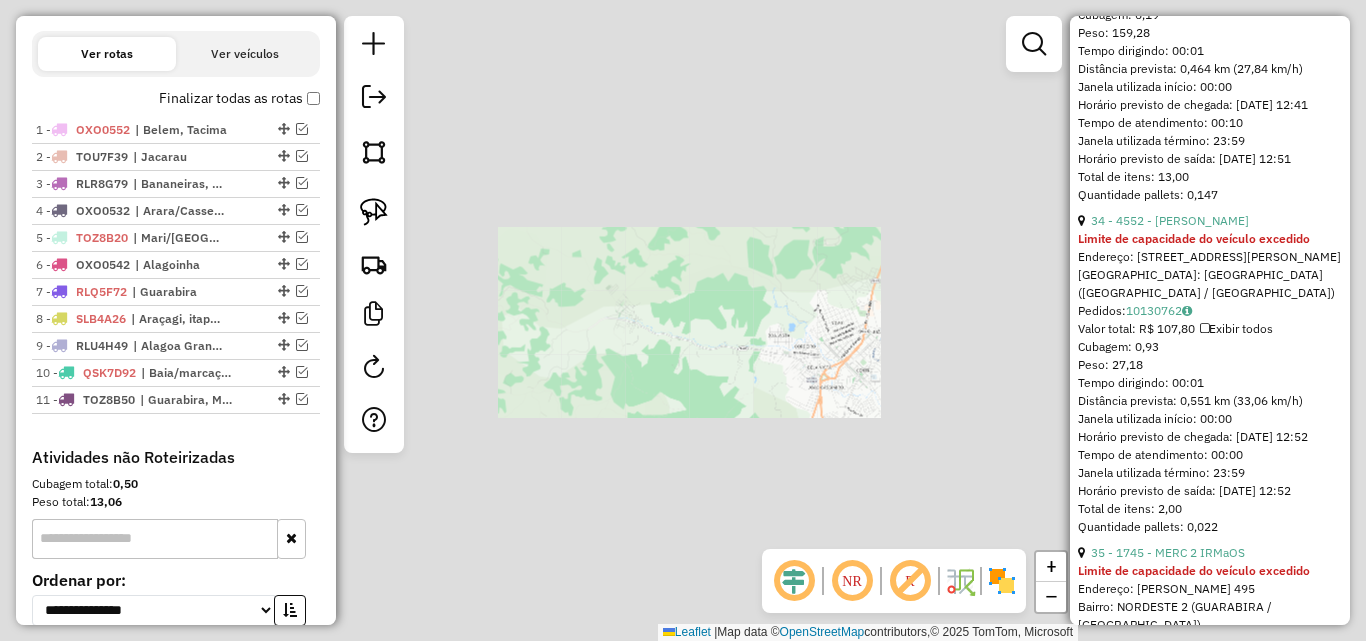 drag, startPoint x: 936, startPoint y: 427, endPoint x: 727, endPoint y: 463, distance: 212.07782 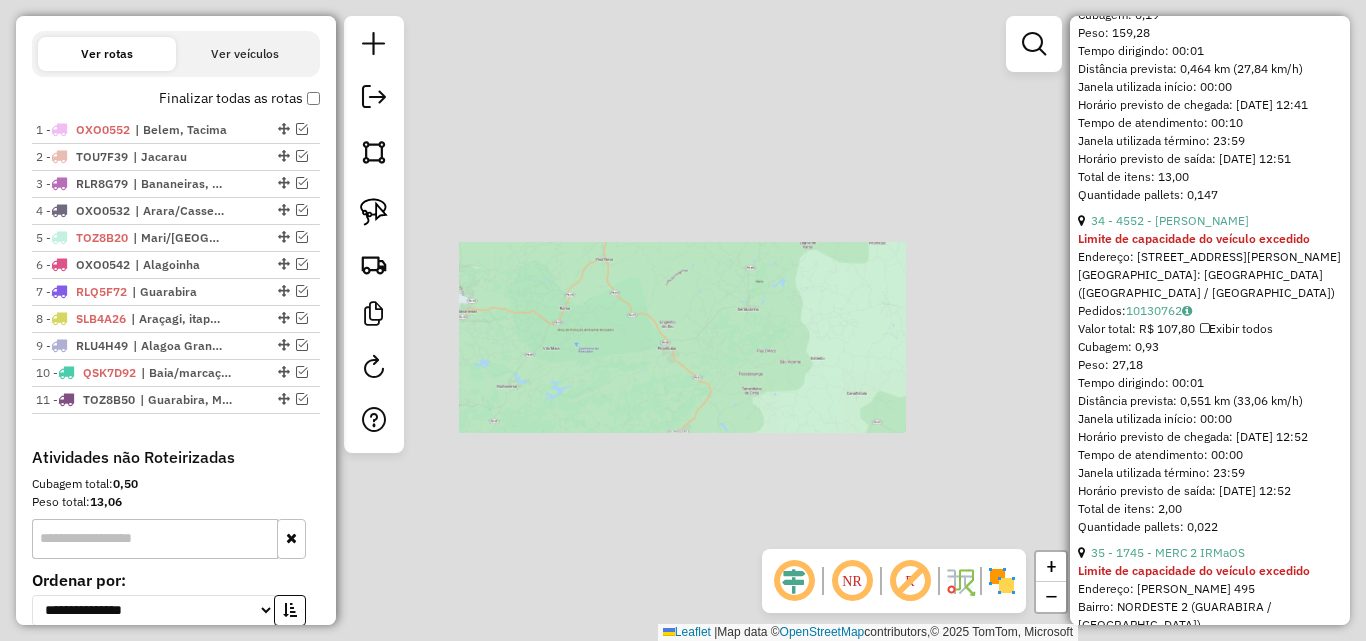 drag, startPoint x: 791, startPoint y: 478, endPoint x: 773, endPoint y: 339, distance: 140.16063 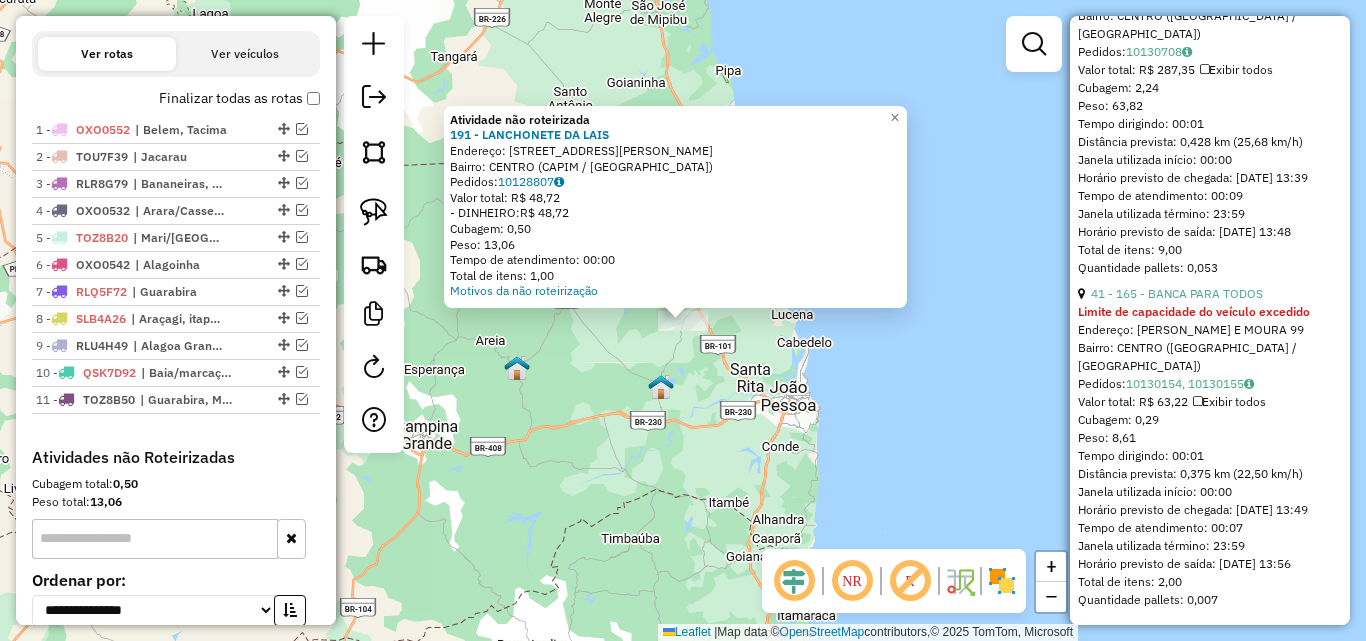 scroll, scrollTop: 13567, scrollLeft: 0, axis: vertical 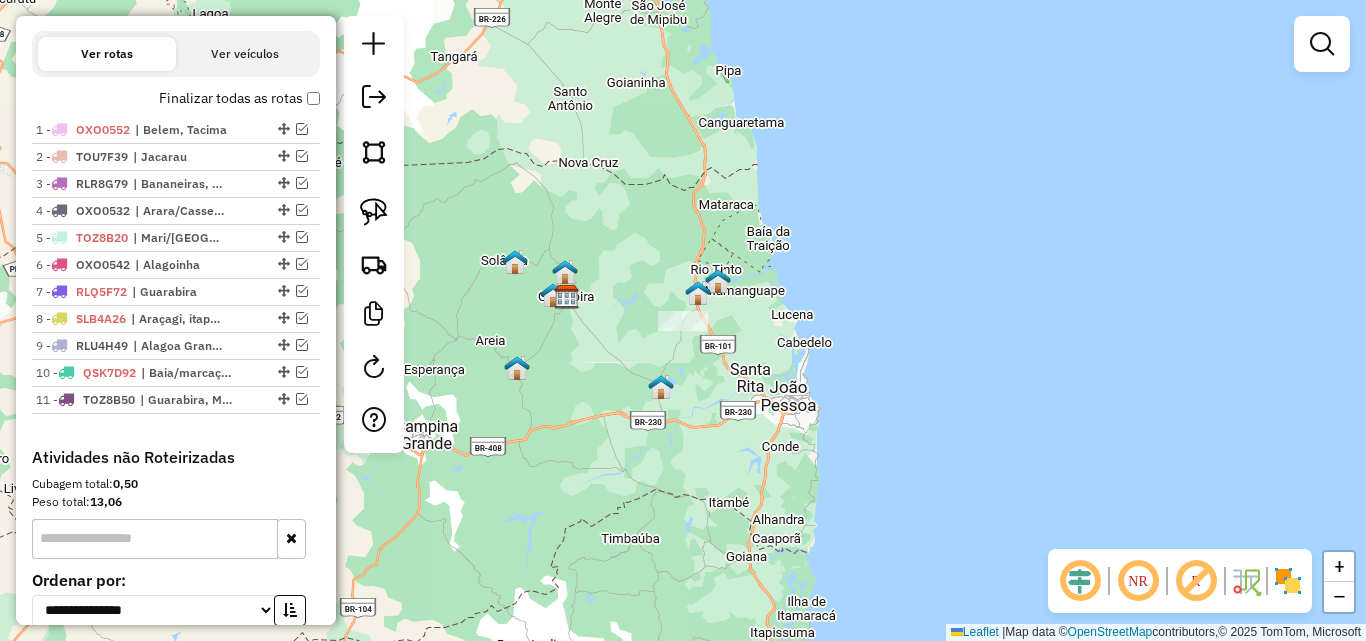 click on "Atividades não Roteirizadas" at bounding box center [176, 457] 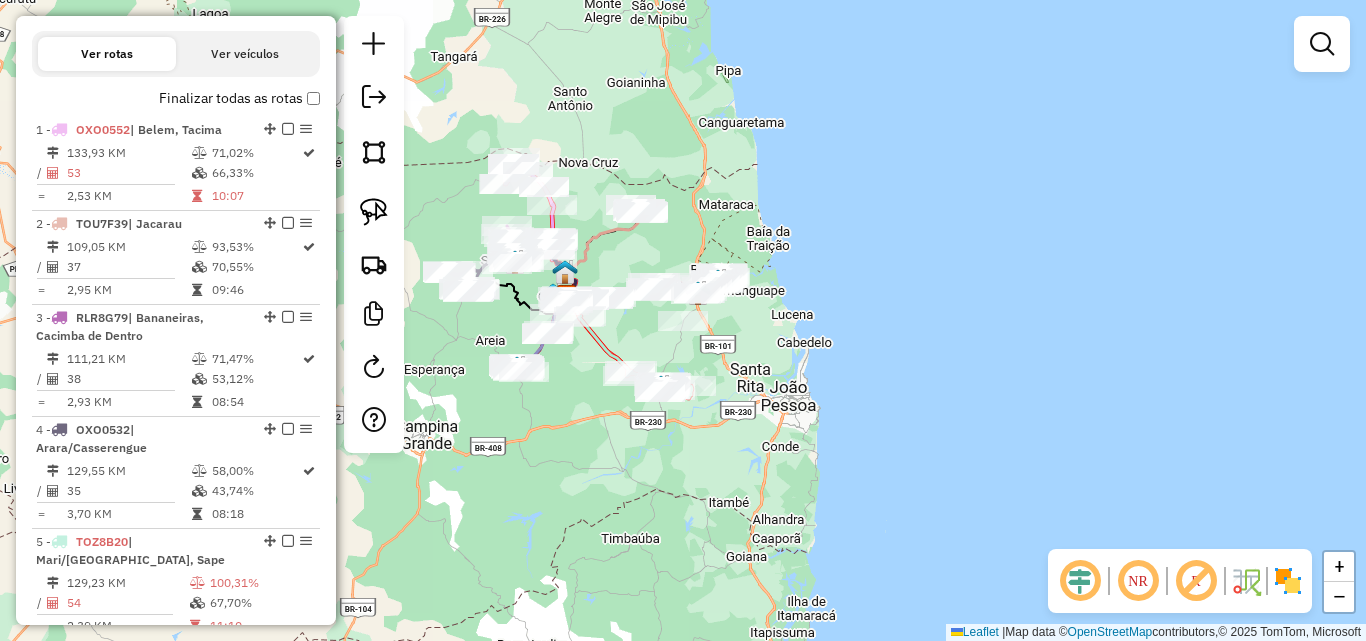 drag, startPoint x: 635, startPoint y: 459, endPoint x: 689, endPoint y: 507, distance: 72.249565 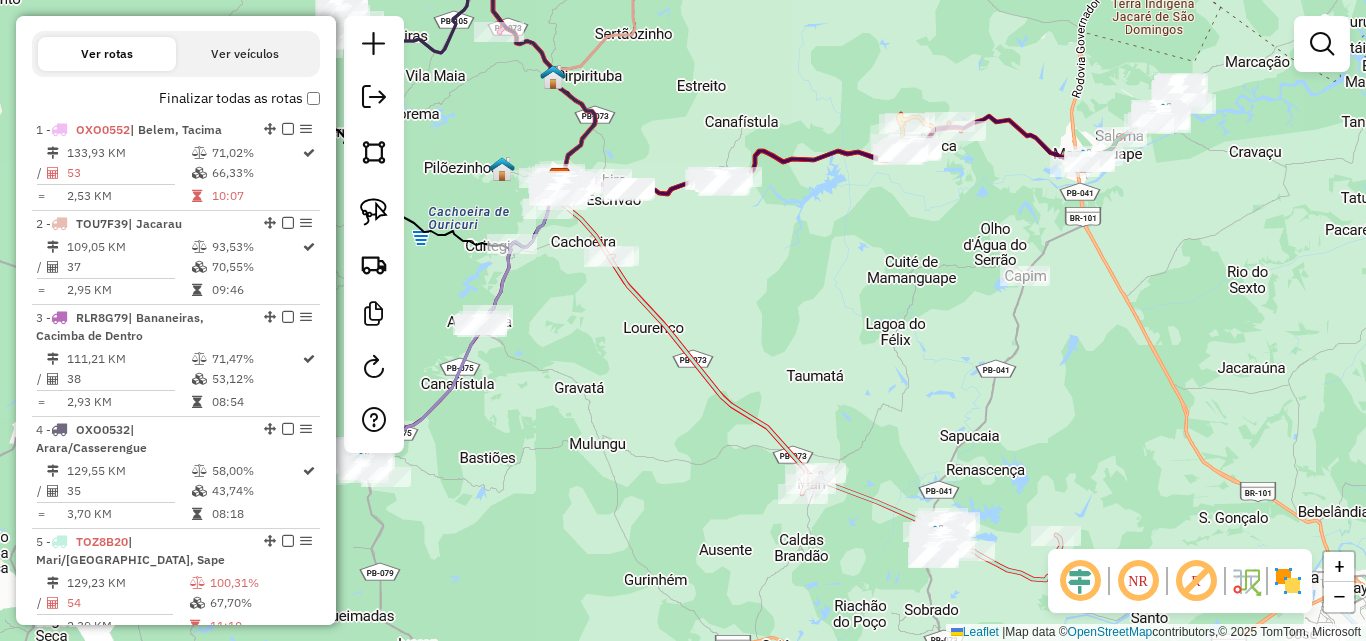 drag, startPoint x: 675, startPoint y: 492, endPoint x: 679, endPoint y: 503, distance: 11.7046995 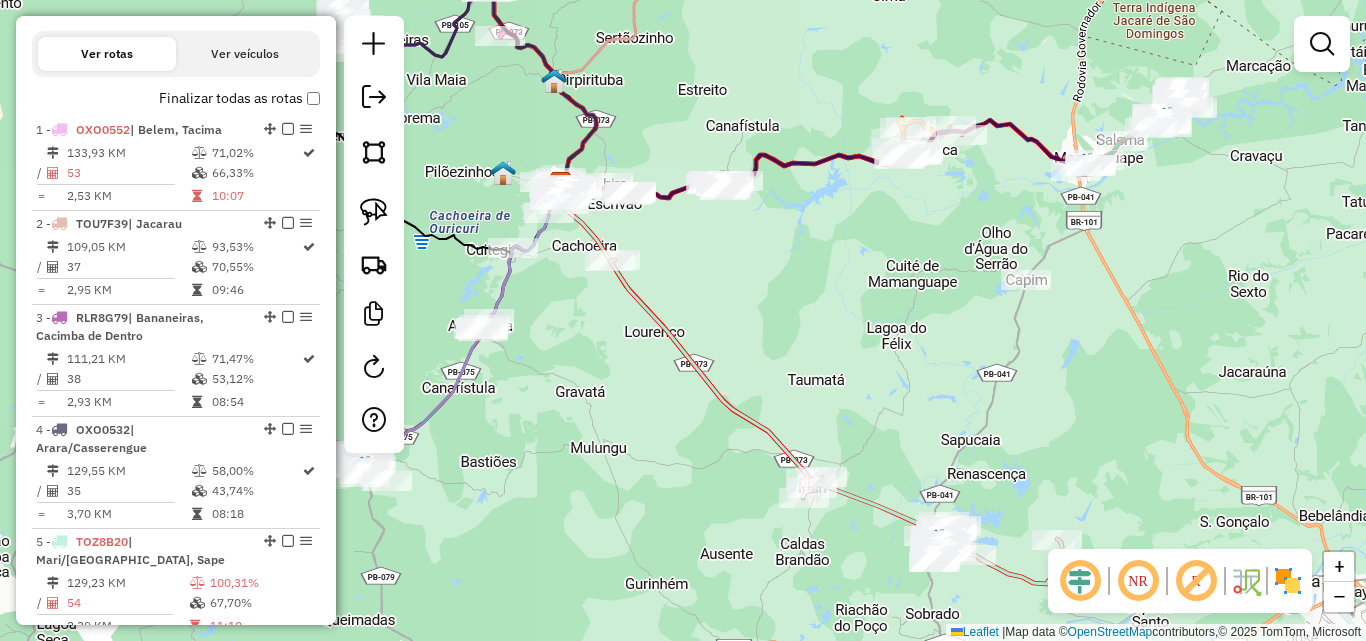 drag, startPoint x: 646, startPoint y: 511, endPoint x: 722, endPoint y: 526, distance: 77.46612 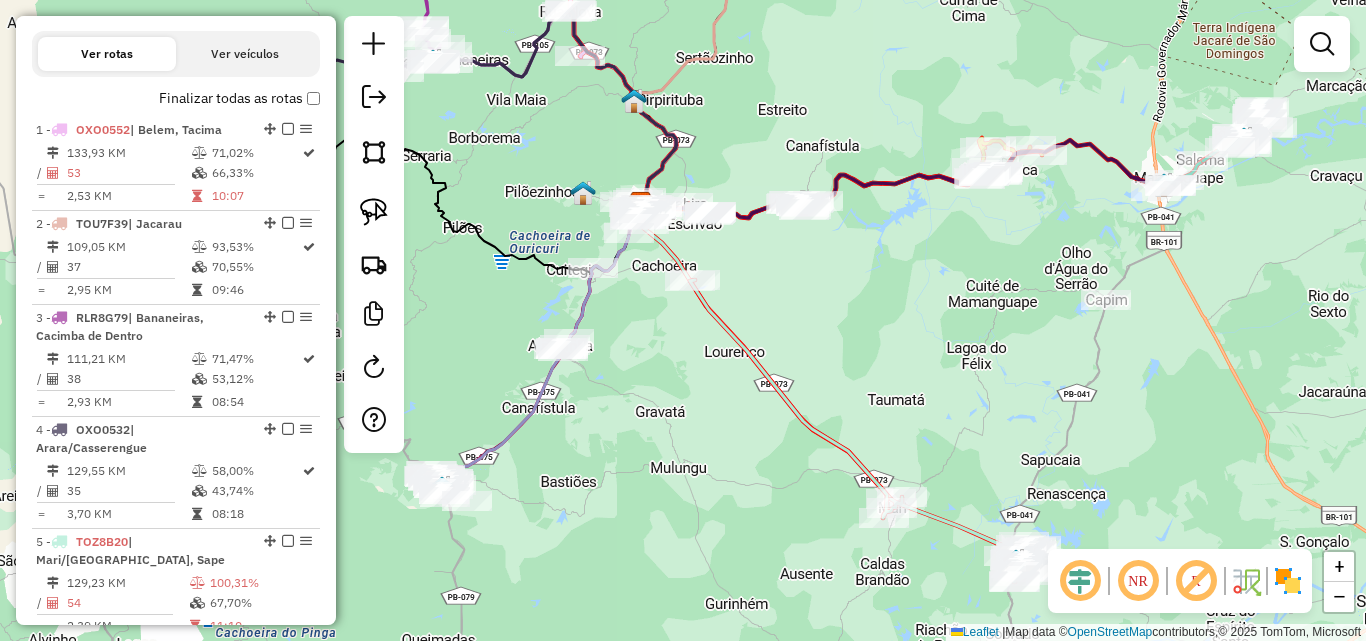 drag, startPoint x: 698, startPoint y: 479, endPoint x: 757, endPoint y: 491, distance: 60.207973 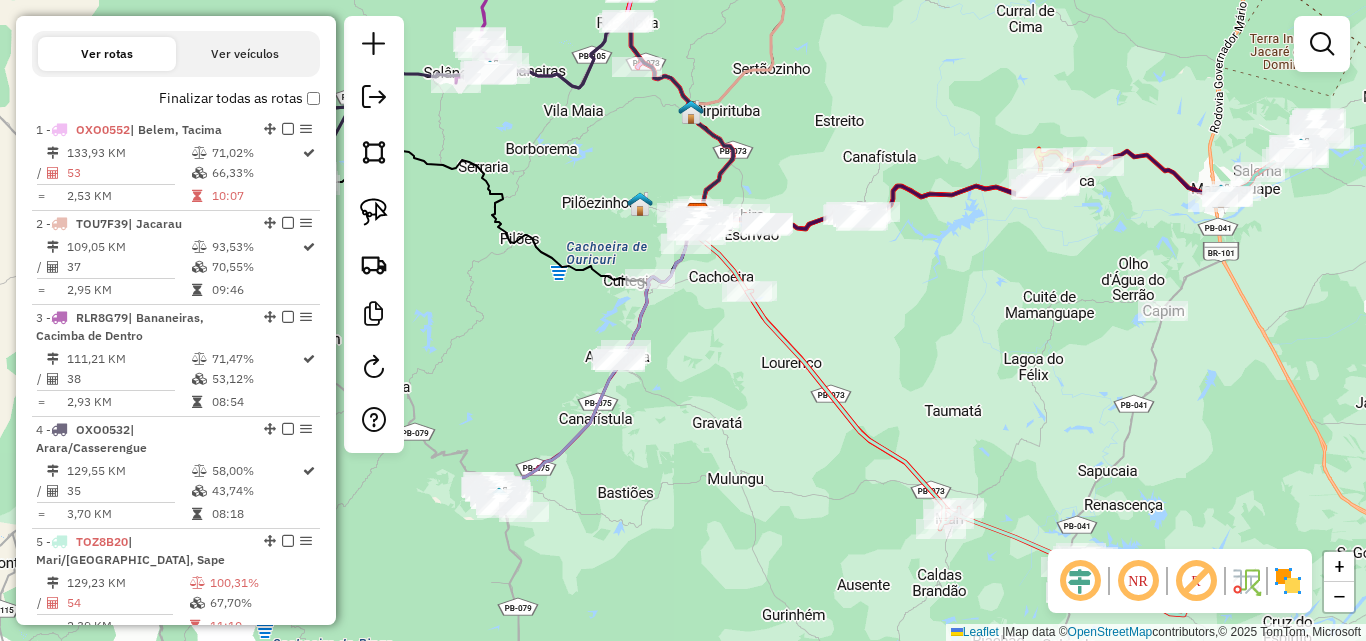 drag, startPoint x: 662, startPoint y: 531, endPoint x: 655, endPoint y: 558, distance: 27.89265 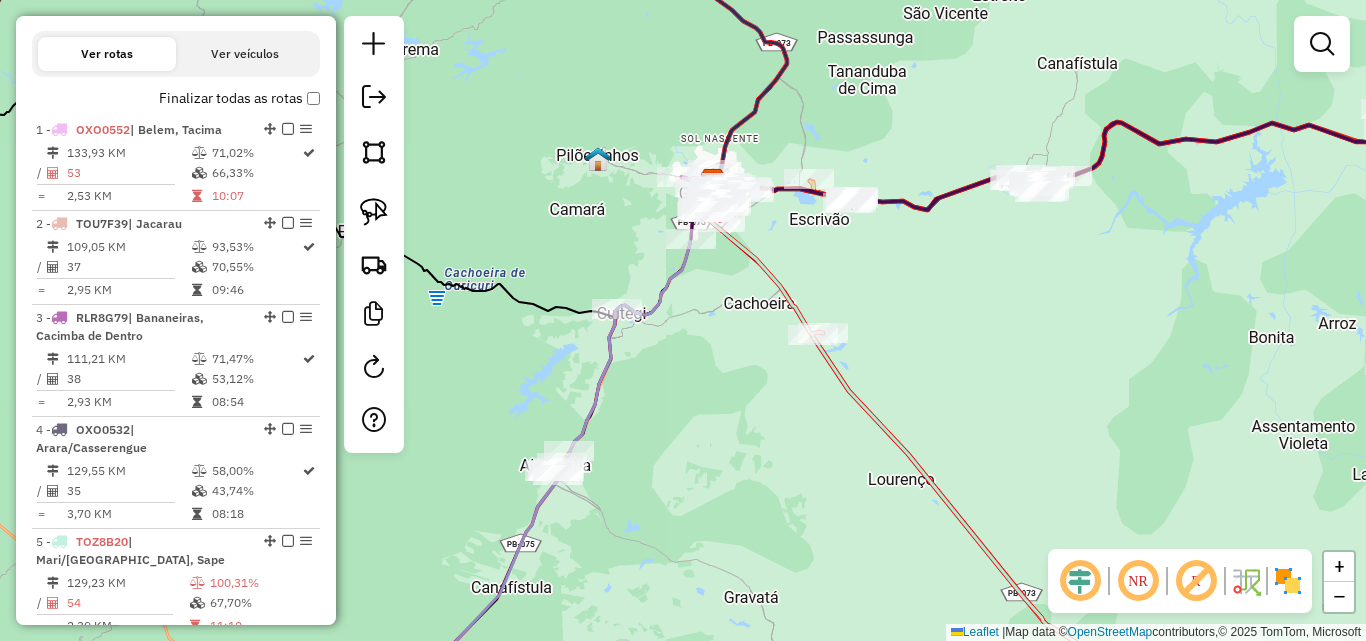 drag, startPoint x: 664, startPoint y: 390, endPoint x: 688, endPoint y: 278, distance: 114.54257 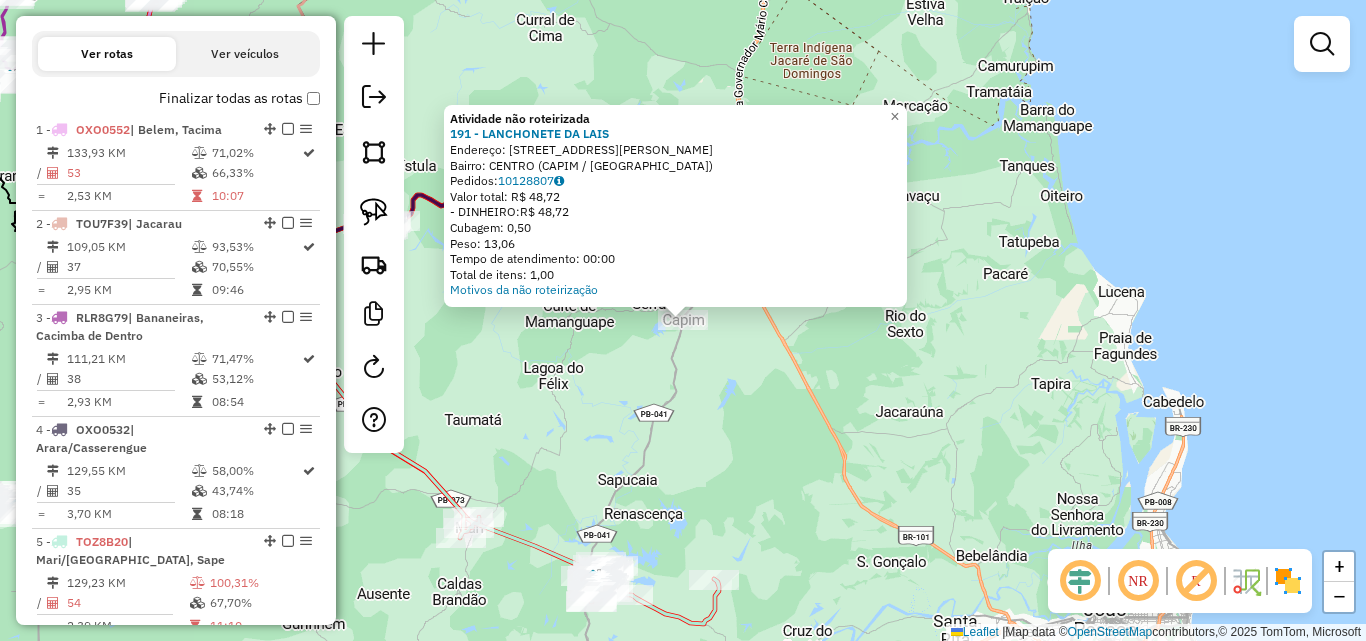 click on "Atividade não roteirizada 191 - LANCHONETE  DA LAIS  Endereço:  RUA ANTONIO FELIZARDO 00   Bairro: CENTRO (CAPIM / PB)   Pedidos:  10128807   Valor total: R$ 48,72   - DINHEIRO:  R$ 48,72   Cubagem: 0,50   Peso: 13,06   Tempo de atendimento: 00:00   Total de itens: 1,00  Motivos da não roteirização × Janela de atendimento Grade de atendimento Capacidade Transportadoras Veículos Cliente Pedidos  Rotas Selecione os dias de semana para filtrar as janelas de atendimento  Seg   Ter   Qua   Qui   Sex   Sáb   Dom  Informe o período da janela de atendimento: De: Até:  Filtrar exatamente a janela do cliente  Considerar janela de atendimento padrão  Selecione os dias de semana para filtrar as grades de atendimento  Seg   Ter   Qua   Qui   Sex   Sáb   Dom   Considerar clientes sem dia de atendimento cadastrado  Clientes fora do dia de atendimento selecionado Filtrar as atividades entre os valores definidos abaixo:  Peso mínimo:   Peso máximo:   Cubagem mínima:   Cubagem máxima:   De:   Até:   De:  Nome:" 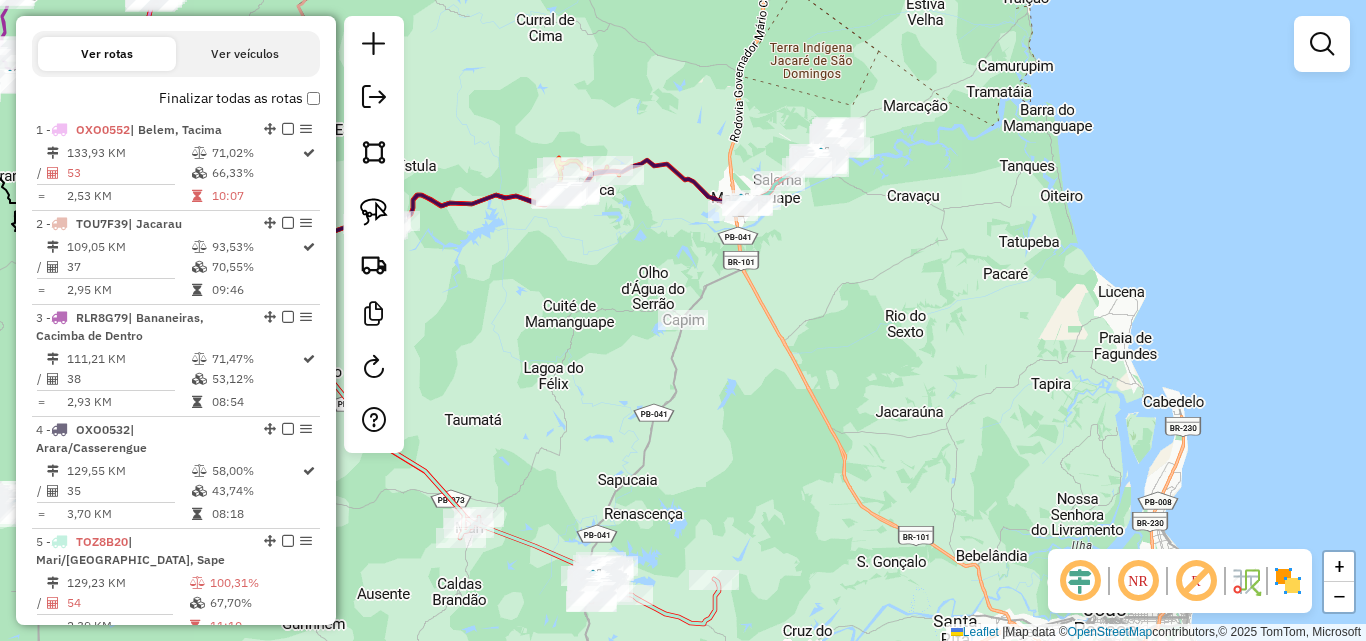 drag, startPoint x: 718, startPoint y: 447, endPoint x: 957, endPoint y: 447, distance: 239 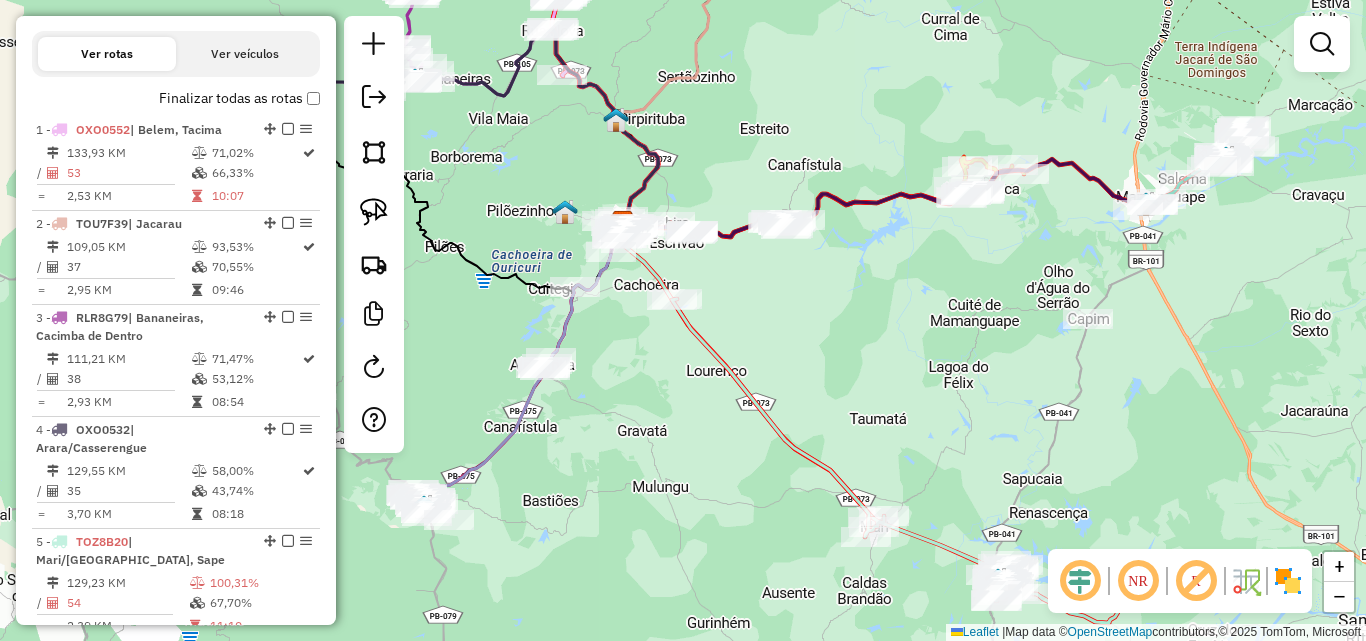 drag, startPoint x: 721, startPoint y: 445, endPoint x: 828, endPoint y: 486, distance: 114.58621 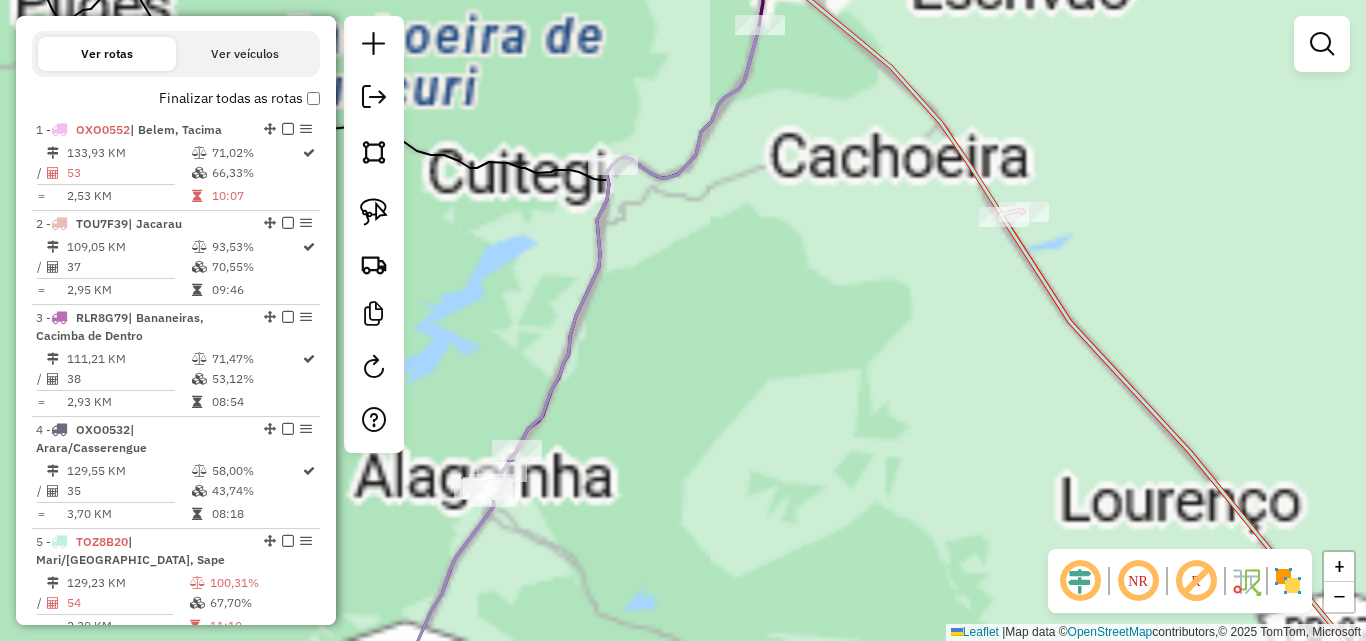 drag, startPoint x: 784, startPoint y: 460, endPoint x: 781, endPoint y: 507, distance: 47.095646 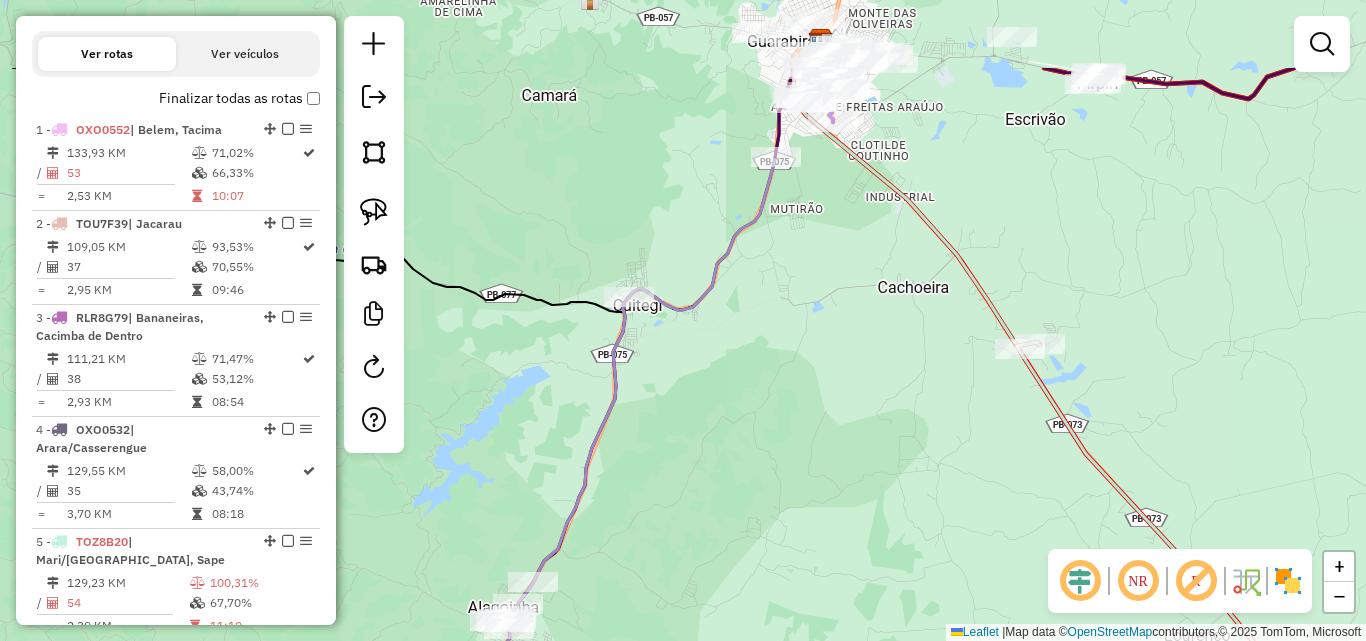 drag, startPoint x: 797, startPoint y: 399, endPoint x: 791, endPoint y: 357, distance: 42.426407 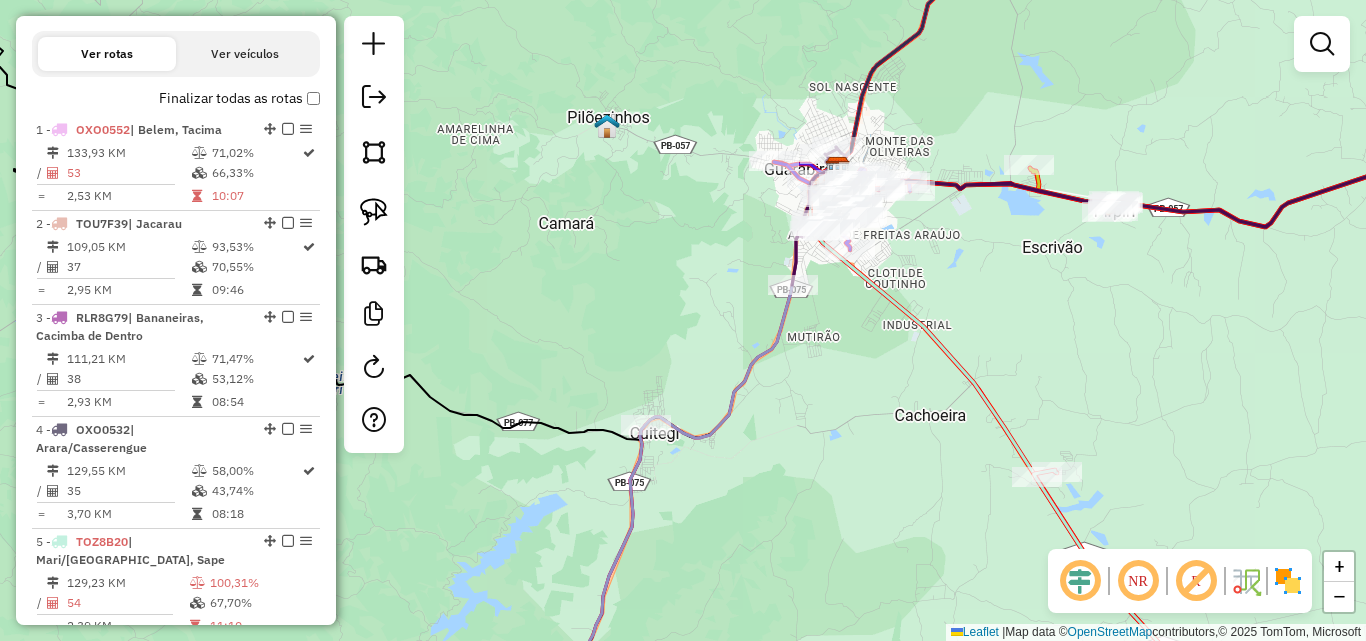 click on "Janela de atendimento Grade de atendimento Capacidade Transportadoras Veículos Cliente Pedidos  Rotas Selecione os dias de semana para filtrar as janelas de atendimento  Seg   Ter   Qua   Qui   Sex   Sáb   Dom  Informe o período da janela de atendimento: De: Até:  Filtrar exatamente a janela do cliente  Considerar janela de atendimento padrão  Selecione os dias de semana para filtrar as grades de atendimento  Seg   Ter   Qua   Qui   Sex   Sáb   Dom   Considerar clientes sem dia de atendimento cadastrado  Clientes fora do dia de atendimento selecionado Filtrar as atividades entre os valores definidos abaixo:  Peso mínimo:   Peso máximo:   Cubagem mínima:   Cubagem máxima:   De:   Até:  Filtrar as atividades entre o tempo de atendimento definido abaixo:  De:   Até:   Considerar capacidade total dos clientes não roteirizados Transportadora: Selecione um ou mais itens Tipo de veículo: Selecione um ou mais itens Veículo: Selecione um ou mais itens Motorista: Selecione um ou mais itens Nome: Rótulo:" 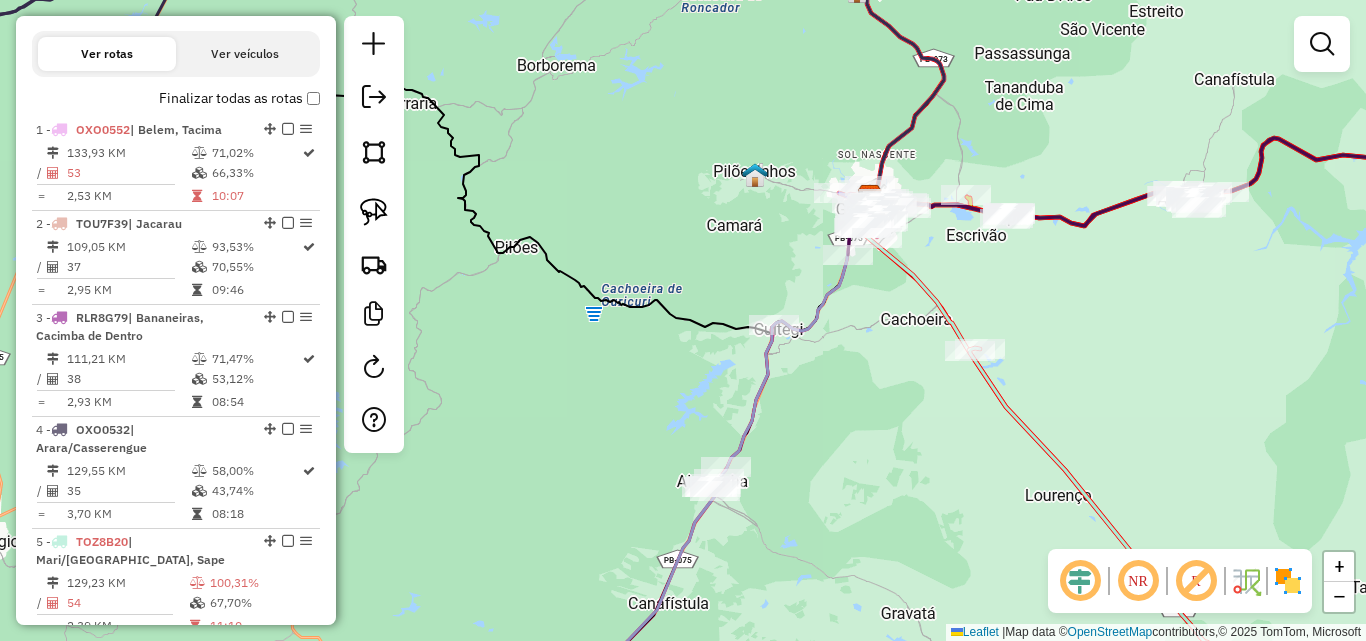 drag, startPoint x: 832, startPoint y: 474, endPoint x: 848, endPoint y: 308, distance: 166.7693 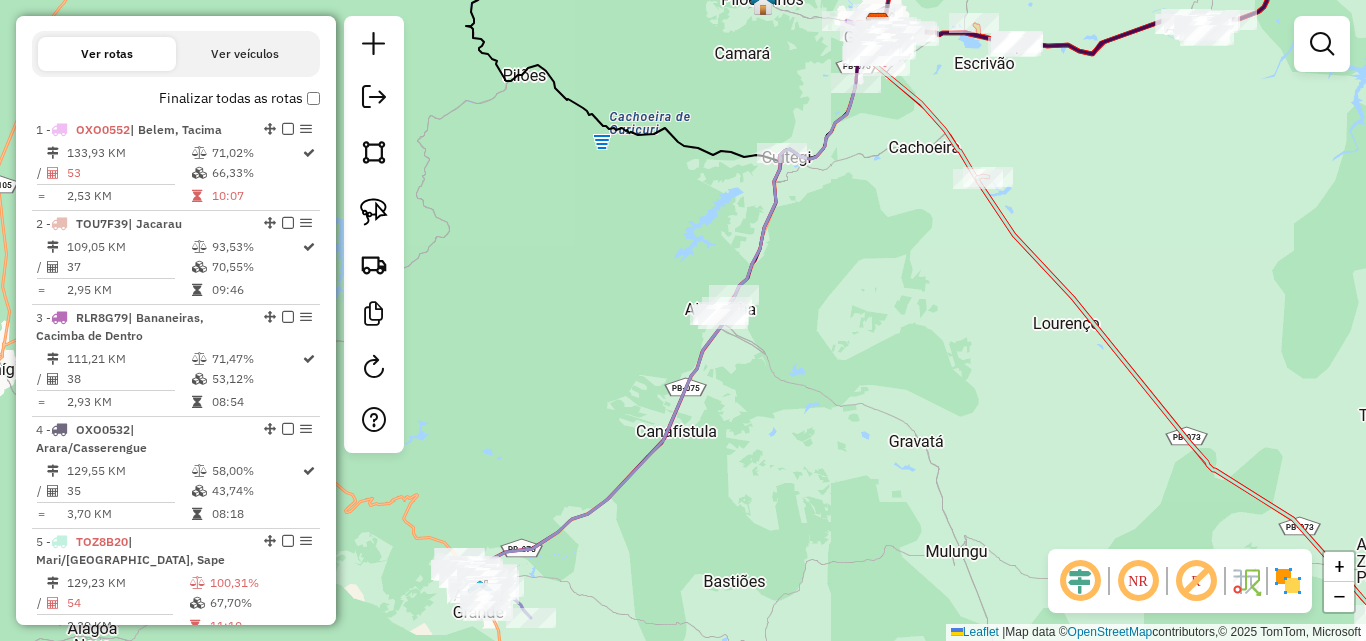 drag, startPoint x: 834, startPoint y: 412, endPoint x: 836, endPoint y: 382, distance: 30.066593 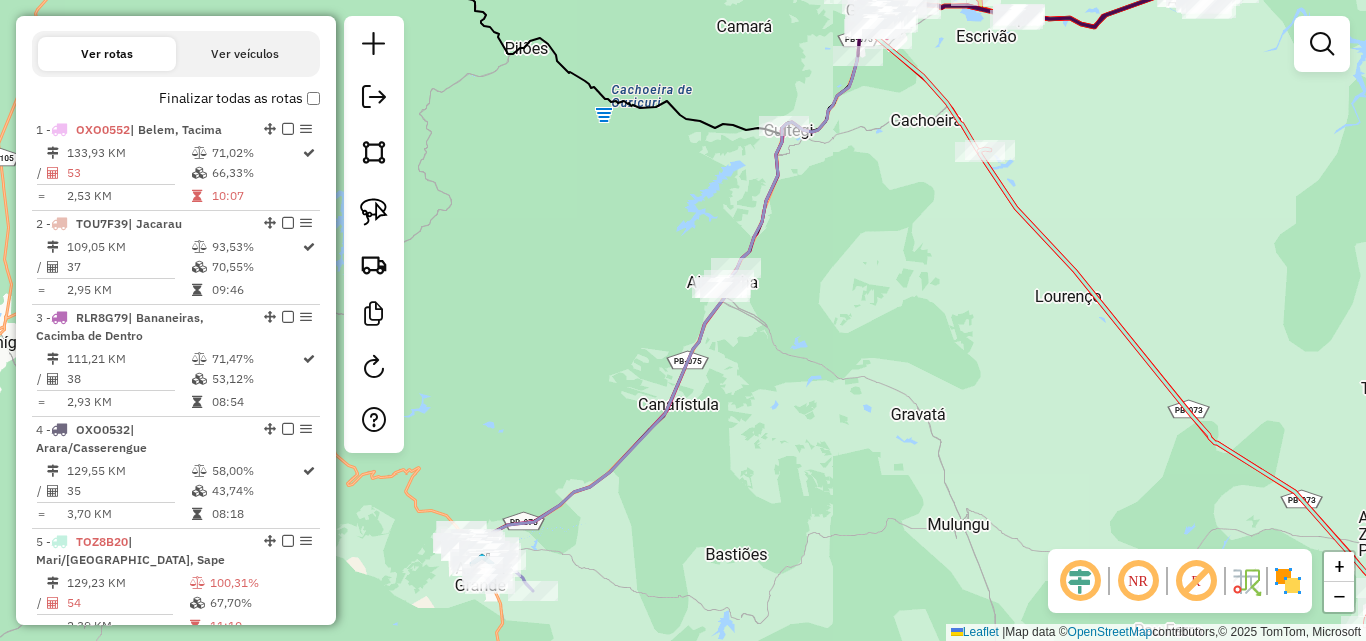 drag, startPoint x: 849, startPoint y: 347, endPoint x: 823, endPoint y: 469, distance: 124.73973 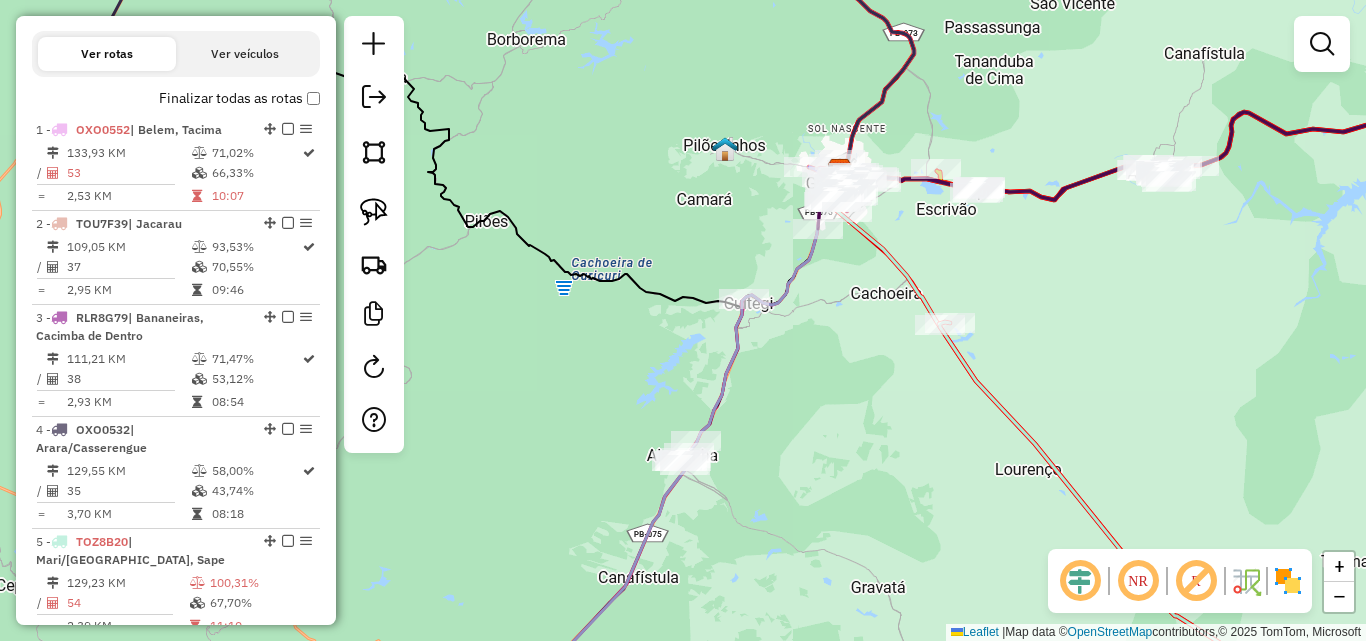click on "Janela de atendimento Grade de atendimento Capacidade Transportadoras Veículos Cliente Pedidos  Rotas Selecione os dias de semana para filtrar as janelas de atendimento  Seg   Ter   Qua   Qui   Sex   Sáb   Dom  Informe o período da janela de atendimento: De: Até:  Filtrar exatamente a janela do cliente  Considerar janela de atendimento padrão  Selecione os dias de semana para filtrar as grades de atendimento  Seg   Ter   Qua   Qui   Sex   Sáb   Dom   Considerar clientes sem dia de atendimento cadastrado  Clientes fora do dia de atendimento selecionado Filtrar as atividades entre os valores definidos abaixo:  Peso mínimo:   Peso máximo:   Cubagem mínima:   Cubagem máxima:   De:   Até:  Filtrar as atividades entre o tempo de atendimento definido abaixo:  De:   Até:   Considerar capacidade total dos clientes não roteirizados Transportadora: Selecione um ou mais itens Tipo de veículo: Selecione um ou mais itens Veículo: Selecione um ou mais itens Motorista: Selecione um ou mais itens Nome: Rótulo:" 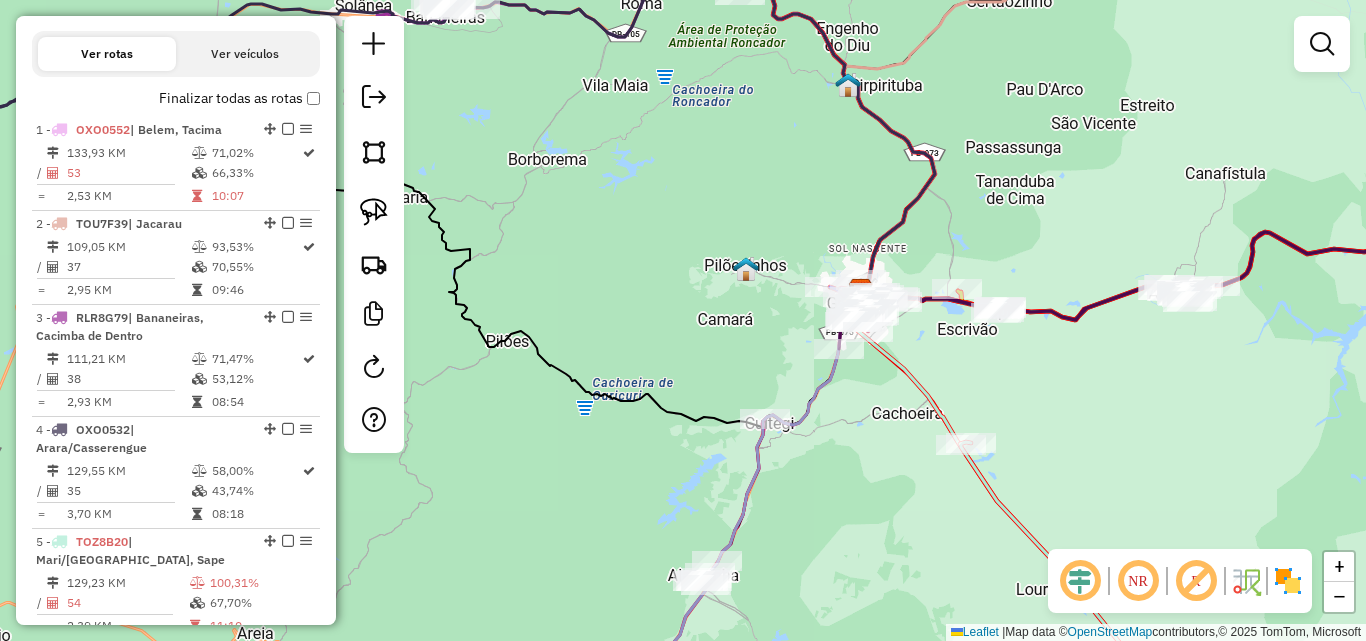 click on "Rota 7 - Placa RLQ5F72  498 - CONVENIENCIA DO DIDA Rota 7 - Placa RLQ5F72  1151 - RECANTO DOS AMIGOS Janela de atendimento Grade de atendimento Capacidade Transportadoras Veículos Cliente Pedidos  Rotas Selecione os dias de semana para filtrar as janelas de atendimento  Seg   Ter   Qua   Qui   Sex   Sáb   Dom  Informe o período da janela de atendimento: De: Até:  Filtrar exatamente a janela do cliente  Considerar janela de atendimento padrão  Selecione os dias de semana para filtrar as grades de atendimento  Seg   Ter   Qua   Qui   Sex   Sáb   Dom   Considerar clientes sem dia de atendimento cadastrado  Clientes fora do dia de atendimento selecionado Filtrar as atividades entre os valores definidos abaixo:  Peso mínimo:   Peso máximo:   Cubagem mínima:   Cubagem máxima:   De:   Até:  Filtrar as atividades entre o tempo de atendimento definido abaixo:  De:   Até:   Considerar capacidade total dos clientes não roteirizados Transportadora: Selecione um ou mais itens Tipo de veículo: Veículo: Nome:" 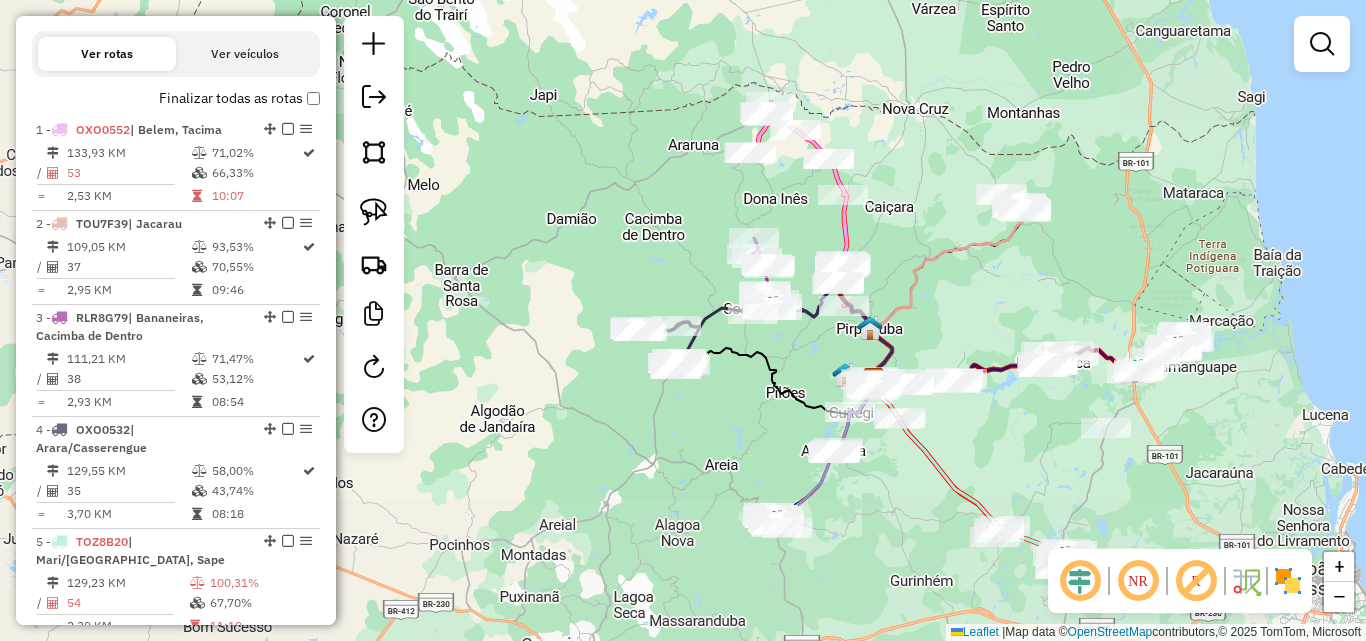 drag, startPoint x: 947, startPoint y: 324, endPoint x: 943, endPoint y: 351, distance: 27.294687 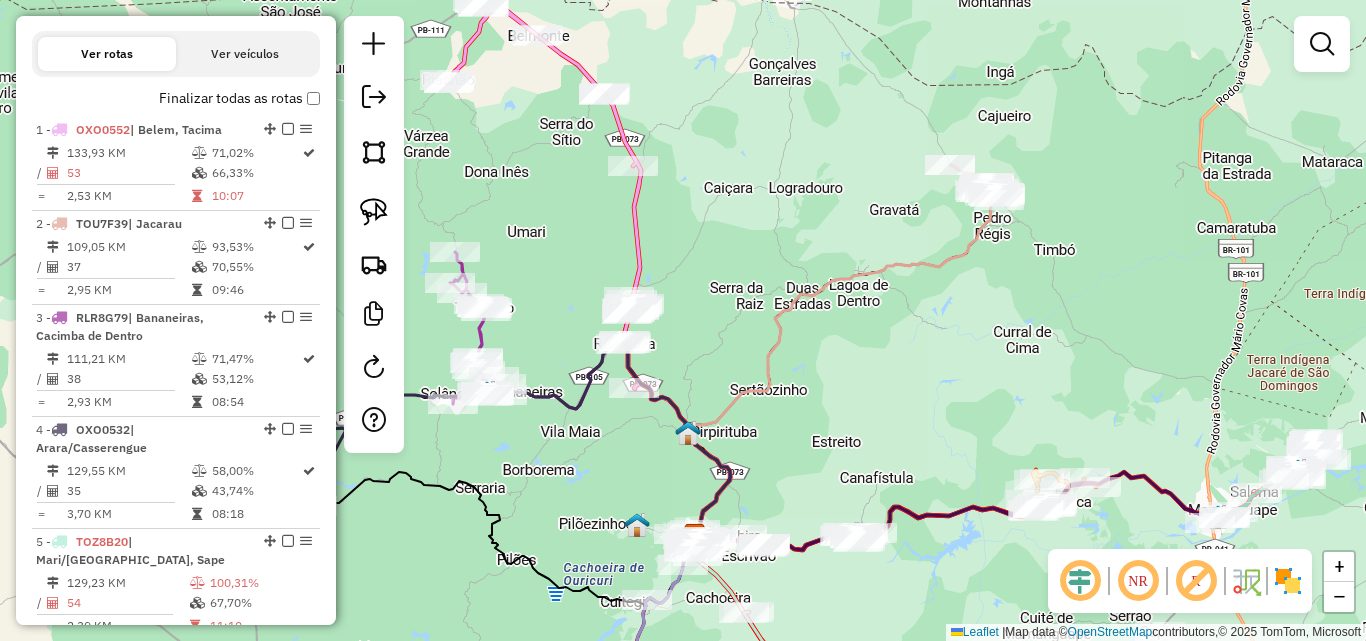 click on "Janela de atendimento Grade de atendimento Capacidade Transportadoras Veículos Cliente Pedidos  Rotas Selecione os dias de semana para filtrar as janelas de atendimento  Seg   Ter   Qua   Qui   Sex   Sáb   Dom  Informe o período da janela de atendimento: De: Até:  Filtrar exatamente a janela do cliente  Considerar janela de atendimento padrão  Selecione os dias de semana para filtrar as grades de atendimento  Seg   Ter   Qua   Qui   Sex   Sáb   Dom   Considerar clientes sem dia de atendimento cadastrado  Clientes fora do dia de atendimento selecionado Filtrar as atividades entre os valores definidos abaixo:  Peso mínimo:   Peso máximo:   Cubagem mínima:   Cubagem máxima:   De:   Até:  Filtrar as atividades entre o tempo de atendimento definido abaixo:  De:   Até:   Considerar capacidade total dos clientes não roteirizados Transportadora: Selecione um ou mais itens Tipo de veículo: Selecione um ou mais itens Veículo: Selecione um ou mais itens Motorista: Selecione um ou mais itens Nome: Rótulo:" 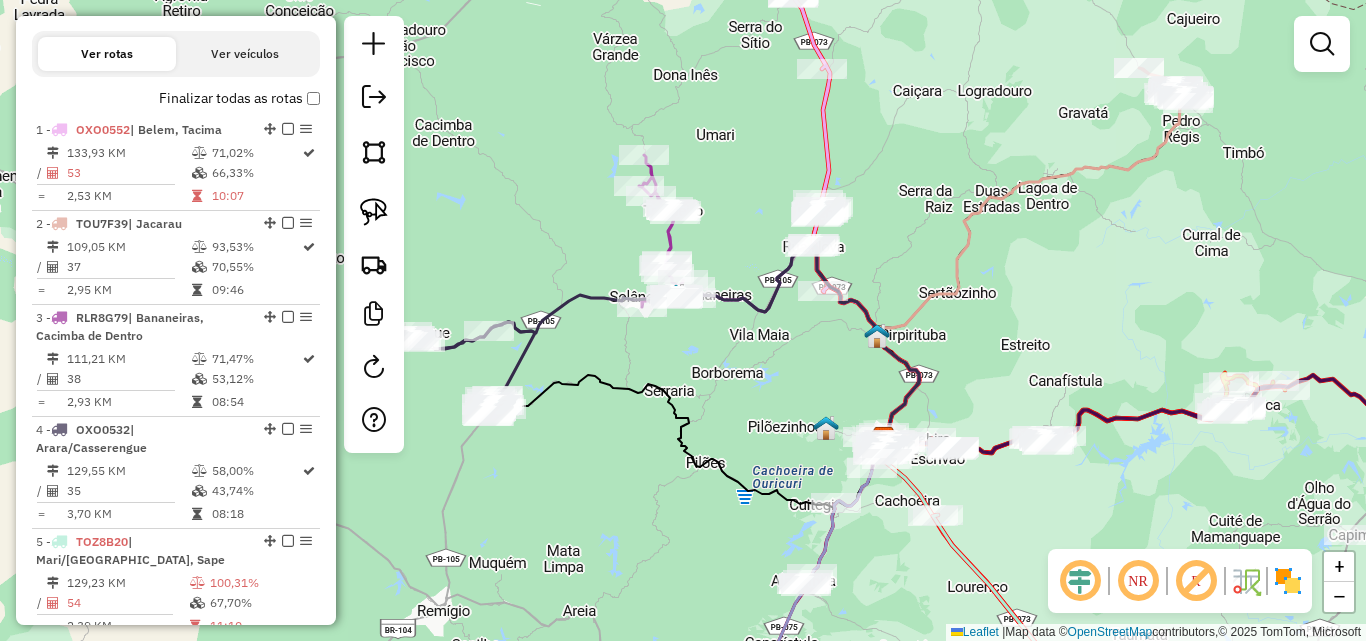 drag, startPoint x: 583, startPoint y: 488, endPoint x: 541, endPoint y: 500, distance: 43.68066 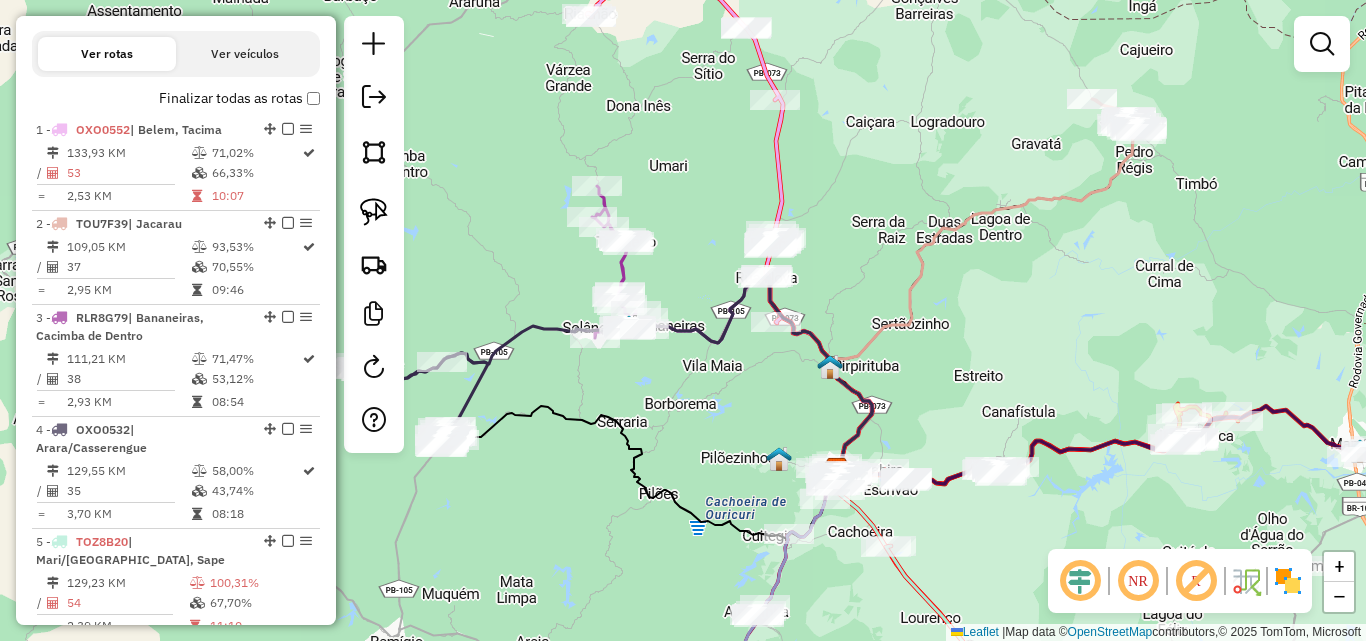 drag, startPoint x: 893, startPoint y: 256, endPoint x: 851, endPoint y: 376, distance: 127.13772 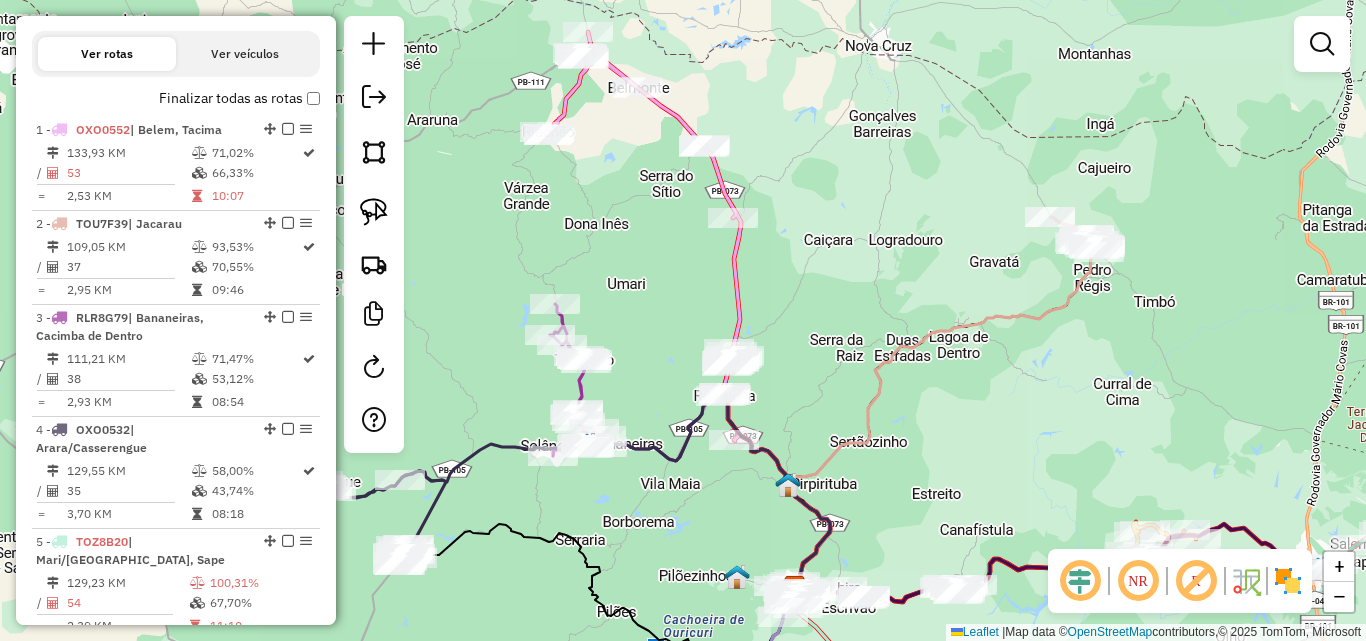 drag, startPoint x: 903, startPoint y: 446, endPoint x: 790, endPoint y: 227, distance: 246.43457 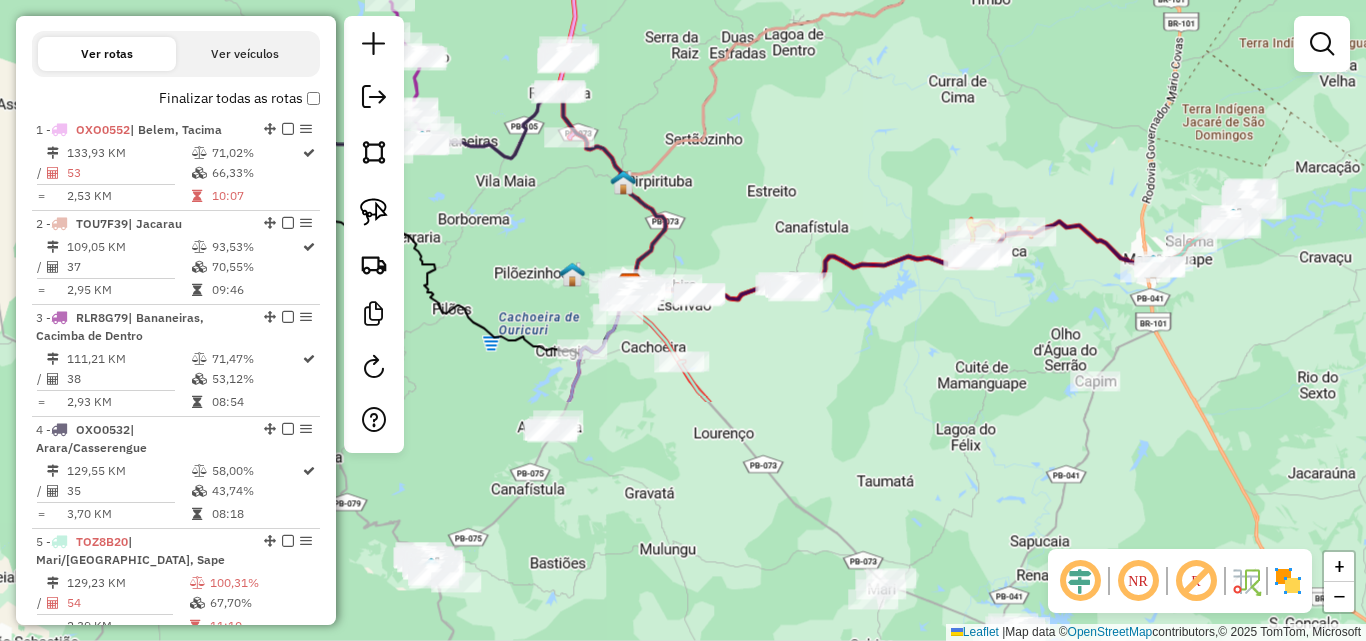 drag, startPoint x: 916, startPoint y: 414, endPoint x: 823, endPoint y: 413, distance: 93.00538 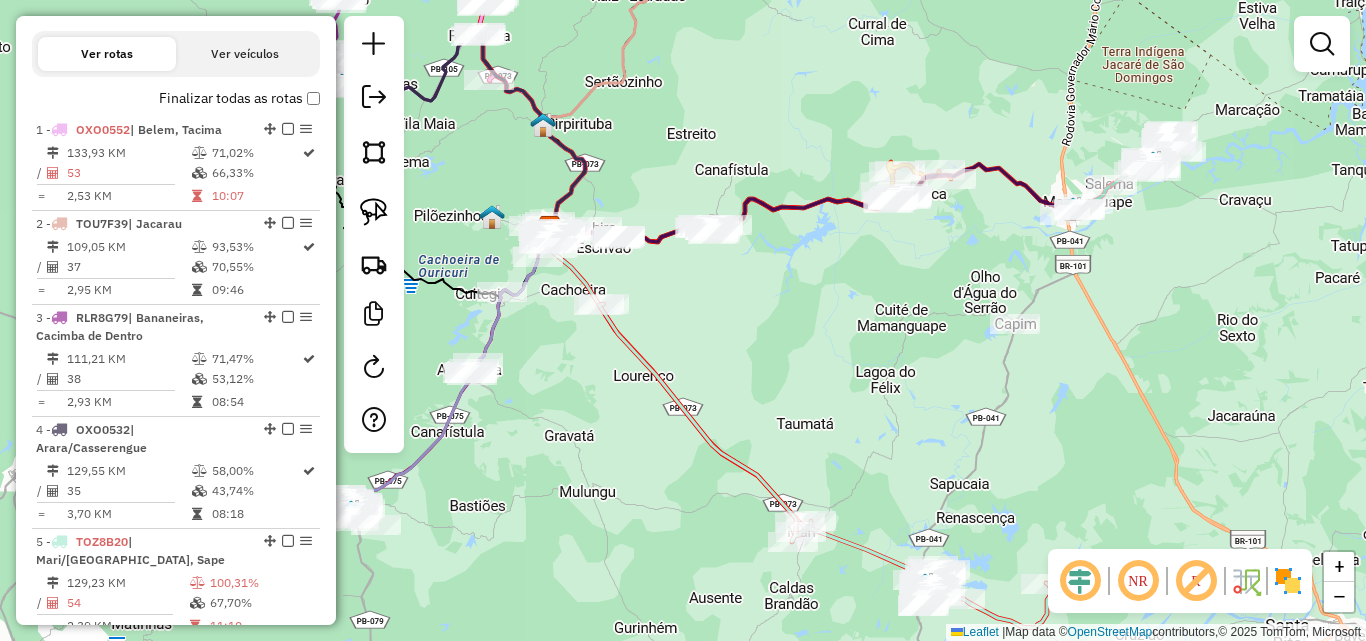 drag, startPoint x: 1045, startPoint y: 413, endPoint x: 1047, endPoint y: 366, distance: 47.042534 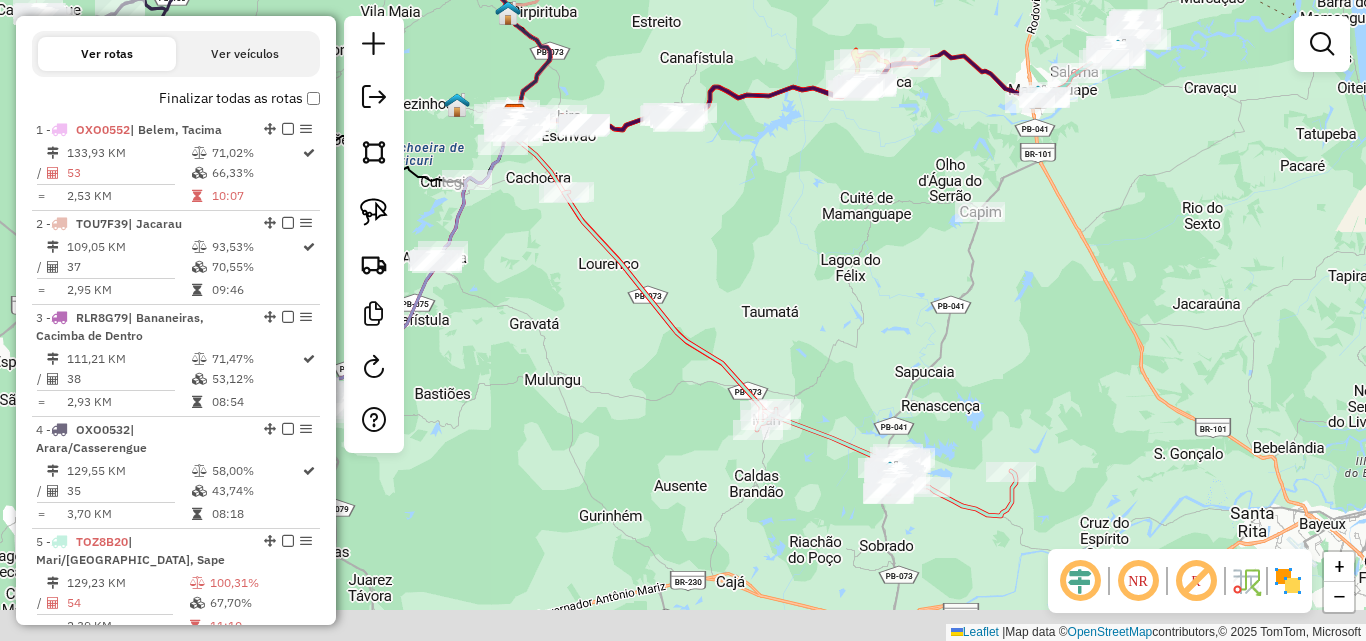 drag, startPoint x: 1017, startPoint y: 452, endPoint x: 927, endPoint y: 354, distance: 133.05638 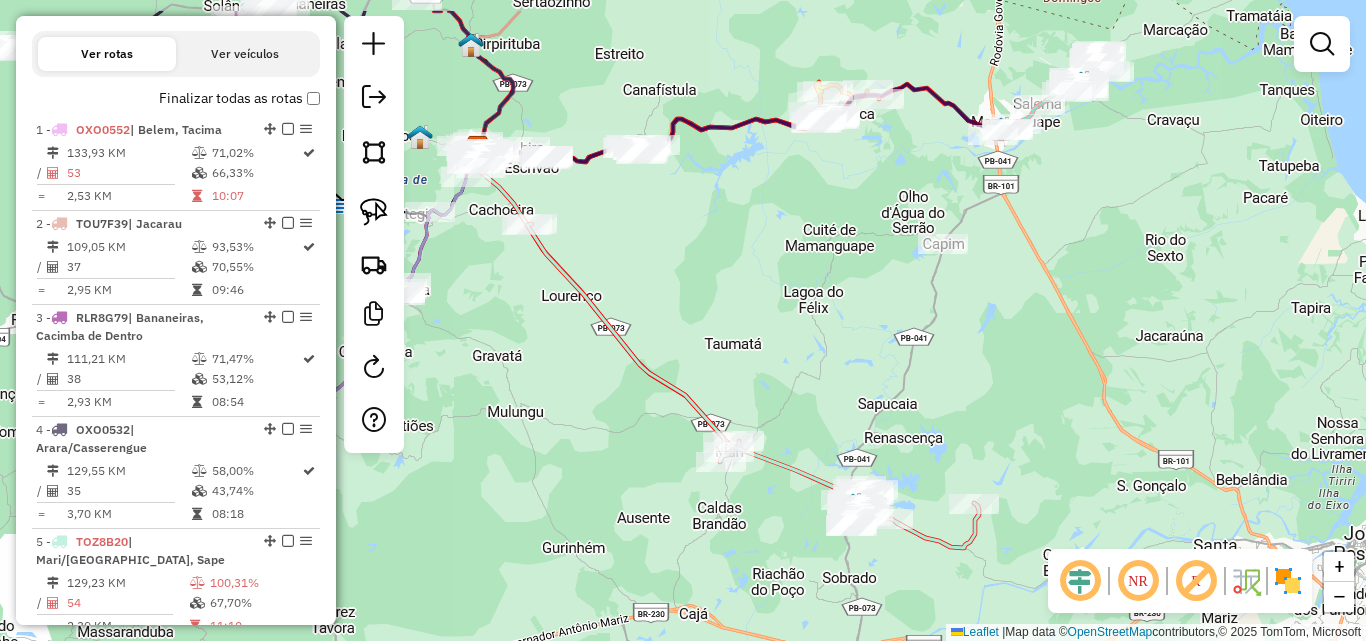 drag, startPoint x: 1037, startPoint y: 420, endPoint x: 1050, endPoint y: 453, distance: 35.468296 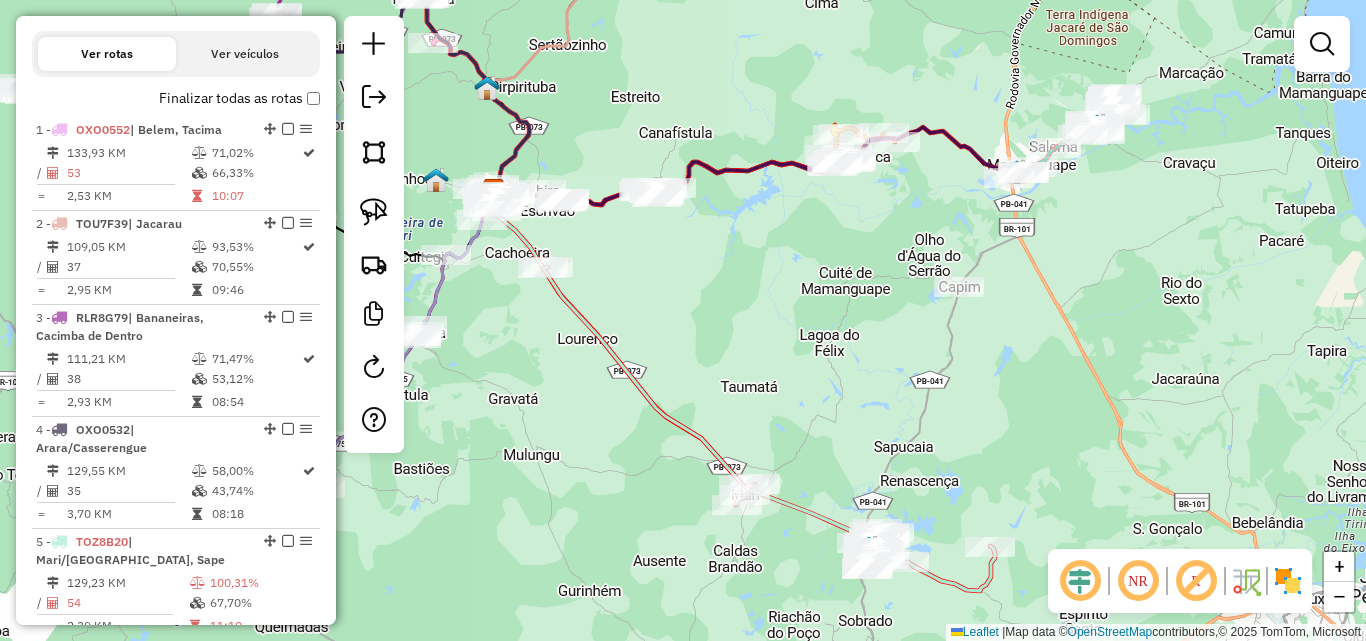 drag, startPoint x: 974, startPoint y: 423, endPoint x: 913, endPoint y: 458, distance: 70.327805 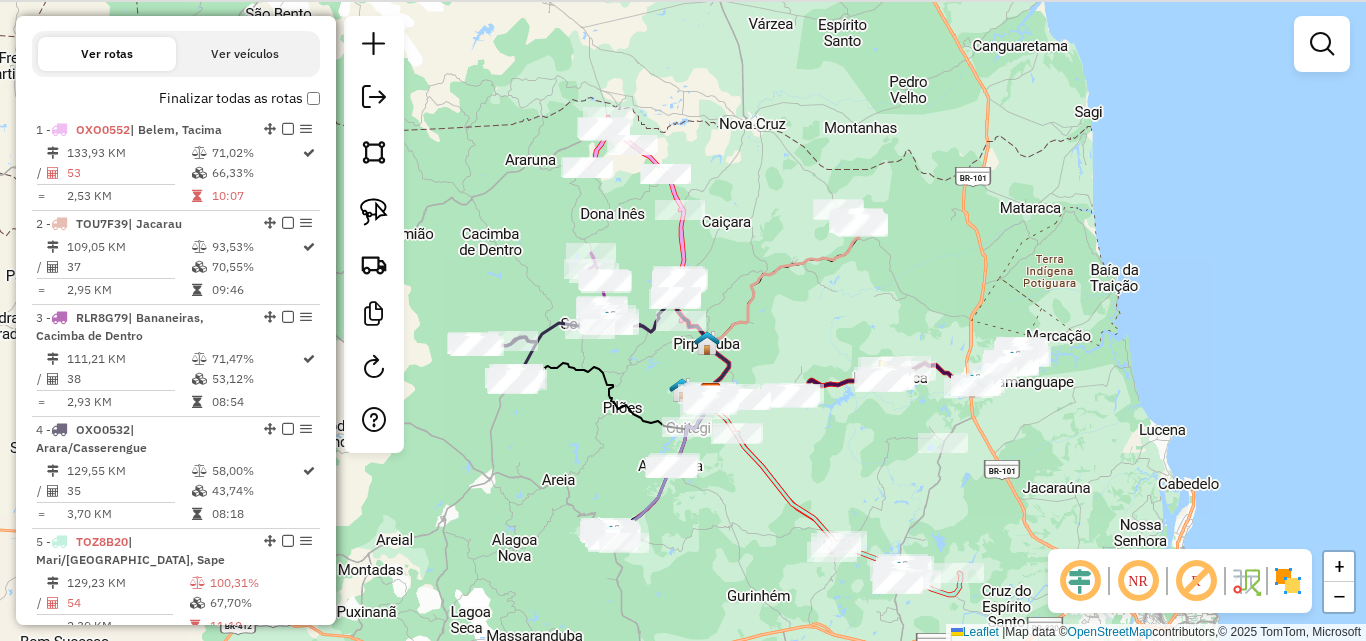 drag, startPoint x: 729, startPoint y: 438, endPoint x: 905, endPoint y: 487, distance: 182.69373 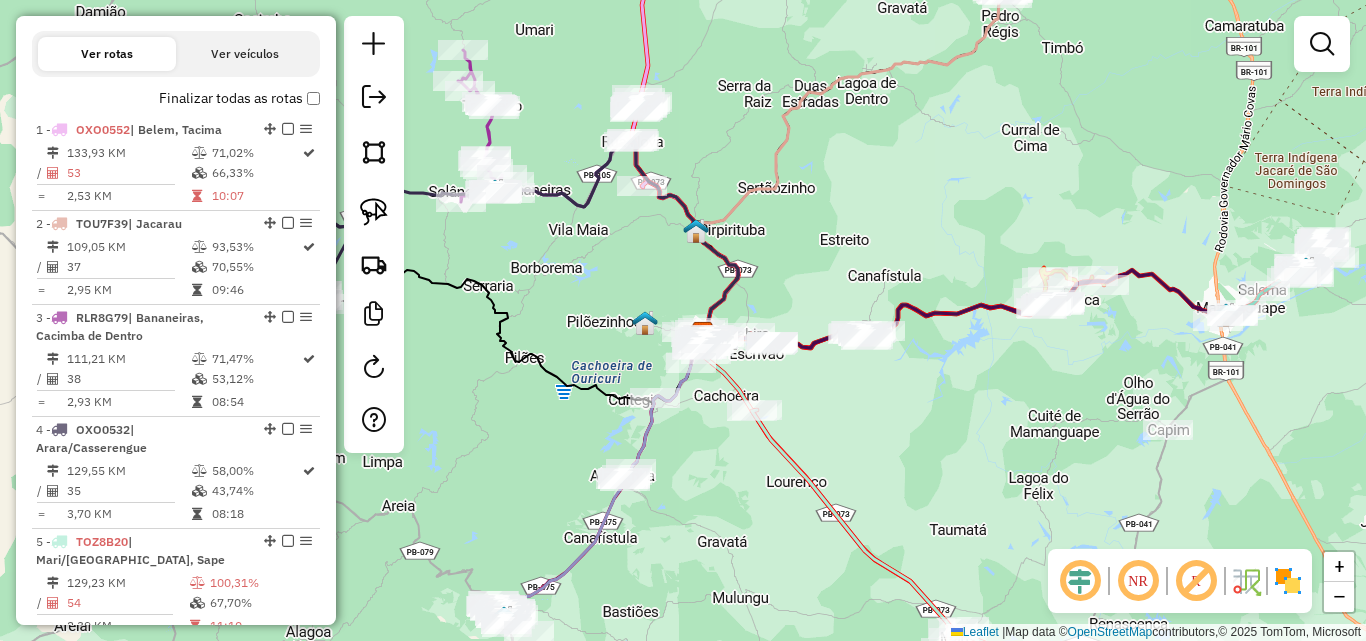 drag, startPoint x: 719, startPoint y: 418, endPoint x: 705, endPoint y: 403, distance: 20.518284 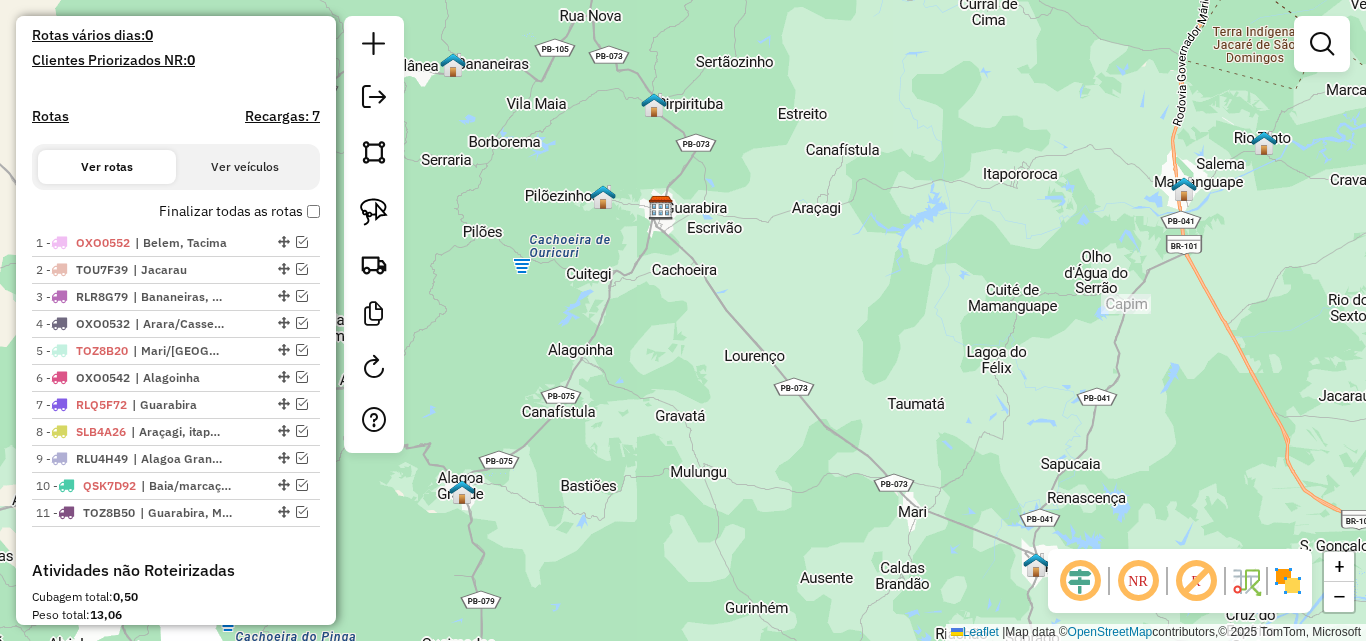 scroll, scrollTop: 431, scrollLeft: 0, axis: vertical 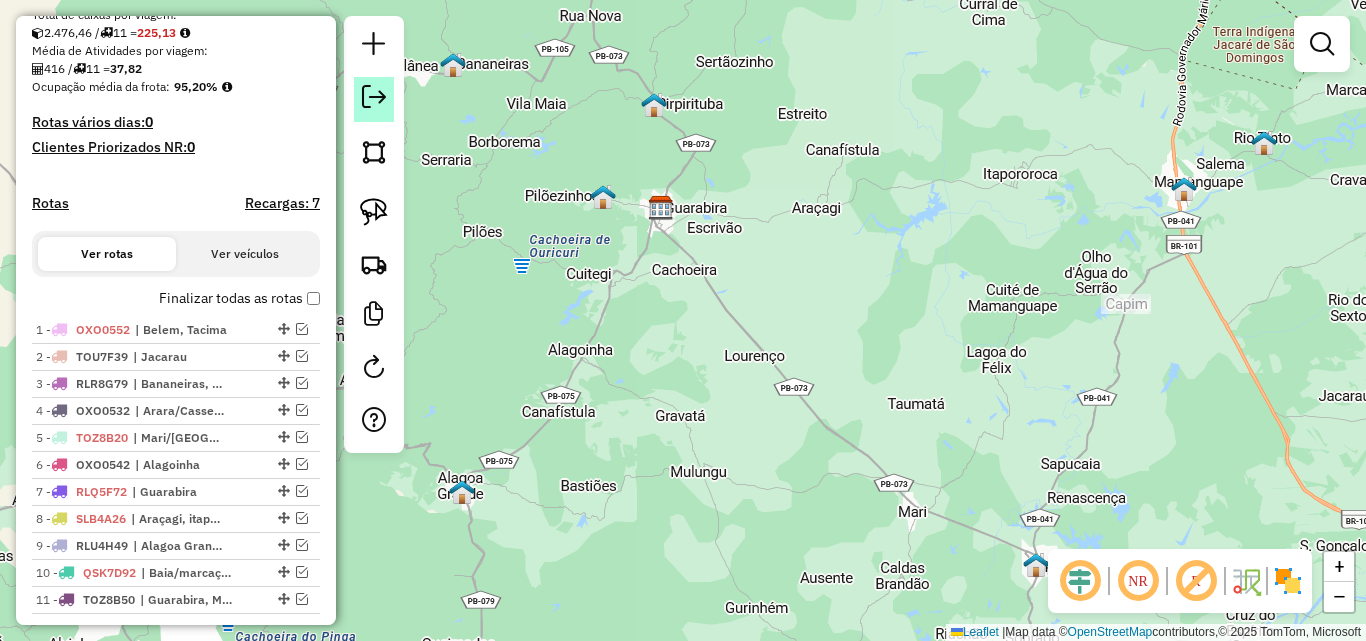 click 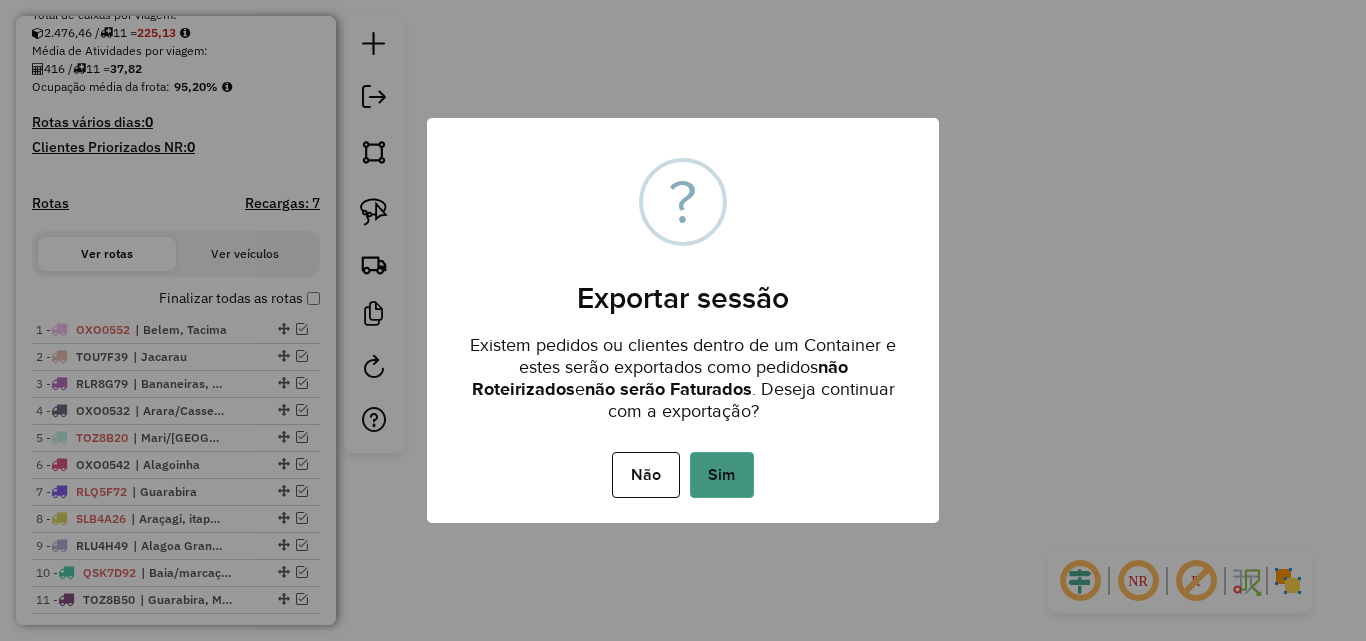 click on "Sim" at bounding box center (722, 475) 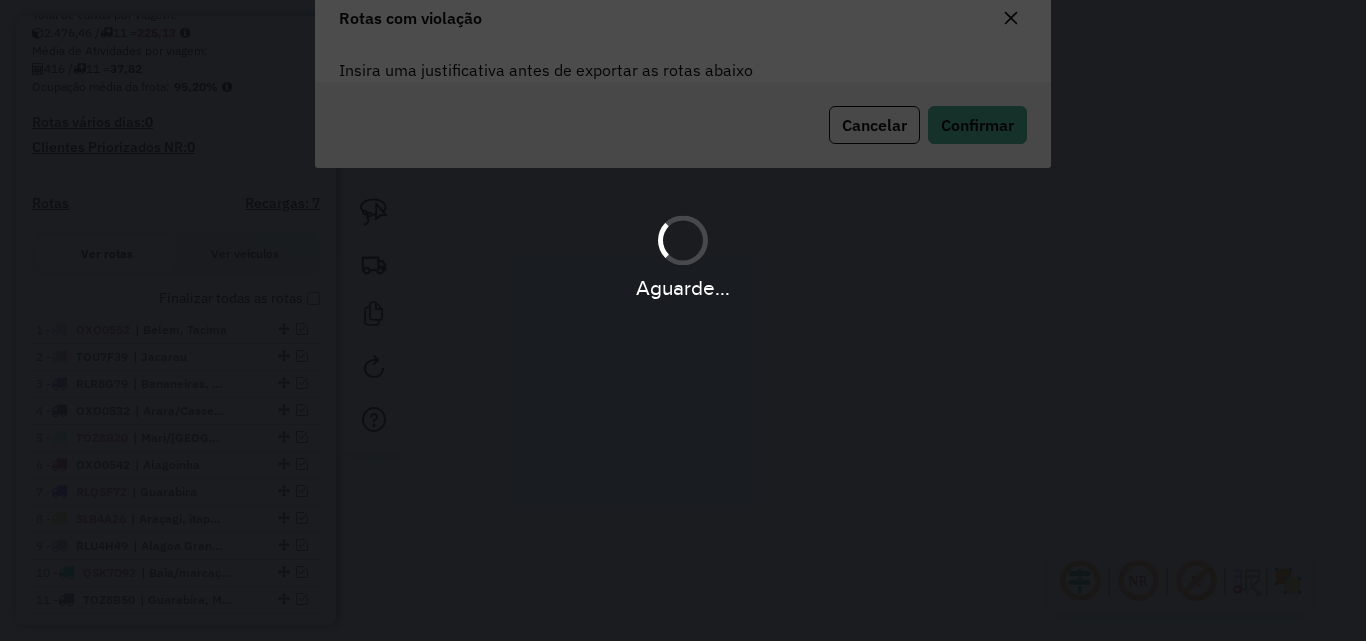 scroll, scrollTop: 108, scrollLeft: 0, axis: vertical 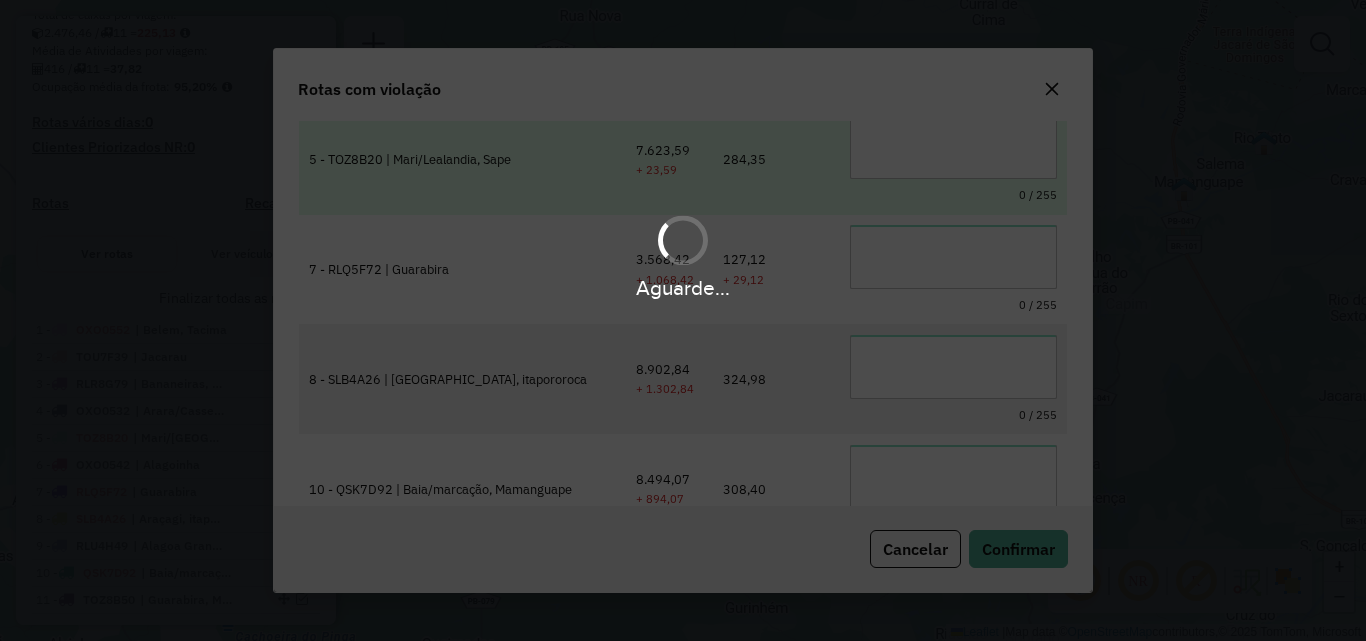click on "Aguarde...  Pop-up bloqueado!  Seu navegador bloqueou automáticamente a abertura de uma nova janela.   Acesse as configurações e adicione o endereço do sistema a lista de permissão.   Fechar  Informações da Sessão 963868 - 11/07/2025     Criação: 10/07/2025 19:16   Depósito:  Pau Brasil Guarabira  Total de rotas:  11  Distância Total:  1.061,23 km  Tempo total:  101:15  Valor total:  R$ 380.815,64  - Total roteirizado:  R$ 380.766,92  - Total não roteirizado:  R$ 48,72  Total de Atividades Roteirizadas:  416  Total de Pedidos Roteirizados:  648  Peso total roteirizado:  68.578,90  Cubagem total roteirizado:  2.476,46  Total de Atividades não Roteirizadas:  1  Total de Pedidos não Roteirizados:  1 Total de caixas por viagem:  2.476,46 /   11 =  225,13 Média de Atividades por viagem:  416 /   11 =  37,82 Ocupação média da frota:  95,20%   Rotas vários dias:  0  Clientes Priorizados NR:  0 Rotas  Recargas: 7   Ver rotas   Ver veículos  Finalizar todas as rotas   1 -       OXO0552  :" at bounding box center [683, 320] 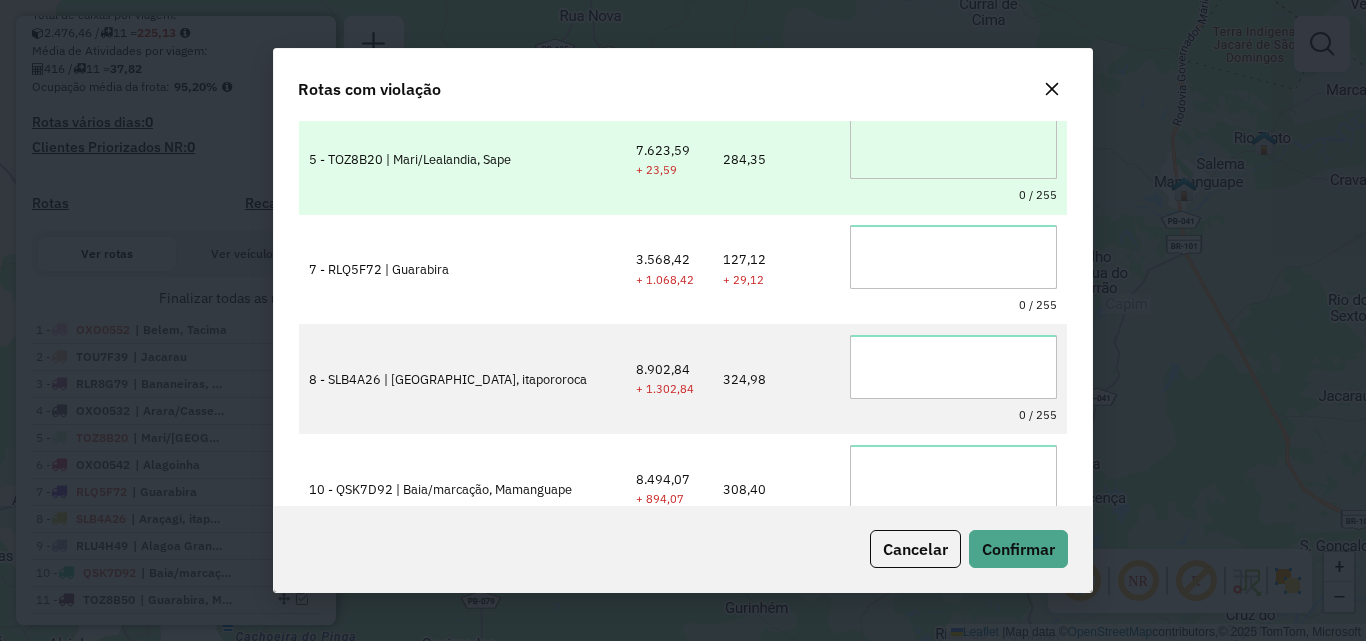 click at bounding box center (953, 147) 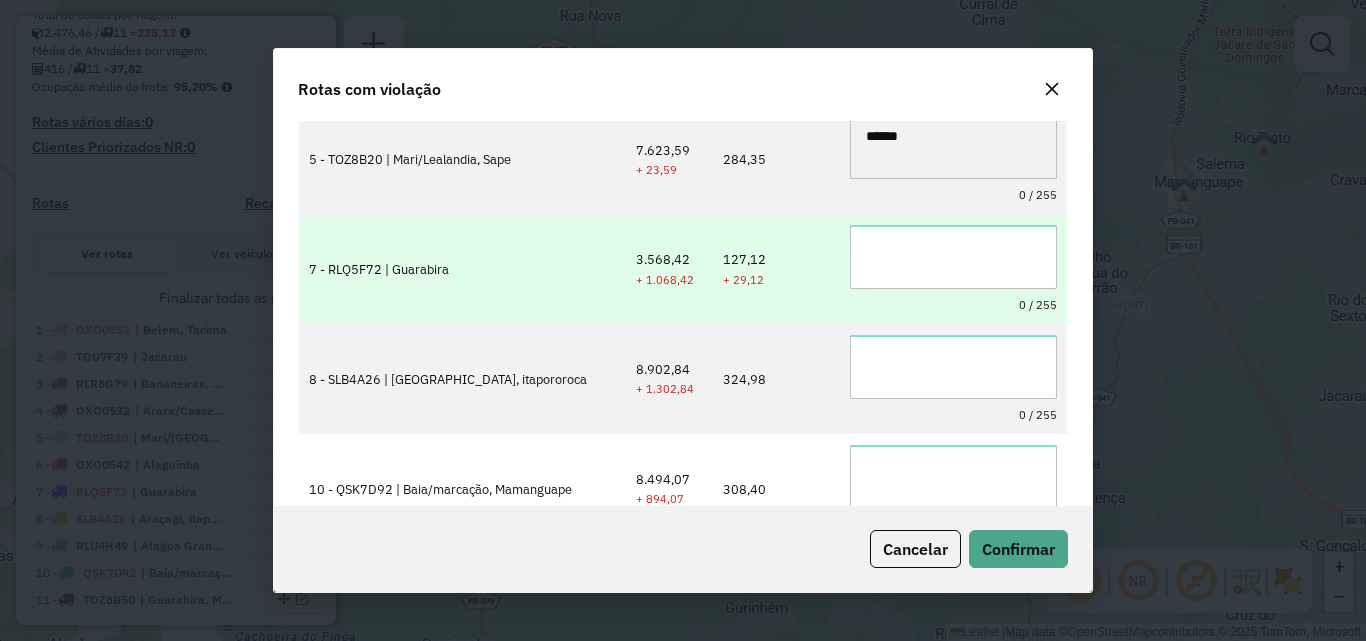 type on "*******" 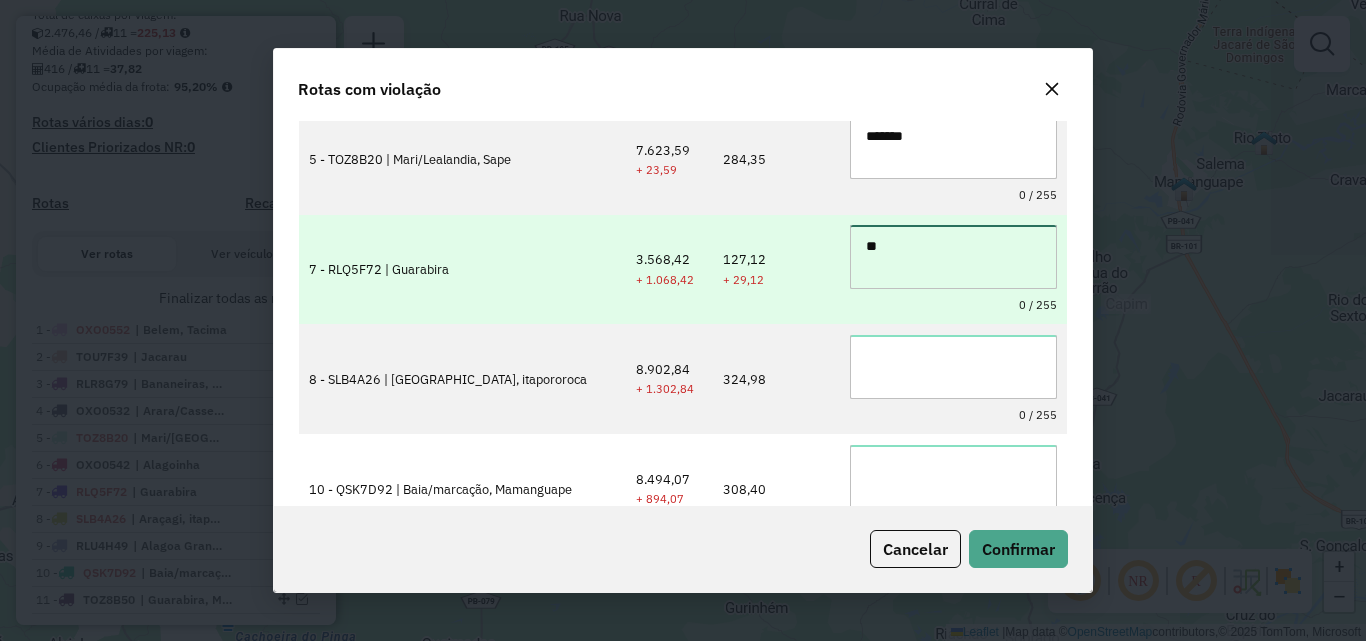 click on "**" at bounding box center (953, 257) 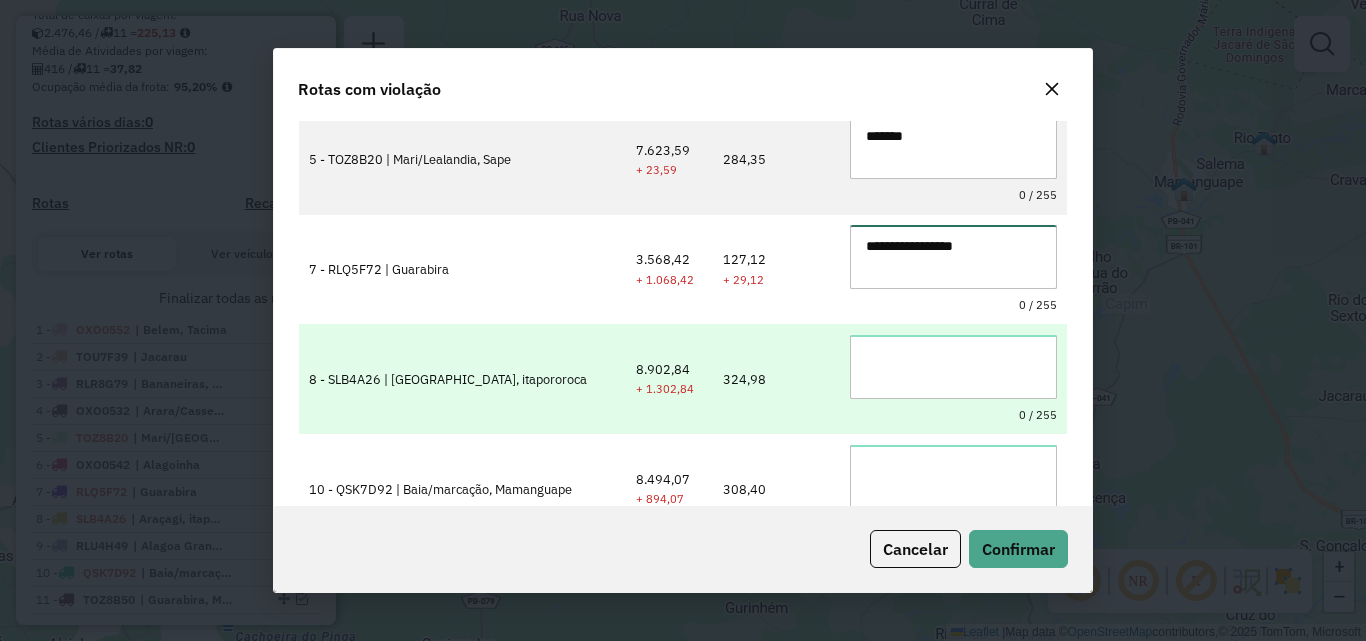 type on "**********" 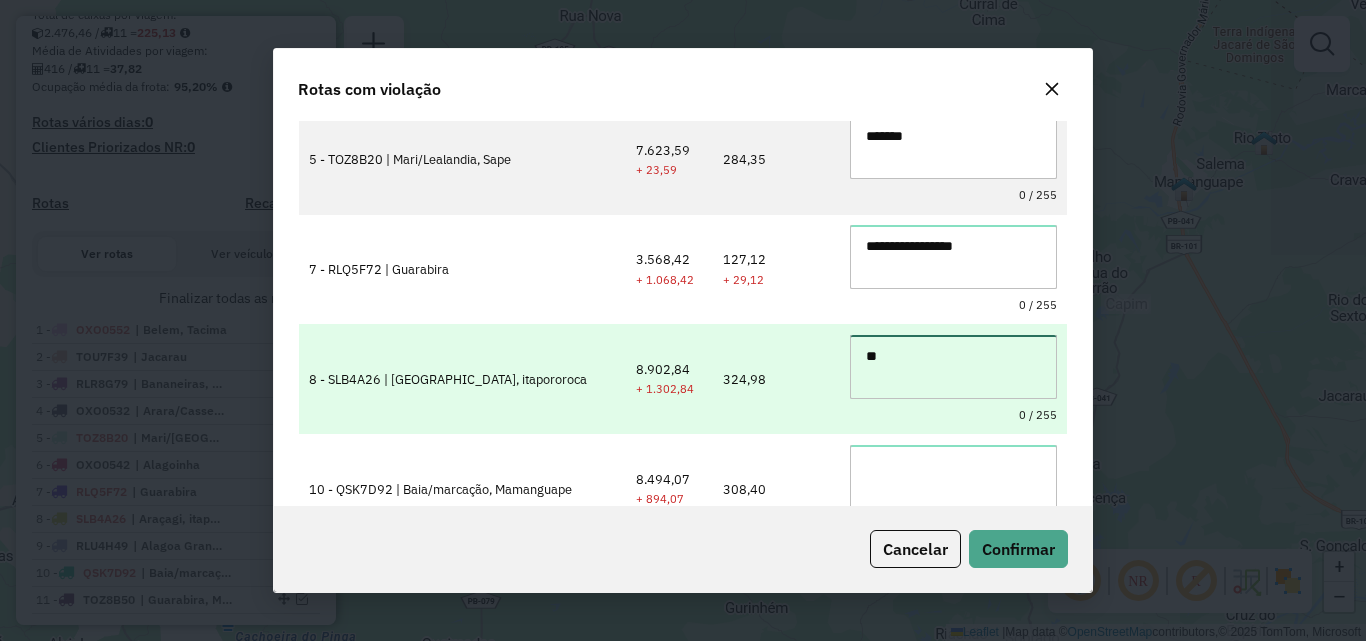 click on "**" at bounding box center (953, 367) 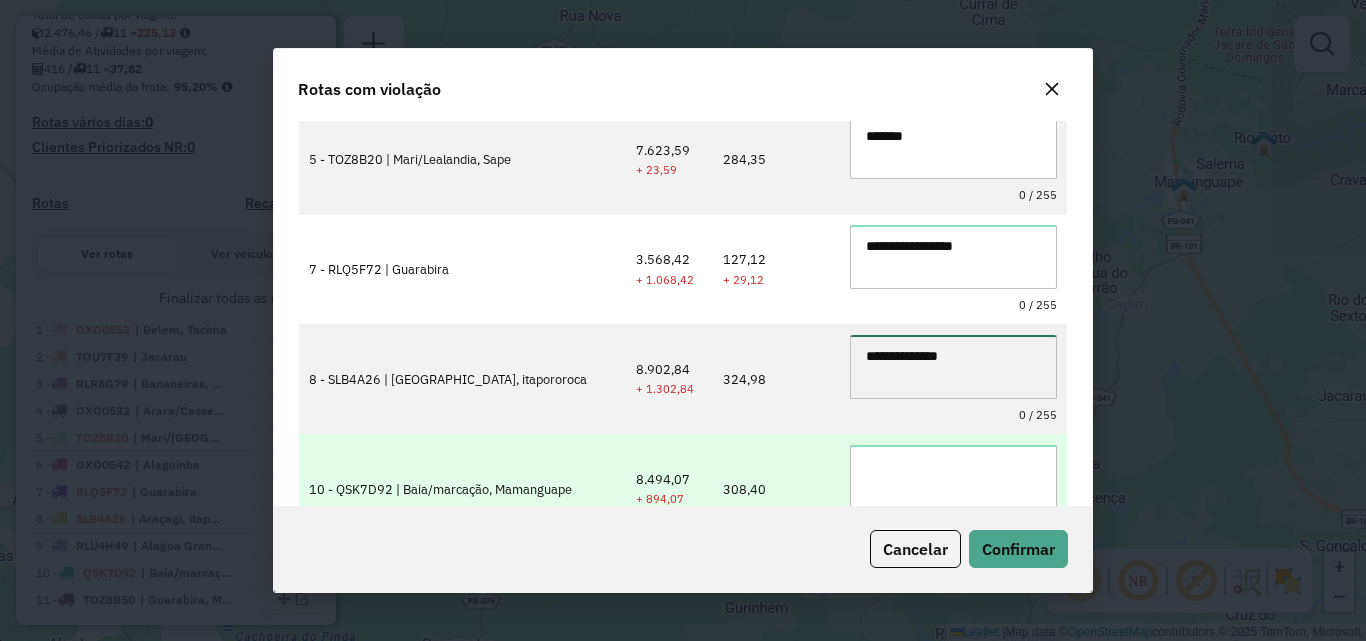 type on "**********" 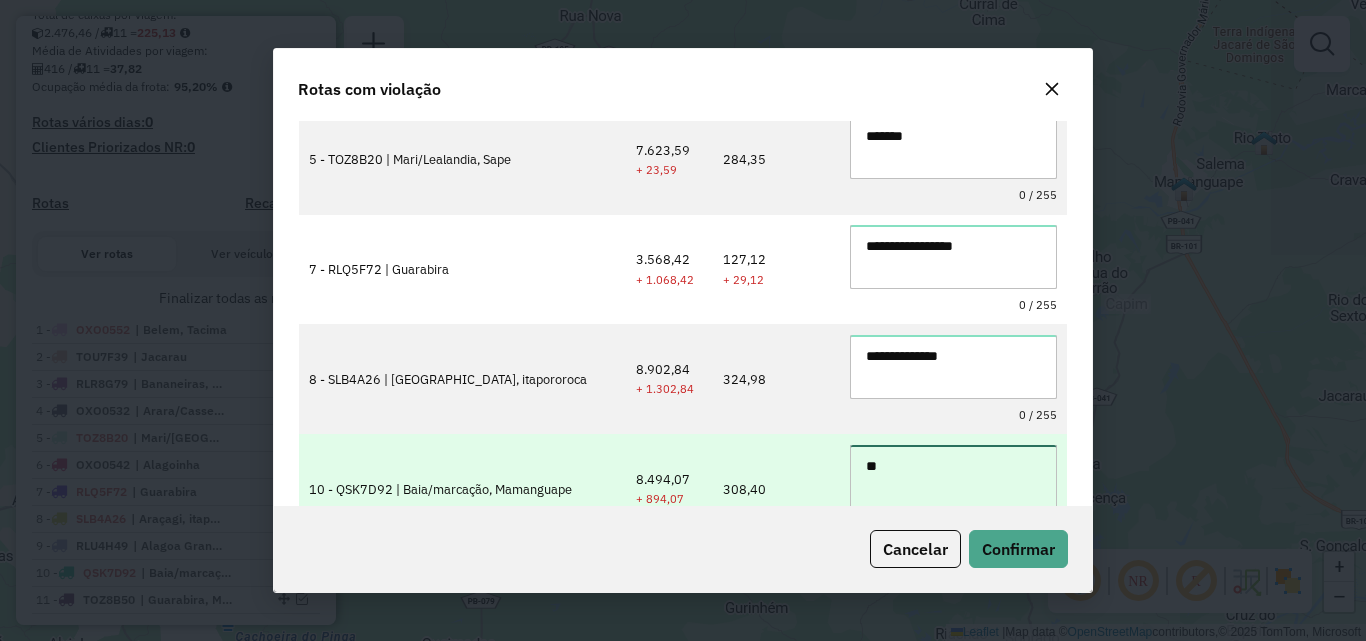 click on "**" at bounding box center (953, 477) 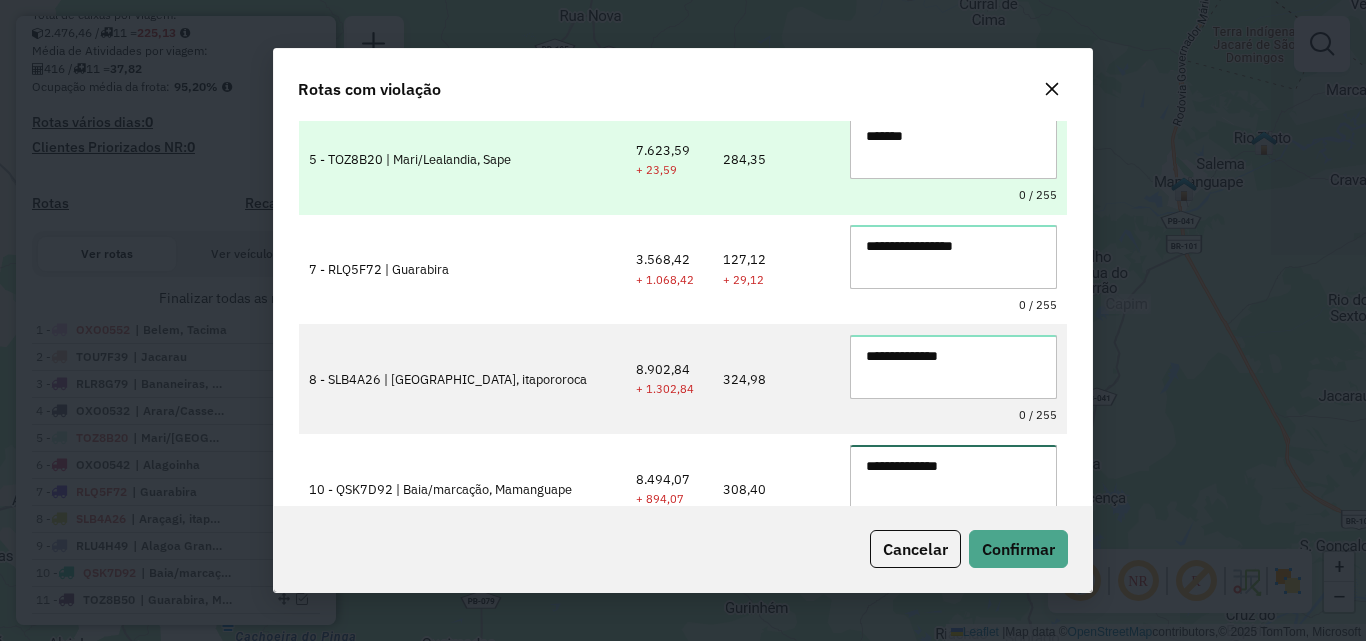 type on "**********" 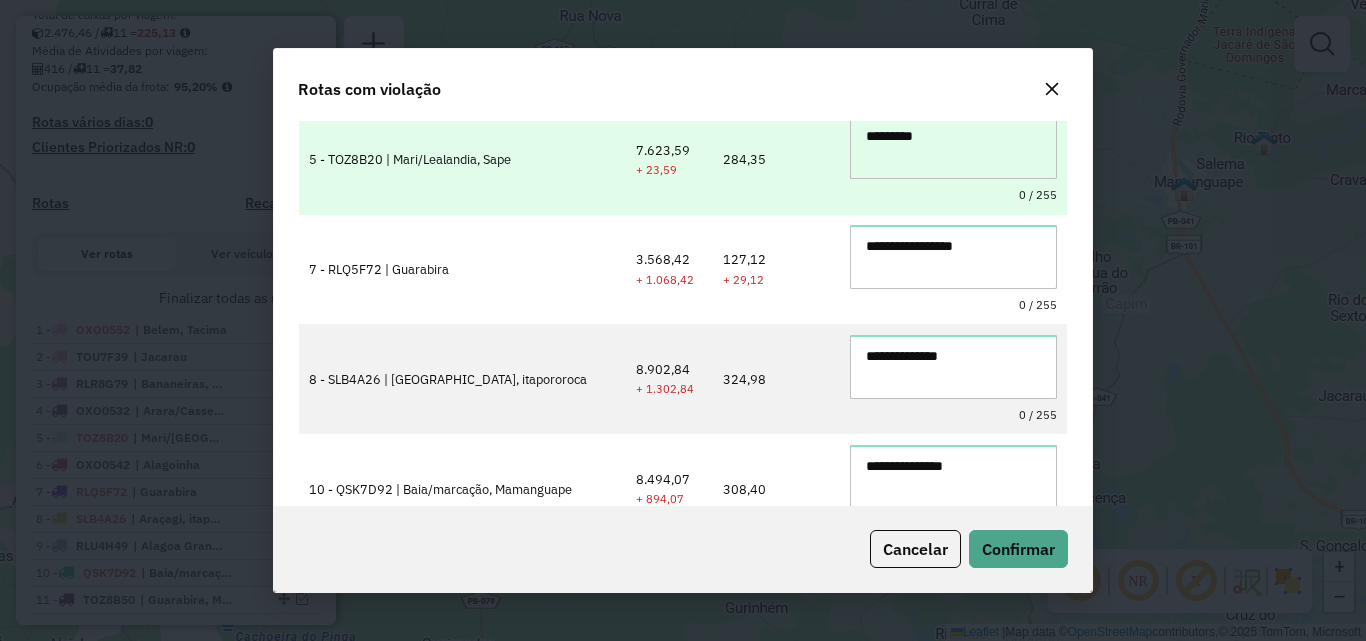 click on "*********" at bounding box center (953, 147) 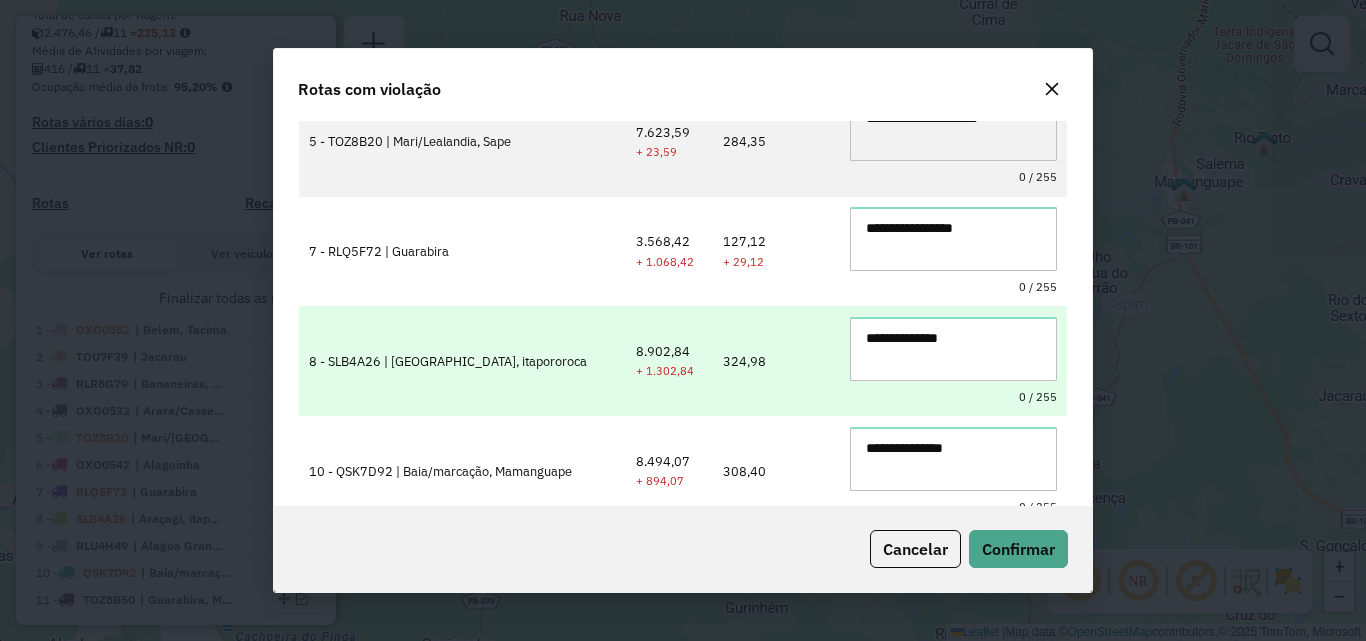 scroll, scrollTop: 114, scrollLeft: 0, axis: vertical 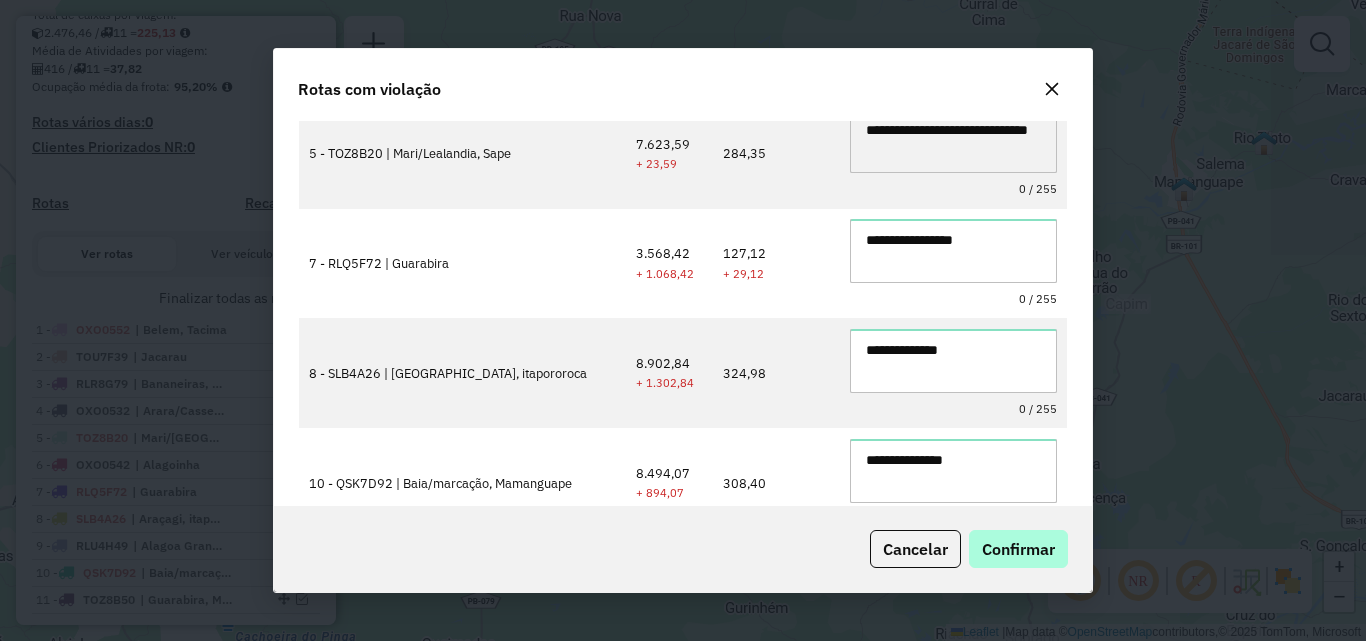 type on "**********" 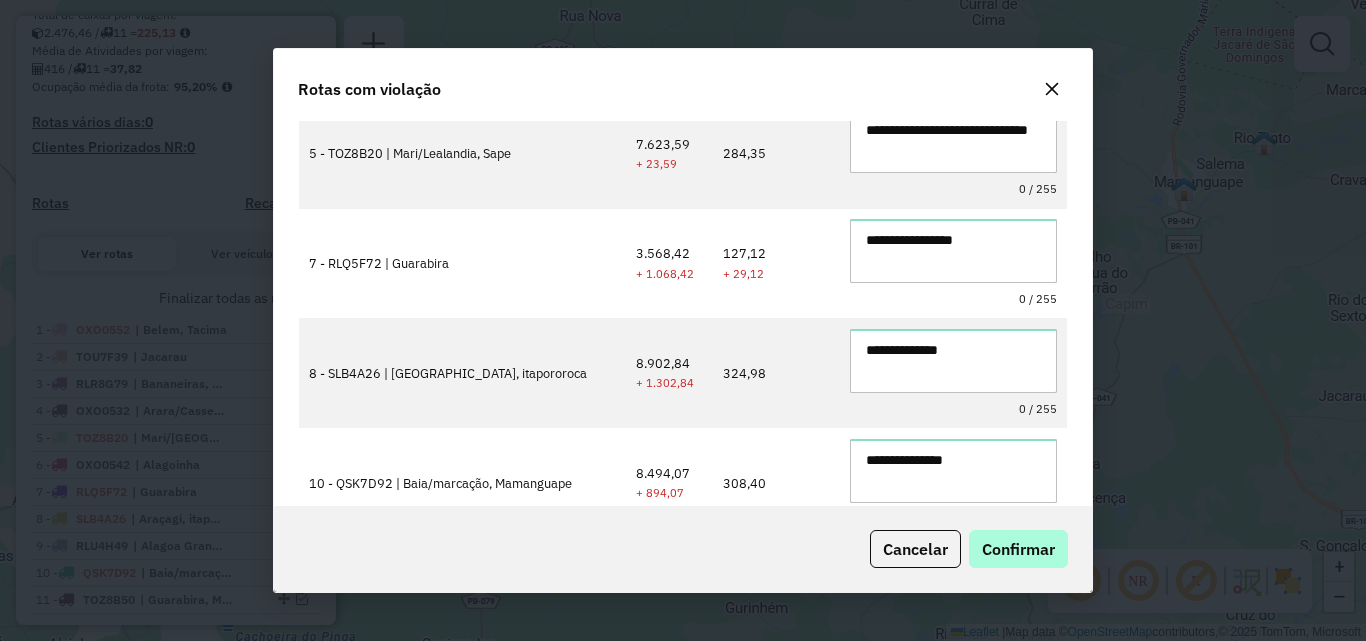 click on "Confirmar" 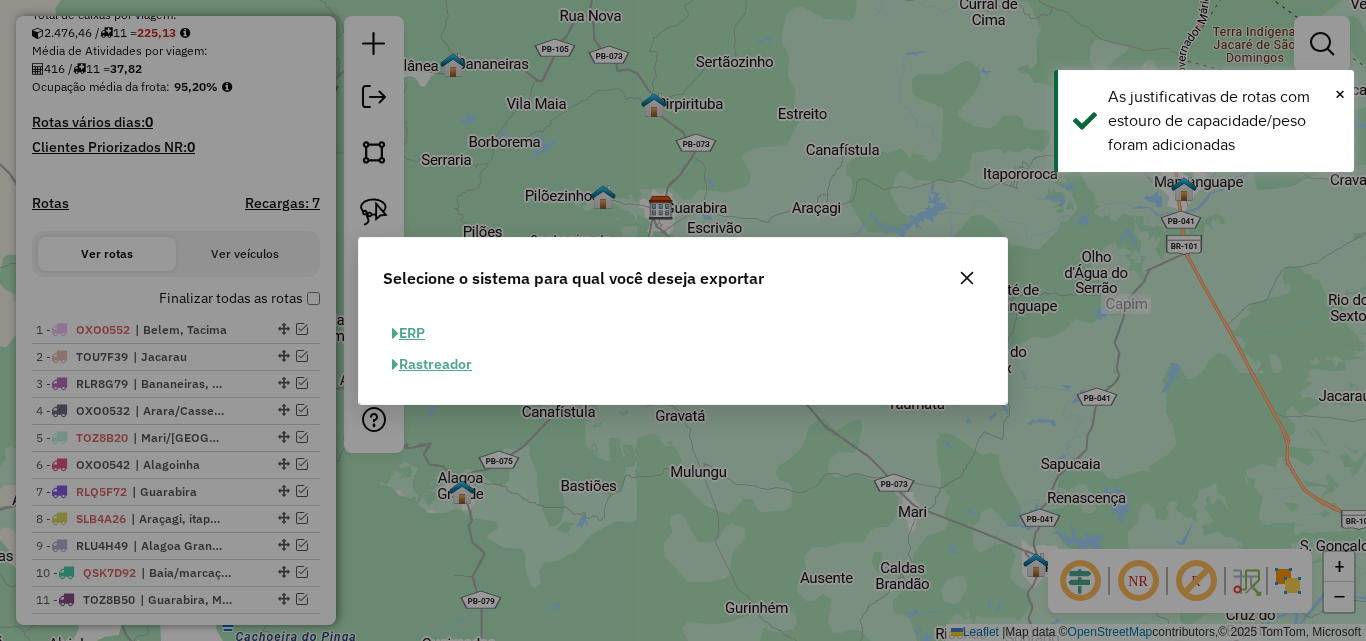 click on "ERP" 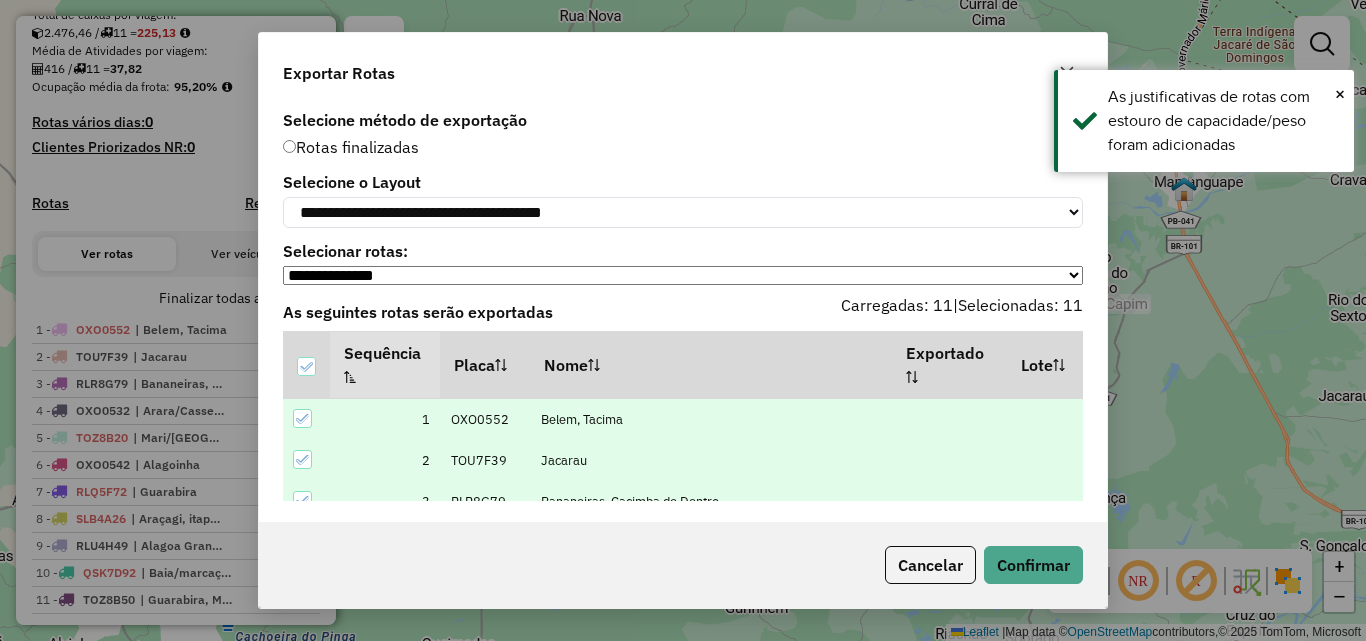 scroll, scrollTop: 349, scrollLeft: 0, axis: vertical 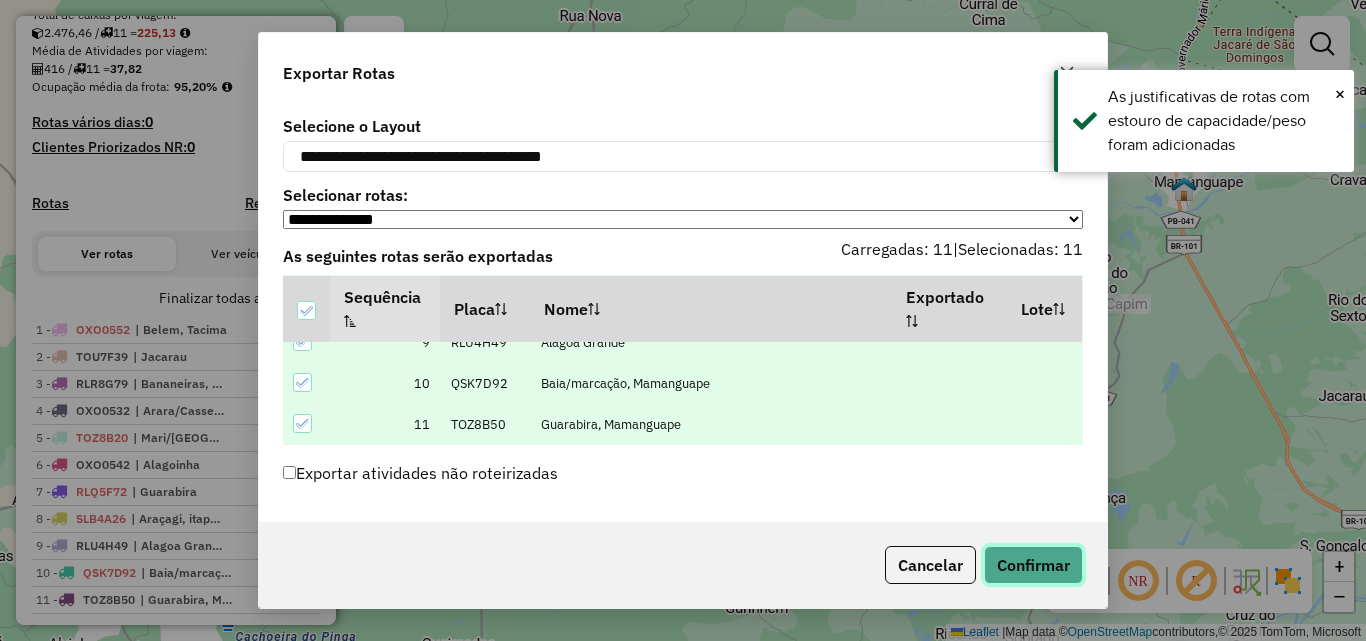 click on "Confirmar" 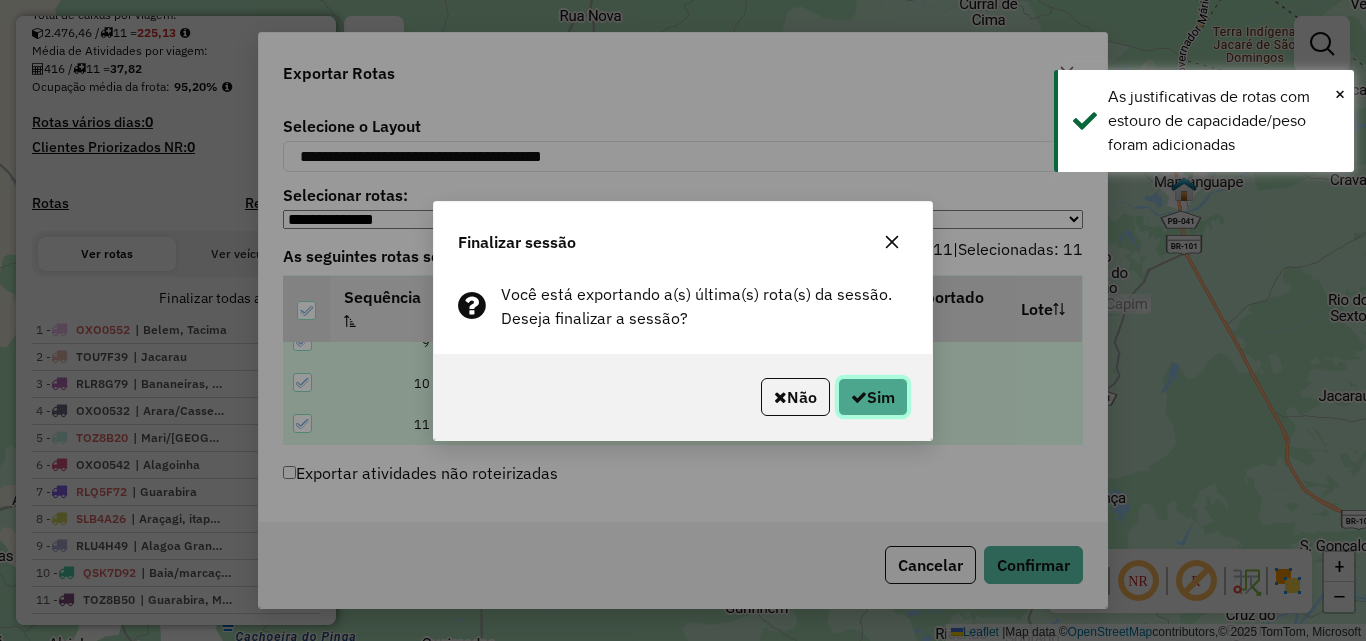 click on "Sim" 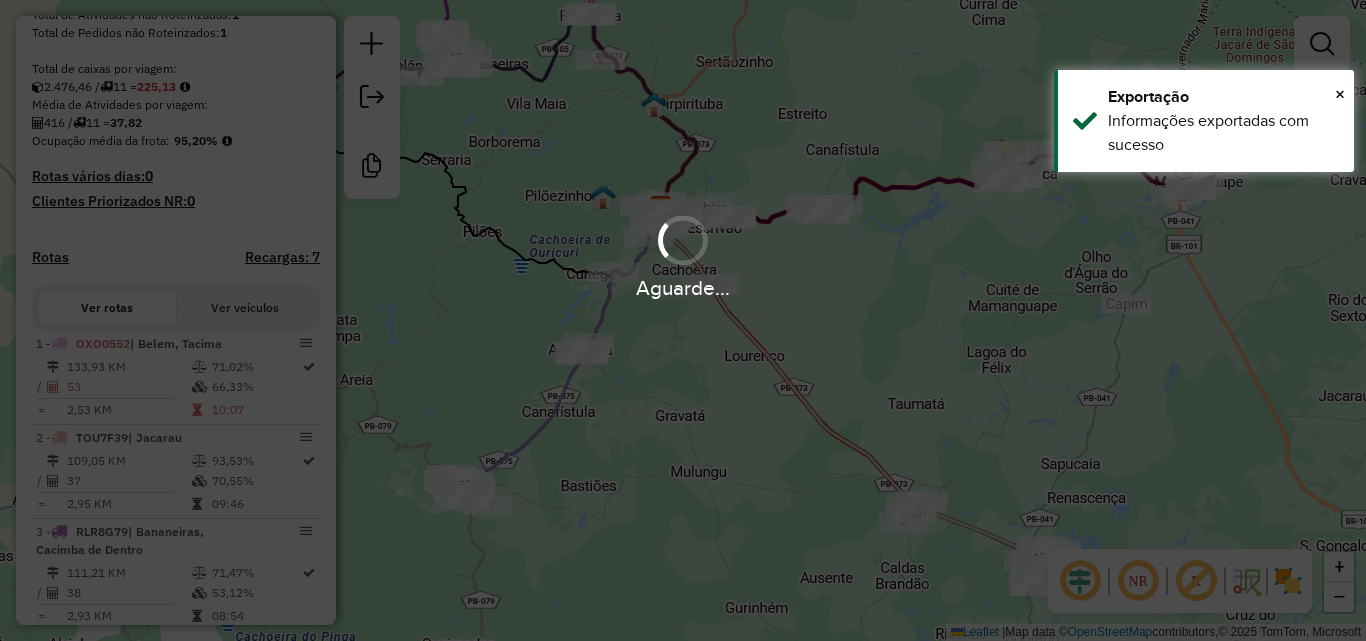 scroll, scrollTop: 485, scrollLeft: 0, axis: vertical 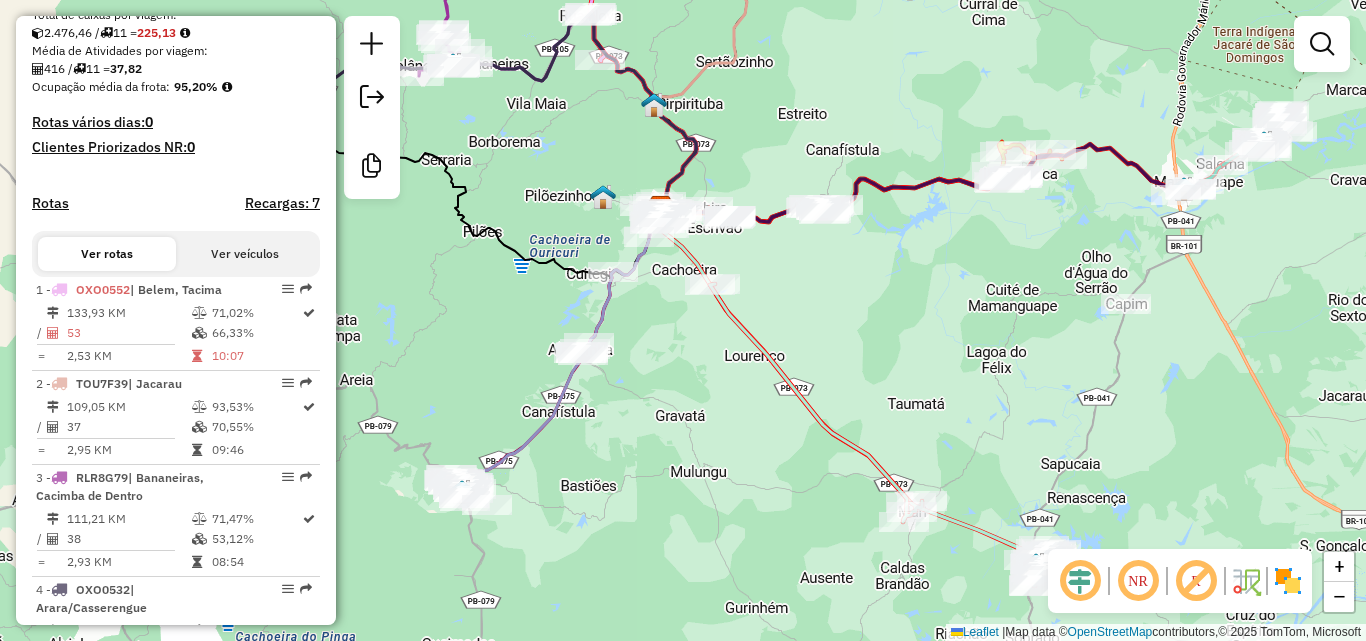 click on "Janela de atendimento Grade de atendimento Capacidade Transportadoras Veículos Cliente Pedidos  Rotas Selecione os dias de semana para filtrar as janelas de atendimento  Seg   Ter   Qua   Qui   Sex   Sáb   Dom  Informe o período da janela de atendimento: De: Até:  Filtrar exatamente a janela do cliente  Considerar janela de atendimento padrão  Selecione os dias de semana para filtrar as grades de atendimento  Seg   Ter   Qua   Qui   Sex   Sáb   Dom   Considerar clientes sem dia de atendimento cadastrado  Clientes fora do dia de atendimento selecionado Filtrar as atividades entre os valores definidos abaixo:  Peso mínimo:   Peso máximo:   Cubagem mínima:   Cubagem máxima:   De:   Até:  Filtrar as atividades entre o tempo de atendimento definido abaixo:  De:   Até:   Considerar capacidade total dos clientes não roteirizados Transportadora: Selecione um ou mais itens Tipo de veículo: Selecione um ou mais itens Veículo: Selecione um ou mais itens Motorista: Selecione um ou mais itens Nome: Rótulo:" 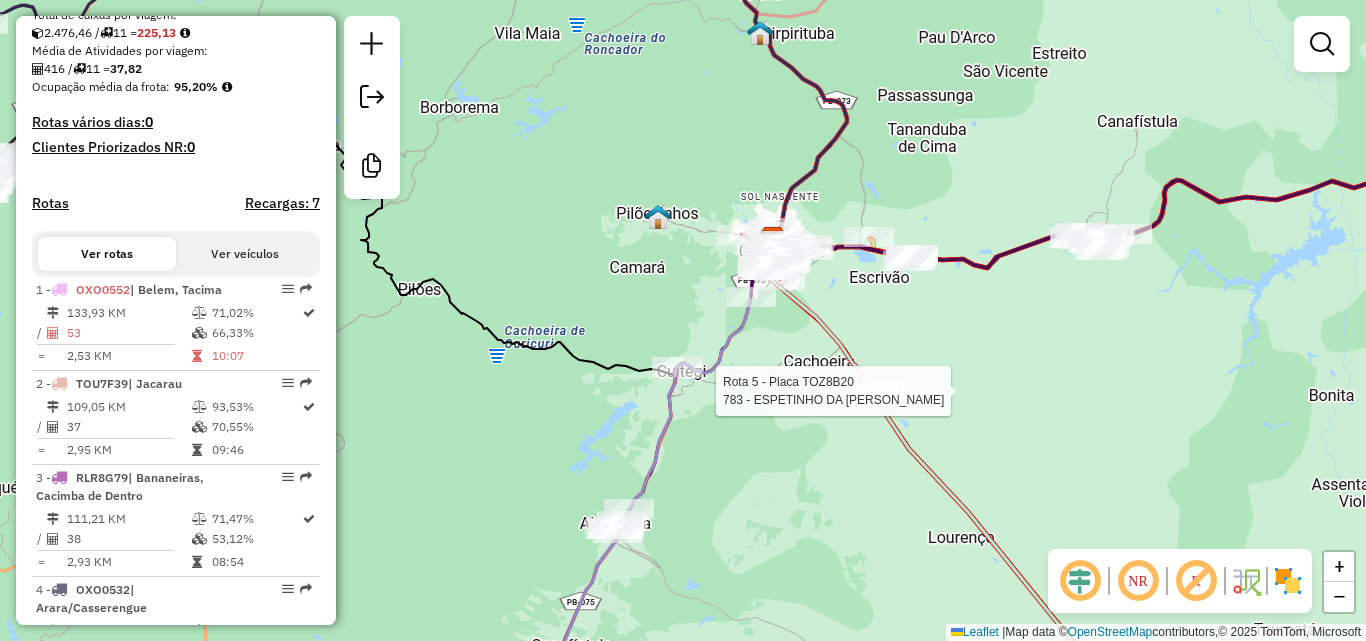 drag, startPoint x: 863, startPoint y: 315, endPoint x: 874, endPoint y: 435, distance: 120.50311 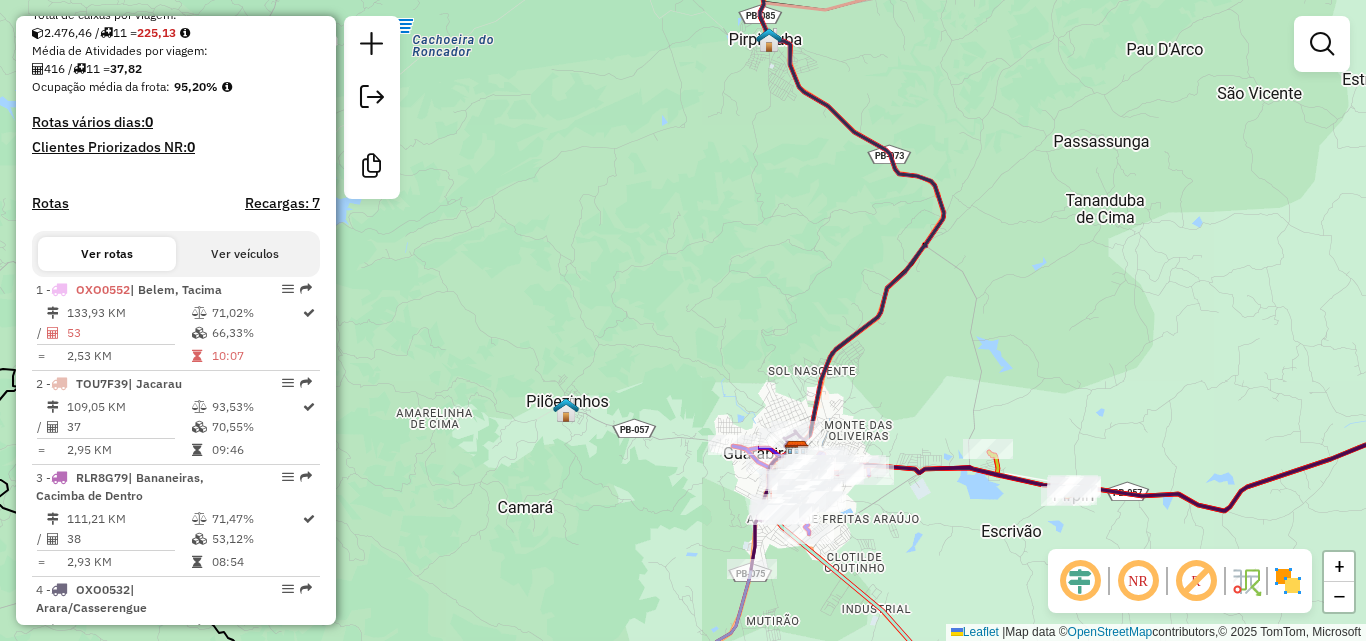click on "Rota 5 - Placa TOZ8B20  783 - ESPETINHO DA ANA Janela de atendimento Grade de atendimento Capacidade Transportadoras Veículos Cliente Pedidos  Rotas Selecione os dias de semana para filtrar as janelas de atendimento  Seg   Ter   Qua   Qui   Sex   Sáb   Dom  Informe o período da janela de atendimento: De: Até:  Filtrar exatamente a janela do cliente  Considerar janela de atendimento padrão  Selecione os dias de semana para filtrar as grades de atendimento  Seg   Ter   Qua   Qui   Sex   Sáb   Dom   Considerar clientes sem dia de atendimento cadastrado  Clientes fora do dia de atendimento selecionado Filtrar as atividades entre os valores definidos abaixo:  Peso mínimo:   Peso máximo:   Cubagem mínima:   Cubagem máxima:   De:   Até:  Filtrar as atividades entre o tempo de atendimento definido abaixo:  De:   Até:   Considerar capacidade total dos clientes não roteirizados Transportadora: Selecione um ou mais itens Tipo de veículo: Selecione um ou mais itens Veículo: Selecione um ou mais itens Nome:" 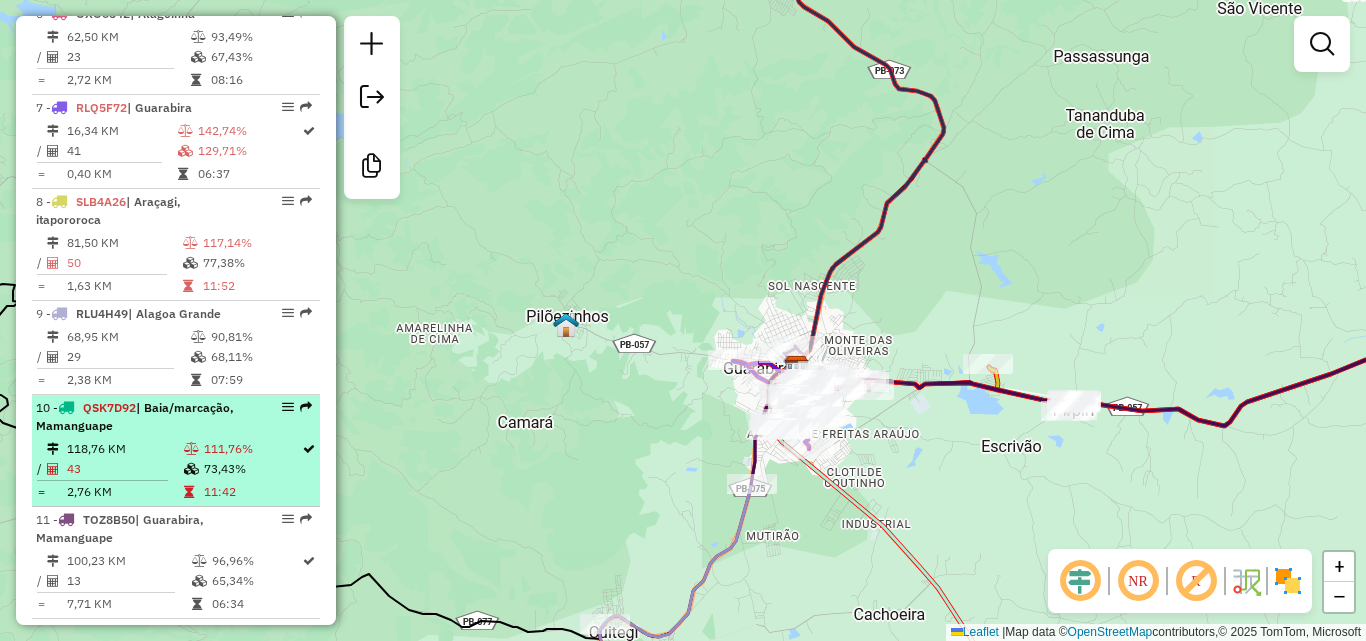 scroll, scrollTop: 1485, scrollLeft: 0, axis: vertical 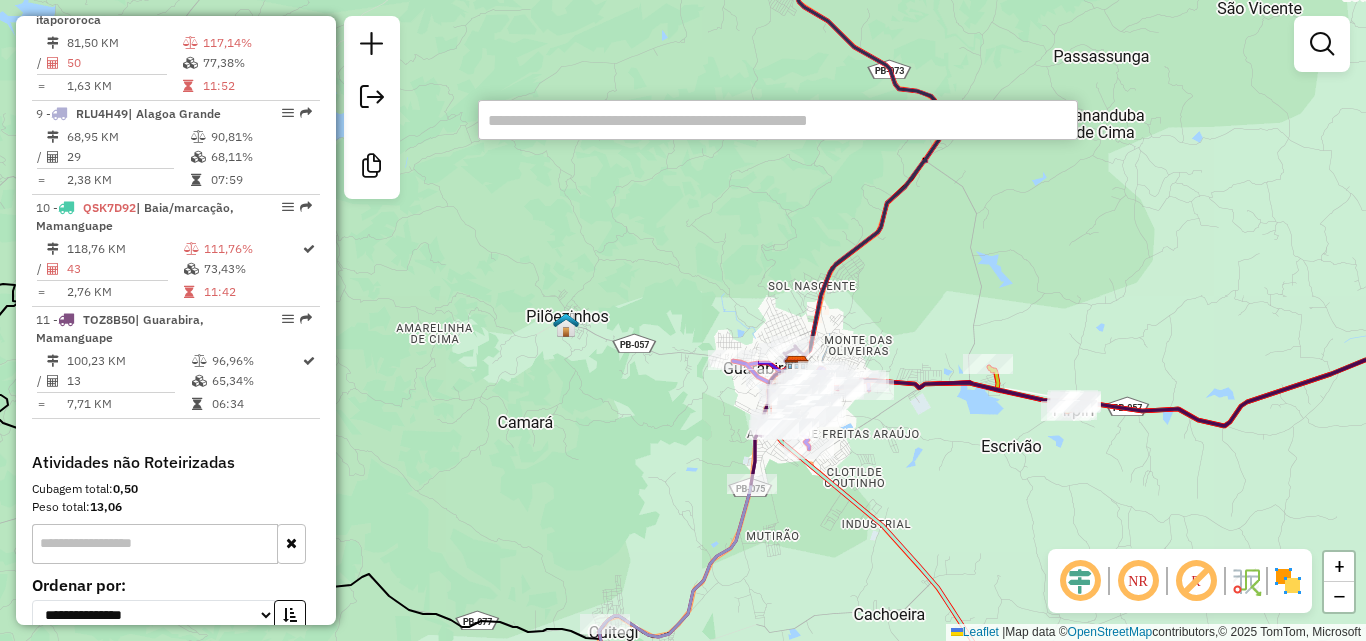 click at bounding box center (778, 120) 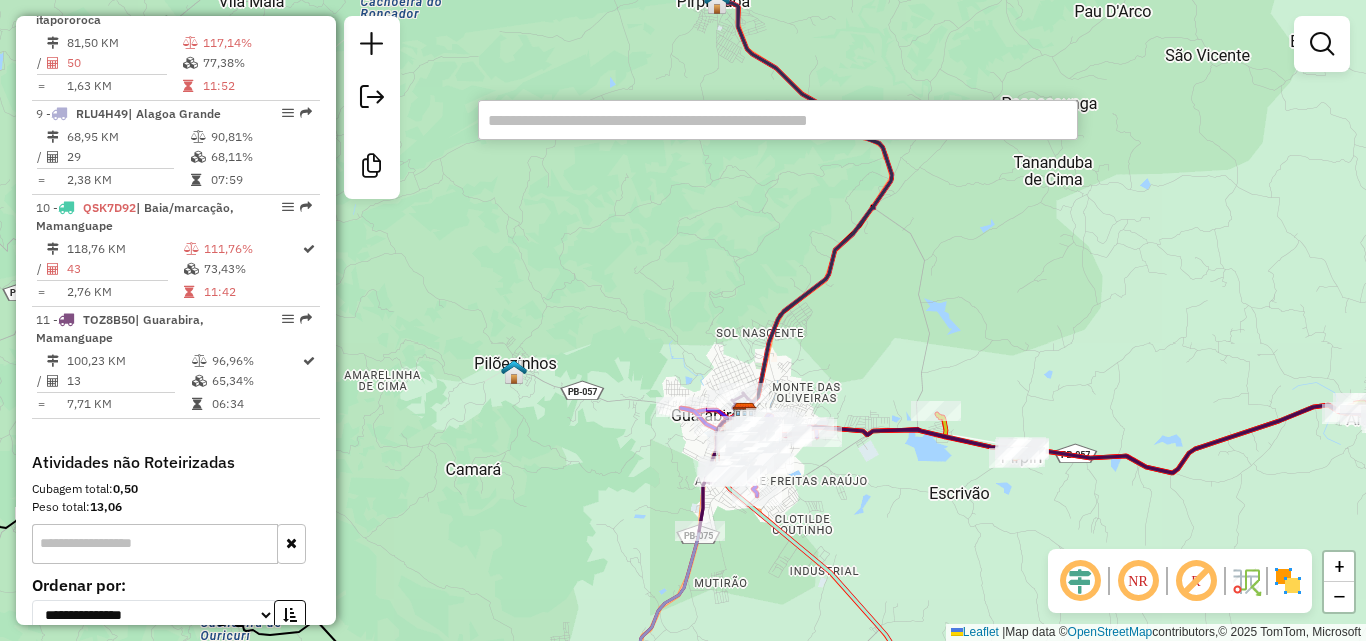 click at bounding box center [778, 120] 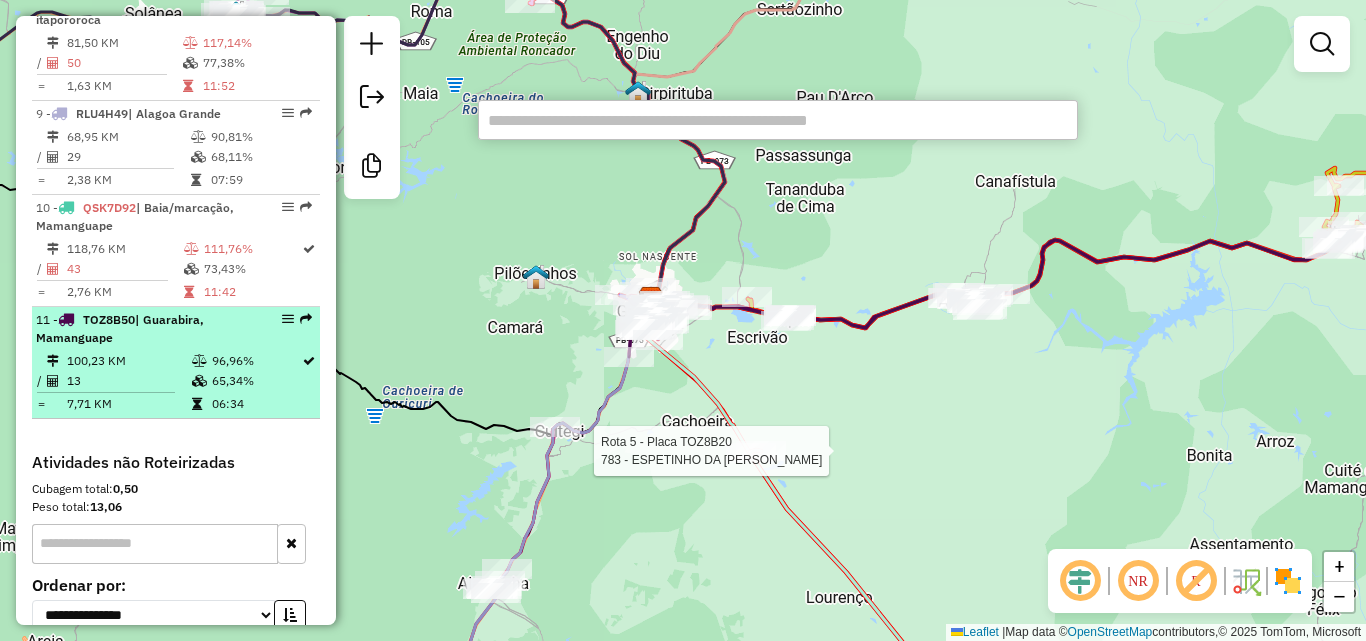 click at bounding box center (201, 404) 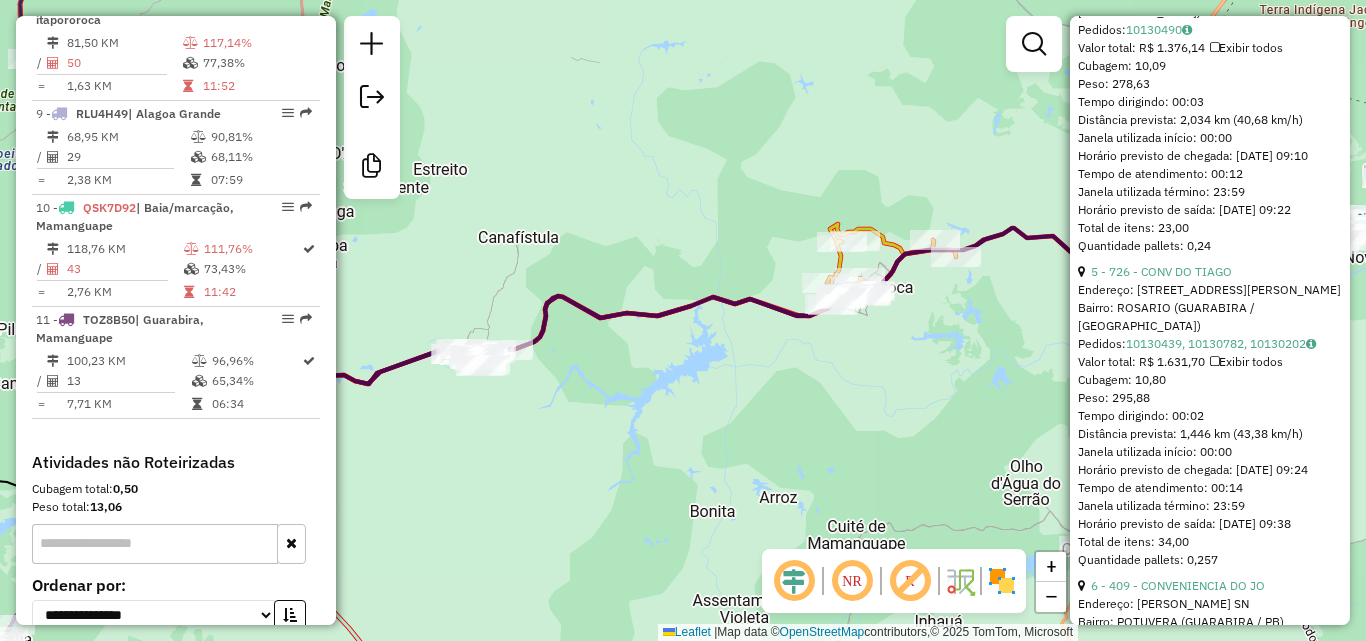 scroll, scrollTop: 1900, scrollLeft: 0, axis: vertical 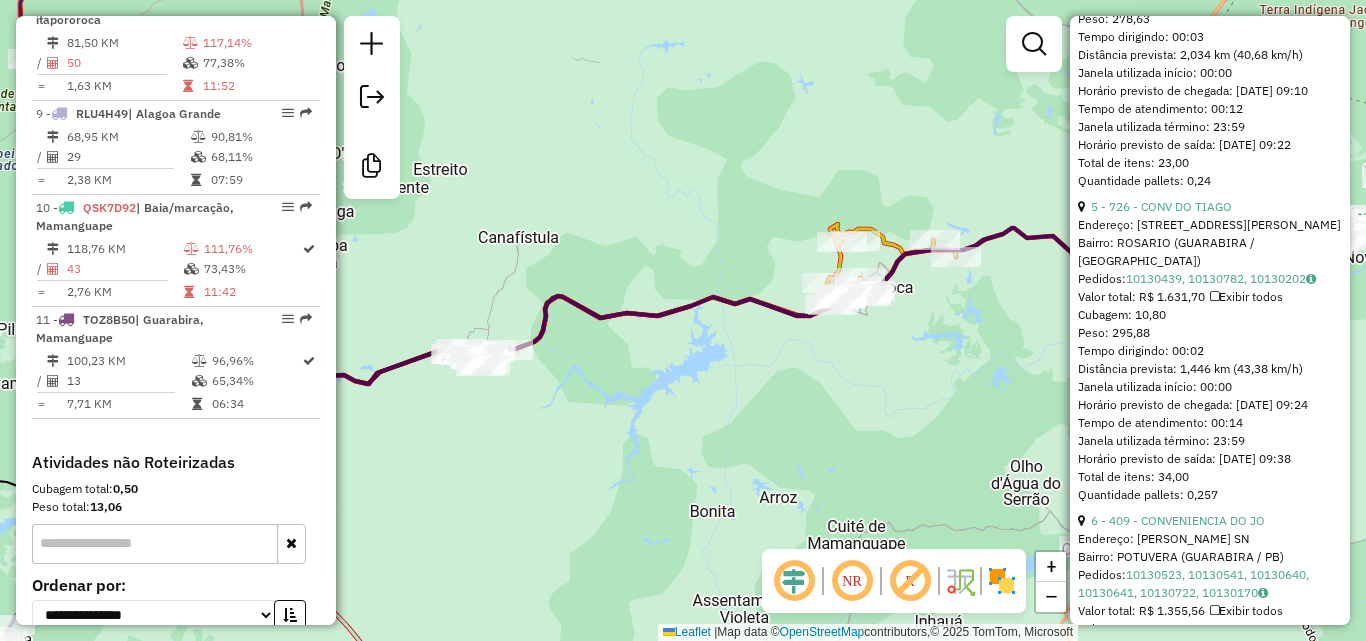 click on "Rota 5 - Placa TOZ8B20  783 - ESPETINHO DA ANA Janela de atendimento Grade de atendimento Capacidade Transportadoras Veículos Cliente Pedidos  Rotas Selecione os dias de semana para filtrar as janelas de atendimento  Seg   Ter   Qua   Qui   Sex   Sáb   Dom  Informe o período da janela de atendimento: De: Até:  Filtrar exatamente a janela do cliente  Considerar janela de atendimento padrão  Selecione os dias de semana para filtrar as grades de atendimento  Seg   Ter   Qua   Qui   Sex   Sáb   Dom   Considerar clientes sem dia de atendimento cadastrado  Clientes fora do dia de atendimento selecionado Filtrar as atividades entre os valores definidos abaixo:  Peso mínimo:   Peso máximo:   Cubagem mínima:   Cubagem máxima:   De:   Até:  Filtrar as atividades entre o tempo de atendimento definido abaixo:  De:   Até:   Considerar capacidade total dos clientes não roteirizados Transportadora: Selecione um ou mais itens Tipo de veículo: Selecione um ou mais itens Veículo: Selecione um ou mais itens Nome:" 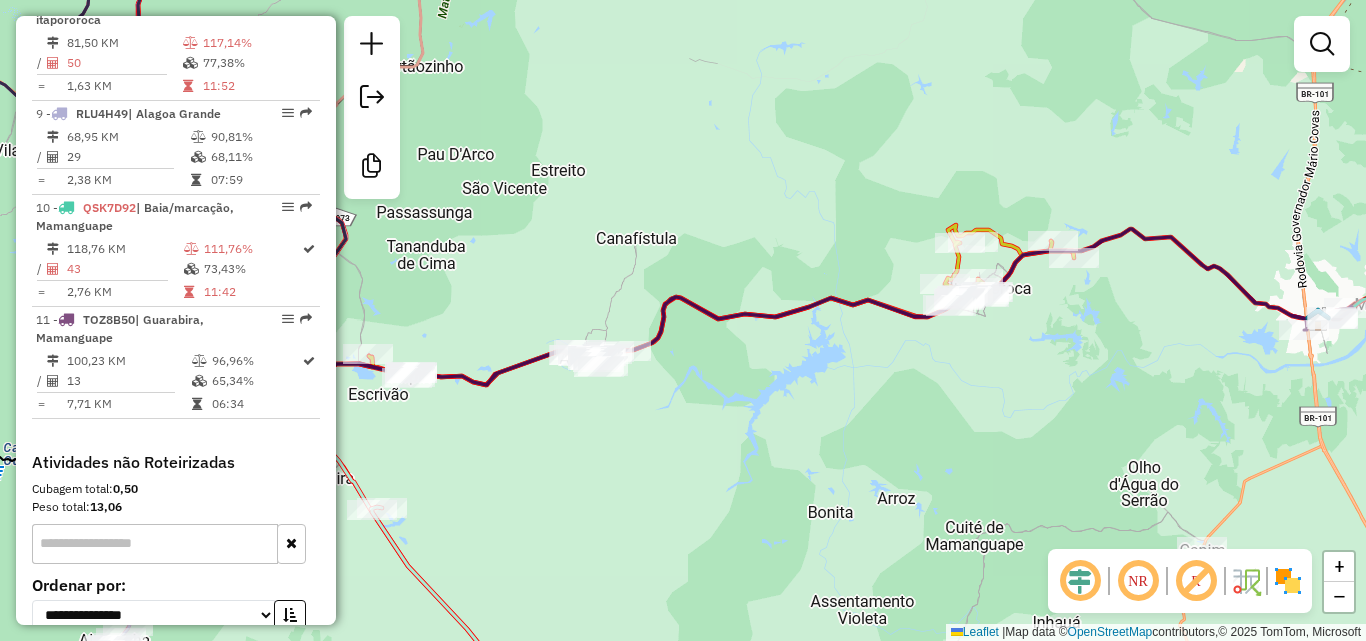 drag, startPoint x: 678, startPoint y: 453, endPoint x: 972, endPoint y: 453, distance: 294 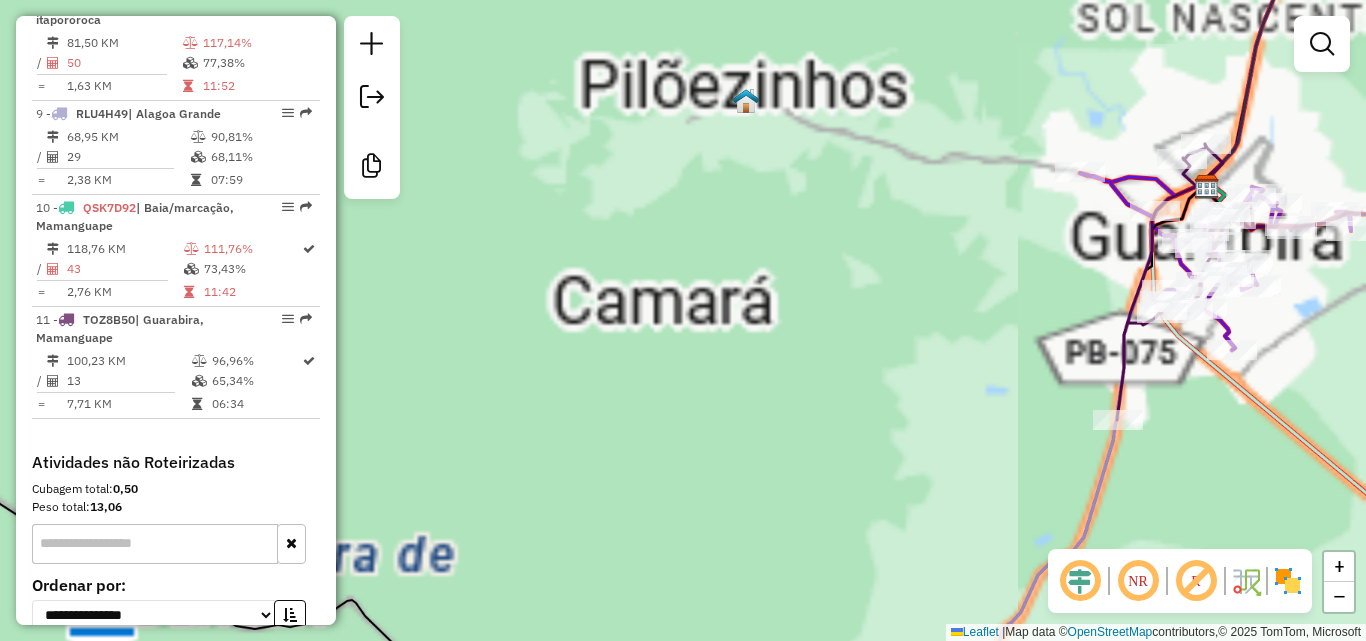 drag, startPoint x: 1178, startPoint y: 408, endPoint x: 969, endPoint y: 422, distance: 209.46837 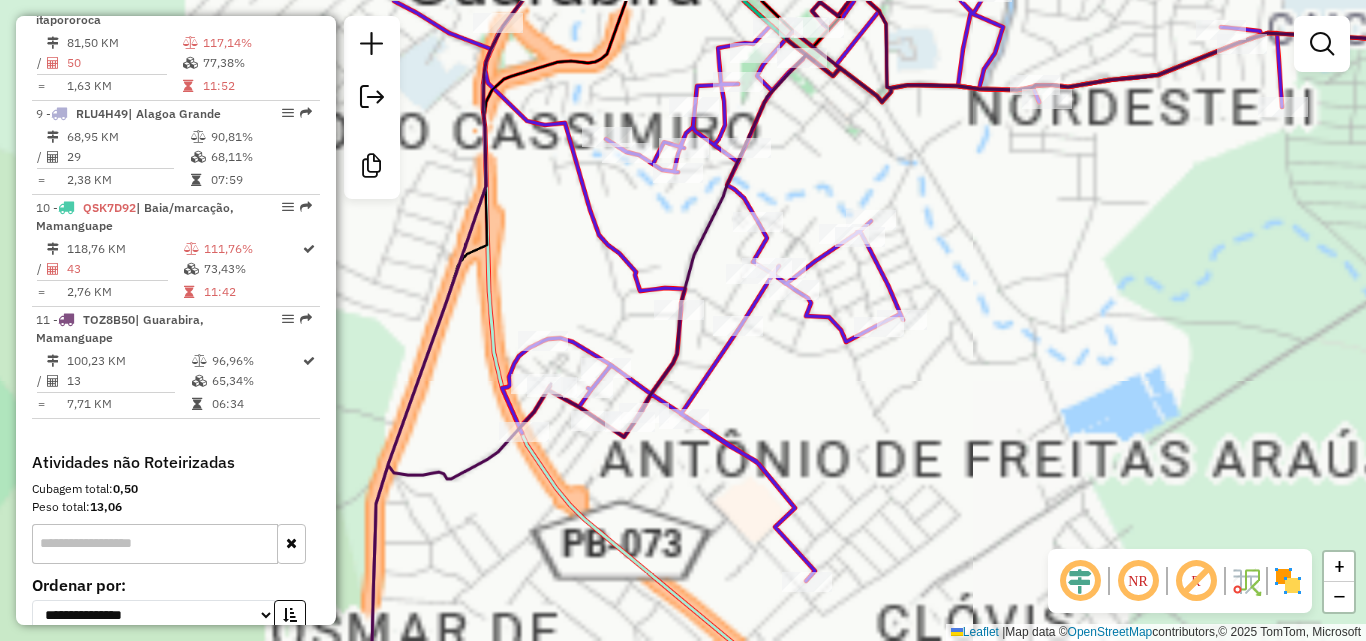 drag, startPoint x: 1082, startPoint y: 399, endPoint x: 1109, endPoint y: 486, distance: 91.09336 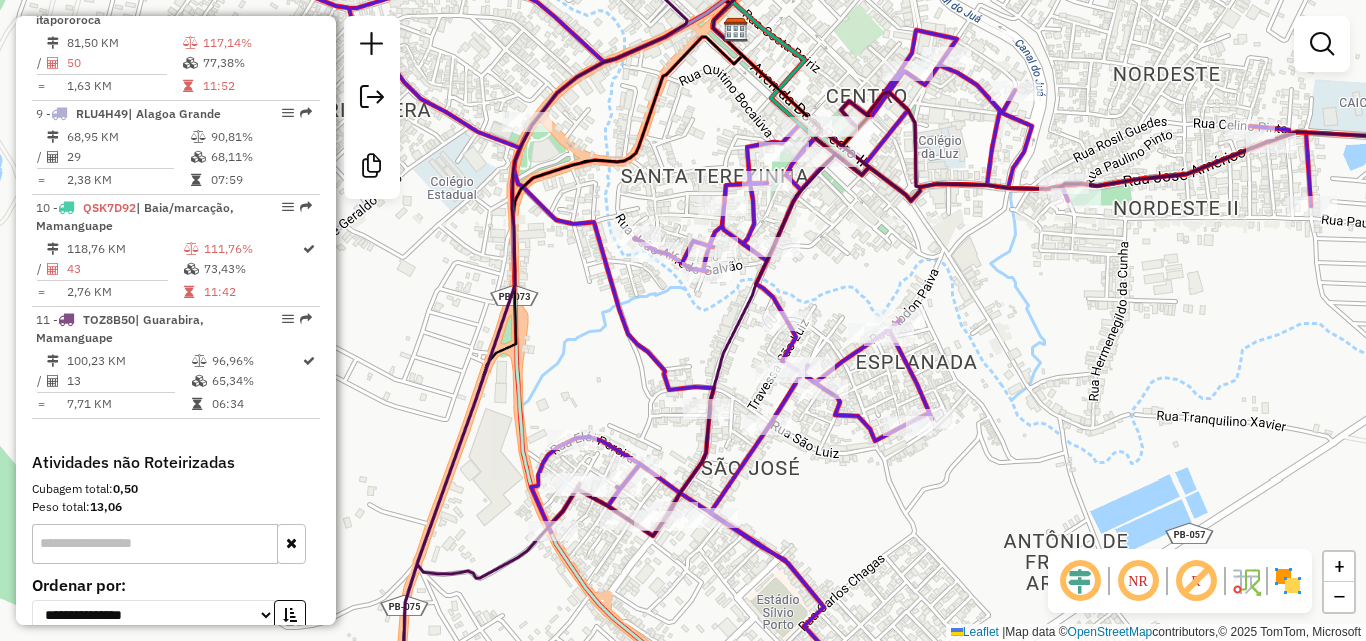 drag, startPoint x: 884, startPoint y: 268, endPoint x: 971, endPoint y: 444, distance: 196.32881 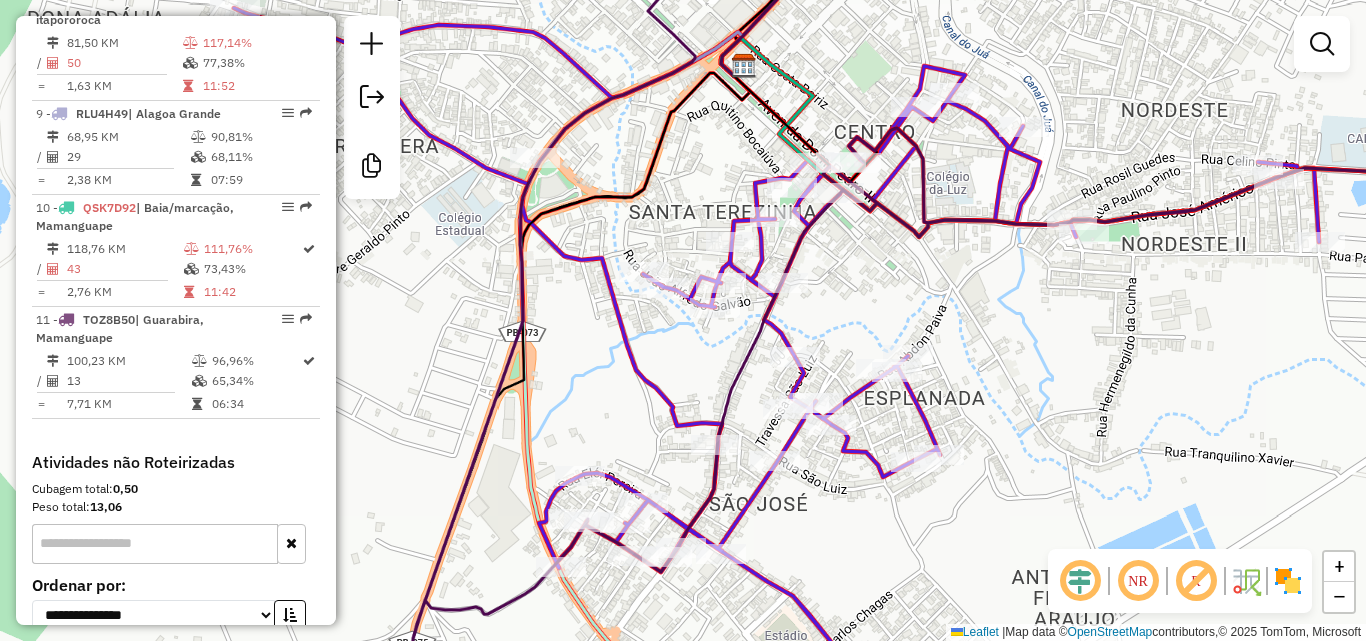 drag, startPoint x: 701, startPoint y: 213, endPoint x: 686, endPoint y: 292, distance: 80.411446 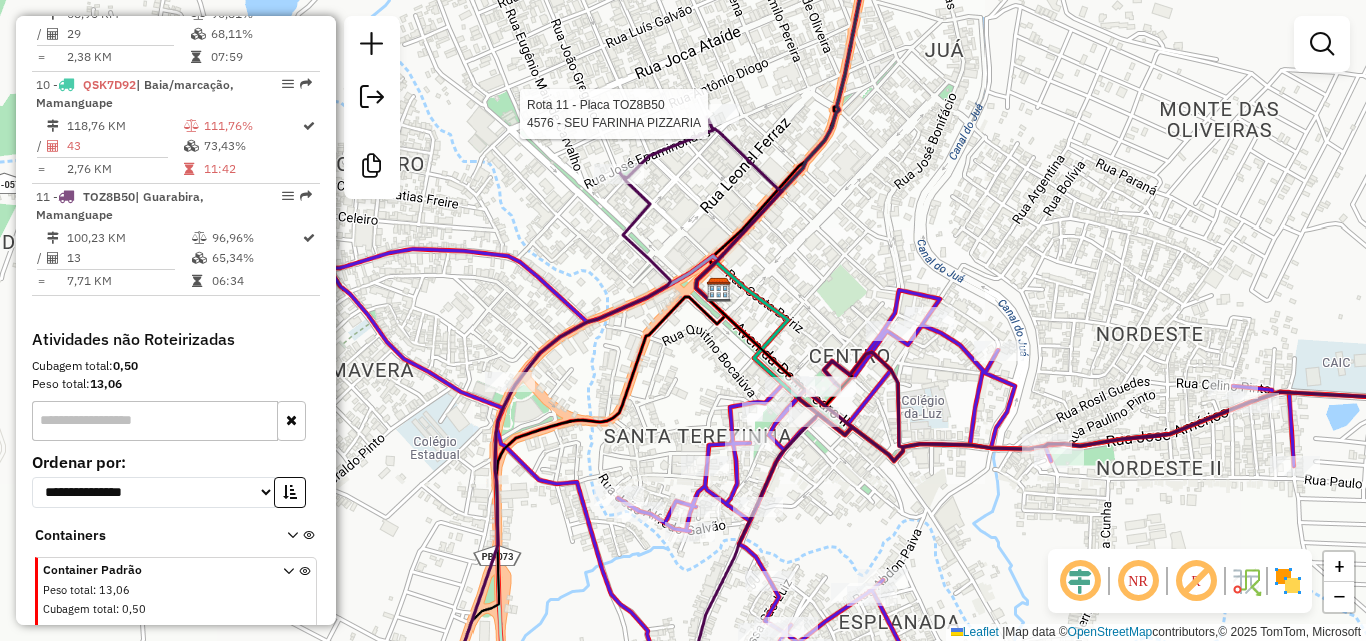 select on "**********" 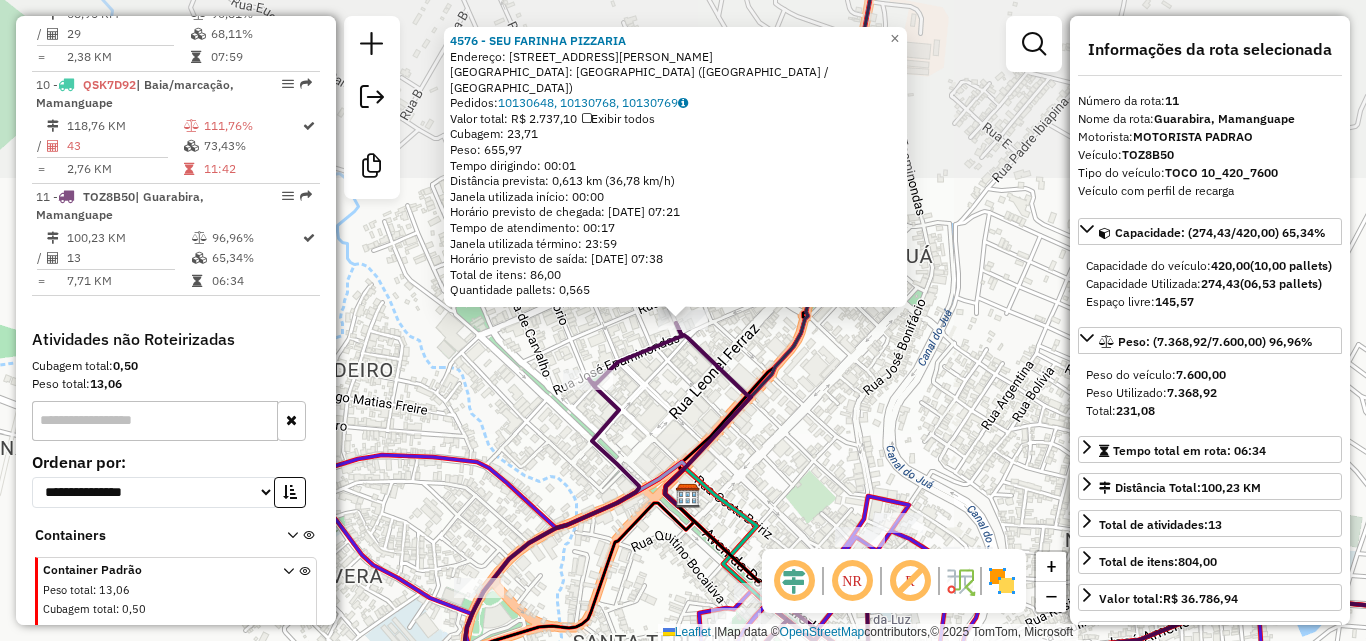 scroll, scrollTop: 1645, scrollLeft: 0, axis: vertical 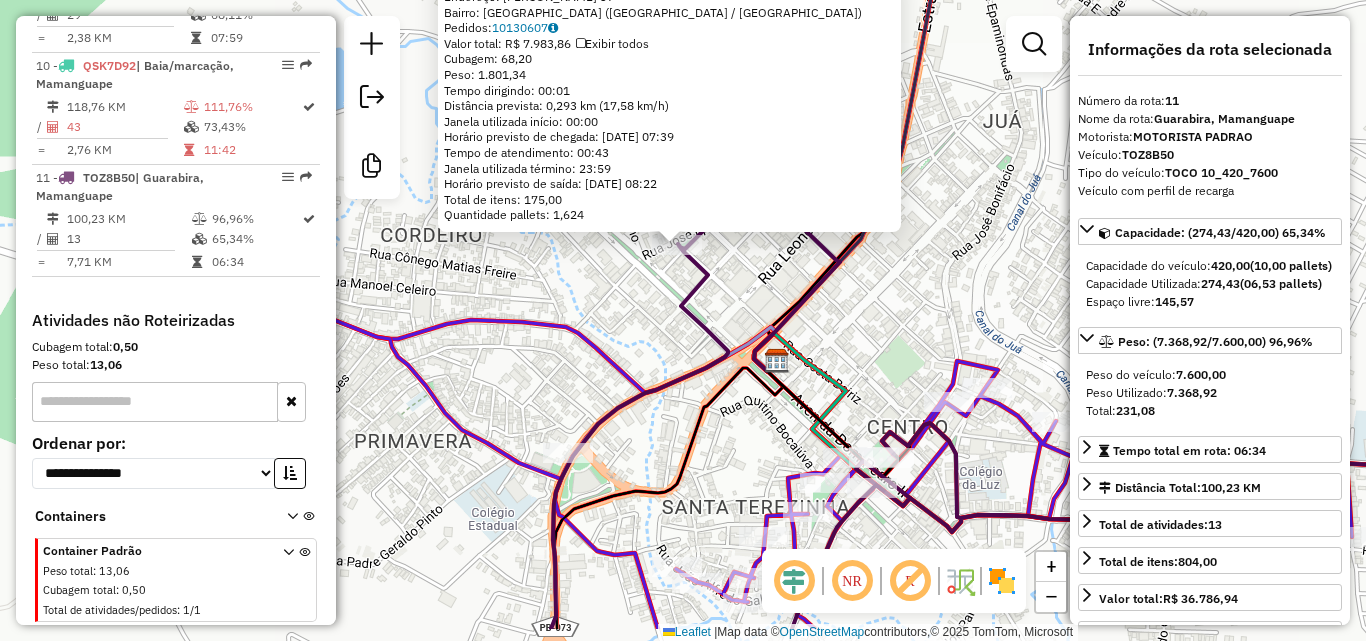 drag, startPoint x: 637, startPoint y: 415, endPoint x: 628, endPoint y: 326, distance: 89.453896 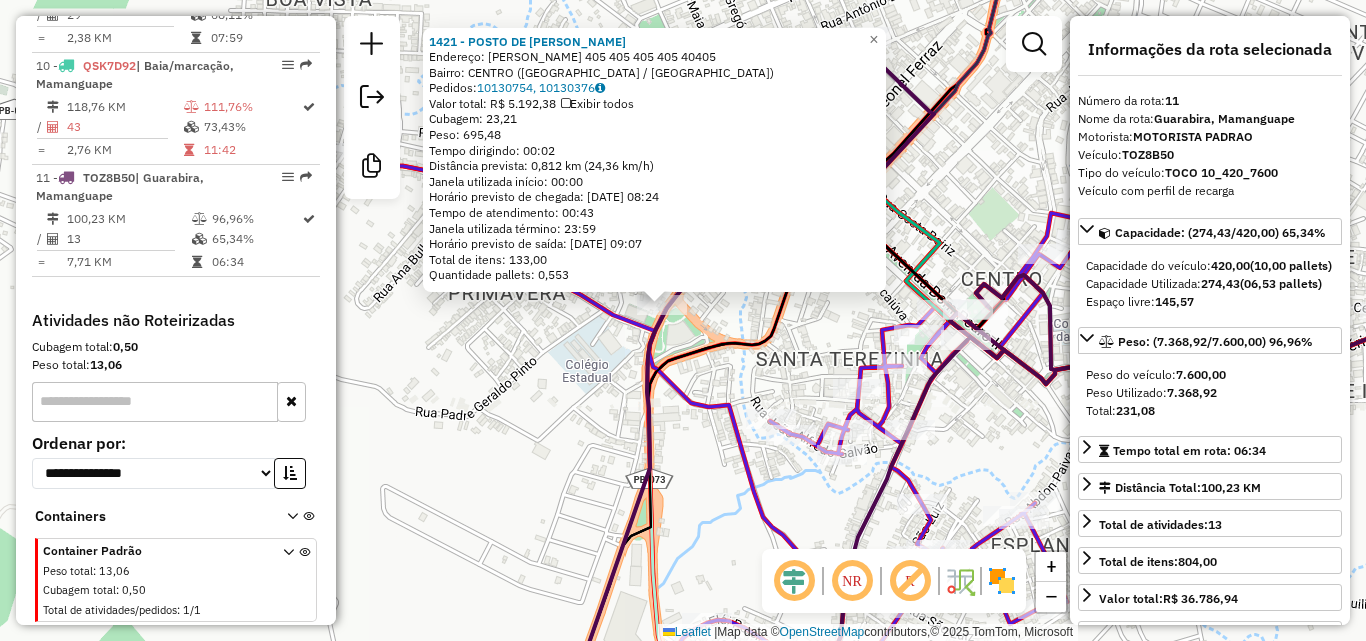 drag, startPoint x: 726, startPoint y: 474, endPoint x: 640, endPoint y: 359, distance: 143.60014 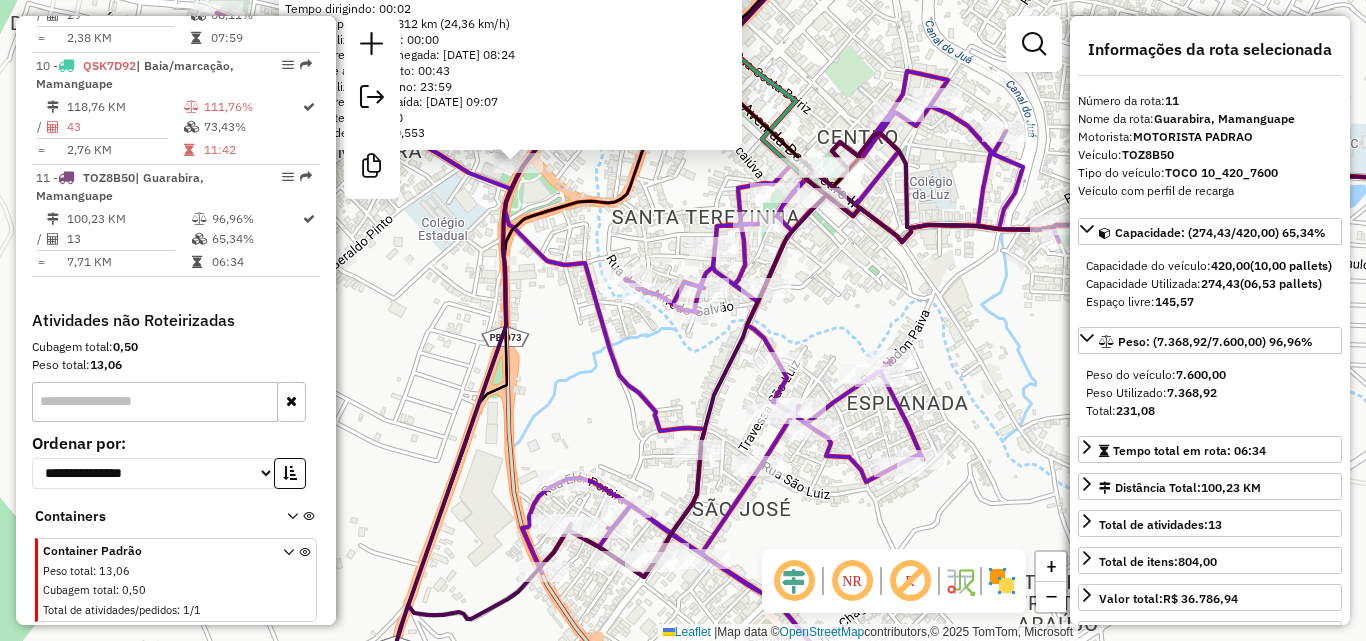 drag, startPoint x: 706, startPoint y: 456, endPoint x: 540, endPoint y: 353, distance: 195.35864 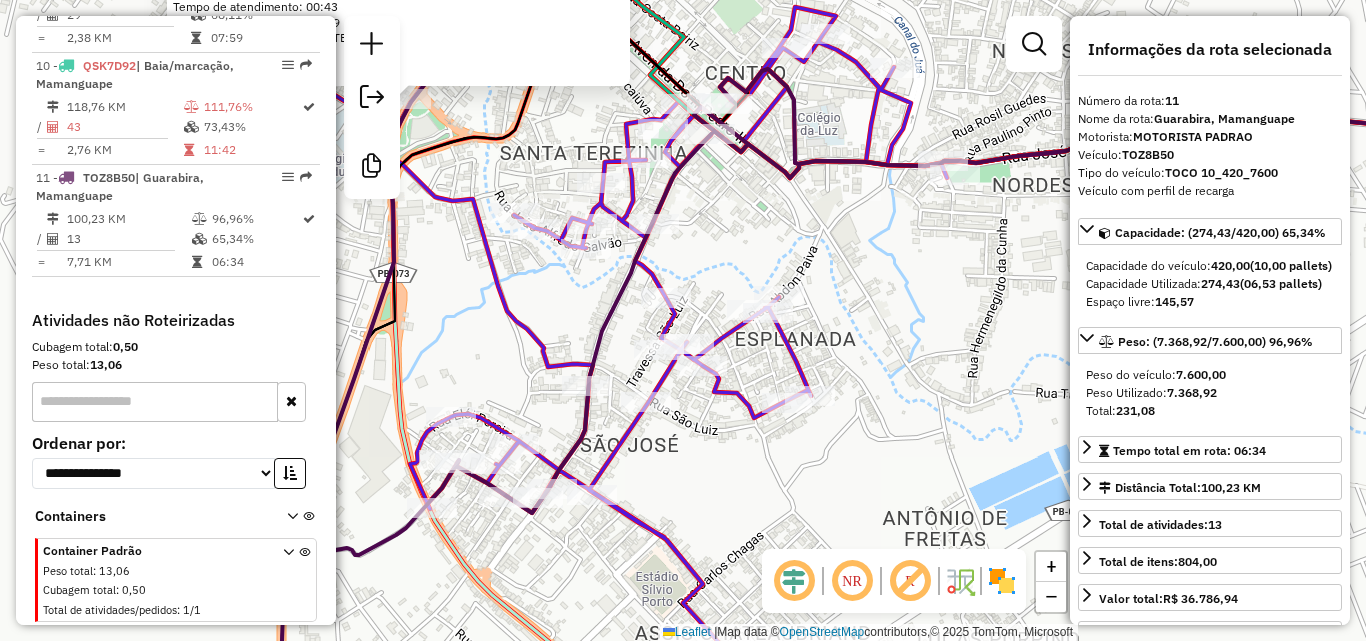 click on "1421 - POSTO DE COMB SHEKIN  Endereço:  RUI BARBOSA 405 405 405 405 40405   Bairro: CENTRO (GUARABIRA / PB)   Pedidos:  10130754, 10130376   Valor total: R$ 5.192,38   Exibir todos   Cubagem: 23,21  Peso: 695,48  Tempo dirigindo: 00:02   Distância prevista: 0,812 km (24,36 km/h)   Janela utilizada início: 00:00   Horário previsto de chegada: 11/07/2025 08:24   Tempo de atendimento: 00:43   Janela utilizada término: 23:59   Horário previsto de saída: 11/07/2025 09:07   Total de itens: 133,00   Quantidade pallets: 0,553  × Janela de atendimento Grade de atendimento Capacidade Transportadoras Veículos Cliente Pedidos  Rotas Selecione os dias de semana para filtrar as janelas de atendimento  Seg   Ter   Qua   Qui   Sex   Sáb   Dom  Informe o período da janela de atendimento: De: Até:  Filtrar exatamente a janela do cliente  Considerar janela de atendimento padrão  Selecione os dias de semana para filtrar as grades de atendimento  Seg   Ter   Qua   Qui   Sex   Sáb   Dom   Peso mínimo:   De:   Até:" 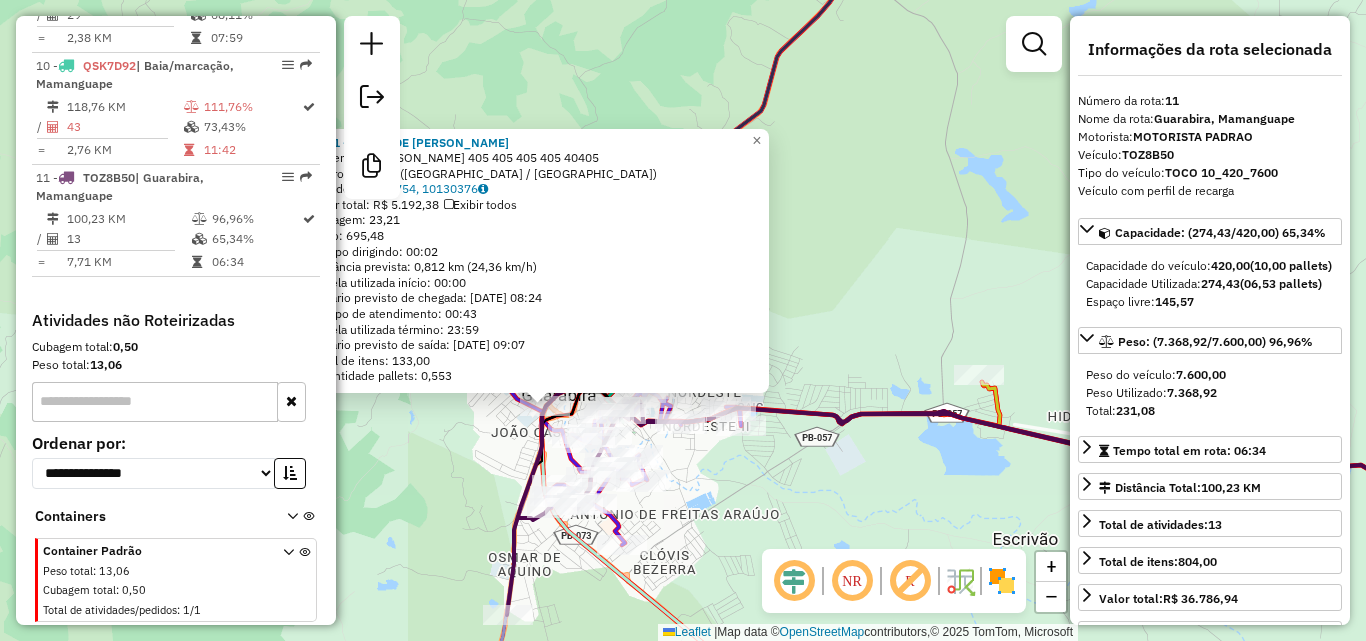 drag, startPoint x: 709, startPoint y: 526, endPoint x: 772, endPoint y: 411, distance: 131.1259 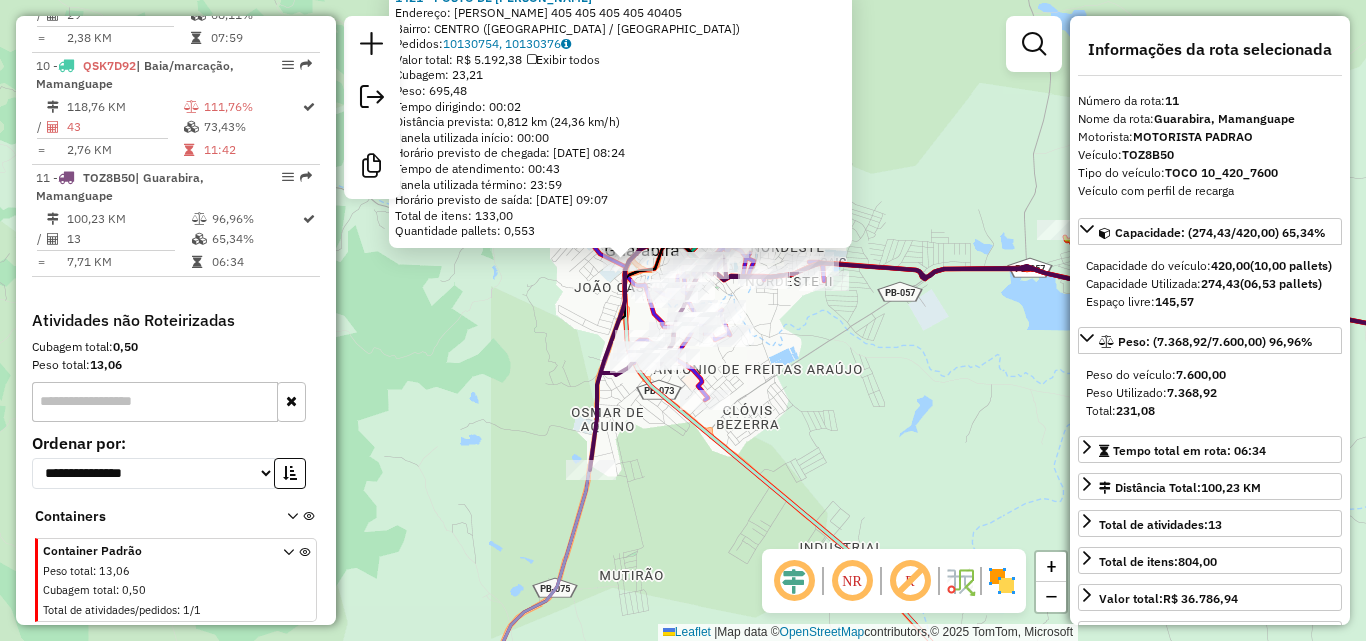 click 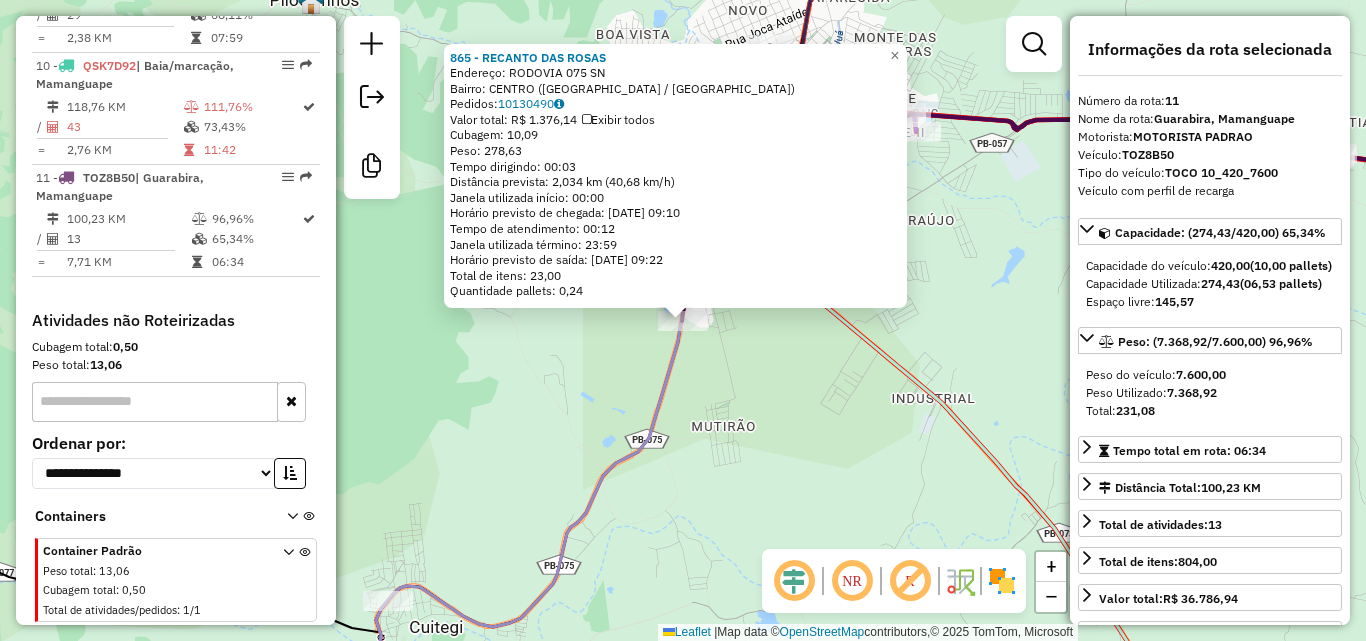 click on "865 - RECANTO DAS ROSAS  Endereço:  RODOVIA  075 SN   Bairro: CENTRO (GUARABIRA / PB)   Pedidos:  10130490   Valor total: R$ 1.376,14   Exibir todos   Cubagem: 10,09  Peso: 278,63  Tempo dirigindo: 00:03   Distância prevista: 2,034 km (40,68 km/h)   Janela utilizada início: 00:00   Horário previsto de chegada: 11/07/2025 09:10   Tempo de atendimento: 00:12   Janela utilizada término: 23:59   Horário previsto de saída: 11/07/2025 09:22   Total de itens: 23,00   Quantidade pallets: 0,24  × Janela de atendimento Grade de atendimento Capacidade Transportadoras Veículos Cliente Pedidos  Rotas Selecione os dias de semana para filtrar as janelas de atendimento  Seg   Ter   Qua   Qui   Sex   Sáb   Dom  Informe o período da janela de atendimento: De: Até:  Filtrar exatamente a janela do cliente  Considerar janela de atendimento padrão  Selecione os dias de semana para filtrar as grades de atendimento  Seg   Ter   Qua   Qui   Sex   Sáb   Dom   Considerar clientes sem dia de atendimento cadastrado  De:  +" 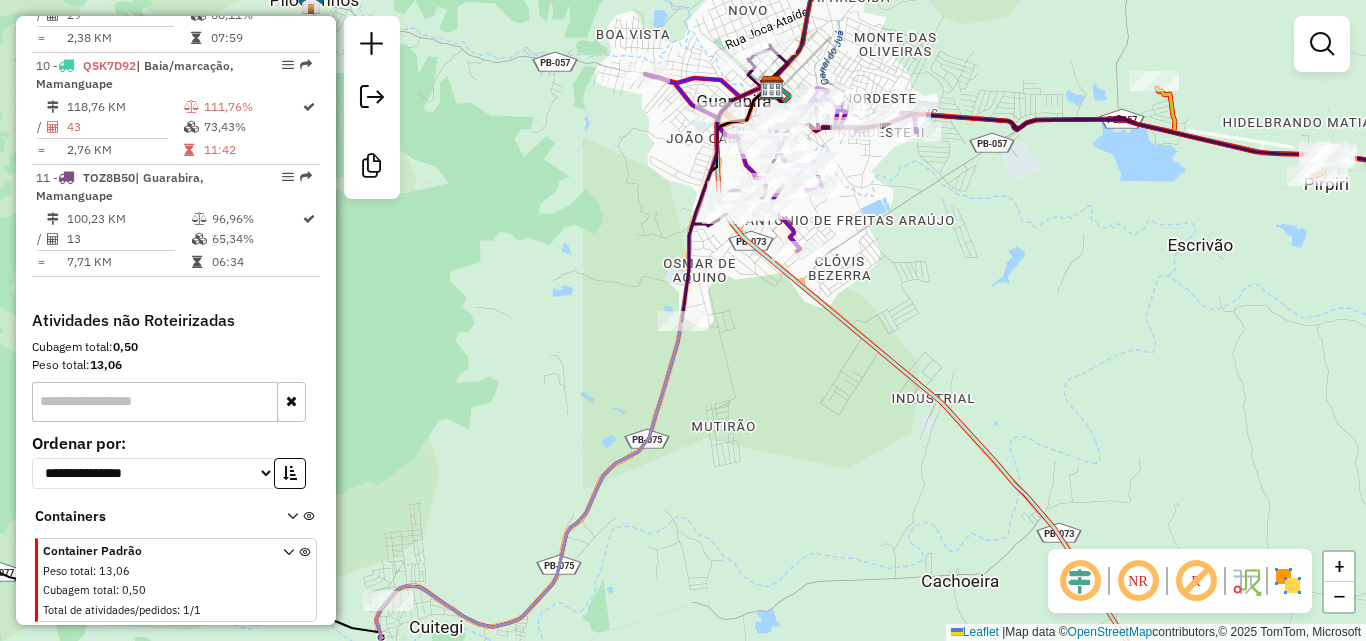 drag, startPoint x: 792, startPoint y: 385, endPoint x: 728, endPoint y: 476, distance: 111.25197 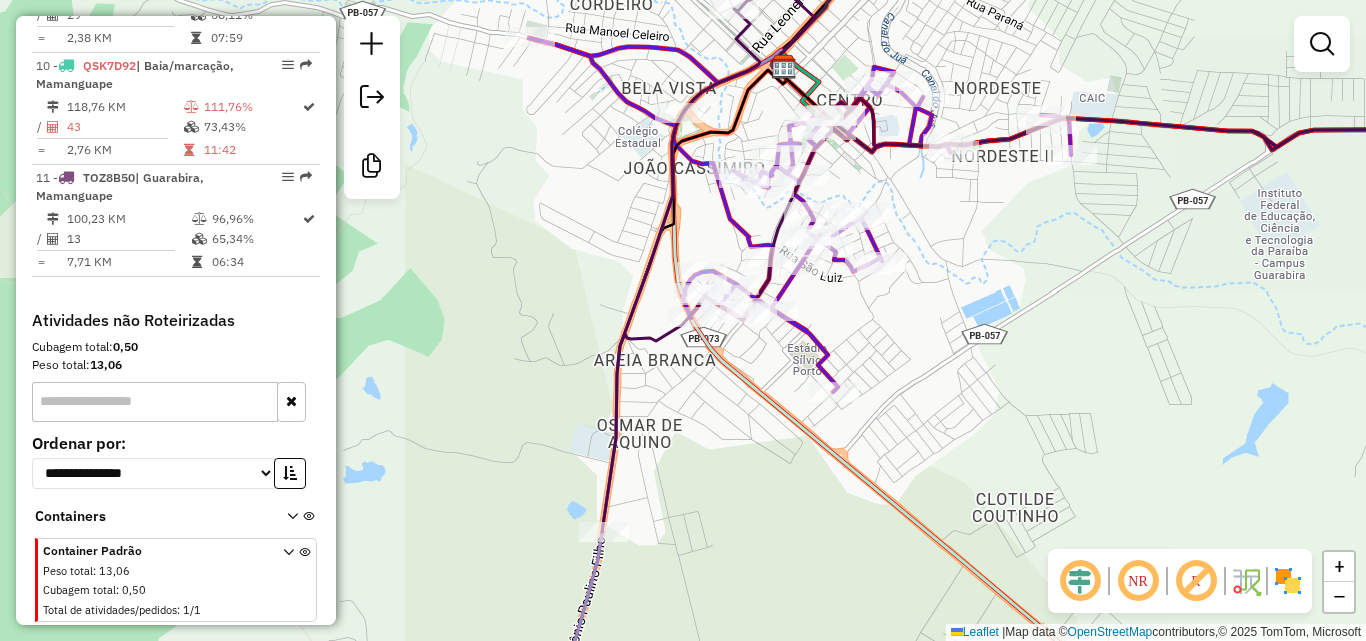 drag, startPoint x: 710, startPoint y: 385, endPoint x: 698, endPoint y: 428, distance: 44.64303 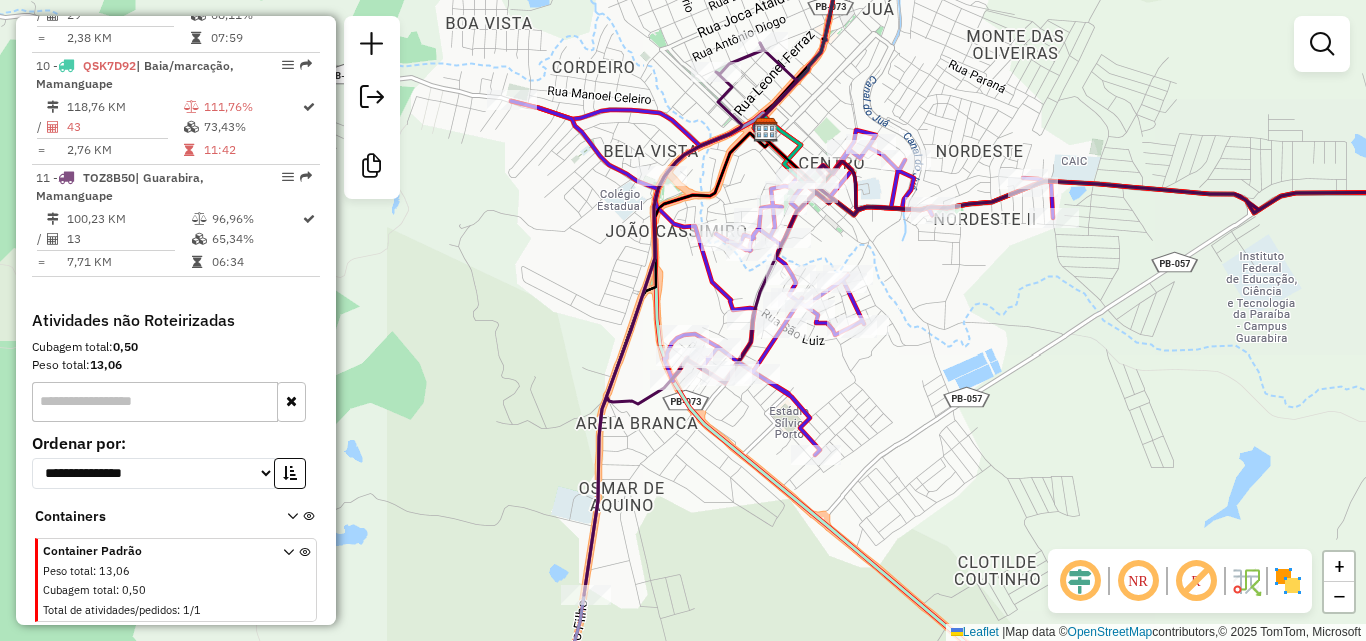 drag, startPoint x: 931, startPoint y: 307, endPoint x: 920, endPoint y: 370, distance: 63.953106 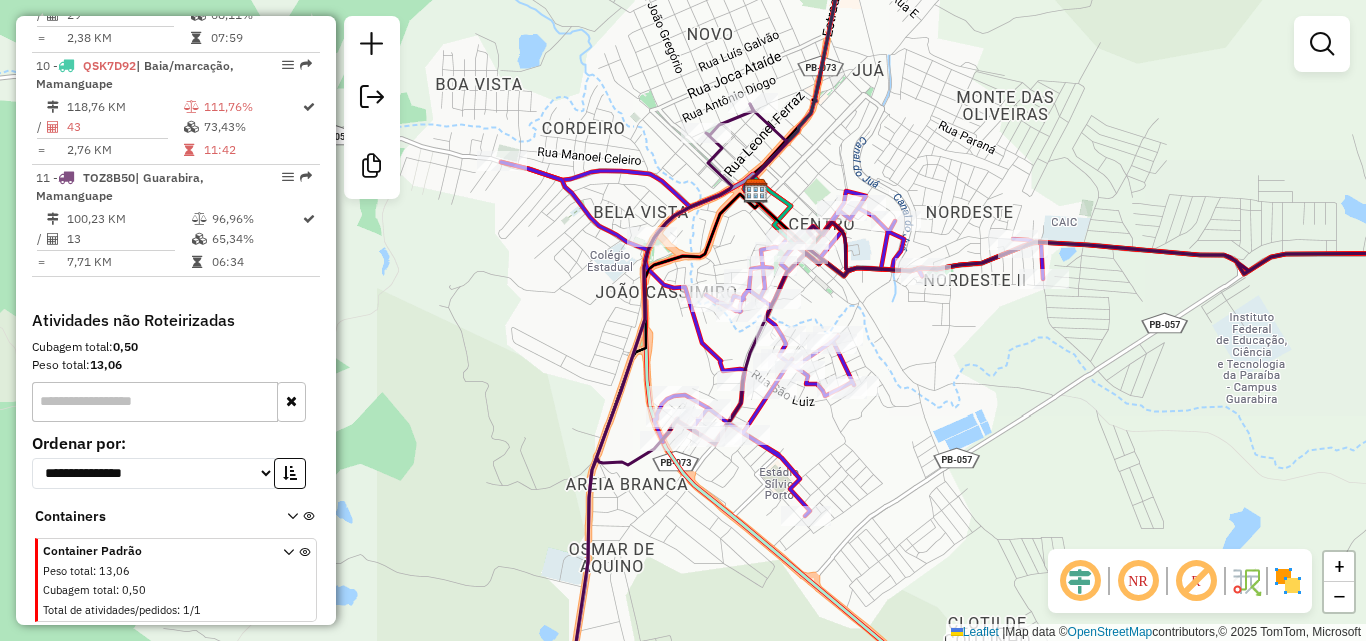 drag, startPoint x: 905, startPoint y: 361, endPoint x: 901, endPoint y: 376, distance: 15.524175 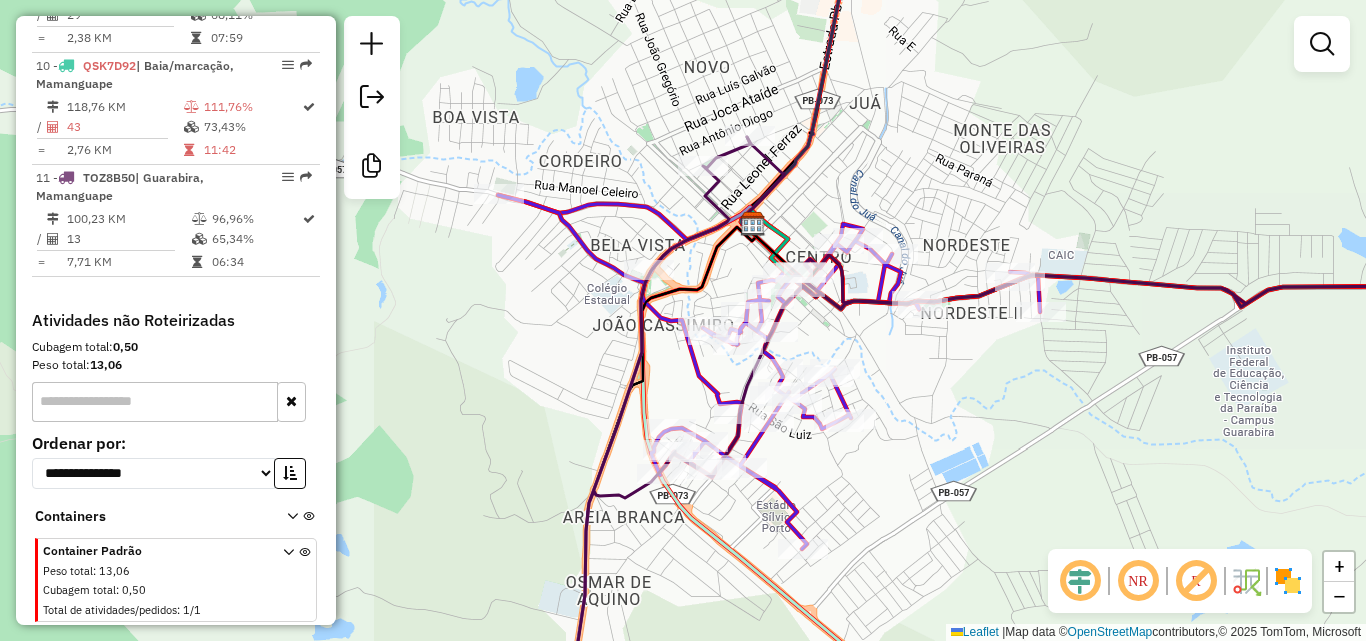 drag, startPoint x: 901, startPoint y: 376, endPoint x: 858, endPoint y: 422, distance: 62.968246 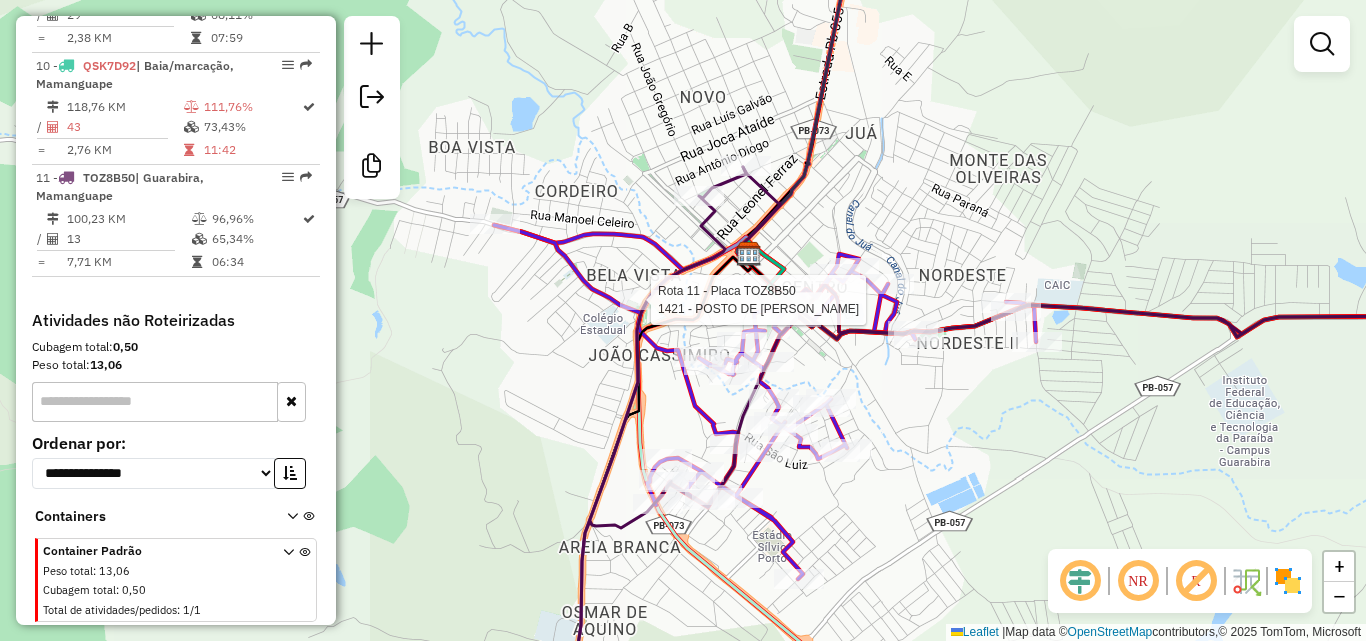 select on "**********" 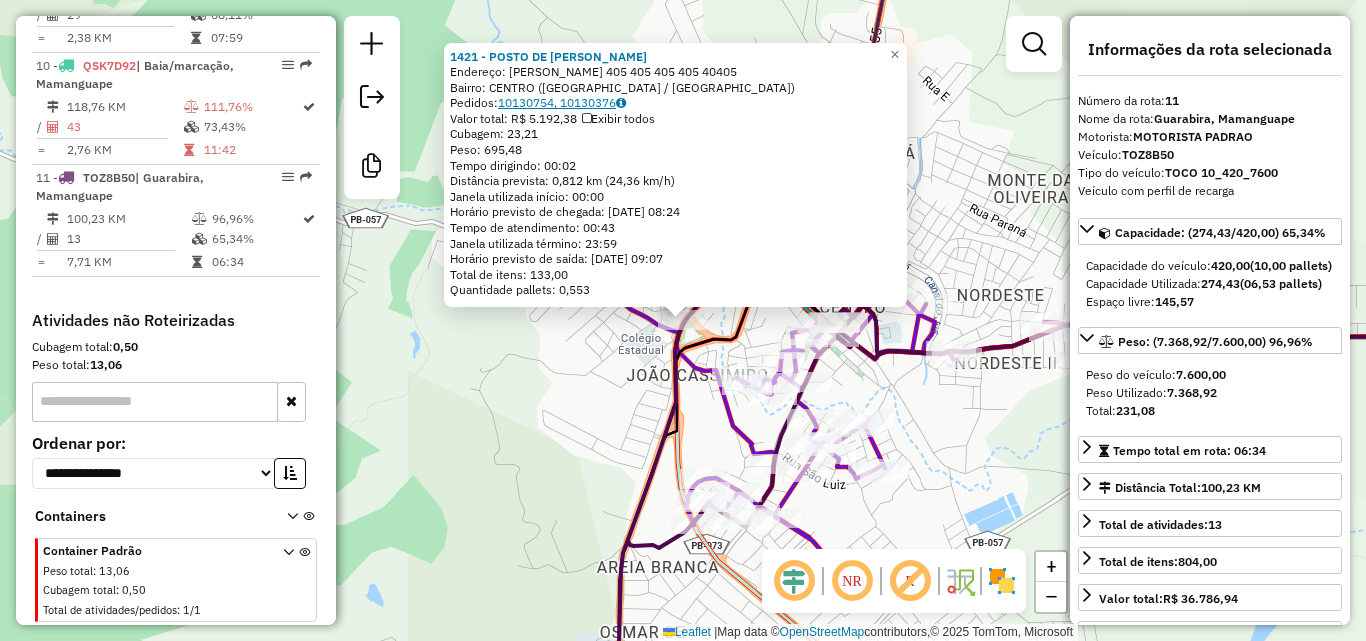 click 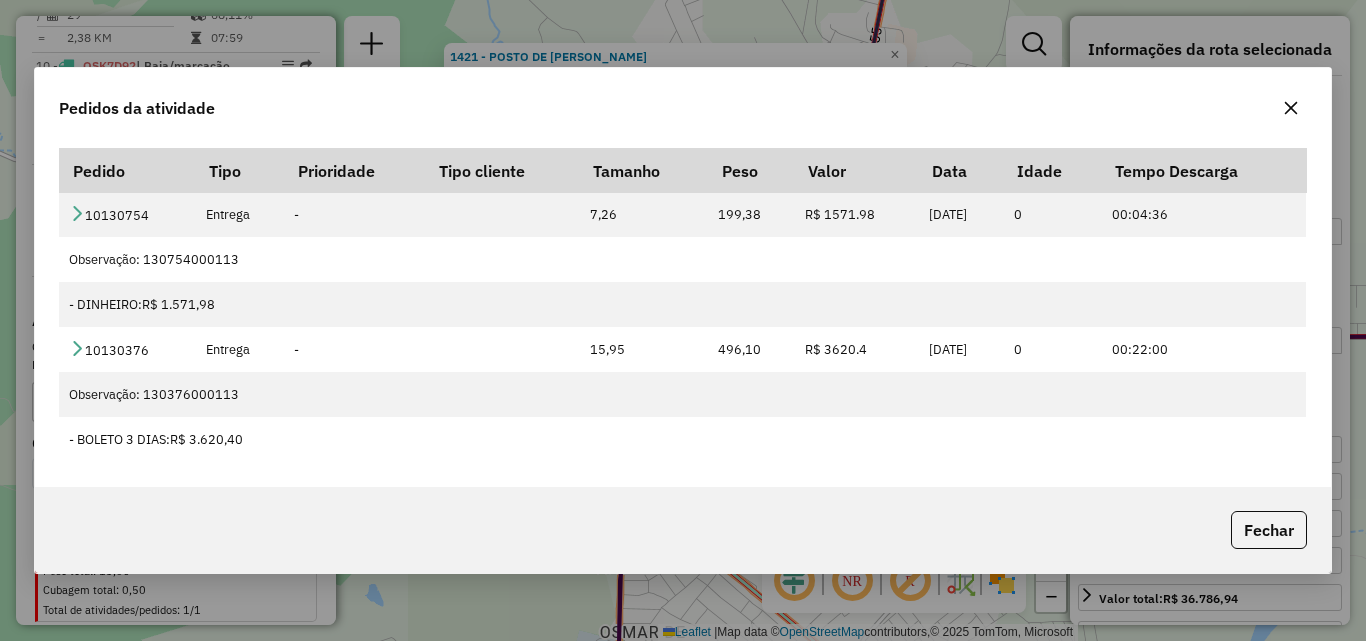 click 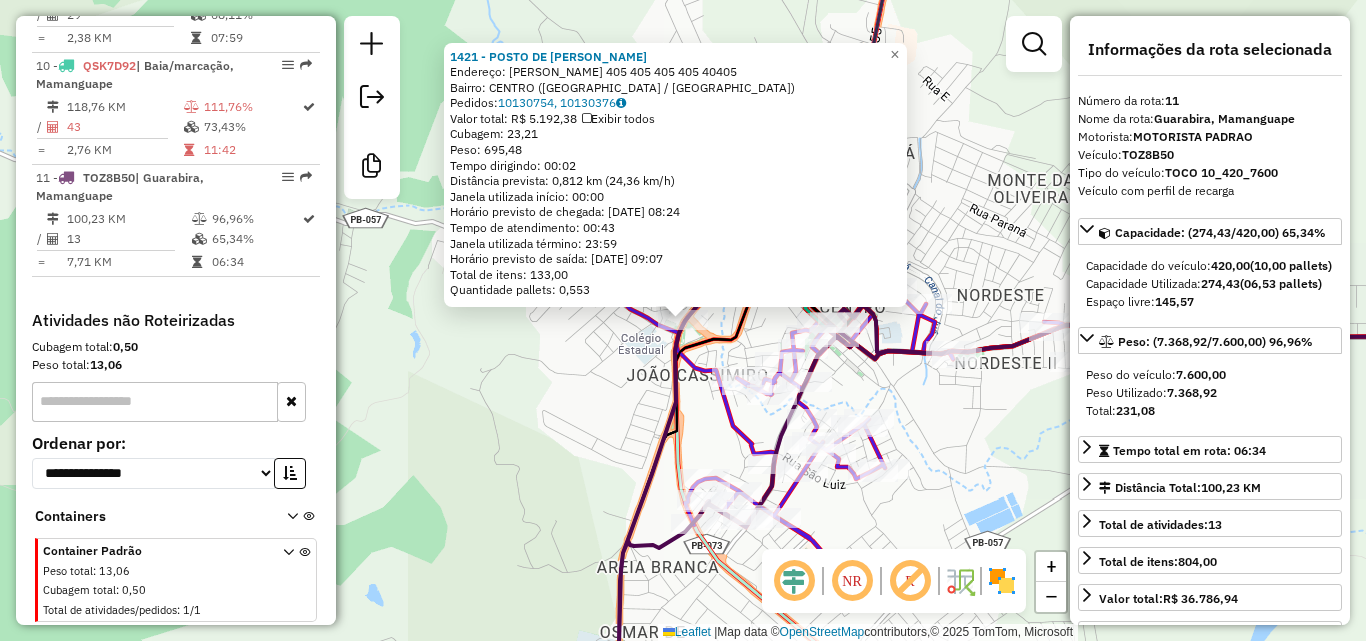 click on "1421 - POSTO DE COMB SHEKIN  Endereço:  RUI BARBOSA 405 405 405 405 40405   Bairro: CENTRO (GUARABIRA / PB)   Pedidos:  10130754, 10130376   Valor total: R$ 5.192,38   Exibir todos   Cubagem: 23,21  Peso: 695,48  Tempo dirigindo: 00:02   Distância prevista: 0,812 km (24,36 km/h)   Janela utilizada início: 00:00   Horário previsto de chegada: 11/07/2025 08:24   Tempo de atendimento: 00:43   Janela utilizada término: 23:59   Horário previsto de saída: 11/07/2025 09:07   Total de itens: 133,00   Quantidade pallets: 0,553  × Janela de atendimento Grade de atendimento Capacidade Transportadoras Veículos Cliente Pedidos  Rotas Selecione os dias de semana para filtrar as janelas de atendimento  Seg   Ter   Qua   Qui   Sex   Sáb   Dom  Informe o período da janela de atendimento: De: Até:  Filtrar exatamente a janela do cliente  Considerar janela de atendimento padrão  Selecione os dias de semana para filtrar as grades de atendimento  Seg   Ter   Qua   Qui   Sex   Sáb   Dom   Peso mínimo:   De:   Até:" 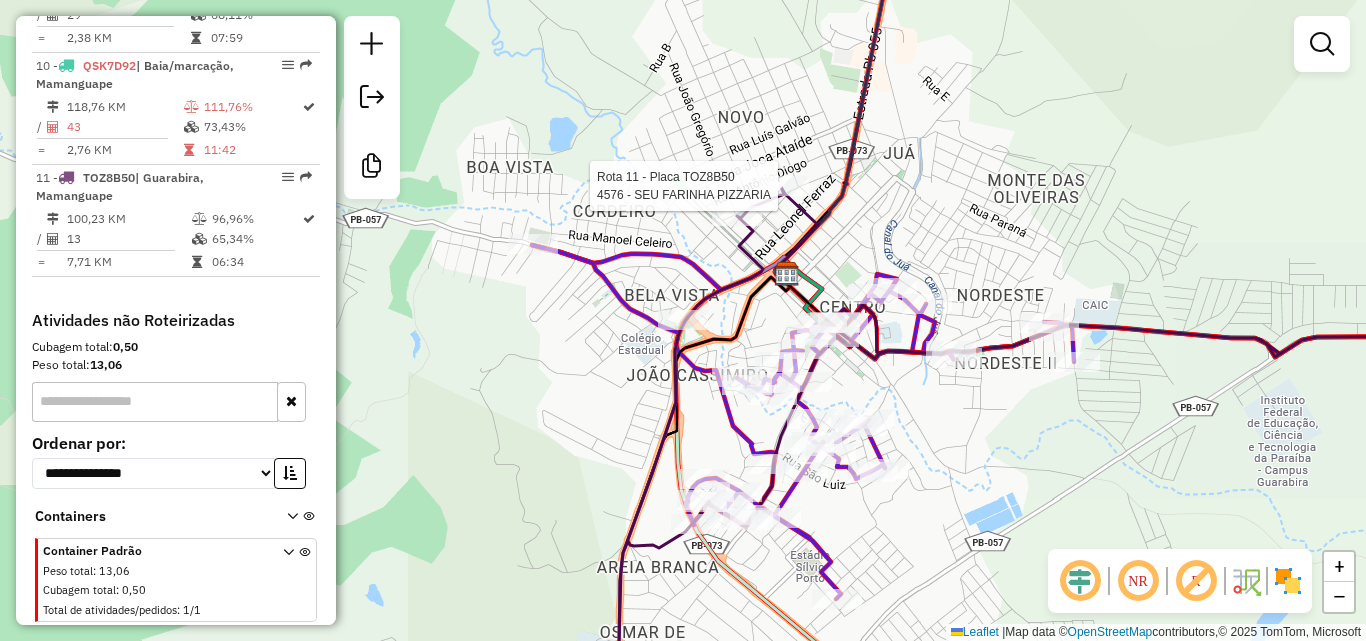 select on "**********" 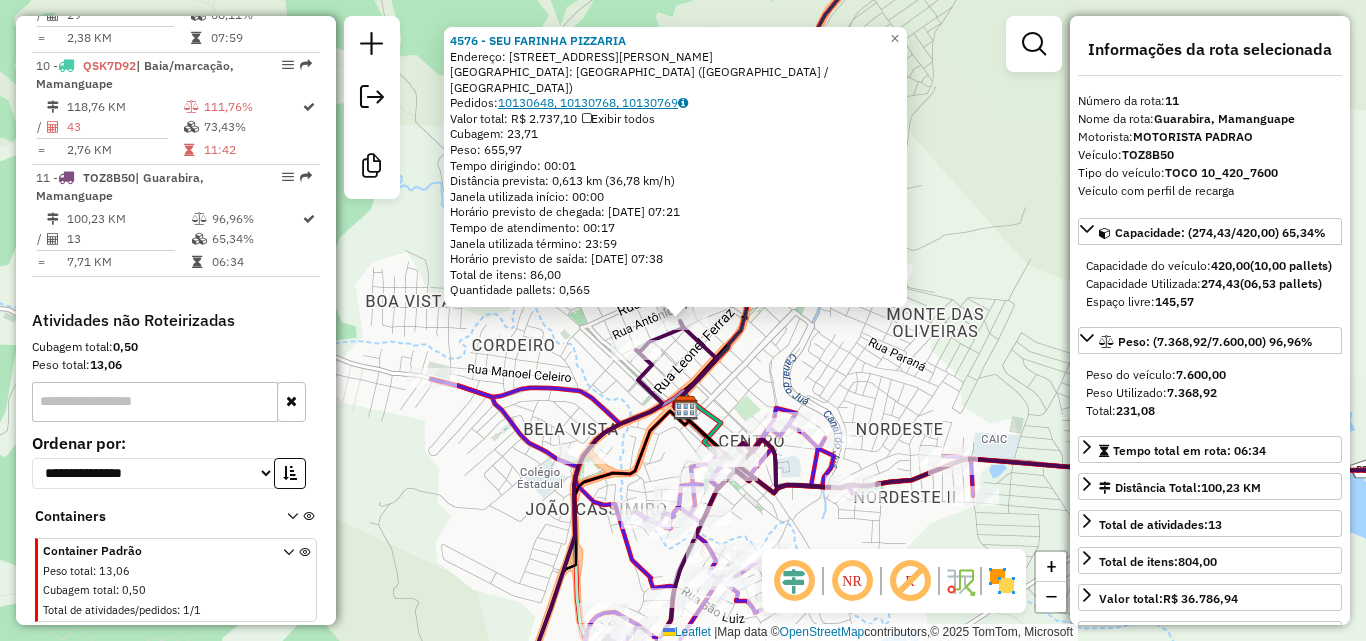 click 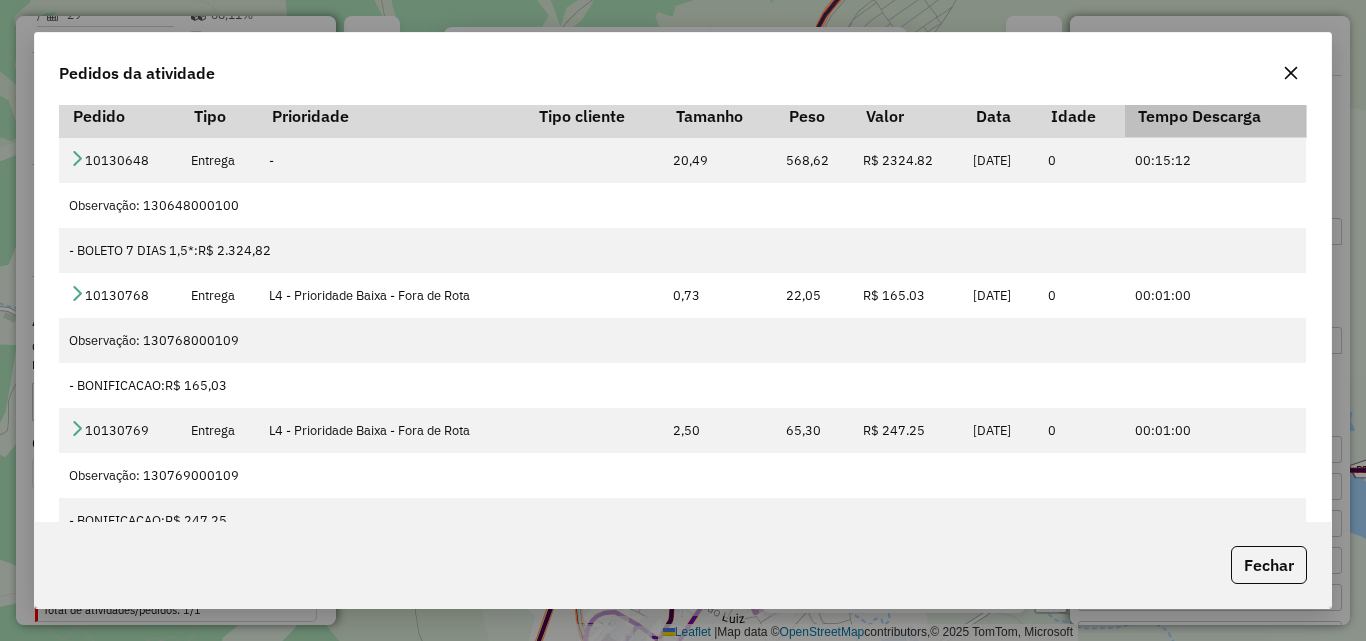 scroll, scrollTop: 0, scrollLeft: 0, axis: both 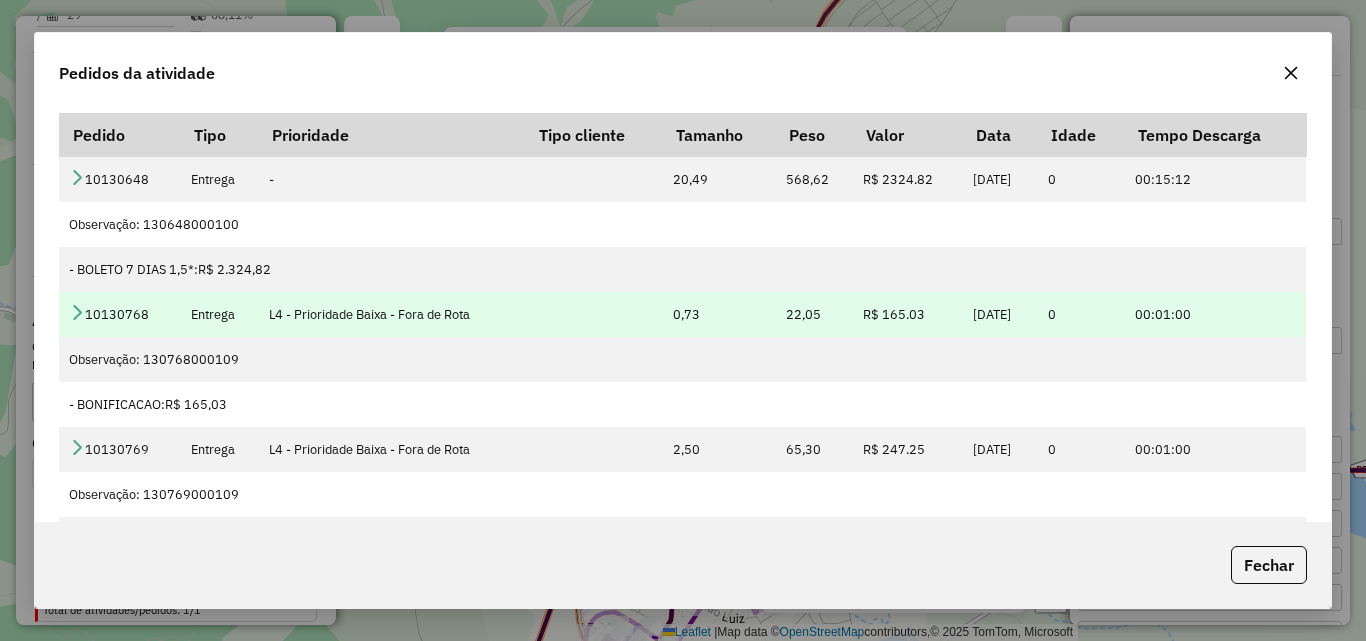 type 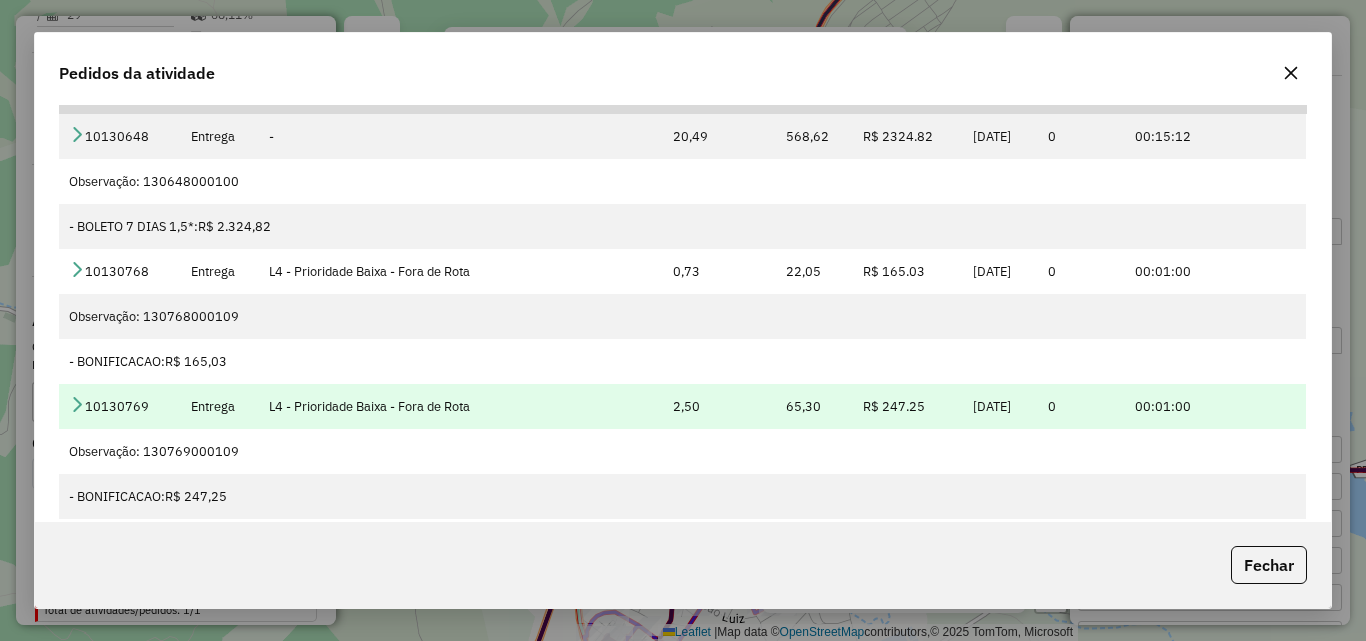 scroll, scrollTop: 64, scrollLeft: 0, axis: vertical 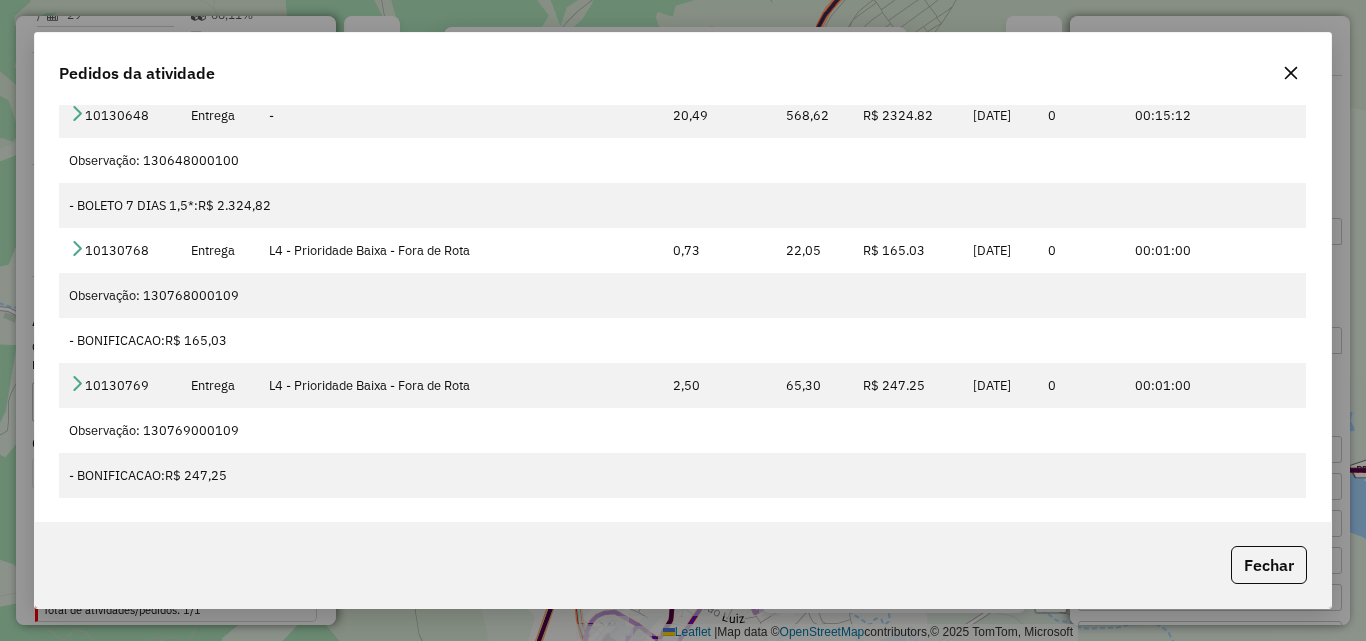 click 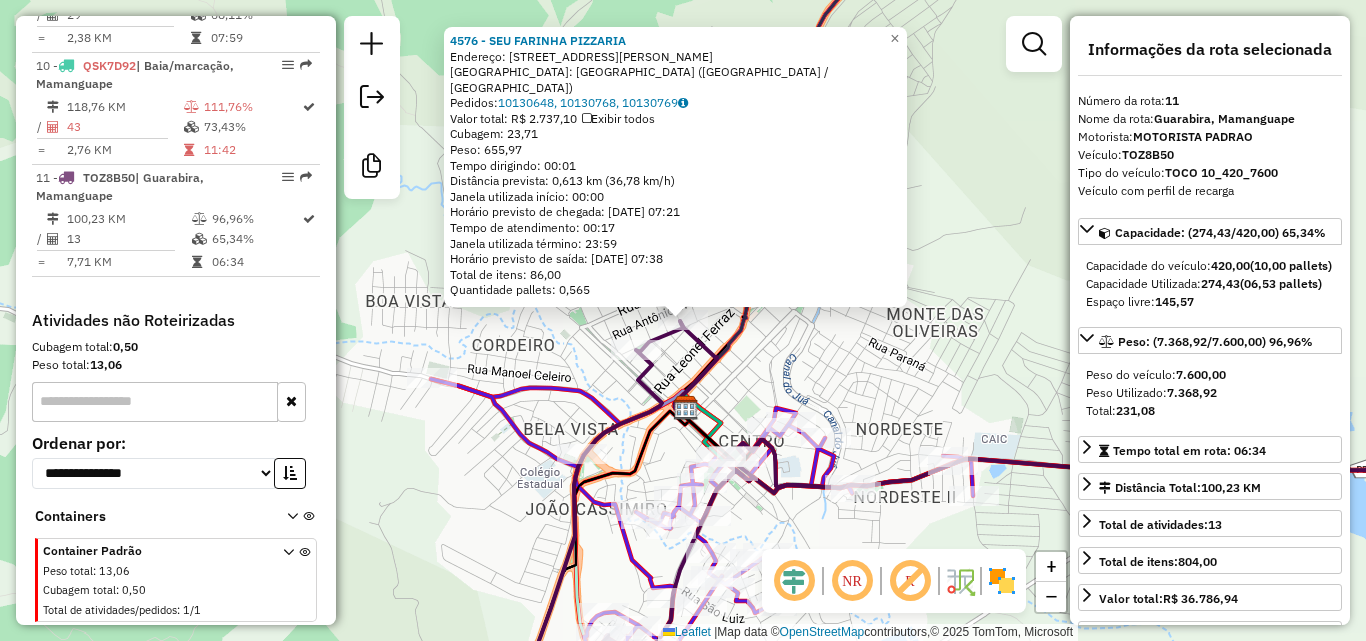 click on "4576 - SEU FARINHA PIZZARIA  Endereço: R   JOSE EPAMINONDAS              380   Bairro: BAIRRO NOVO (GUARABIRA / PB)   Pedidos:  10130648, 10130768, 10130769   Valor total: R$ 2.737,10   Exibir todos   Cubagem: 23,71  Peso: 655,97  Tempo dirigindo: 00:01   Distância prevista: 0,613 km (36,78 km/h)   Janela utilizada início: 00:00   Horário previsto de chegada: 11/07/2025 07:21   Tempo de atendimento: 00:17   Janela utilizada término: 23:59   Horário previsto de saída: 11/07/2025 07:38   Total de itens: 86,00   Quantidade pallets: 0,565  × Janela de atendimento Grade de atendimento Capacidade Transportadoras Veículos Cliente Pedidos  Rotas Selecione os dias de semana para filtrar as janelas de atendimento  Seg   Ter   Qua   Qui   Sex   Sáb   Dom  Informe o período da janela de atendimento: De: Até:  Filtrar exatamente a janela do cliente  Considerar janela de atendimento padrão  Selecione os dias de semana para filtrar as grades de atendimento  Seg   Ter   Qua   Qui   Sex   Sáb   Dom   De:   De:" 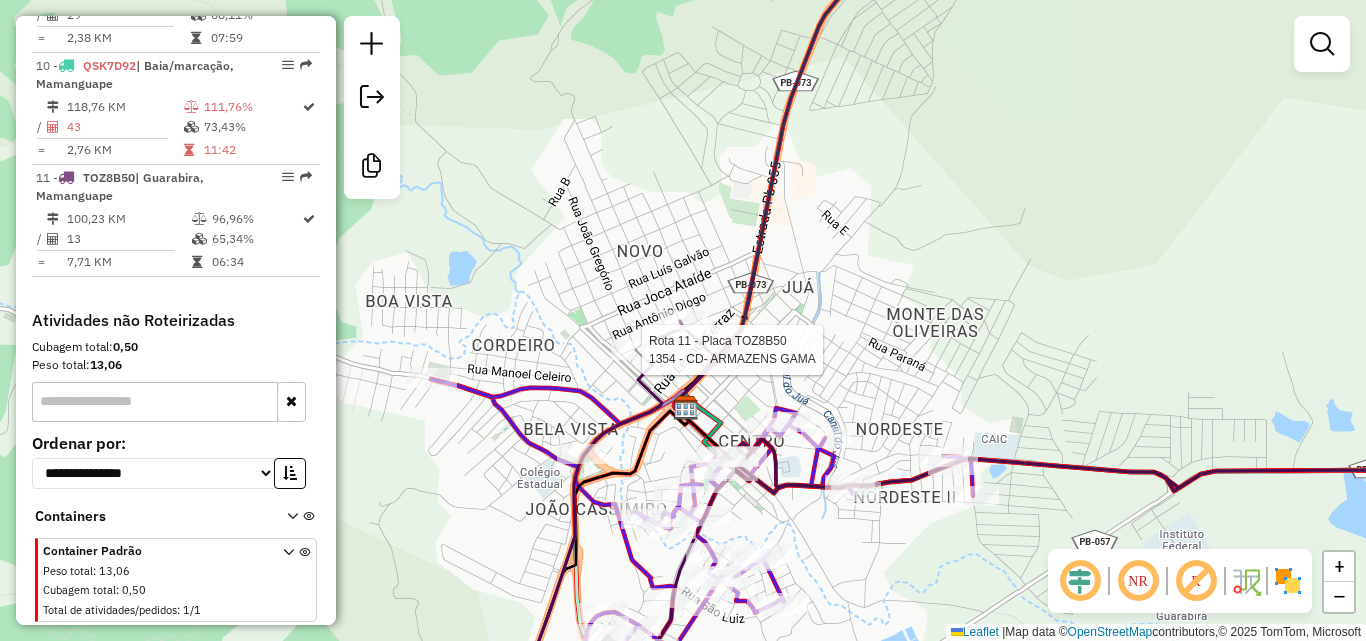 select on "**********" 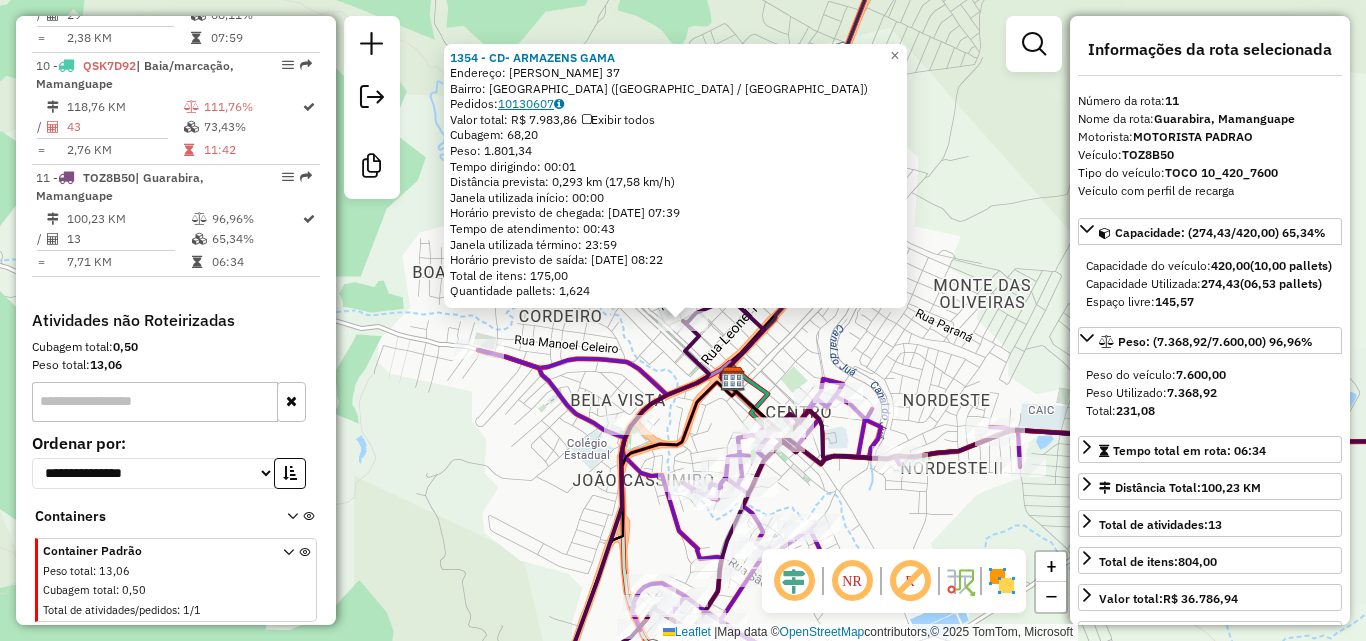 click on "10130607" 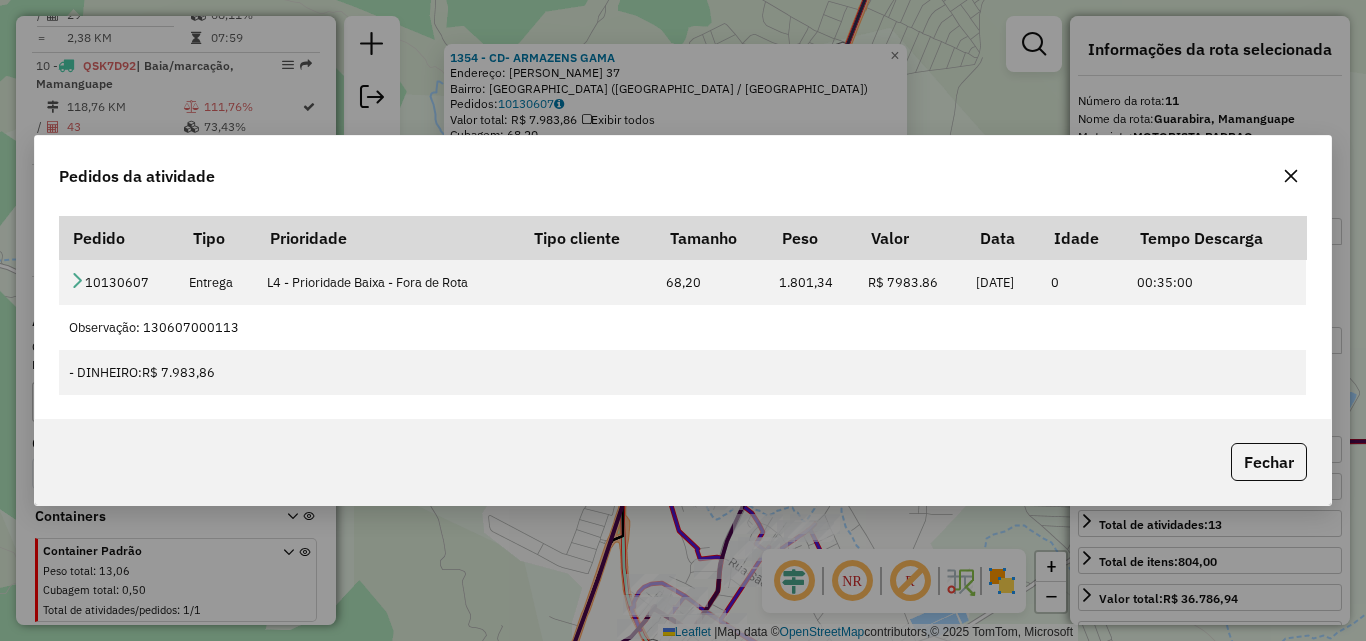 drag, startPoint x: 1284, startPoint y: 175, endPoint x: 1245, endPoint y: 205, distance: 49.20366 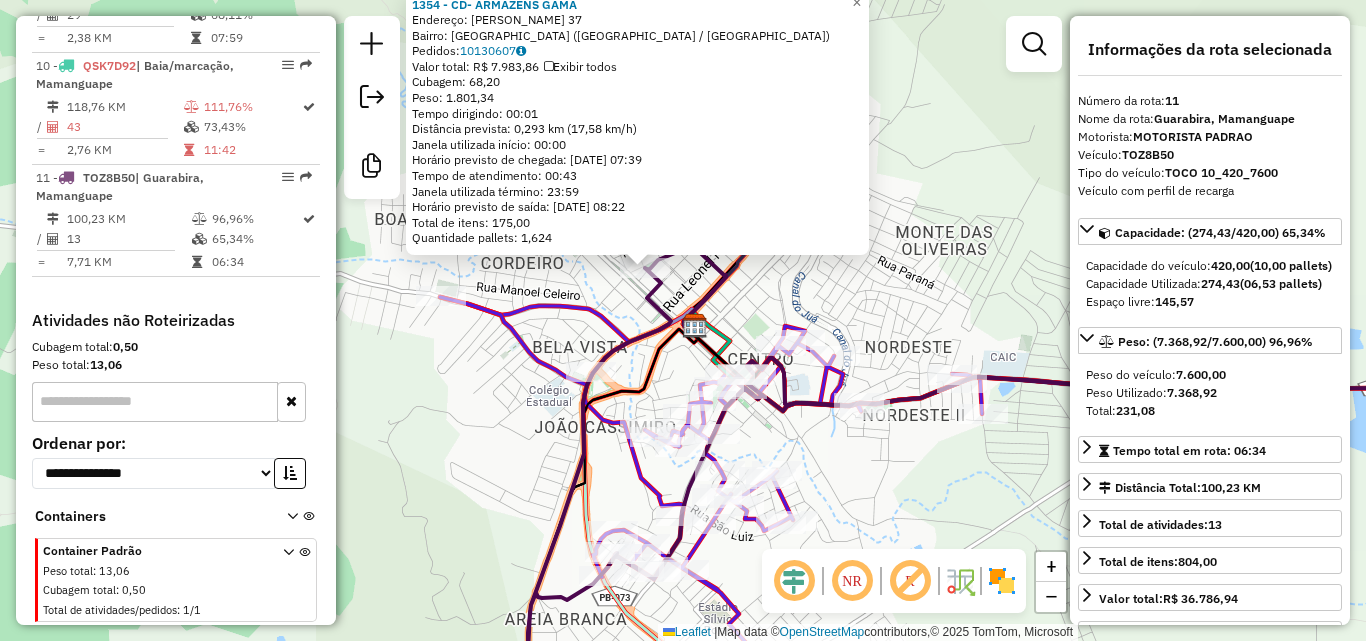 drag, startPoint x: 967, startPoint y: 356, endPoint x: 894, endPoint y: 288, distance: 99.764725 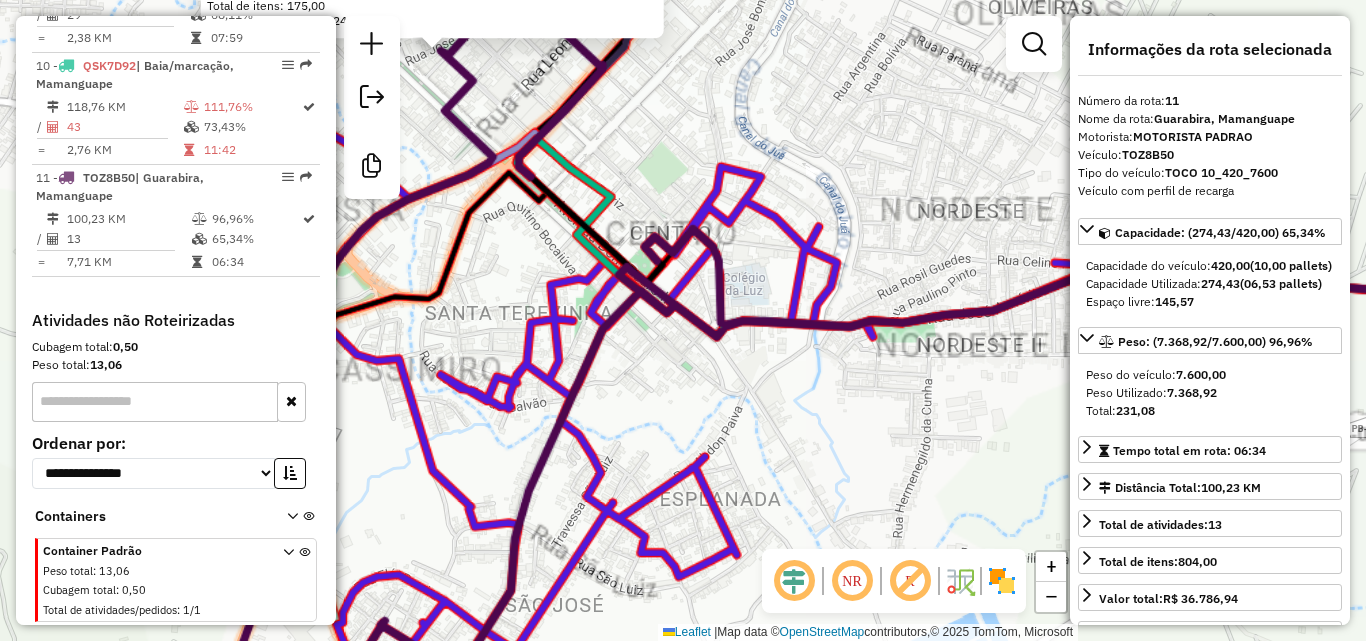 click on "1354 - CD- ARMAZENS GAMA  Endereço:  JOSE EPAMINONDAS 37   Bairro: CENTRO DE GUARABIRA (GUARABIRA / PB)   Pedidos:  10130607   Valor total: R$ 7.983,86   Exibir todos   Cubagem: 68,20  Peso: 1.801,34  Tempo dirigindo: 00:01   Distância prevista: 0,293 km (17,58 km/h)   Janela utilizada início: 00:00   Horário previsto de chegada: 11/07/2025 07:39   Tempo de atendimento: 00:43   Janela utilizada término: 23:59   Horário previsto de saída: 11/07/2025 08:22   Total de itens: 175,00   Quantidade pallets: 1,624  × Janela de atendimento Grade de atendimento Capacidade Transportadoras Veículos Cliente Pedidos  Rotas Selecione os dias de semana para filtrar as janelas de atendimento  Seg   Ter   Qua   Qui   Sex   Sáb   Dom  Informe o período da janela de atendimento: De: Até:  Filtrar exatamente a janela do cliente  Considerar janela de atendimento padrão  Selecione os dias de semana para filtrar as grades de atendimento  Seg   Ter   Qua   Qui   Sex   Sáb   Dom   Peso mínimo:   Peso máximo:   De:  De:" 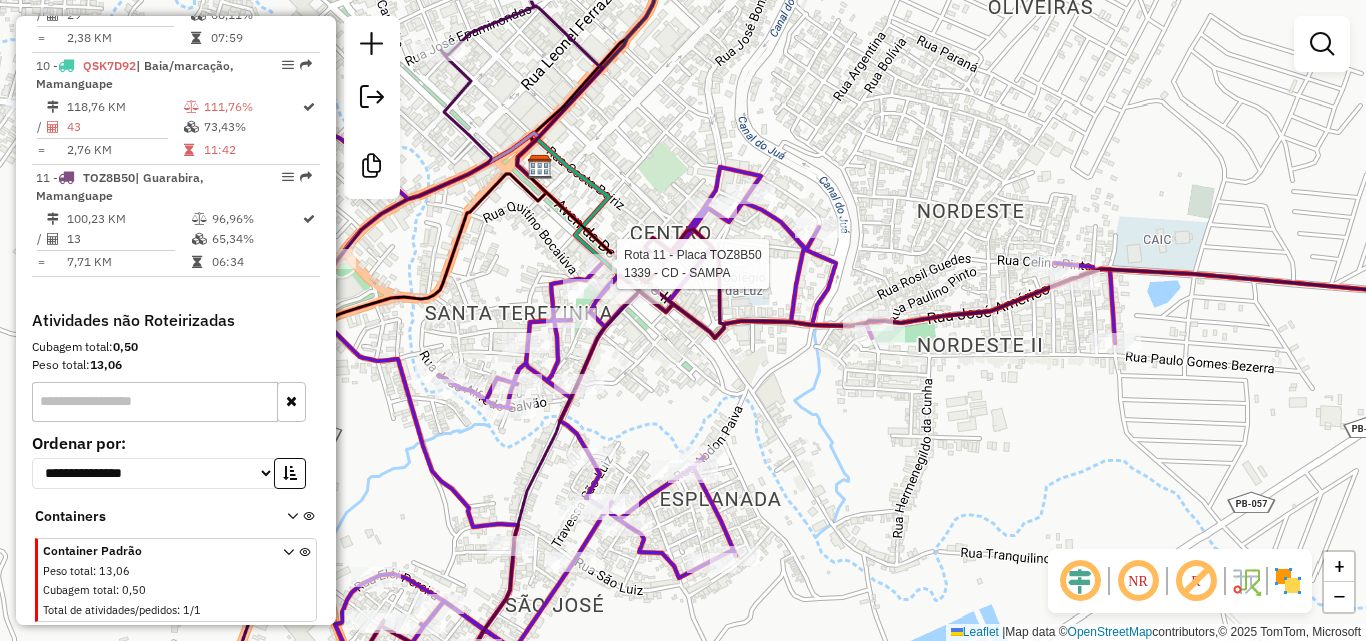 select on "**********" 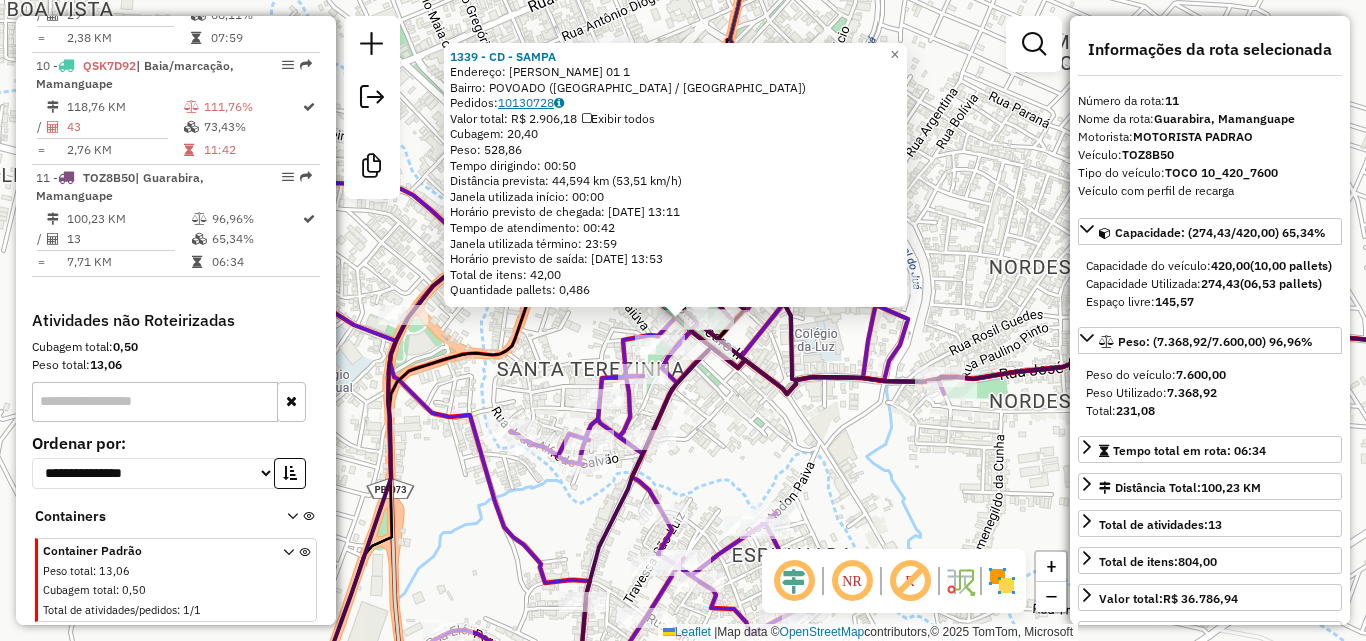 click on "10130728" 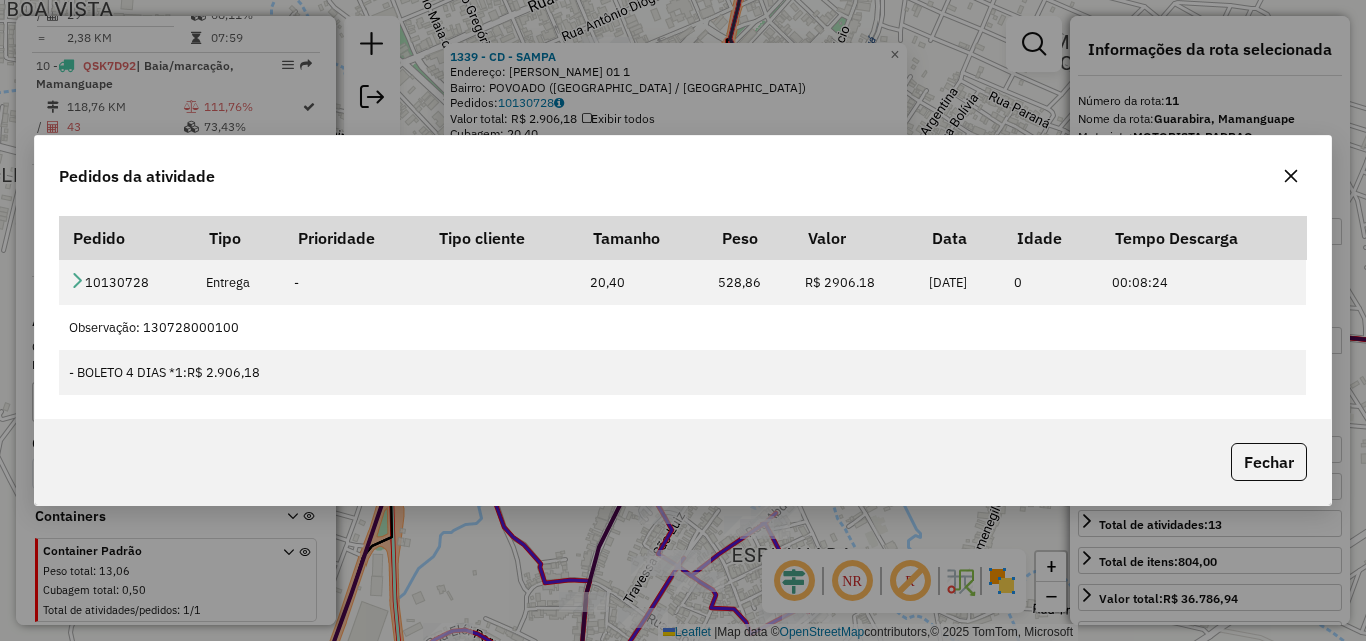 click on "Pedidos da atividade" 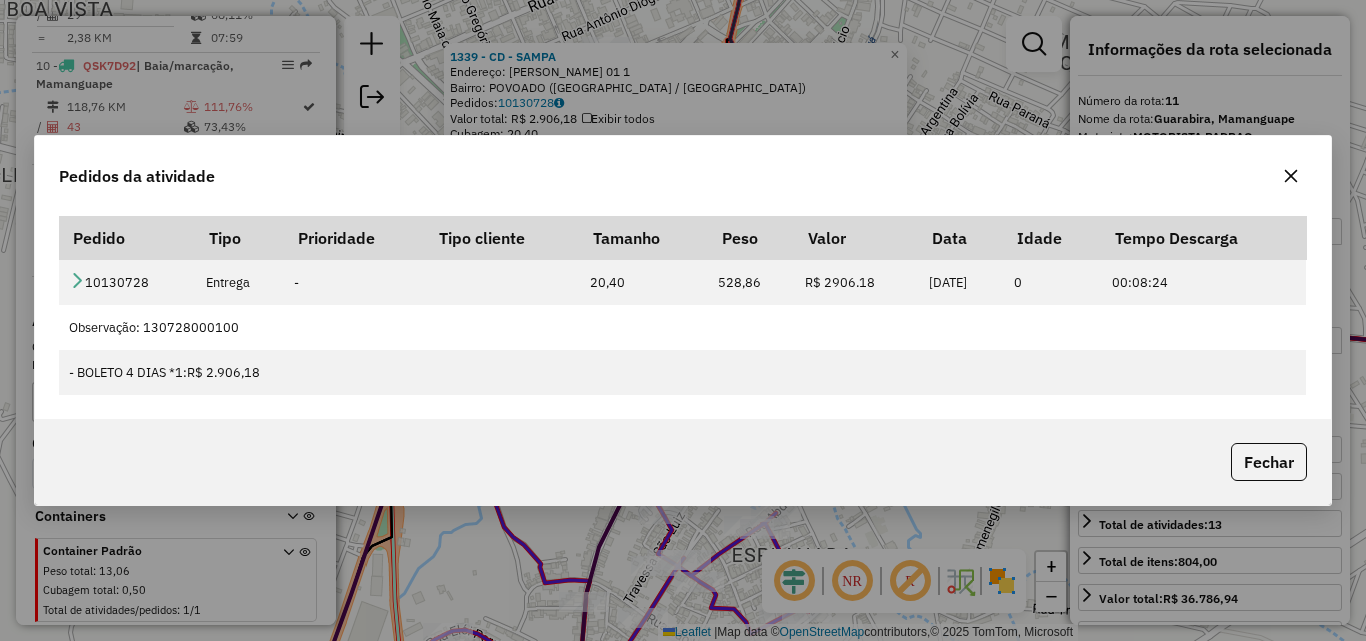 click 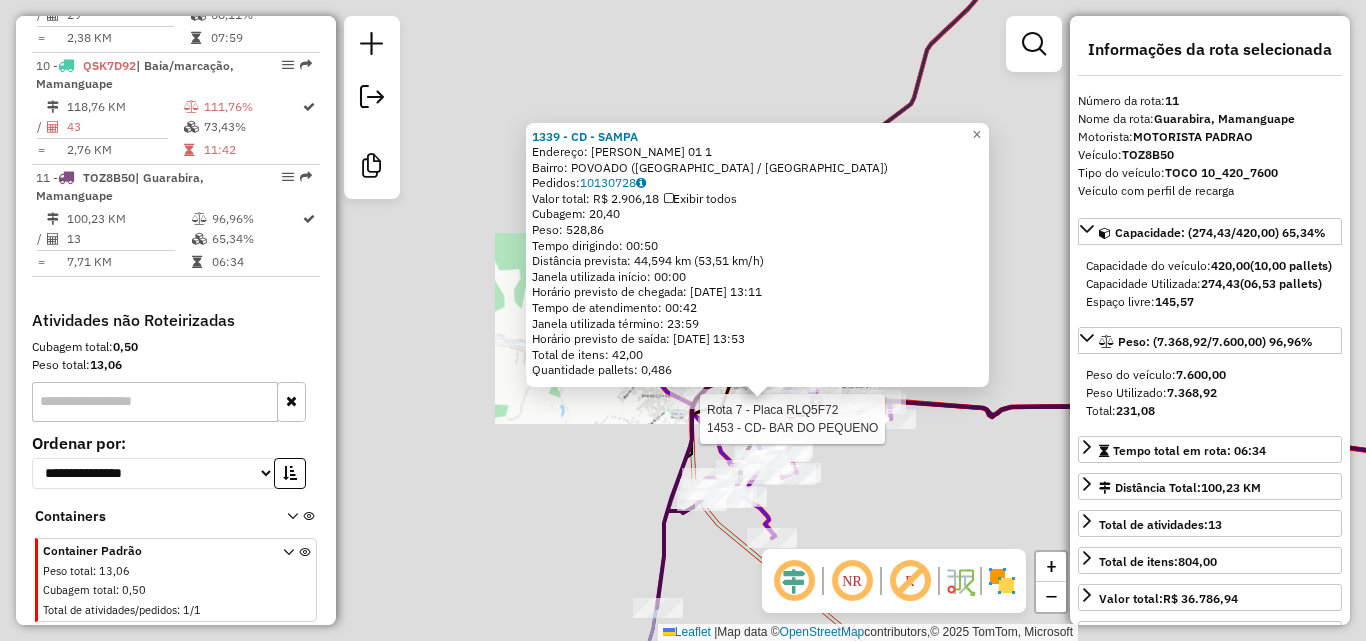 click 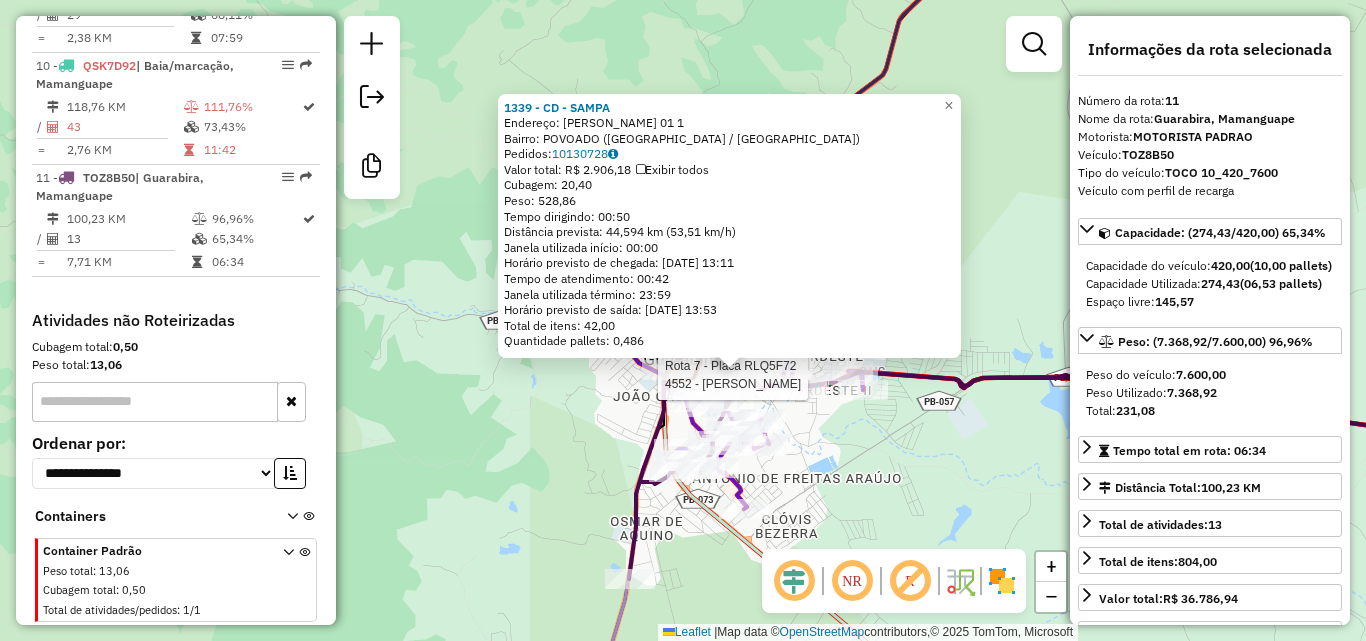 click on "Rota 7 - Placa RLQ5F72  4552 - COSMO GOMES INACIO Rota 7 - Placa RLQ5F72  1453 - CD- BAR DO PEQUENO 1339 - CD - SAMPA  Endereço:  JOAO PESSOA 01 1   Bairro: POVOADO (GUARABIRA / PB)   Pedidos:  10130728   Valor total: R$ 2.906,18   Exibir todos   Cubagem: 20,40  Peso: 528,86  Tempo dirigindo: 00:50   Distância prevista: 44,594 km (53,51 km/h)   Janela utilizada início: 00:00   Horário previsto de chegada: 11/07/2025 13:11   Tempo de atendimento: 00:42   Janela utilizada término: 23:59   Horário previsto de saída: 11/07/2025 13:53   Total de itens: 42,00   Quantidade pallets: 0,486  × Janela de atendimento Grade de atendimento Capacidade Transportadoras Veículos Cliente Pedidos  Rotas Selecione os dias de semana para filtrar as janelas de atendimento  Seg   Ter   Qua   Qui   Sex   Sáb   Dom  Informe o período da janela de atendimento: De: Até:  Filtrar exatamente a janela do cliente  Considerar janela de atendimento padrão  Selecione os dias de semana para filtrar as grades de atendimento  Seg  +" 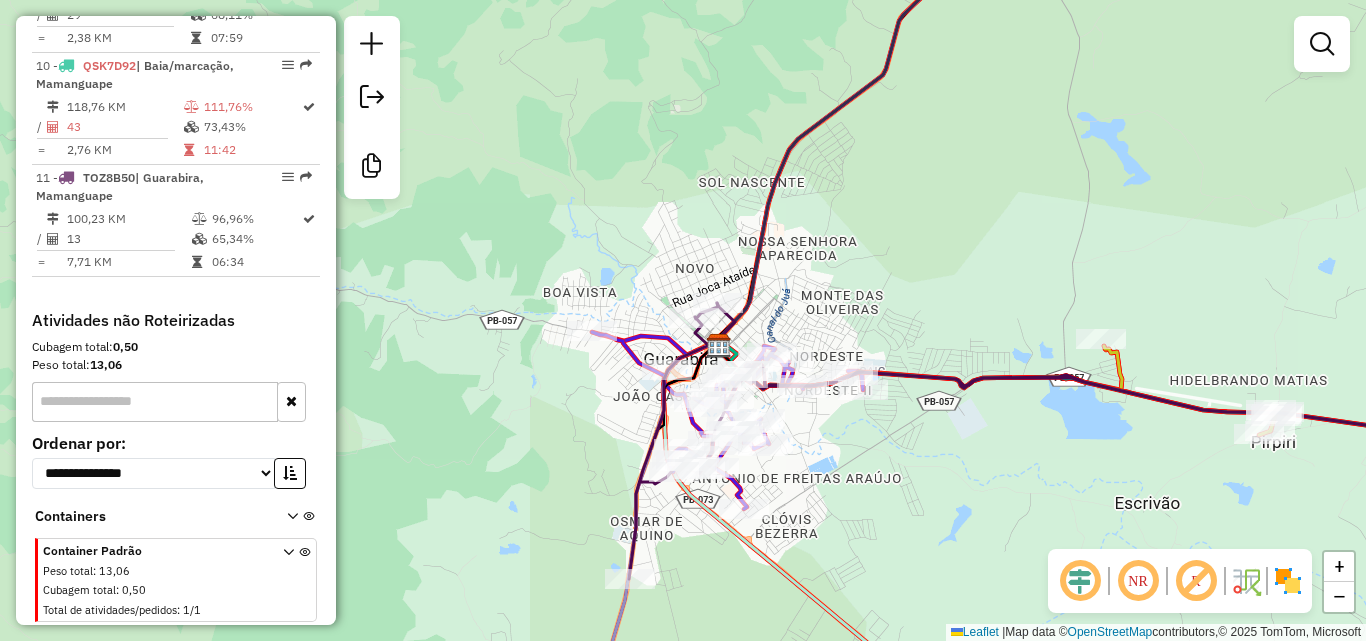 click on "Janela de atendimento Grade de atendimento Capacidade Transportadoras Veículos Cliente Pedidos  Rotas Selecione os dias de semana para filtrar as janelas de atendimento  Seg   Ter   Qua   Qui   Sex   Sáb   Dom  Informe o período da janela de atendimento: De: Até:  Filtrar exatamente a janela do cliente  Considerar janela de atendimento padrão  Selecione os dias de semana para filtrar as grades de atendimento  Seg   Ter   Qua   Qui   Sex   Sáb   Dom   Considerar clientes sem dia de atendimento cadastrado  Clientes fora do dia de atendimento selecionado Filtrar as atividades entre os valores definidos abaixo:  Peso mínimo:   Peso máximo:   Cubagem mínima:   Cubagem máxima:   De:   Até:  Filtrar as atividades entre o tempo de atendimento definido abaixo:  De:   Até:   Considerar capacidade total dos clientes não roteirizados Transportadora: Selecione um ou mais itens Tipo de veículo: Selecione um ou mais itens Veículo: Selecione um ou mais itens Motorista: Selecione um ou mais itens Nome: Rótulo:" 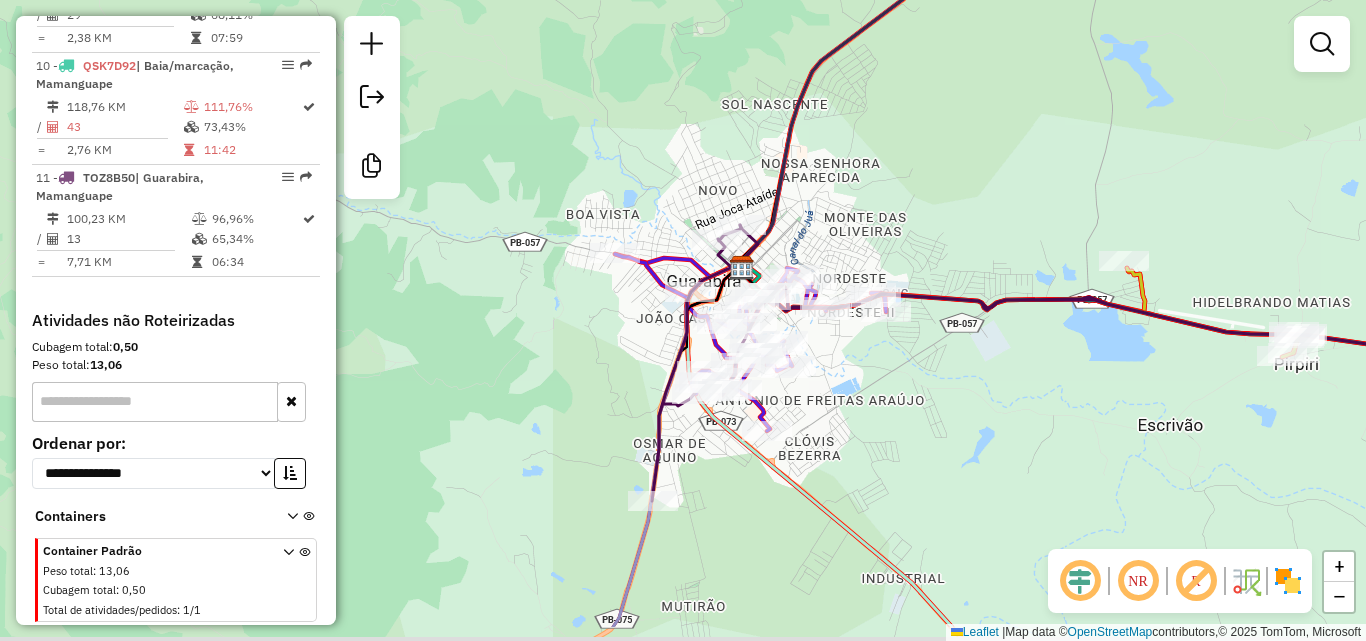 drag, startPoint x: 883, startPoint y: 232, endPoint x: 877, endPoint y: 193, distance: 39.45884 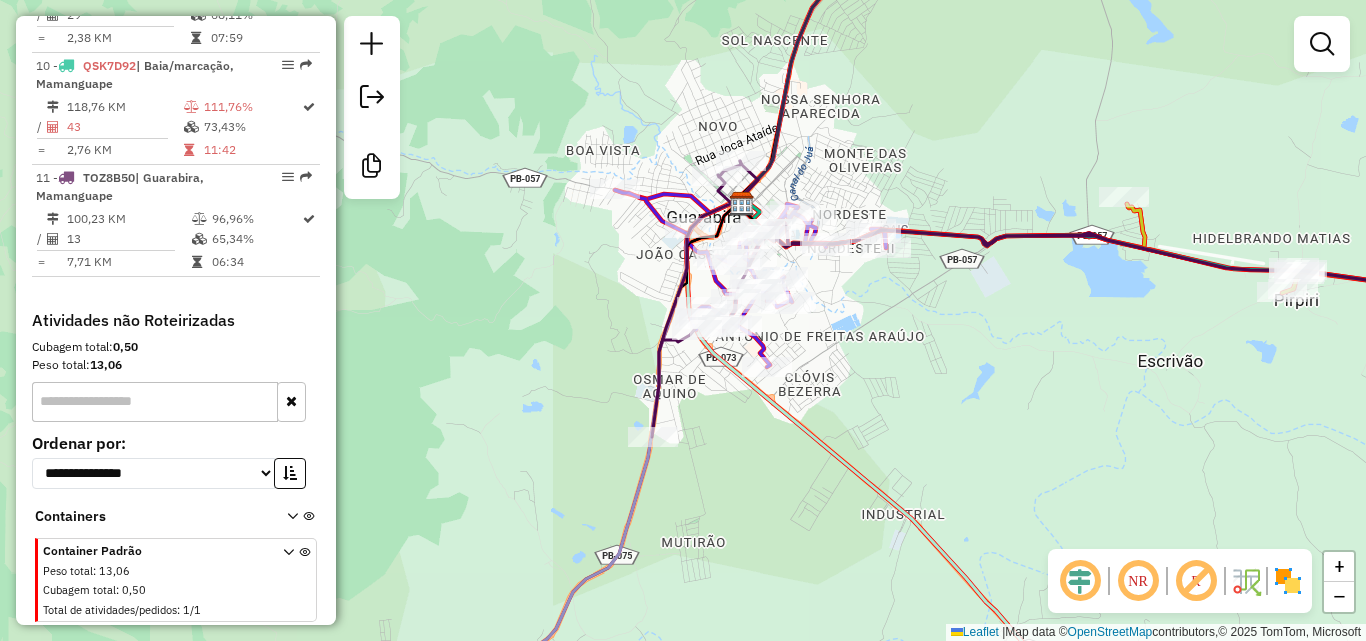 drag, startPoint x: 881, startPoint y: 371, endPoint x: 933, endPoint y: 394, distance: 56.859474 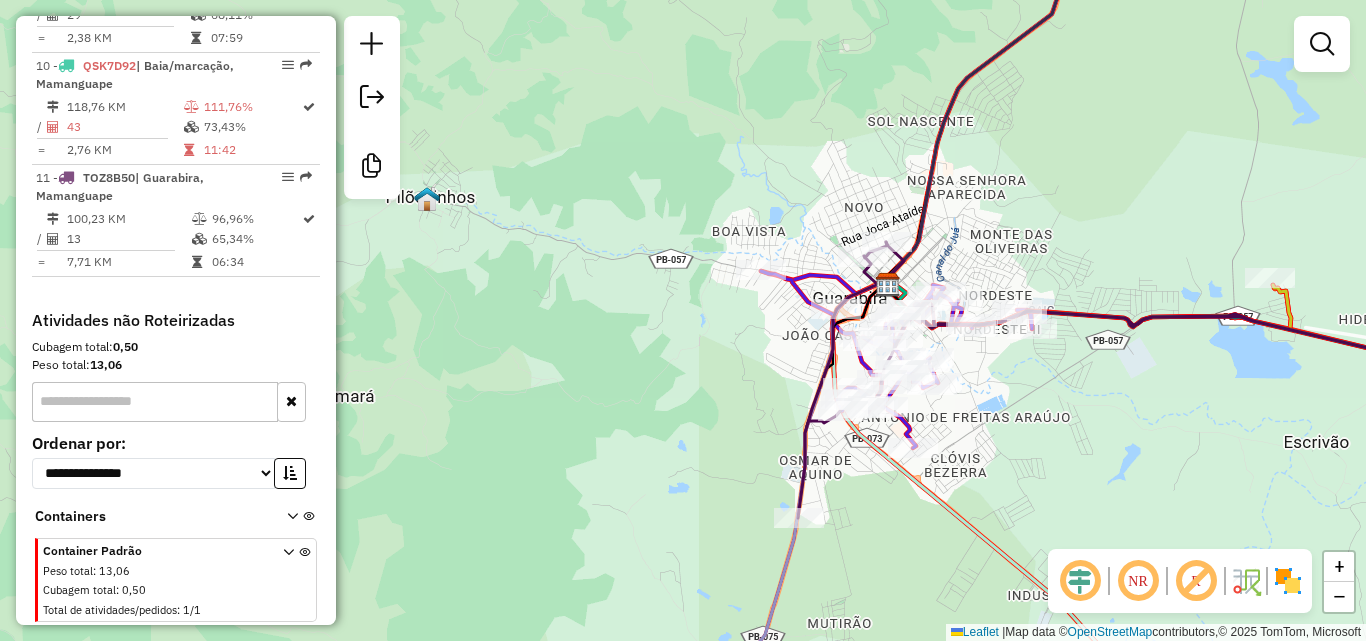 drag, startPoint x: 673, startPoint y: 398, endPoint x: 515, endPoint y: 371, distance: 160.29036 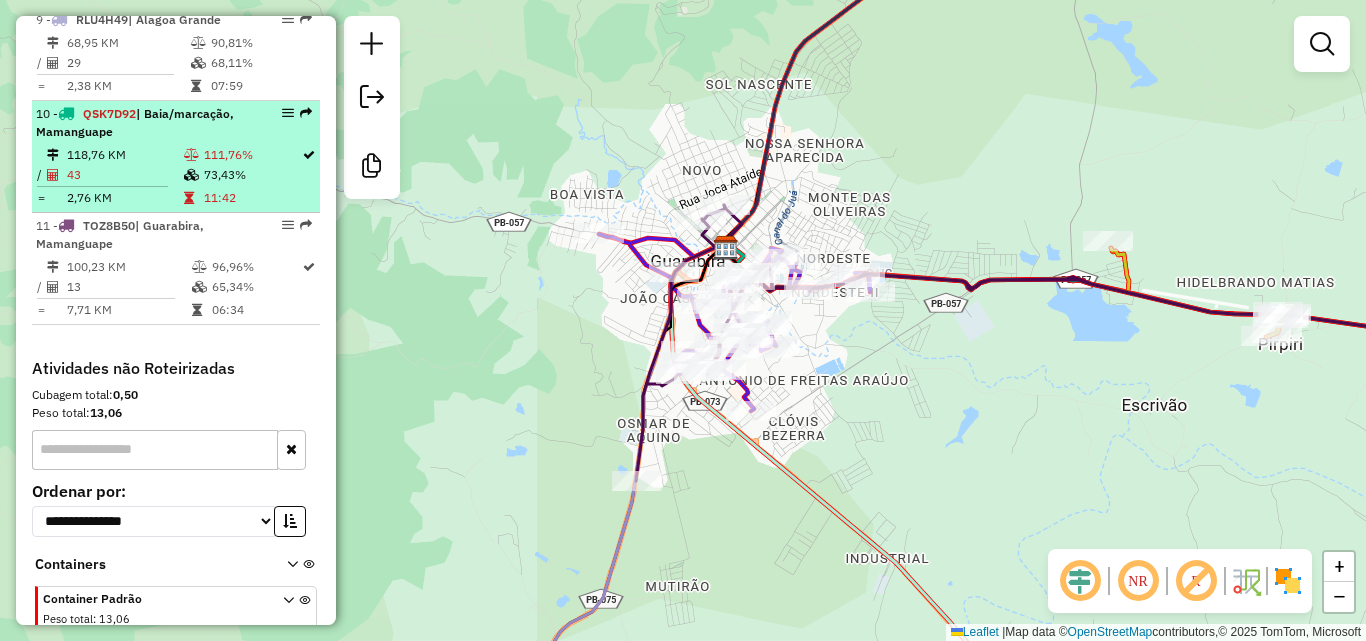 scroll, scrollTop: 1445, scrollLeft: 0, axis: vertical 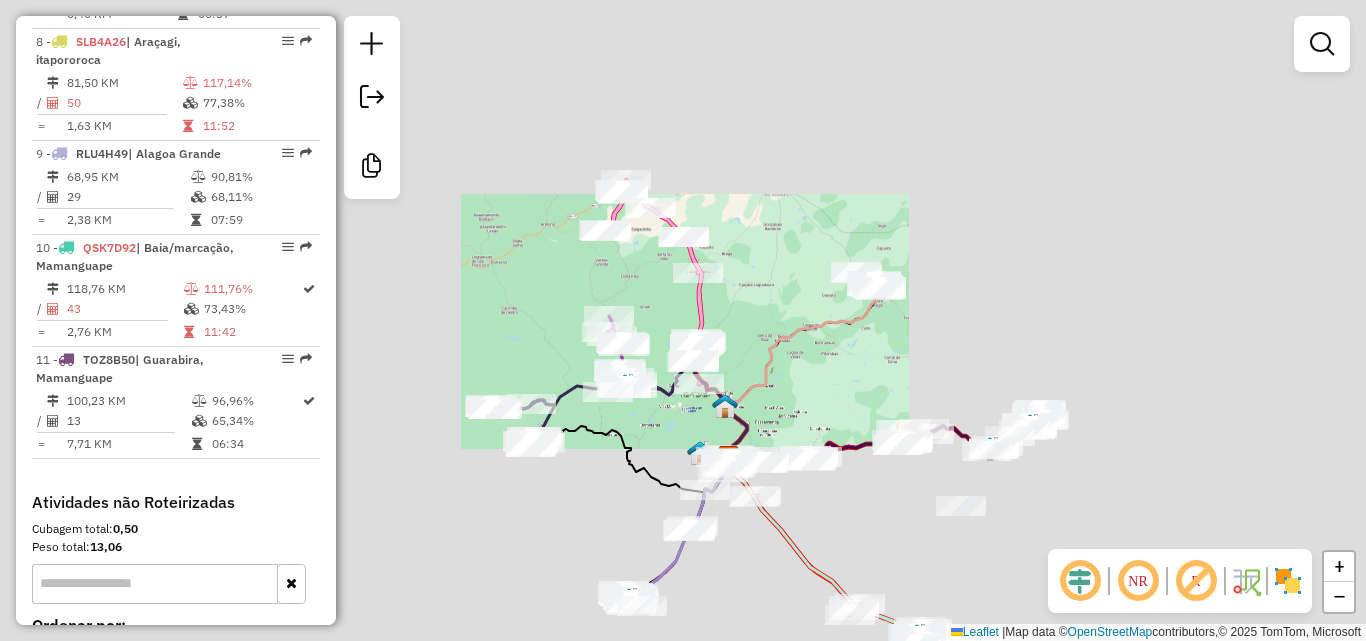 drag, startPoint x: 863, startPoint y: 511, endPoint x: 773, endPoint y: 406, distance: 138.29317 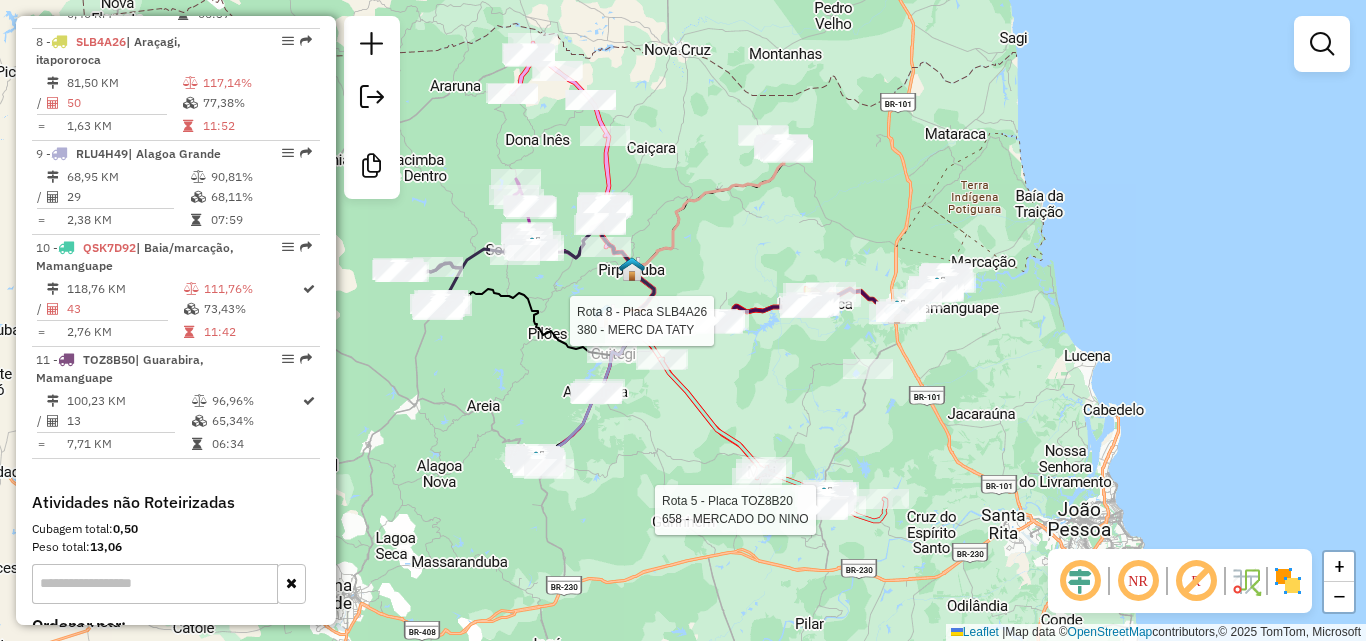 select on "**********" 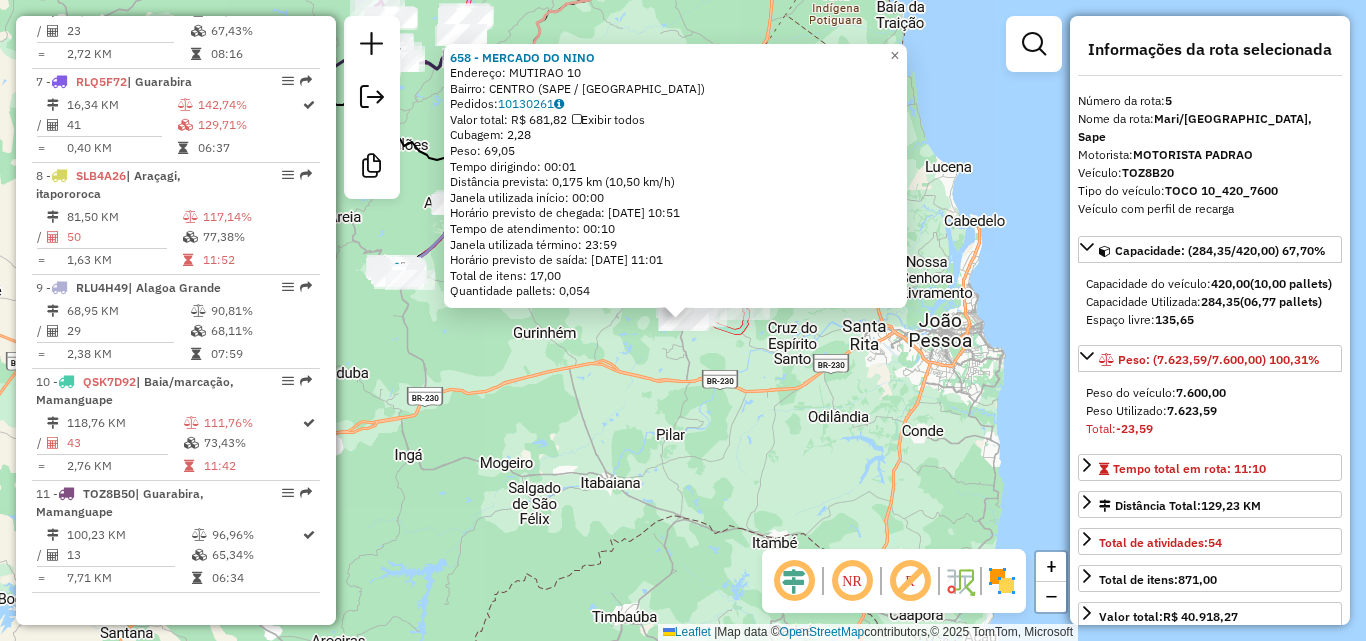scroll, scrollTop: 1176, scrollLeft: 0, axis: vertical 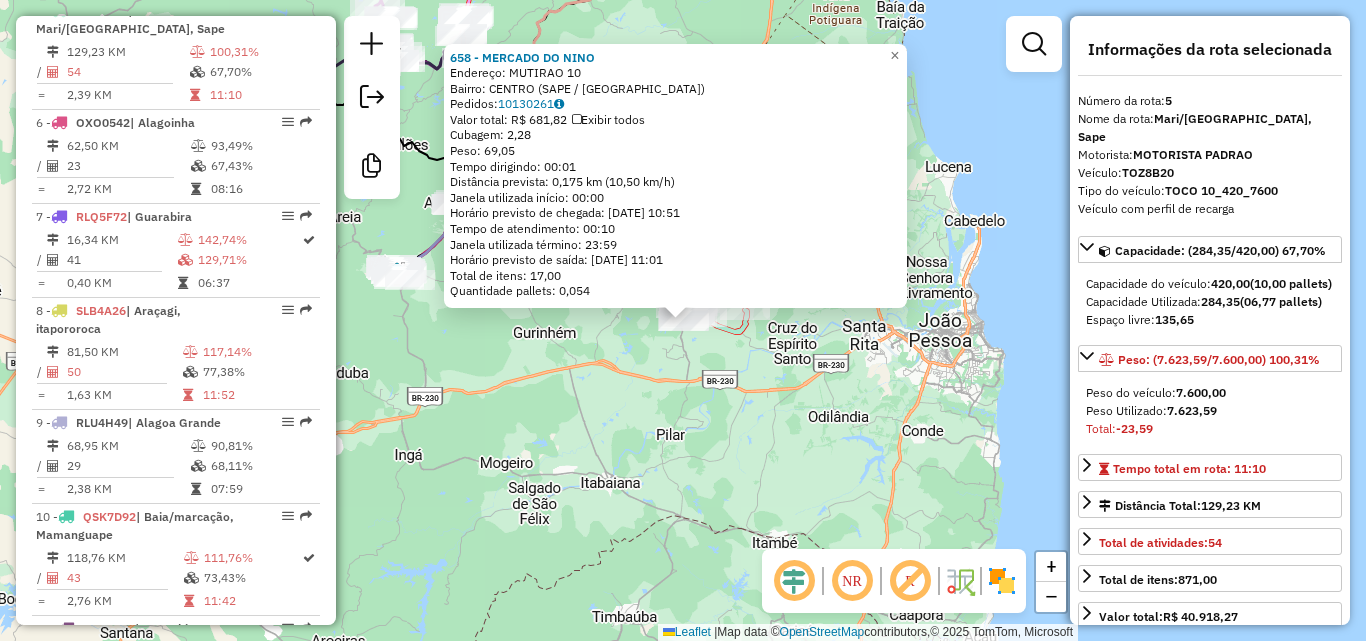 click on "Rota 5 - Placa TOZ8B20  658 - MERCADO DO NINO 658 - MERCADO DO NINO  Endereço:  MUTIRAO 10   Bairro: CENTRO (SAPE / PB)   Pedidos:  10130261   Valor total: R$ 681,82   Exibir todos   Cubagem: 2,28  Peso: 69,05  Tempo dirigindo: 00:01   Distância prevista: 0,175 km (10,50 km/h)   Janela utilizada início: 00:00   Horário previsto de chegada: 11/07/2025 10:51   Tempo de atendimento: 00:10   Janela utilizada término: 23:59   Horário previsto de saída: 11/07/2025 11:01   Total de itens: 17,00   Quantidade pallets: 0,054  × Janela de atendimento Grade de atendimento Capacidade Transportadoras Veículos Cliente Pedidos  Rotas Selecione os dias de semana para filtrar as janelas de atendimento  Seg   Ter   Qua   Qui   Sex   Sáb   Dom  Informe o período da janela de atendimento: De: Até:  Filtrar exatamente a janela do cliente  Considerar janela de atendimento padrão  Selecione os dias de semana para filtrar as grades de atendimento  Seg   Ter   Qua   Qui   Sex   Sáb   Dom   Peso mínimo:   Peso máximo:" 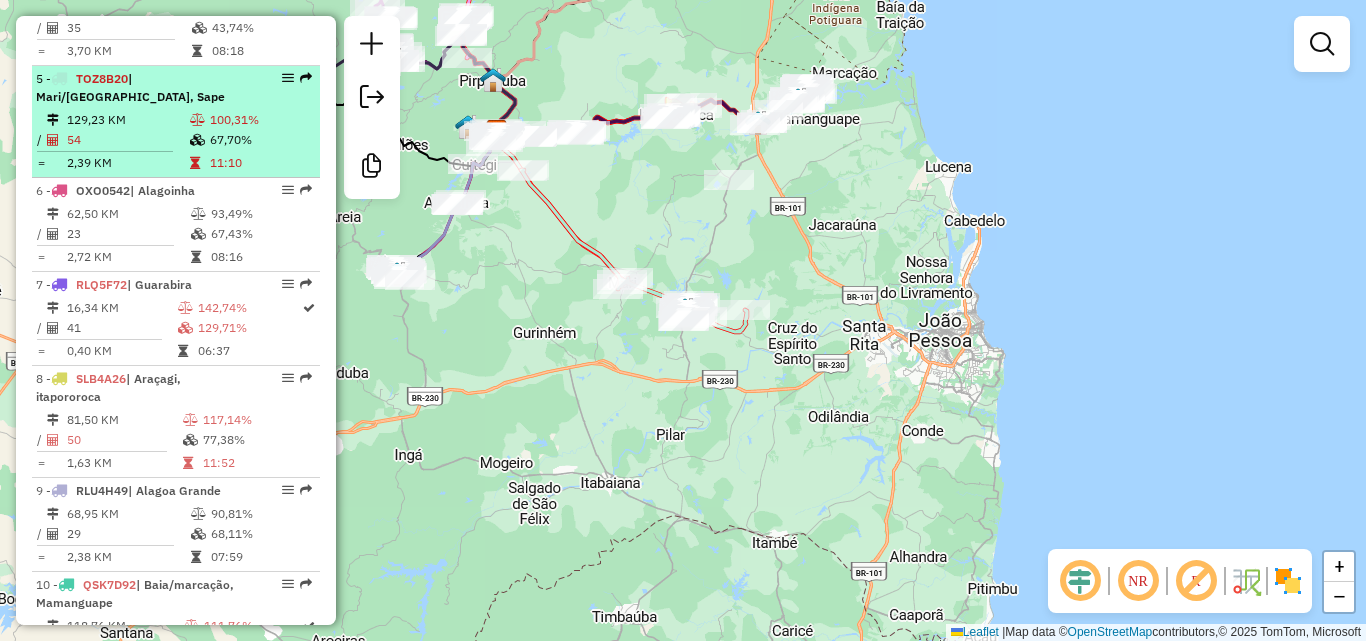 scroll, scrollTop: 1076, scrollLeft: 0, axis: vertical 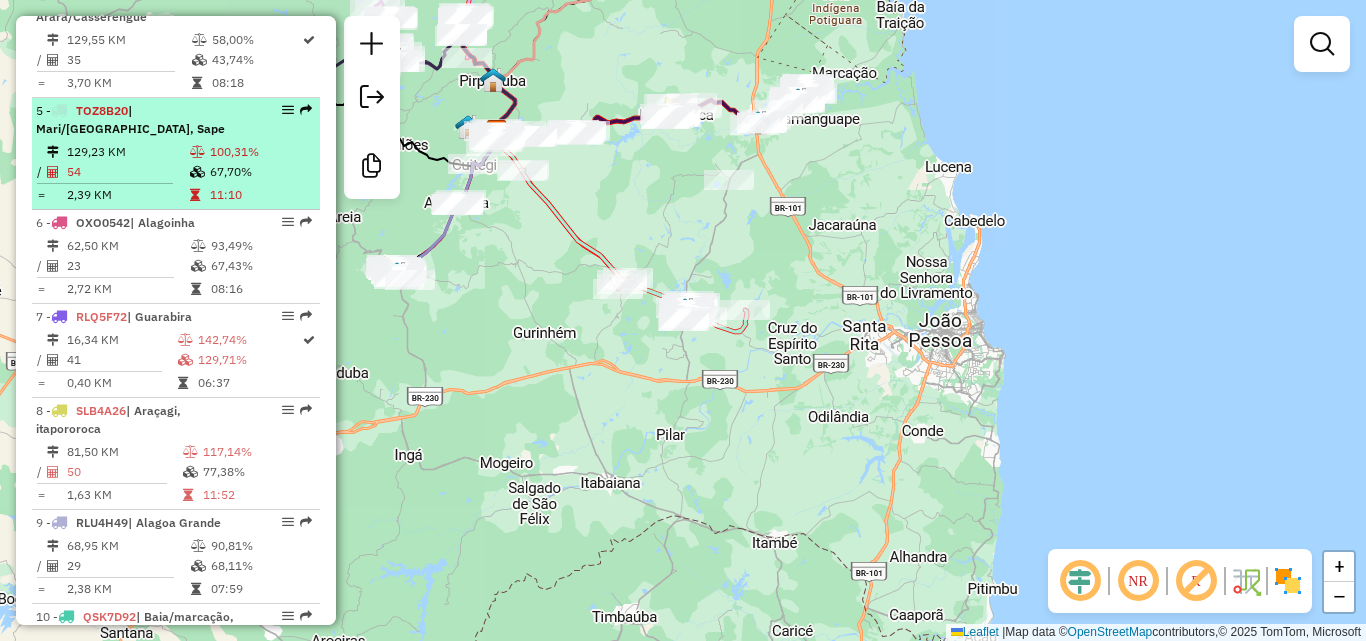 click on "54" at bounding box center (127, 172) 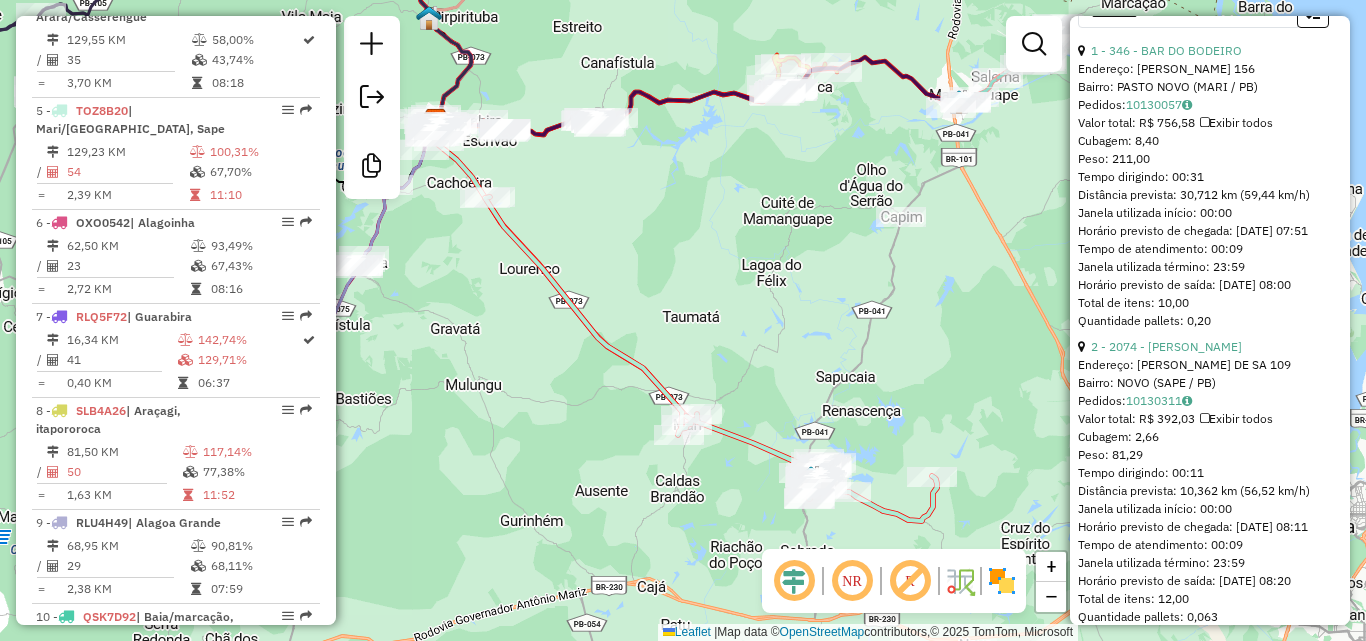 scroll, scrollTop: 900, scrollLeft: 0, axis: vertical 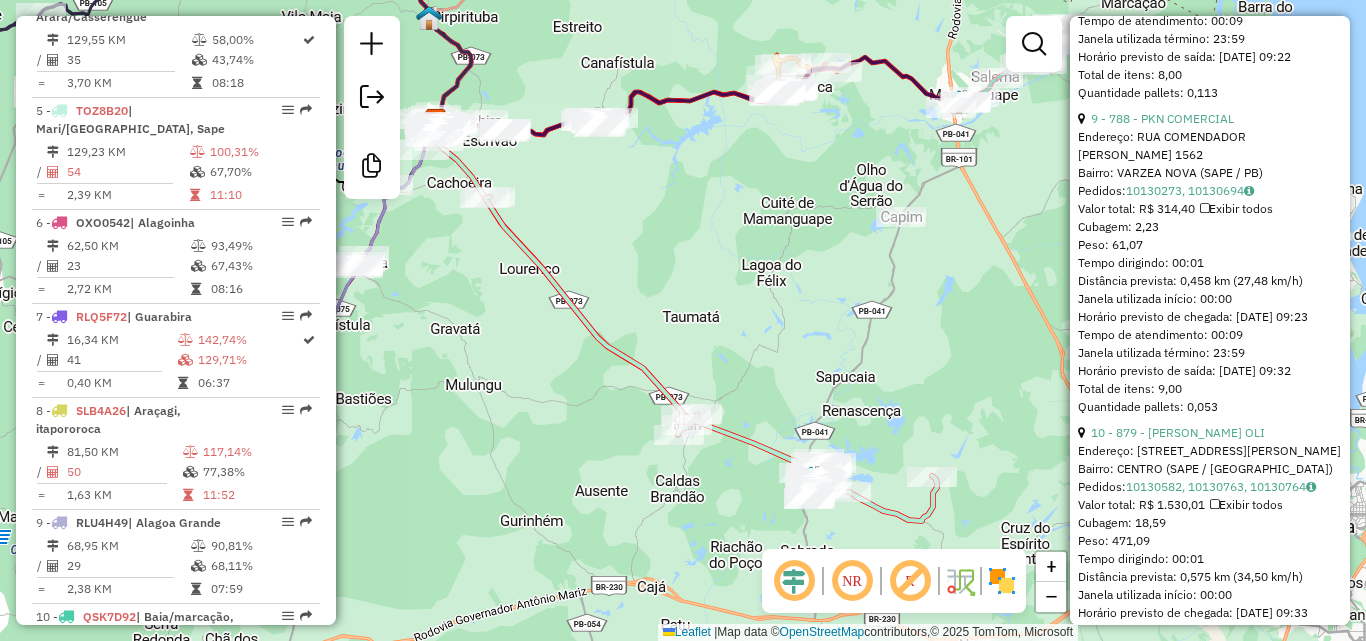drag, startPoint x: 727, startPoint y: 318, endPoint x: 679, endPoint y: 323, distance: 48.259712 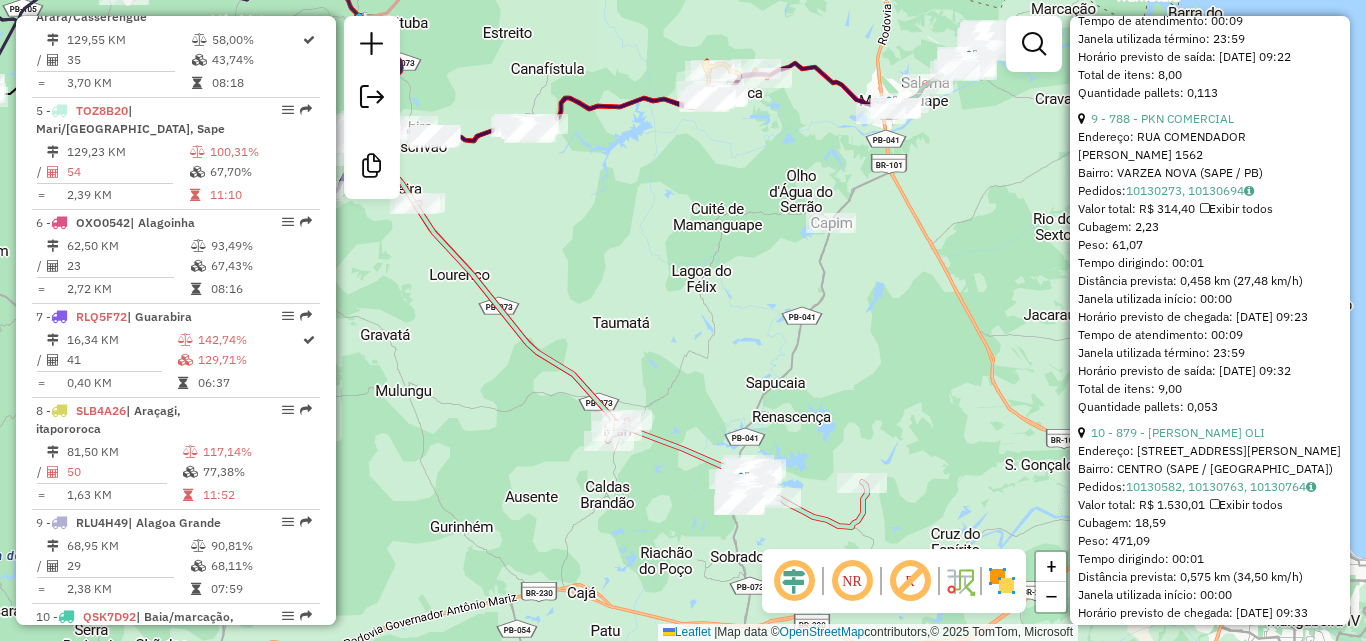 click on "Janela de atendimento Grade de atendimento Capacidade Transportadoras Veículos Cliente Pedidos  Rotas Selecione os dias de semana para filtrar as janelas de atendimento  Seg   Ter   Qua   Qui   Sex   Sáb   Dom  Informe o período da janela de atendimento: De: Até:  Filtrar exatamente a janela do cliente  Considerar janela de atendimento padrão  Selecione os dias de semana para filtrar as grades de atendimento  Seg   Ter   Qua   Qui   Sex   Sáb   Dom   Considerar clientes sem dia de atendimento cadastrado  Clientes fora do dia de atendimento selecionado Filtrar as atividades entre os valores definidos abaixo:  Peso mínimo:   Peso máximo:   Cubagem mínima:   Cubagem máxima:   De:   Até:  Filtrar as atividades entre o tempo de atendimento definido abaixo:  De:   Até:   Considerar capacidade total dos clientes não roteirizados Transportadora: Selecione um ou mais itens Tipo de veículo: Selecione um ou mais itens Veículo: Selecione um ou mais itens Motorista: Selecione um ou mais itens Nome: Rótulo:" 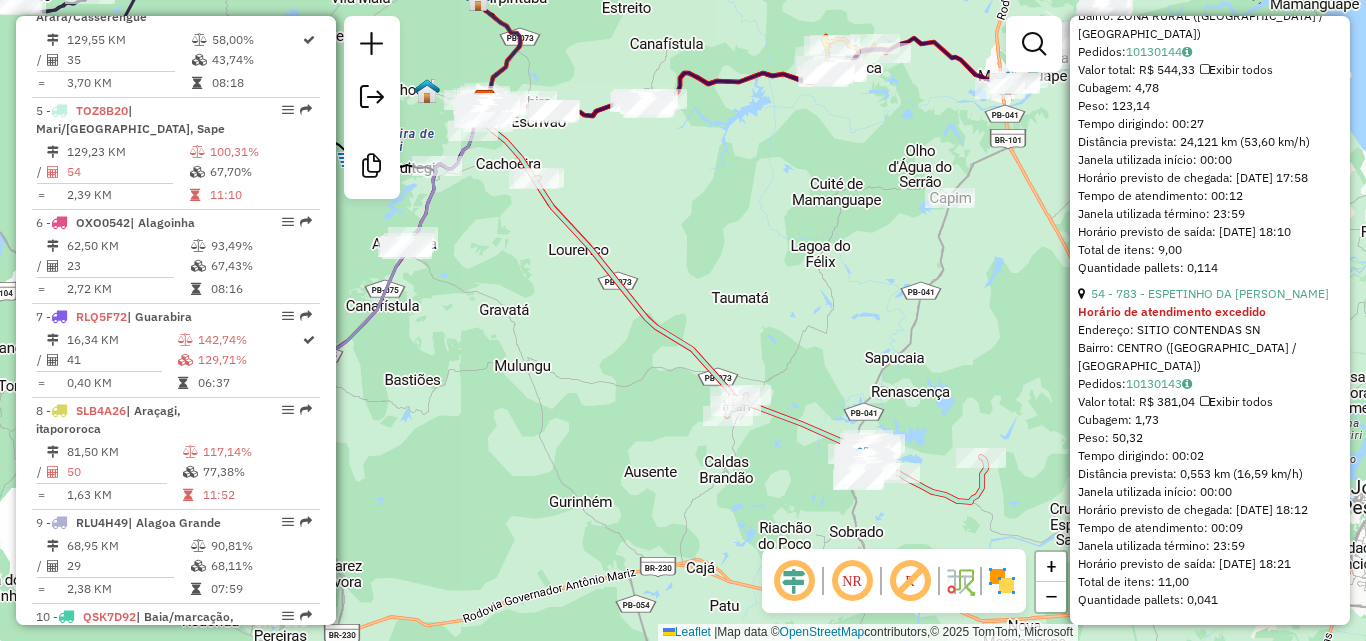 scroll, scrollTop: 16959, scrollLeft: 0, axis: vertical 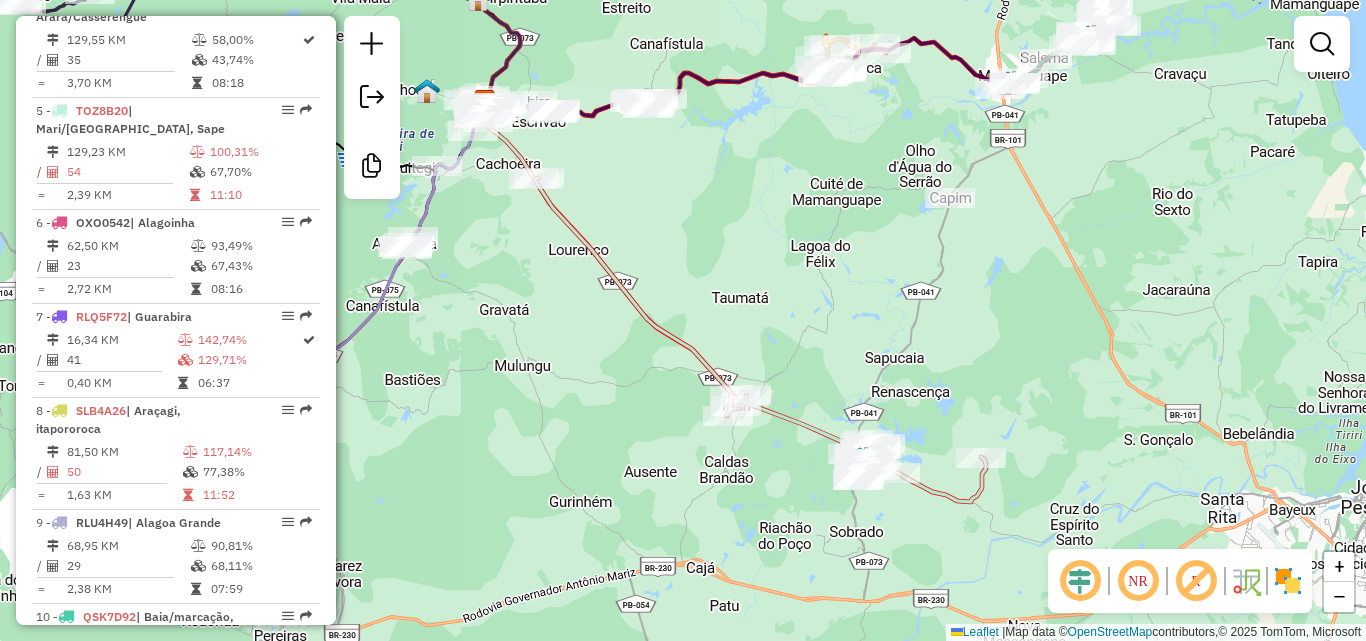 click on "Janela de atendimento Grade de atendimento Capacidade Transportadoras Veículos Cliente Pedidos  Rotas Selecione os dias de semana para filtrar as janelas de atendimento  Seg   Ter   Qua   Qui   Sex   Sáb   Dom  Informe o período da janela de atendimento: De: Até:  Filtrar exatamente a janela do cliente  Considerar janela de atendimento padrão  Selecione os dias de semana para filtrar as grades de atendimento  Seg   Ter   Qua   Qui   Sex   Sáb   Dom   Considerar clientes sem dia de atendimento cadastrado  Clientes fora do dia de atendimento selecionado Filtrar as atividades entre os valores definidos abaixo:  Peso mínimo:   Peso máximo:   Cubagem mínima:   Cubagem máxima:   De:   Até:  Filtrar as atividades entre o tempo de atendimento definido abaixo:  De:   Até:   Considerar capacidade total dos clientes não roteirizados Transportadora: Selecione um ou mais itens Tipo de veículo: Selecione um ou mais itens Veículo: Selecione um ou mais itens Motorista: Selecione um ou mais itens Nome: Rótulo:" 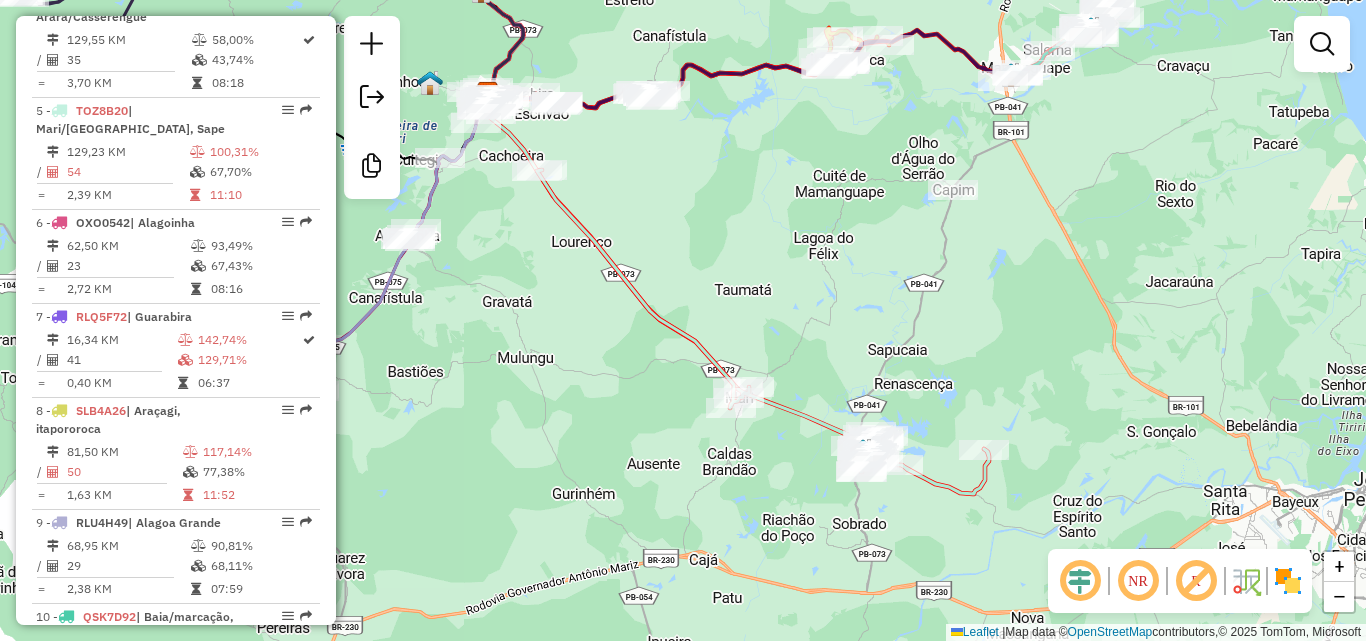 drag, startPoint x: 1018, startPoint y: 340, endPoint x: 1055, endPoint y: 275, distance: 74.793045 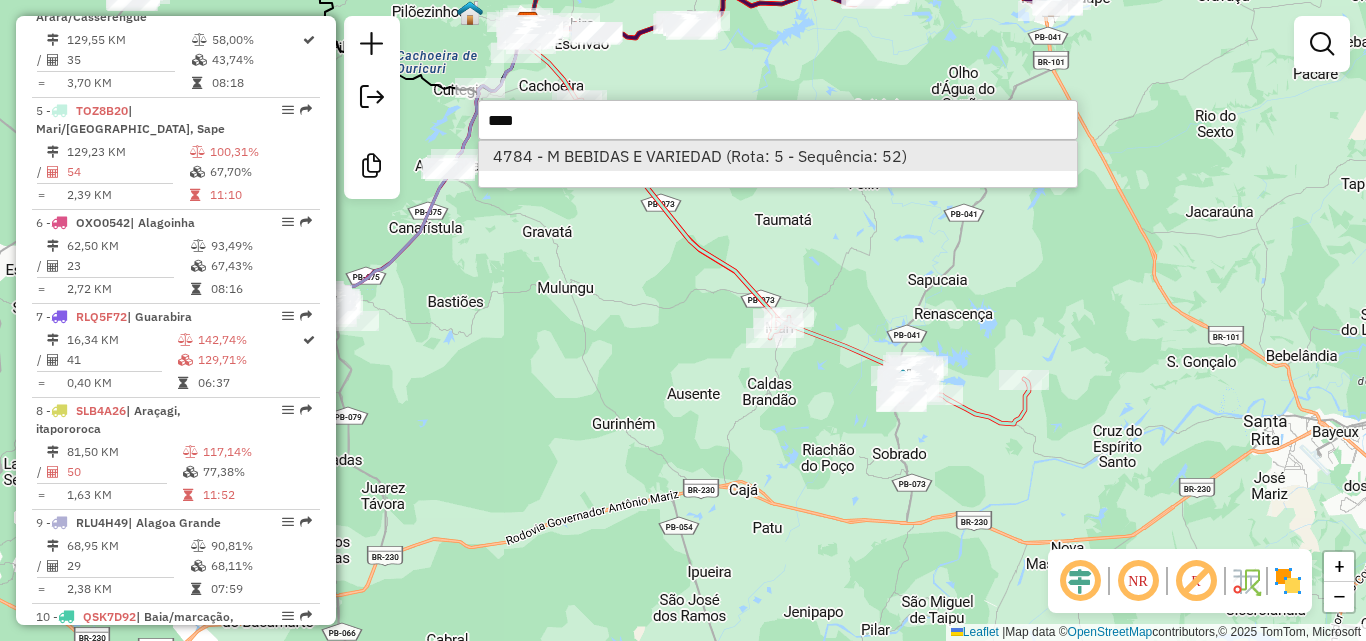 type on "****" 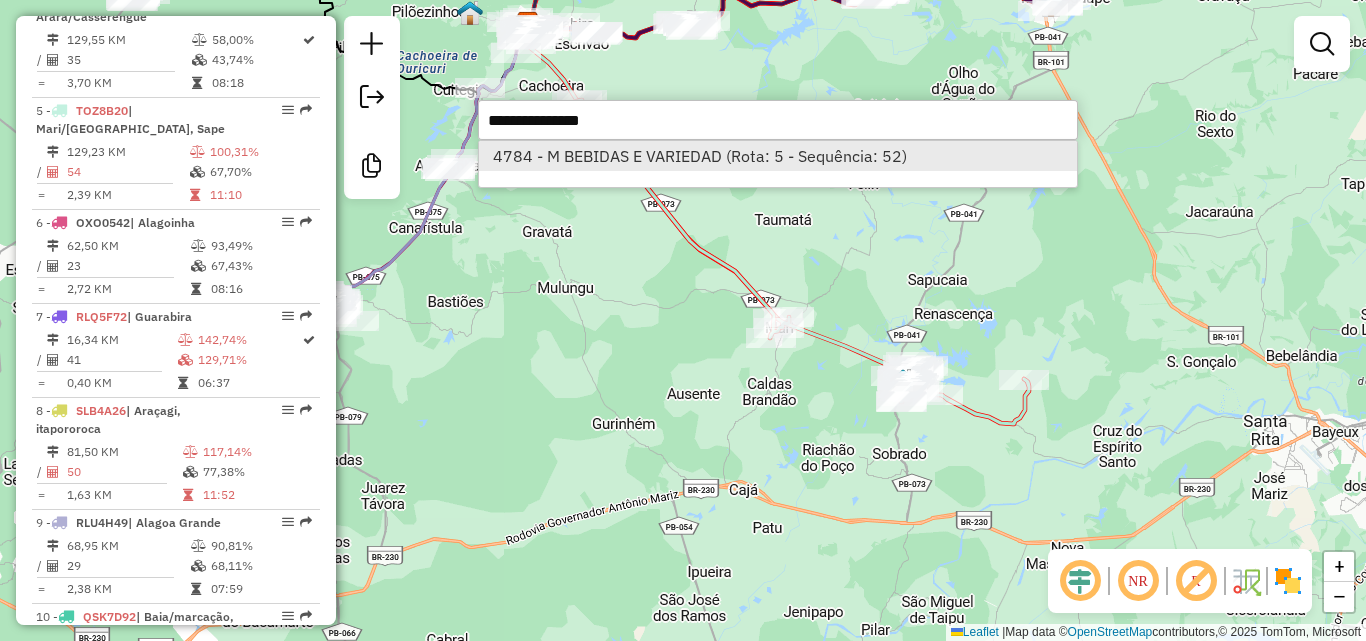 select on "**********" 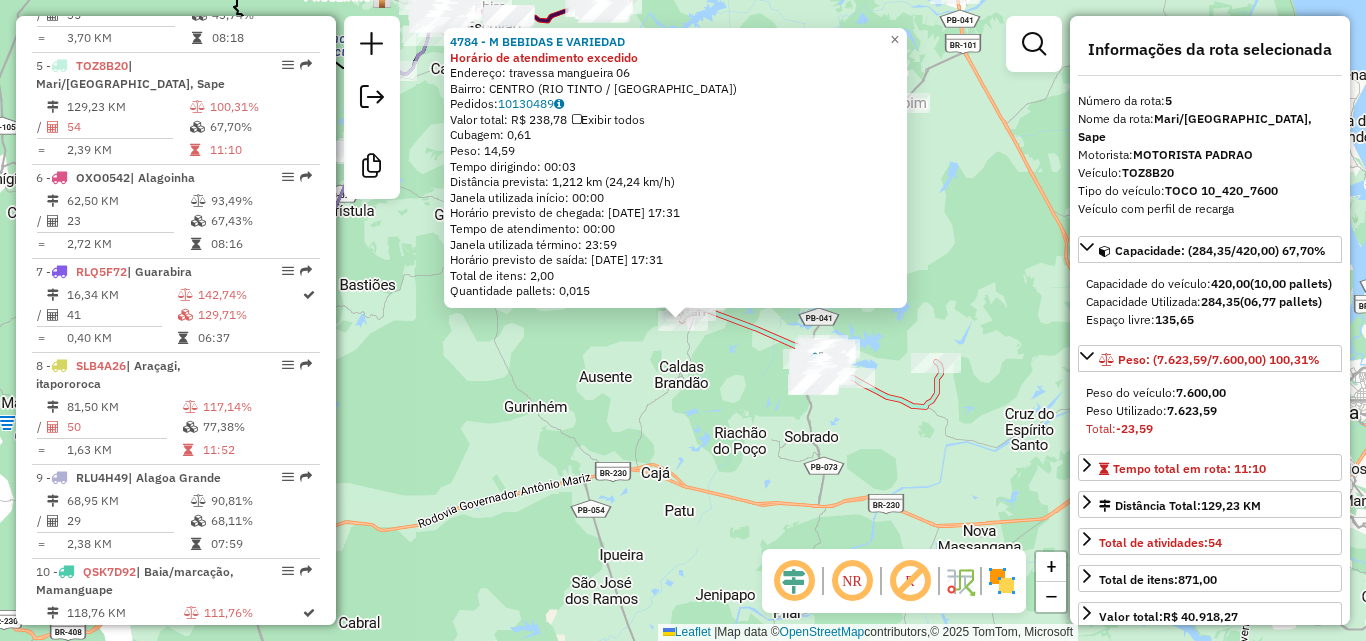 scroll, scrollTop: 1176, scrollLeft: 0, axis: vertical 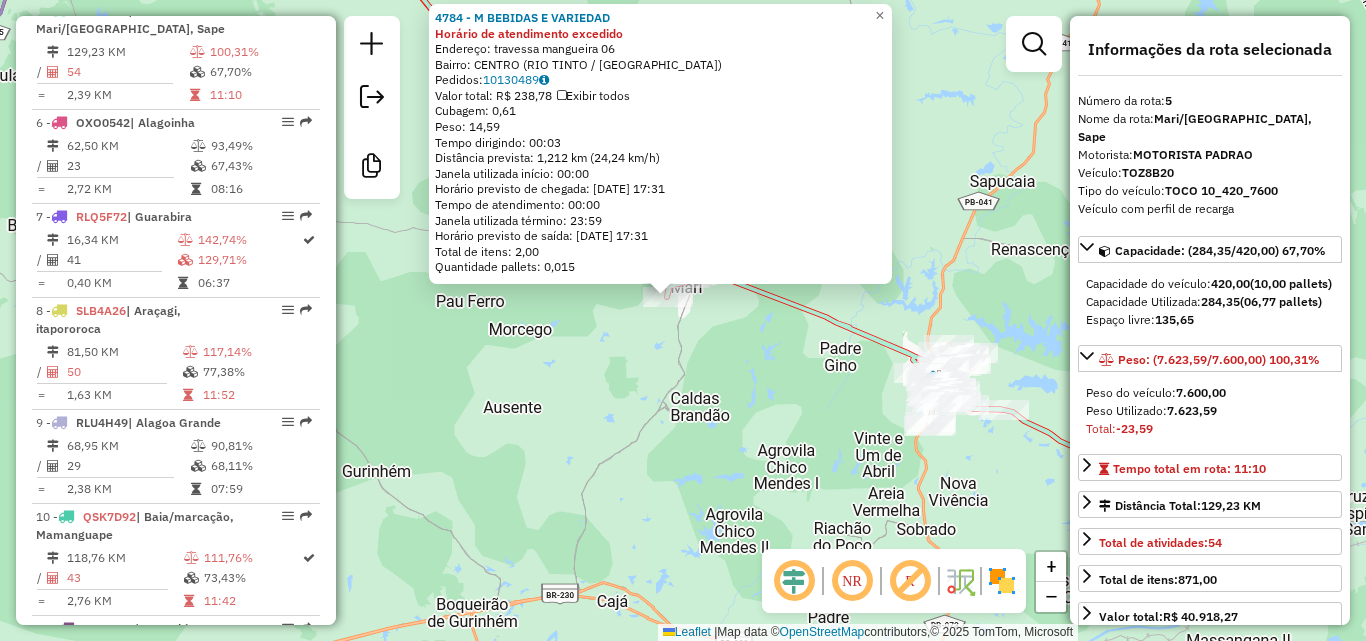 drag, startPoint x: 697, startPoint y: 402, endPoint x: 698, endPoint y: 417, distance: 15.033297 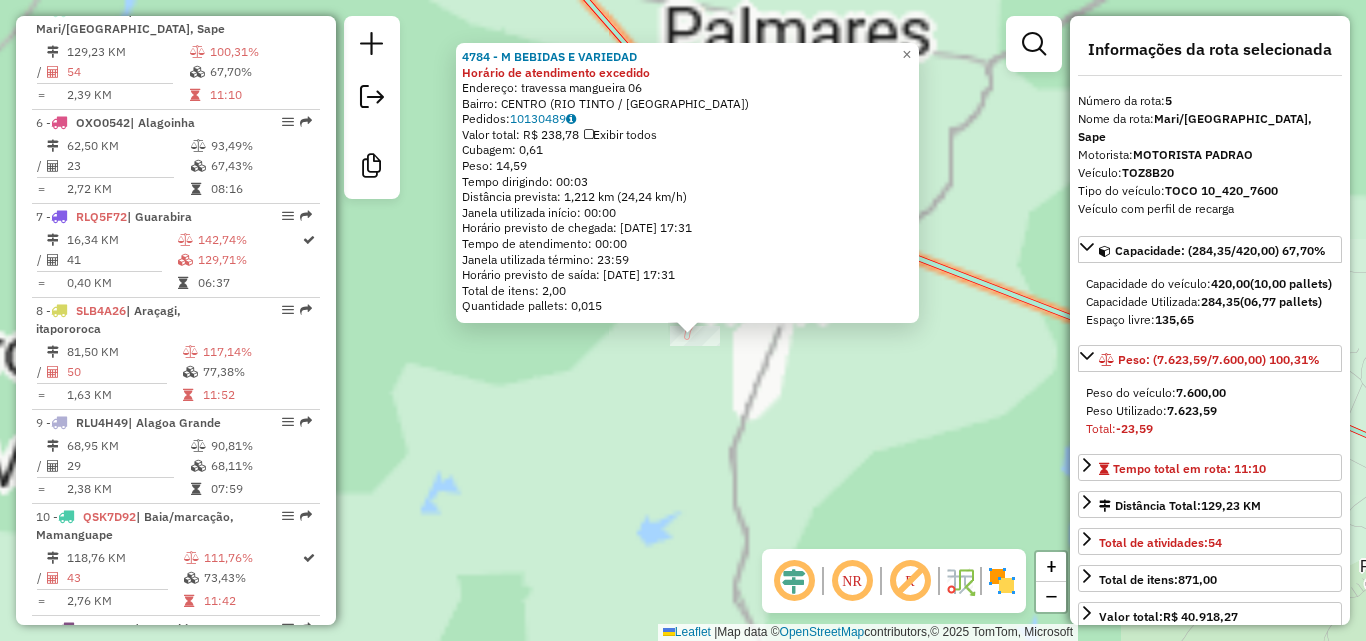 drag, startPoint x: 697, startPoint y: 392, endPoint x: 693, endPoint y: 463, distance: 71.11259 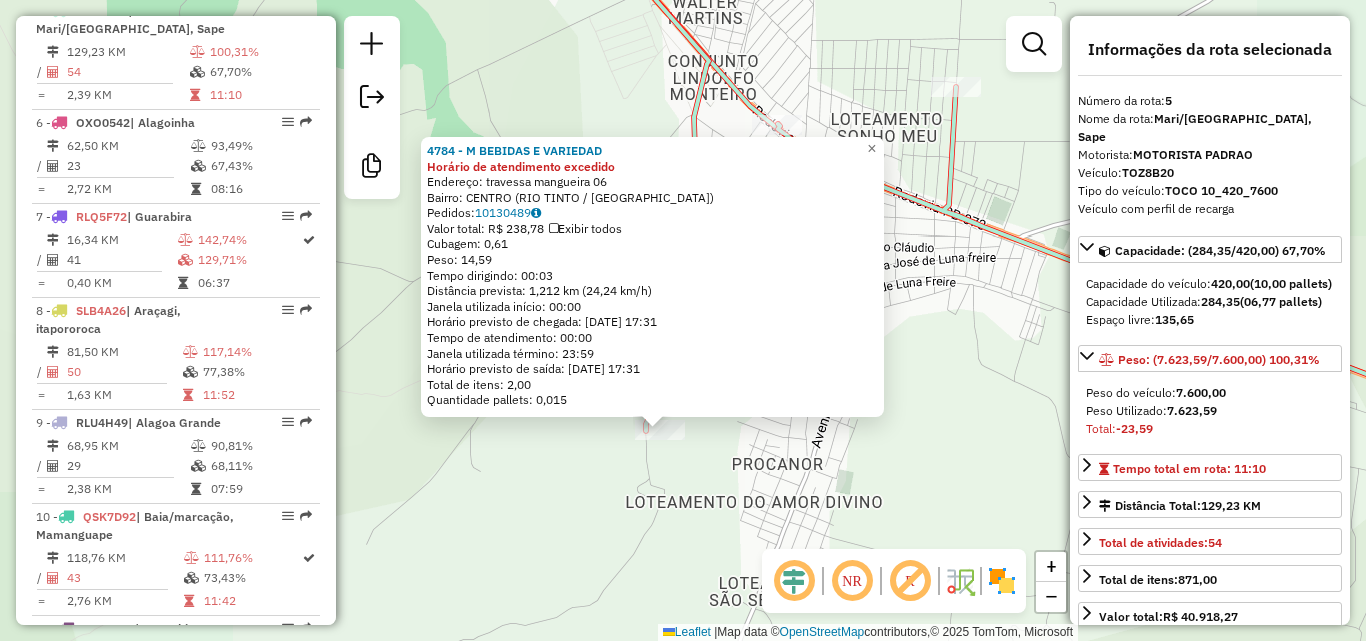 drag, startPoint x: 735, startPoint y: 456, endPoint x: 771, endPoint y: 465, distance: 37.107952 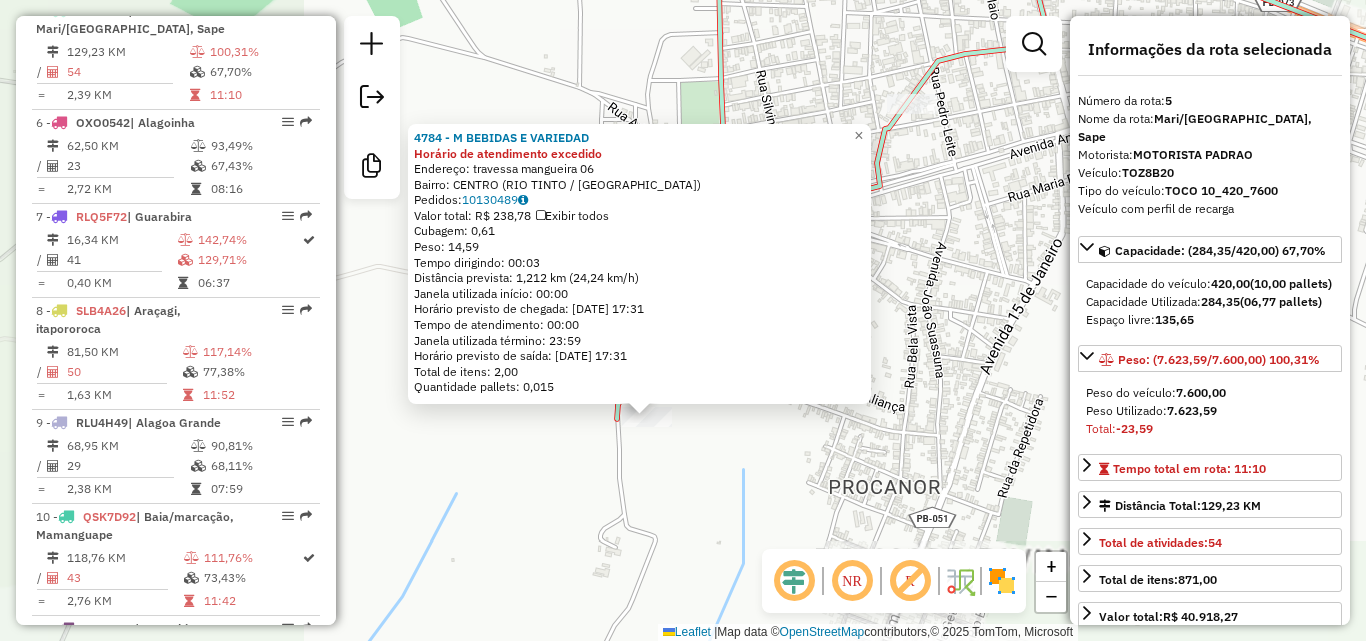 drag, startPoint x: 735, startPoint y: 460, endPoint x: 788, endPoint y: 460, distance: 53 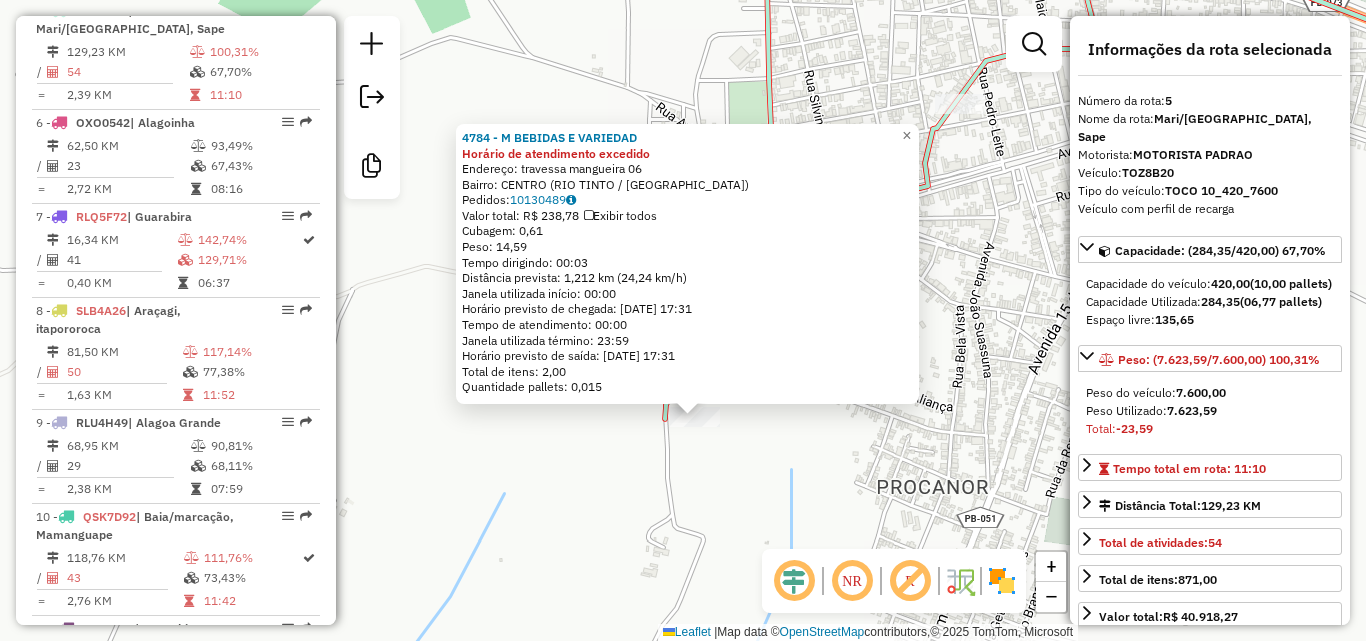 click on "4784 - M BEBIDAS E VARIEDAD Horário de atendimento excedido  Endereço:  travessa mangueira 06   Bairro: [GEOGRAPHIC_DATA] ([GEOGRAPHIC_DATA] / [GEOGRAPHIC_DATA])   Pedidos:  10130489   Valor total: R$ 238,78   Exibir todos   Cubagem: 0,61  Peso: 14,59  Tempo dirigindo: 00:03   Distância prevista: 1,212 km (24,24 km/h)   Janela utilizada início: 00:00   Horário previsto de chegada: [DATE] 17:31   Tempo de atendimento: 00:00   Janela utilizada término: 23:59   Horário previsto de saída: [DATE] 17:31   Total de itens: 2,00   Quantidade pallets: 0,015  × Janela de atendimento Grade de atendimento Capacidade Transportadoras Veículos Cliente Pedidos  Rotas Selecione os dias de semana para filtrar as janelas de atendimento  Seg   Ter   Qua   Qui   Sex   Sáb   Dom  Informe o período da janela de atendimento: De: Até:  Filtrar exatamente a janela do cliente  Considerar janela de atendimento padrão  Selecione os dias de semana para filtrar as grades de atendimento  Seg   Ter   Qua   Qui   Sex   Sáb   Dom   Peso mínimo:   De:  +" 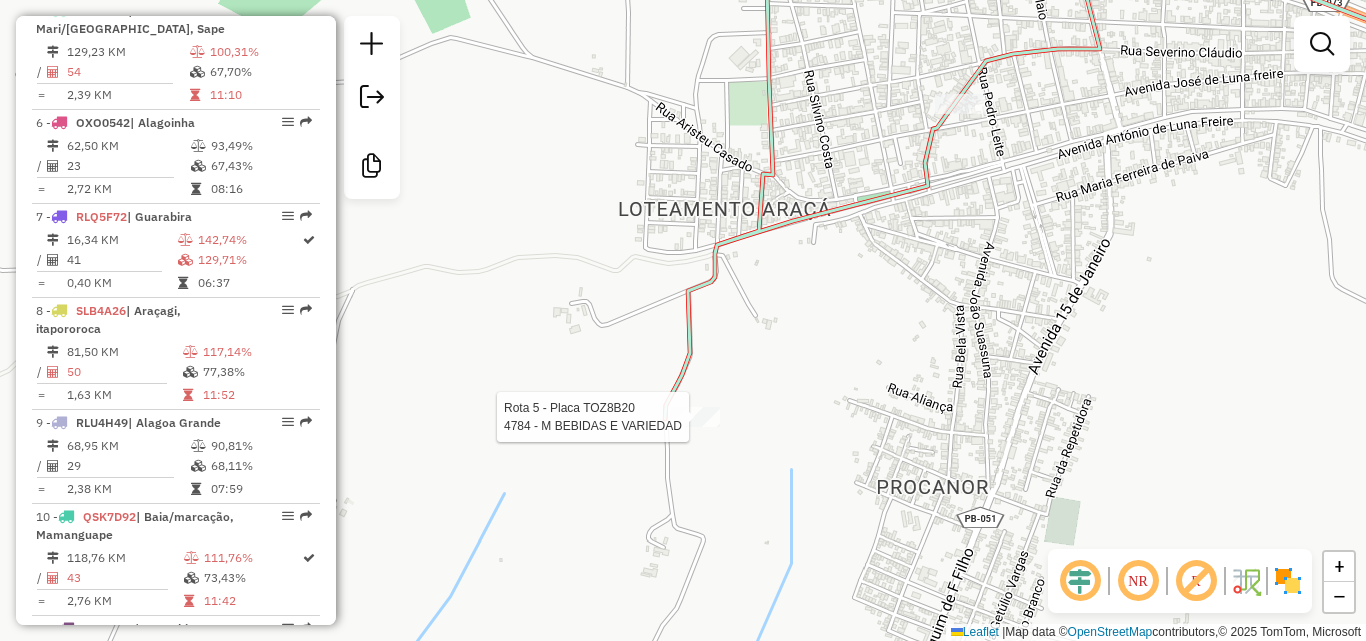 select on "**********" 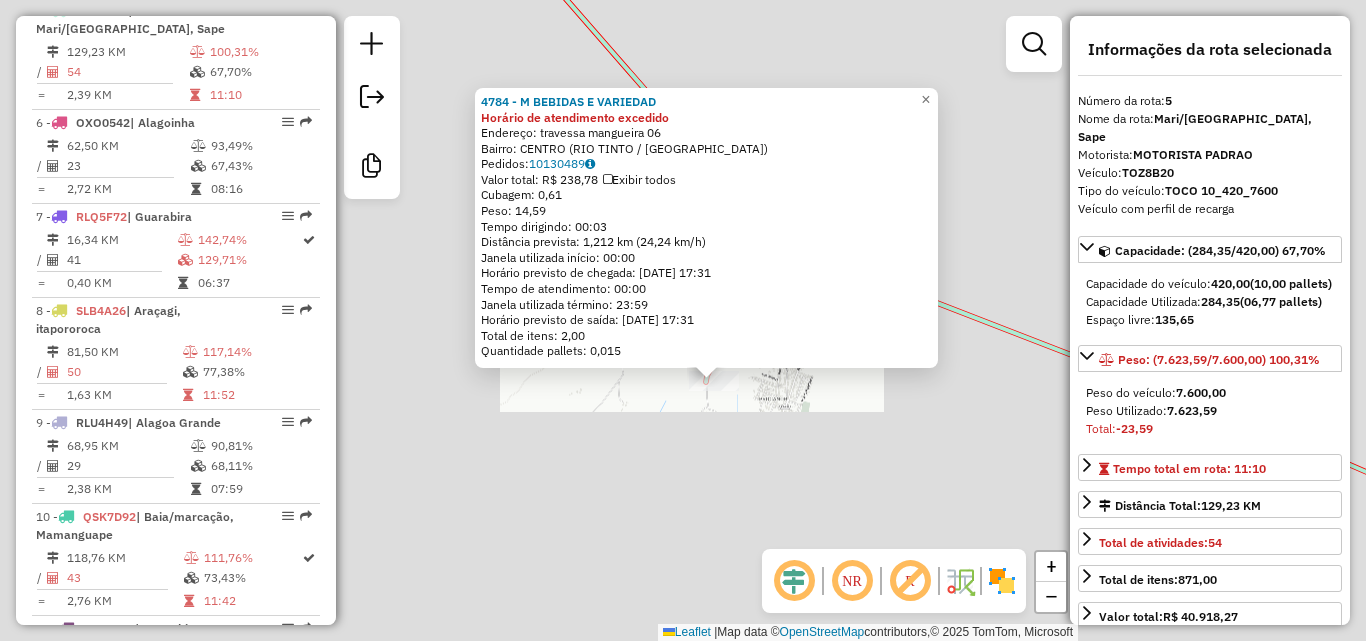 click on "4784 - M BEBIDAS E VARIEDAD Horário de atendimento excedido  Endereço:  travessa mangueira 06   Bairro: [GEOGRAPHIC_DATA] ([GEOGRAPHIC_DATA] / [GEOGRAPHIC_DATA])   Pedidos:  10130489   Valor total: R$ 238,78   Exibir todos   Cubagem: 0,61  Peso: 14,59  Tempo dirigindo: 00:03   Distância prevista: 1,212 km (24,24 km/h)   Janela utilizada início: 00:00   Horário previsto de chegada: [DATE] 17:31   Tempo de atendimento: 00:00   Janela utilizada término: 23:59   Horário previsto de saída: [DATE] 17:31   Total de itens: 2,00   Quantidade pallets: 0,015  × Janela de atendimento Grade de atendimento Capacidade Transportadoras Veículos Cliente Pedidos  Rotas Selecione os dias de semana para filtrar as janelas de atendimento  Seg   Ter   Qua   Qui   Sex   Sáb   Dom  Informe o período da janela de atendimento: De: Até:  Filtrar exatamente a janela do cliente  Considerar janela de atendimento padrão  Selecione os dias de semana para filtrar as grades de atendimento  Seg   Ter   Qua   Qui   Sex   Sáb   Dom   Peso mínimo:   De:  +" 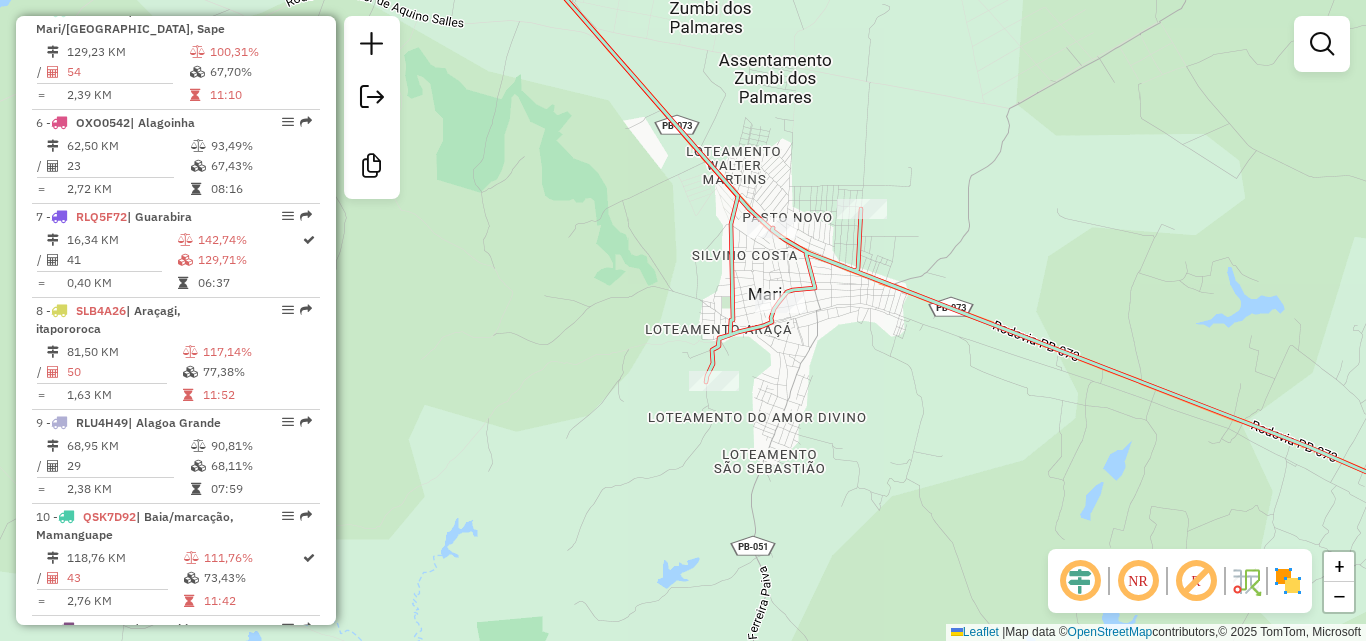 drag, startPoint x: 752, startPoint y: 440, endPoint x: 752, endPoint y: 494, distance: 54 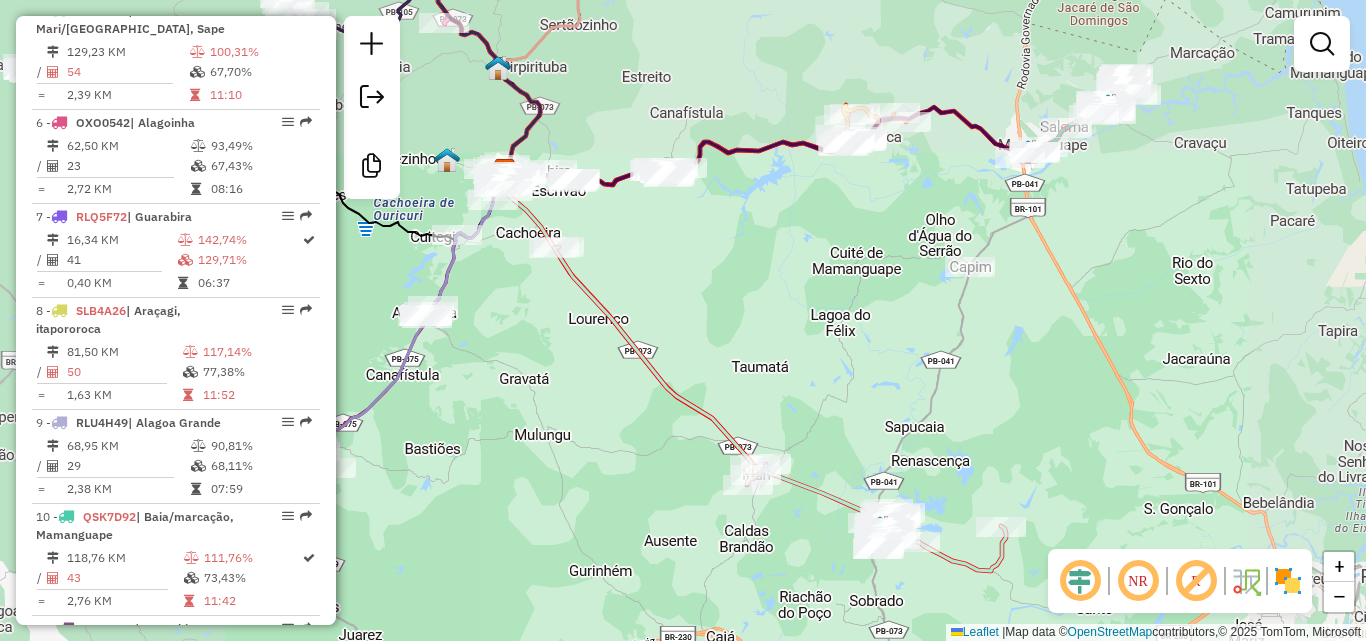 drag, startPoint x: 765, startPoint y: 514, endPoint x: 762, endPoint y: 526, distance: 12.369317 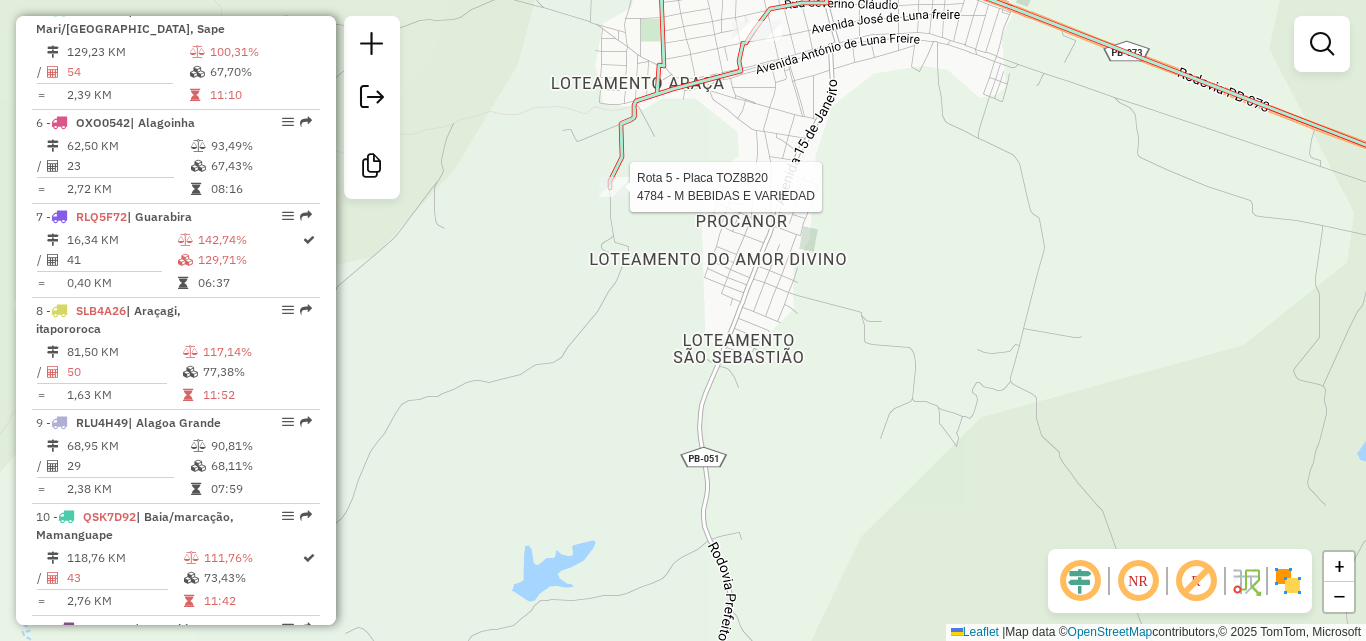 select on "**********" 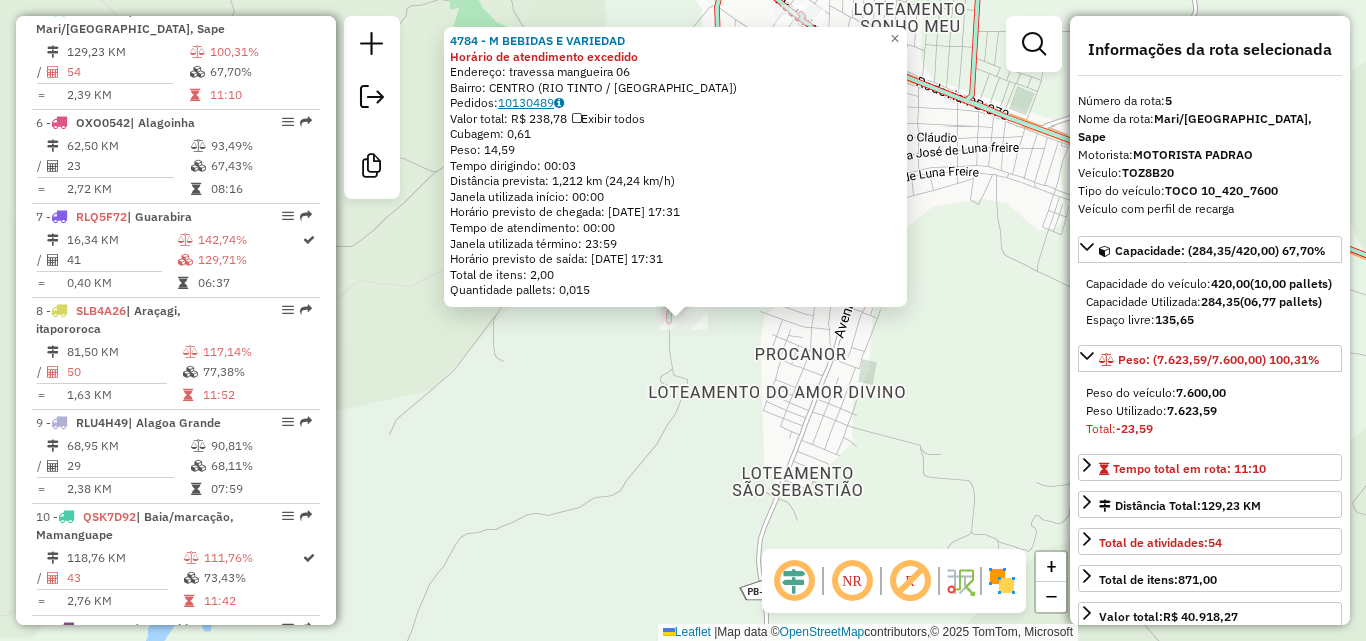 drag, startPoint x: 596, startPoint y: 111, endPoint x: 552, endPoint y: 105, distance: 44.407207 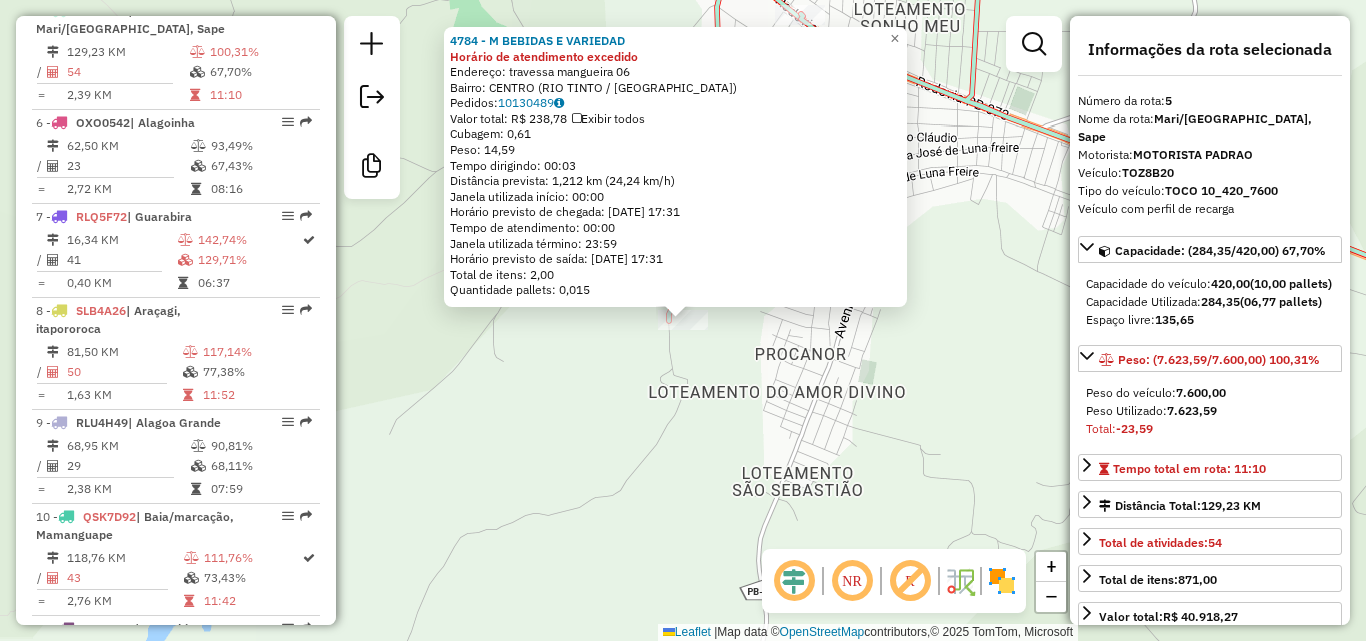 click on "Pedidos:  10130489" 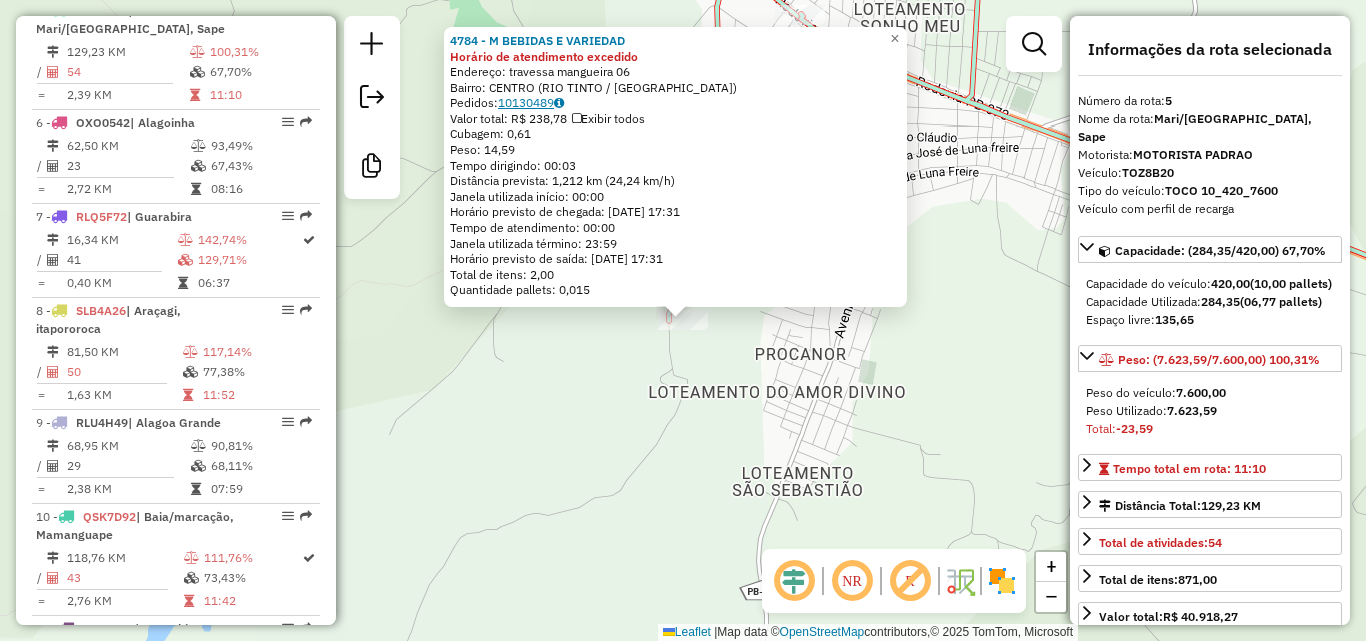 drag, startPoint x: 589, startPoint y: 101, endPoint x: 506, endPoint y: 104, distance: 83.0542 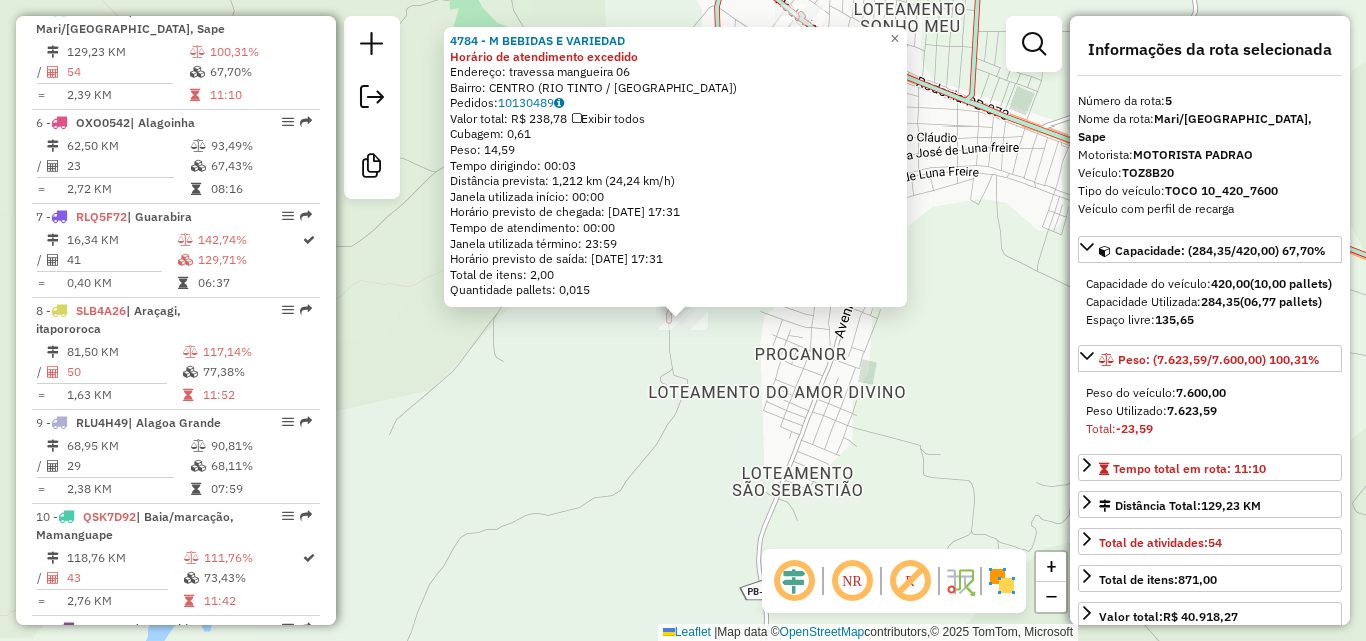 copy on "10130489" 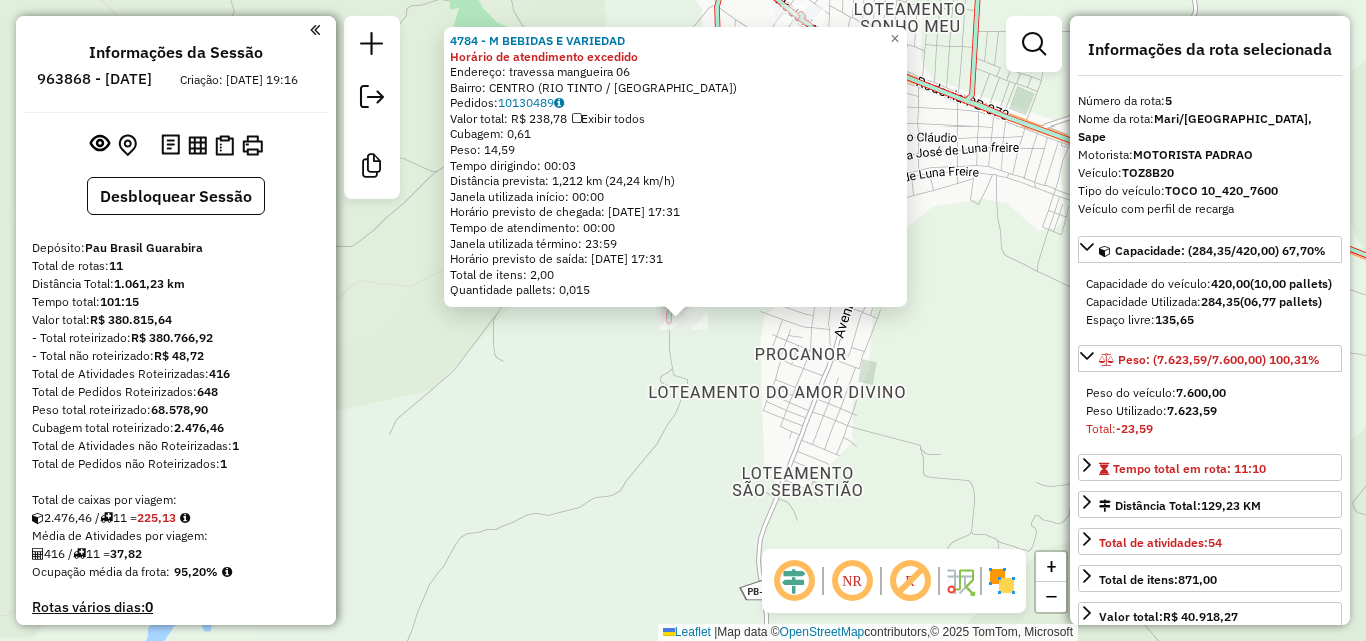 select on "**********" 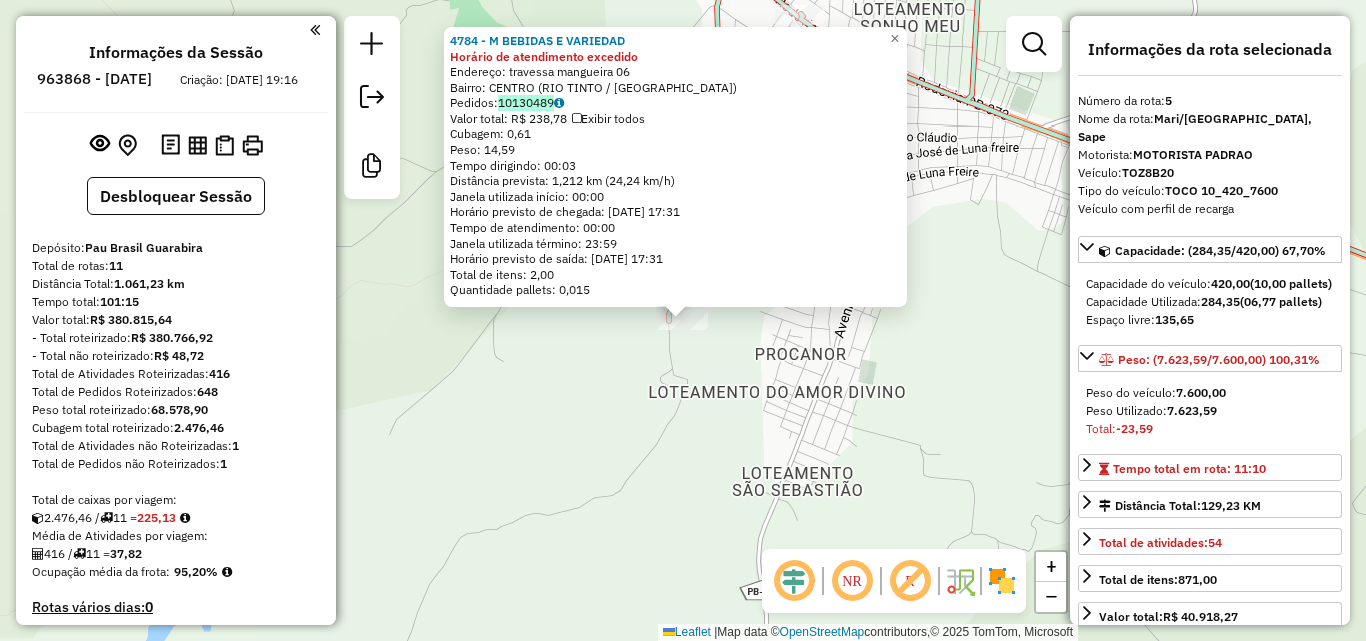 scroll, scrollTop: 1176, scrollLeft: 0, axis: vertical 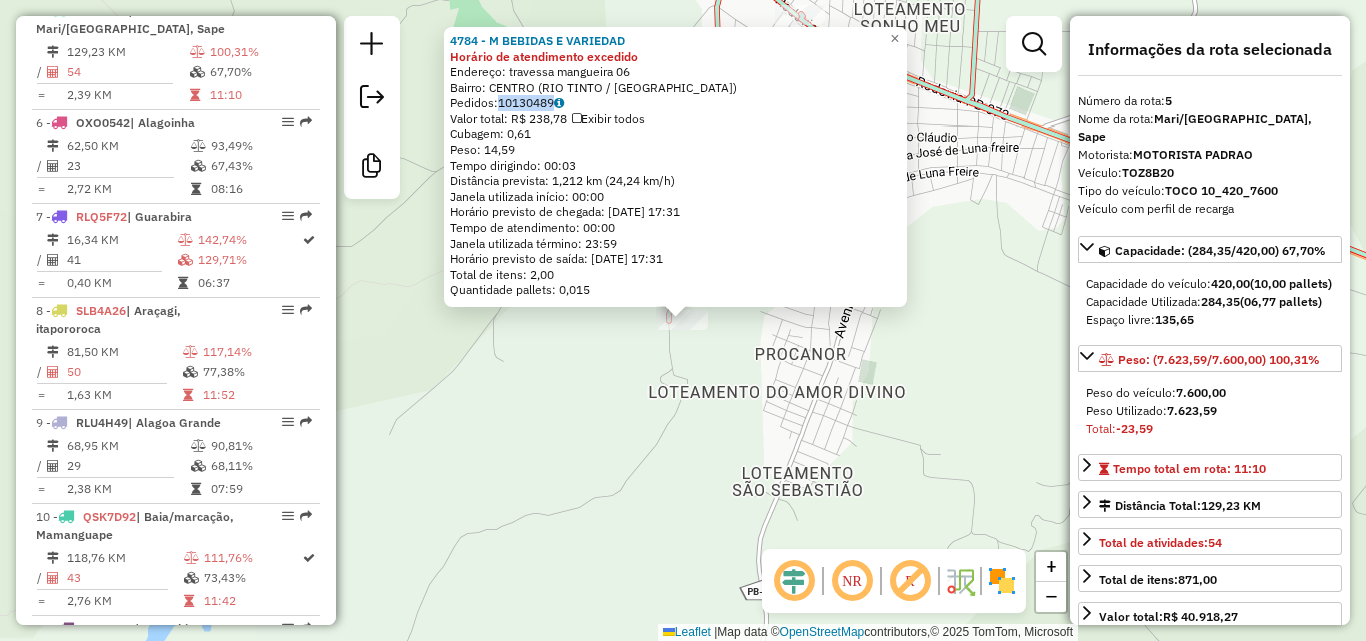 click on "4784 - M BEBIDAS E VARIEDAD Horário de atendimento excedido  Endereço:  travessa mangueira 06   Bairro: [GEOGRAPHIC_DATA] ([GEOGRAPHIC_DATA] / [GEOGRAPHIC_DATA])   Pedidos:  10130489   Valor total: R$ 238,78   Exibir todos   Cubagem: 0,61  Peso: 14,59  Tempo dirigindo: 00:03   Distância prevista: 1,212 km (24,24 km/h)   Janela utilizada início: 00:00   Horário previsto de chegada: [DATE] 17:31   Tempo de atendimento: 00:00   Janela utilizada término: 23:59   Horário previsto de saída: [DATE] 17:31   Total de itens: 2,00   Quantidade pallets: 0,015  × Janela de atendimento Grade de atendimento Capacidade Transportadoras Veículos Cliente Pedidos  Rotas Selecione os dias de semana para filtrar as janelas de atendimento  Seg   Ter   Qua   Qui   Sex   Sáb   Dom  Informe o período da janela de atendimento: De: Até:  Filtrar exatamente a janela do cliente  Considerar janela de atendimento padrão  Selecione os dias de semana para filtrar as grades de atendimento  Seg   Ter   Qua   Qui   Sex   Sáb   Dom   Peso mínimo:   De:  +" 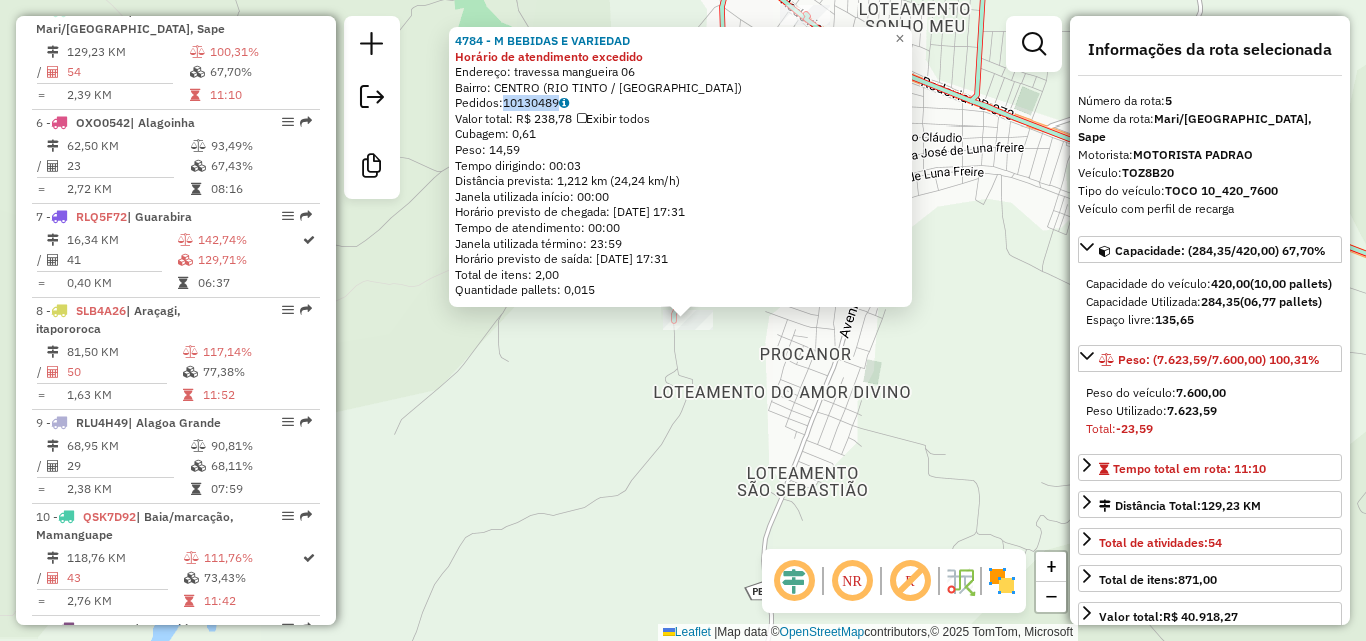 click on "4784 - M BEBIDAS E VARIEDAD Horário de atendimento excedido  Endereço:  travessa mangueira 06   Bairro: [GEOGRAPHIC_DATA] ([GEOGRAPHIC_DATA] / [GEOGRAPHIC_DATA])   Pedidos:  10130489   Valor total: R$ 238,78   Exibir todos   Cubagem: 0,61  Peso: 14,59  Tempo dirigindo: 00:03   Distância prevista: 1,212 km (24,24 km/h)   Janela utilizada início: 00:00   Horário previsto de chegada: [DATE] 17:31   Tempo de atendimento: 00:00   Janela utilizada término: 23:59   Horário previsto de saída: [DATE] 17:31   Total de itens: 2,00   Quantidade pallets: 0,015  × Janela de atendimento Grade de atendimento Capacidade Transportadoras Veículos Cliente Pedidos  Rotas Selecione os dias de semana para filtrar as janelas de atendimento  Seg   Ter   Qua   Qui   Sex   Sáb   Dom  Informe o período da janela de atendimento: De: Até:  Filtrar exatamente a janela do cliente  Considerar janela de atendimento padrão  Selecione os dias de semana para filtrar as grades de atendimento  Seg   Ter   Qua   Qui   Sex   Sáb   Dom   Peso mínimo:   De:  +" 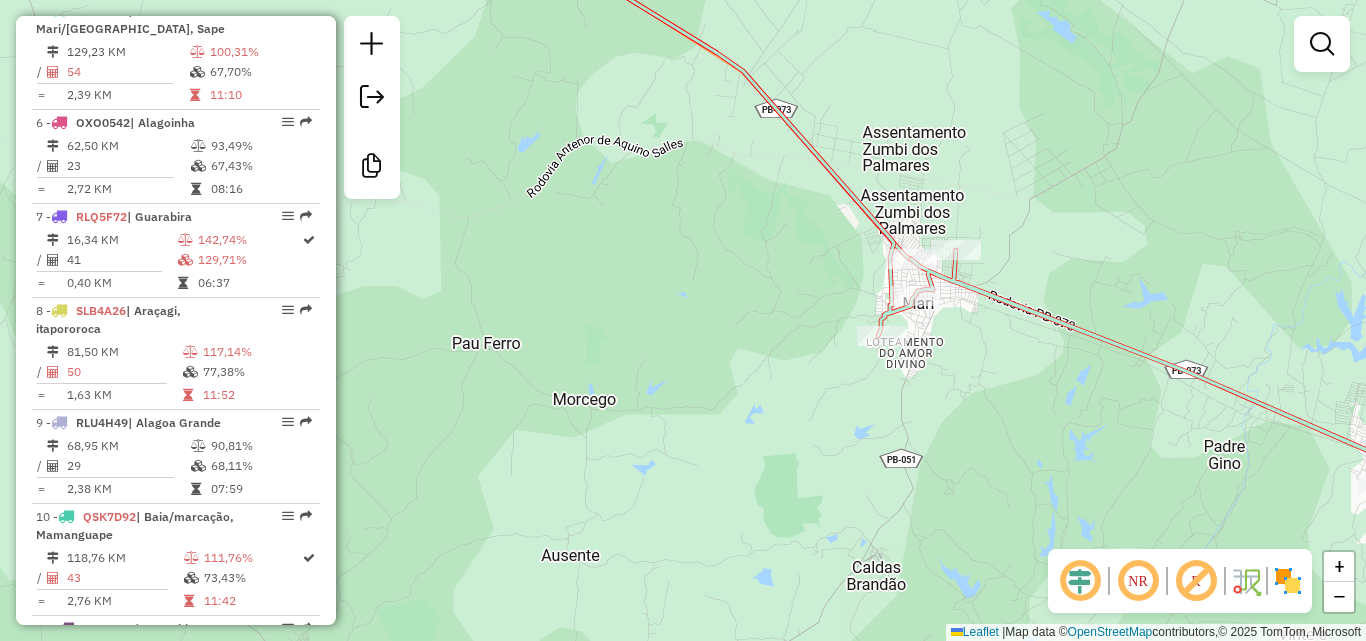 click on "Janela de atendimento Grade de atendimento Capacidade Transportadoras Veículos Cliente Pedidos  Rotas Selecione os dias de semana para filtrar as janelas de atendimento  Seg   Ter   Qua   Qui   Sex   Sáb   Dom  Informe o período da janela de atendimento: De: Até:  Filtrar exatamente a janela do cliente  Considerar janela de atendimento padrão  Selecione os dias de semana para filtrar as grades de atendimento  Seg   Ter   Qua   Qui   Sex   Sáb   Dom   Considerar clientes sem dia de atendimento cadastrado  Clientes fora do dia de atendimento selecionado Filtrar as atividades entre os valores definidos abaixo:  Peso mínimo:   Peso máximo:   Cubagem mínima:   Cubagem máxima:   De:   Até:  Filtrar as atividades entre o tempo de atendimento definido abaixo:  De:   Até:   Considerar capacidade total dos clientes não roteirizados Transportadora: Selecione um ou mais itens Tipo de veículo: Selecione um ou mais itens Veículo: Selecione um ou mais itens Motorista: Selecione um ou mais itens Nome: Rótulo:" 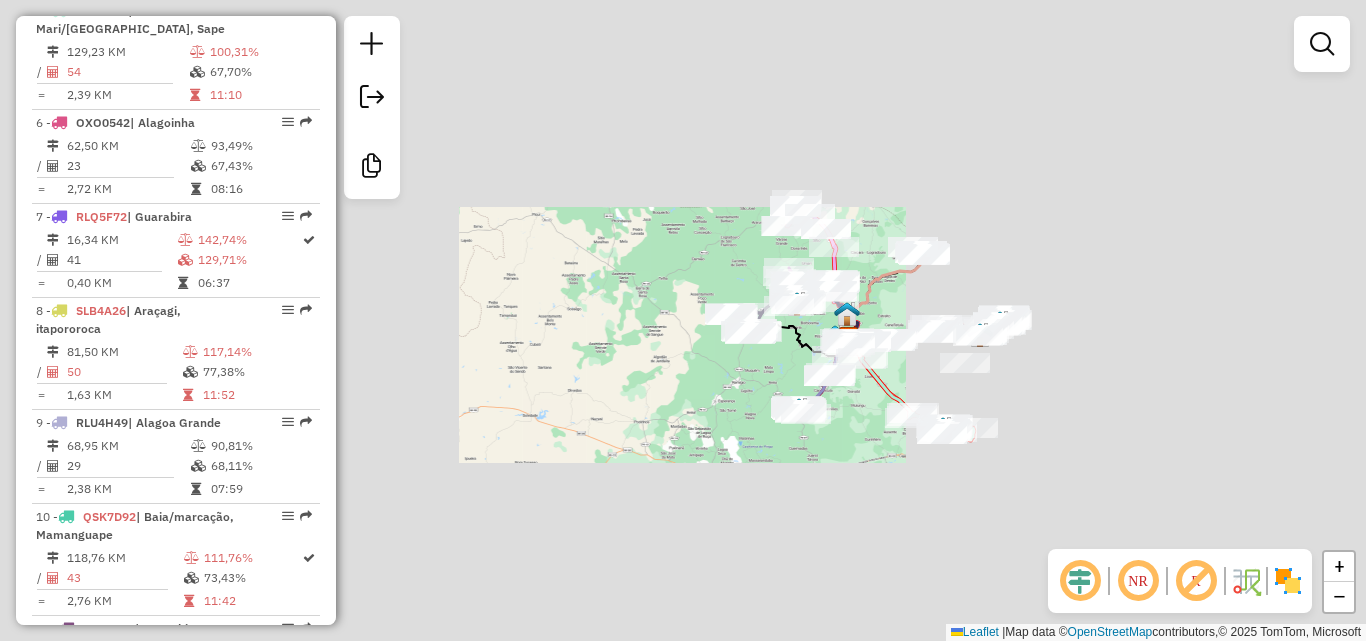 drag, startPoint x: 890, startPoint y: 458, endPoint x: 808, endPoint y: 471, distance: 83.02409 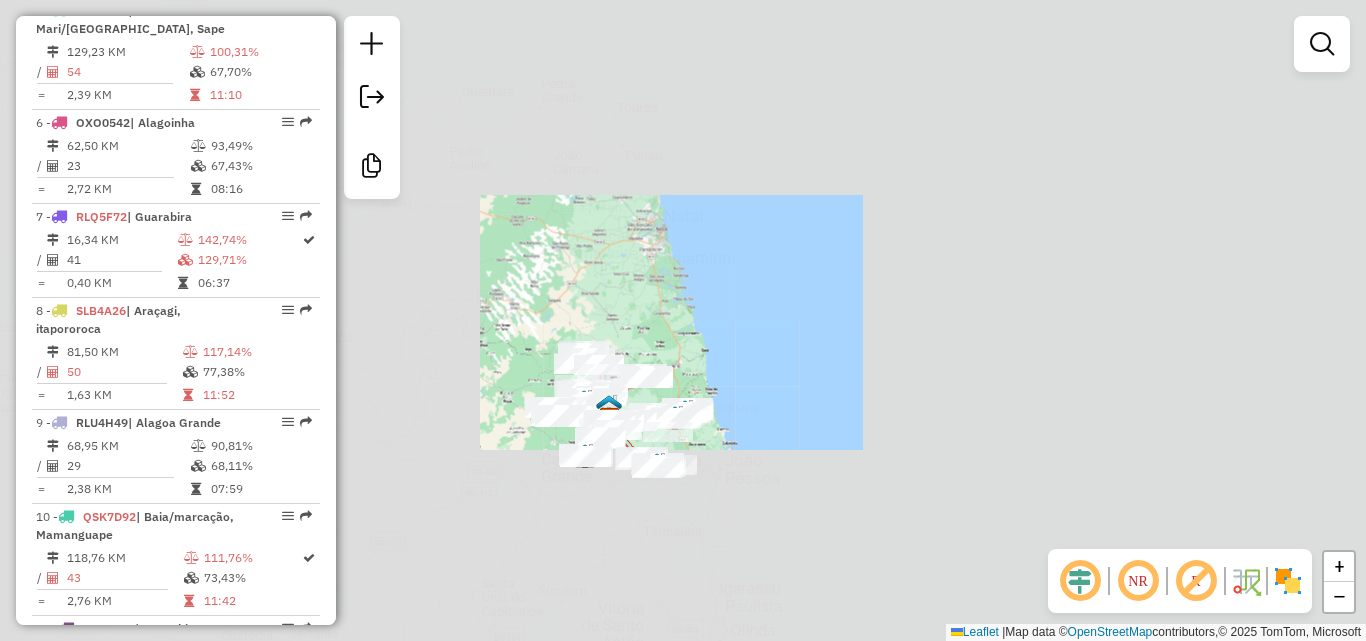 drag, startPoint x: 649, startPoint y: 508, endPoint x: 646, endPoint y: 521, distance: 13.341664 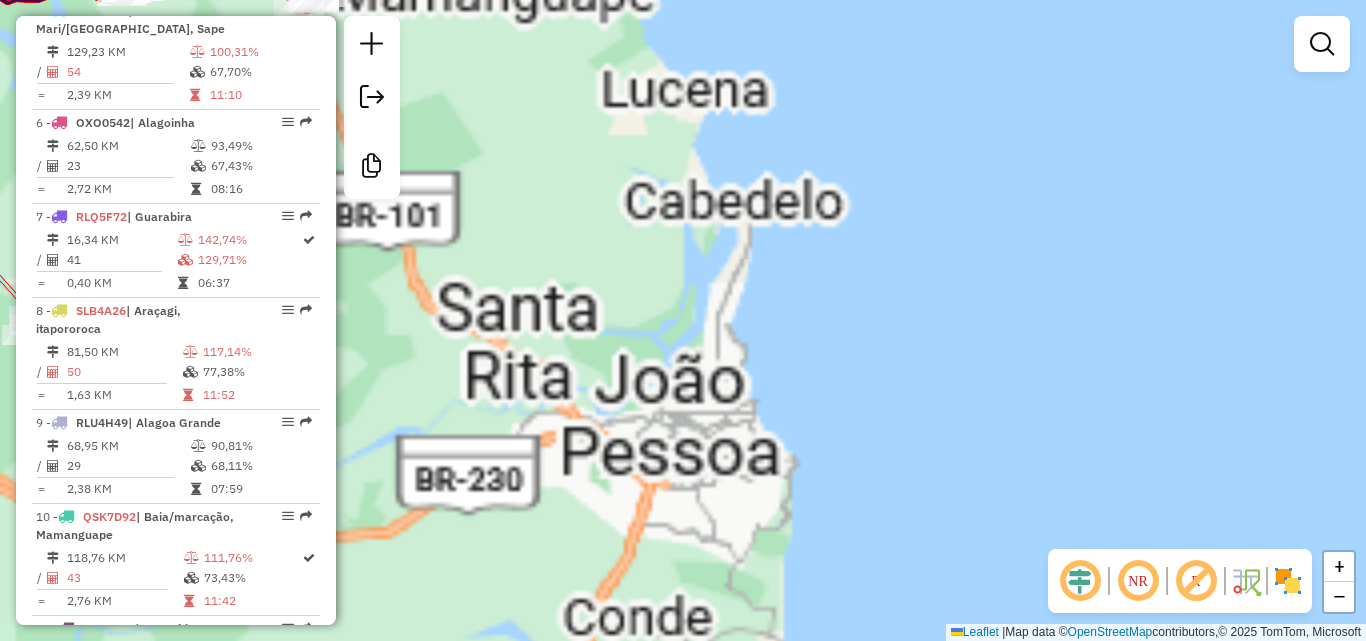 drag, startPoint x: 690, startPoint y: 389, endPoint x: 773, endPoint y: 512, distance: 148.38463 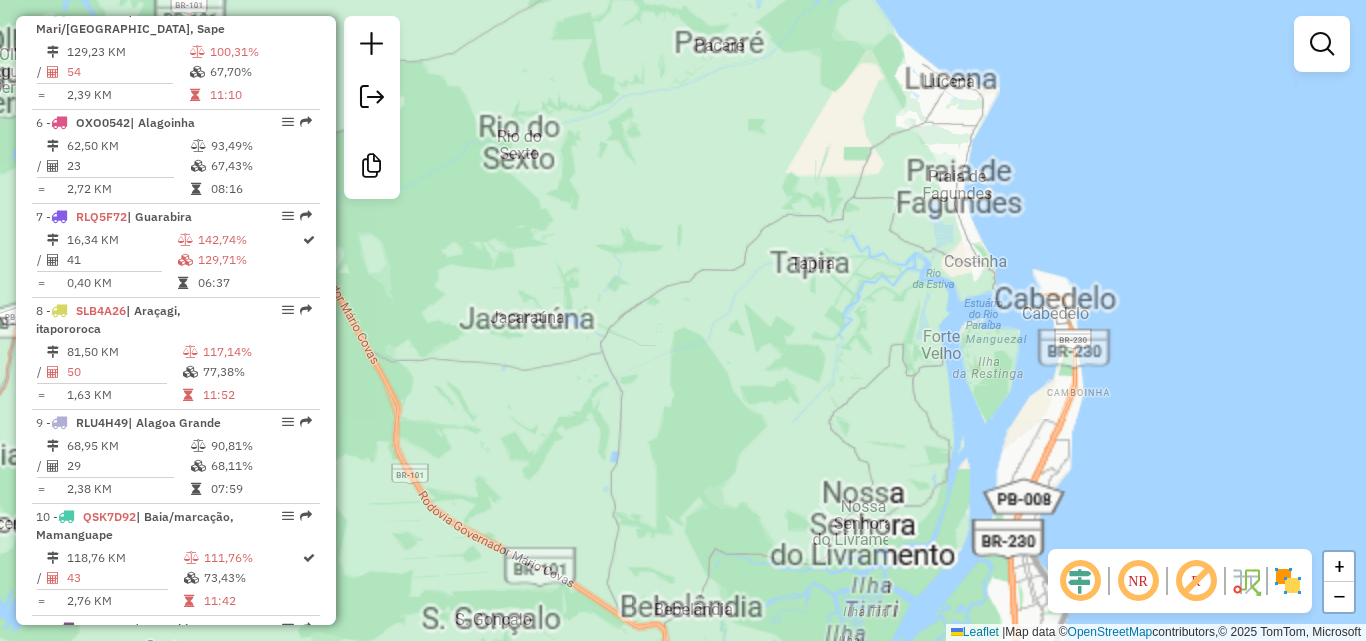 drag, startPoint x: 670, startPoint y: 459, endPoint x: 705, endPoint y: 474, distance: 38.078865 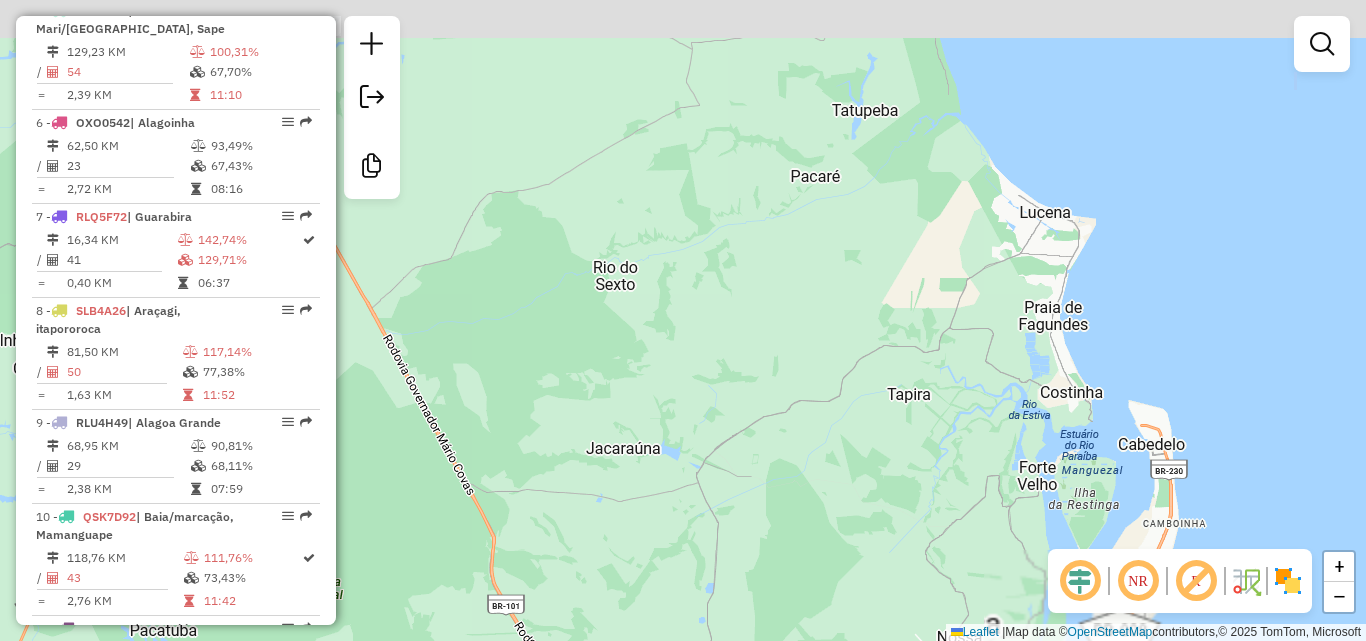 drag, startPoint x: 559, startPoint y: 275, endPoint x: 798, endPoint y: 559, distance: 371.18326 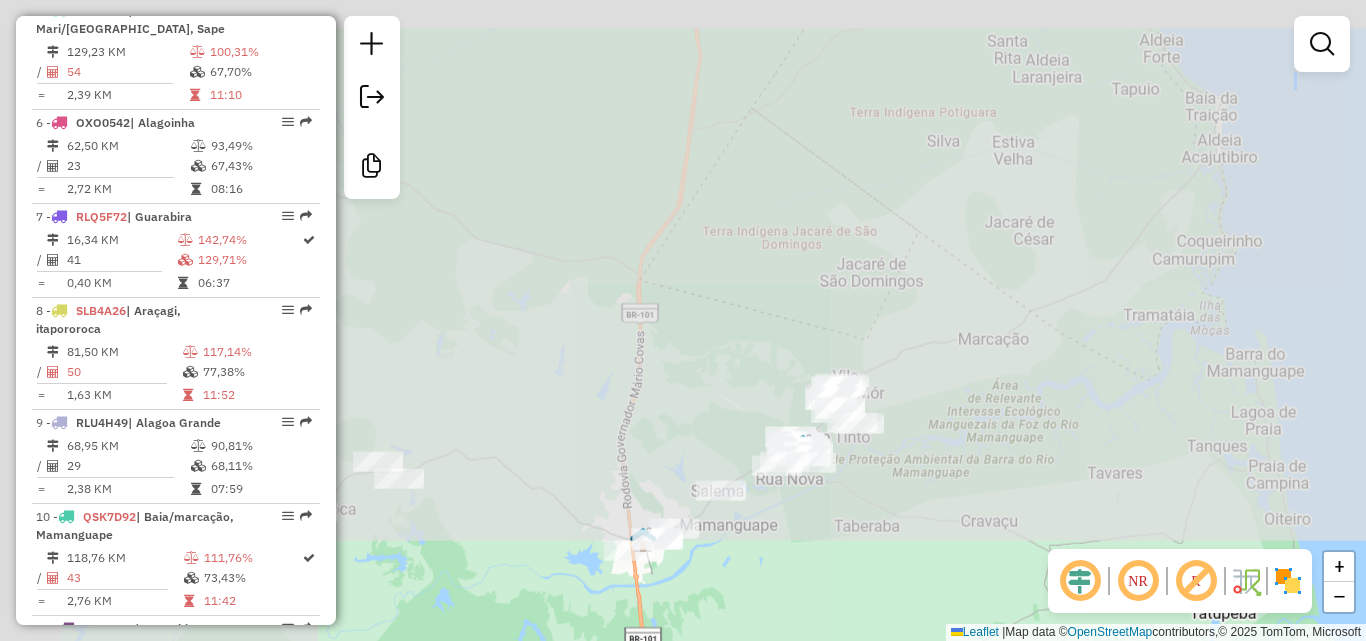 drag, startPoint x: 776, startPoint y: 480, endPoint x: 795, endPoint y: 540, distance: 62.936478 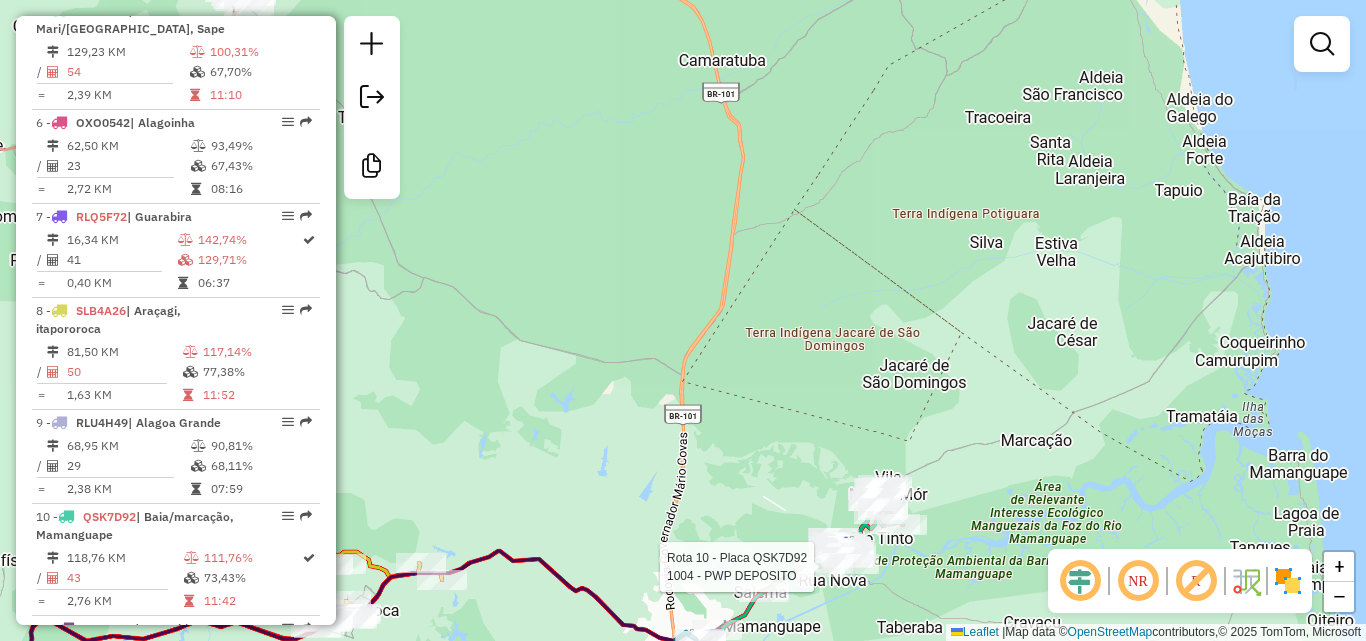 click on "Rota 10 - Placa QSK7D92  1004 - PWP DEPOSITO Rota 10 - Placa QSK7D92  3536 - TH BEBIDAS Rota 10 - Placa QSK7D92  3613 - MM BEBIDAS Janela de atendimento Grade de atendimento Capacidade Transportadoras Veículos Cliente Pedidos  Rotas Selecione os dias de semana para filtrar as janelas de atendimento  Seg   Ter   Qua   Qui   Sex   Sáb   Dom  Informe o período da janela de atendimento: De: Até:  Filtrar exatamente a janela do cliente  Considerar janela de atendimento padrão  Selecione os dias de semana para filtrar as grades de atendimento  Seg   Ter   Qua   Qui   Sex   Sáb   Dom   Considerar clientes sem dia de atendimento cadastrado  Clientes fora do dia de atendimento selecionado Filtrar as atividades entre os valores definidos abaixo:  Peso mínimo:   Peso máximo:   Cubagem mínima:   Cubagem máxima:   De:   Até:  Filtrar as atividades entre o tempo de atendimento definido abaixo:  De:   Até:   Considerar capacidade total dos clientes não roteirizados Transportadora: Selecione um ou mais itens De:" 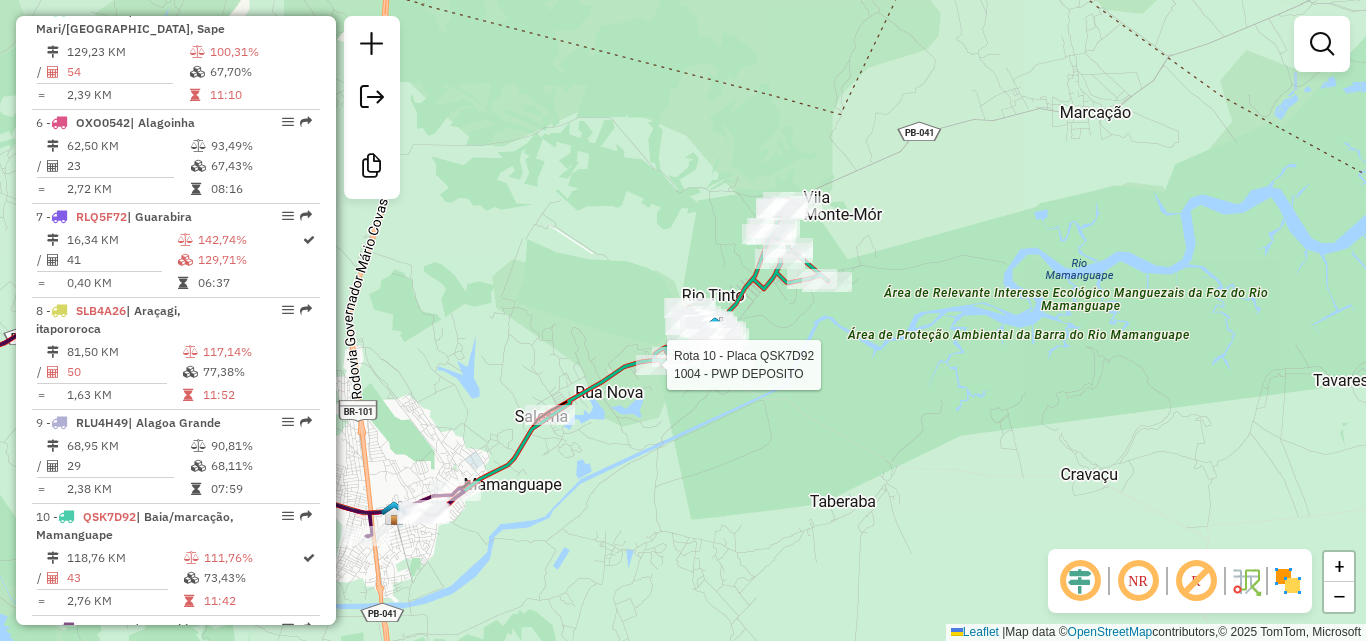 click on "Rota 10 - Placa QSK7D92  1004 - PWP DEPOSITO Rota 10 - Placa QSK7D92  3572 - RESENHA Rota 10 - Placa QSK7D92  3555 - SELMA ILANE  VASCONC Janela de atendimento Grade de atendimento Capacidade Transportadoras Veículos Cliente Pedidos  Rotas Selecione os dias de semana para filtrar as janelas de atendimento  Seg   Ter   Qua   Qui   Sex   Sáb   Dom  Informe o período da janela de atendimento: De: Até:  Filtrar exatamente a janela do cliente  Considerar janela de atendimento padrão  Selecione os dias de semana para filtrar as grades de atendimento  Seg   Ter   Qua   Qui   Sex   Sáb   Dom   Considerar clientes sem dia de atendimento cadastrado  Clientes fora do dia de atendimento selecionado Filtrar as atividades entre os valores definidos abaixo:  Peso mínimo:   Peso máximo:   Cubagem mínima:   Cubagem máxima:   De:   Até:  Filtrar as atividades entre o tempo de atendimento definido abaixo:  De:   Até:   Considerar capacidade total dos clientes não roteirizados Transportadora: Tipo de veículo: Nome:" 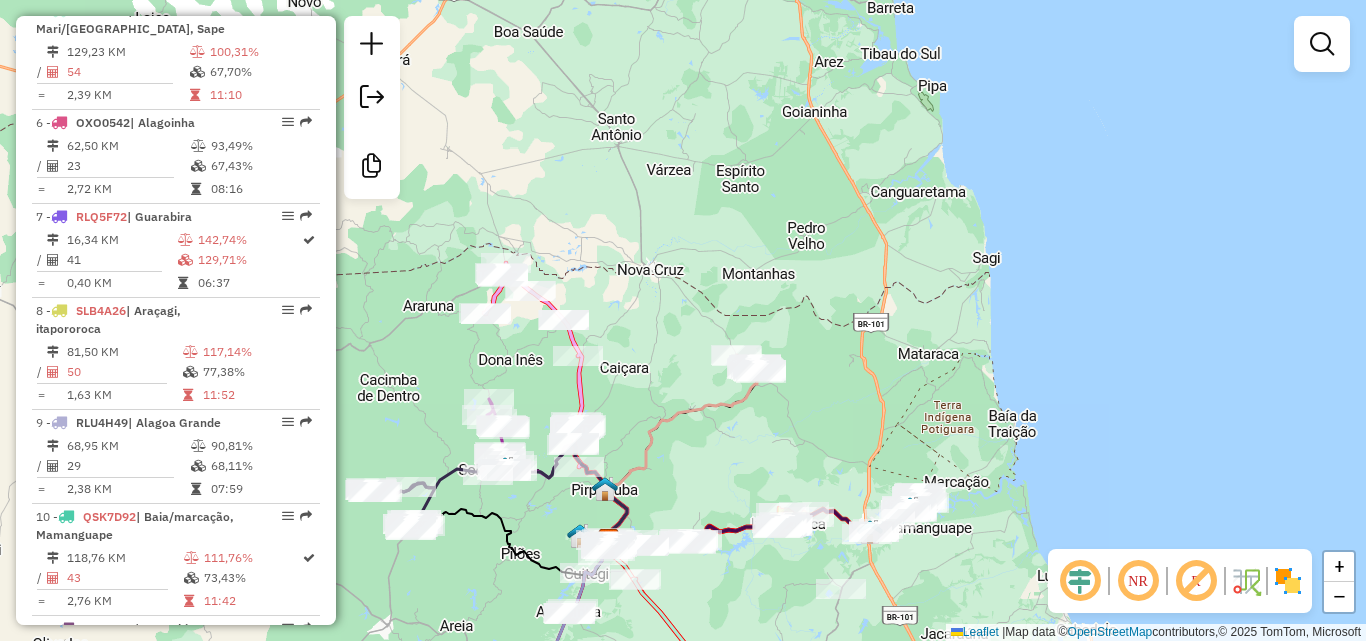 drag, startPoint x: 707, startPoint y: 406, endPoint x: 1058, endPoint y: 409, distance: 351.01282 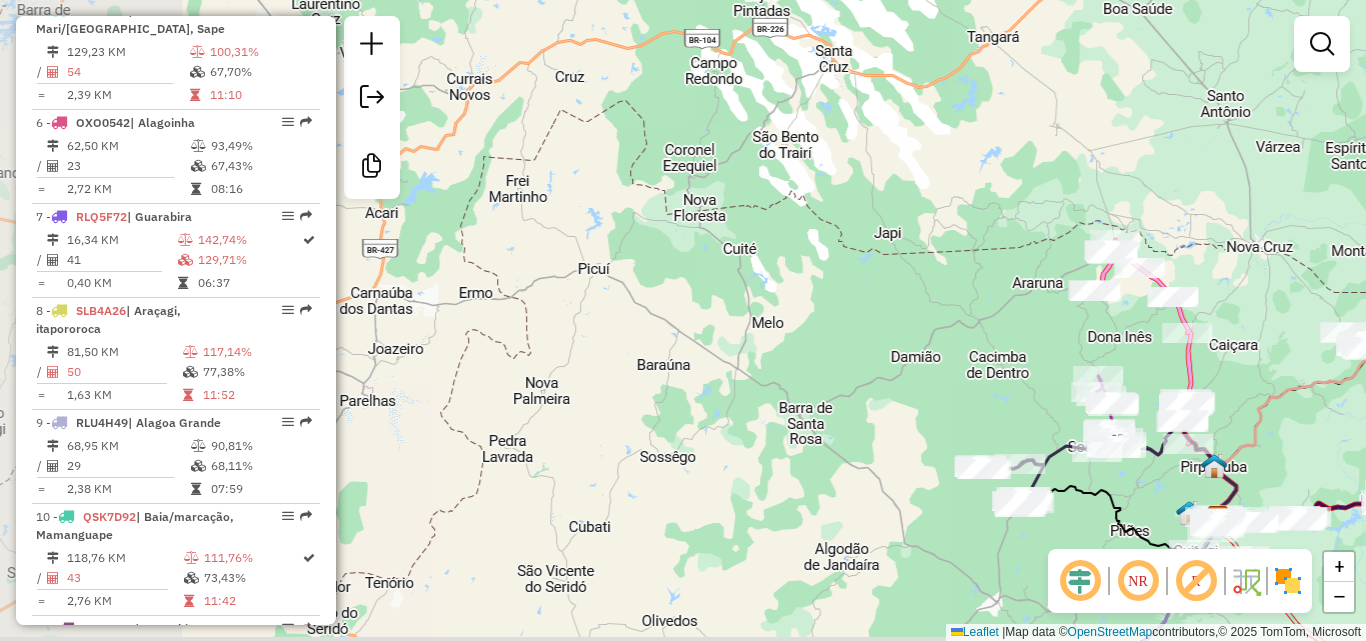 drag, startPoint x: 902, startPoint y: 415, endPoint x: 808, endPoint y: 357, distance: 110.45361 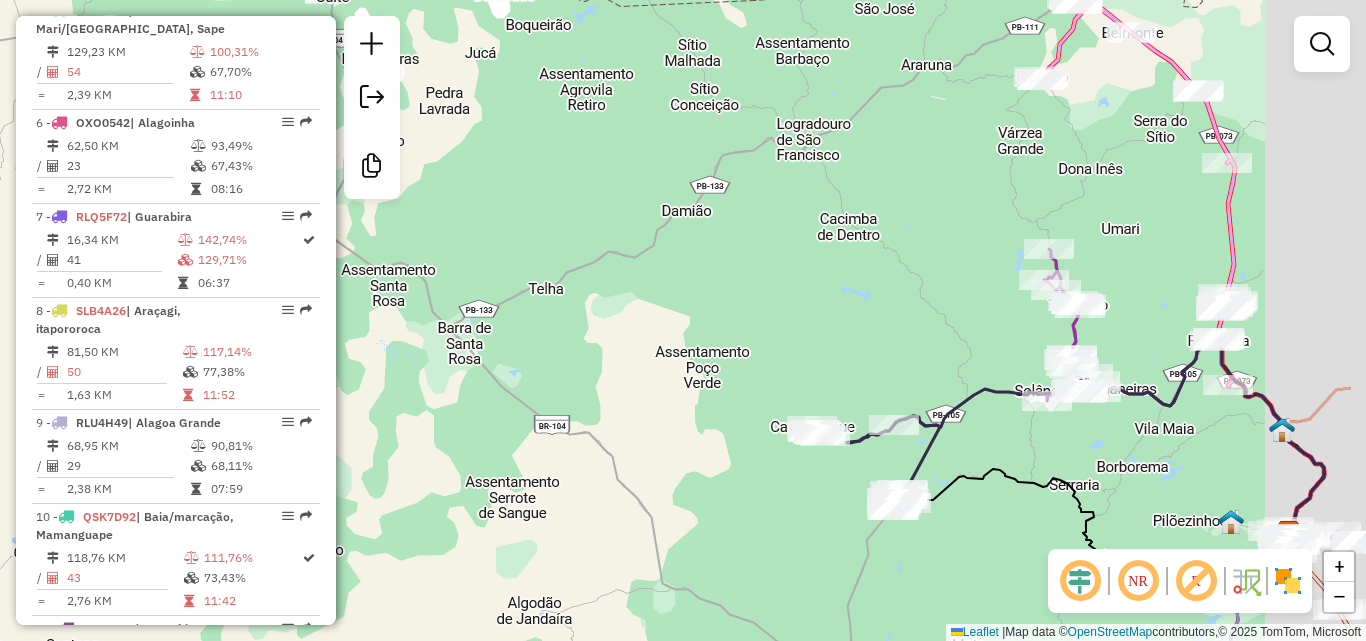 drag, startPoint x: 910, startPoint y: 487, endPoint x: 802, endPoint y: 487, distance: 108 